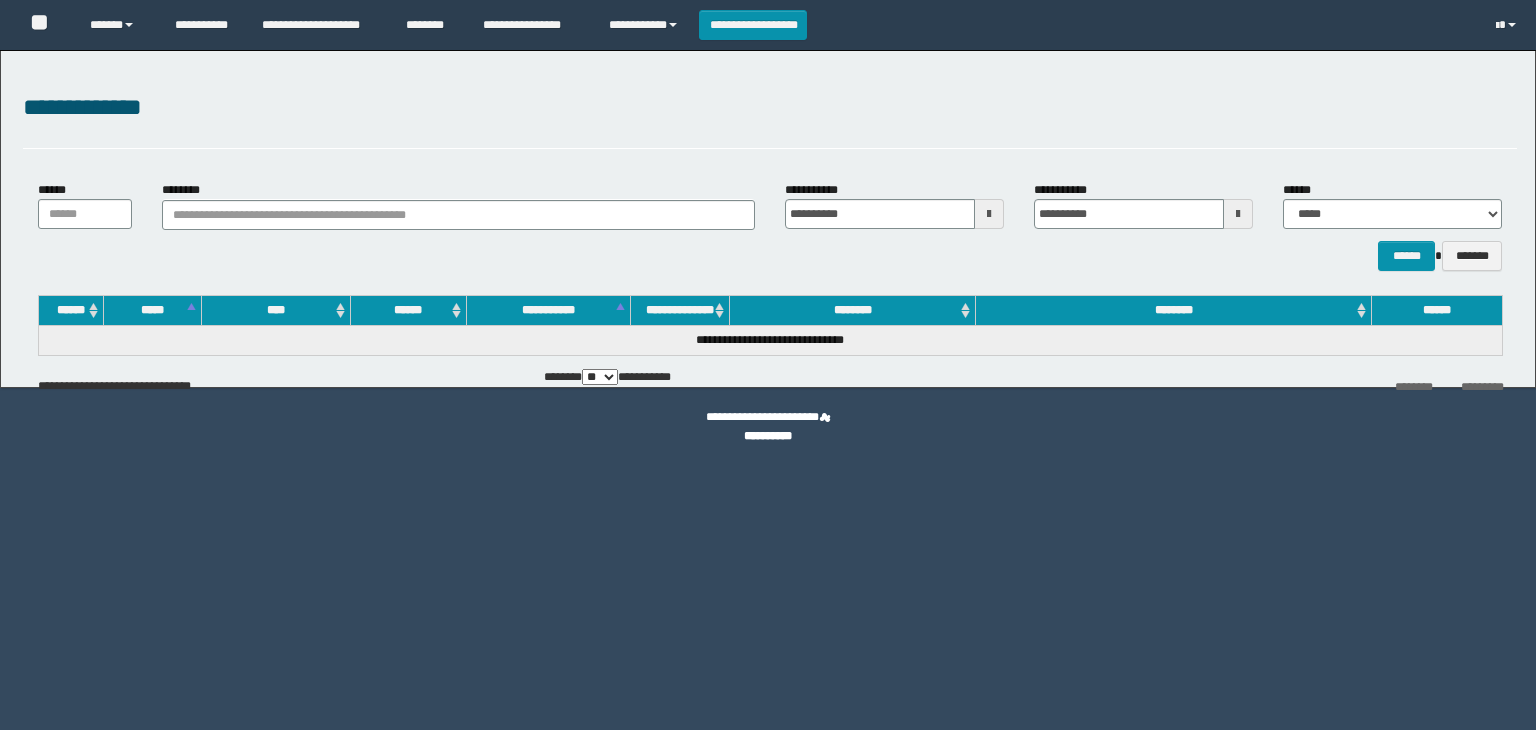 scroll, scrollTop: 0, scrollLeft: 0, axis: both 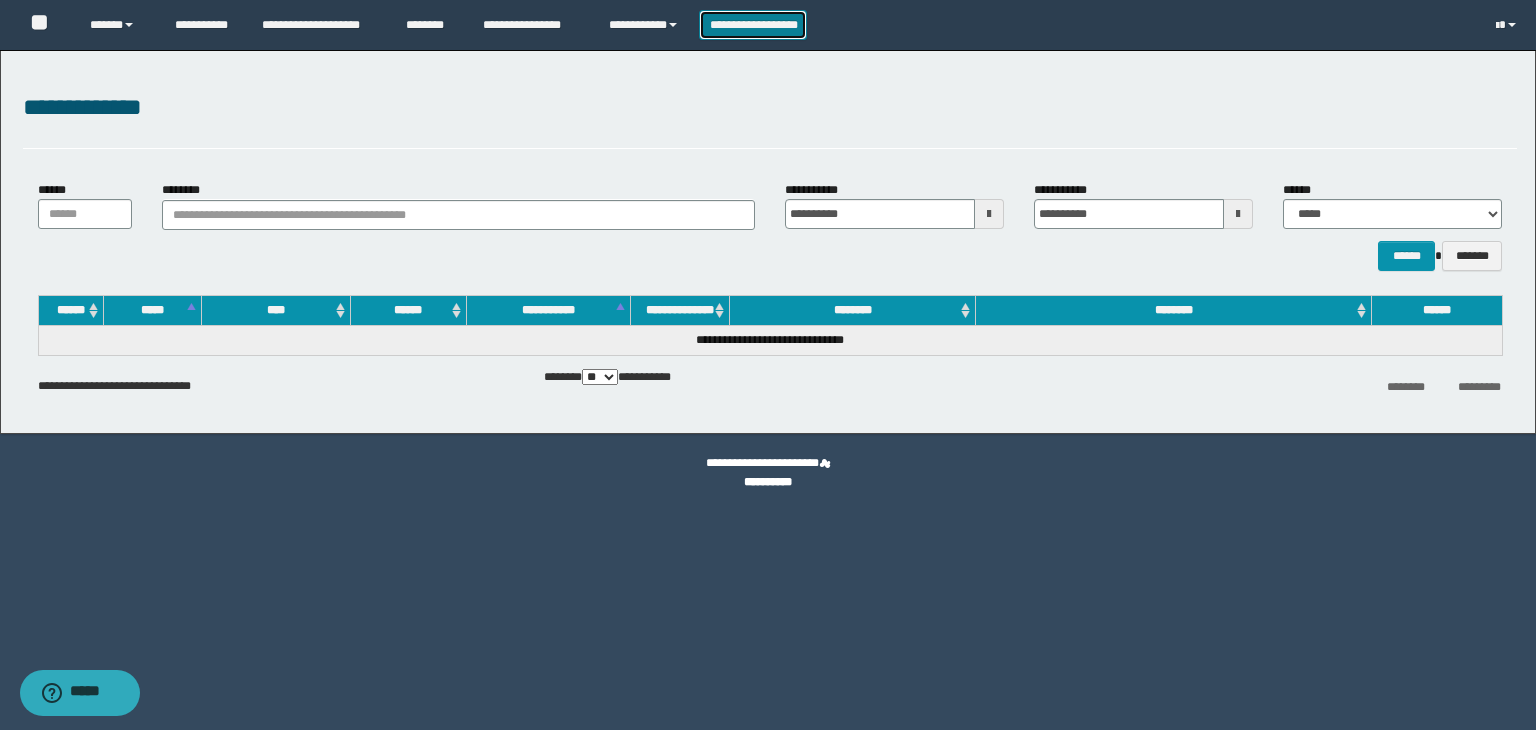 click on "**********" at bounding box center [753, 25] 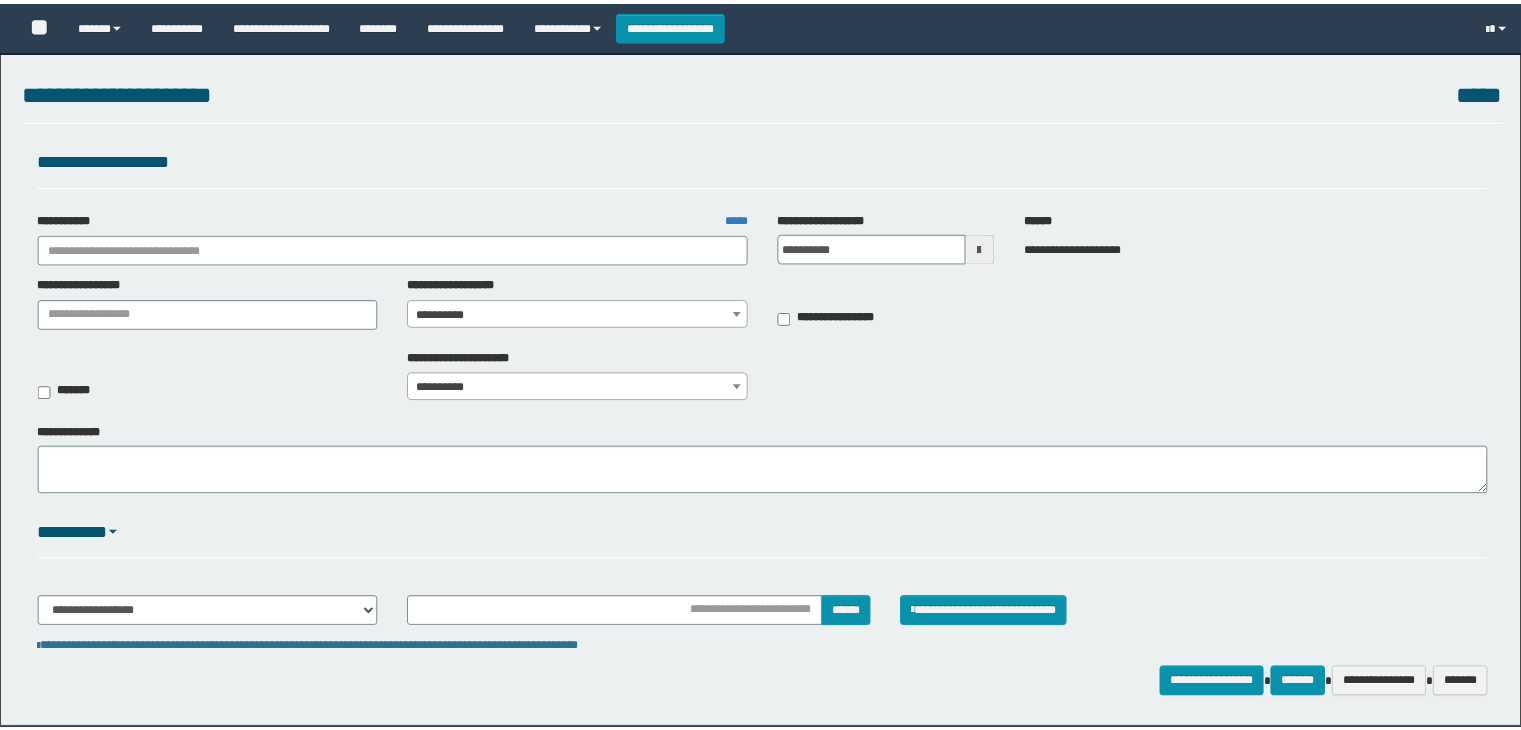 scroll, scrollTop: 0, scrollLeft: 0, axis: both 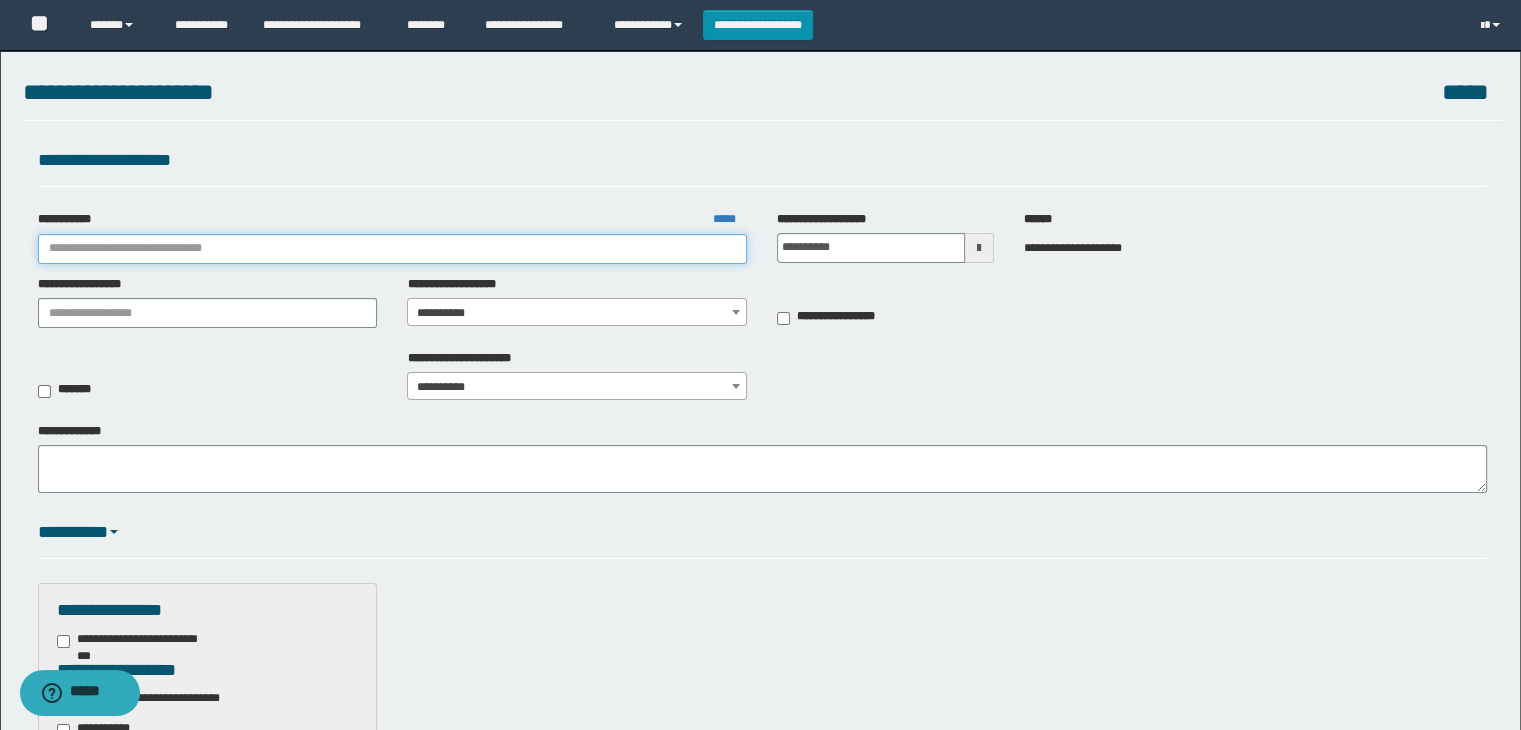 click on "**********" at bounding box center (393, 249) 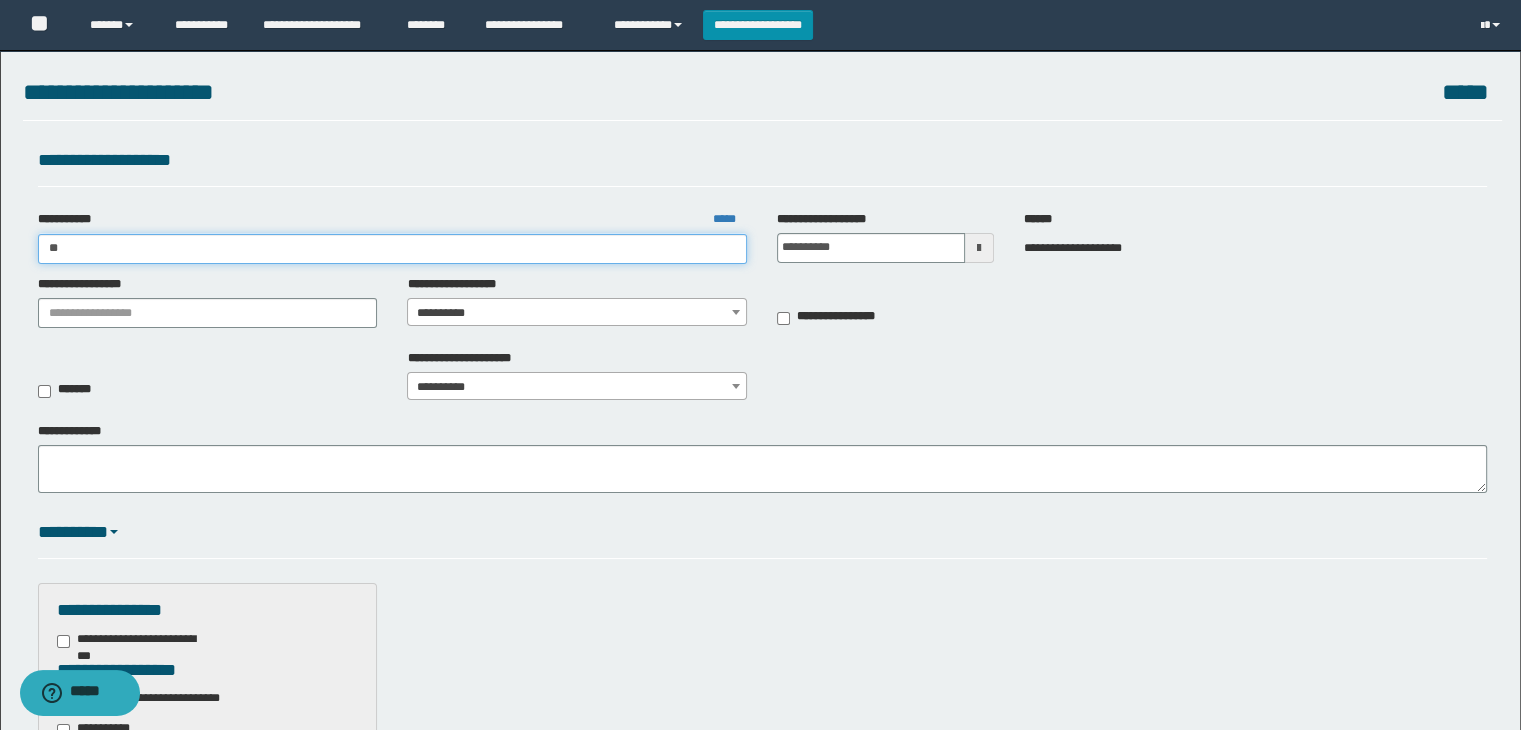 type on "*" 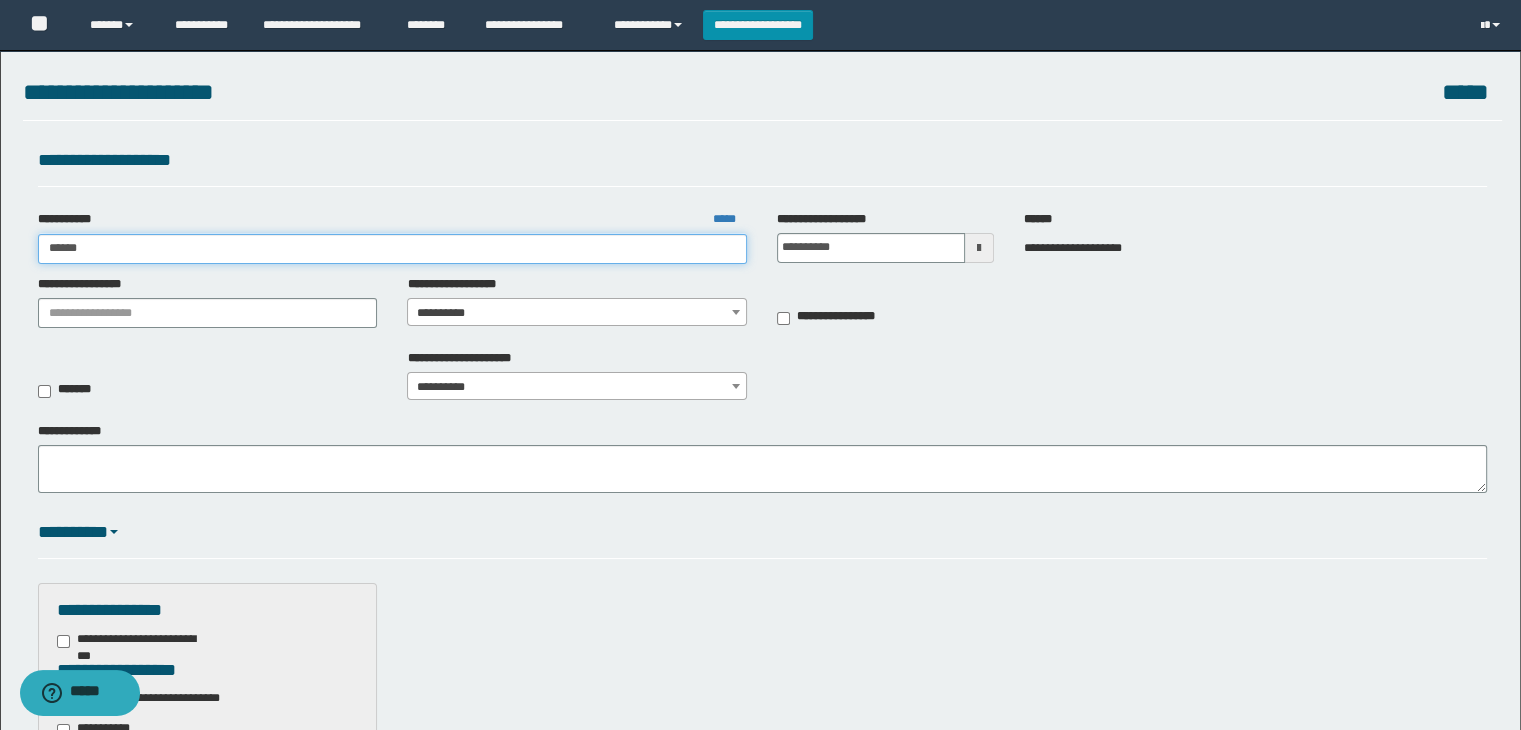 type on "*******" 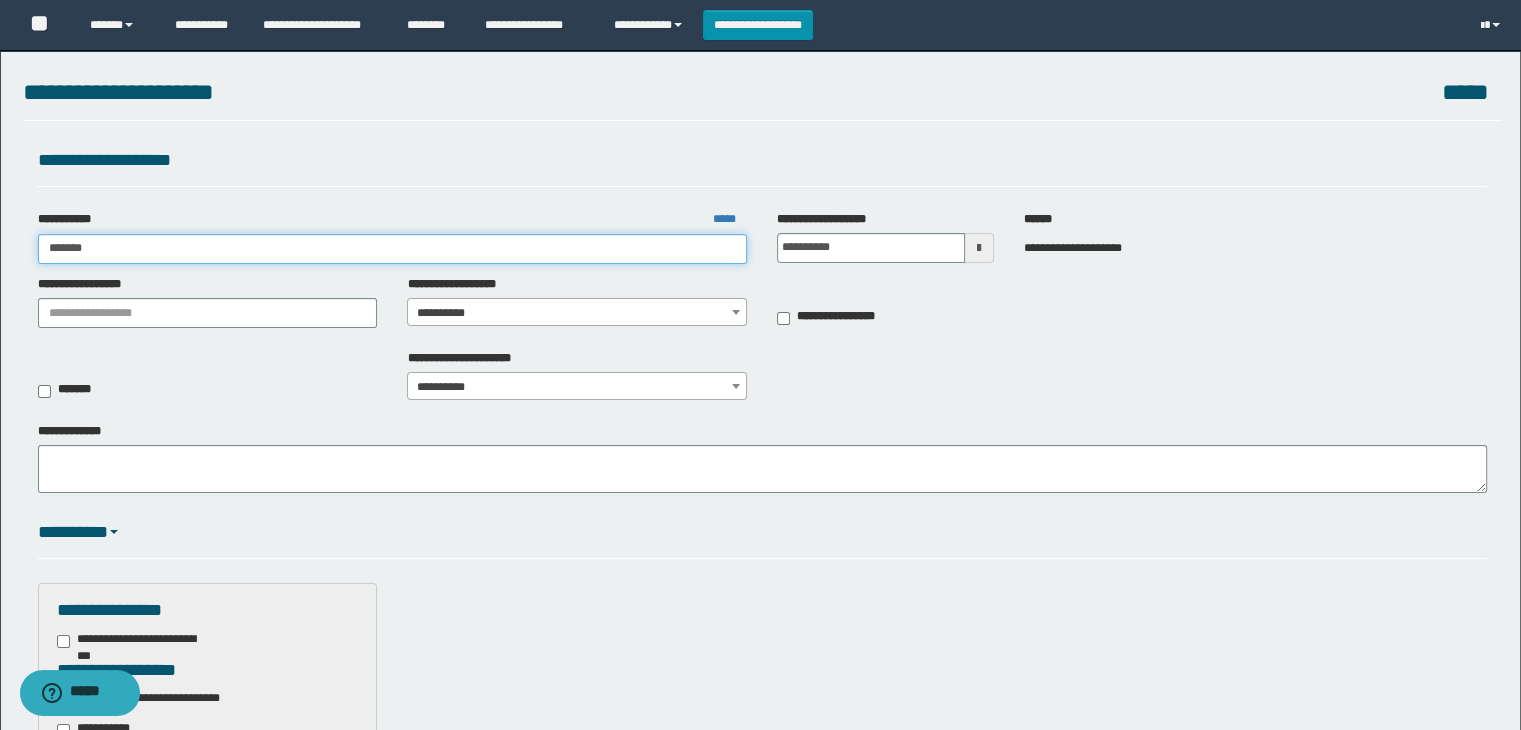 type on "*******" 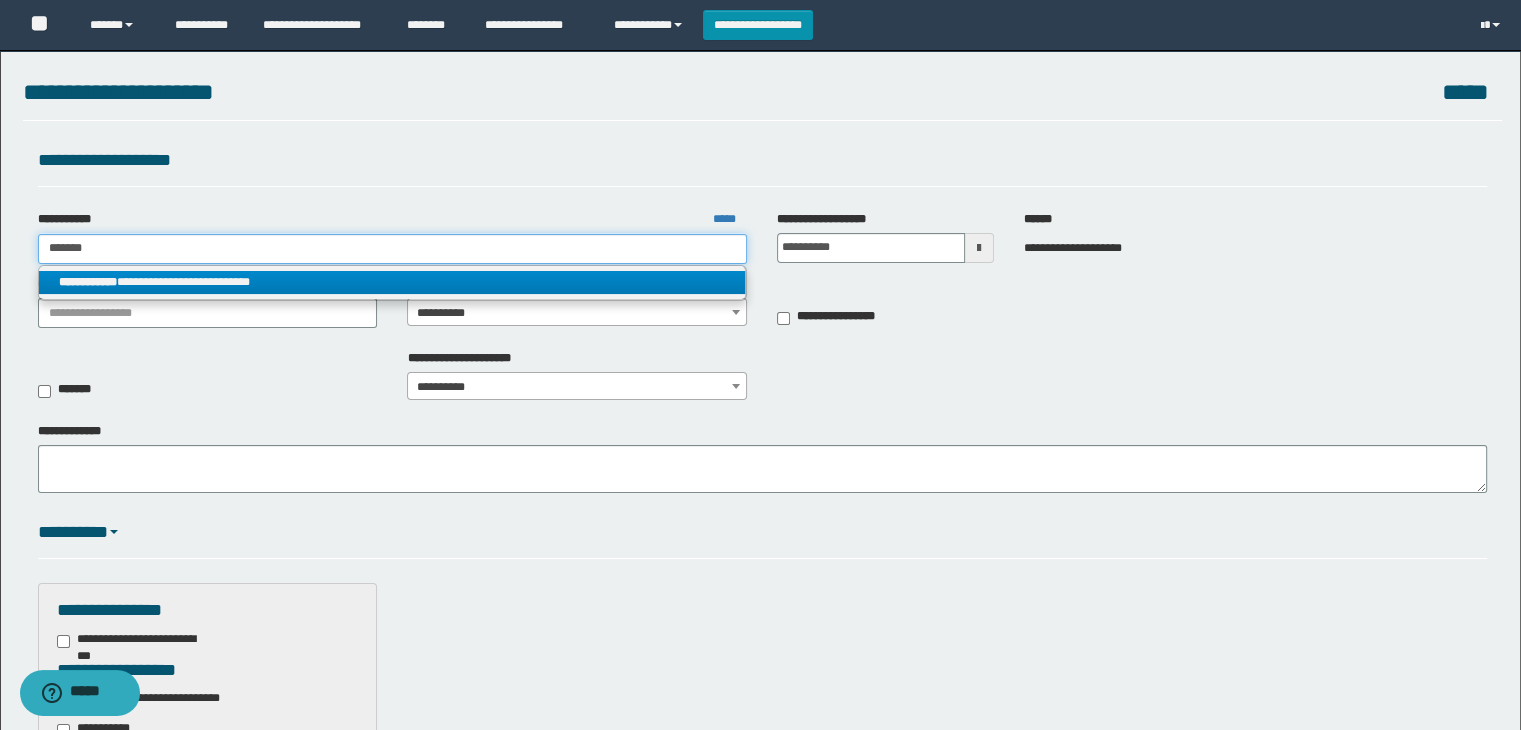 type on "*******" 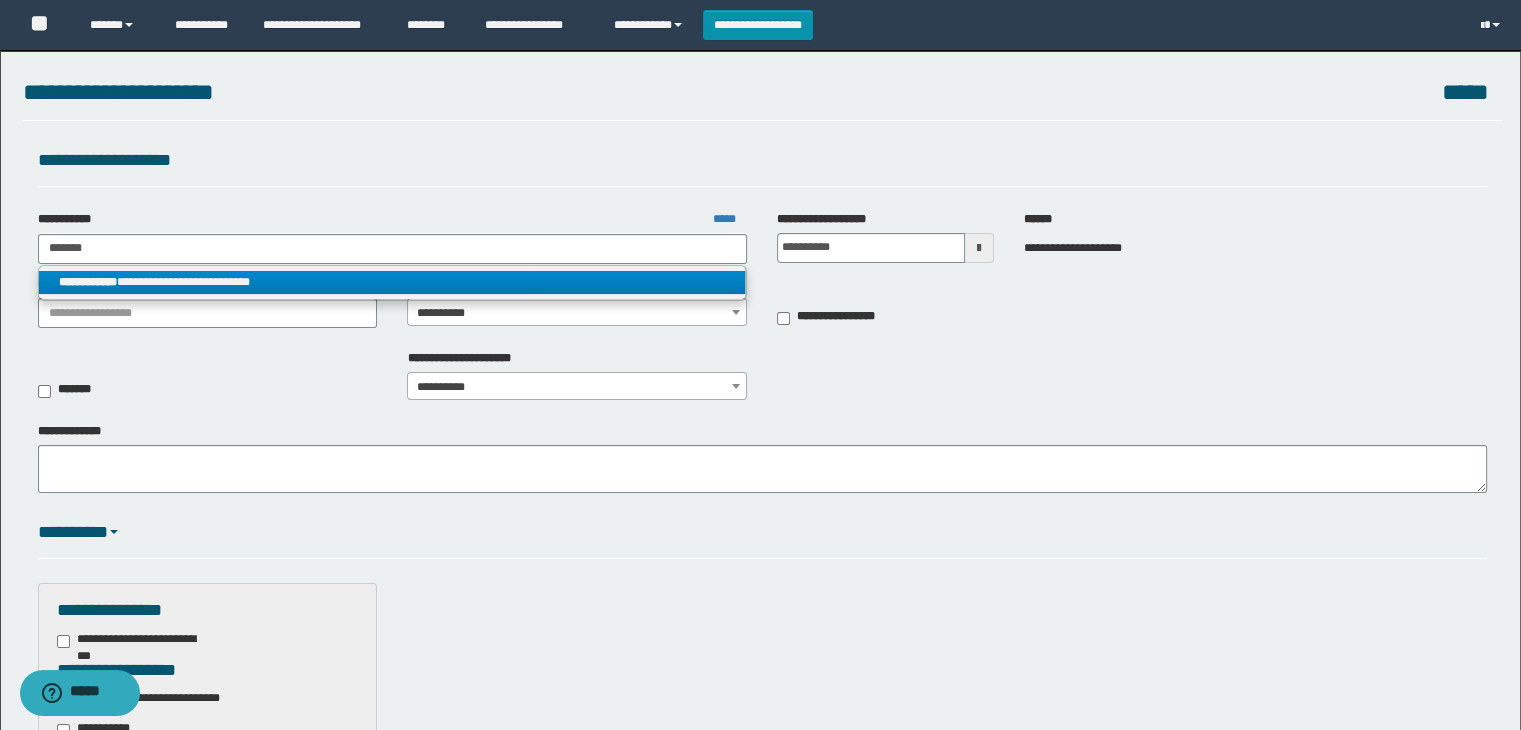 click on "**********" at bounding box center [392, 282] 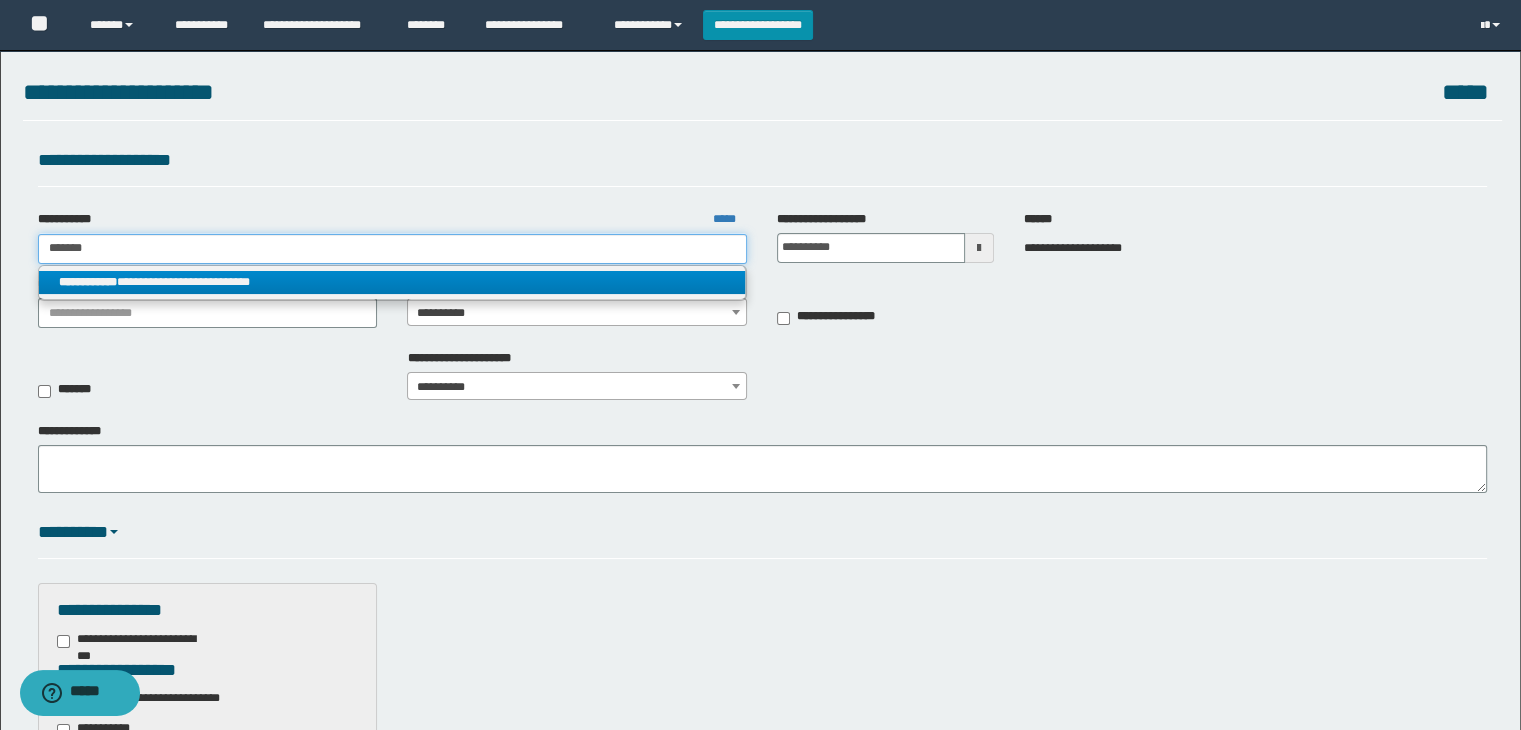 type 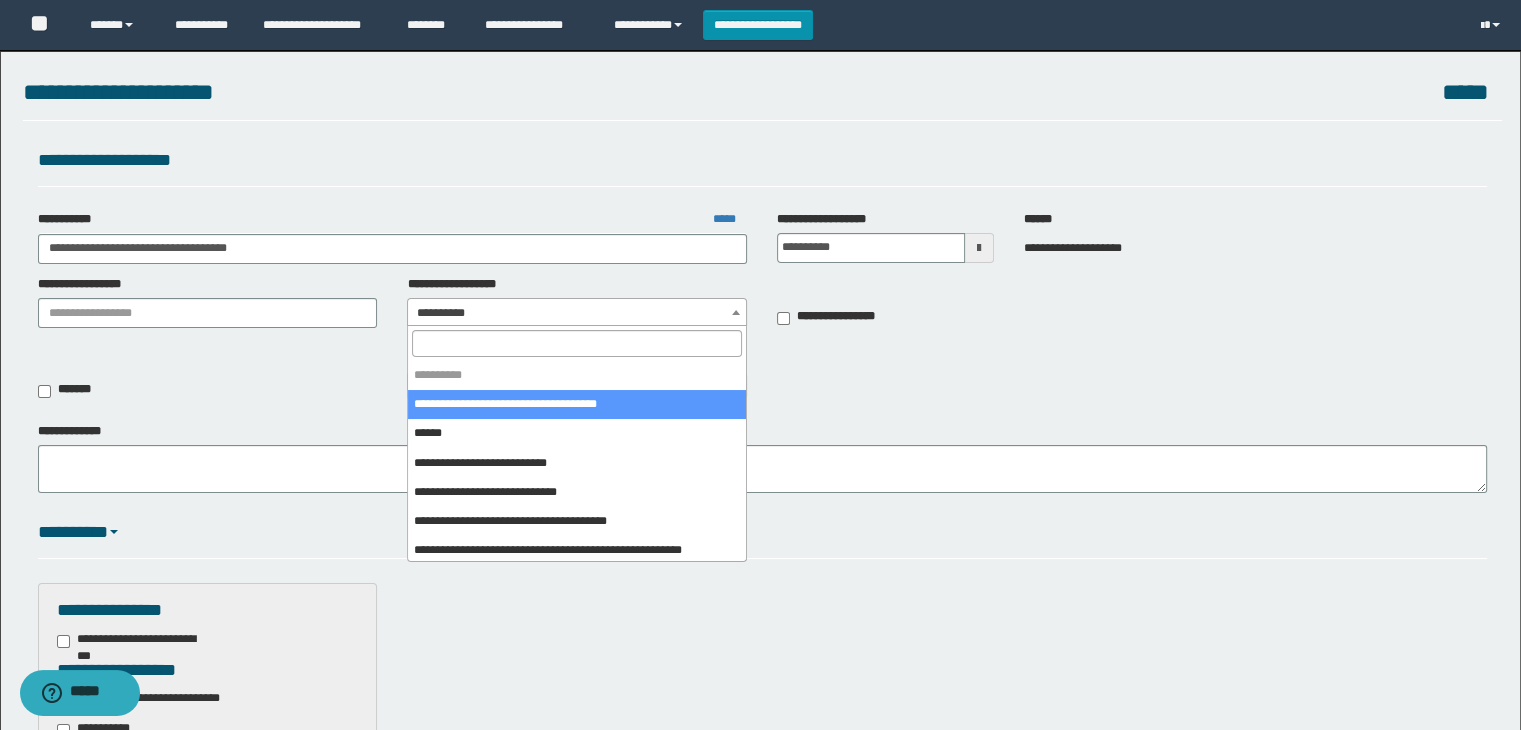 click on "**********" at bounding box center (577, 313) 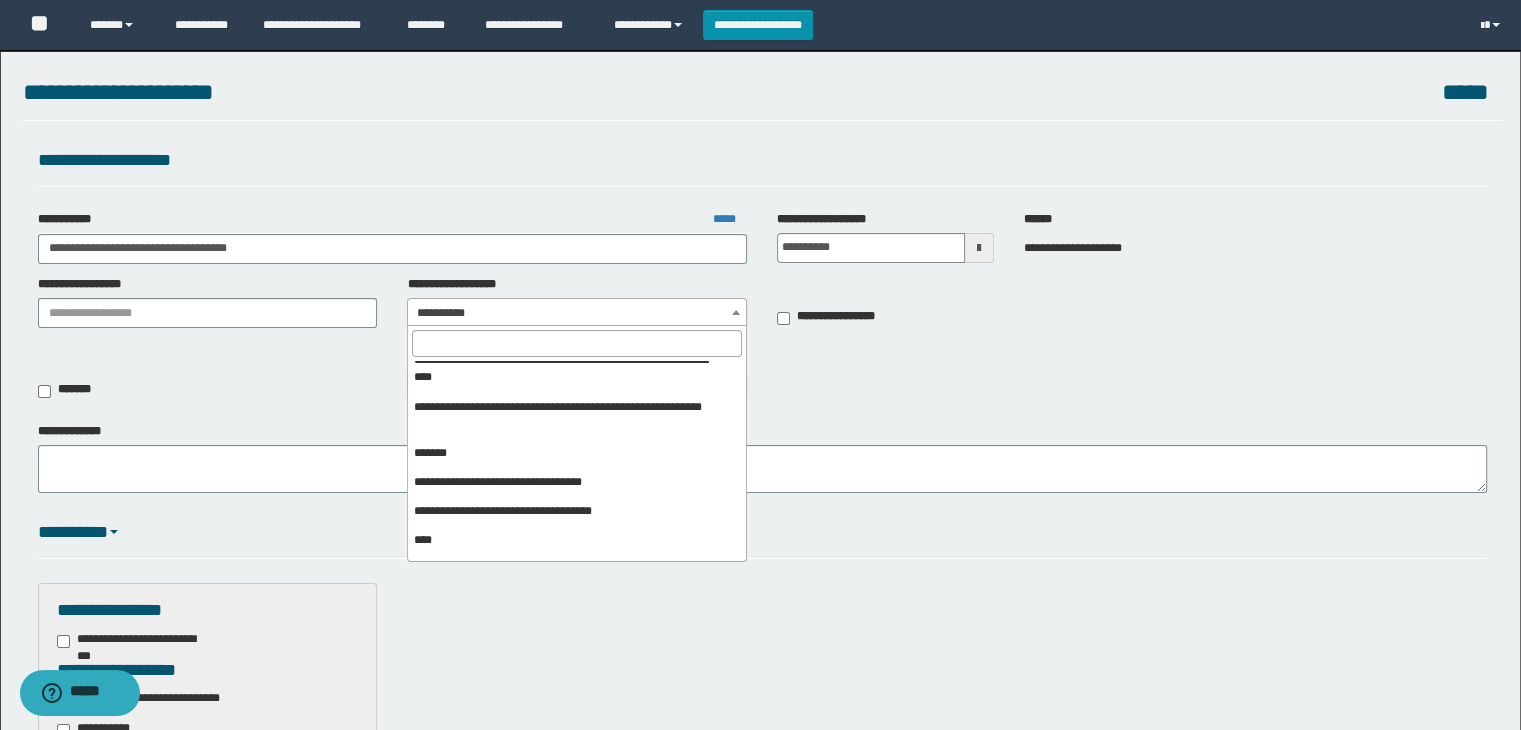 scroll, scrollTop: 300, scrollLeft: 0, axis: vertical 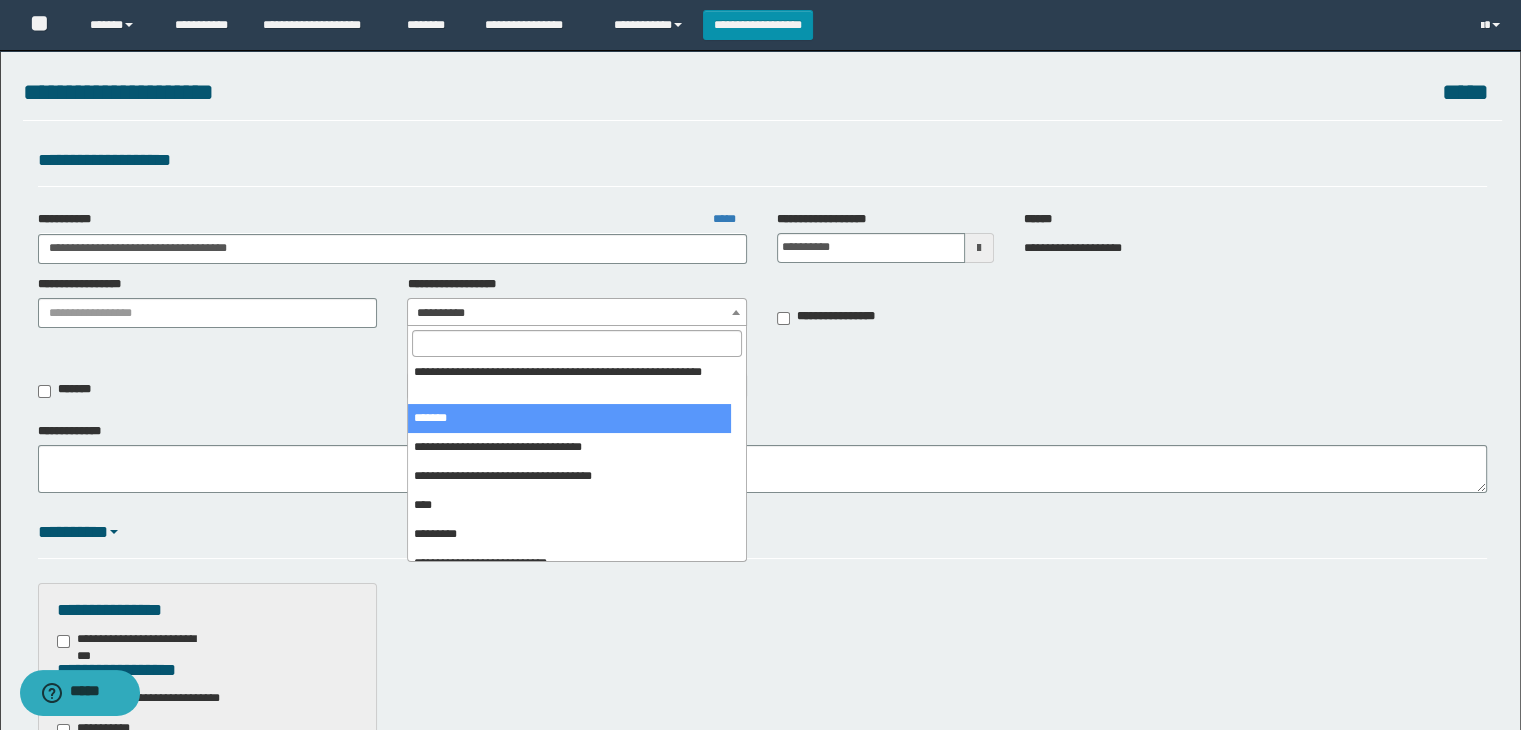 select on "***" 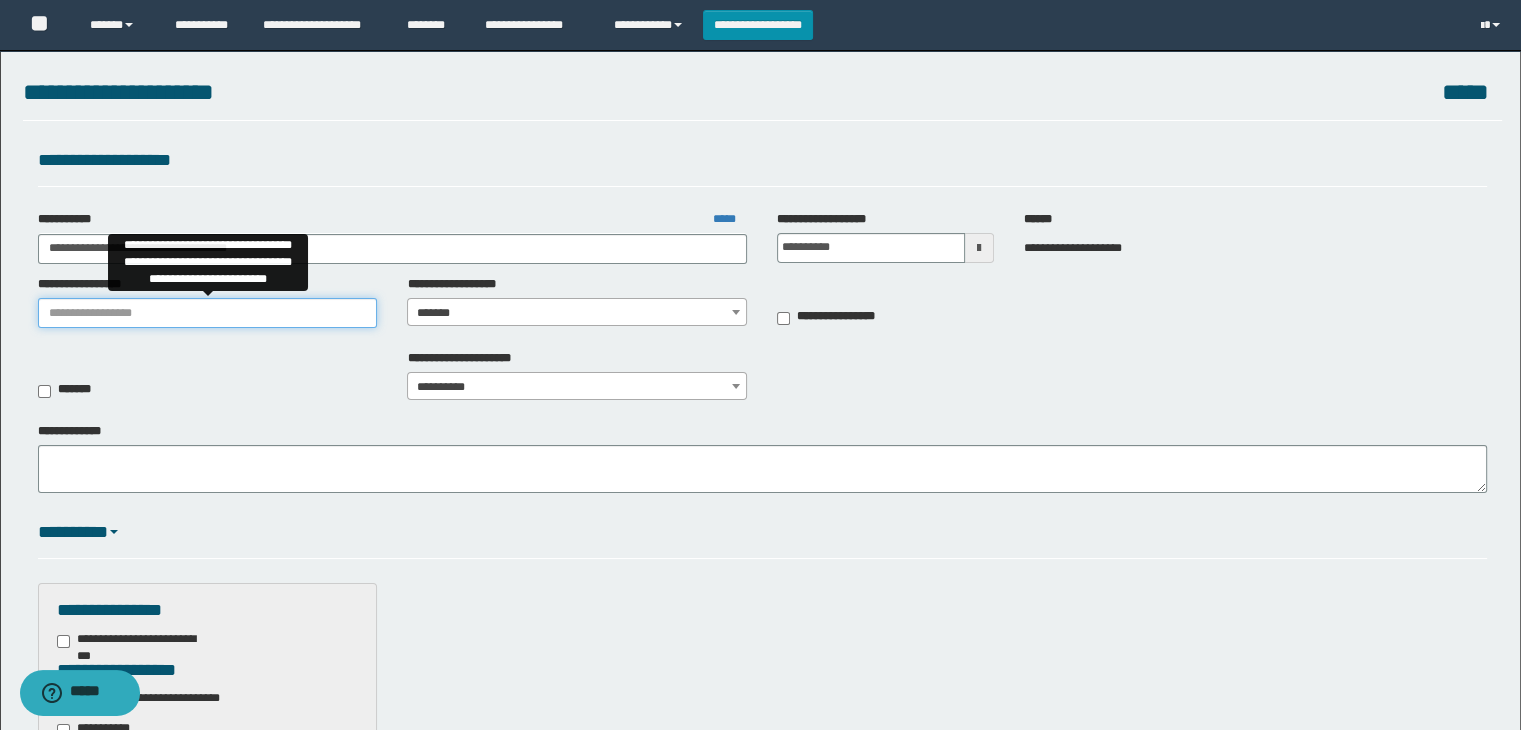 click on "**********" at bounding box center [208, 313] 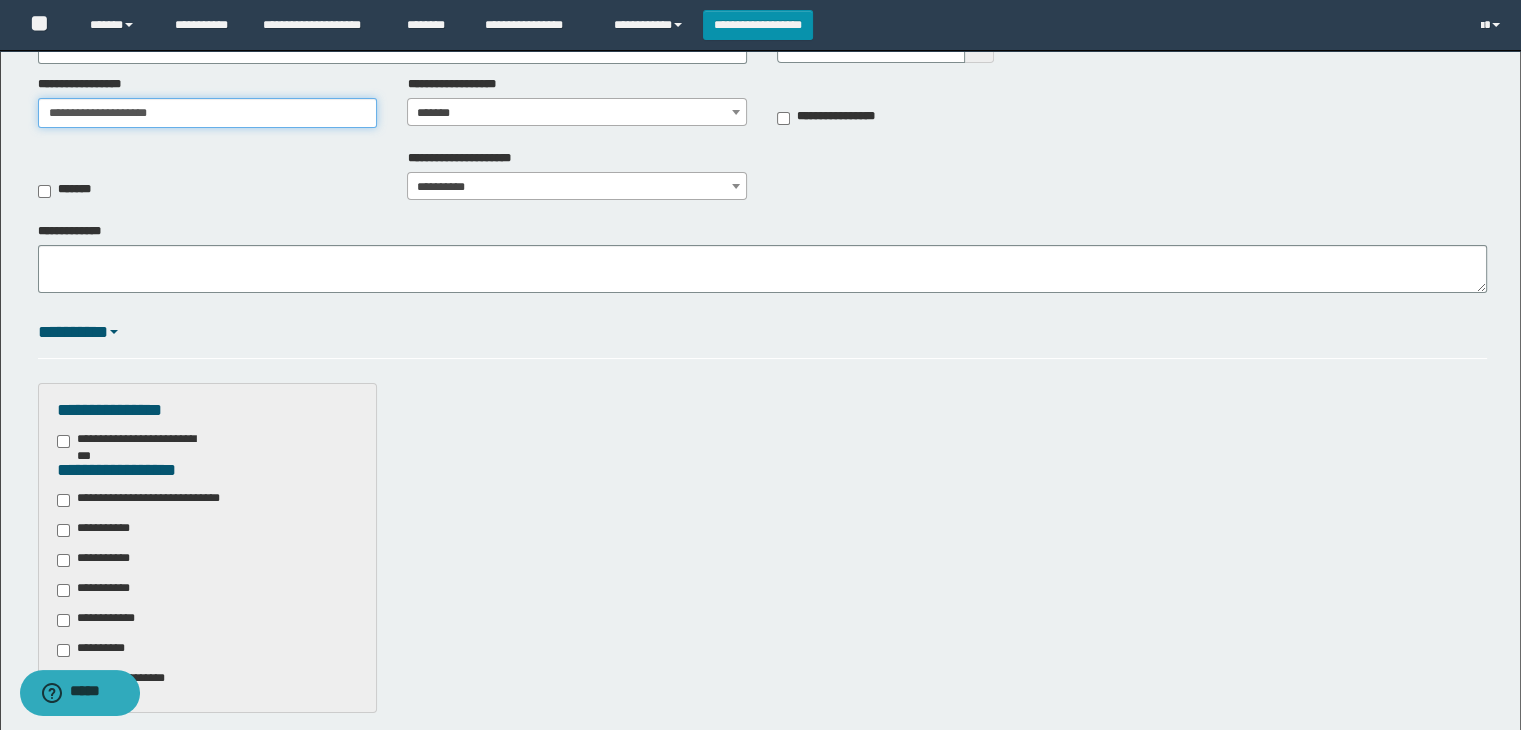 scroll, scrollTop: 300, scrollLeft: 0, axis: vertical 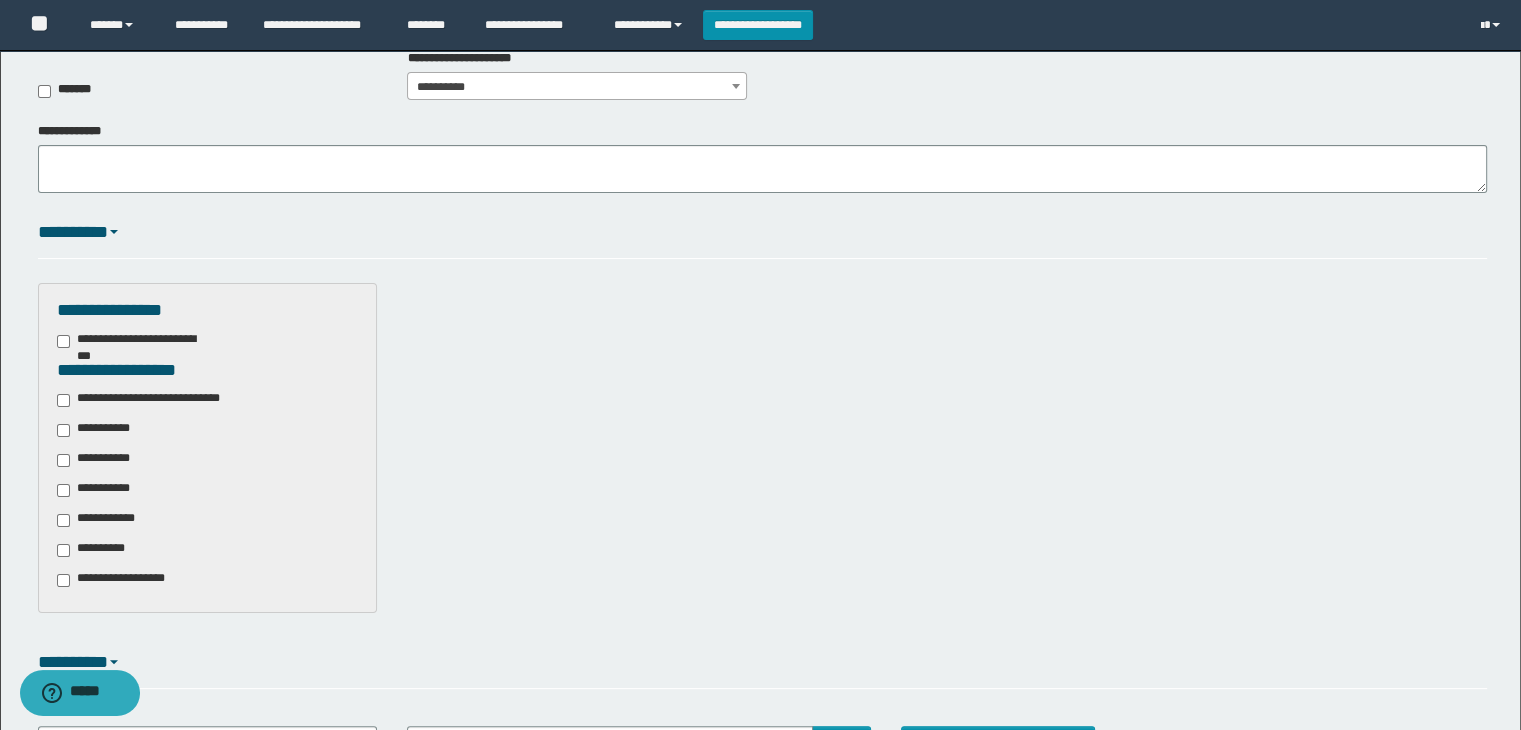 type on "**********" 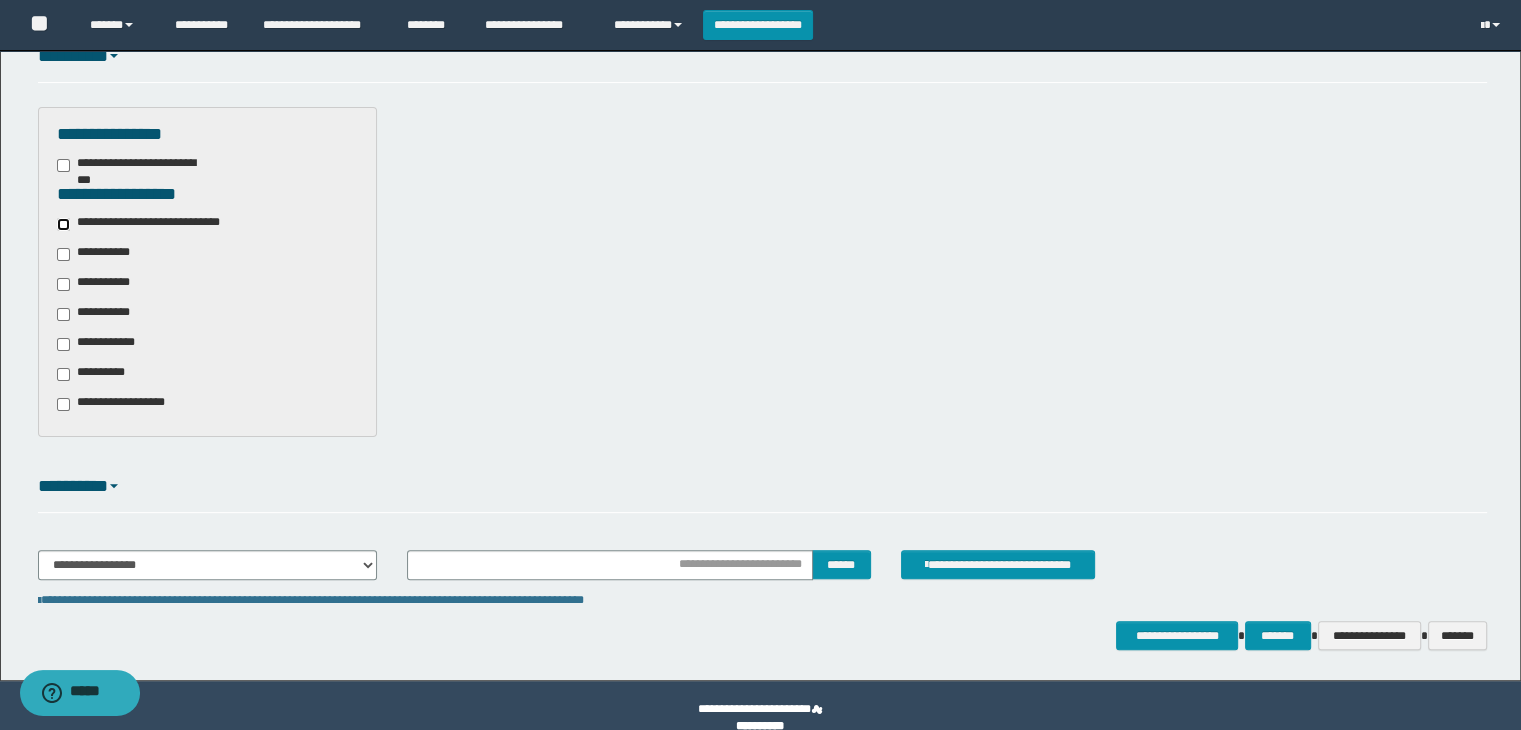 scroll, scrollTop: 500, scrollLeft: 0, axis: vertical 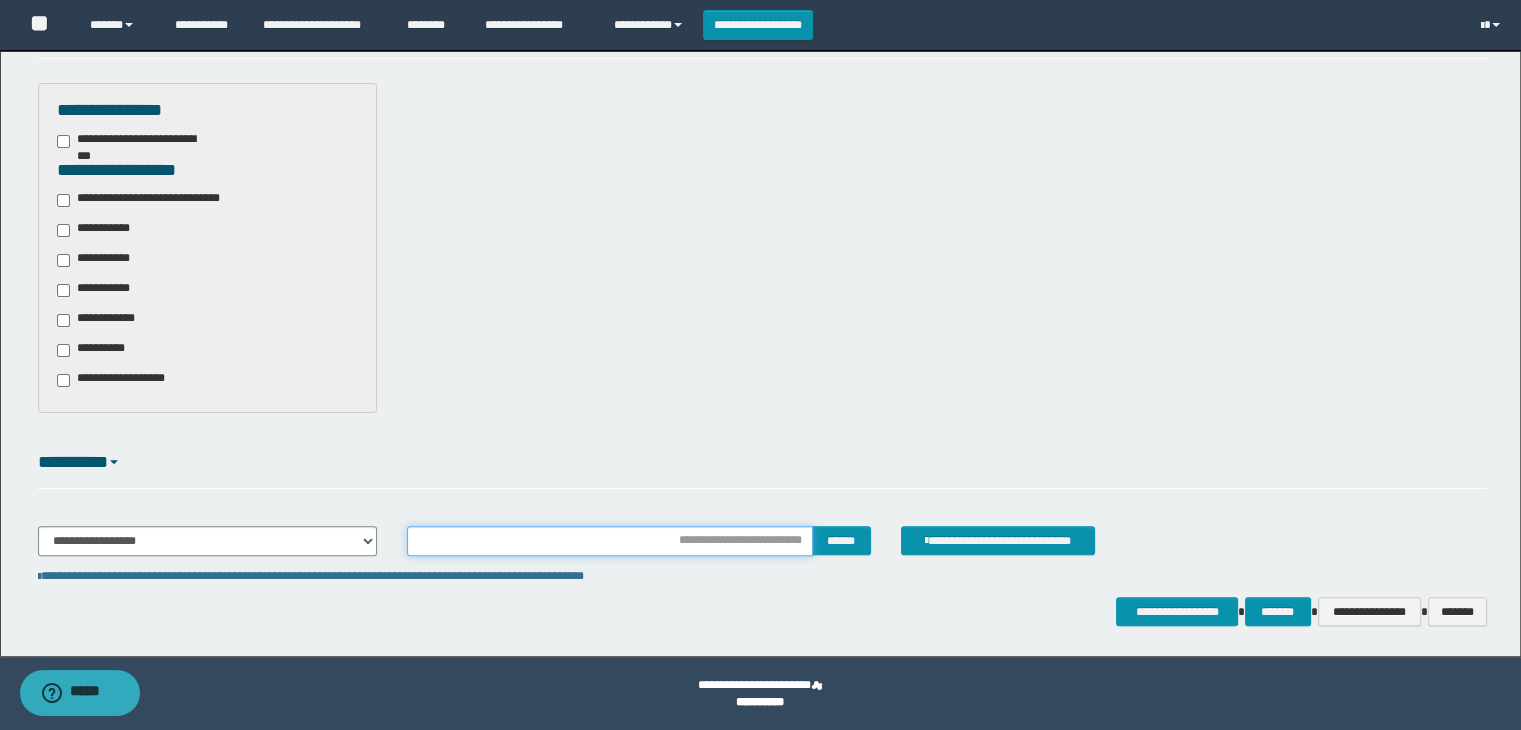 drag, startPoint x: 564, startPoint y: 530, endPoint x: 574, endPoint y: 525, distance: 11.18034 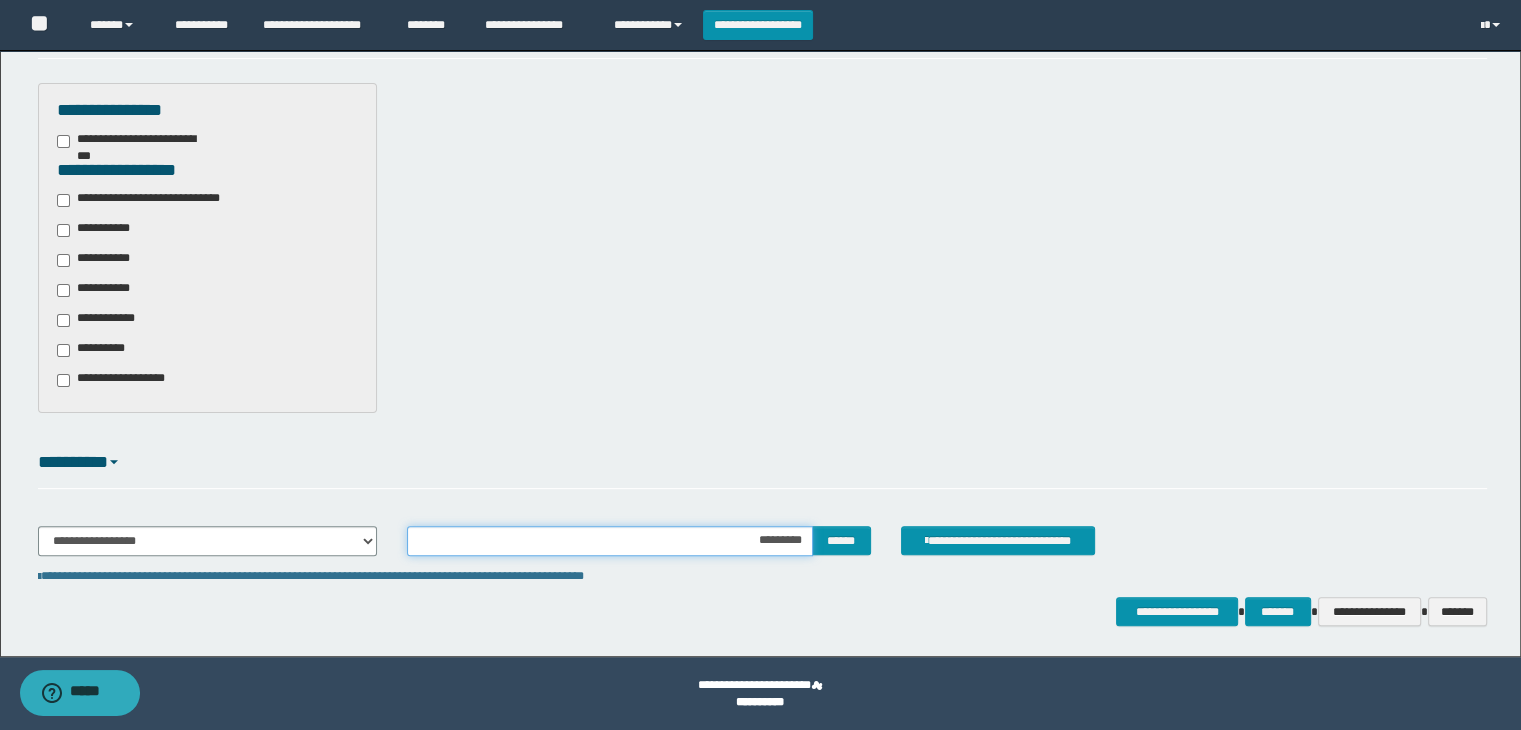 type on "**********" 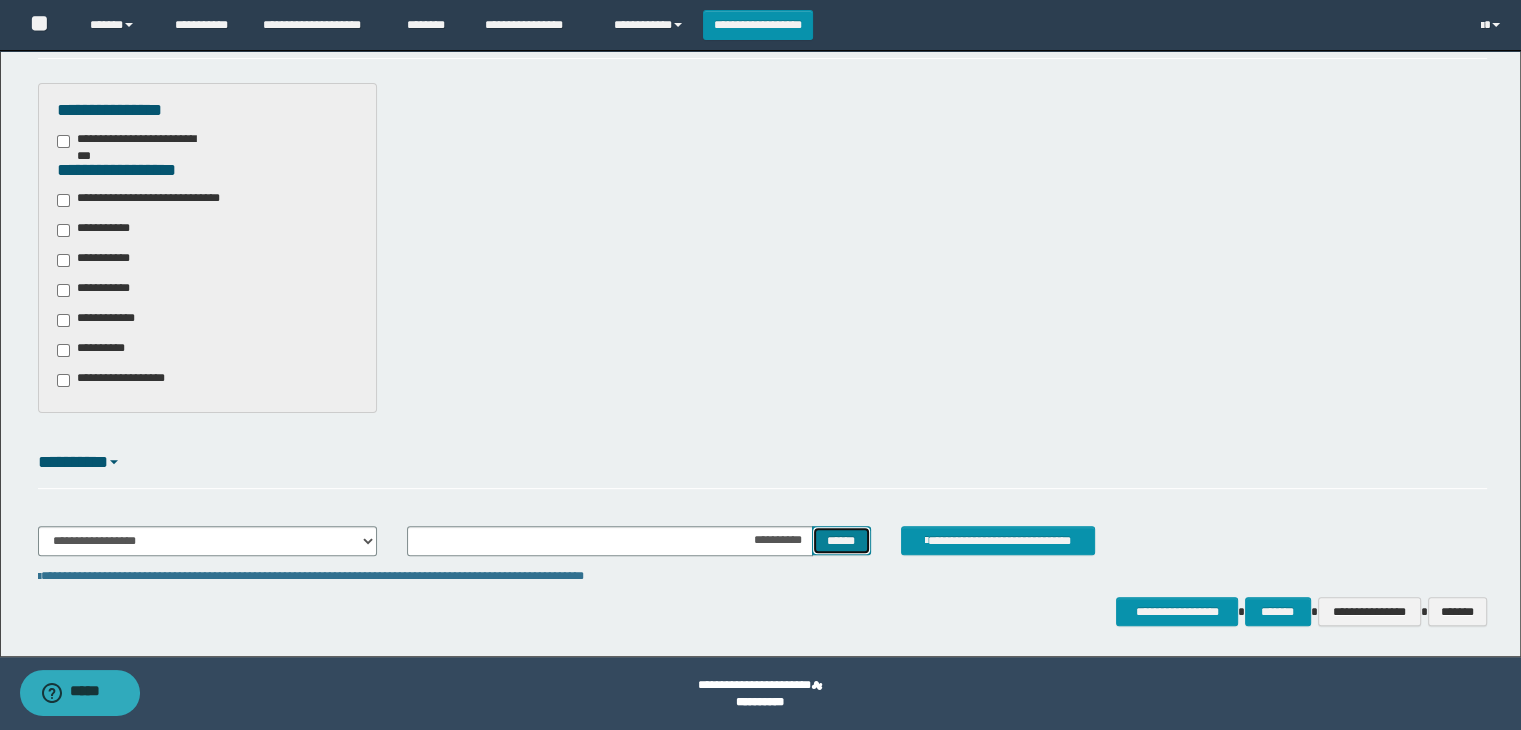 click on "******" at bounding box center (841, 541) 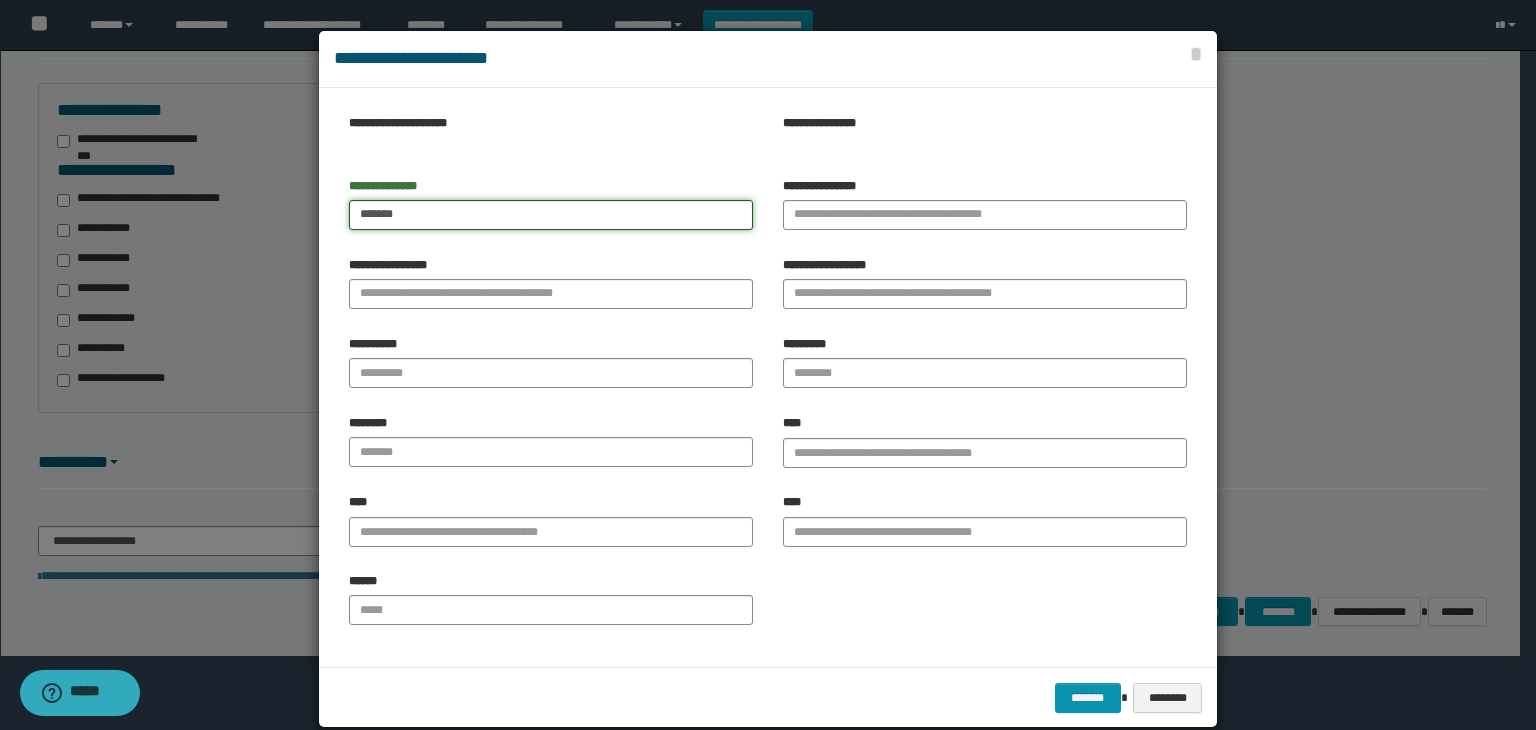 type on "******" 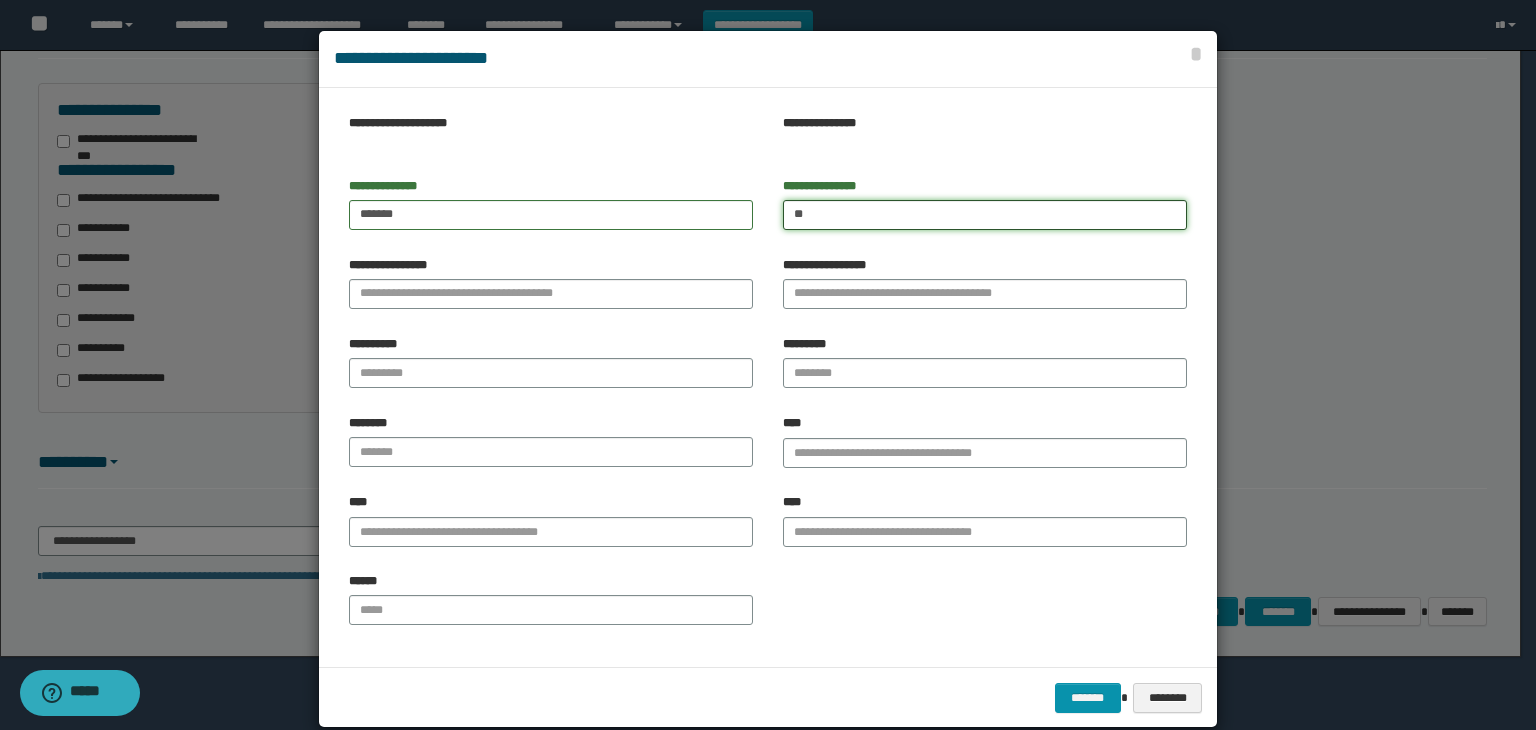 type on "*" 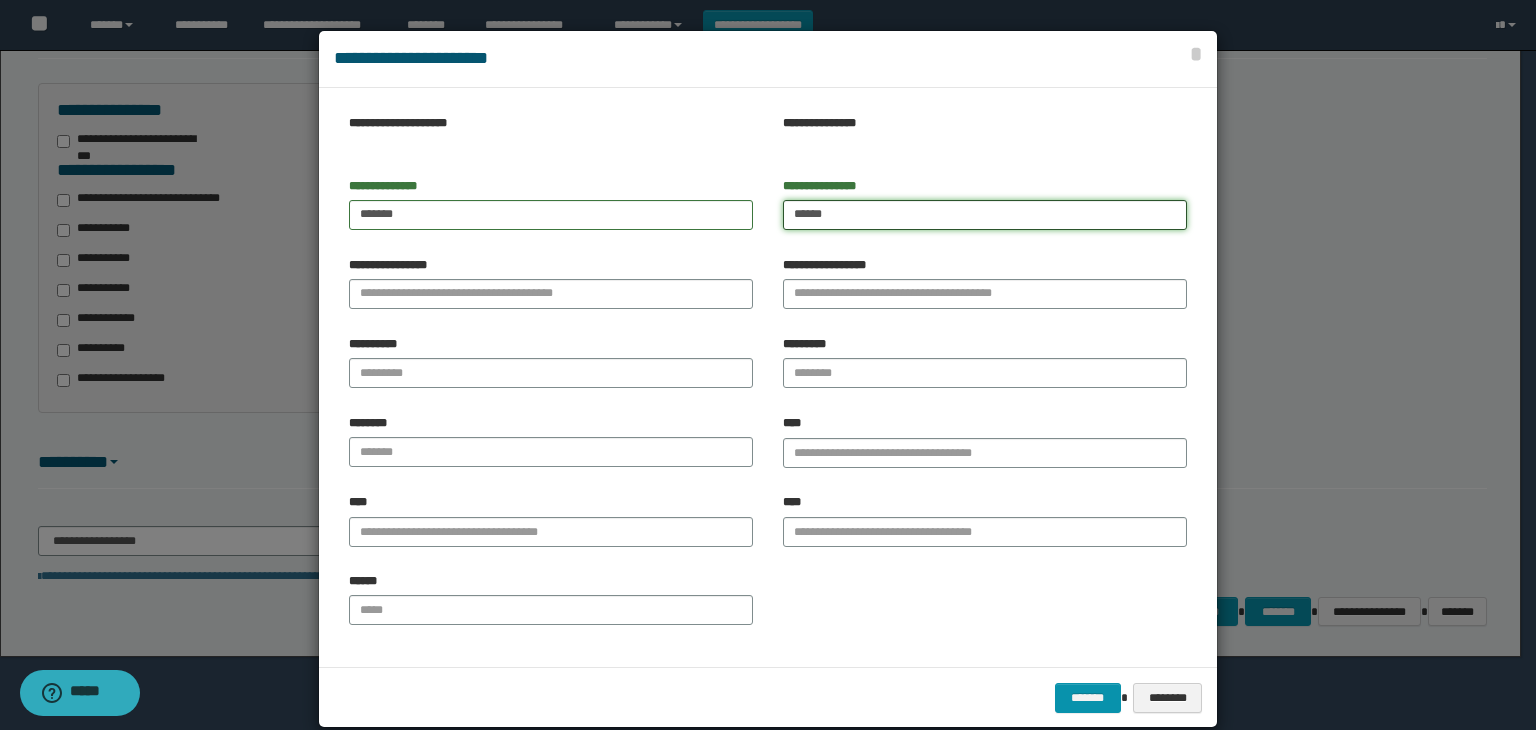 type on "******" 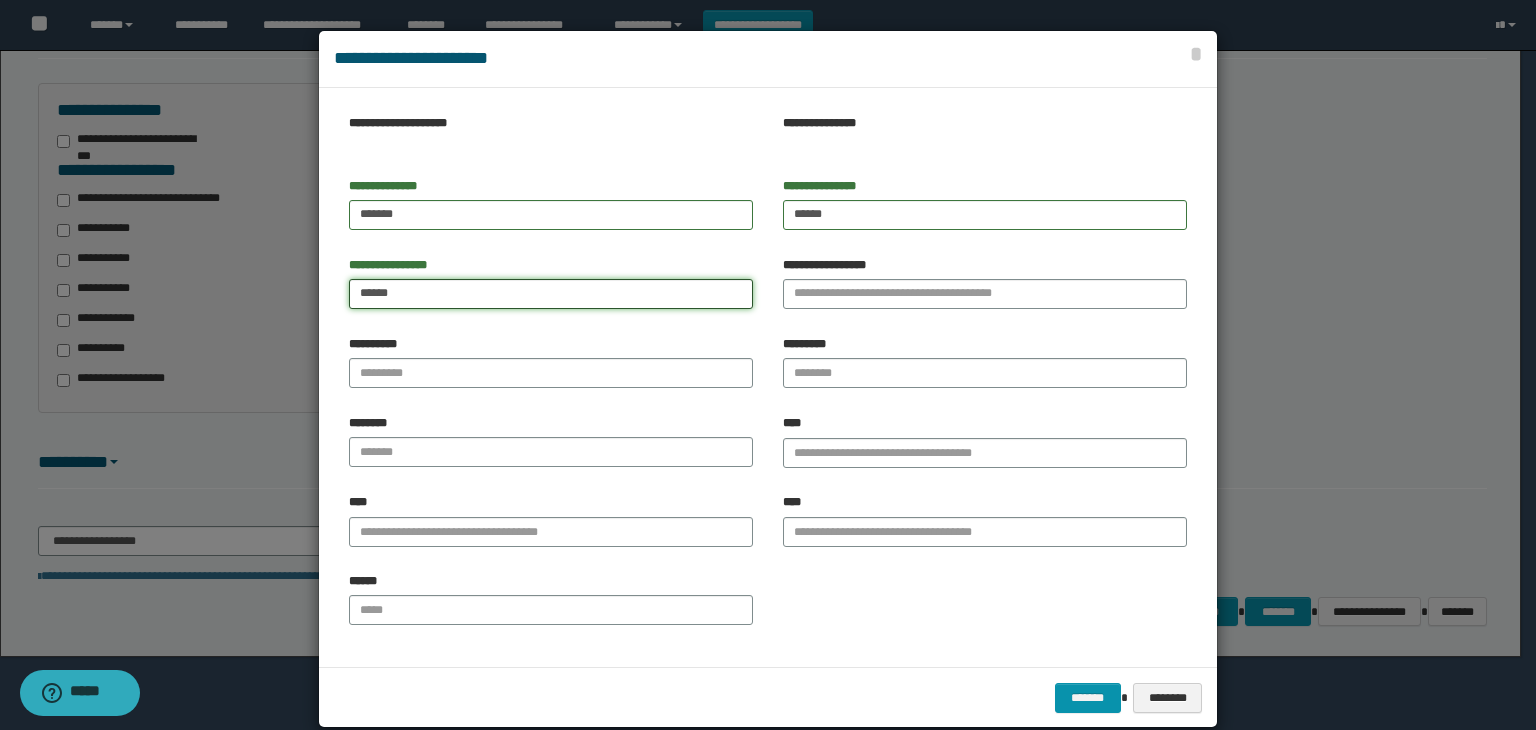 type on "*****" 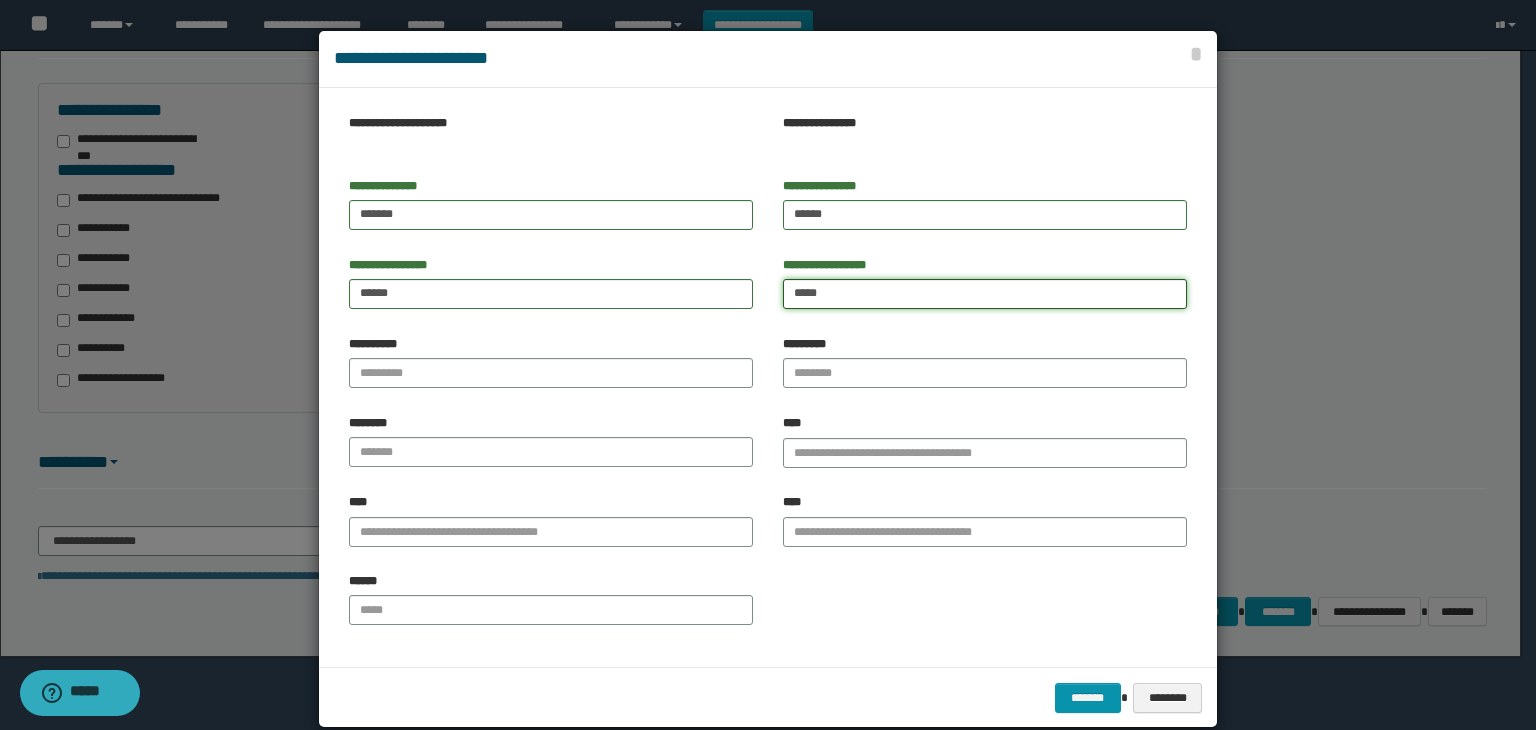 type on "*****" 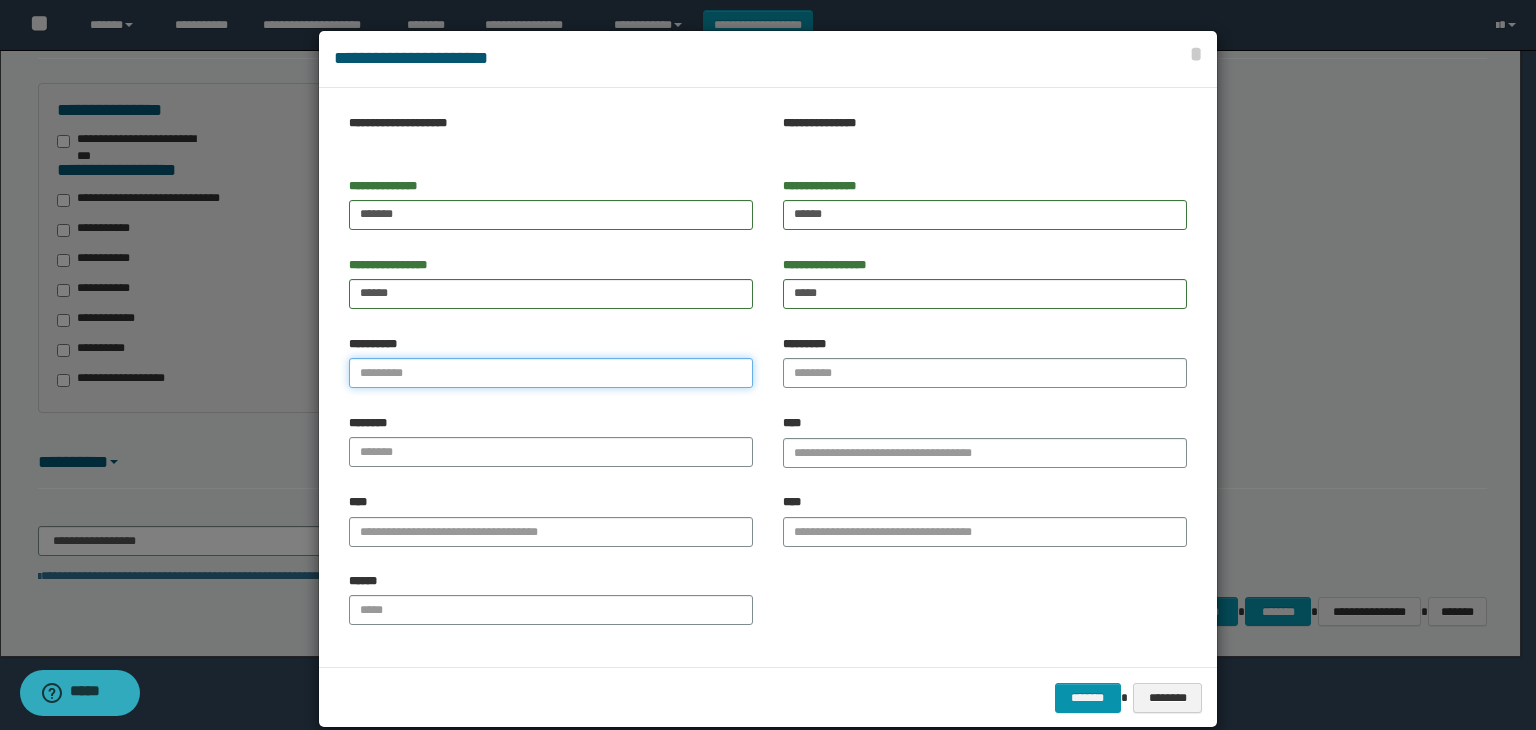 click on "**********" at bounding box center [551, 373] 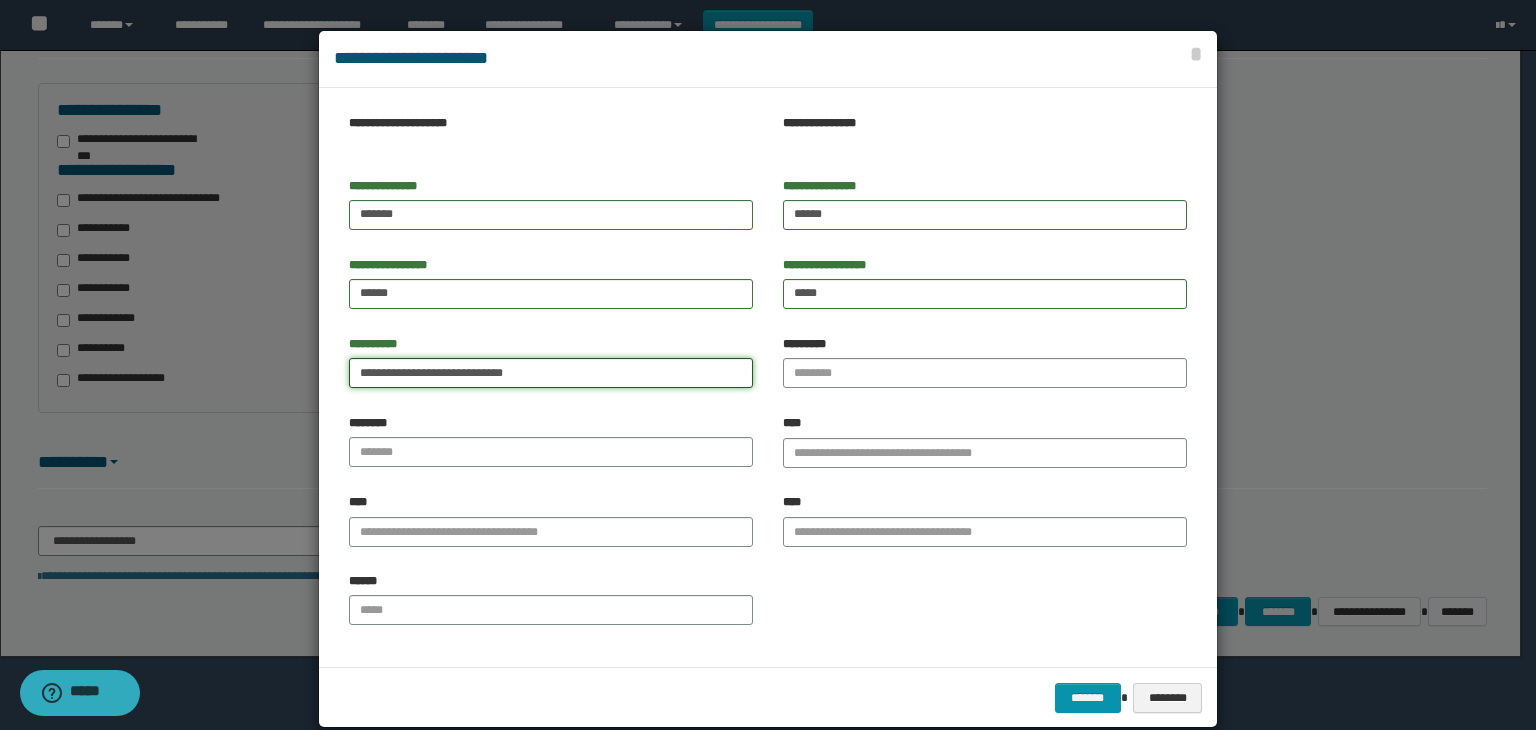 type on "**********" 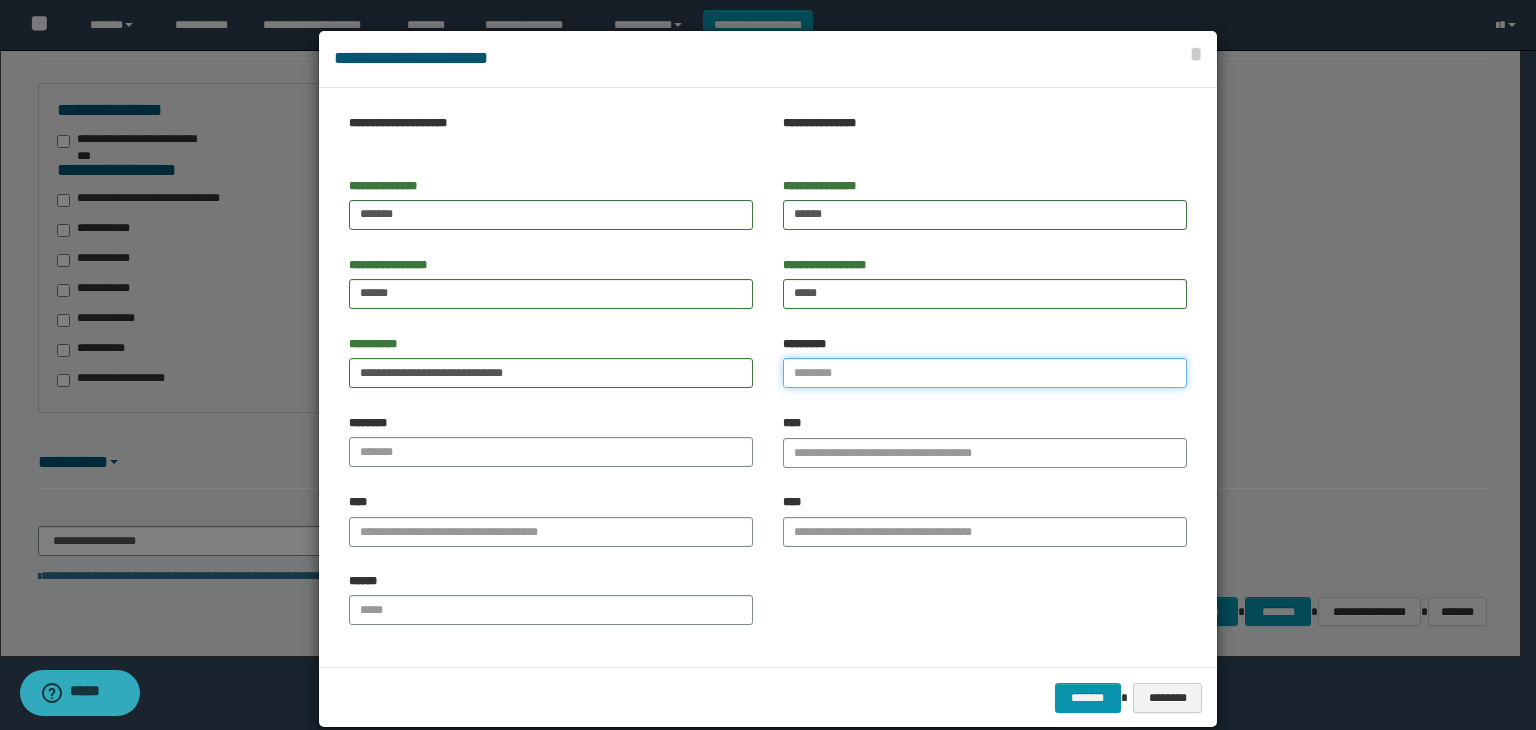 click on "*********" at bounding box center (985, 373) 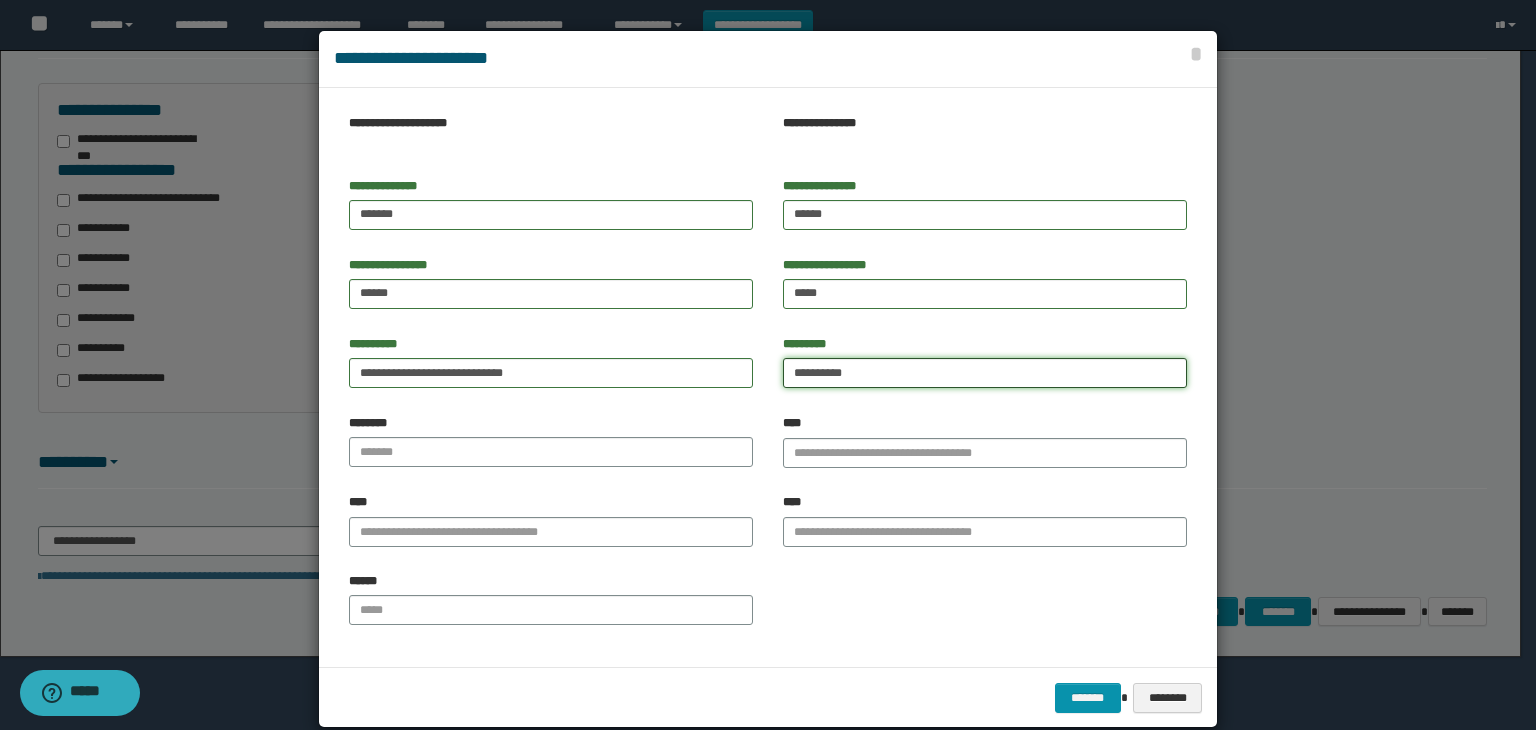 type on "**********" 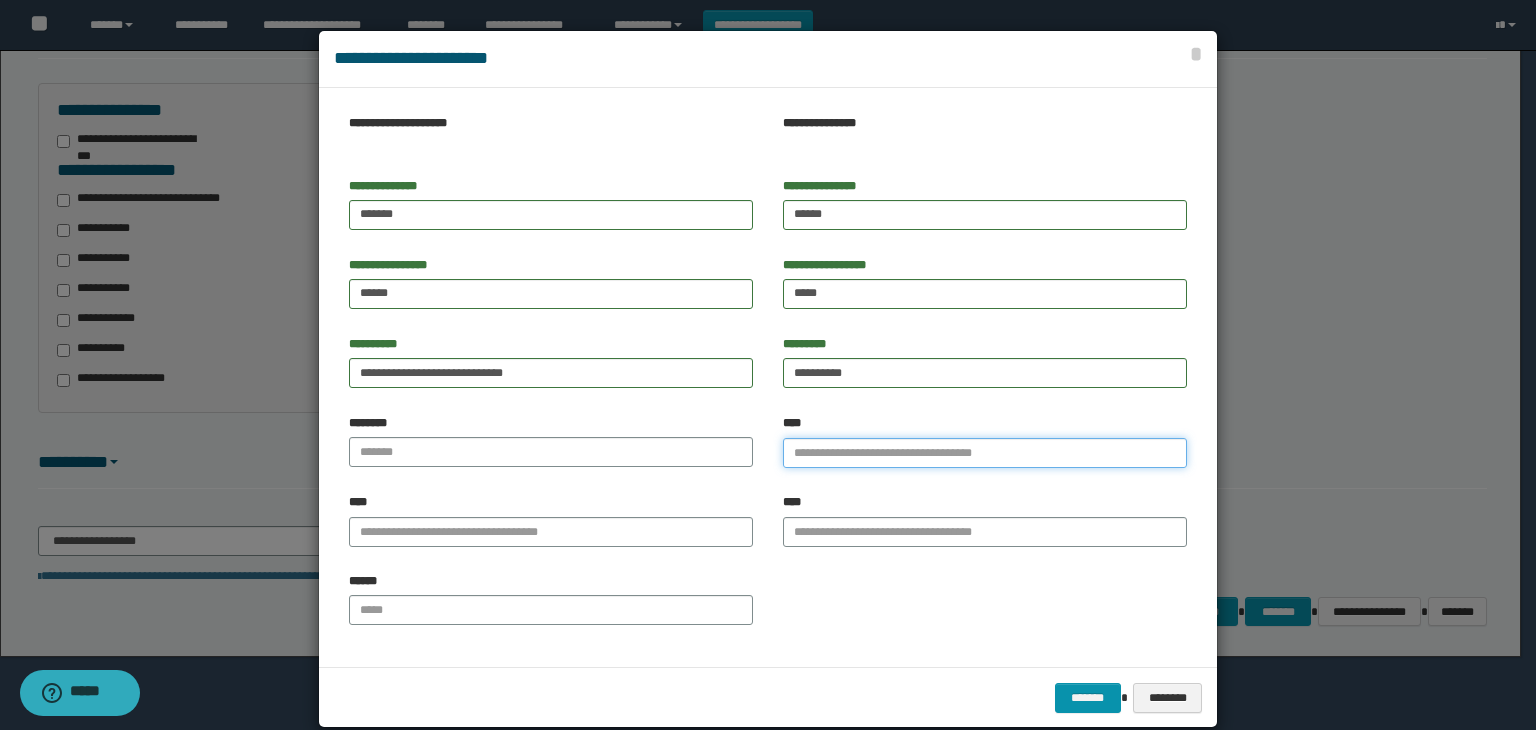 click on "****" at bounding box center (985, 453) 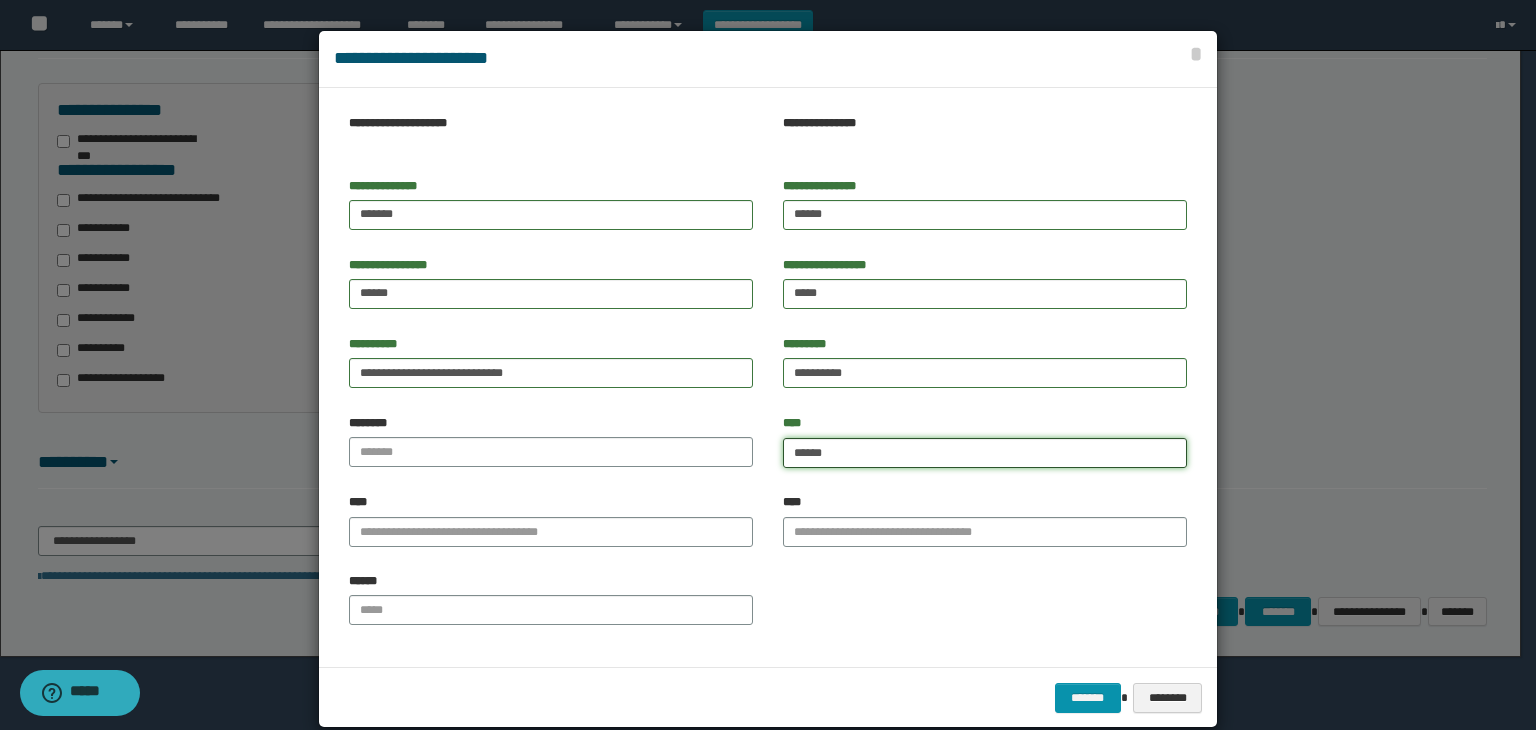 type on "*******" 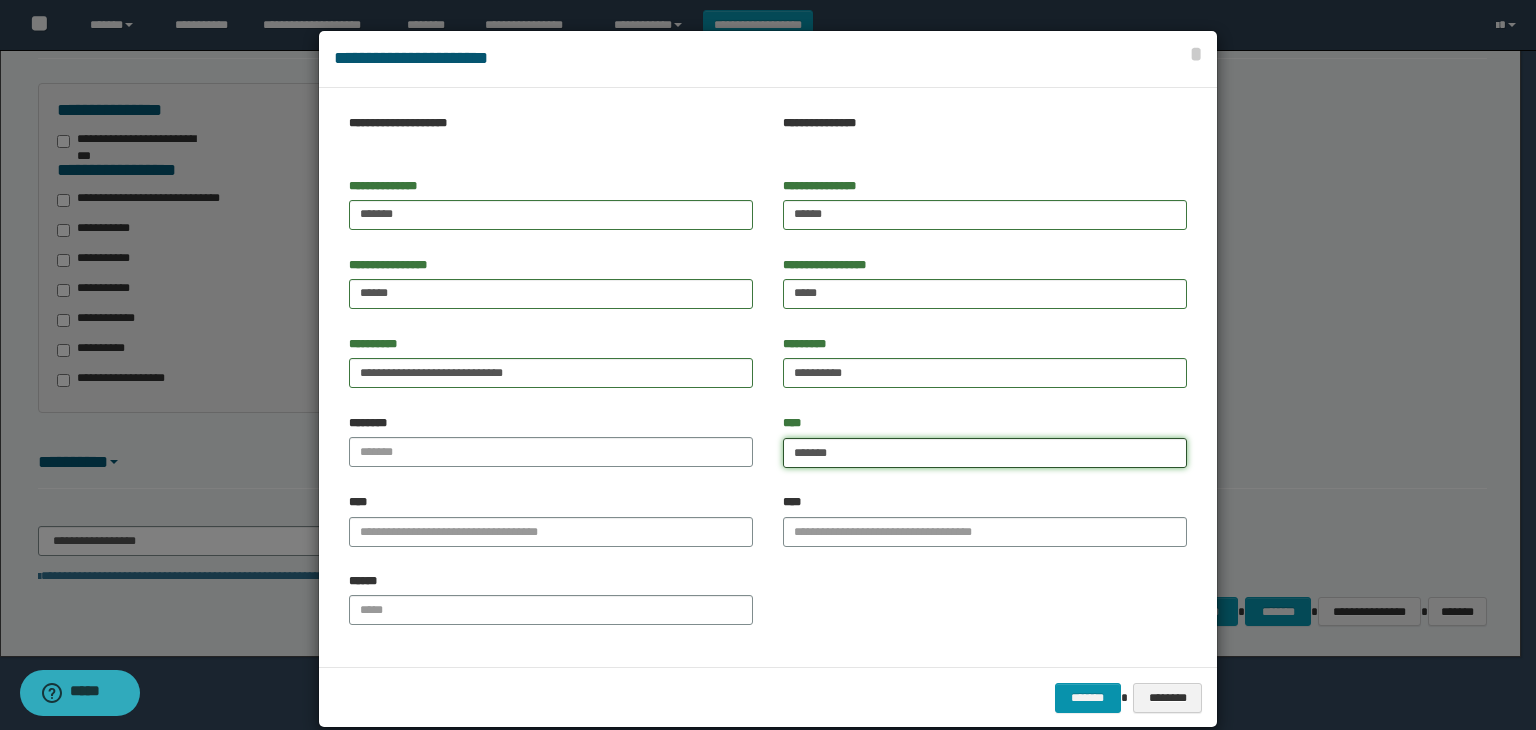 type on "**********" 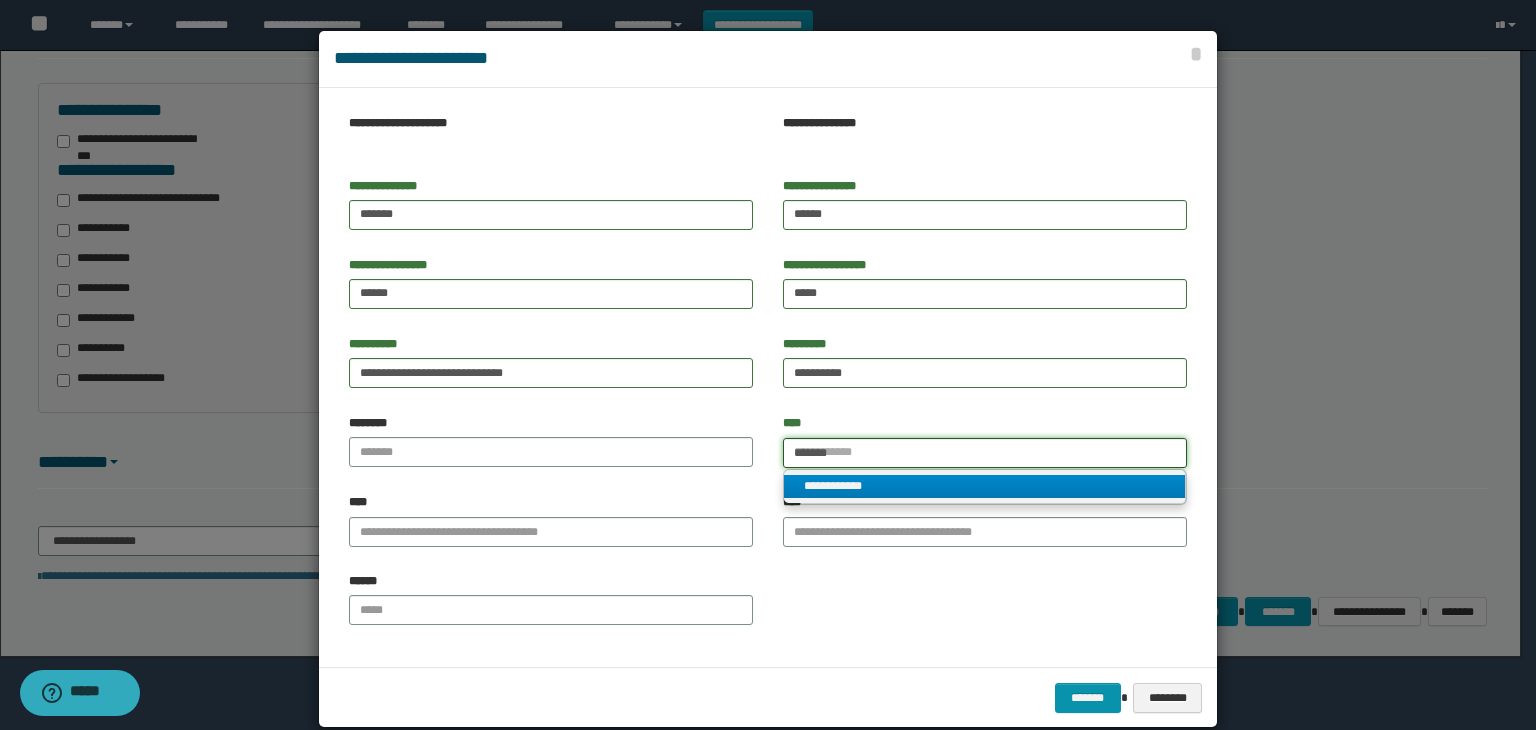 type on "*******" 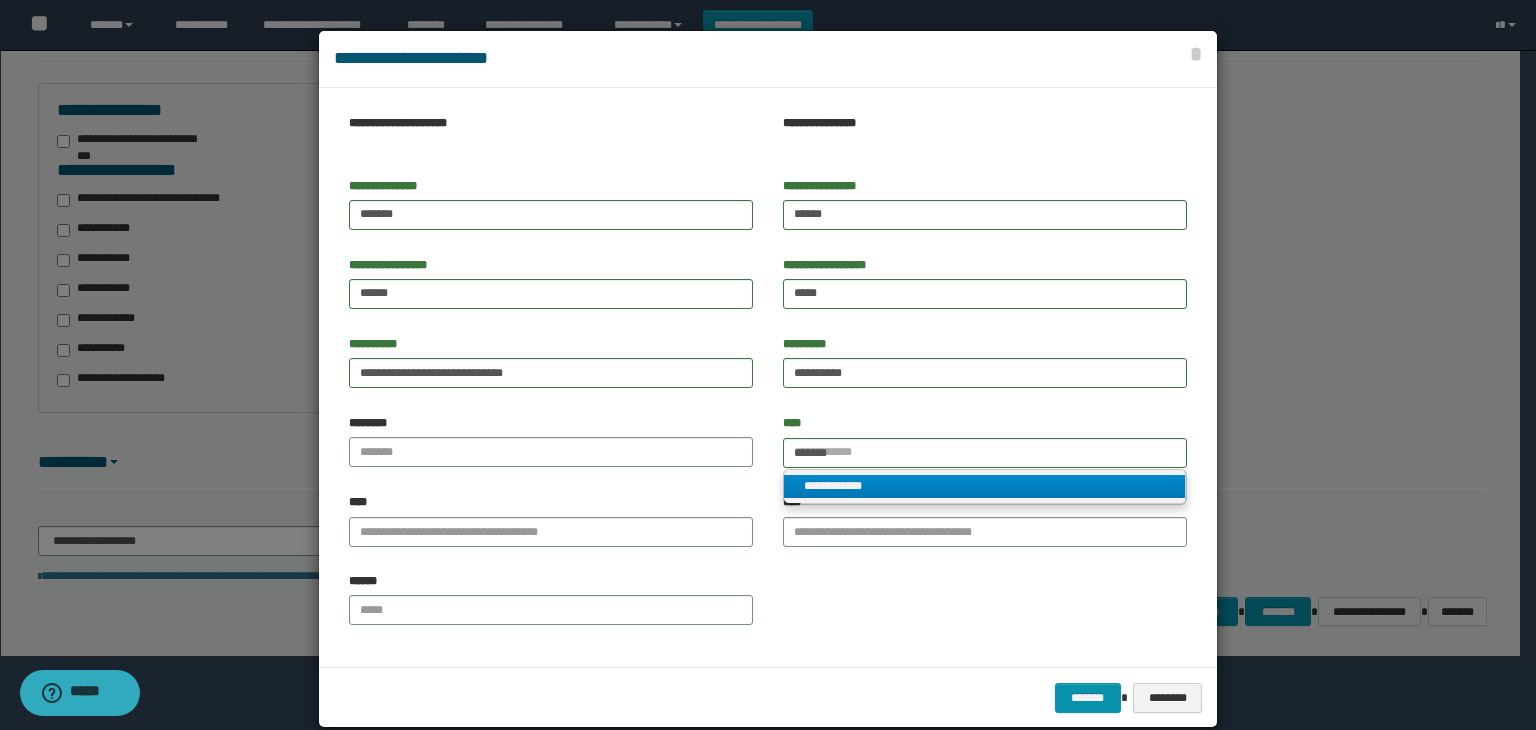 click on "**********" at bounding box center (984, 486) 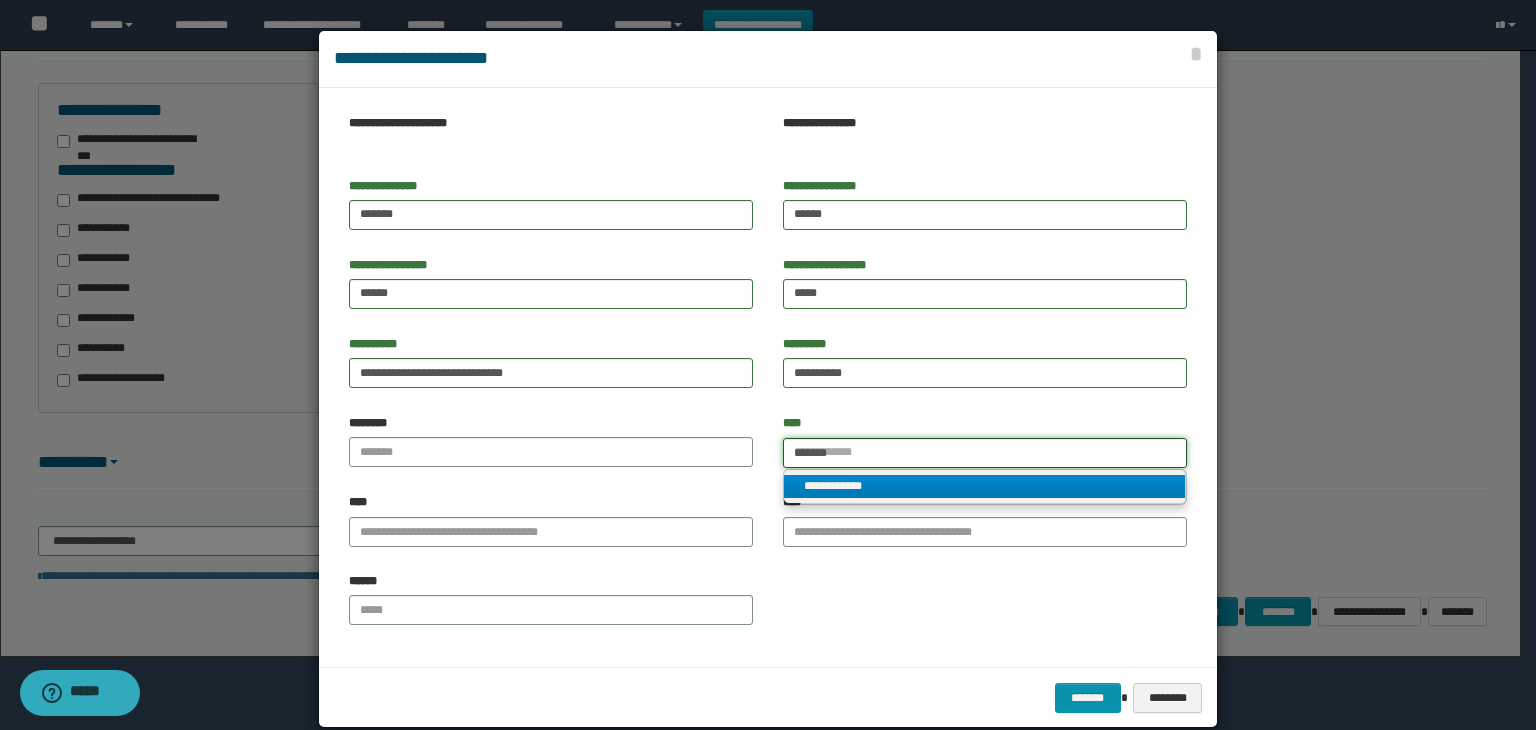 type 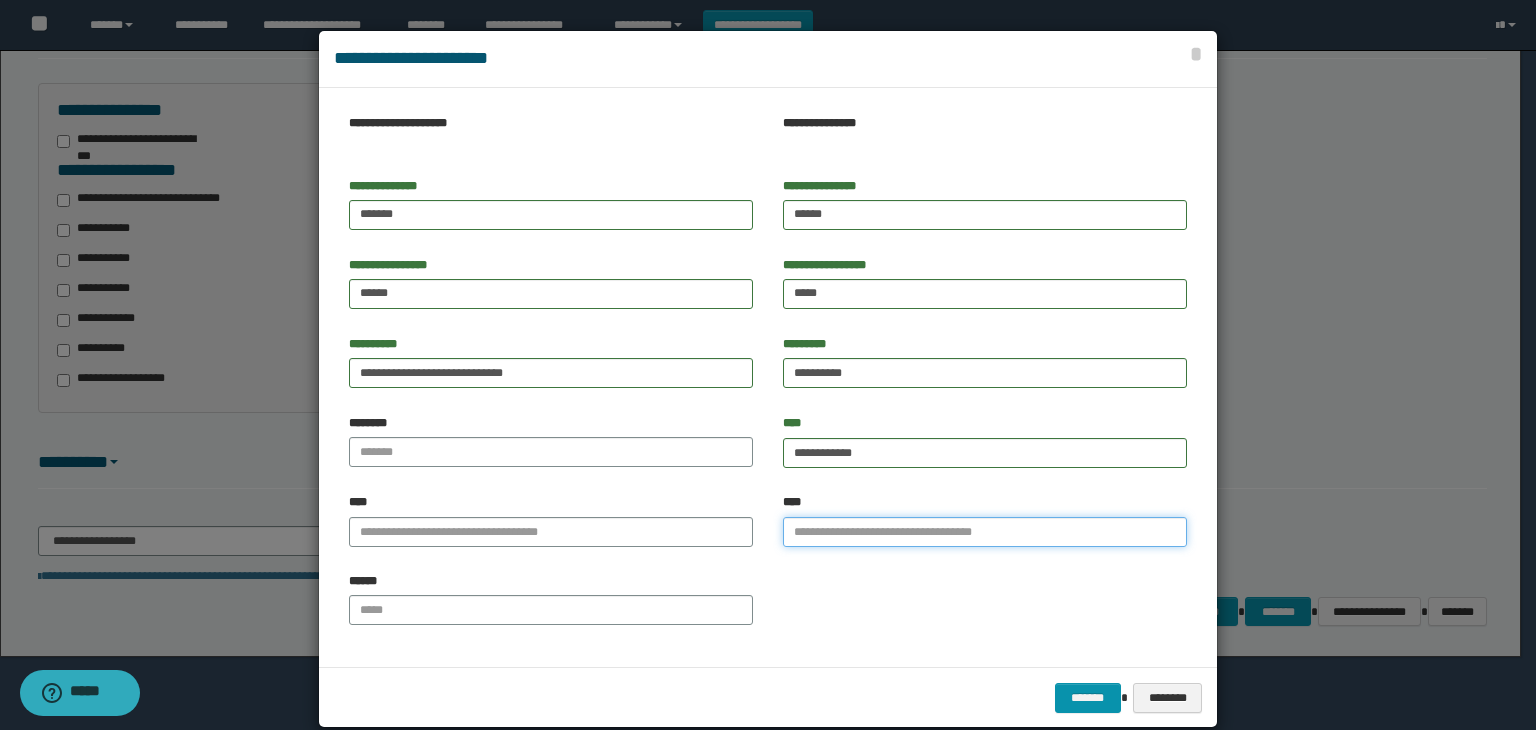 click on "****" at bounding box center [985, 532] 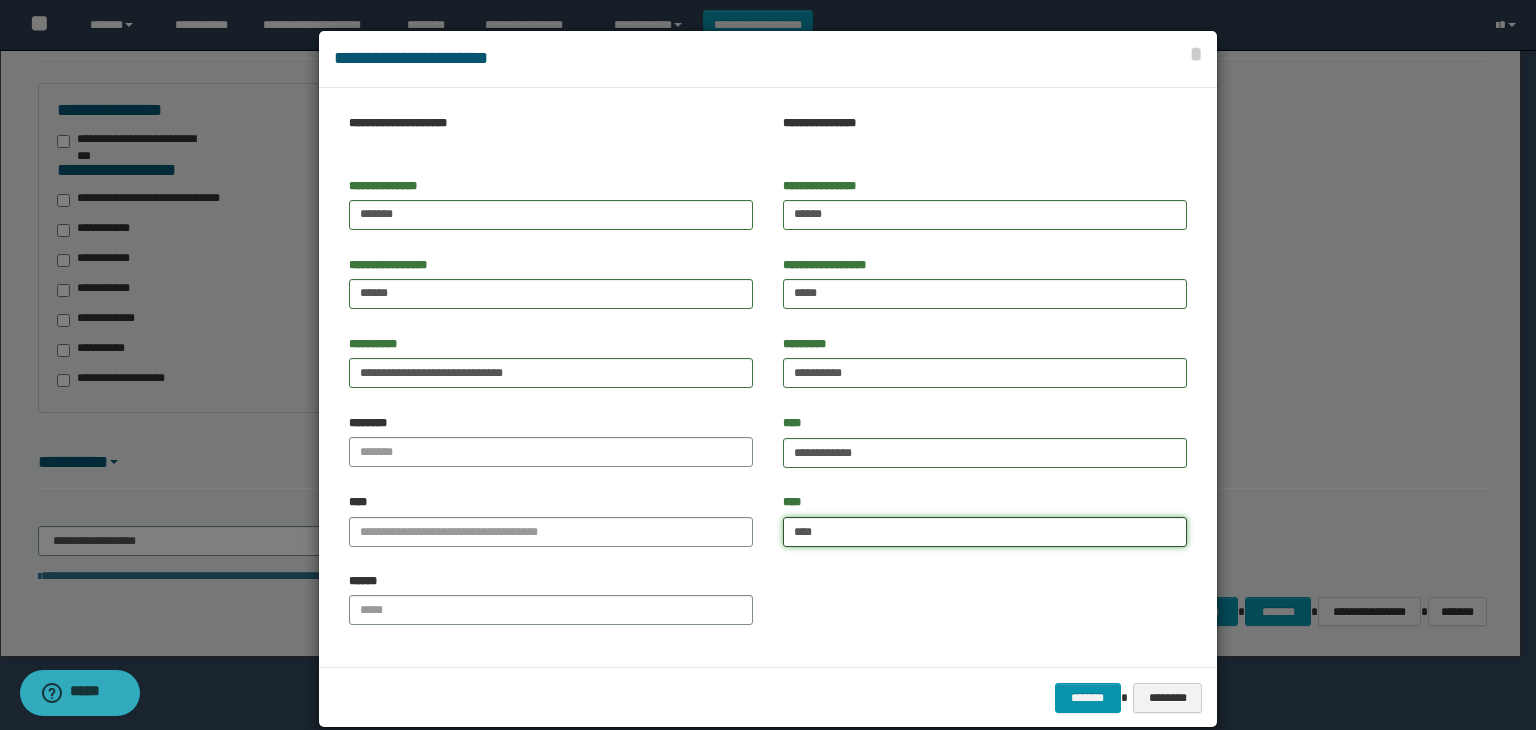 type on "*****" 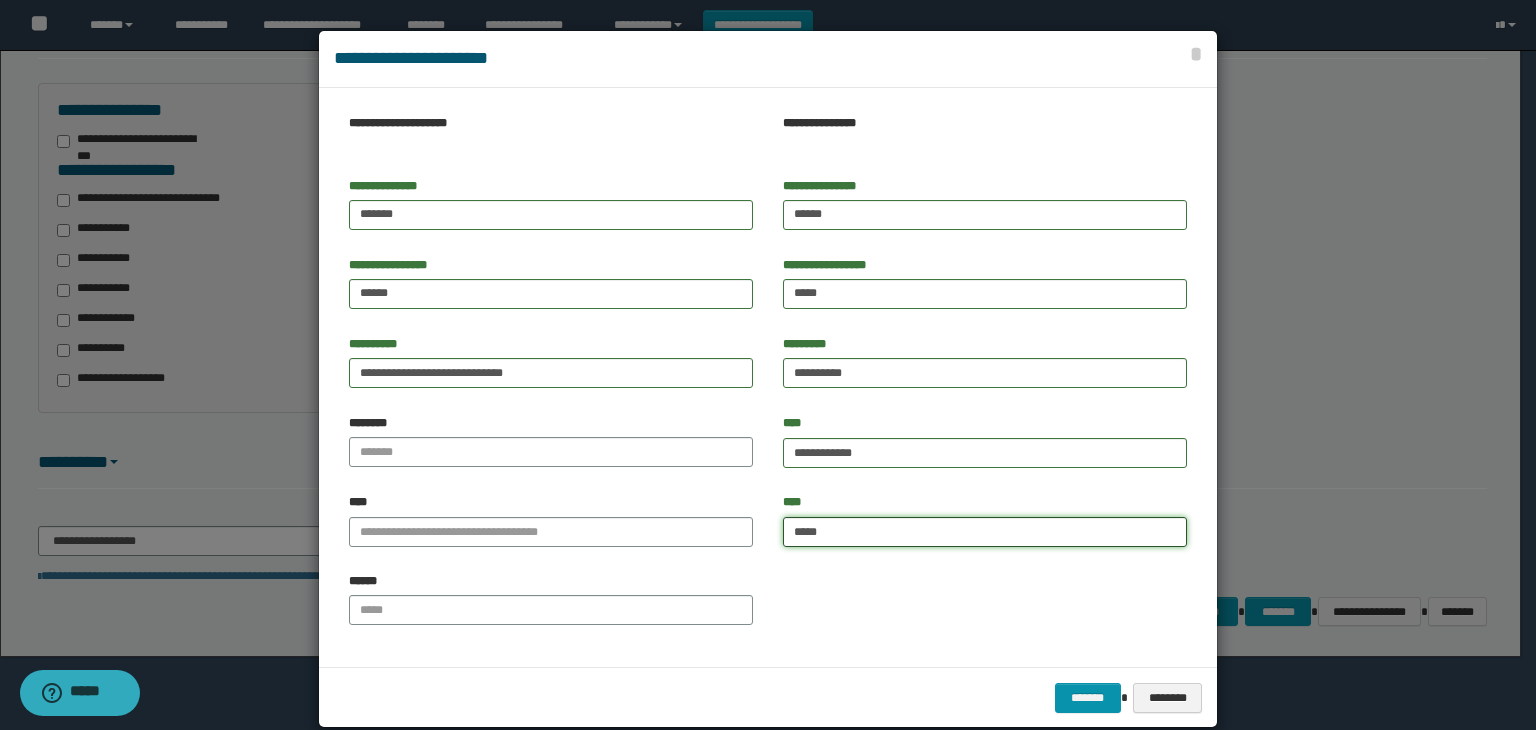 type on "**********" 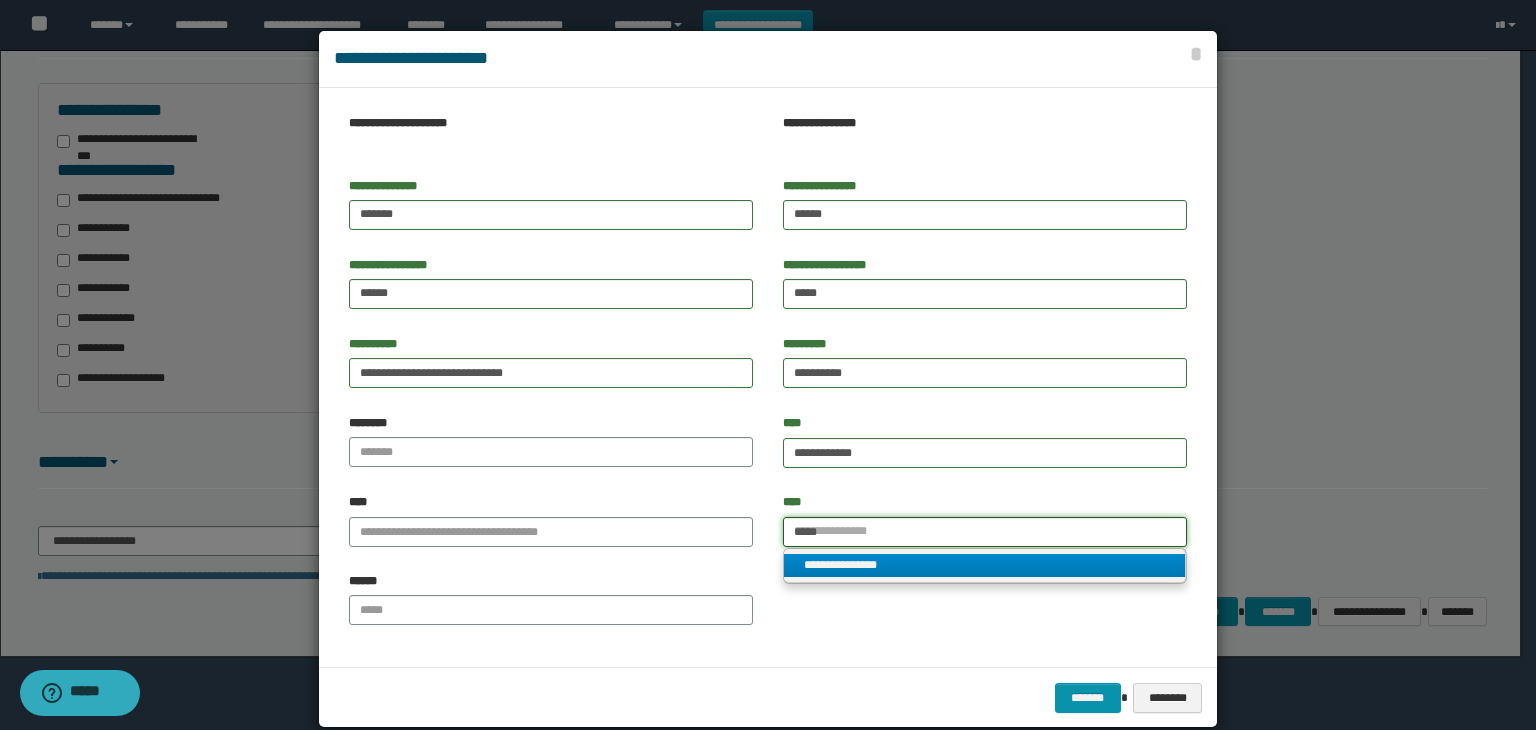 type on "*****" 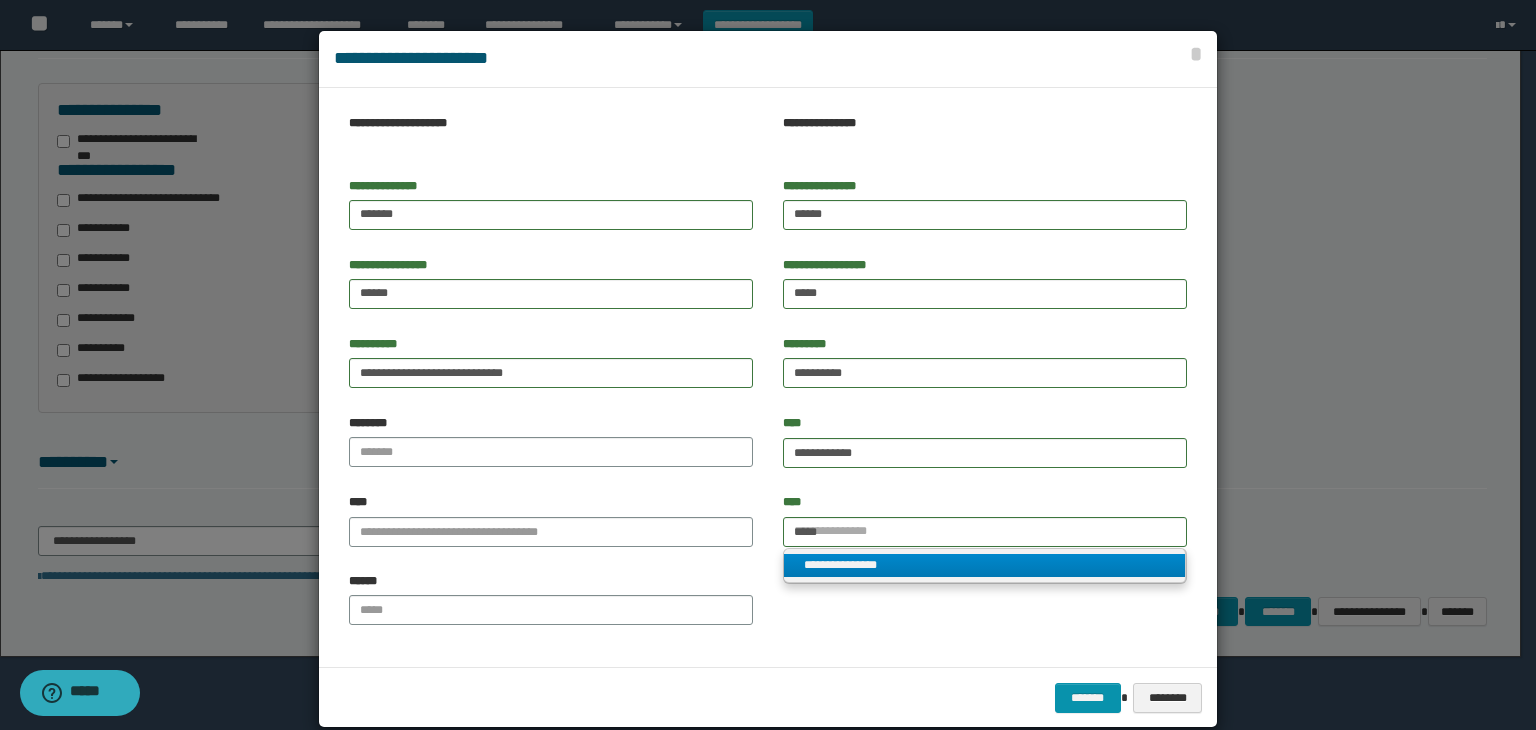 click on "**********" at bounding box center (985, 566) 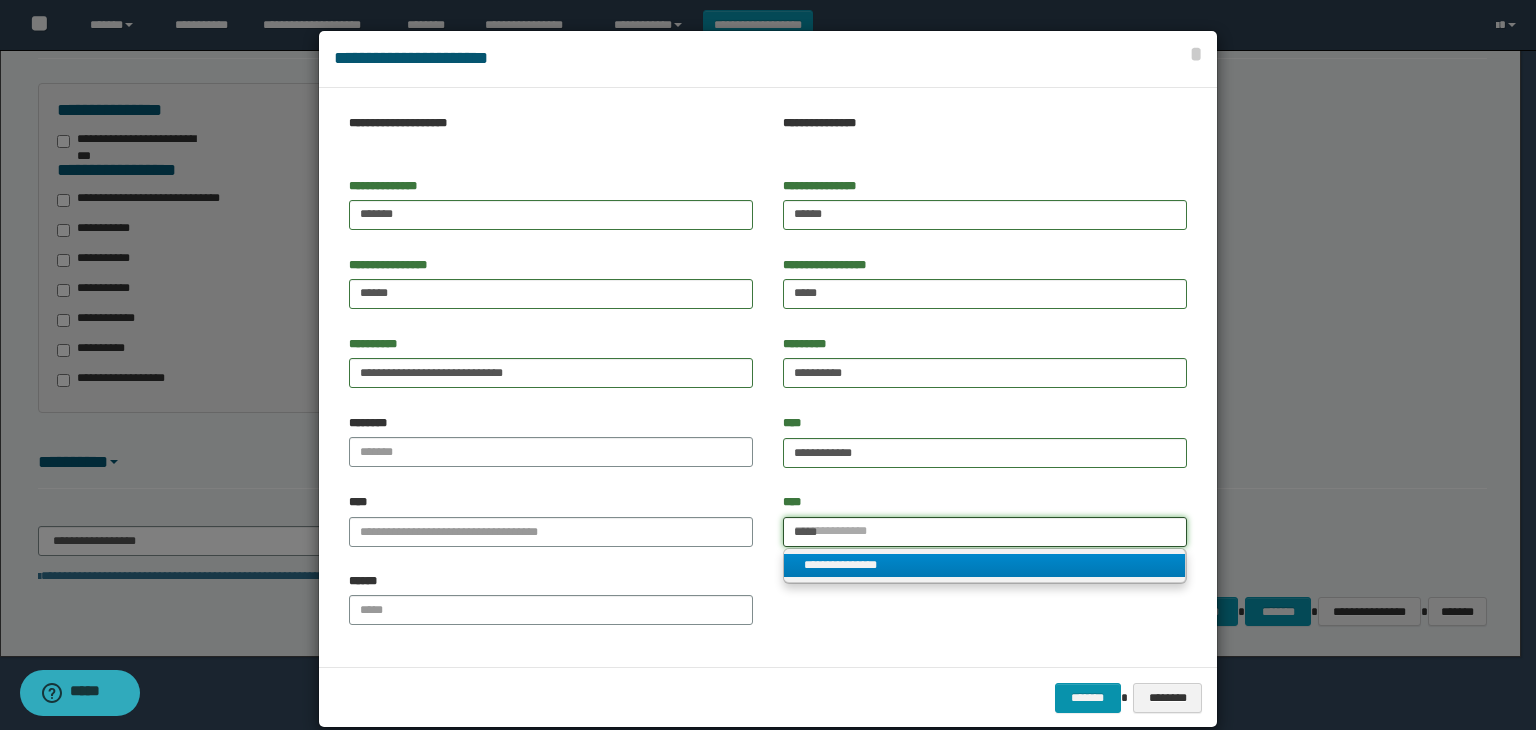 type 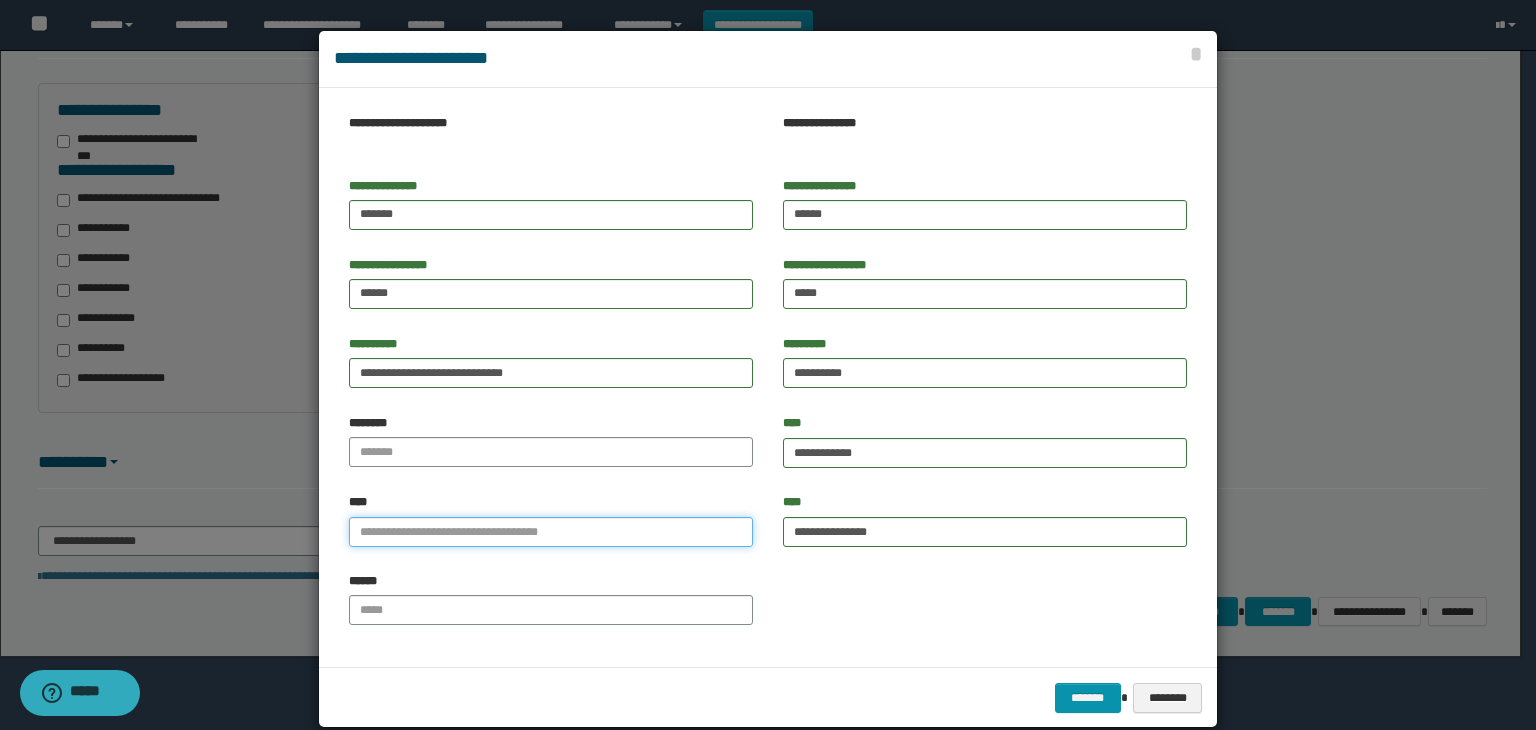 click on "****" at bounding box center [551, 532] 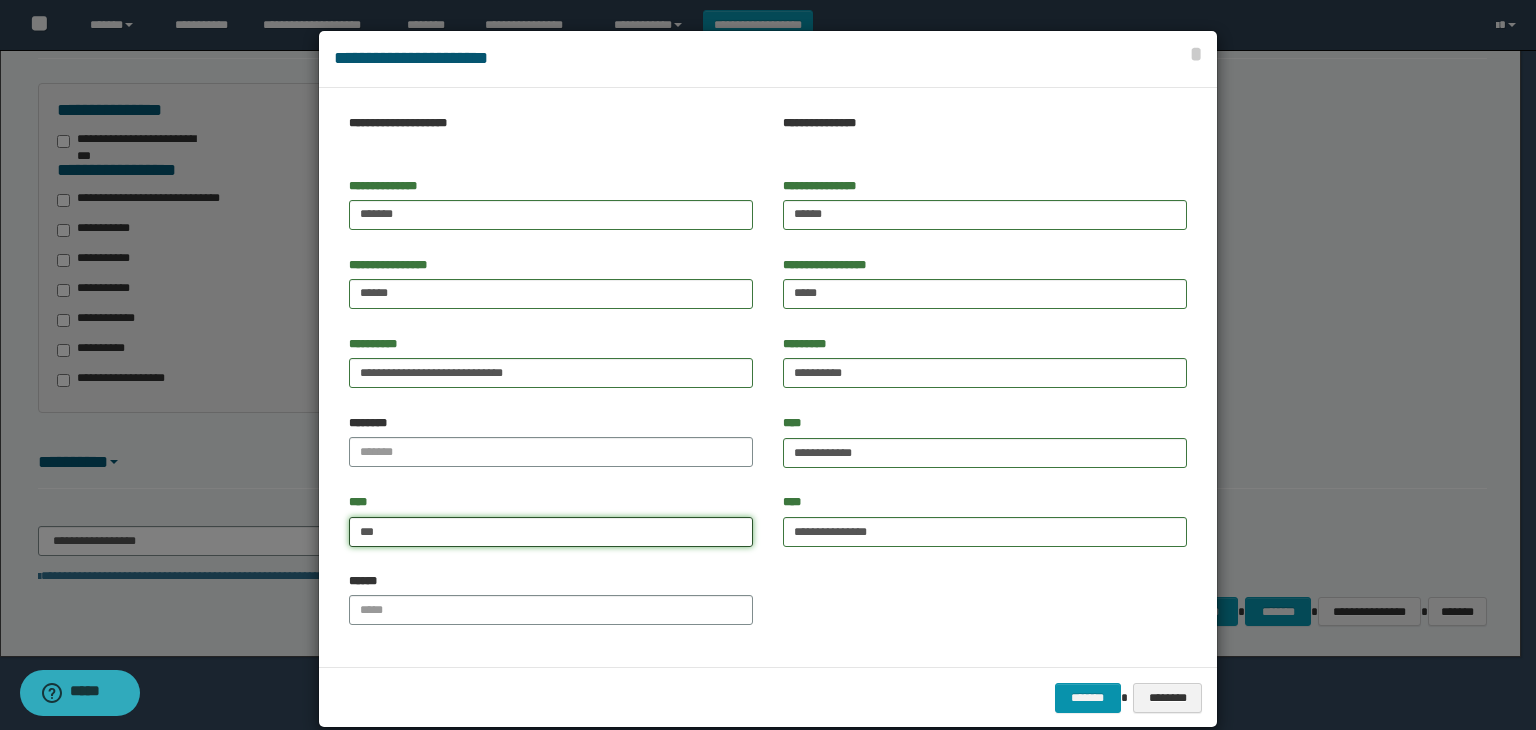 type on "****" 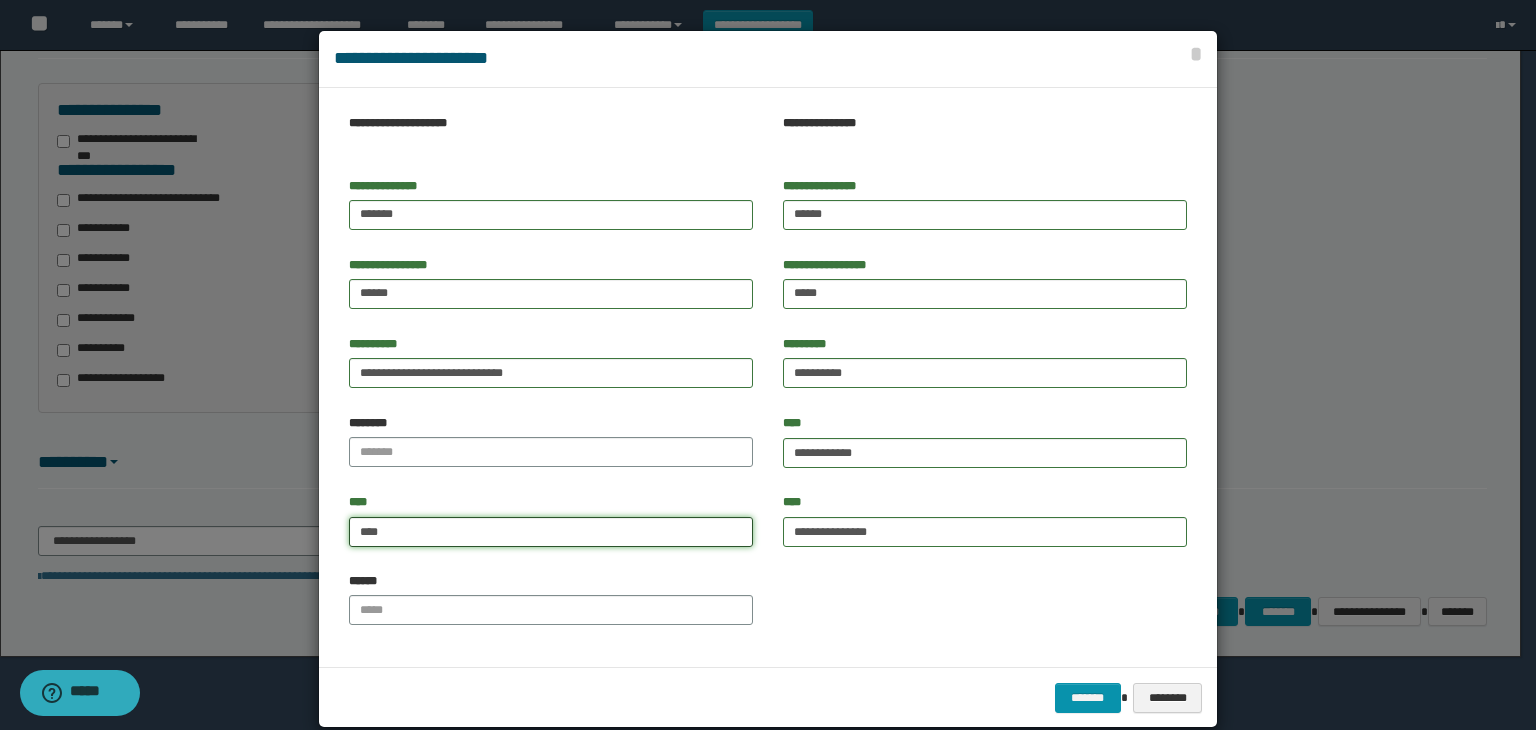 type on "****" 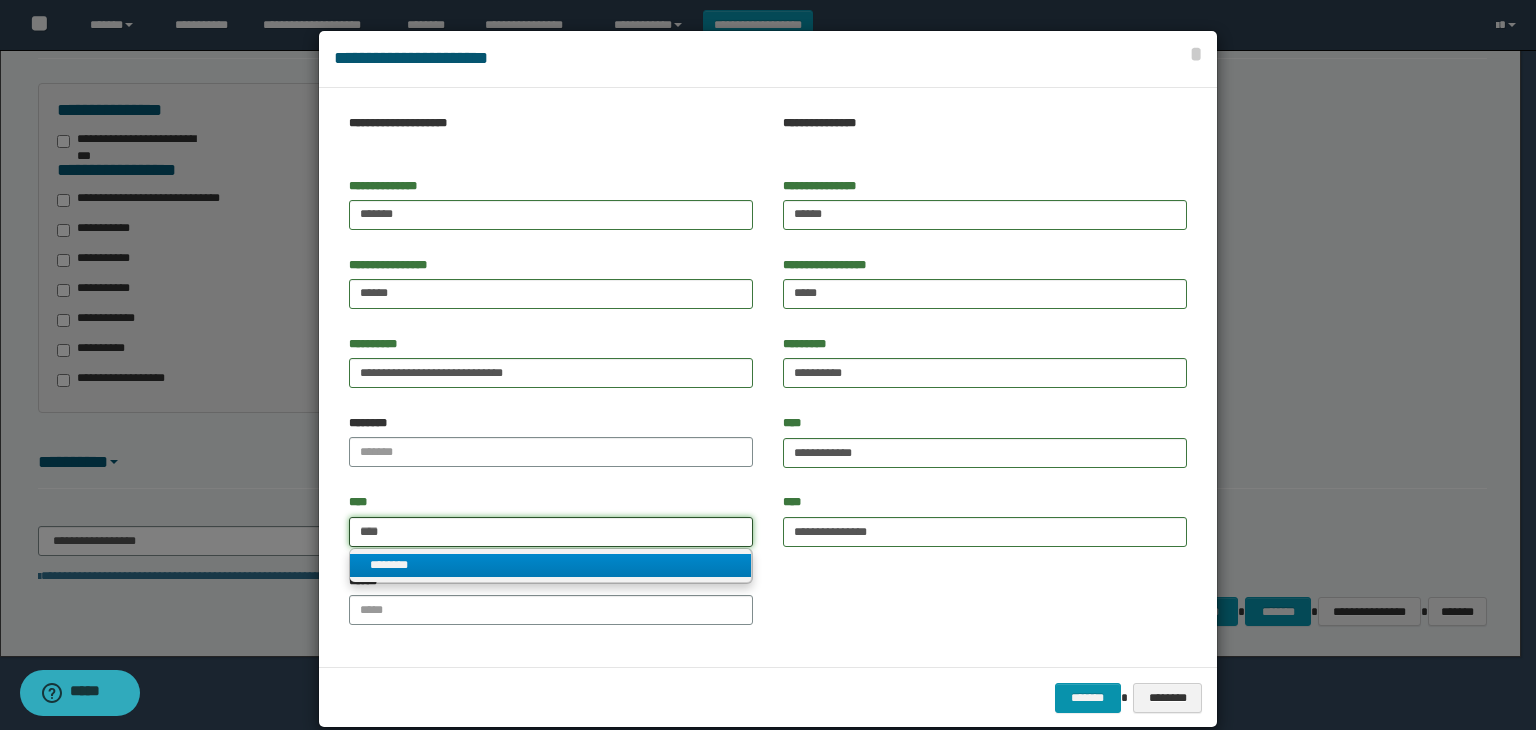type on "****" 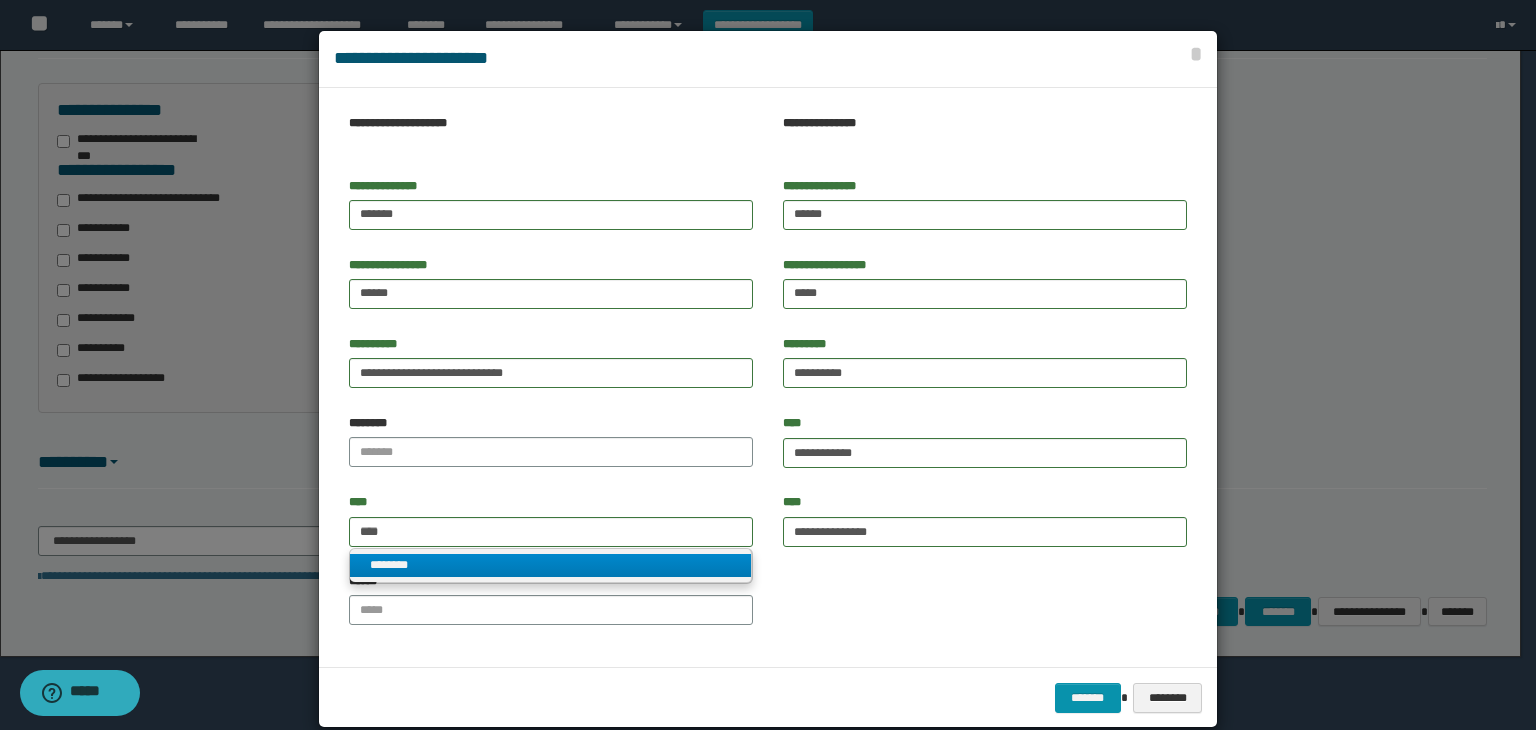 click on "********" at bounding box center [551, 565] 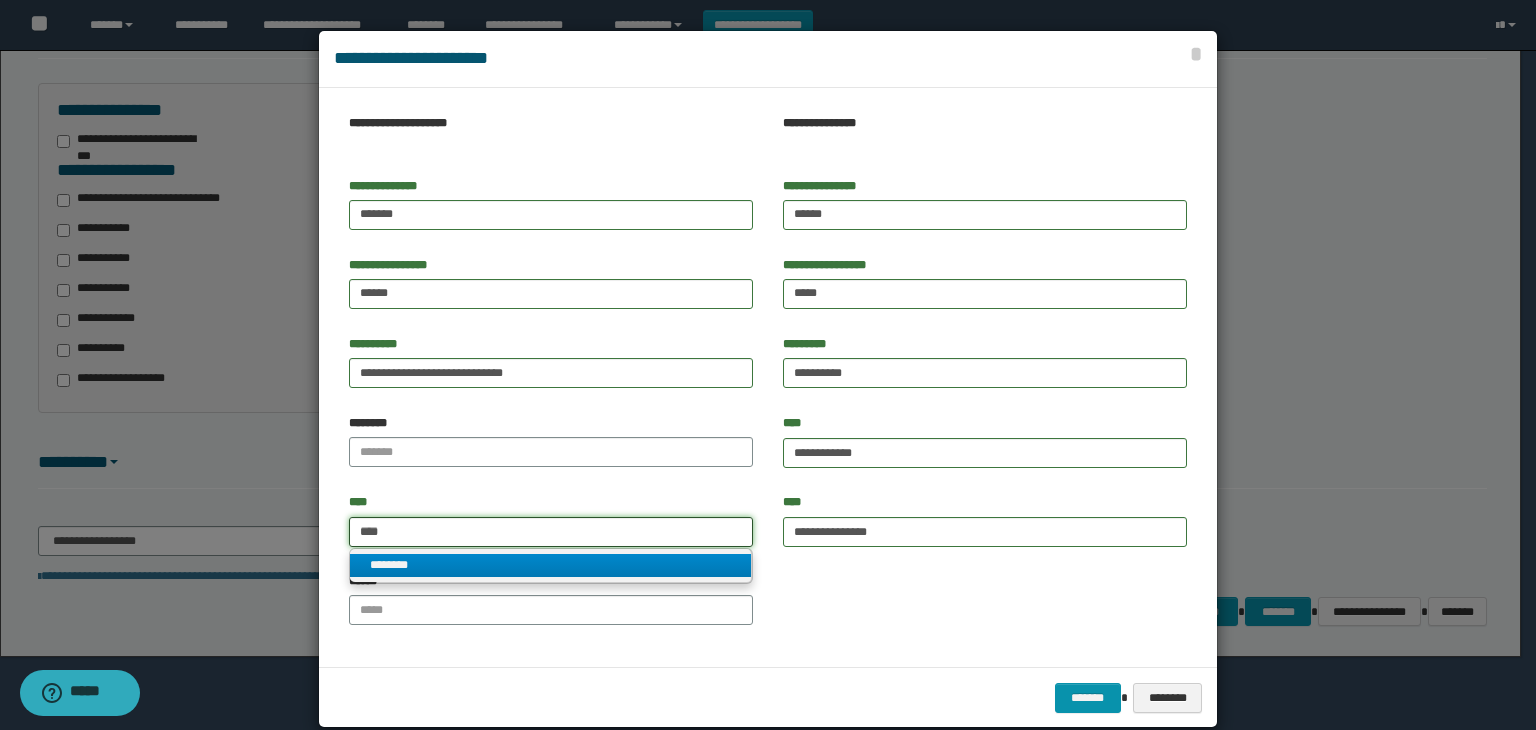 type 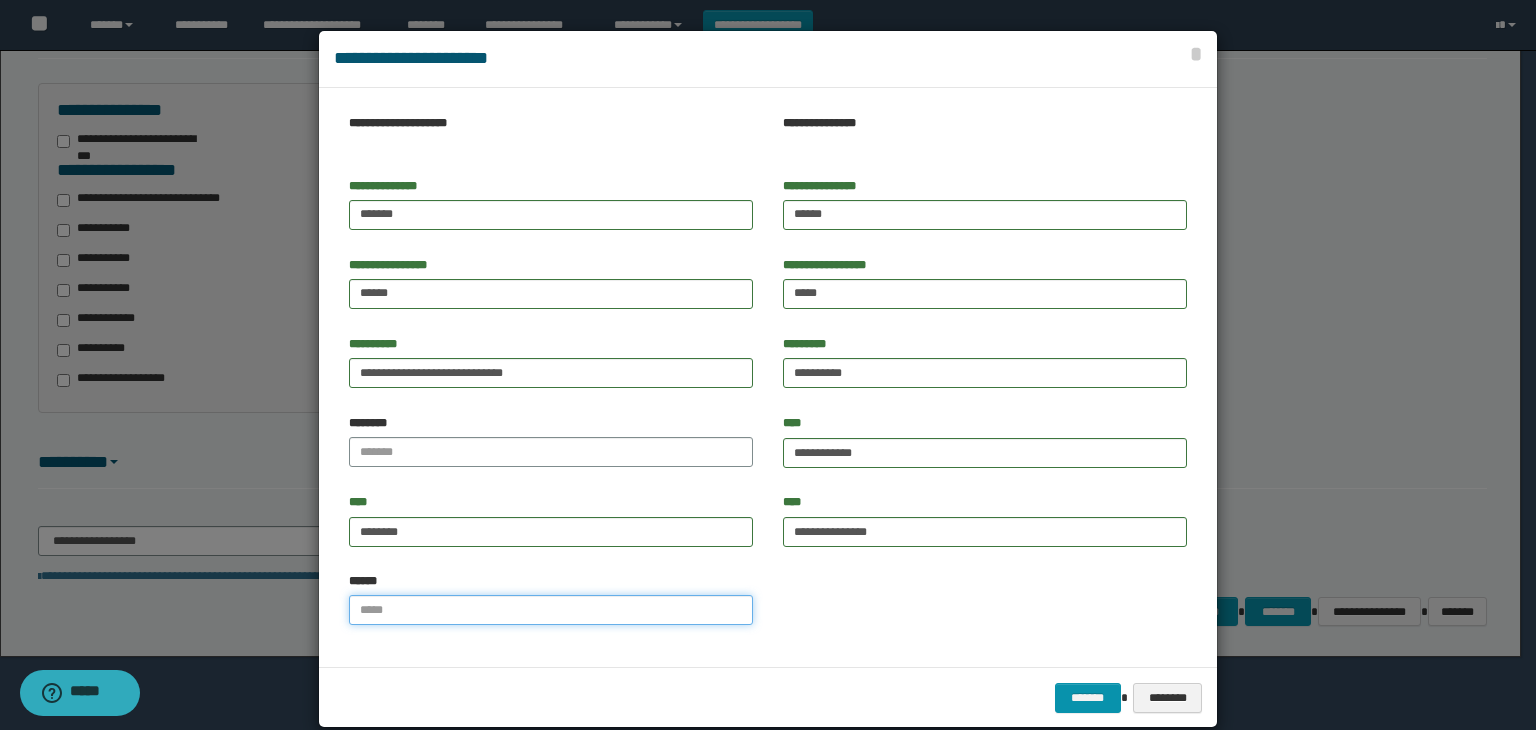 click on "******" at bounding box center [551, 610] 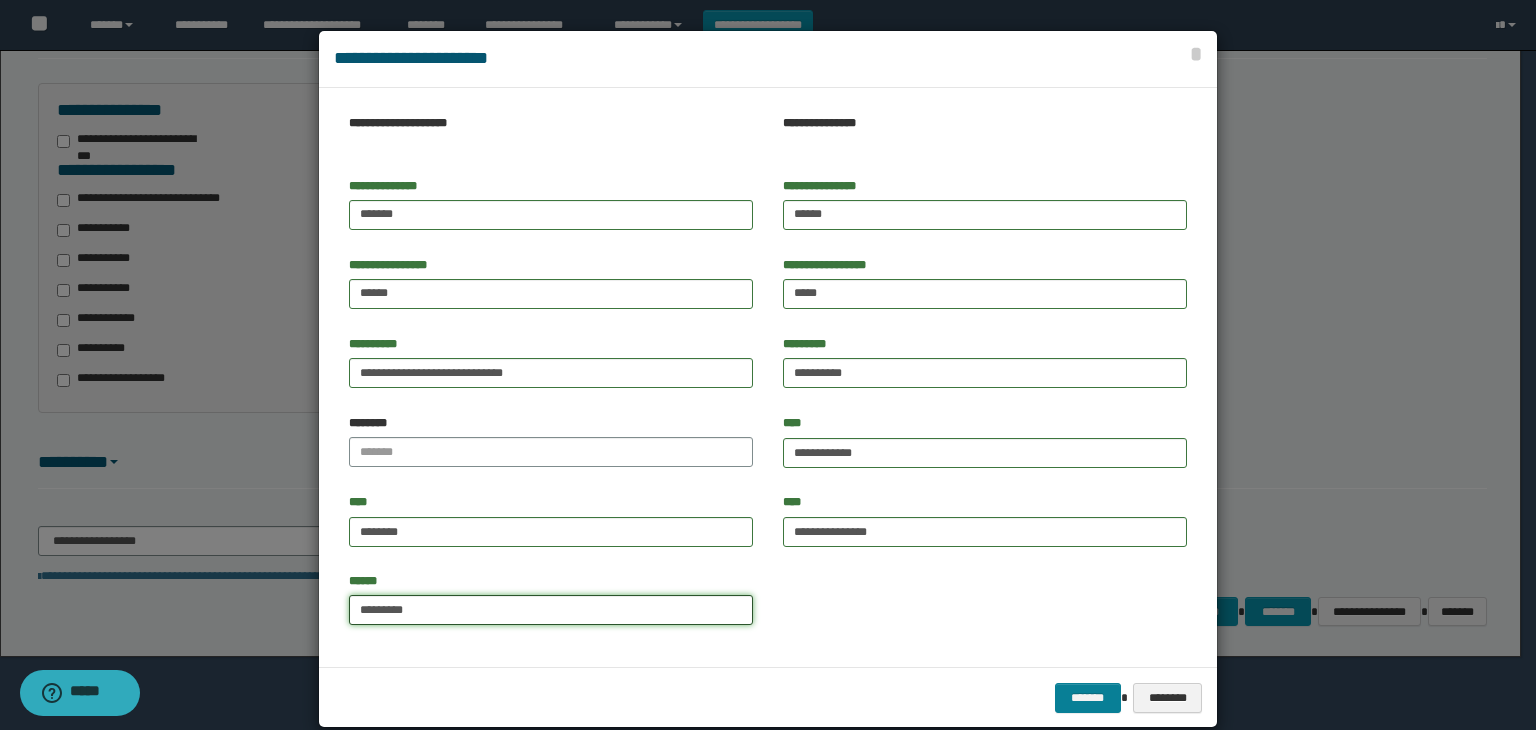 type on "*********" 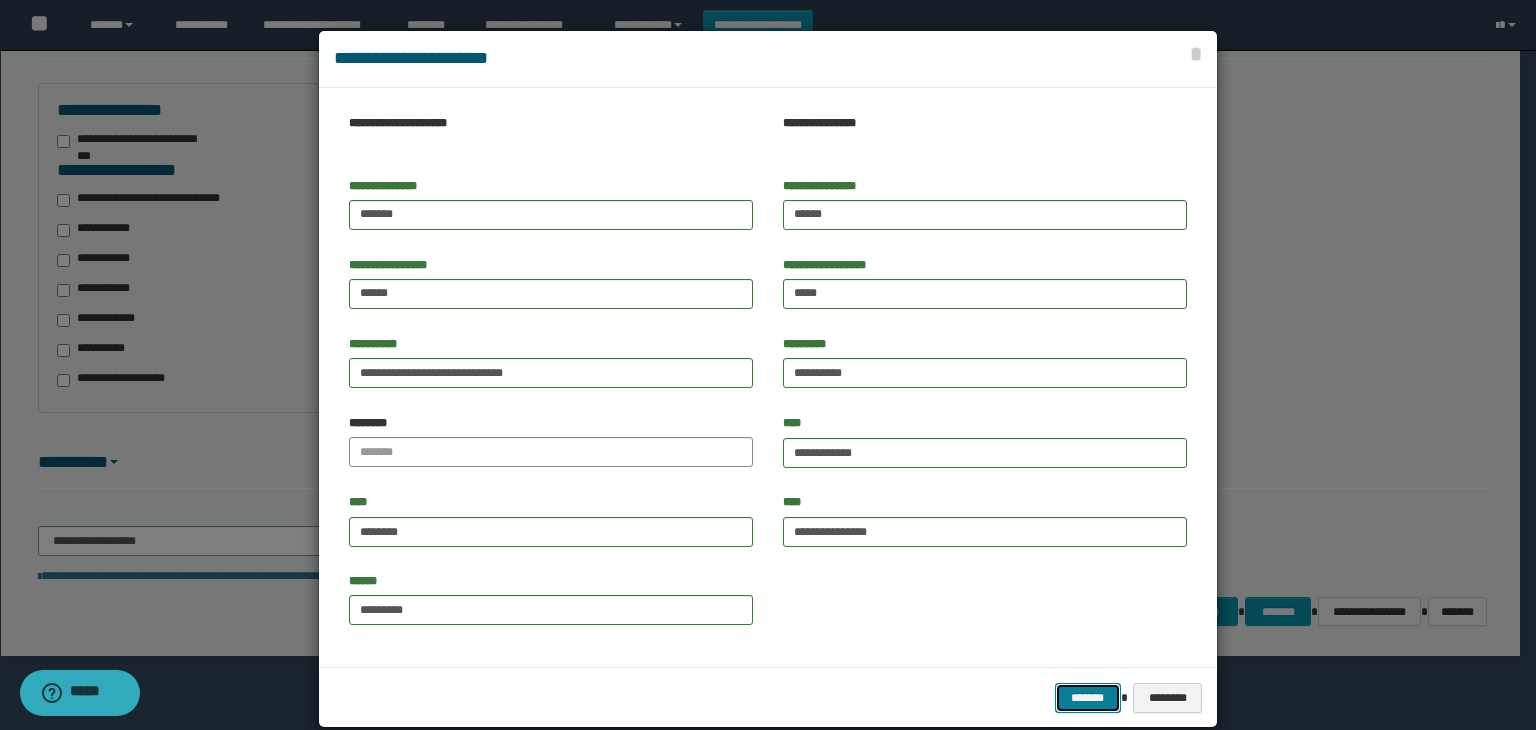 click on "*******" at bounding box center [1088, 698] 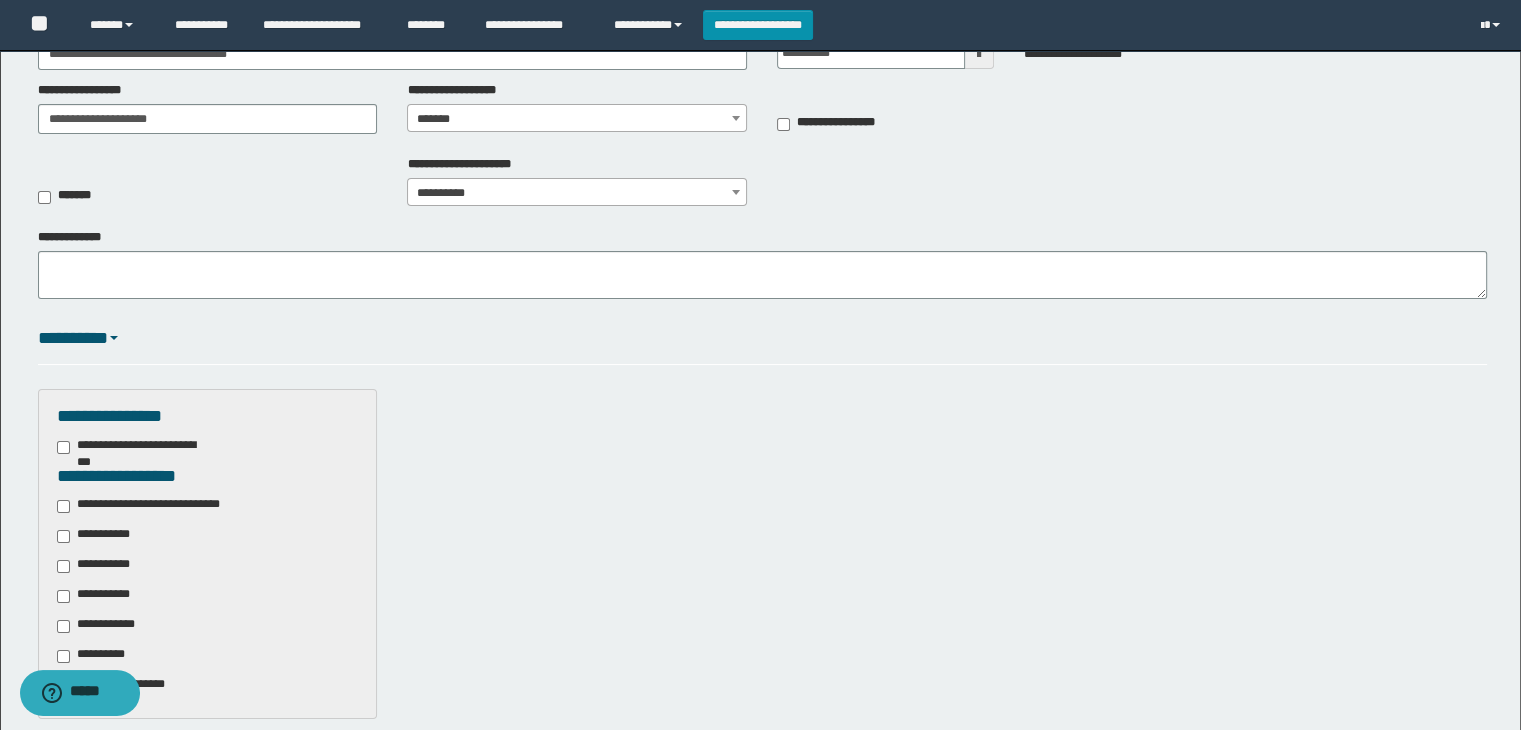 scroll, scrollTop: 594, scrollLeft: 0, axis: vertical 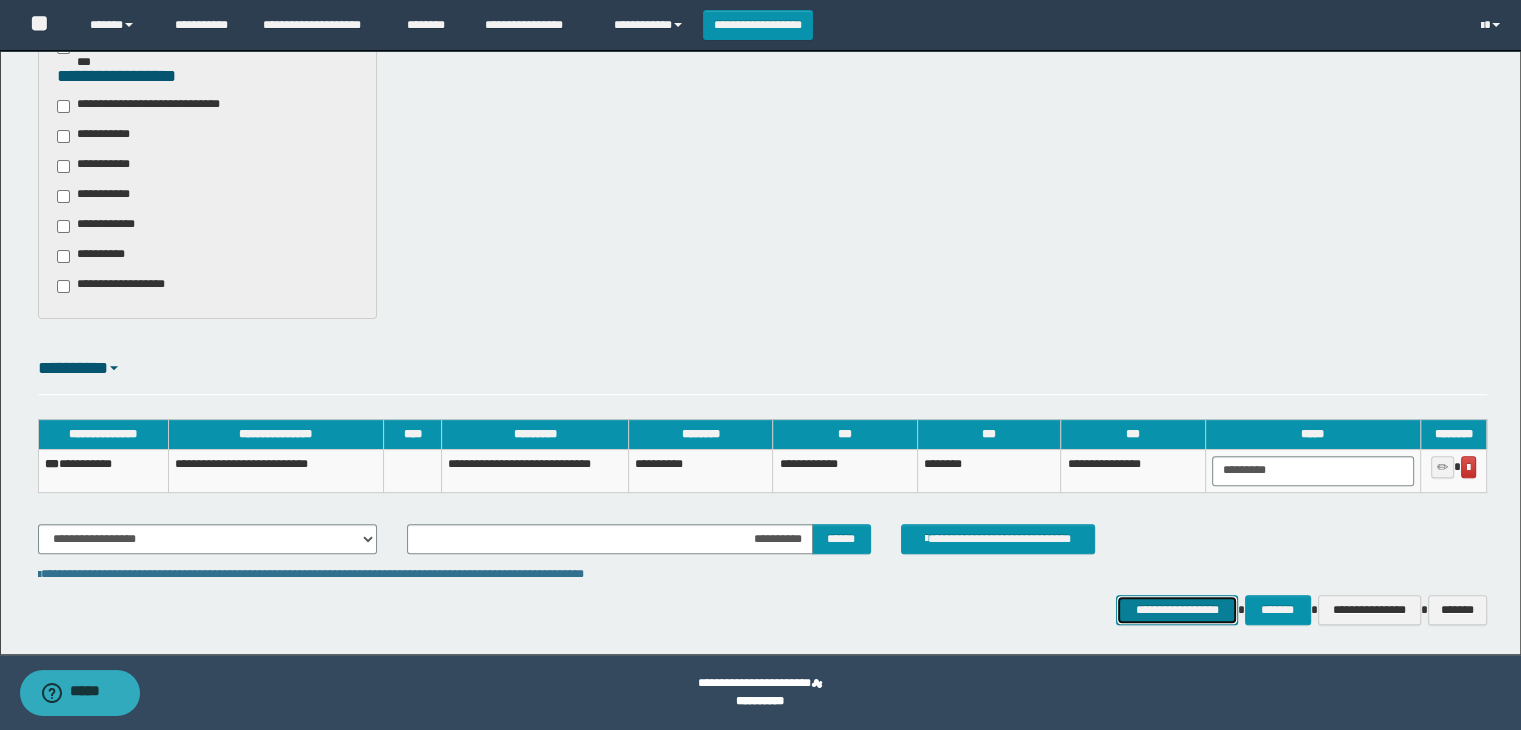 click on "**********" at bounding box center [1177, 610] 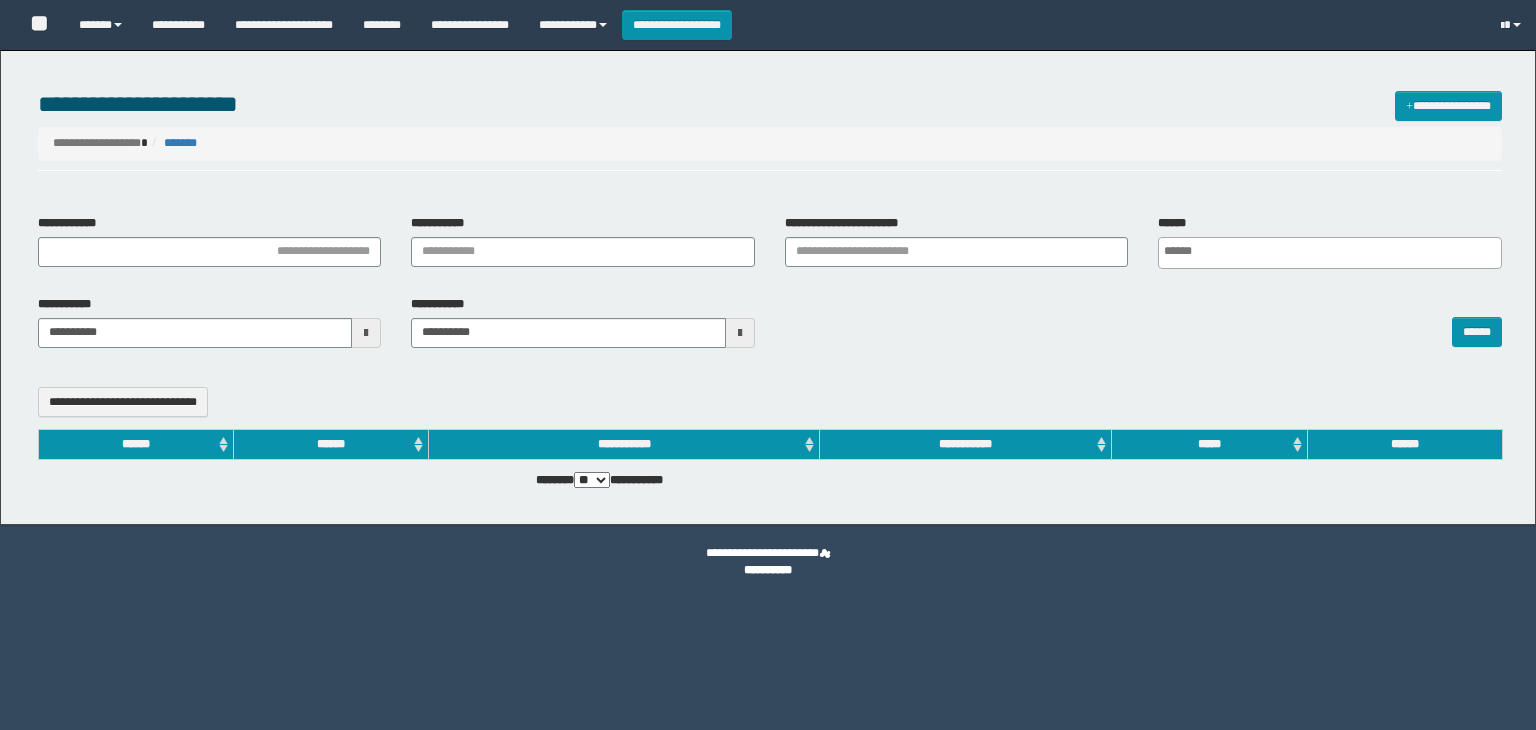 select 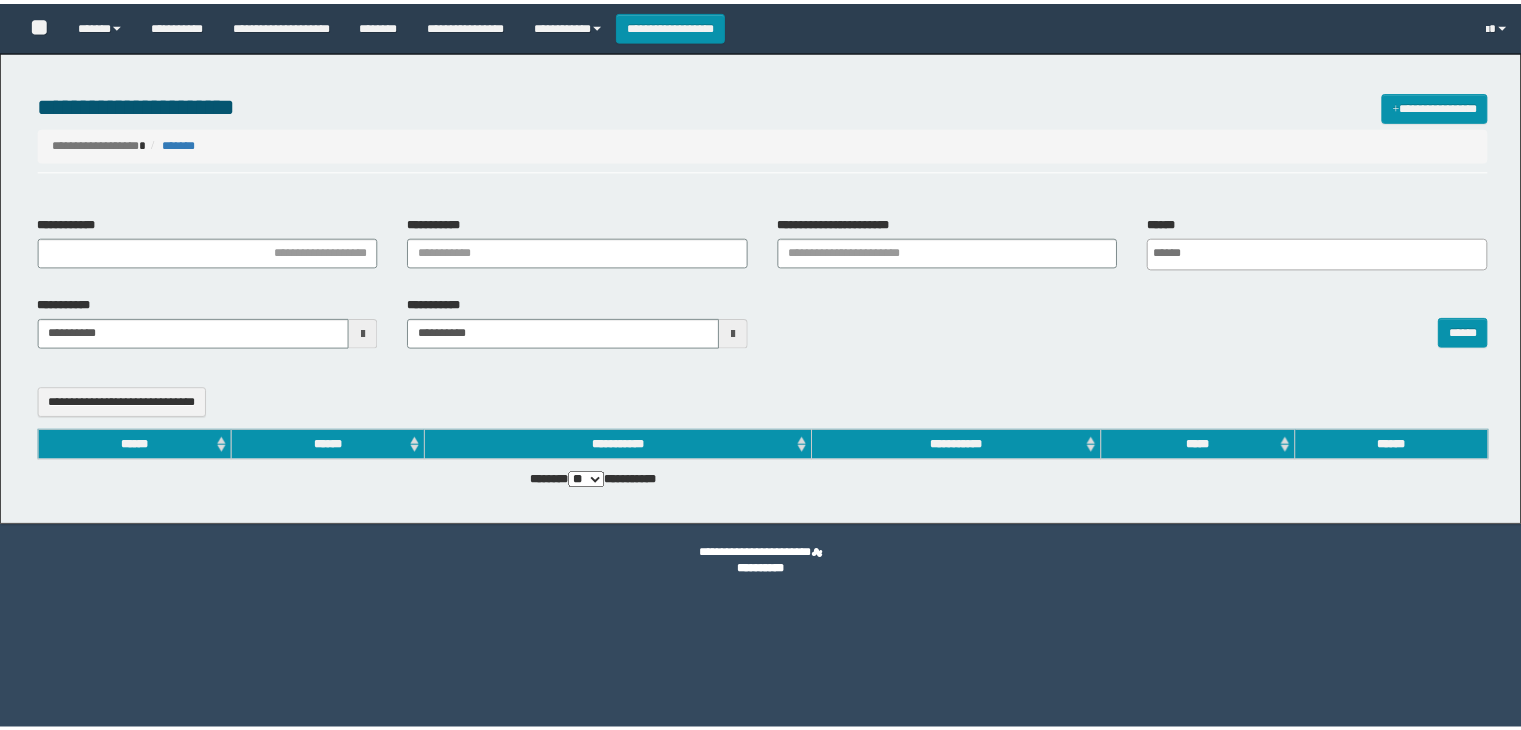 scroll, scrollTop: 0, scrollLeft: 0, axis: both 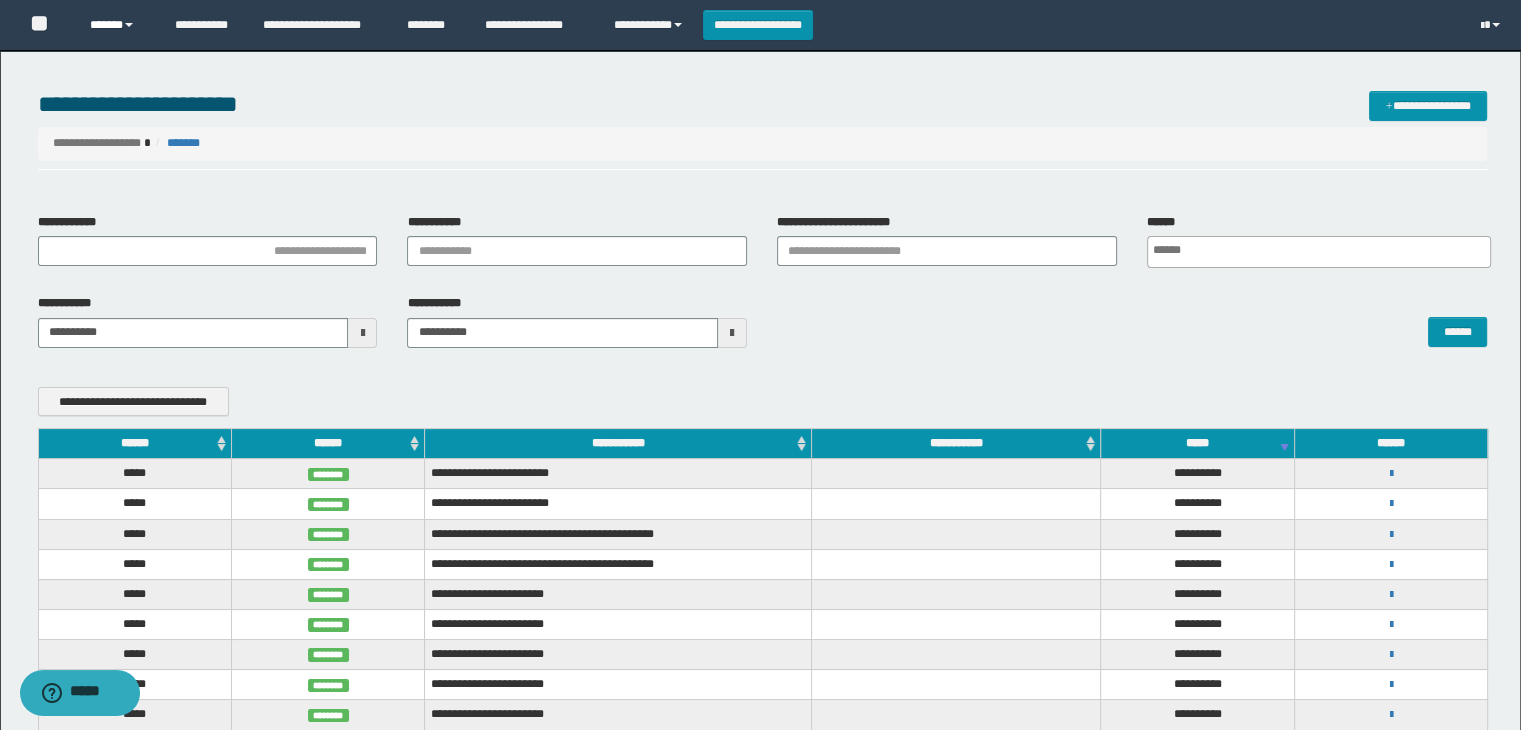 click on "******" at bounding box center [117, 25] 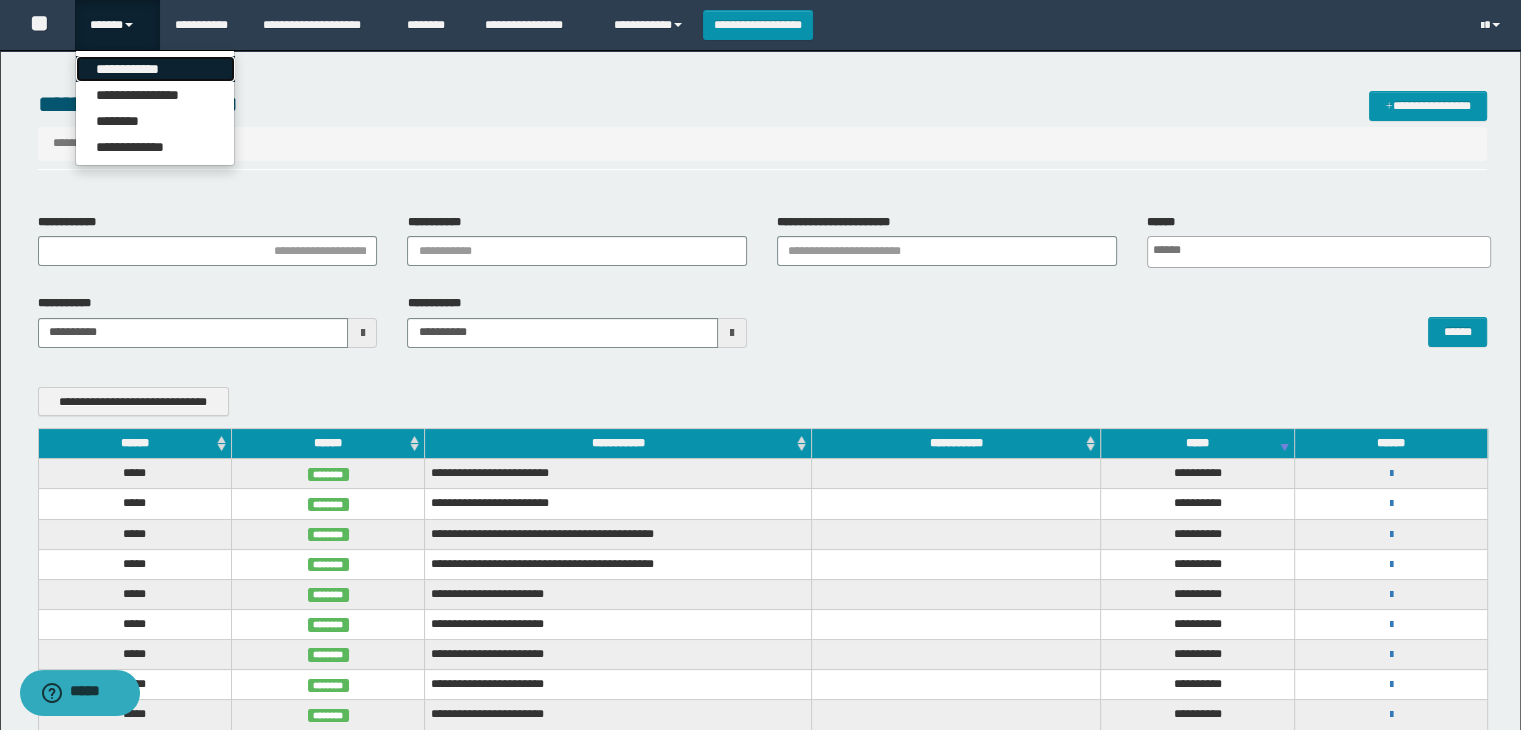 click on "**********" at bounding box center (155, 69) 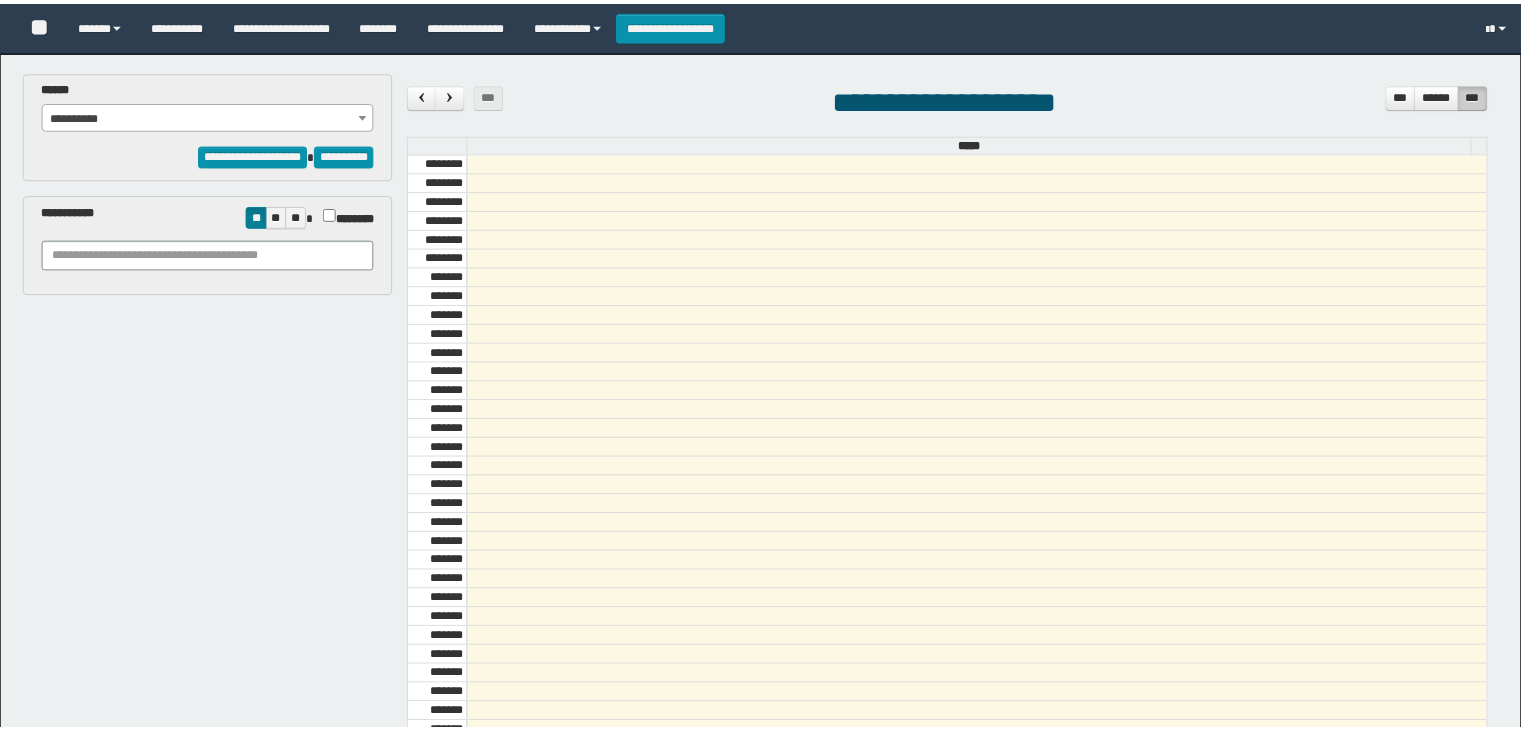 scroll, scrollTop: 0, scrollLeft: 0, axis: both 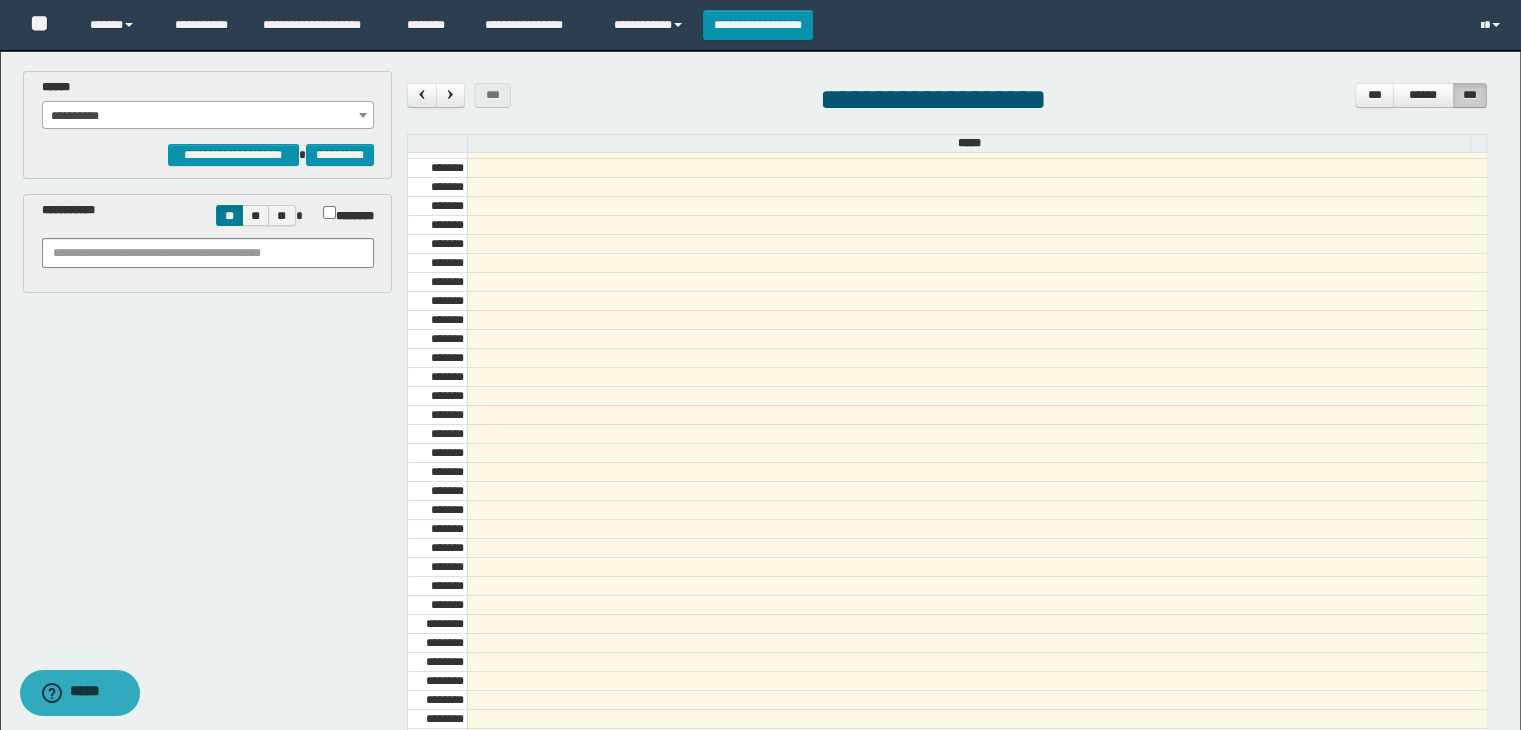 drag, startPoint x: 0, startPoint y: 0, endPoint x: 144, endPoint y: 121, distance: 188.08774 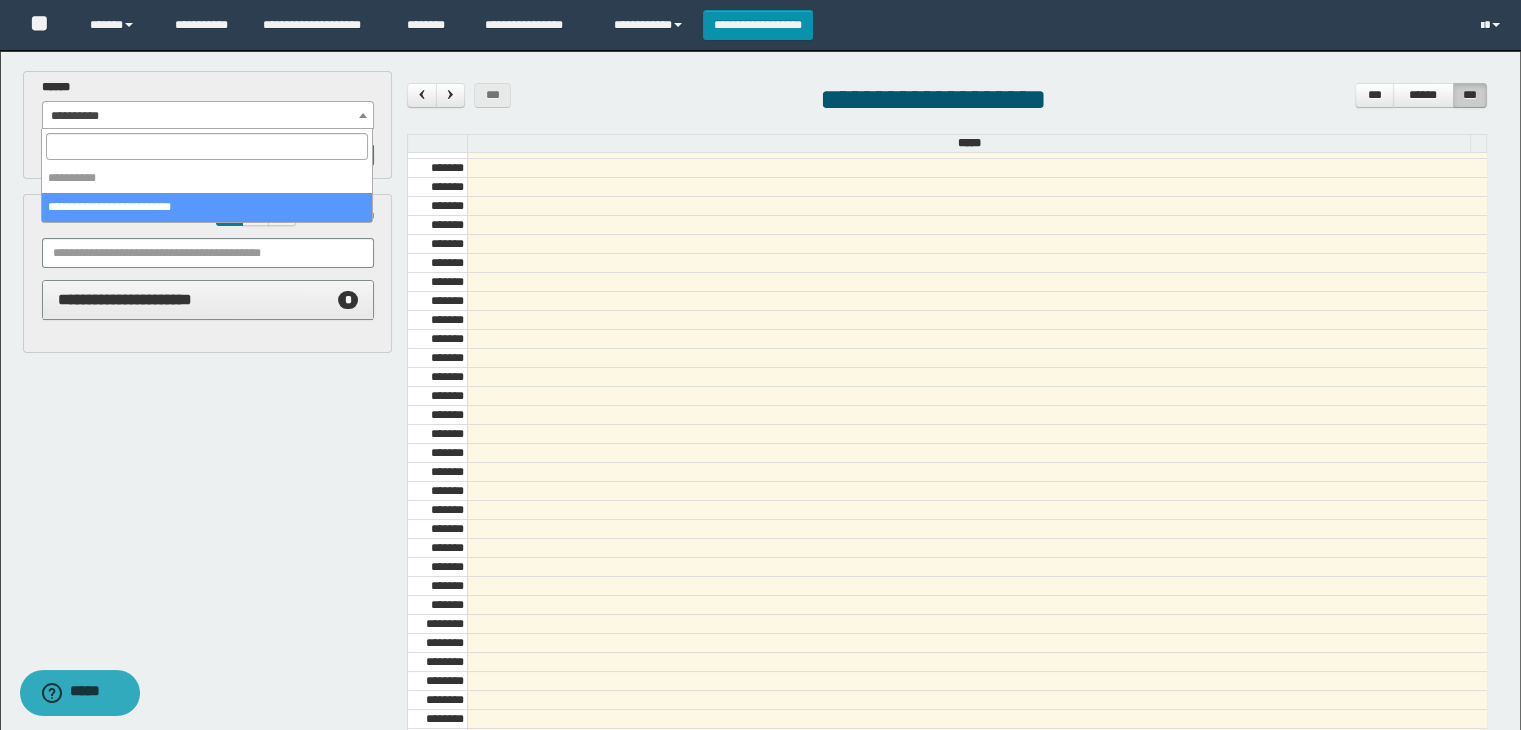 select on "*****" 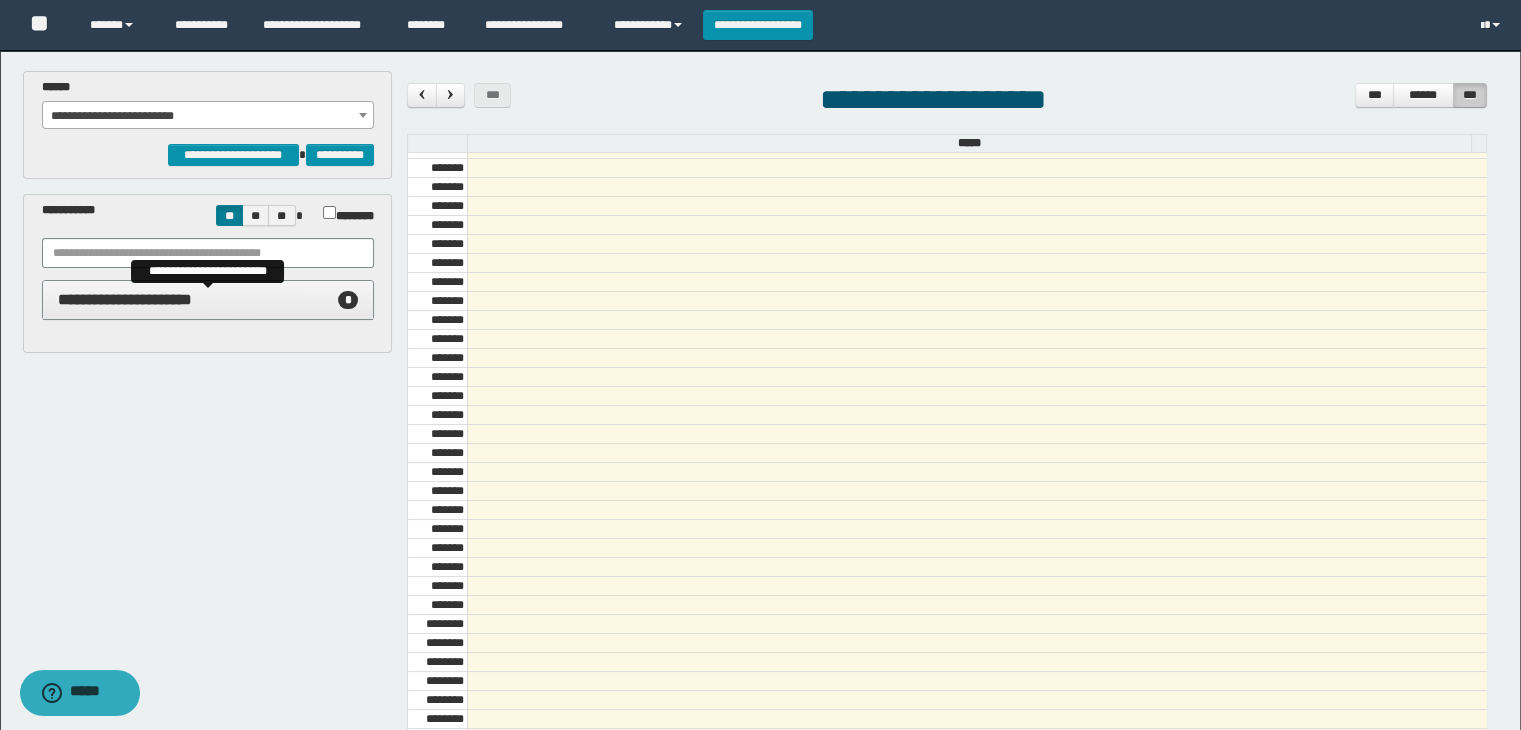 click on "**********" at bounding box center [208, 300] 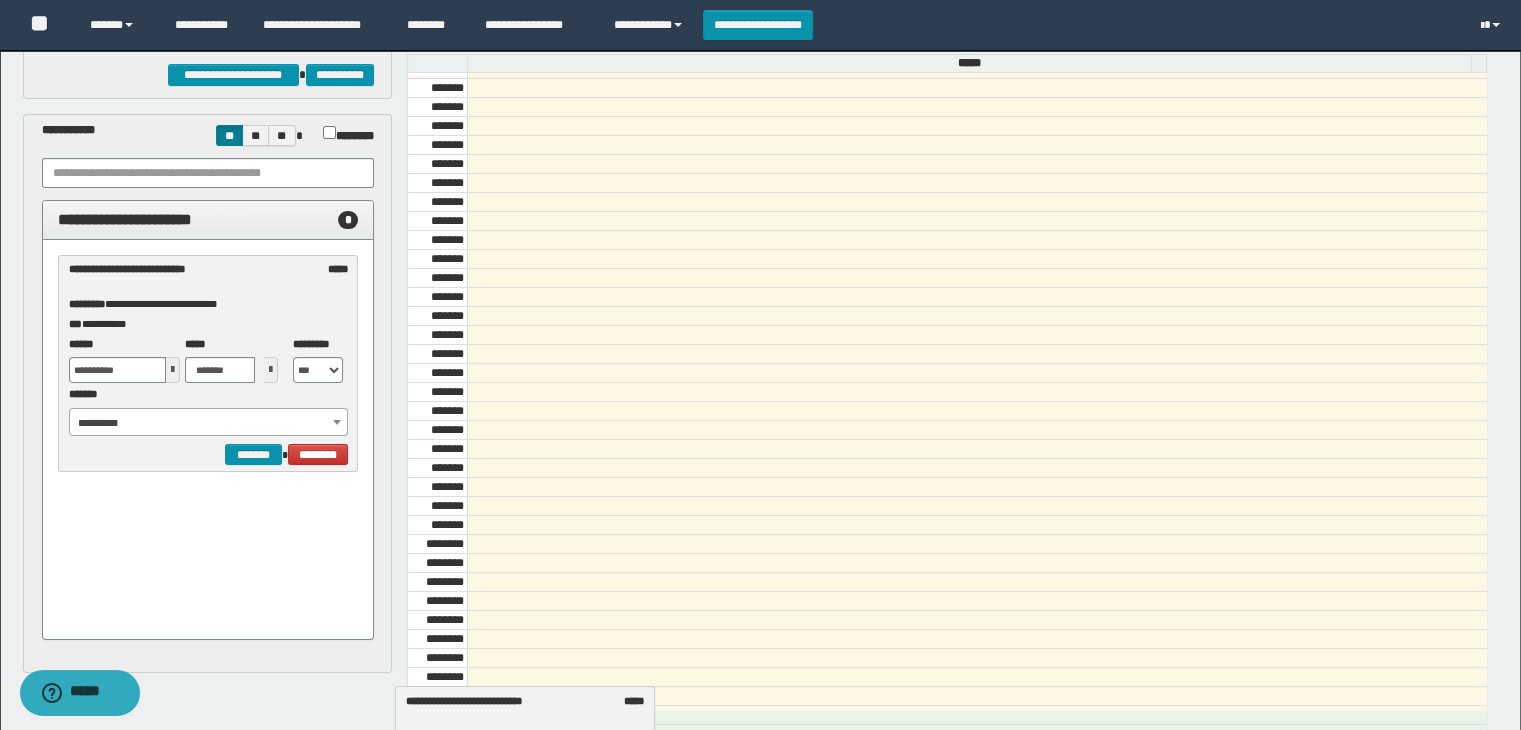 scroll, scrollTop: 120, scrollLeft: 0, axis: vertical 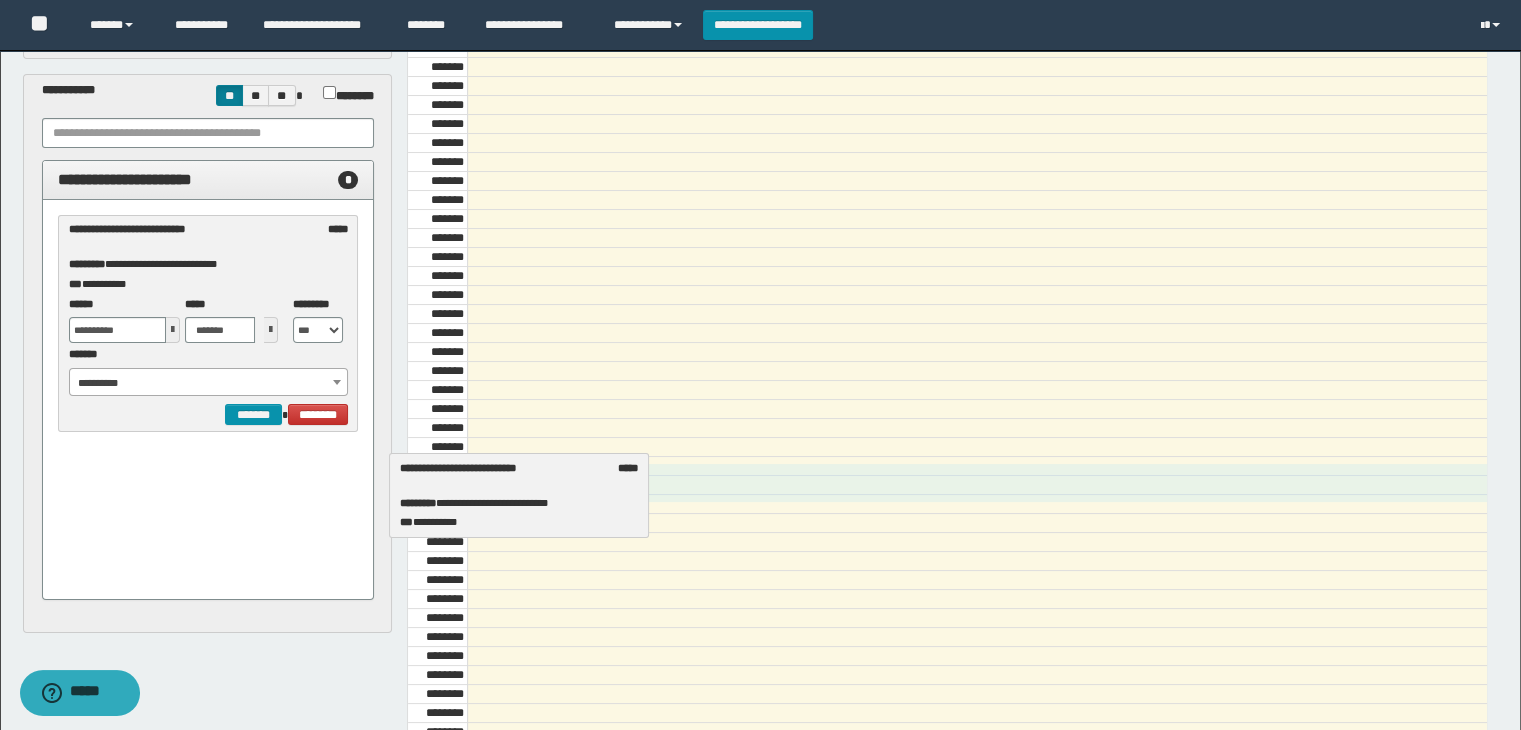 drag, startPoint x: 257, startPoint y: 361, endPoint x: 589, endPoint y: 480, distance: 352.6826 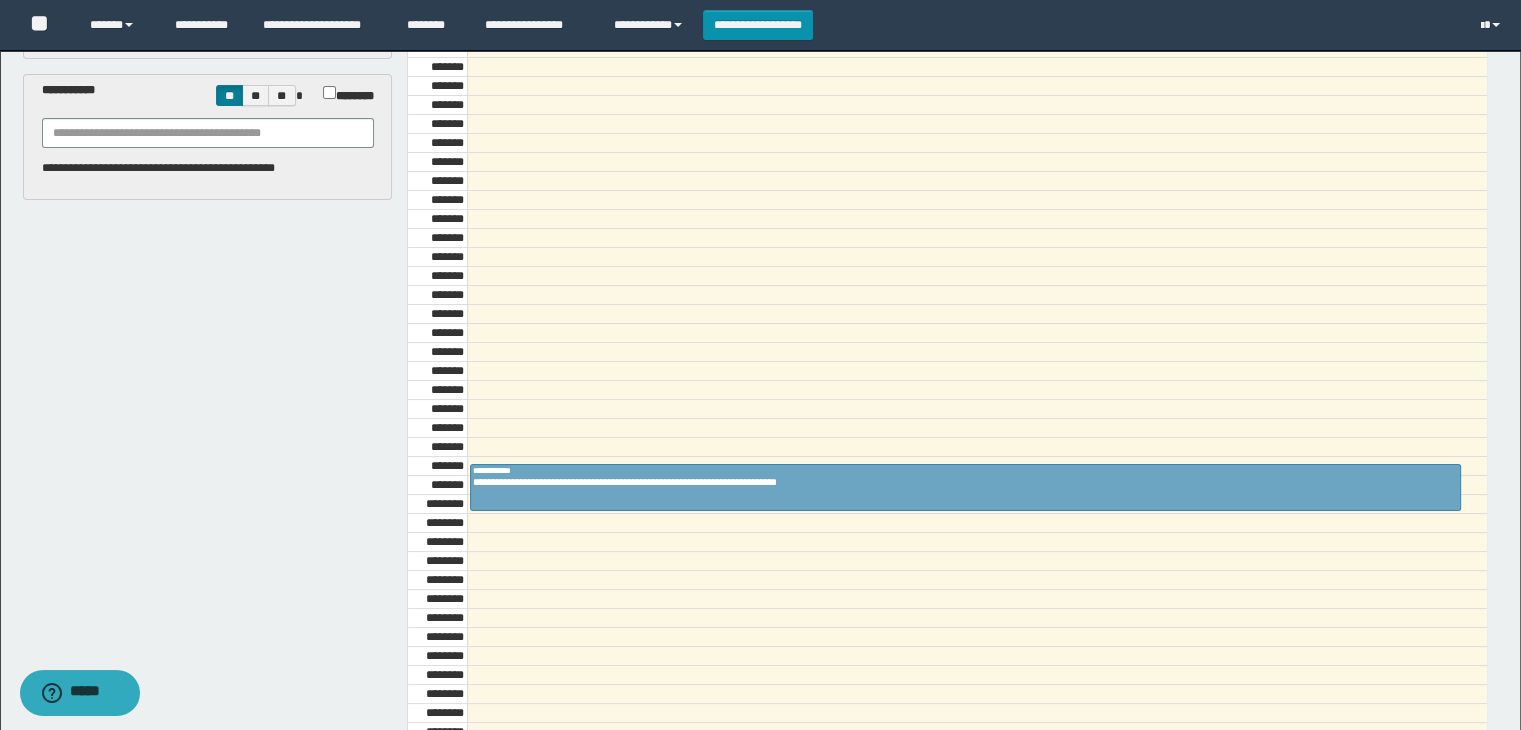 drag, startPoint x: 588, startPoint y: 486, endPoint x: 587, endPoint y: 502, distance: 16.03122 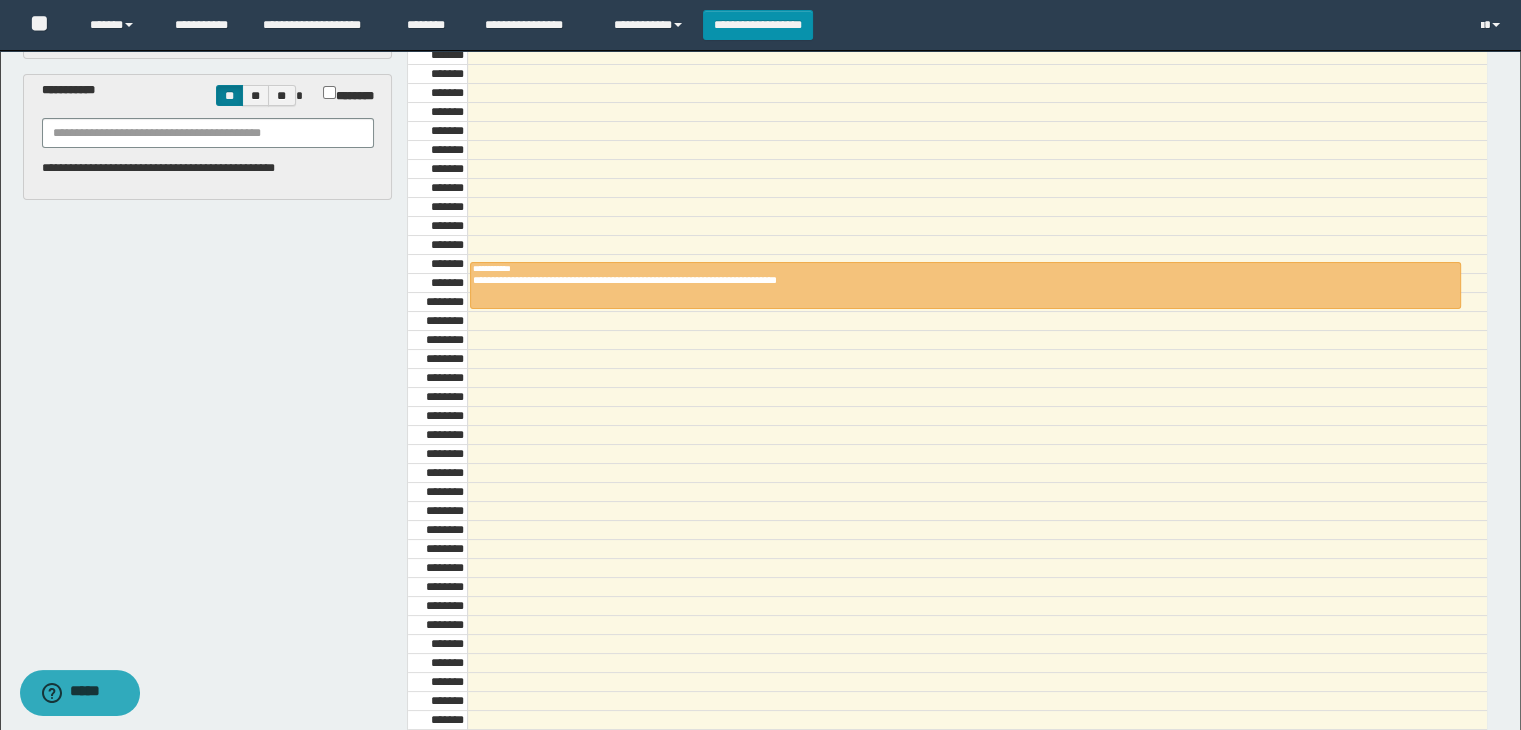 scroll, scrollTop: 878, scrollLeft: 0, axis: vertical 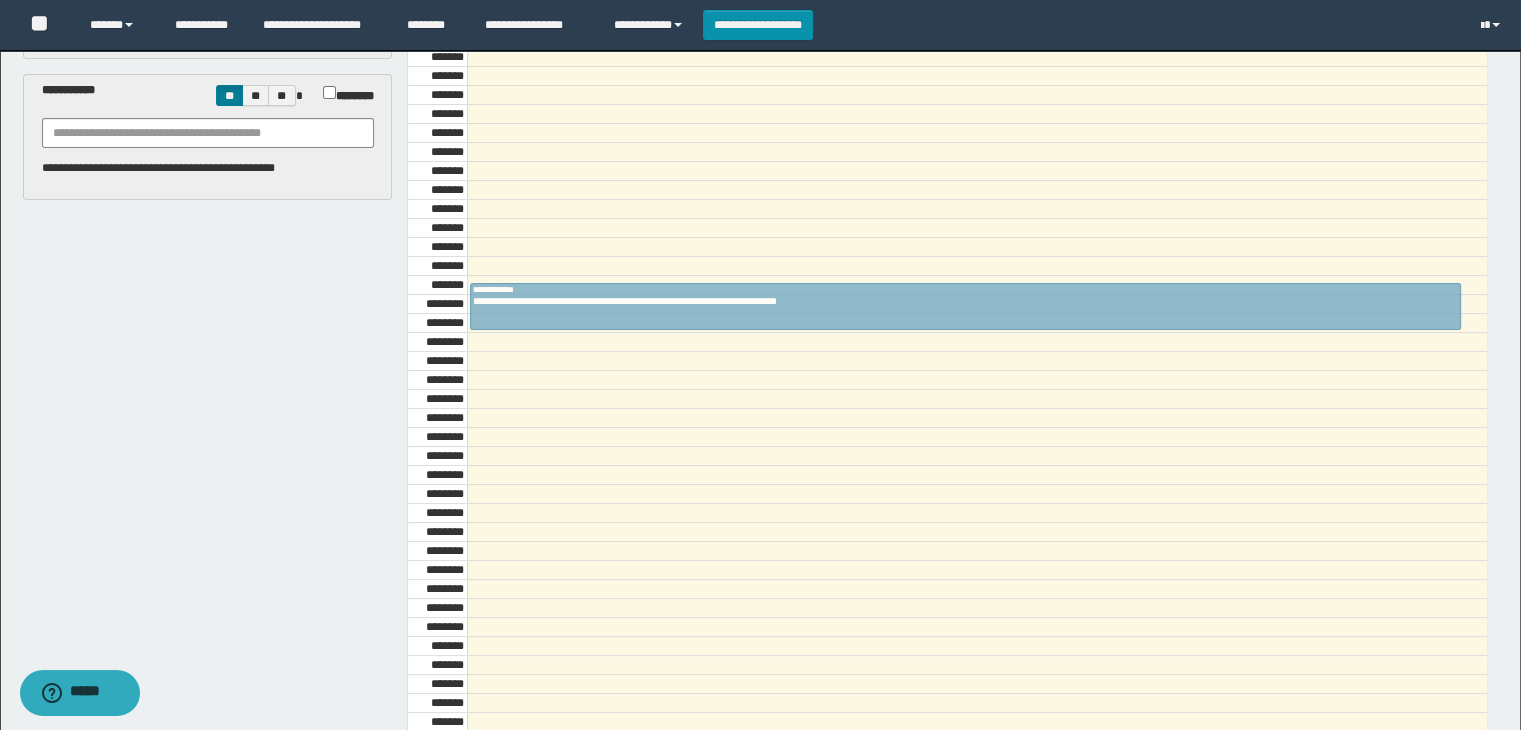 drag, startPoint x: 574, startPoint y: 267, endPoint x: 577, endPoint y: 287, distance: 20.22375 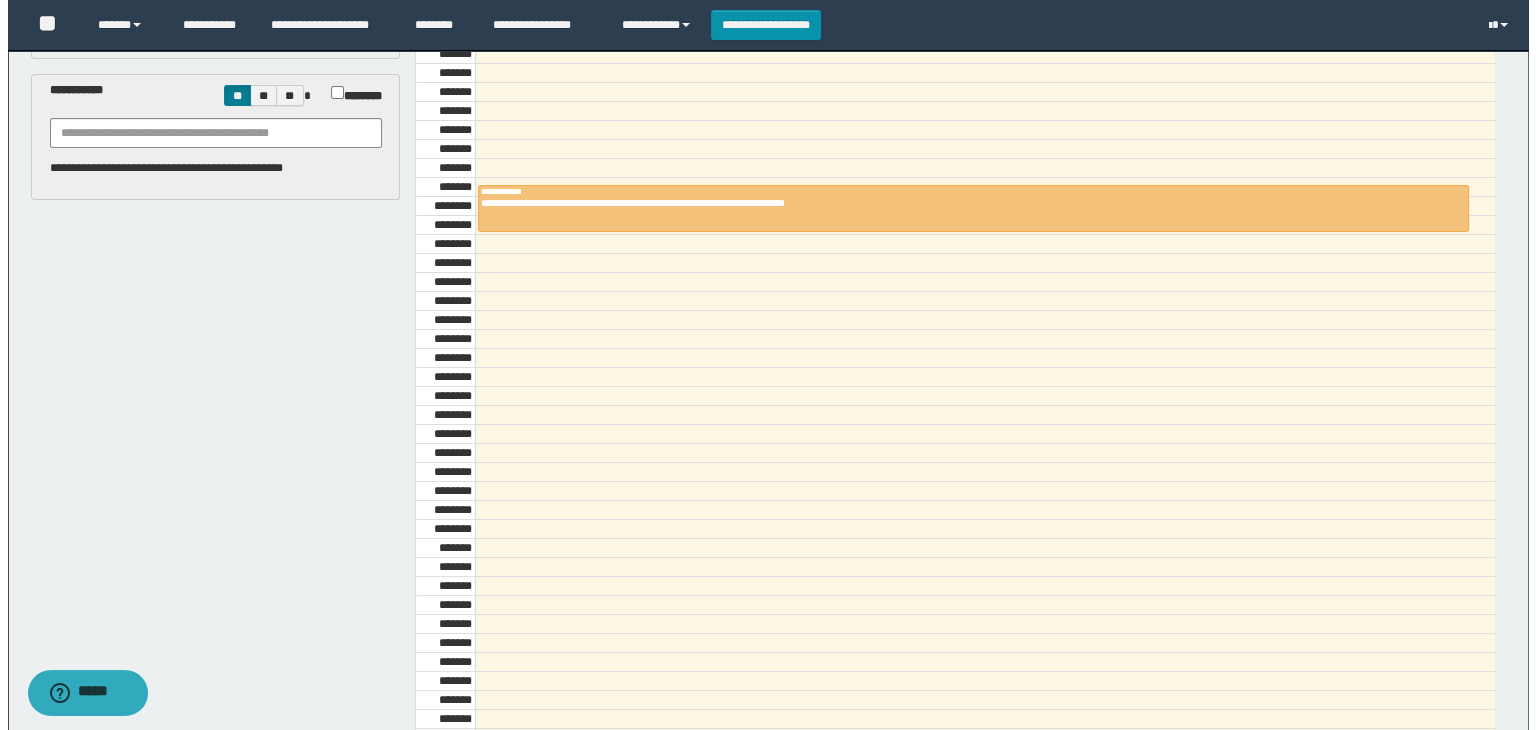 scroll, scrollTop: 978, scrollLeft: 0, axis: vertical 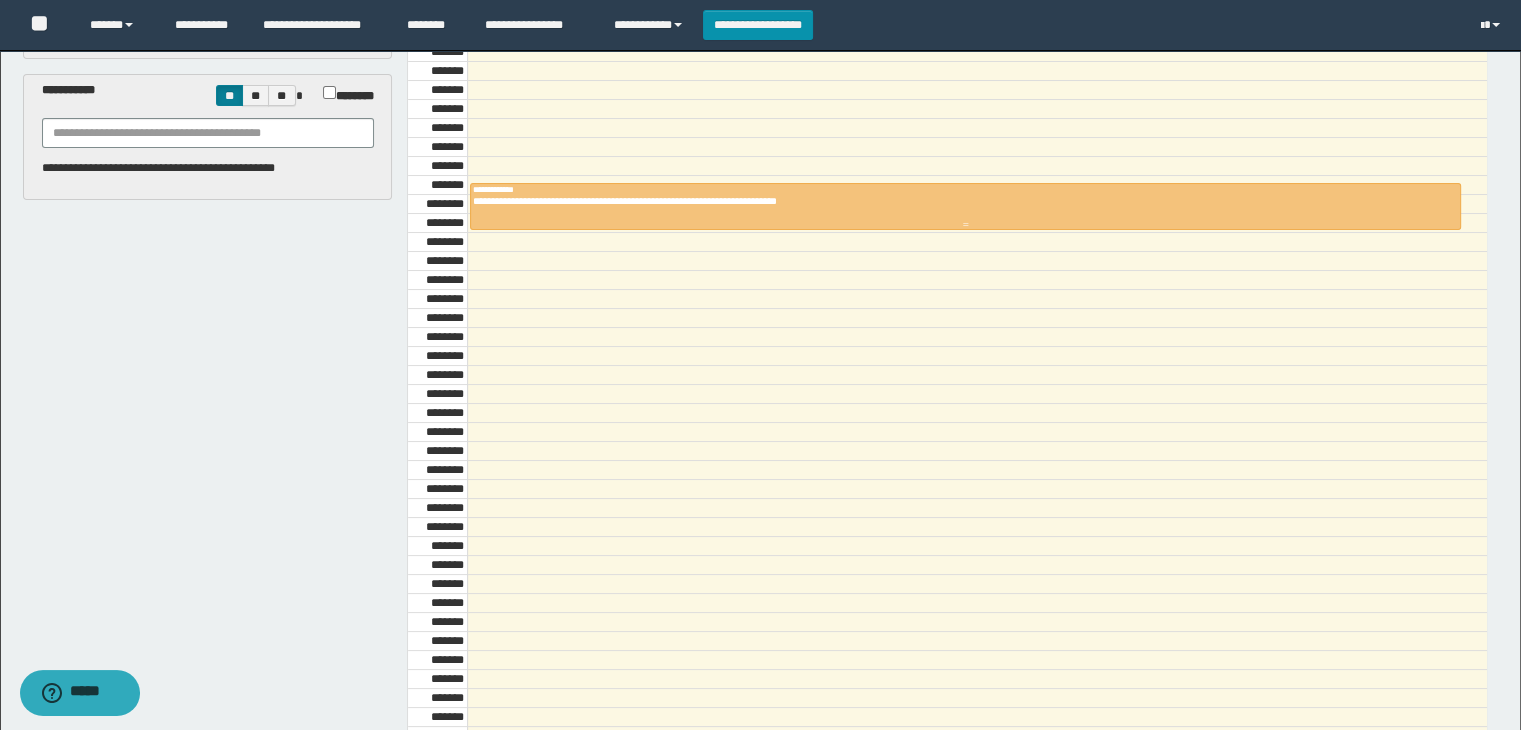 click at bounding box center (965, 206) 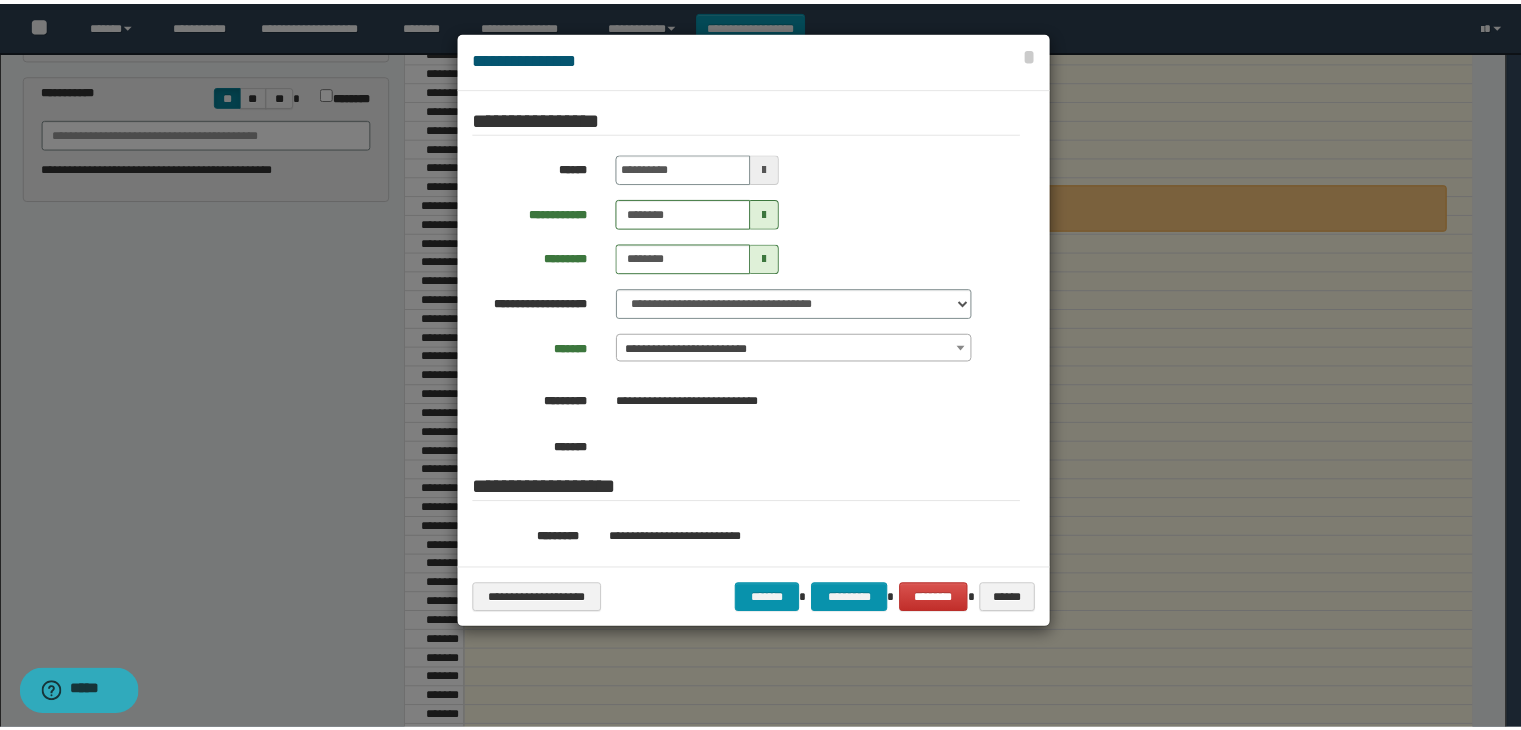 scroll, scrollTop: 200, scrollLeft: 0, axis: vertical 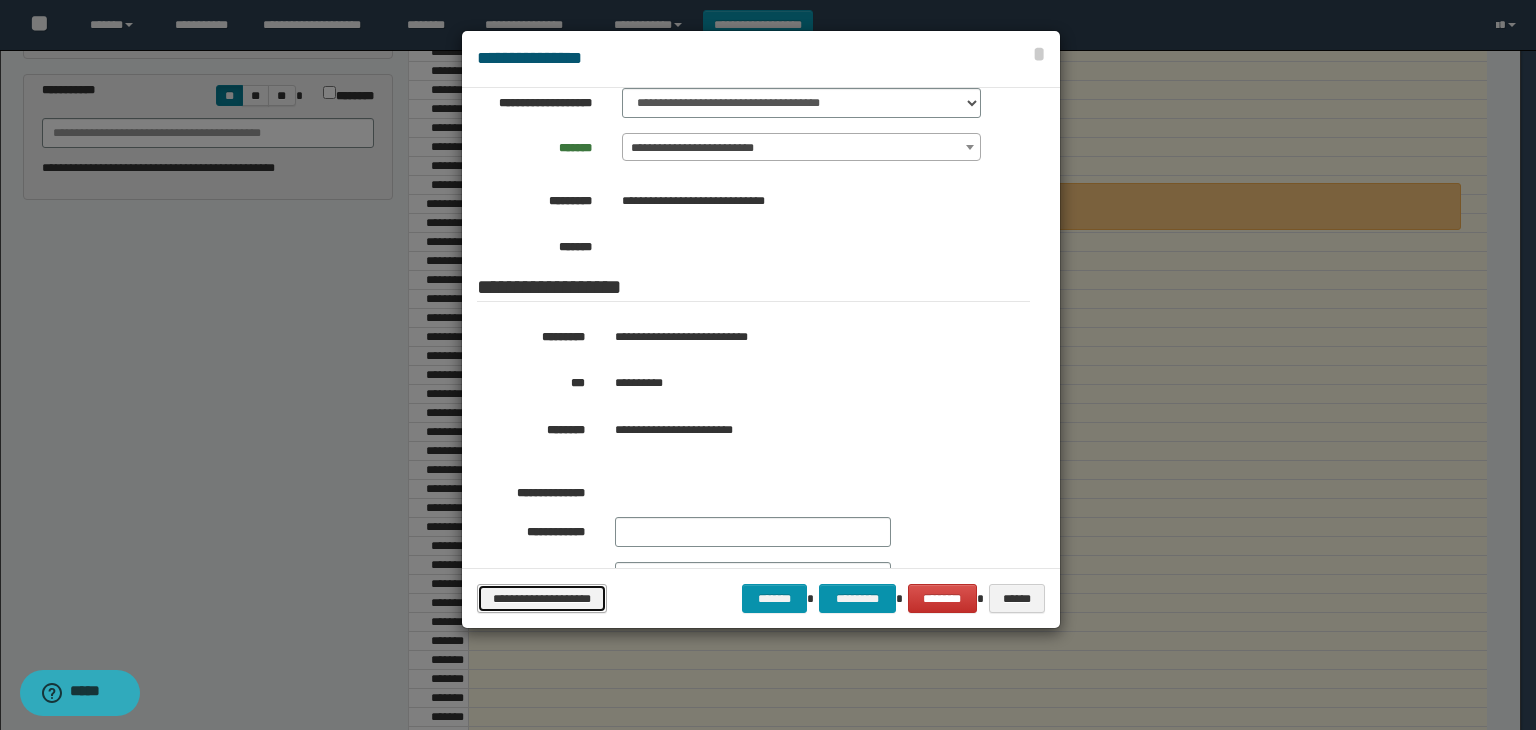 click on "**********" at bounding box center [542, 599] 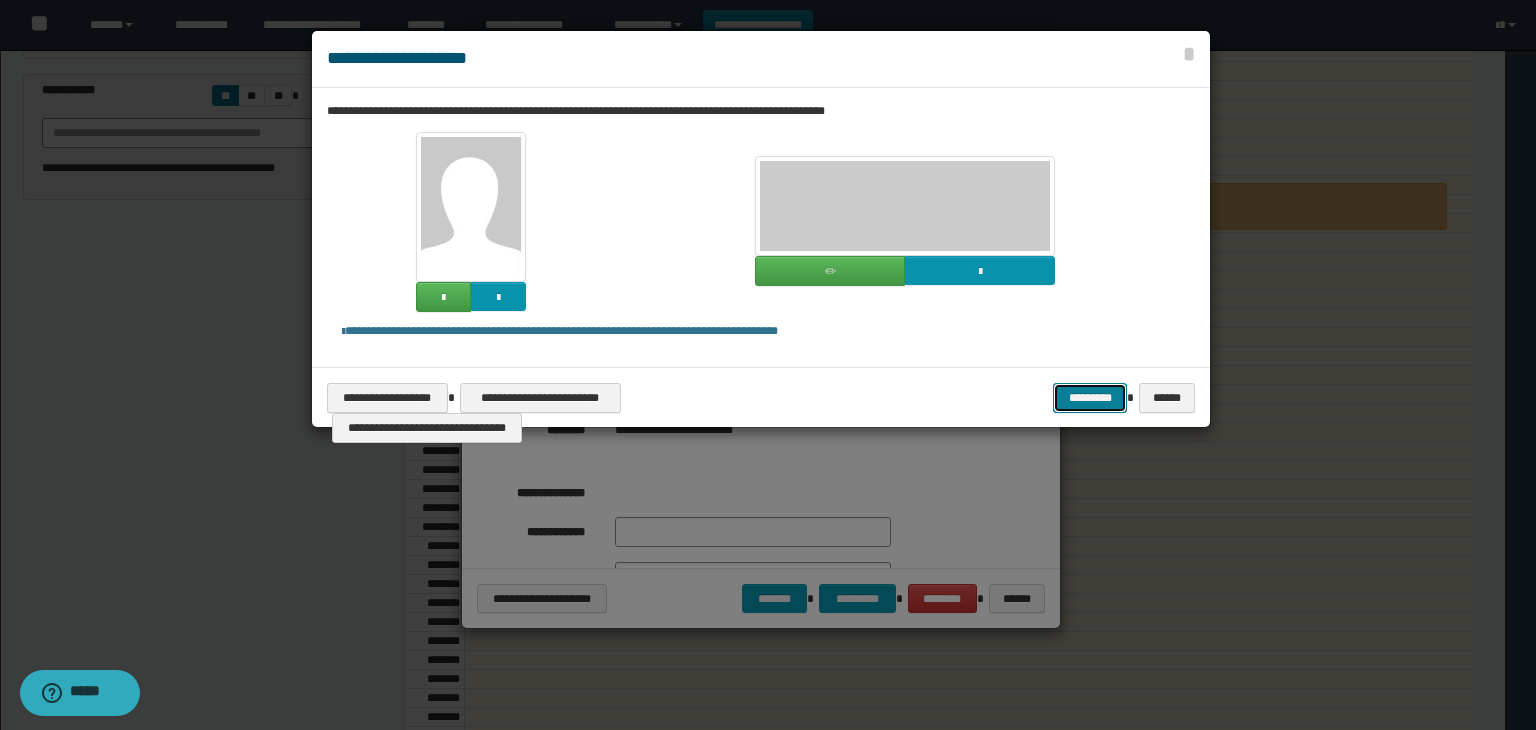 click on "*********" at bounding box center (1090, 398) 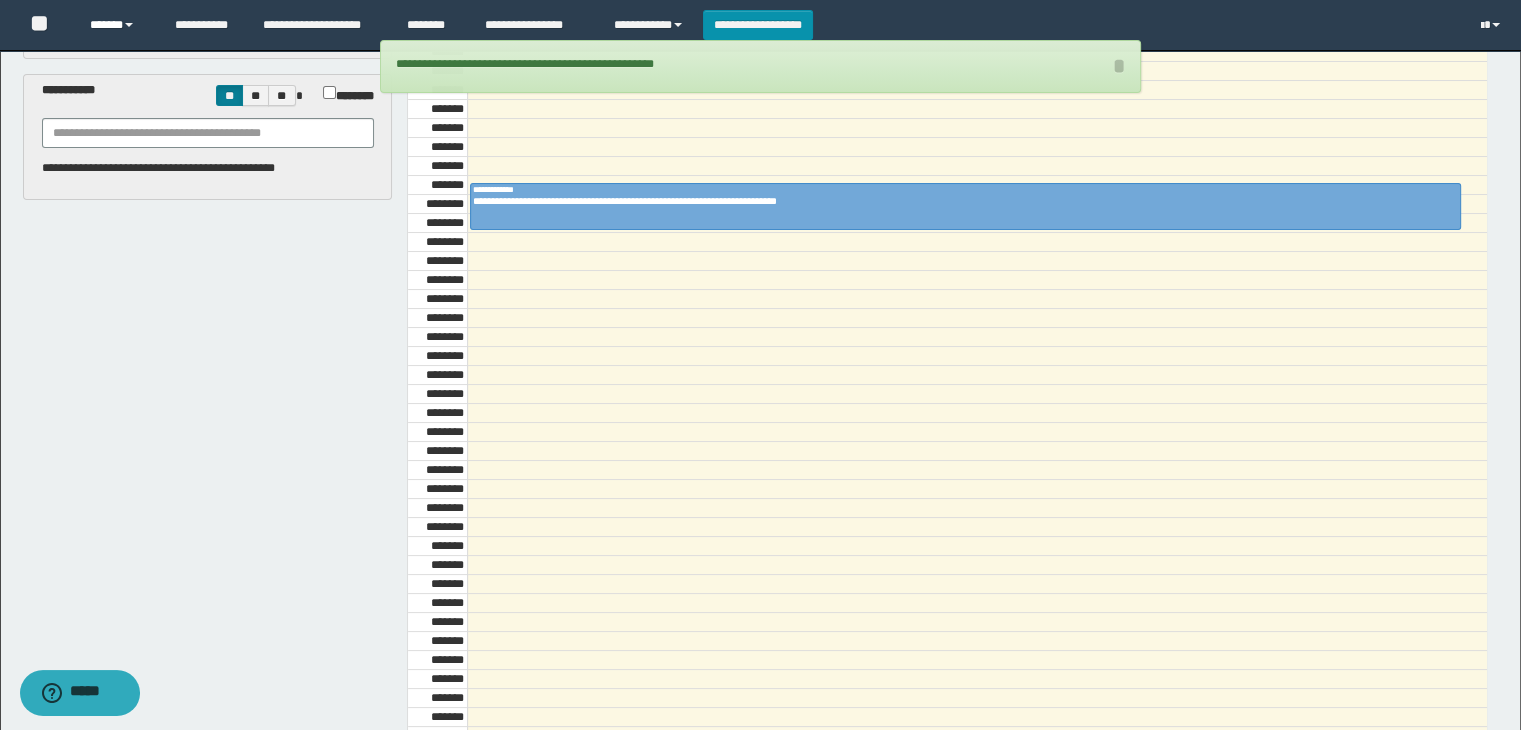 click on "******" at bounding box center (117, 25) 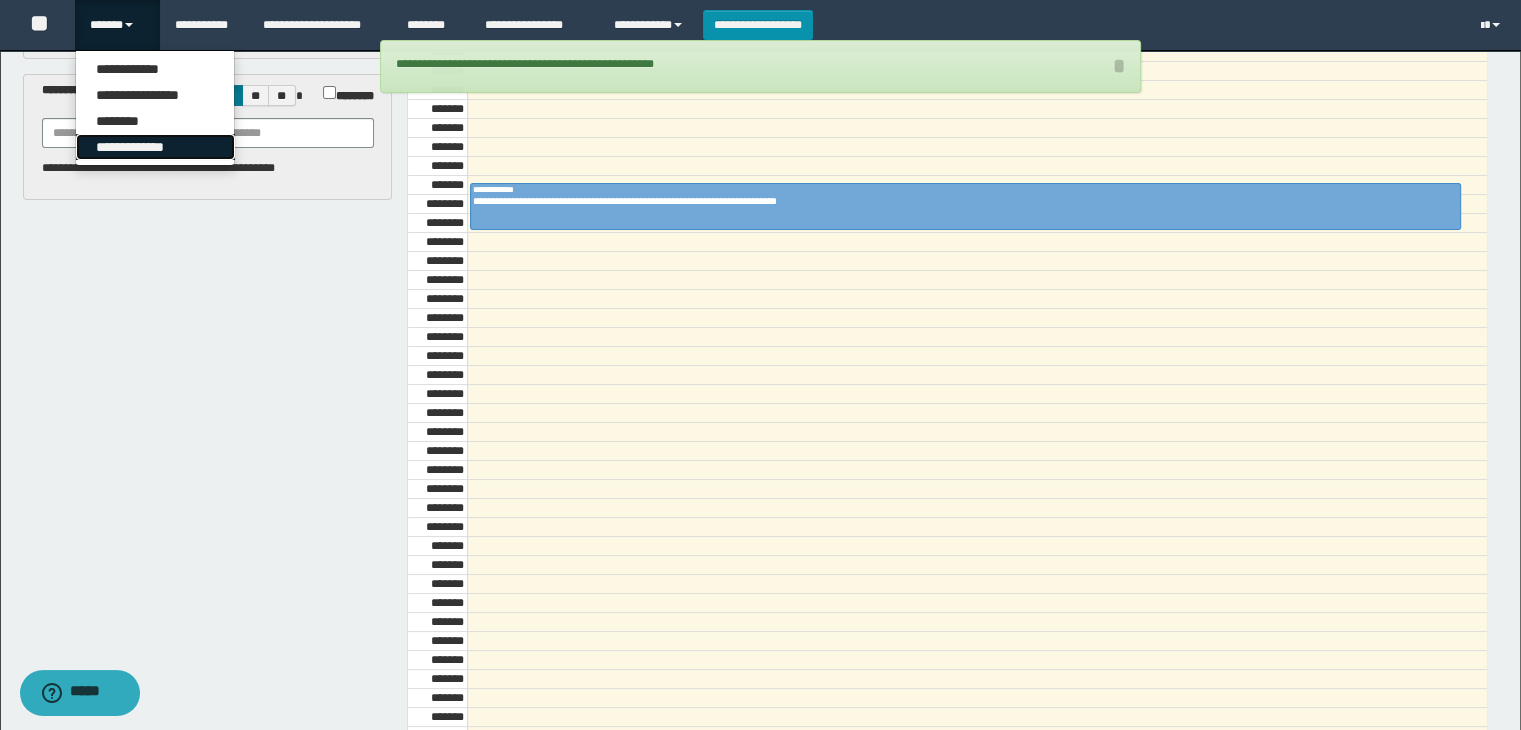 click on "**********" at bounding box center [155, 147] 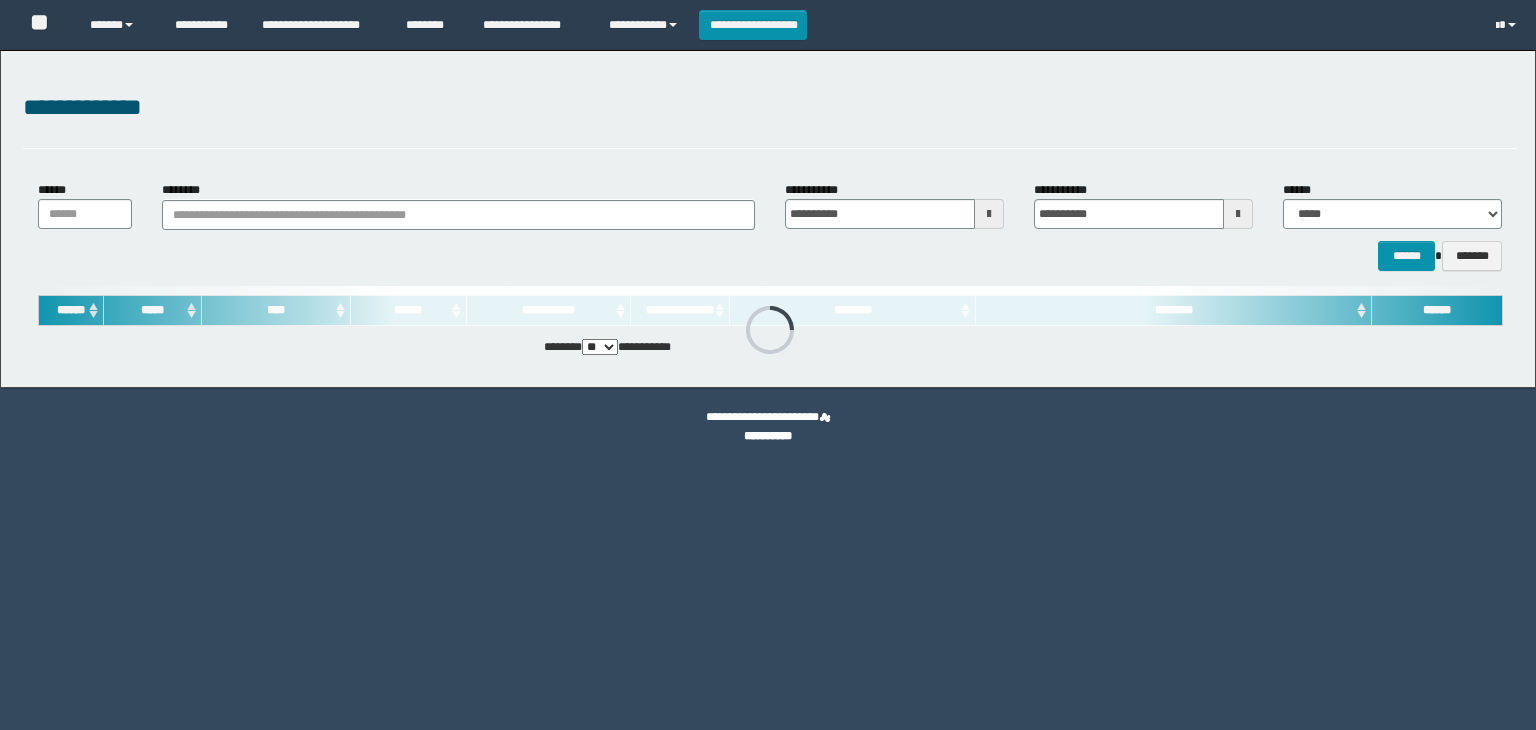 scroll, scrollTop: 0, scrollLeft: 0, axis: both 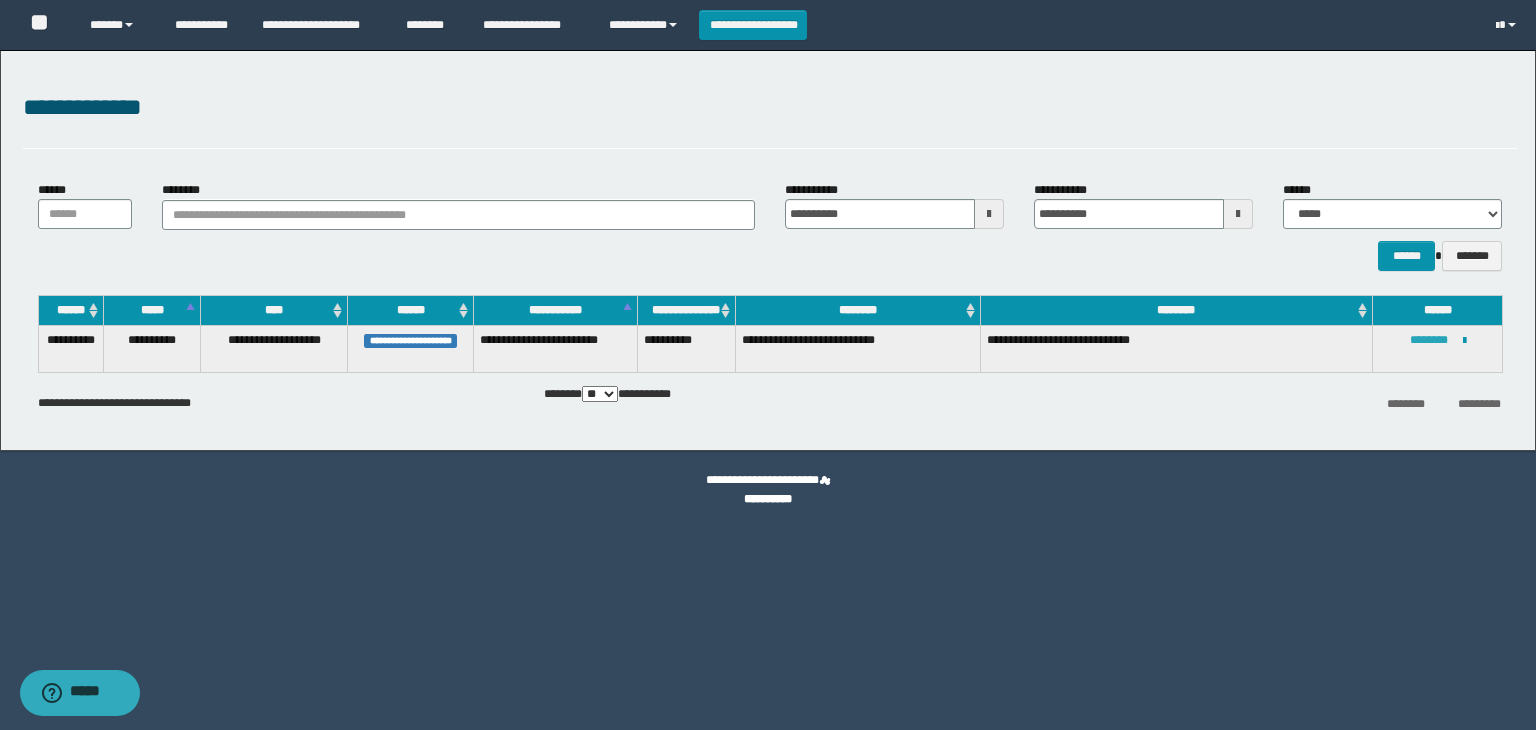 click on "********" at bounding box center [1429, 340] 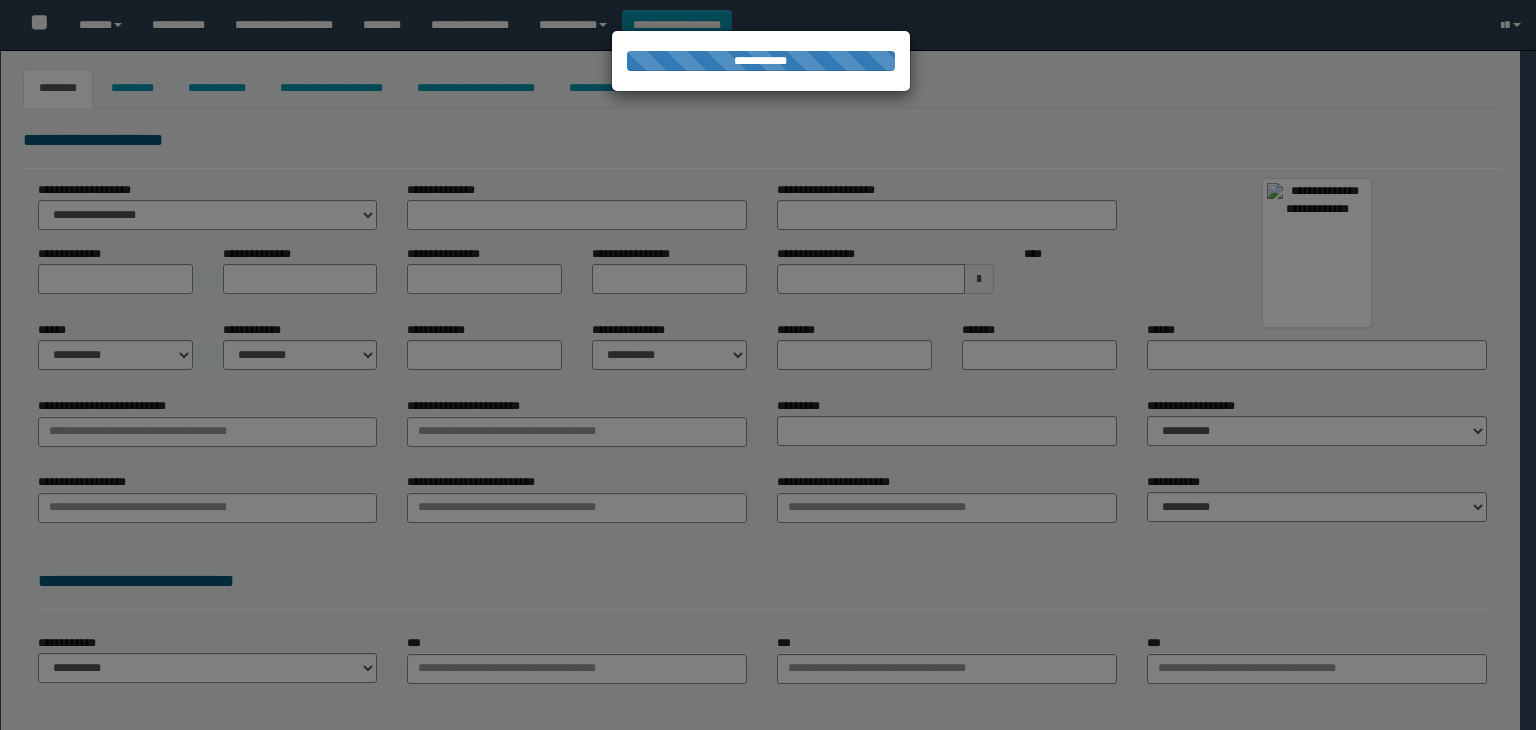 type on "******" 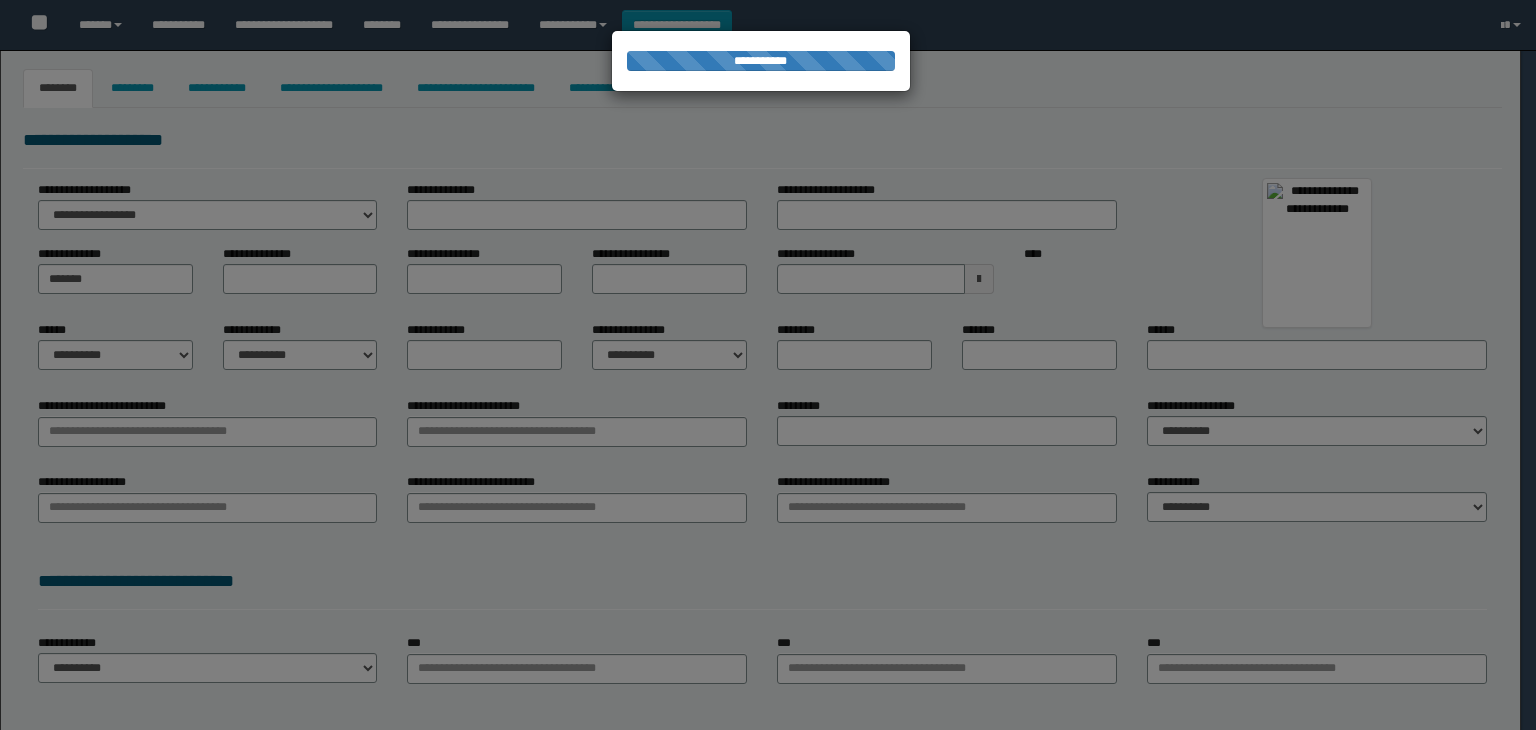 type on "******" 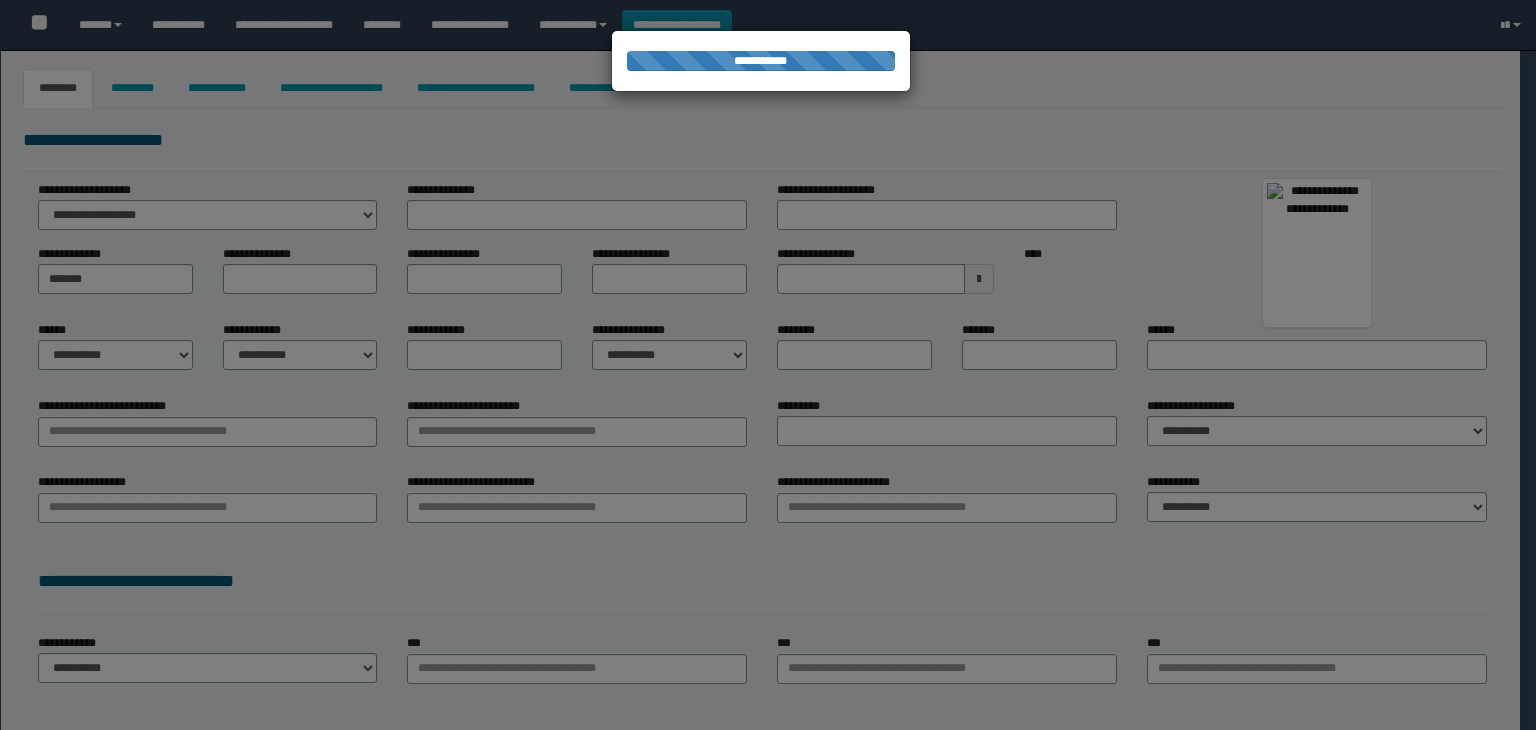 type on "**********" 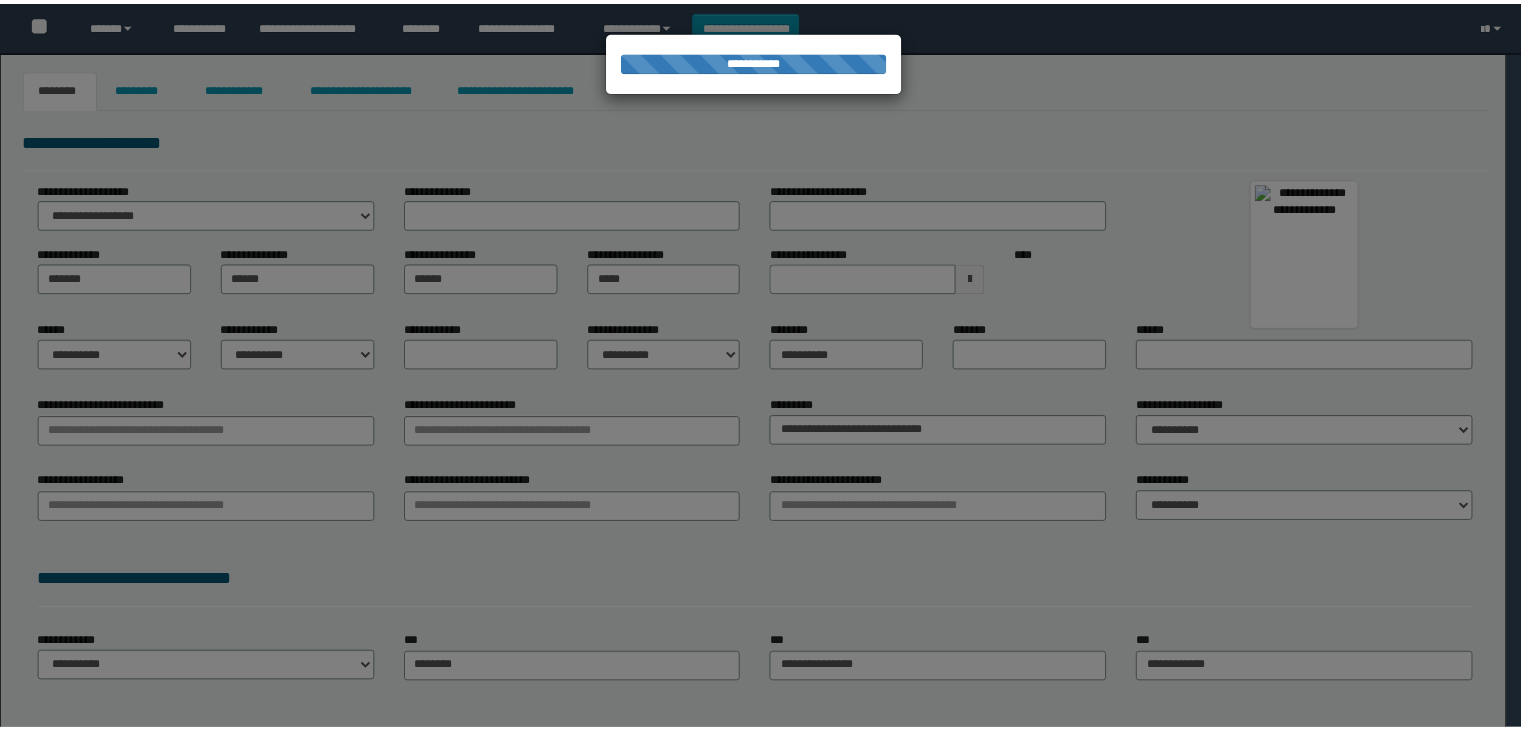 scroll, scrollTop: 0, scrollLeft: 0, axis: both 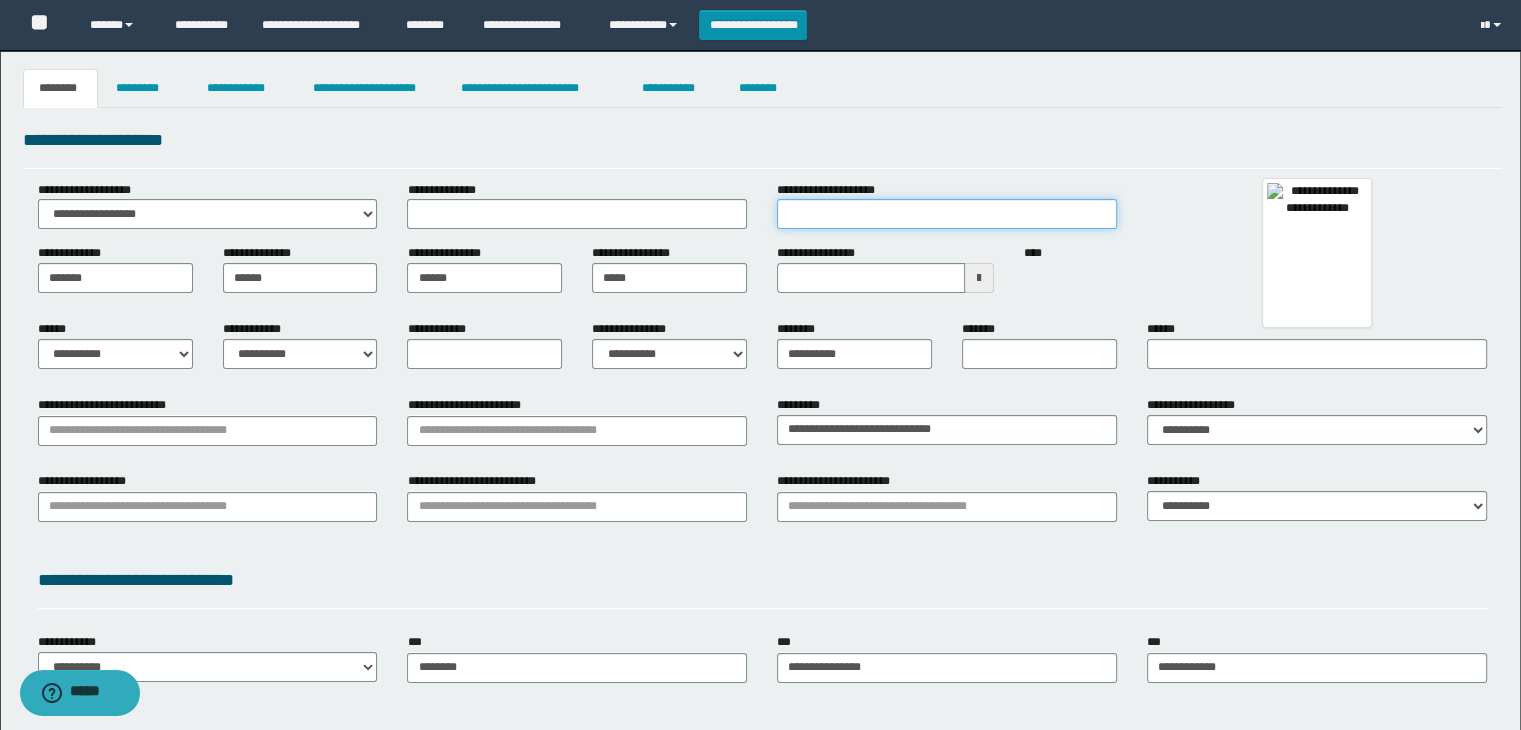 click on "**********" at bounding box center (947, 214) 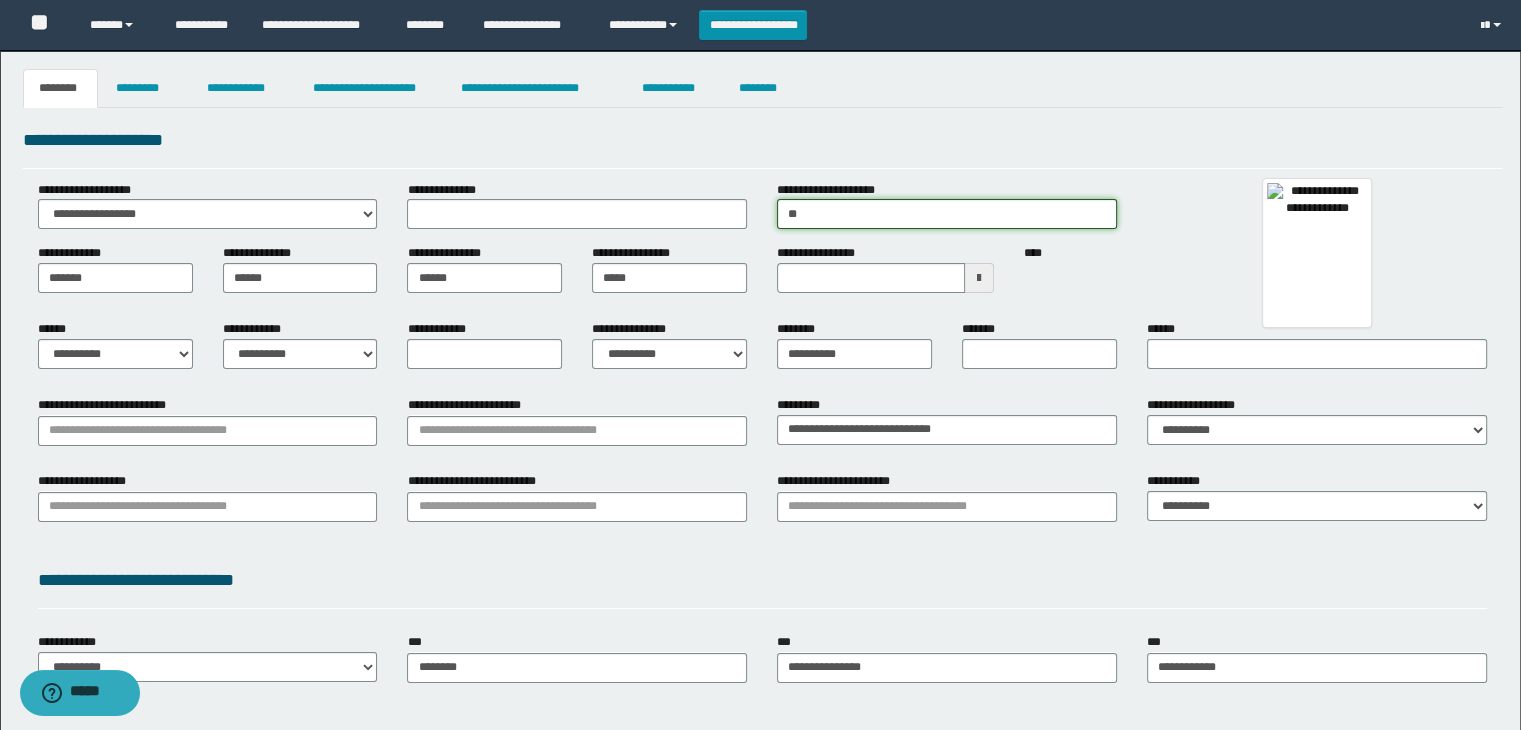 type on "*******" 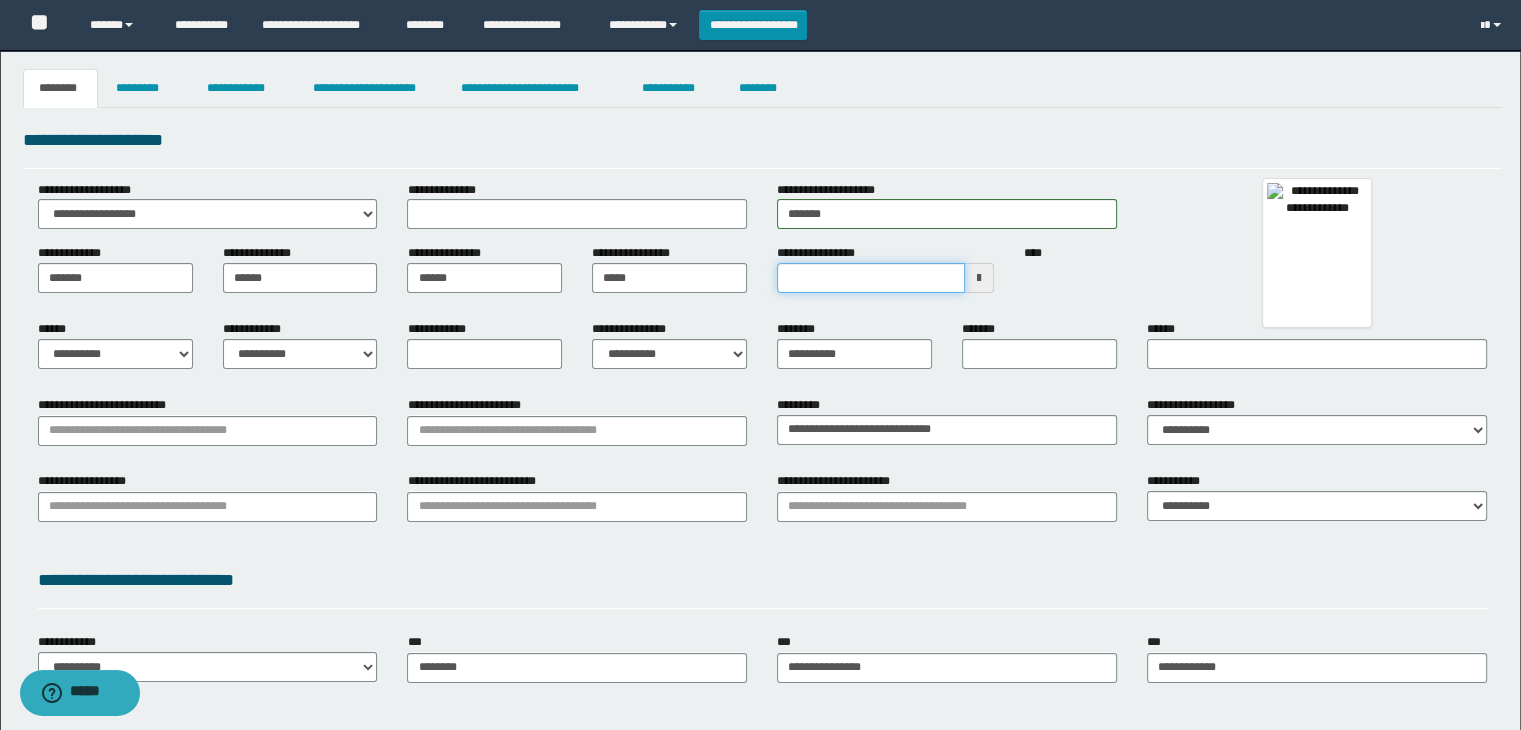 click on "**********" at bounding box center (871, 278) 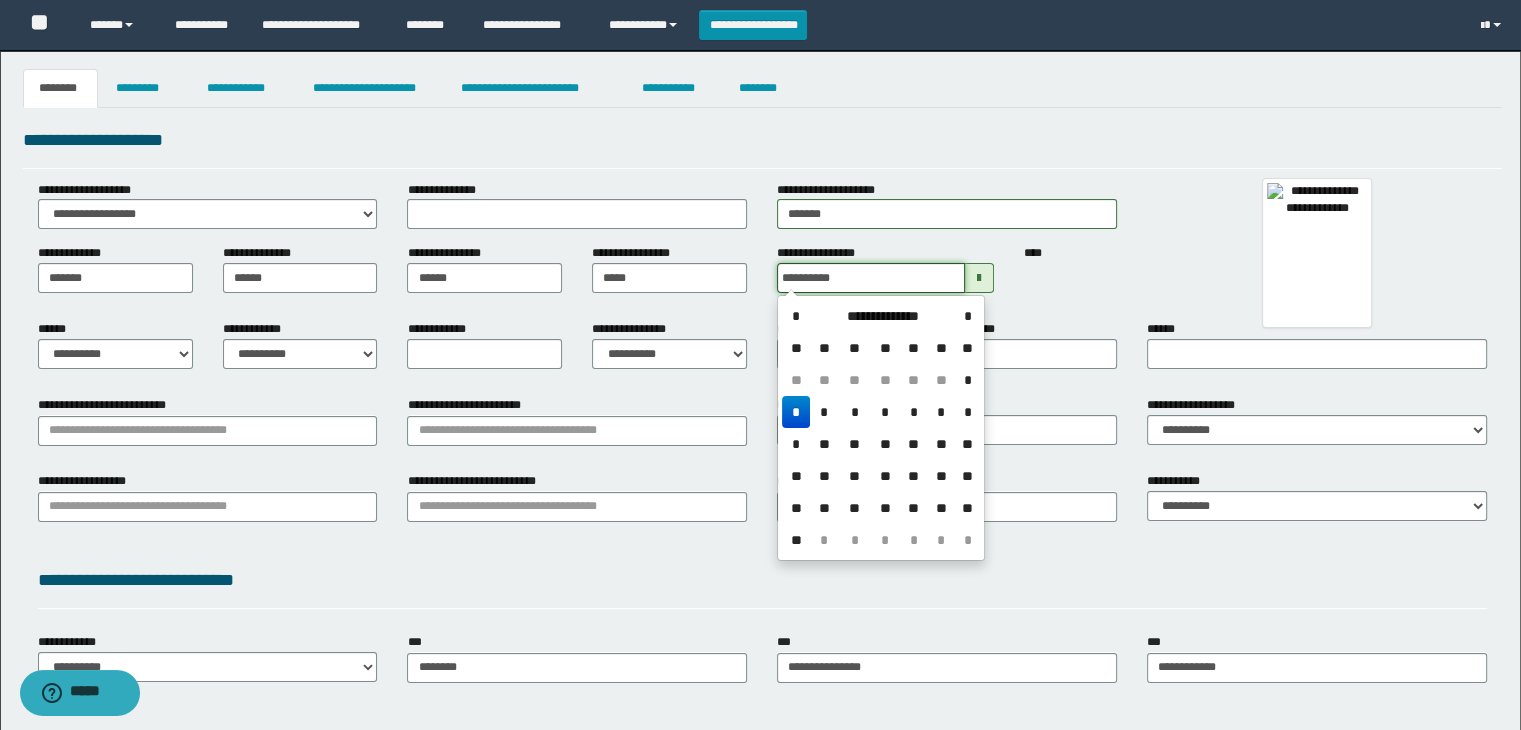 type on "**********" 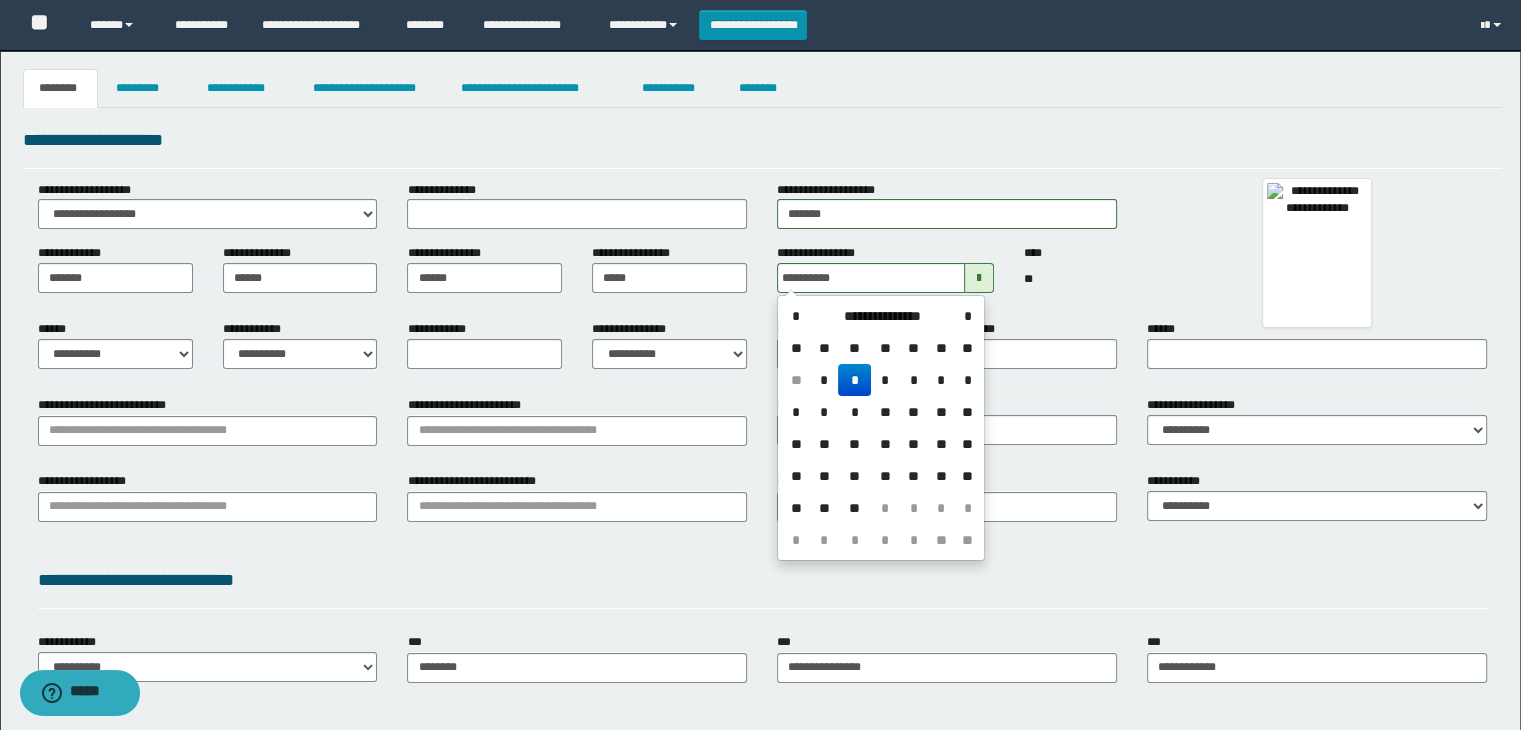 click on "*" at bounding box center (854, 380) 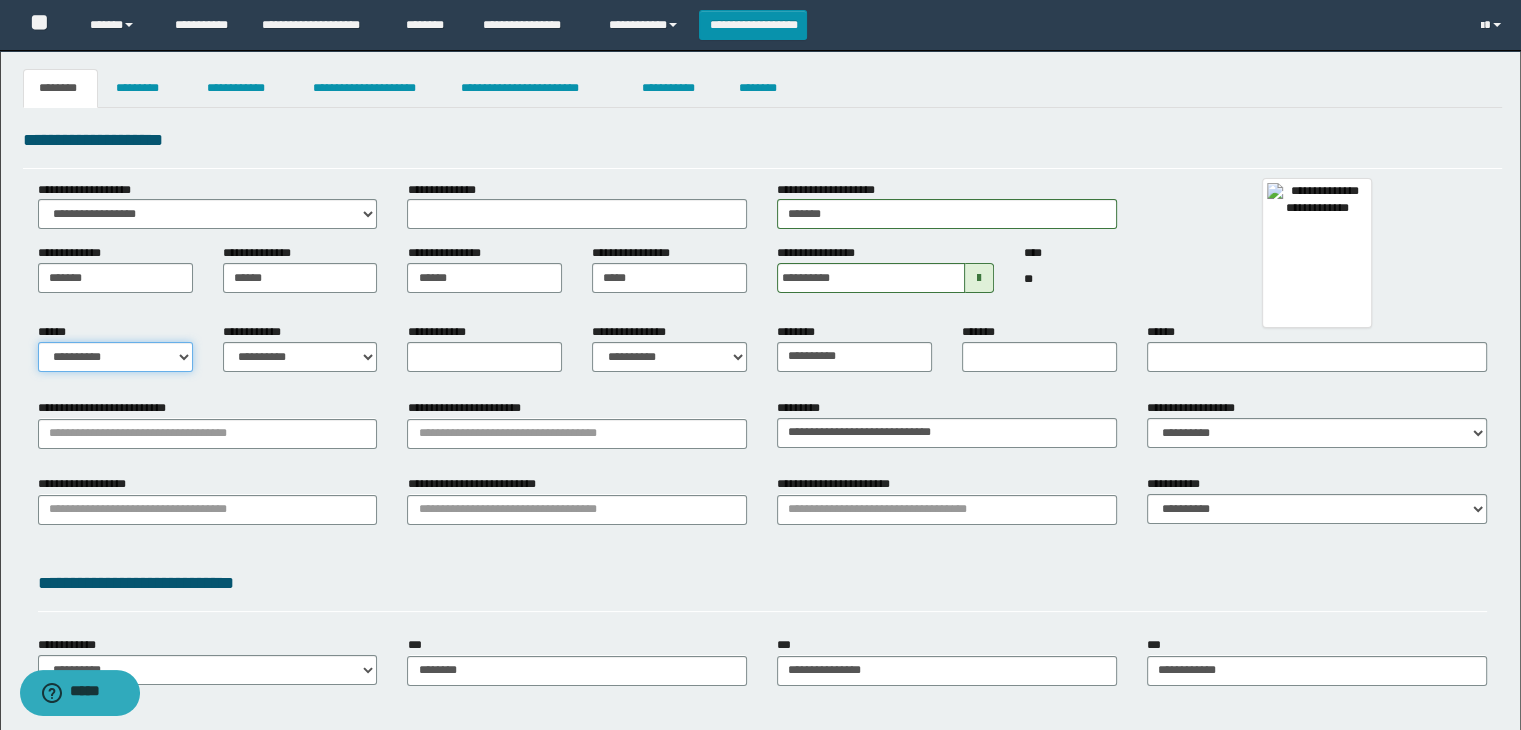click on "**********" at bounding box center [115, 357] 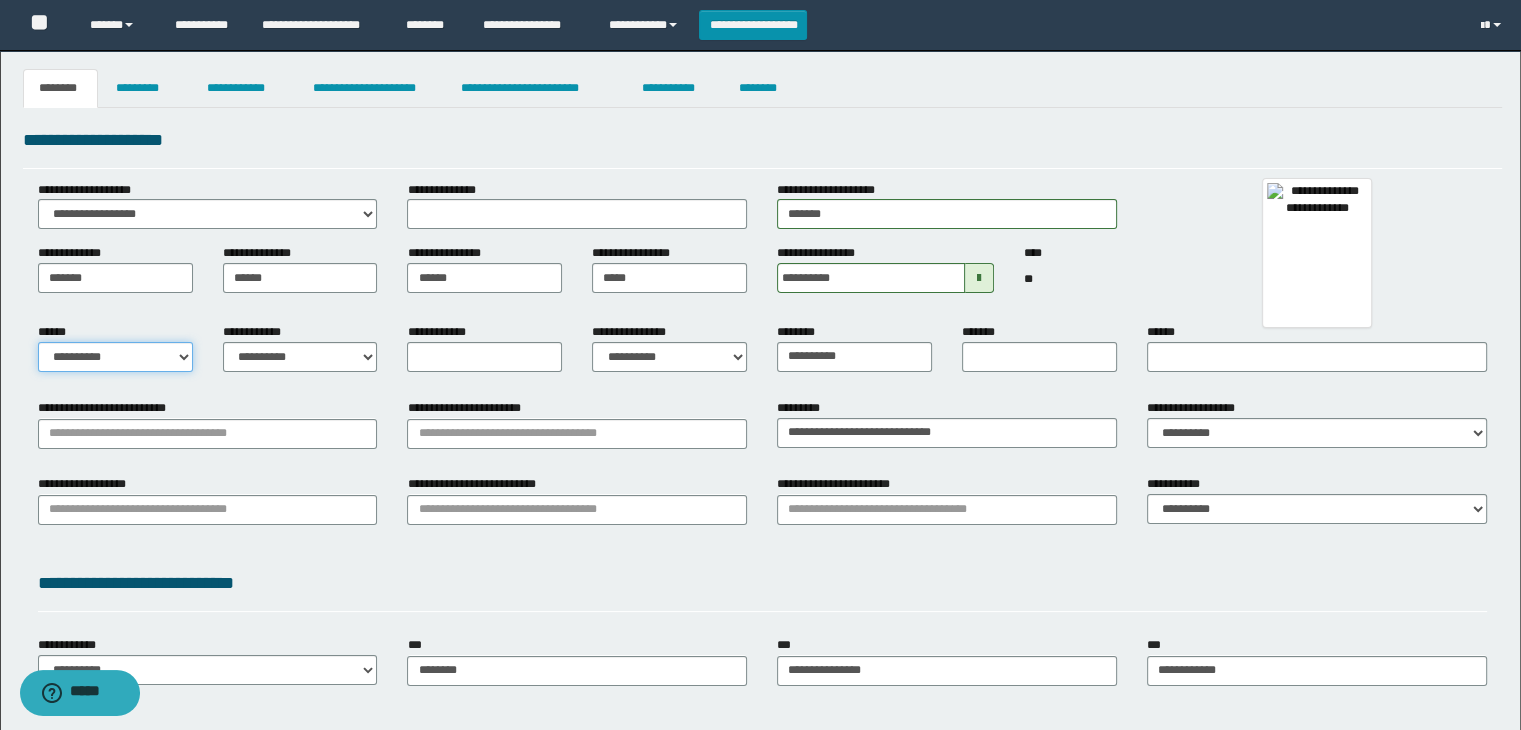 select on "*" 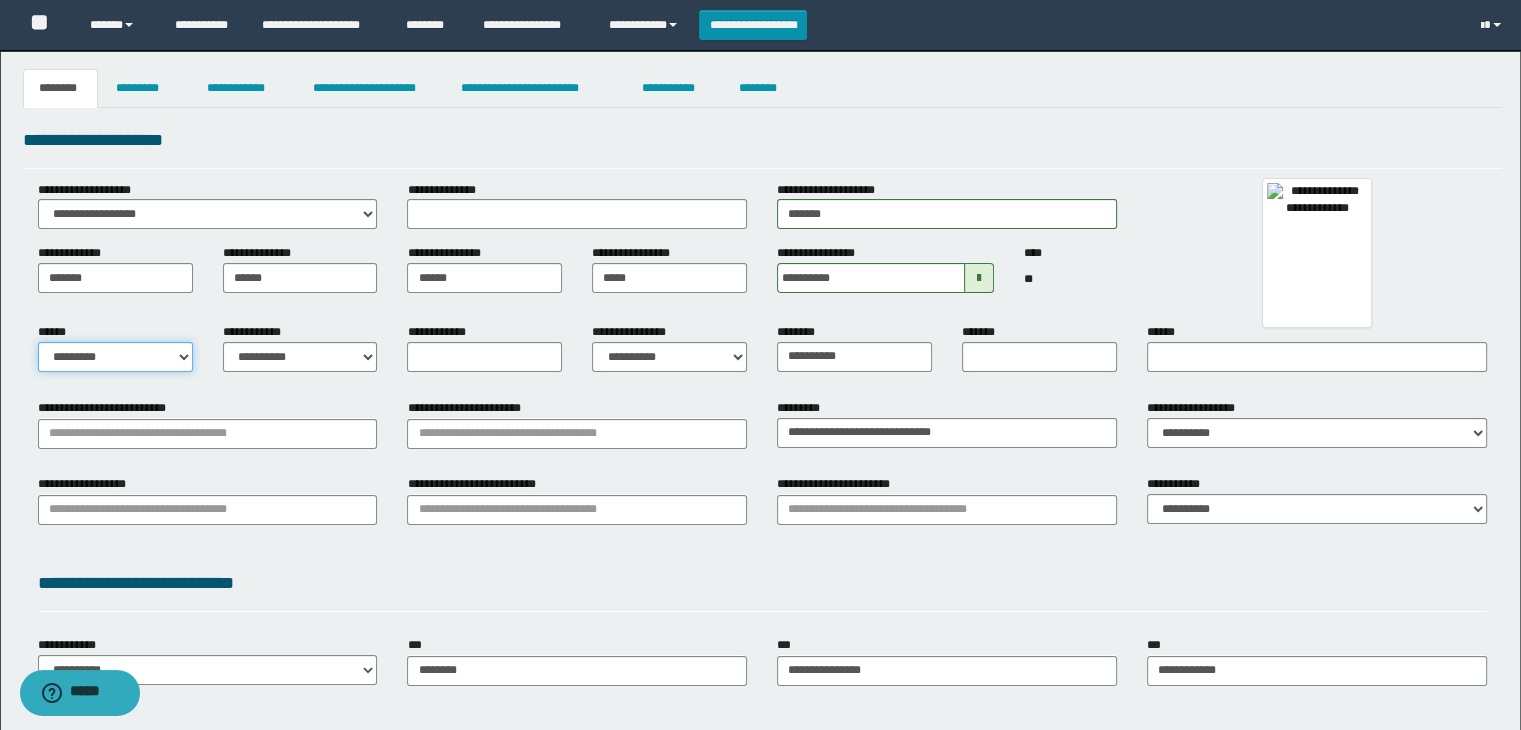 click on "**********" at bounding box center [115, 357] 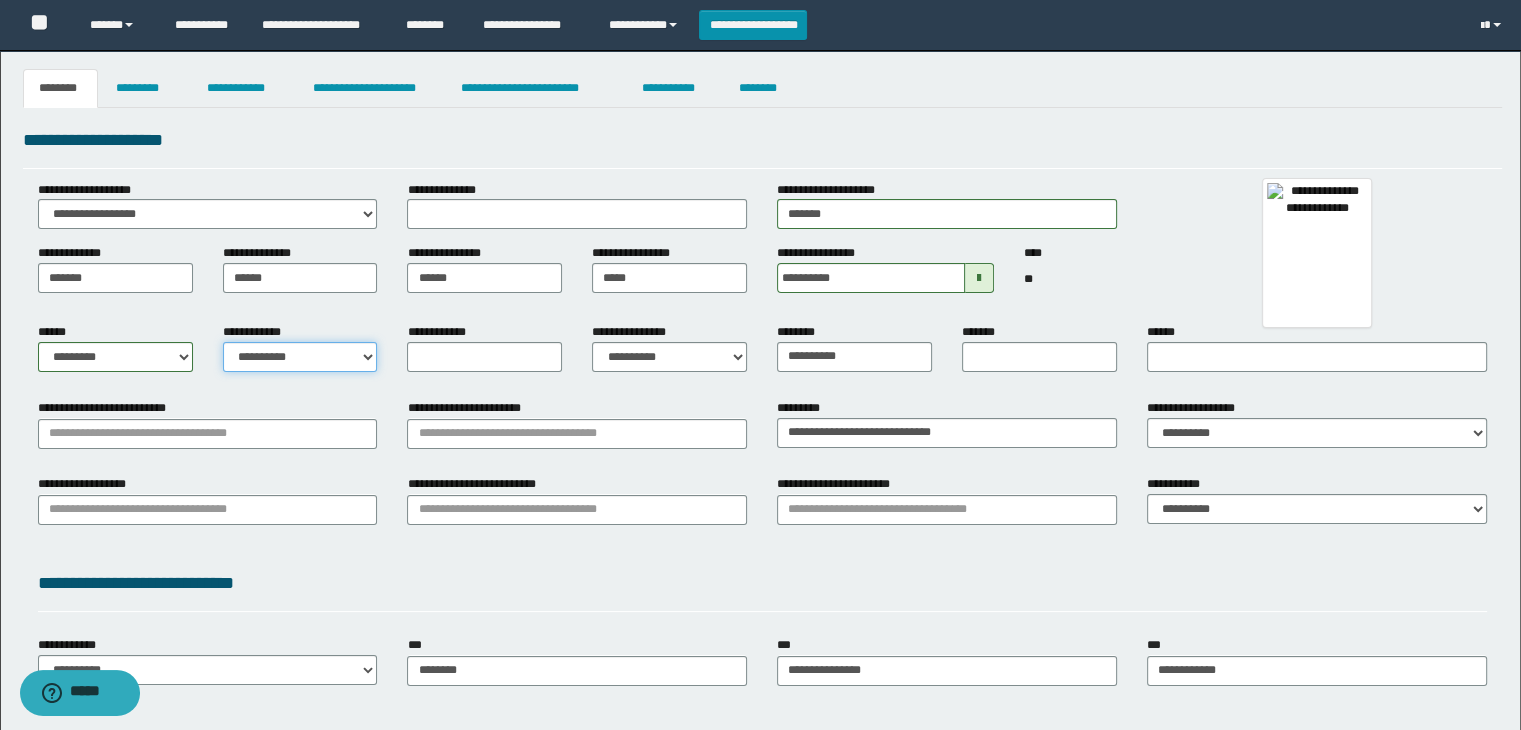 click on "**********" at bounding box center [300, 357] 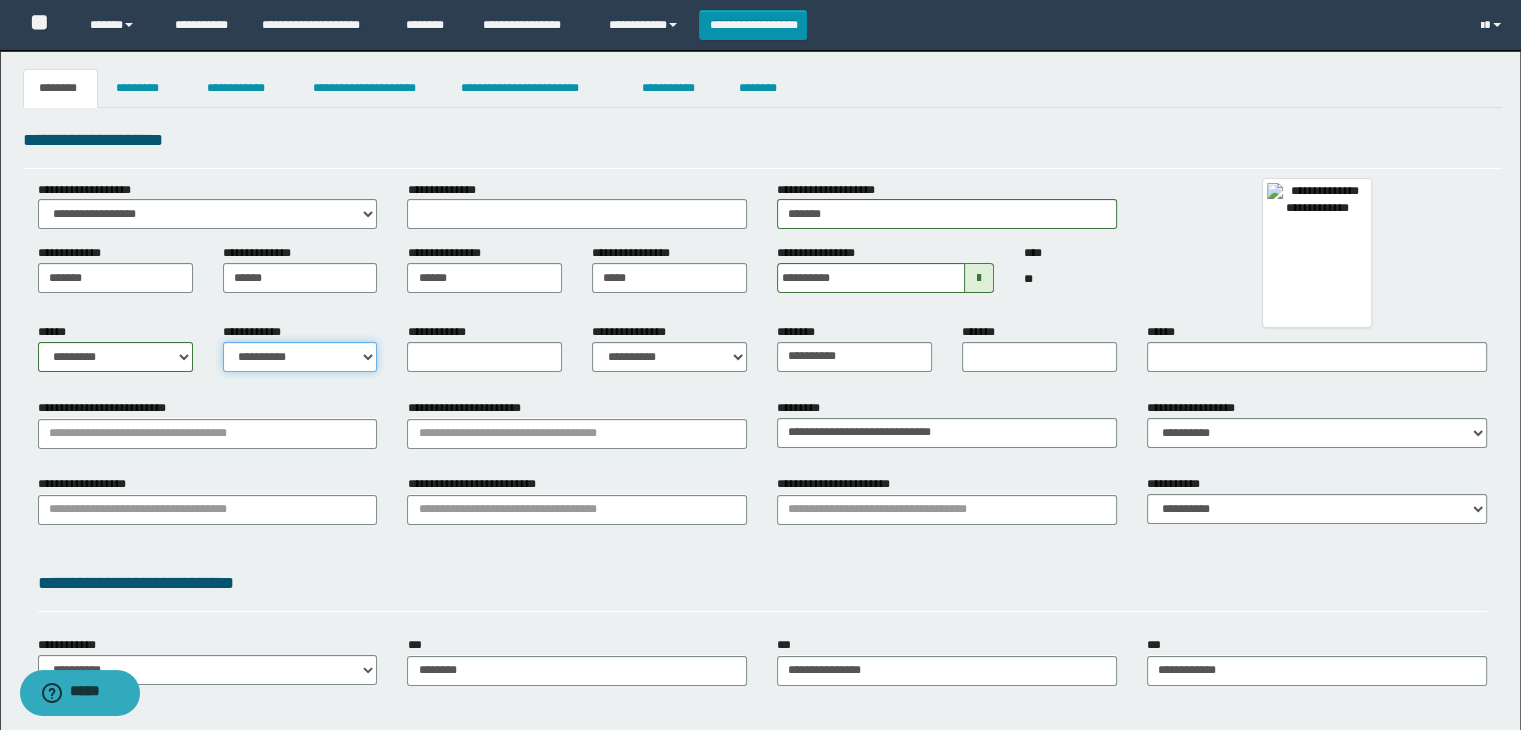 select on "*" 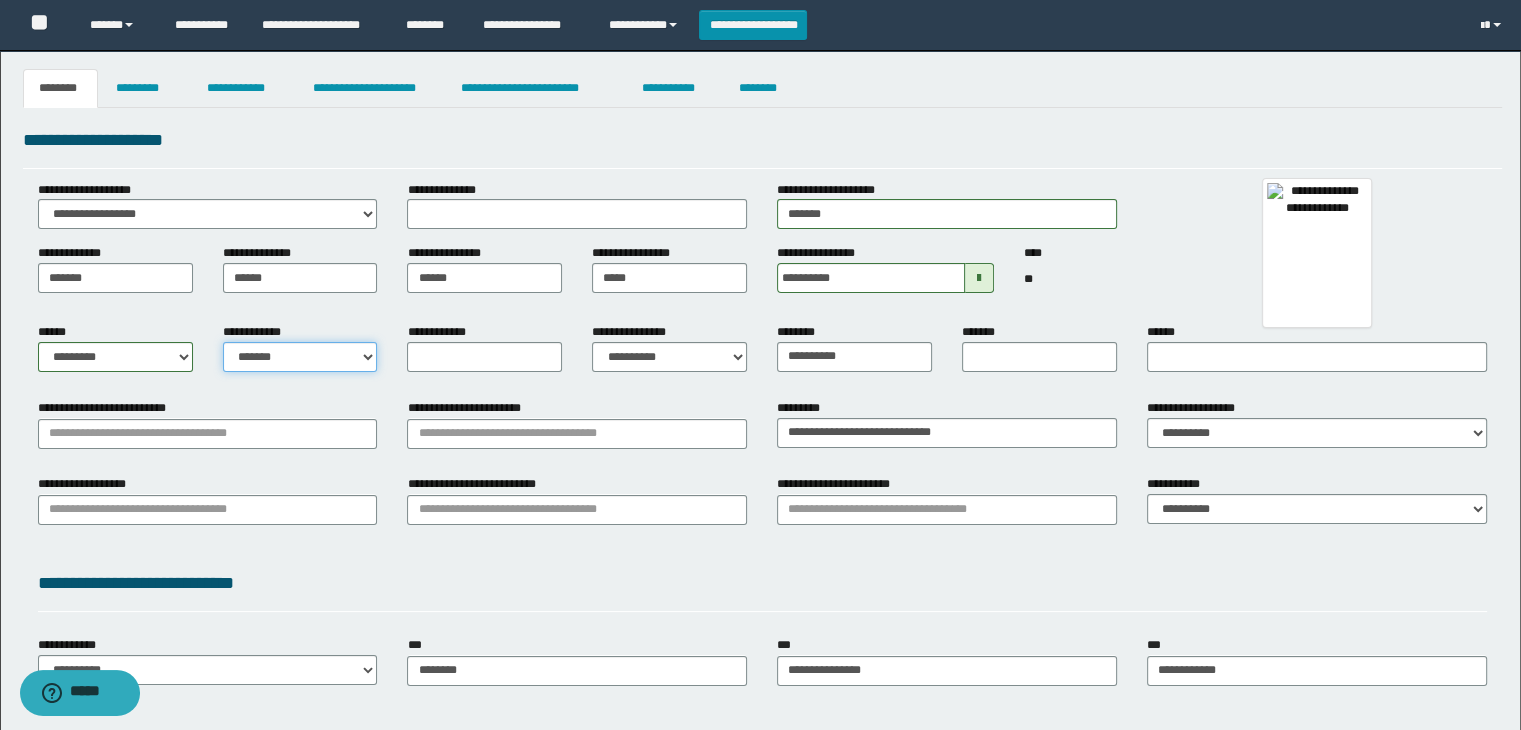 click on "**********" at bounding box center [300, 357] 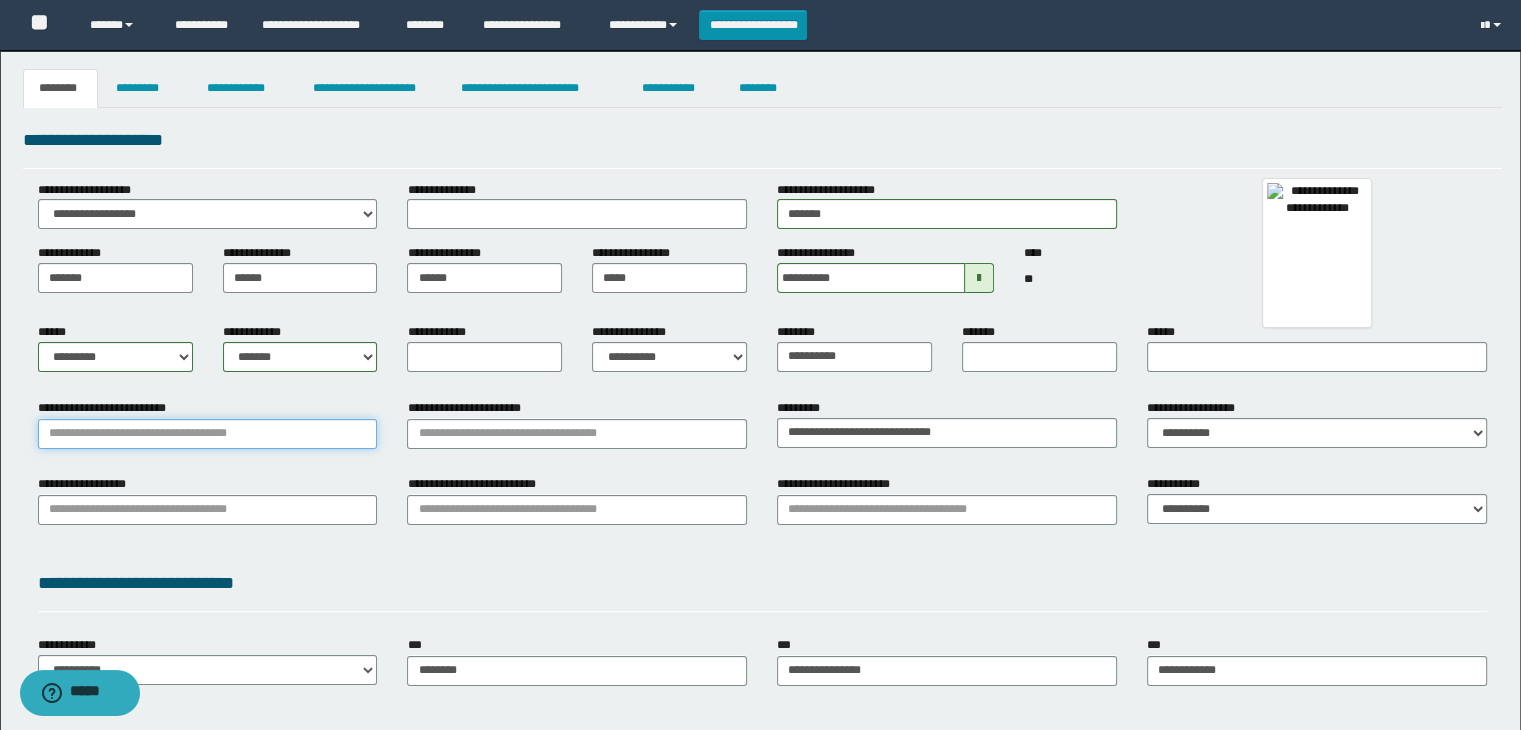 click on "**********" at bounding box center (208, 434) 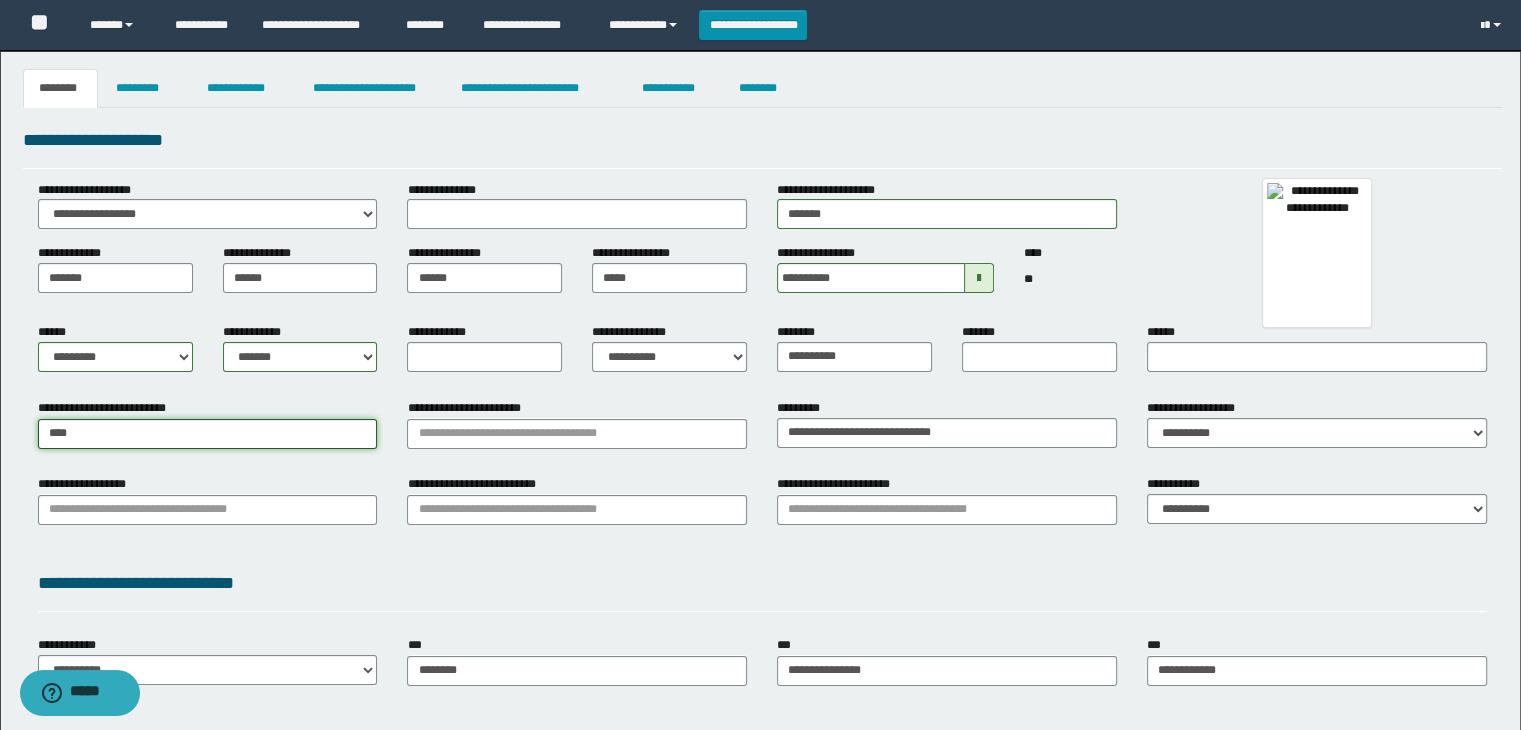 type on "*****" 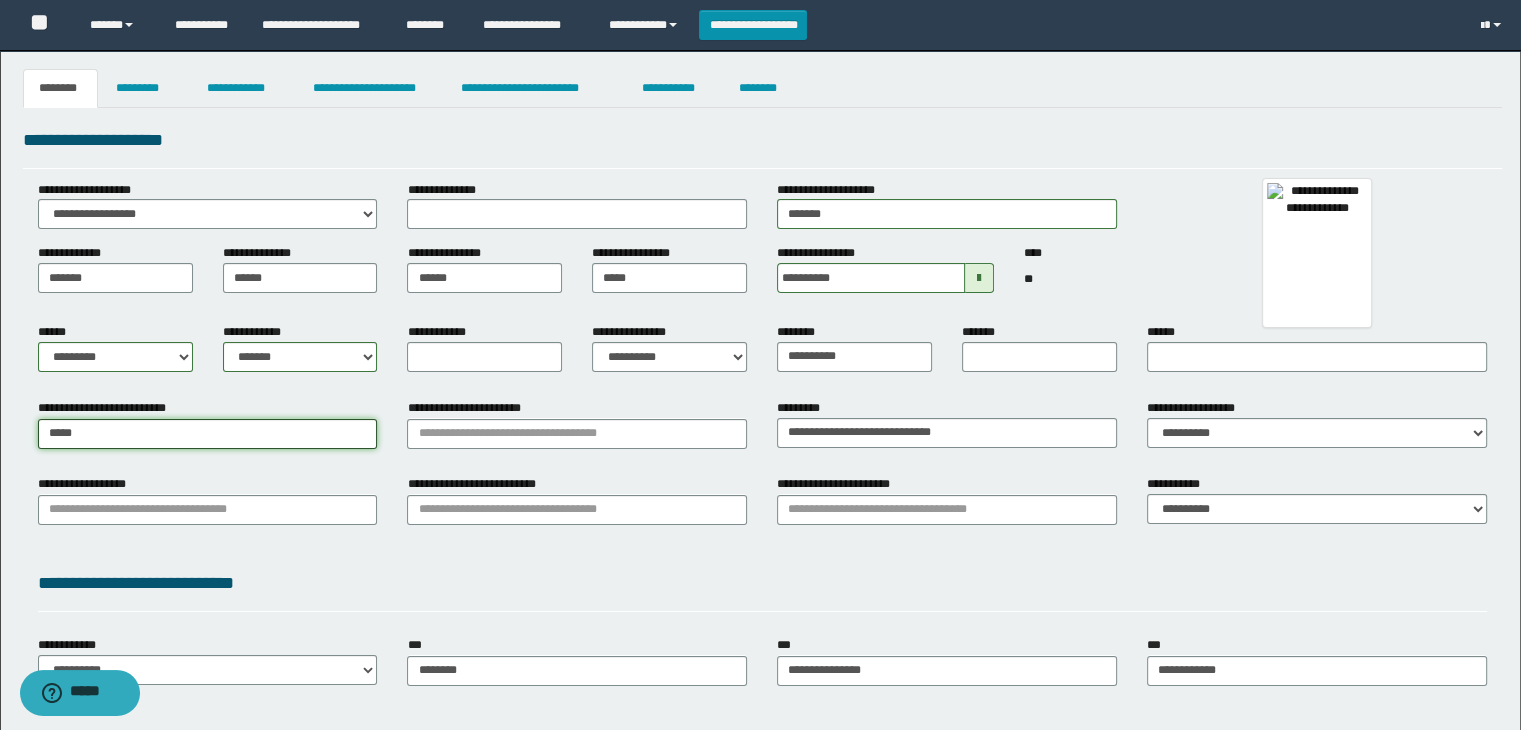 type on "*********" 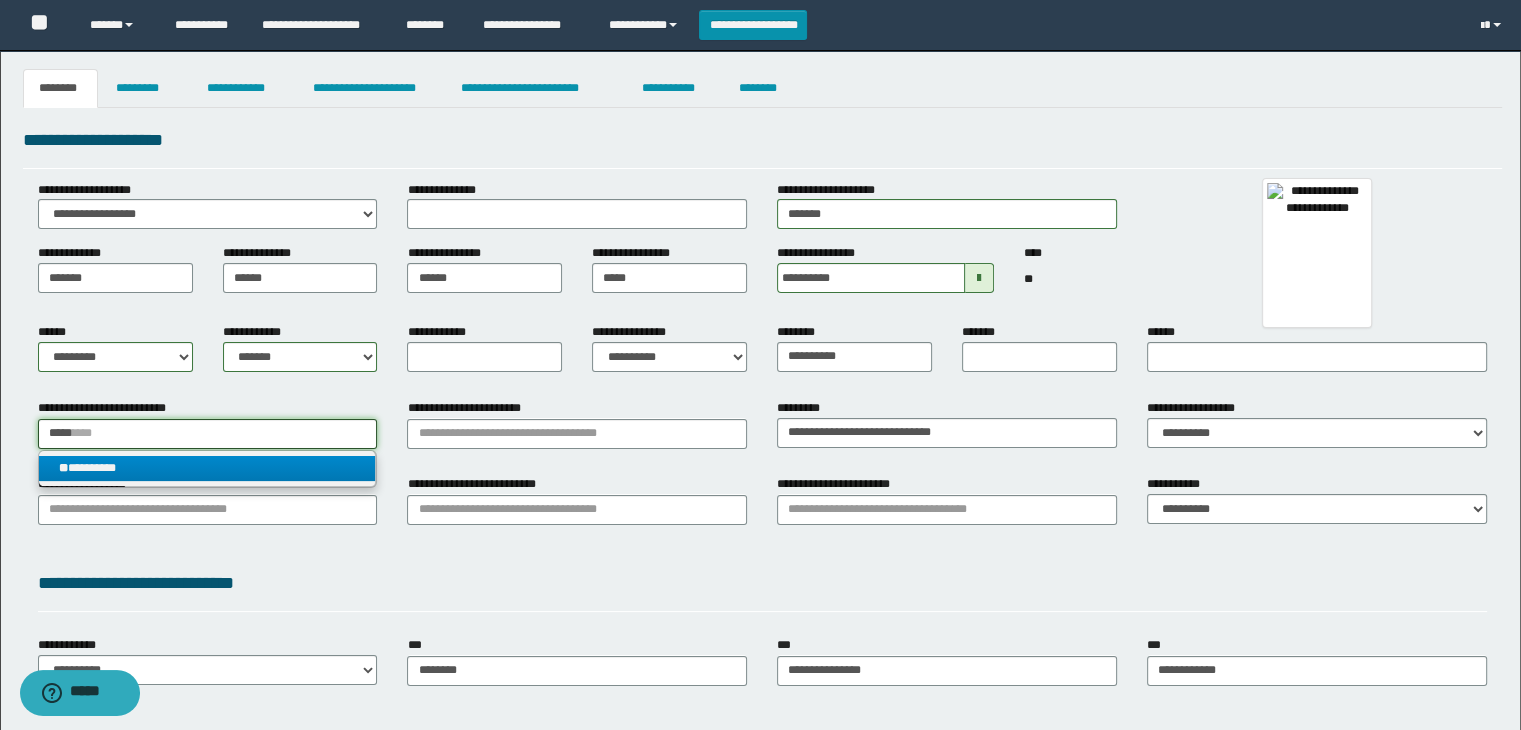 type on "*****" 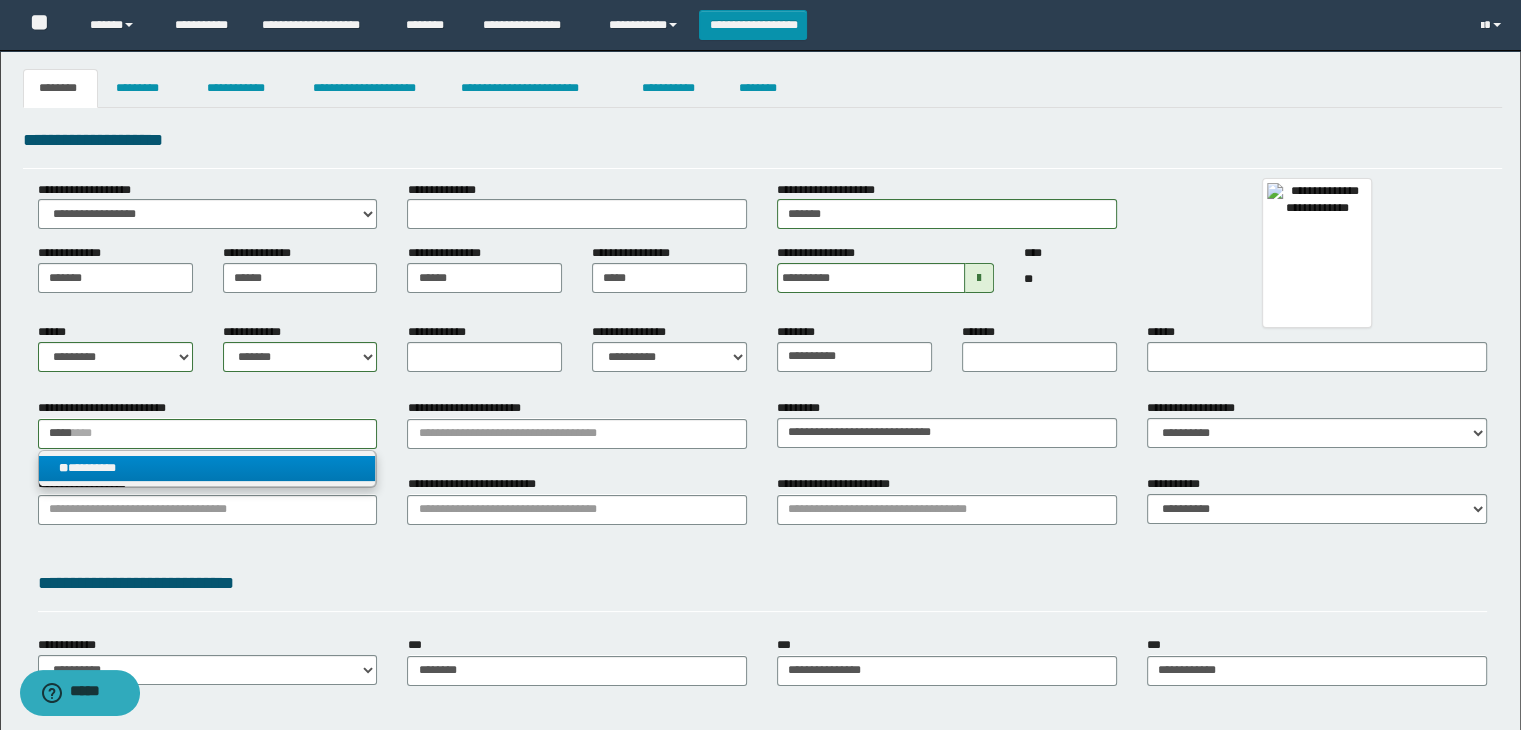 click on "** *********" at bounding box center (208, 468) 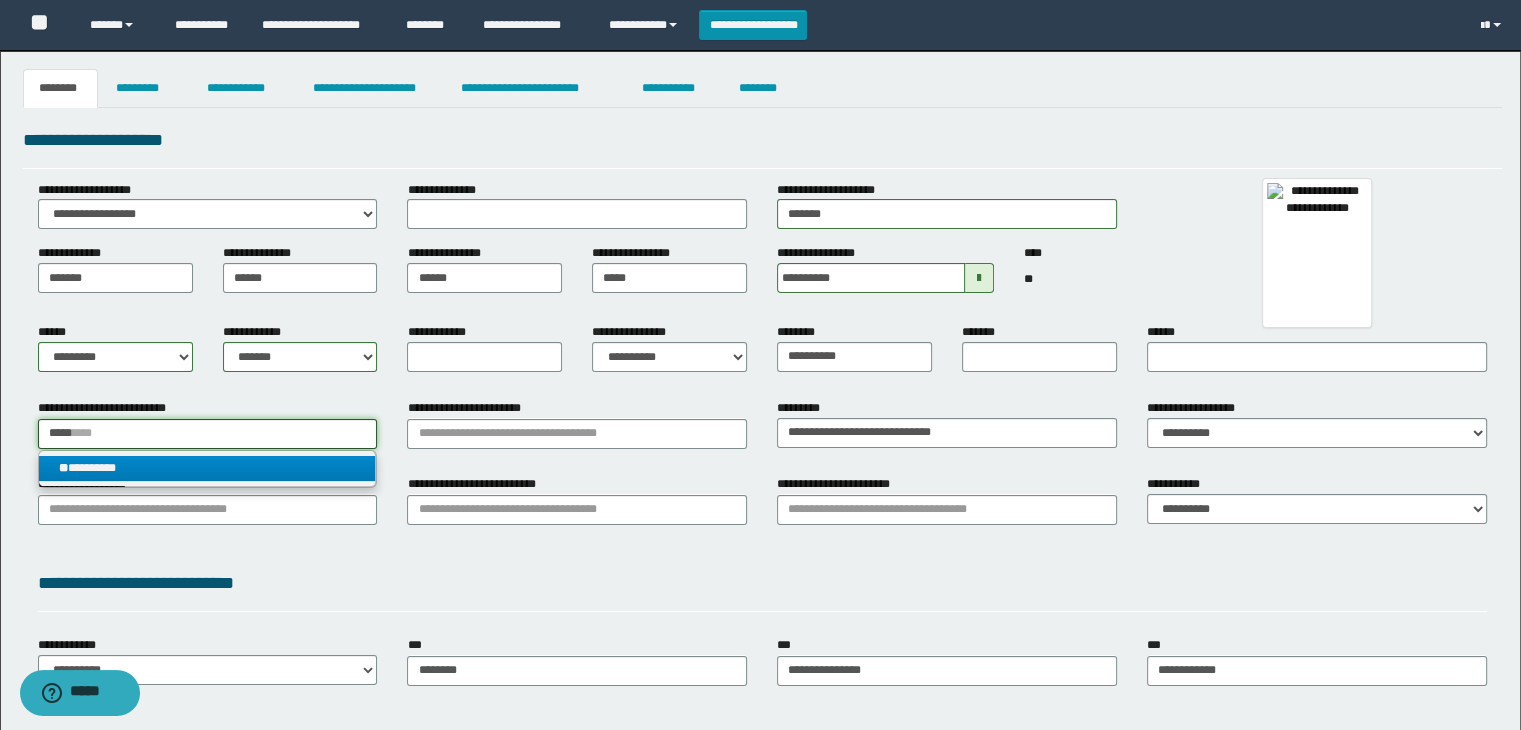 type 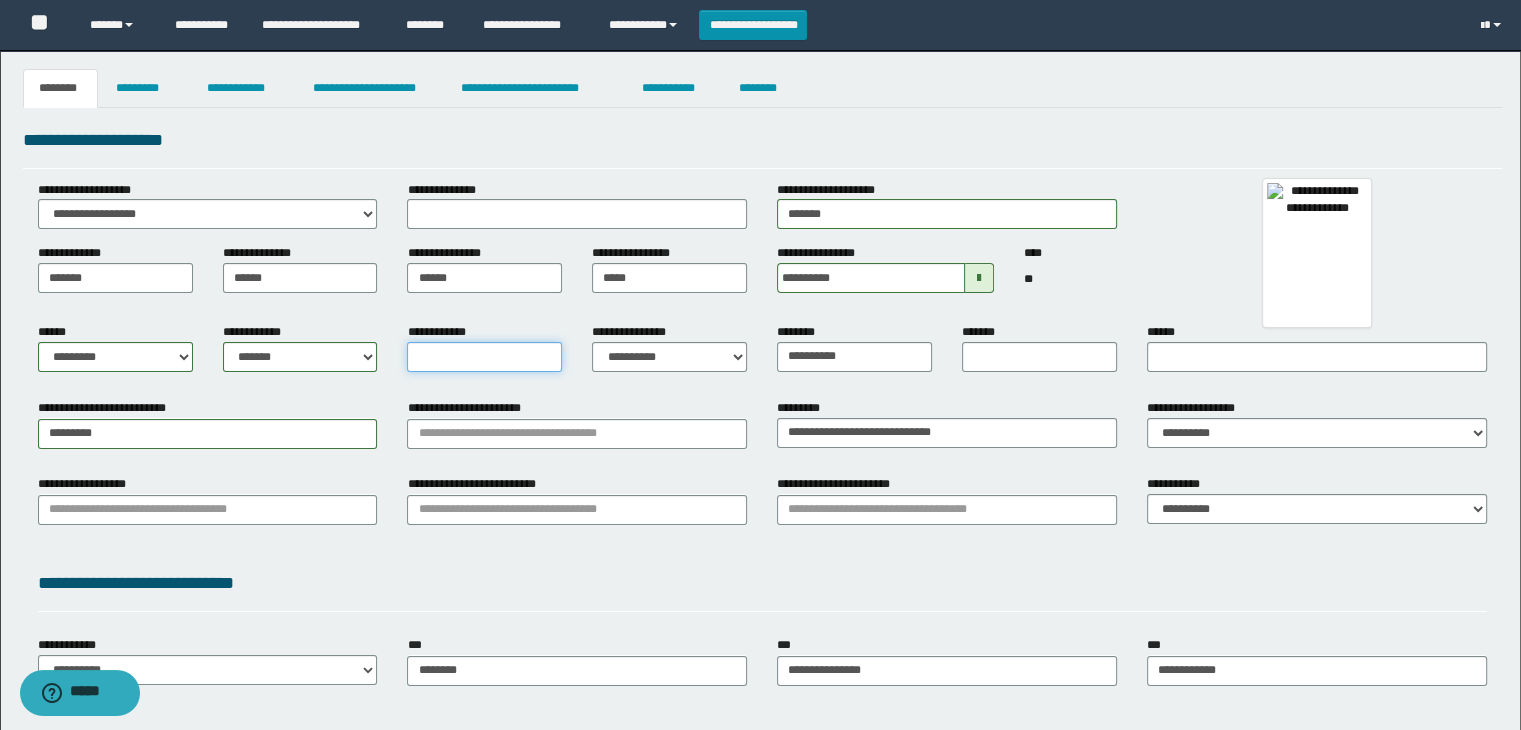 click on "**********" at bounding box center [484, 357] 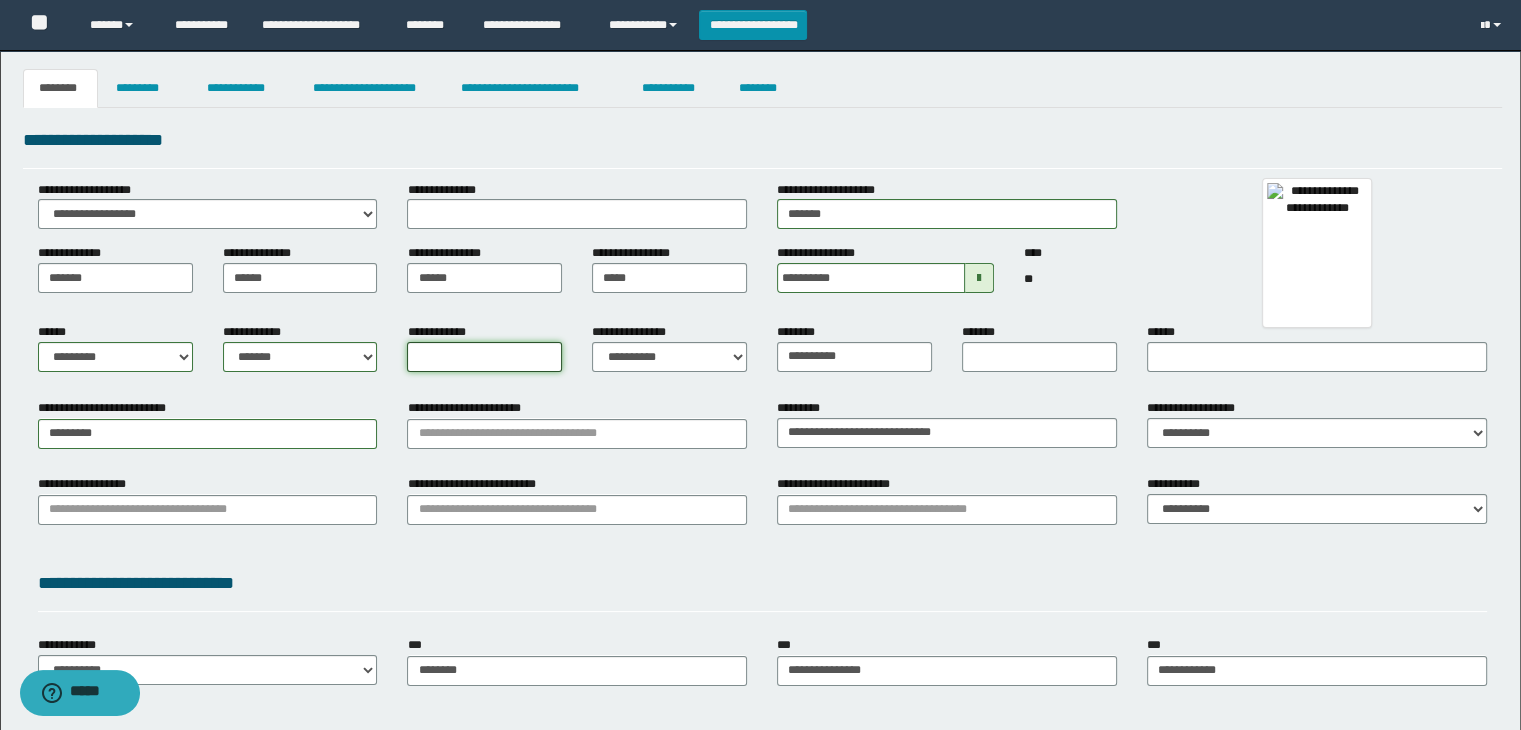 type on "*" 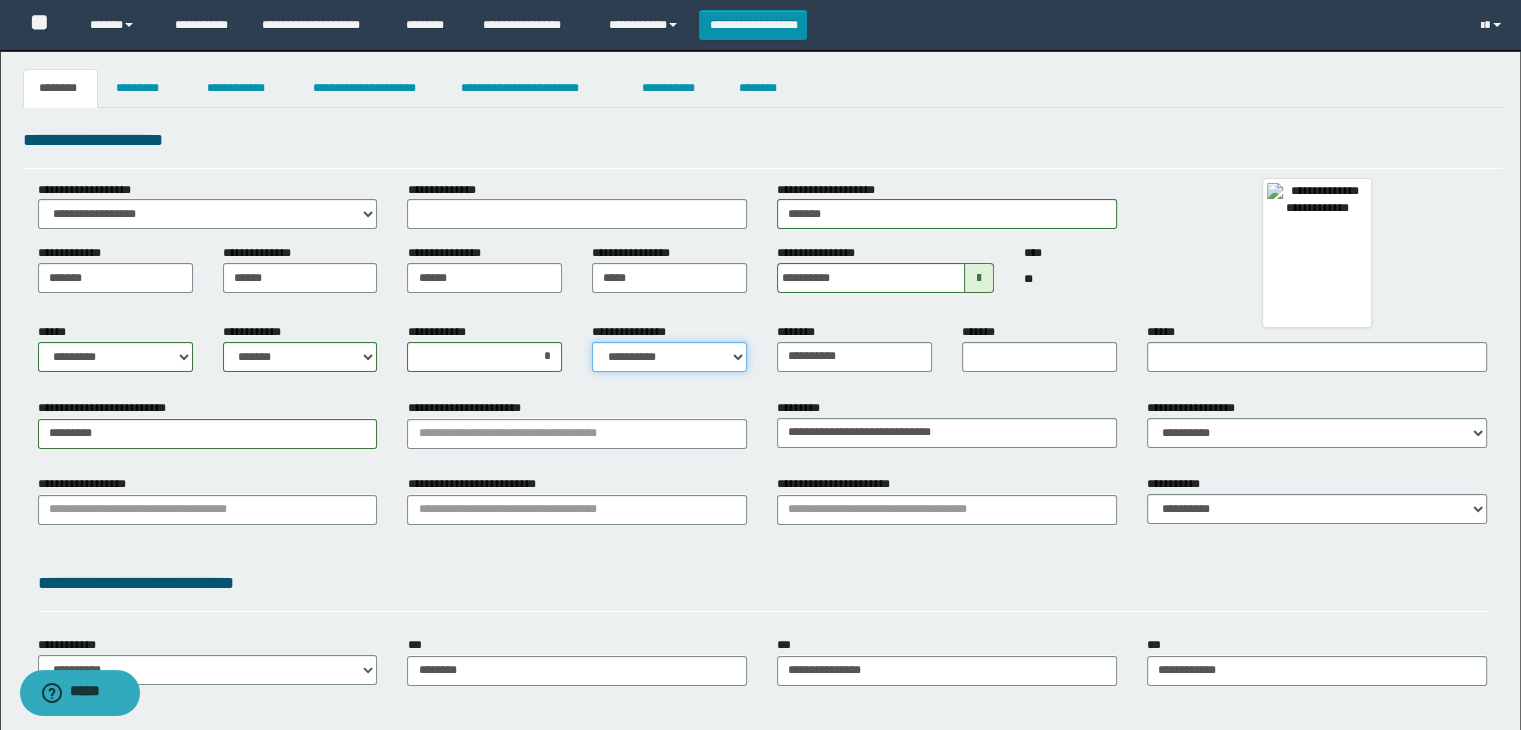 click on "**********" at bounding box center (669, 357) 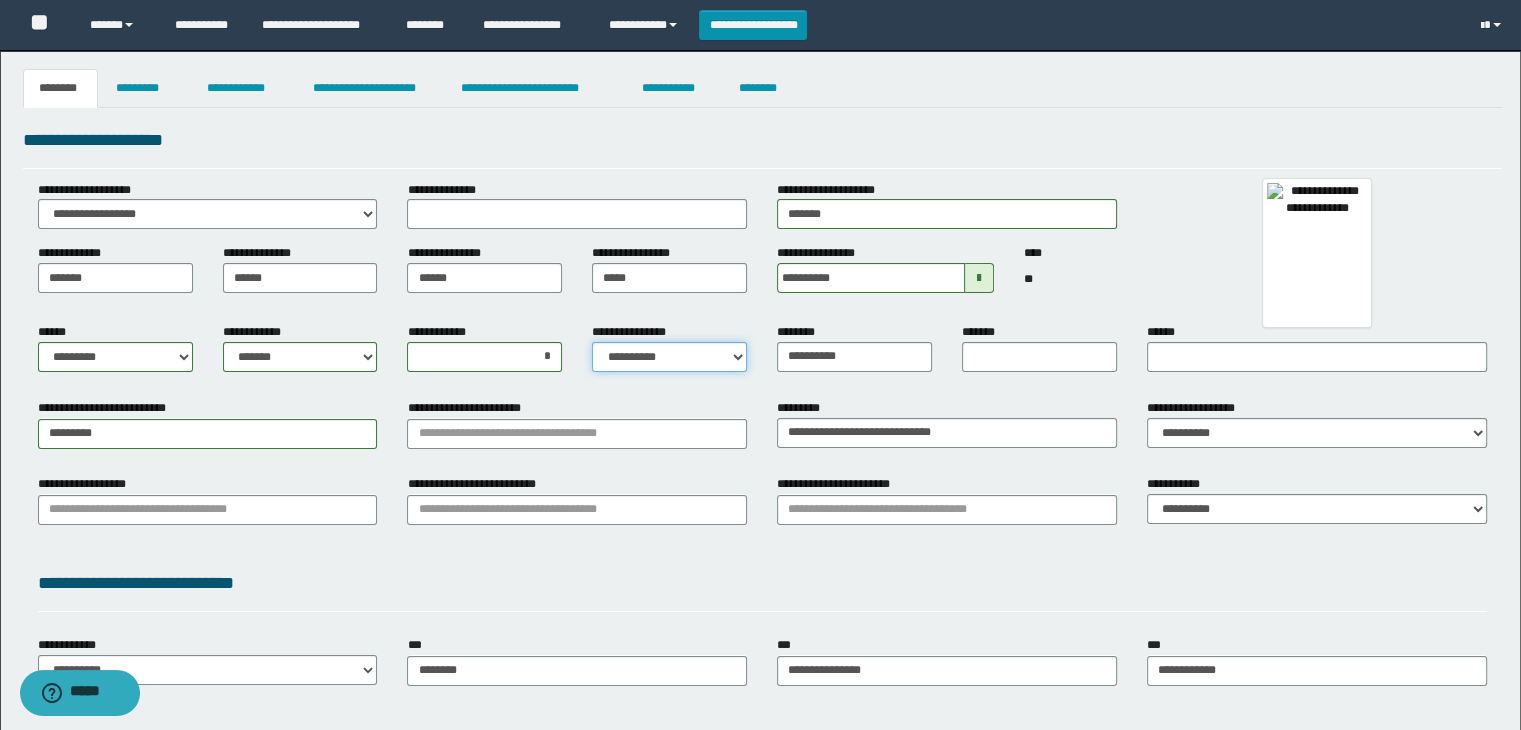 select on "*" 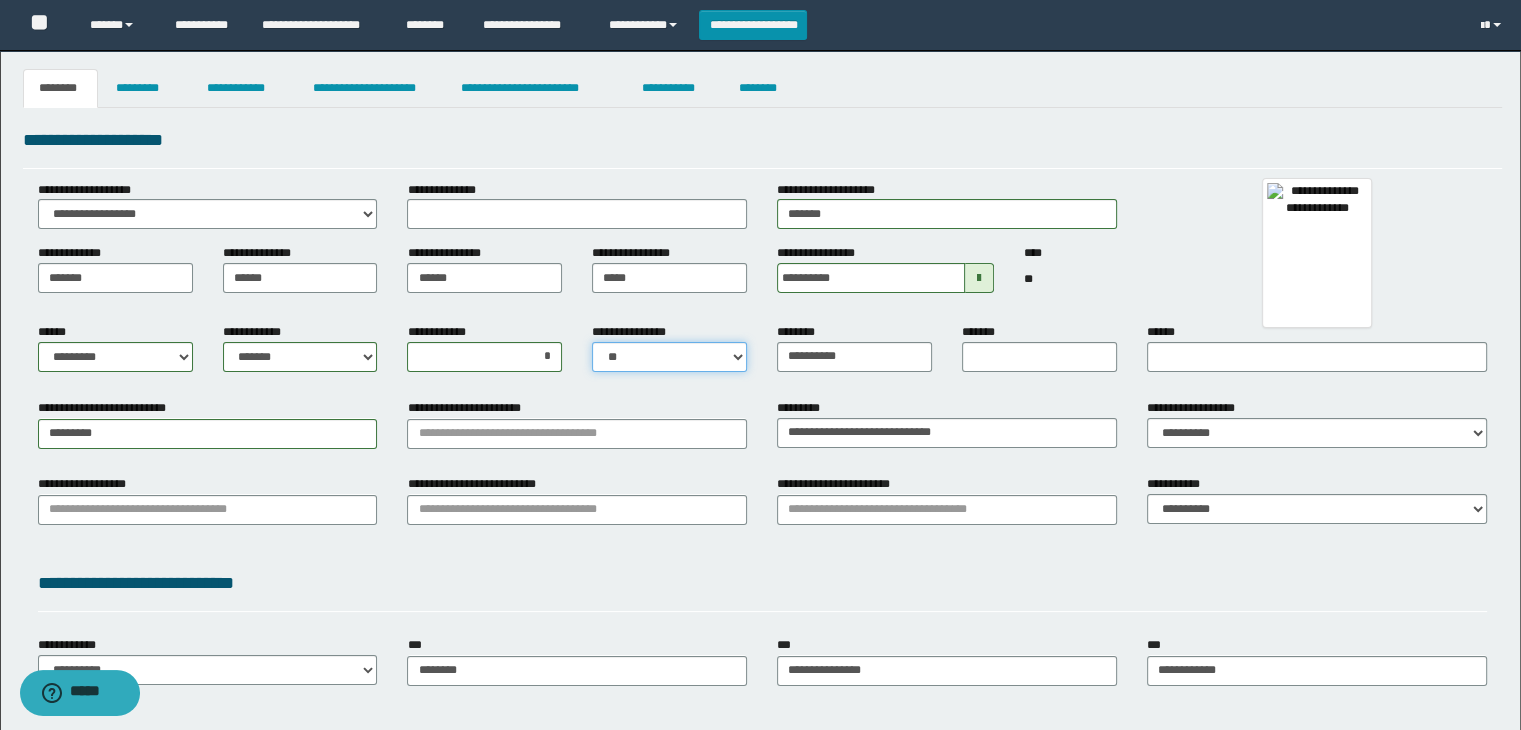 click on "**********" at bounding box center (669, 357) 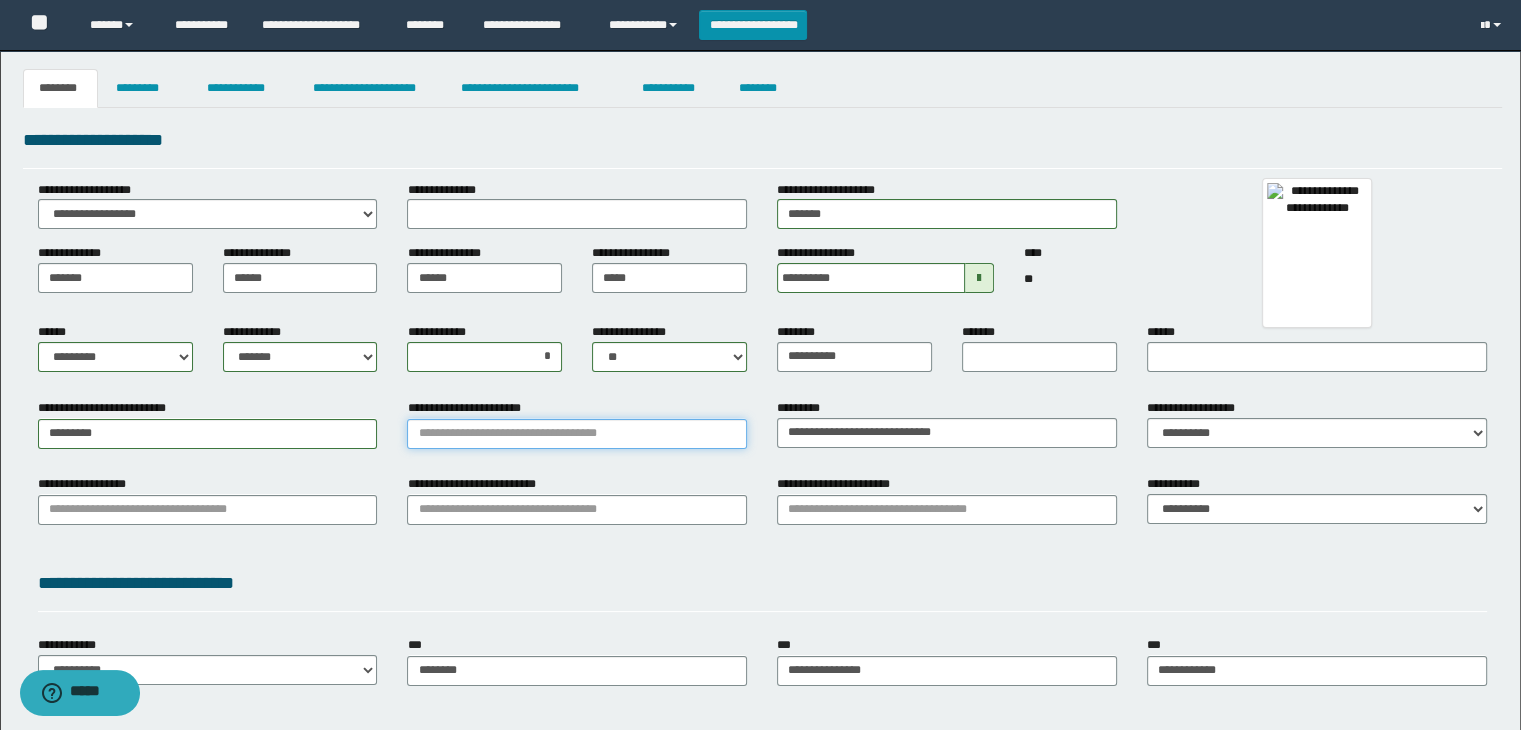 click on "**********" at bounding box center [577, 434] 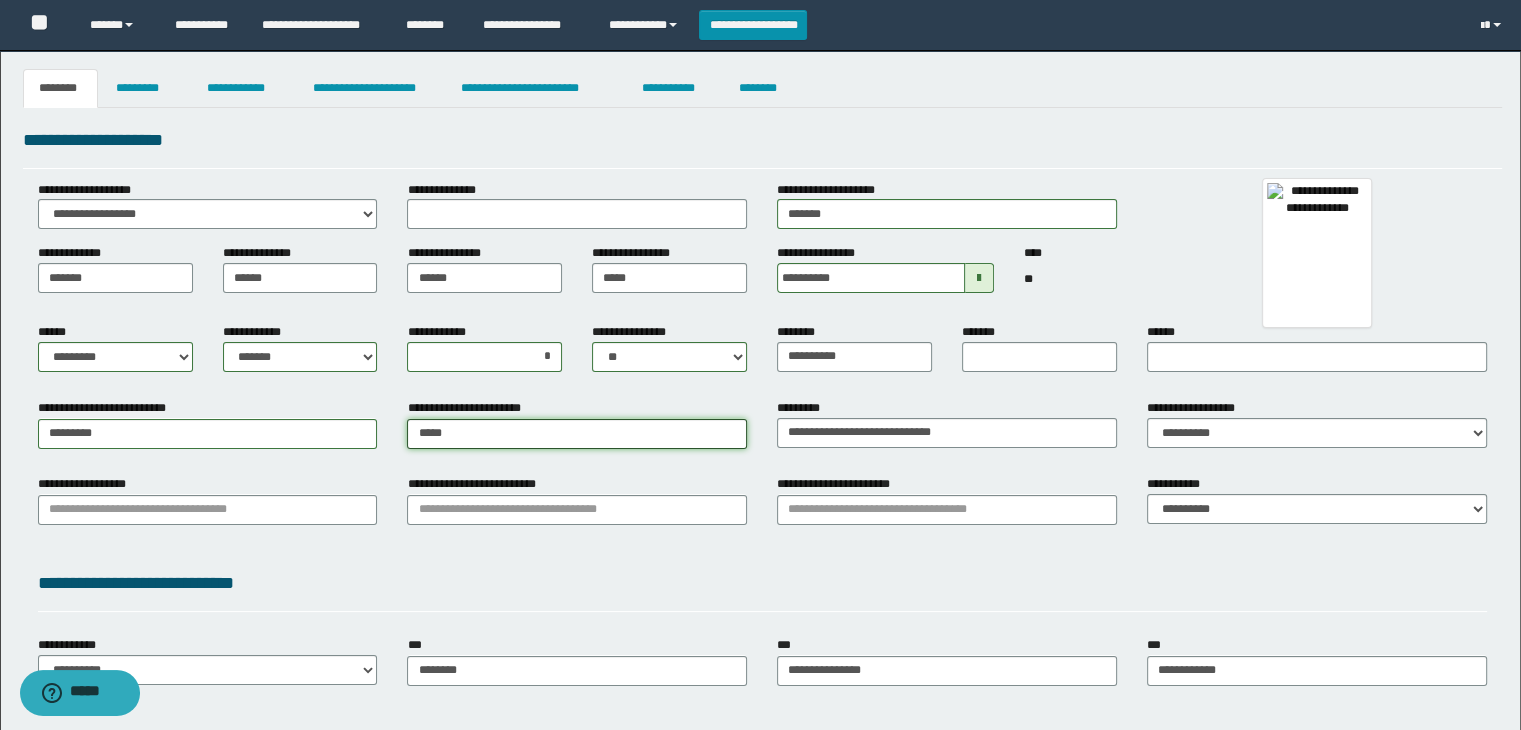 type on "******" 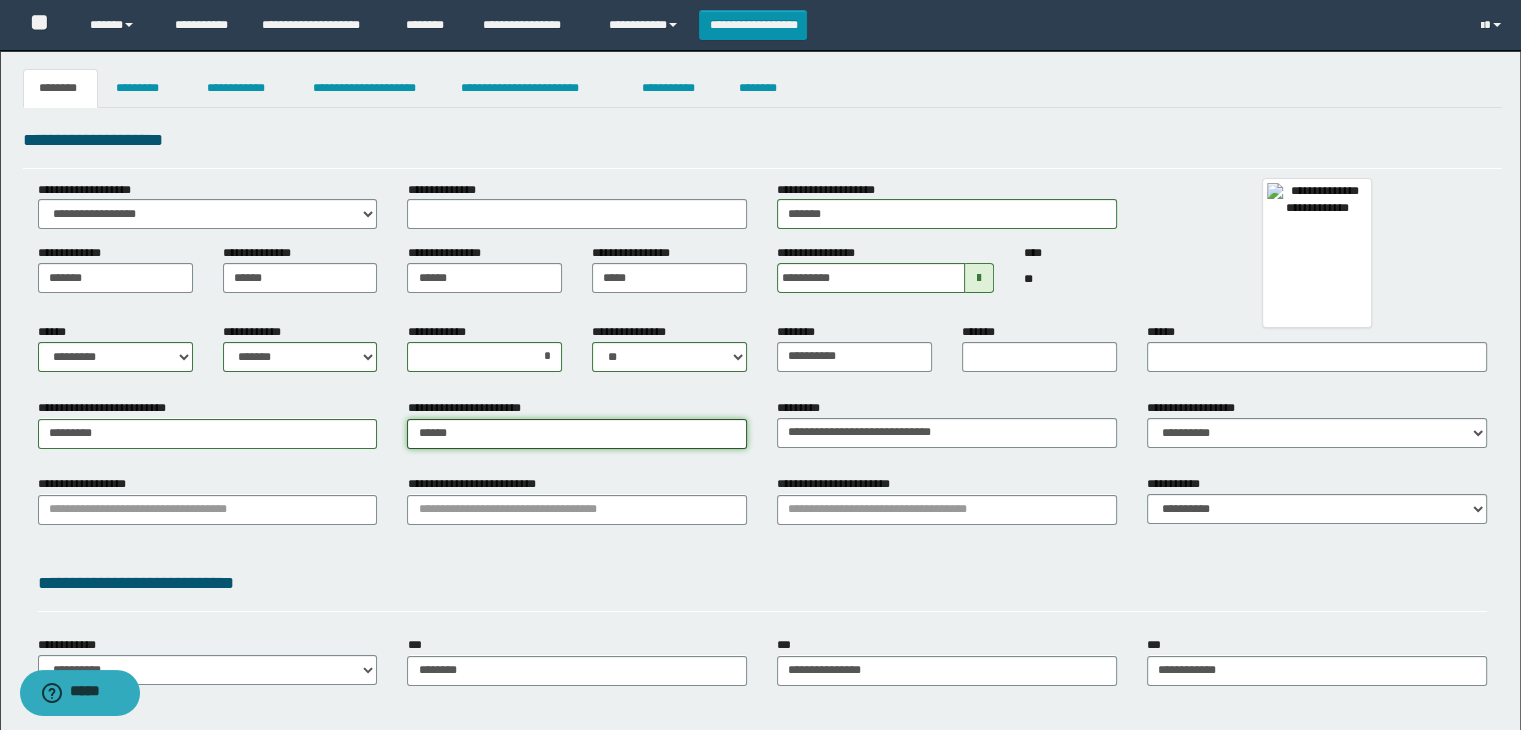 type on "******" 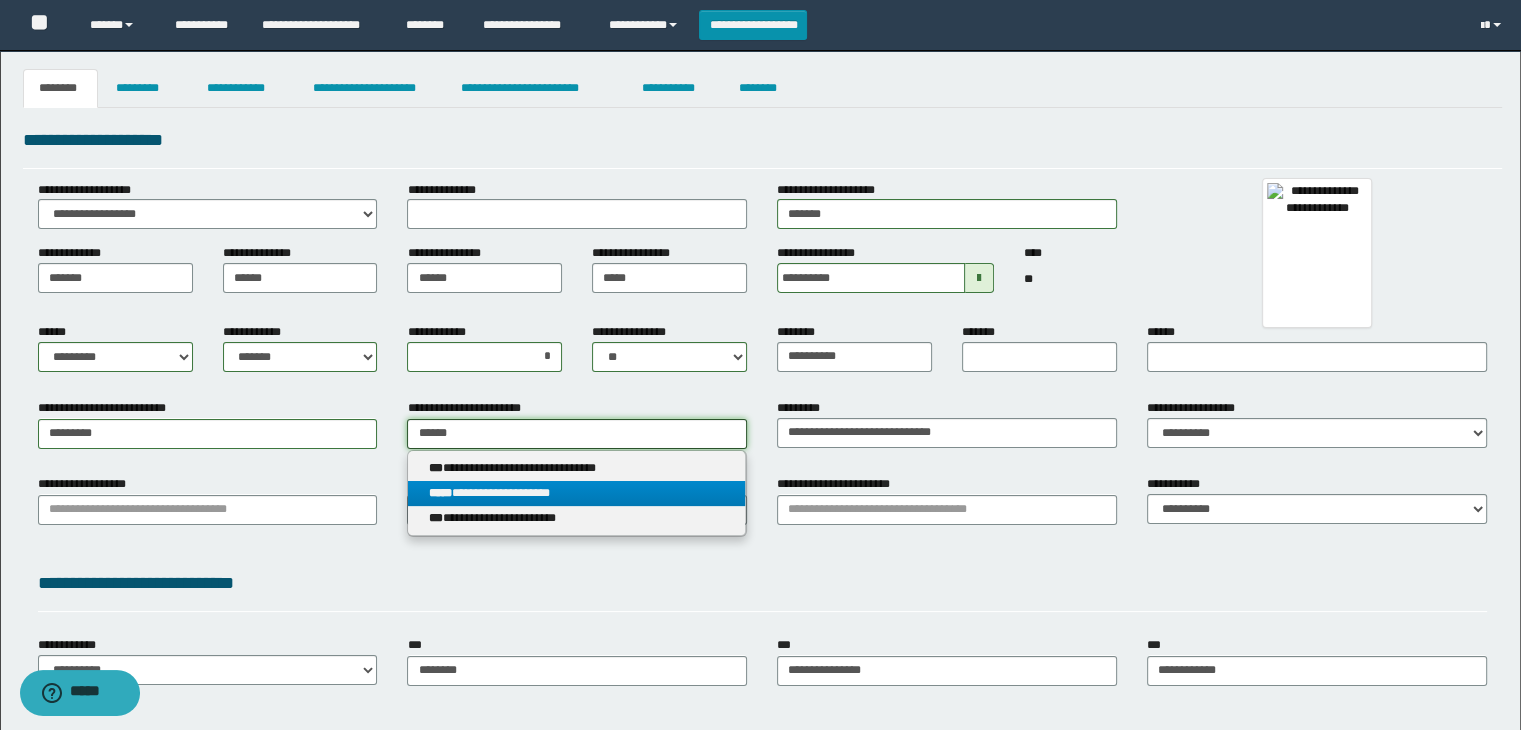 type on "******" 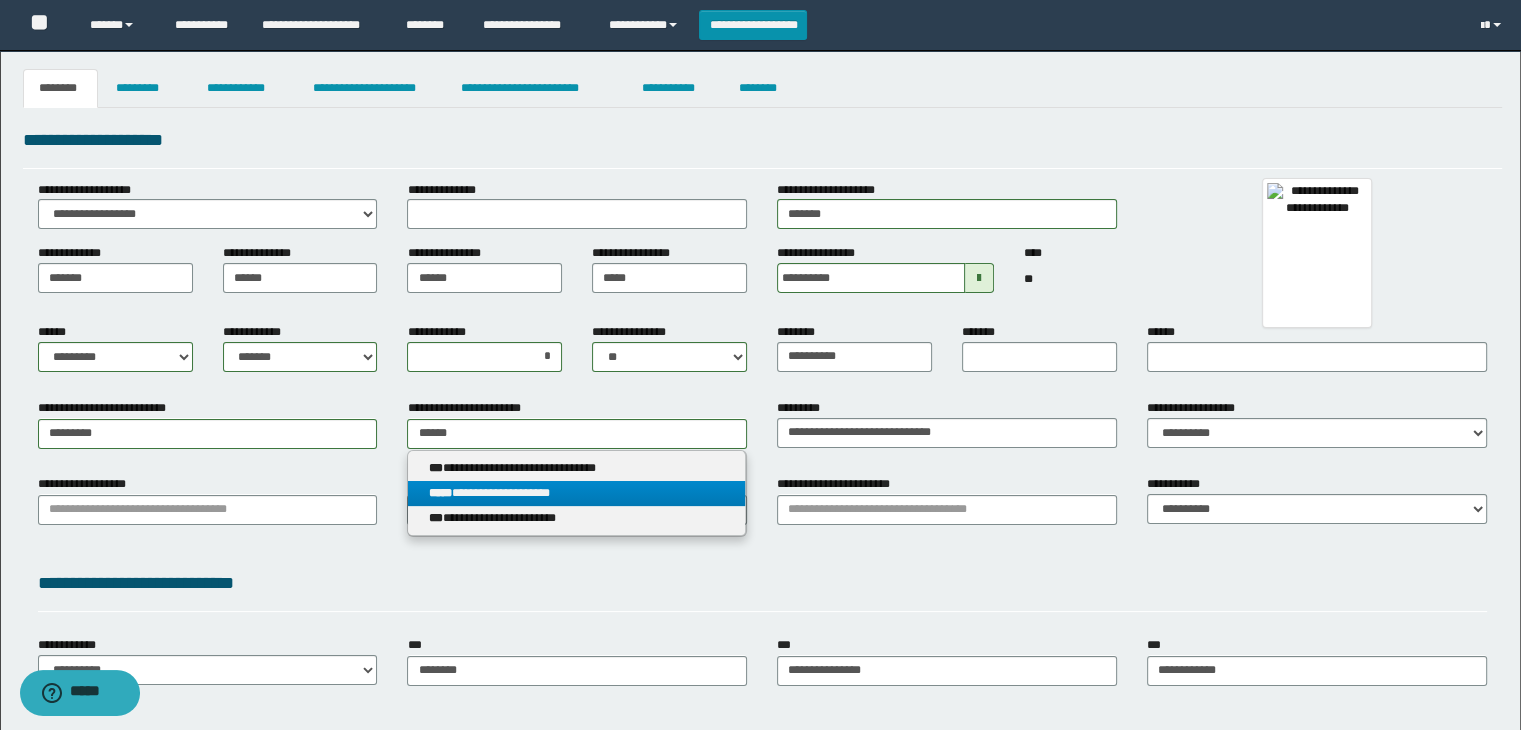 click on "**********" at bounding box center [577, 493] 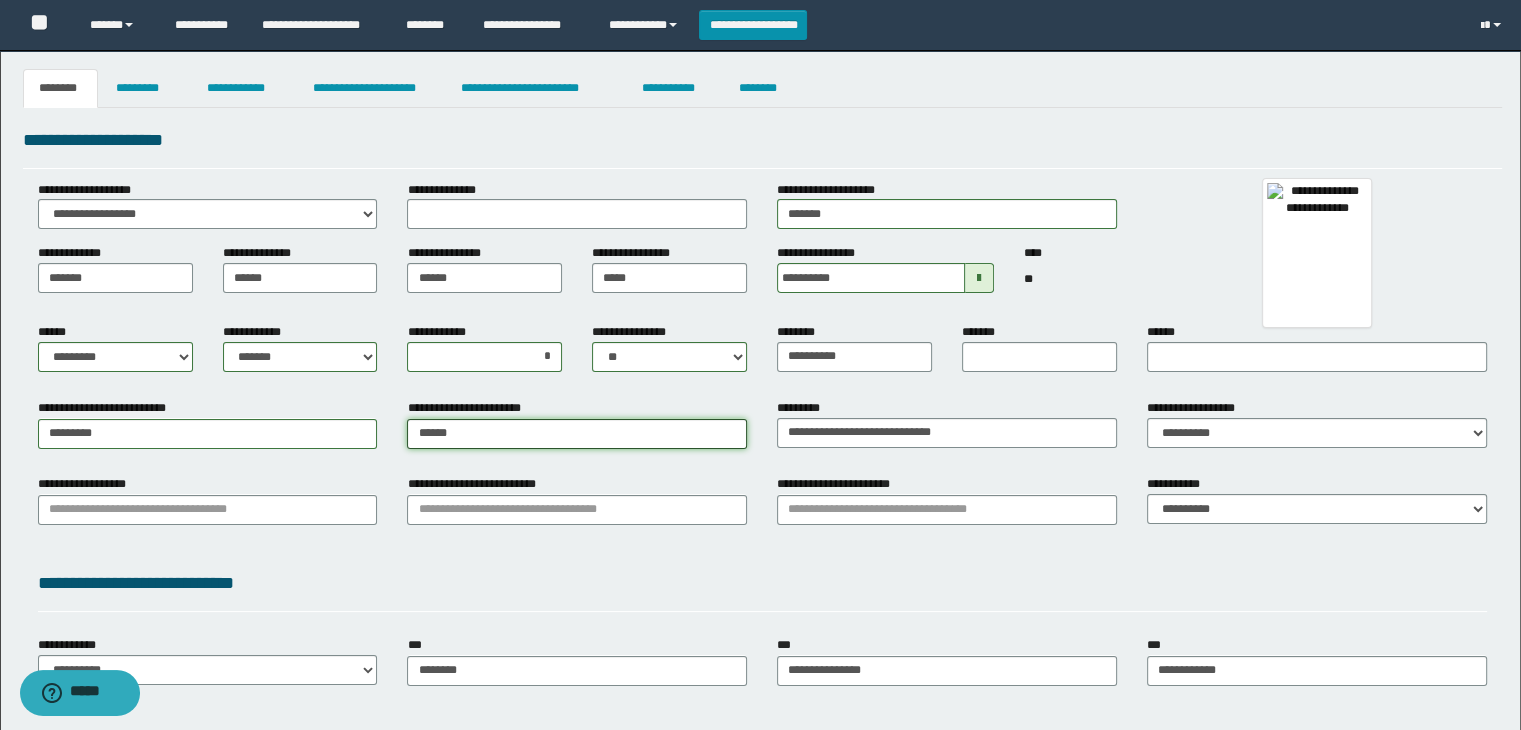 type 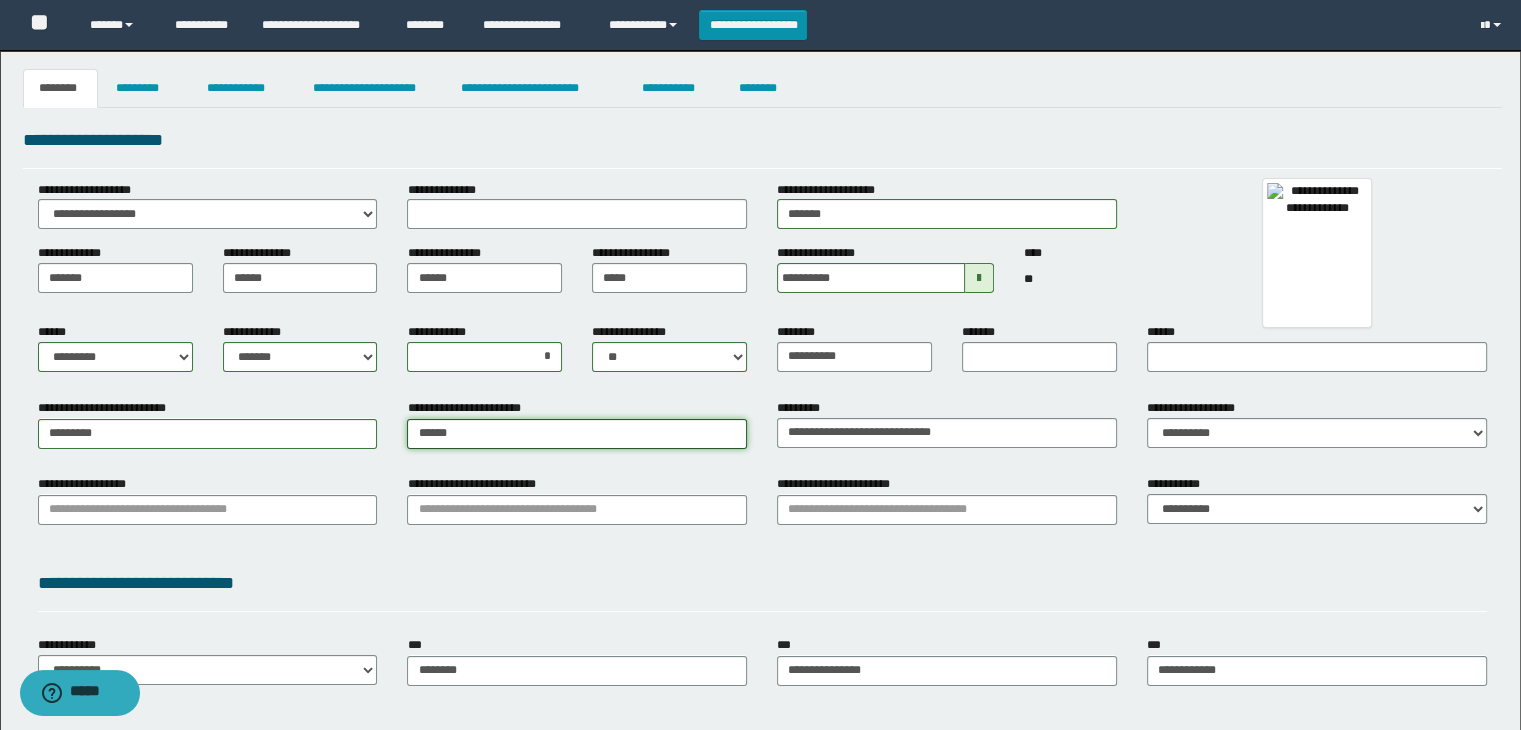 type on "**********" 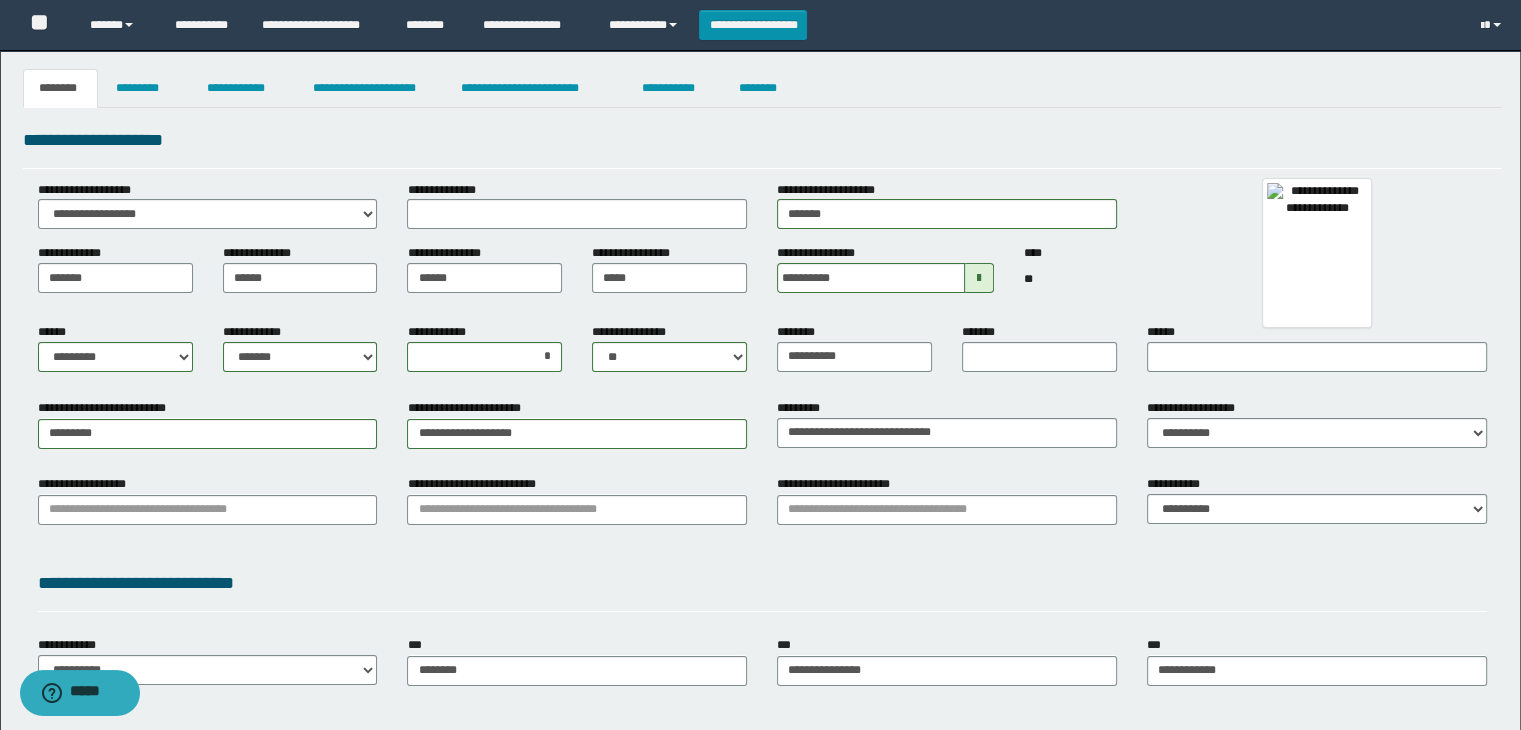click on "******" at bounding box center (1317, 355) 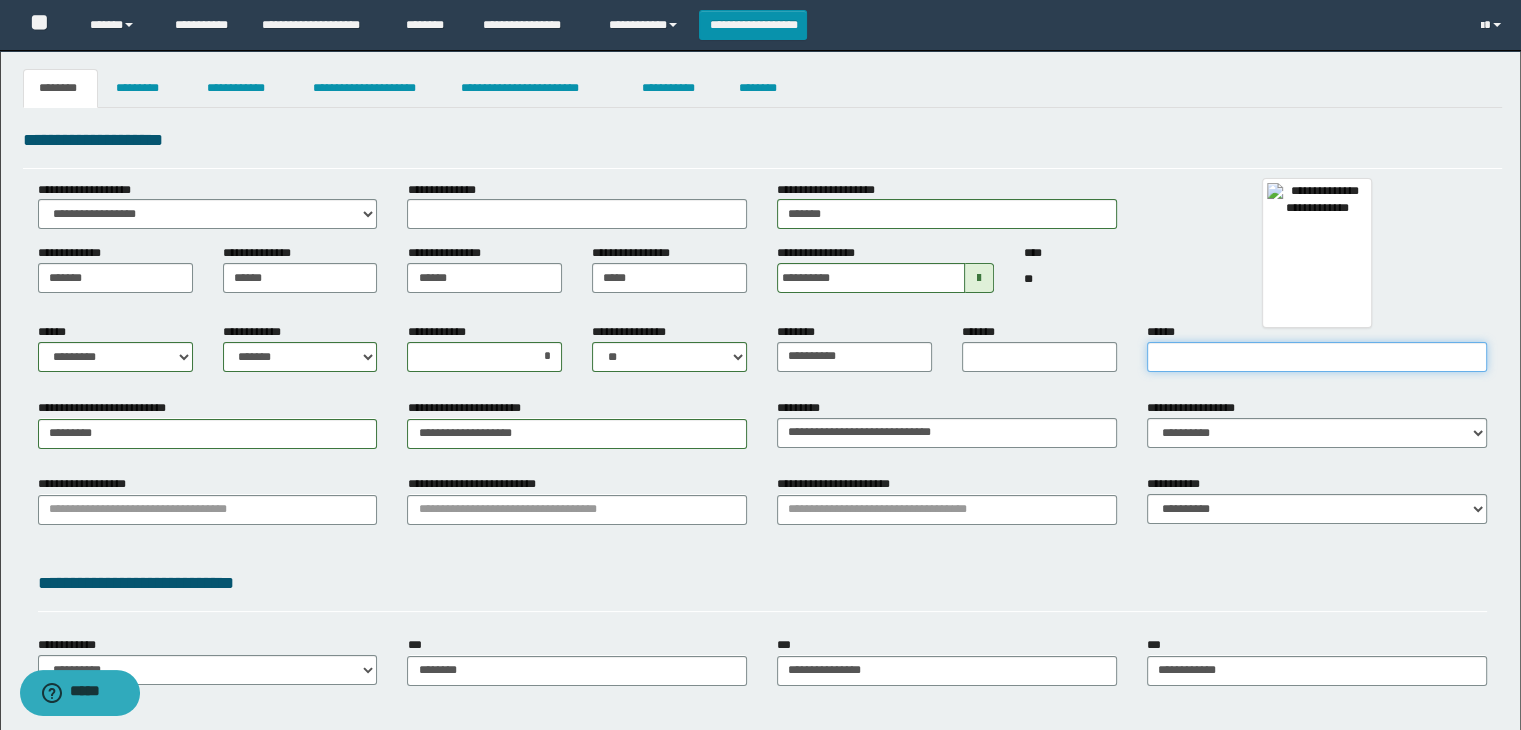 click on "******" at bounding box center (1317, 357) 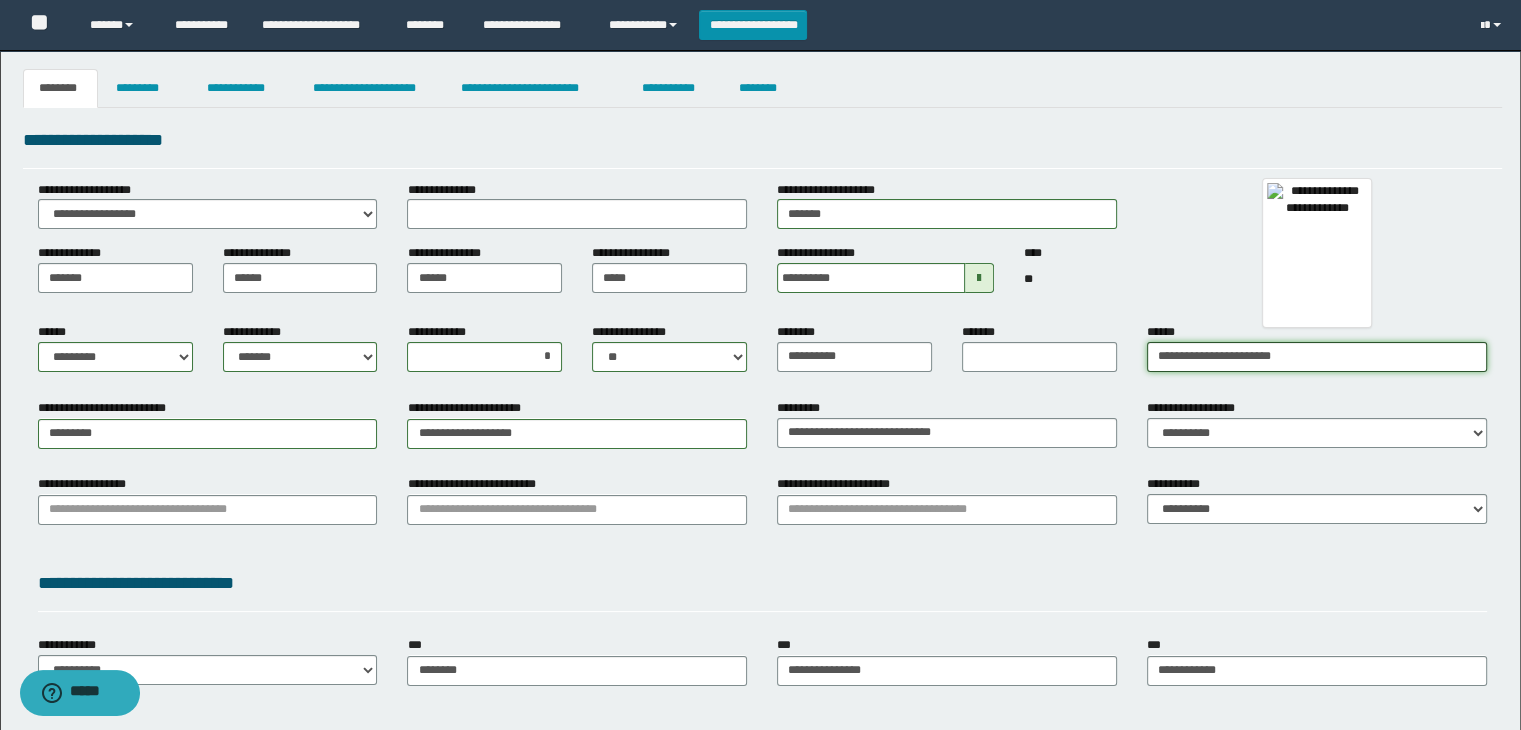 drag, startPoint x: 1157, startPoint y: 360, endPoint x: 1360, endPoint y: 358, distance: 203.00986 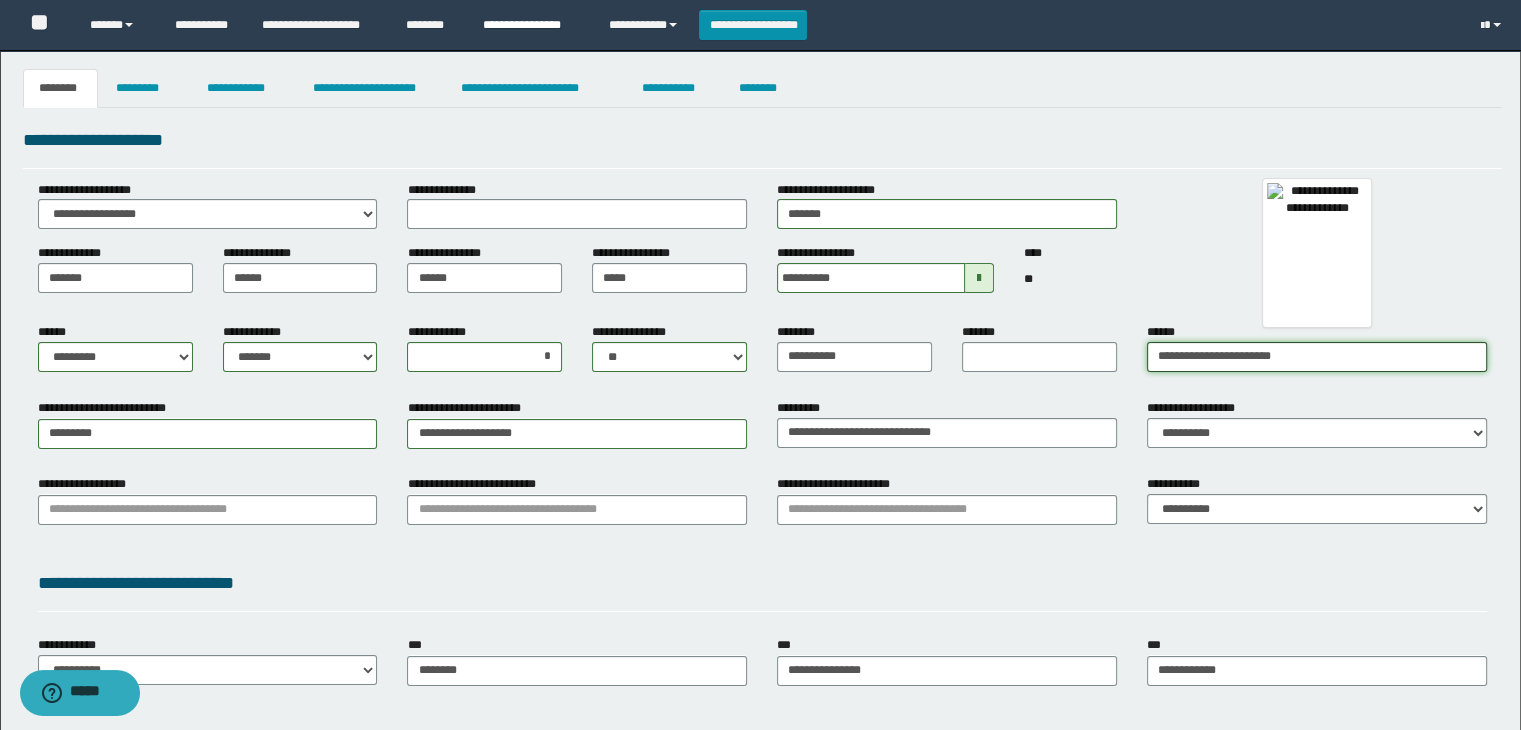 type on "**********" 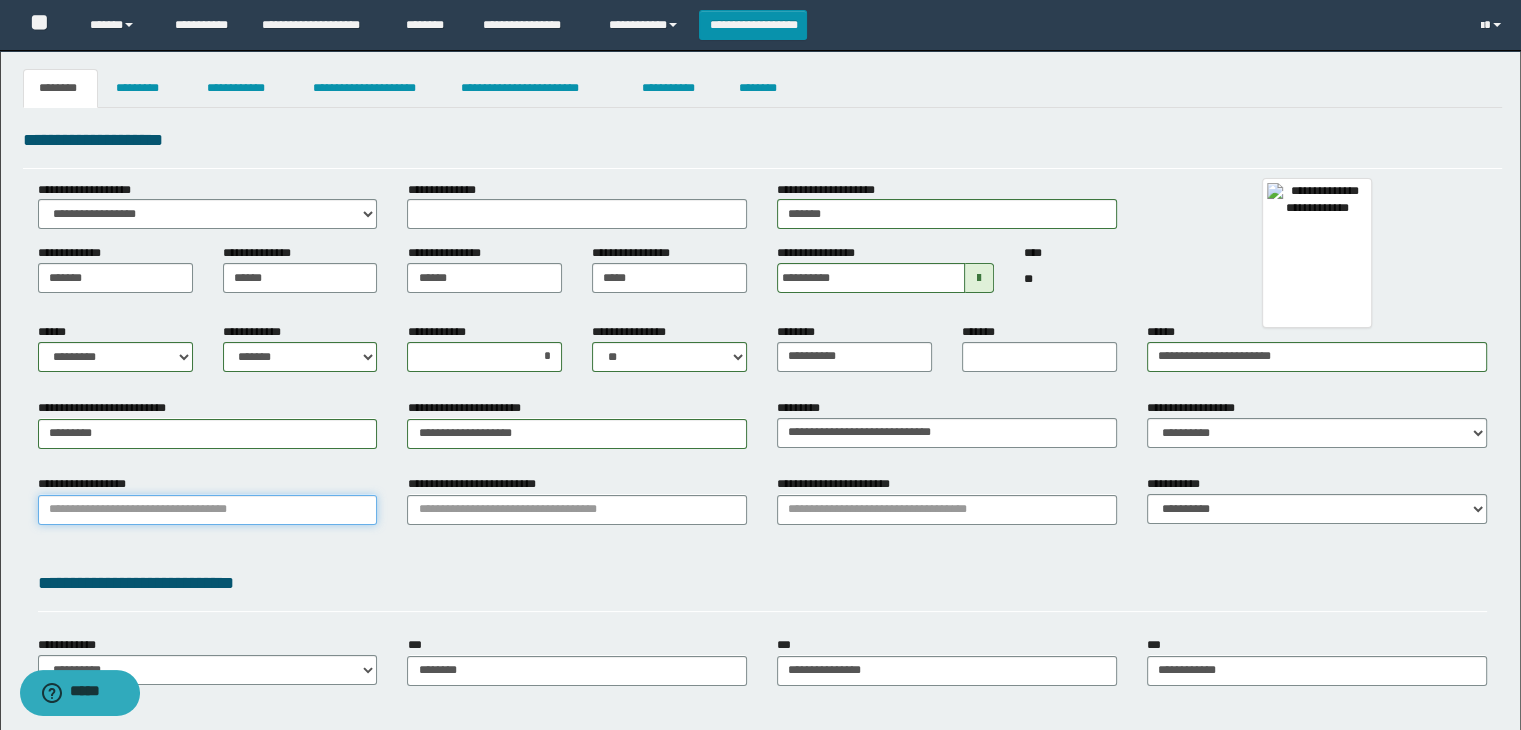 click on "**********" at bounding box center (208, 510) 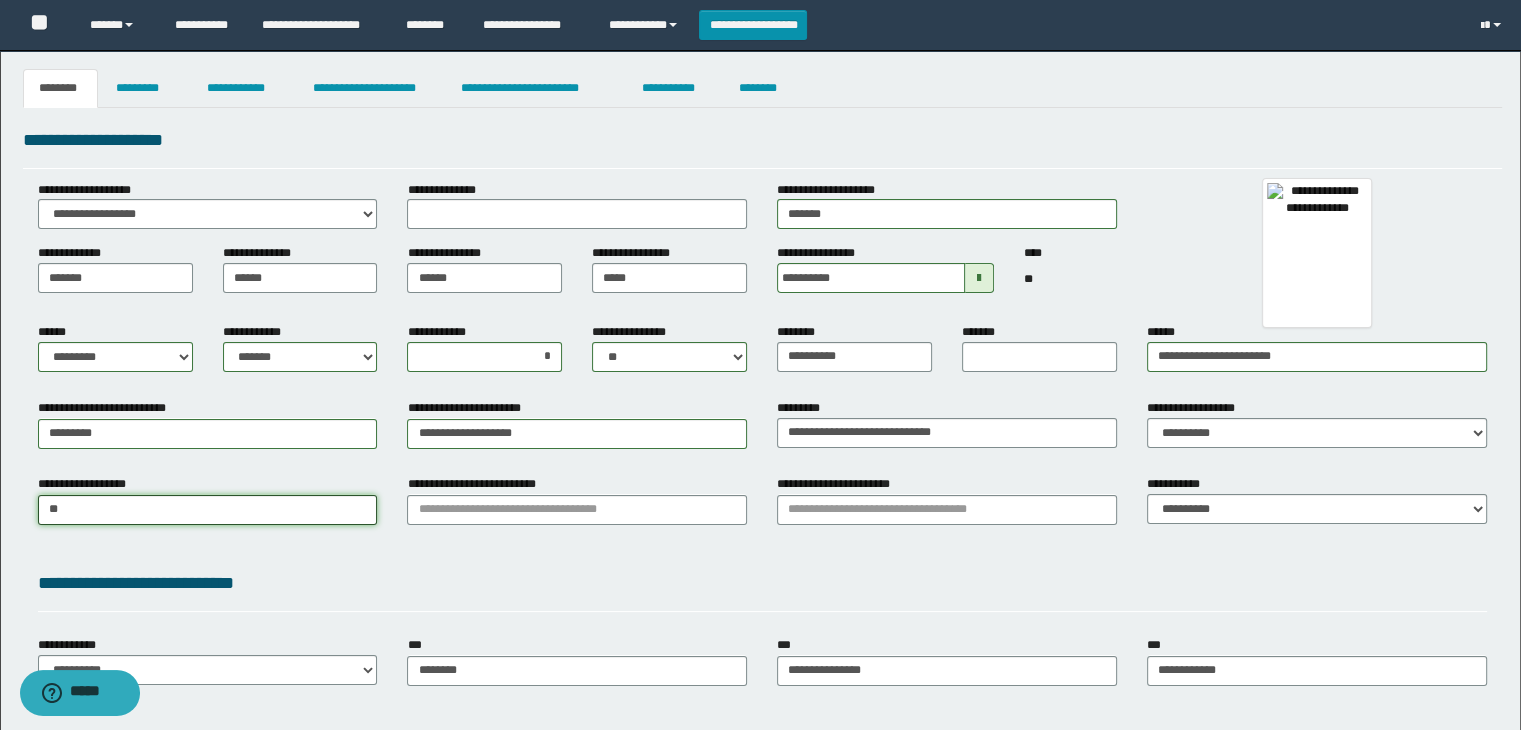 type on "*" 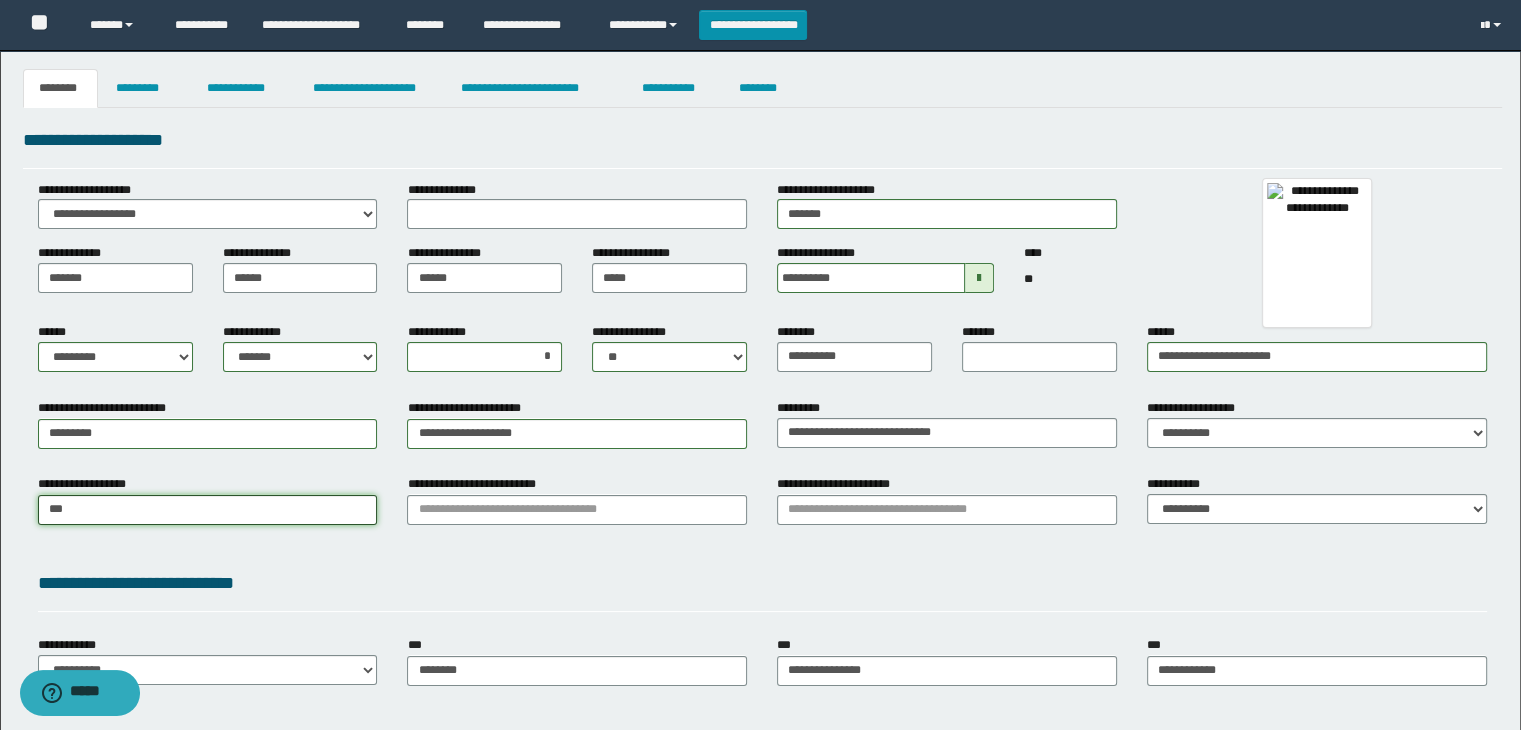 type on "********" 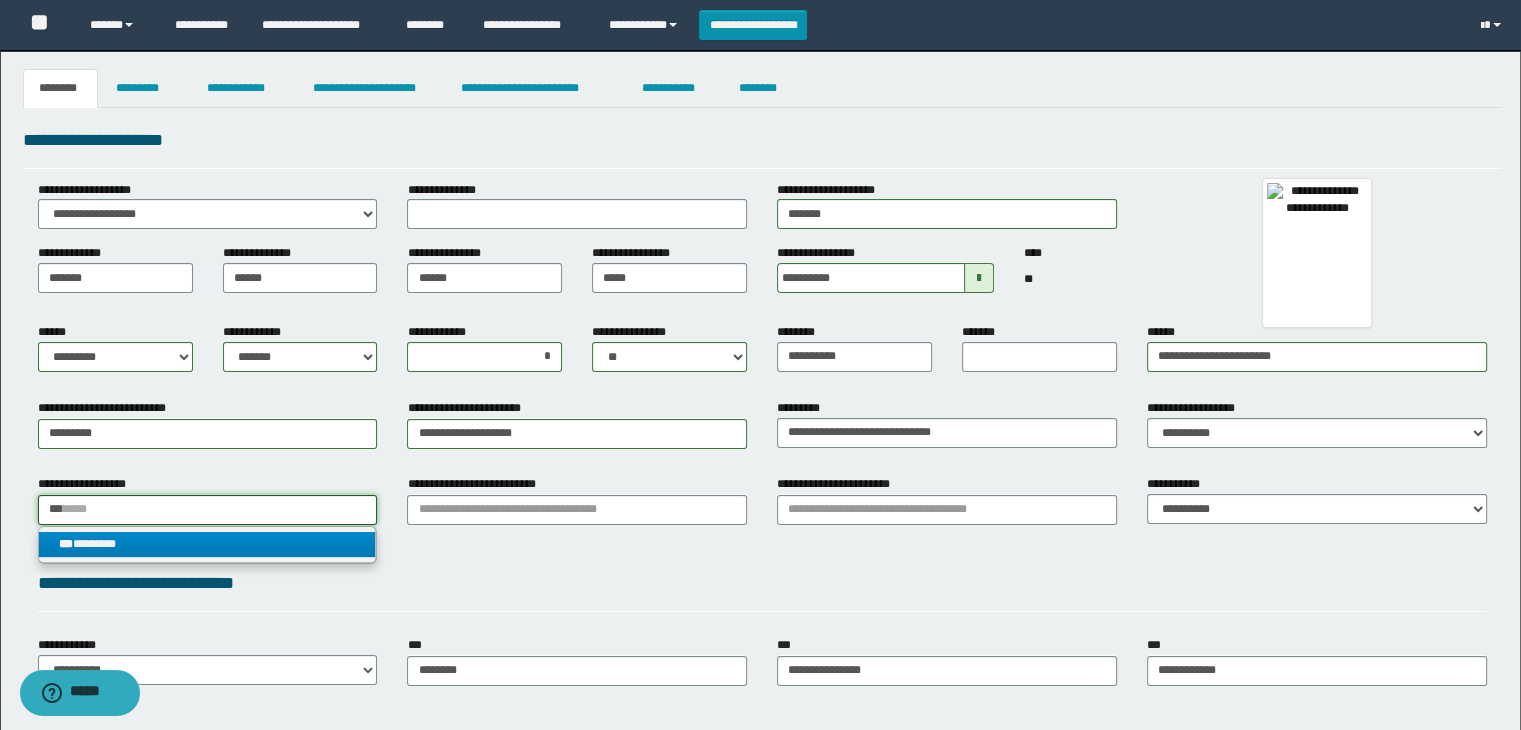 type on "***" 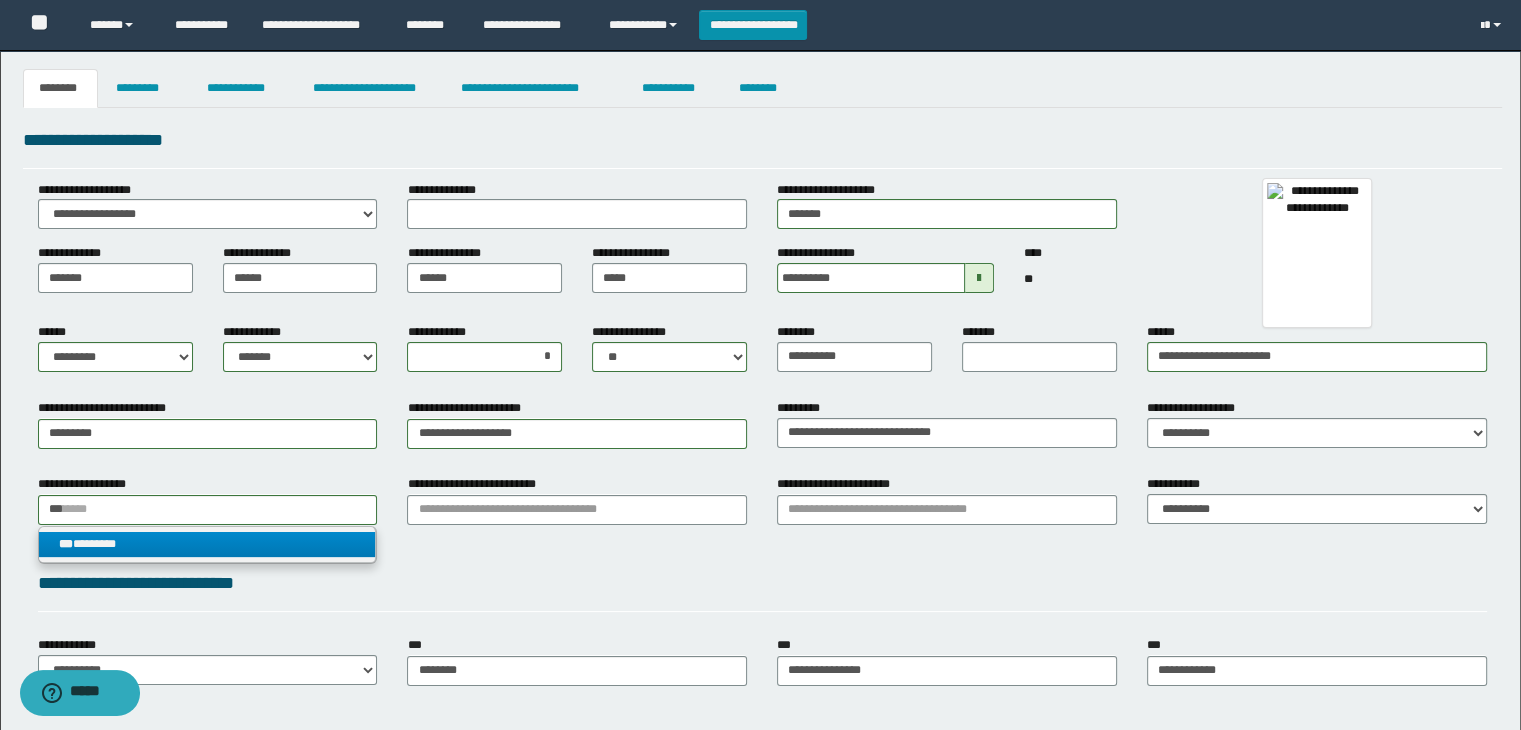 click on "*** ********" at bounding box center (208, 544) 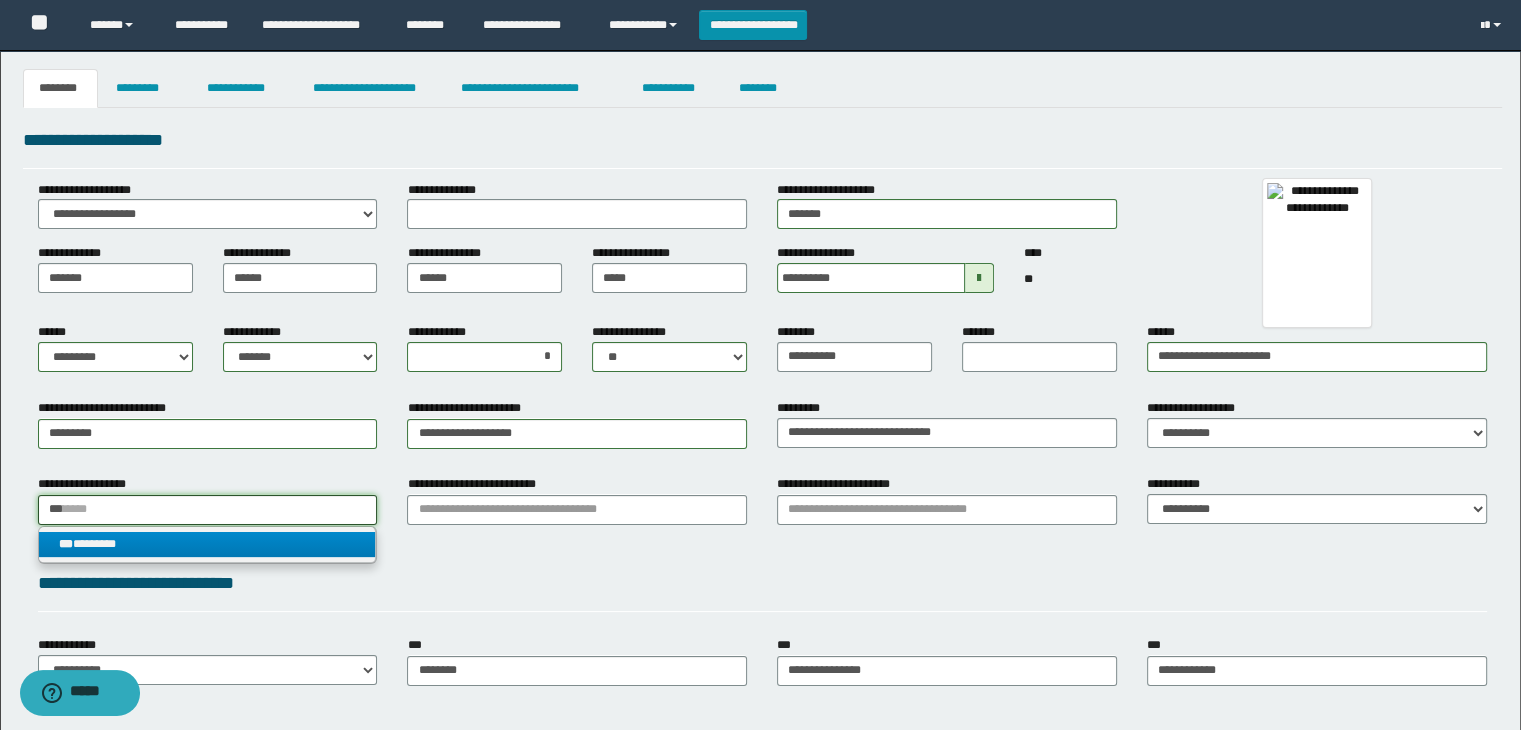 type 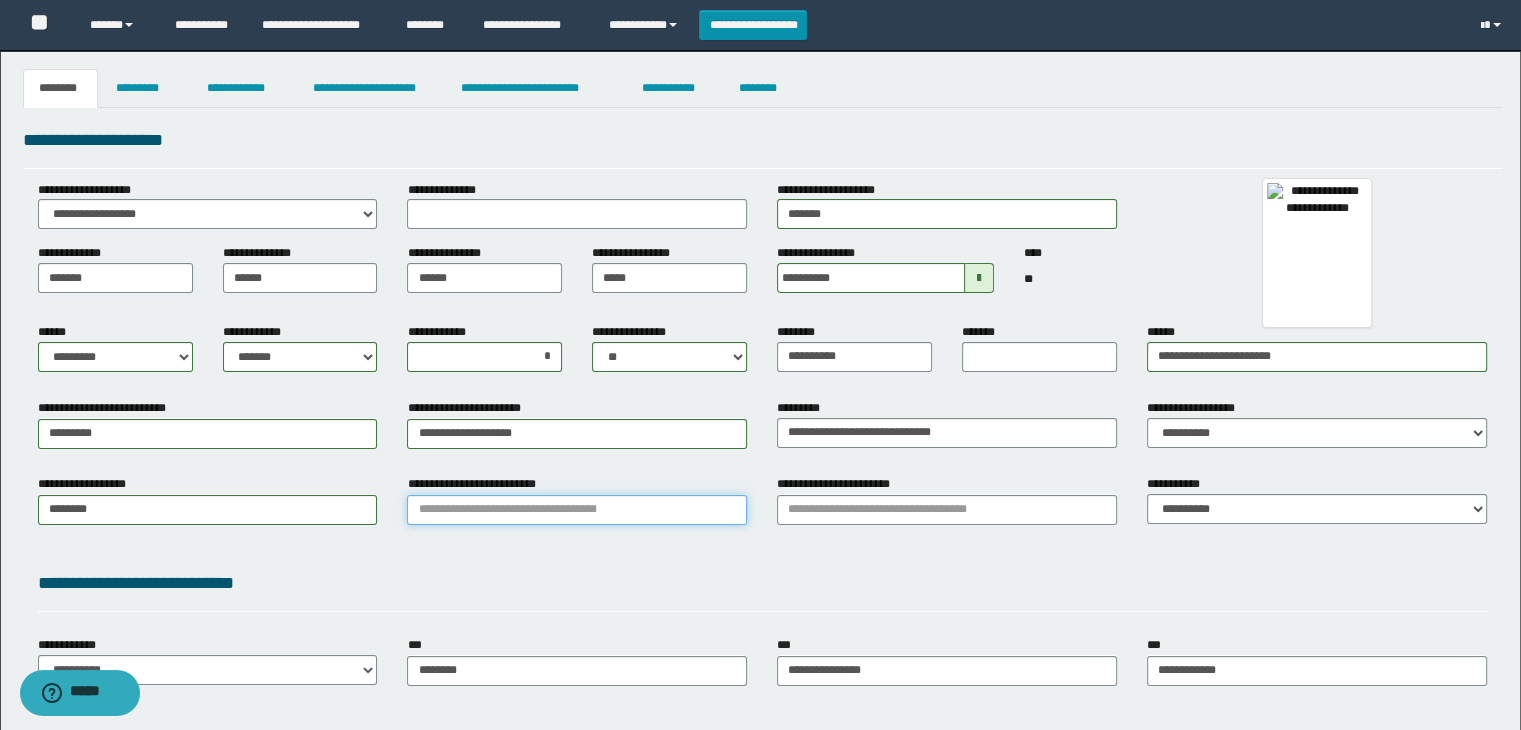 click on "**********" at bounding box center [577, 510] 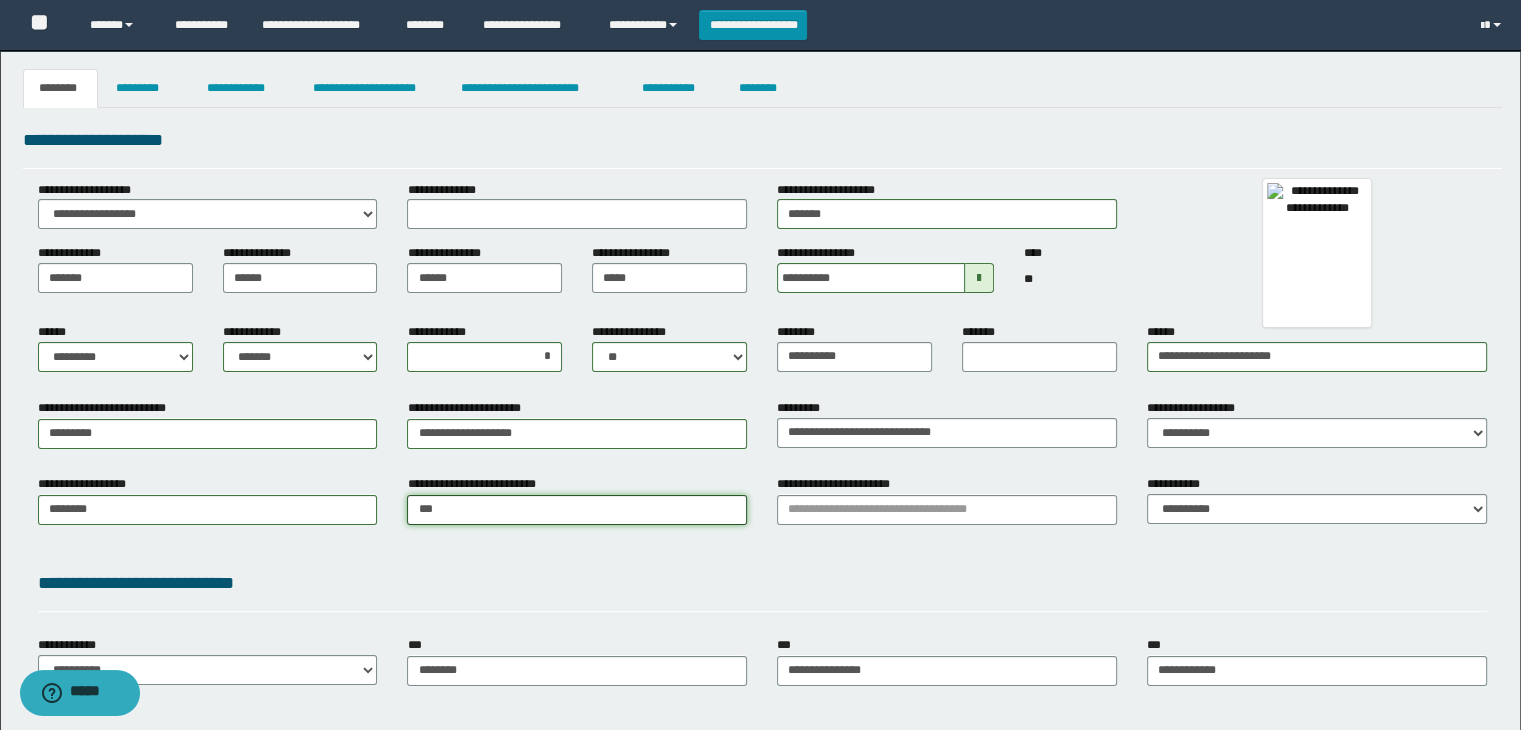 type on "****" 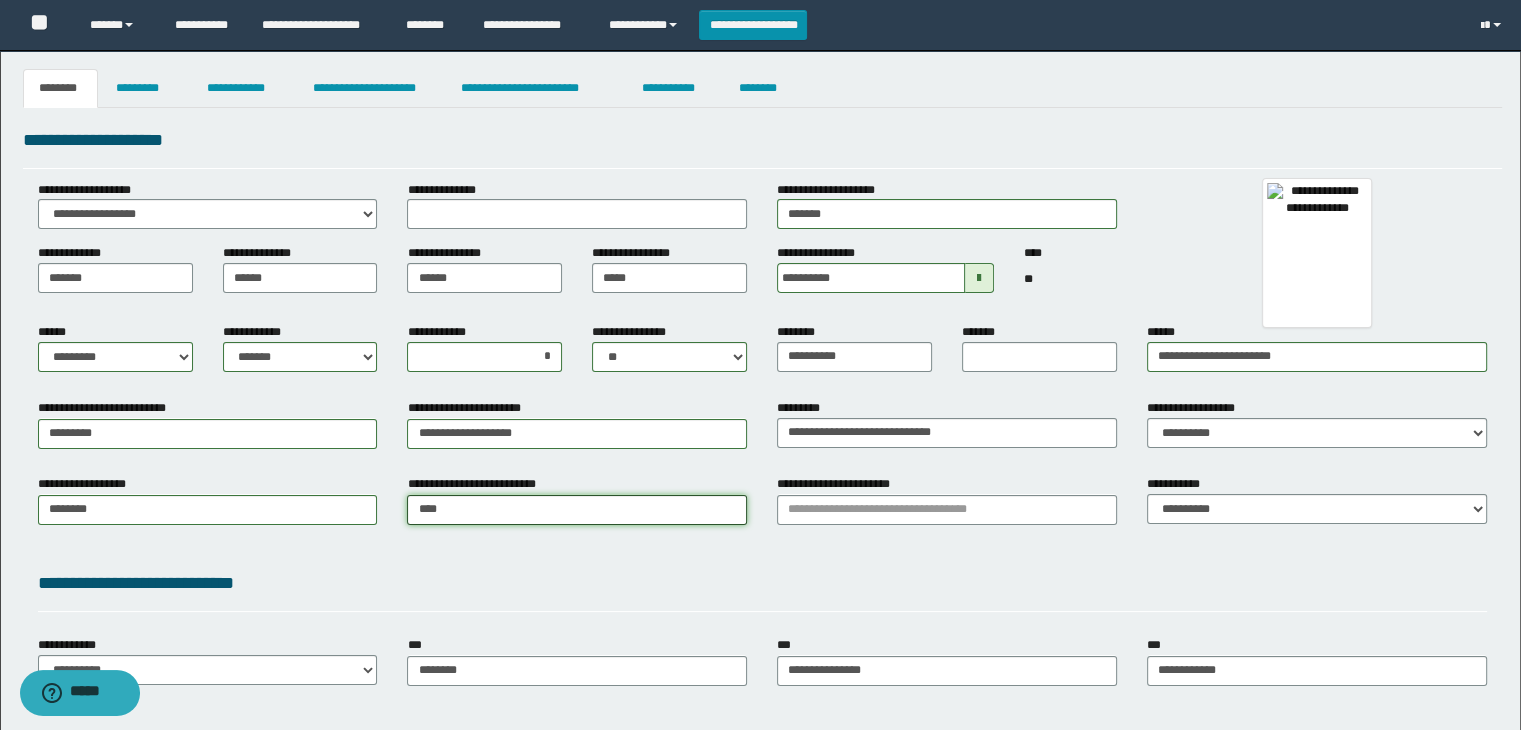 type on "*********" 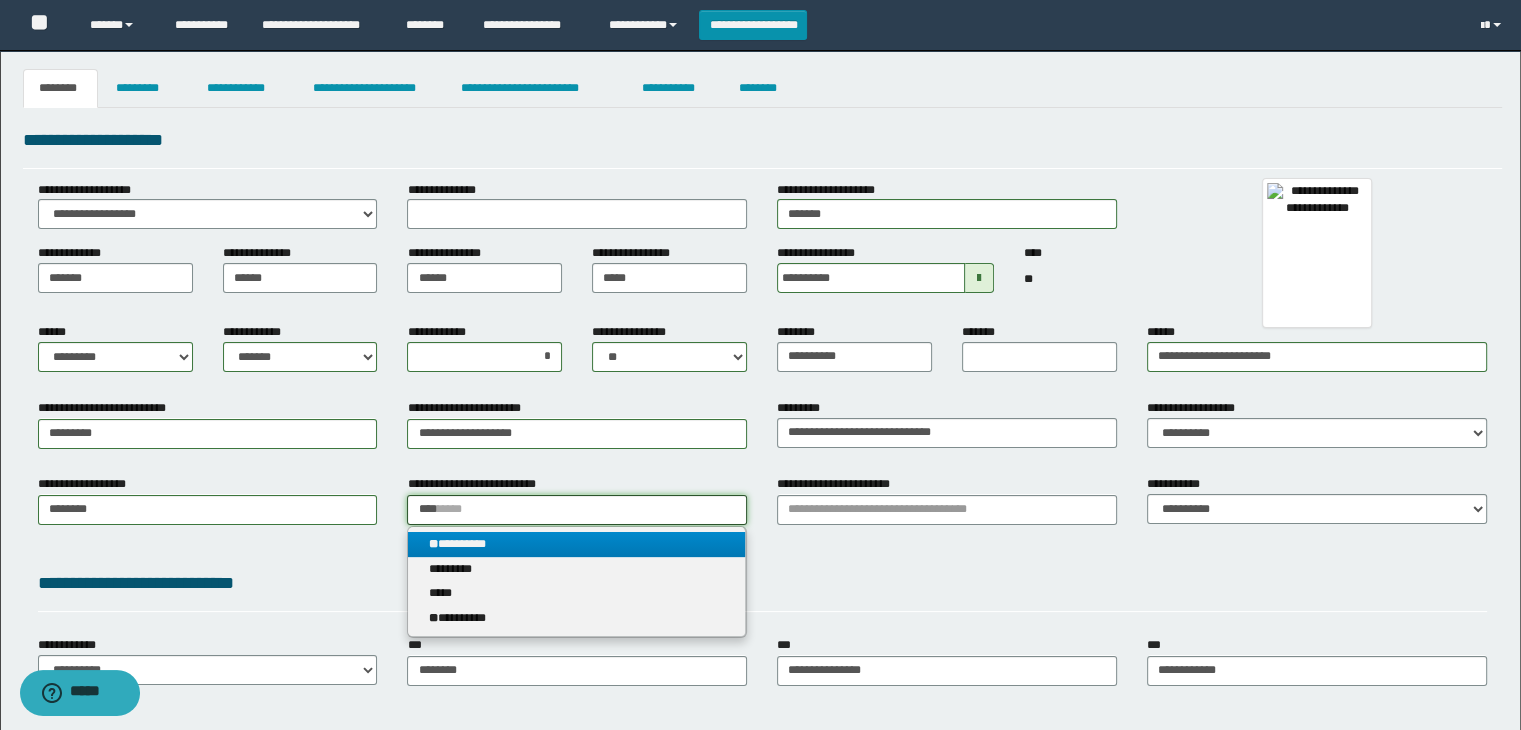 type on "****" 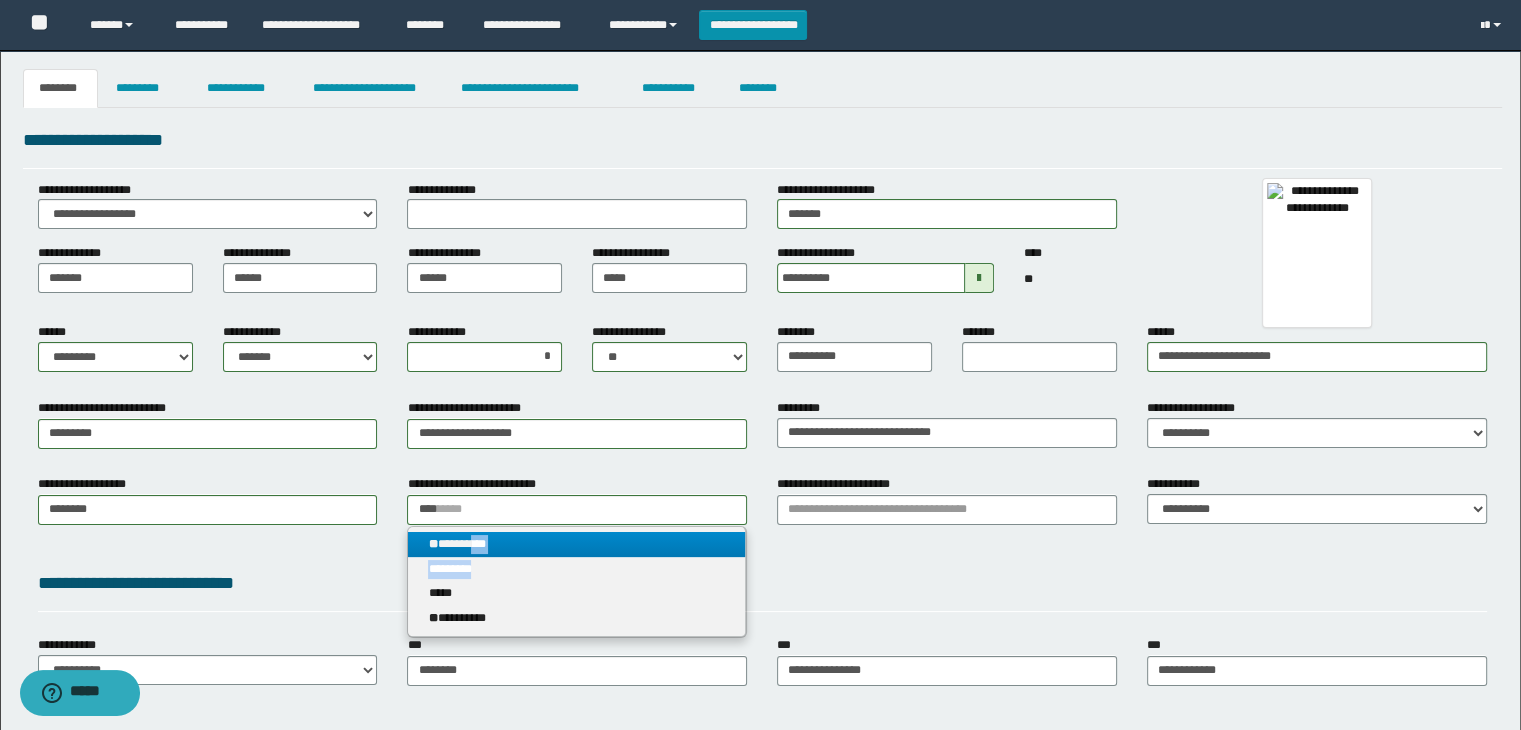 click on "** ********* ********* ***** ** *********" at bounding box center [576, 581] 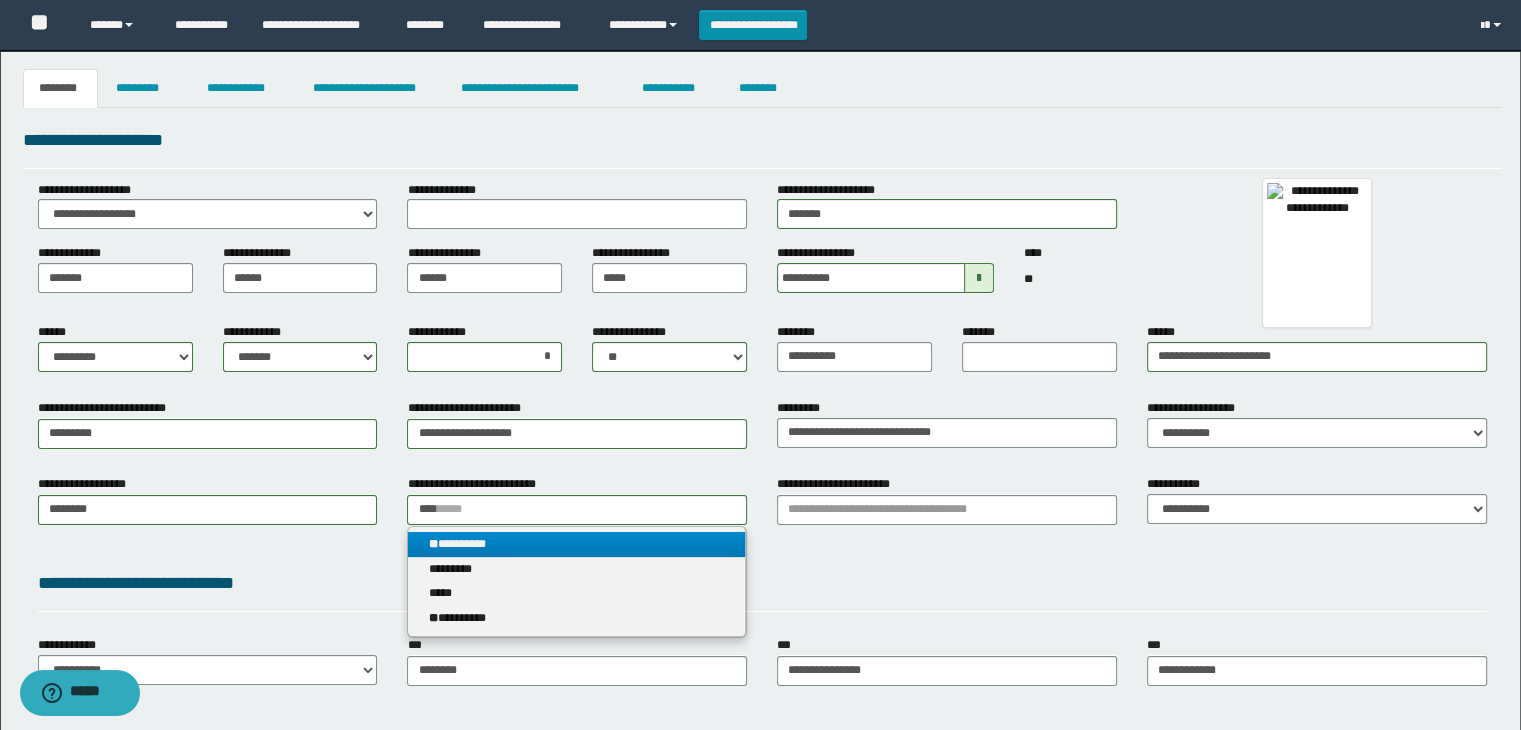 click on "** *********" at bounding box center (577, 544) 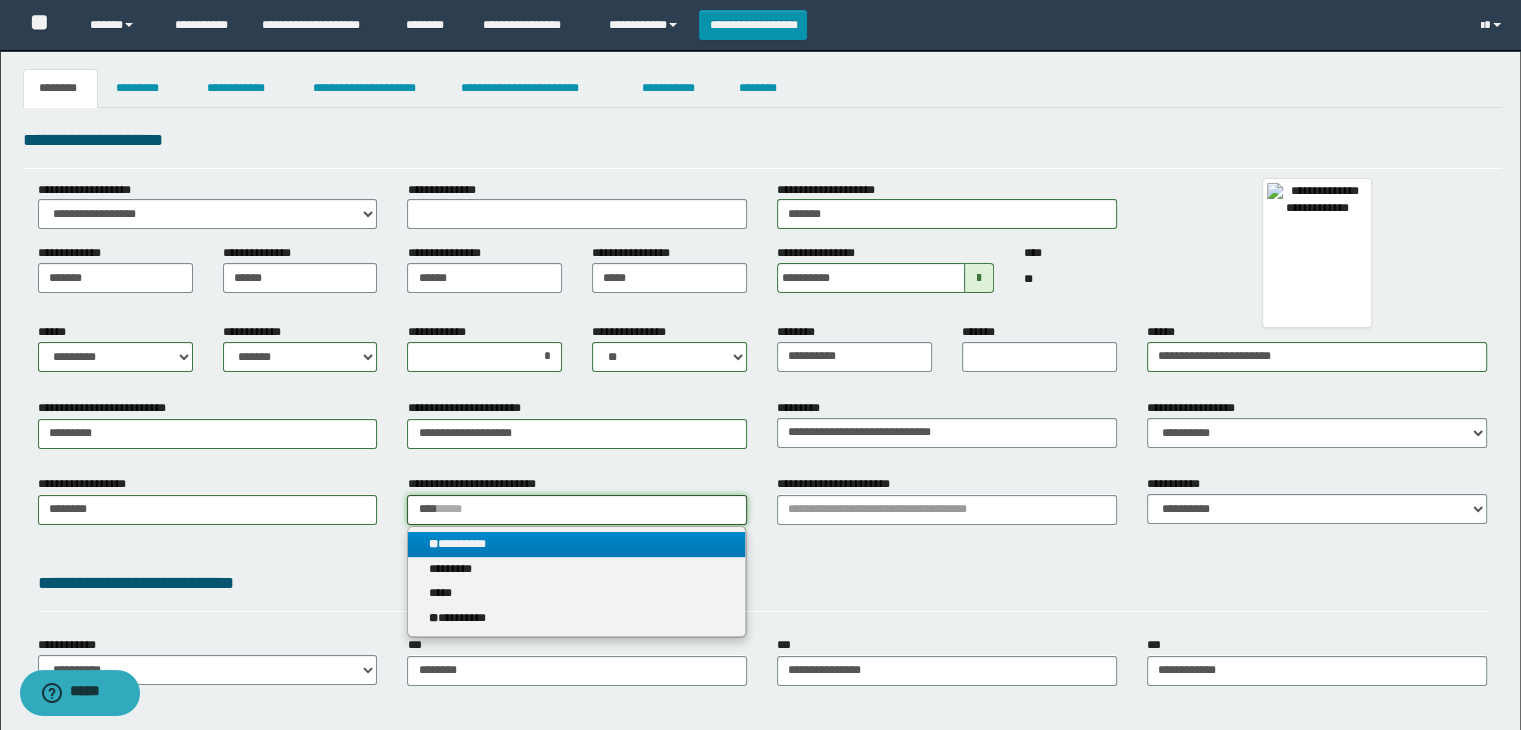 type 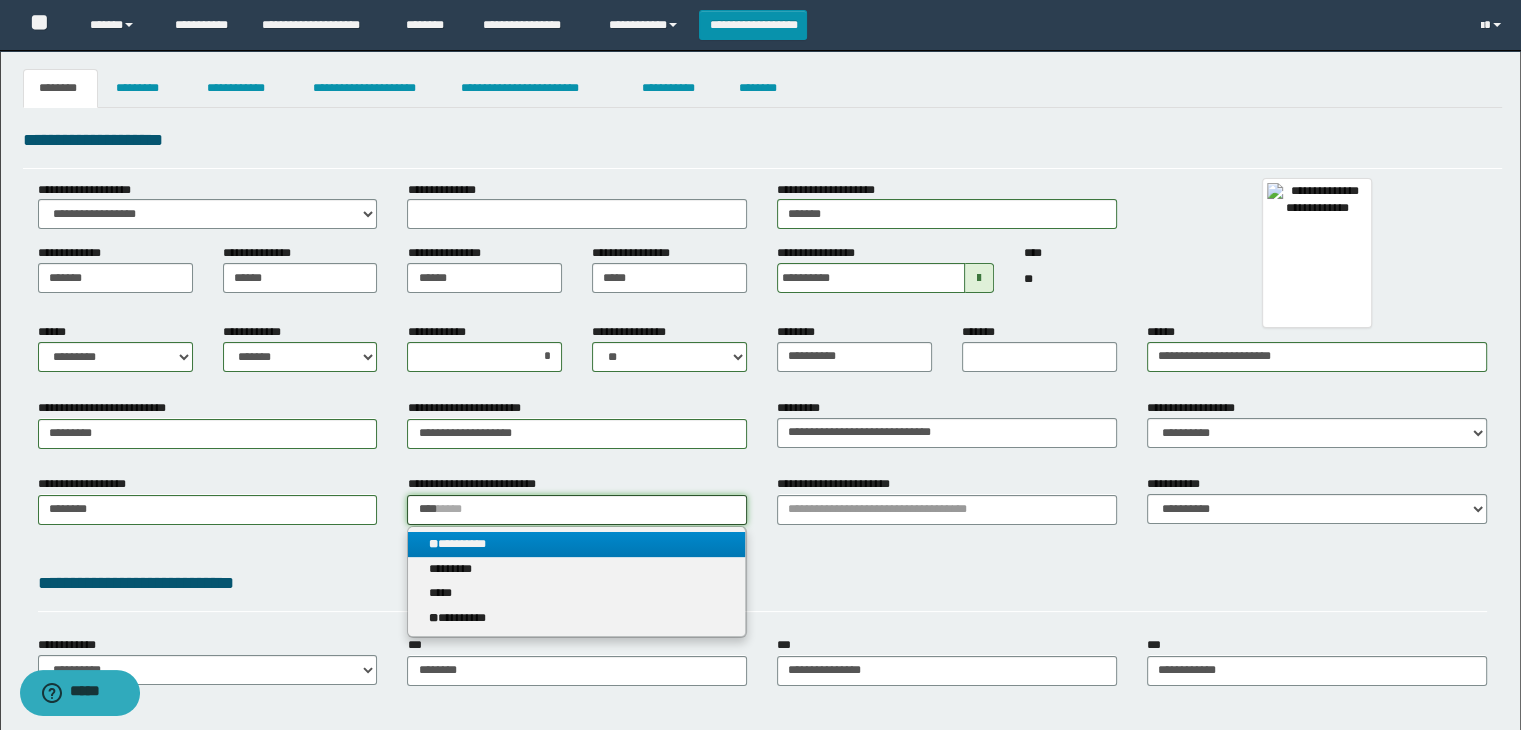 type on "*********" 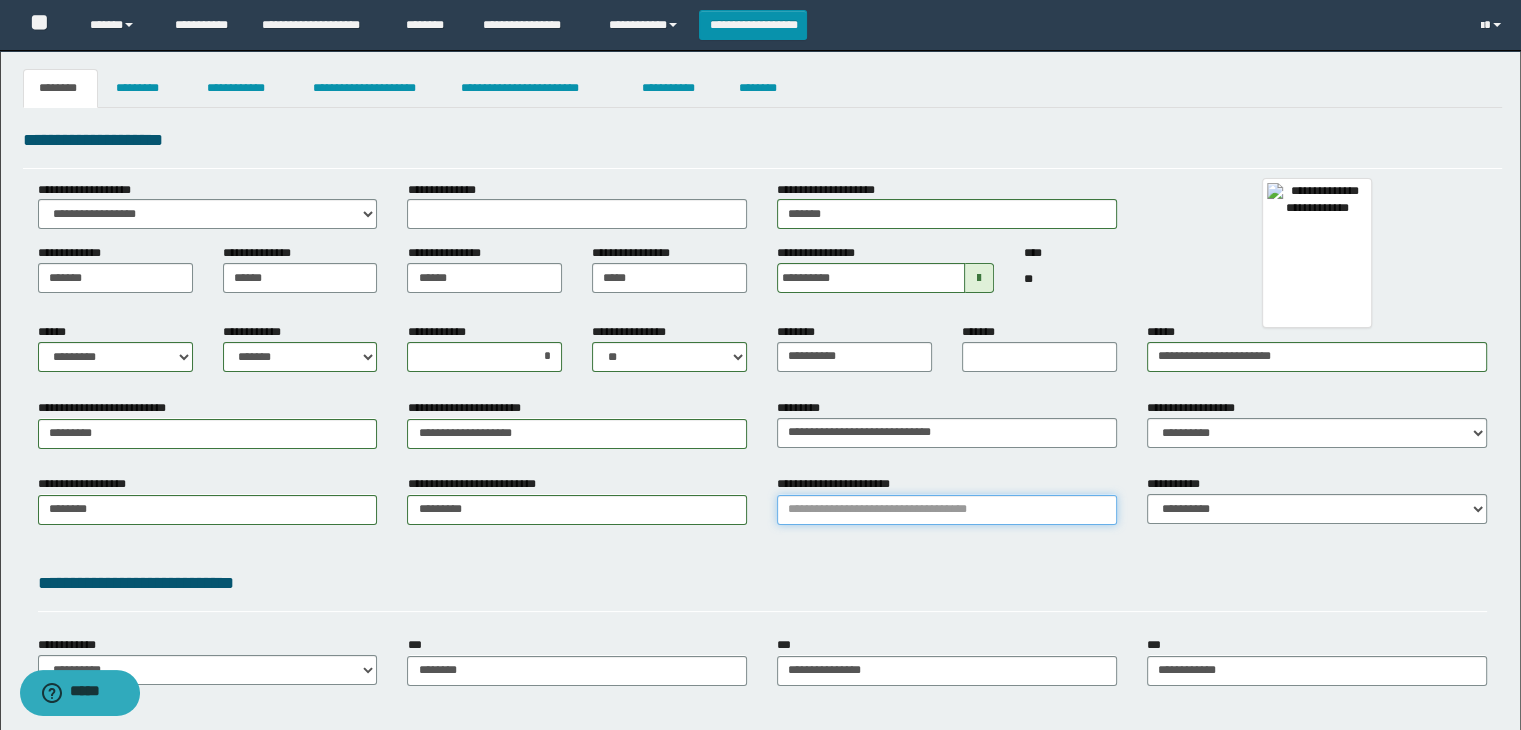 click on "**********" at bounding box center (947, 510) 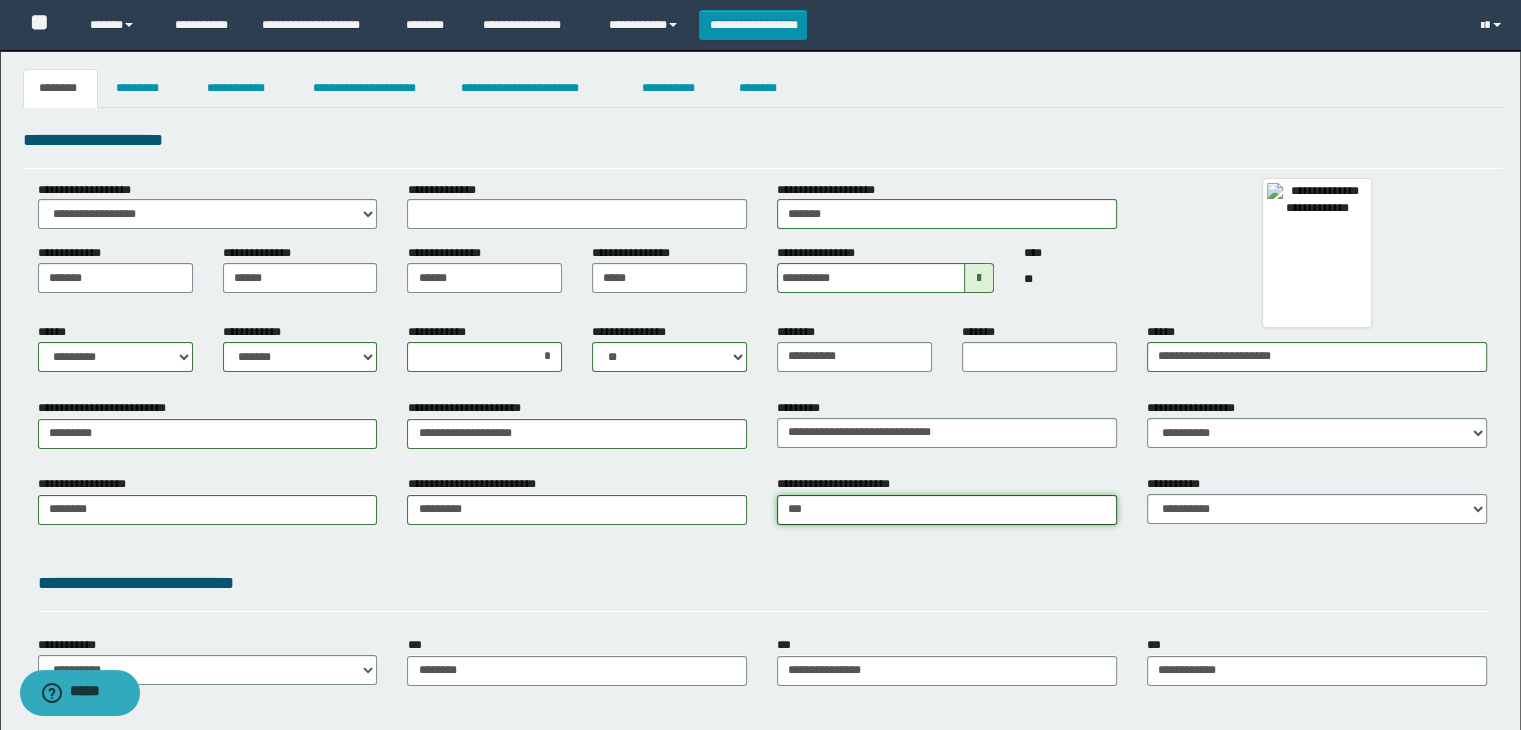 type on "****" 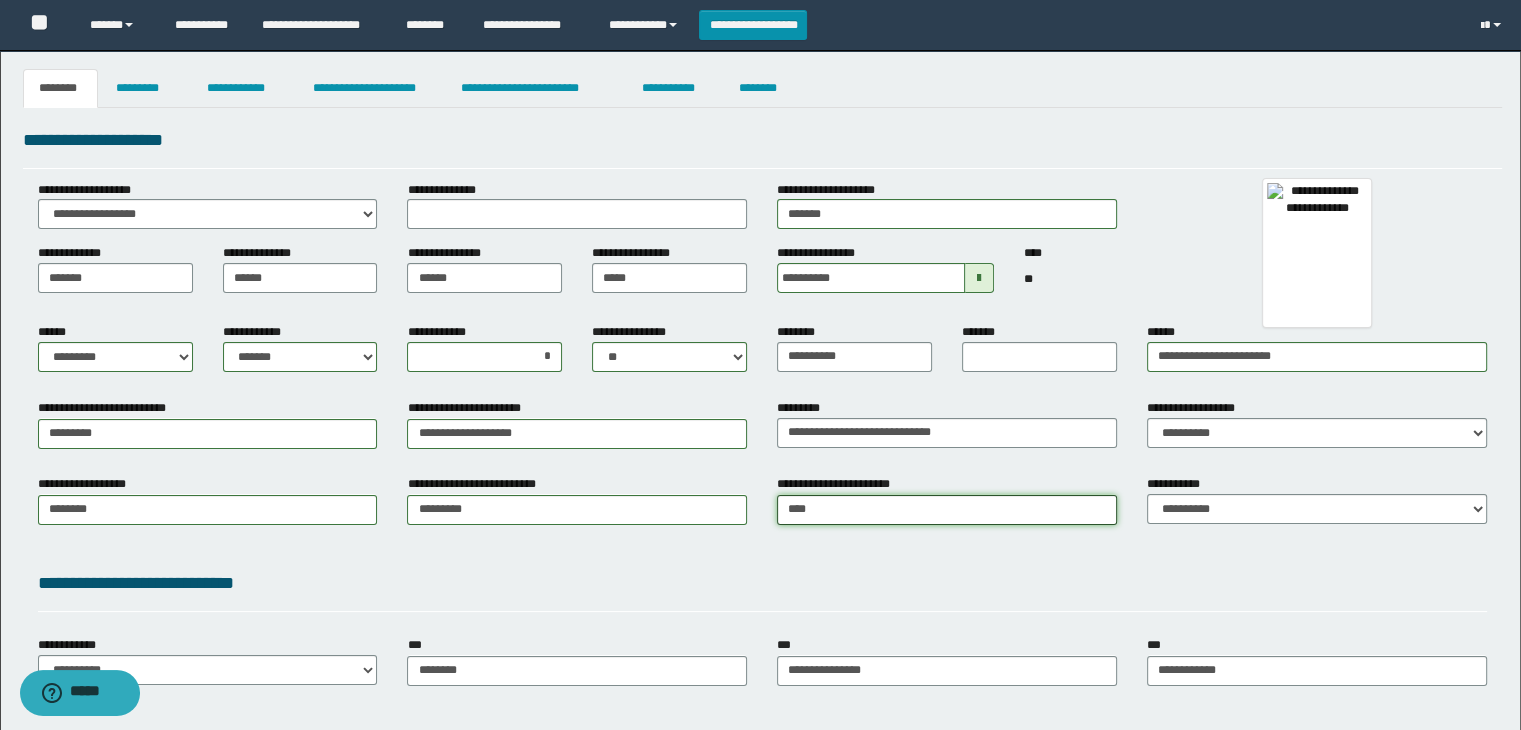 type on "****" 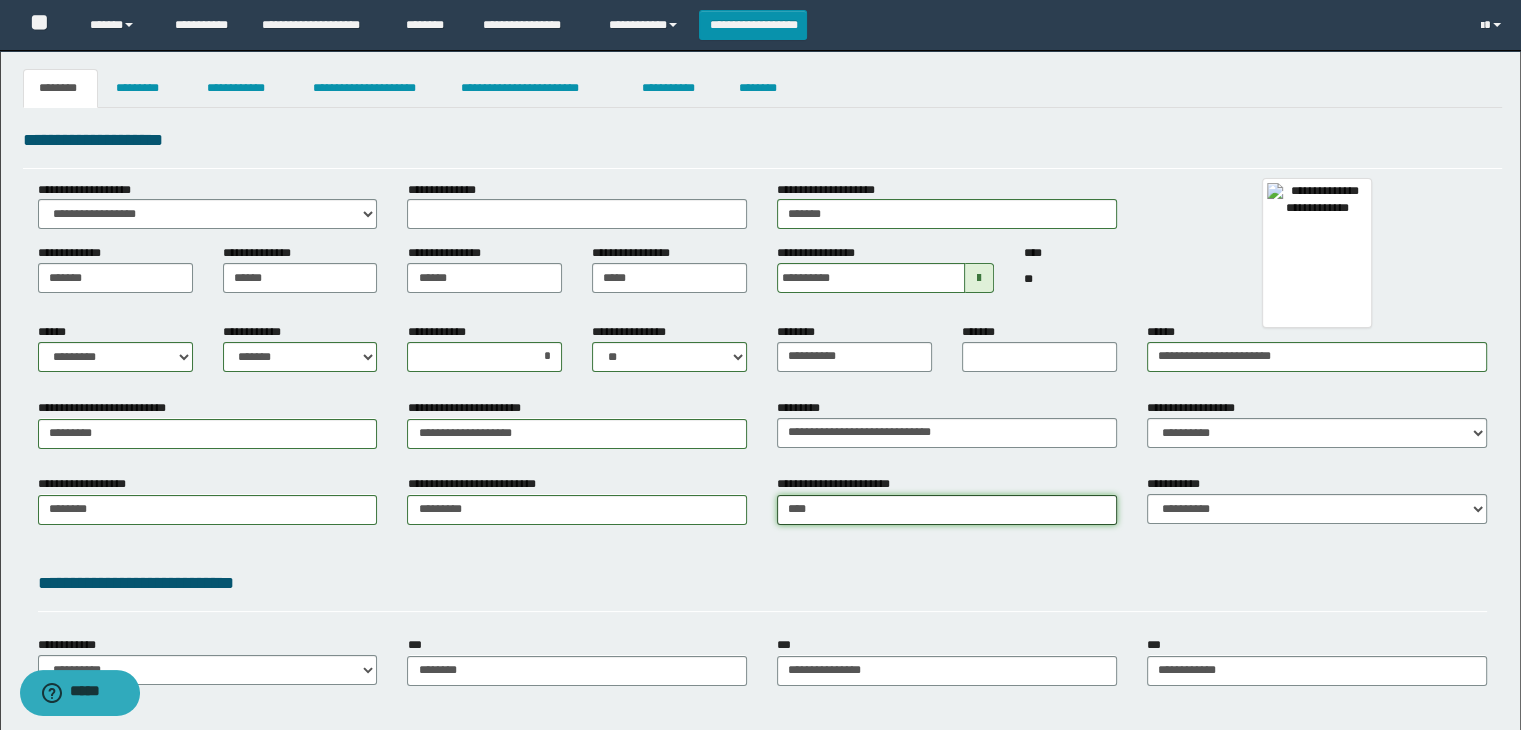 type on "*****" 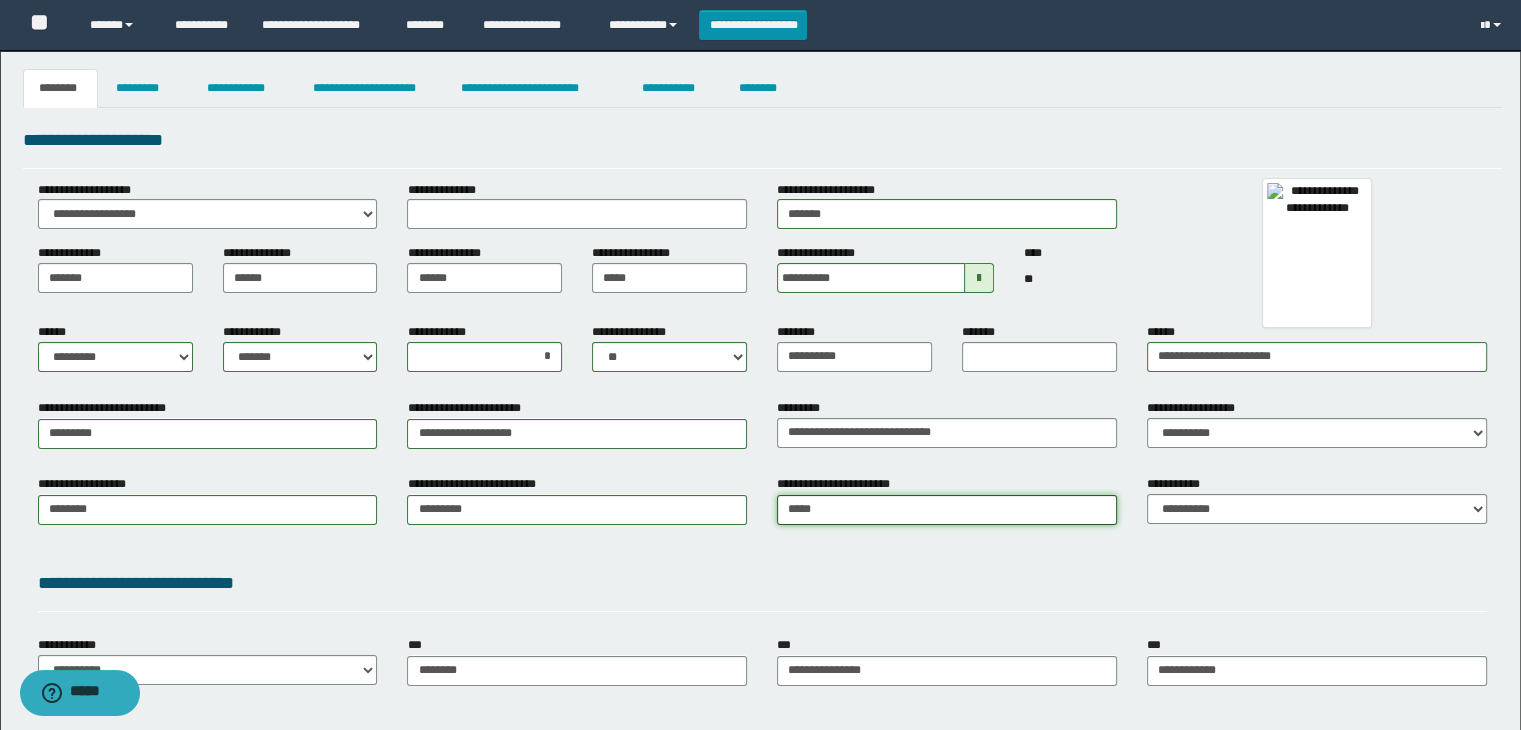 type on "*****" 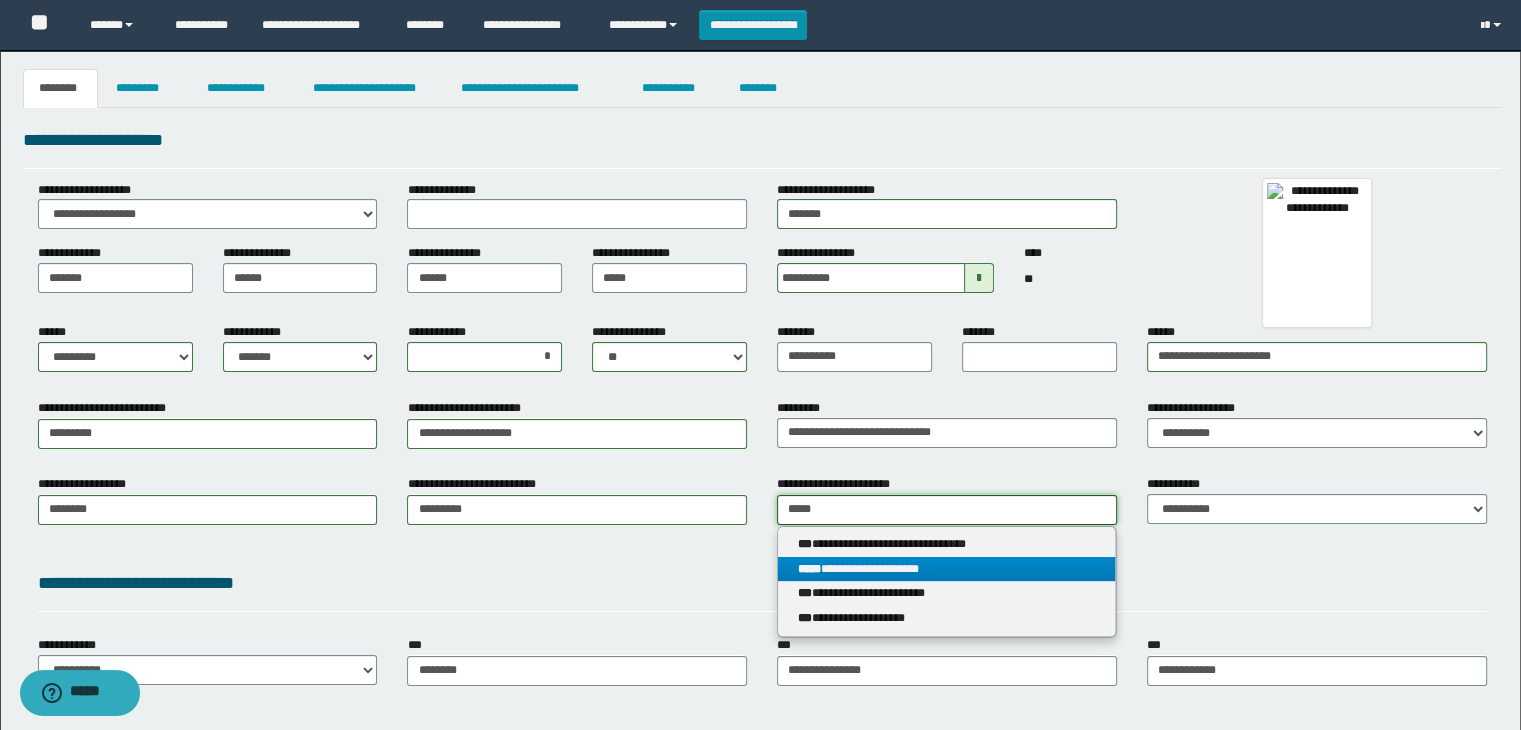 type on "*****" 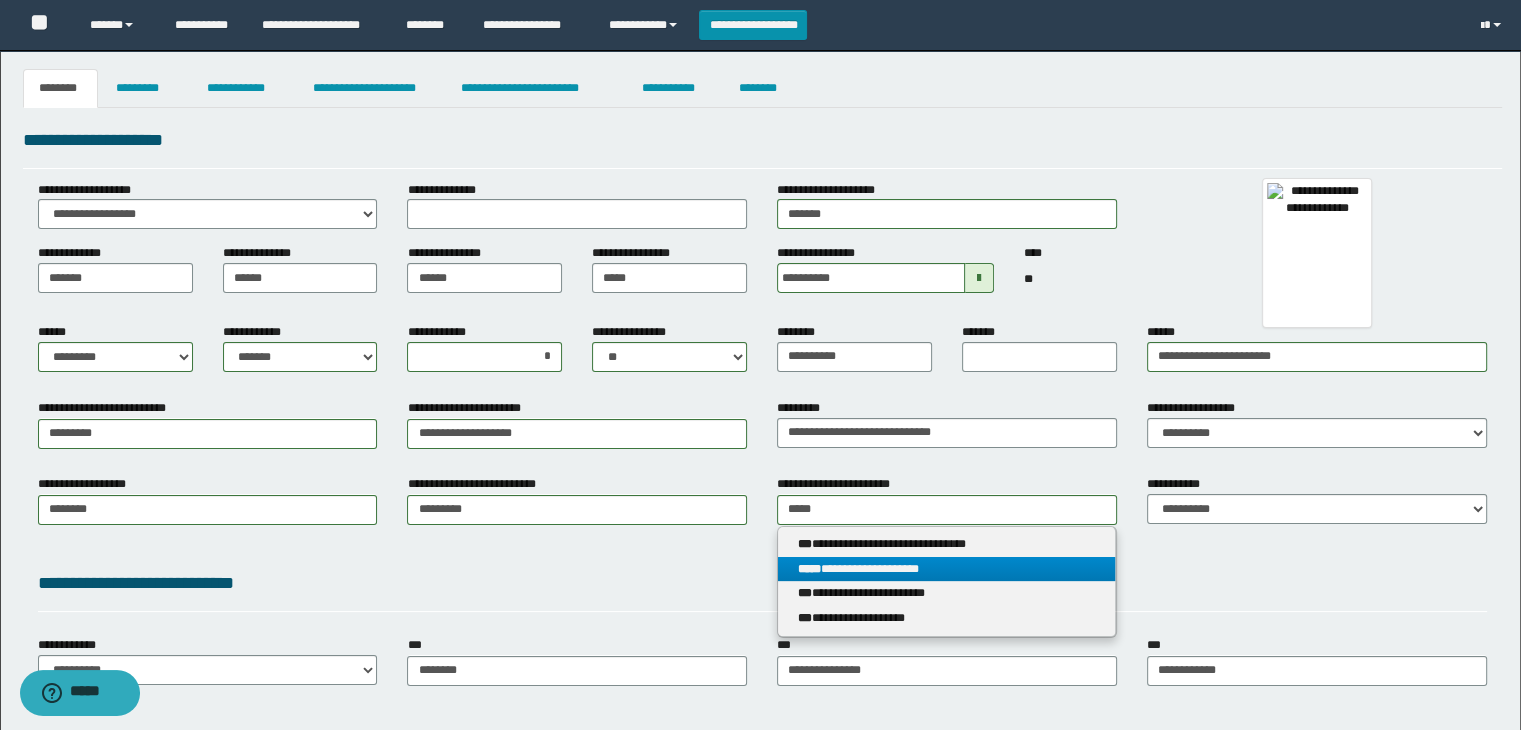 click on "**********" at bounding box center [947, 569] 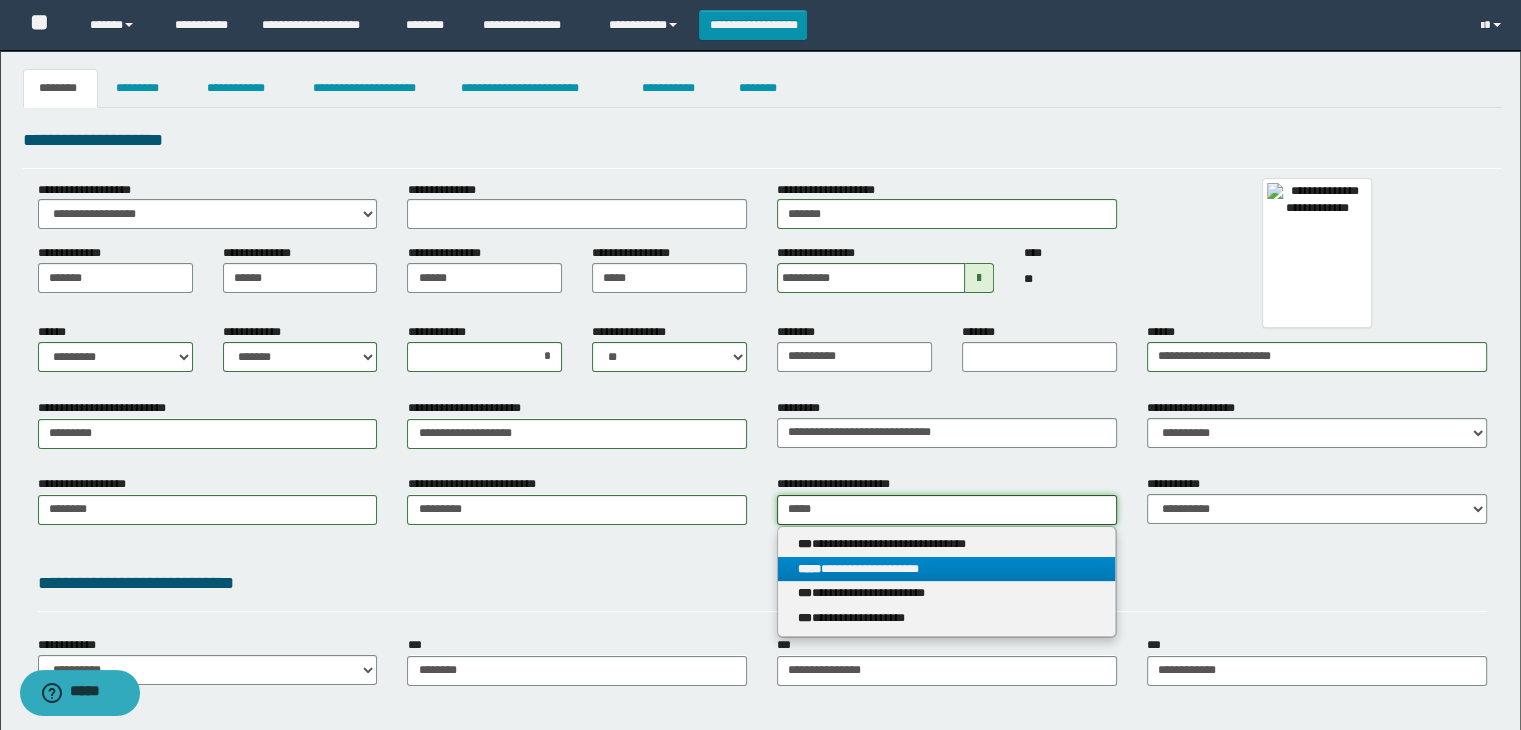 type 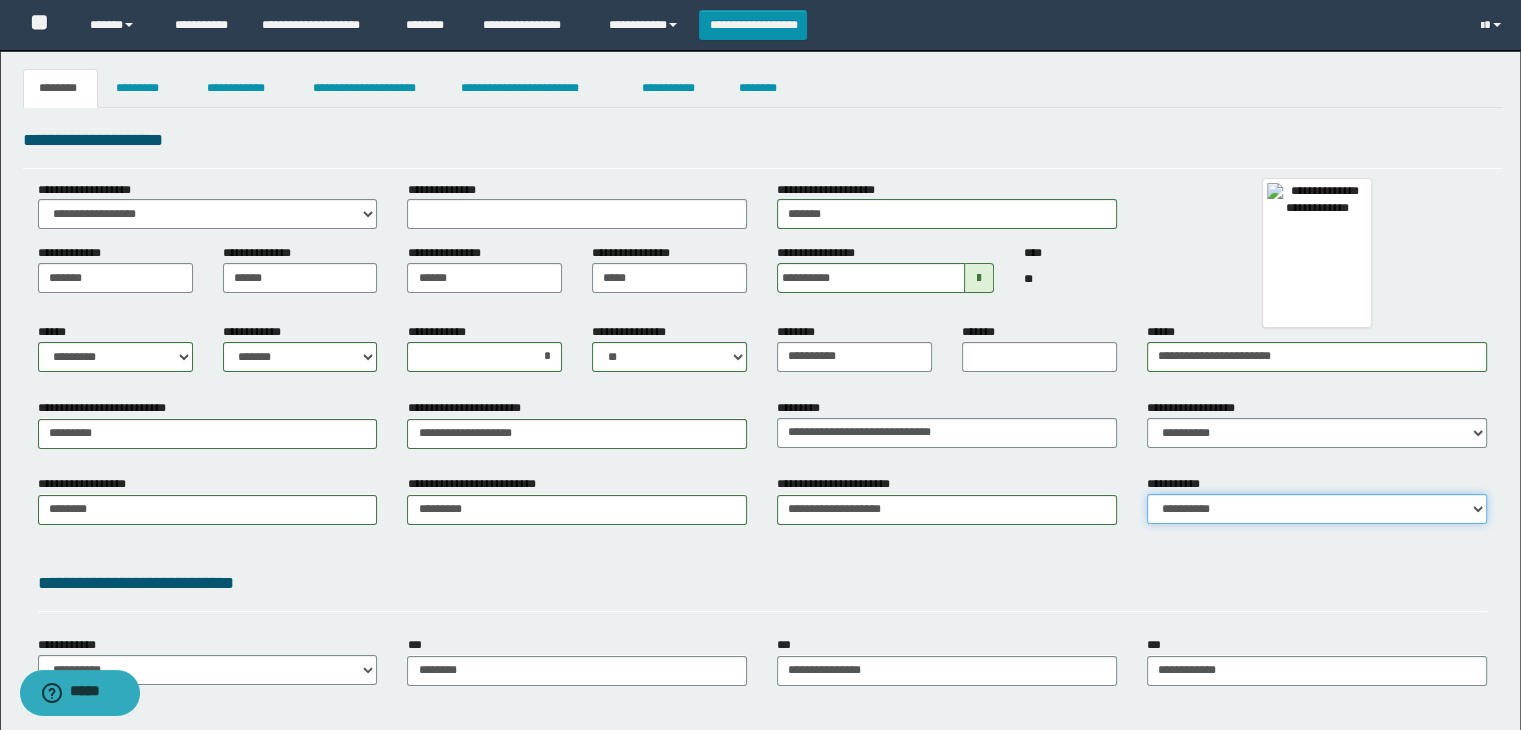 click on "**********" at bounding box center (1317, 509) 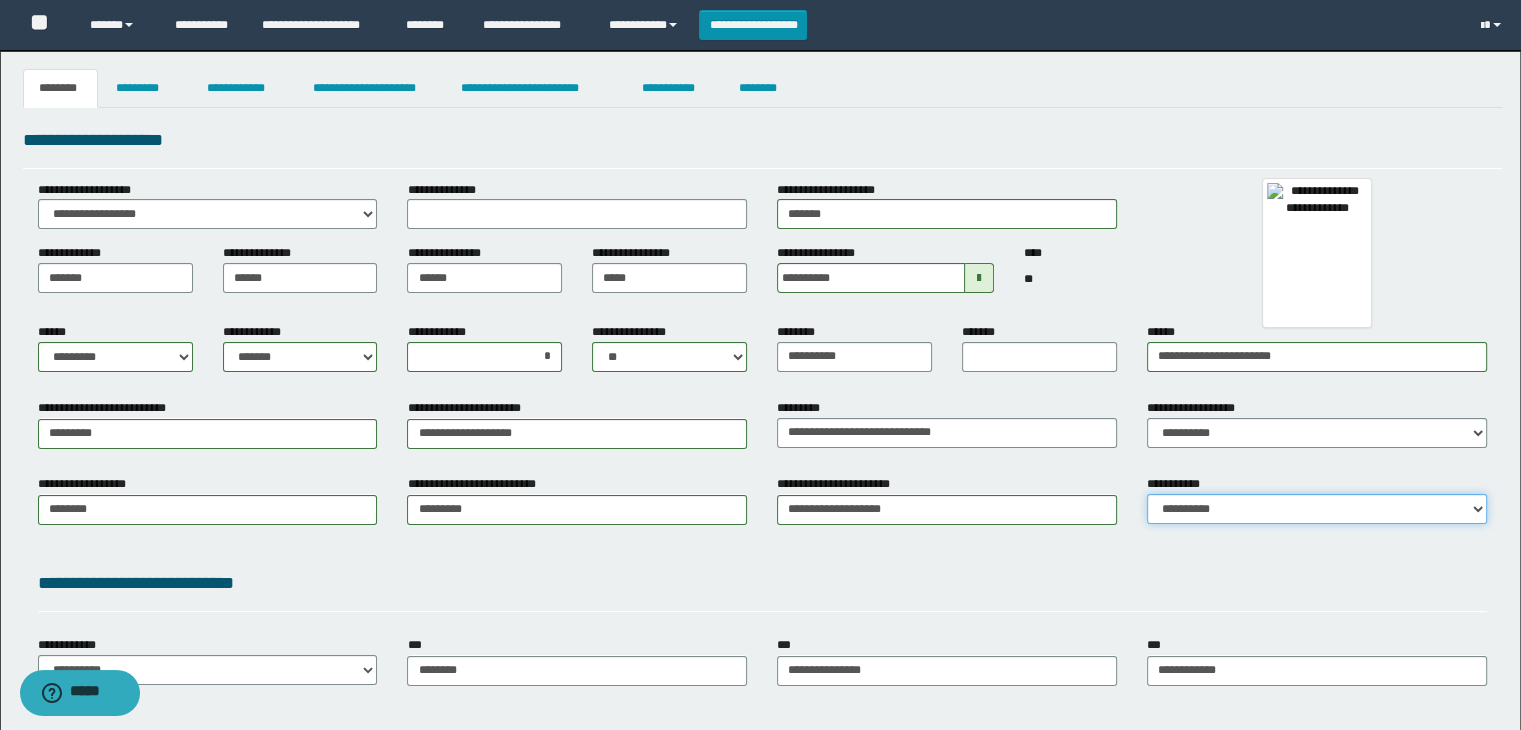 select on "*" 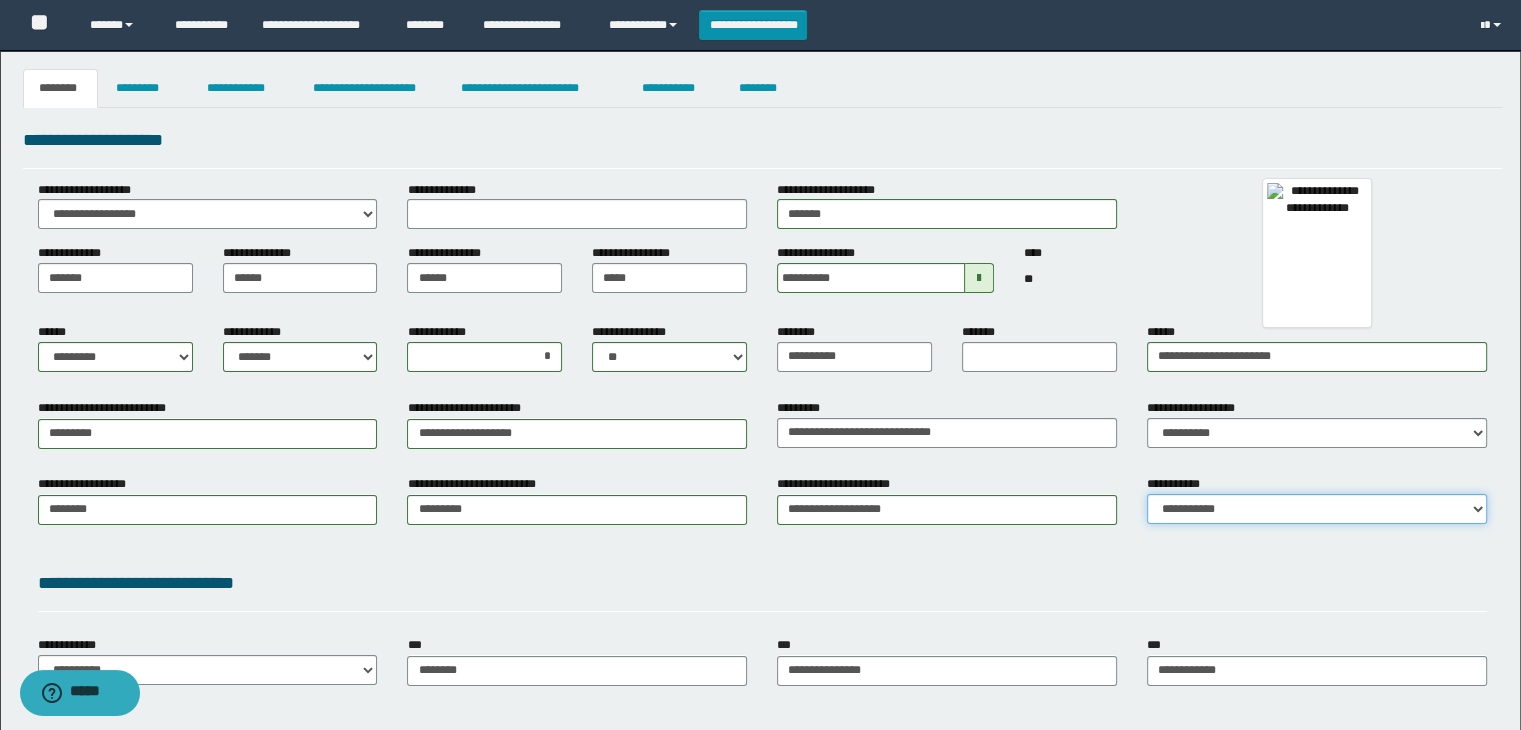 click on "**********" at bounding box center [1317, 509] 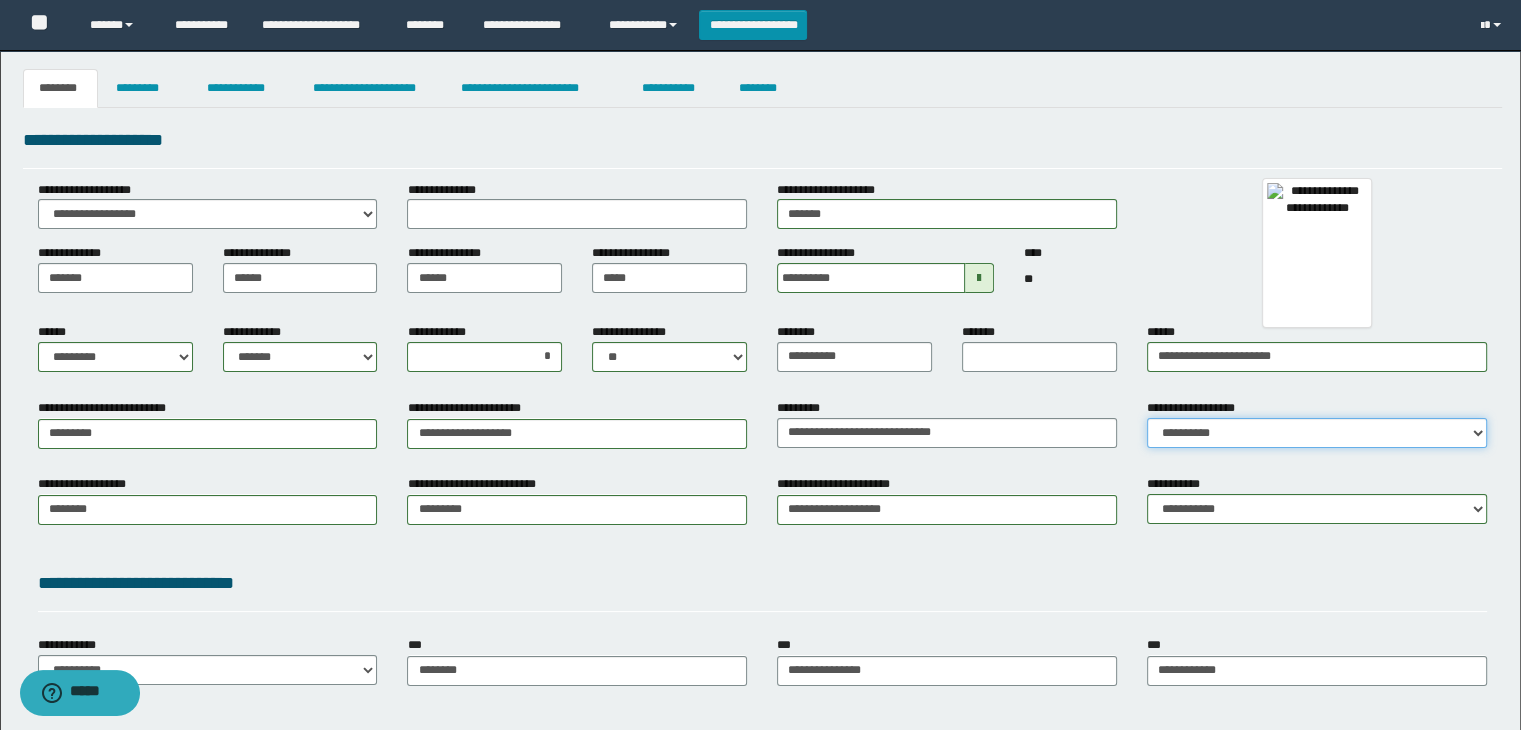click on "**********" at bounding box center (1317, 433) 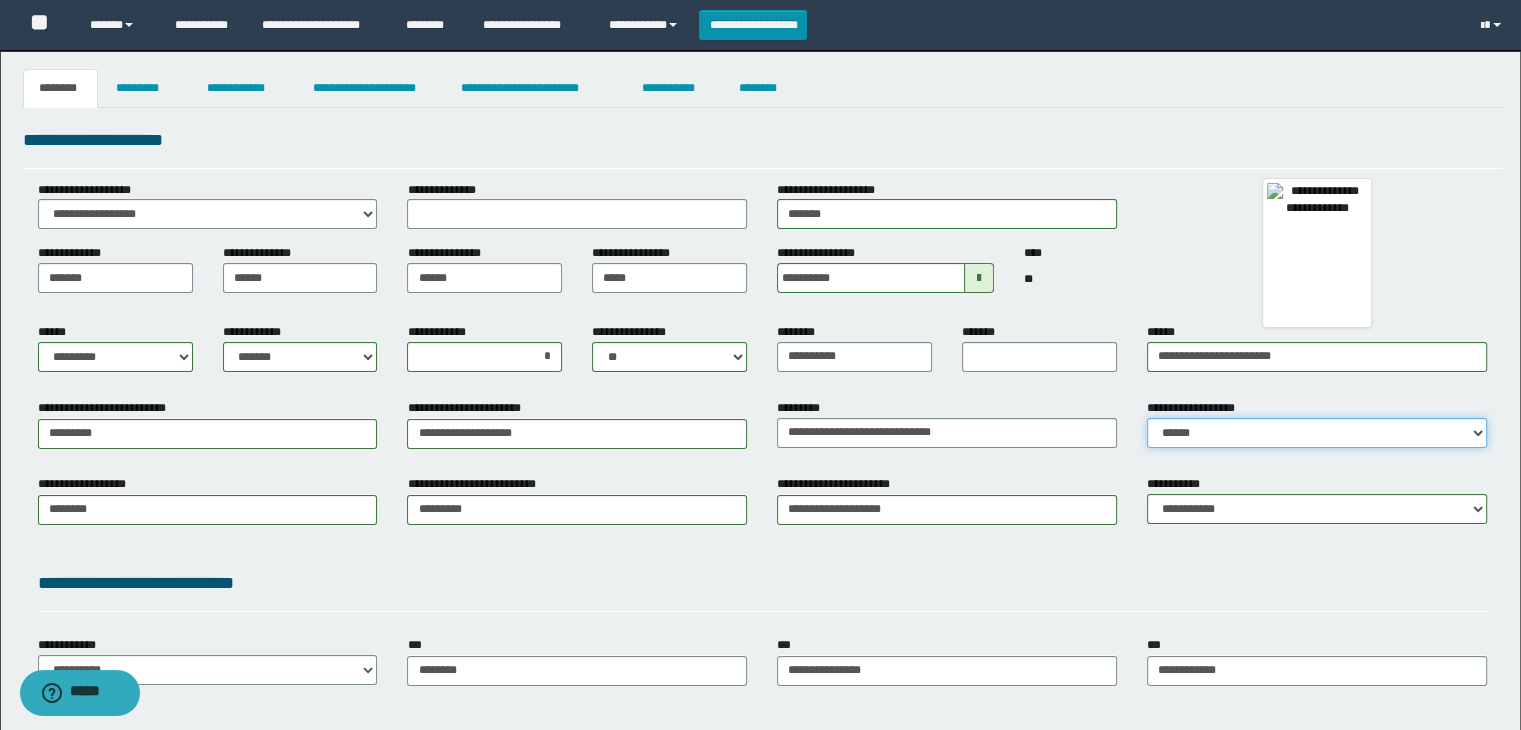 click on "**********" at bounding box center [1317, 433] 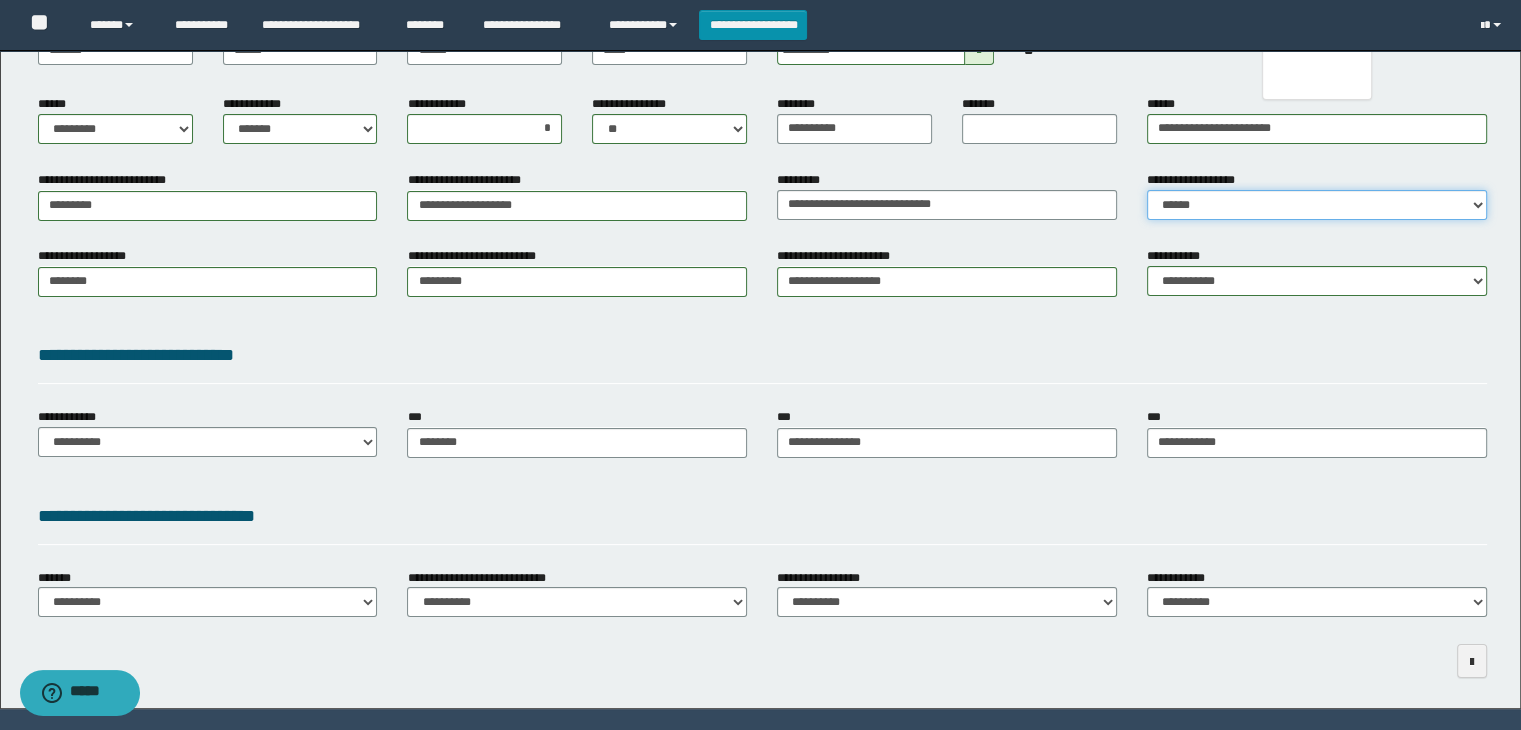 scroll, scrollTop: 284, scrollLeft: 0, axis: vertical 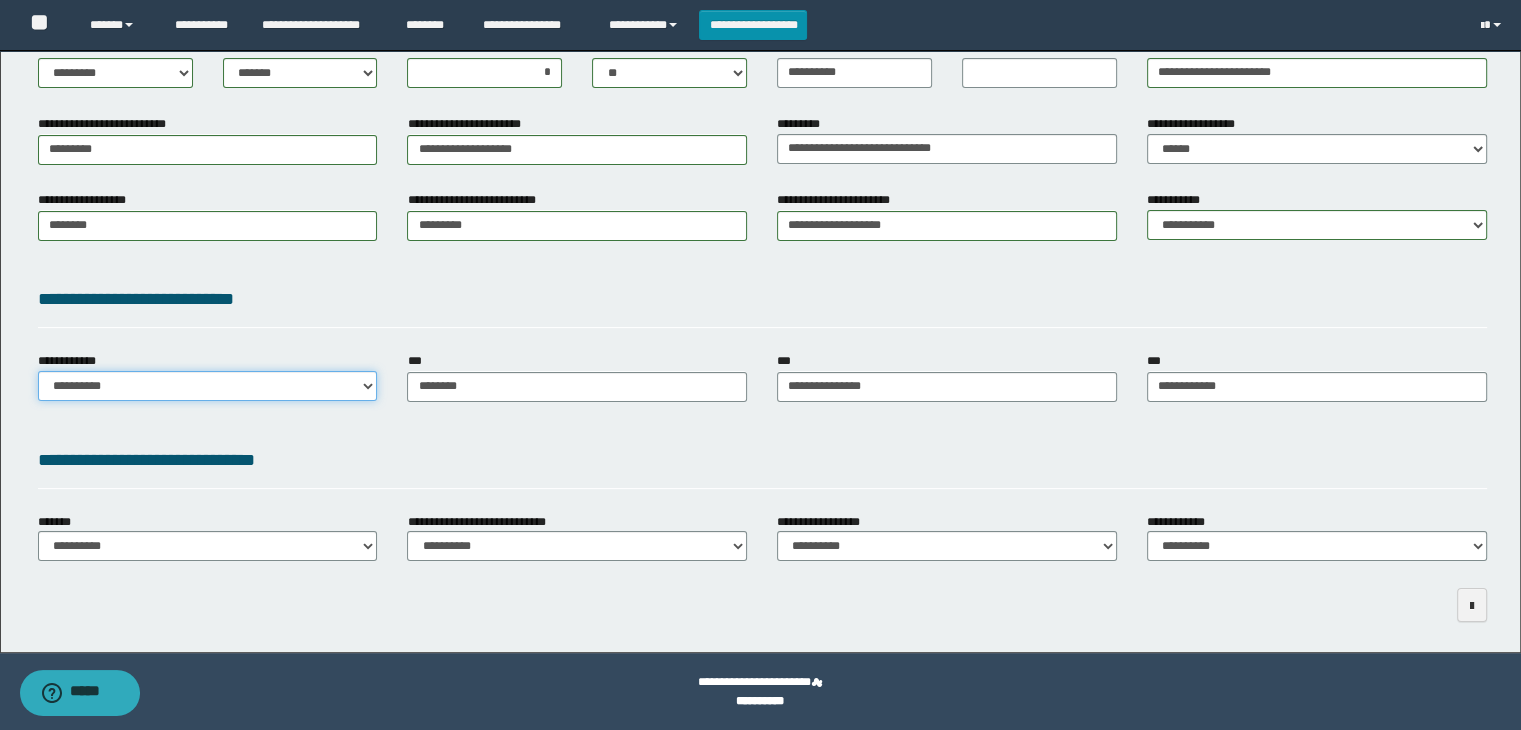 drag, startPoint x: 325, startPoint y: 373, endPoint x: 313, endPoint y: 381, distance: 14.422205 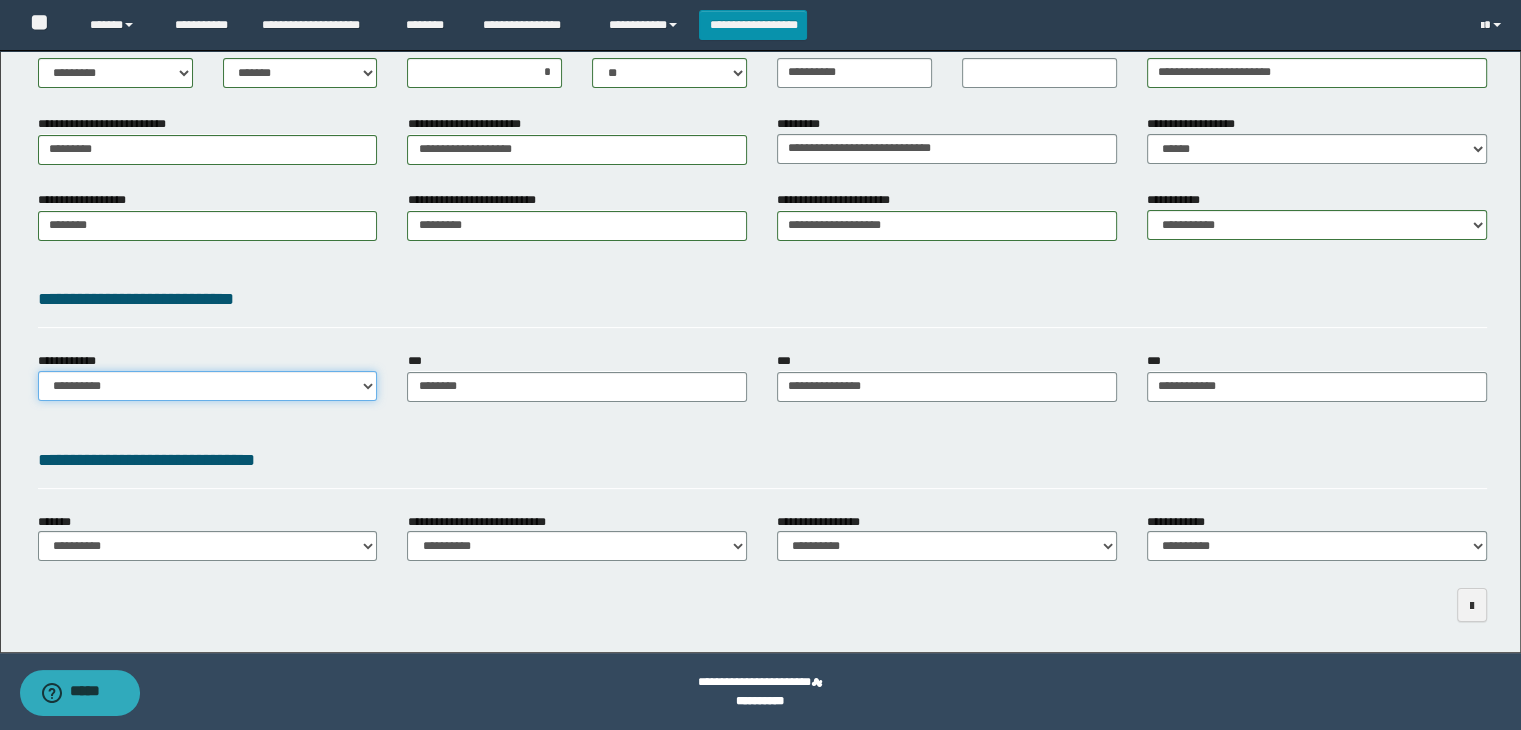 select on "**" 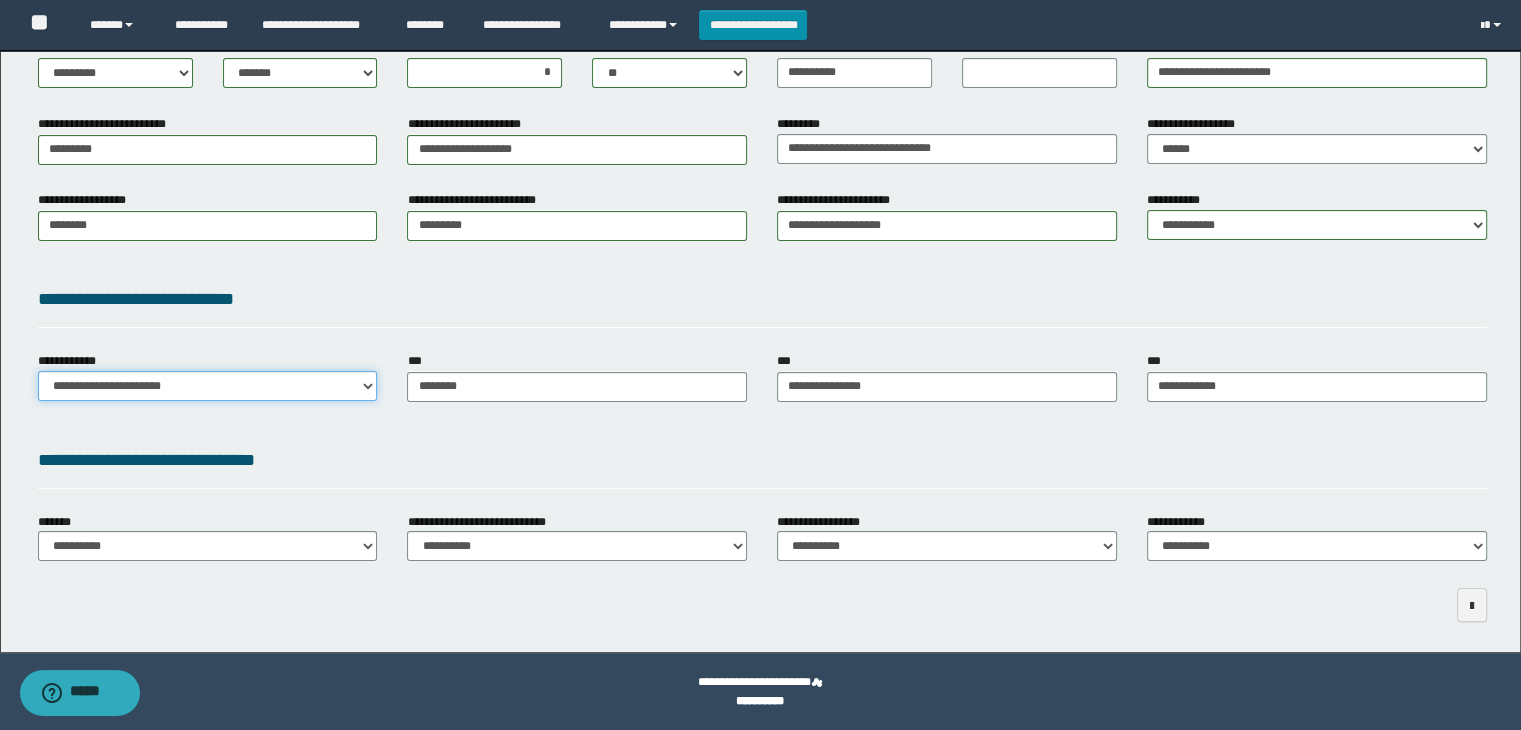 click on "**********" at bounding box center [208, 386] 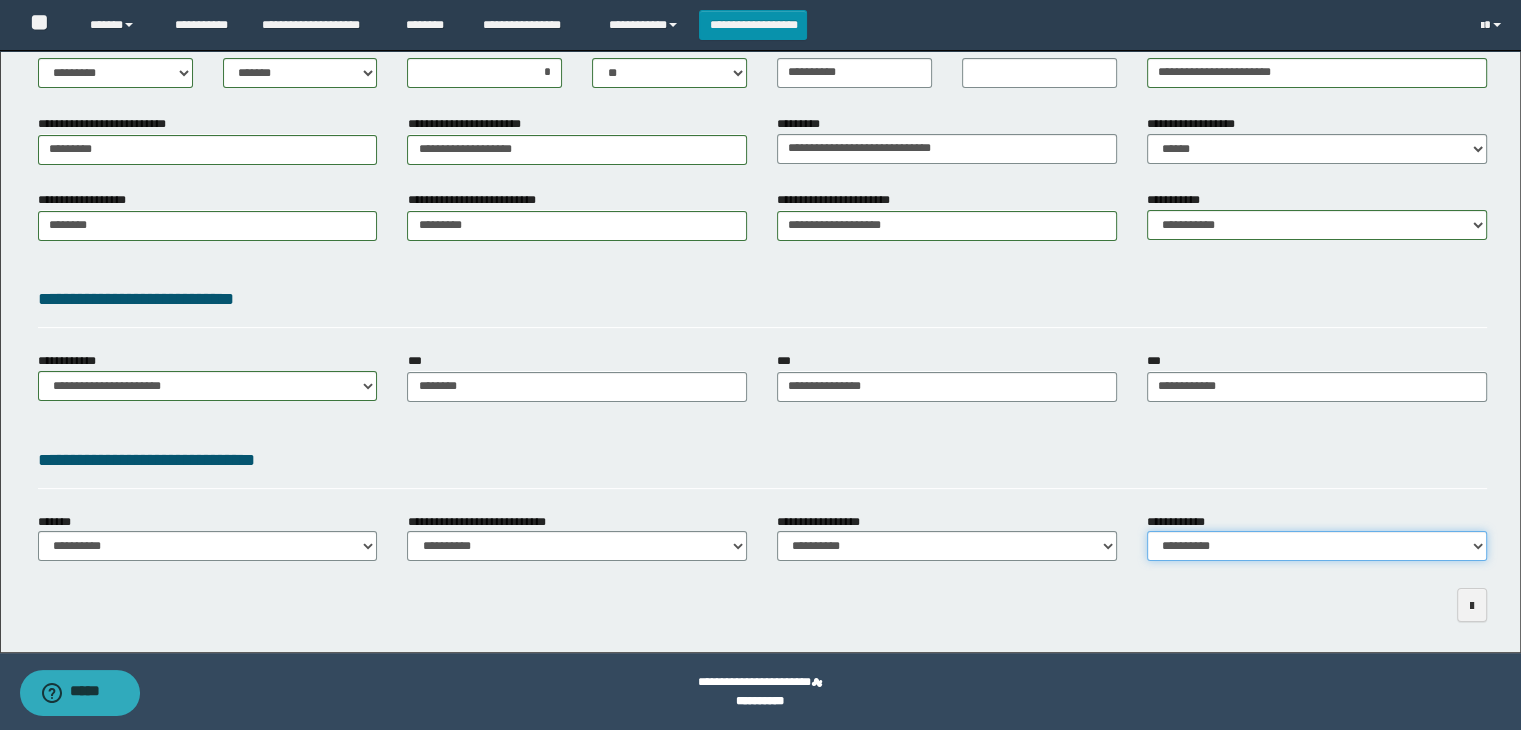 click on "**********" at bounding box center [1317, 546] 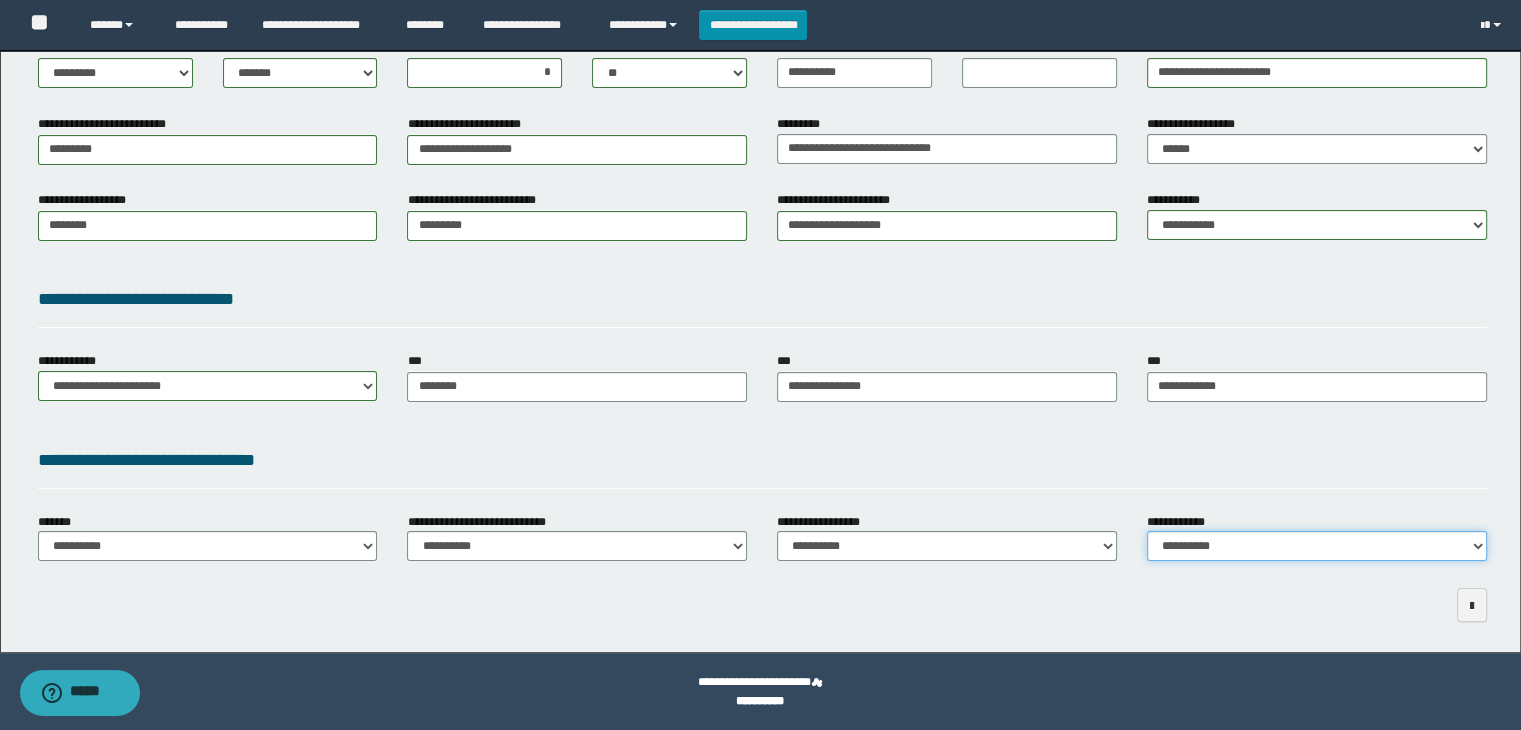select on "*" 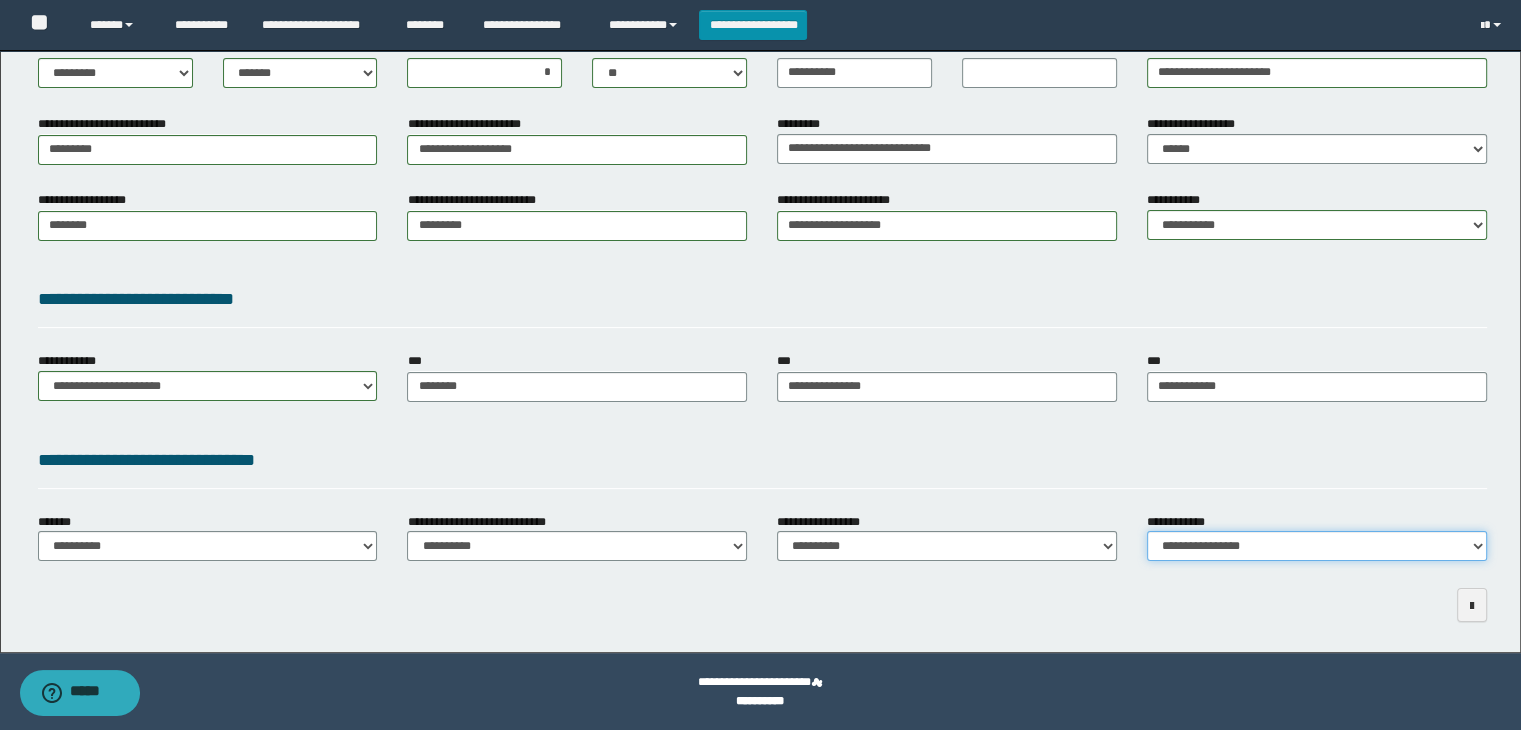 click on "**********" at bounding box center [1317, 546] 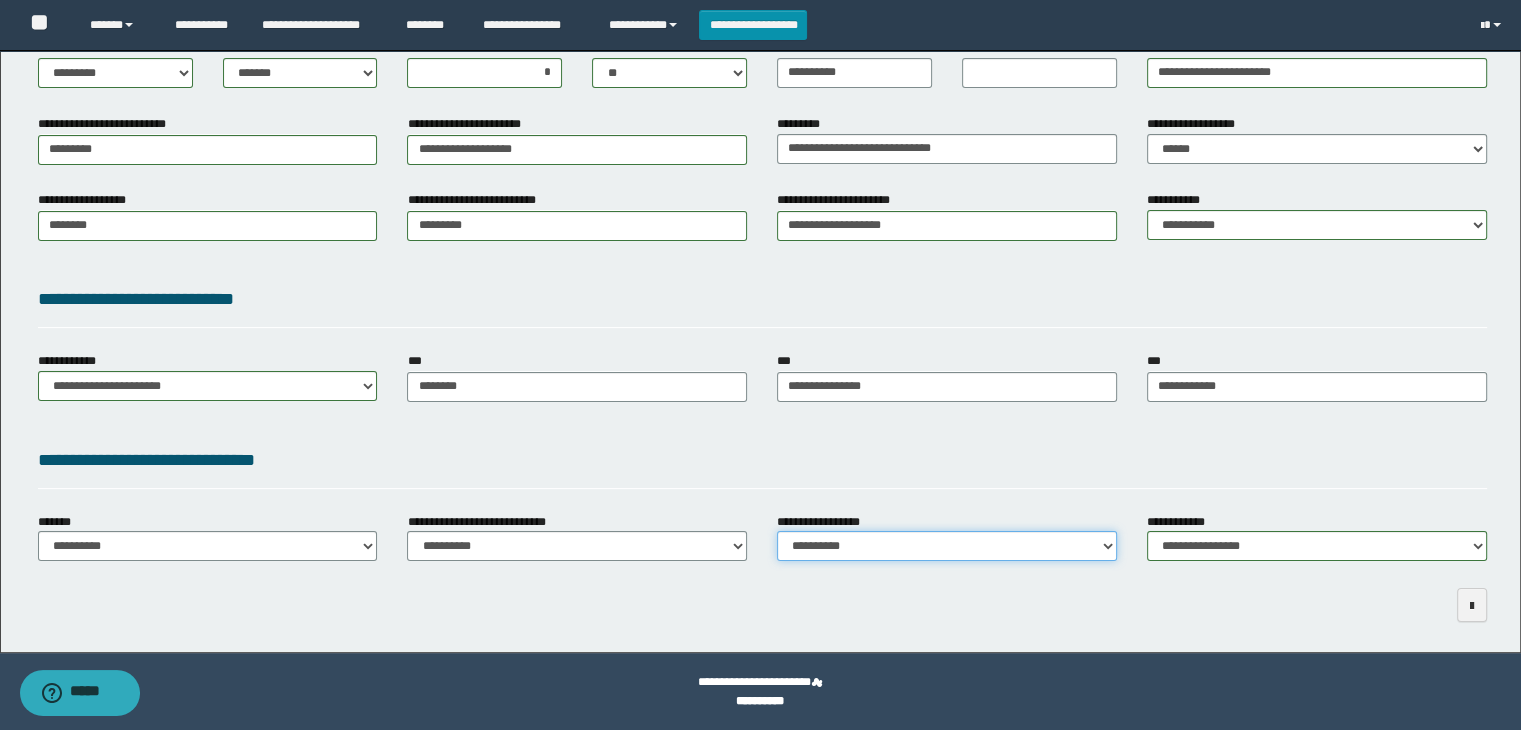 click on "**********" at bounding box center [947, 546] 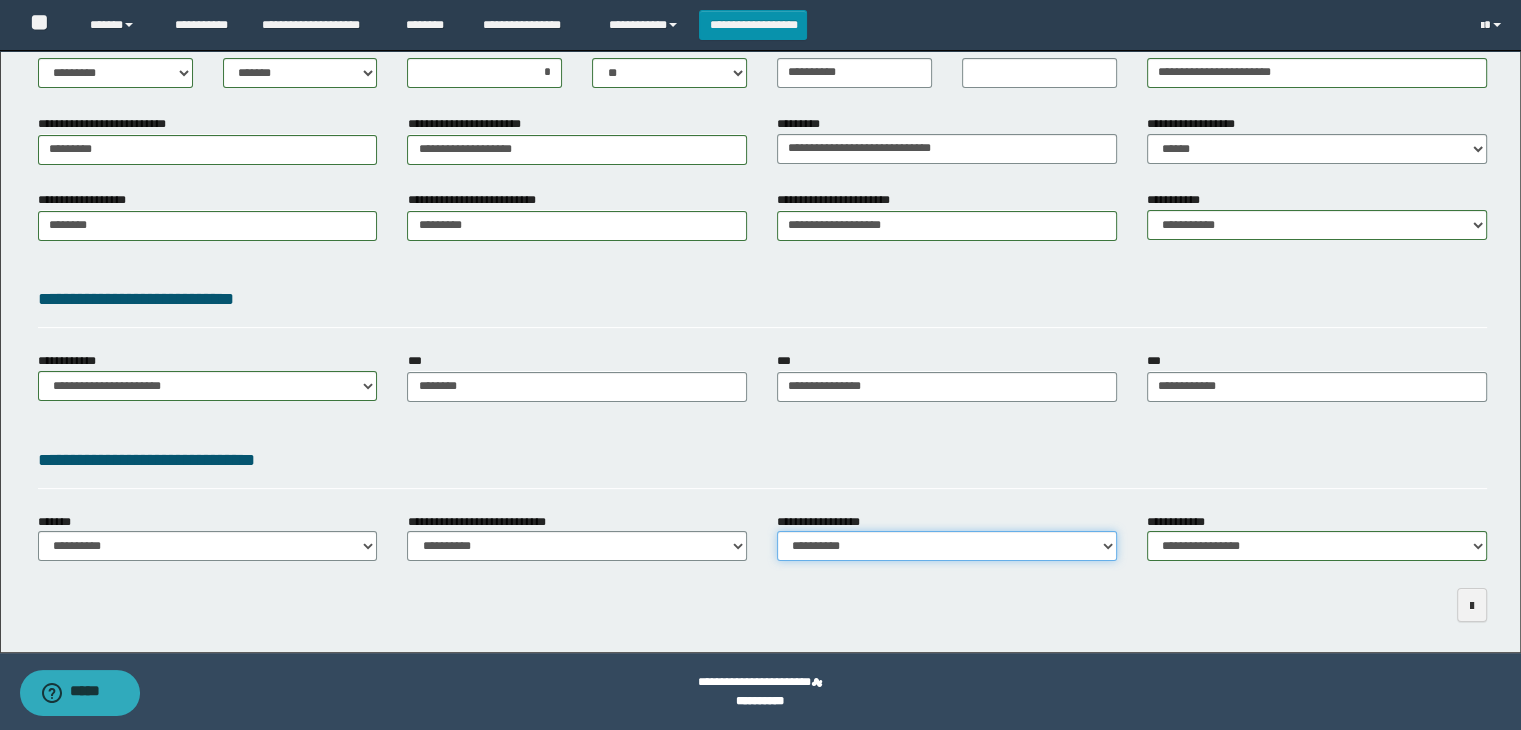 select on "*" 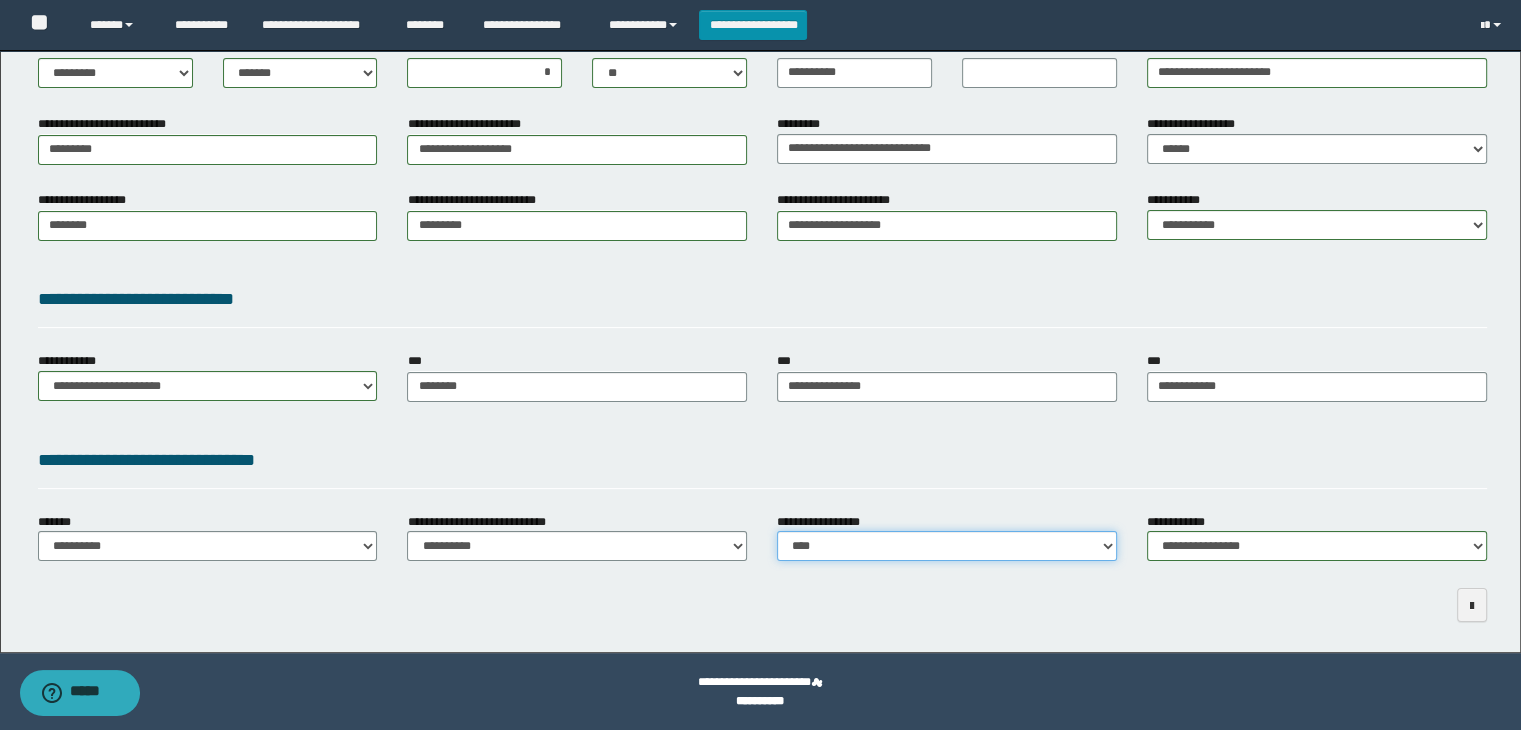 click on "**********" at bounding box center [947, 546] 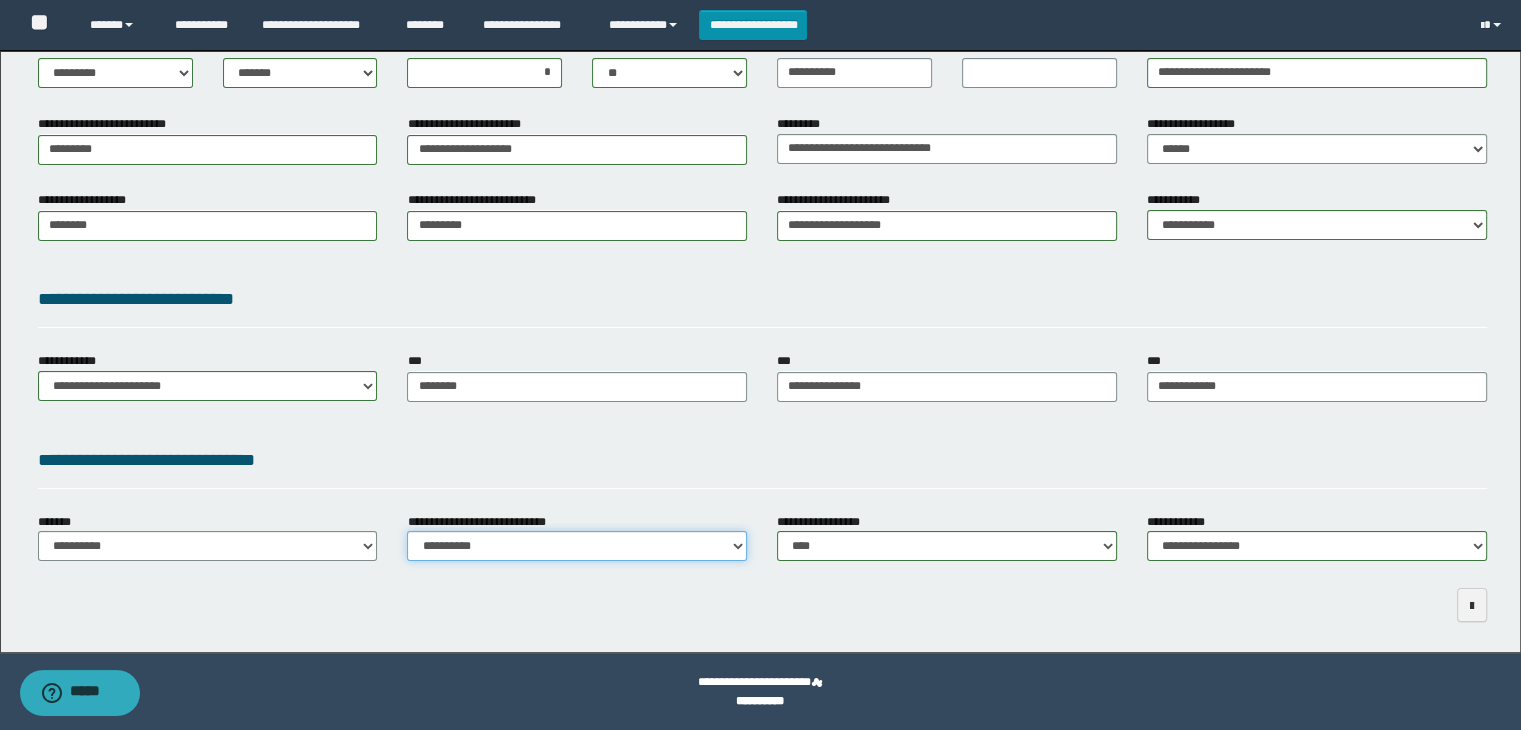 click on "**********" at bounding box center [577, 546] 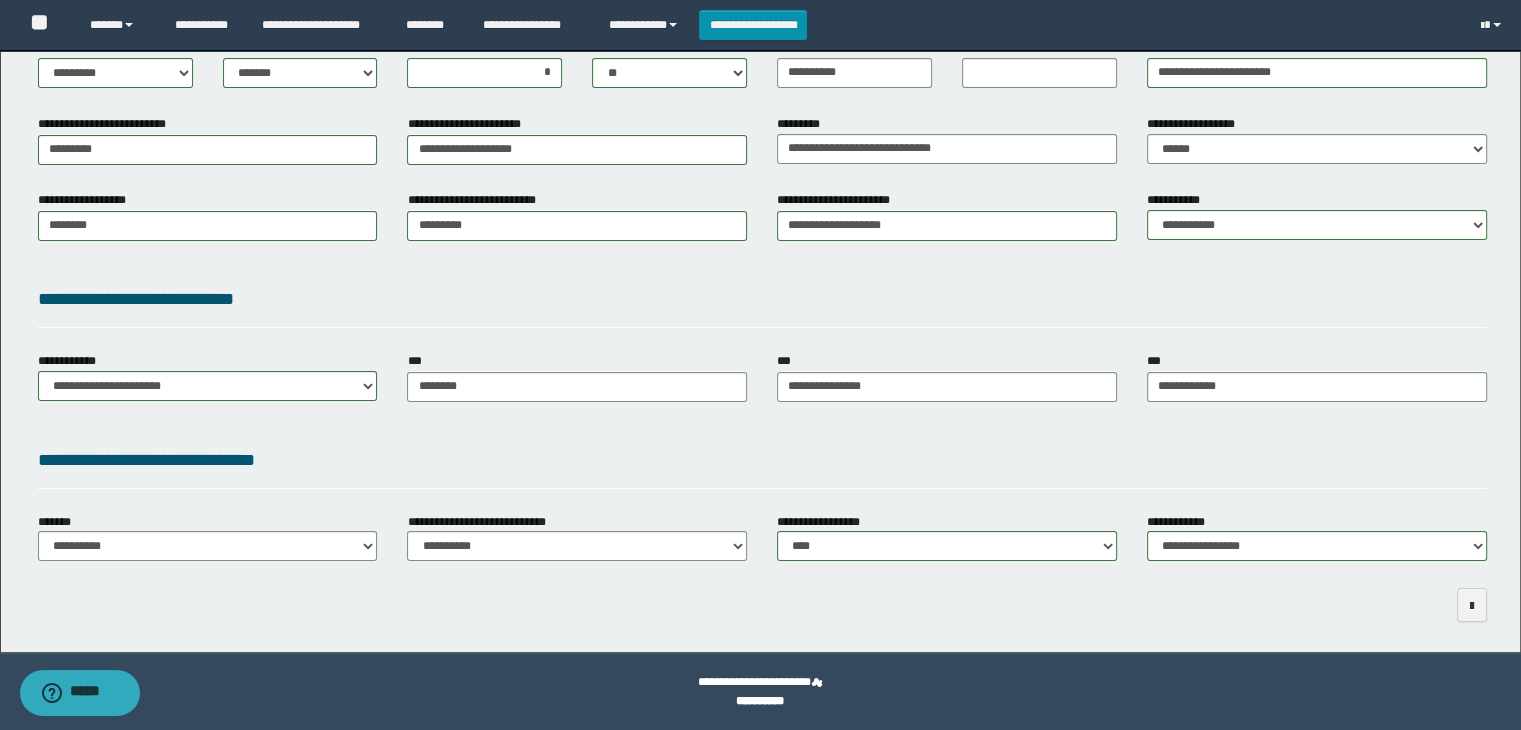 click at bounding box center (763, 605) 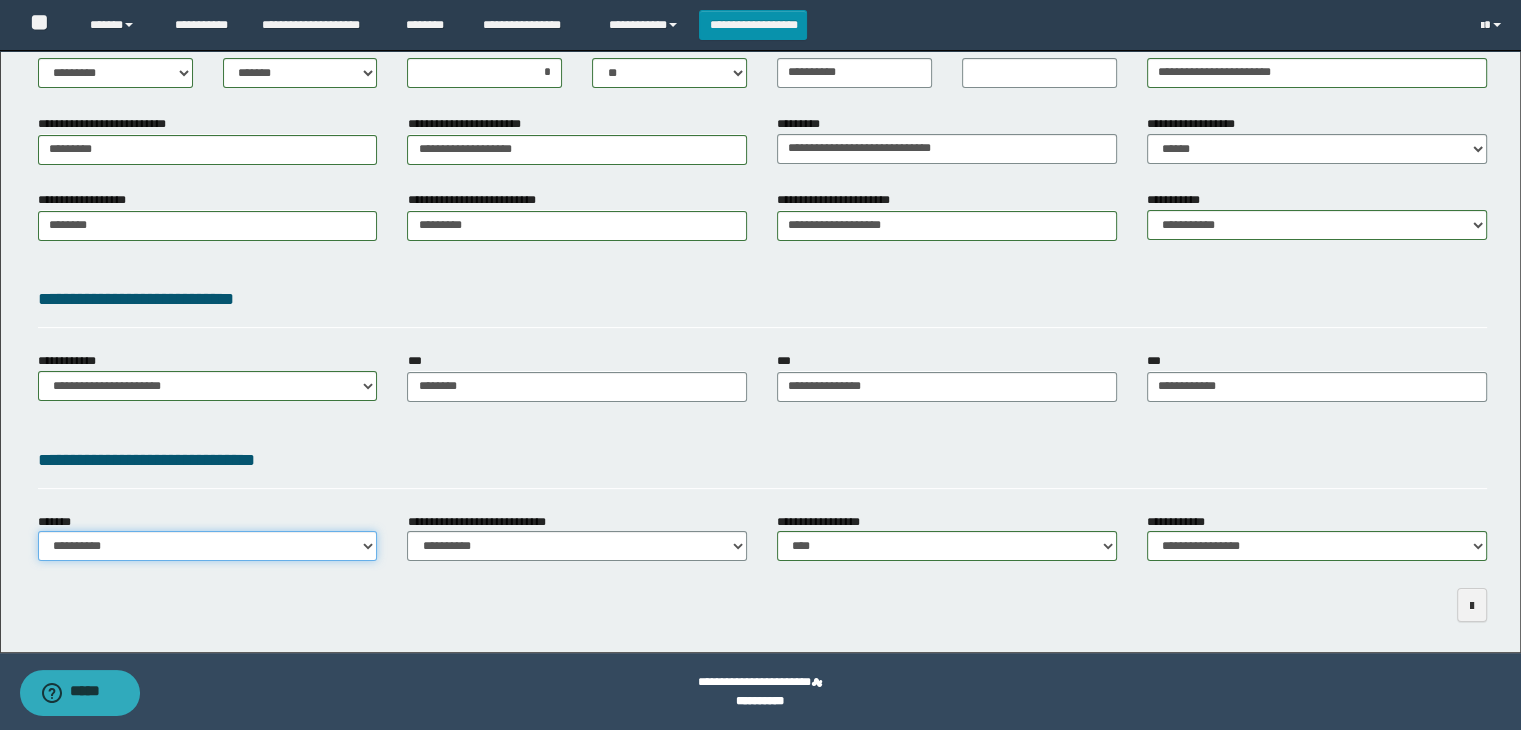 click on "**********" at bounding box center [208, 546] 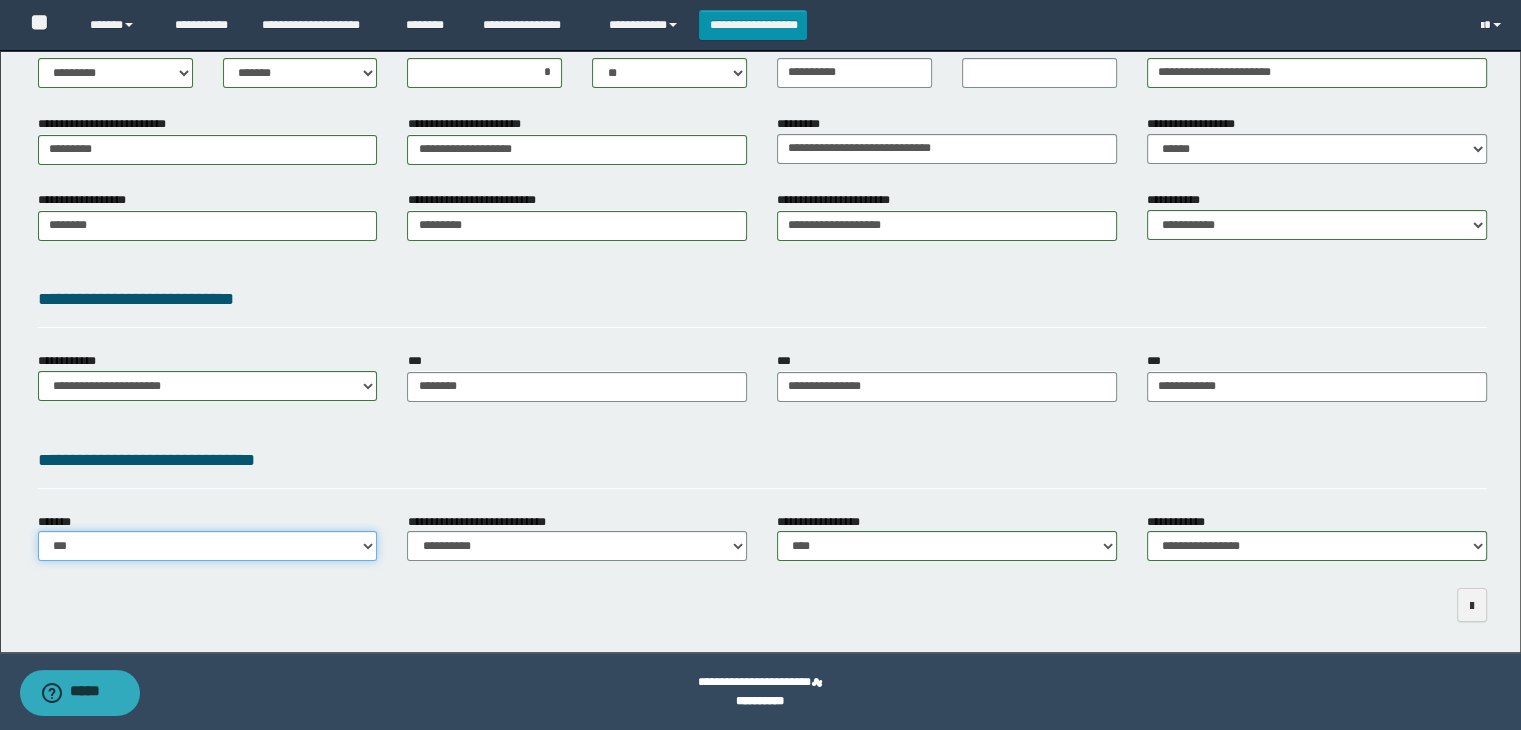 click on "**********" at bounding box center [208, 546] 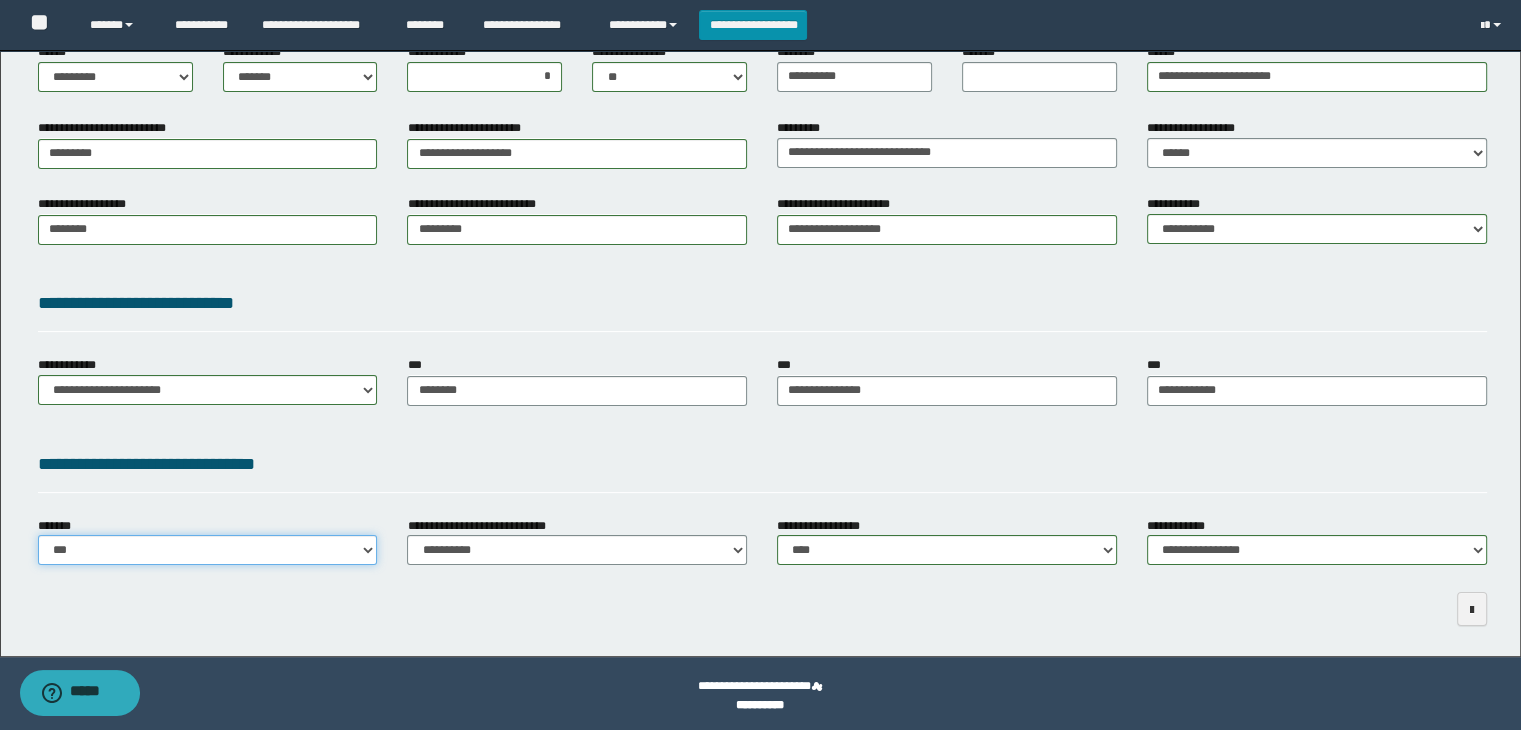 scroll, scrollTop: 284, scrollLeft: 0, axis: vertical 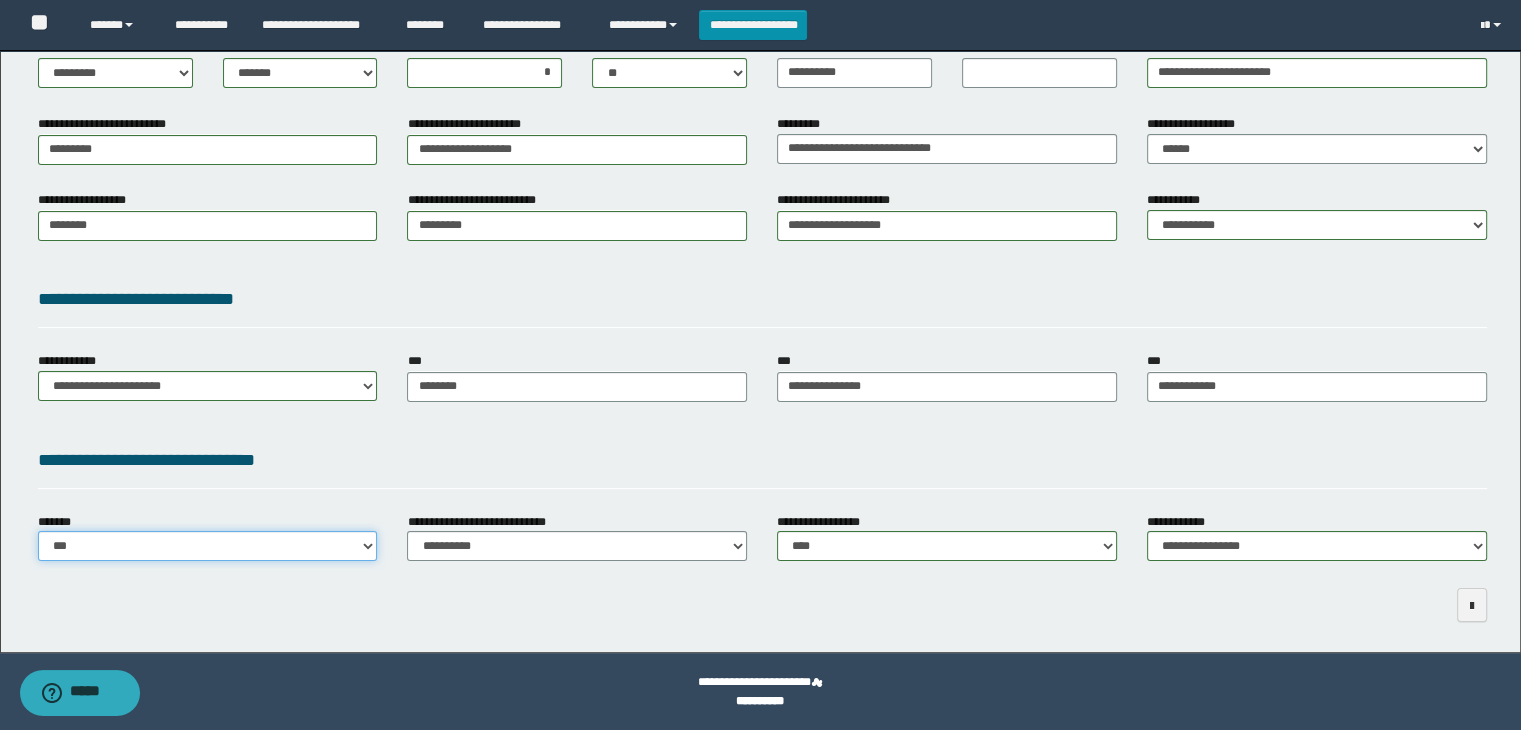 click on "**********" at bounding box center (208, 546) 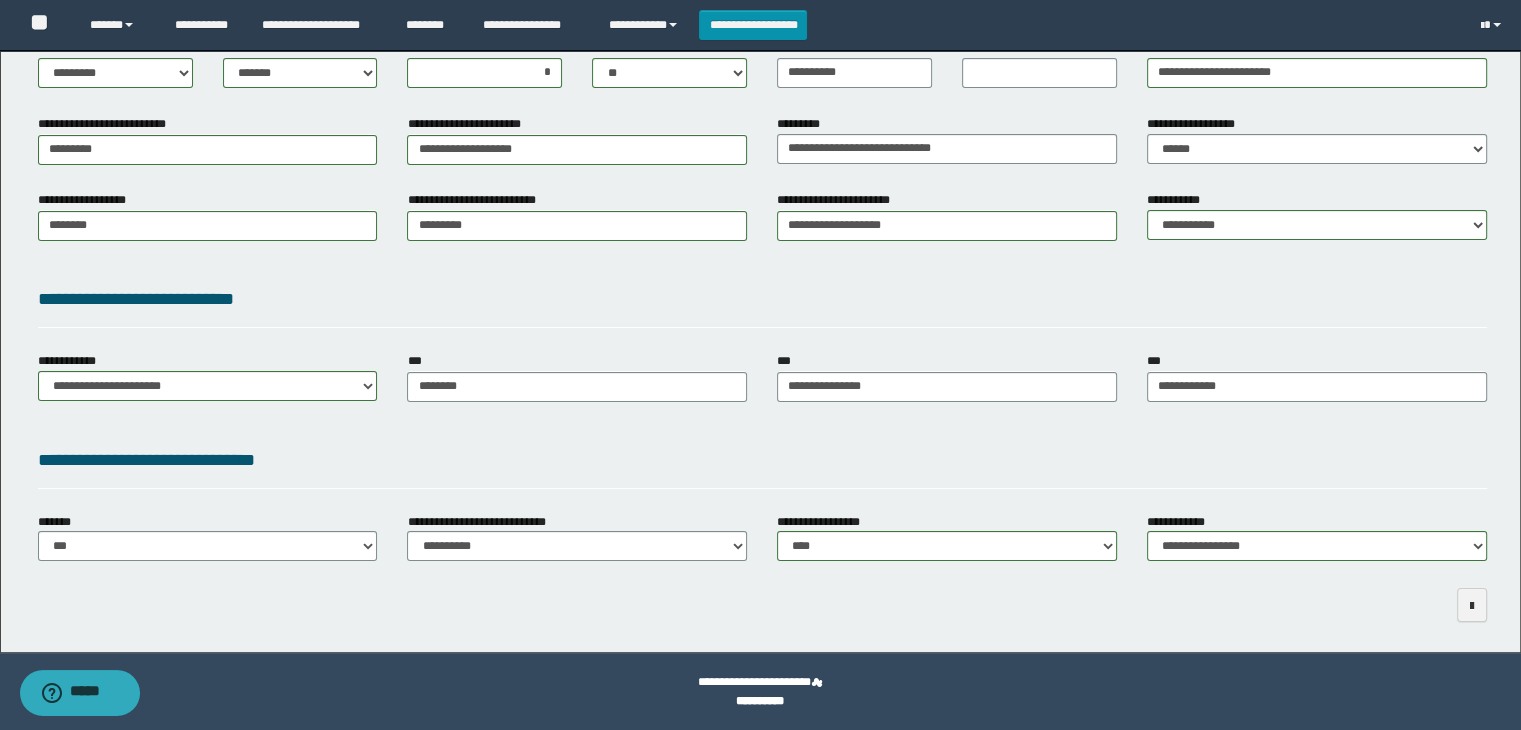 click on "**********" at bounding box center [763, 545] 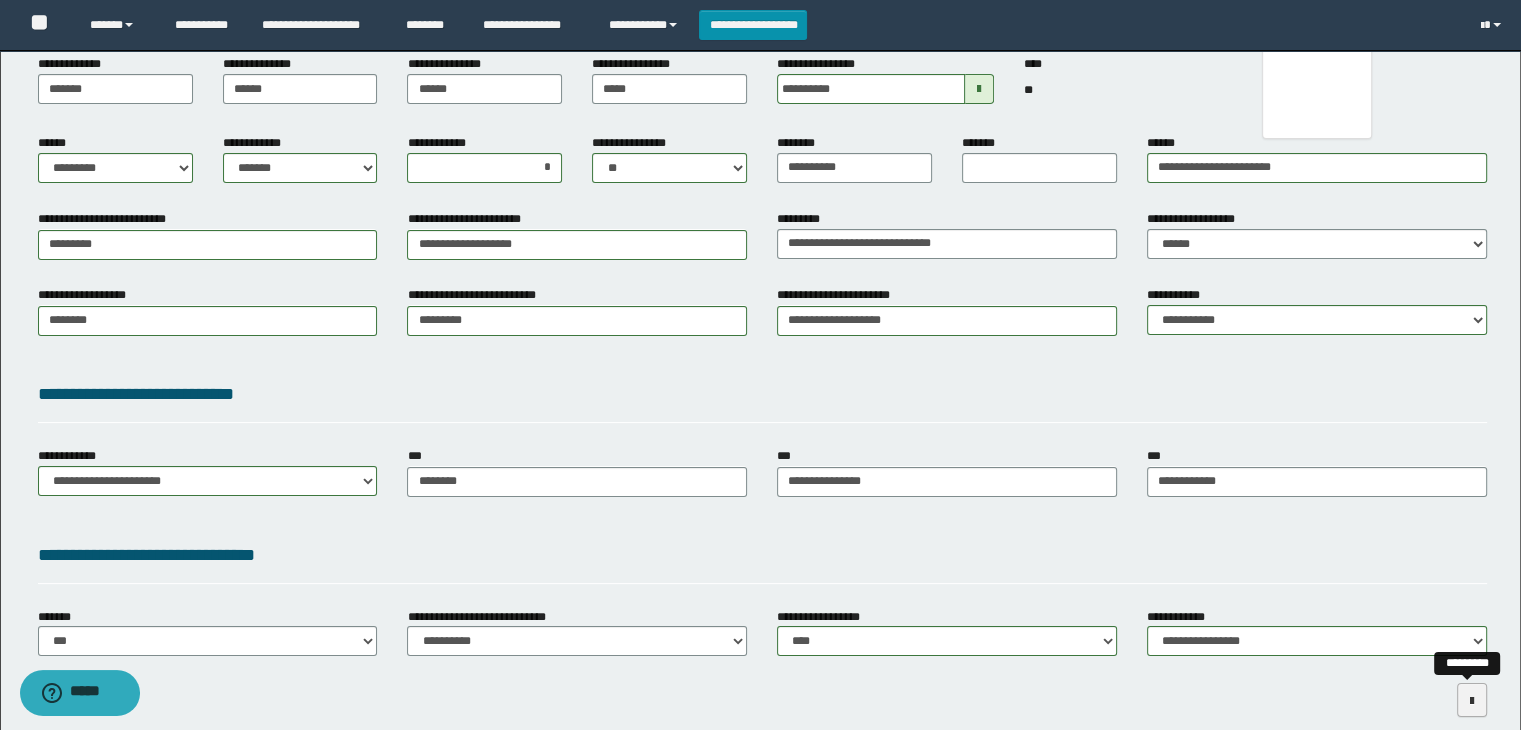 scroll, scrollTop: 184, scrollLeft: 0, axis: vertical 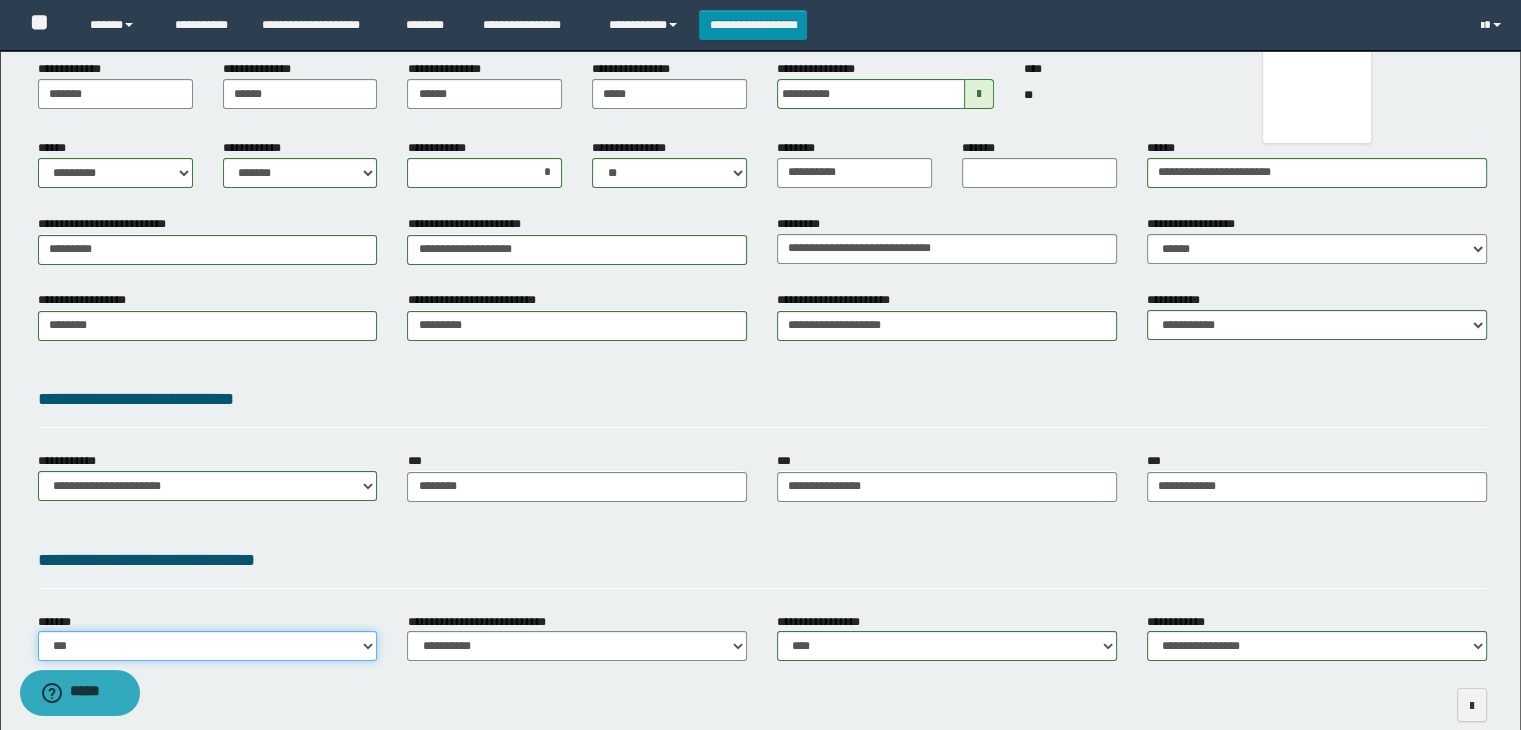 drag, startPoint x: 340, startPoint y: 647, endPoint x: 324, endPoint y: 645, distance: 16.124516 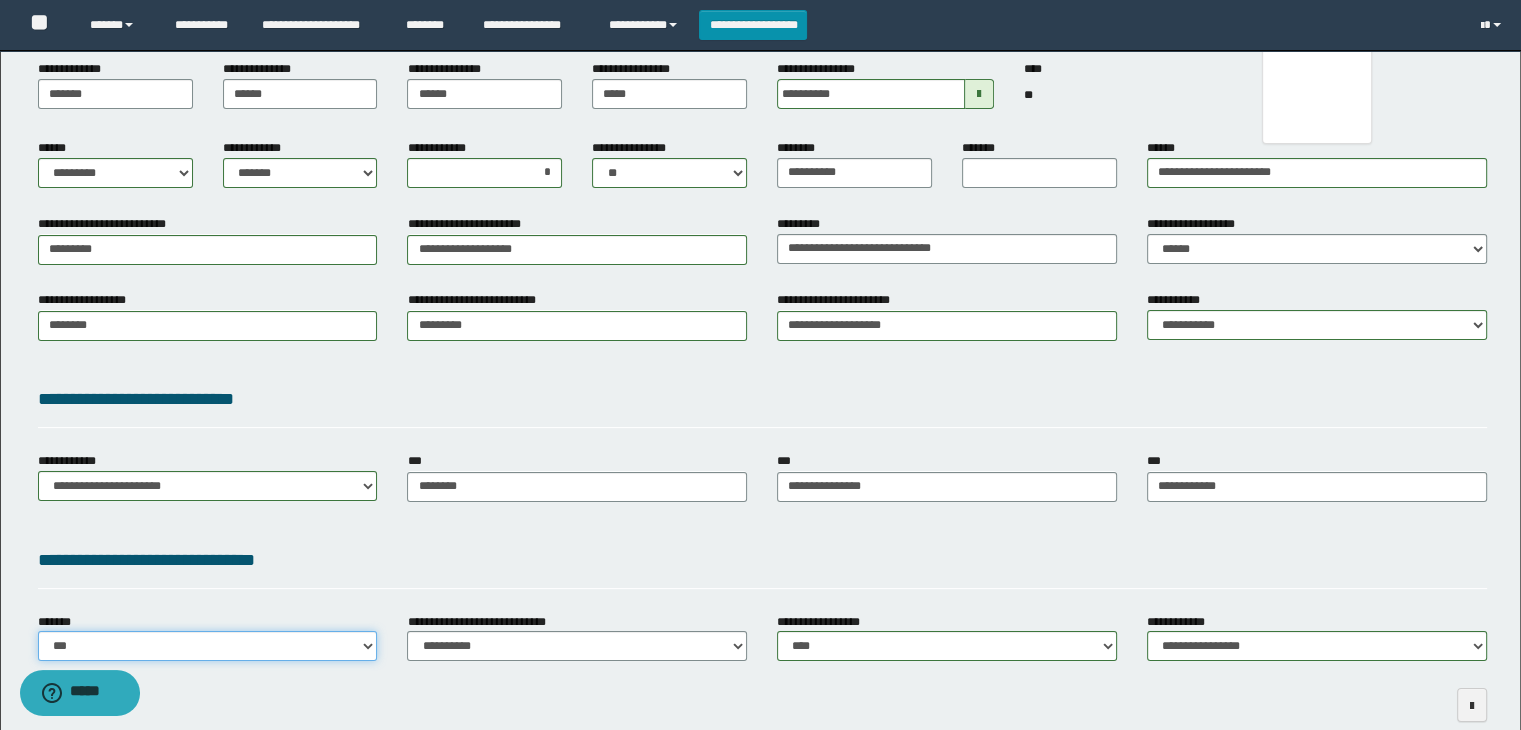 click on "**********" at bounding box center [208, 646] 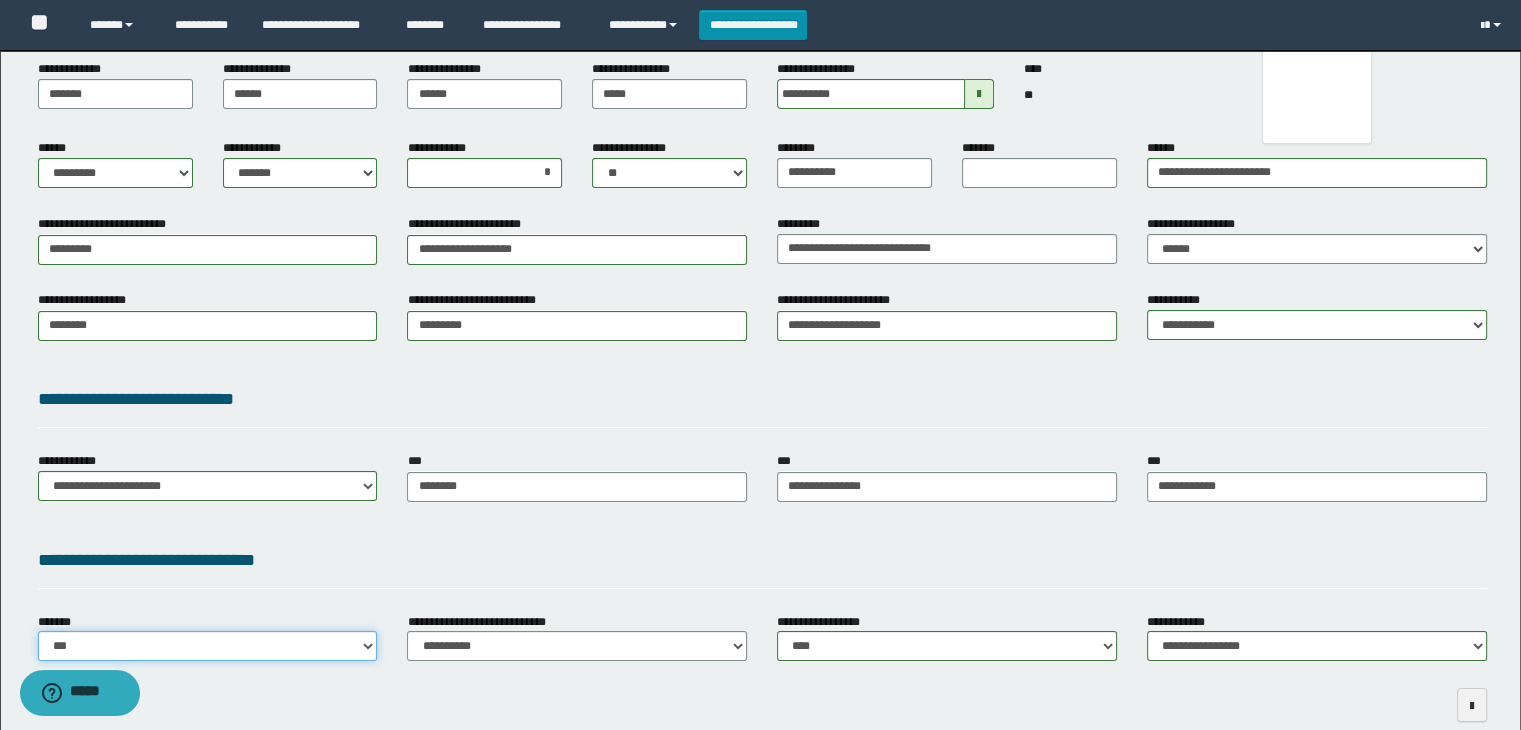 select on "*" 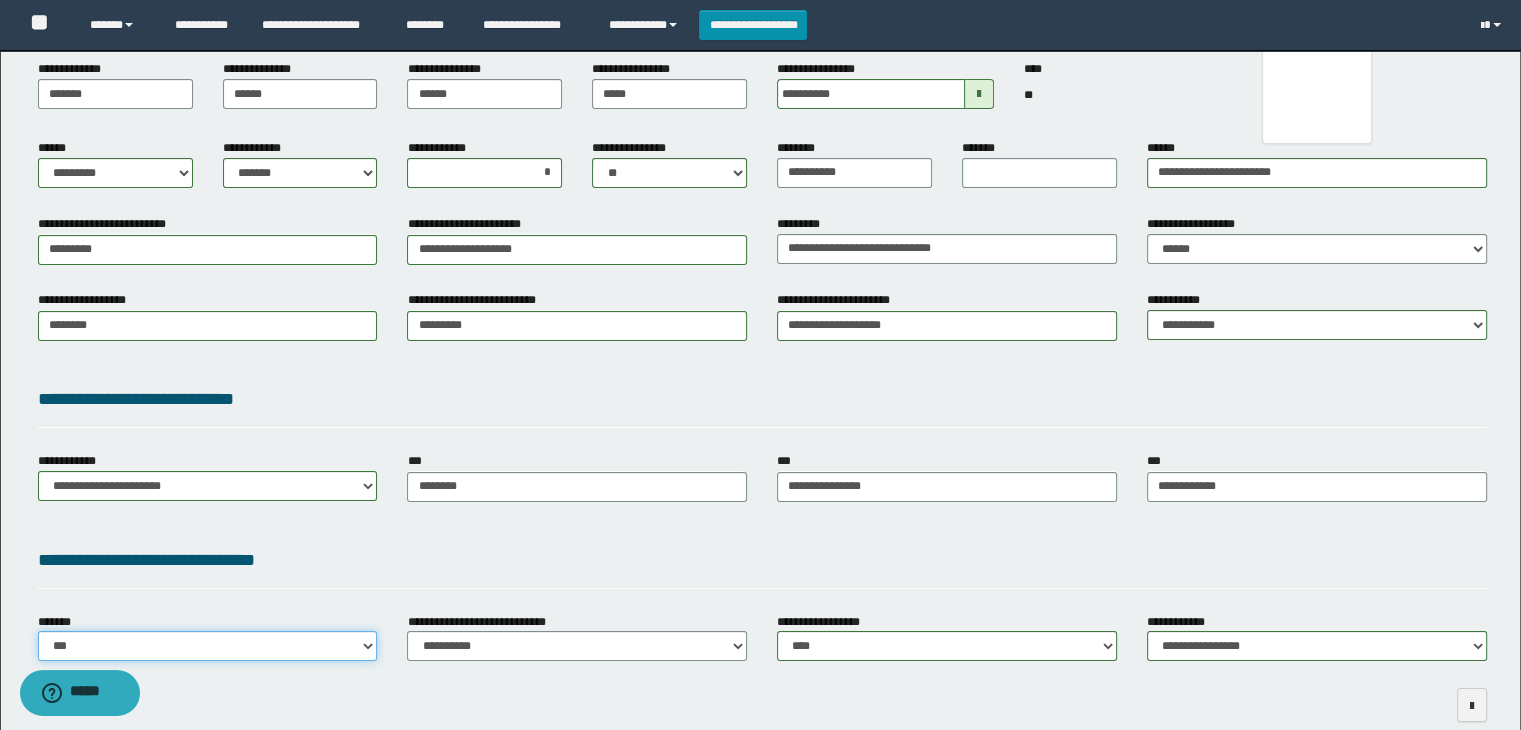 click on "**********" at bounding box center [208, 646] 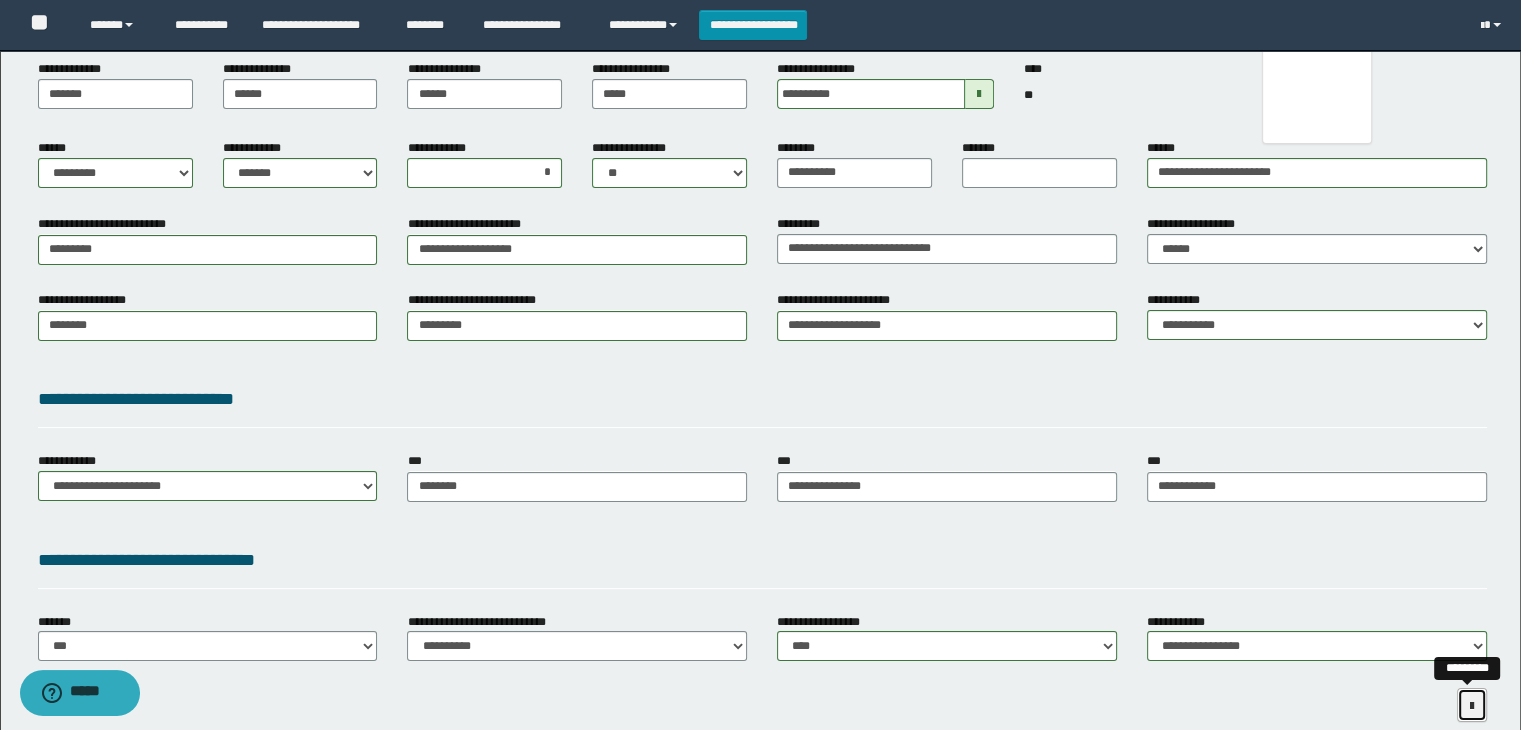 click at bounding box center [1472, 706] 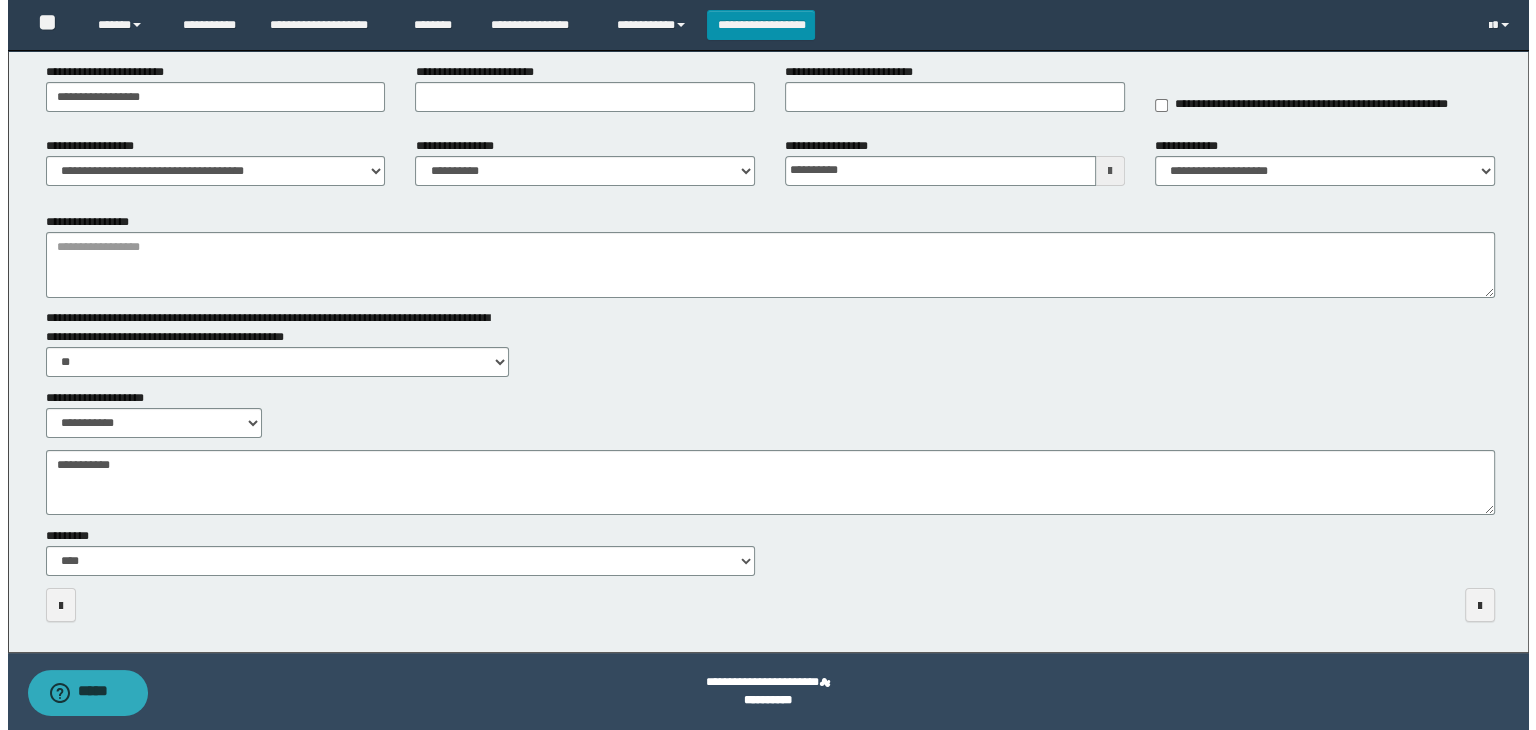 scroll, scrollTop: 0, scrollLeft: 0, axis: both 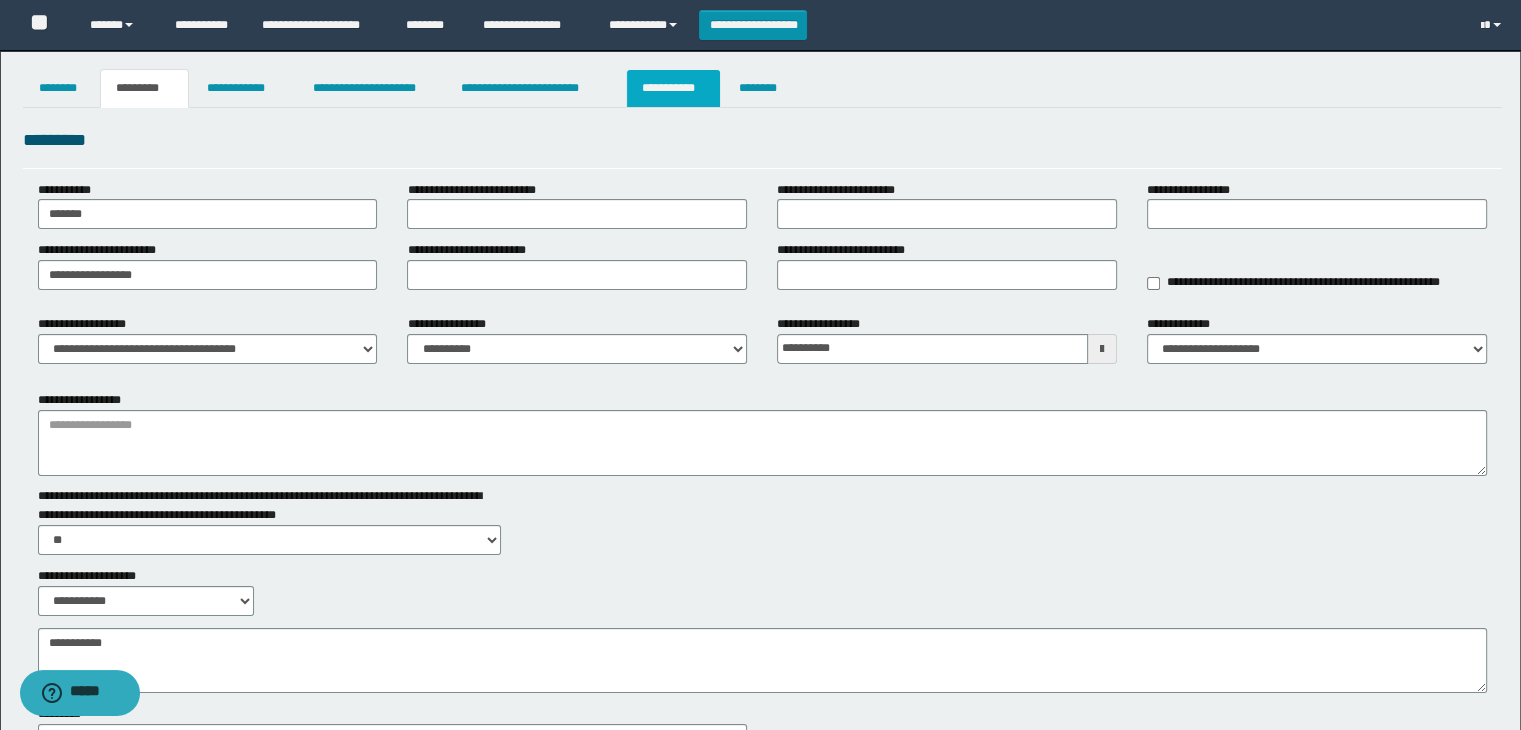 click on "**********" at bounding box center (673, 88) 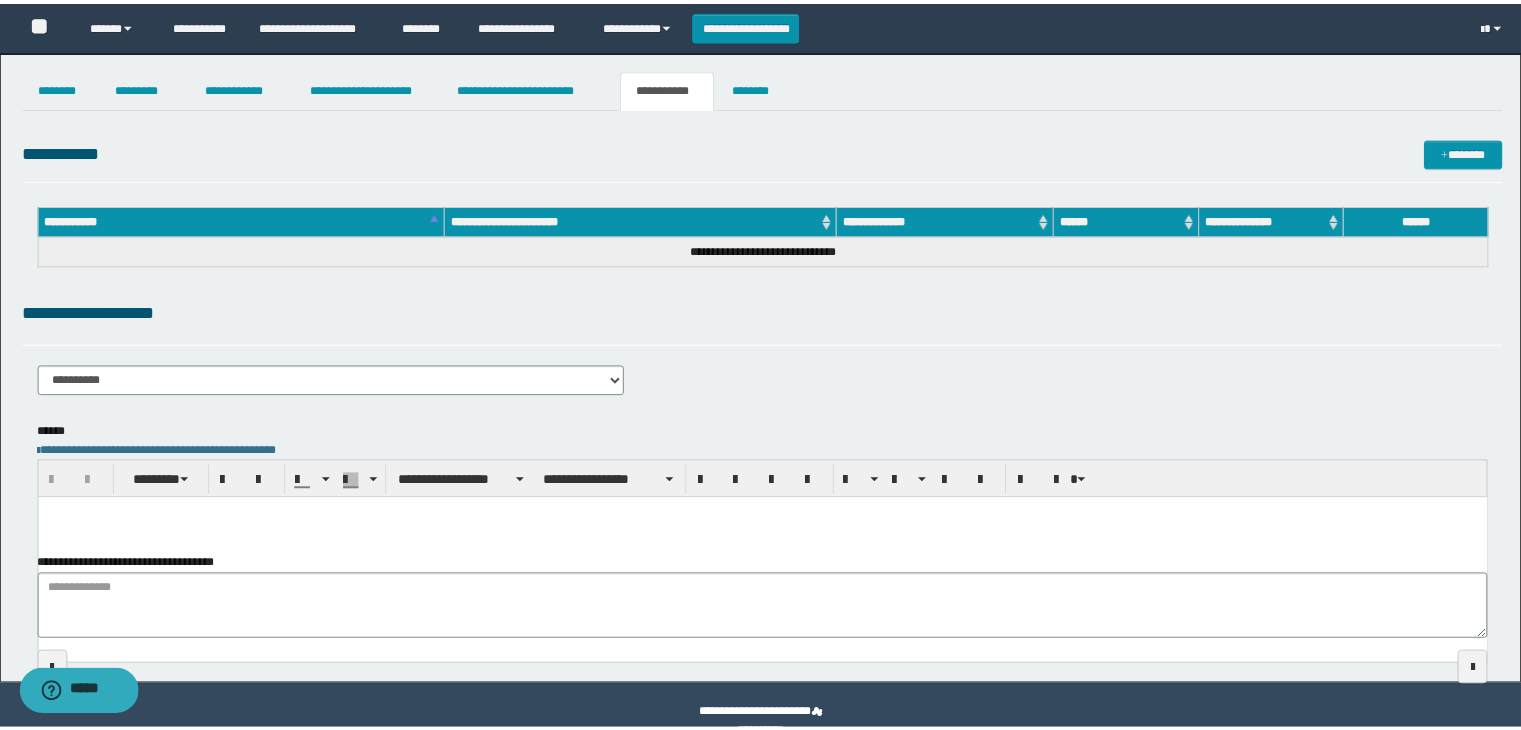 scroll, scrollTop: 0, scrollLeft: 0, axis: both 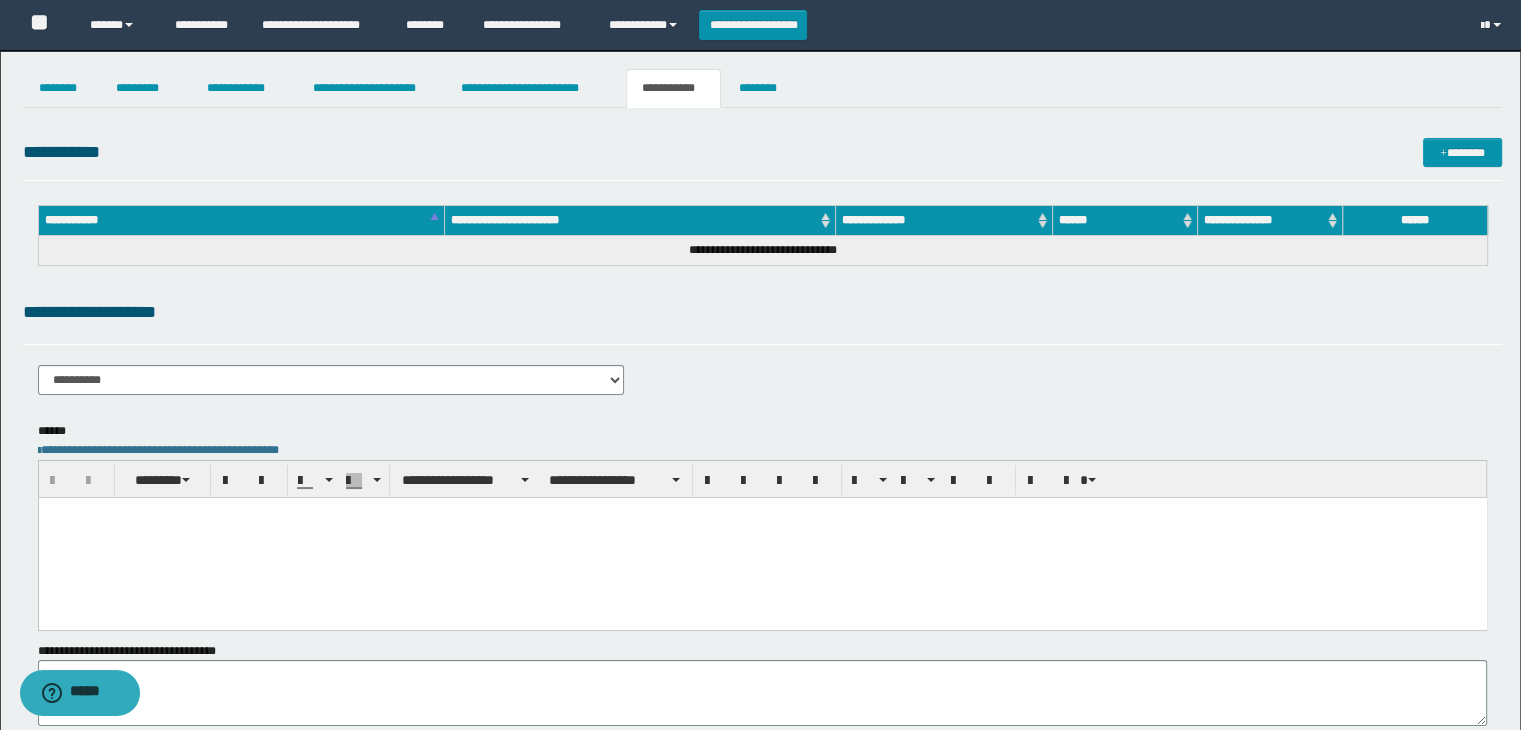 click at bounding box center (762, 537) 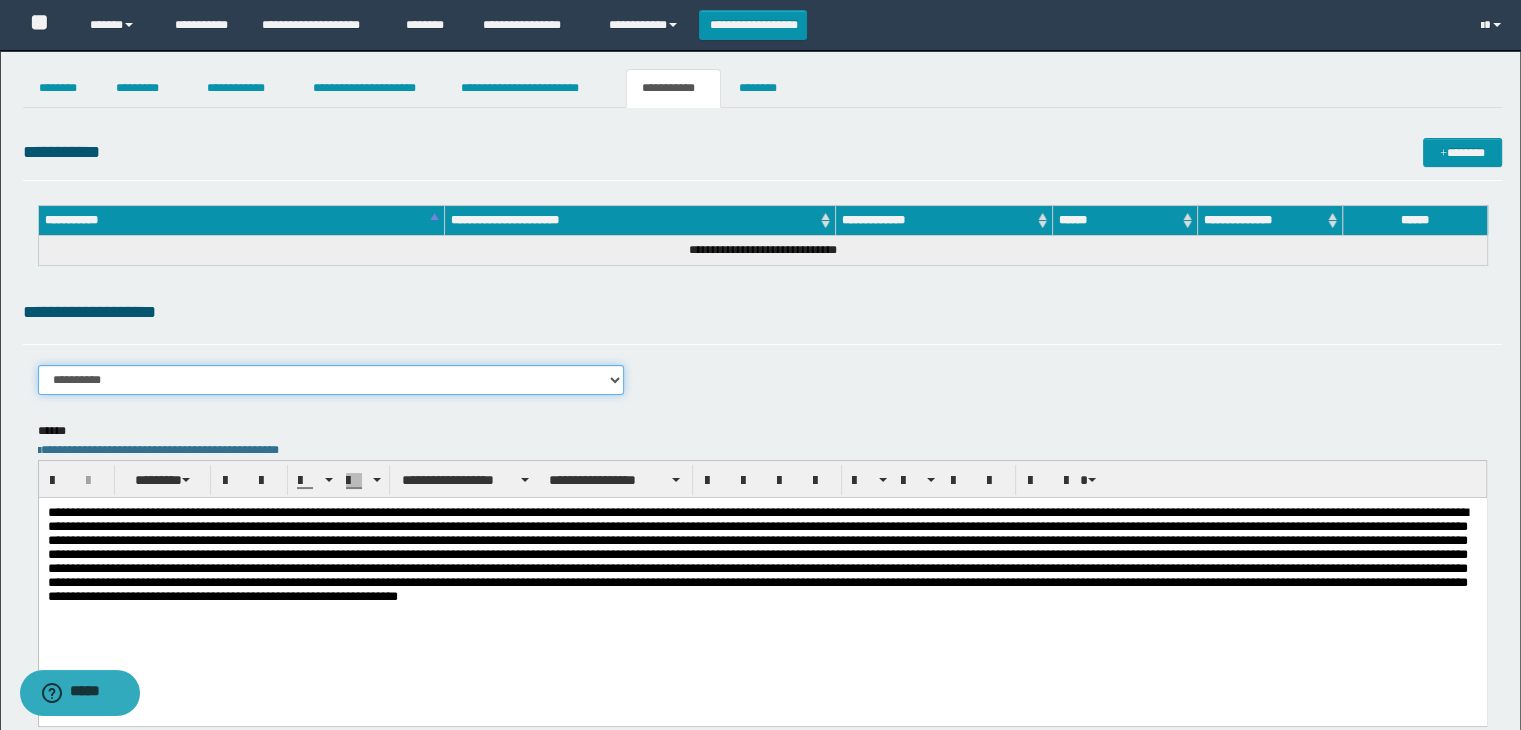 click on "**********" at bounding box center (331, 380) 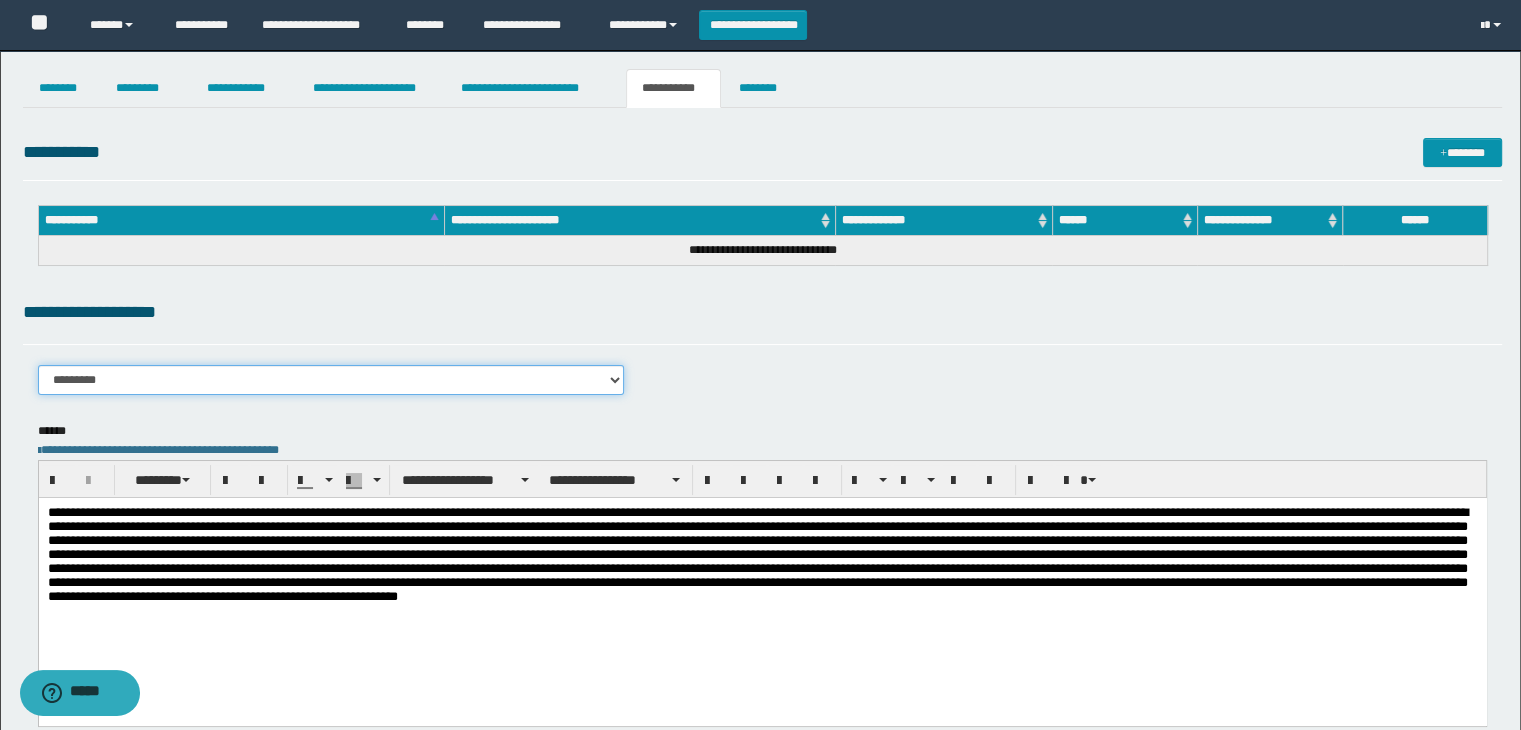 click on "**********" at bounding box center [331, 380] 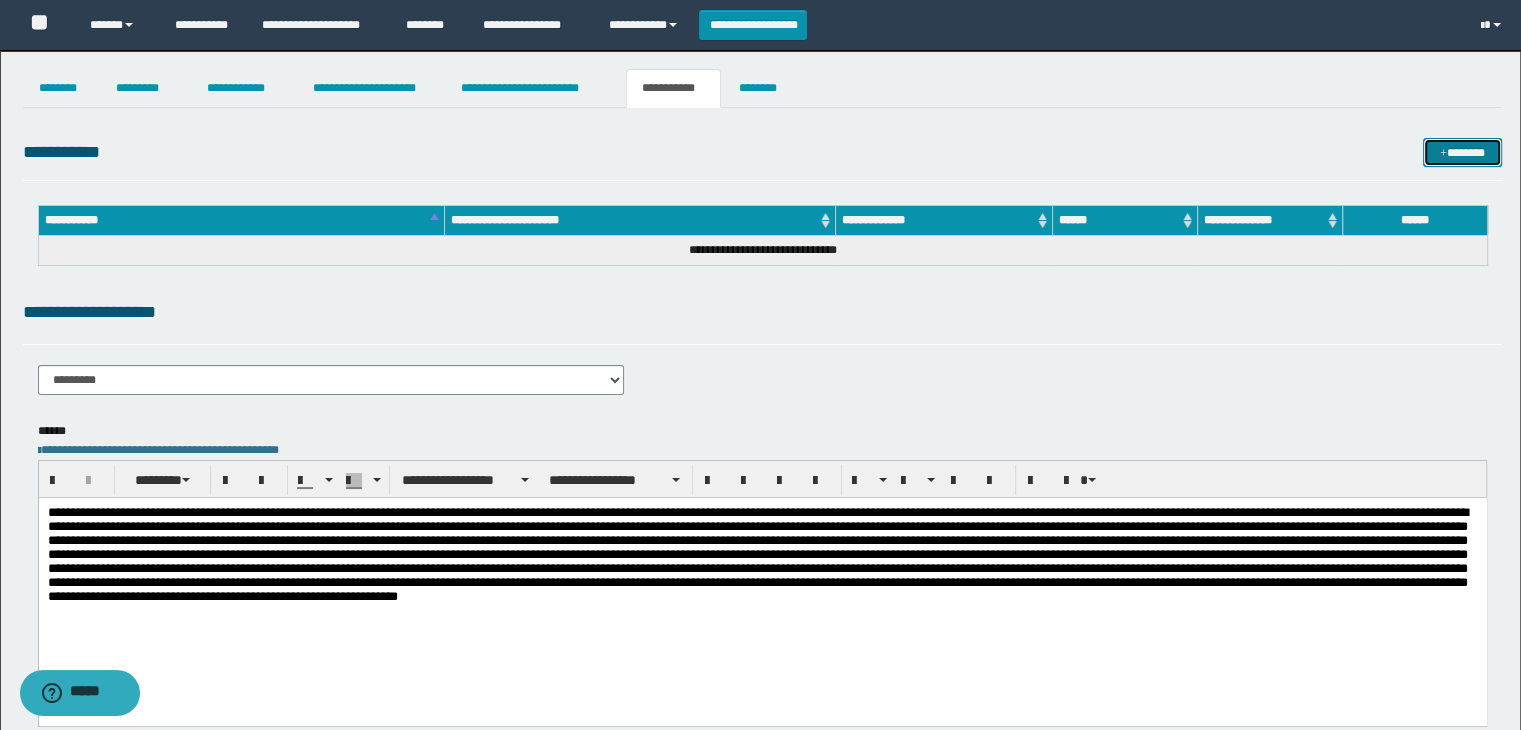 click on "*******" at bounding box center (1462, 153) 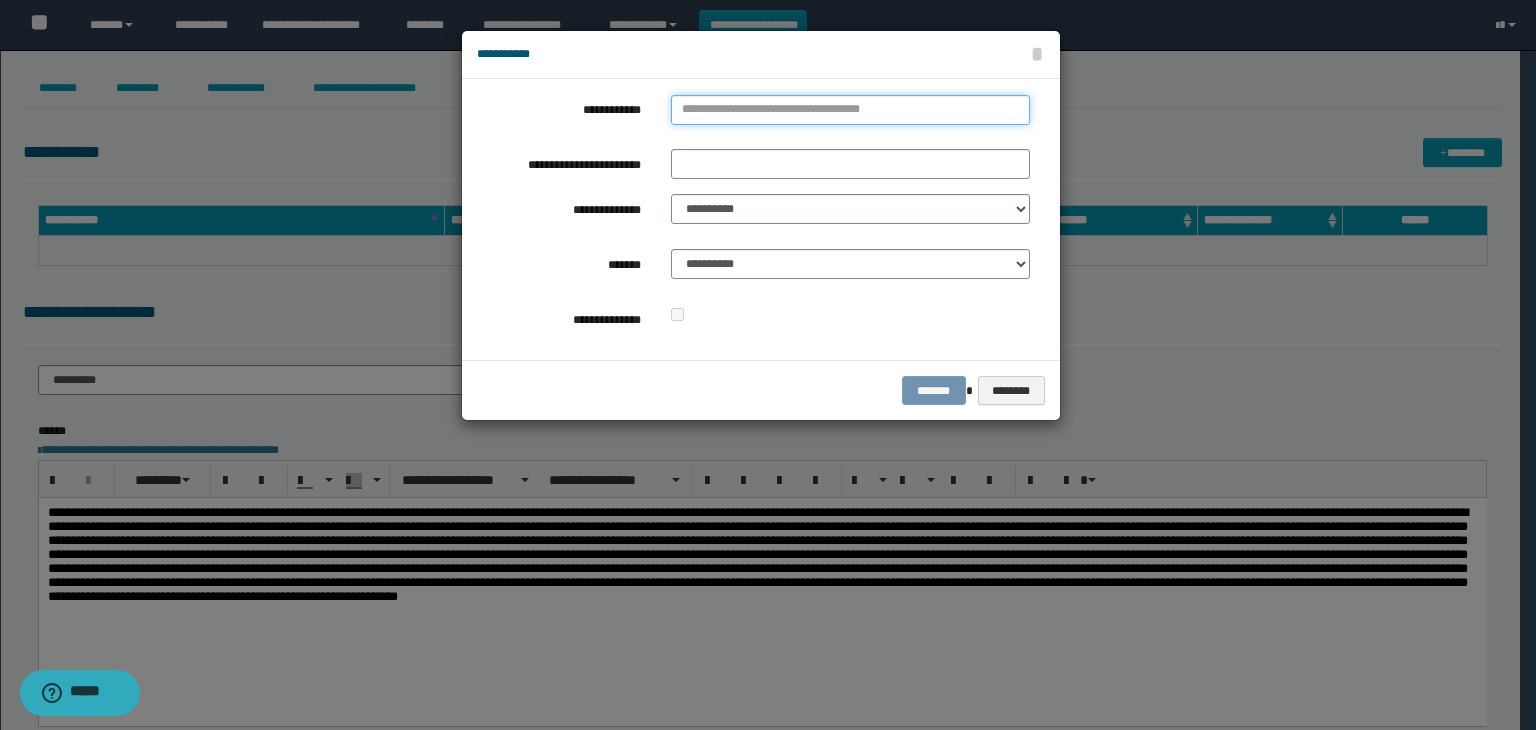 click on "**********" at bounding box center [850, 110] 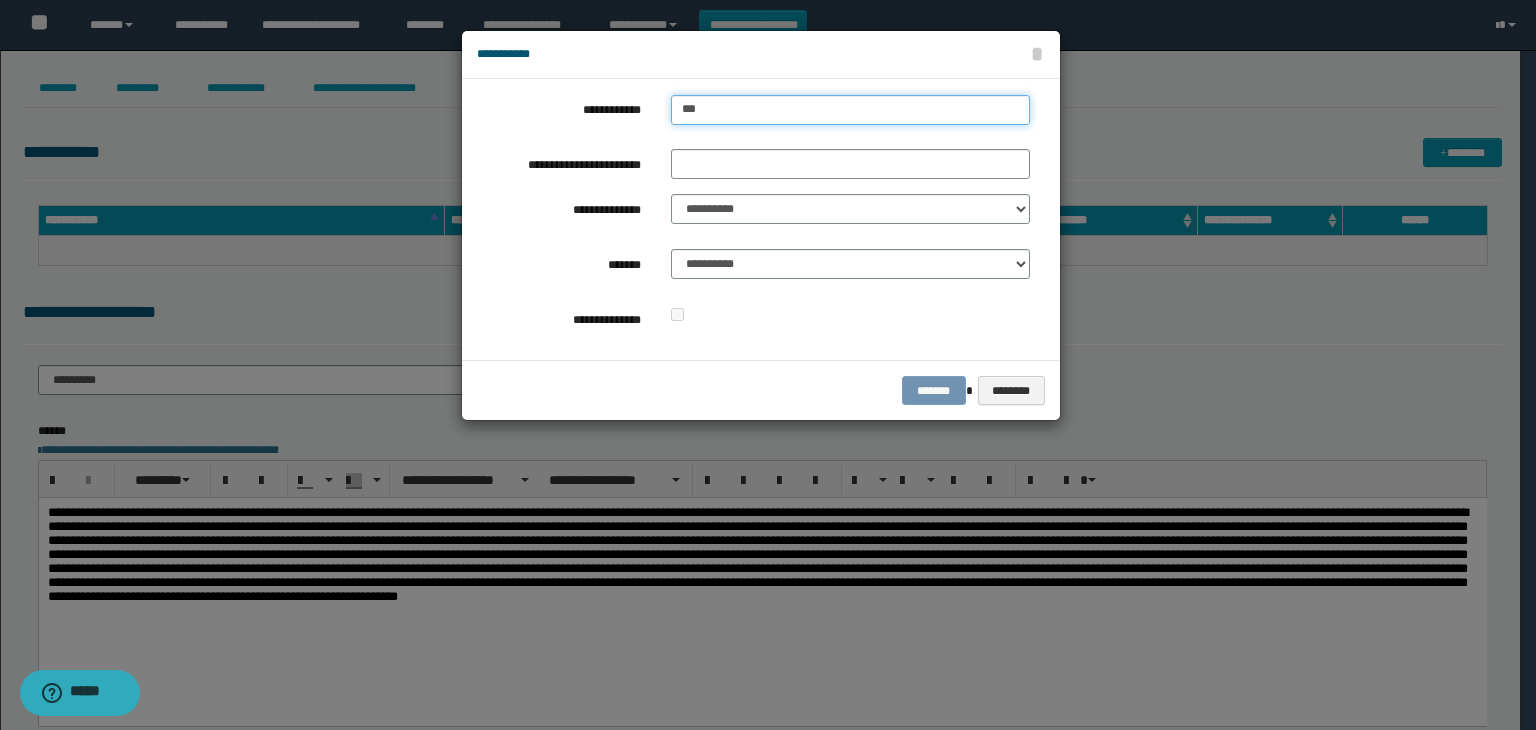 type on "****" 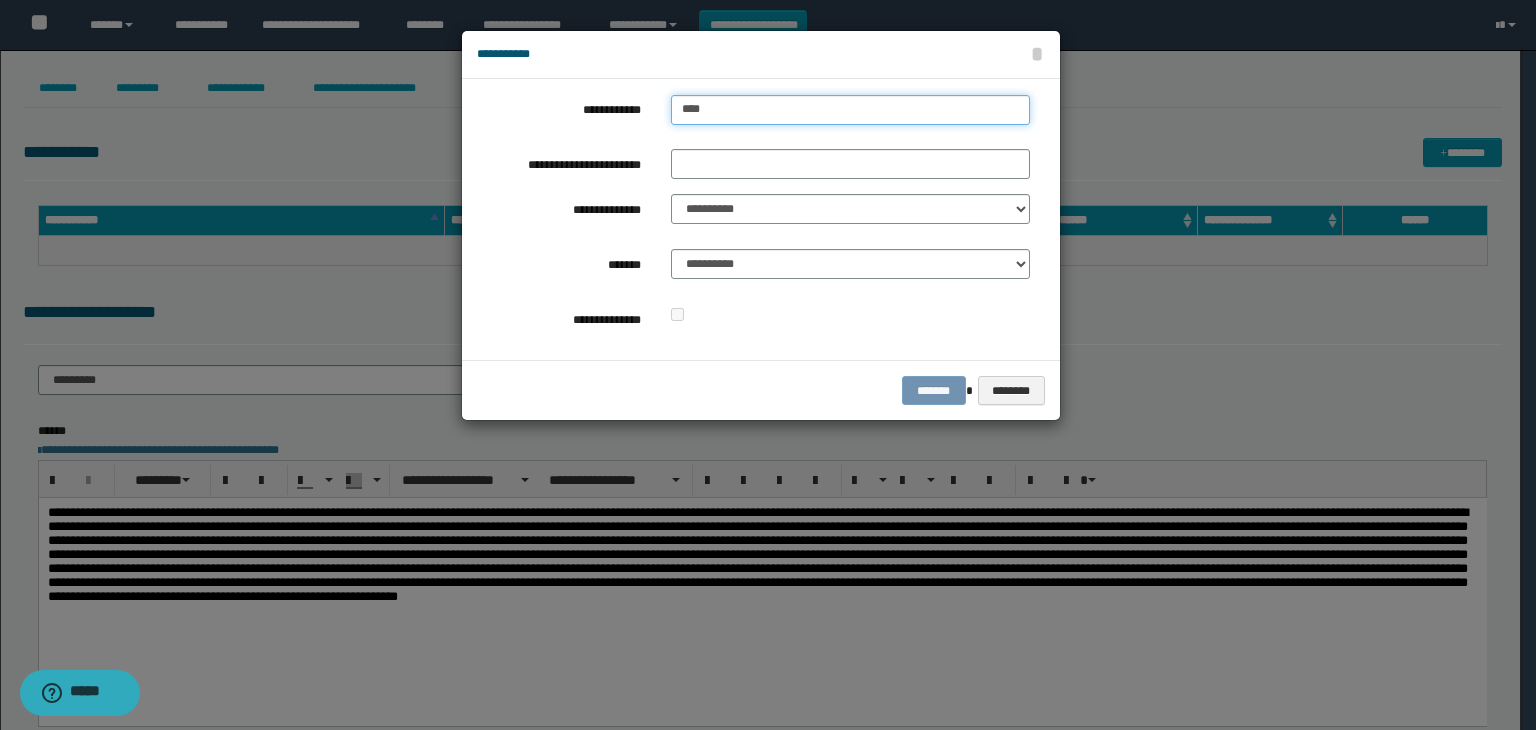 type on "****" 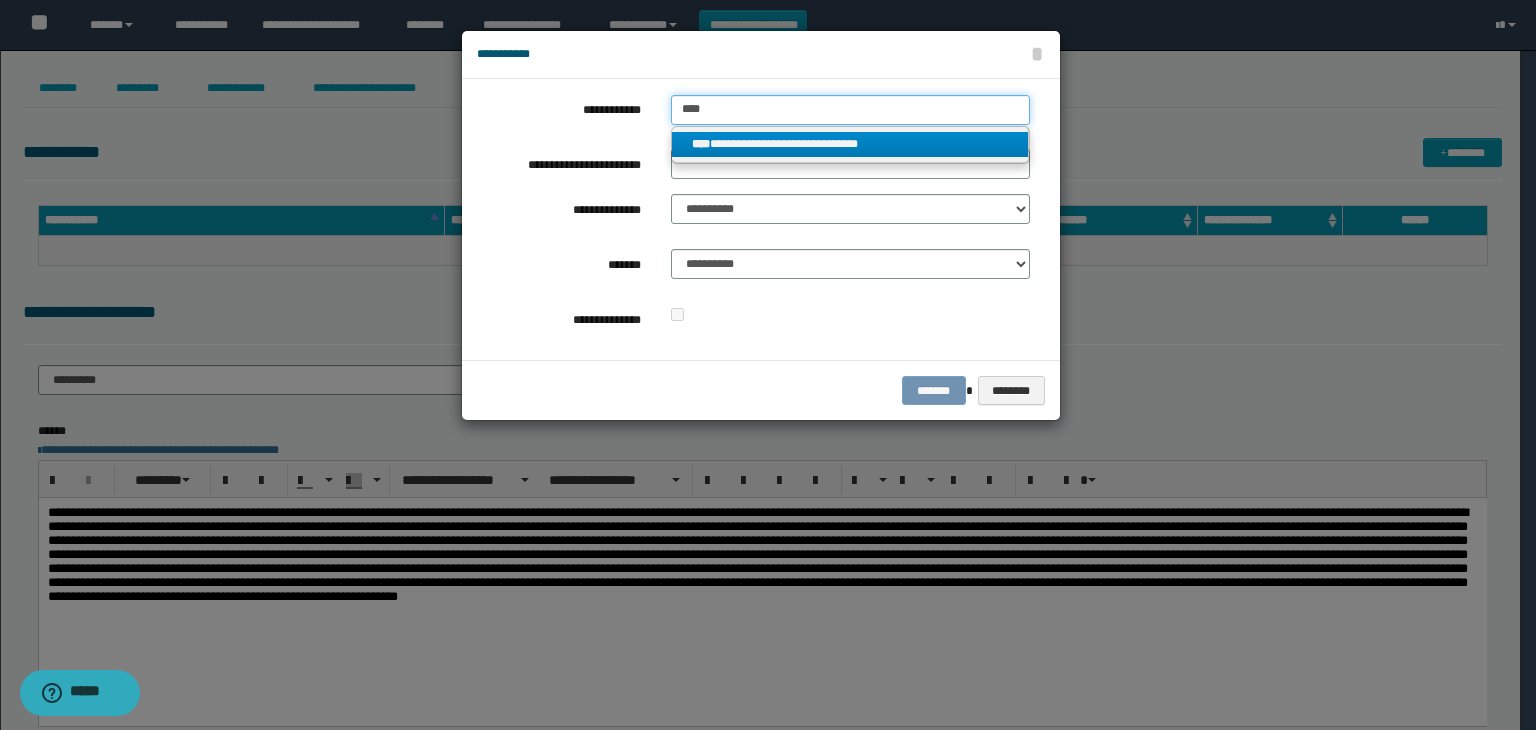 type on "****" 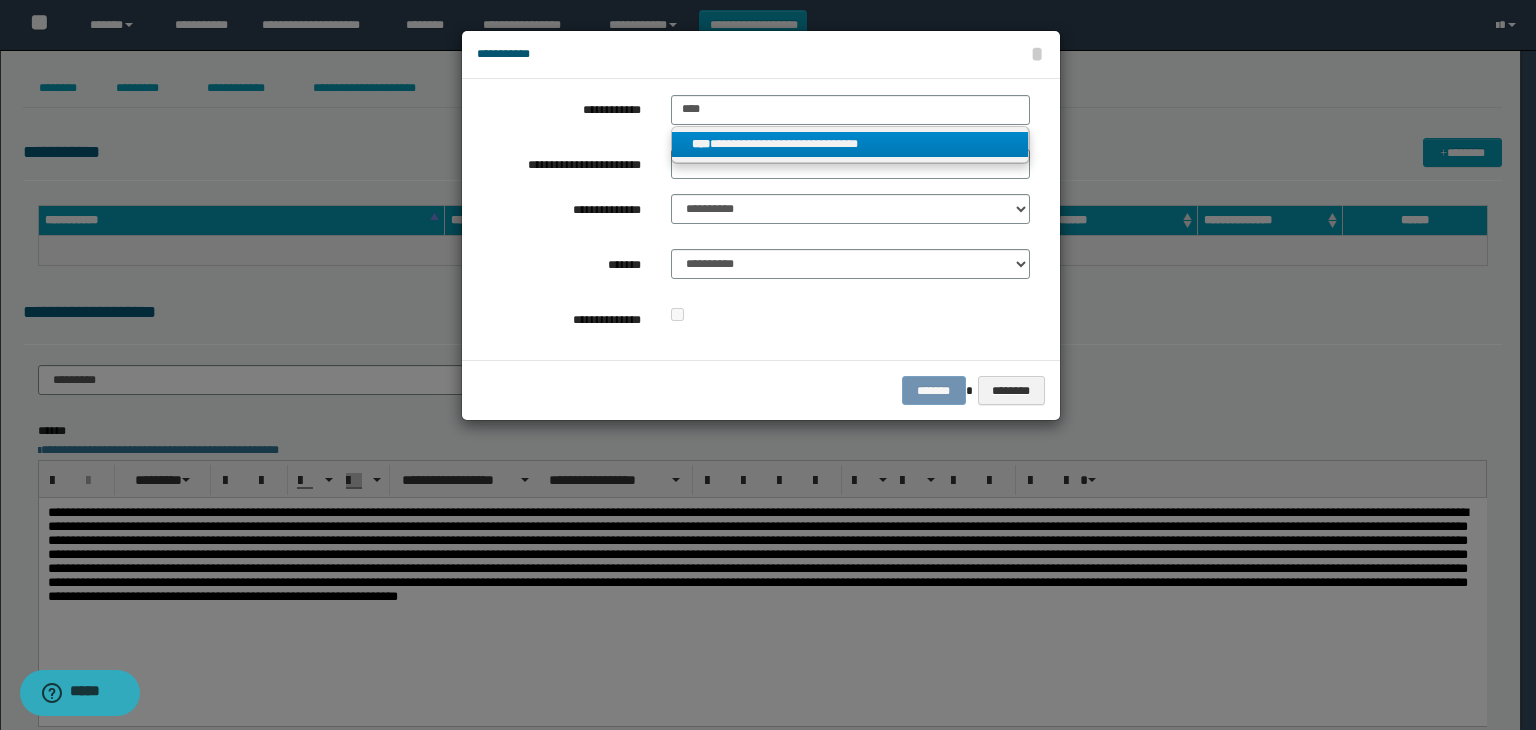 drag, startPoint x: 762, startPoint y: 147, endPoint x: 751, endPoint y: 155, distance: 13.601471 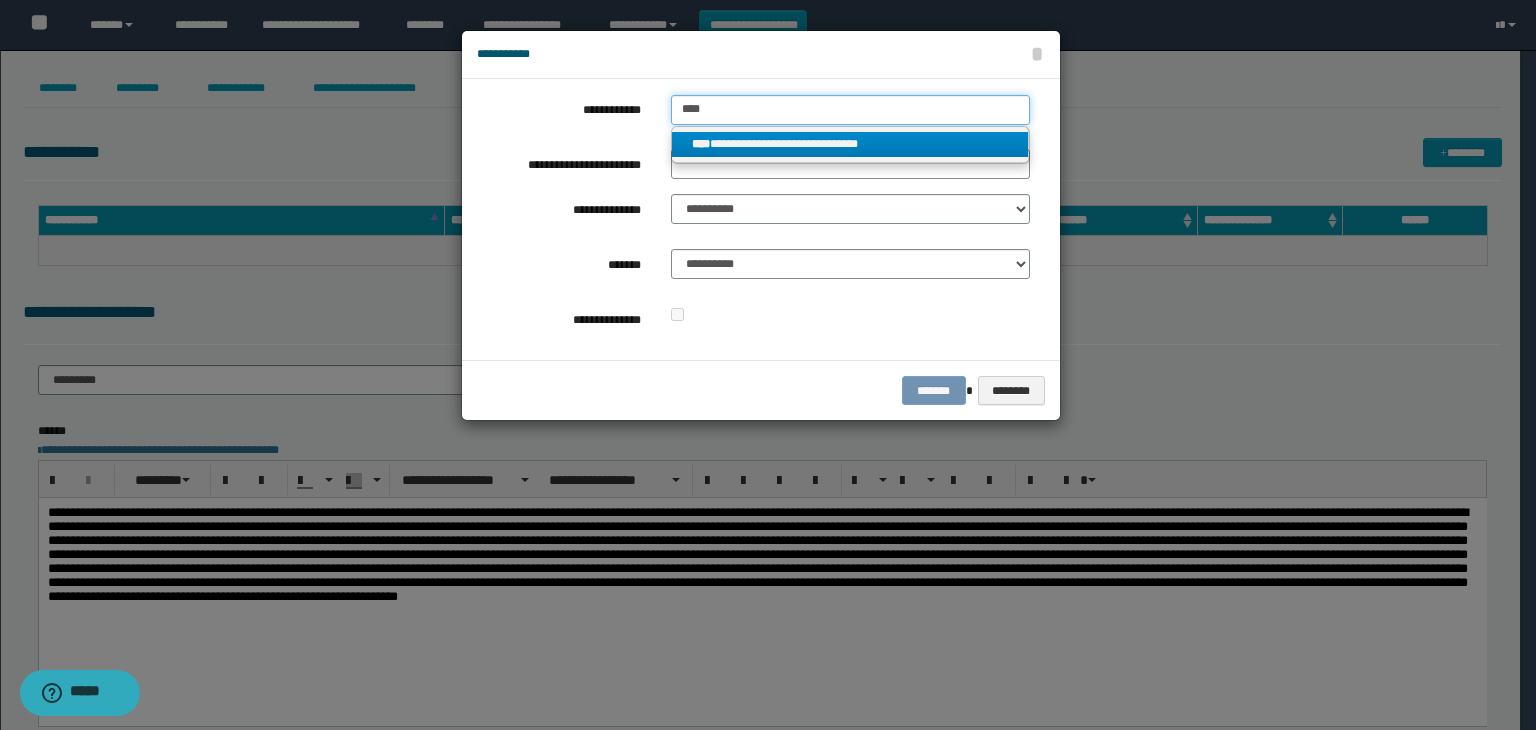 type 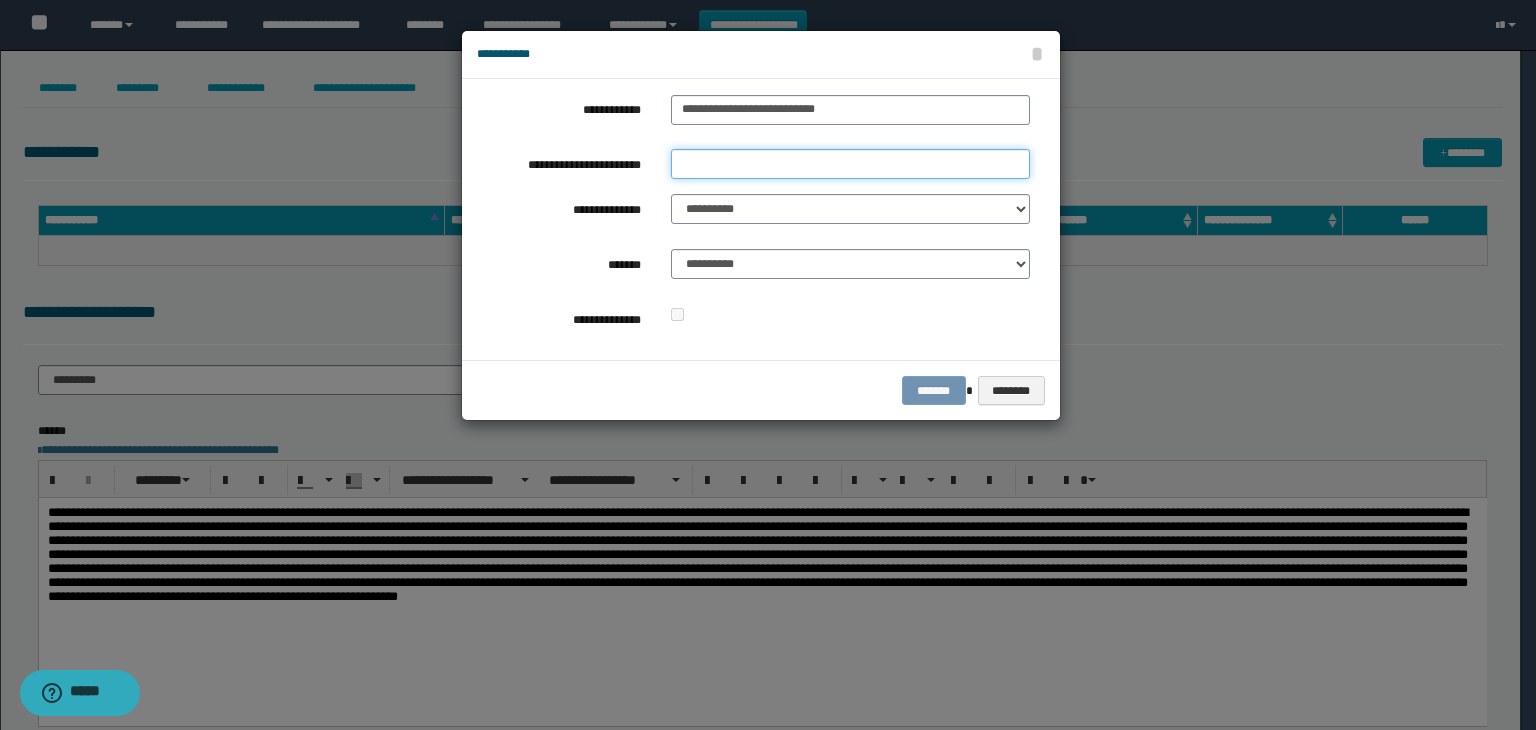 click on "**********" at bounding box center (850, 164) 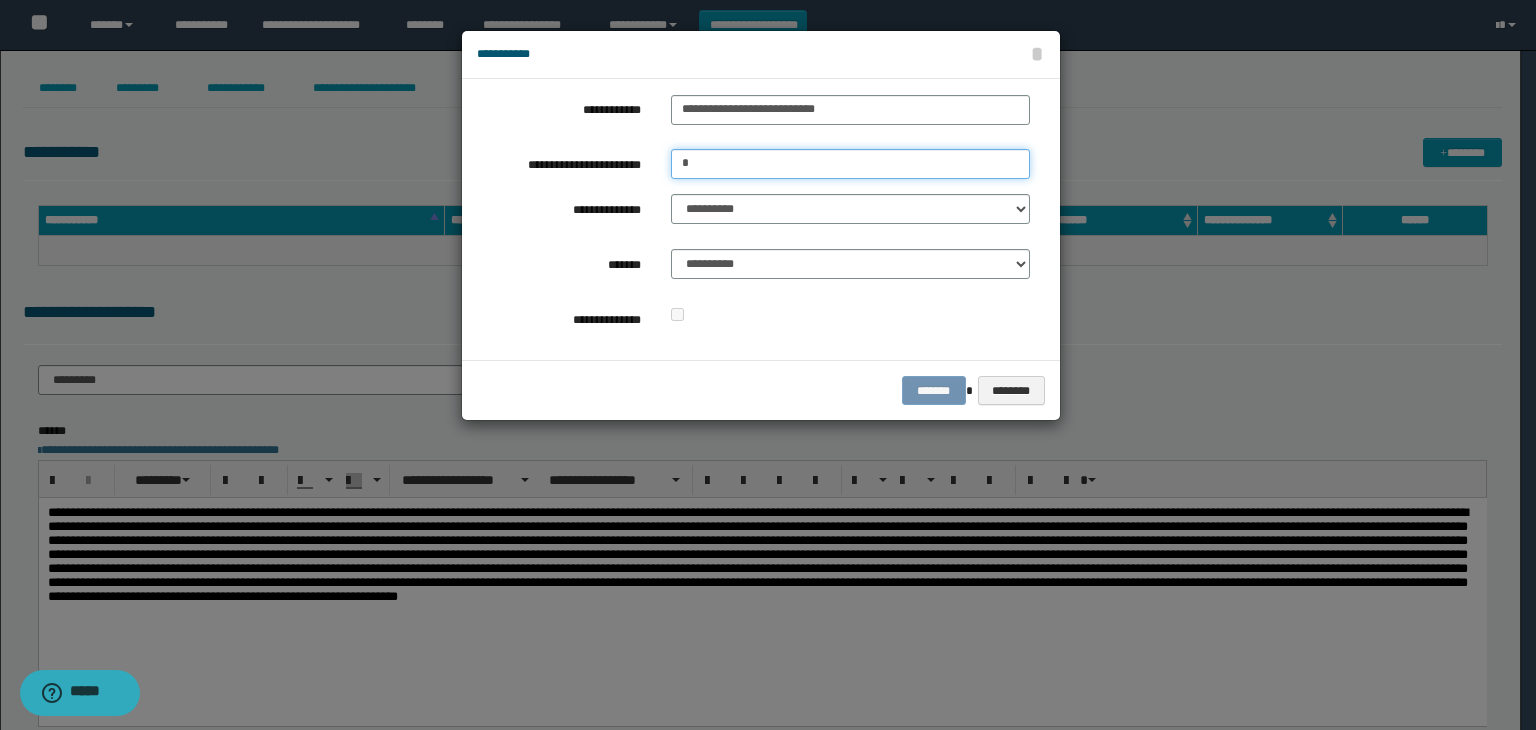type on "**********" 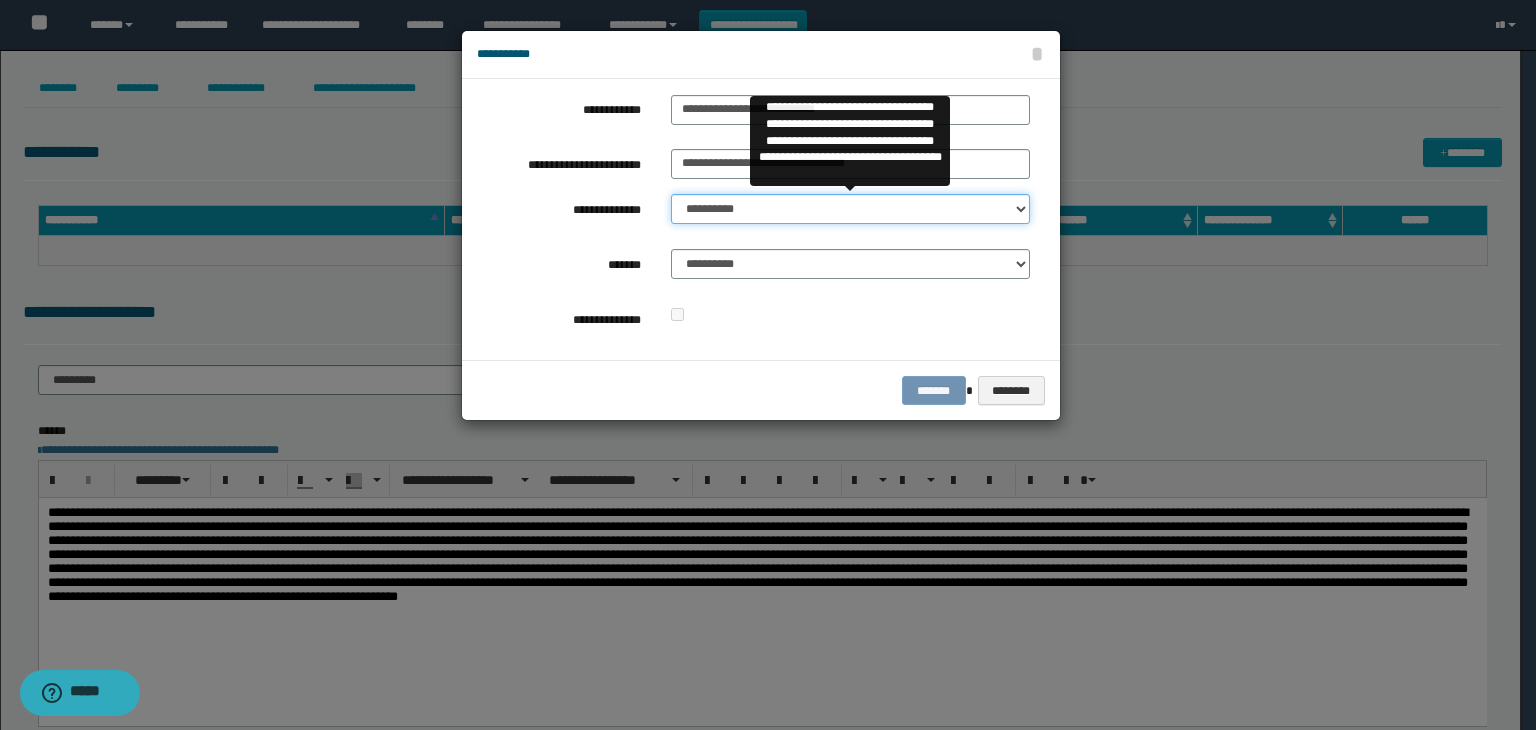 click on "**********" at bounding box center (850, 209) 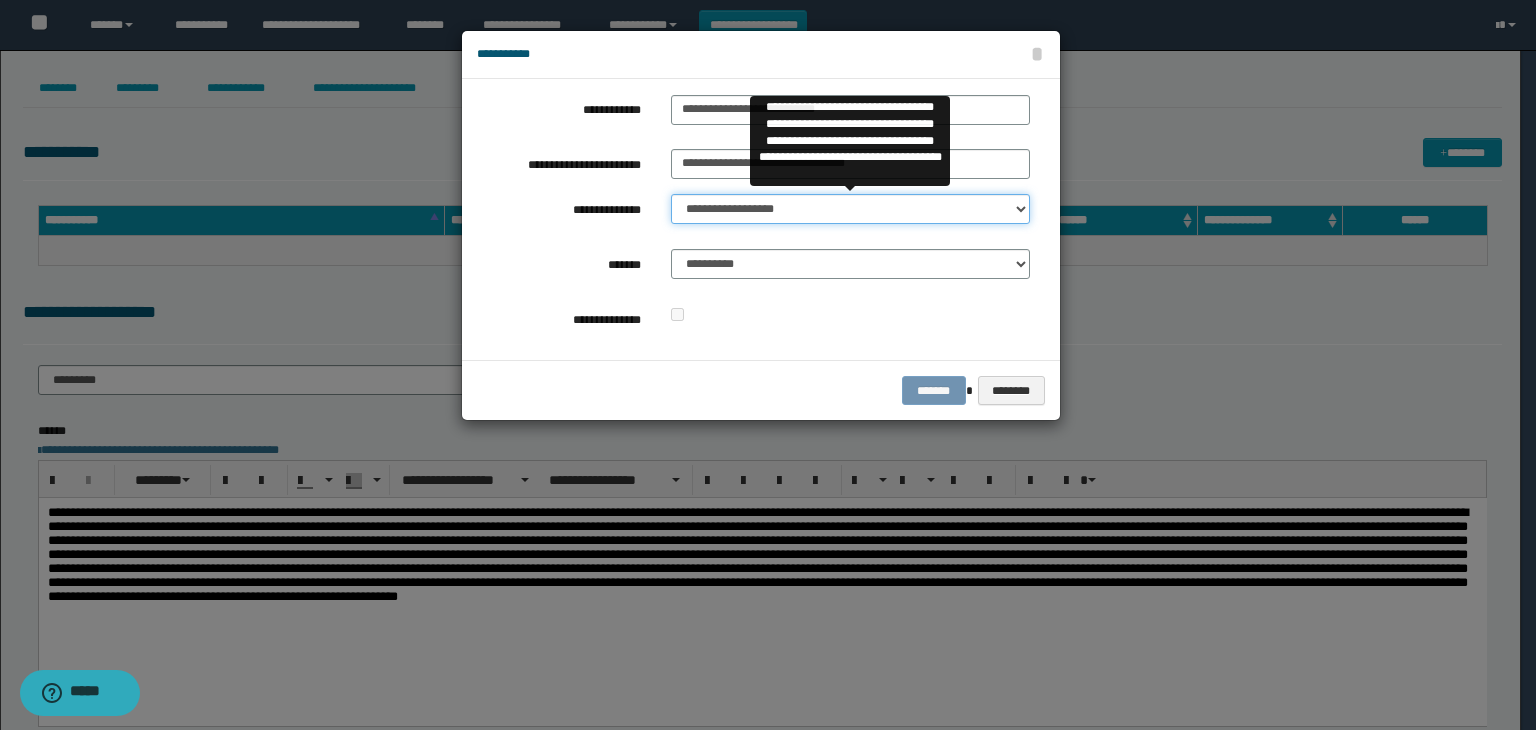 click on "**********" at bounding box center (850, 209) 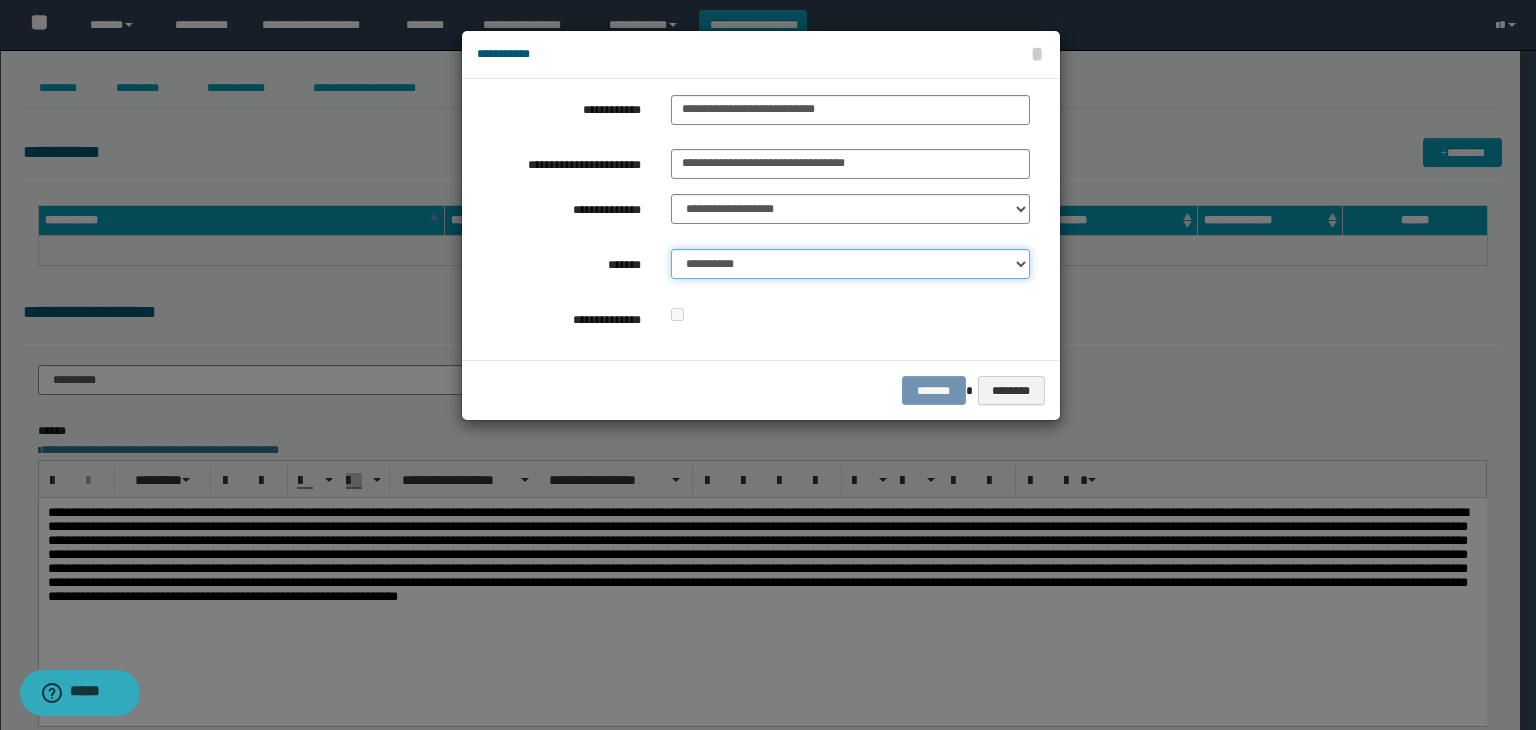 drag, startPoint x: 746, startPoint y: 264, endPoint x: 753, endPoint y: 276, distance: 13.892444 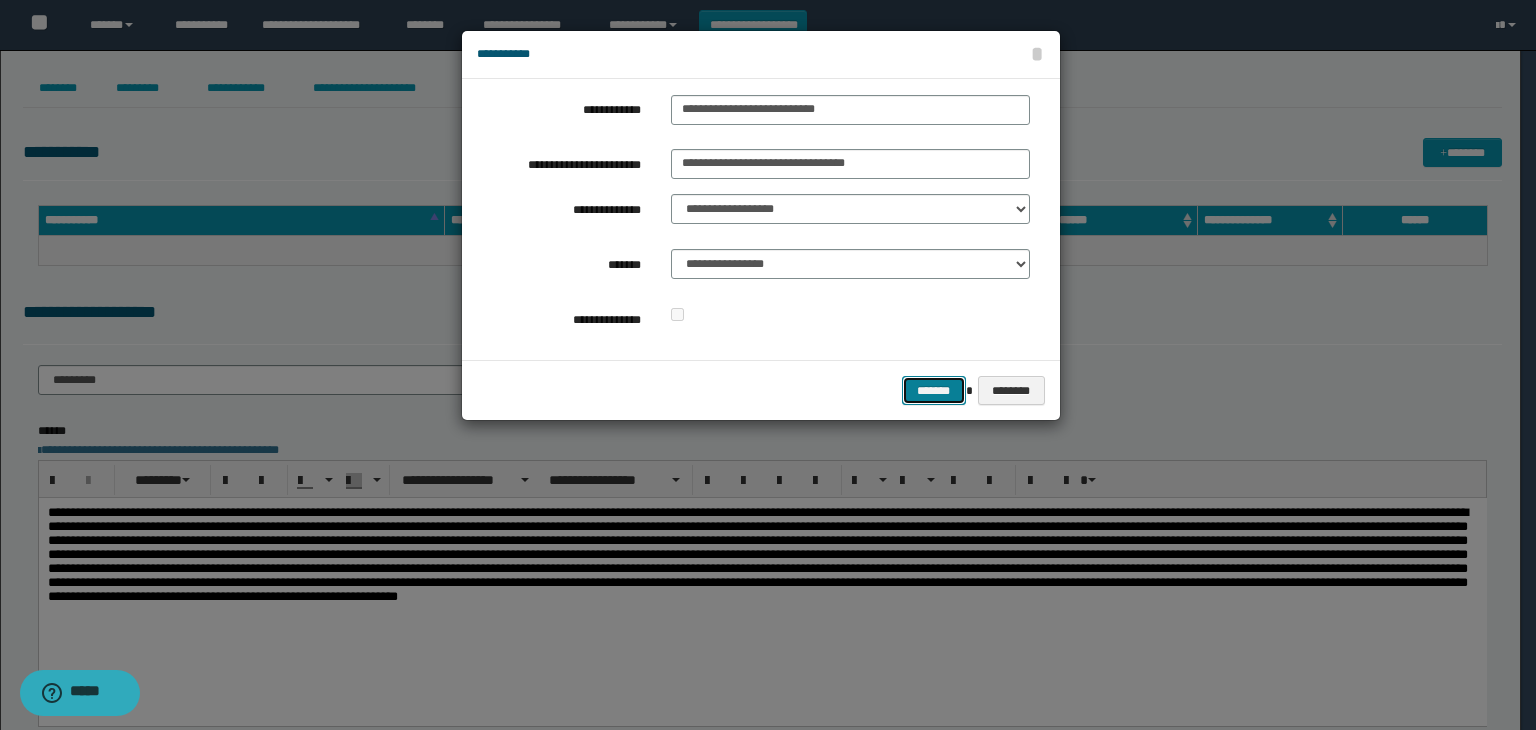 click on "*******" at bounding box center (934, 391) 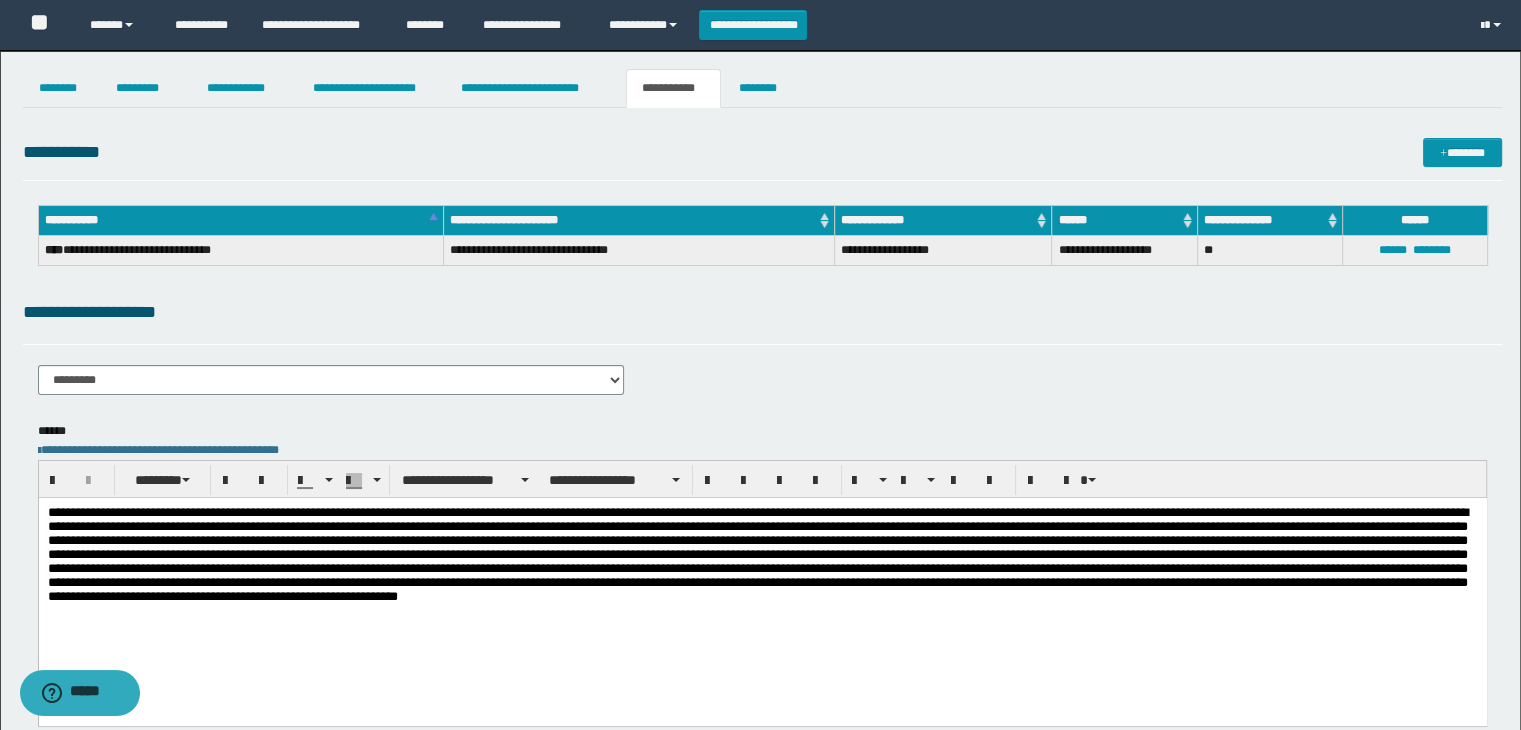 click at bounding box center [762, 561] 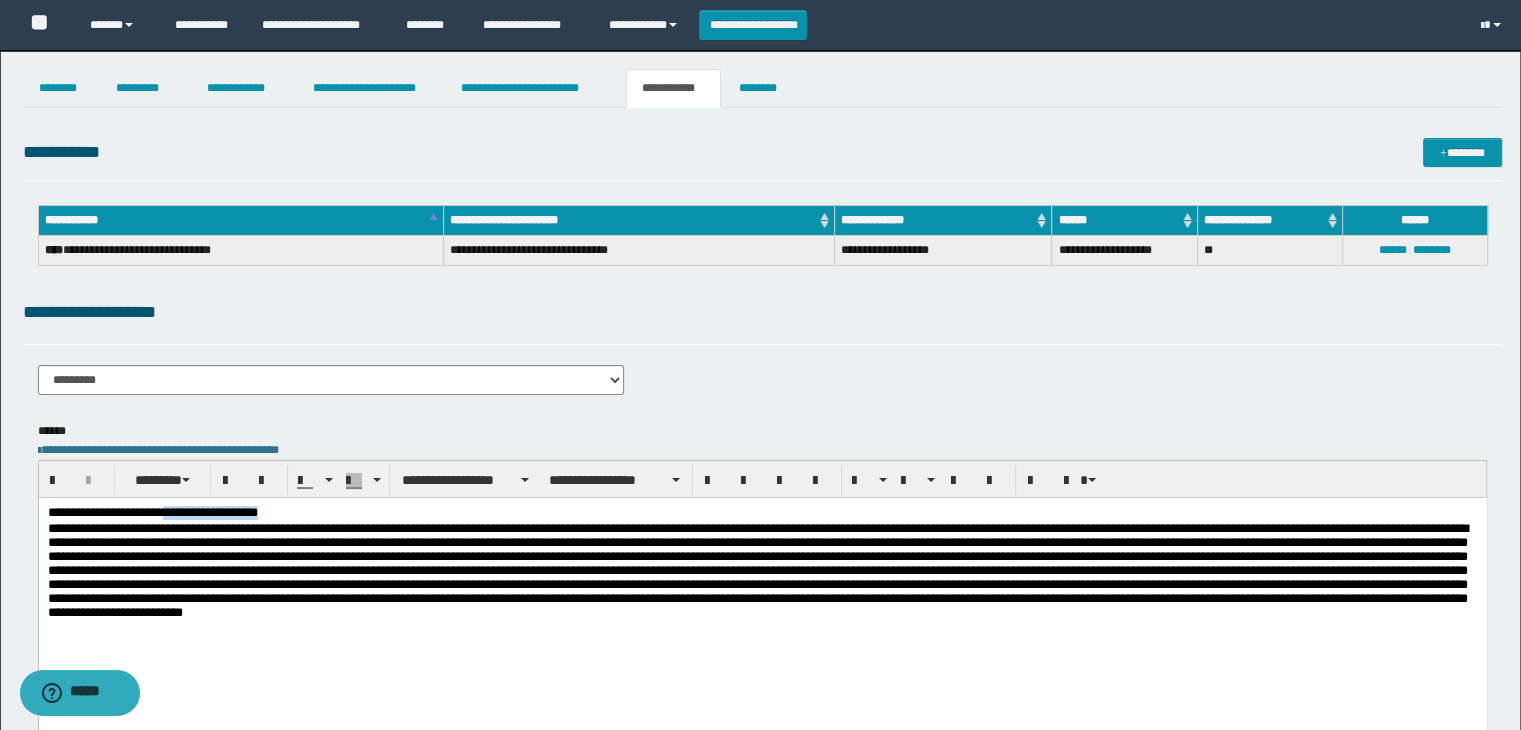 drag, startPoint x: 227, startPoint y: 510, endPoint x: 428, endPoint y: 510, distance: 201 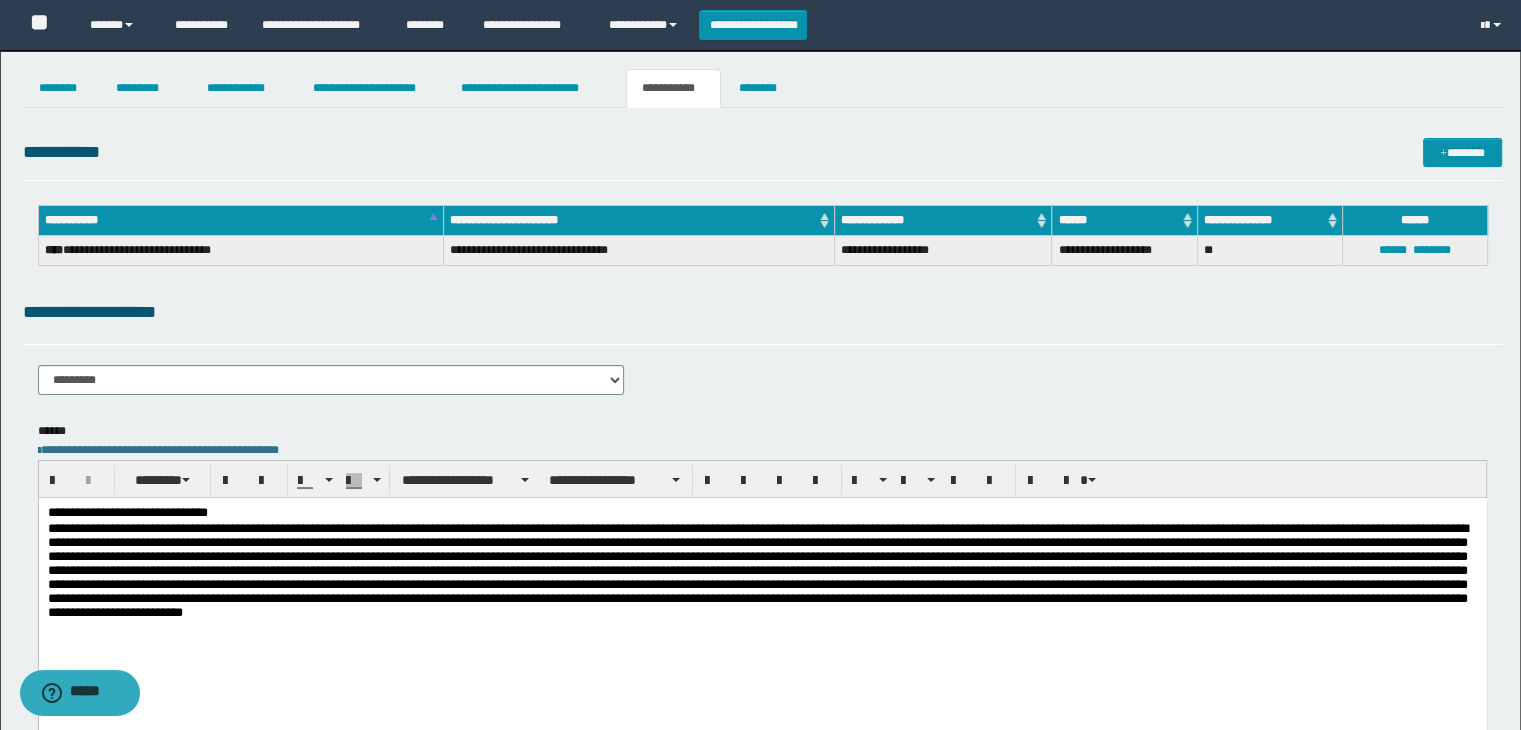 click at bounding box center [762, 577] 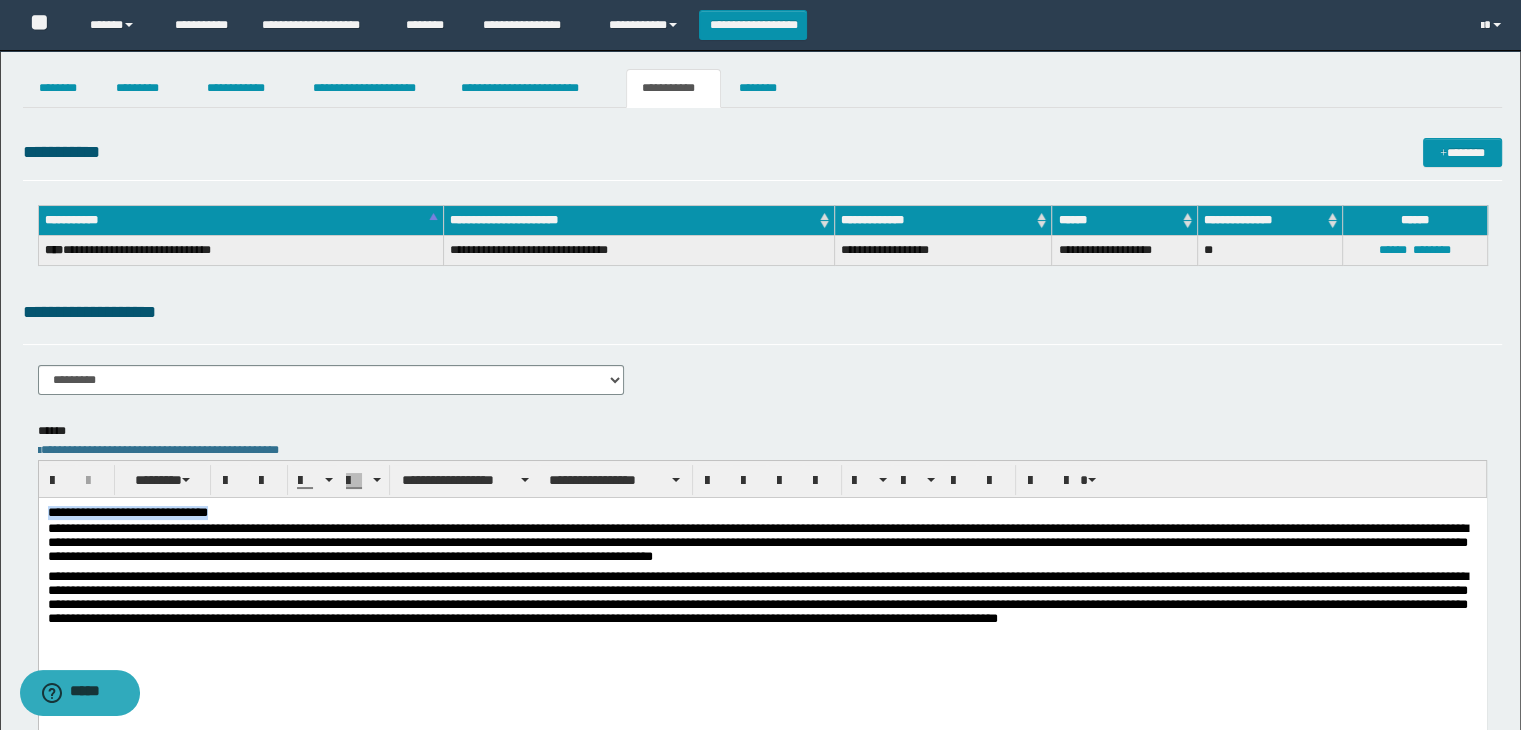 drag, startPoint x: 332, startPoint y: 513, endPoint x: -1, endPoint y: 483, distance: 334.34863 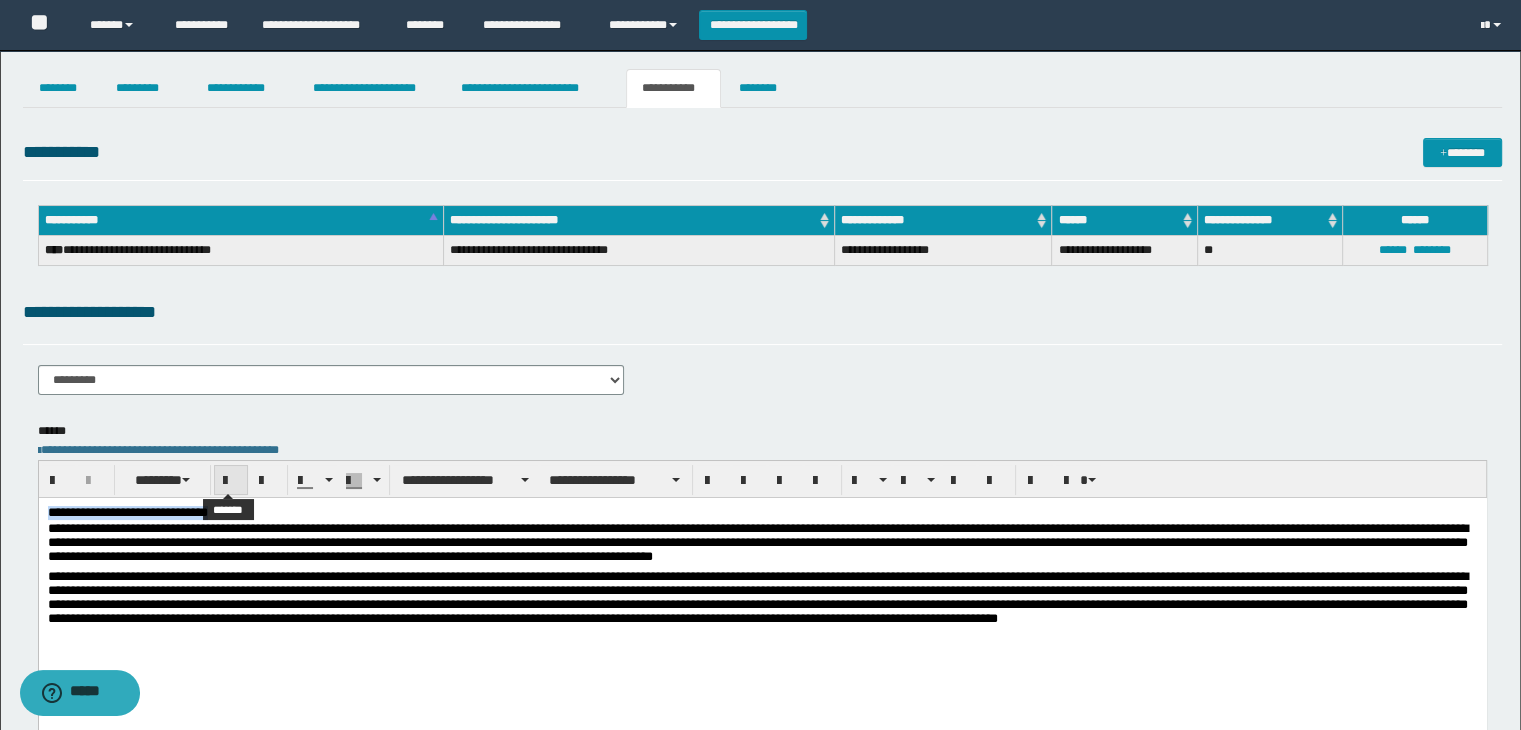 click at bounding box center [231, 481] 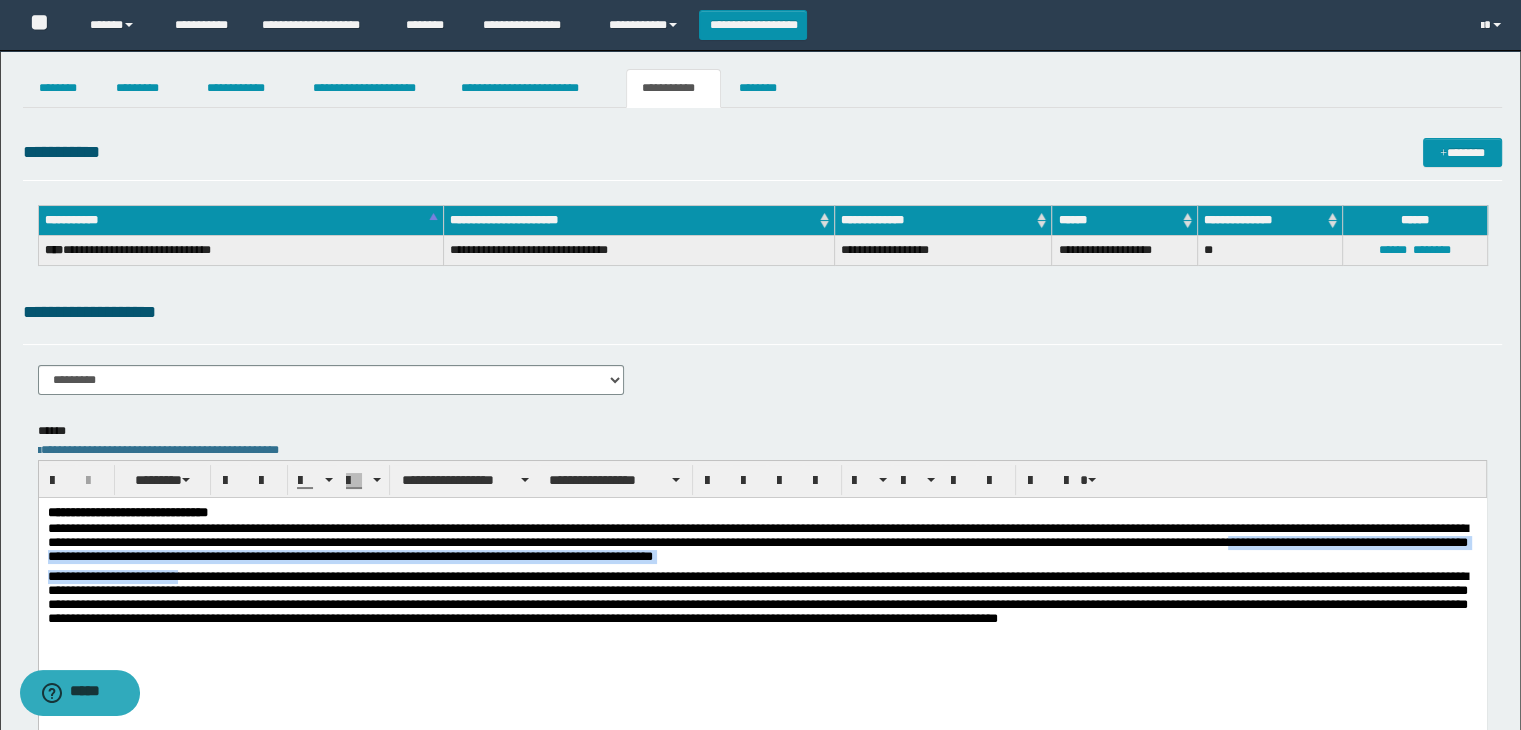 drag, startPoint x: 254, startPoint y: 577, endPoint x: 70, endPoint y: 1061, distance: 517.79535 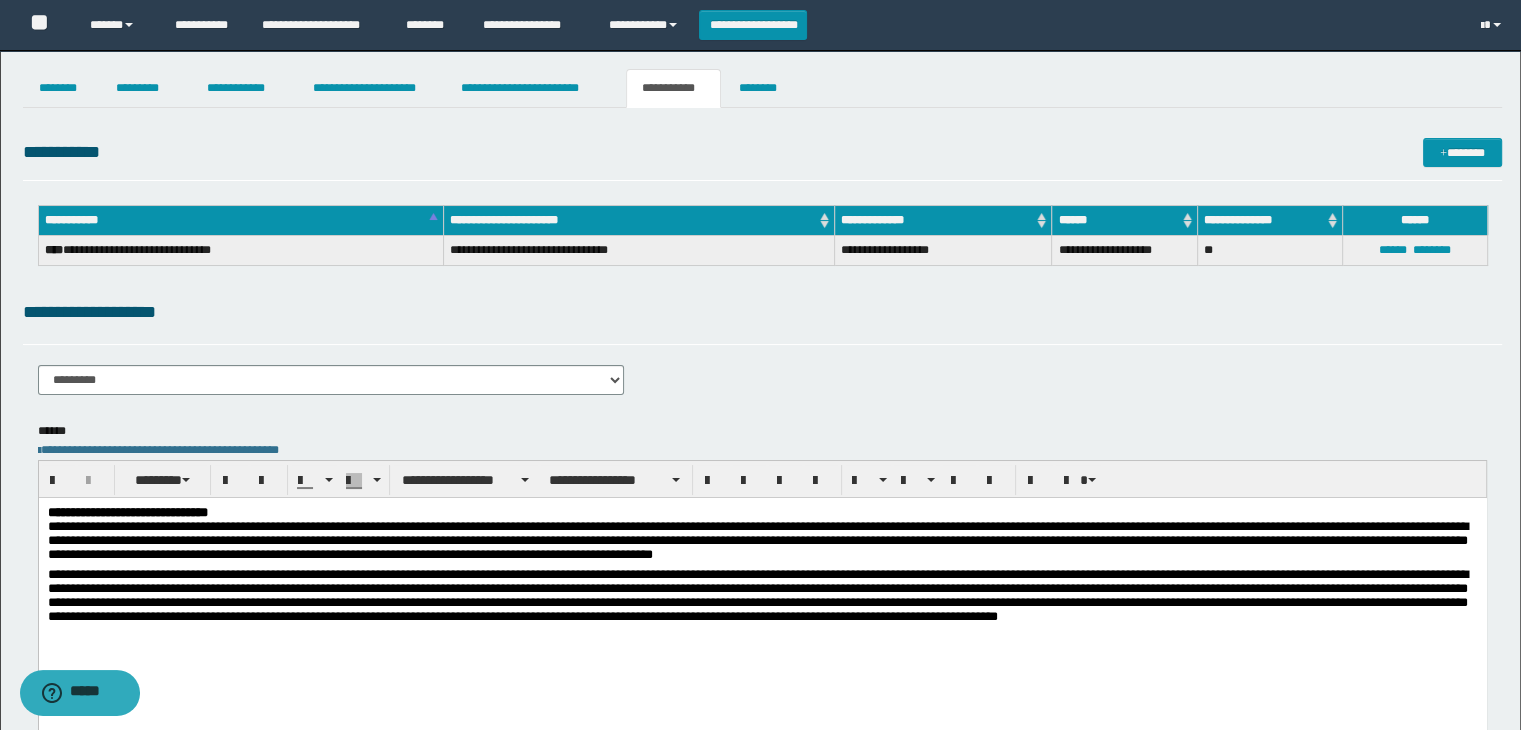 click on "**********" at bounding box center [331, 387] 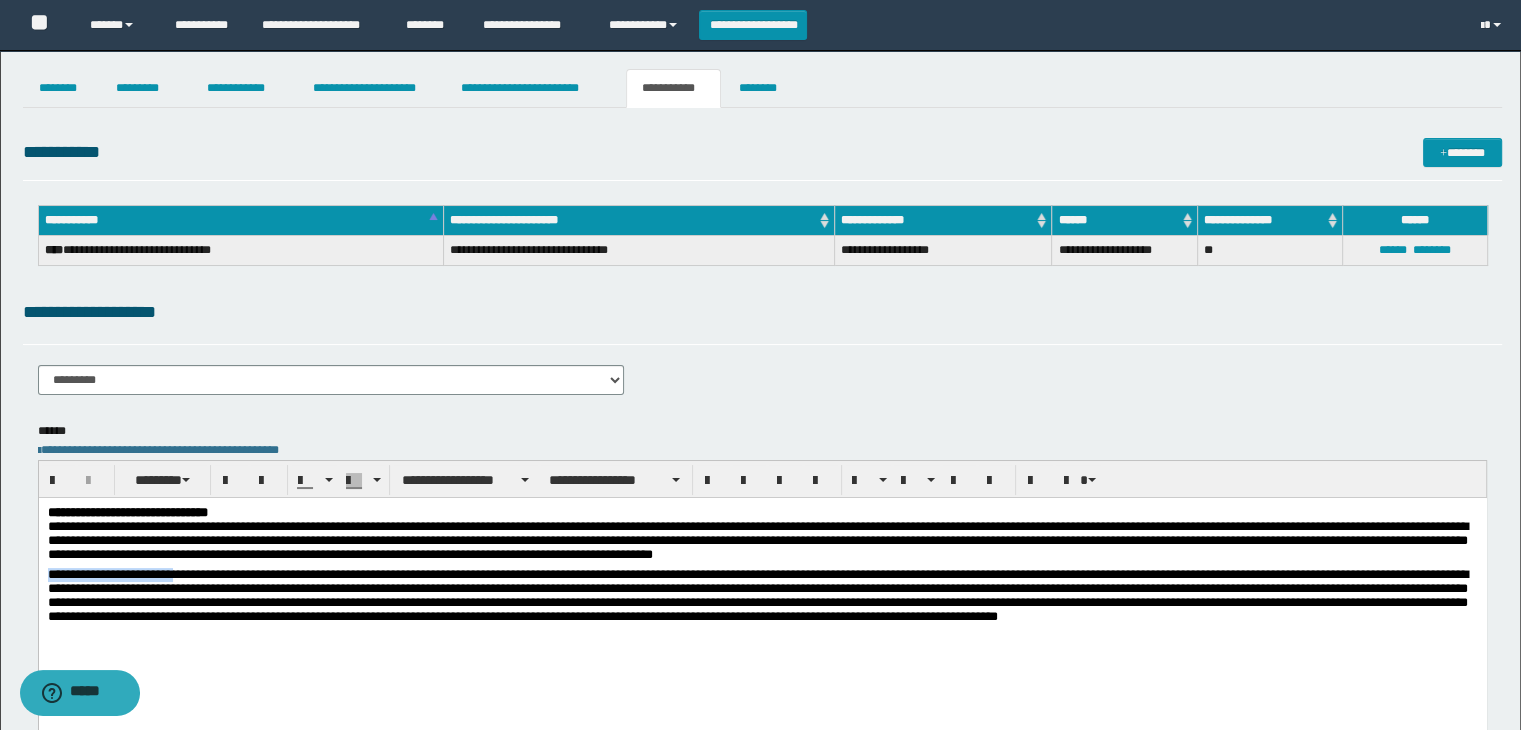 drag, startPoint x: 251, startPoint y: 577, endPoint x: 74, endPoint y: 1074, distance: 527.57745 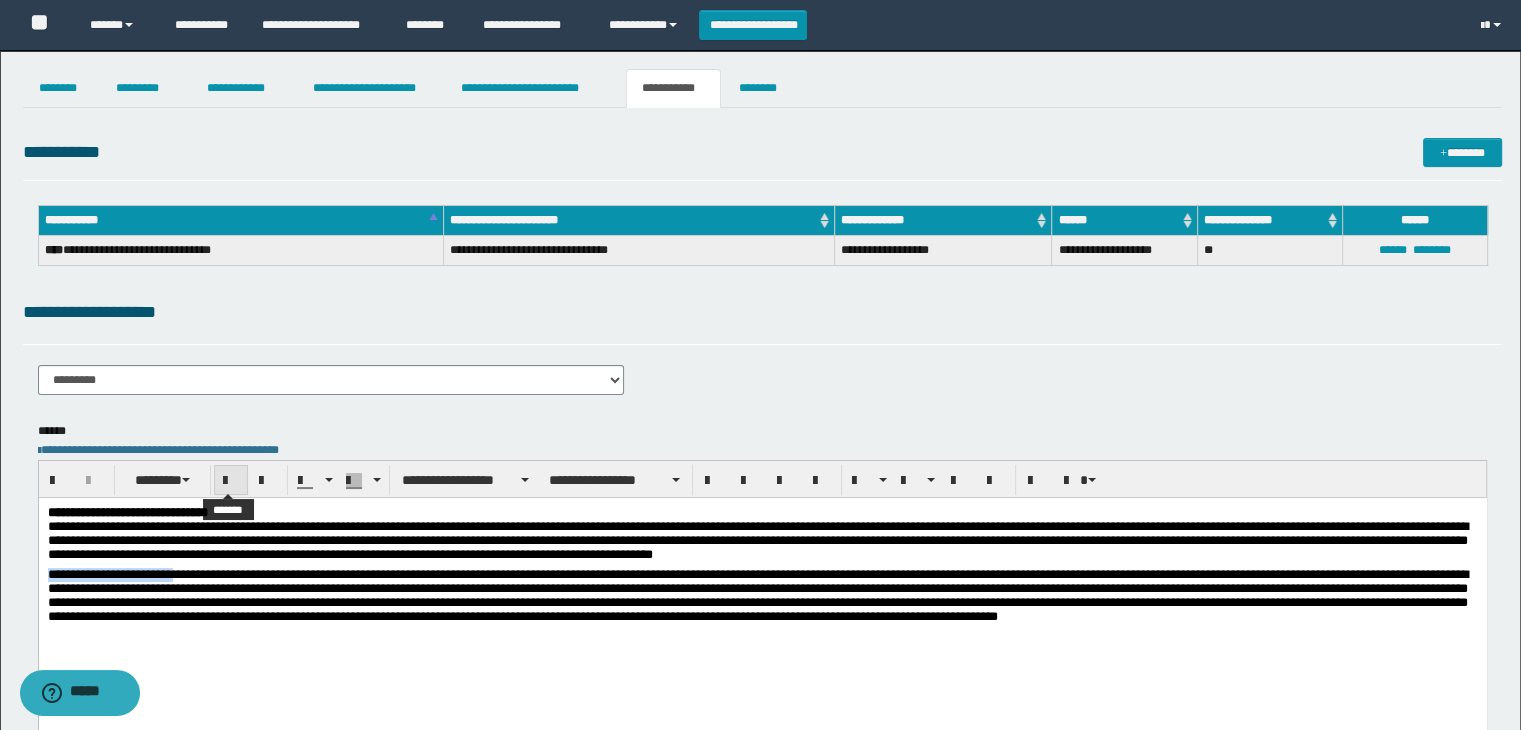 click at bounding box center [231, 481] 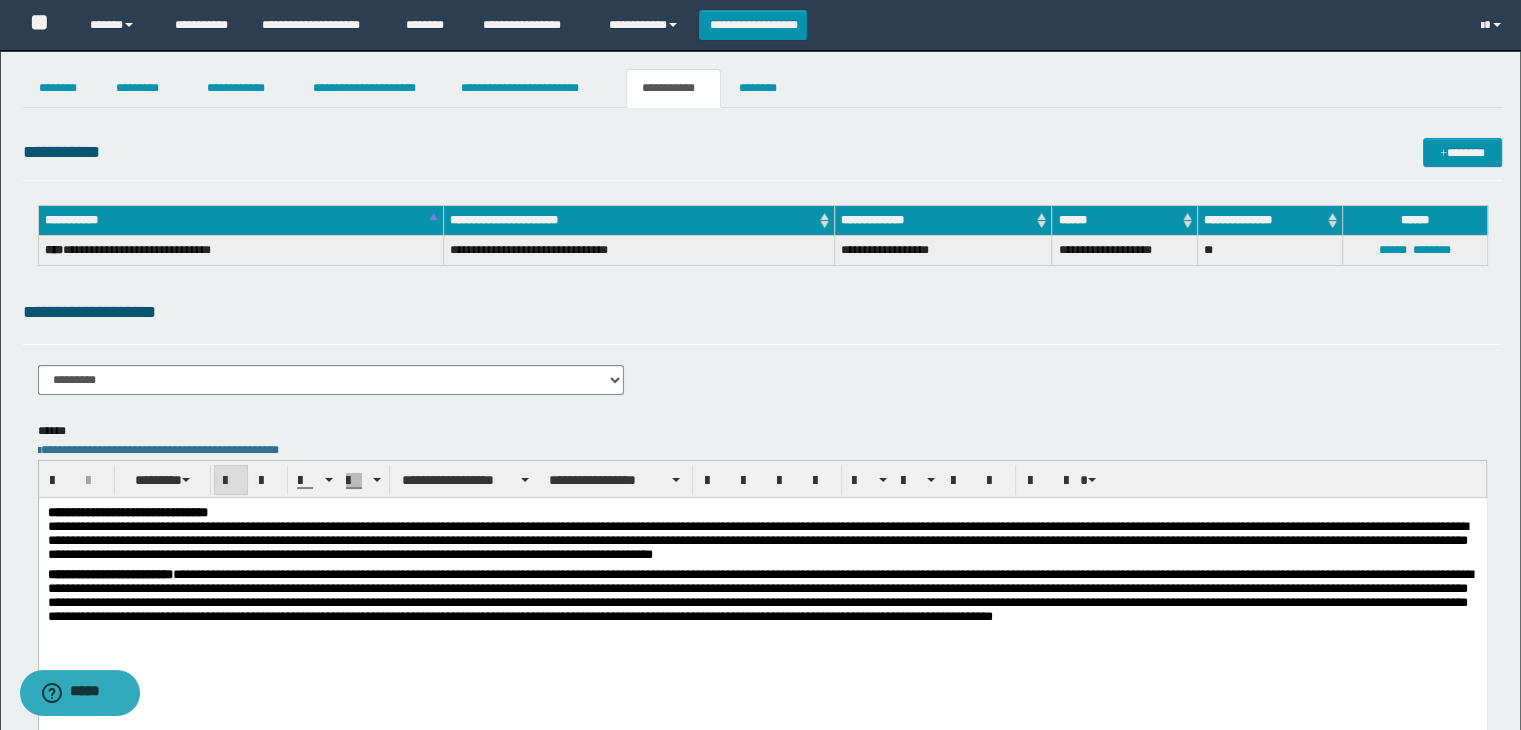 scroll, scrollTop: 100, scrollLeft: 0, axis: vertical 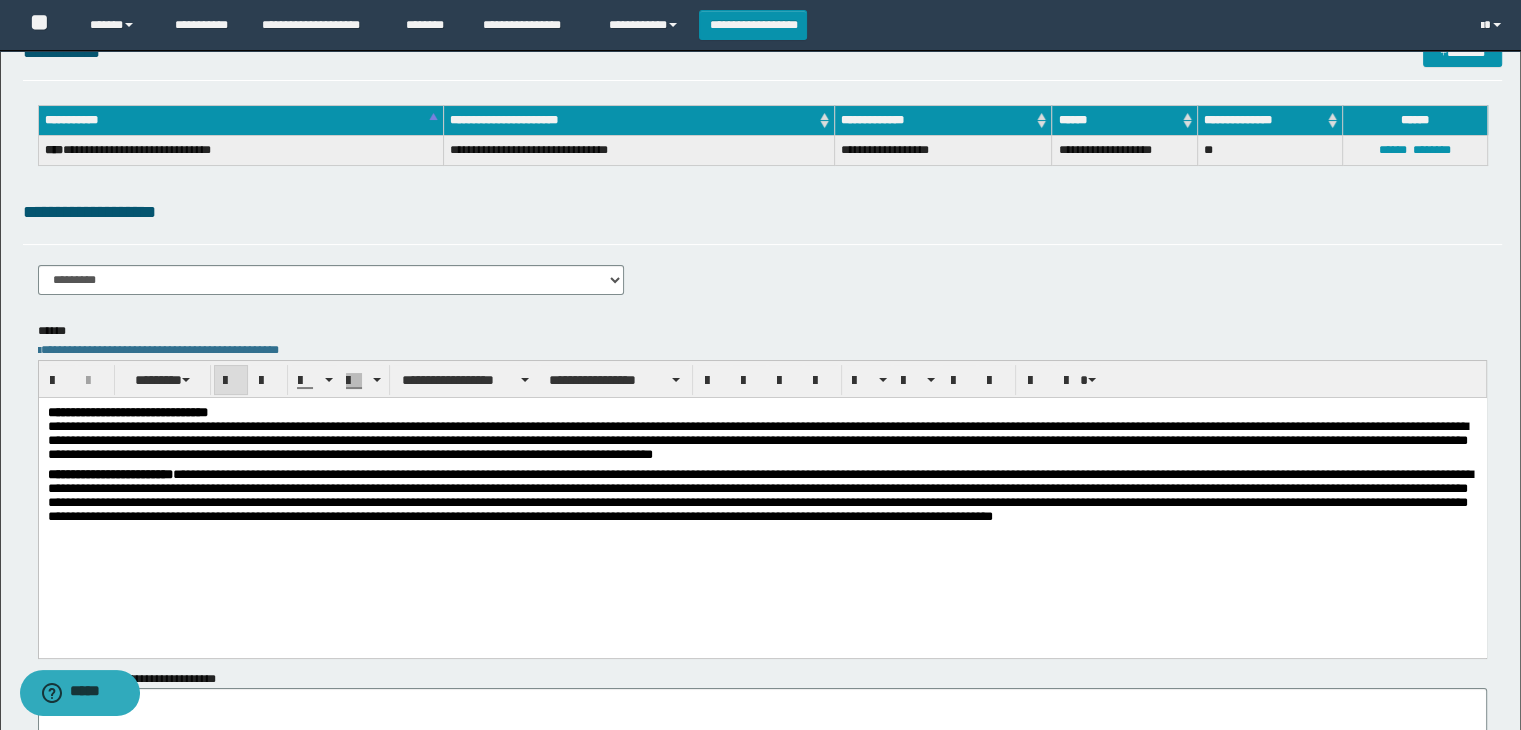 drag, startPoint x: 408, startPoint y: 614, endPoint x: 394, endPoint y: 606, distance: 16.124516 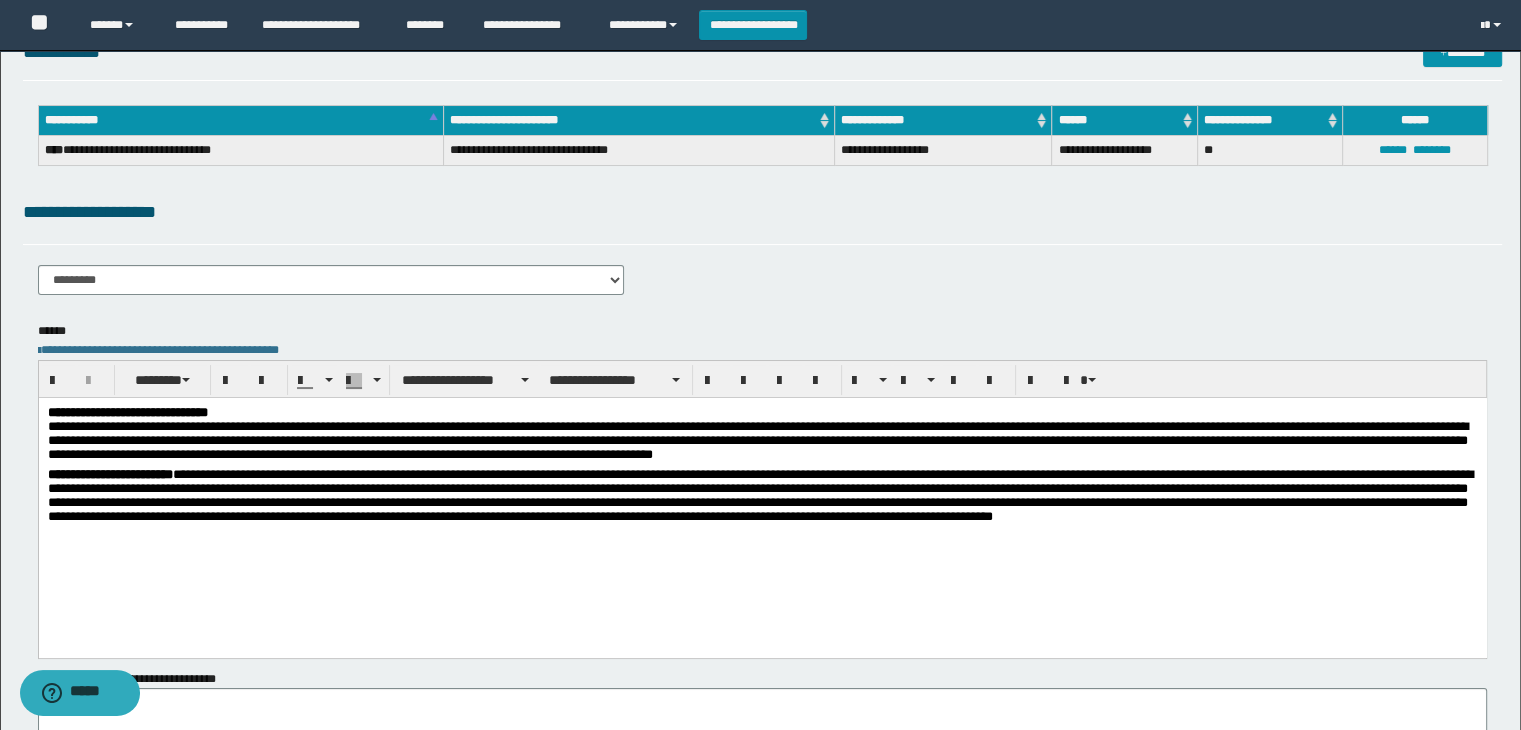 click on "**********" at bounding box center [762, 443] 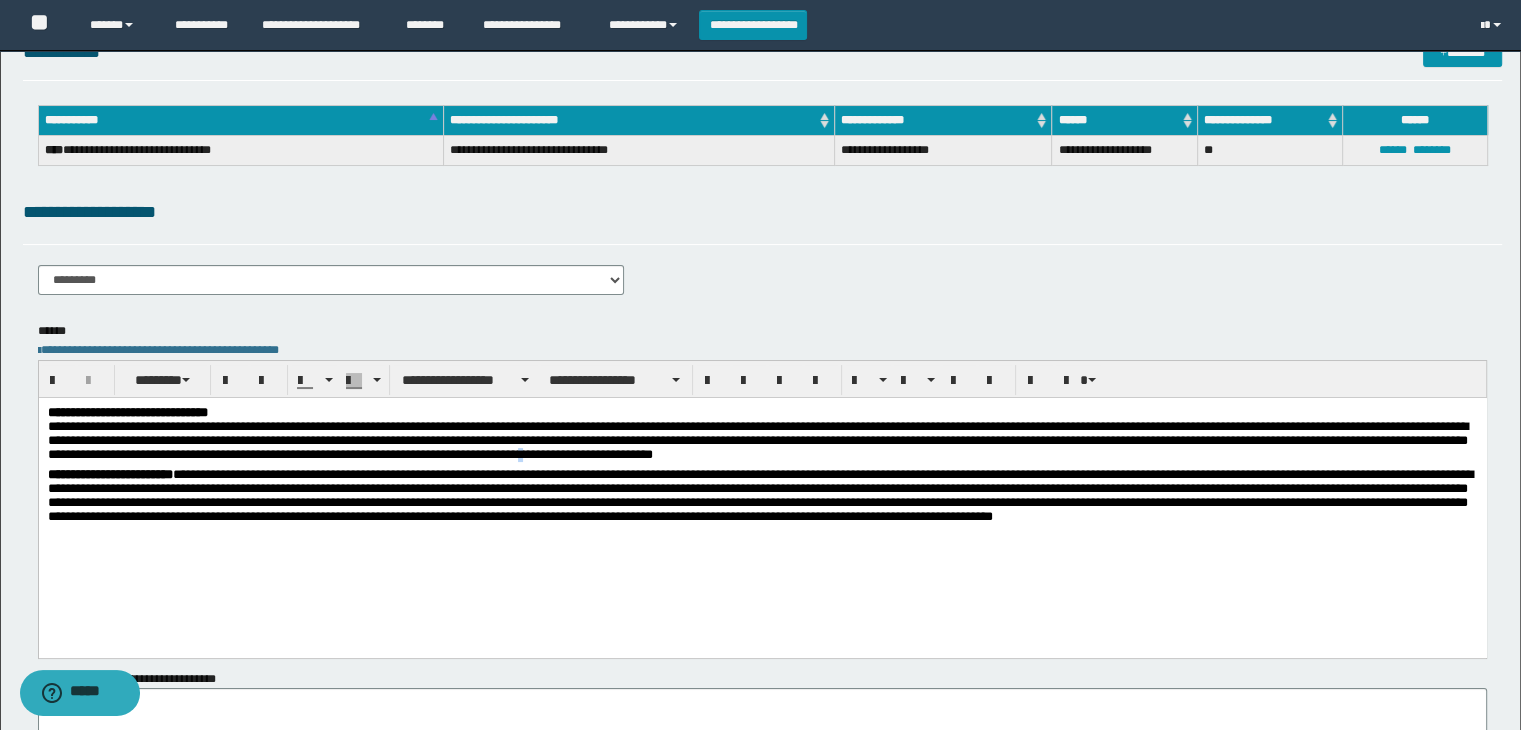 click on "**********" at bounding box center [762, 443] 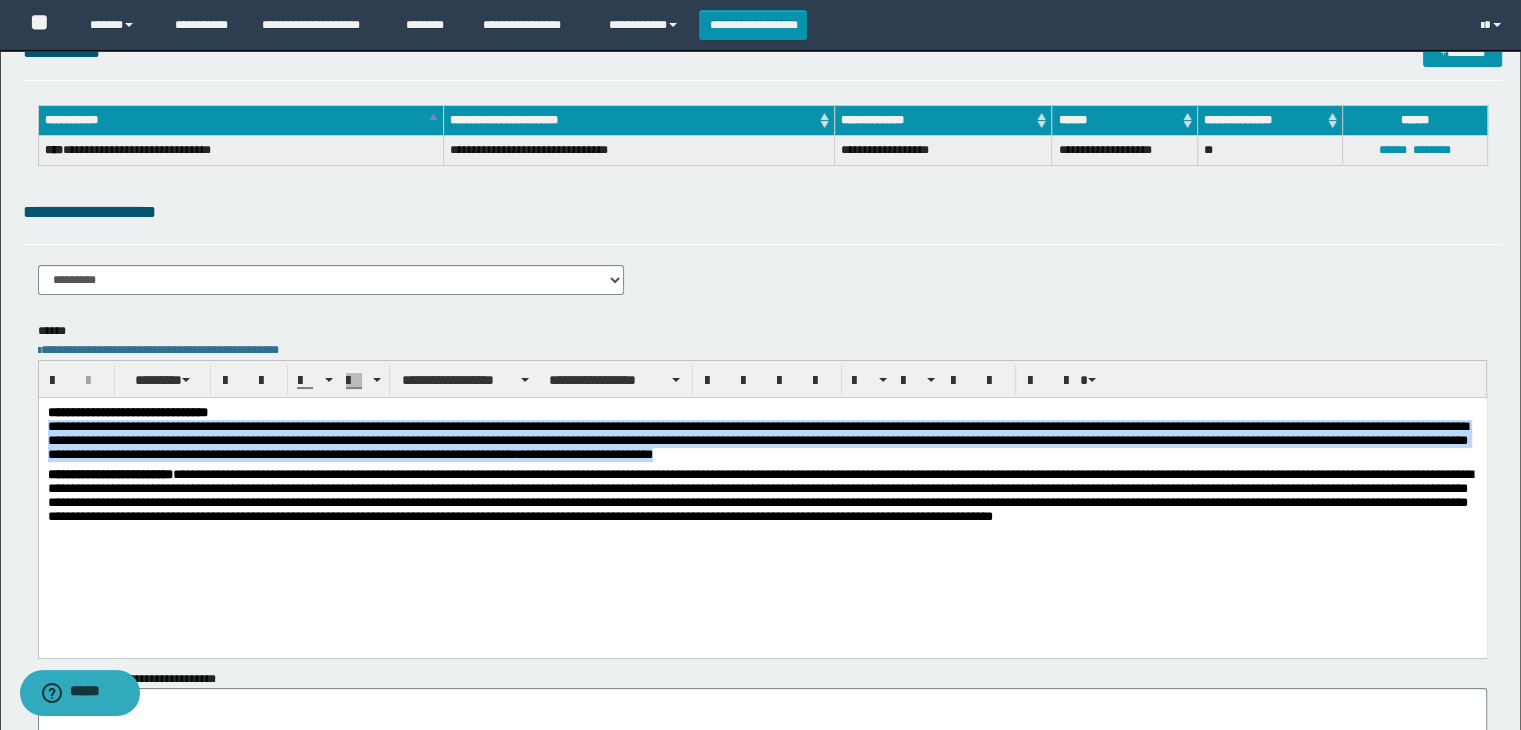 drag, startPoint x: 49, startPoint y: 430, endPoint x: 998, endPoint y: 463, distance: 949.5736 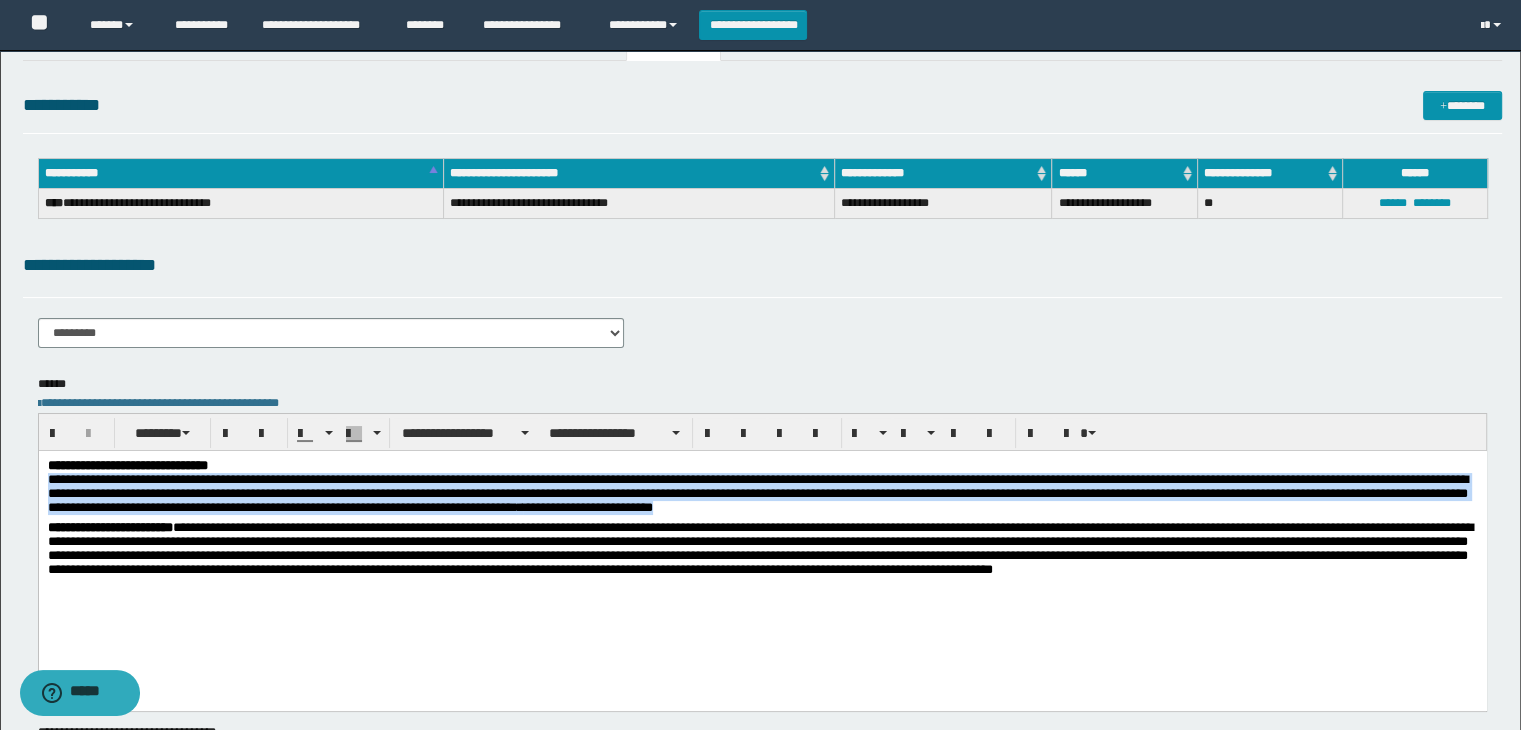 scroll, scrollTop: 0, scrollLeft: 0, axis: both 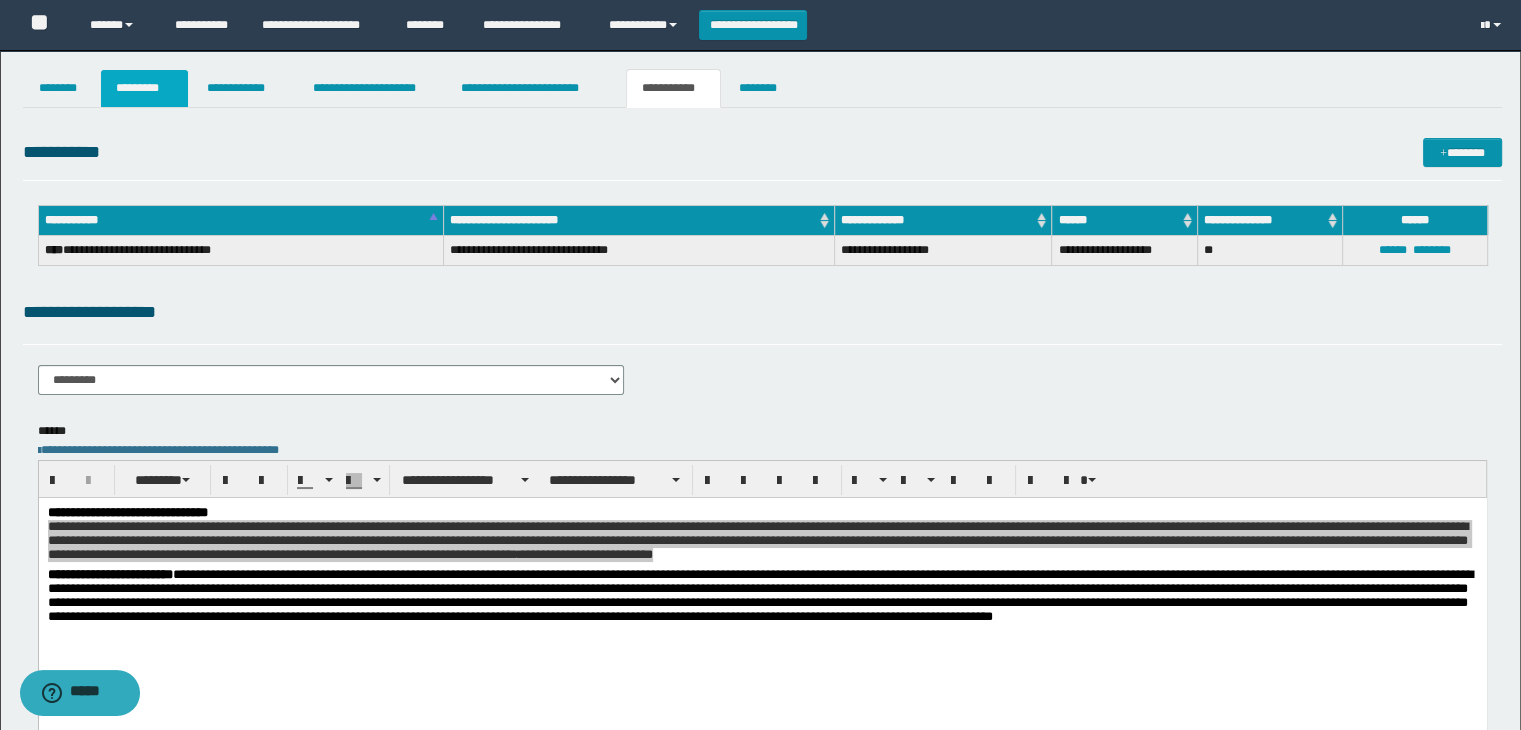 click on "*********" at bounding box center (144, 88) 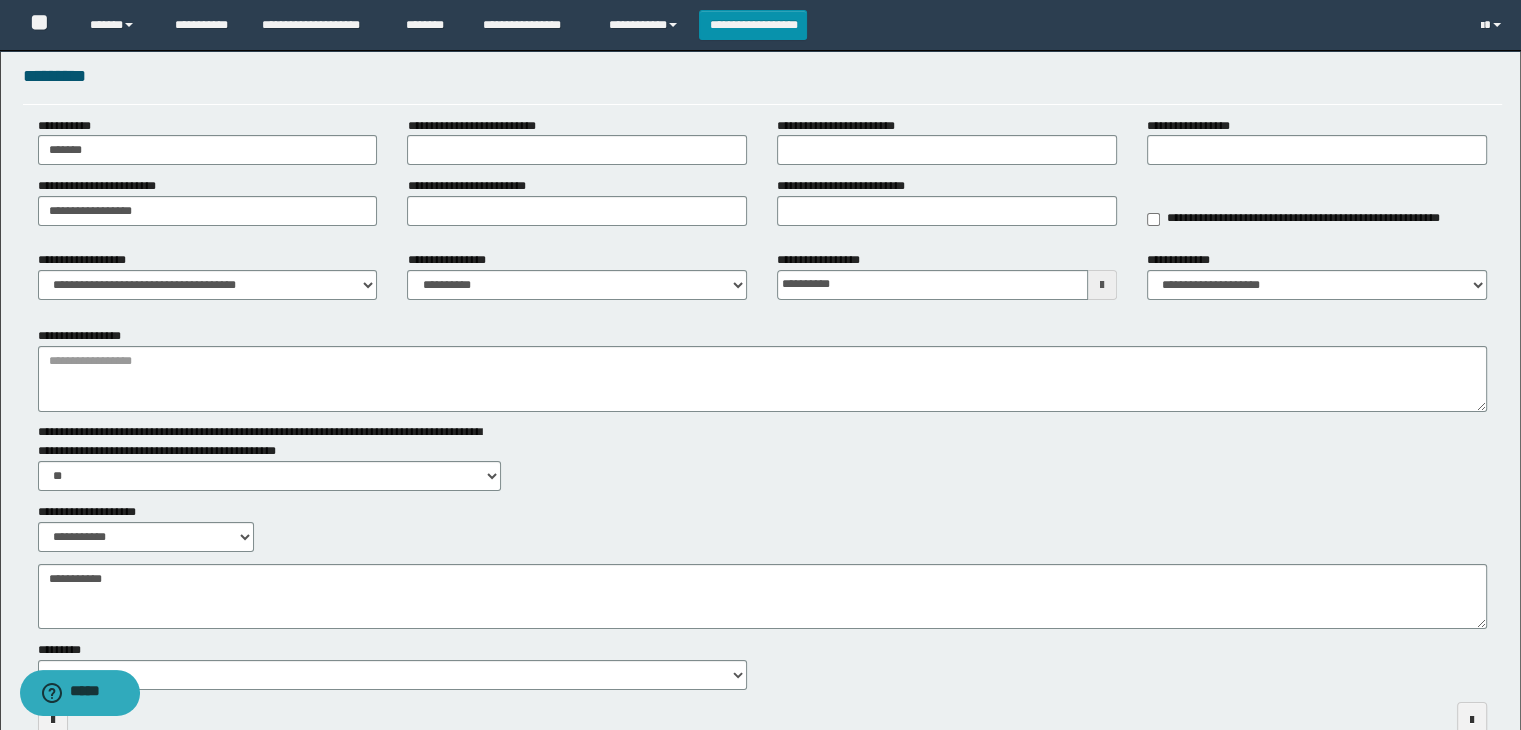 scroll, scrollTop: 100, scrollLeft: 0, axis: vertical 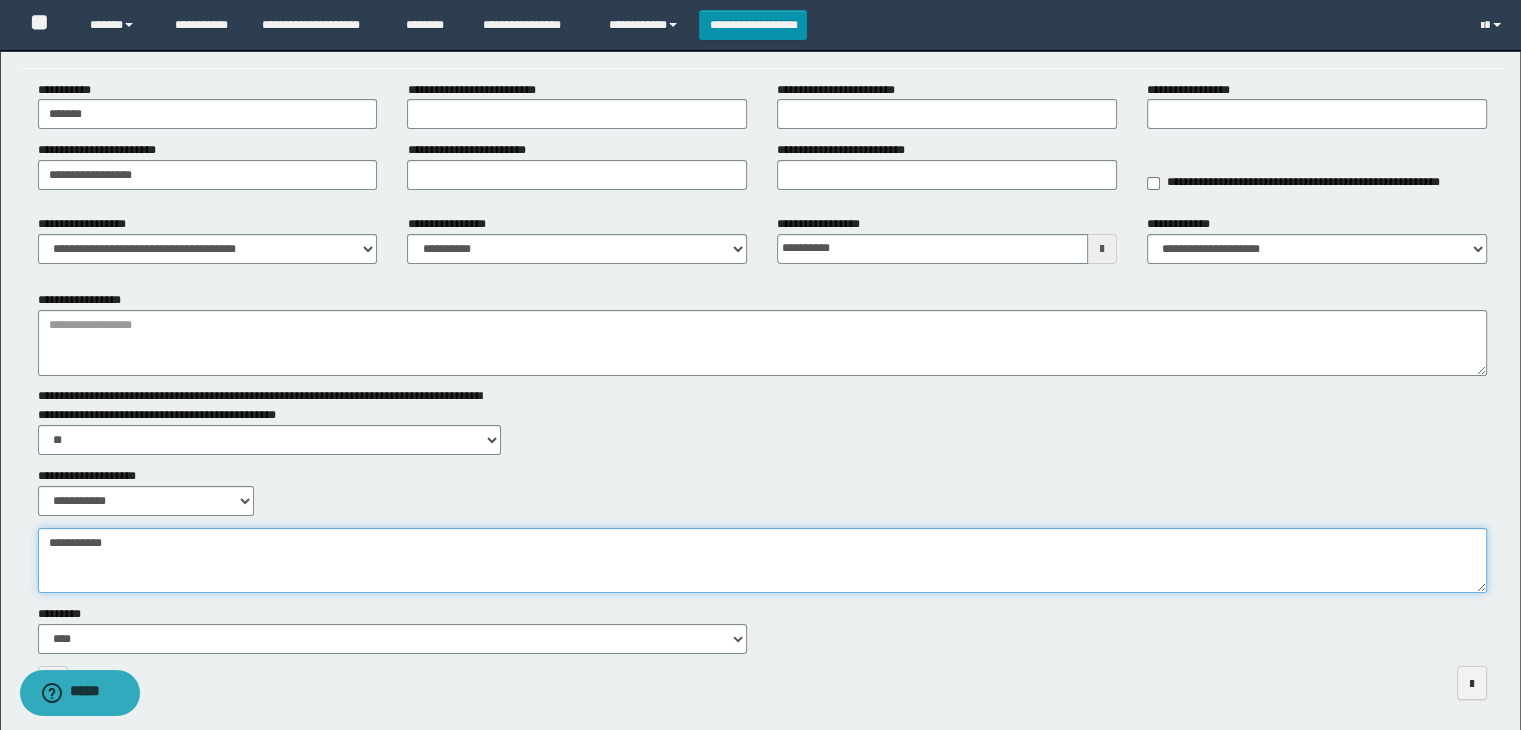 click on "**********" at bounding box center [763, 561] 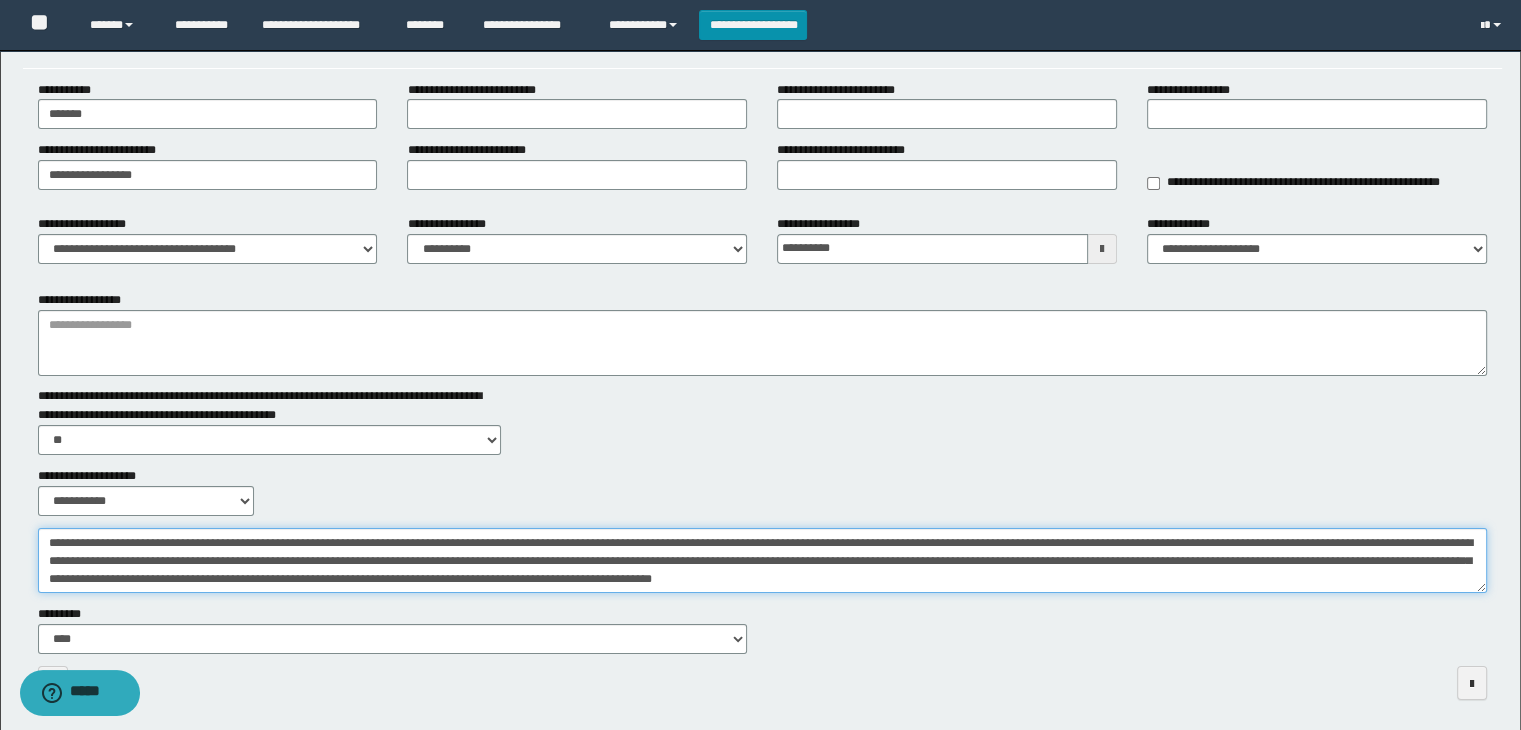 type on "**********" 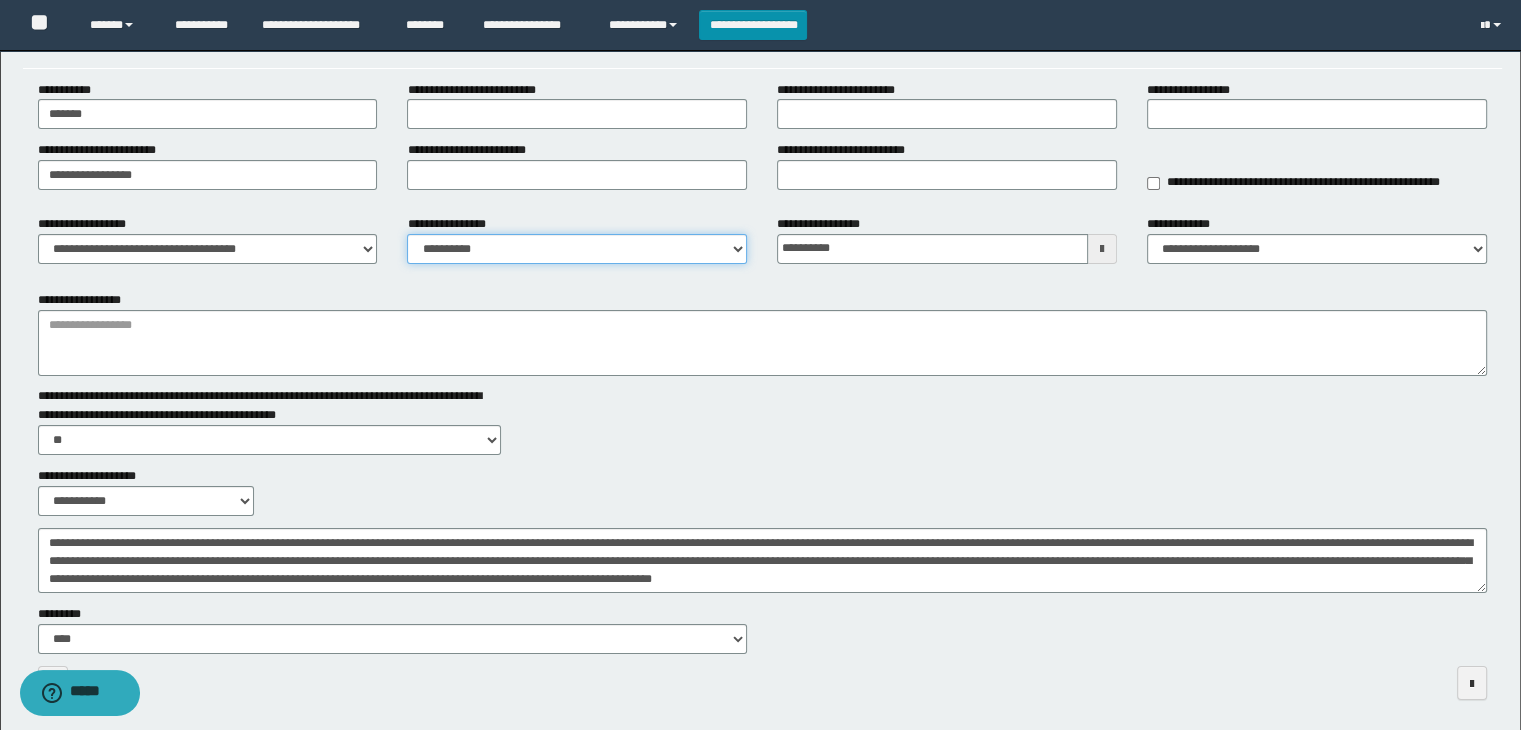 click on "**********" at bounding box center (577, 249) 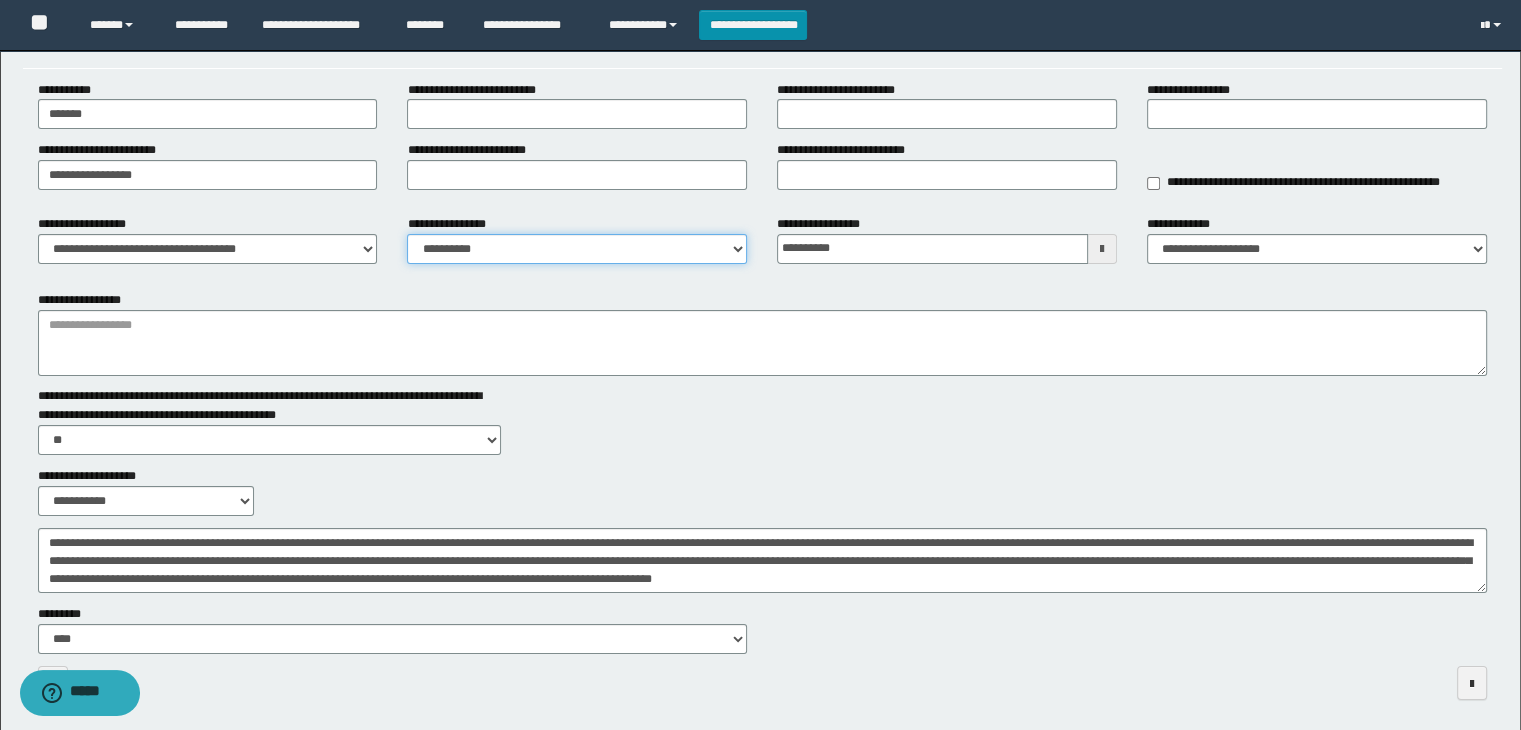 select on "****" 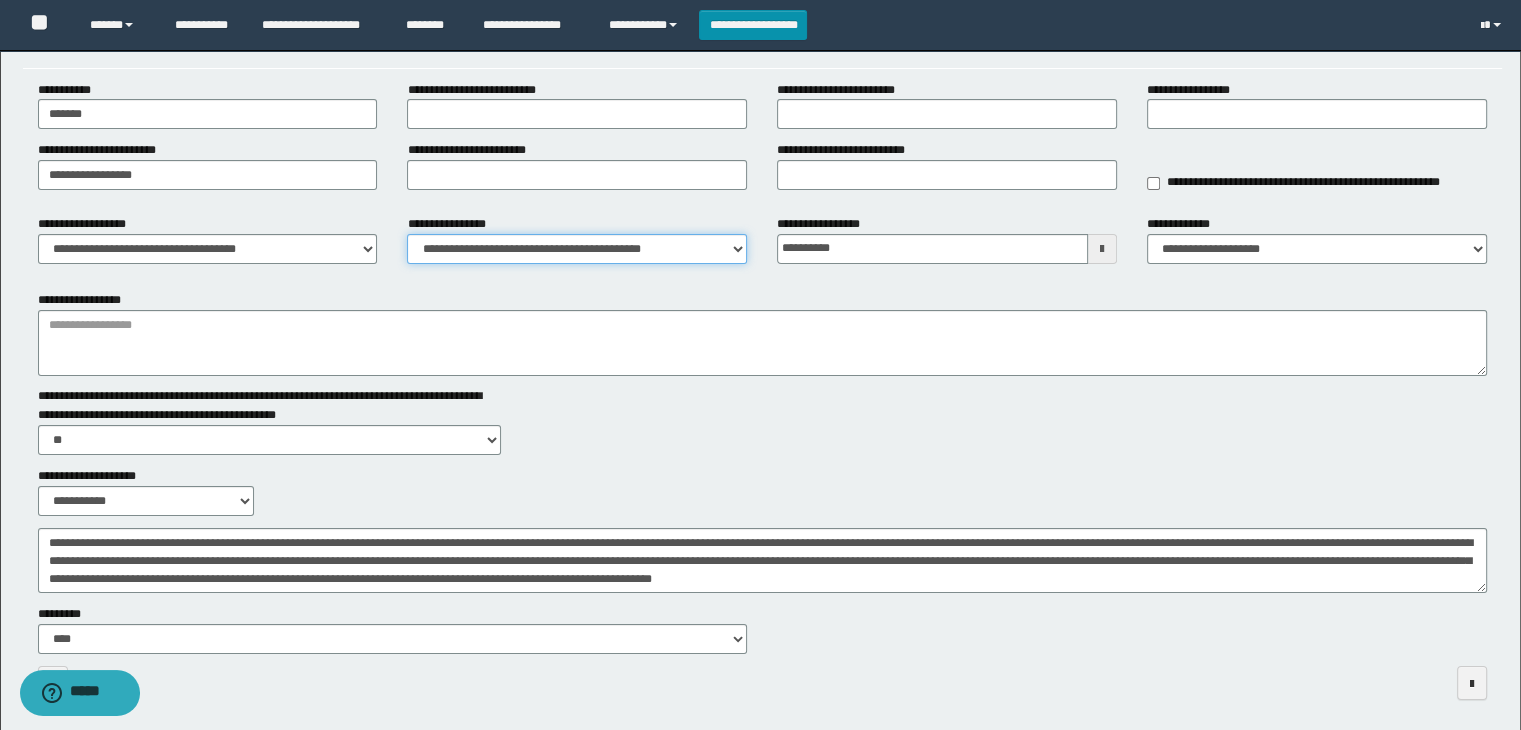 click on "**********" at bounding box center [577, 249] 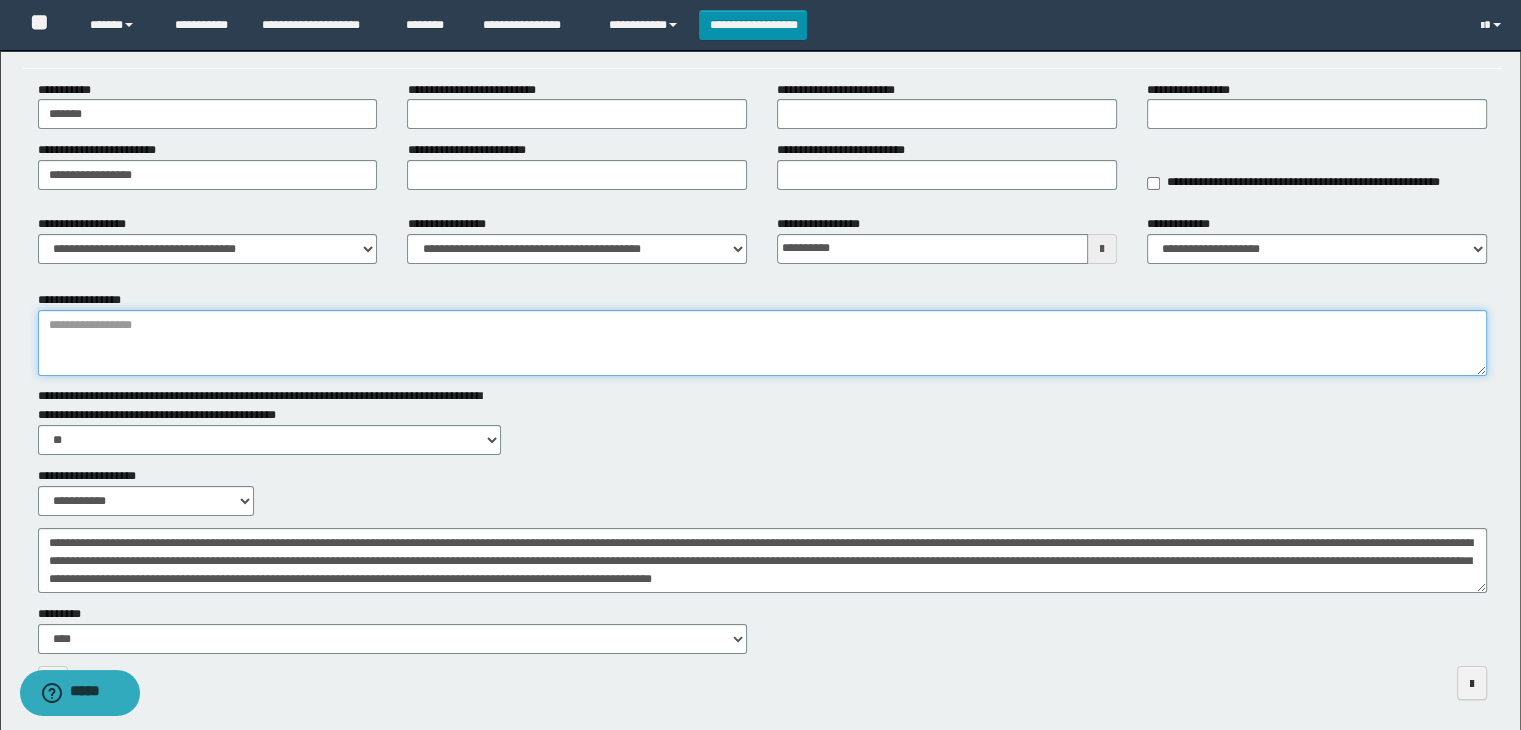 click on "**********" at bounding box center (763, 343) 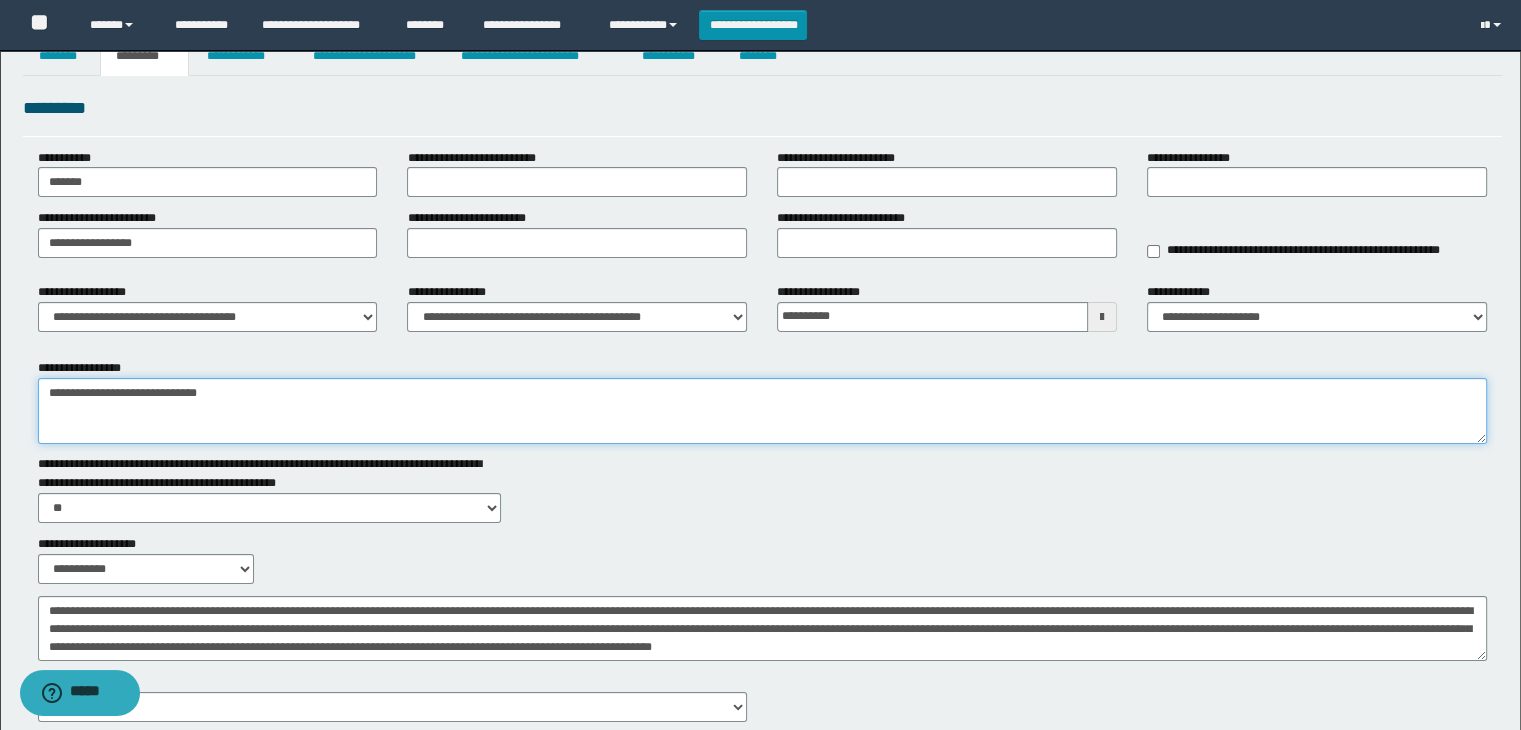 scroll, scrollTop: 0, scrollLeft: 0, axis: both 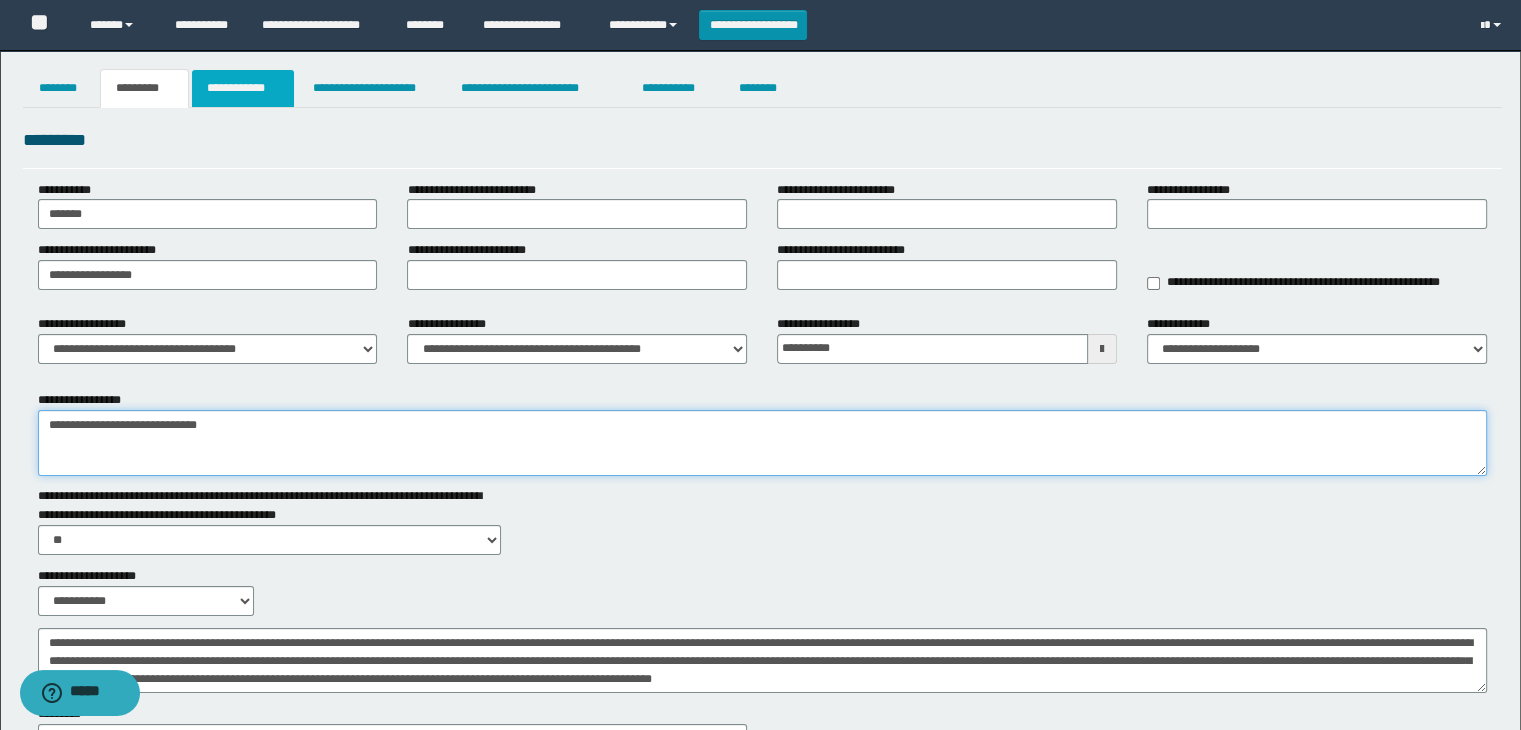 type on "**********" 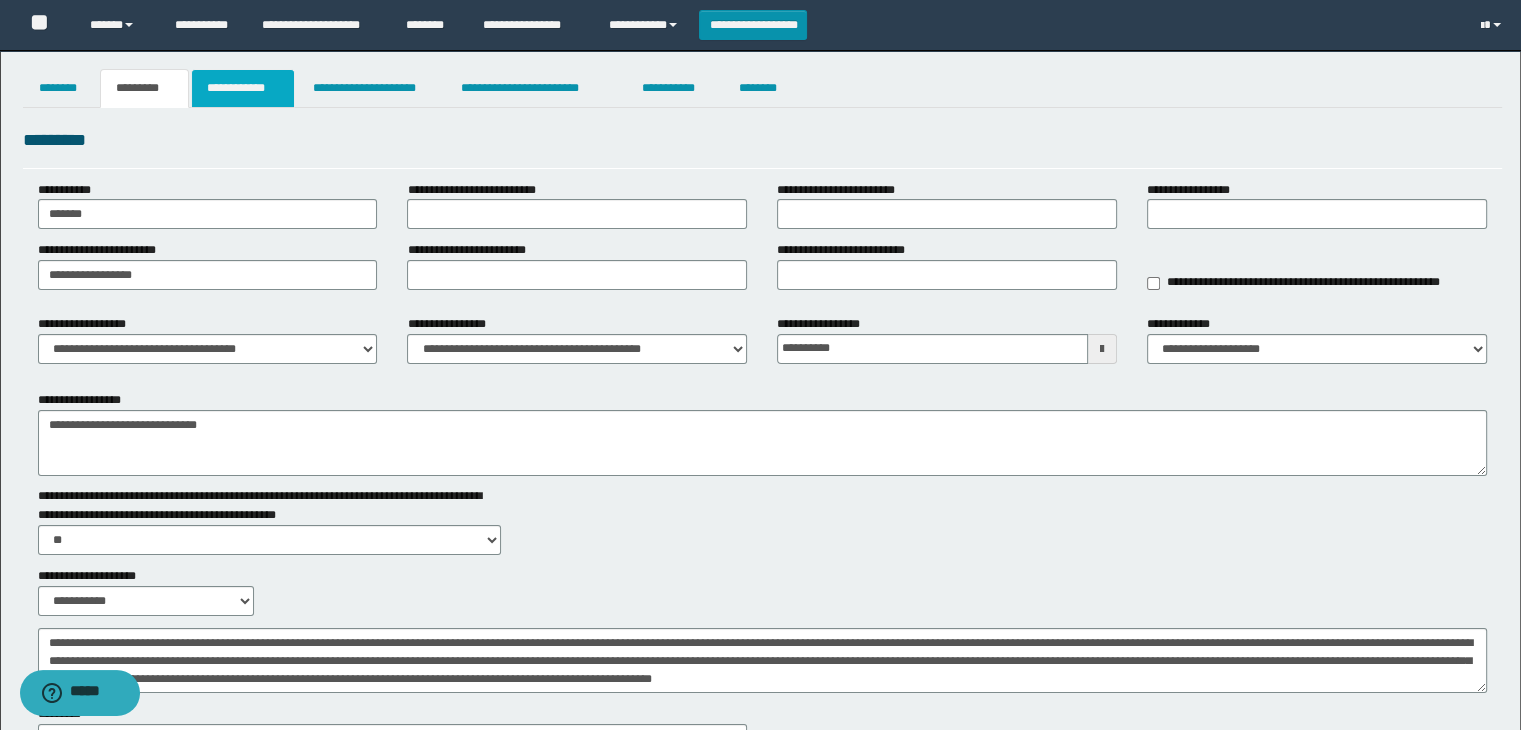 click on "**********" at bounding box center (243, 88) 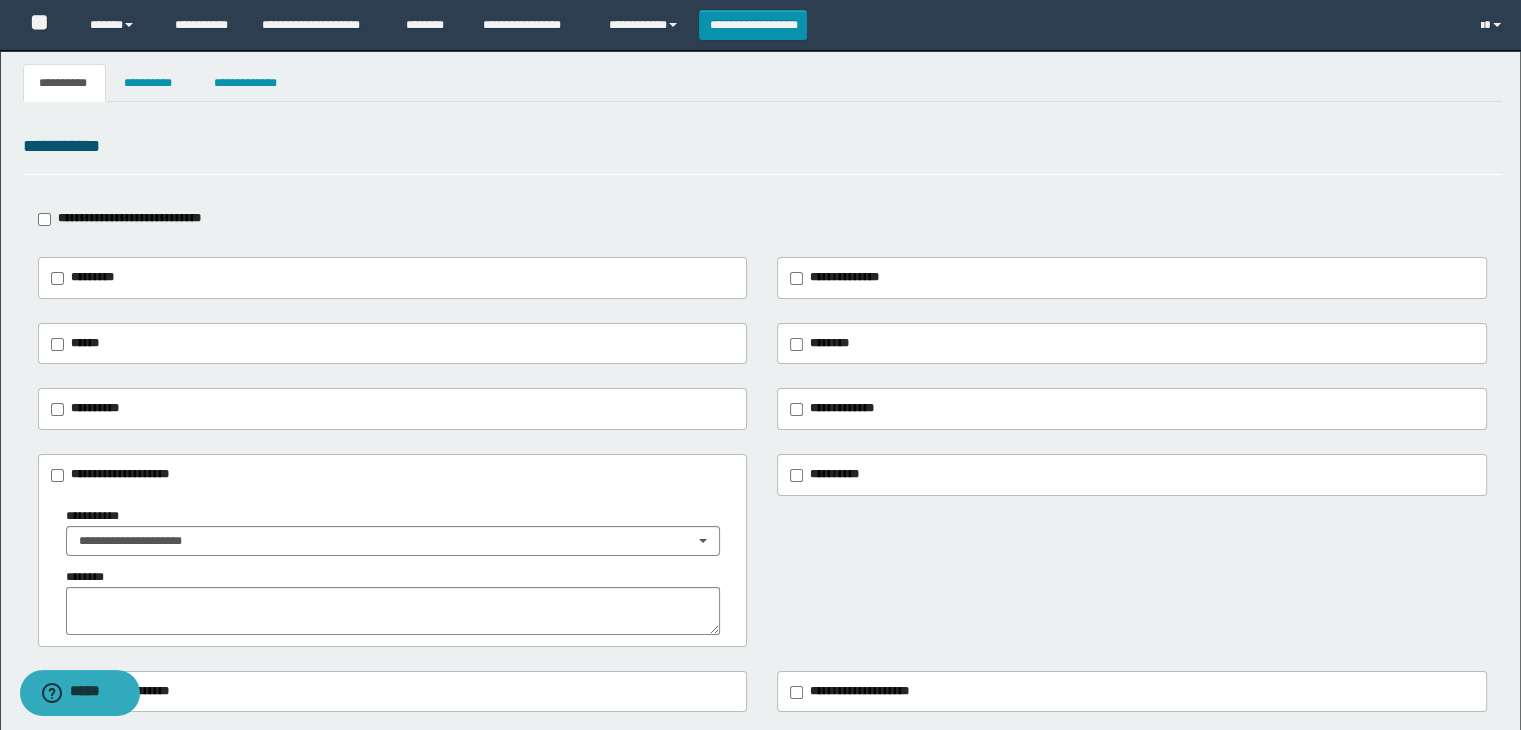 scroll, scrollTop: 100, scrollLeft: 0, axis: vertical 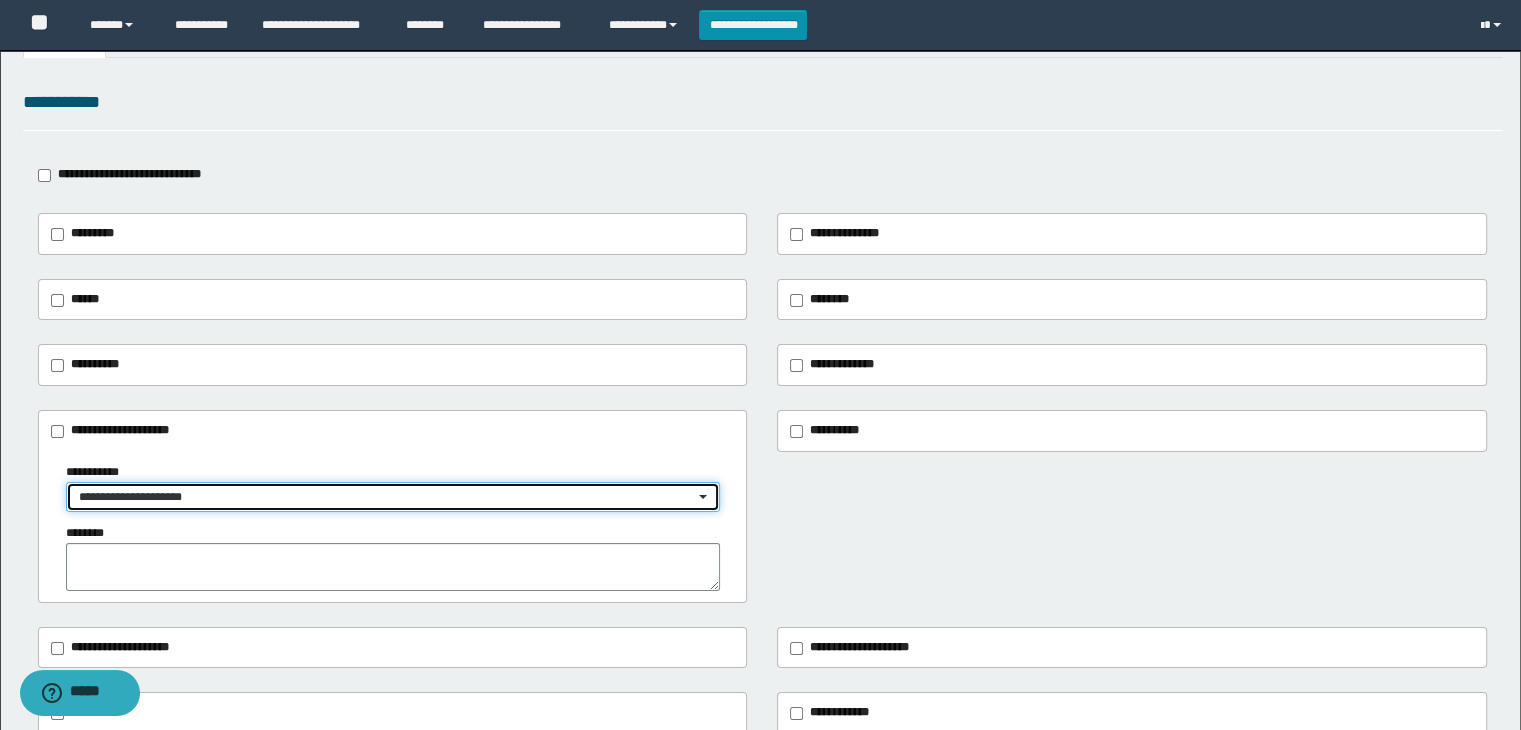 click on "**********" at bounding box center [387, 497] 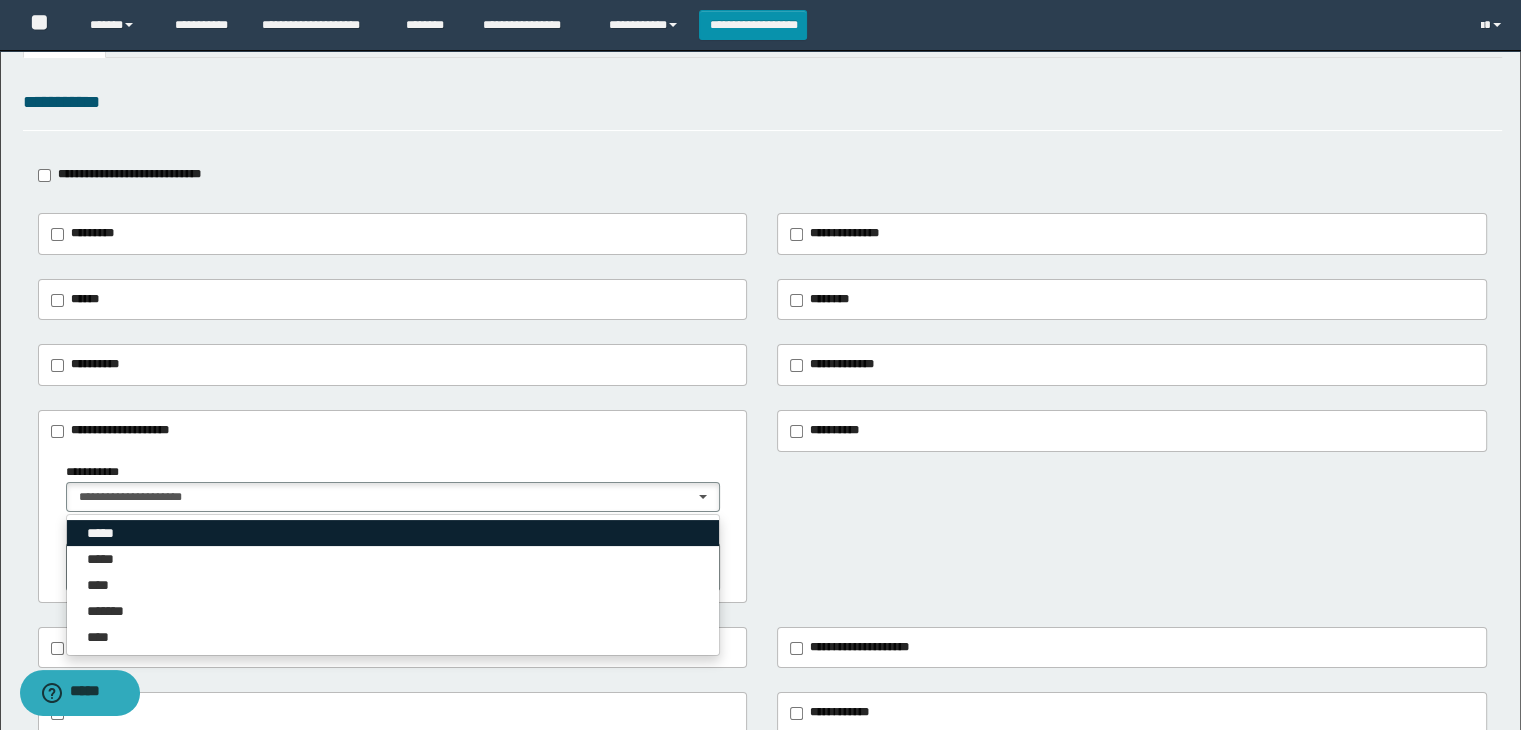 click on "*****" at bounding box center [393, 533] 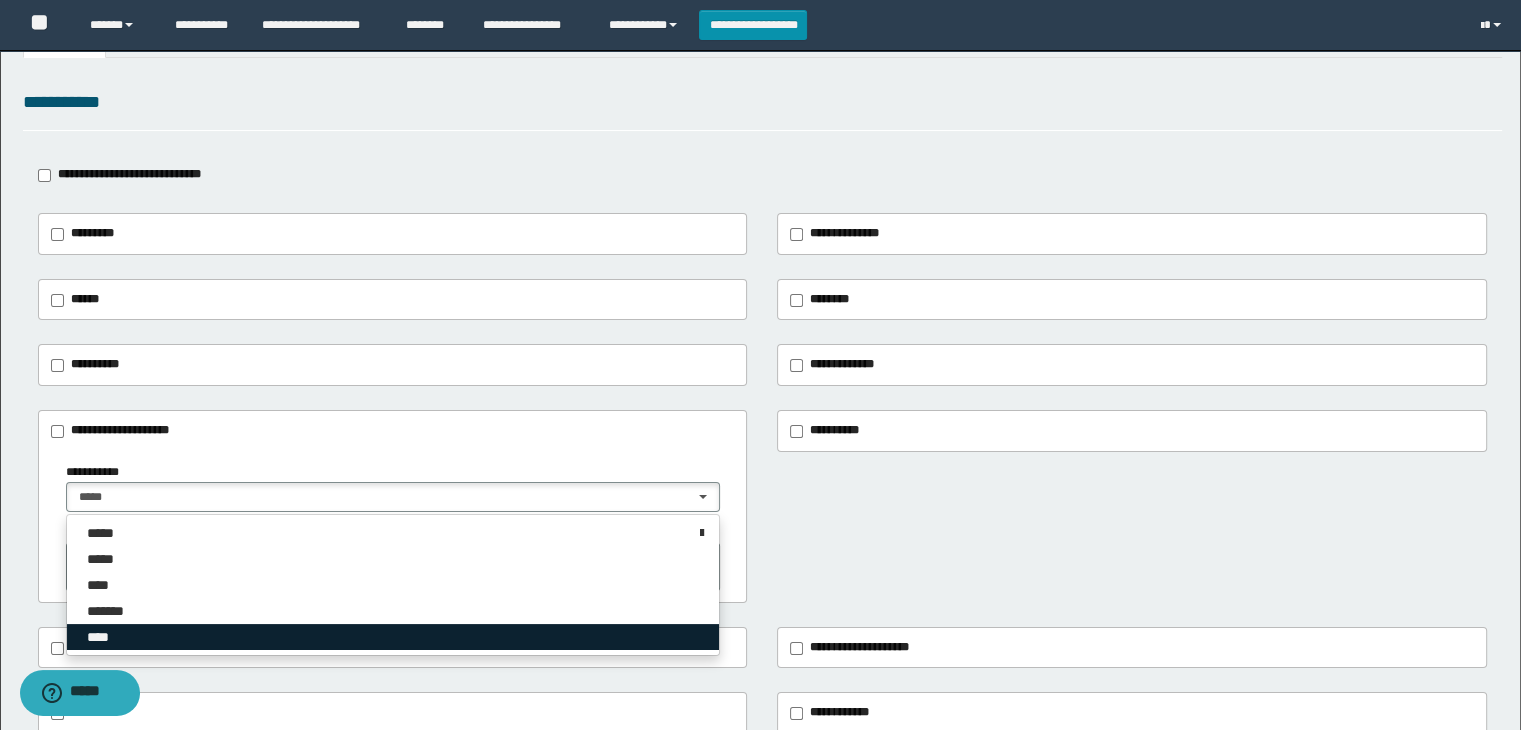 click on "****" at bounding box center [101, 637] 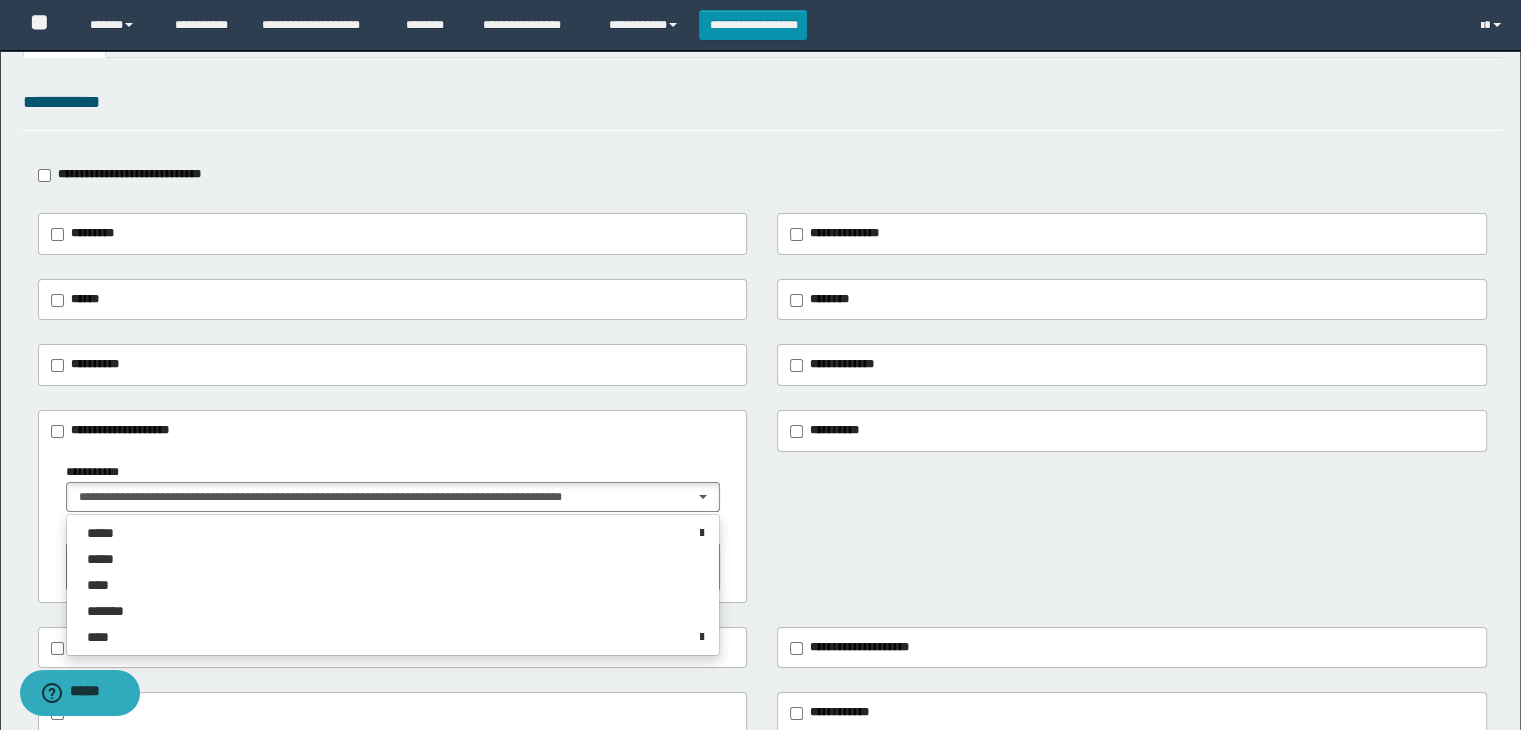 drag, startPoint x: 52, startPoint y: 568, endPoint x: 116, endPoint y: 579, distance: 64.93843 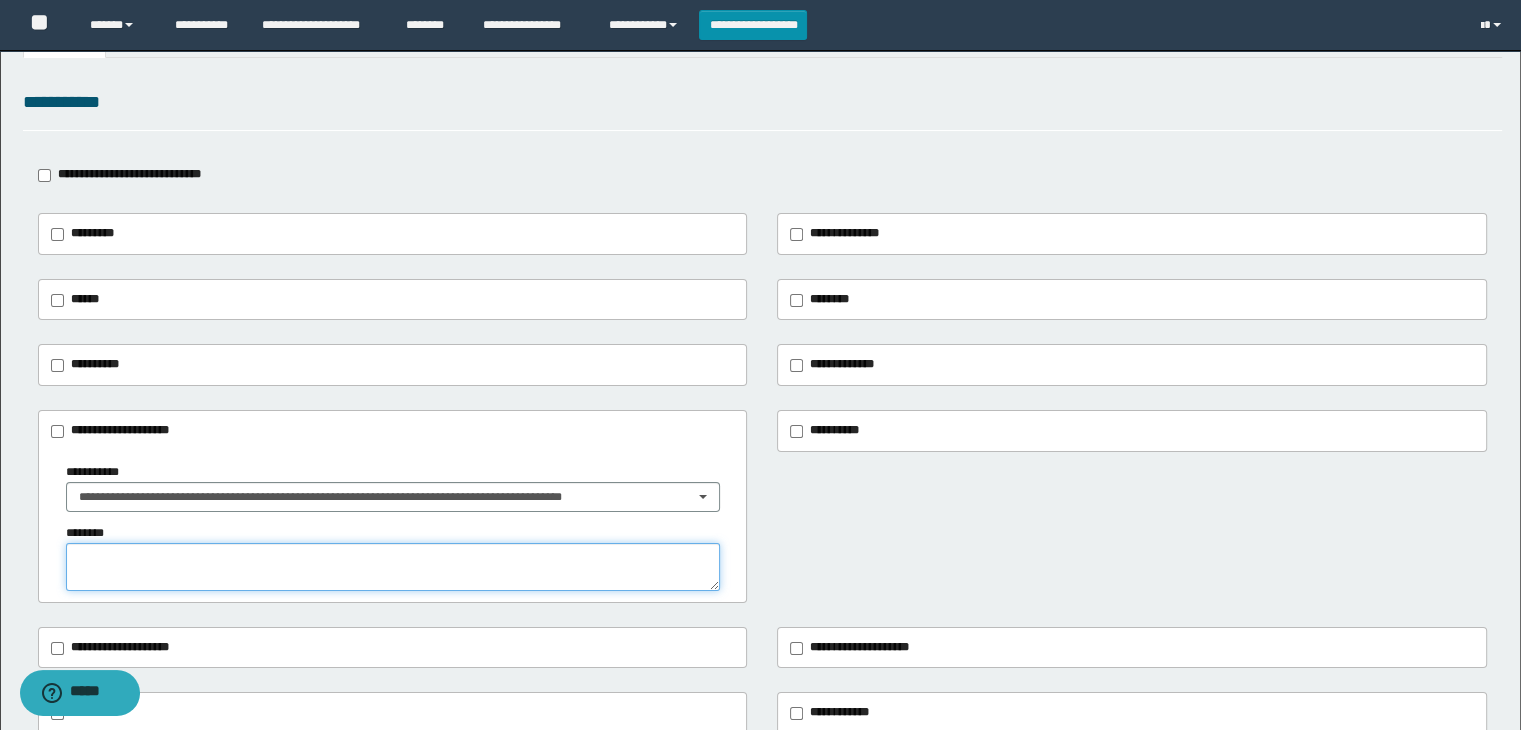 click at bounding box center [393, 567] 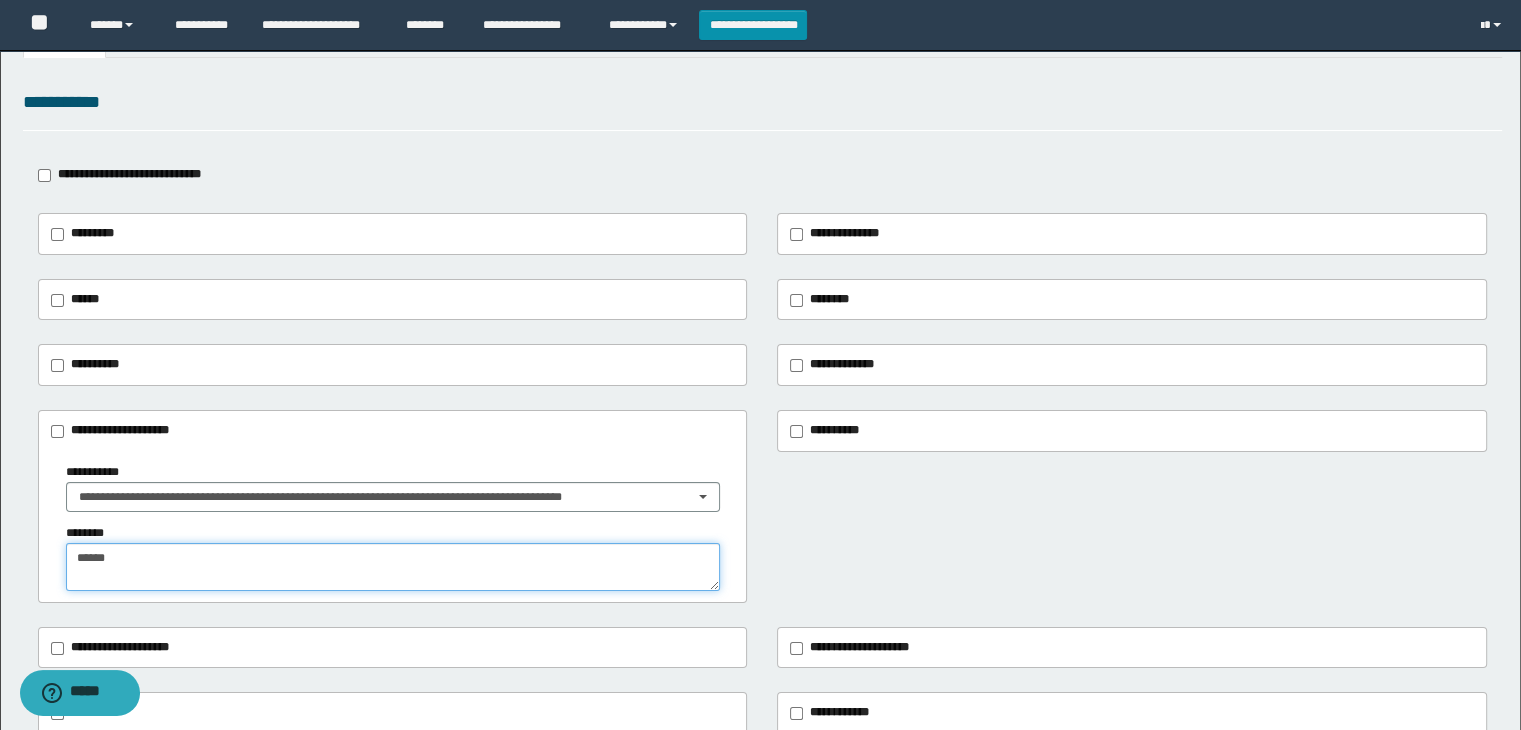 type on "******" 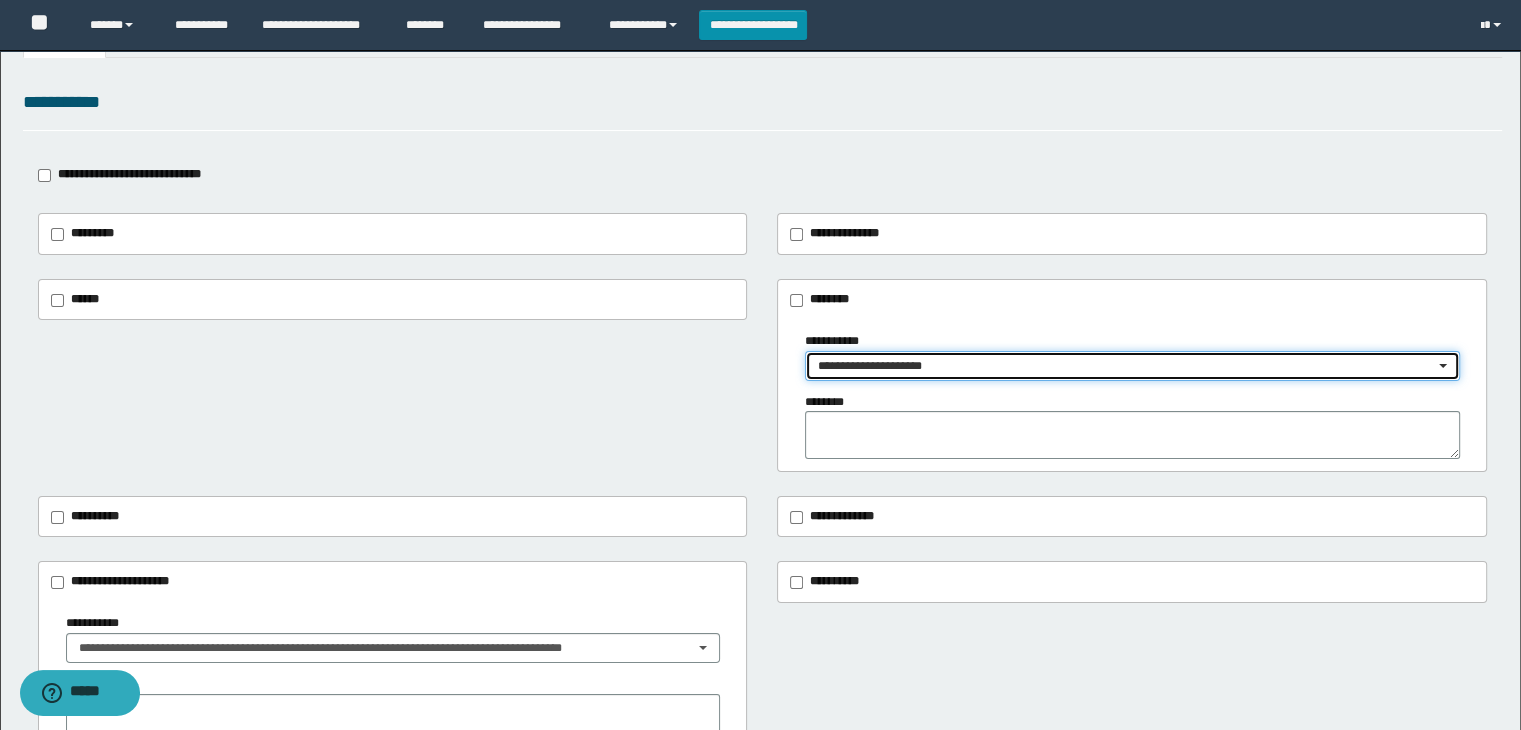 click on "**********" at bounding box center (1126, 366) 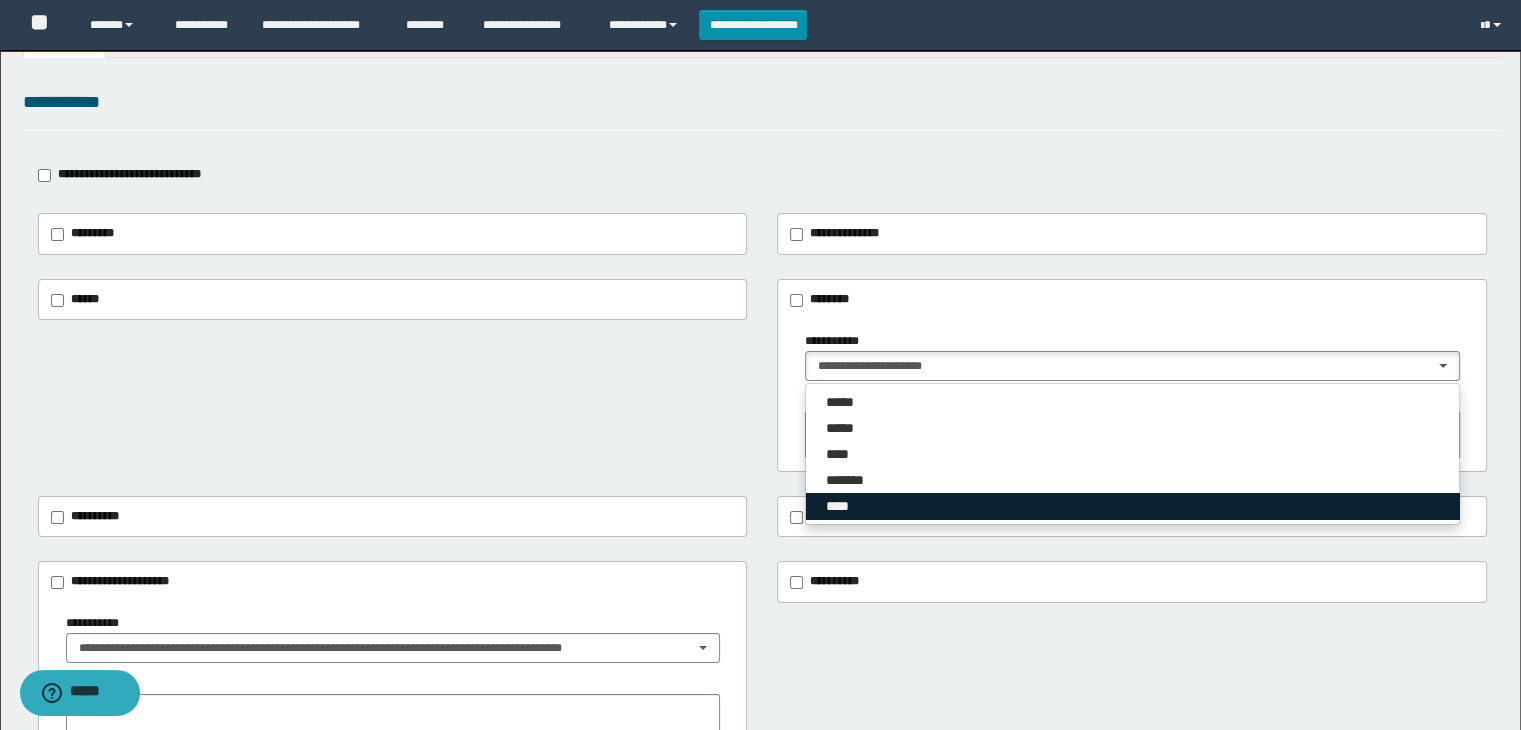 drag, startPoint x: 848, startPoint y: 500, endPoint x: 762, endPoint y: 483, distance: 87.66413 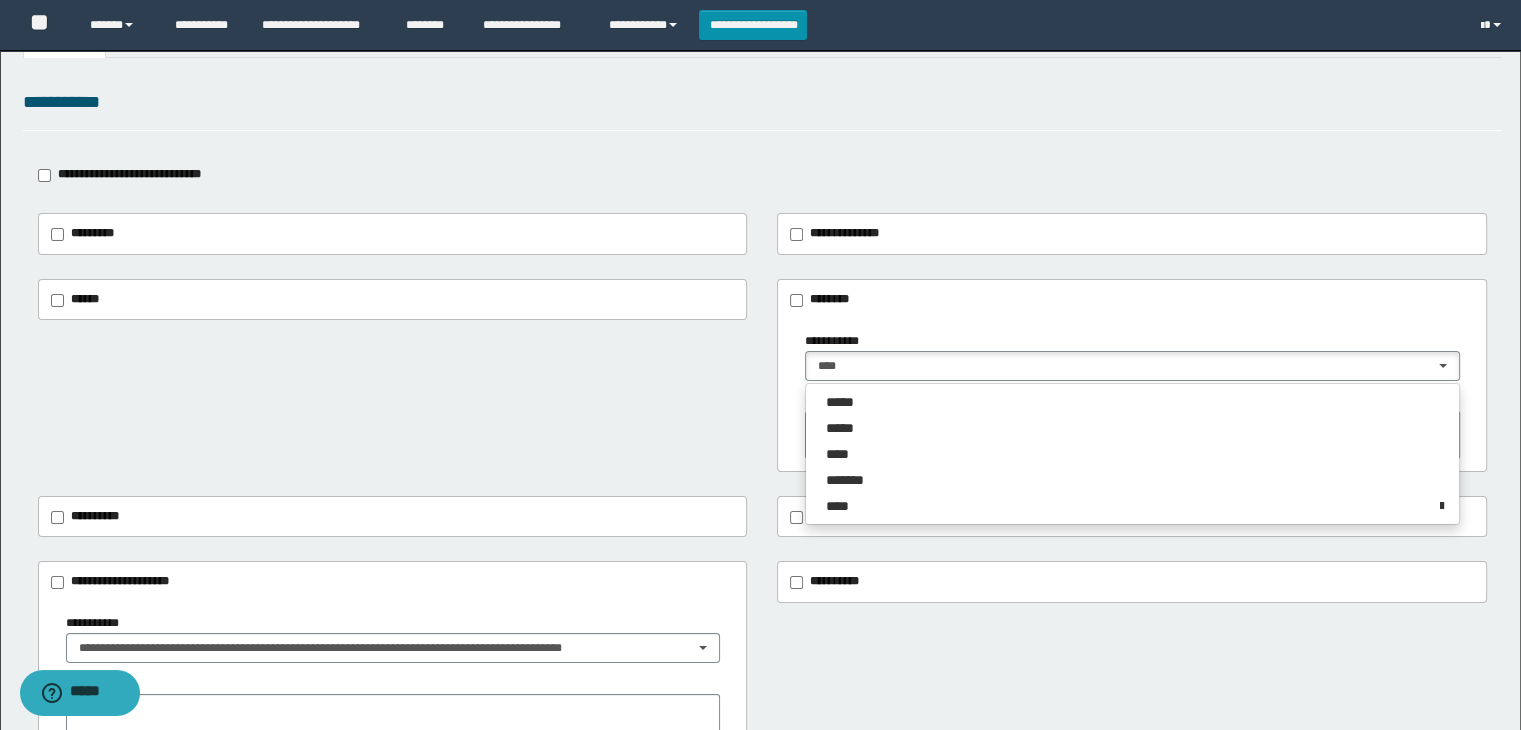 click on "**********" at bounding box center (763, 375) 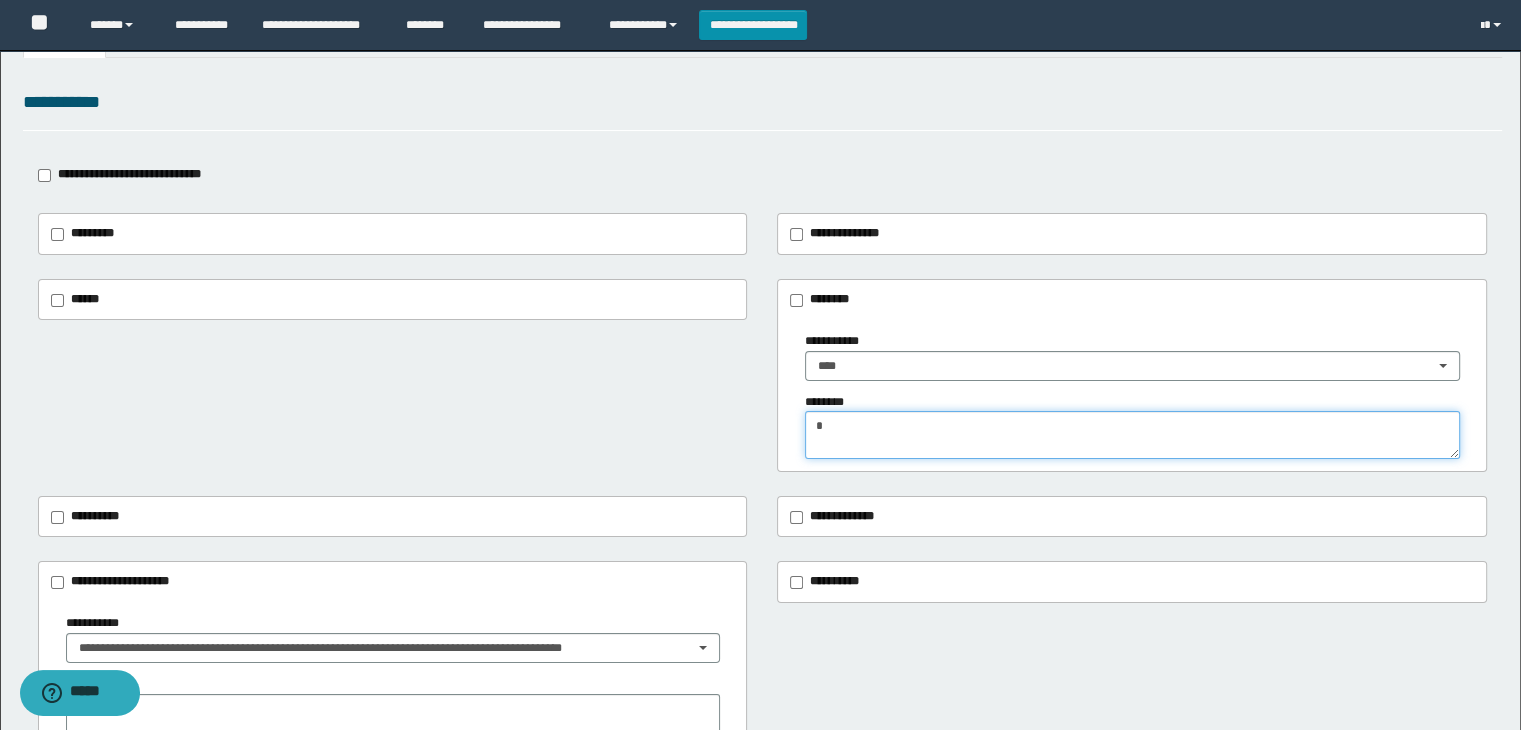 click on "*" at bounding box center (1132, 435) 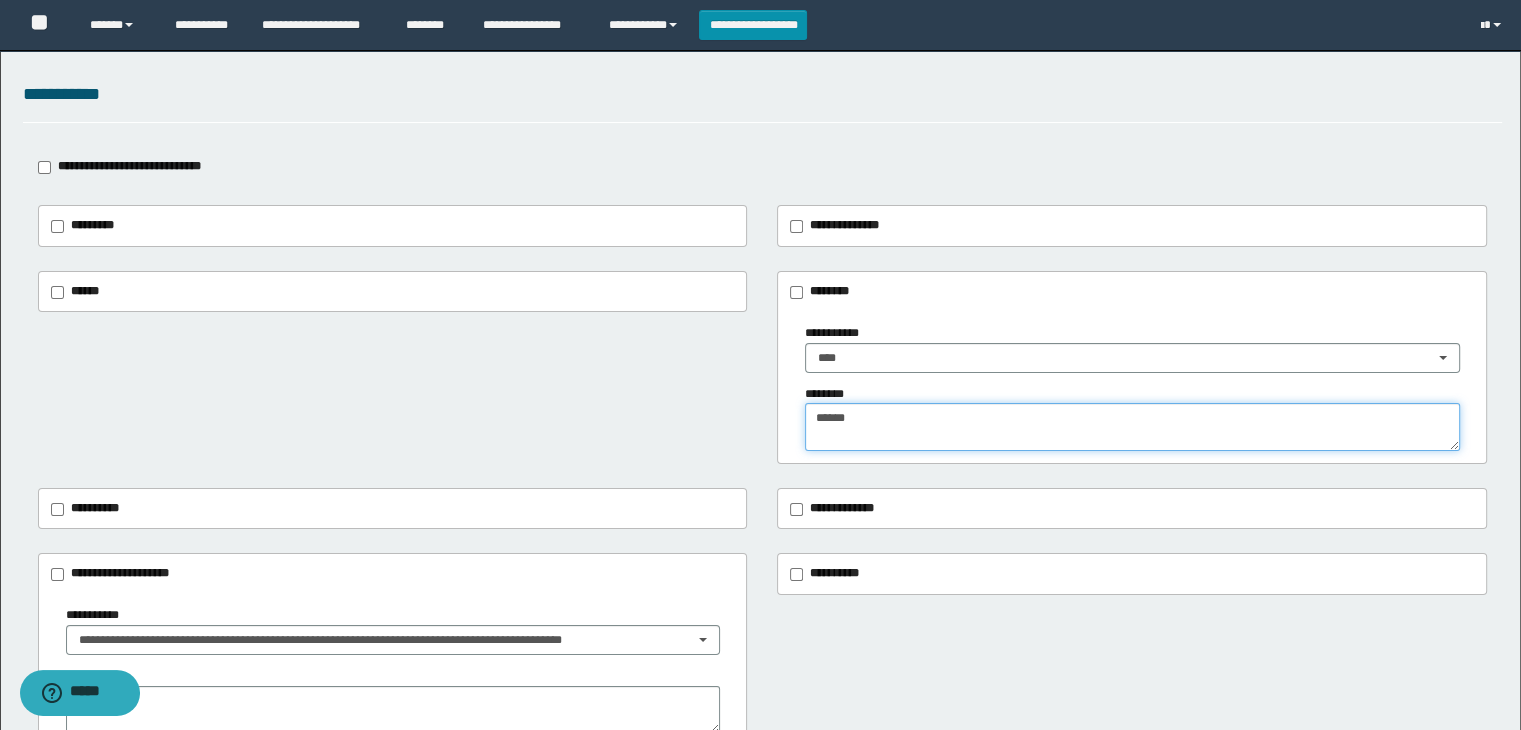 scroll, scrollTop: 559, scrollLeft: 0, axis: vertical 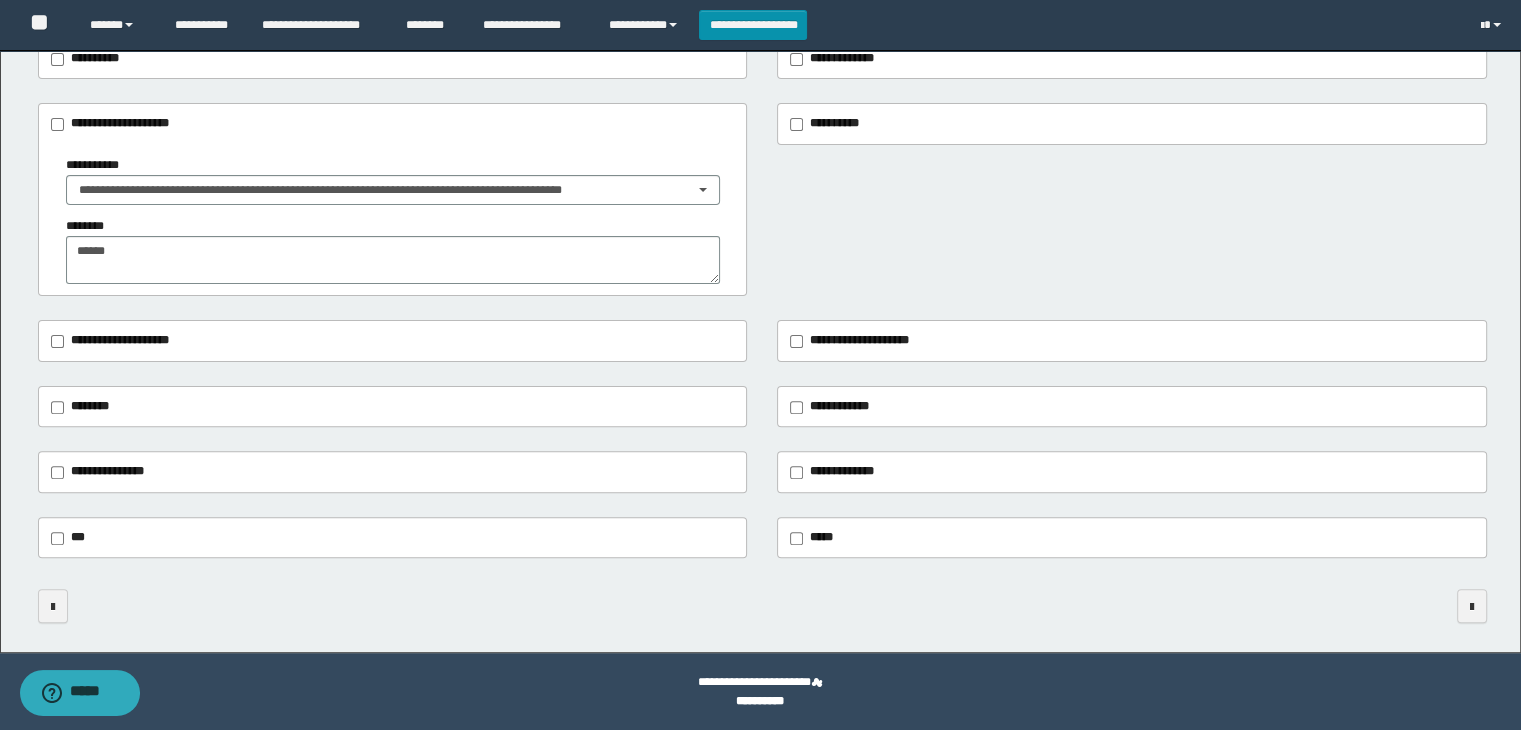 type on "******" 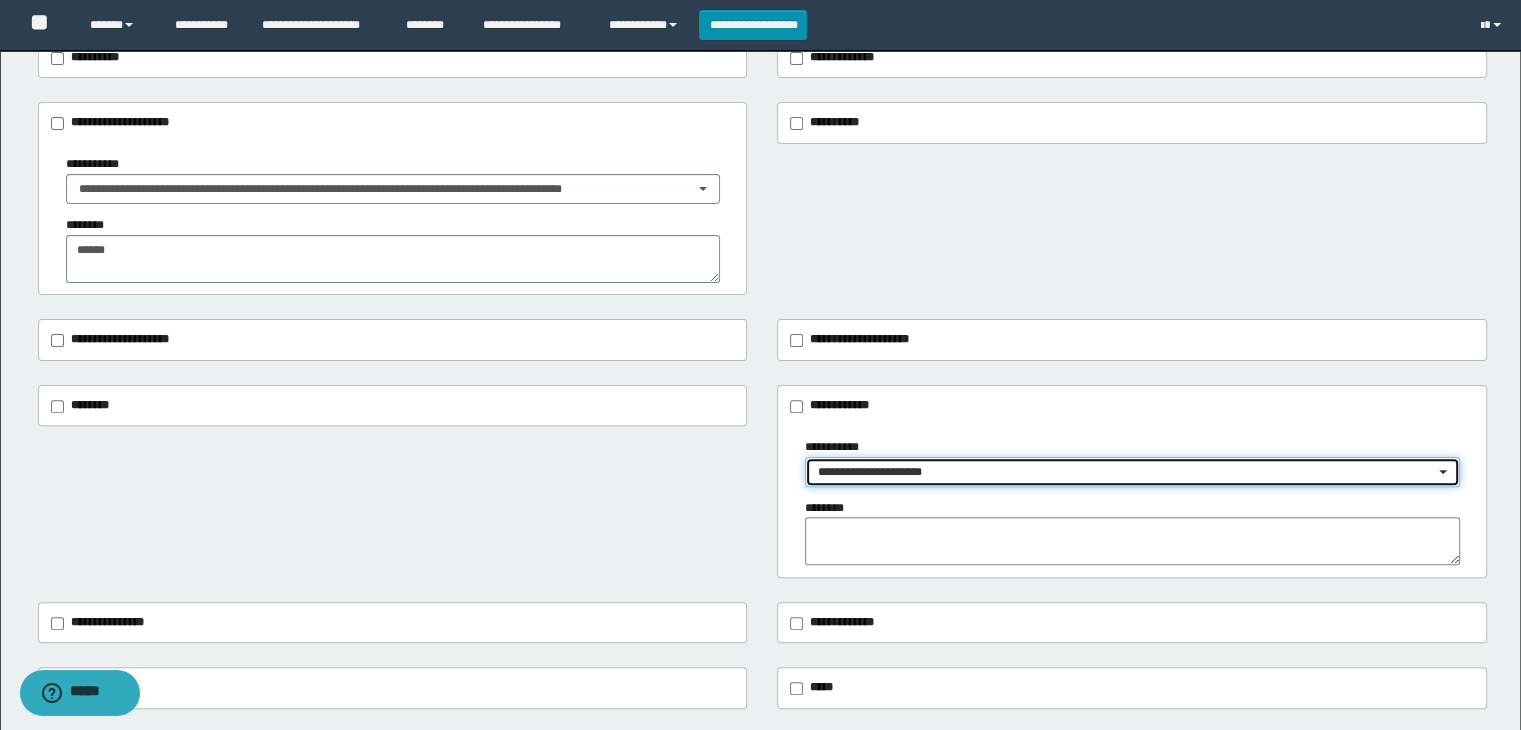 click on "**********" at bounding box center [1132, 472] 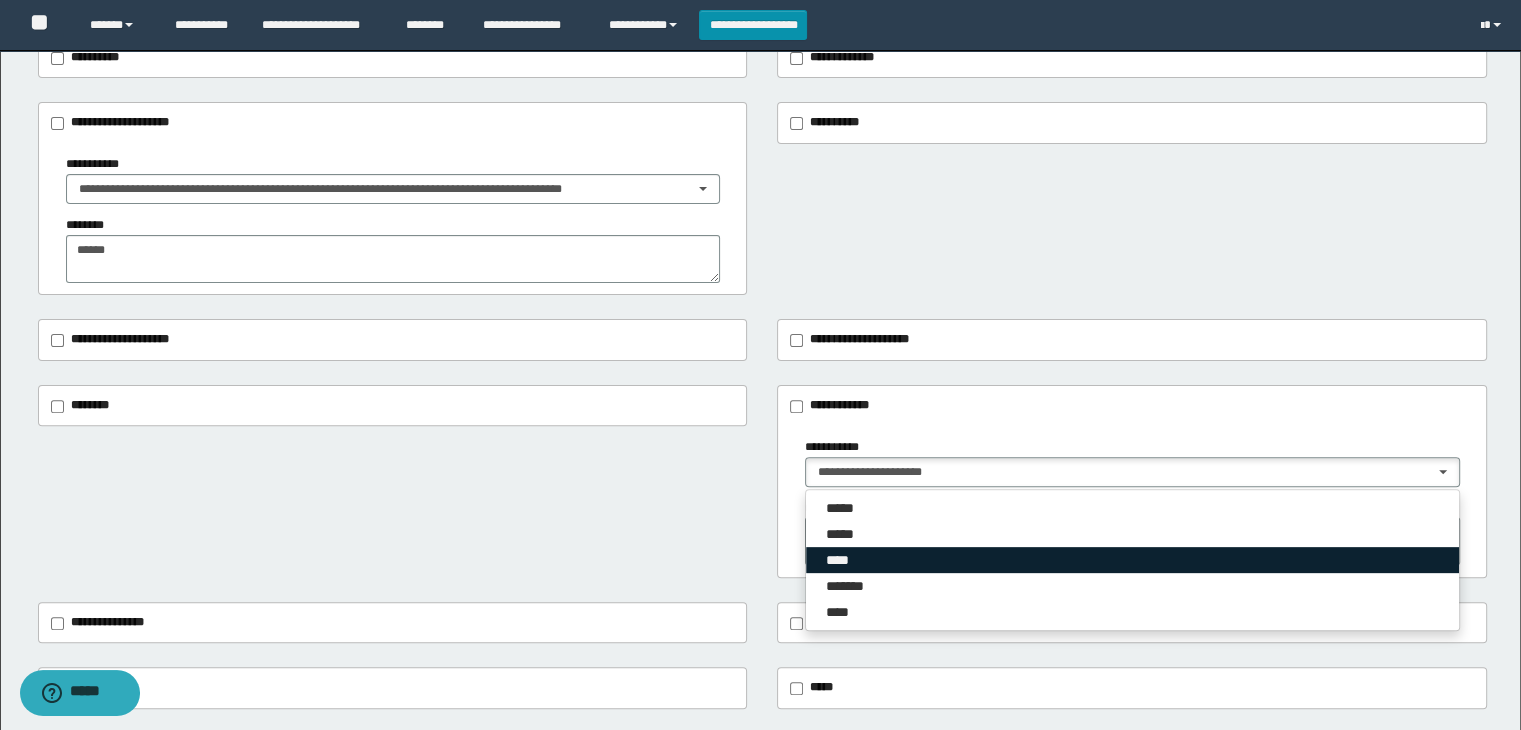 click on "****" at bounding box center (1132, 560) 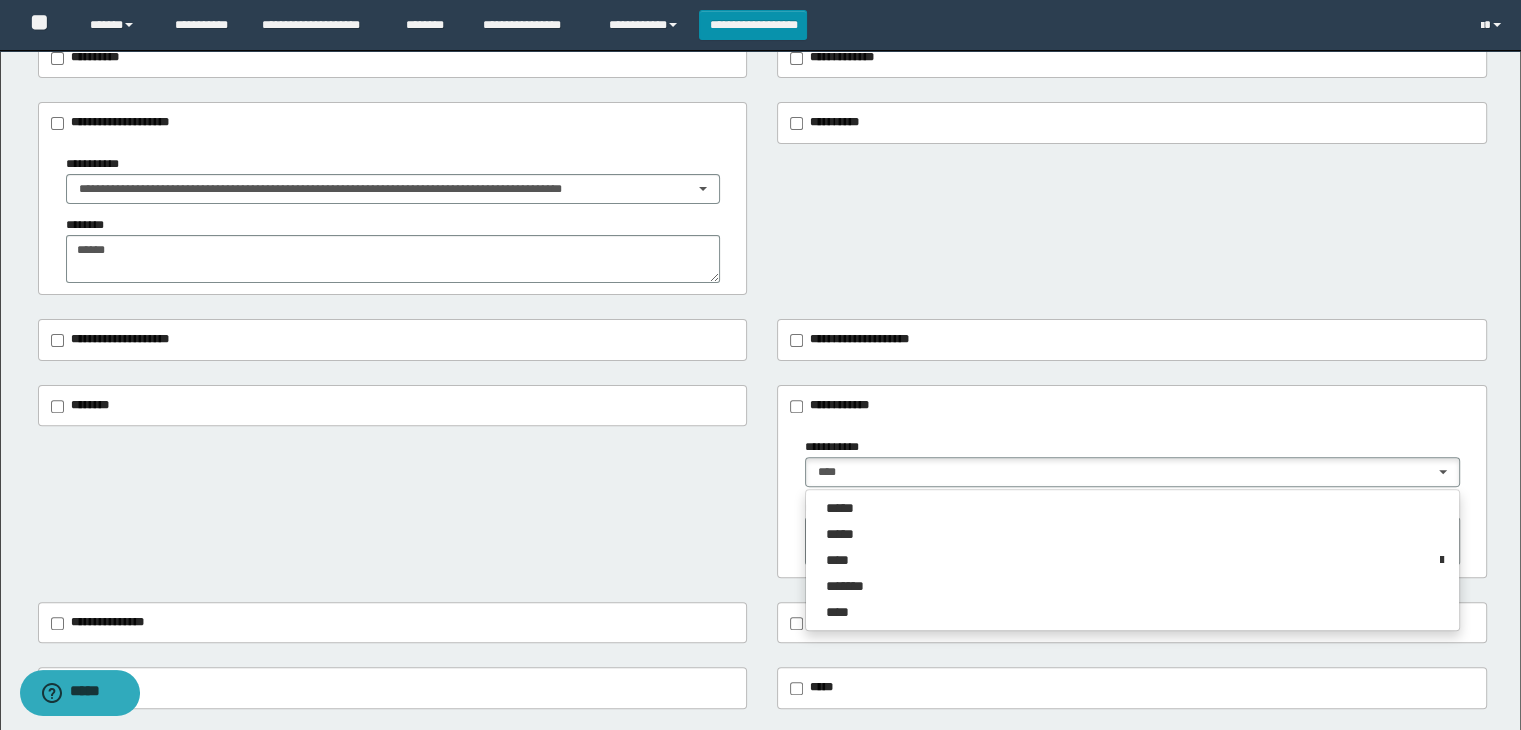 drag, startPoint x: 545, startPoint y: 493, endPoint x: 748, endPoint y: 512, distance: 203.88722 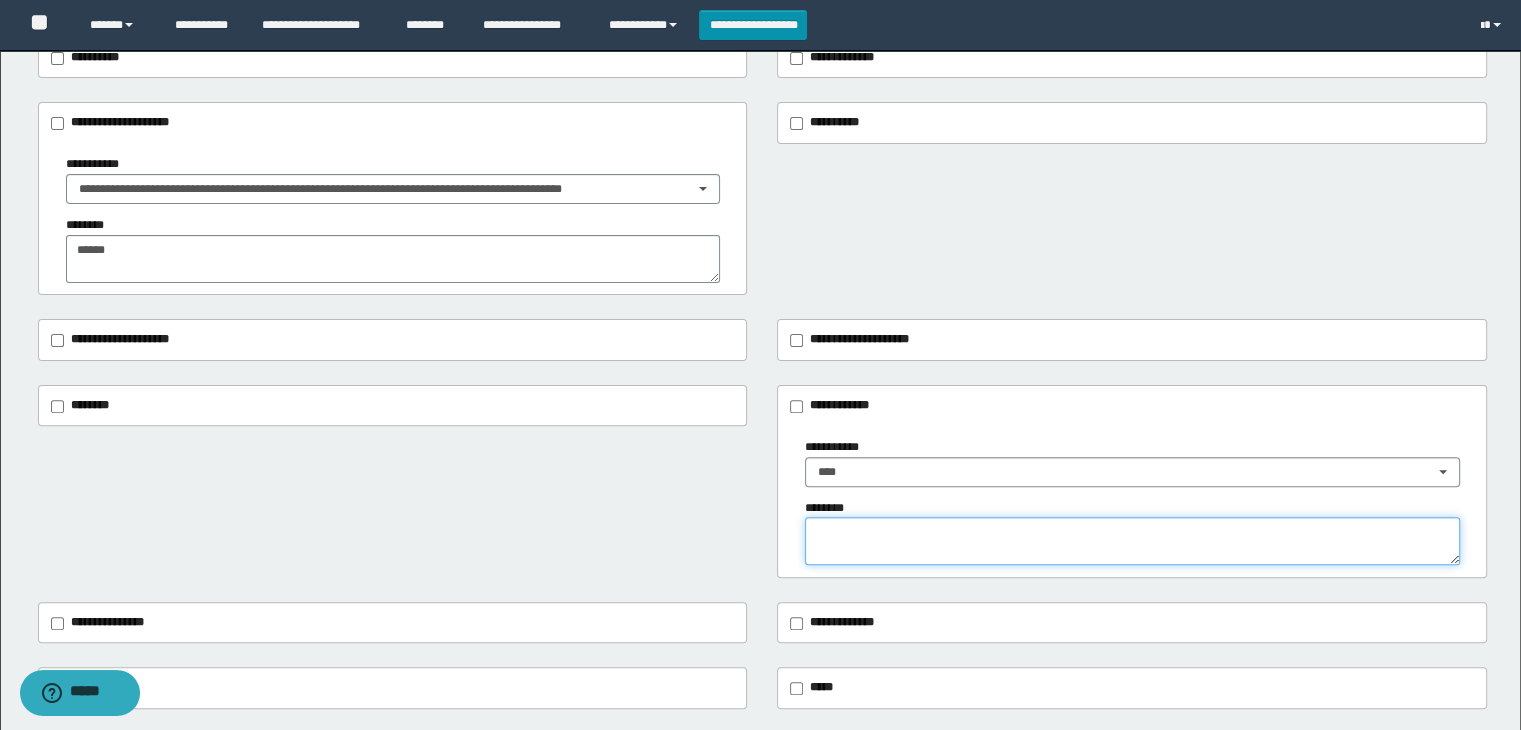 click at bounding box center [1132, 541] 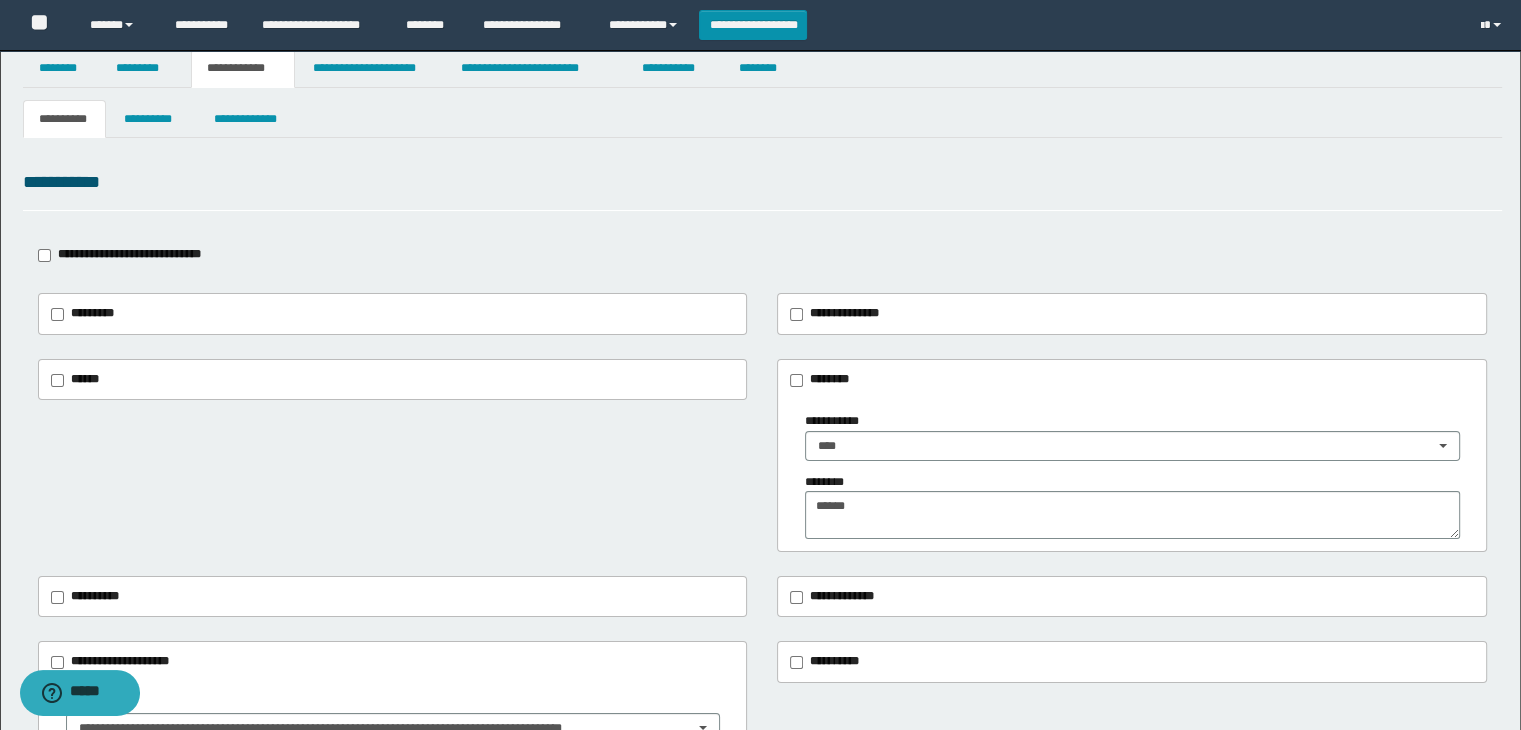 scroll, scrollTop: 0, scrollLeft: 0, axis: both 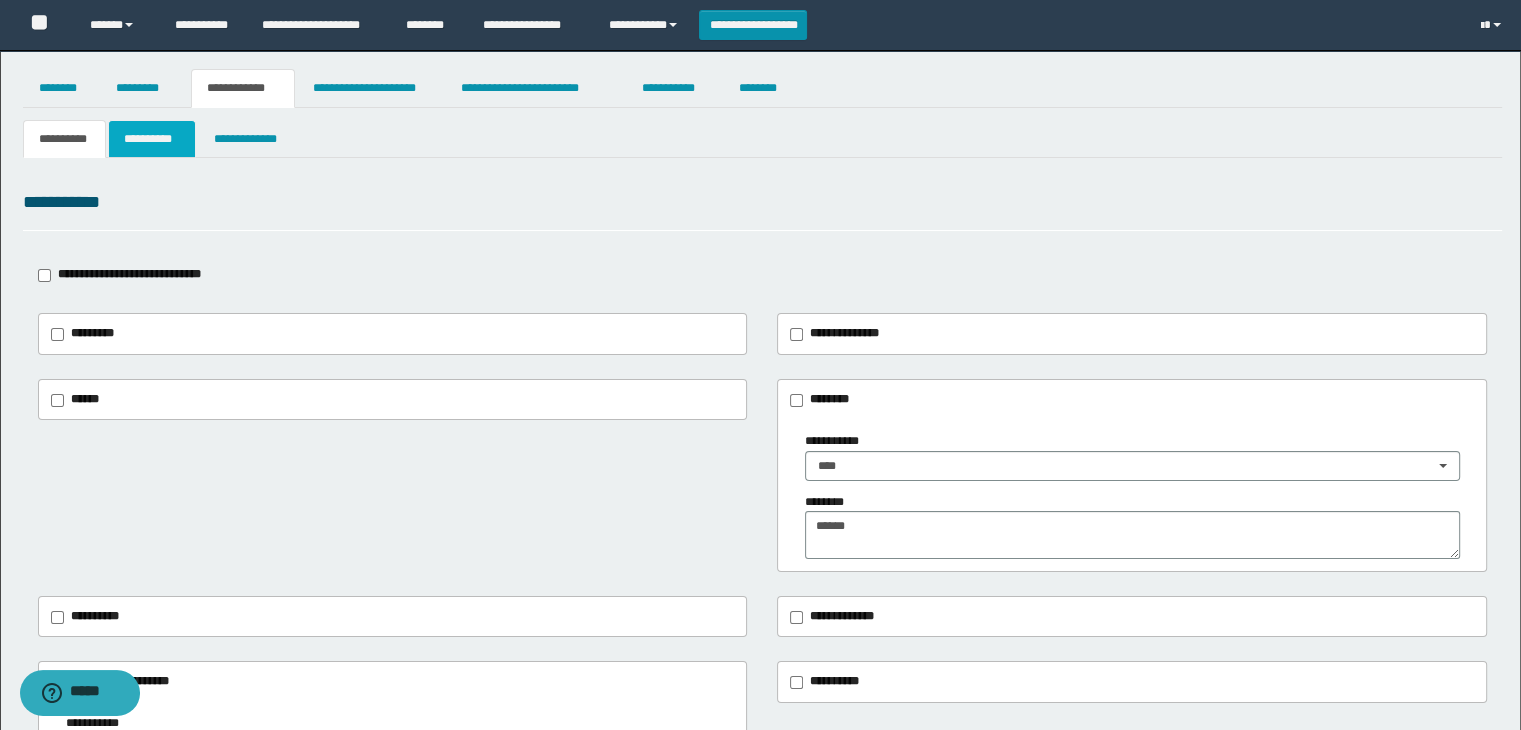 type on "*********" 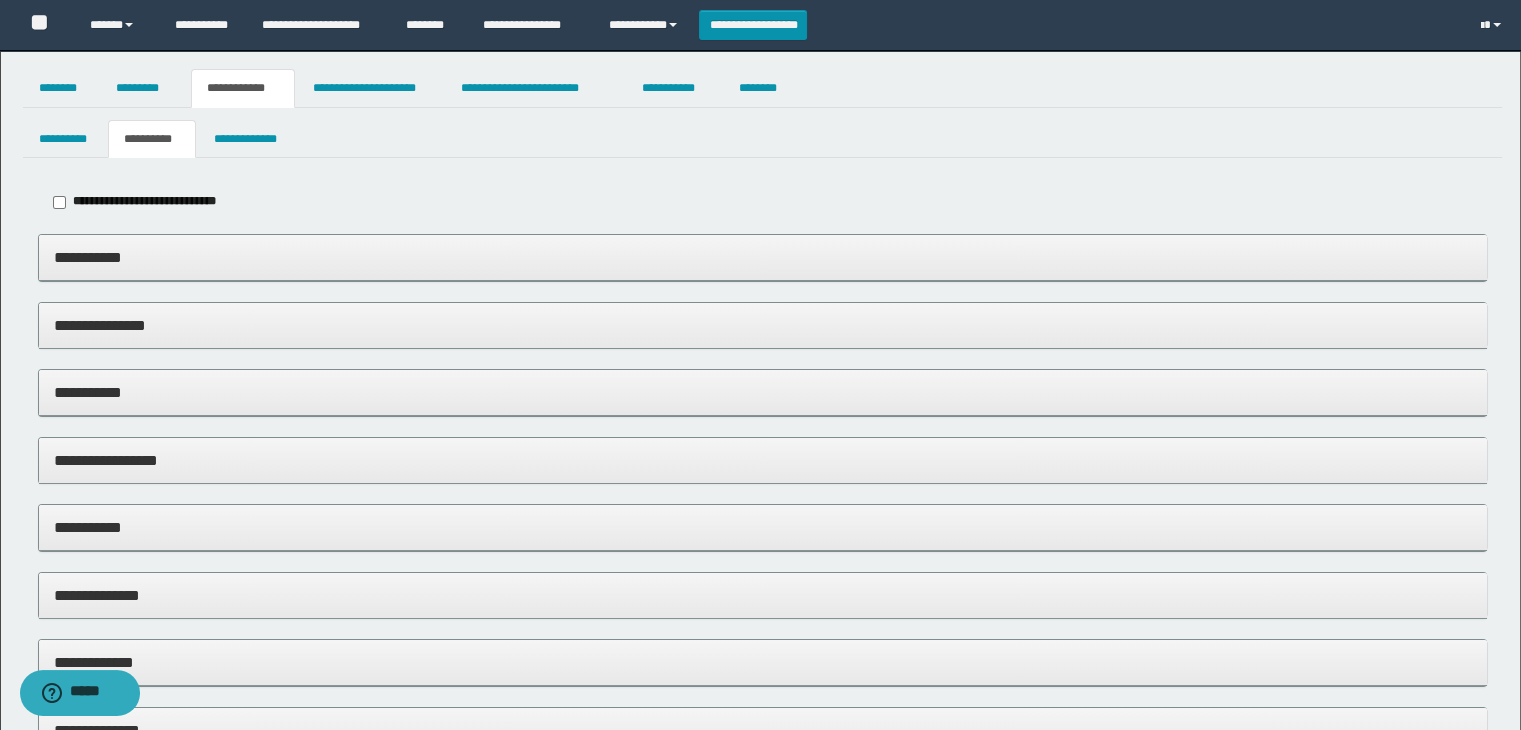 click on "**********" at bounding box center (763, 257) 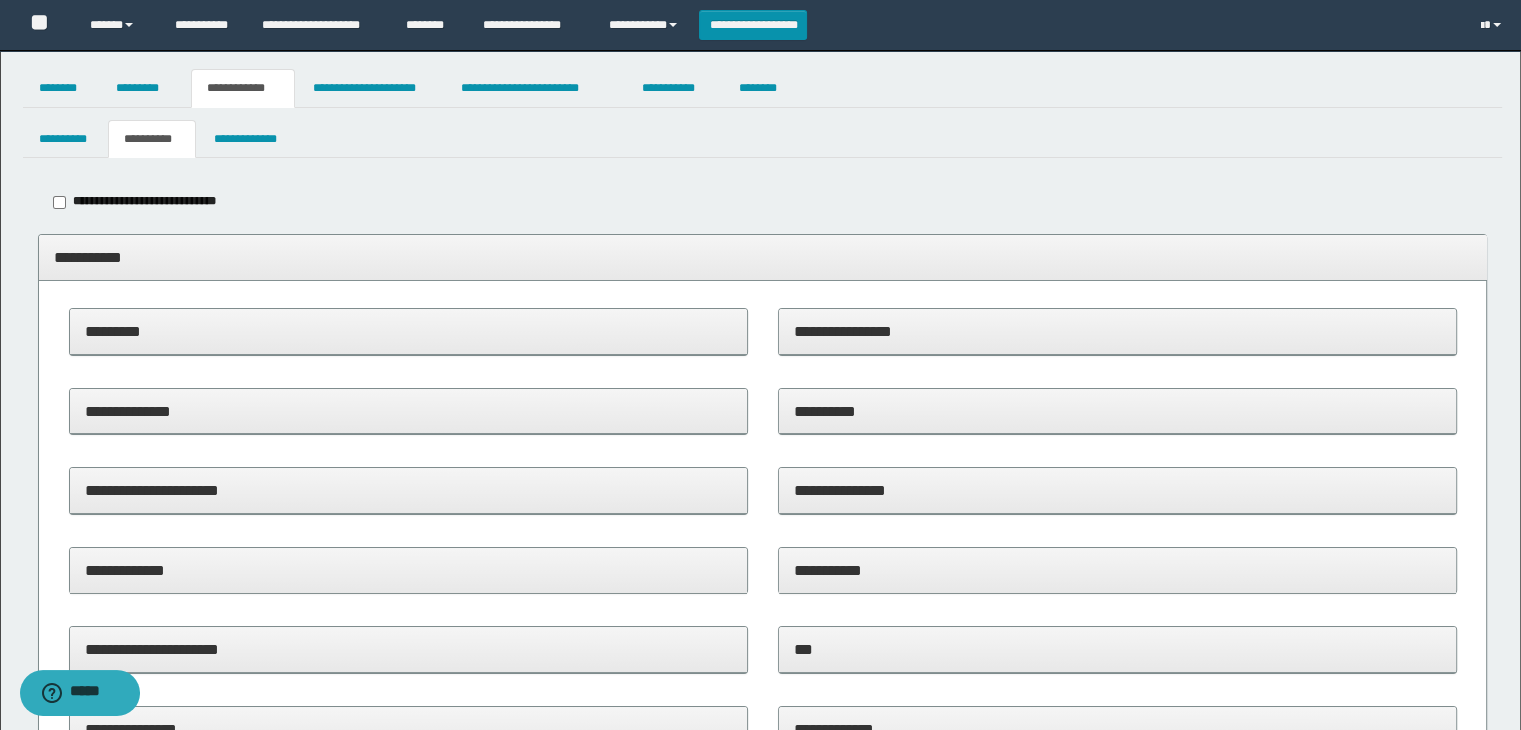 scroll, scrollTop: 200, scrollLeft: 0, axis: vertical 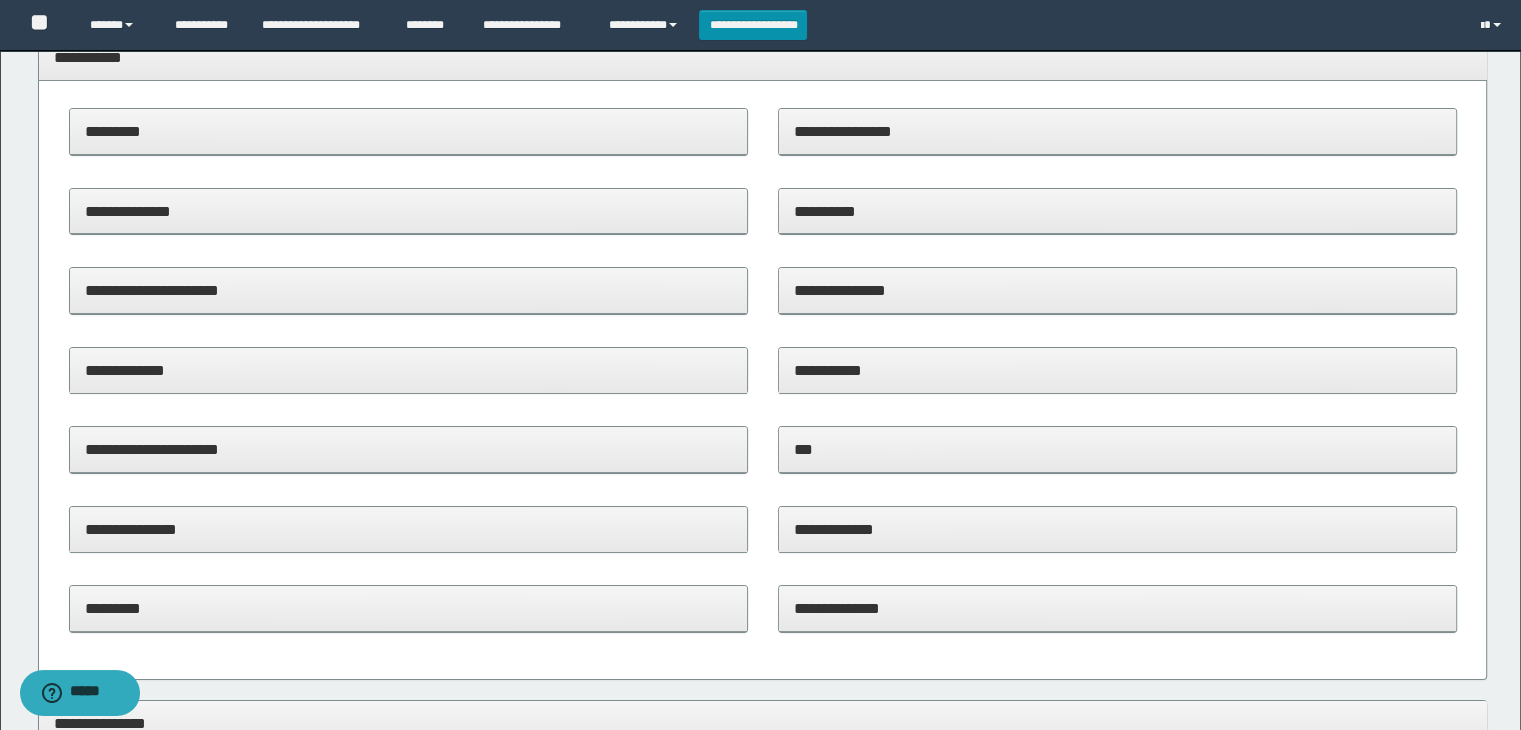 click on "**********" at bounding box center (408, 449) 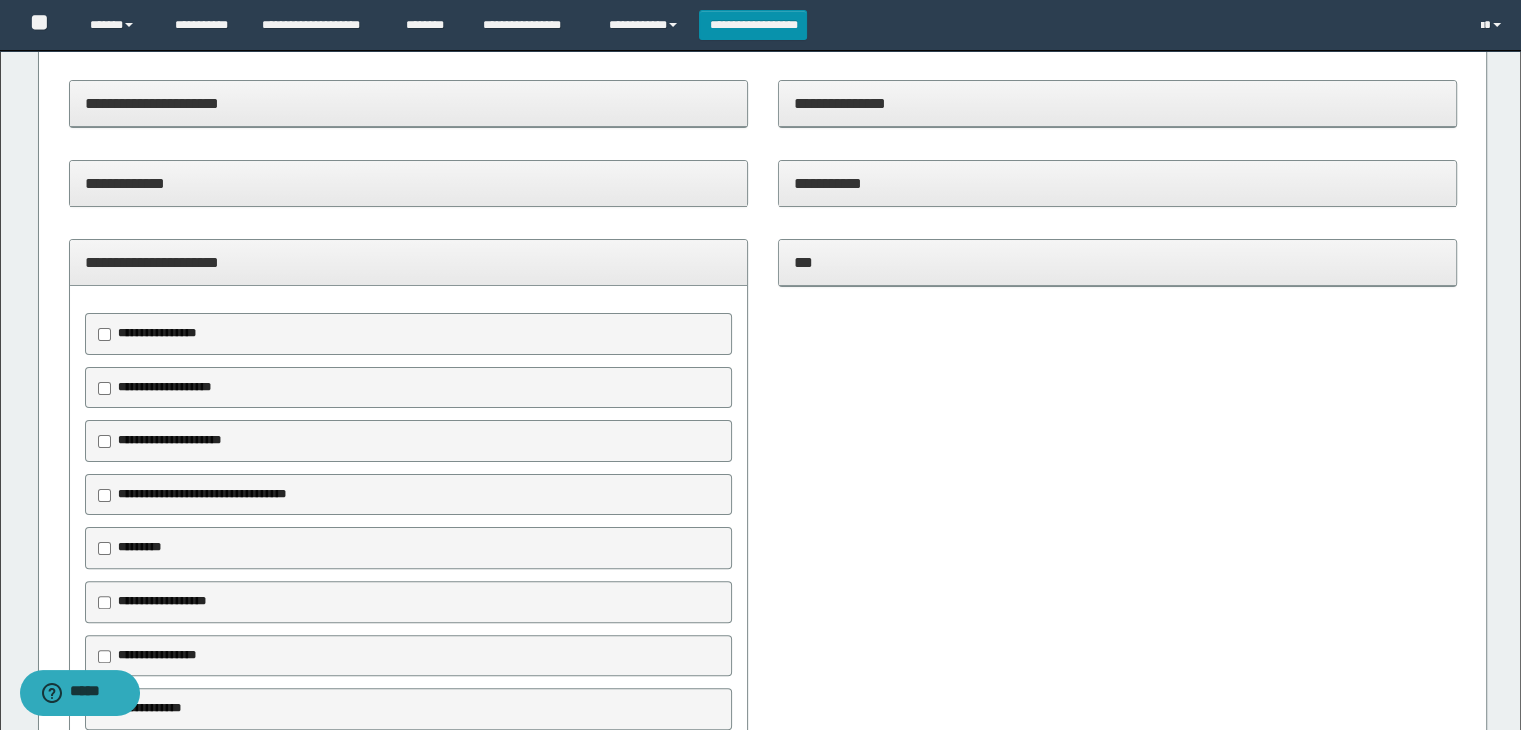 scroll, scrollTop: 400, scrollLeft: 0, axis: vertical 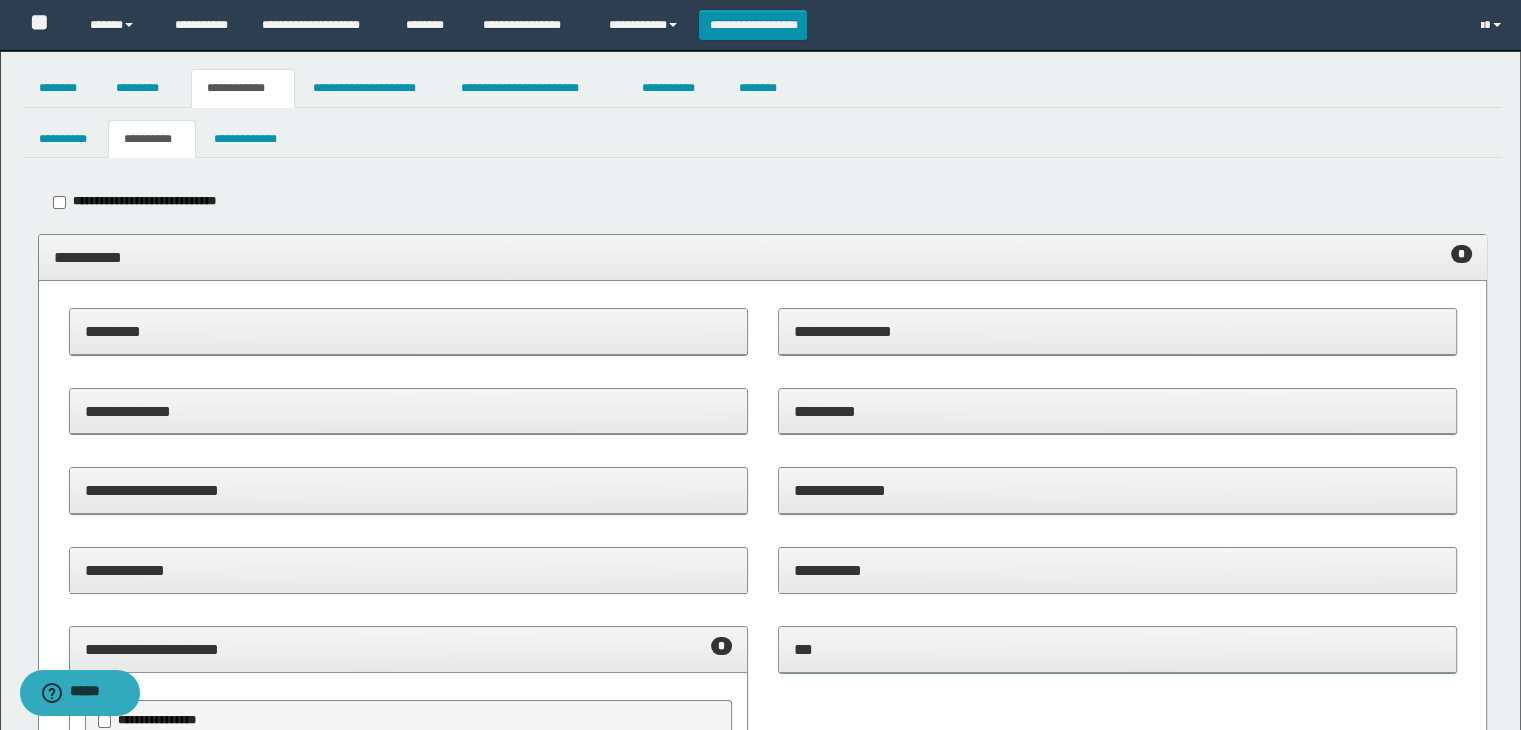 click on "*********" at bounding box center [408, 331] 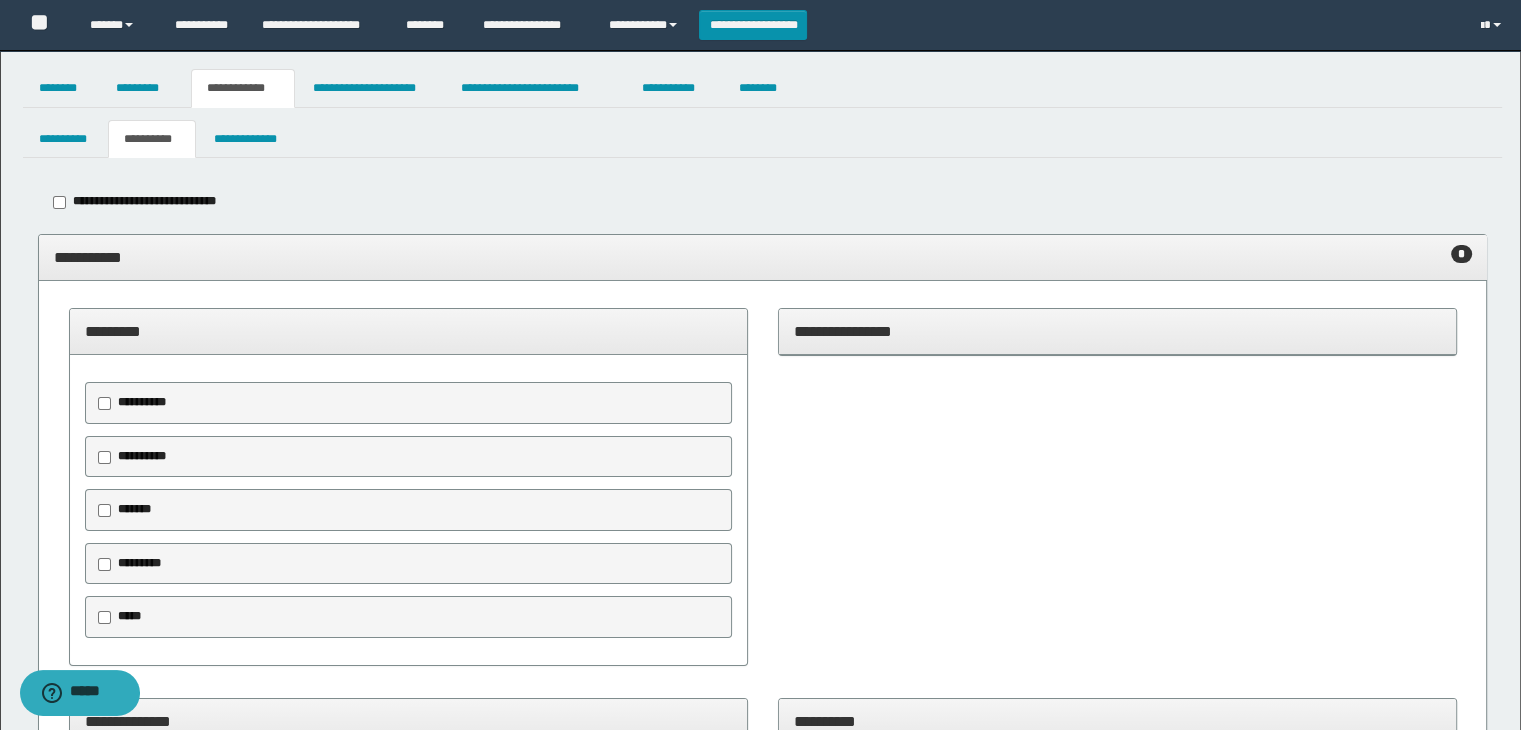 click on "*******" at bounding box center (125, 510) 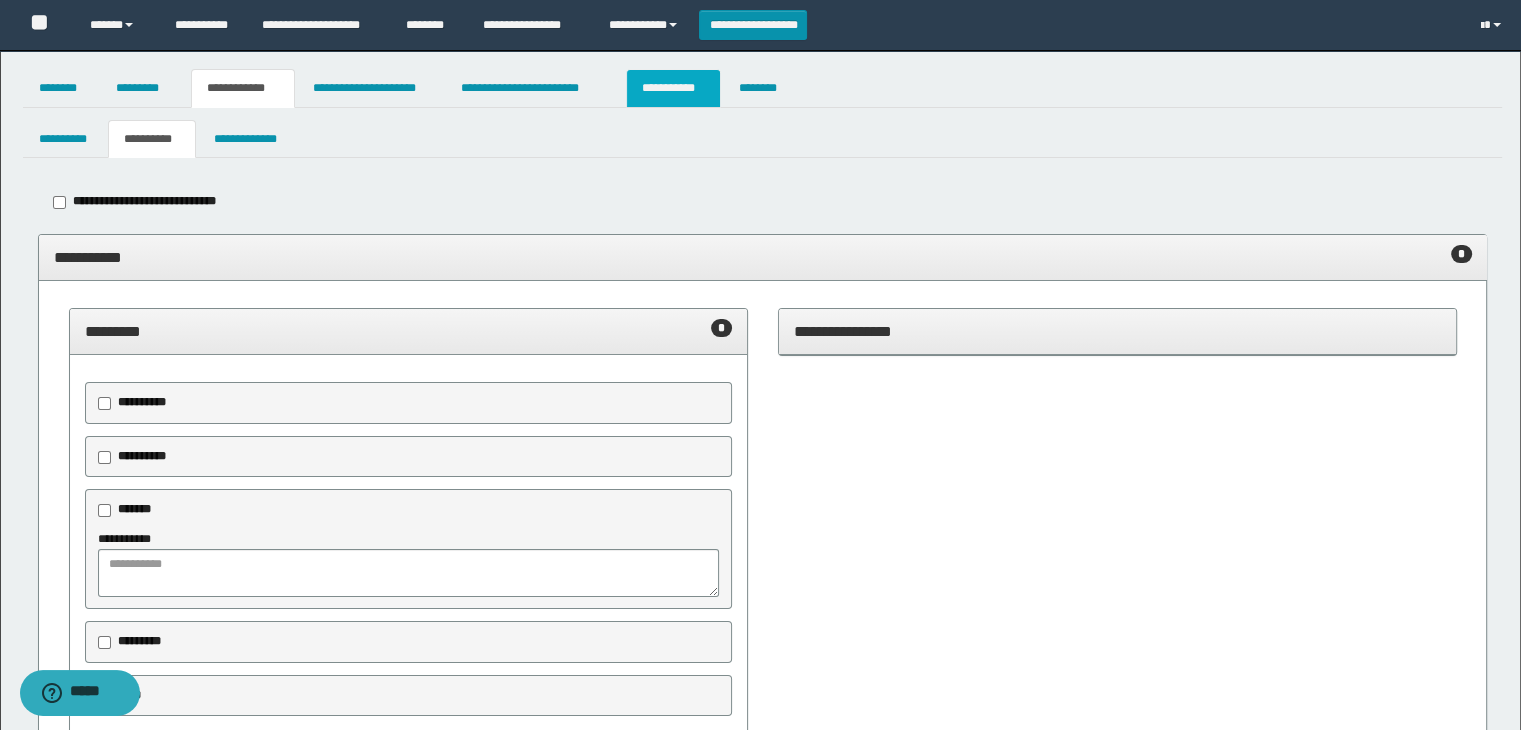 click on "**********" at bounding box center (673, 88) 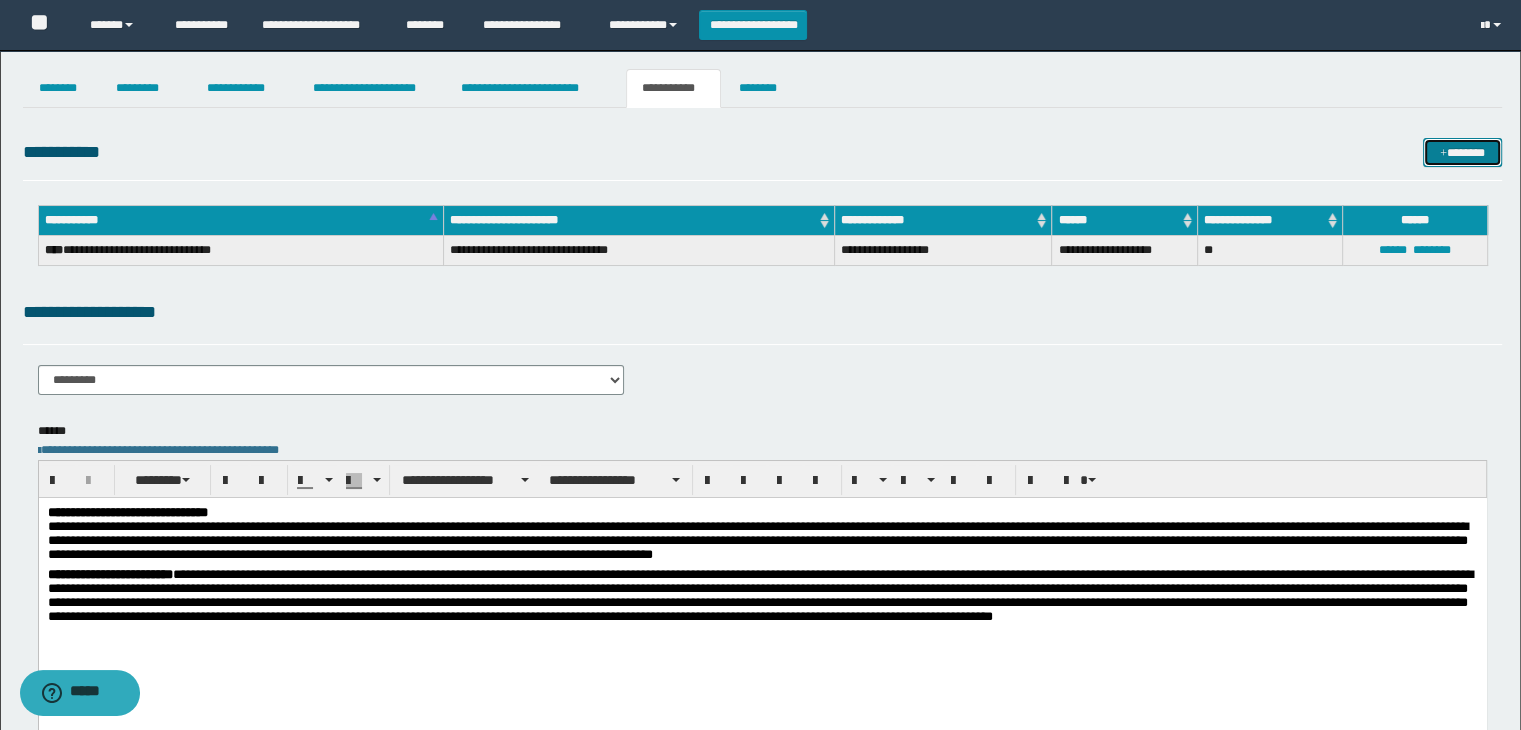 click on "*******" at bounding box center [1462, 153] 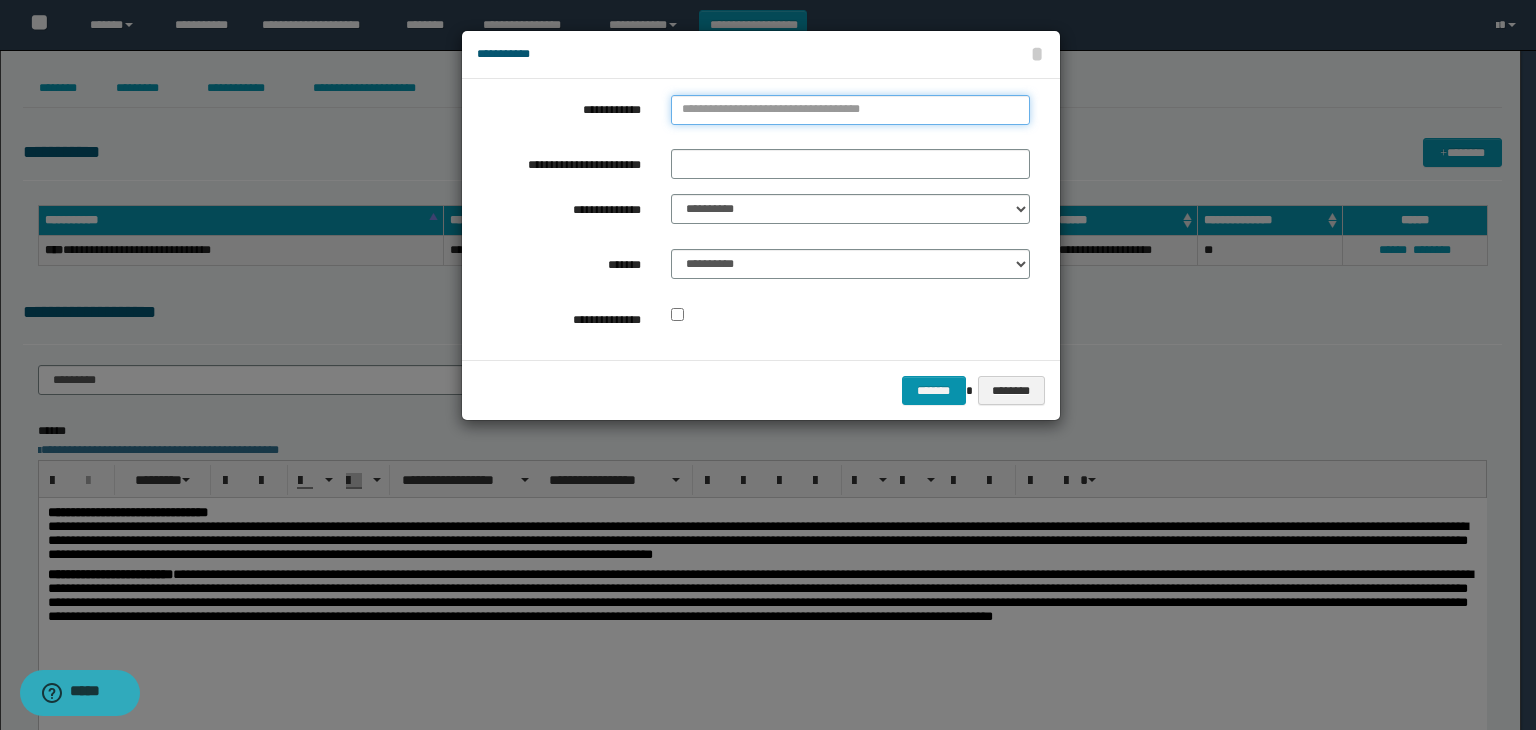 type on "**********" 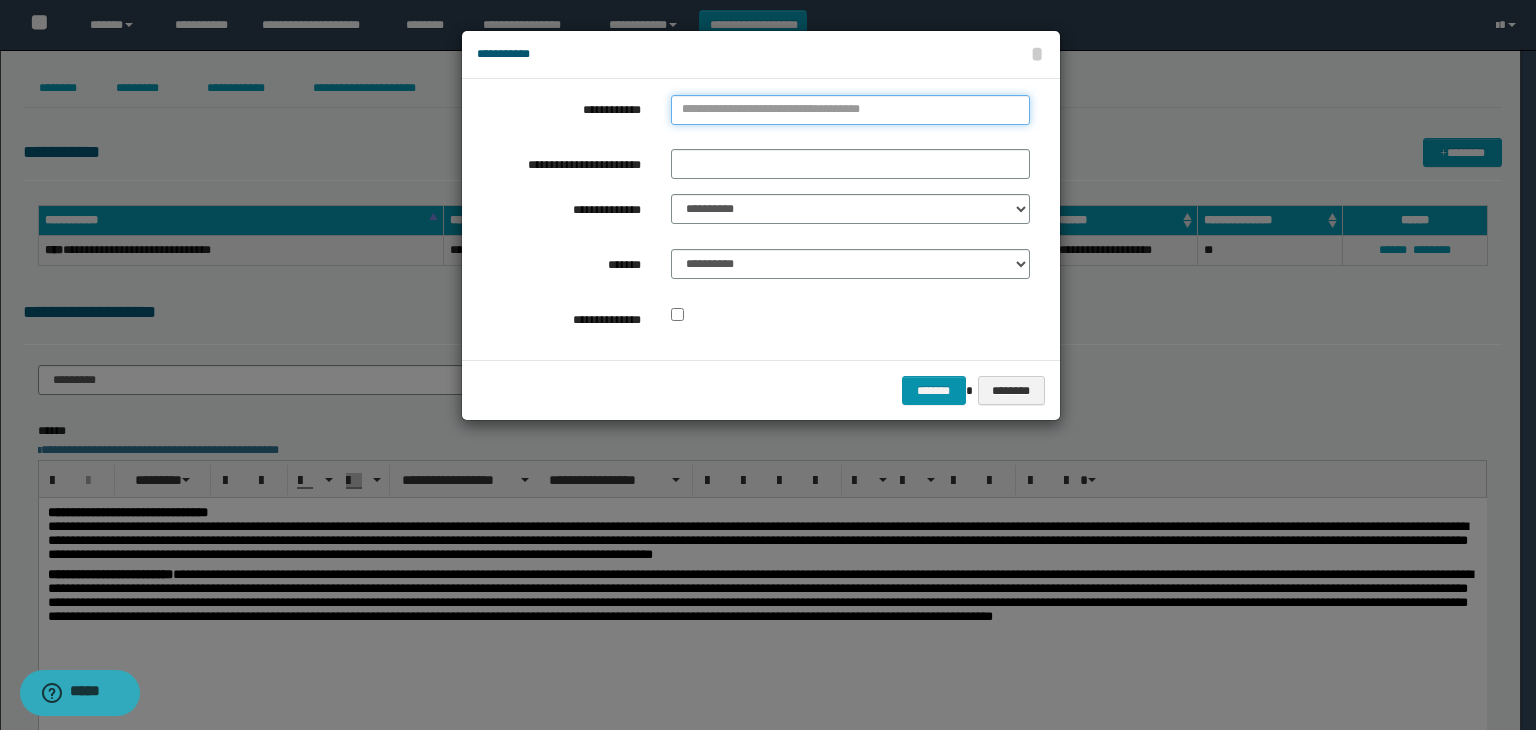 click on "**********" at bounding box center (850, 110) 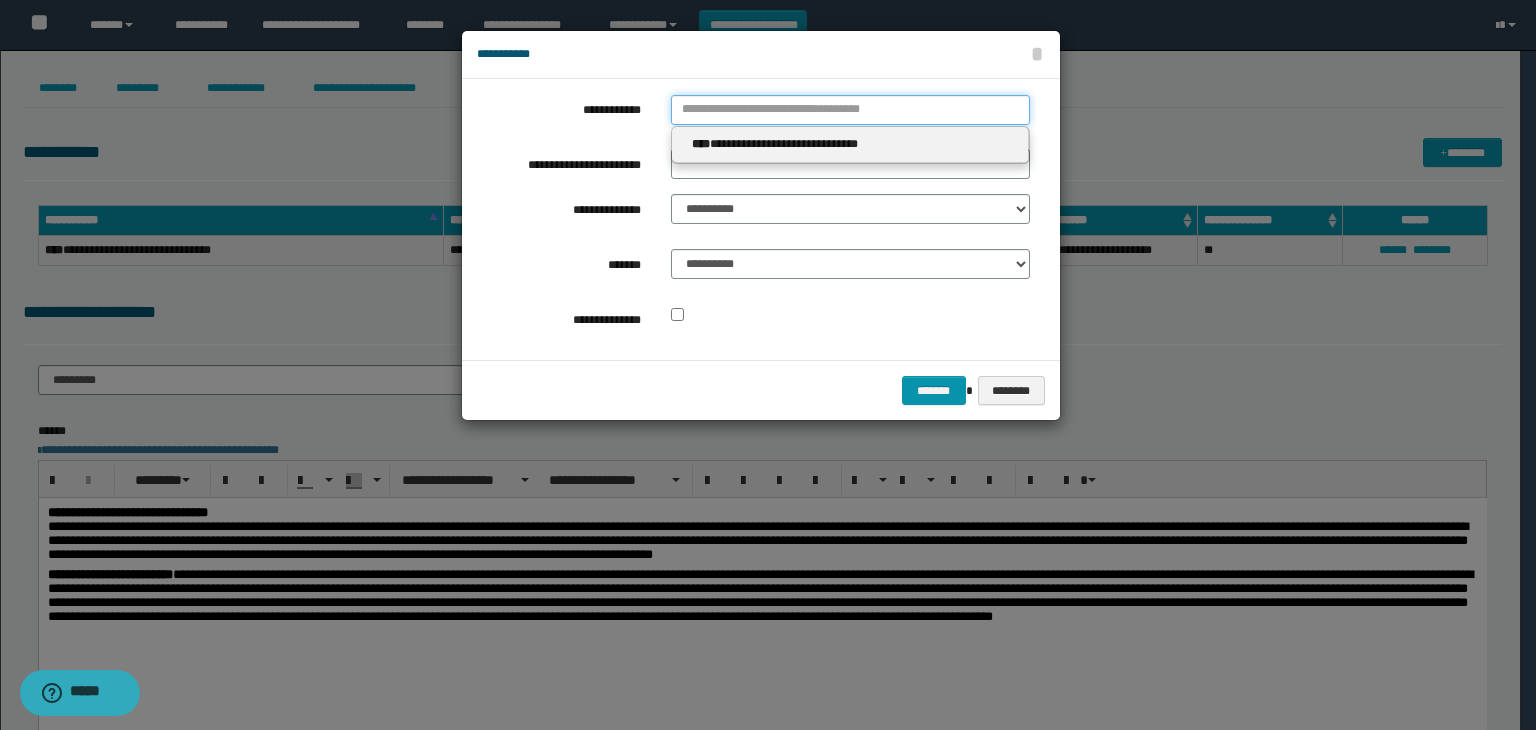 type 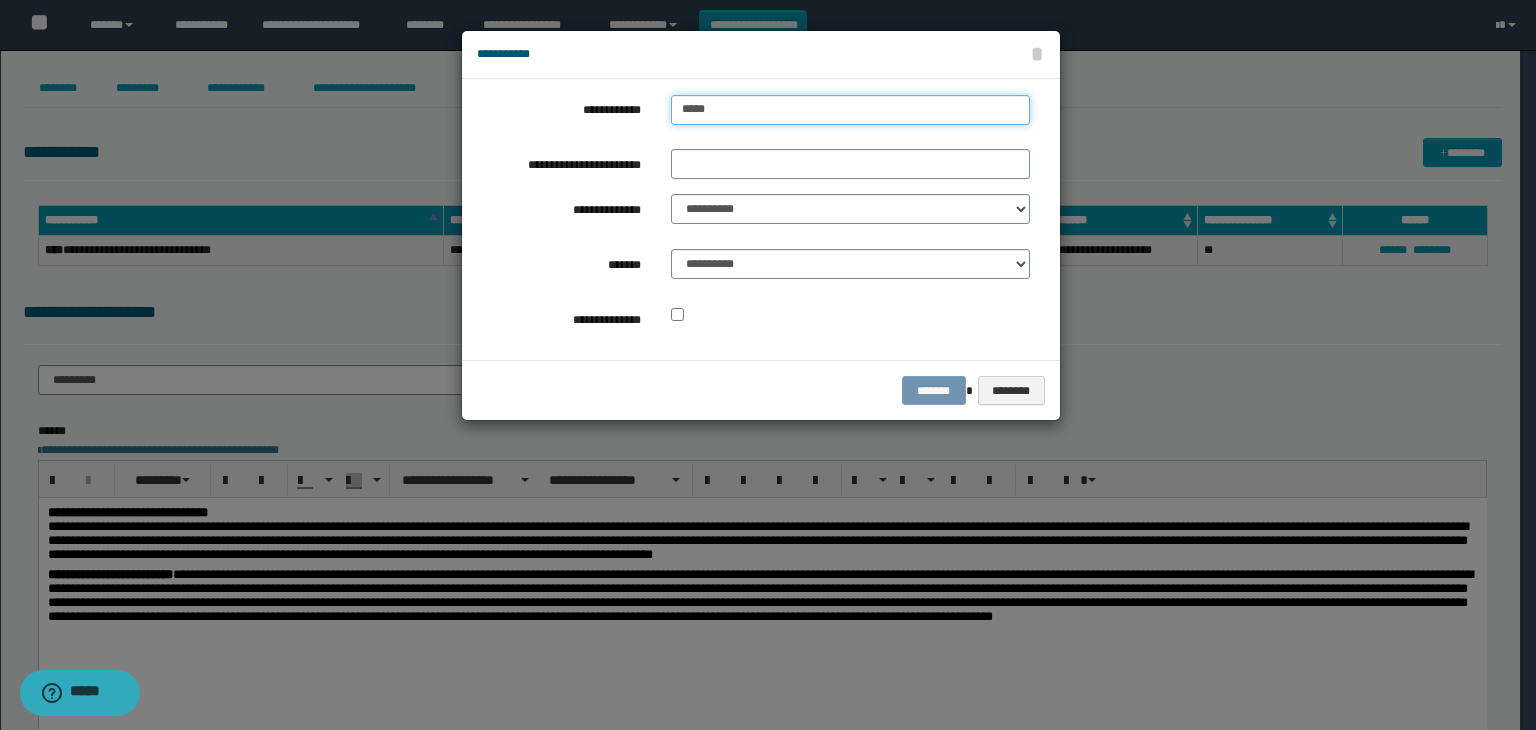 type on "******" 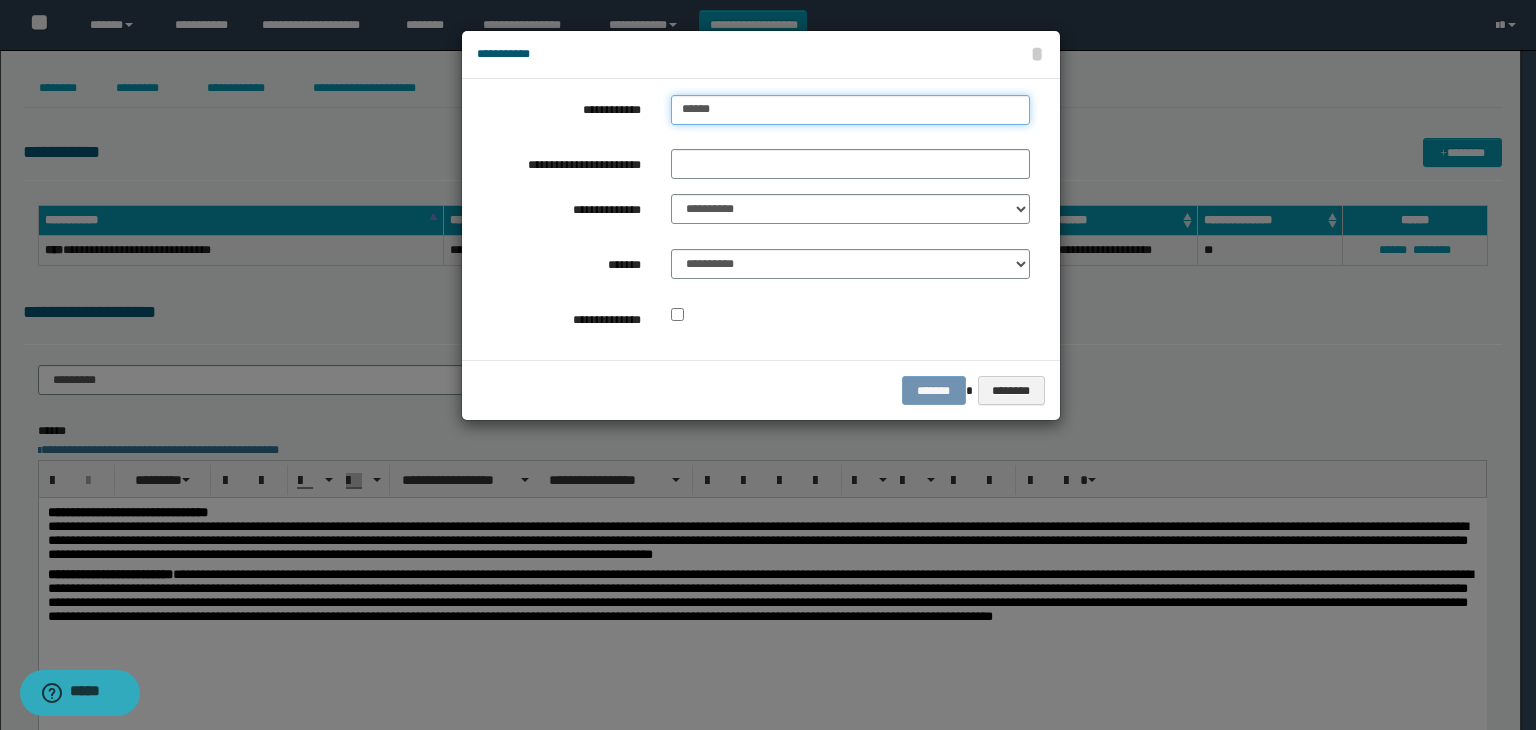 type on "**********" 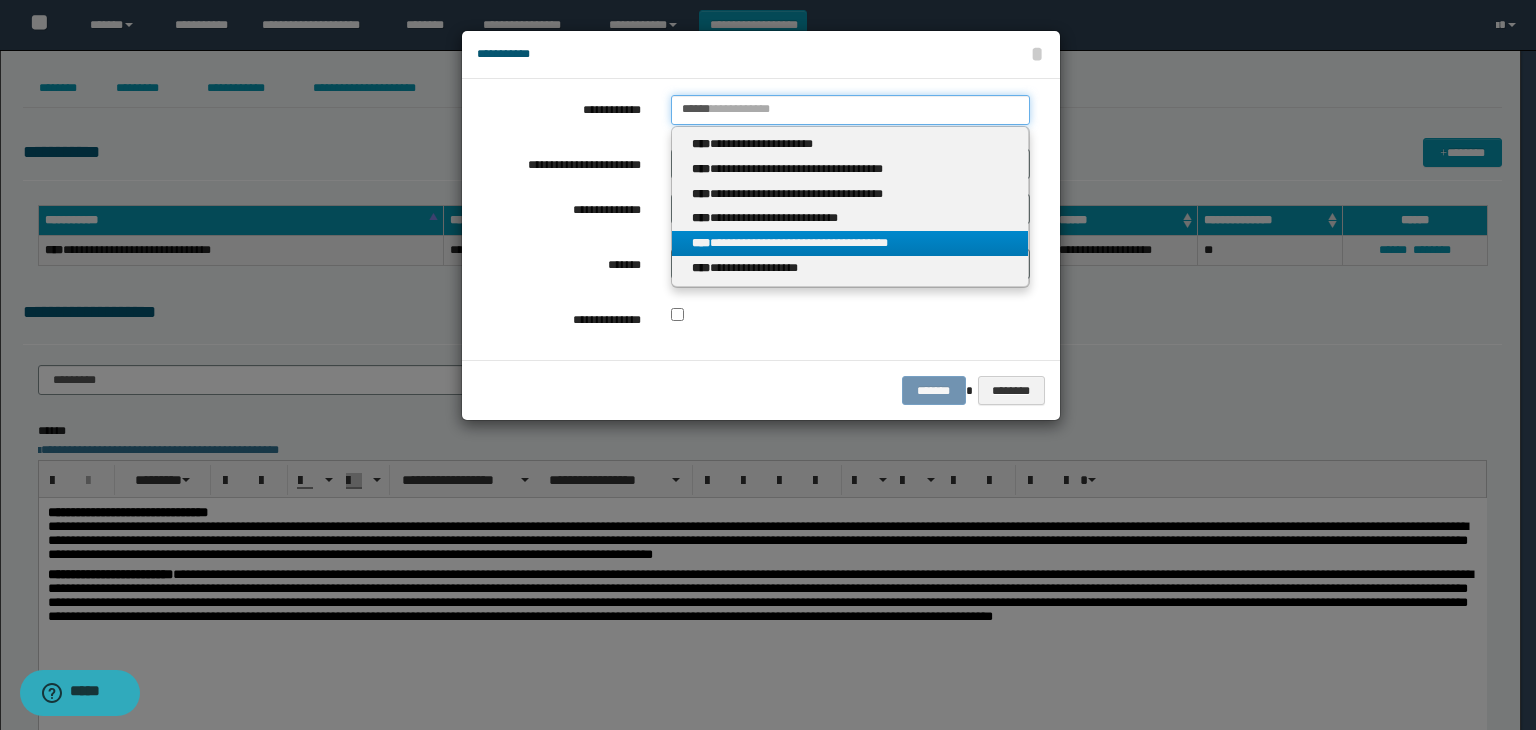 type on "******" 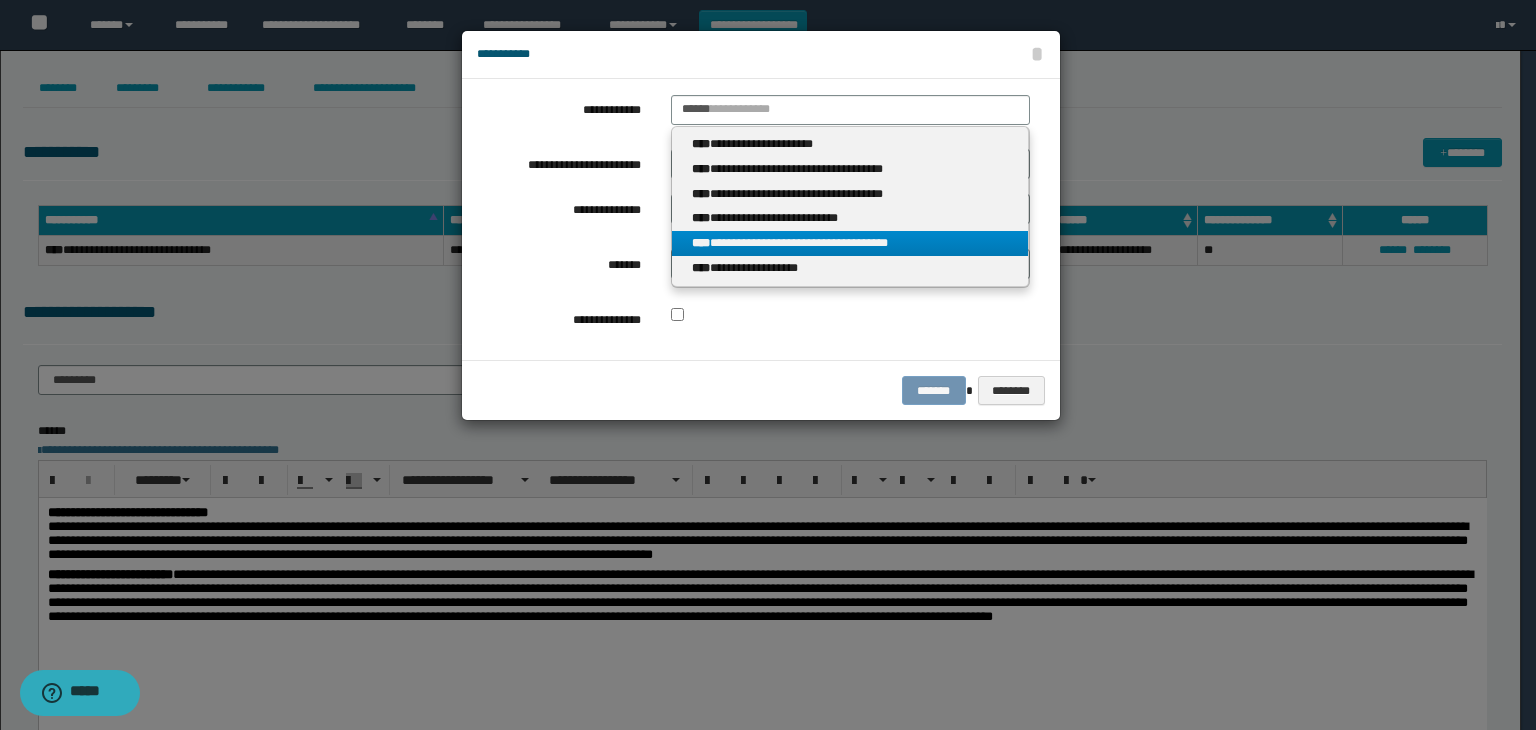 drag, startPoint x: 812, startPoint y: 238, endPoint x: 798, endPoint y: 228, distance: 17.20465 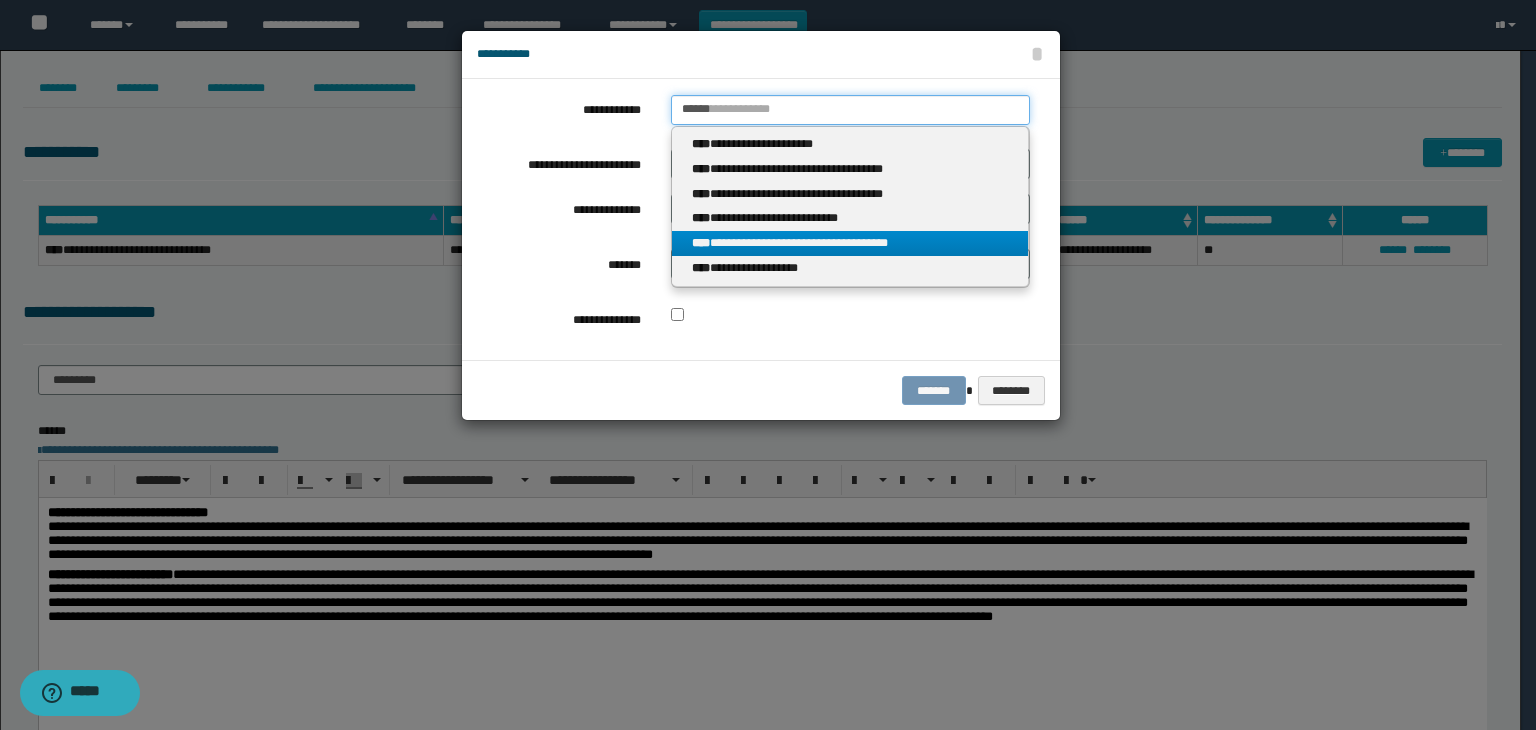 type 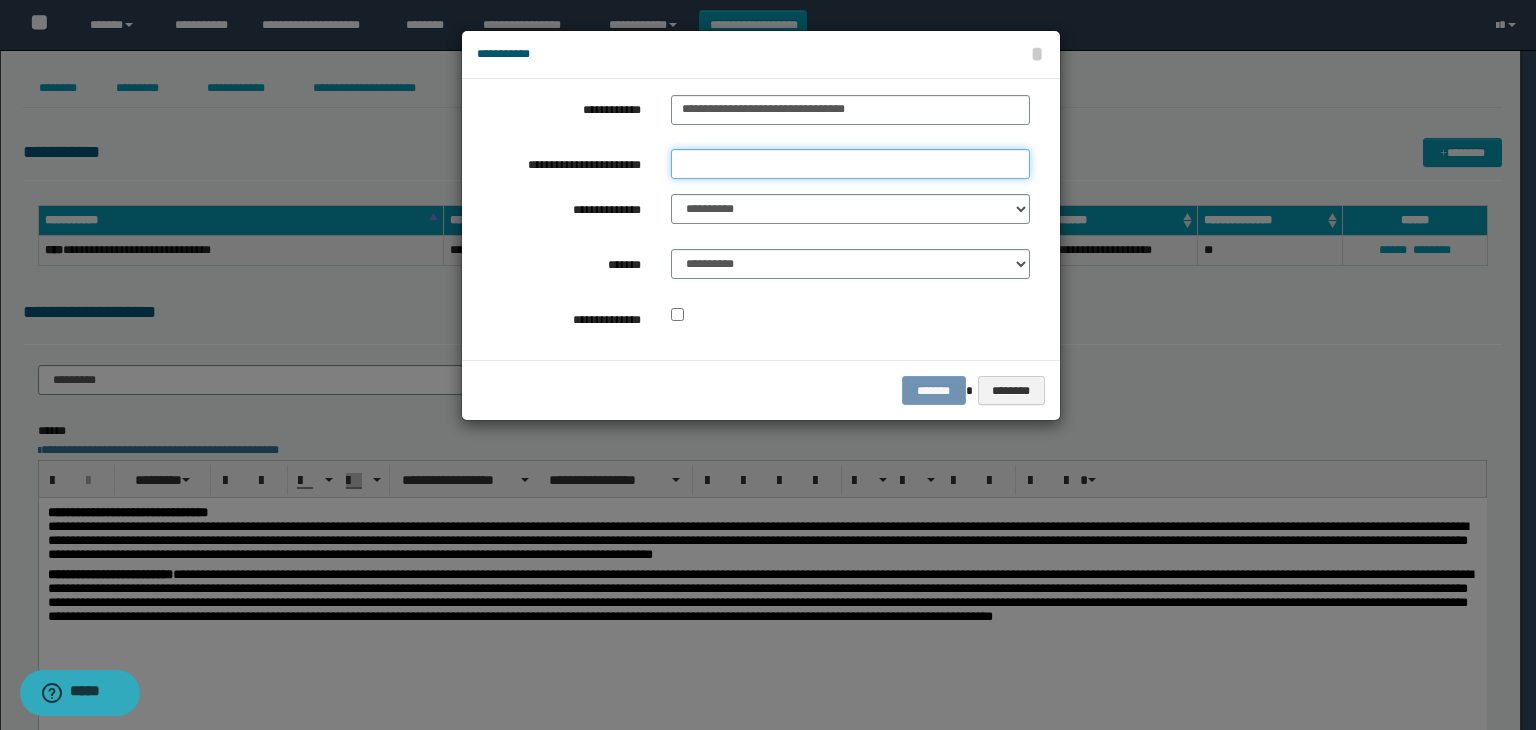 drag, startPoint x: 731, startPoint y: 173, endPoint x: 719, endPoint y: 160, distance: 17.691807 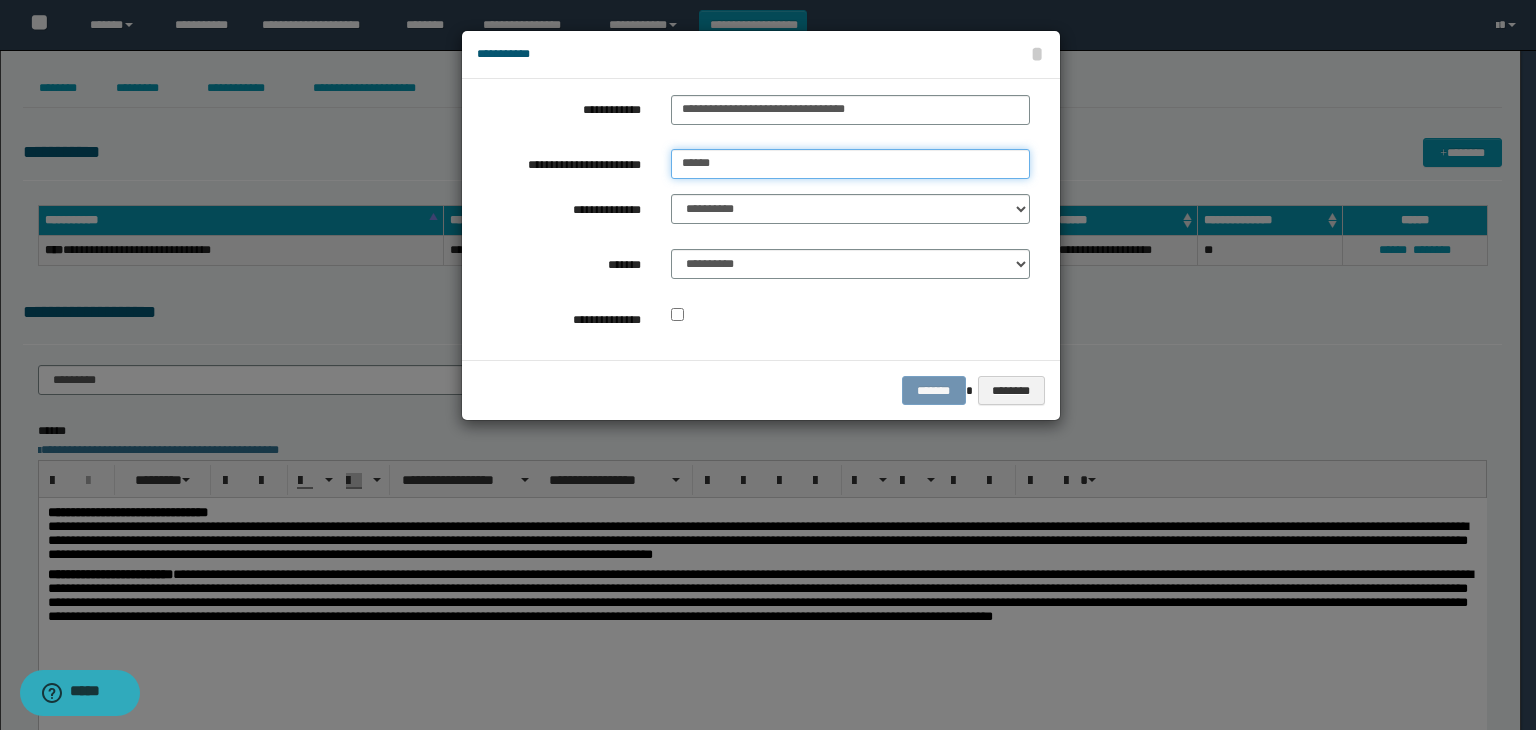 type on "**********" 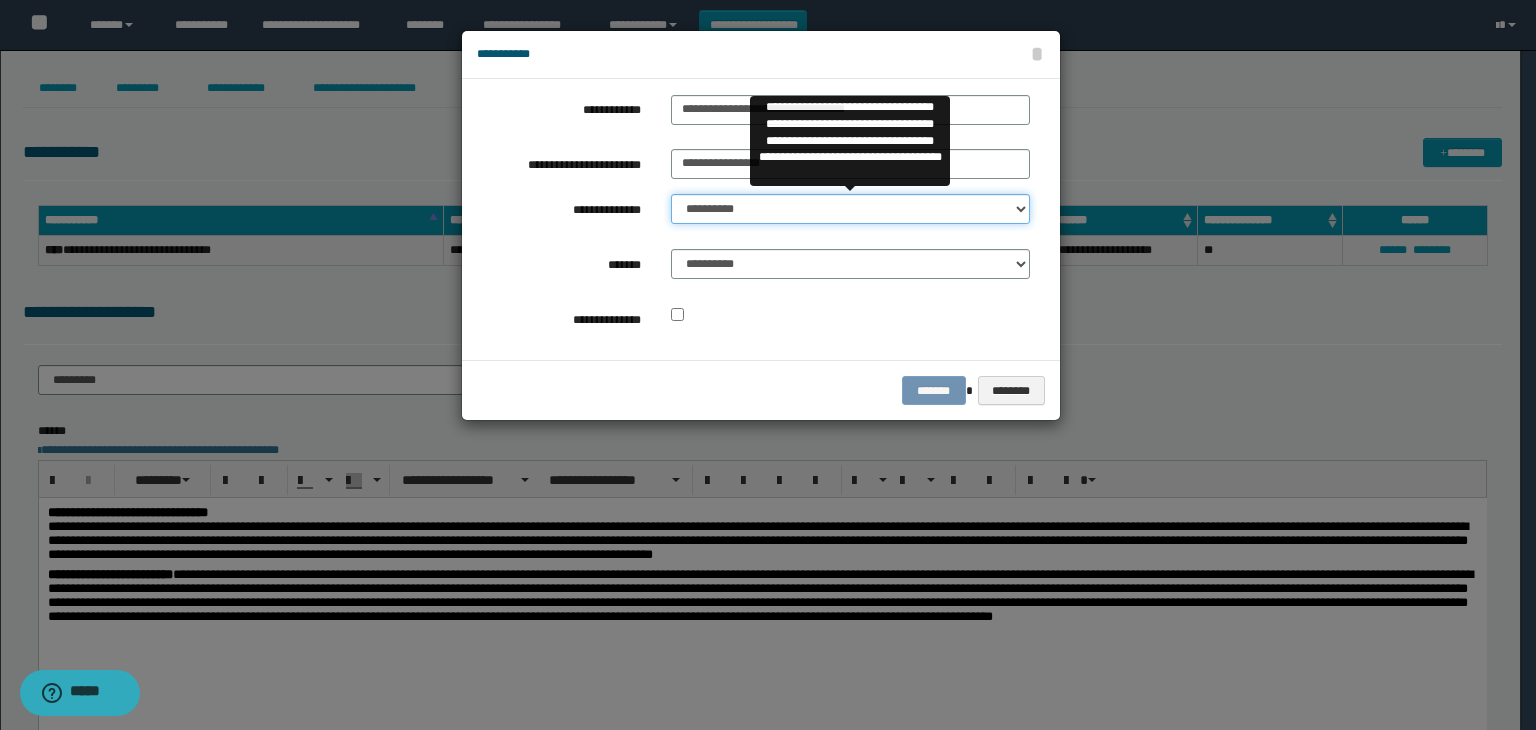 click on "**********" at bounding box center (850, 209) 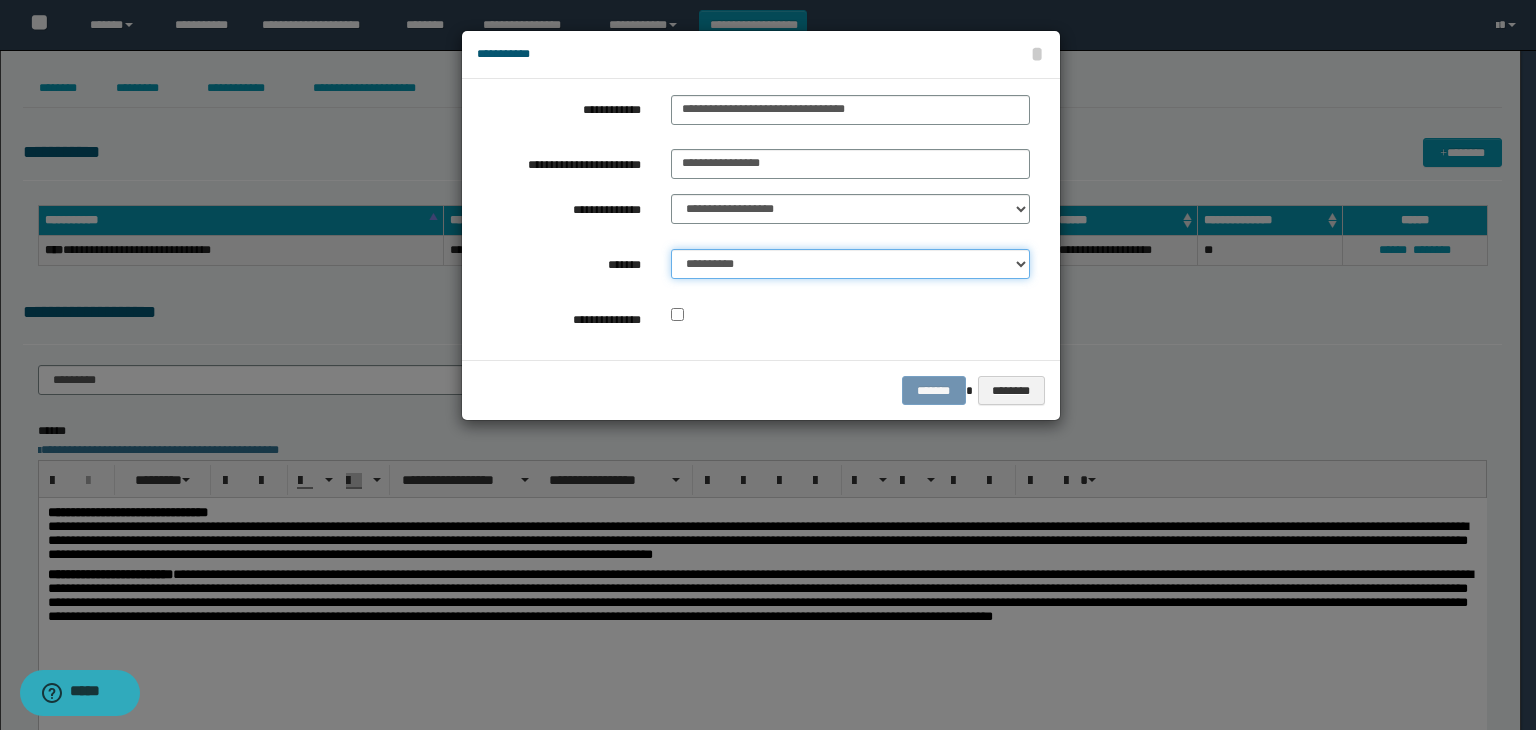 drag, startPoint x: 761, startPoint y: 262, endPoint x: 764, endPoint y: 277, distance: 15.297058 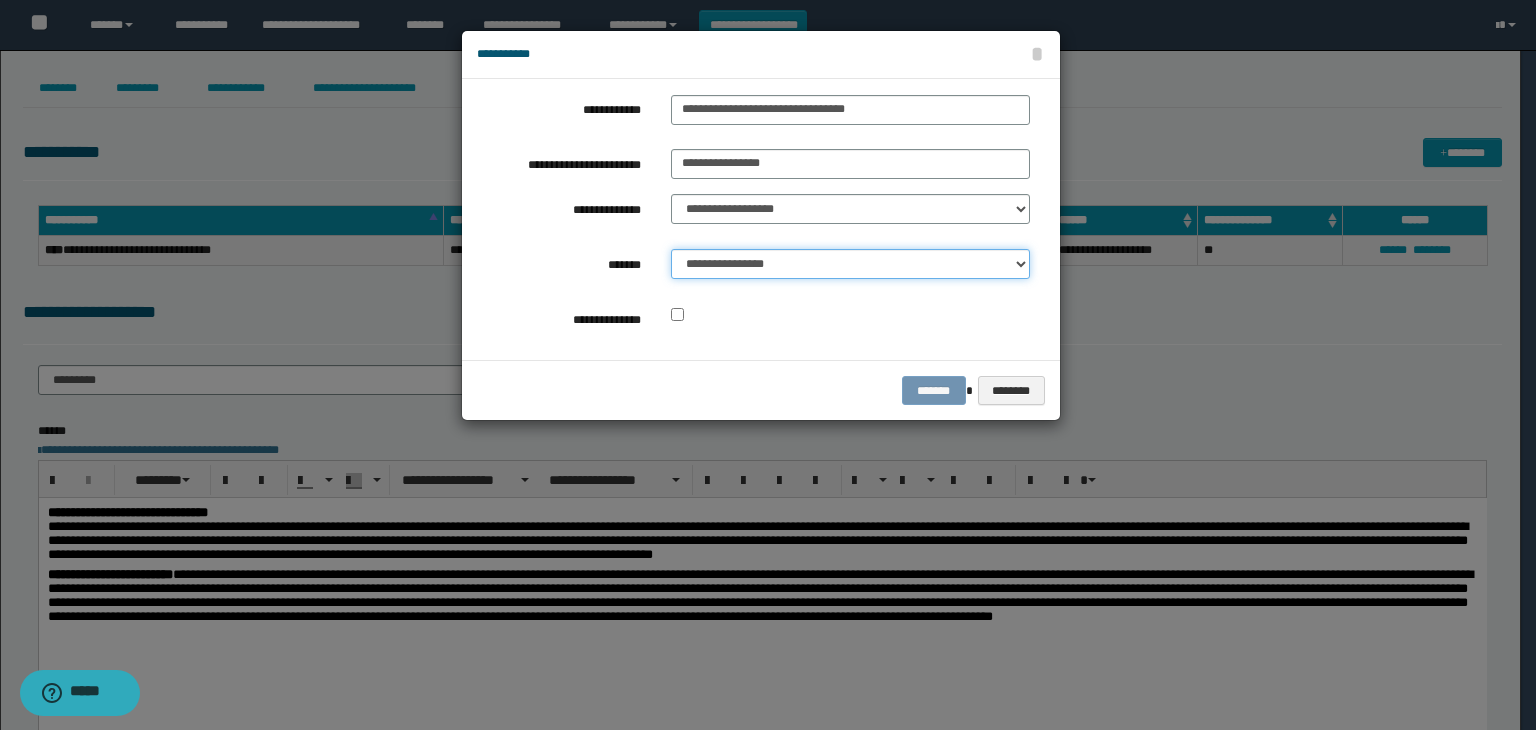 click on "**********" at bounding box center (850, 264) 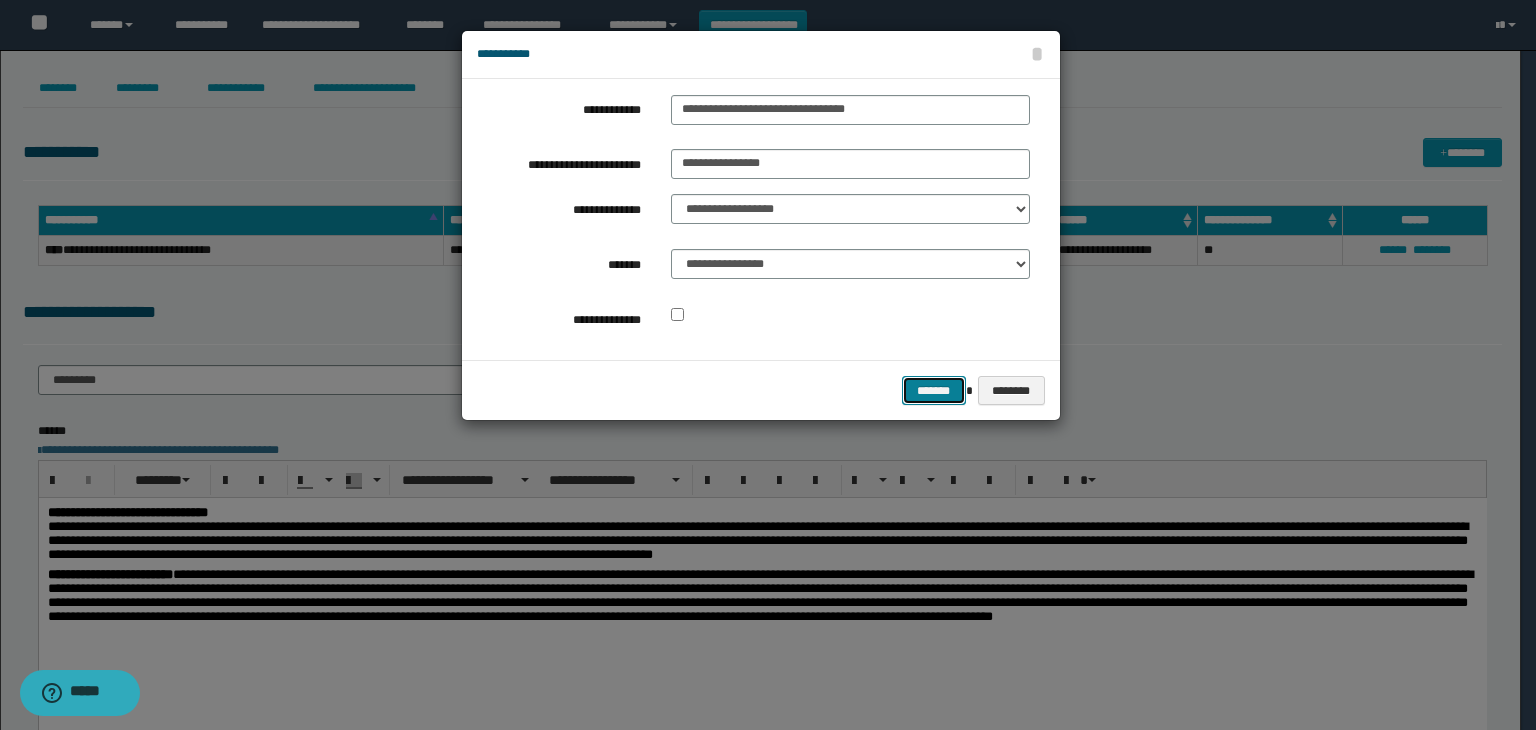 click on "*******" at bounding box center [934, 391] 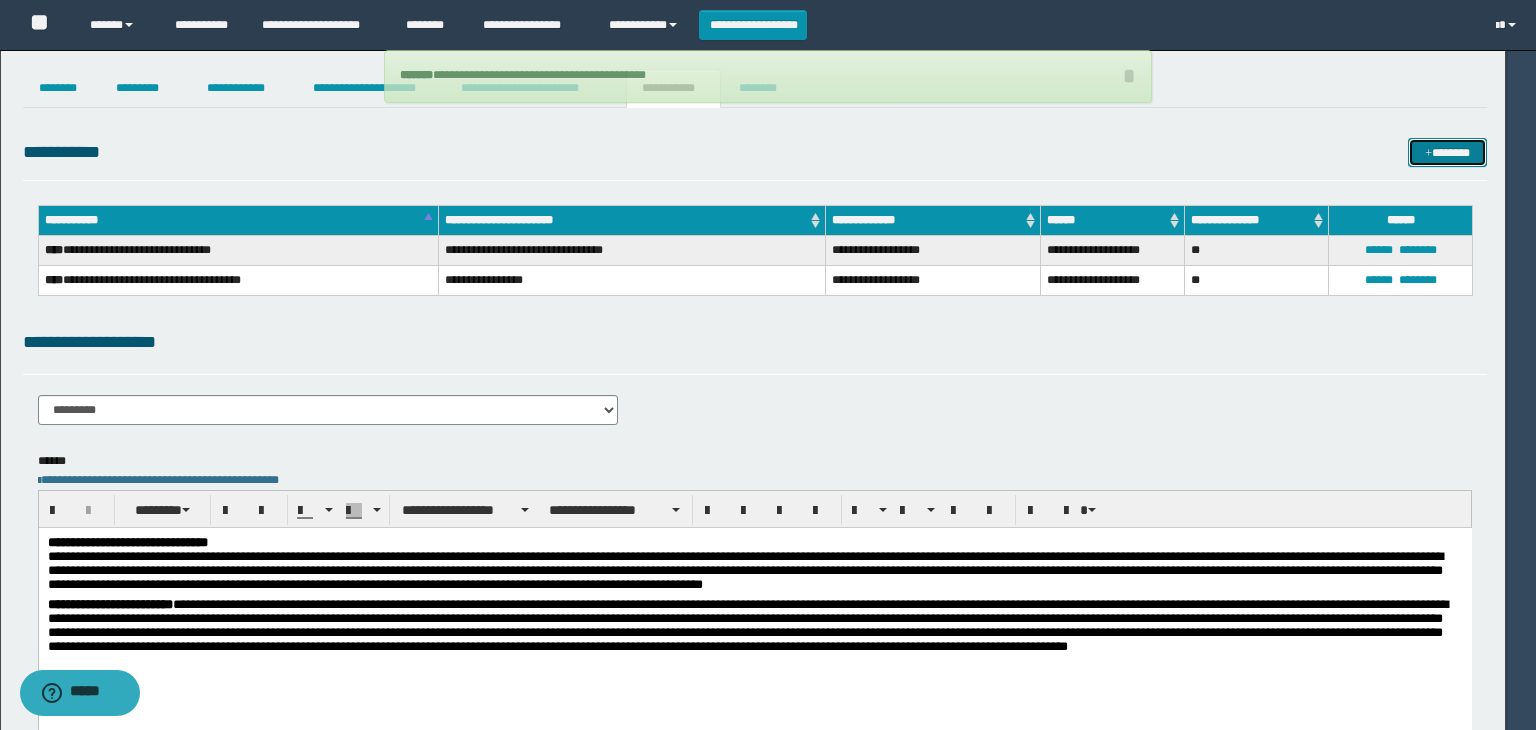 type 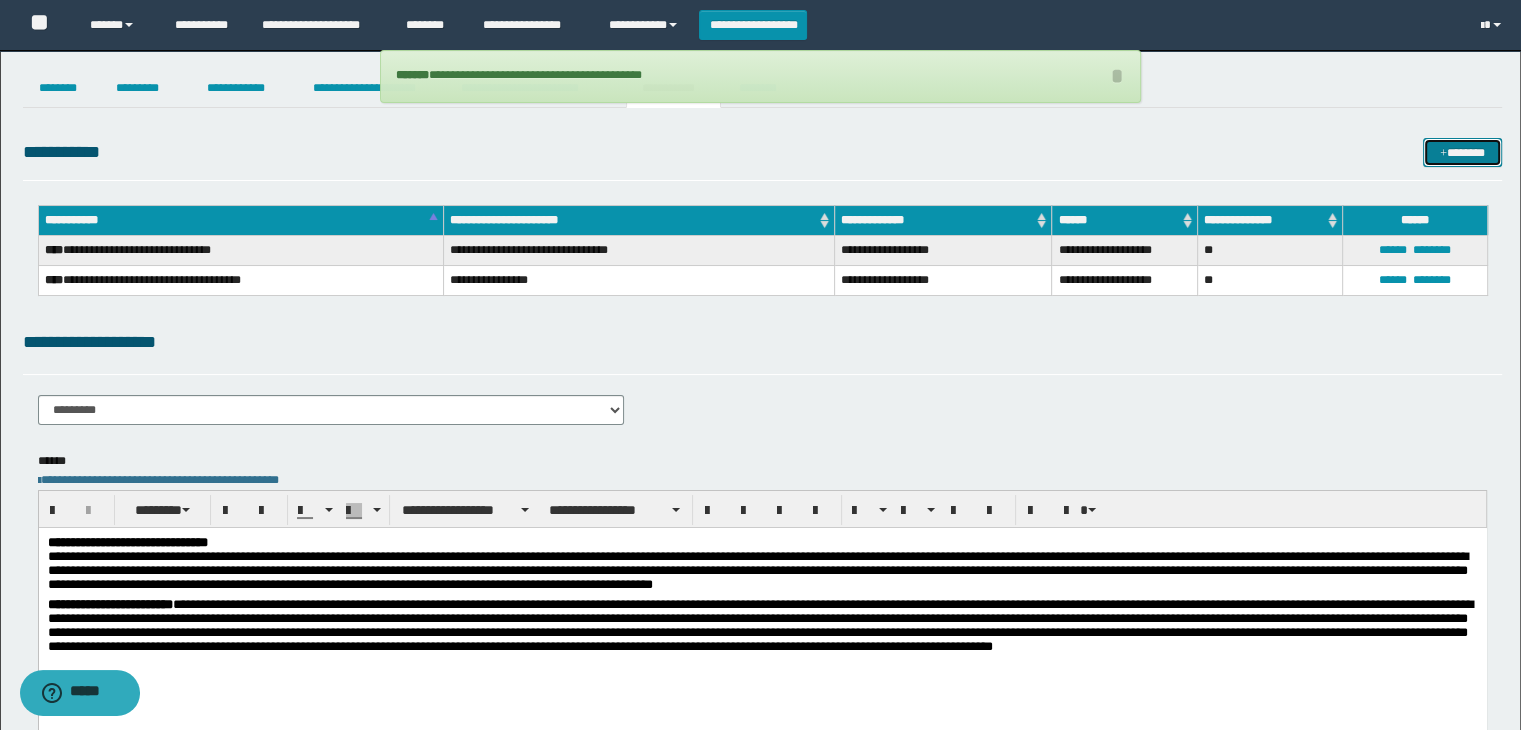 click on "*******" at bounding box center (1462, 153) 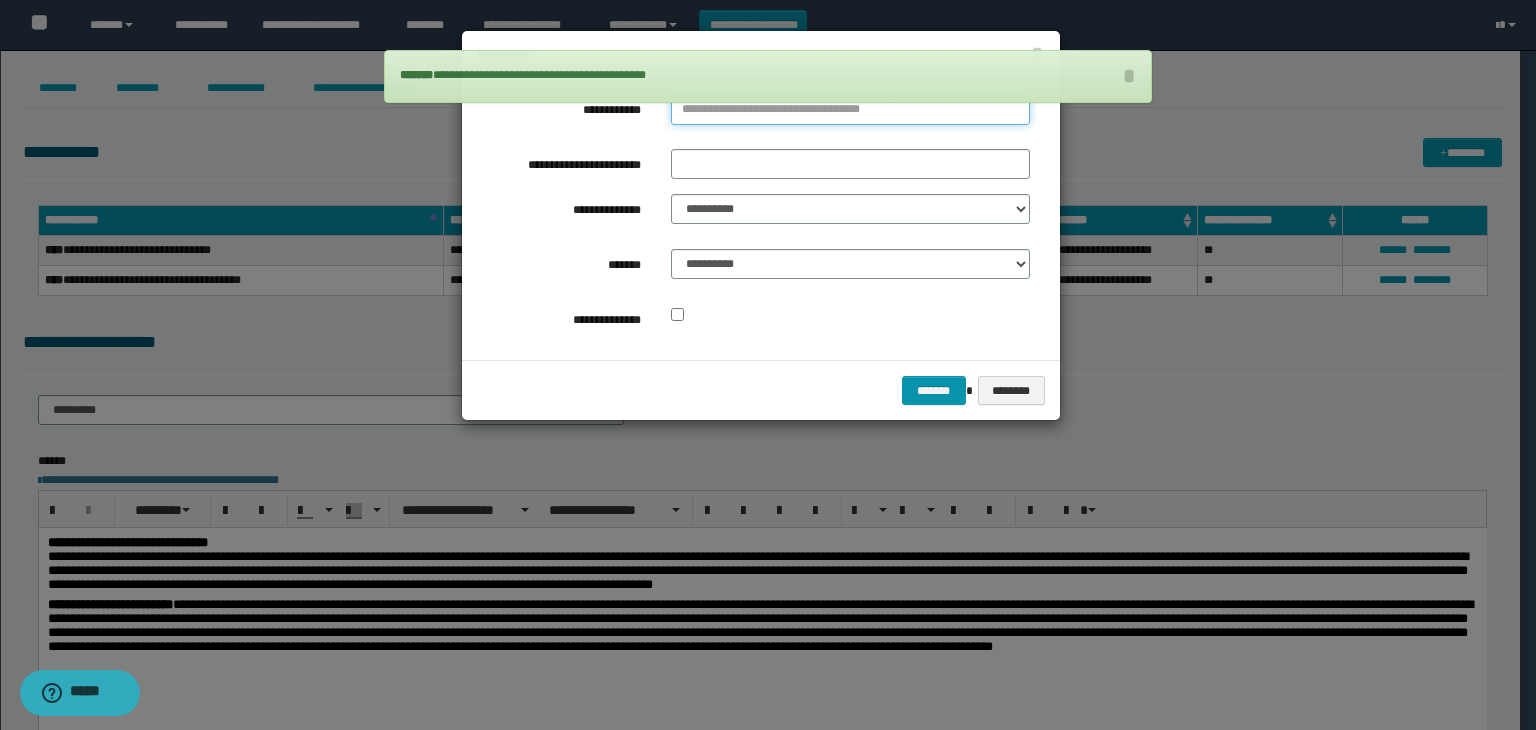 type on "**********" 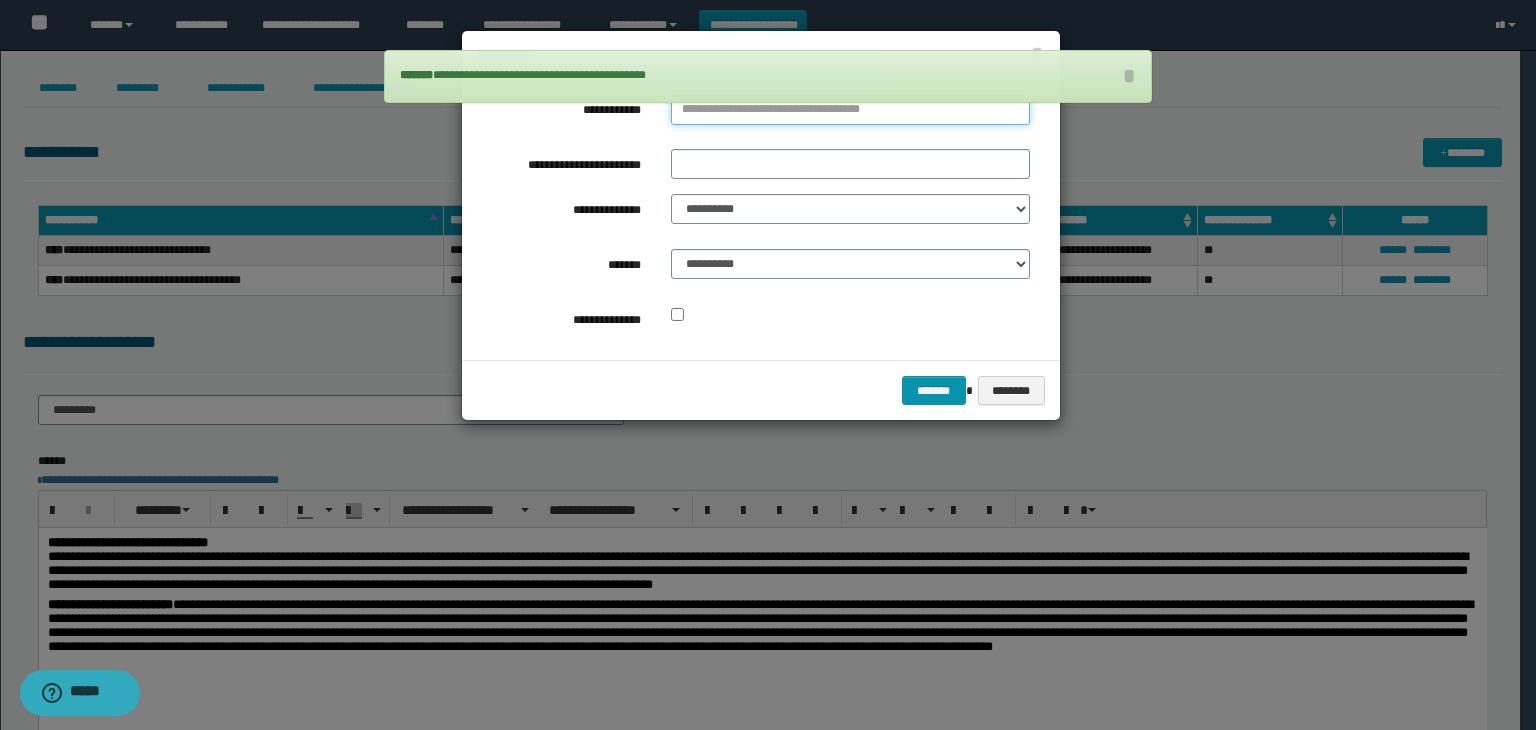 click on "**********" at bounding box center (850, 110) 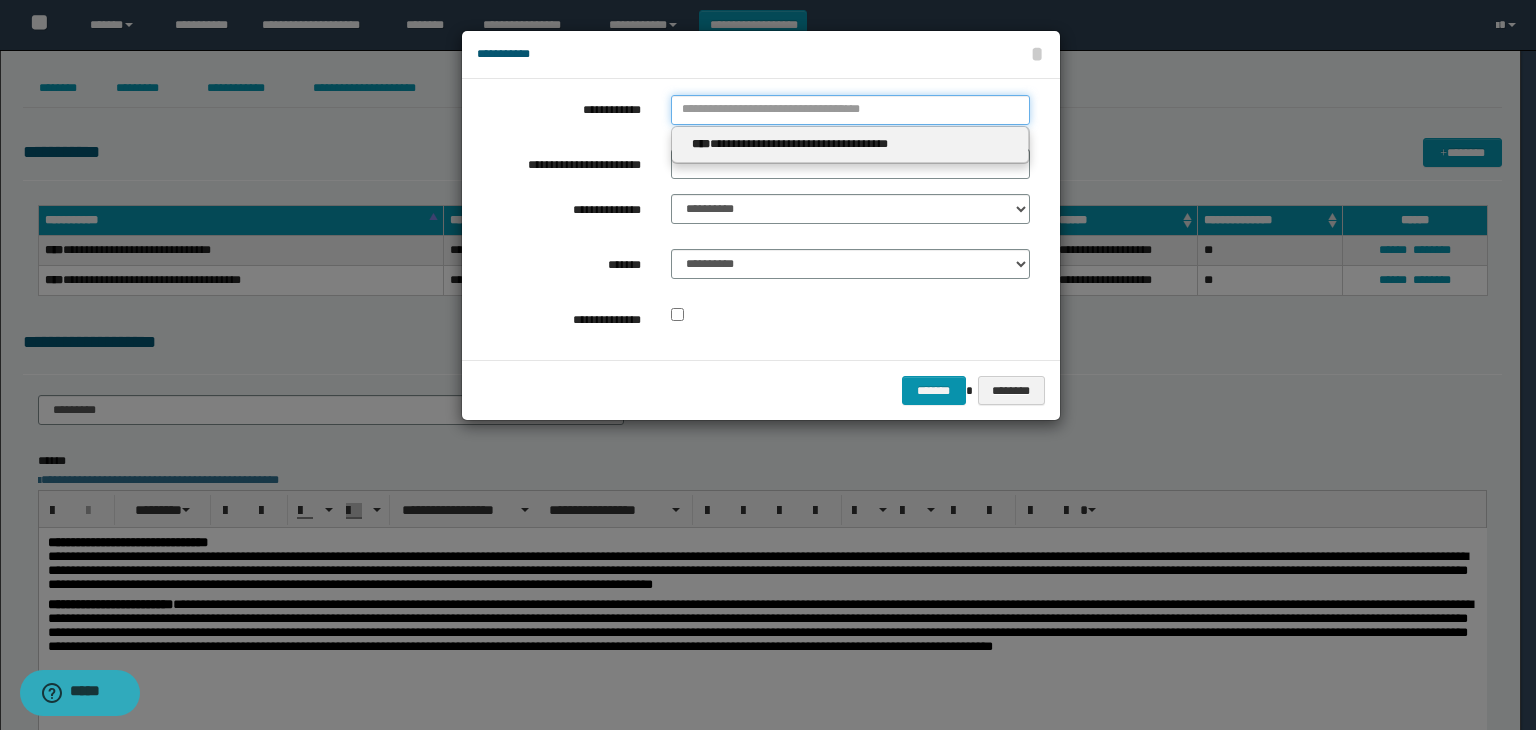 type 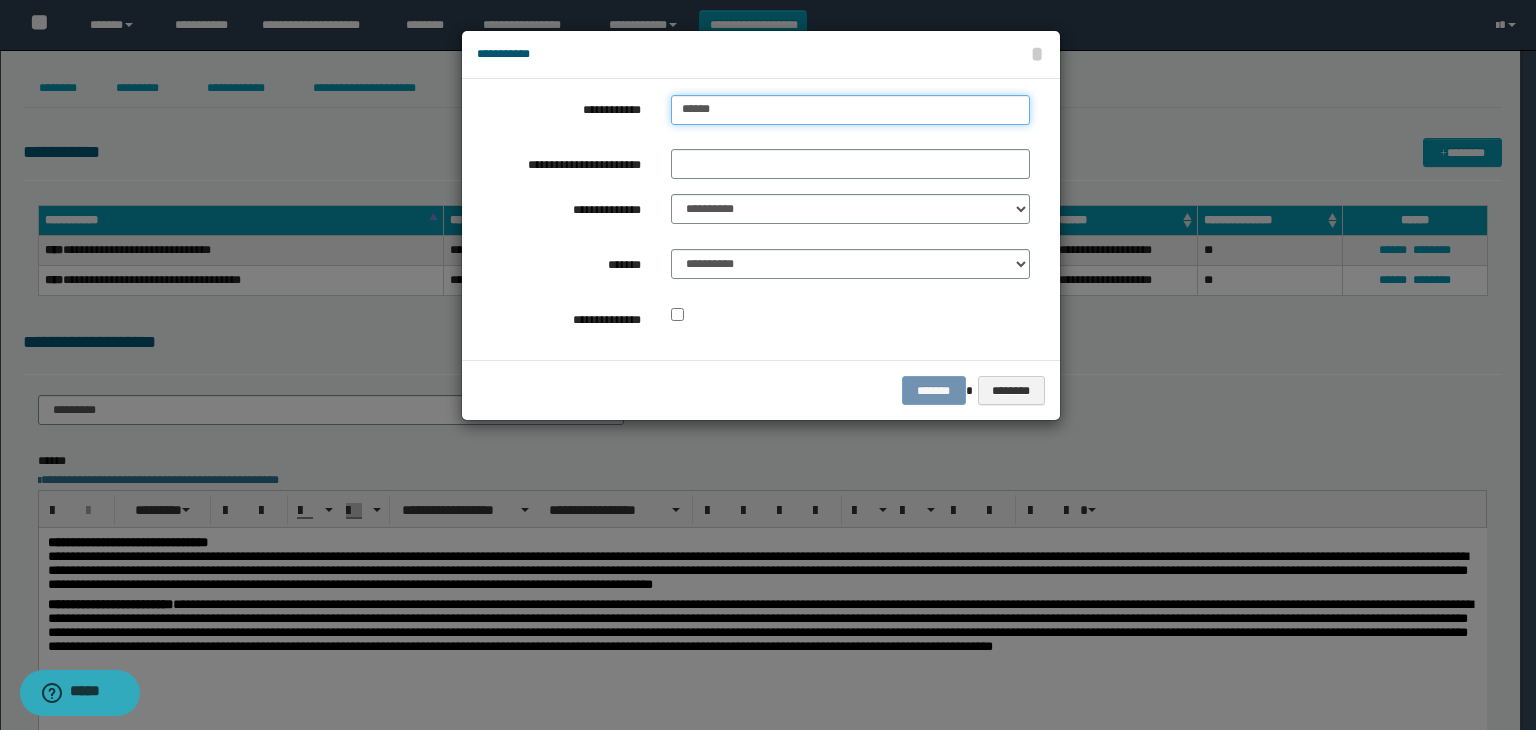 type on "*******" 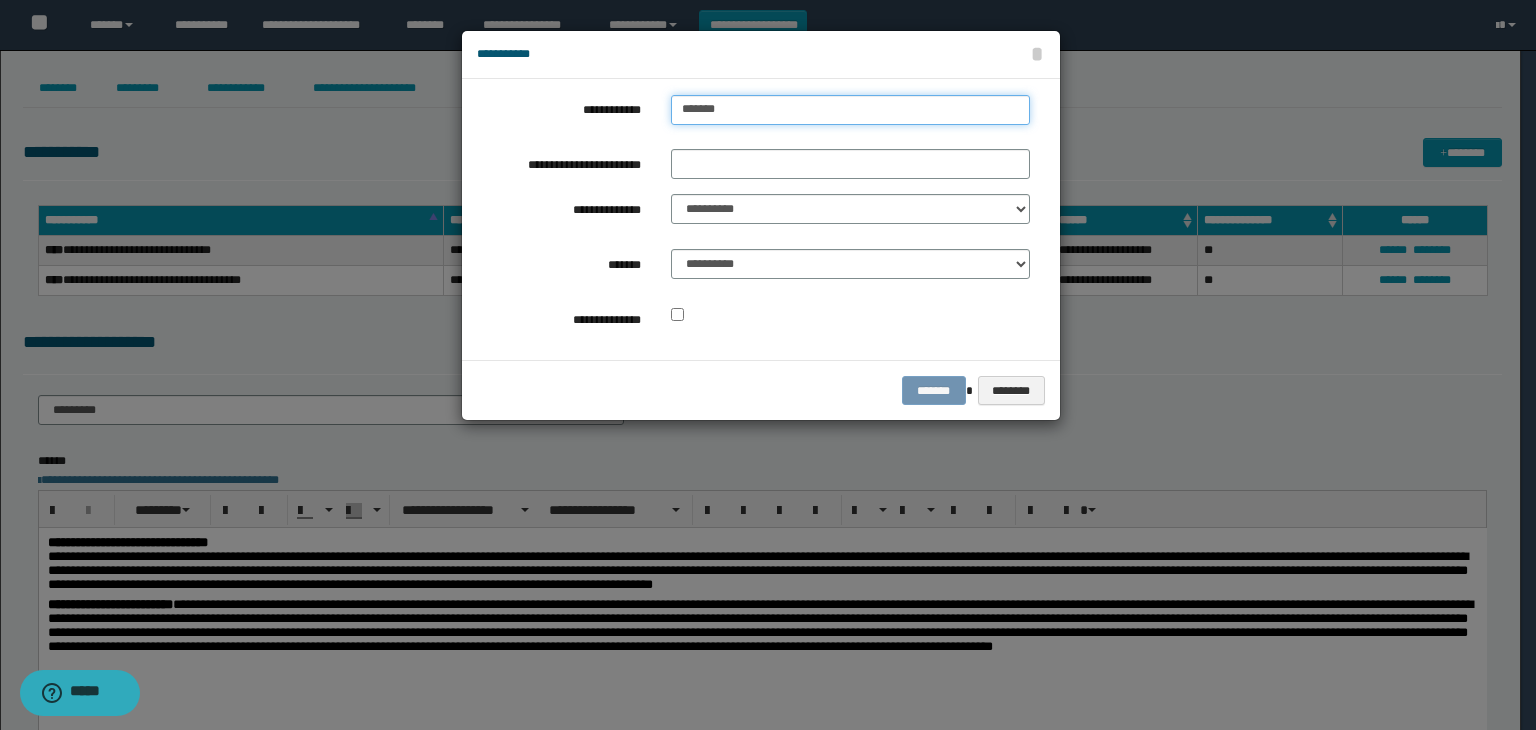type on "**********" 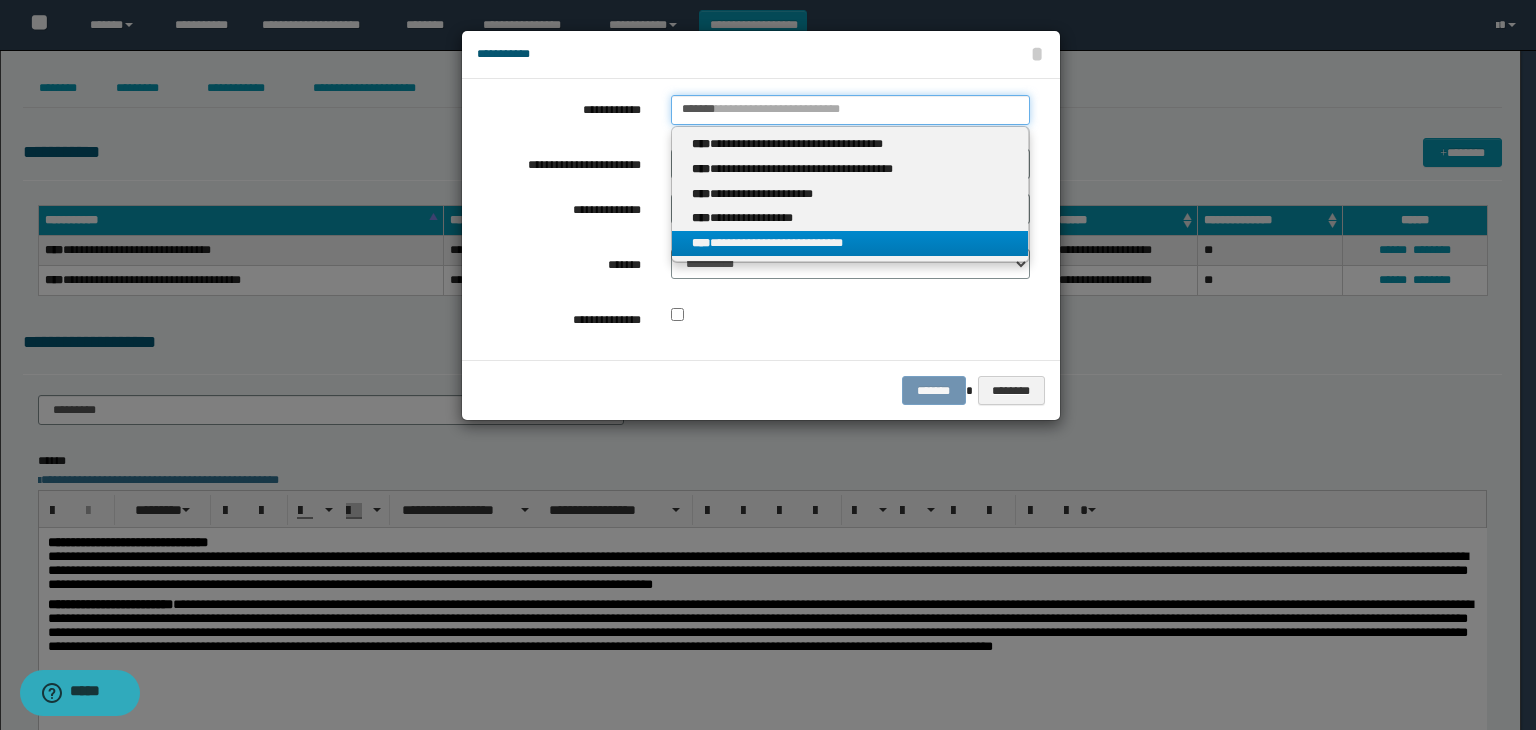 type on "*******" 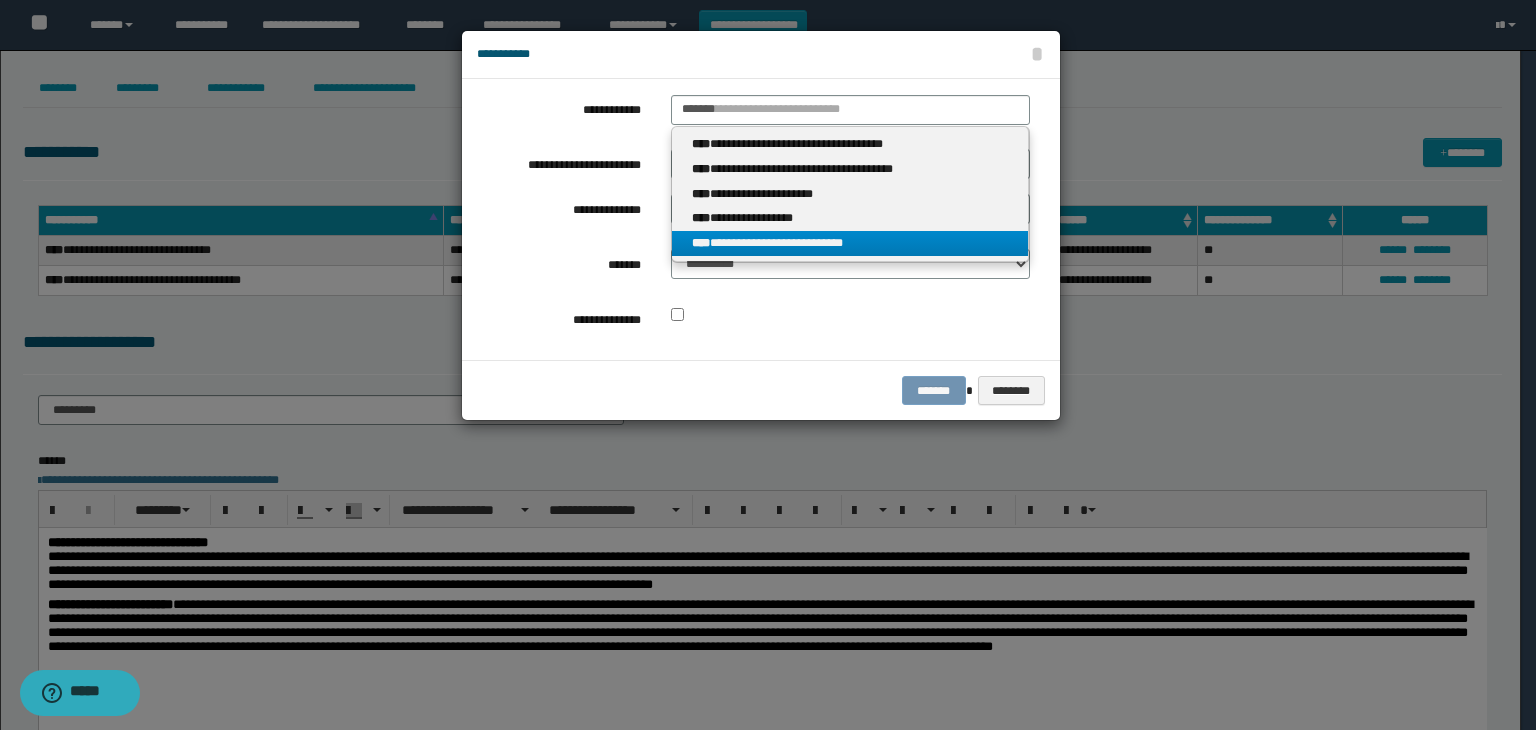 drag, startPoint x: 767, startPoint y: 247, endPoint x: 724, endPoint y: 220, distance: 50.77401 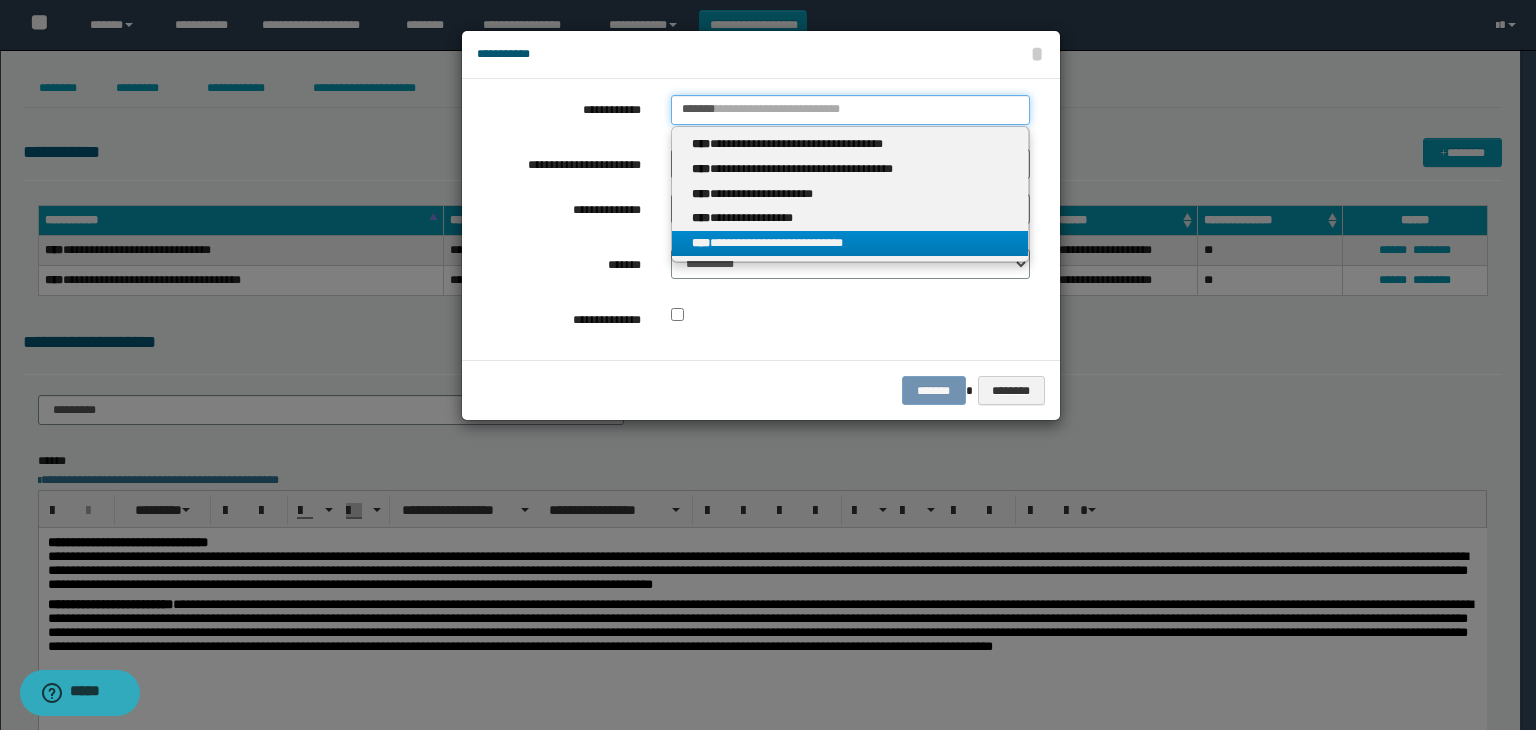type 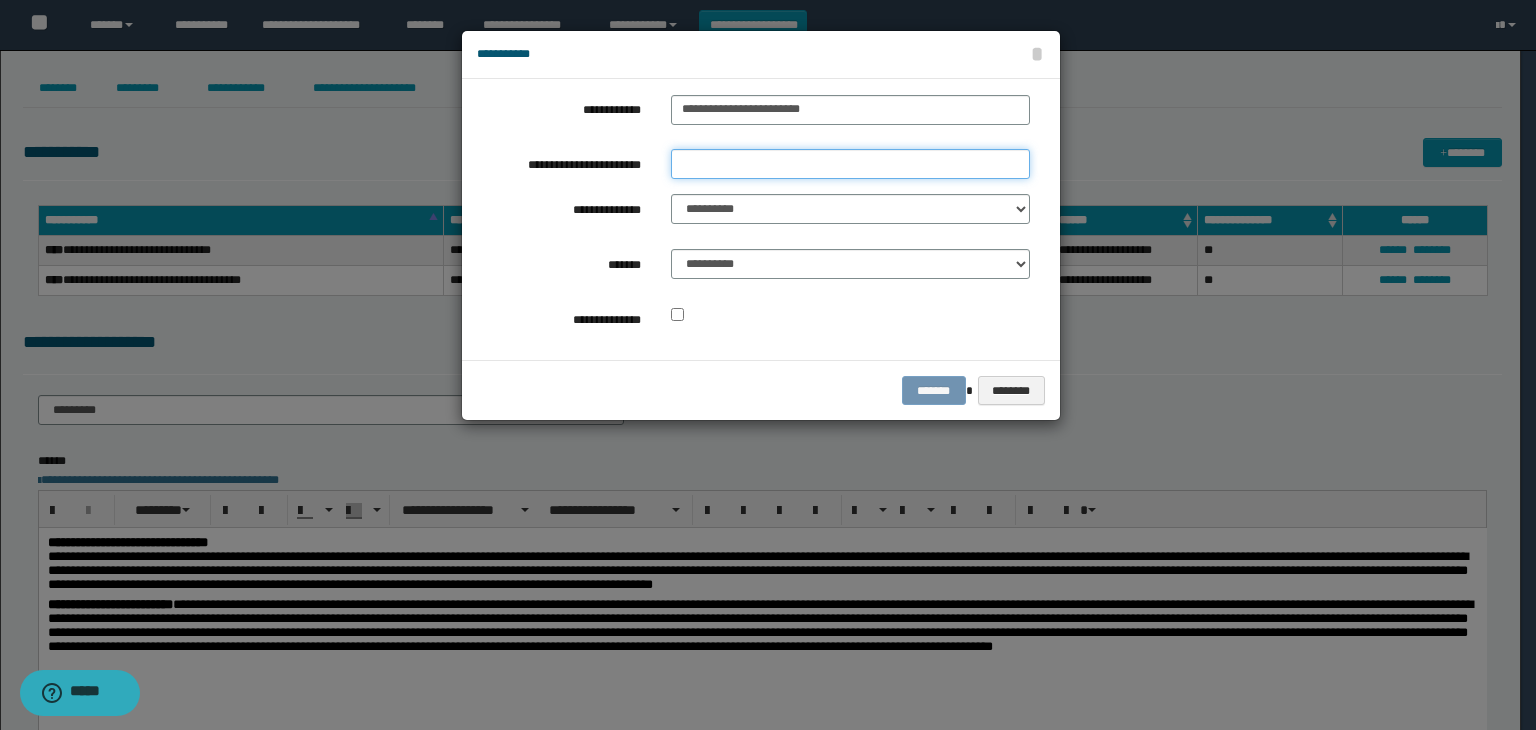 click on "**********" at bounding box center (850, 164) 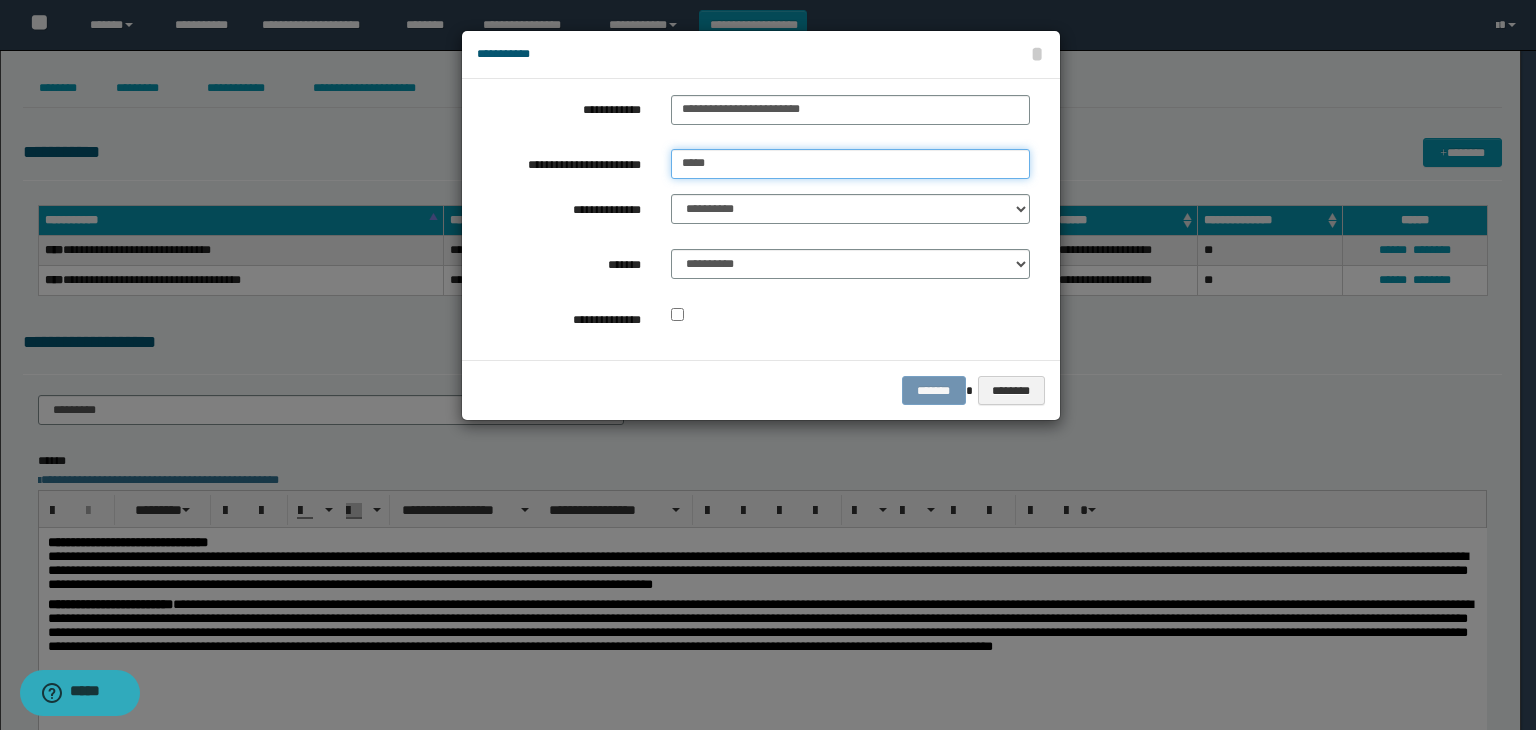 type on "**********" 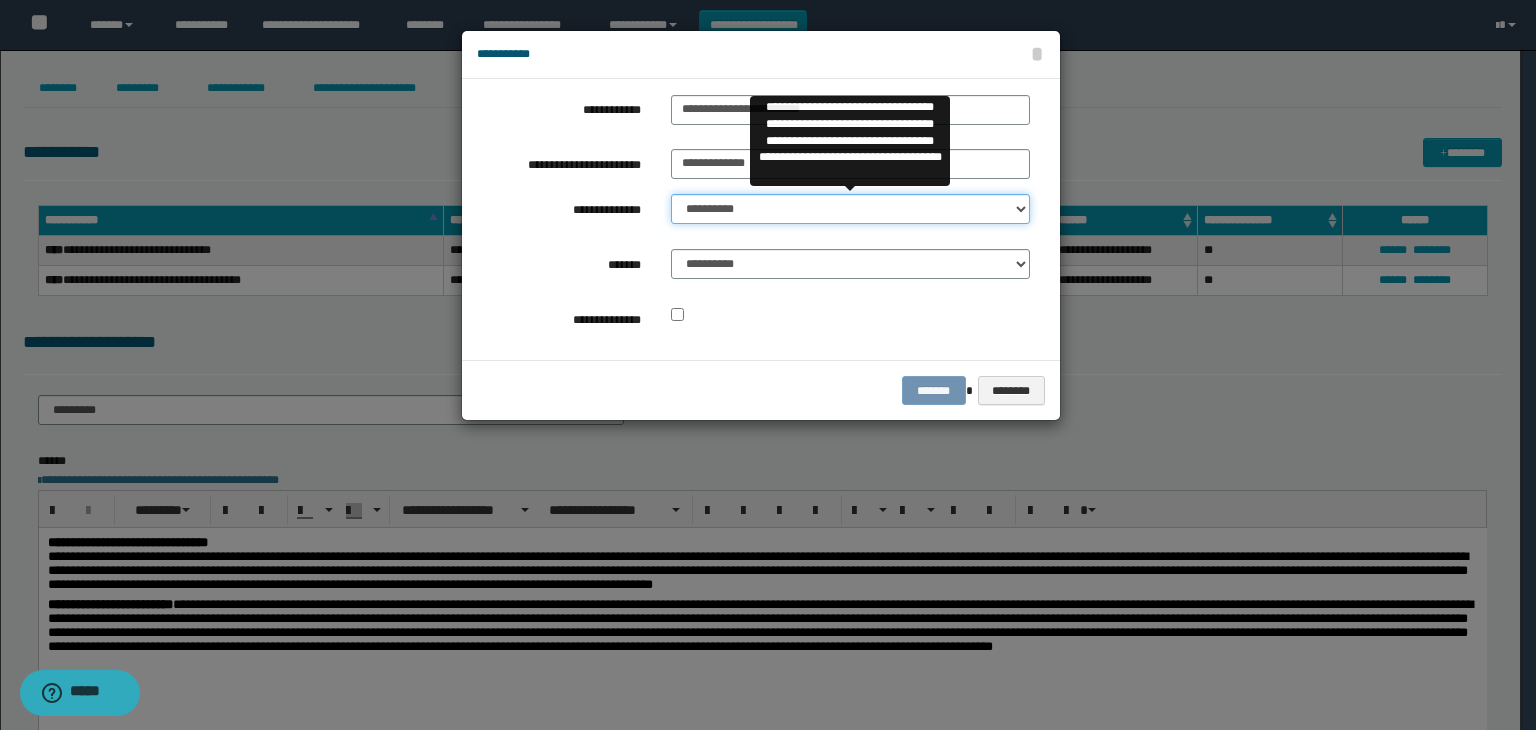 click on "**********" at bounding box center (850, 209) 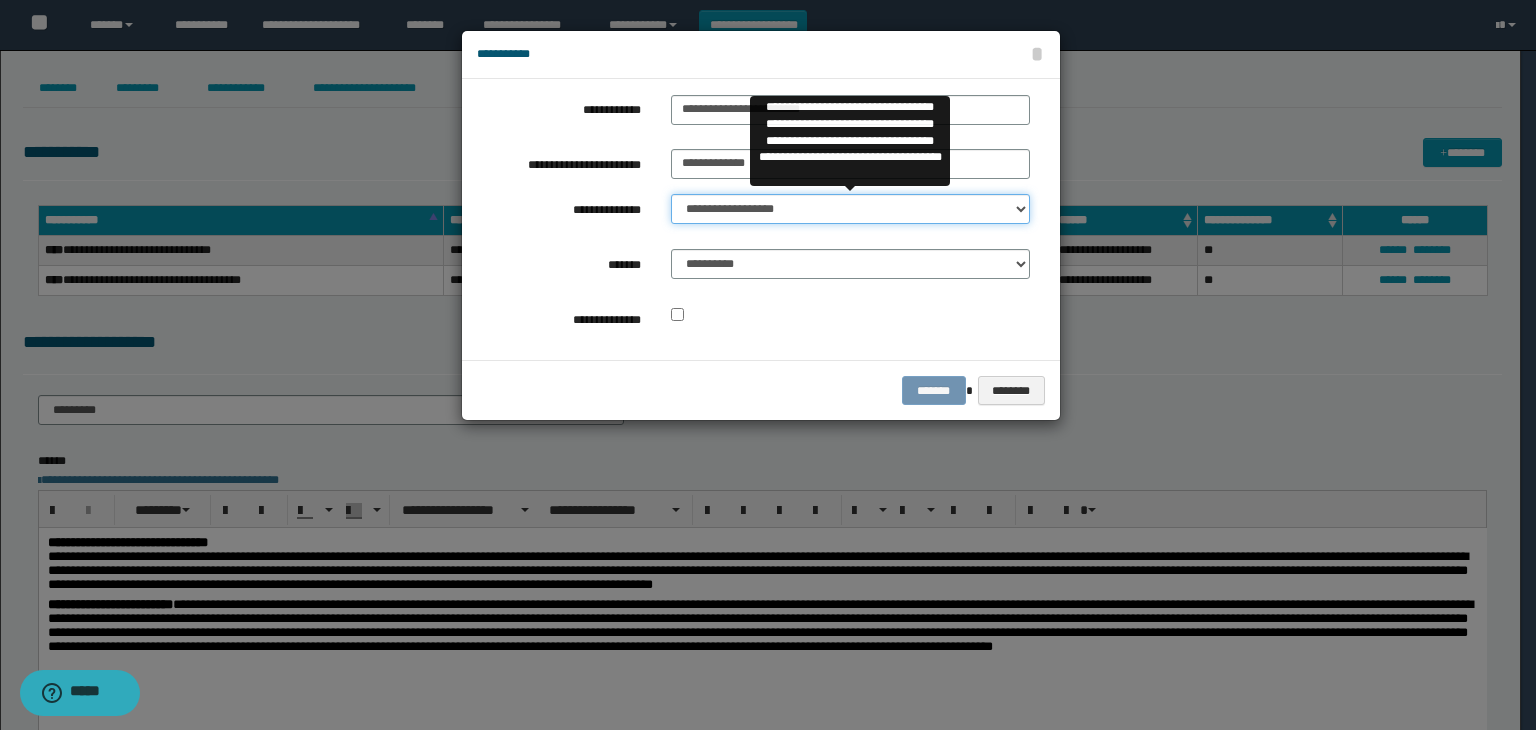 click on "**********" at bounding box center [850, 209] 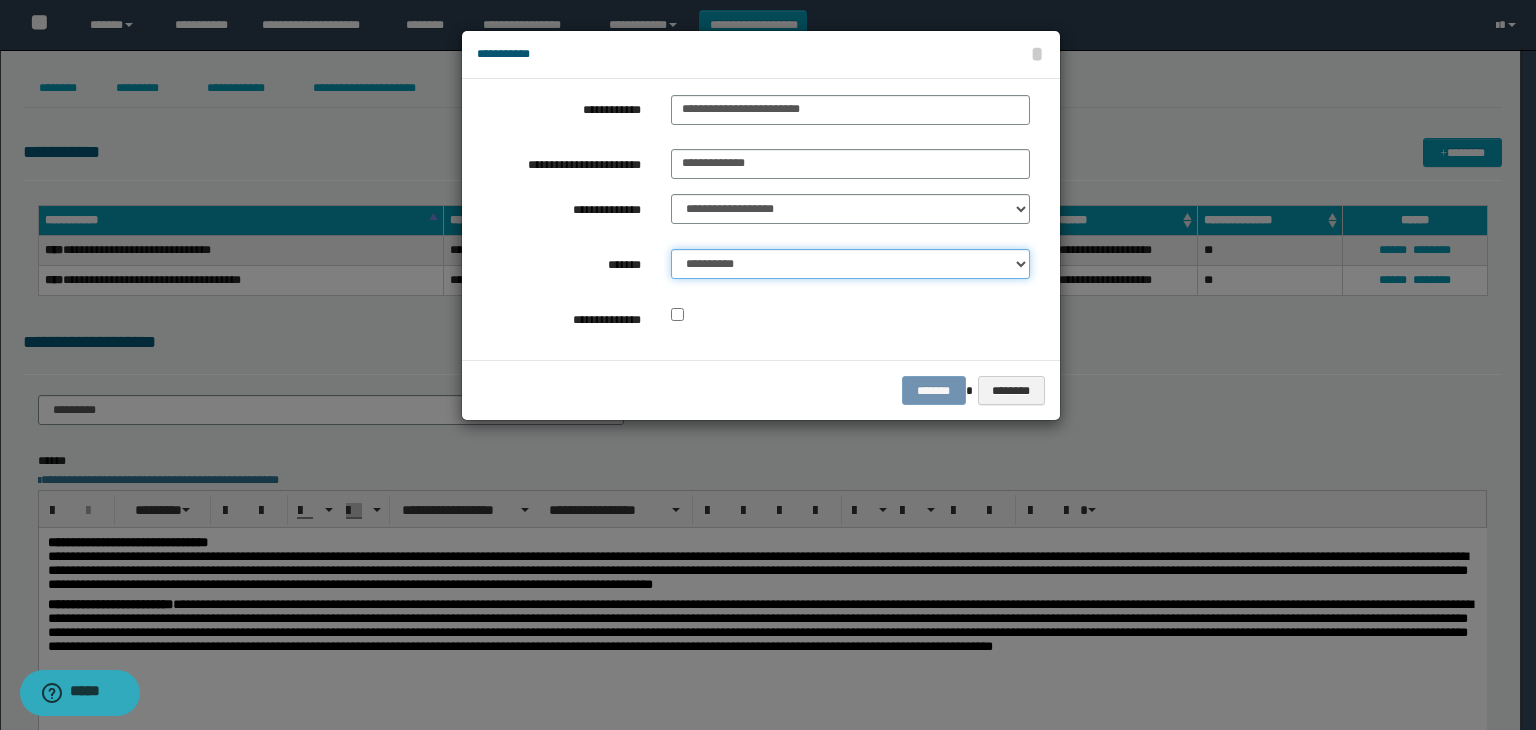 drag, startPoint x: 744, startPoint y: 262, endPoint x: 752, endPoint y: 273, distance: 13.601471 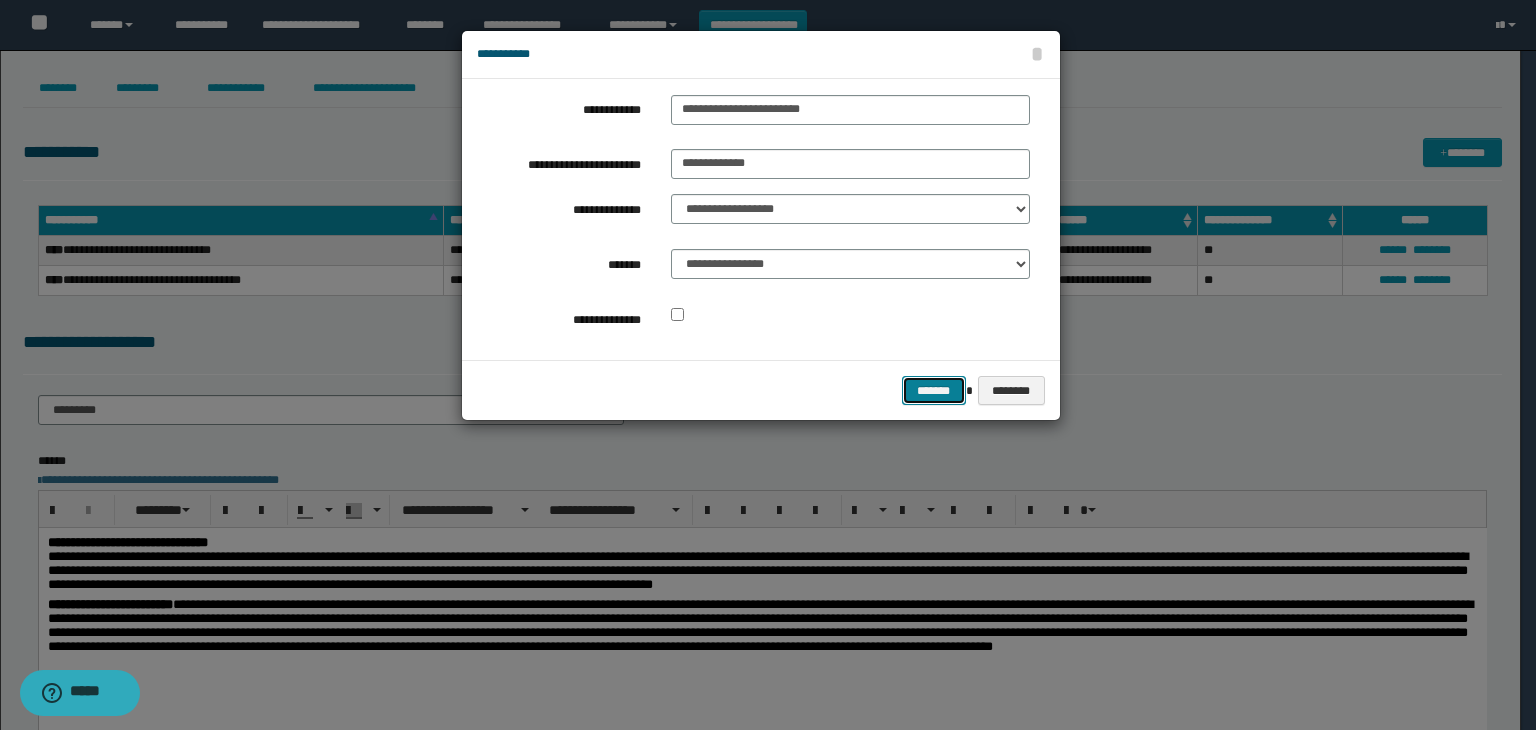 click on "*******" at bounding box center [934, 391] 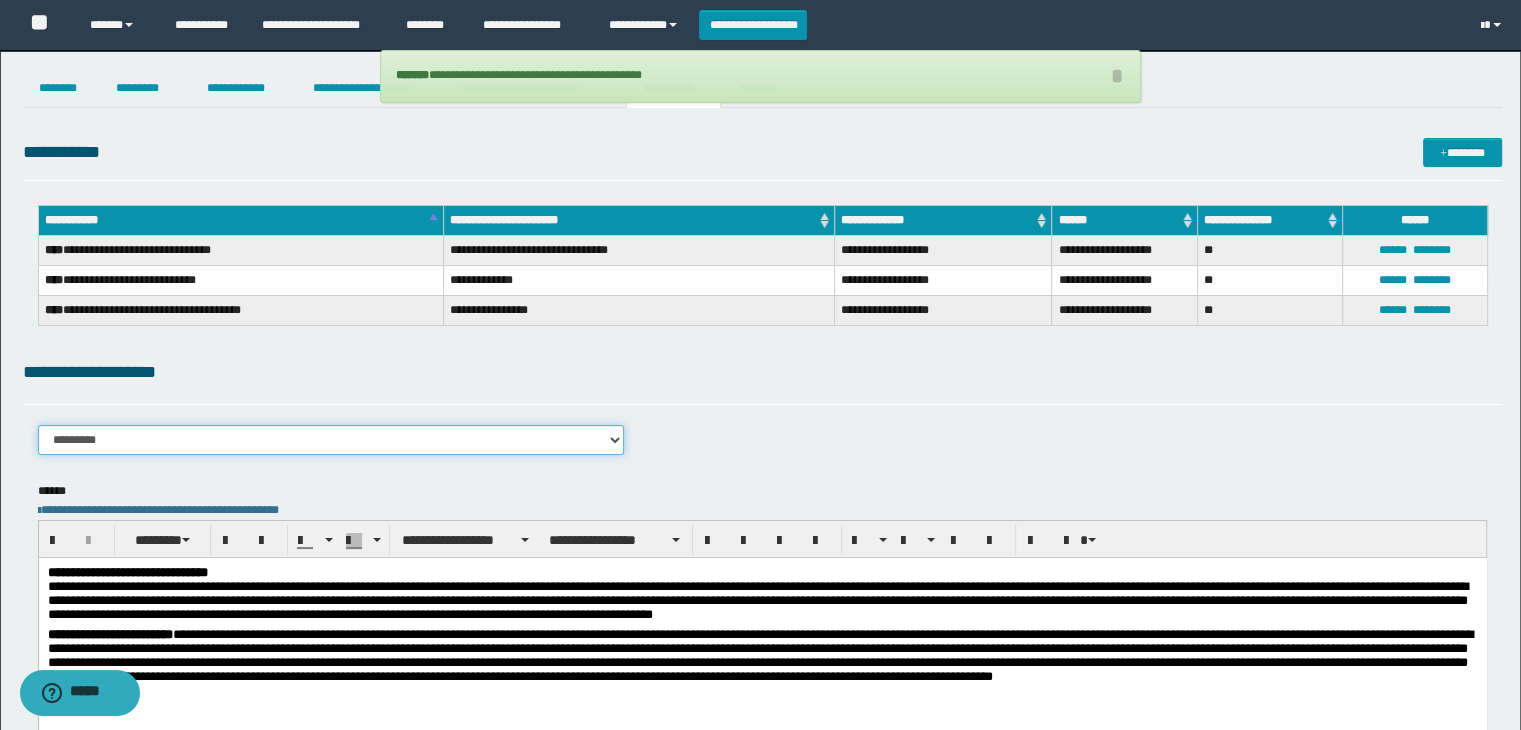 click on "**********" at bounding box center [331, 440] 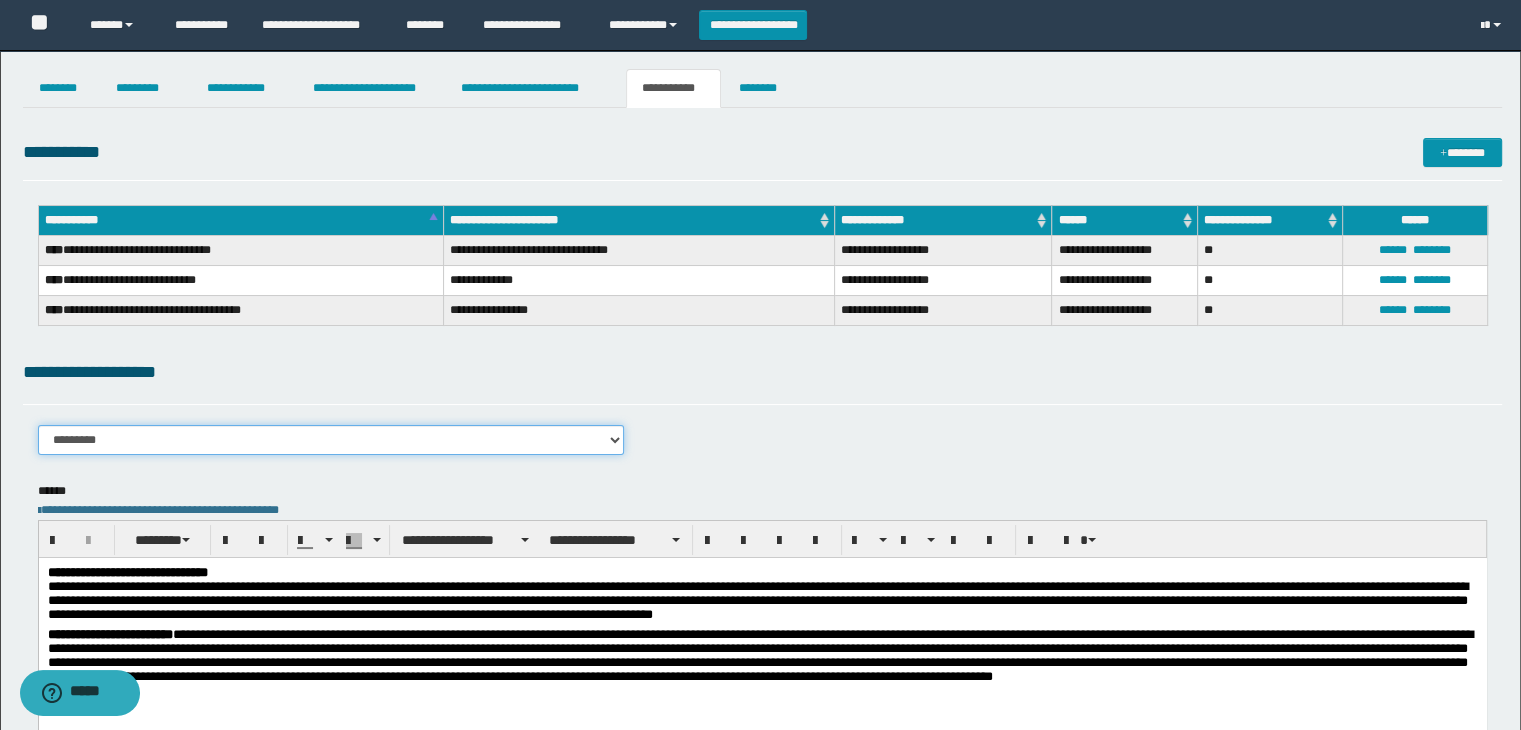 select on "***" 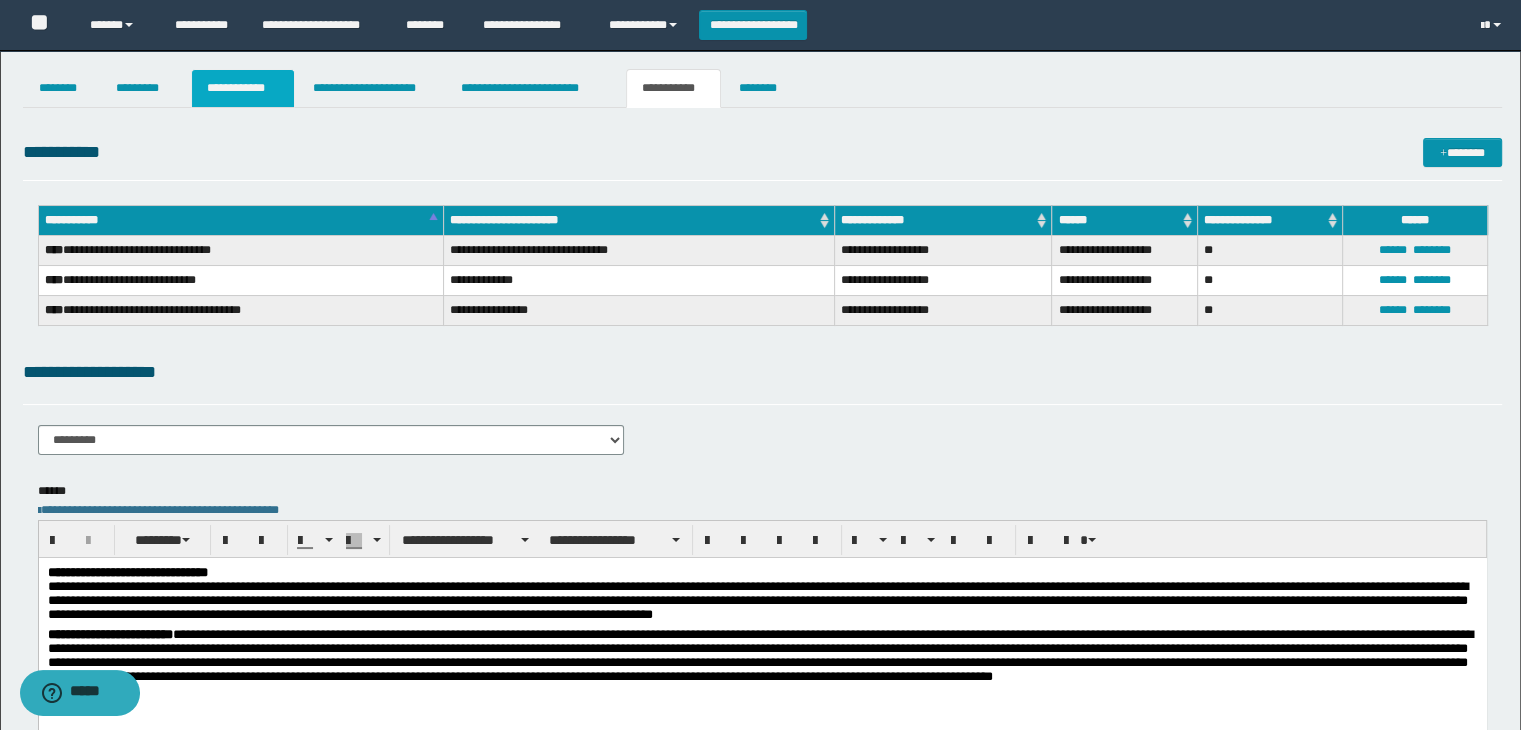click on "**********" at bounding box center [243, 88] 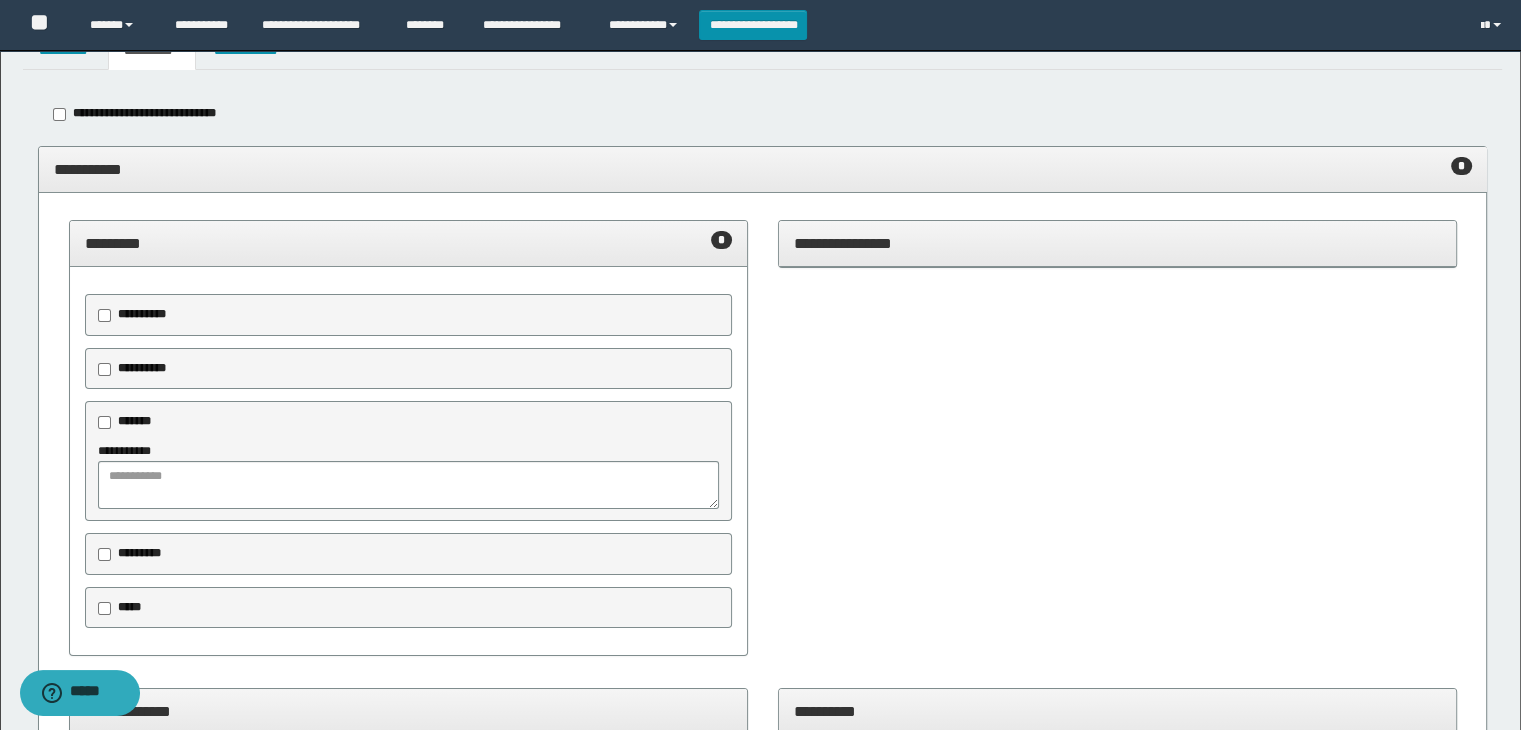 scroll, scrollTop: 200, scrollLeft: 0, axis: vertical 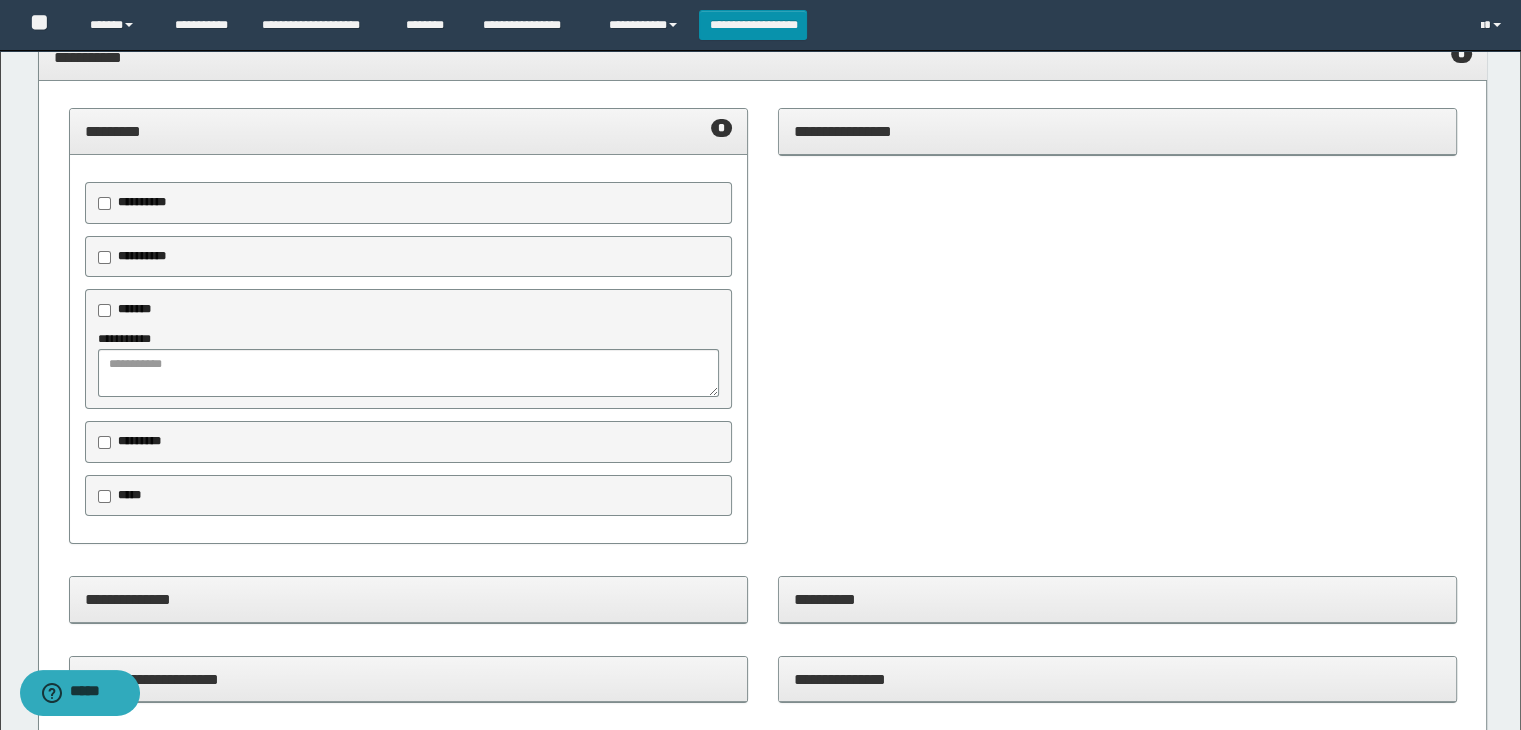 click on "********* *" at bounding box center [408, 131] 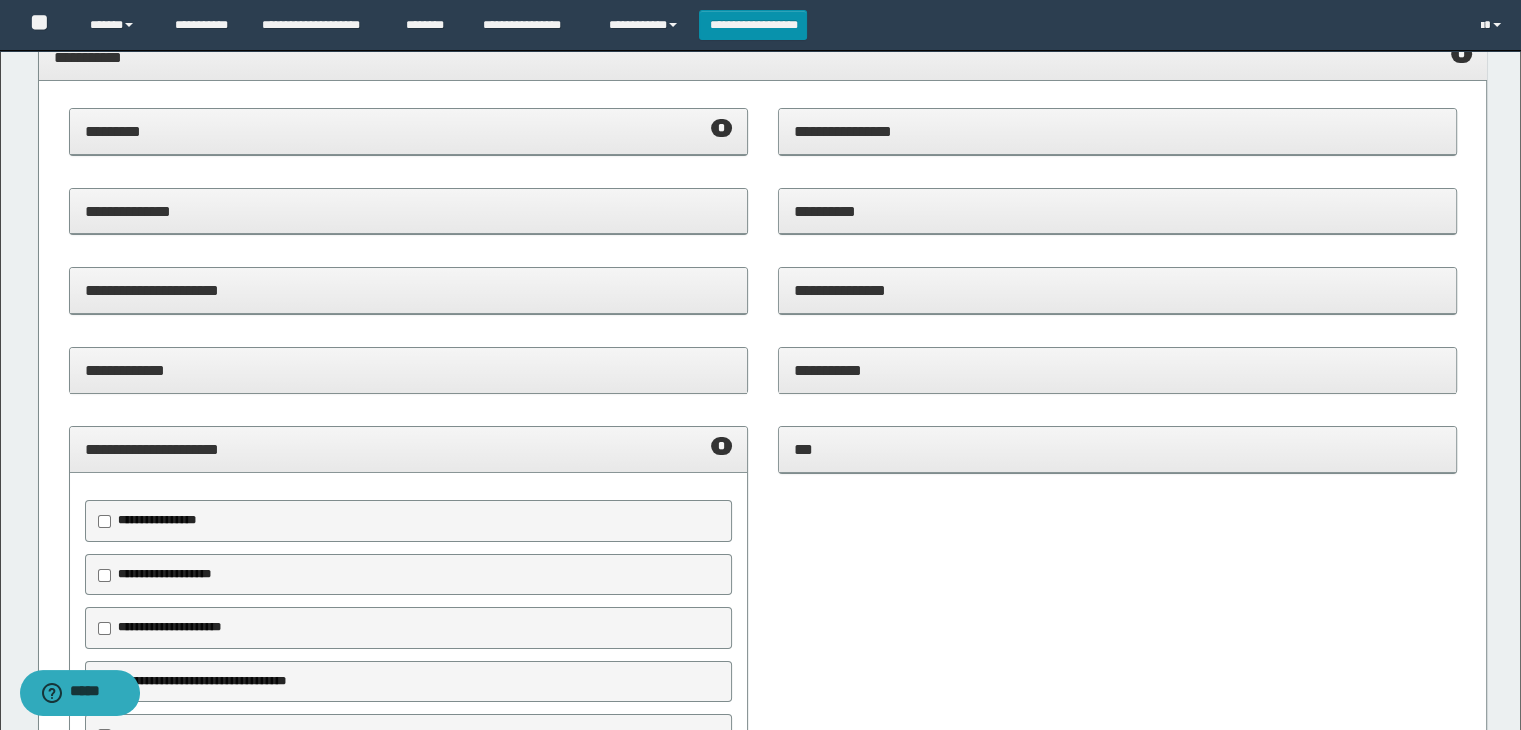 click on "**********" at bounding box center (408, 449) 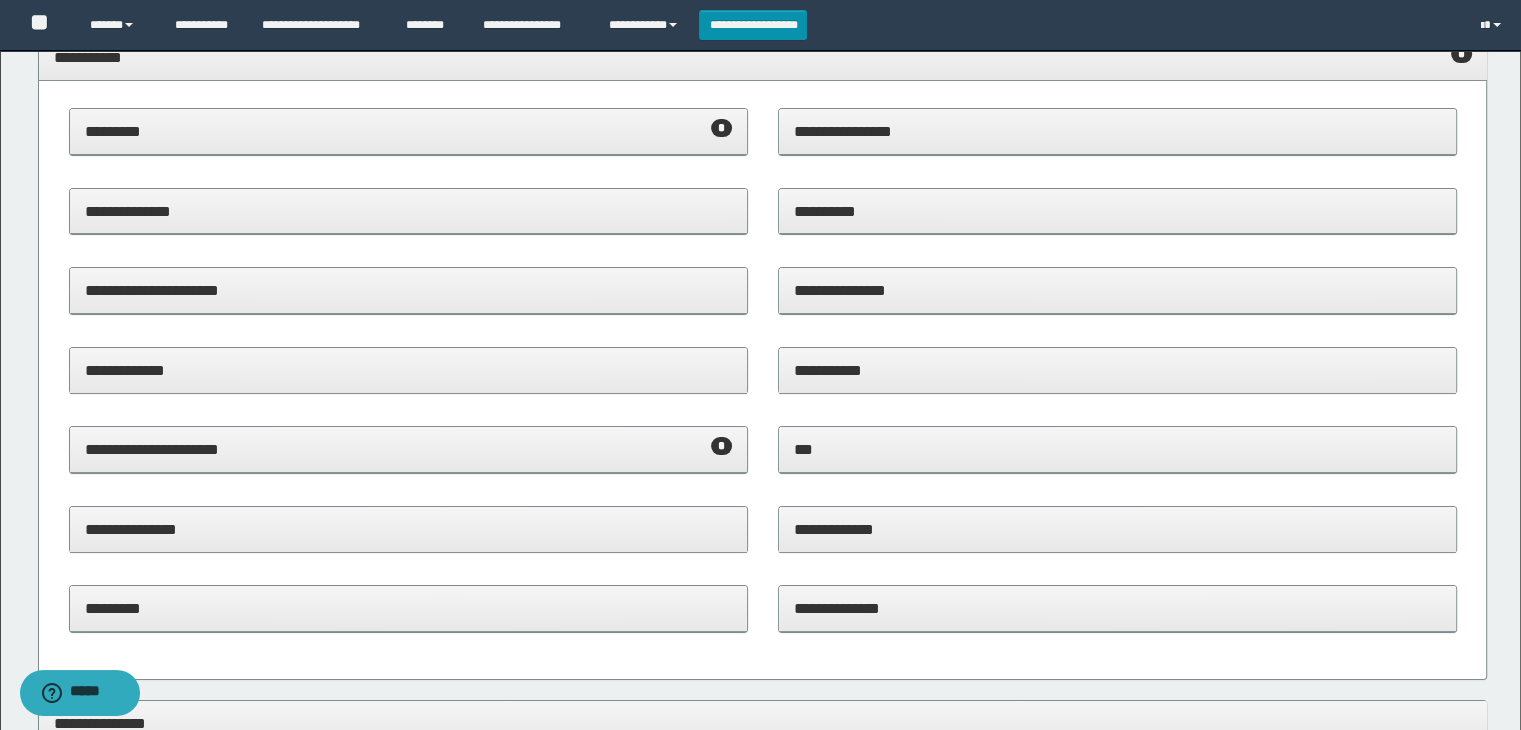 click on "**********" at bounding box center (1117, 370) 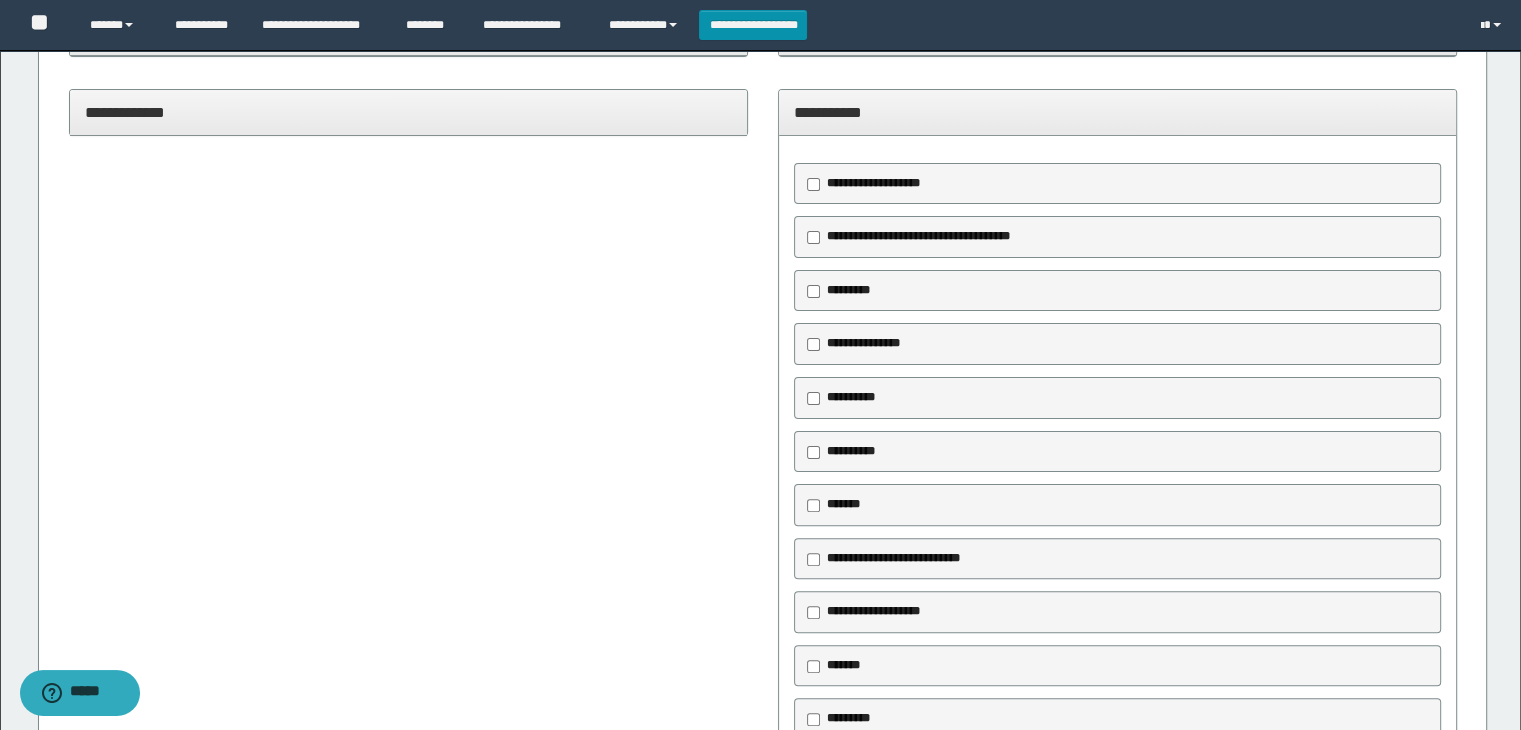 scroll, scrollTop: 300, scrollLeft: 0, axis: vertical 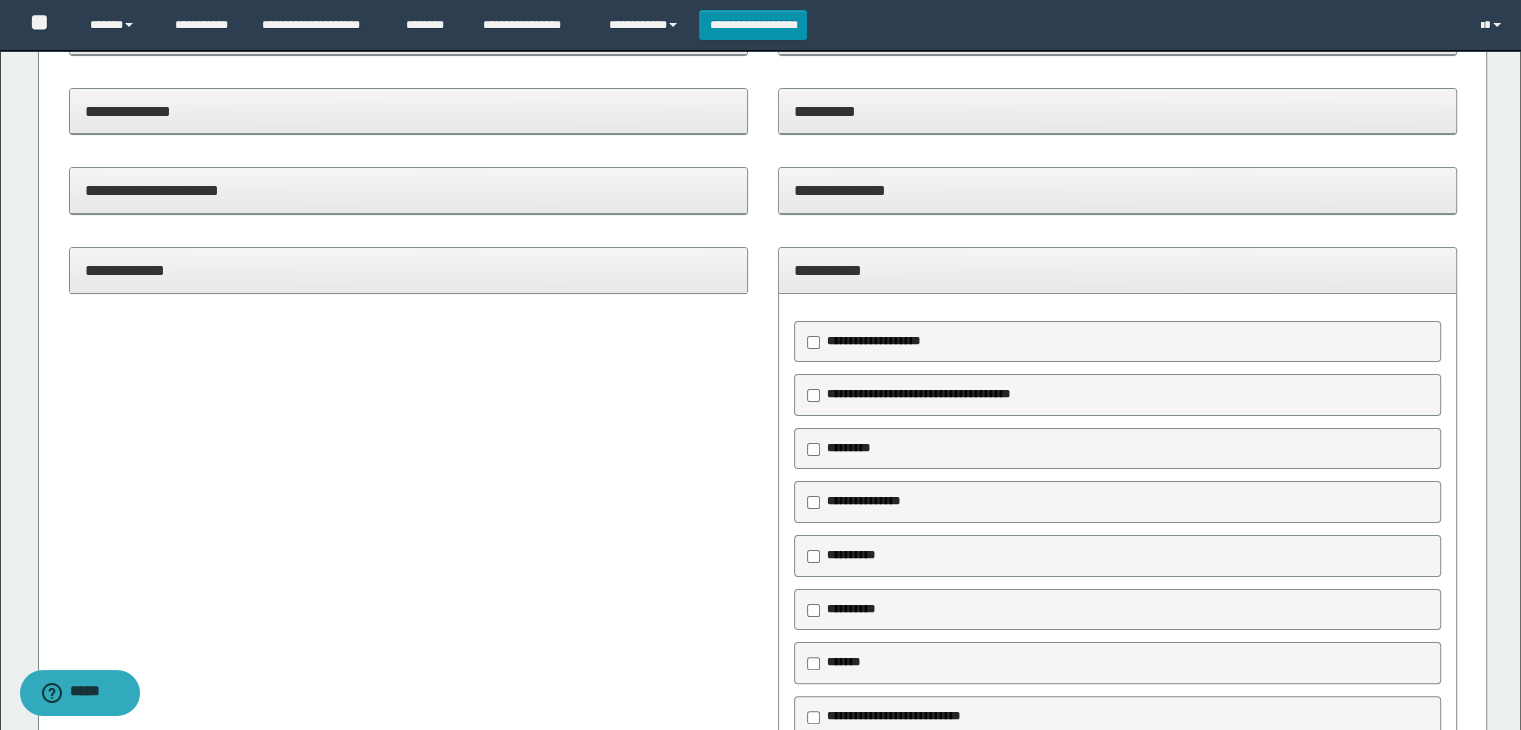 click on "**********" at bounding box center [1117, 270] 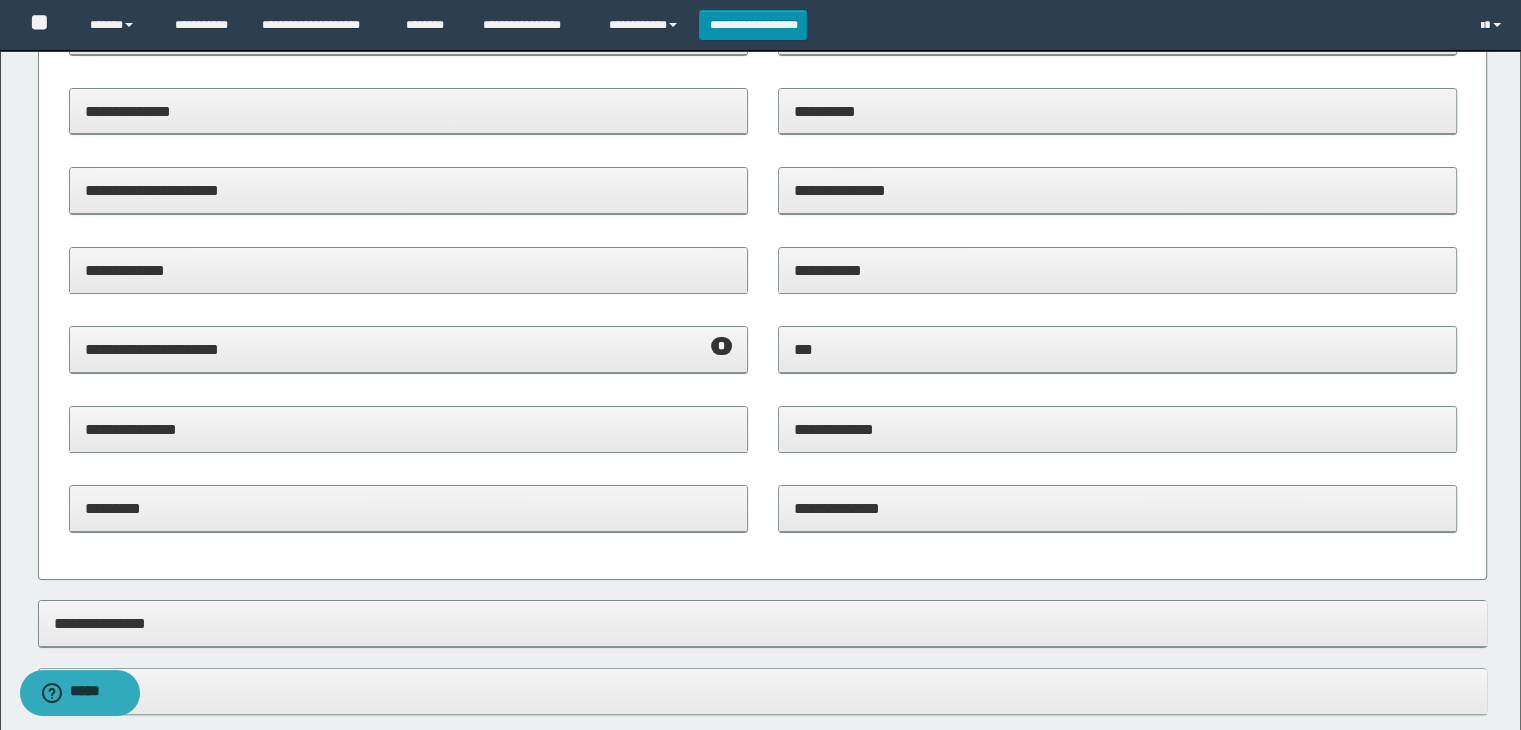 click on "**********" at bounding box center (1117, 270) 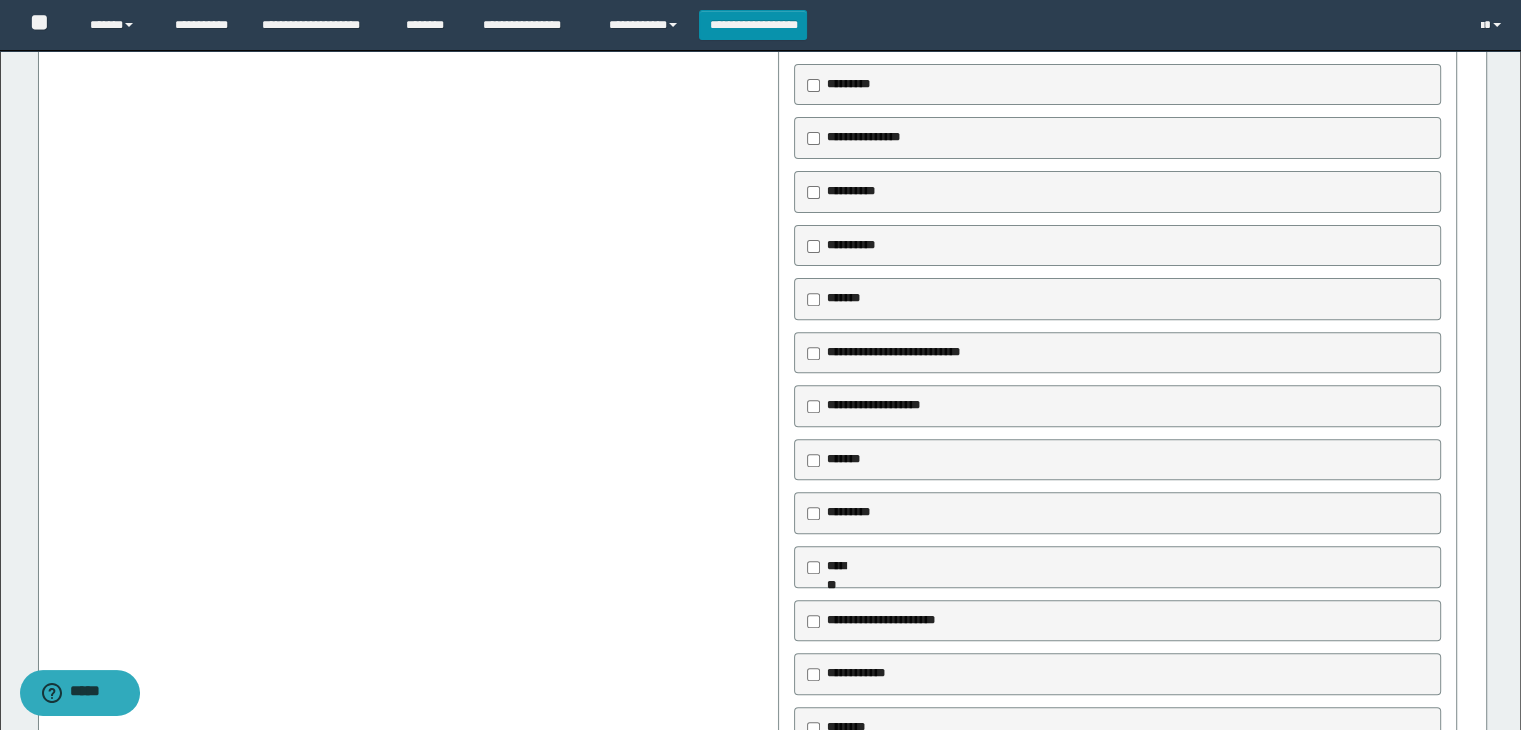 scroll, scrollTop: 800, scrollLeft: 0, axis: vertical 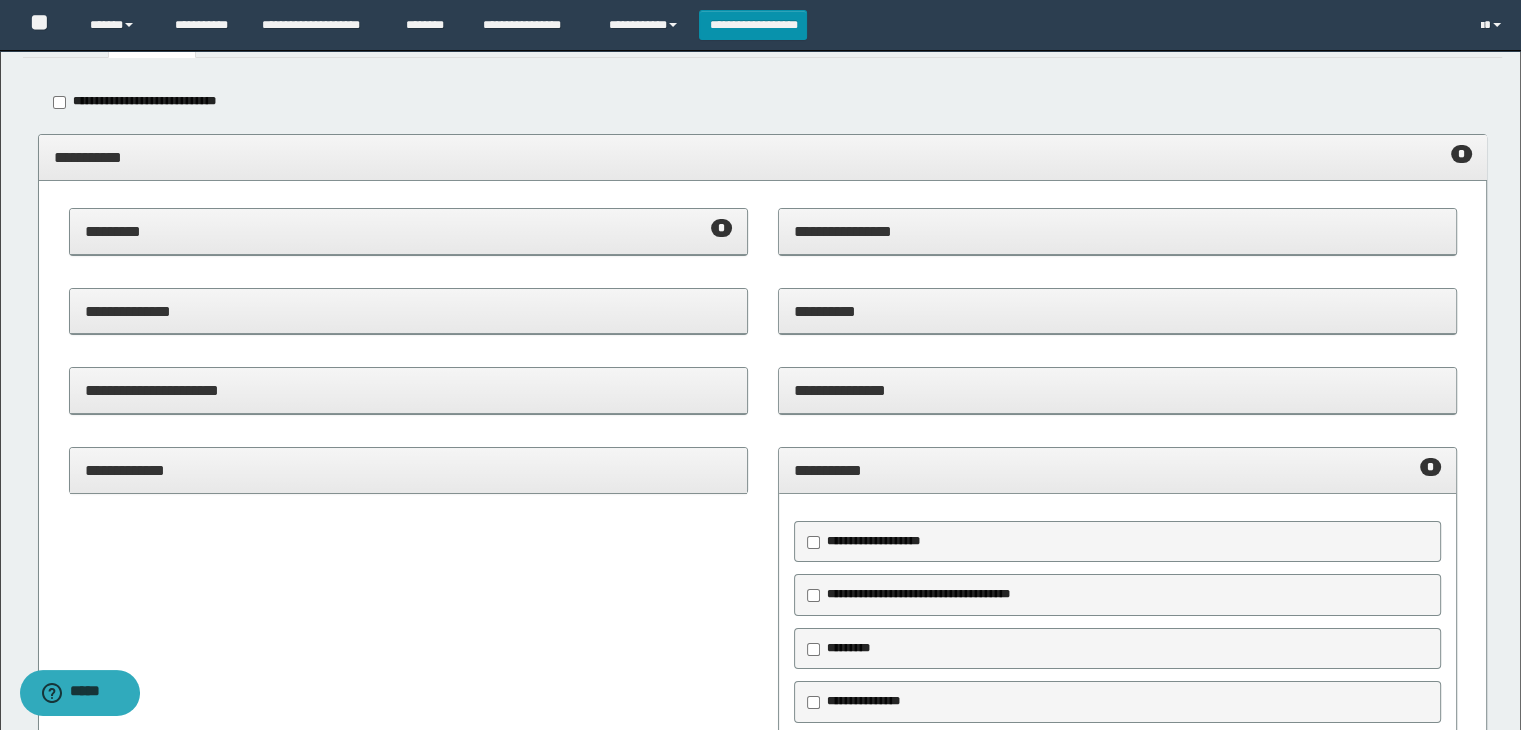 click on "**********" at bounding box center [1117, 470] 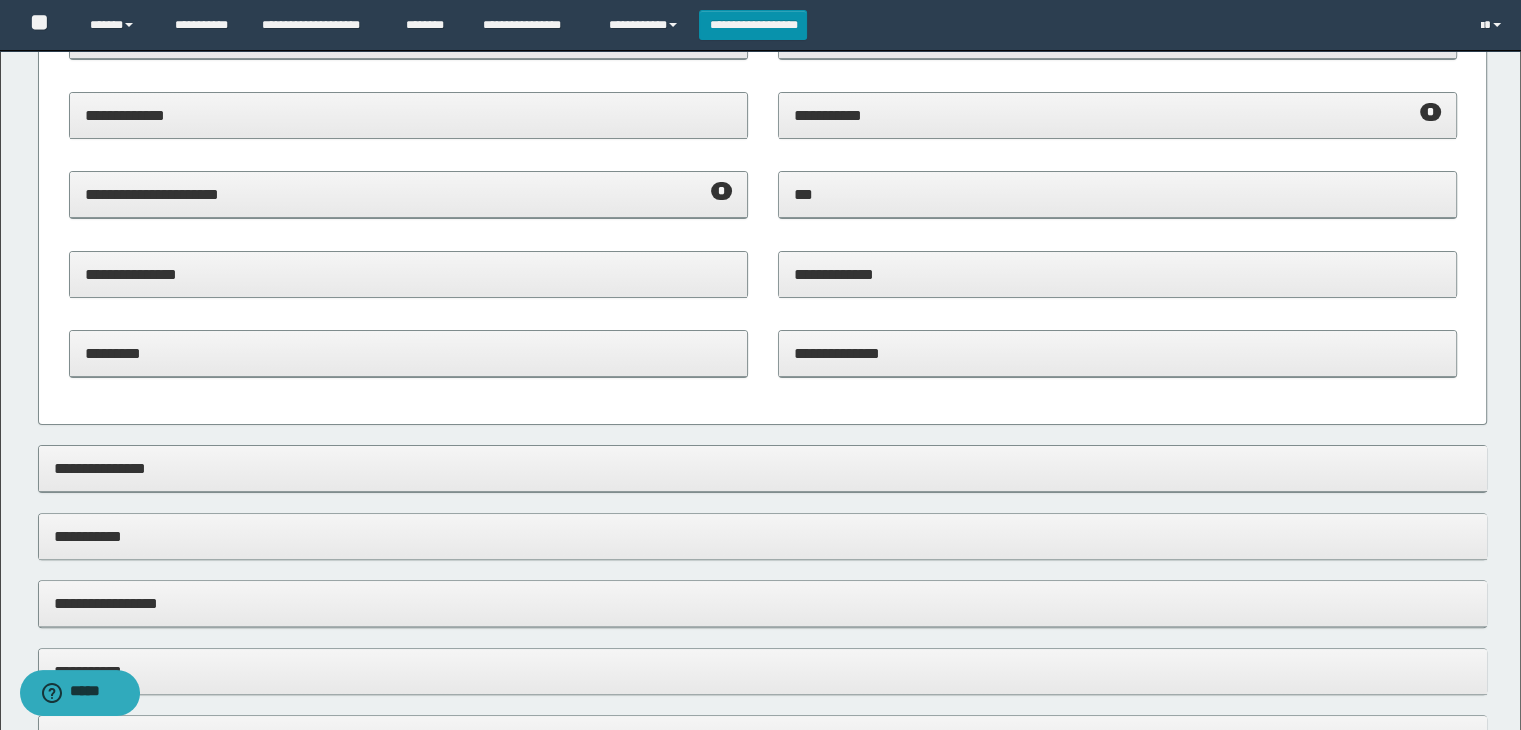 scroll, scrollTop: 500, scrollLeft: 0, axis: vertical 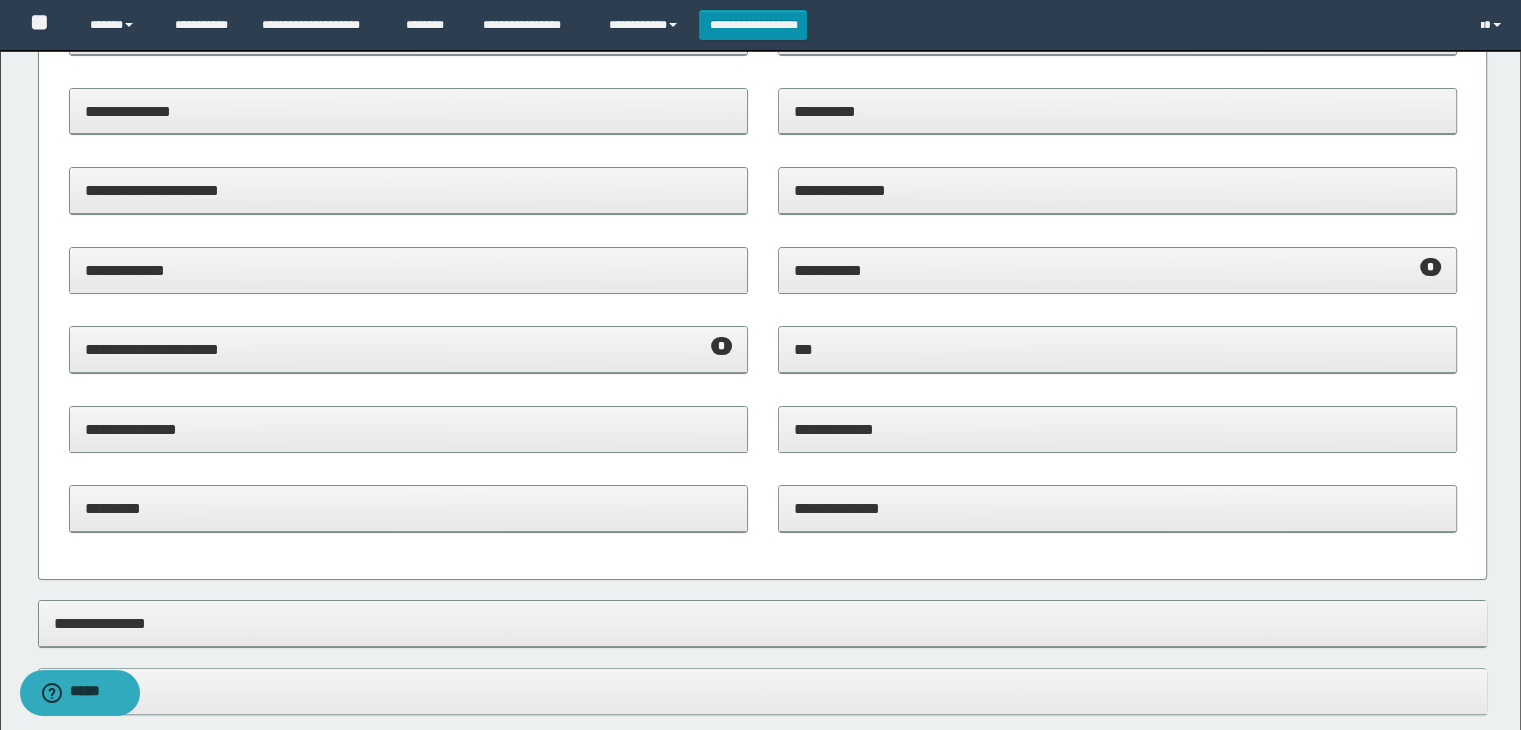 drag, startPoint x: 852, startPoint y: 259, endPoint x: 933, endPoint y: 297, distance: 89.470665 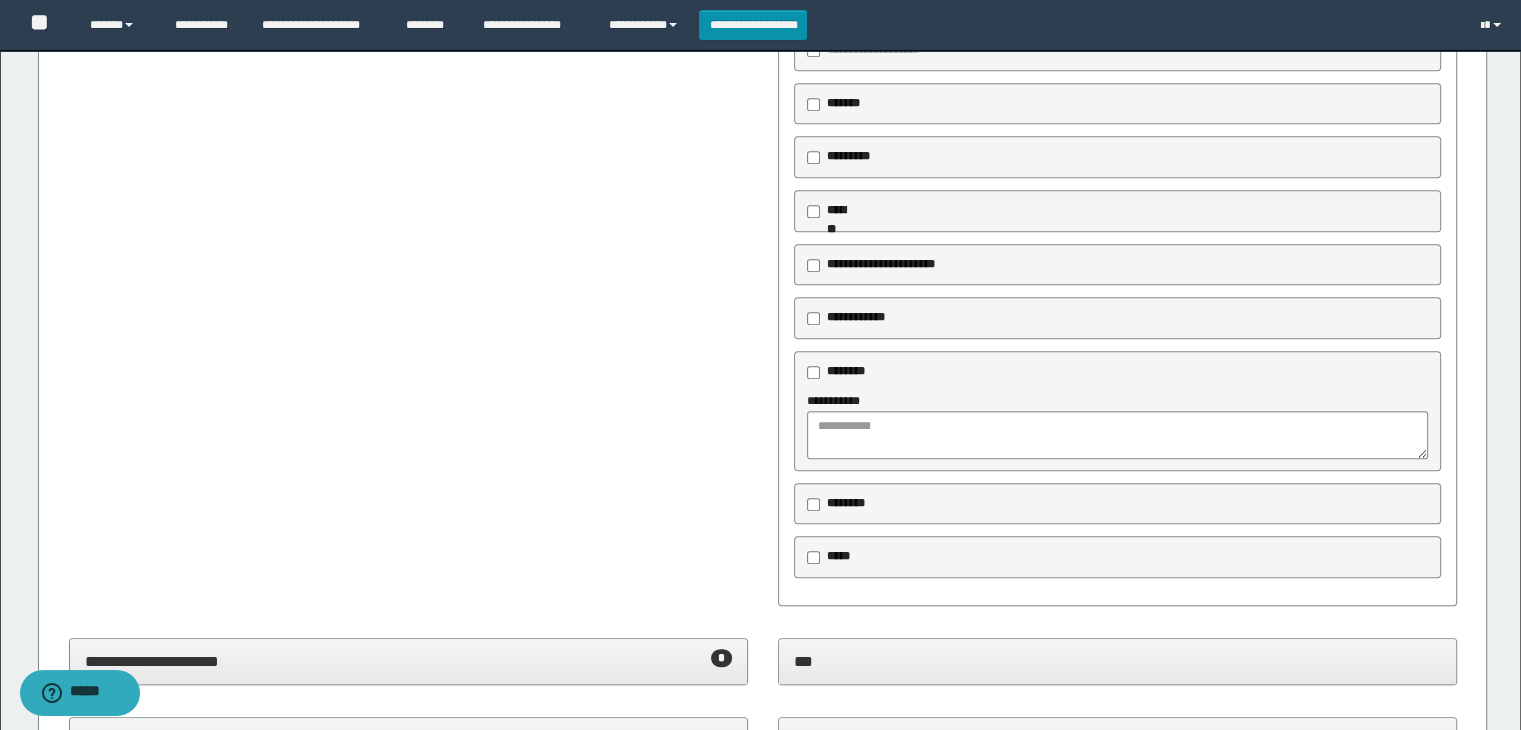 scroll, scrollTop: 1100, scrollLeft: 0, axis: vertical 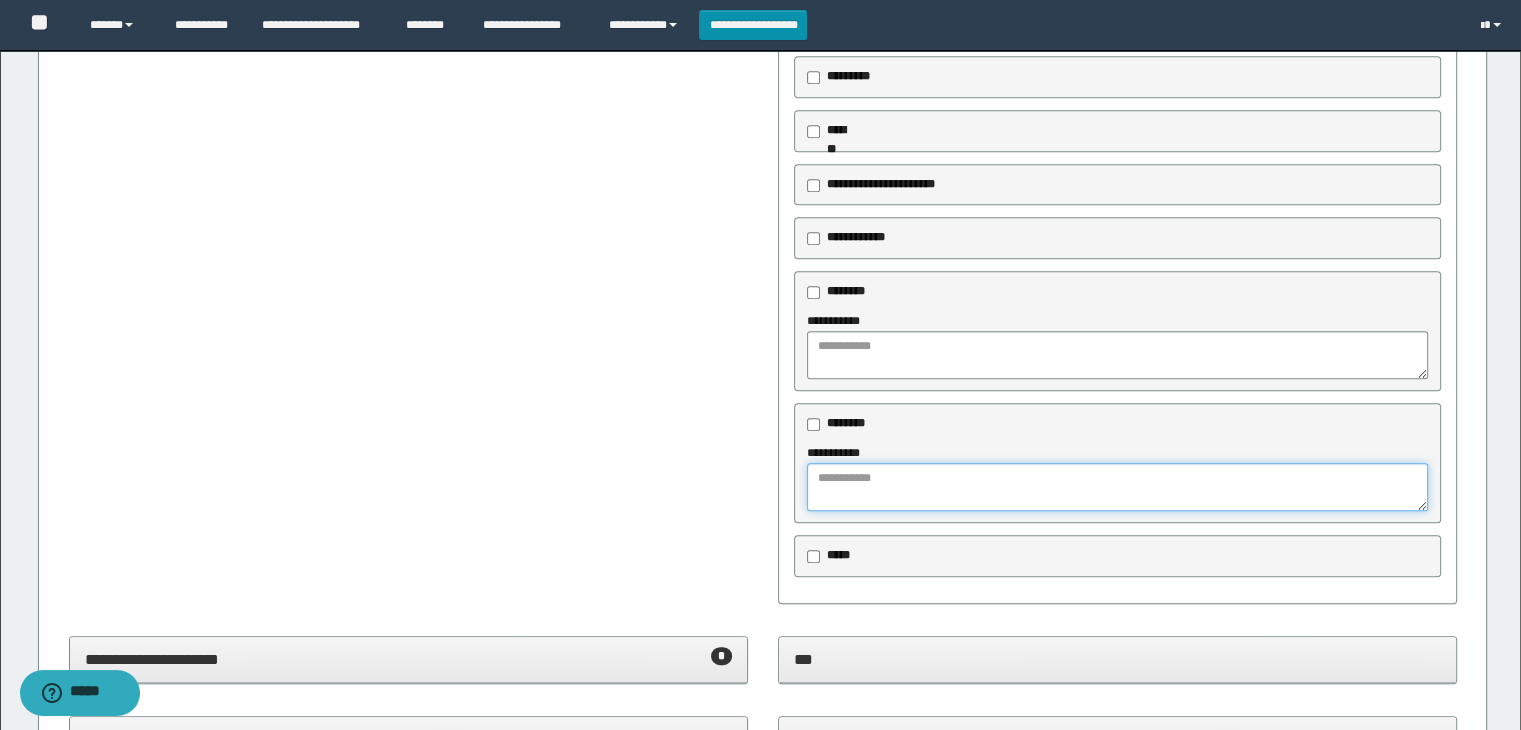 click at bounding box center (1118, 487) 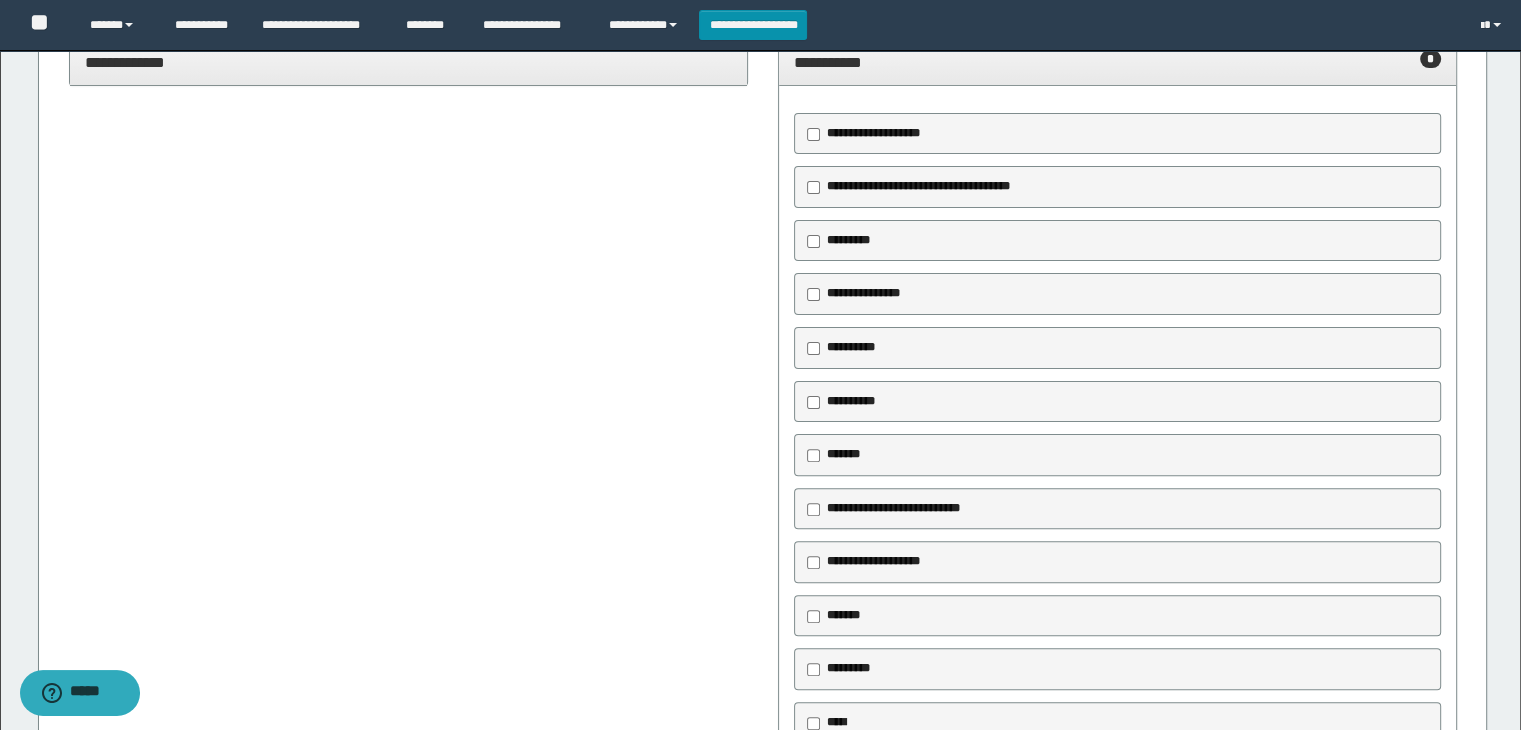 scroll, scrollTop: 400, scrollLeft: 0, axis: vertical 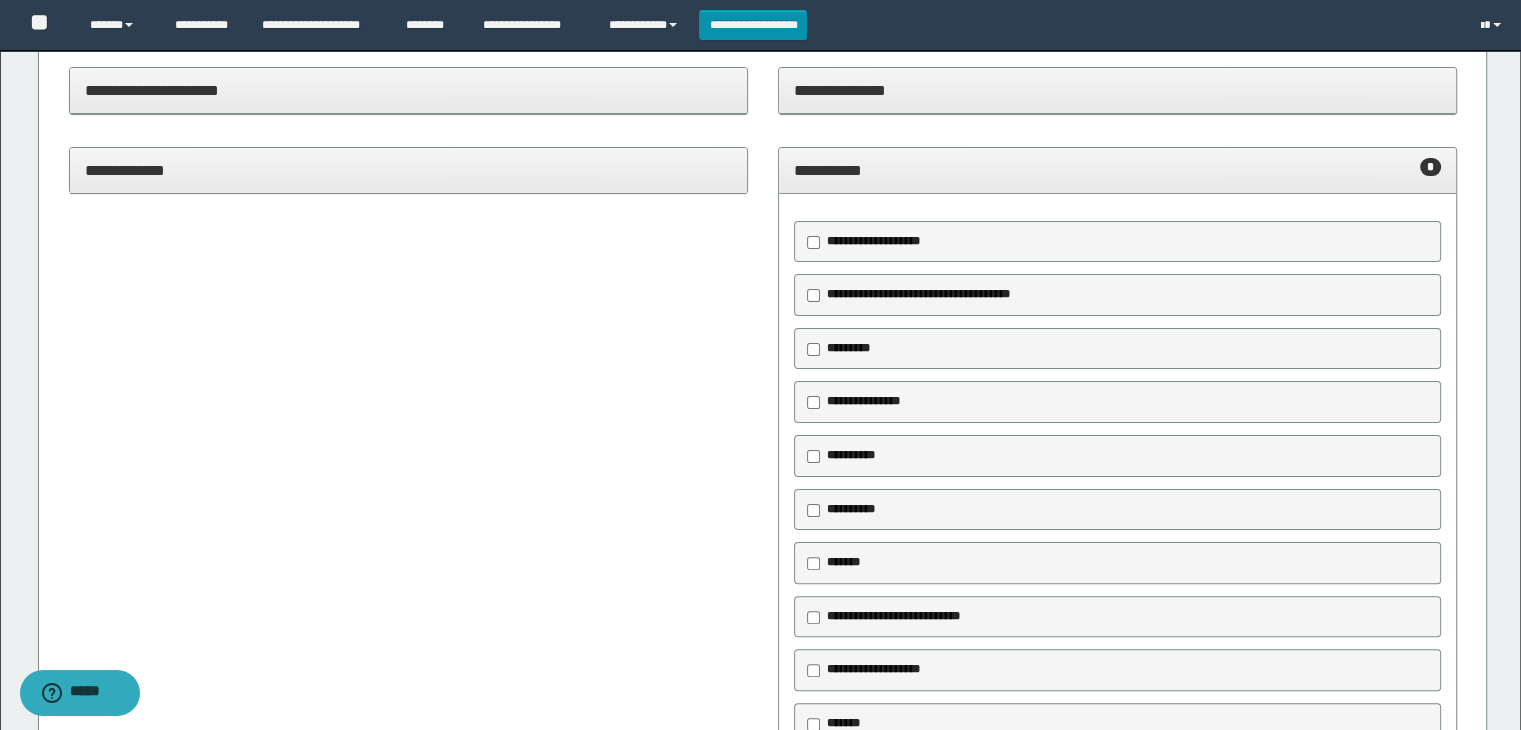 type on "*********" 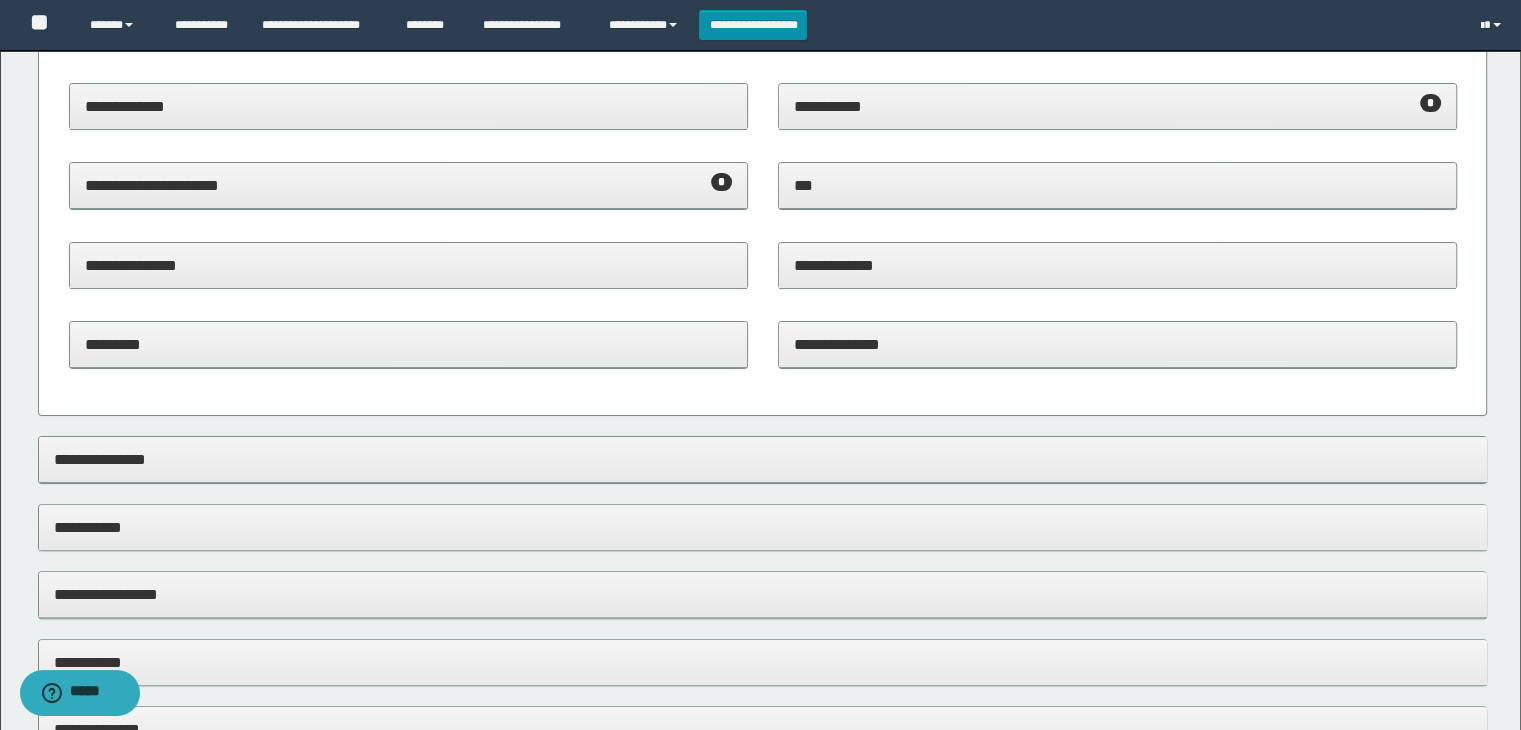 scroll, scrollTop: 500, scrollLeft: 0, axis: vertical 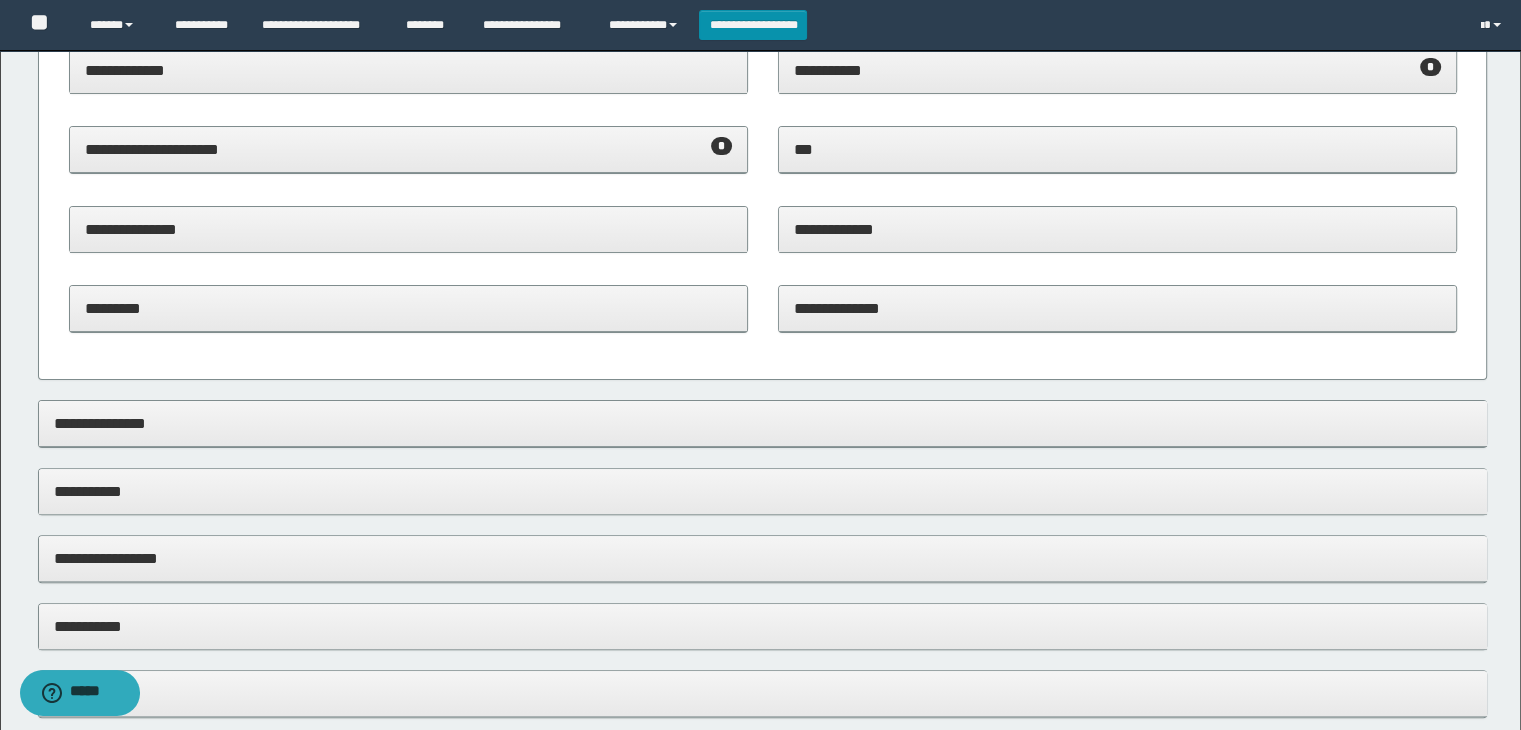 click on "**********" at bounding box center [763, 491] 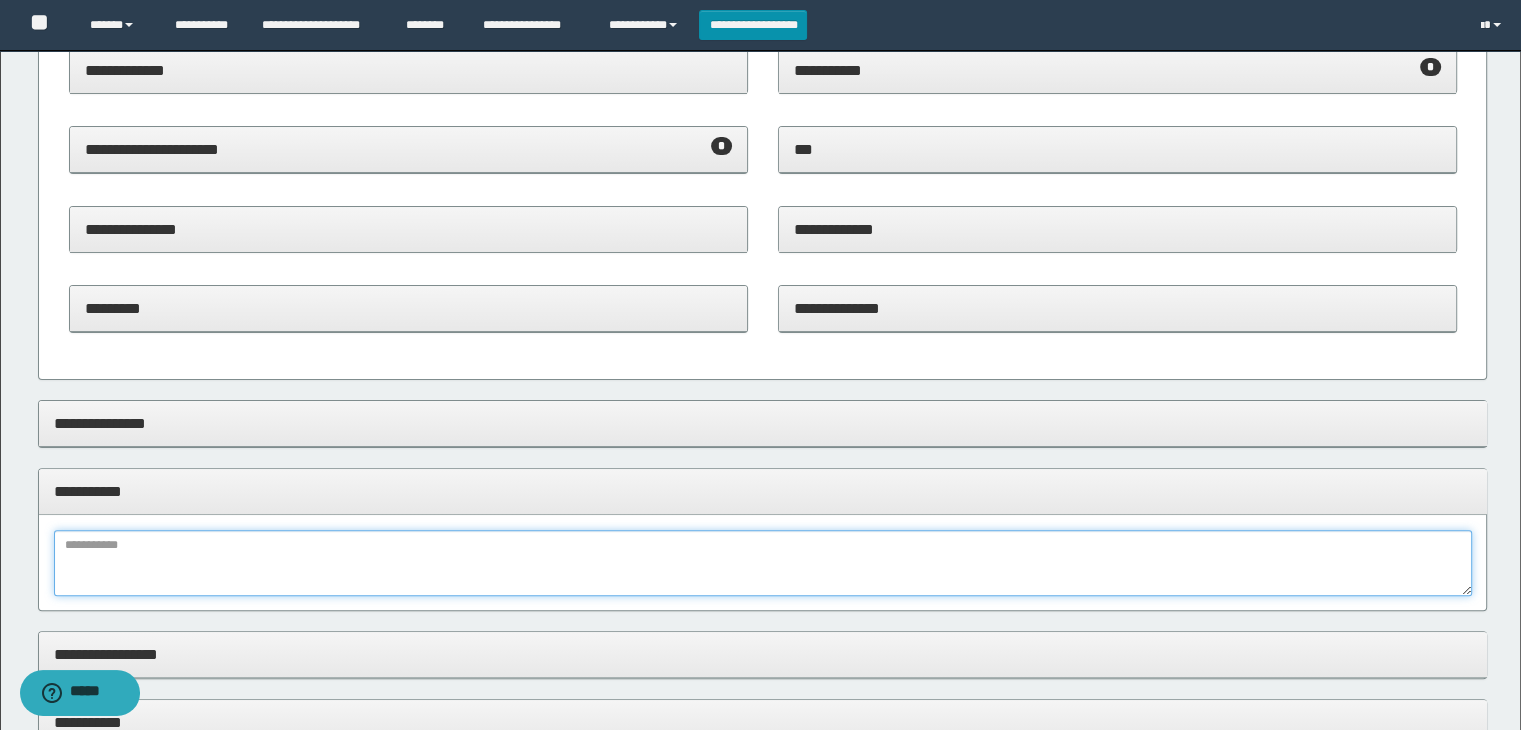 click at bounding box center [763, 563] 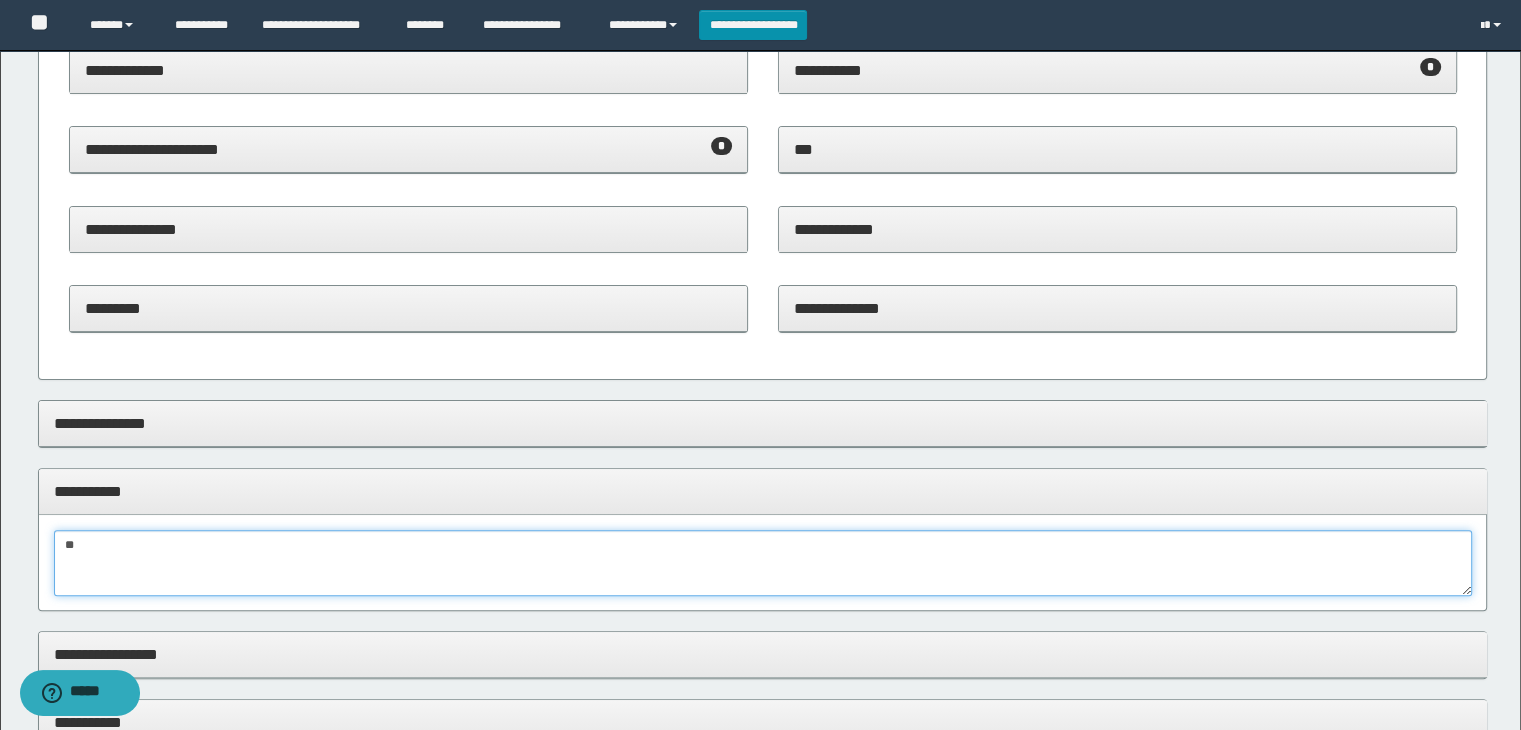 type on "*" 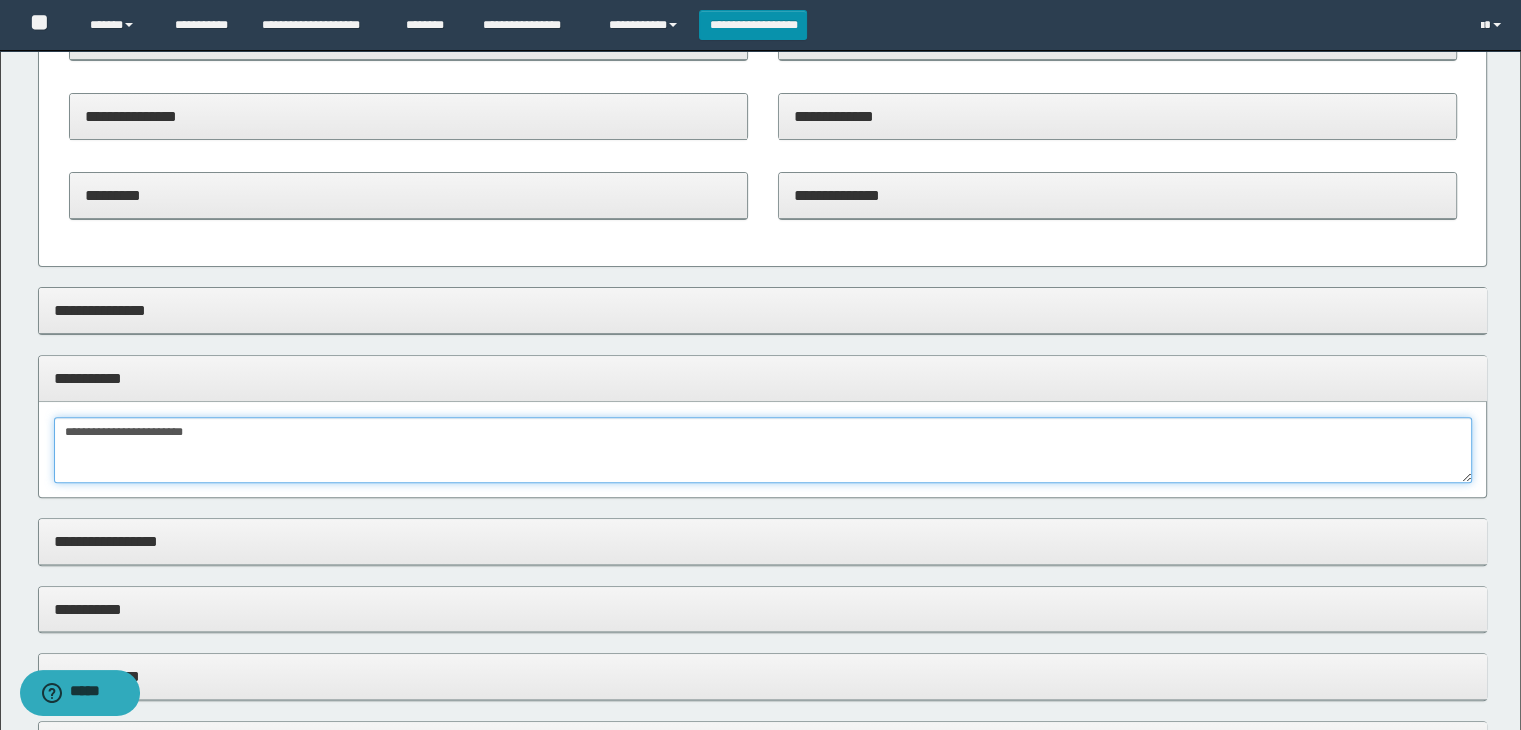 scroll, scrollTop: 700, scrollLeft: 0, axis: vertical 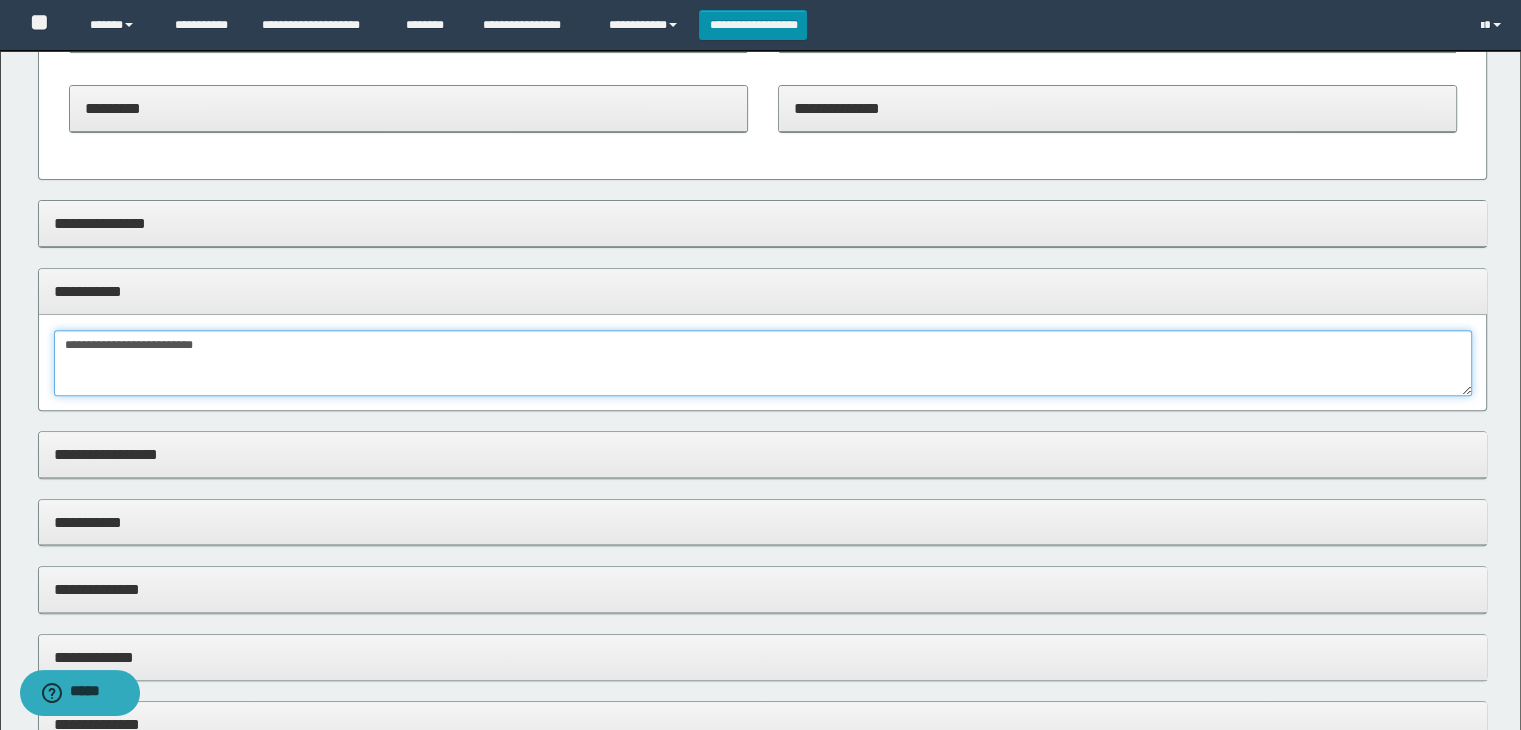 type on "**********" 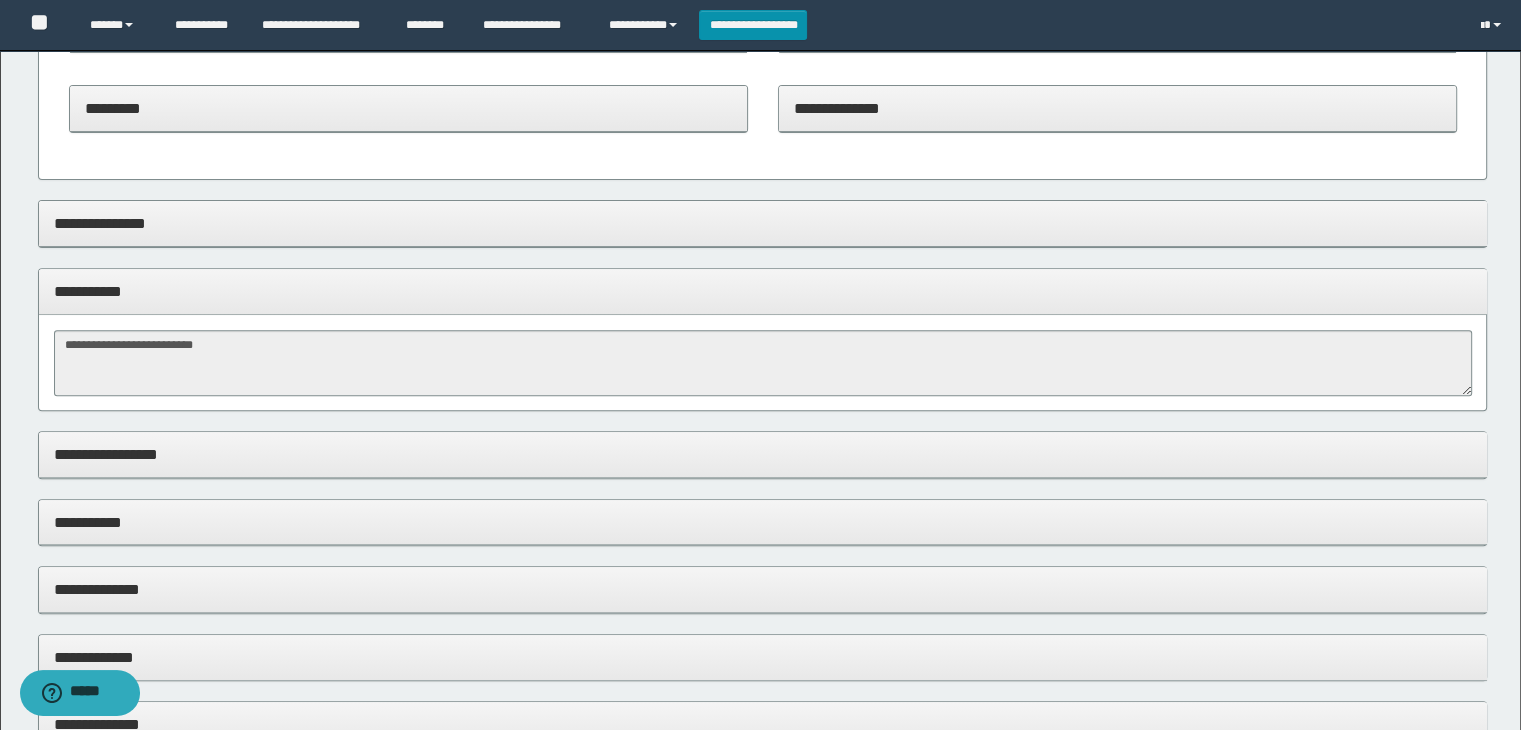 click on "*********" at bounding box center [408, 108] 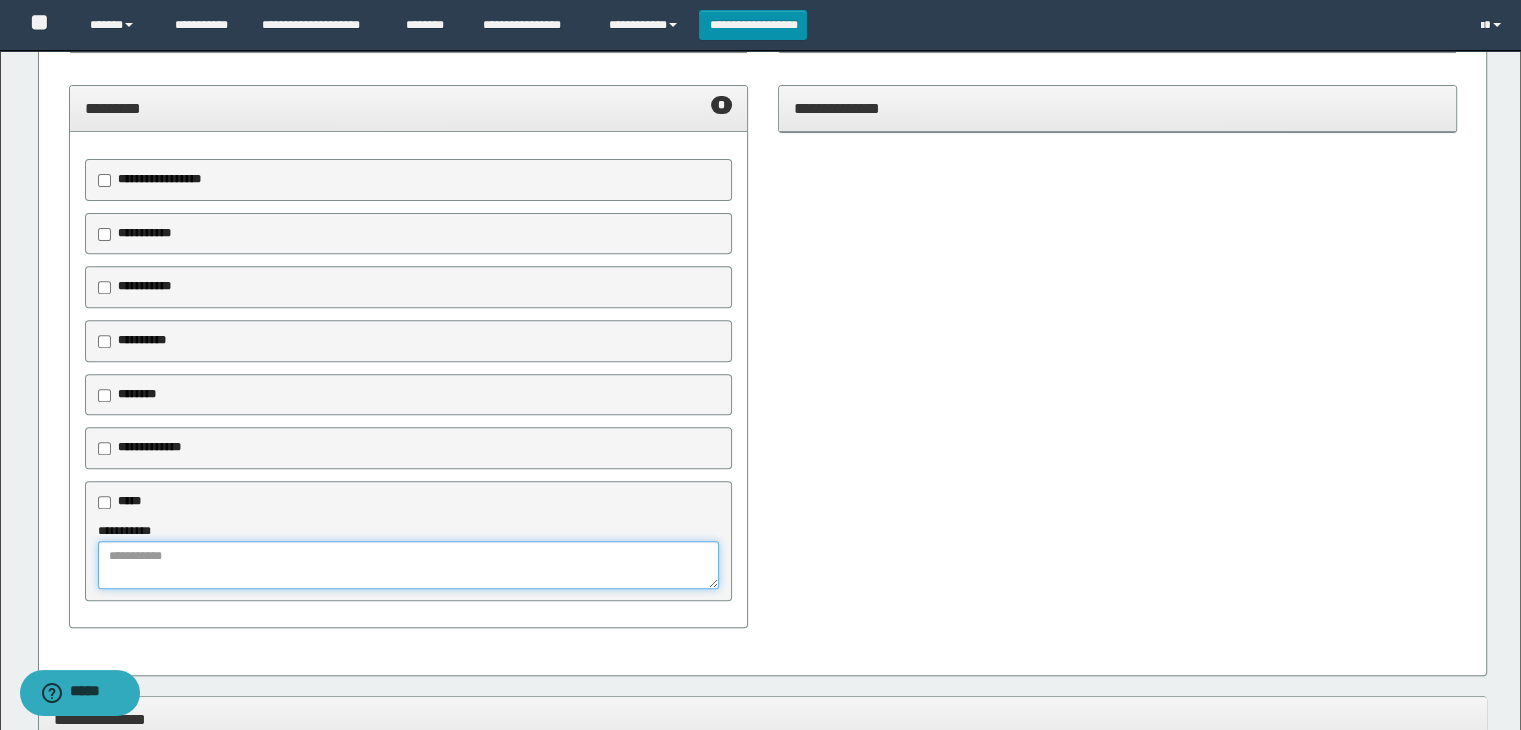 drag, startPoint x: 261, startPoint y: 561, endPoint x: 271, endPoint y: 562, distance: 10.049875 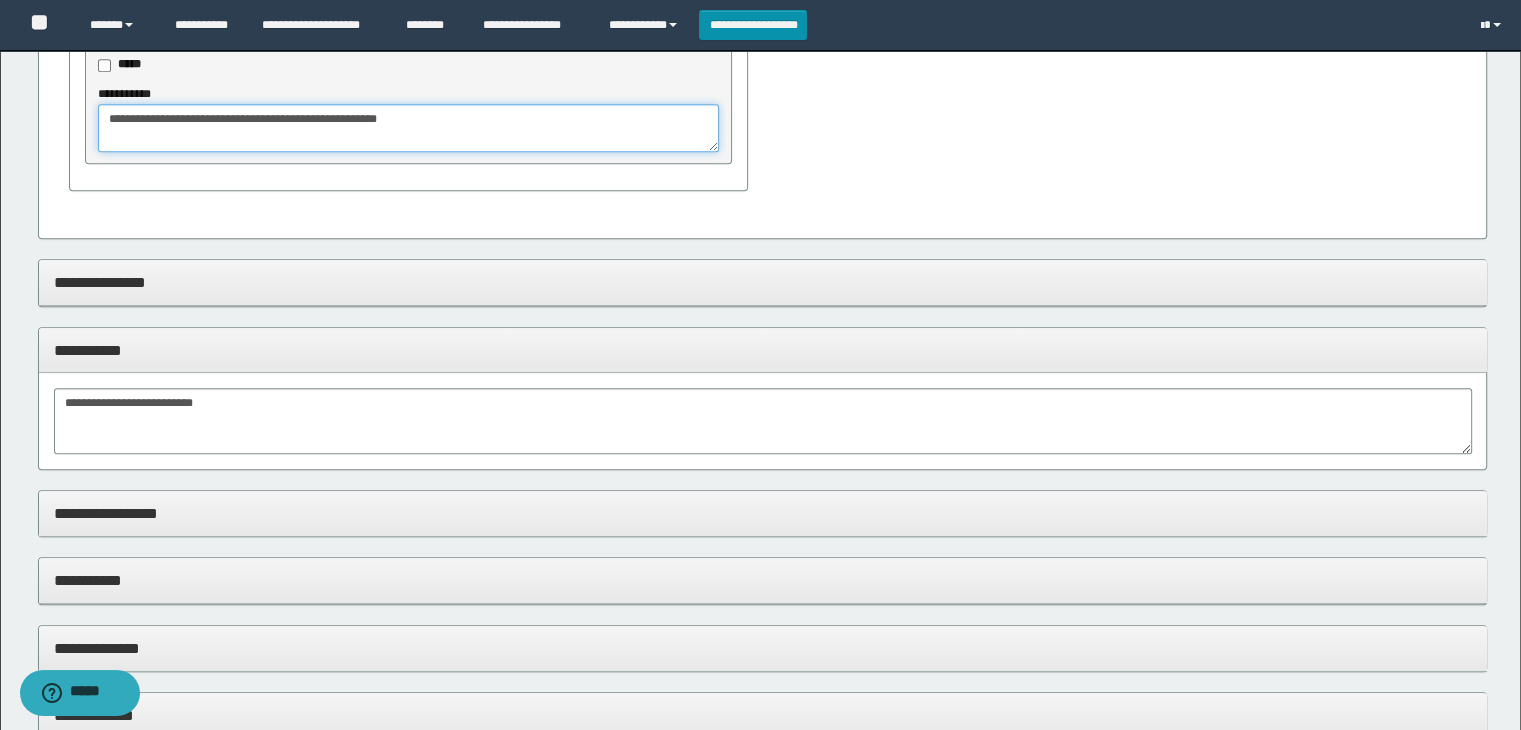 scroll, scrollTop: 1300, scrollLeft: 0, axis: vertical 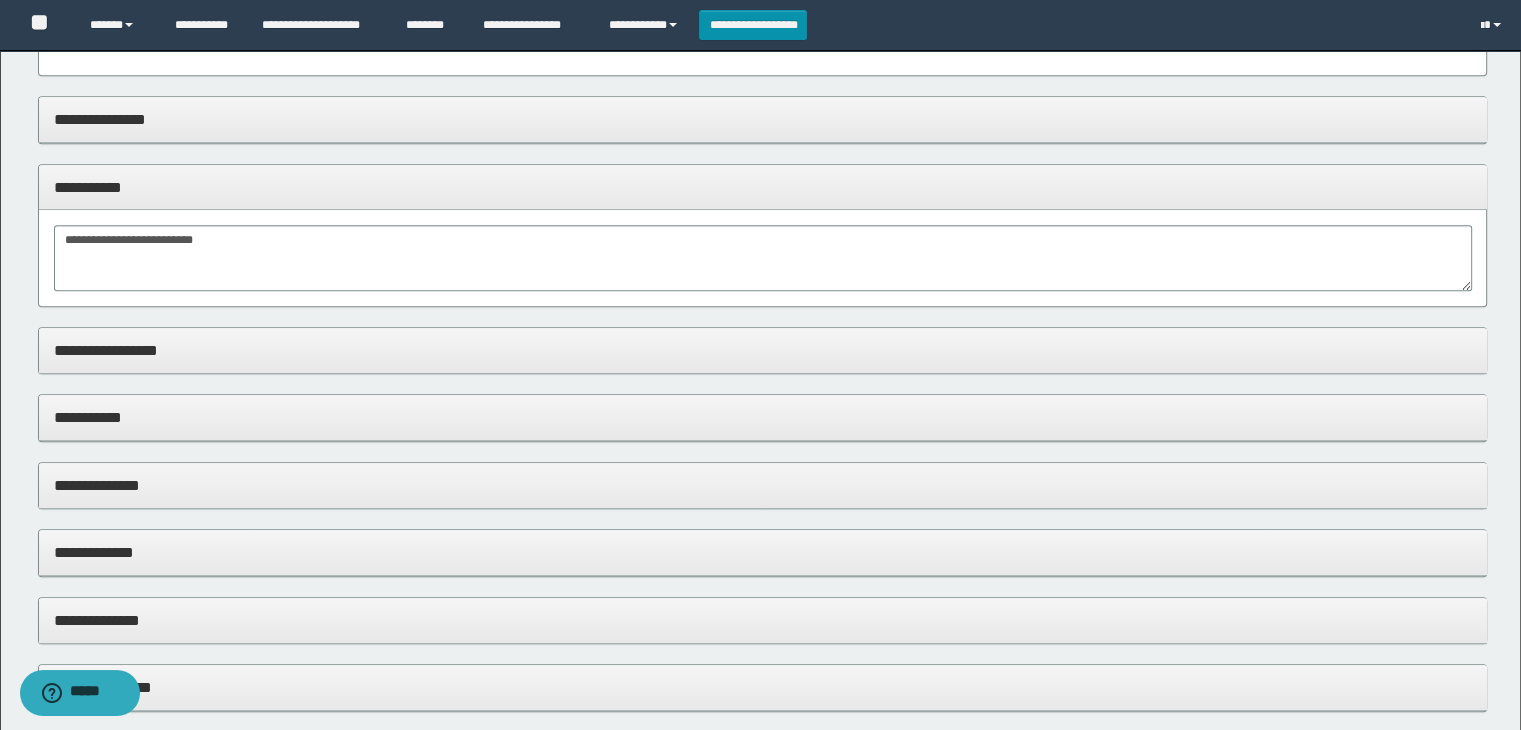 type on "**********" 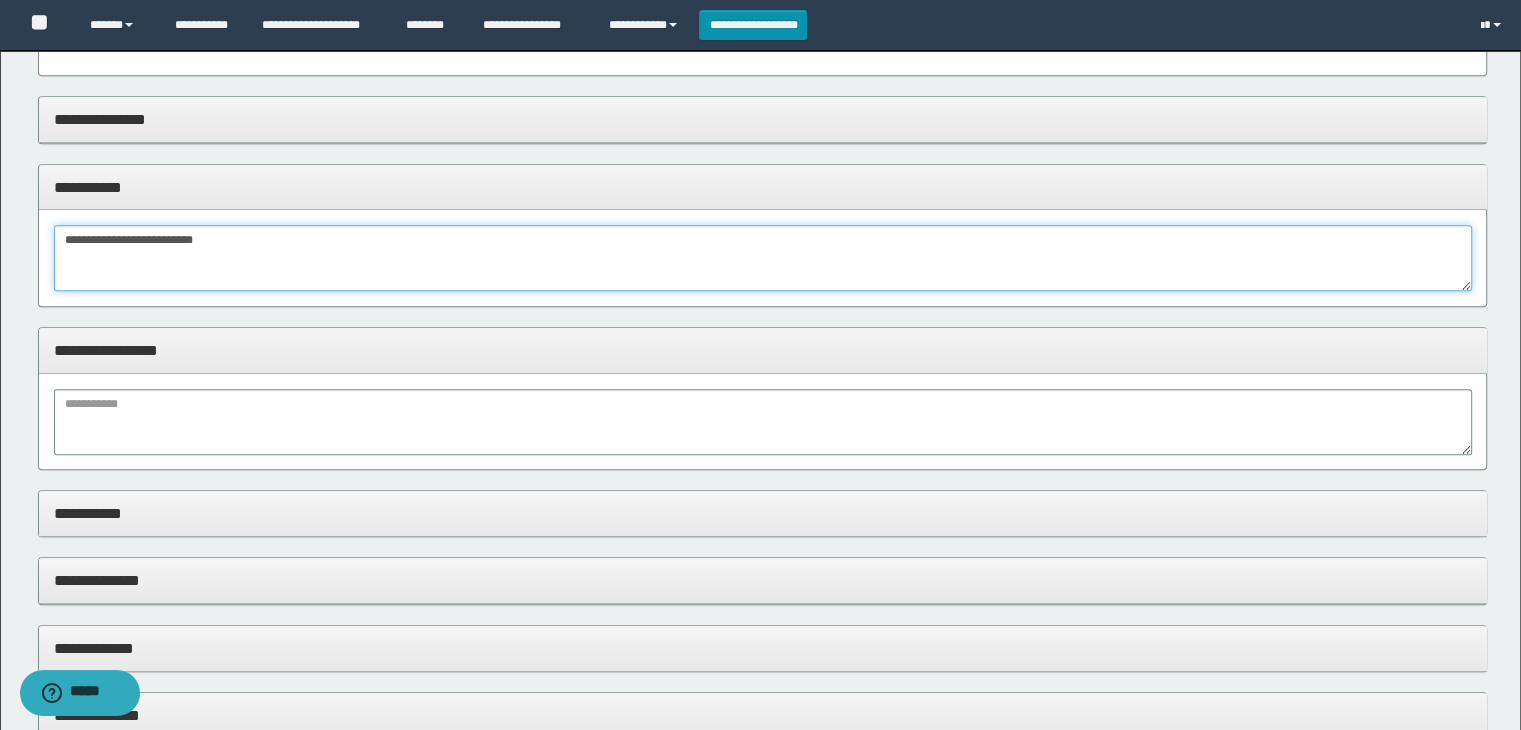 click on "**********" at bounding box center (763, 258) 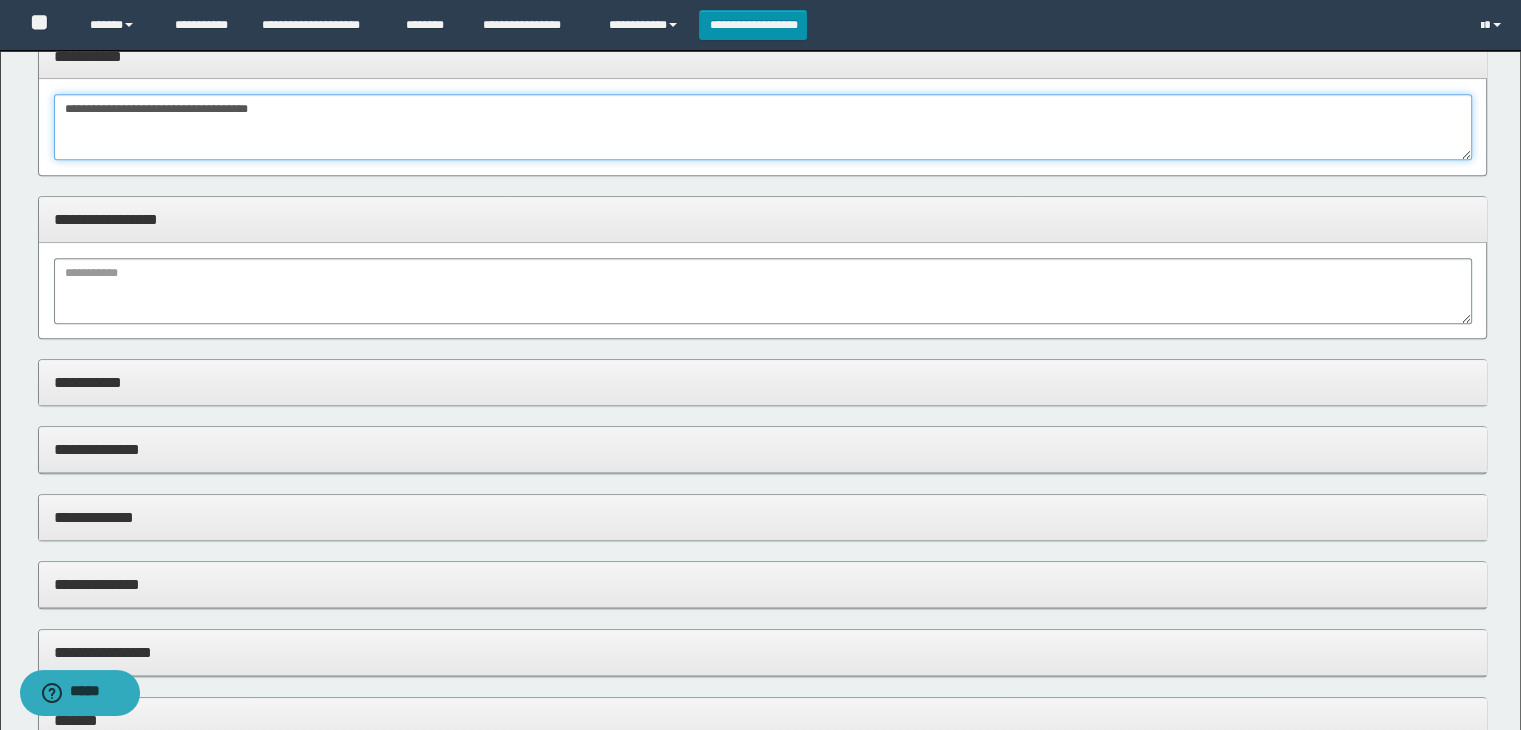 scroll, scrollTop: 1300, scrollLeft: 0, axis: vertical 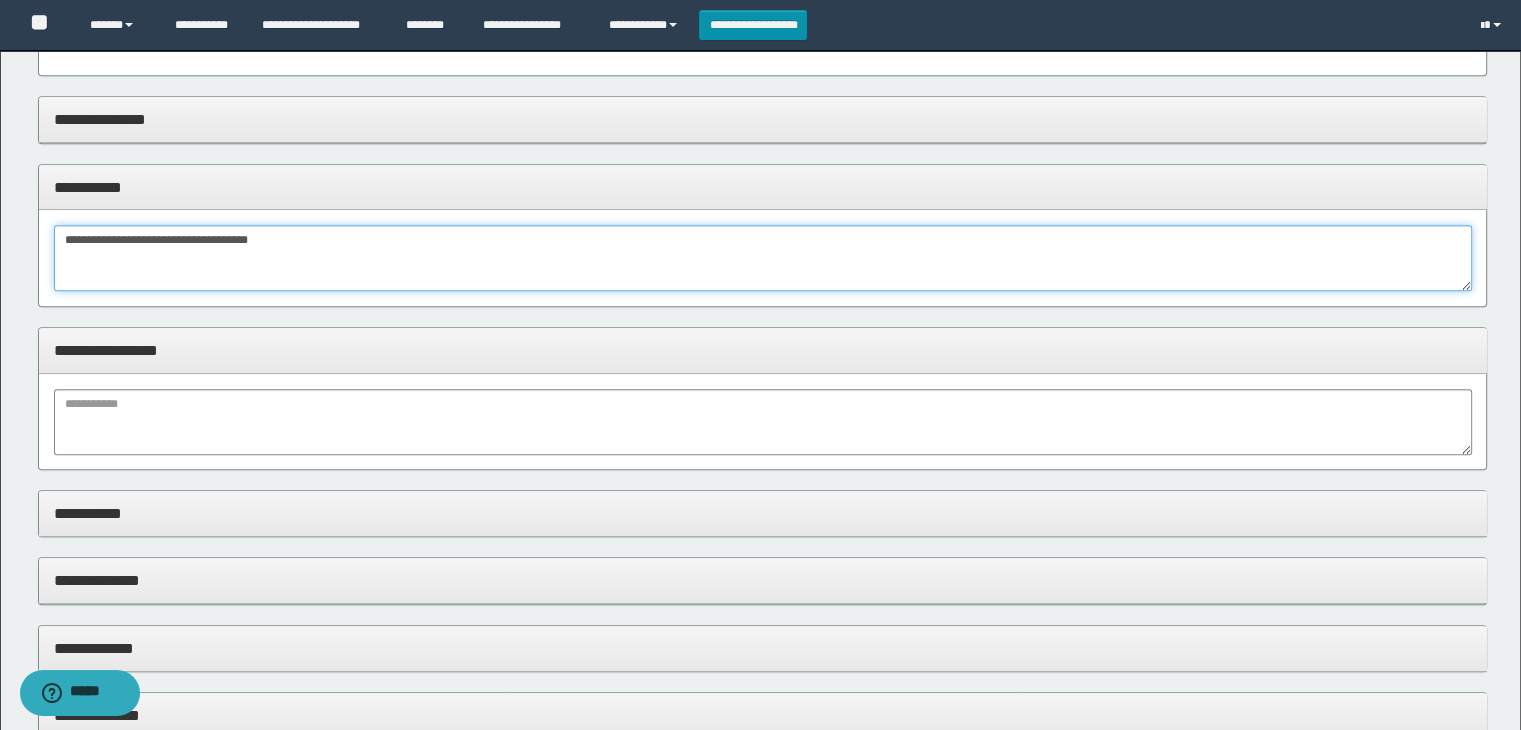 type on "**********" 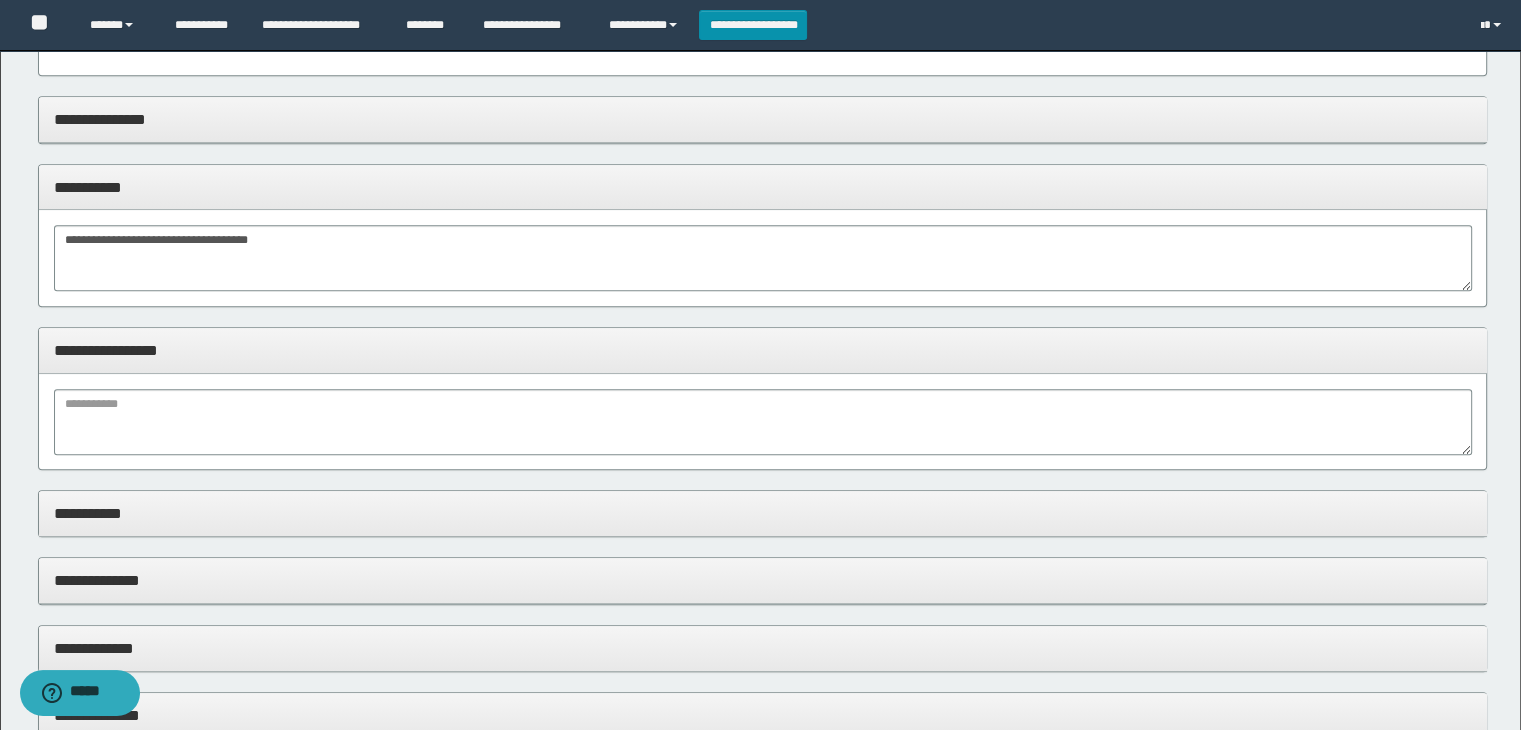click on "**********" at bounding box center (763, 580) 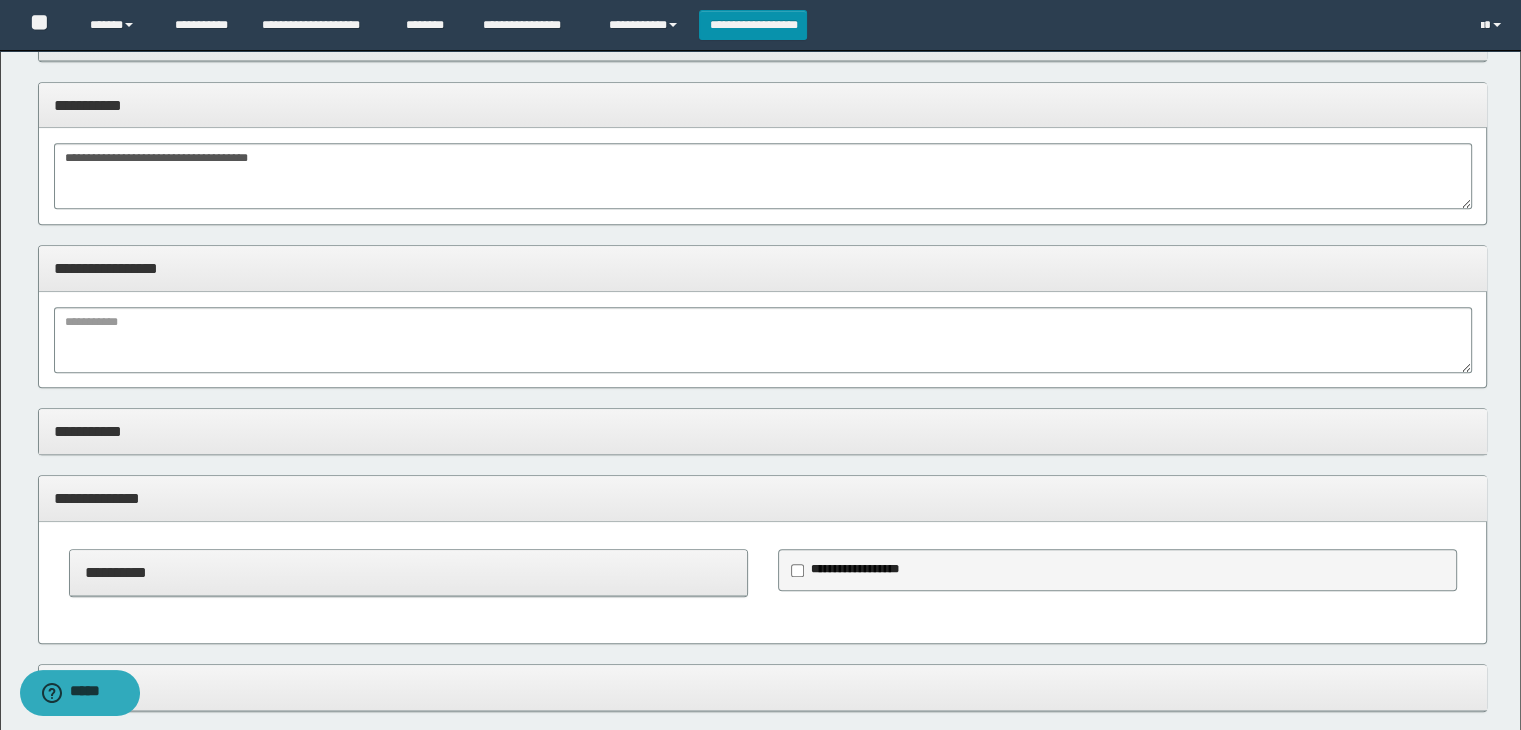 scroll, scrollTop: 1500, scrollLeft: 0, axis: vertical 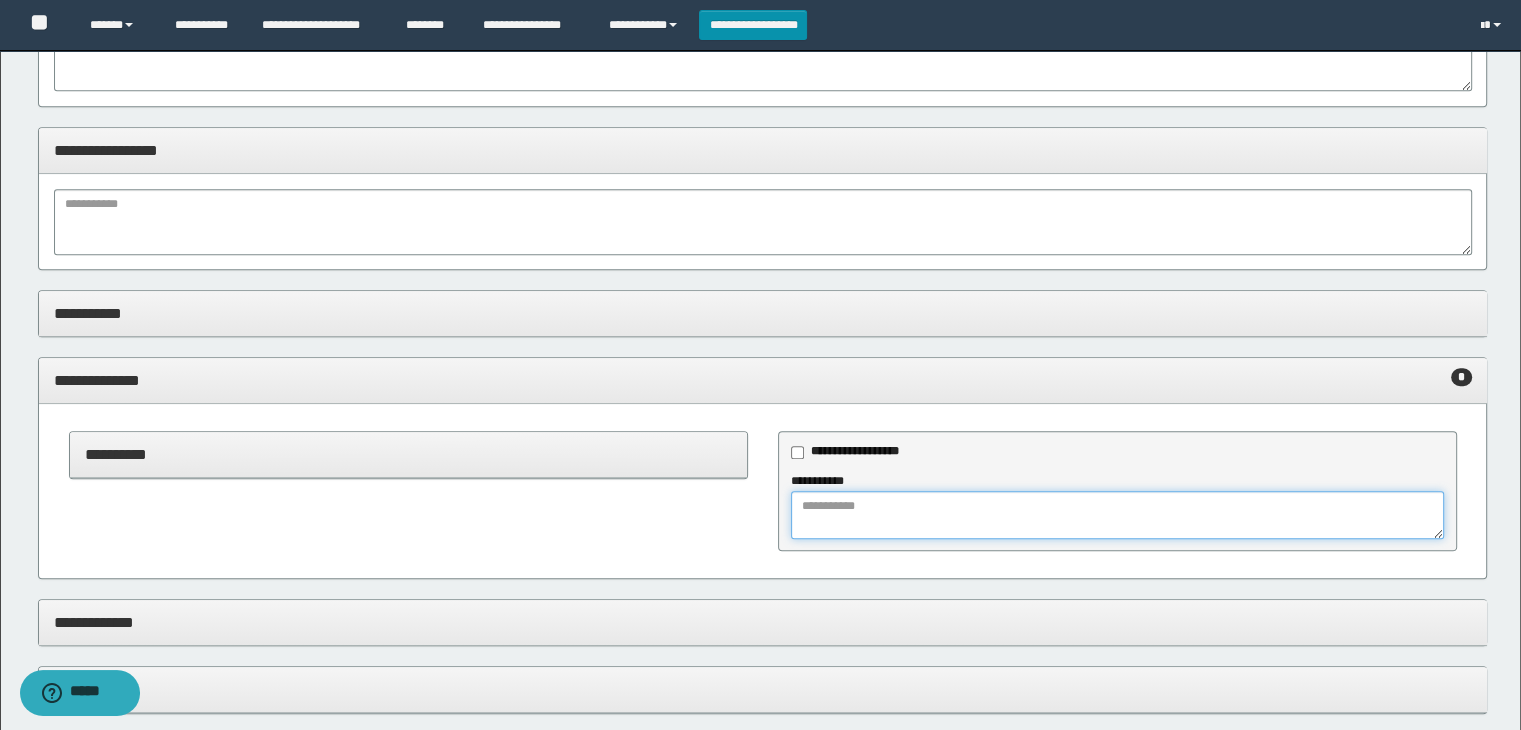 click at bounding box center (1117, 515) 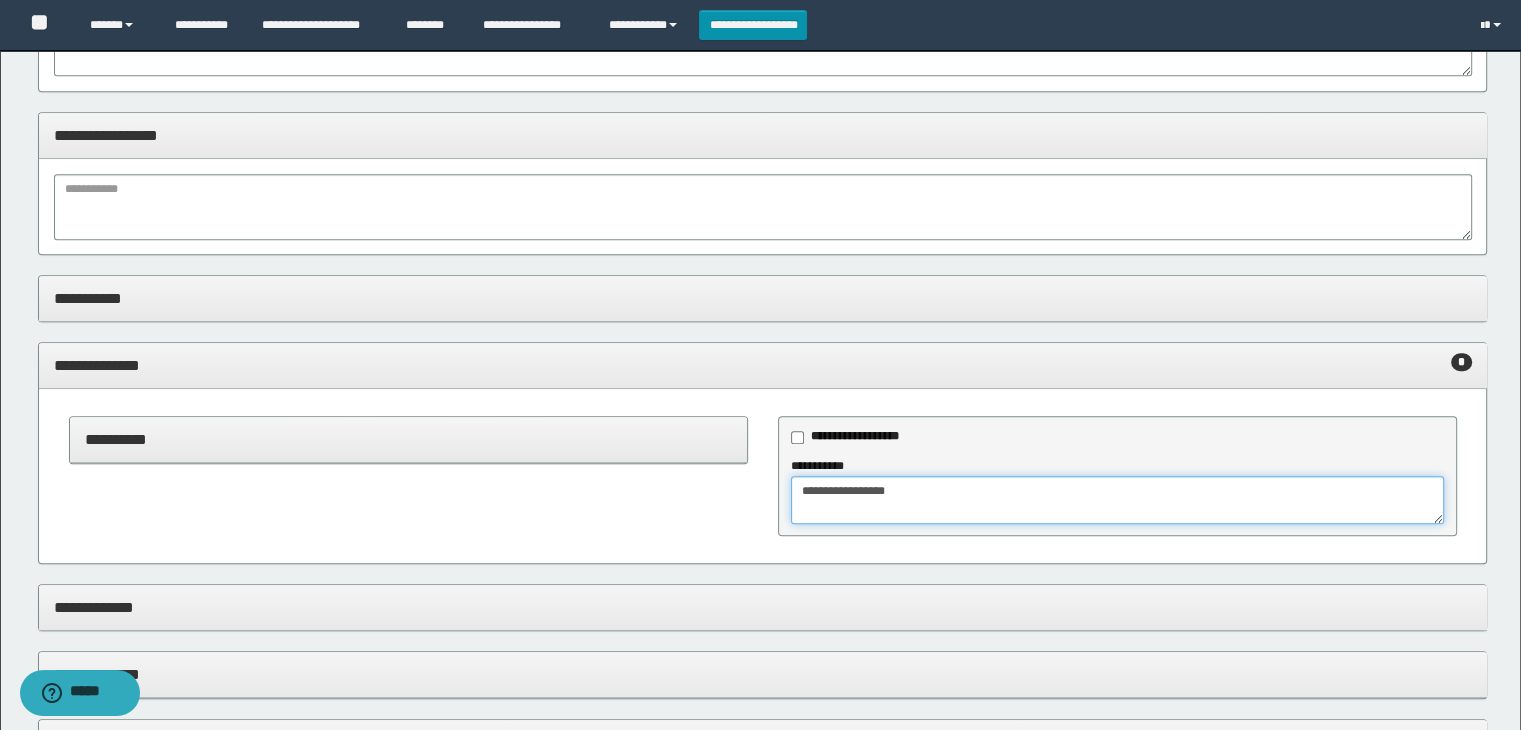 scroll, scrollTop: 1700, scrollLeft: 0, axis: vertical 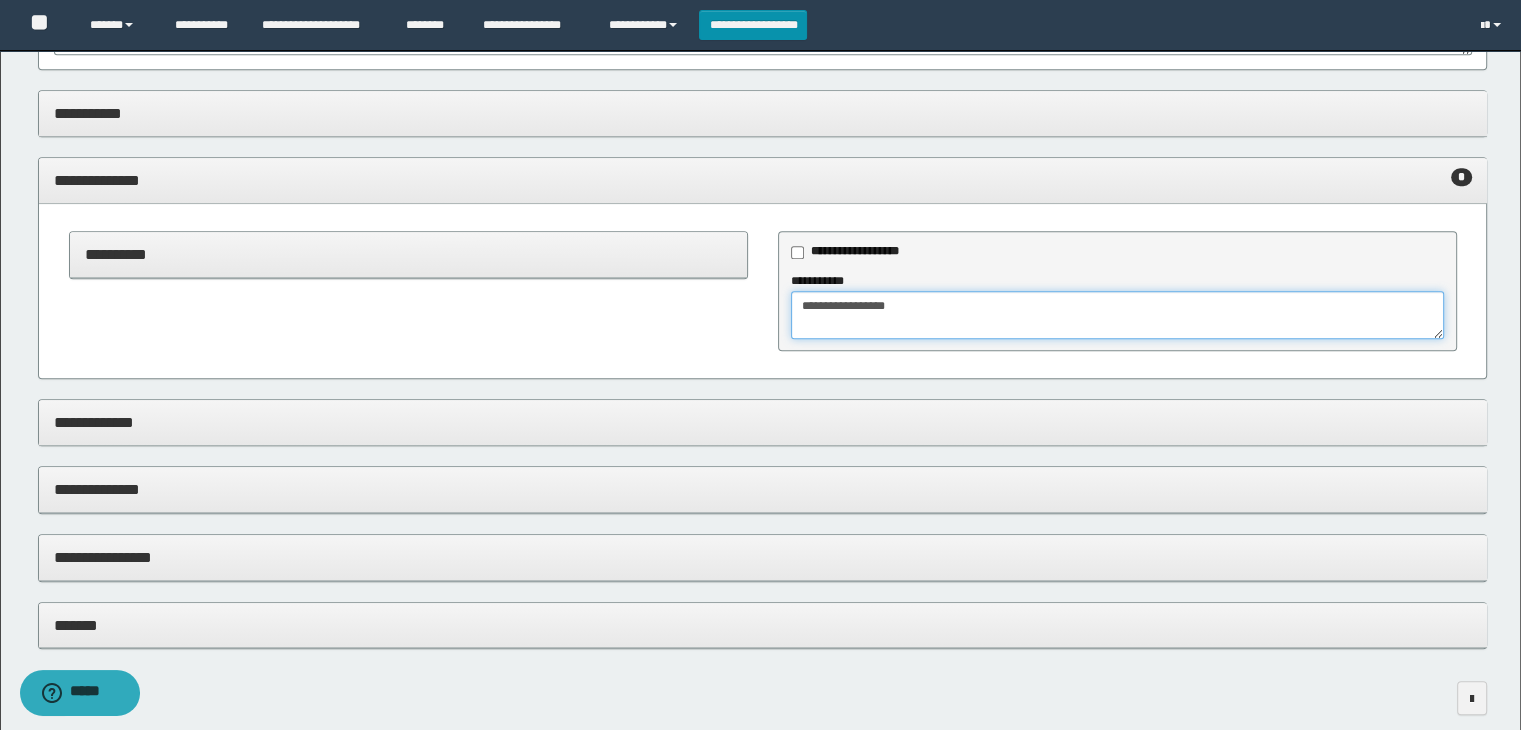 type on "**********" 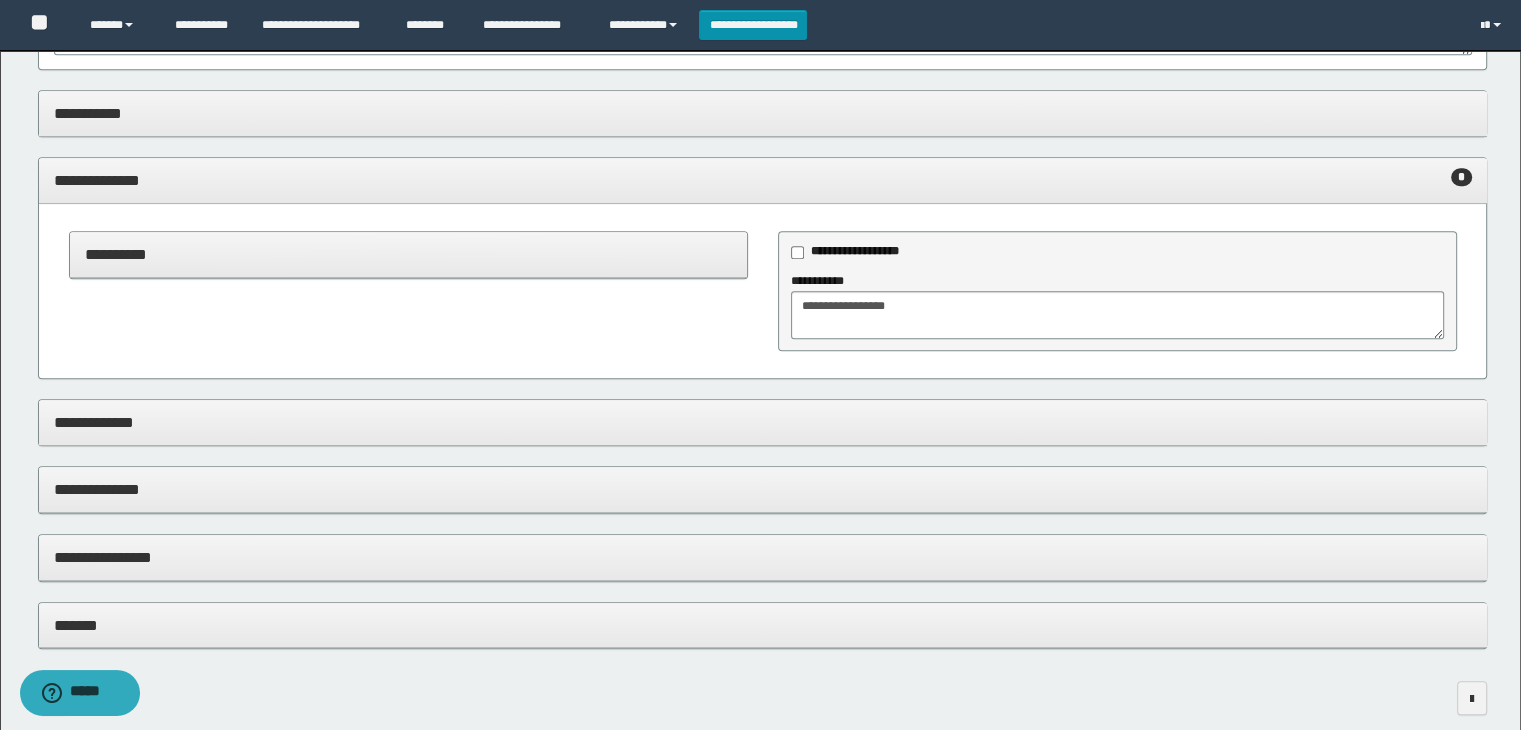 click on "**********" at bounding box center (763, 489) 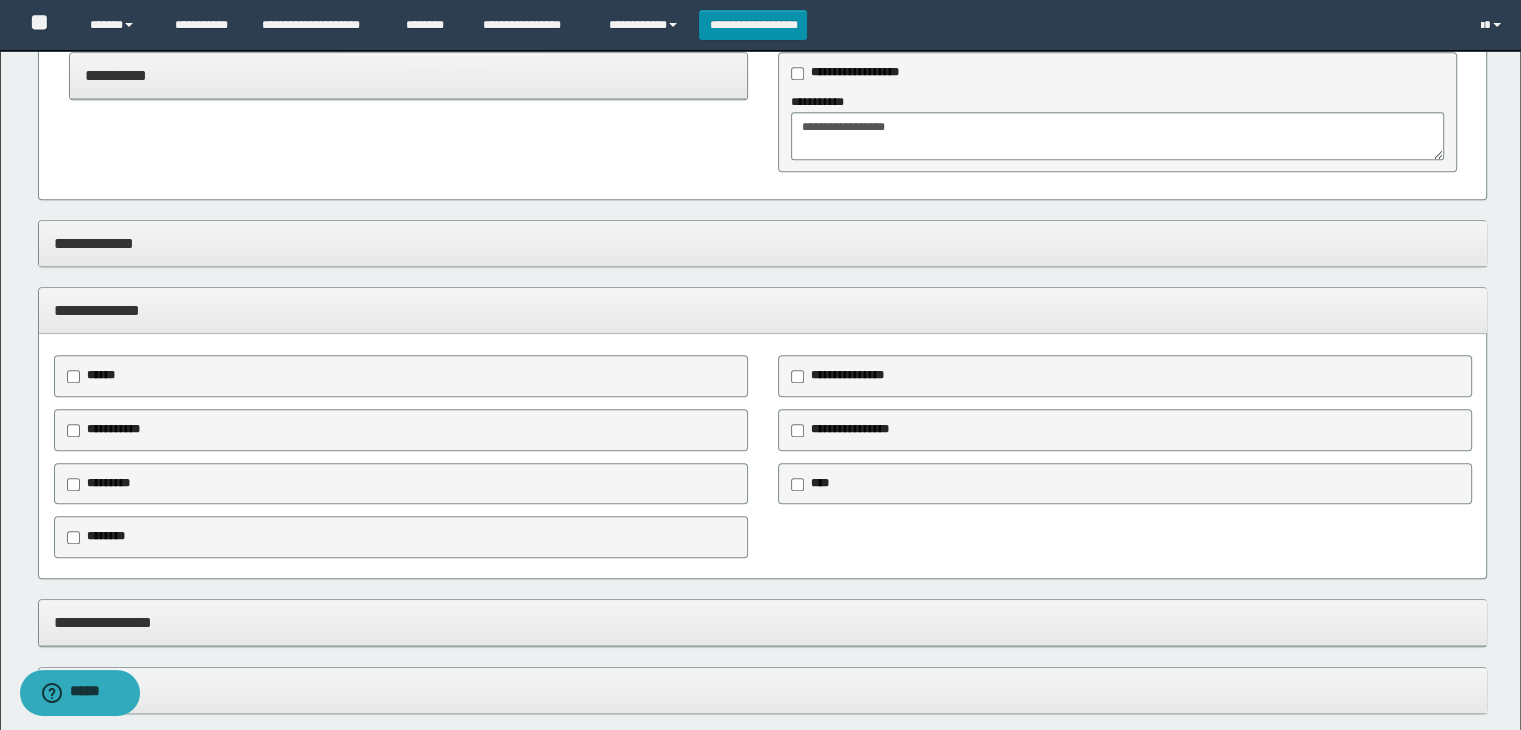 scroll, scrollTop: 1900, scrollLeft: 0, axis: vertical 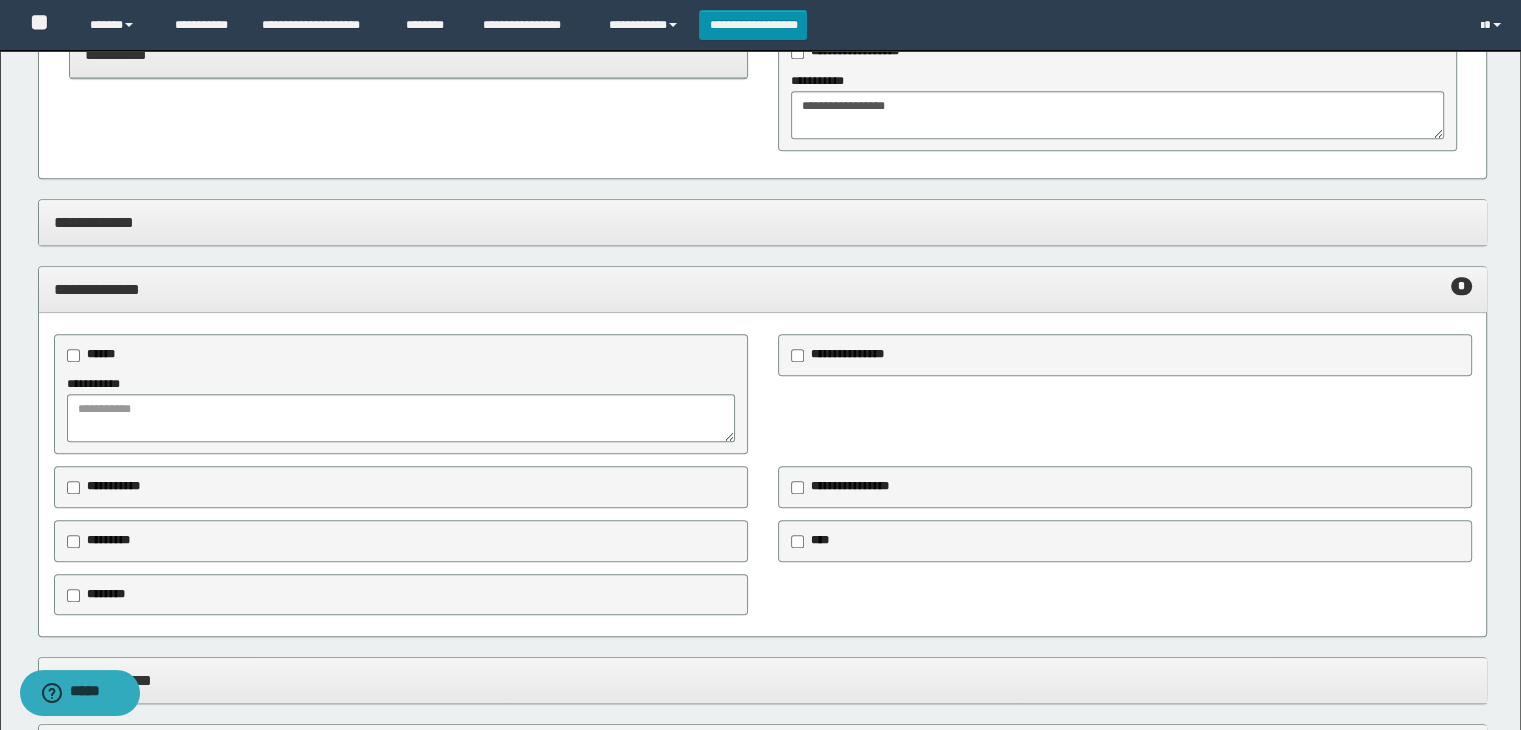 click on "**********" at bounding box center [847, 487] 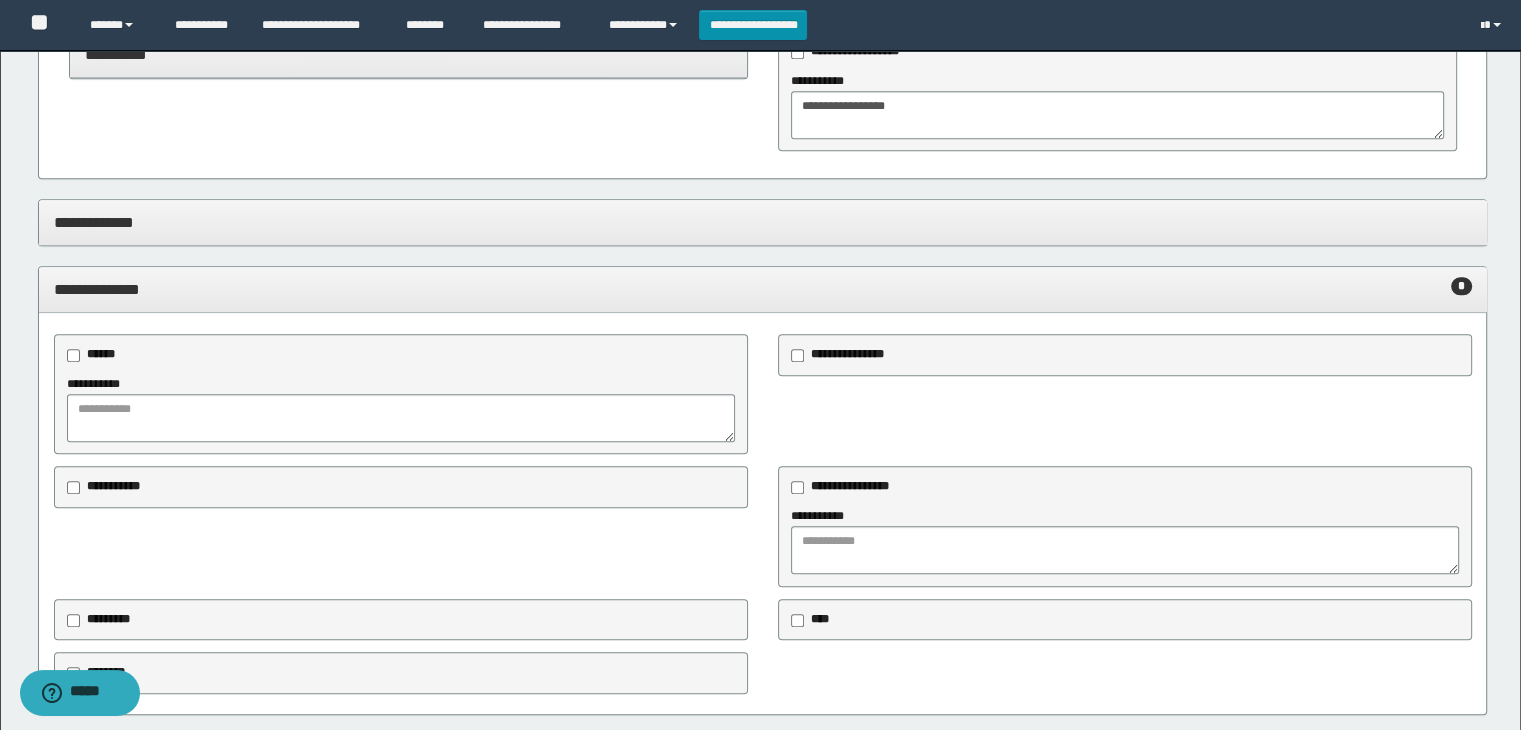 click on "**********" at bounding box center (108, 487) 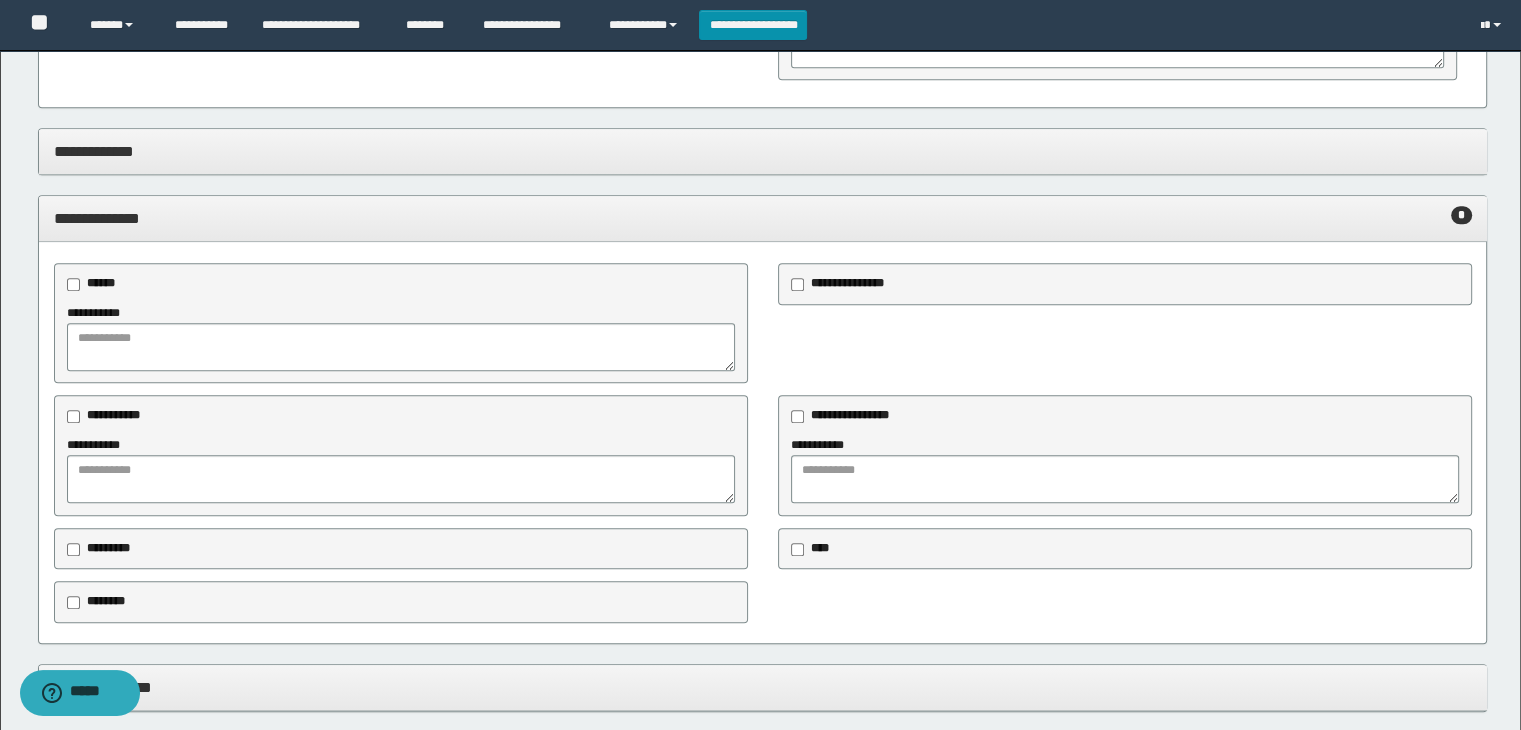 scroll, scrollTop: 2100, scrollLeft: 0, axis: vertical 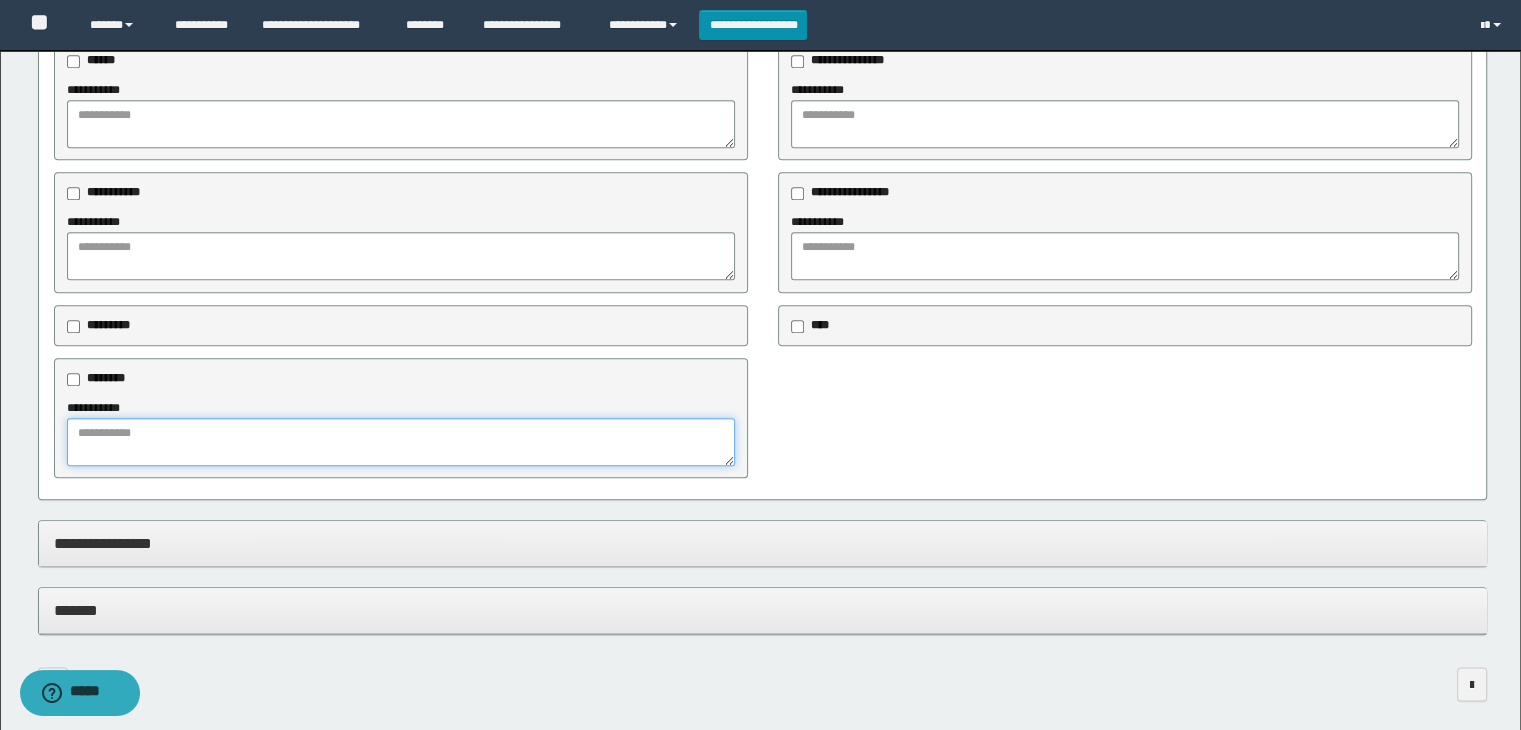 click at bounding box center [401, 442] 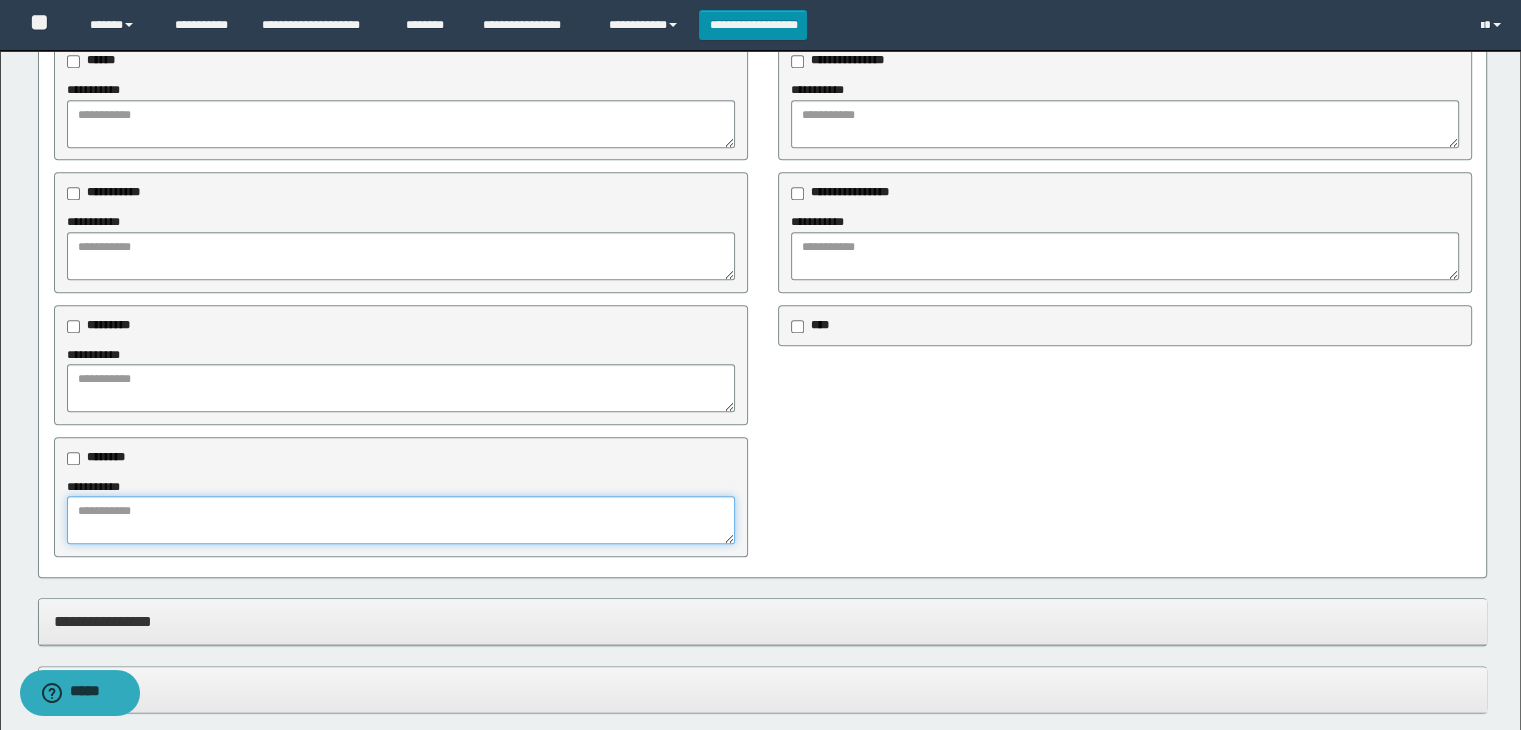 click at bounding box center (401, 520) 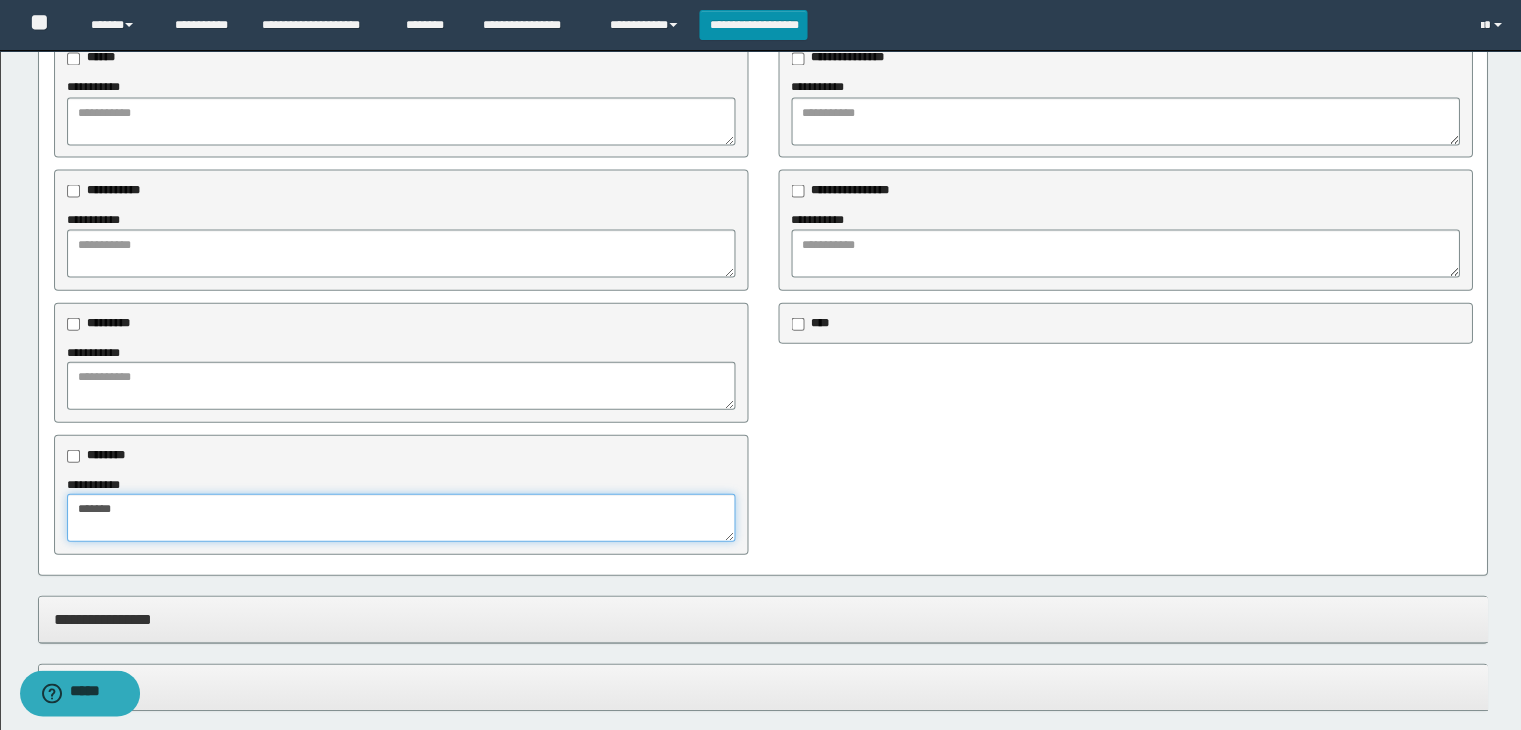 scroll, scrollTop: 2196, scrollLeft: 0, axis: vertical 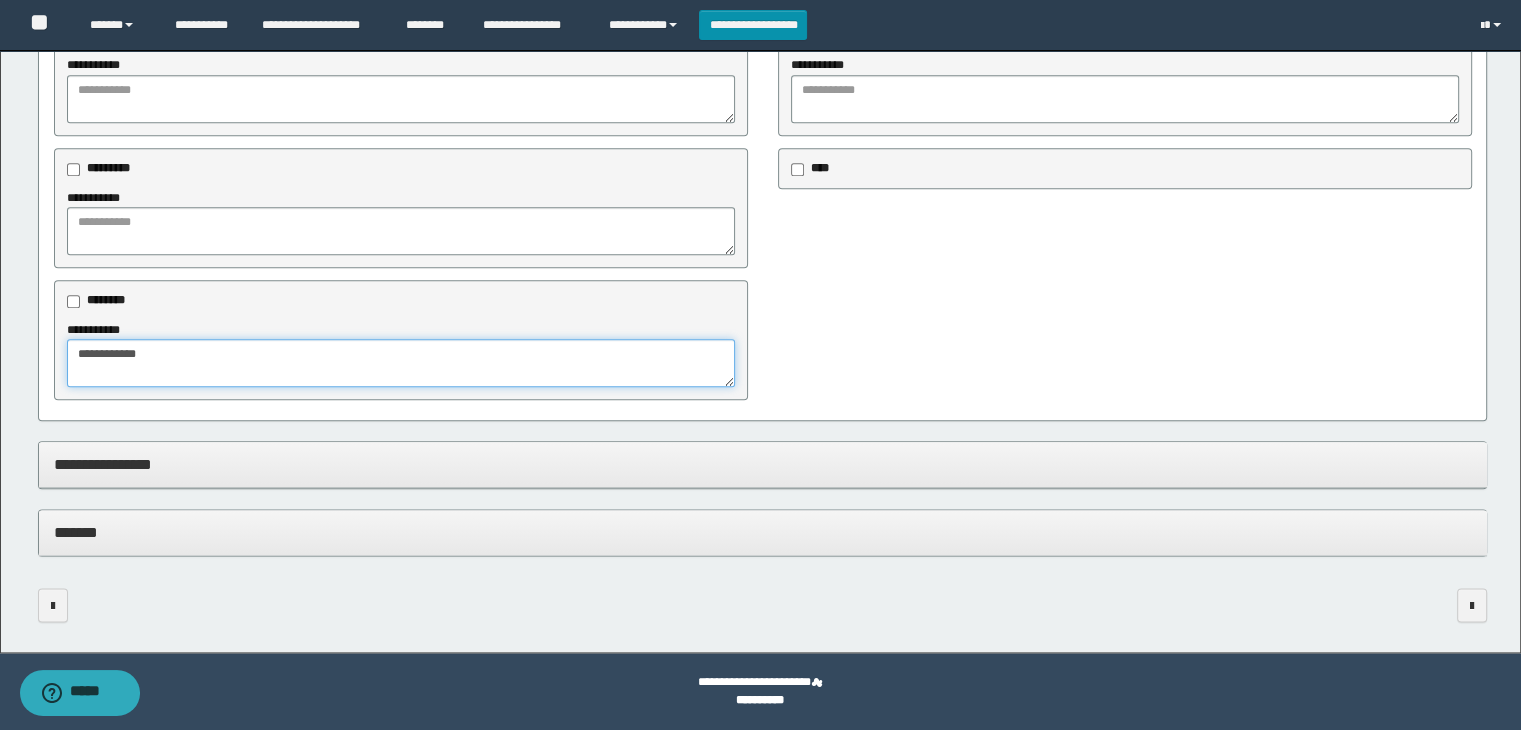type on "**********" 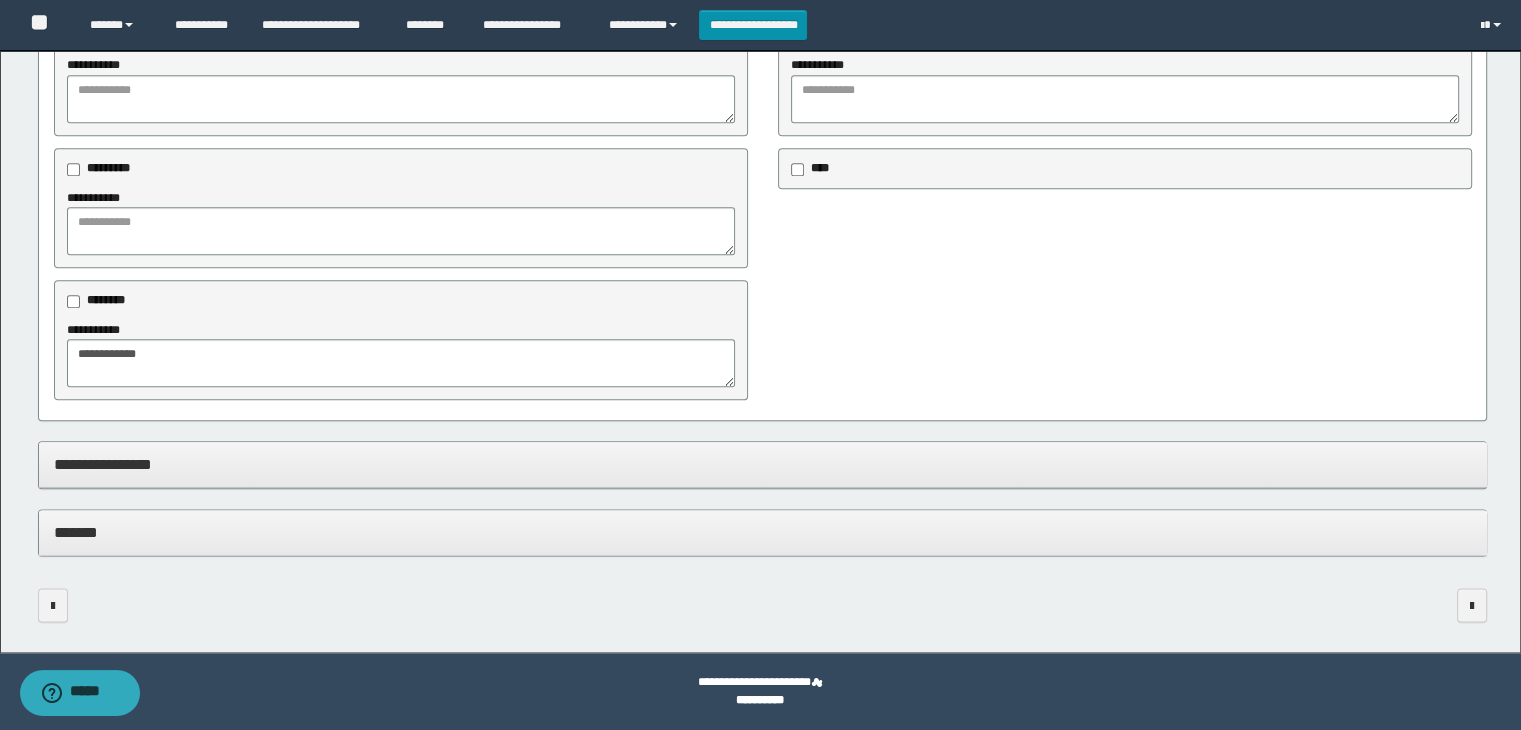 click on "**********" at bounding box center (763, 464) 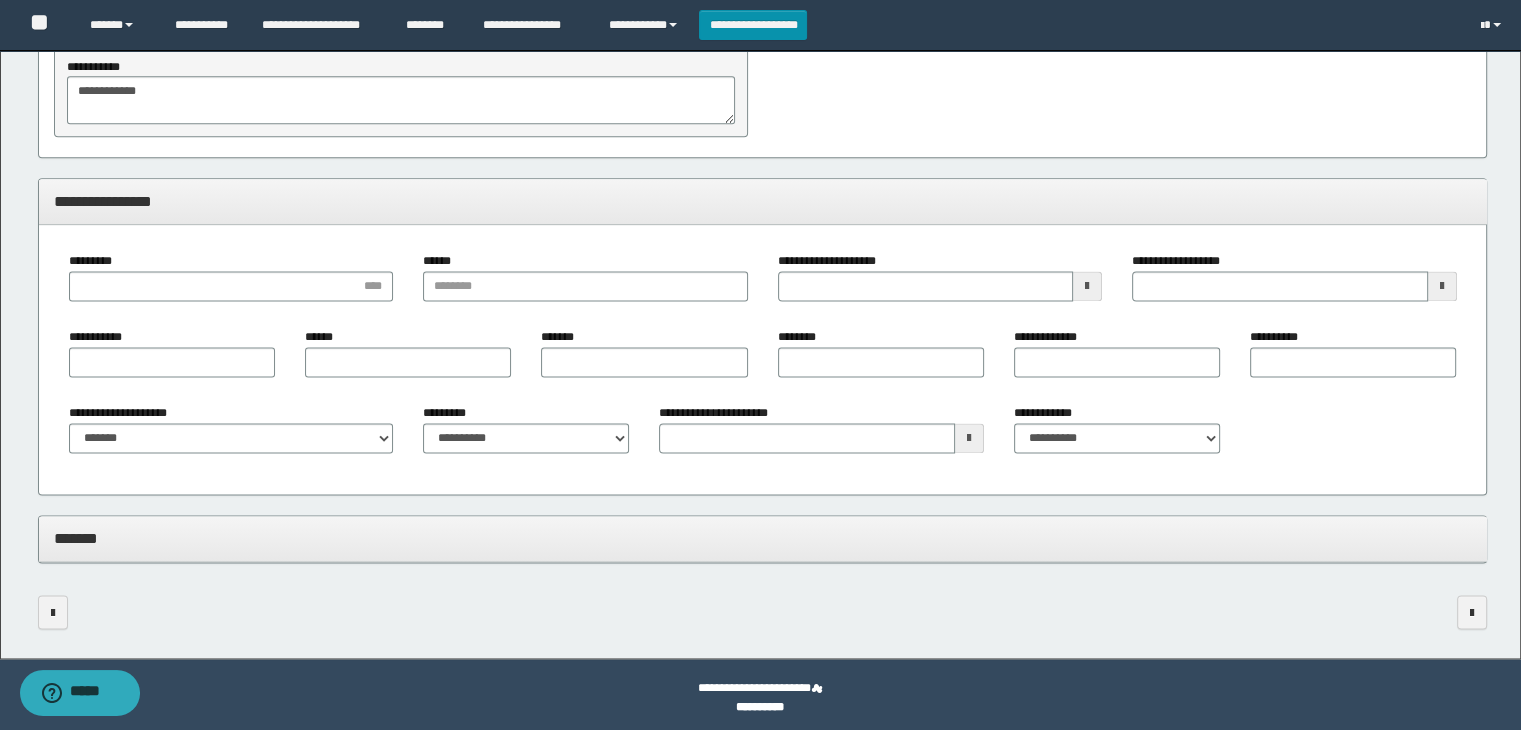 scroll, scrollTop: 2620, scrollLeft: 0, axis: vertical 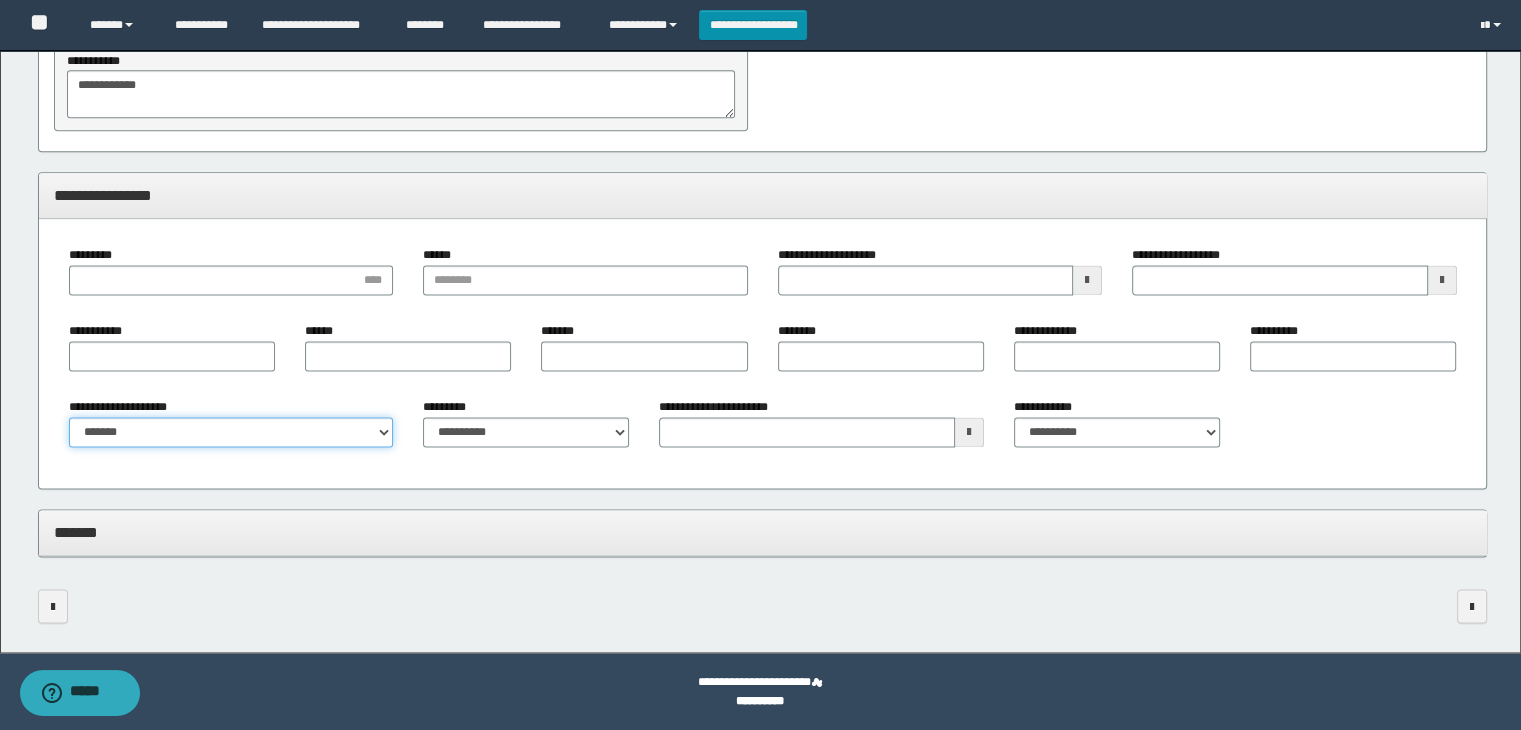 click on "**********" at bounding box center [231, 432] 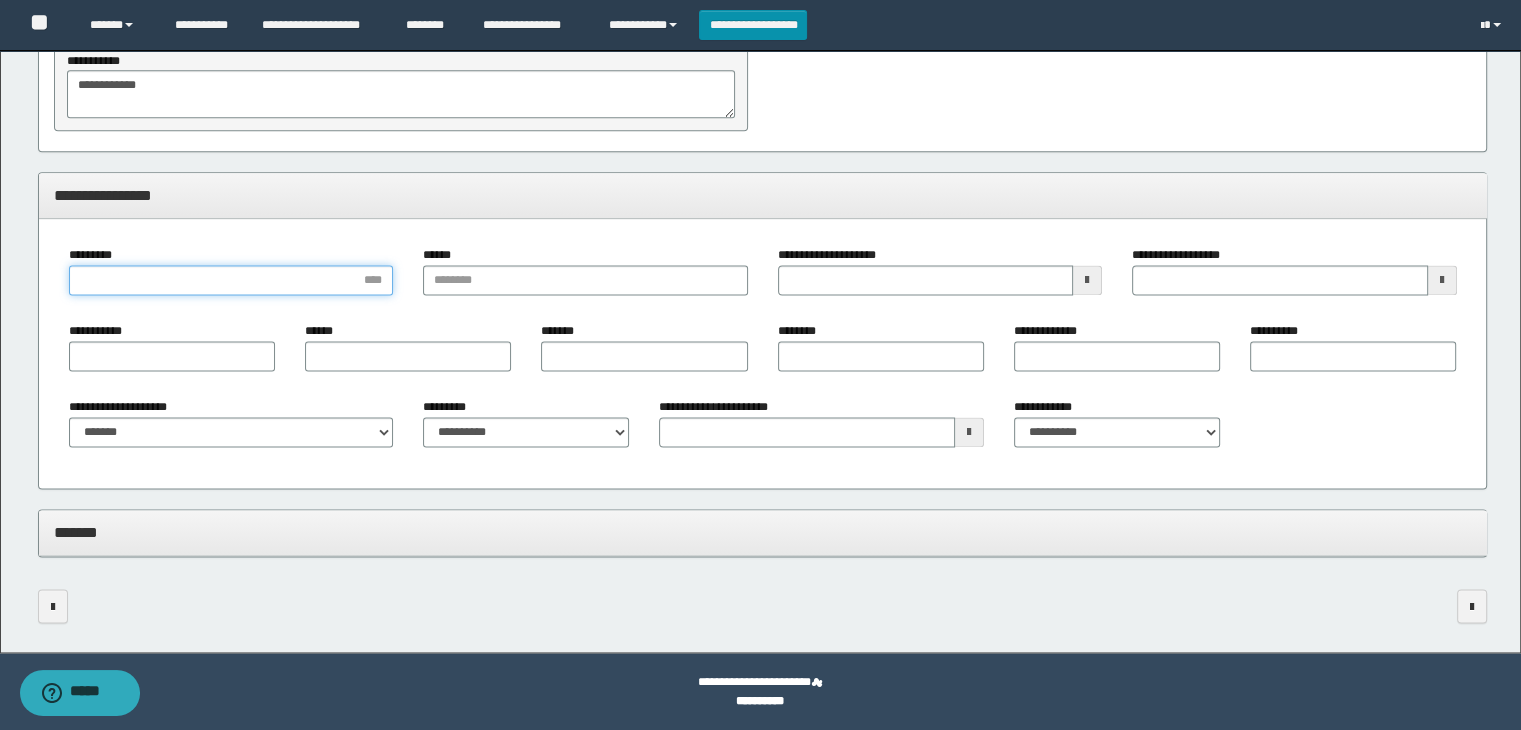 click on "*********" at bounding box center (231, 280) 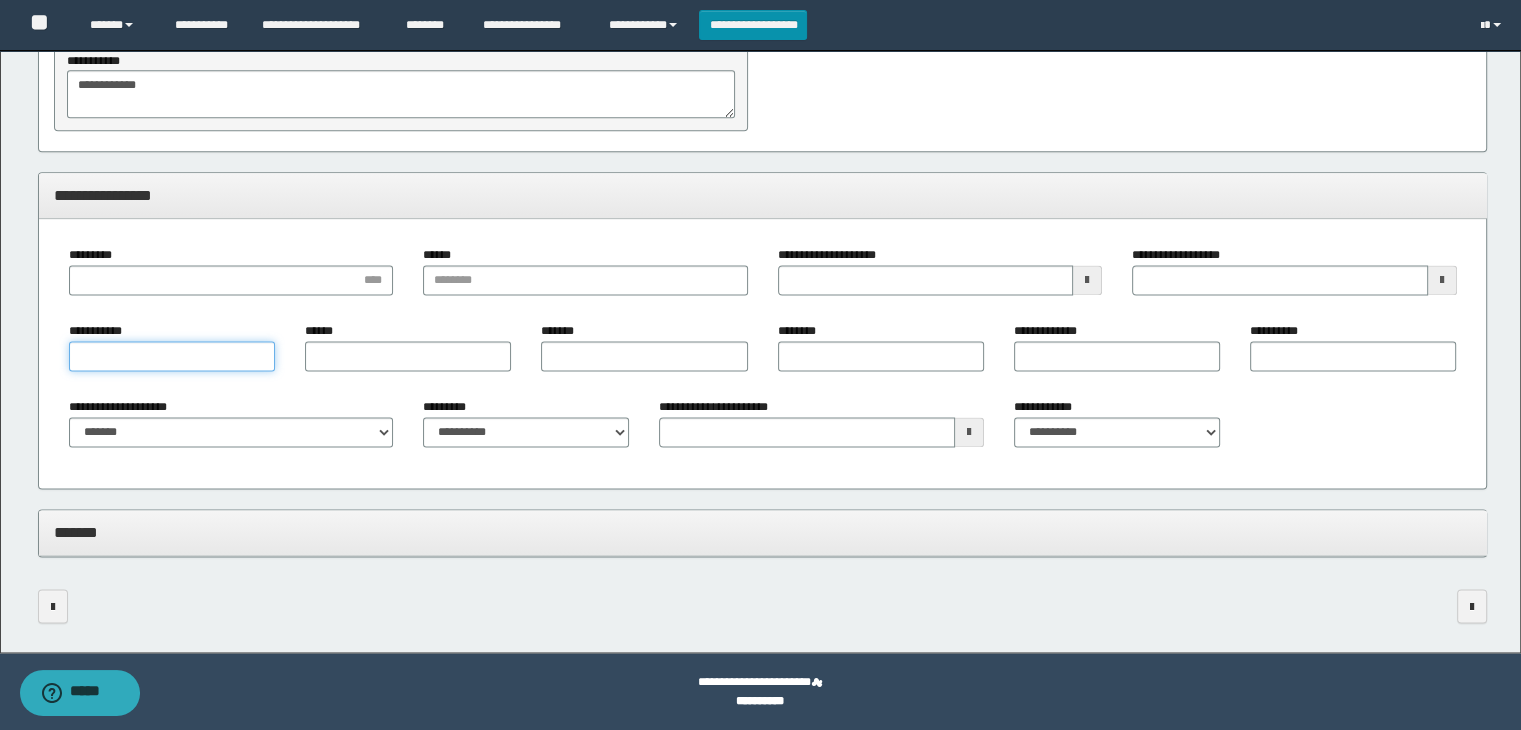 click on "**********" at bounding box center (172, 356) 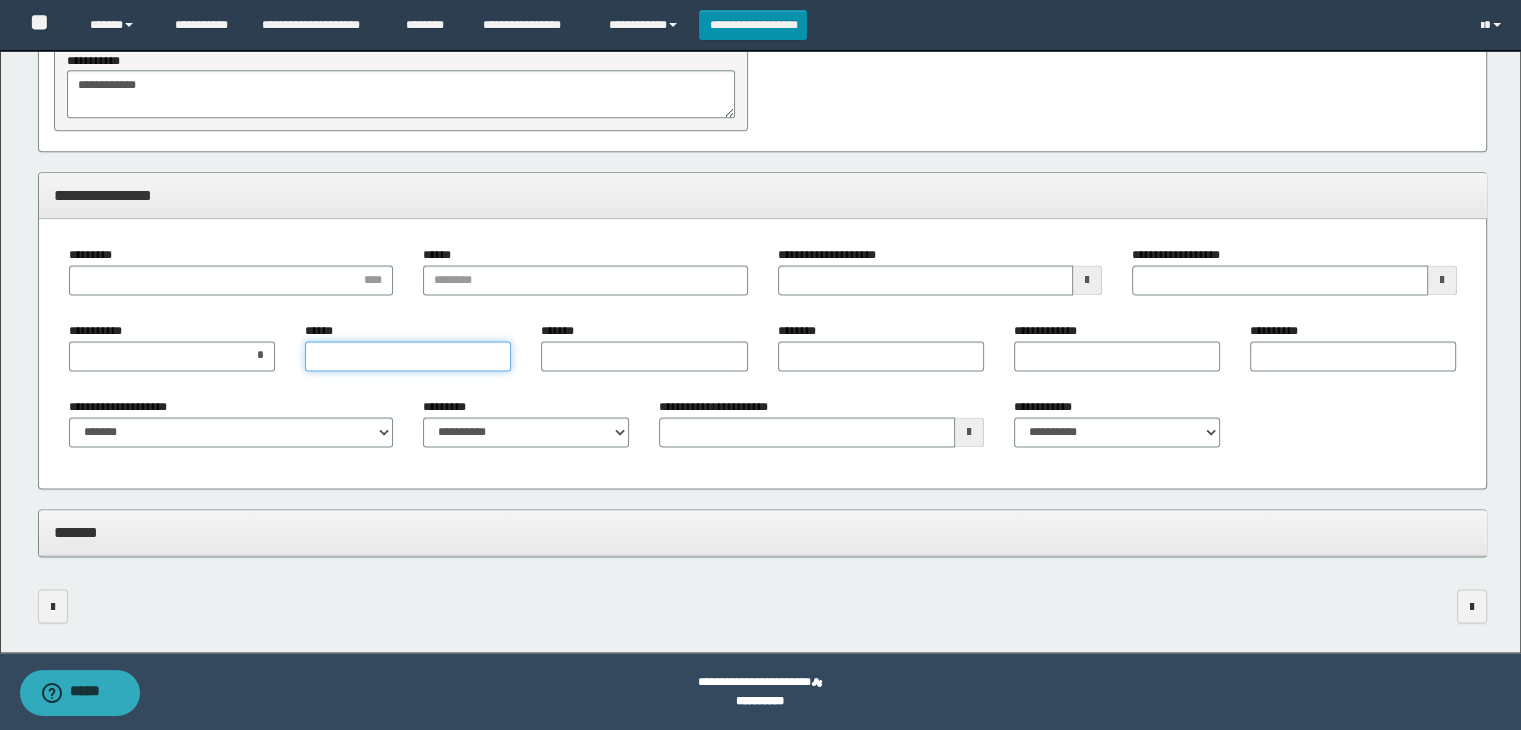 type on "*" 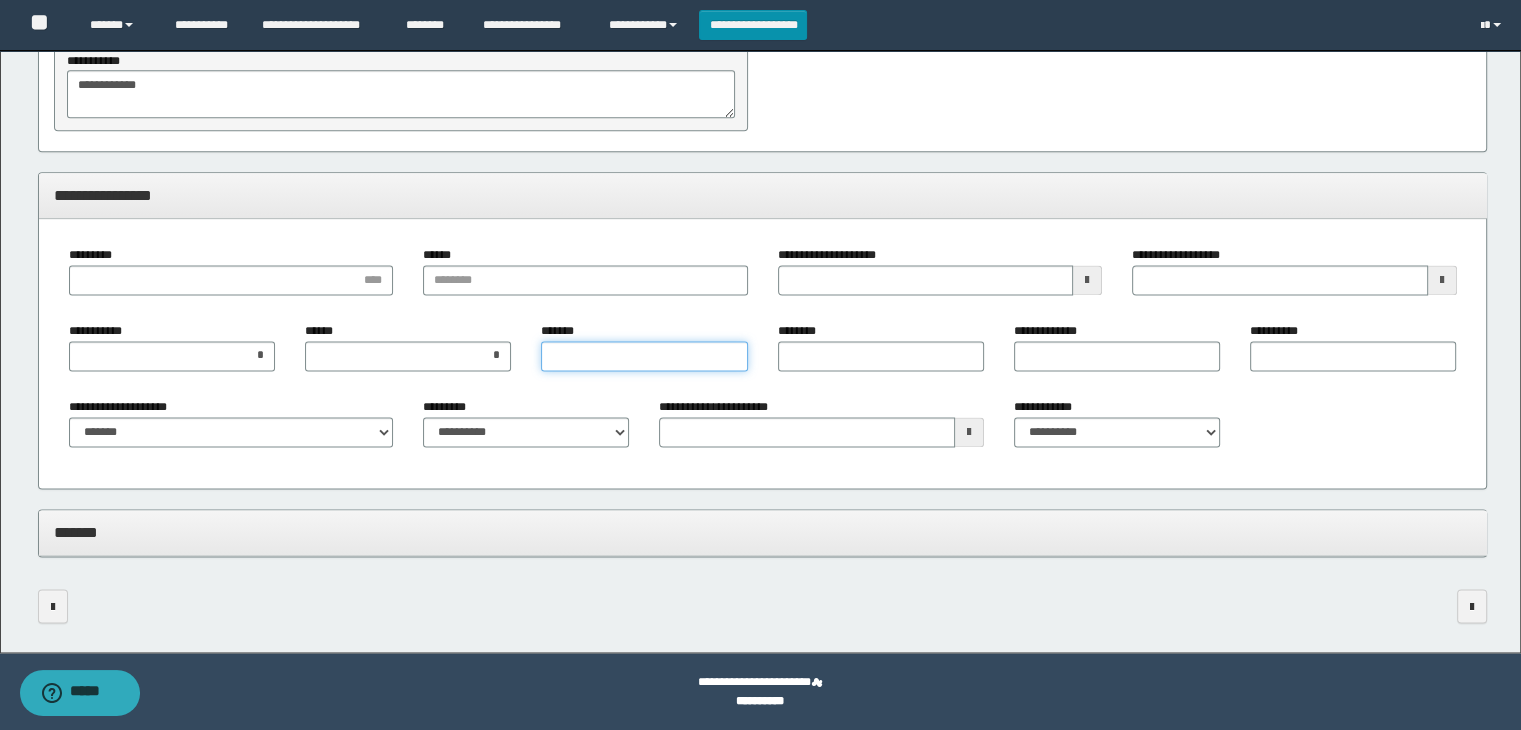 type on "*" 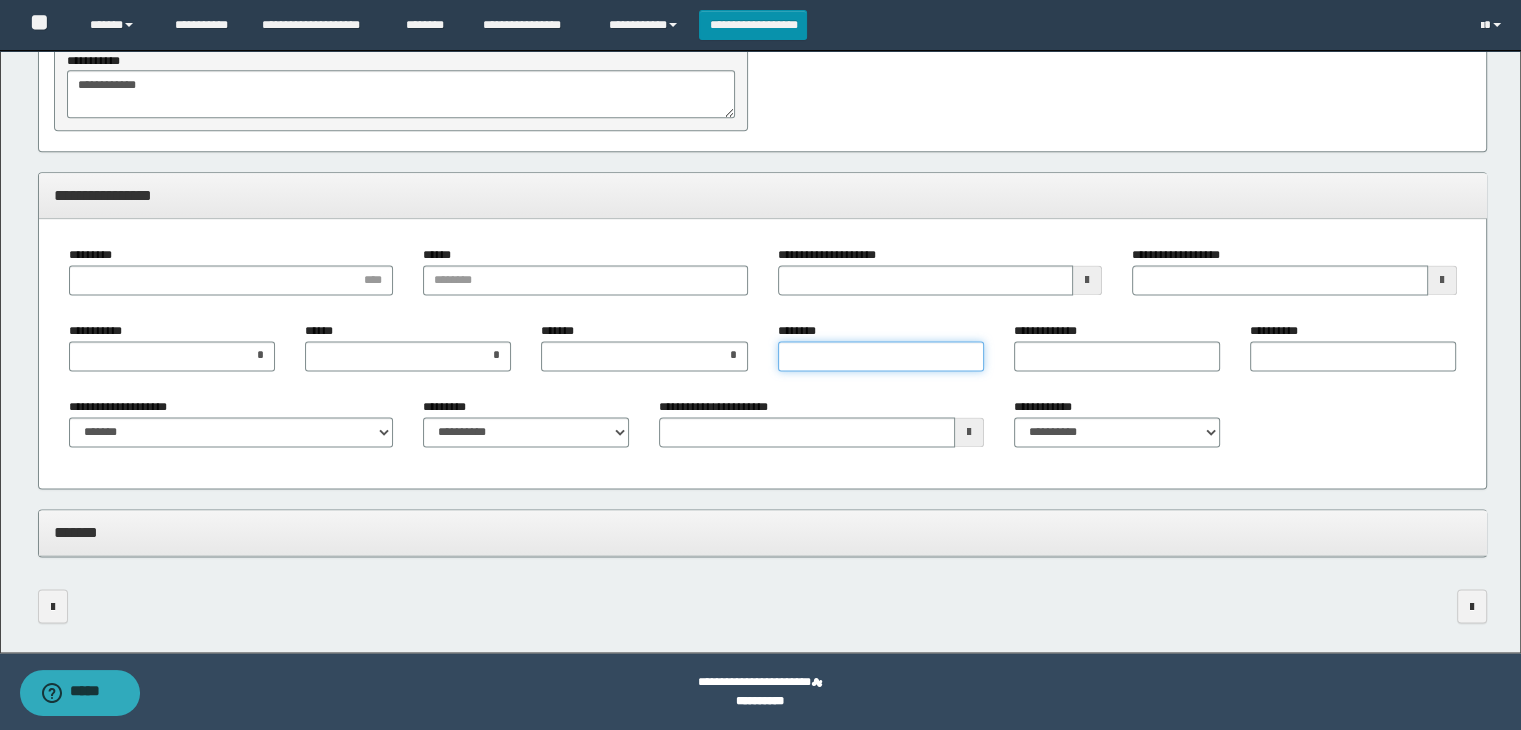 type on "*" 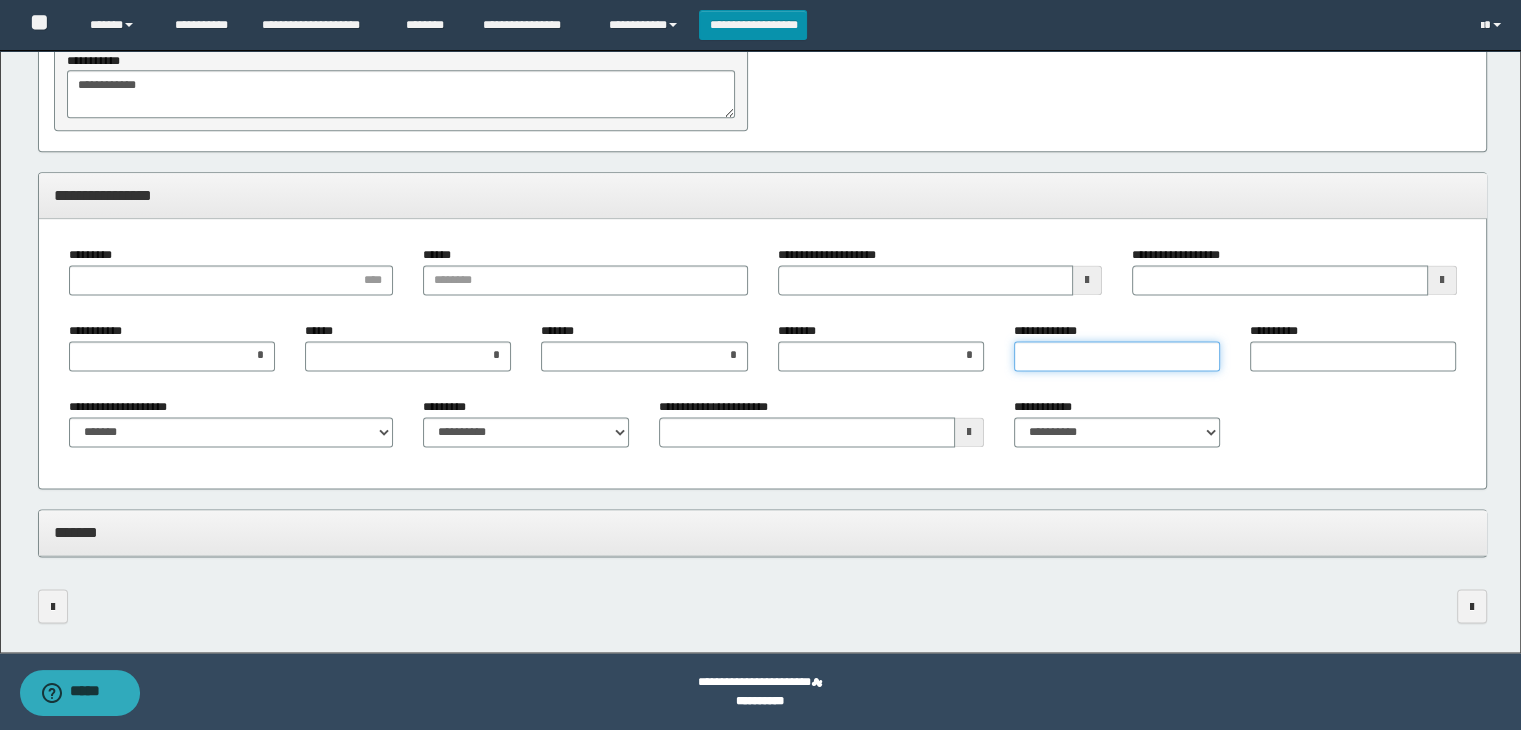 type on "*" 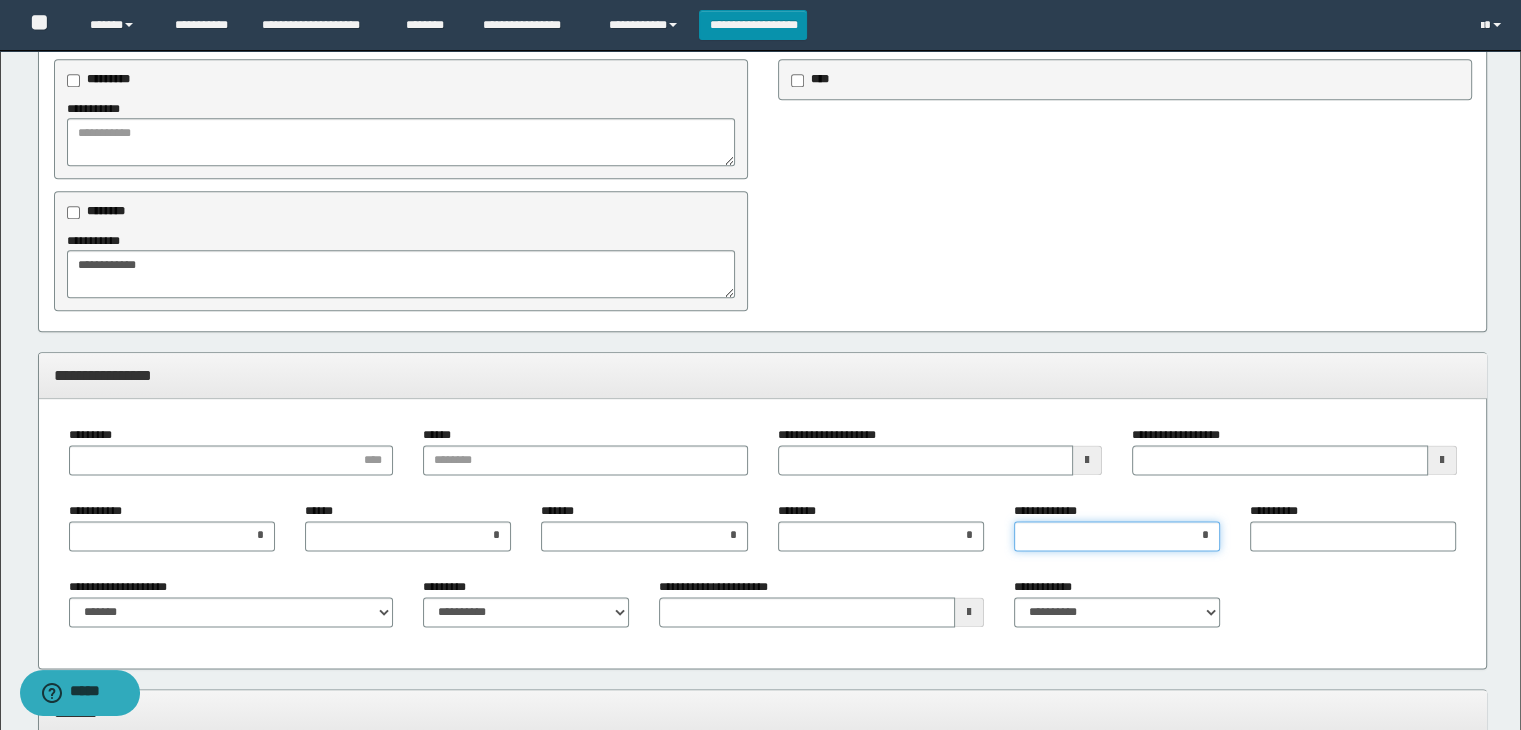 scroll, scrollTop: 2420, scrollLeft: 0, axis: vertical 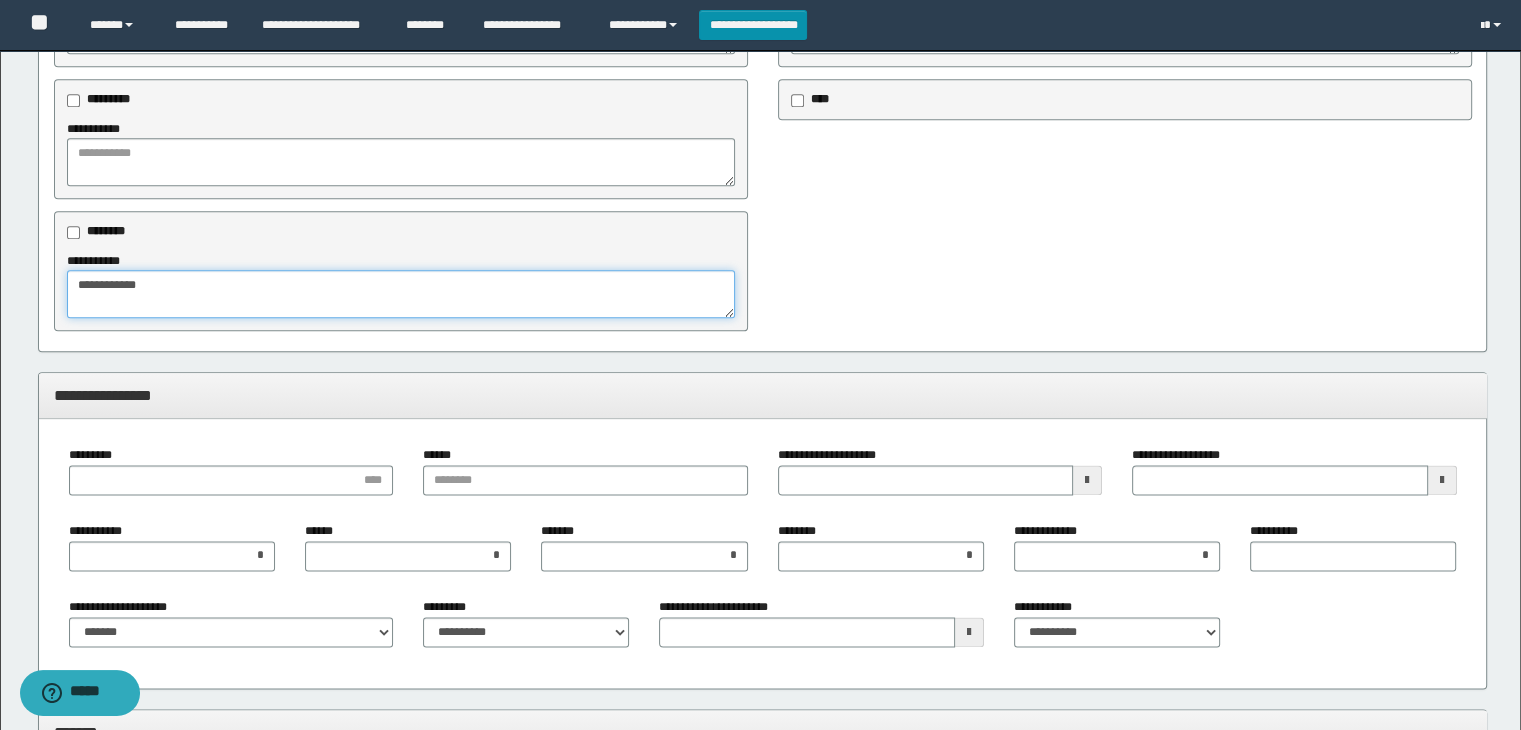 click on "**********" at bounding box center [401, 294] 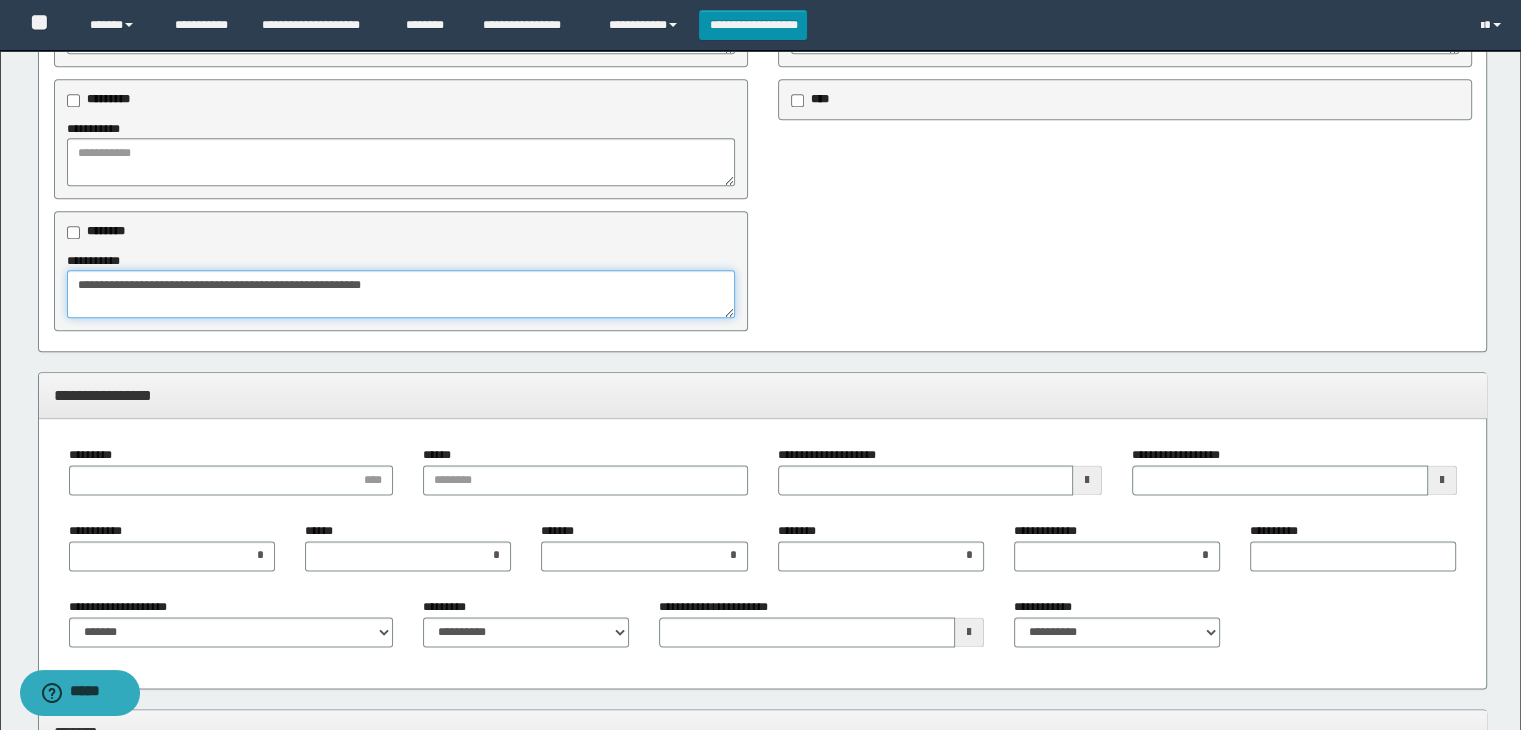 drag, startPoint x: 456, startPoint y: 292, endPoint x: 465, endPoint y: 285, distance: 11.401754 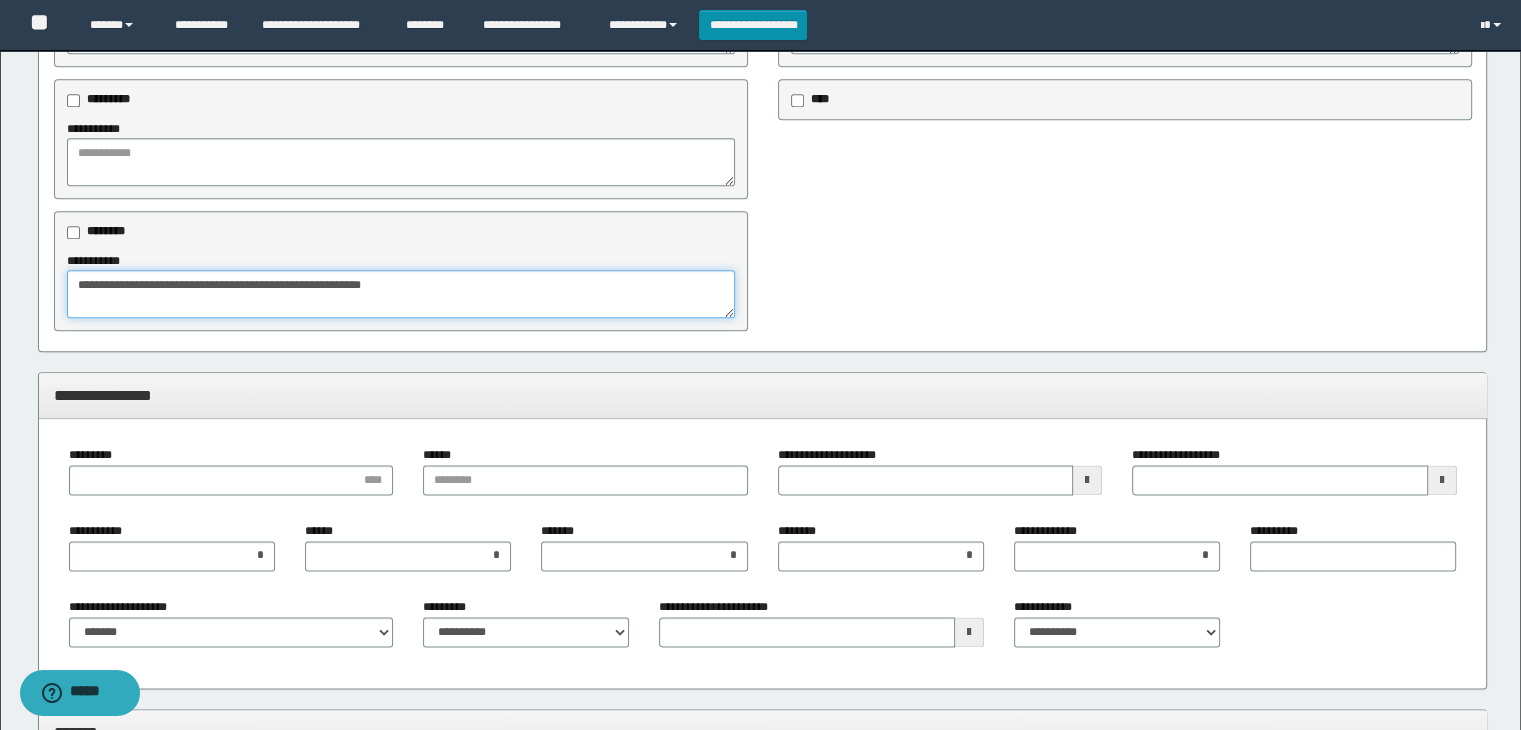 click on "**********" at bounding box center (401, 294) 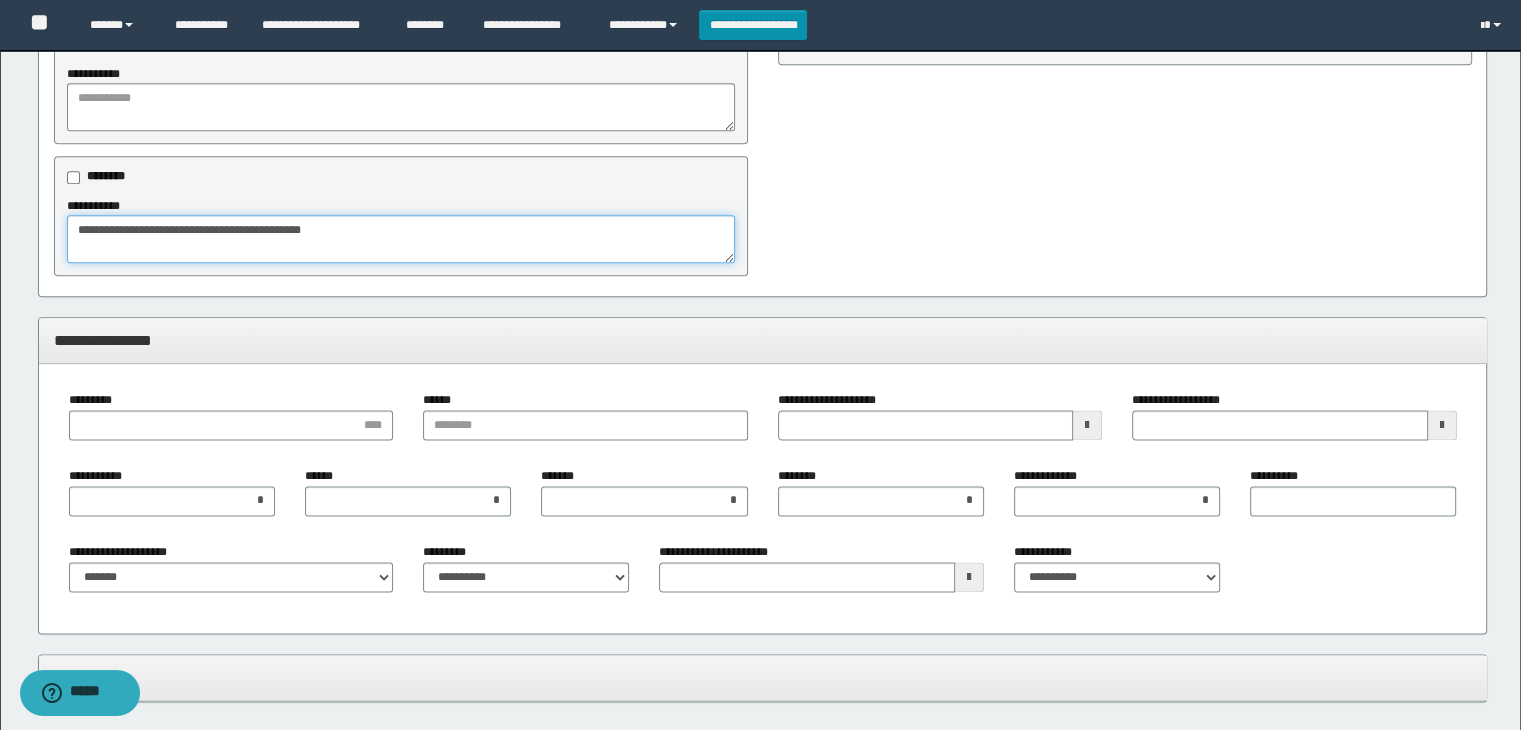 type on "**********" 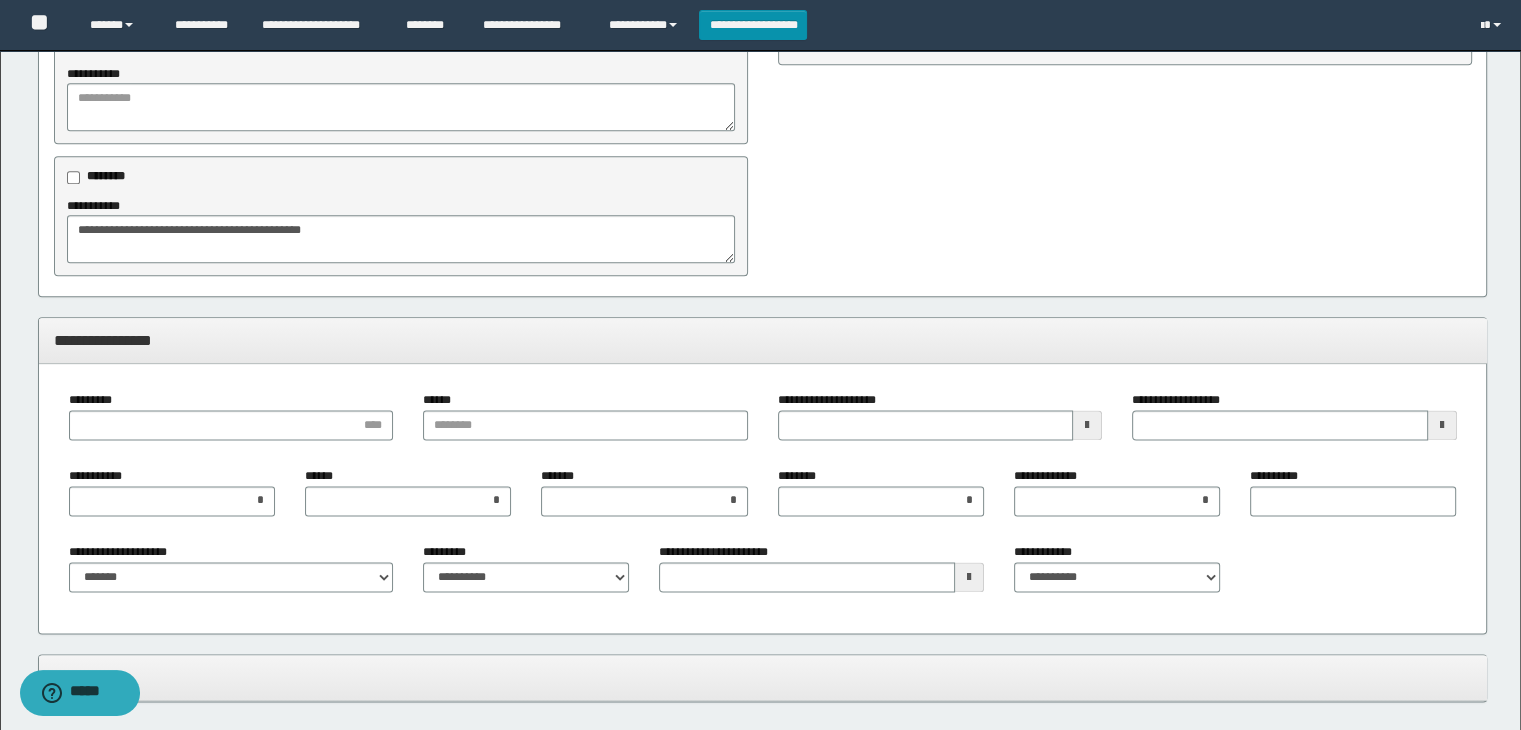 scroll, scrollTop: 2520, scrollLeft: 0, axis: vertical 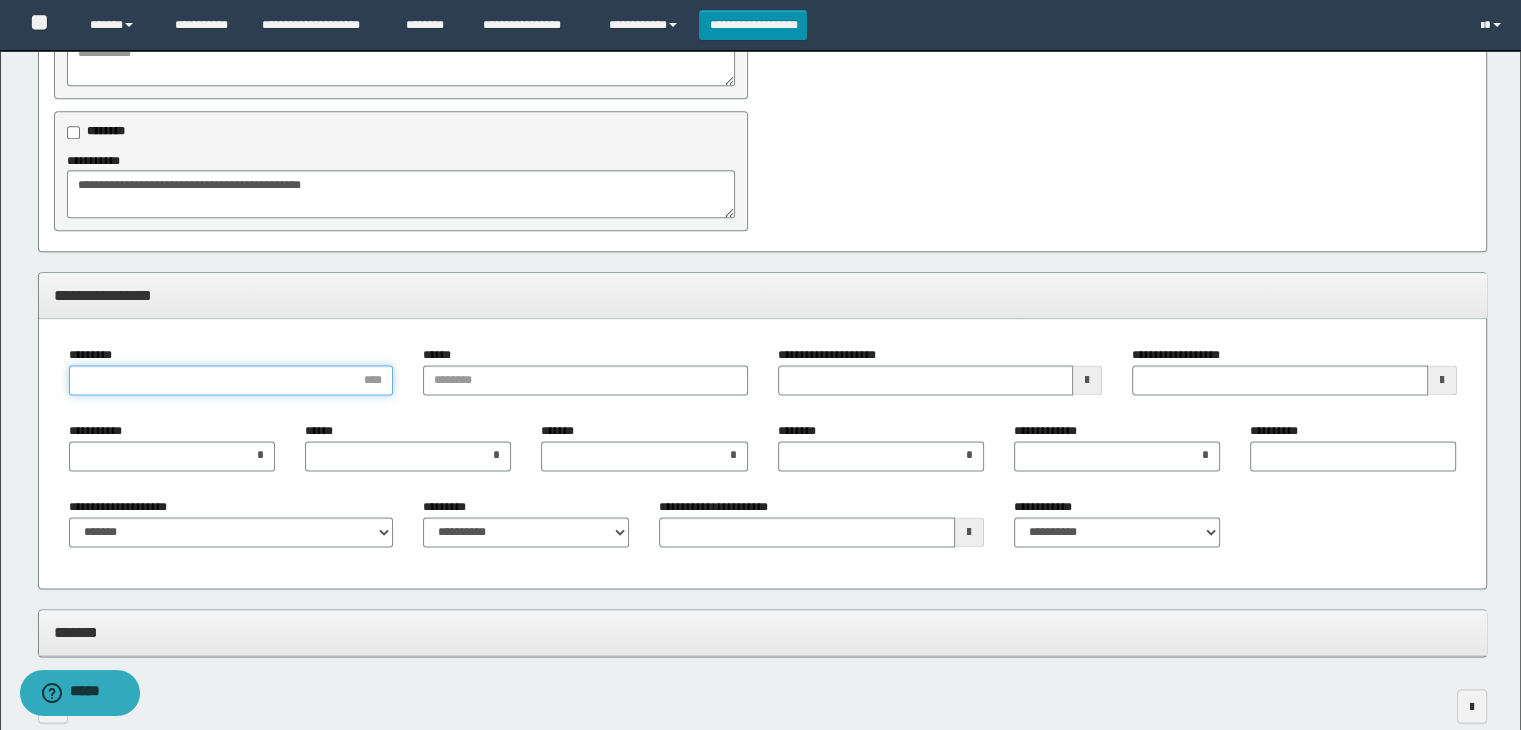 click on "*********" at bounding box center (231, 380) 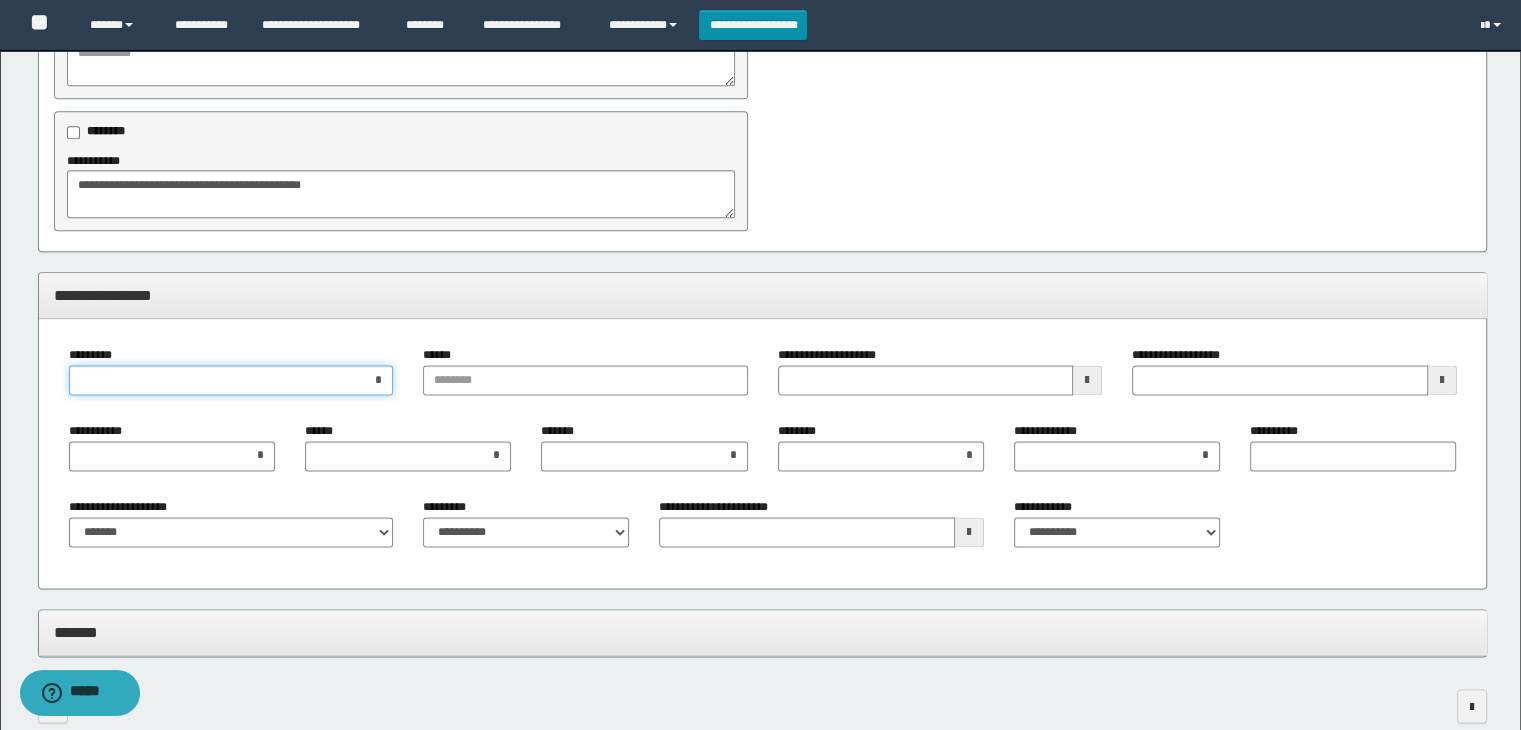 type on "**" 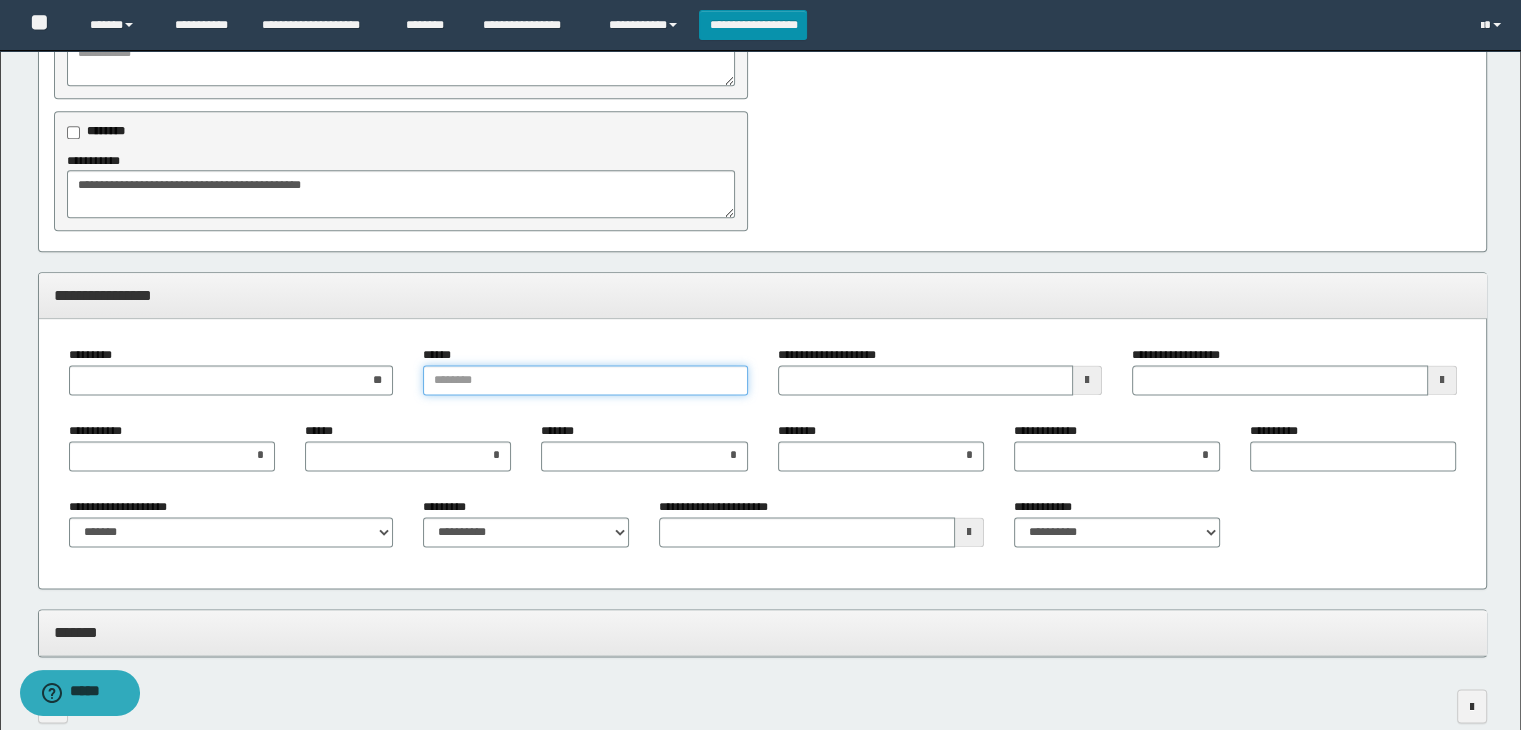 click on "******" at bounding box center (585, 380) 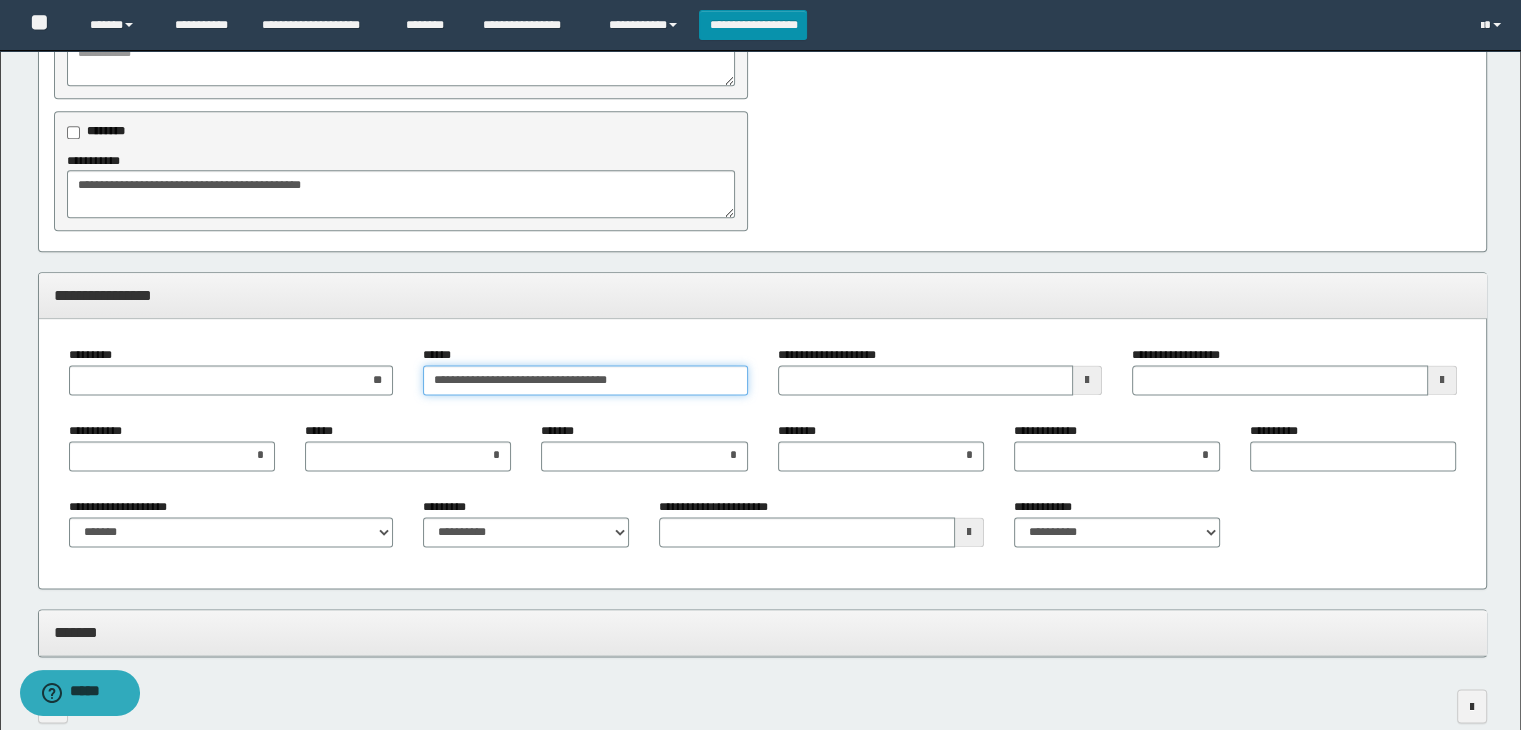 type on "**********" 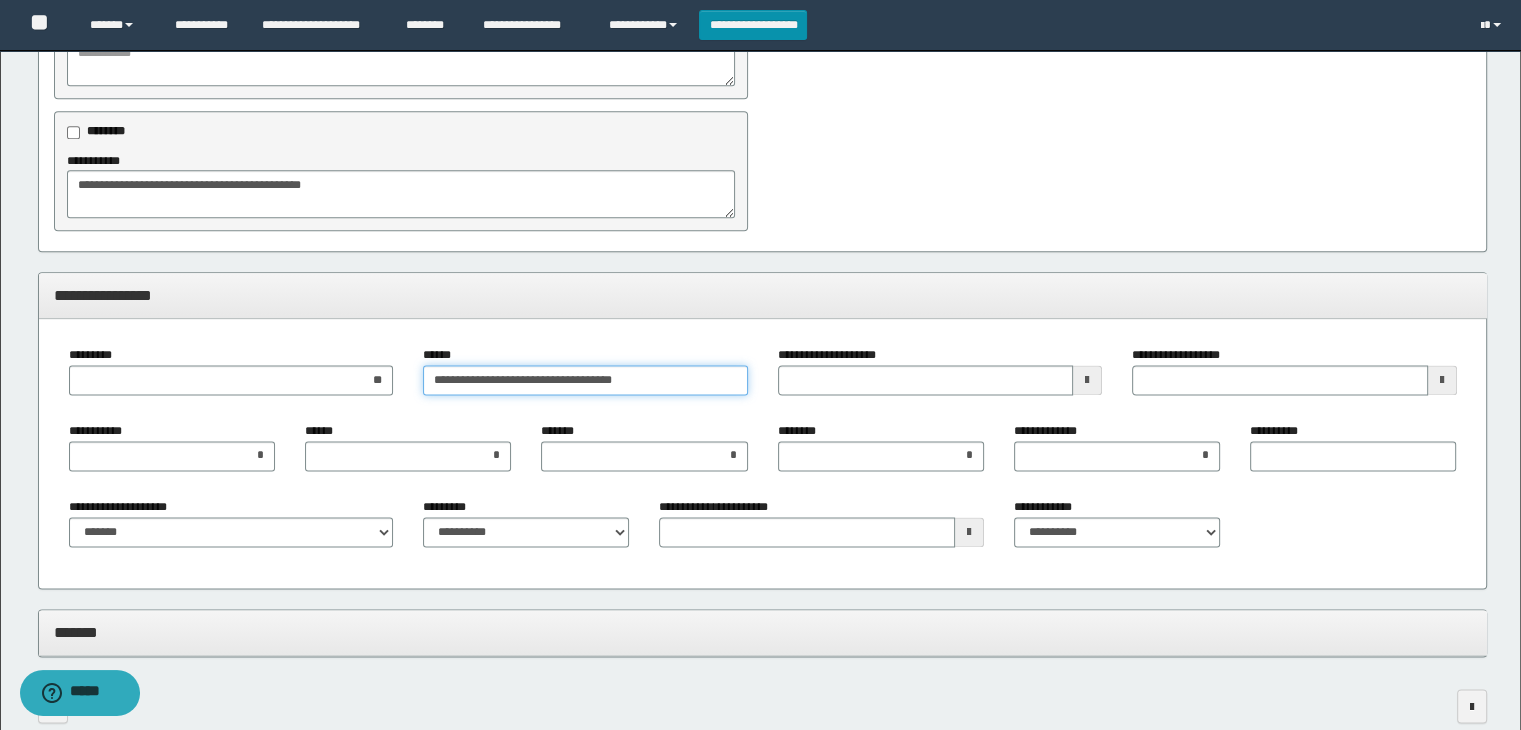 type 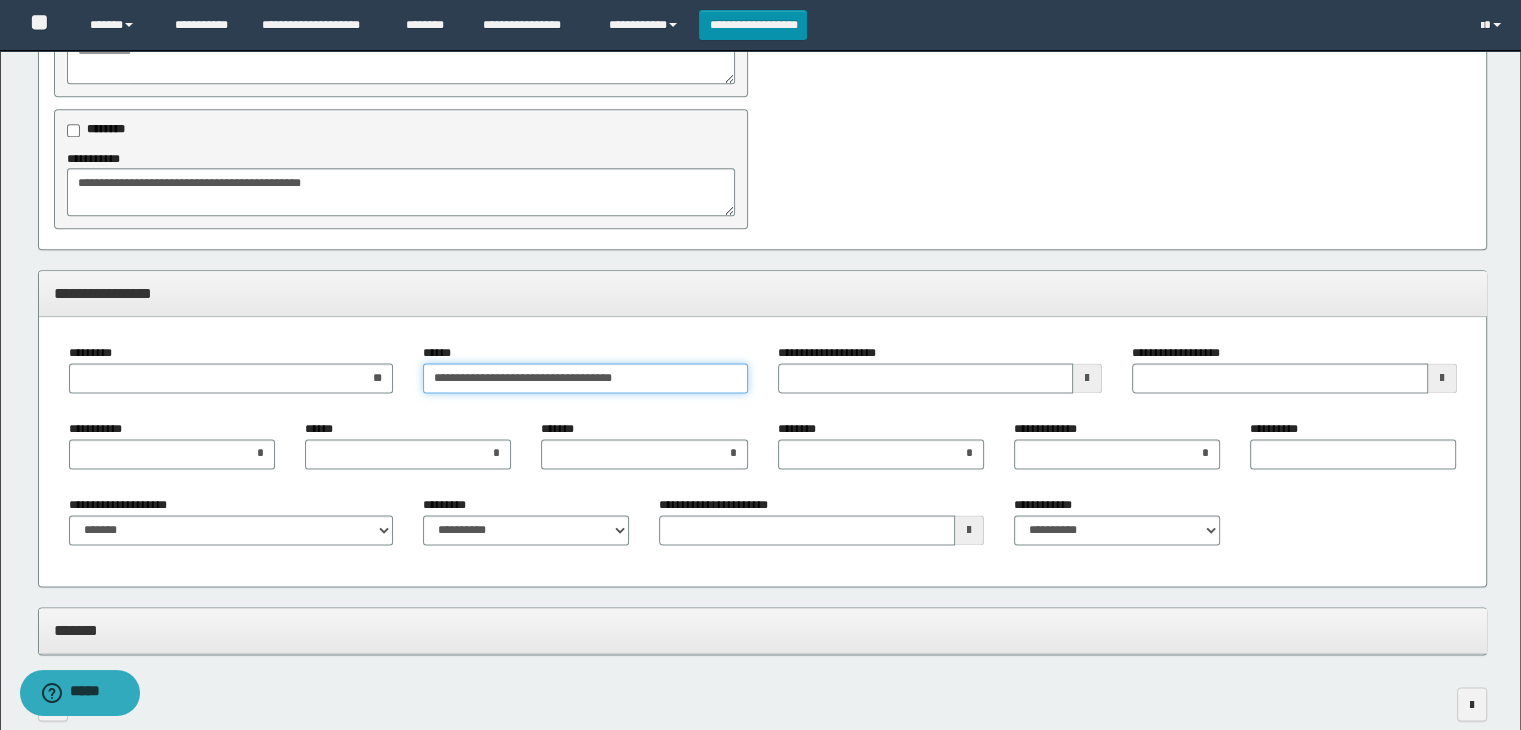 scroll, scrollTop: 2620, scrollLeft: 0, axis: vertical 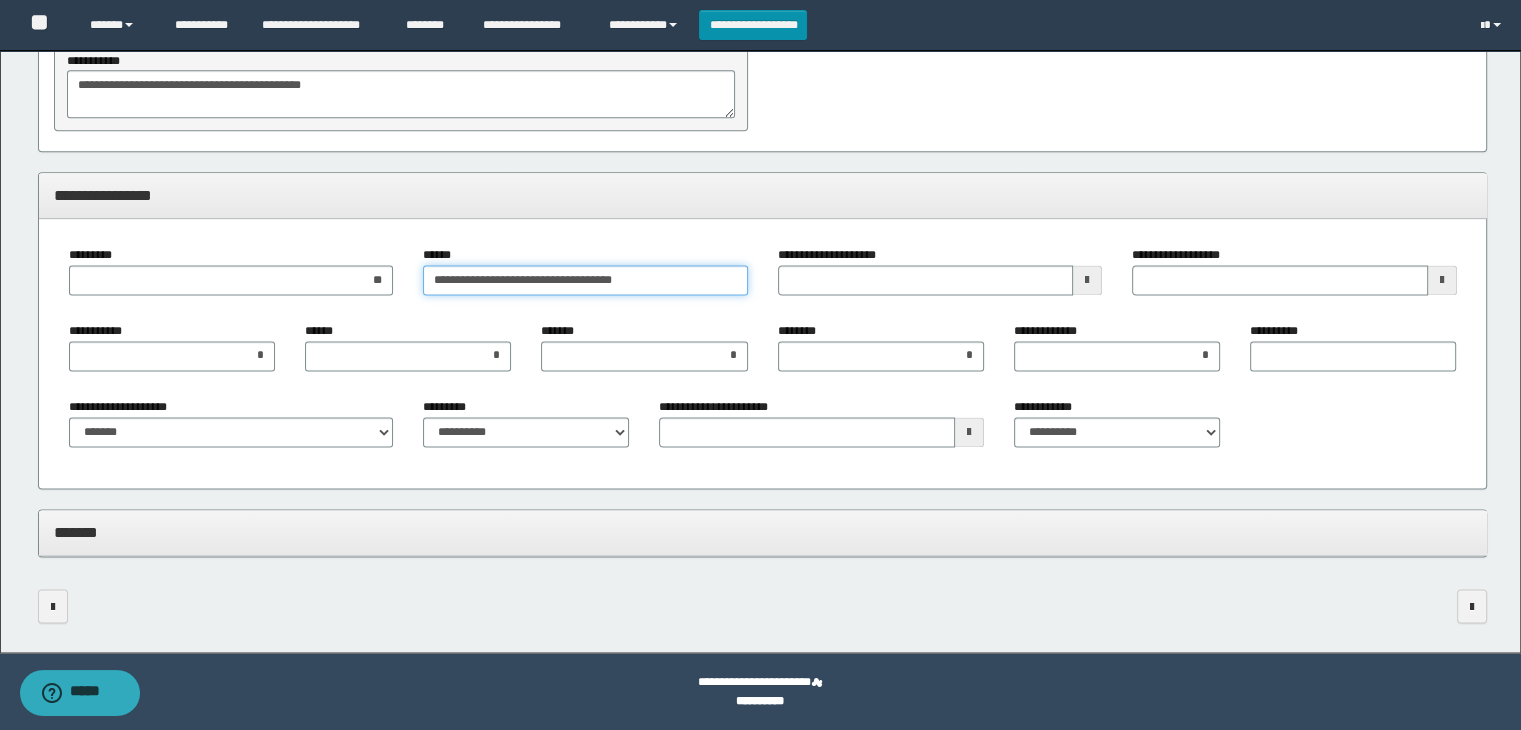 type 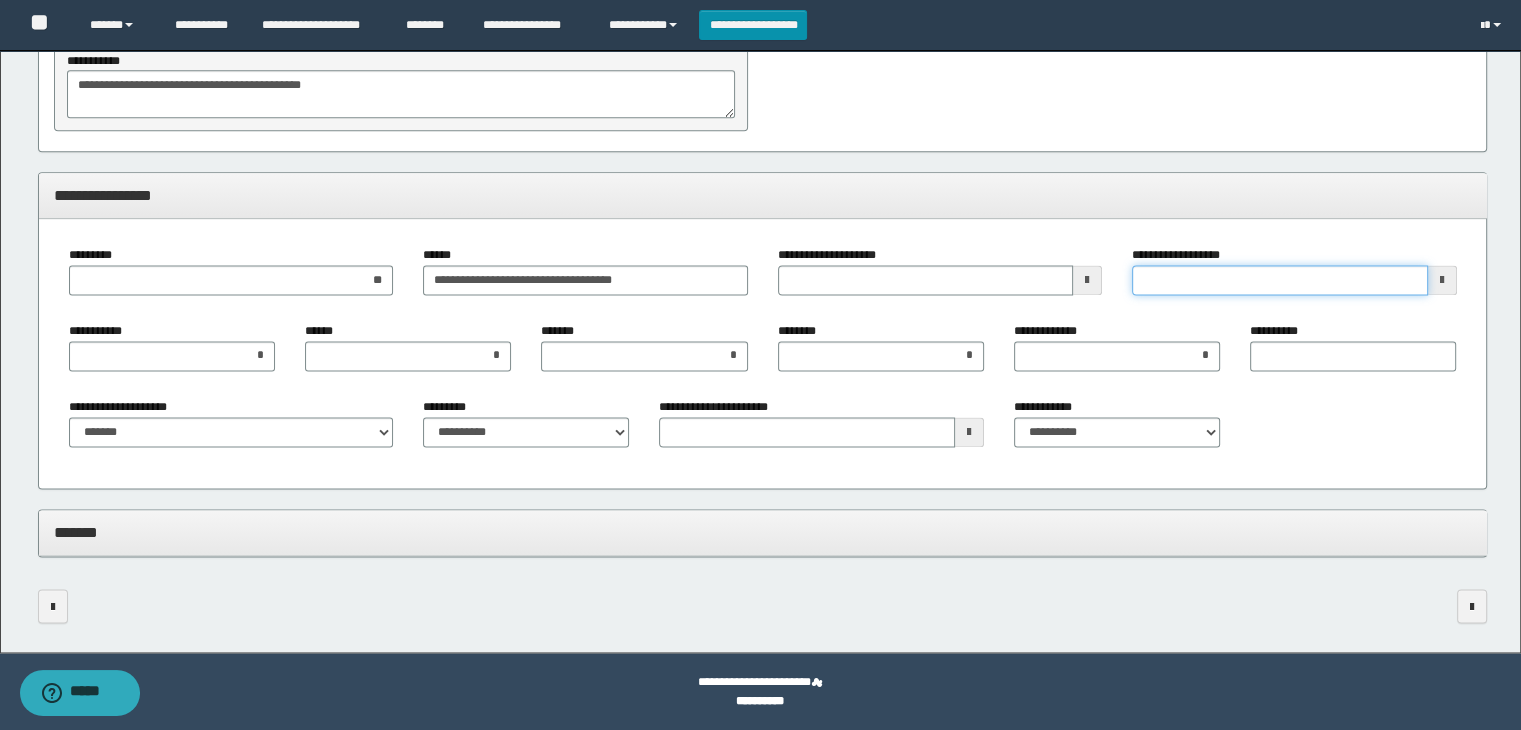 click on "**********" at bounding box center [1280, 280] 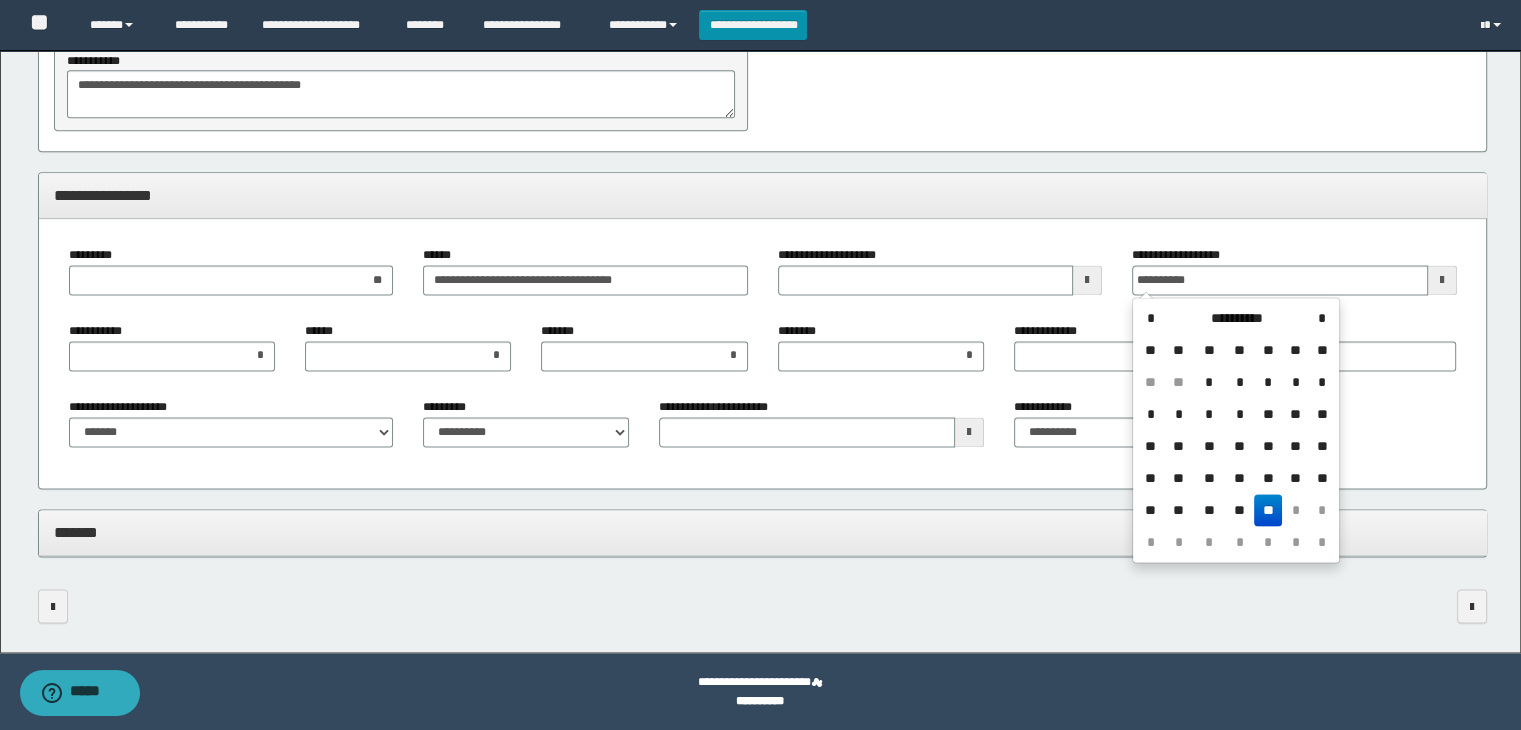 click on "**" at bounding box center (1268, 510) 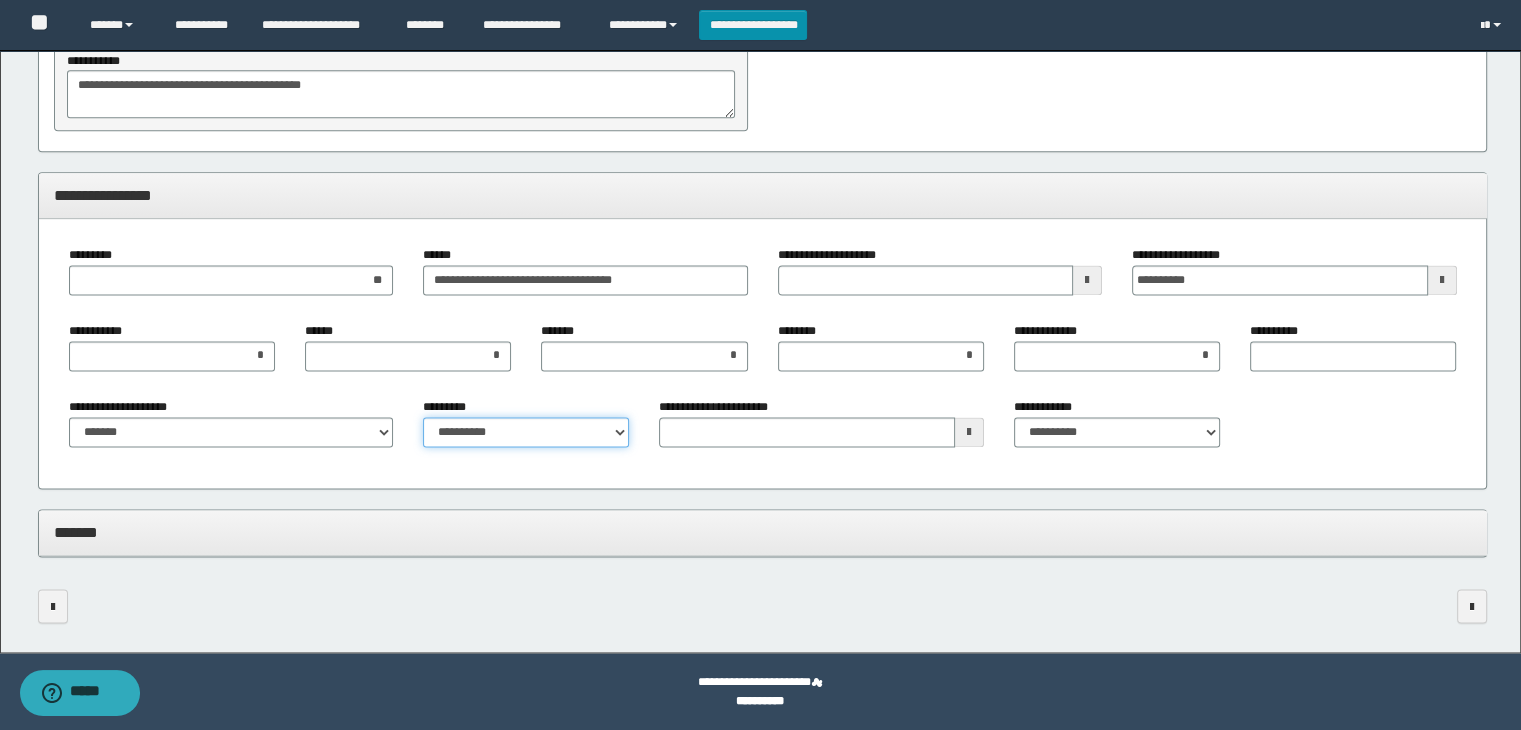 click on "**********" at bounding box center (526, 432) 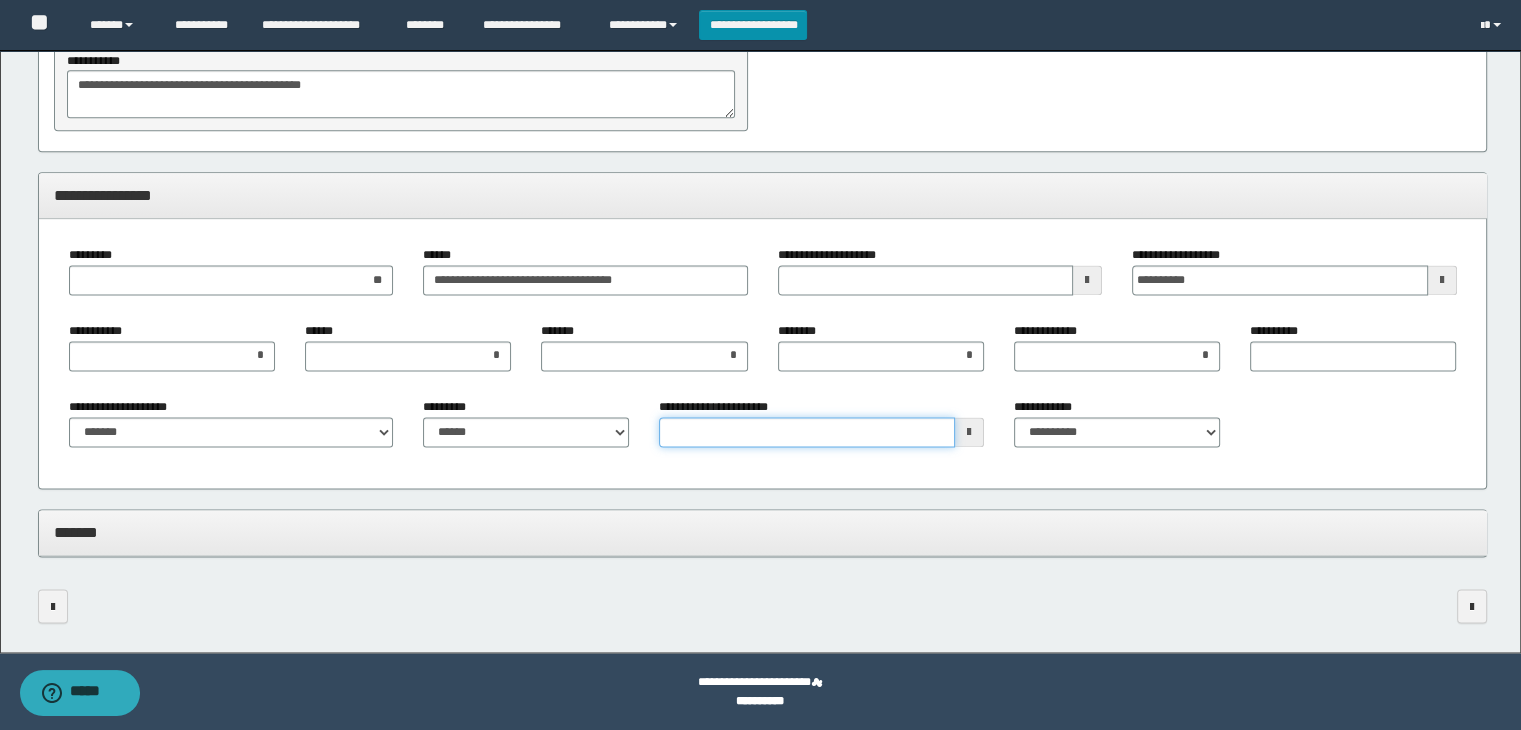 click on "**********" at bounding box center (807, 432) 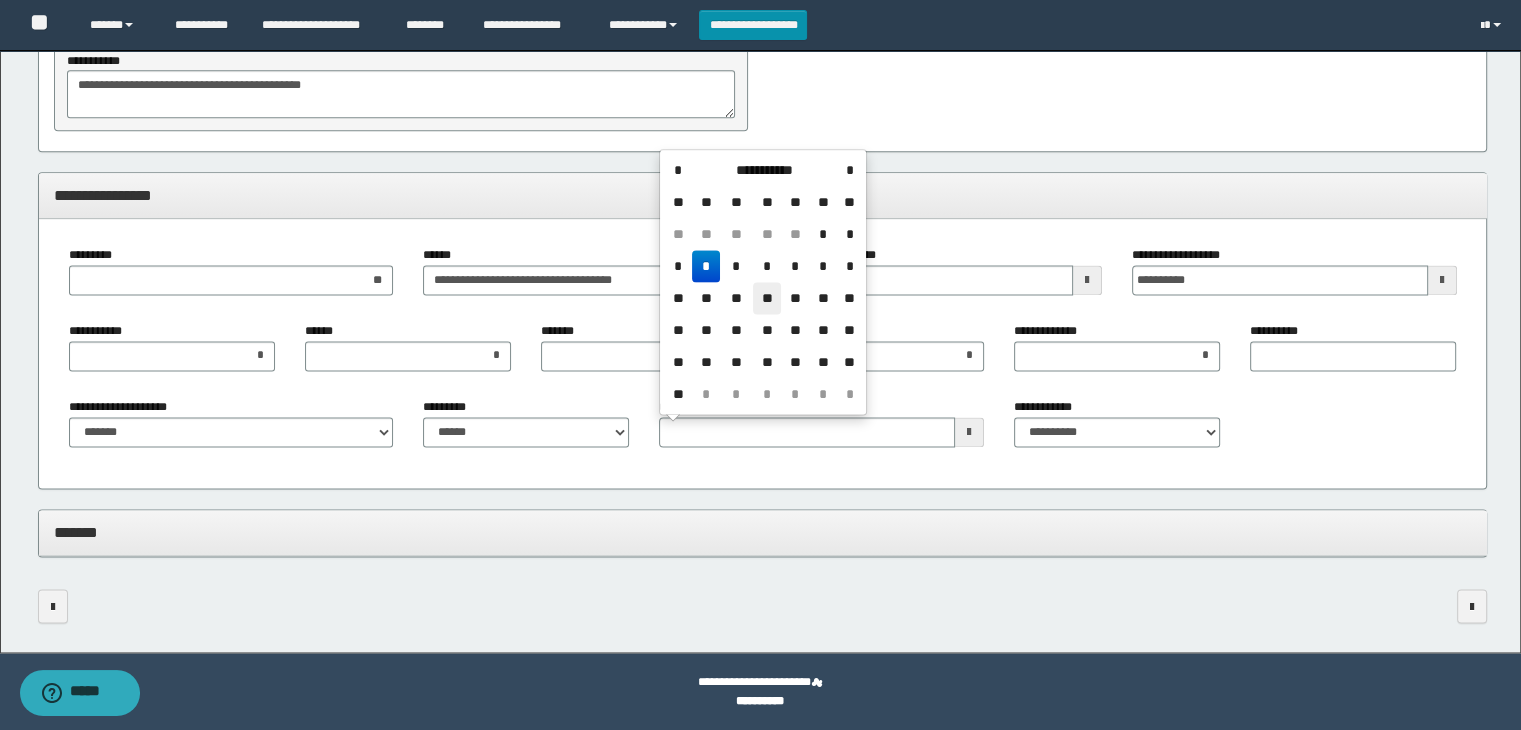 click on "**" at bounding box center (767, 298) 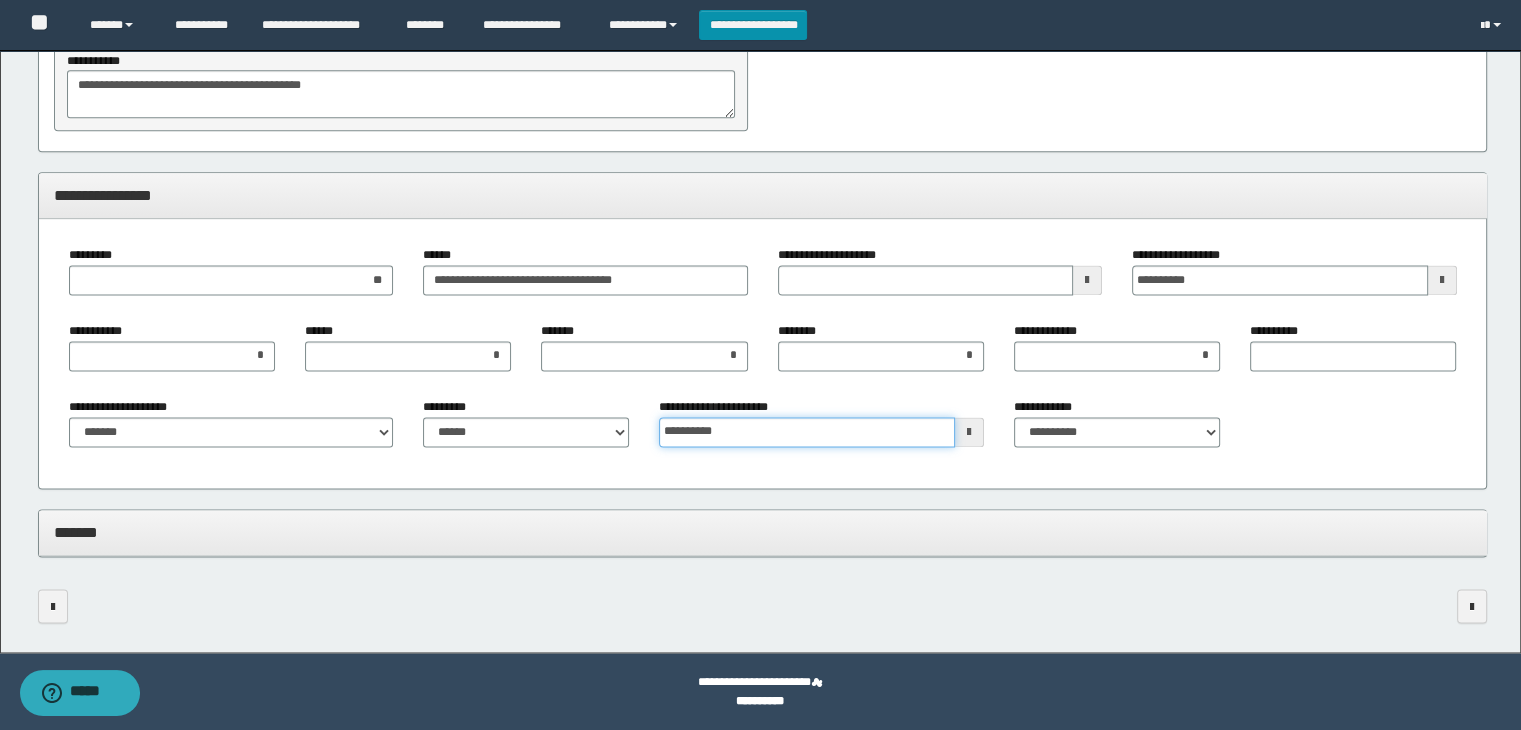 click on "**********" at bounding box center (807, 432) 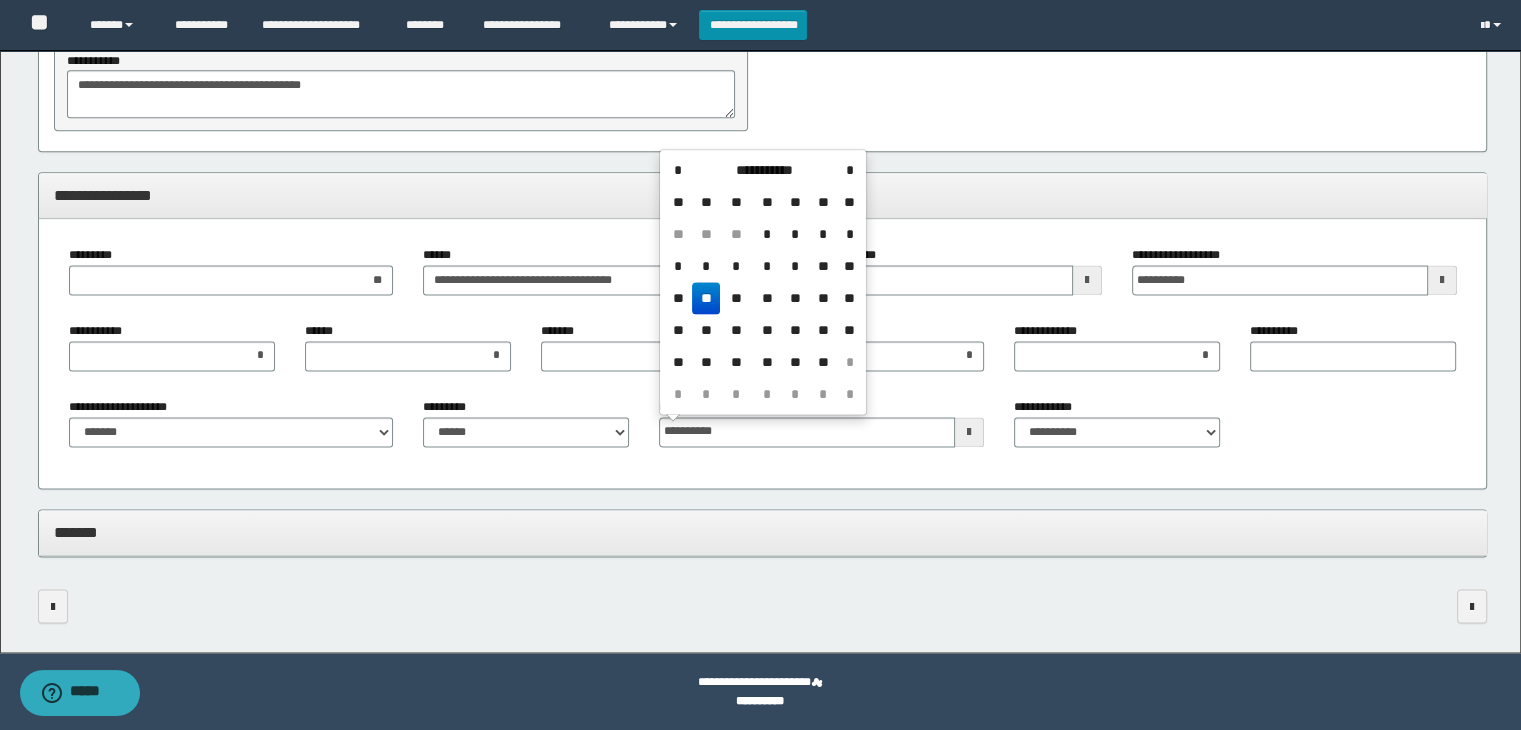 type on "**********" 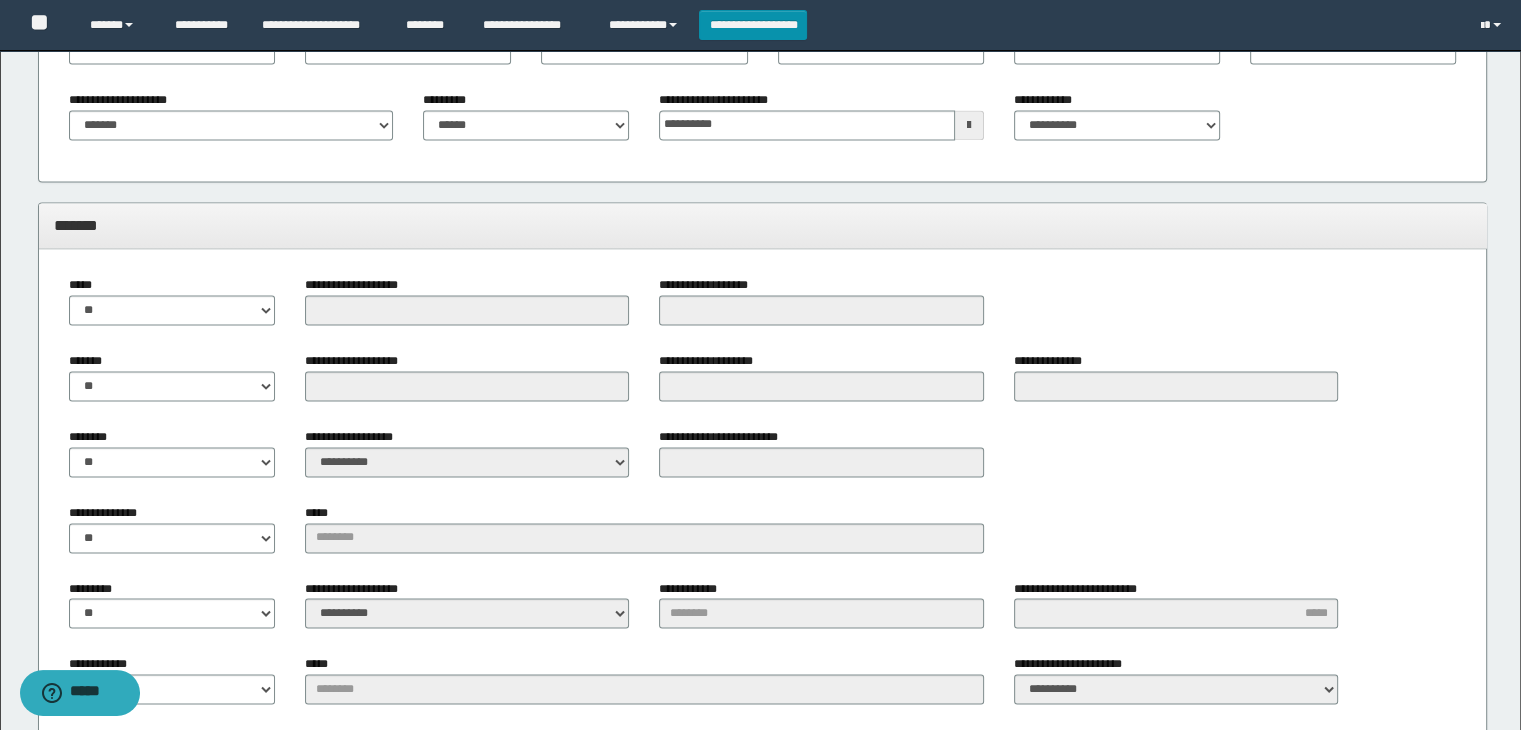 scroll, scrollTop: 3020, scrollLeft: 0, axis: vertical 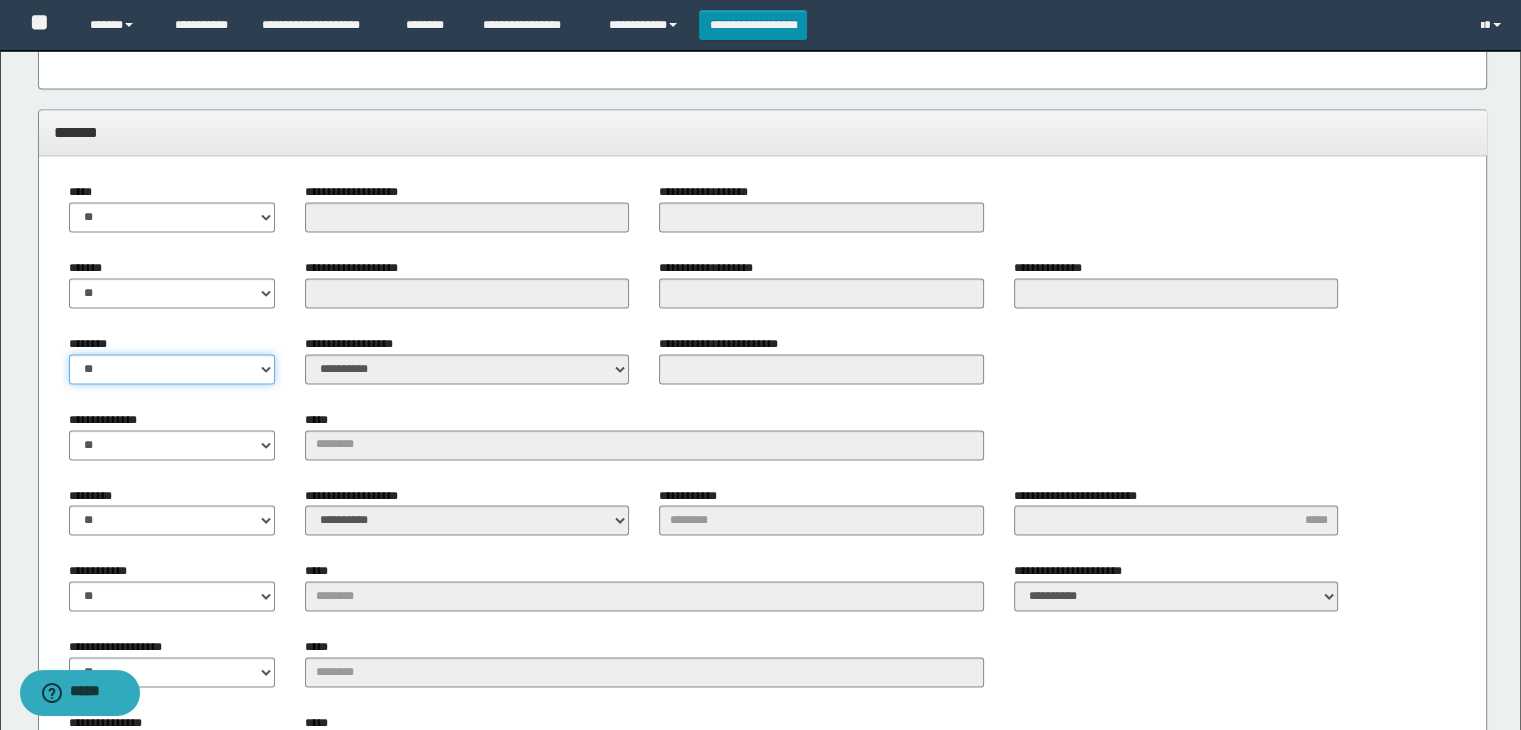 click on "**
**" at bounding box center (172, 369) 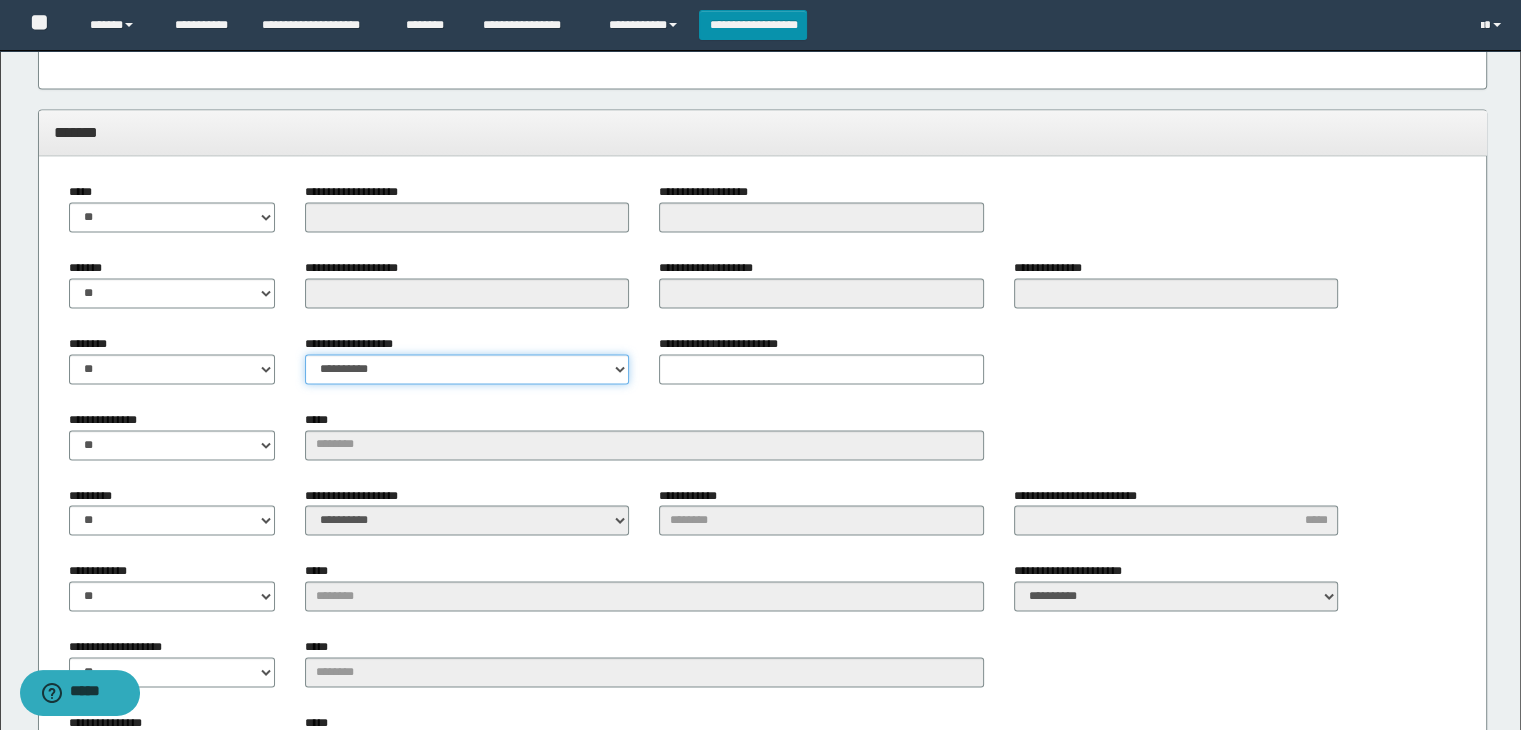 click on "**********" at bounding box center (467, 369) 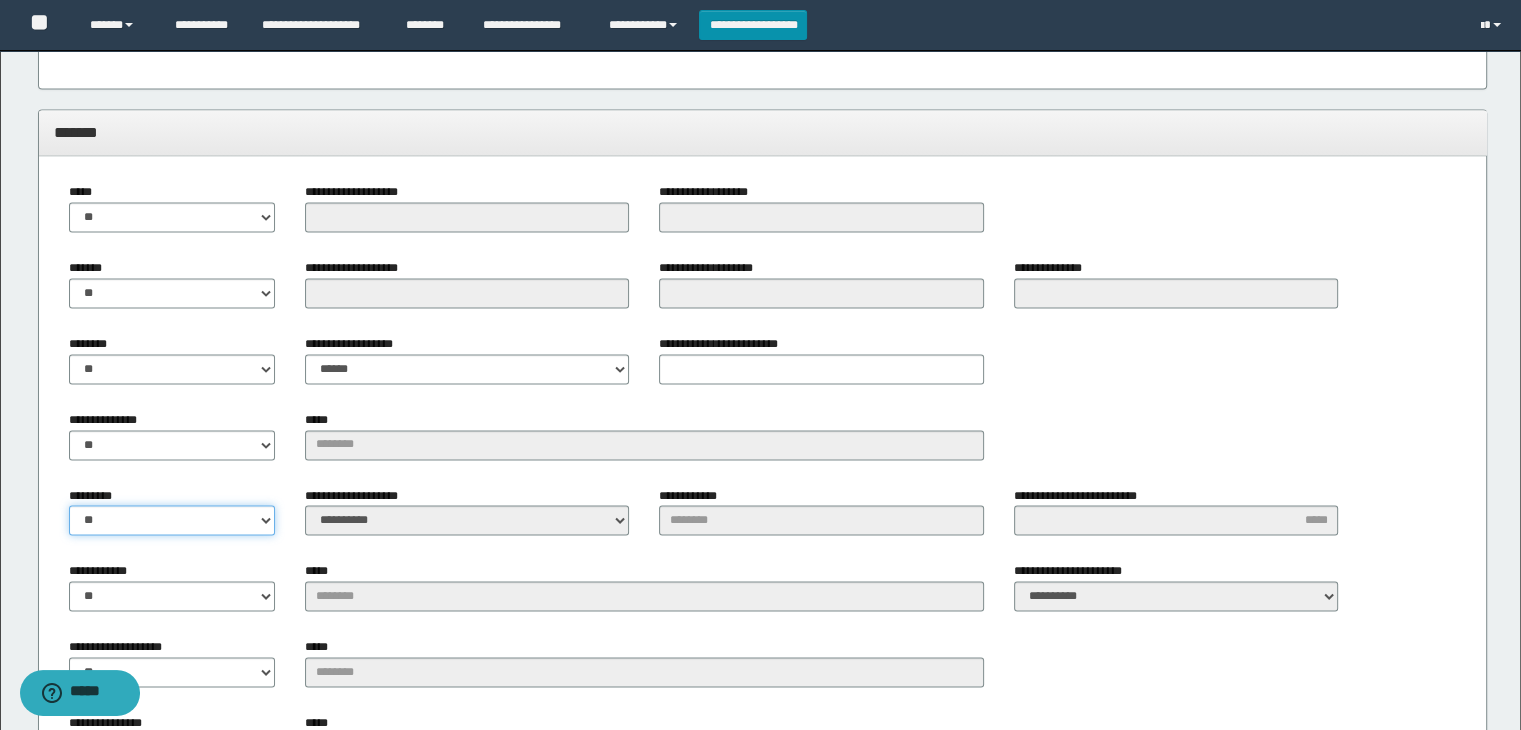 click on "**
**" at bounding box center [172, 520] 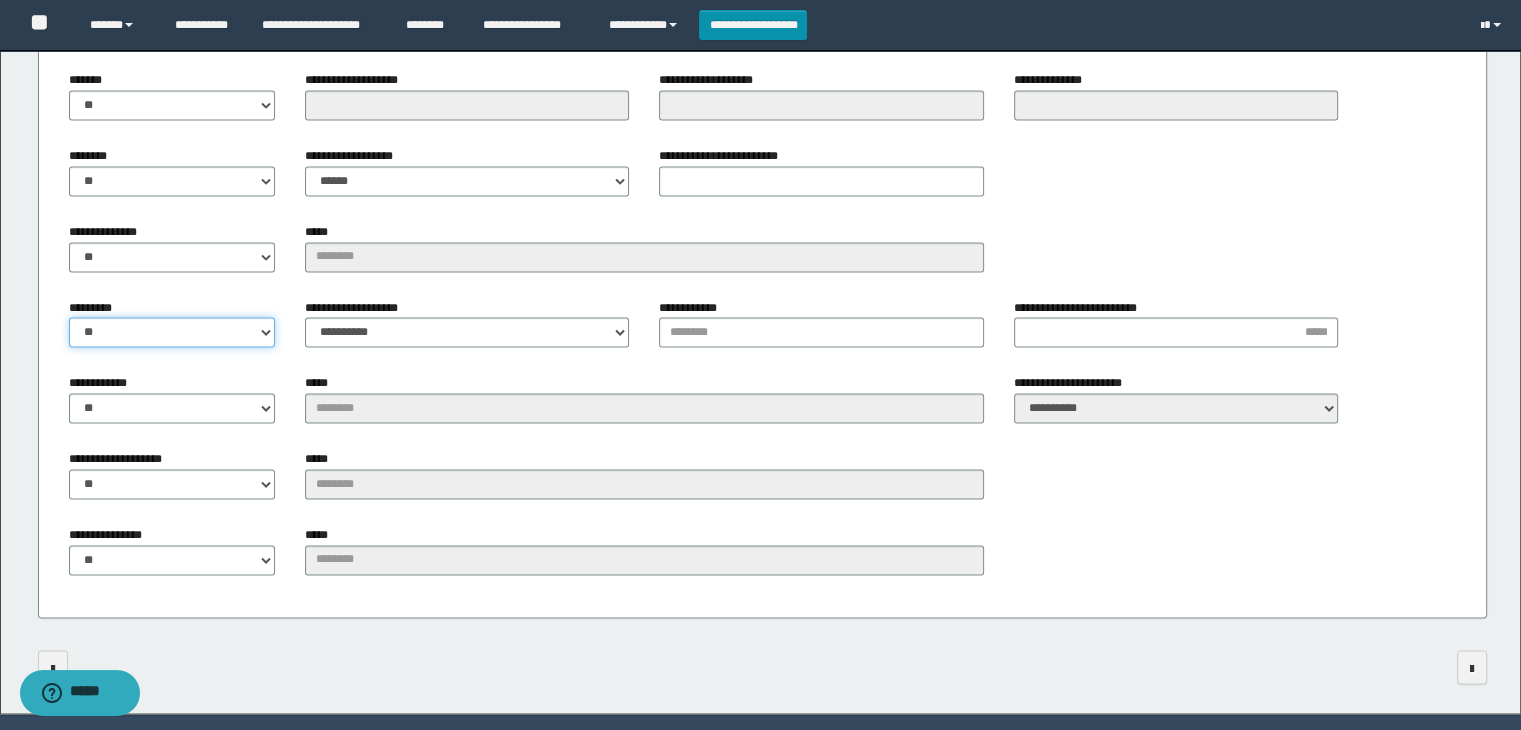 scroll, scrollTop: 3220, scrollLeft: 0, axis: vertical 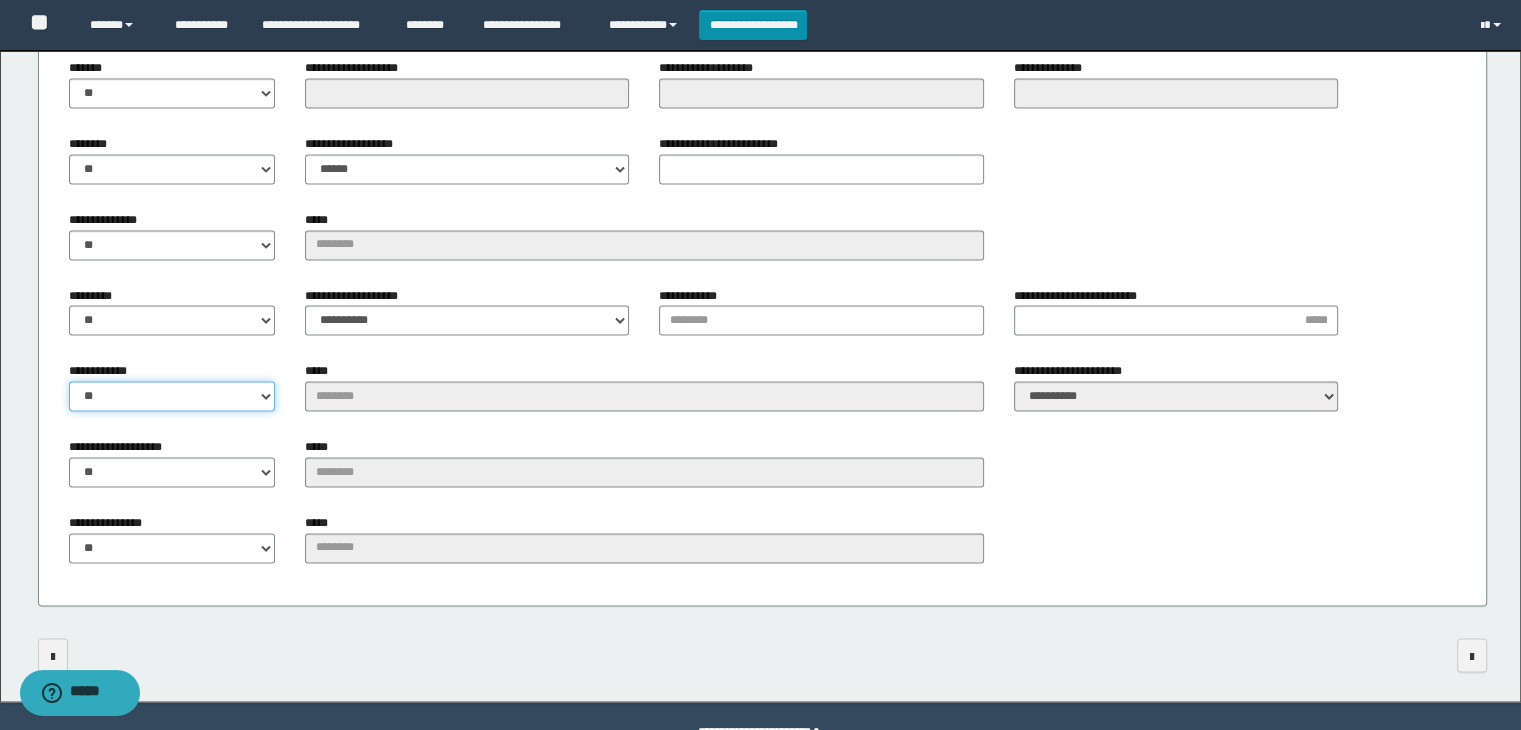 click on "**
**" at bounding box center (172, 396) 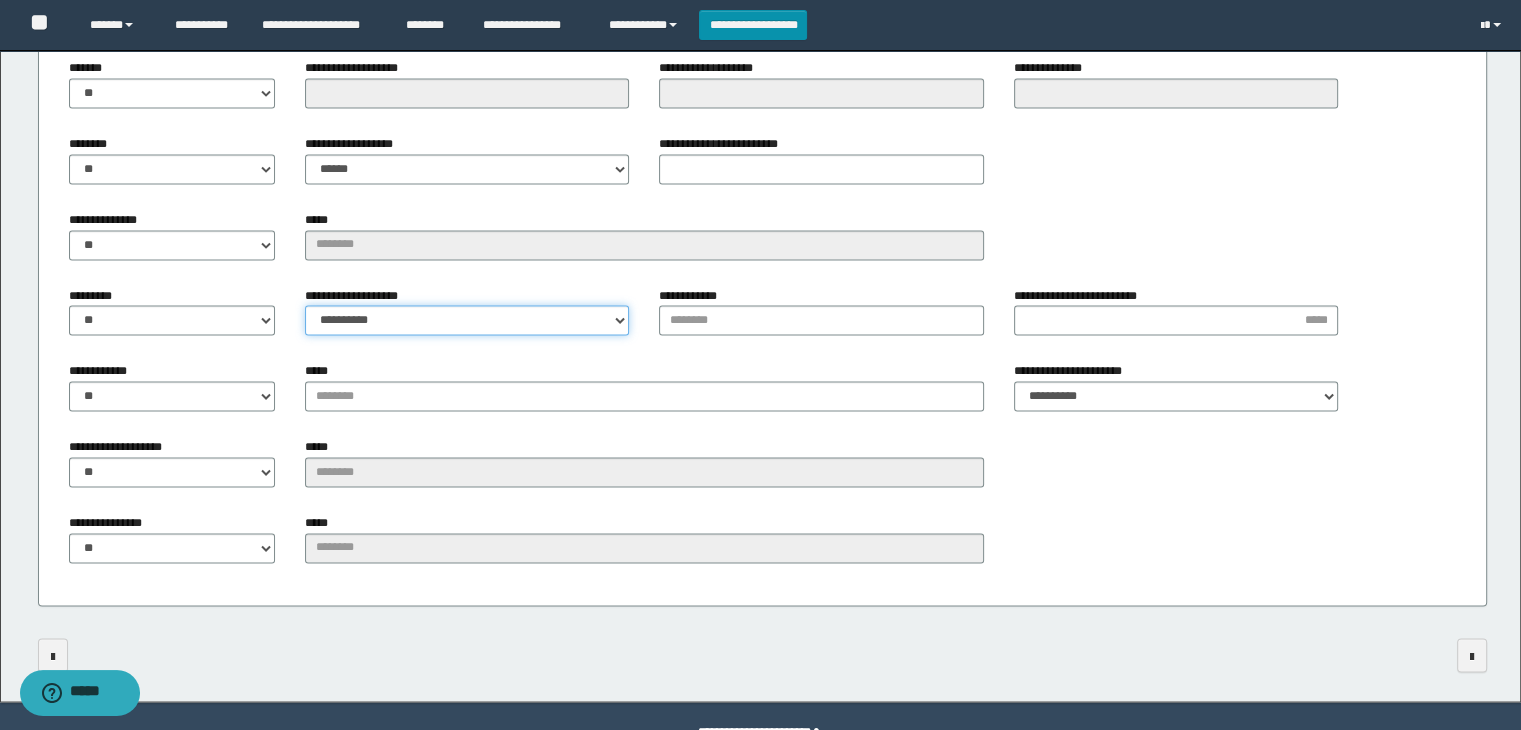 click on "**********" at bounding box center [467, 320] 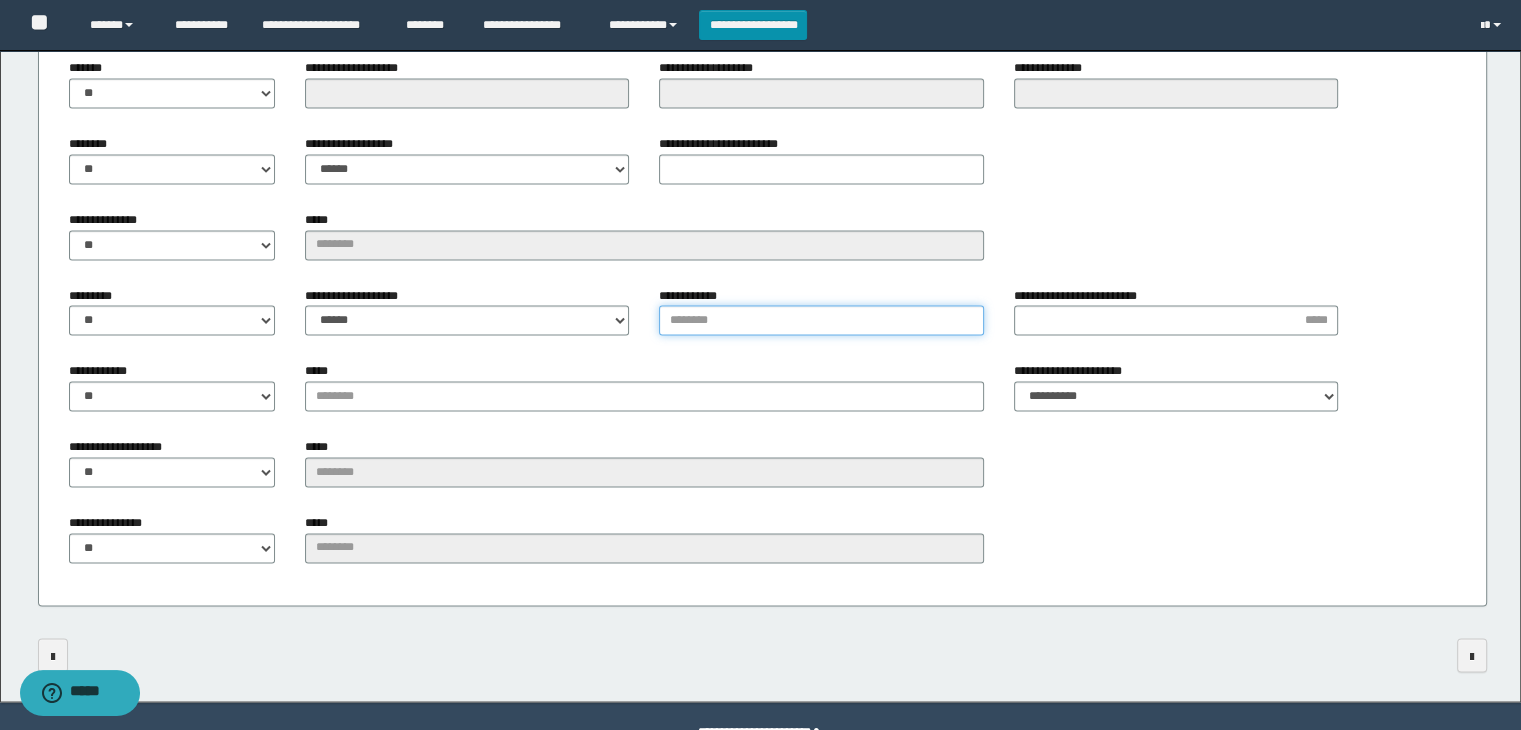 click on "**********" at bounding box center [821, 320] 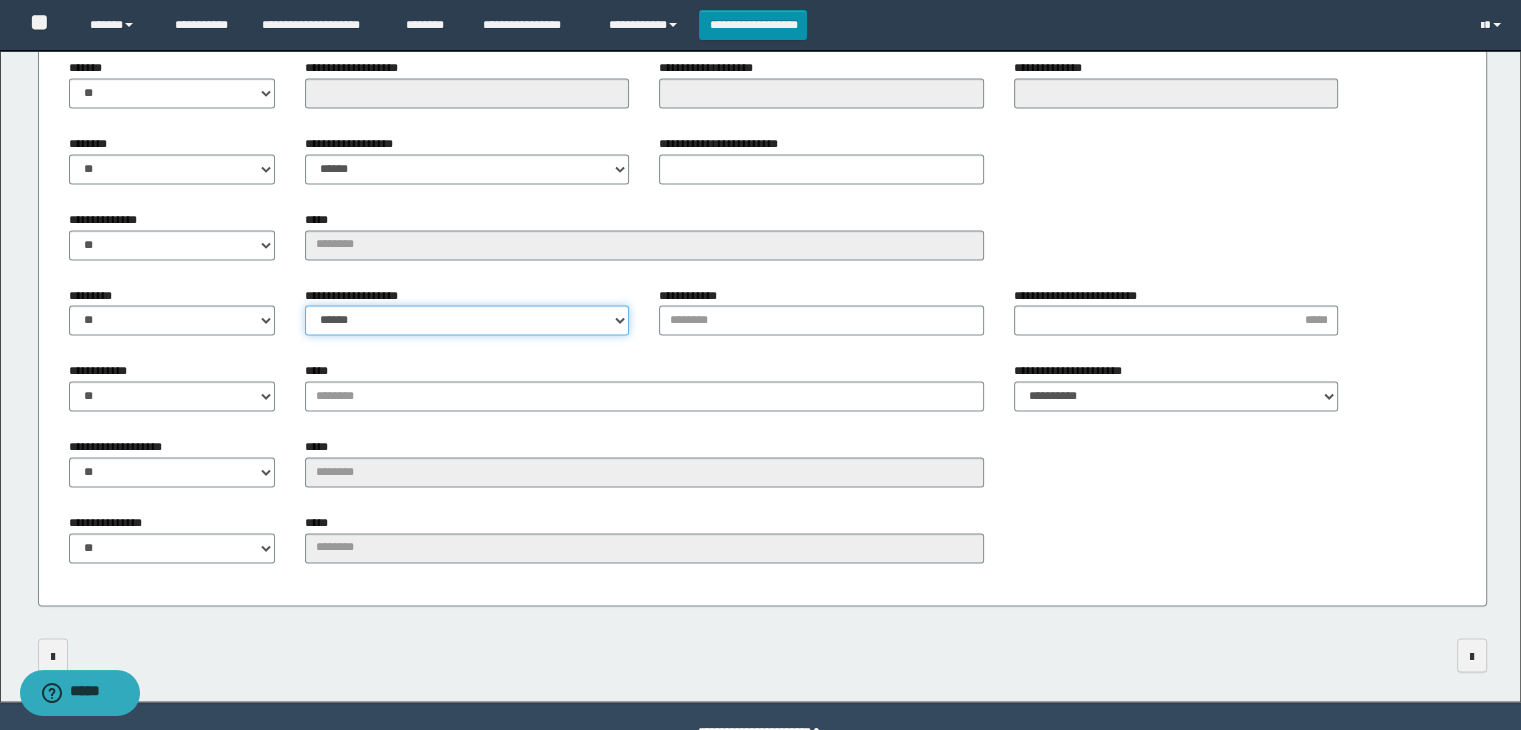 click on "**********" at bounding box center [467, 320] 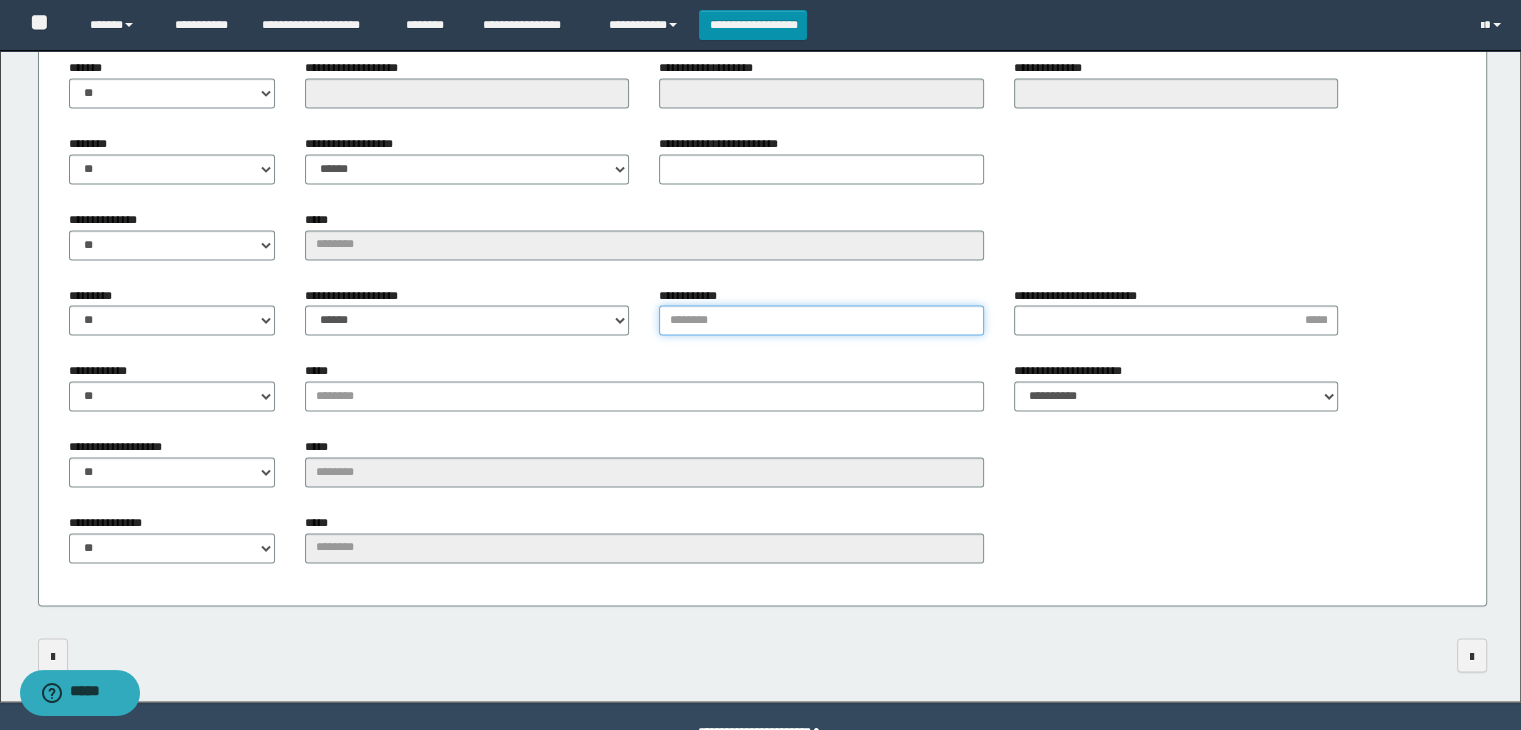 click on "**********" at bounding box center [821, 320] 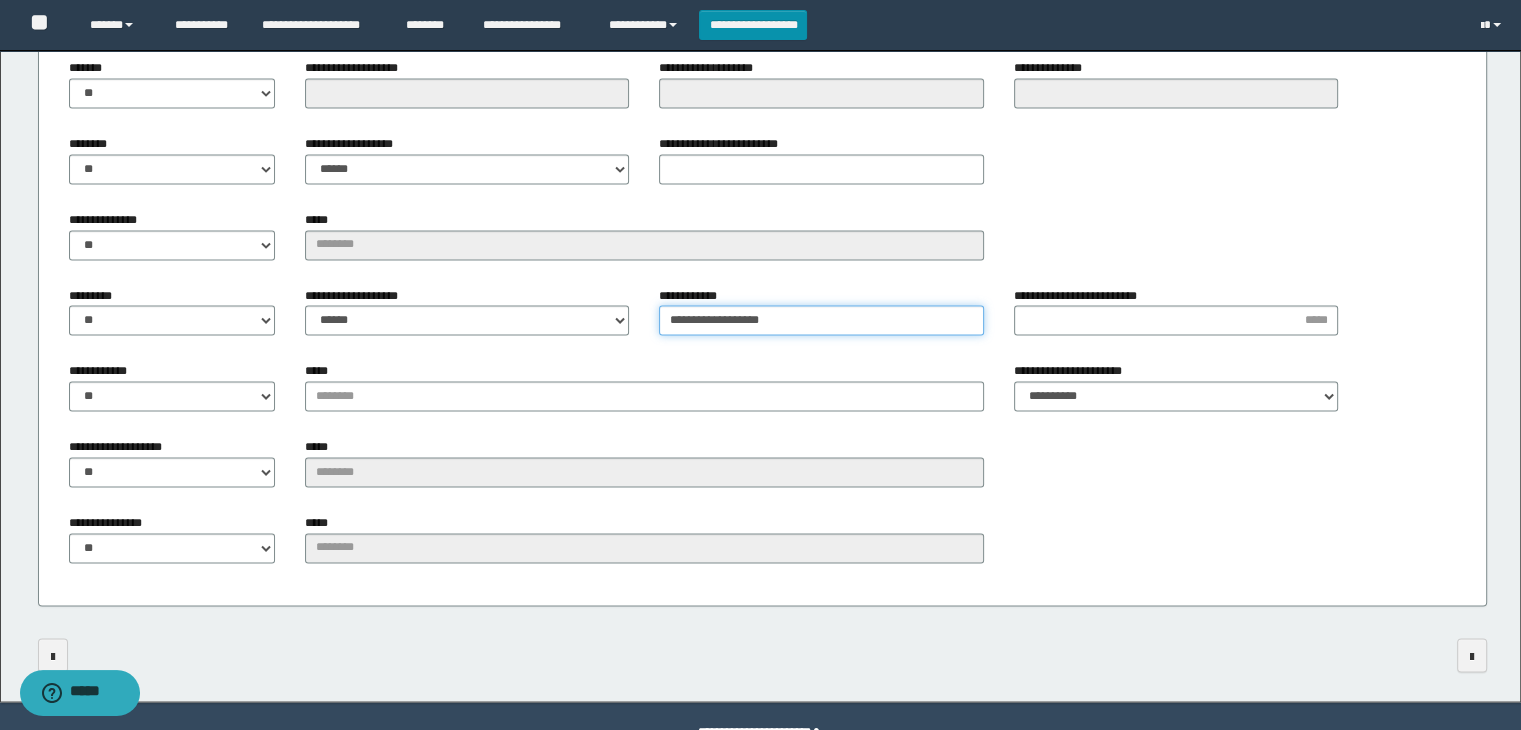 type on "**********" 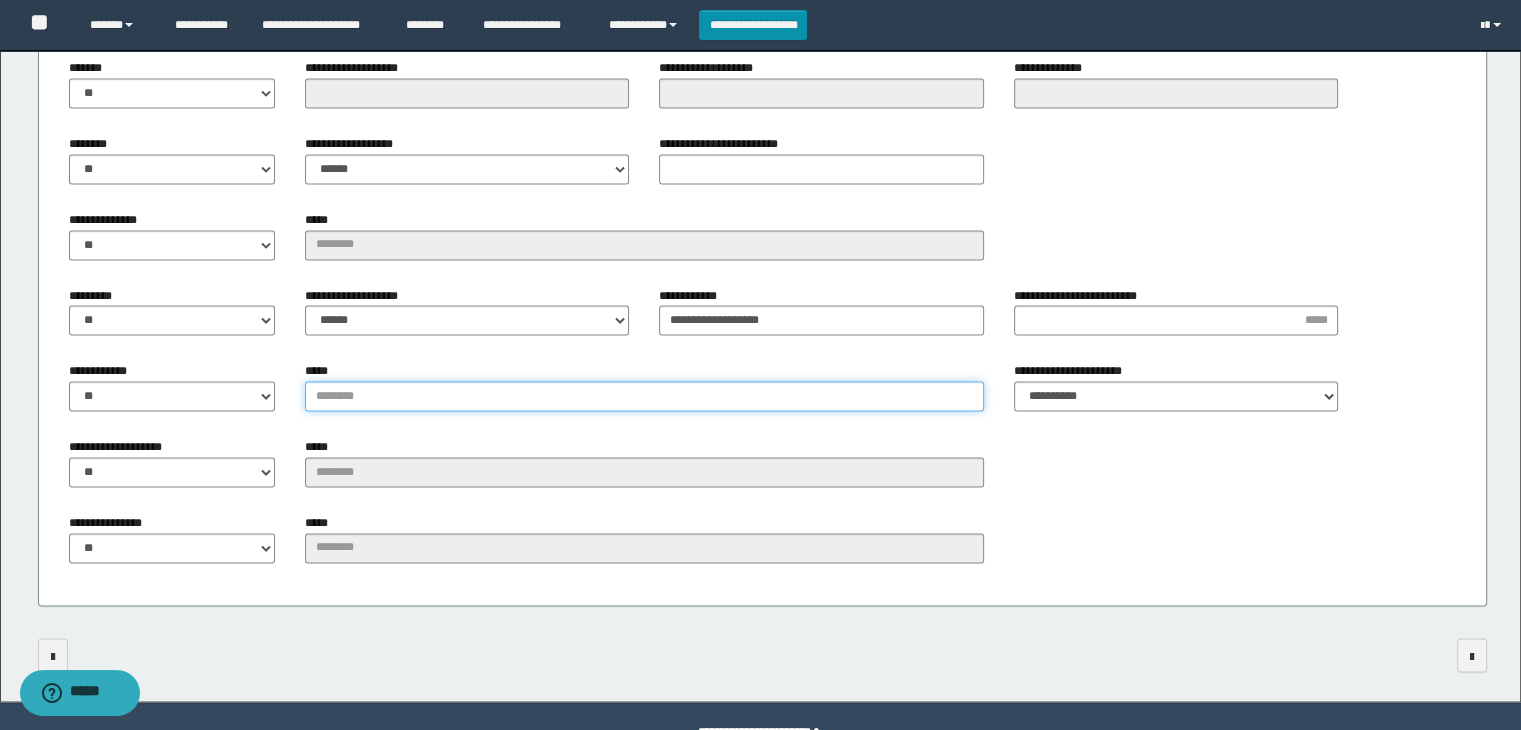 click on "*****" at bounding box center [644, 396] 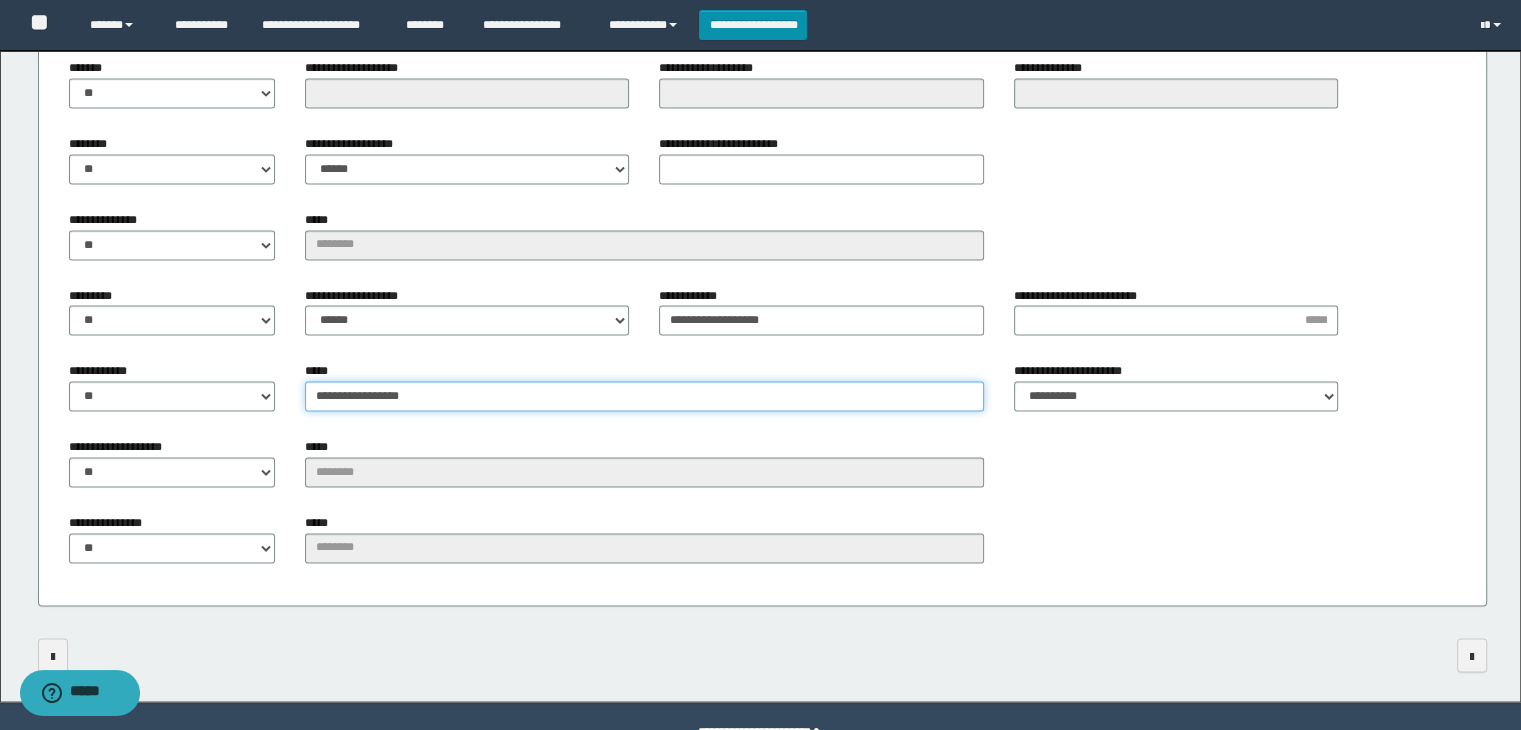 type on "**********" 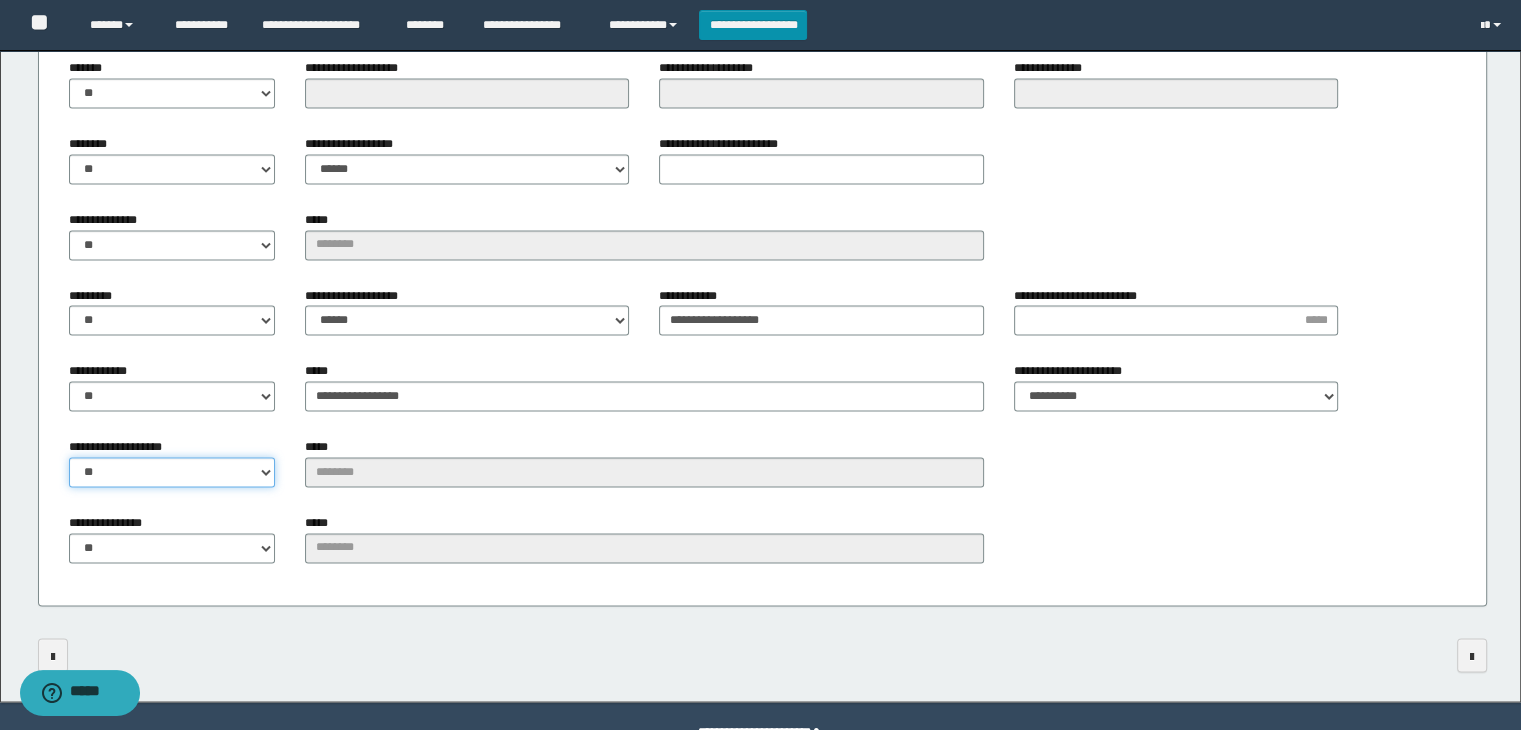 drag, startPoint x: 212, startPoint y: 466, endPoint x: 193, endPoint y: 480, distance: 23.600847 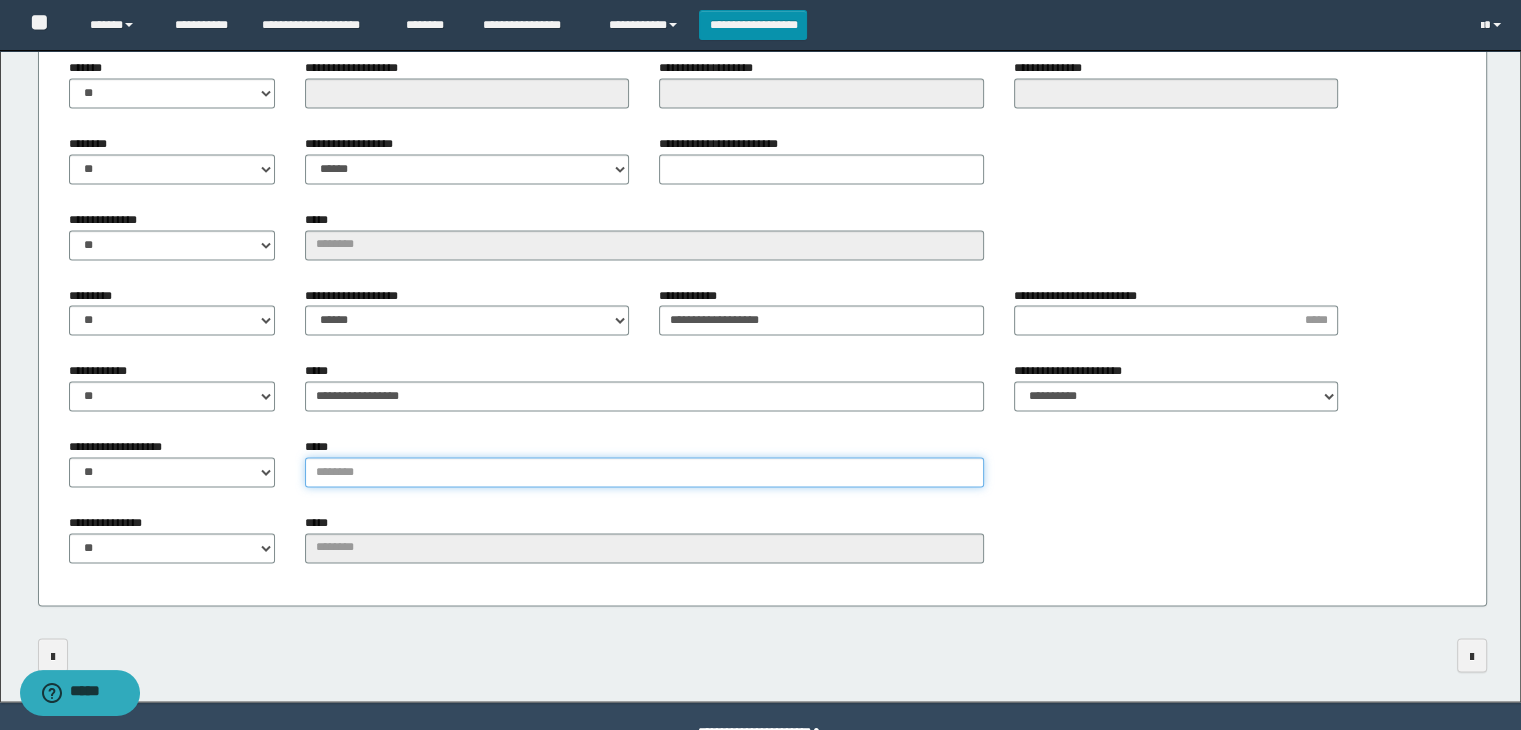 click on "*****" at bounding box center (644, 472) 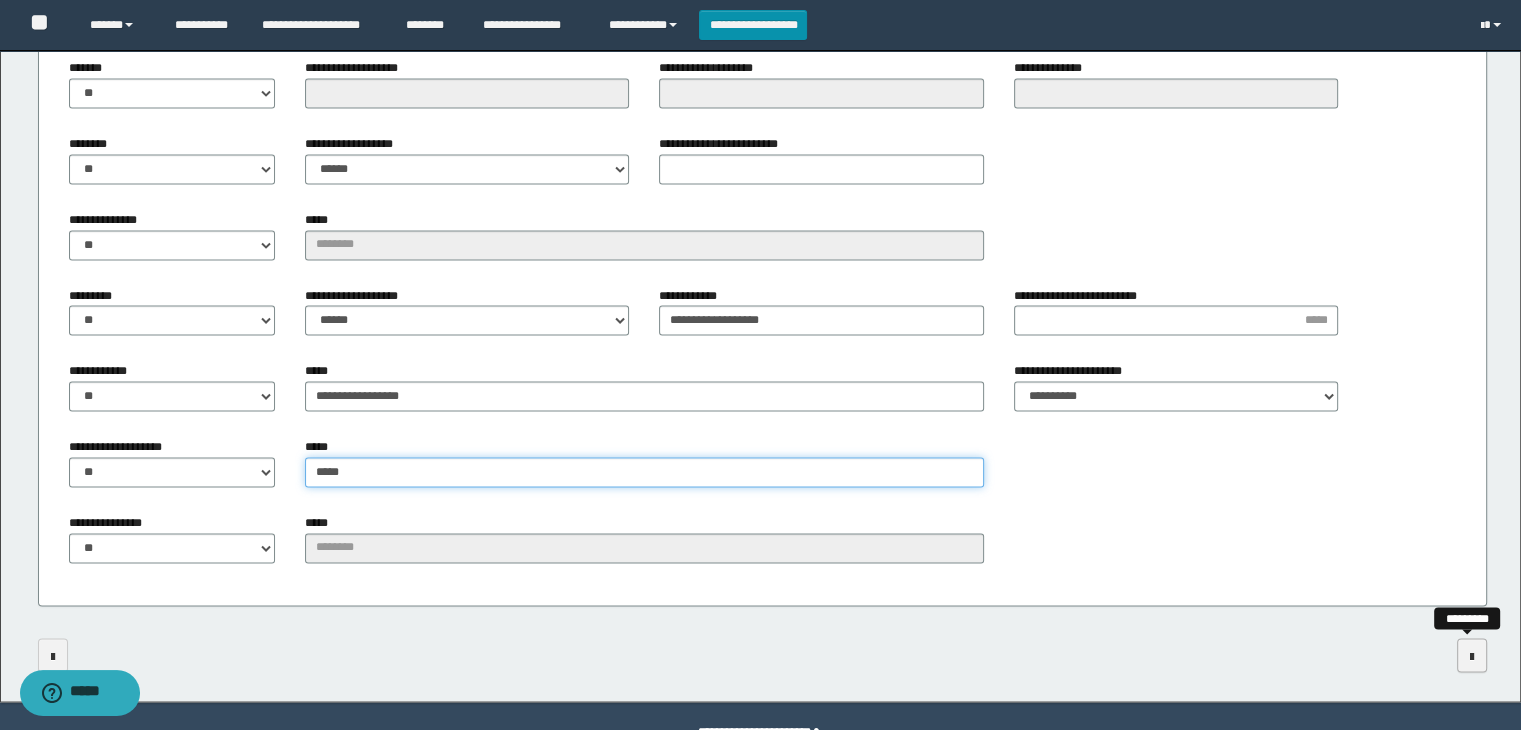 type on "*****" 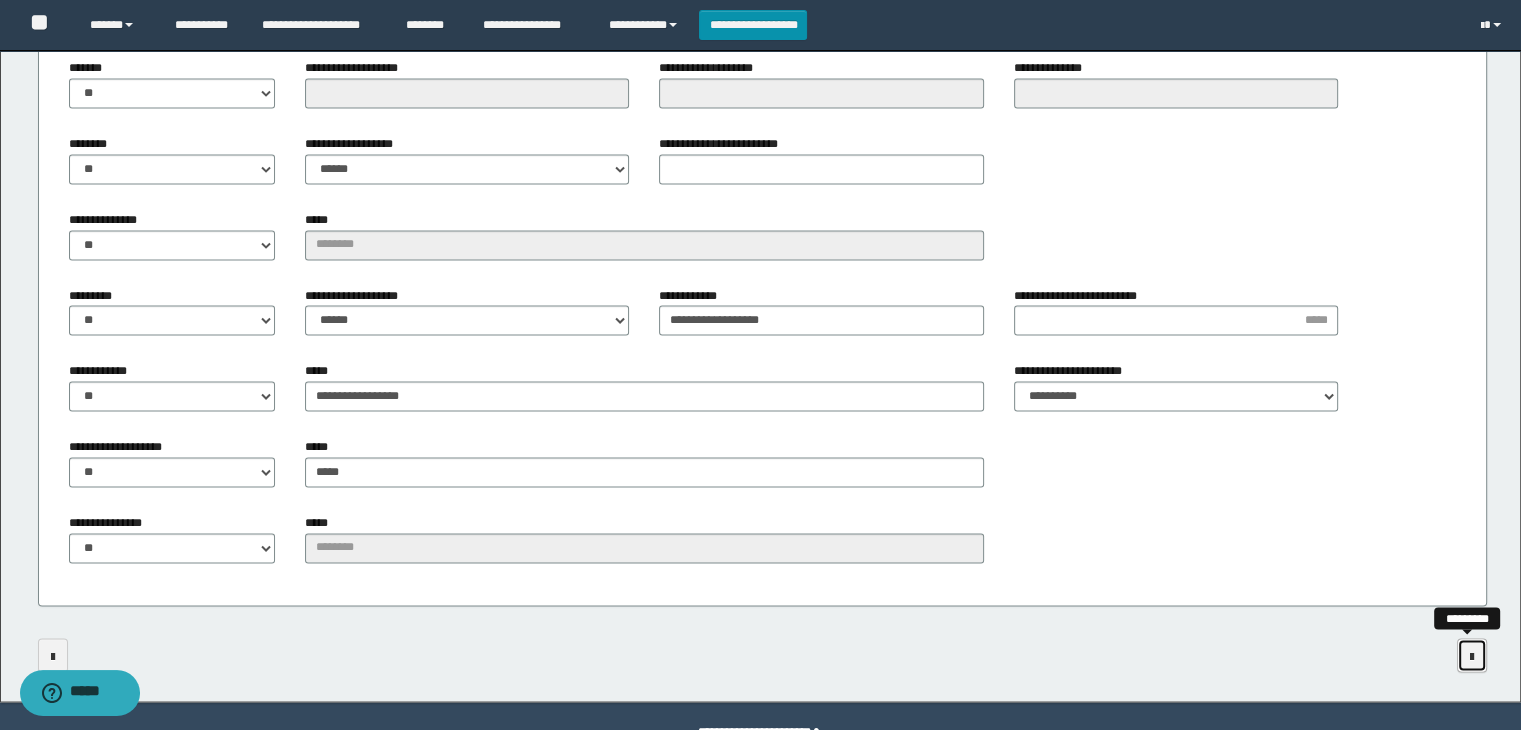 drag, startPoint x: 1477, startPoint y: 654, endPoint x: 1445, endPoint y: 653, distance: 32.01562 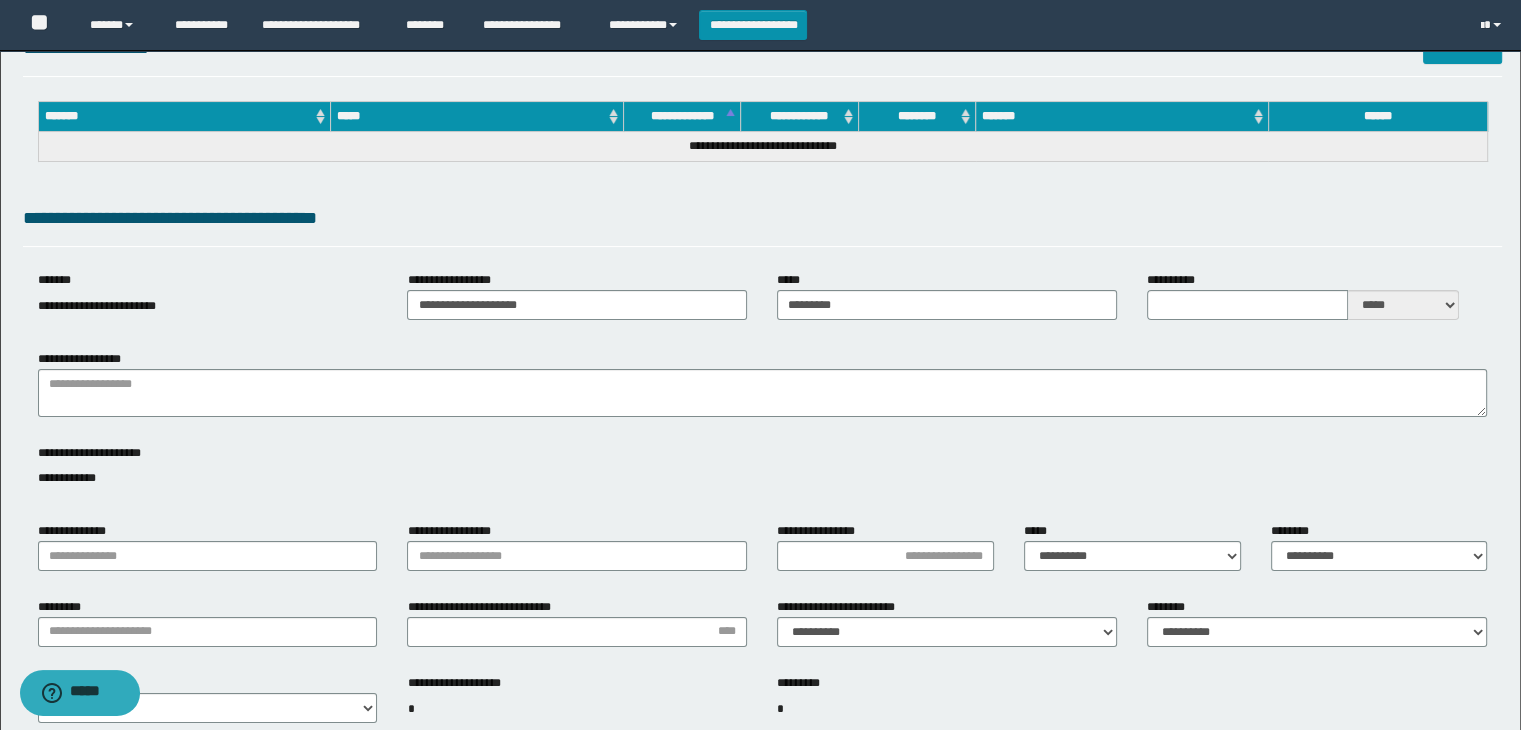 scroll, scrollTop: 200, scrollLeft: 0, axis: vertical 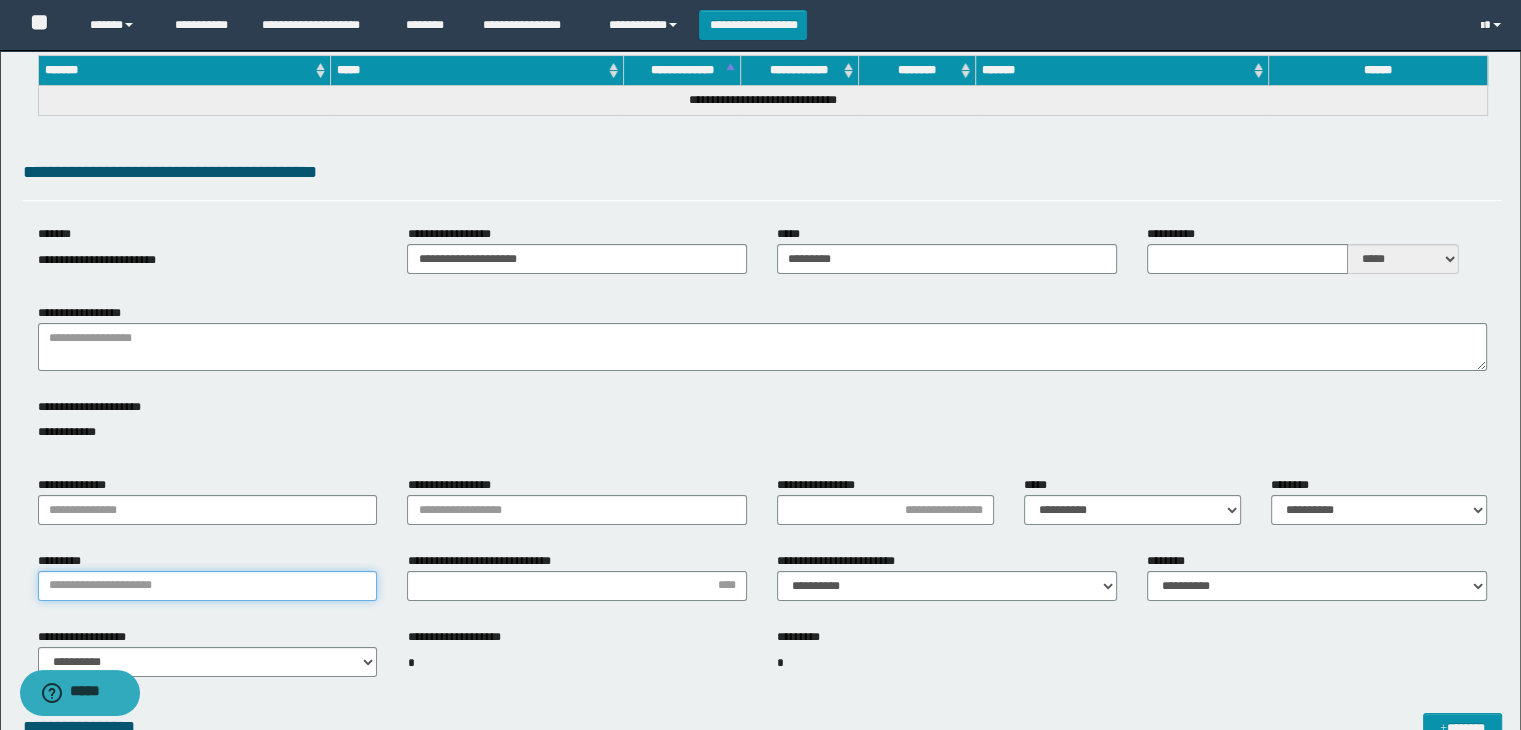 click on "*********" at bounding box center (208, 586) 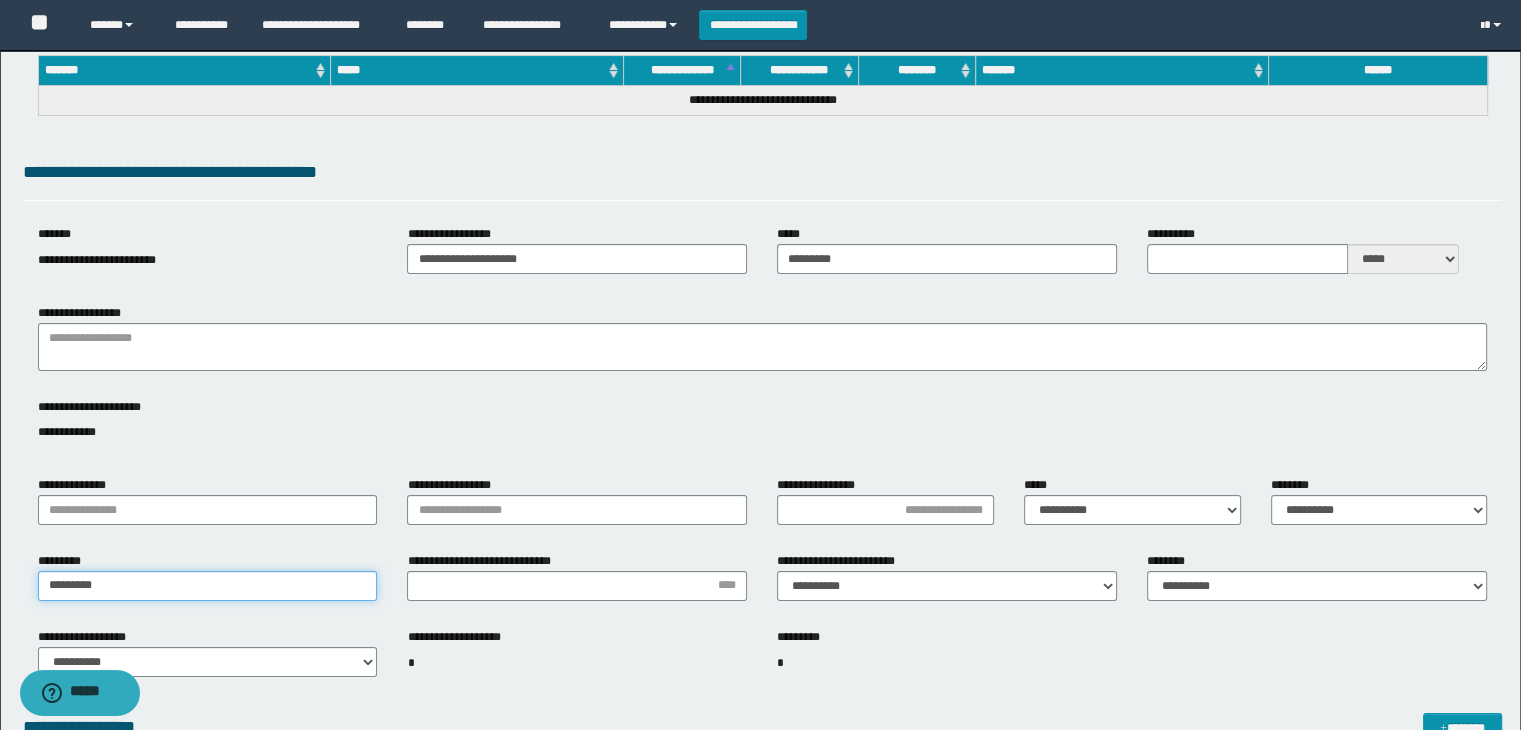 type on "*********" 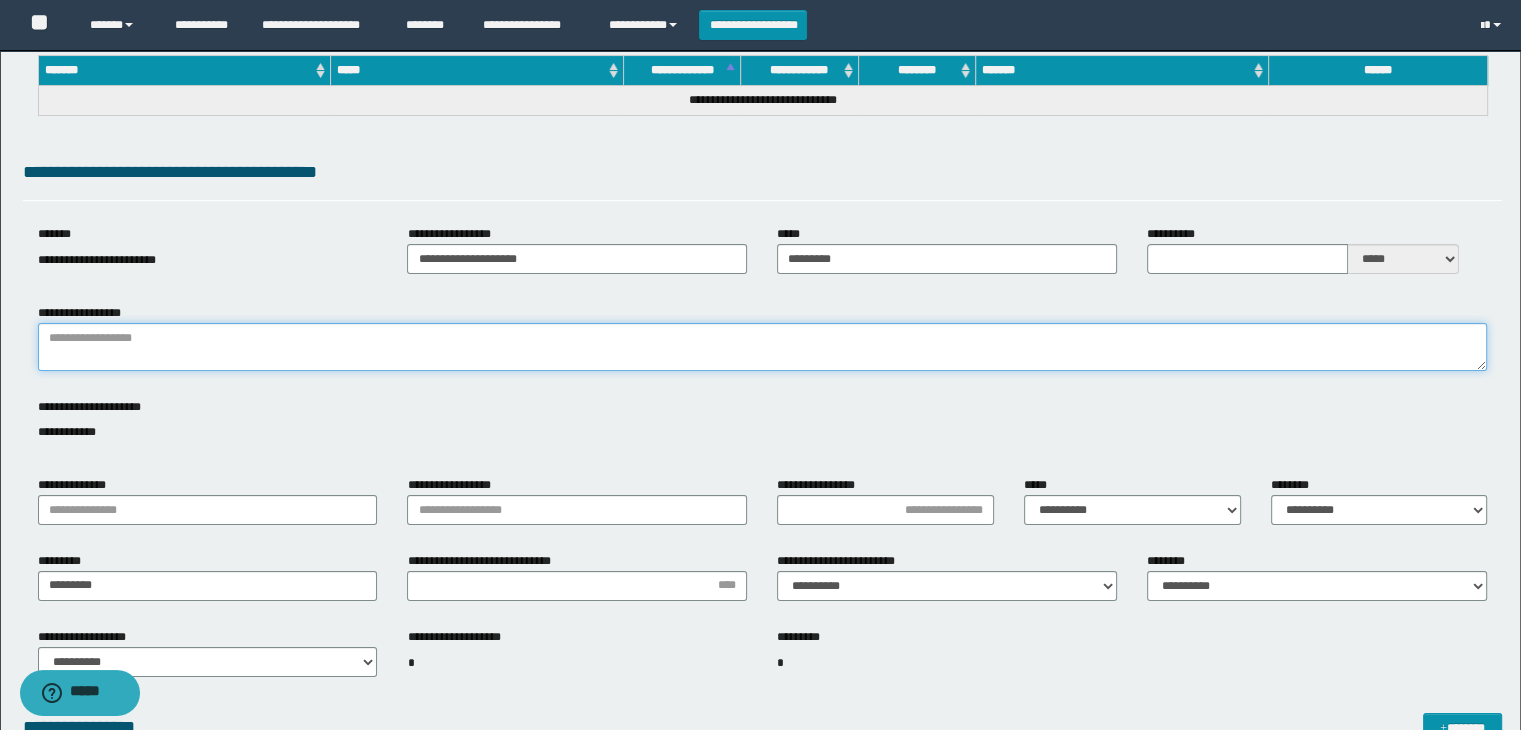 click on "**********" at bounding box center (763, 347) 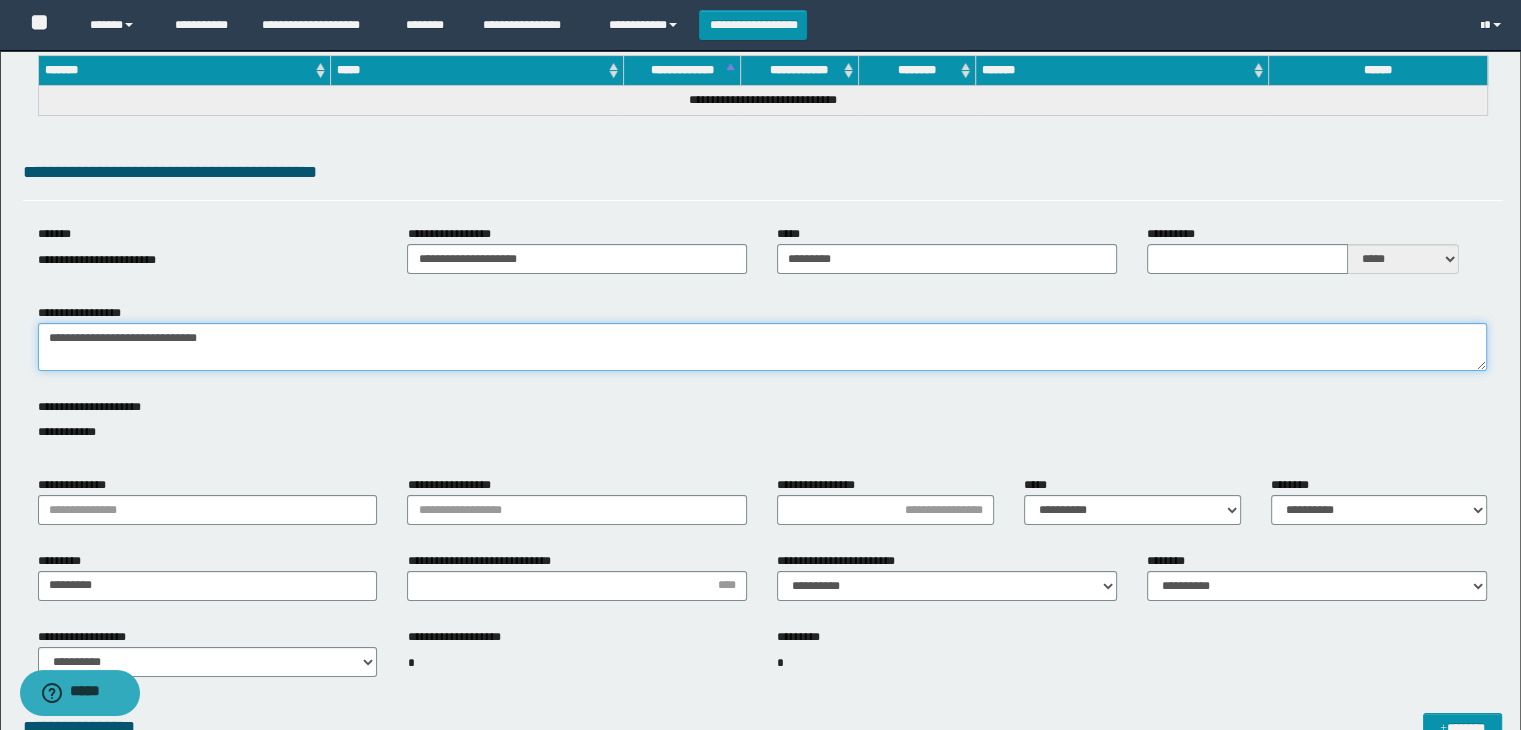 type on "**********" 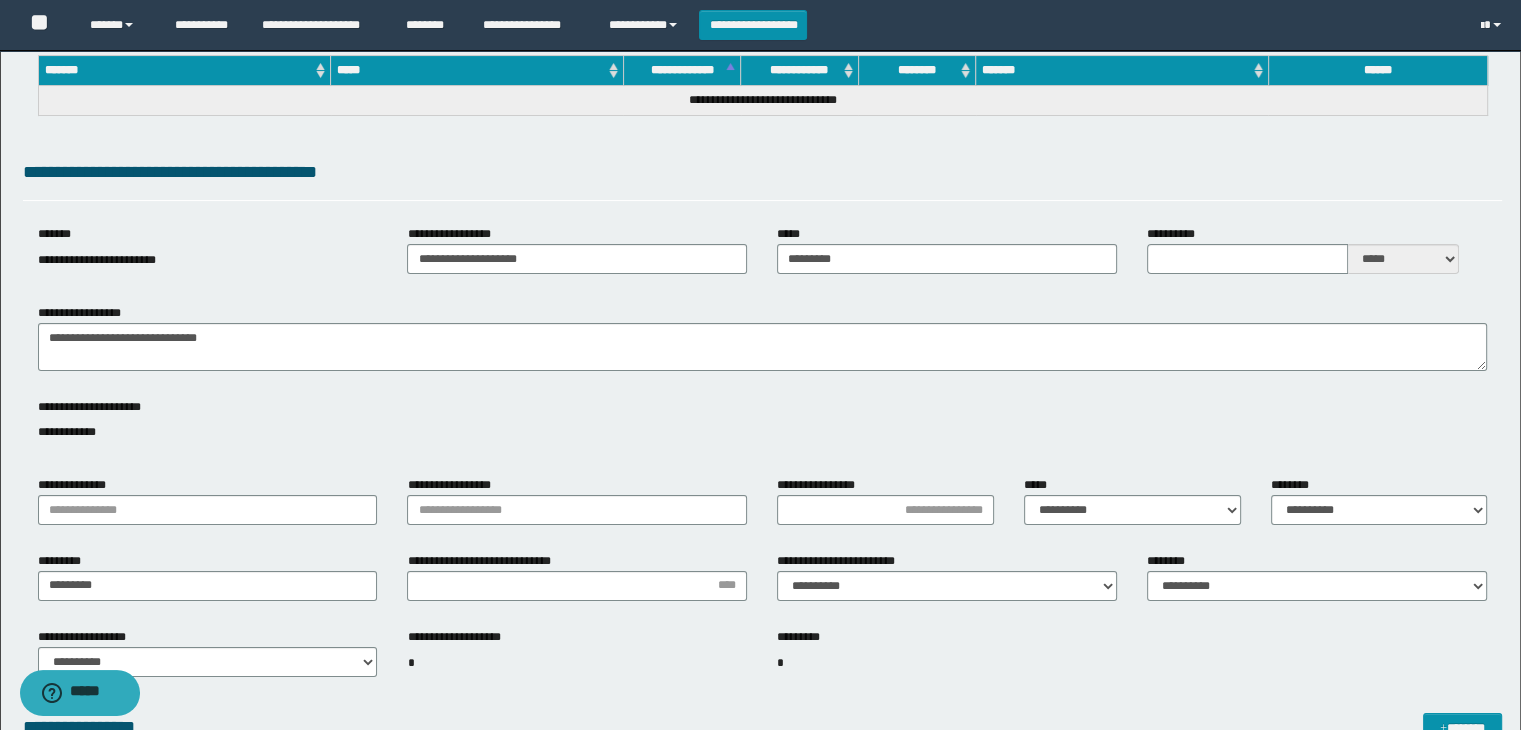 click on "**********" at bounding box center [577, 508] 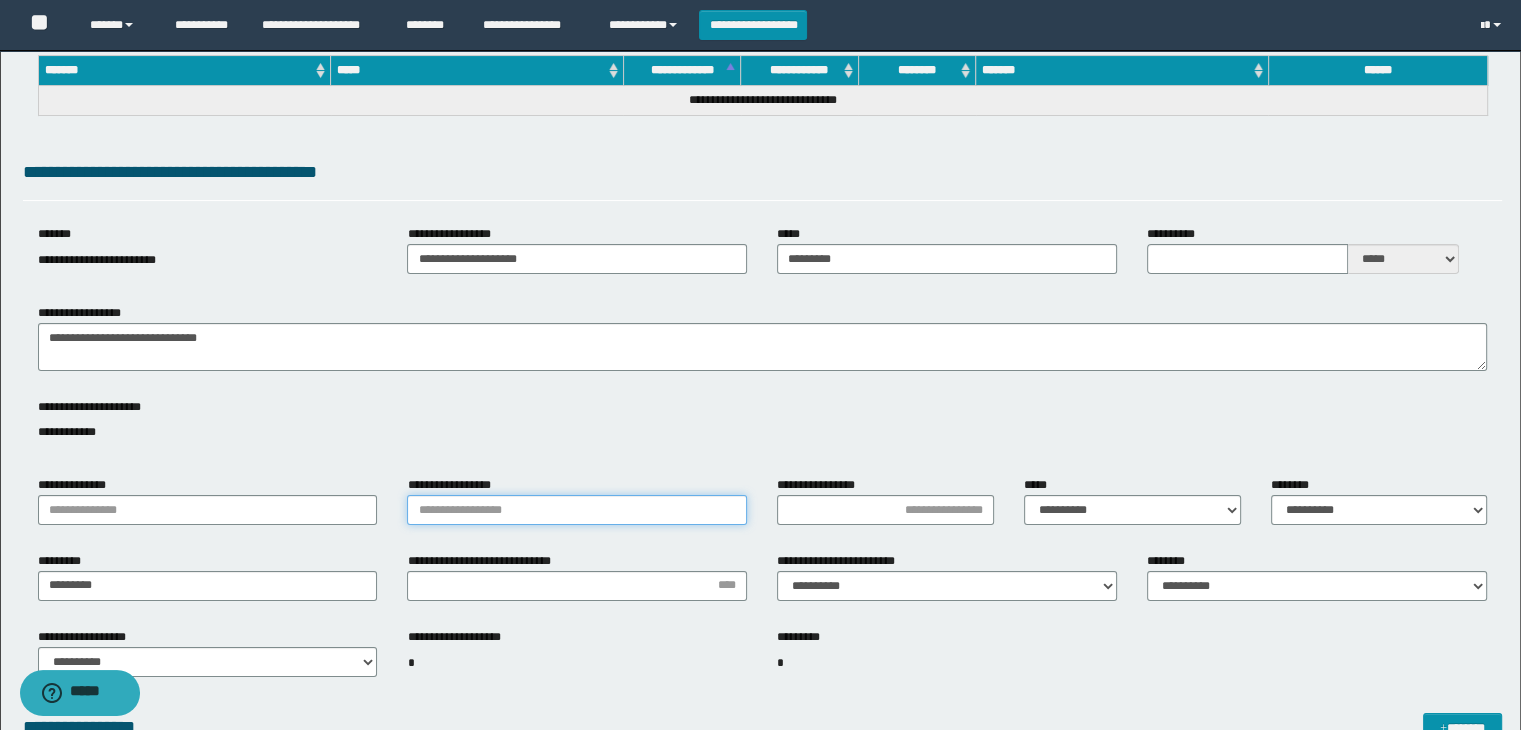click on "**********" at bounding box center [577, 510] 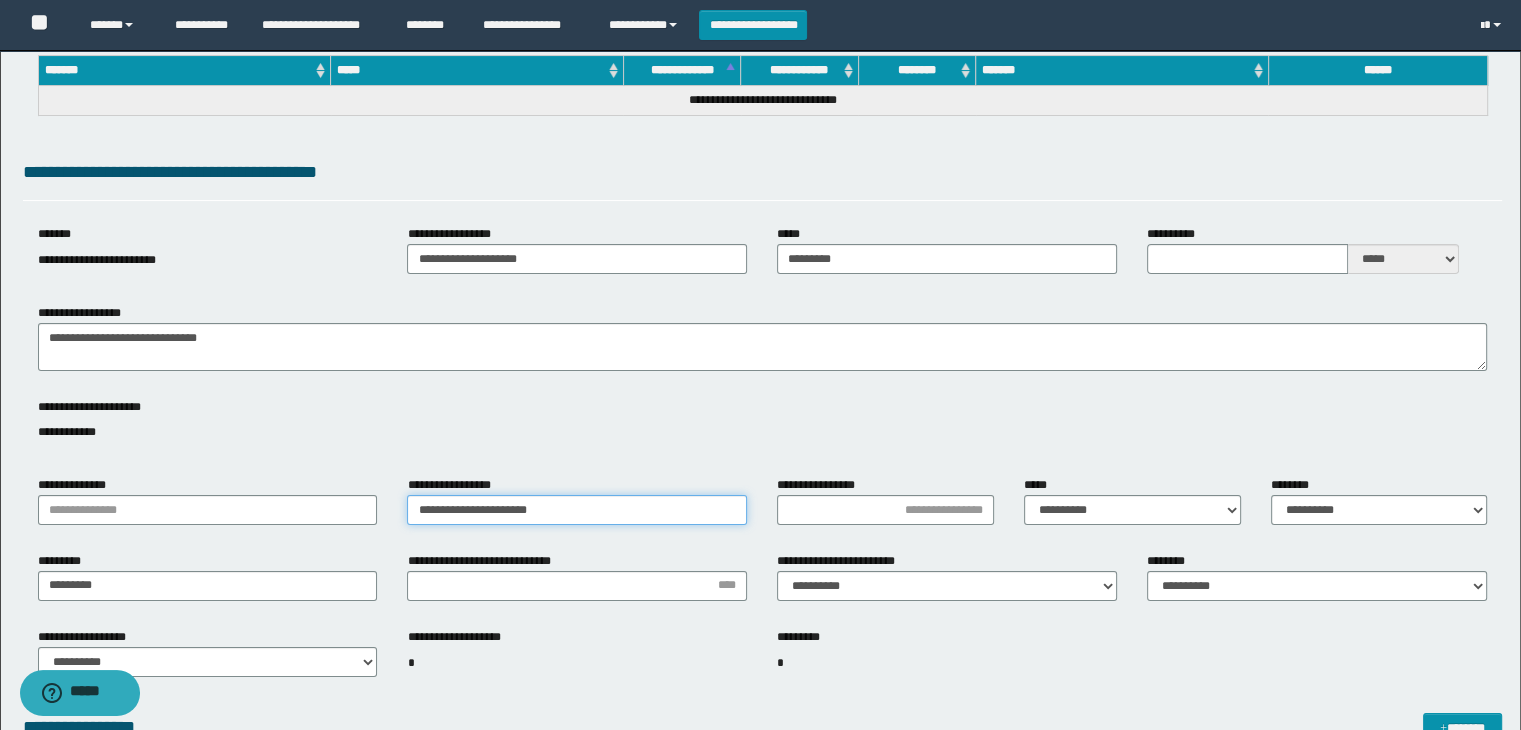 drag, startPoint x: 488, startPoint y: 512, endPoint x: 394, endPoint y: 512, distance: 94 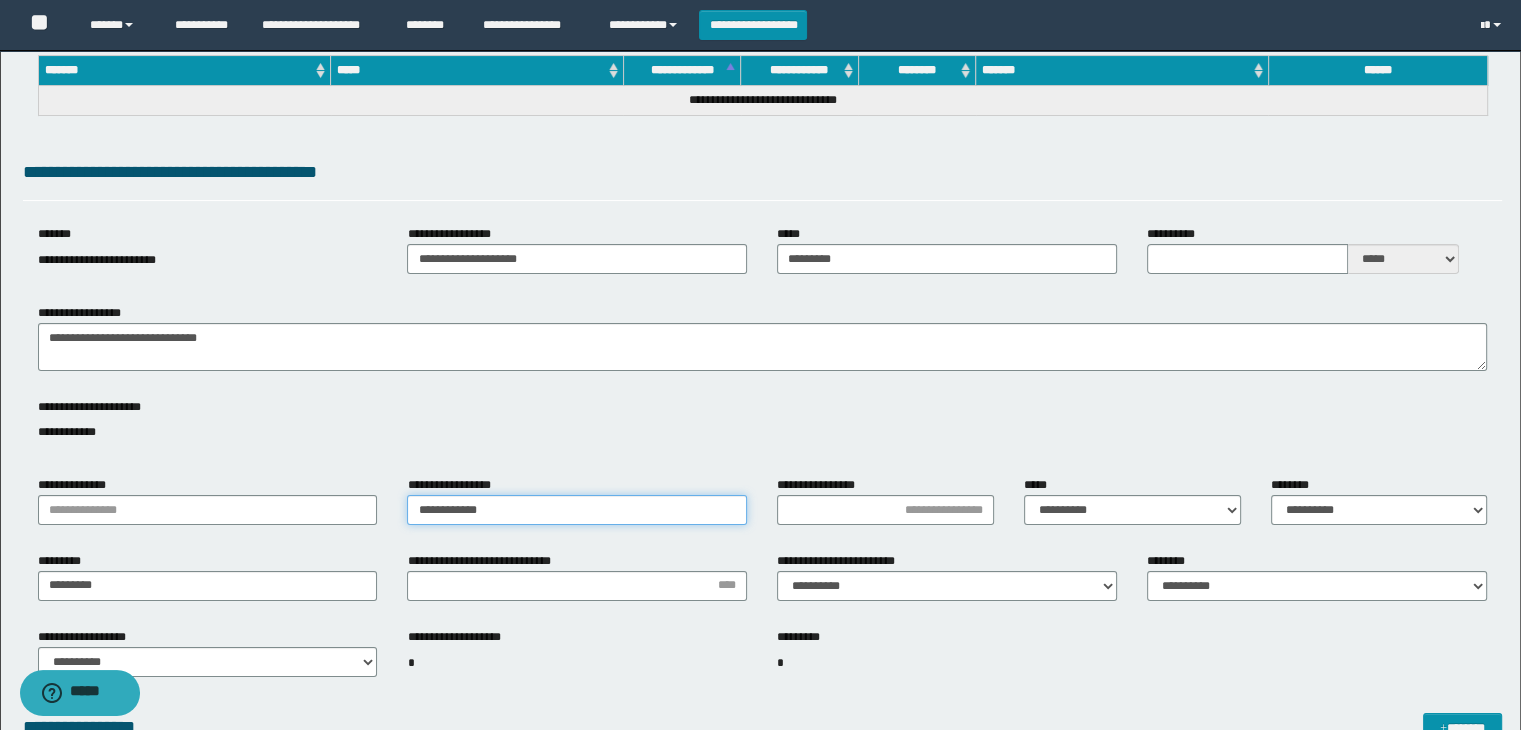 type on "**********" 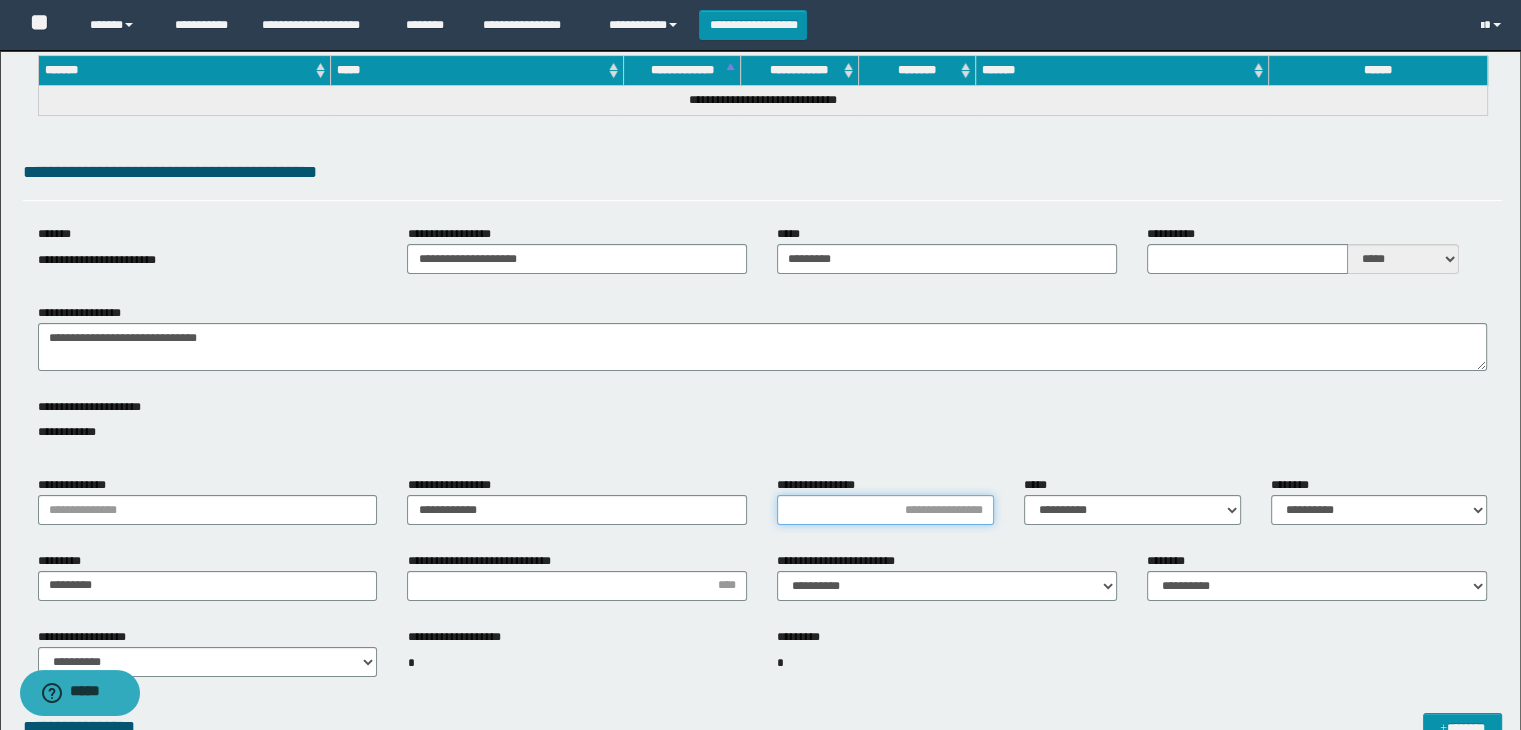 click on "**********" at bounding box center (885, 510) 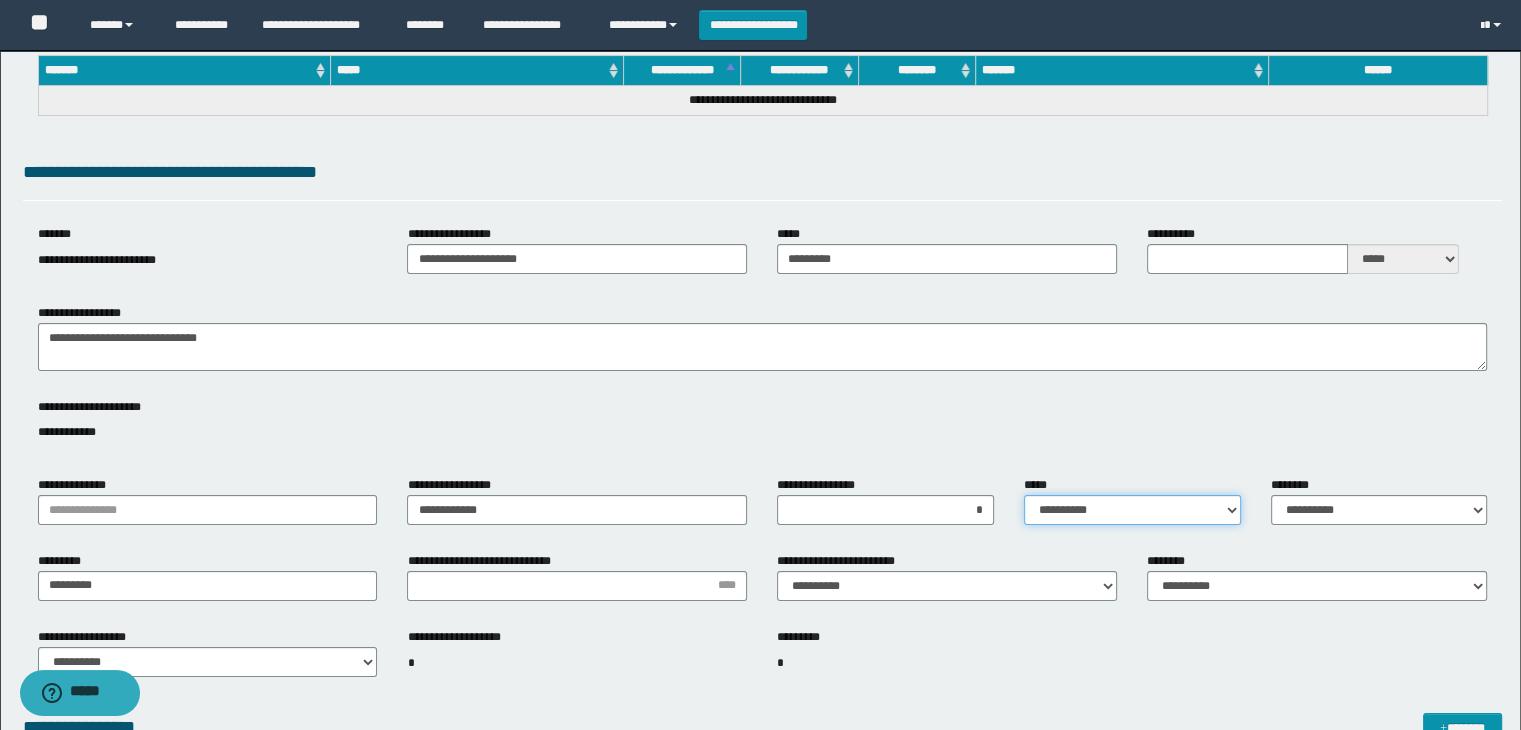 click on "**********" at bounding box center (1132, 510) 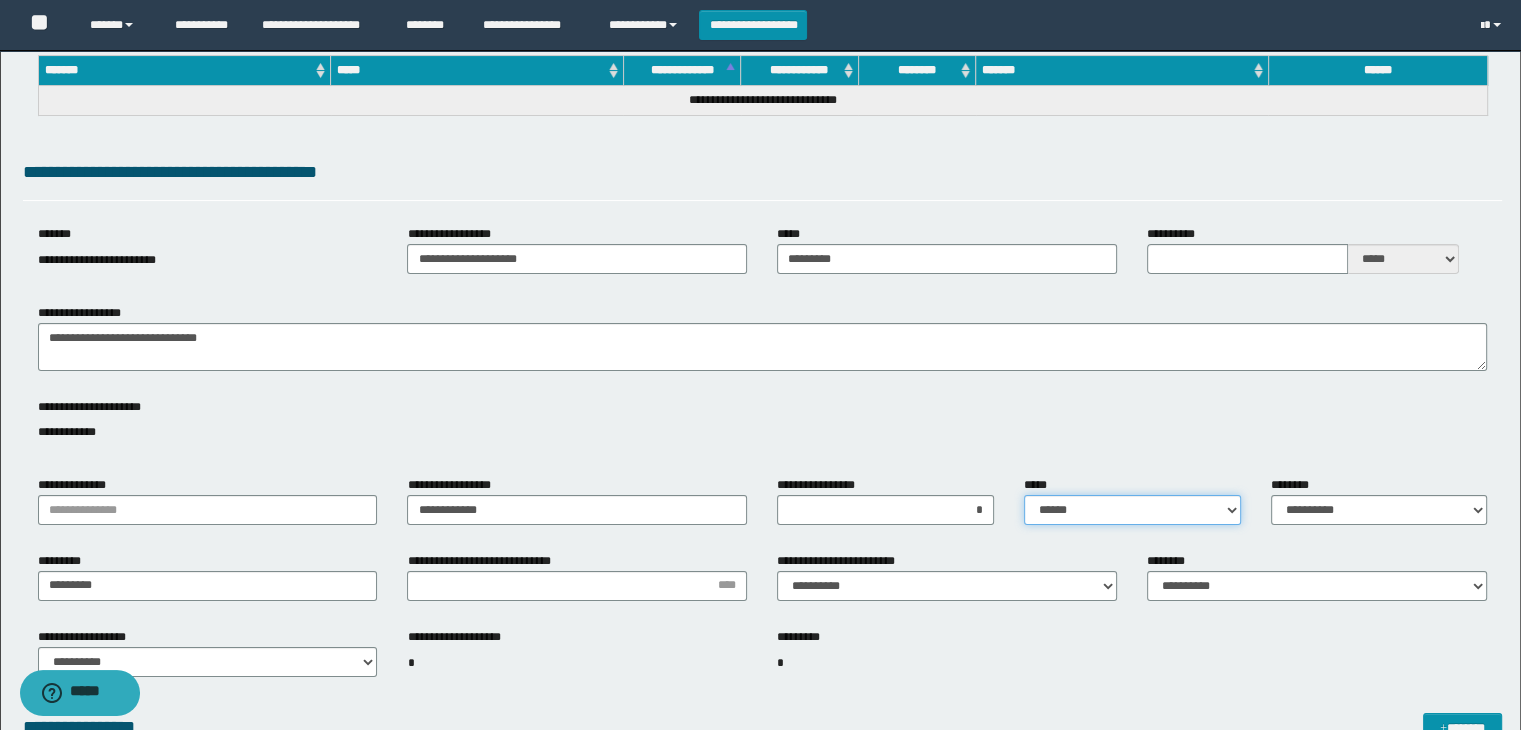 click on "**********" at bounding box center [1132, 510] 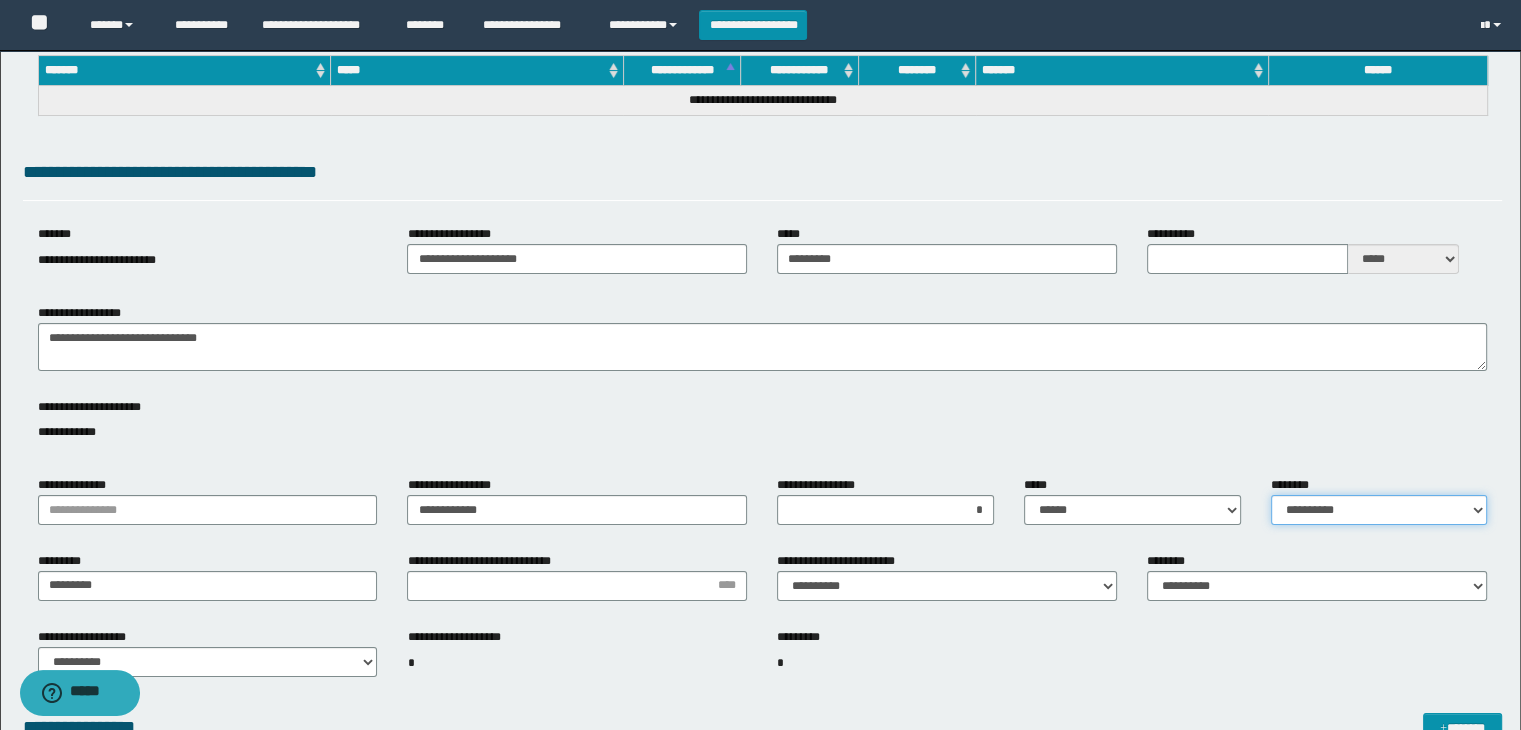 click on "**********" at bounding box center (1379, 510) 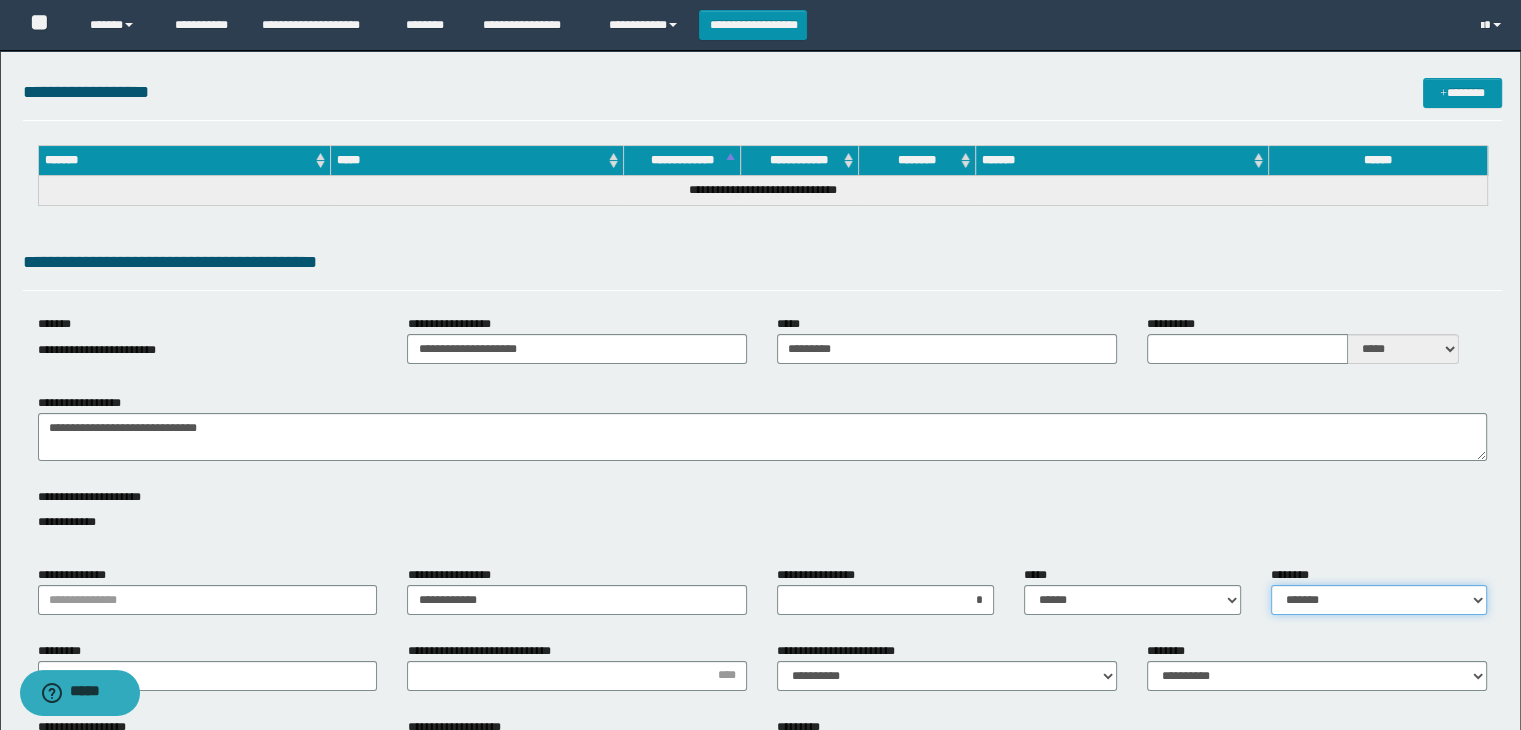 scroll, scrollTop: 0, scrollLeft: 0, axis: both 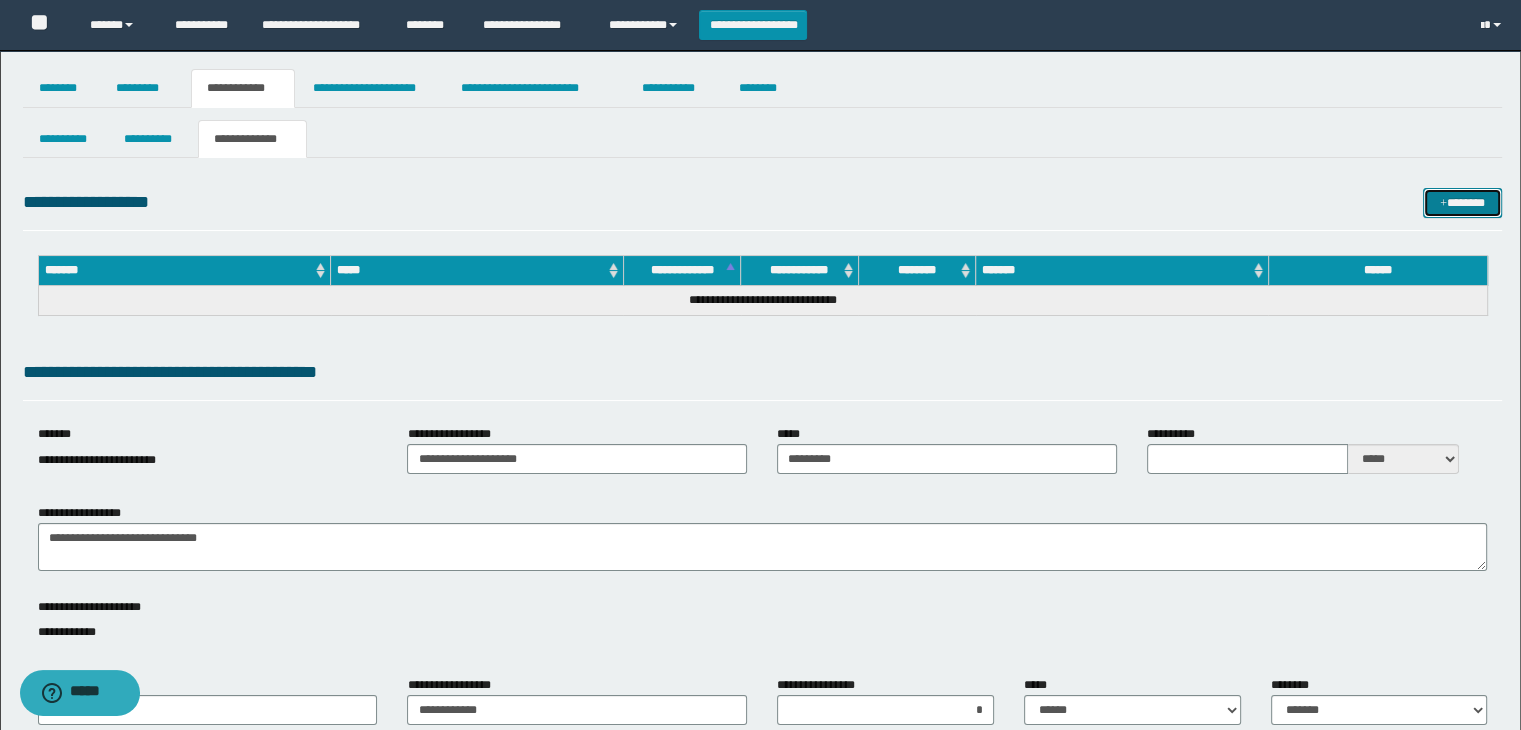 drag, startPoint x: 1462, startPoint y: 202, endPoint x: 1380, endPoint y: 203, distance: 82.006096 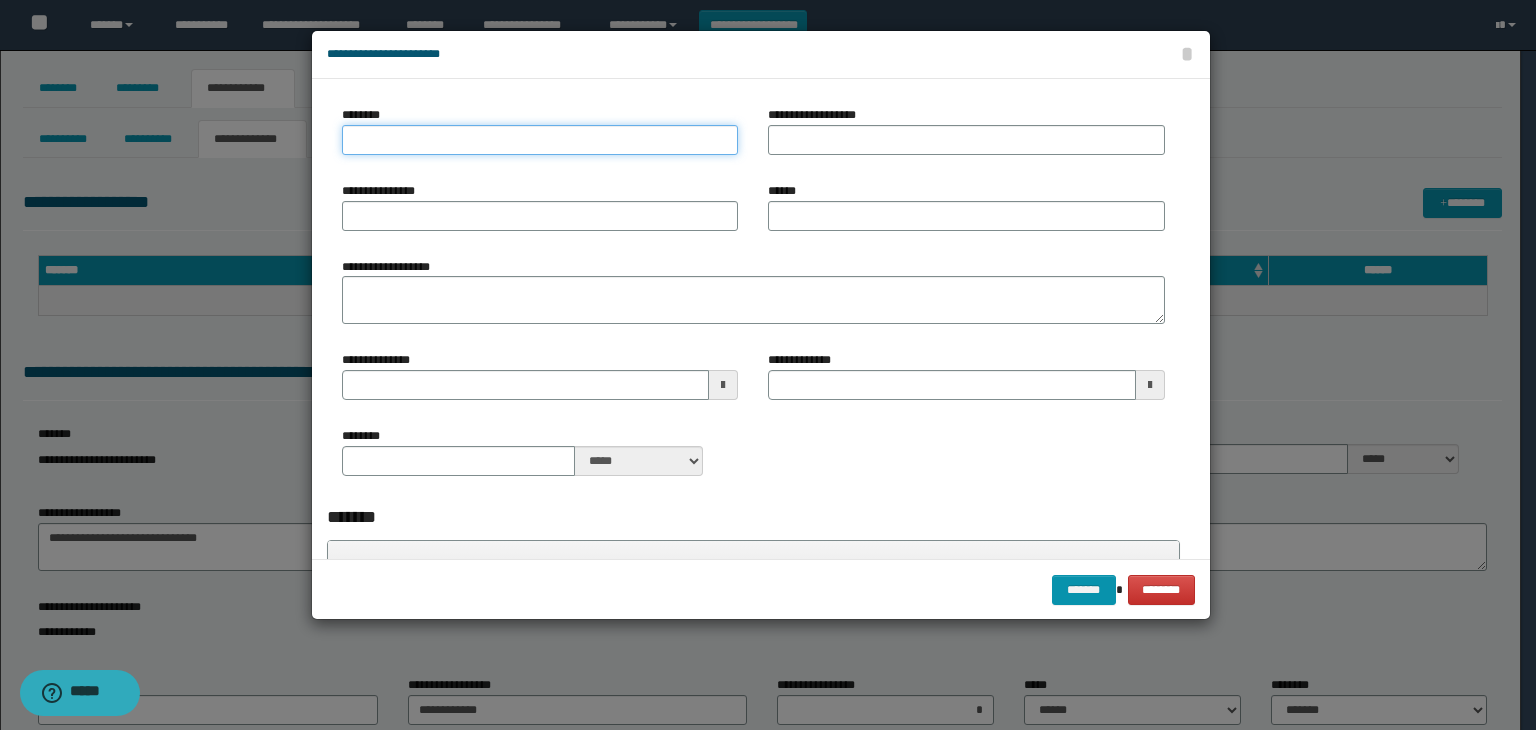 click on "********" at bounding box center [540, 140] 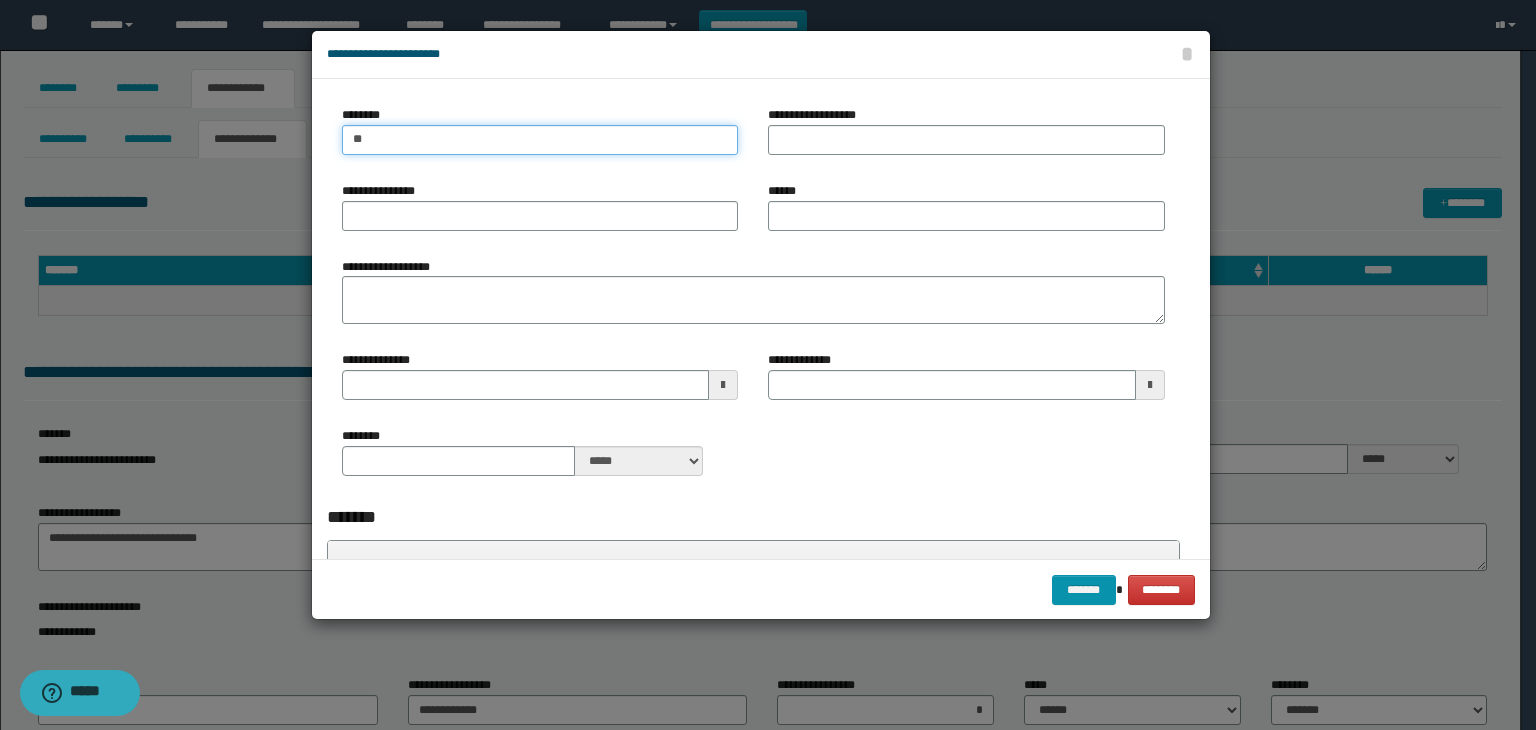 type on "*" 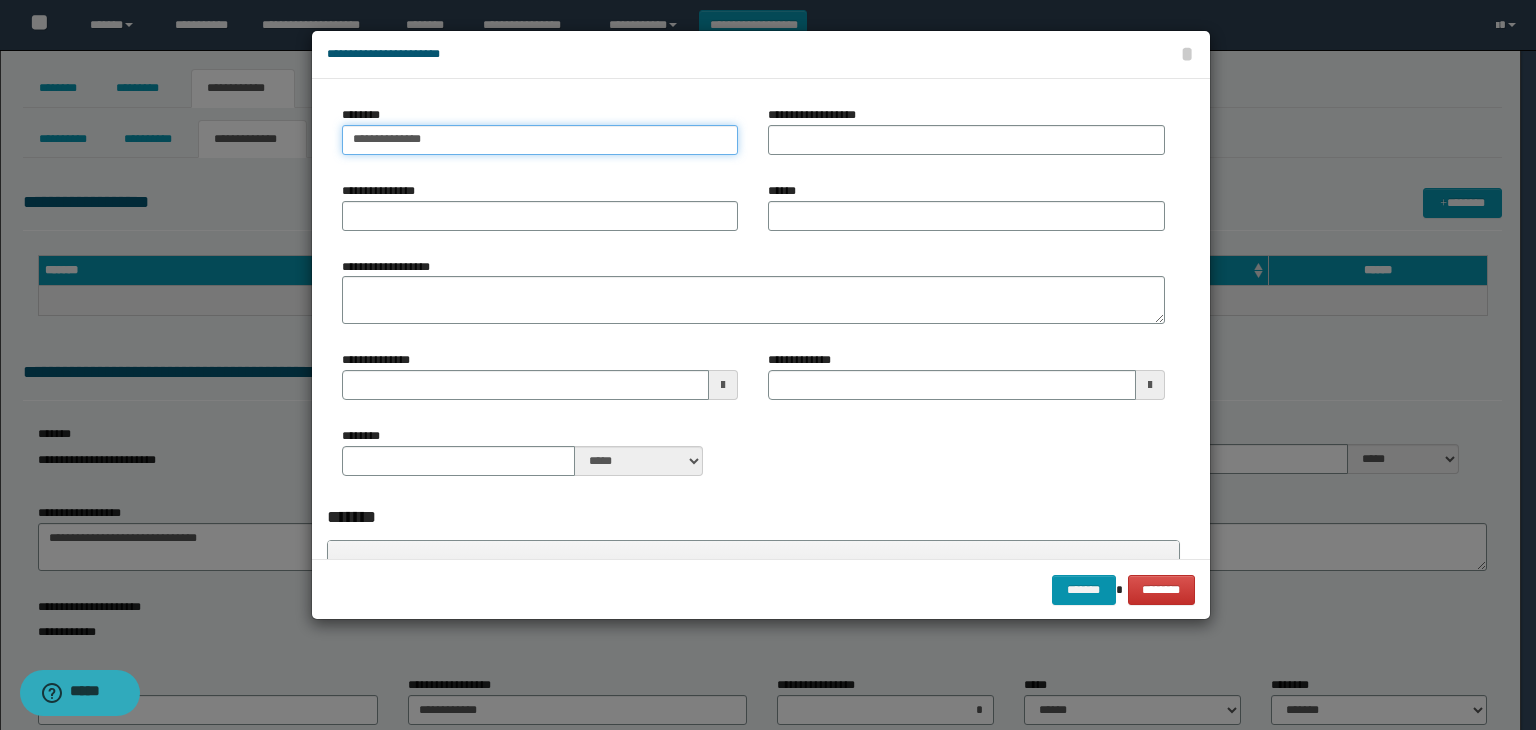 type on "**********" 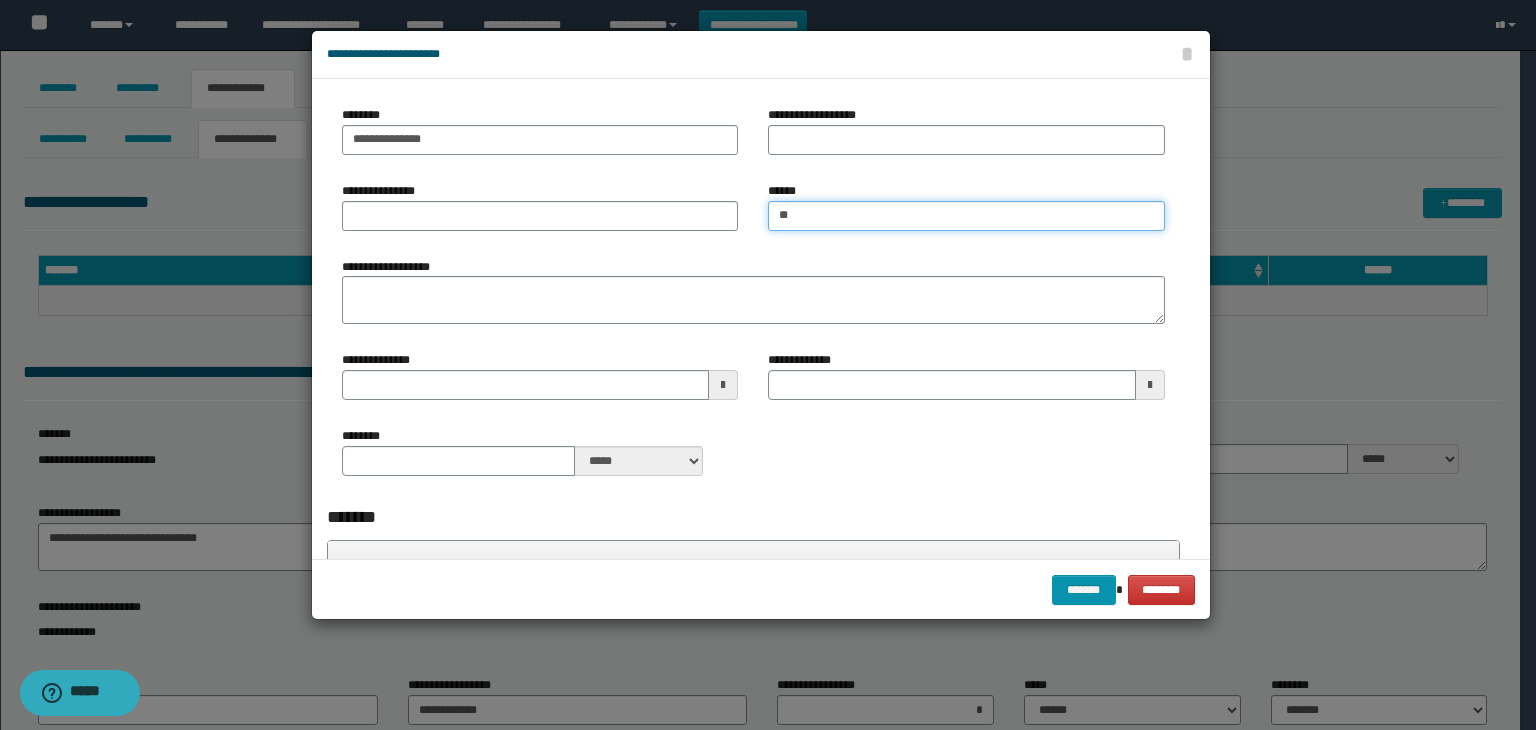 type on "*" 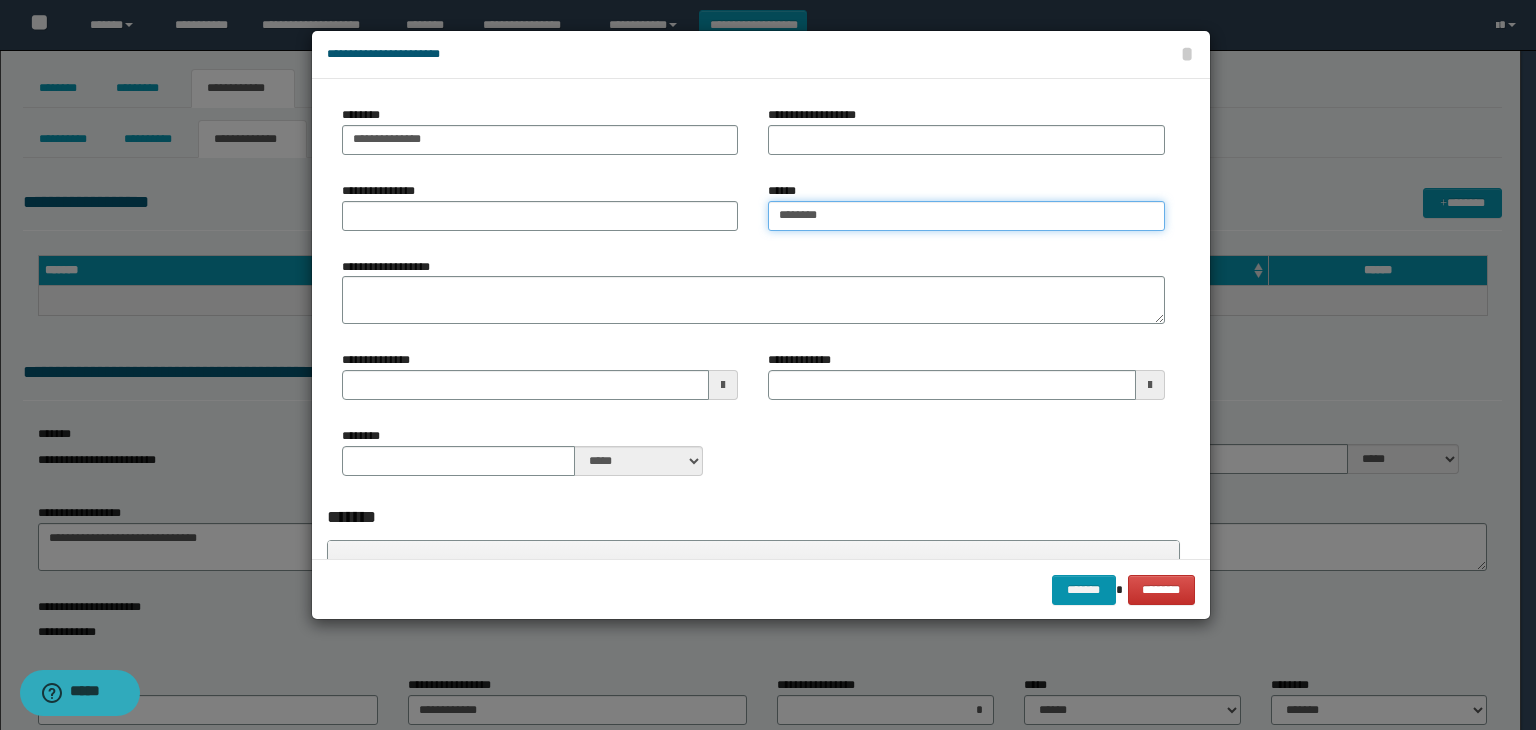 type on "*********" 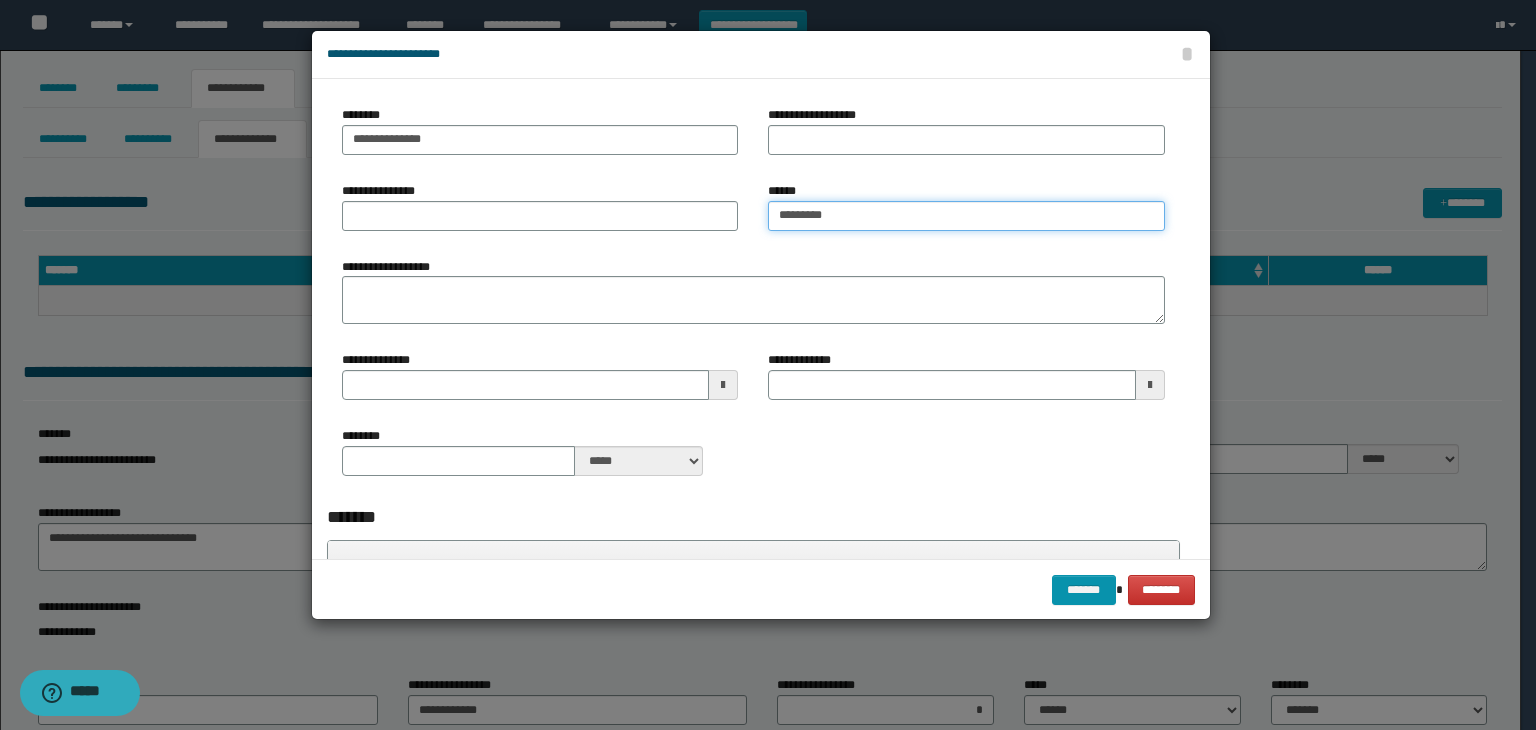 type 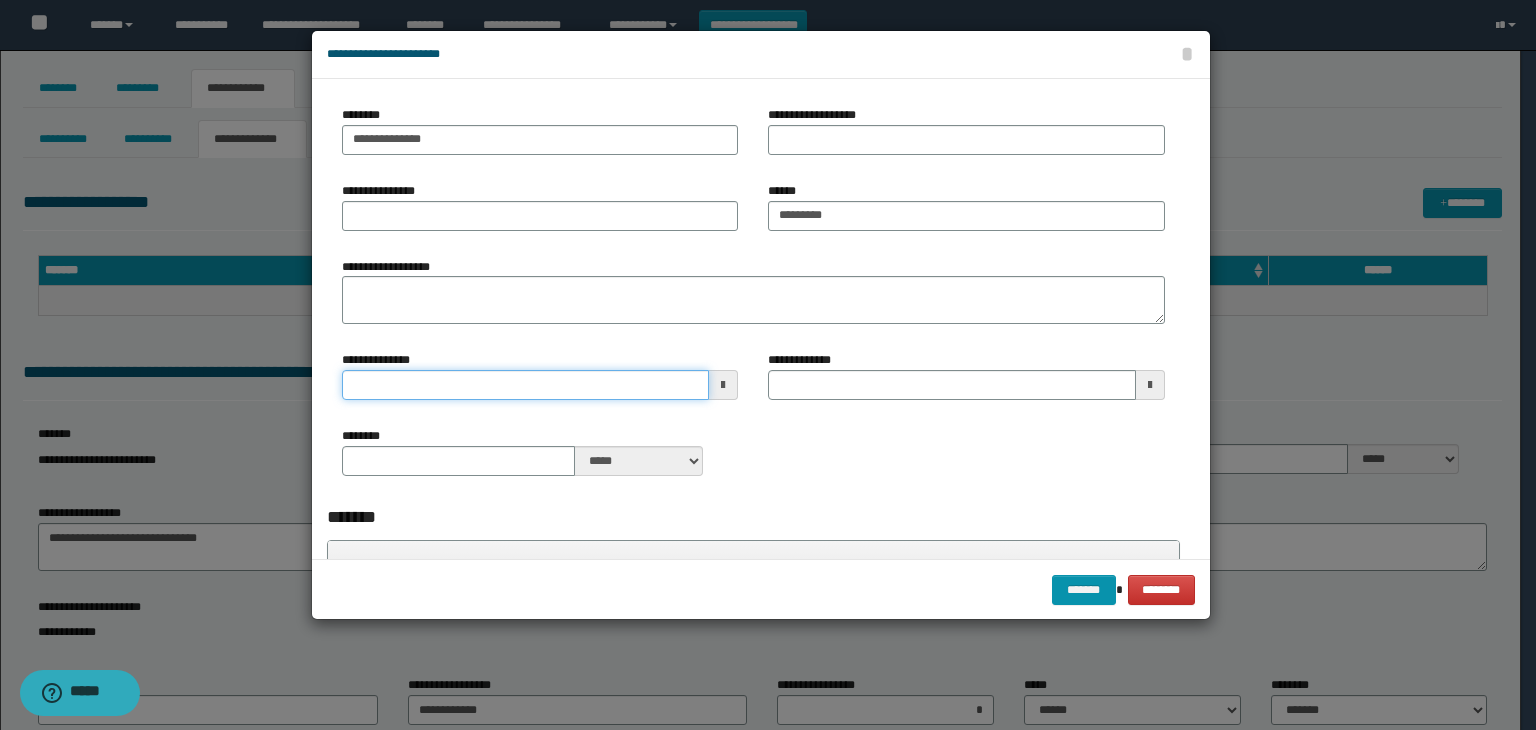 click on "**********" at bounding box center (526, 385) 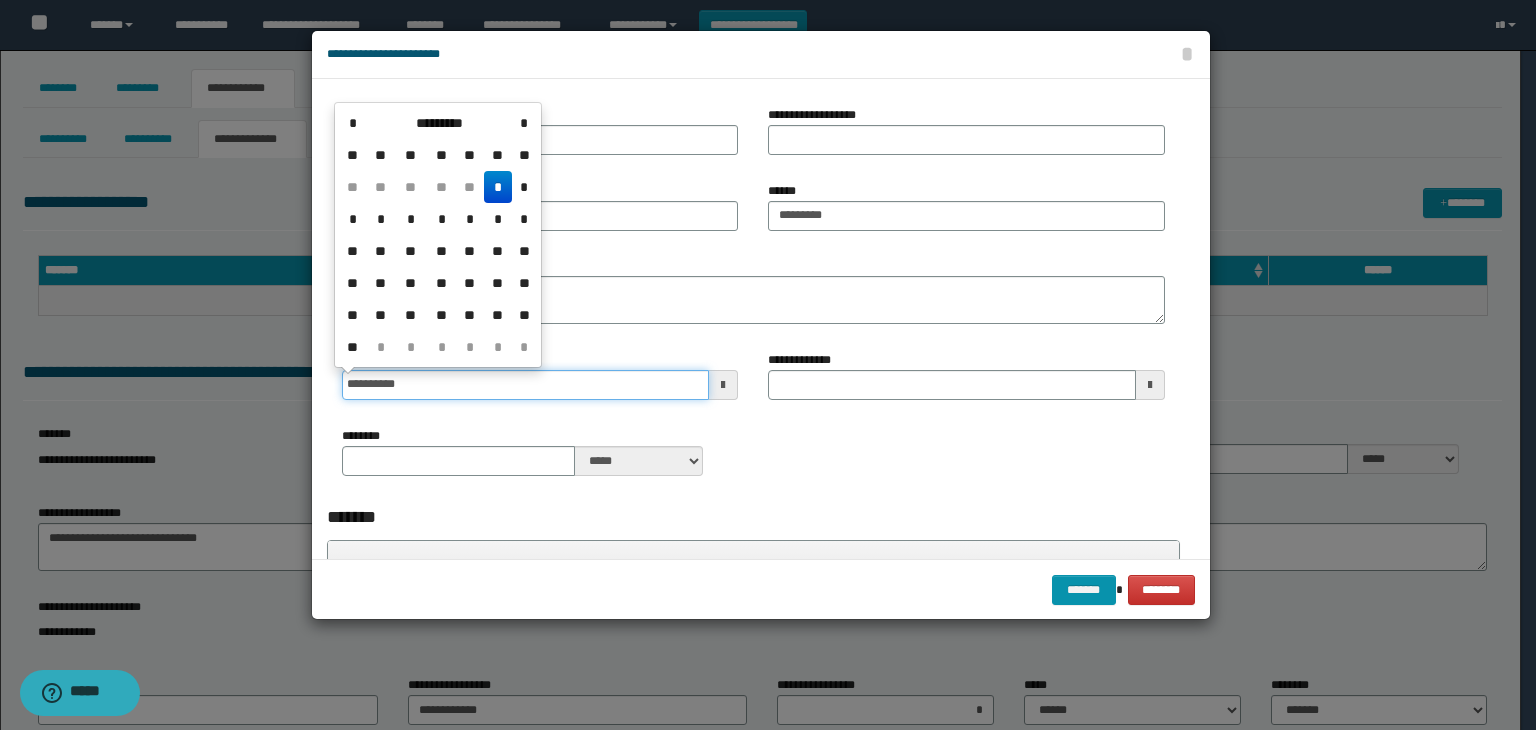 type on "**********" 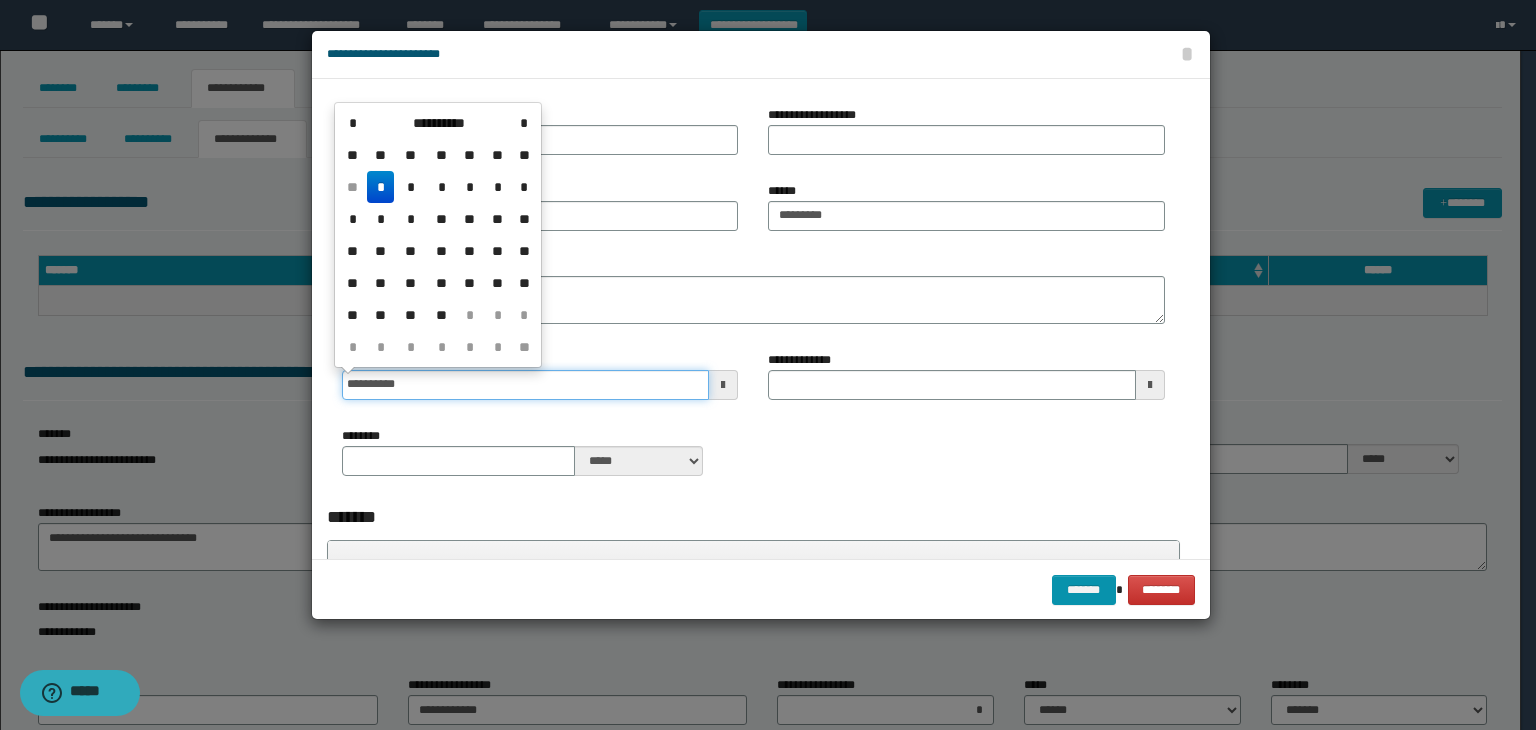 type 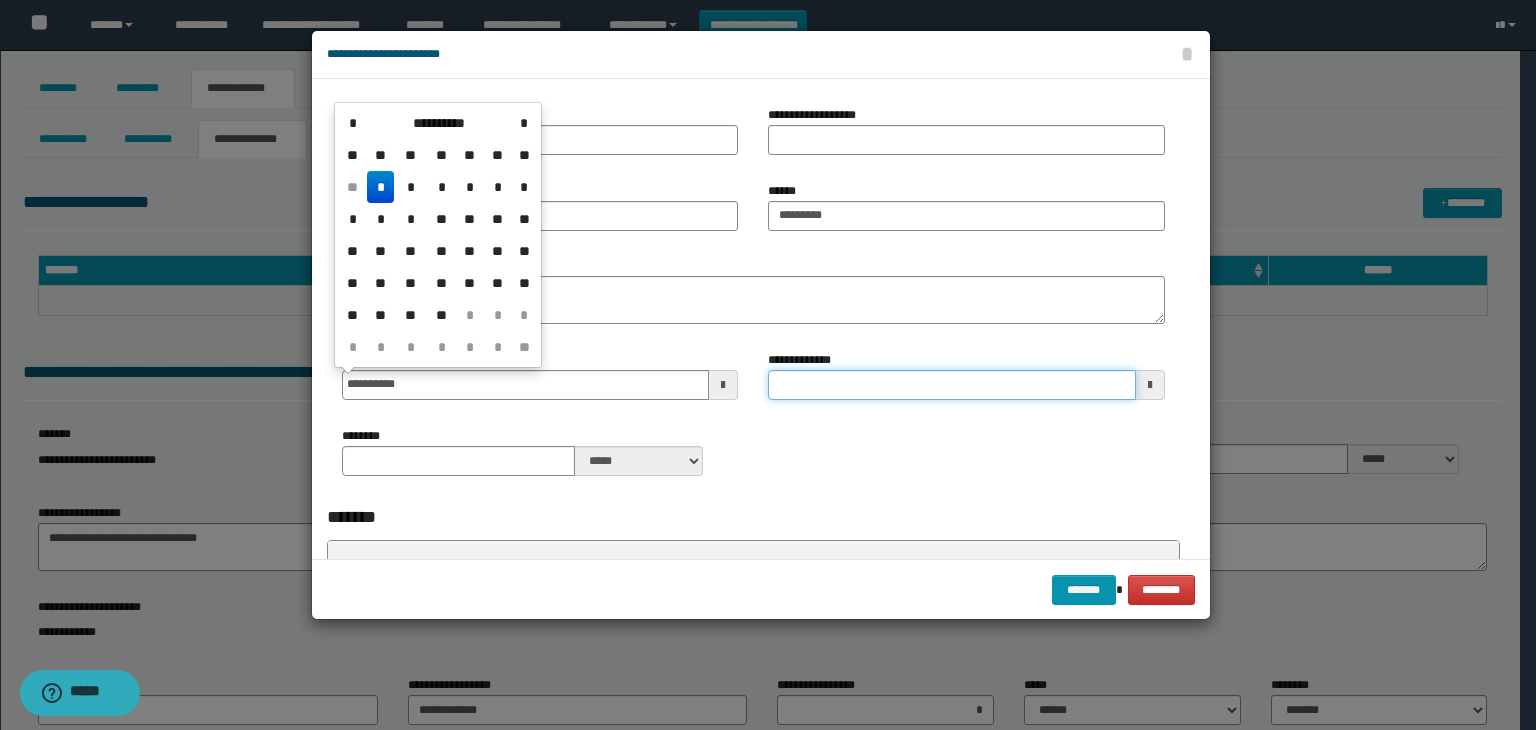 type on "**********" 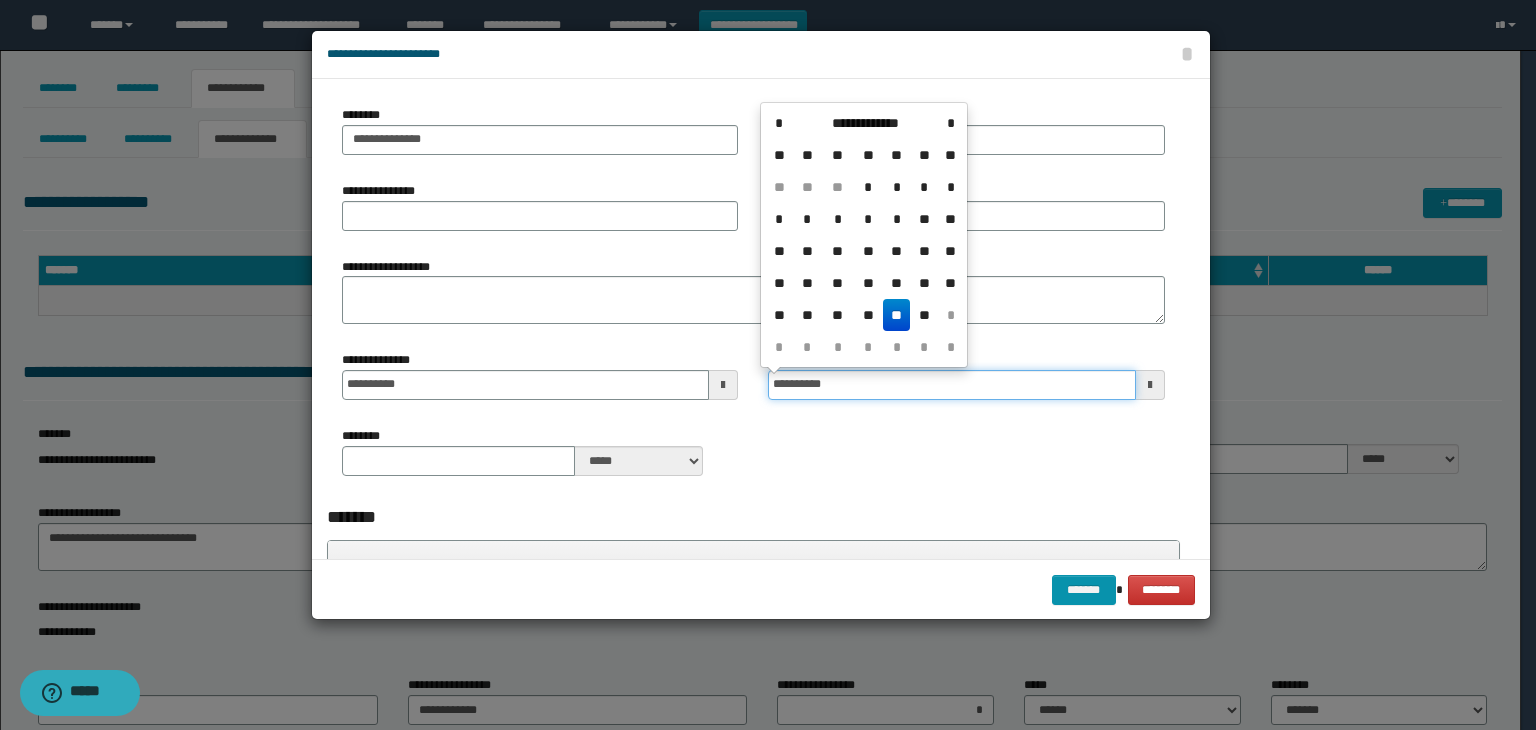 type on "**********" 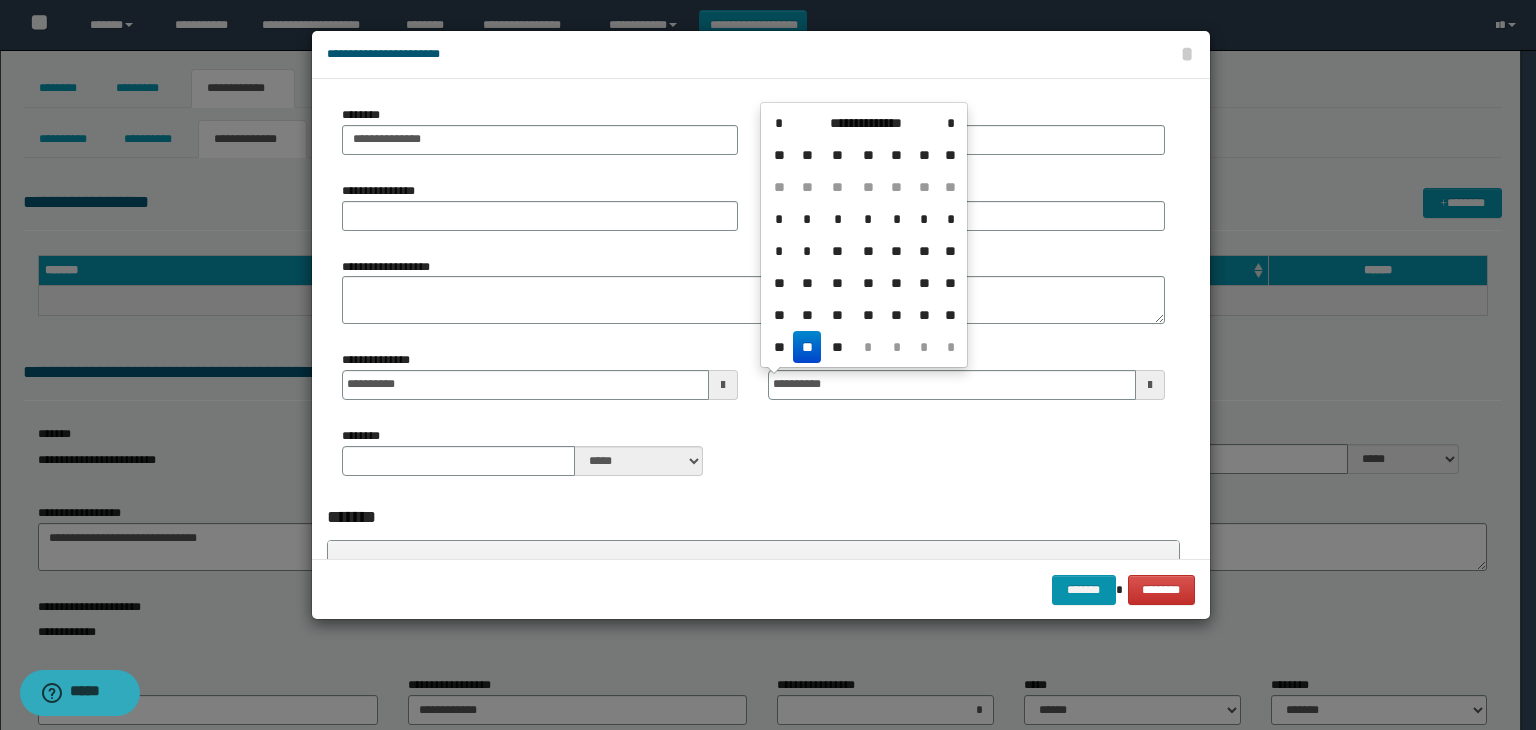 type on "**" 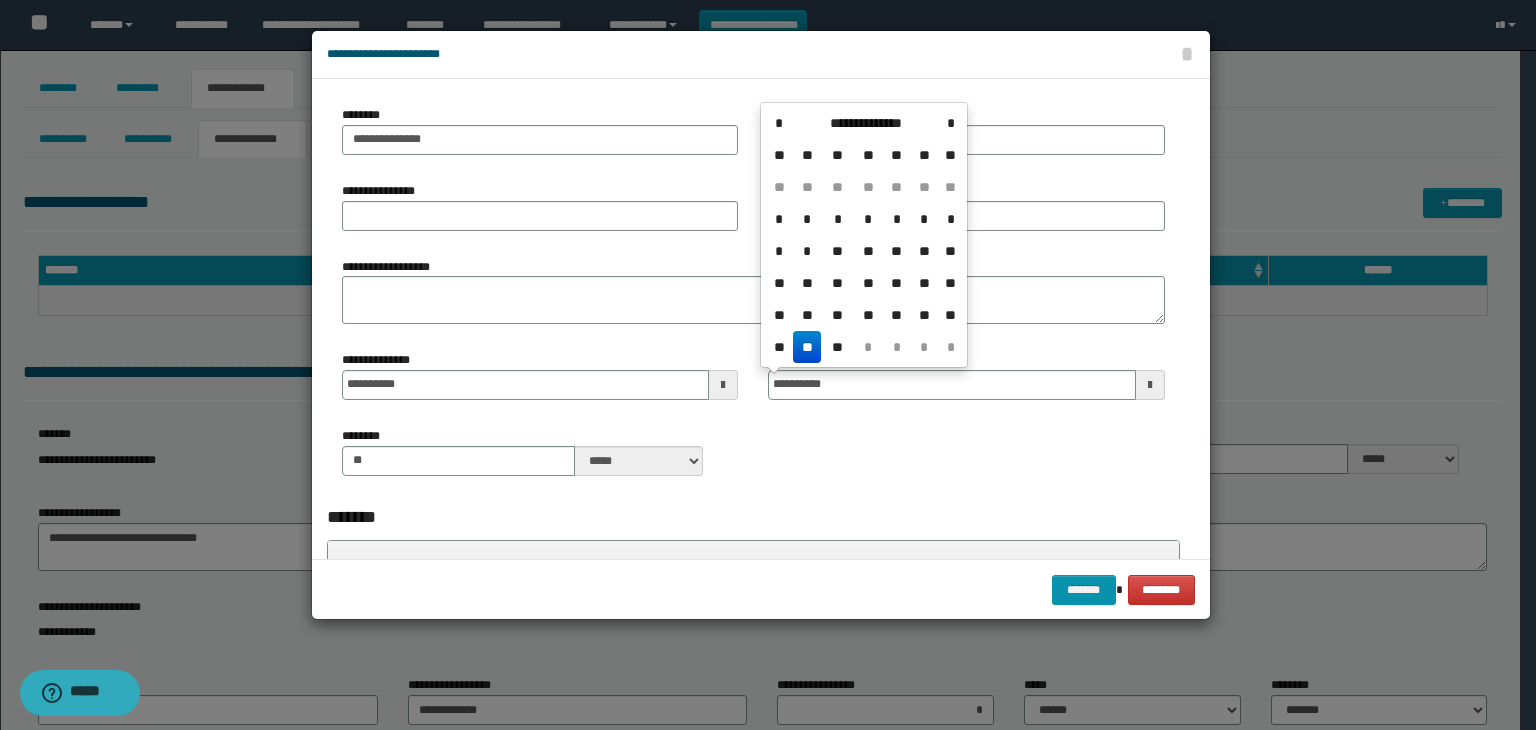 click on "**" at bounding box center (807, 347) 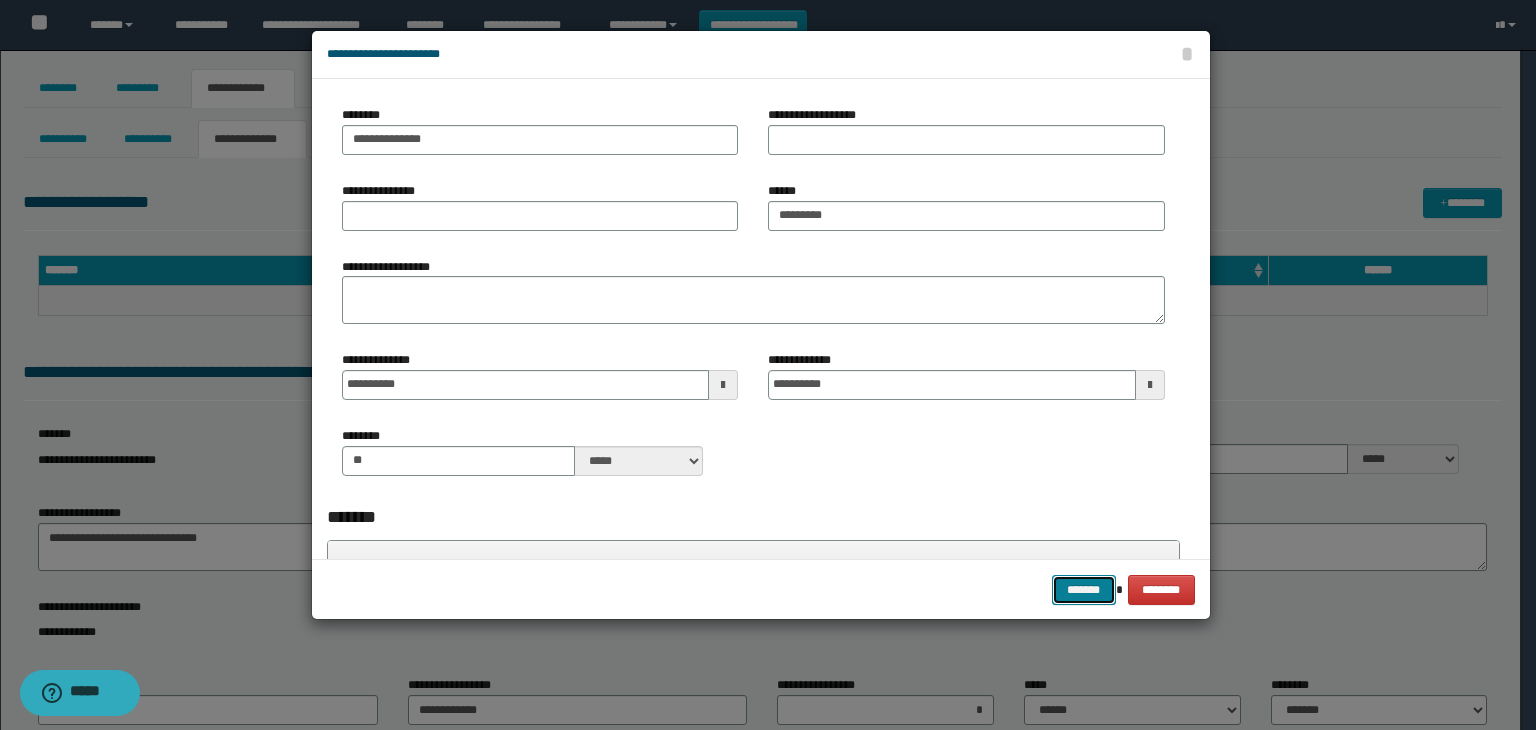 click on "*******" at bounding box center [1084, 590] 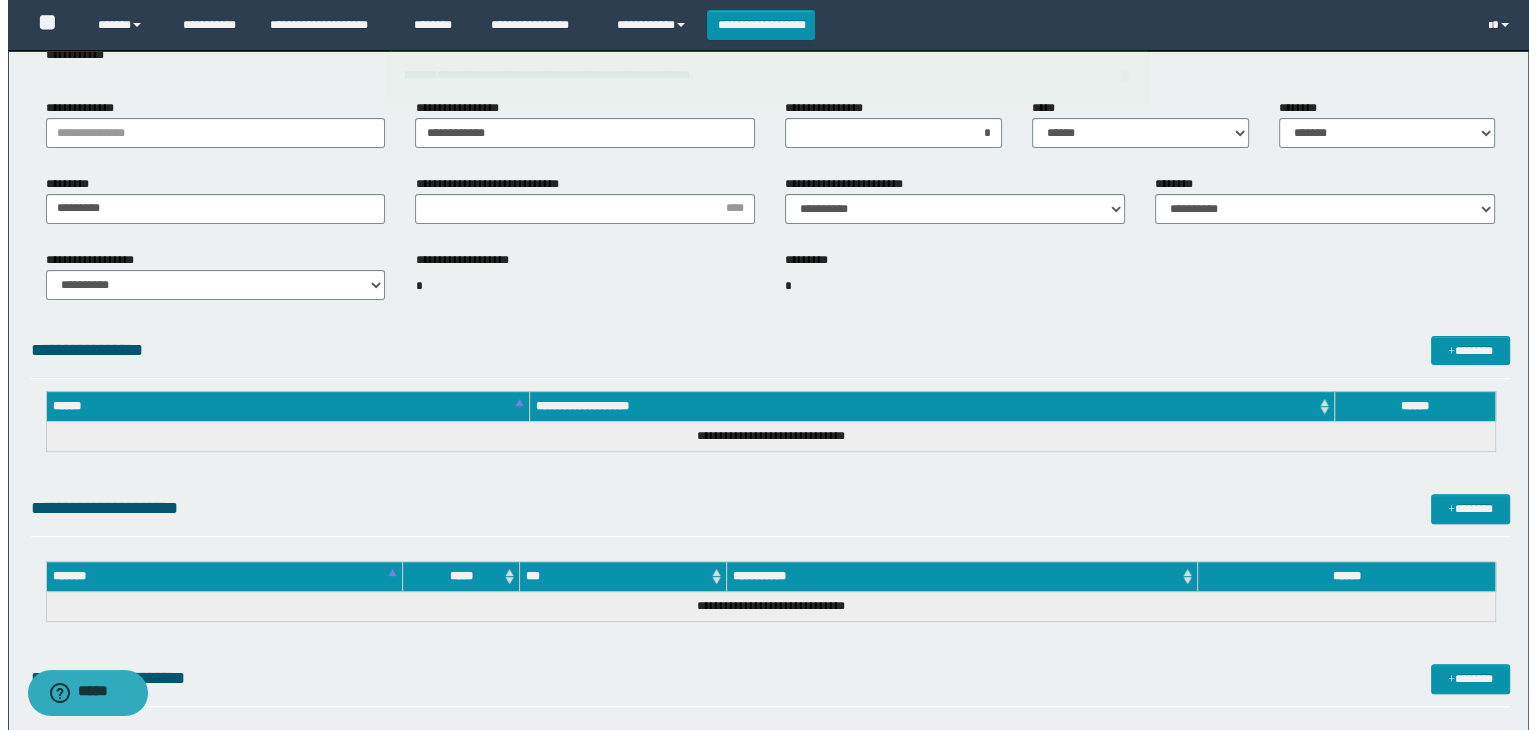 scroll, scrollTop: 600, scrollLeft: 0, axis: vertical 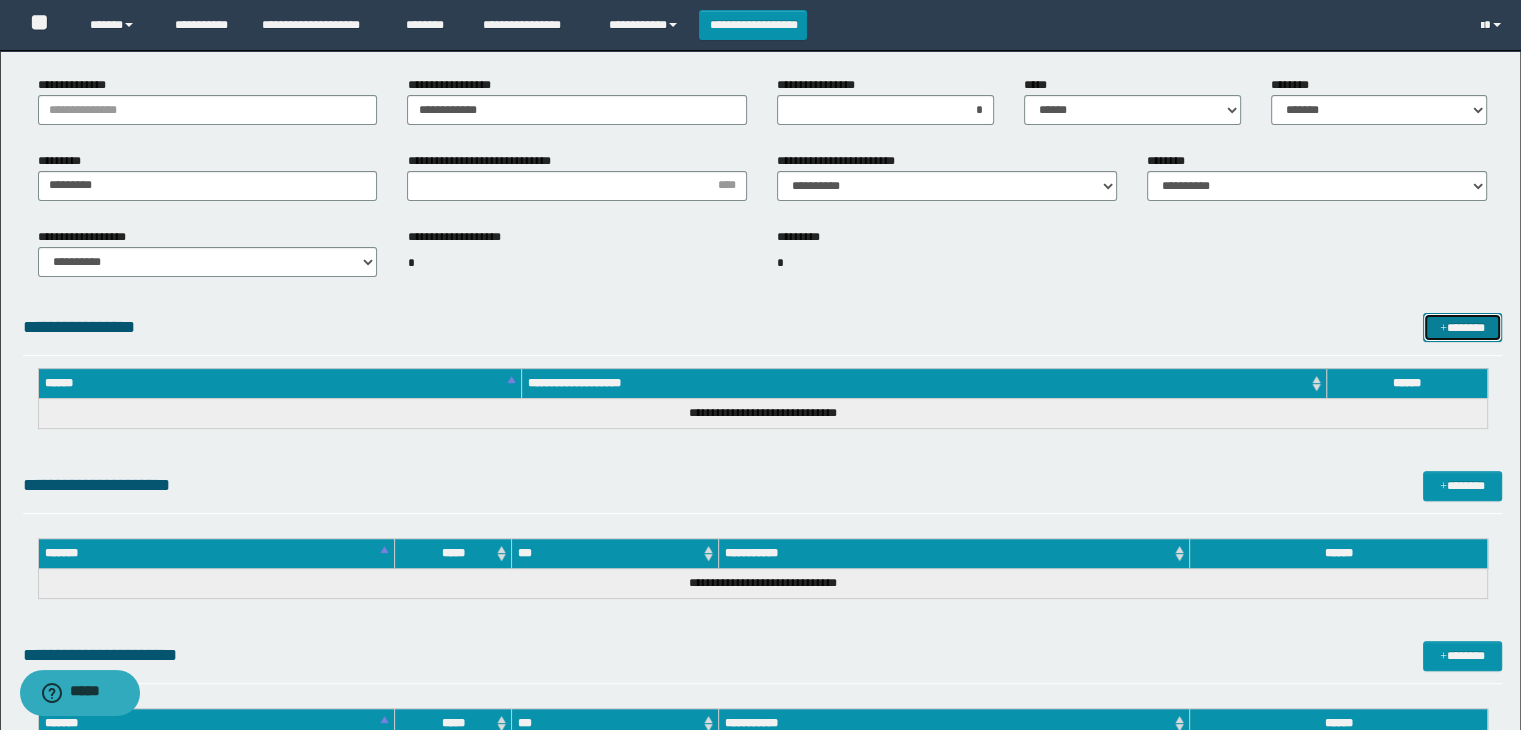 click on "*******" at bounding box center [1462, 328] 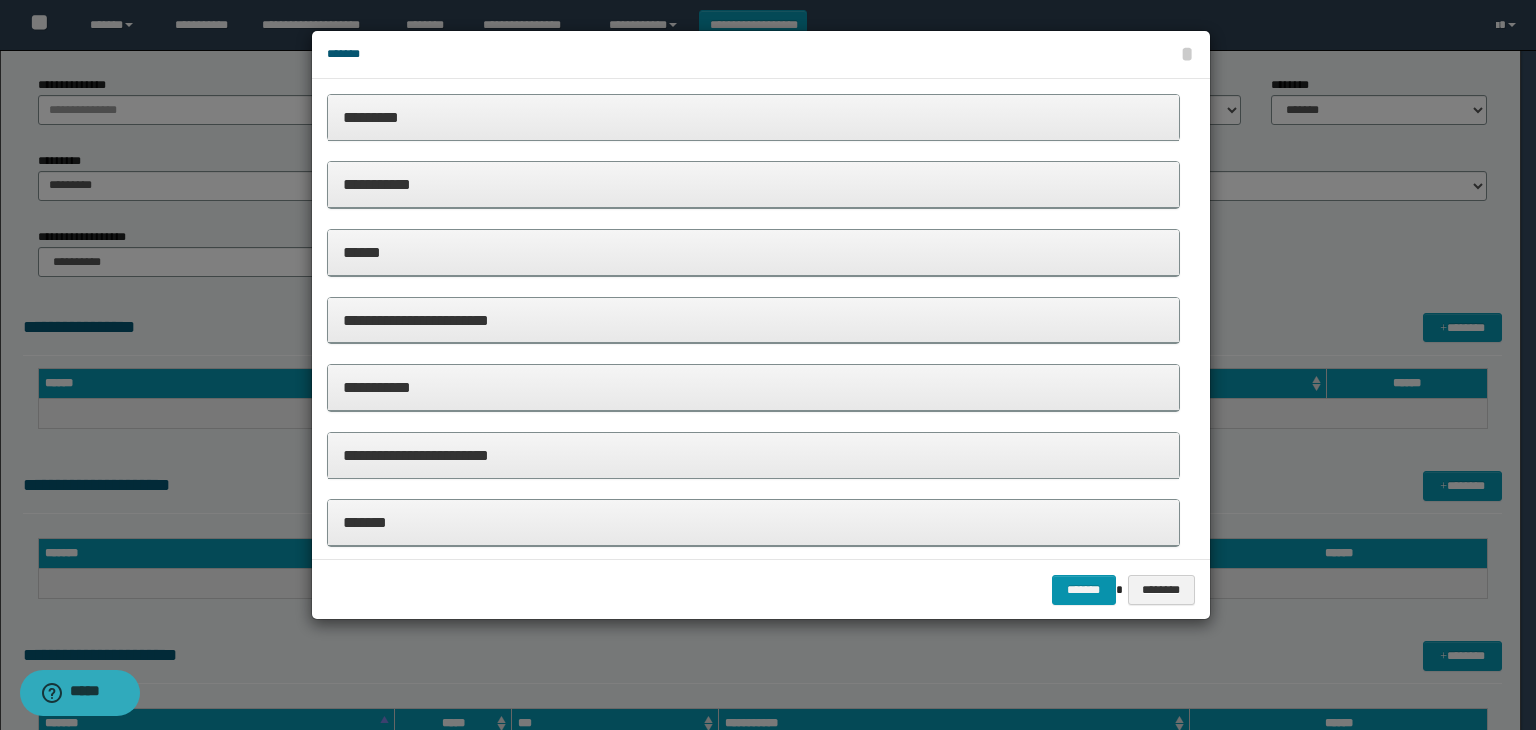 click on "*********" at bounding box center (754, 117) 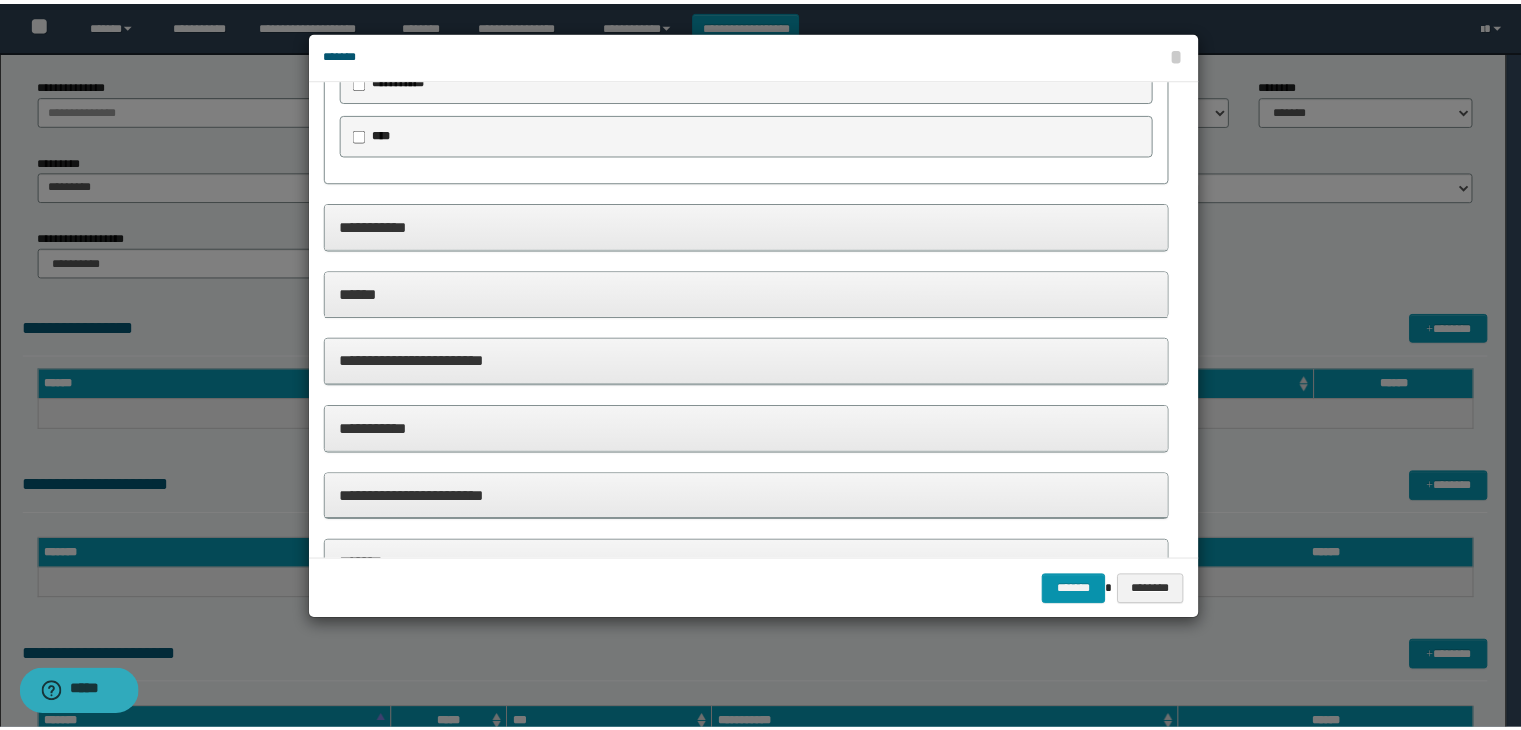 scroll, scrollTop: 500, scrollLeft: 0, axis: vertical 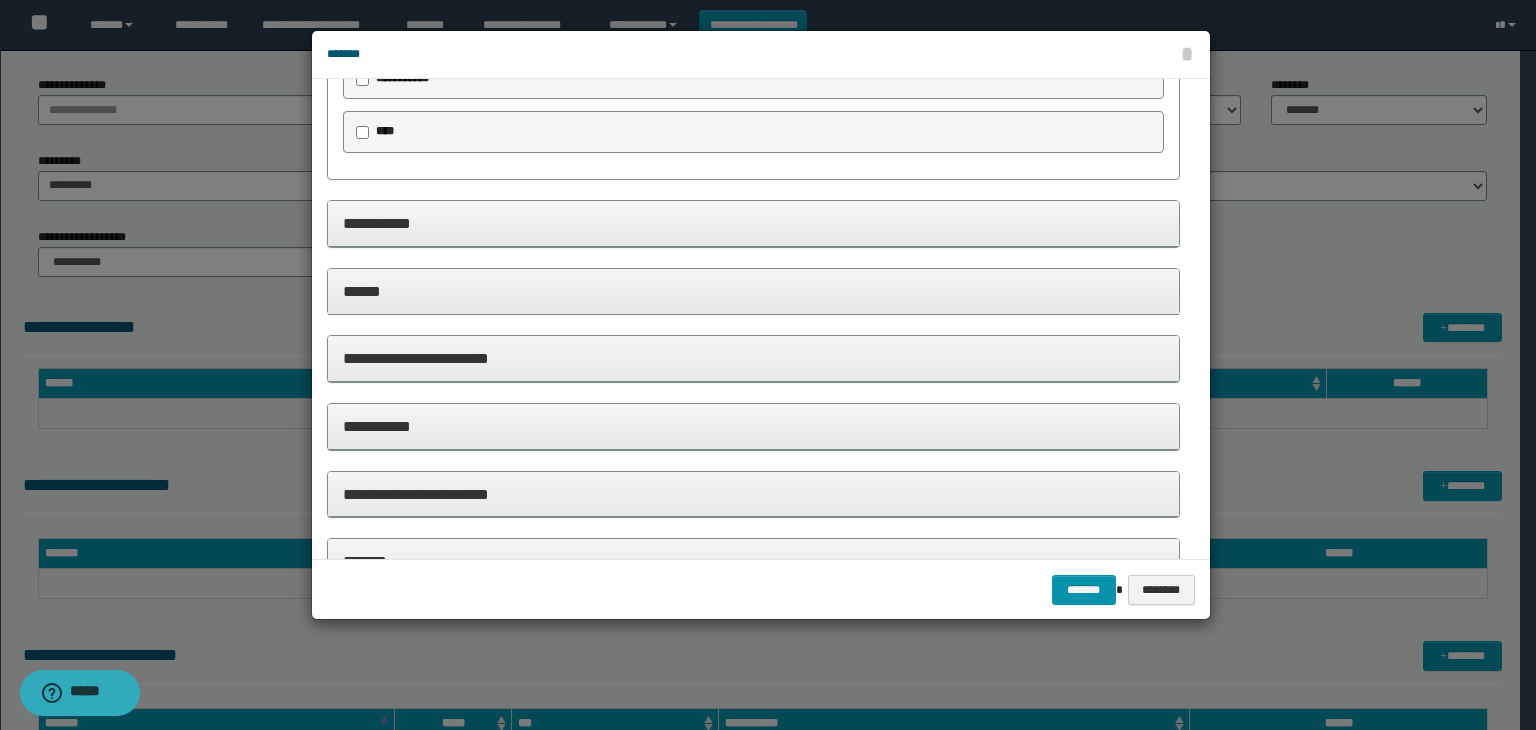 click on "**********" at bounding box center [754, 426] 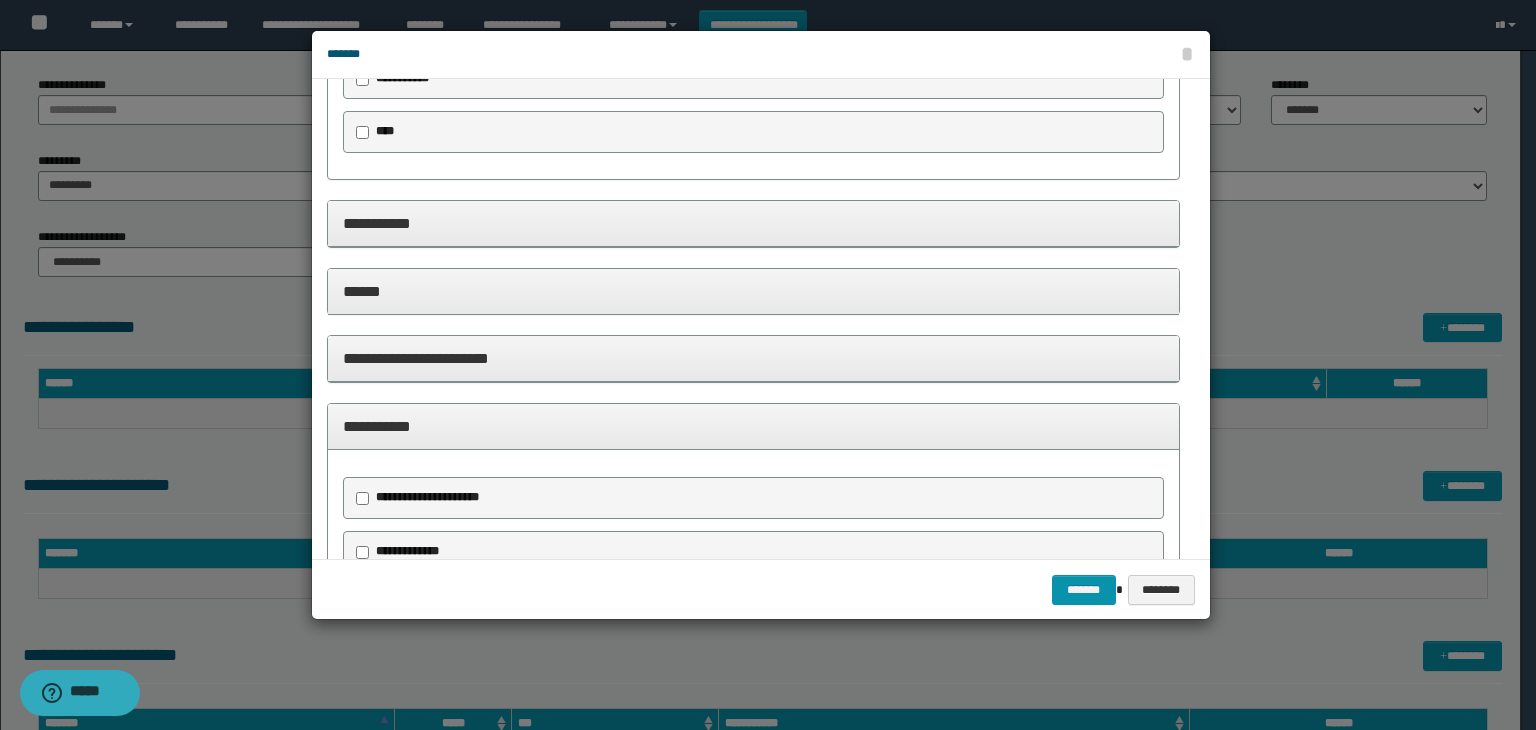 drag, startPoint x: 358, startPoint y: 489, endPoint x: 584, endPoint y: 540, distance: 231.68297 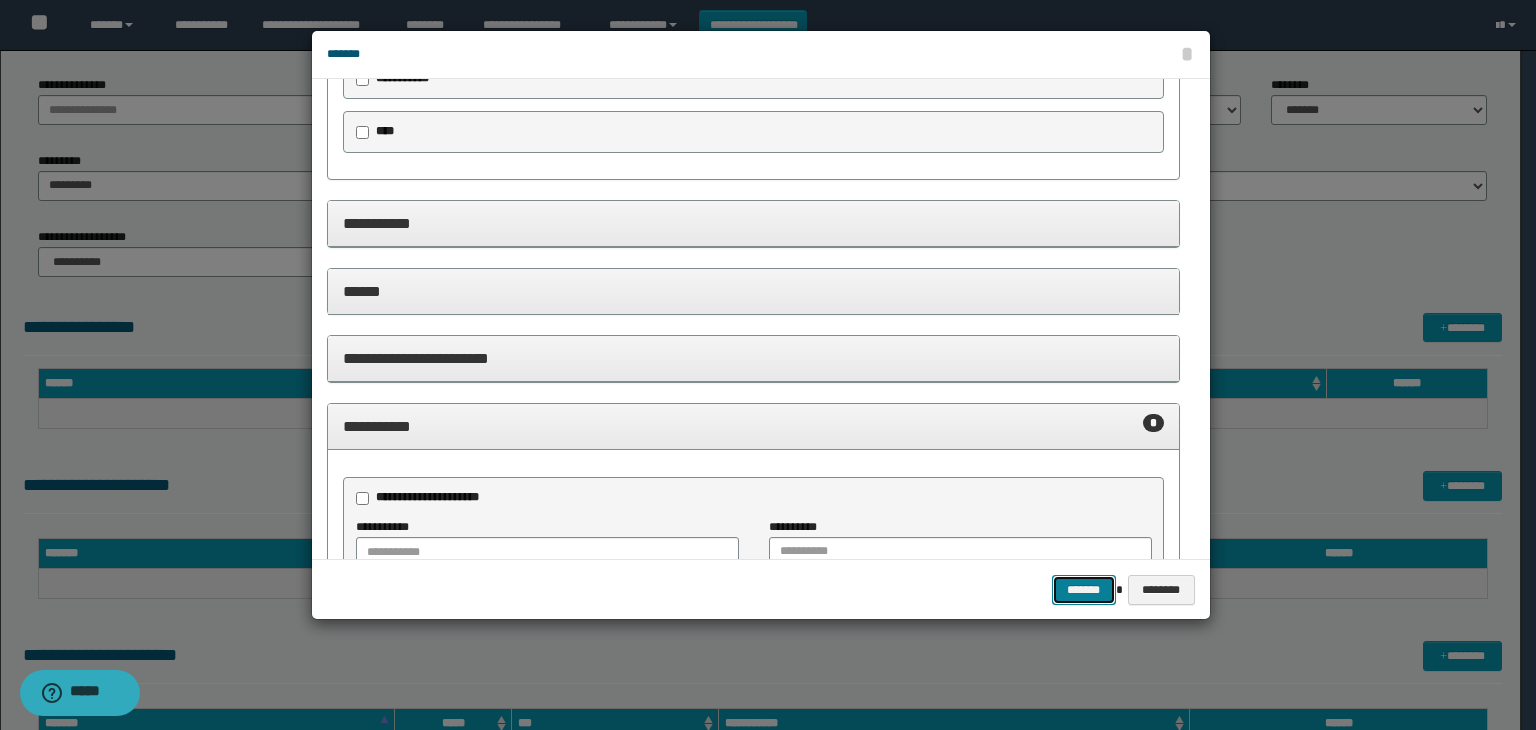 drag, startPoint x: 1089, startPoint y: 586, endPoint x: 1076, endPoint y: 583, distance: 13.341664 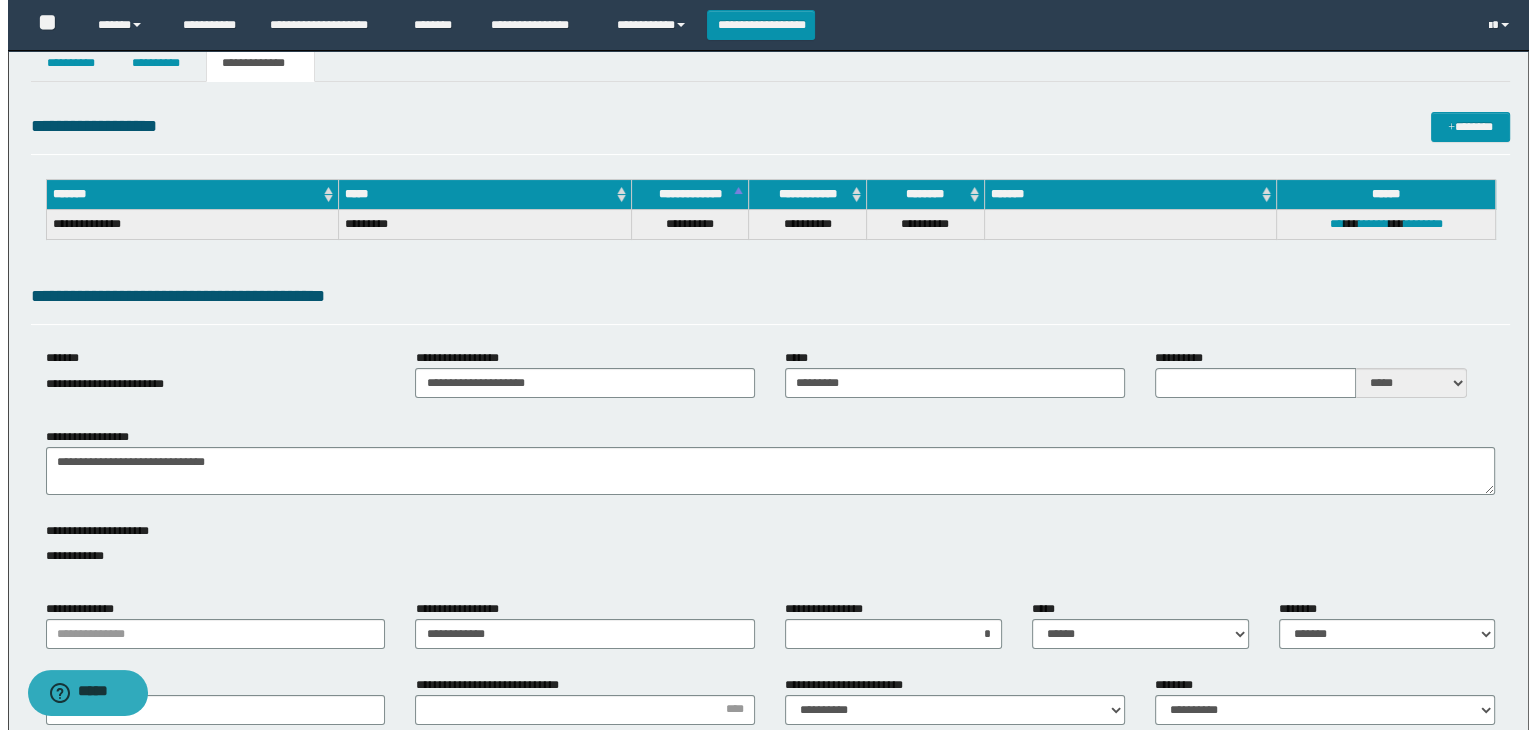scroll, scrollTop: 0, scrollLeft: 0, axis: both 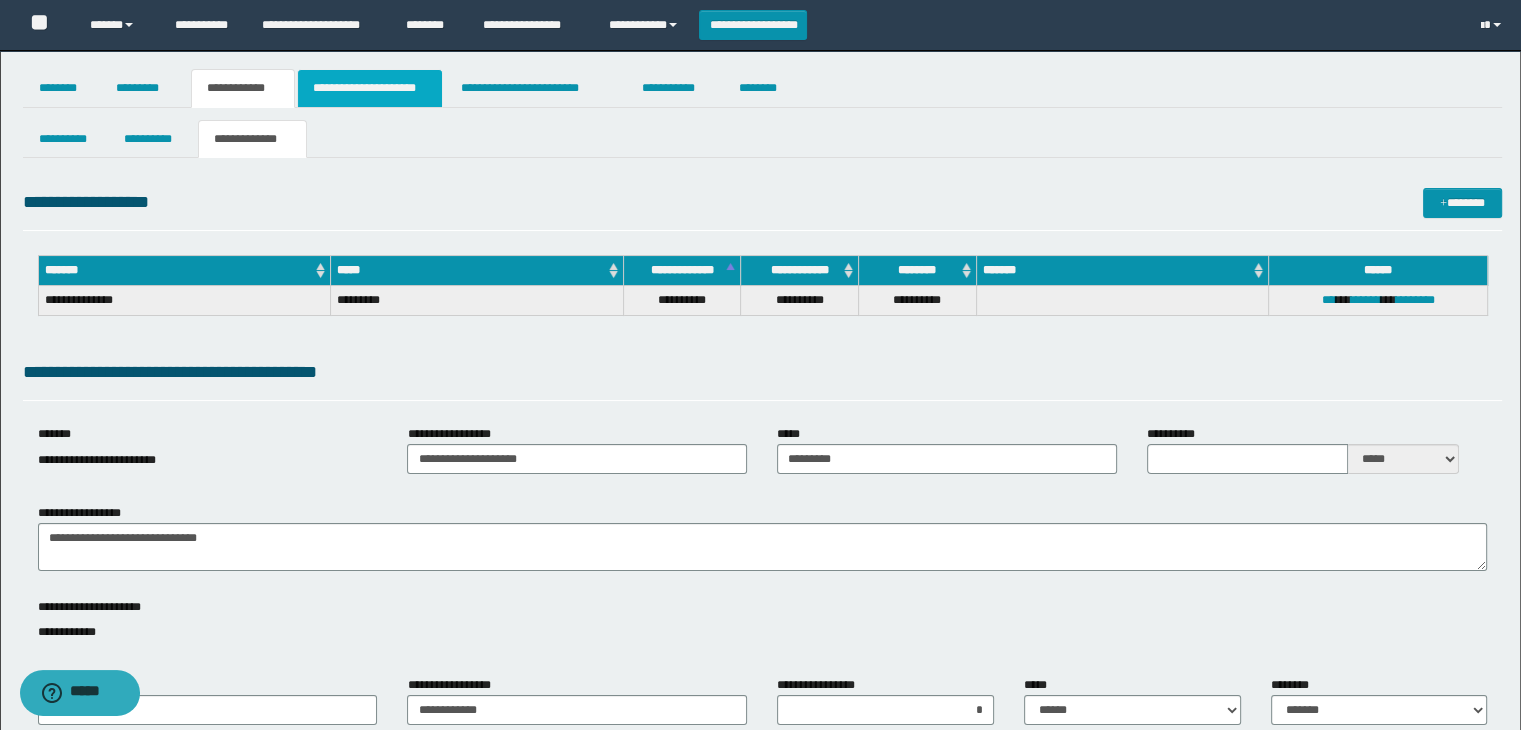 click on "**********" at bounding box center (370, 88) 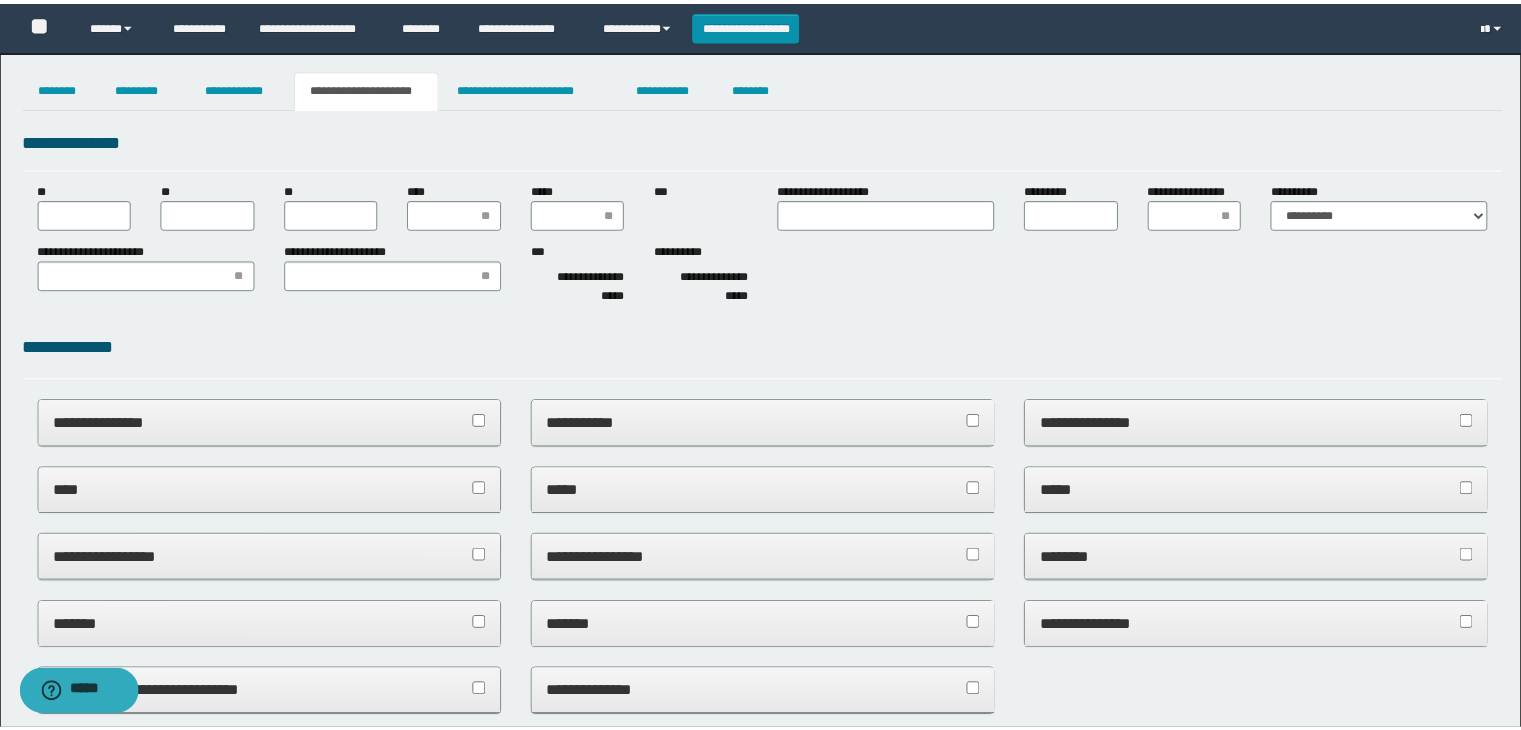 scroll, scrollTop: 0, scrollLeft: 0, axis: both 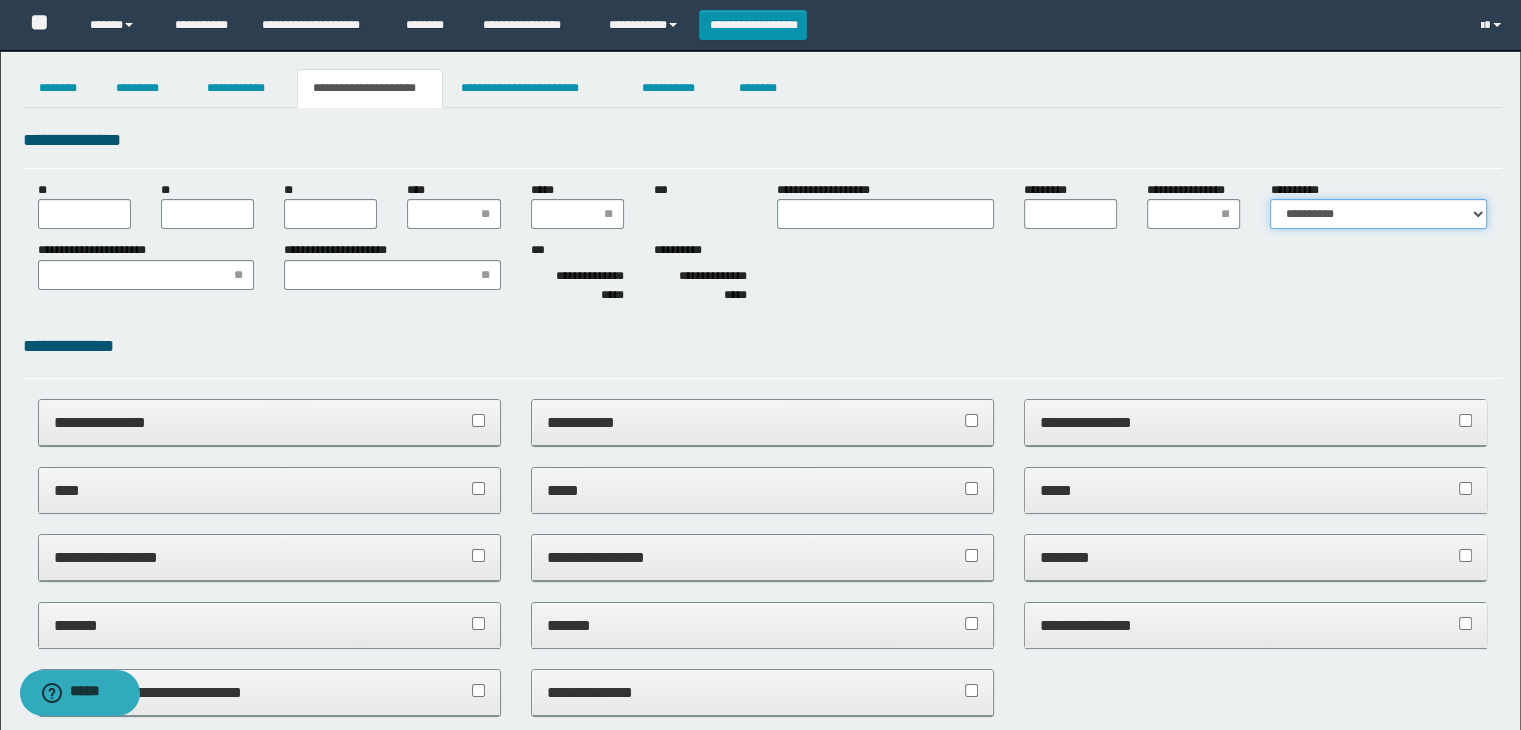 drag, startPoint x: 1378, startPoint y: 211, endPoint x: 1377, endPoint y: 225, distance: 14.035668 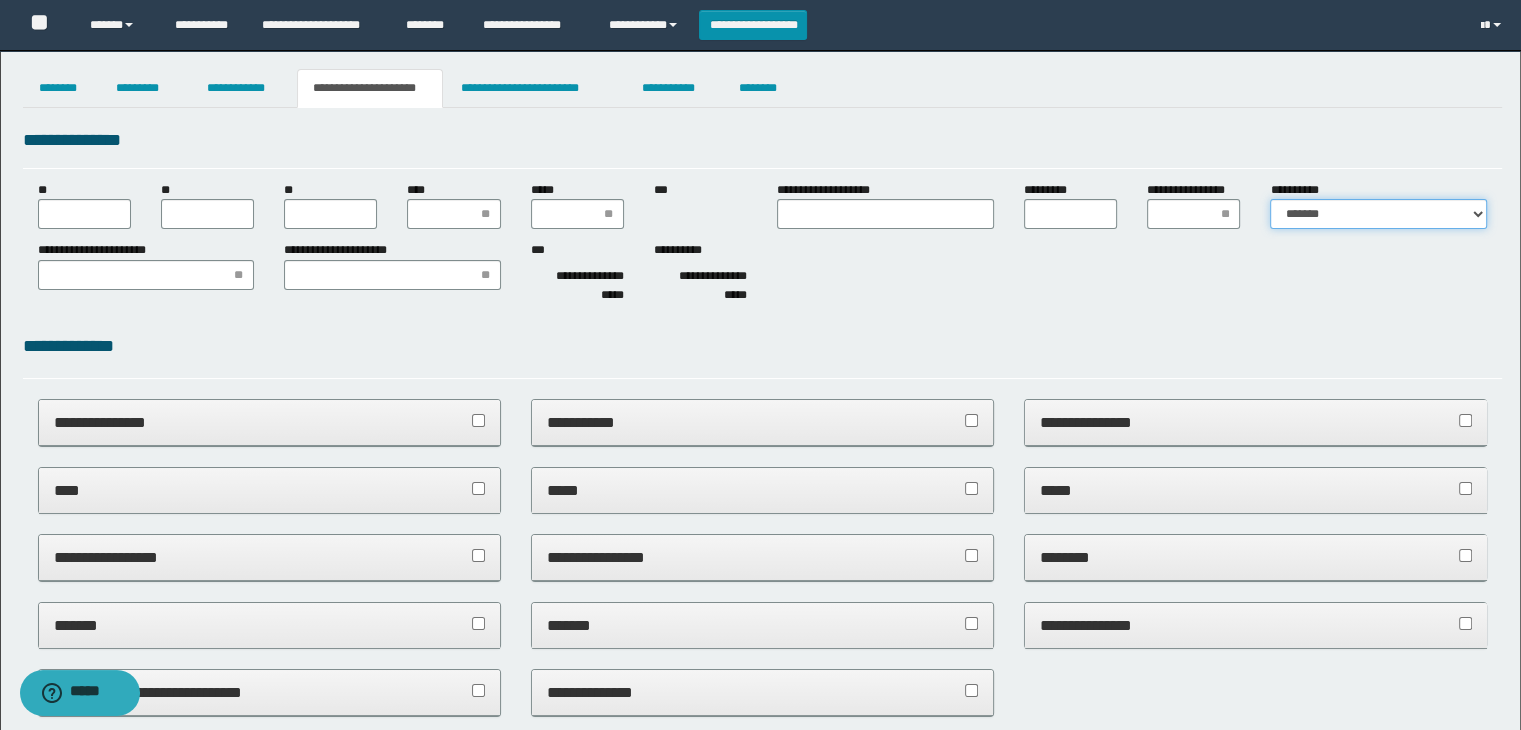 click on "**********" at bounding box center [1378, 214] 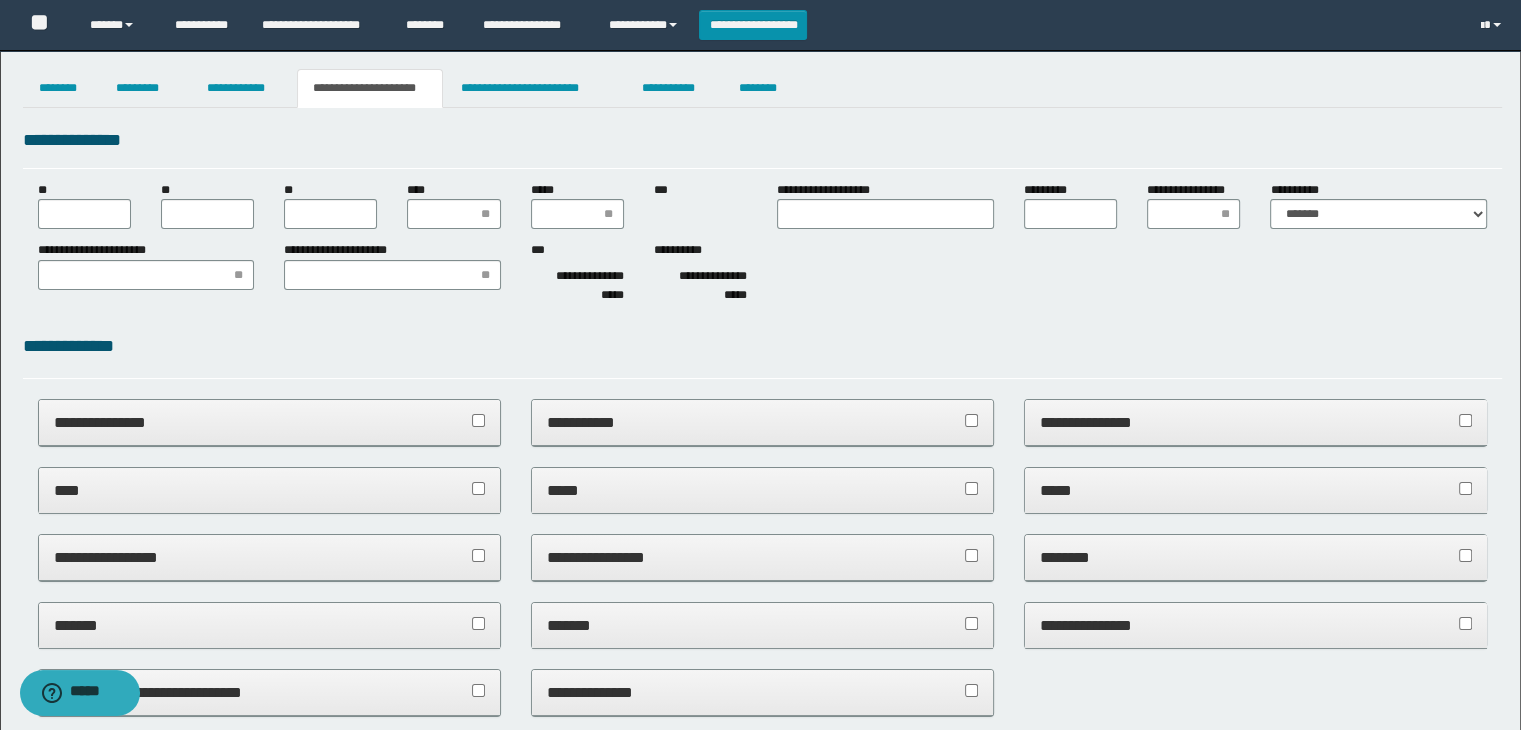 click on "**********" at bounding box center (270, 422) 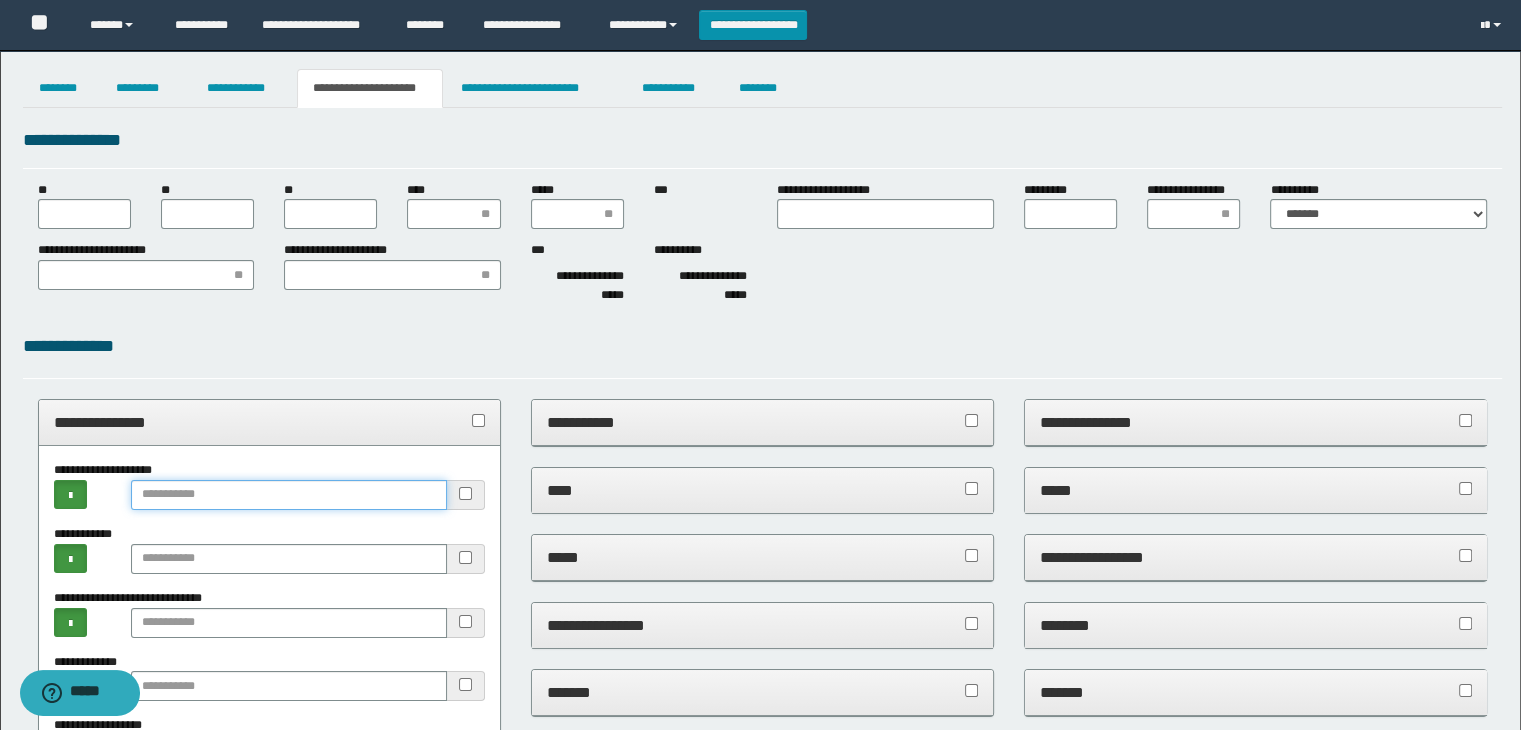 click at bounding box center [289, 495] 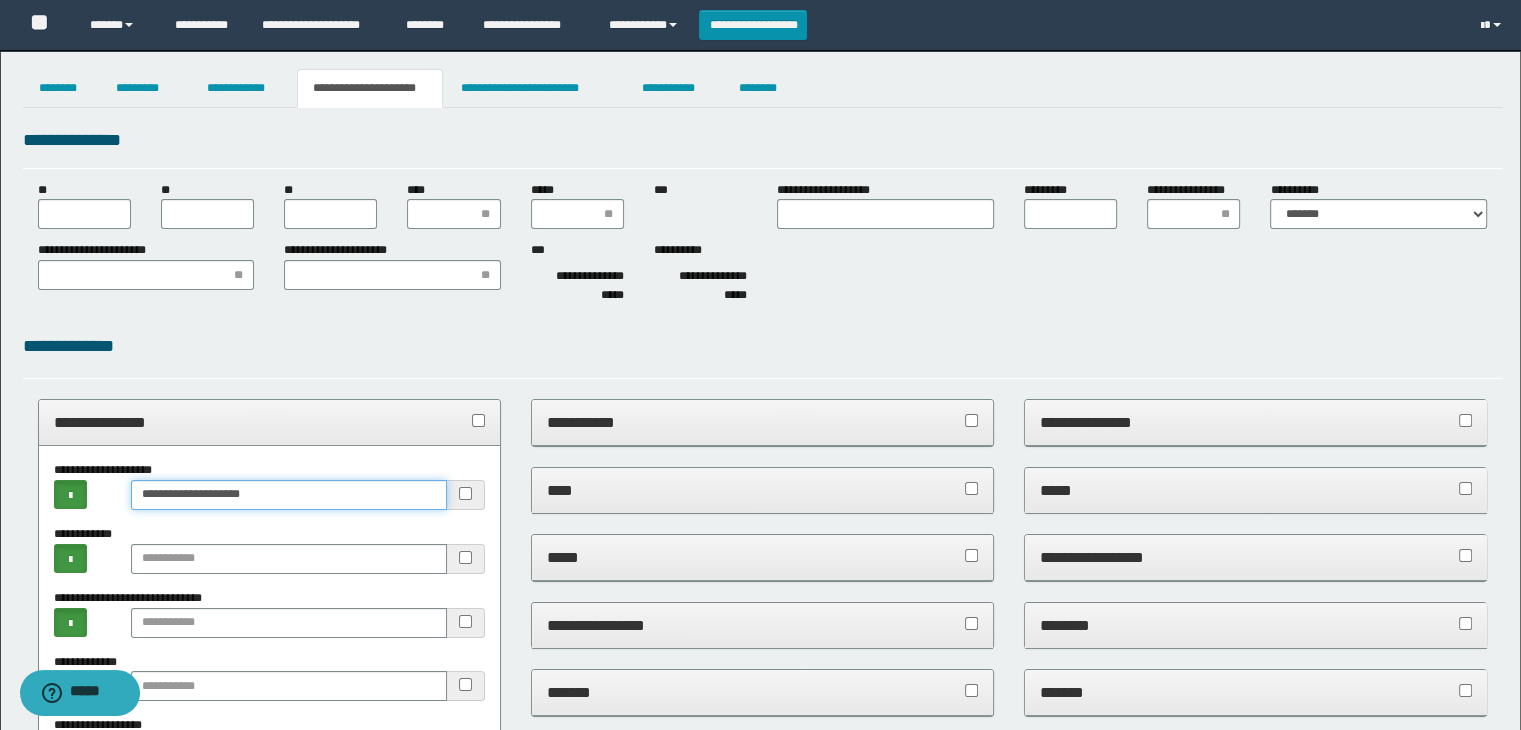 type on "**********" 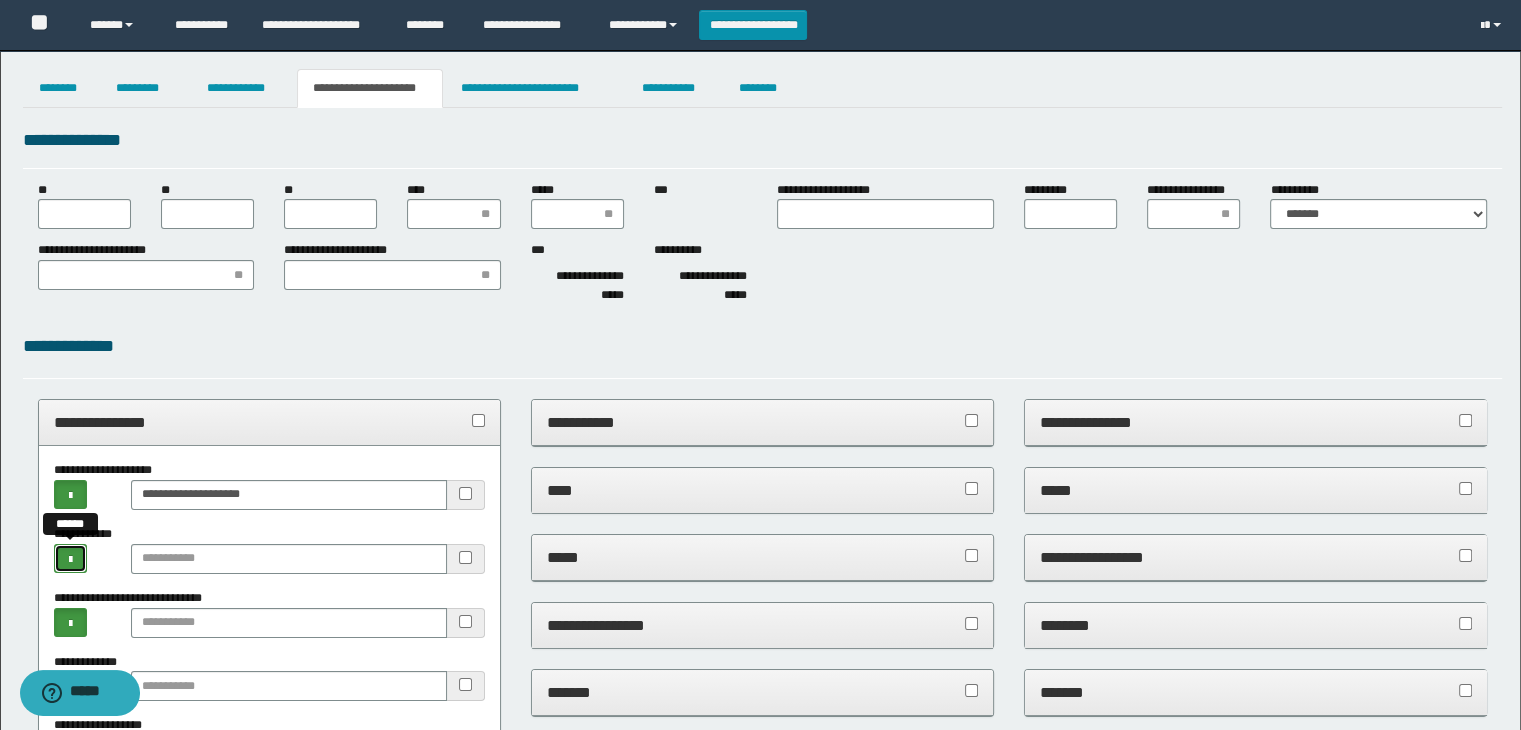 type 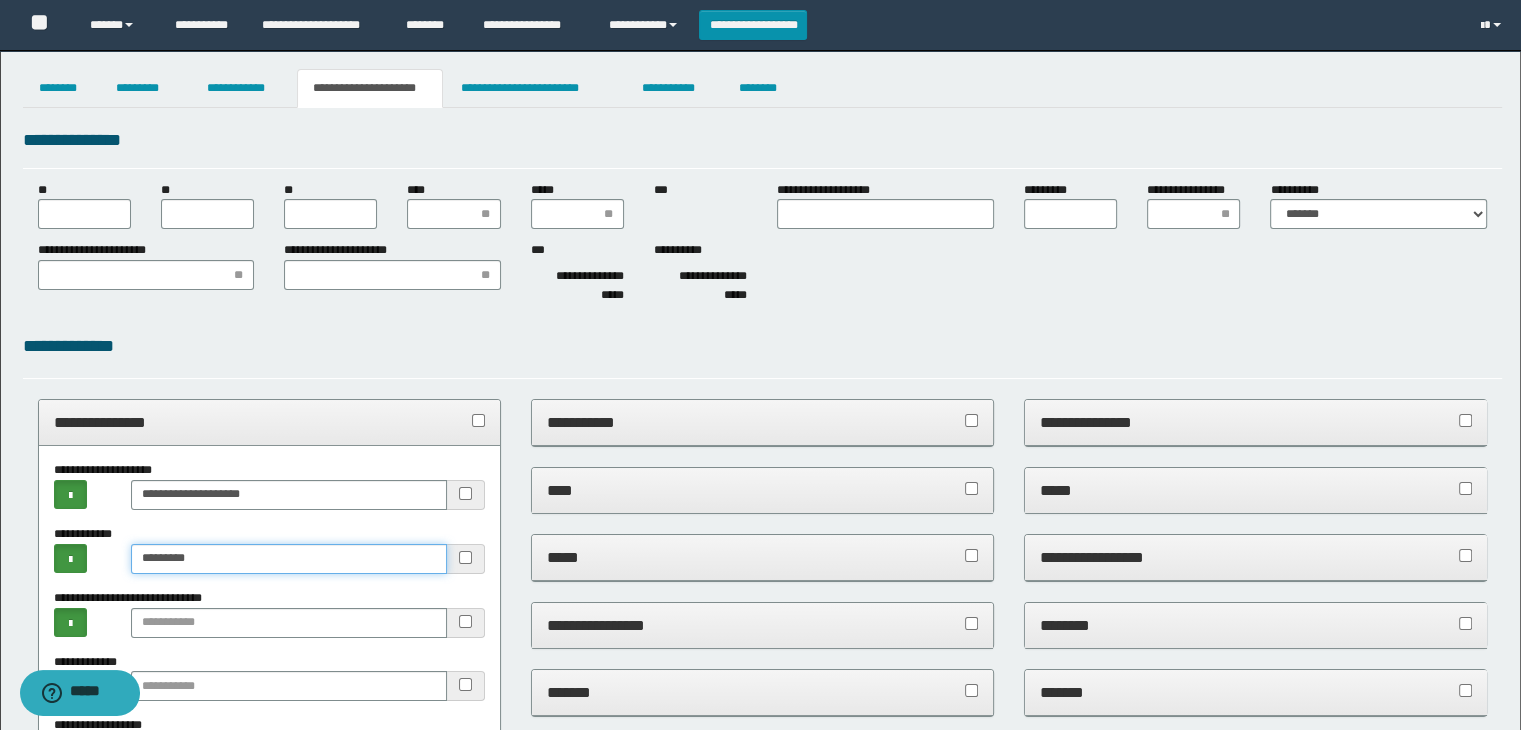 type on "*********" 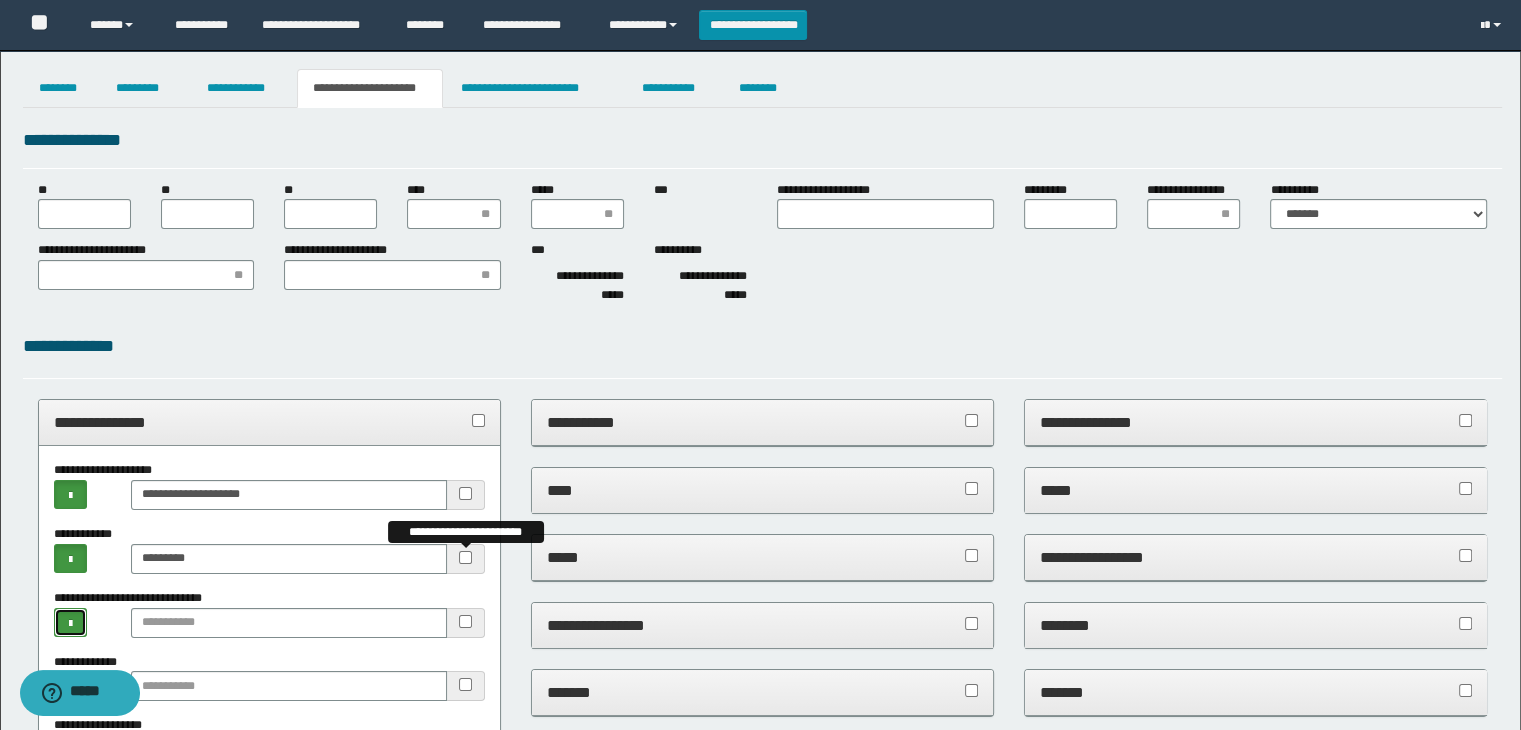 type 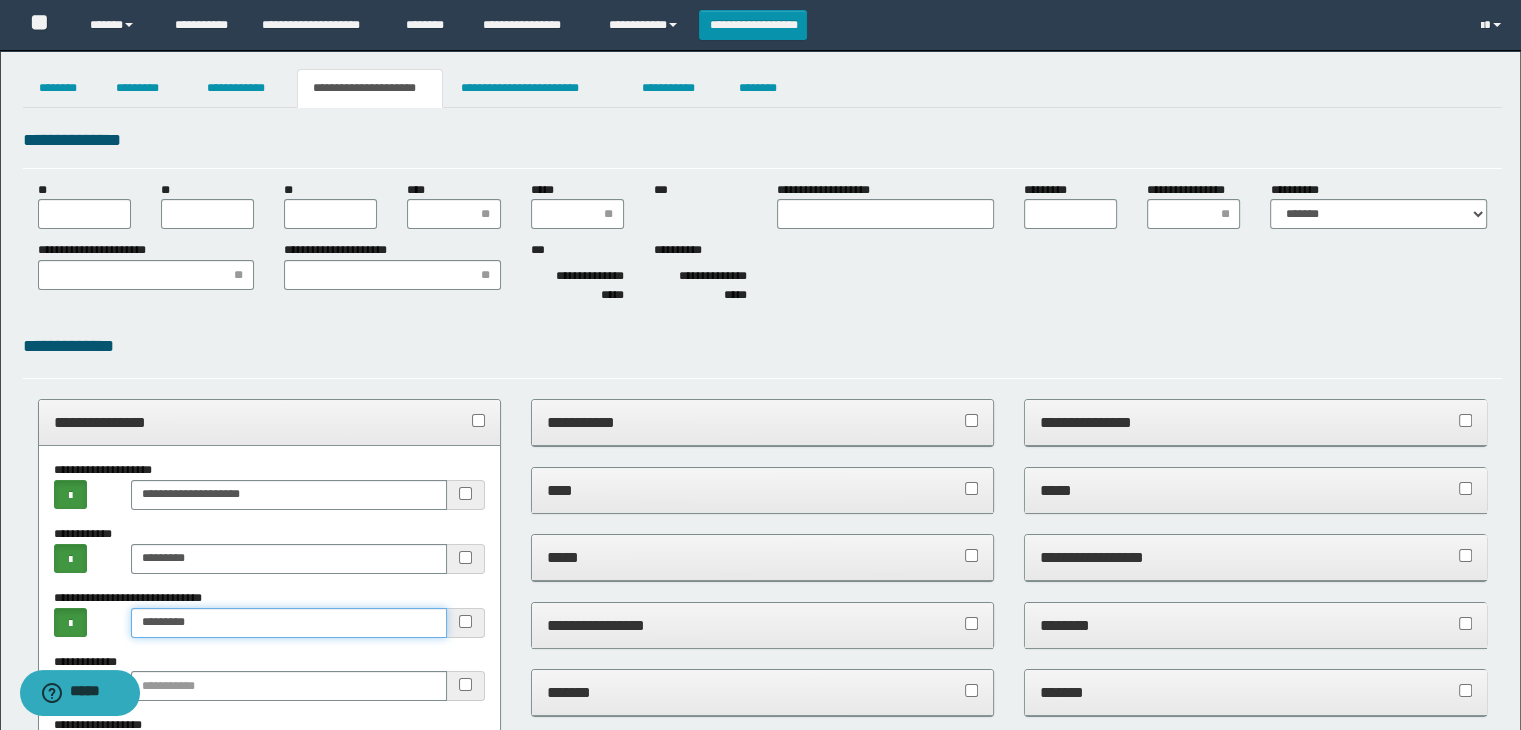 type on "*********" 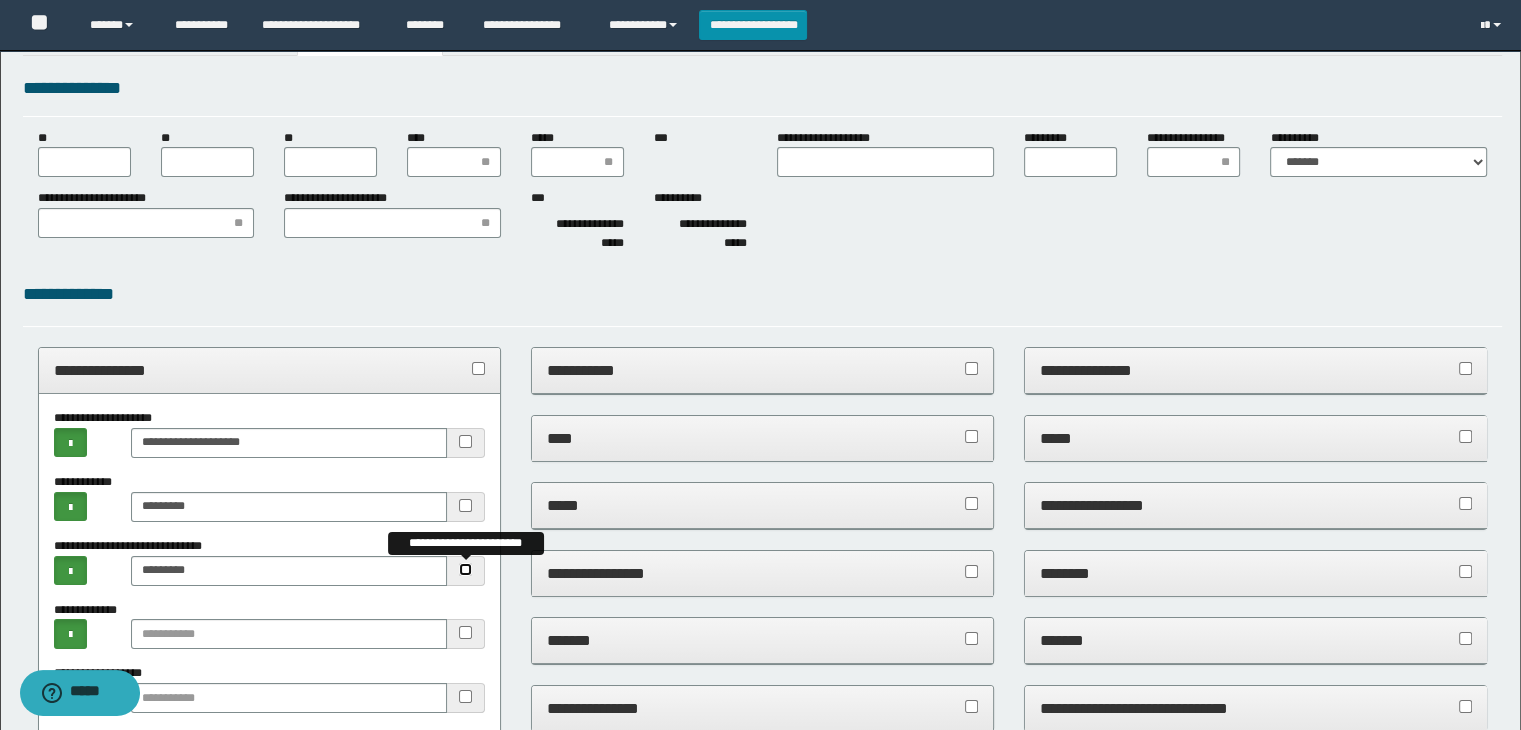 scroll, scrollTop: 100, scrollLeft: 0, axis: vertical 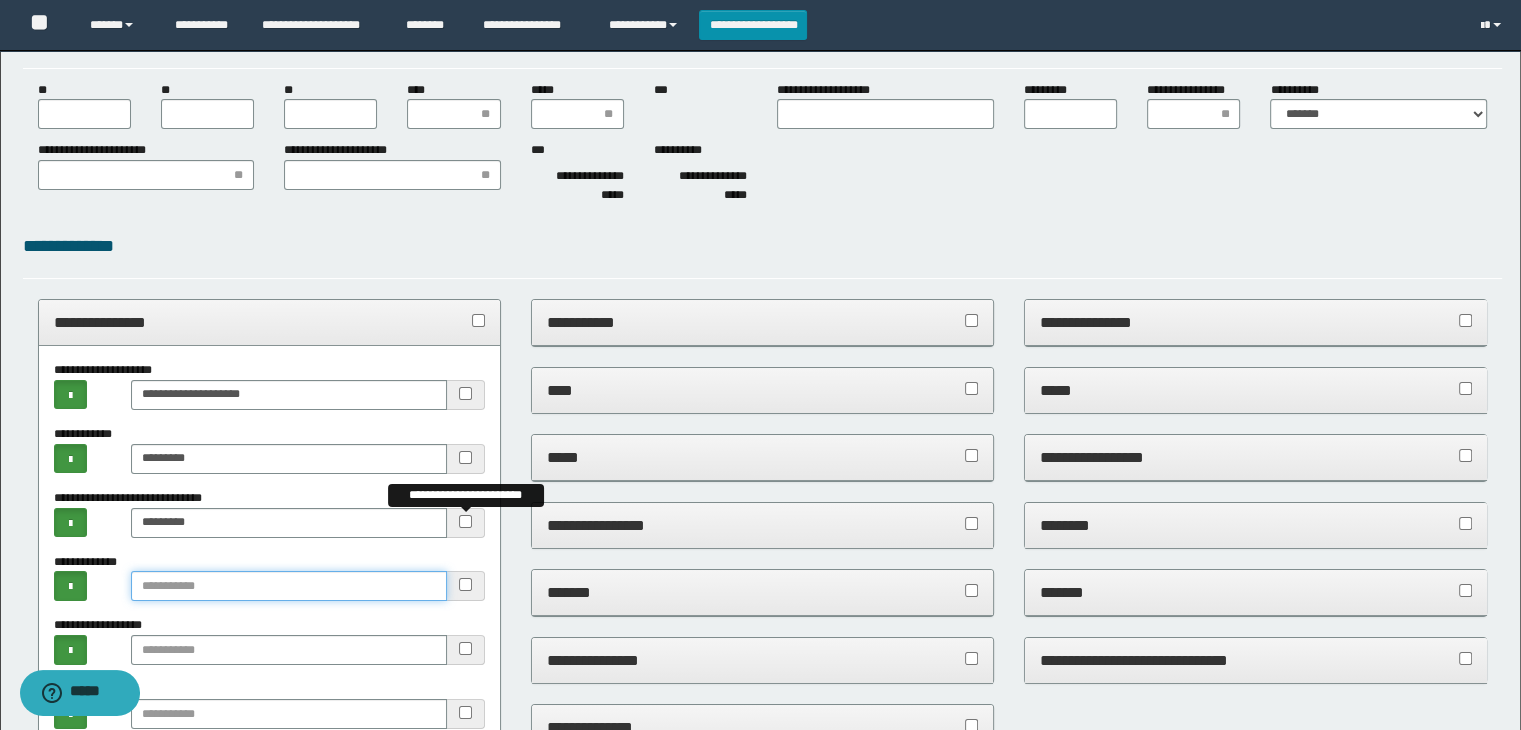 click at bounding box center (289, 586) 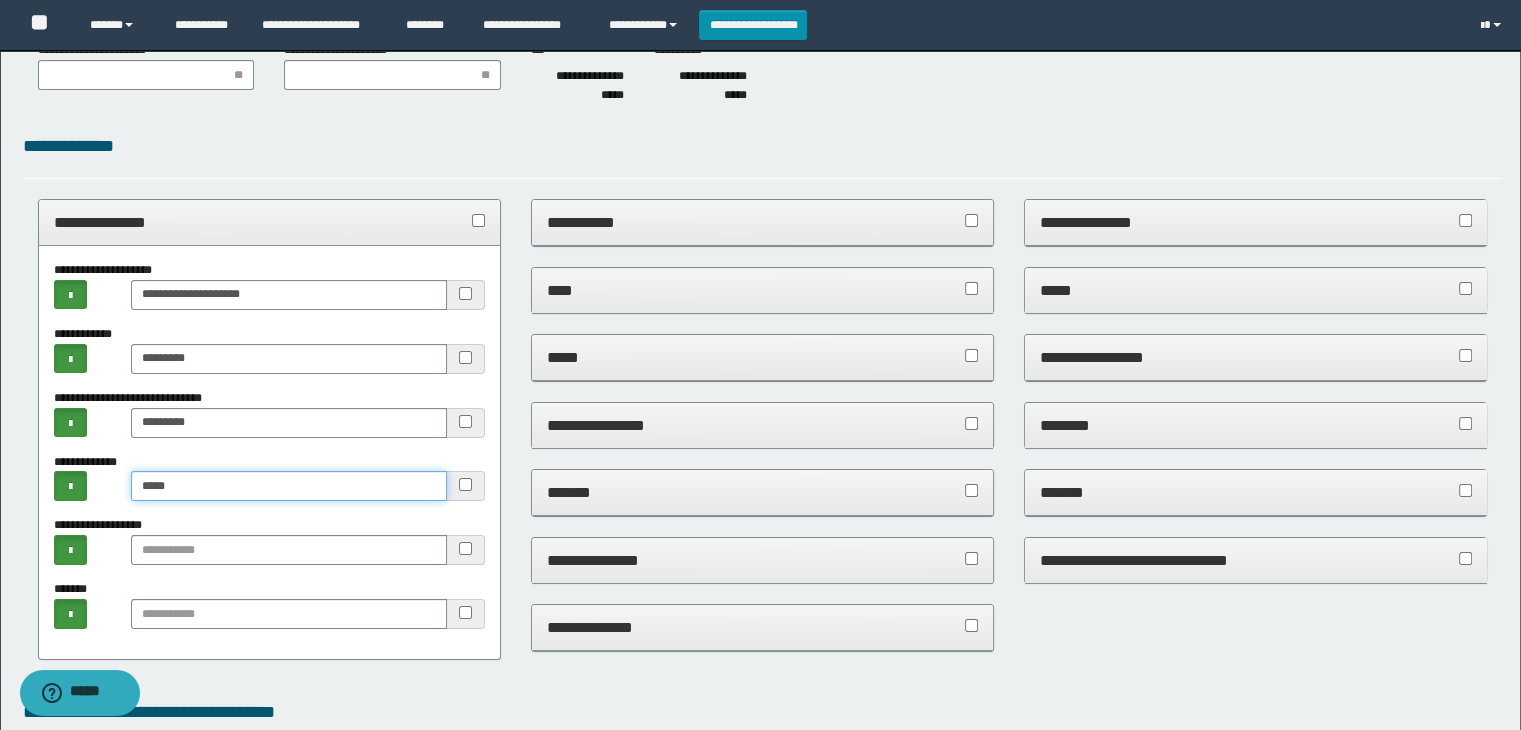 scroll, scrollTop: 300, scrollLeft: 0, axis: vertical 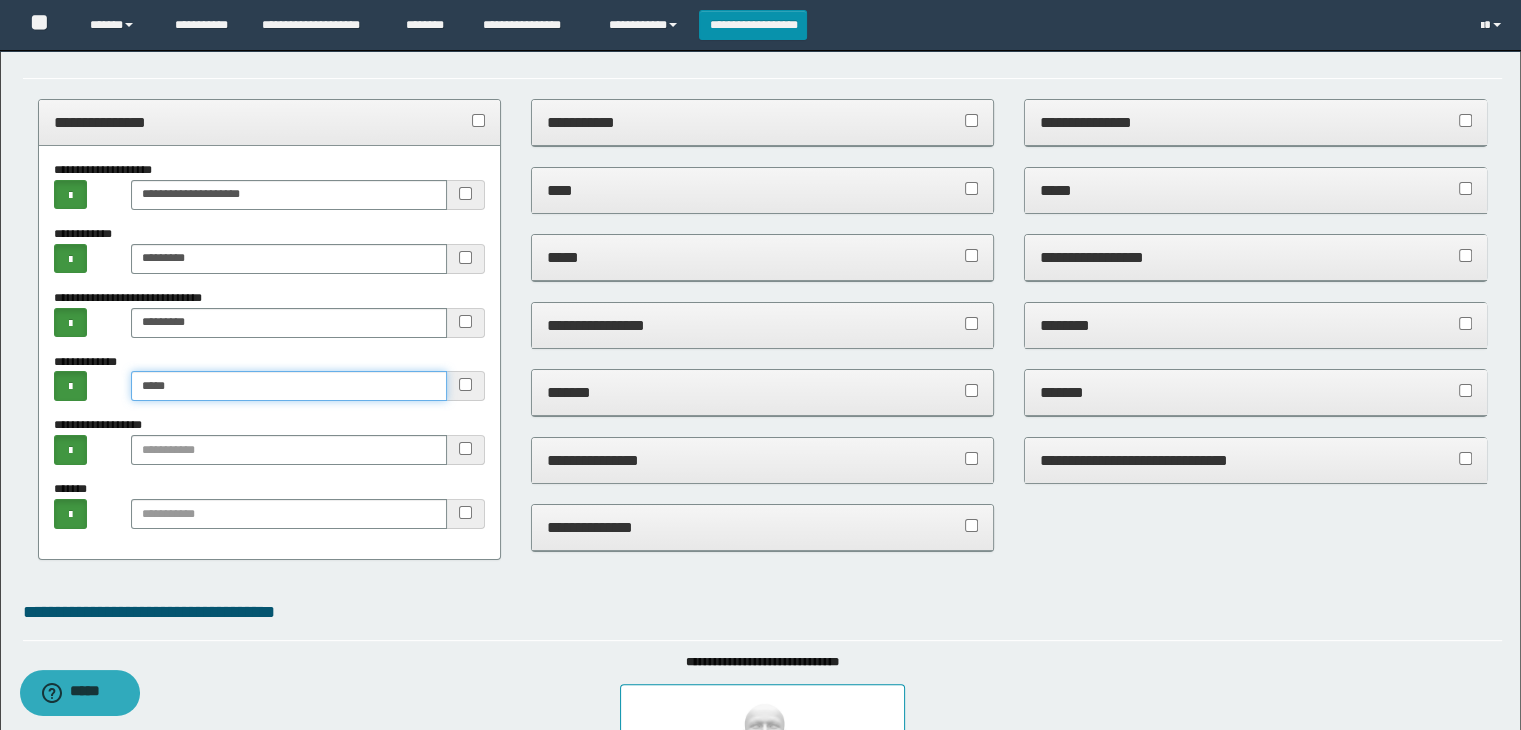 type on "****" 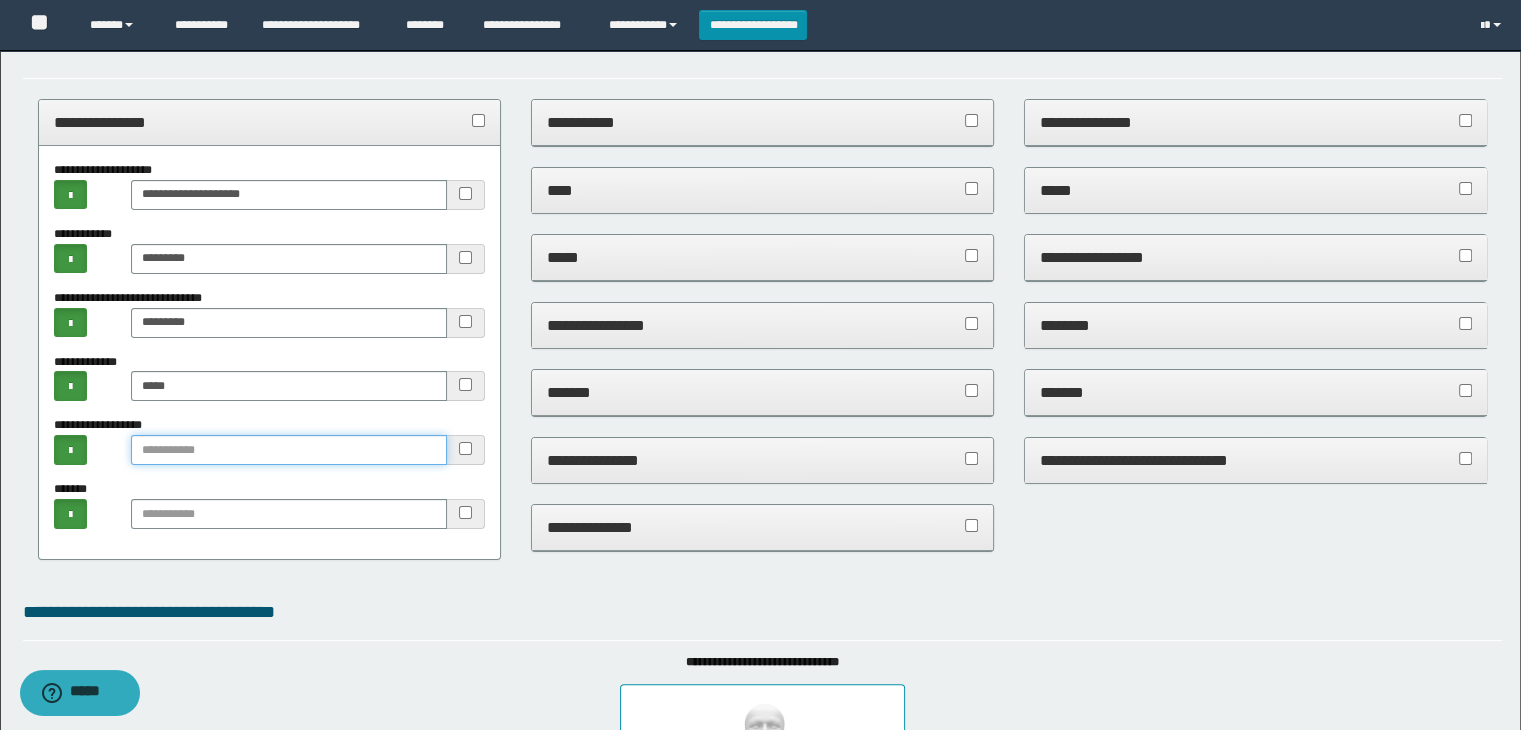 click at bounding box center (289, 450) 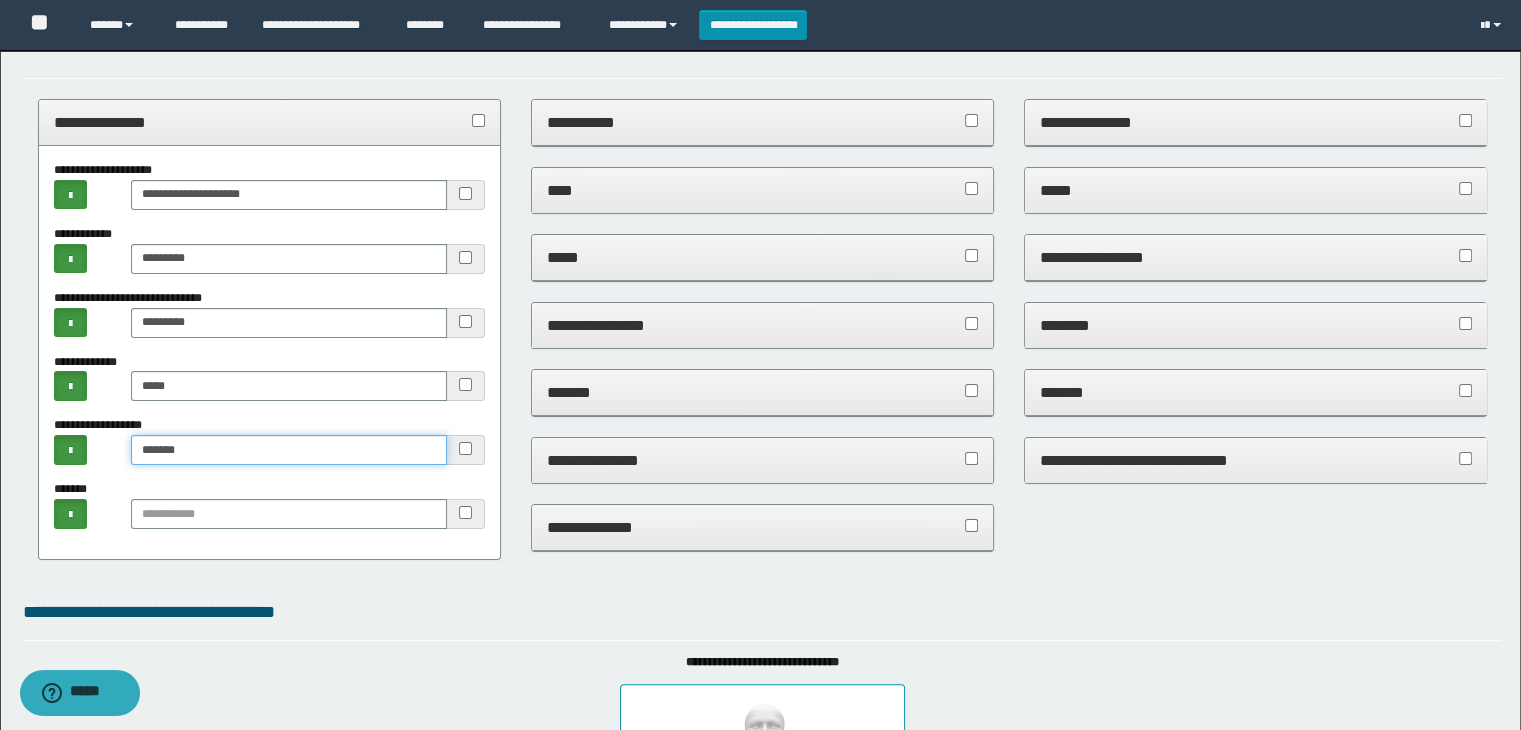 drag, startPoint x: 152, startPoint y: 445, endPoint x: 197, endPoint y: 454, distance: 45.891174 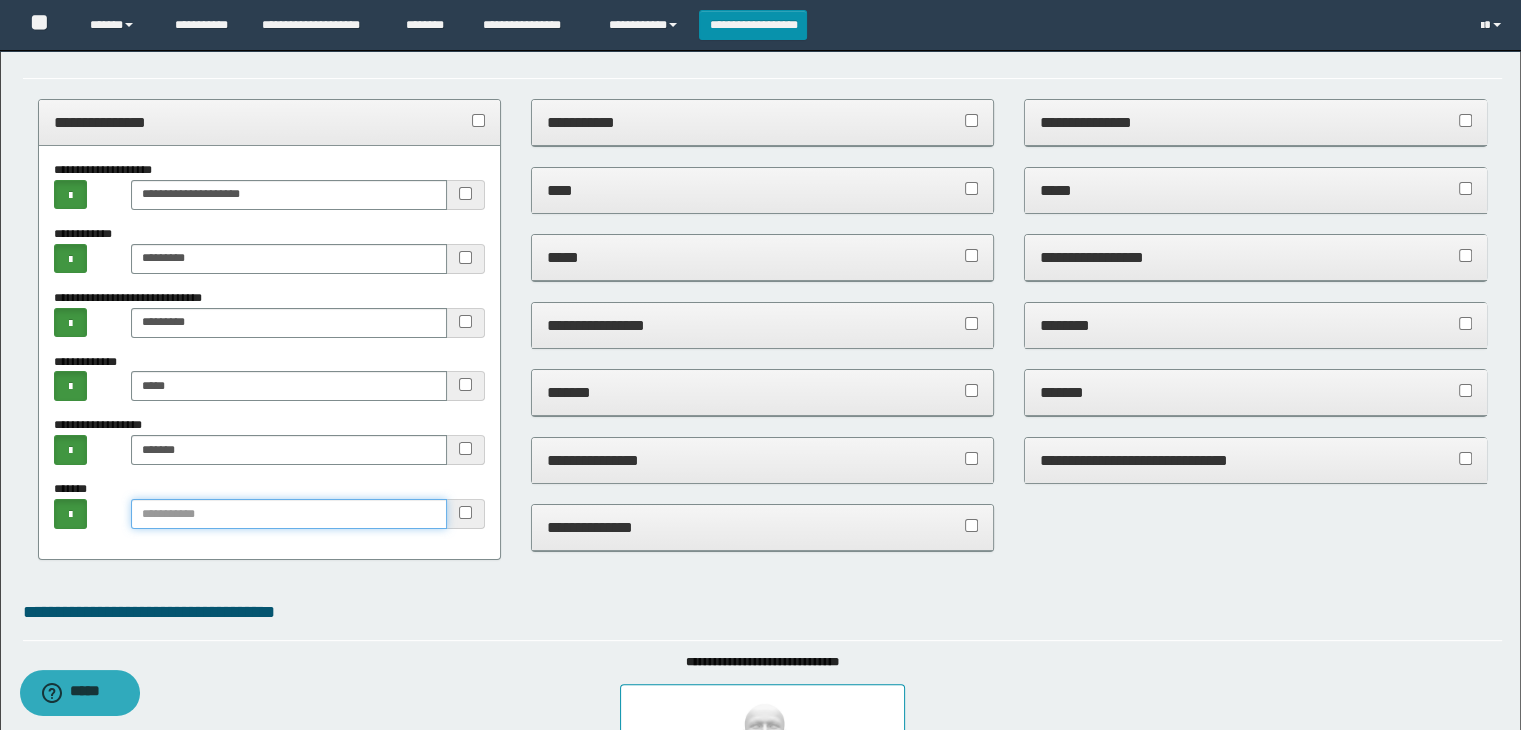 paste on "******" 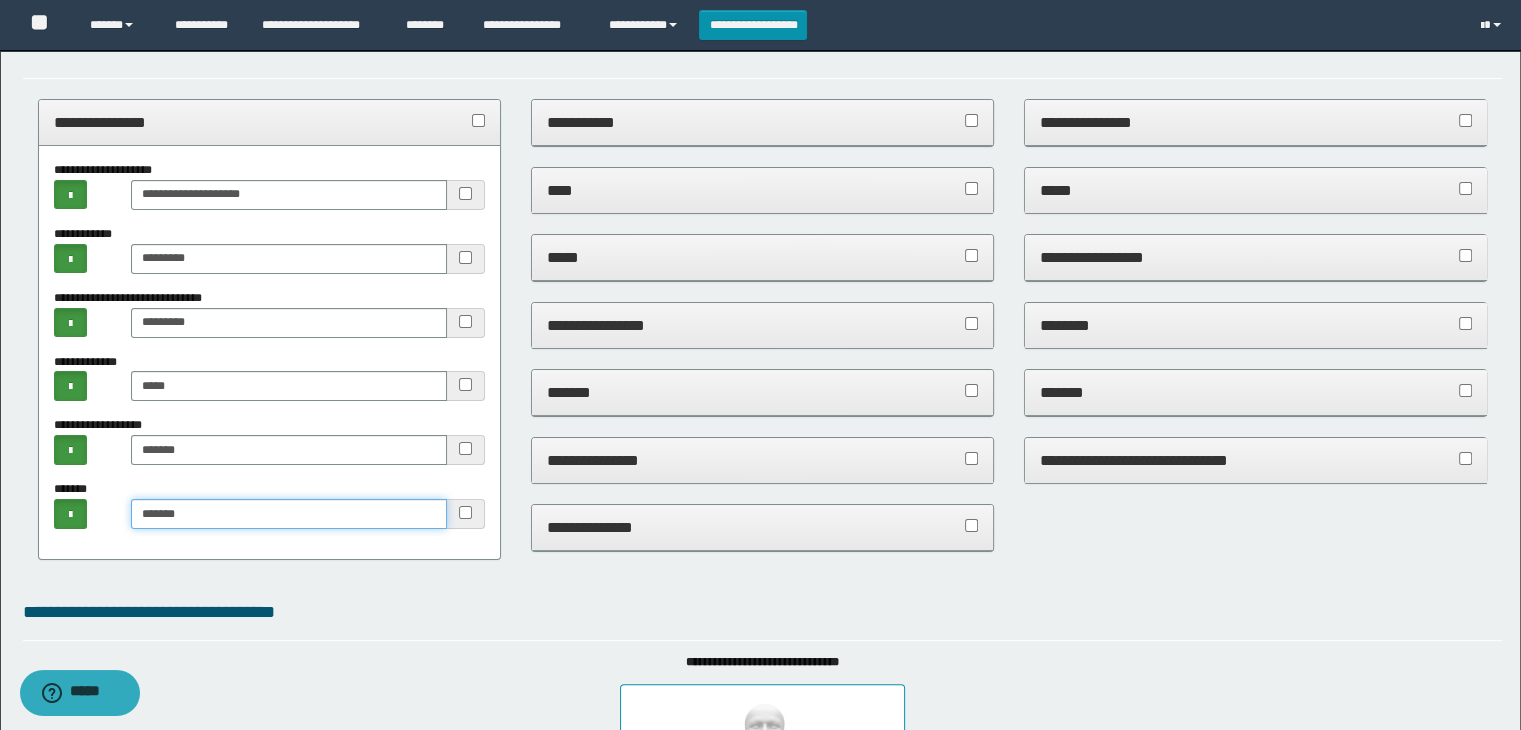 click on "******" at bounding box center (289, 514) 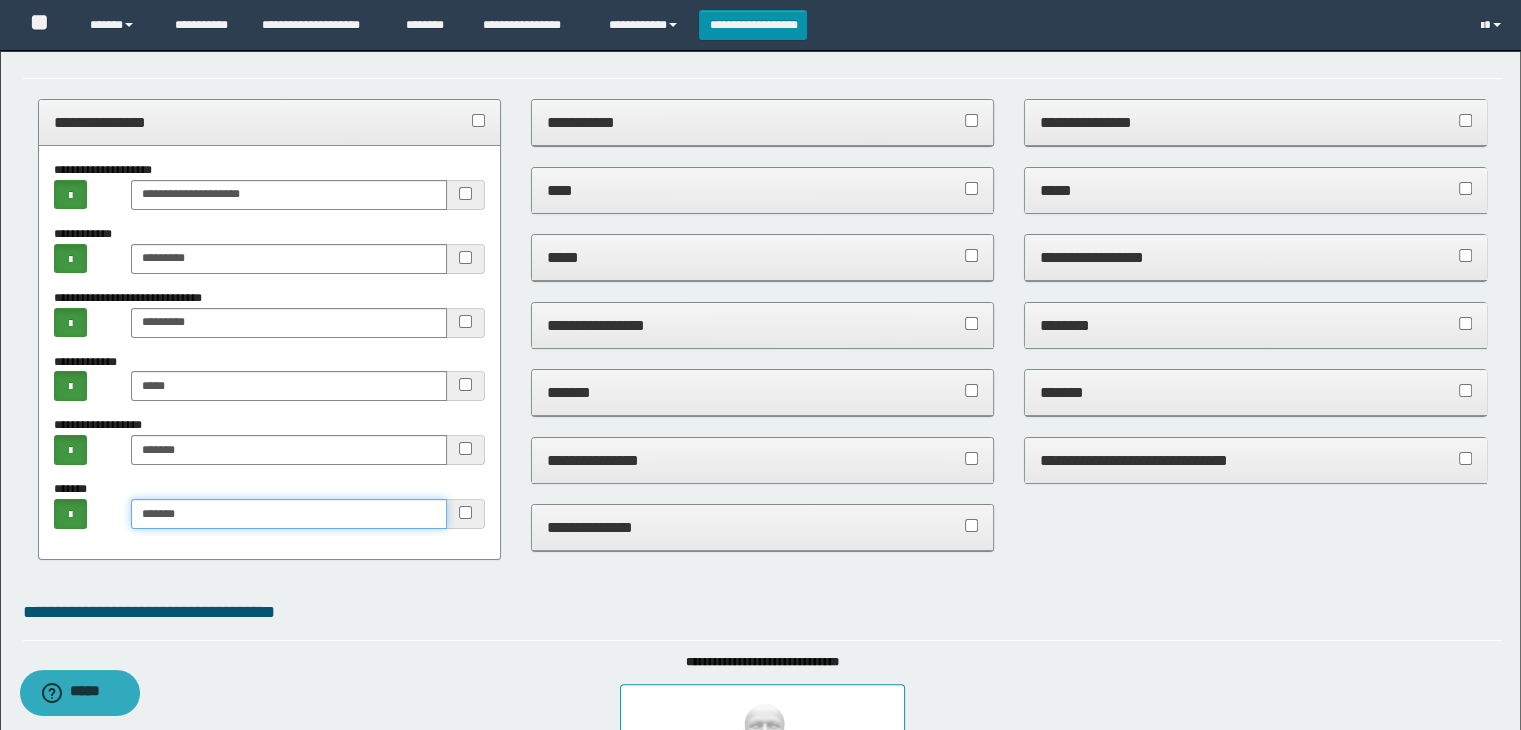 type on "******" 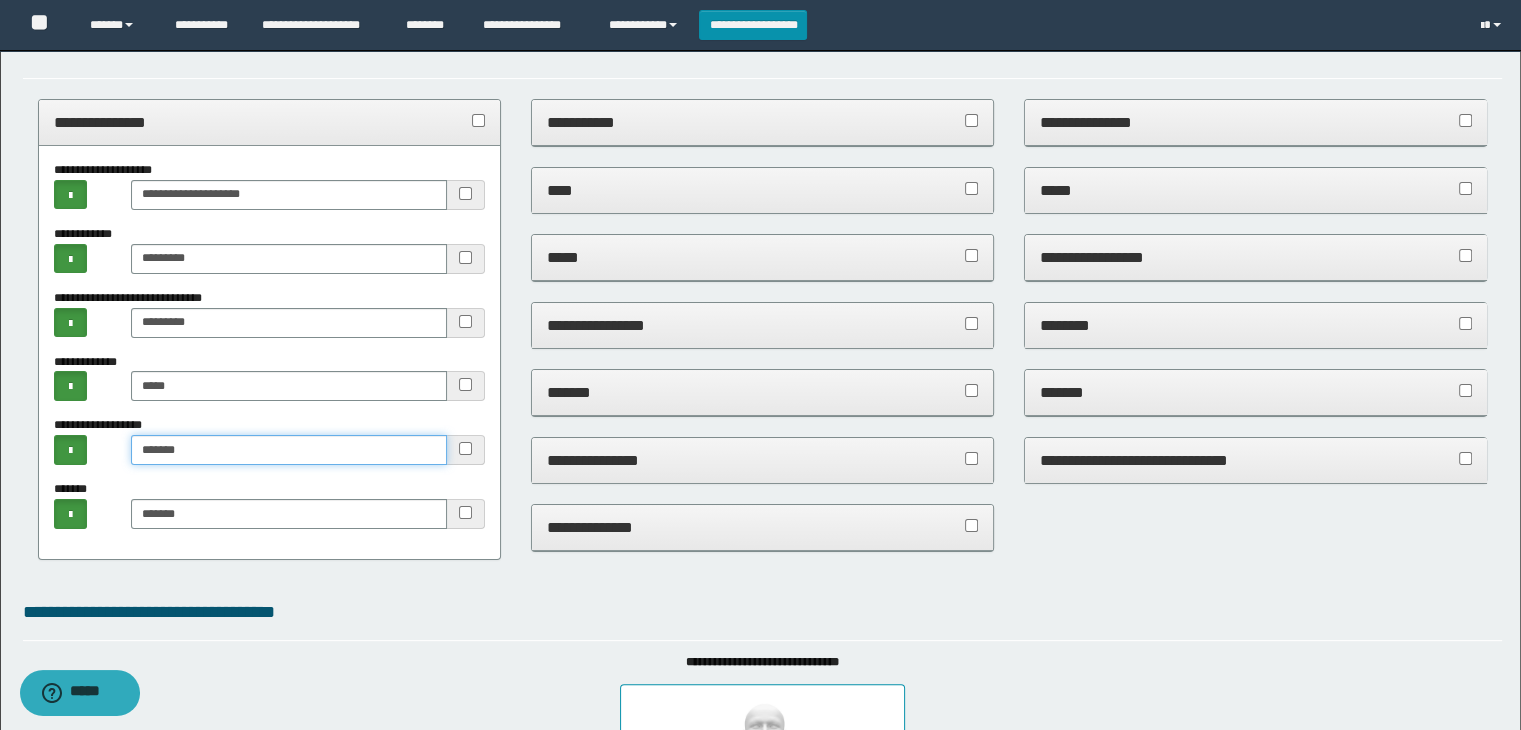 drag, startPoint x: 208, startPoint y: 450, endPoint x: 106, endPoint y: 437, distance: 102.825096 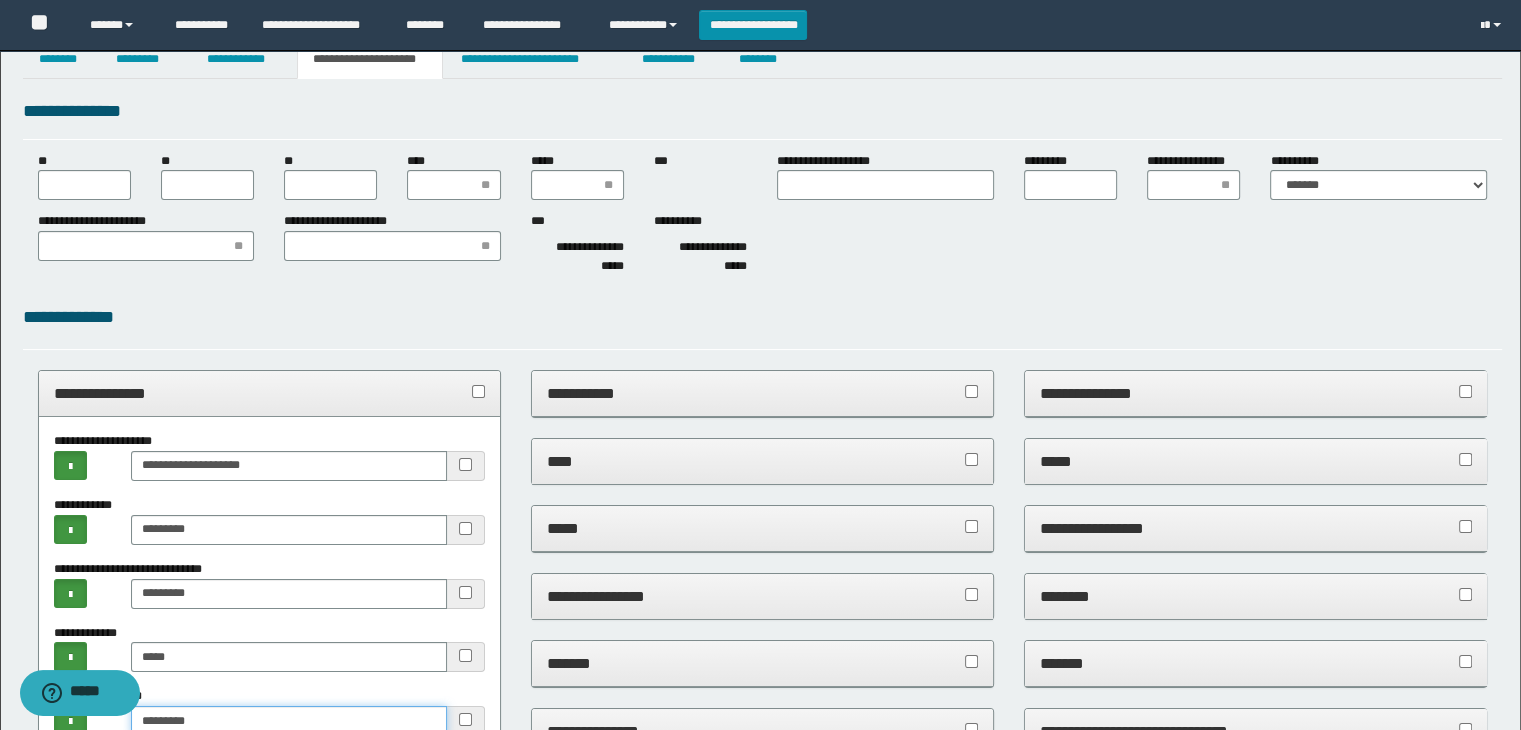 scroll, scrollTop: 0, scrollLeft: 0, axis: both 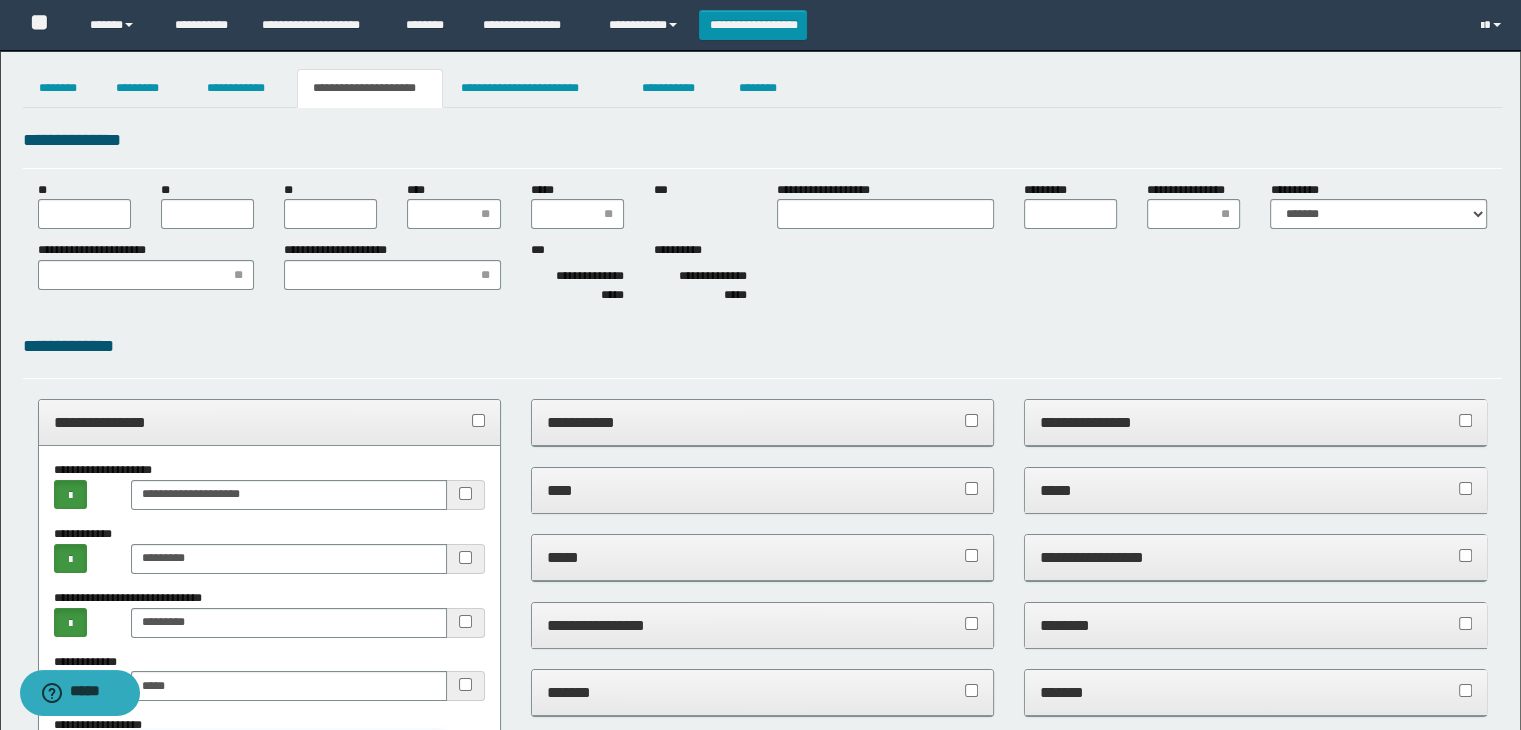 type on "*********" 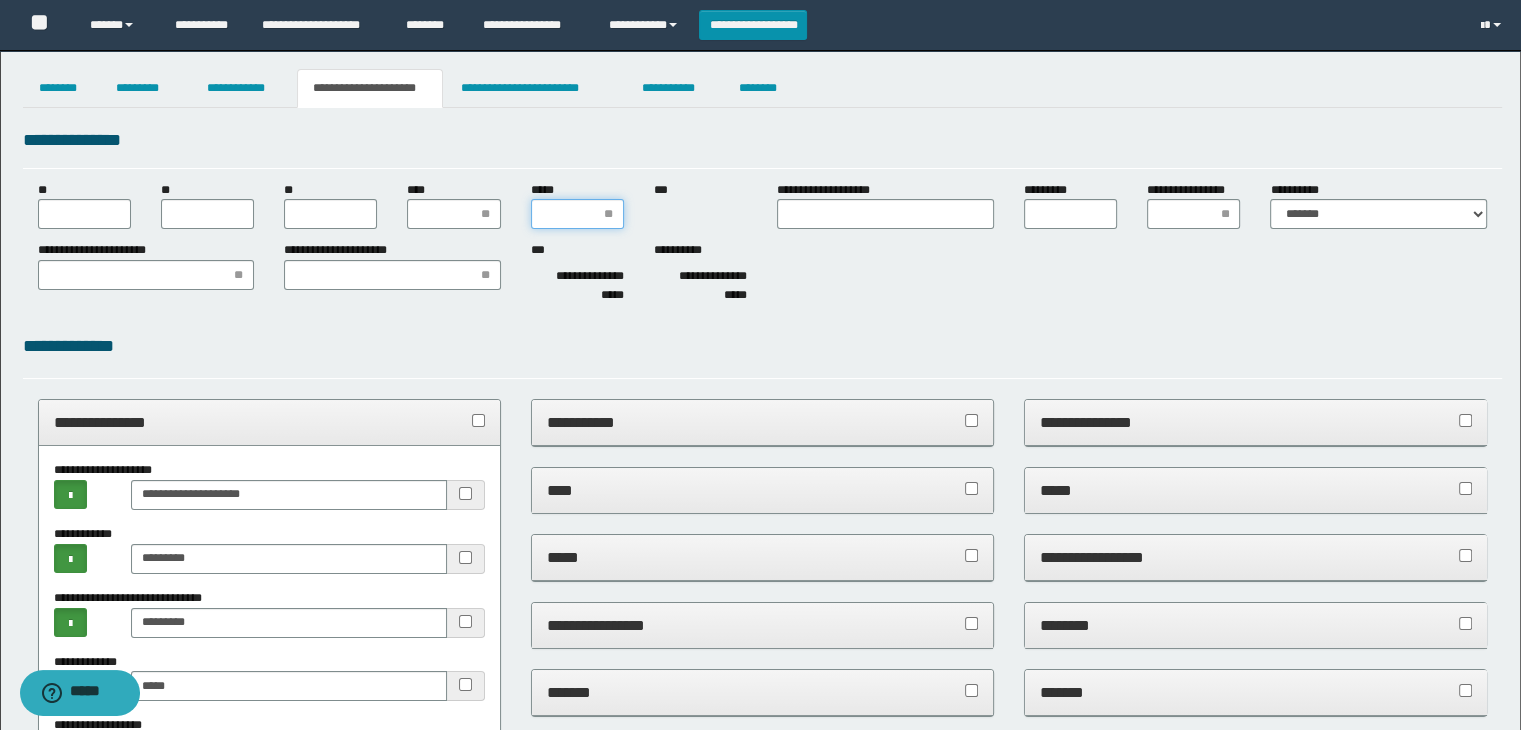 click on "*****" at bounding box center (577, 214) 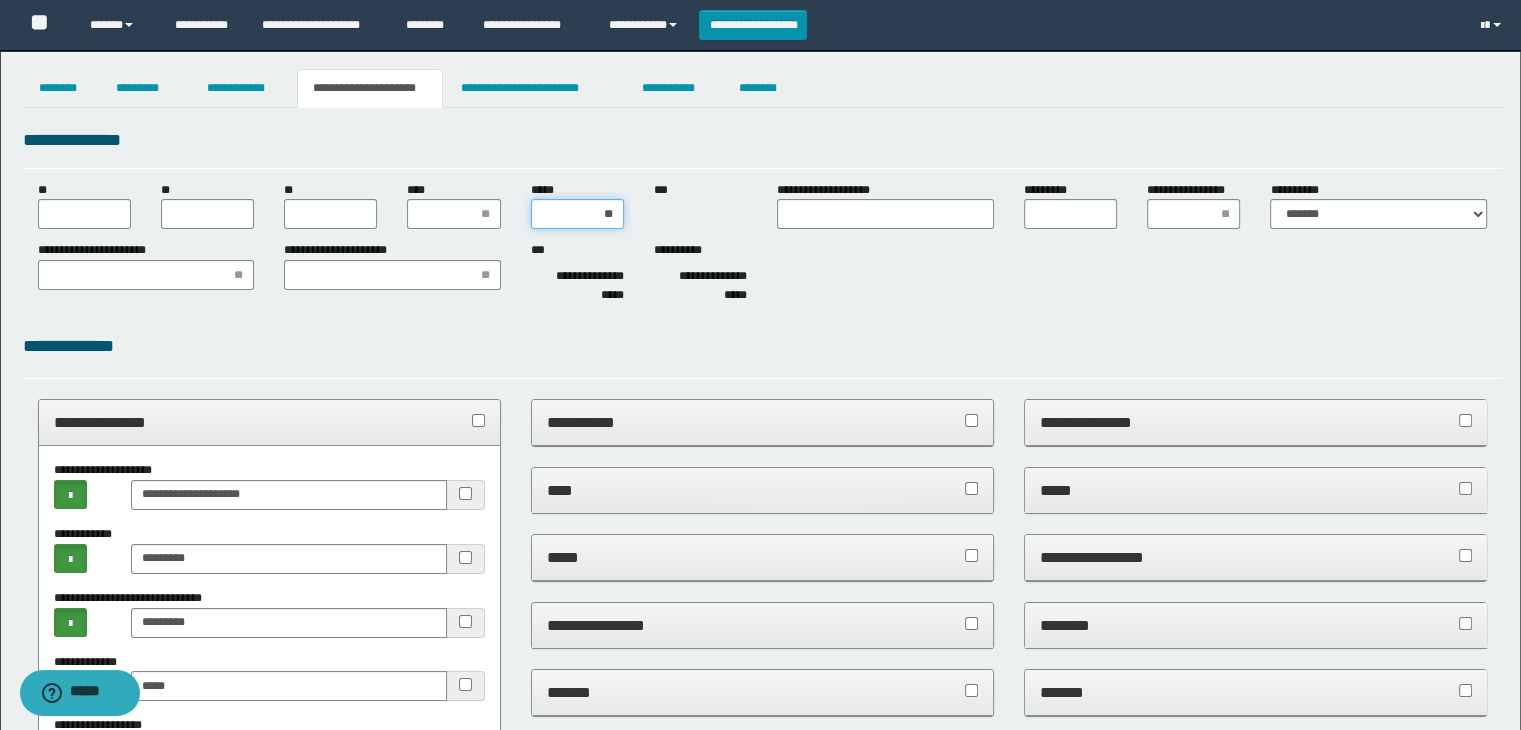 type on "***" 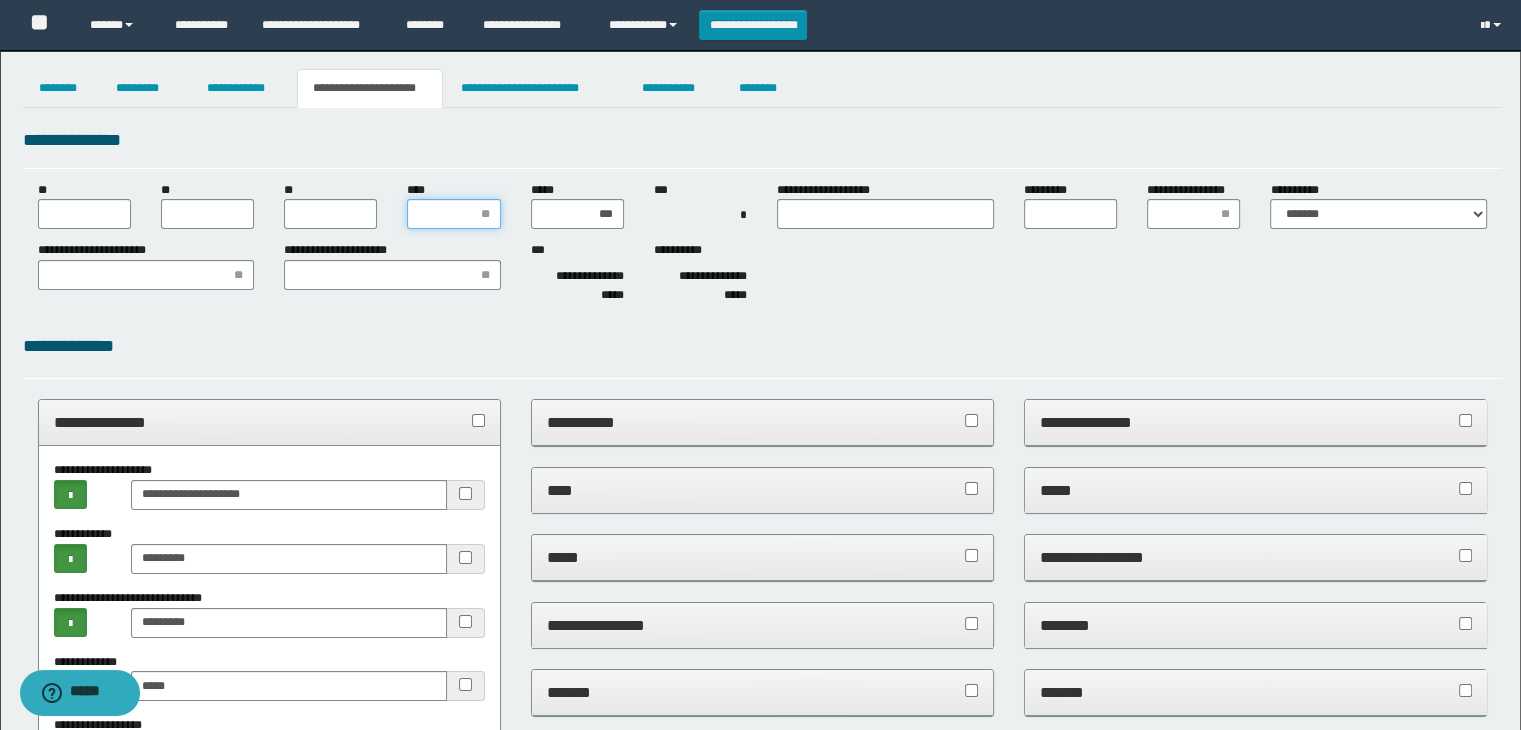 click on "****" at bounding box center [453, 214] 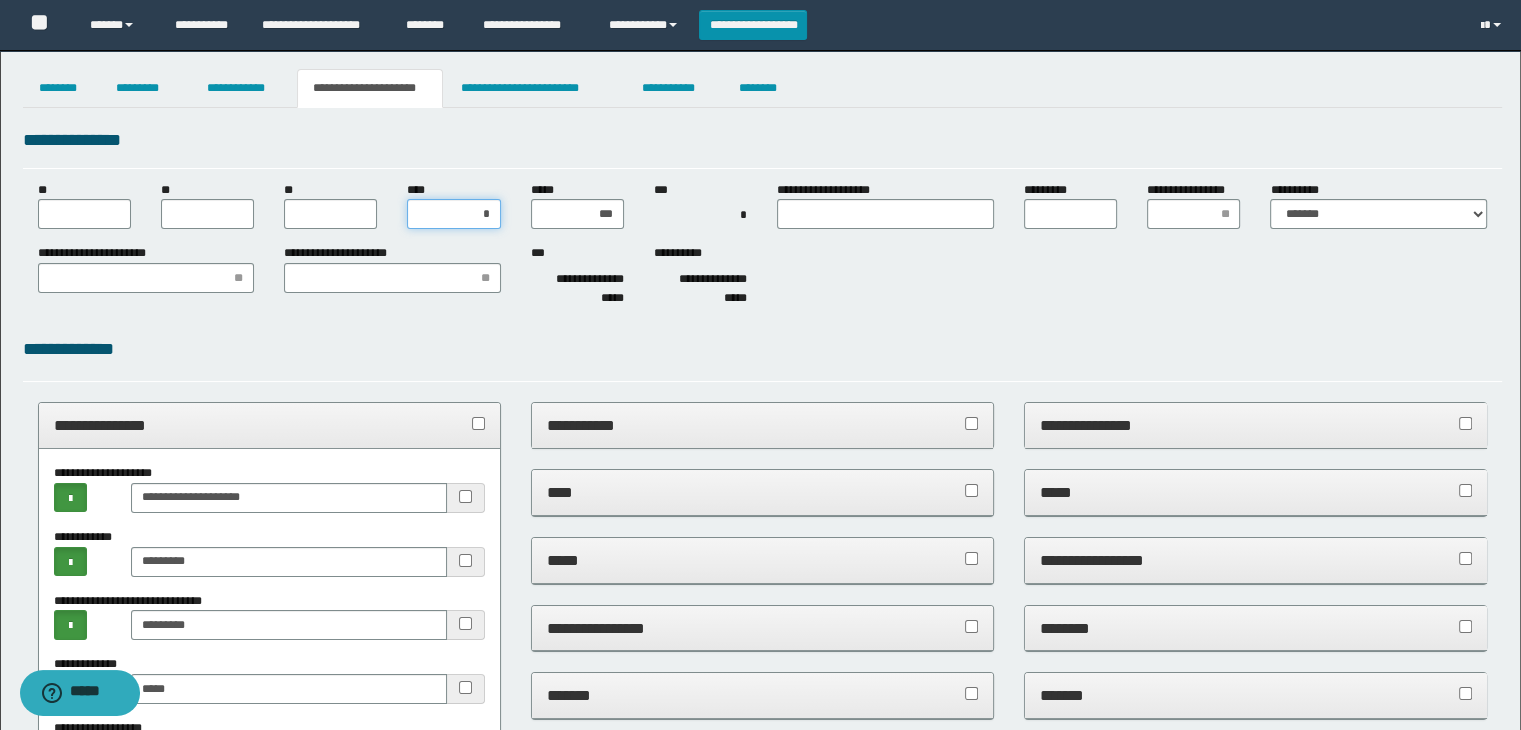 type on "**" 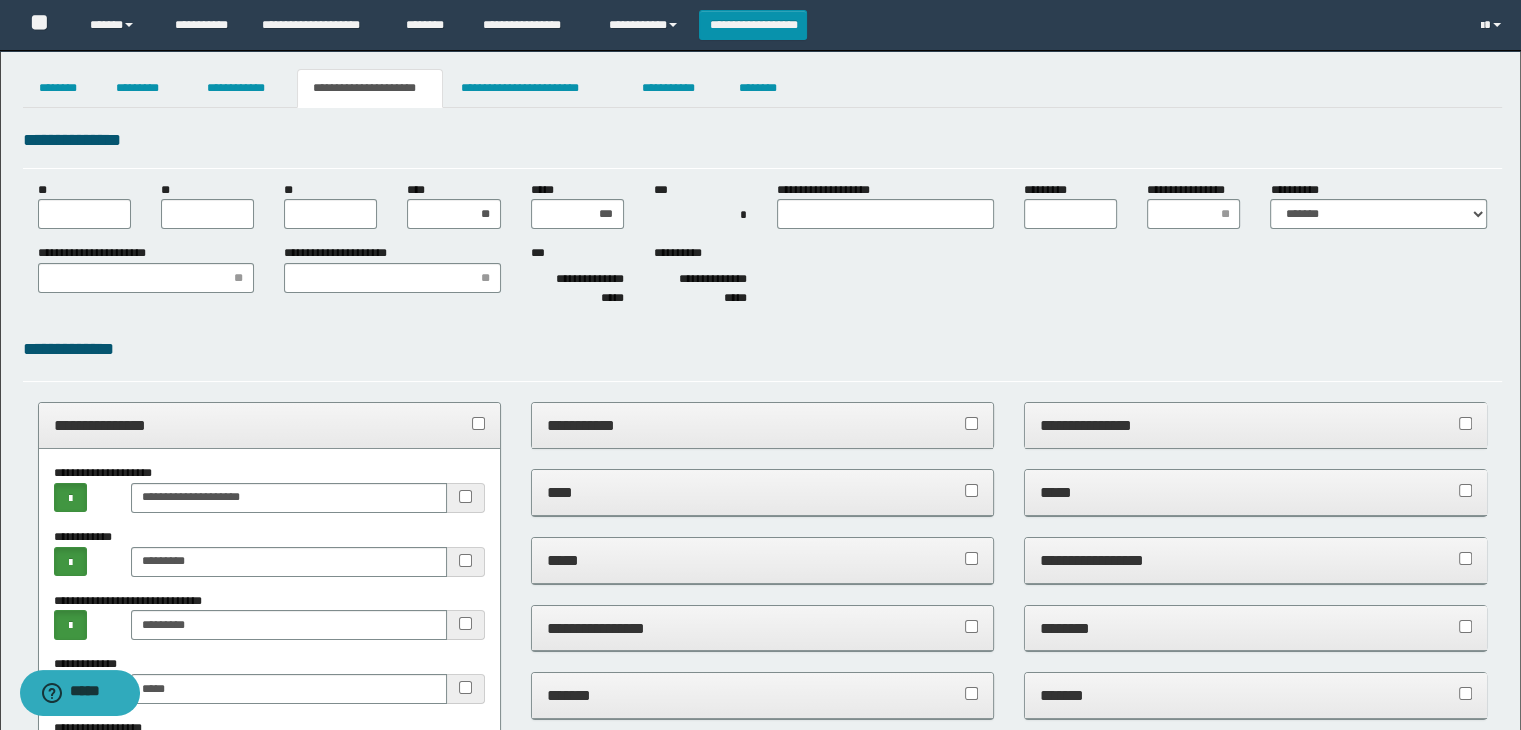 click on "**********" at bounding box center (763, 349) 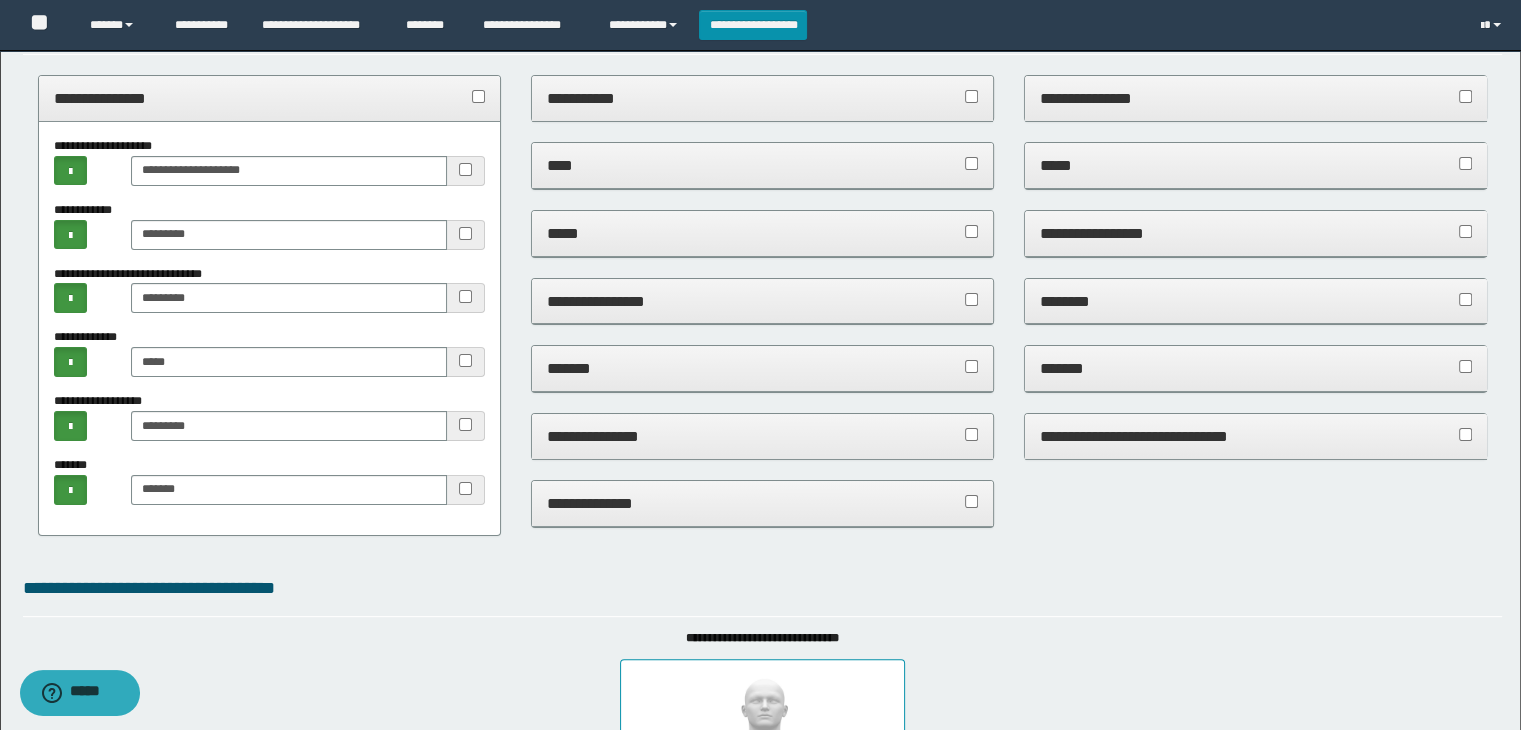 scroll, scrollTop: 400, scrollLeft: 0, axis: vertical 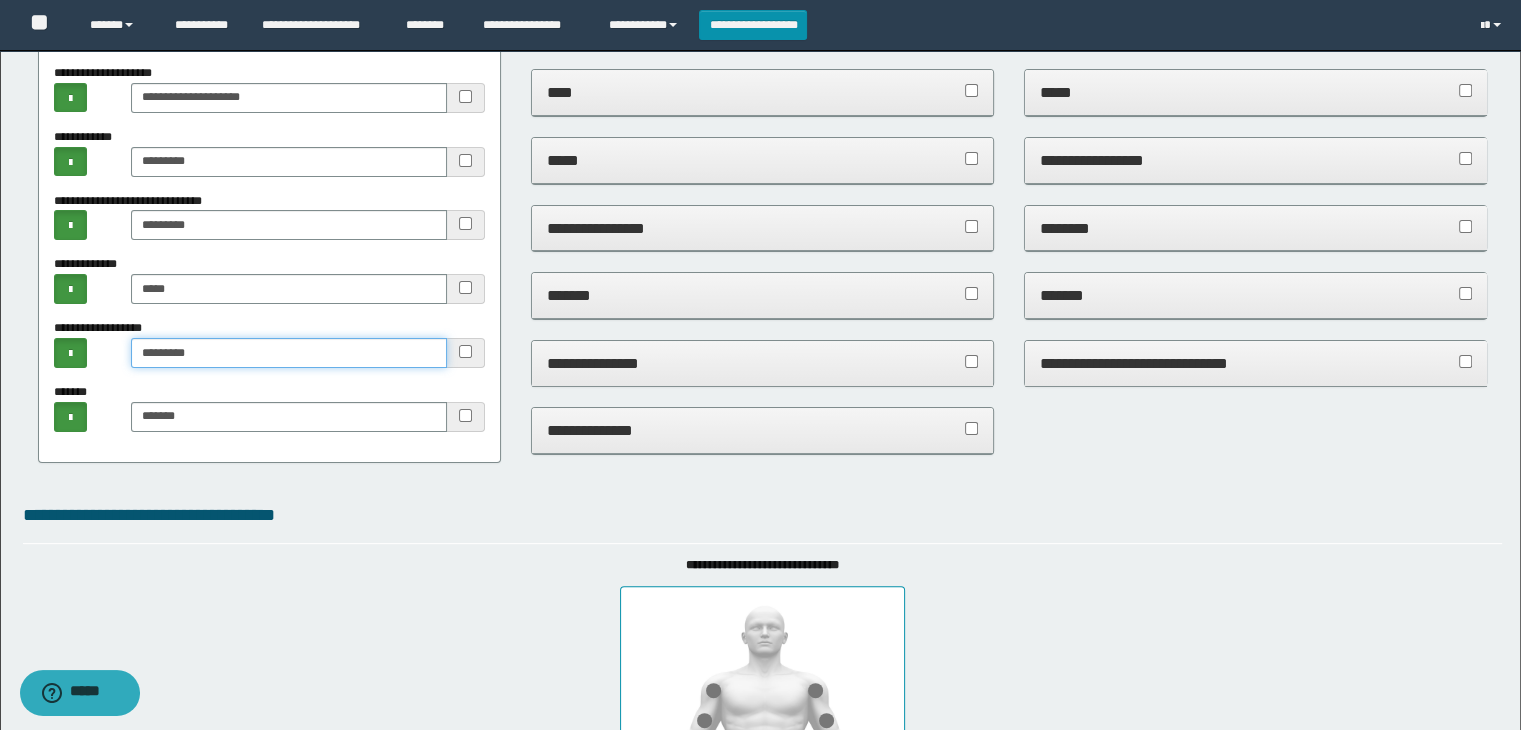 drag, startPoint x: 239, startPoint y: 352, endPoint x: 25, endPoint y: 334, distance: 214.75568 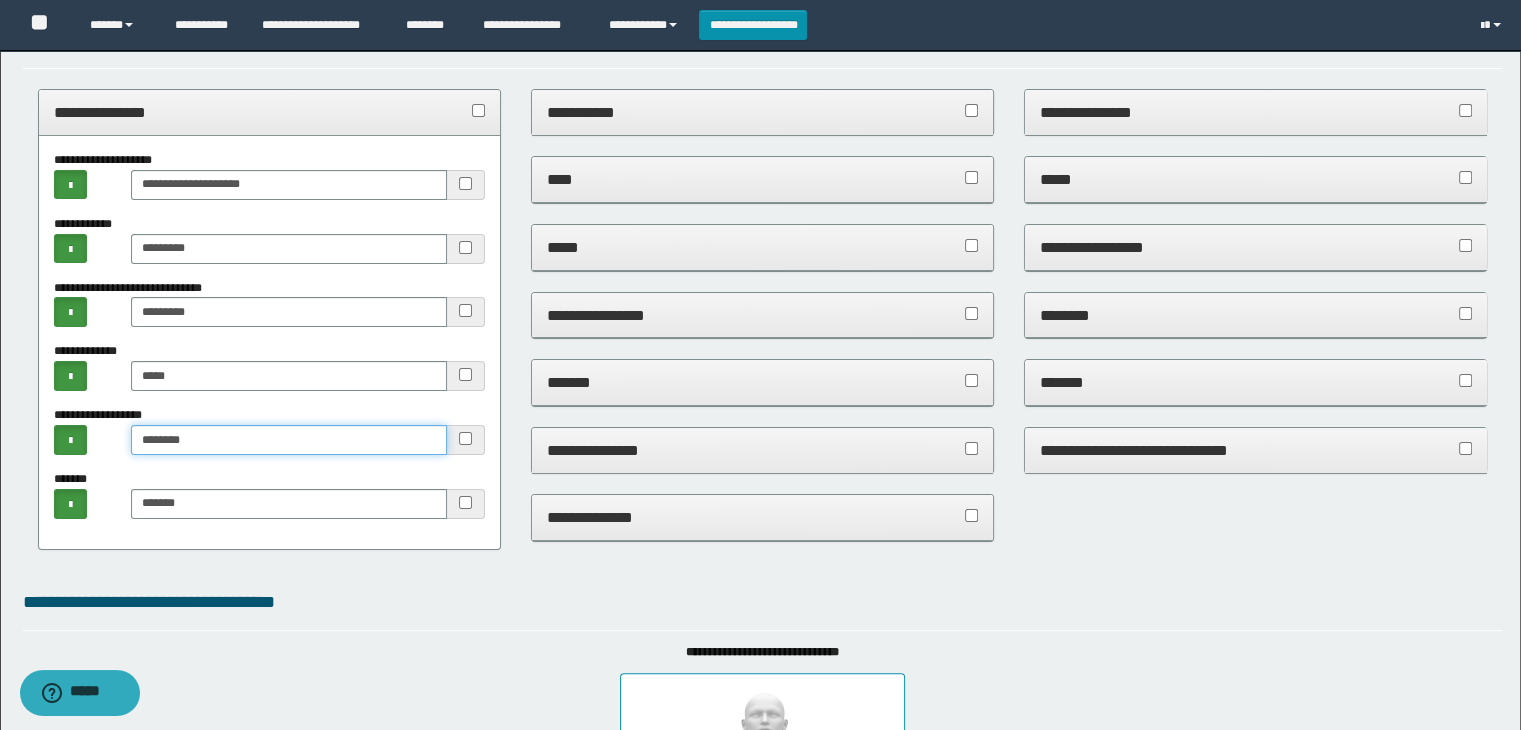 scroll, scrollTop: 0, scrollLeft: 0, axis: both 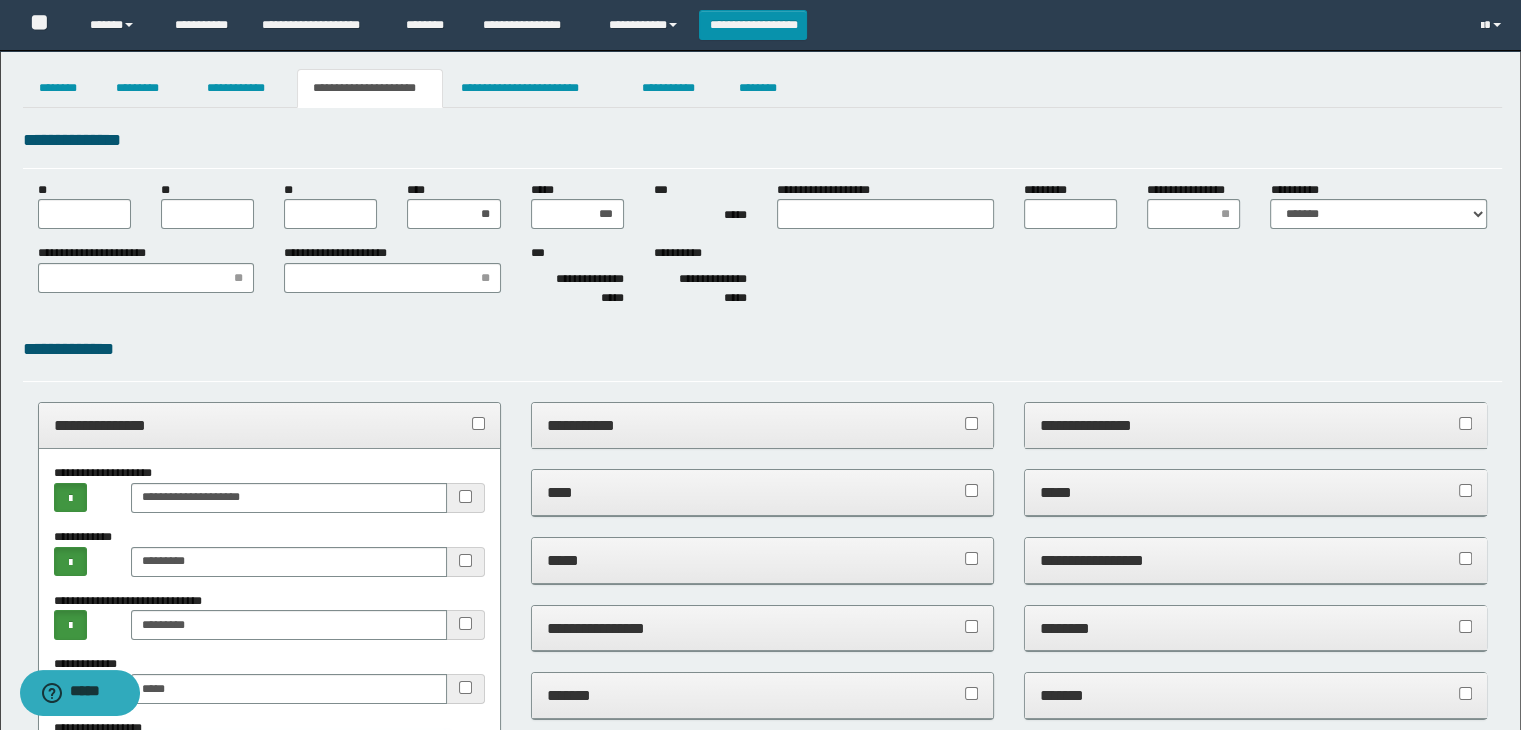 type on "********" 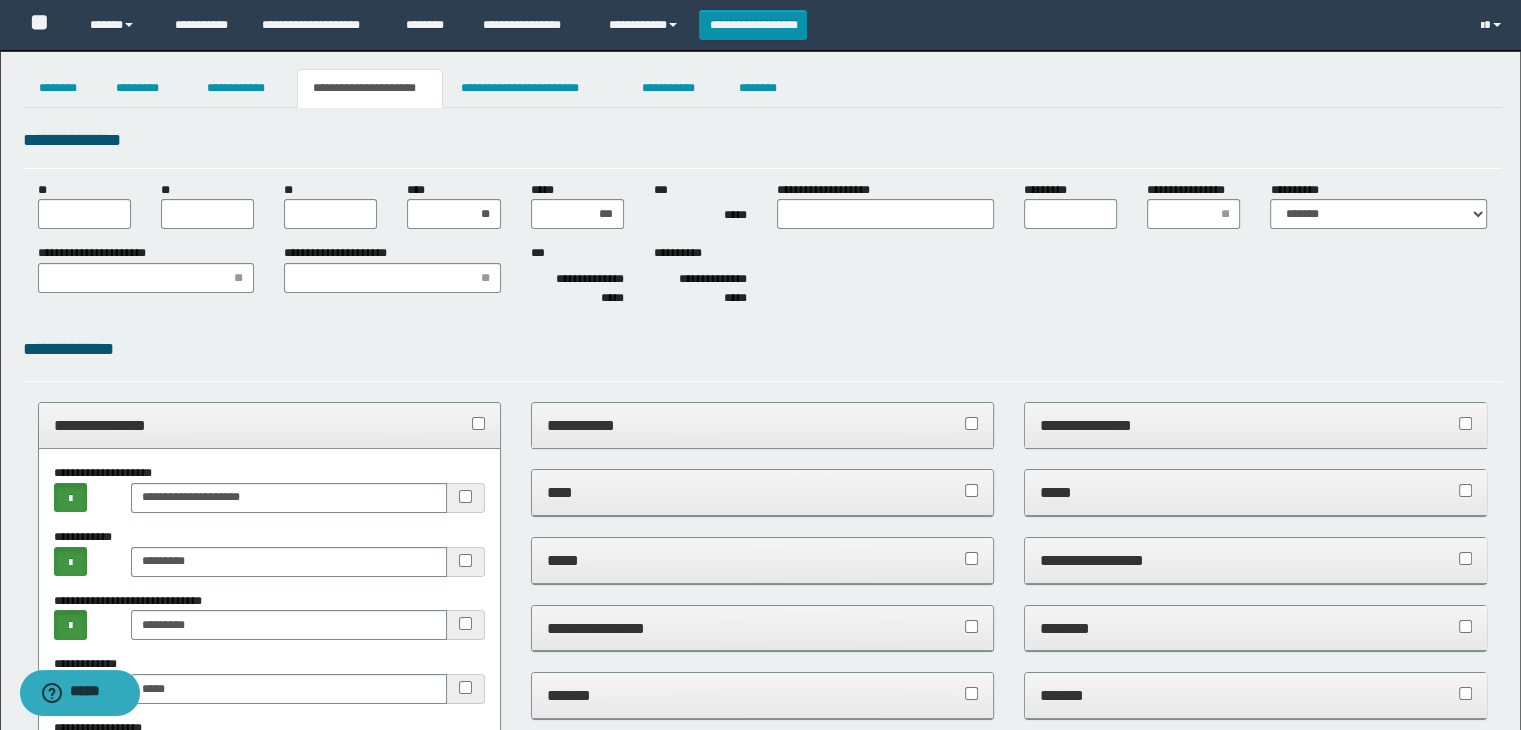 click on "**********" at bounding box center (270, 425) 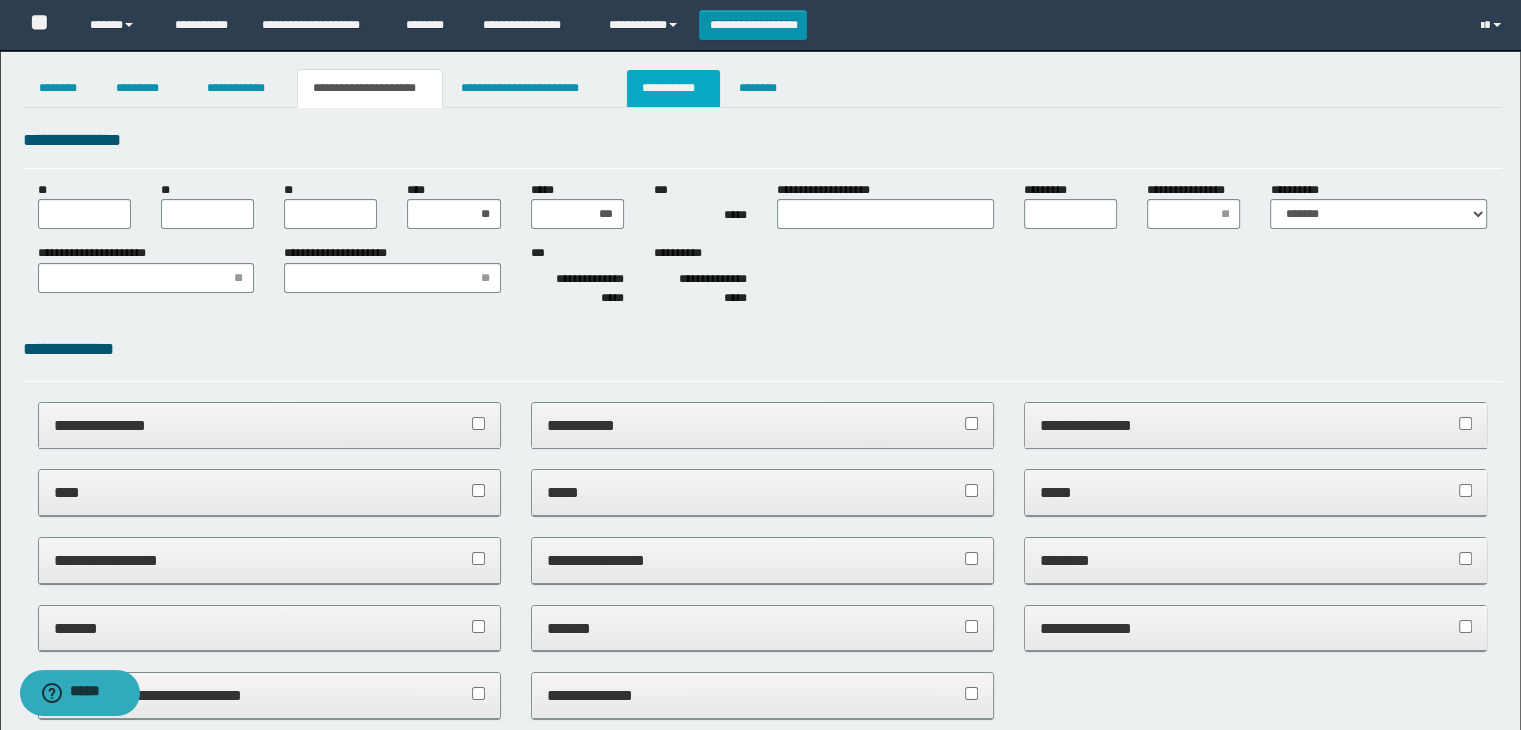 click on "**********" at bounding box center [673, 88] 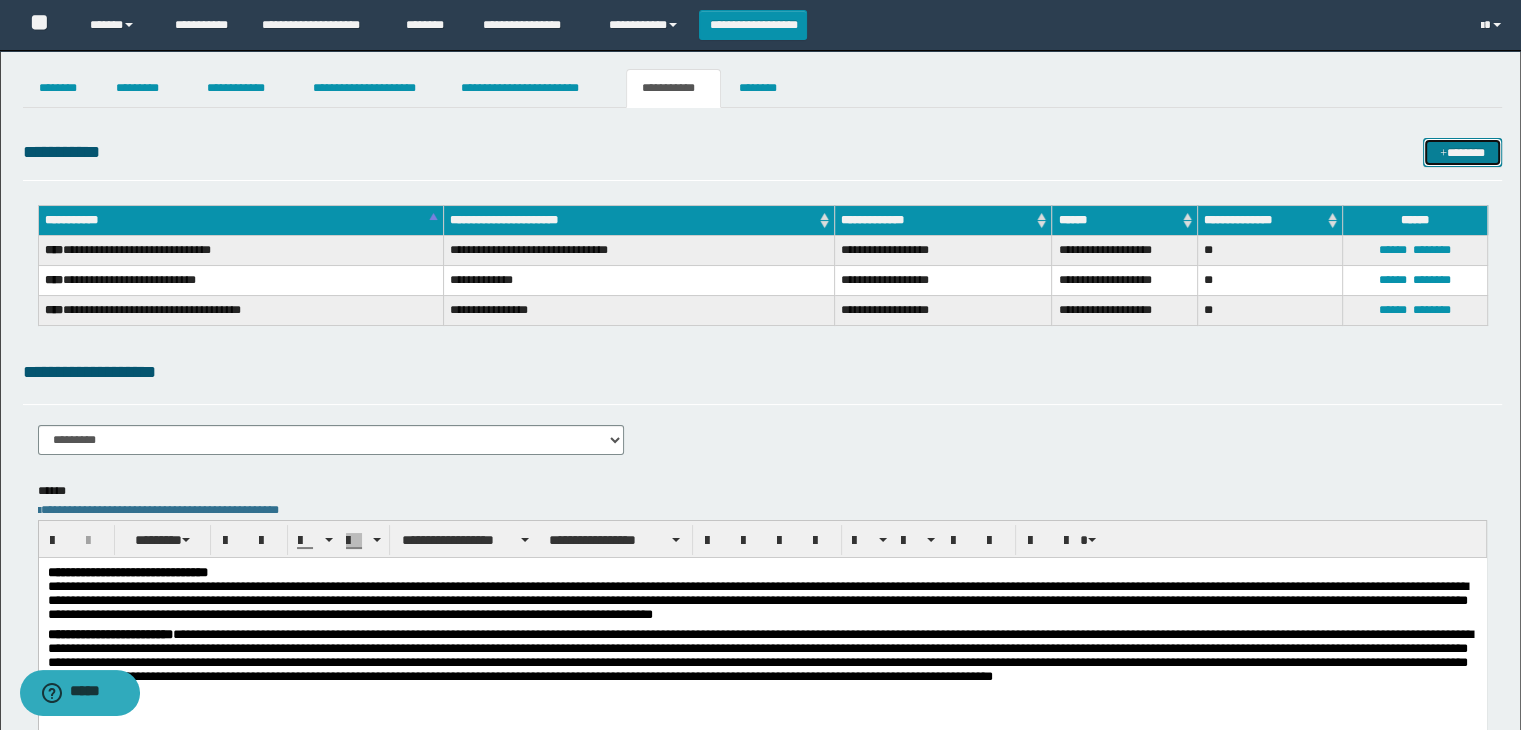 click on "*******" at bounding box center (1462, 153) 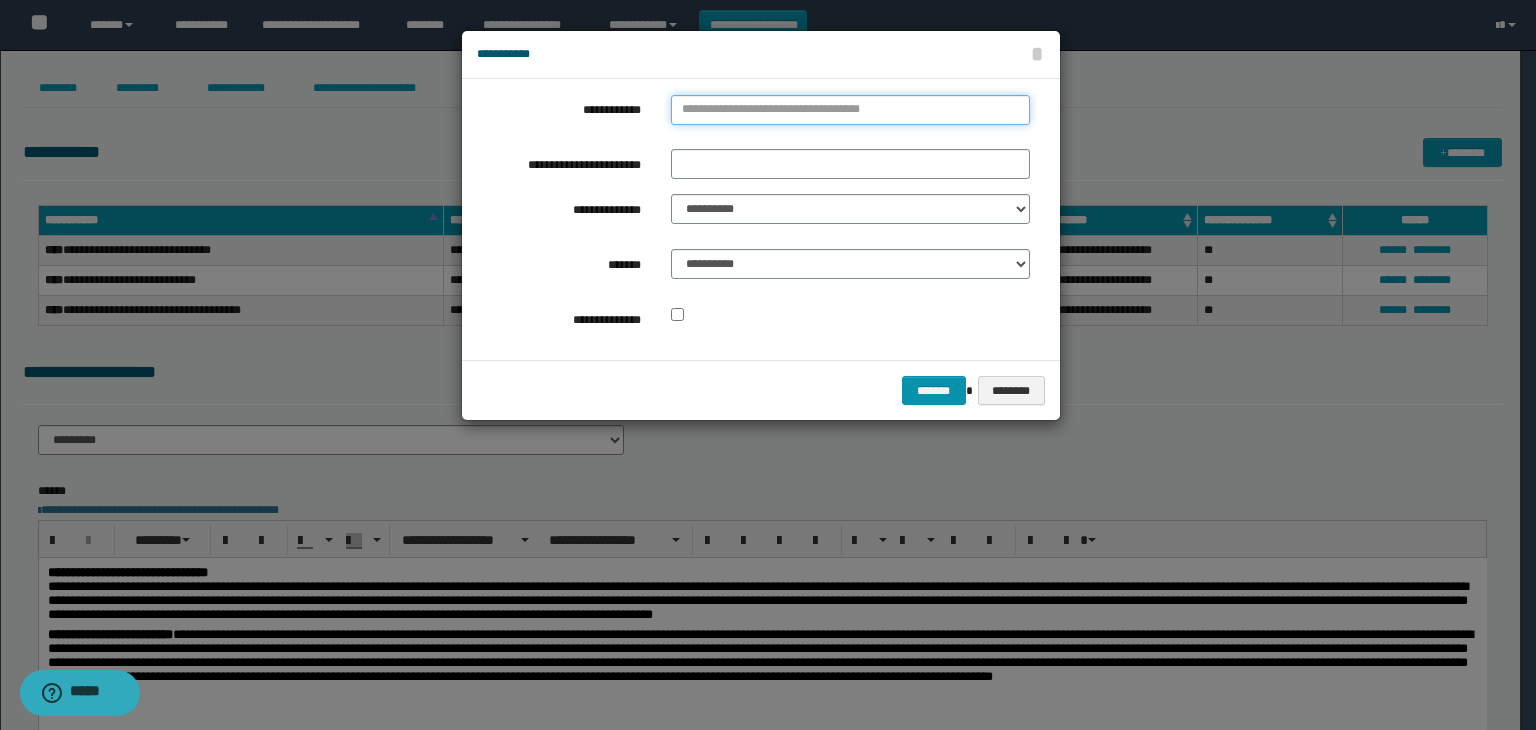 type on "**********" 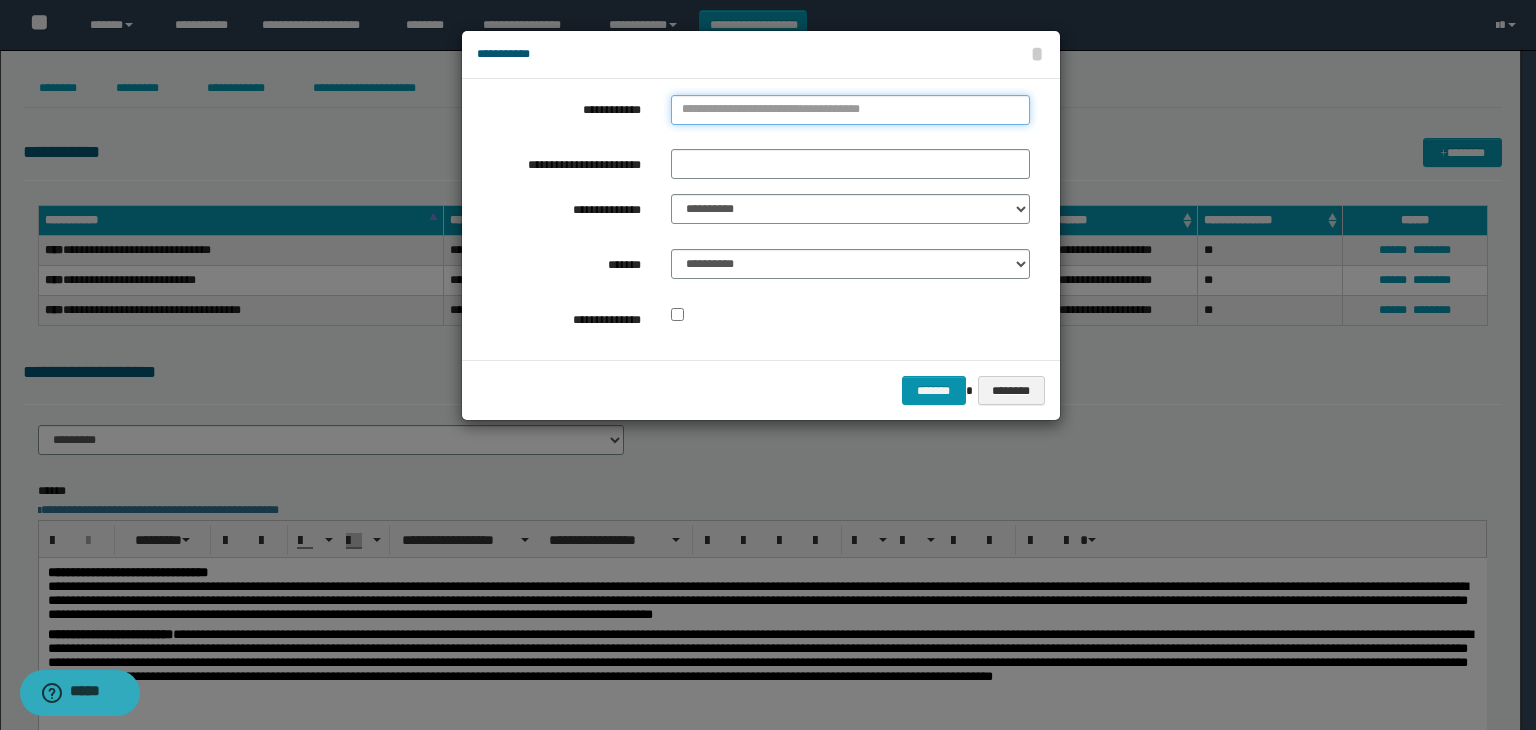 click on "**********" at bounding box center (850, 110) 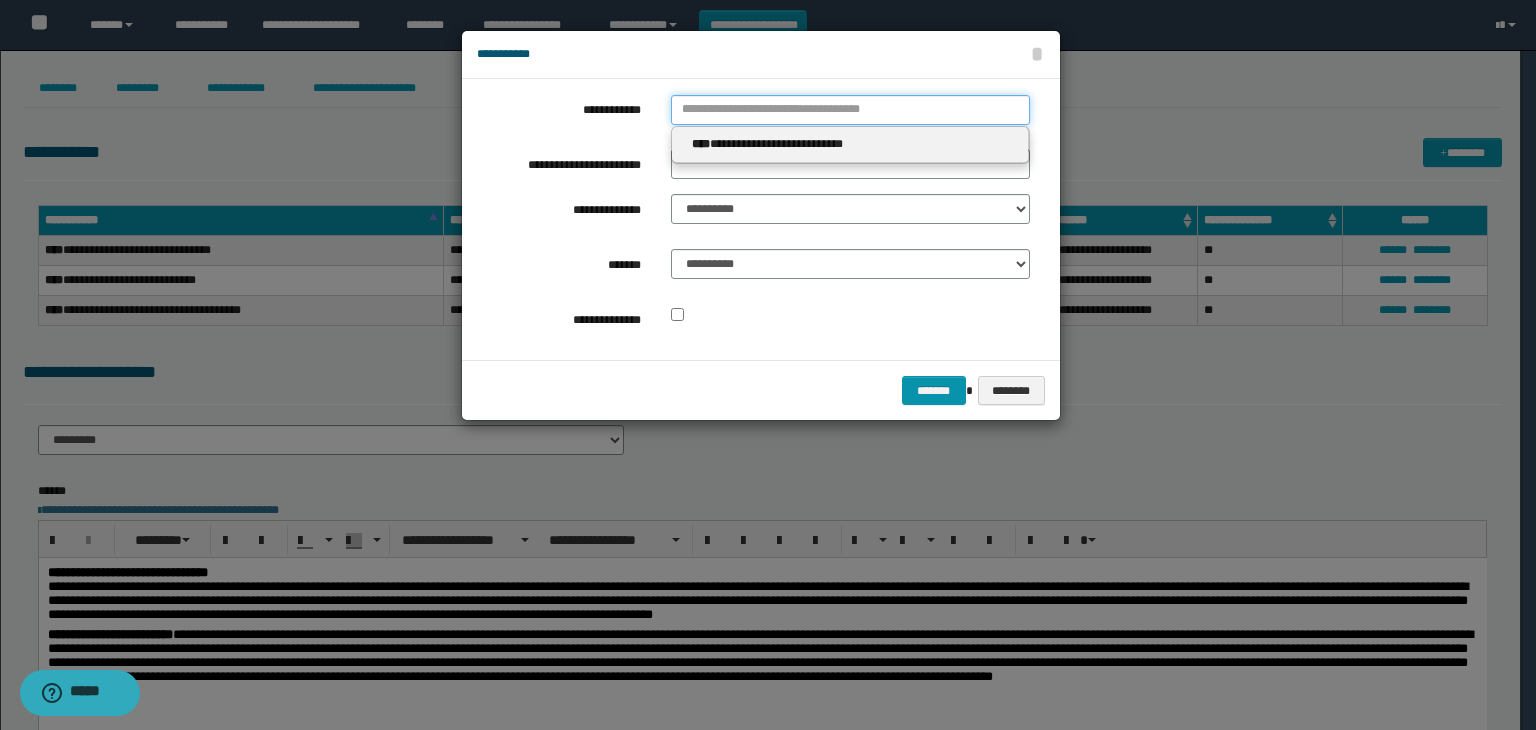 type 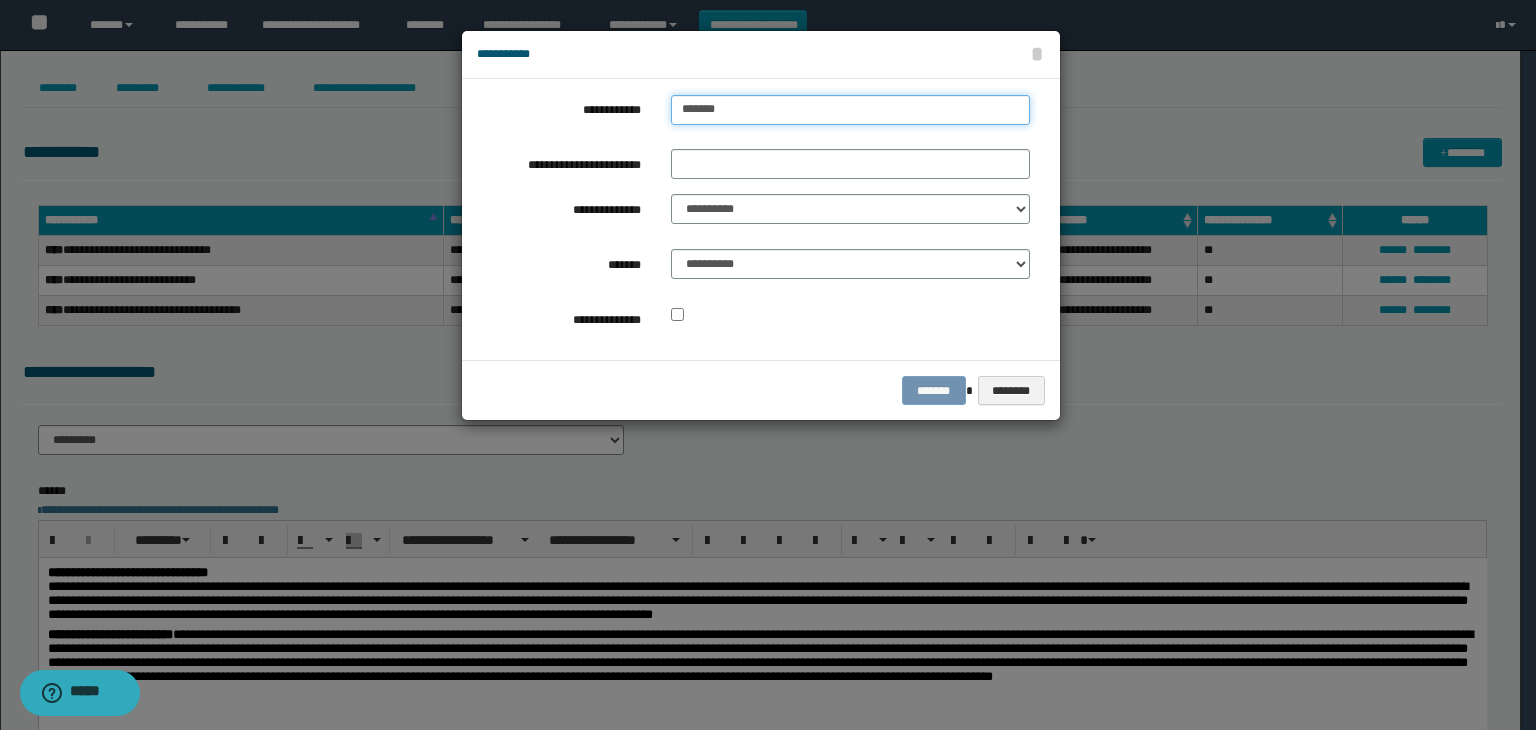 type on "********" 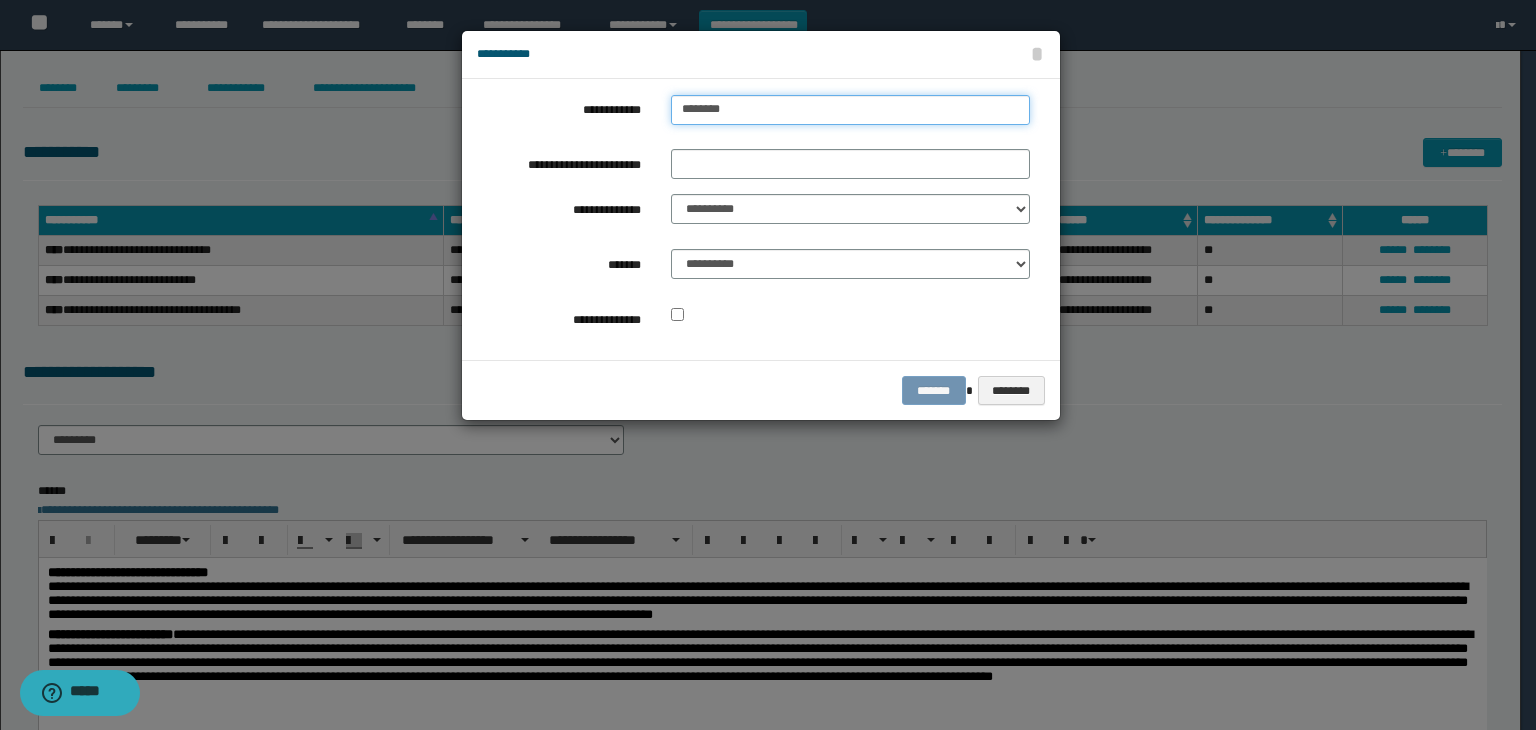 type on "**********" 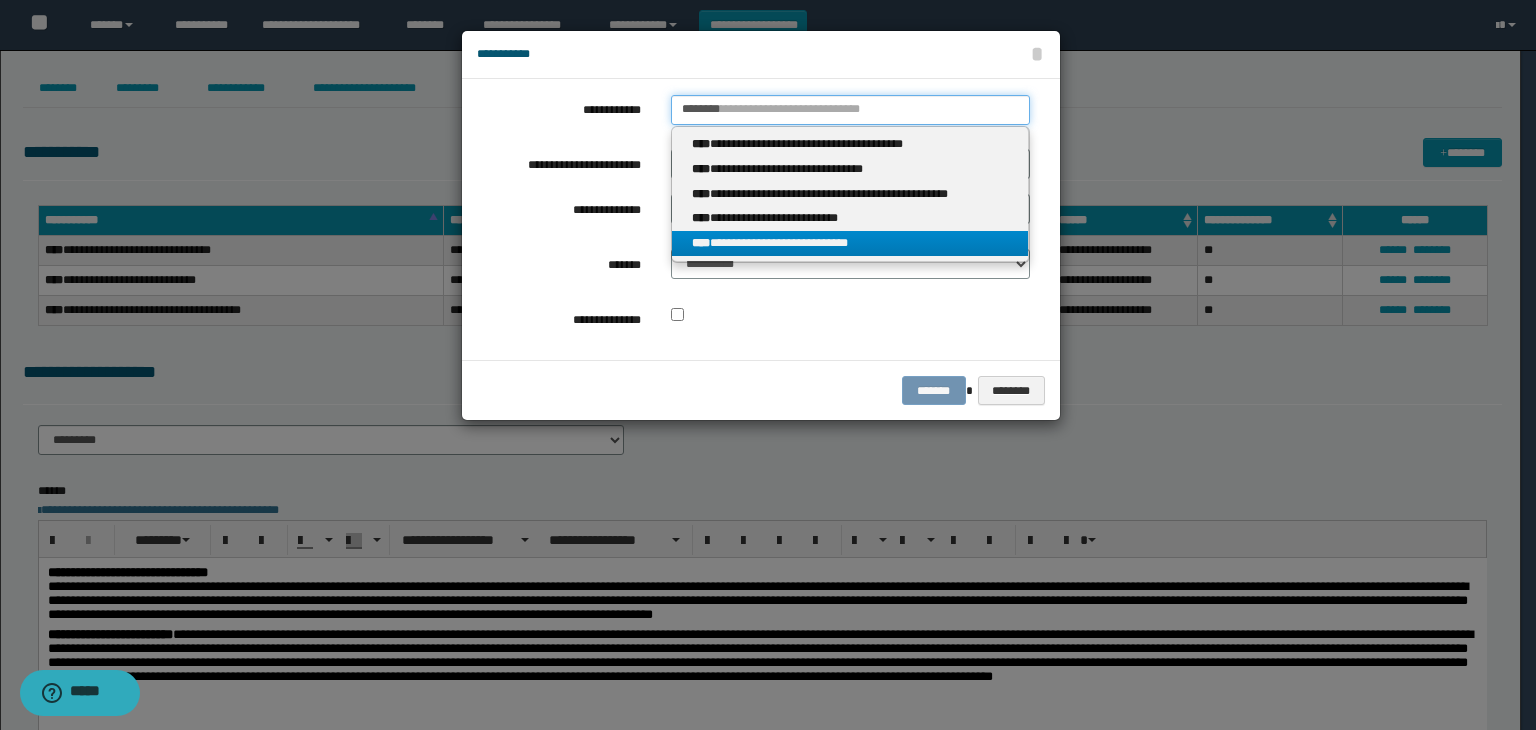 type on "********" 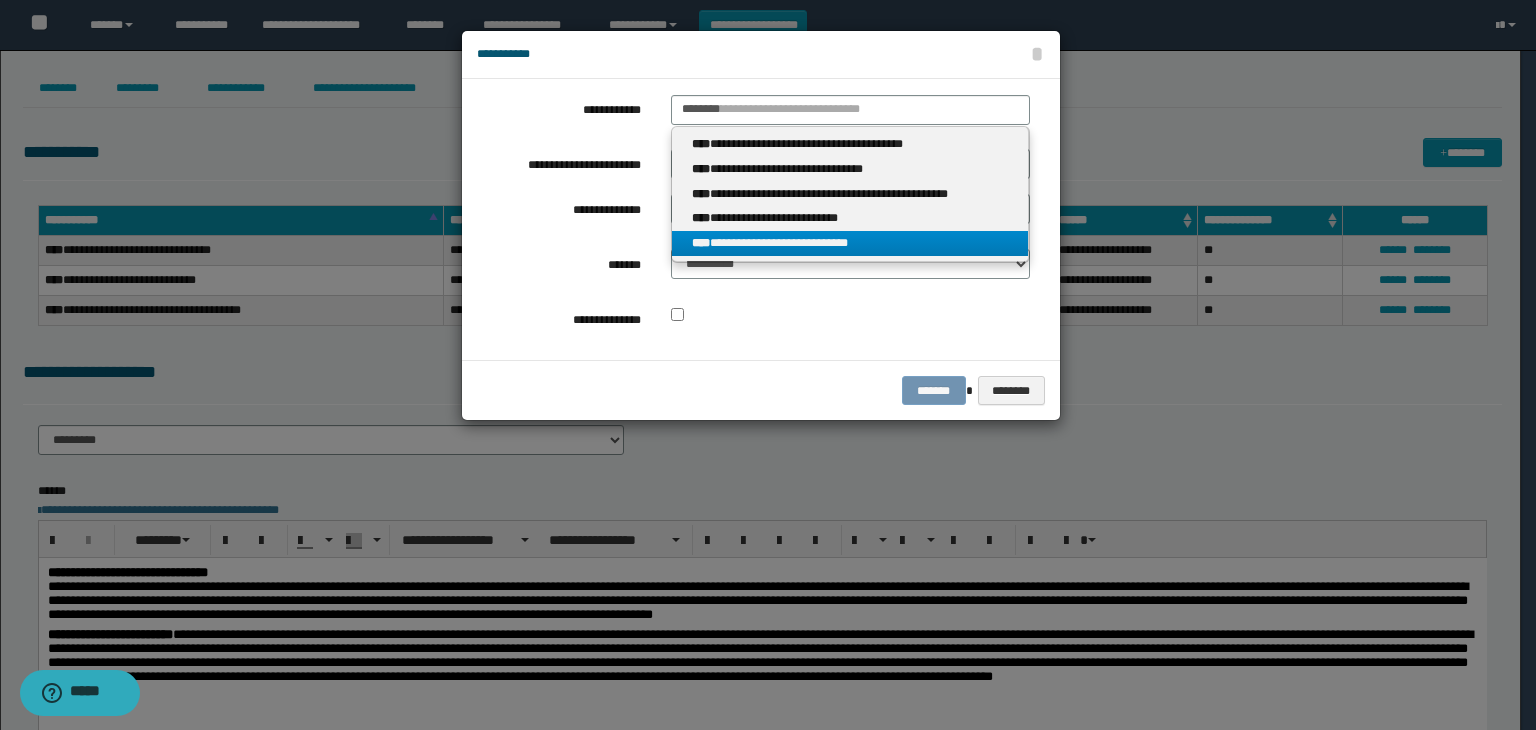 drag, startPoint x: 800, startPoint y: 245, endPoint x: 772, endPoint y: 211, distance: 44.04543 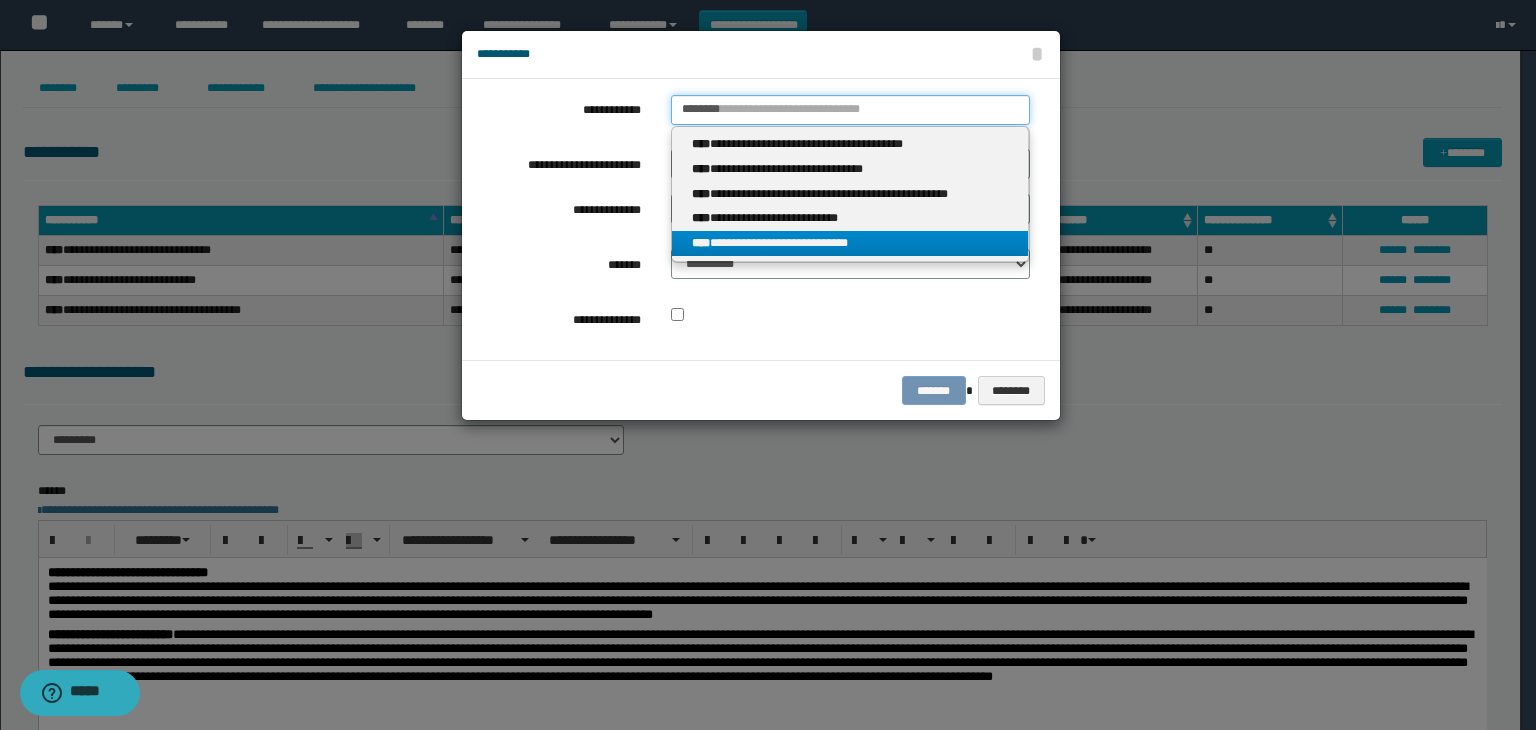 type 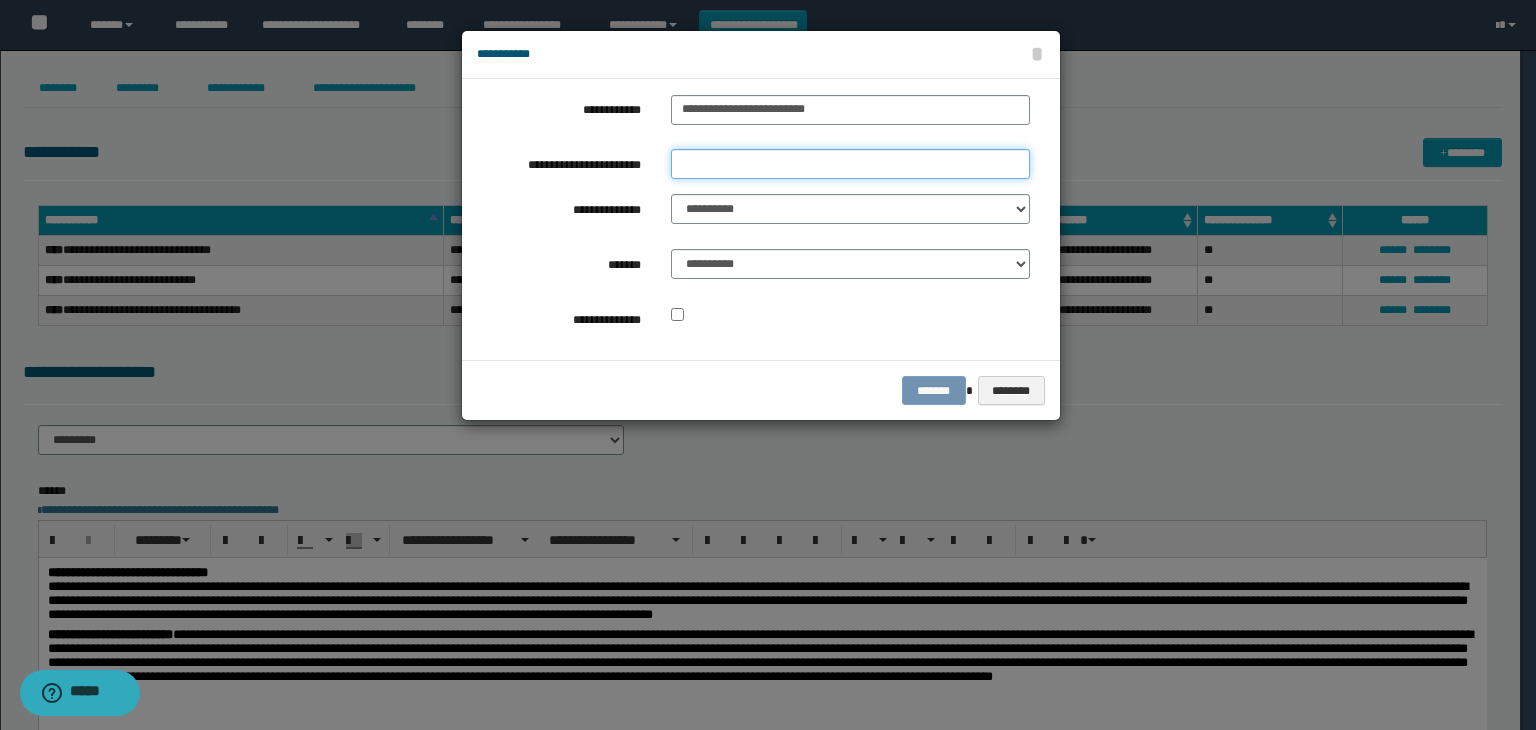 click on "**********" at bounding box center (850, 164) 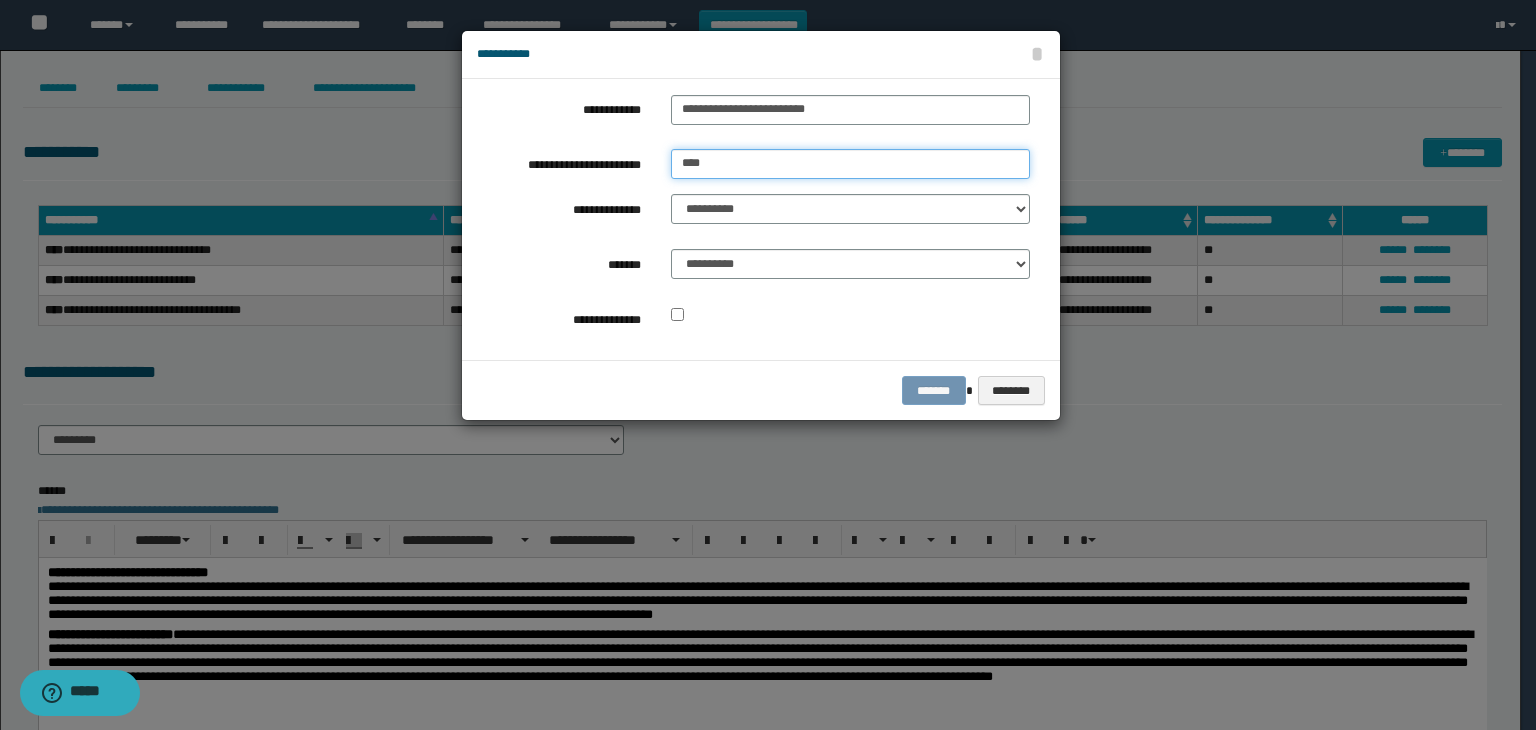 type on "**********" 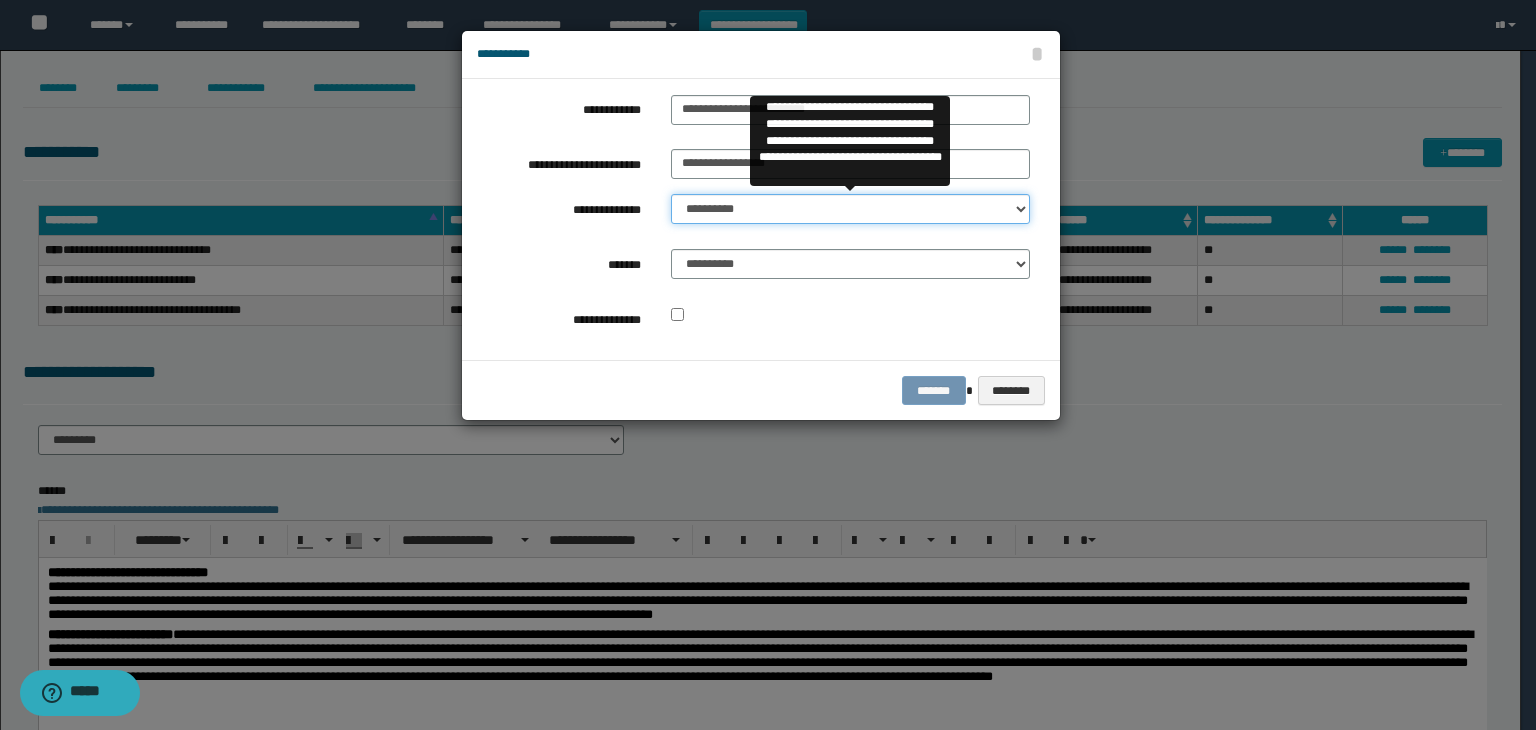 click on "**********" at bounding box center (850, 209) 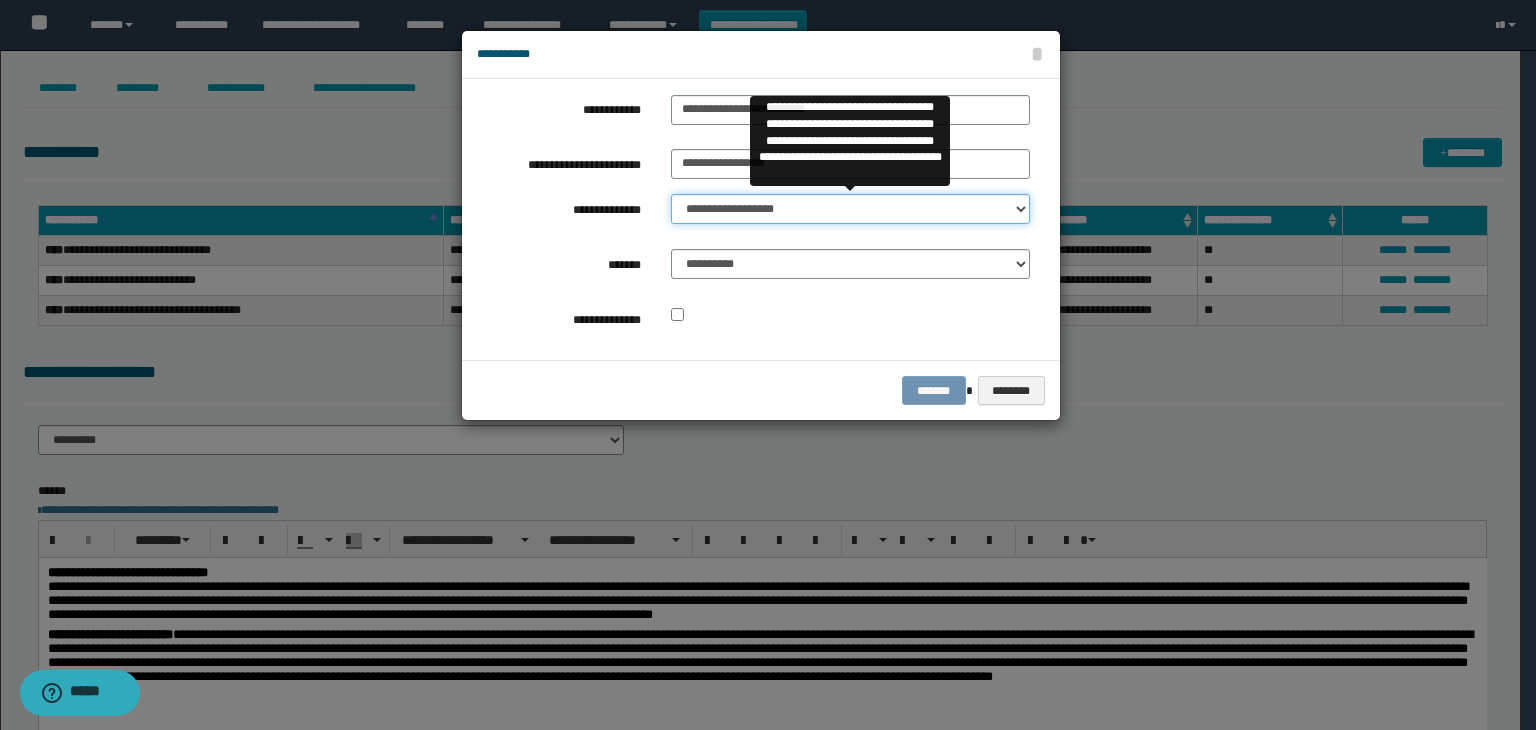 click on "**********" at bounding box center [850, 209] 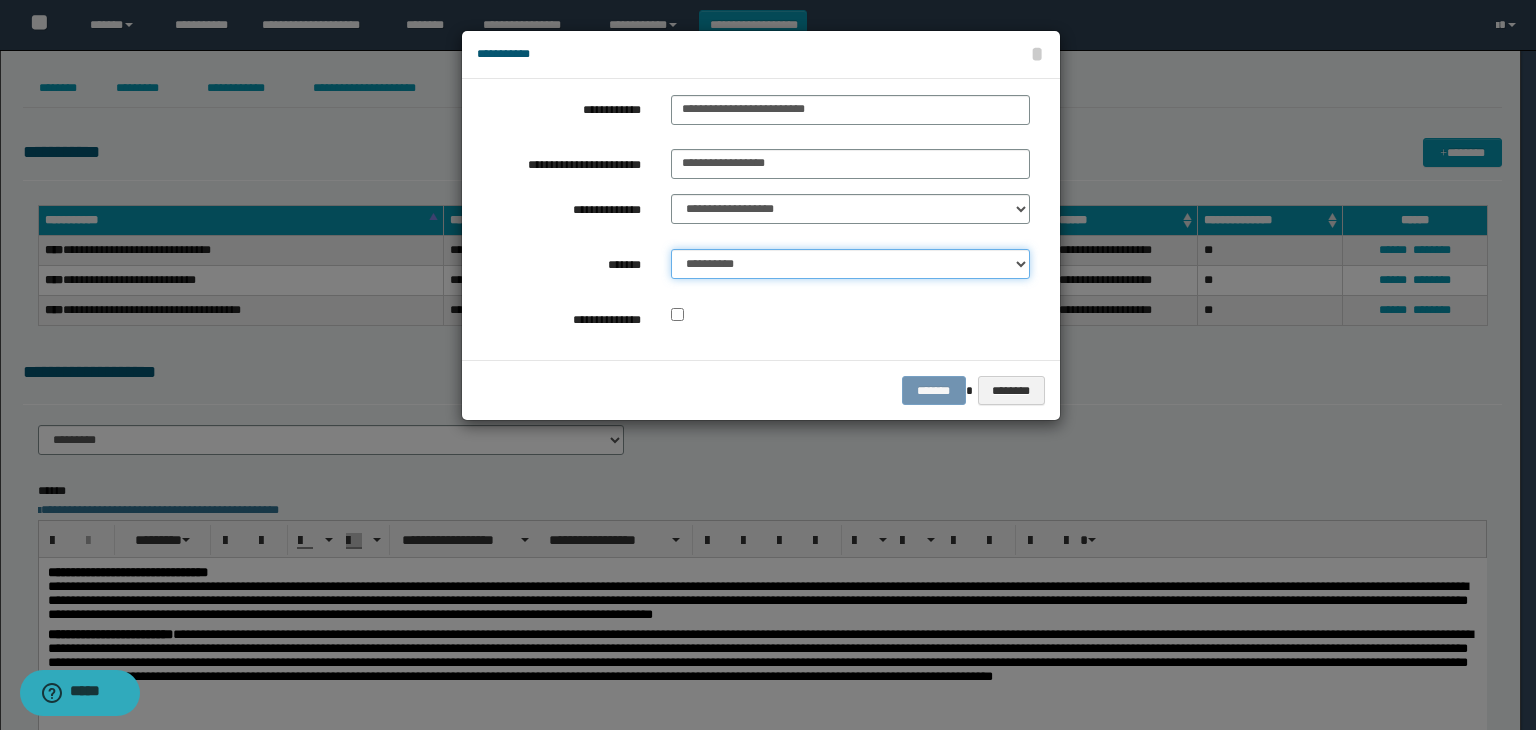 drag, startPoint x: 784, startPoint y: 261, endPoint x: 789, endPoint y: 273, distance: 13 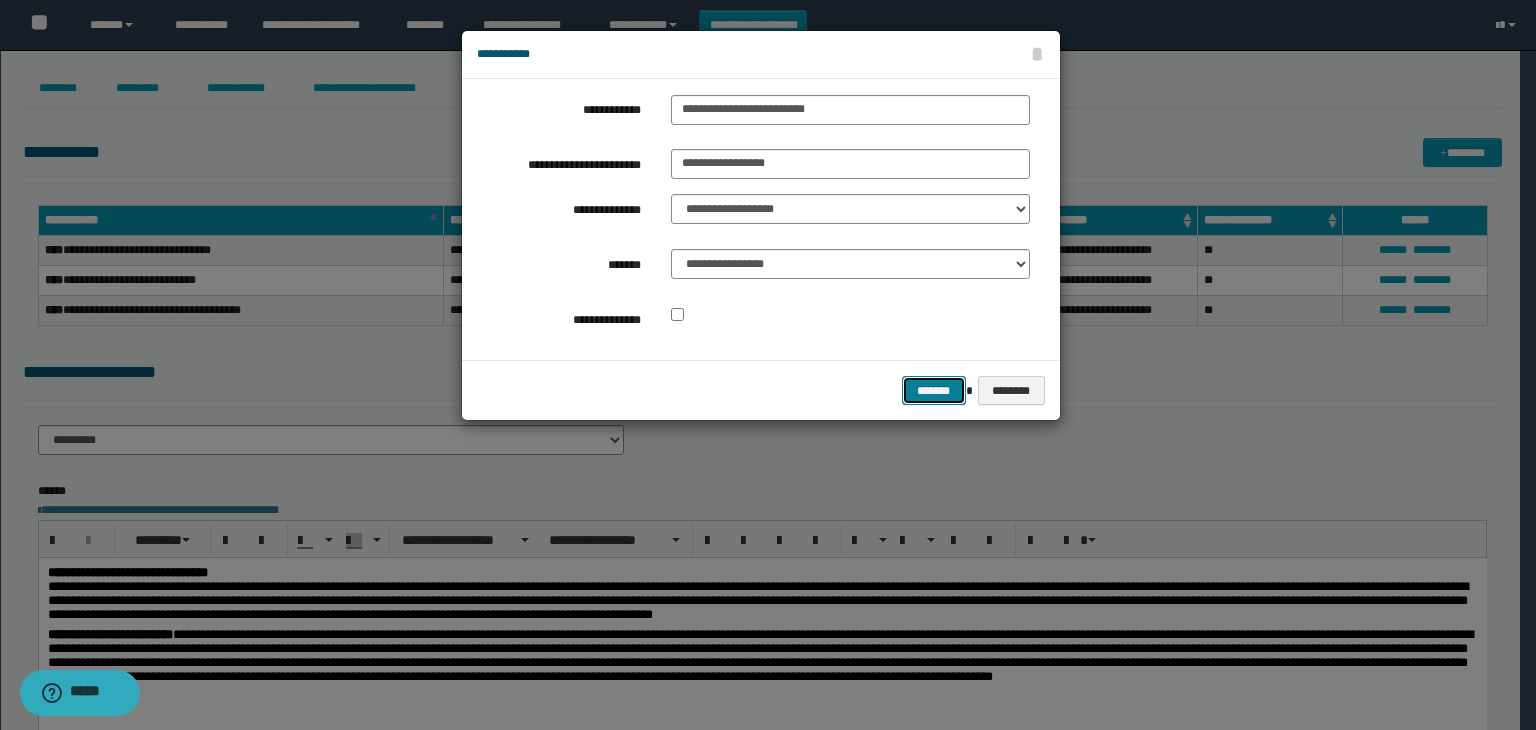click on "*******" at bounding box center (934, 391) 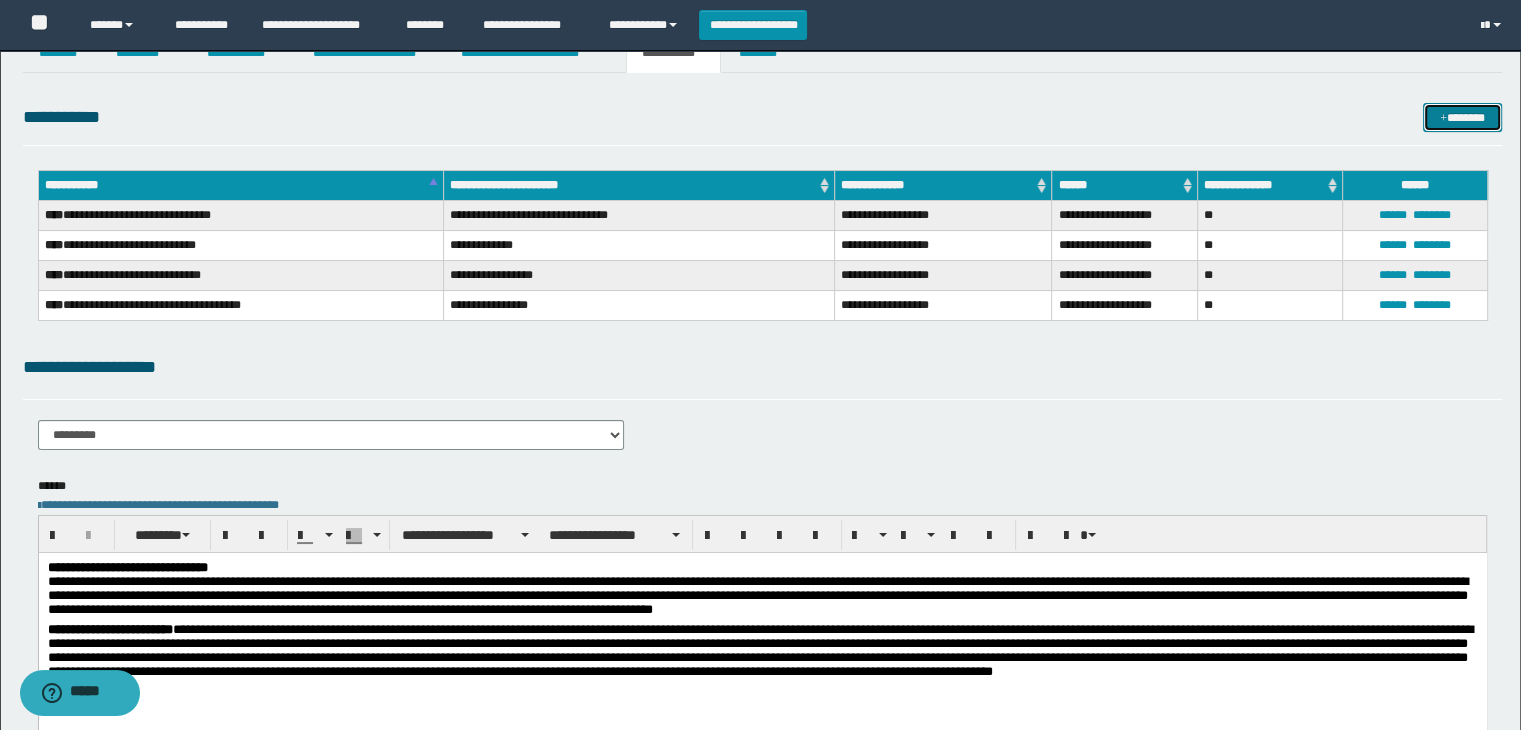 scroll, scrollTop: 0, scrollLeft: 0, axis: both 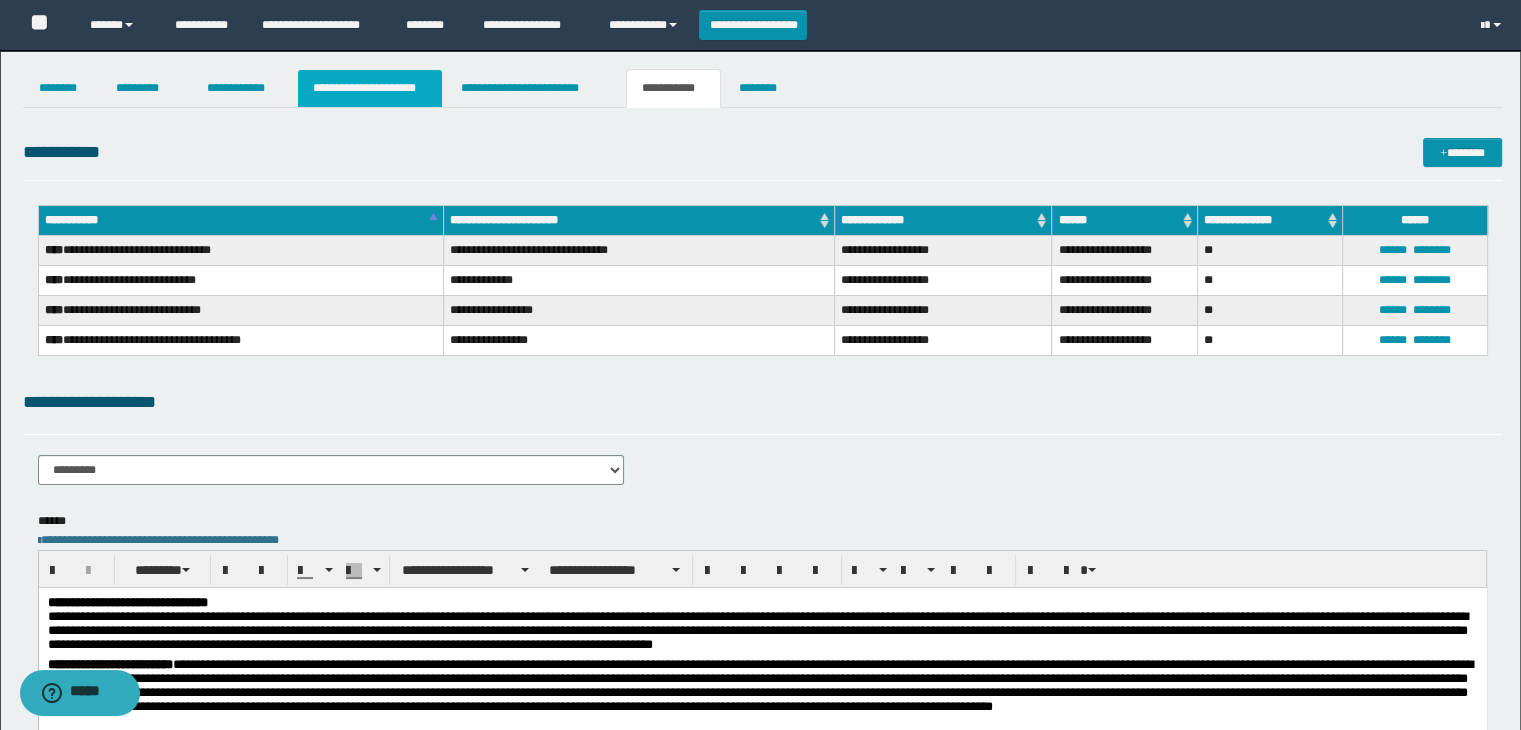 click on "**********" at bounding box center (370, 88) 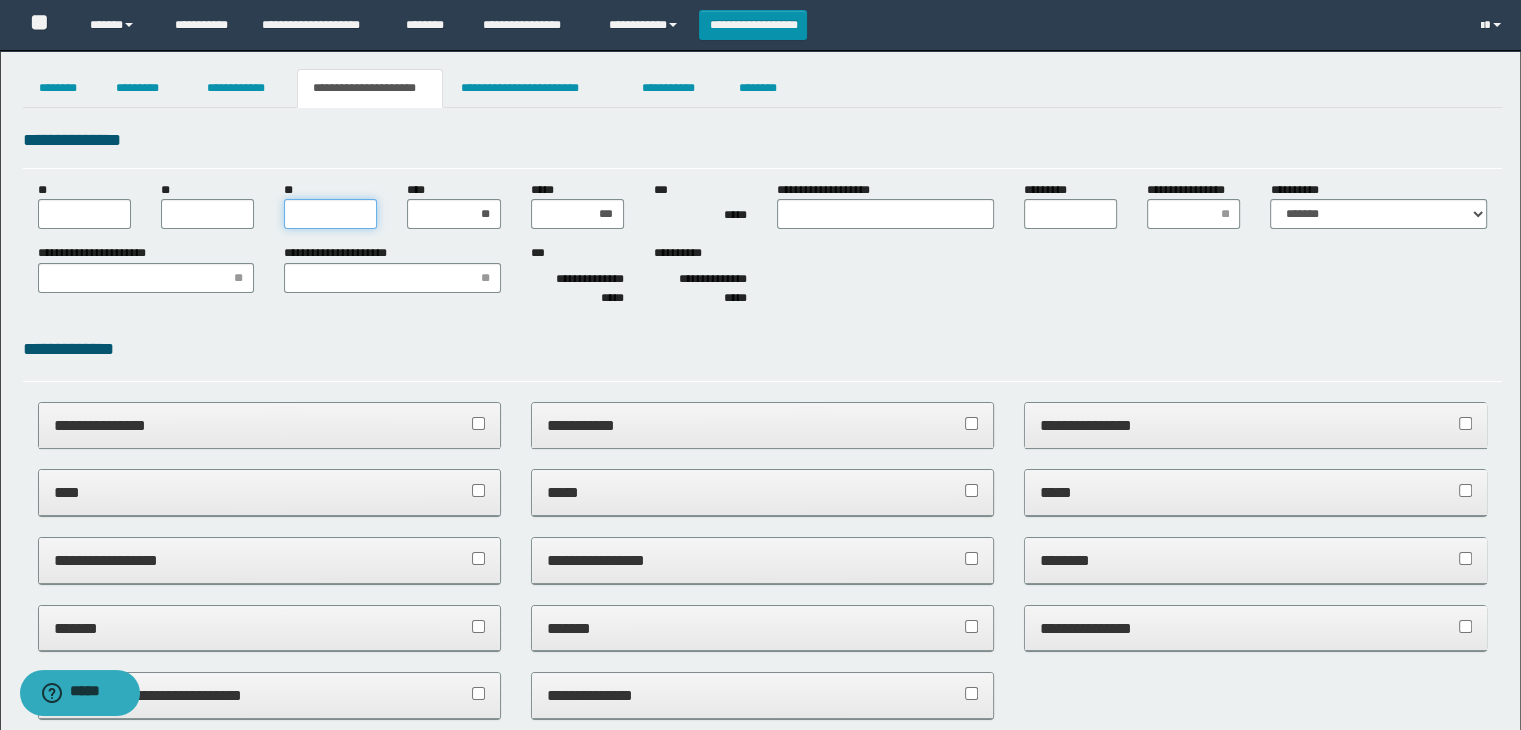 click on "**" at bounding box center (330, 214) 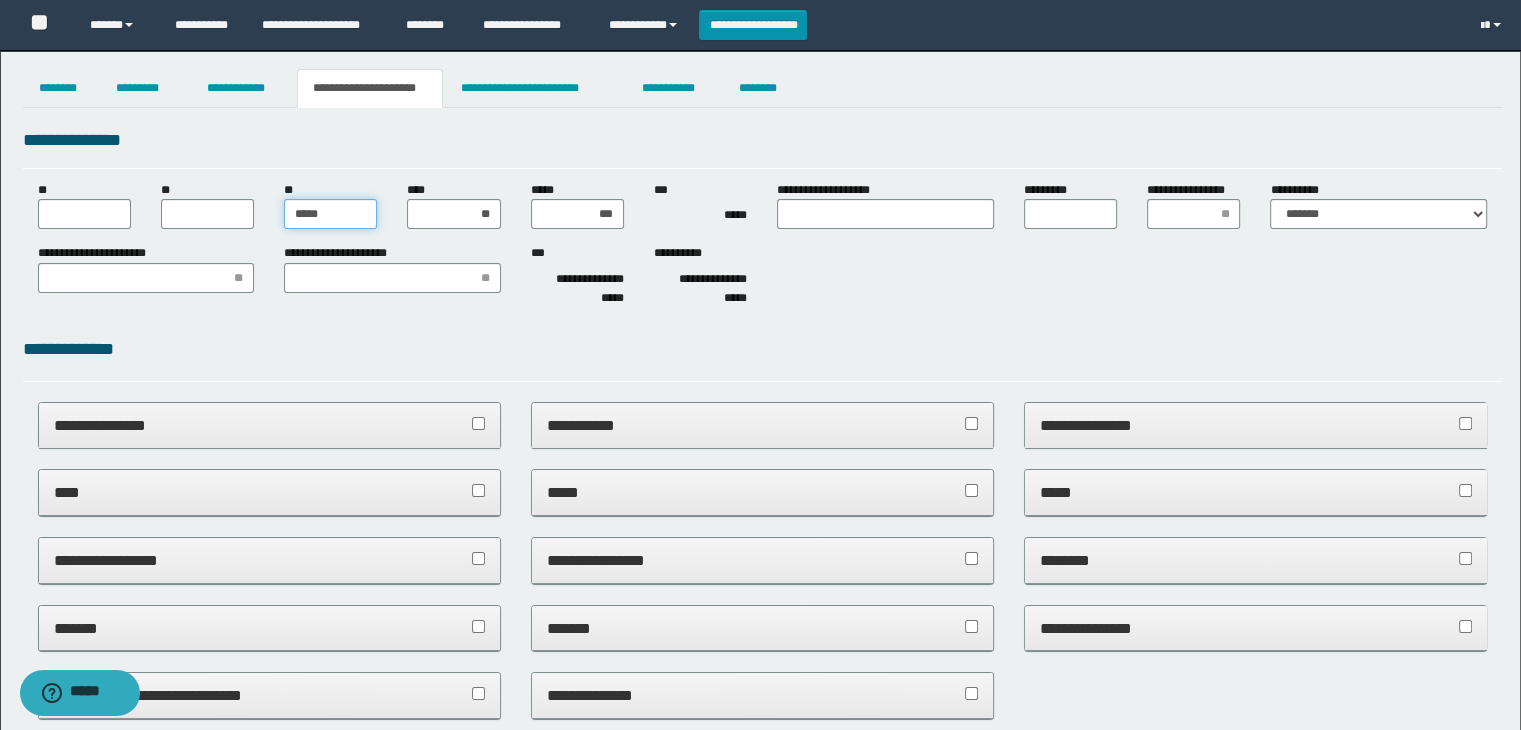 type on "******" 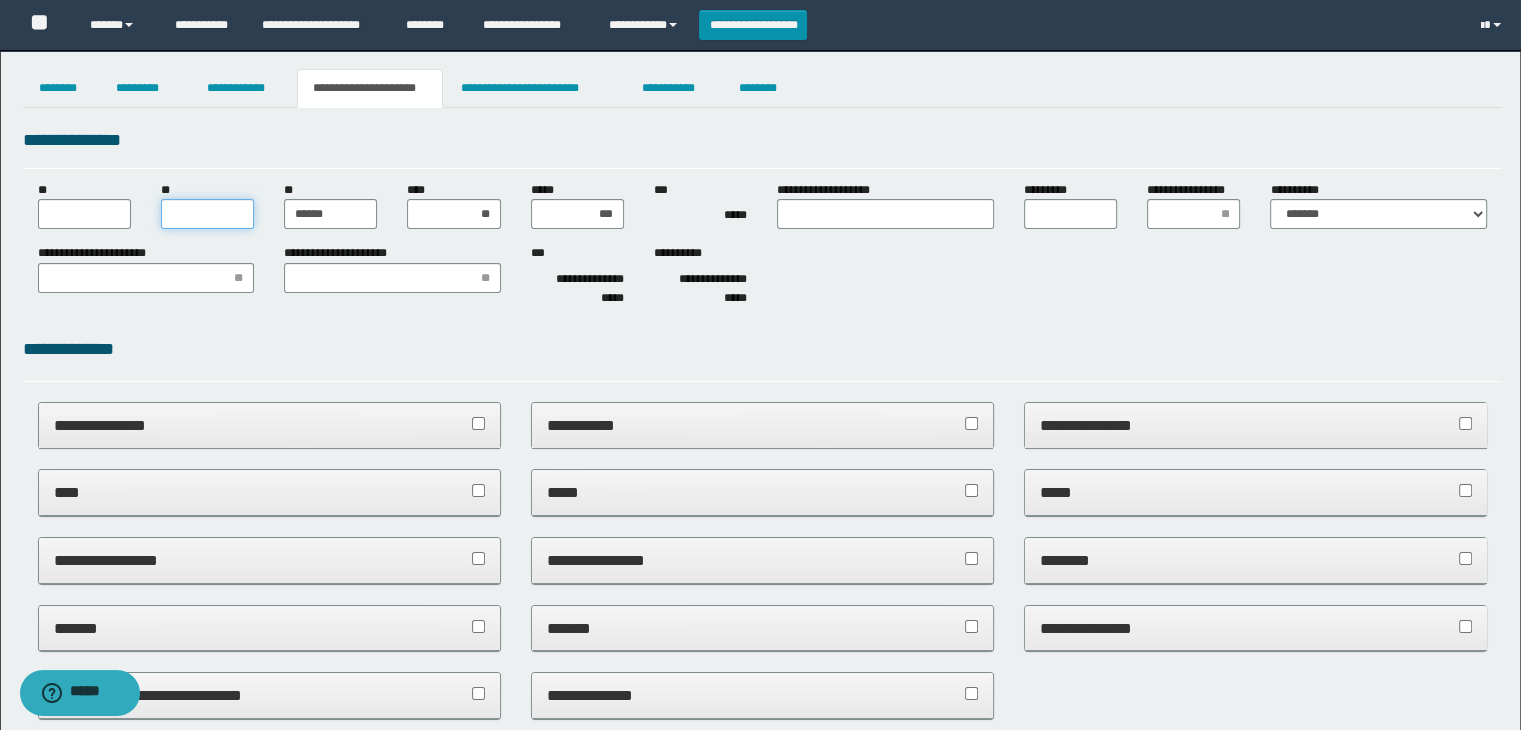 click on "**" at bounding box center (207, 214) 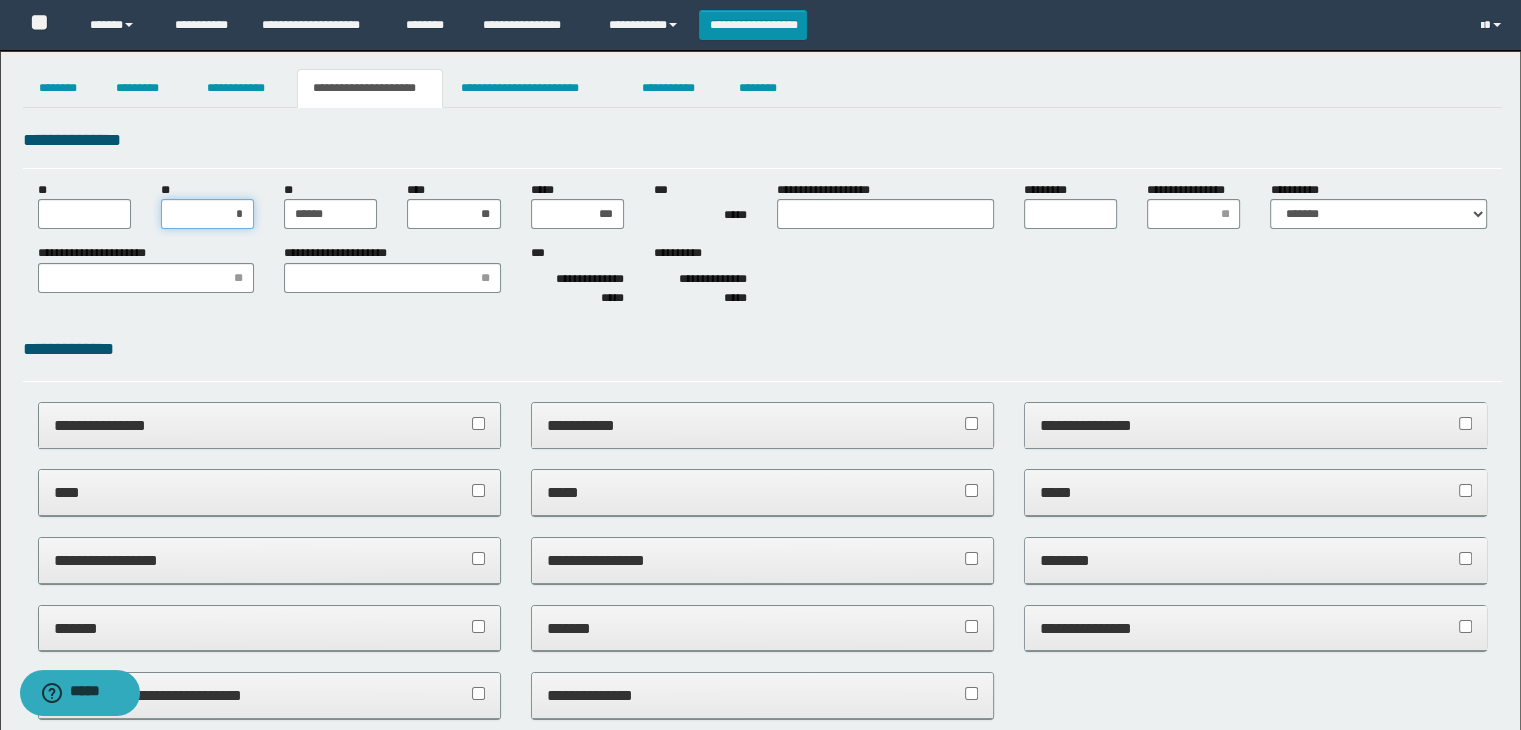 type on "**" 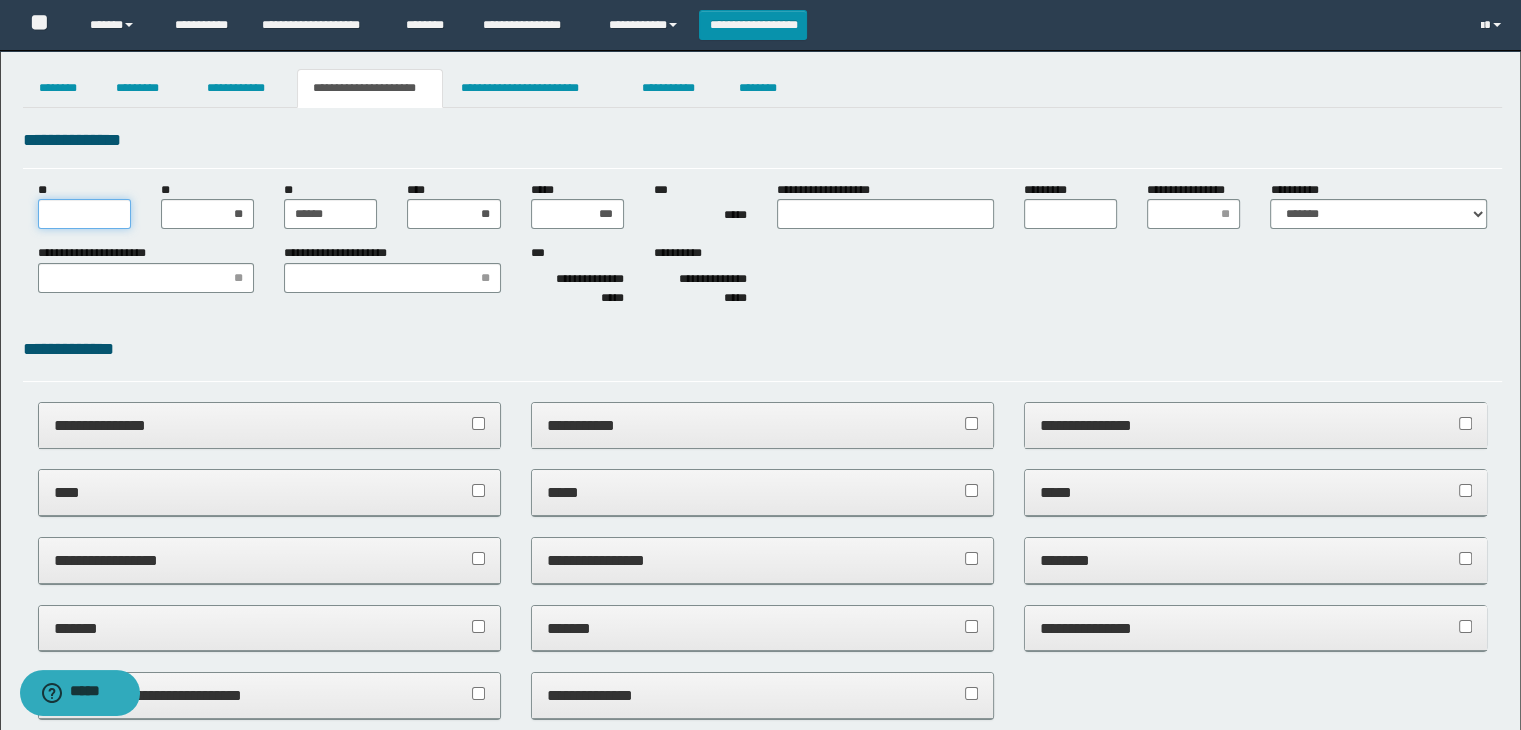 click on "**" at bounding box center [84, 214] 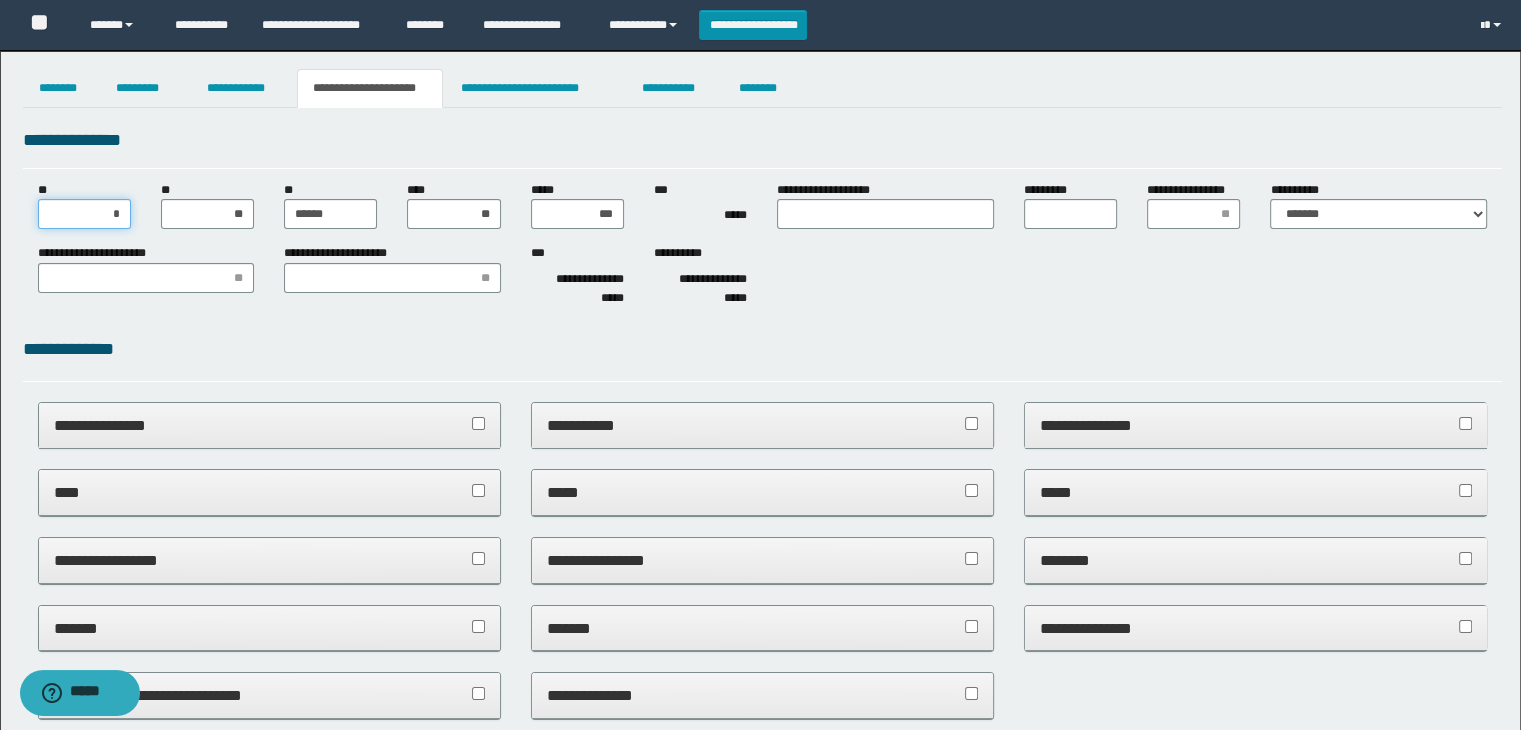 type on "**" 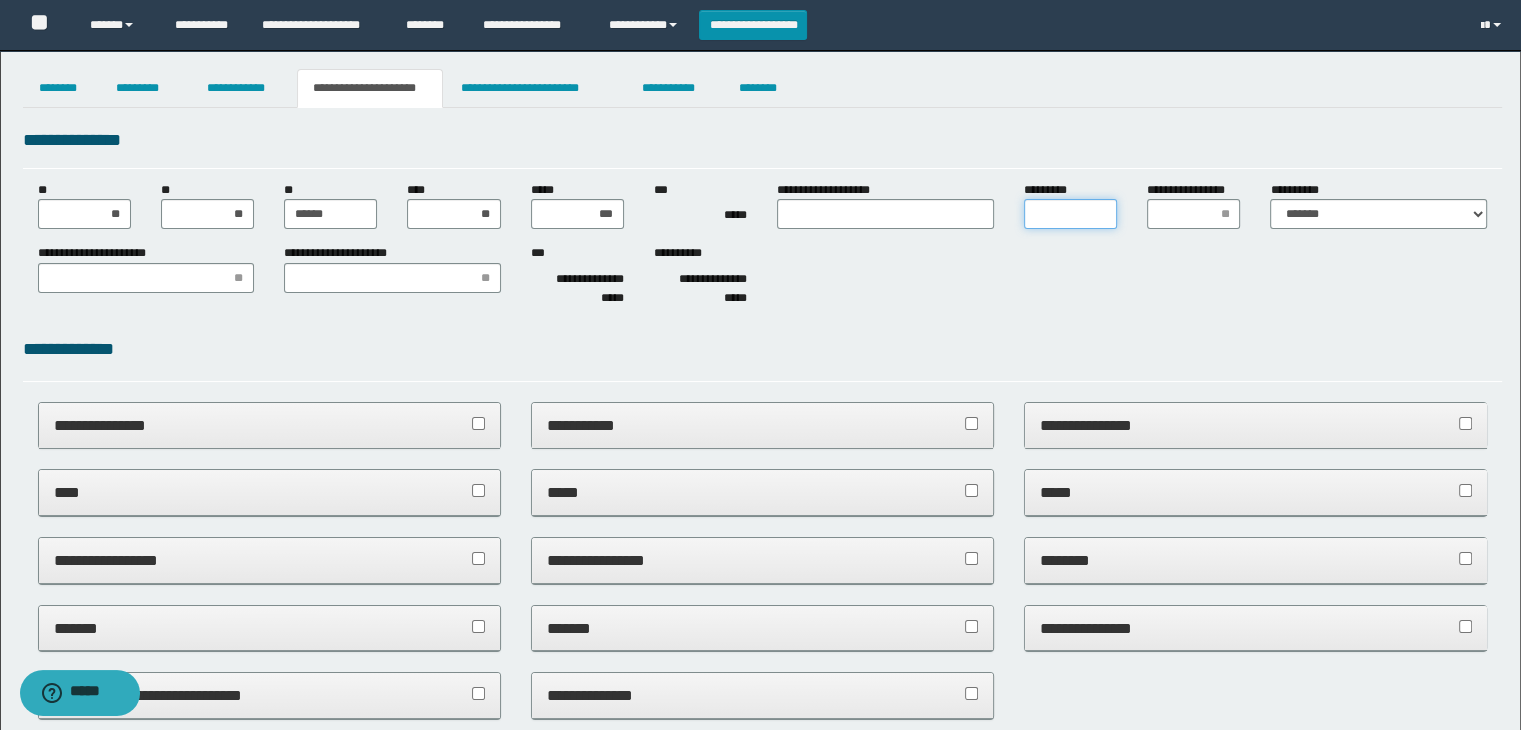 click on "*********" at bounding box center (1070, 214) 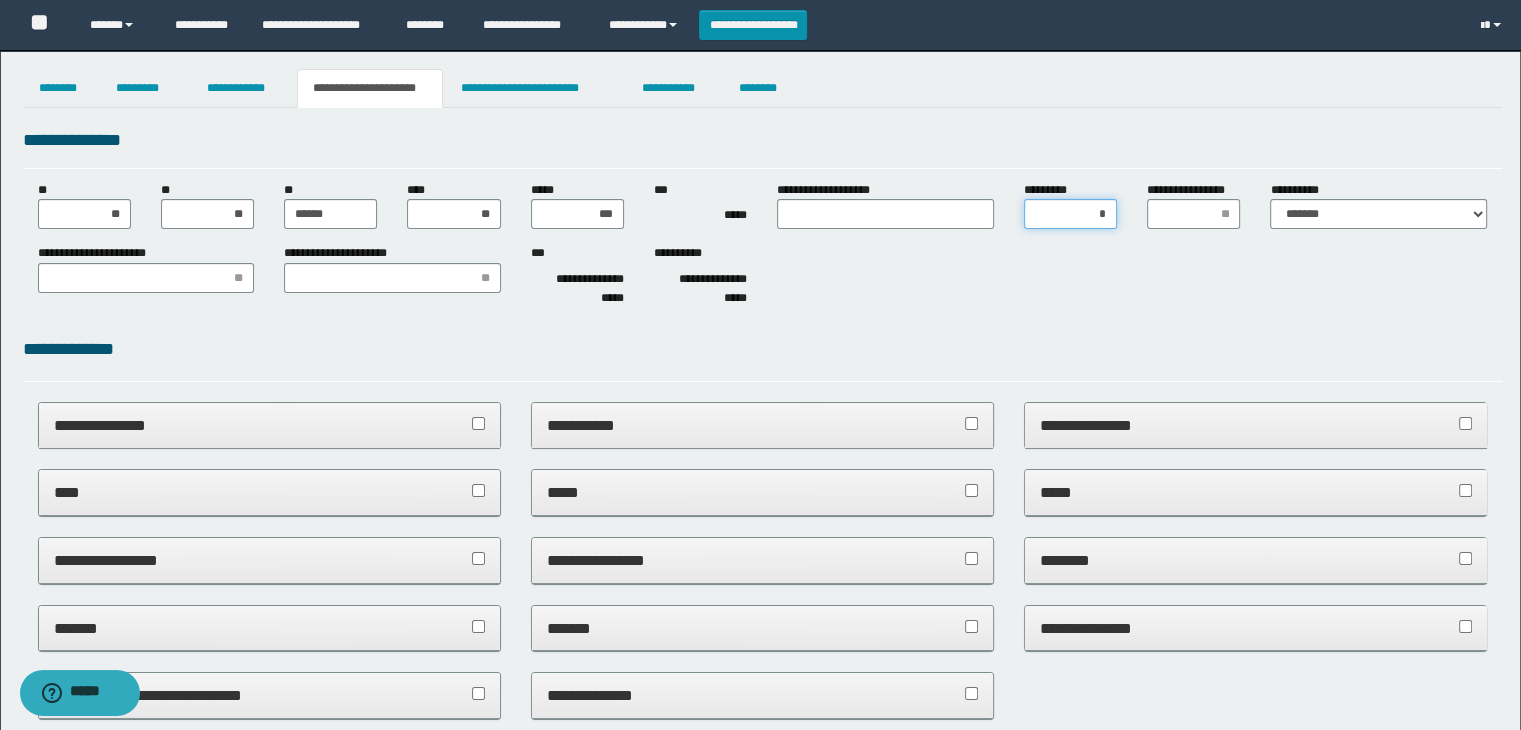 type on "**" 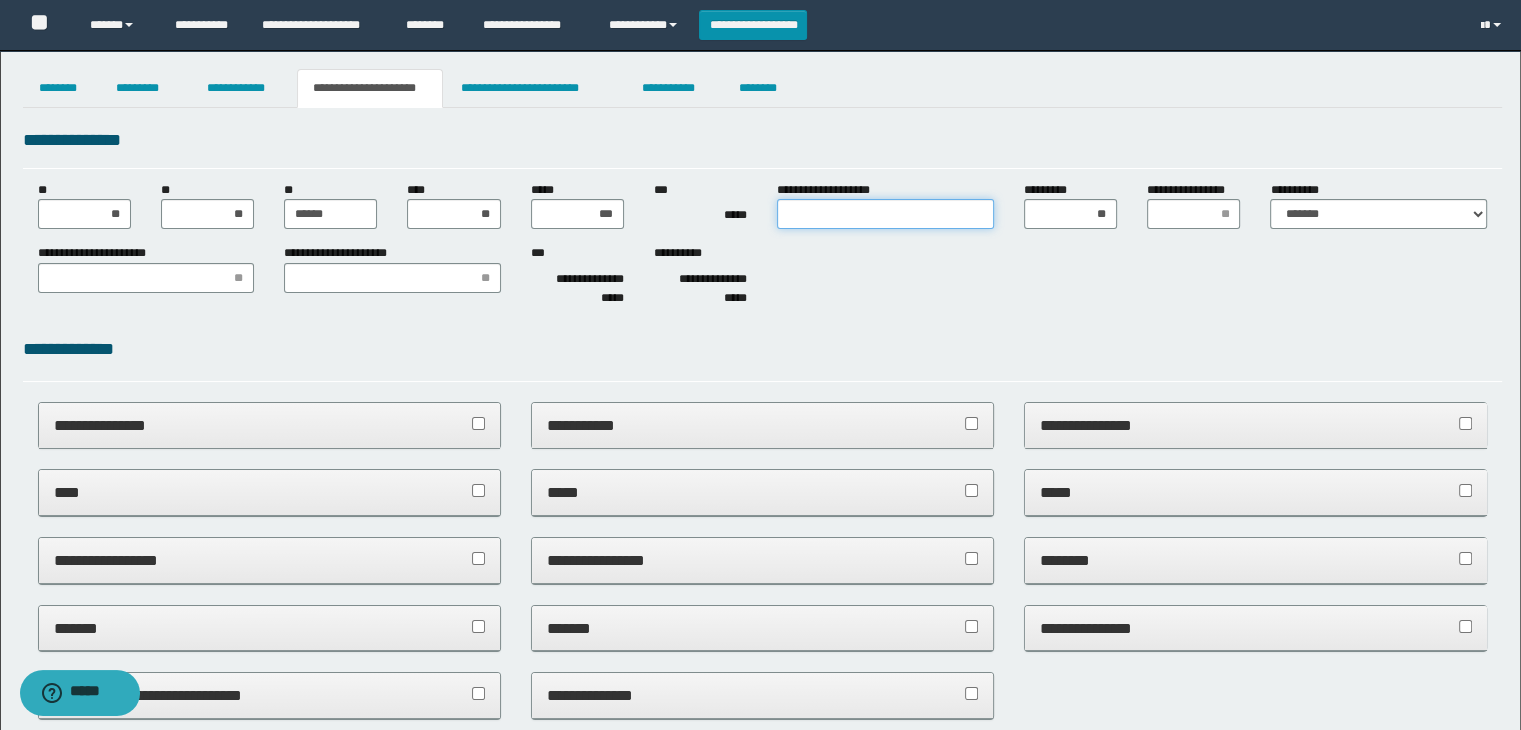 click on "**********" at bounding box center (885, 214) 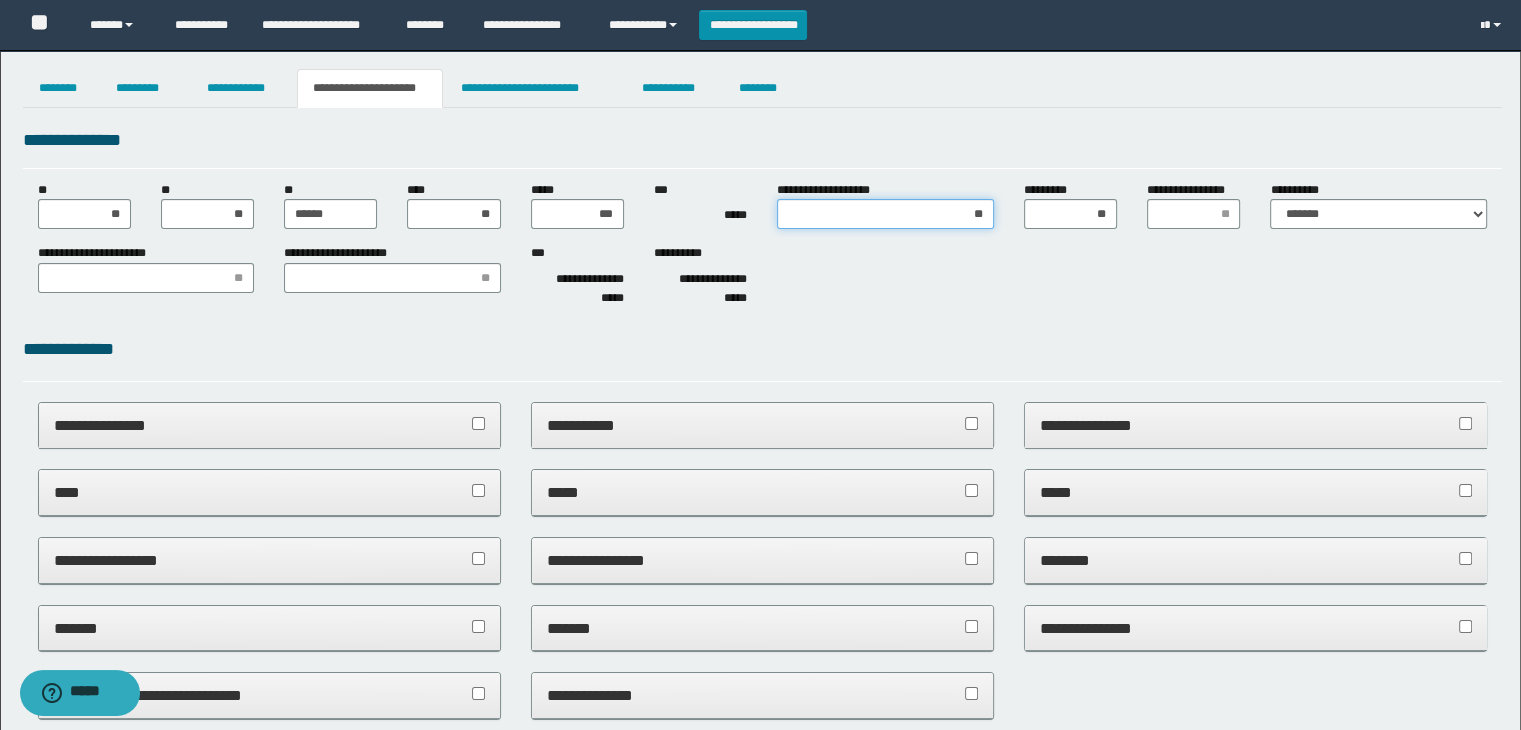 type on "***" 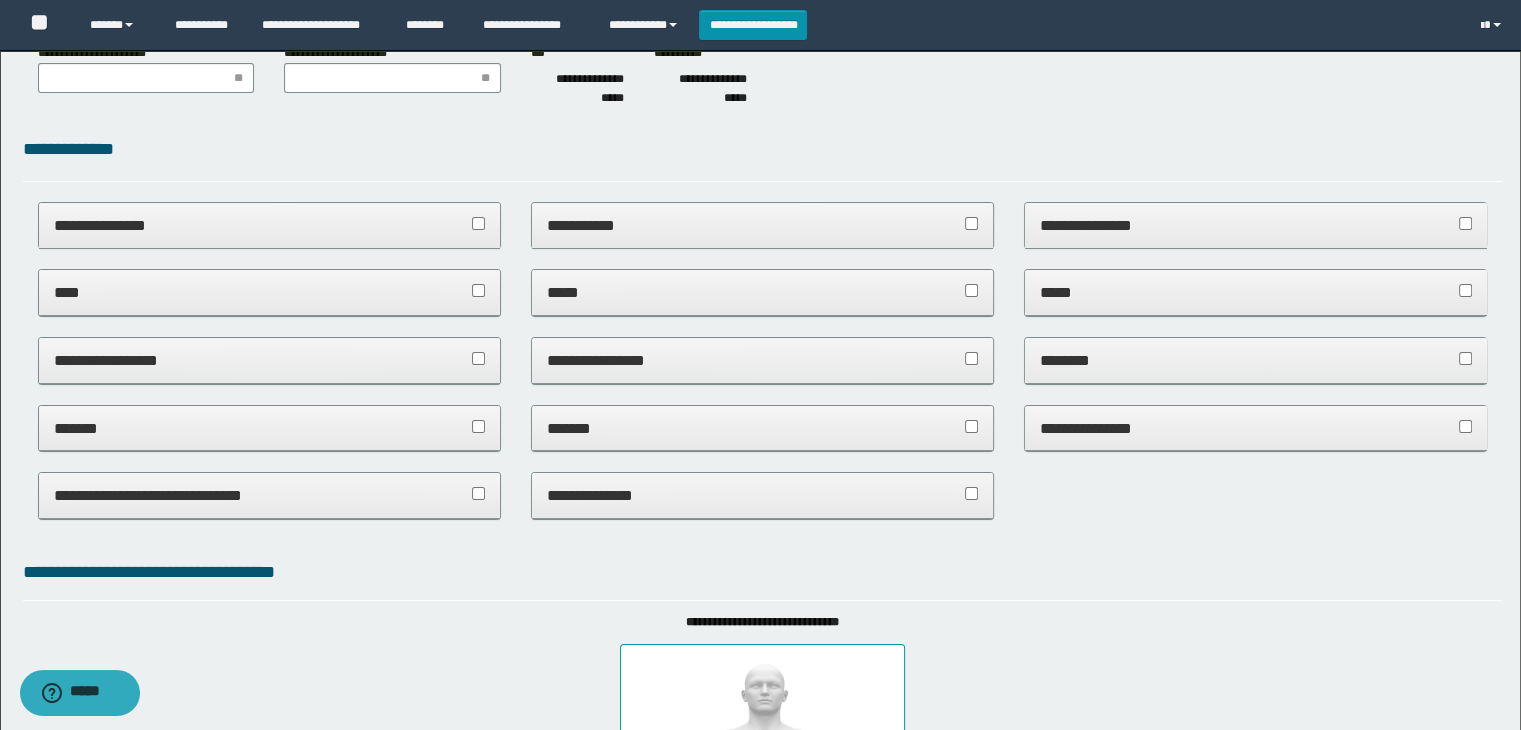 scroll, scrollTop: 0, scrollLeft: 0, axis: both 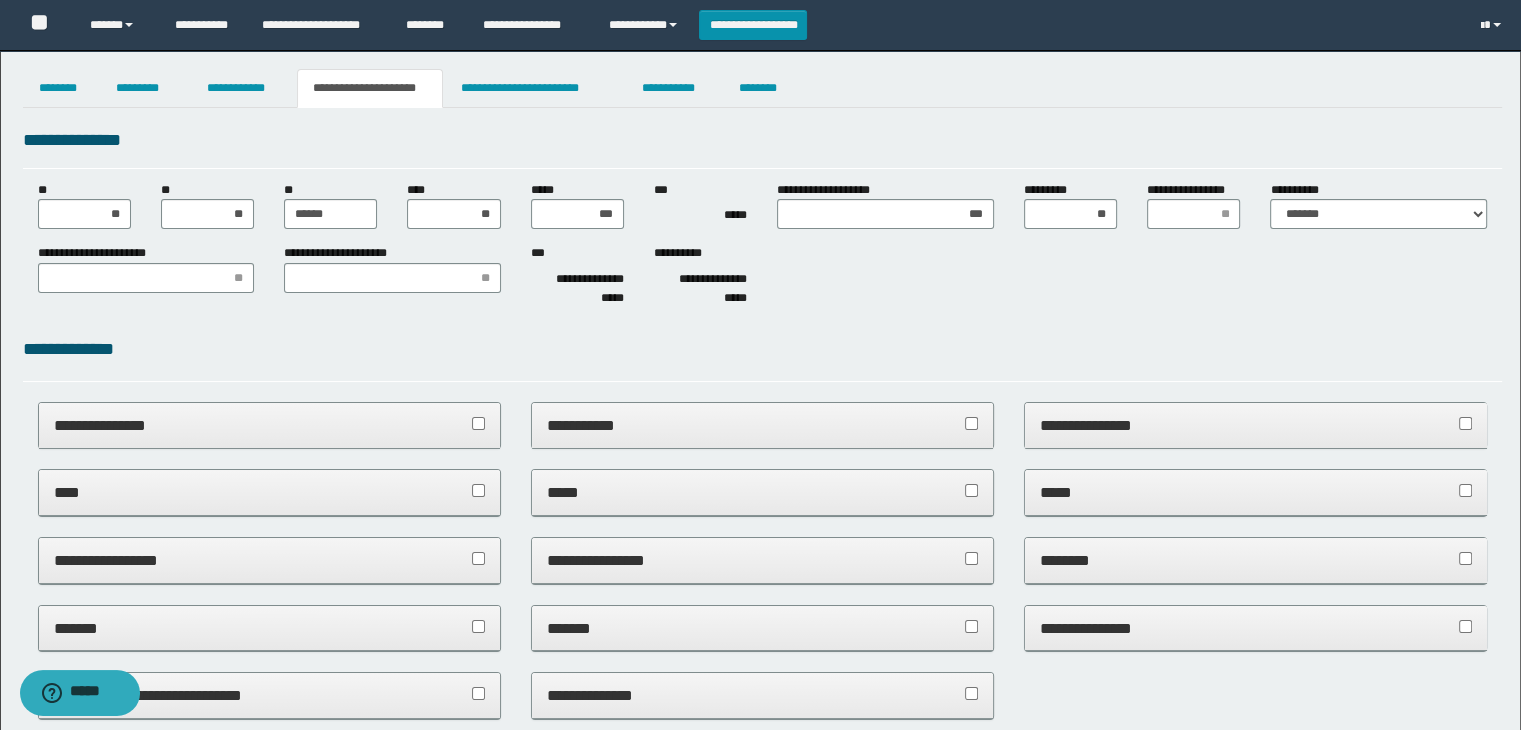 click on "**********" at bounding box center (763, 349) 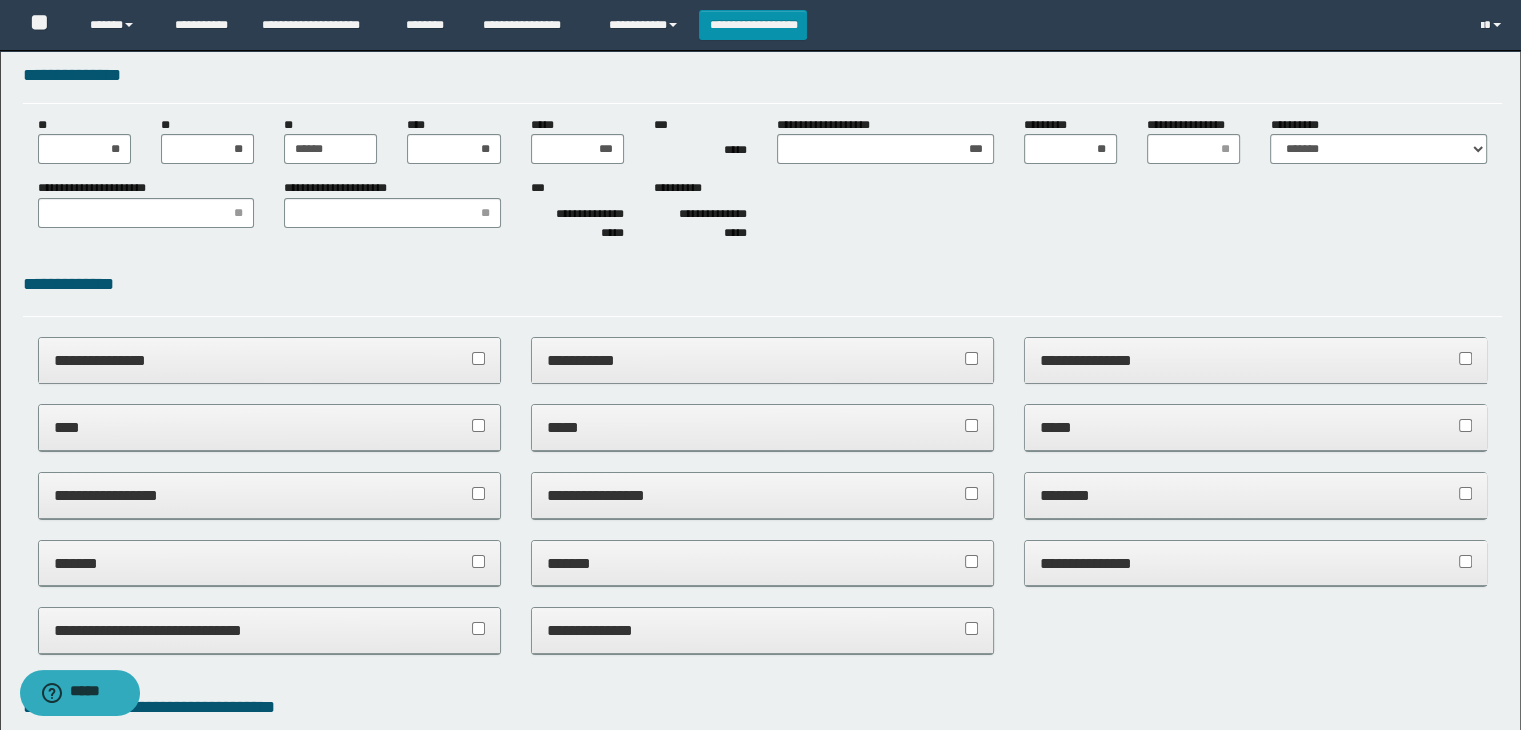 scroll, scrollTop: 200, scrollLeft: 0, axis: vertical 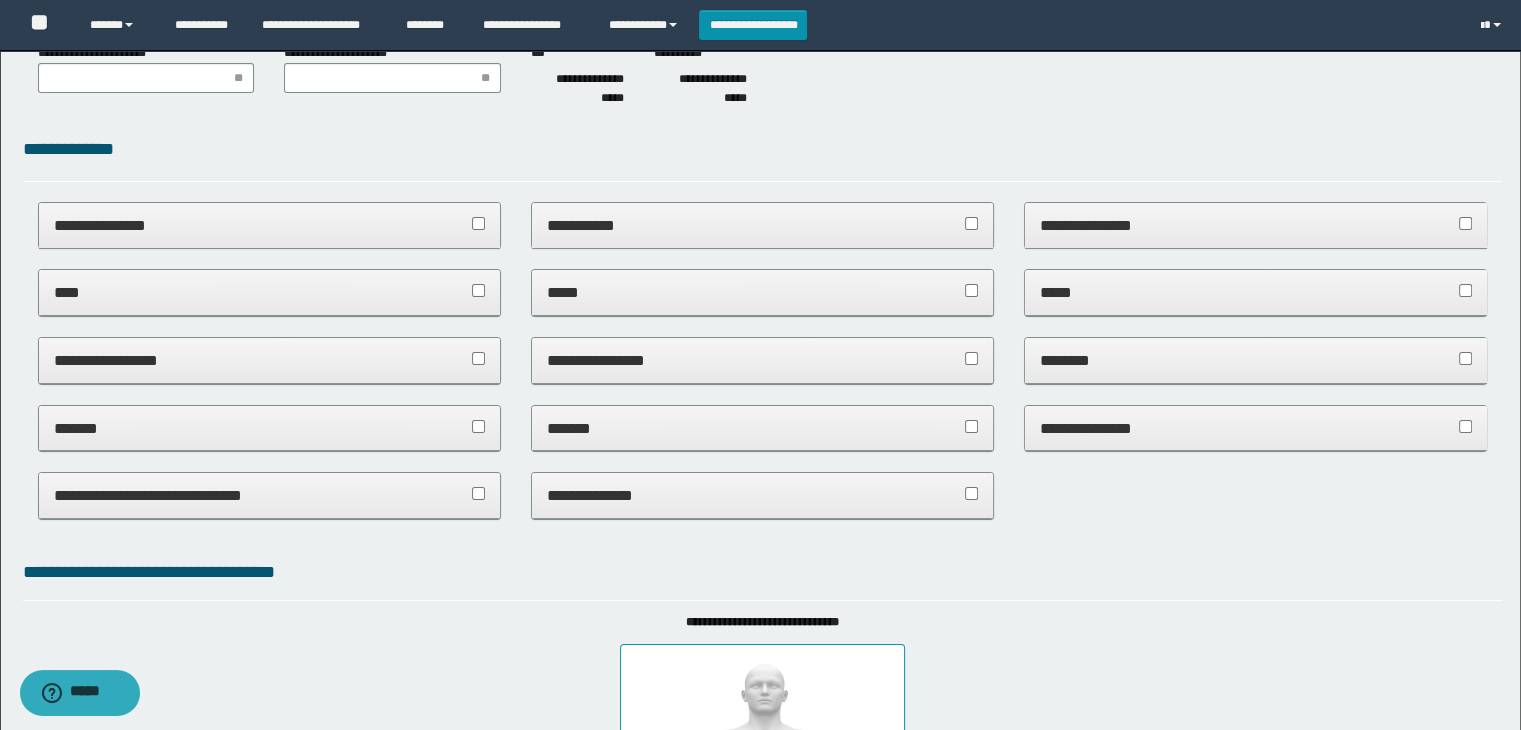 click on "****" at bounding box center (270, 292) 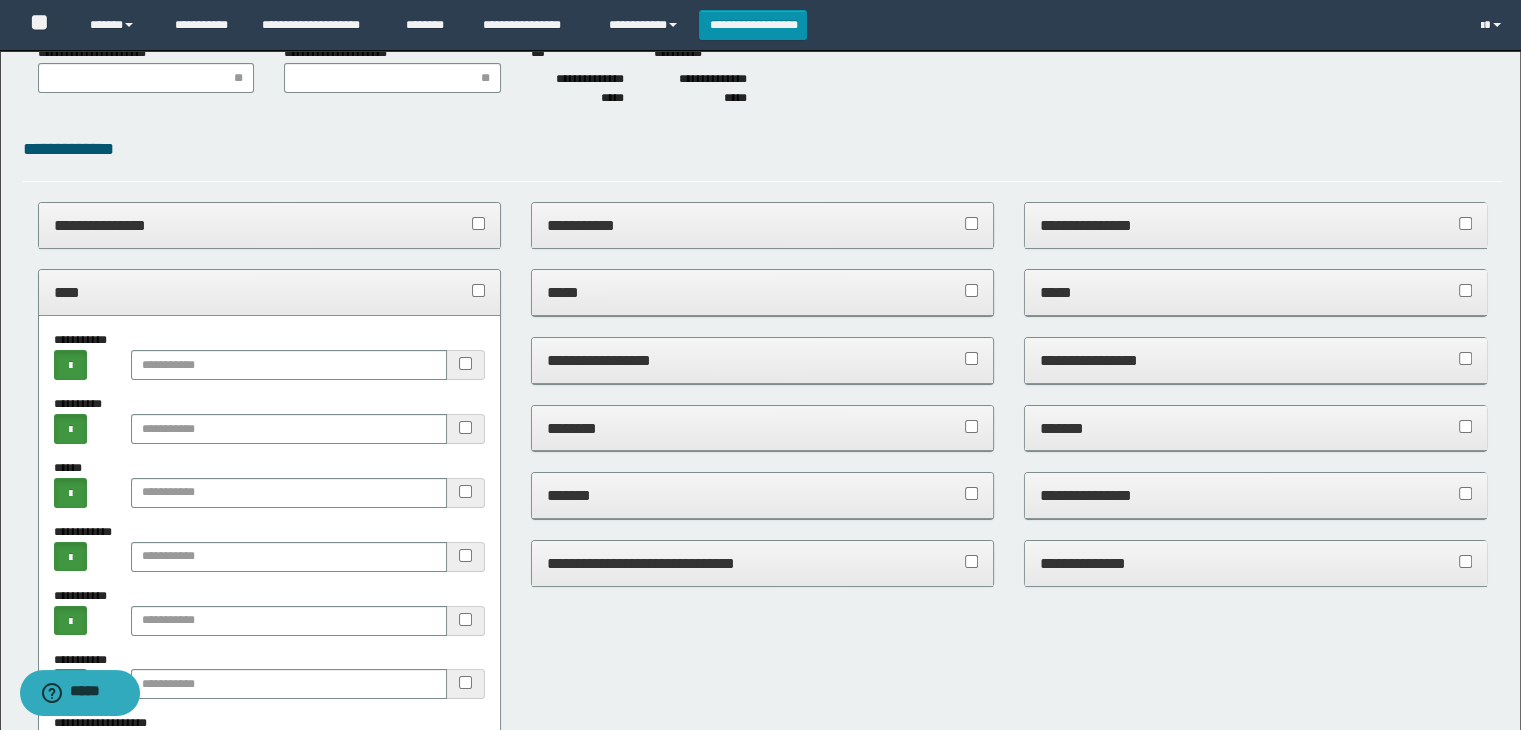 click on "**********" at bounding box center [270, 225] 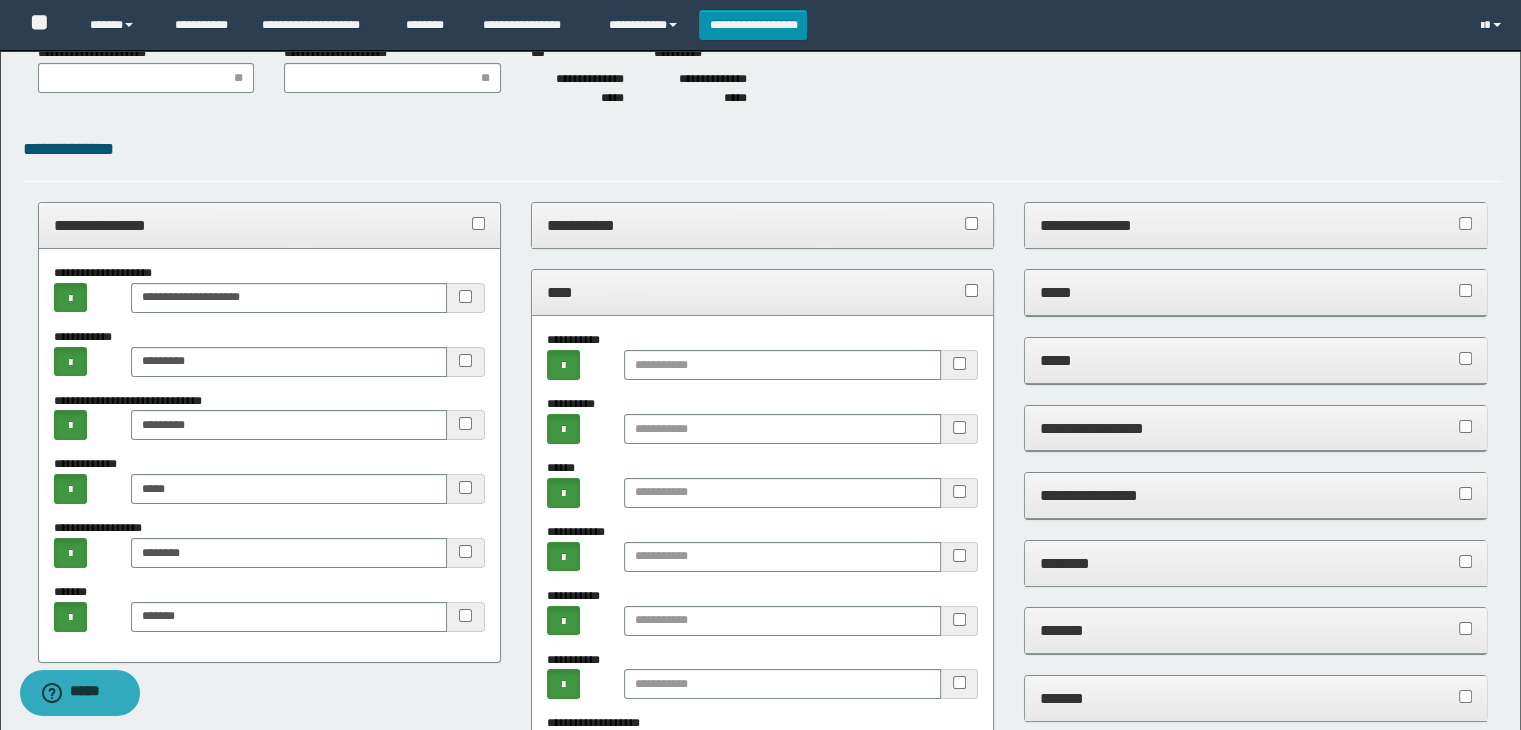 click on "**********" at bounding box center (270, 225) 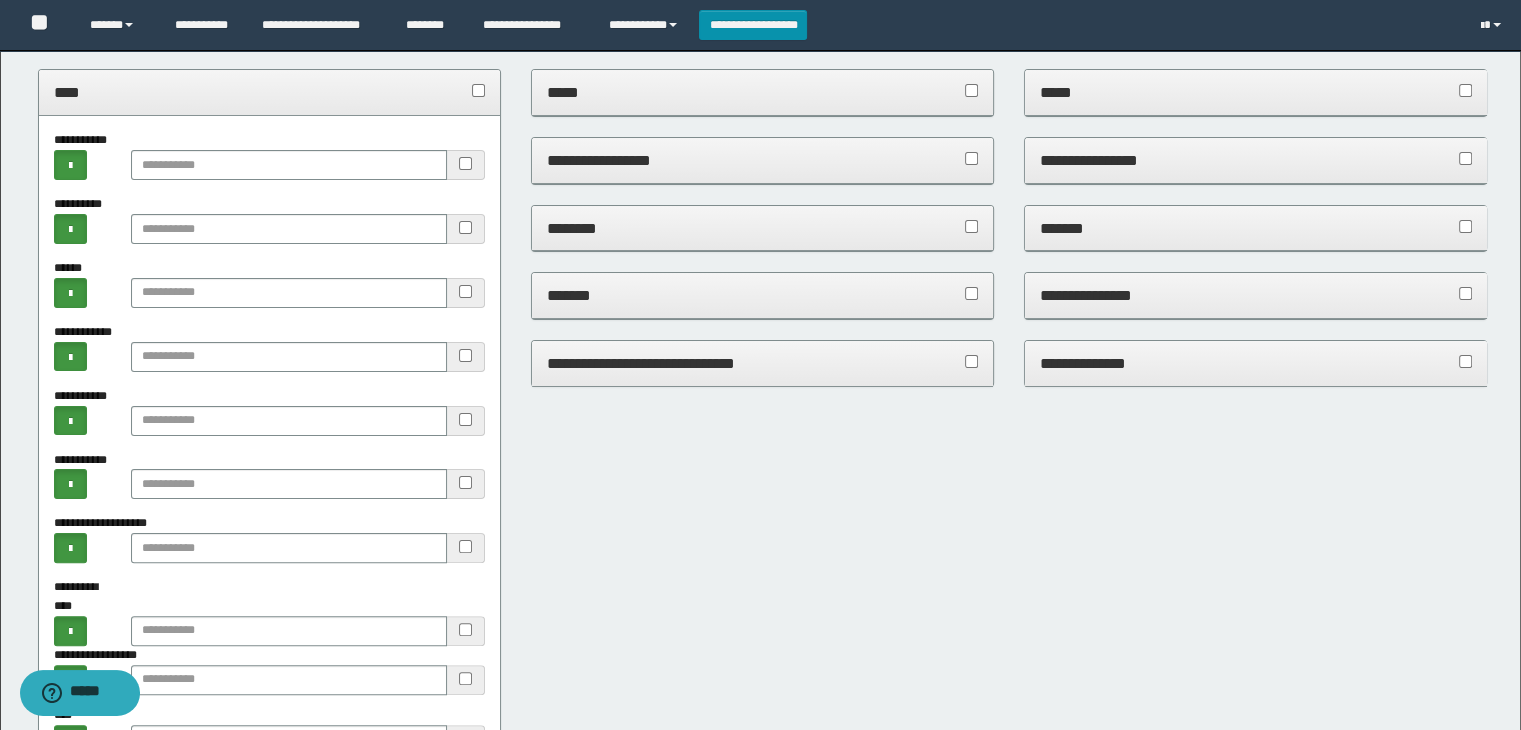 scroll, scrollTop: 600, scrollLeft: 0, axis: vertical 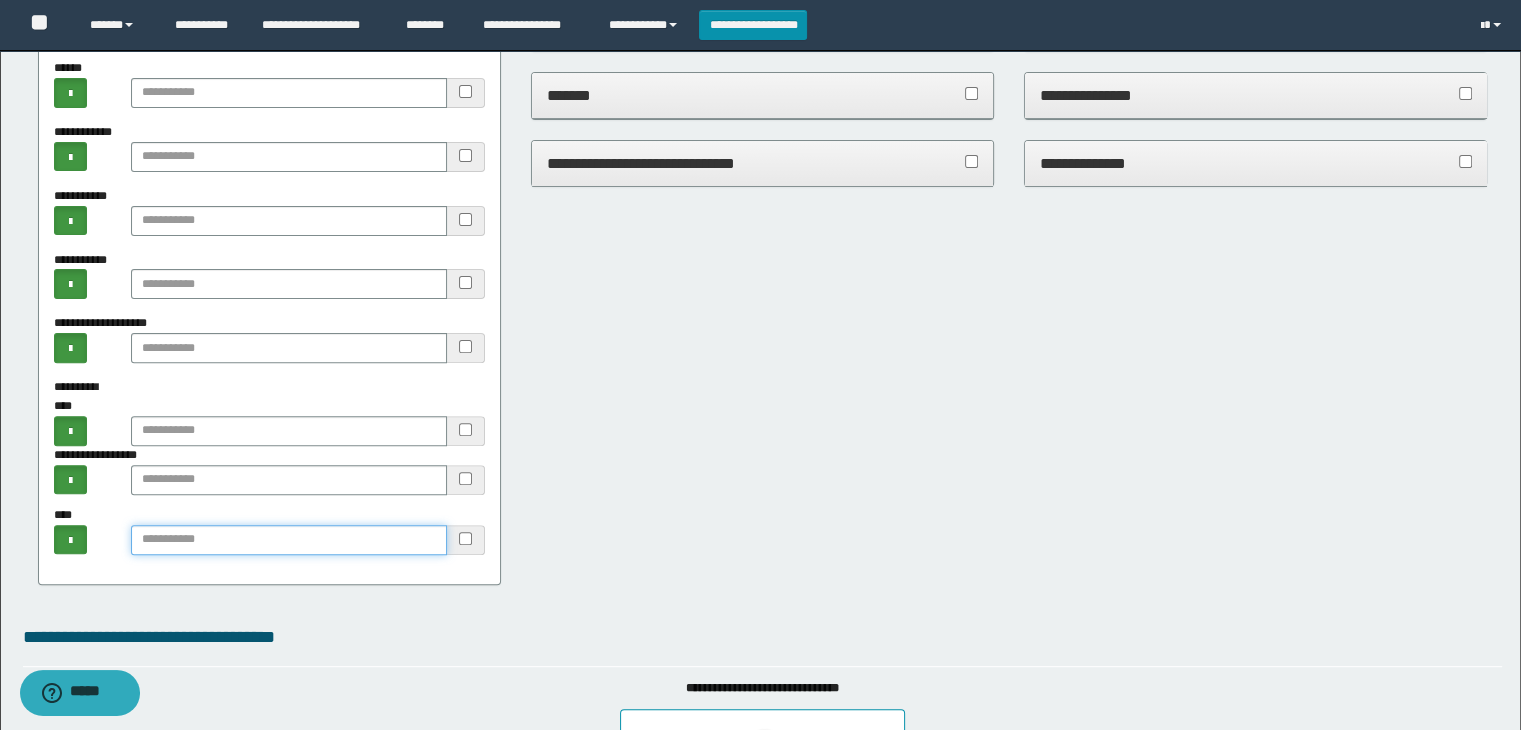 click at bounding box center (289, 540) 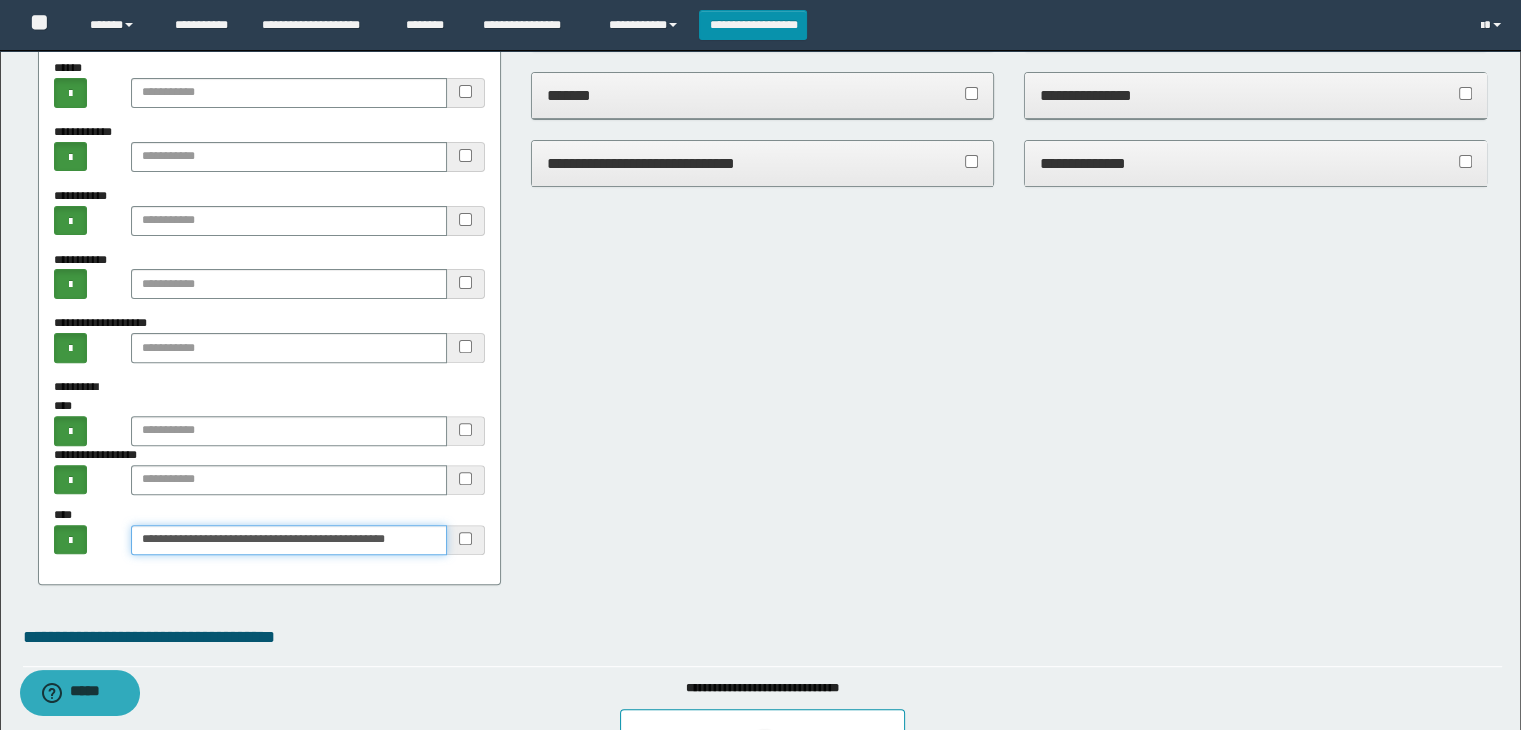 scroll, scrollTop: 0, scrollLeft: 11, axis: horizontal 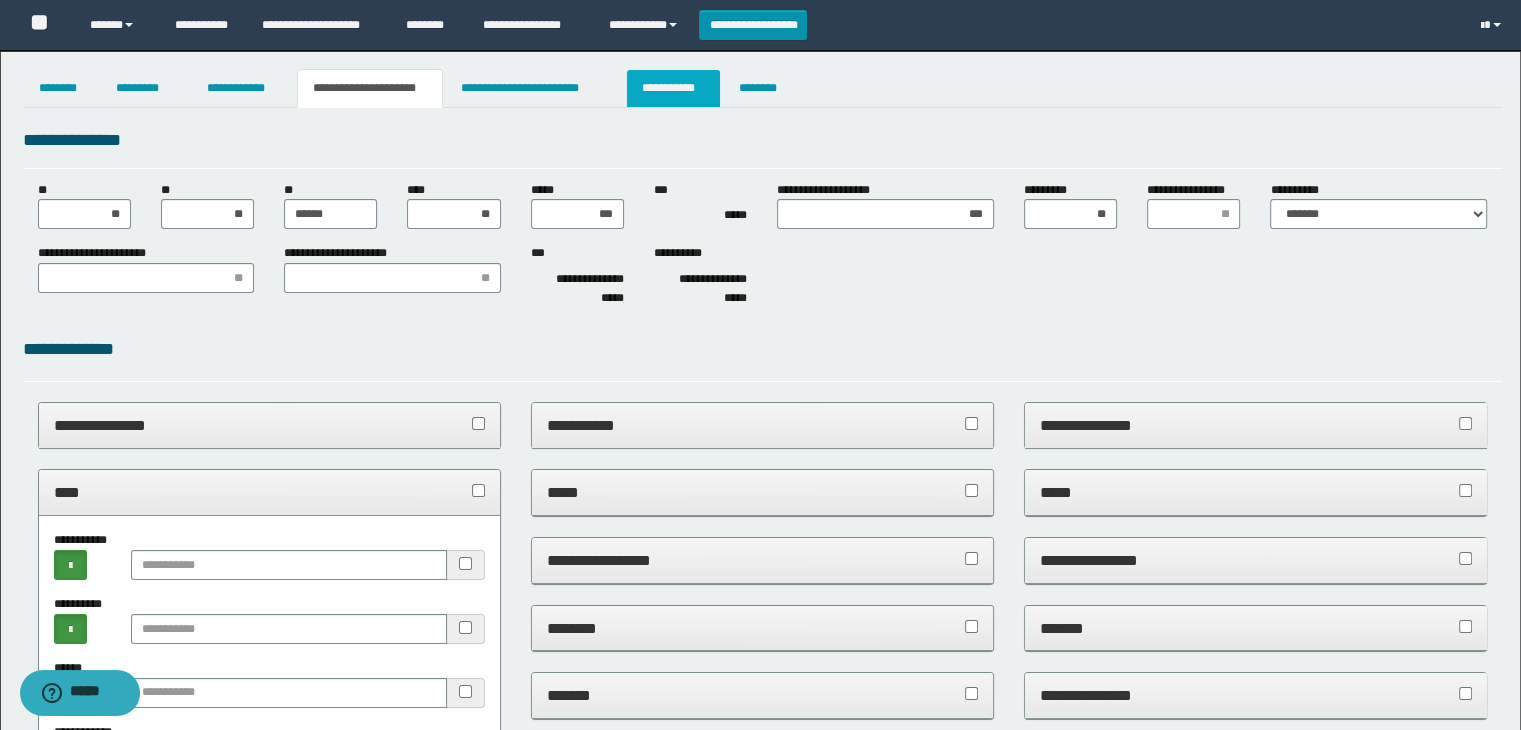 type on "**********" 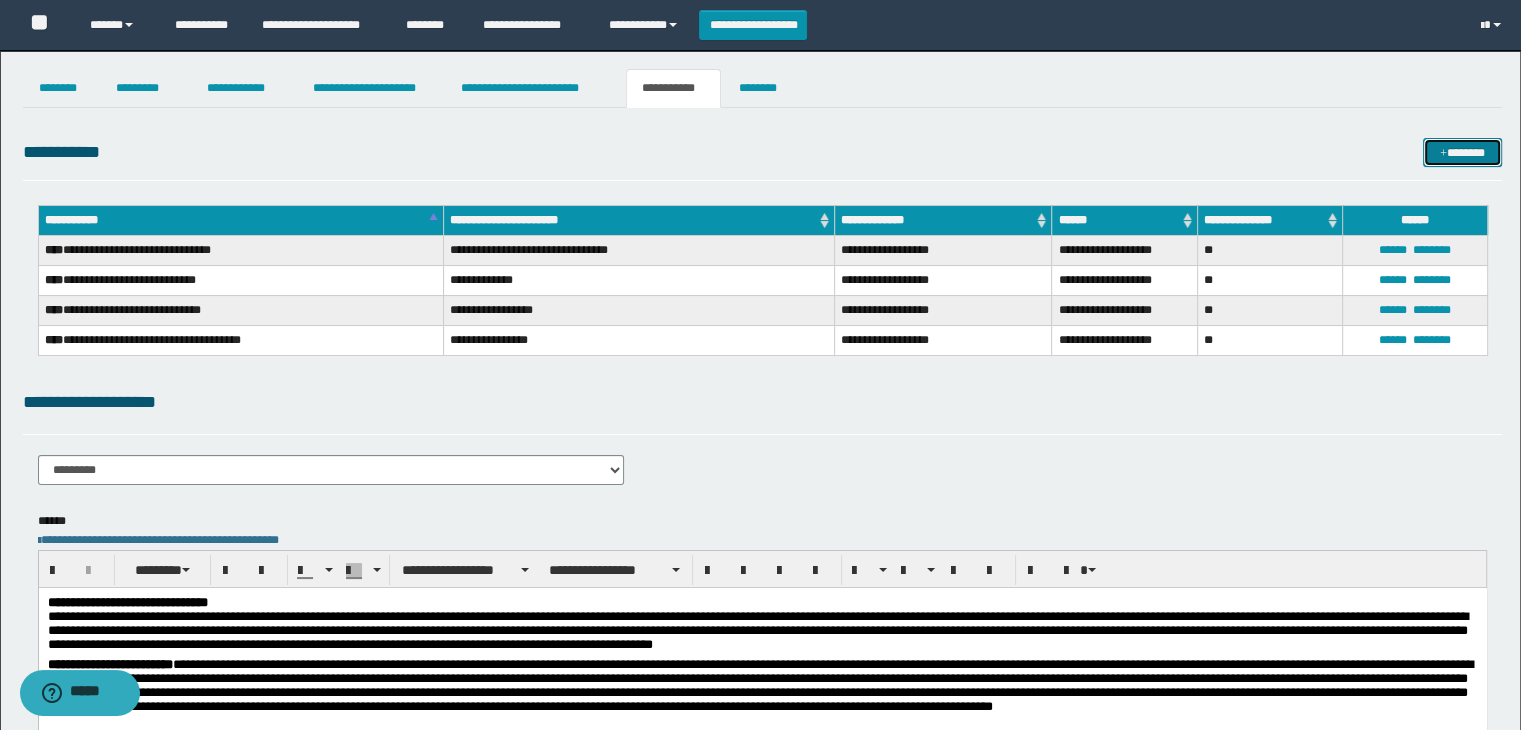 click on "*******" at bounding box center (1462, 153) 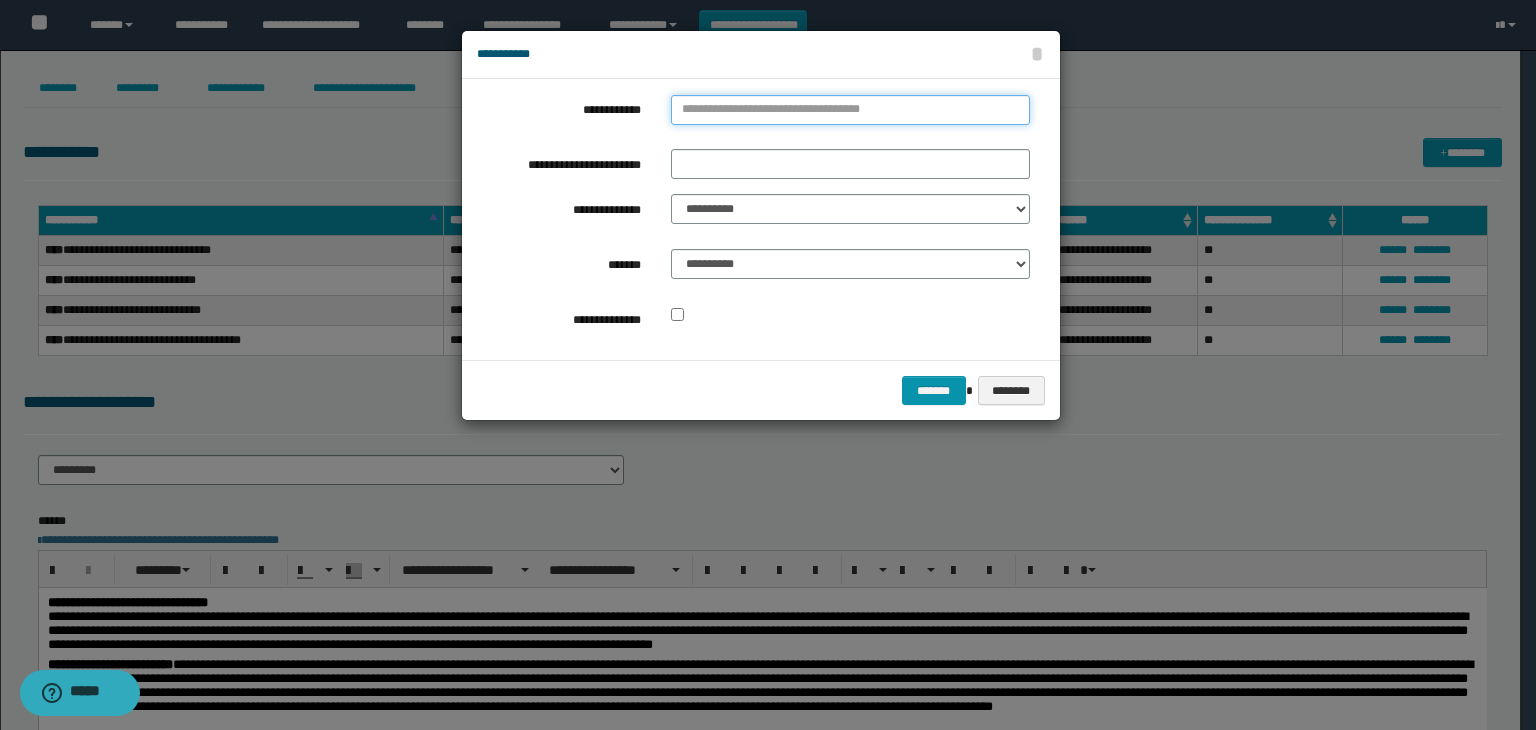 type on "**********" 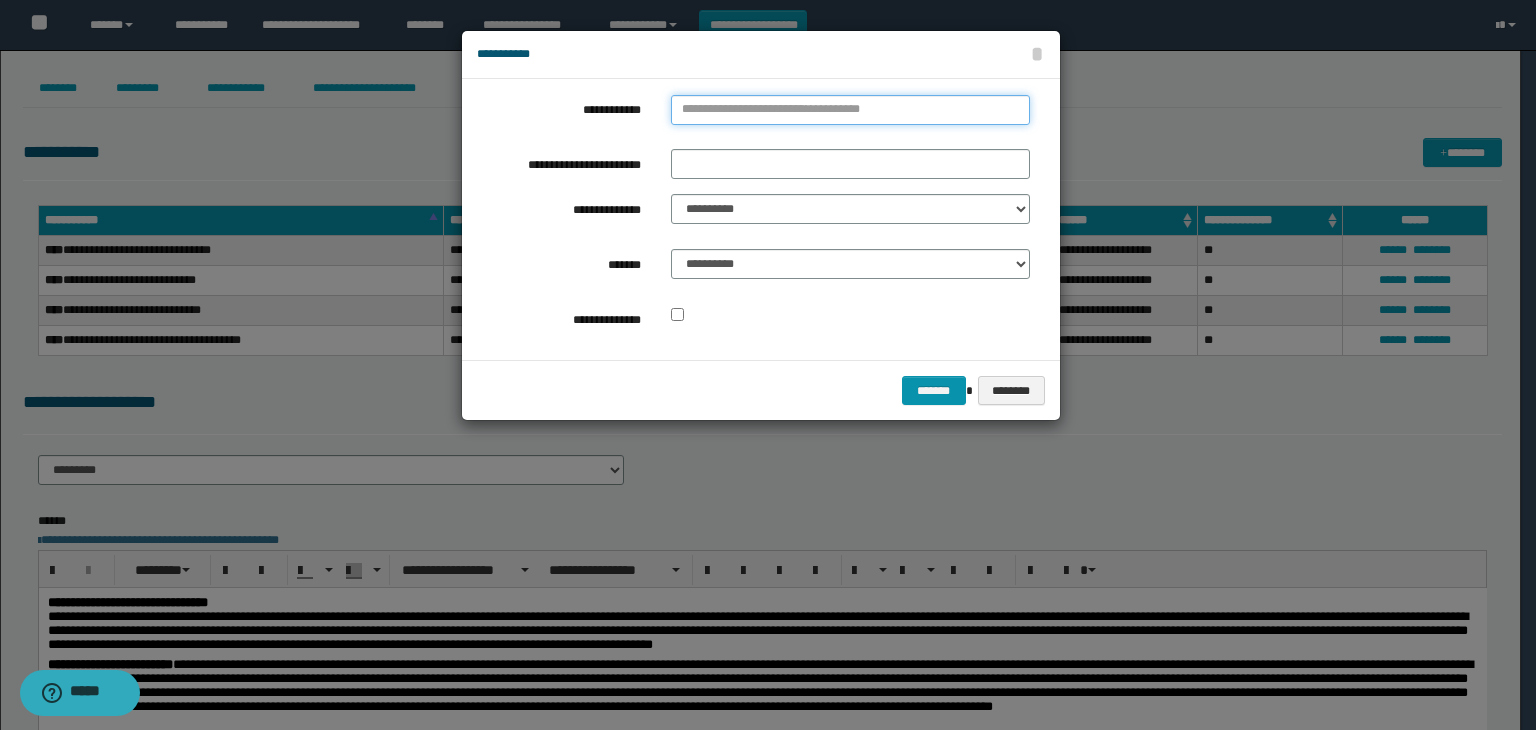 click on "**********" at bounding box center [850, 110] 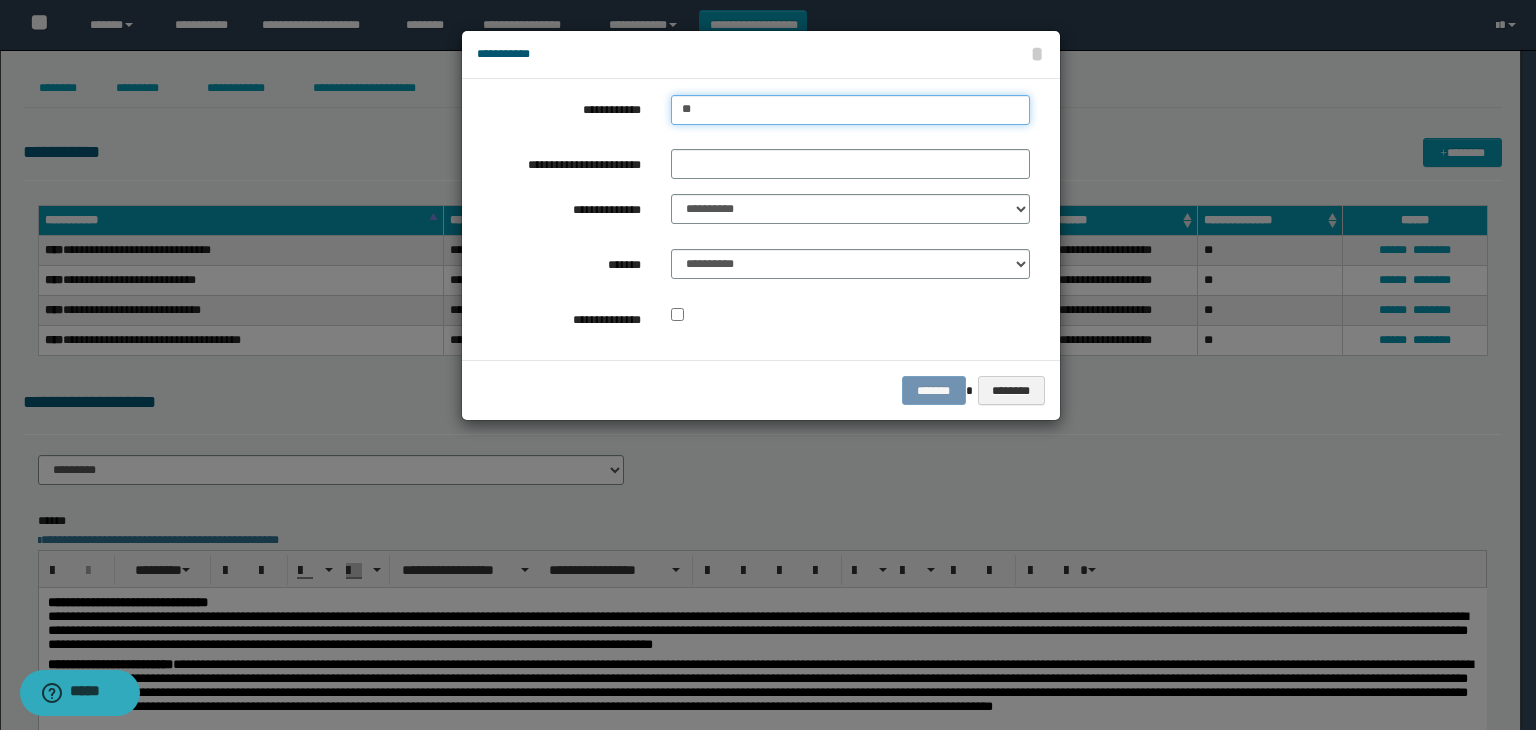 type on "***" 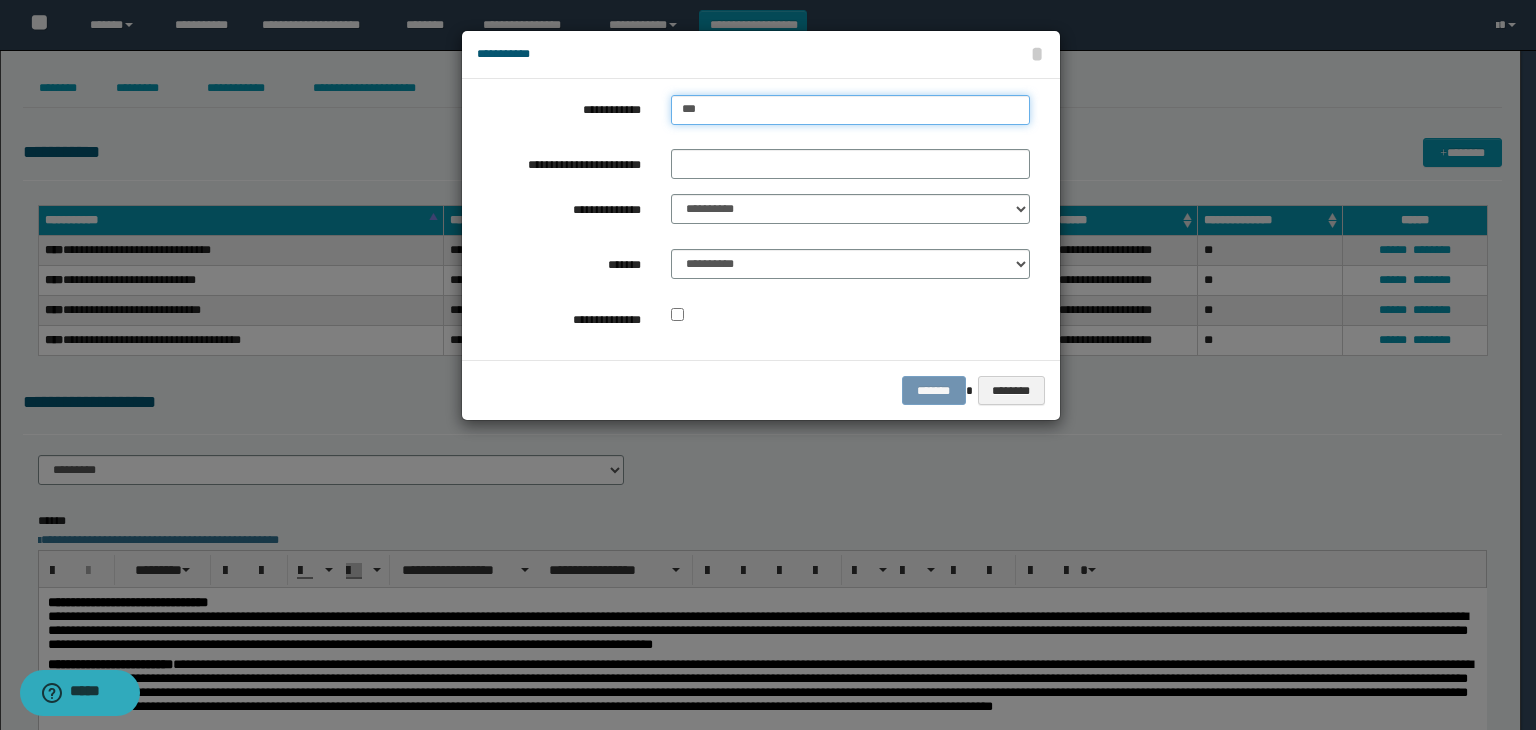 type on "***" 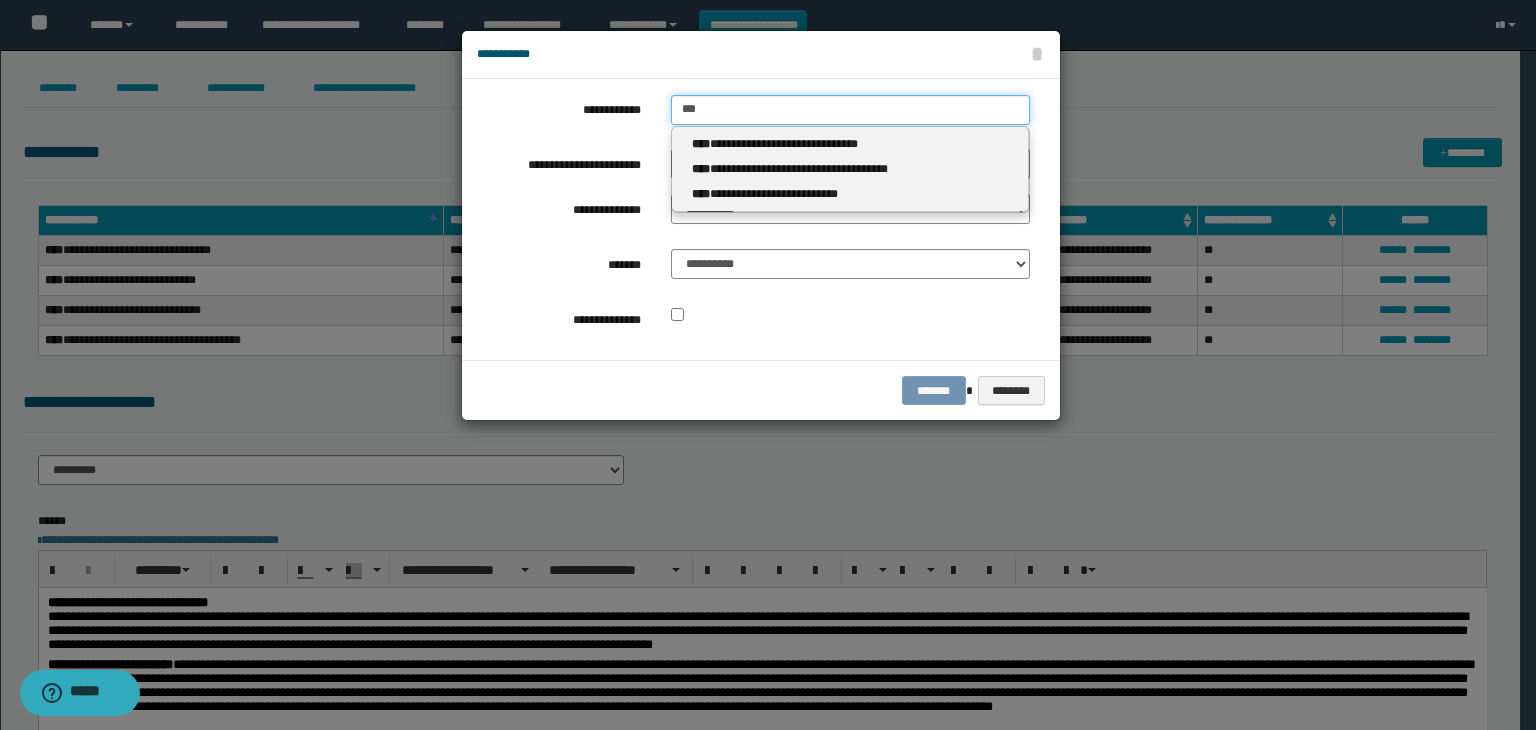 type 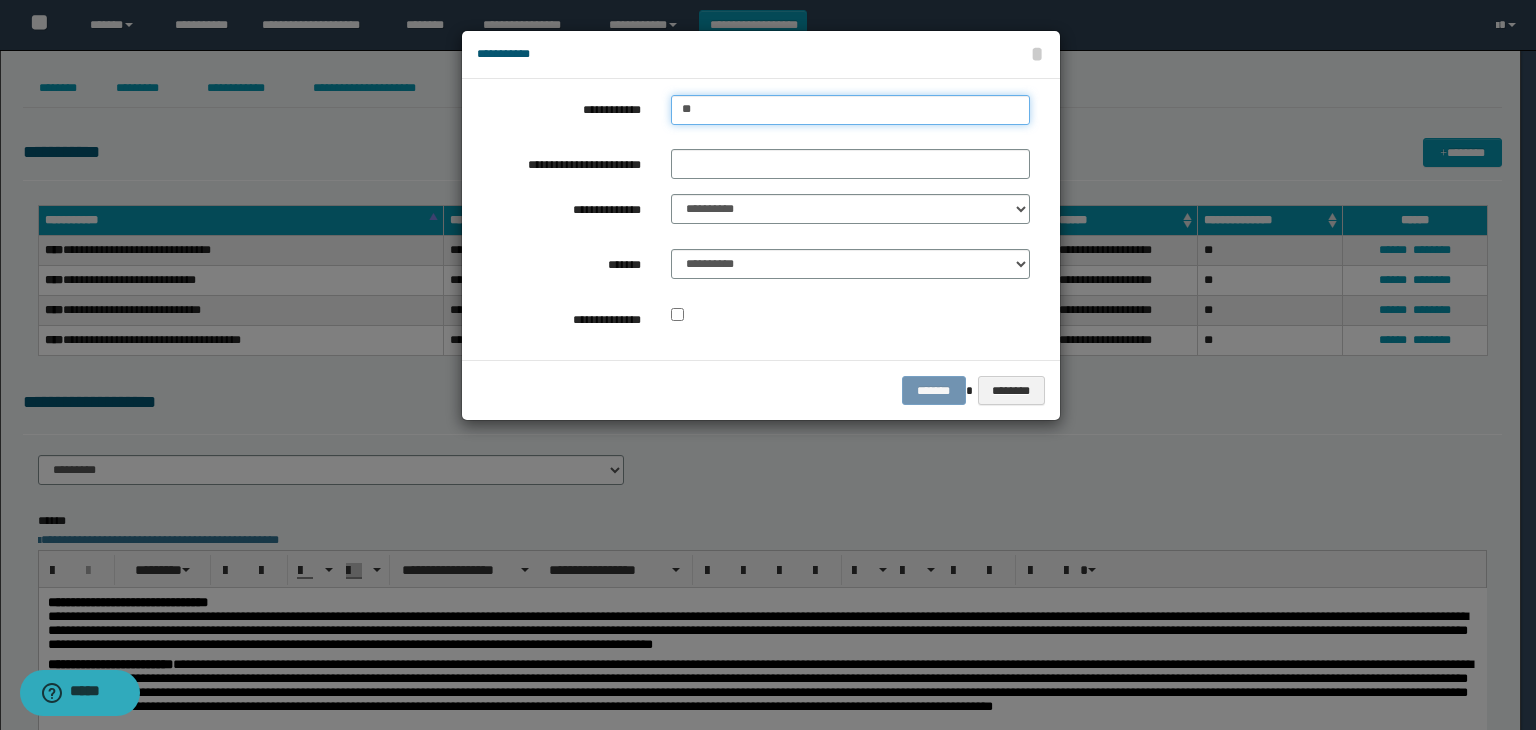 type on "***" 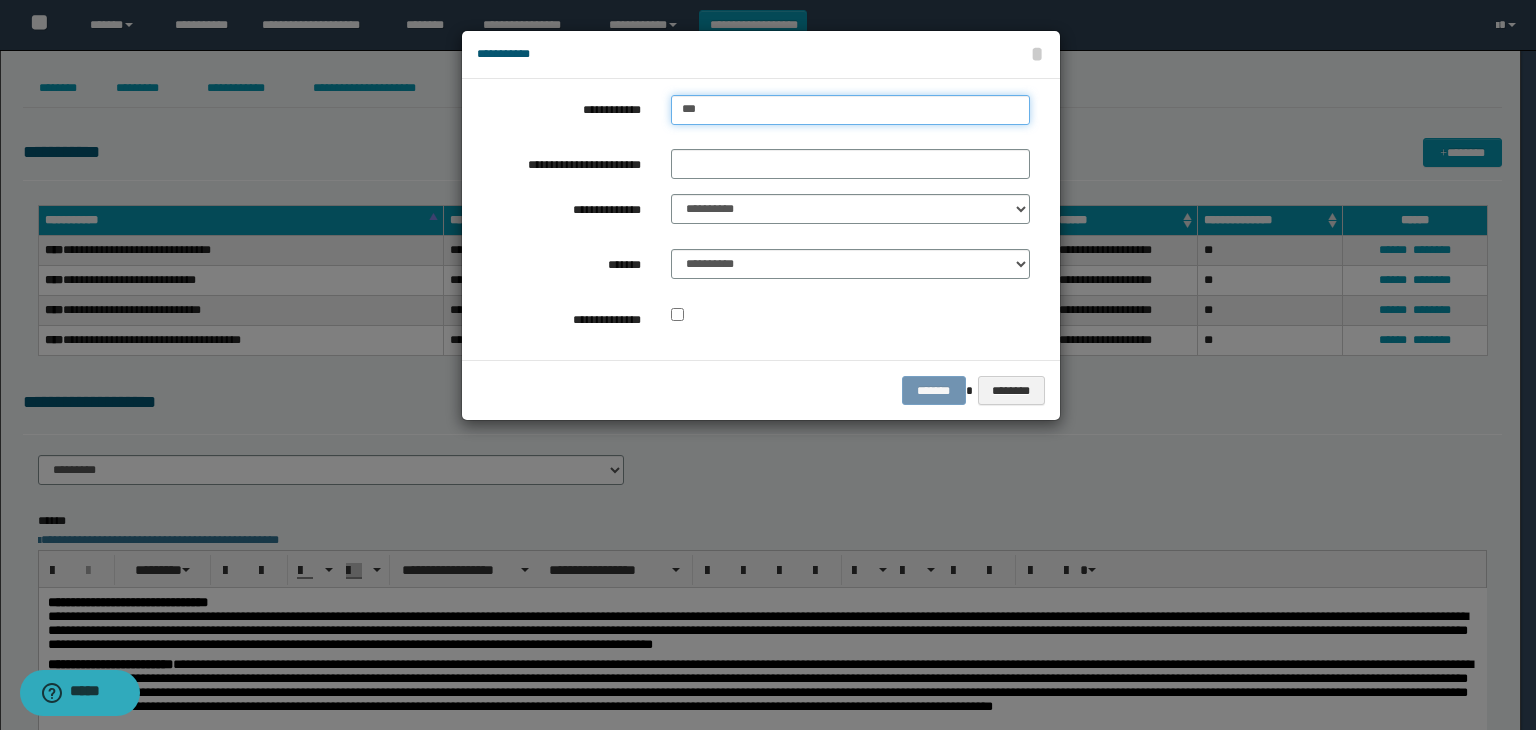 type on "***" 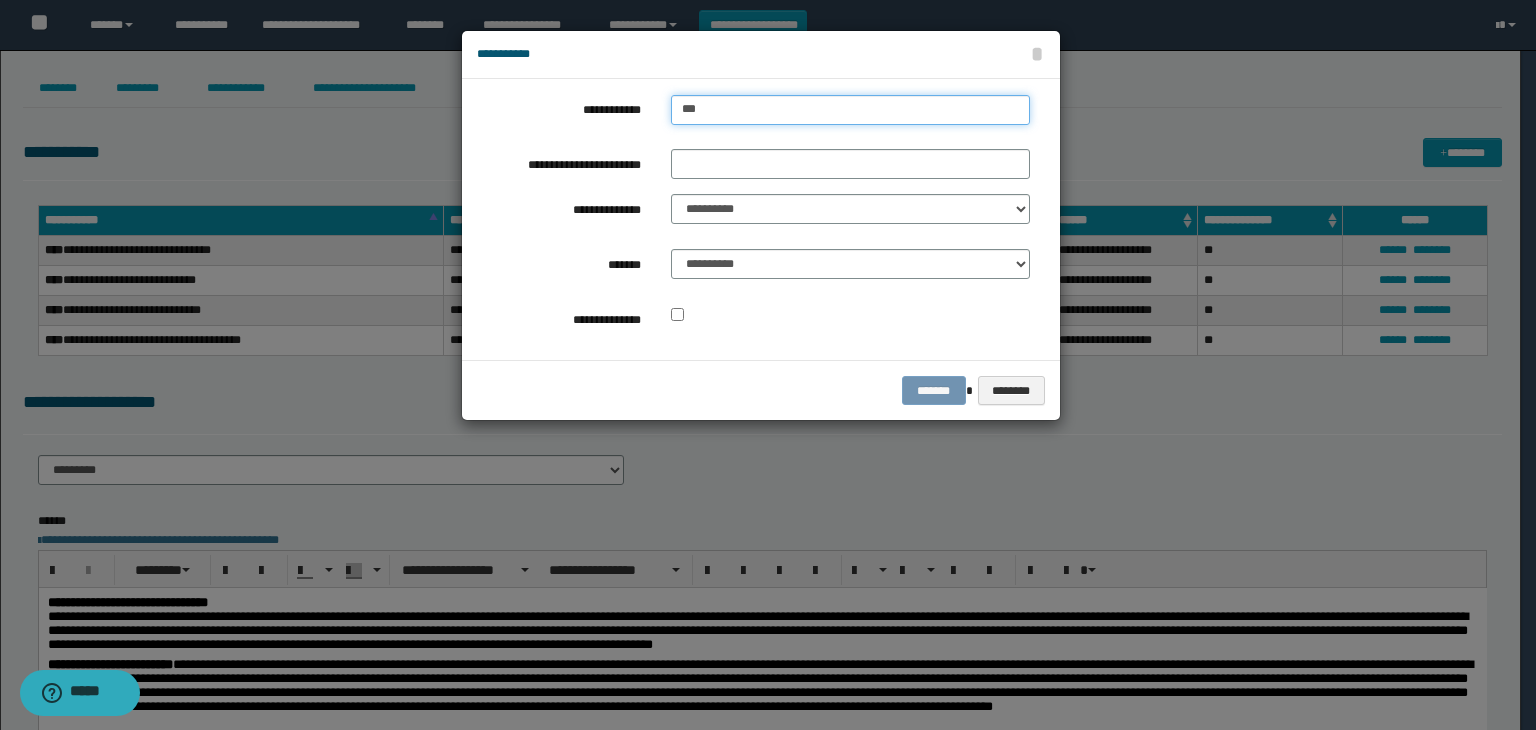 type 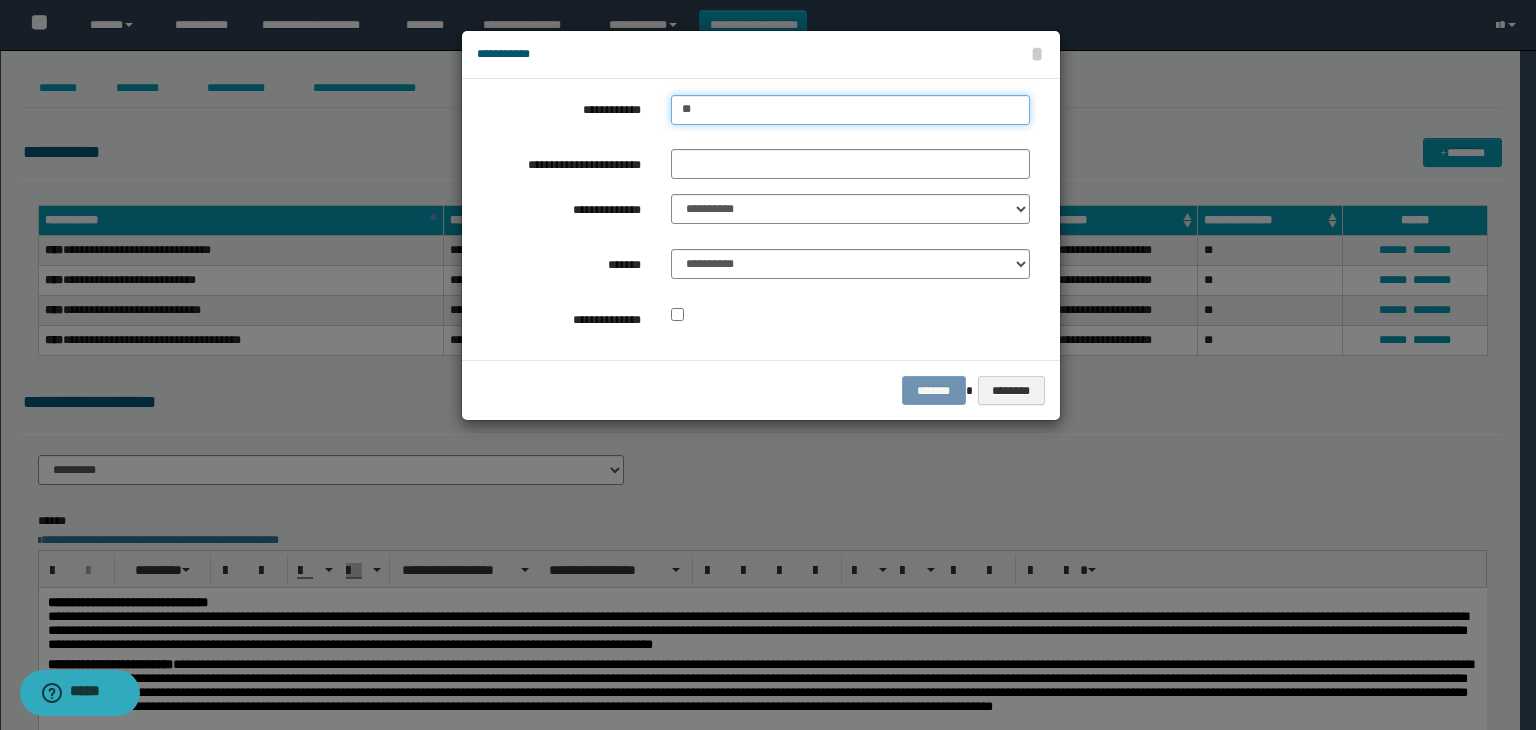 type on "**" 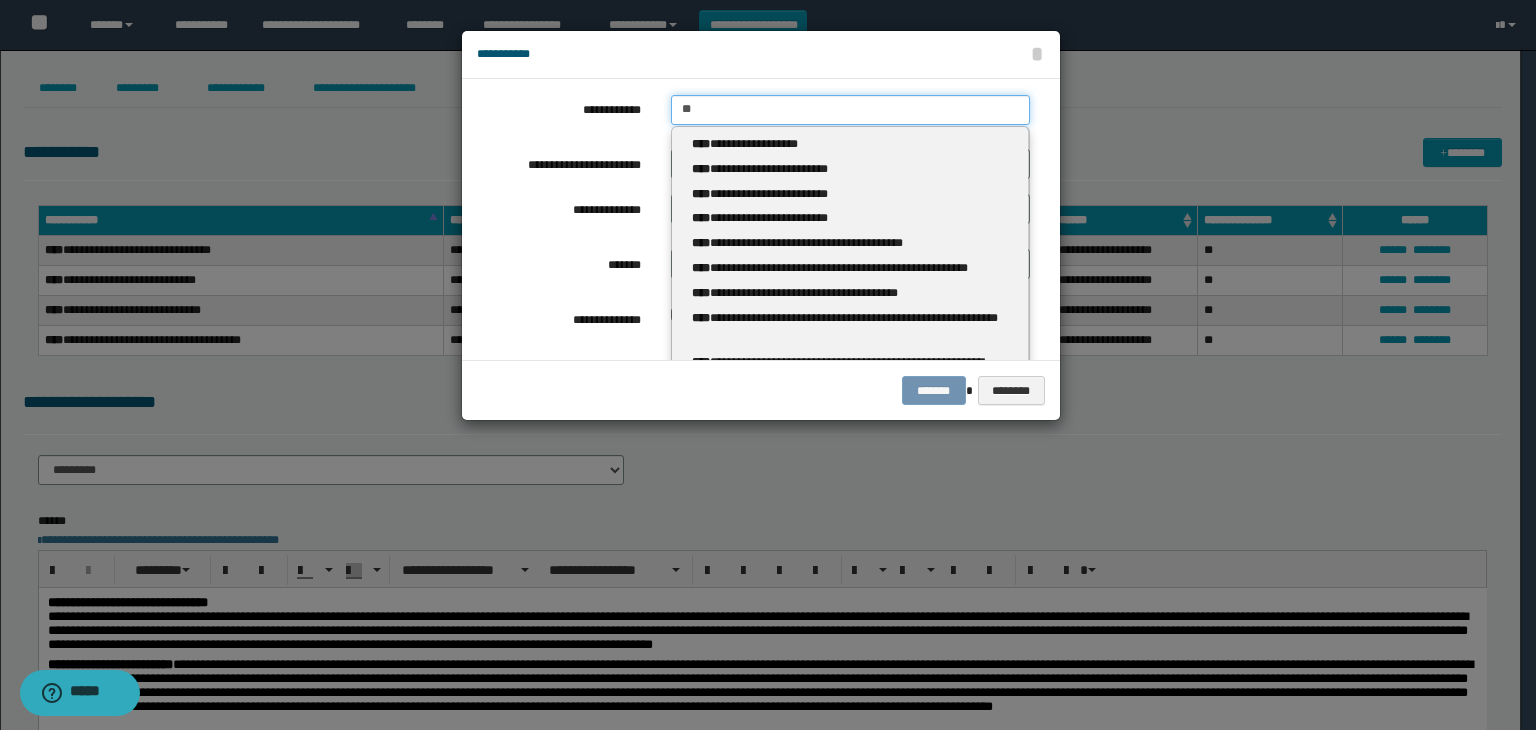 type 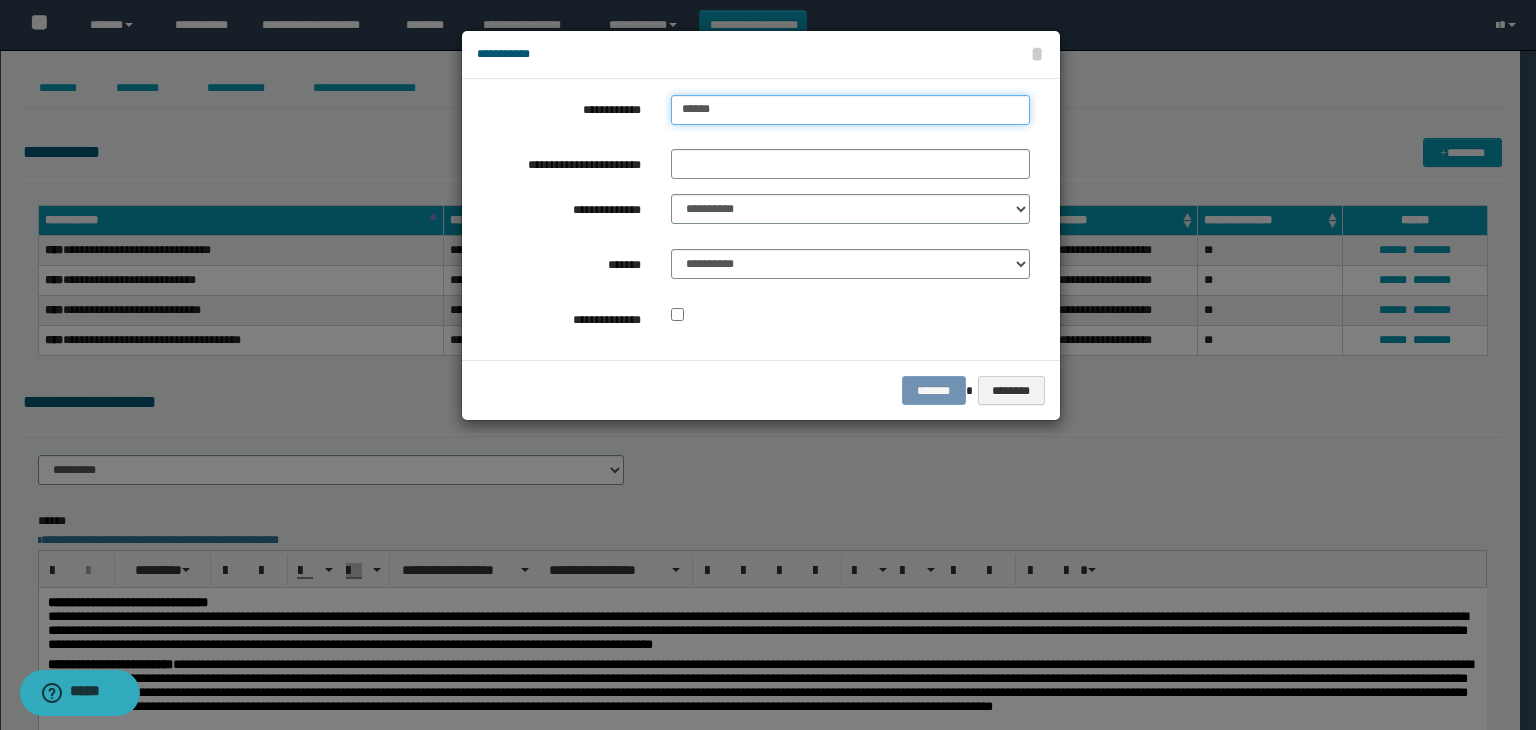 type on "*******" 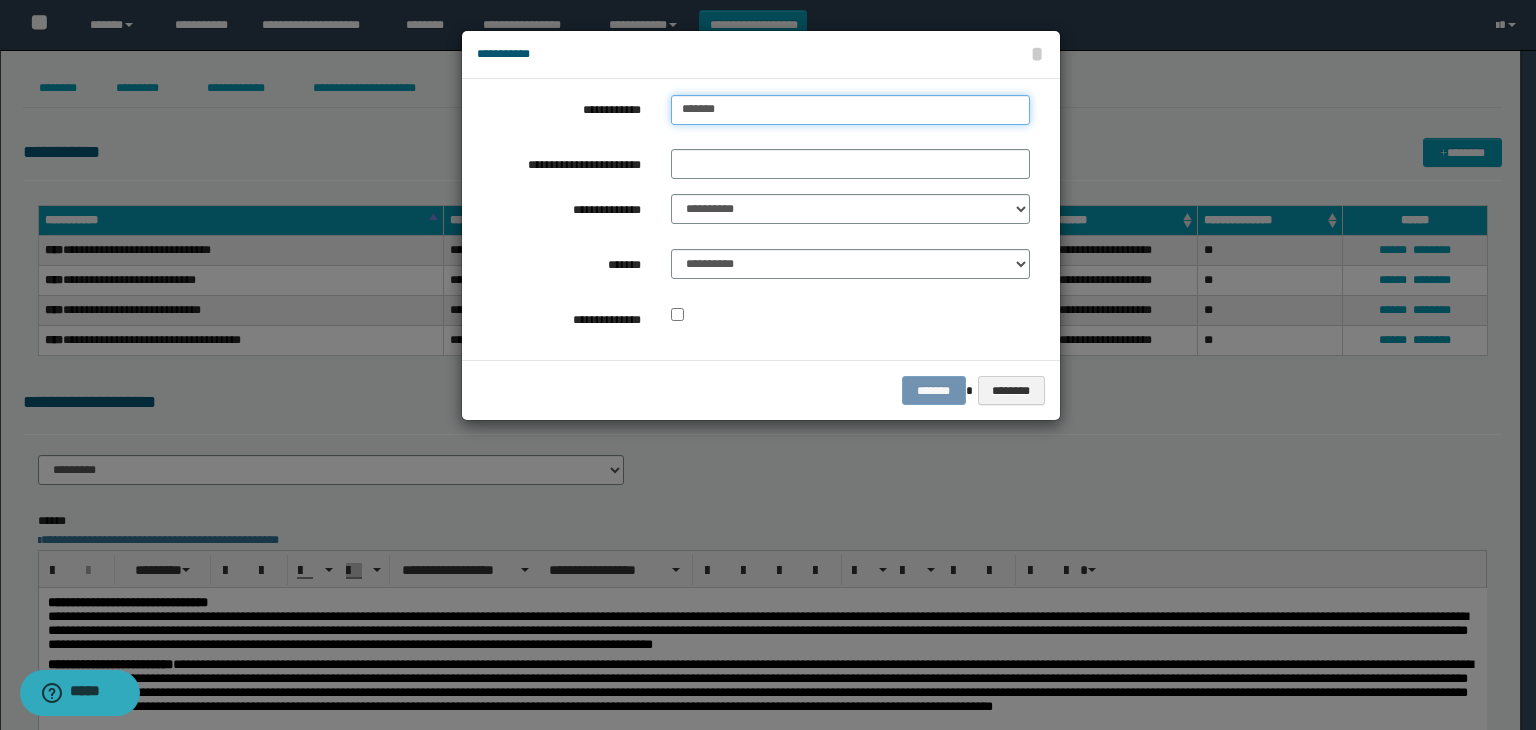 type on "*******" 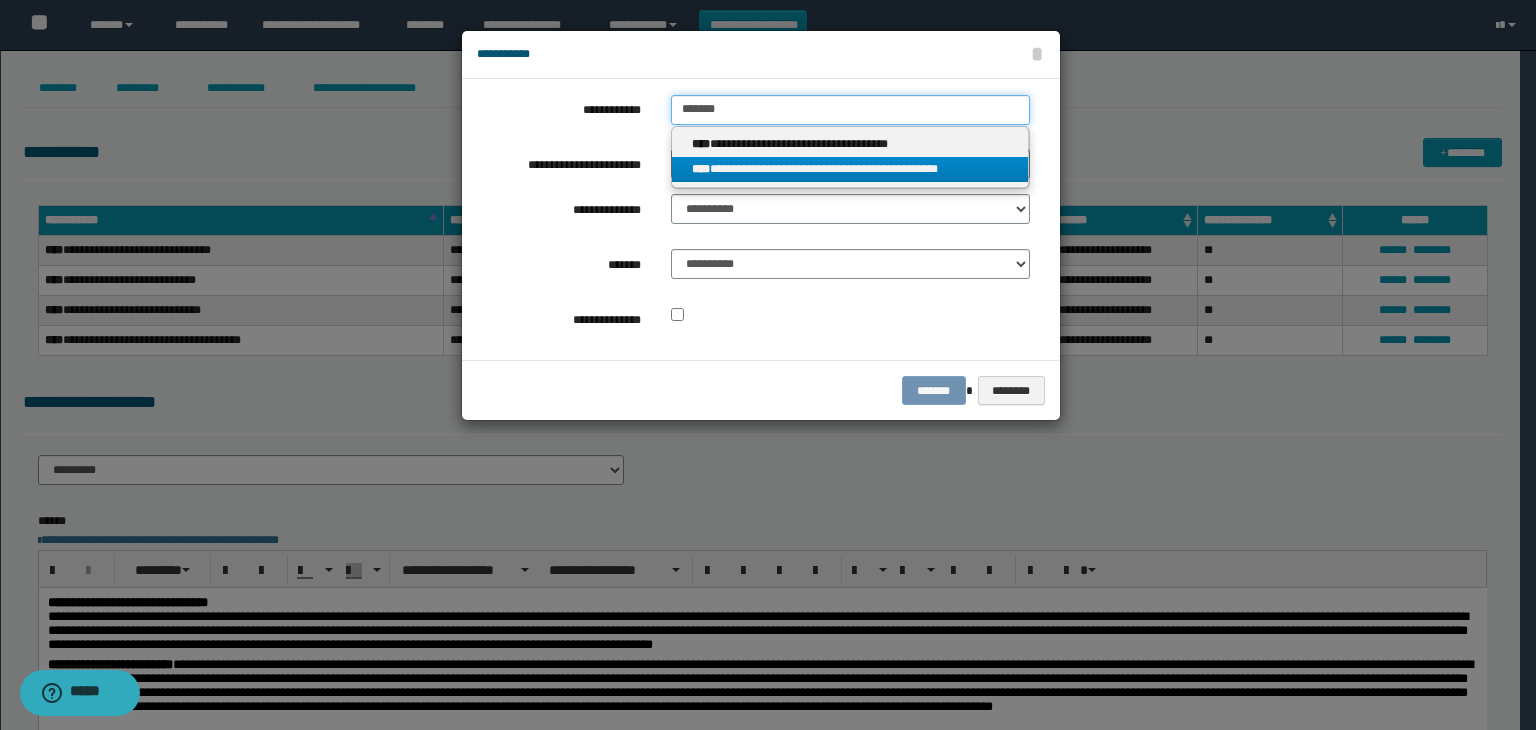 type on "*******" 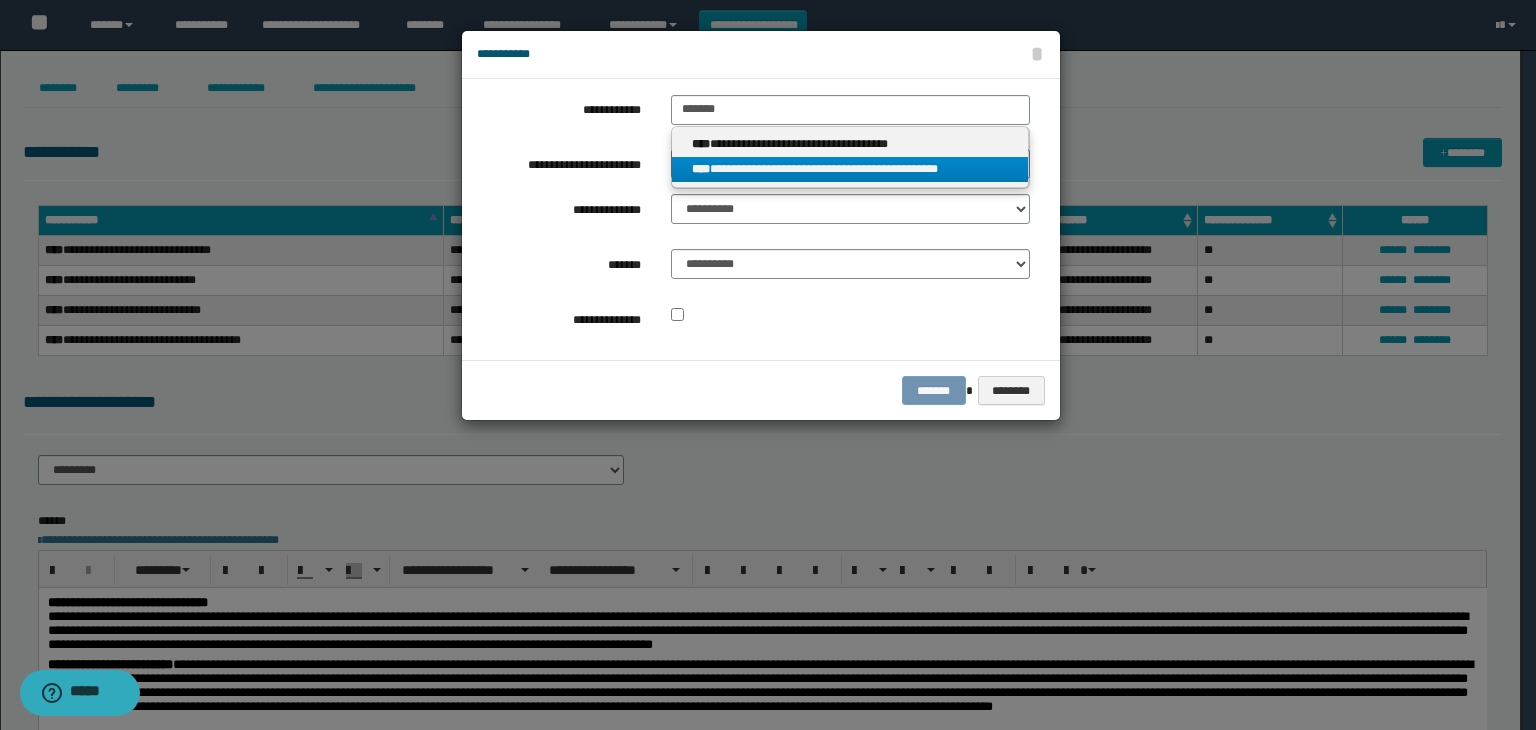 click on "**********" at bounding box center [850, 169] 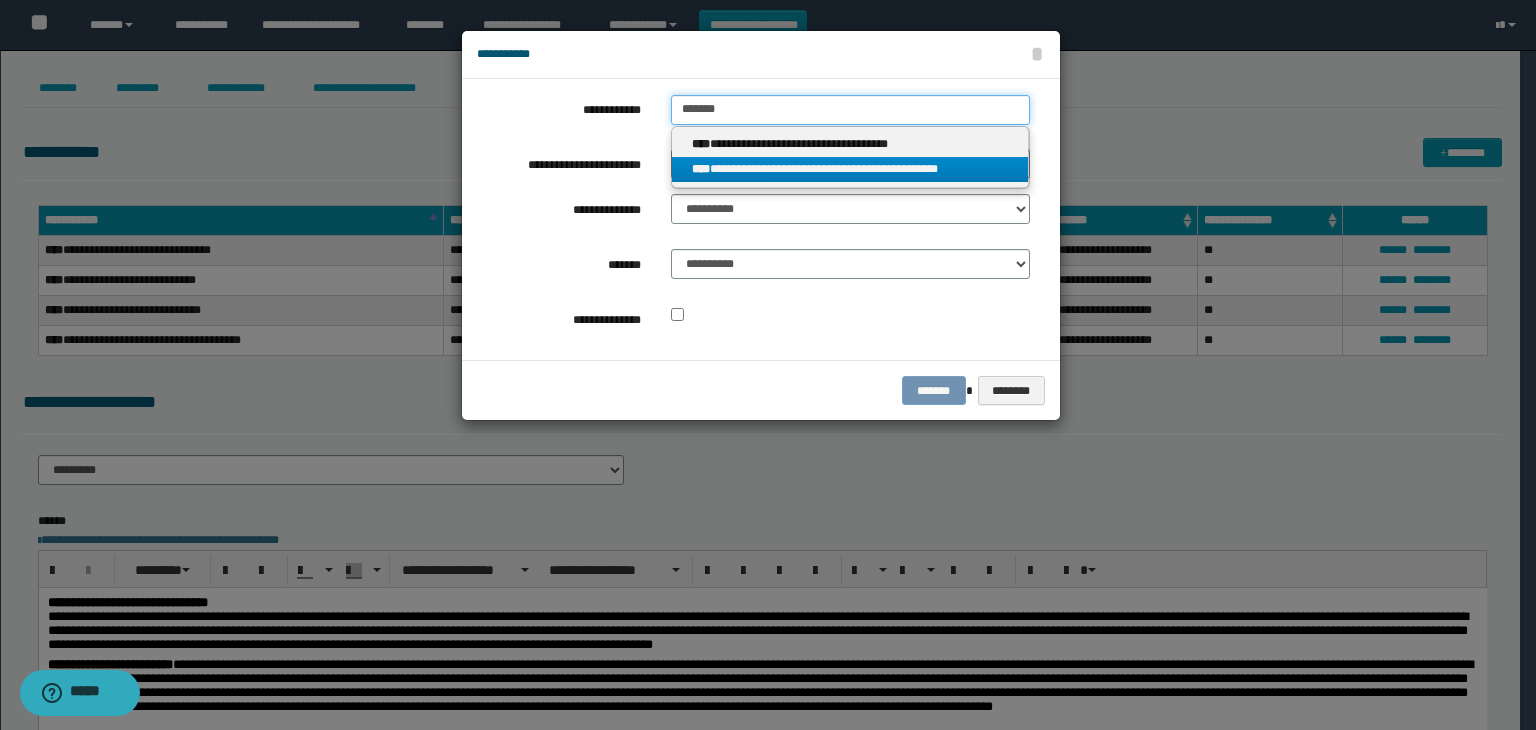 type 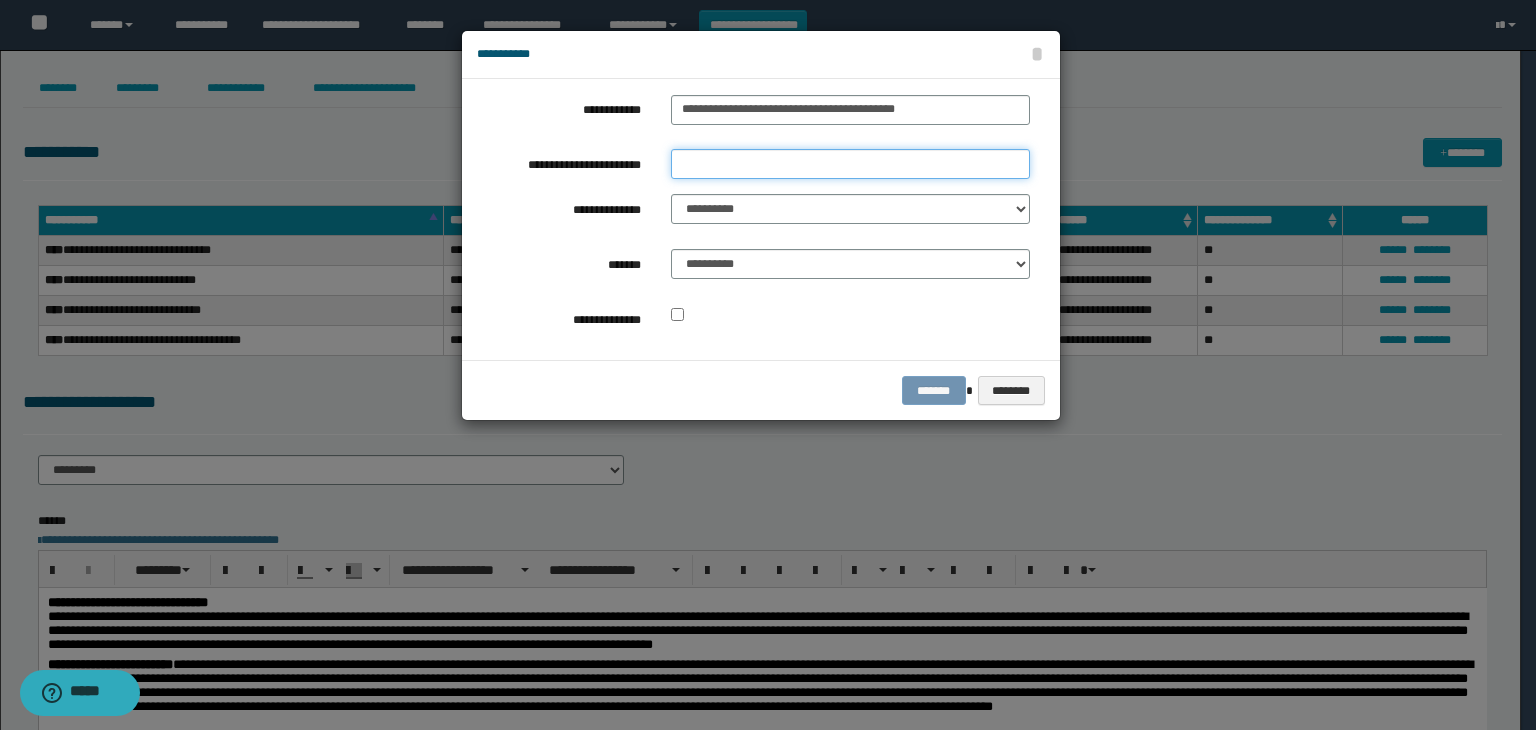 click on "**********" at bounding box center [850, 164] 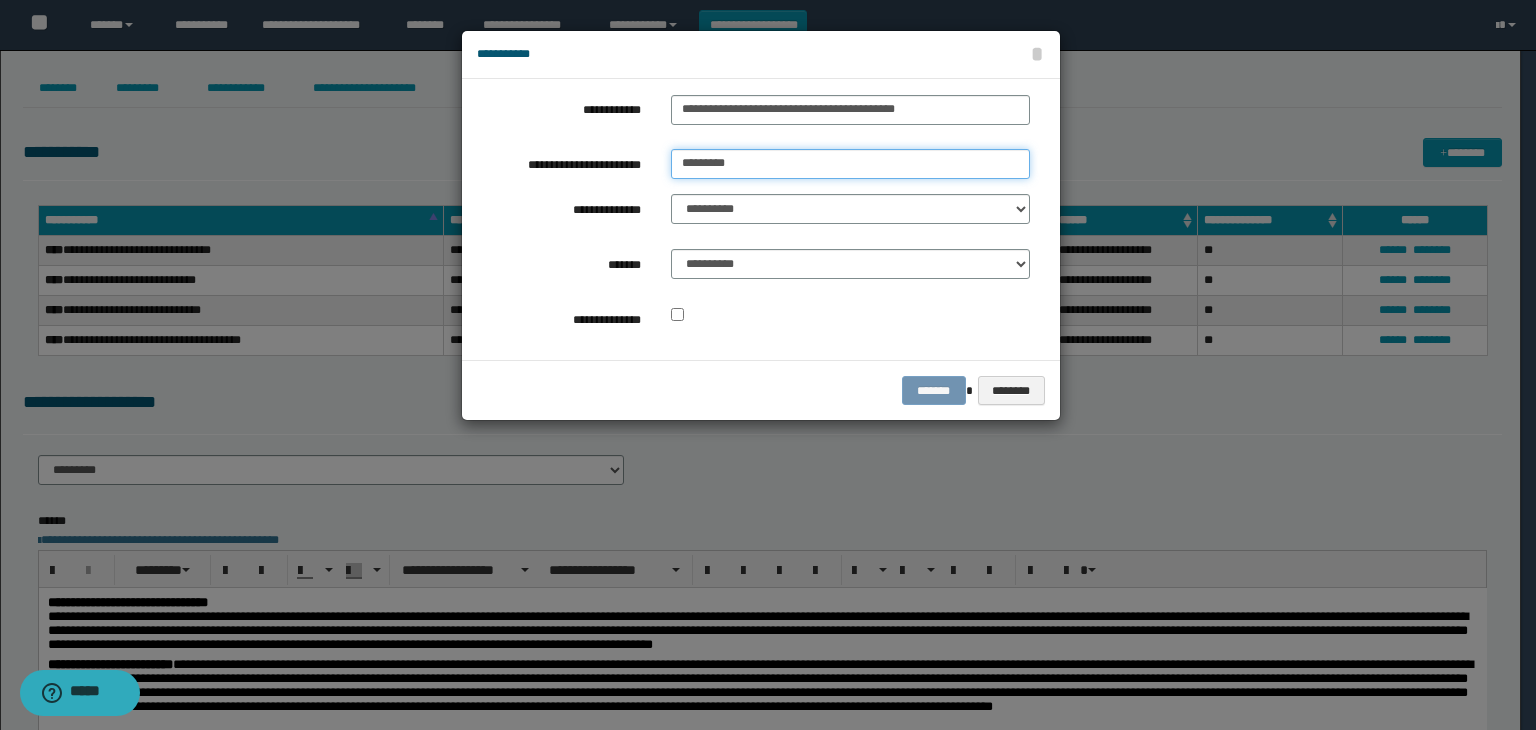 type on "**********" 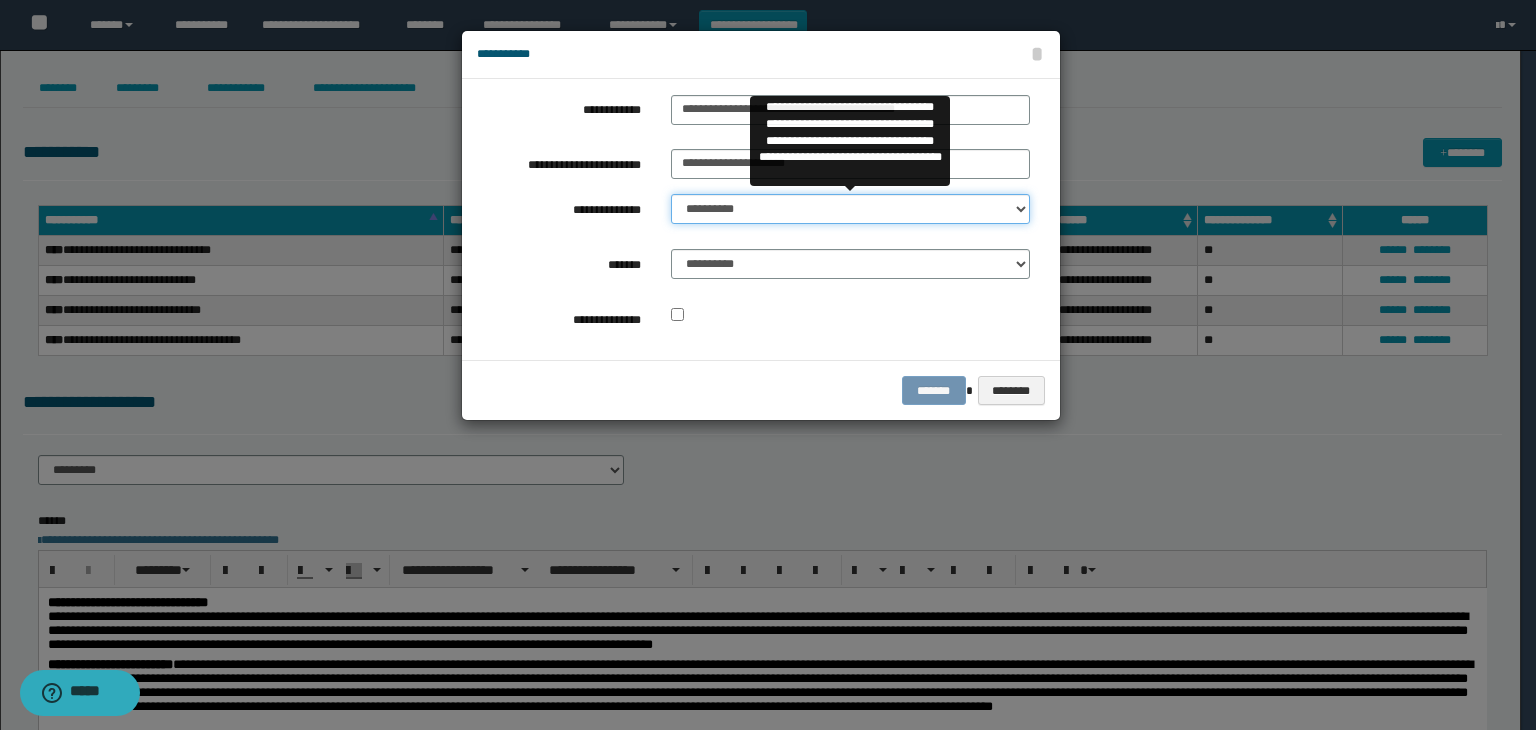drag, startPoint x: 736, startPoint y: 210, endPoint x: 746, endPoint y: 217, distance: 12.206555 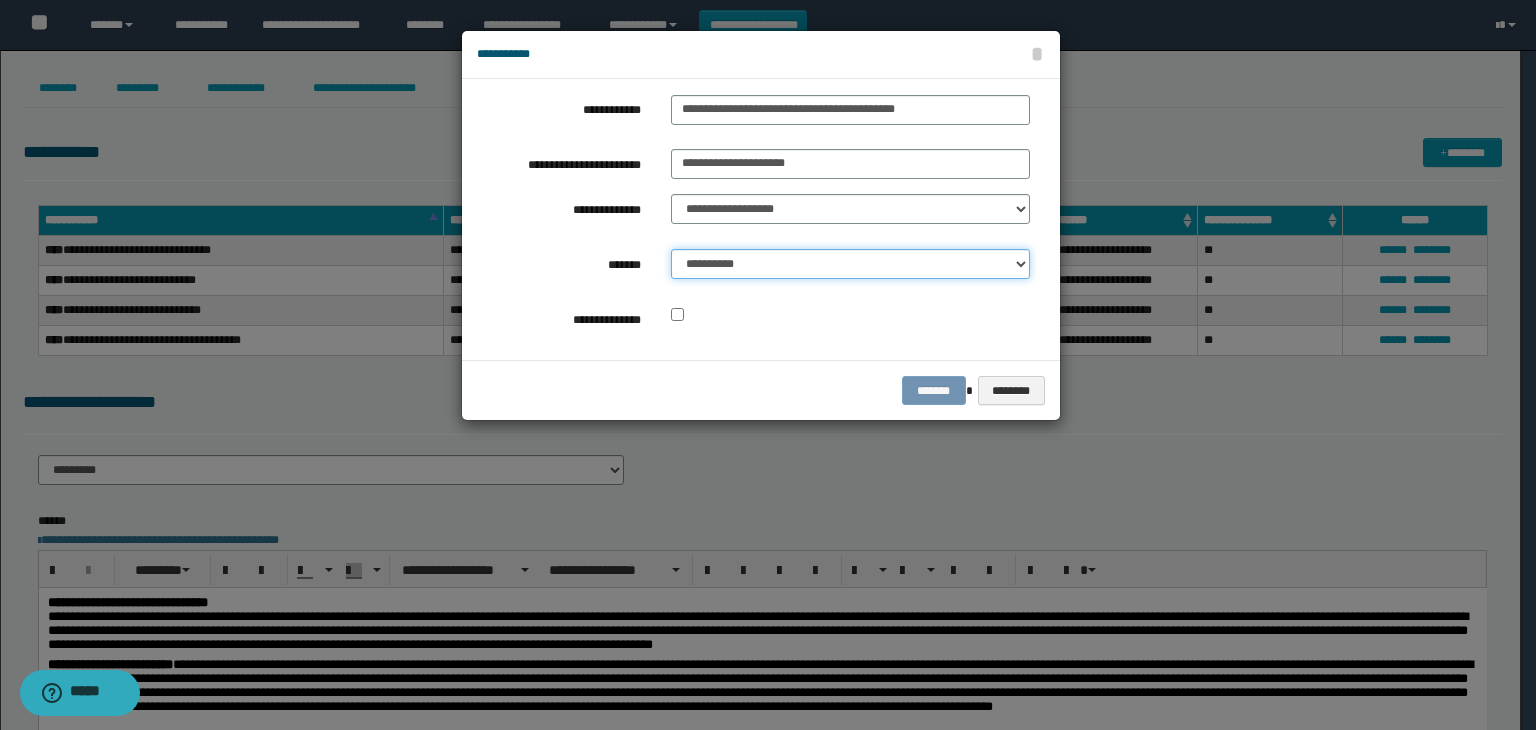 click on "**********" at bounding box center (850, 264) 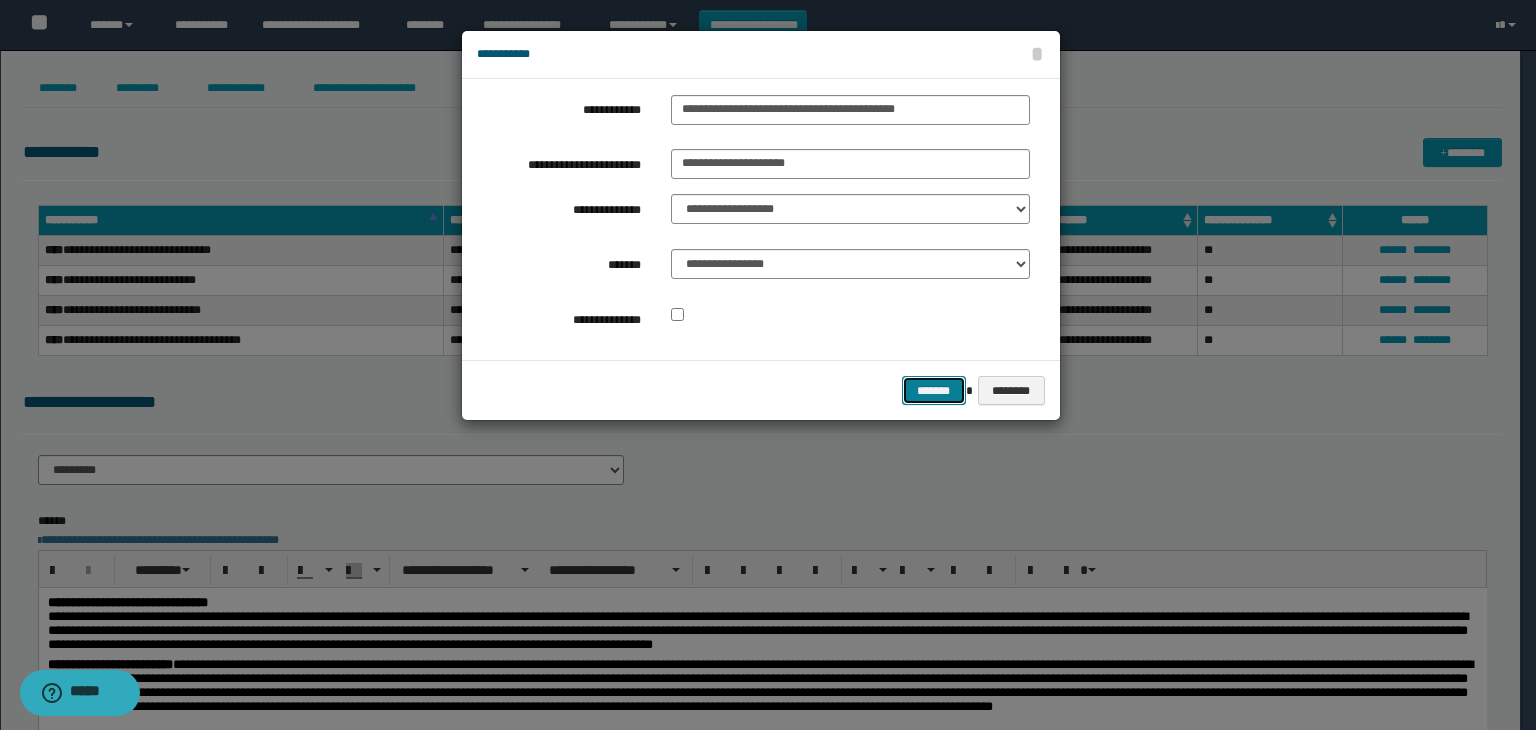 click on "*******" at bounding box center [934, 391] 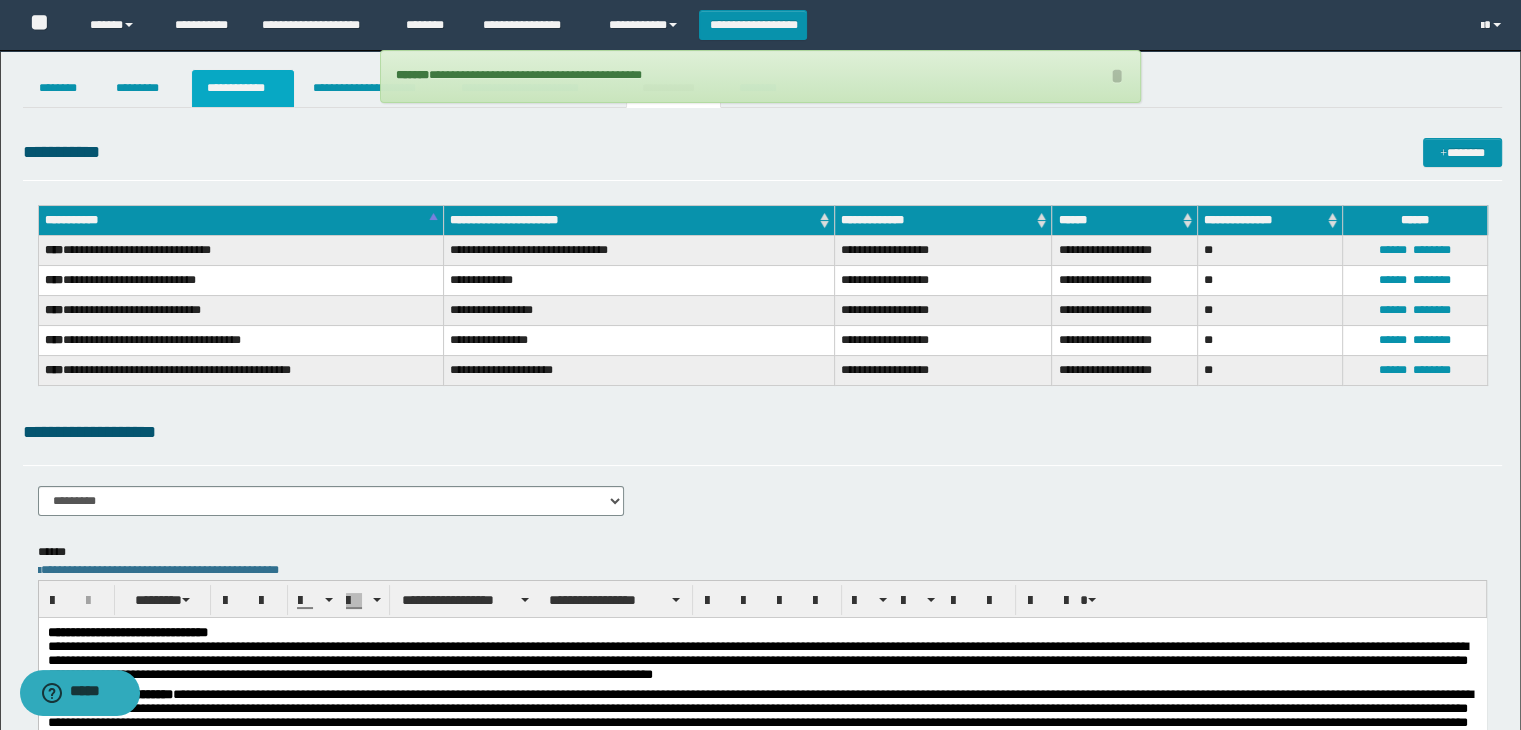 click on "**********" at bounding box center (243, 88) 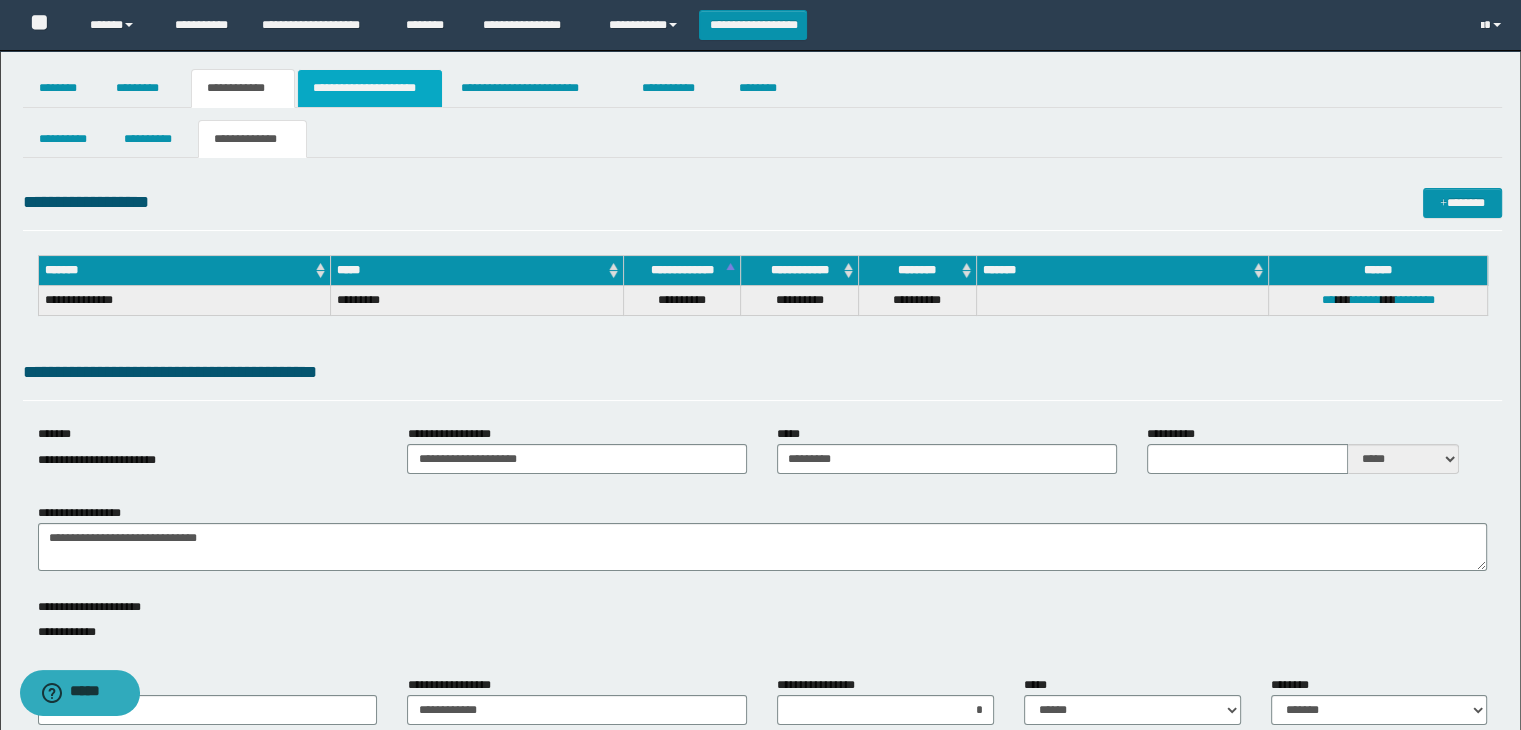 click on "**********" at bounding box center (370, 88) 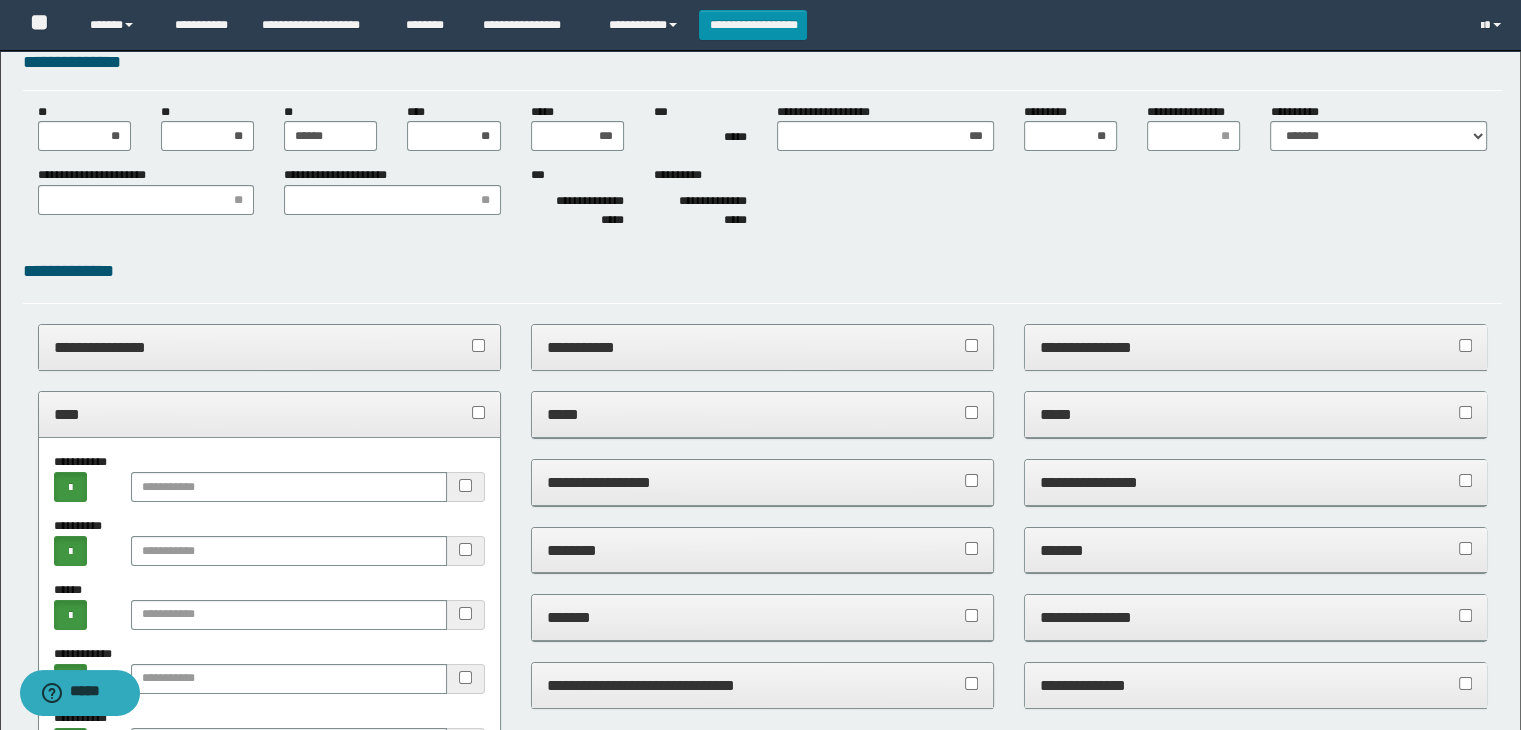 scroll, scrollTop: 200, scrollLeft: 0, axis: vertical 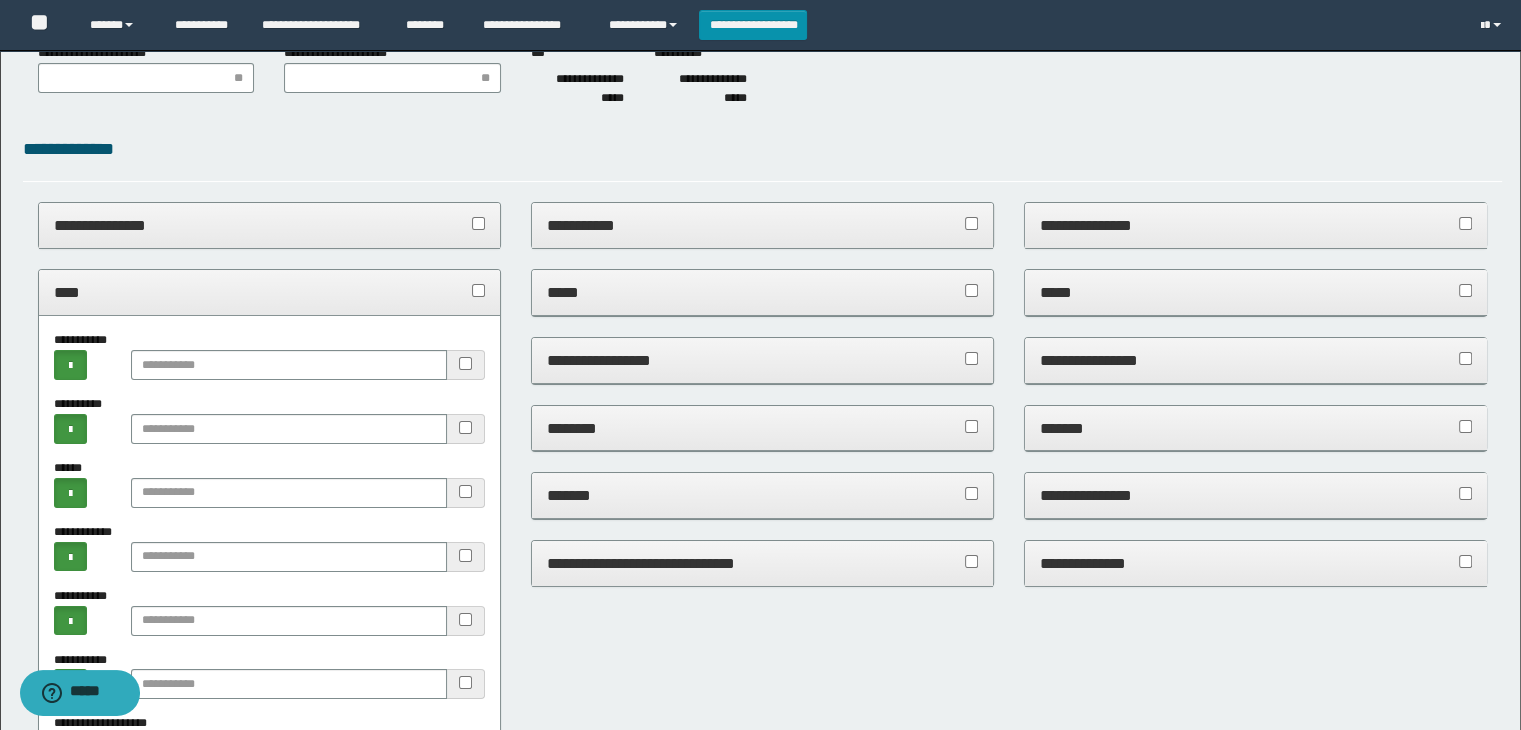 drag, startPoint x: 274, startPoint y: 292, endPoint x: 291, endPoint y: 282, distance: 19.723083 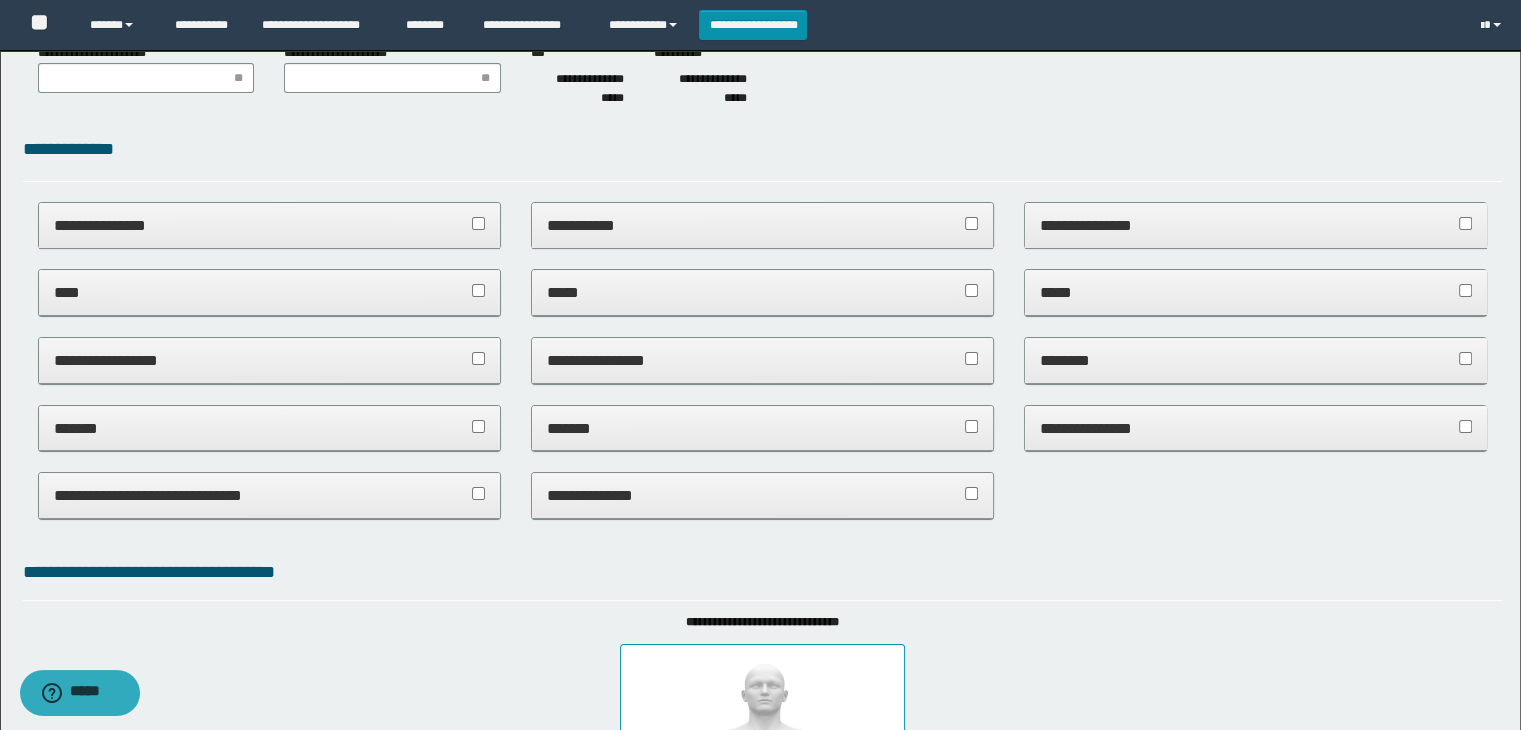 click on "*****" at bounding box center [1256, 292] 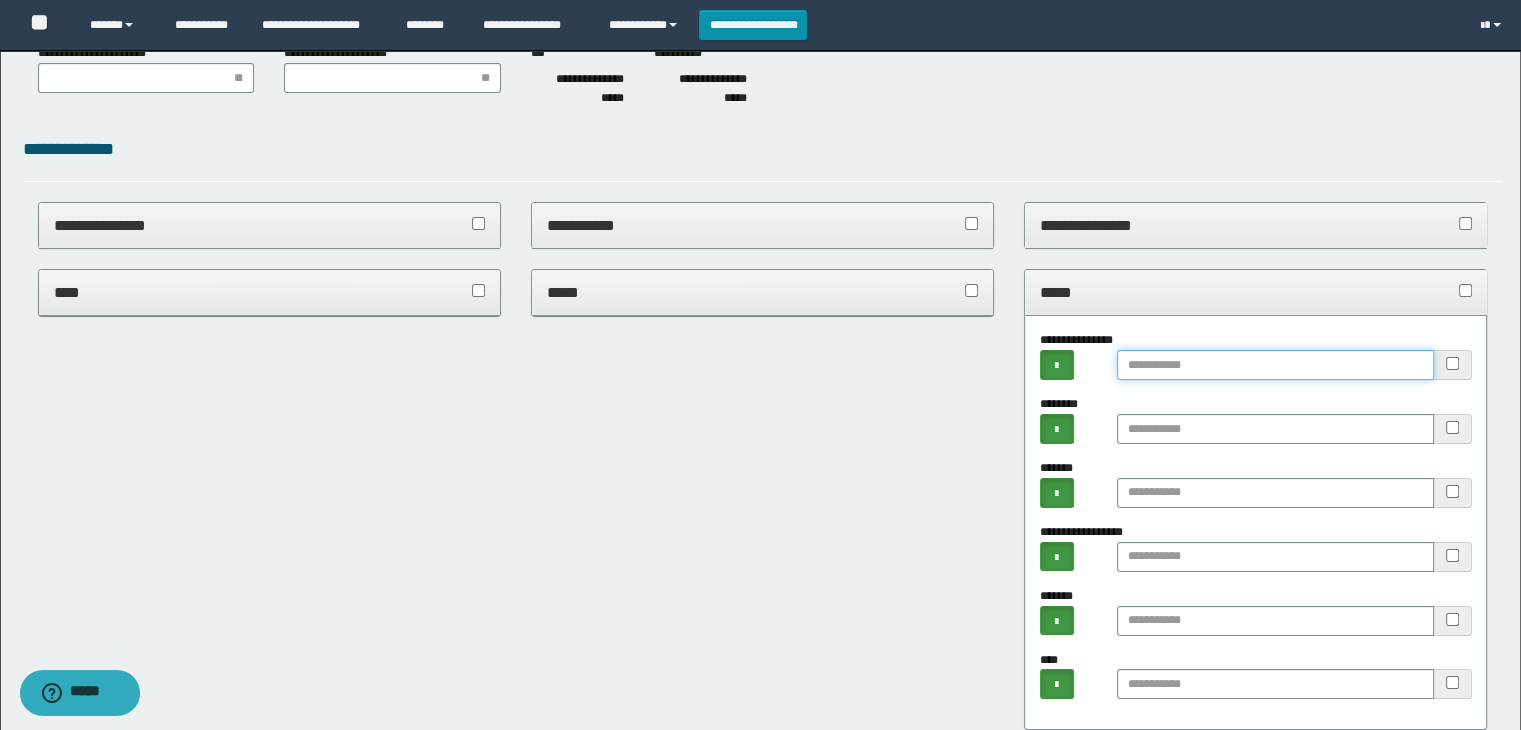 click at bounding box center (1275, 365) 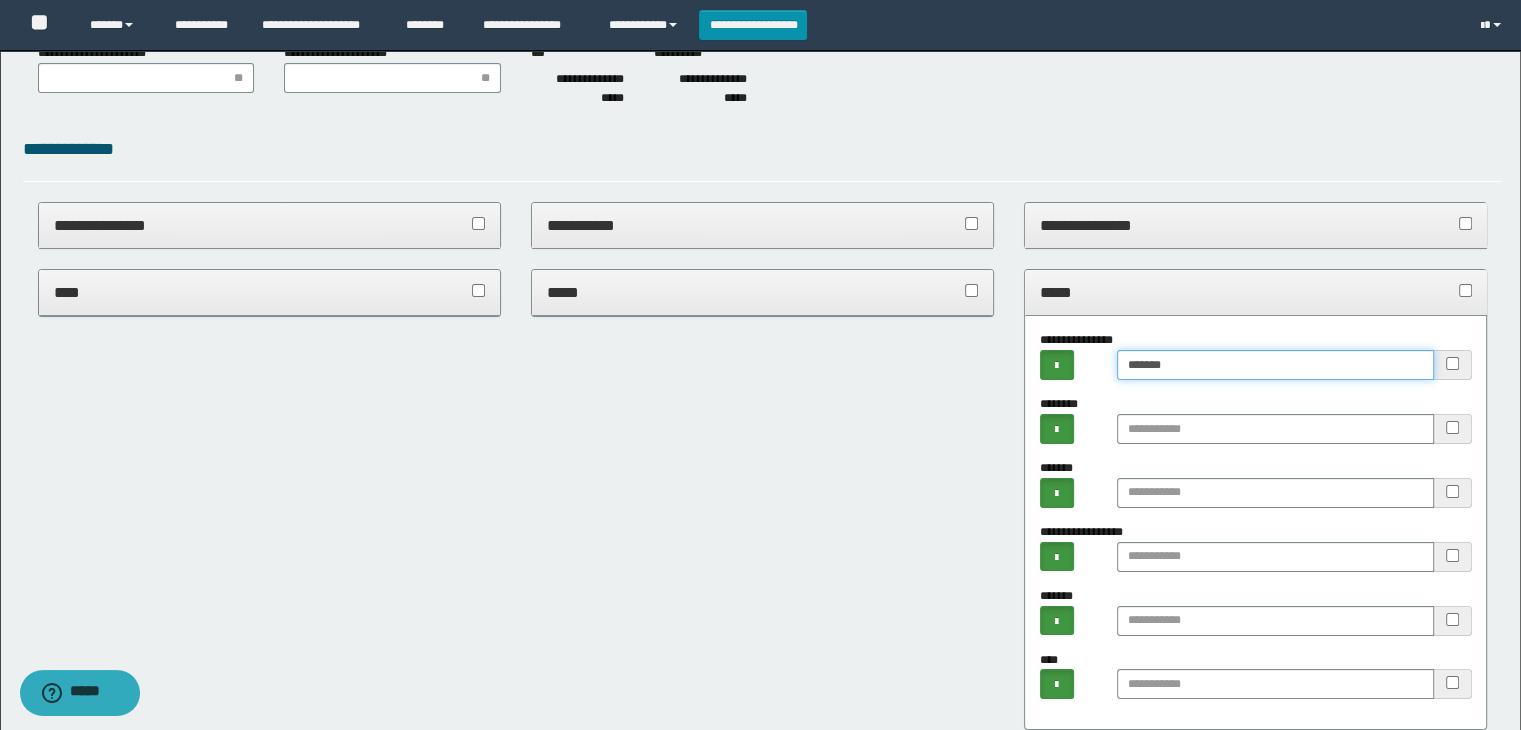 type on "******" 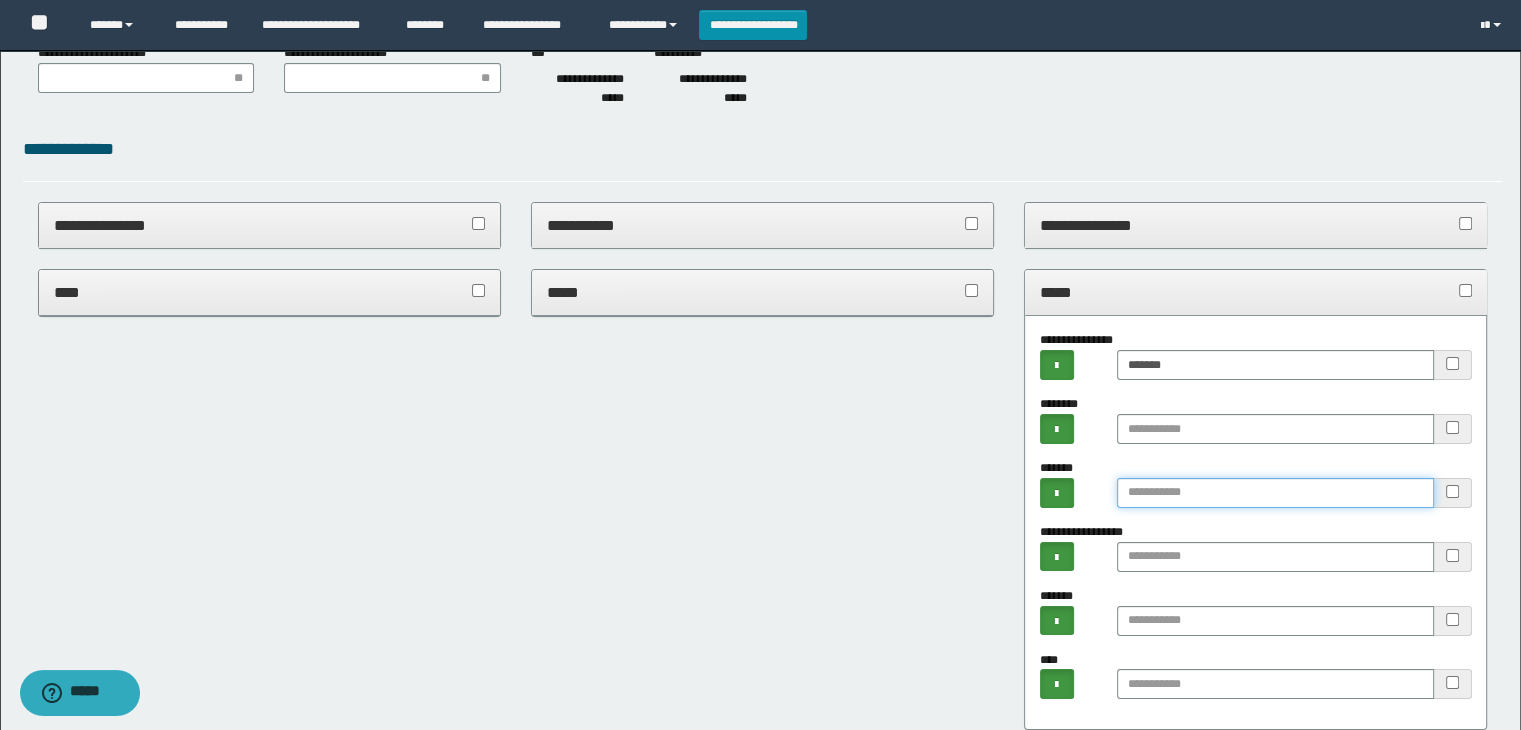 click at bounding box center [1275, 493] 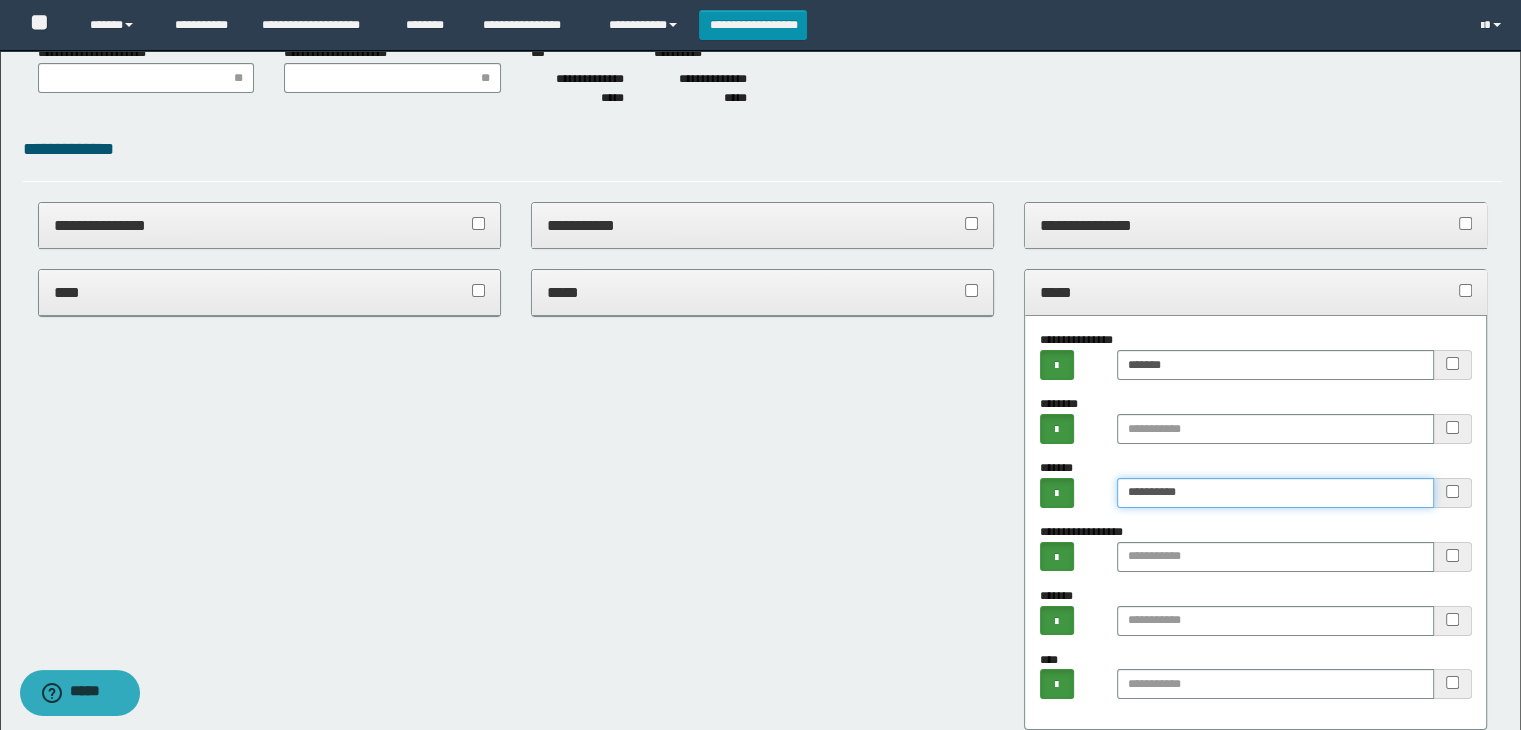 type on "**********" 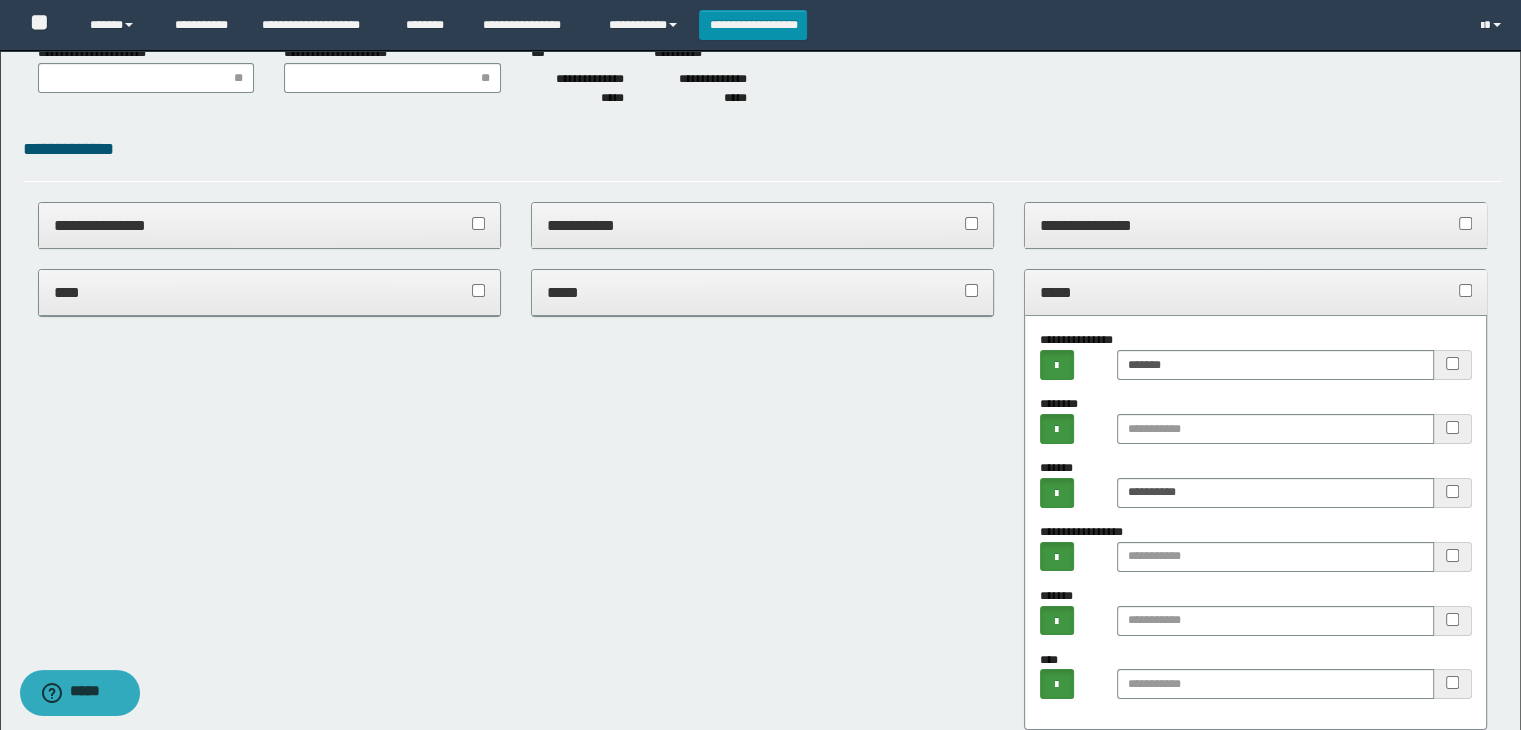 click on "*****" at bounding box center [1256, 292] 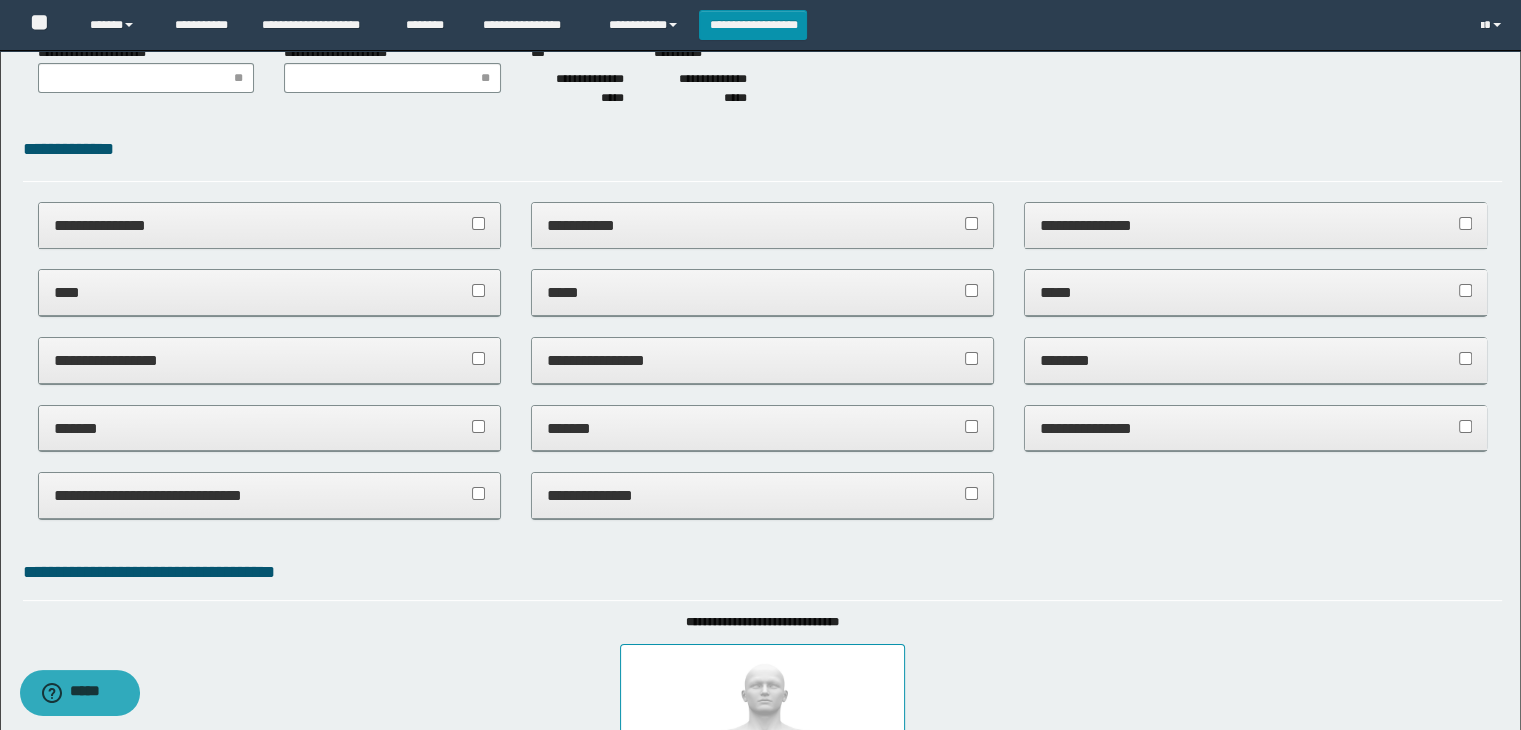 click on "**********" at bounding box center (1256, 225) 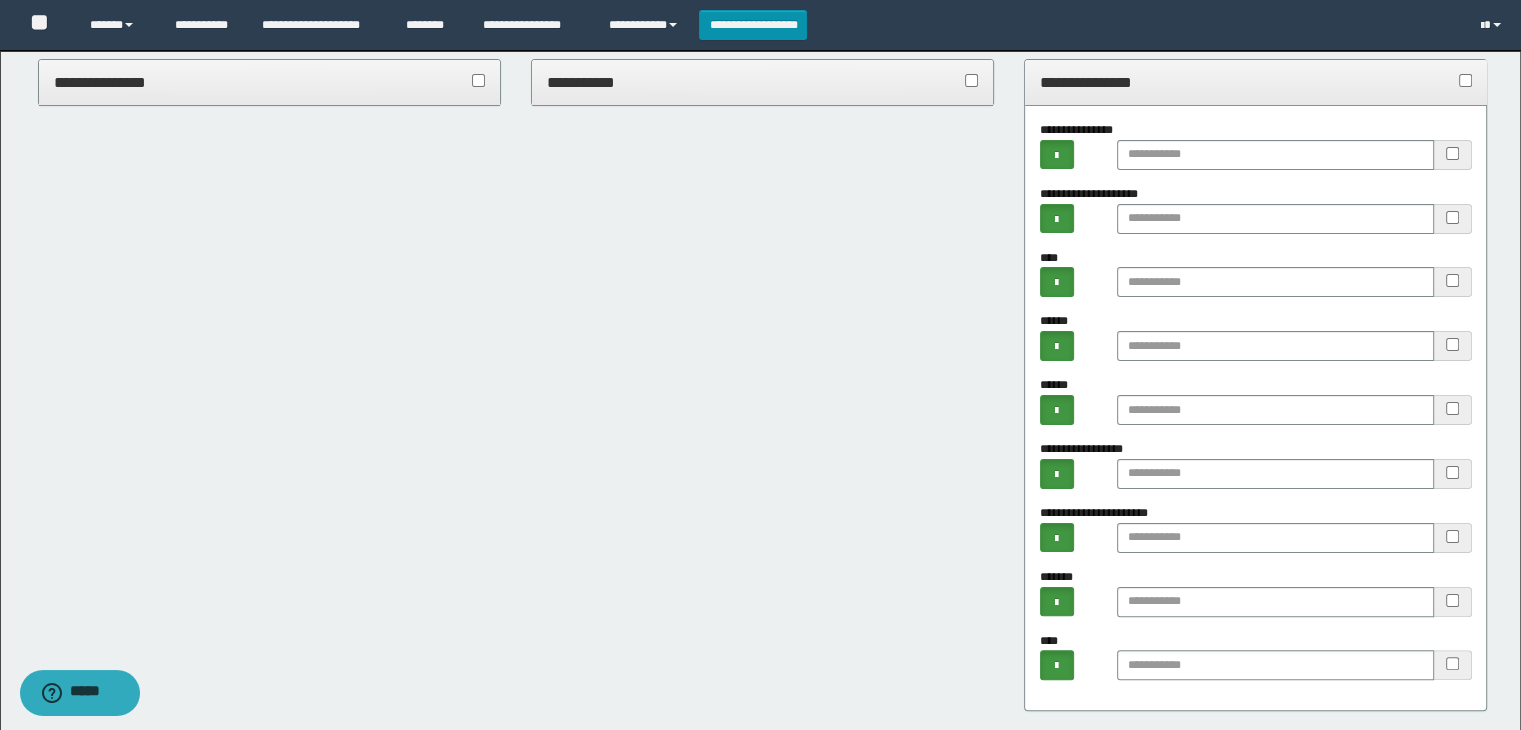 scroll, scrollTop: 400, scrollLeft: 0, axis: vertical 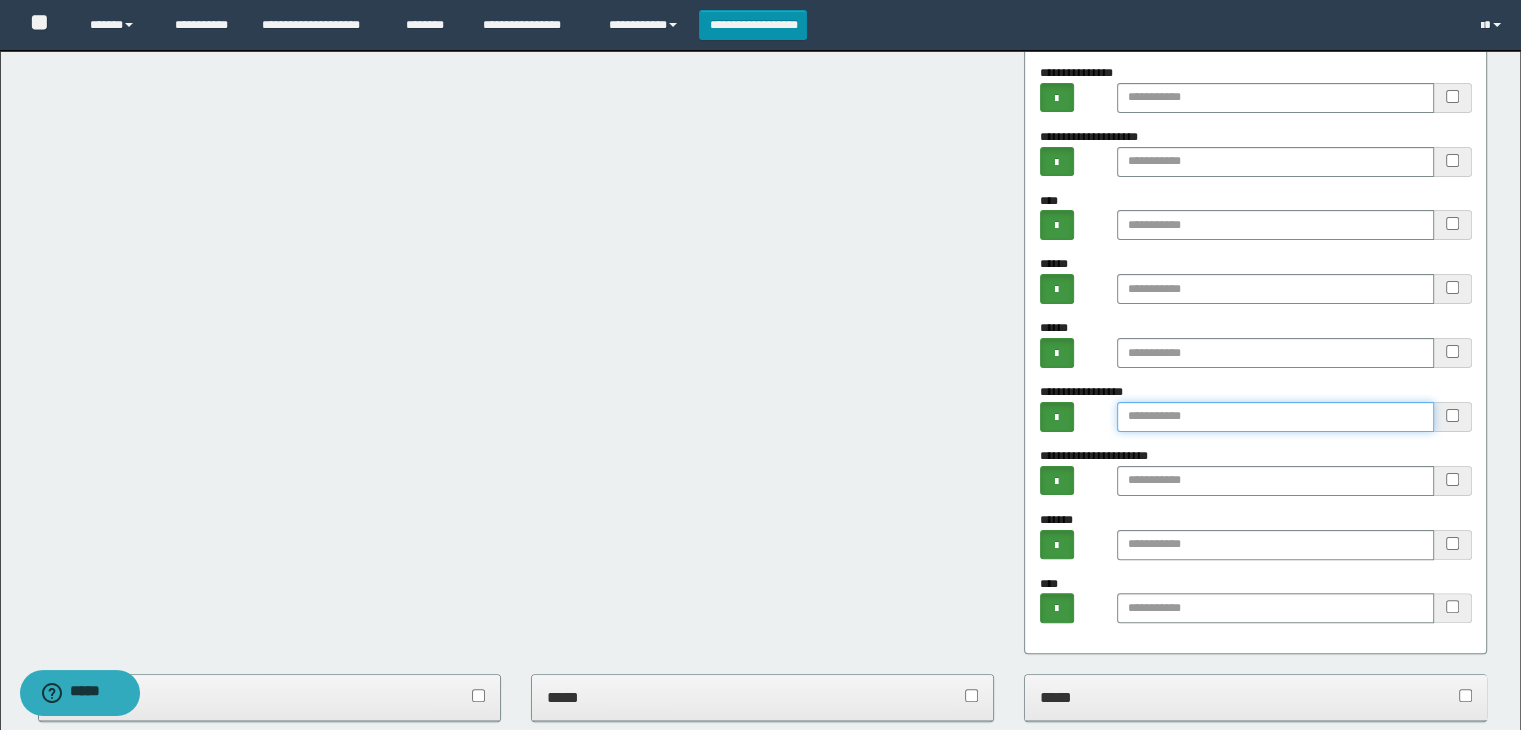 click at bounding box center (1275, 417) 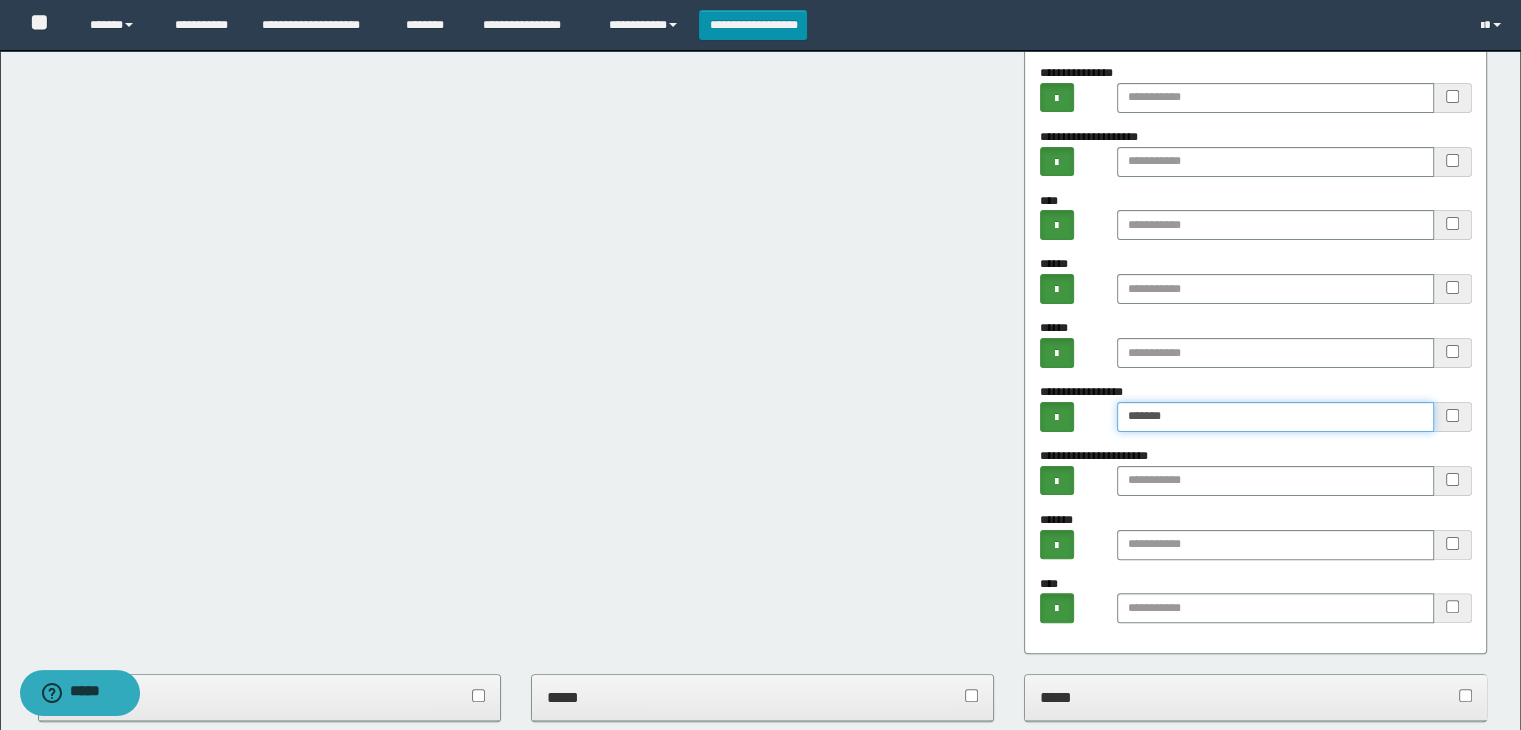 click on "******" at bounding box center (1275, 417) 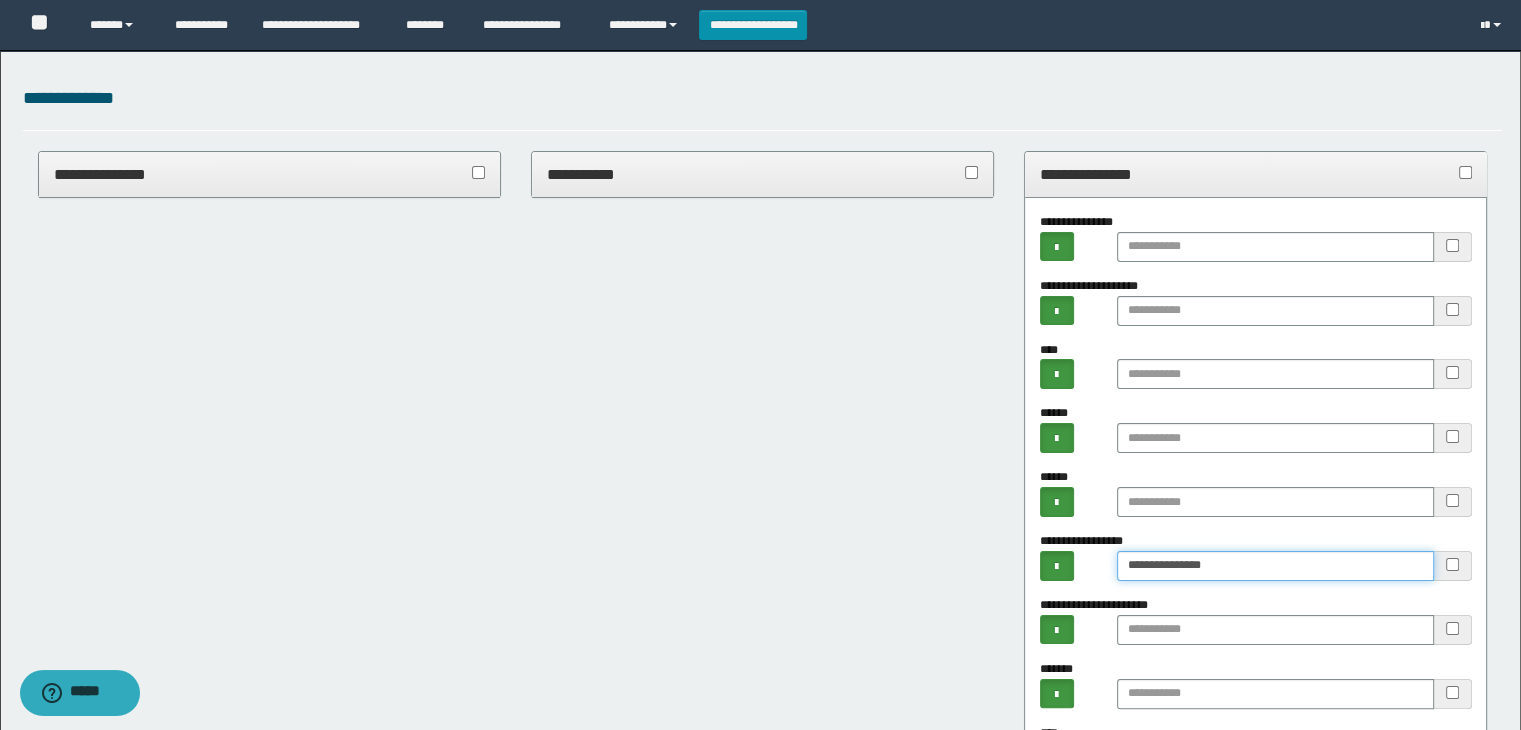 scroll, scrollTop: 200, scrollLeft: 0, axis: vertical 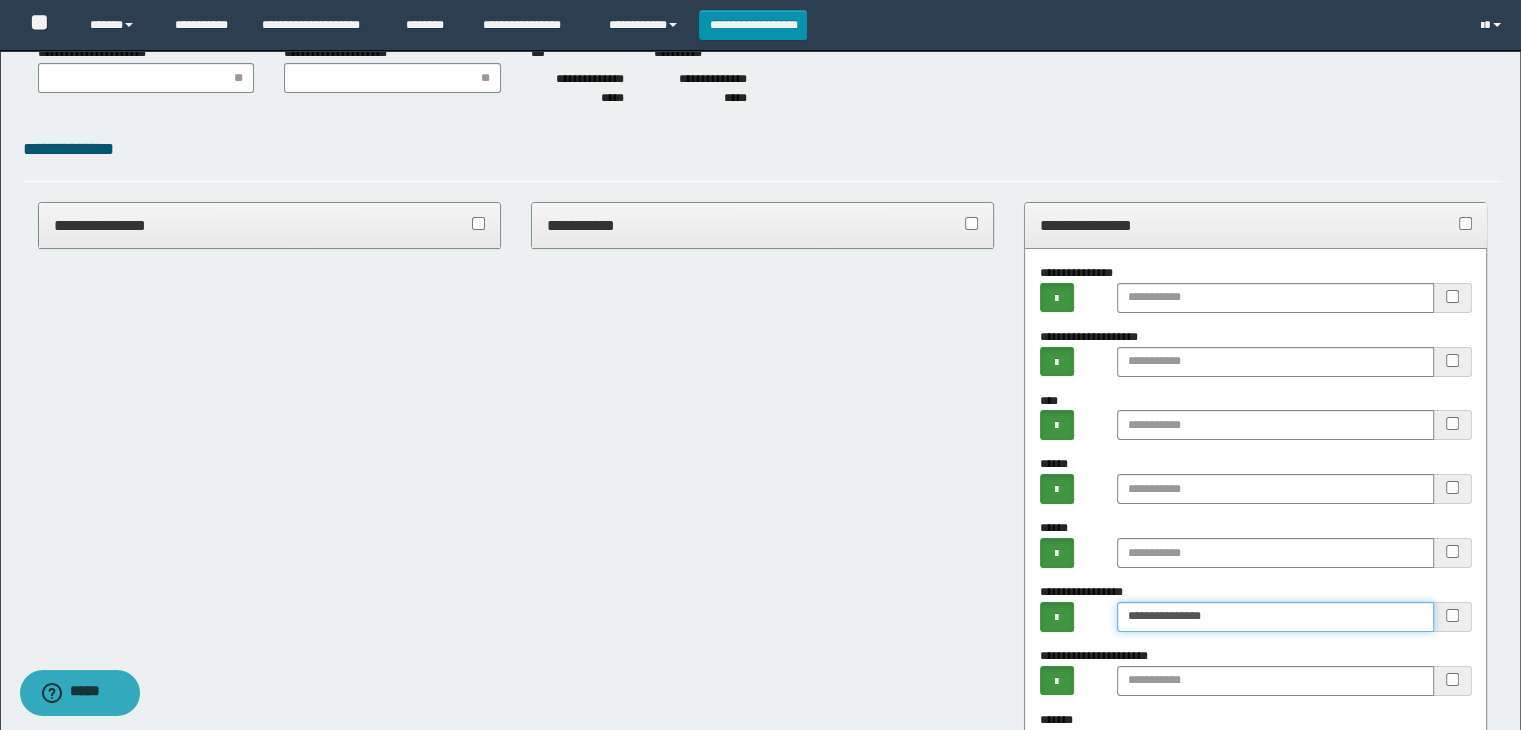 type on "**********" 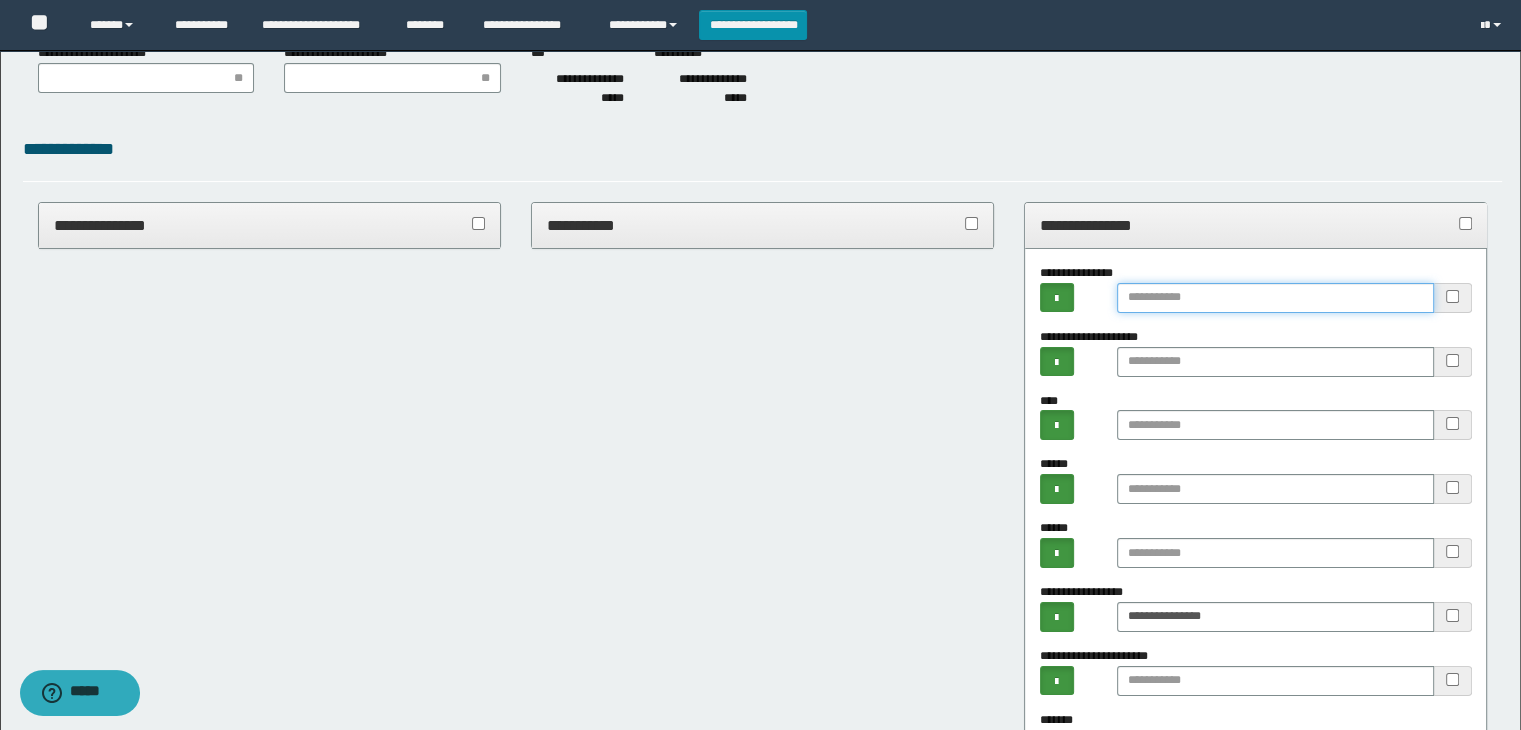 click at bounding box center (1275, 298) 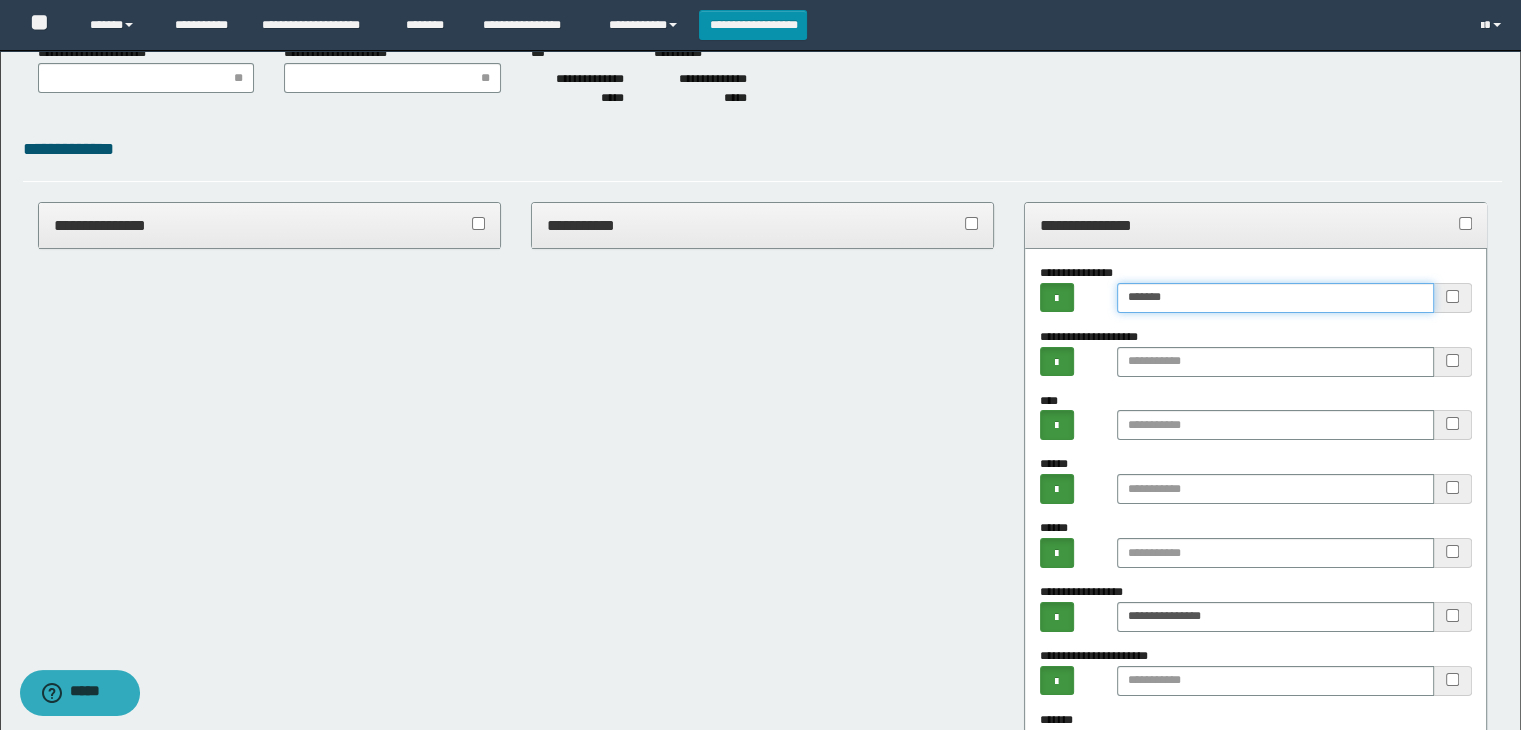 type on "******" 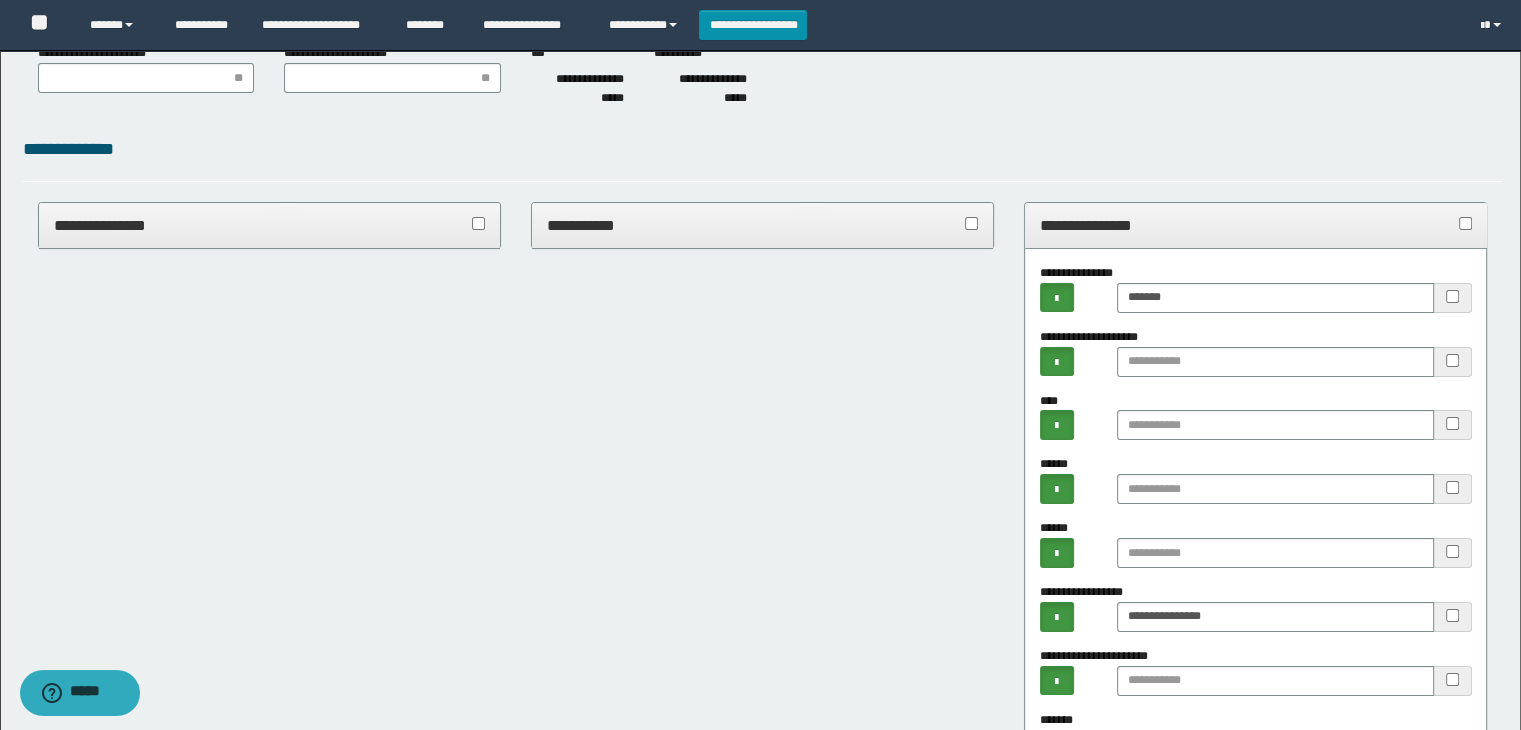 click on "**********" at bounding box center [1256, 225] 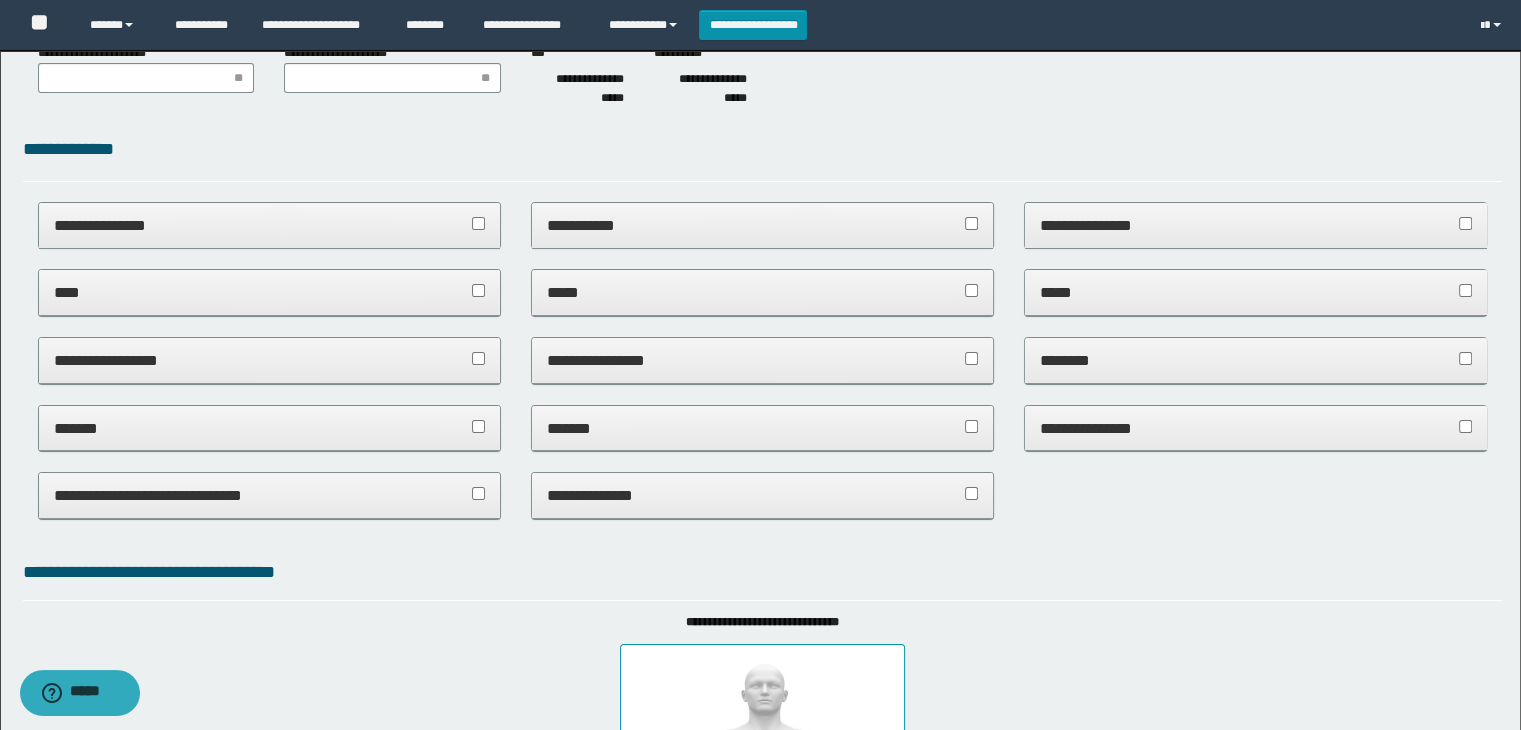 click on "**********" at bounding box center [763, 225] 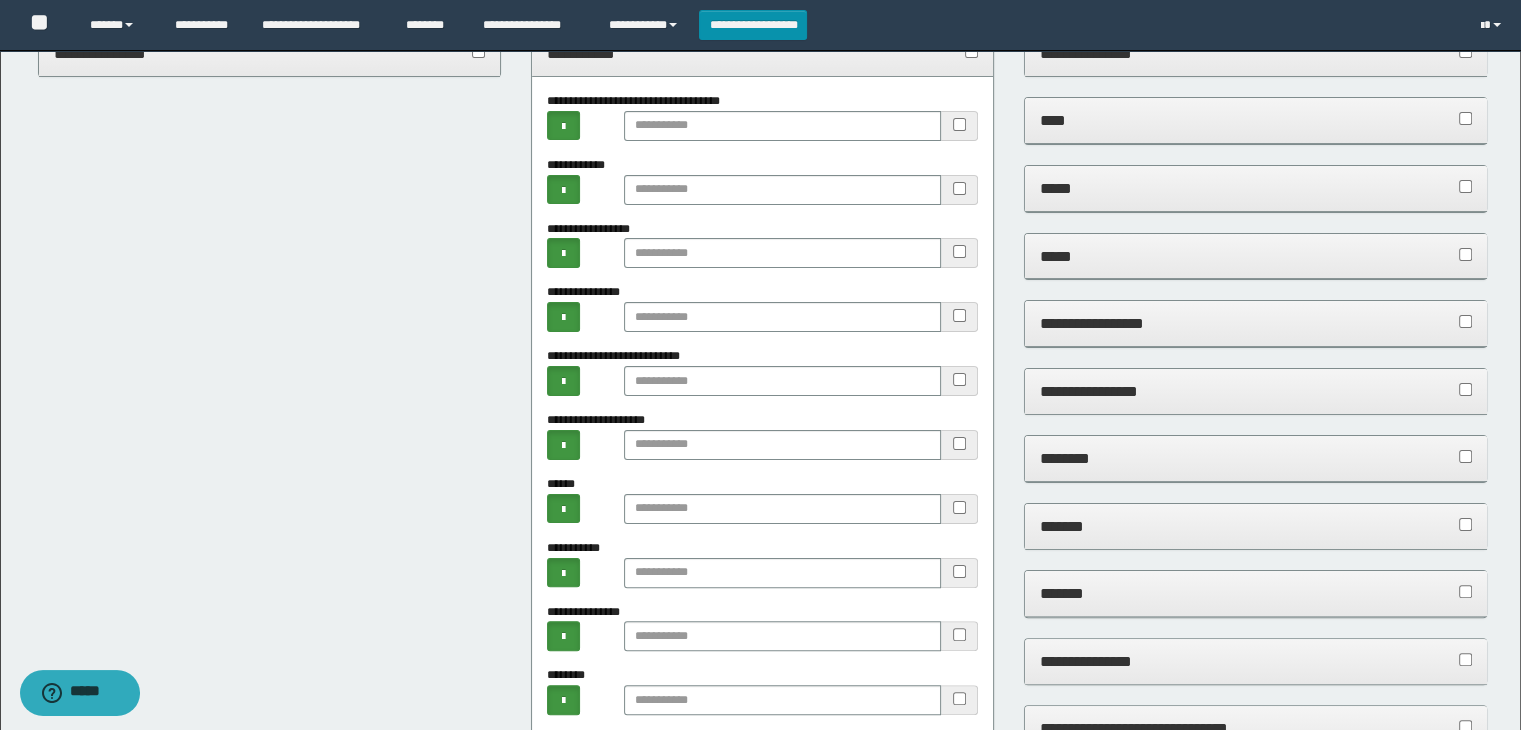 scroll, scrollTop: 400, scrollLeft: 0, axis: vertical 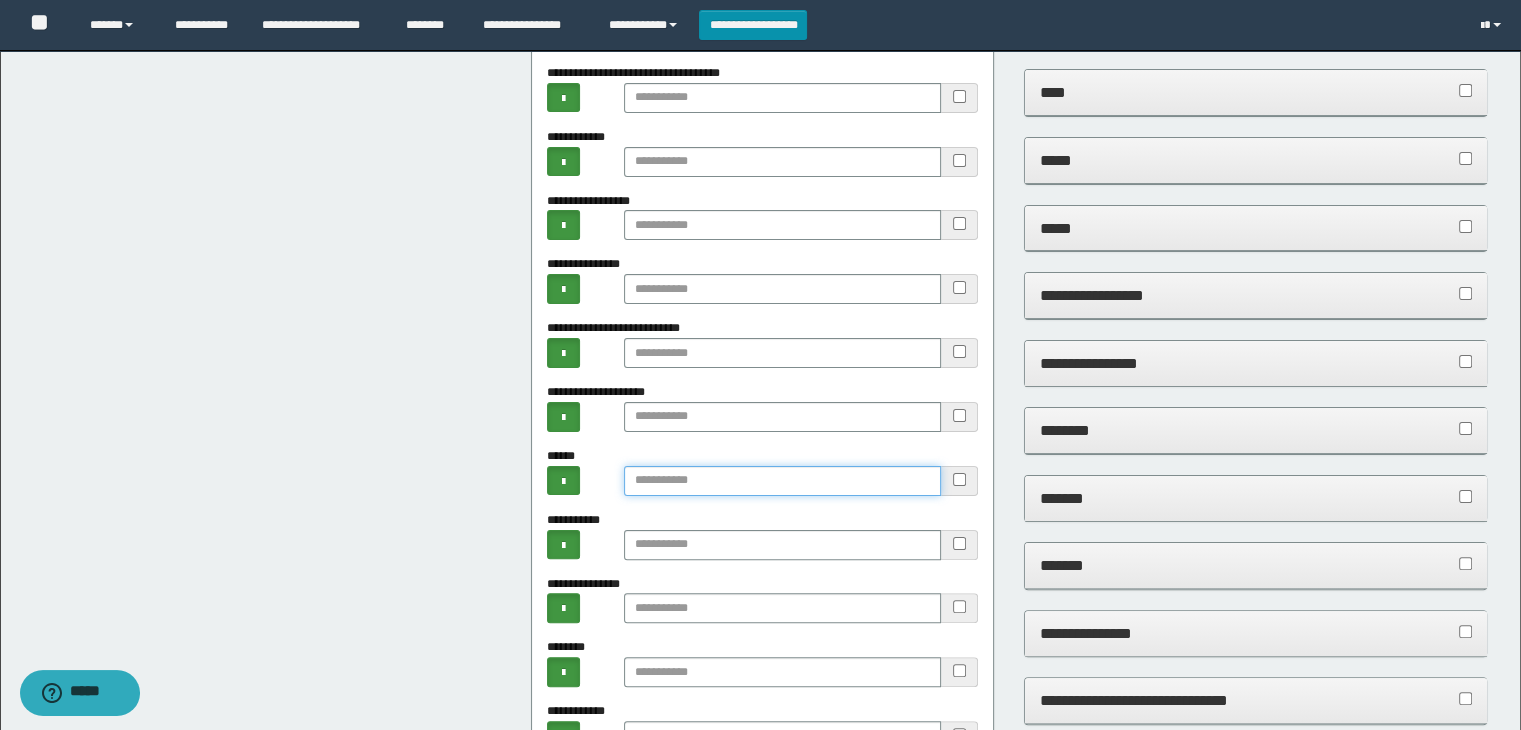 click at bounding box center [782, 481] 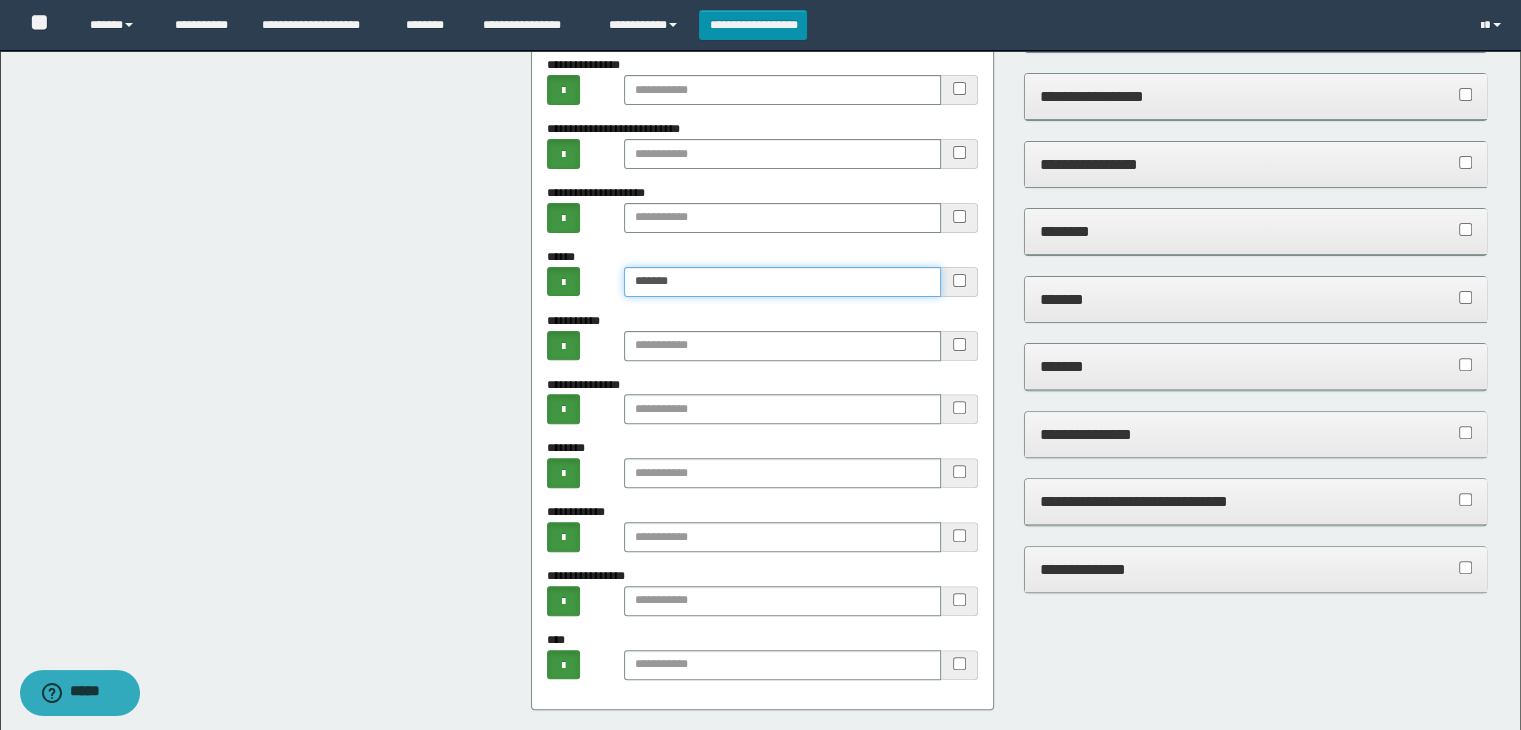 scroll, scrollTop: 700, scrollLeft: 0, axis: vertical 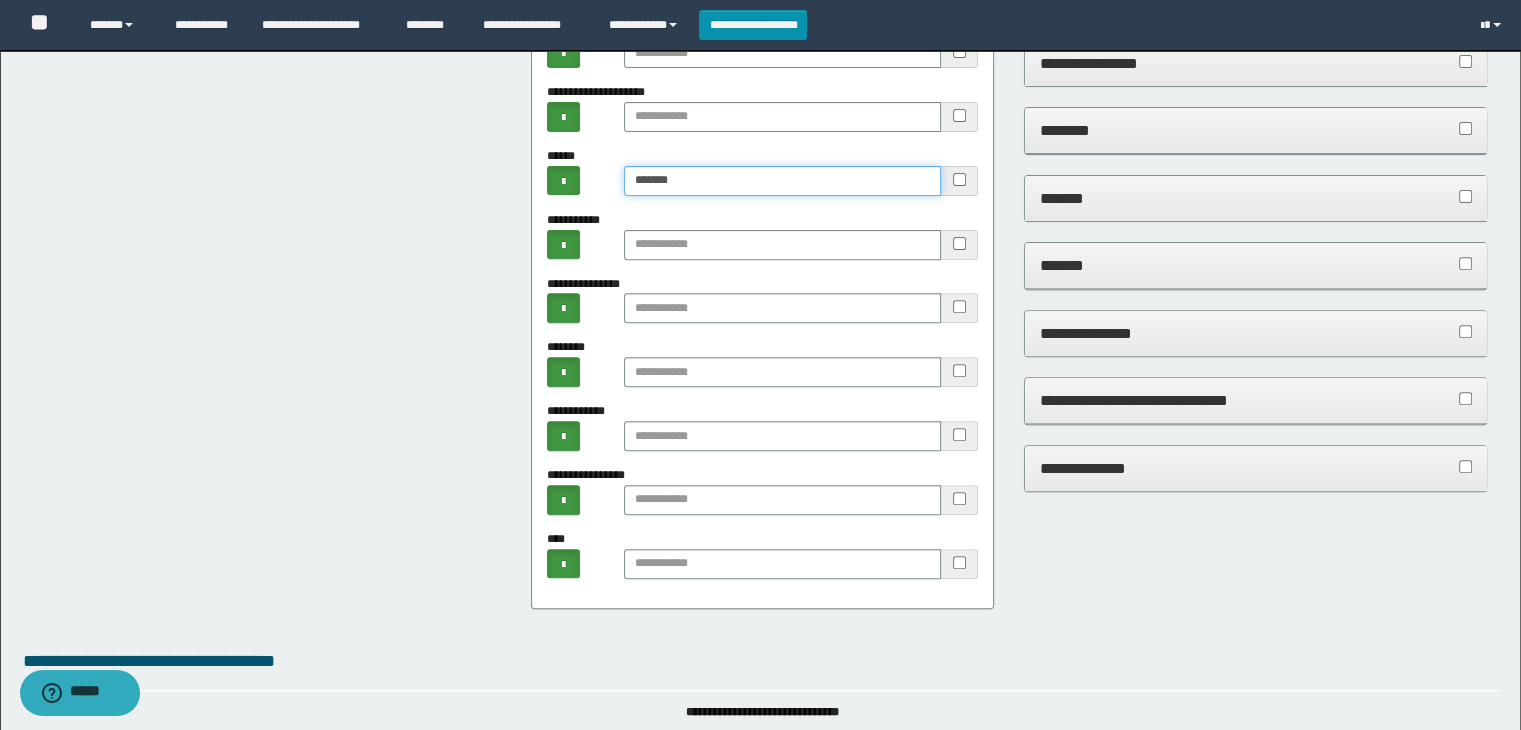 type on "******" 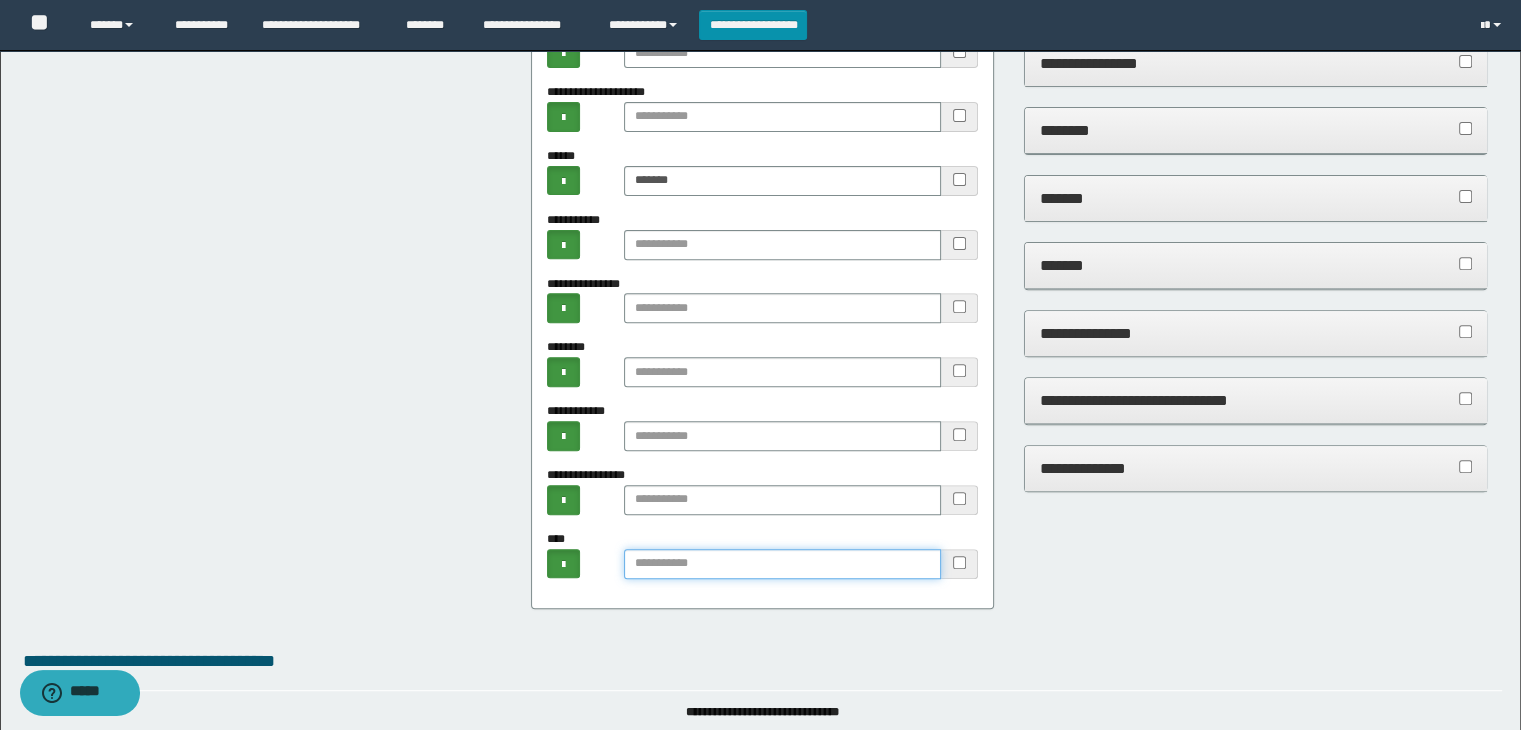 click at bounding box center [782, 564] 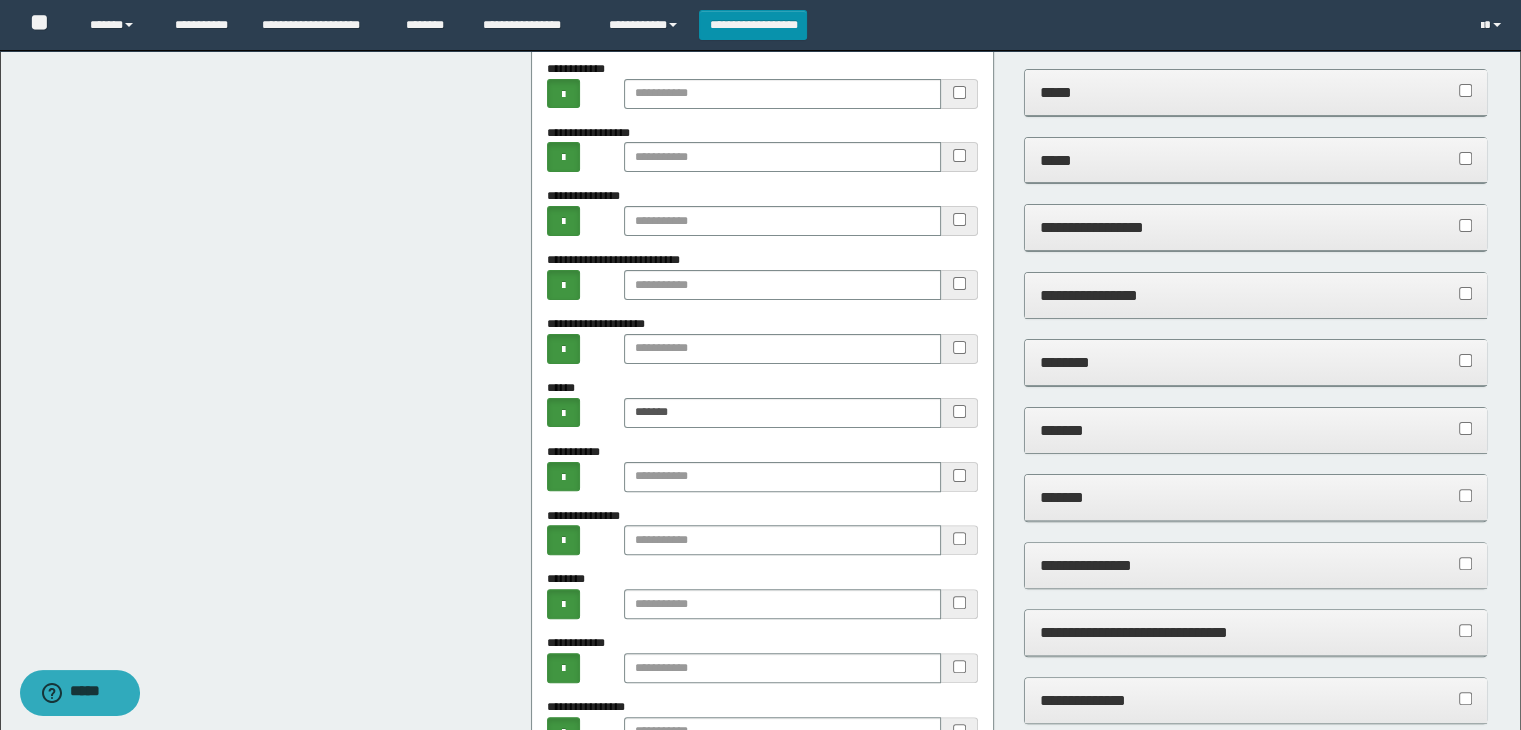 scroll, scrollTop: 300, scrollLeft: 0, axis: vertical 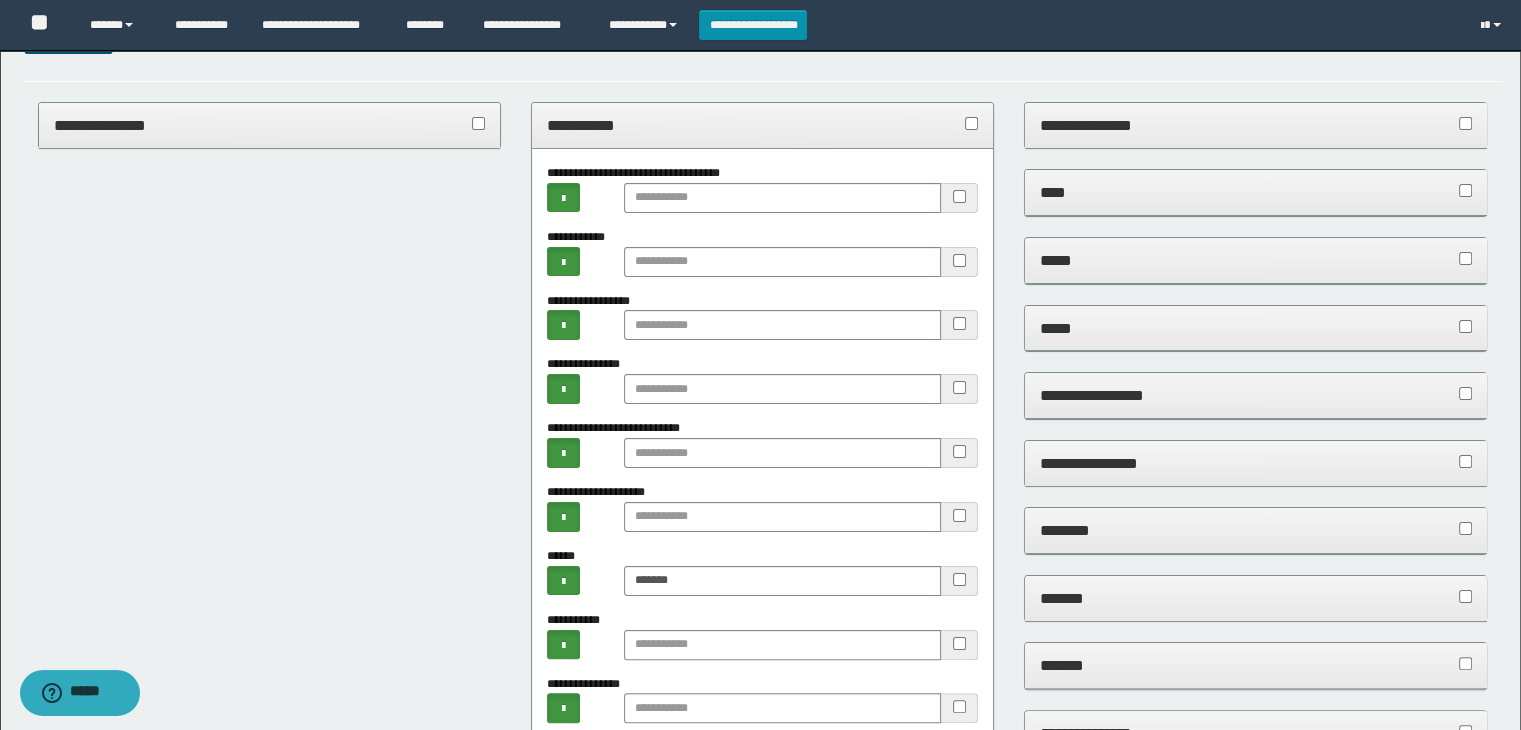 type on "**********" 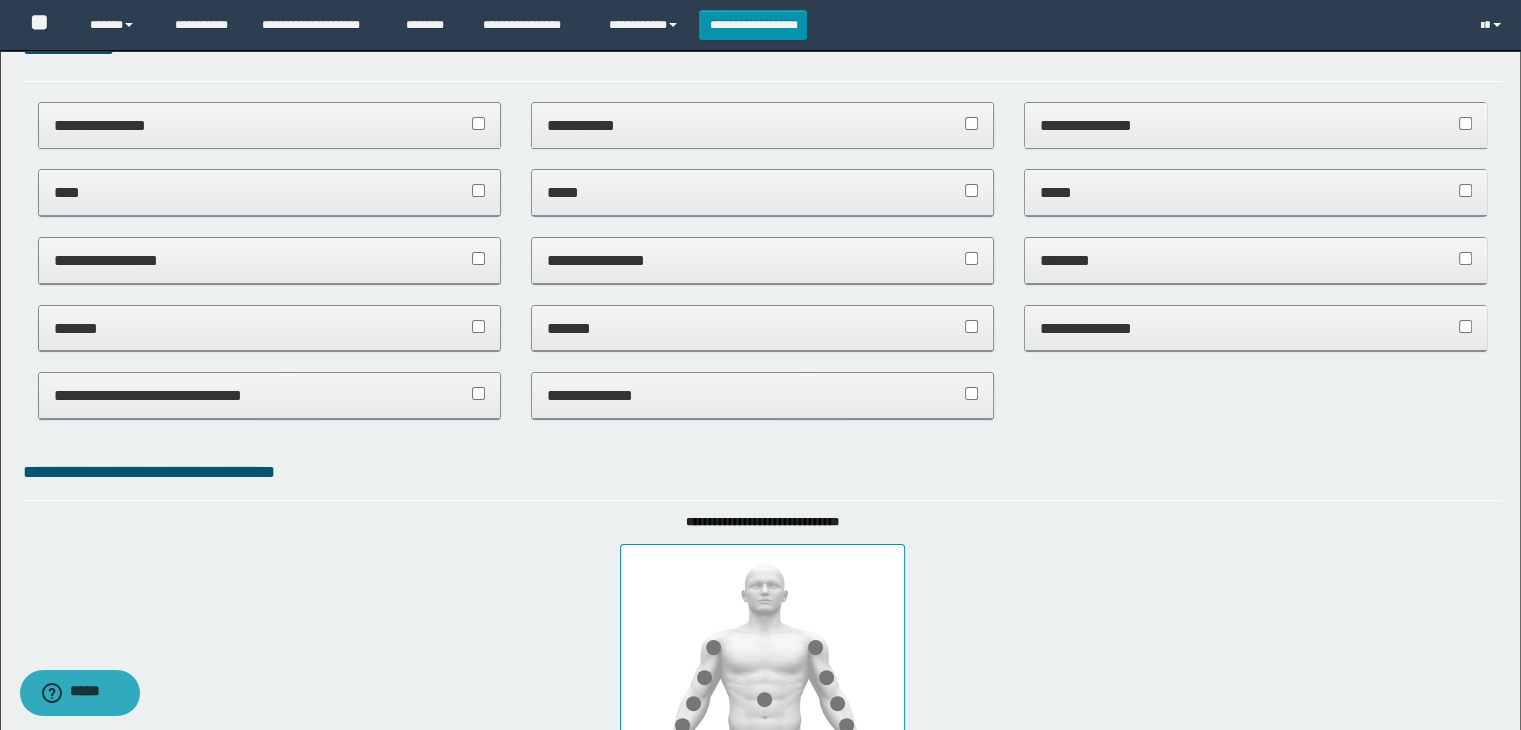 click on "**********" at bounding box center (270, 260) 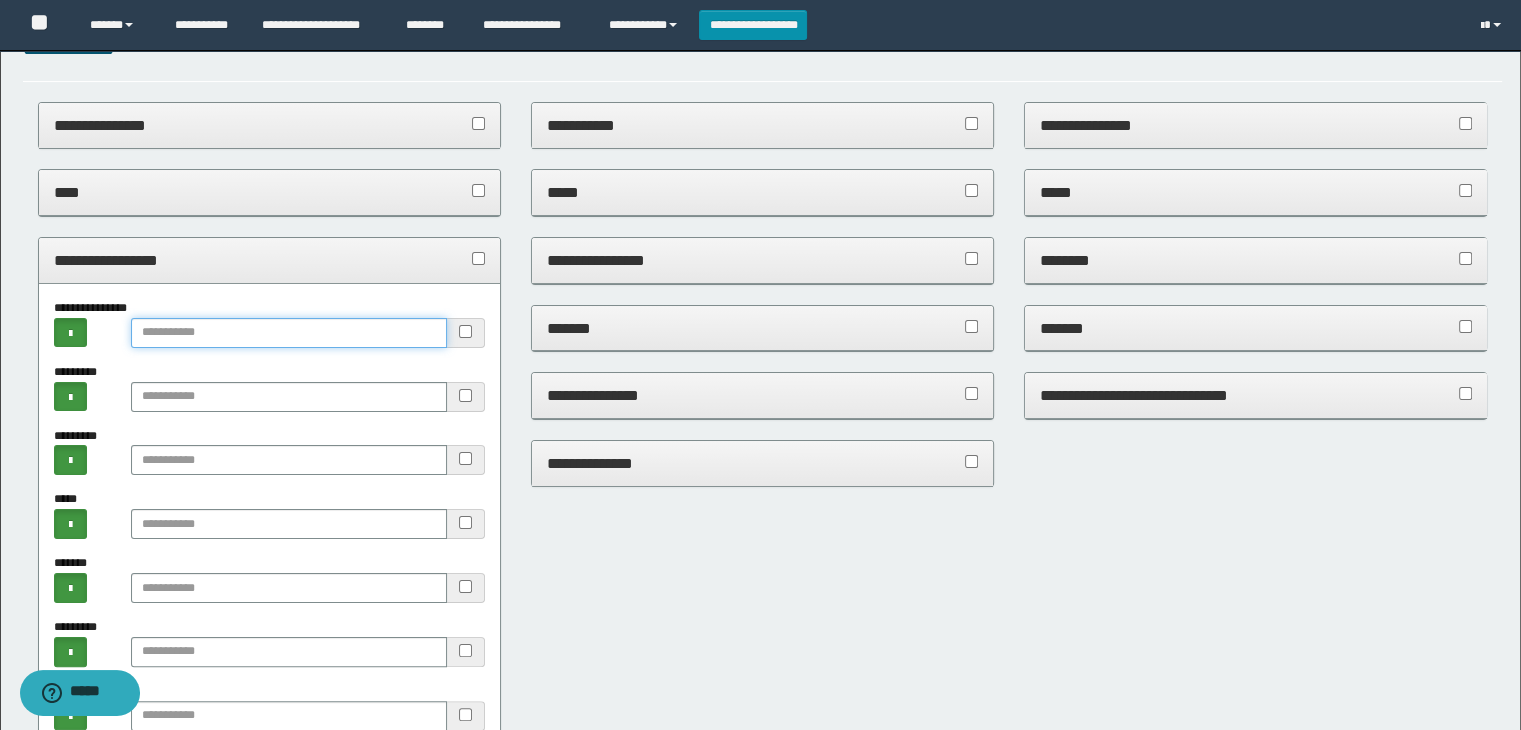 click at bounding box center [289, 333] 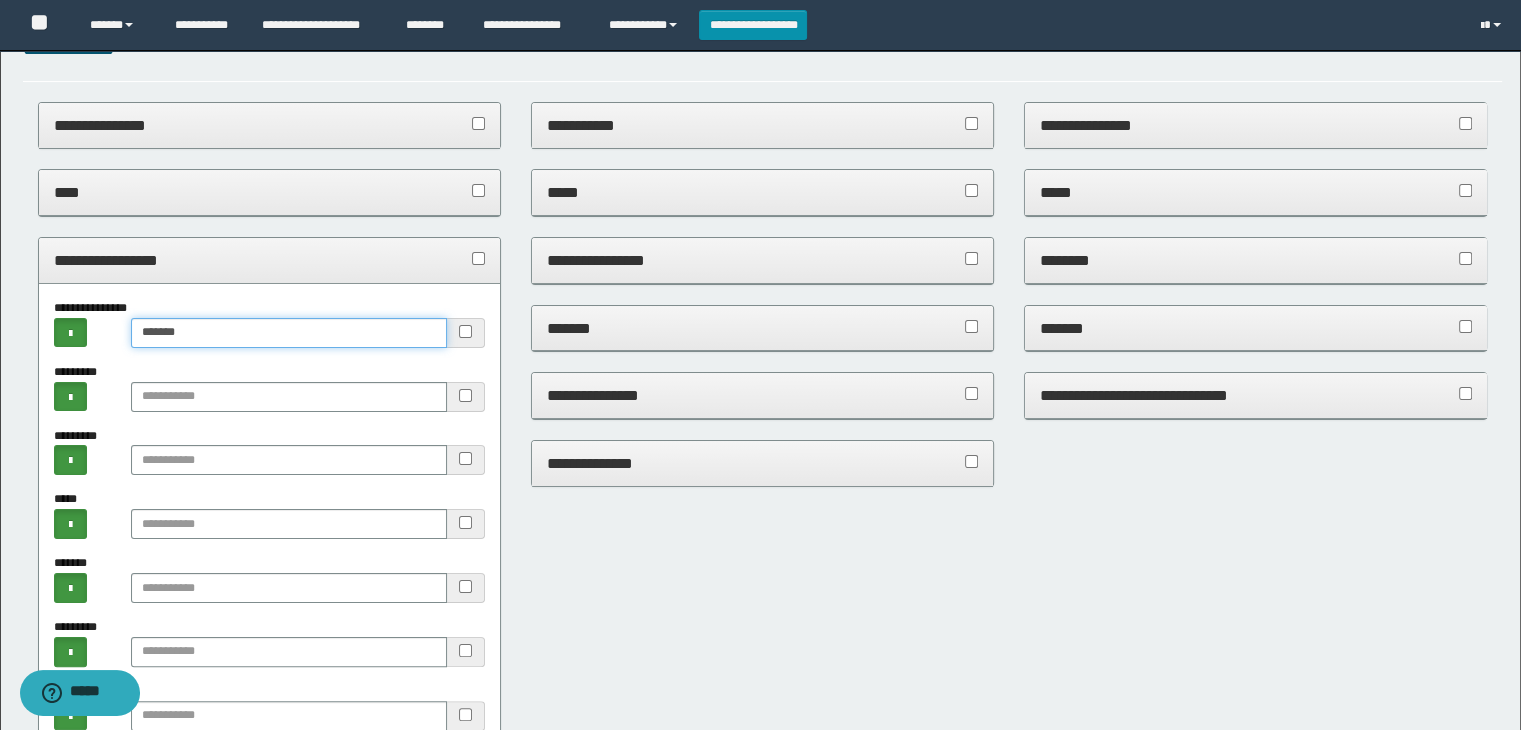 type on "******" 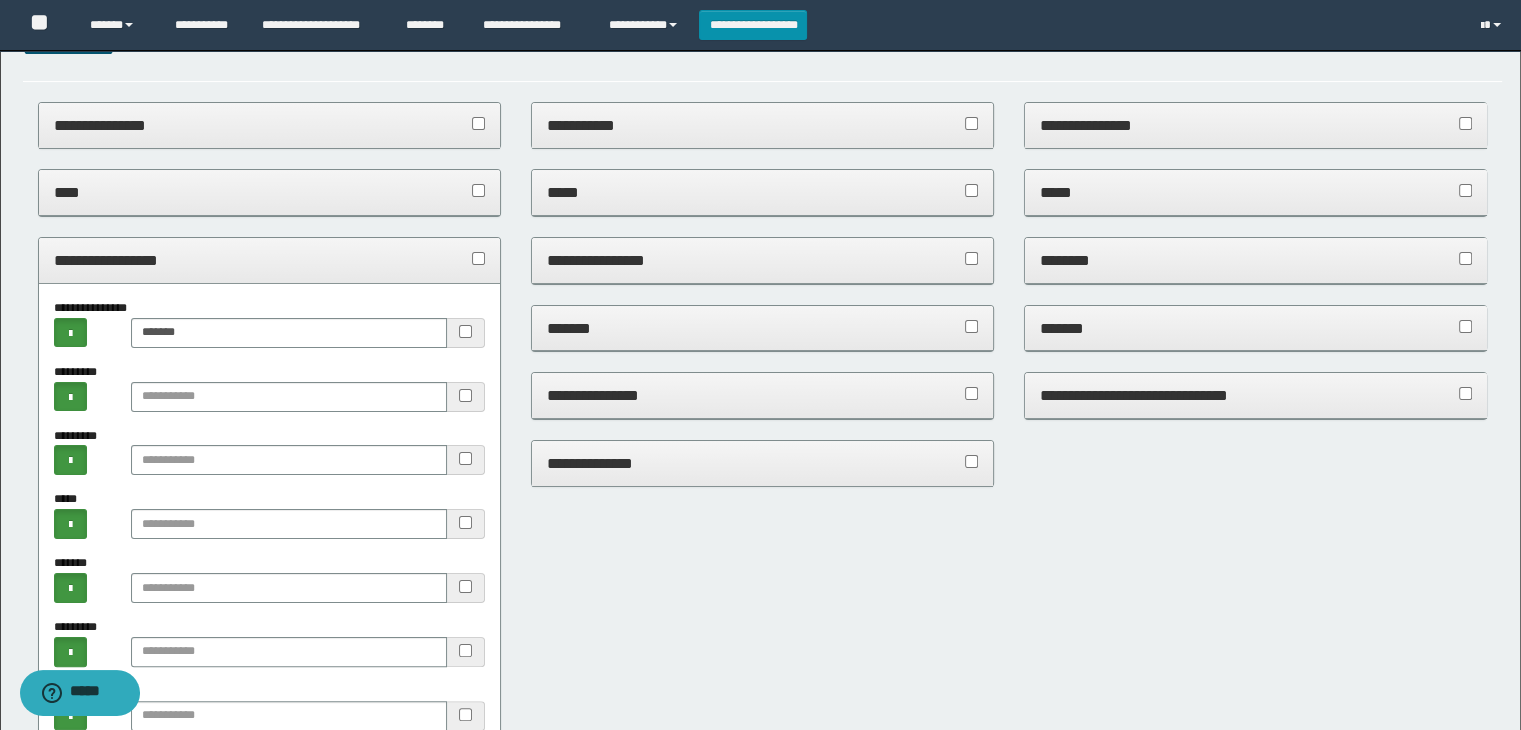 click on "**********" at bounding box center (270, 260) 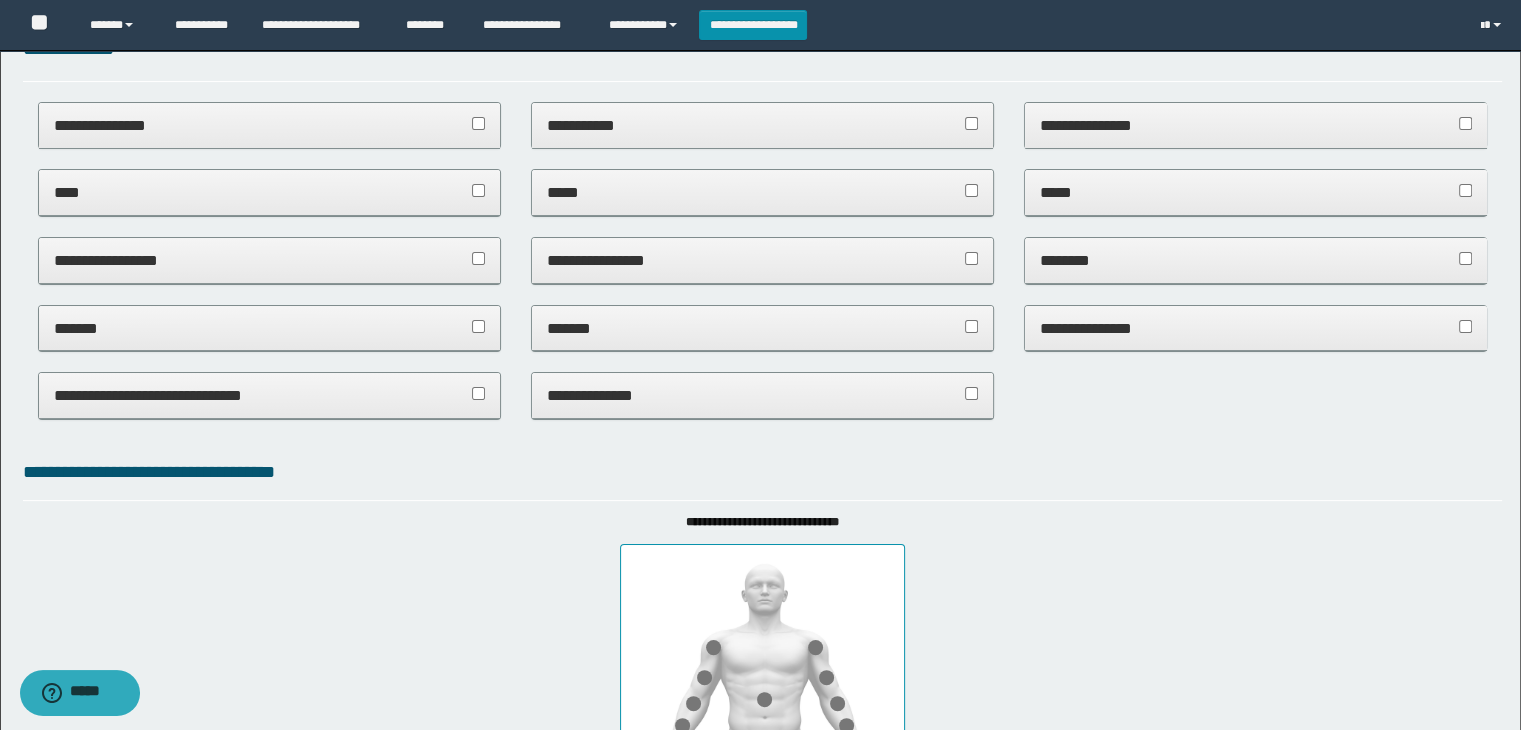click on "*****" at bounding box center (763, 192) 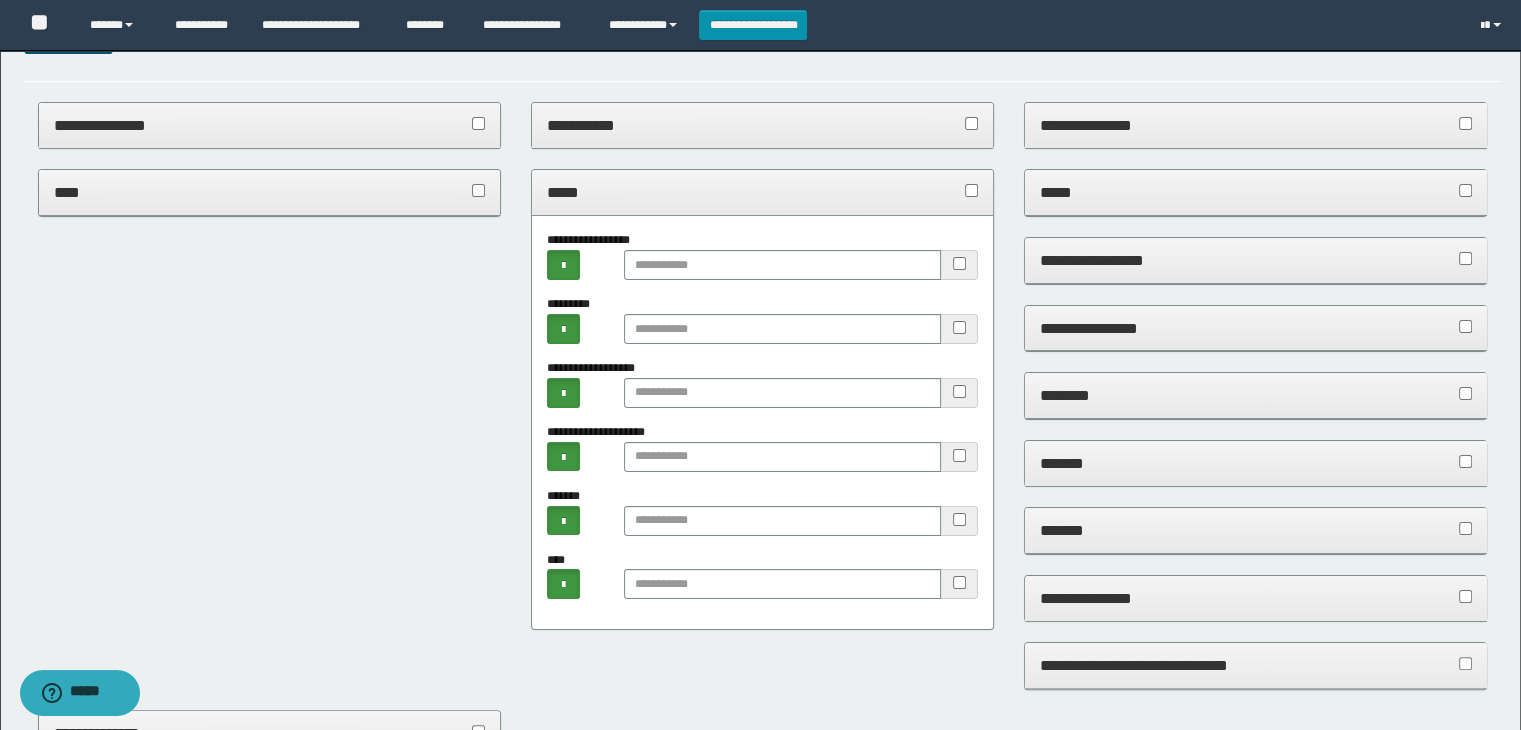 click on "*****" at bounding box center (763, 192) 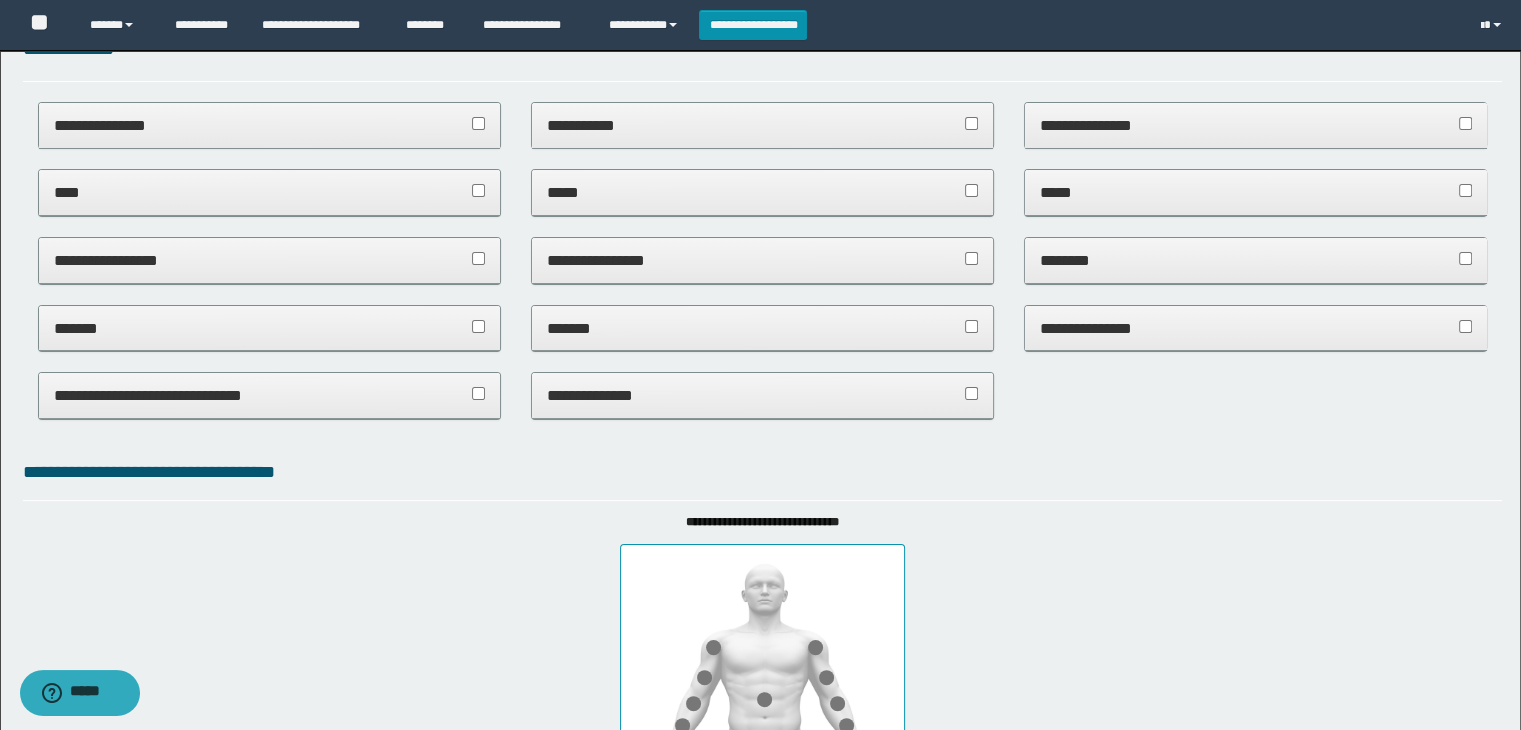 click on "*****" at bounding box center (763, 192) 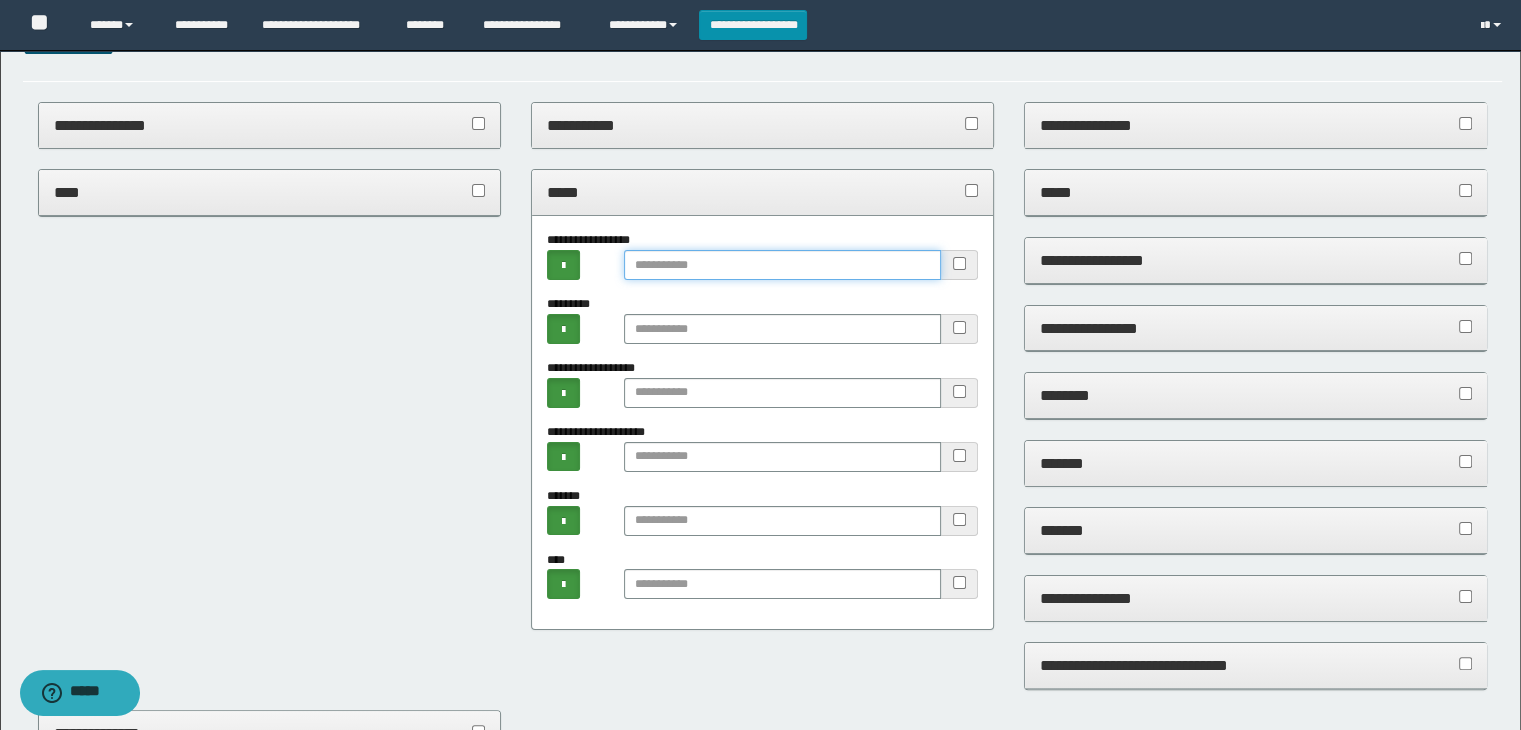 click at bounding box center (782, 265) 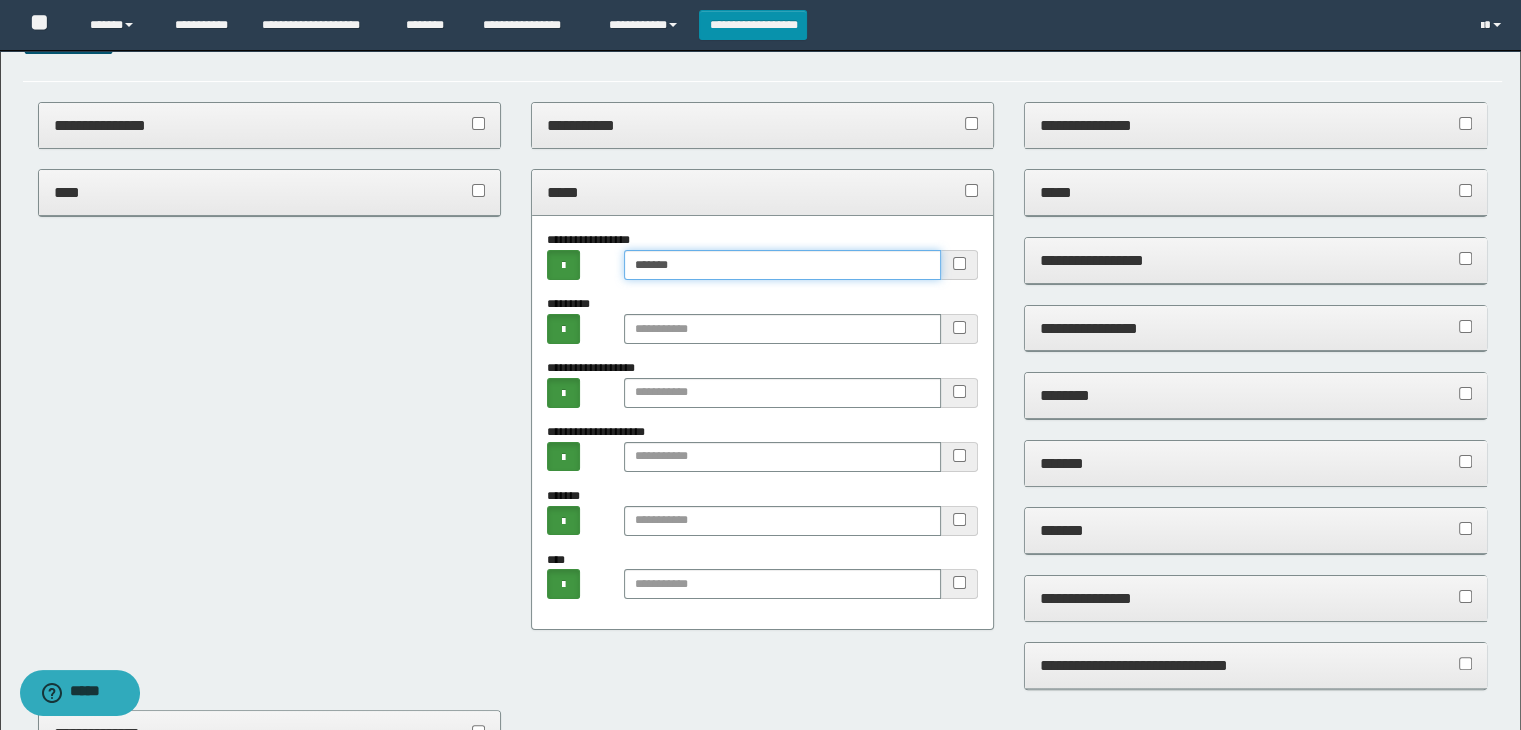 type on "******" 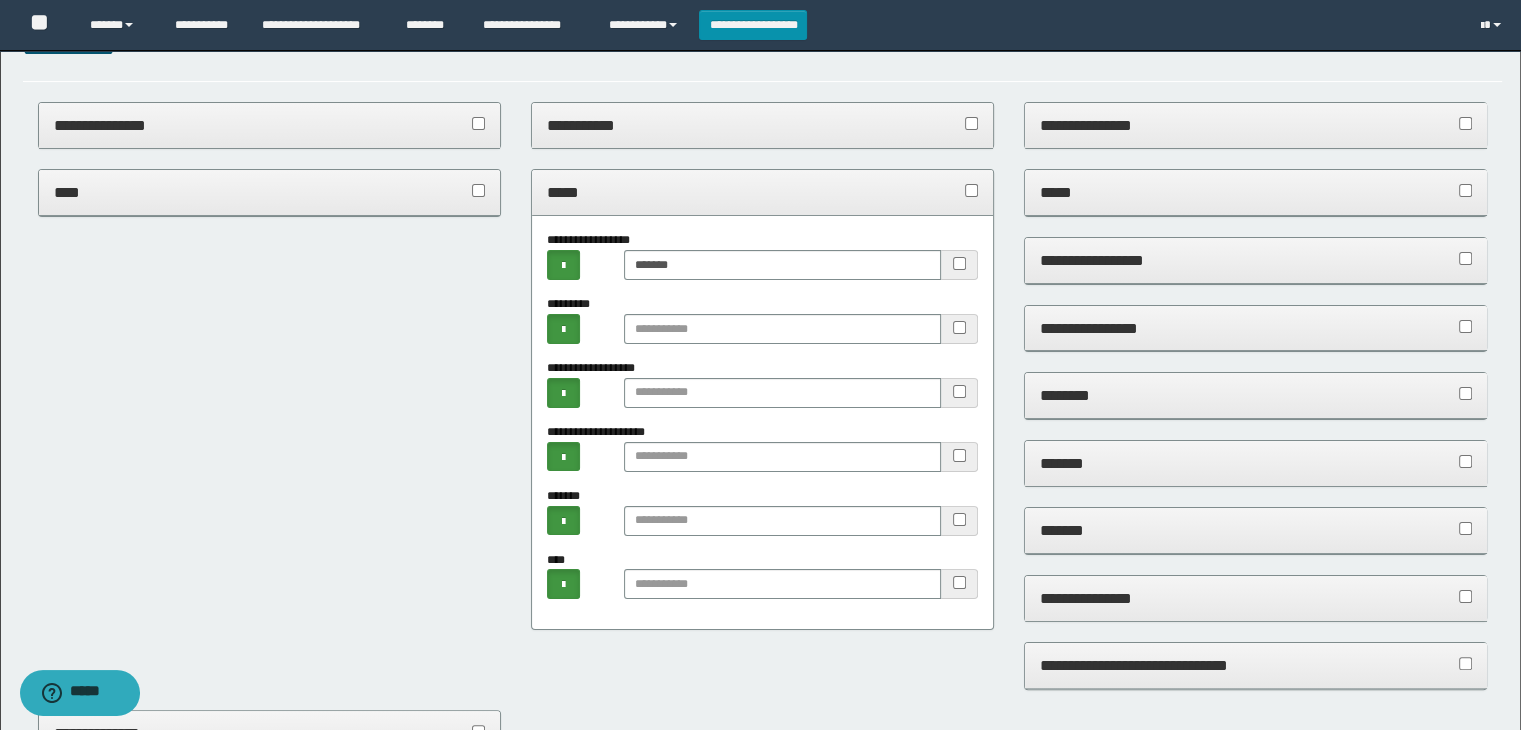 click on "*****" at bounding box center (763, 192) 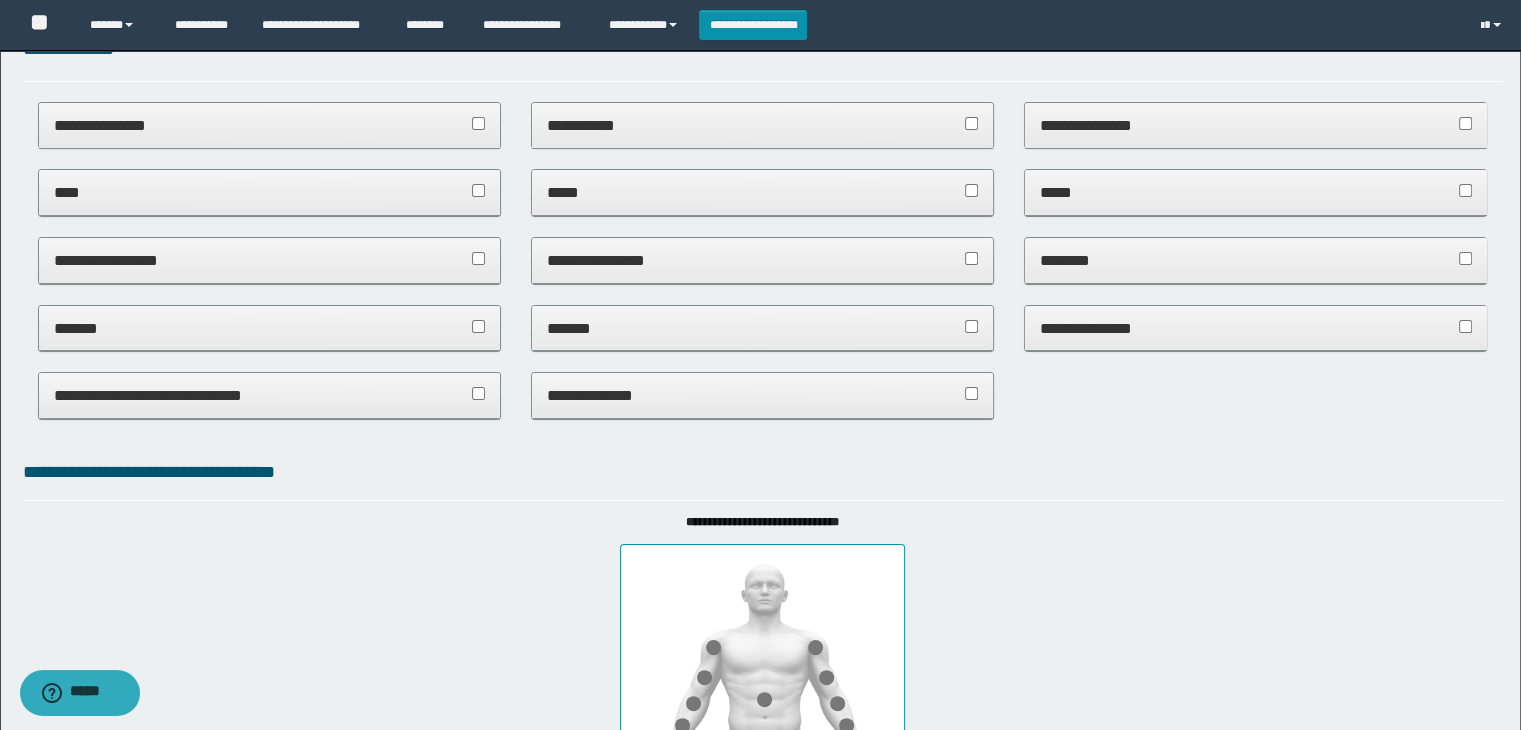 drag, startPoint x: 675, startPoint y: 243, endPoint x: 680, endPoint y: 272, distance: 29.427877 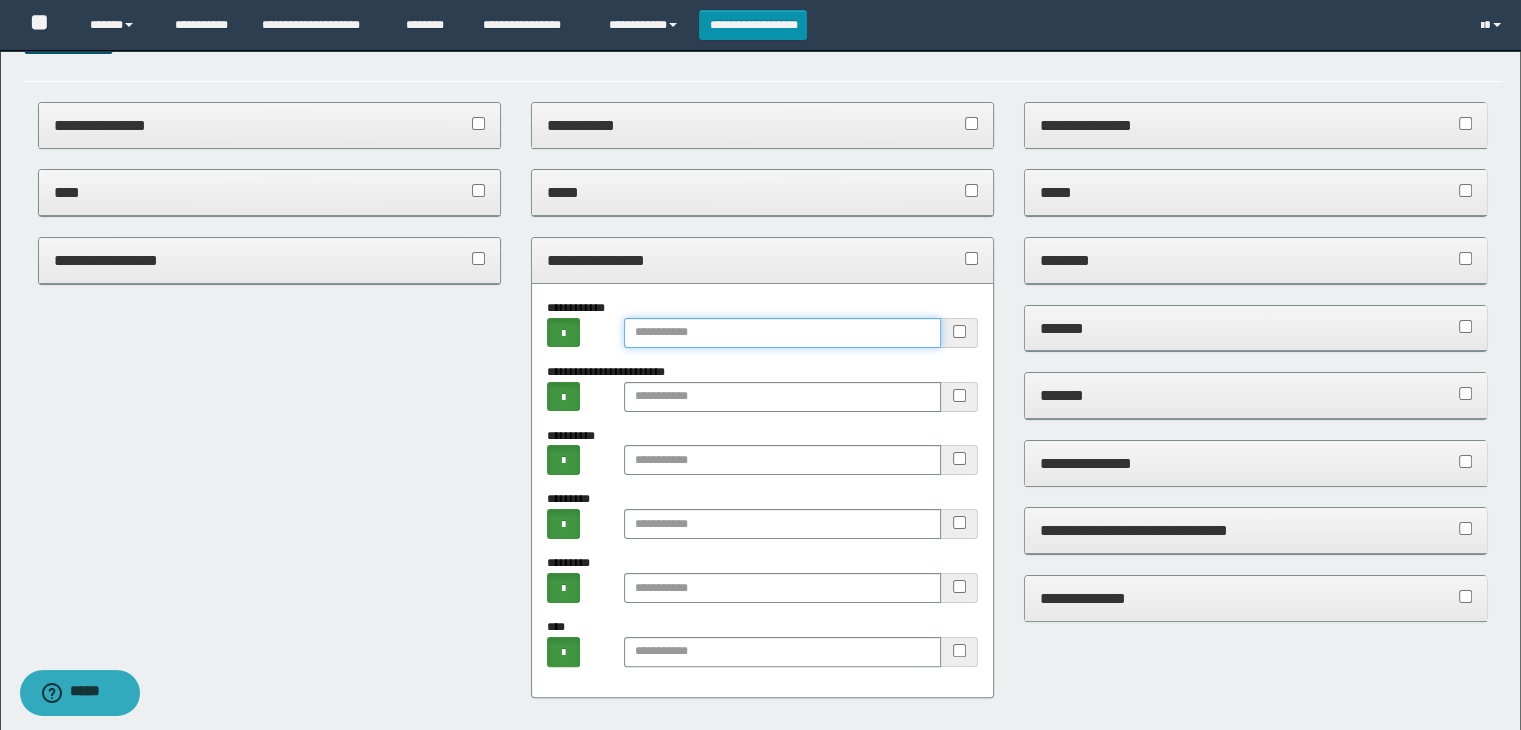 click at bounding box center [782, 333] 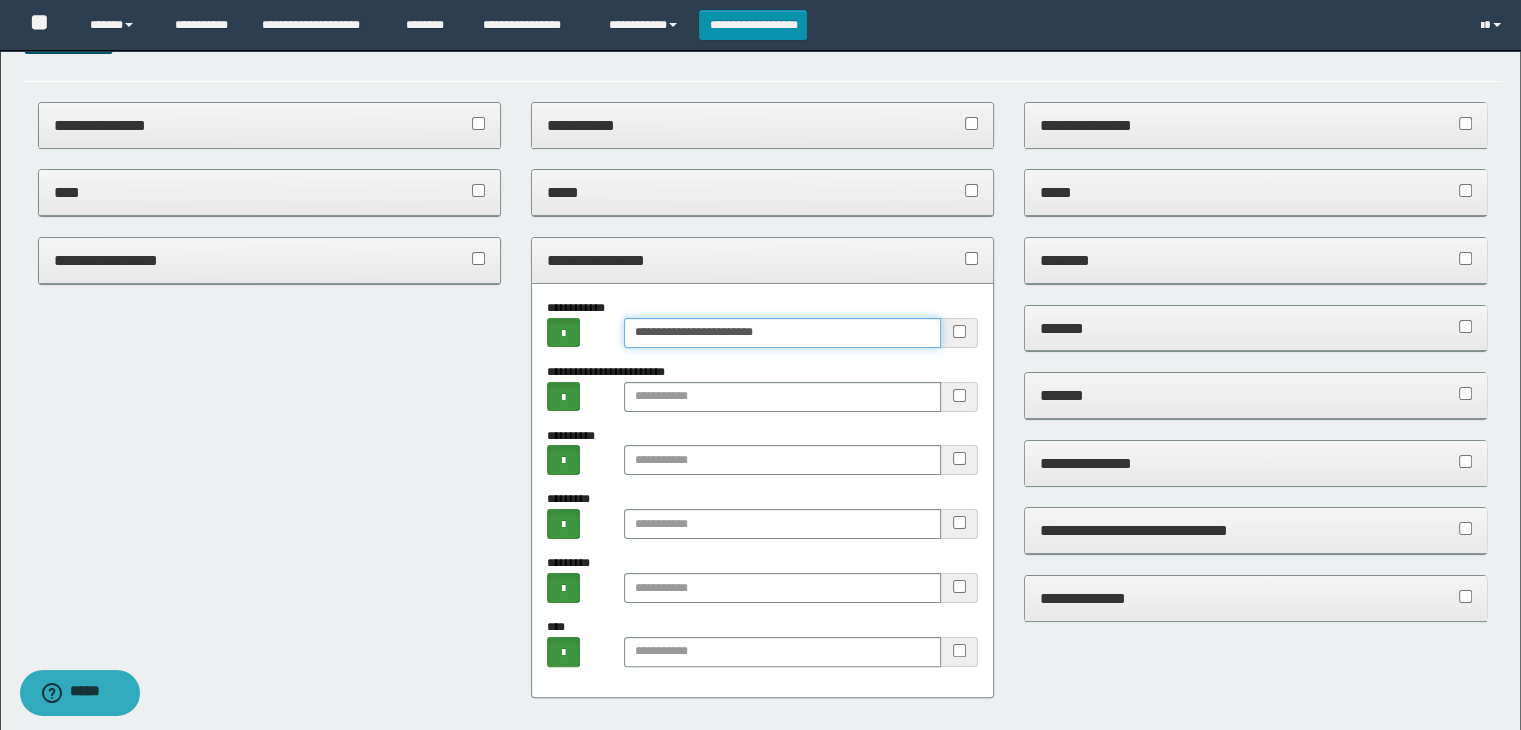 type on "**********" 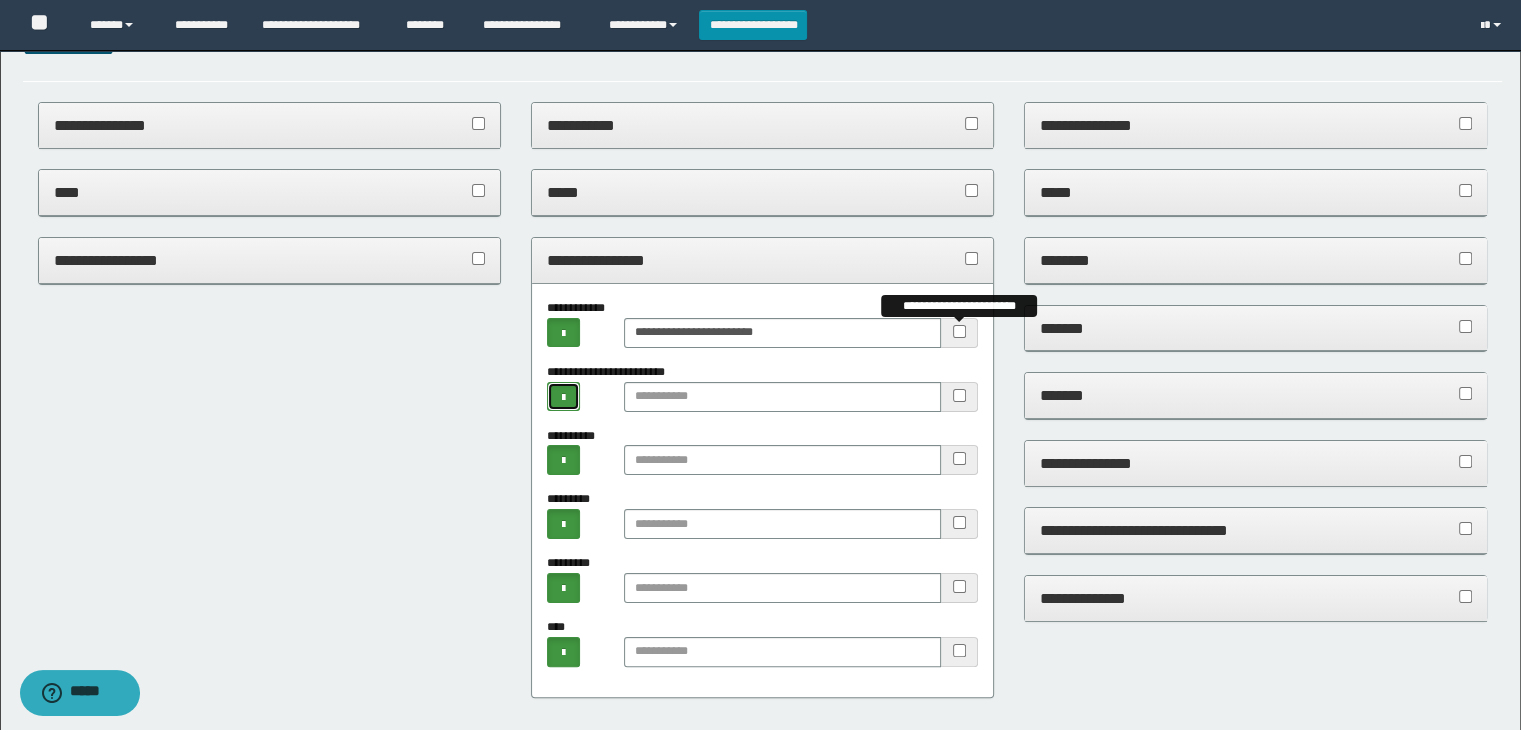 type 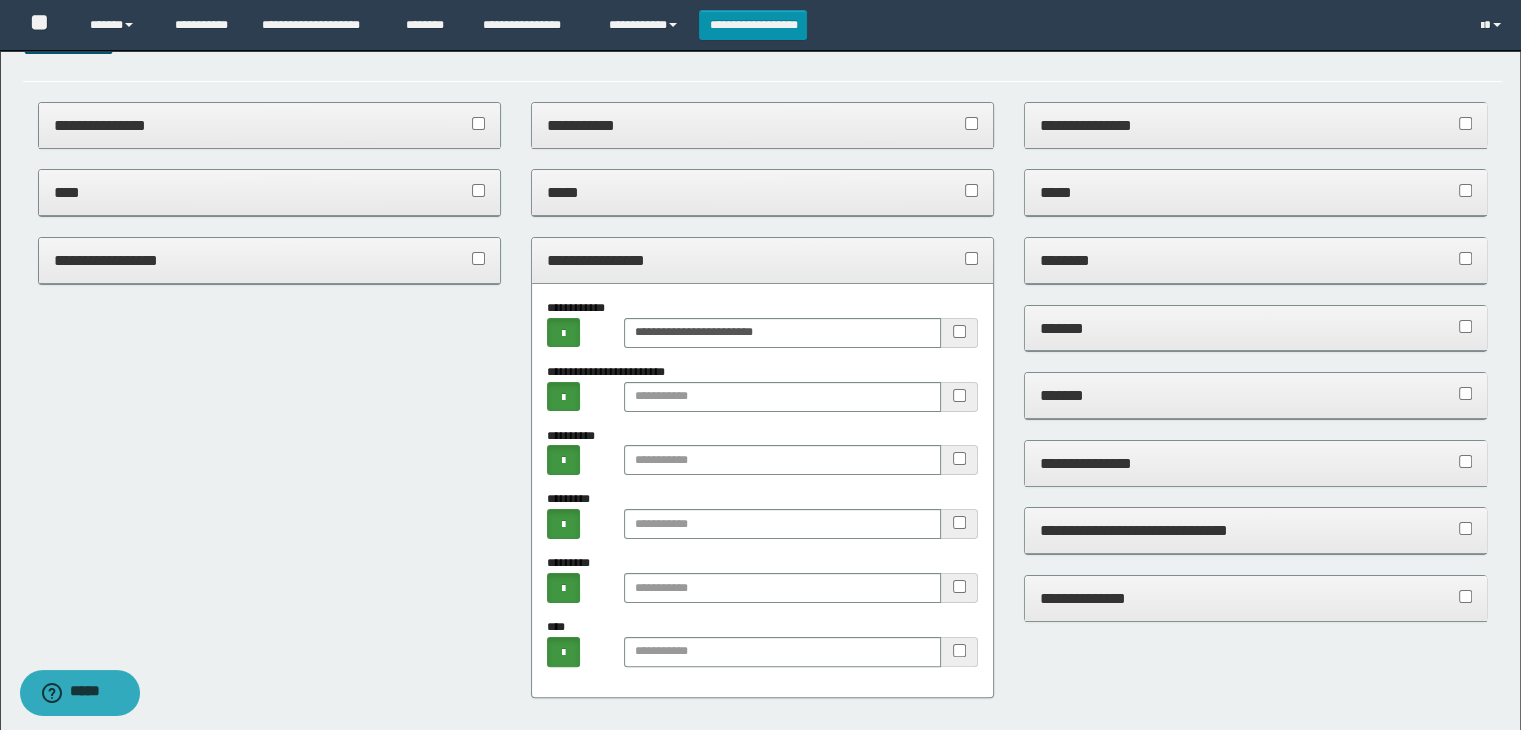 click on "**********" at bounding box center [763, 260] 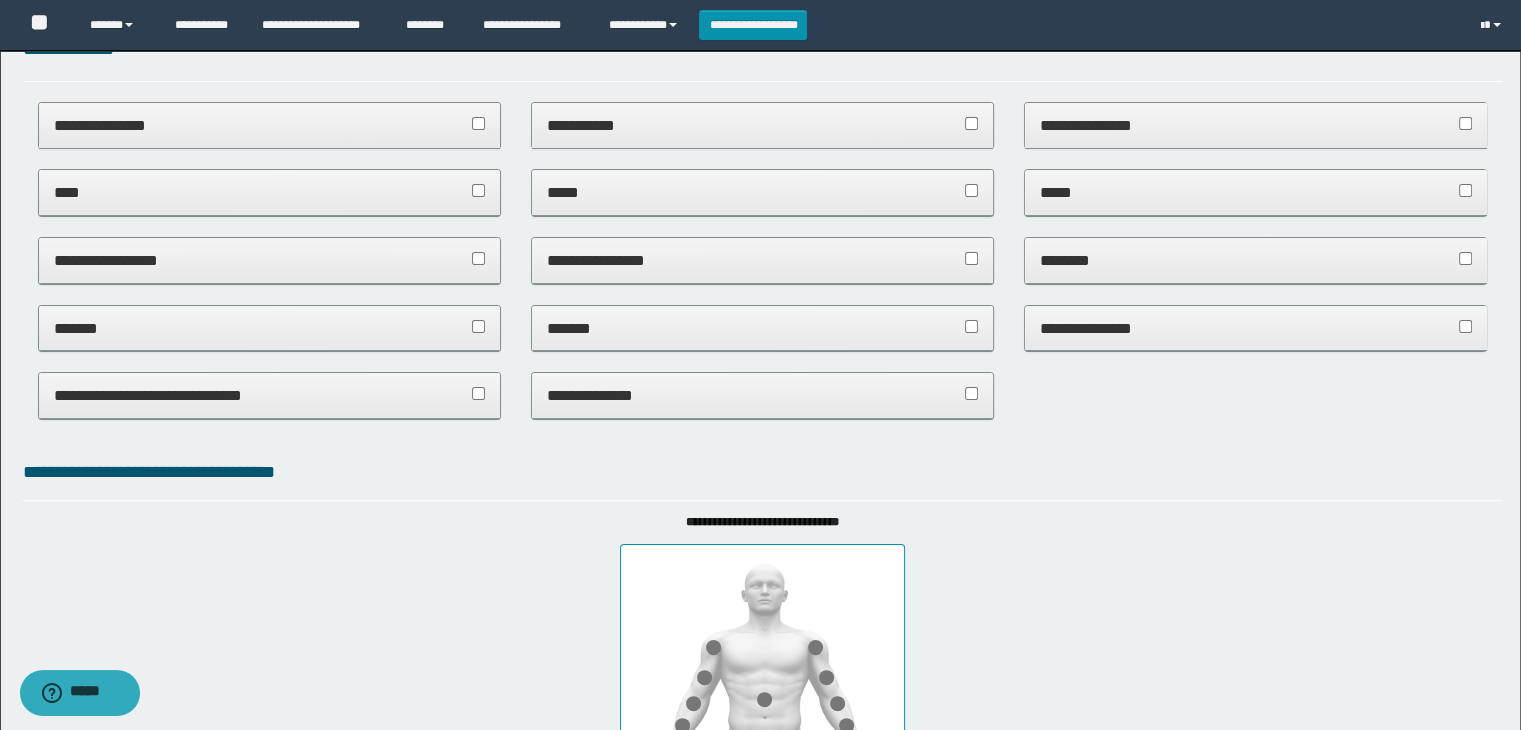 click on "********" at bounding box center (1256, 260) 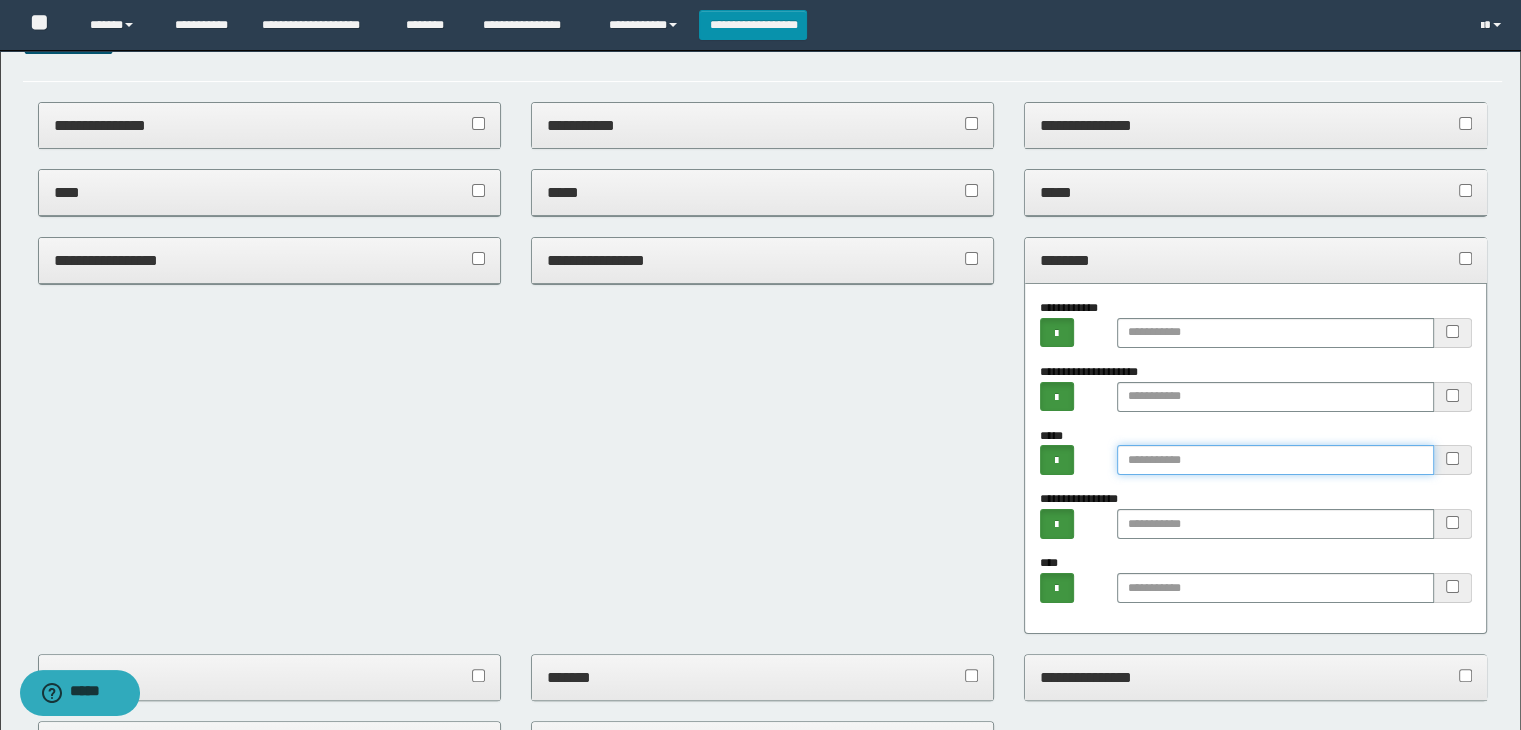 click at bounding box center (1275, 460) 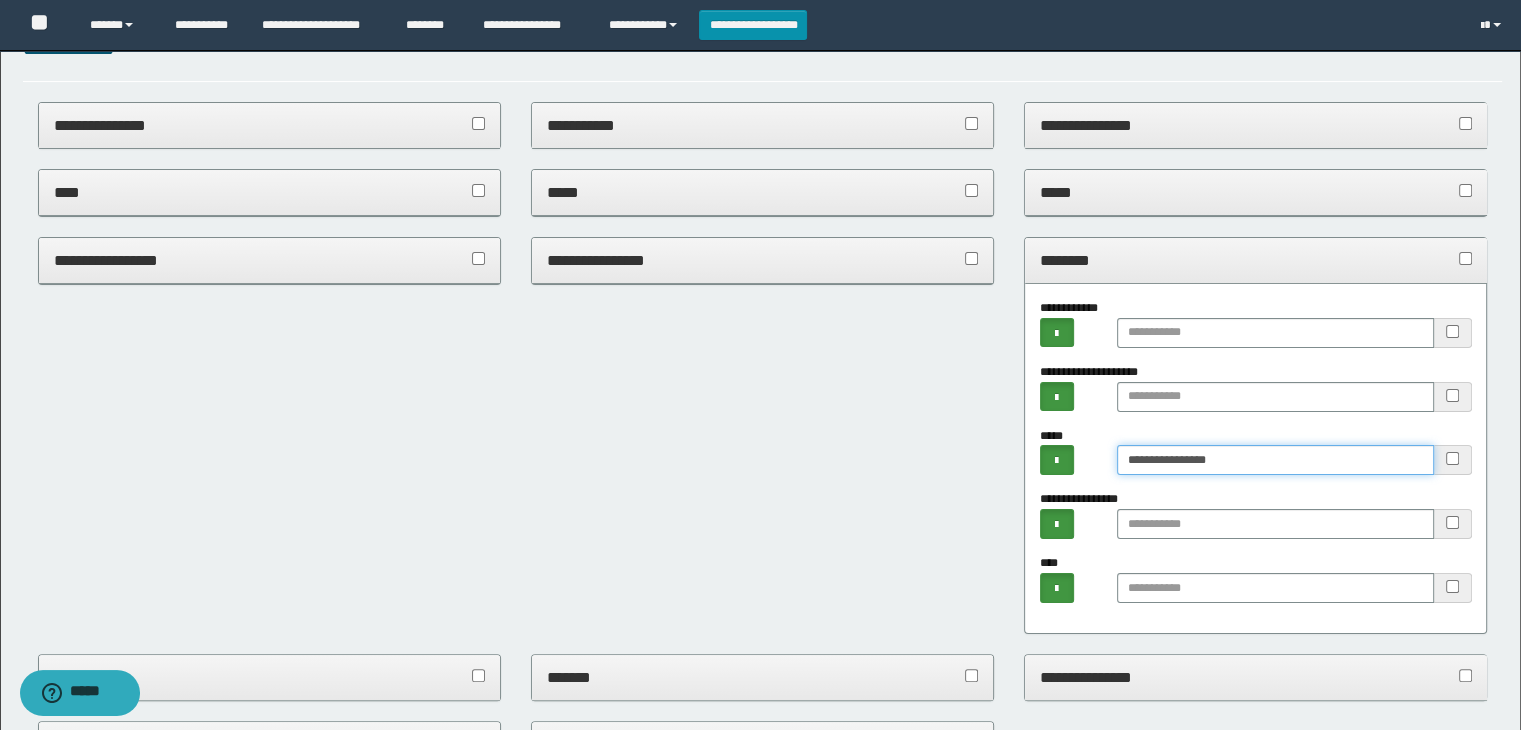 type on "**********" 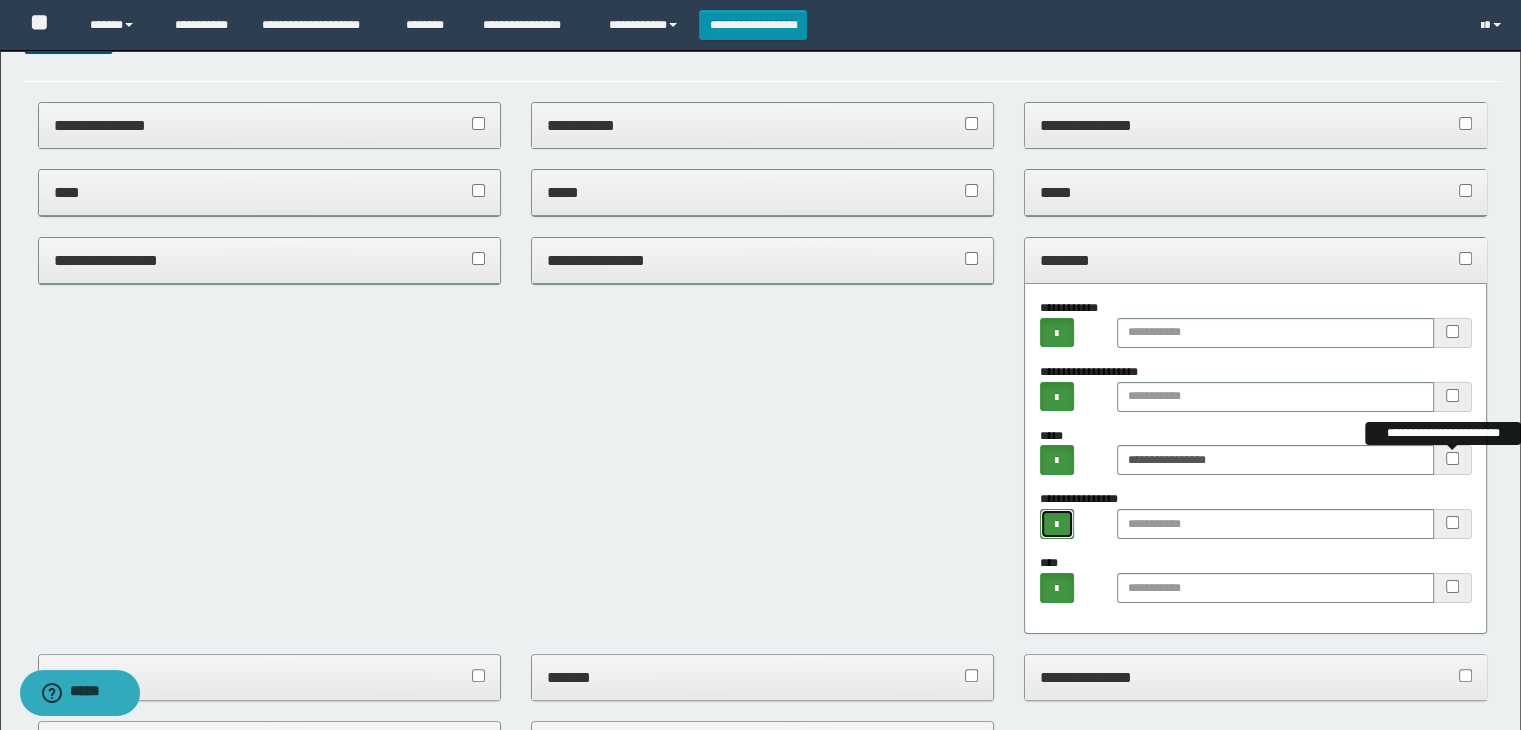 type 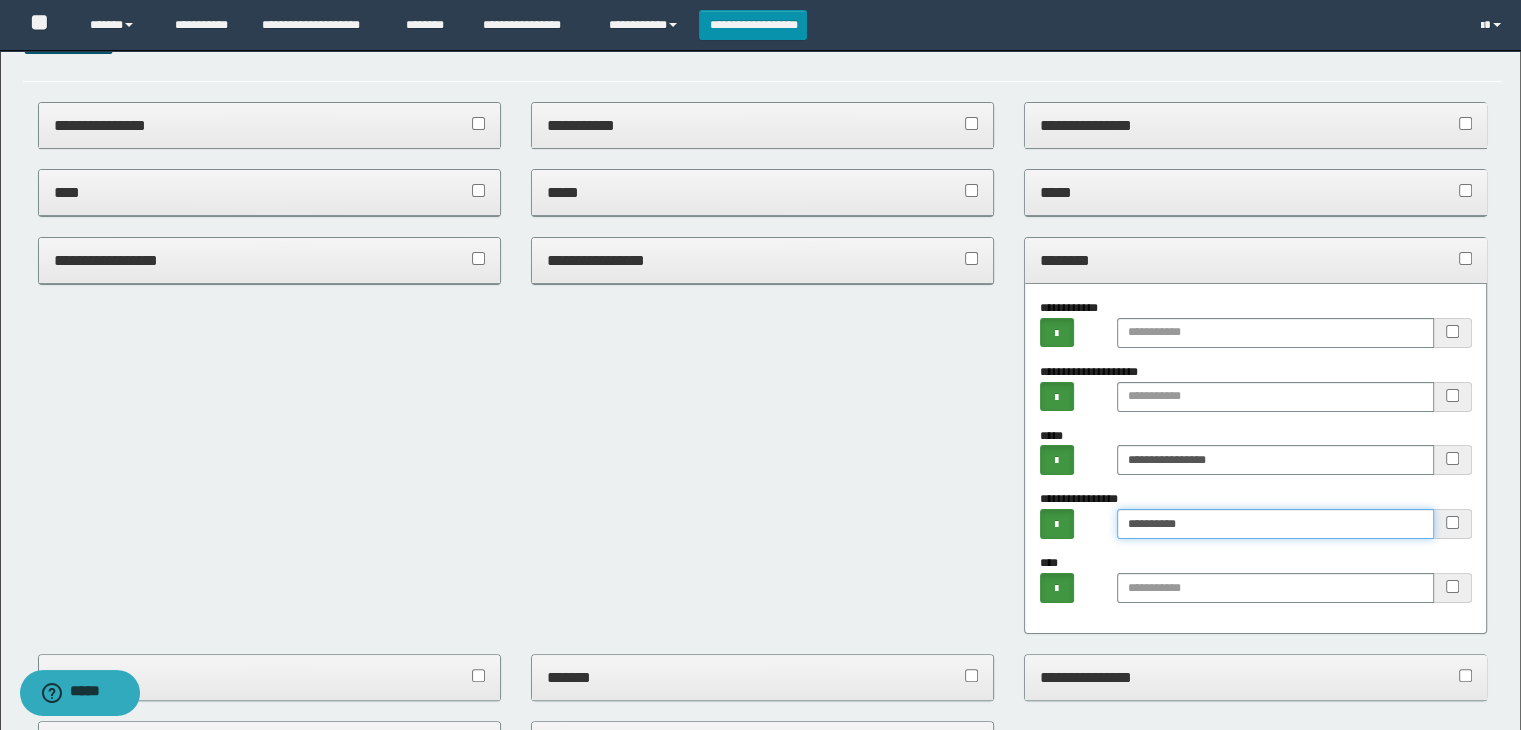 type 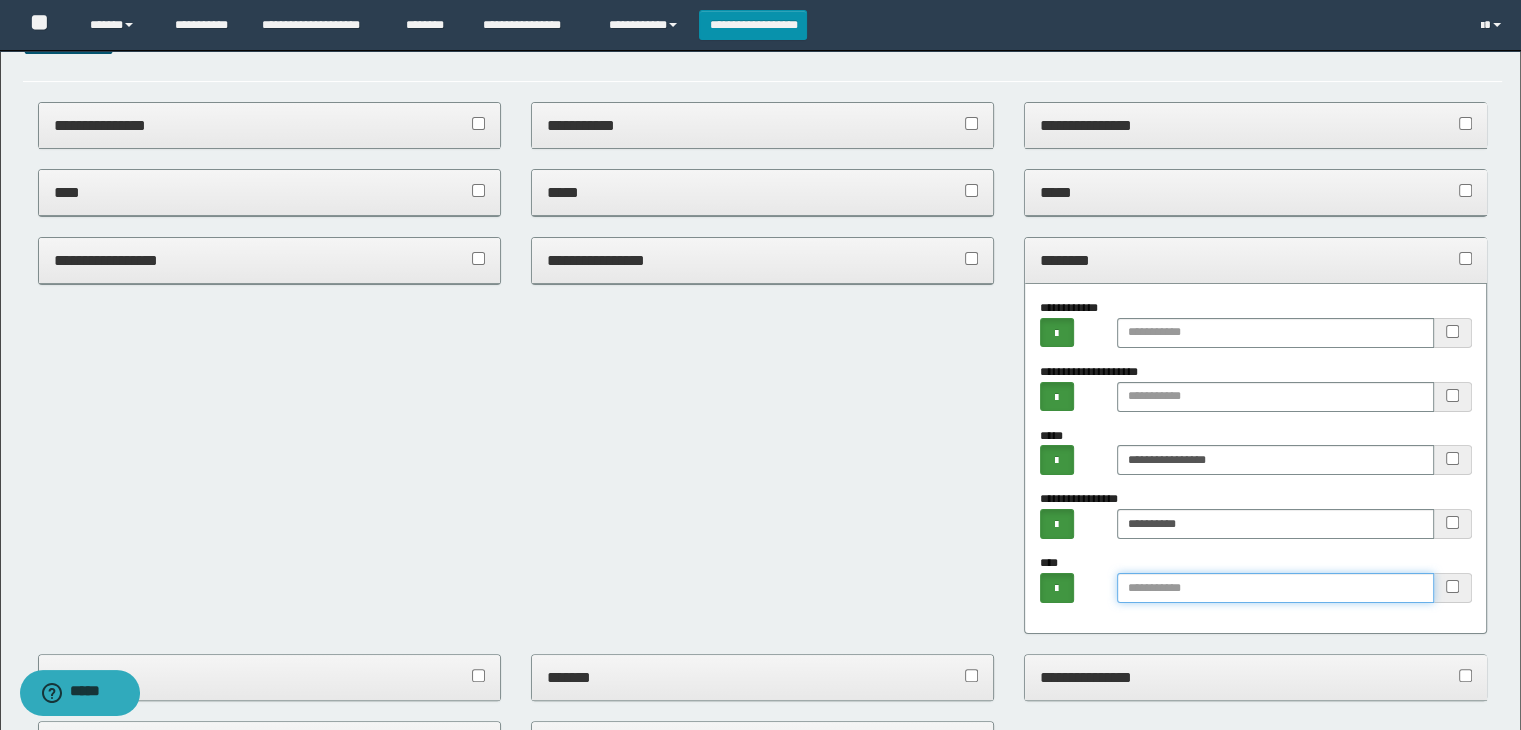 click at bounding box center (1275, 588) 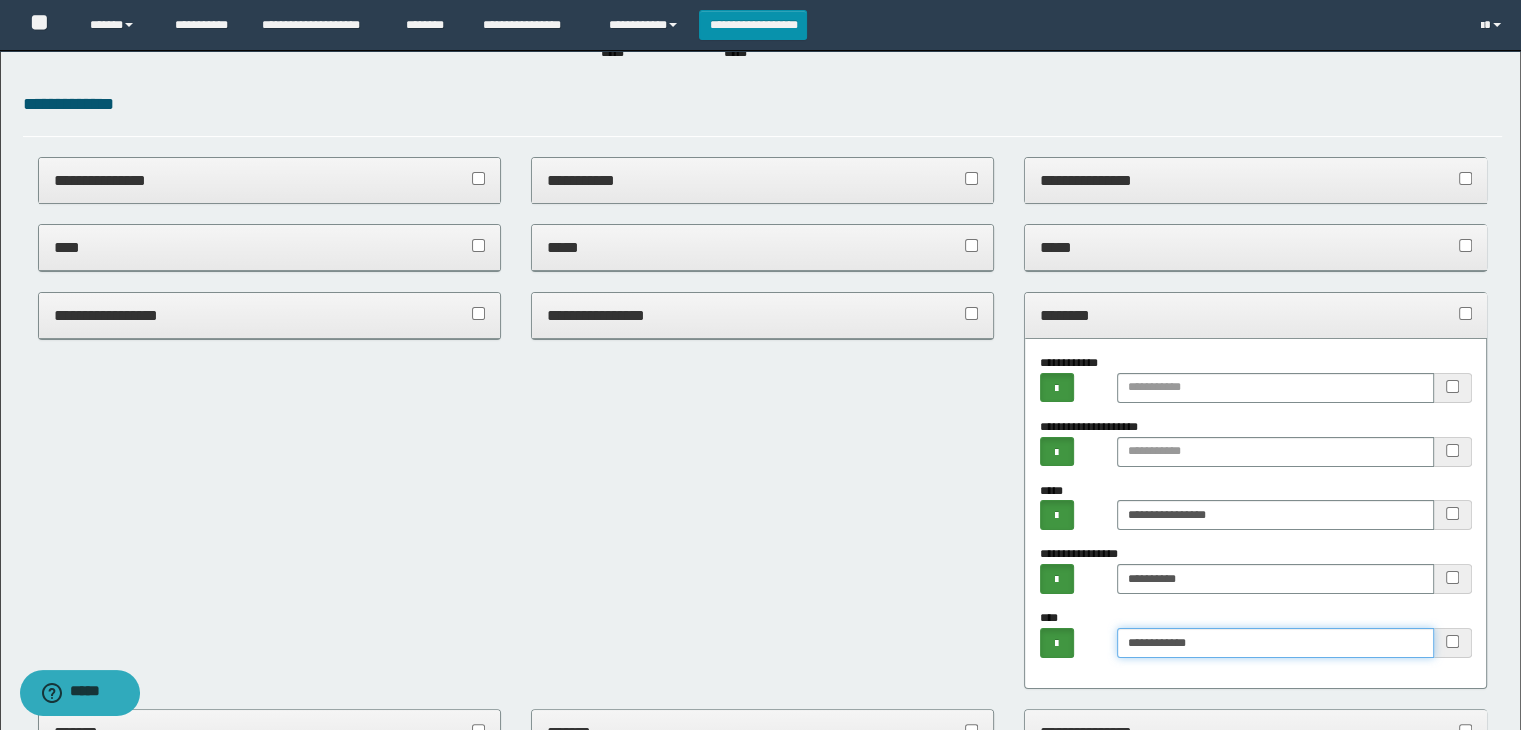 scroll, scrollTop: 200, scrollLeft: 0, axis: vertical 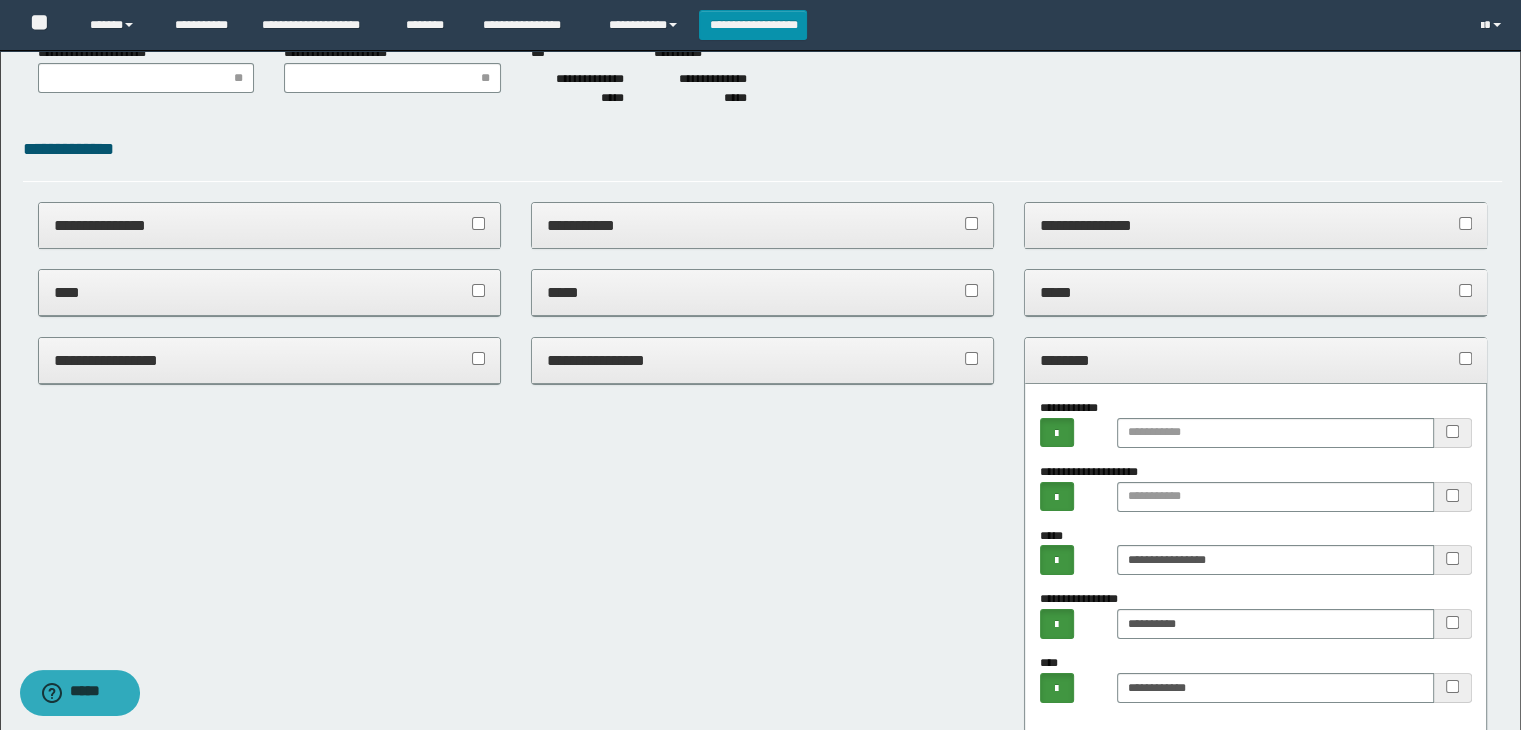 click on "********" at bounding box center (1256, 360) 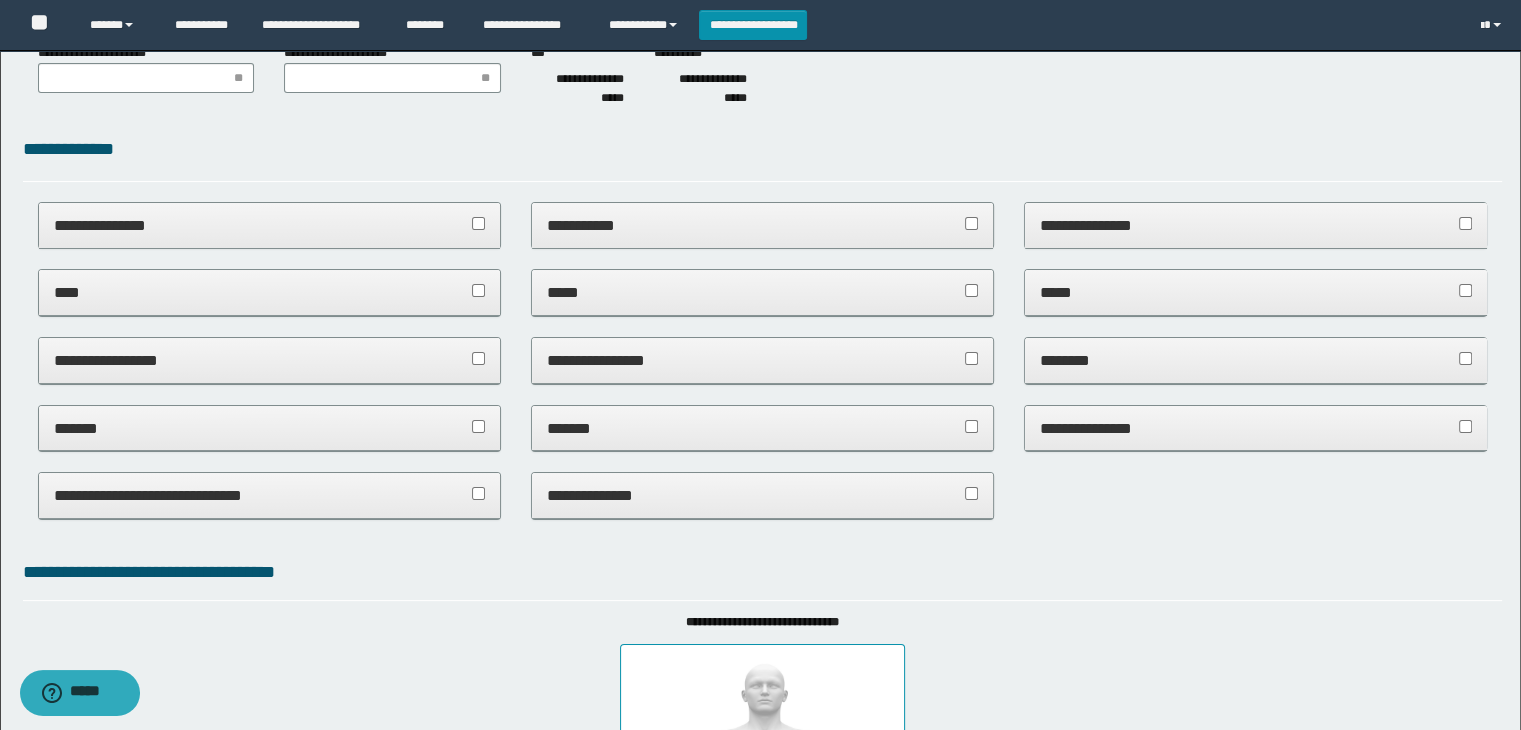 click on "*******" at bounding box center (763, 428) 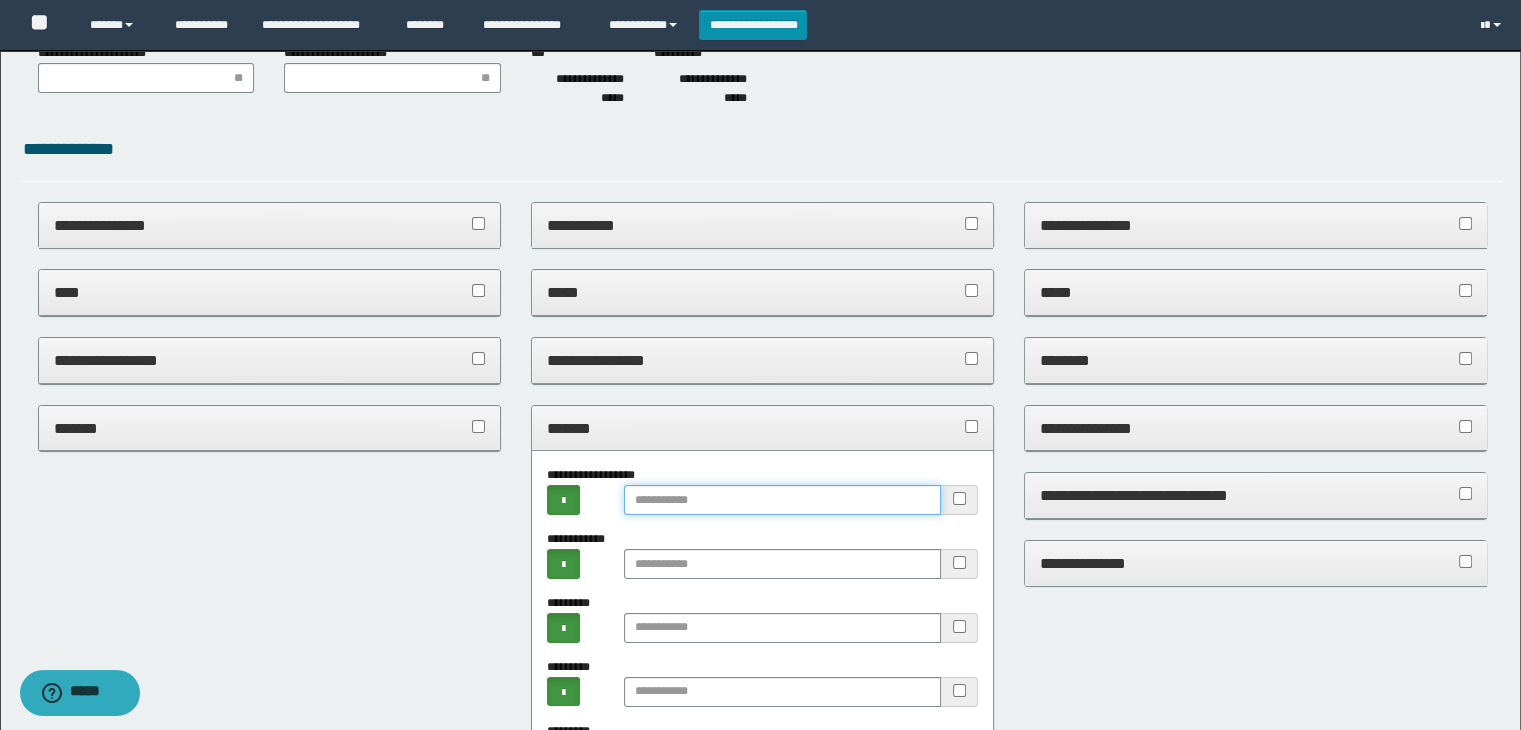 click at bounding box center (782, 500) 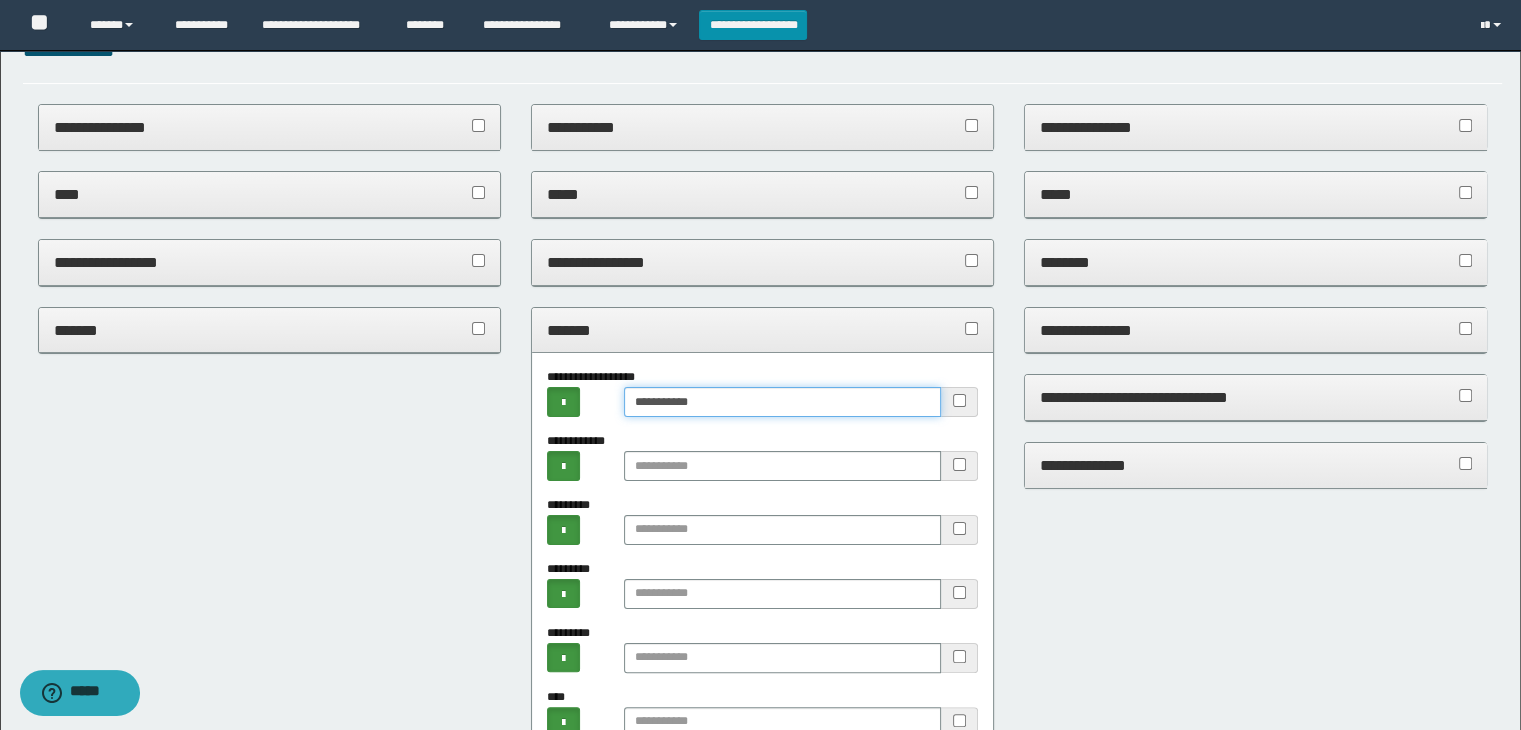scroll, scrollTop: 400, scrollLeft: 0, axis: vertical 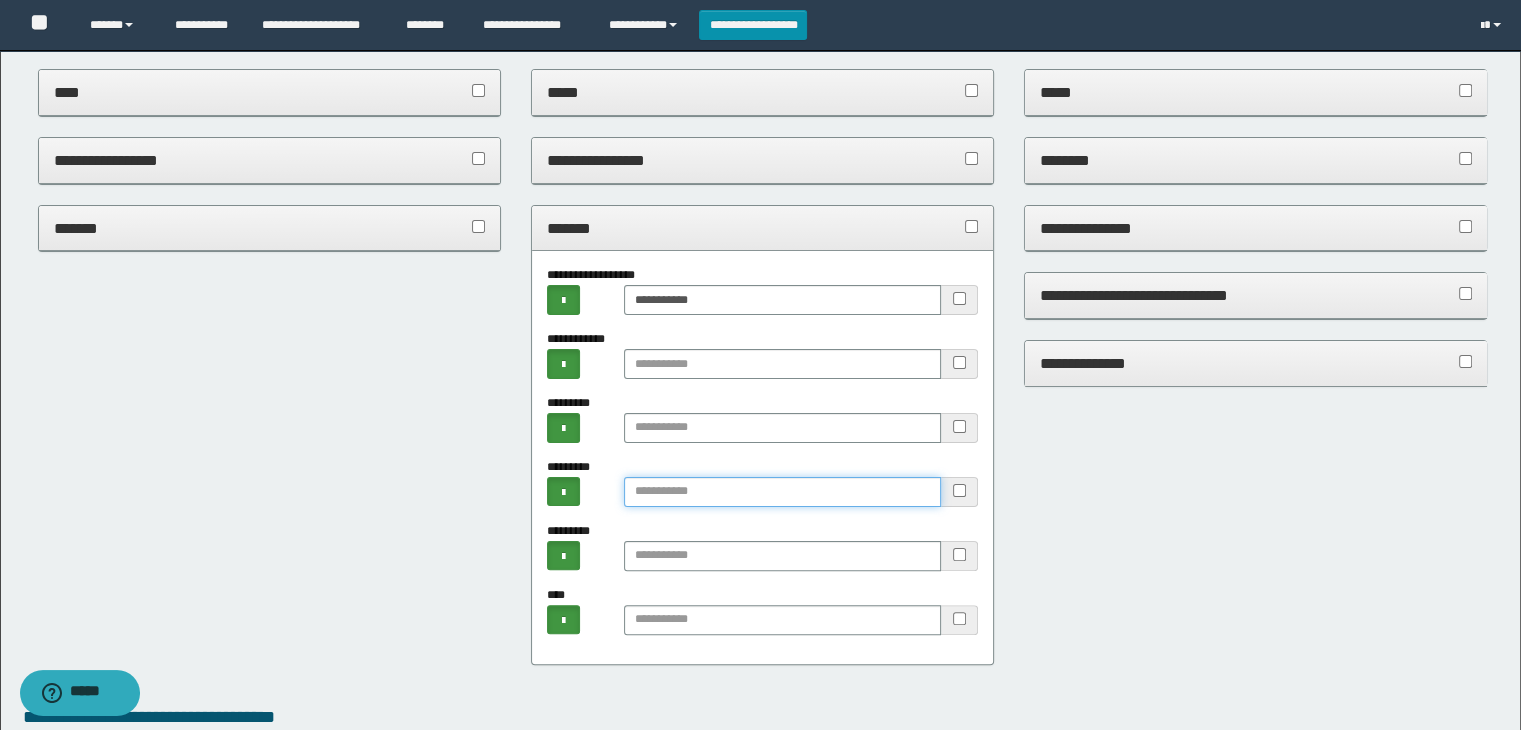 click at bounding box center [782, 492] 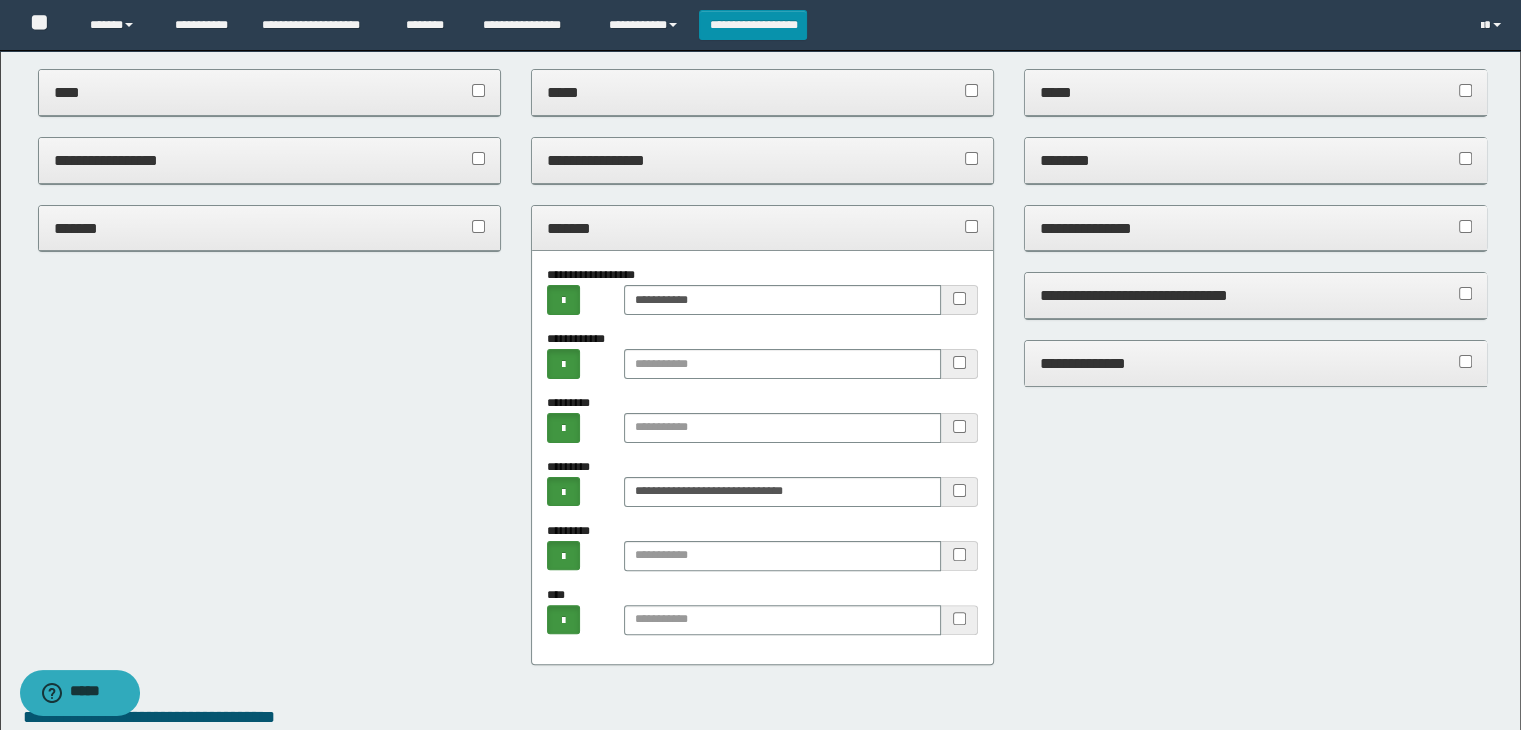 drag, startPoint x: 736, startPoint y: 166, endPoint x: 716, endPoint y: 248, distance: 84.40379 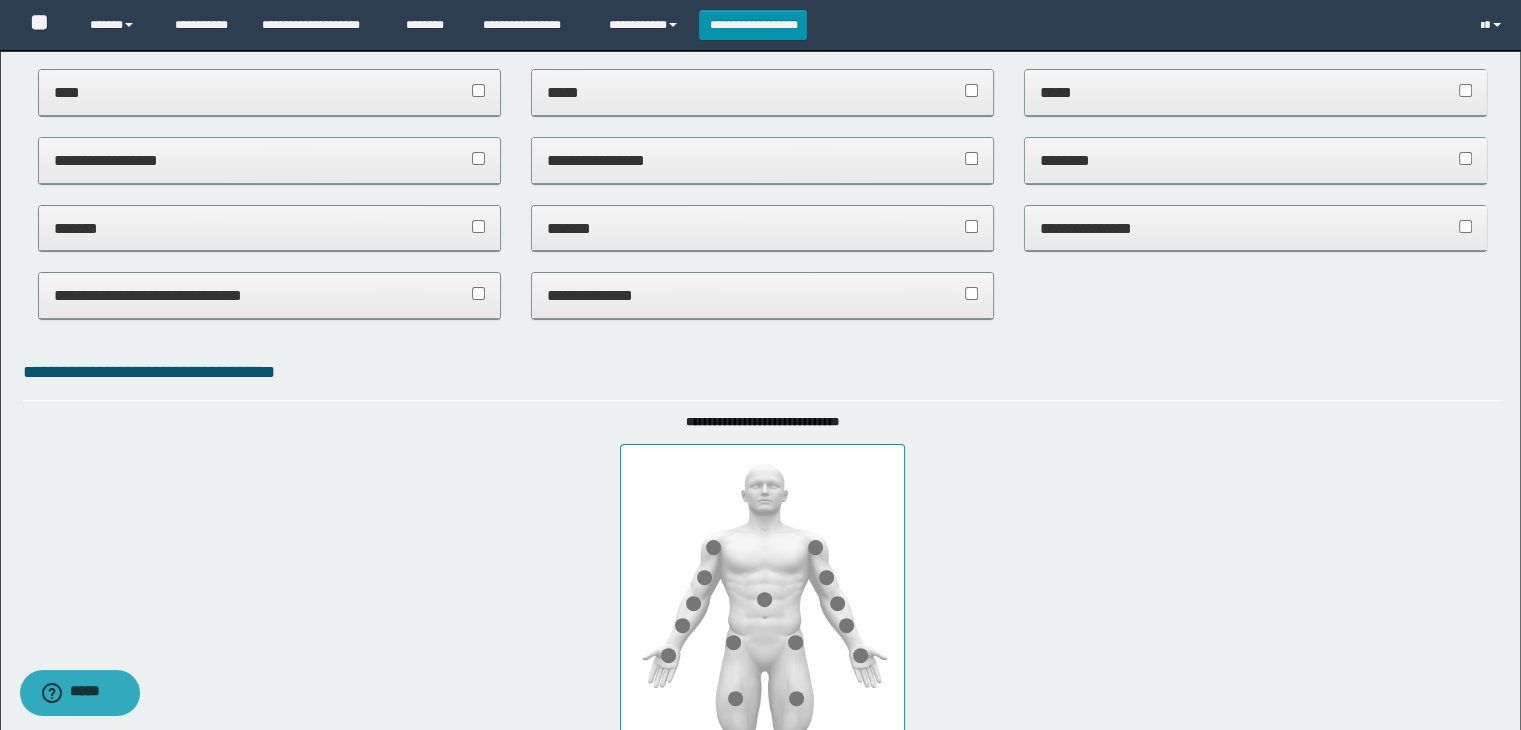 click on "*******" at bounding box center (270, 228) 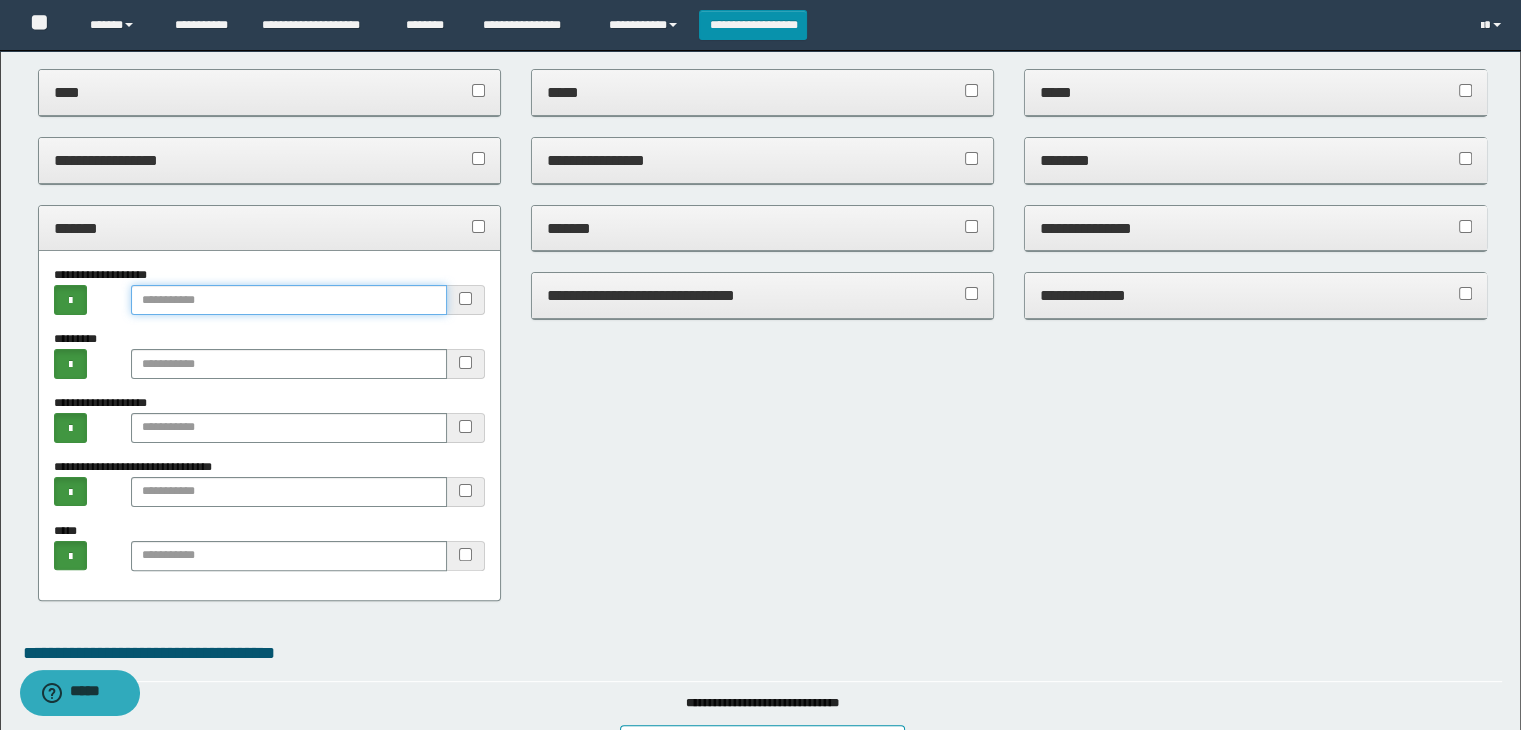 click at bounding box center (289, 300) 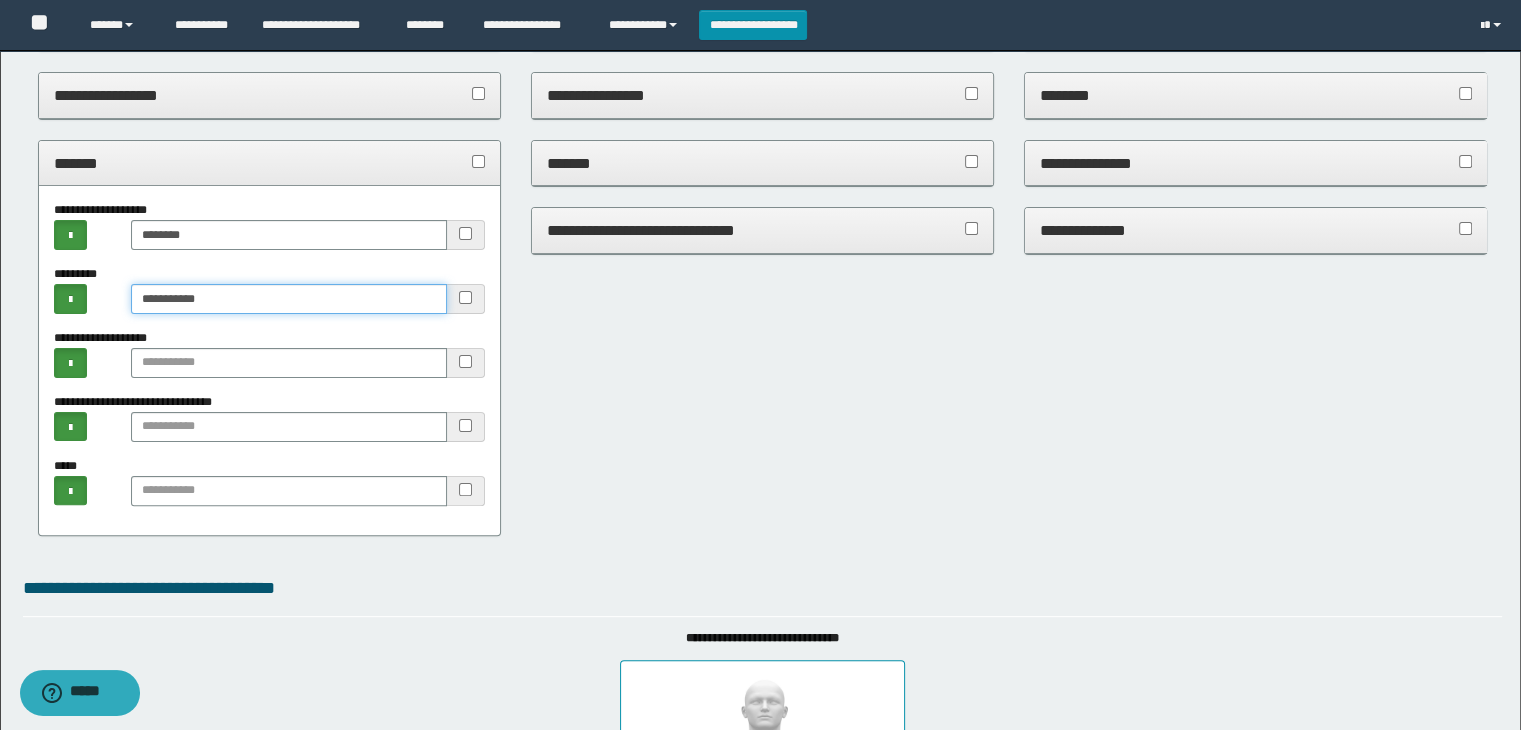 scroll, scrollTop: 500, scrollLeft: 0, axis: vertical 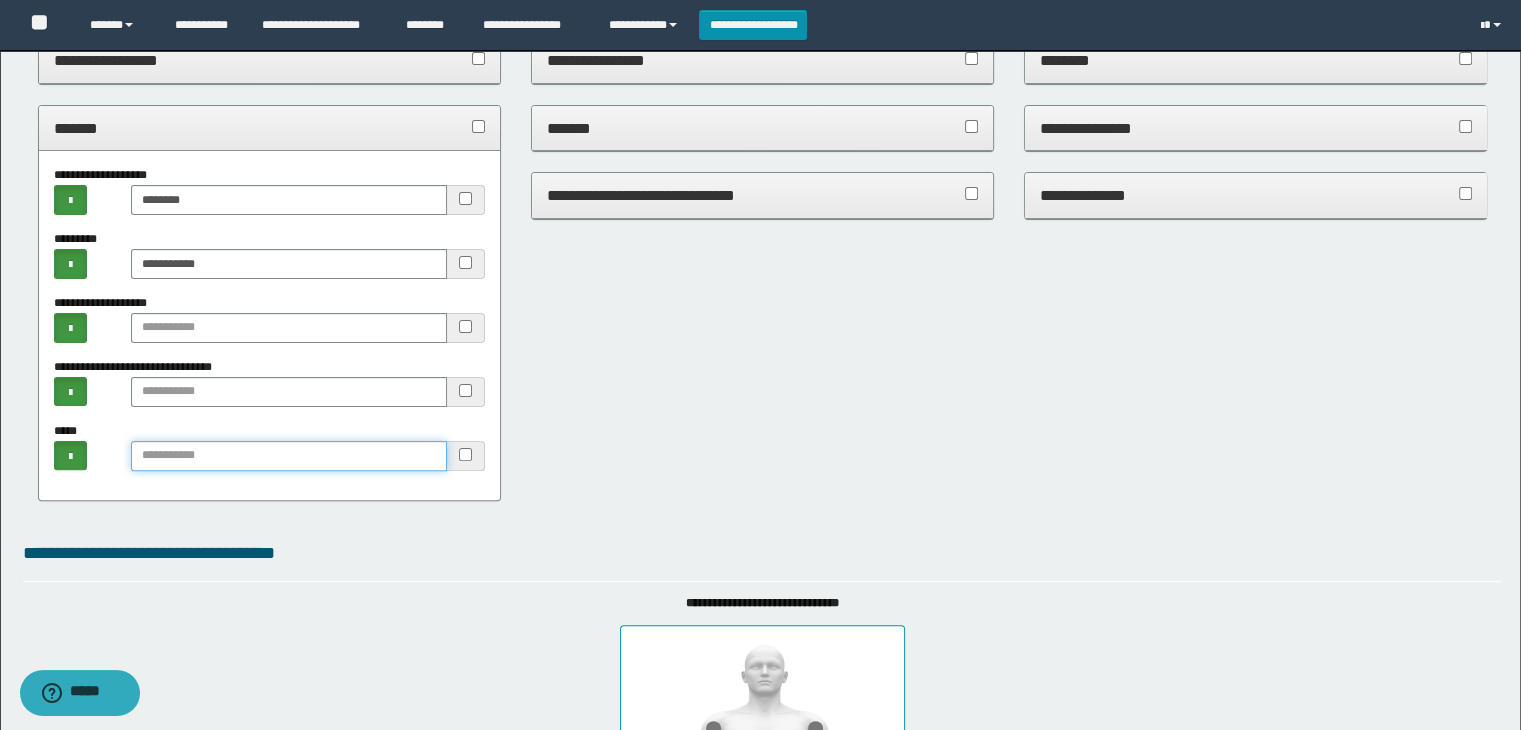 click at bounding box center (289, 456) 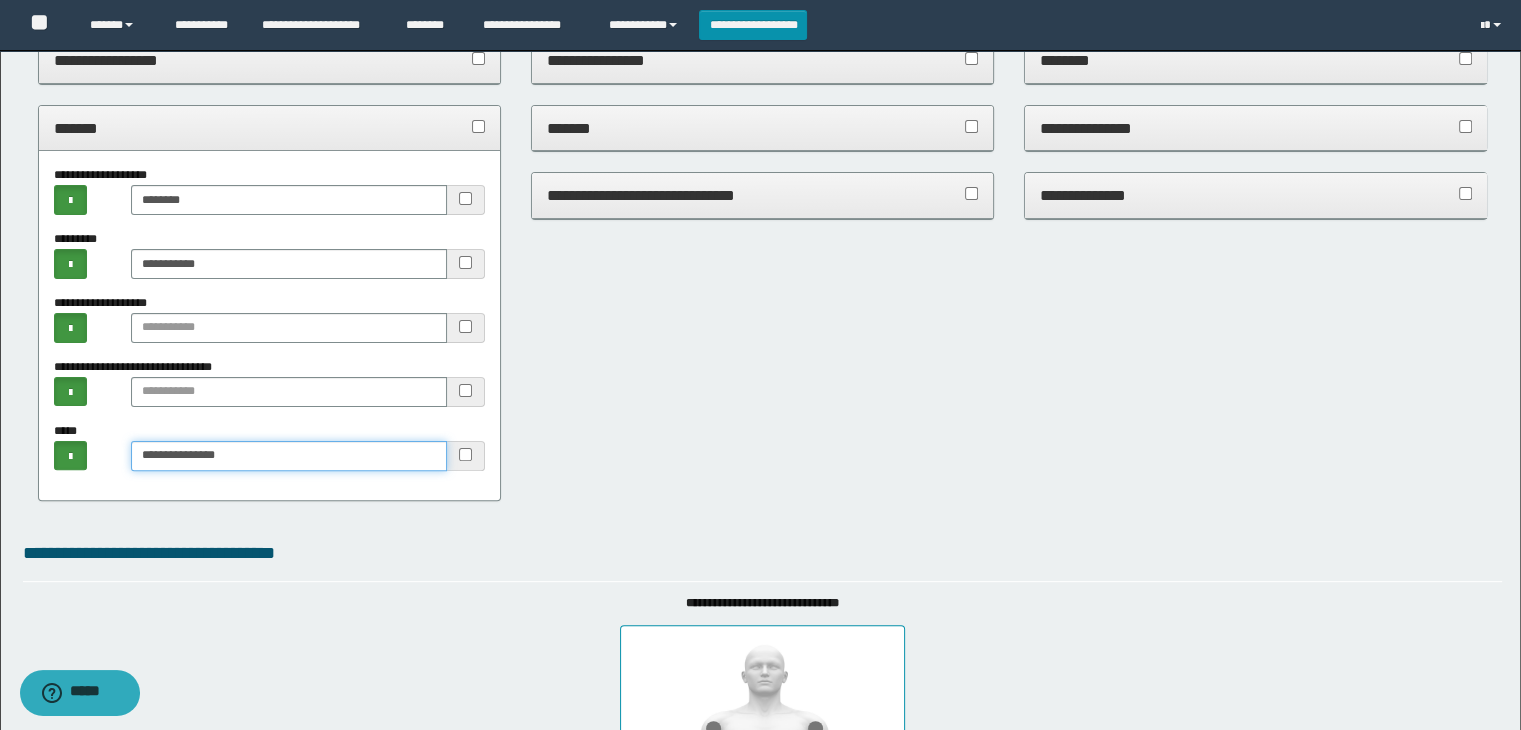 drag, startPoint x: 246, startPoint y: 461, endPoint x: 200, endPoint y: 453, distance: 46.69047 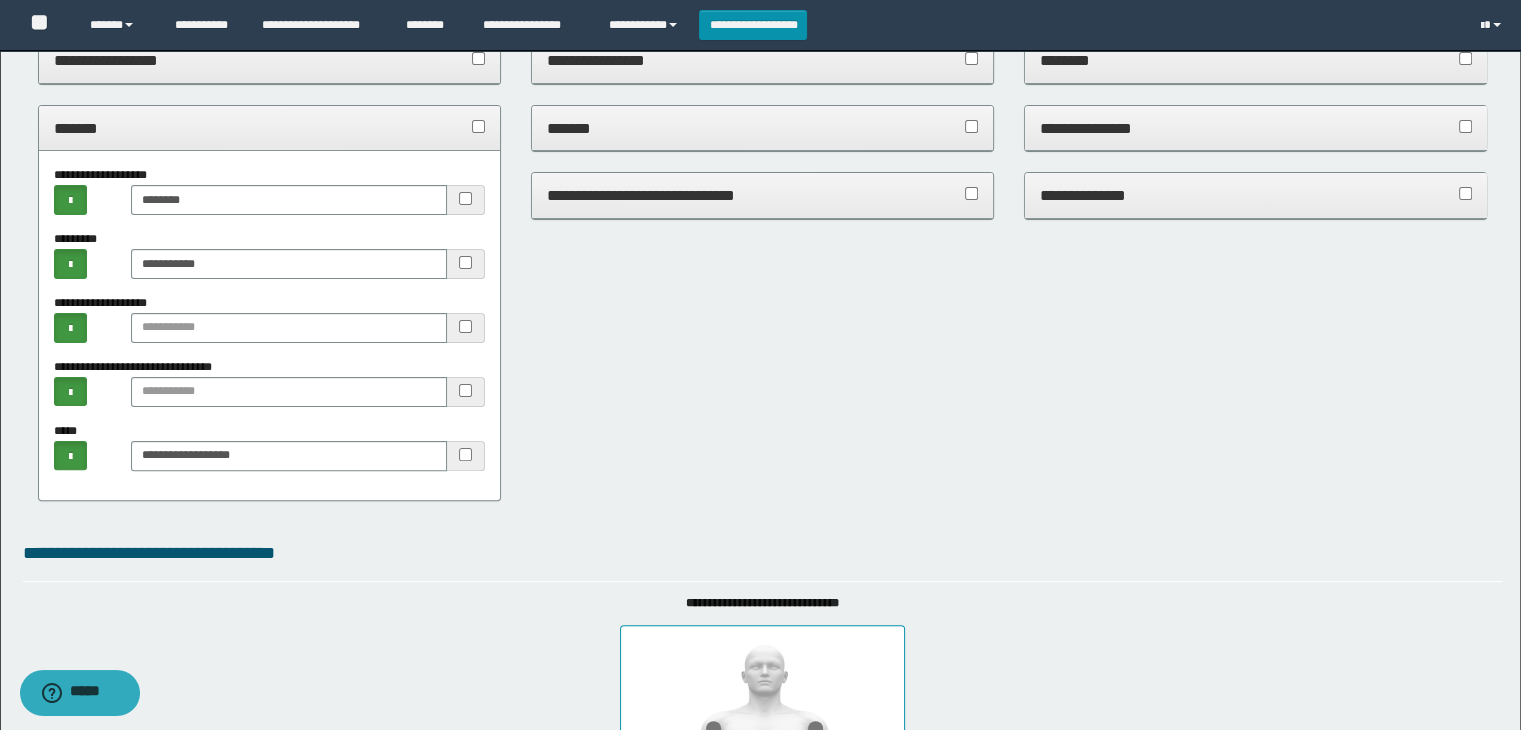 click on "*******" at bounding box center [270, 128] 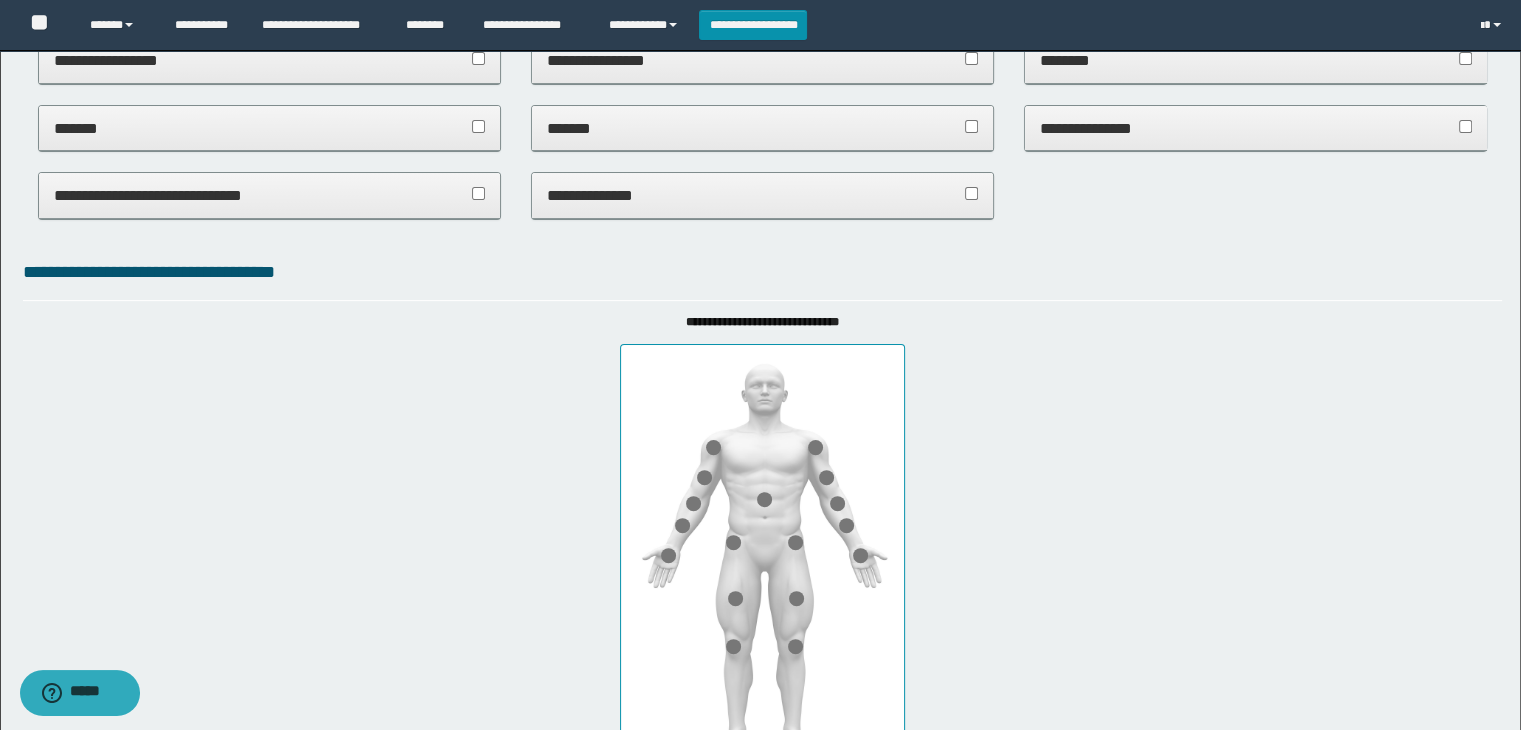 click on "**********" at bounding box center (270, 195) 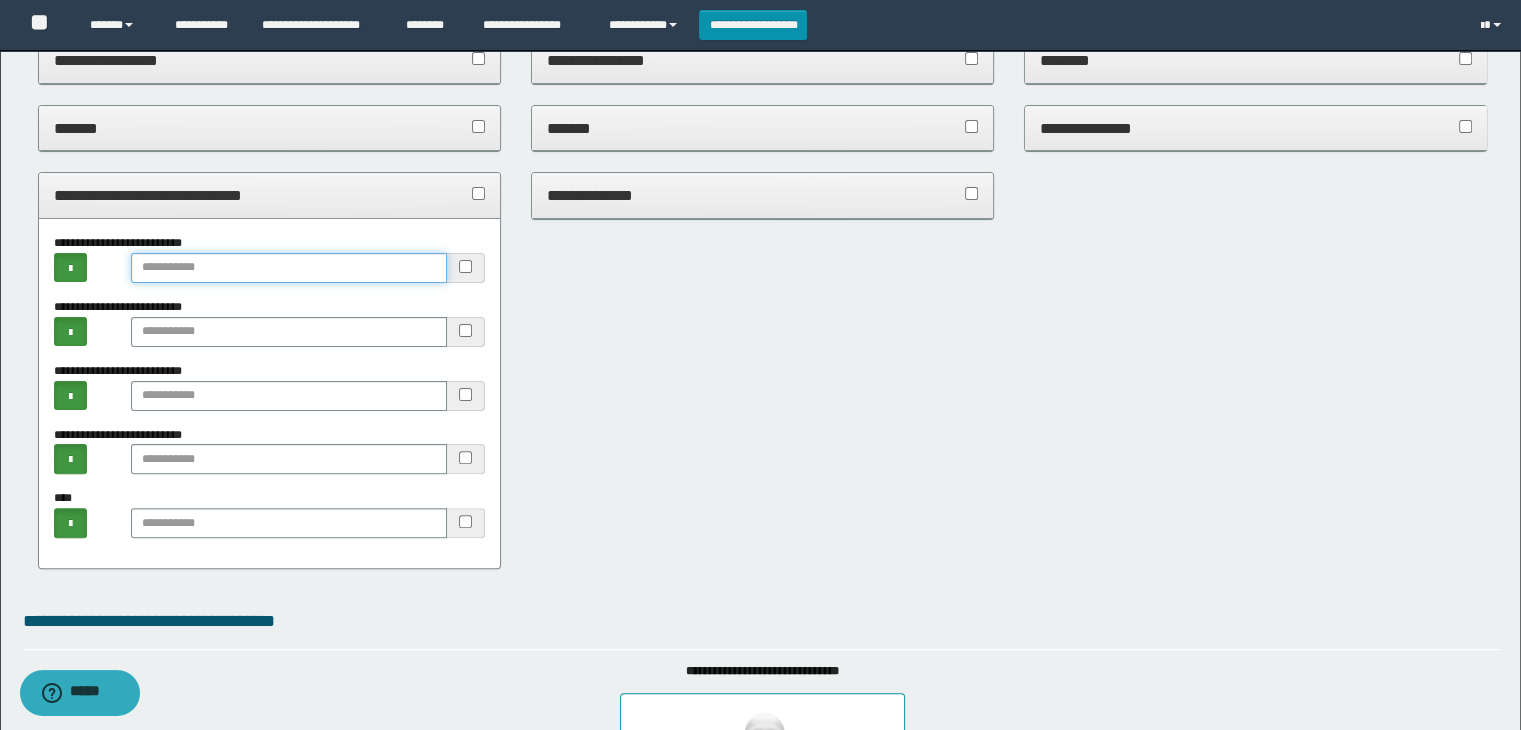 click at bounding box center [289, 268] 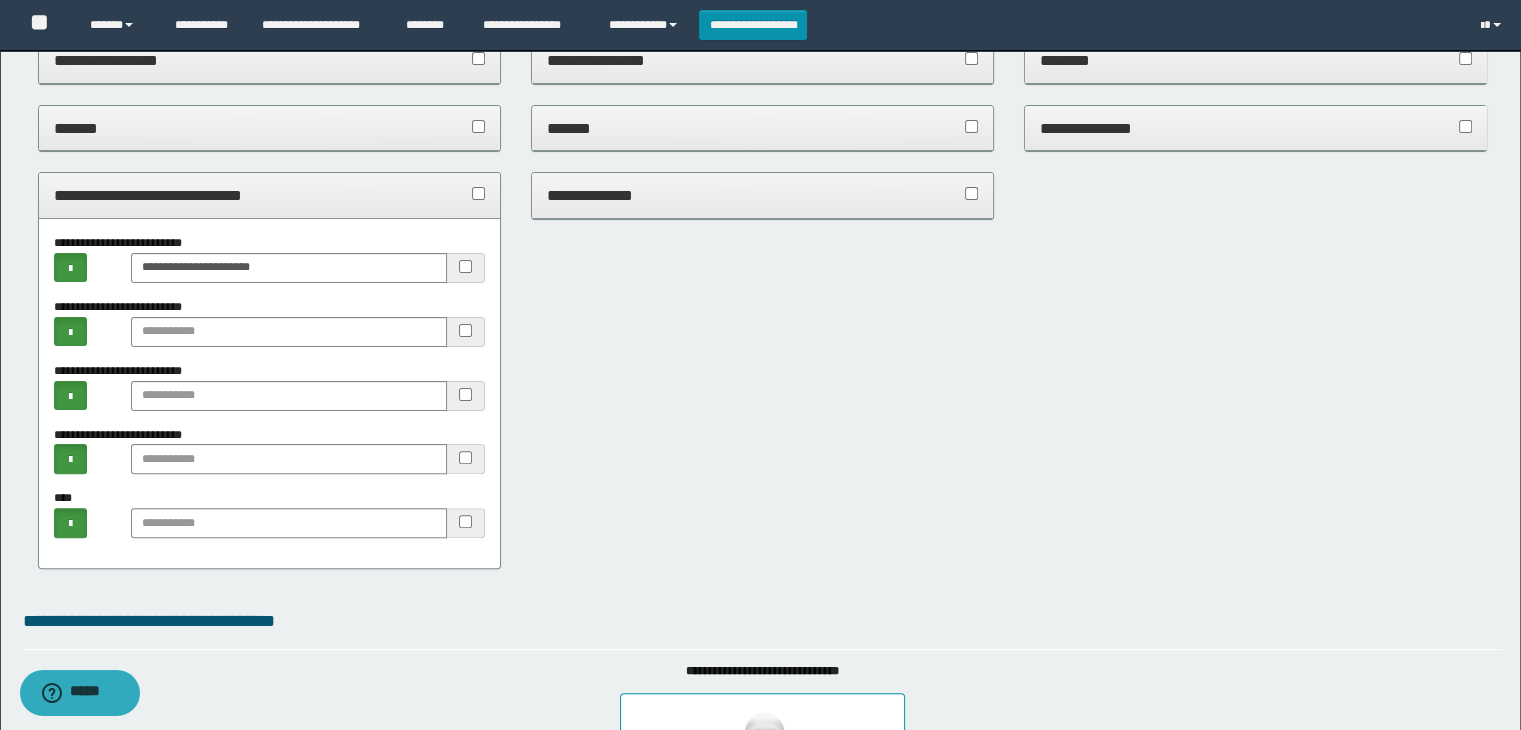 click on "**********" at bounding box center (270, 195) 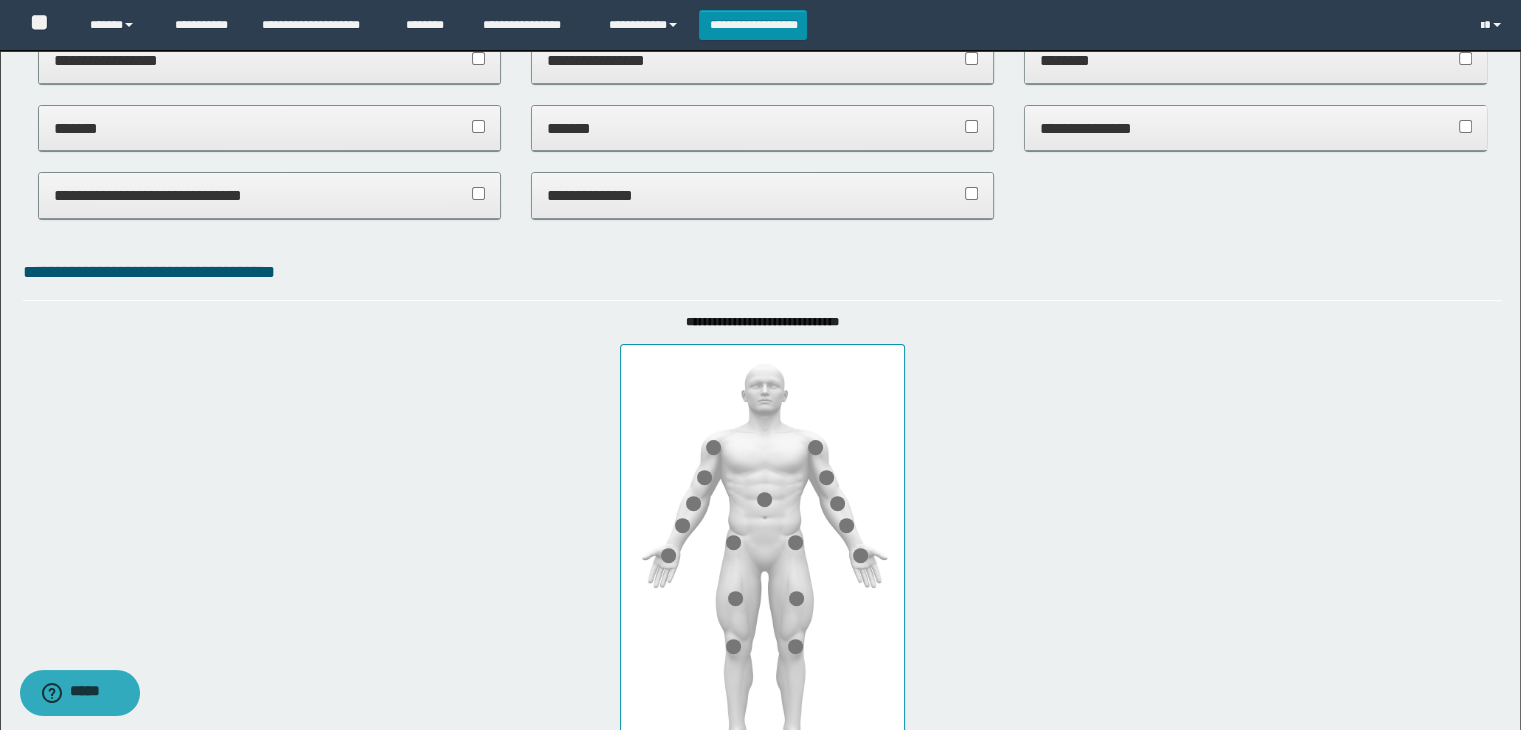 click on "**********" at bounding box center (763, 195) 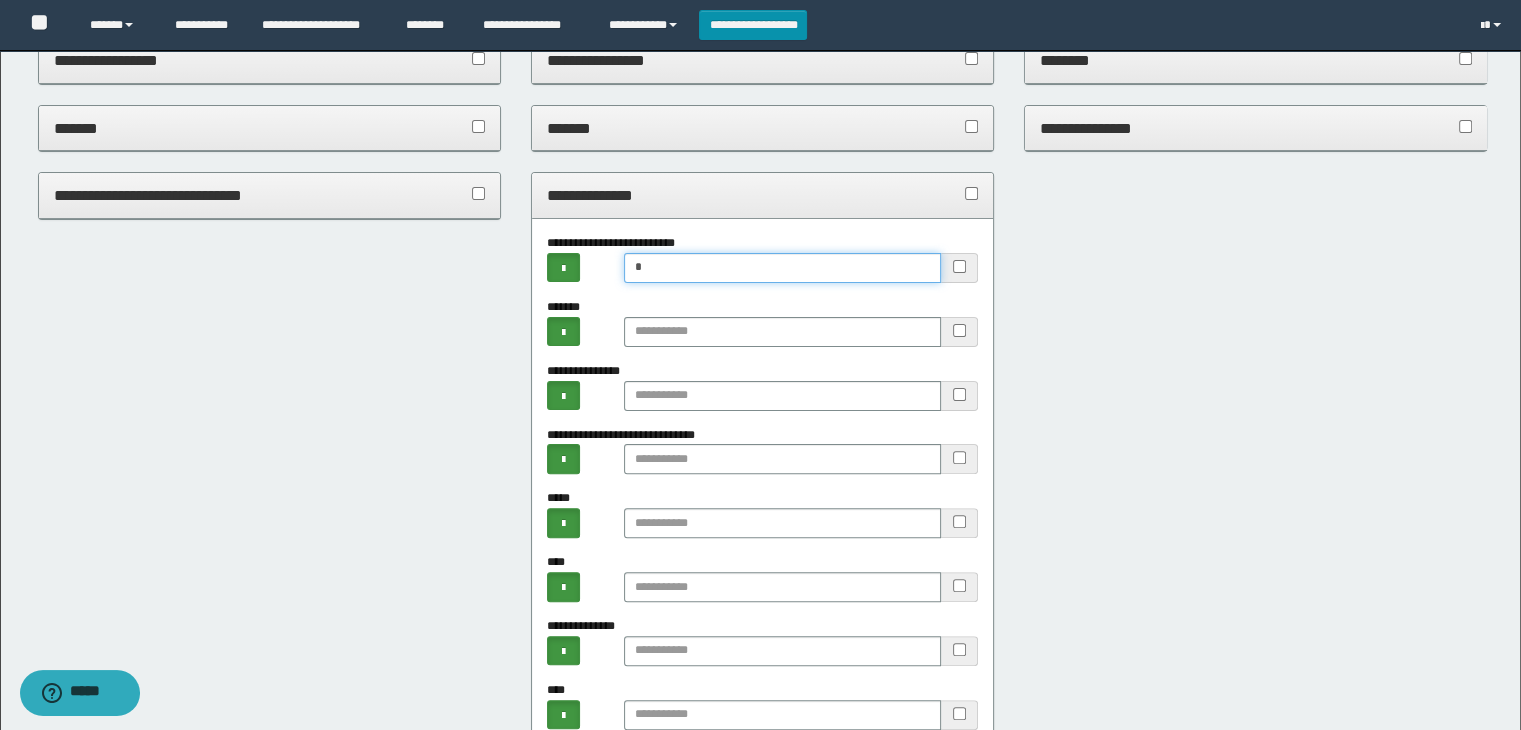 click on "*" at bounding box center (782, 268) 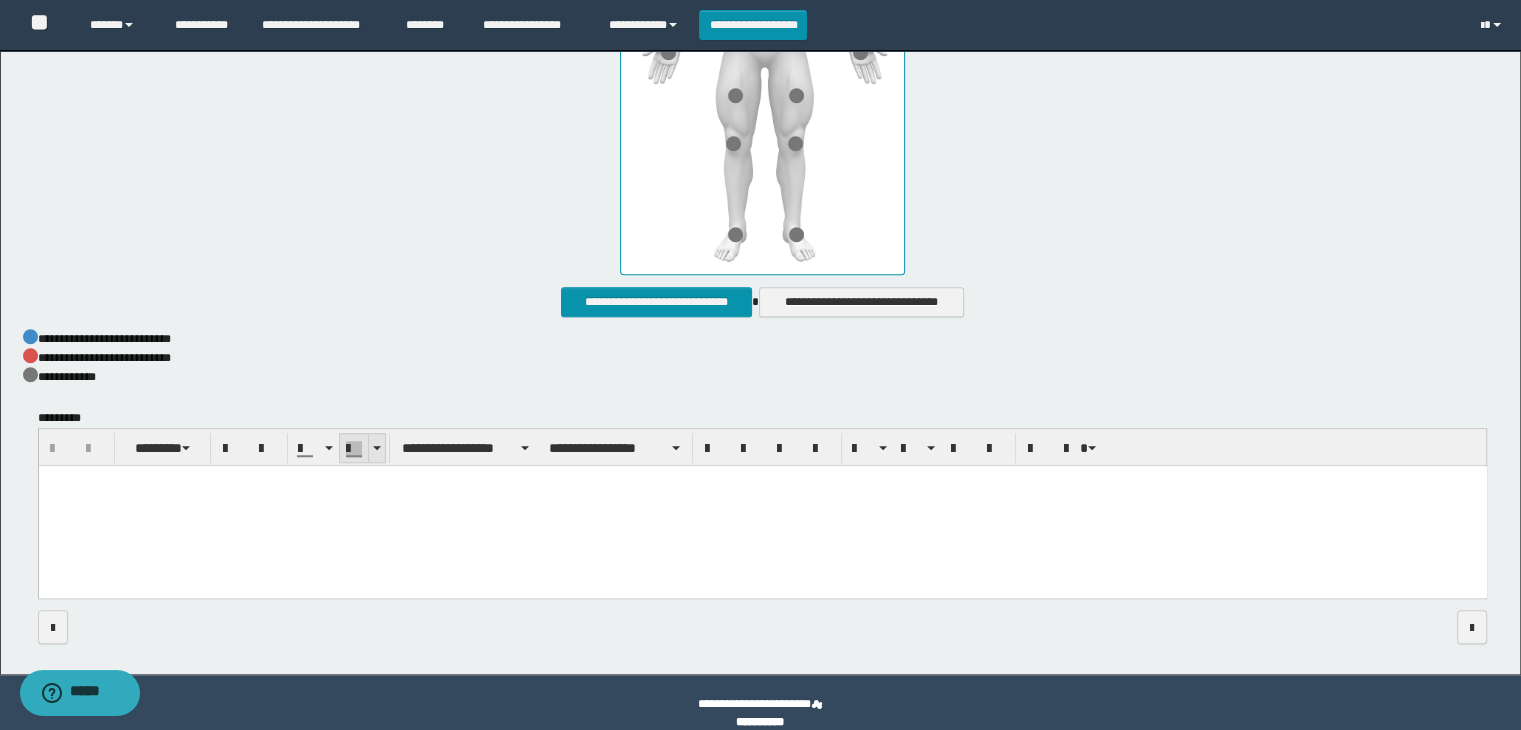scroll, scrollTop: 1566, scrollLeft: 0, axis: vertical 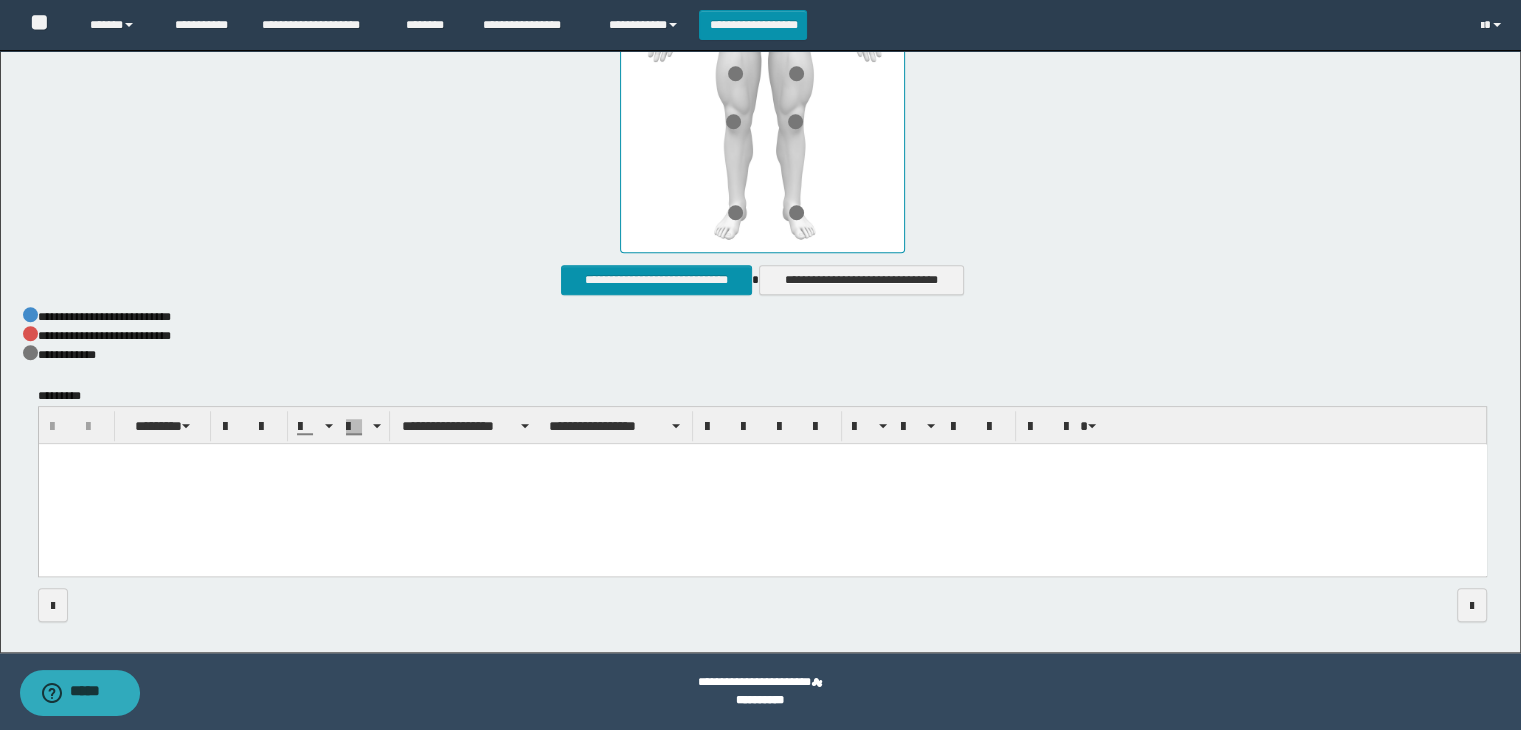click on "**********" at bounding box center [763, 425] 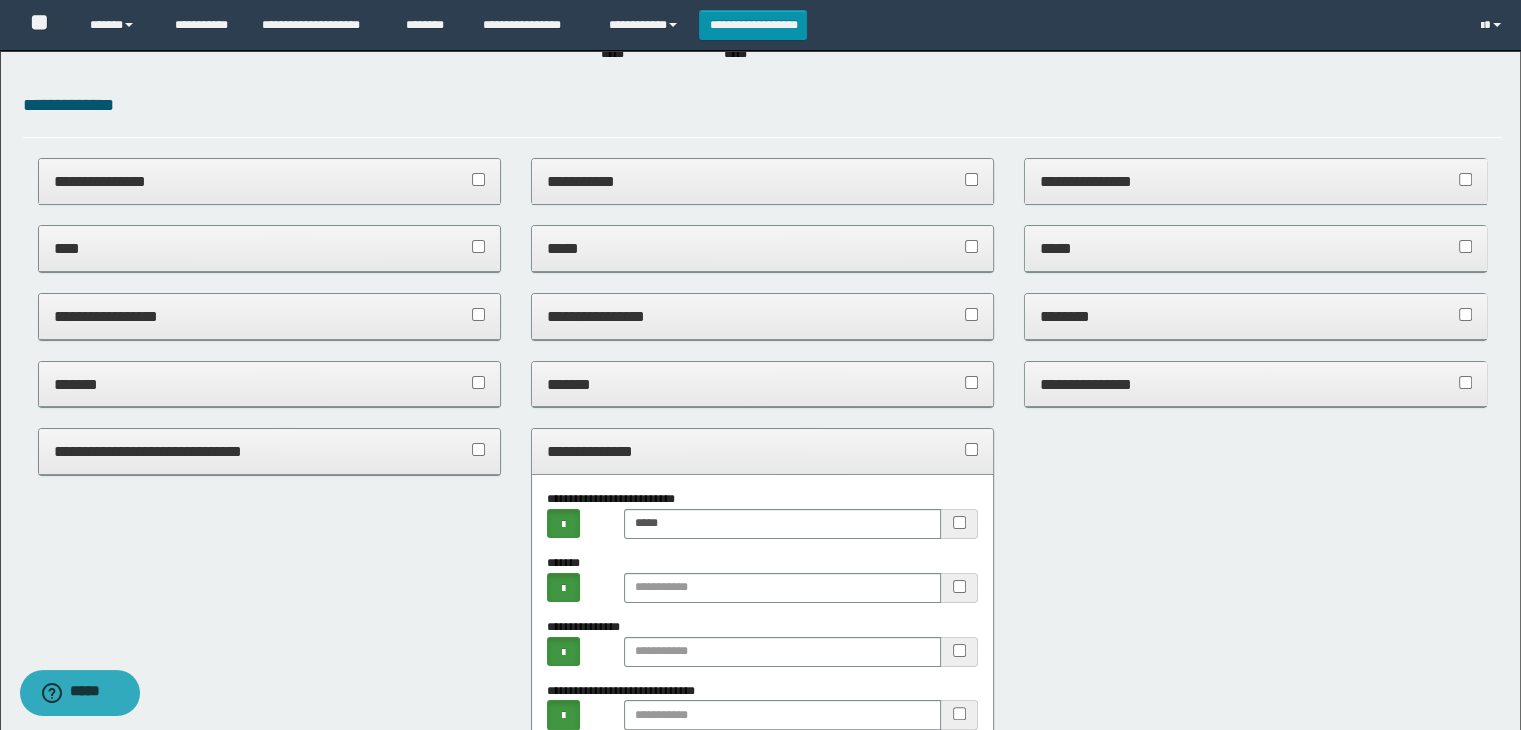 scroll, scrollTop: 0, scrollLeft: 0, axis: both 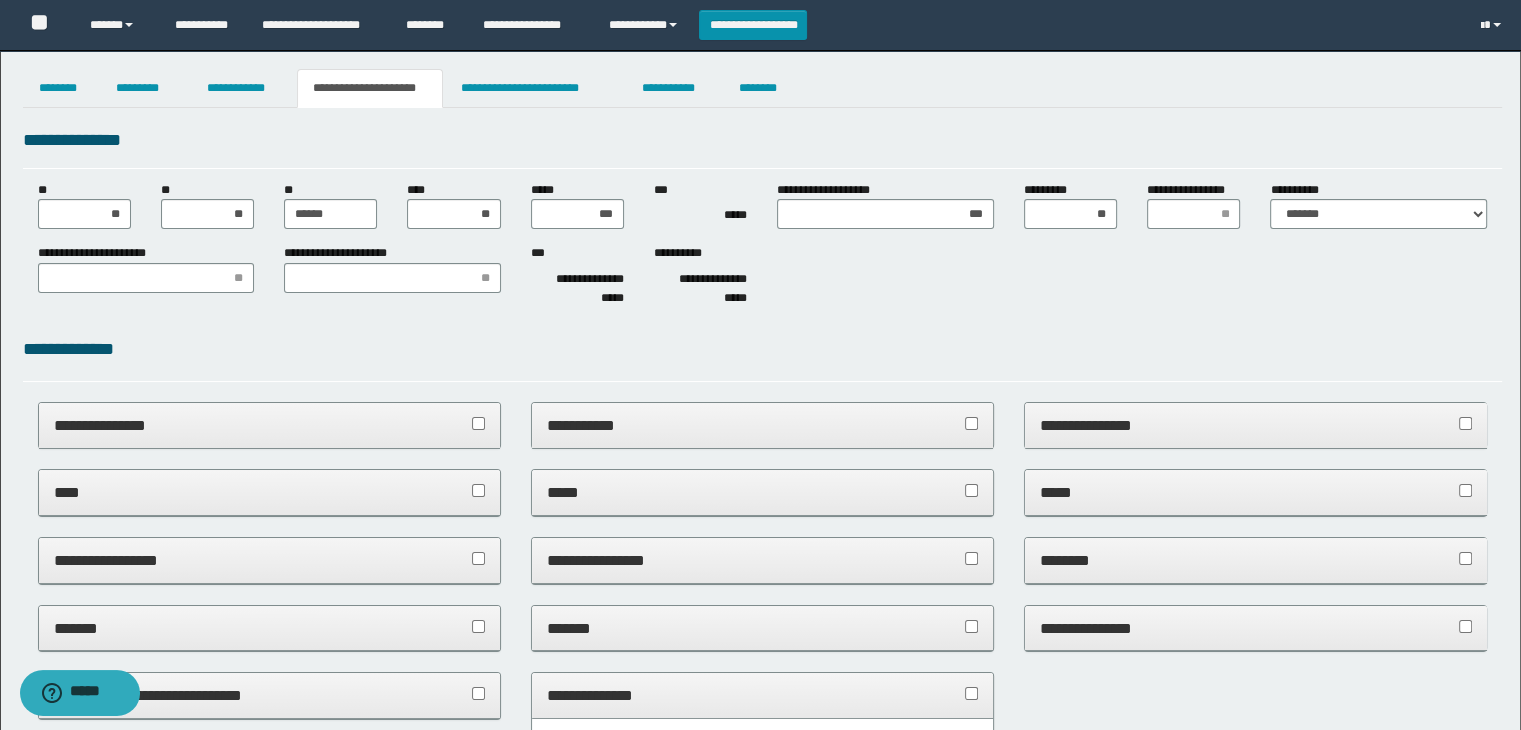 click on "**********" at bounding box center [763, 695] 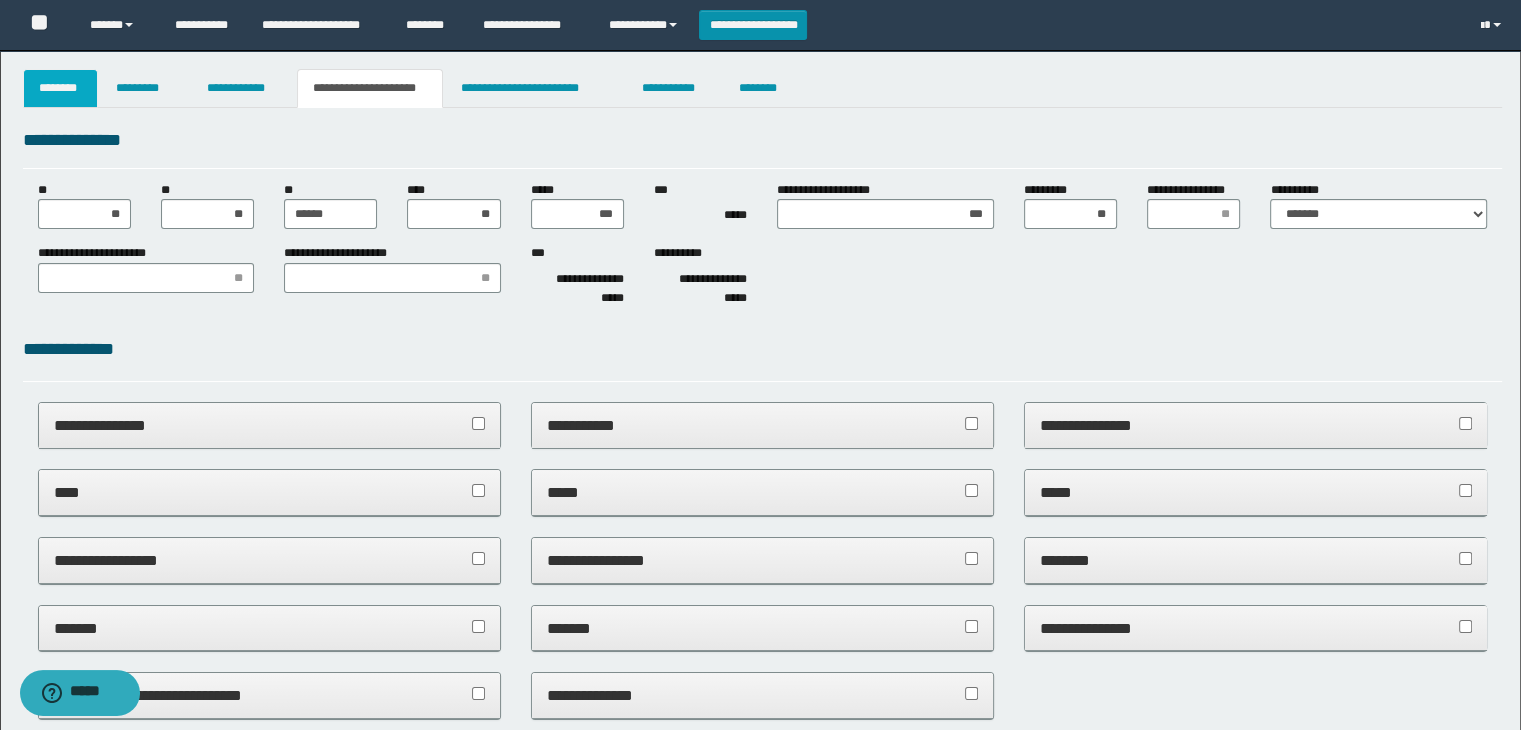 click on "********" at bounding box center [61, 88] 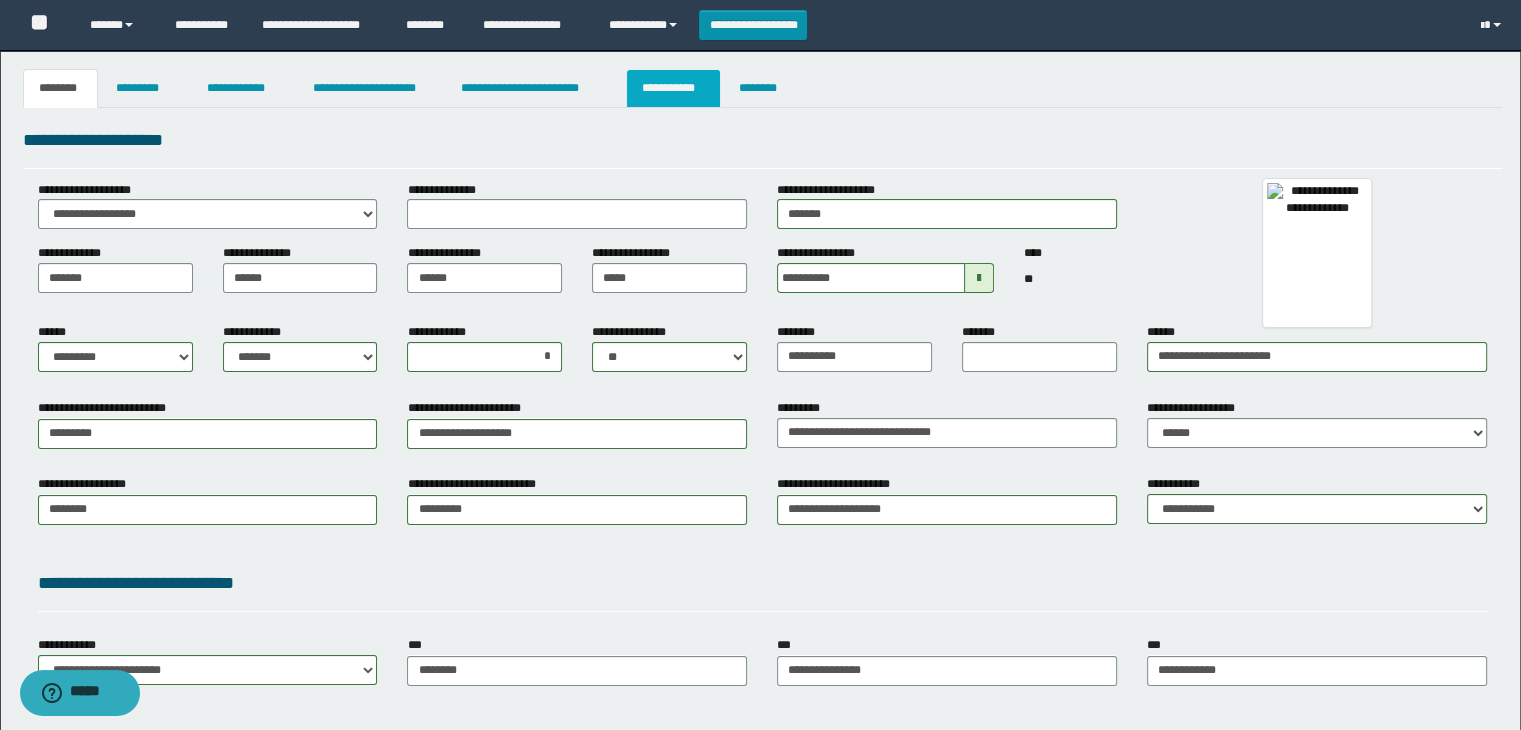 click on "**********" at bounding box center [673, 88] 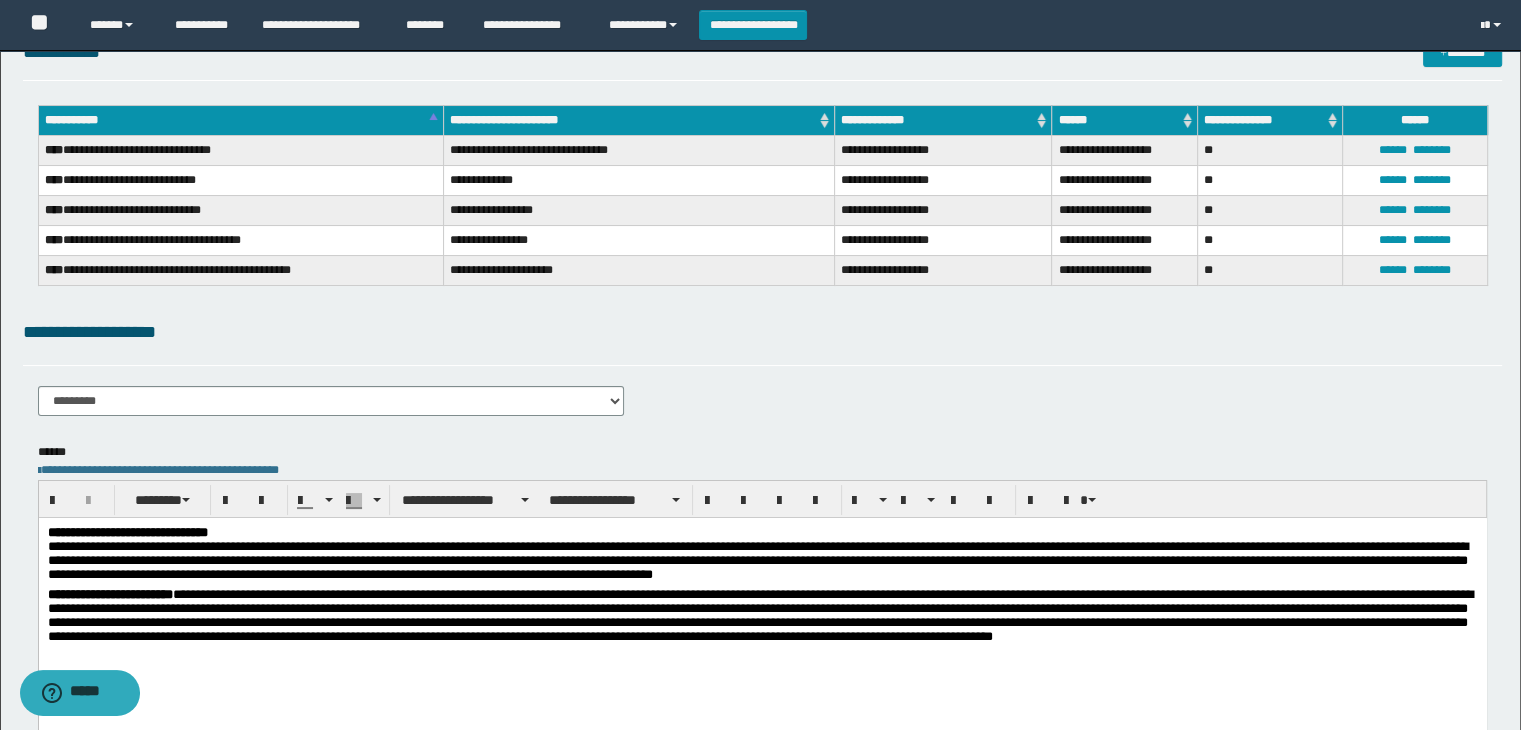 scroll, scrollTop: 0, scrollLeft: 0, axis: both 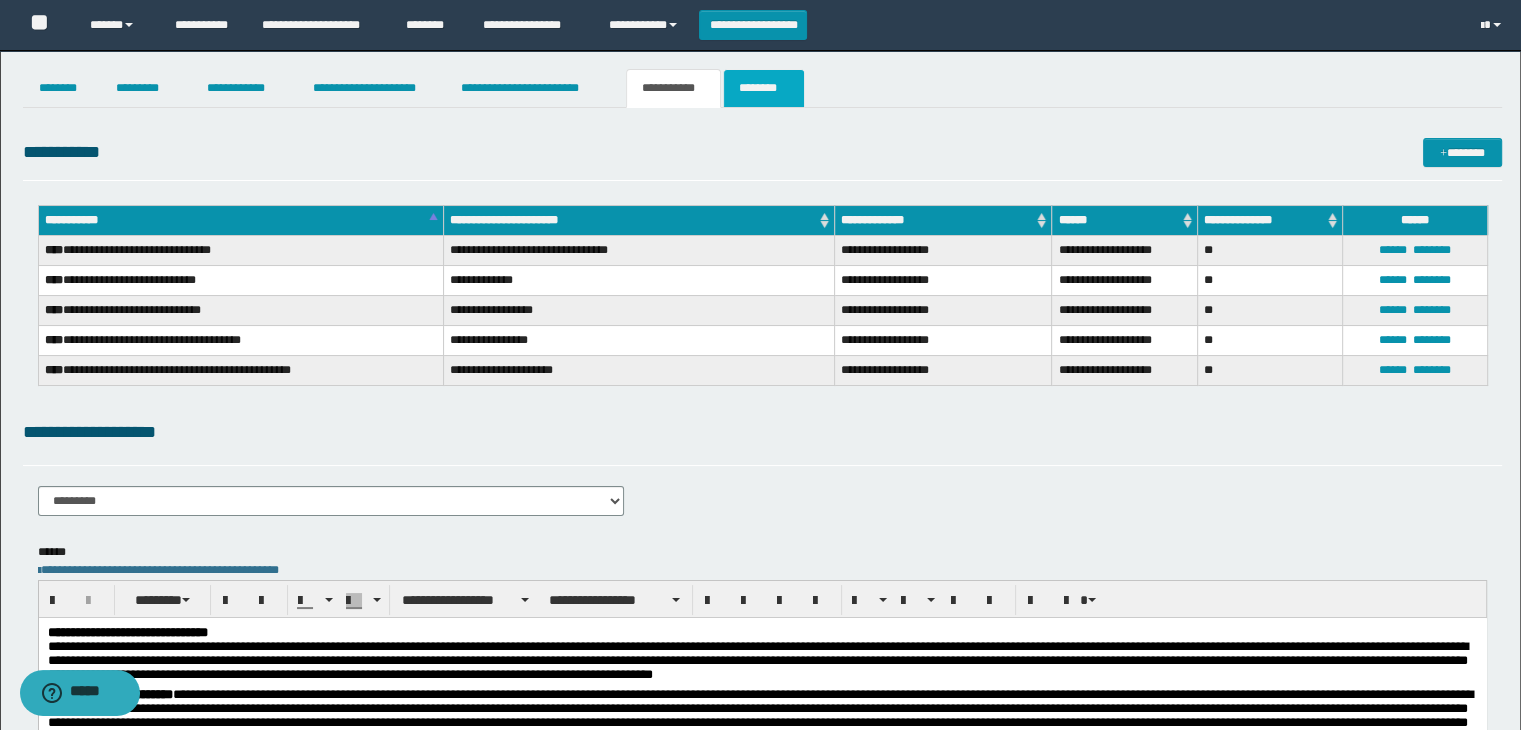 click on "********" at bounding box center (764, 88) 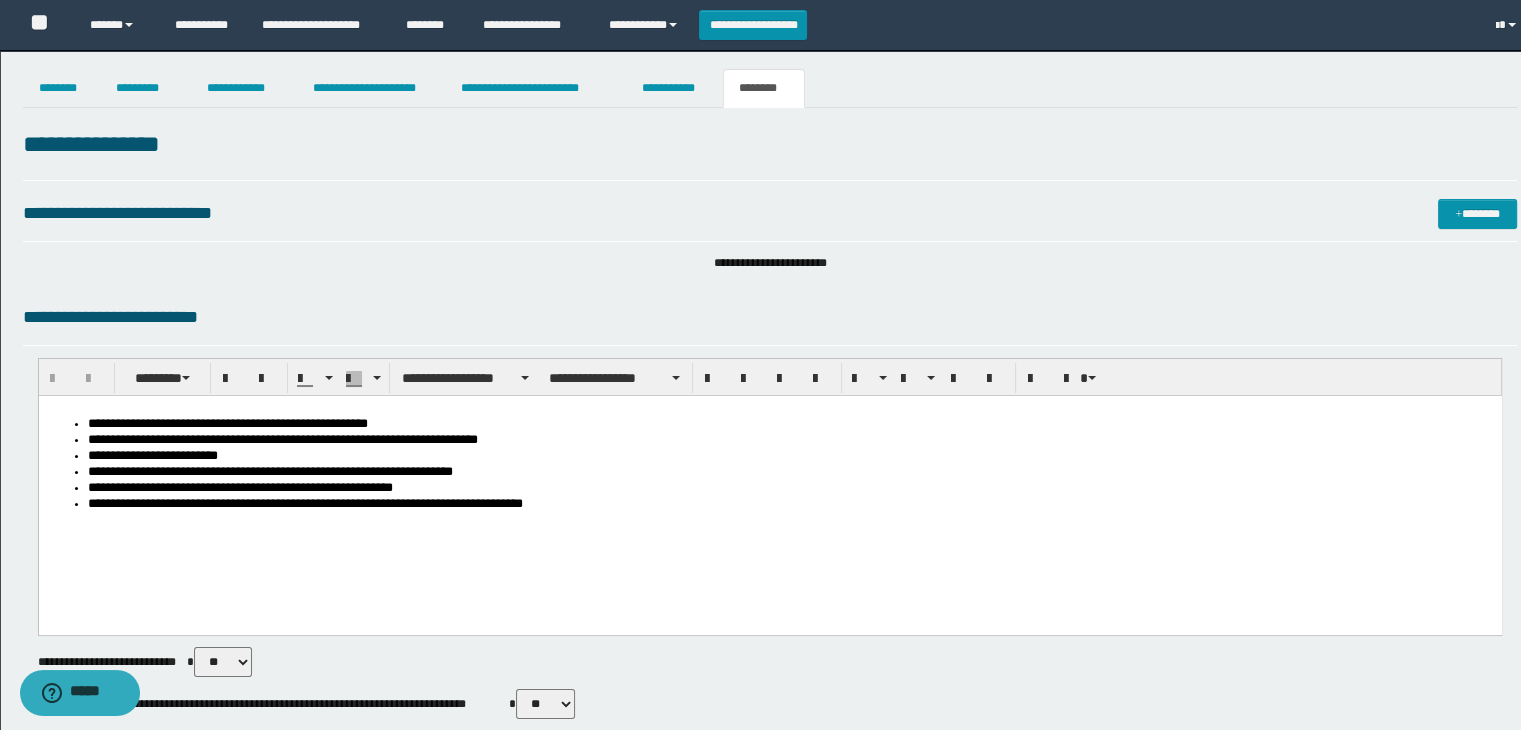 scroll, scrollTop: 0, scrollLeft: 0, axis: both 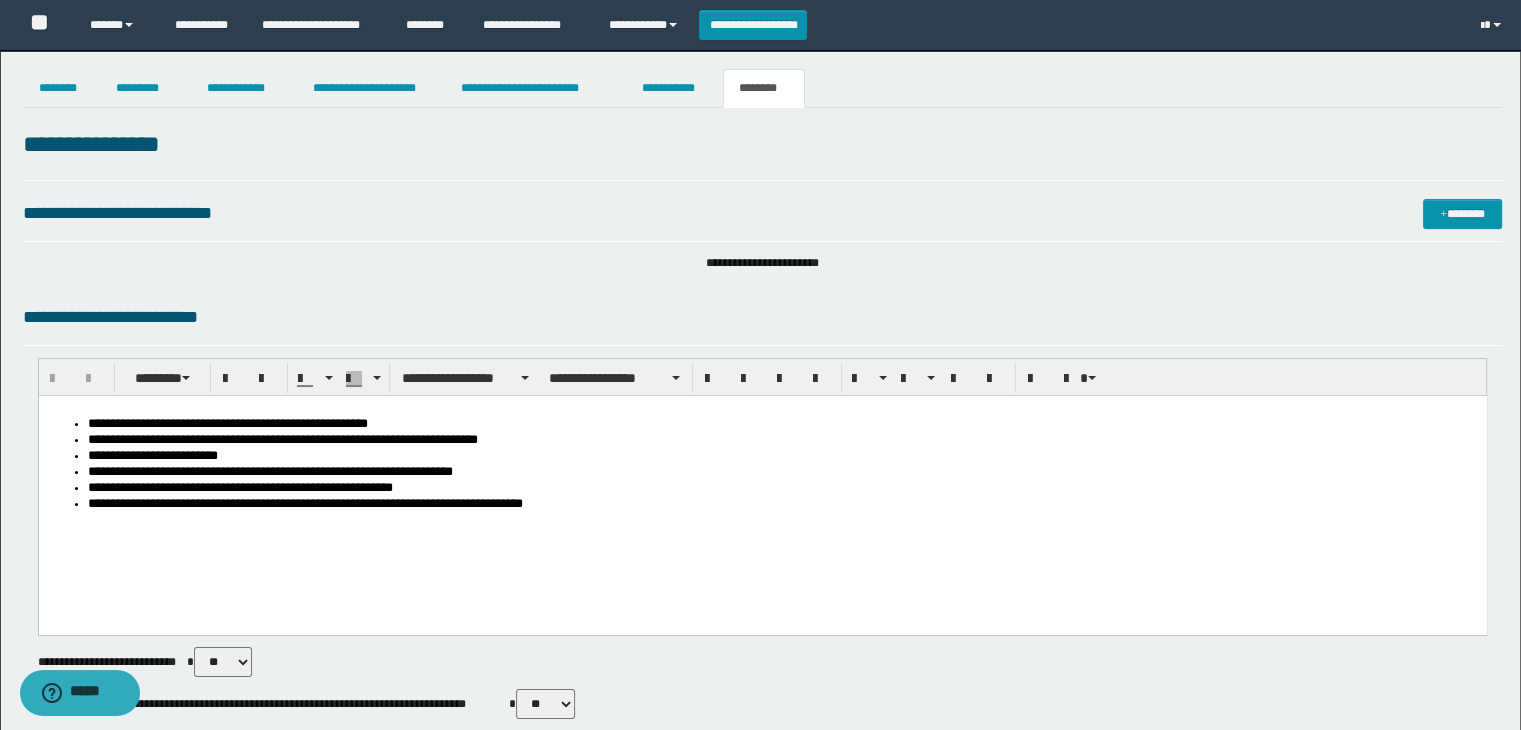 click on "**********" at bounding box center [782, 505] 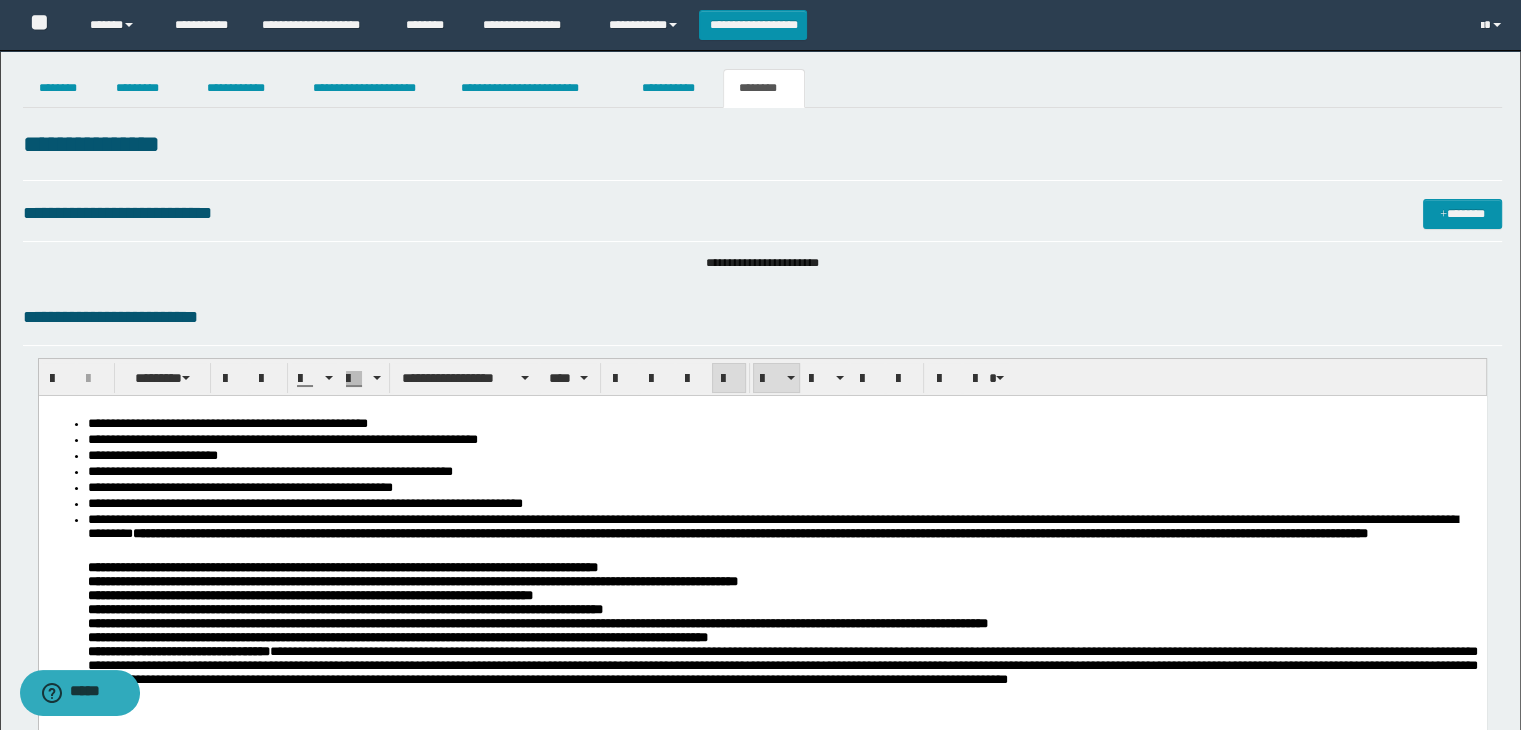 scroll, scrollTop: 2, scrollLeft: 0, axis: vertical 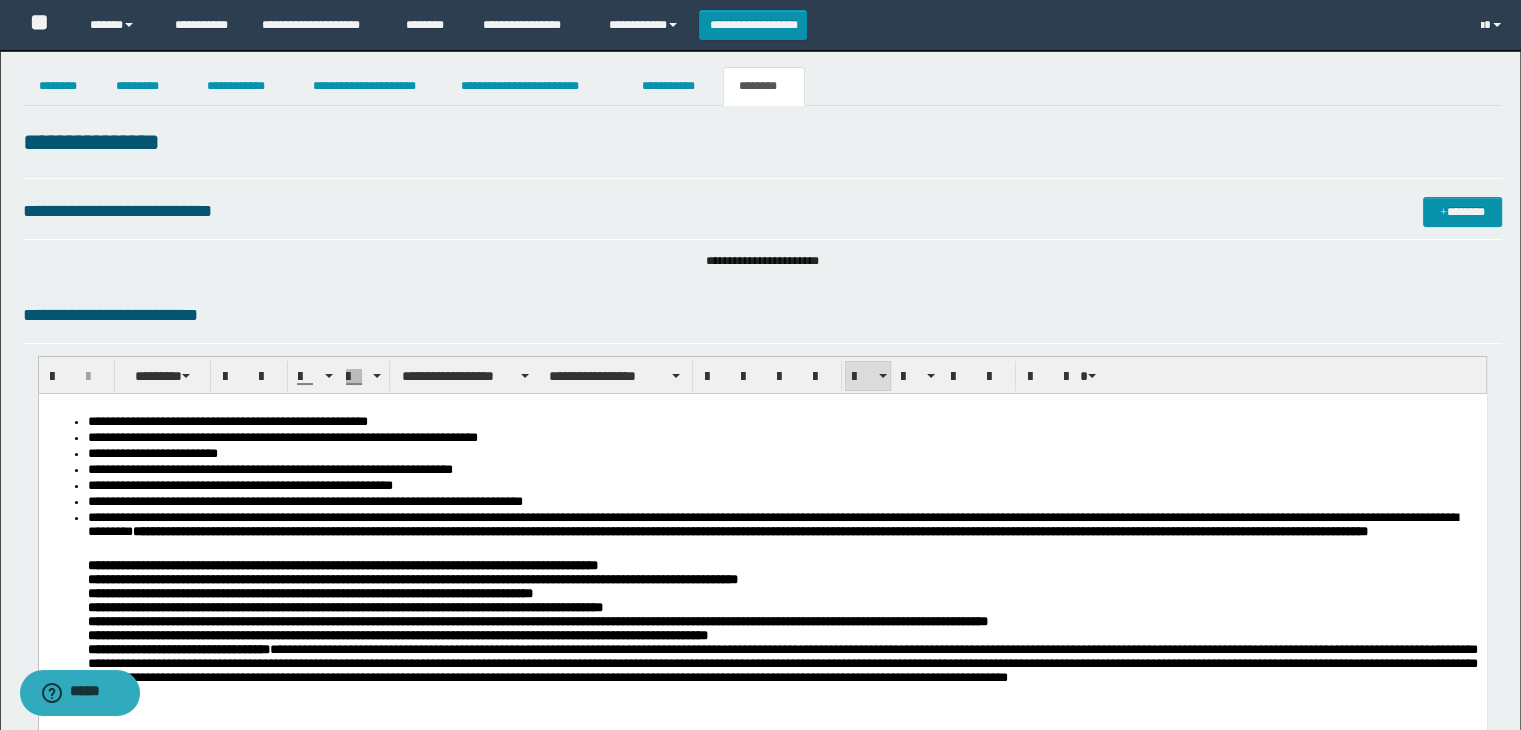 click on "**********" at bounding box center [782, 535] 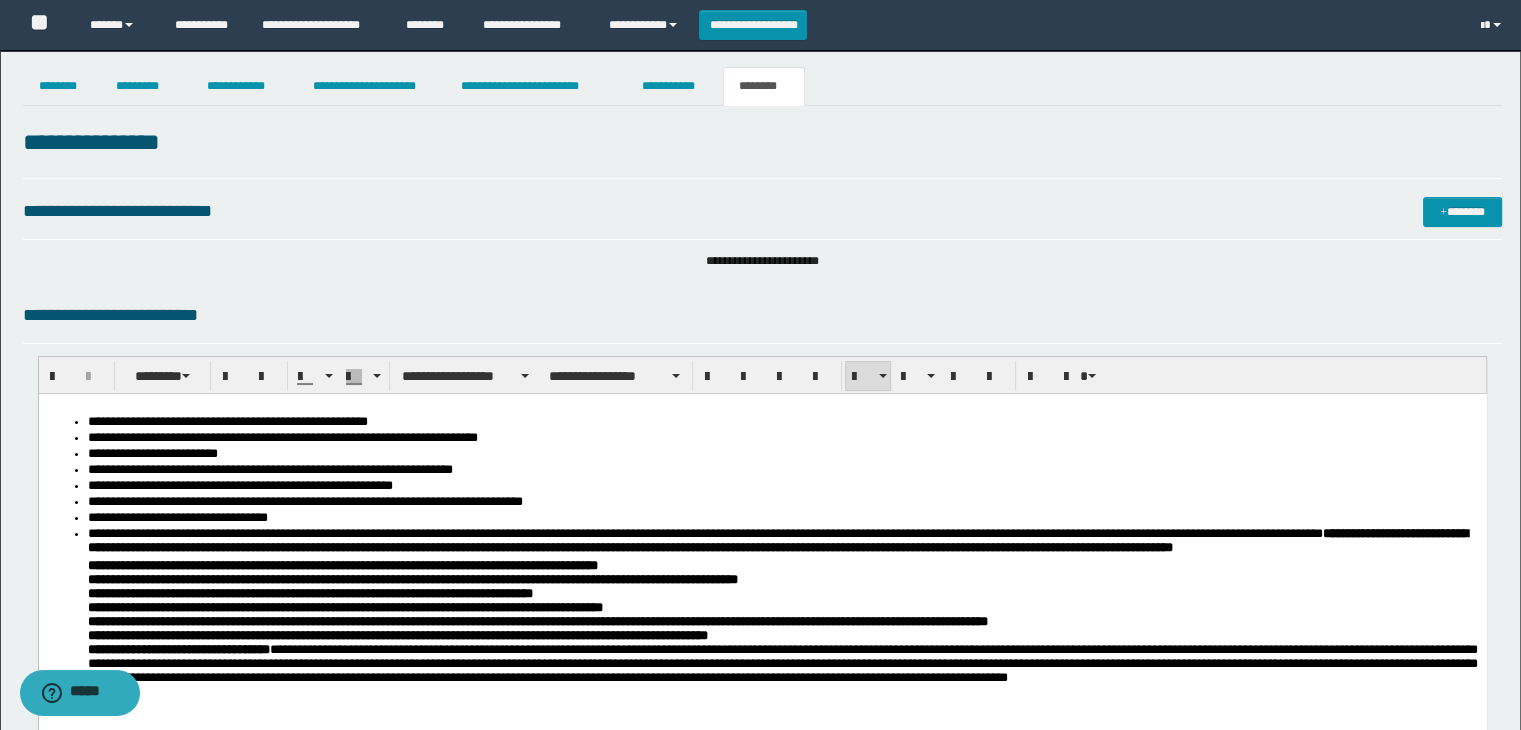scroll, scrollTop: 102, scrollLeft: 0, axis: vertical 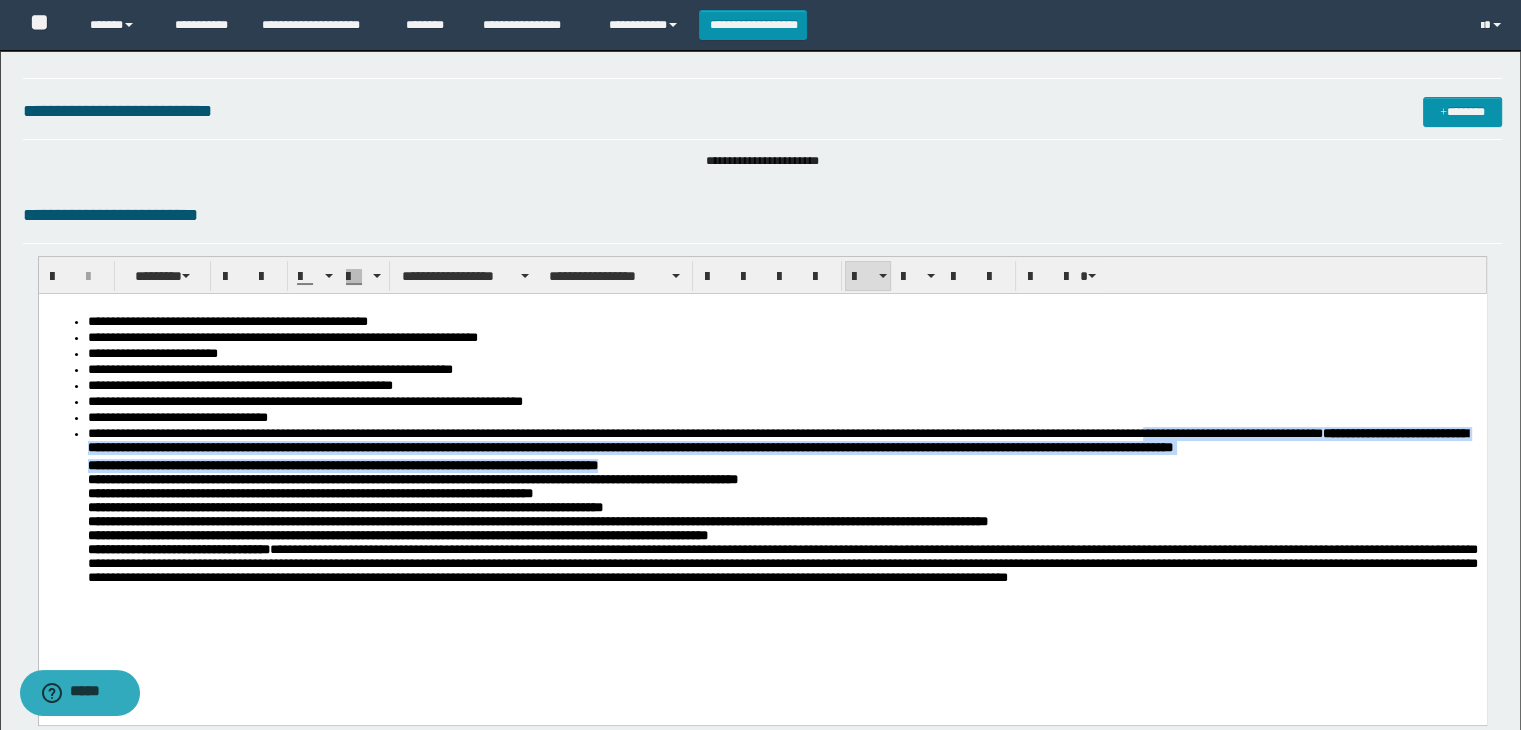 drag, startPoint x: 1221, startPoint y: 439, endPoint x: 1236, endPoint y: 471, distance: 35.341194 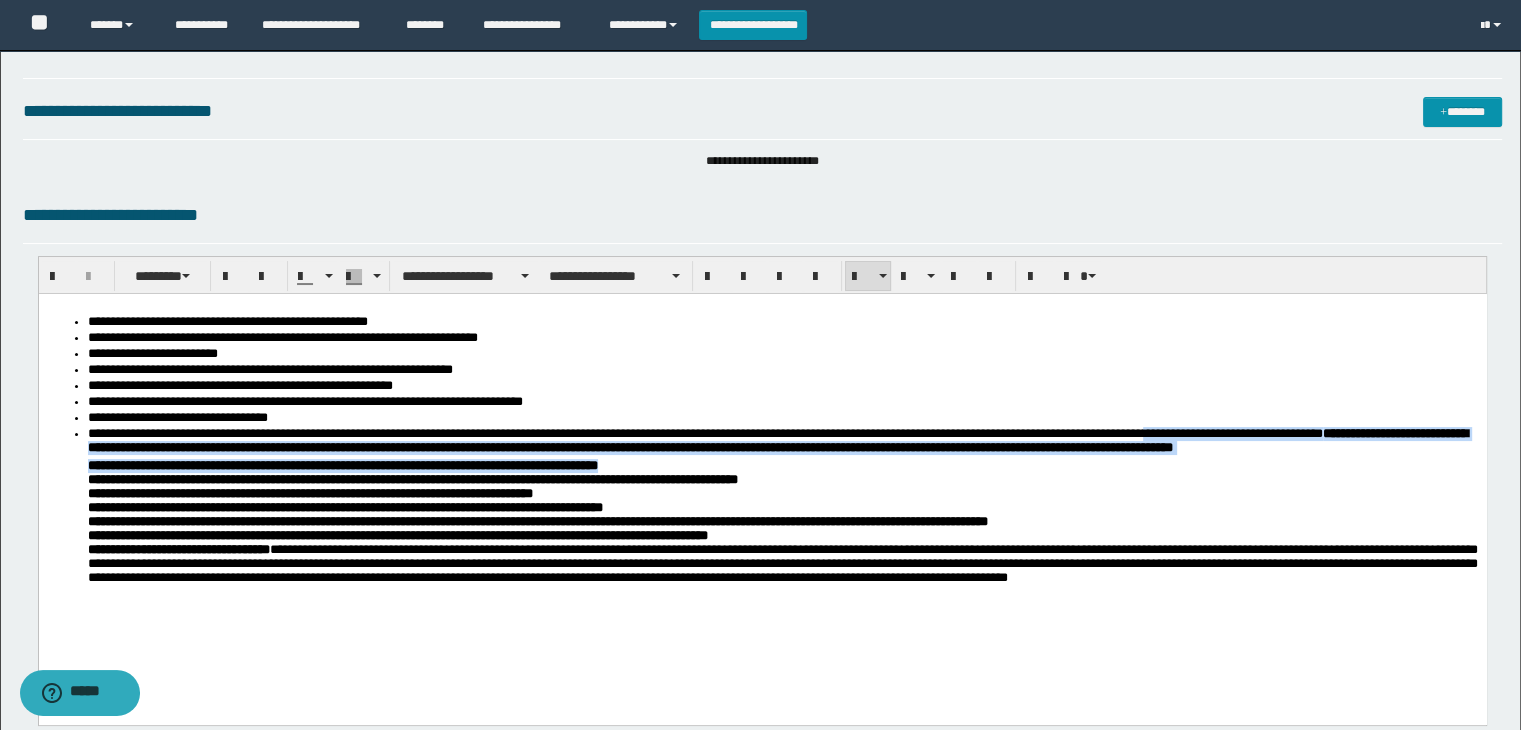 click on "**********" at bounding box center (782, 506) 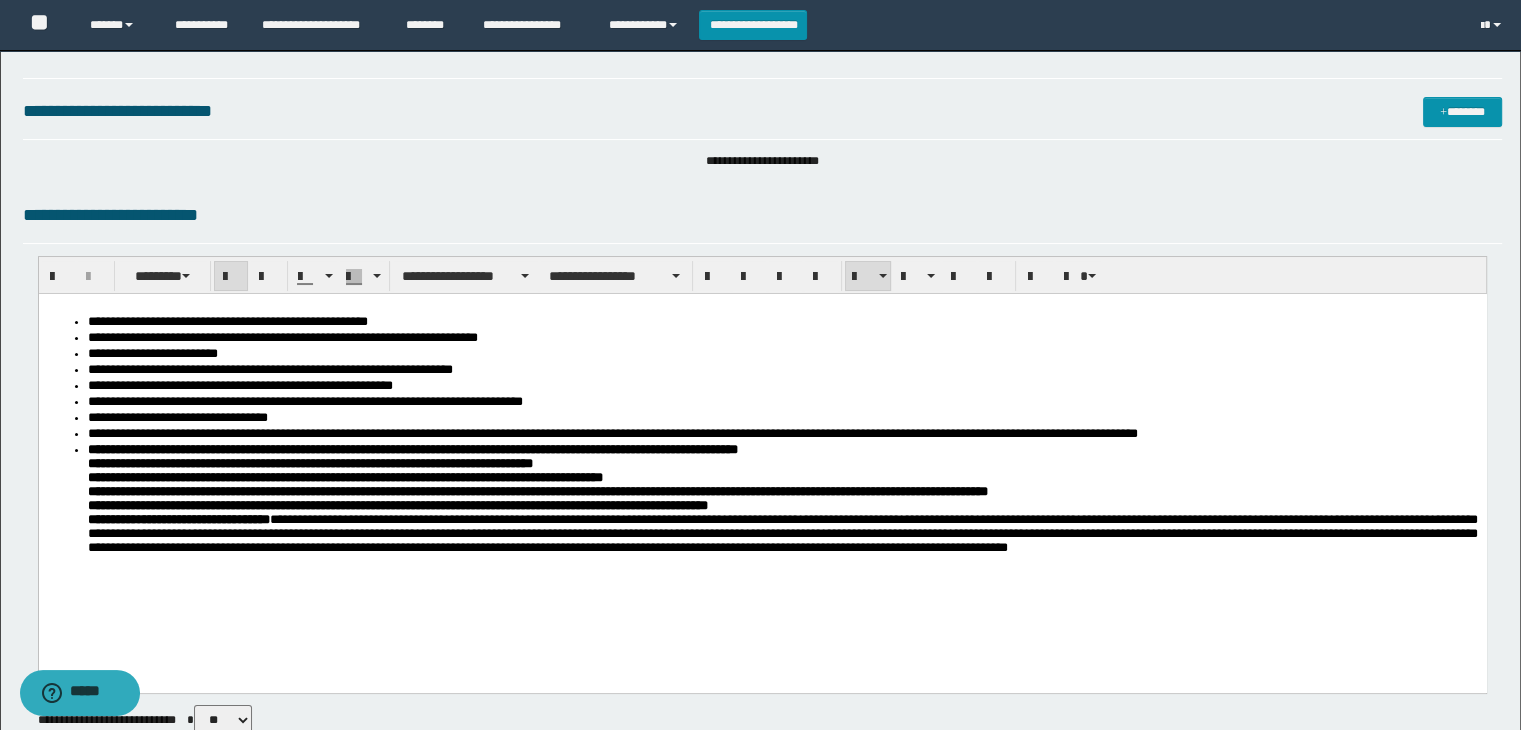 click on "**********" at bounding box center (782, 450) 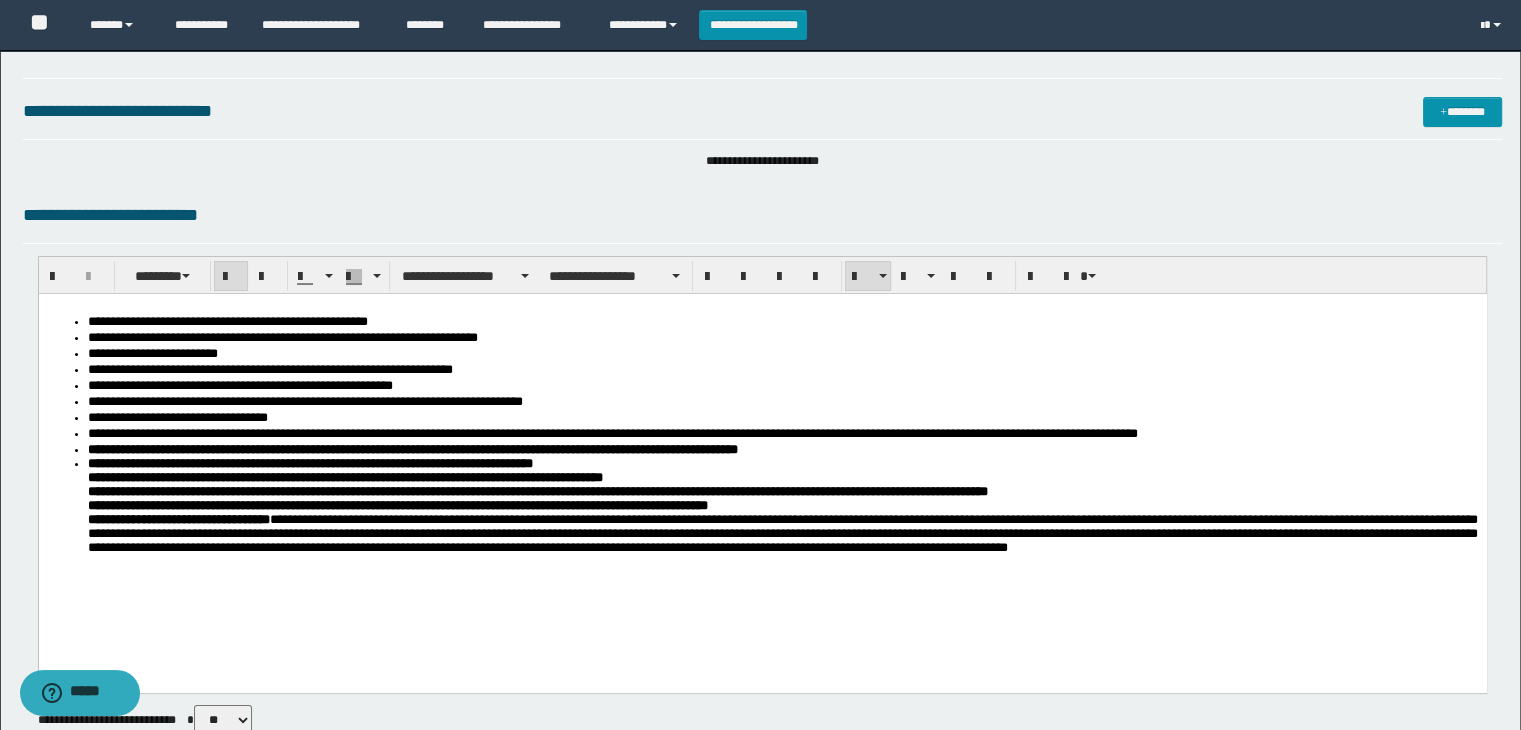 click on "**********" at bounding box center [782, 464] 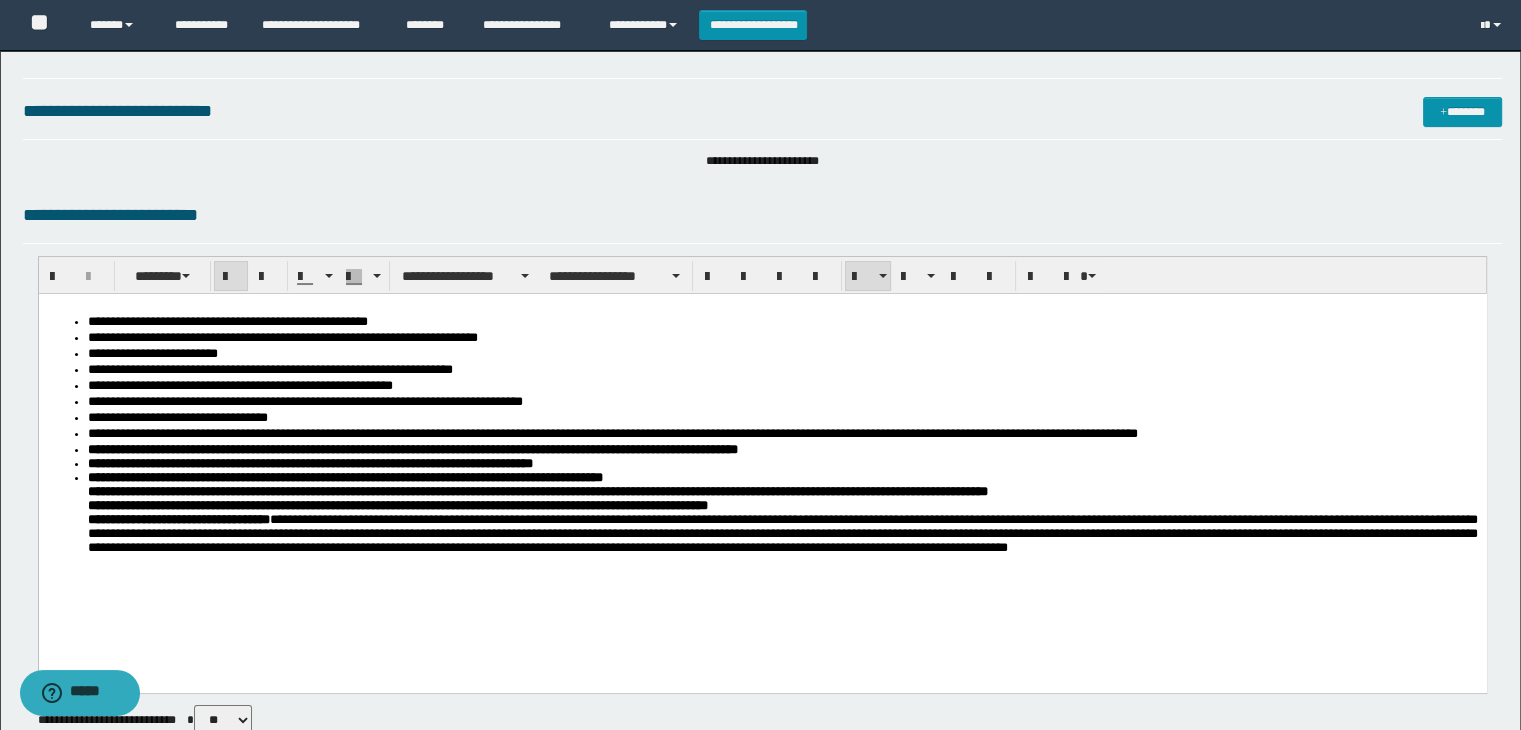 click on "**********" at bounding box center [782, 478] 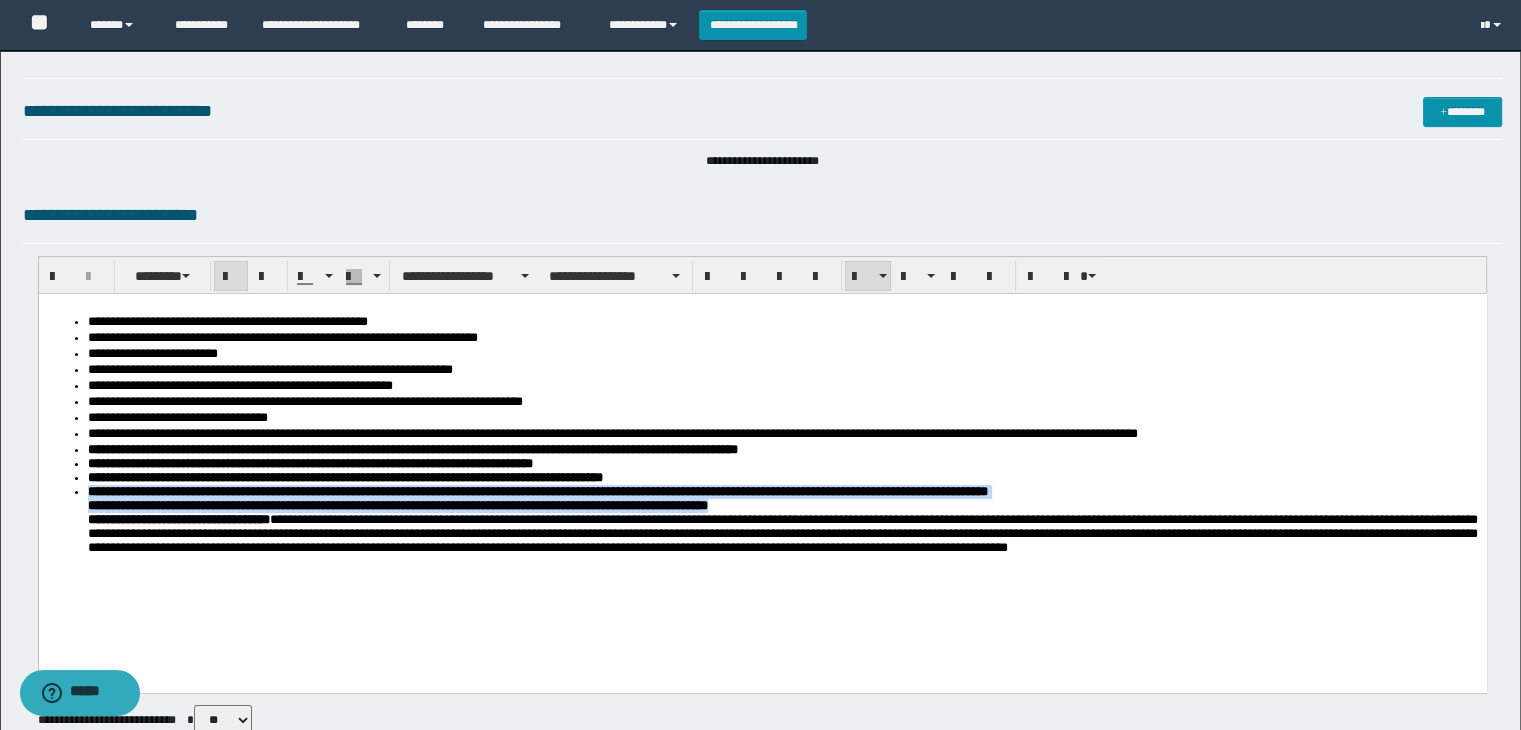 drag, startPoint x: 83, startPoint y: 502, endPoint x: 814, endPoint y: 514, distance: 731.0985 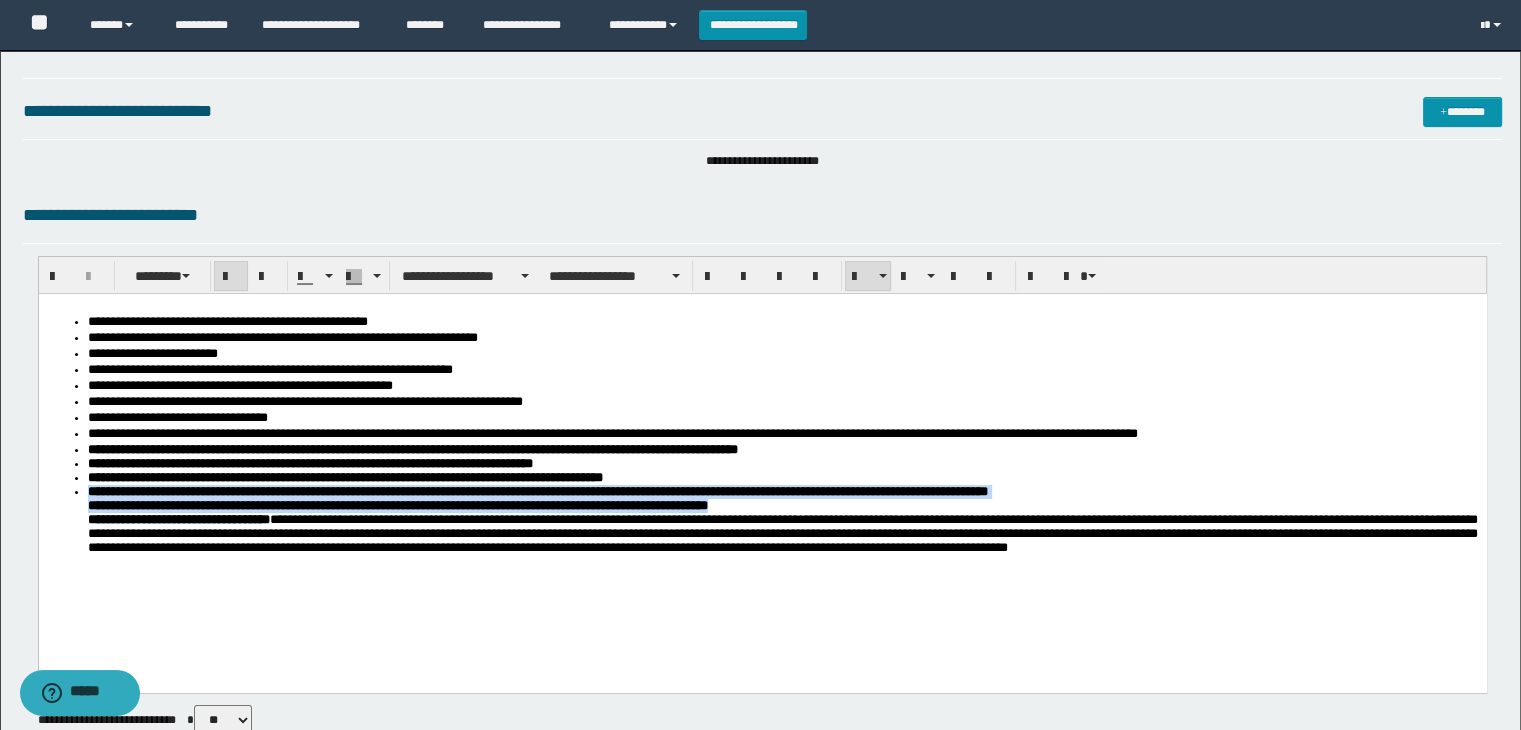 click on "**********" at bounding box center (762, 435) 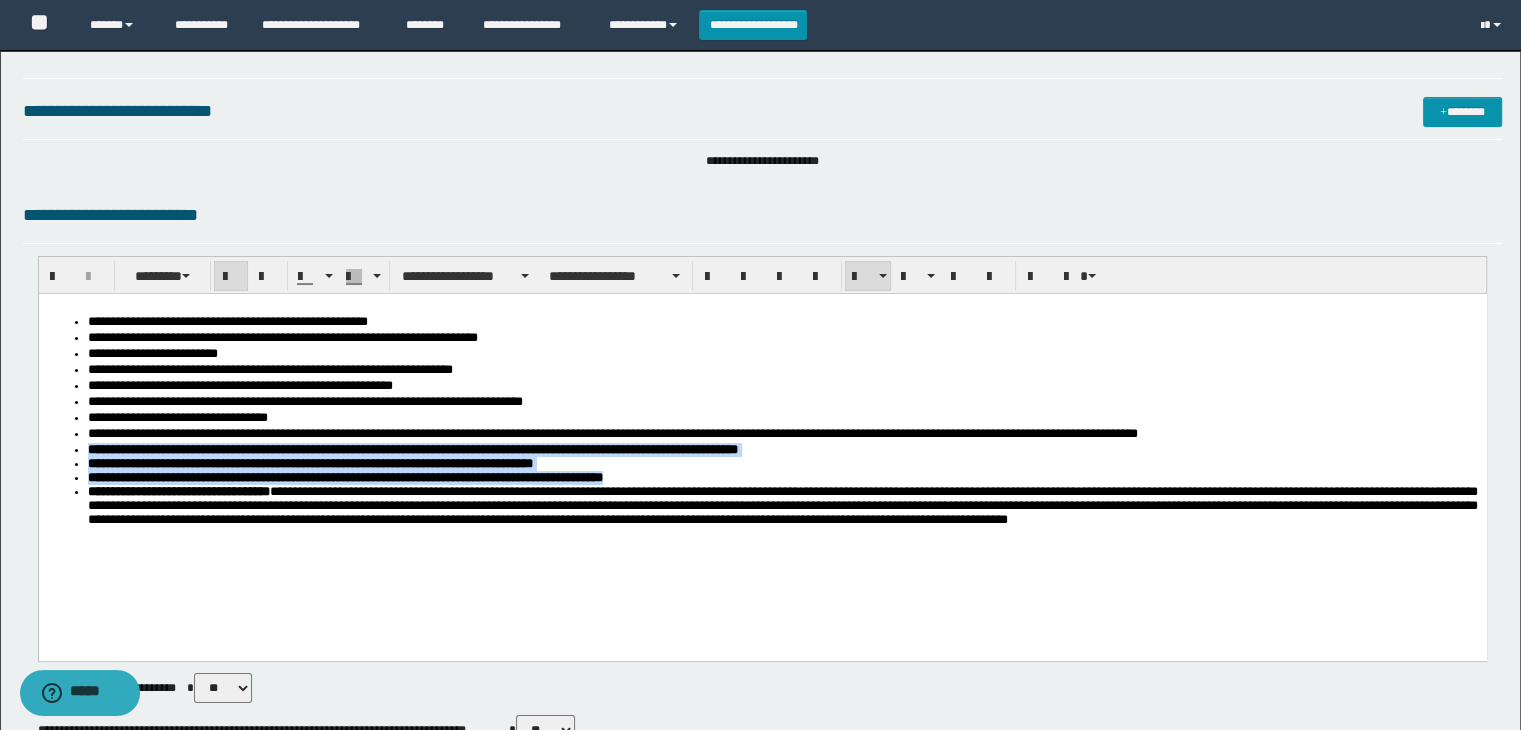 drag, startPoint x: 85, startPoint y: 450, endPoint x: 718, endPoint y: 481, distance: 633.7586 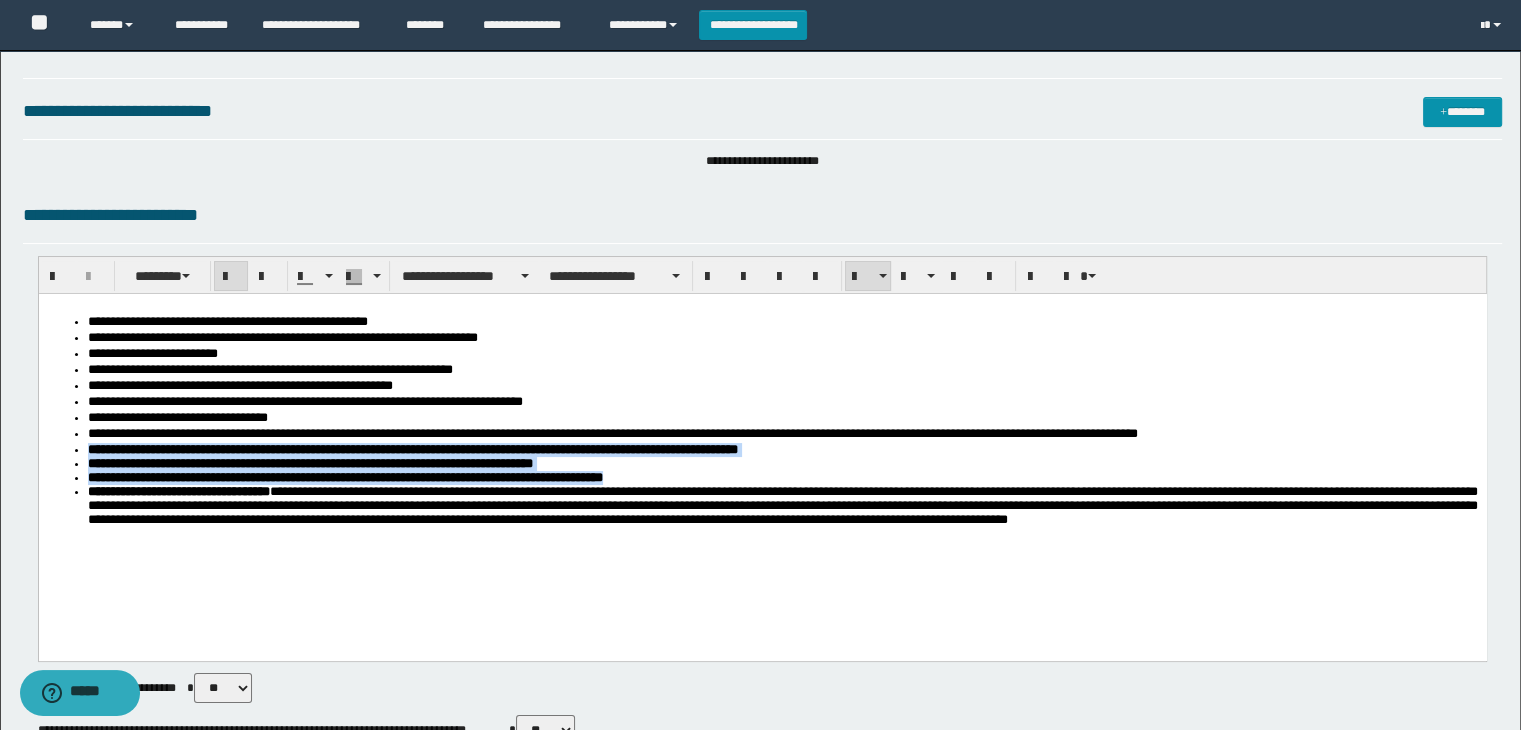 click on "**********" at bounding box center [762, 421] 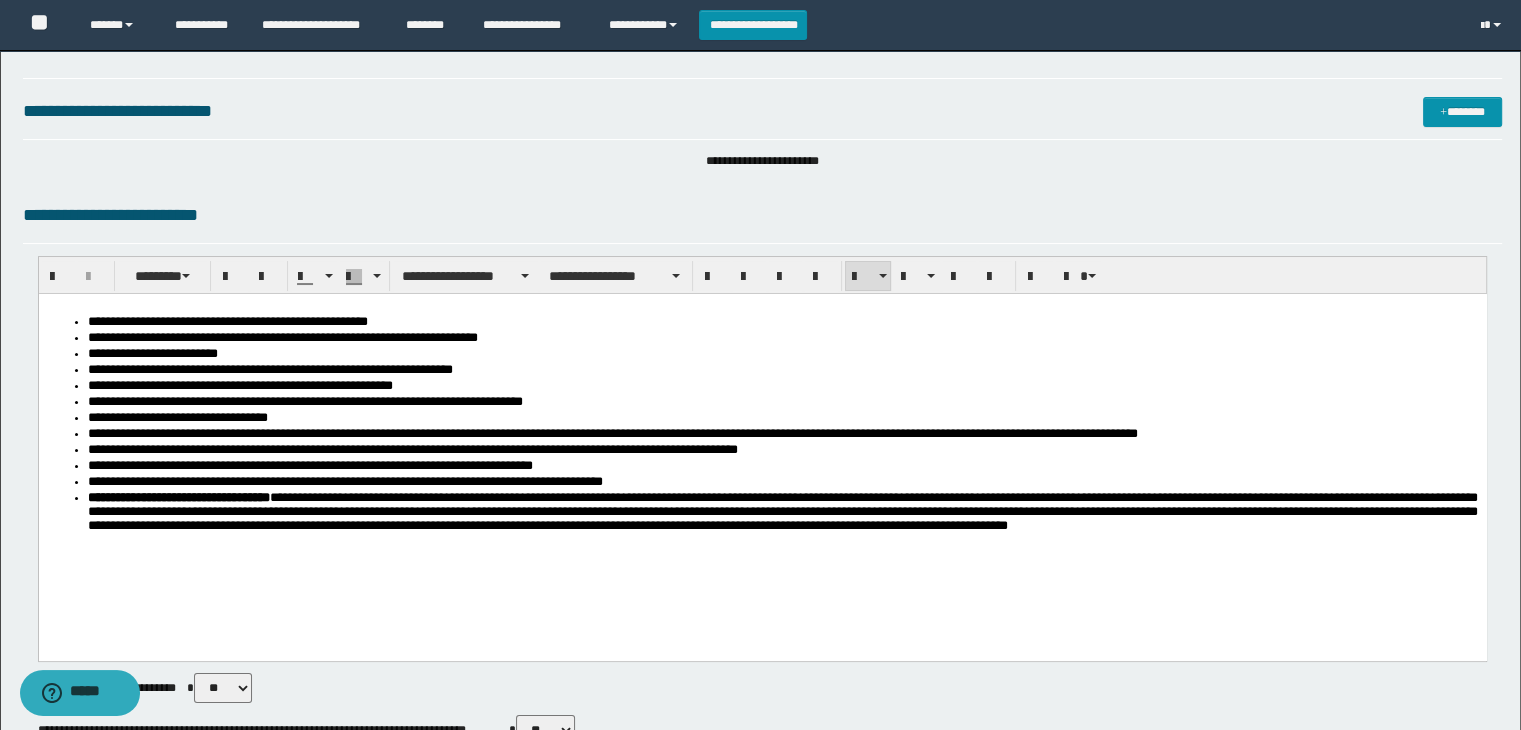 click on "**********" at bounding box center [762, 449] 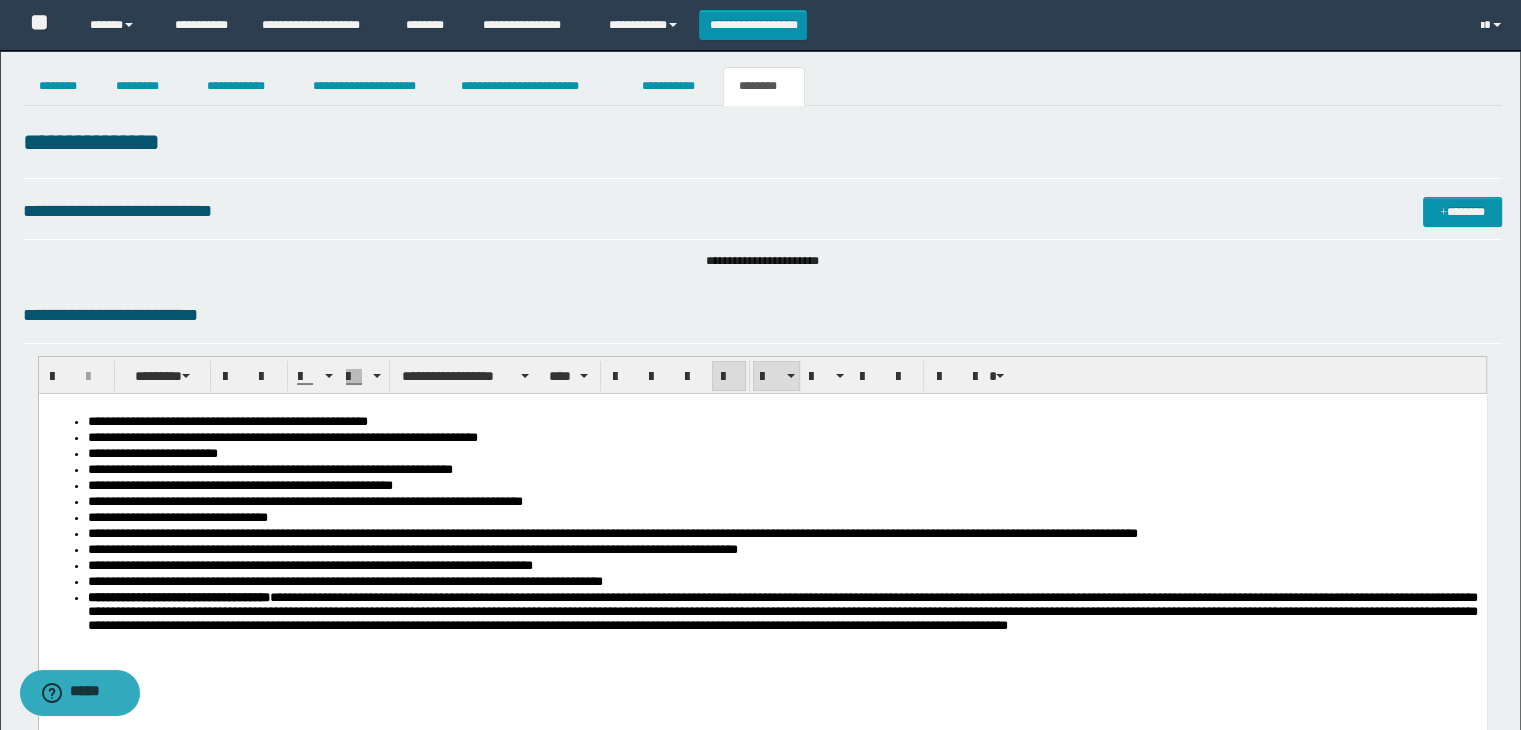 scroll, scrollTop: 0, scrollLeft: 0, axis: both 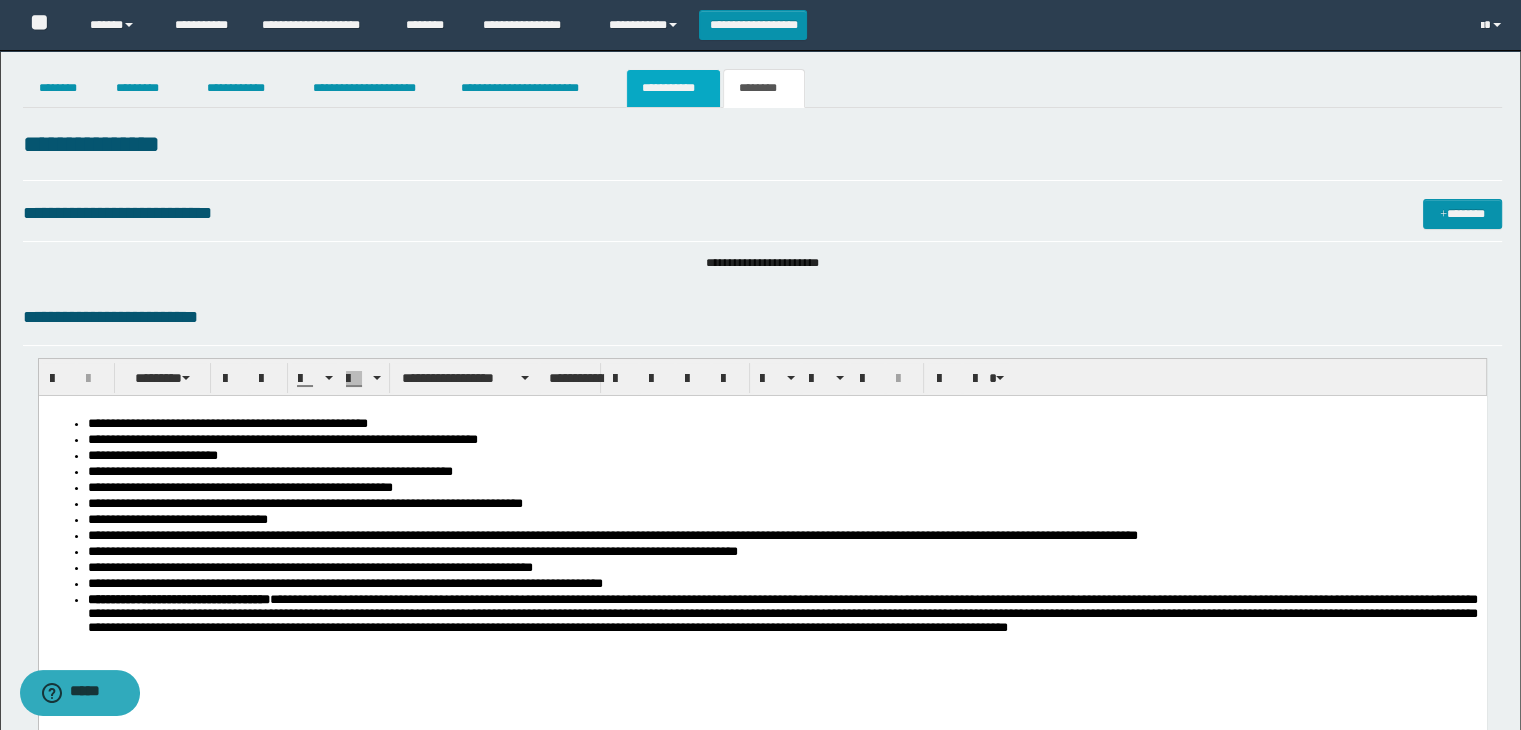 click on "**********" at bounding box center [673, 88] 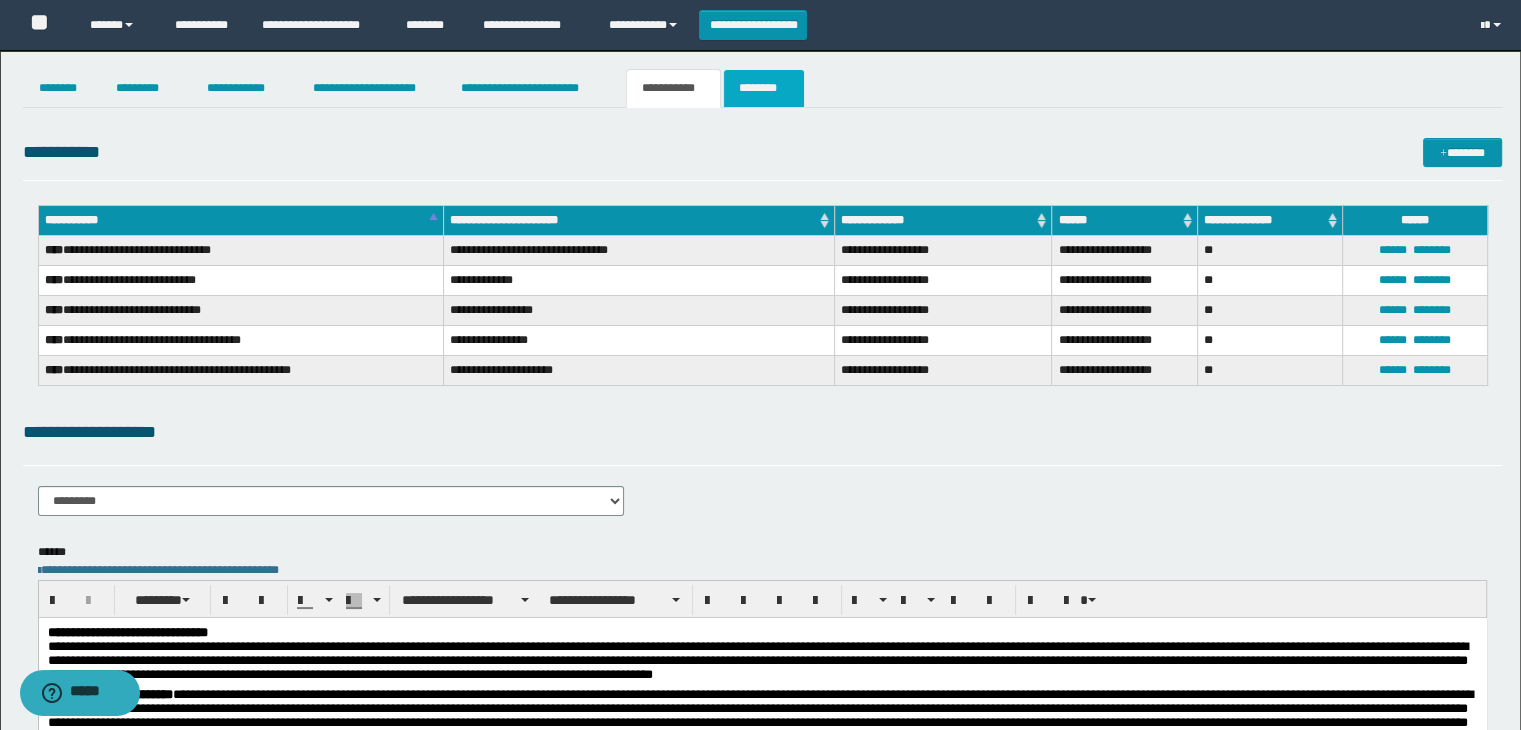 click on "********" at bounding box center [764, 88] 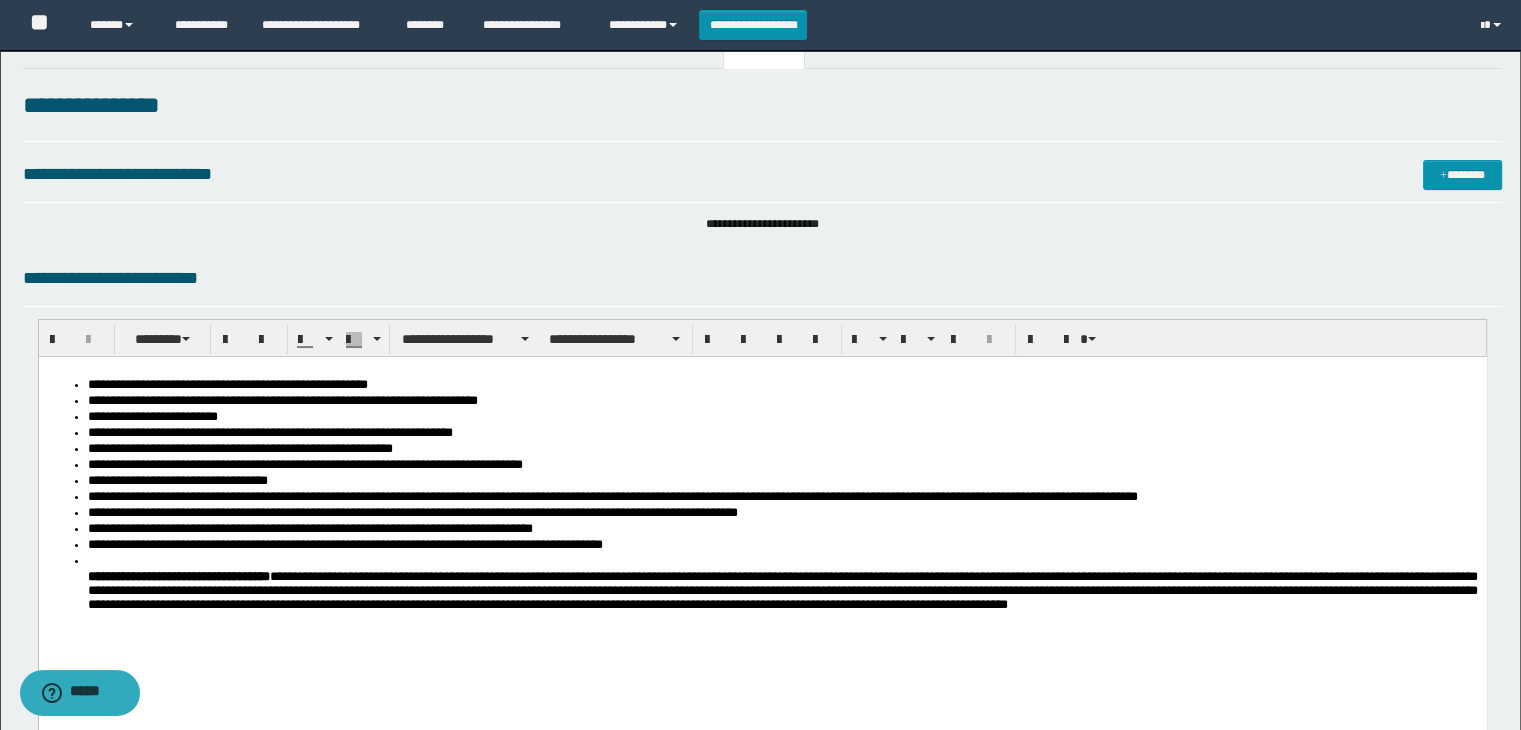 scroll, scrollTop: 0, scrollLeft: 0, axis: both 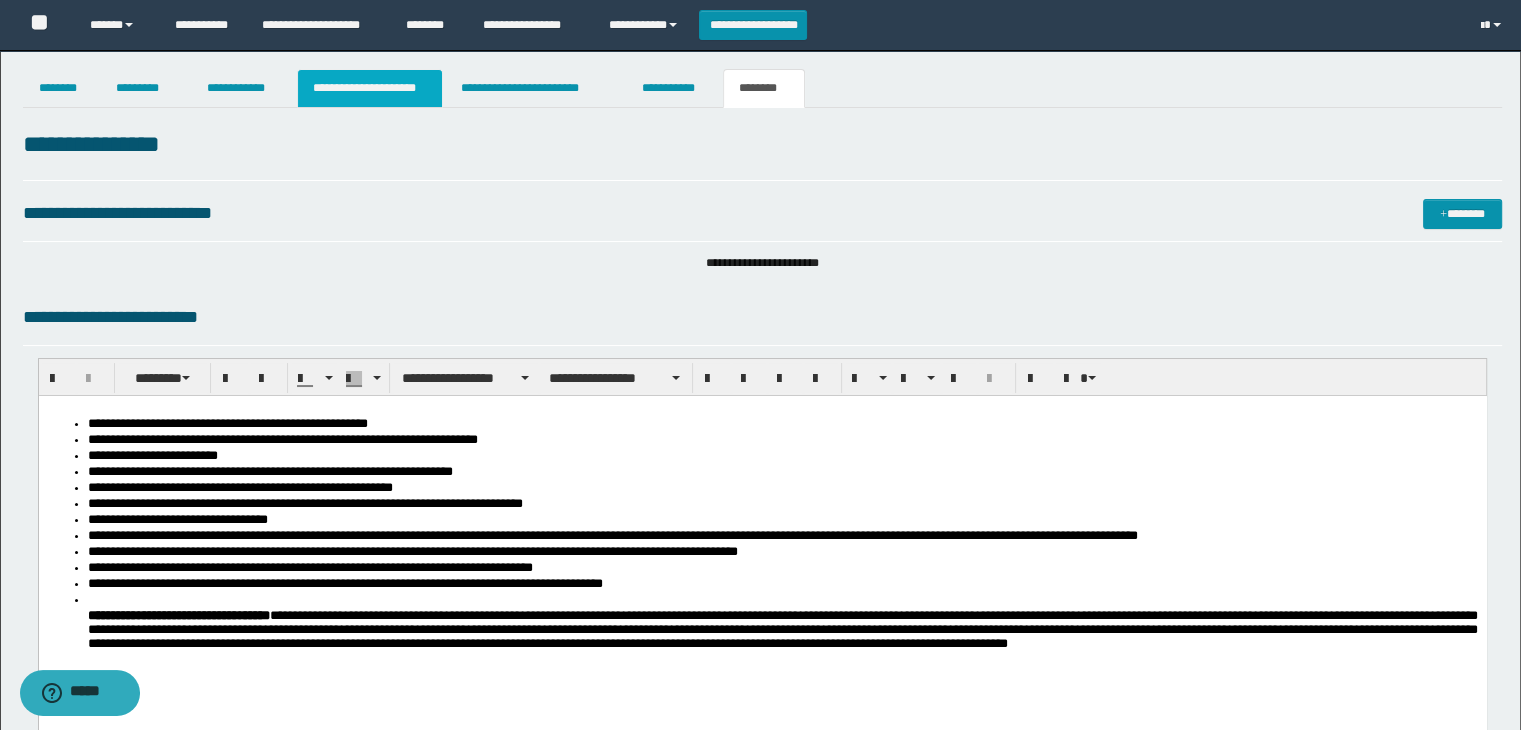 click on "**********" at bounding box center (370, 88) 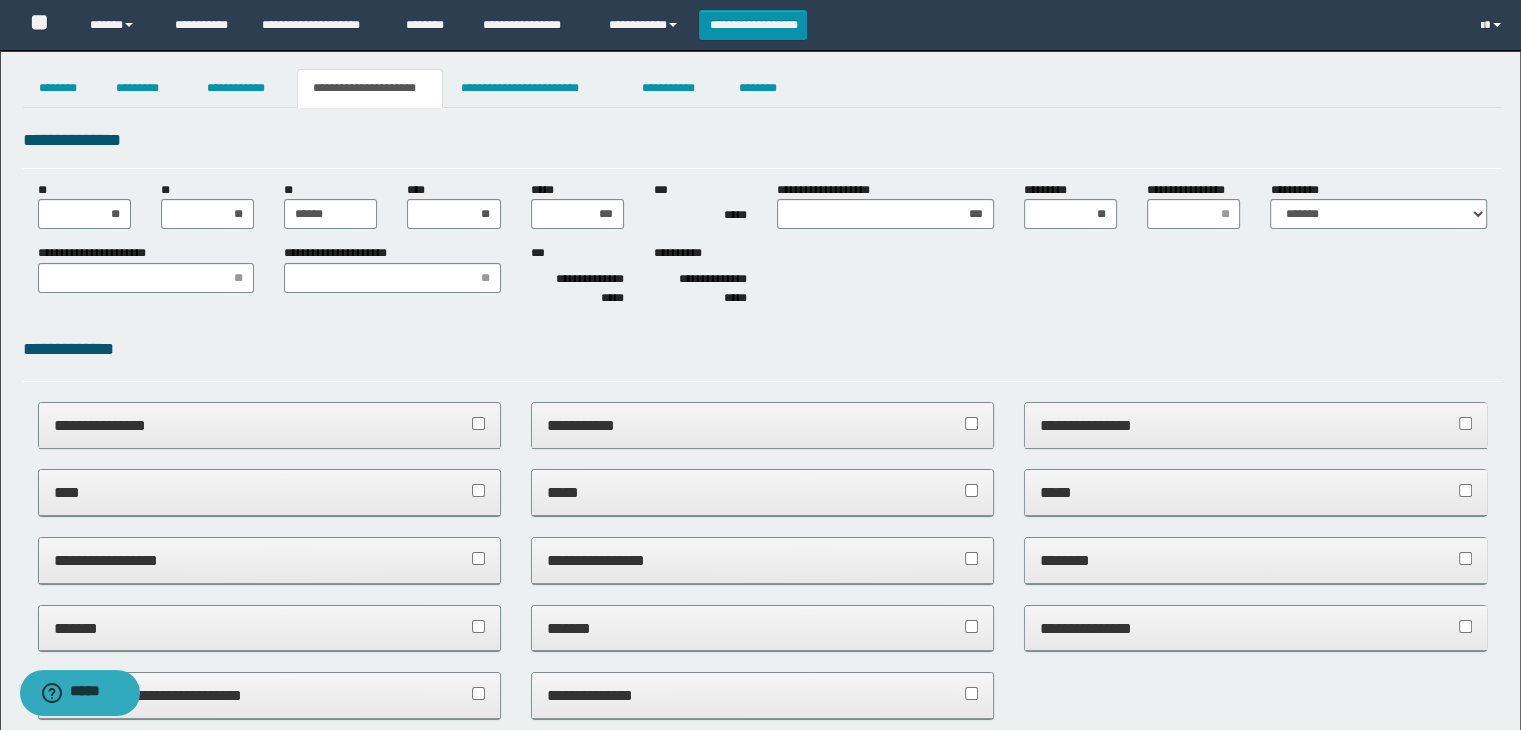 scroll, scrollTop: 100, scrollLeft: 0, axis: vertical 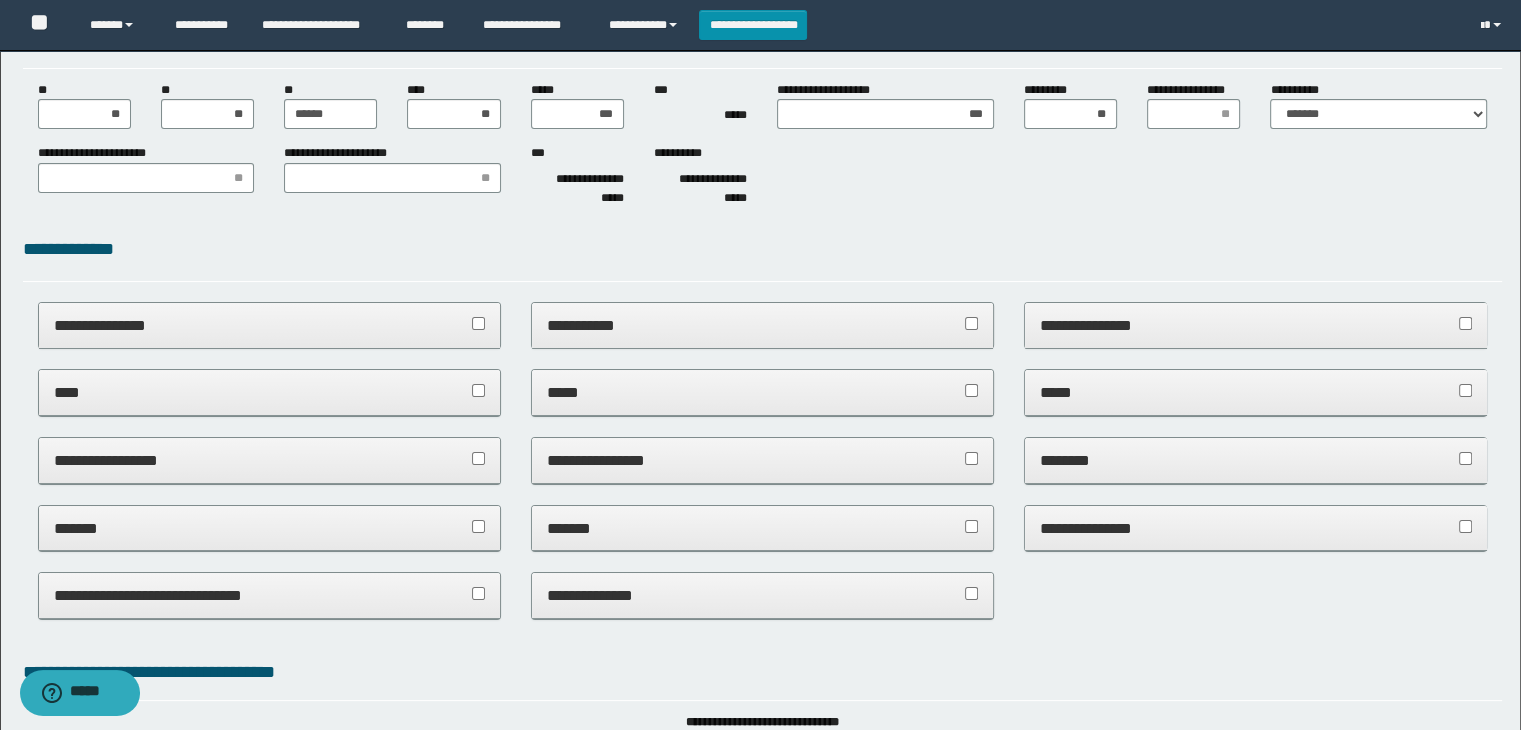 click on "**********" at bounding box center (763, 325) 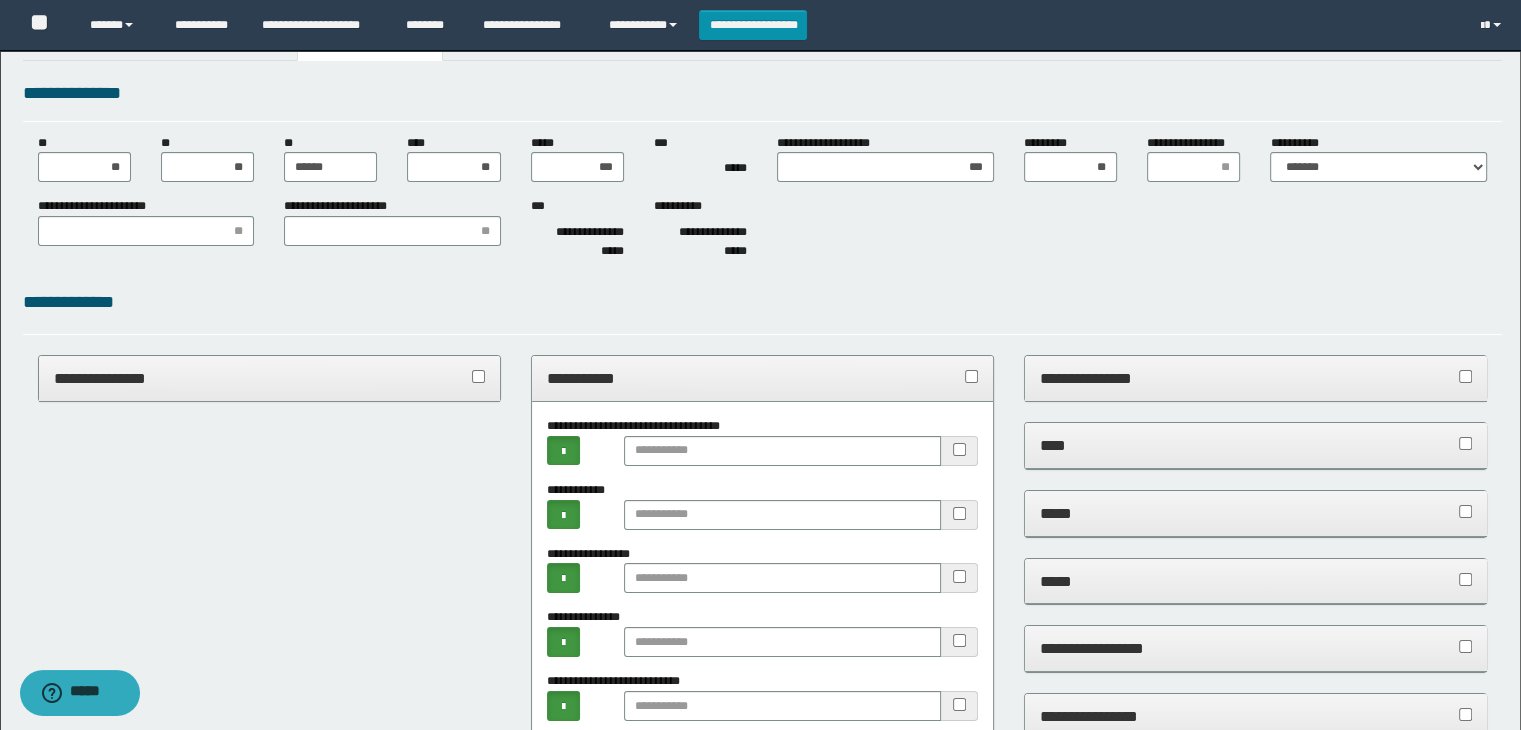scroll, scrollTop: 0, scrollLeft: 0, axis: both 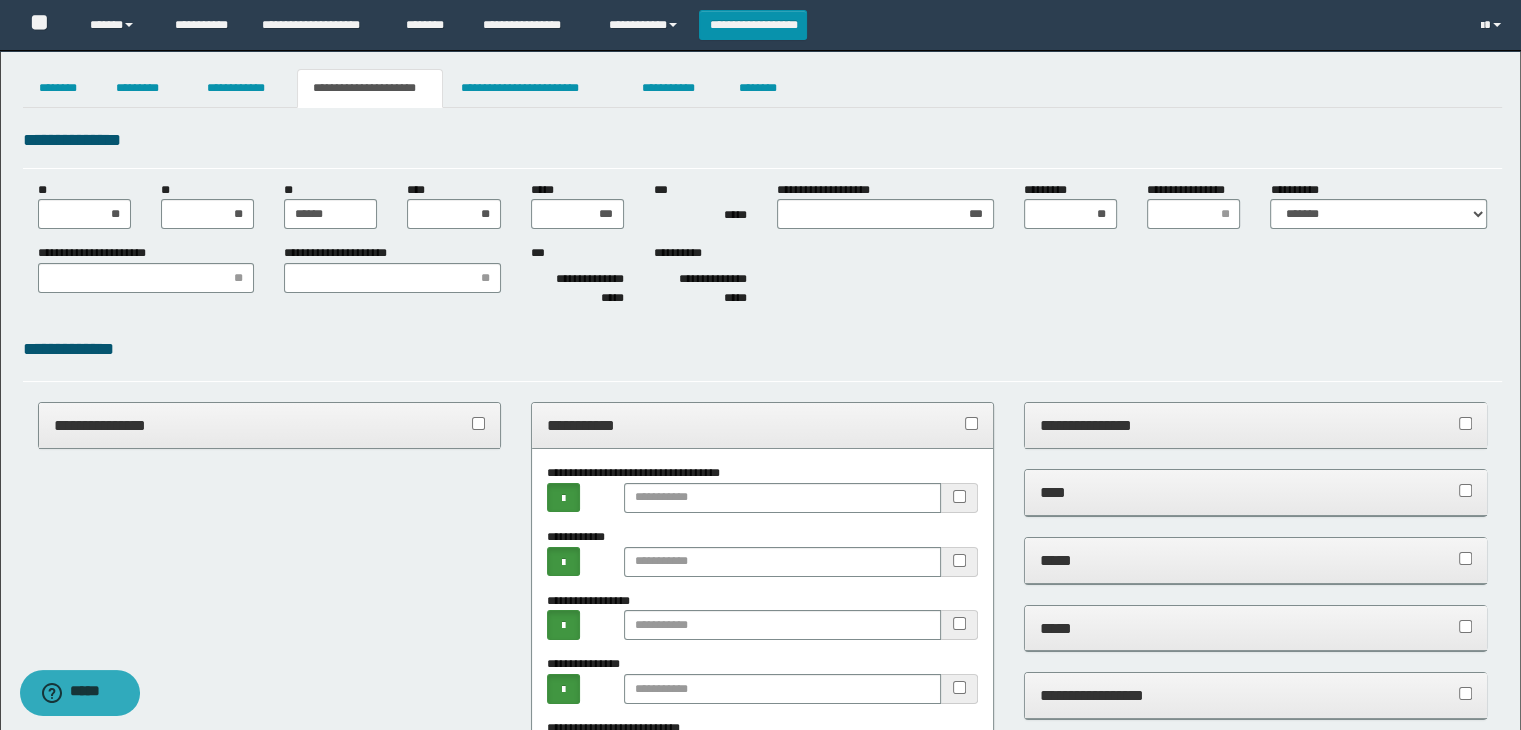 click on "**********" at bounding box center (763, 425) 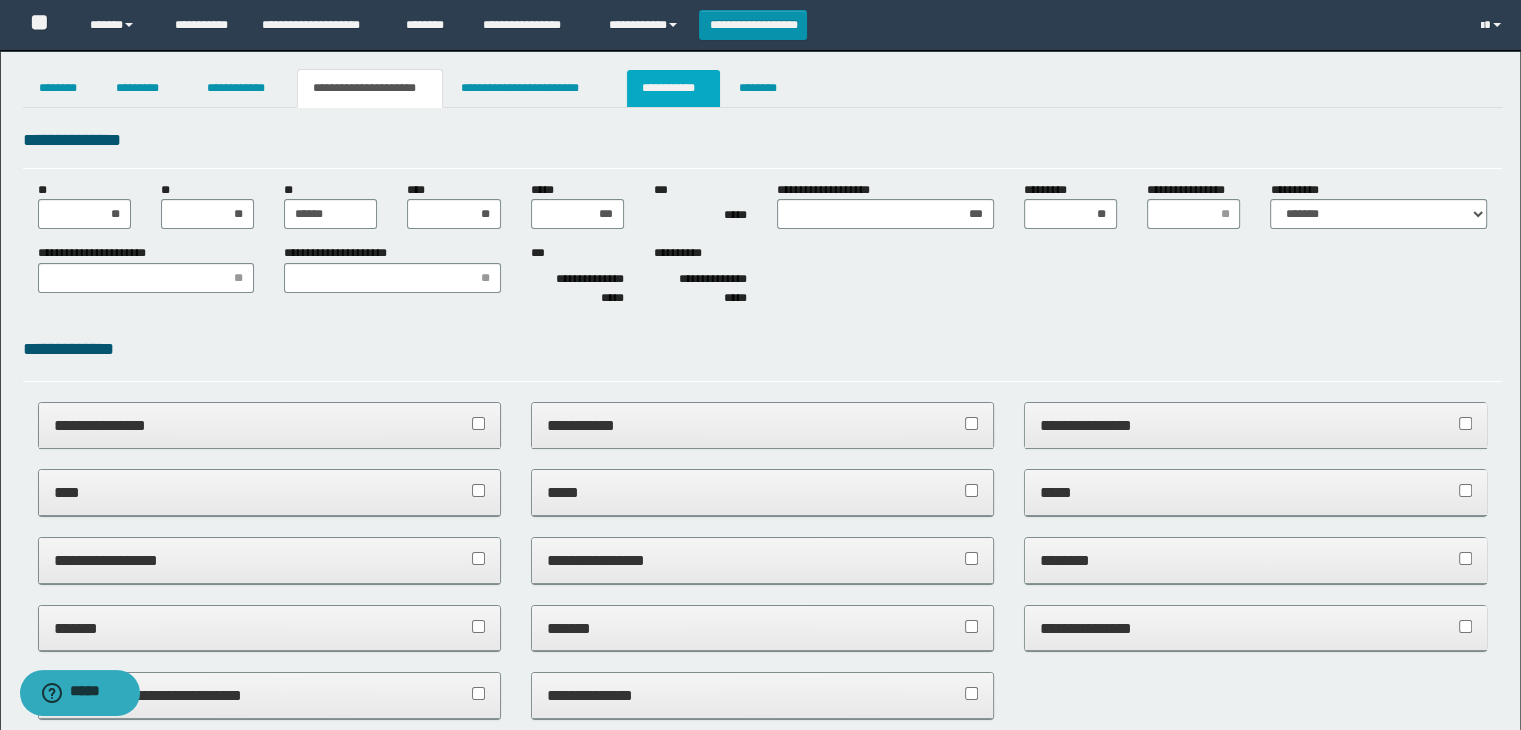 click on "**********" at bounding box center (673, 88) 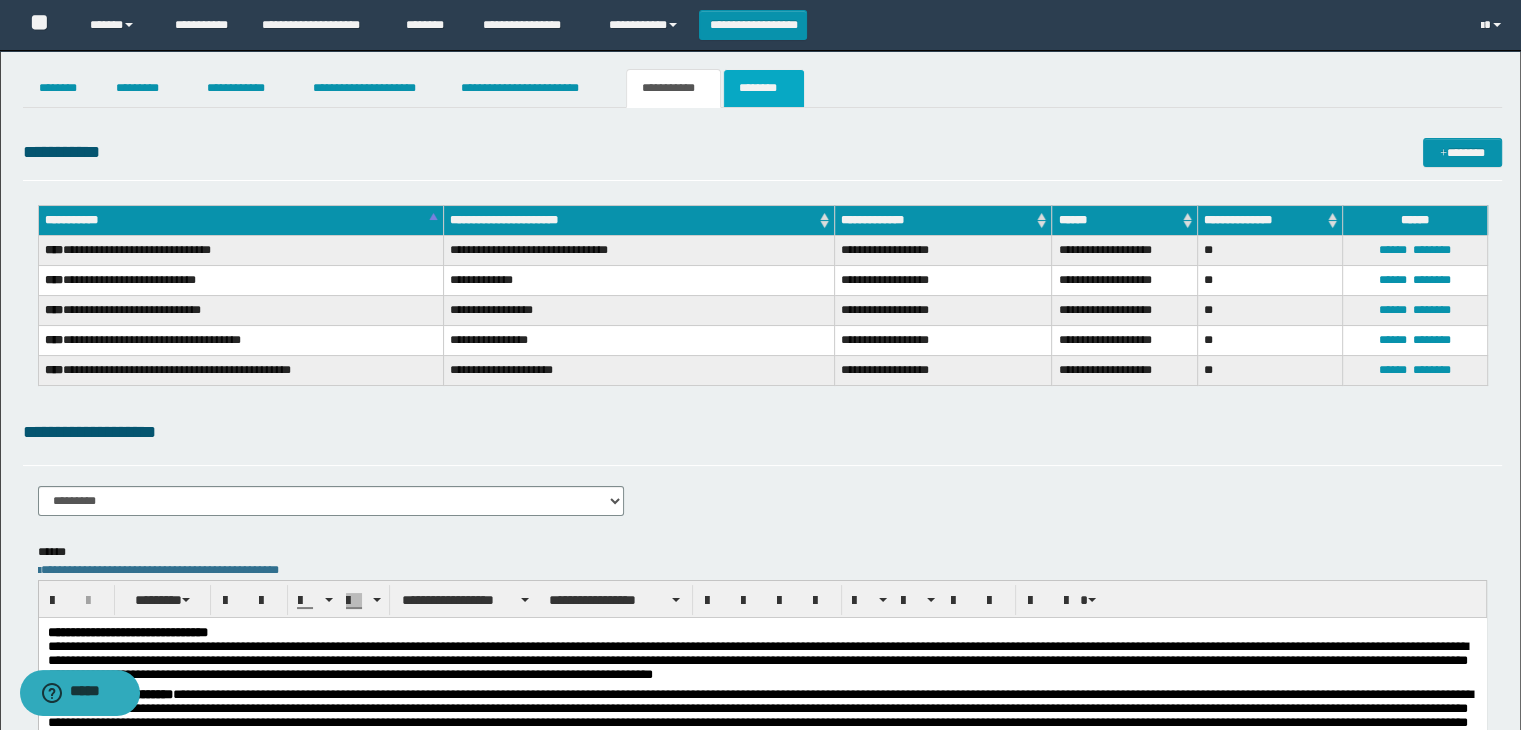 click on "********" at bounding box center (764, 88) 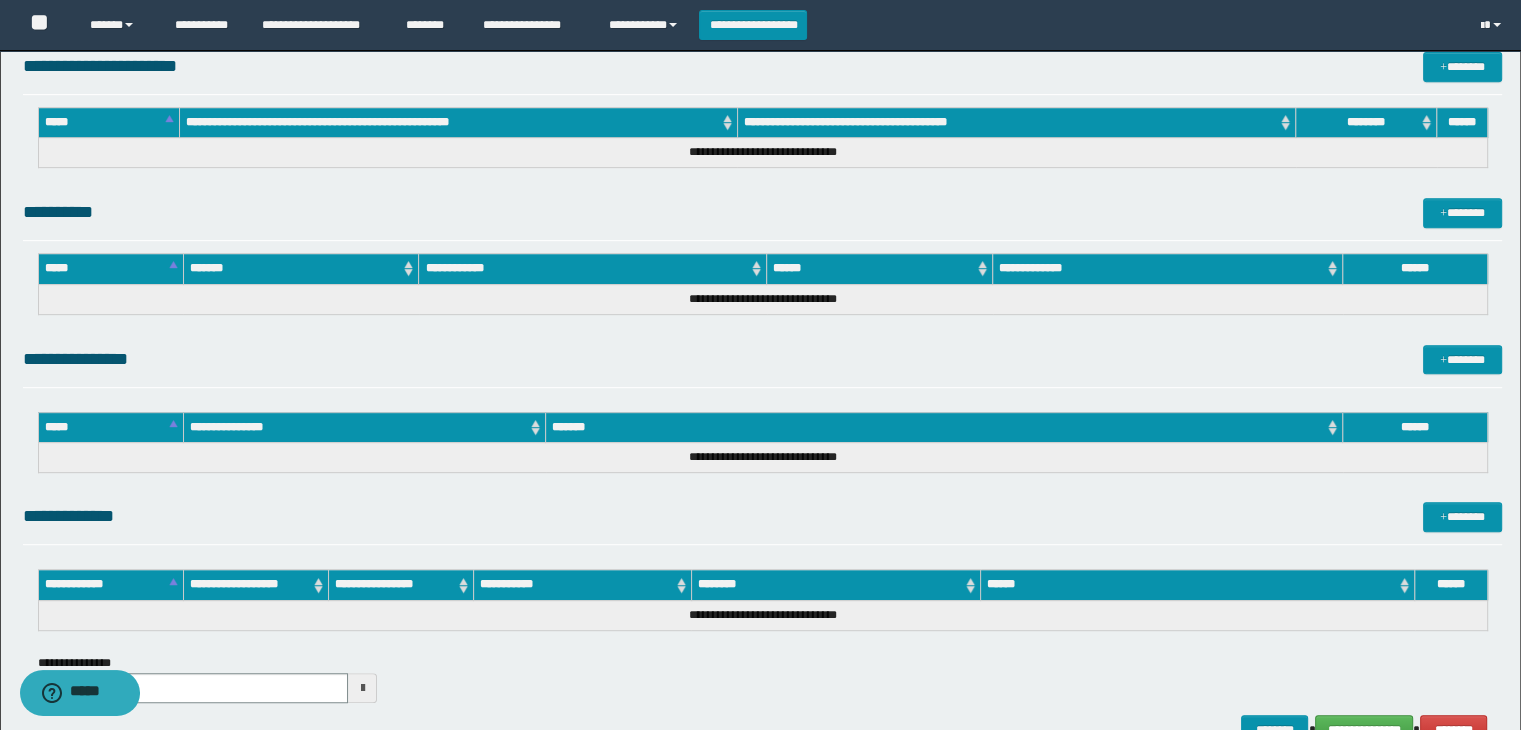 scroll, scrollTop: 1039, scrollLeft: 0, axis: vertical 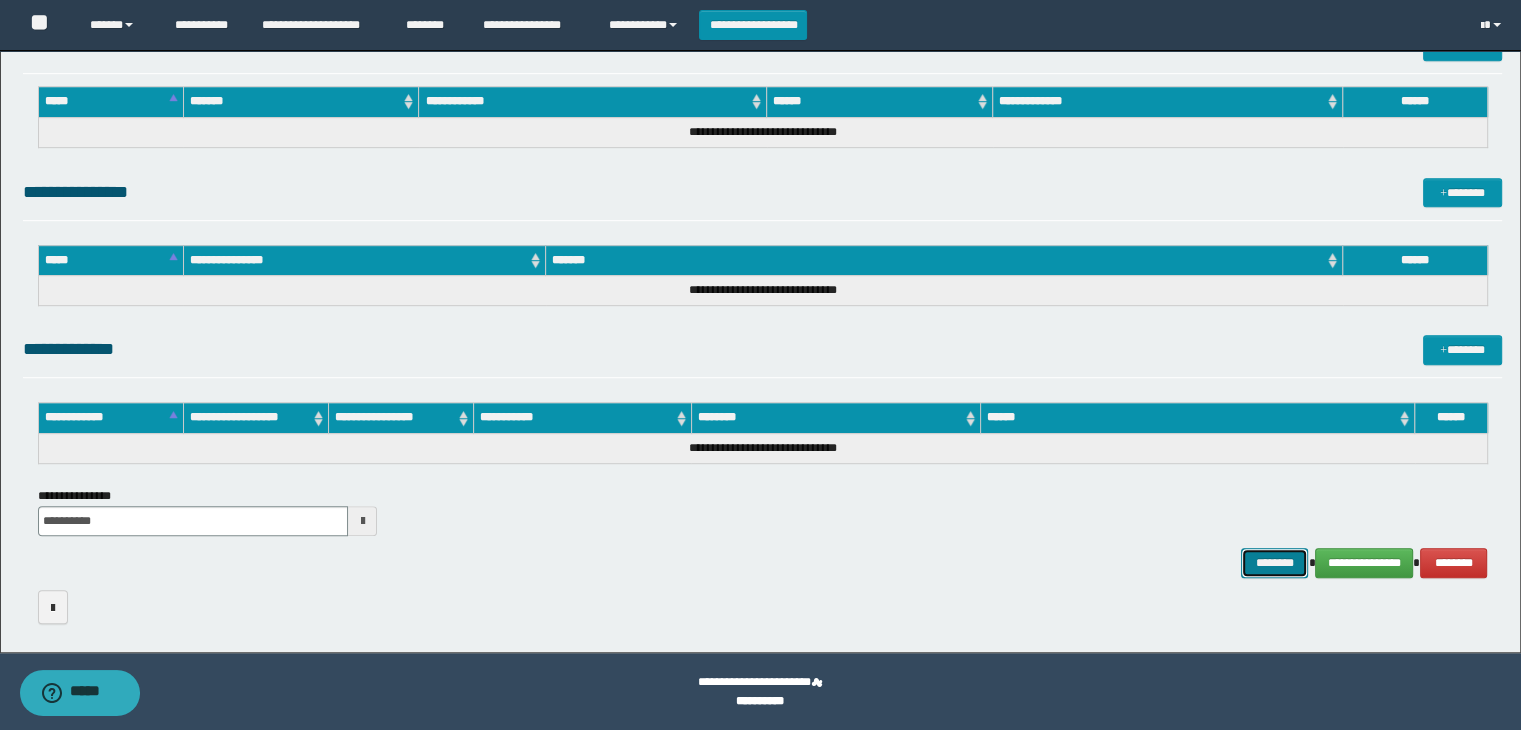 click on "********" at bounding box center [1274, 563] 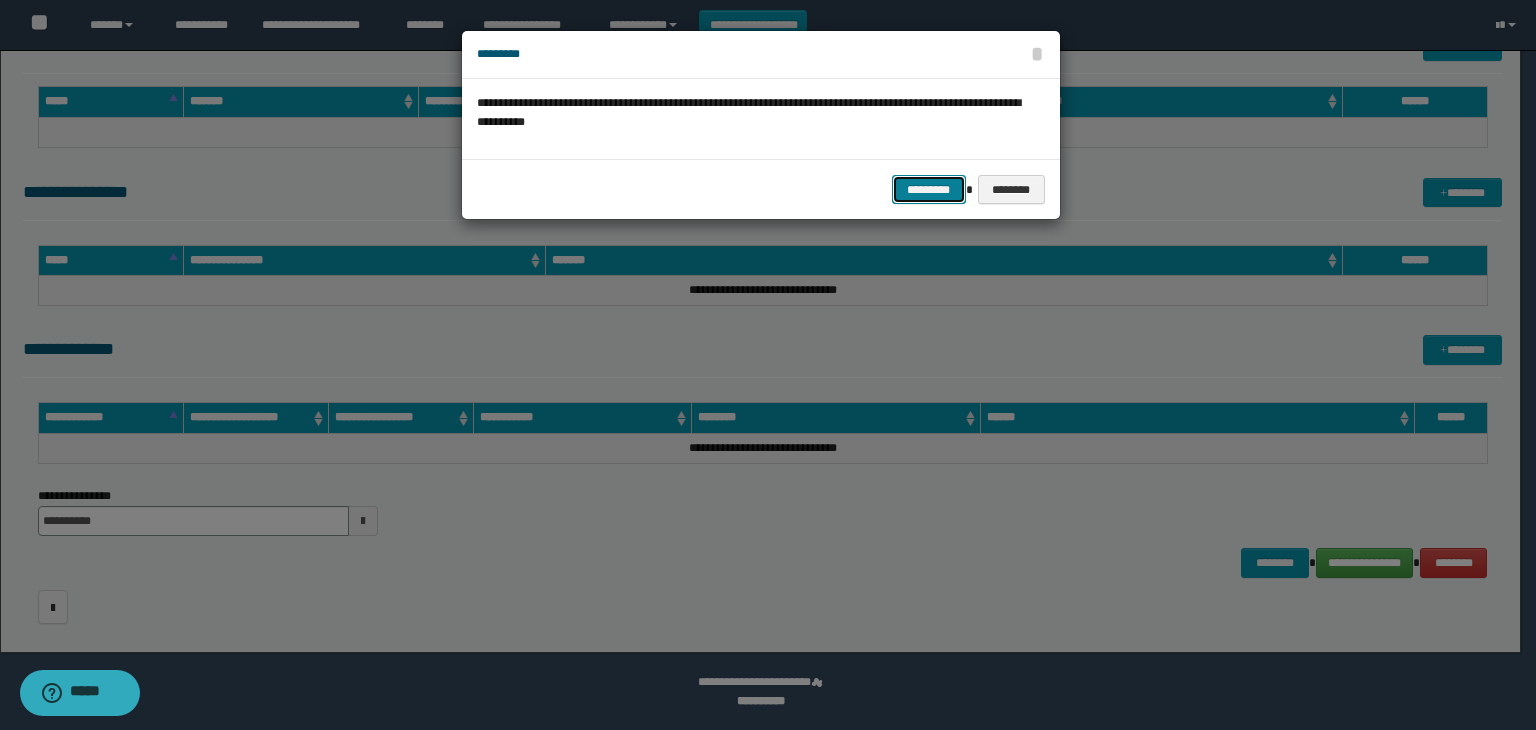 click on "*********" at bounding box center (929, 190) 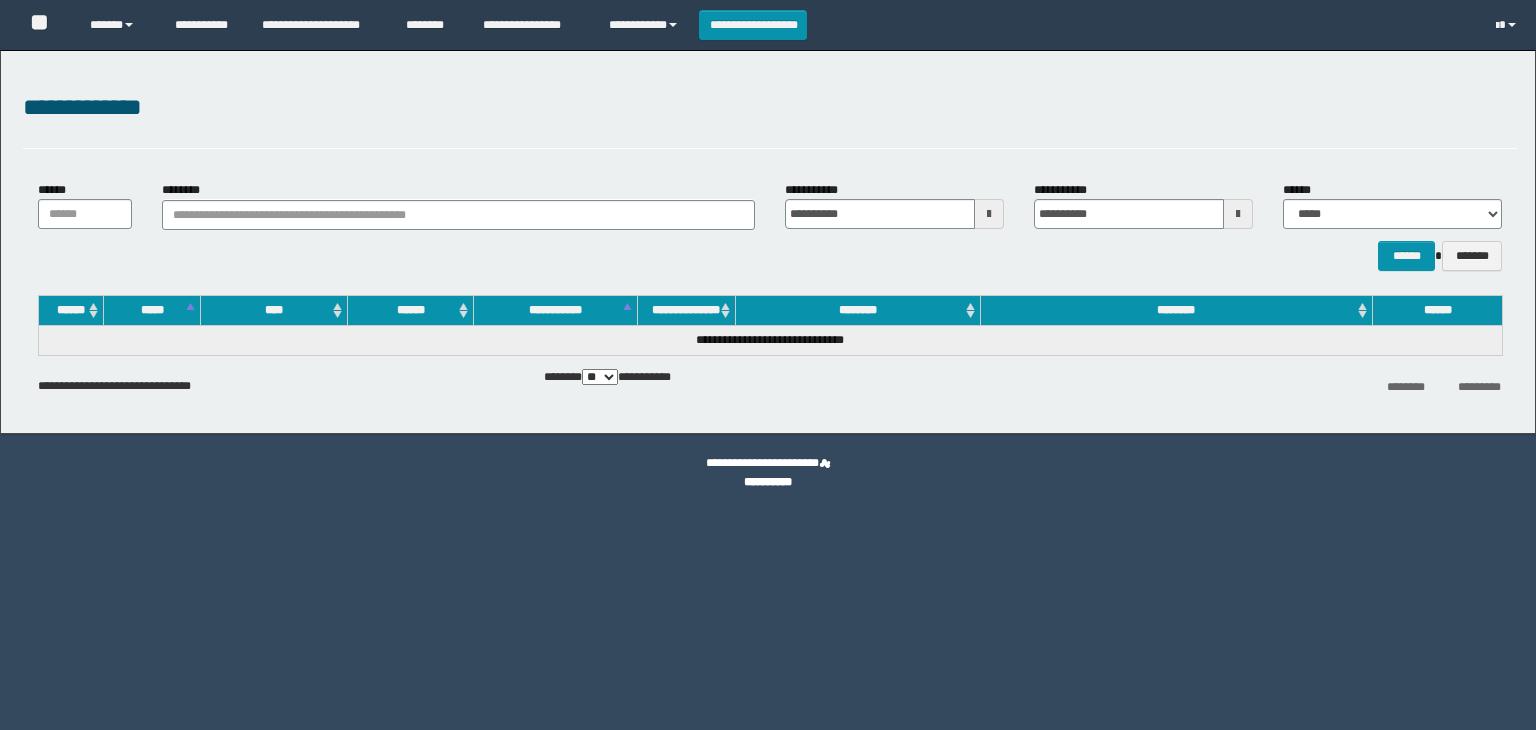 scroll, scrollTop: 0, scrollLeft: 0, axis: both 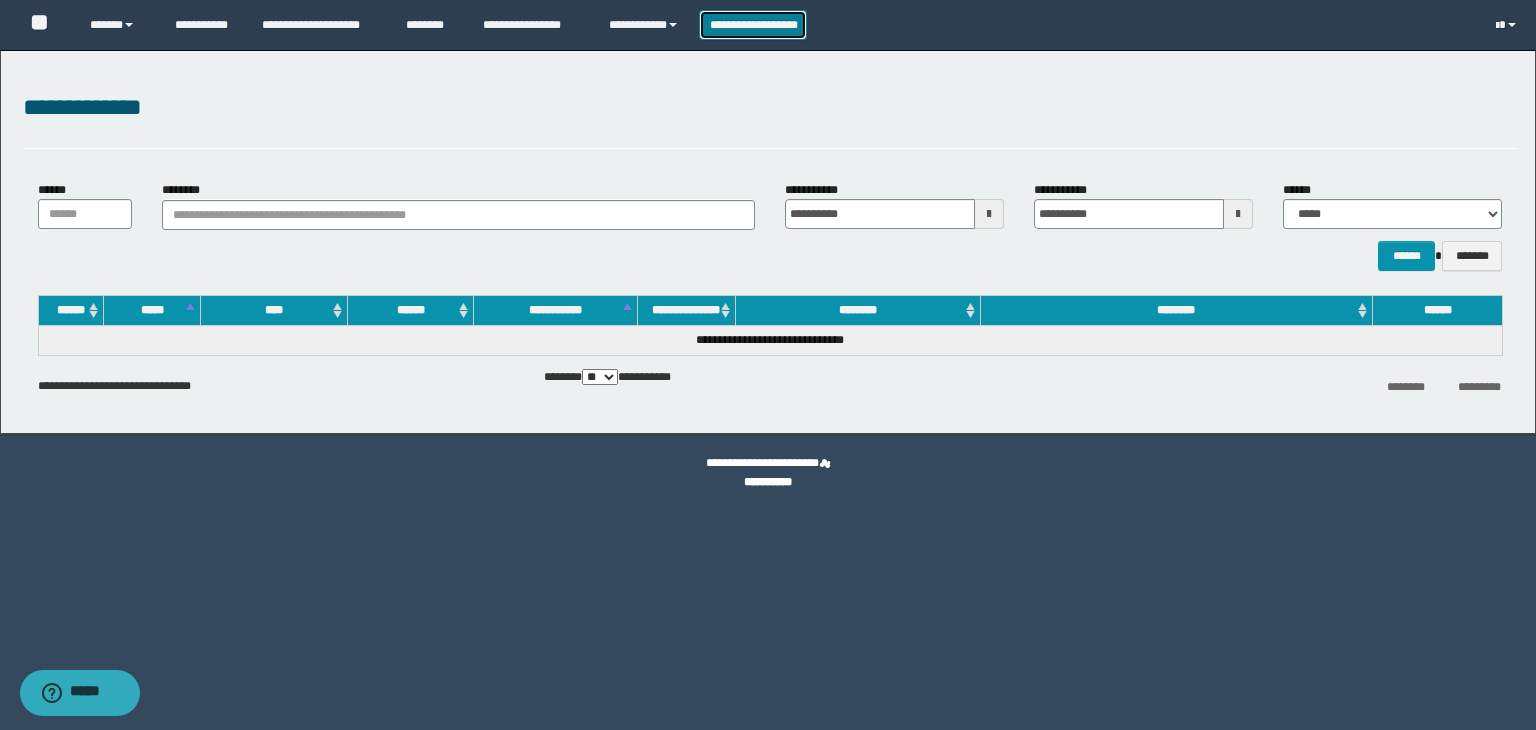click on "**********" at bounding box center [753, 25] 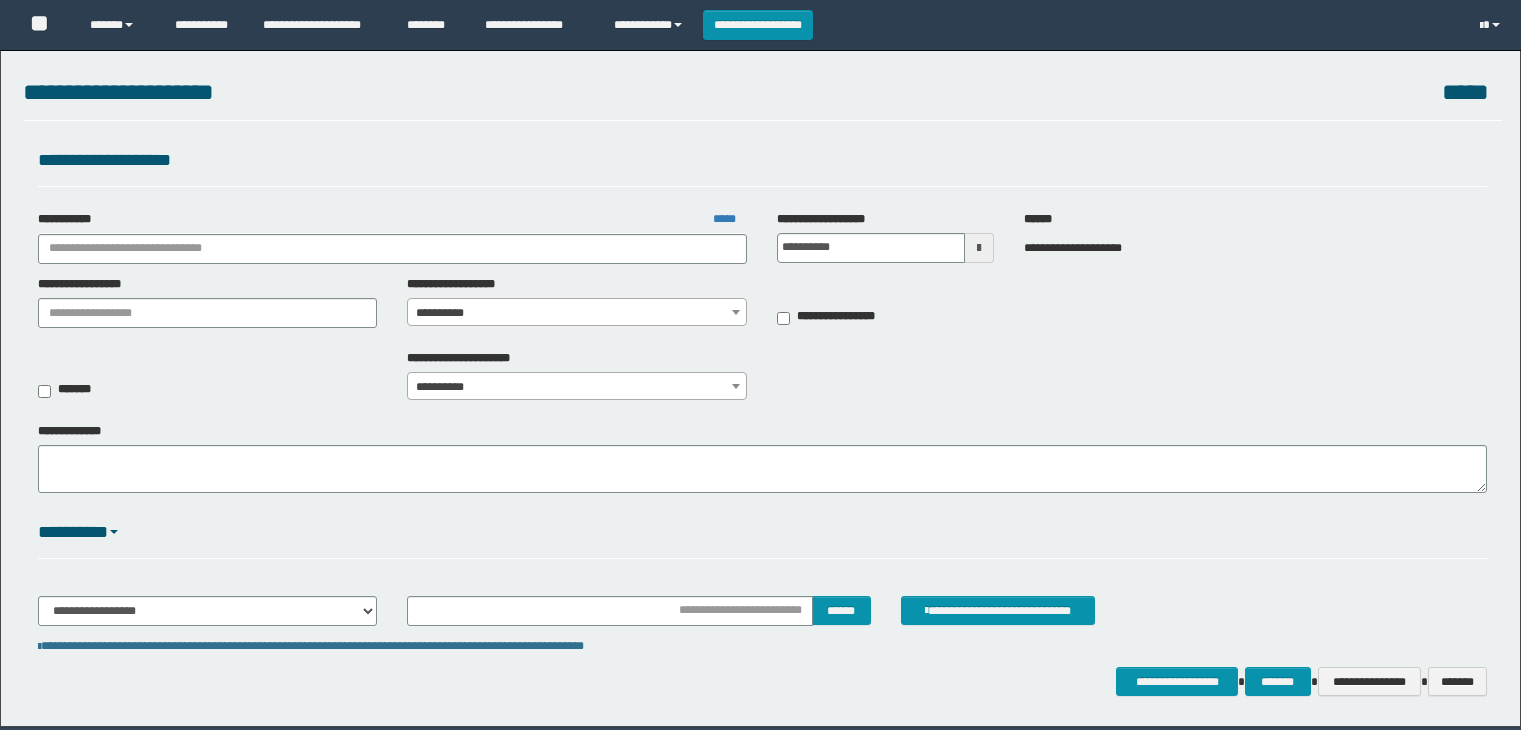 scroll, scrollTop: 0, scrollLeft: 0, axis: both 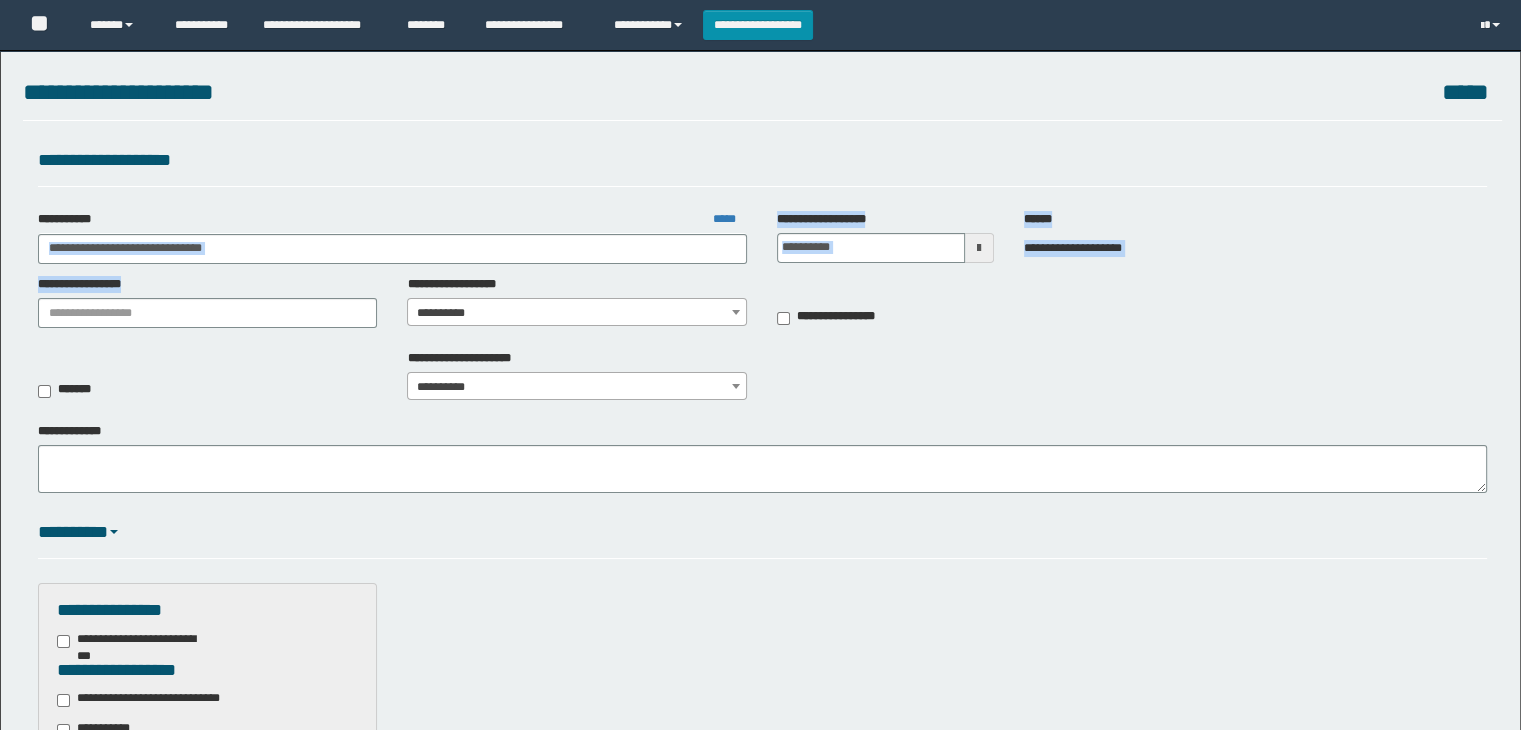 click on "**********" at bounding box center [760, 598] 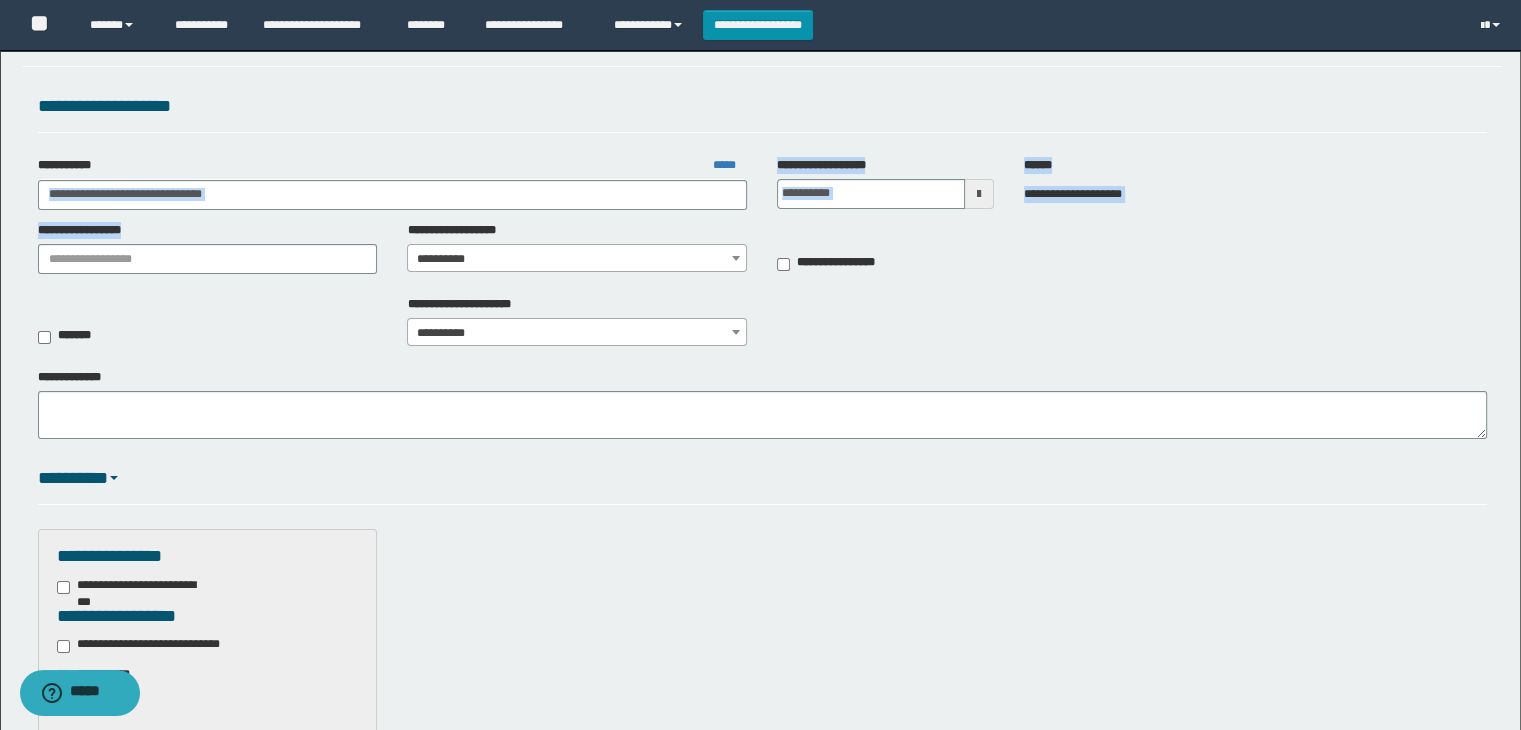 scroll, scrollTop: 1, scrollLeft: 0, axis: vertical 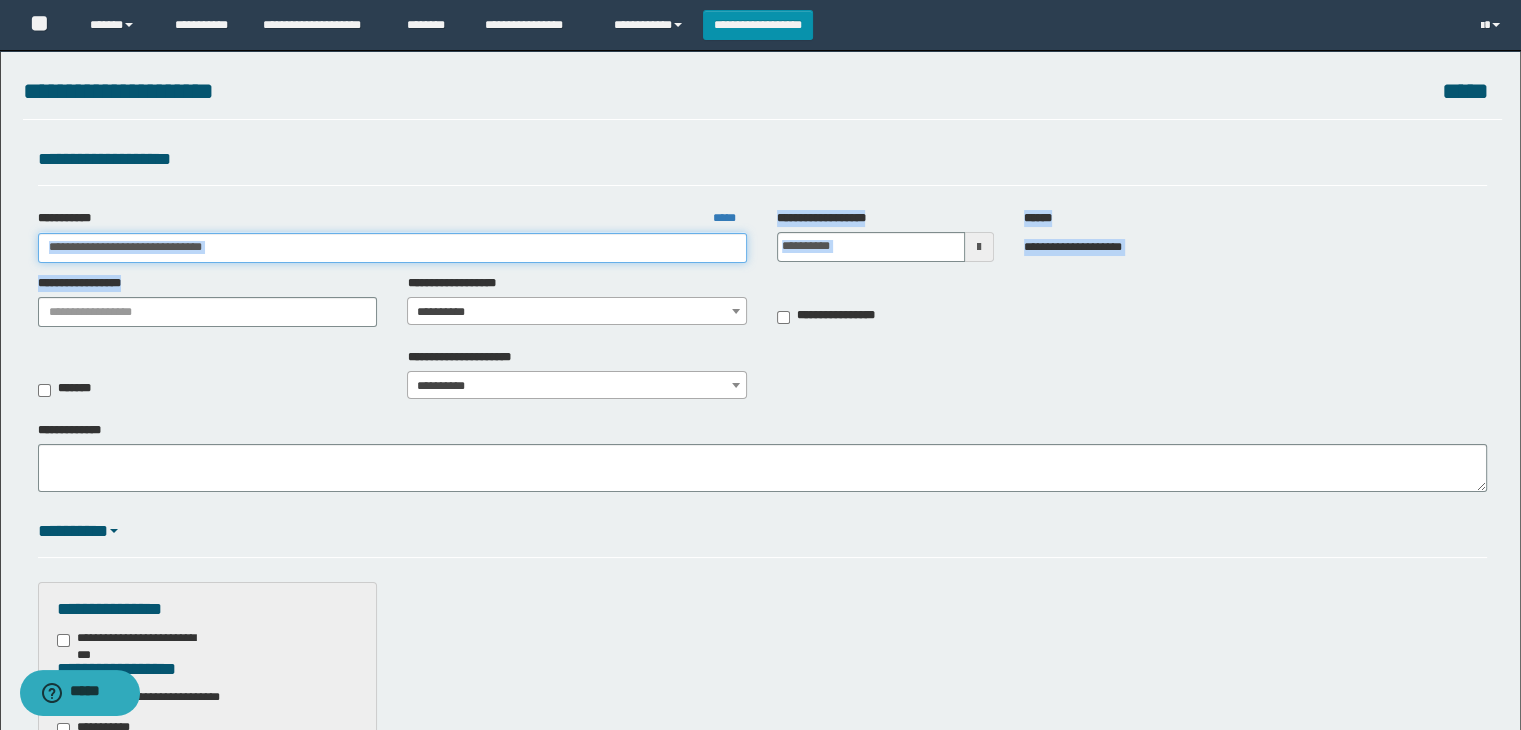 click on "**********" at bounding box center (393, 248) 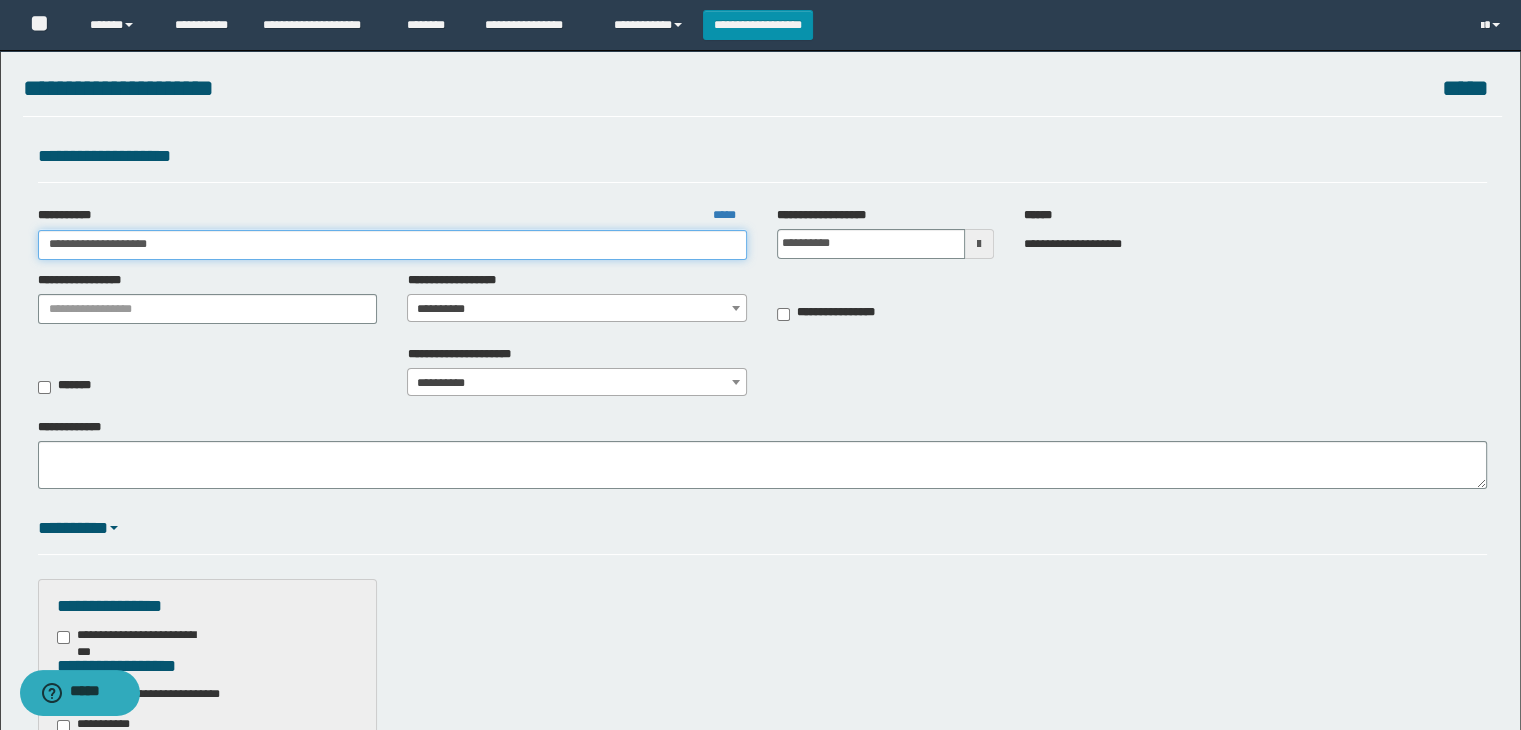 scroll, scrollTop: 0, scrollLeft: 0, axis: both 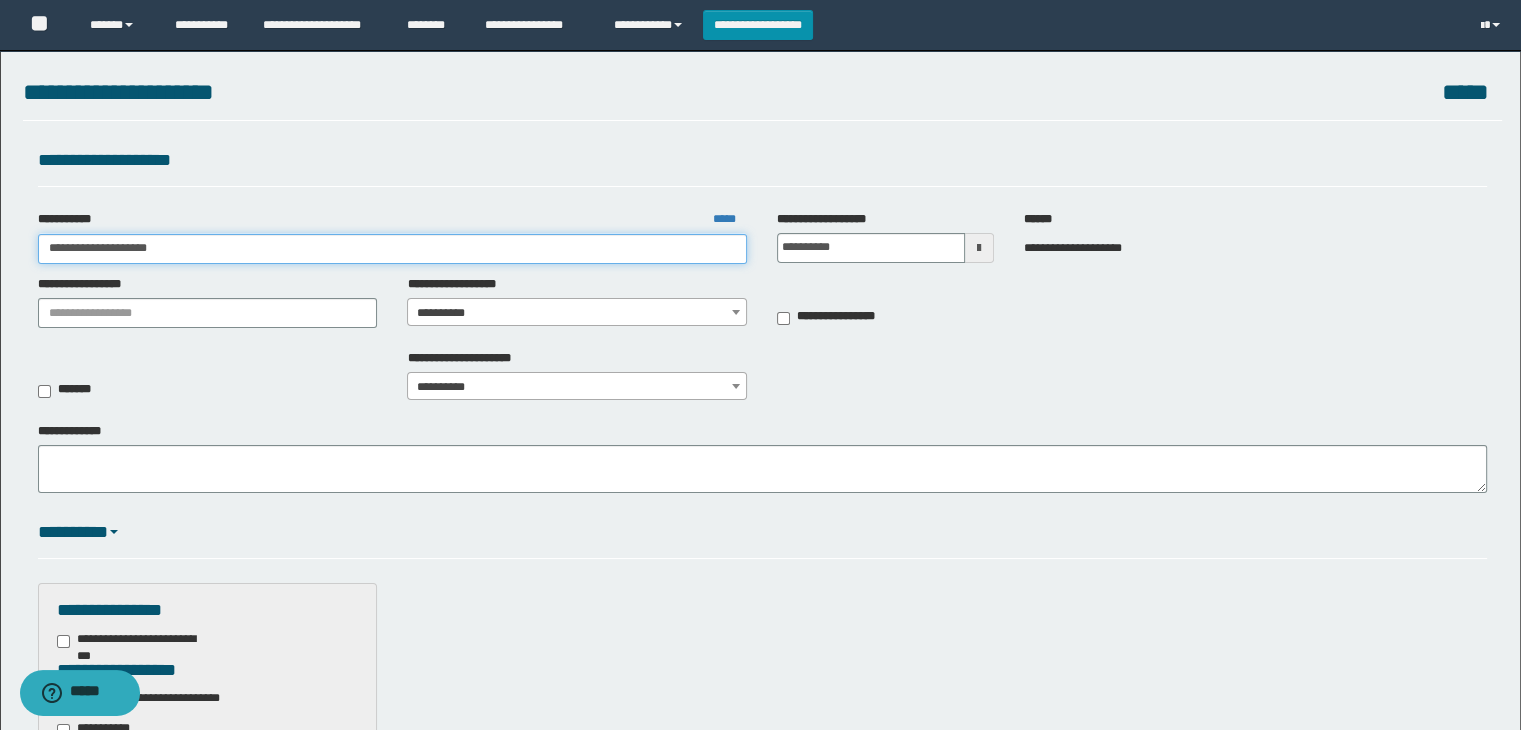 click on "**********" at bounding box center (393, 249) 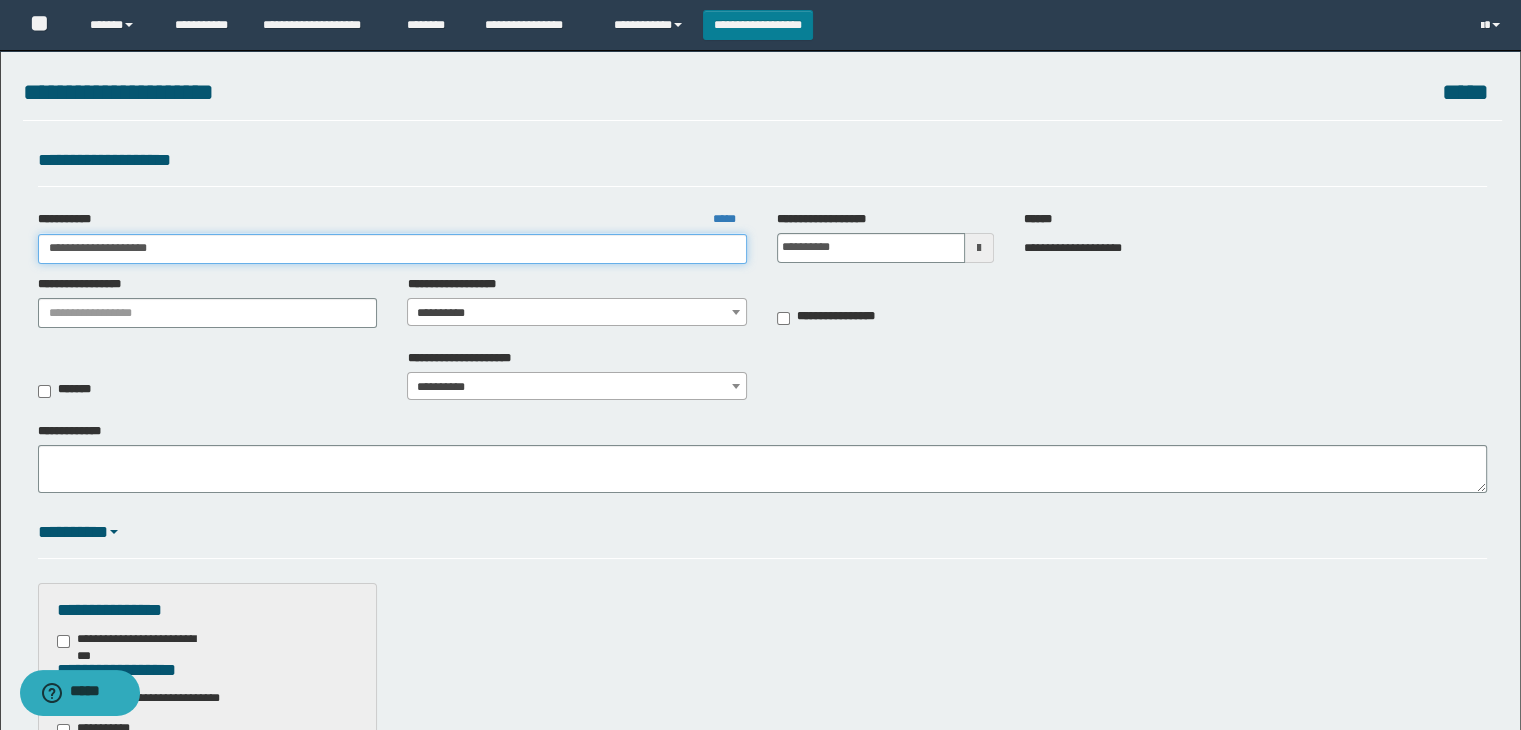 type on "**********" 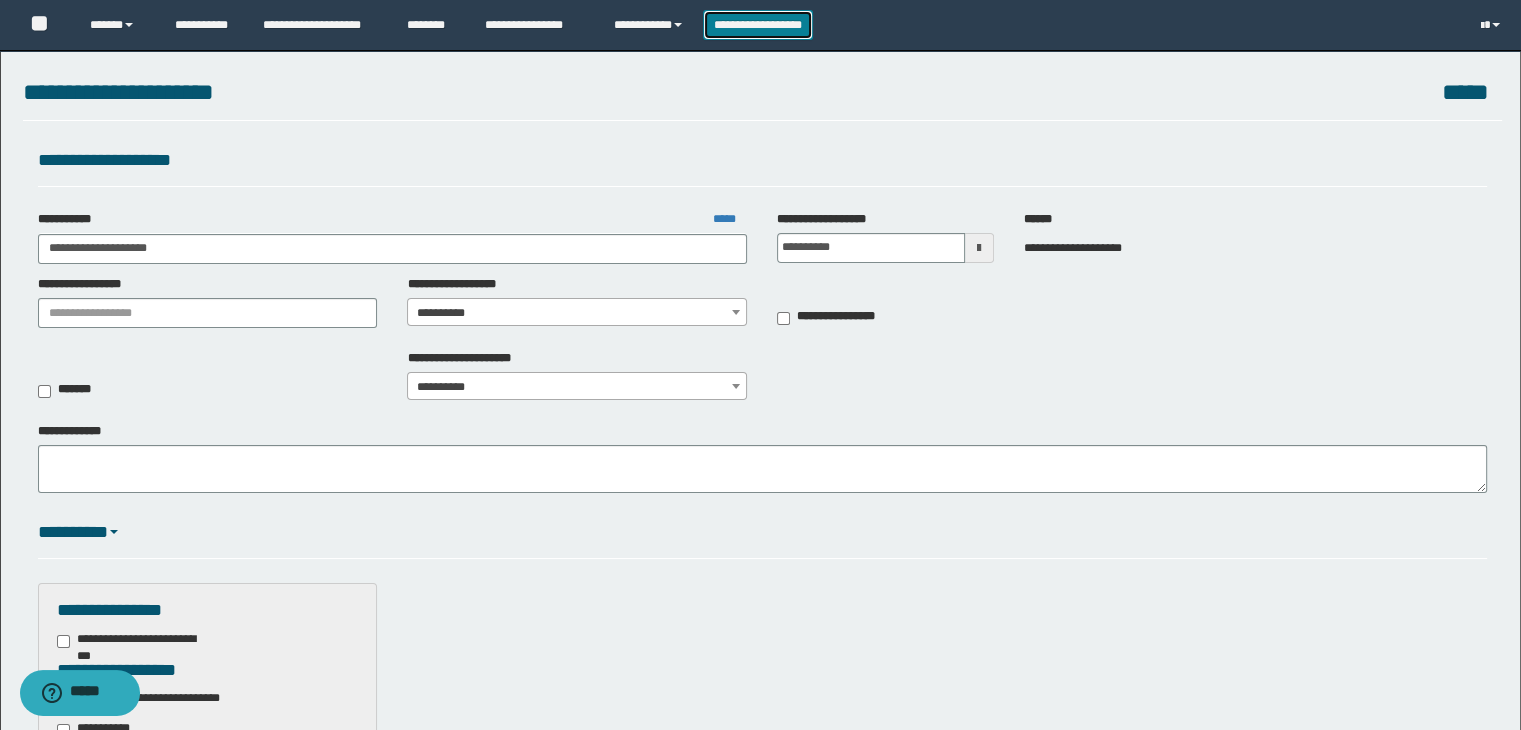 click on "**********" at bounding box center [758, 25] 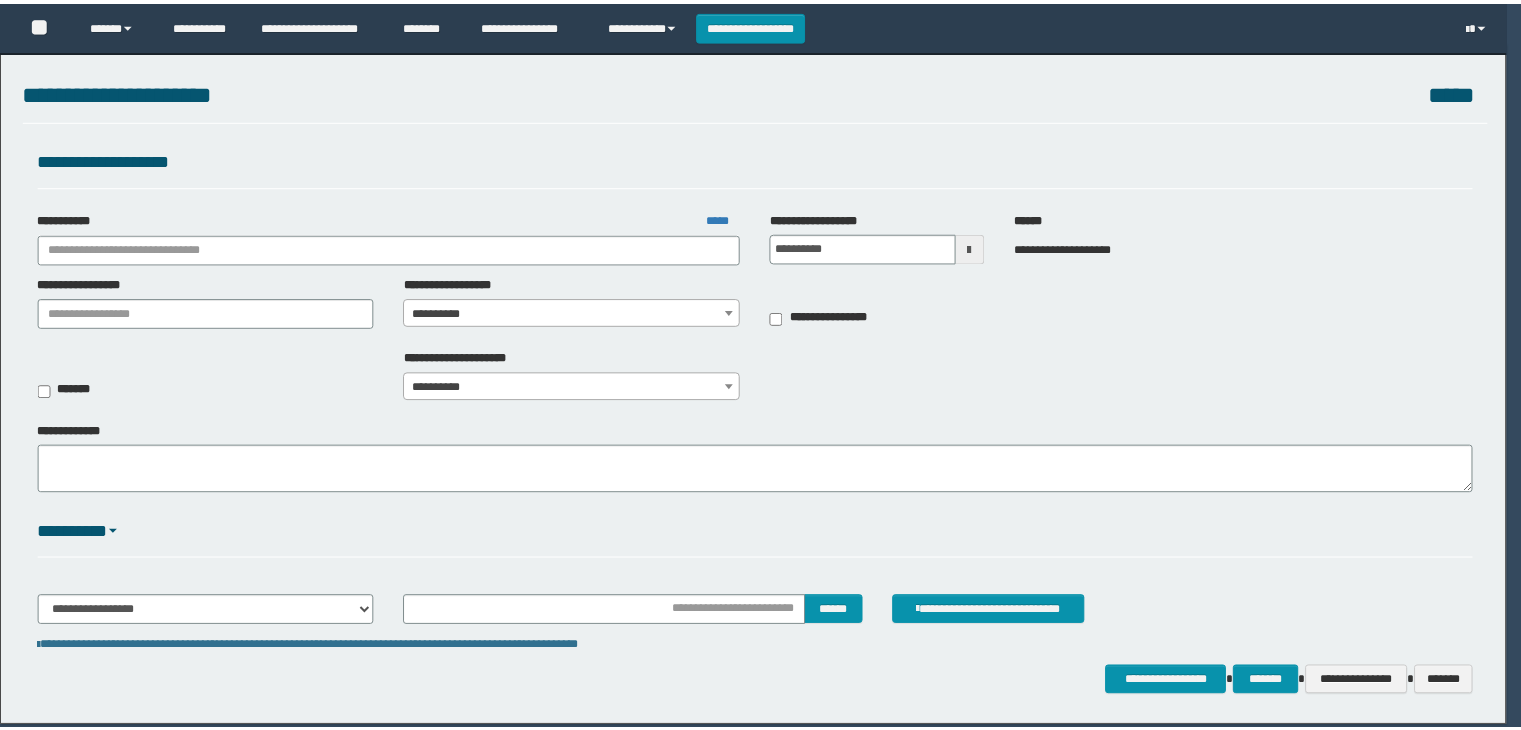 scroll, scrollTop: 0, scrollLeft: 0, axis: both 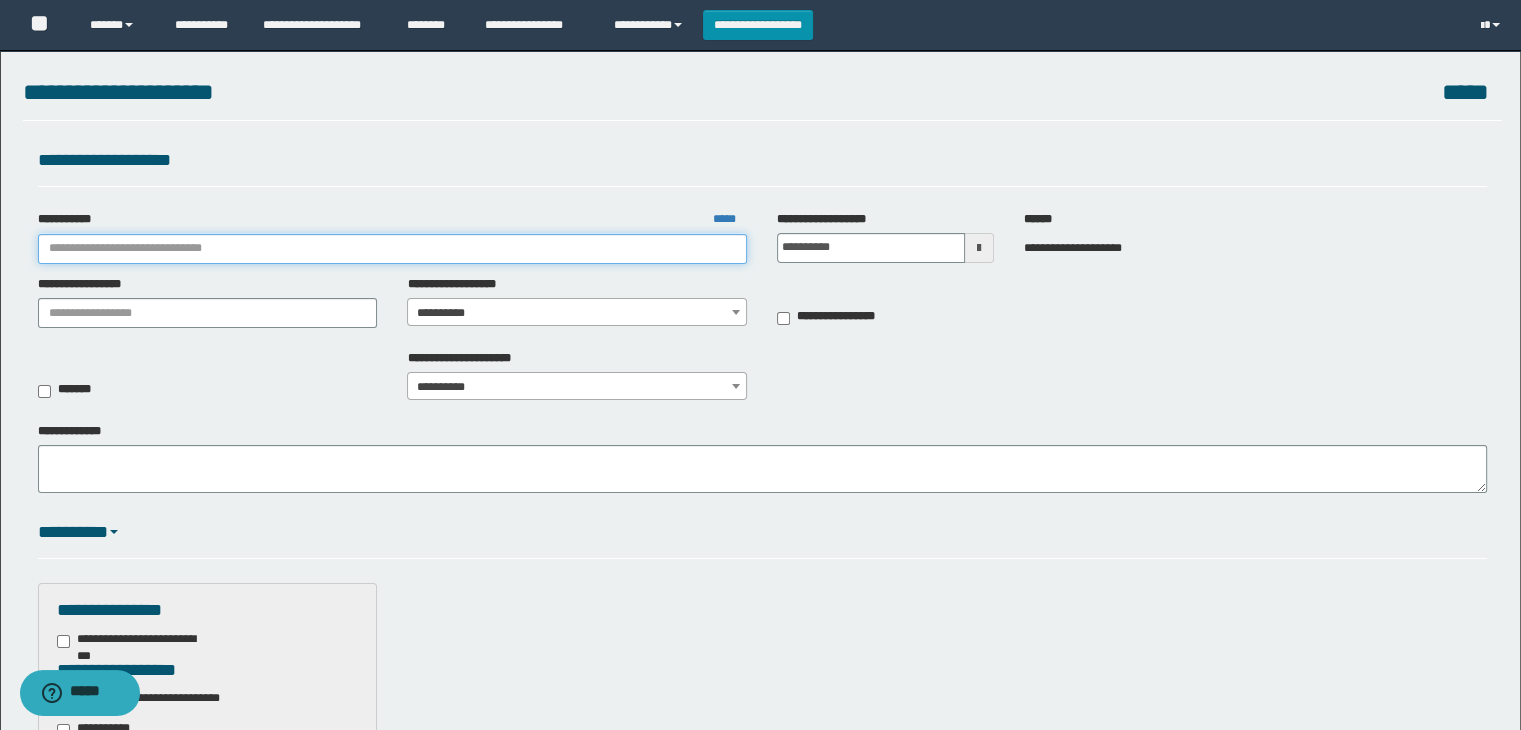 click on "**********" at bounding box center [393, 249] 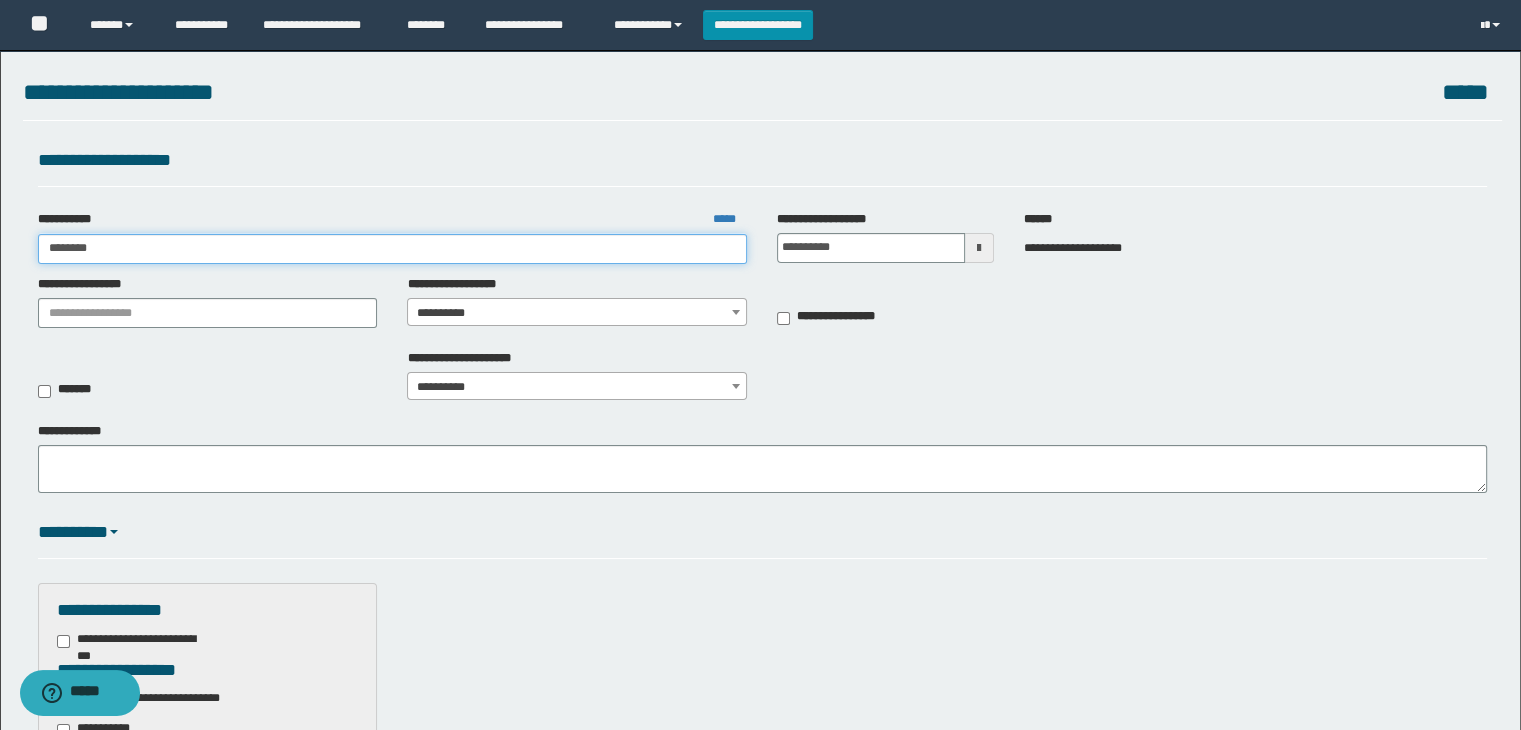 type on "*********" 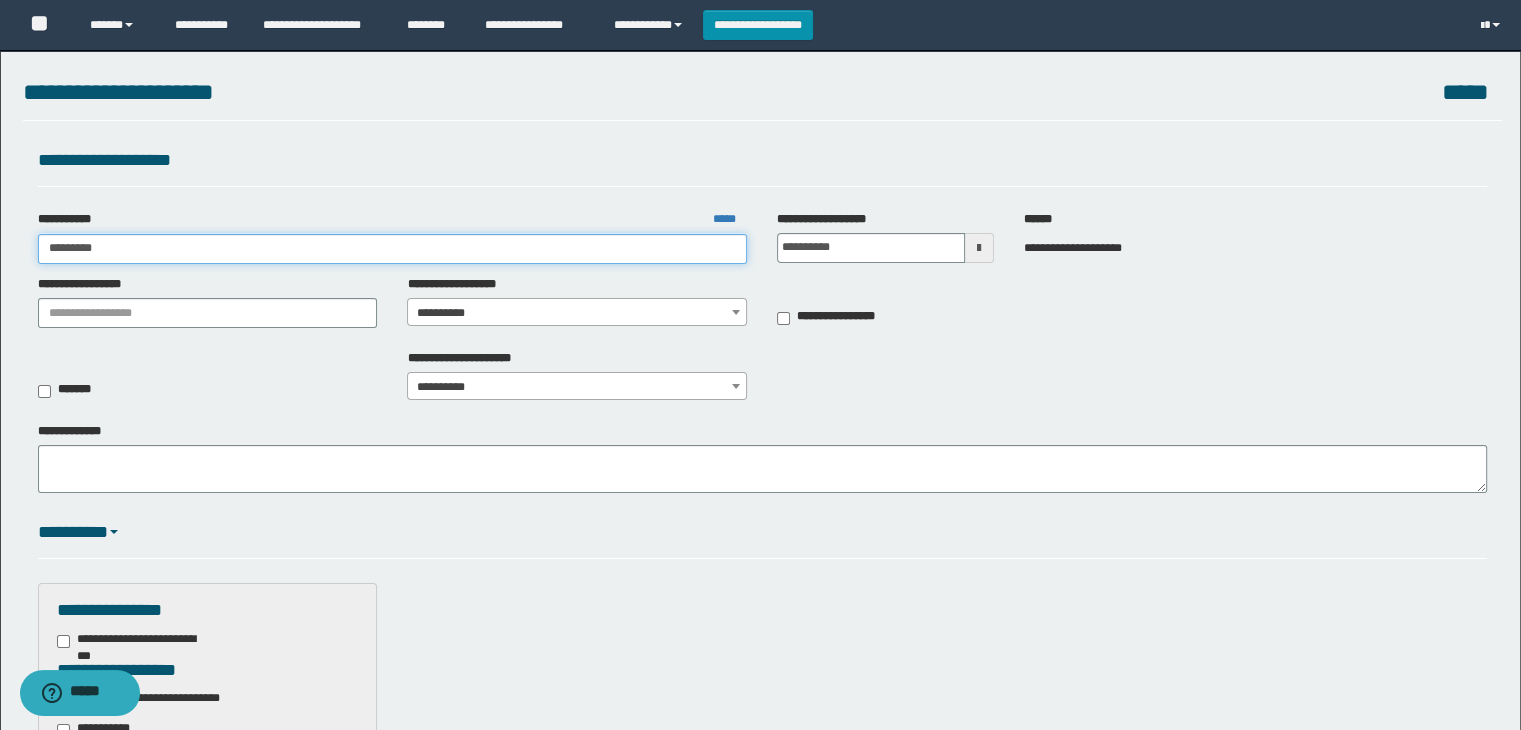 type on "*********" 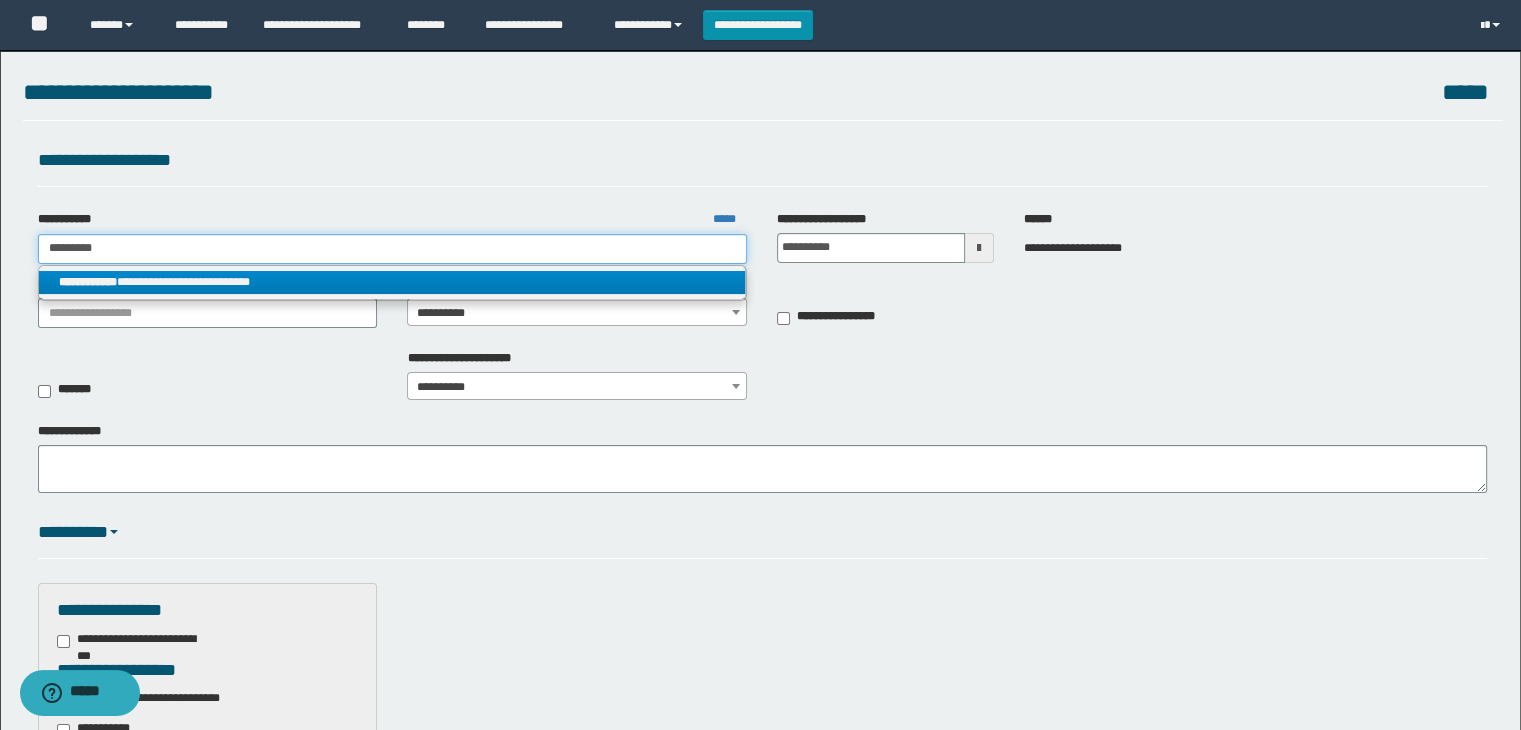 type on "*********" 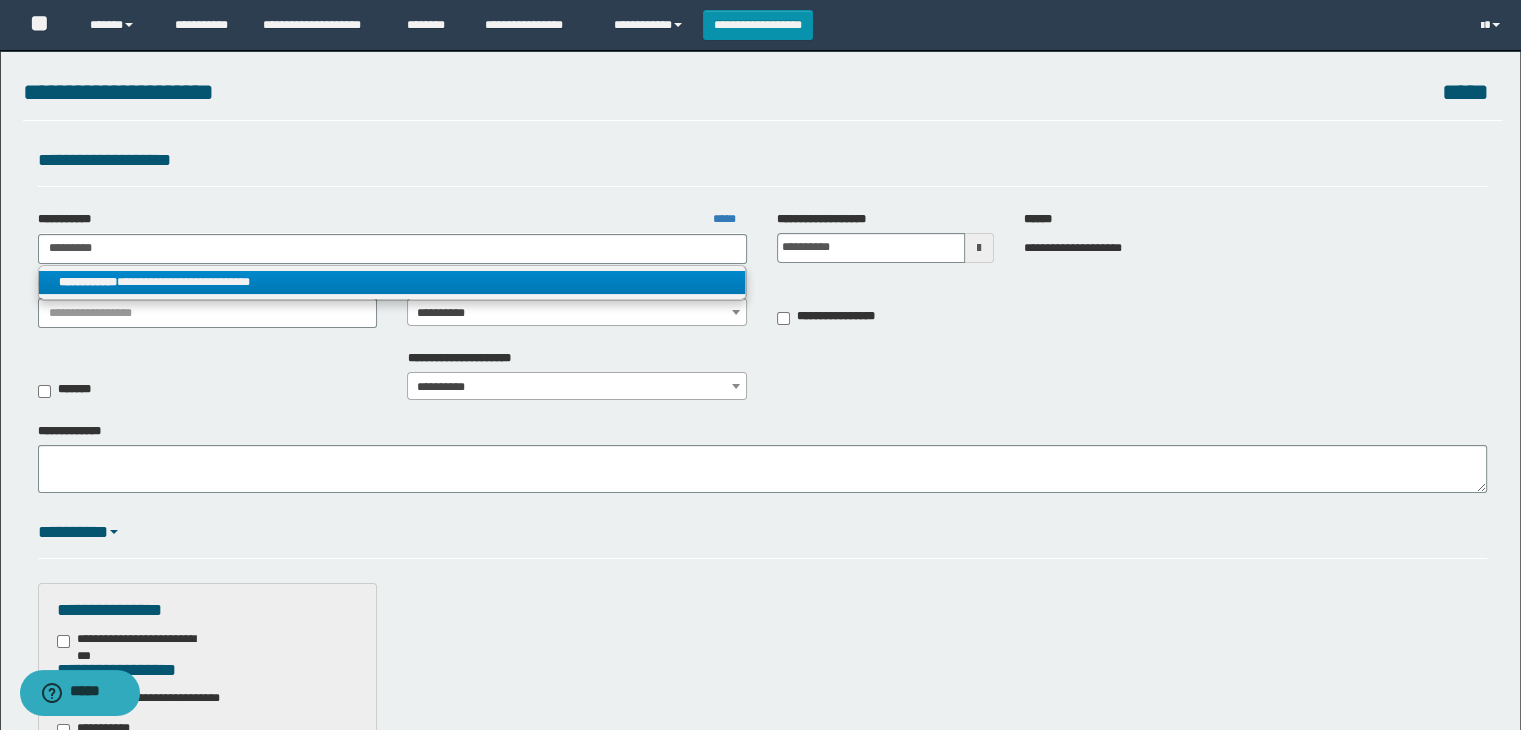 click on "**********" at bounding box center (392, 282) 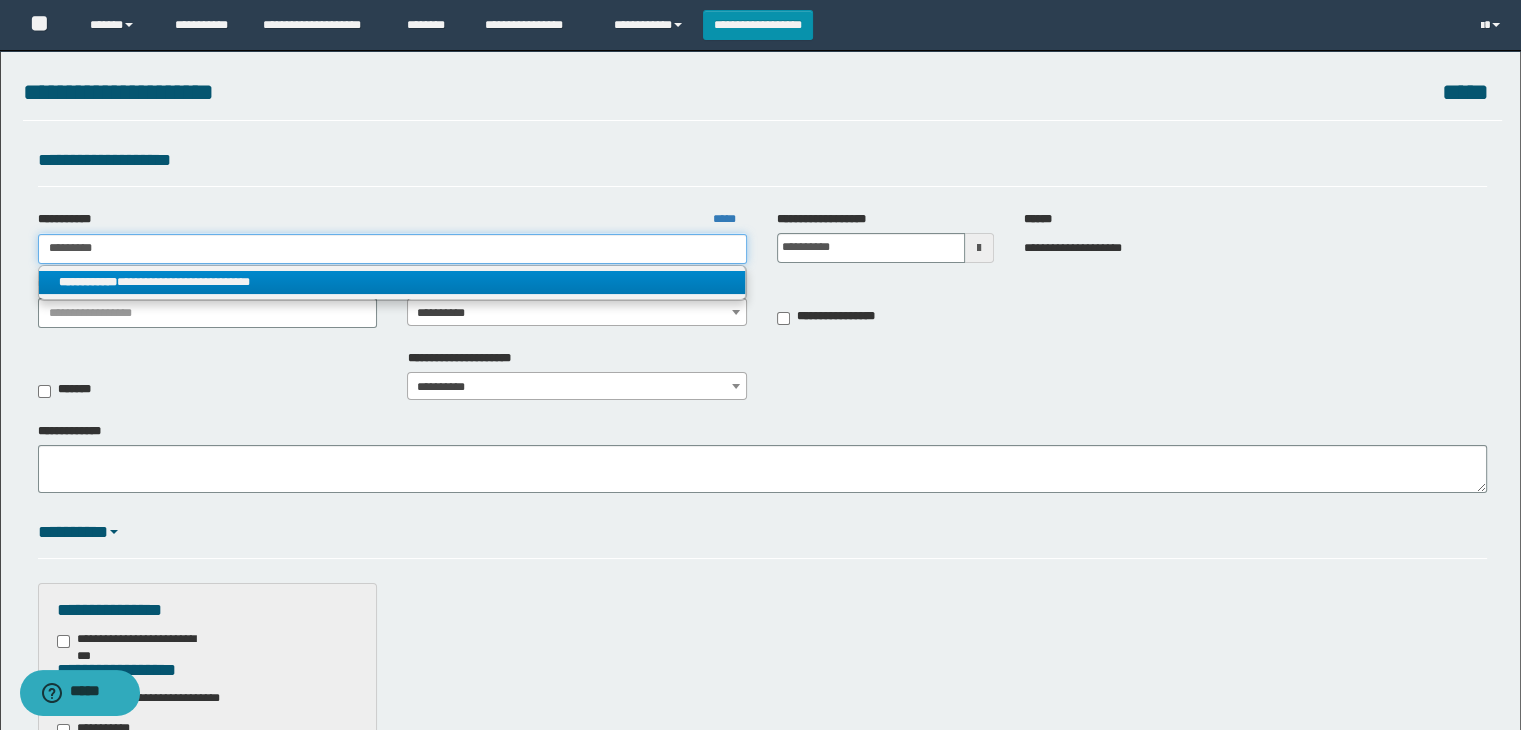 type 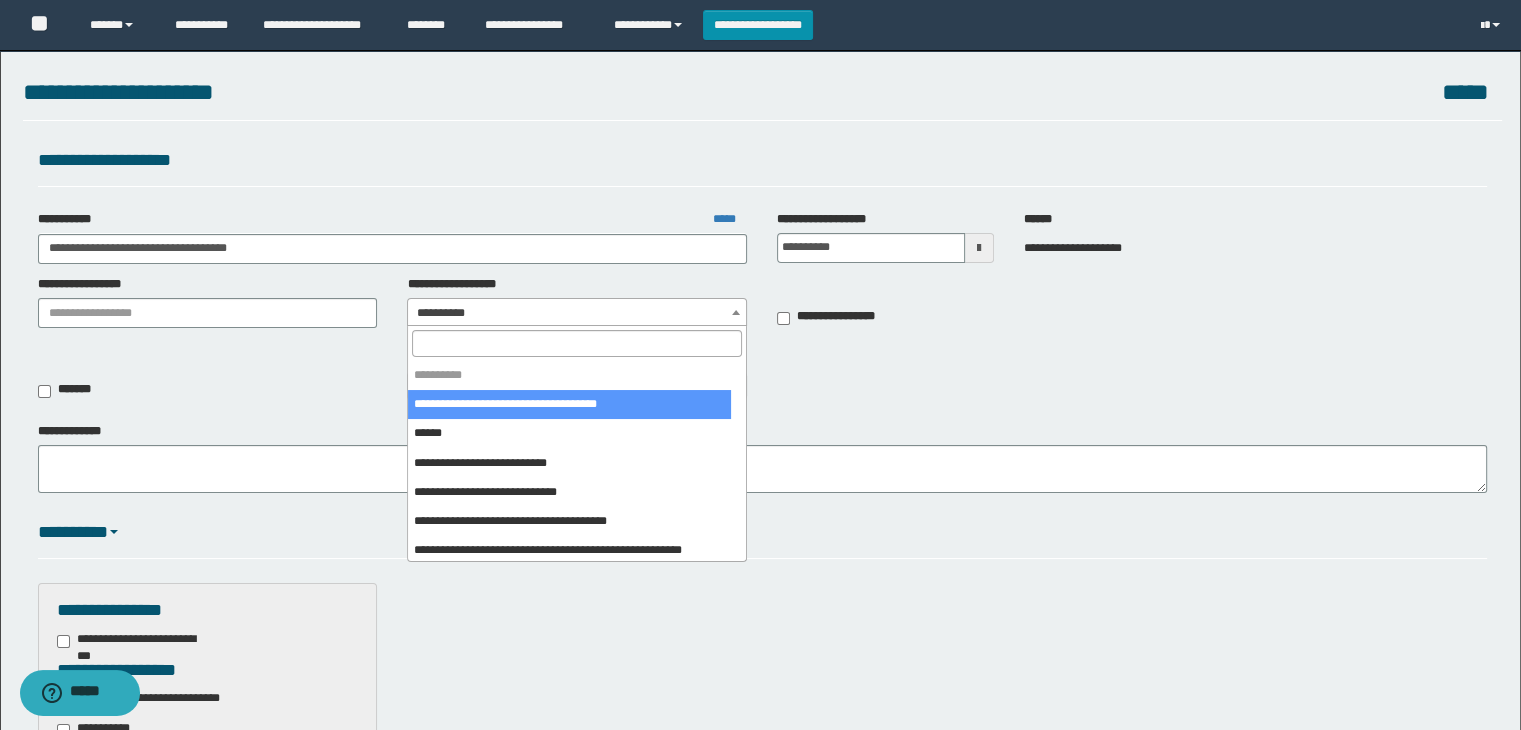 click on "**********" at bounding box center [577, 313] 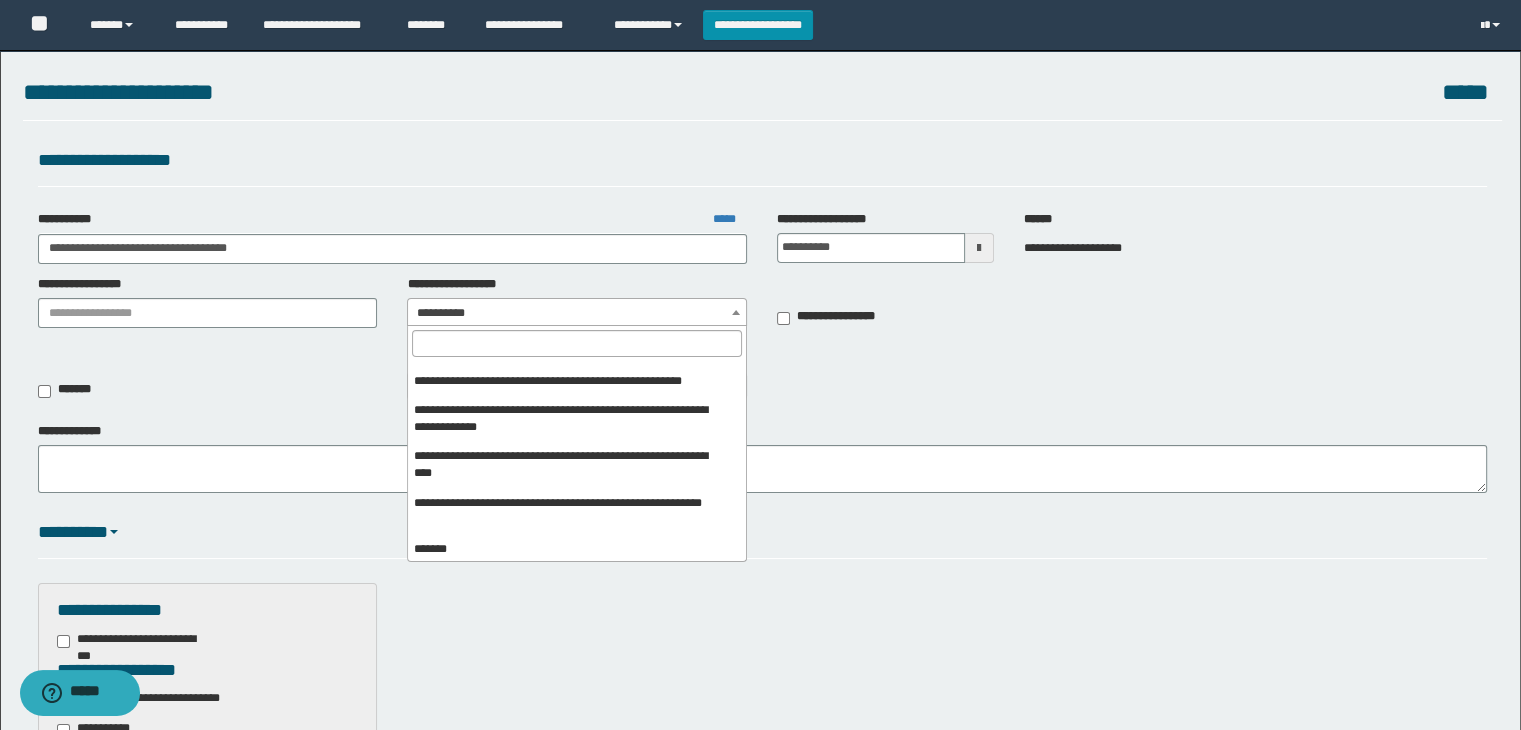 scroll, scrollTop: 200, scrollLeft: 0, axis: vertical 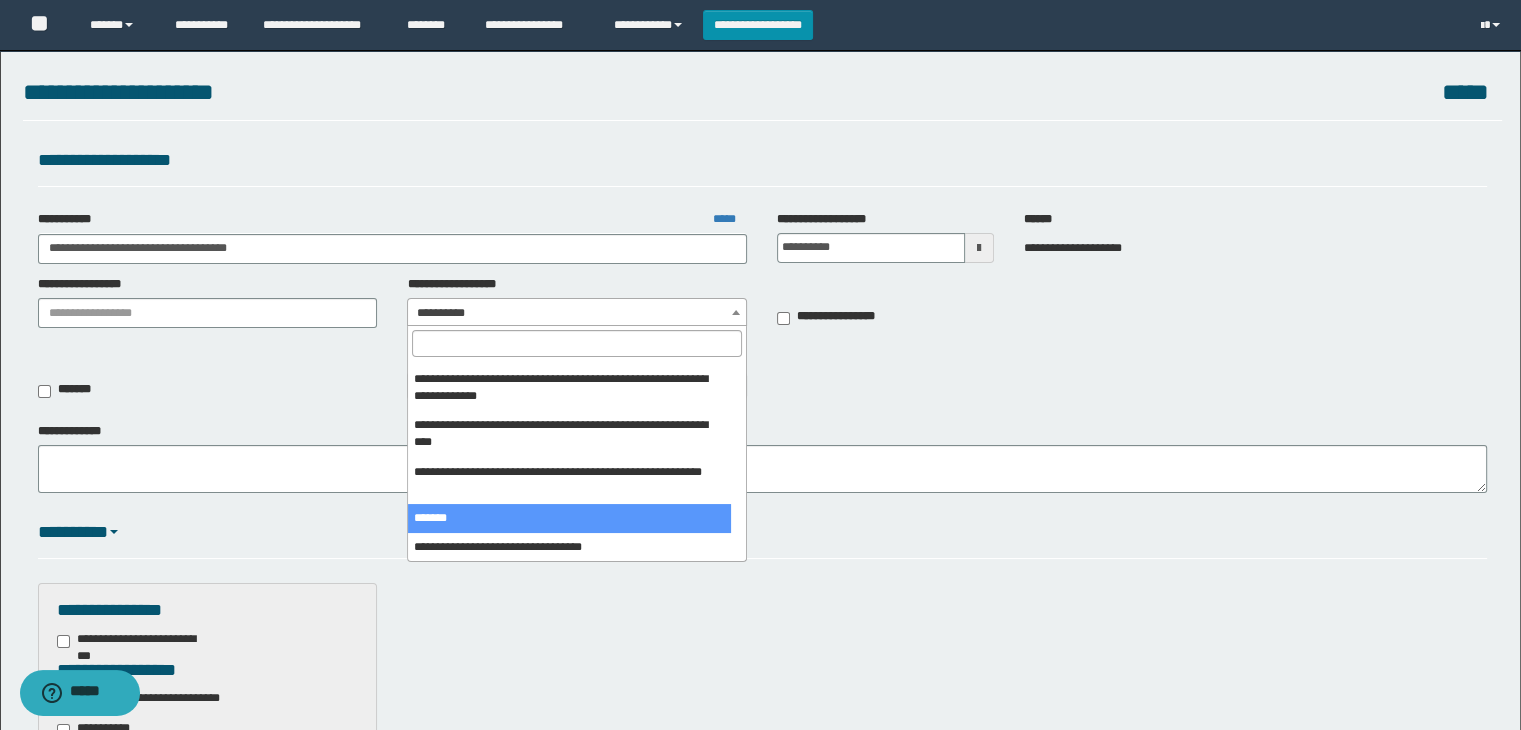 select on "***" 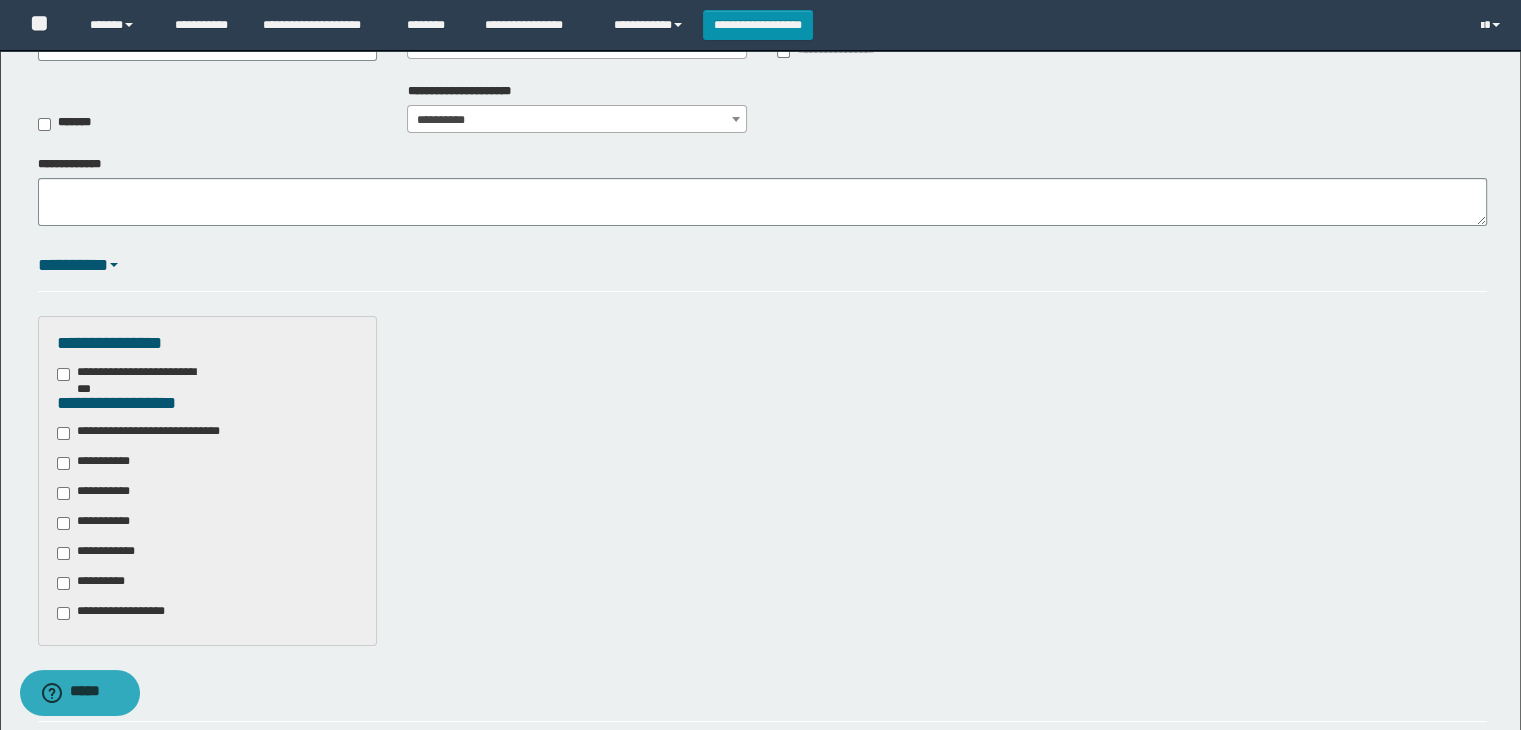 scroll, scrollTop: 300, scrollLeft: 0, axis: vertical 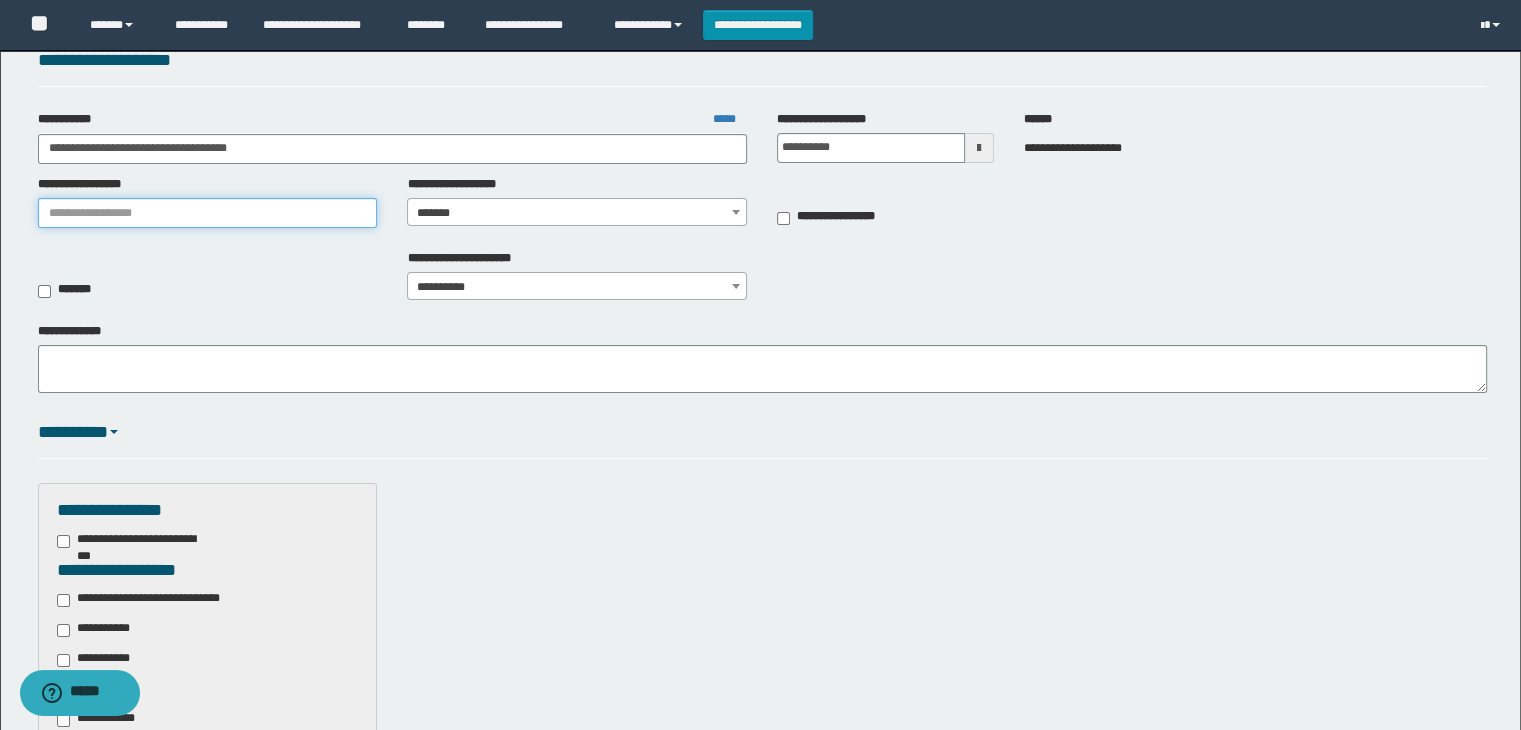 click on "**********" at bounding box center (208, 213) 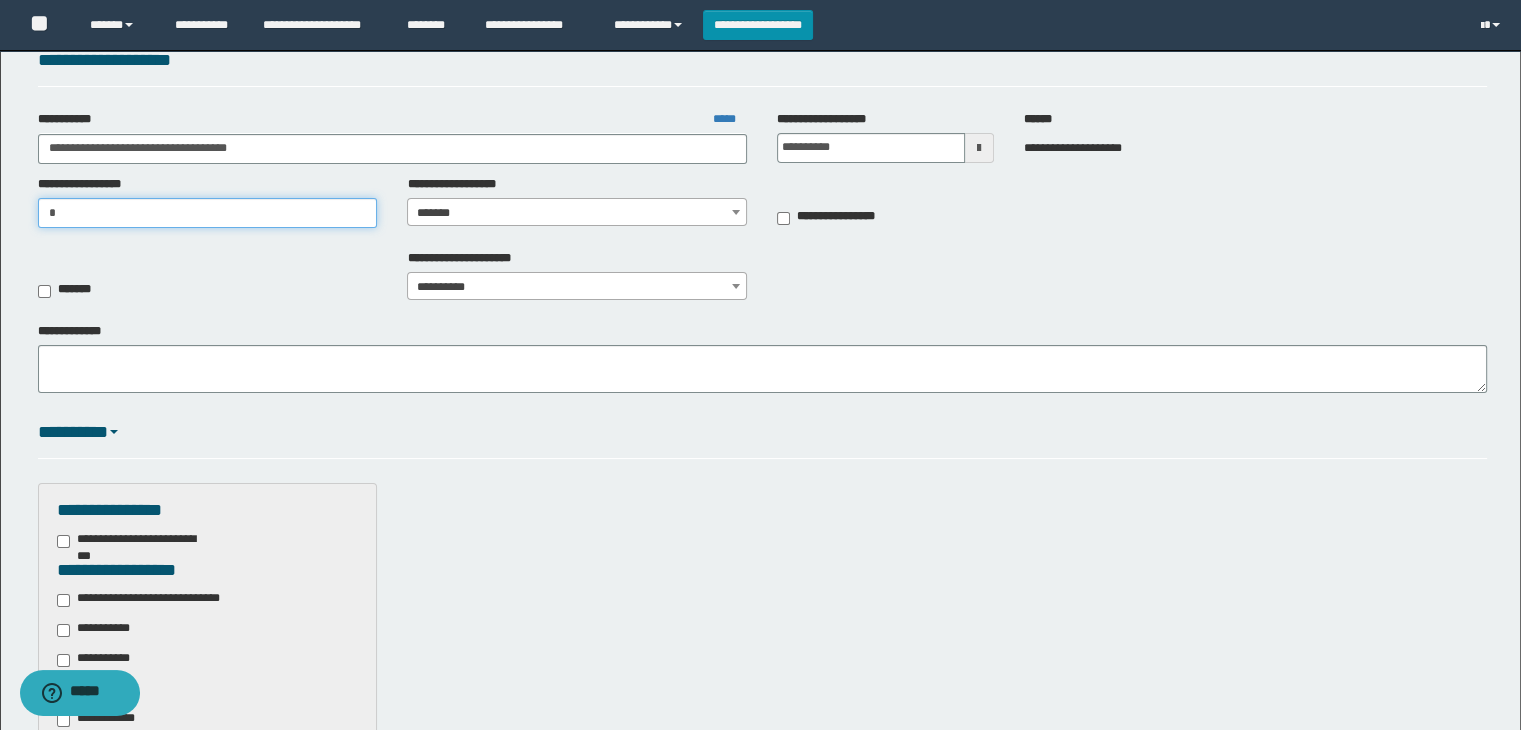type on "**********" 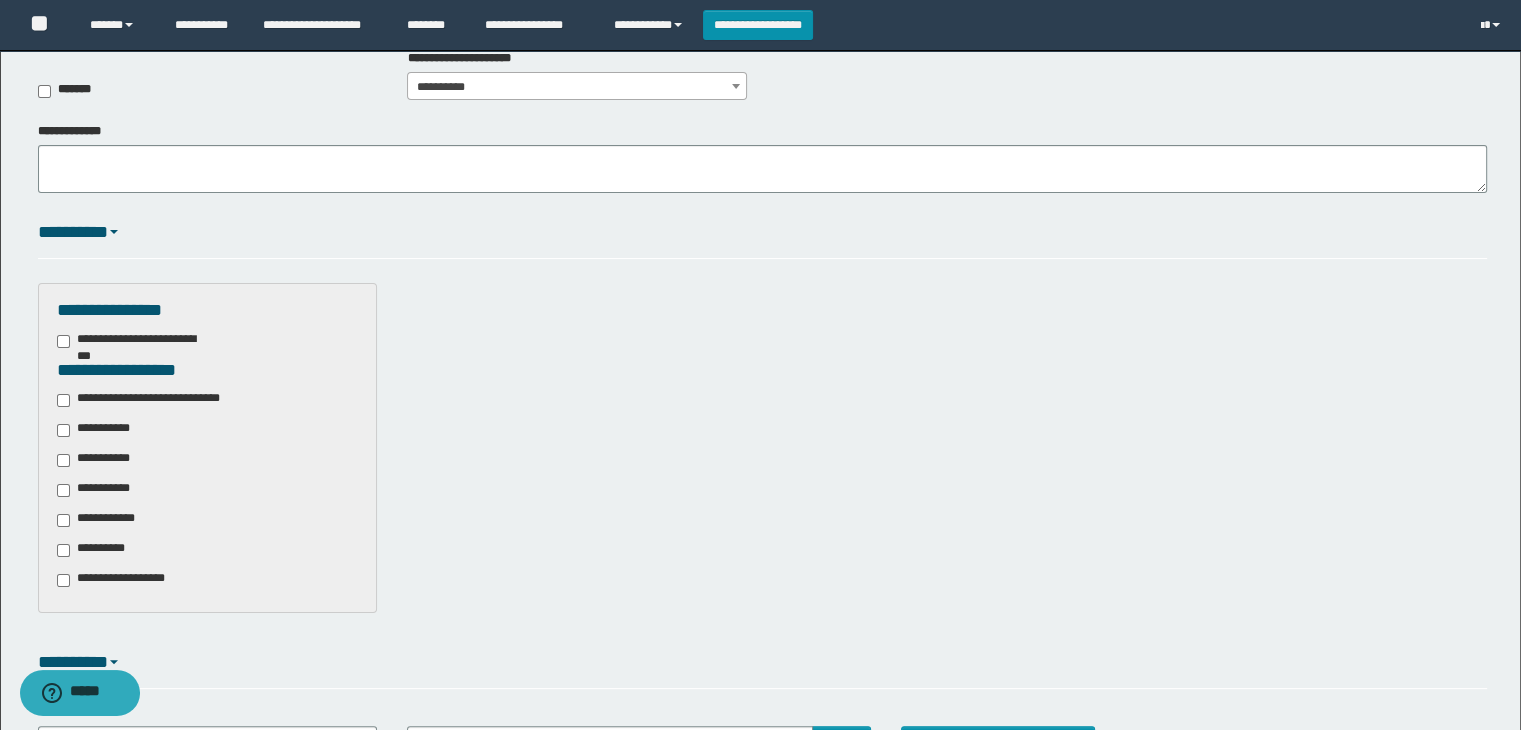 scroll, scrollTop: 500, scrollLeft: 0, axis: vertical 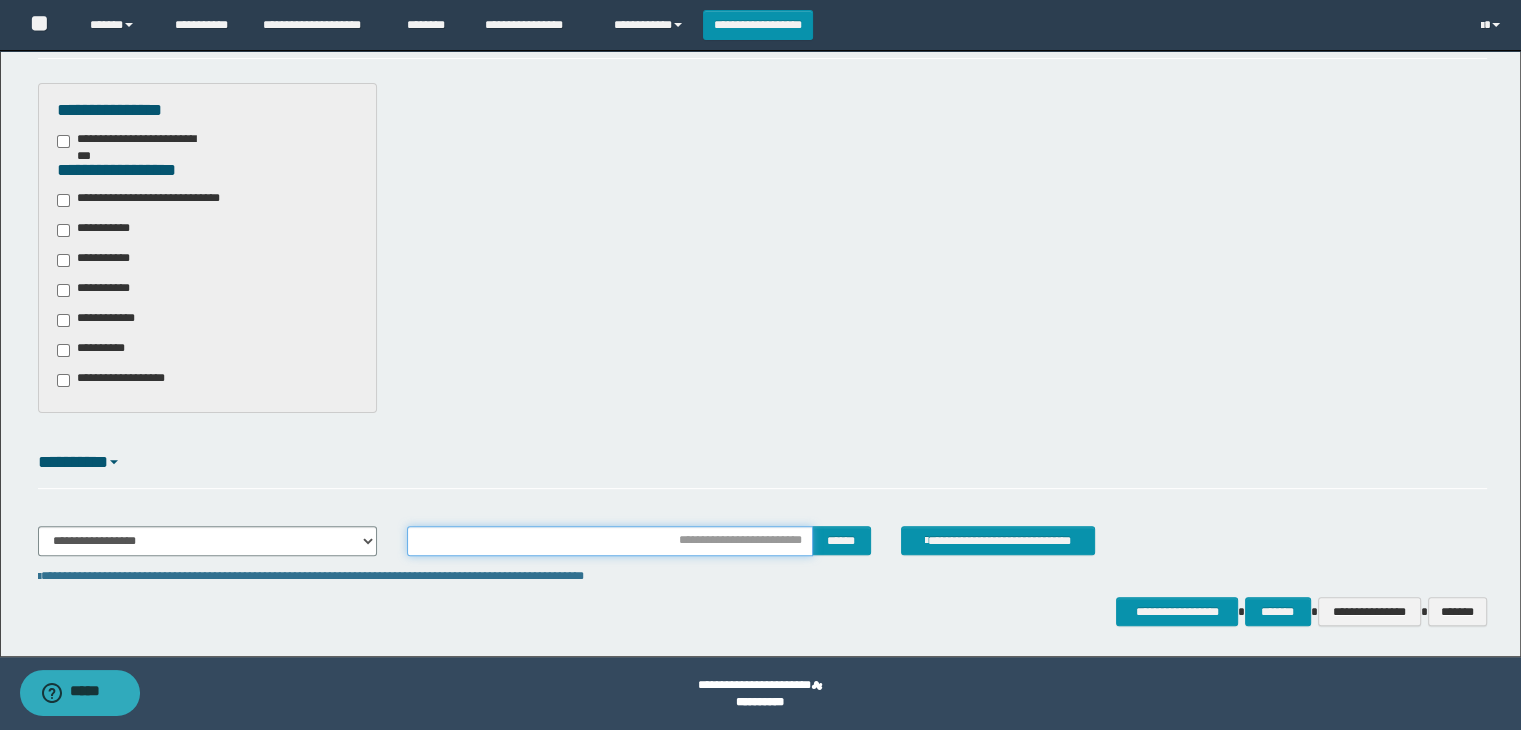 click at bounding box center [609, 541] 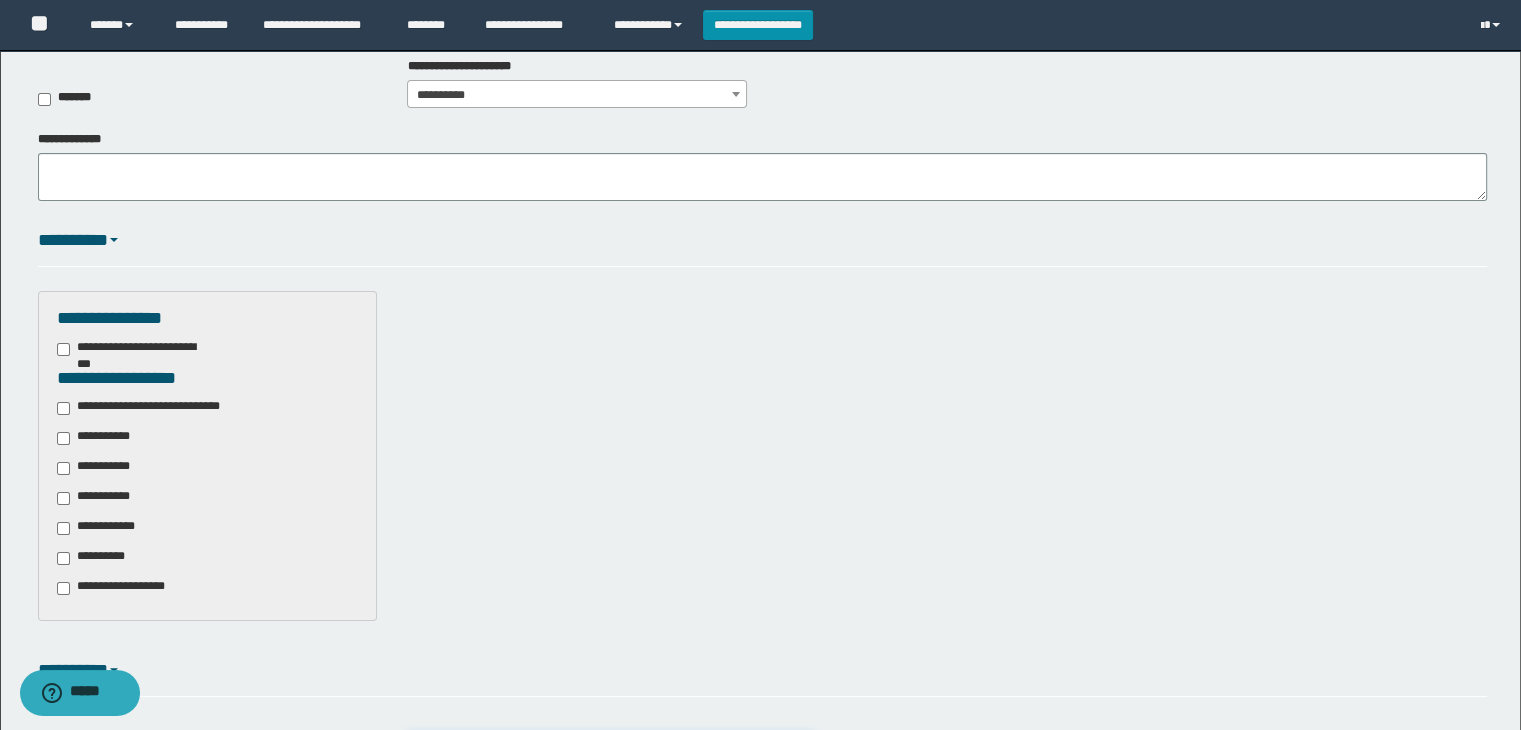 scroll, scrollTop: 400, scrollLeft: 0, axis: vertical 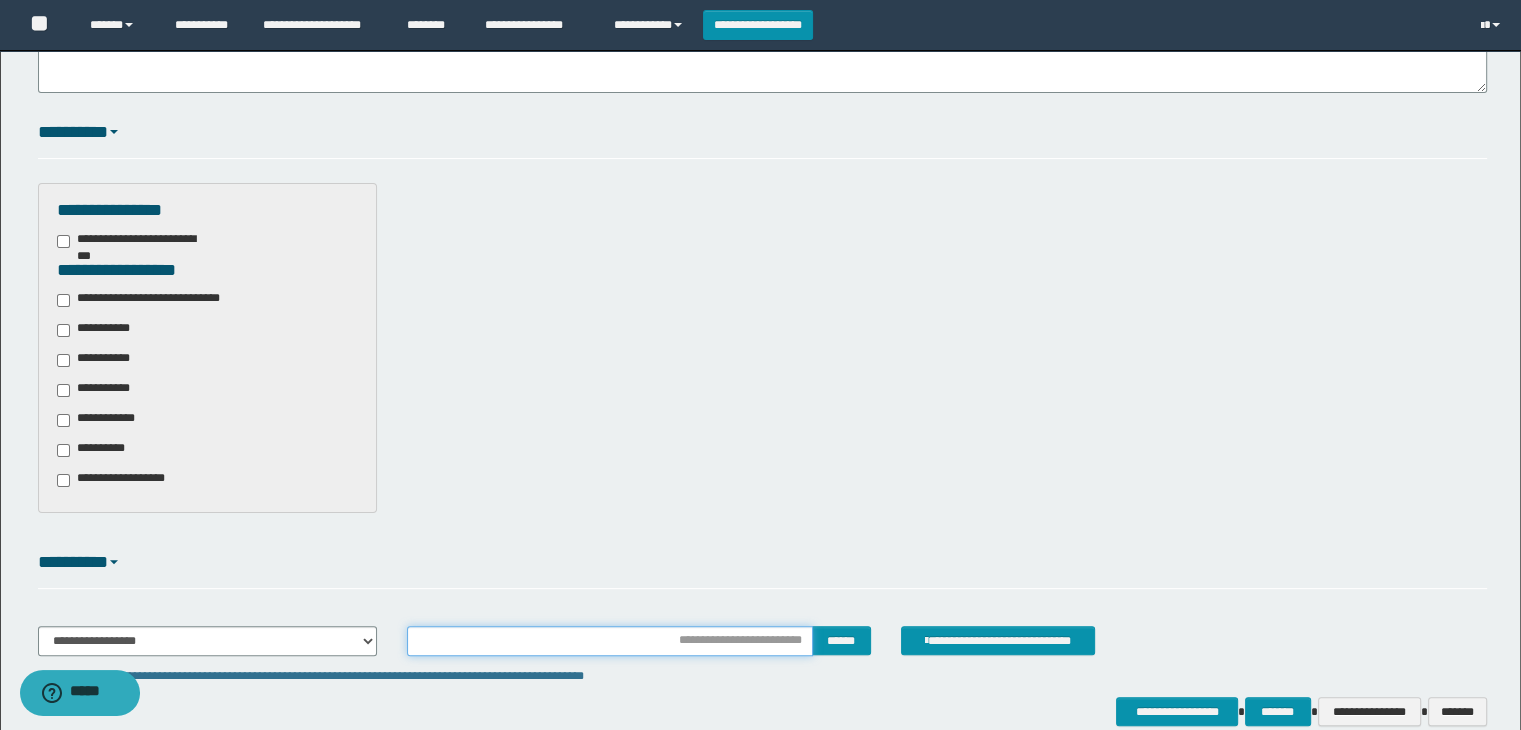 drag, startPoint x: 731, startPoint y: 644, endPoint x: 747, endPoint y: 626, distance: 24.083189 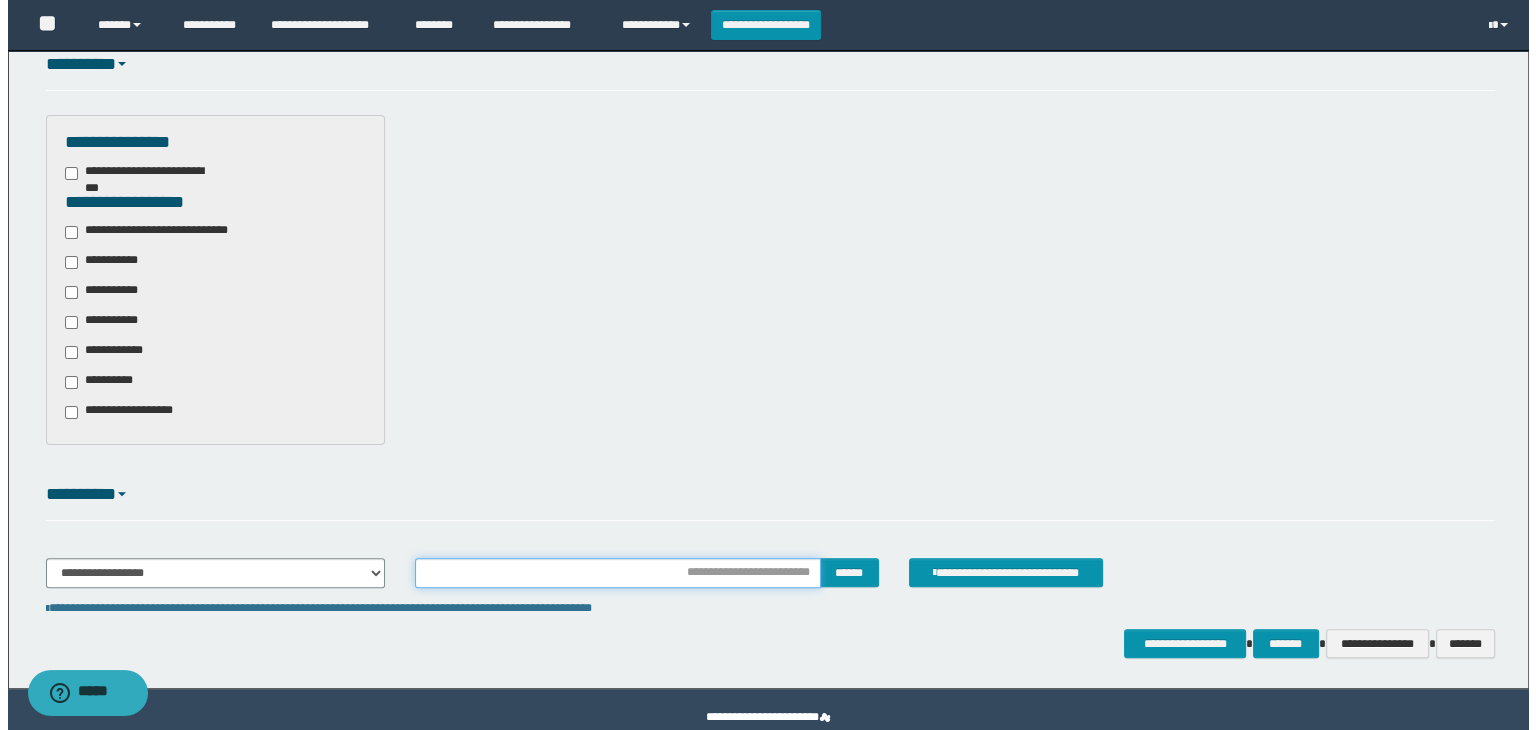 scroll, scrollTop: 501, scrollLeft: 0, axis: vertical 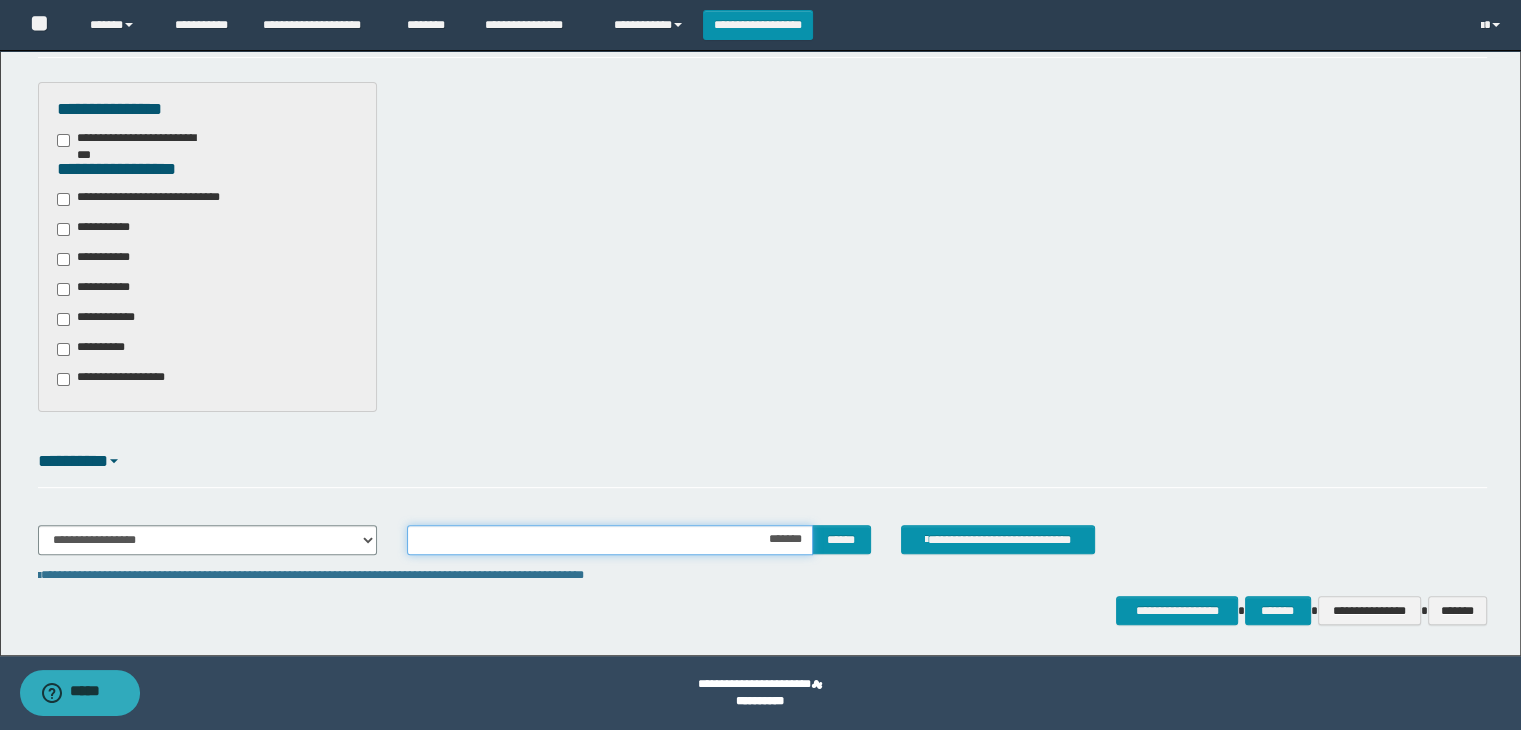 type on "********" 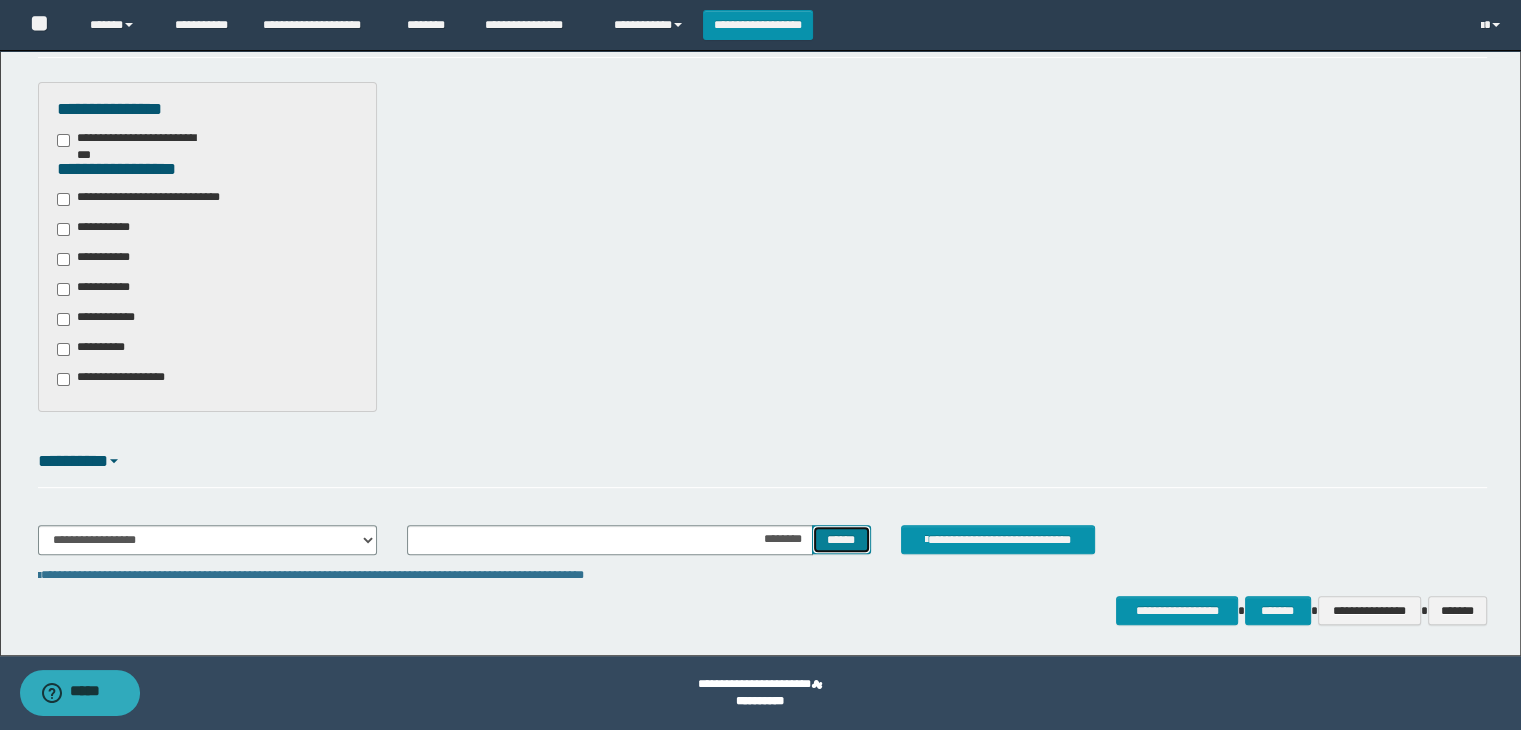 click on "******" at bounding box center (841, 540) 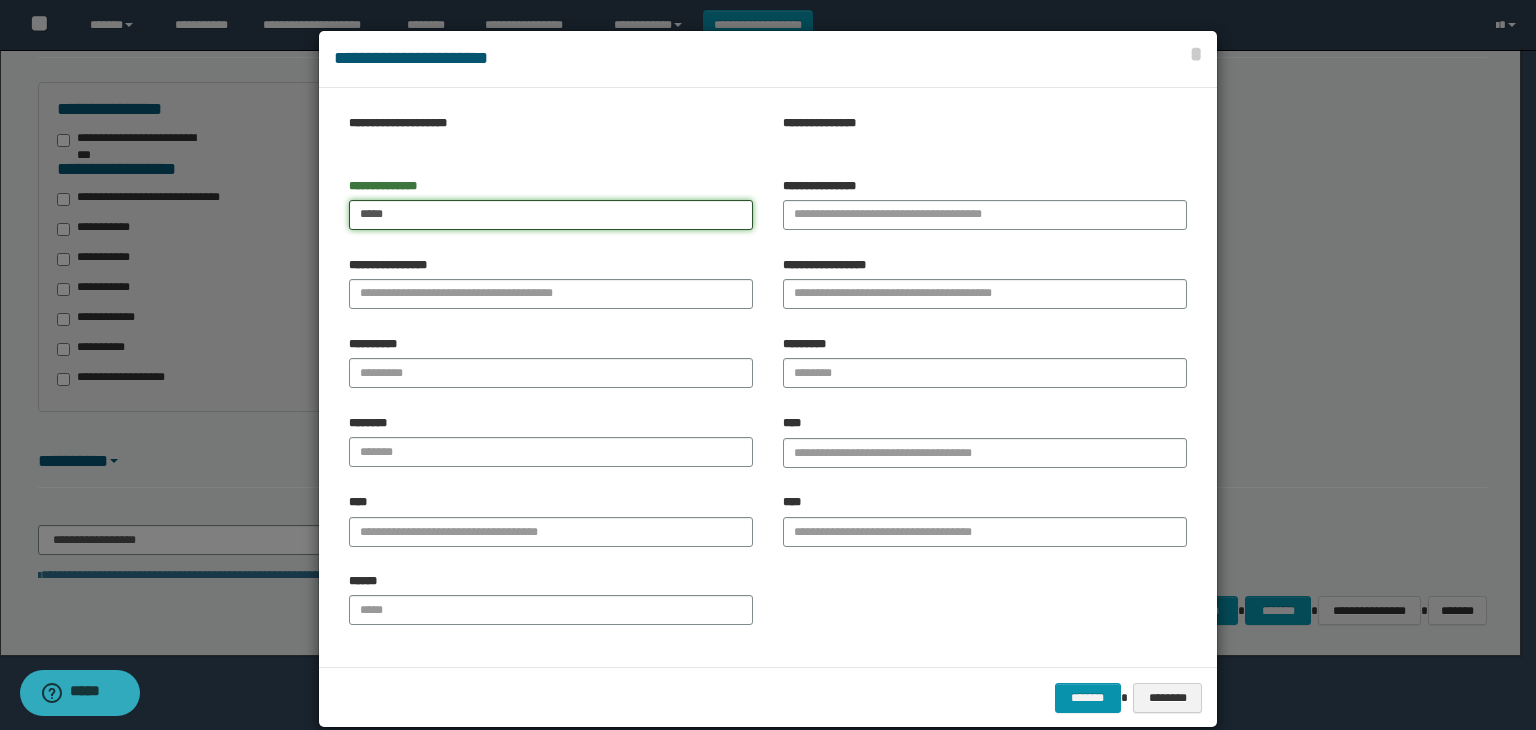type on "*****" 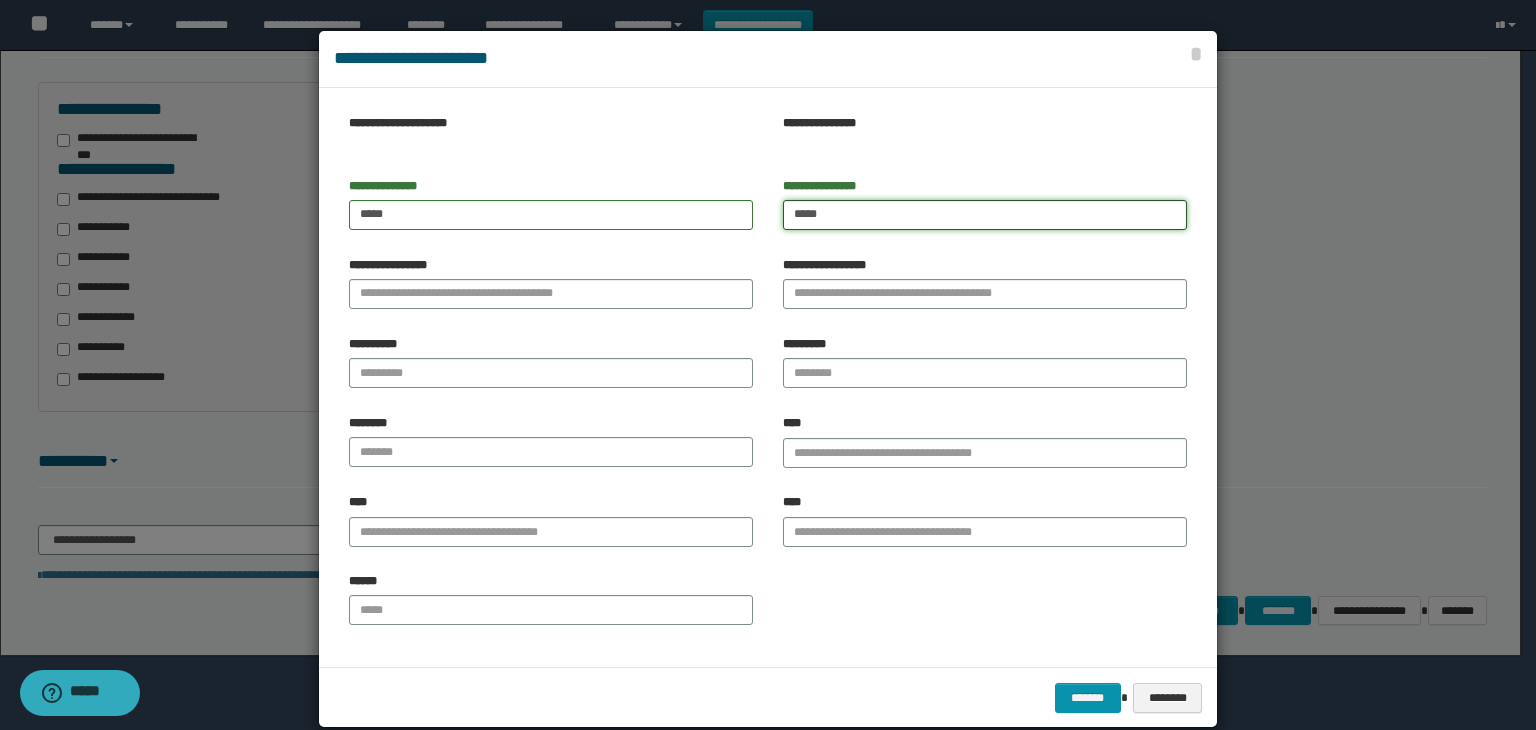 type on "*****" 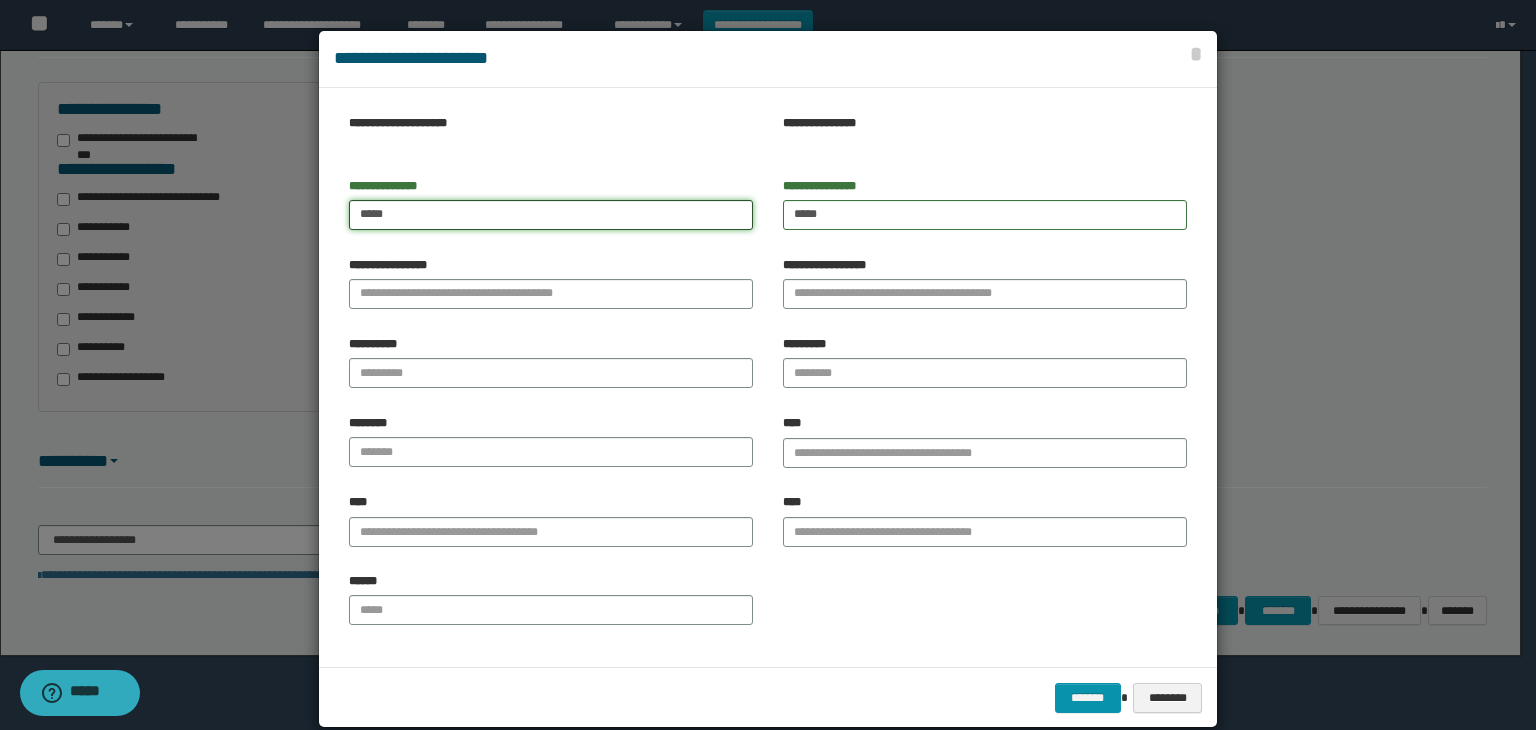 click on "*****" at bounding box center (551, 215) 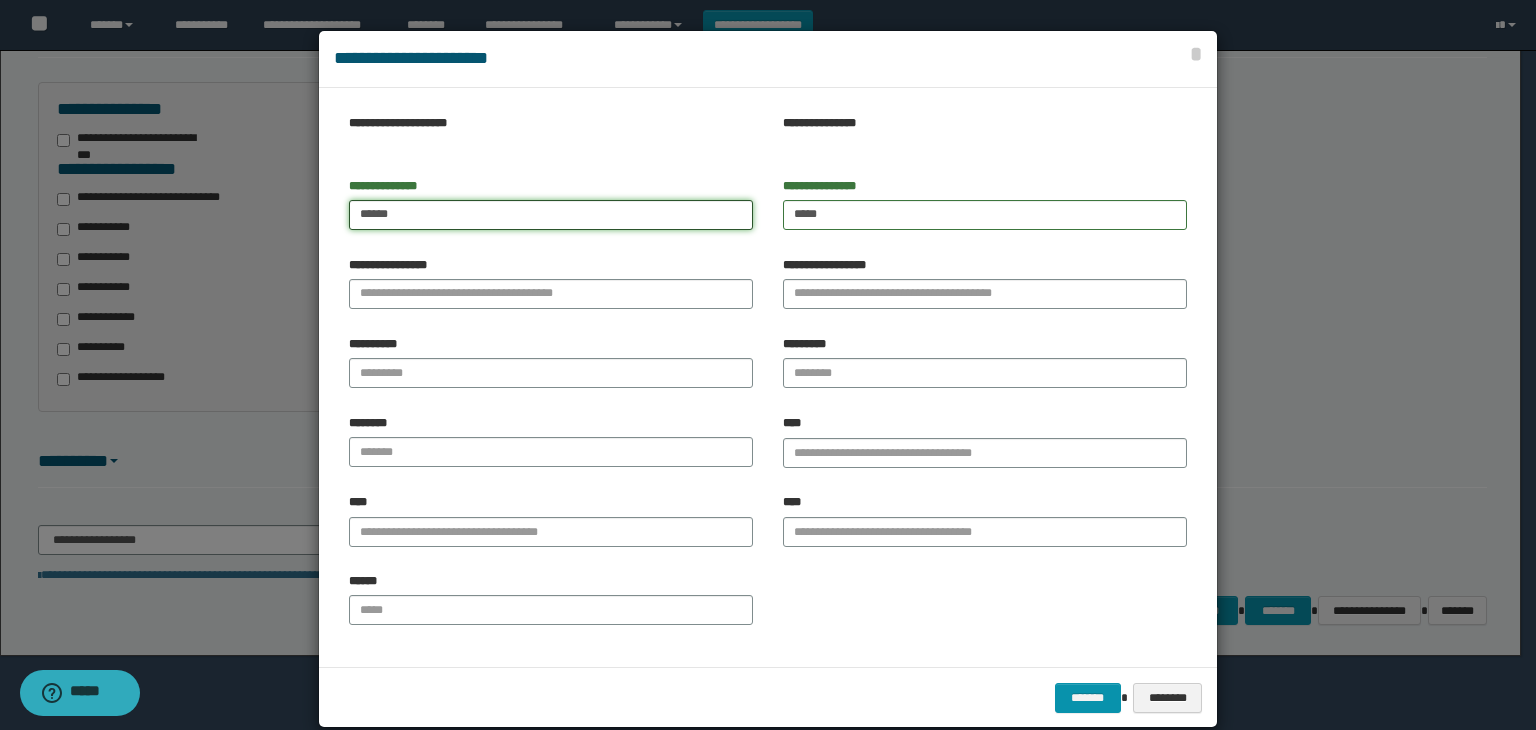 type on "******" 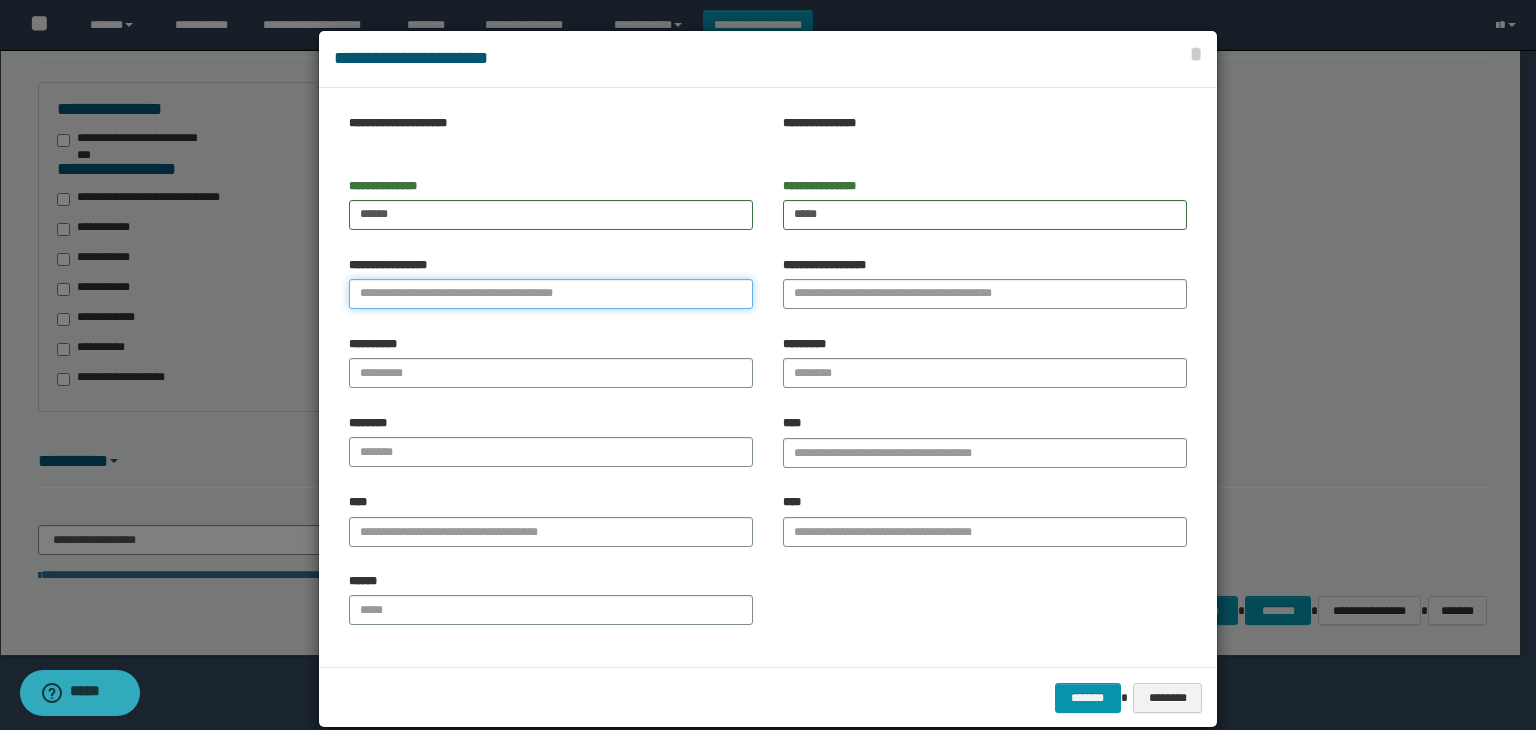 click on "**********" at bounding box center (551, 294) 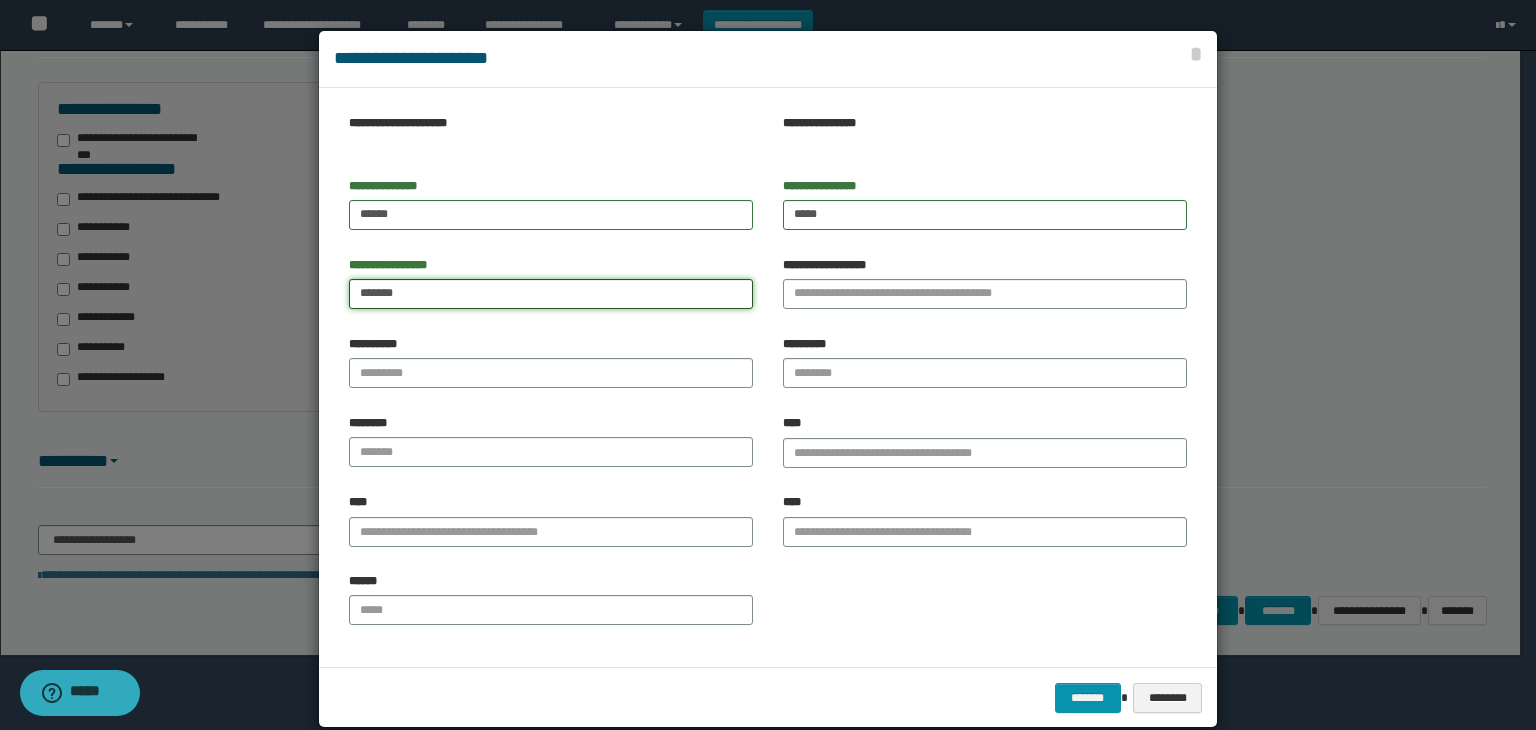 type on "*******" 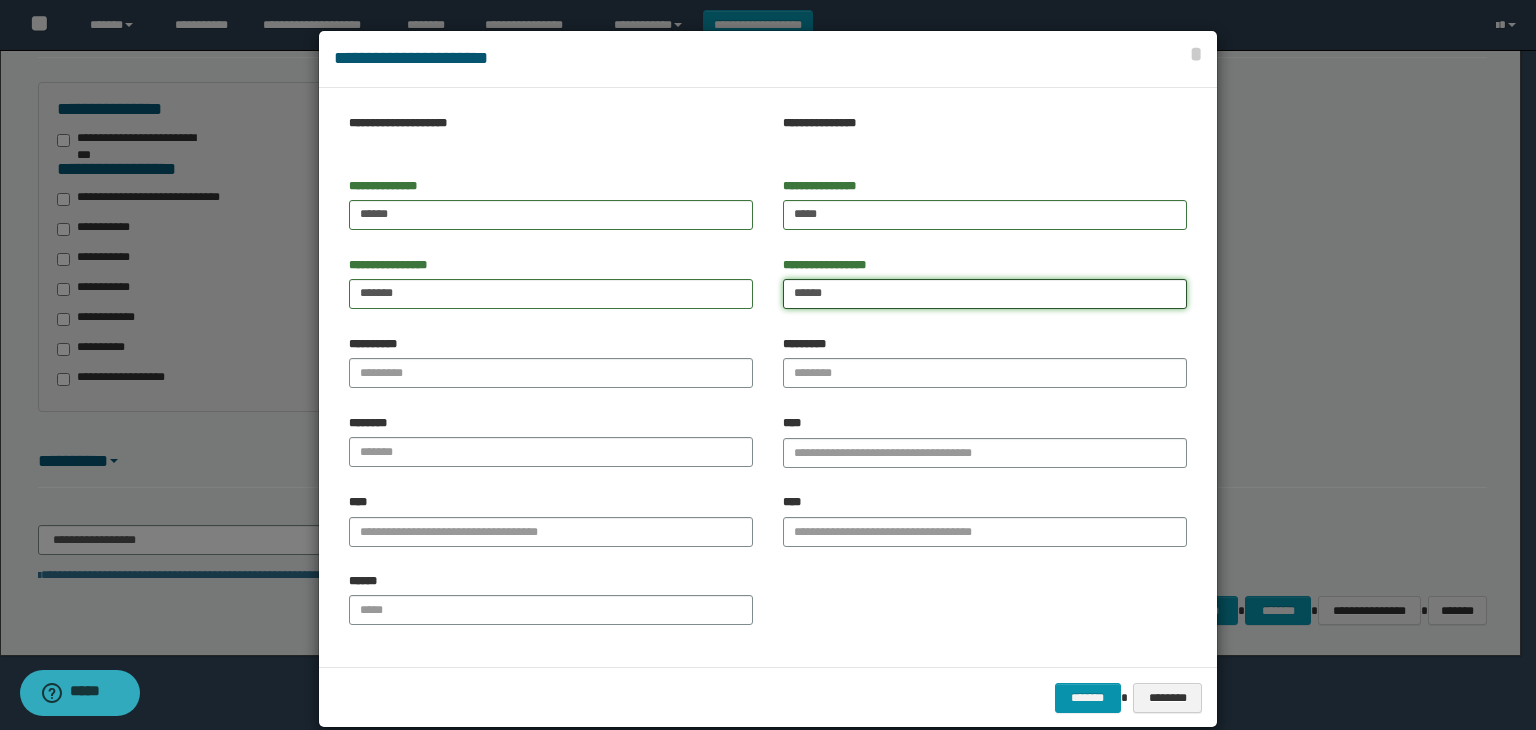 type on "*****" 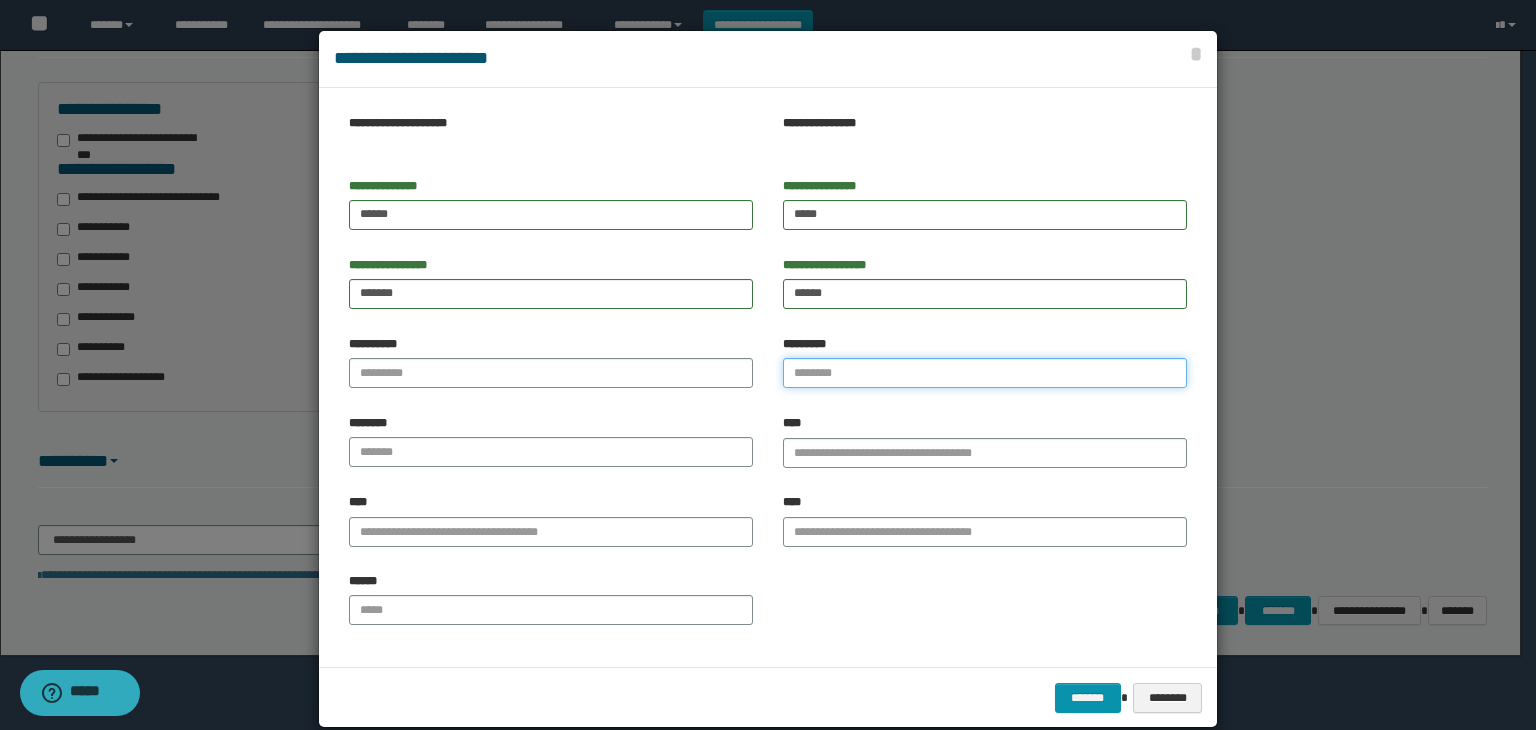 click on "*********" at bounding box center [985, 373] 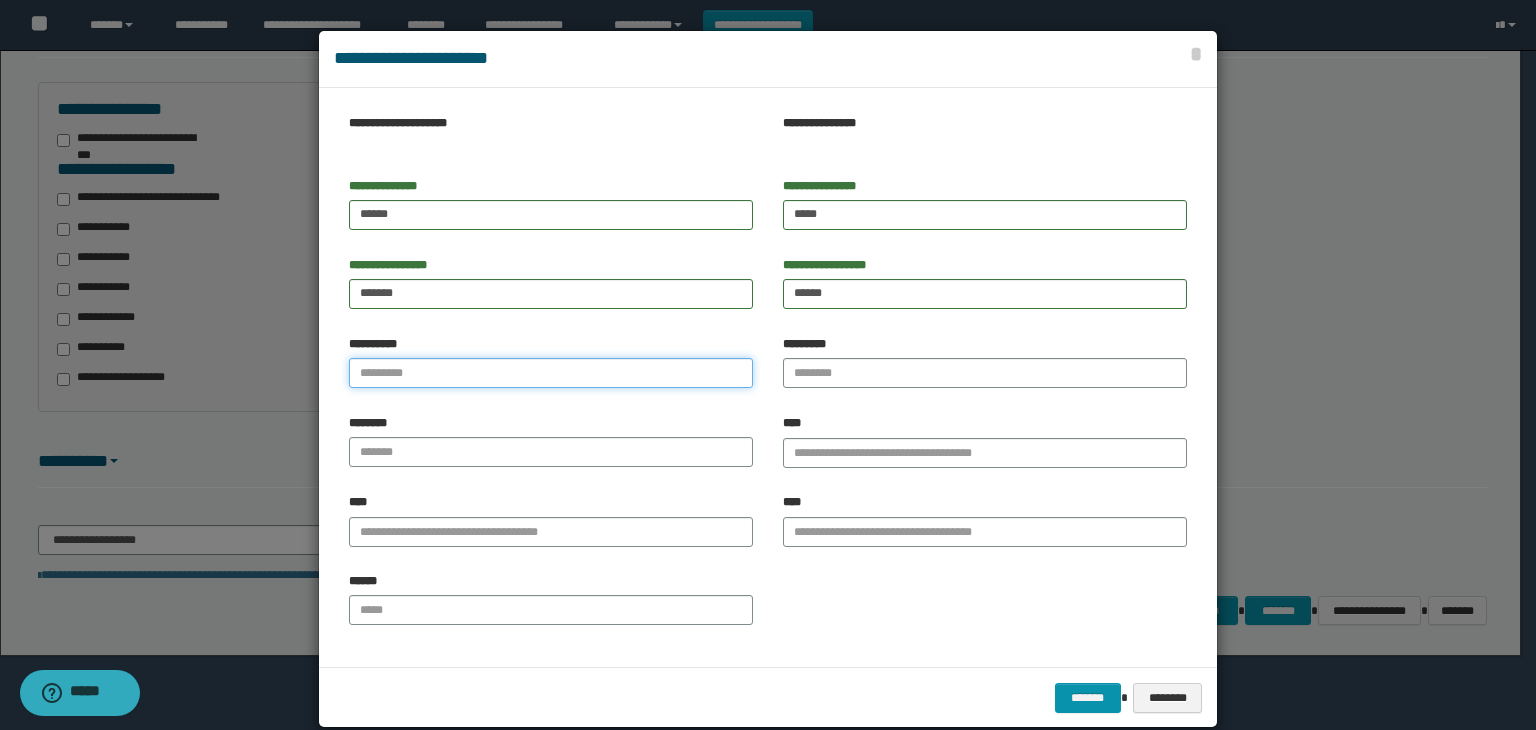click on "**********" at bounding box center [551, 373] 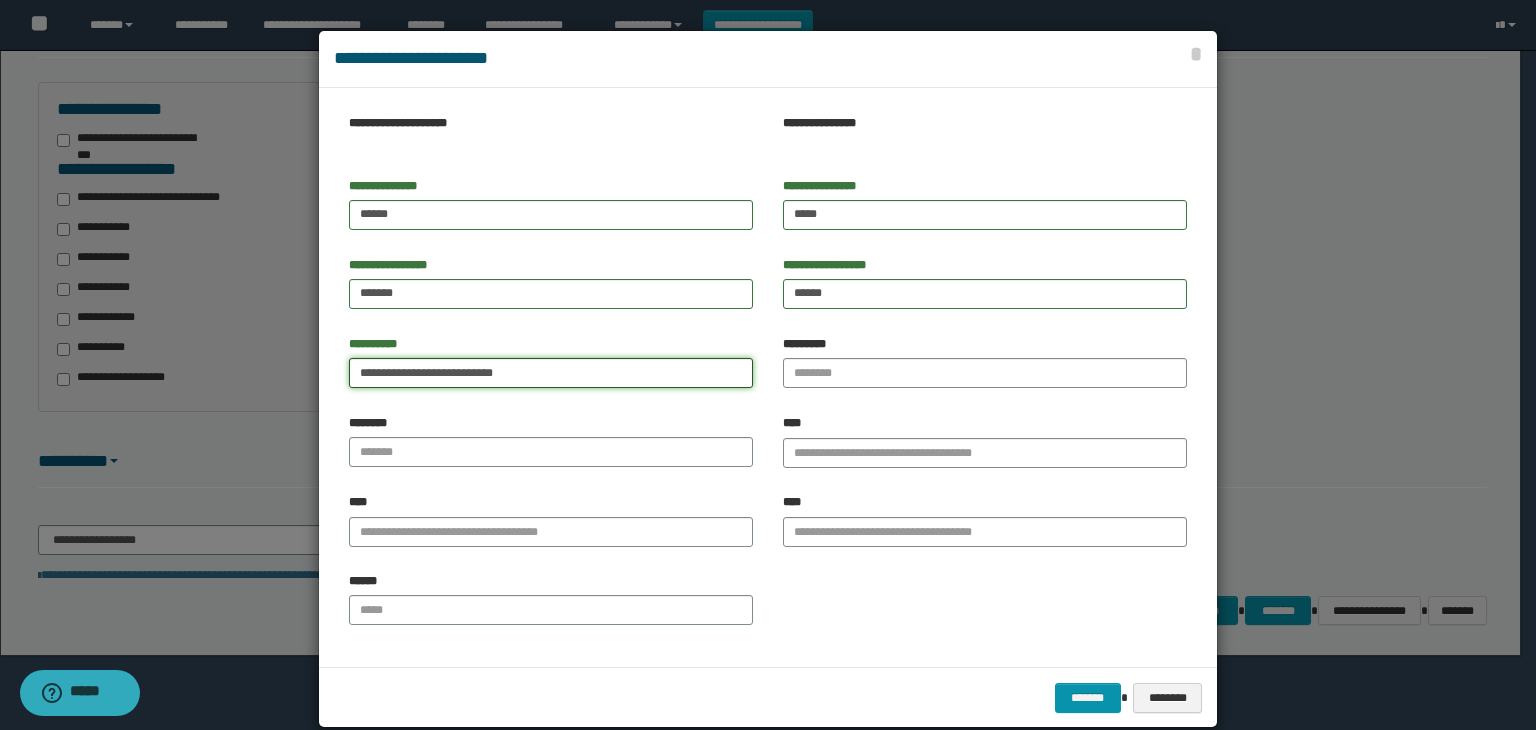 drag, startPoint x: 459, startPoint y: 369, endPoint x: 508, endPoint y: 374, distance: 49.25444 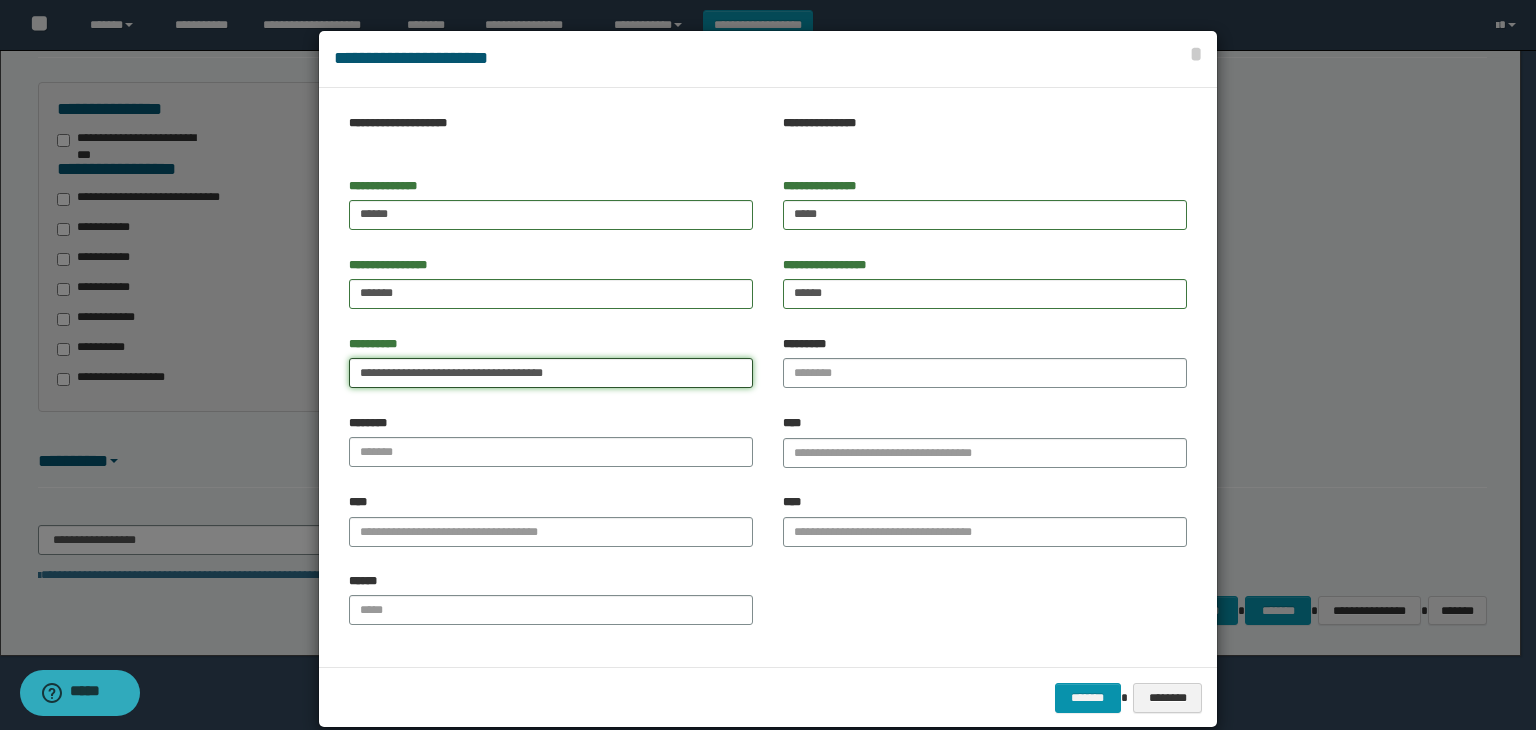 type on "**********" 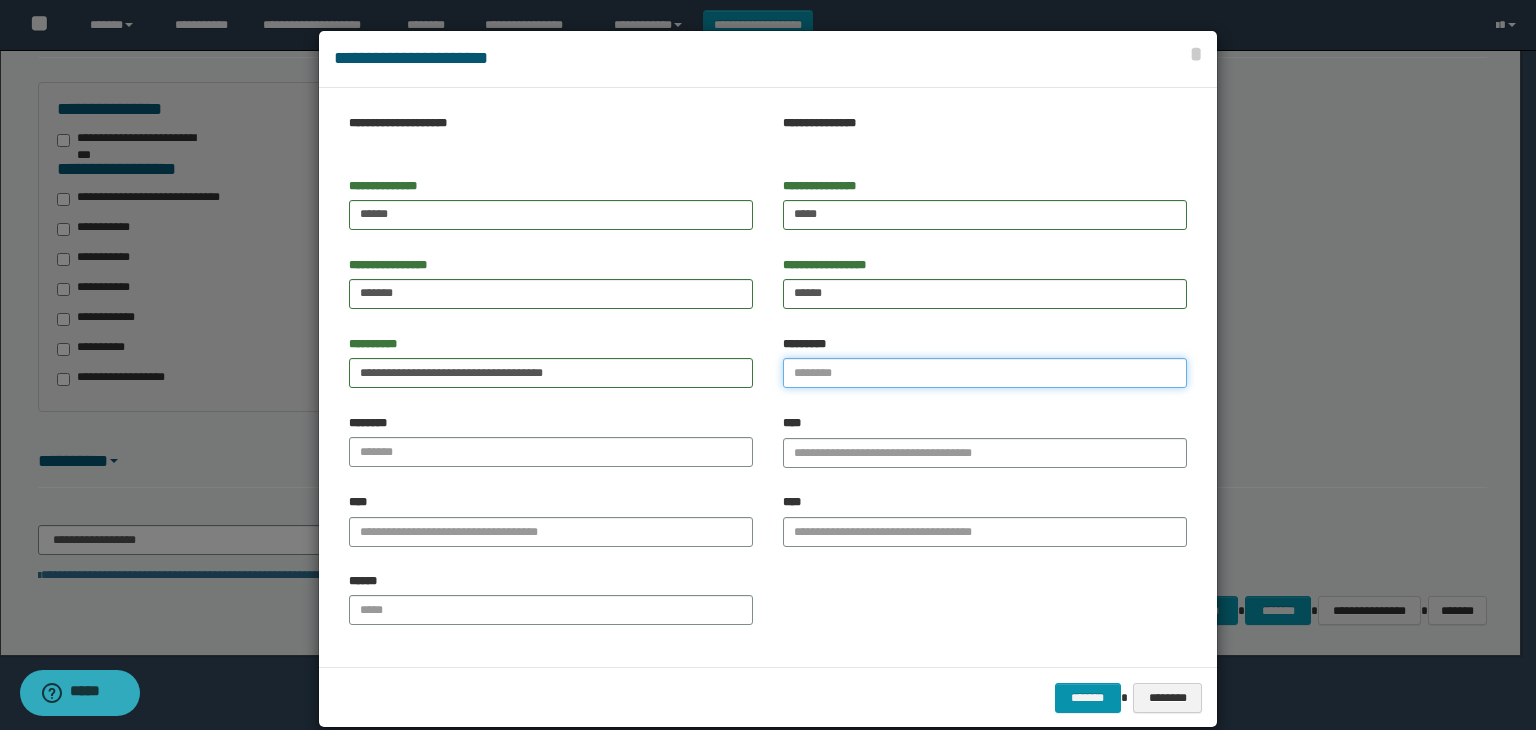 click on "*********" at bounding box center (985, 373) 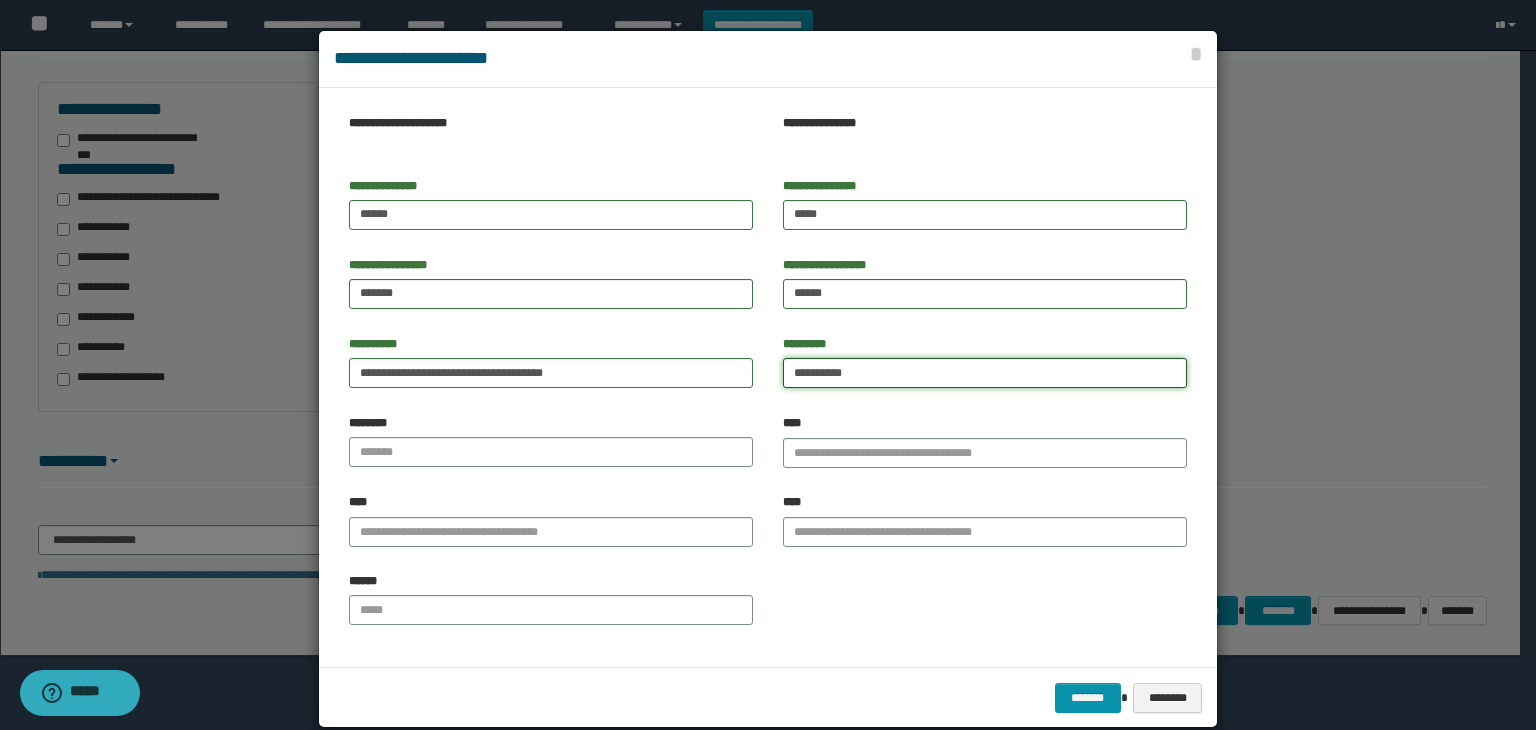 scroll, scrollTop: 28, scrollLeft: 0, axis: vertical 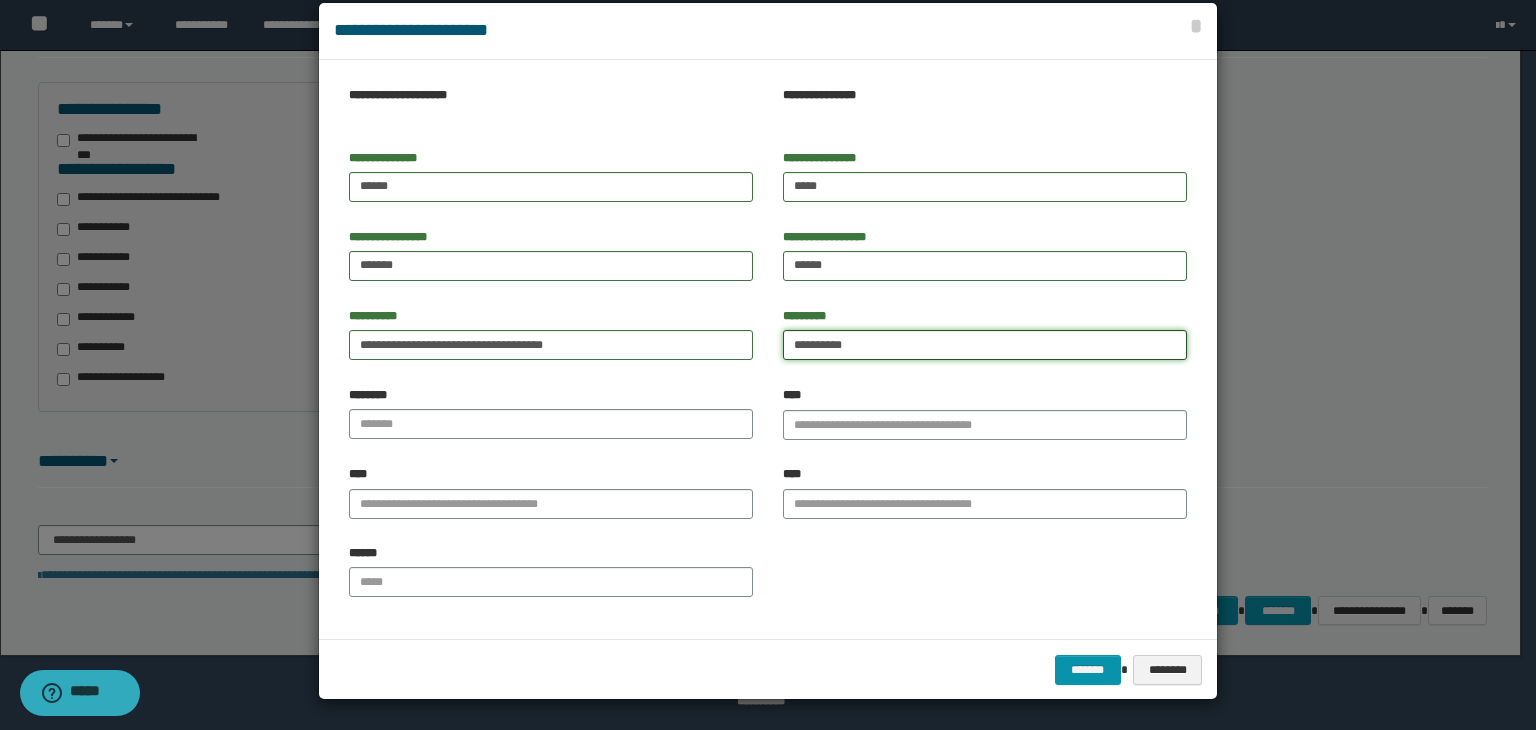 click on "**********" at bounding box center [985, 345] 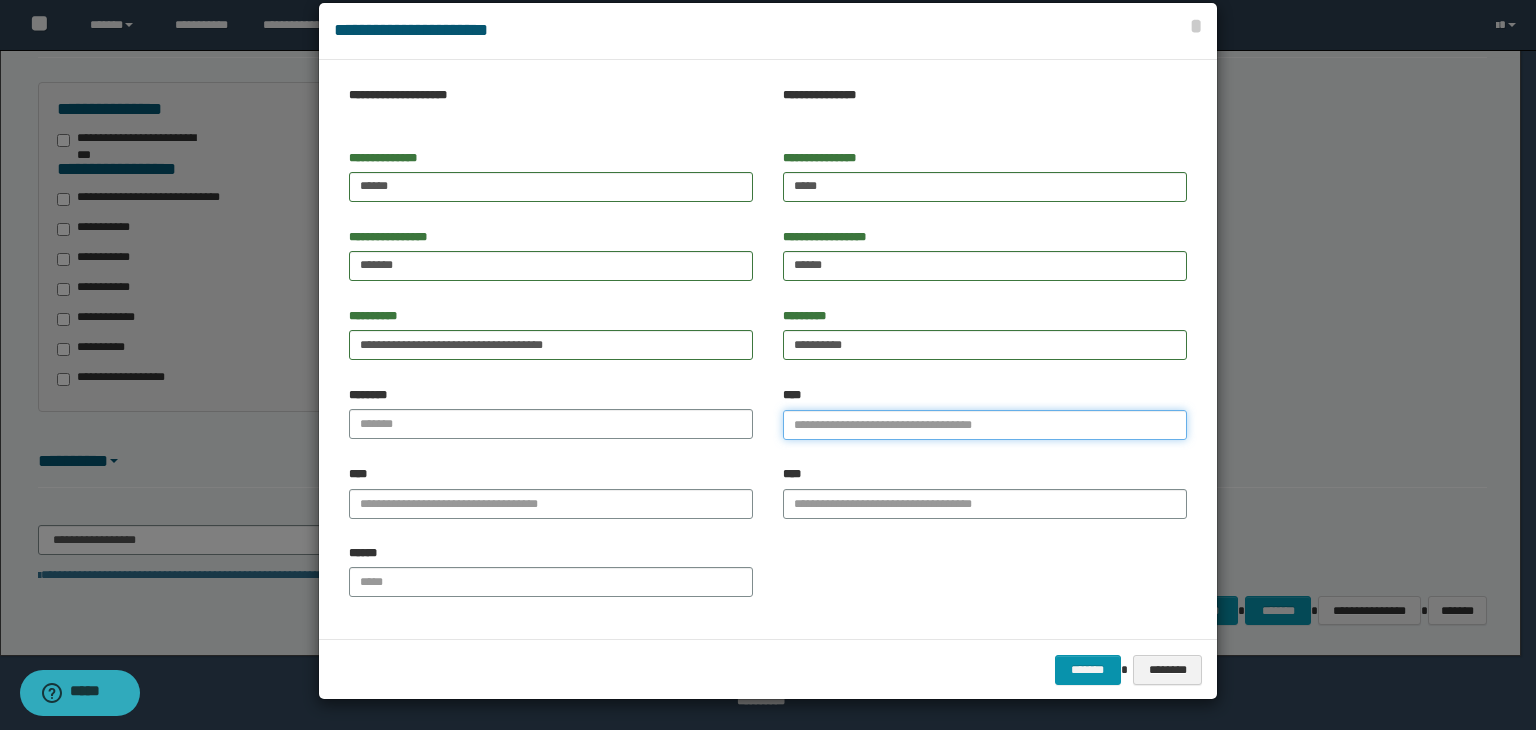 click on "****" at bounding box center [985, 425] 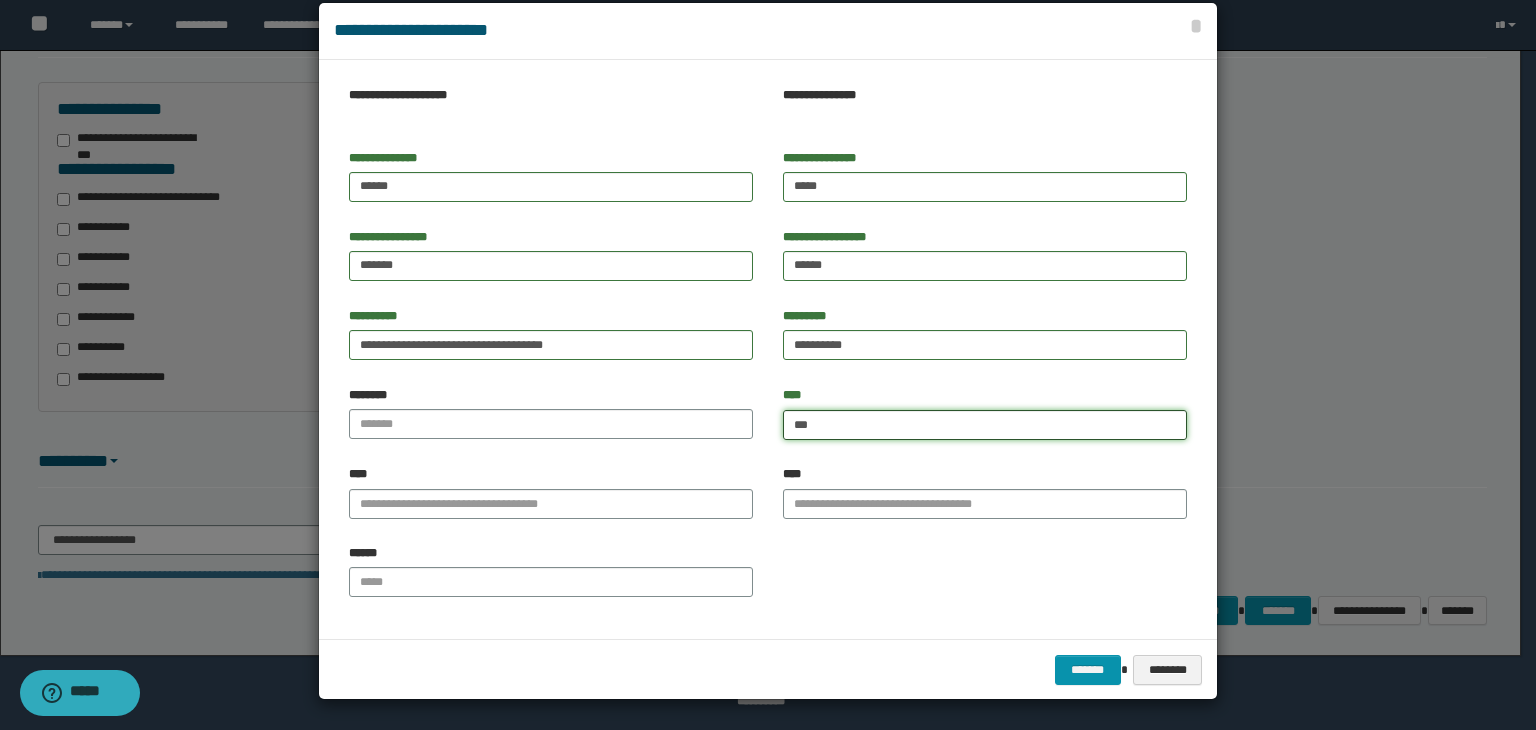 type on "****" 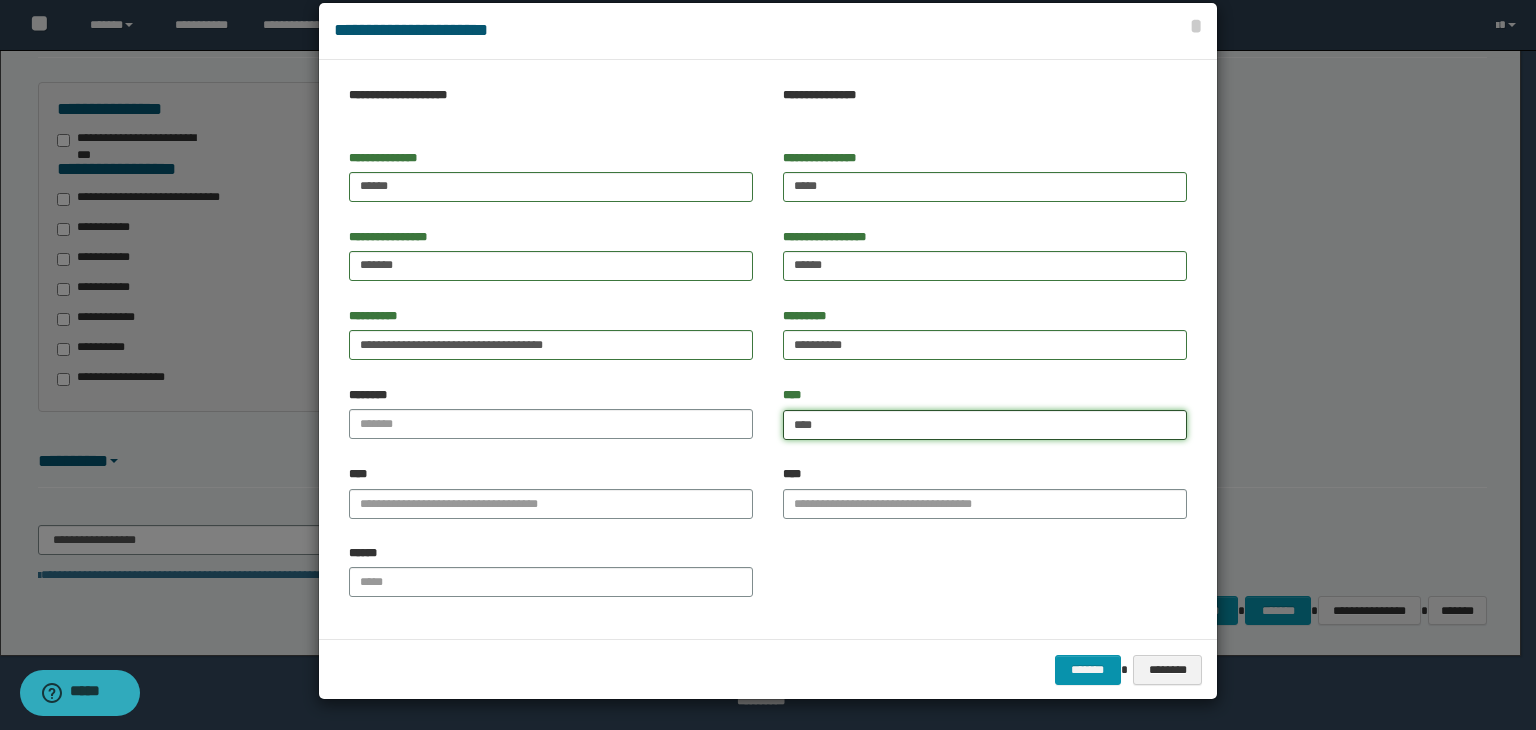 type on "****" 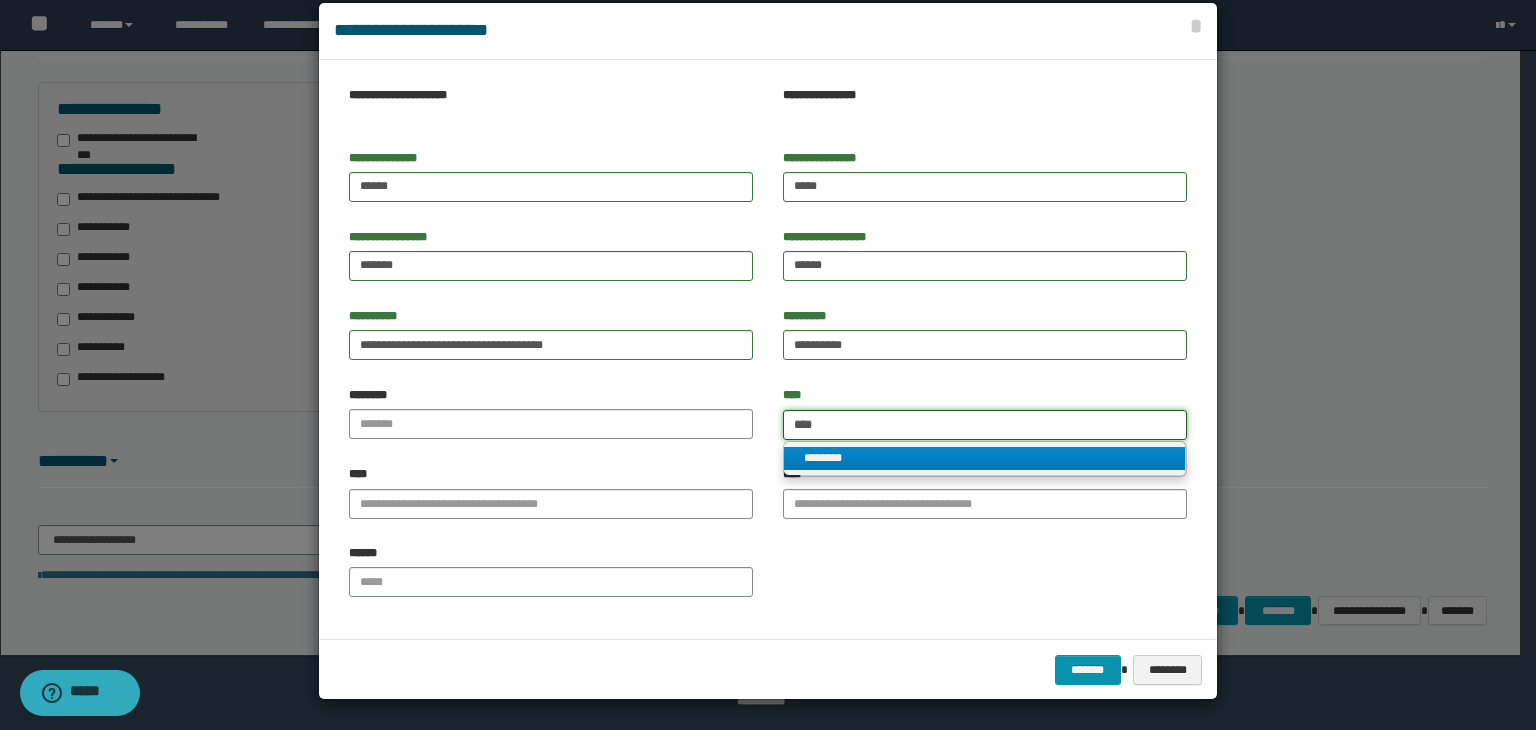 type on "****" 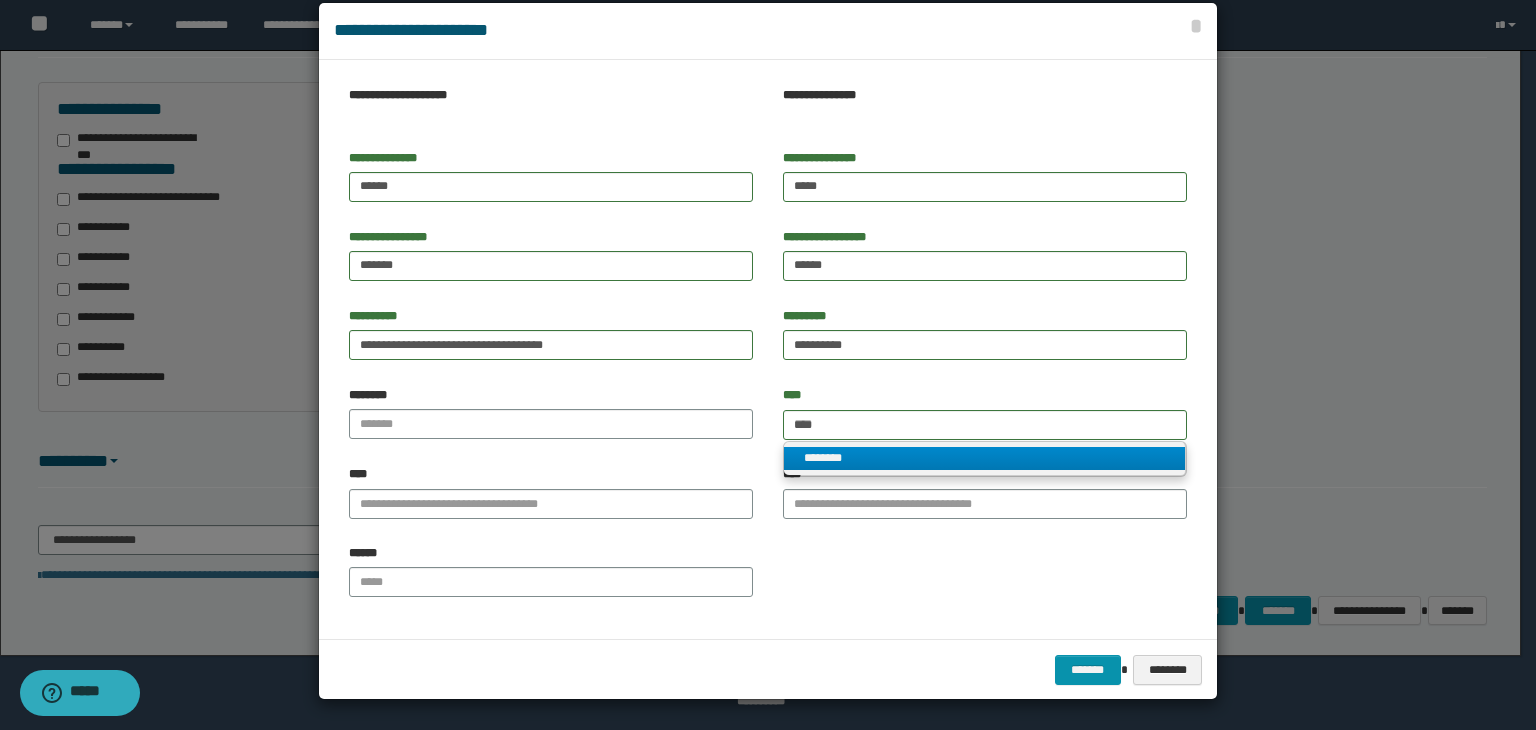 click on "********" at bounding box center [985, 458] 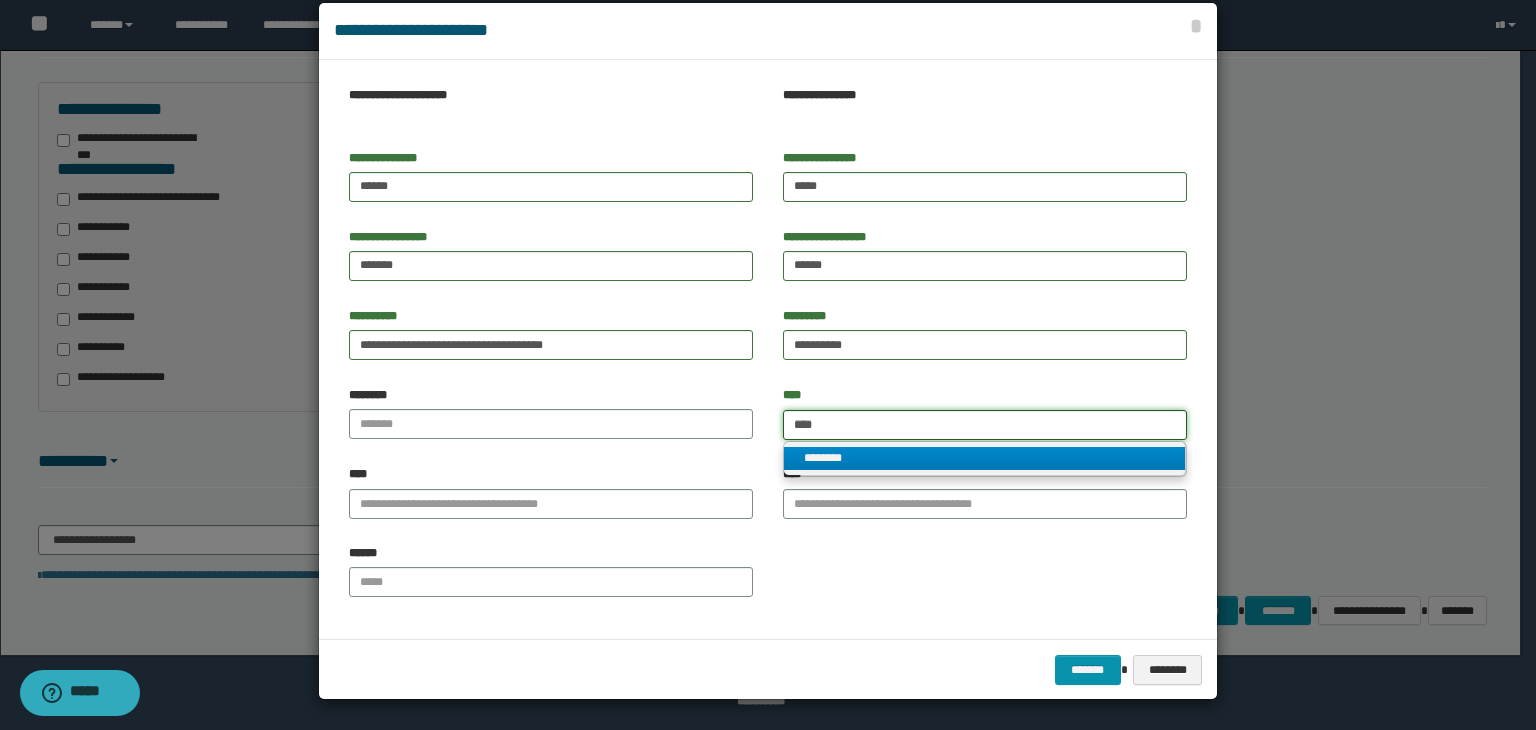 type 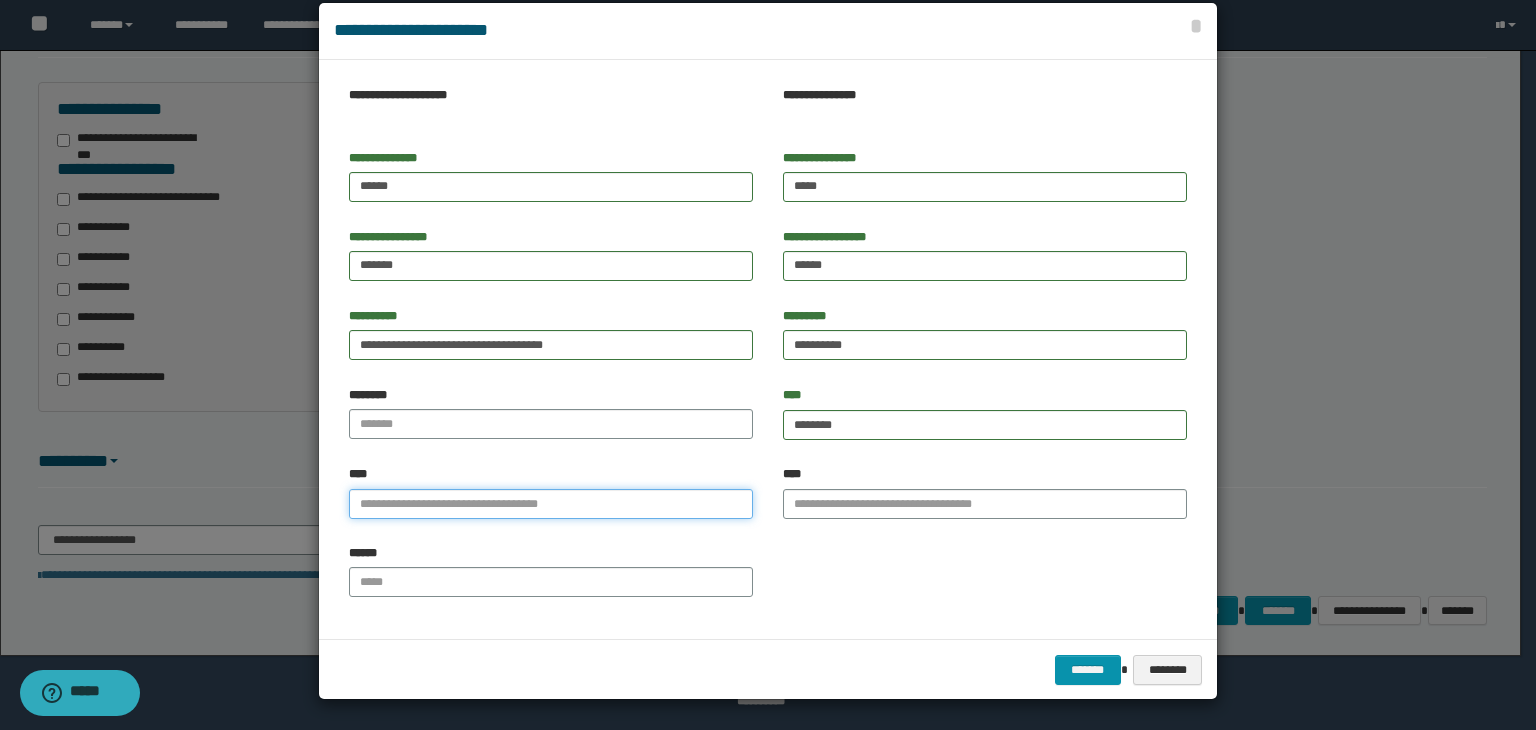 click on "****" at bounding box center [551, 504] 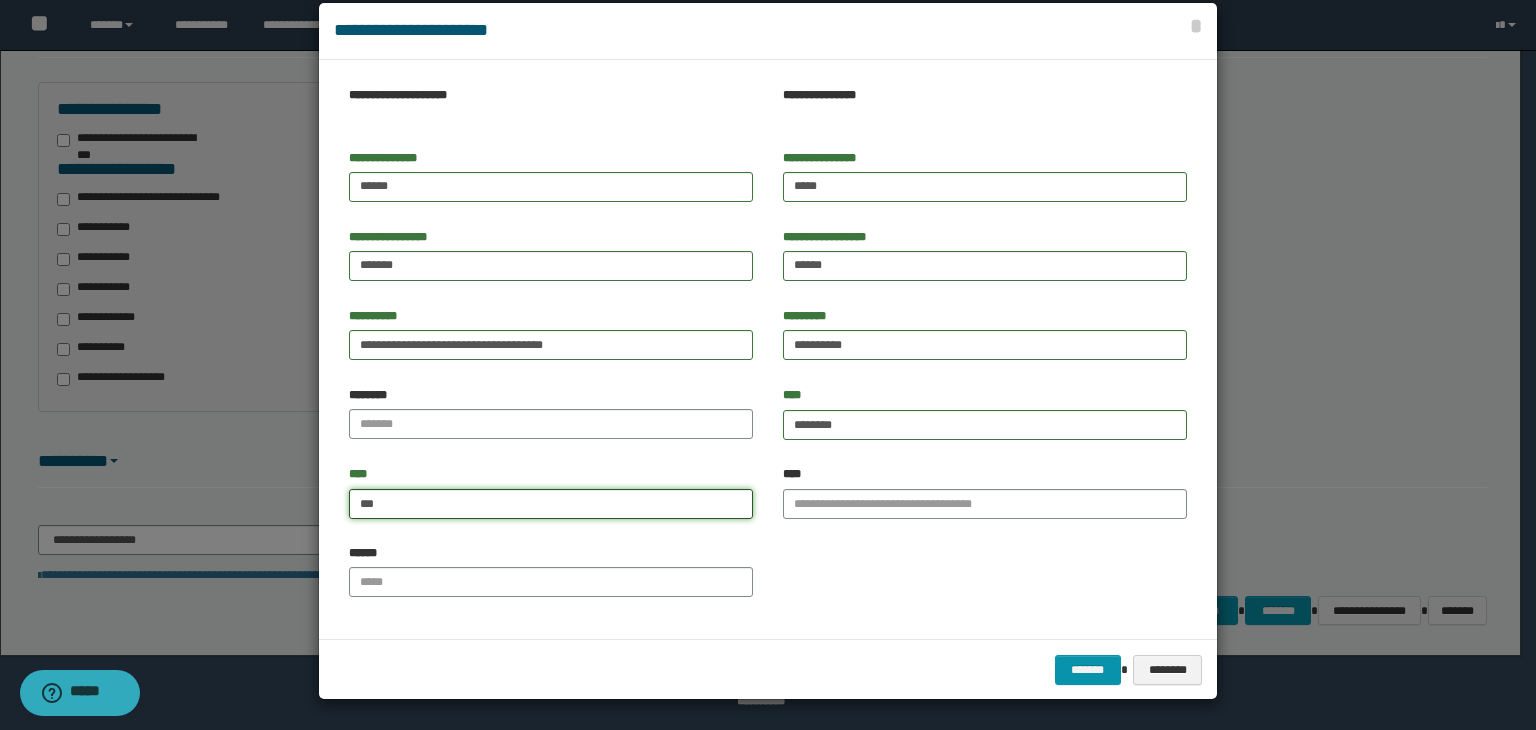 type on "****" 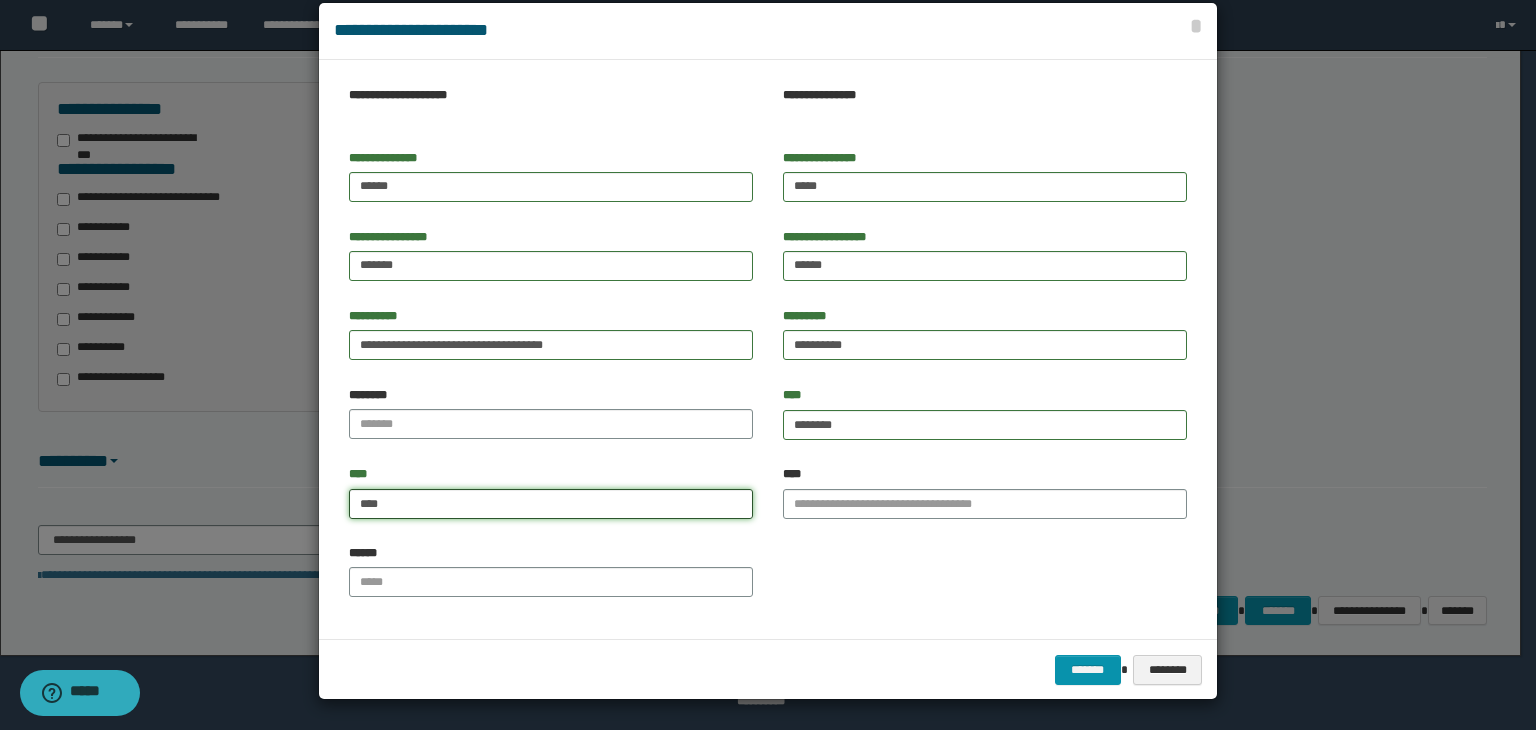 type on "****" 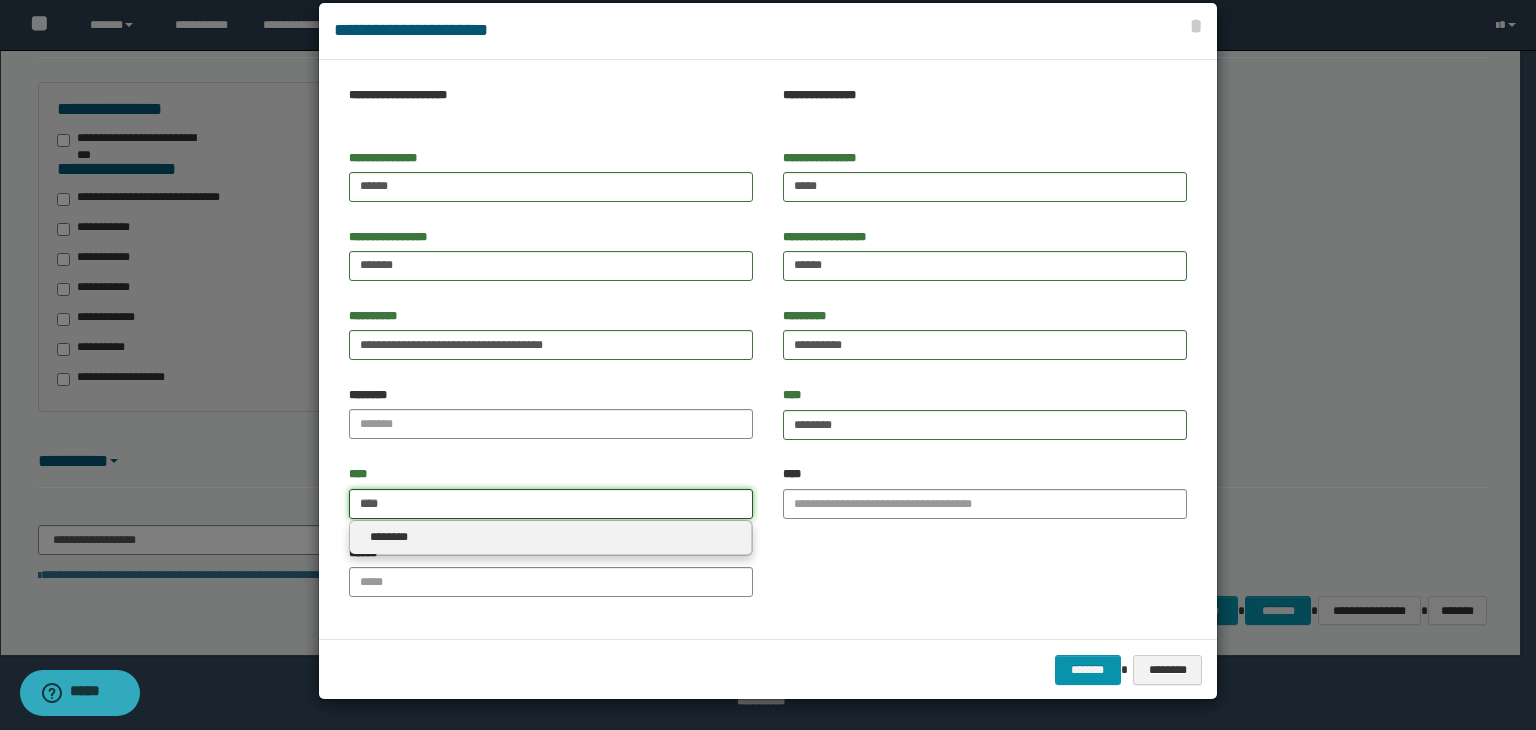 scroll, scrollTop: 0, scrollLeft: 0, axis: both 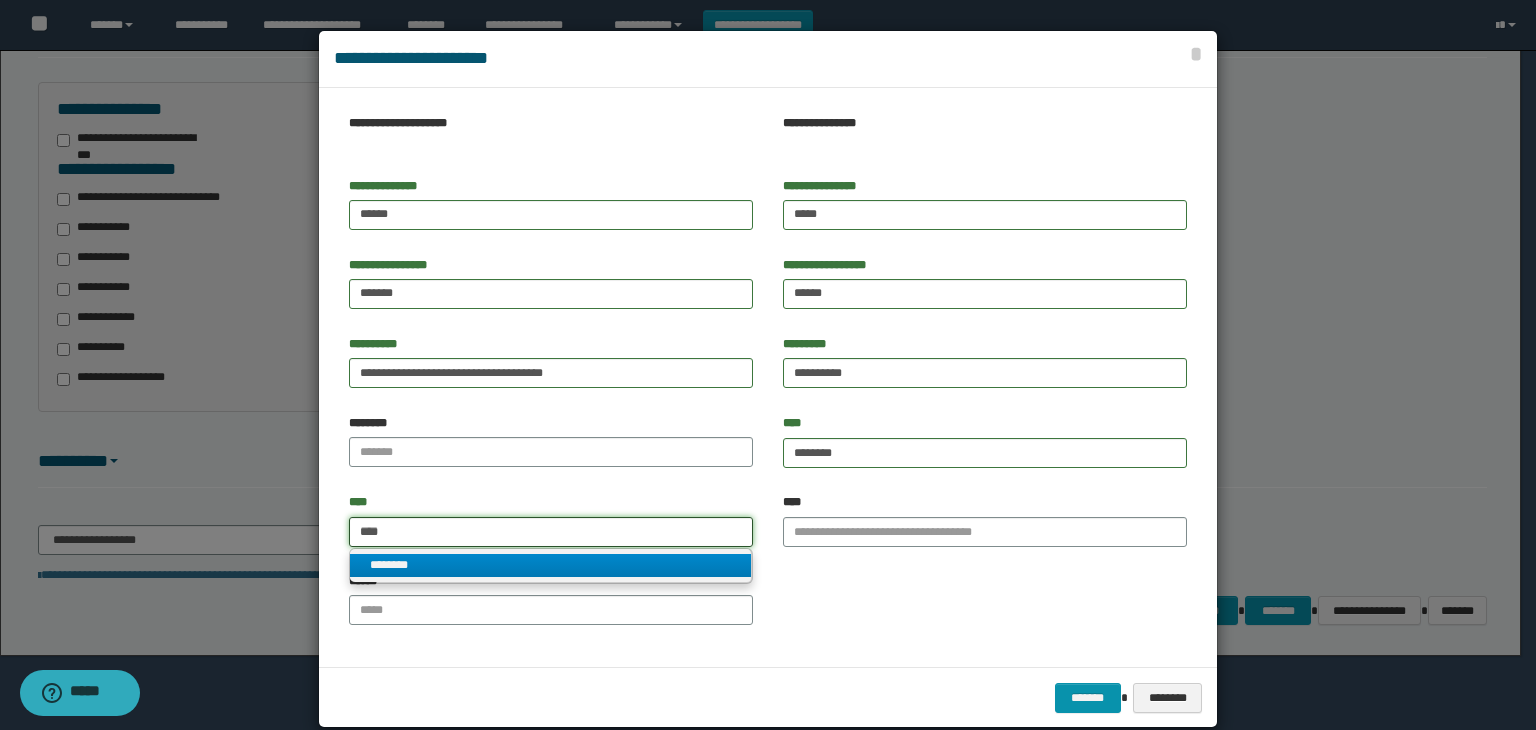 type on "****" 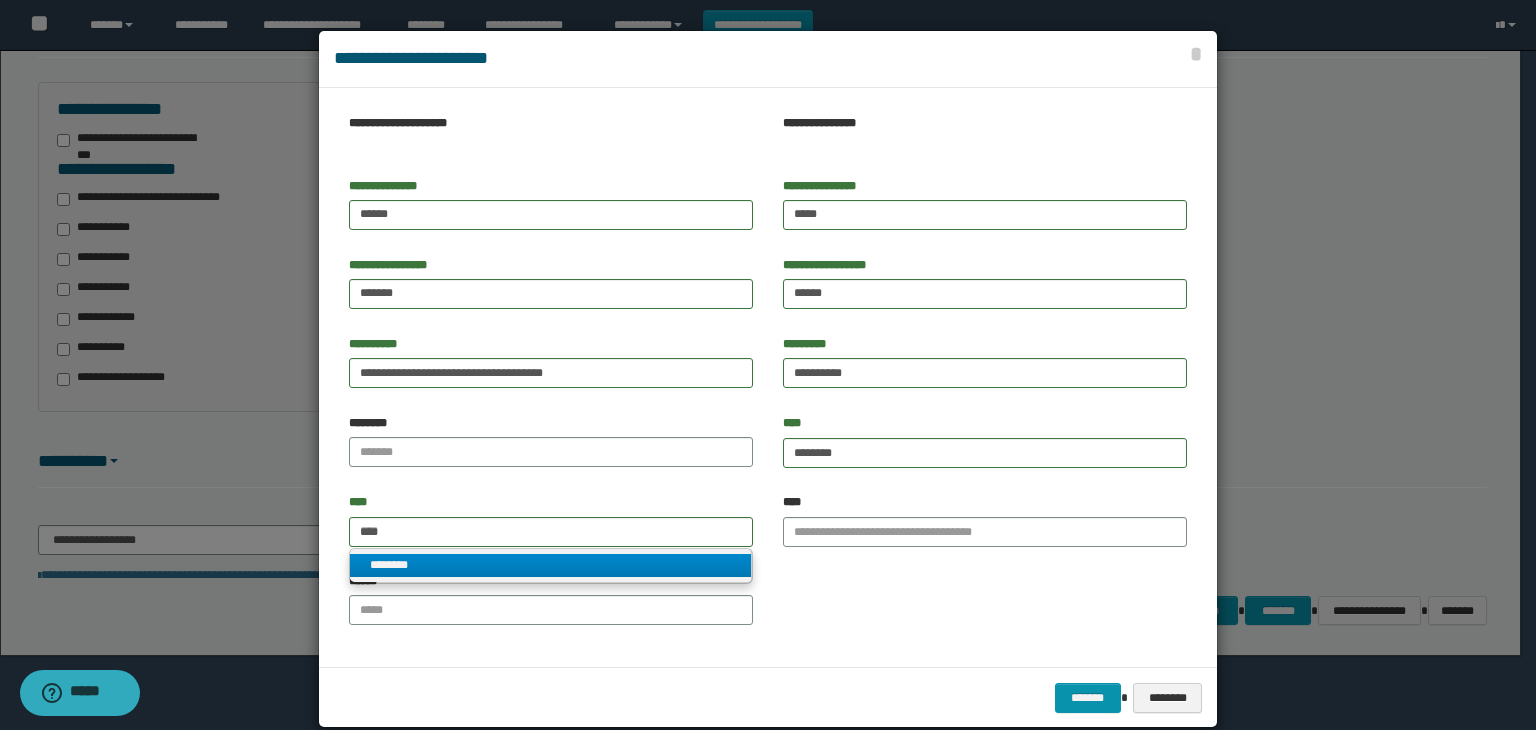 click on "********" at bounding box center (551, 565) 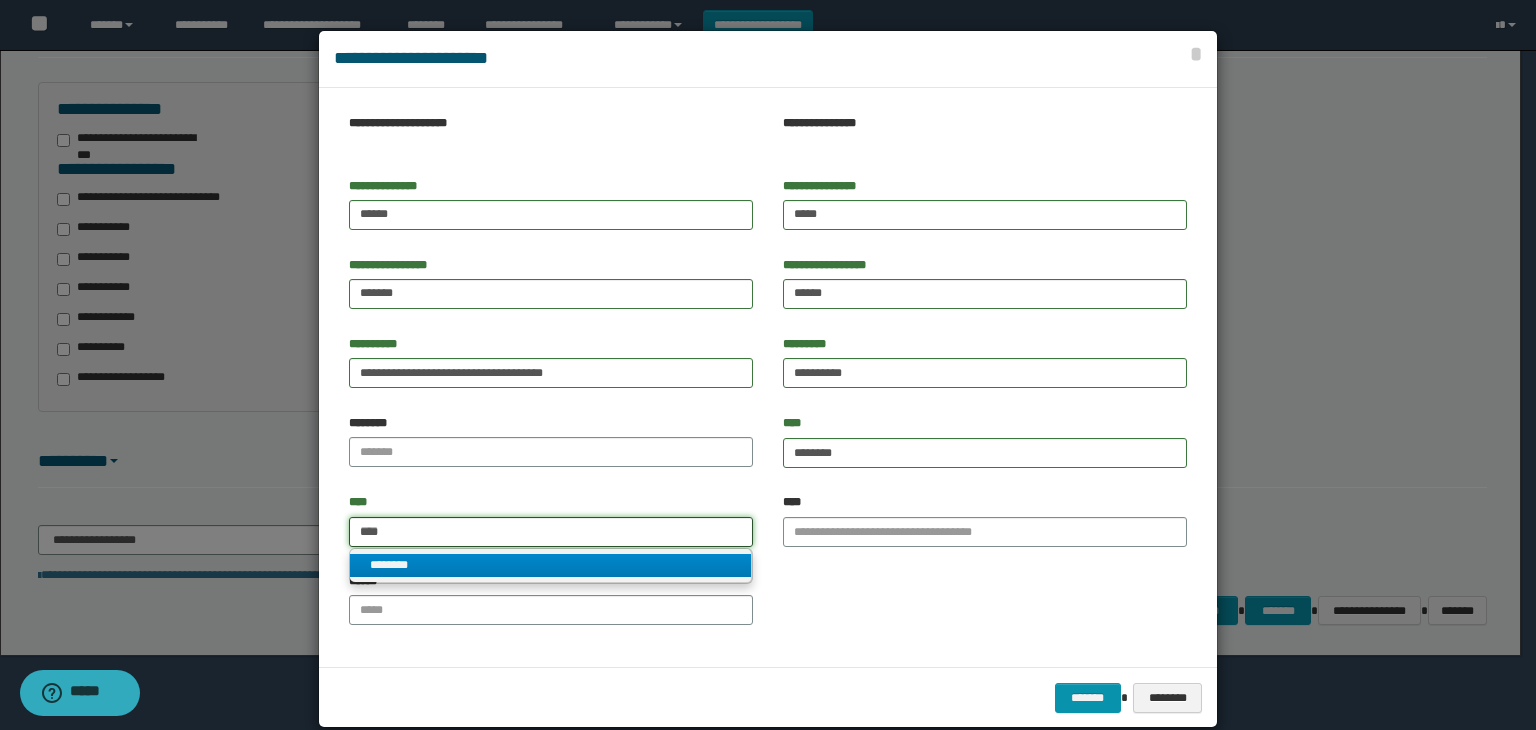 type 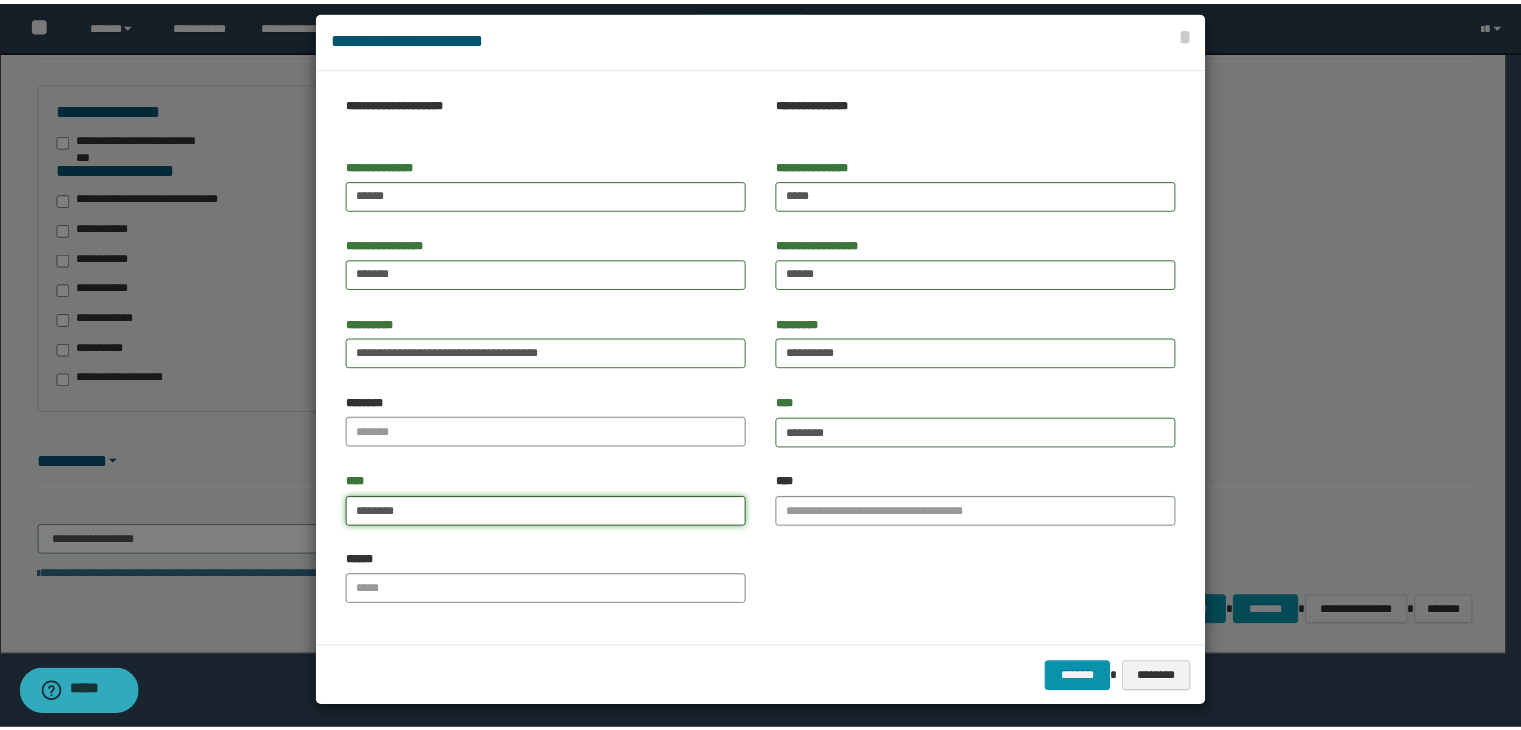 scroll, scrollTop: 28, scrollLeft: 0, axis: vertical 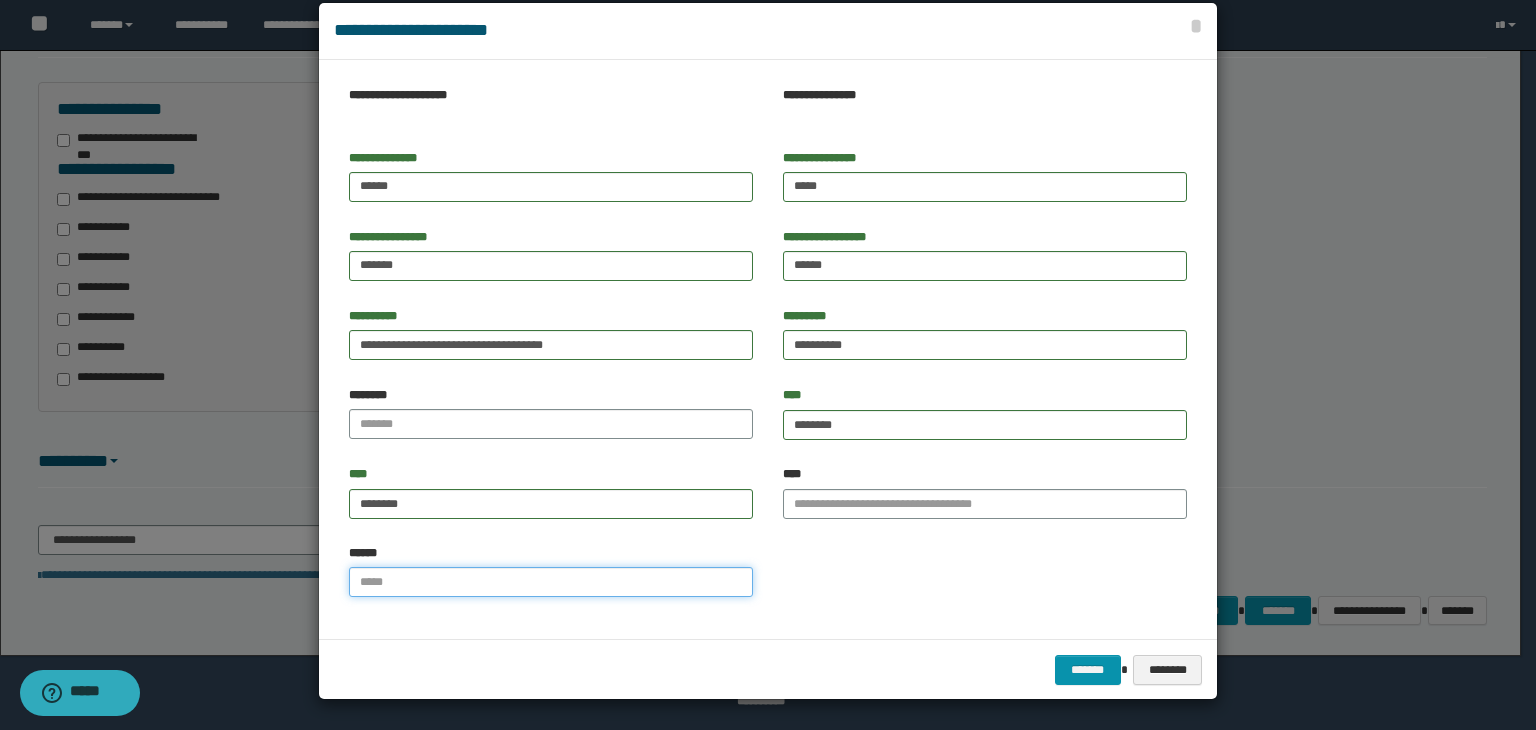 click on "******" at bounding box center (551, 582) 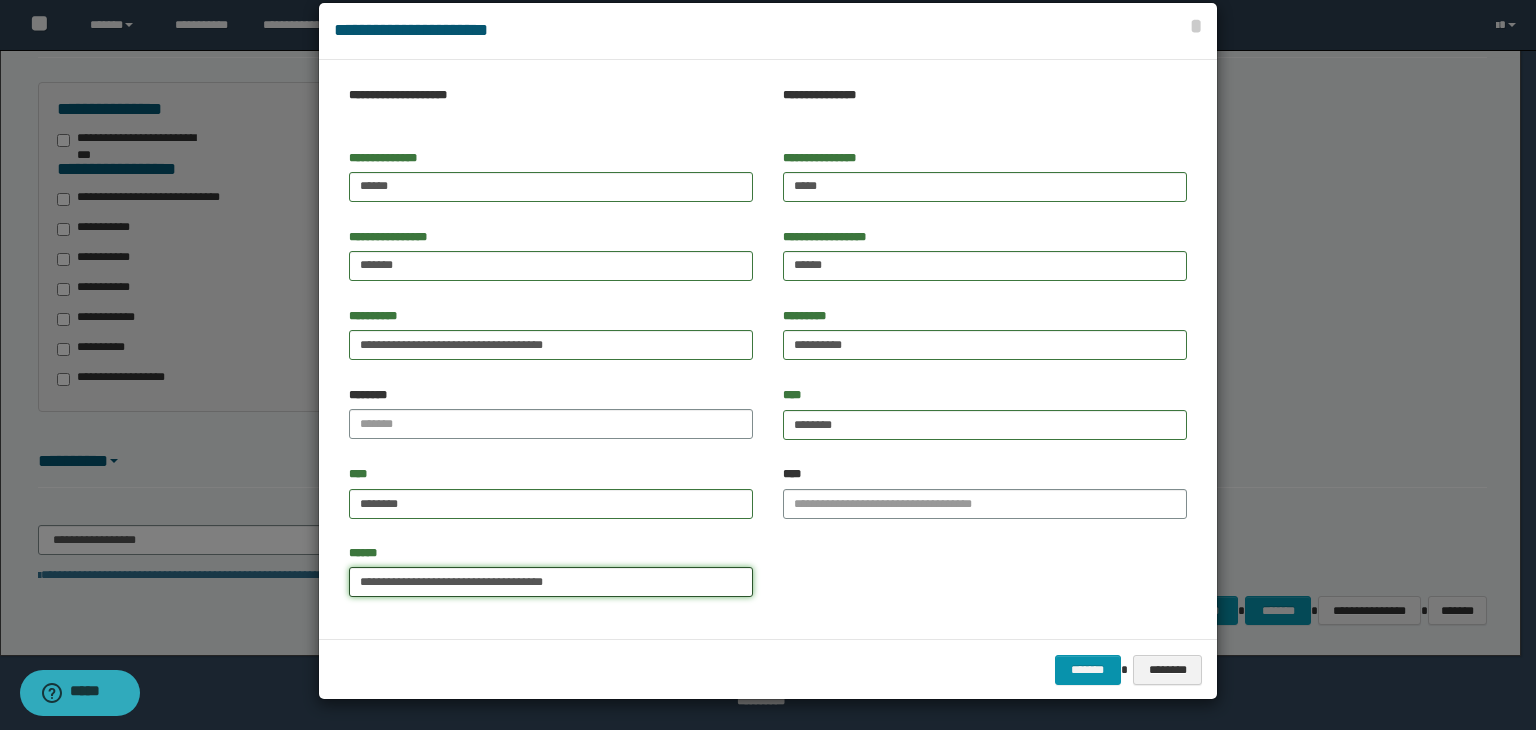 type on "**********" 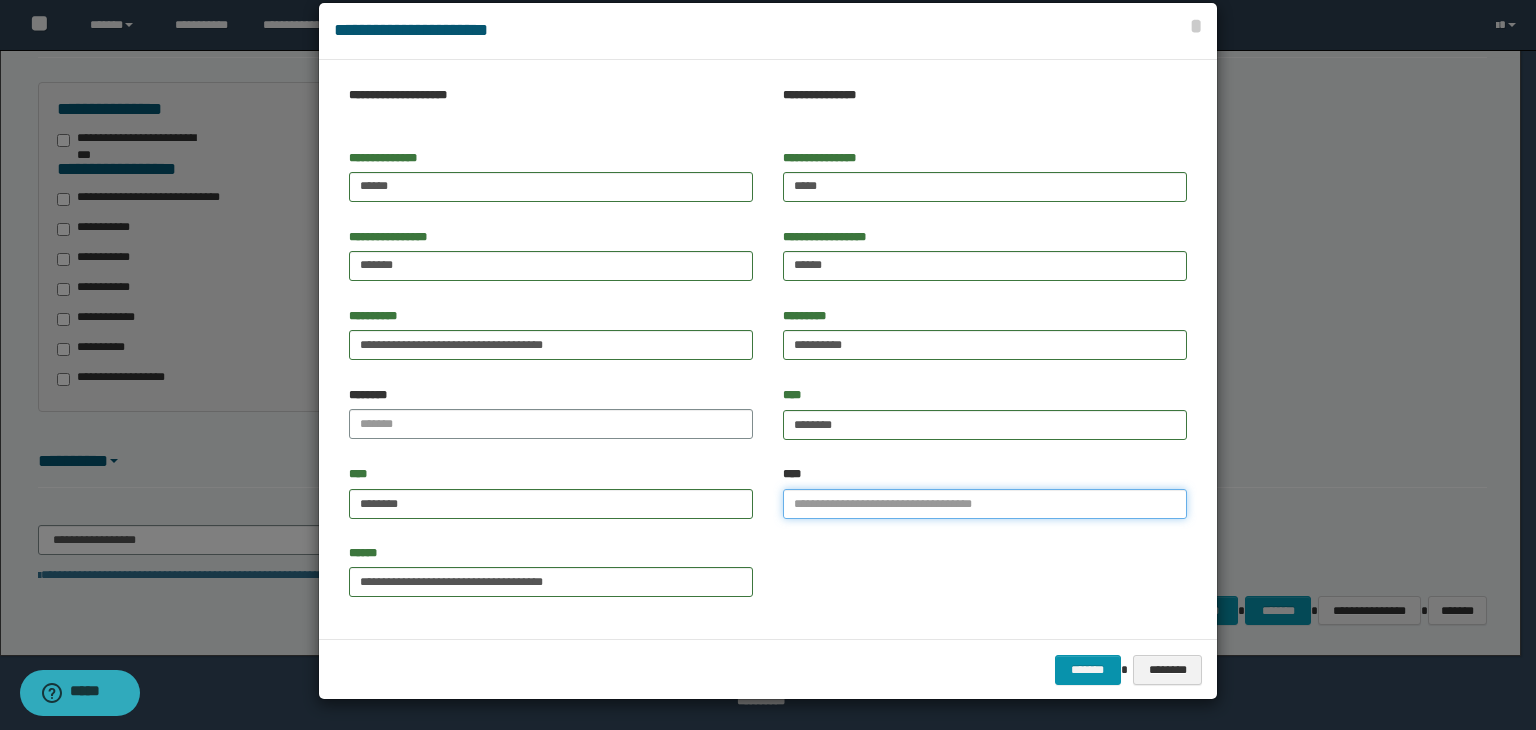 click on "****" at bounding box center [985, 504] 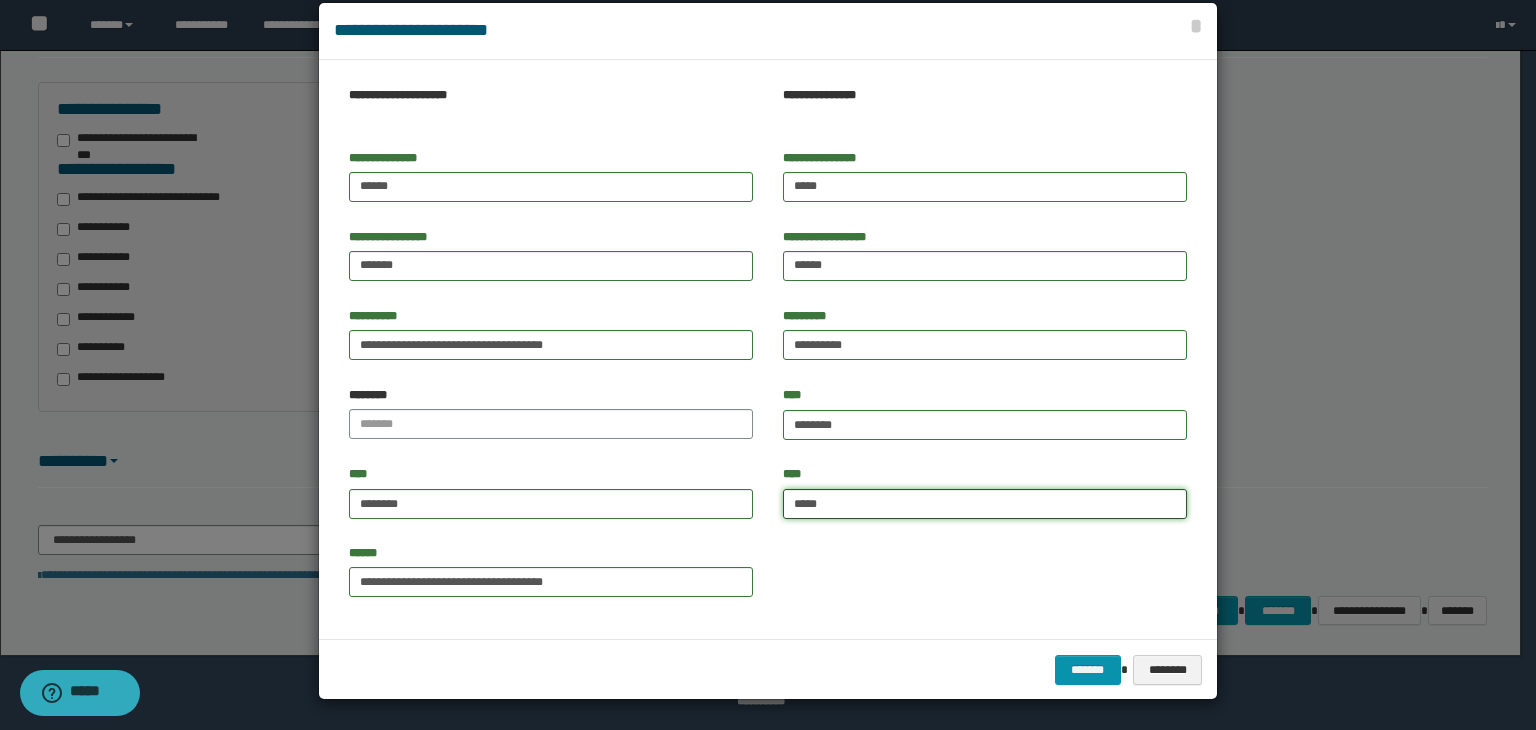 type on "******" 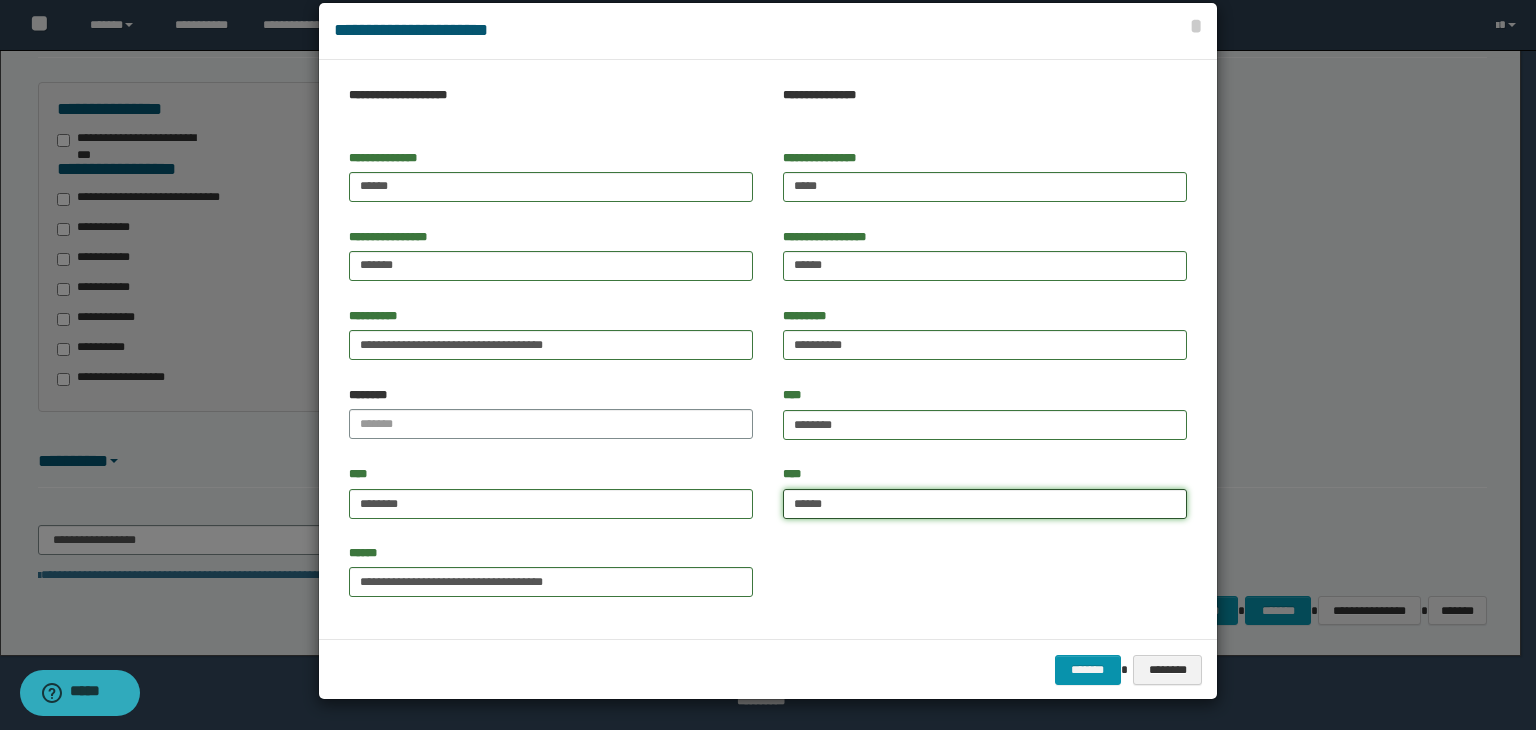 type on "**********" 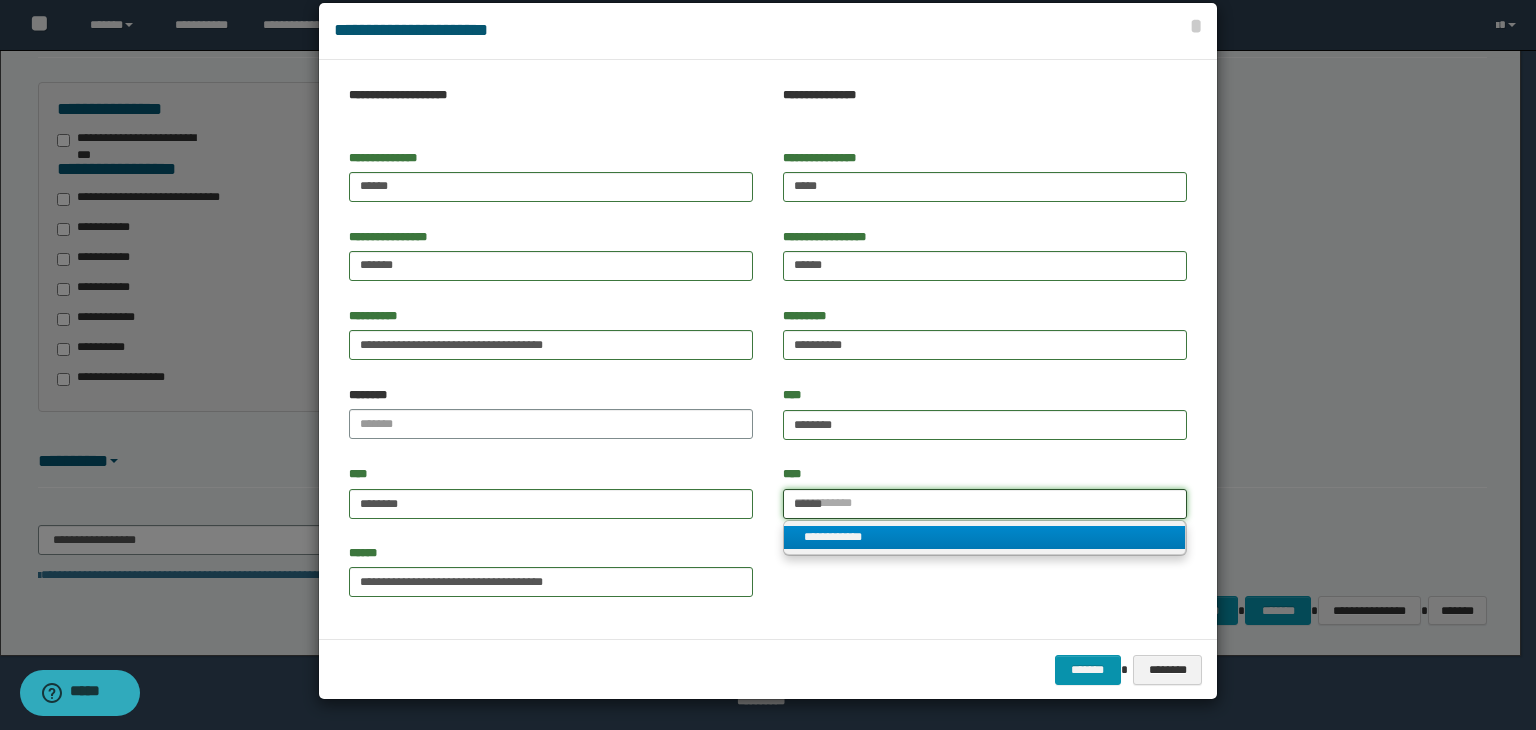 type on "******" 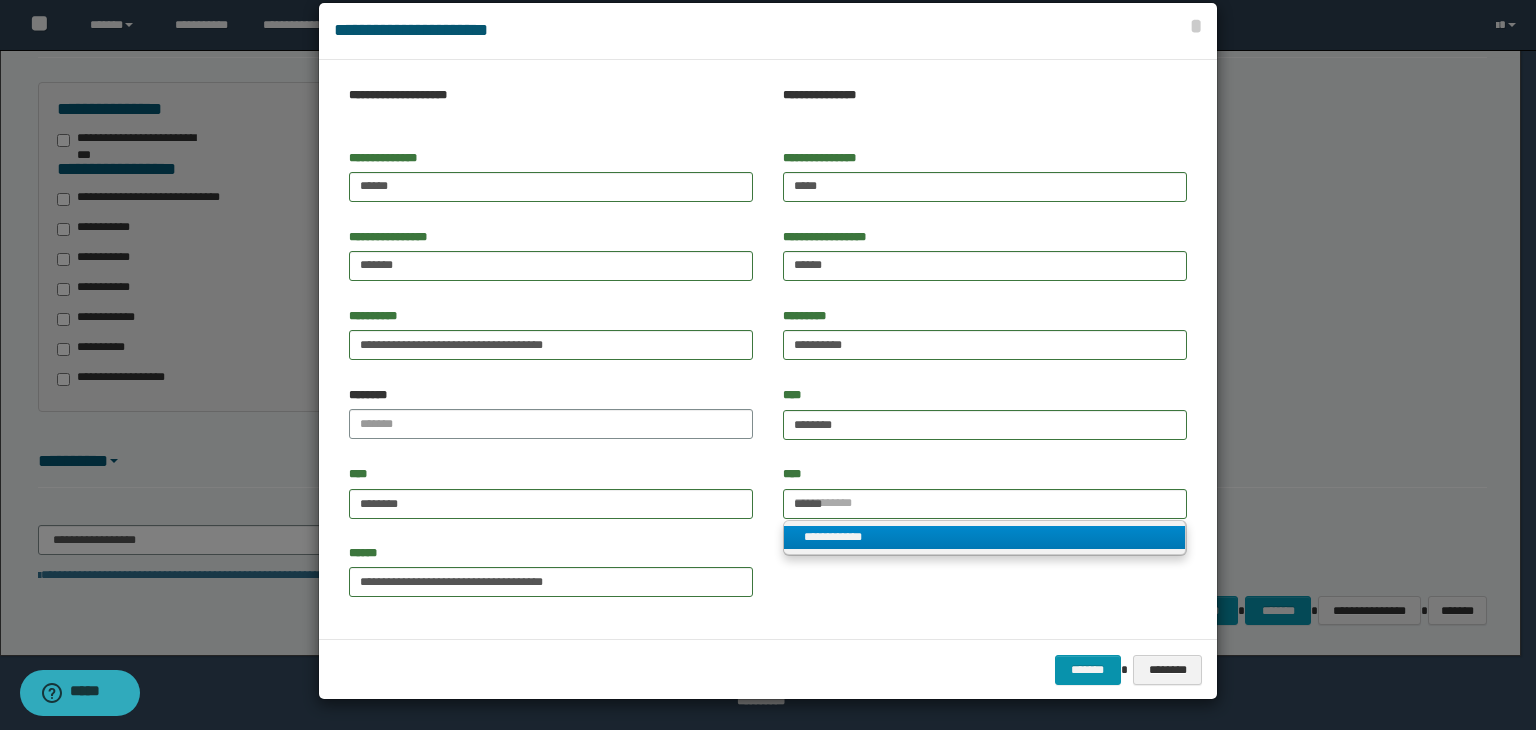 click on "**********" at bounding box center (985, 537) 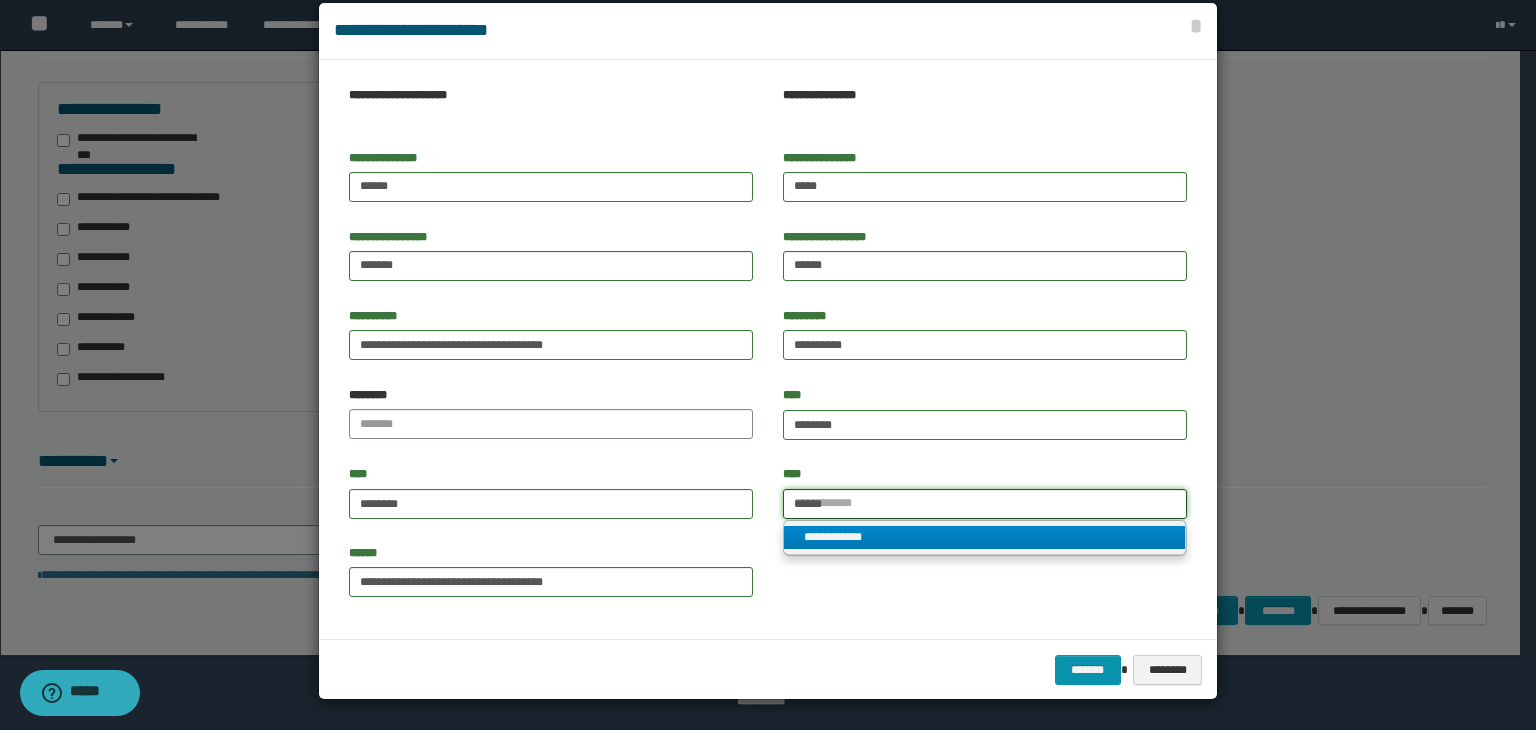 type 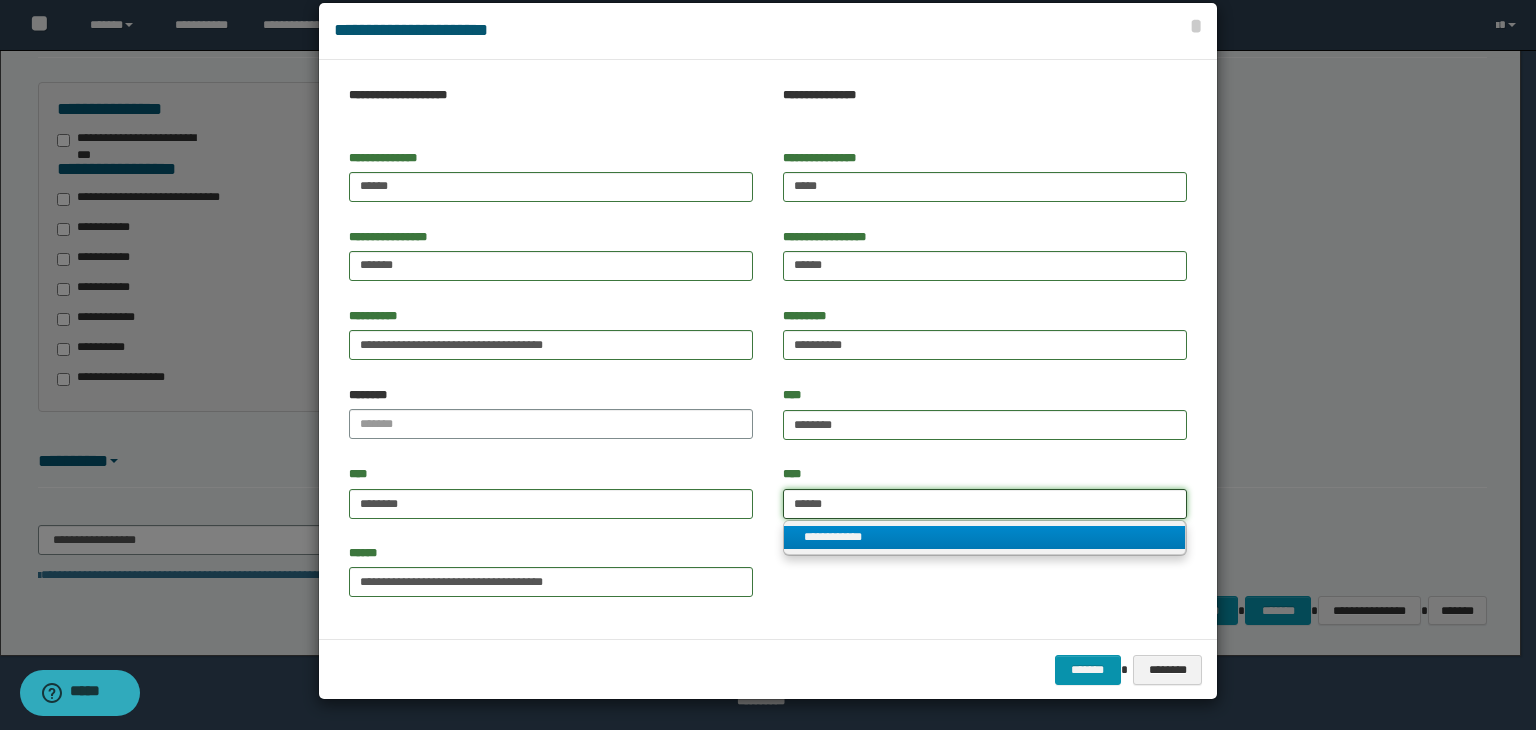 type on "**********" 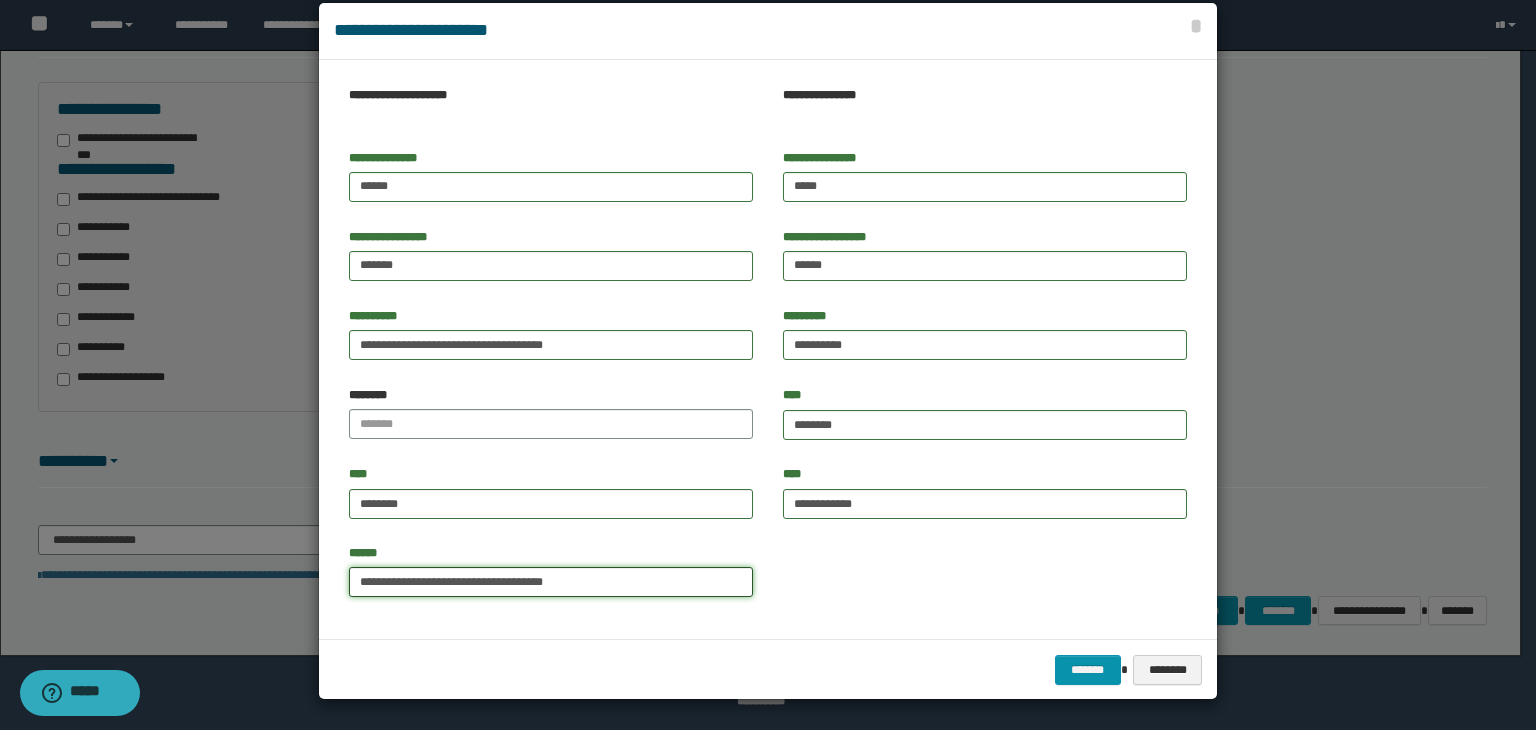 click on "**********" at bounding box center [551, 582] 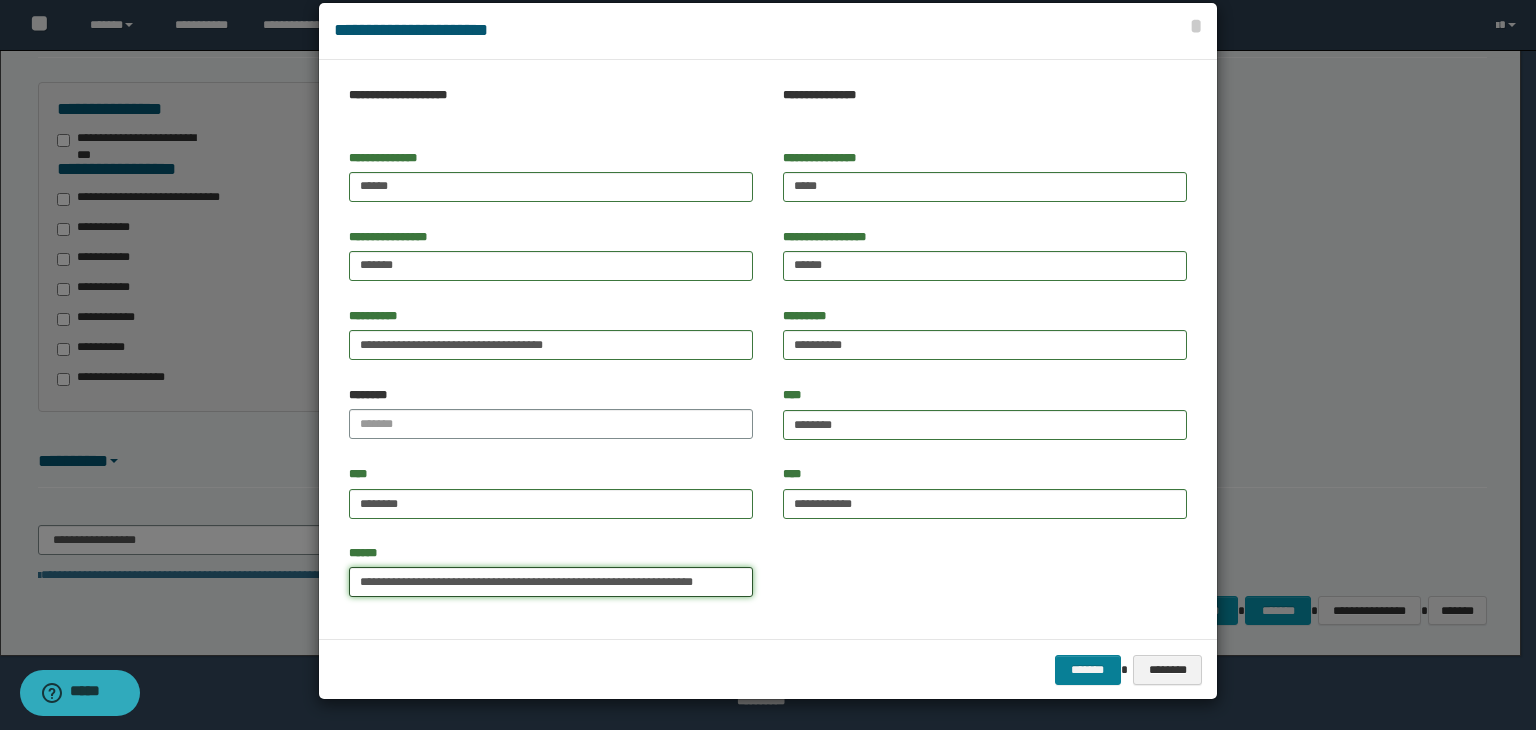 type on "**********" 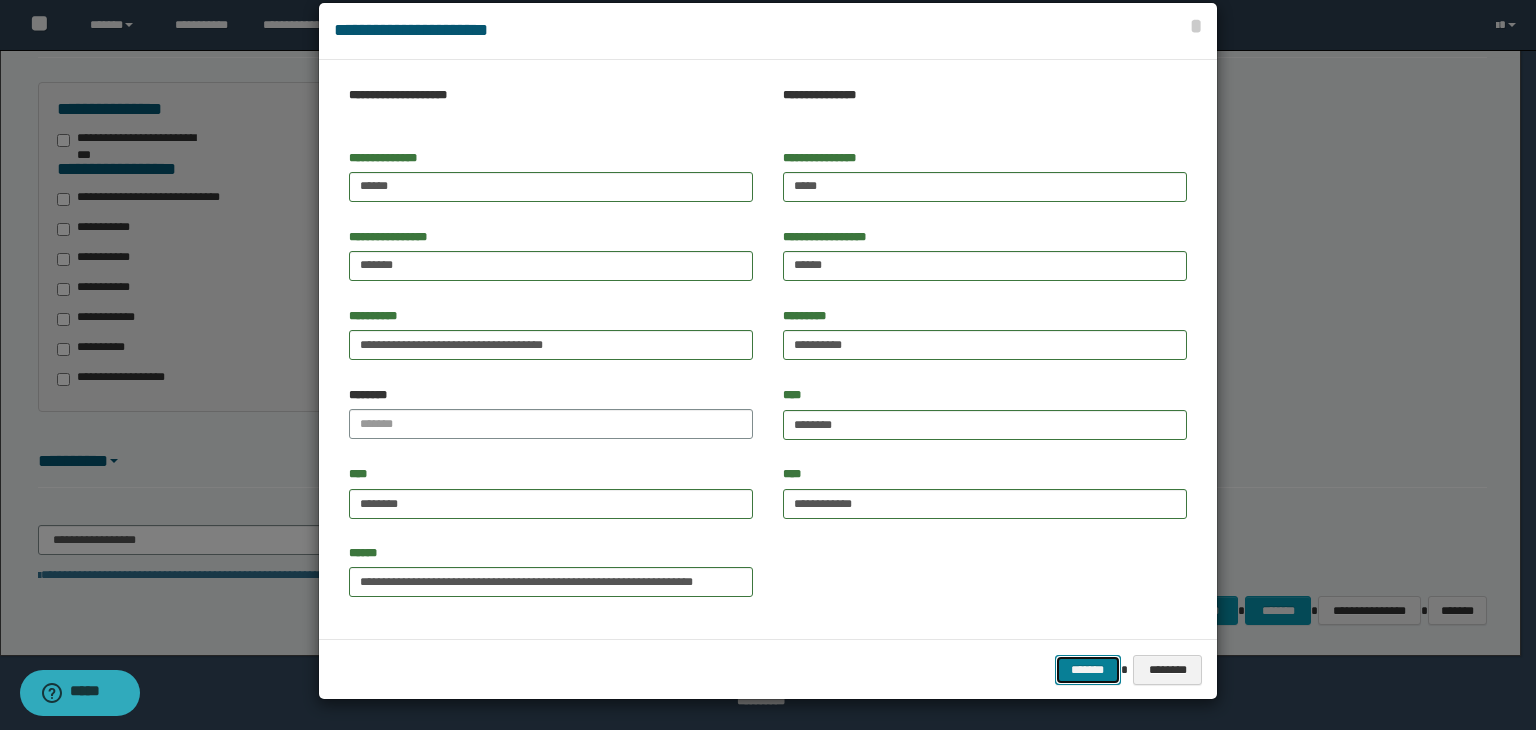 click on "*******" at bounding box center (1088, 670) 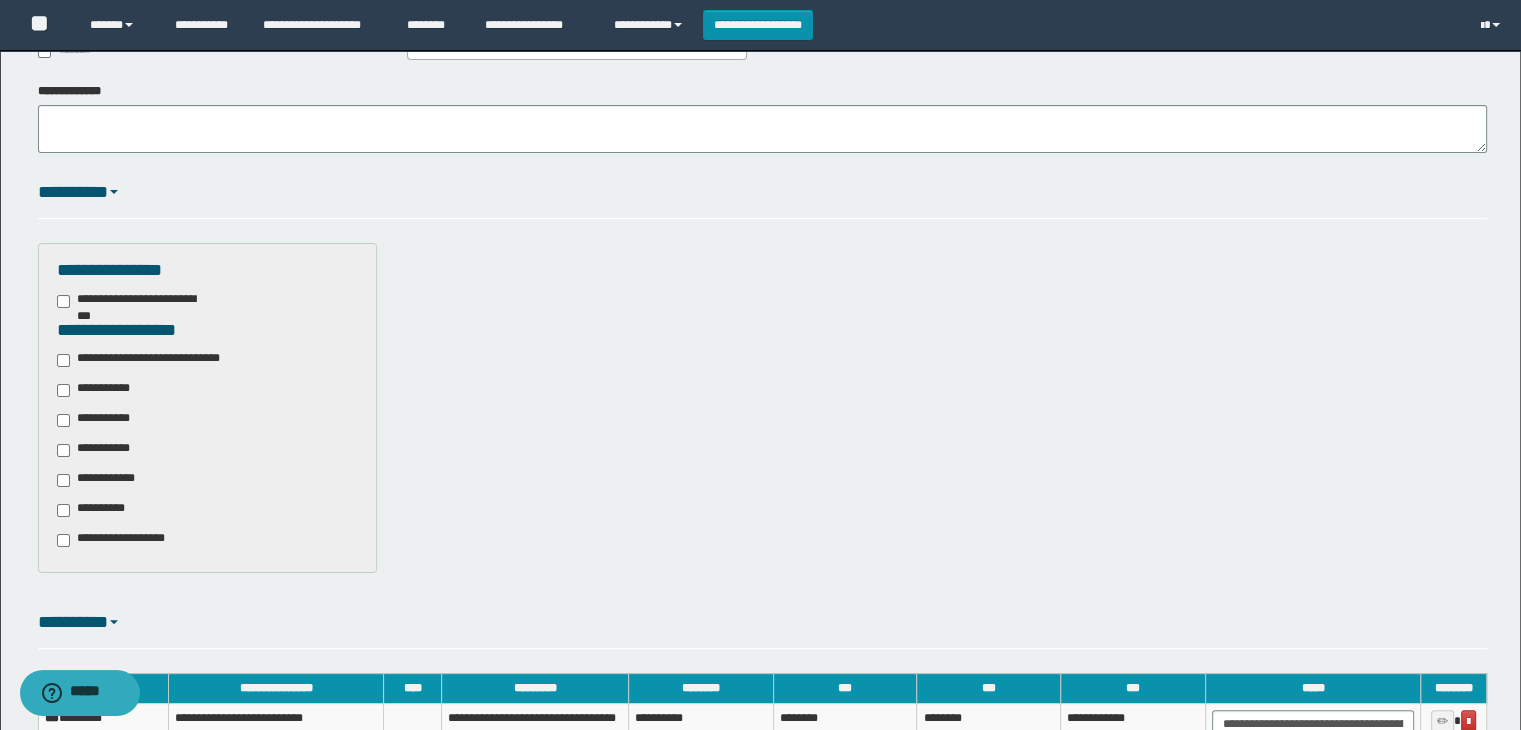 scroll, scrollTop: 598, scrollLeft: 0, axis: vertical 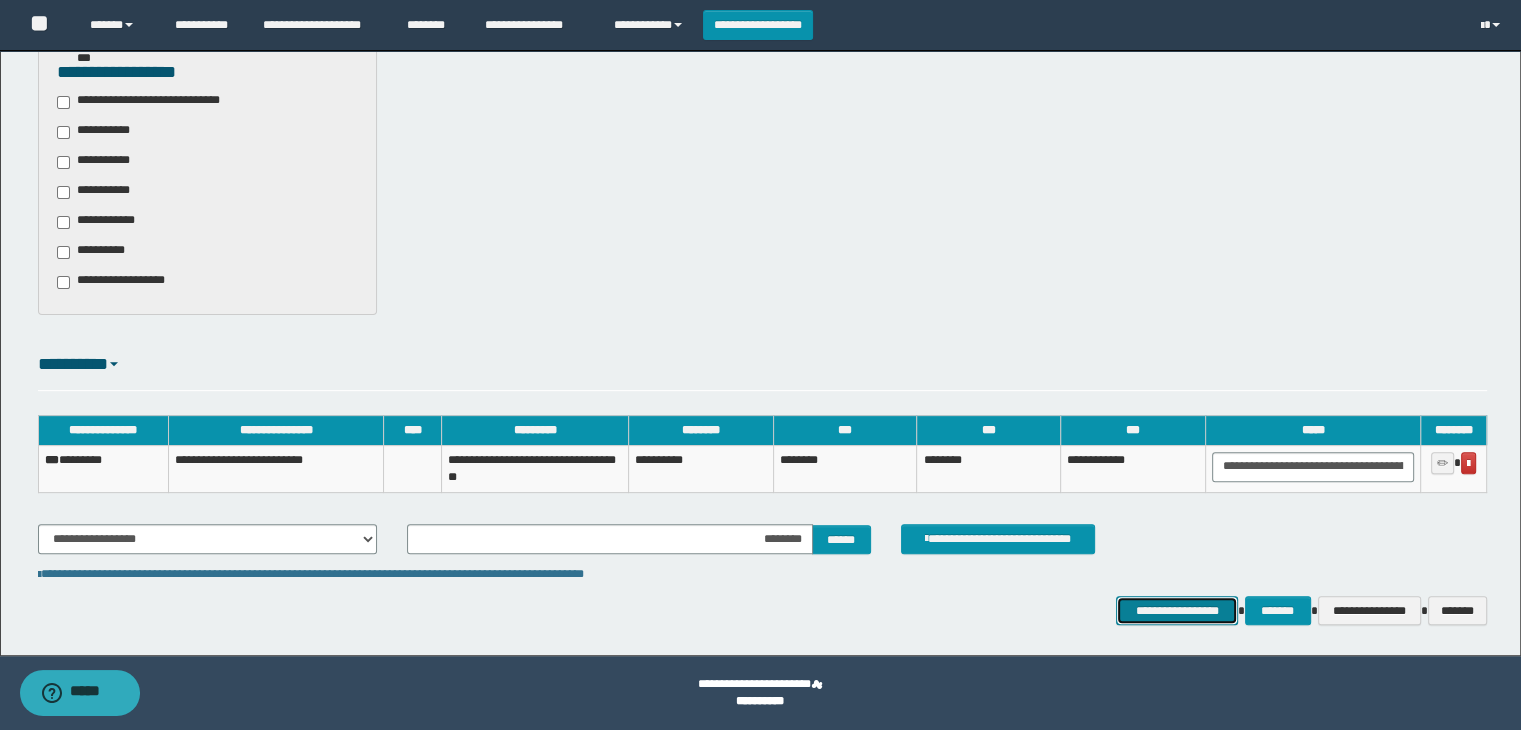 click on "**********" at bounding box center [1177, 611] 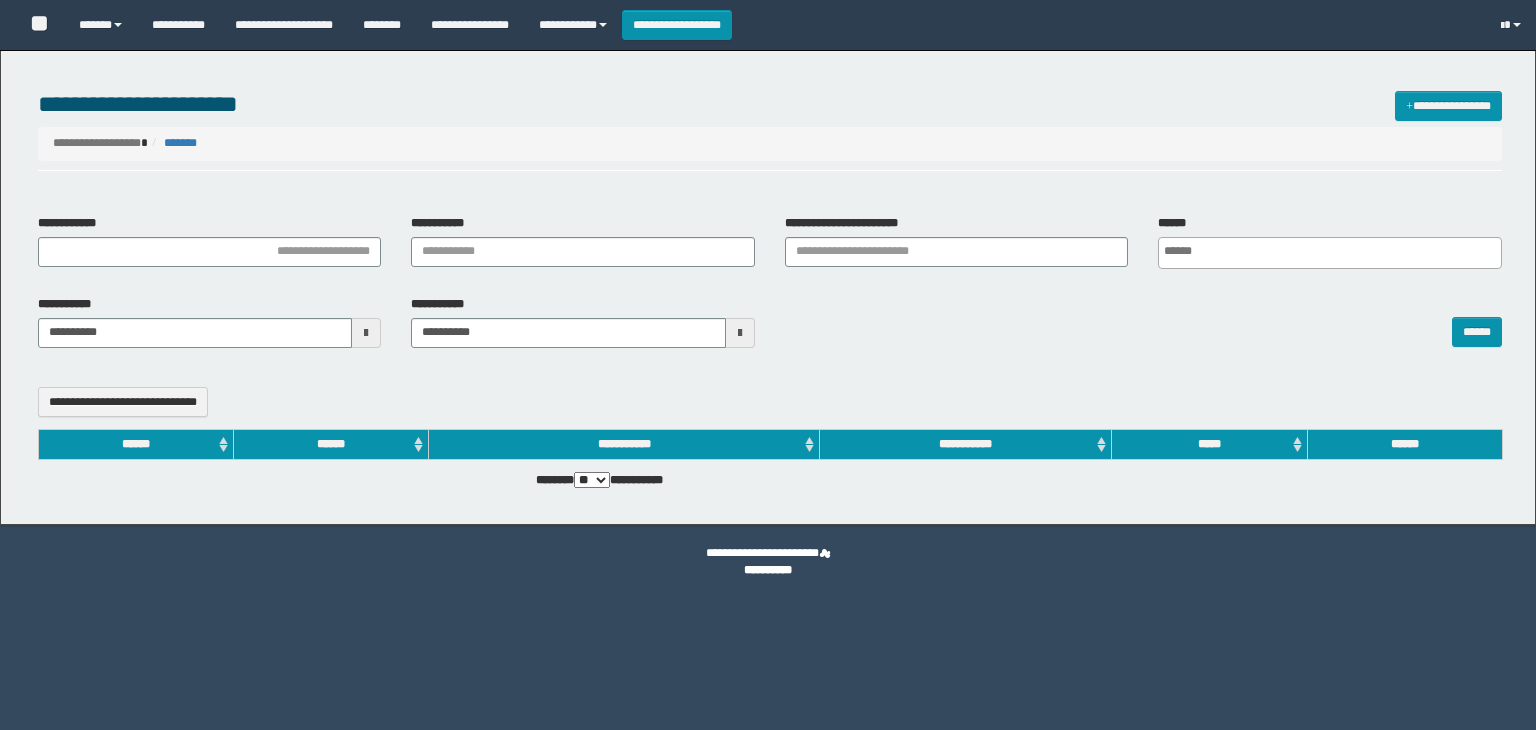 select 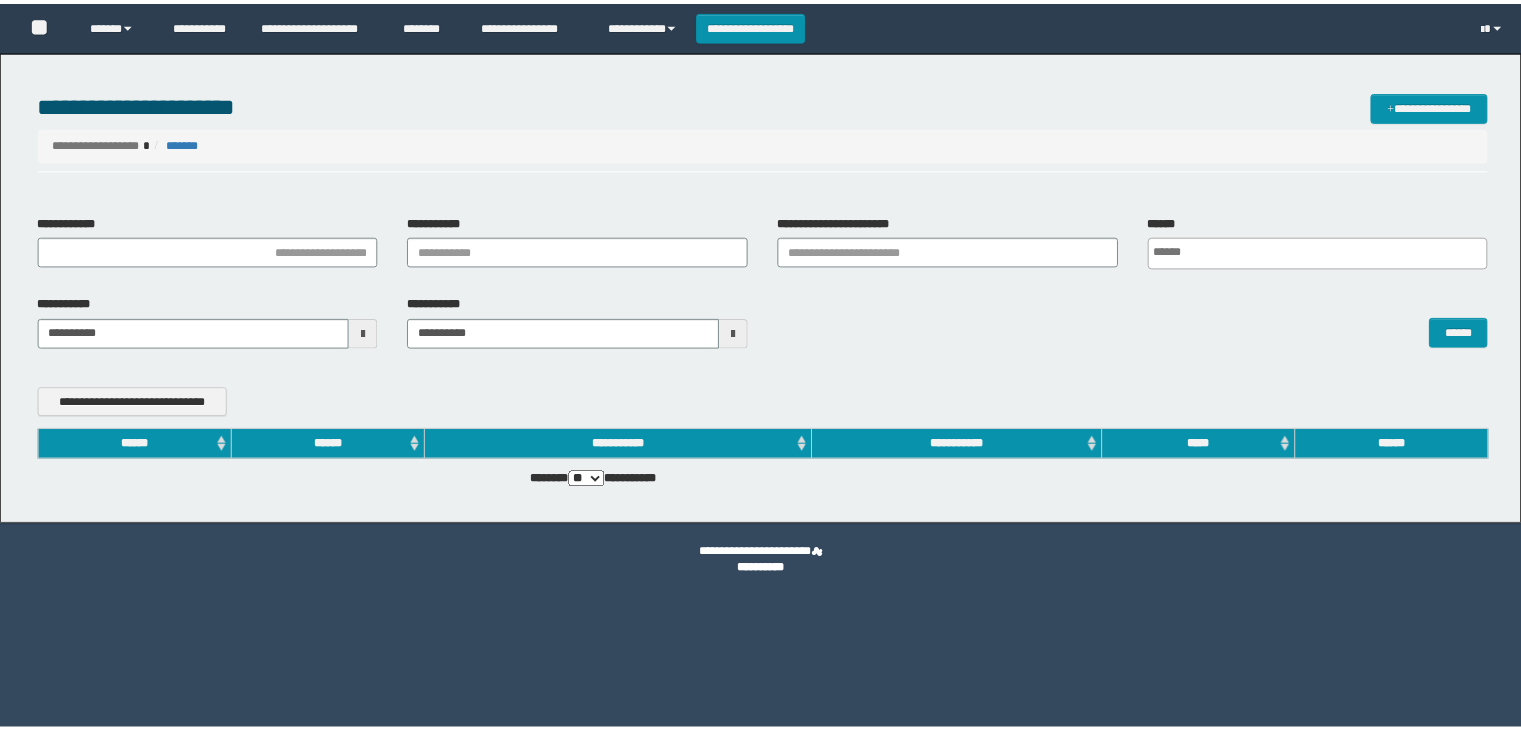 scroll, scrollTop: 0, scrollLeft: 0, axis: both 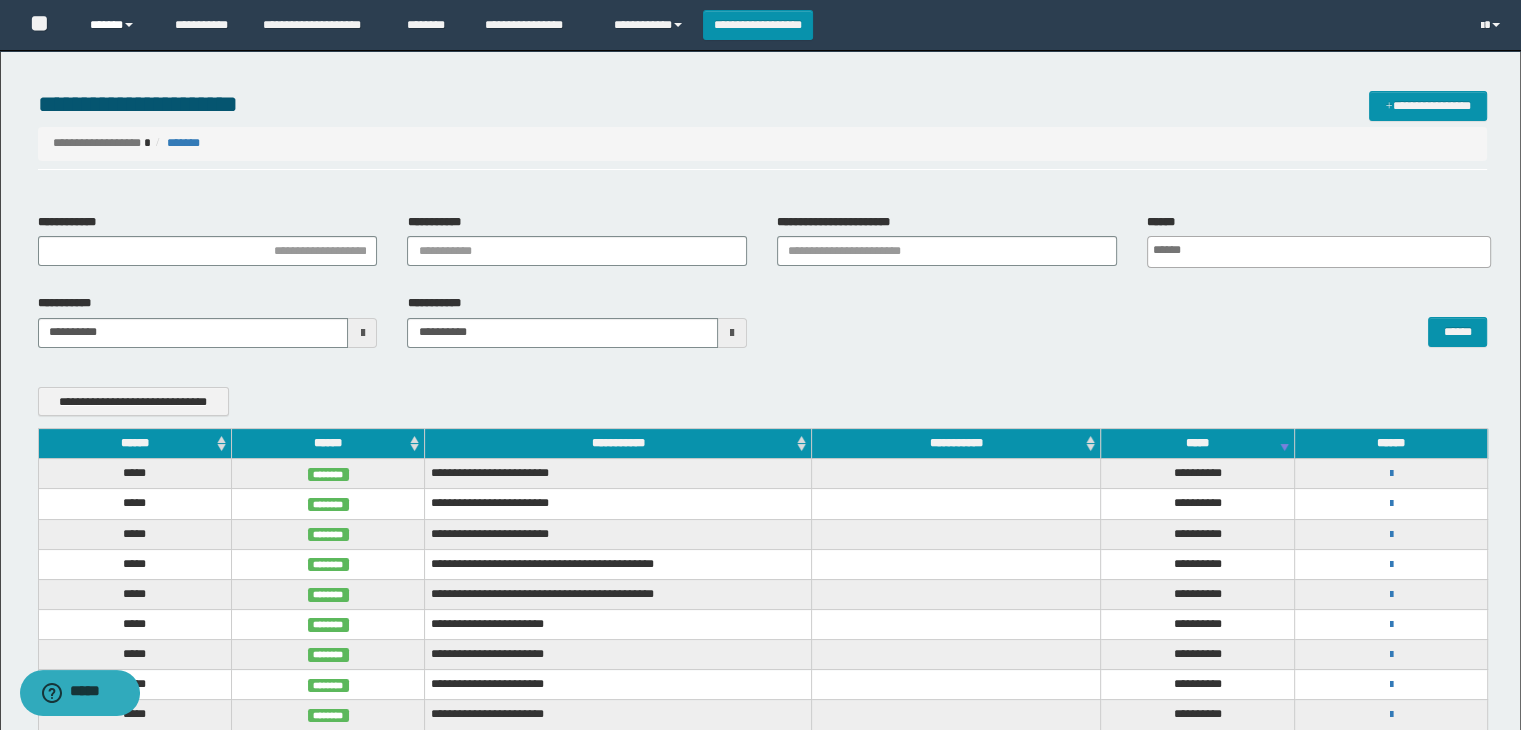 click on "******" at bounding box center (117, 25) 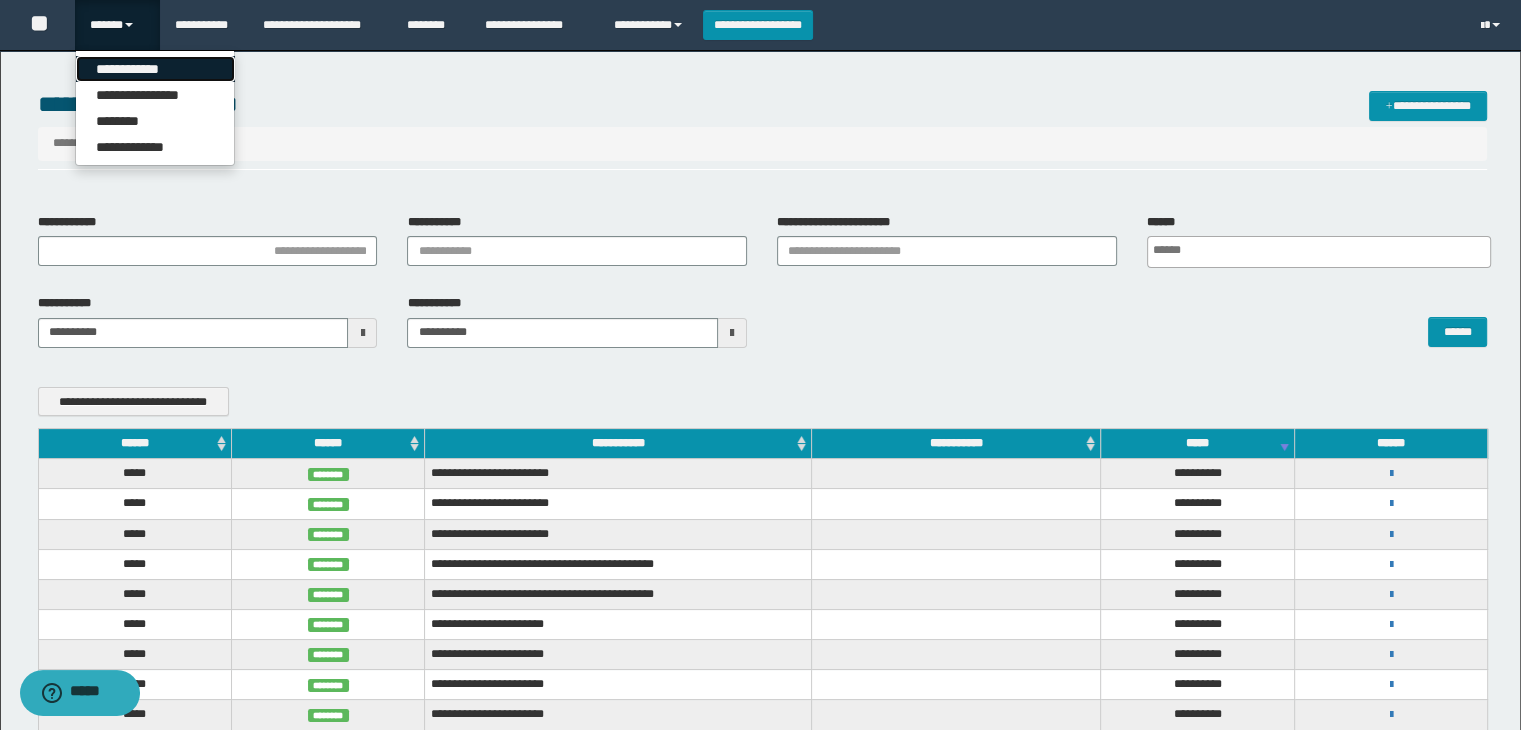 click on "**********" at bounding box center (155, 69) 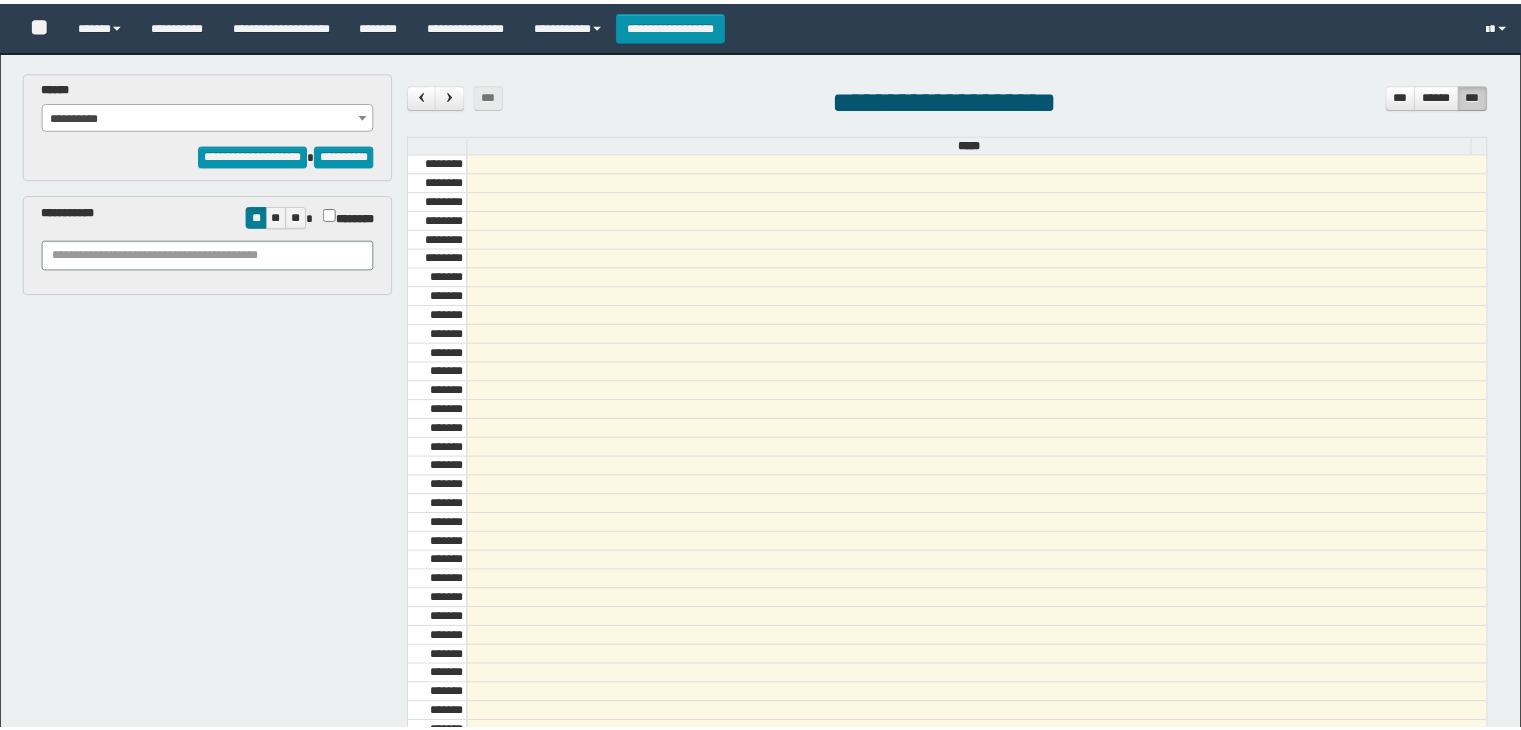 scroll, scrollTop: 0, scrollLeft: 0, axis: both 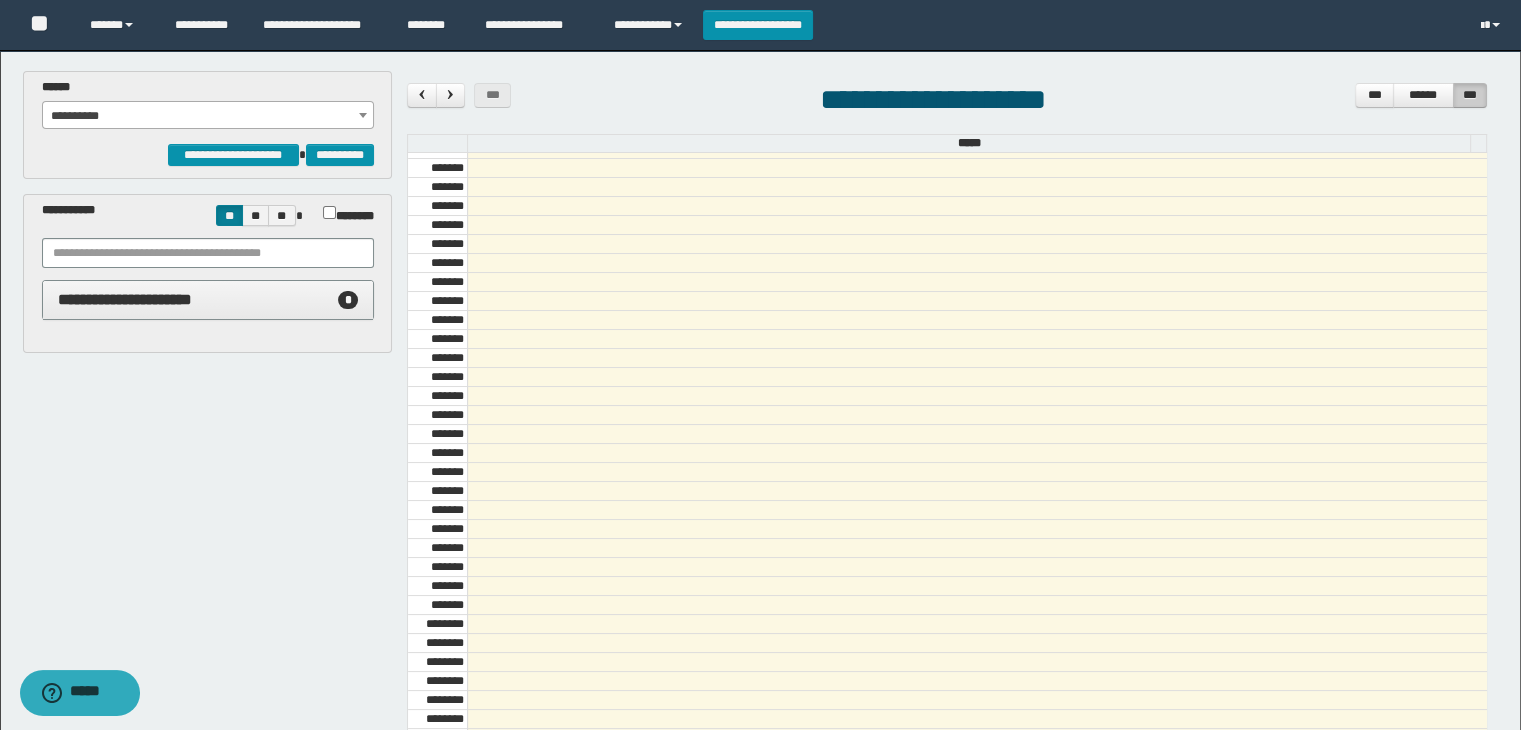 click on "**********" at bounding box center [208, 116] 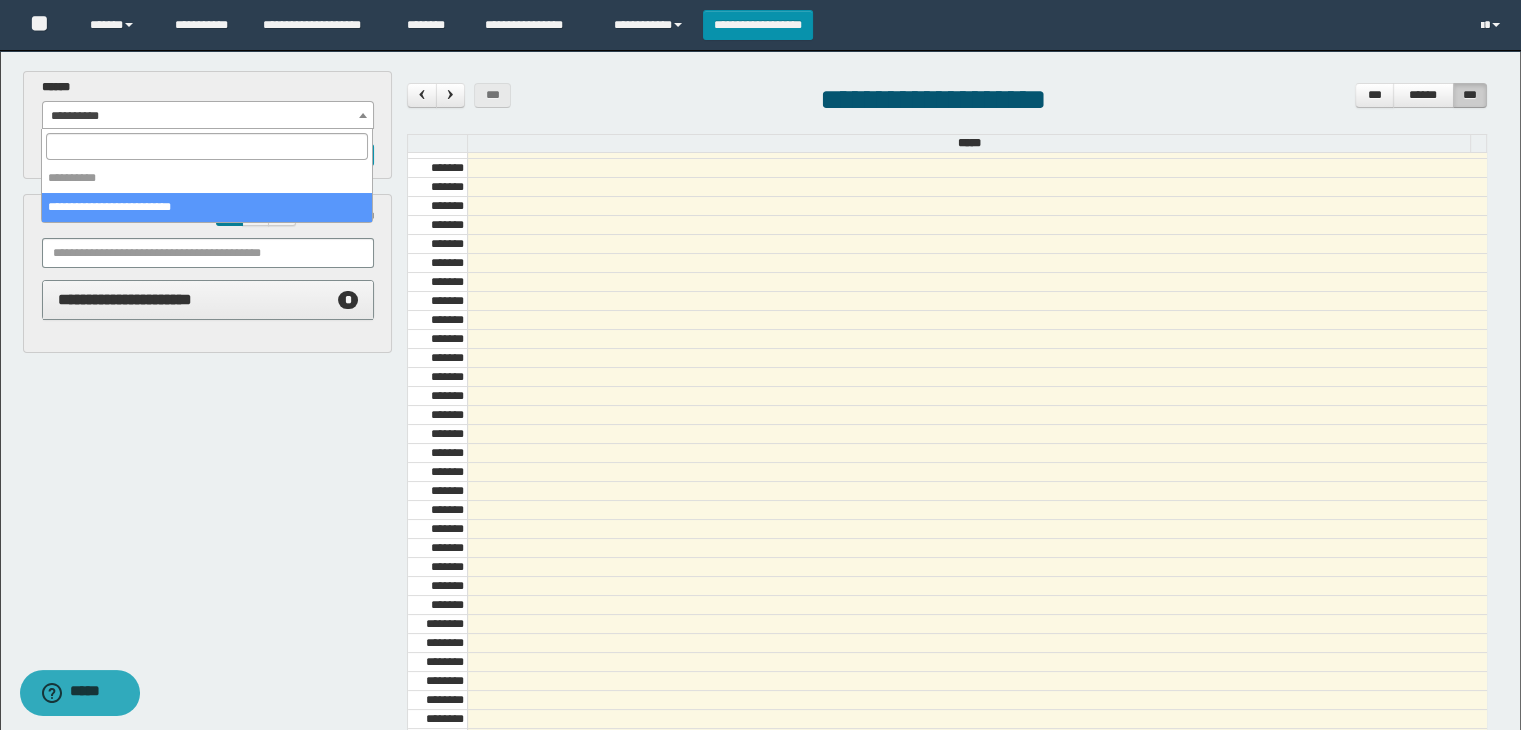 select on "*****" 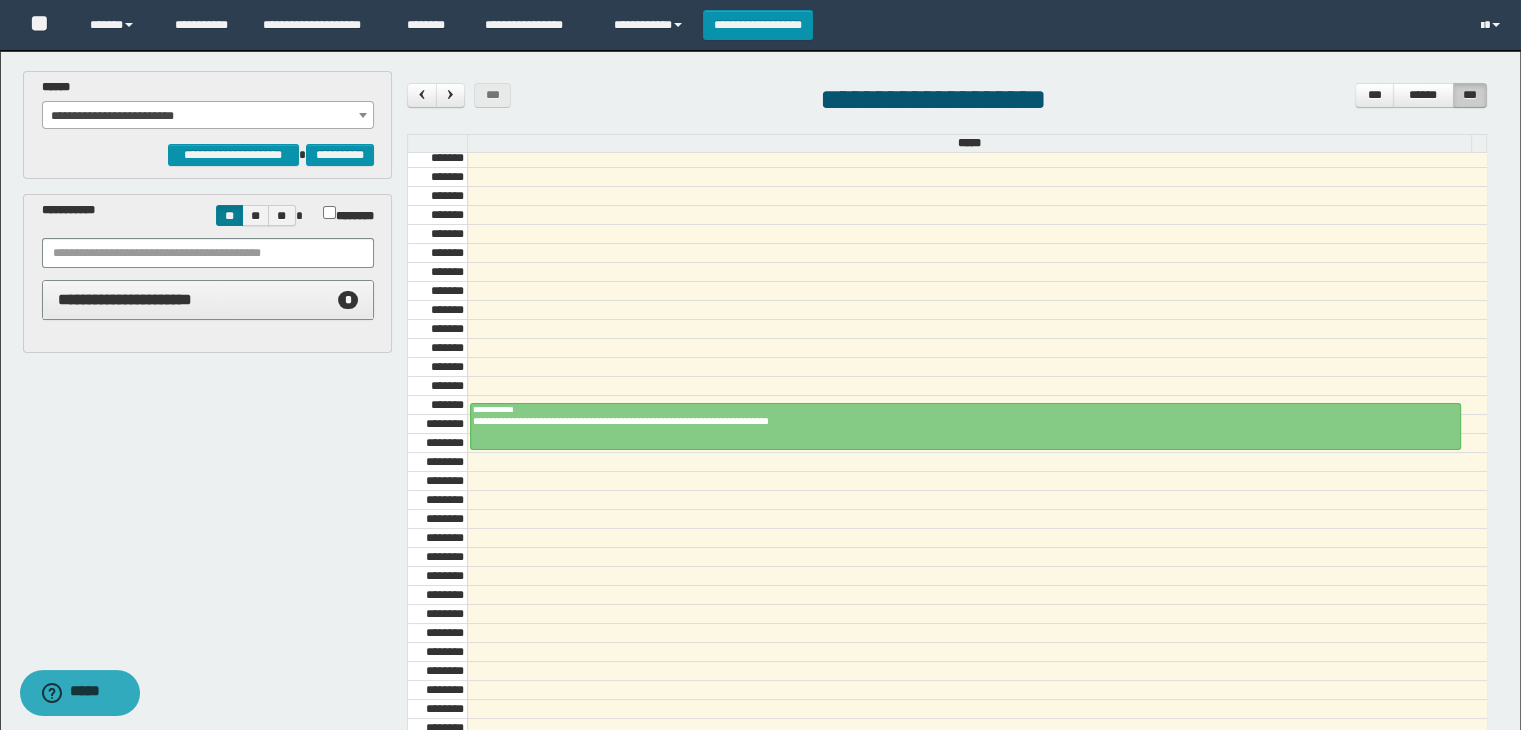 scroll, scrollTop: 978, scrollLeft: 0, axis: vertical 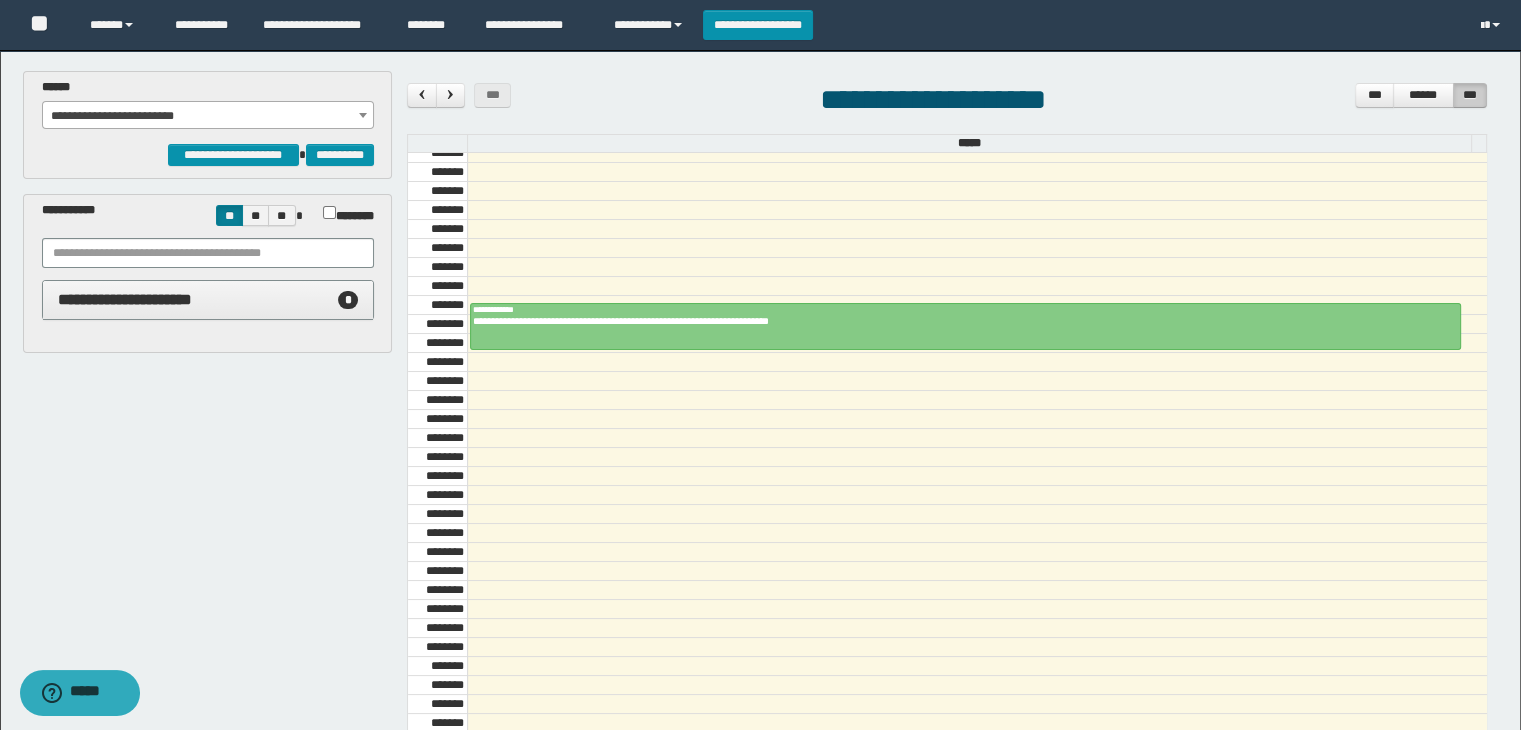 click on "**********" at bounding box center (208, 300) 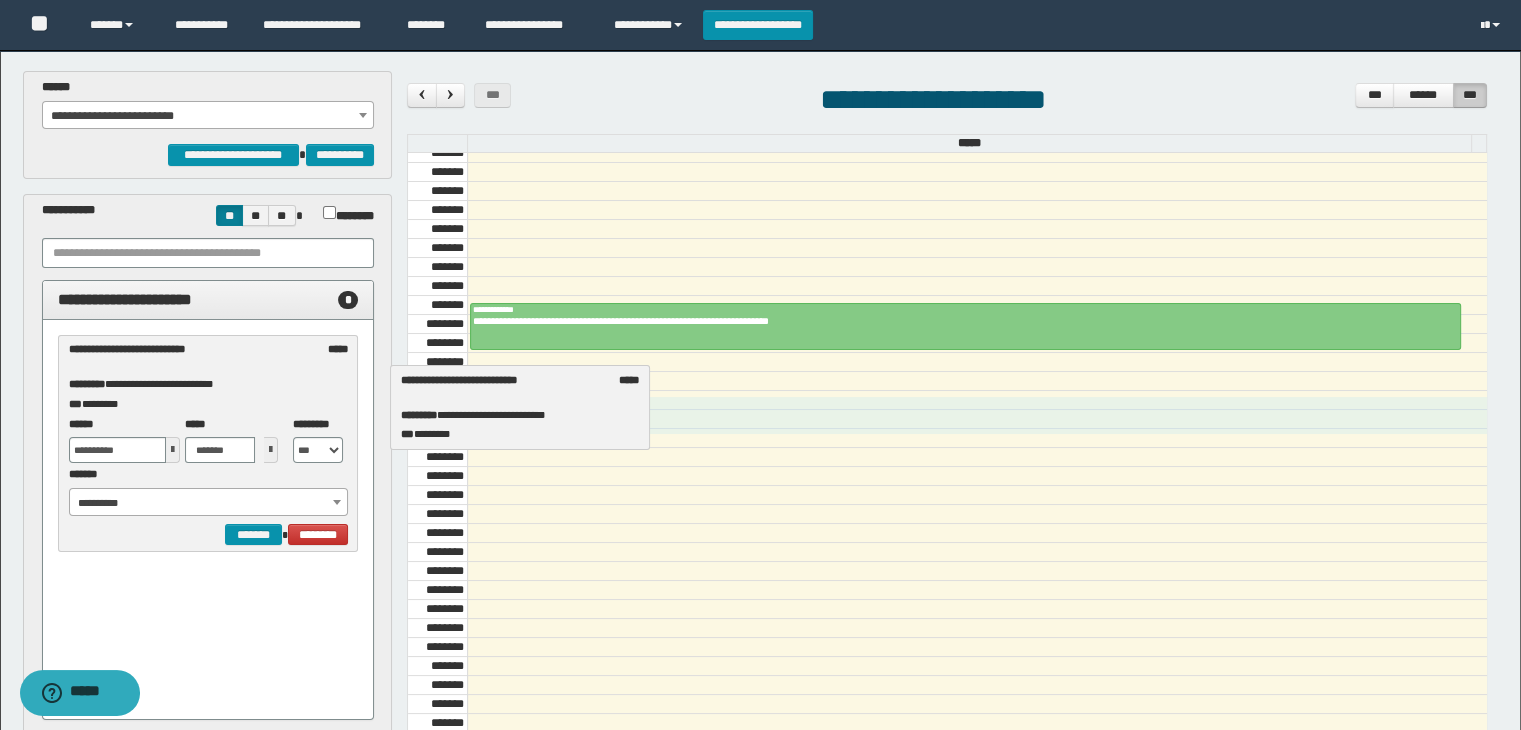 drag, startPoint x: 232, startPoint y: 365, endPoint x: 565, endPoint y: 396, distance: 334.43982 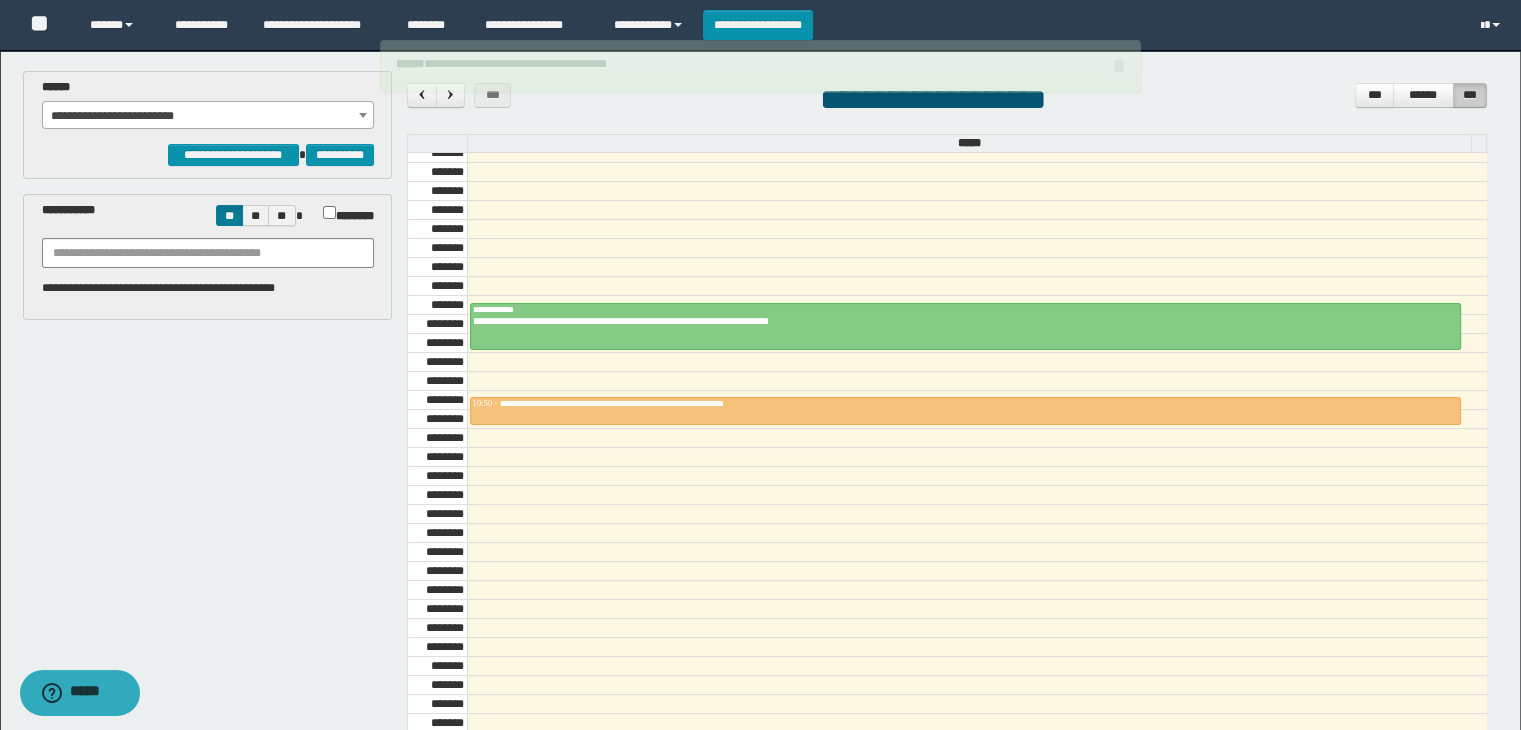 drag, startPoint x: 600, startPoint y: 417, endPoint x: 600, endPoint y: 430, distance: 13 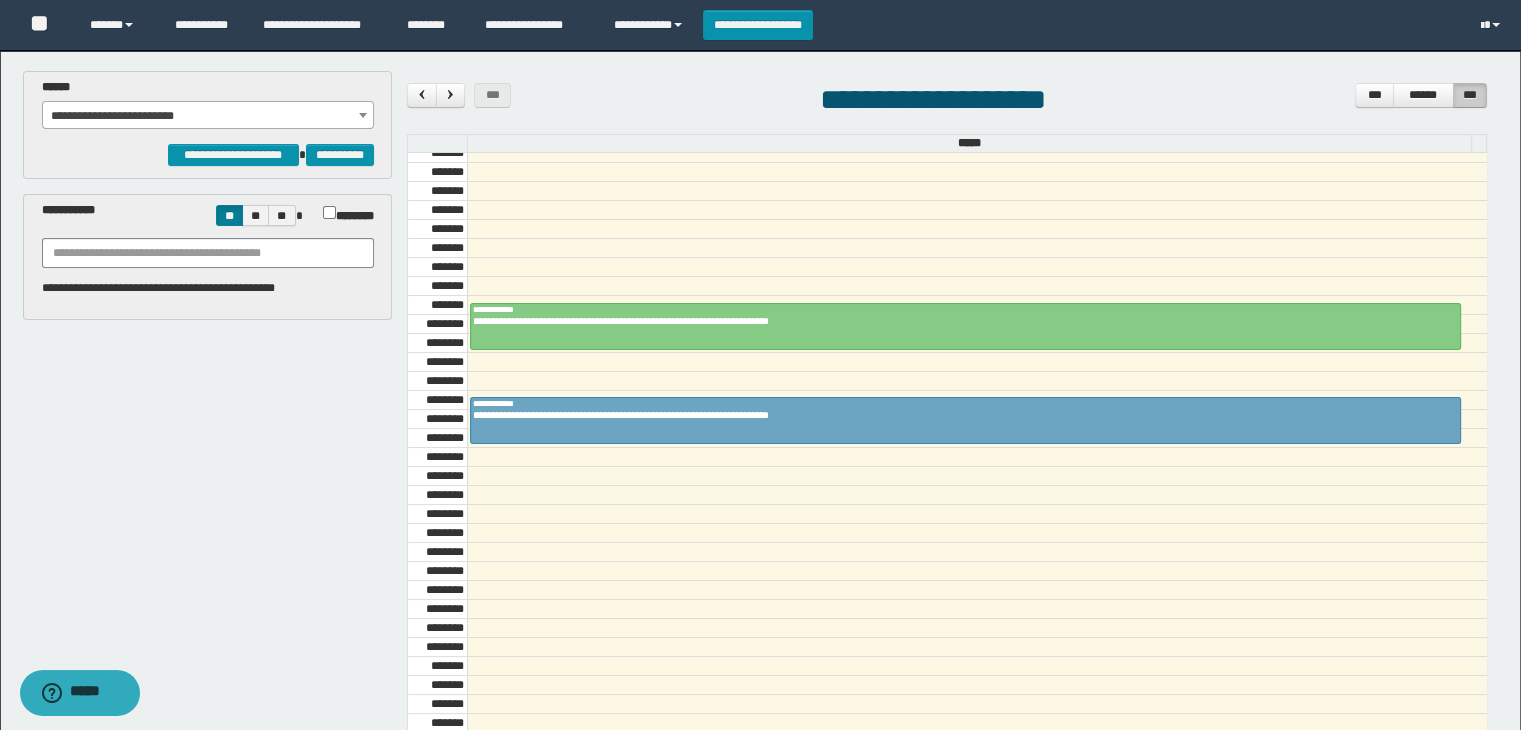 drag, startPoint x: 603, startPoint y: 420, endPoint x: 601, endPoint y: 449, distance: 29.068884 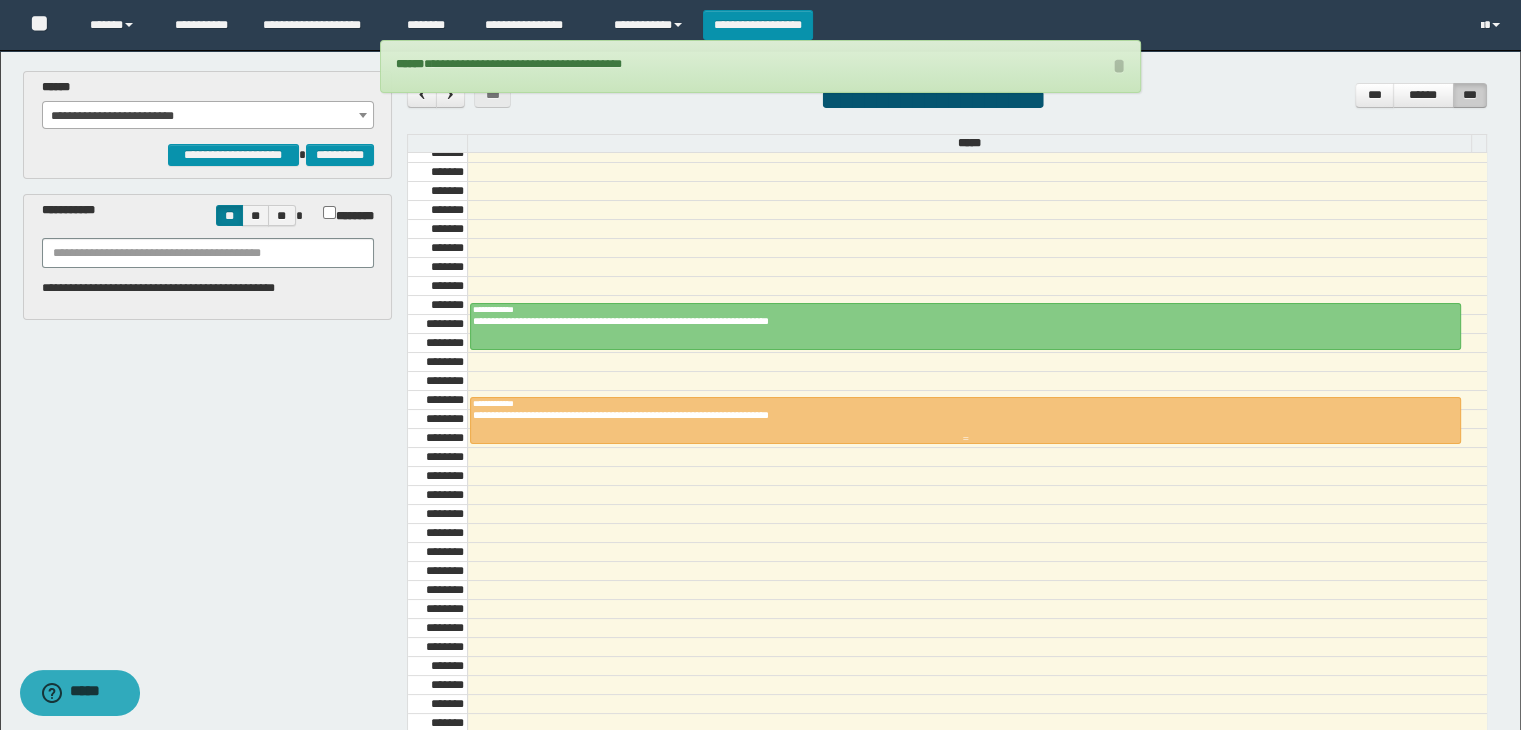click on "**********" at bounding box center (958, 415) 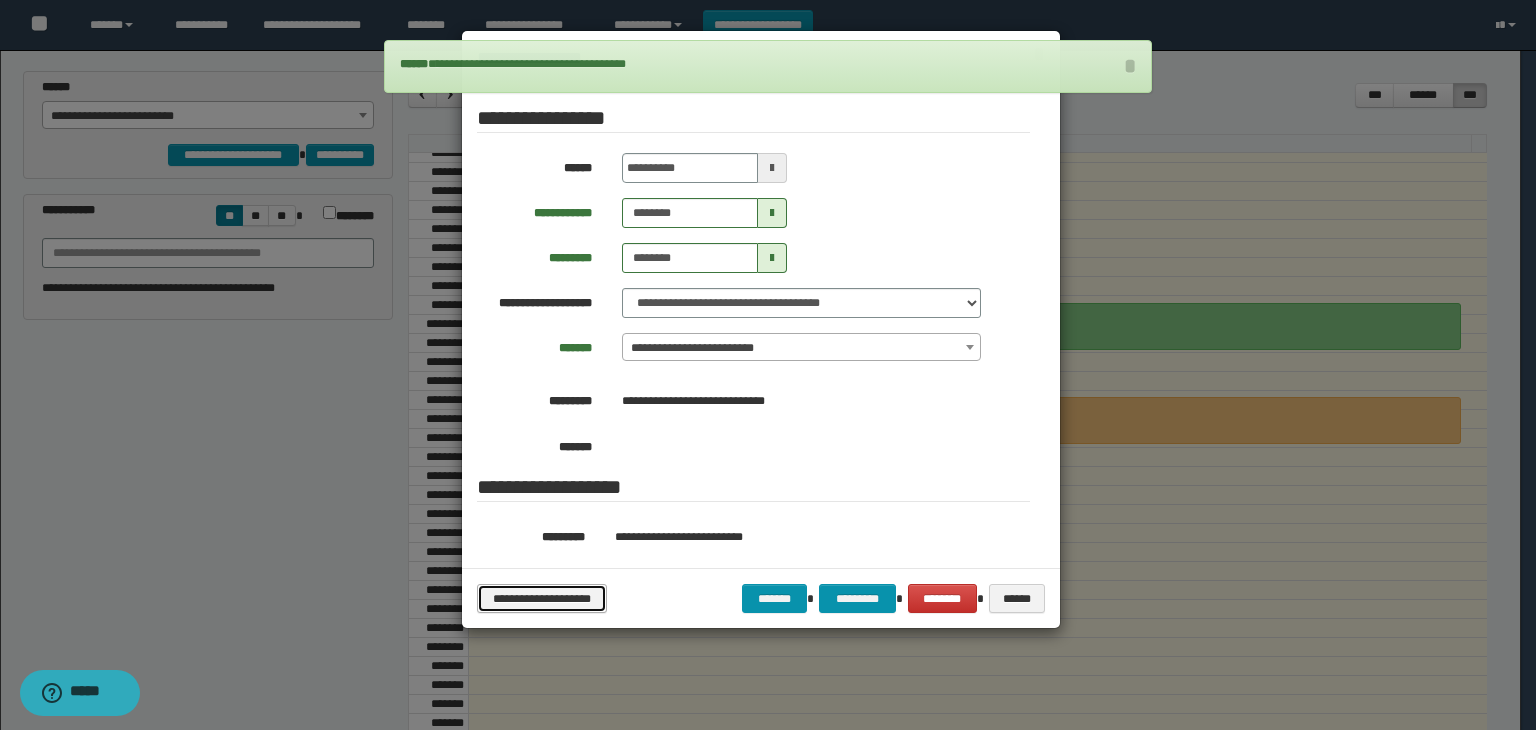 click on "**********" at bounding box center [542, 599] 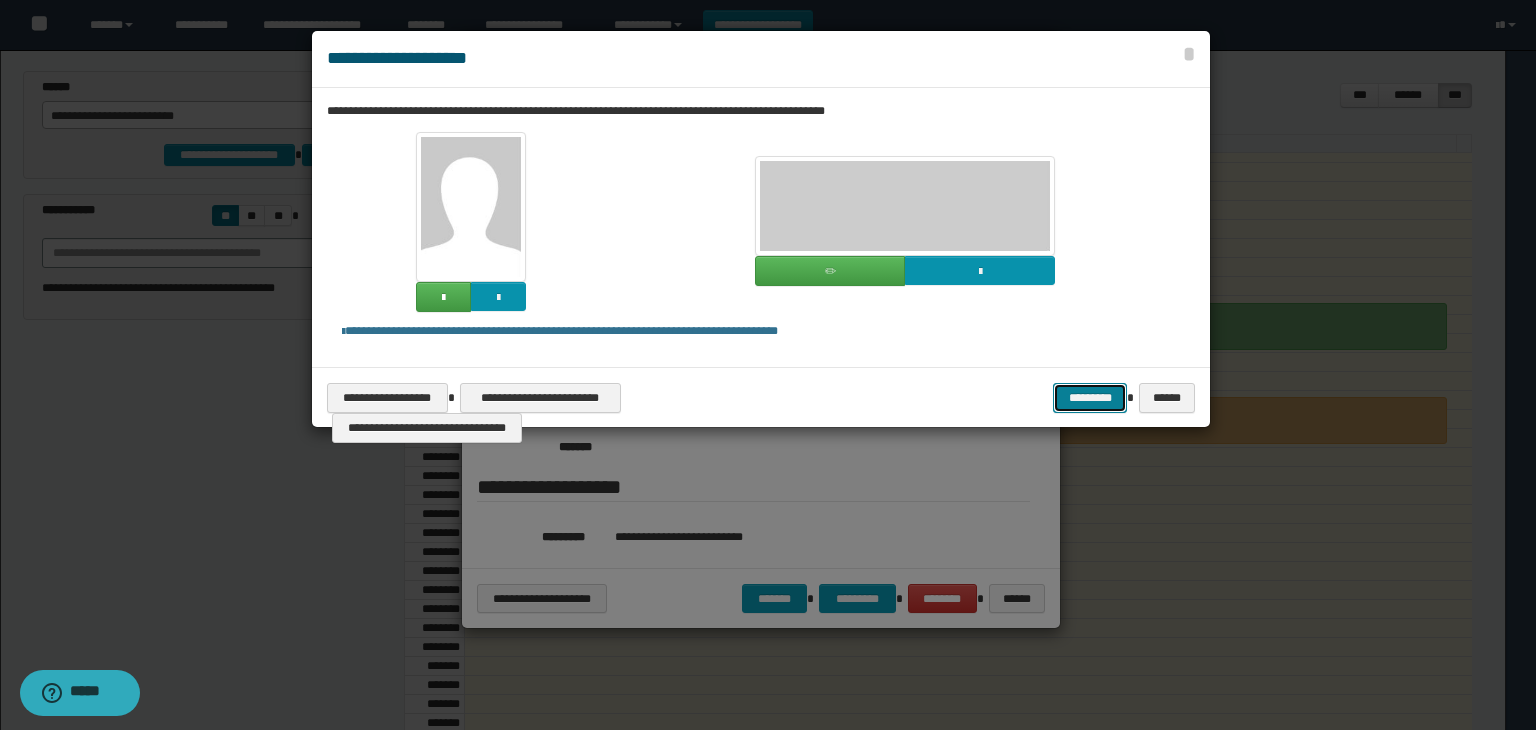 drag, startPoint x: 1075, startPoint y: 405, endPoint x: 1079, endPoint y: 394, distance: 11.7046995 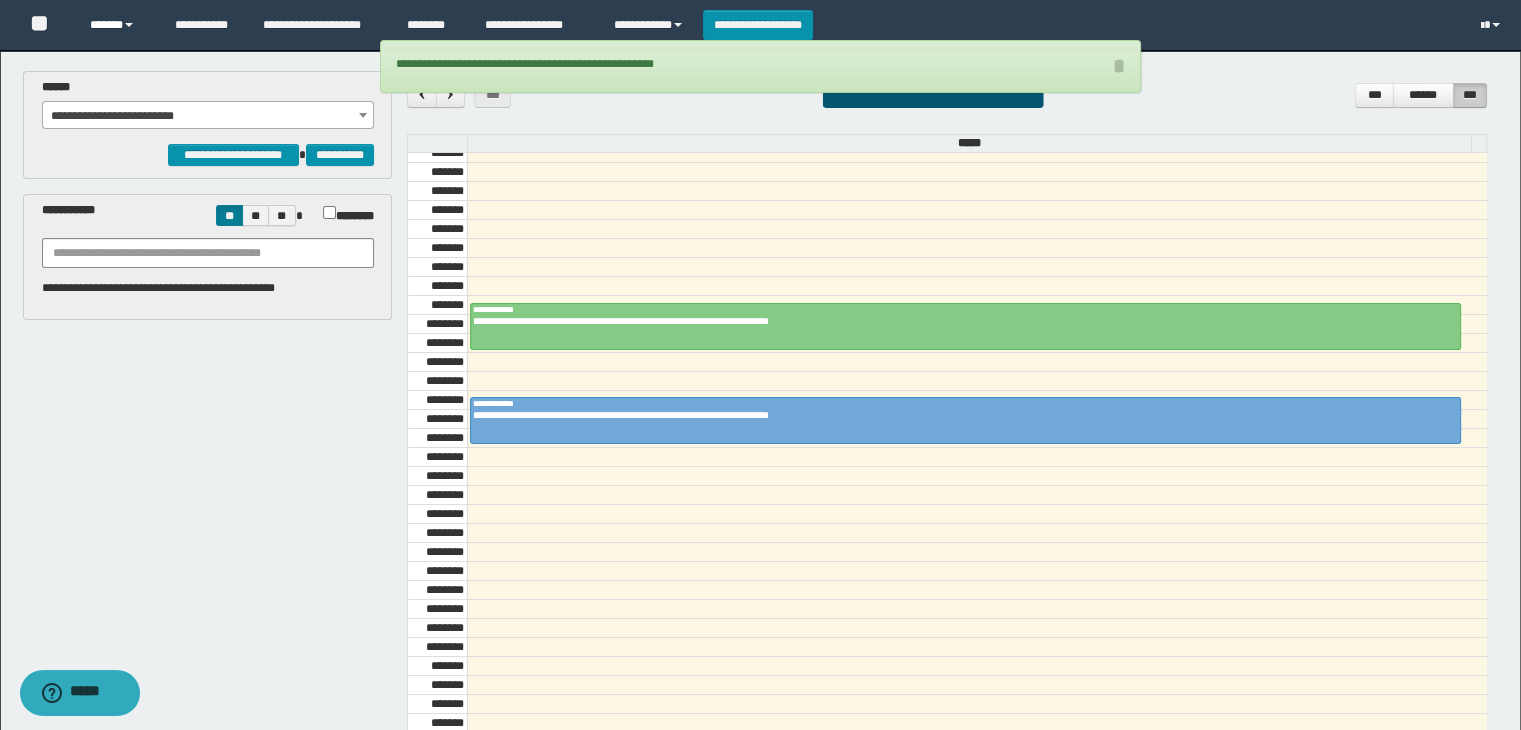 click on "******" at bounding box center [117, 25] 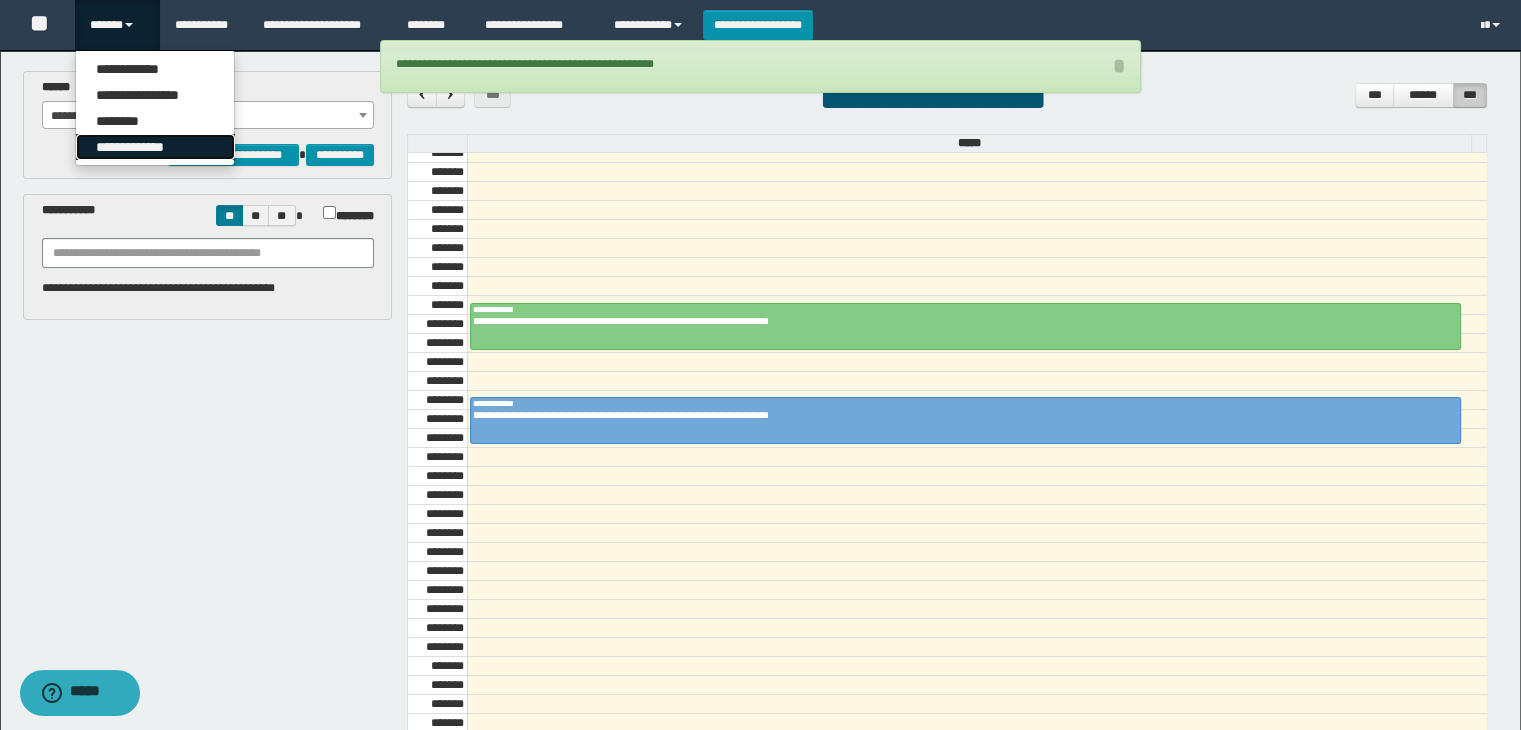 click on "**********" at bounding box center (155, 147) 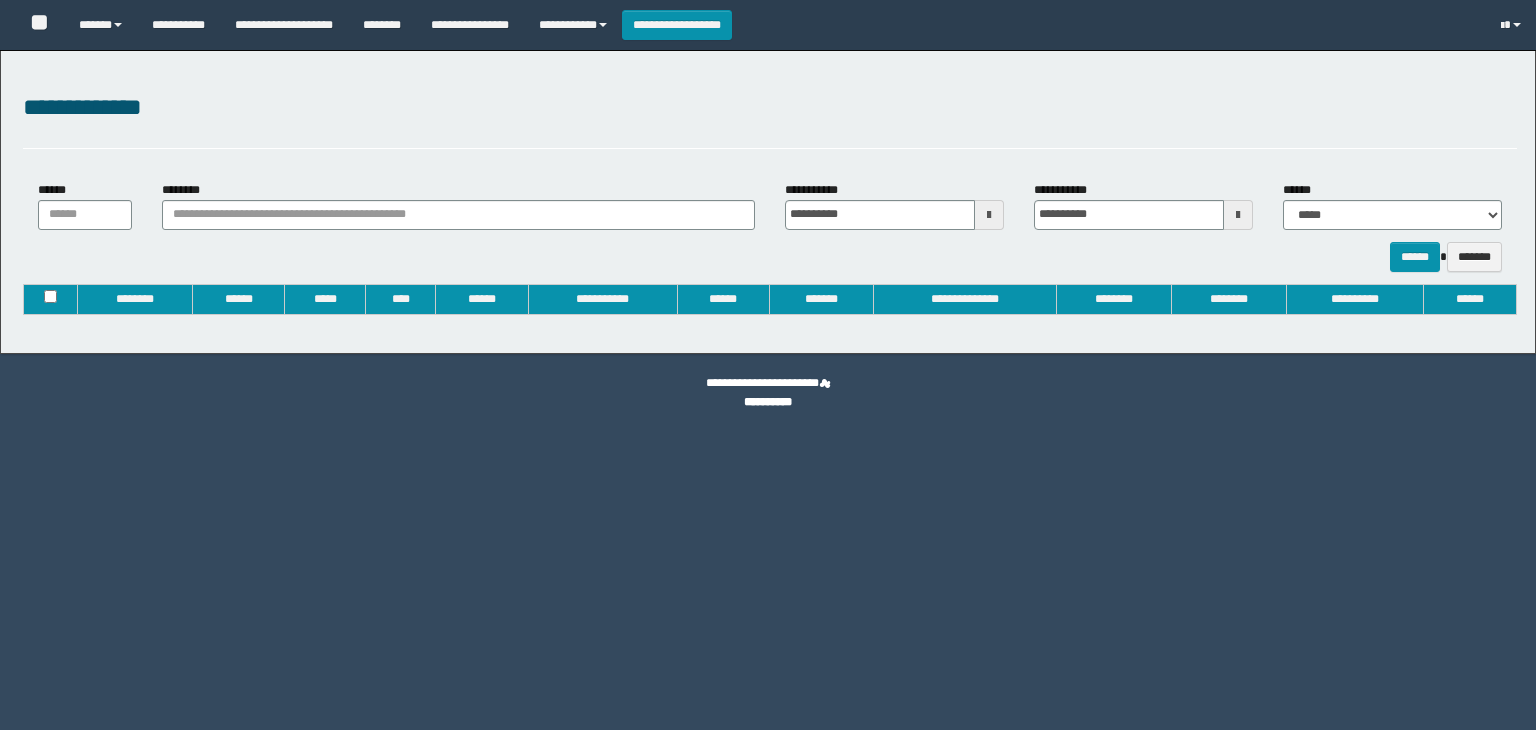 type on "**********" 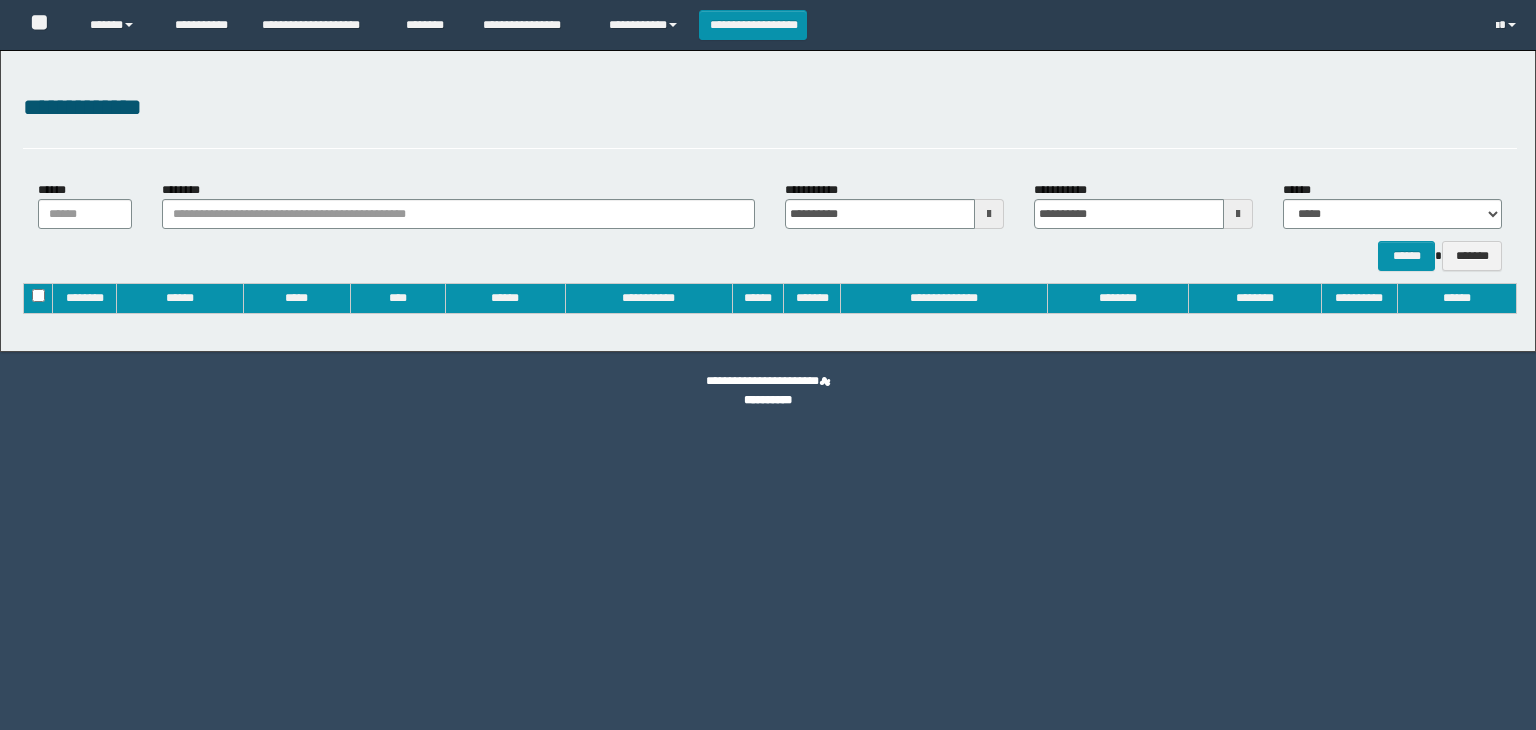 scroll, scrollTop: 0, scrollLeft: 0, axis: both 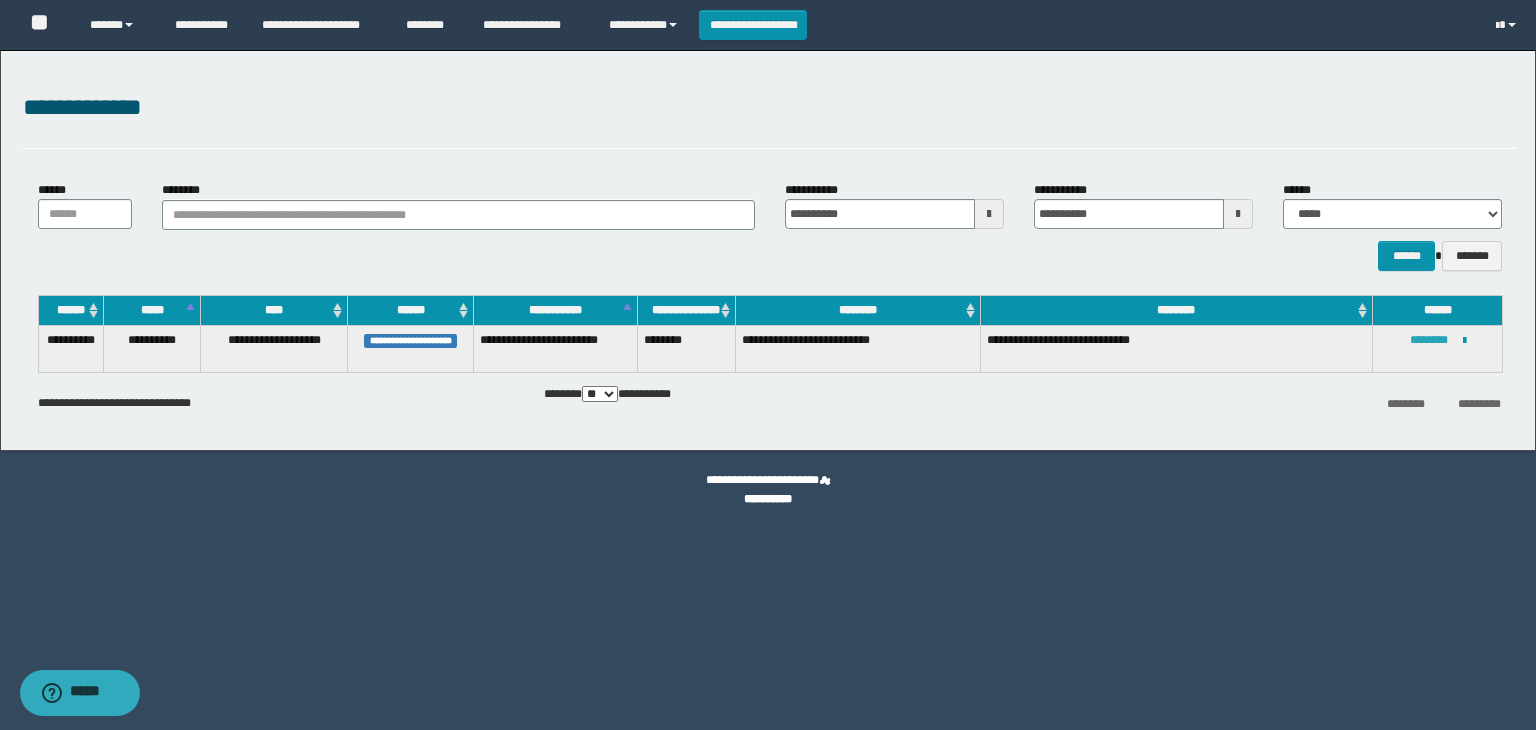 click on "********" at bounding box center (1429, 340) 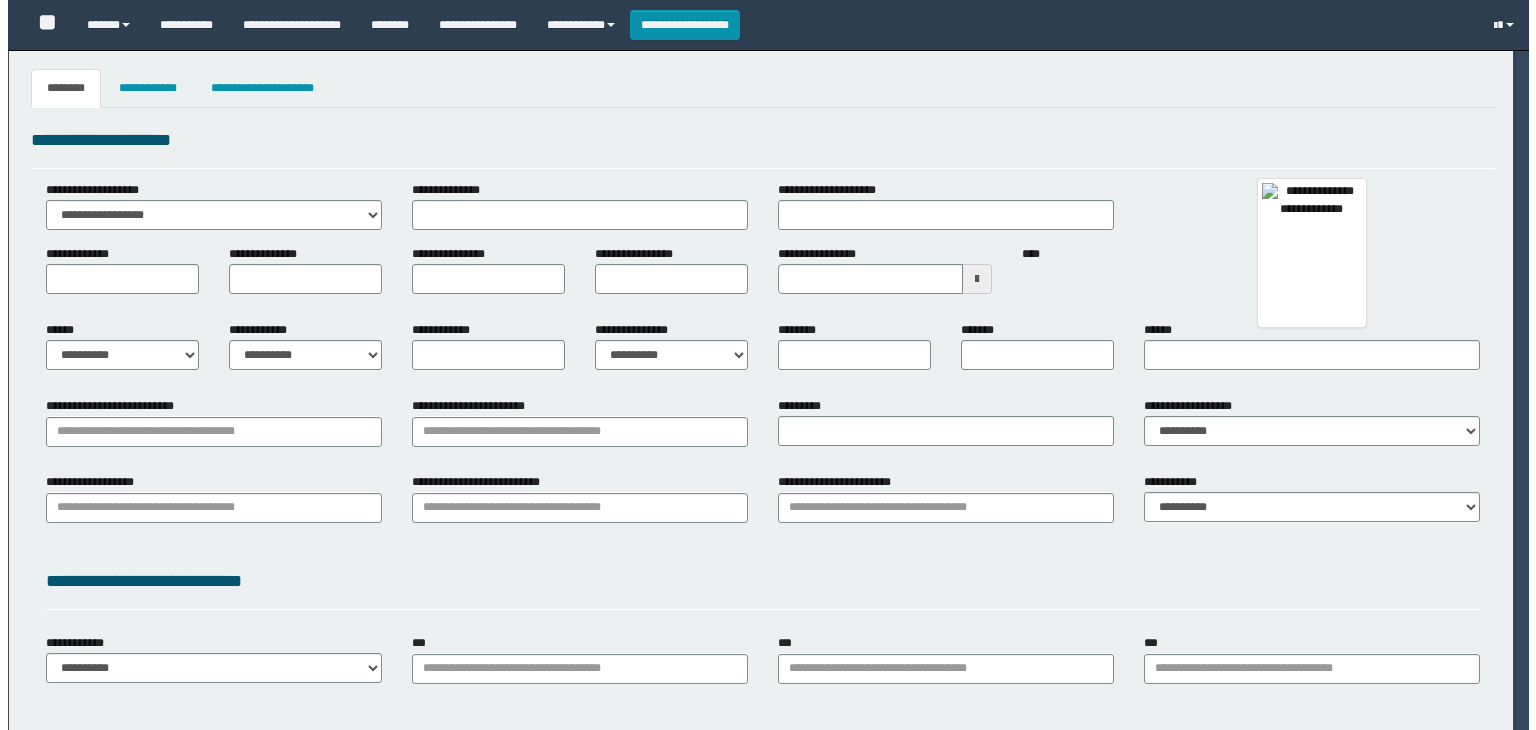scroll, scrollTop: 0, scrollLeft: 0, axis: both 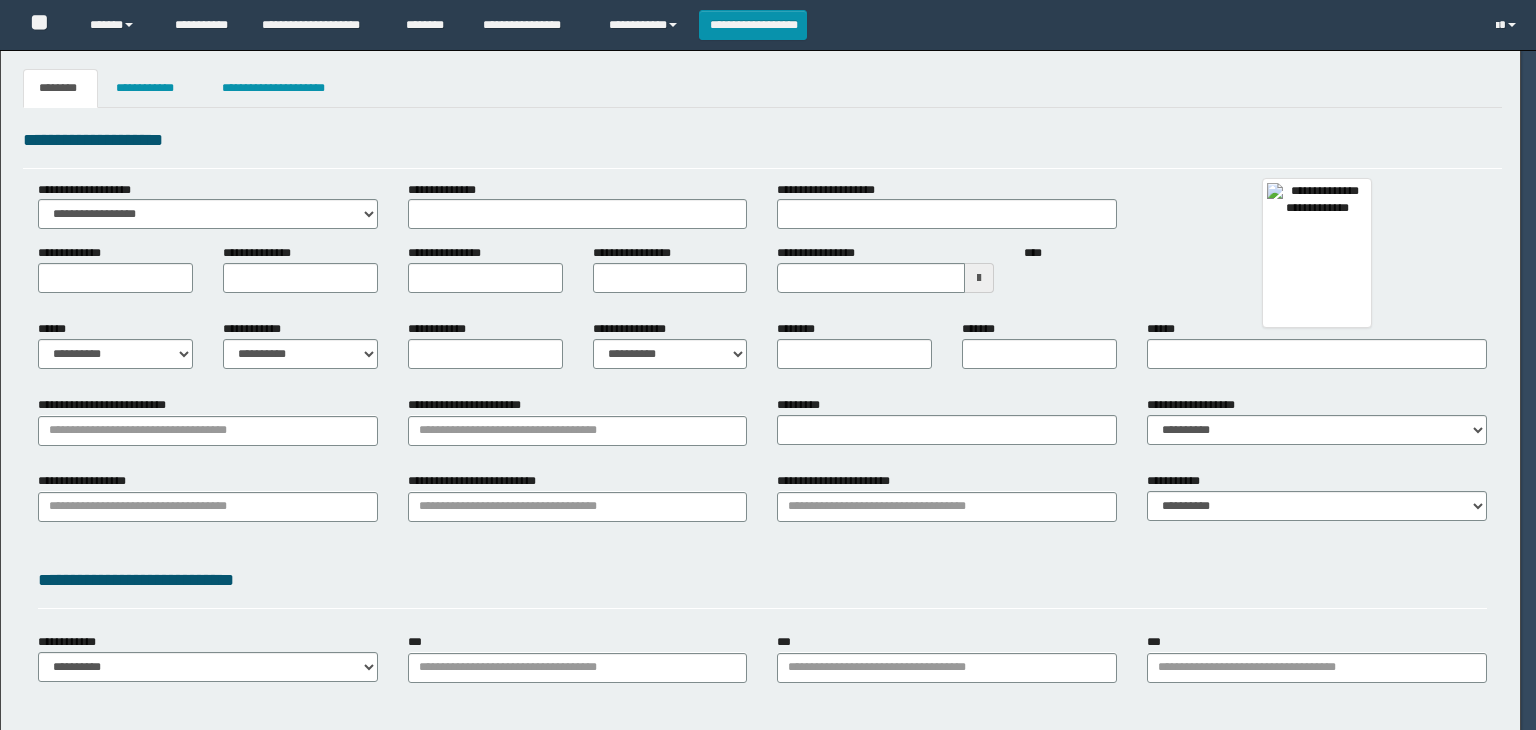 type on "******" 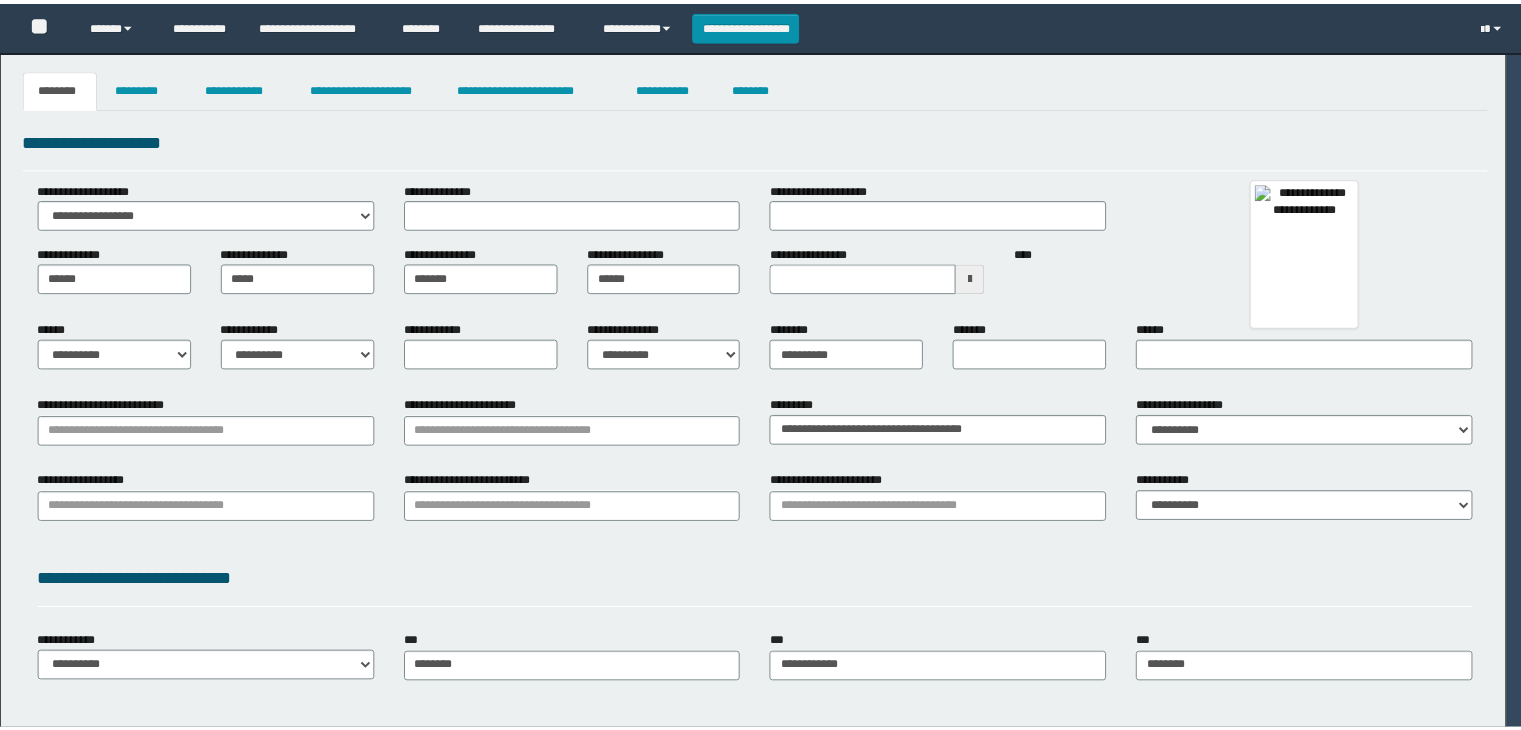 scroll, scrollTop: 0, scrollLeft: 0, axis: both 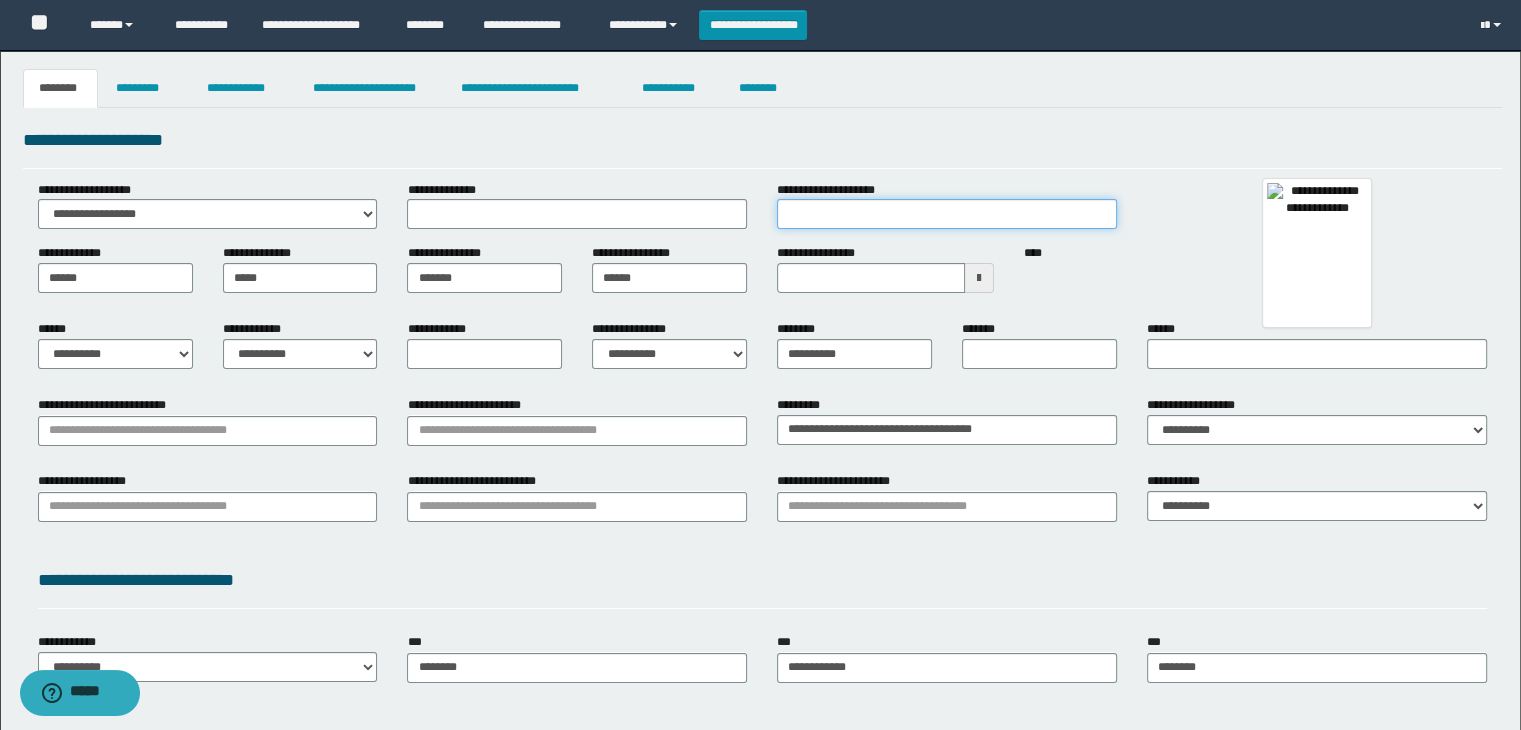 click on "**********" at bounding box center (947, 214) 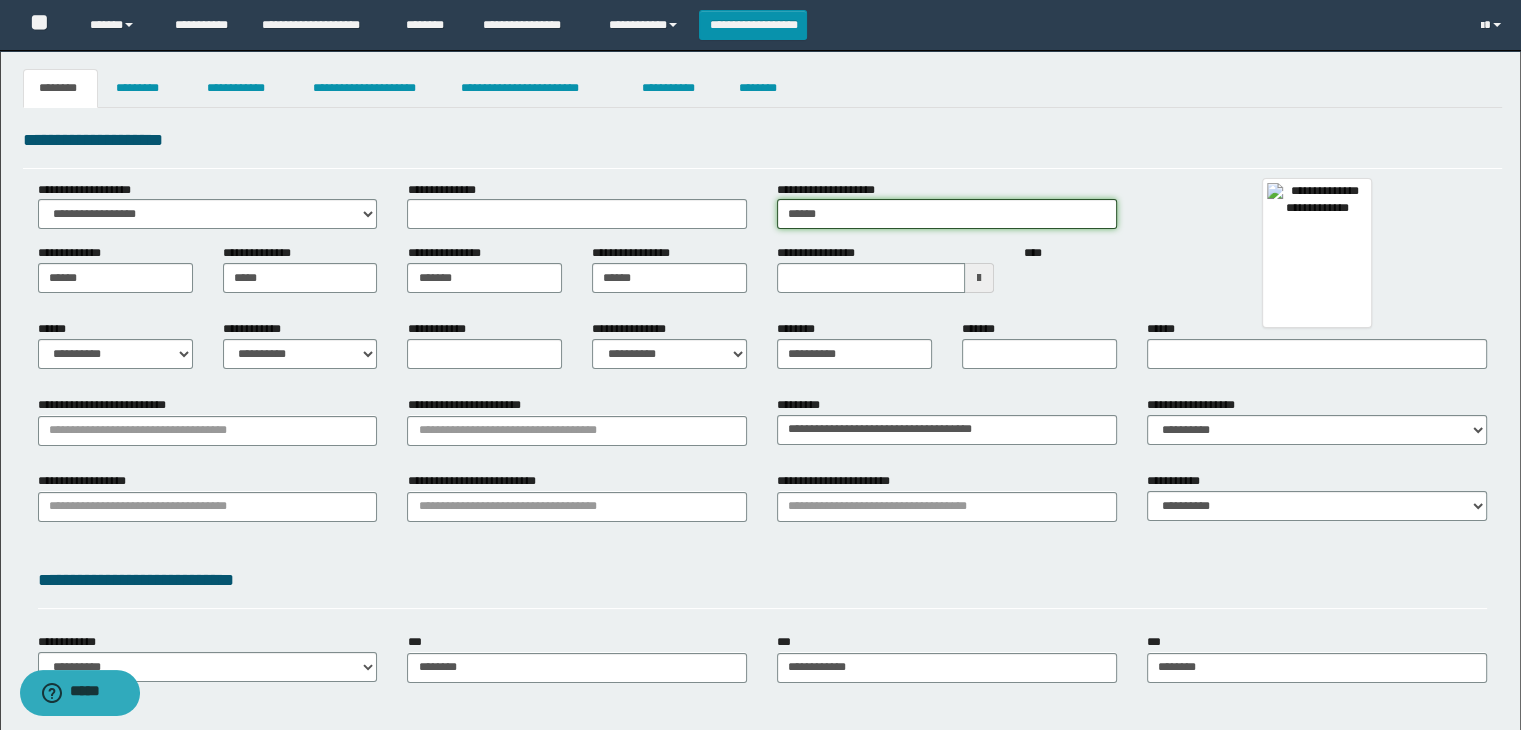 drag, startPoint x: 808, startPoint y: 217, endPoint x: 874, endPoint y: 209, distance: 66.48308 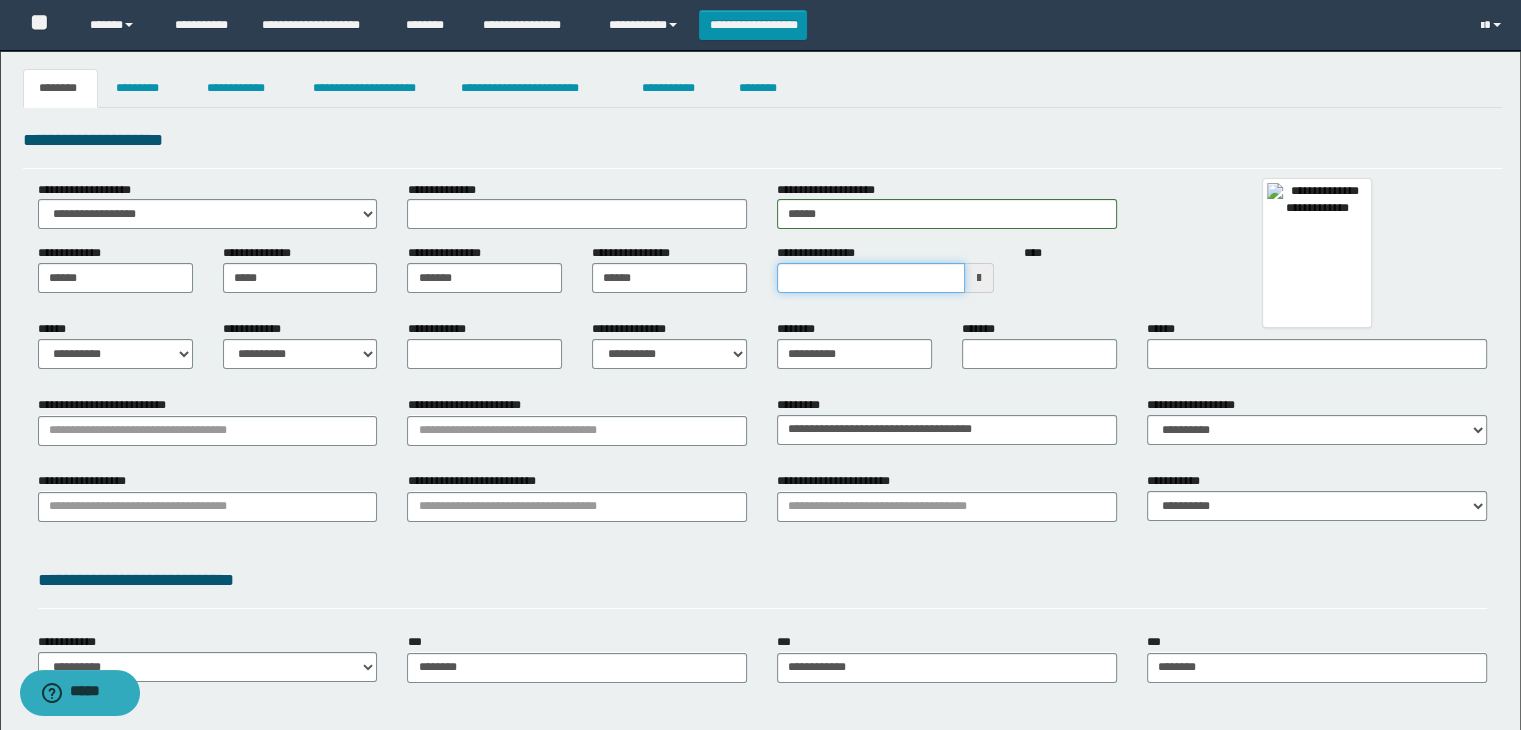 click on "**********" at bounding box center [871, 278] 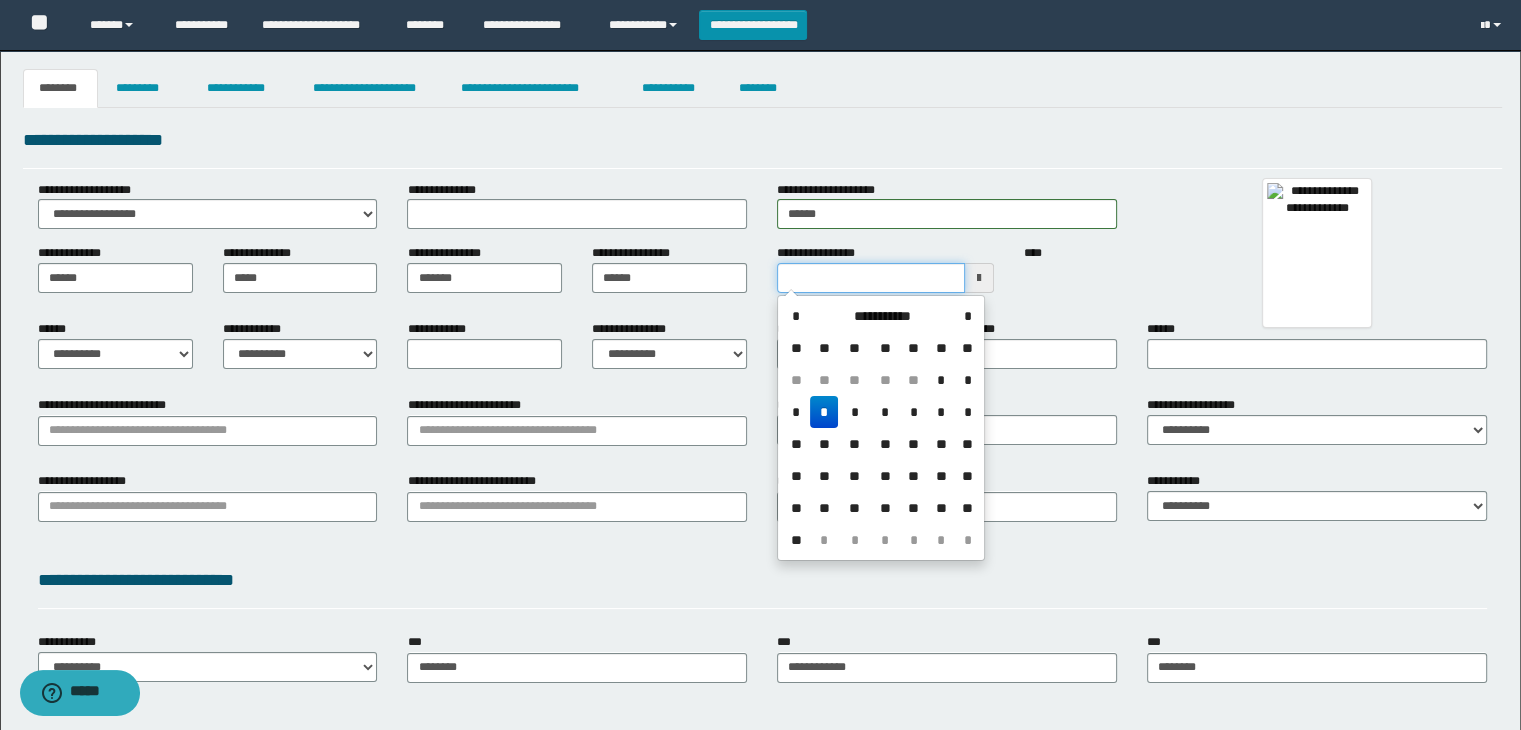type on "**********" 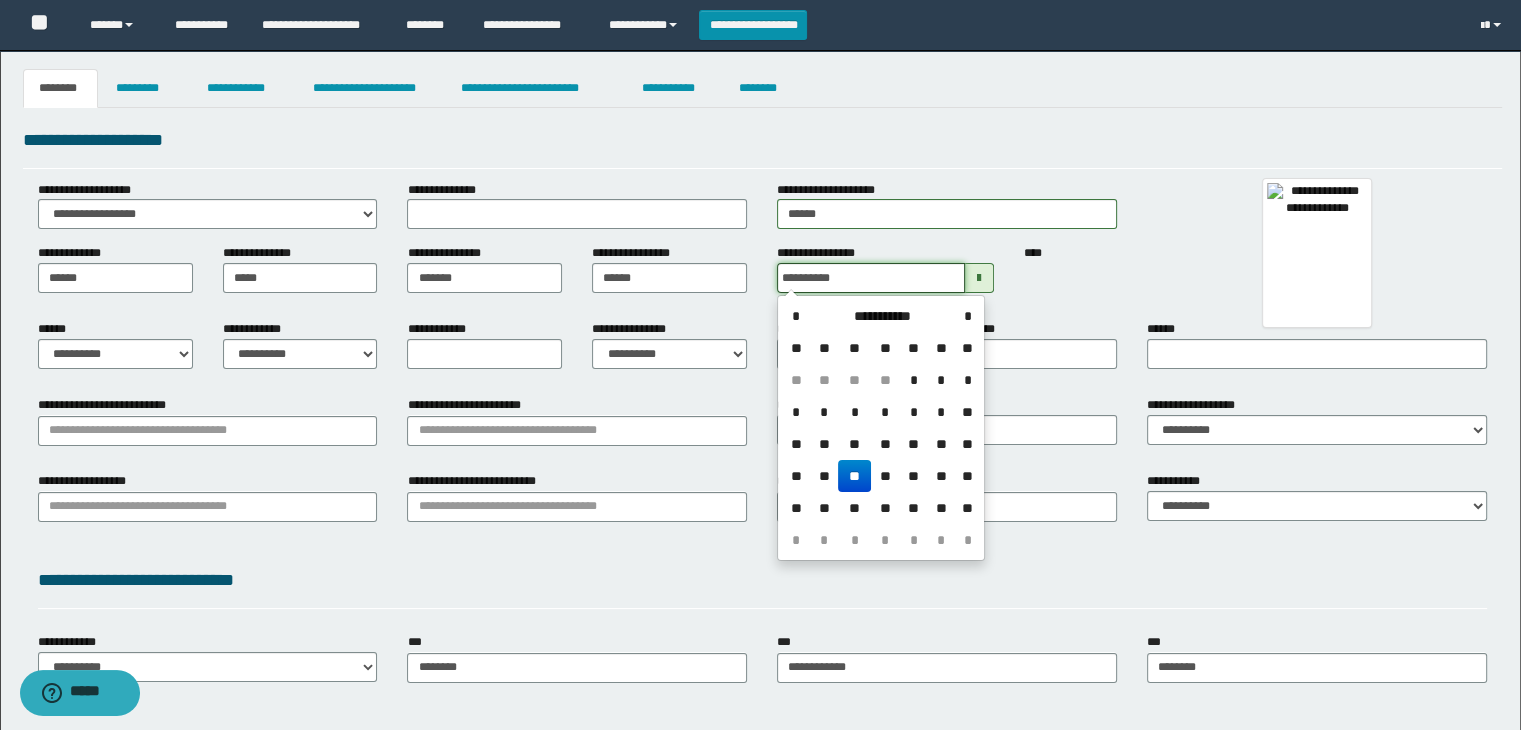 type on "**********" 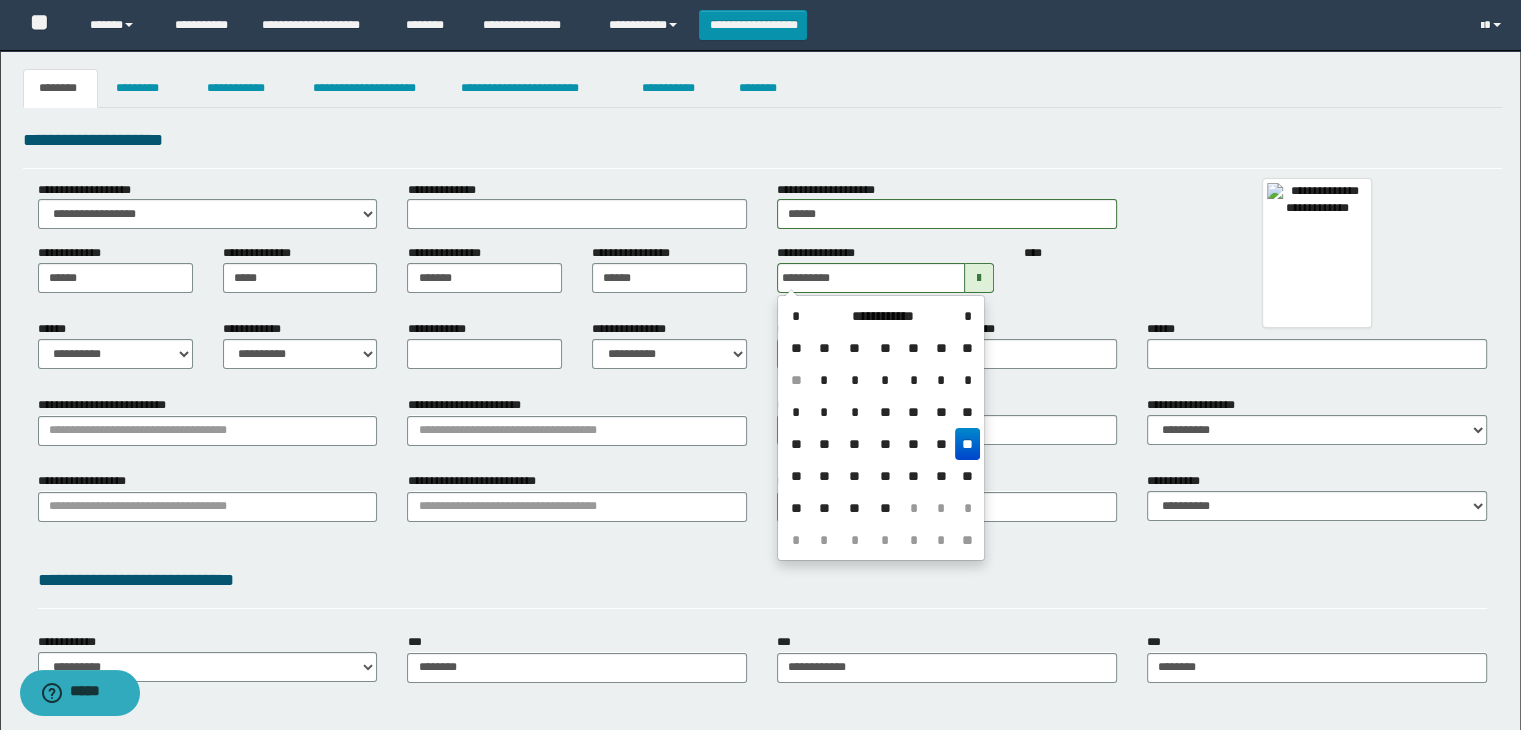 click on "**" at bounding box center (967, 444) 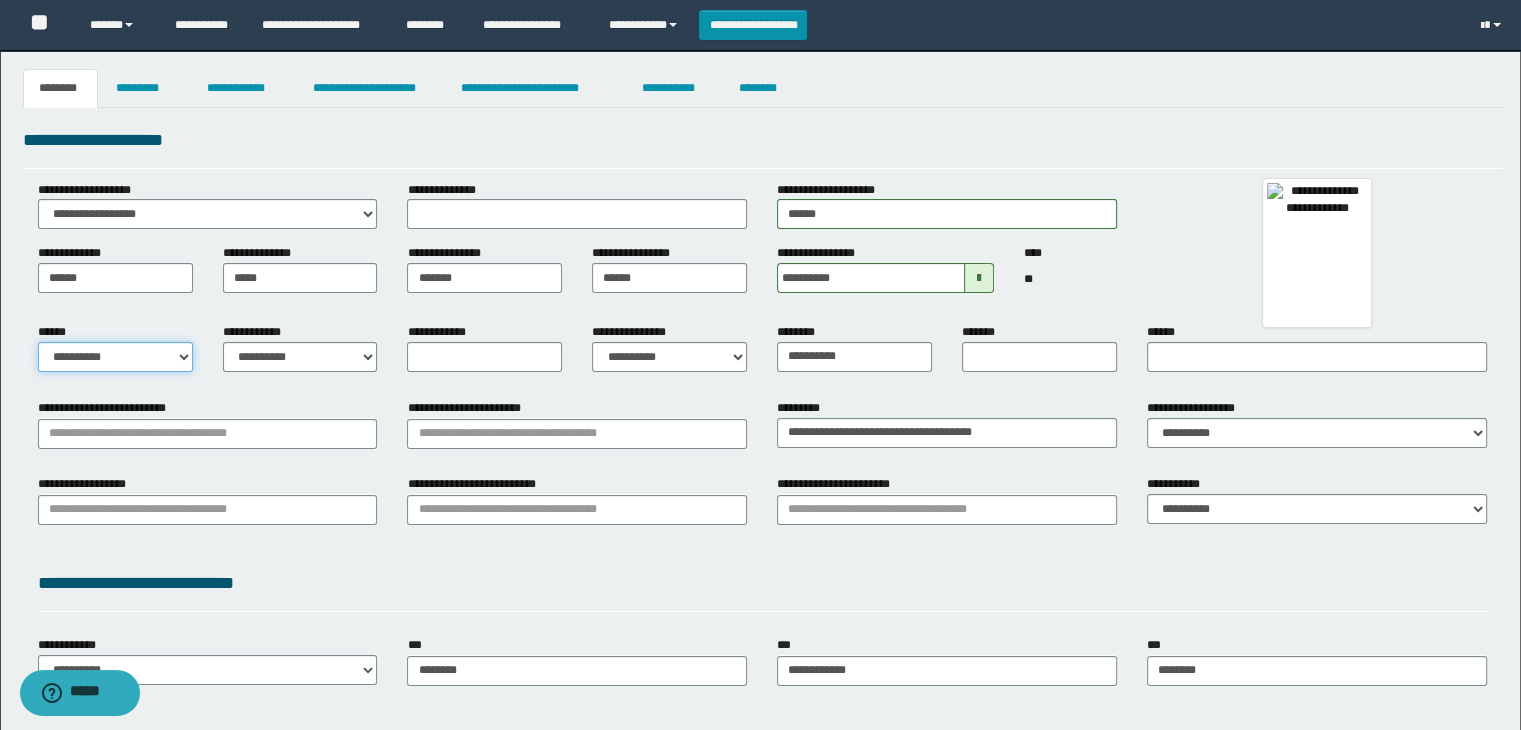 click on "**********" at bounding box center (115, 357) 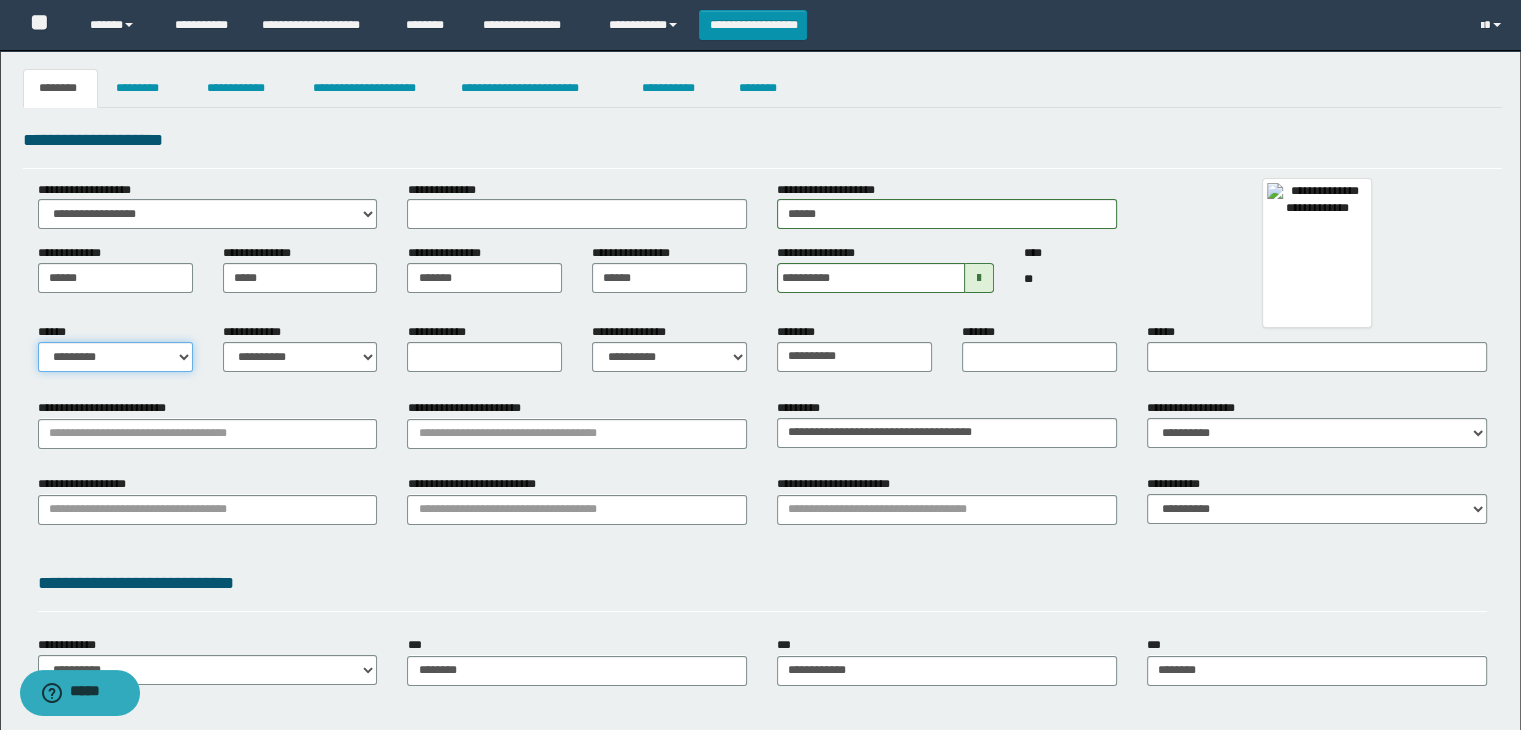 click on "**********" at bounding box center [115, 357] 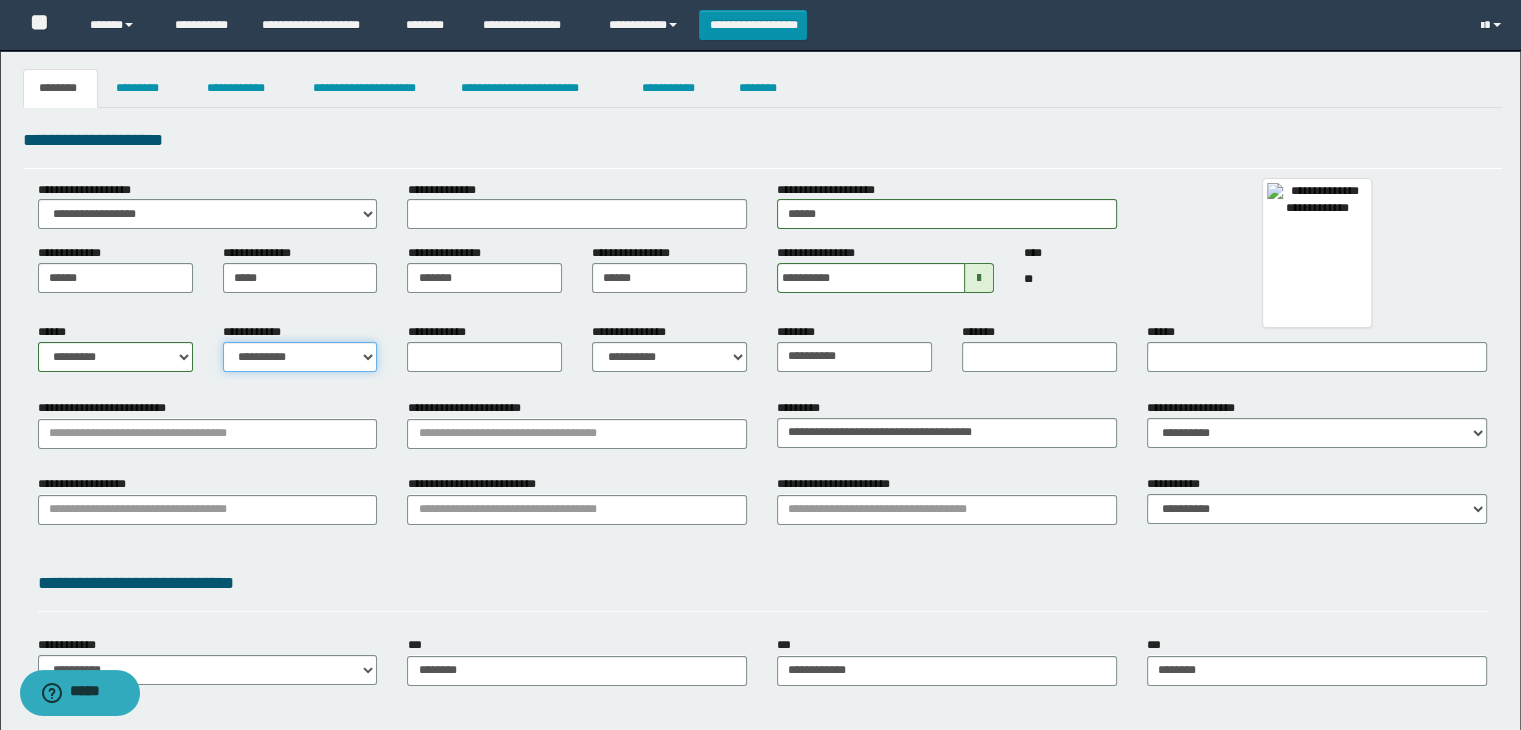 click on "**********" at bounding box center [300, 357] 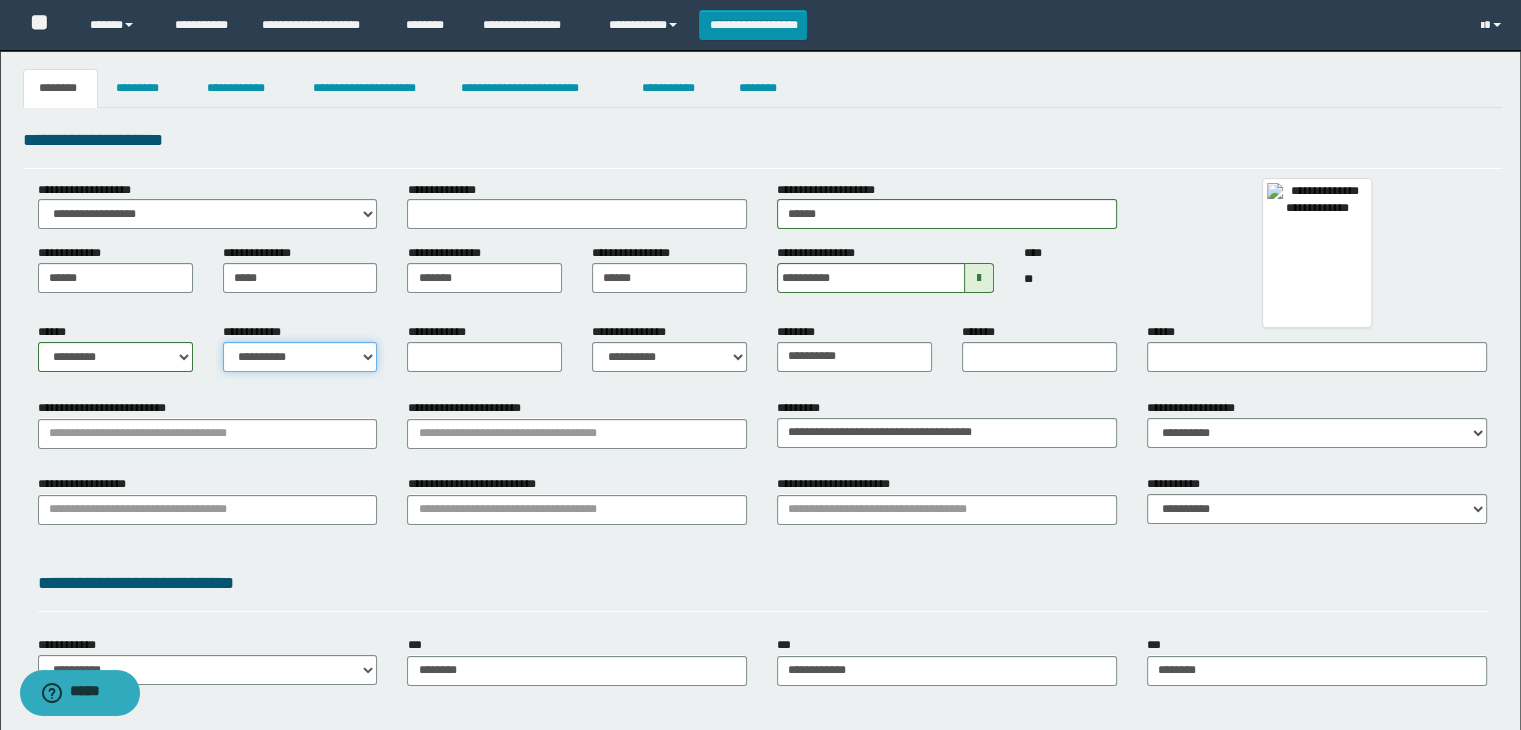 select on "*" 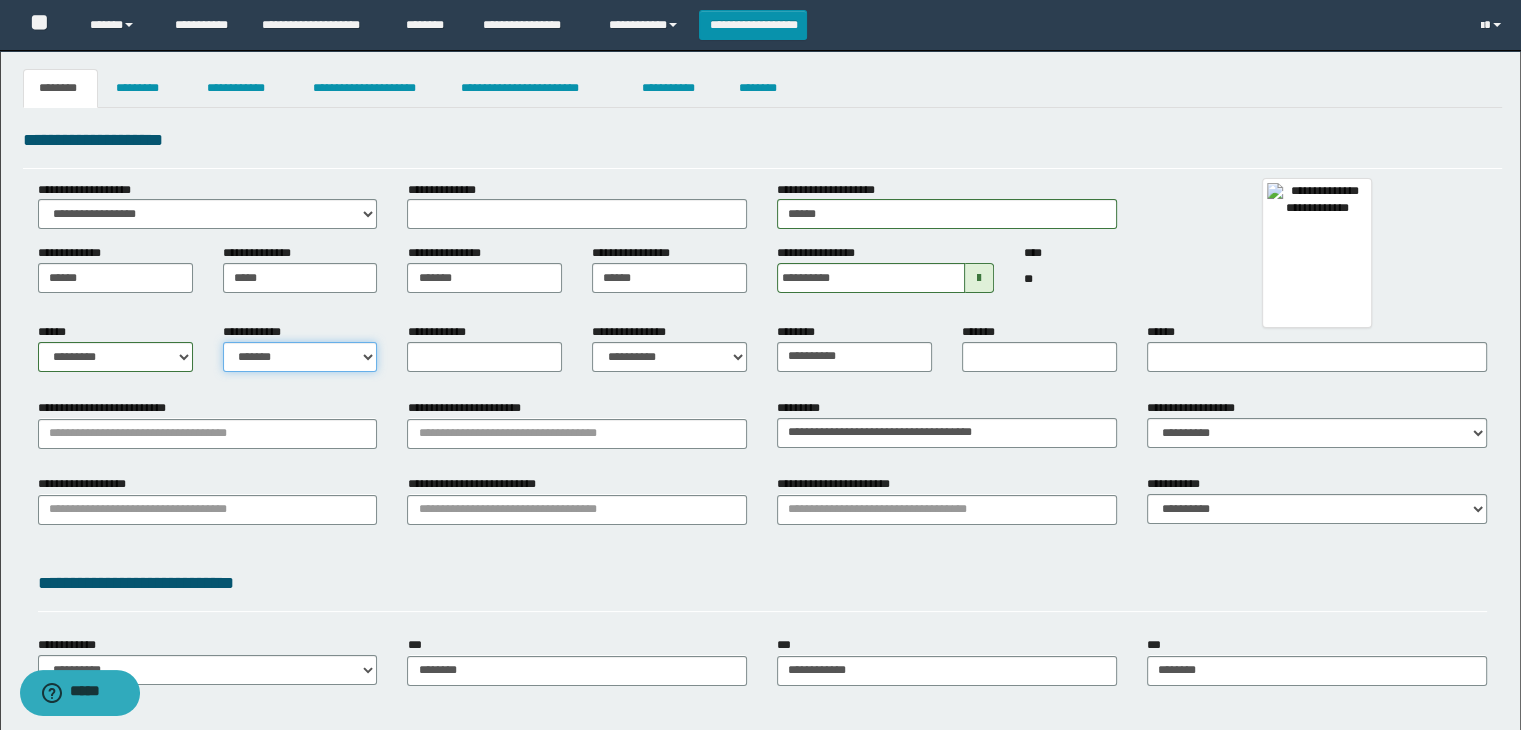 click on "**********" at bounding box center (300, 357) 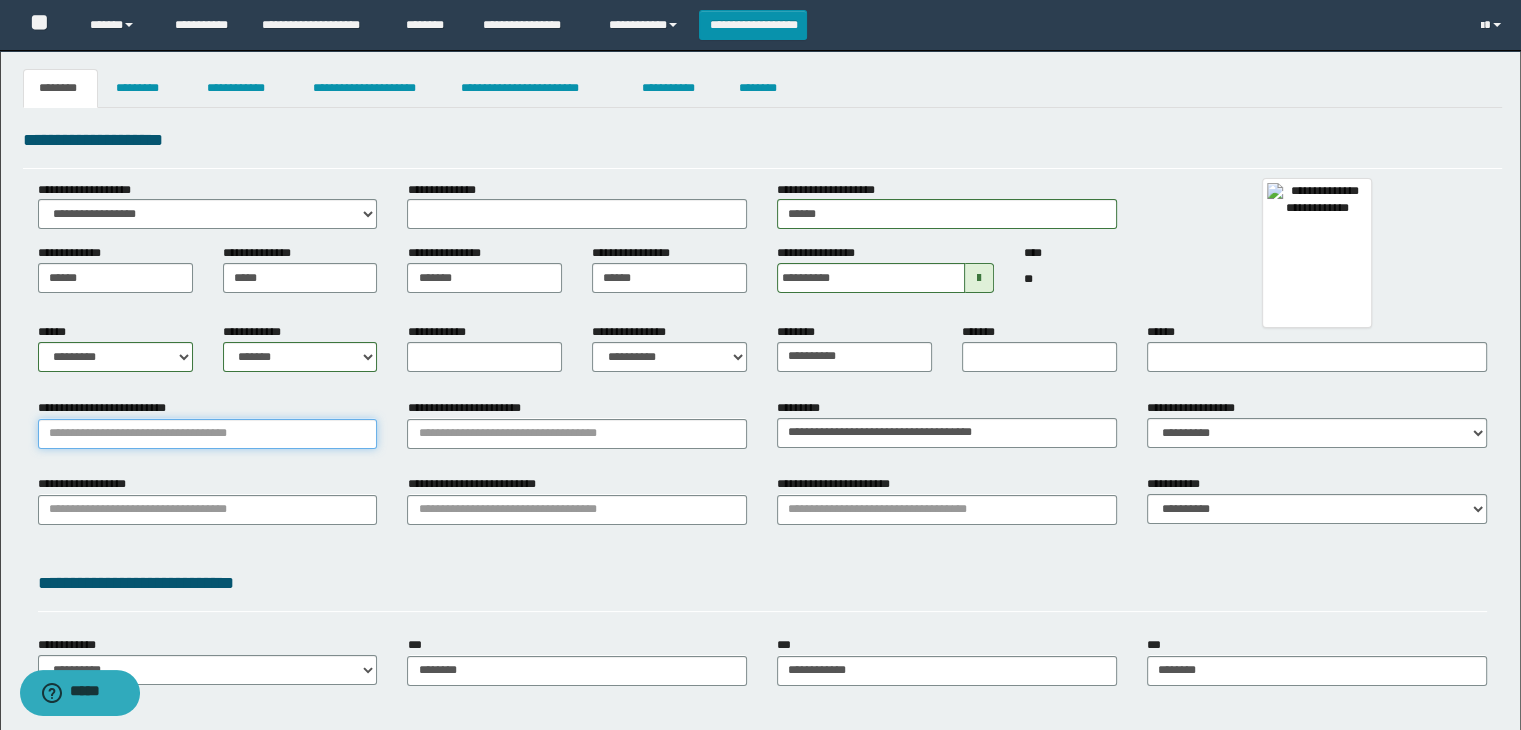 click on "**********" at bounding box center (208, 434) 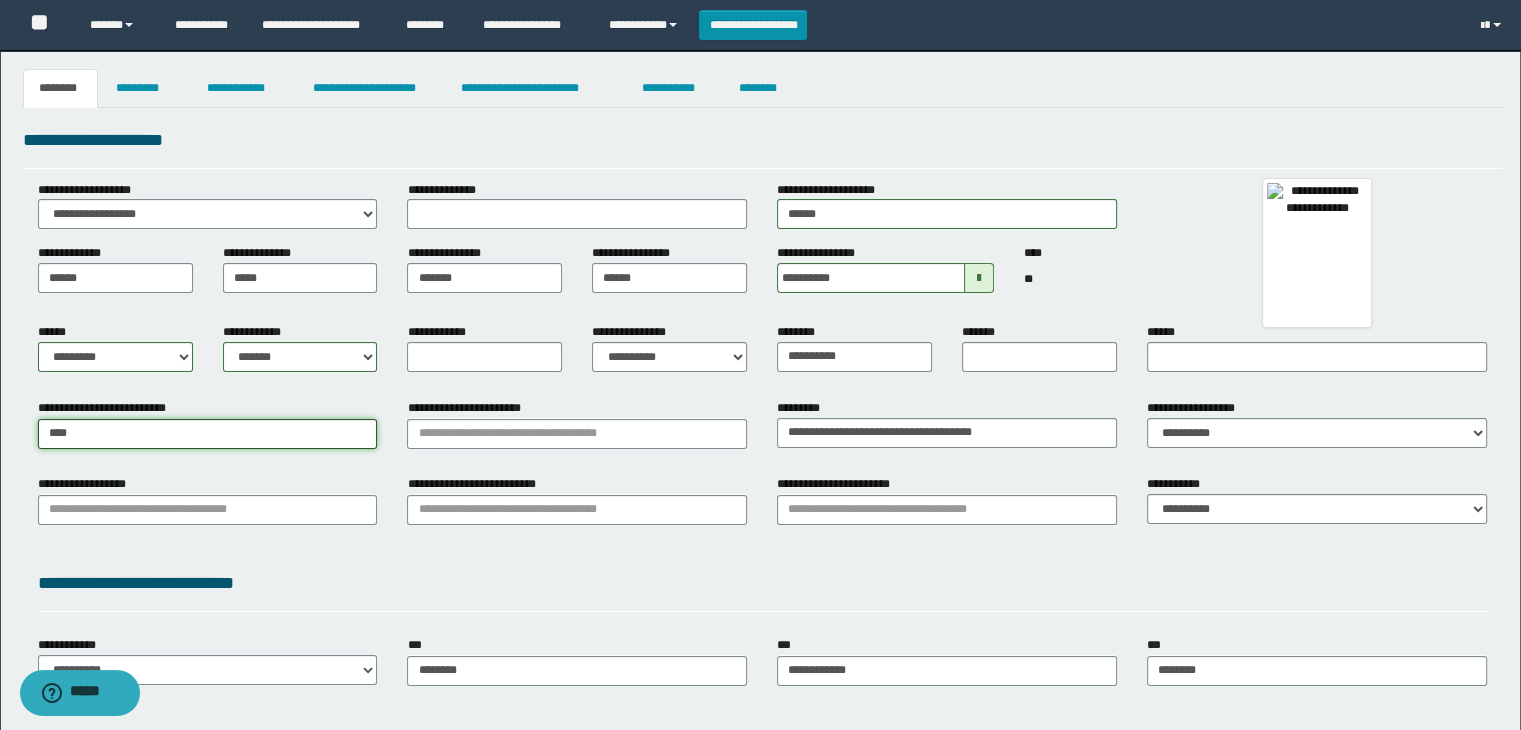 type on "*****" 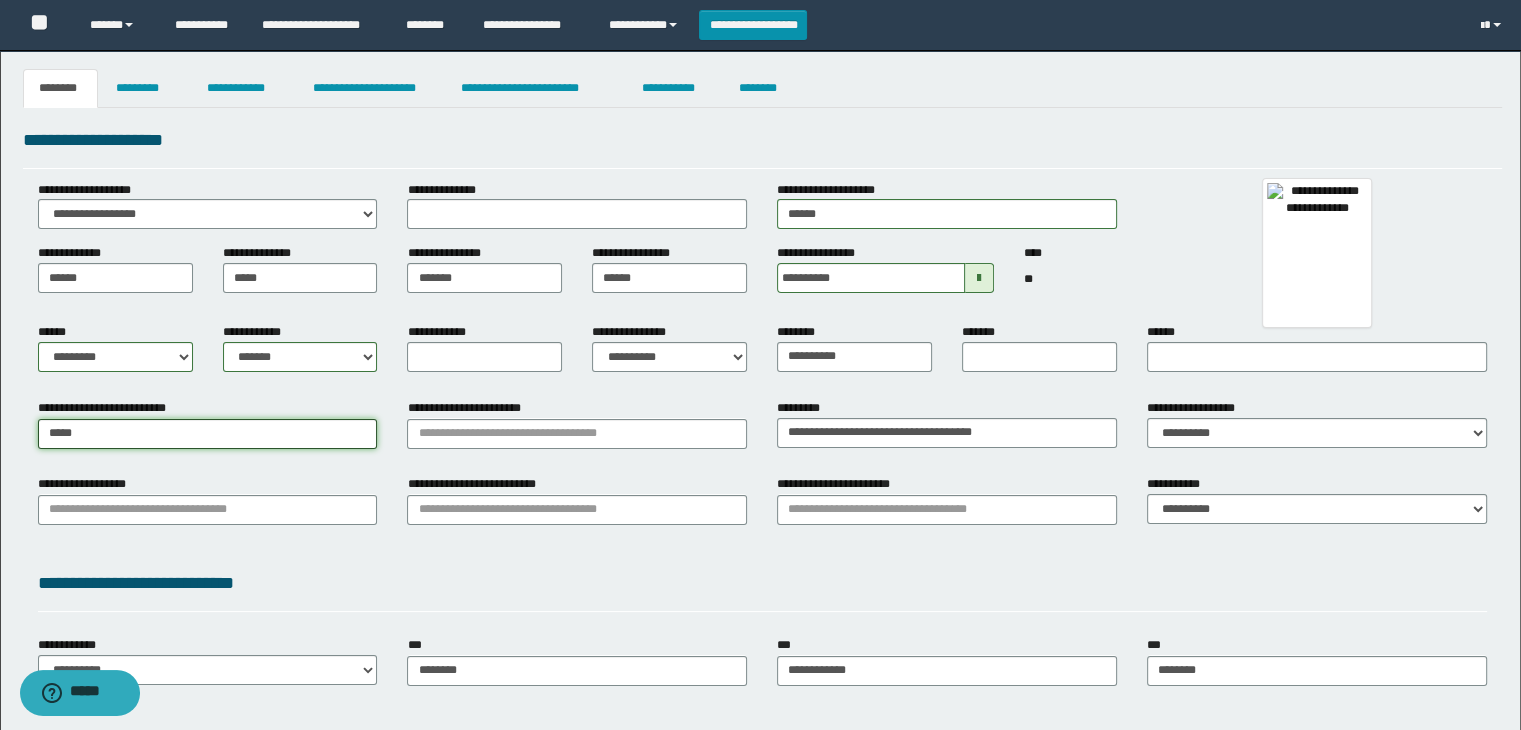 type on "*********" 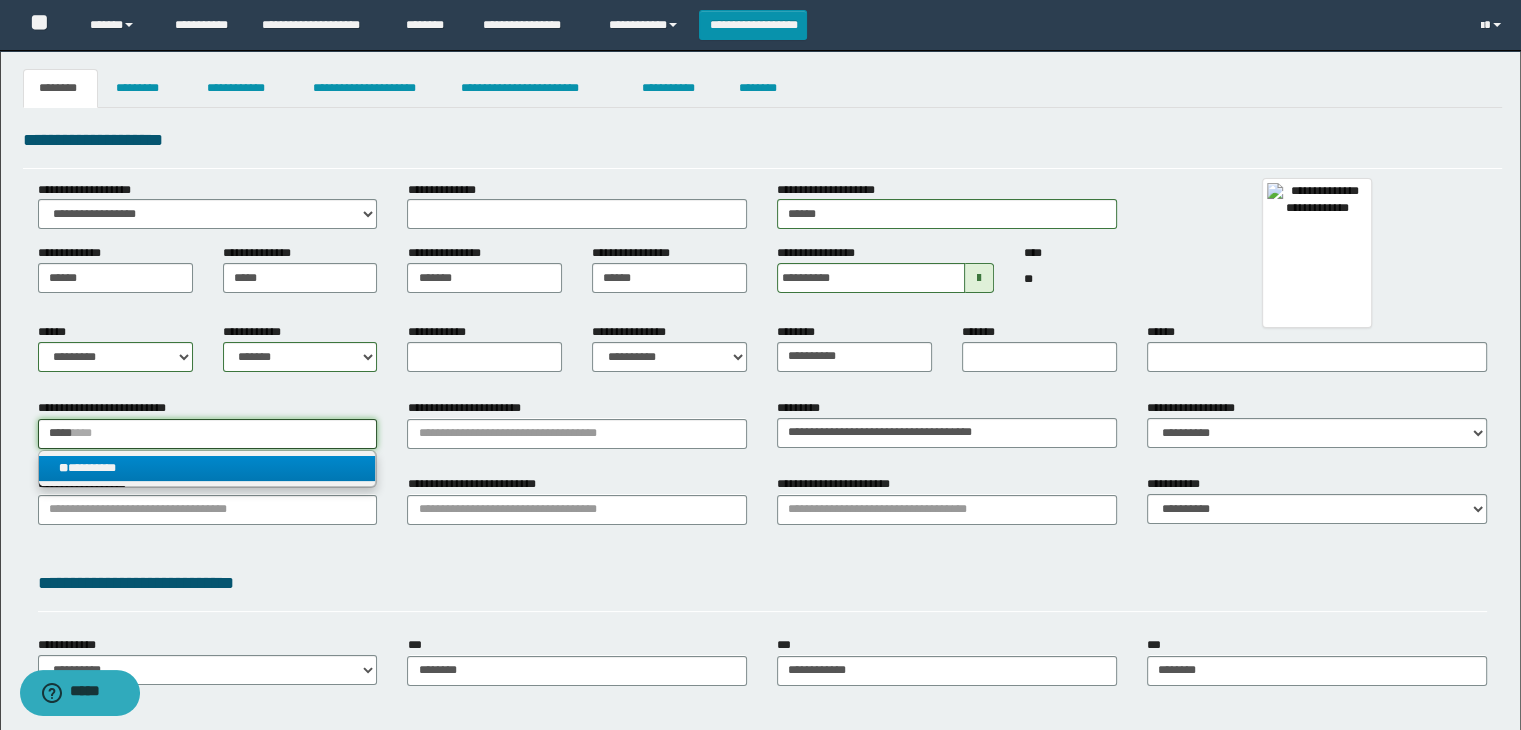 type on "*****" 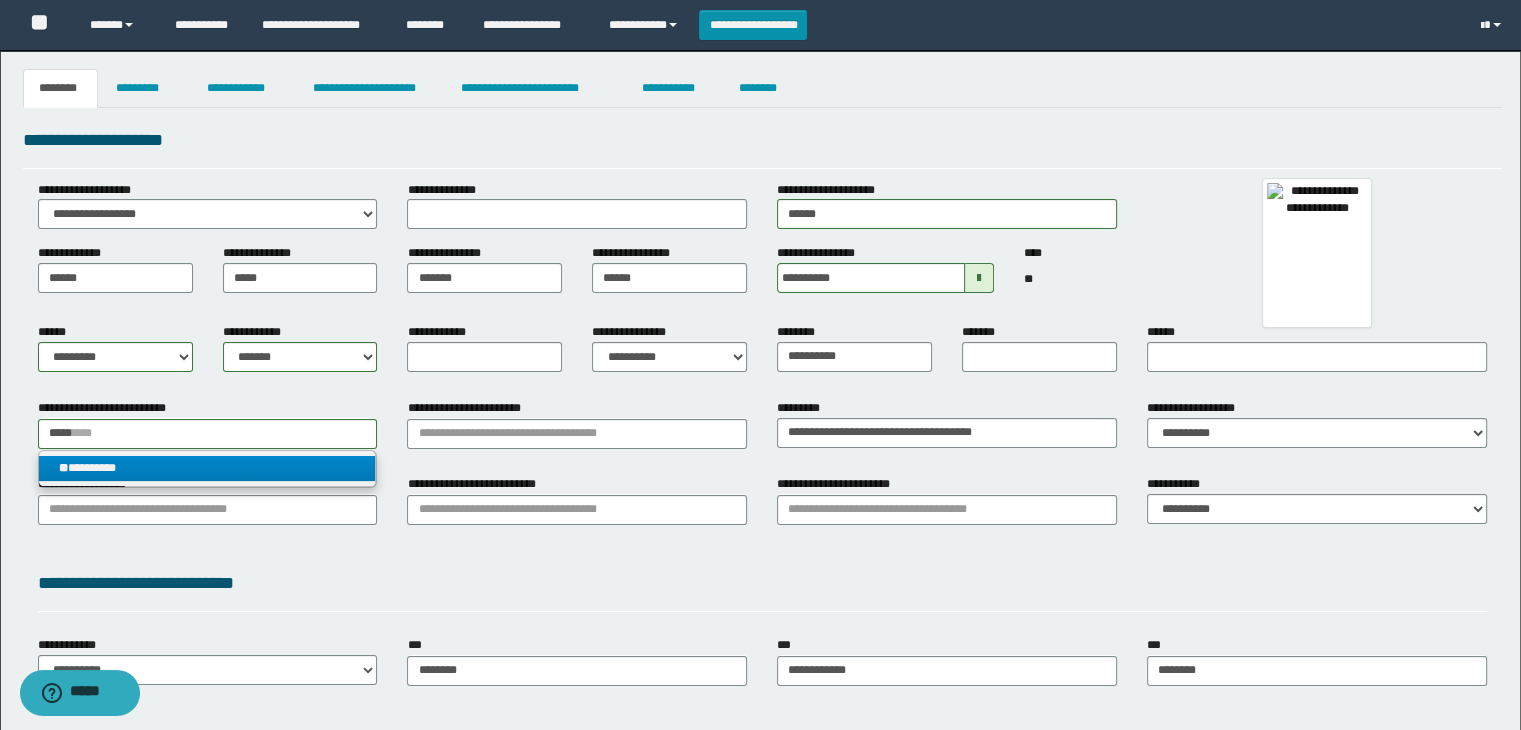 click on "** *********" at bounding box center [208, 468] 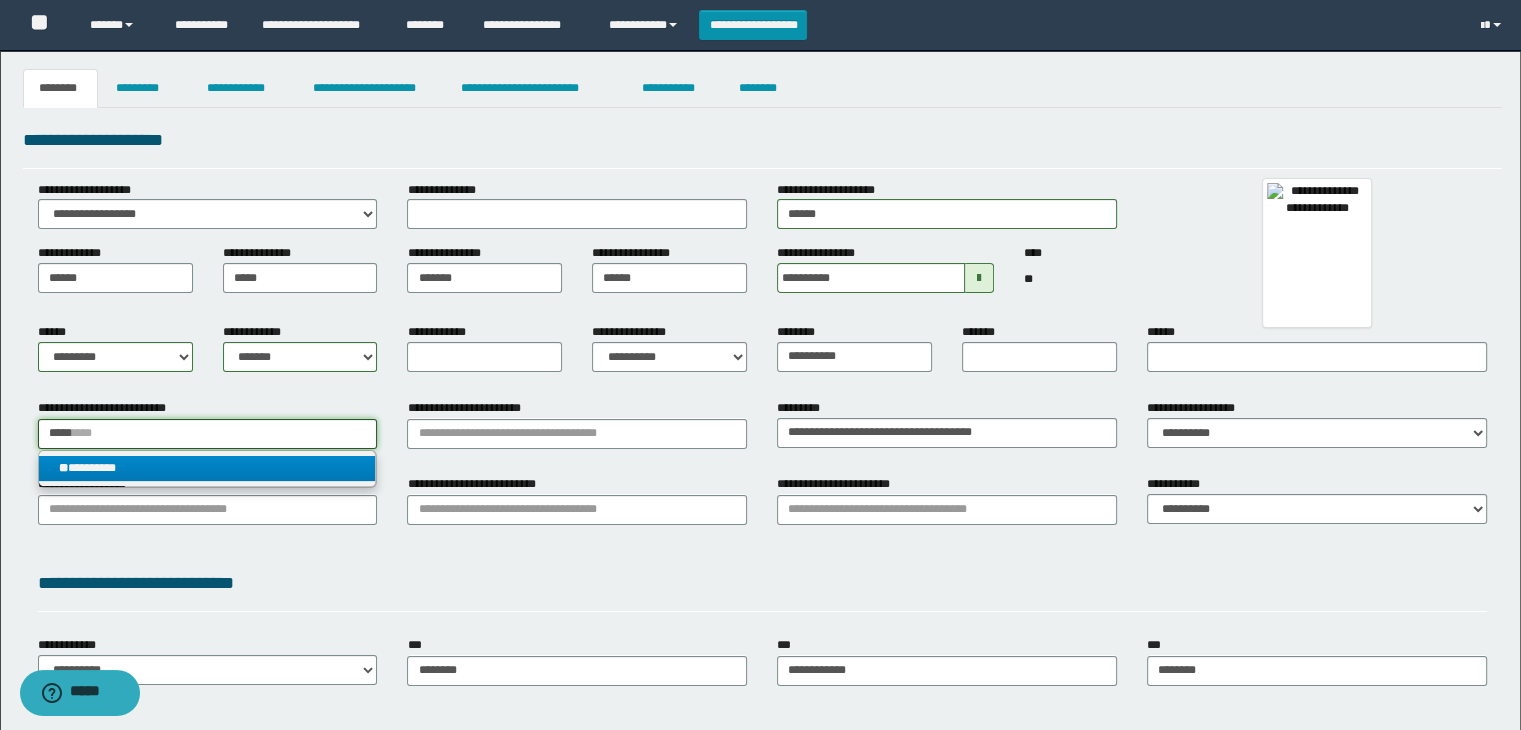 type 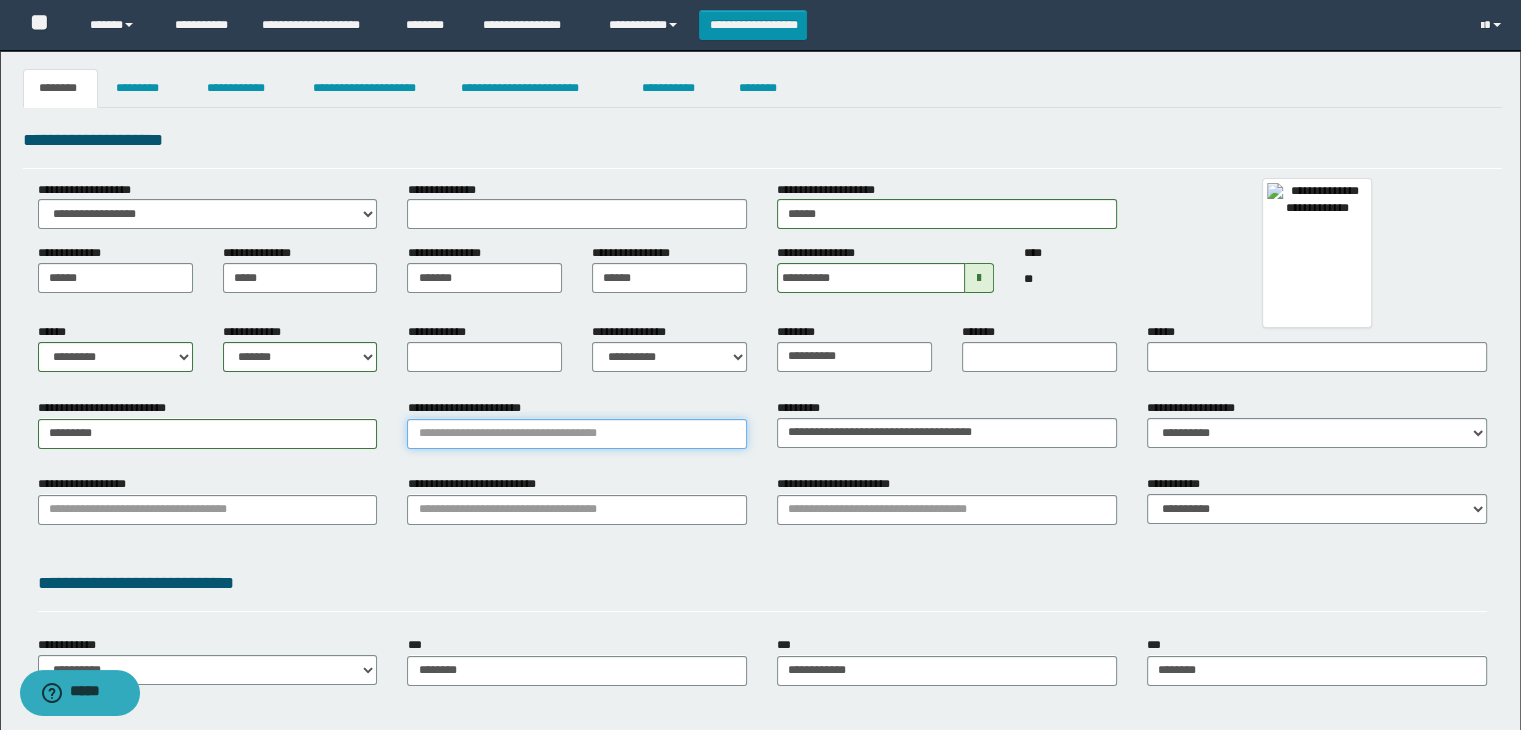 click on "**********" at bounding box center (577, 434) 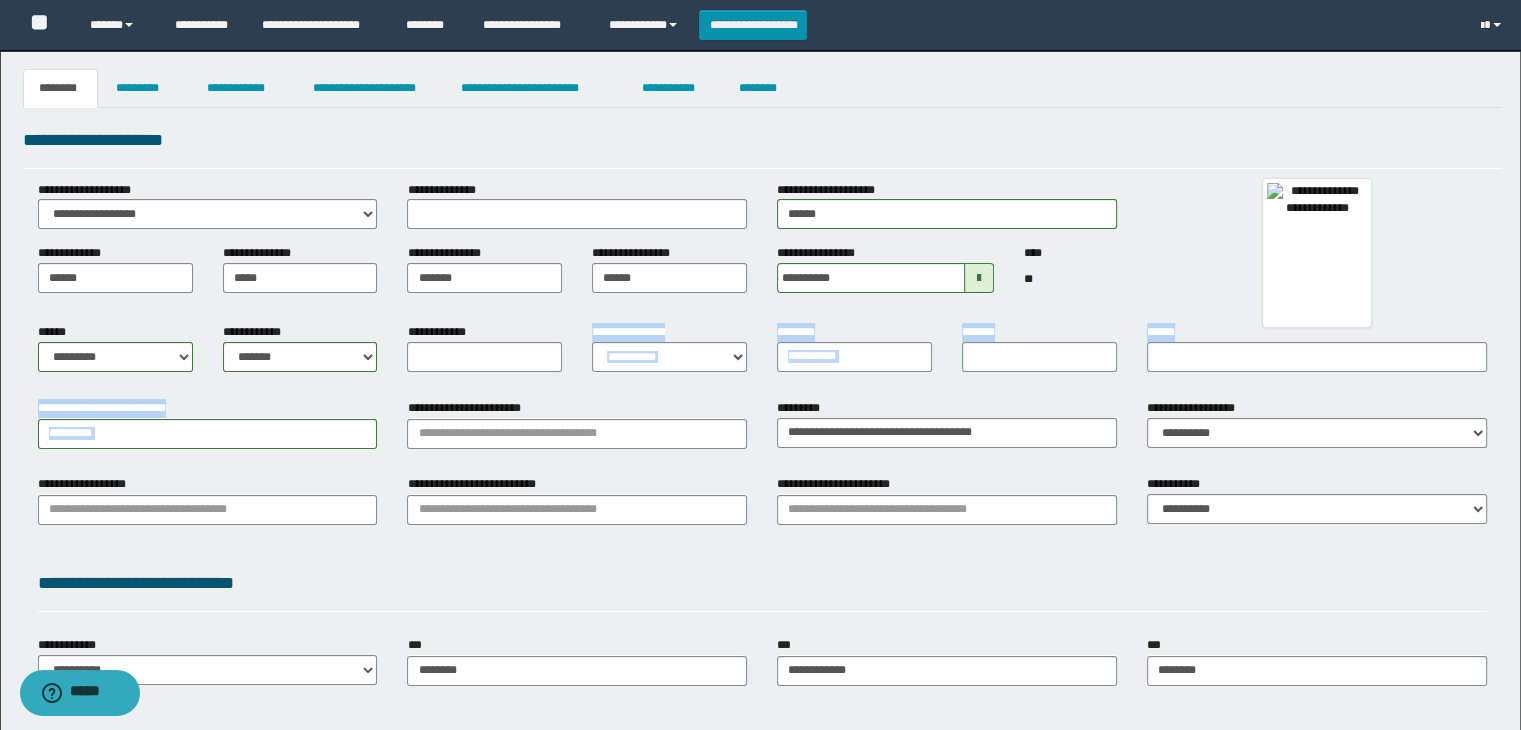 click on "**********" at bounding box center (763, 516) 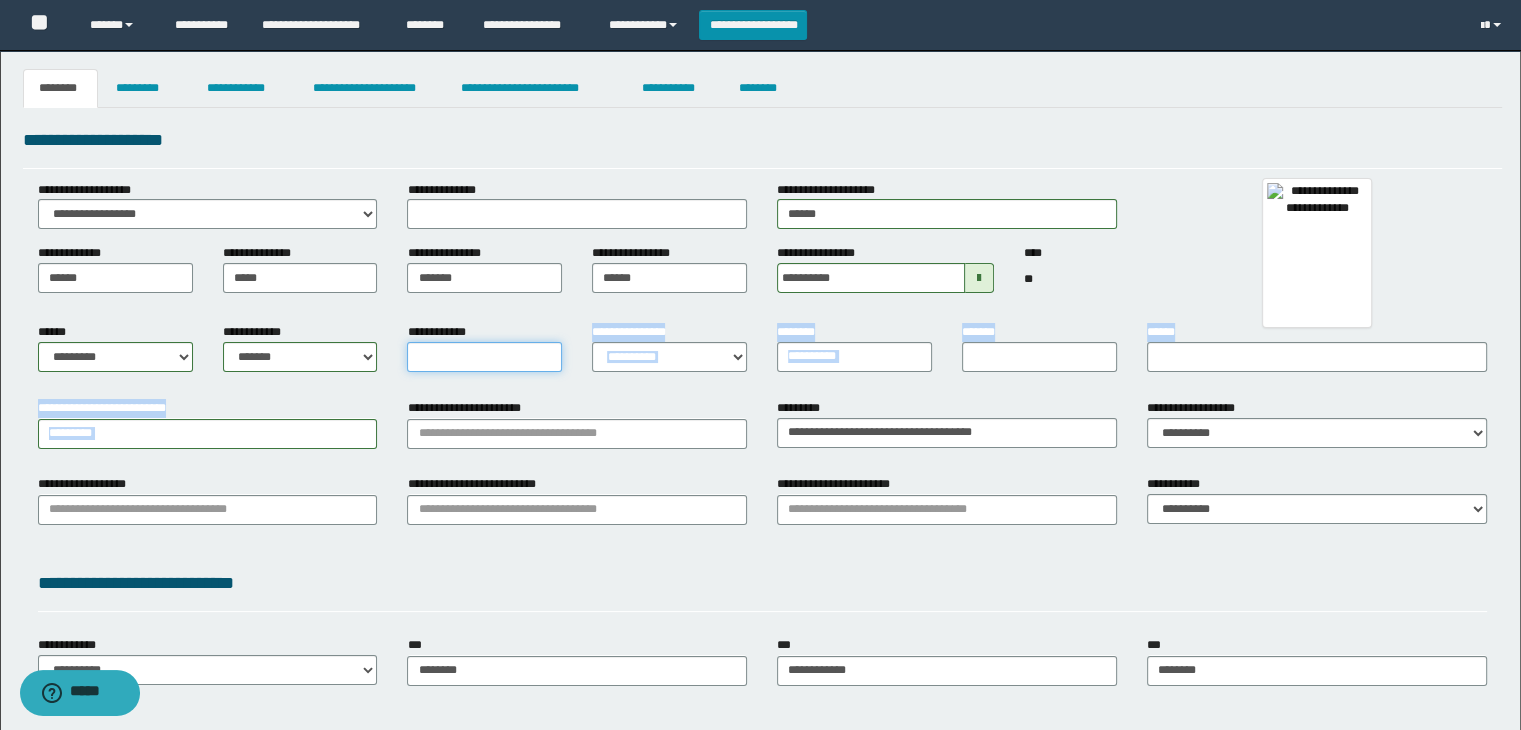 click on "**********" at bounding box center (484, 357) 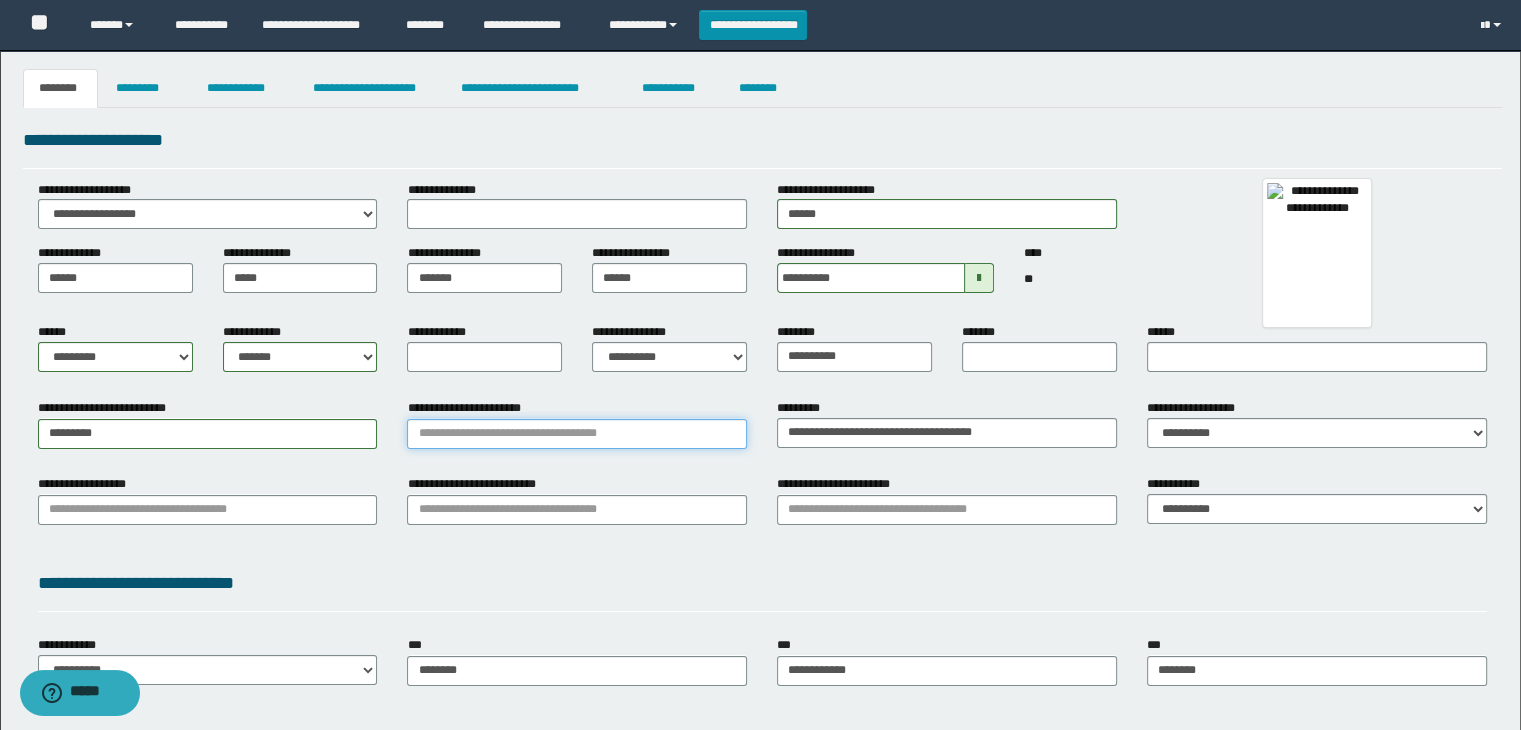 click on "**********" at bounding box center [577, 434] 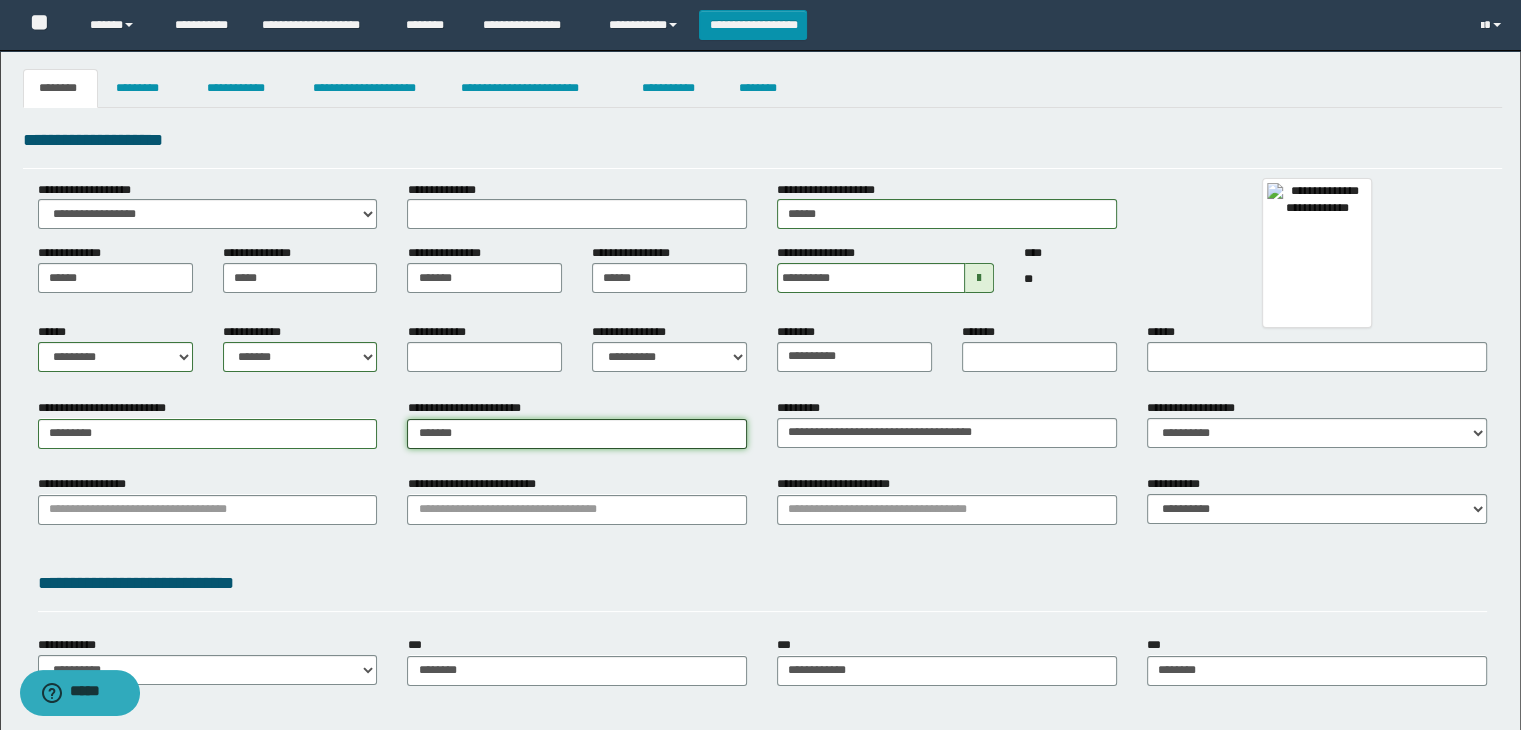 type on "********" 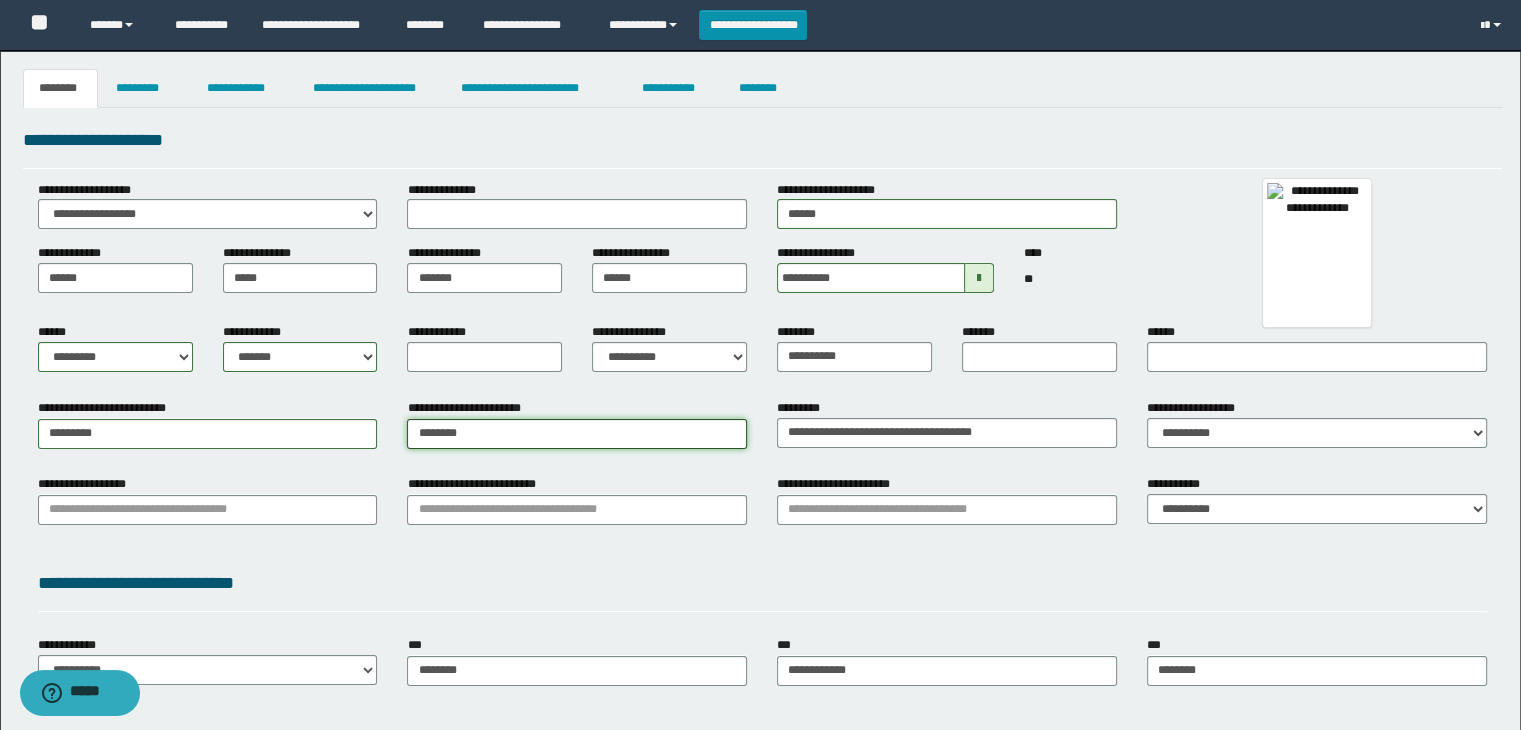 type on "**********" 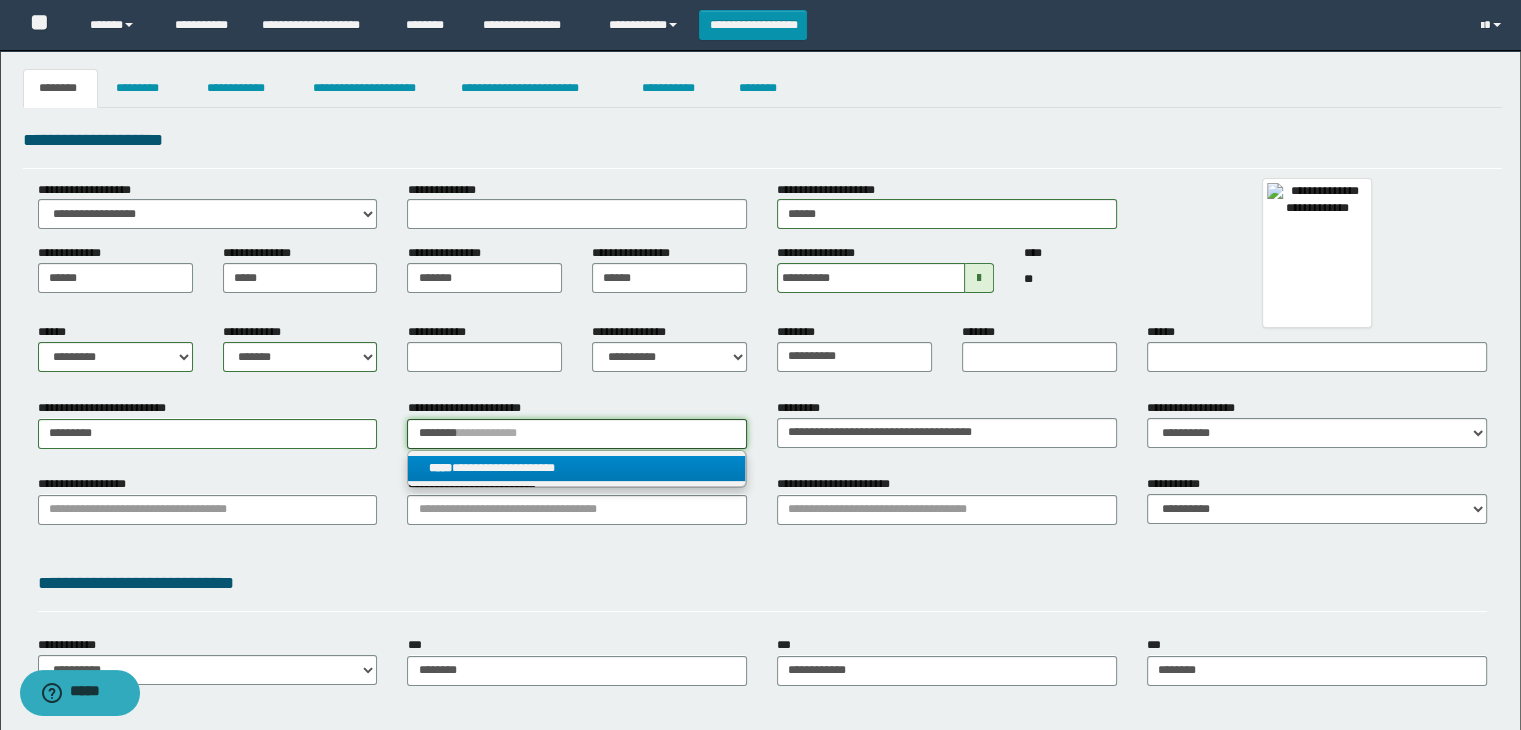 type on "********" 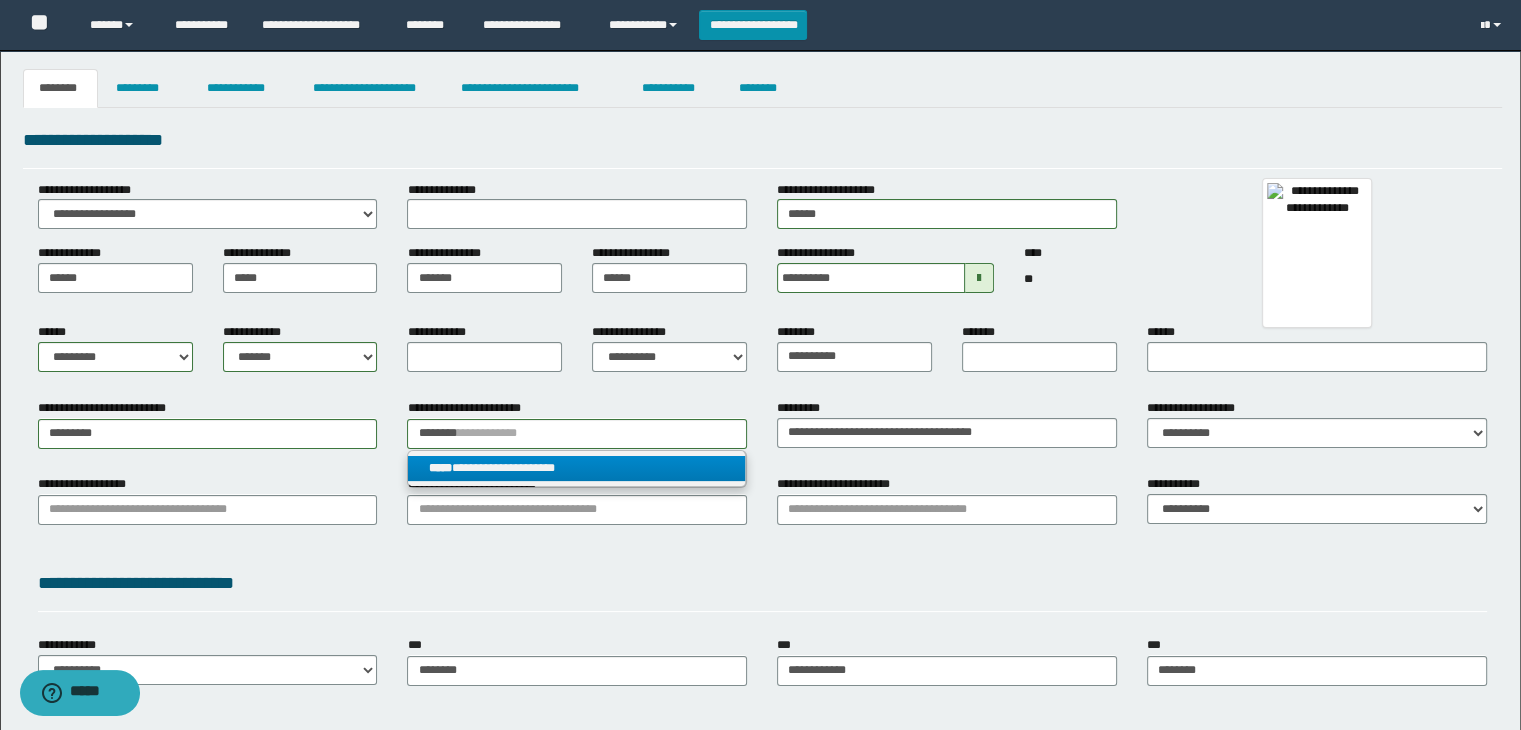 click on "**********" at bounding box center [577, 468] 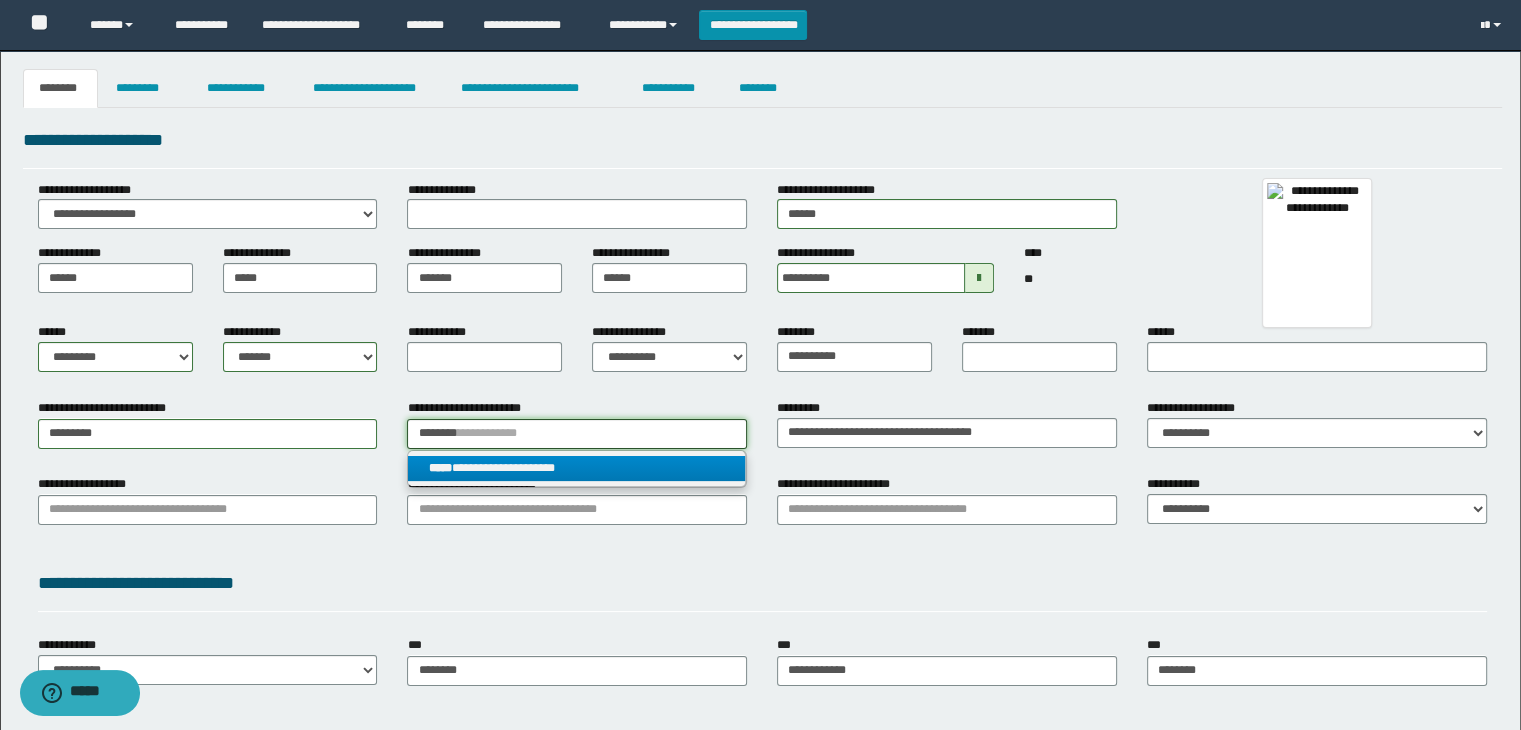 type 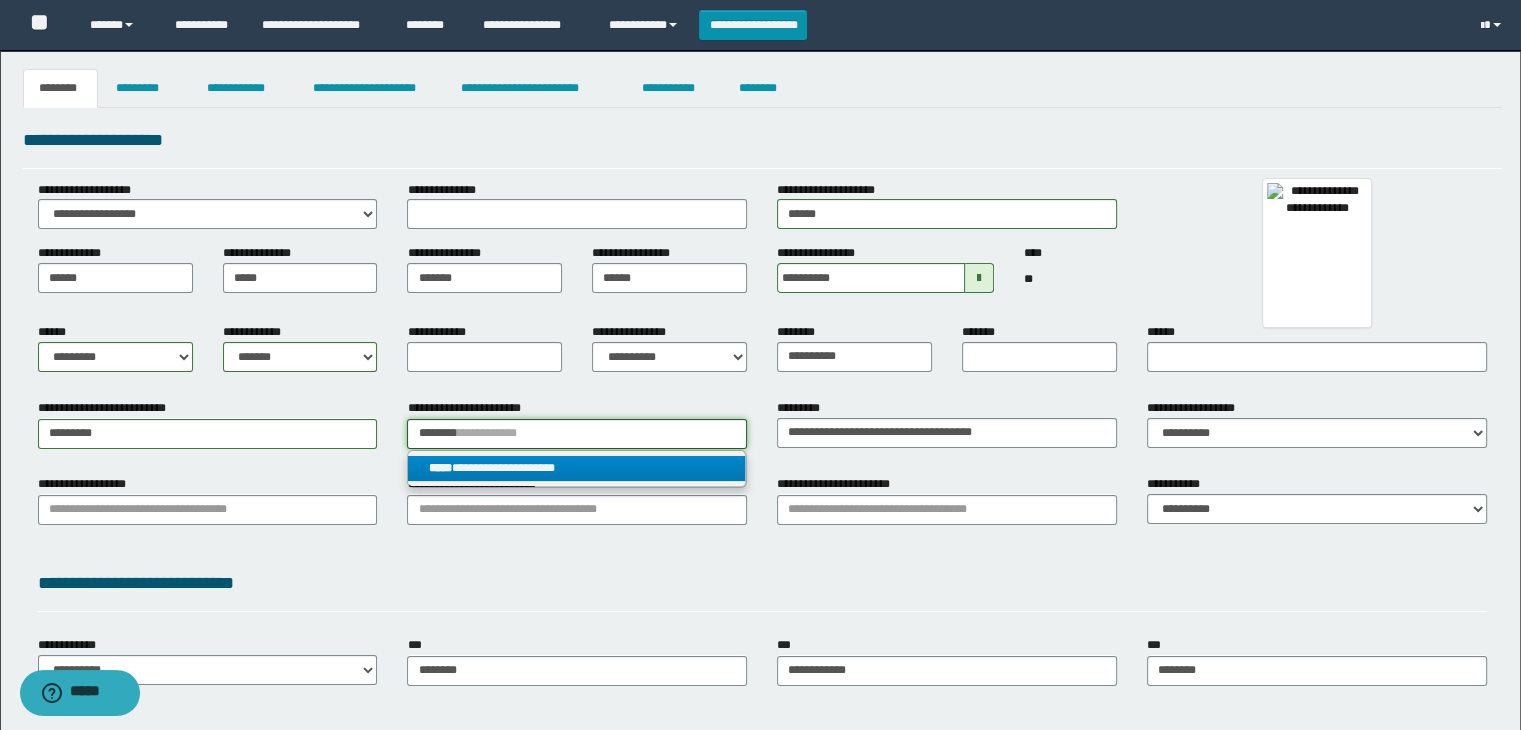 type on "**********" 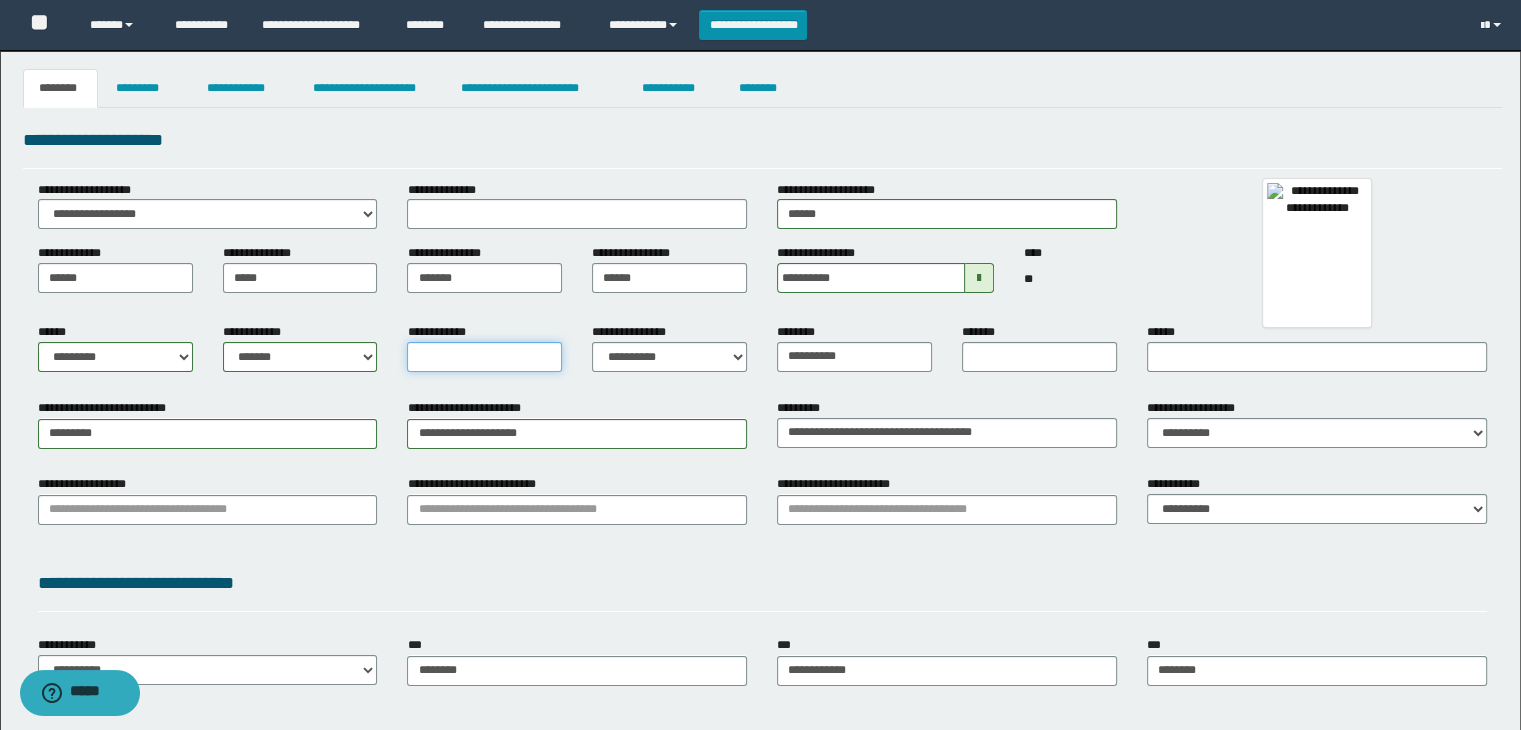 click on "**********" at bounding box center [484, 357] 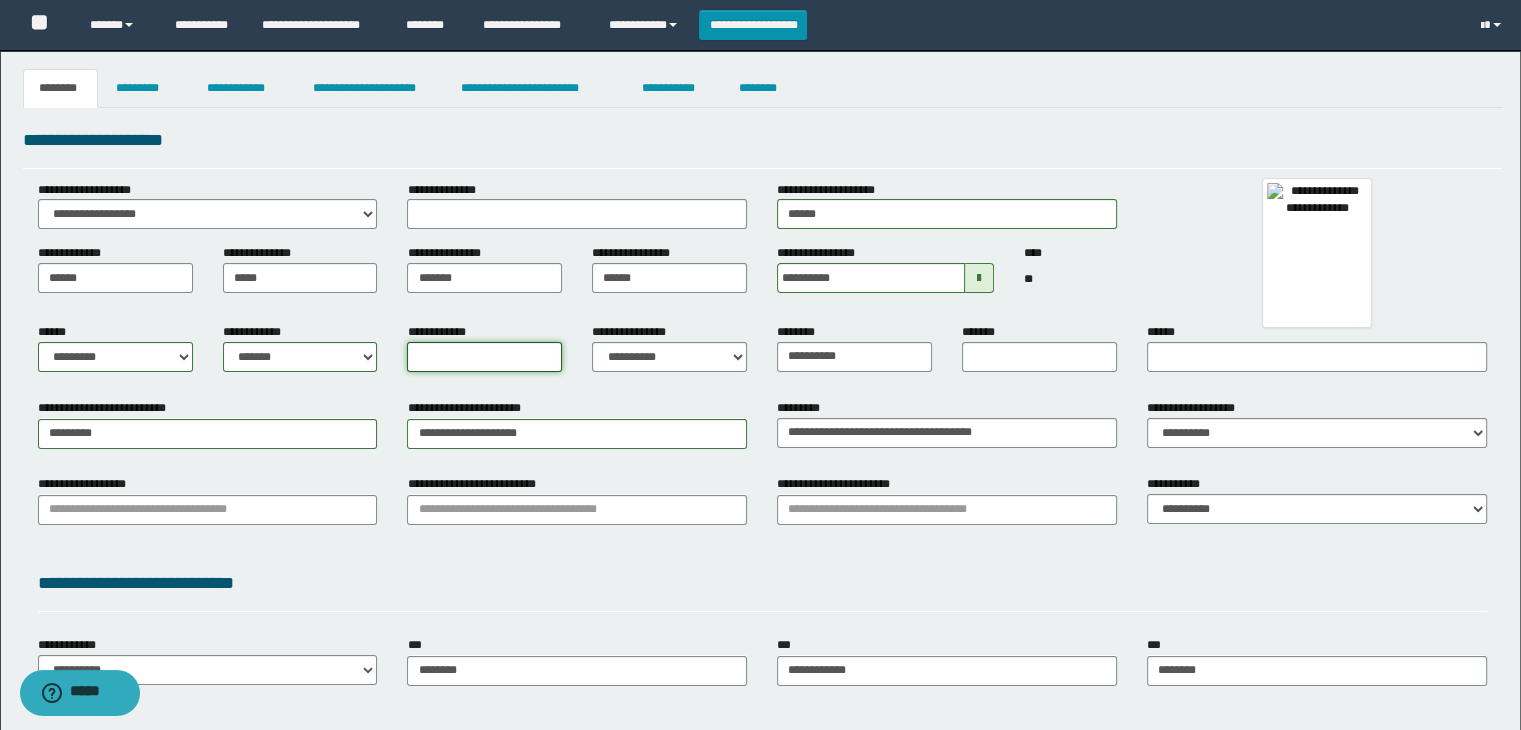 type on "*" 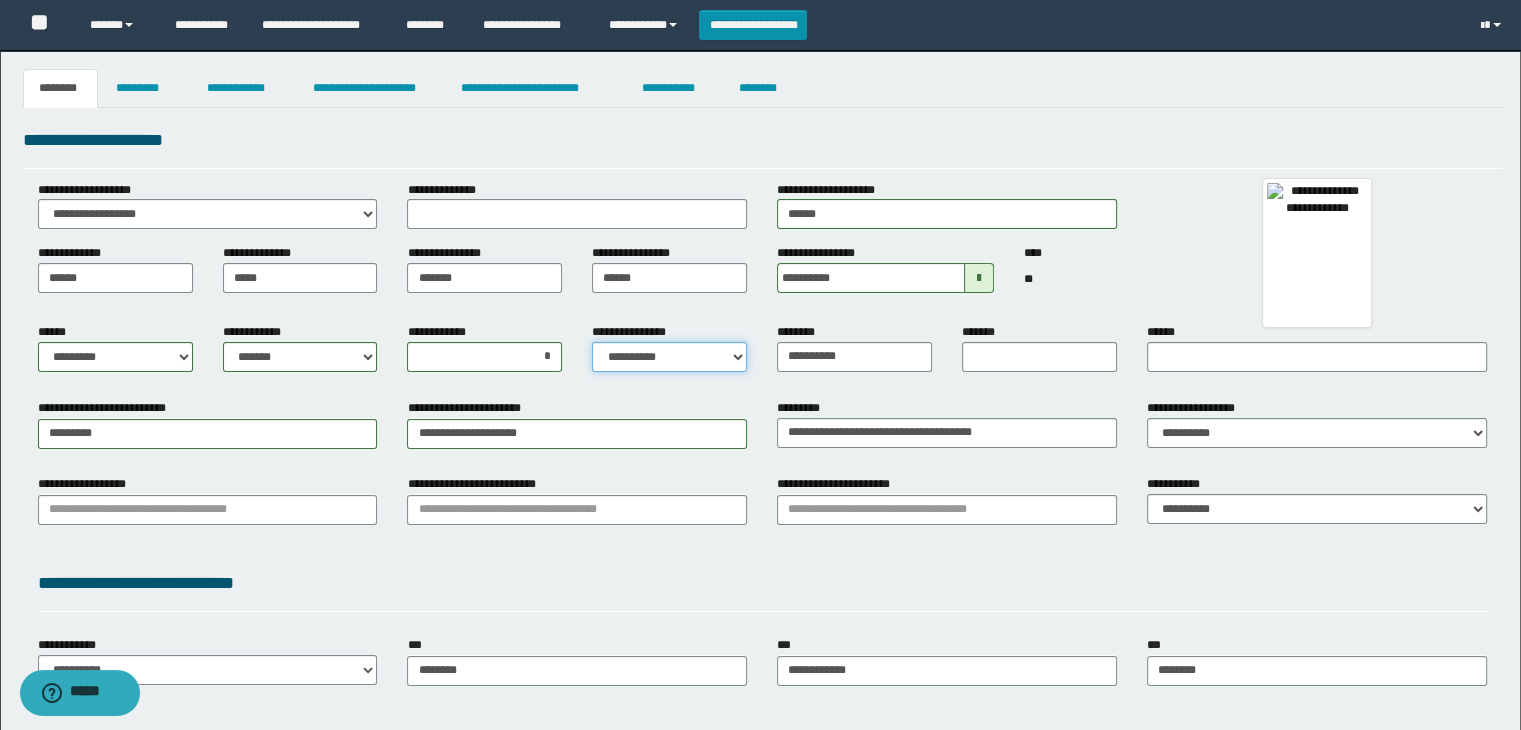 click on "**********" at bounding box center (669, 357) 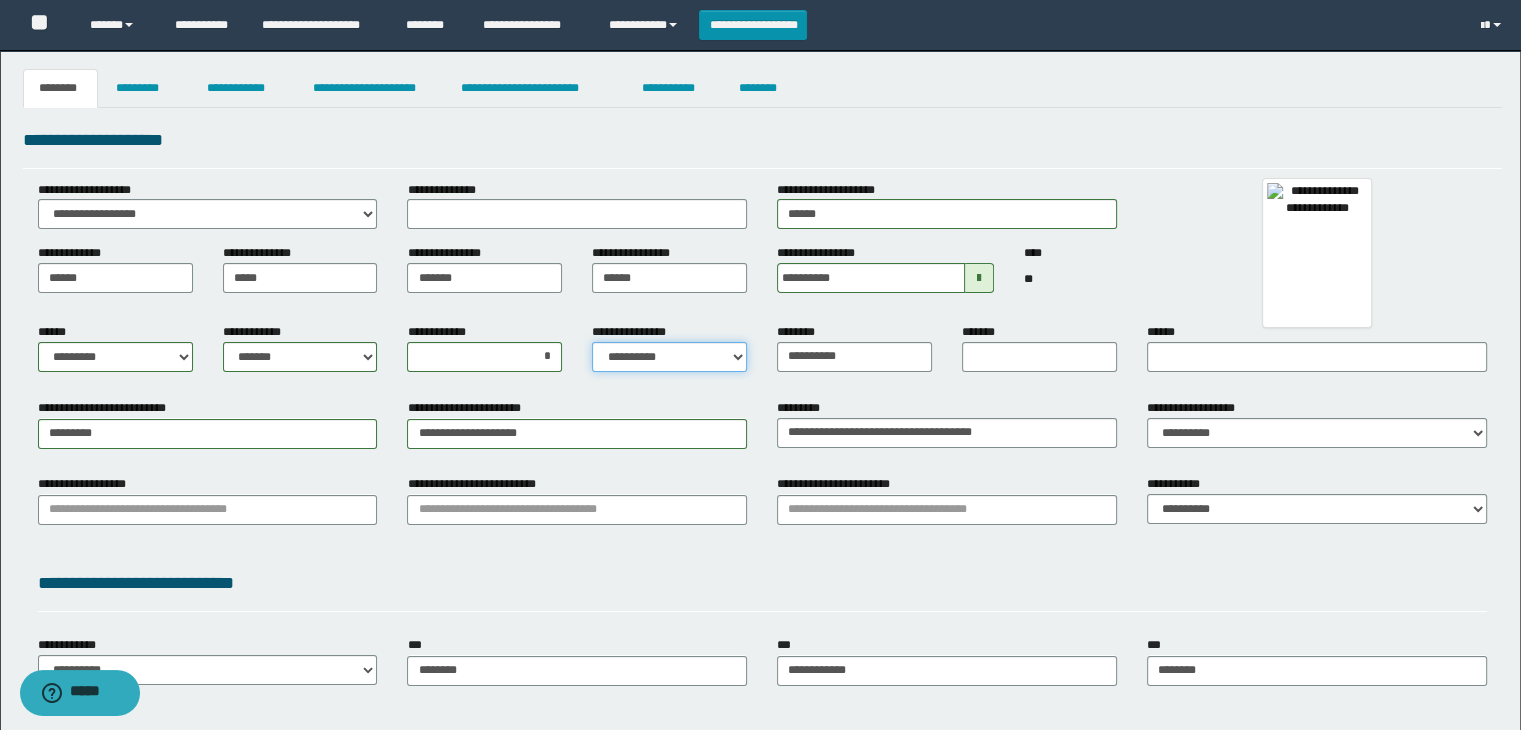click on "**********" at bounding box center [669, 357] 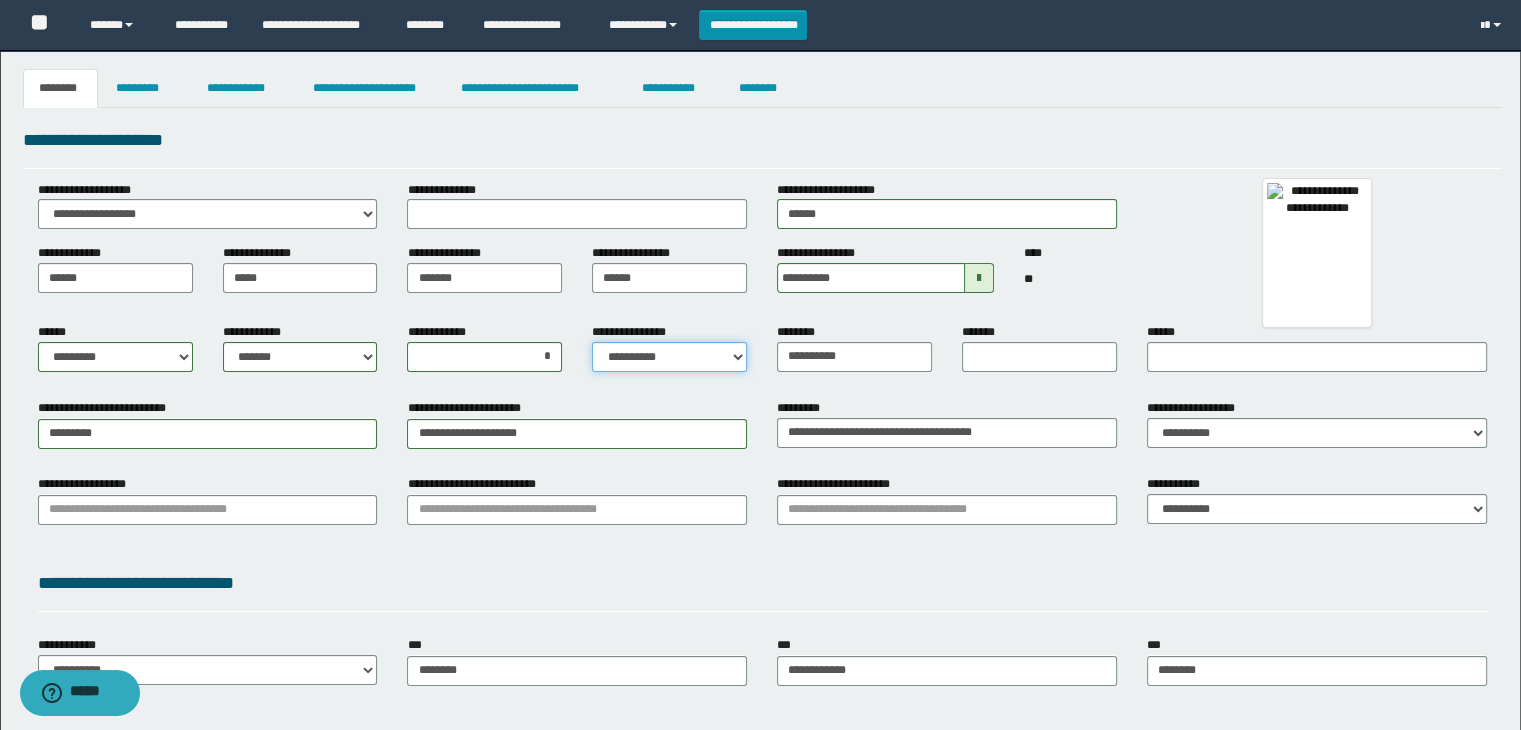 select on "*" 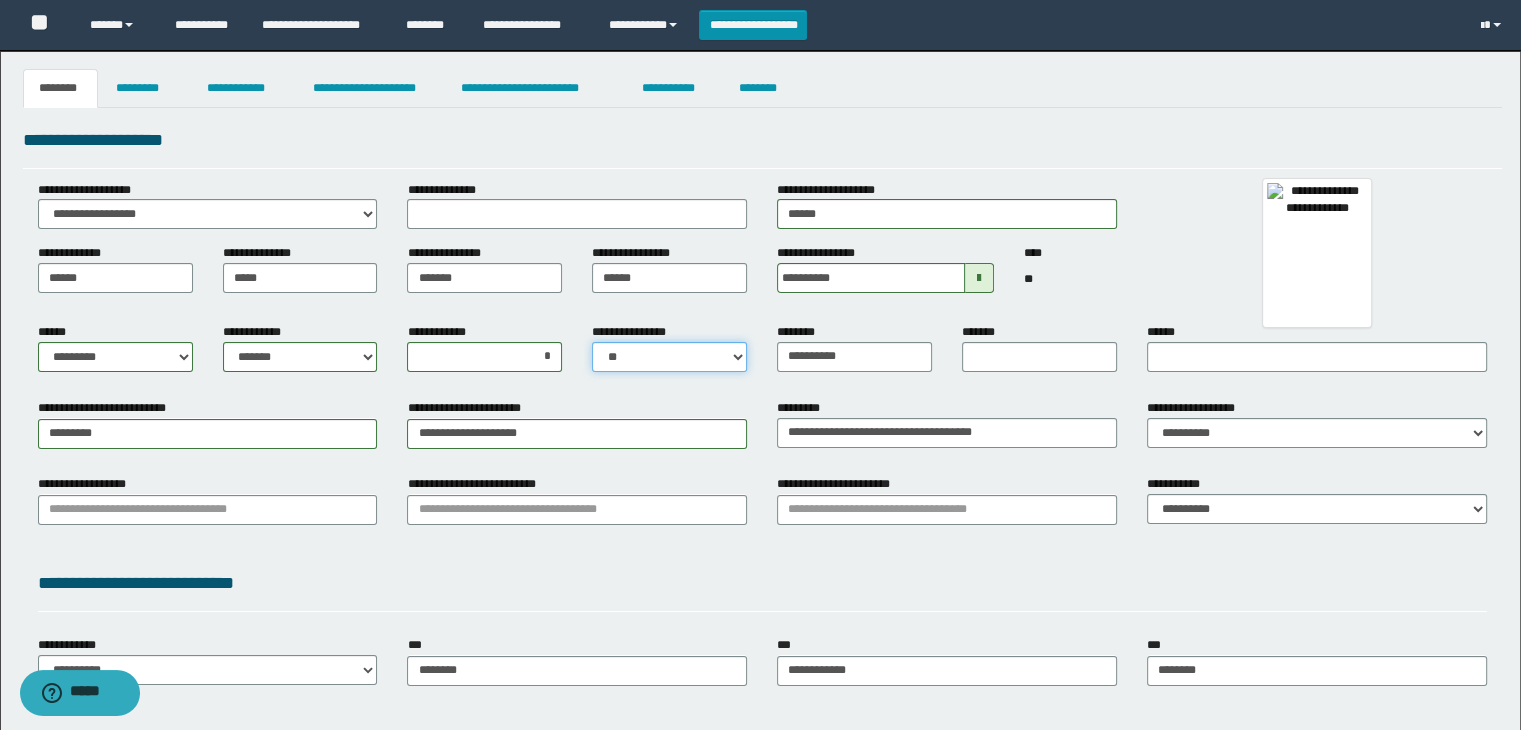 click on "**********" at bounding box center [669, 357] 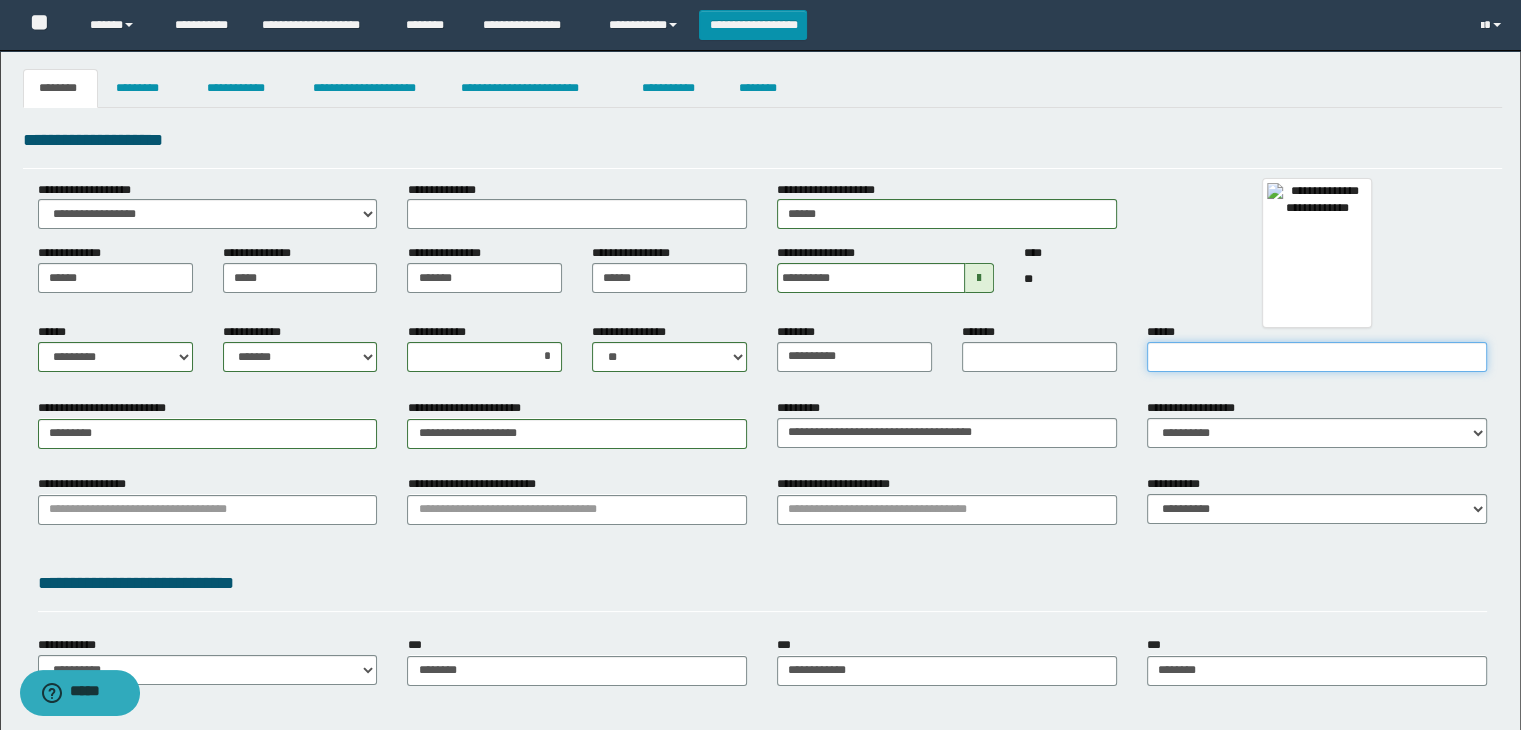 click on "******" at bounding box center [1317, 357] 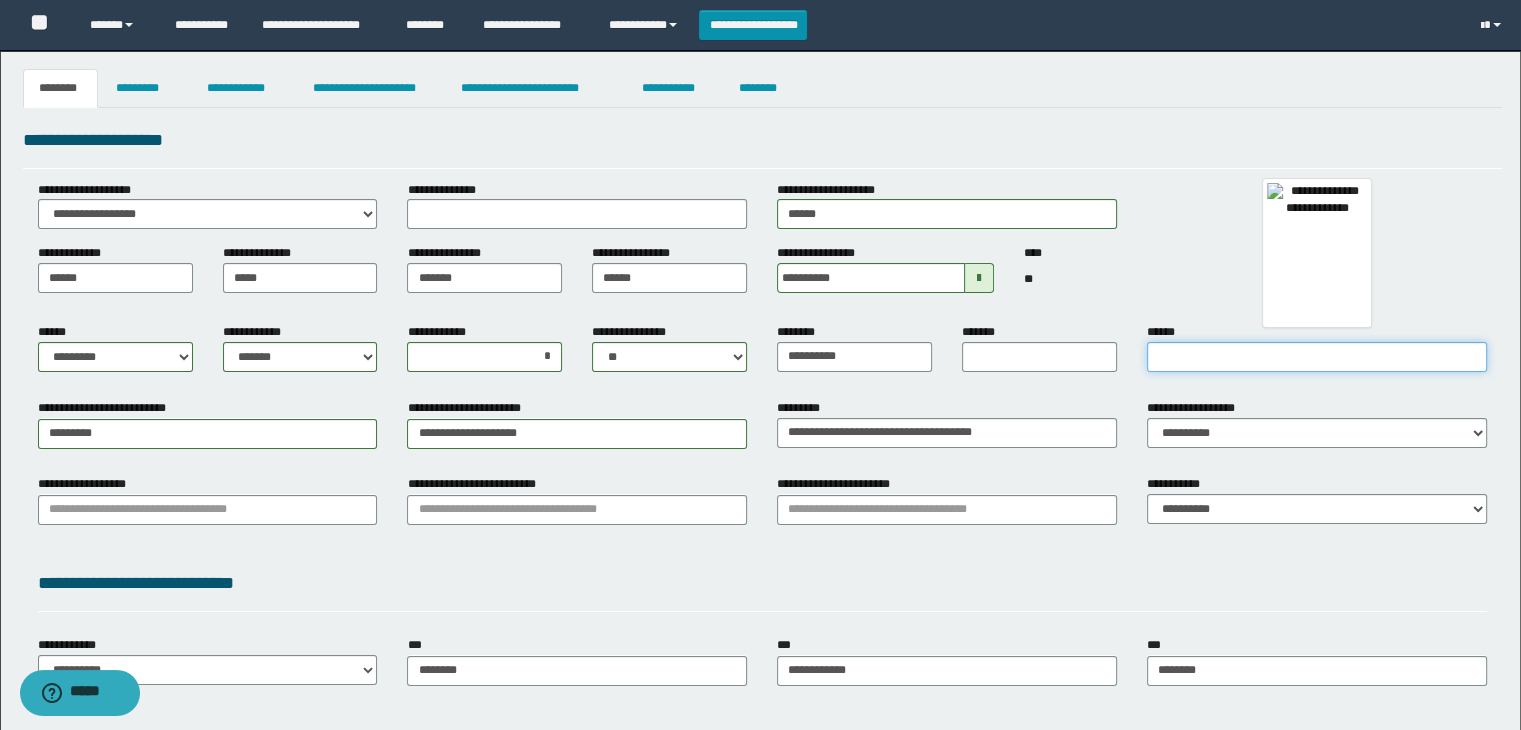 click on "******" at bounding box center (1317, 357) 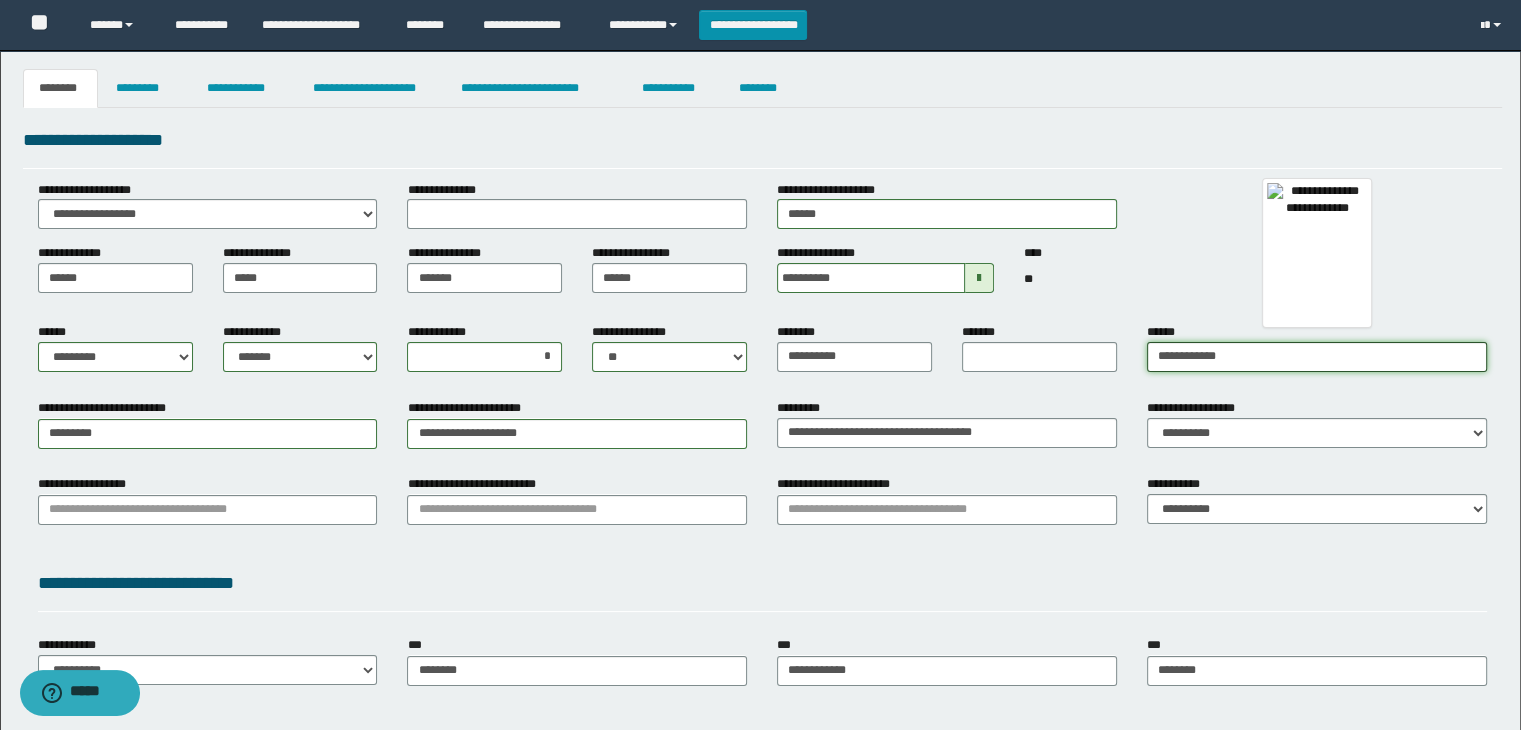 click on "**********" at bounding box center [1317, 357] 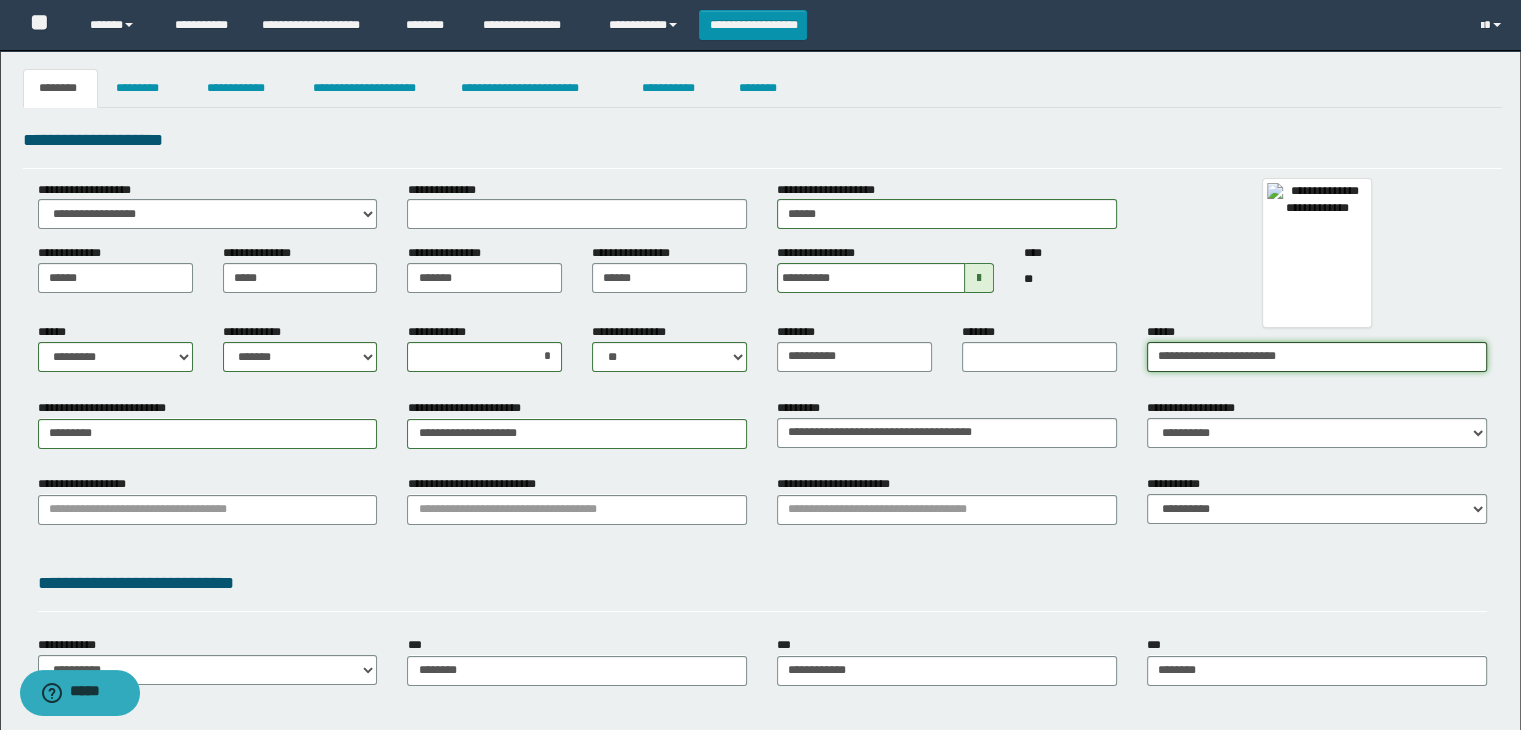 type on "**********" 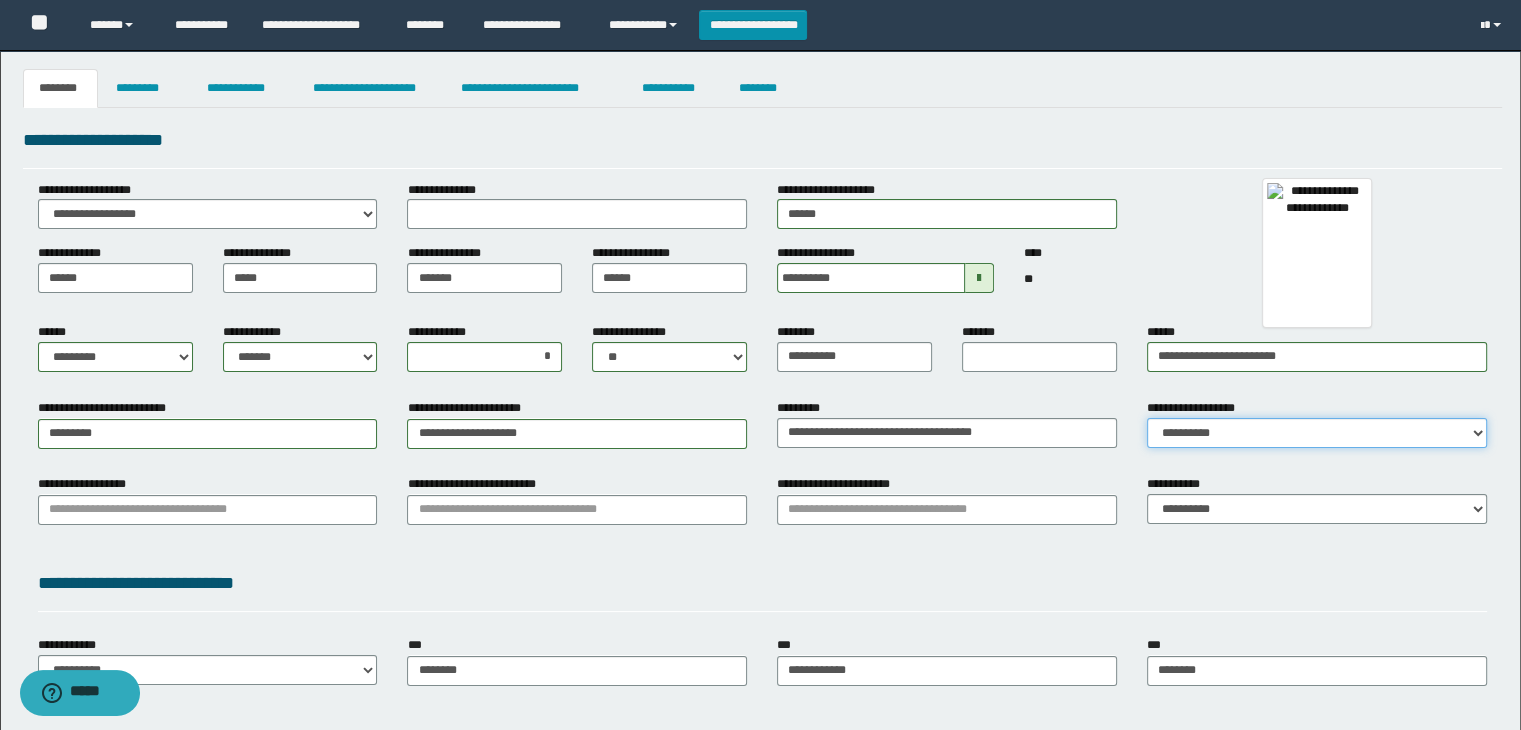 click on "**********" at bounding box center [1317, 433] 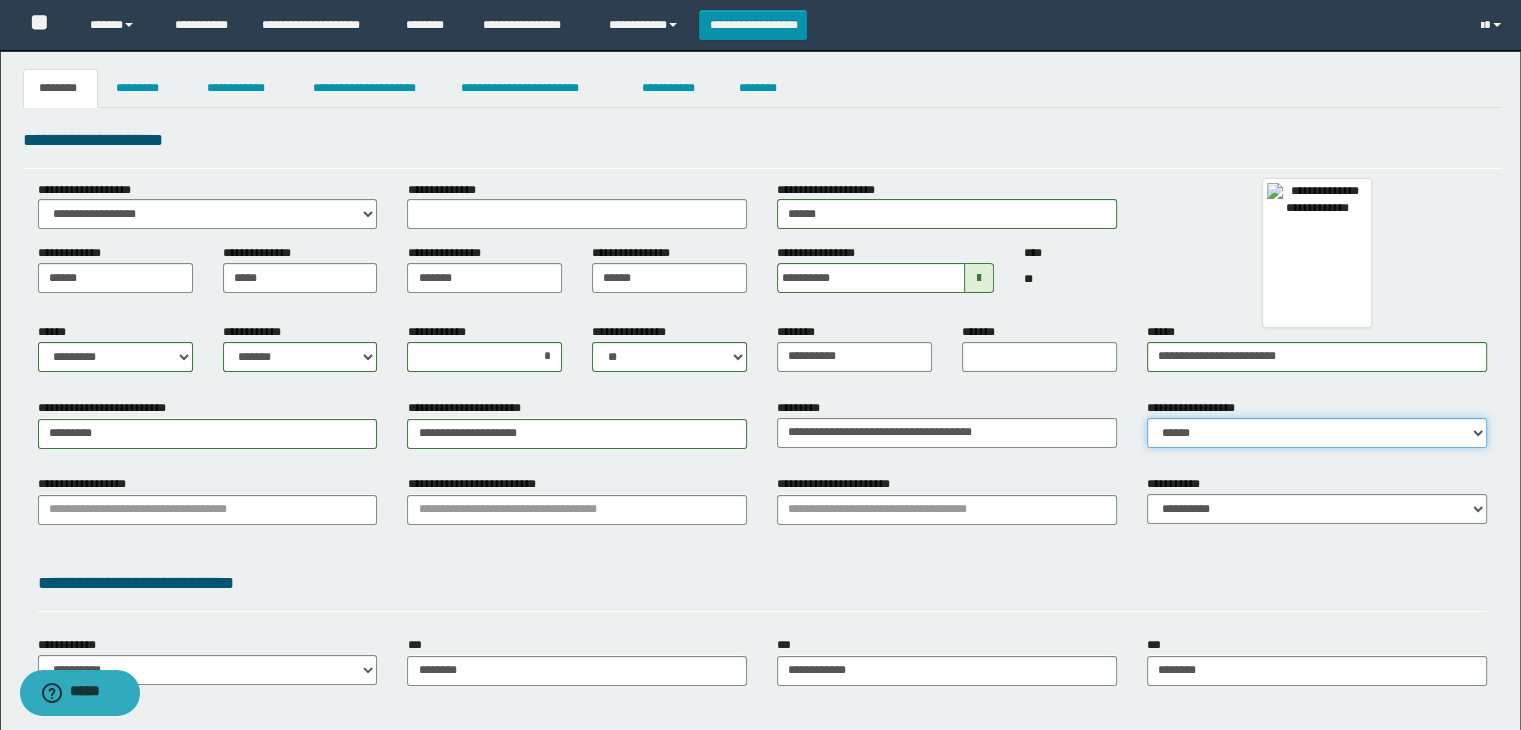 click on "**********" at bounding box center [1317, 433] 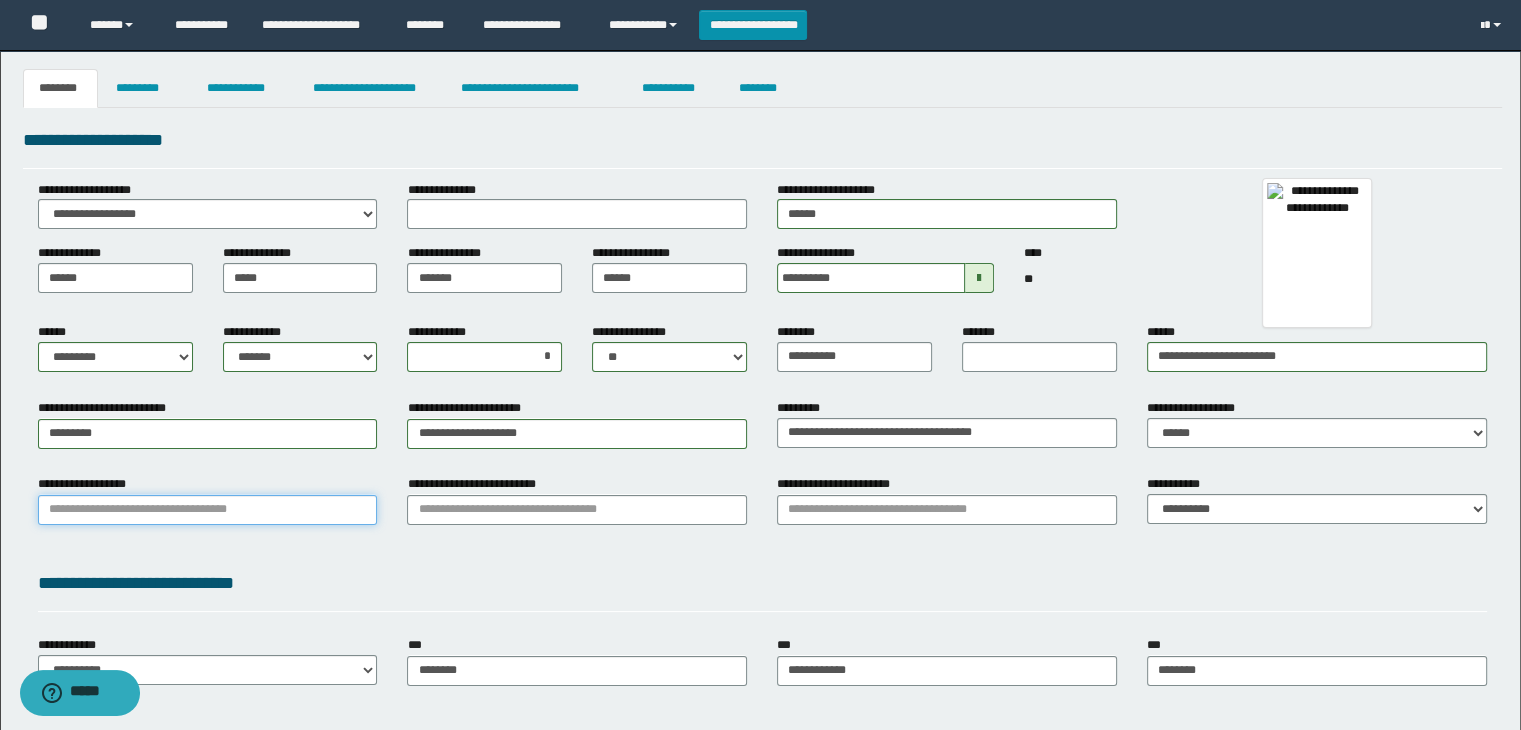 click on "**********" at bounding box center [208, 510] 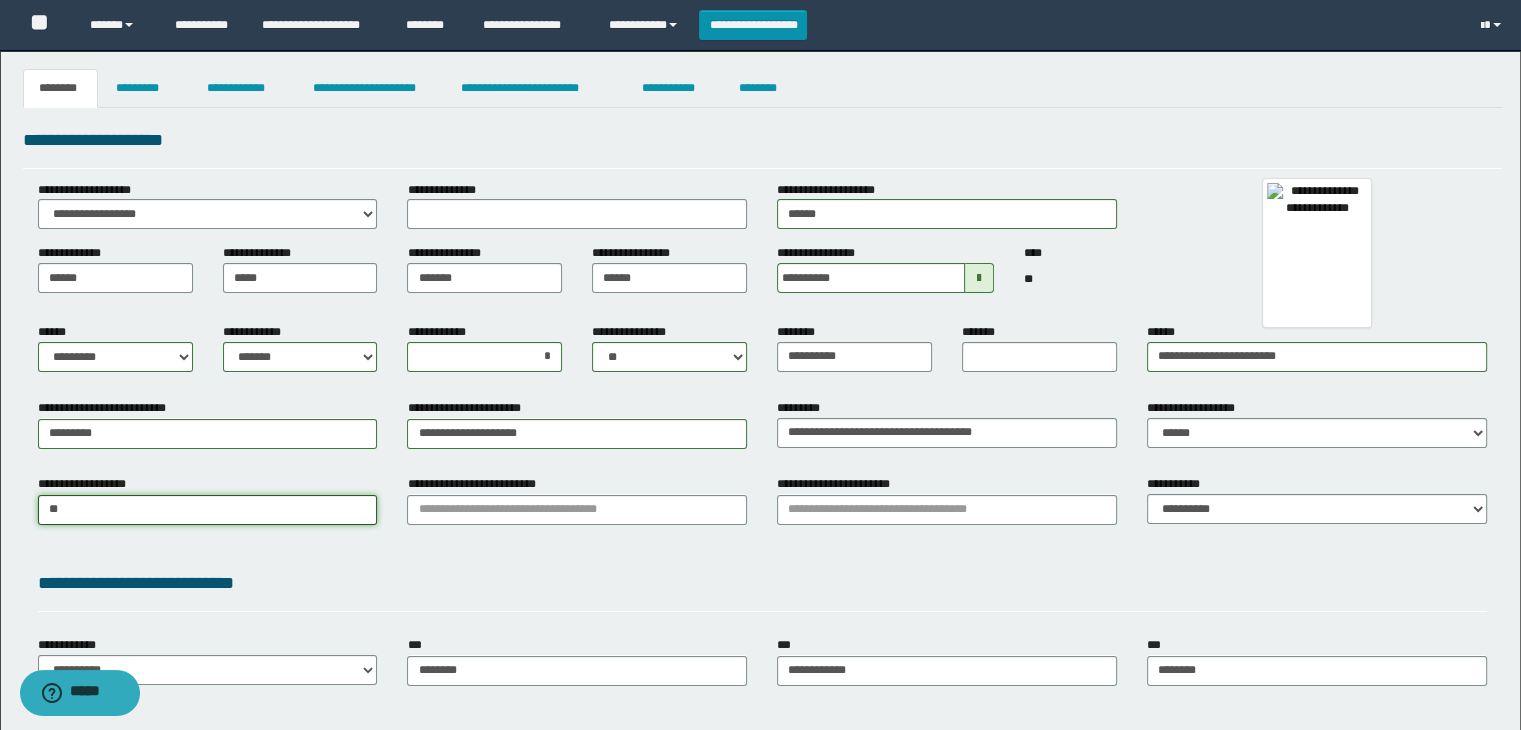 type on "***" 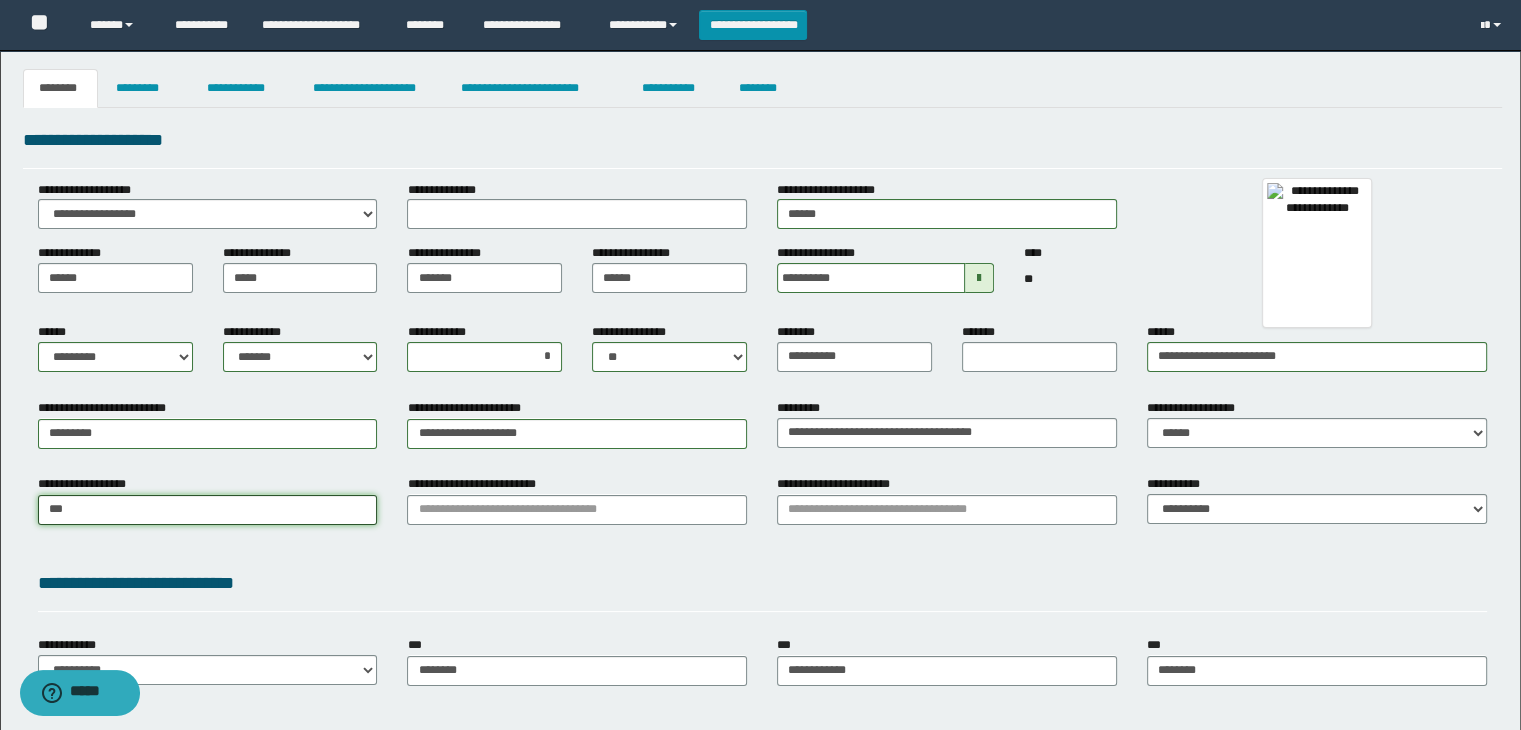 type on "********" 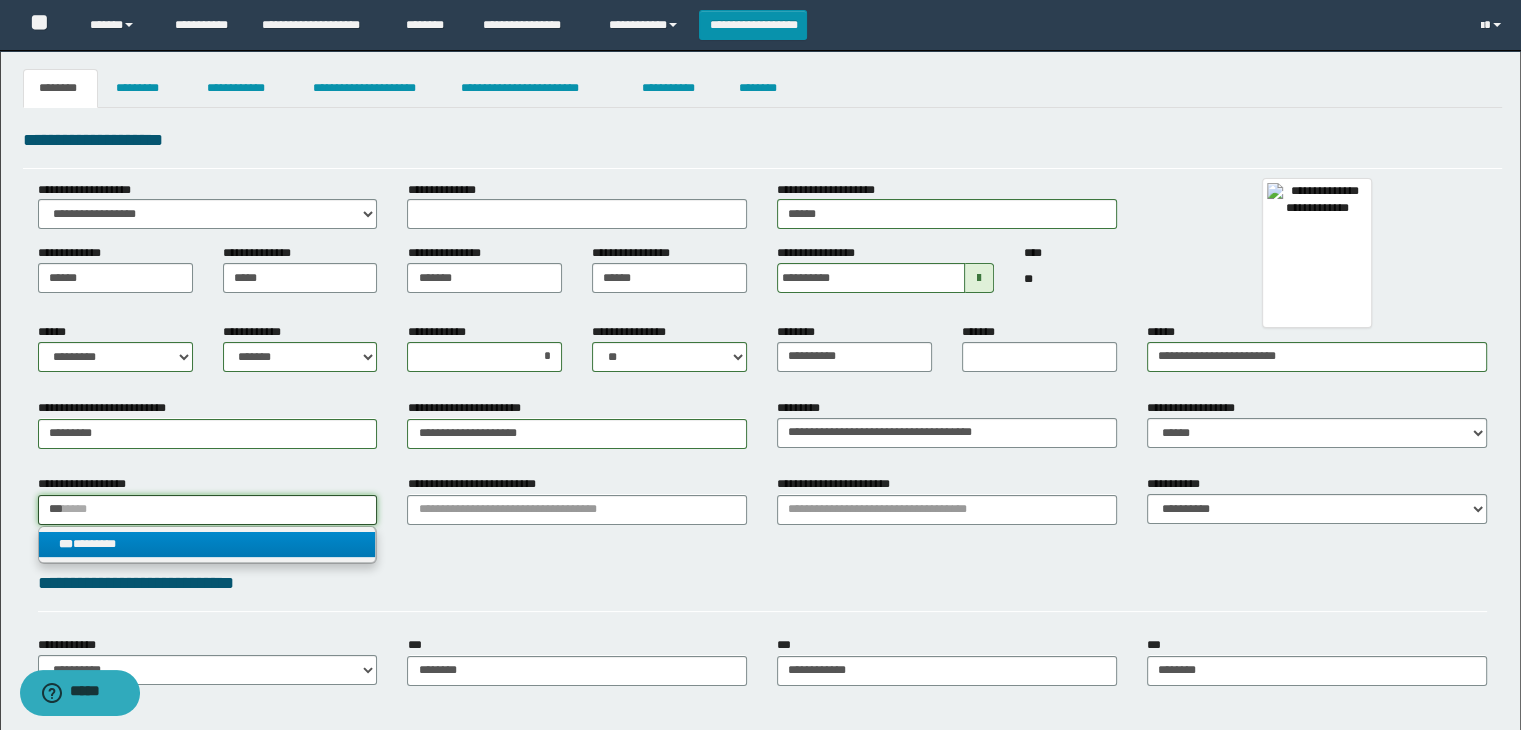 type on "***" 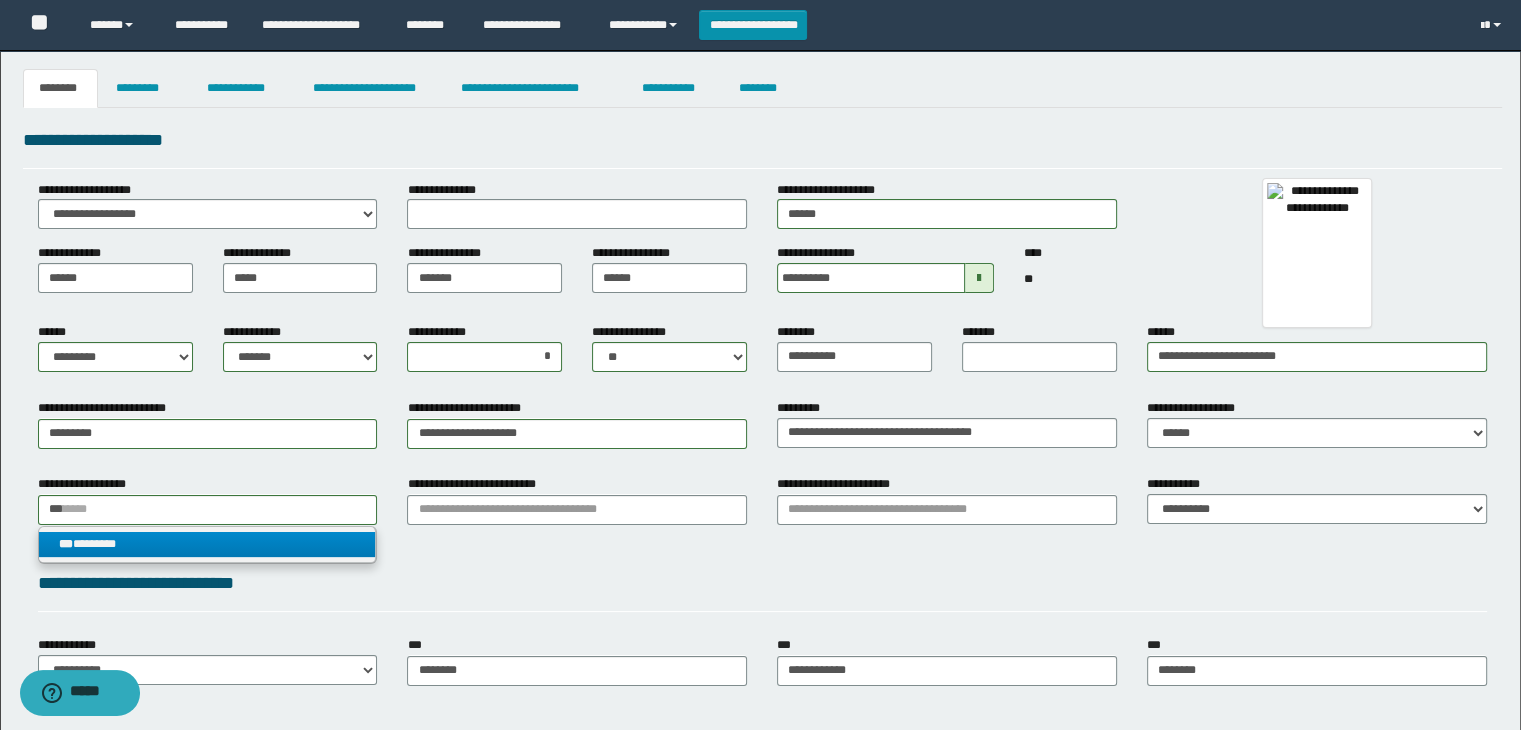 click on "*** ********" at bounding box center (208, 544) 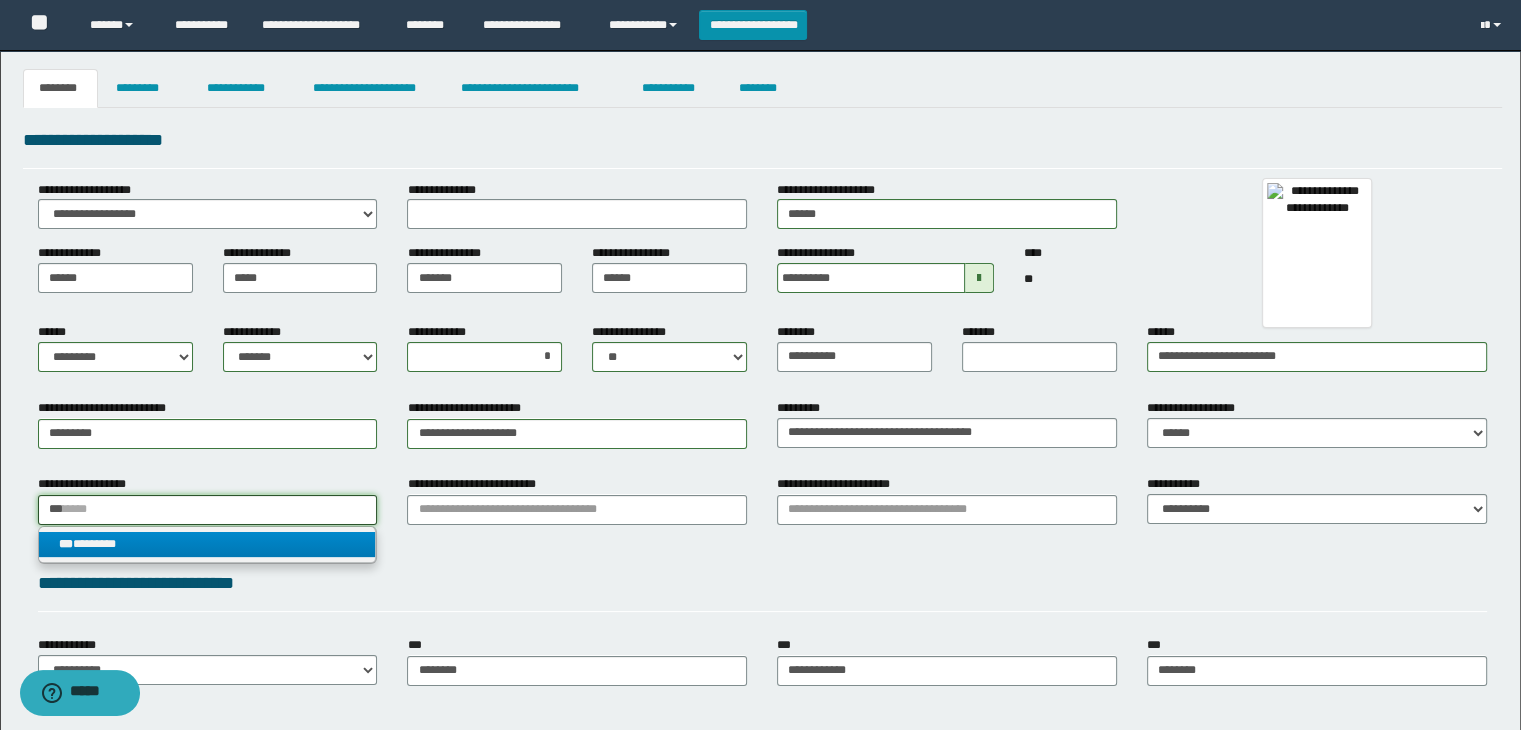 type 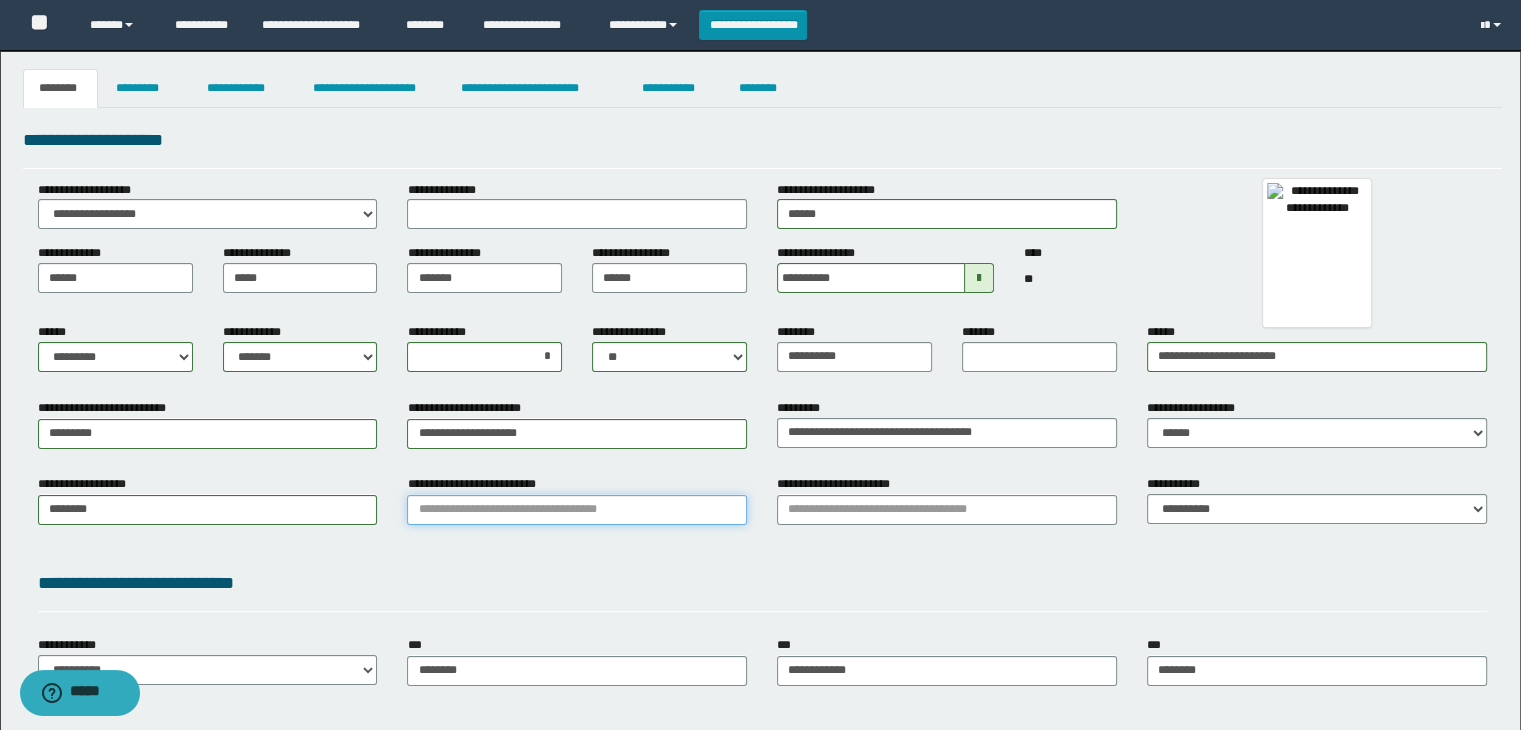 click on "**********" at bounding box center (577, 510) 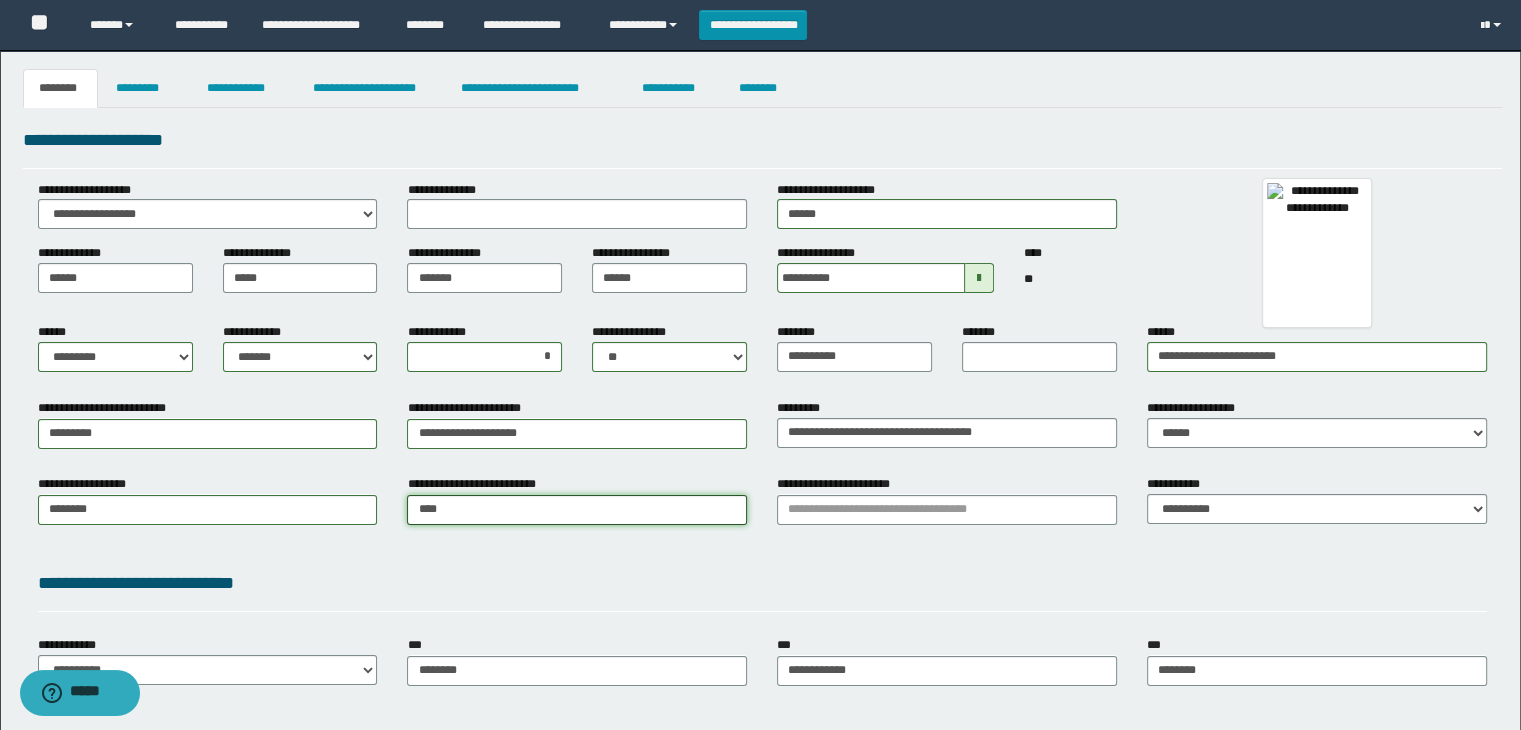 type on "*****" 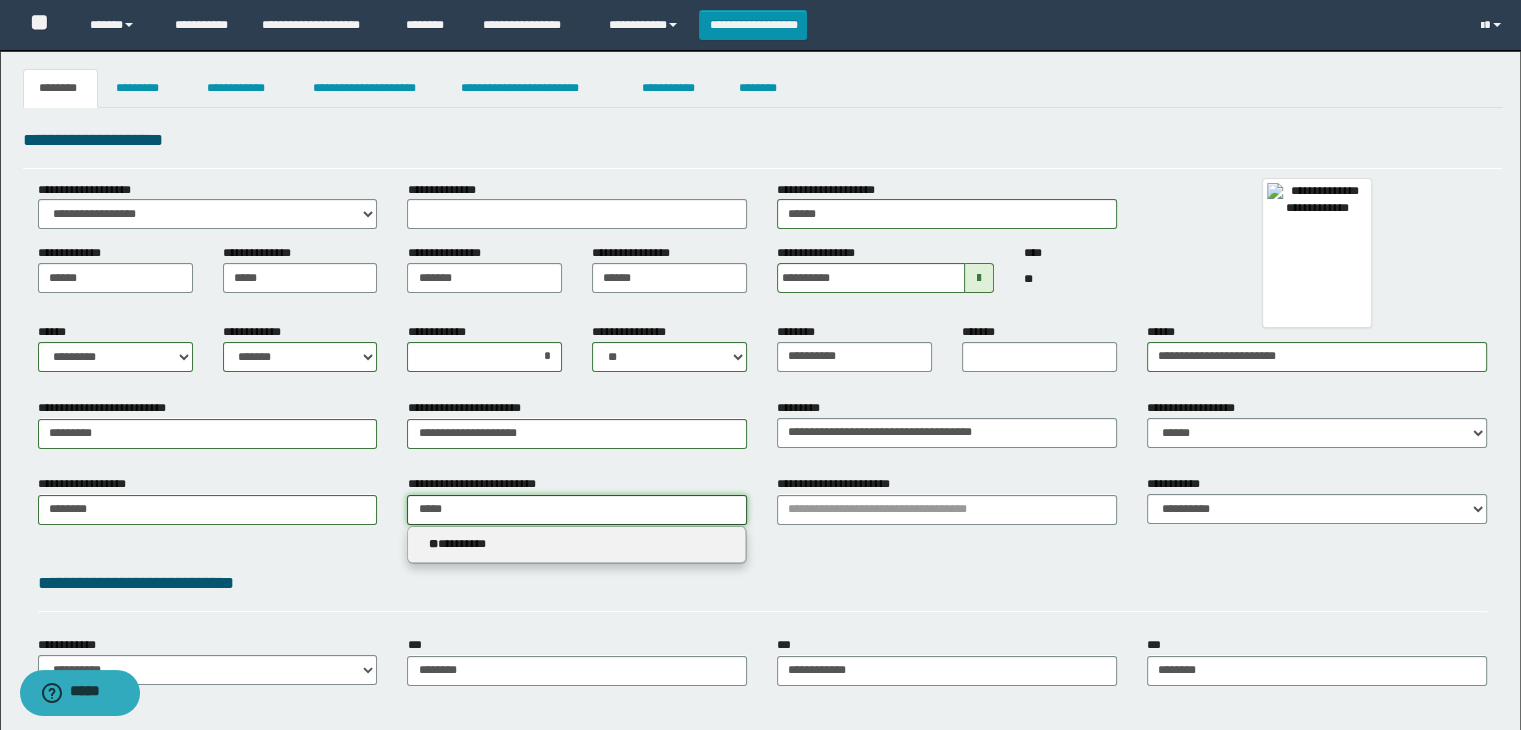 type on "*********" 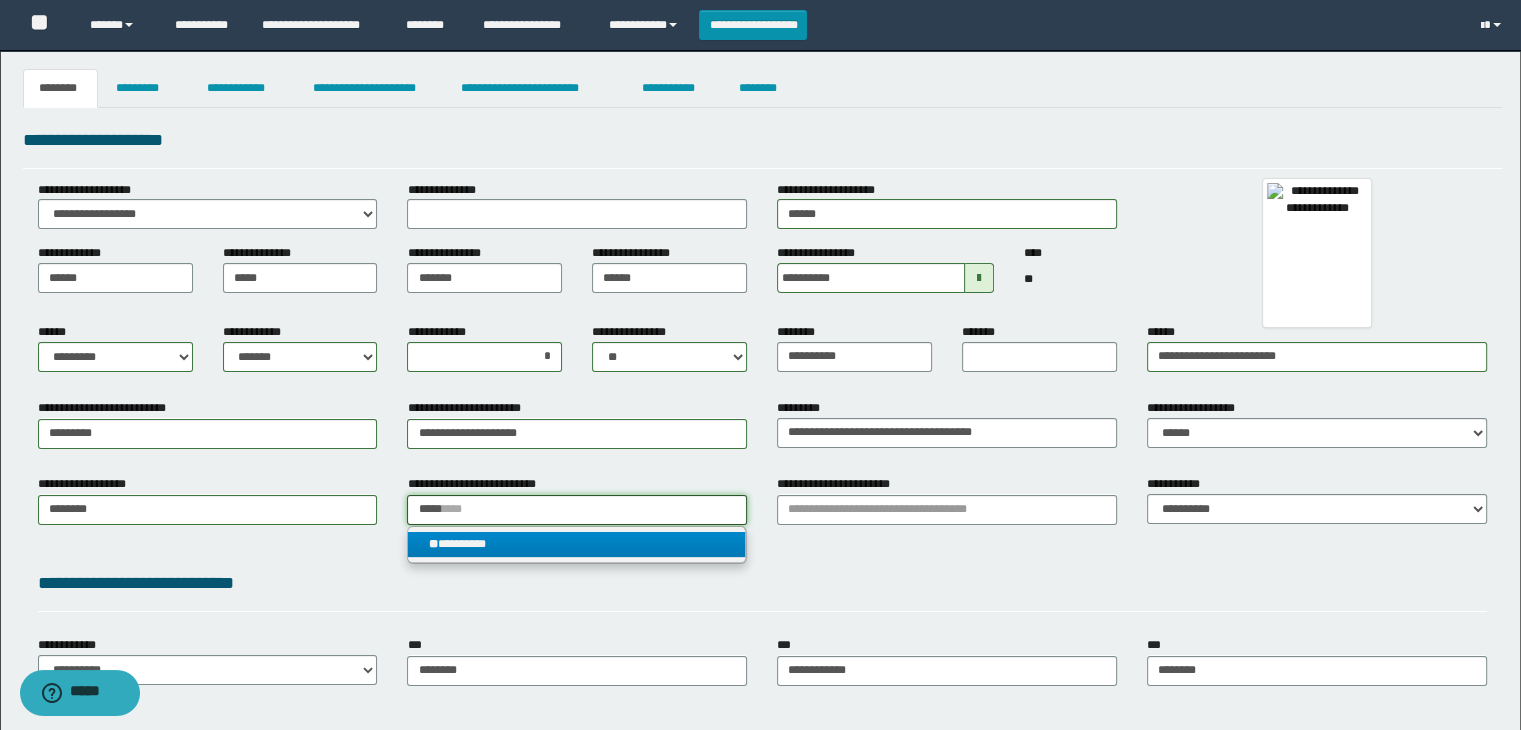type on "*****" 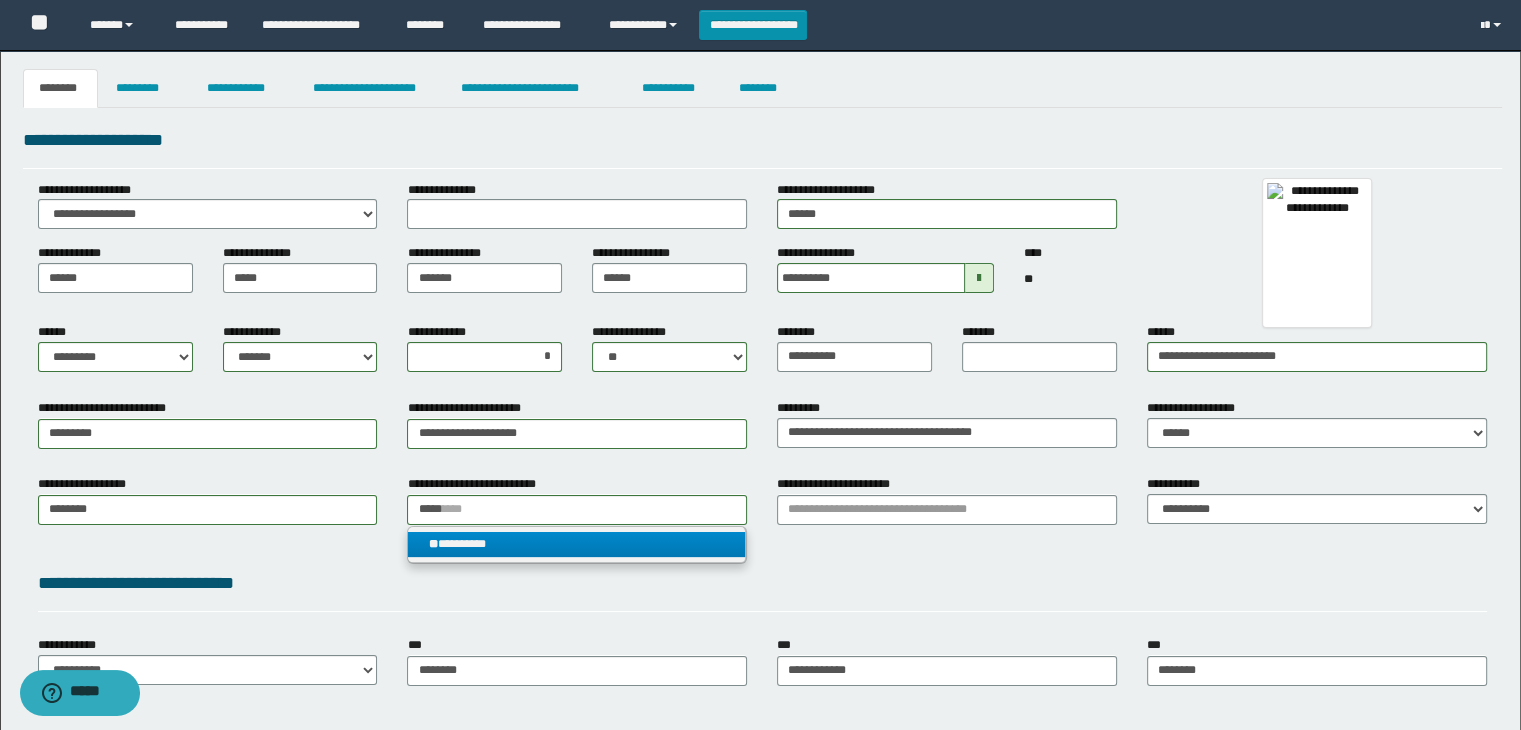 click on "** *********" at bounding box center [577, 544] 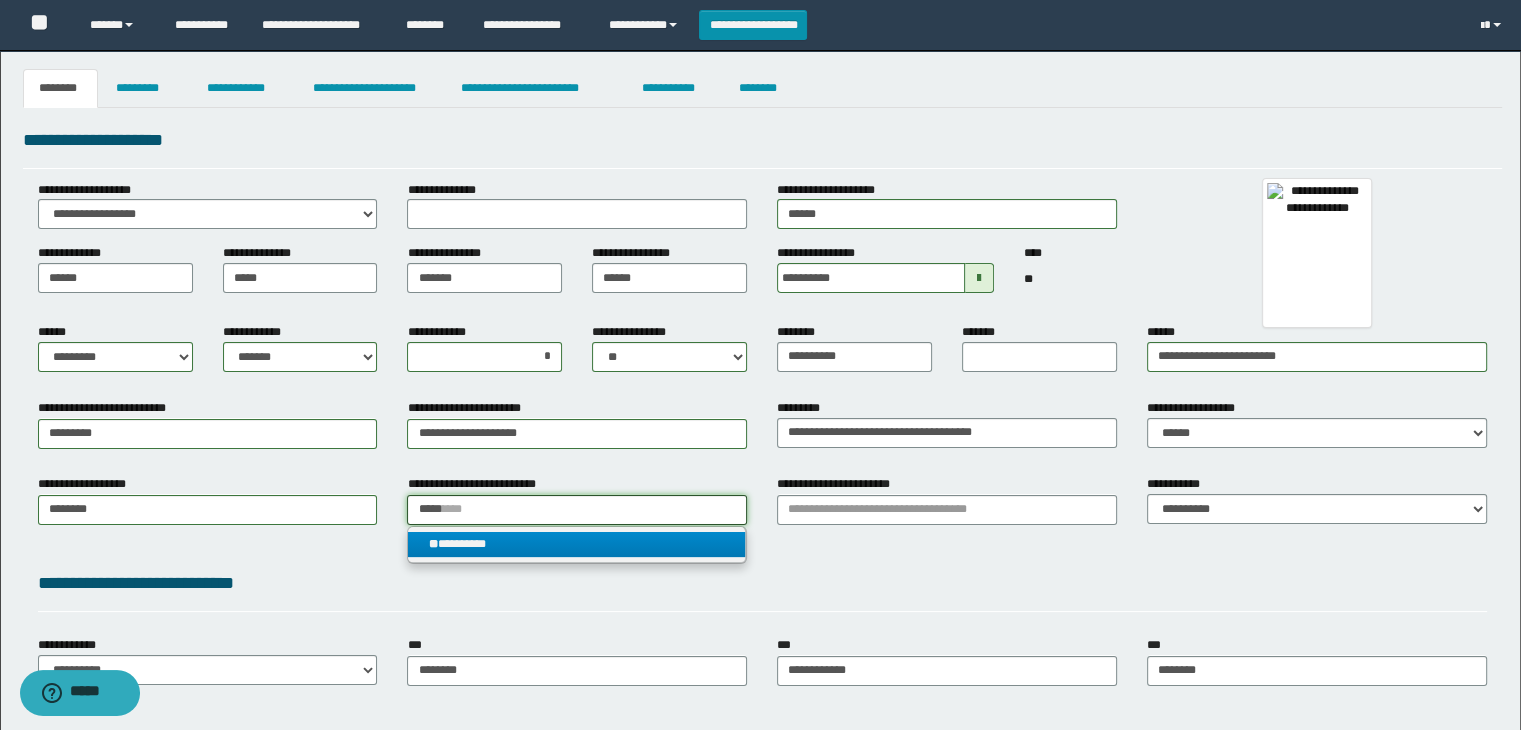 type 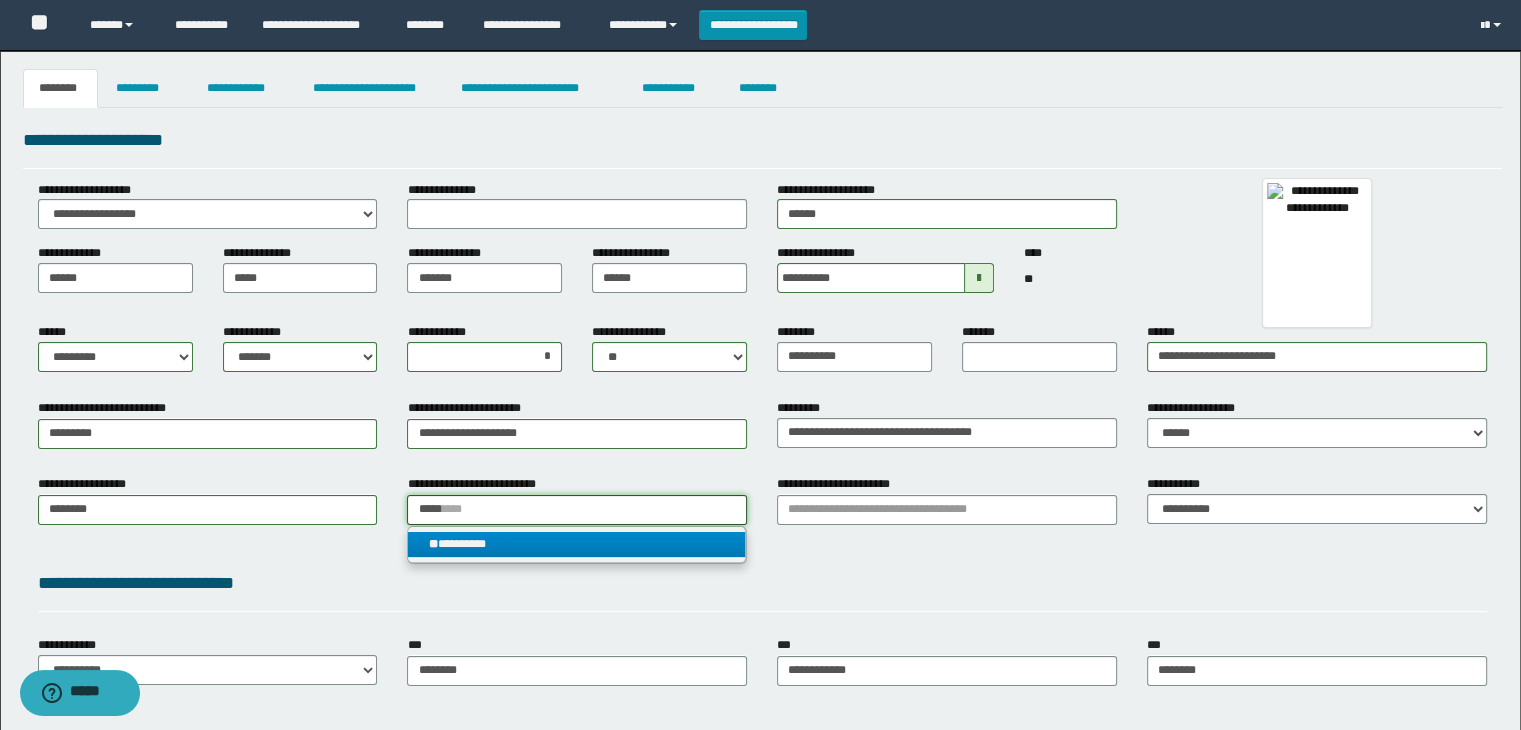 type on "*********" 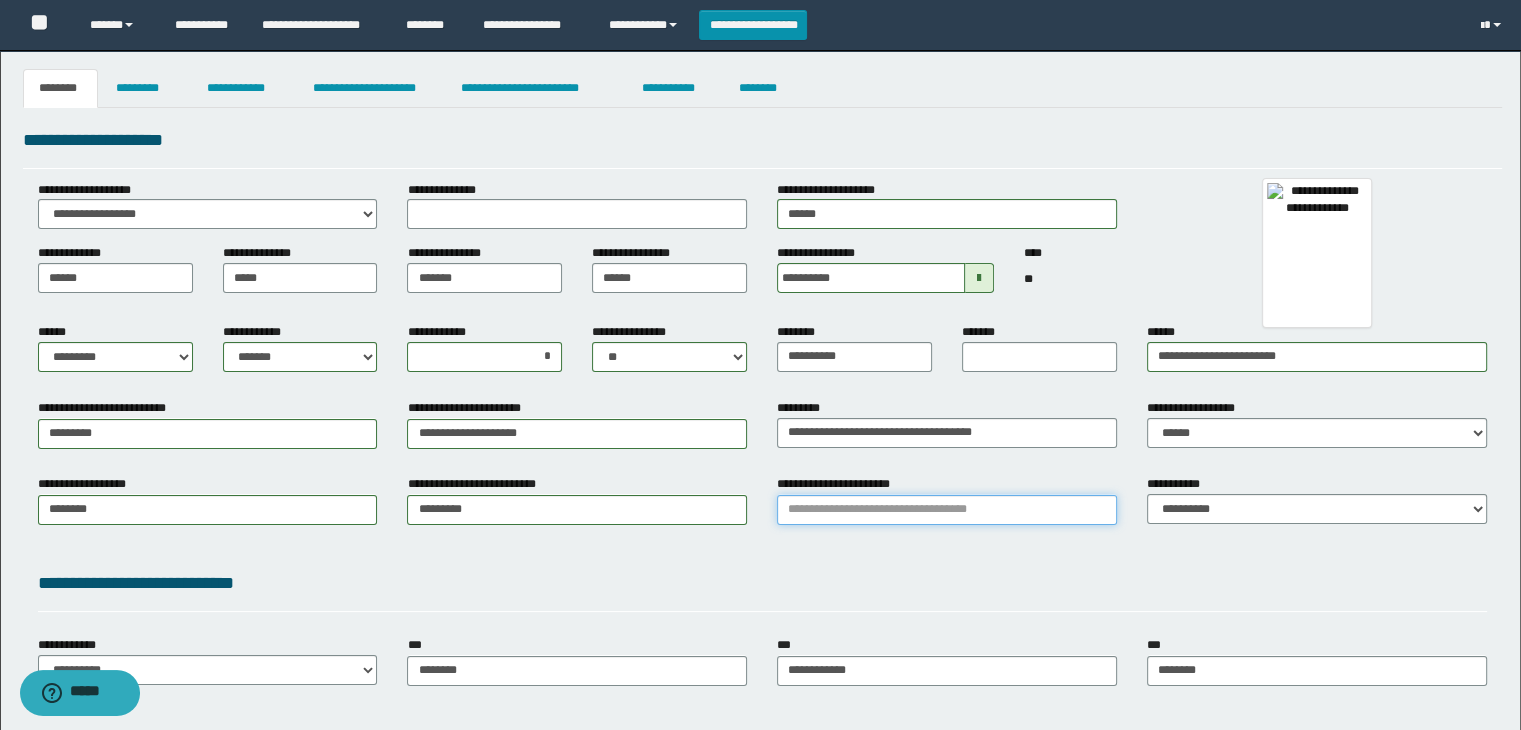 click on "**********" at bounding box center (947, 510) 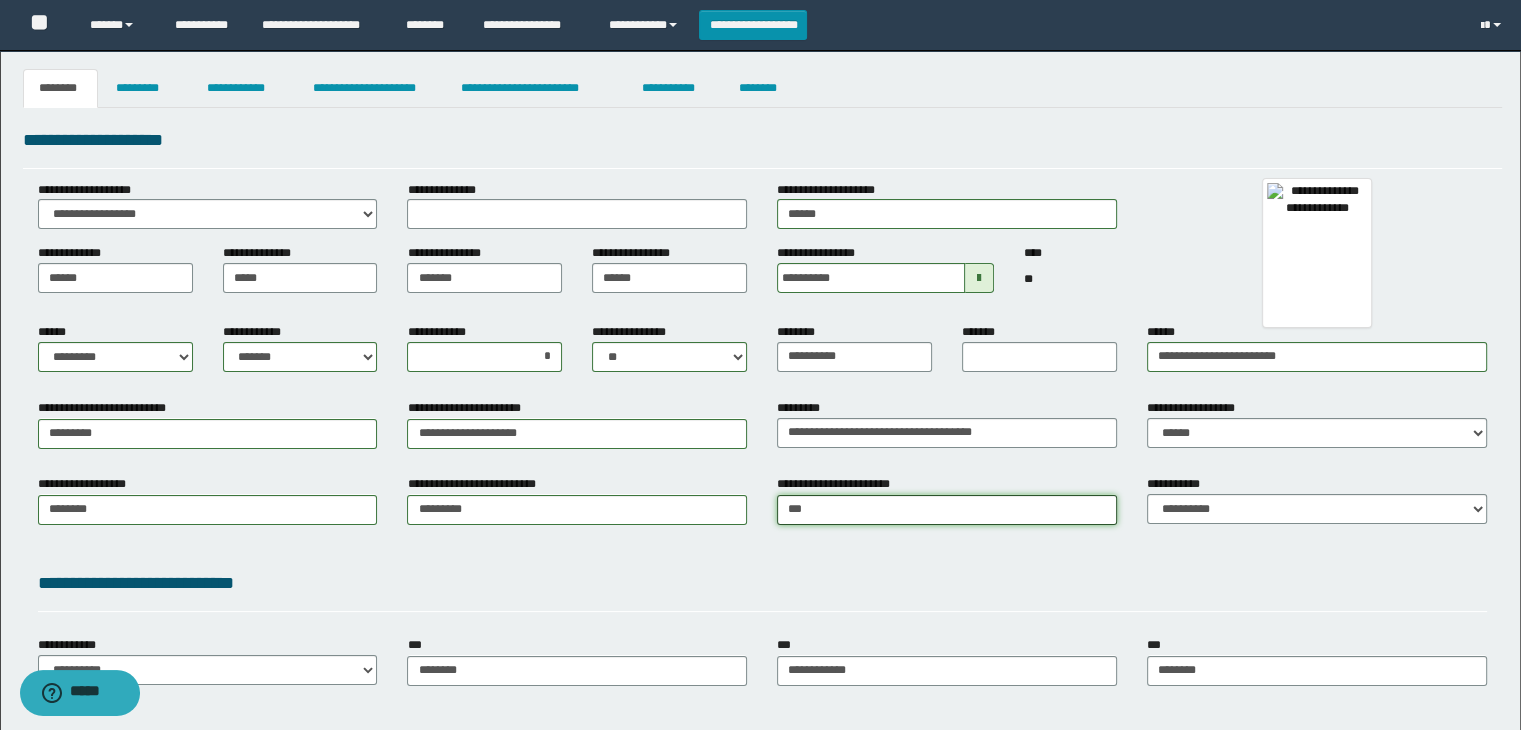 type on "****" 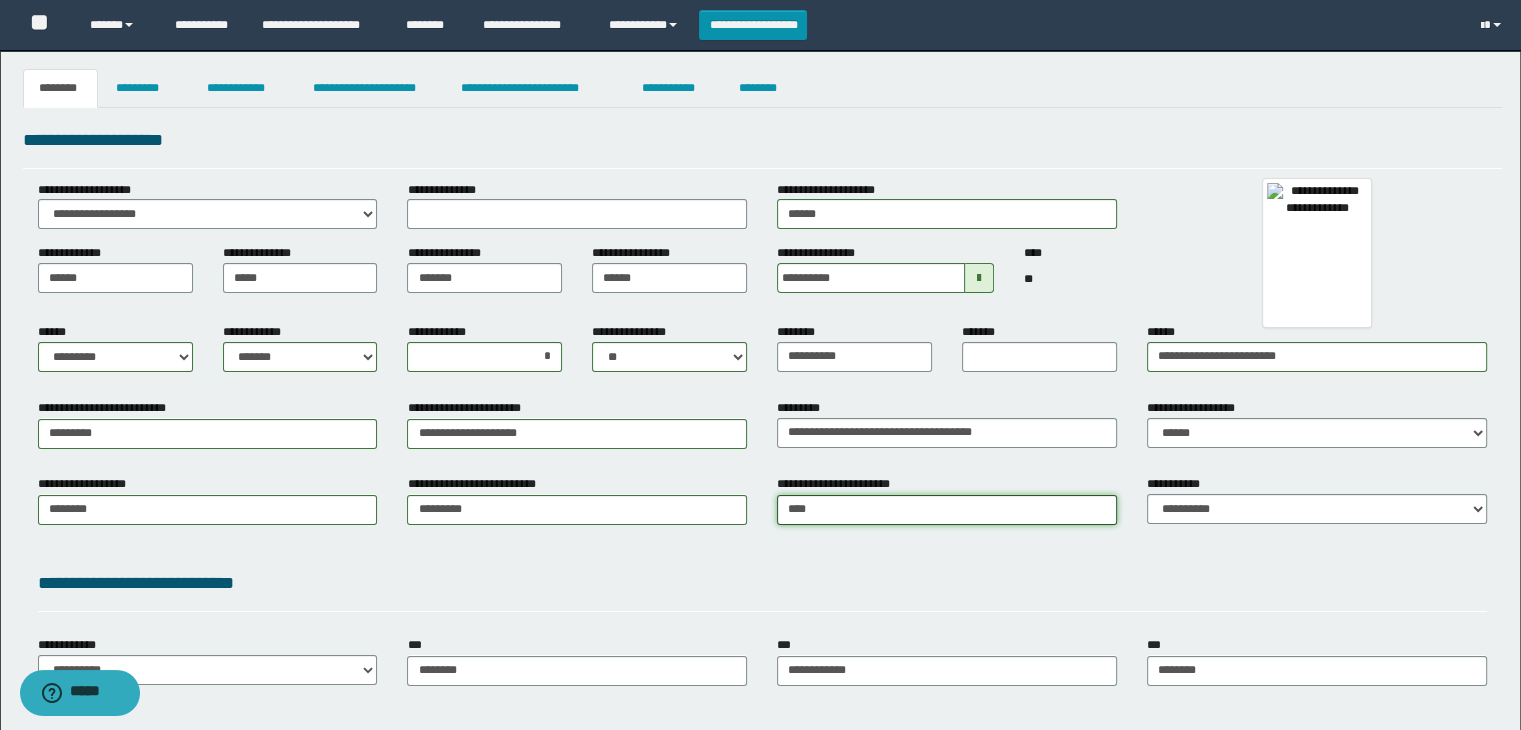 type on "****" 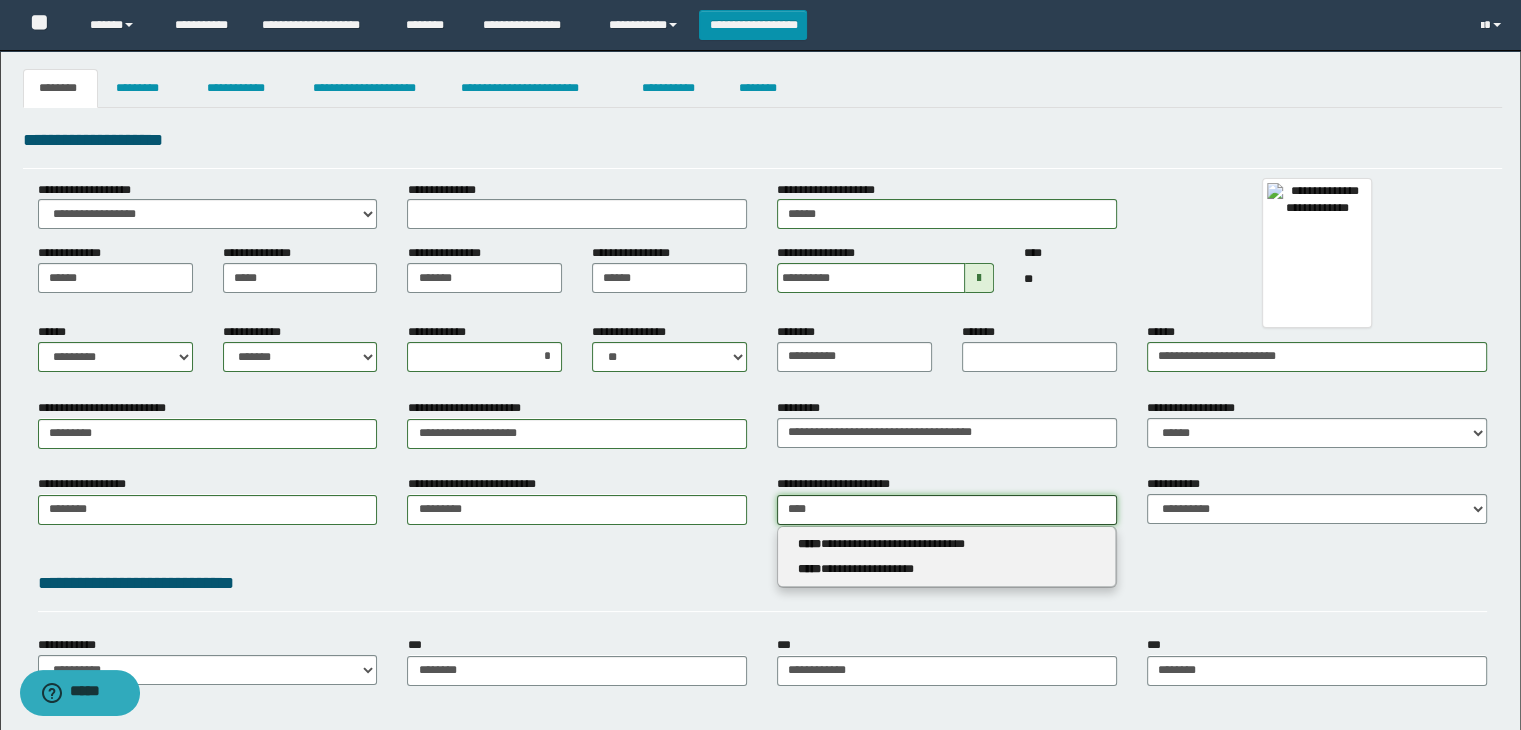 type 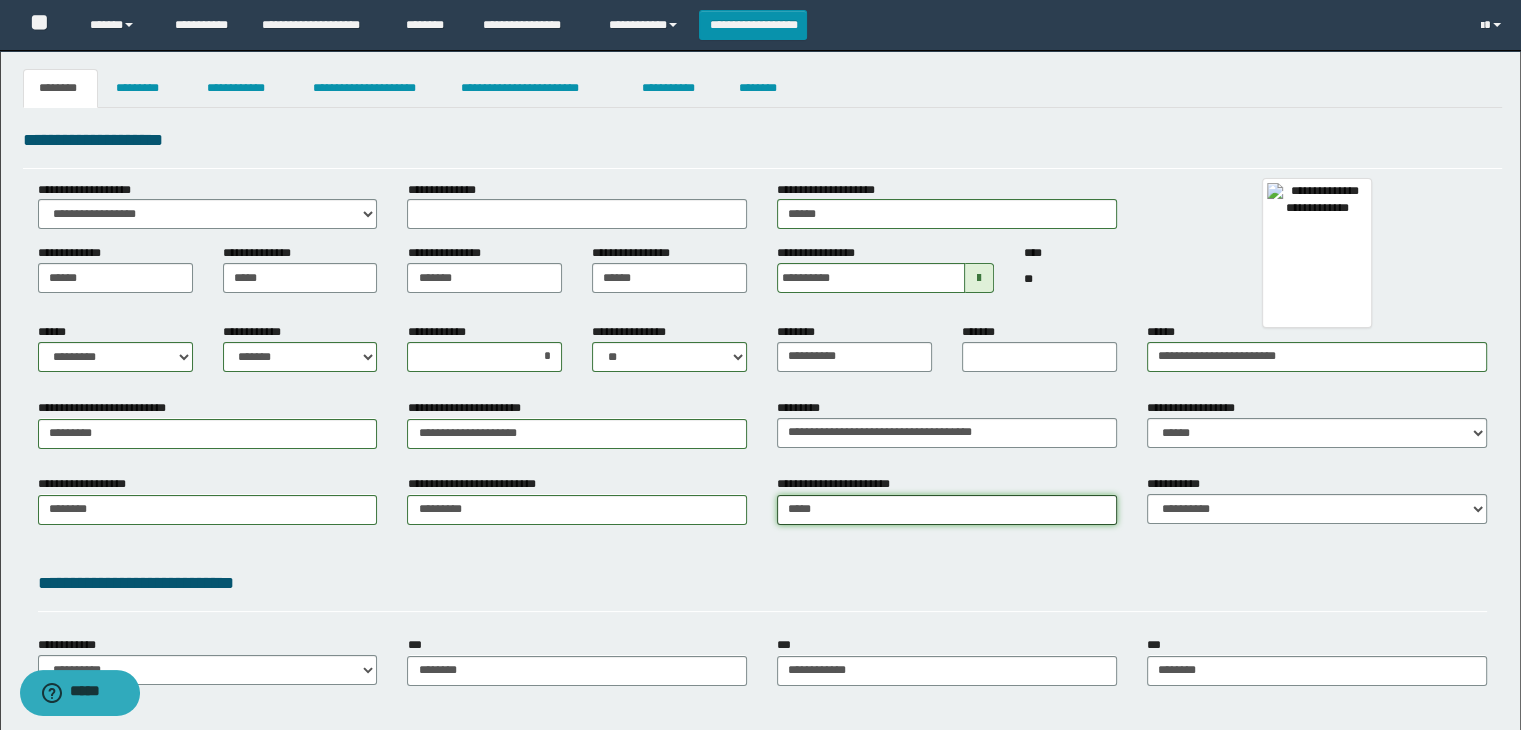 type on "*****" 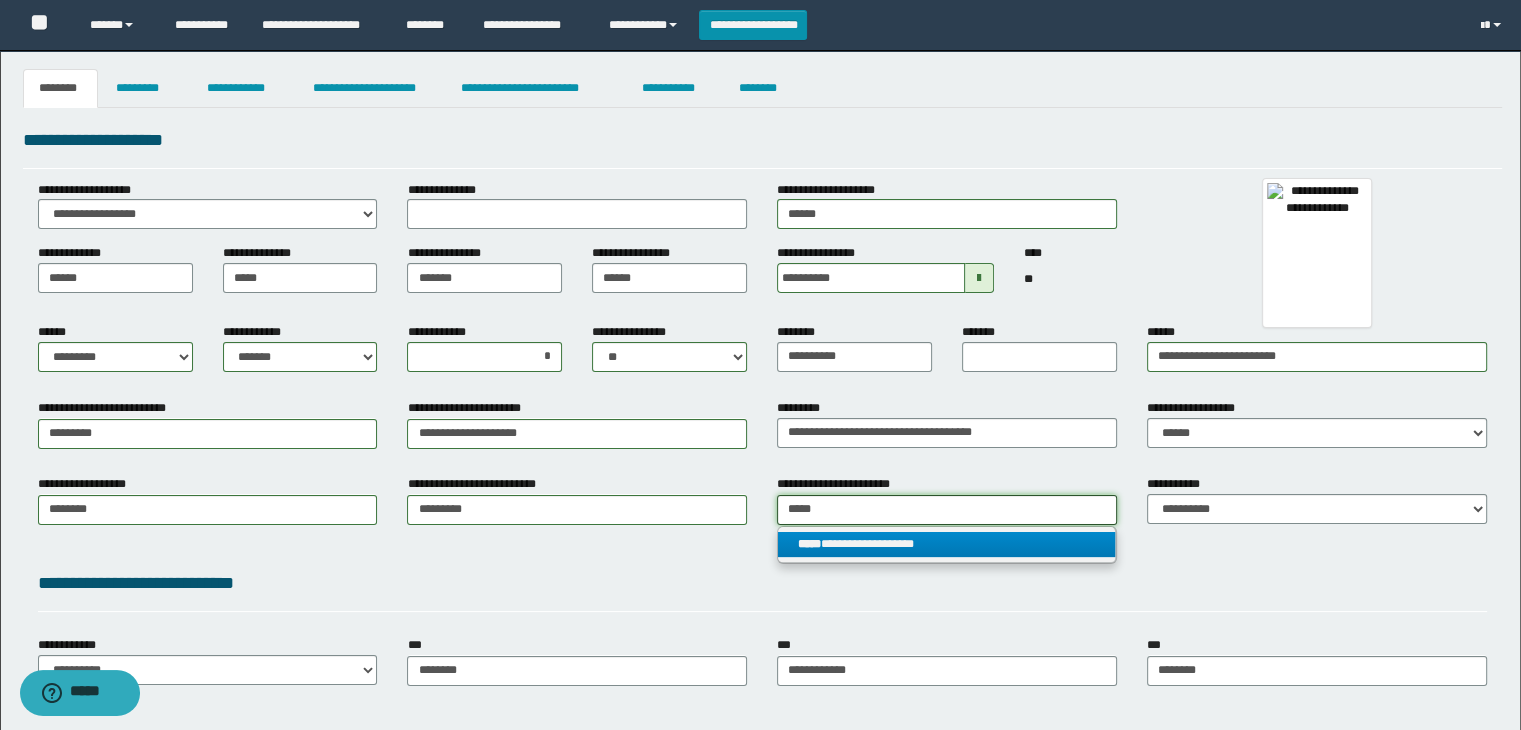 type on "*****" 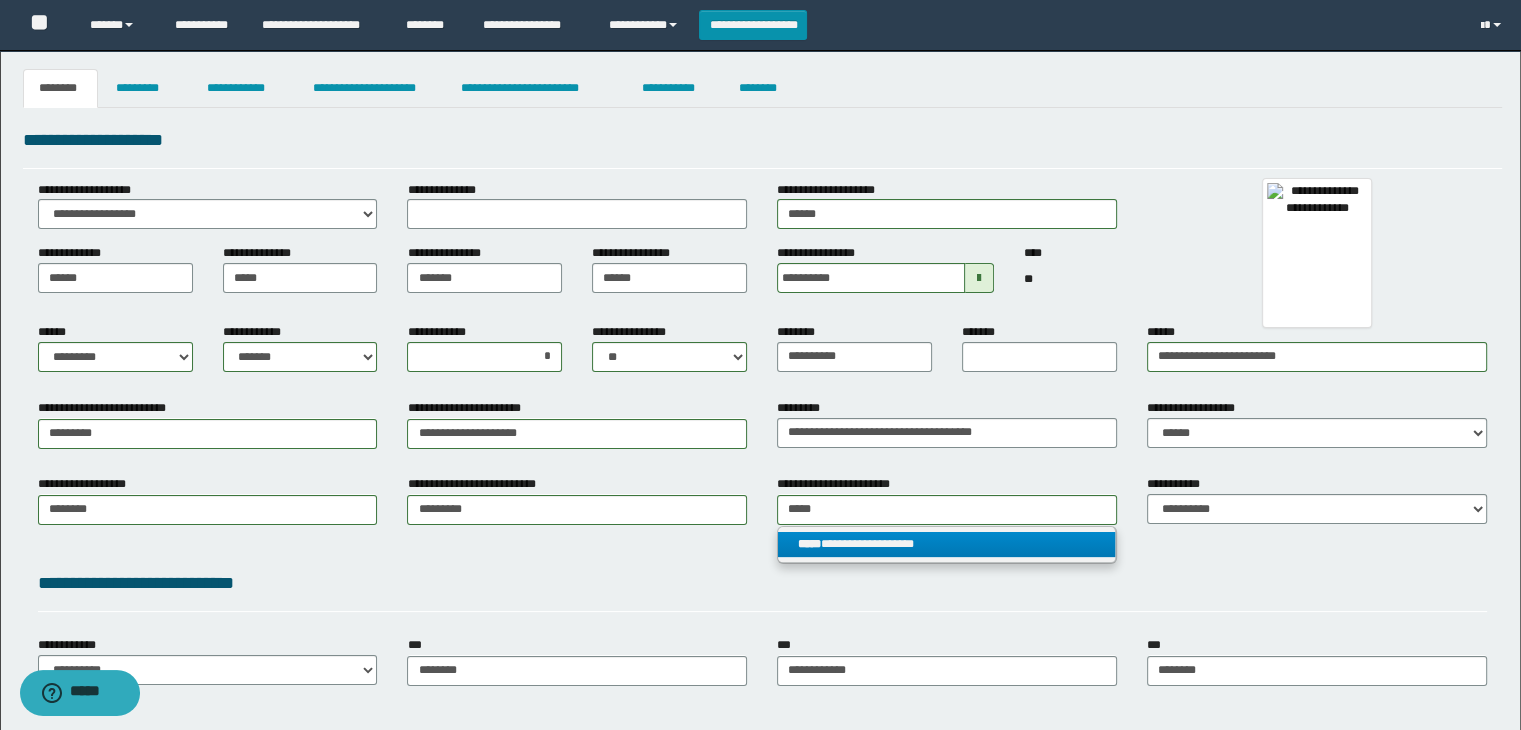 click on "**********" at bounding box center (947, 544) 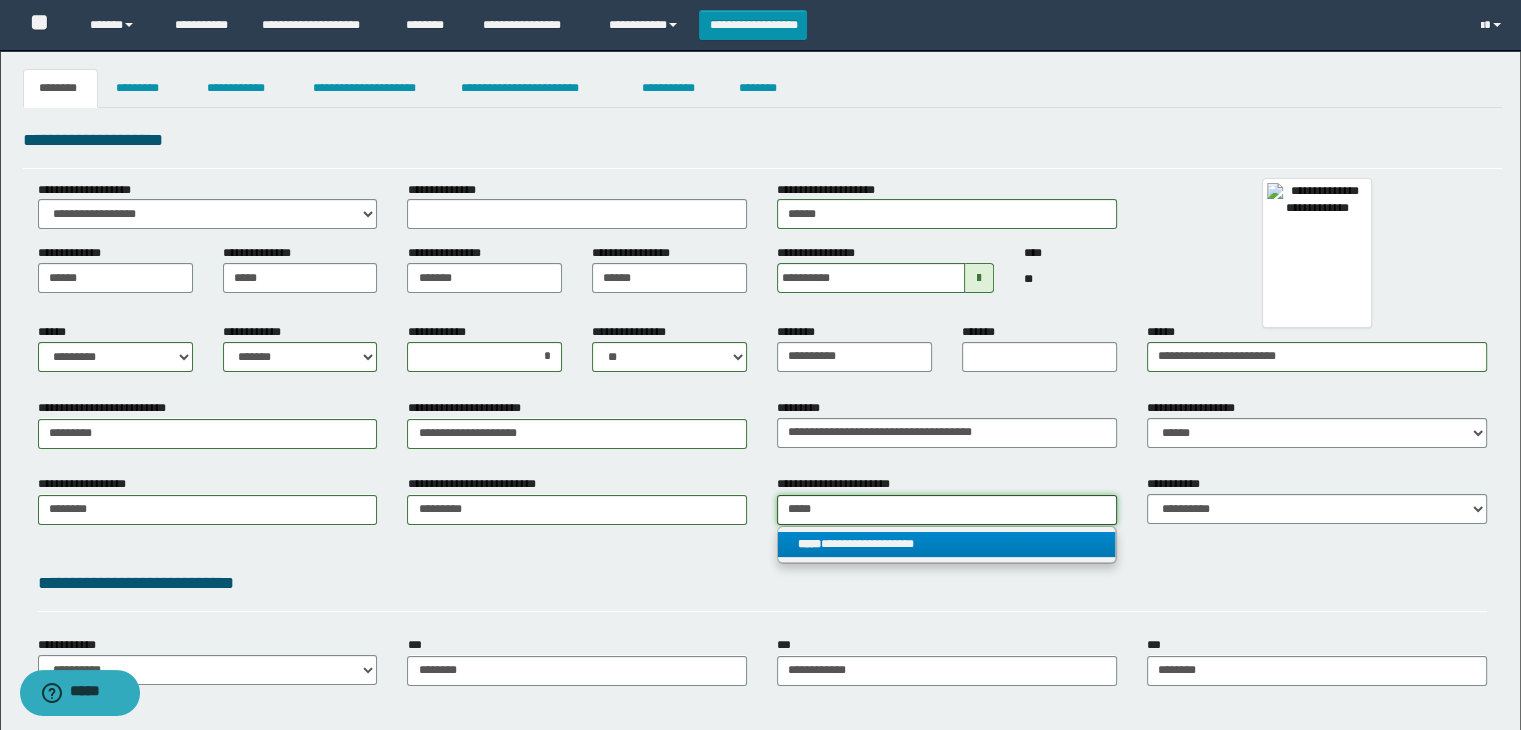 type 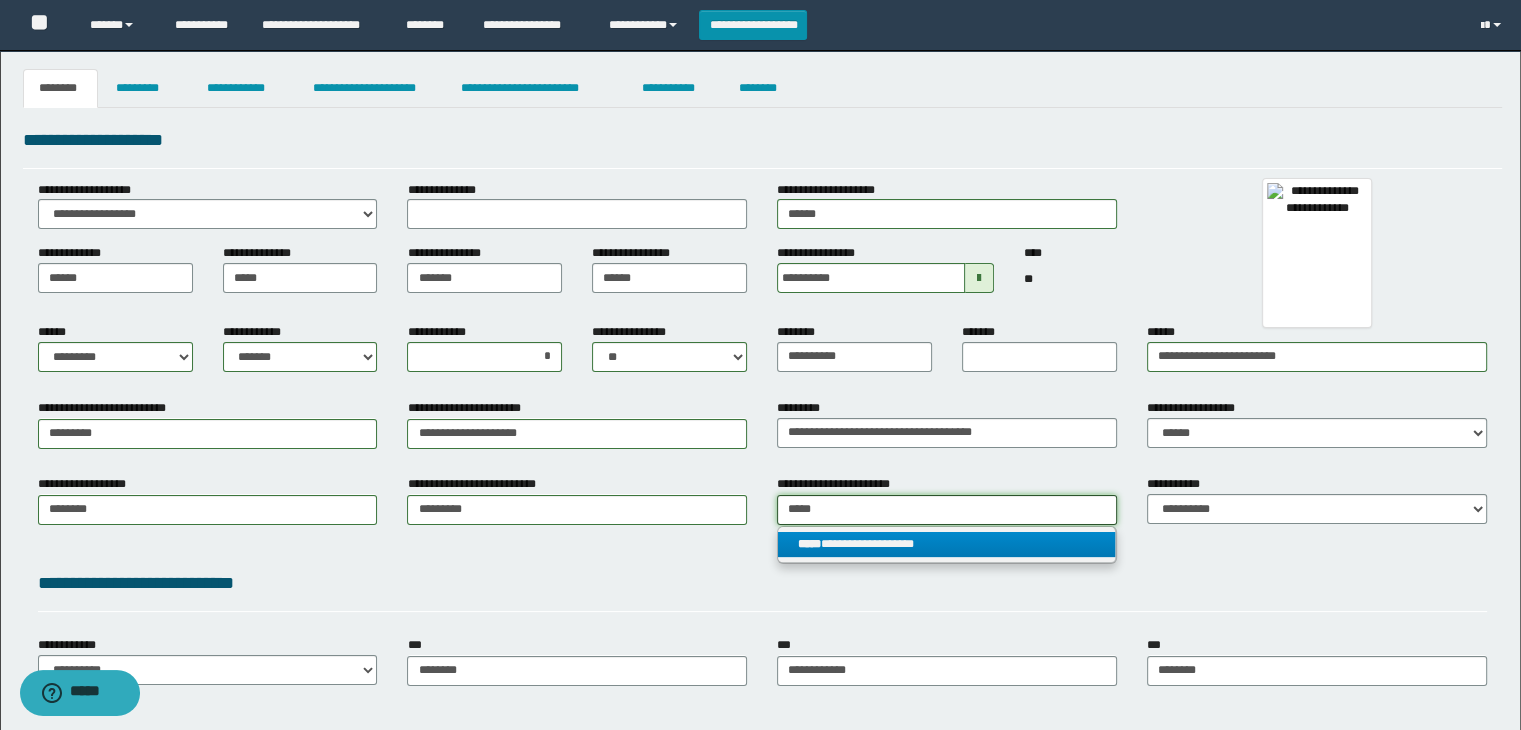 type on "**********" 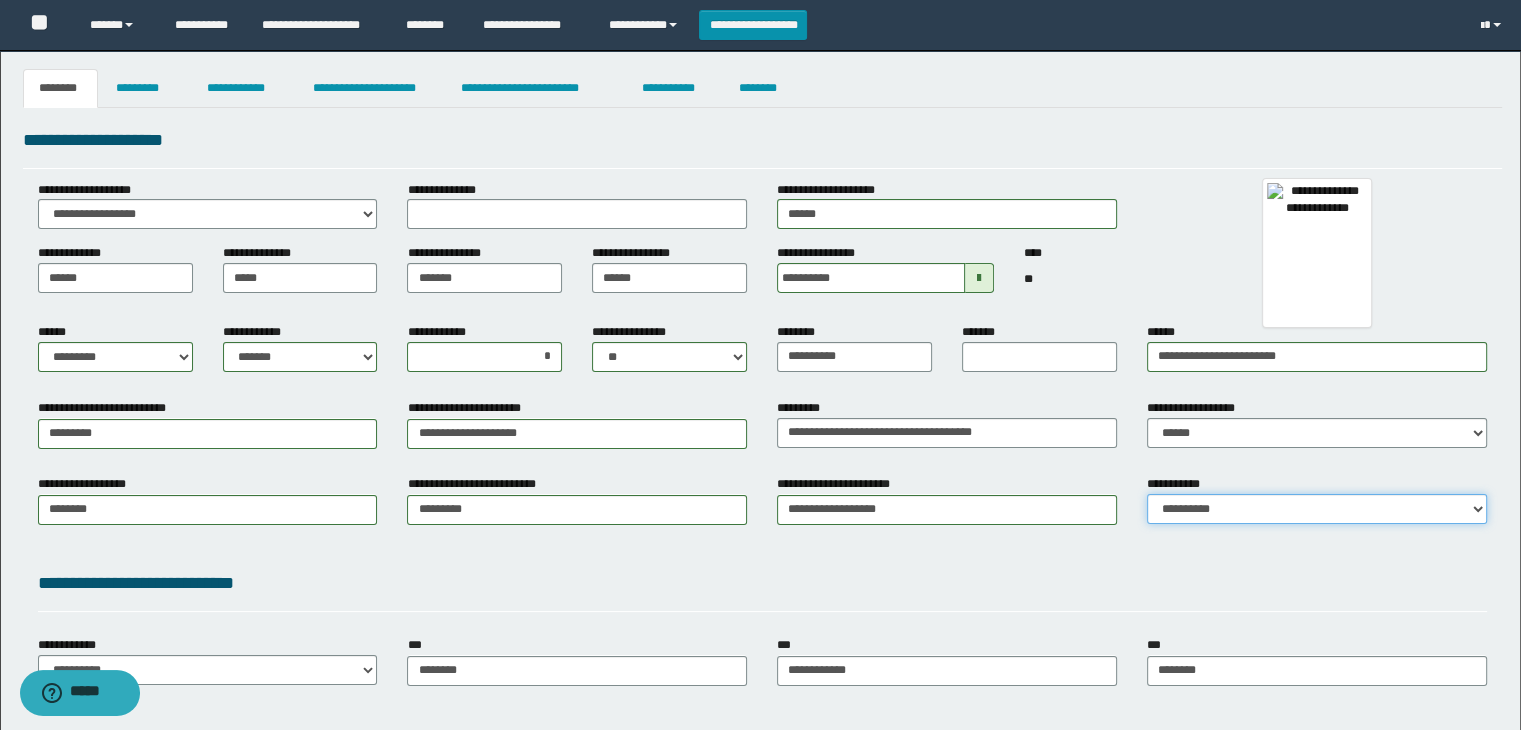 click on "**********" at bounding box center (1317, 509) 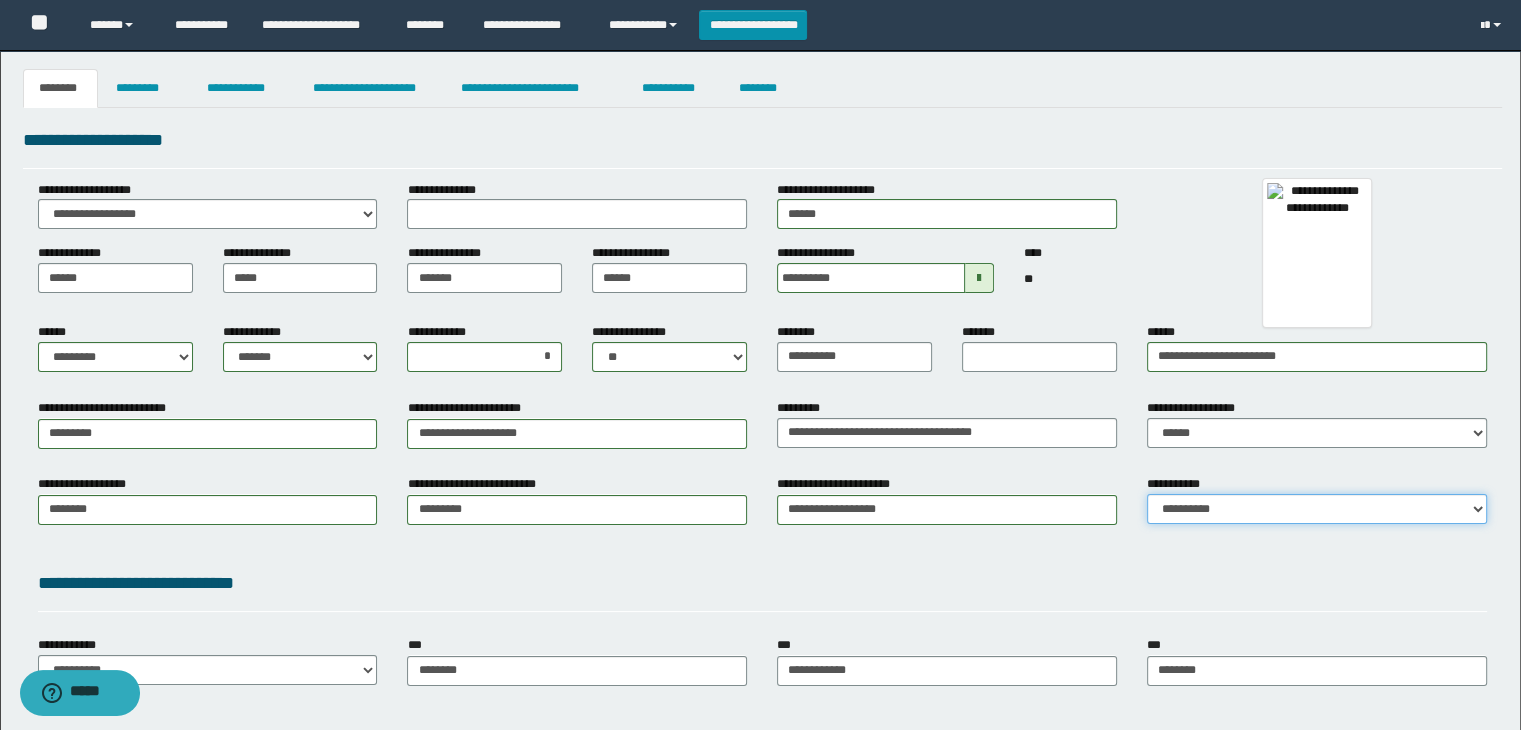 select on "*" 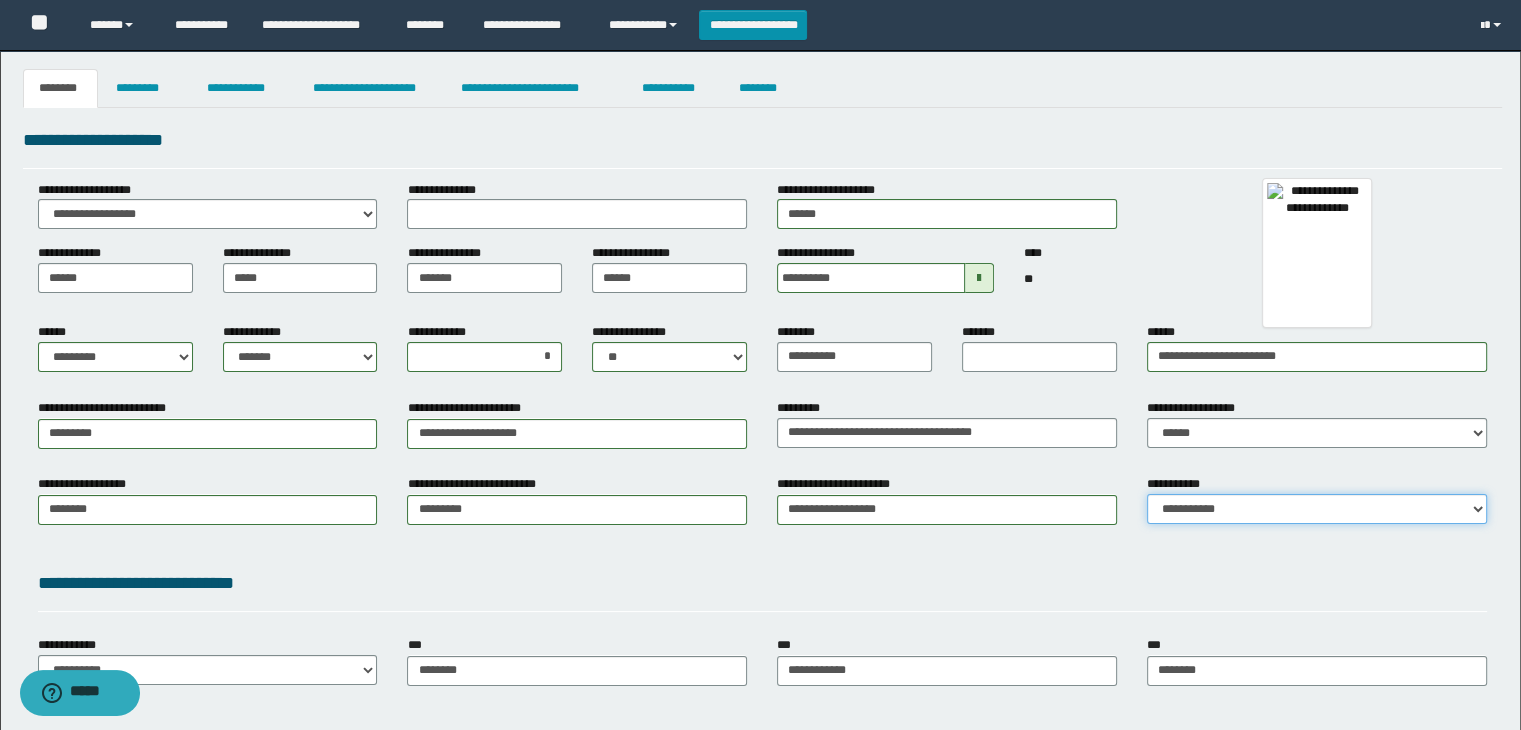 click on "**********" at bounding box center (1317, 509) 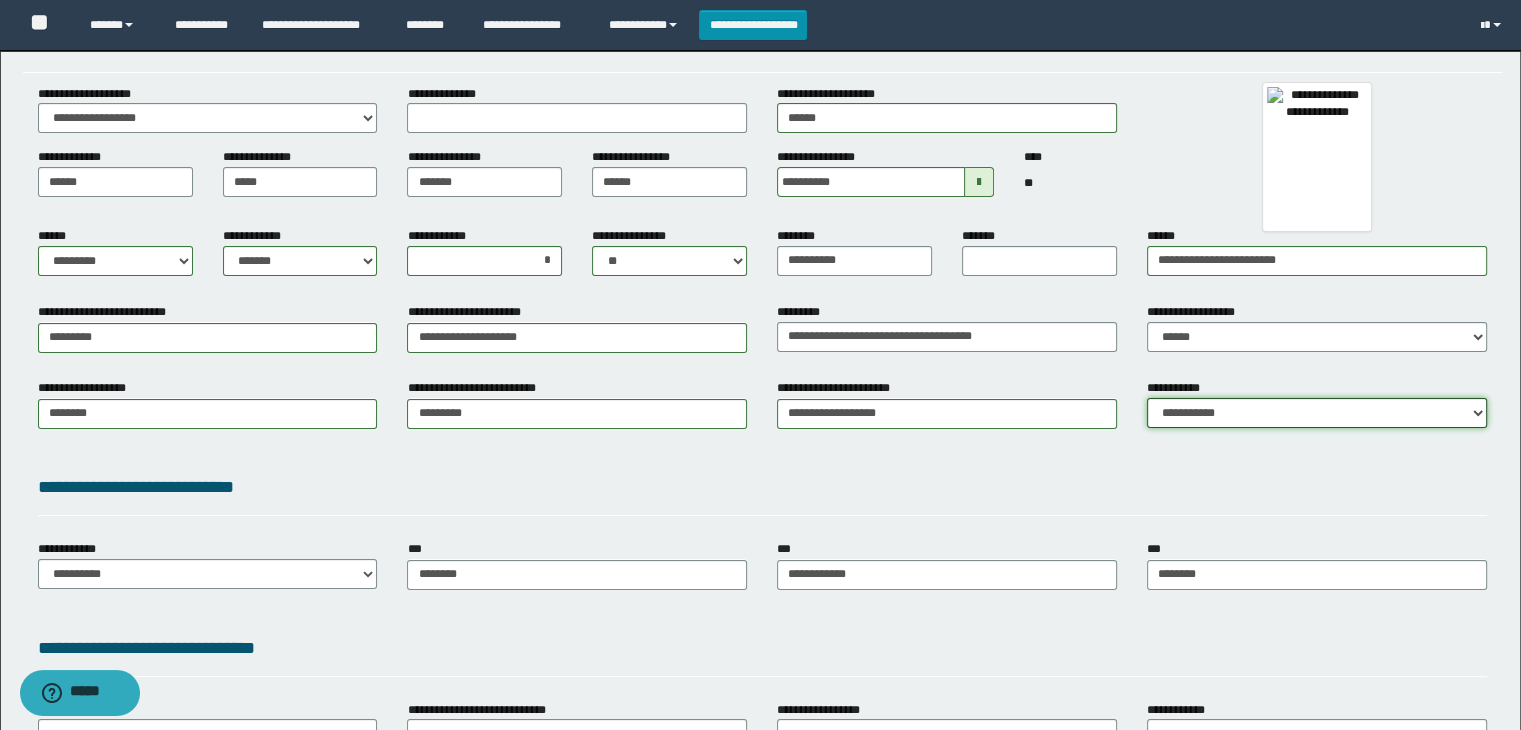 scroll, scrollTop: 284, scrollLeft: 0, axis: vertical 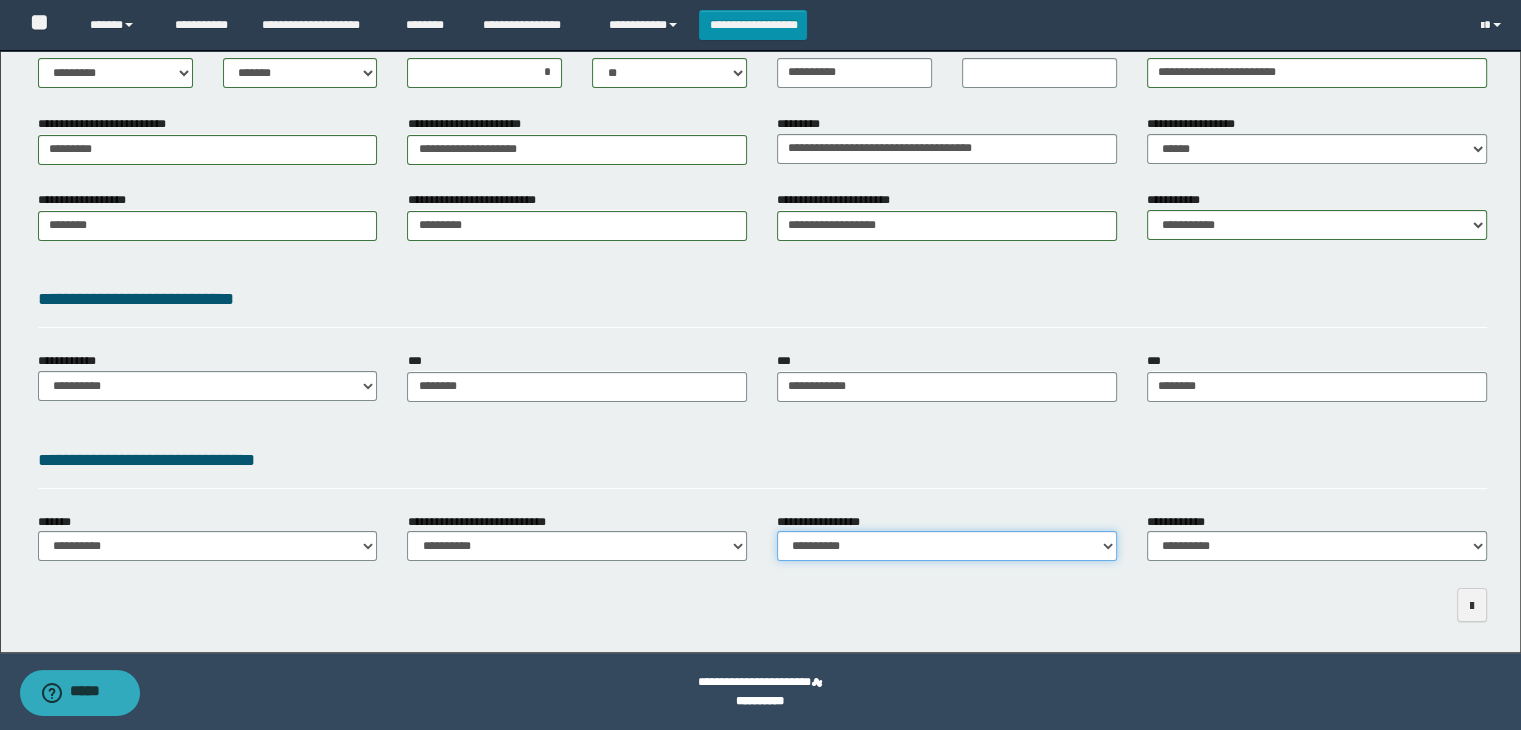 click on "**********" at bounding box center [947, 546] 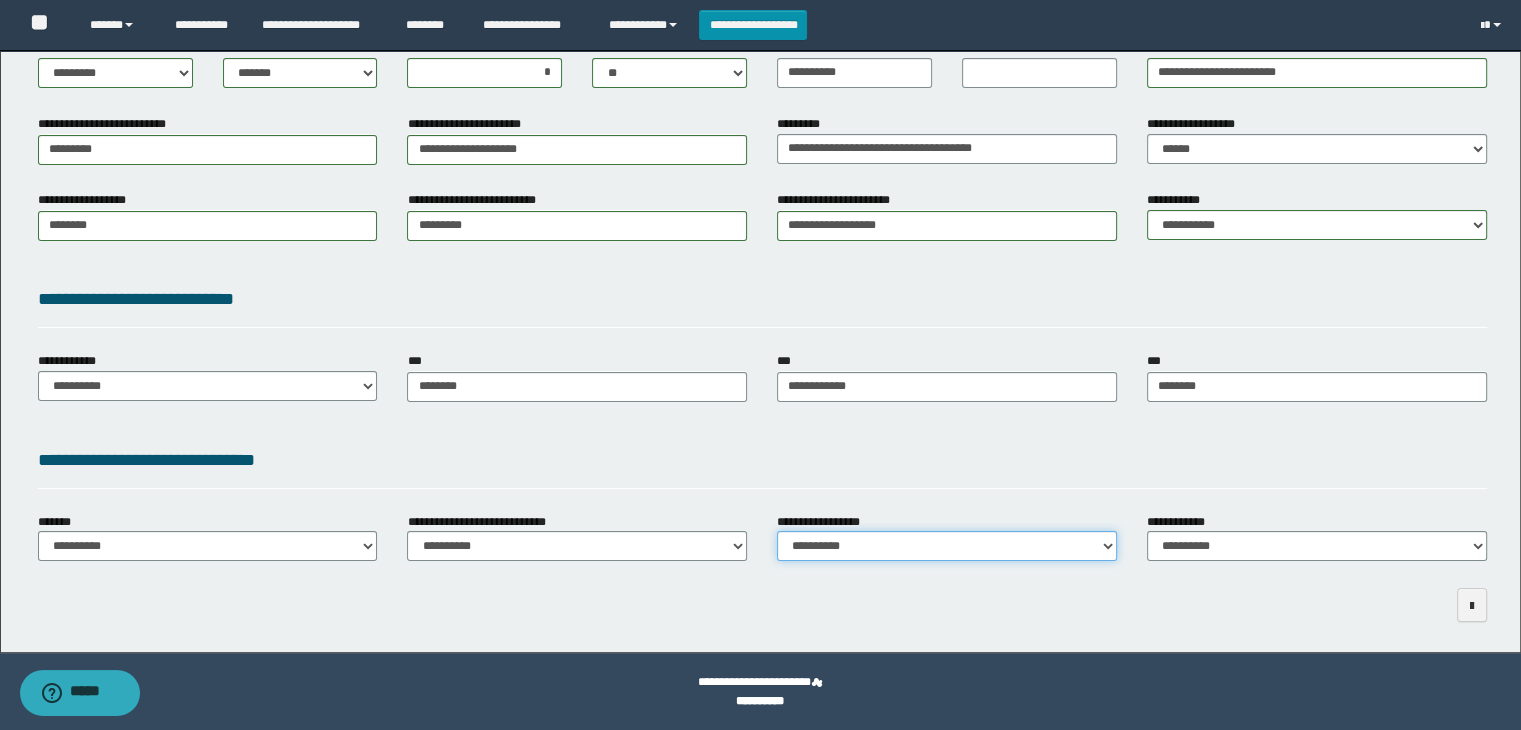 select on "*" 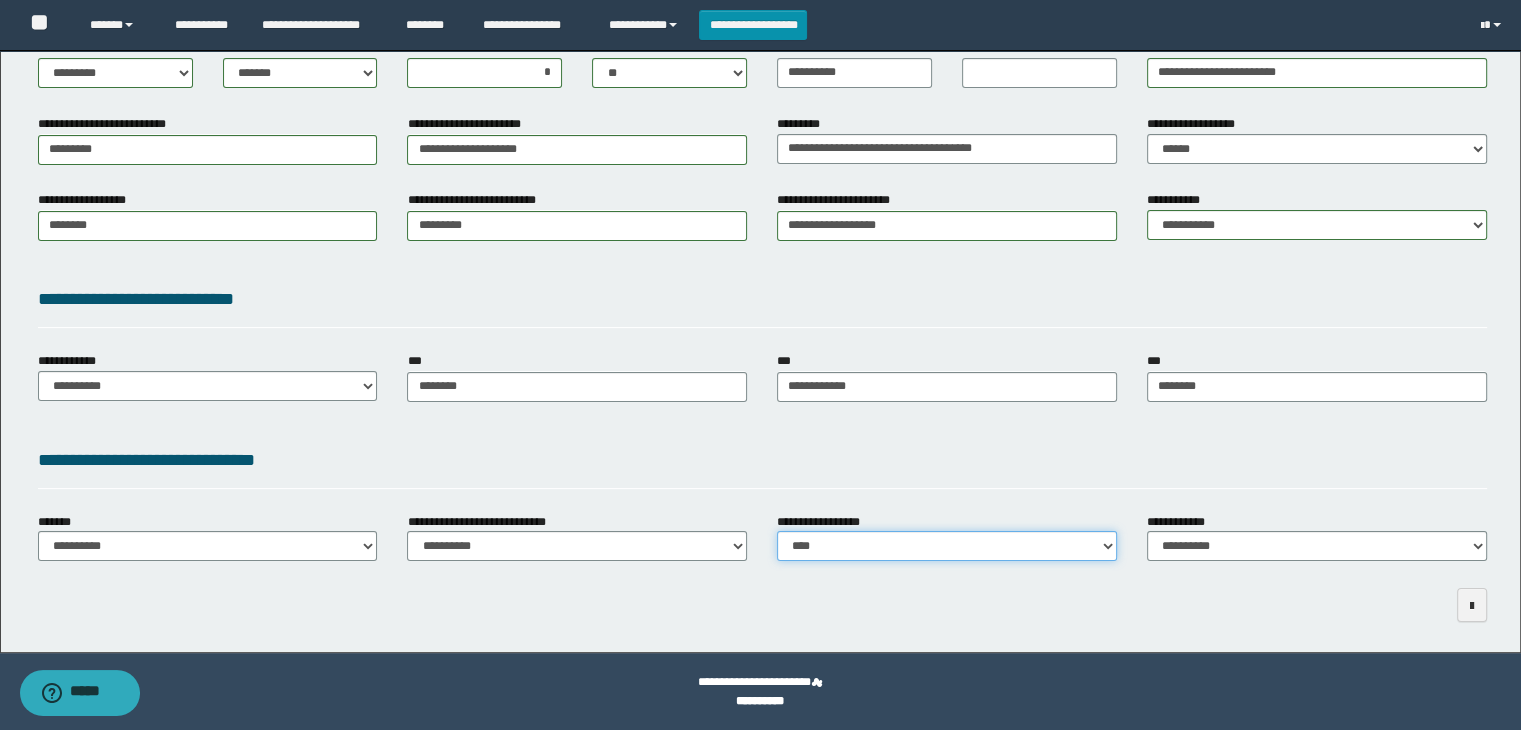 click on "**********" at bounding box center [947, 546] 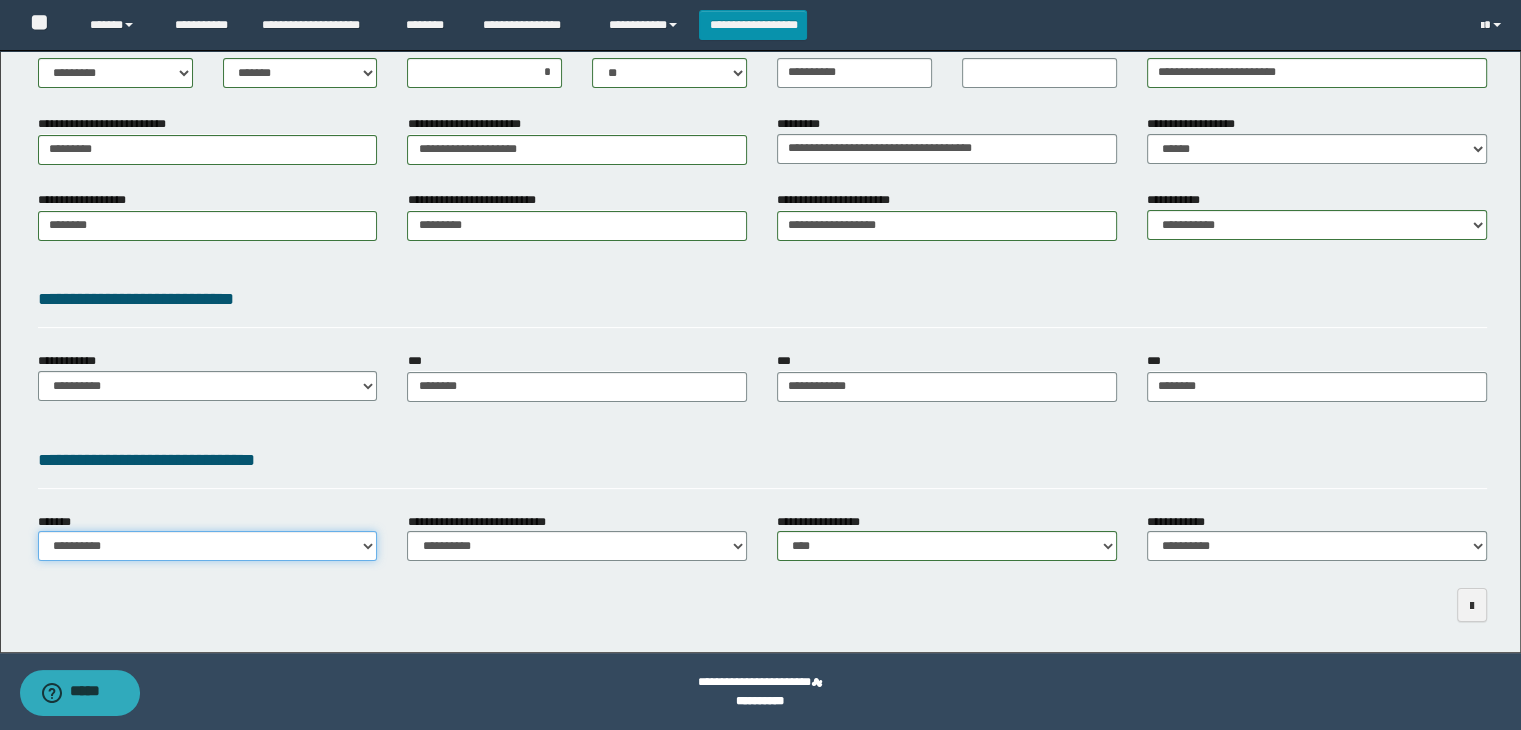 click on "**********" at bounding box center [208, 546] 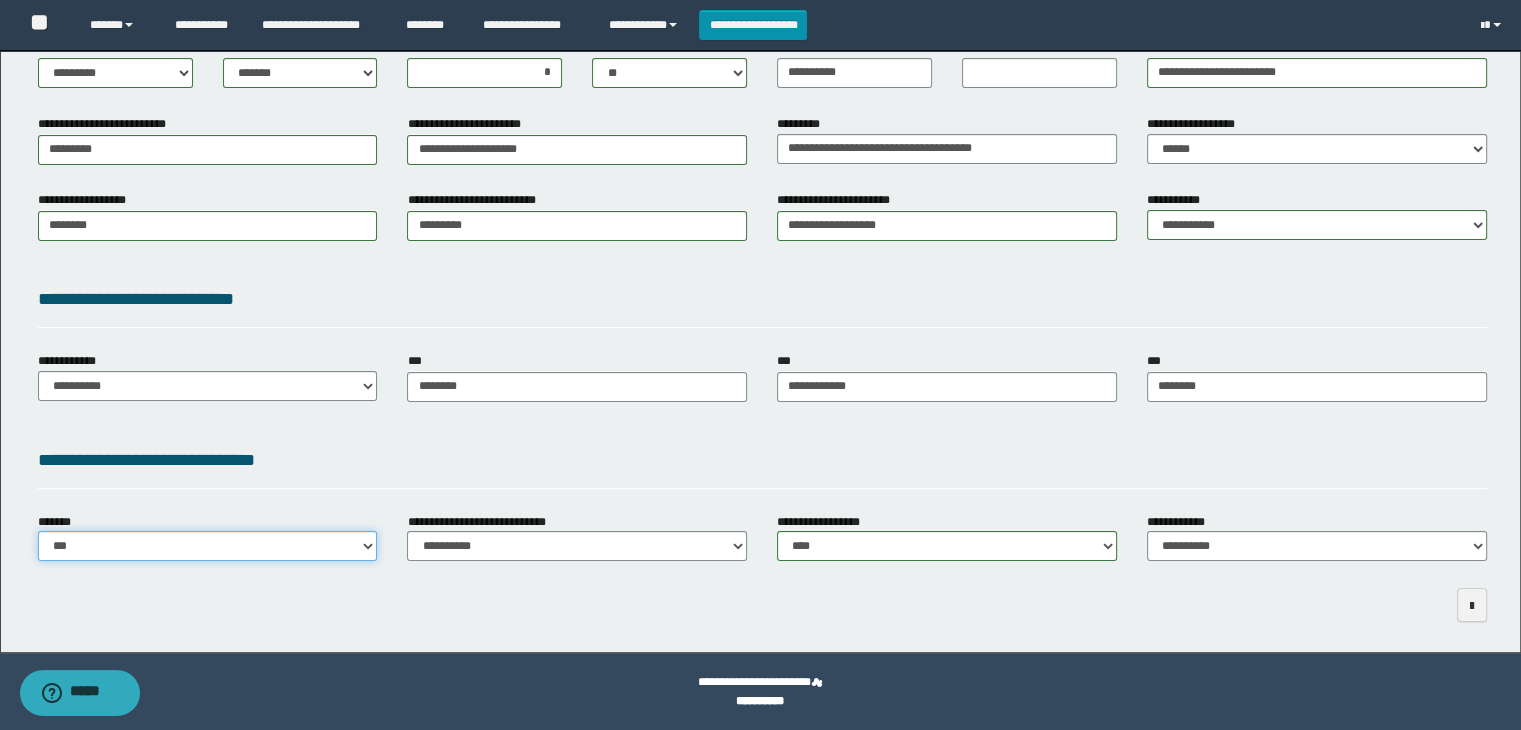 click on "**********" at bounding box center [208, 546] 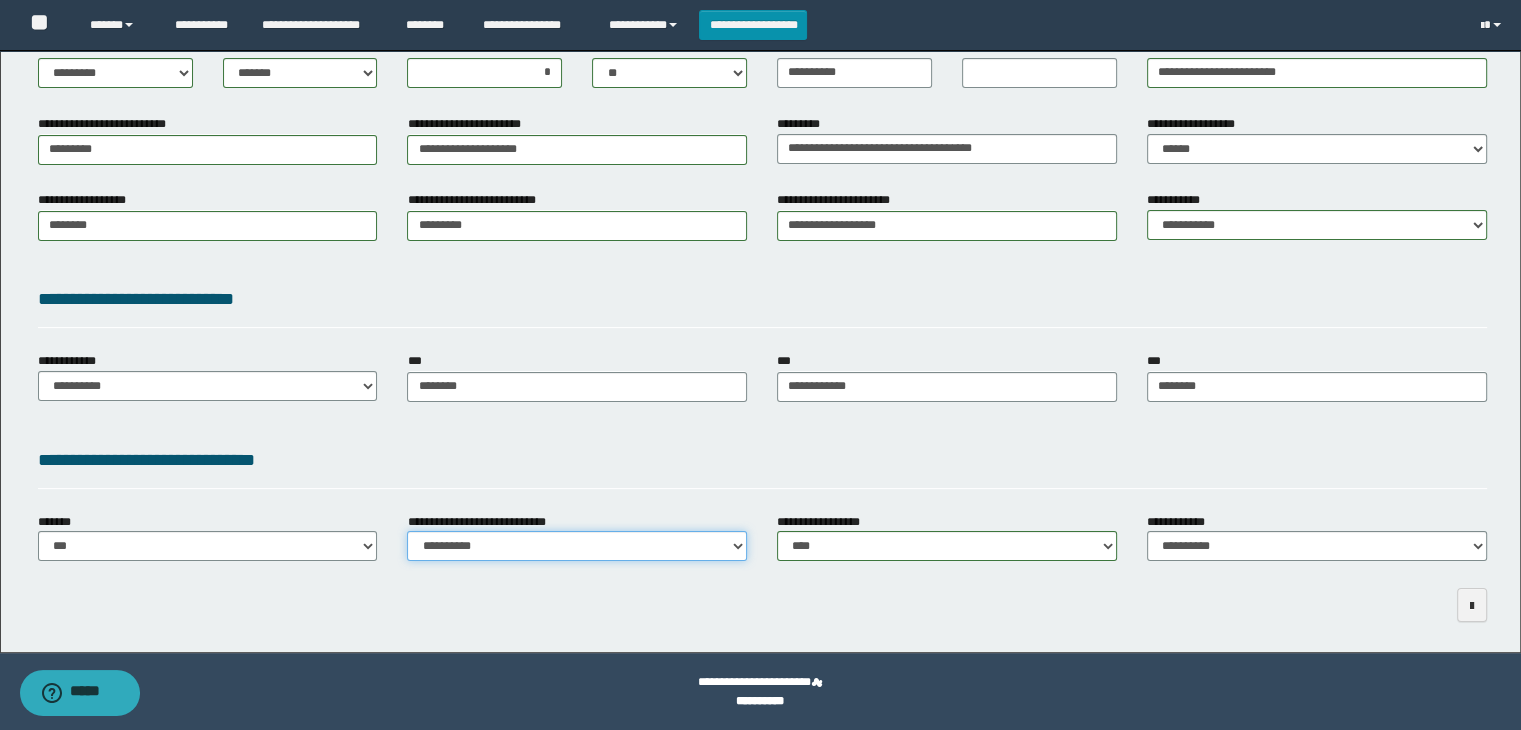click on "**********" at bounding box center [577, 546] 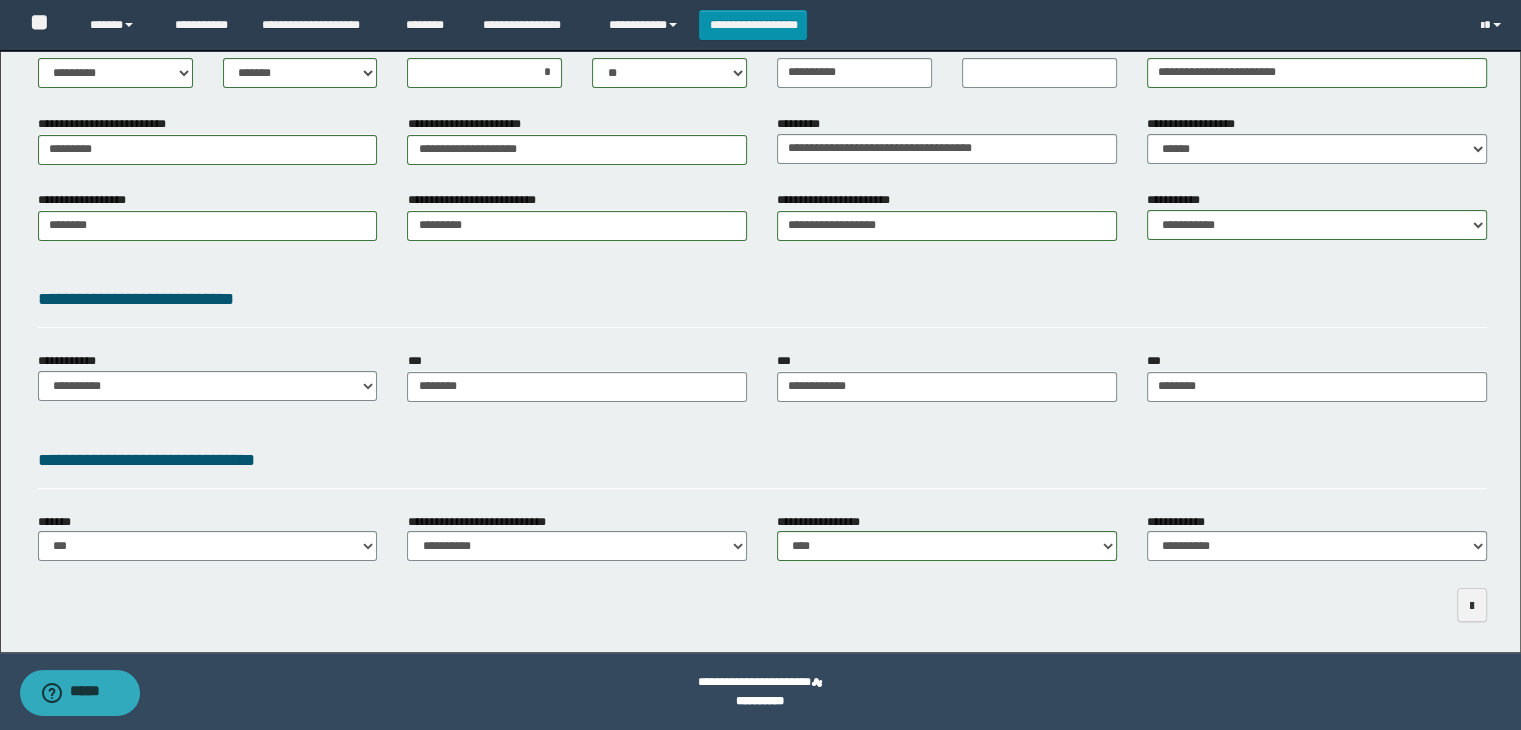 click at bounding box center [763, 605] 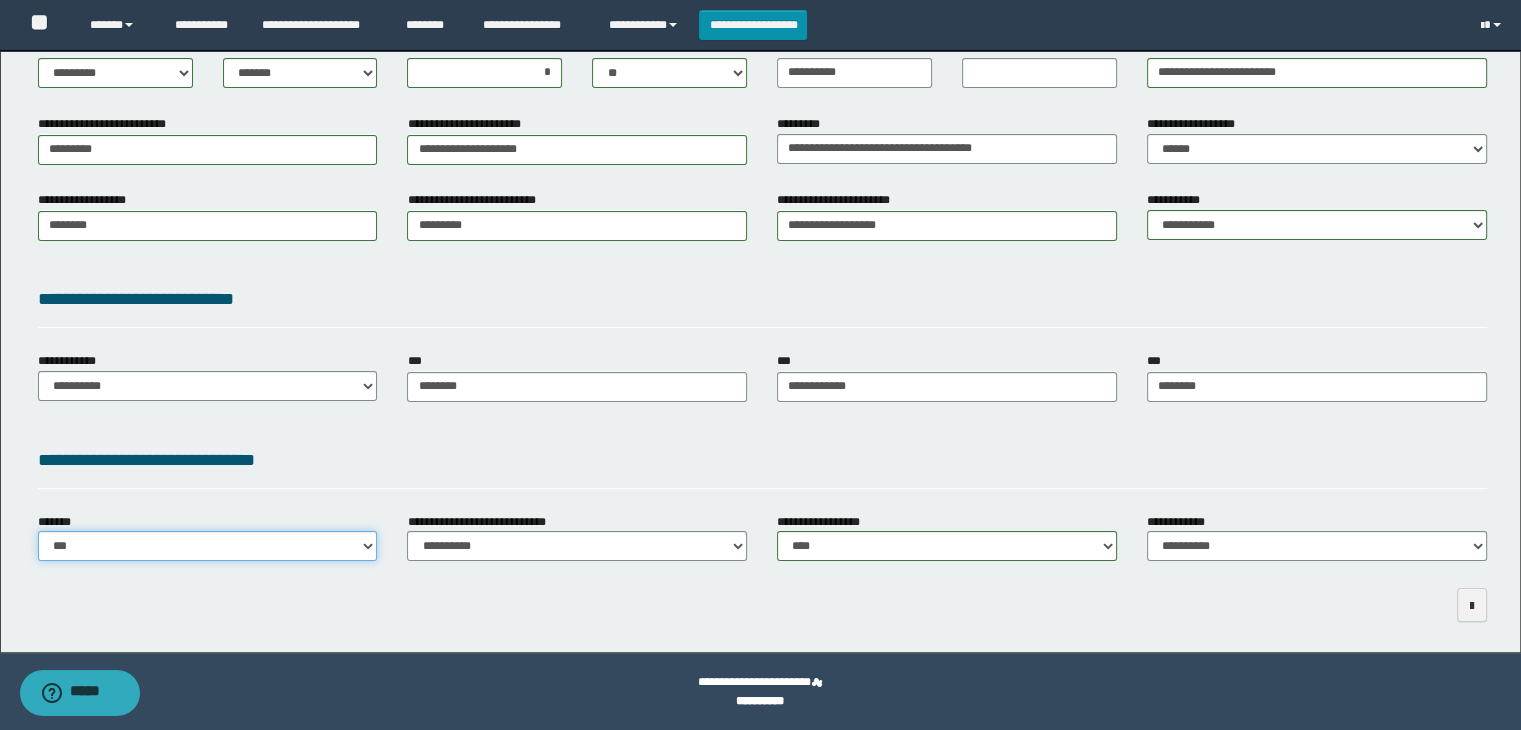 click on "**********" at bounding box center [208, 546] 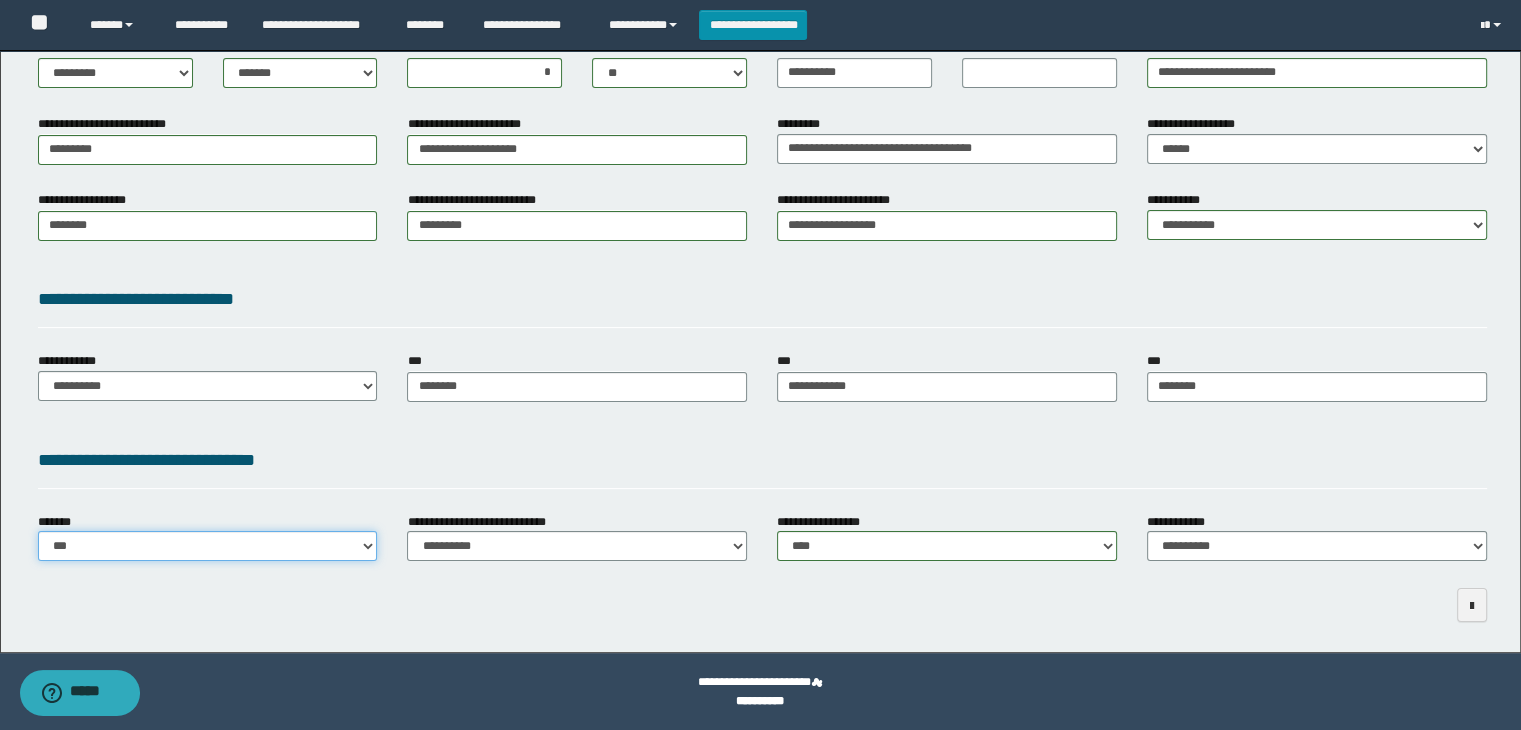 select on "*" 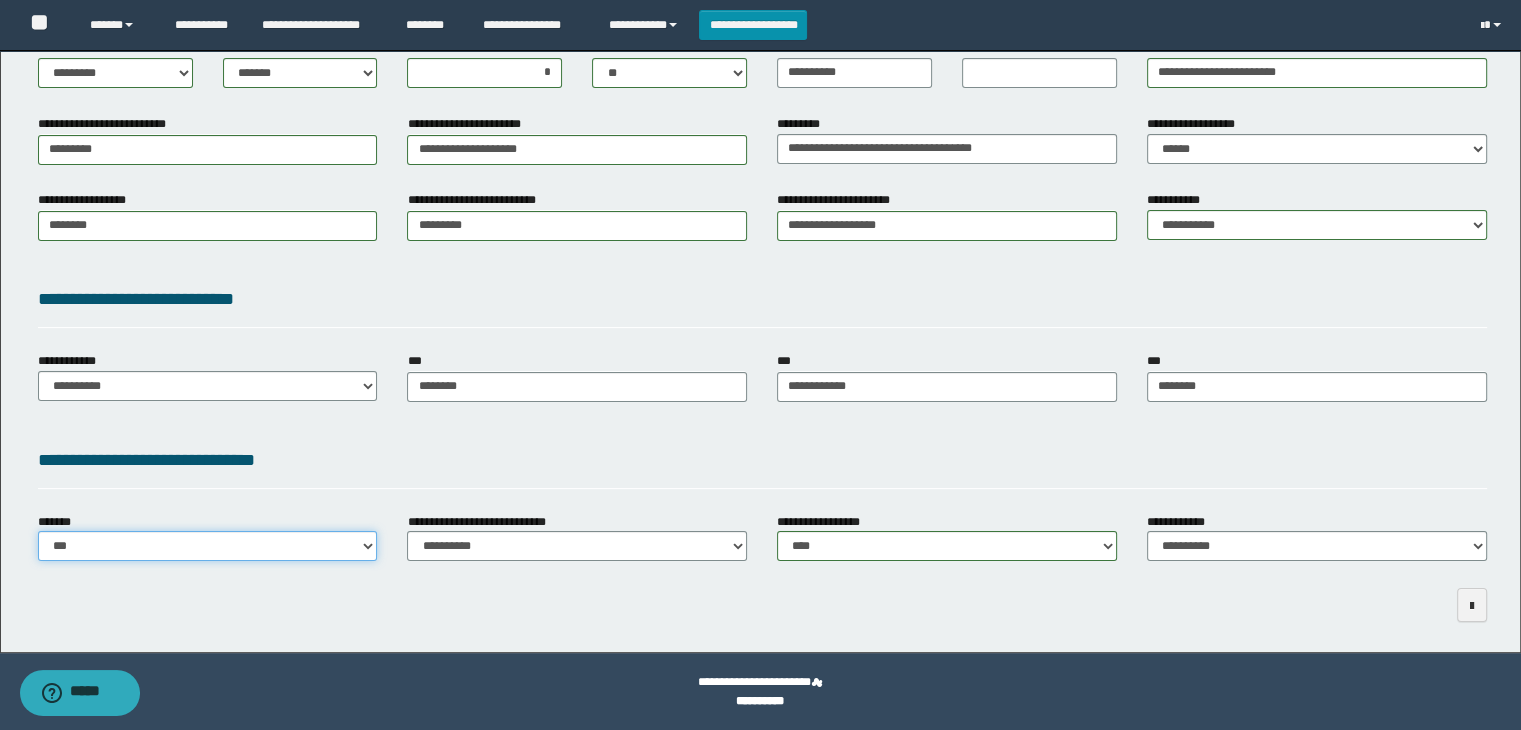 click on "**********" at bounding box center (208, 546) 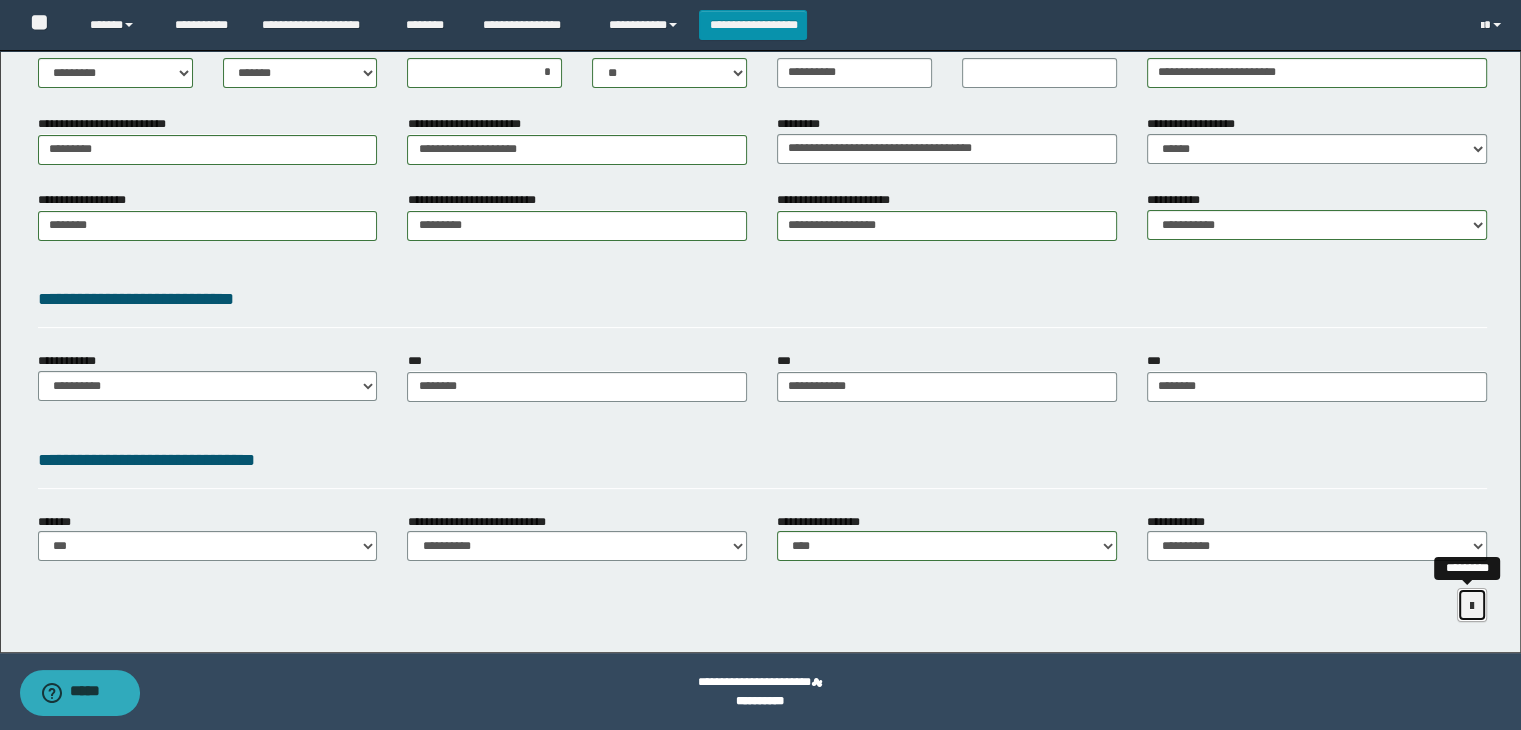 click at bounding box center (1472, 606) 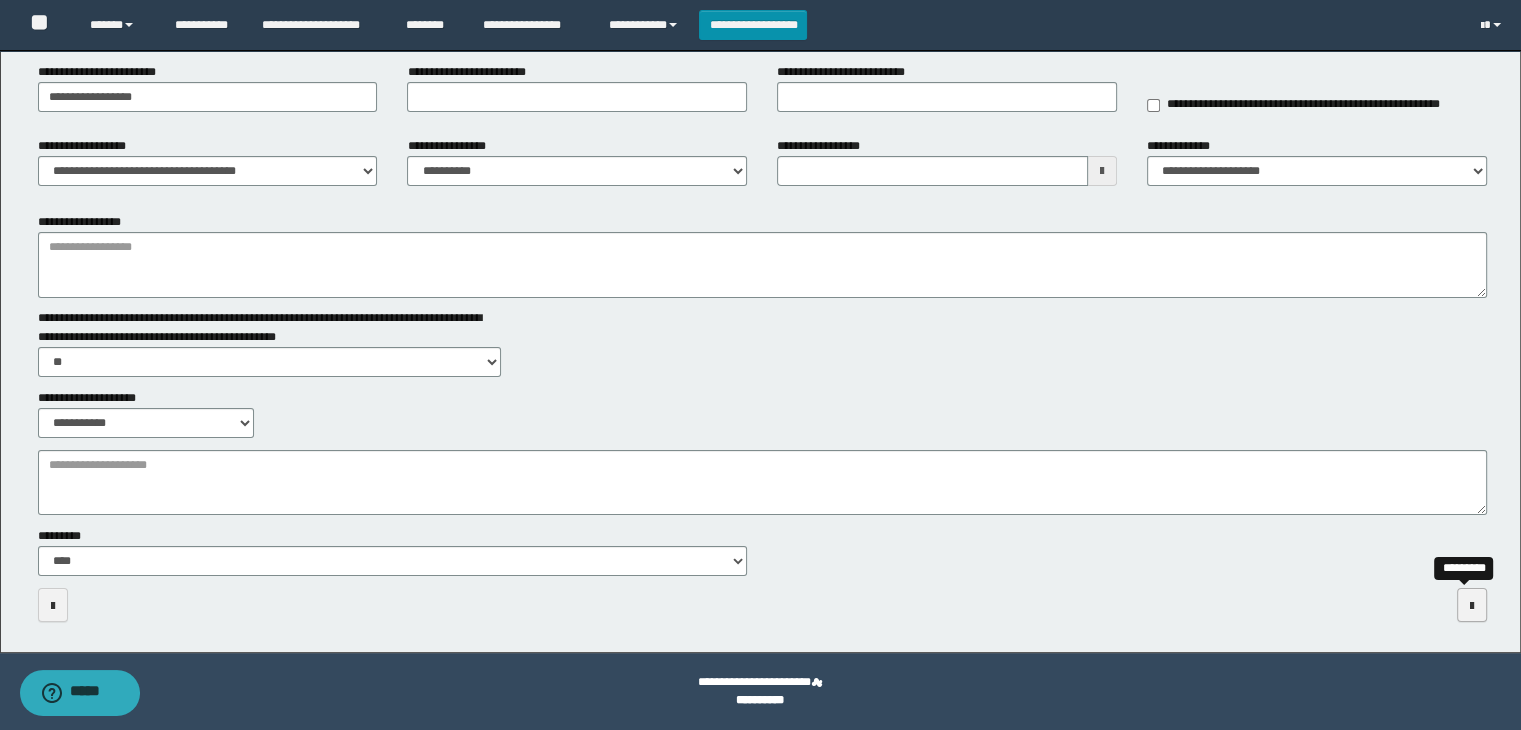 scroll, scrollTop: 178, scrollLeft: 0, axis: vertical 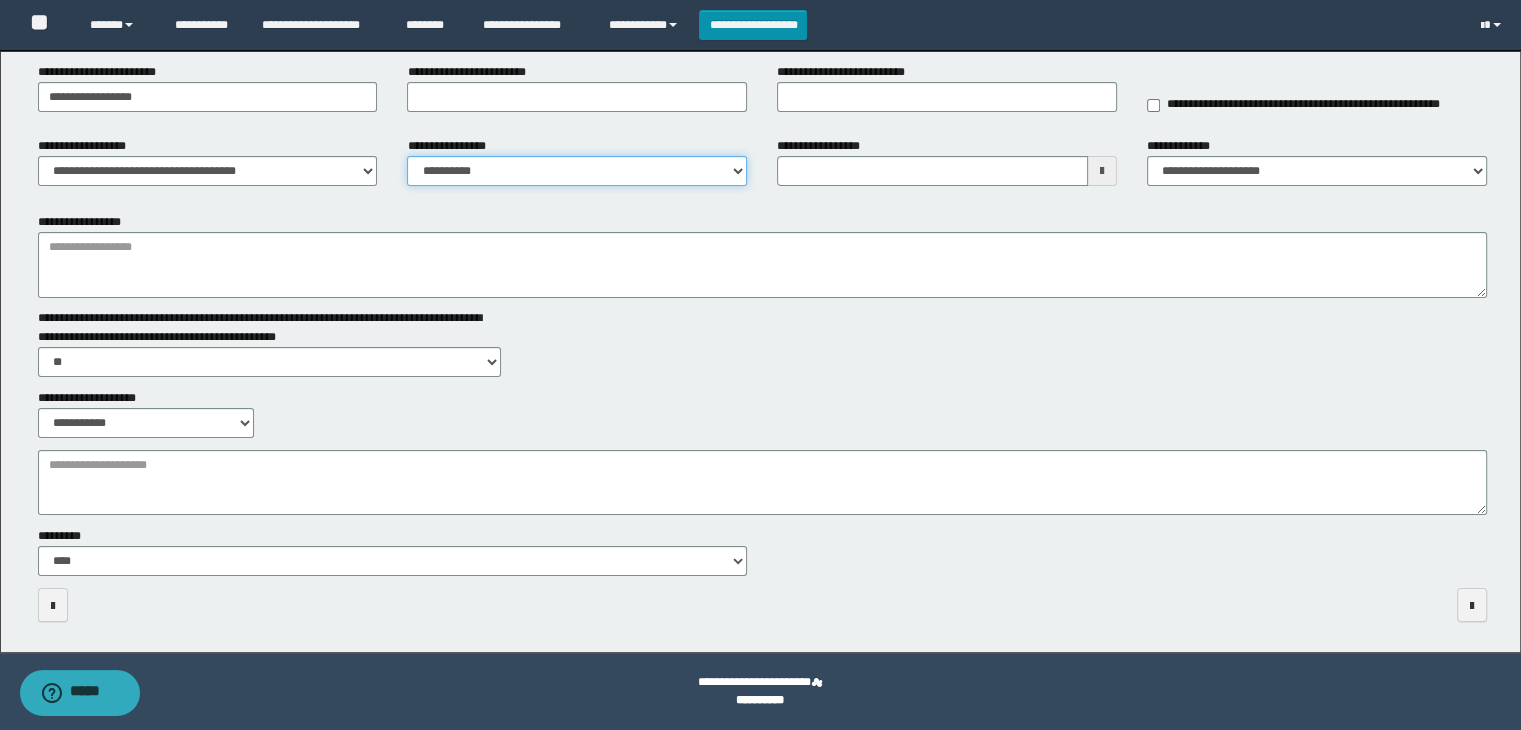 click on "**********" at bounding box center [577, 171] 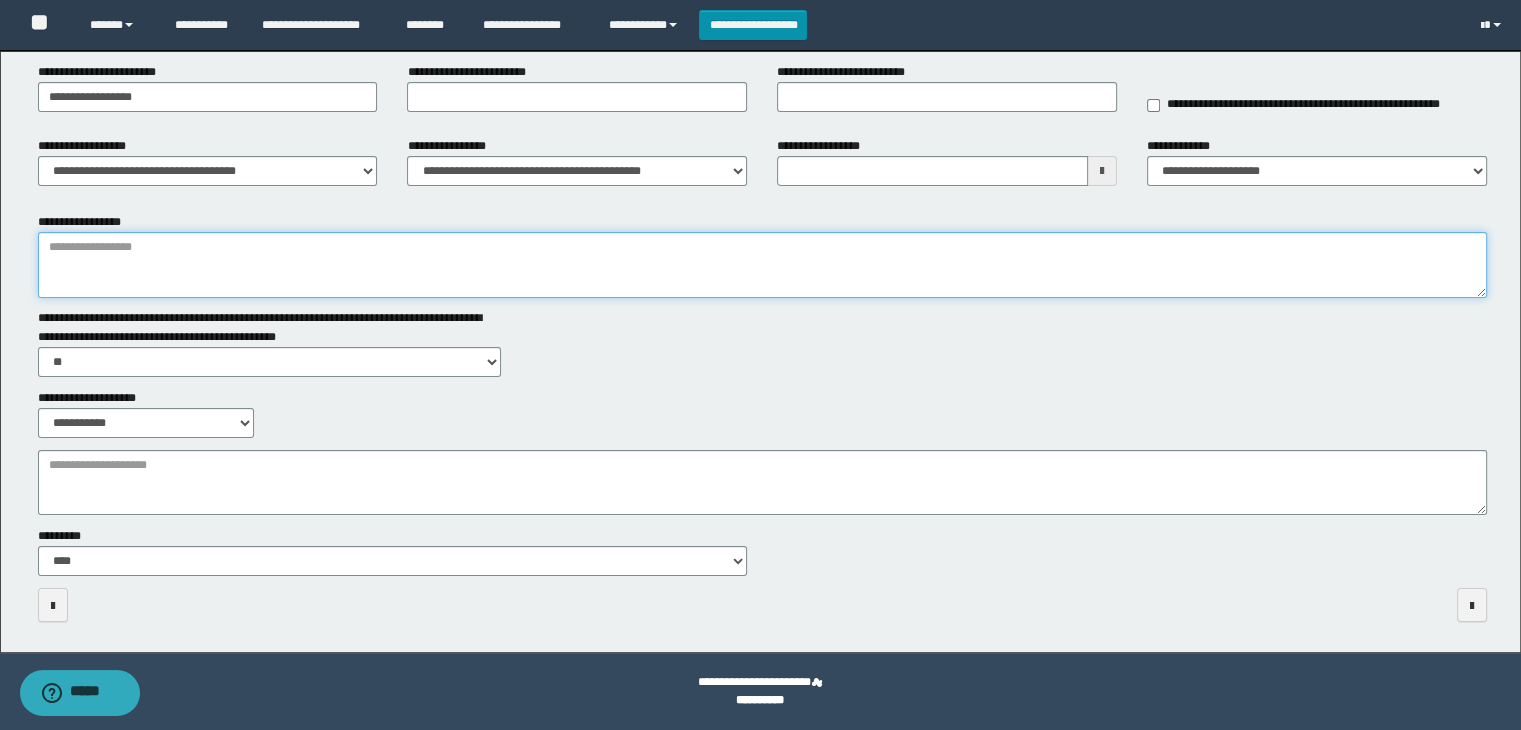 click on "**********" at bounding box center [763, 265] 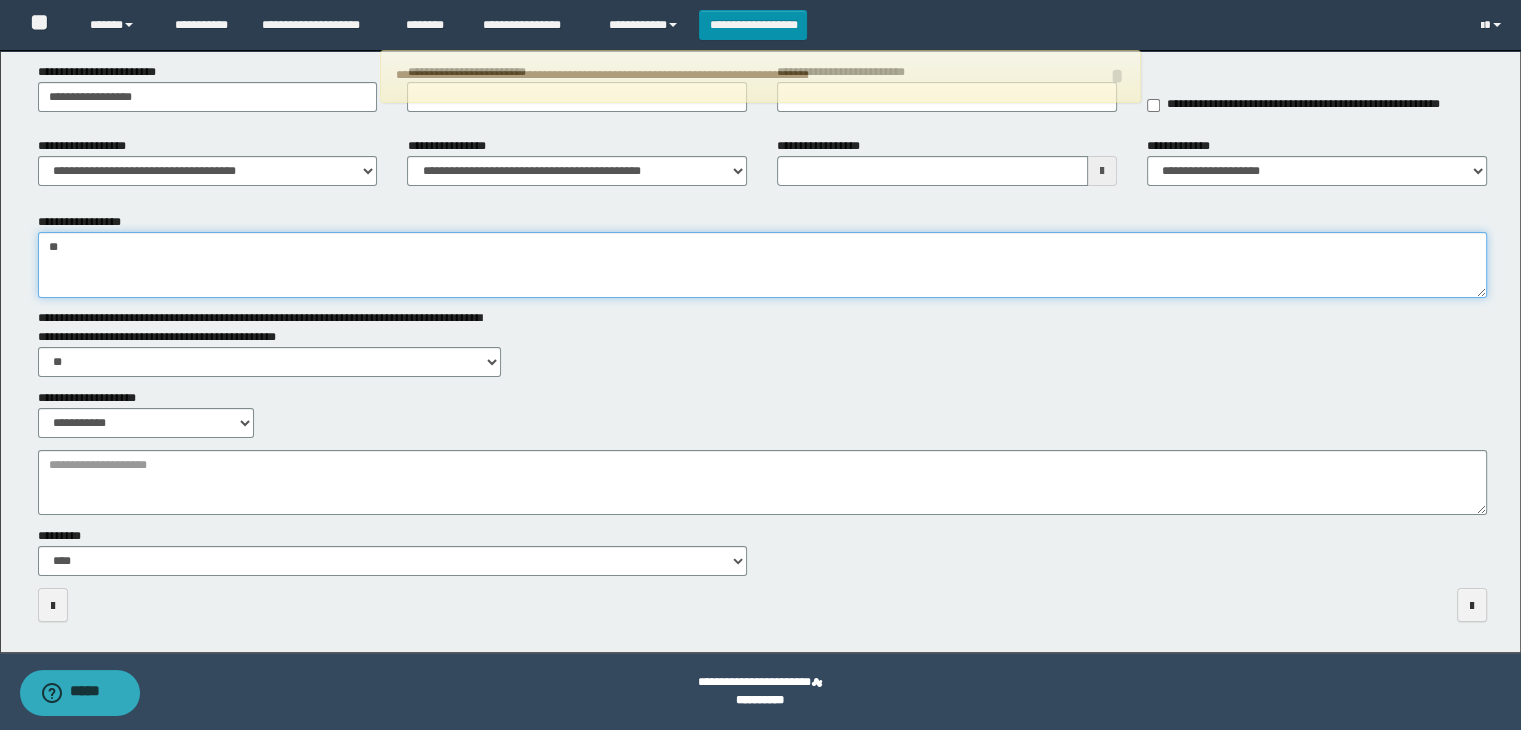 type on "*" 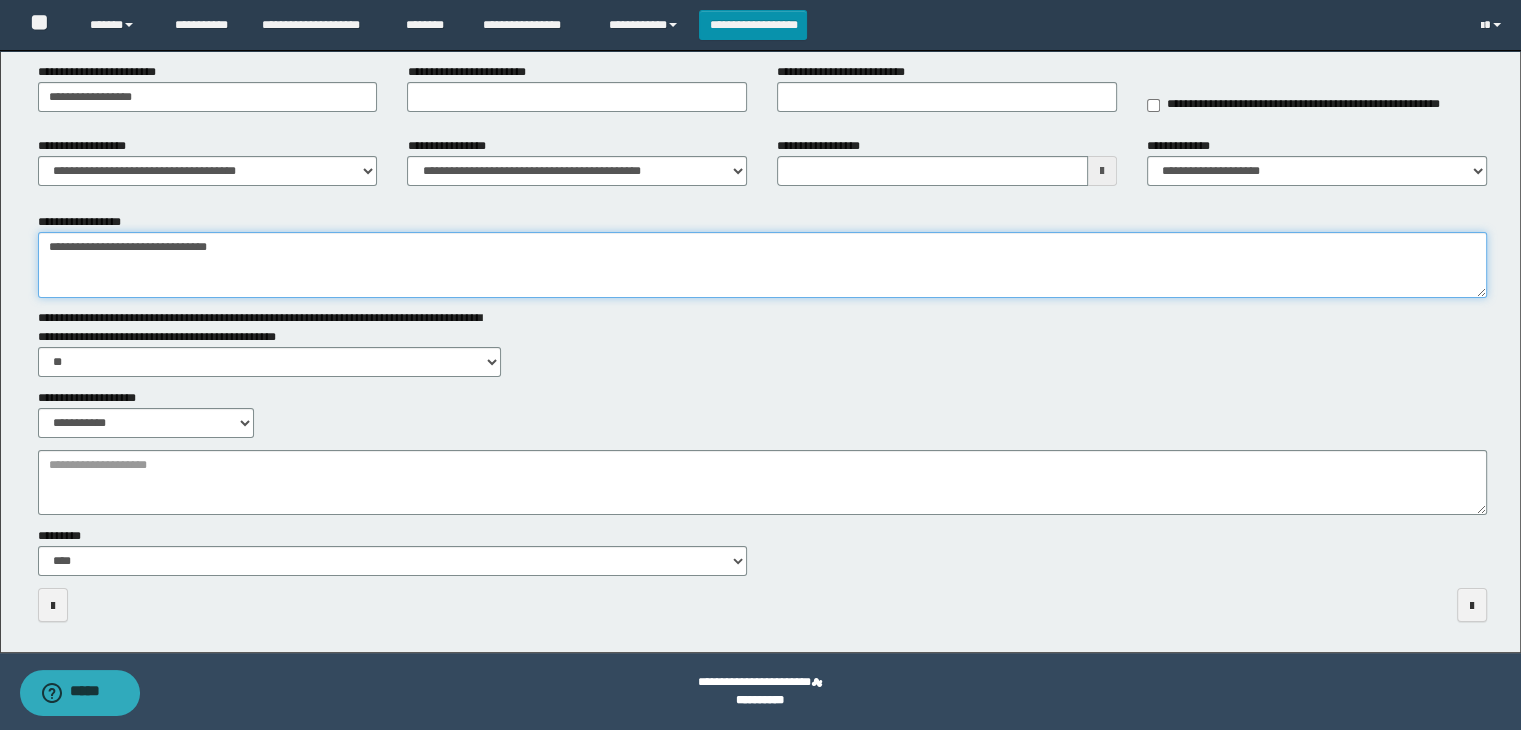 click on "**********" at bounding box center (763, 265) 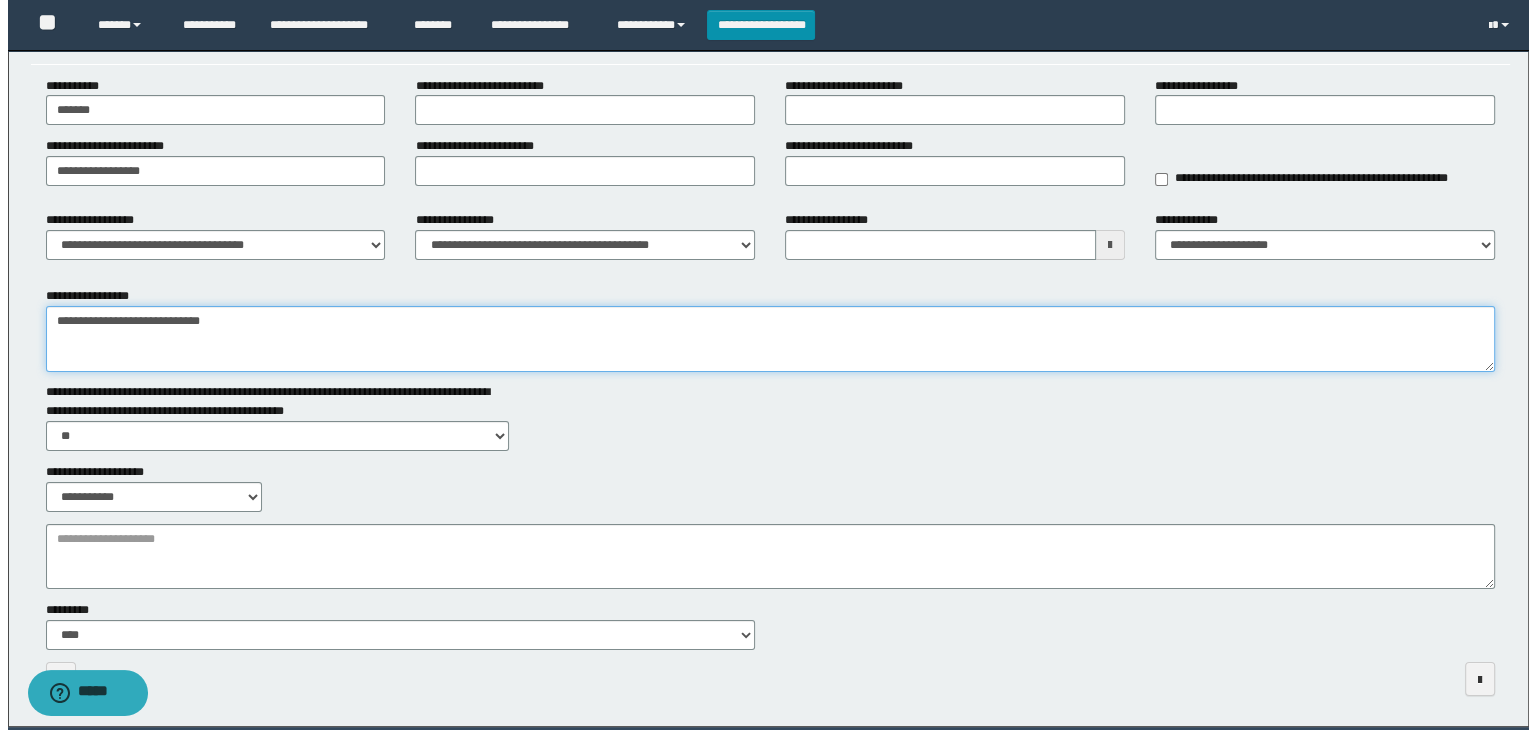scroll, scrollTop: 0, scrollLeft: 0, axis: both 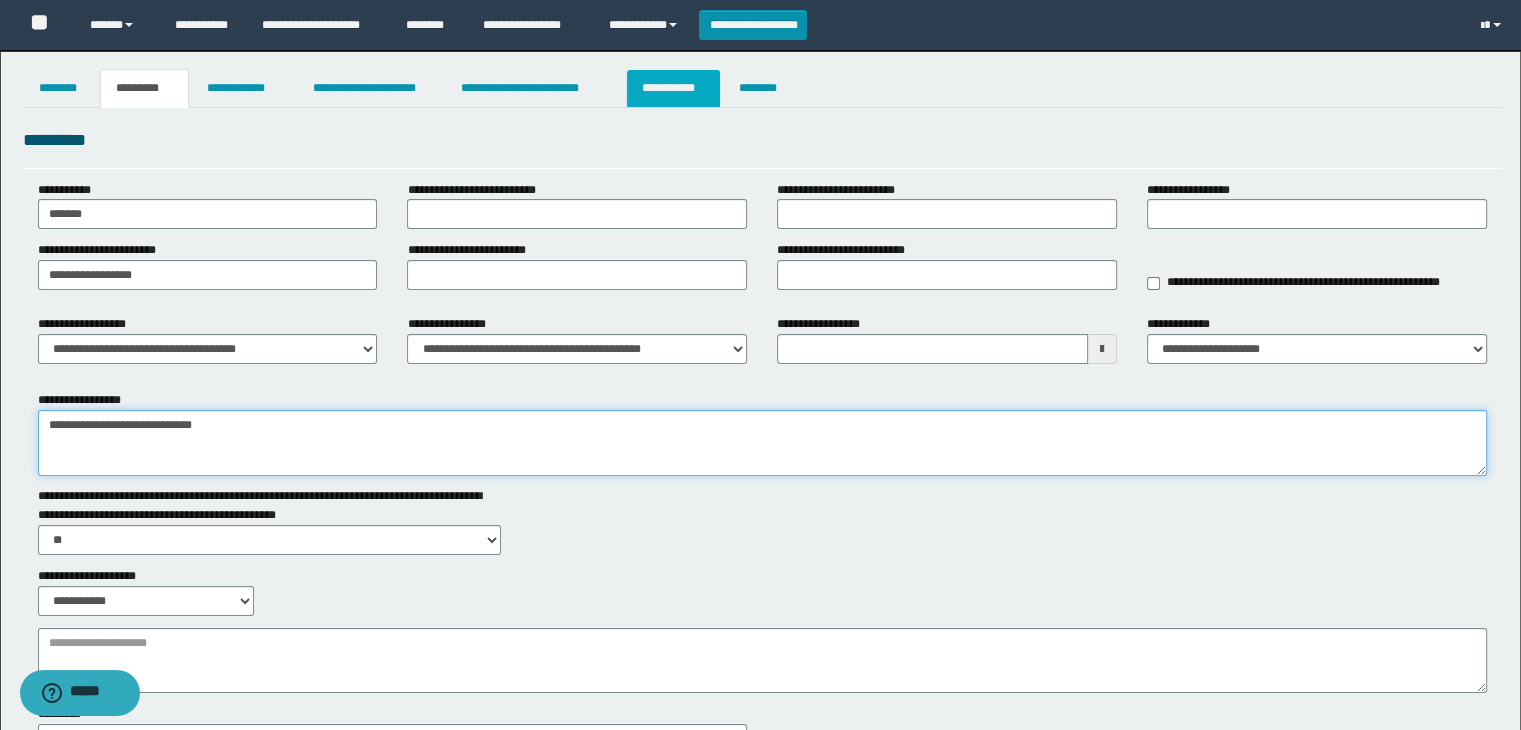 type on "**********" 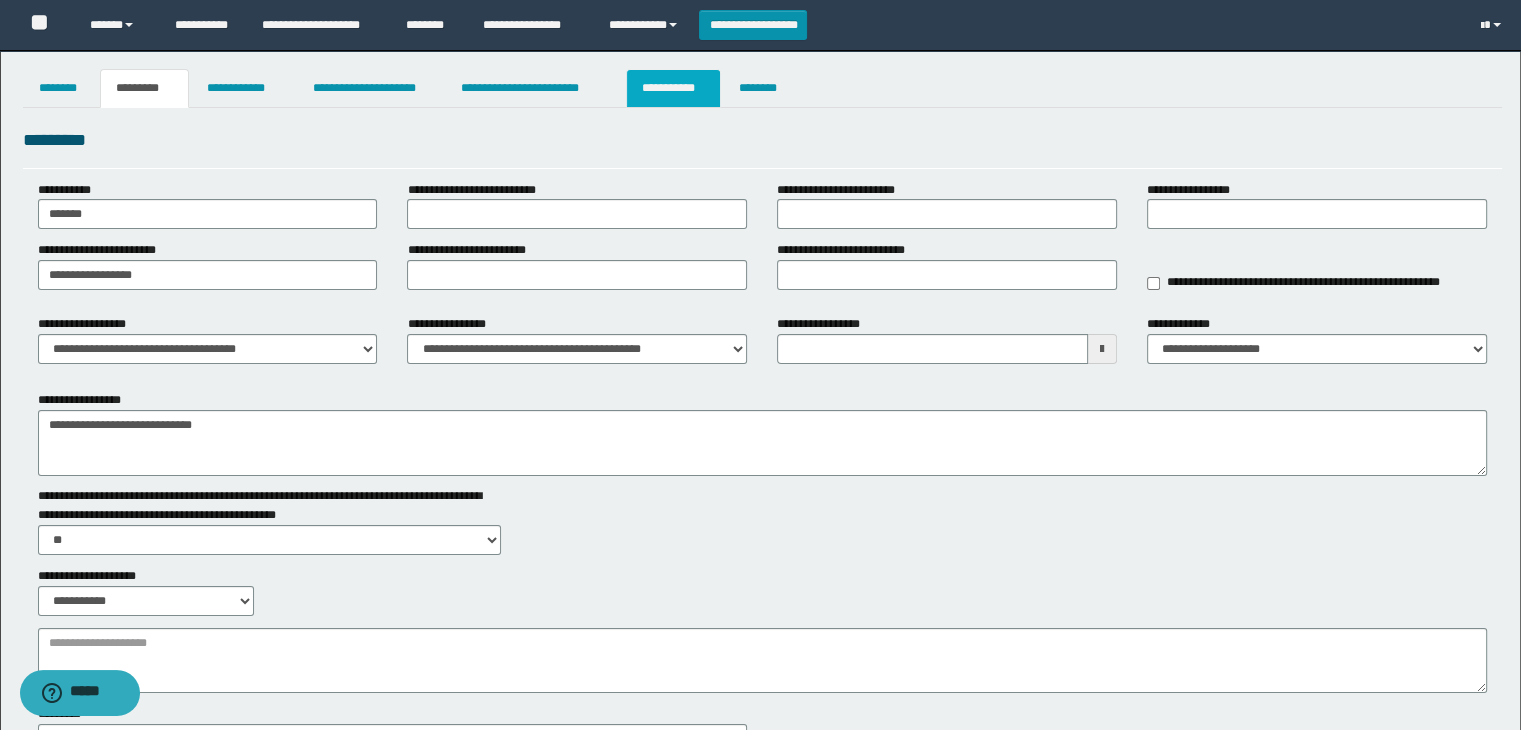 click on "**********" at bounding box center (673, 88) 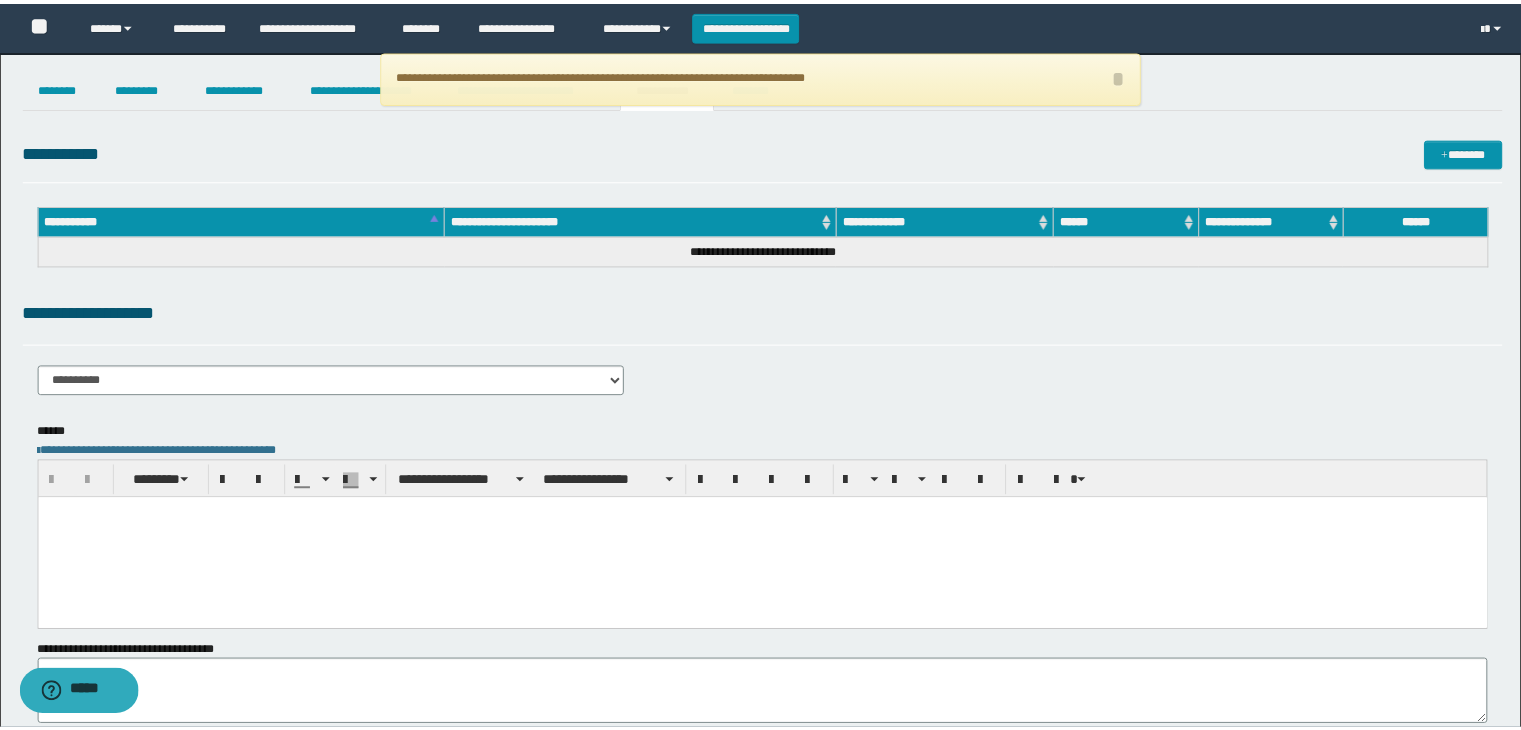 scroll, scrollTop: 0, scrollLeft: 0, axis: both 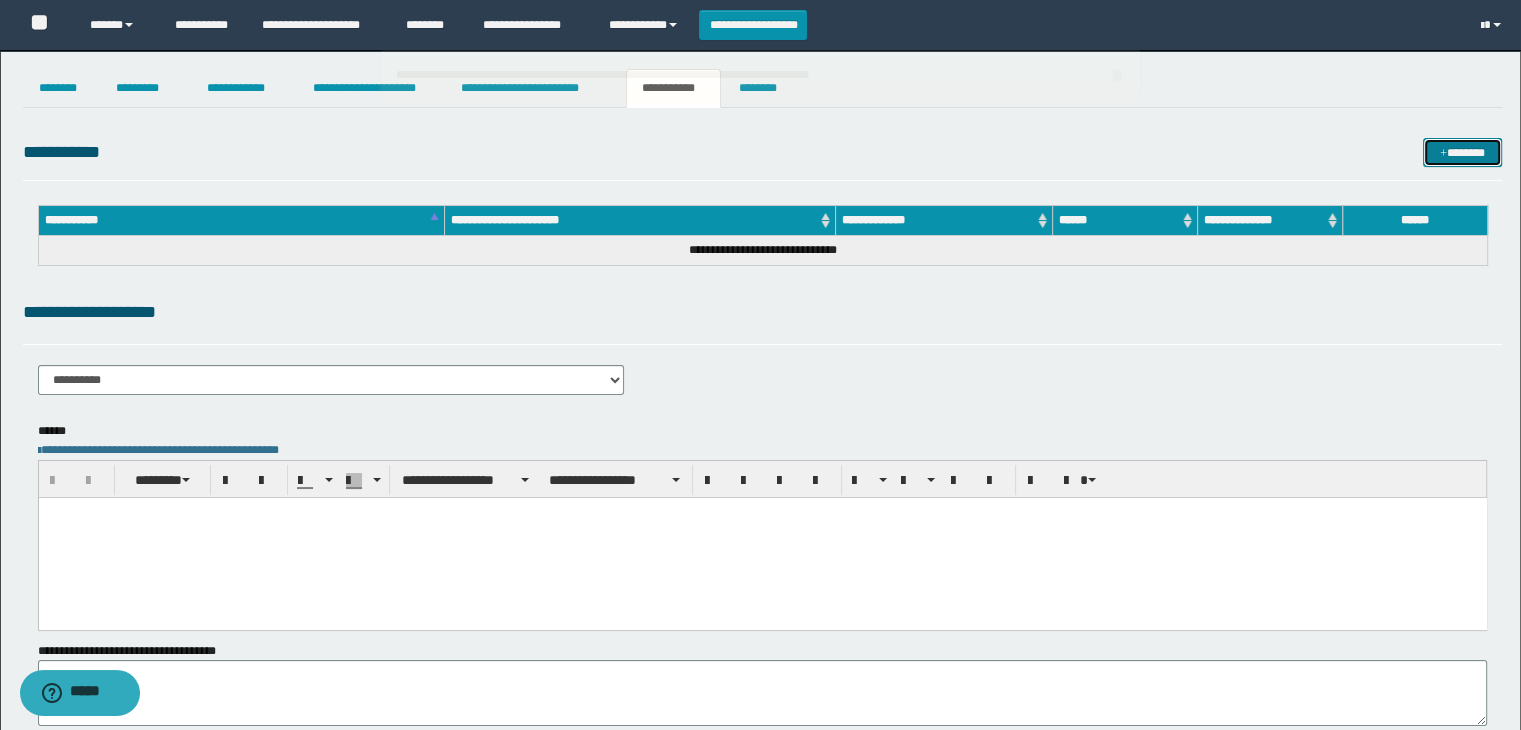 click on "*******" at bounding box center [1462, 153] 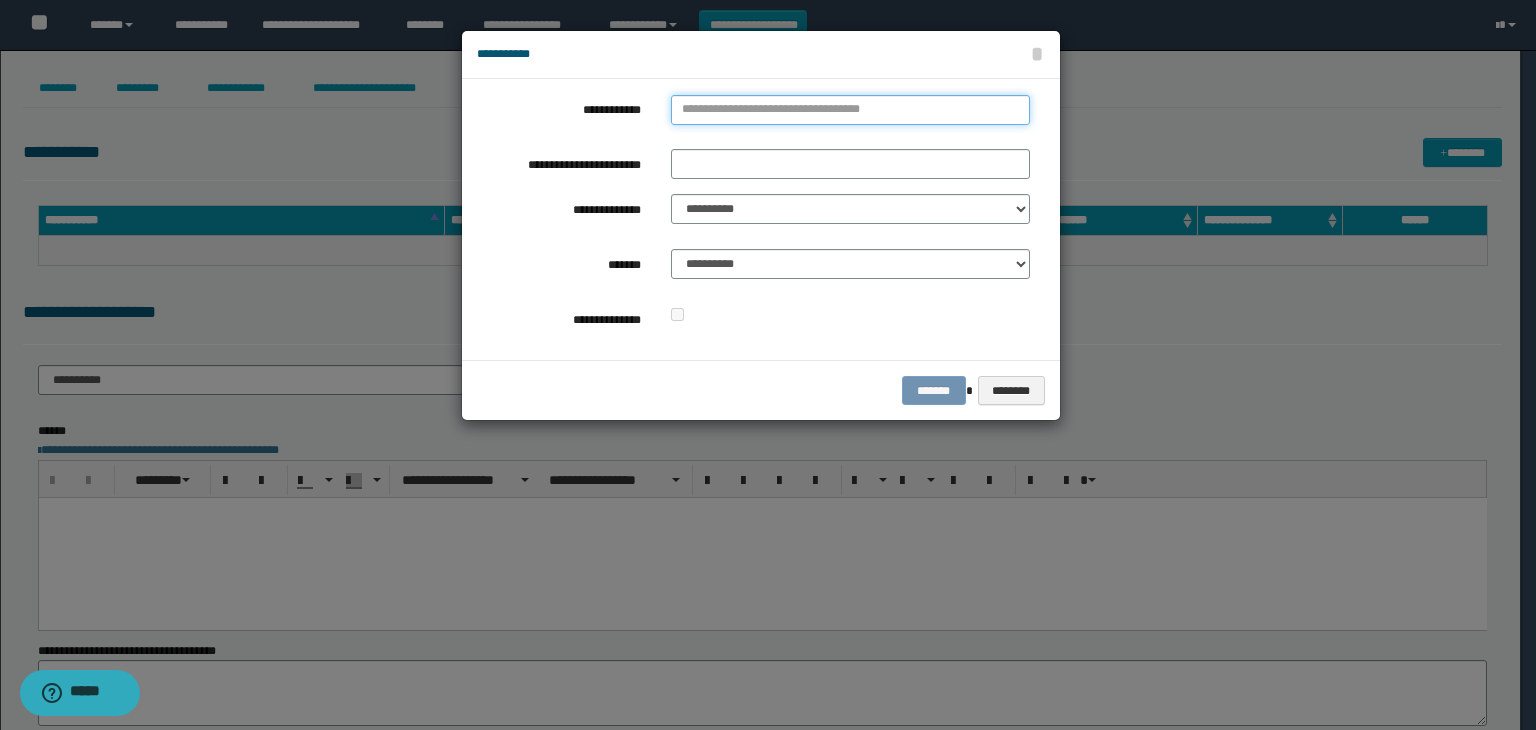 click on "**********" at bounding box center (850, 110) 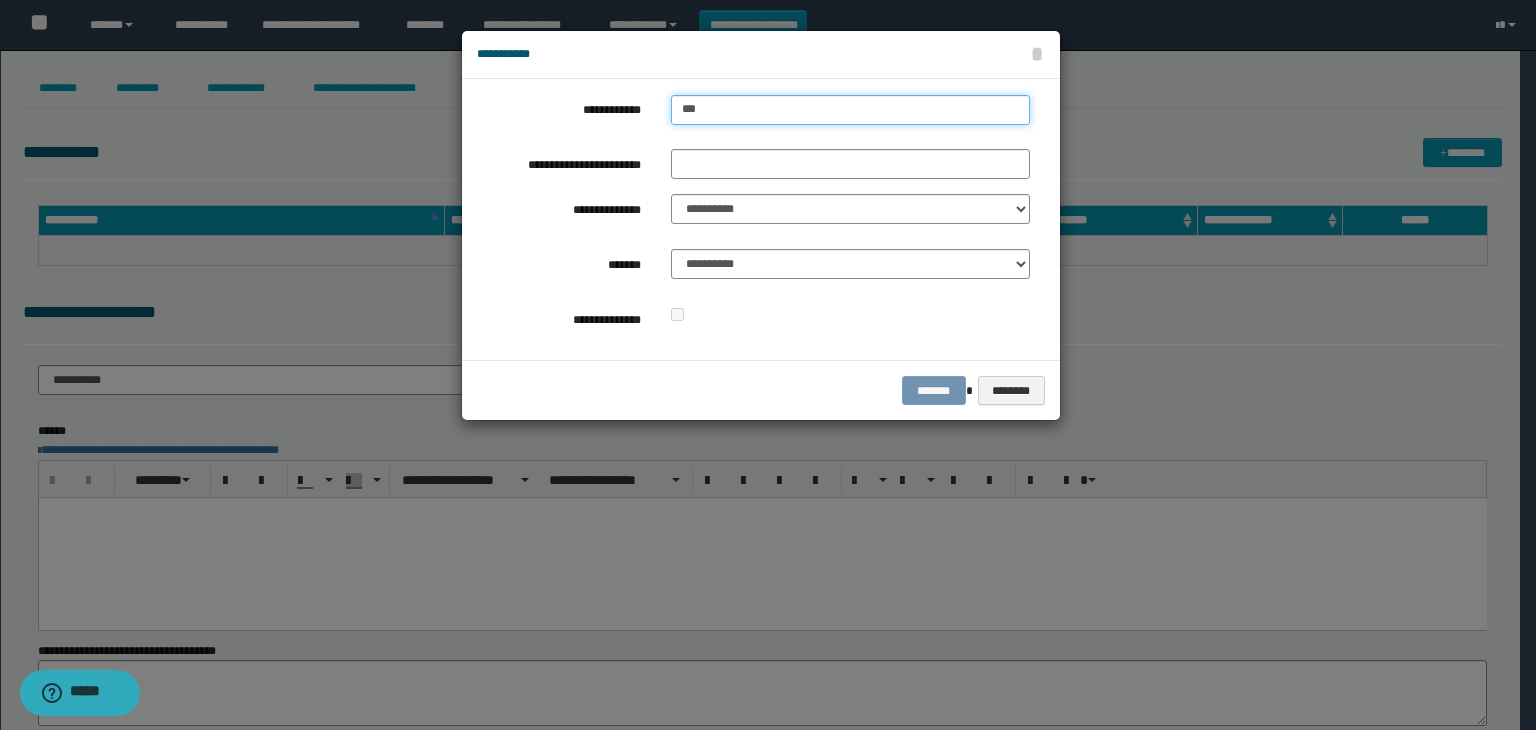 type on "****" 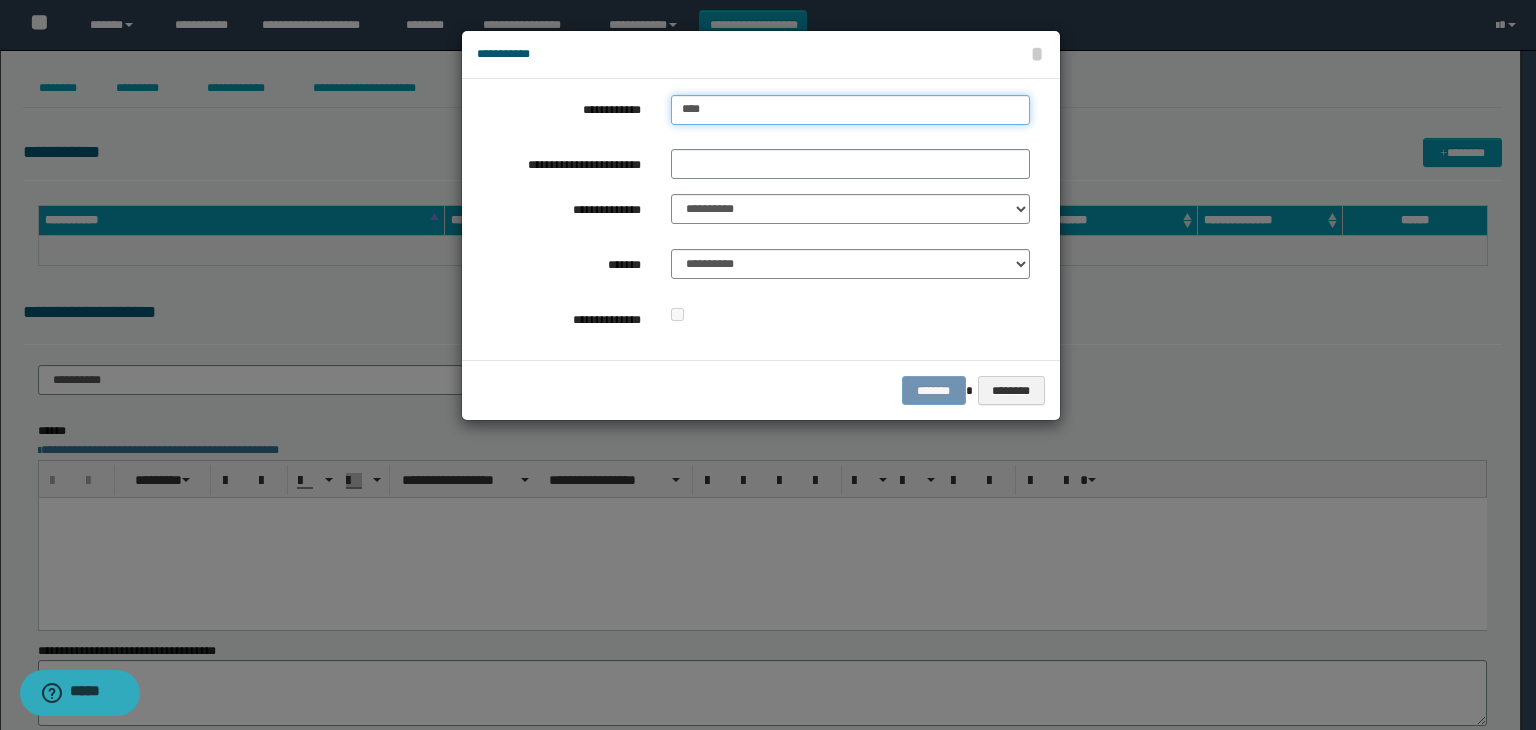 type on "****" 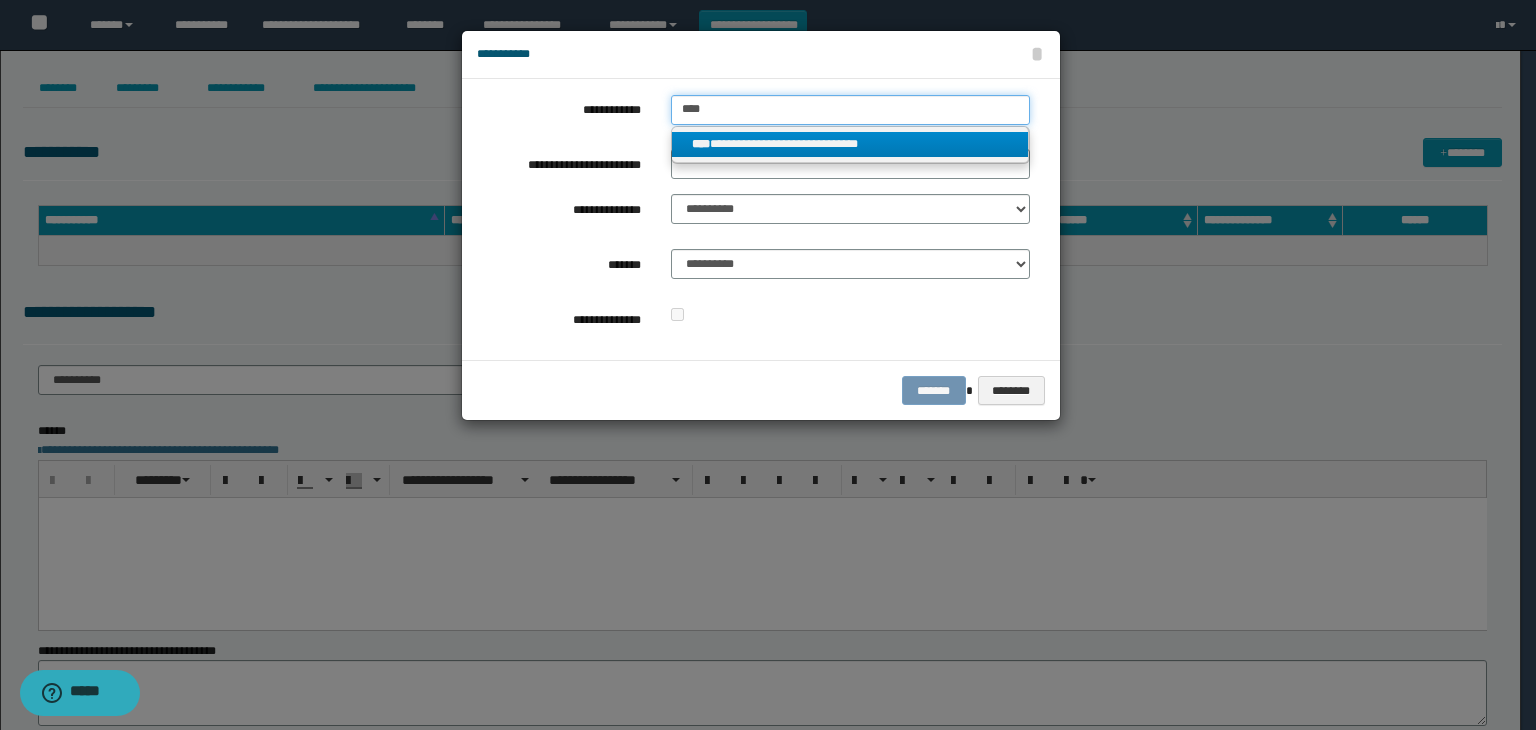 type on "****" 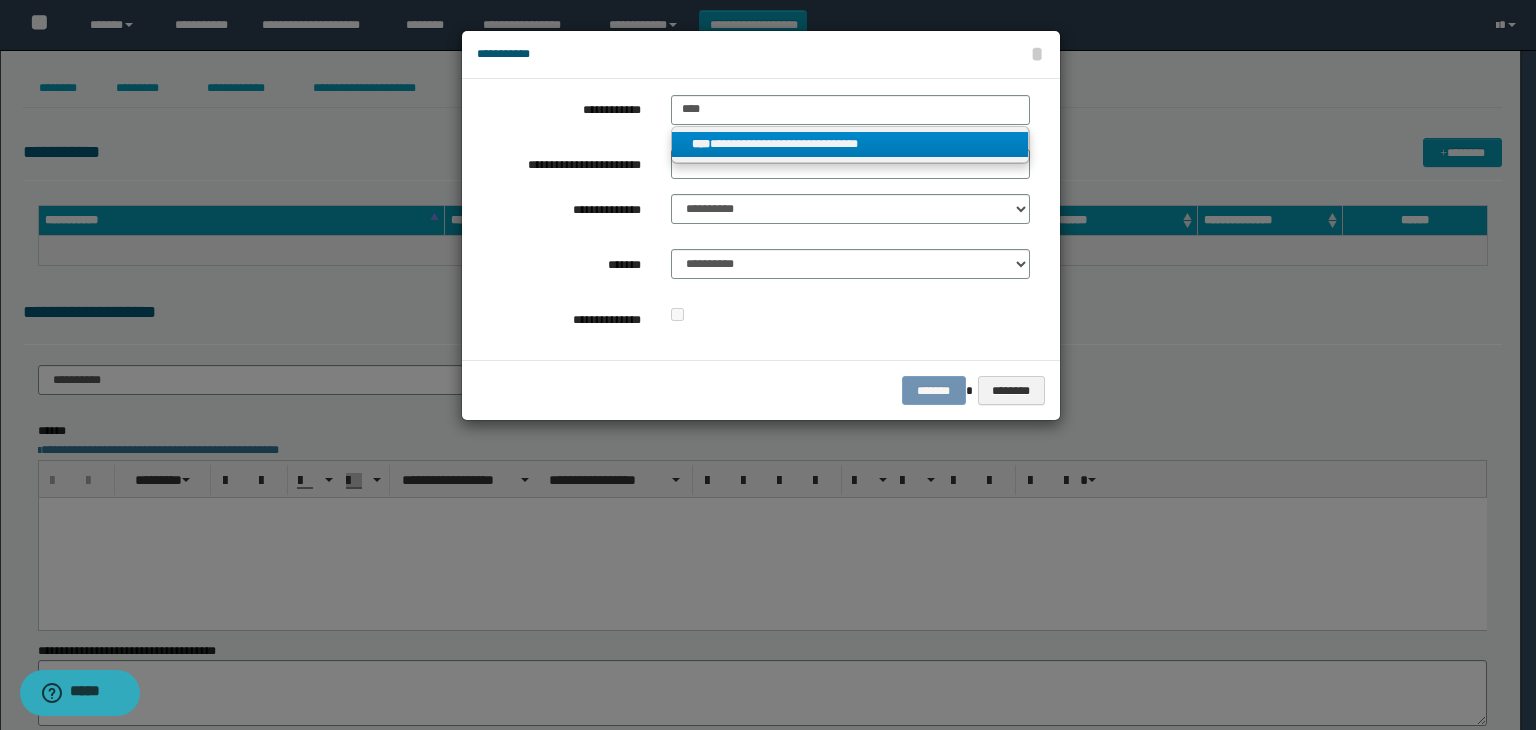 click on "**********" at bounding box center [850, 144] 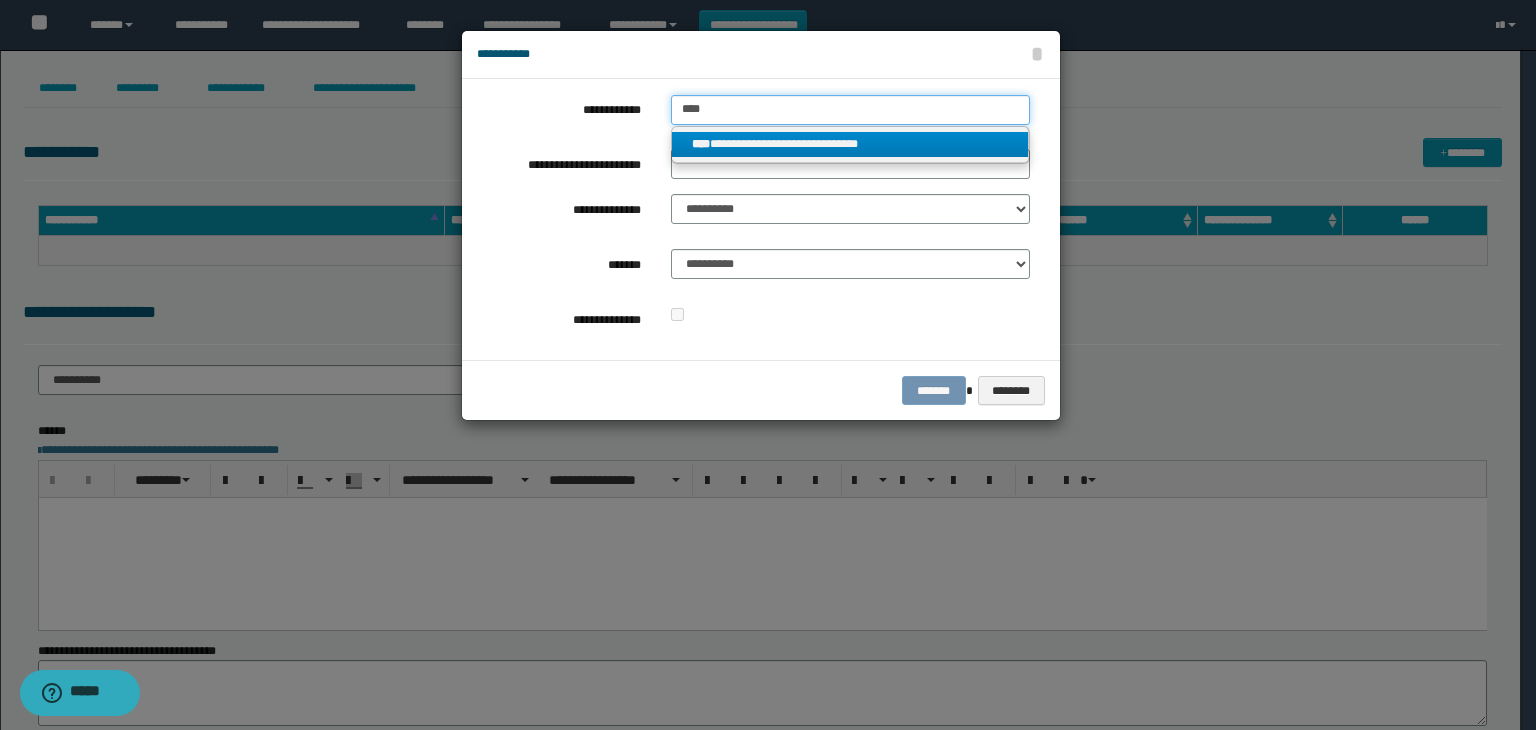 type 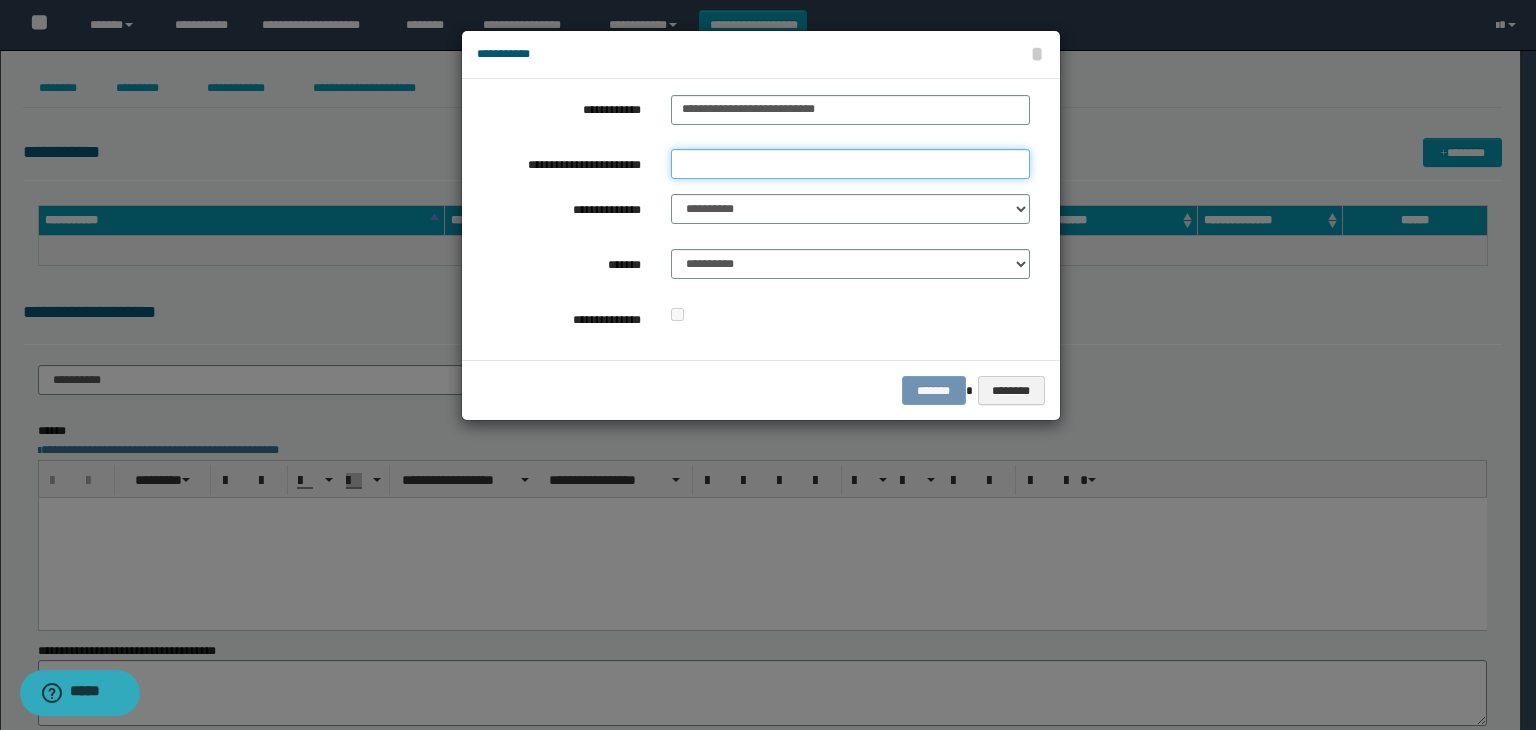 click on "**********" at bounding box center (850, 164) 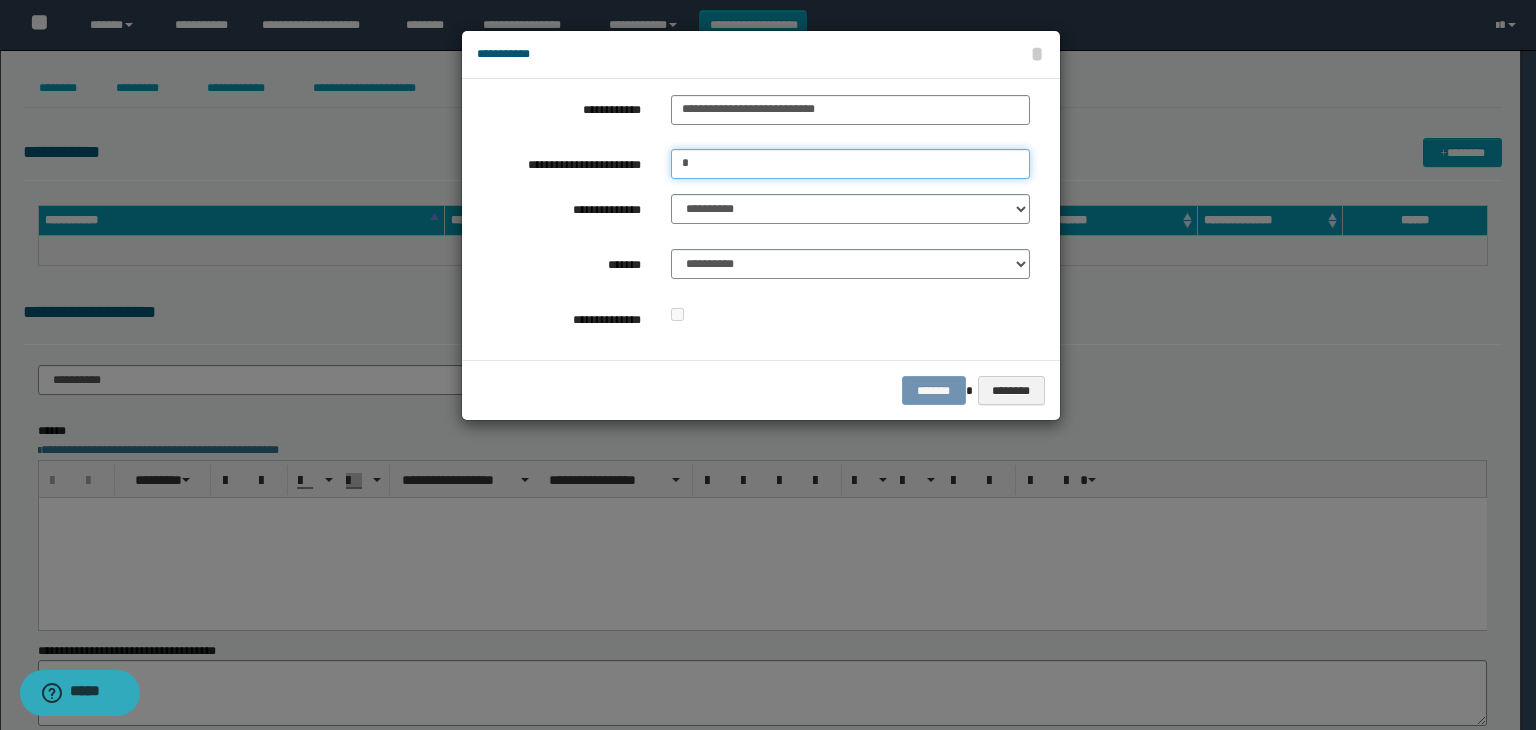 type on "**********" 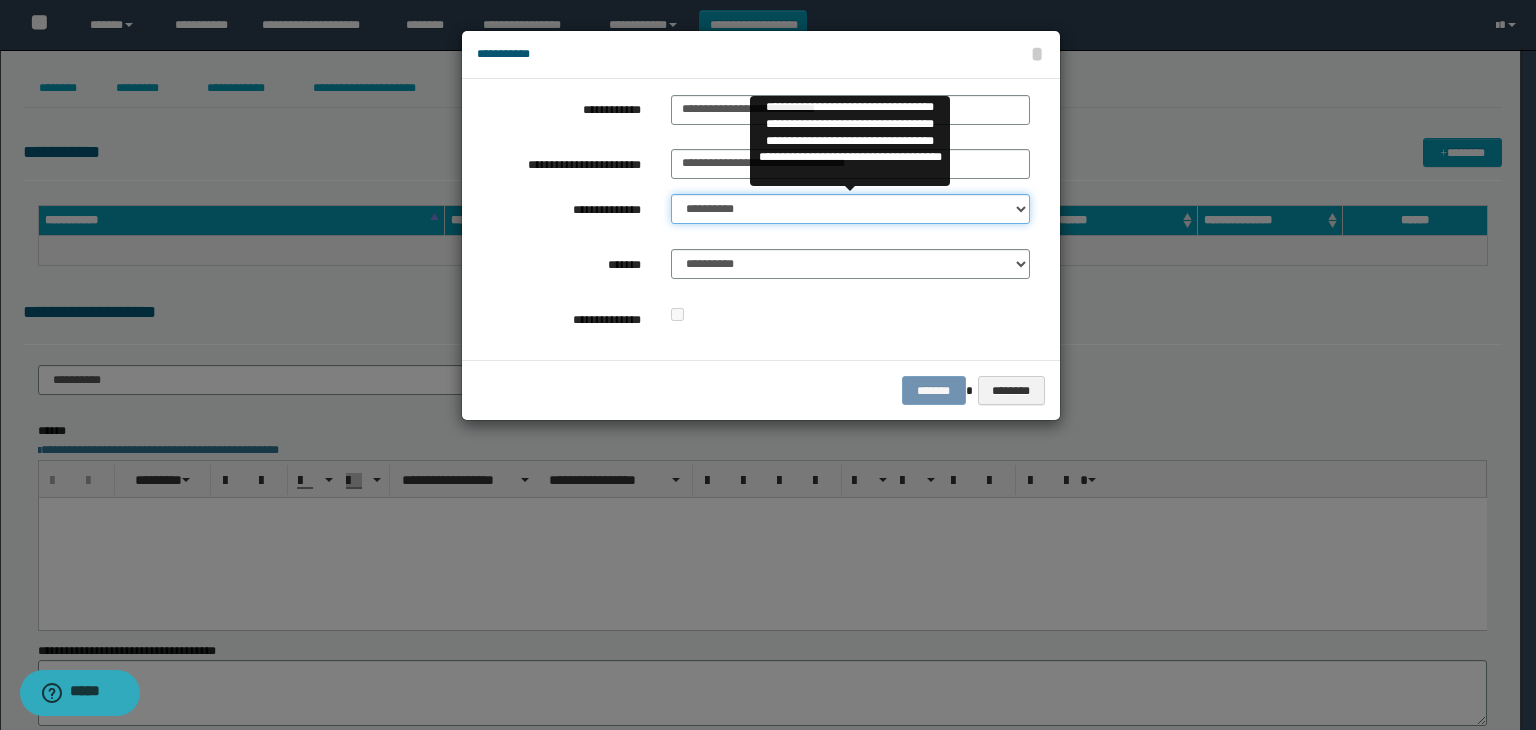 click on "**********" at bounding box center [850, 209] 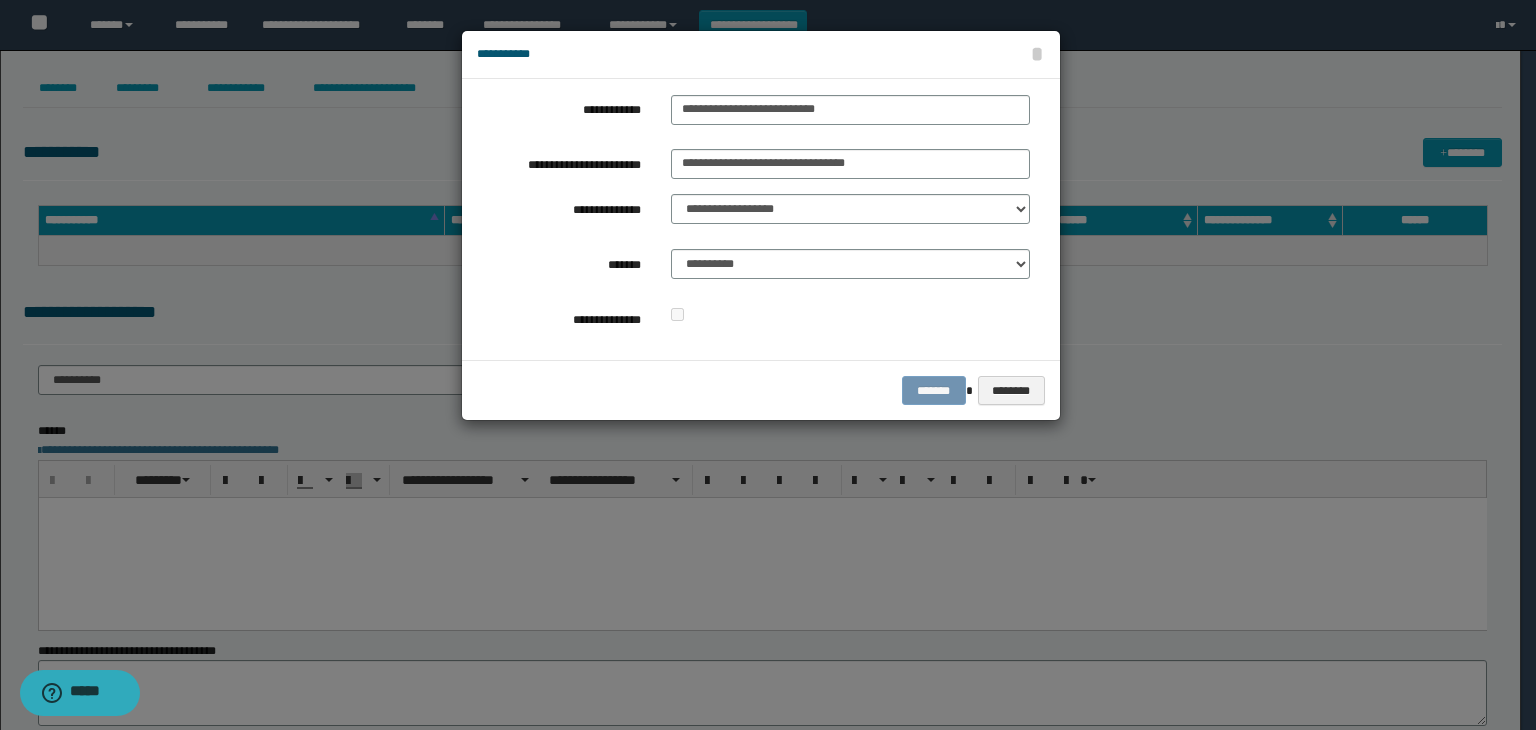 click on "**********" at bounding box center [753, 219] 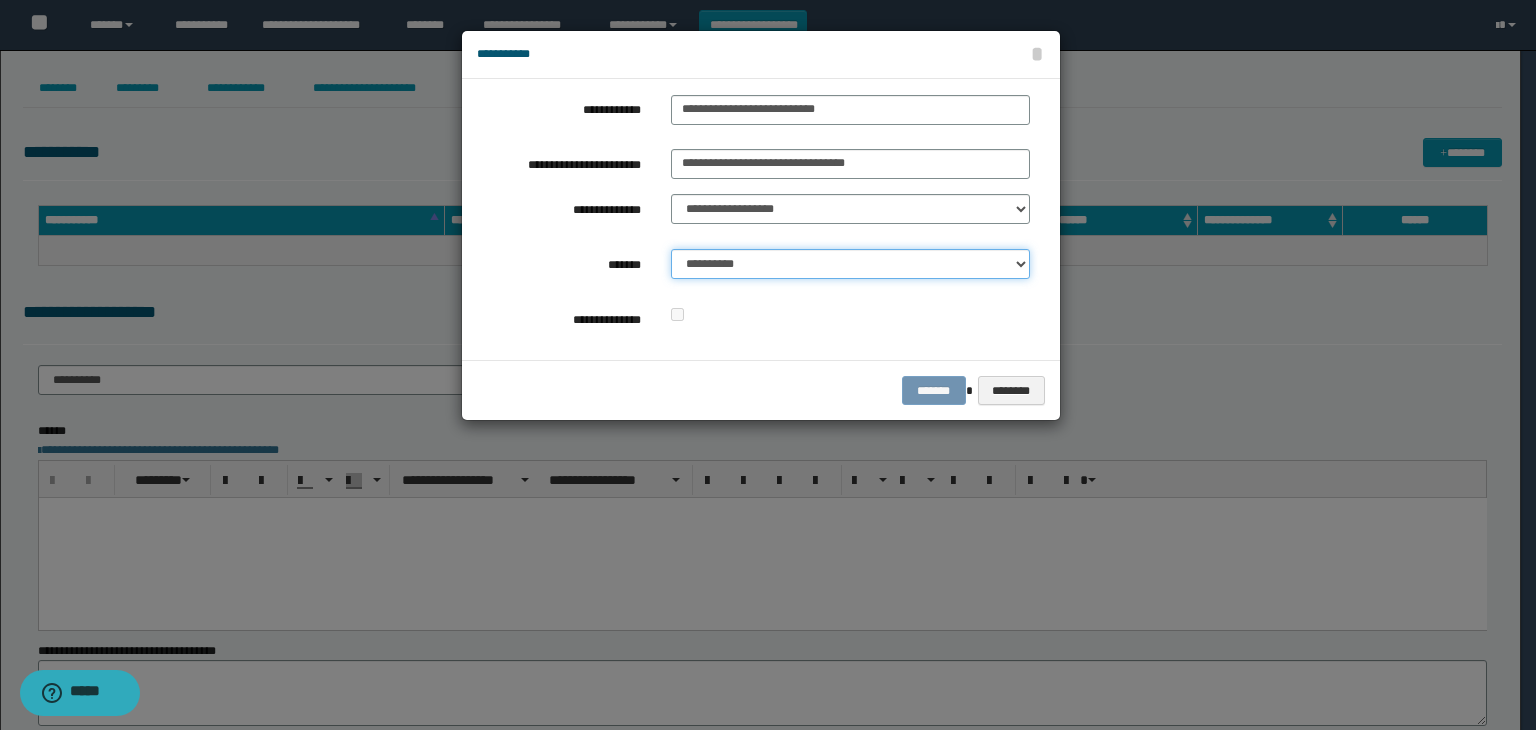 click on "**********" at bounding box center (850, 264) 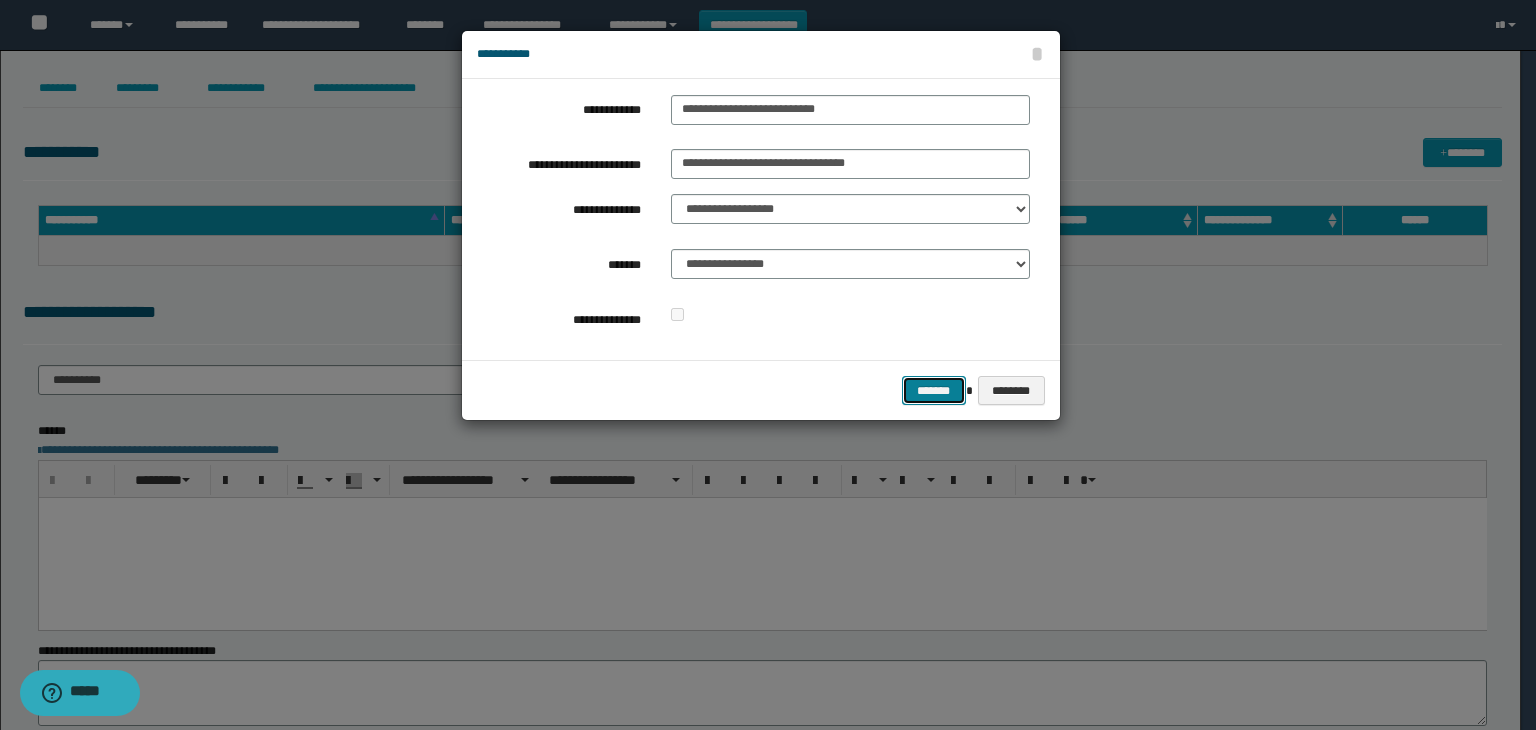 click on "*******" at bounding box center [934, 391] 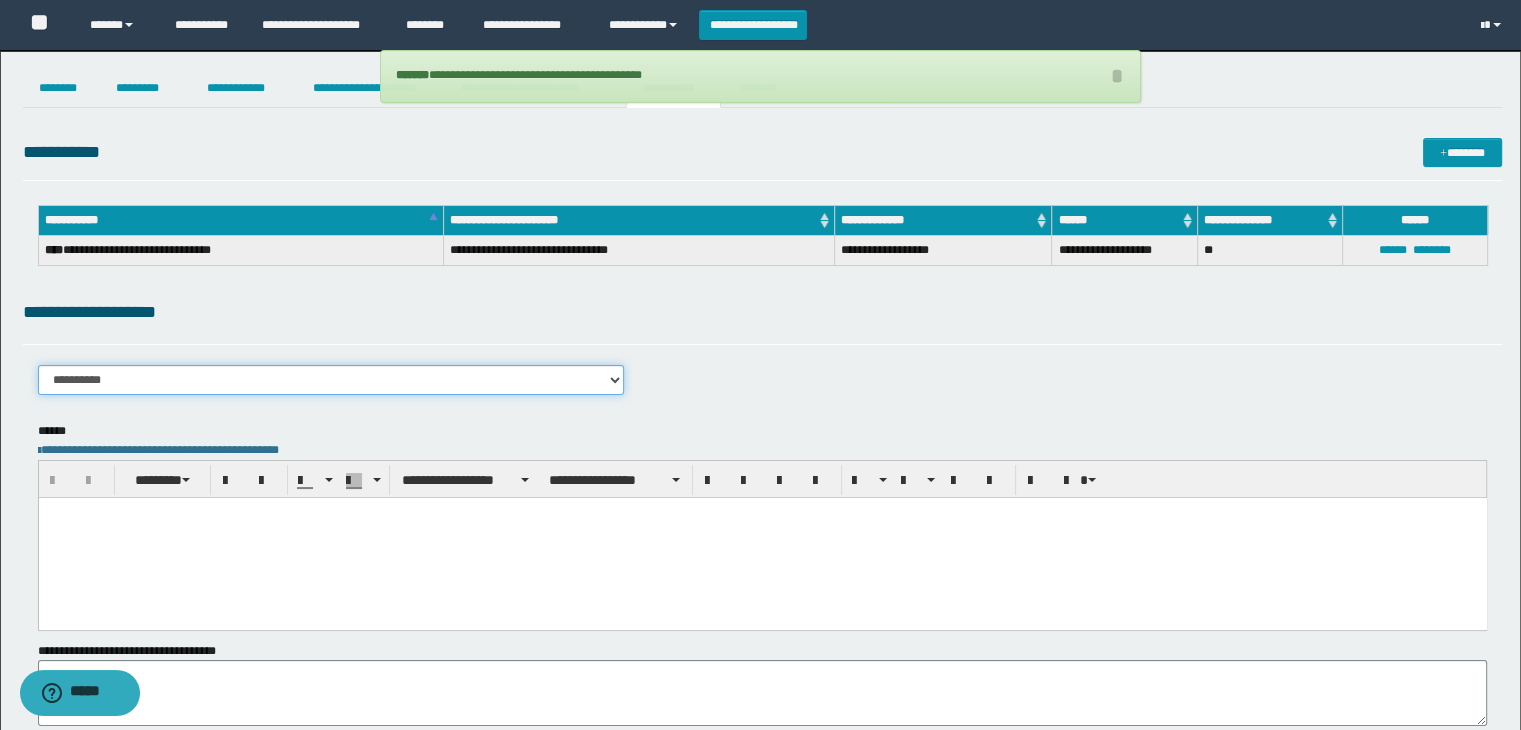 click on "**********" at bounding box center (331, 380) 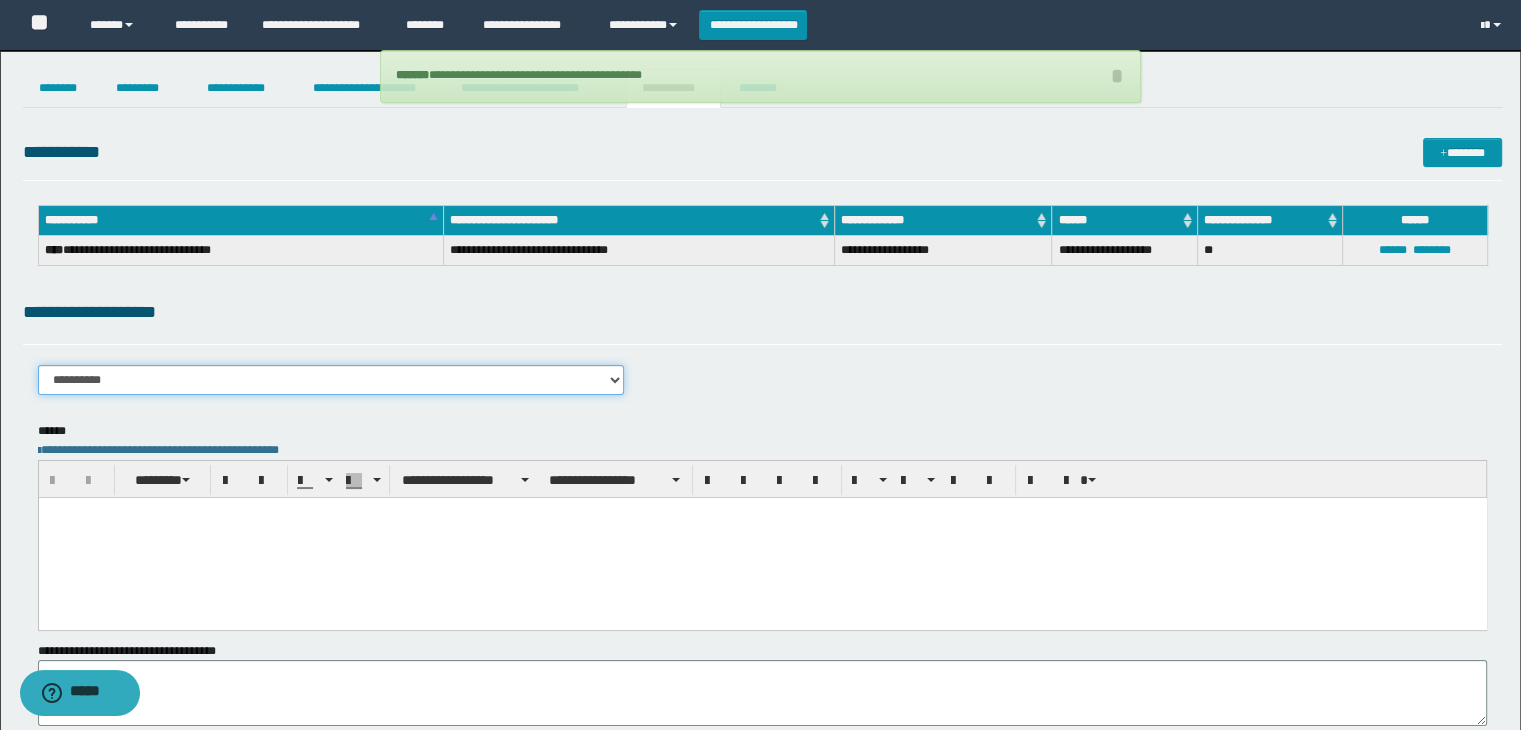 select on "***" 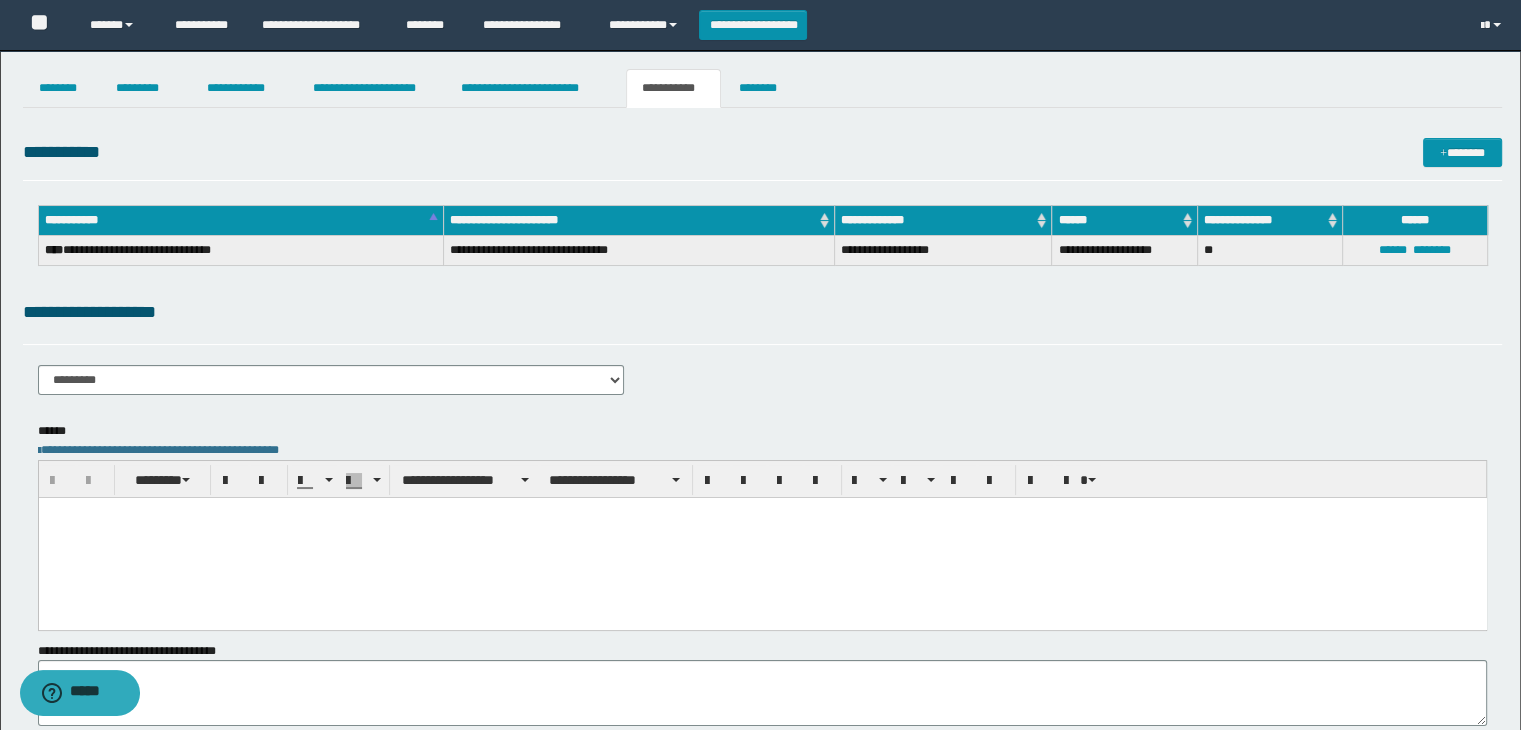 click at bounding box center (762, 537) 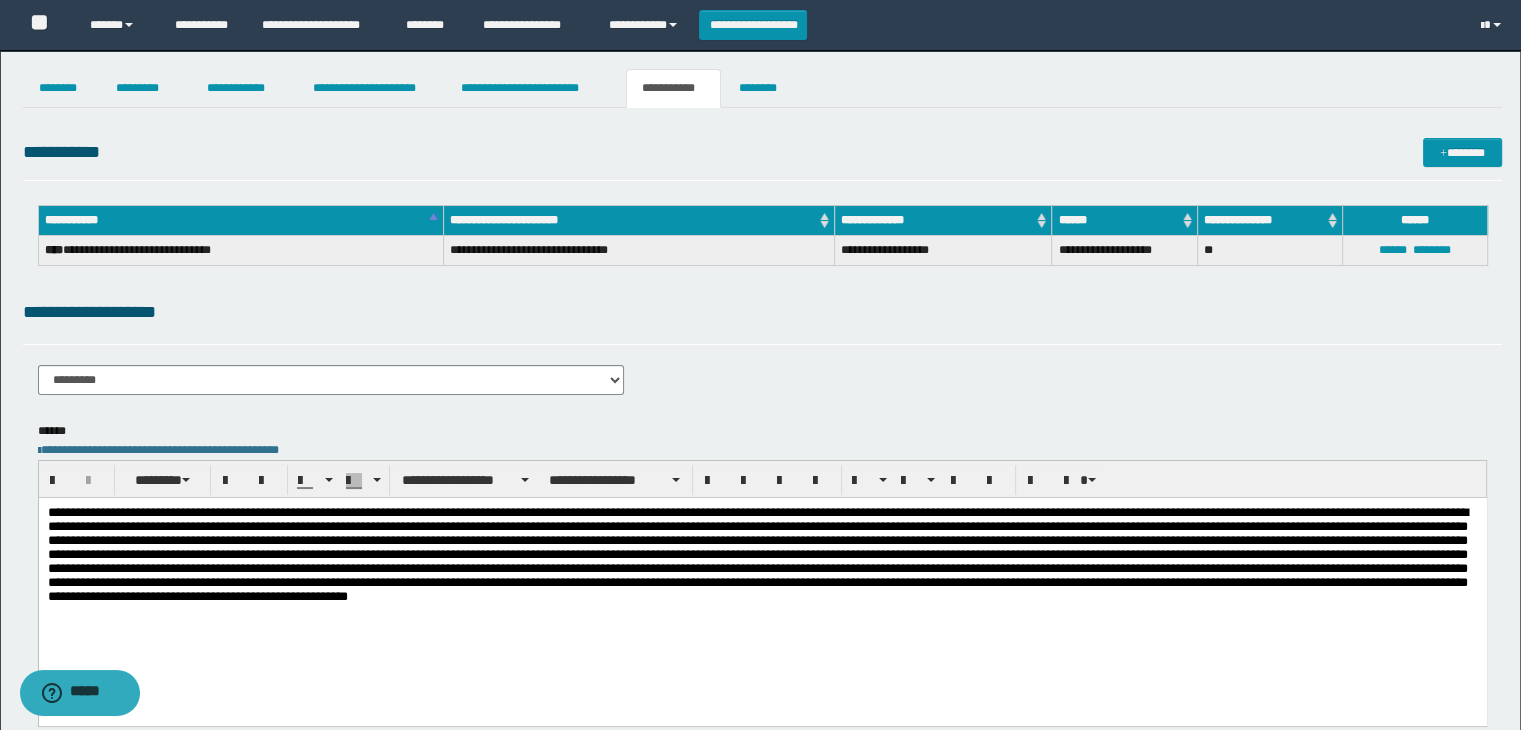 click at bounding box center [762, 561] 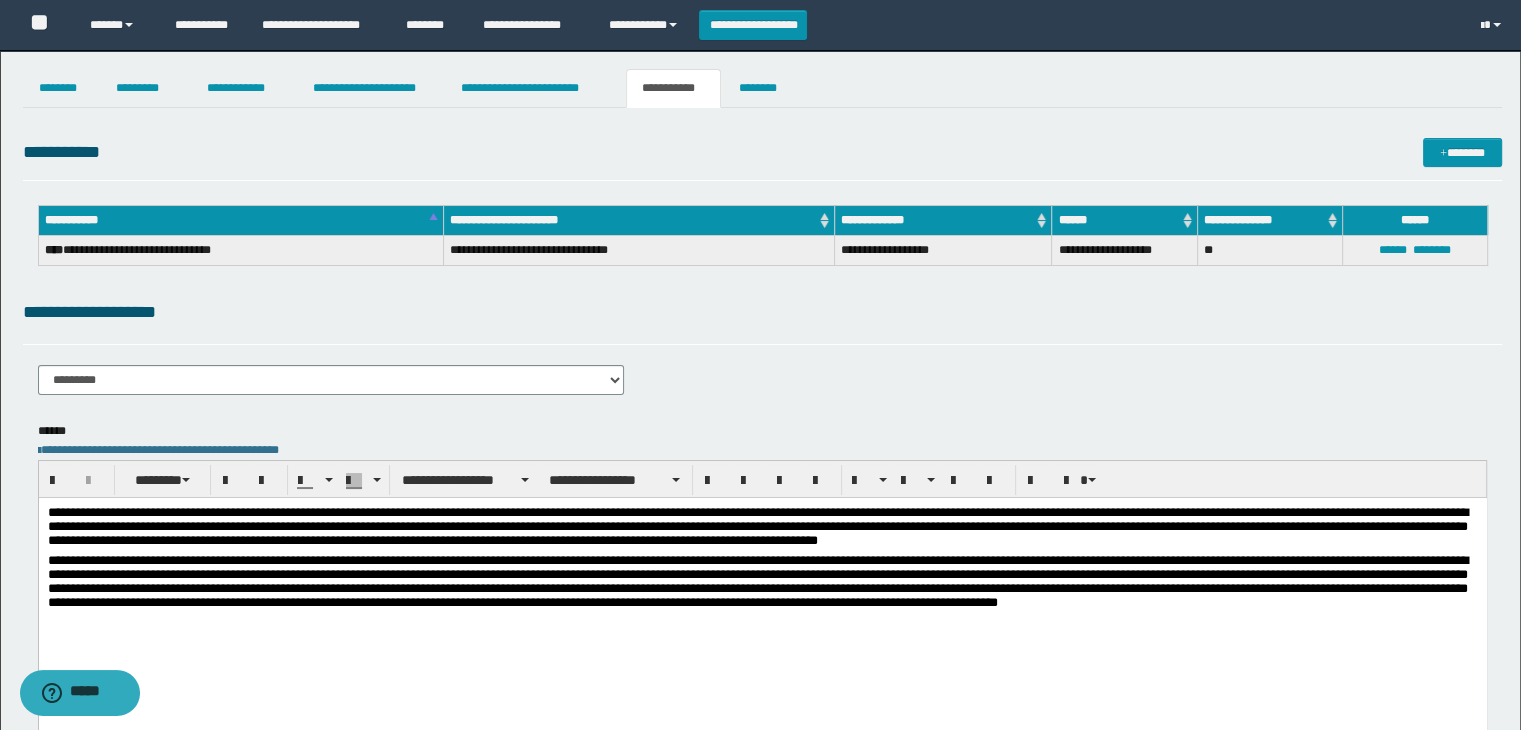 click on "**********" at bounding box center (762, 529) 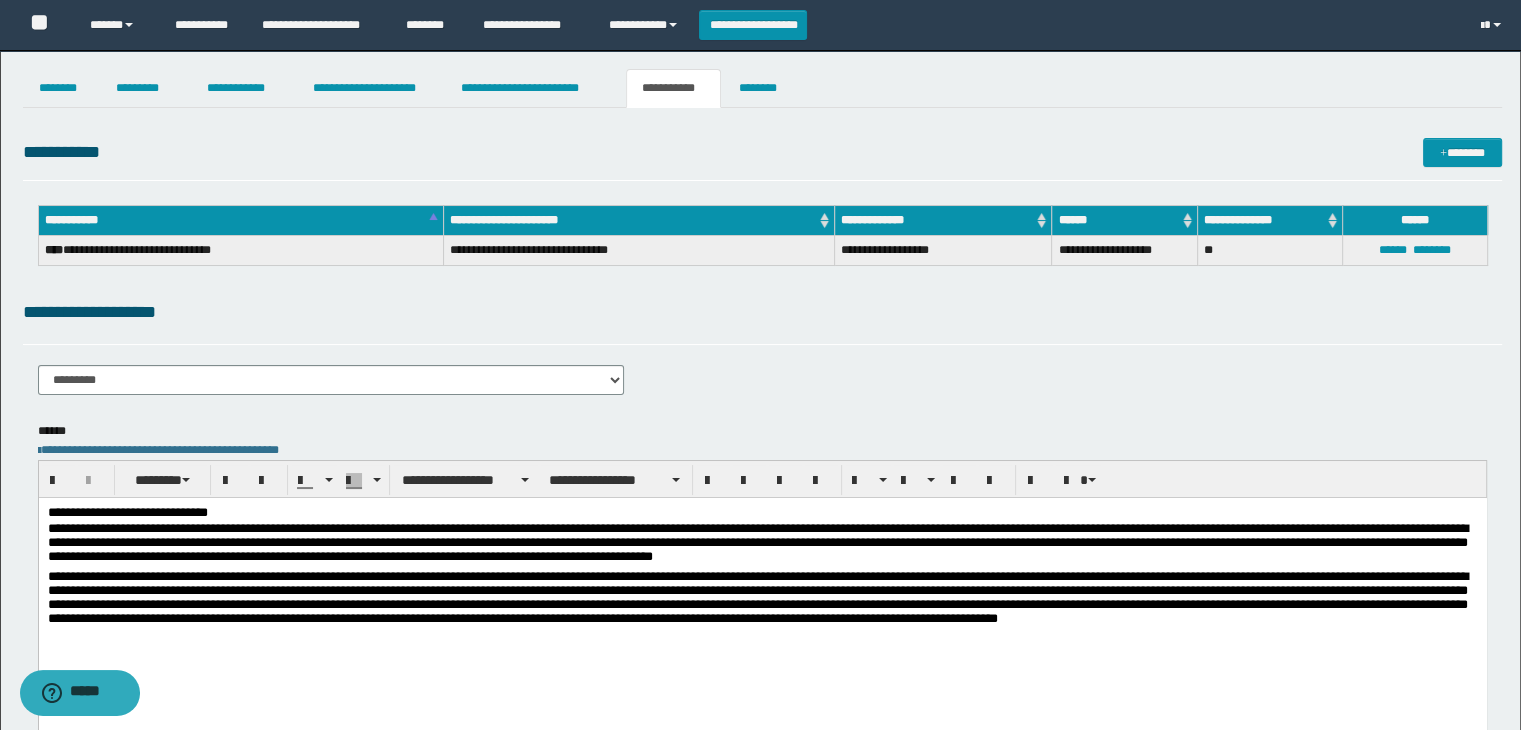 click on "**********" at bounding box center (762, 513) 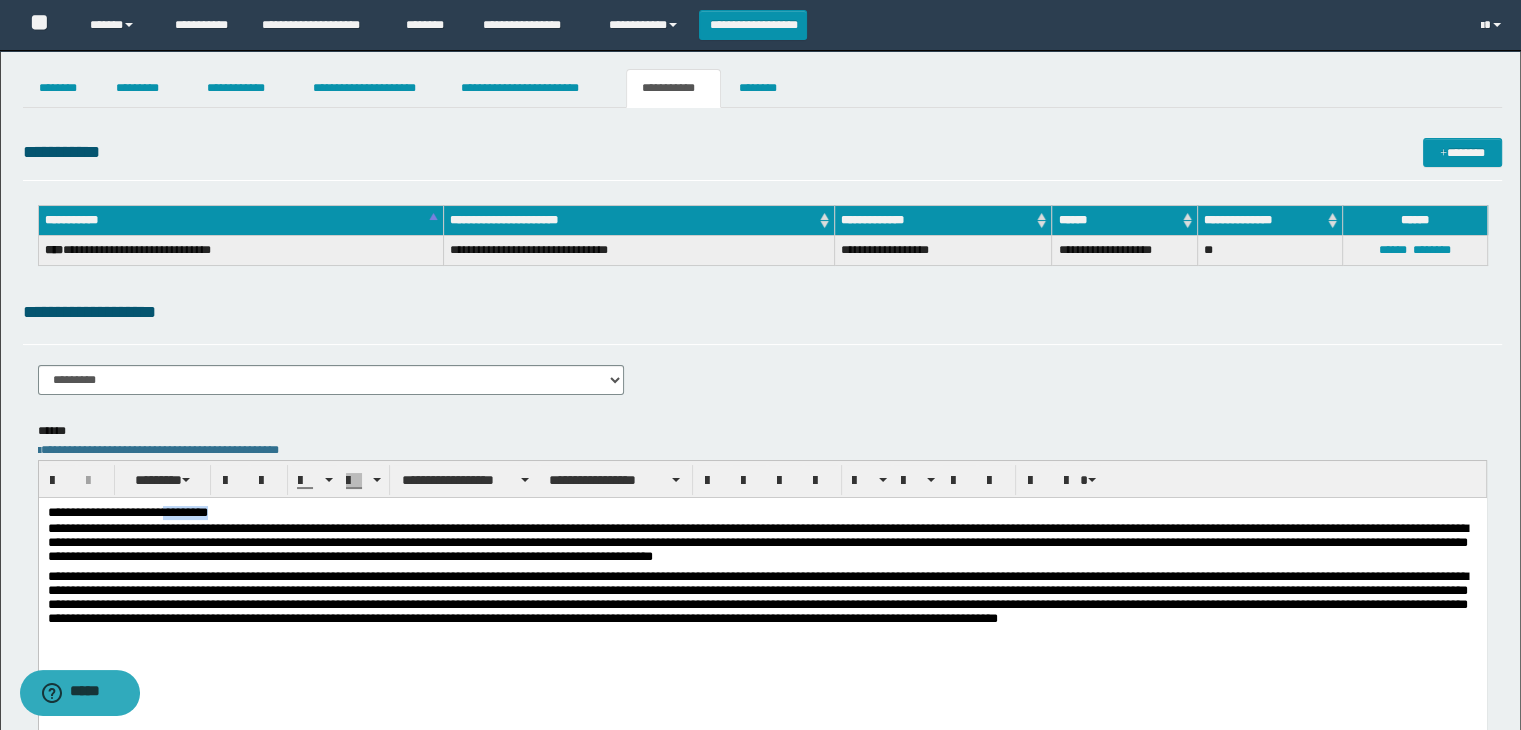 drag, startPoint x: 231, startPoint y: 509, endPoint x: 327, endPoint y: 513, distance: 96.0833 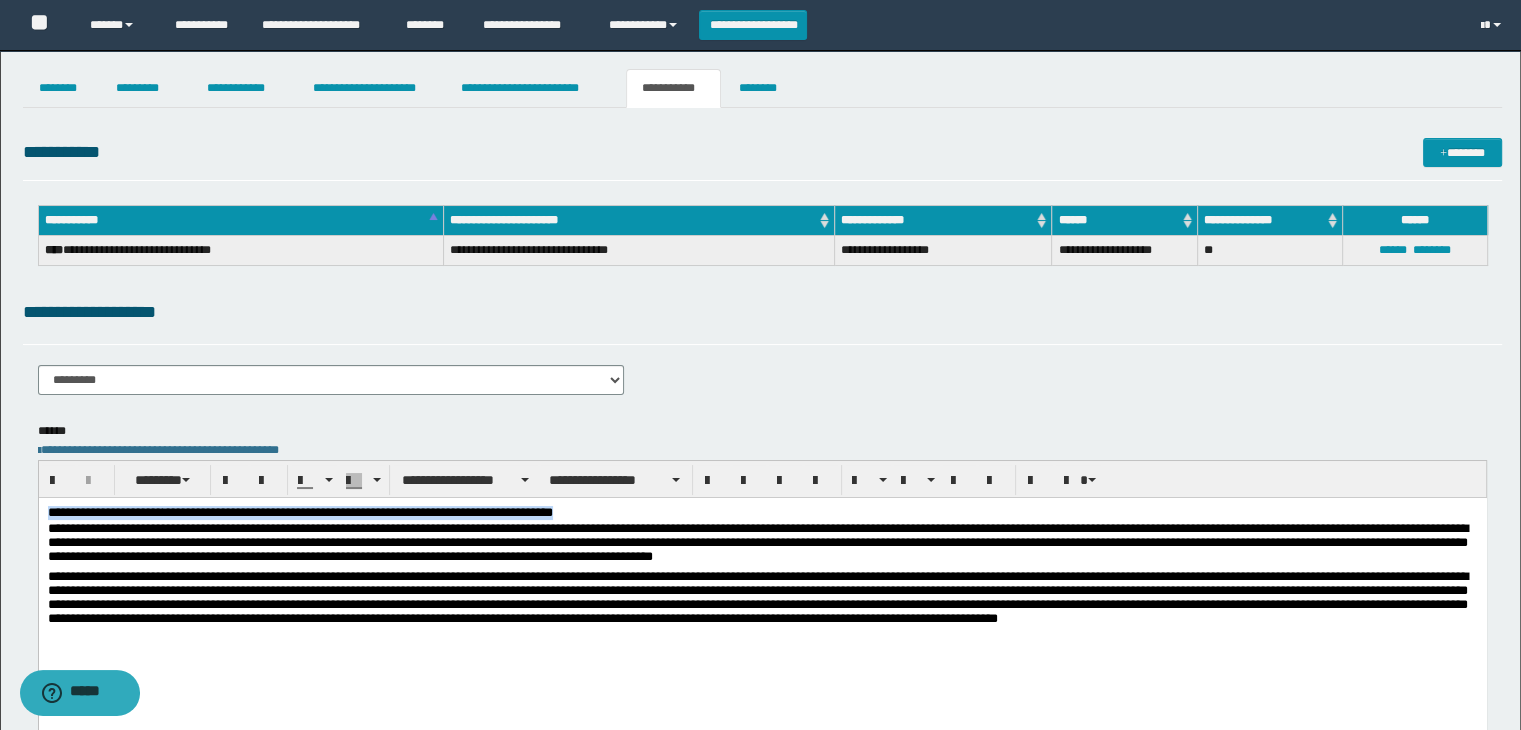 drag, startPoint x: 839, startPoint y: 510, endPoint x: 41, endPoint y: 503, distance: 798.0307 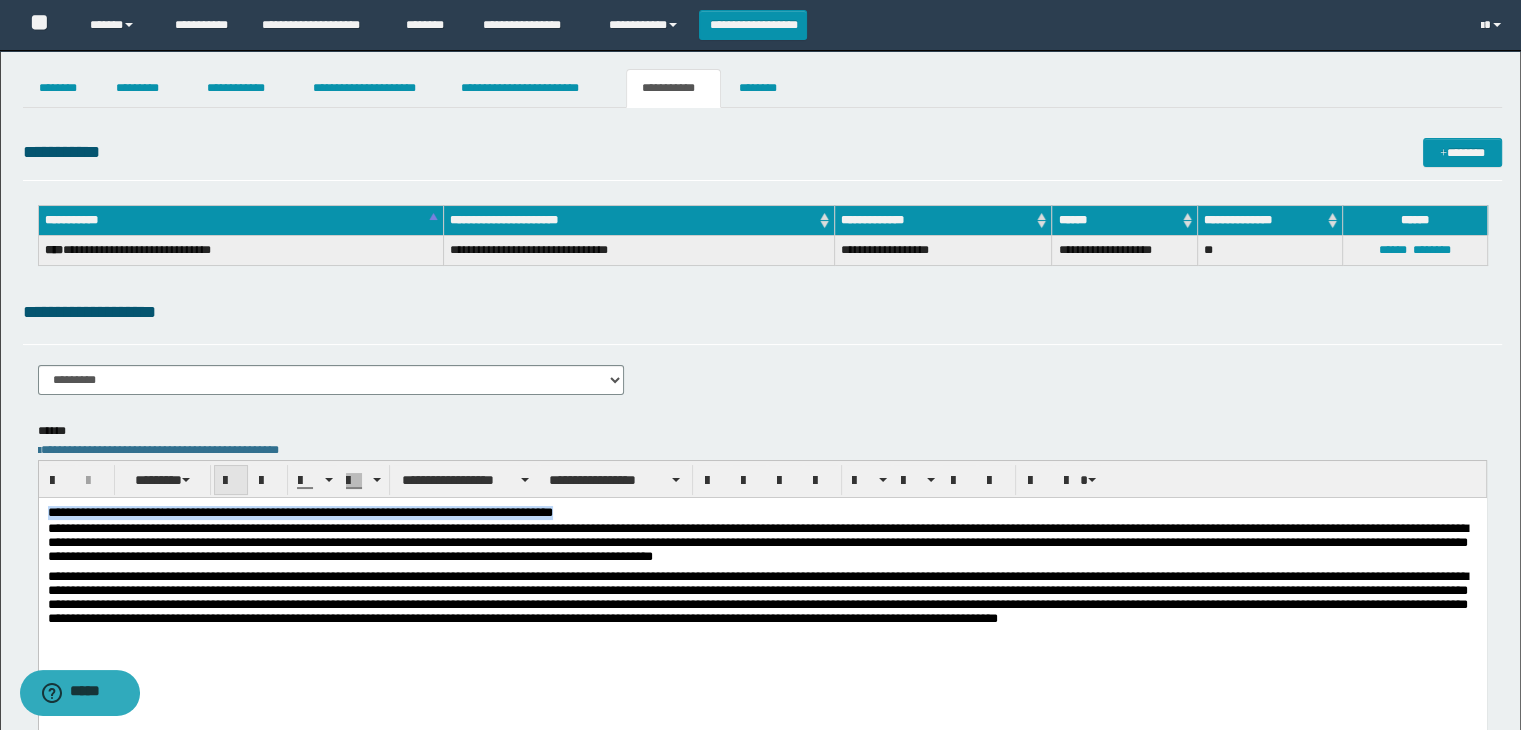click at bounding box center (231, 481) 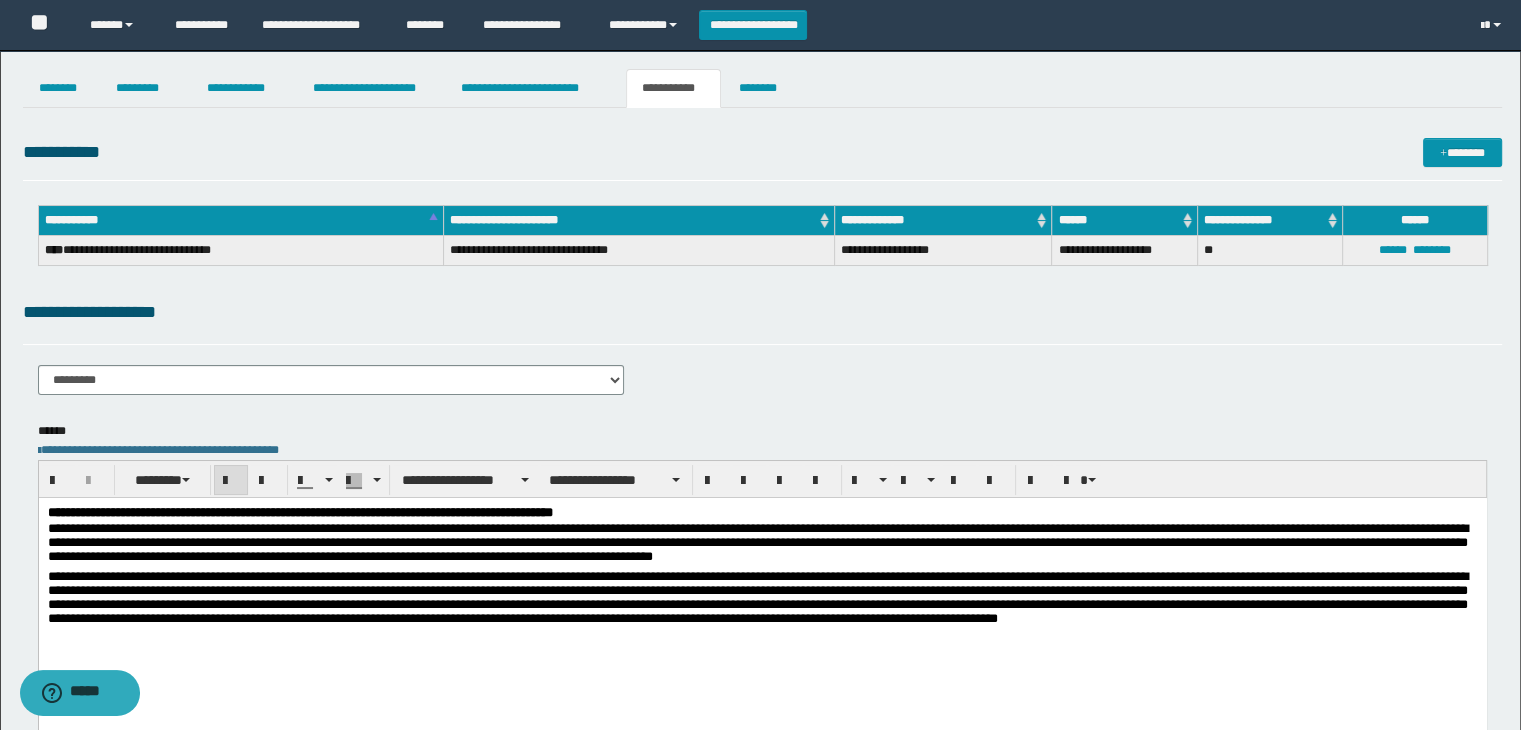click at bounding box center (762, 609) 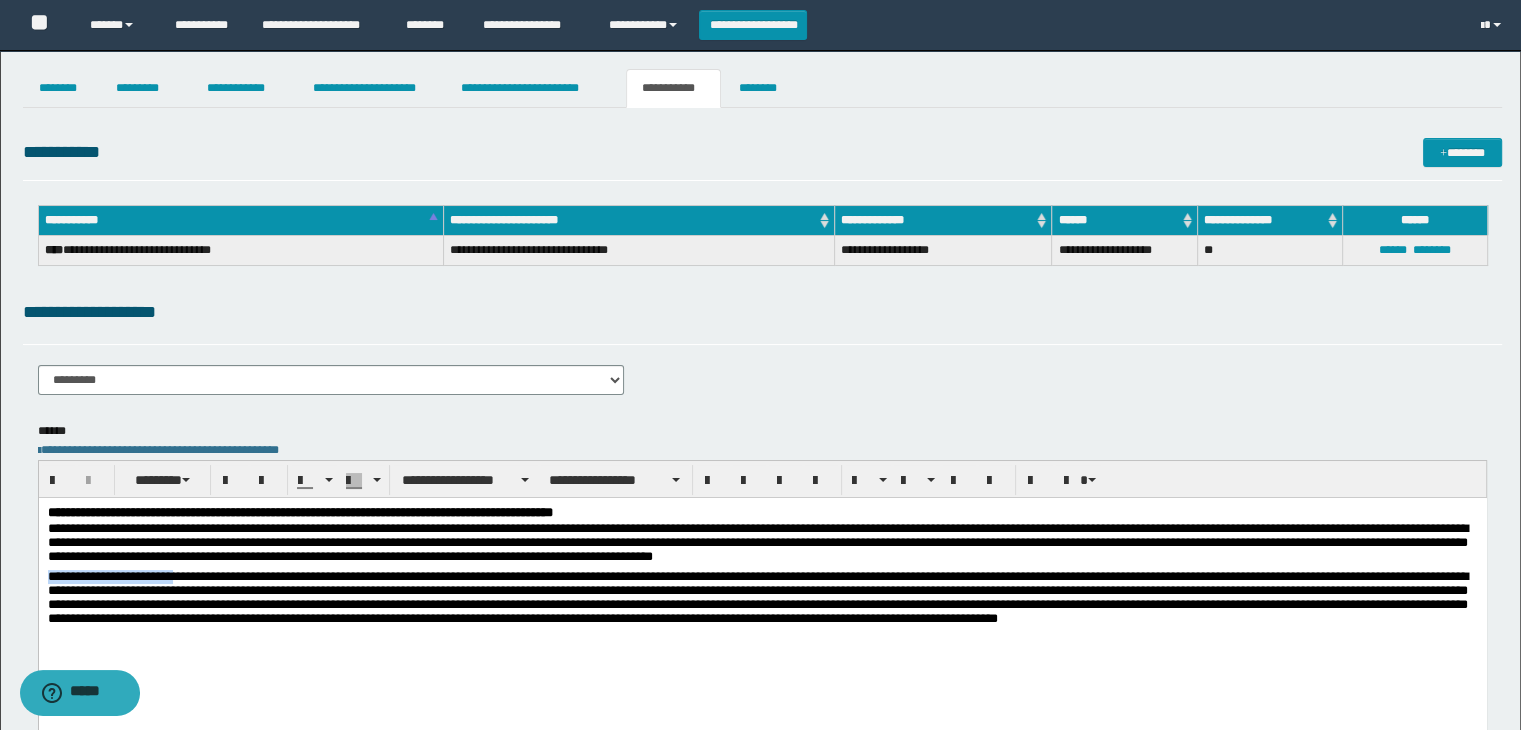 drag, startPoint x: 251, startPoint y: 577, endPoint x: 48, endPoint y: 575, distance: 203.00986 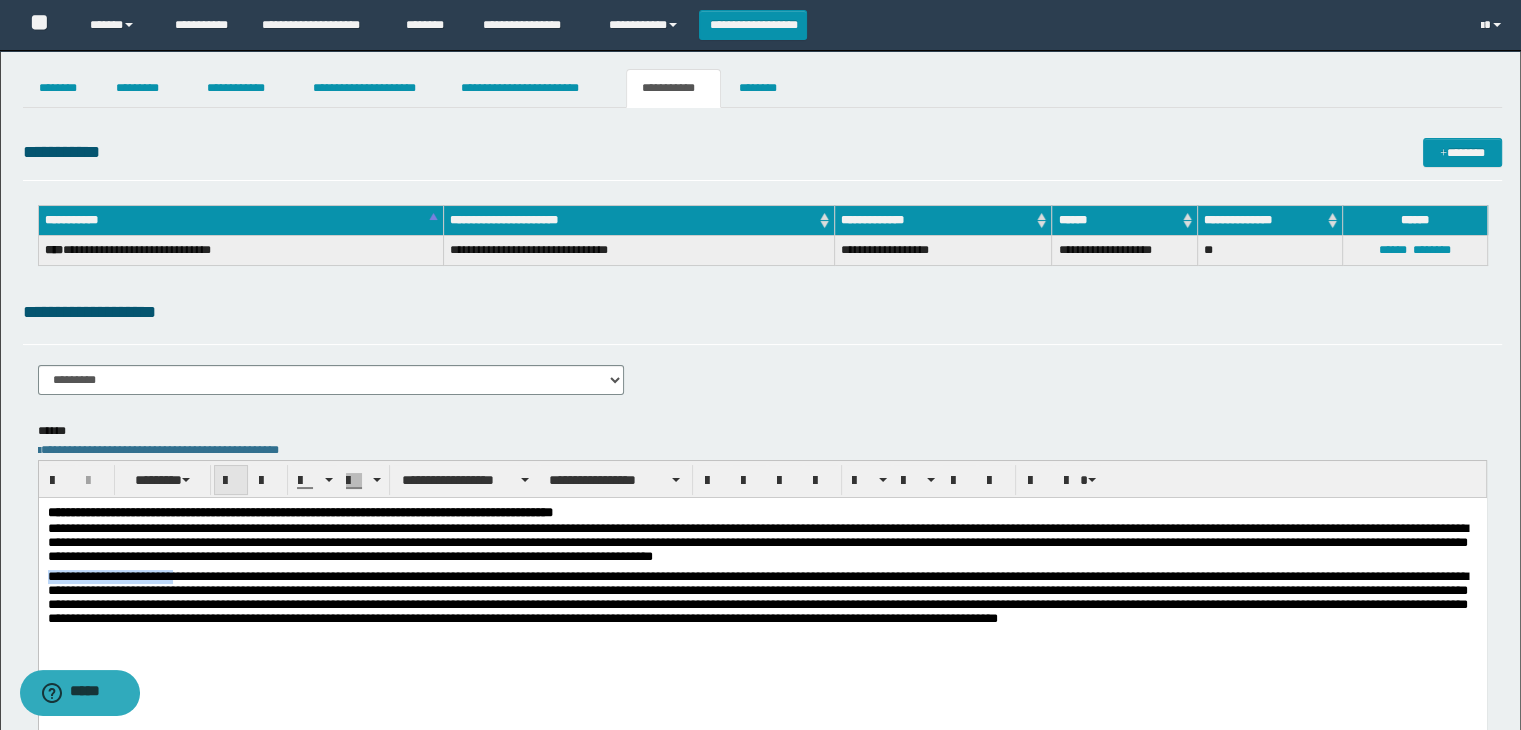 click at bounding box center (231, 481) 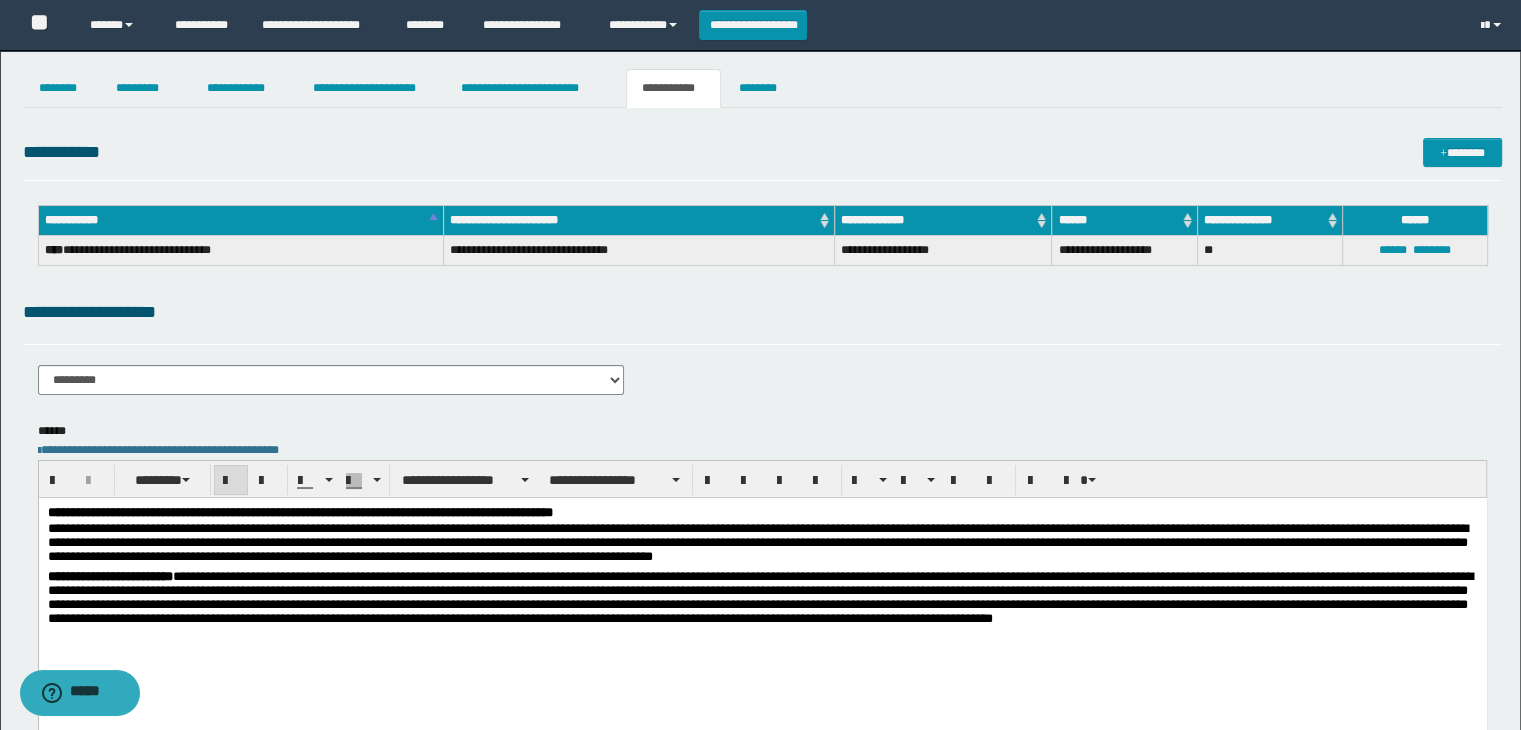click on "**********" at bounding box center [762, 602] 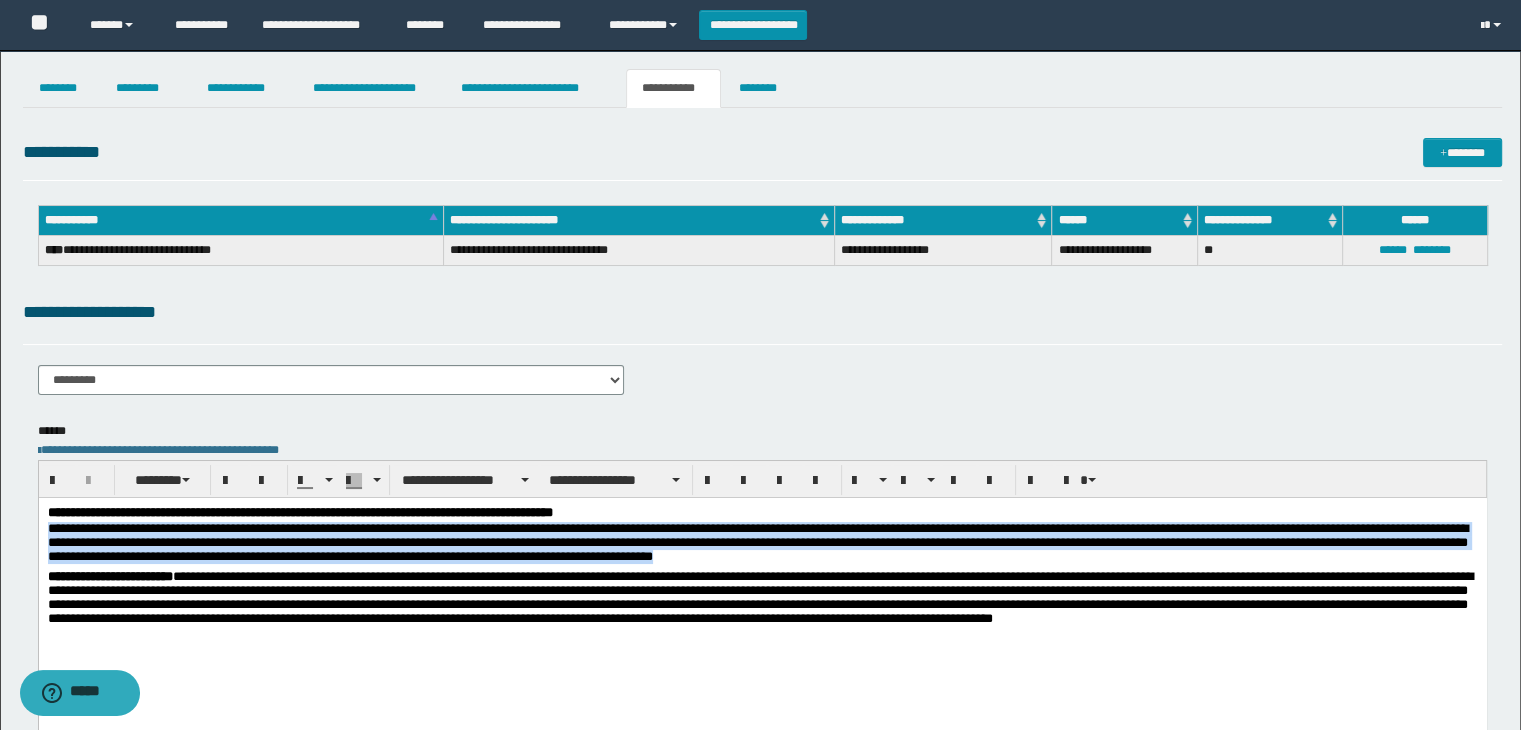 drag, startPoint x: 48, startPoint y: 529, endPoint x: 997, endPoint y: 556, distance: 949.38403 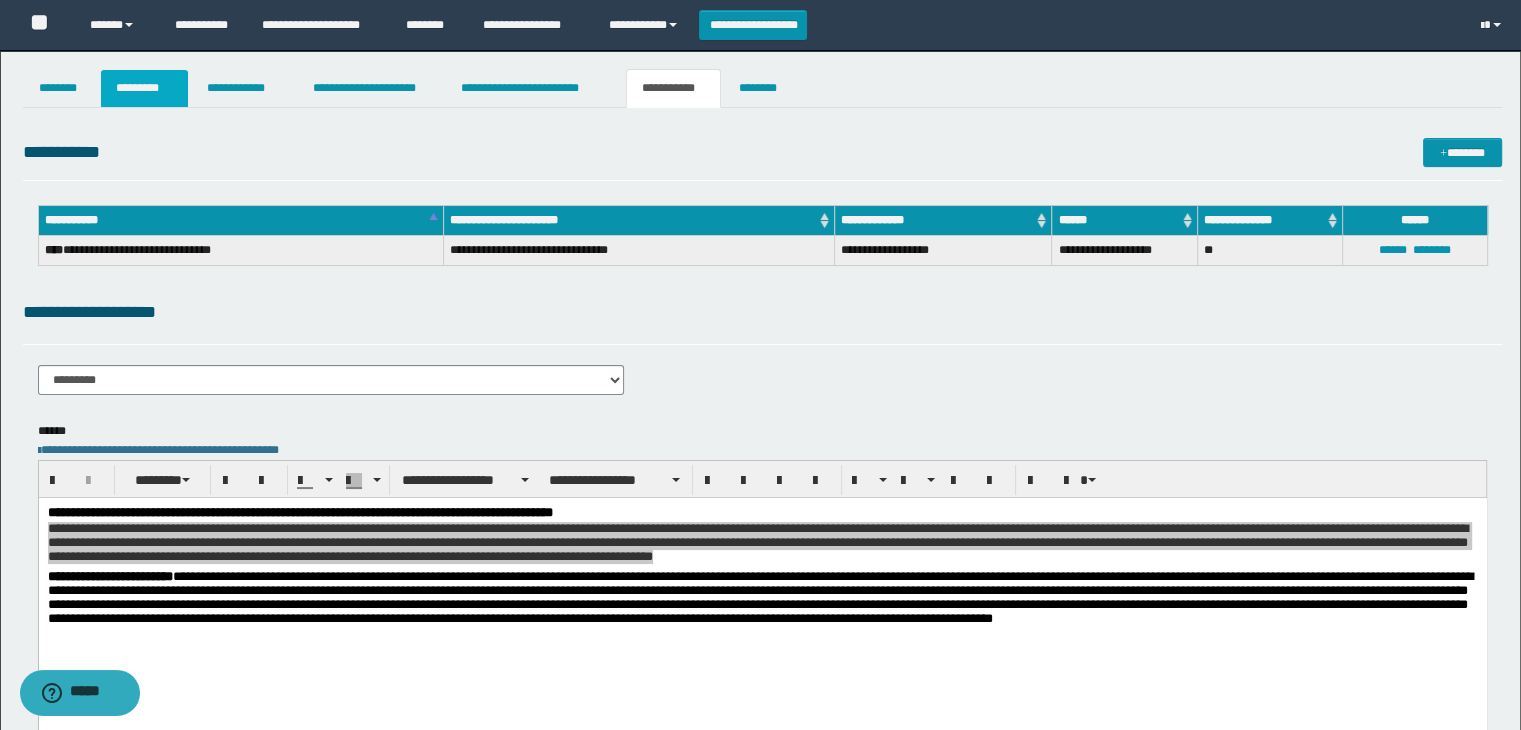 click on "*********" at bounding box center (144, 88) 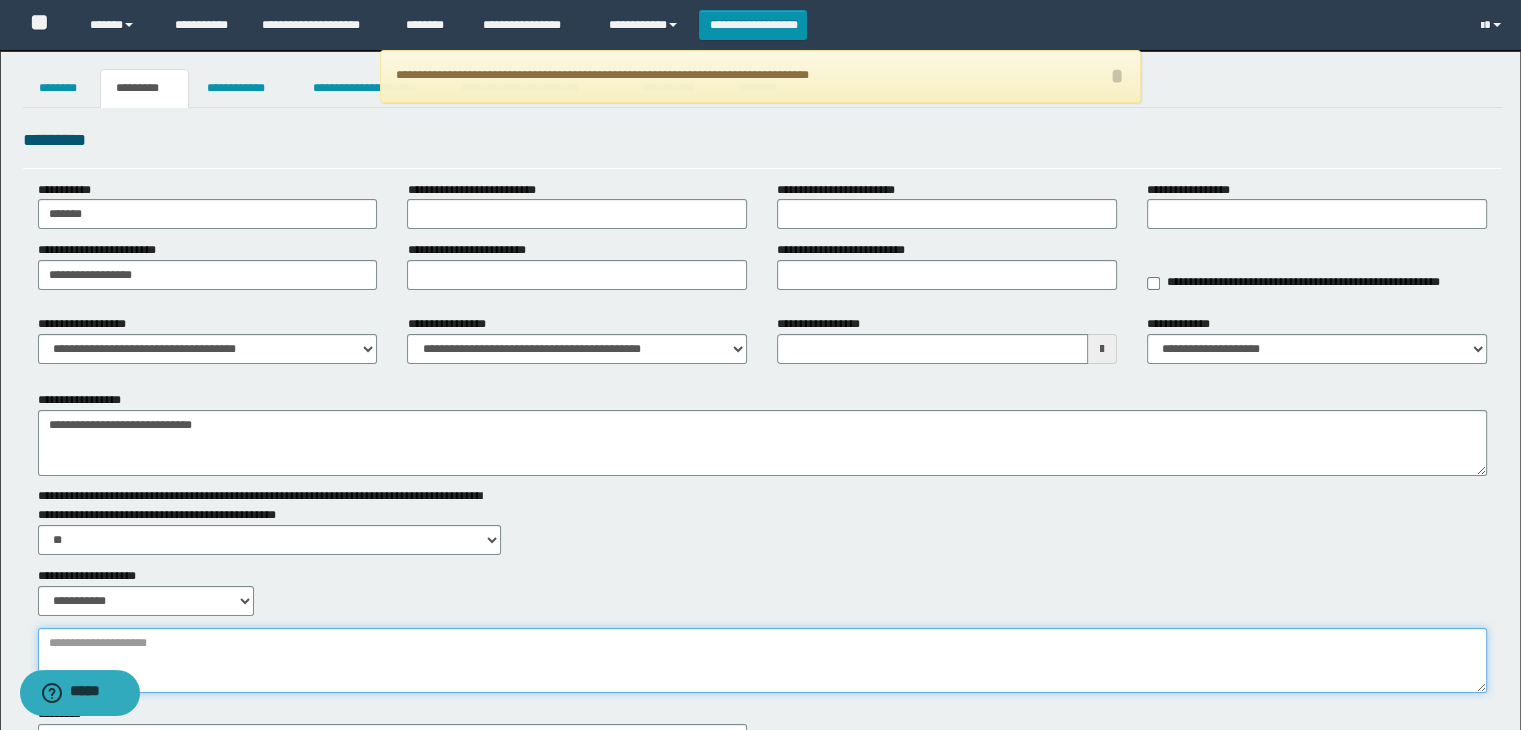 click on "**********" at bounding box center [763, 661] 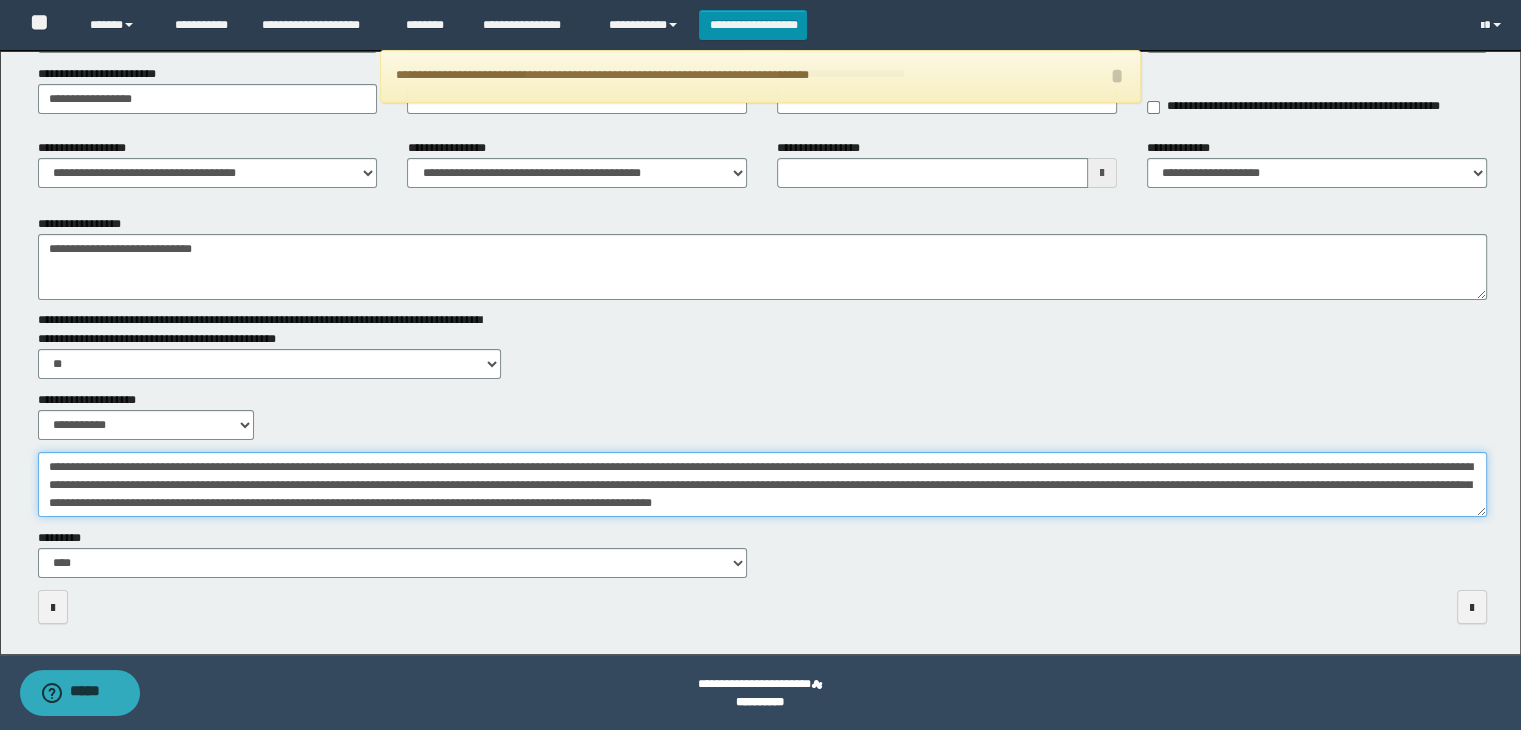 scroll, scrollTop: 178, scrollLeft: 0, axis: vertical 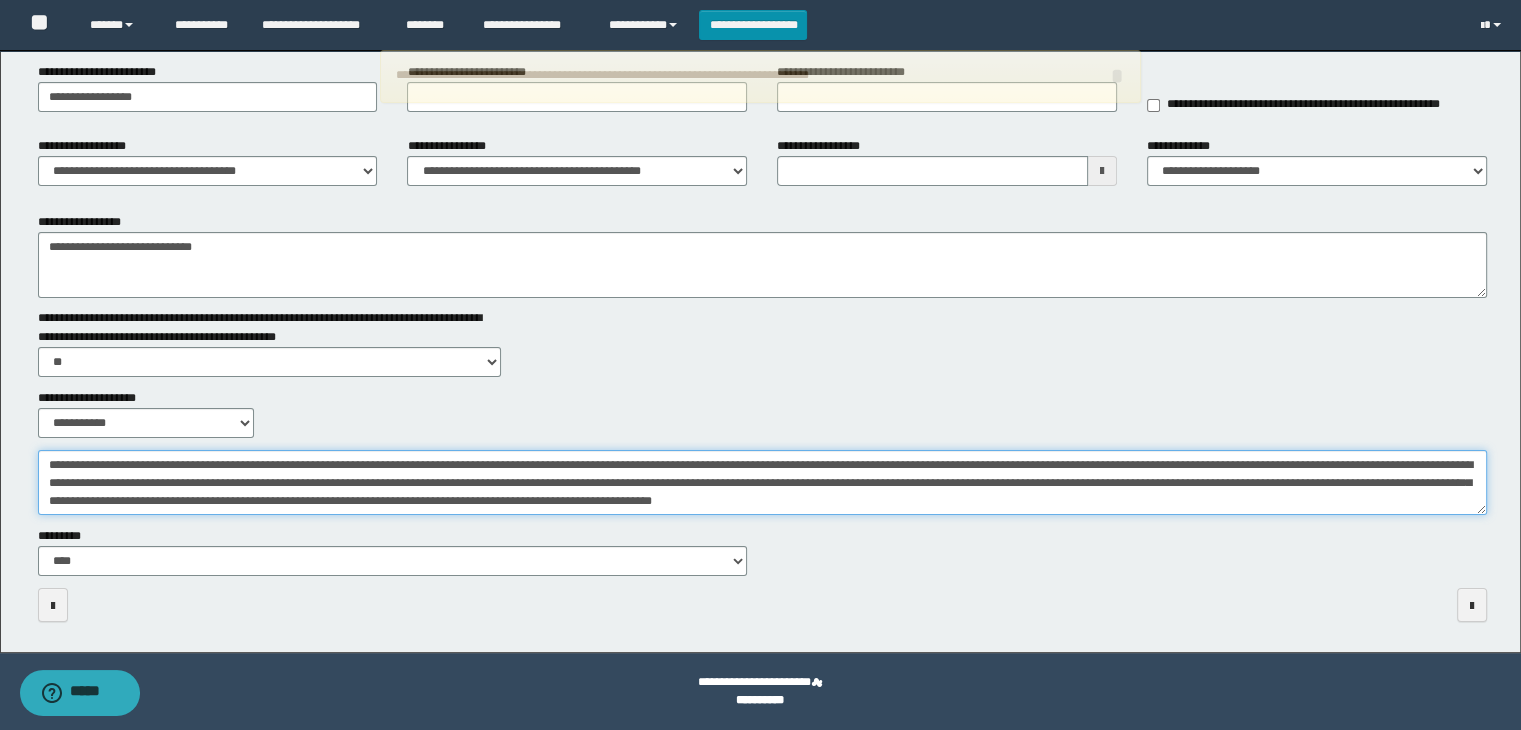 type on "**********" 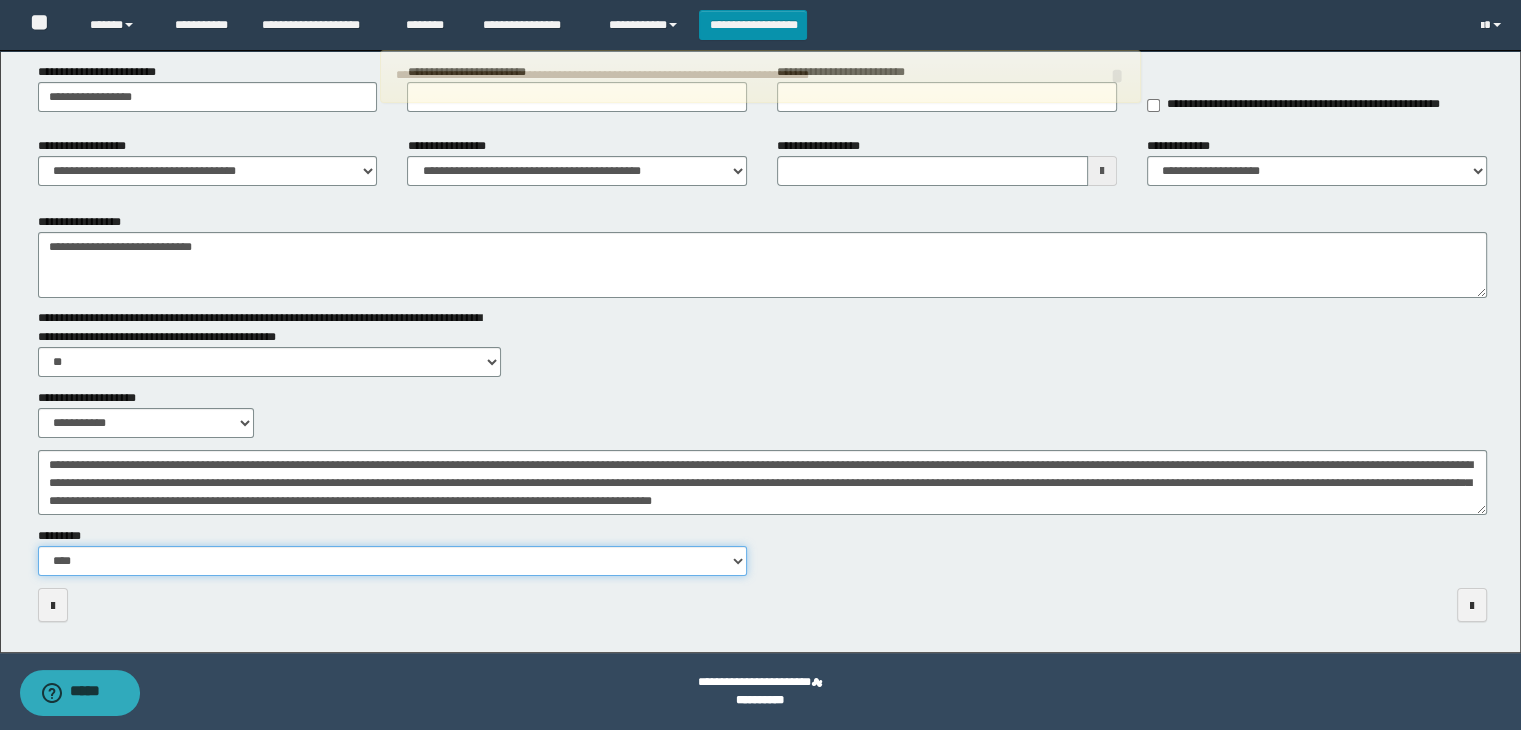 click on "**********" at bounding box center [393, 561] 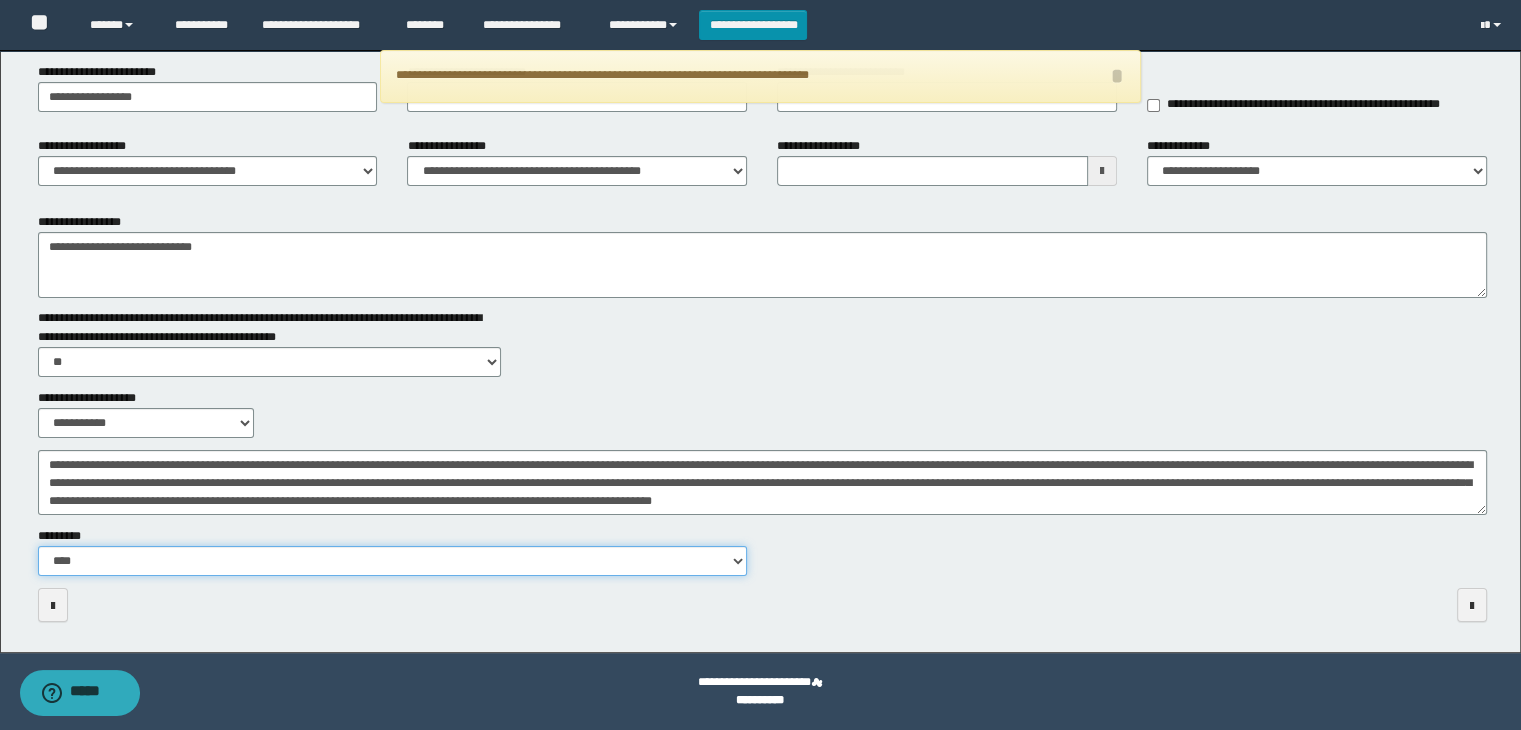 select on "**" 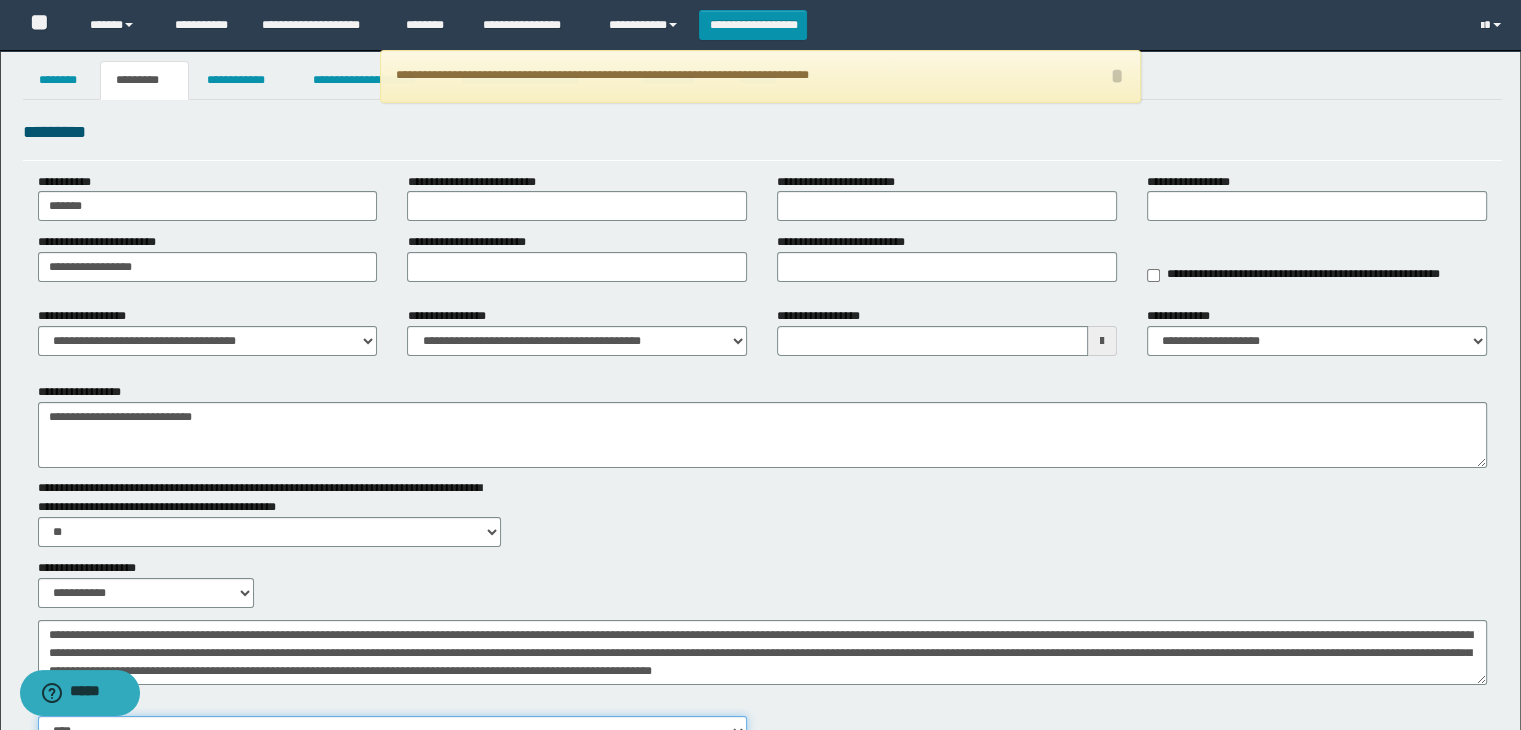scroll, scrollTop: 0, scrollLeft: 0, axis: both 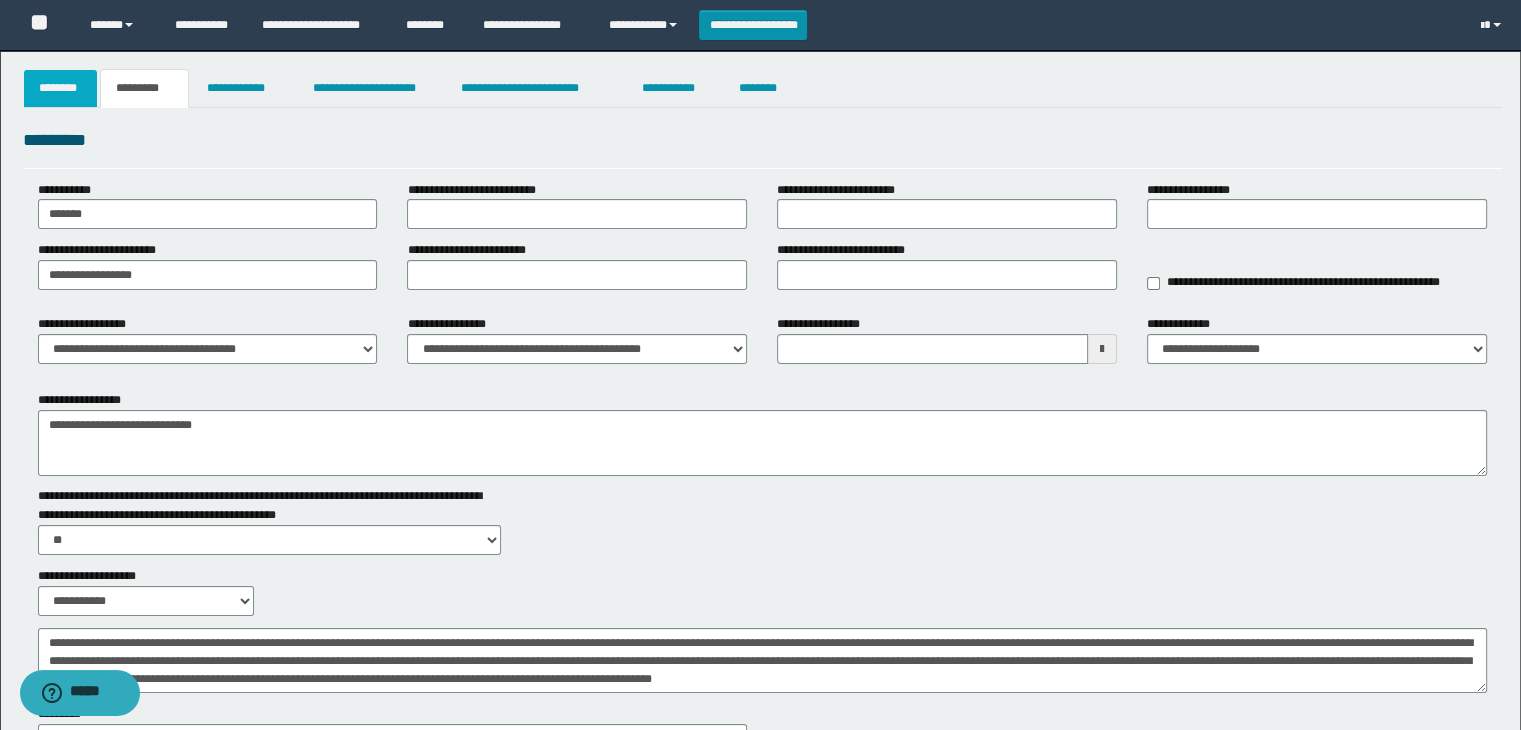 click on "********" at bounding box center [61, 88] 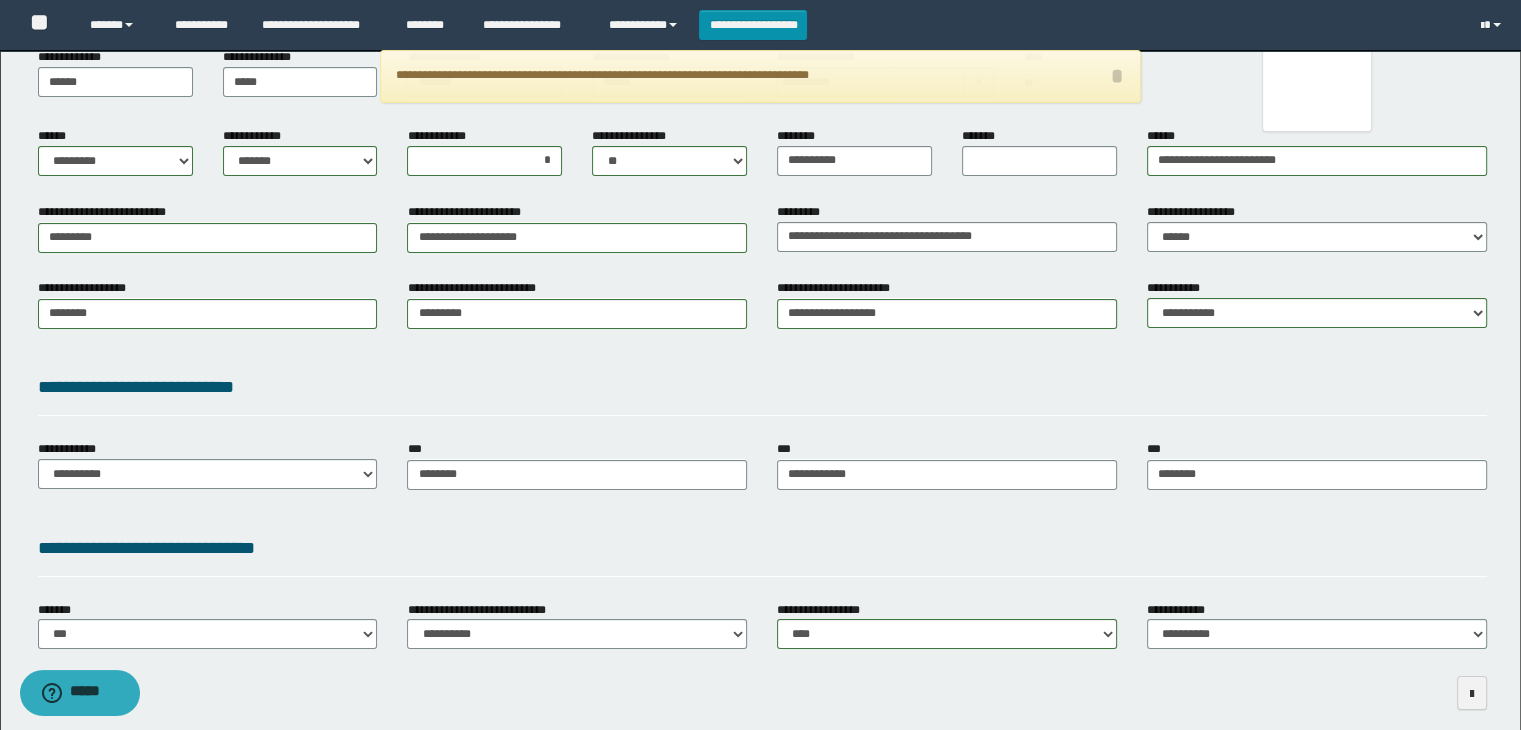 scroll, scrollTop: 200, scrollLeft: 0, axis: vertical 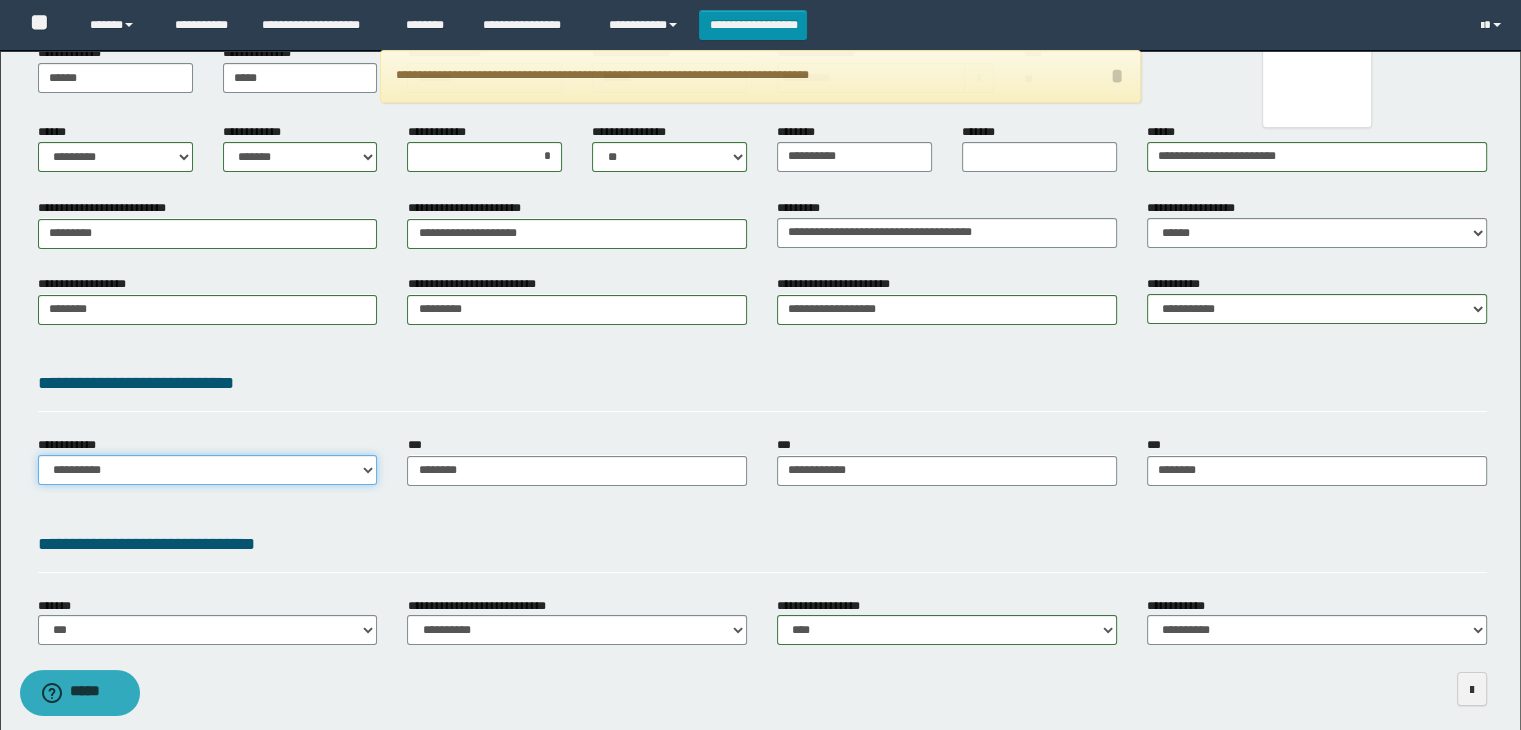 click on "**********" at bounding box center (208, 470) 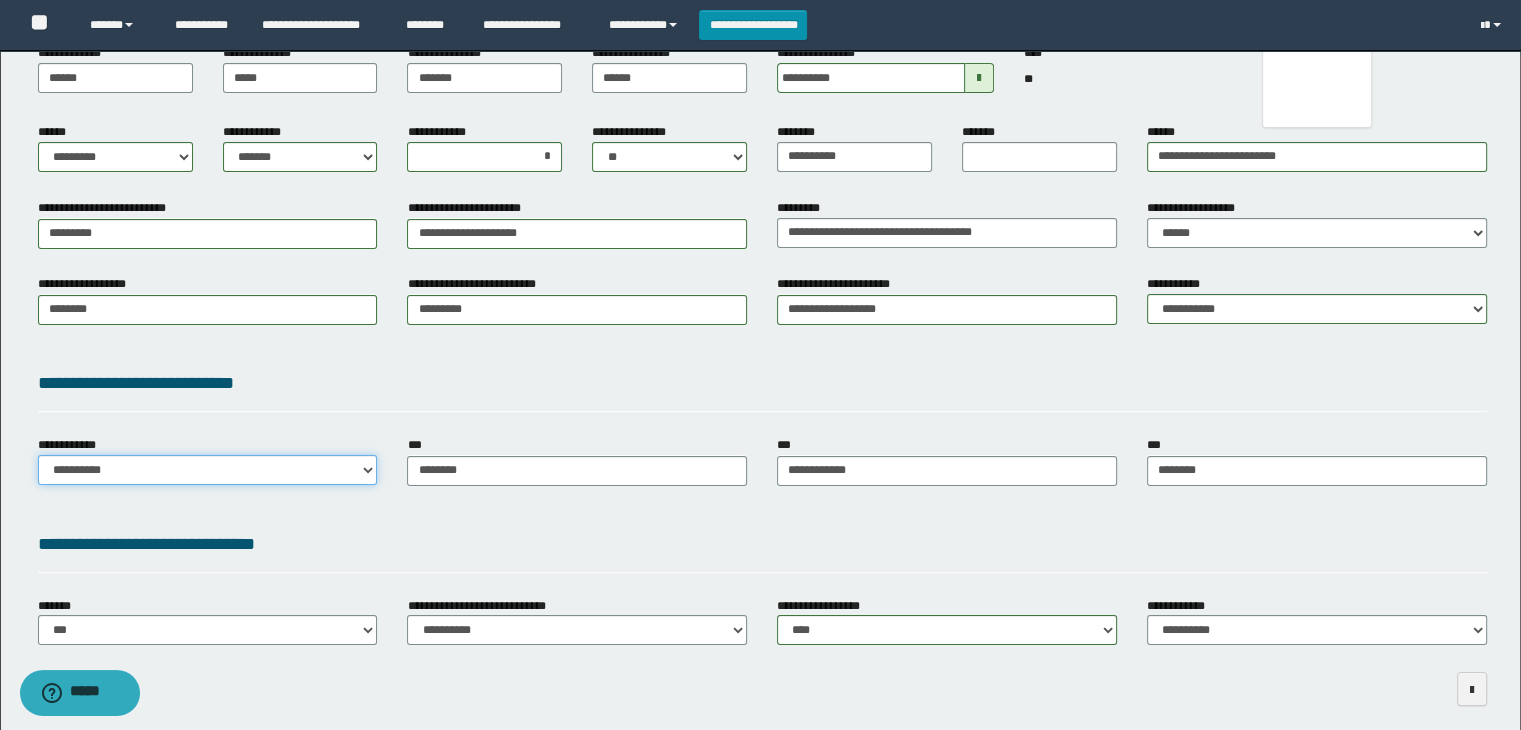 select on "**" 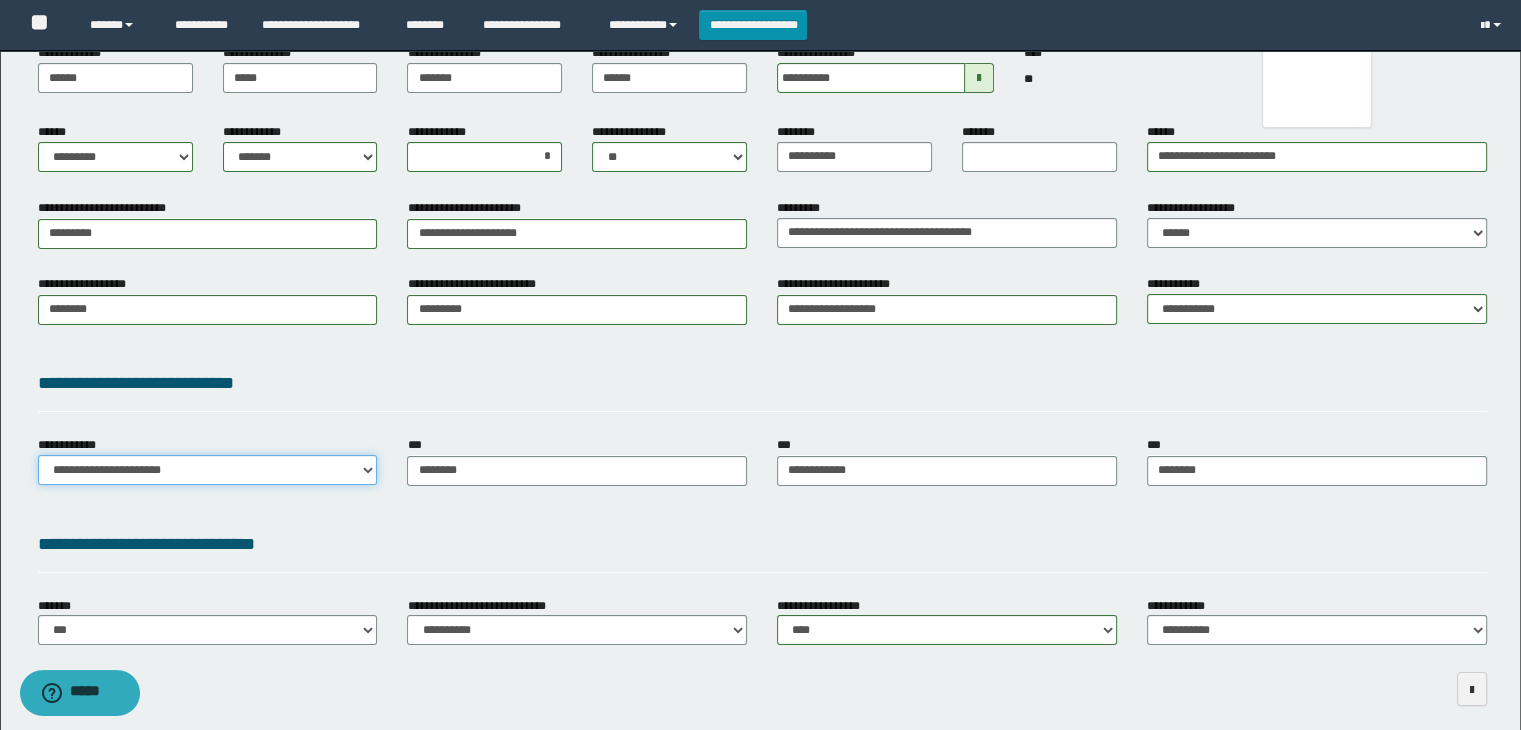click on "**********" at bounding box center (208, 470) 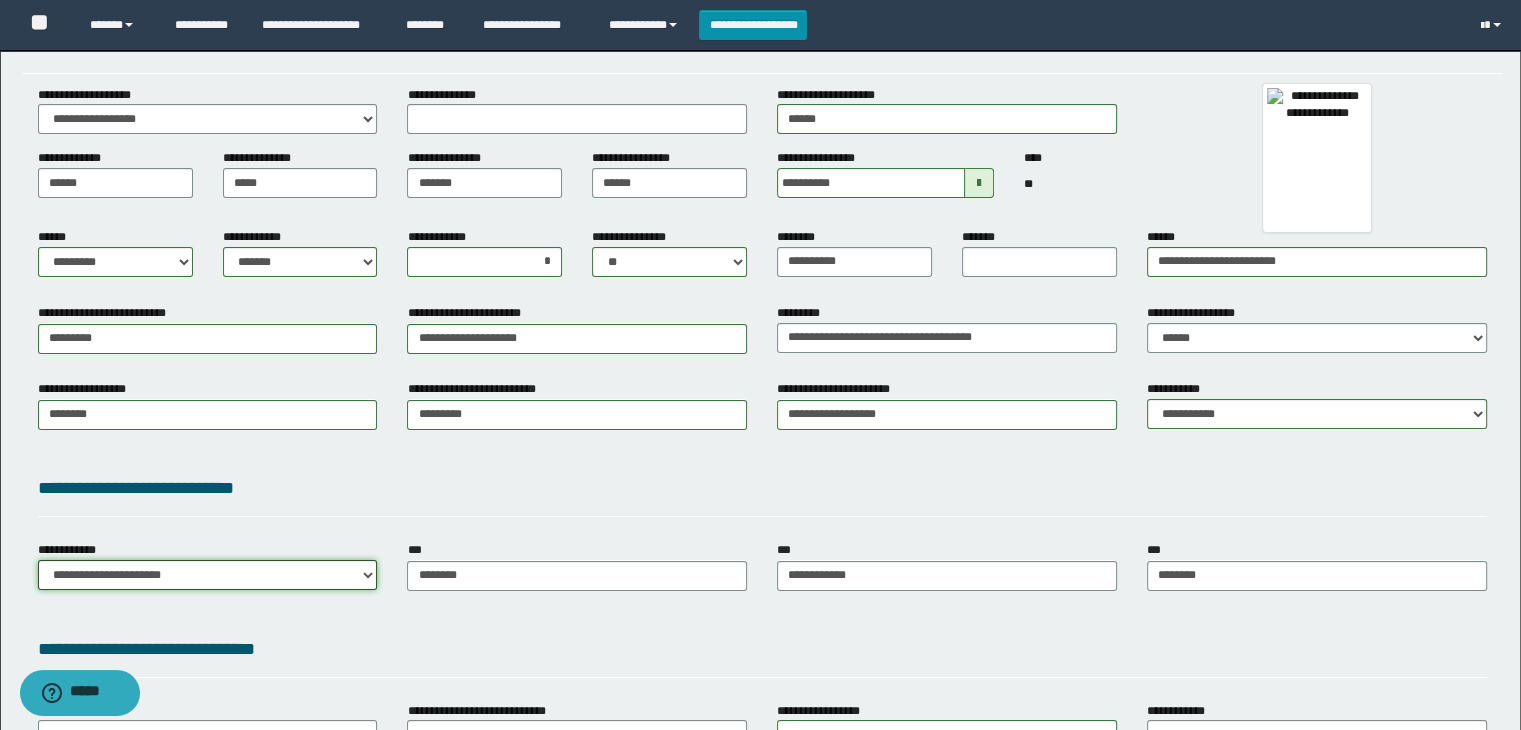 scroll, scrollTop: 0, scrollLeft: 0, axis: both 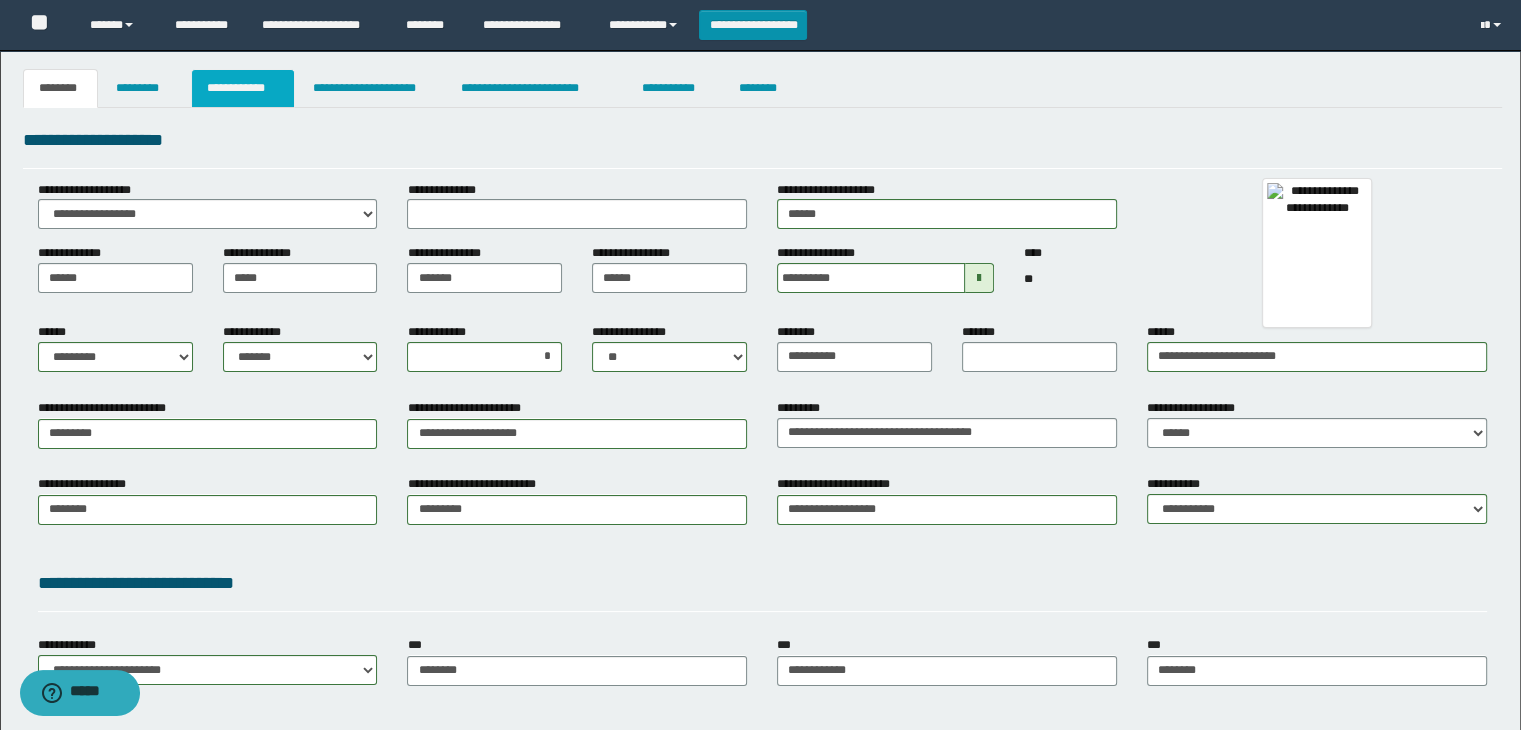 click on "**********" at bounding box center [243, 88] 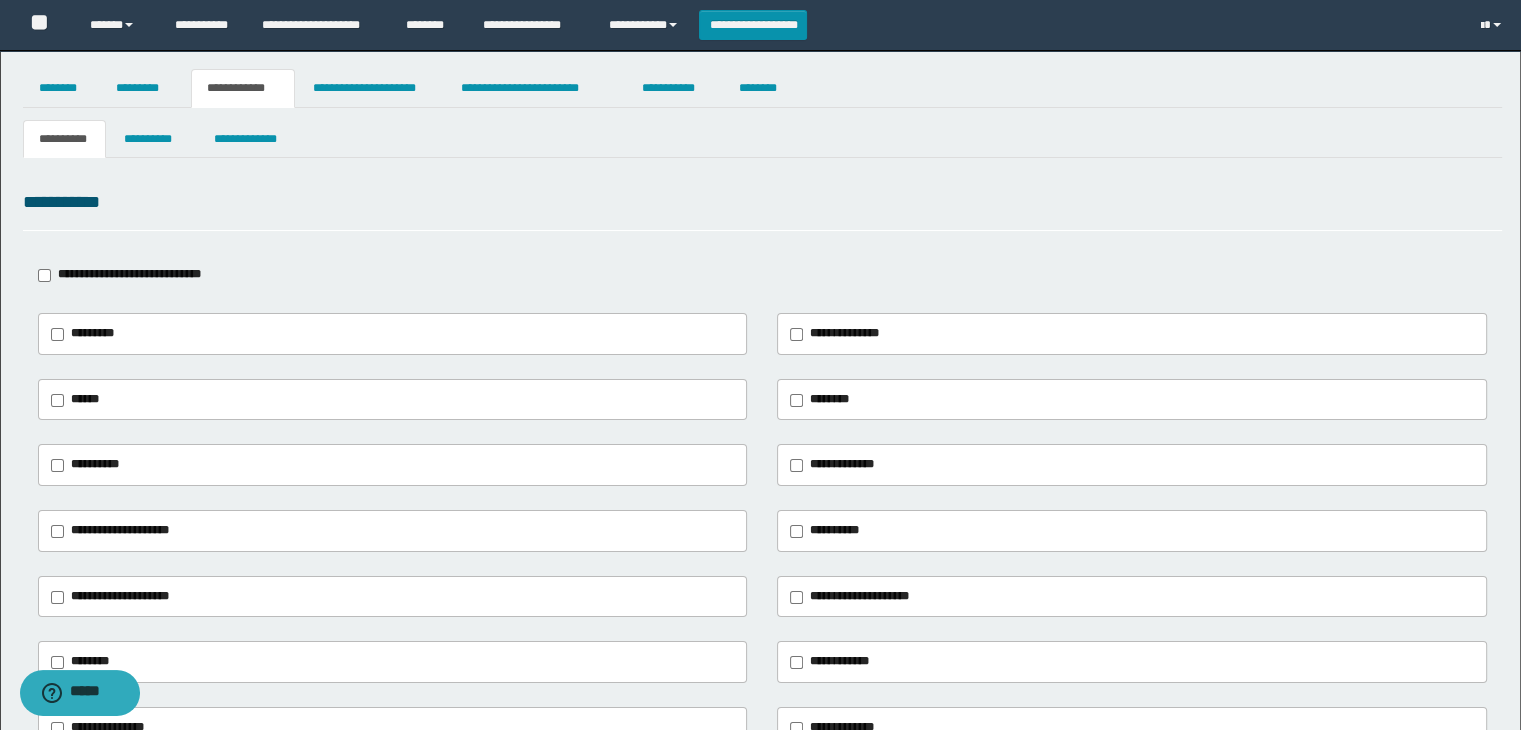 click on "******" at bounding box center [393, 400] 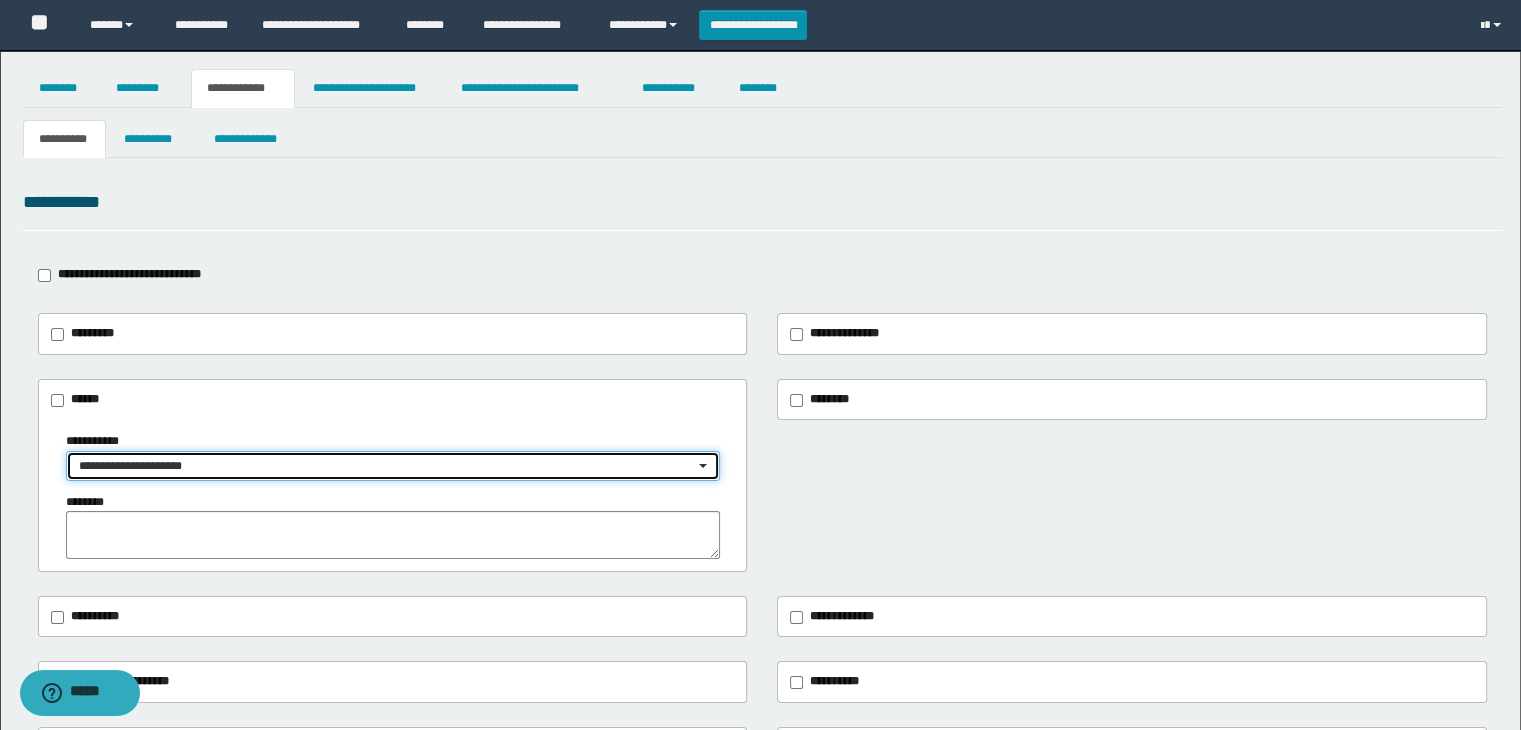 click on "**********" at bounding box center (387, 466) 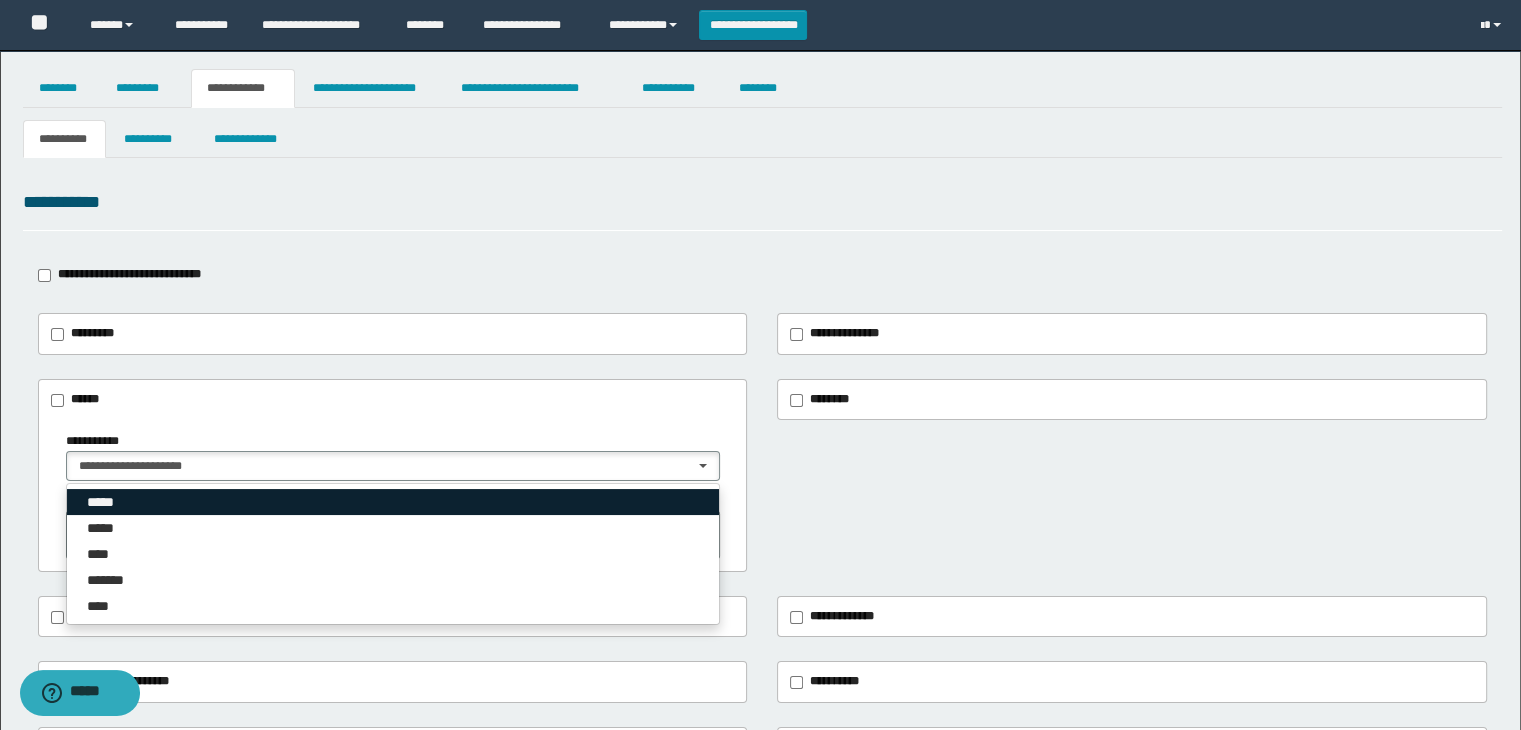 click on "*****" at bounding box center [393, 502] 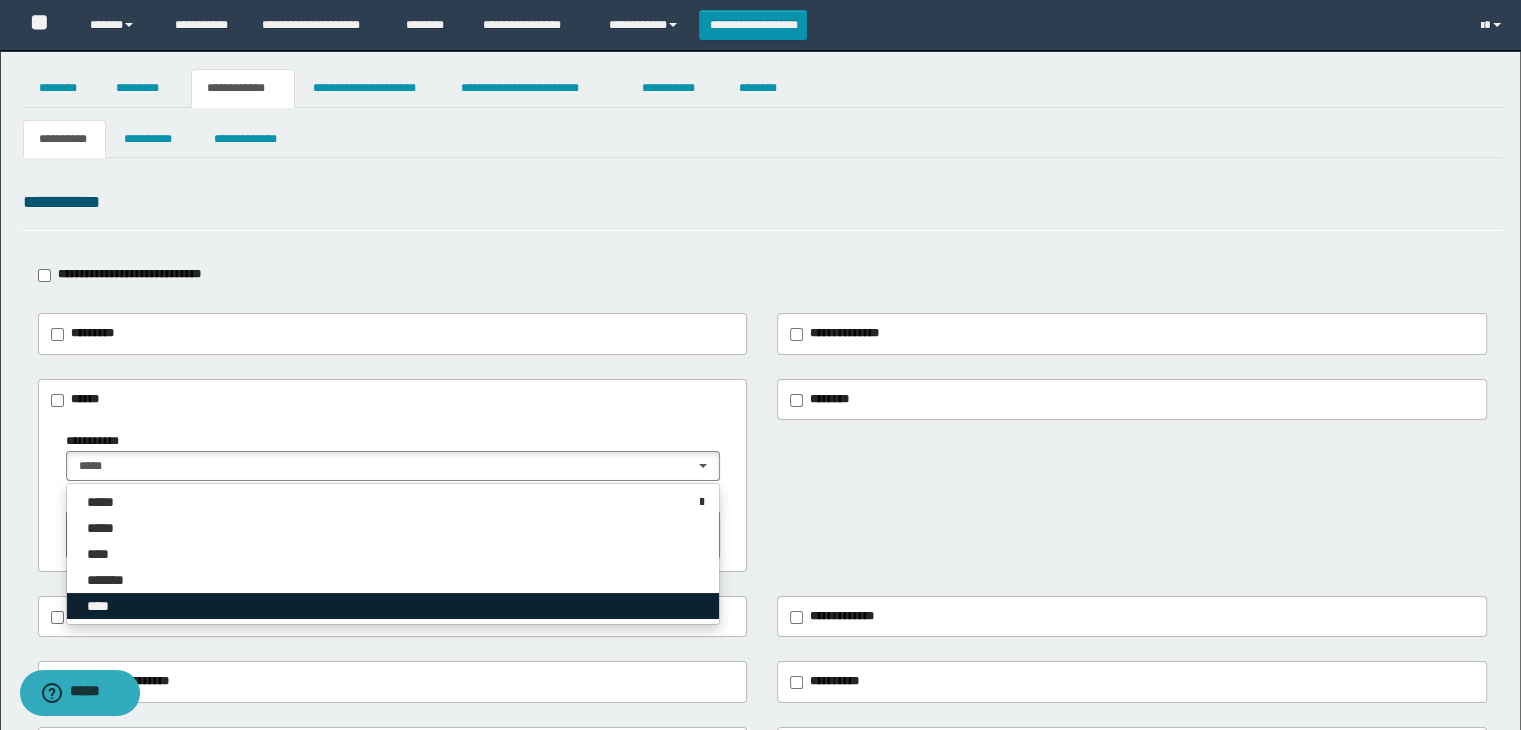 click on "****" at bounding box center (393, 606) 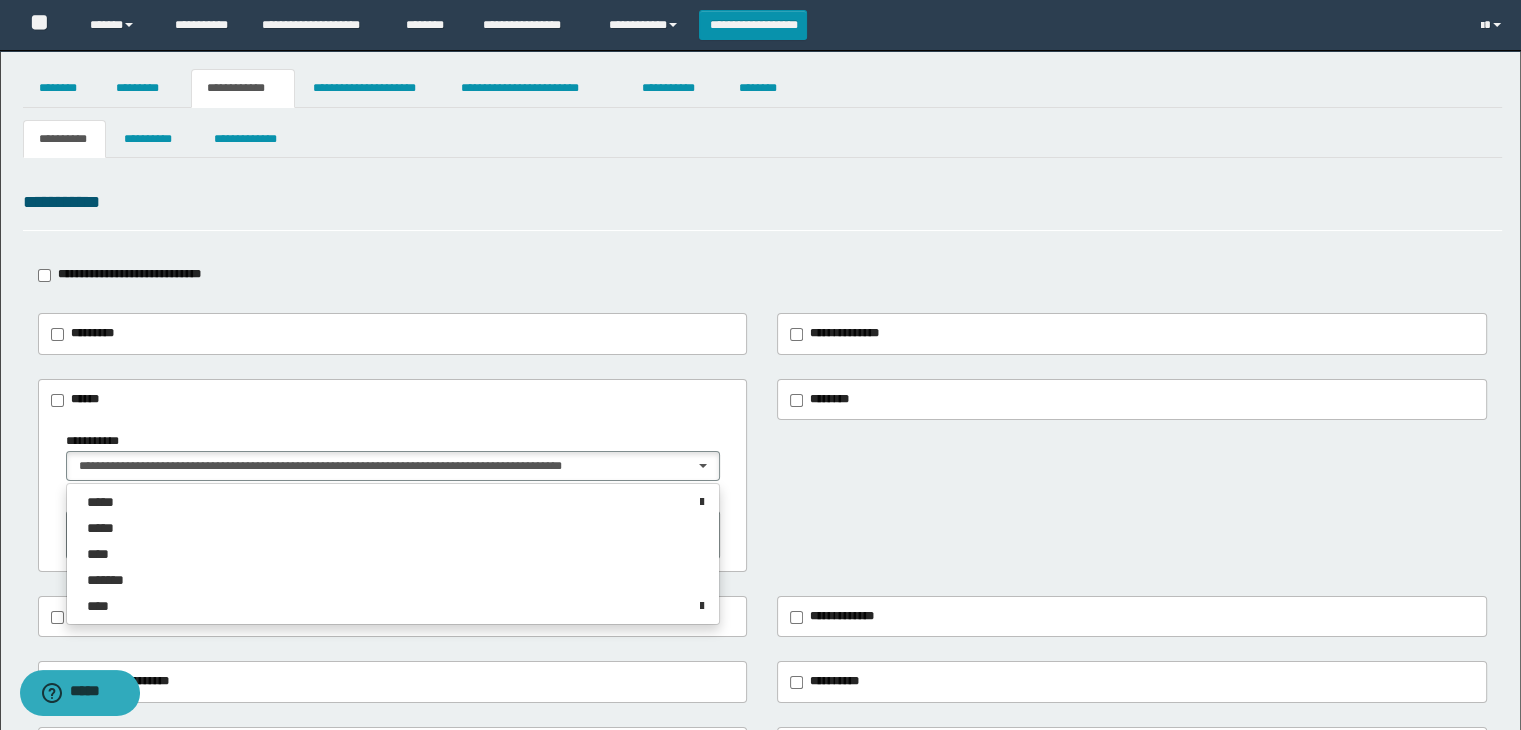 click on "**********" at bounding box center (393, 495) 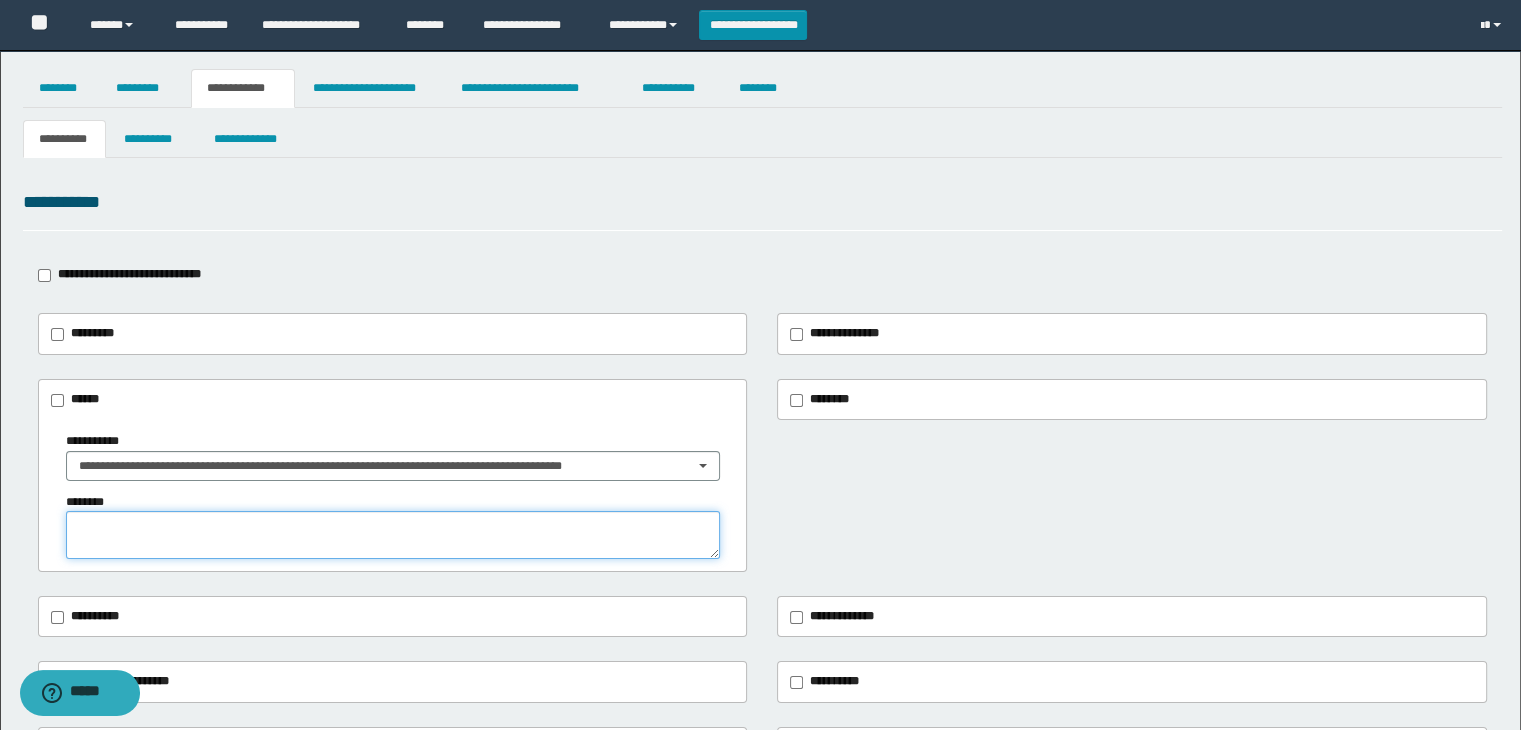 click at bounding box center [393, 535] 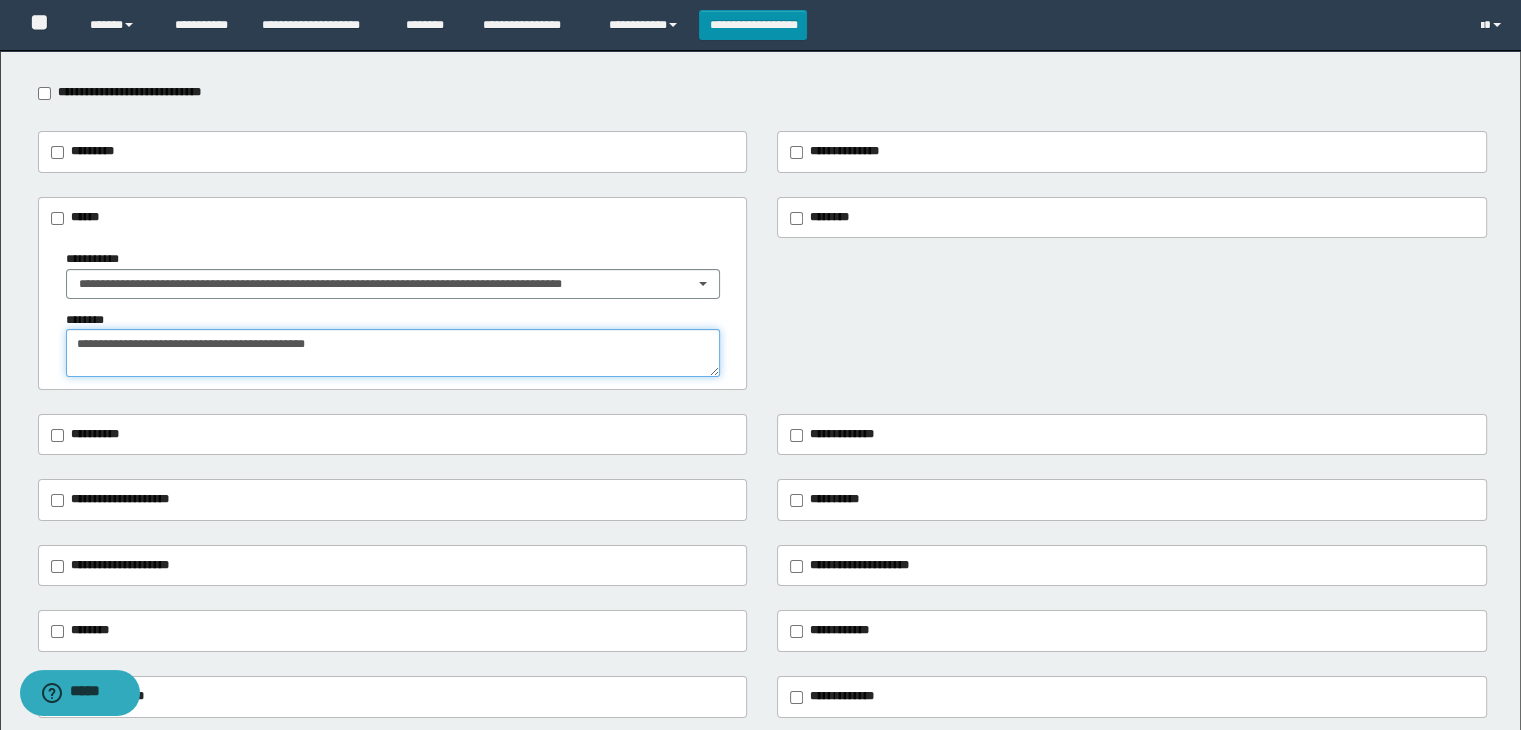 scroll, scrollTop: 300, scrollLeft: 0, axis: vertical 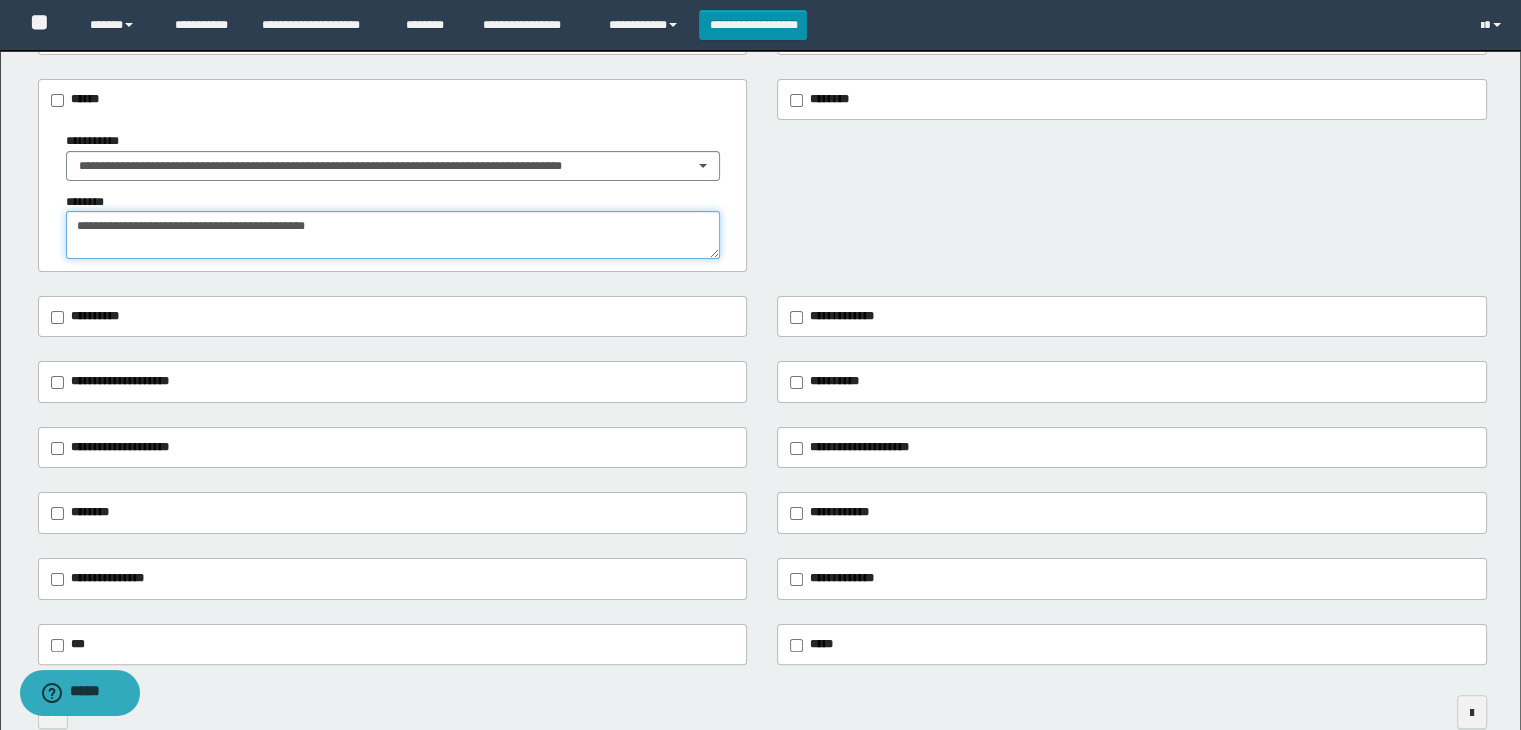 type on "**********" 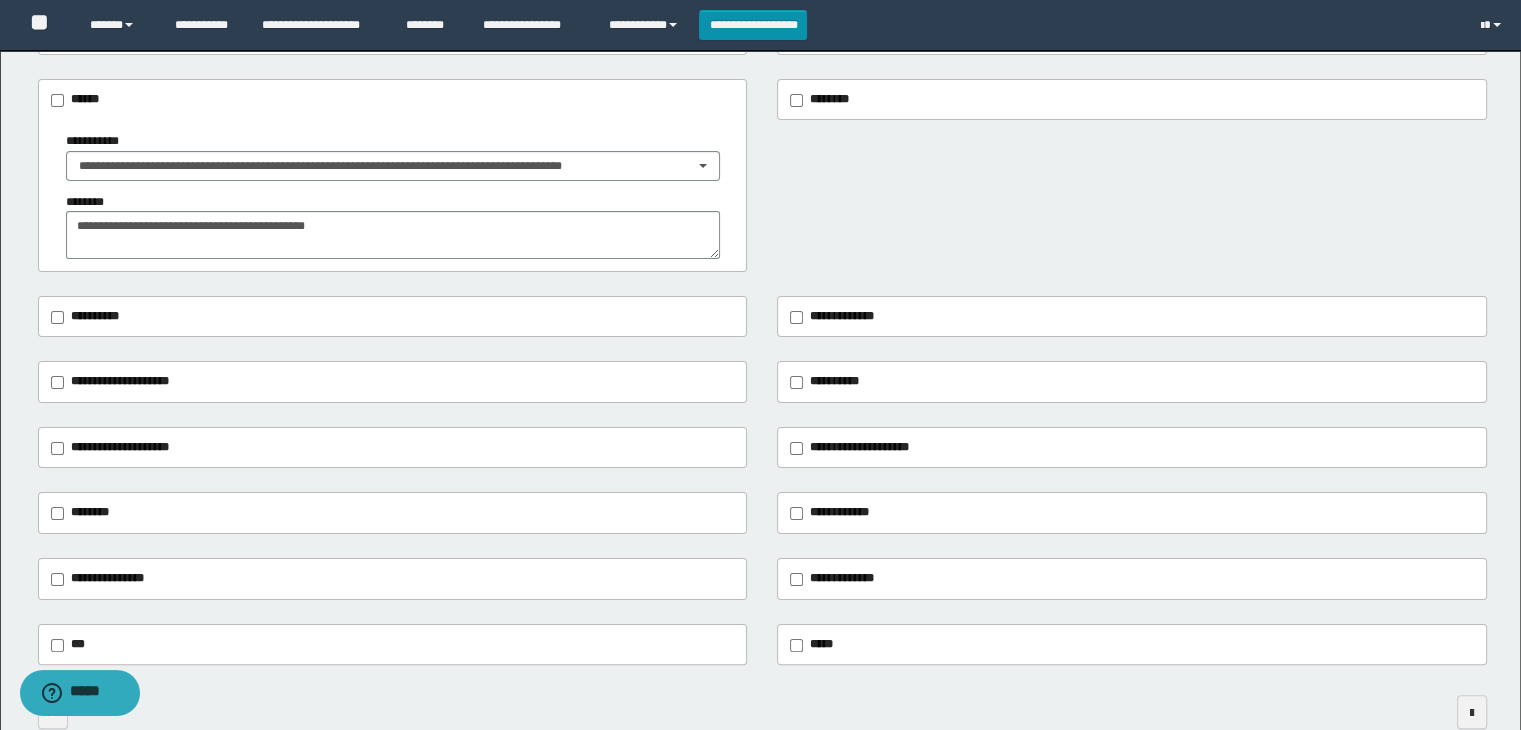 click on "**********" at bounding box center [116, 382] 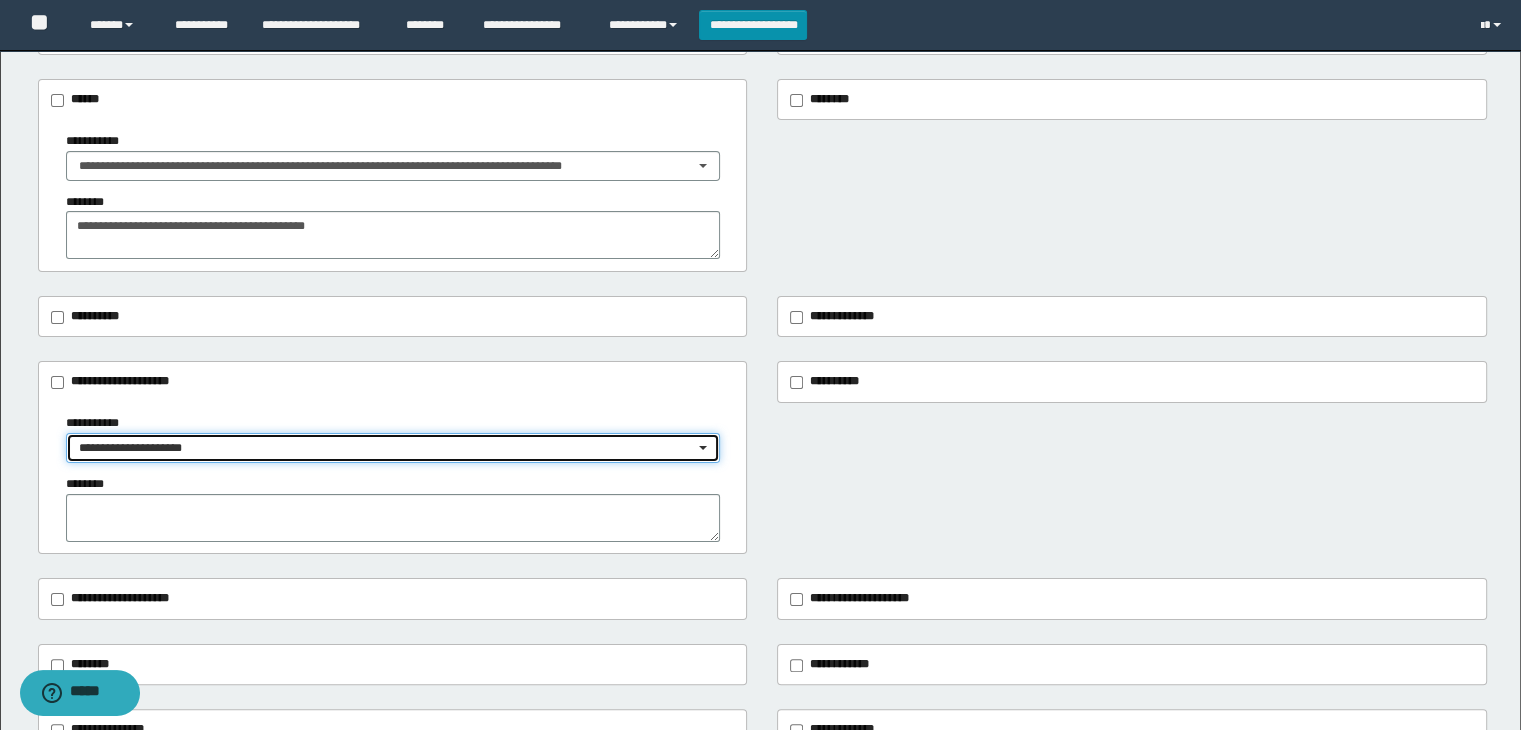 click on "**********" at bounding box center [387, 448] 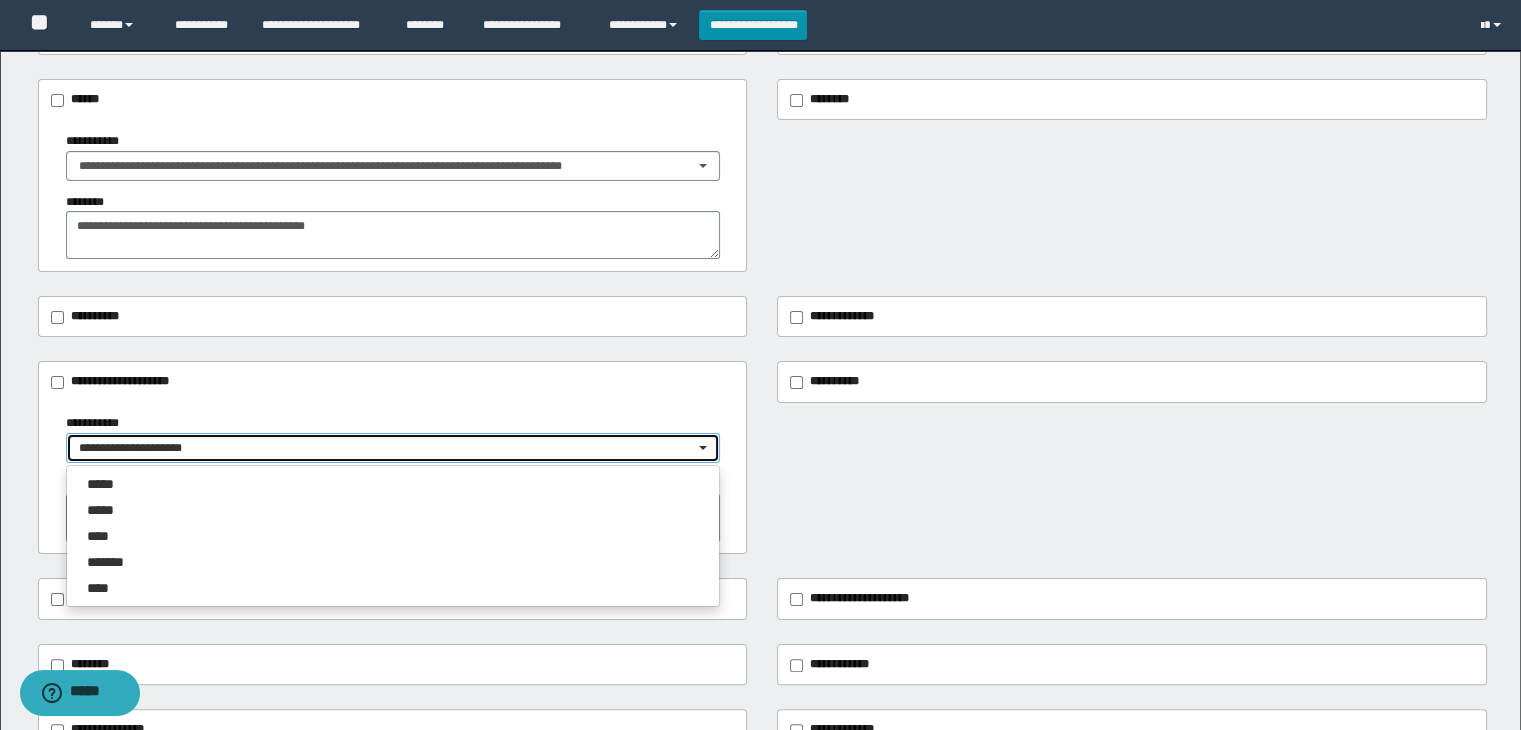 click on "**********" at bounding box center (387, 448) 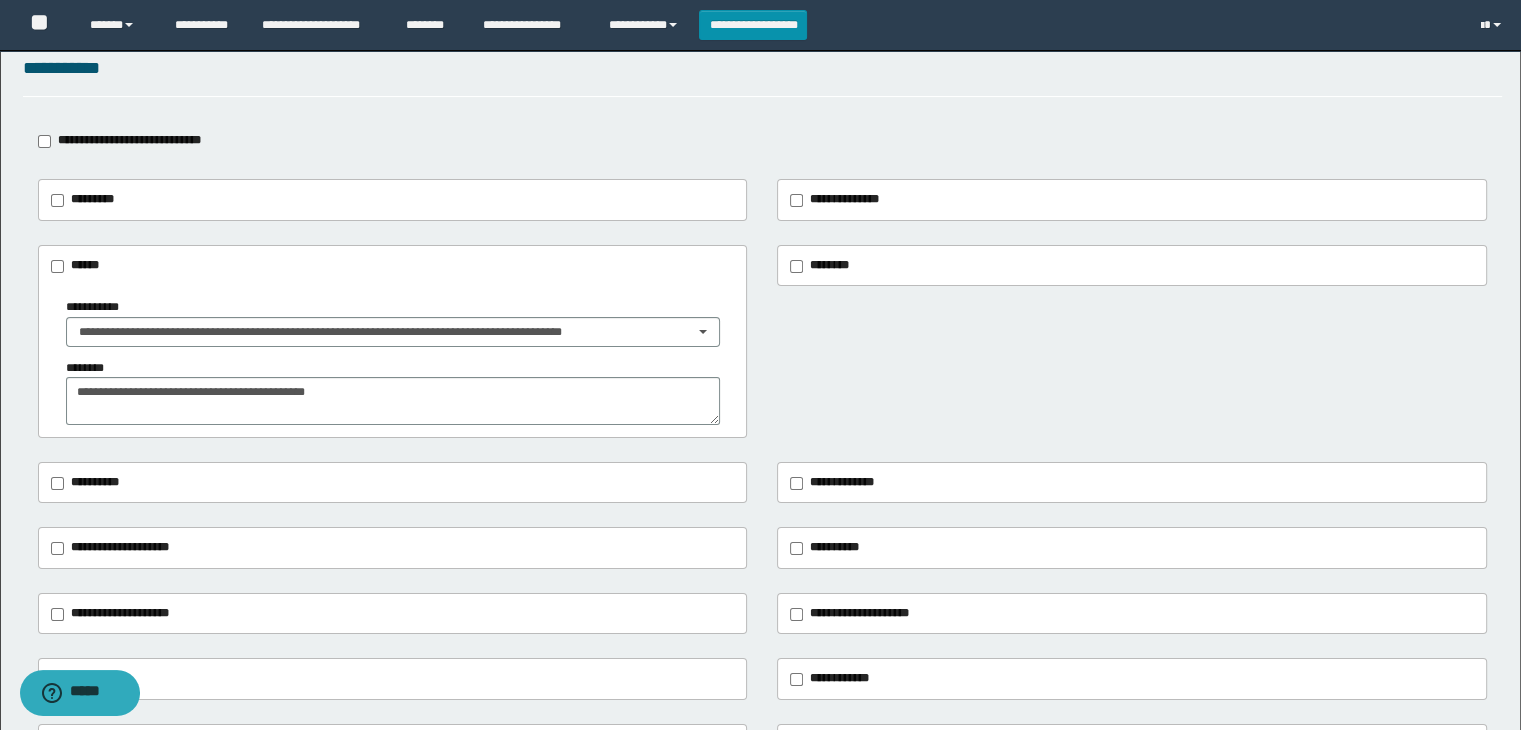 scroll, scrollTop: 300, scrollLeft: 0, axis: vertical 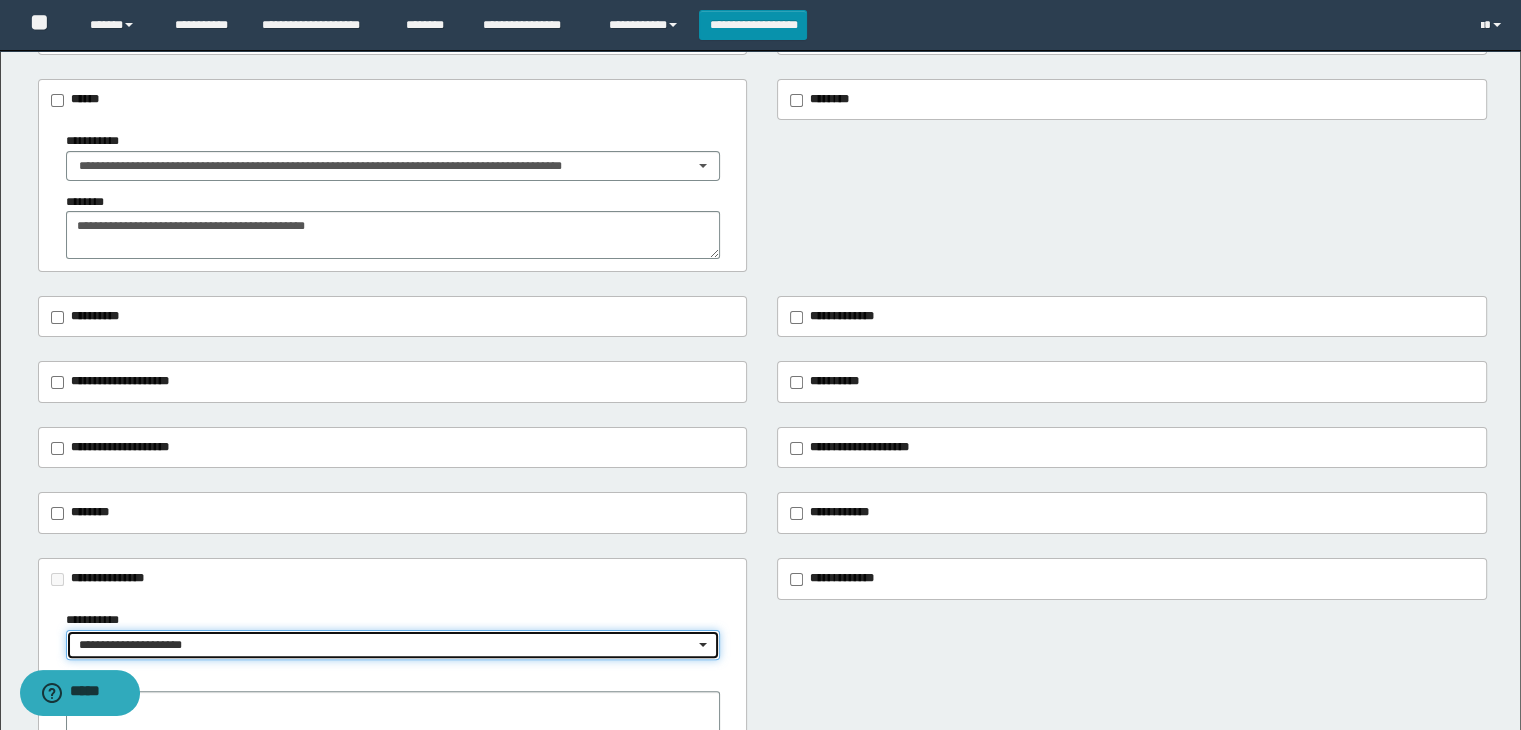 click on "**********" at bounding box center (393, 645) 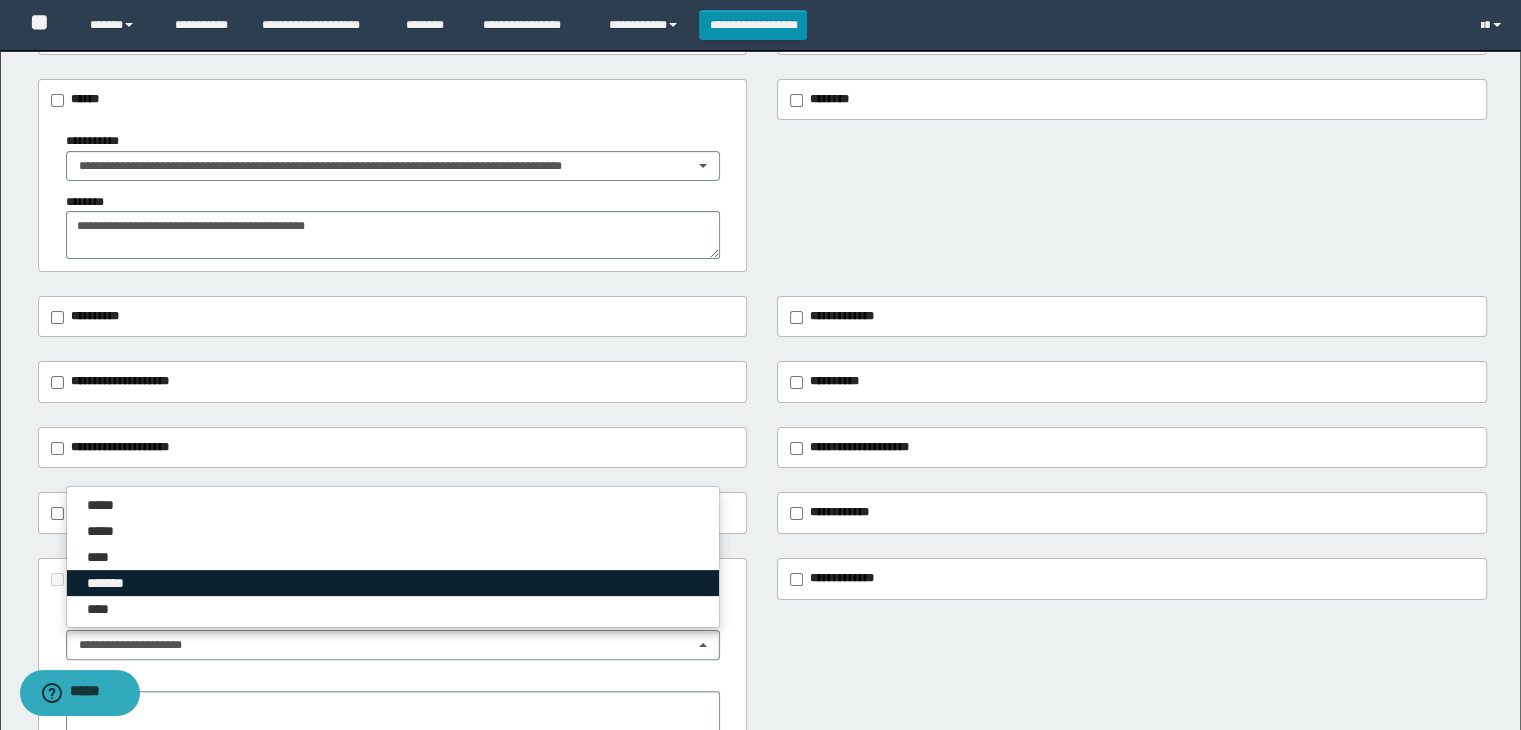 click on "*******" at bounding box center (393, 583) 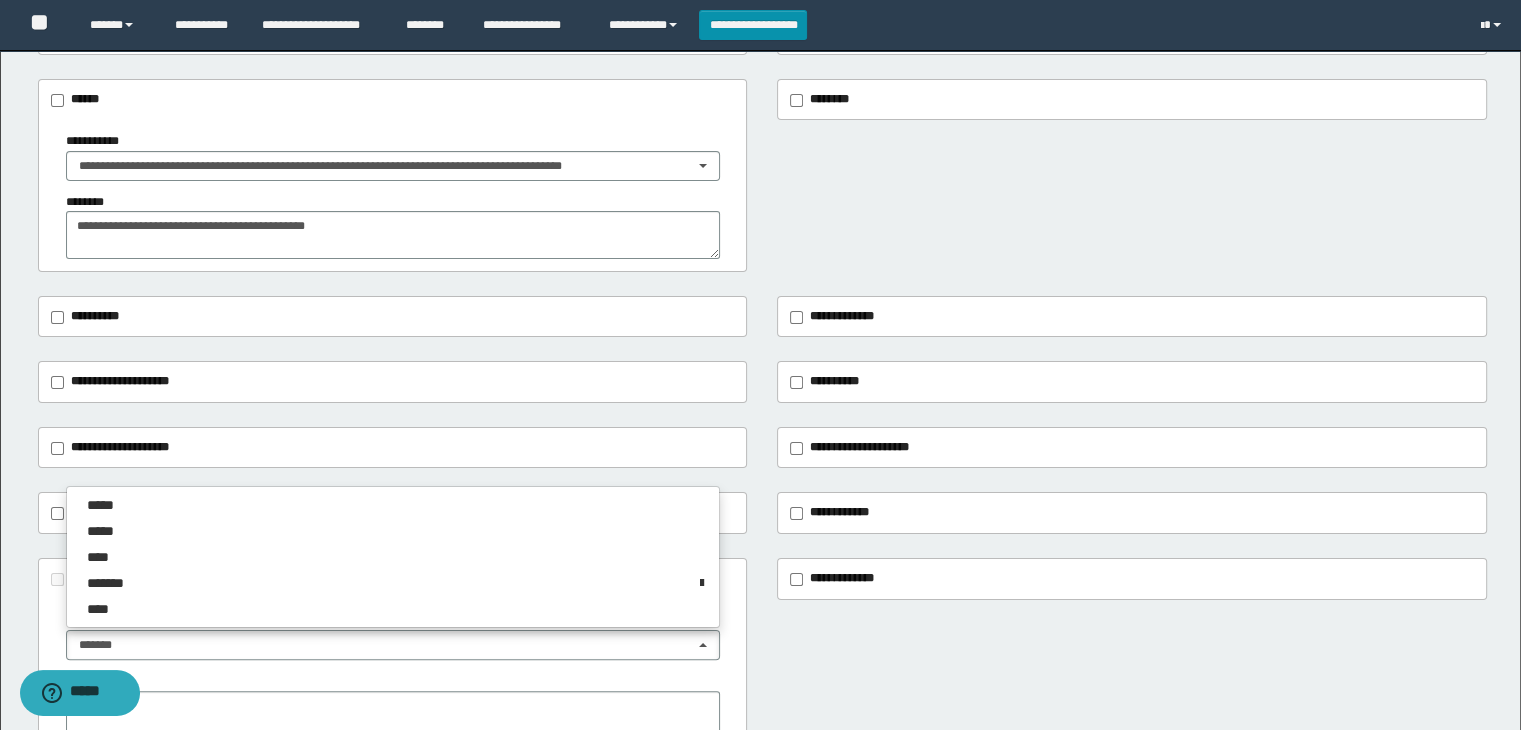 click on "**********" at bounding box center (760, 330) 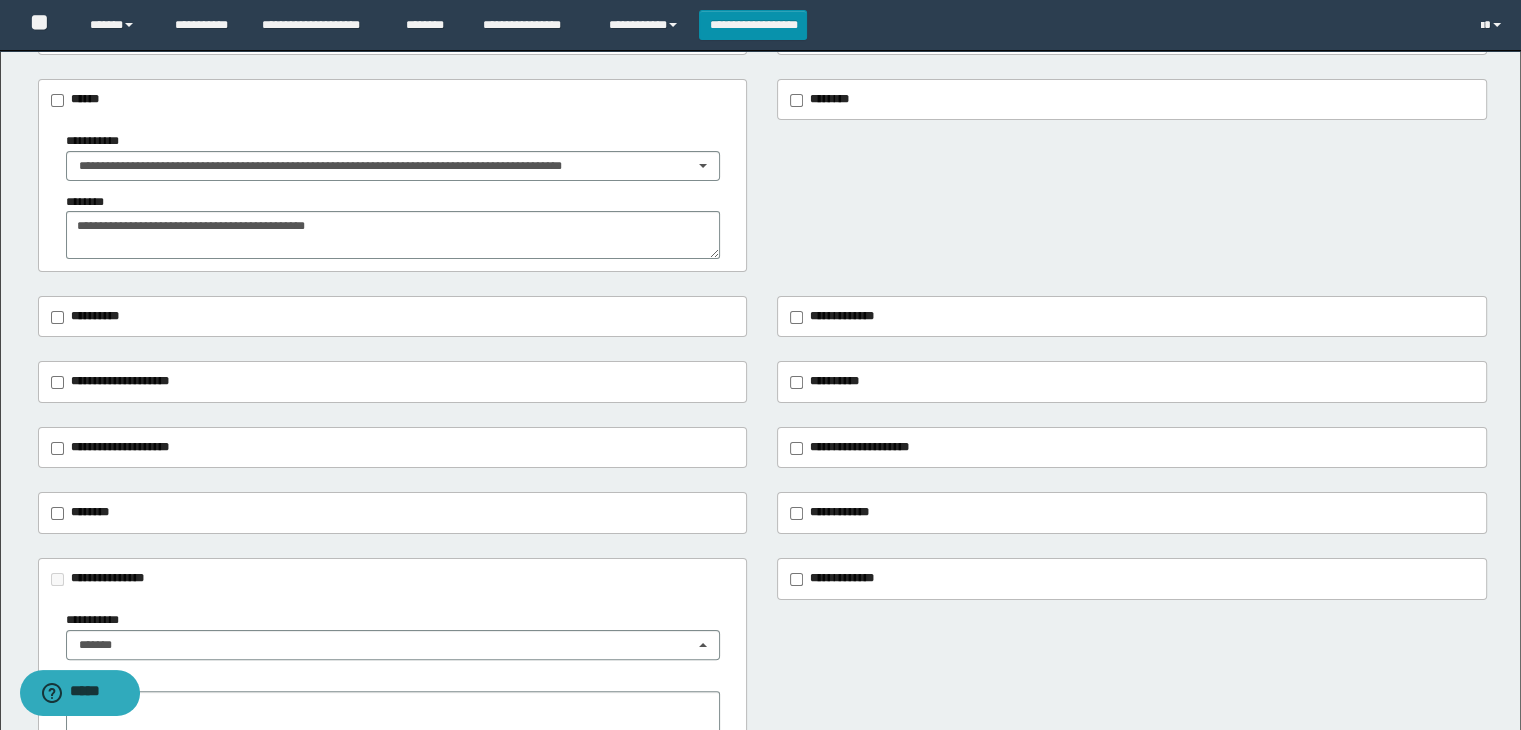 click on "********" at bounding box center (393, 705) 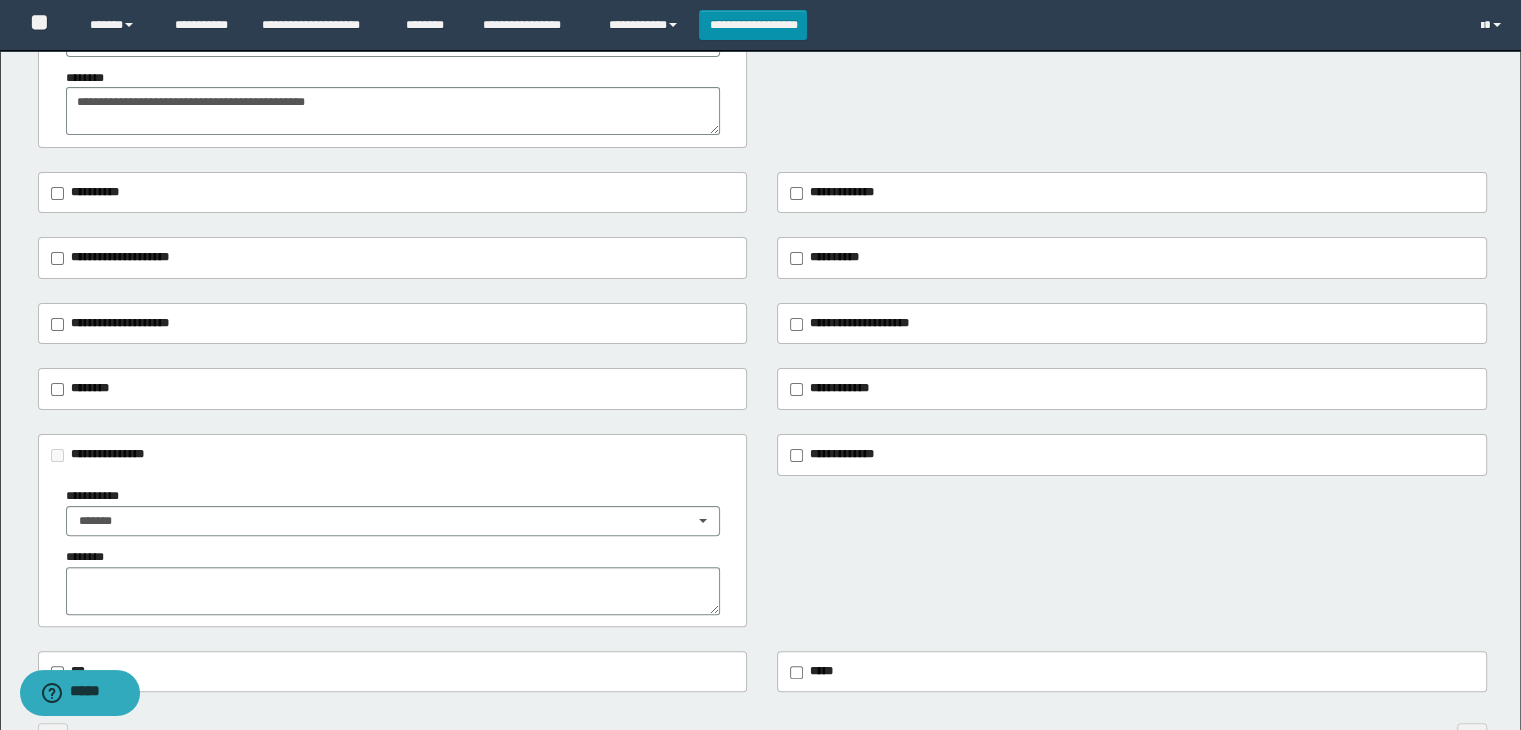 scroll, scrollTop: 559, scrollLeft: 0, axis: vertical 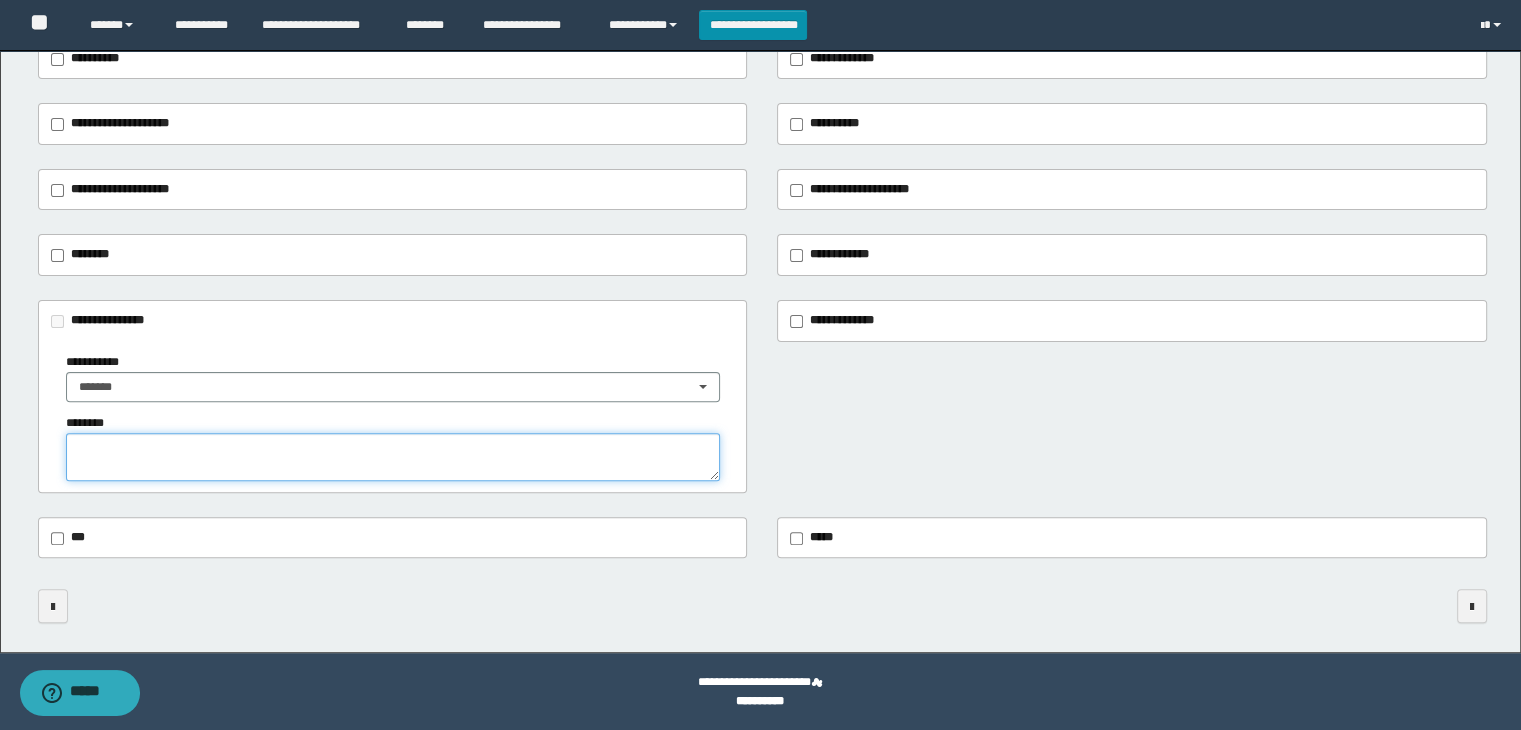 click at bounding box center [393, 457] 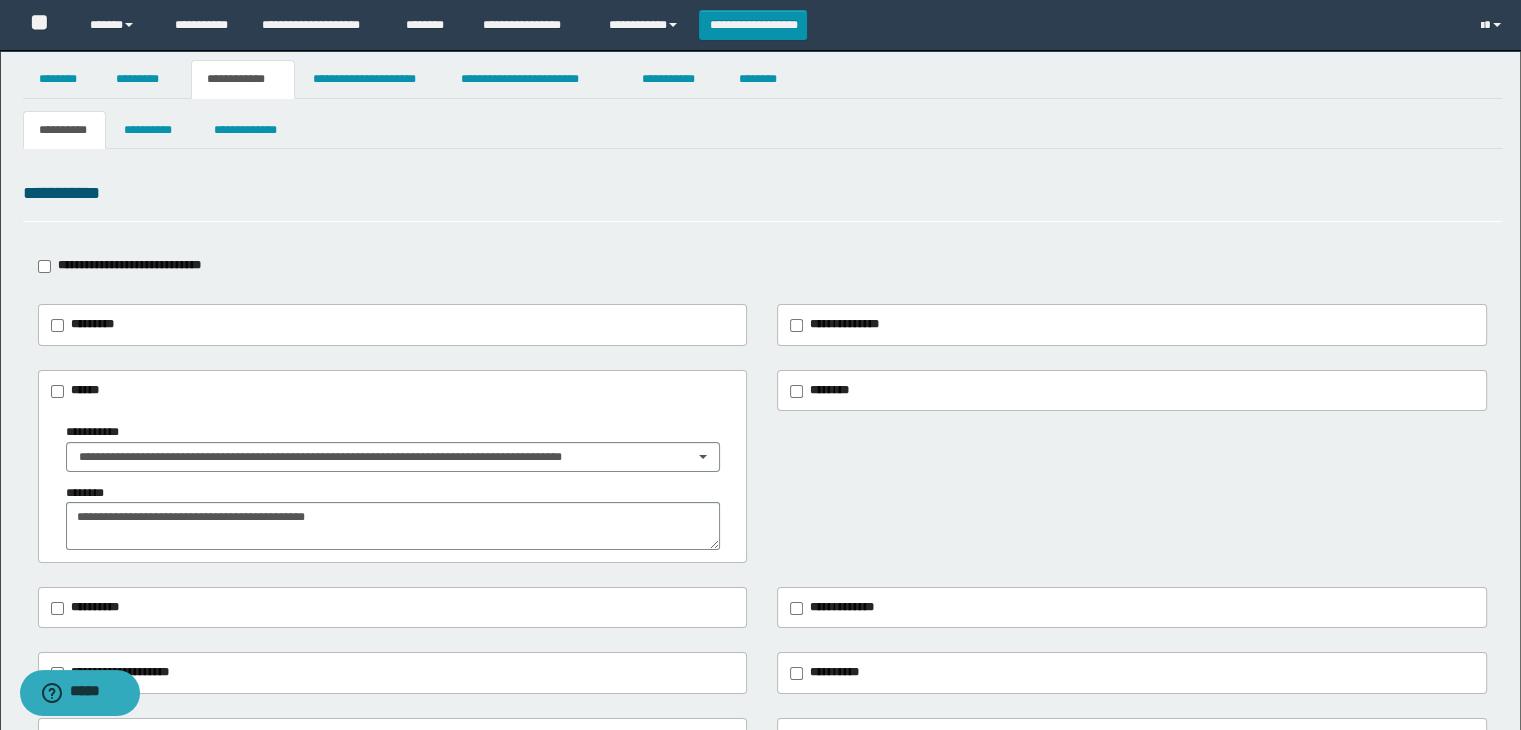scroll, scrollTop: 0, scrollLeft: 0, axis: both 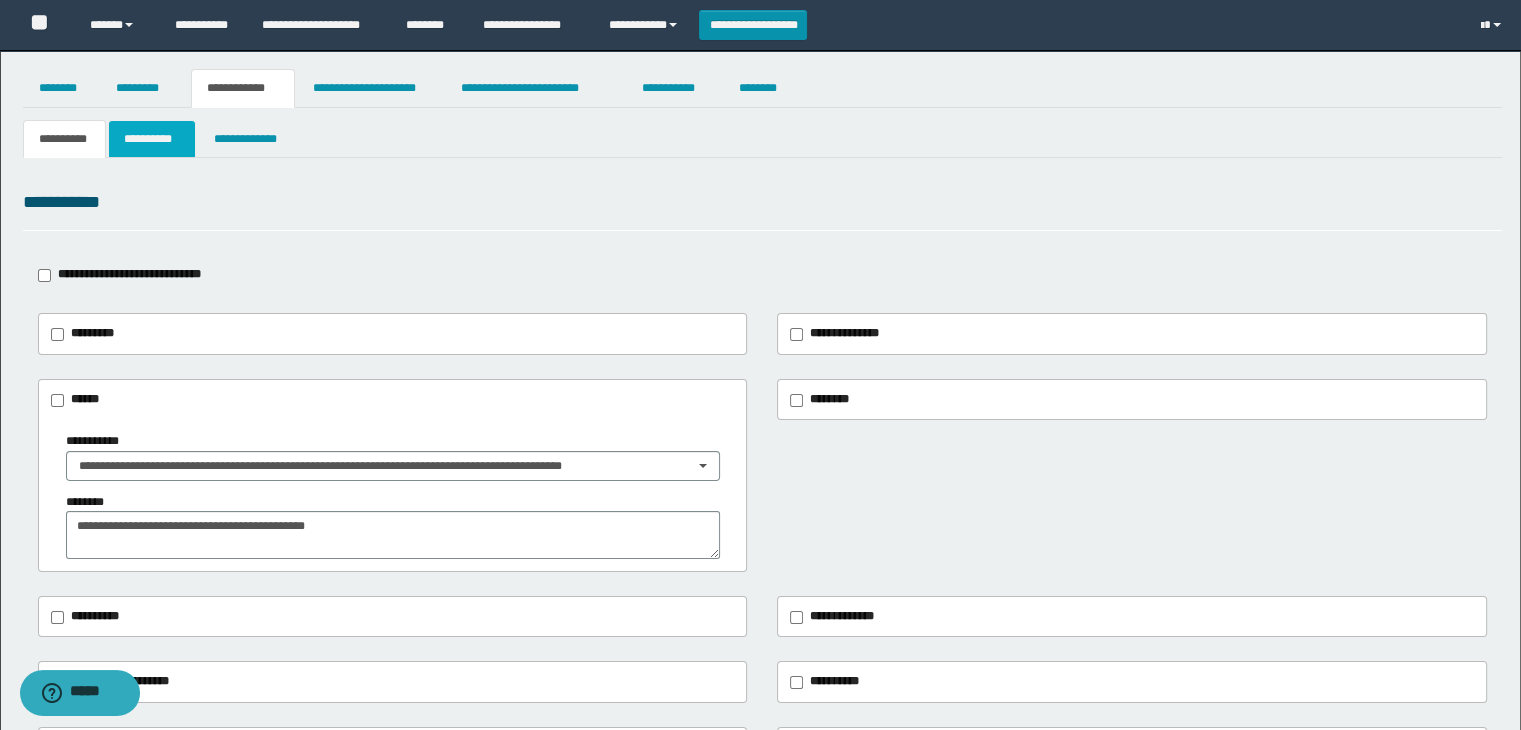 type on "********" 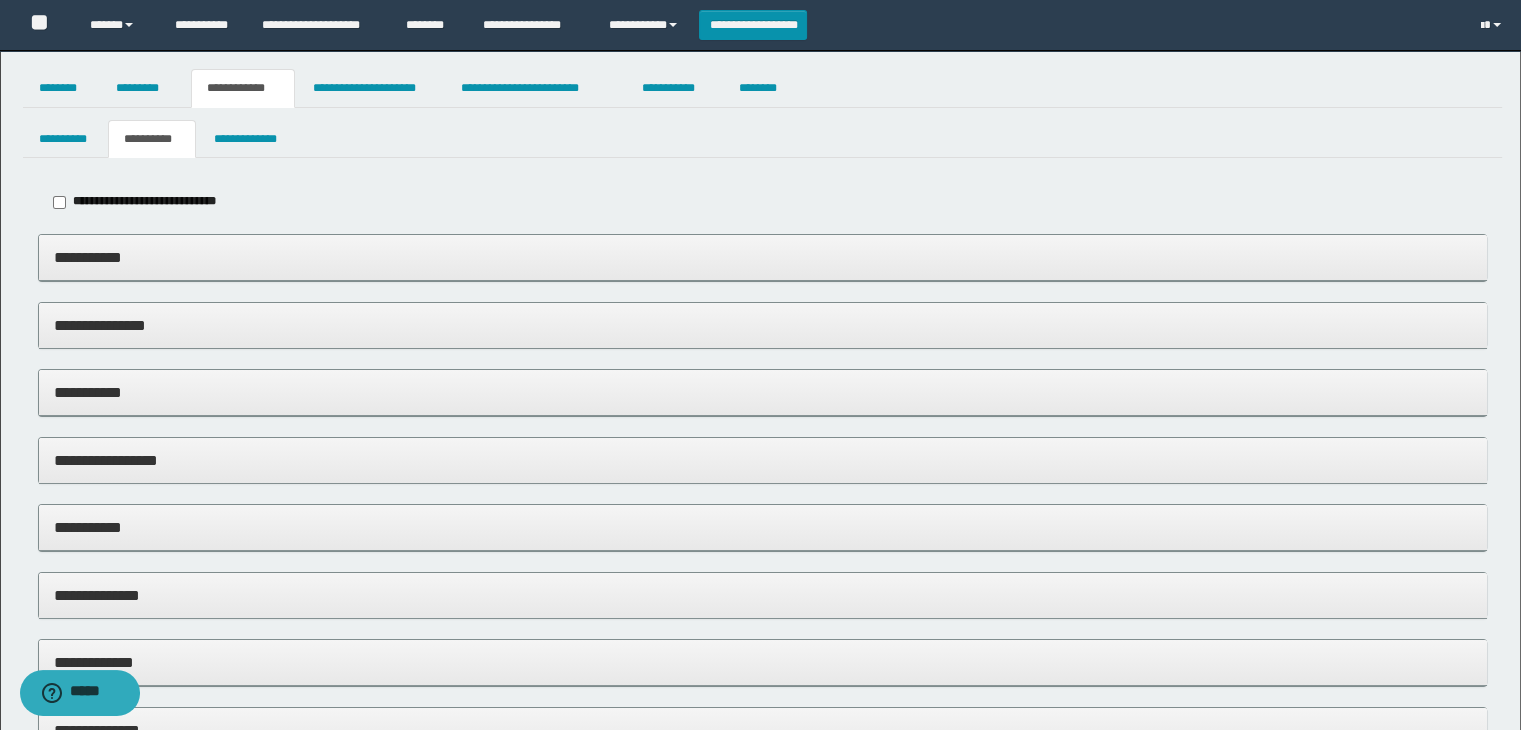 click on "**********" at bounding box center [763, 257] 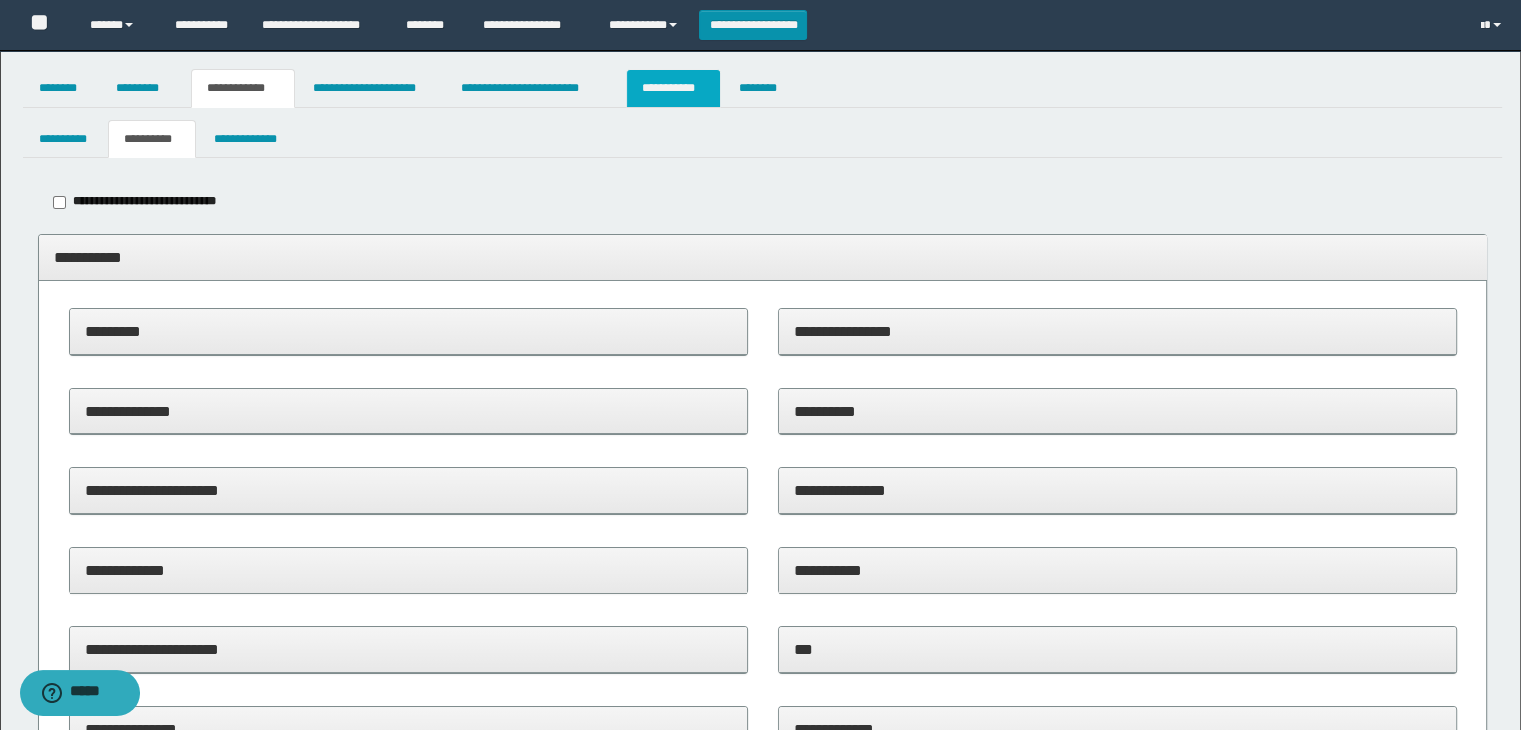 click on "**********" at bounding box center (673, 88) 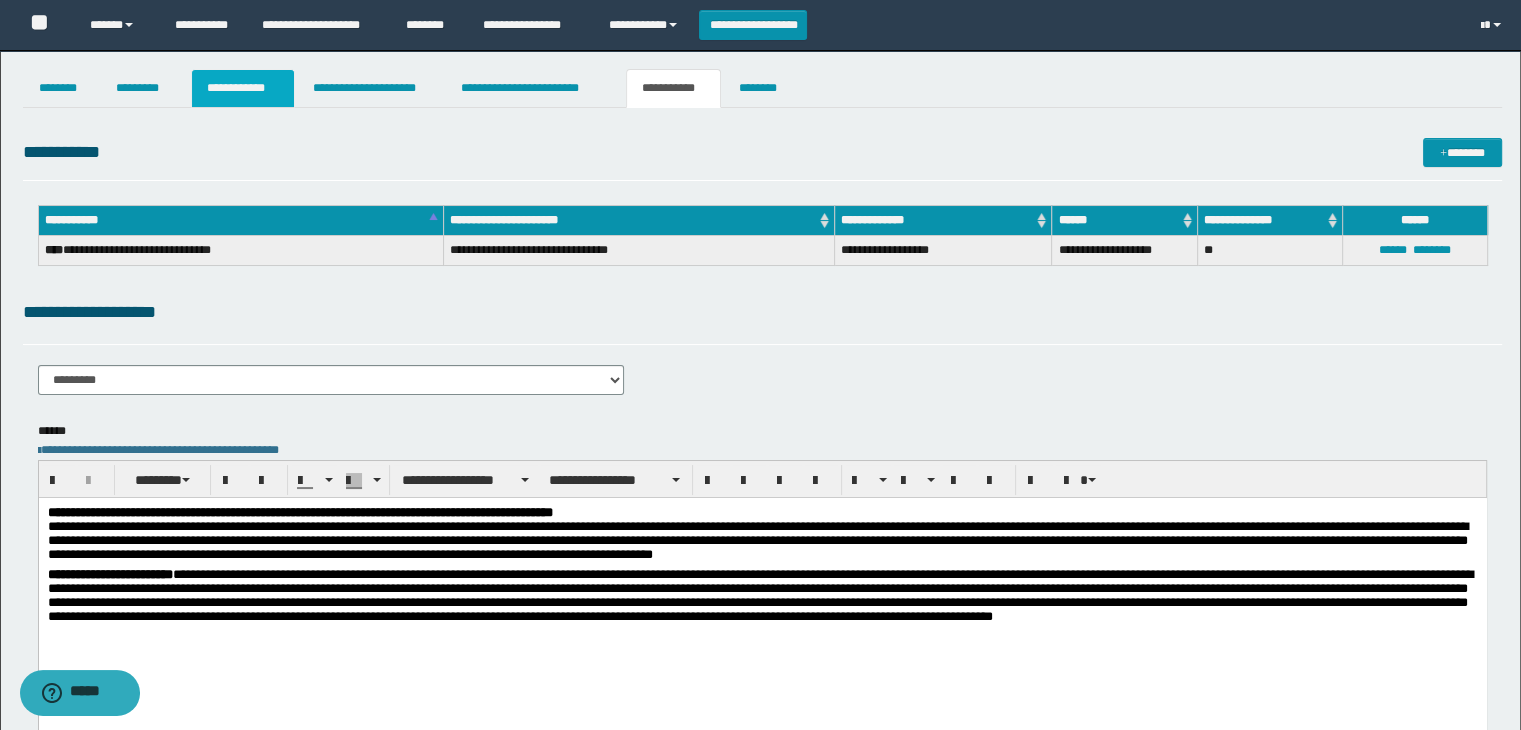 click on "**********" at bounding box center [243, 88] 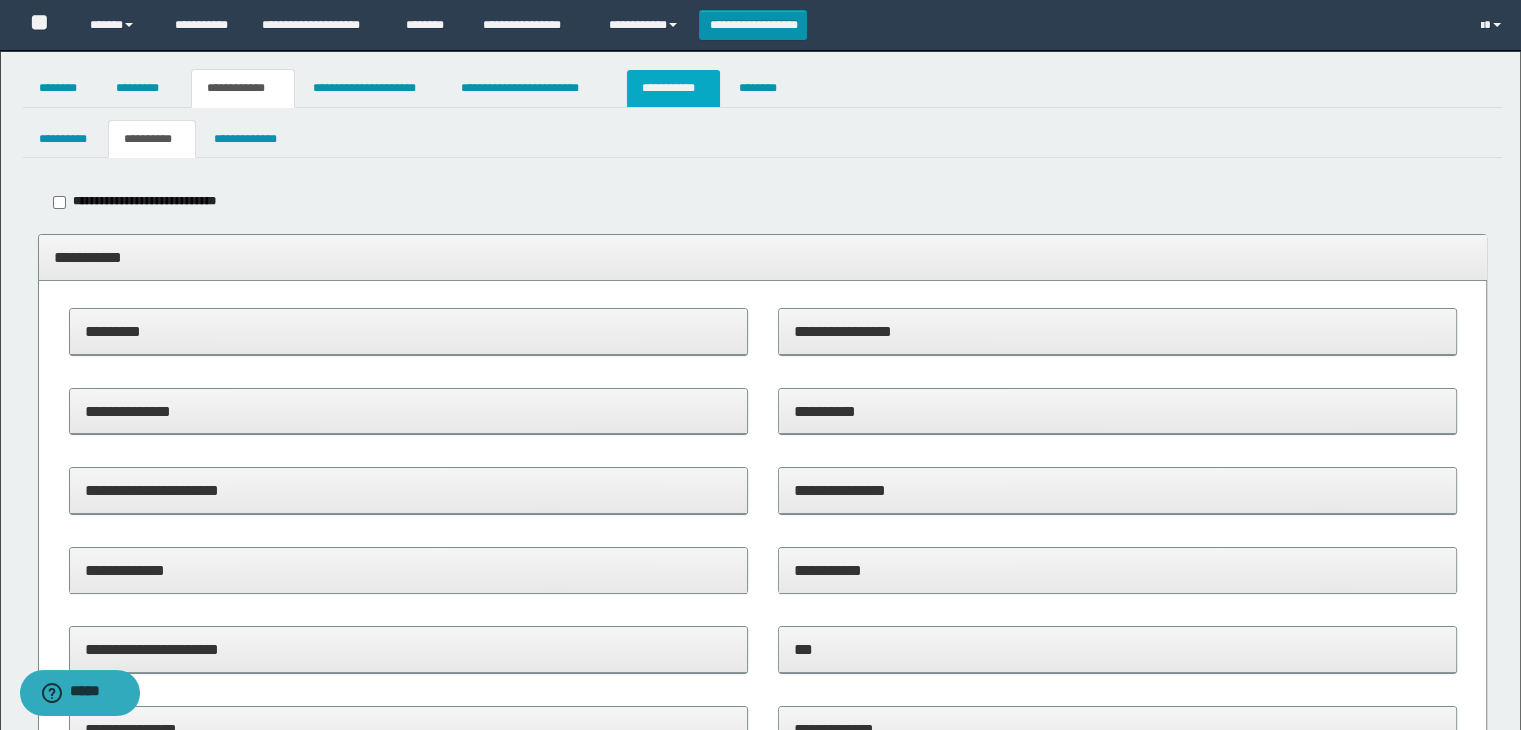 click on "**********" at bounding box center [673, 88] 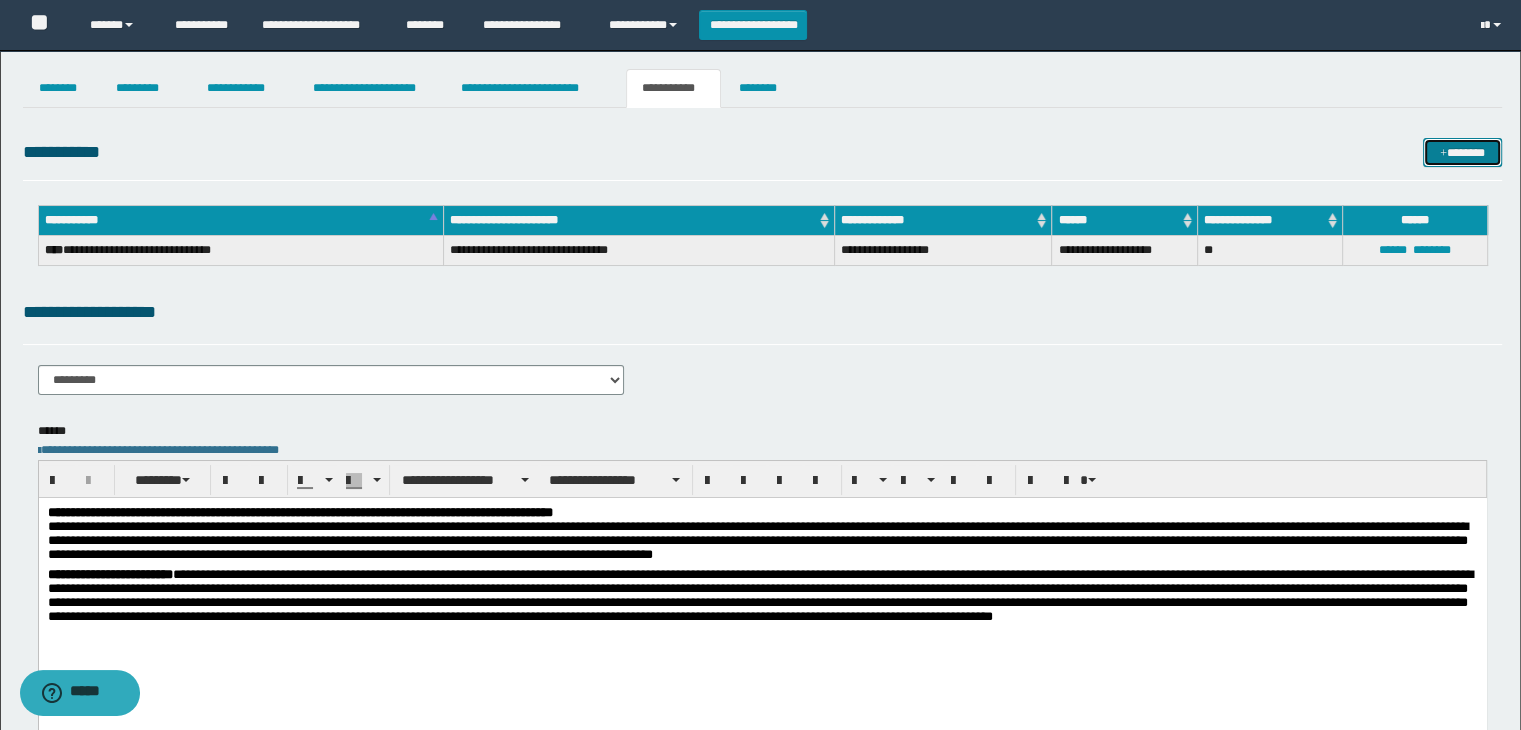 click on "*******" at bounding box center [1462, 153] 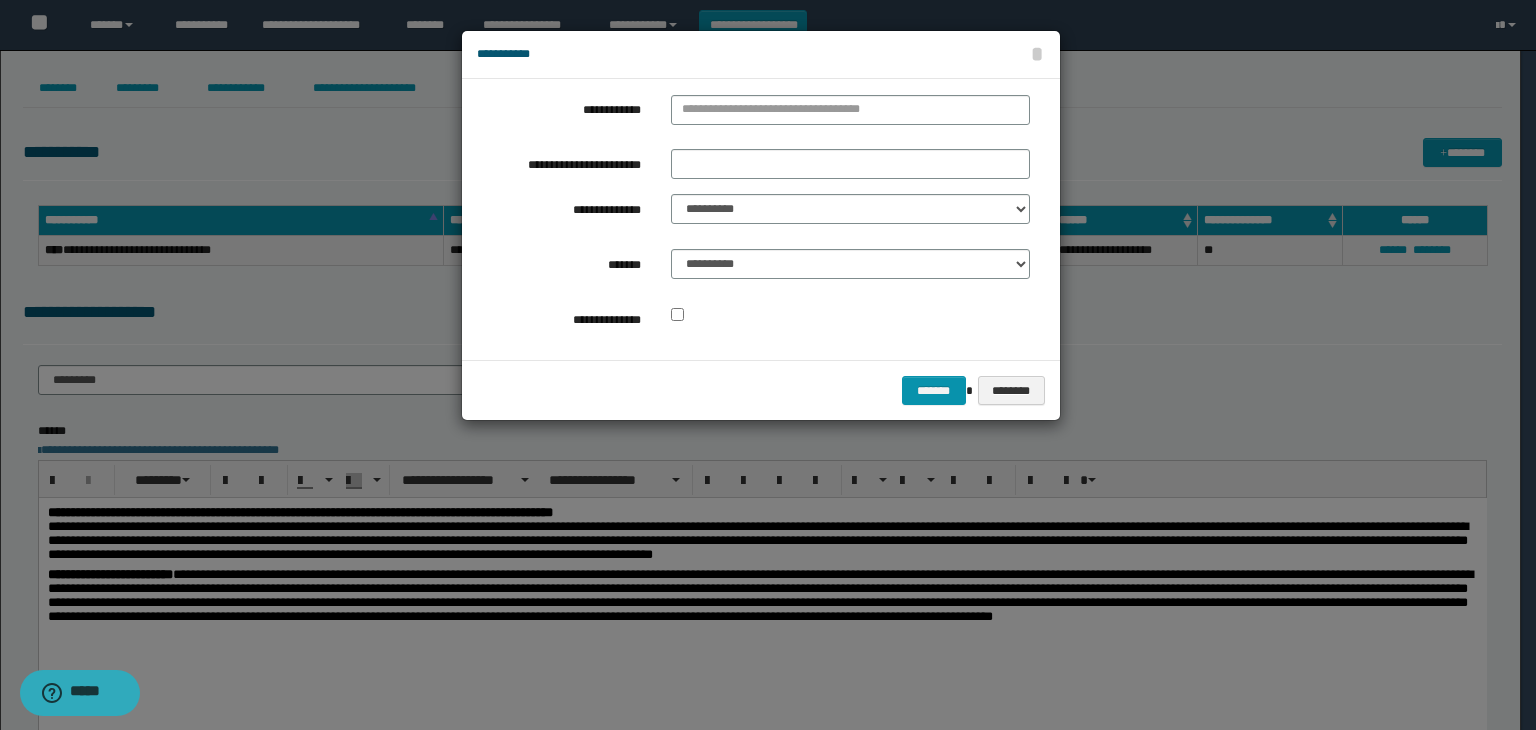 click on "**********" at bounding box center [850, 114] 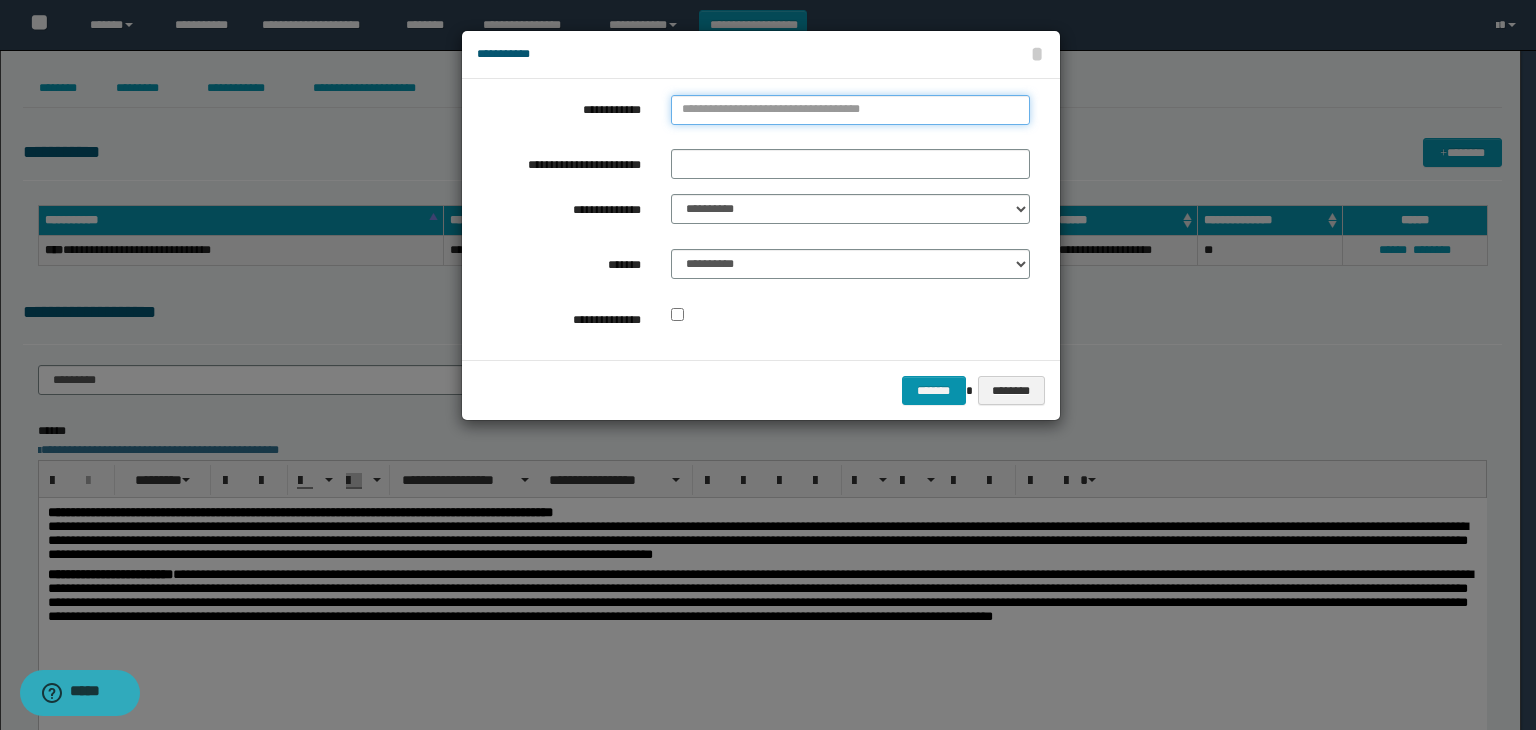 type on "**********" 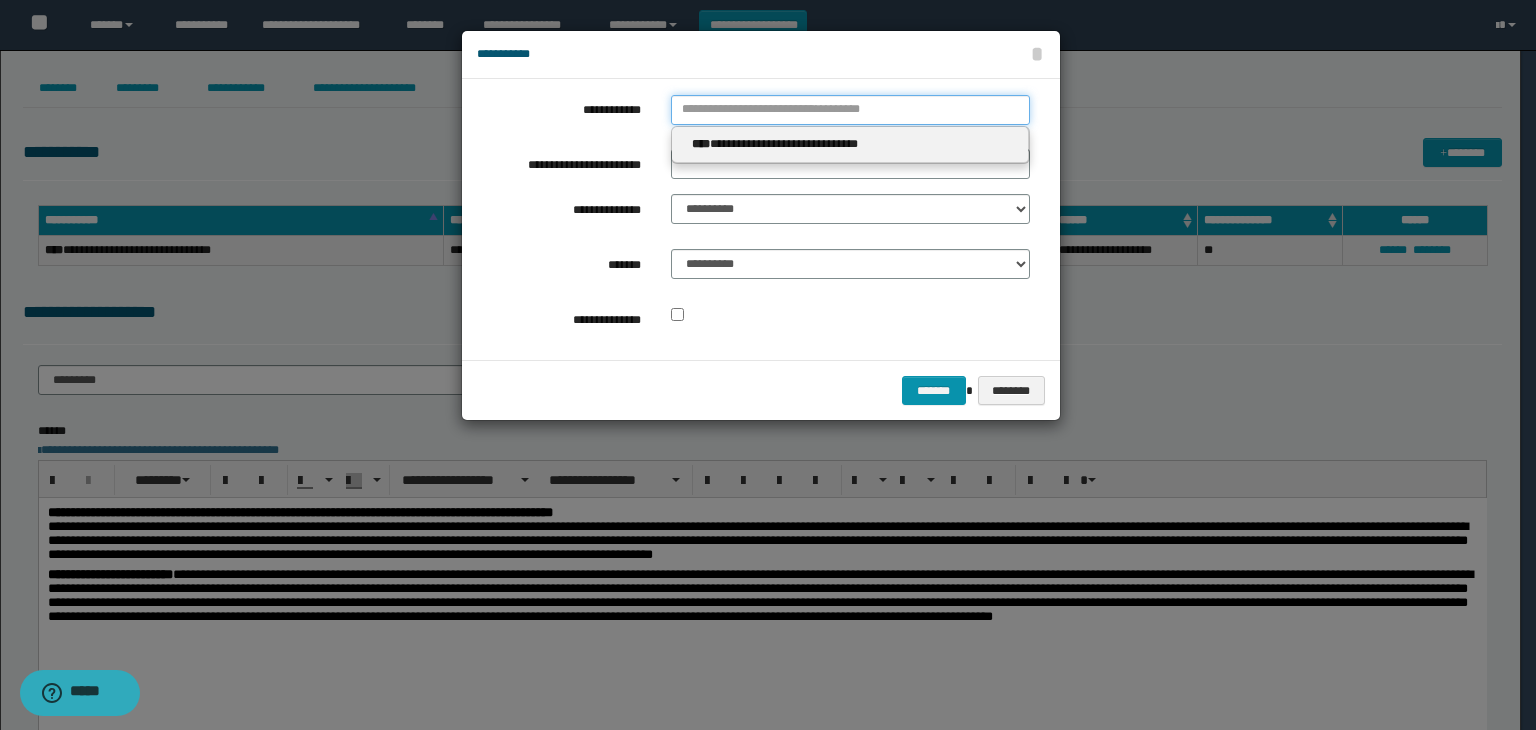 click on "**********" at bounding box center [850, 110] 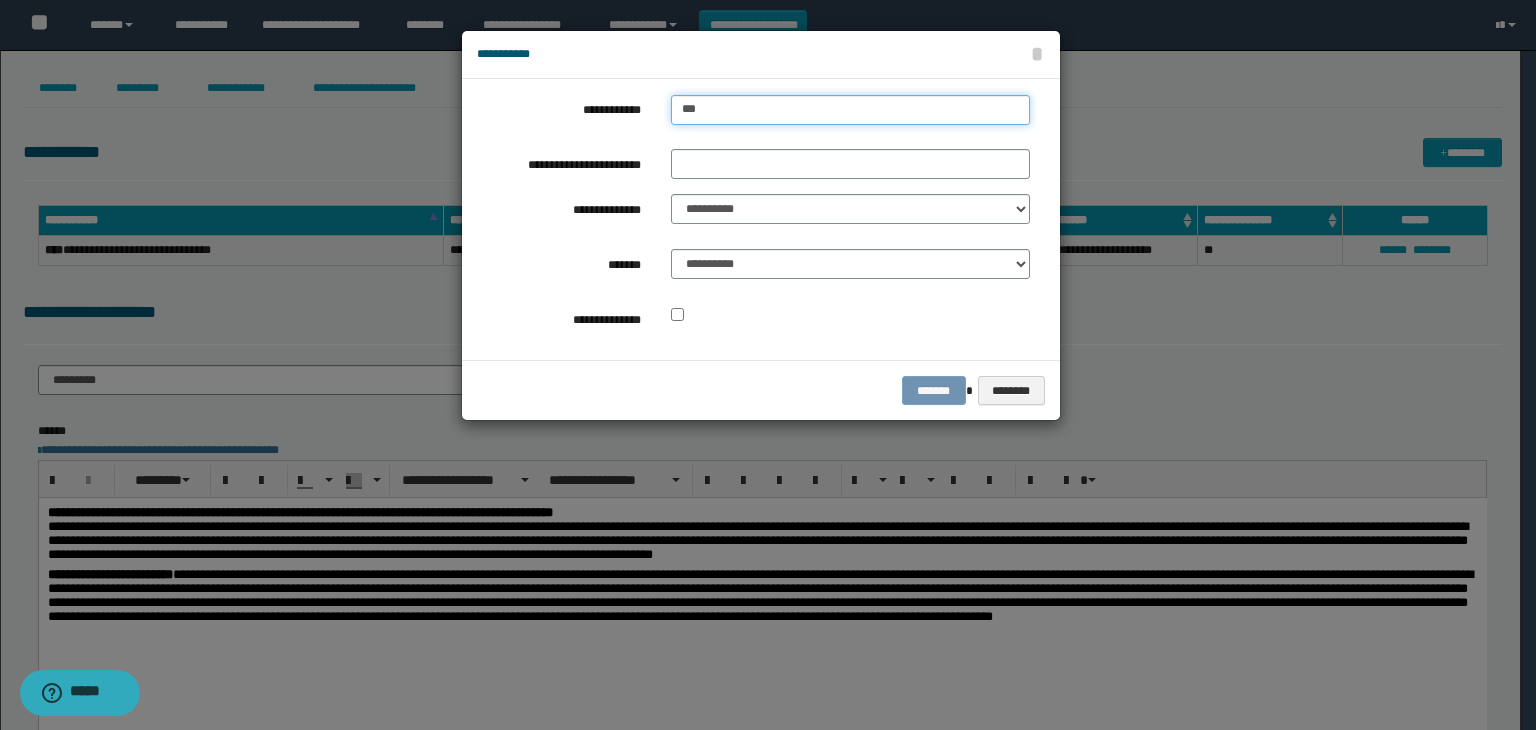 type on "**" 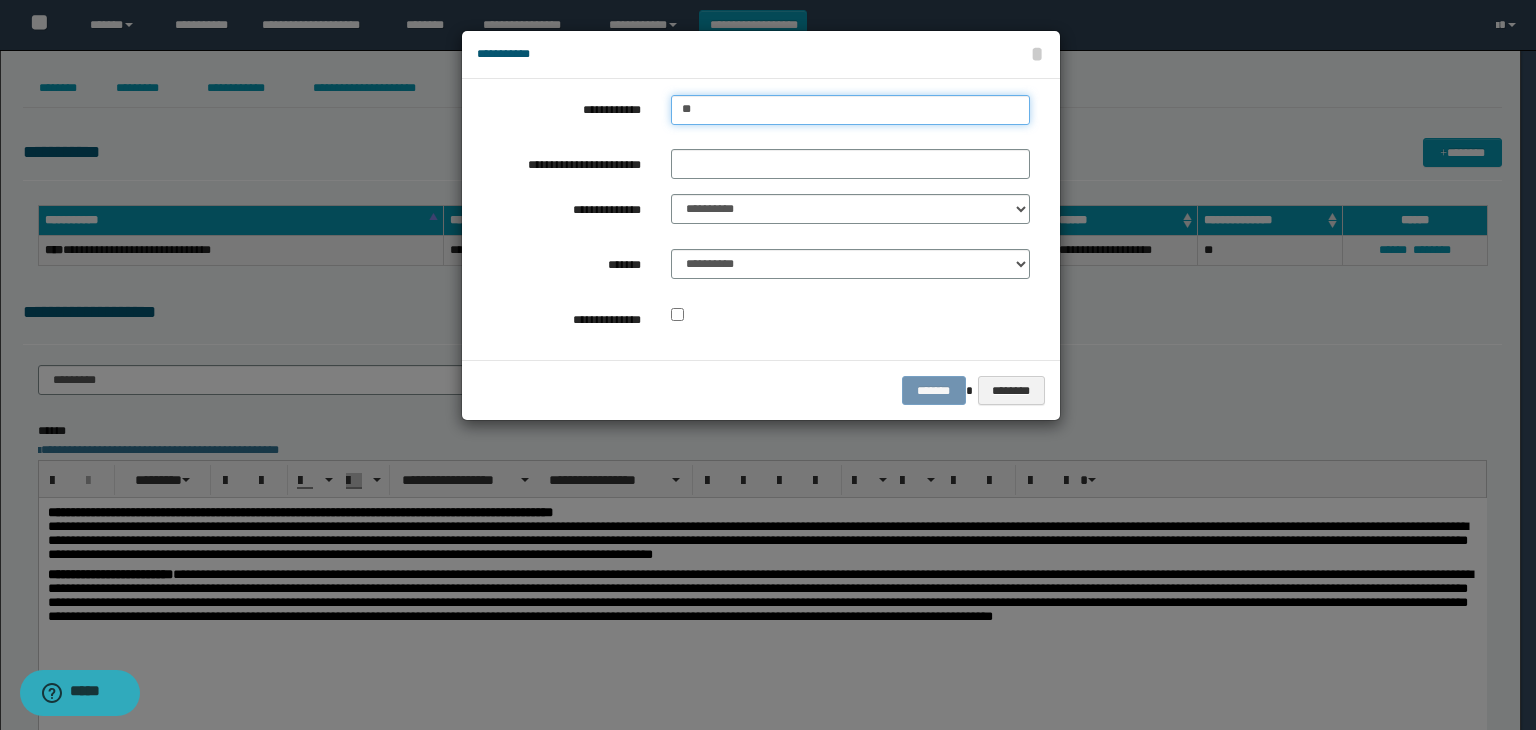 type on "**" 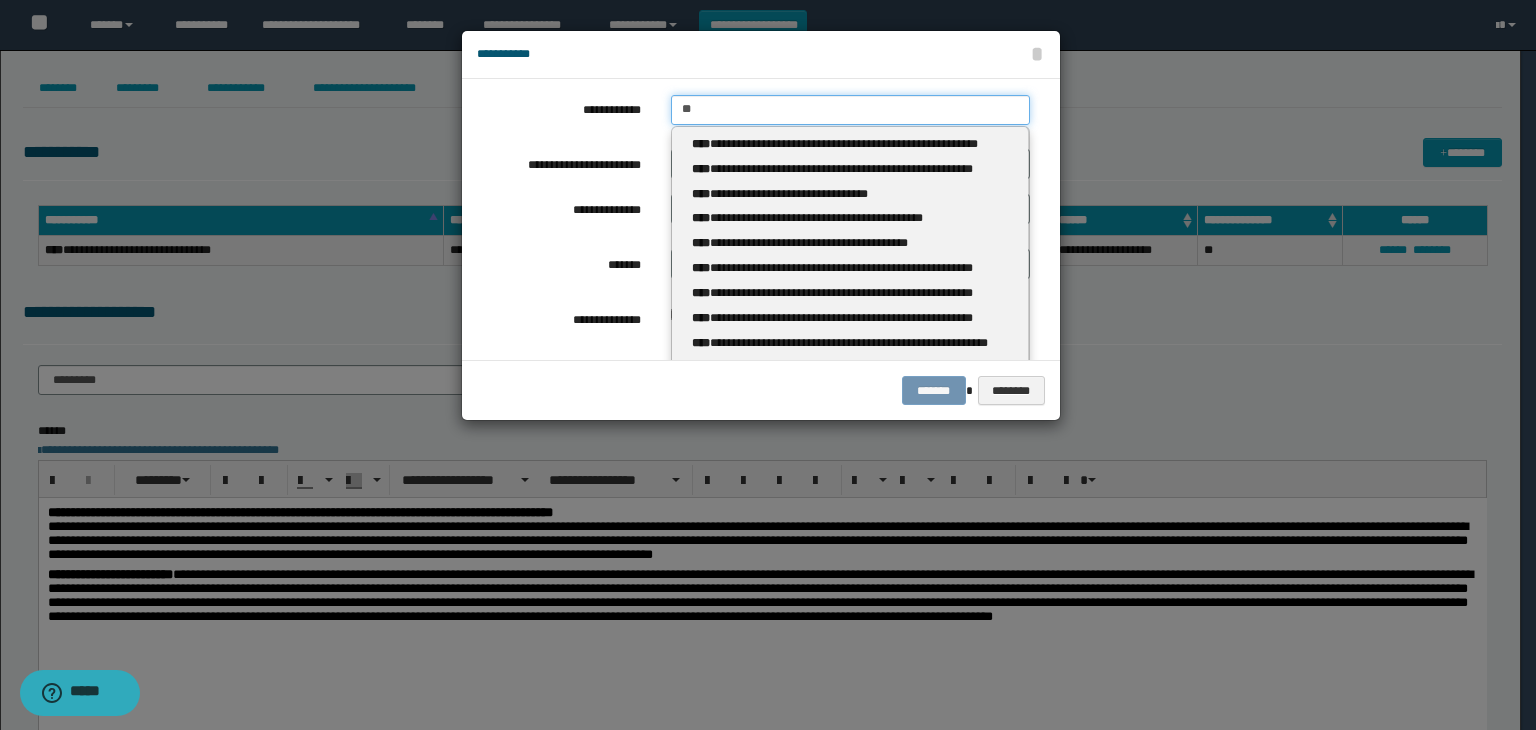 type 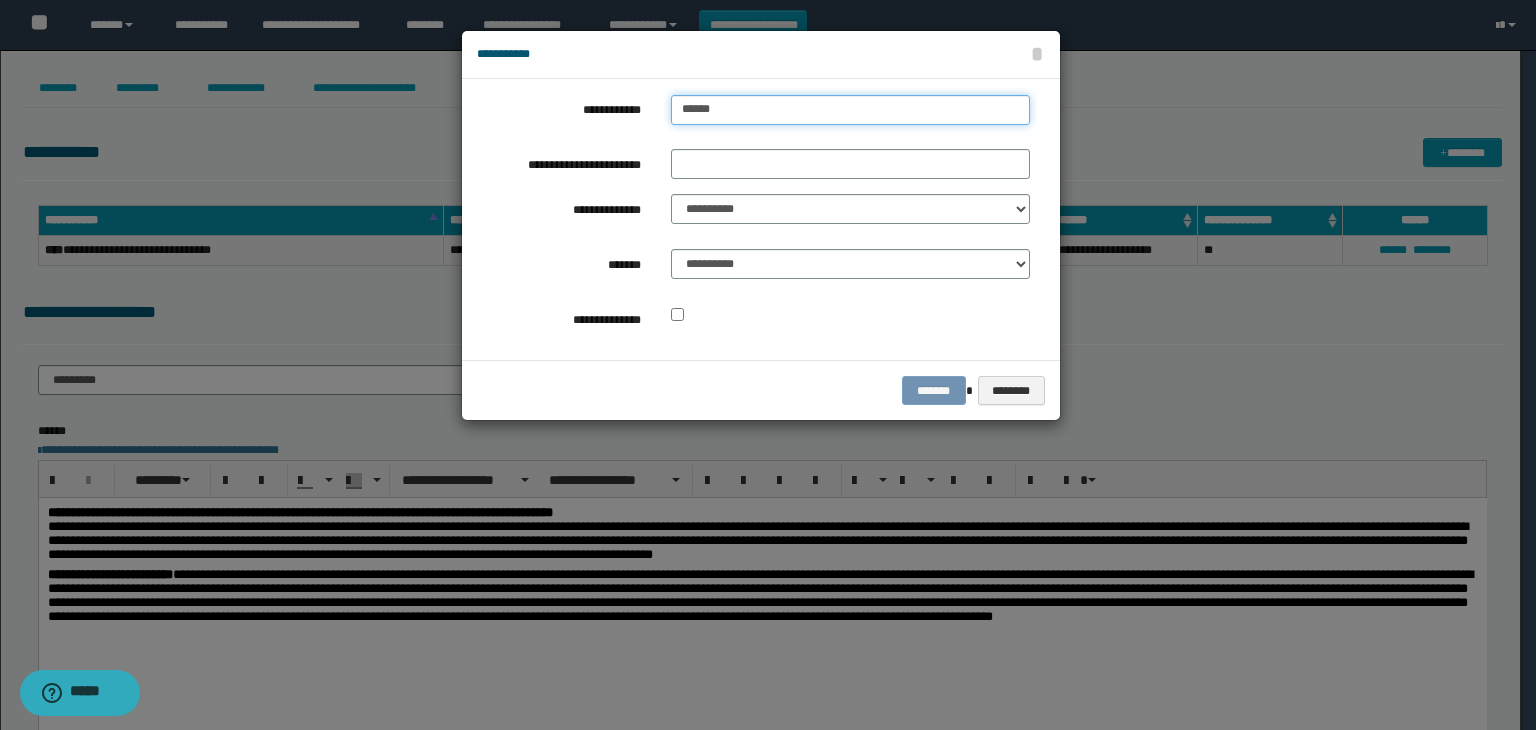 type on "*******" 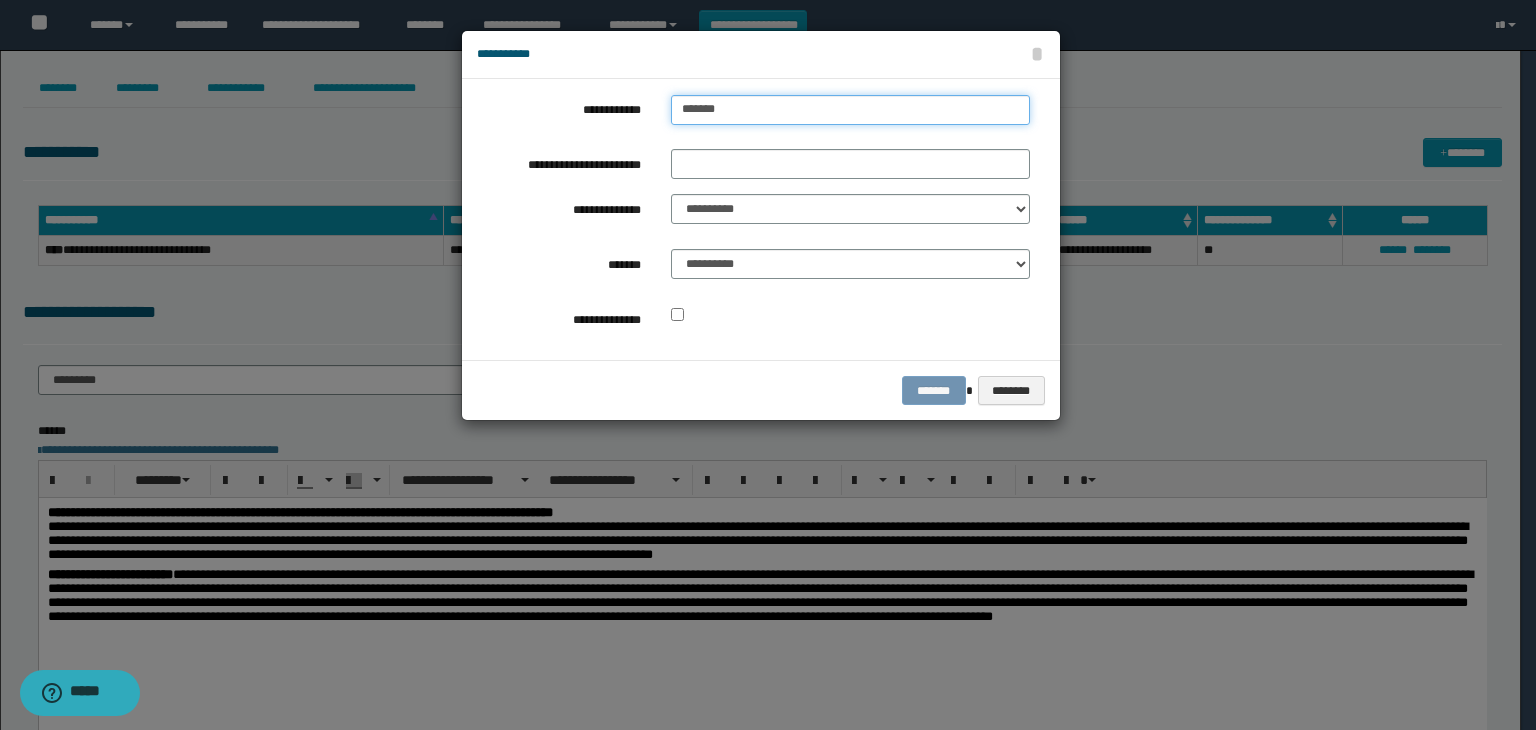 type on "**********" 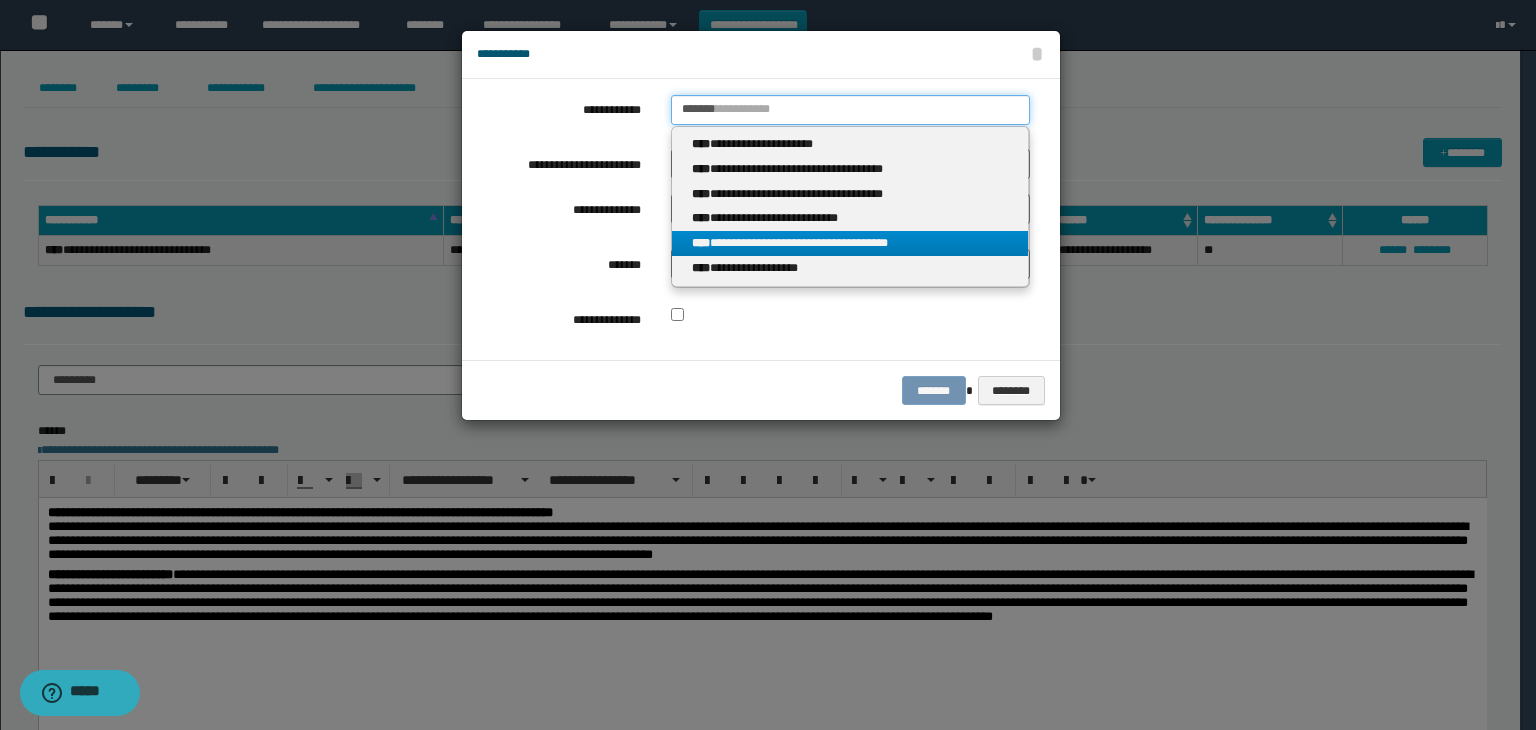 type on "*******" 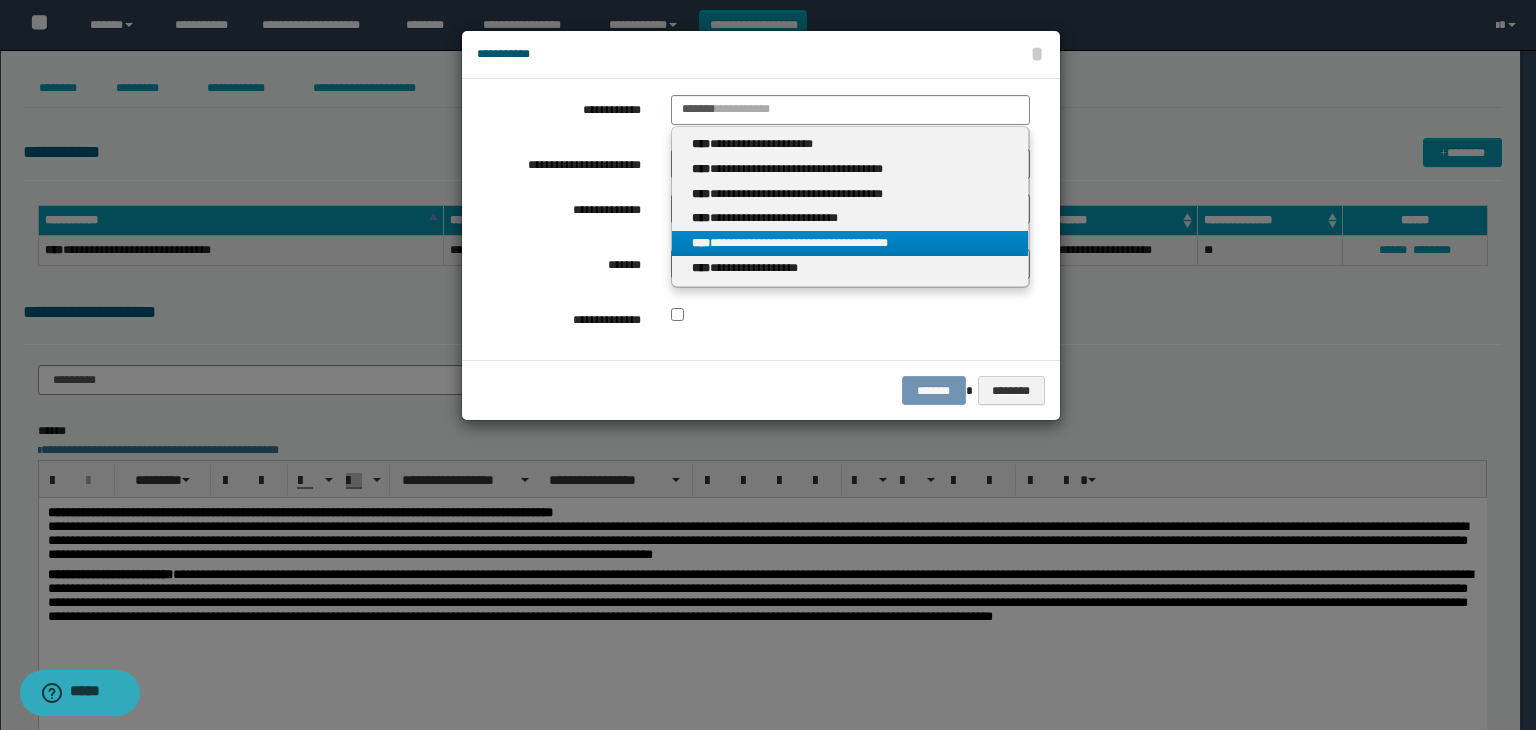 click on "**********" at bounding box center [850, 243] 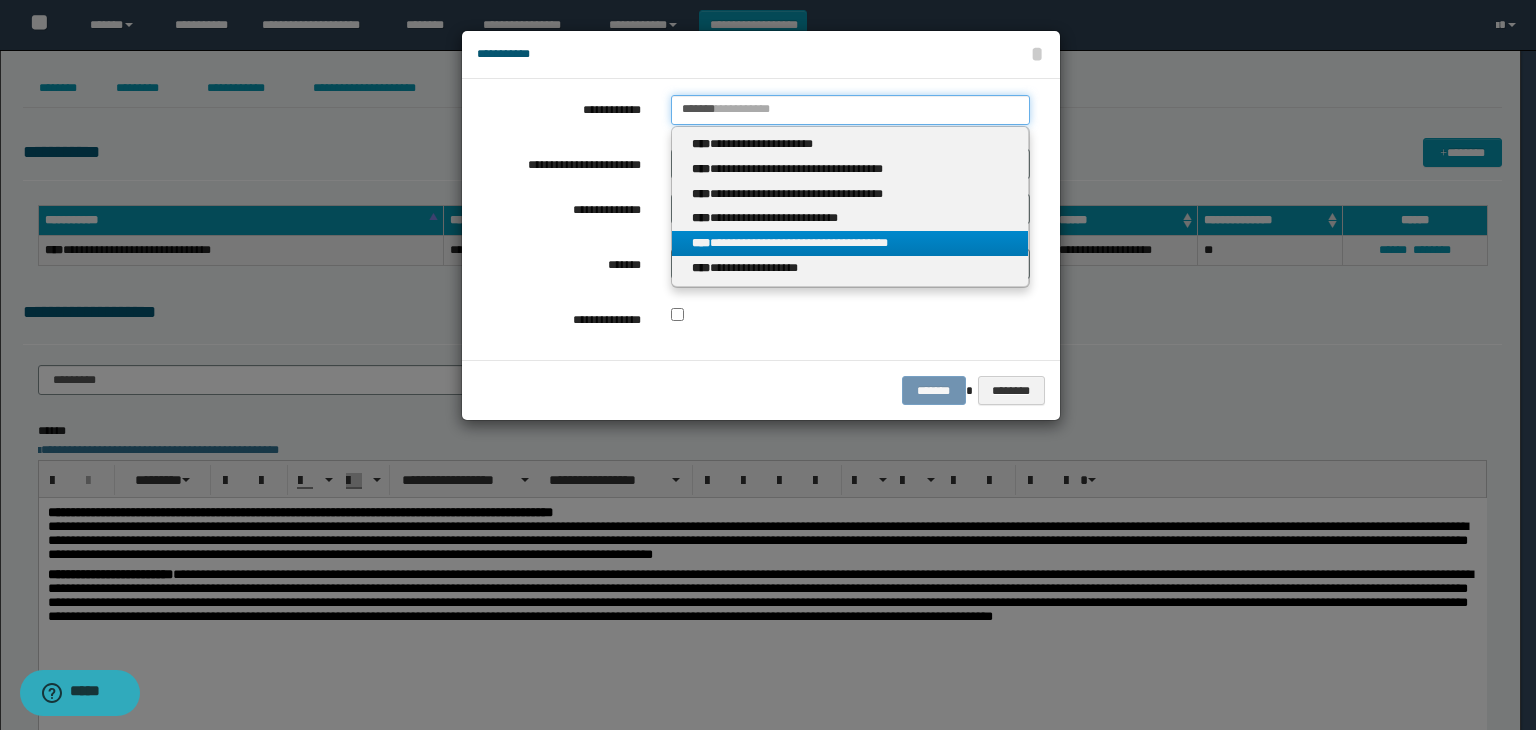 type 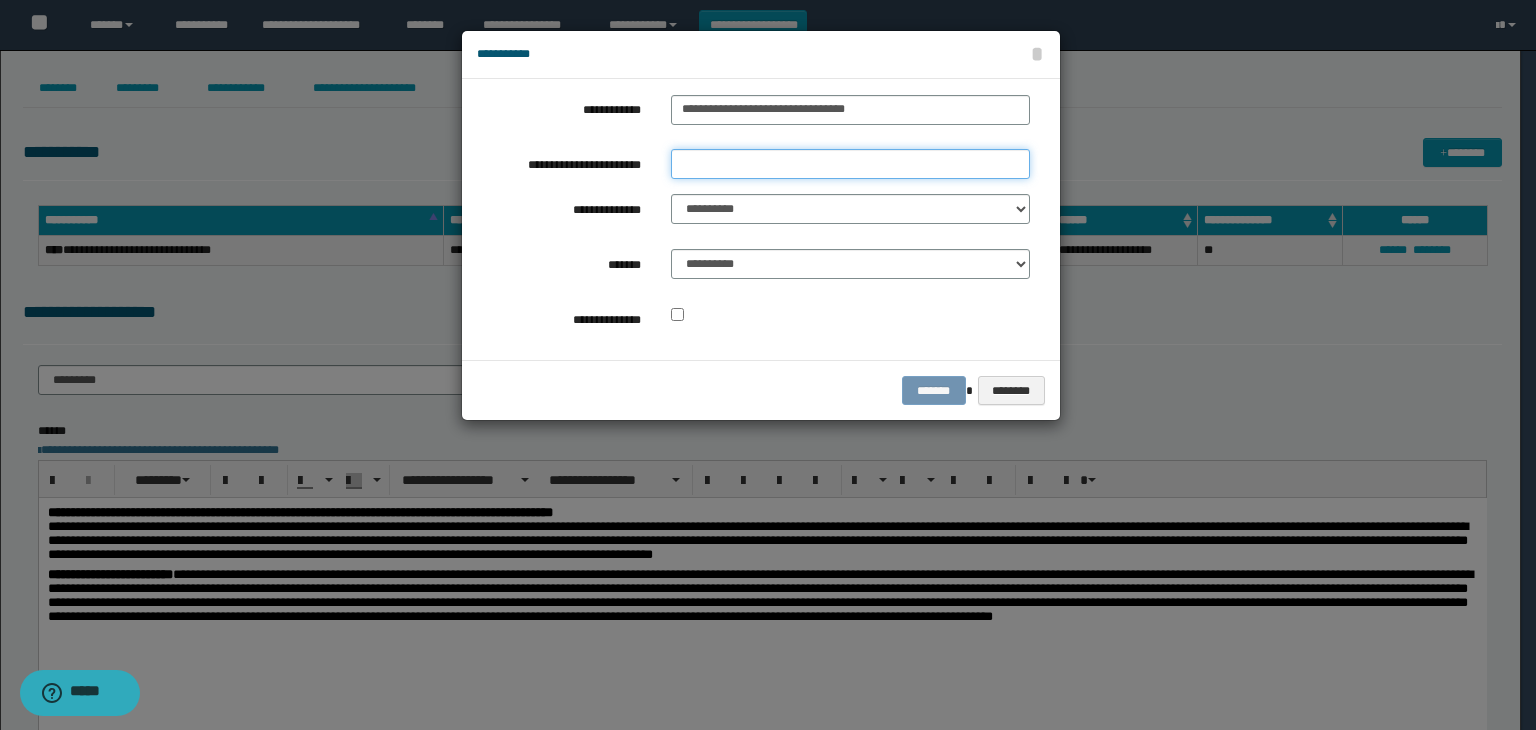 click on "**********" at bounding box center (850, 164) 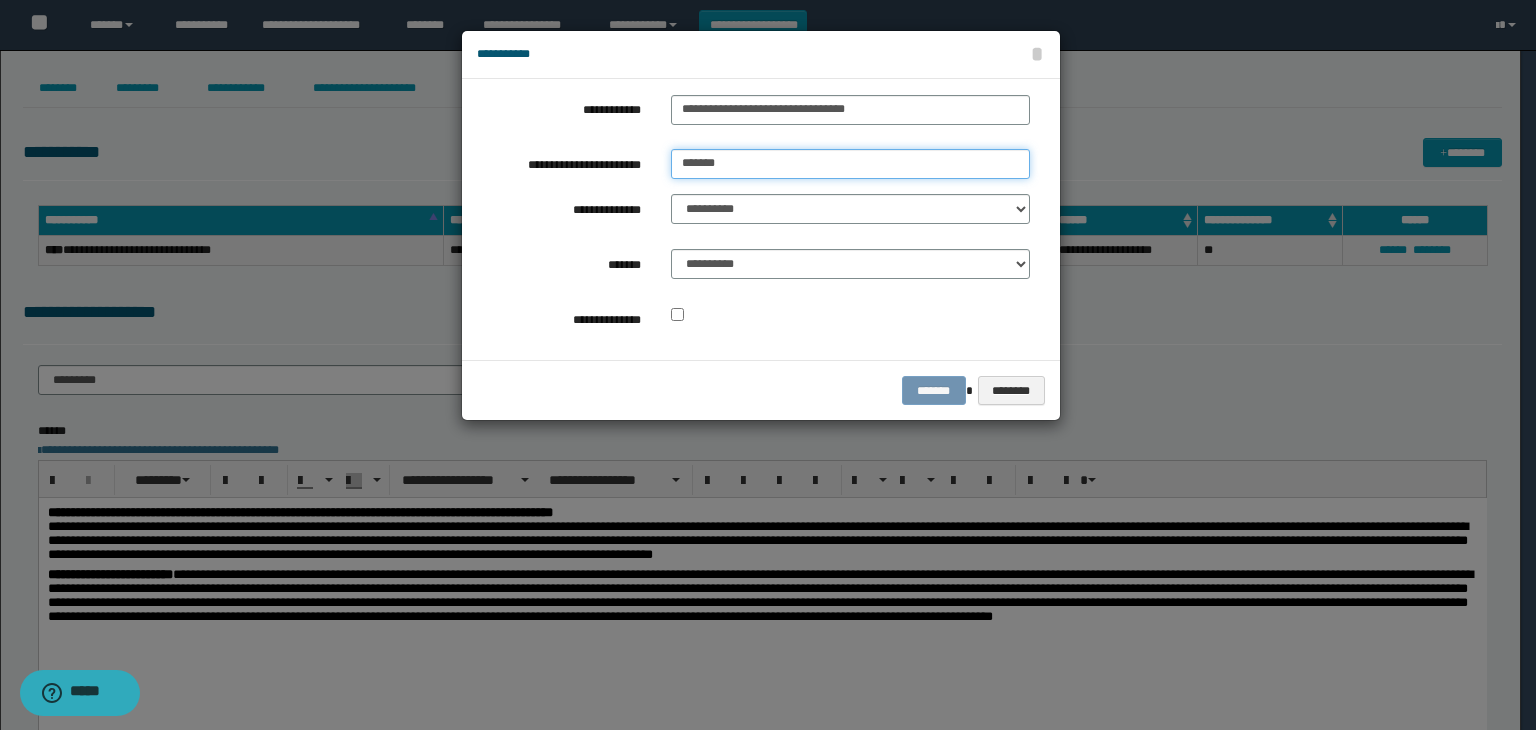 type on "**********" 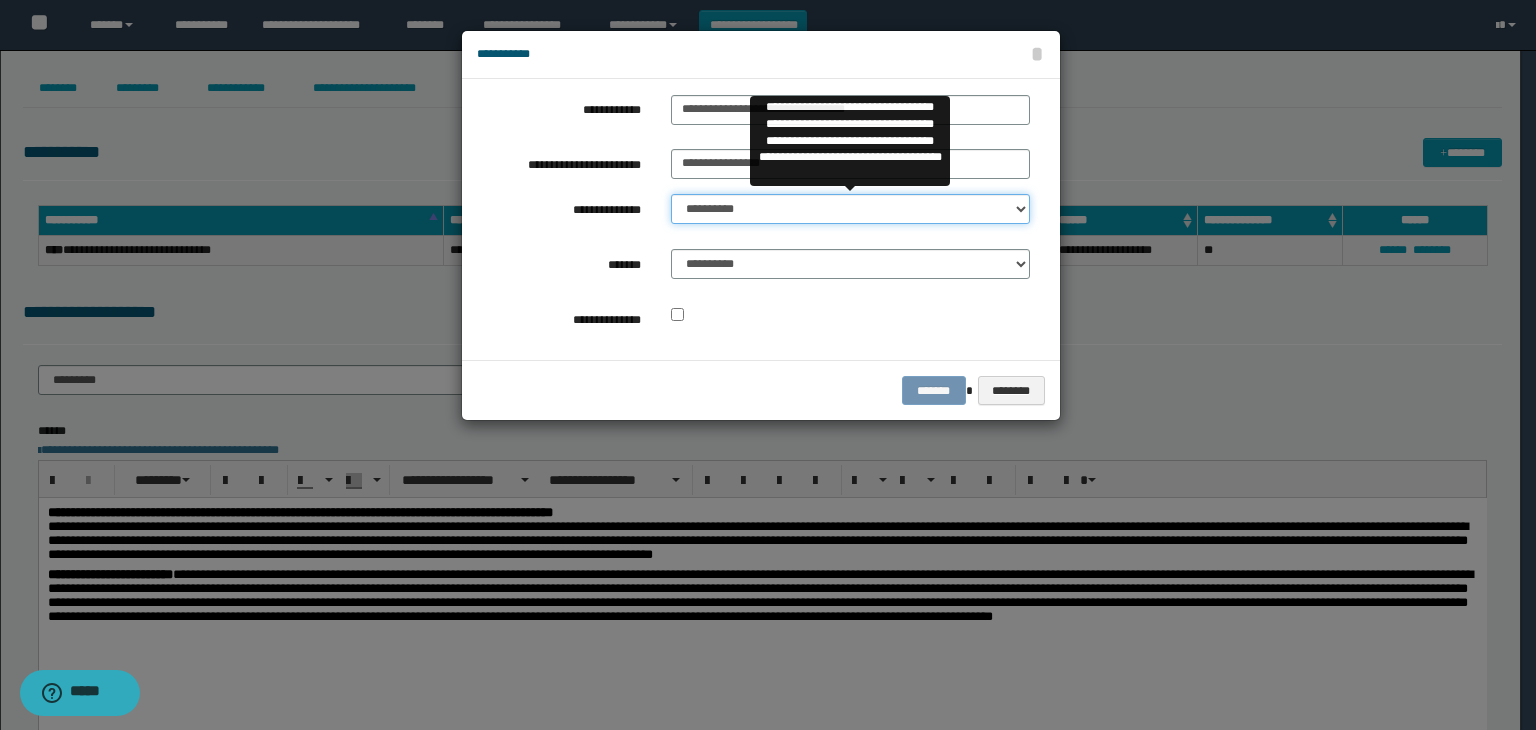 click on "**********" at bounding box center [850, 209] 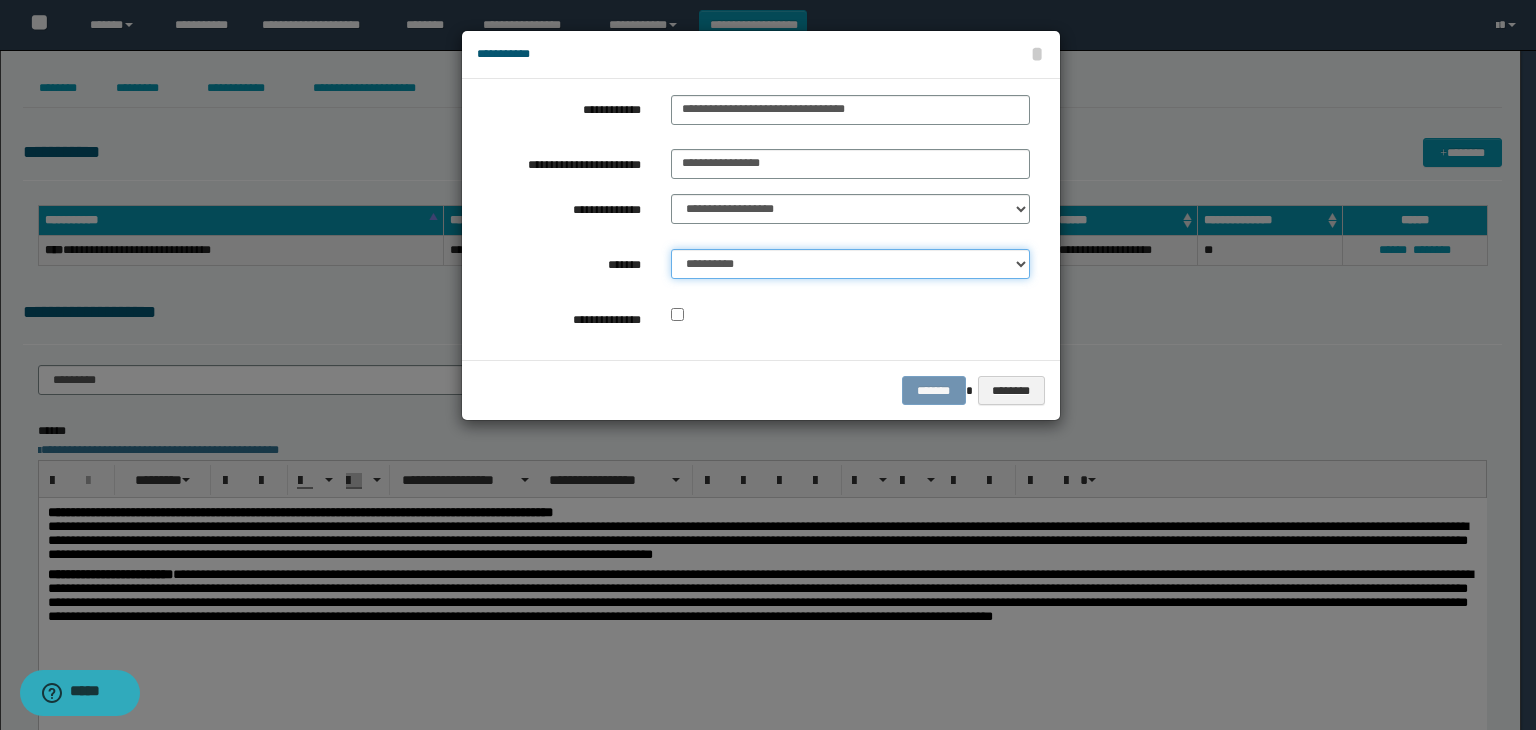 click on "**********" at bounding box center [850, 264] 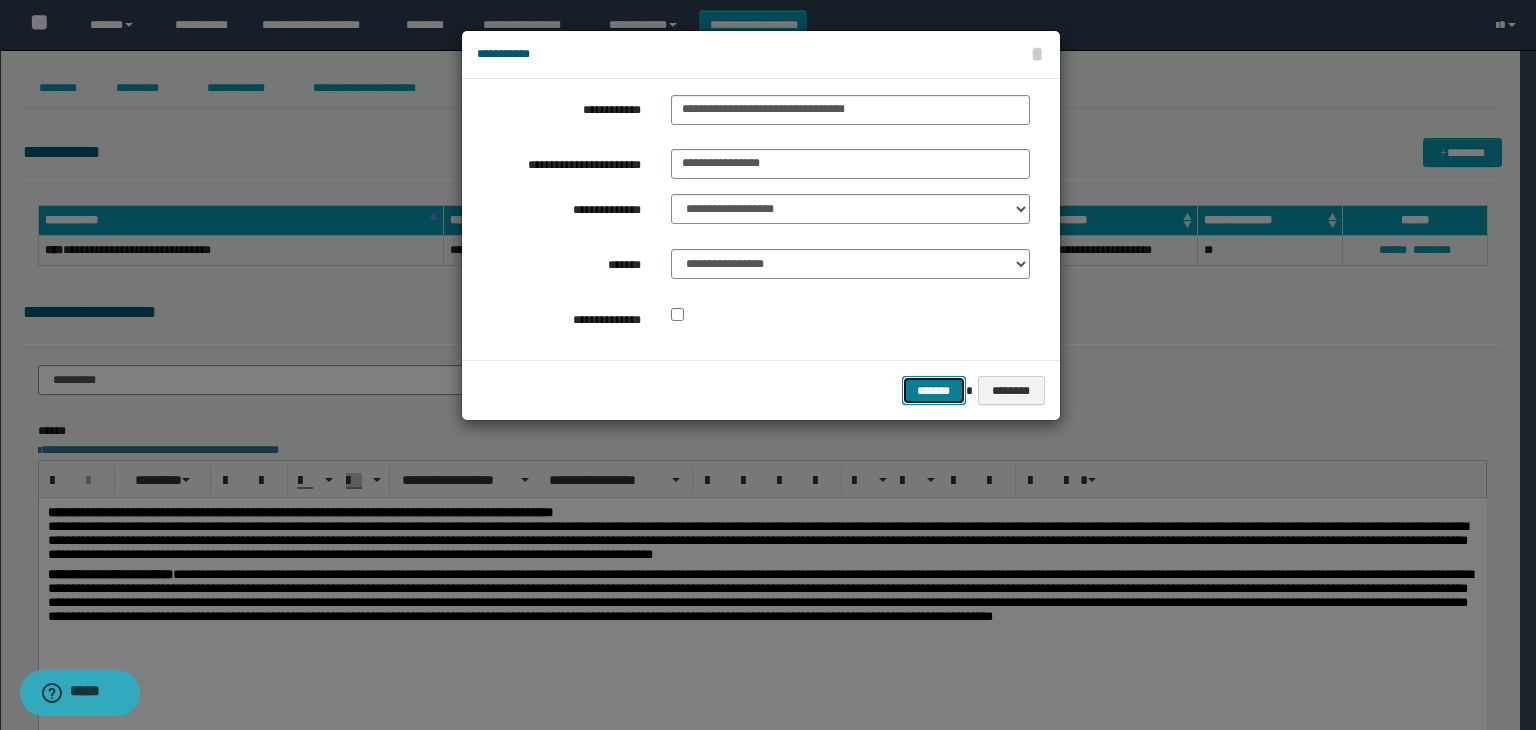 drag, startPoint x: 930, startPoint y: 387, endPoint x: 964, endPoint y: 373, distance: 36.769554 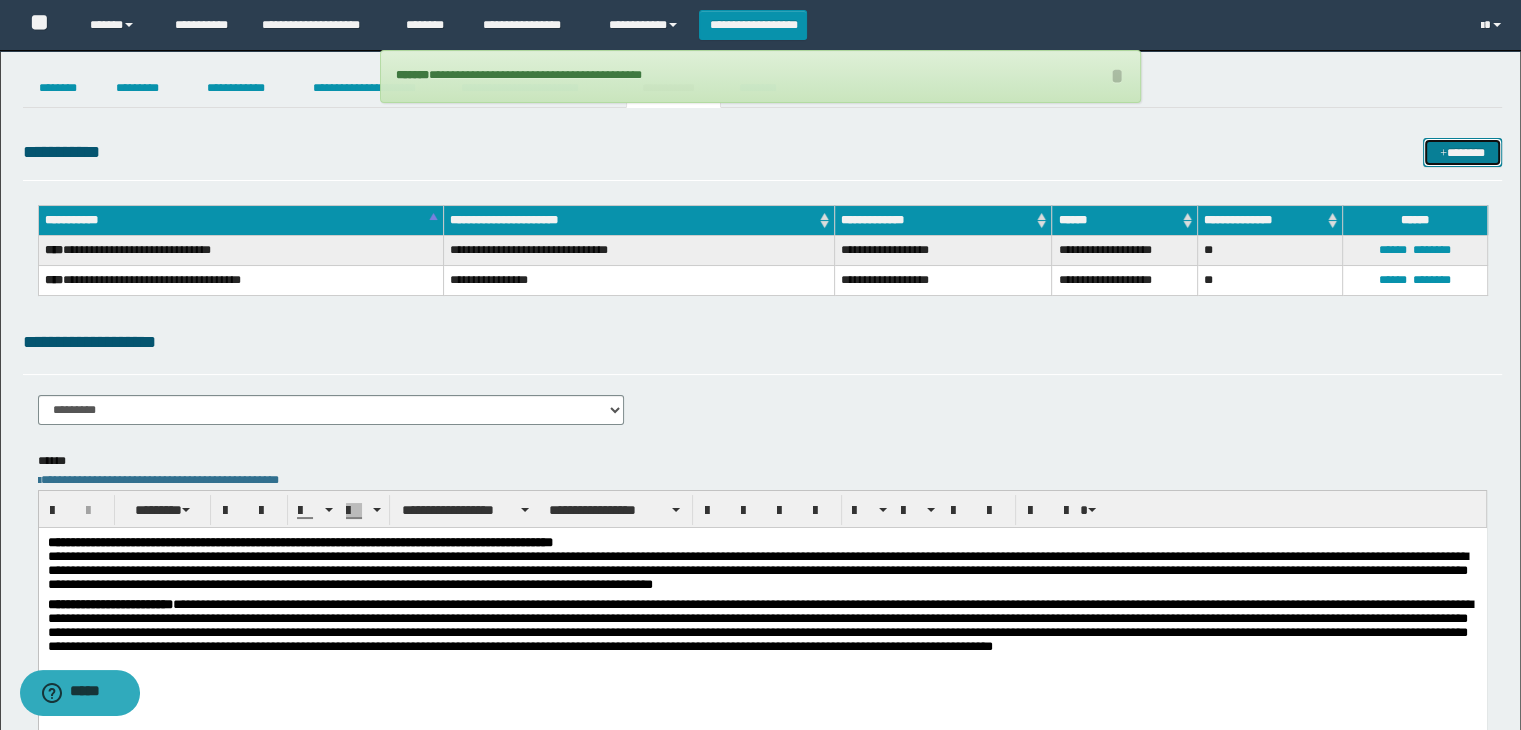 drag, startPoint x: 1486, startPoint y: 144, endPoint x: 1469, endPoint y: 145, distance: 17.029387 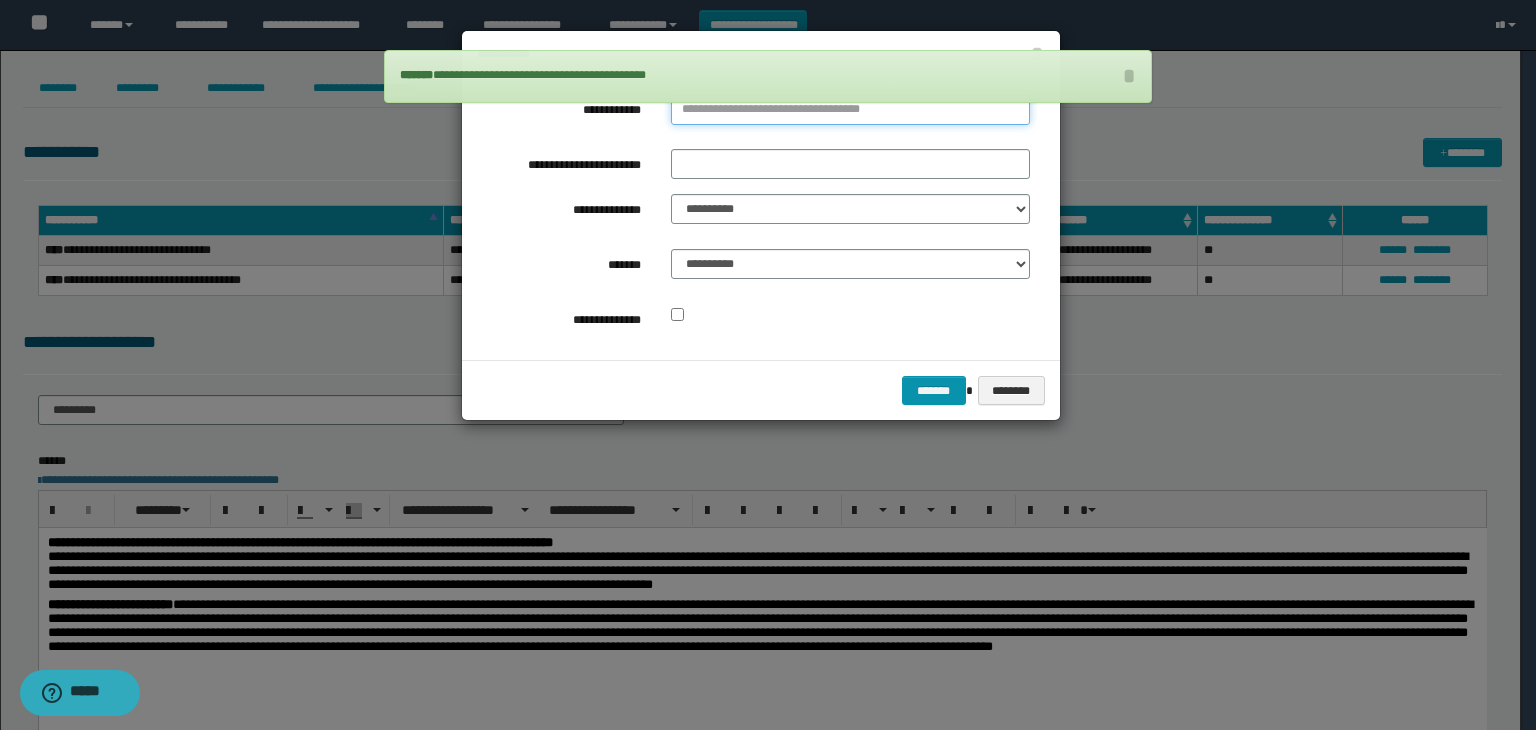 type on "**********" 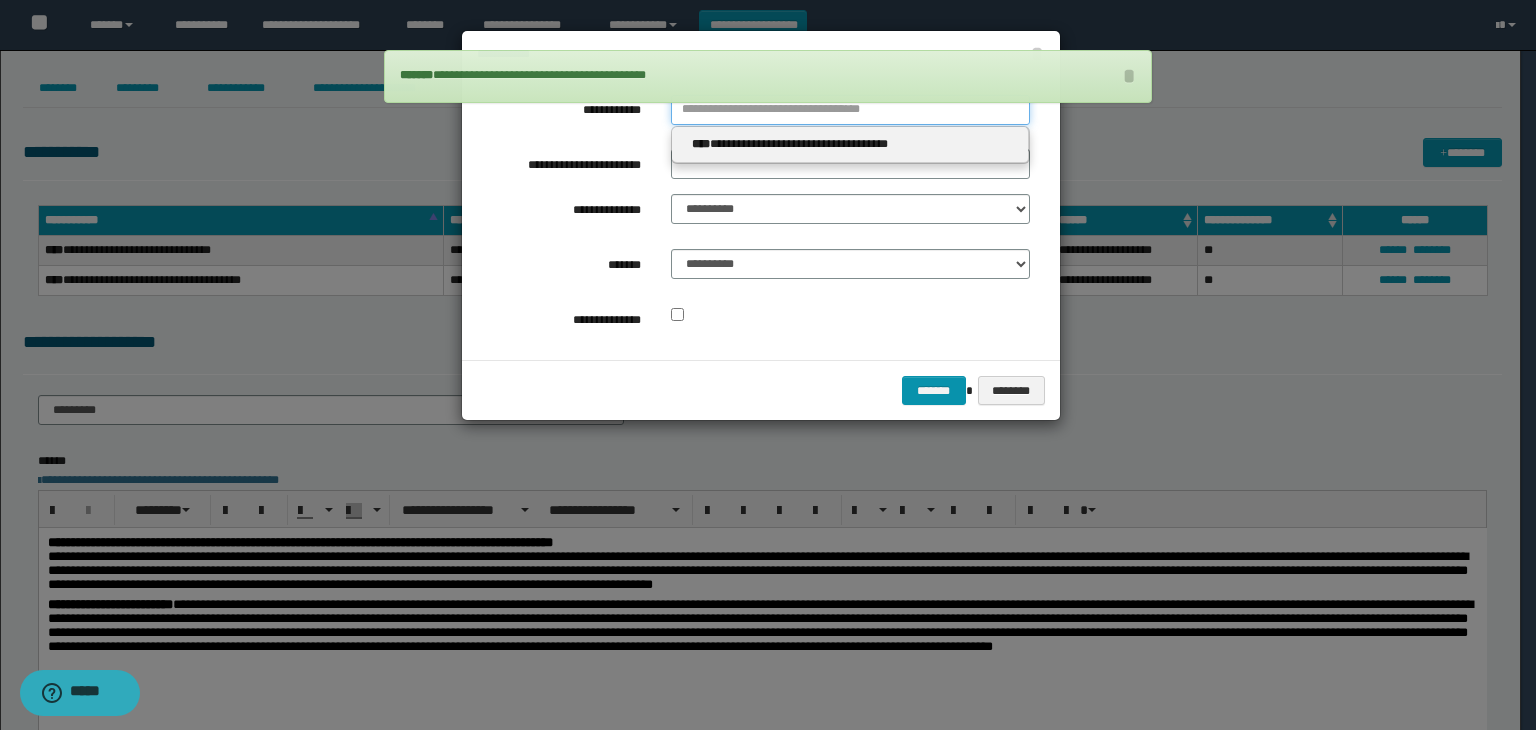 click on "**********" at bounding box center [850, 110] 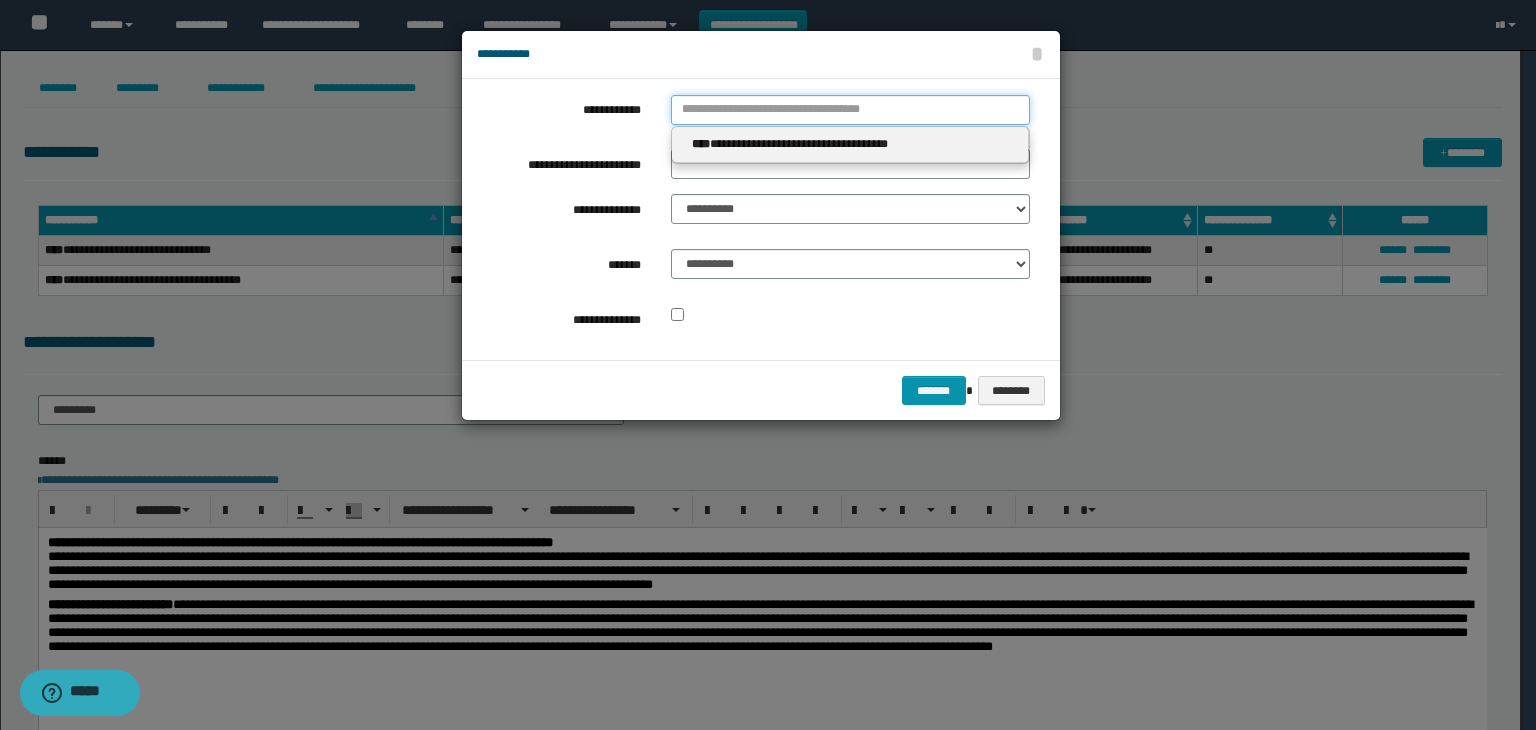 type 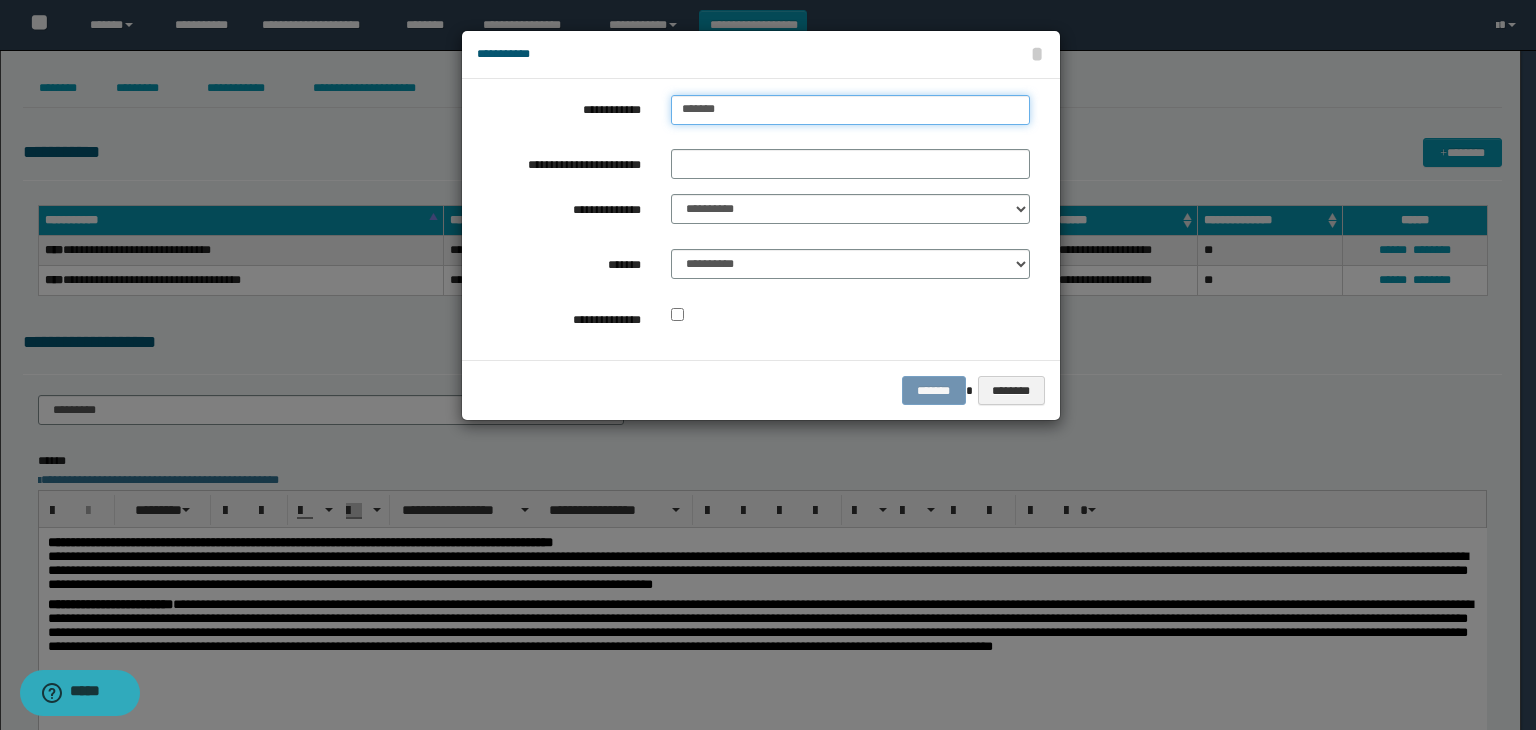 type on "********" 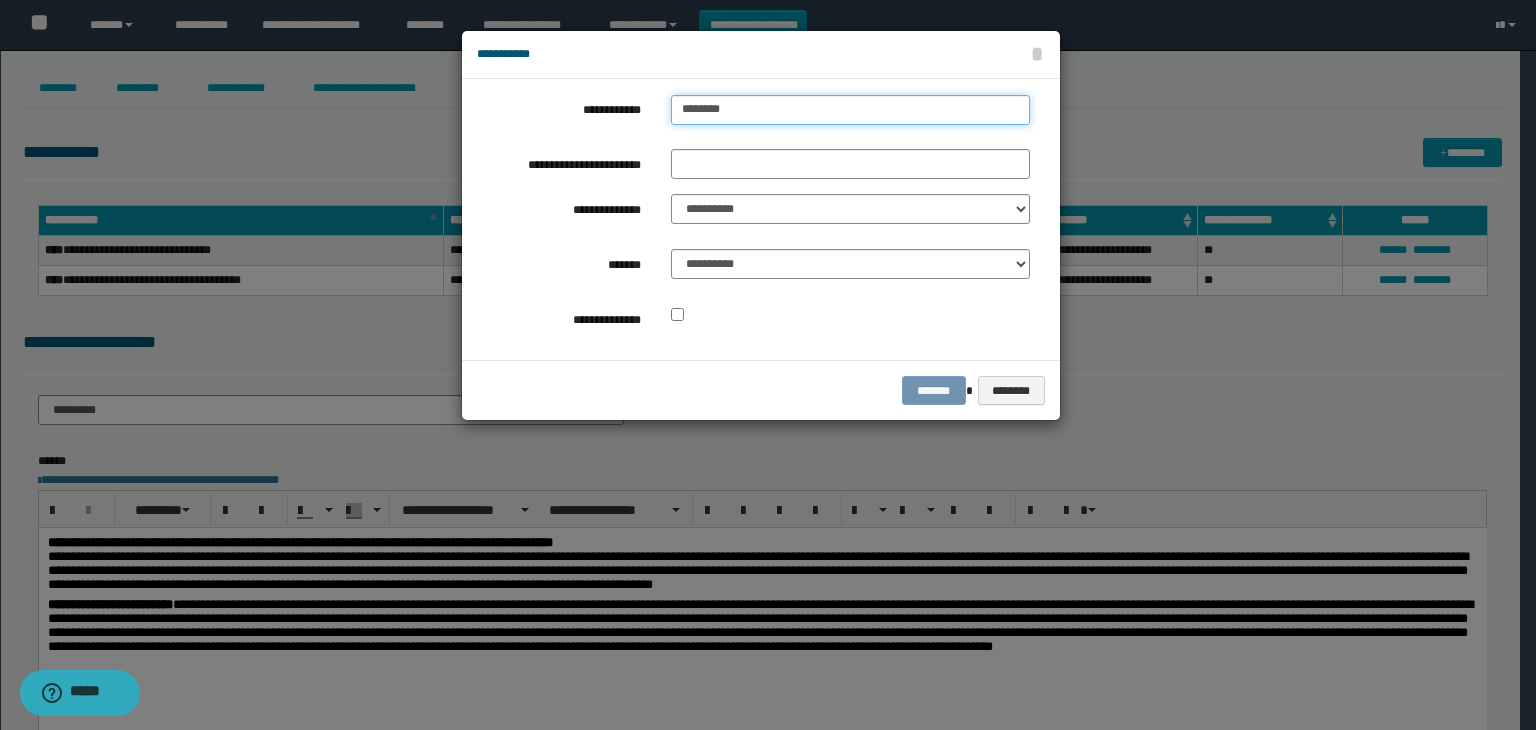 type on "**********" 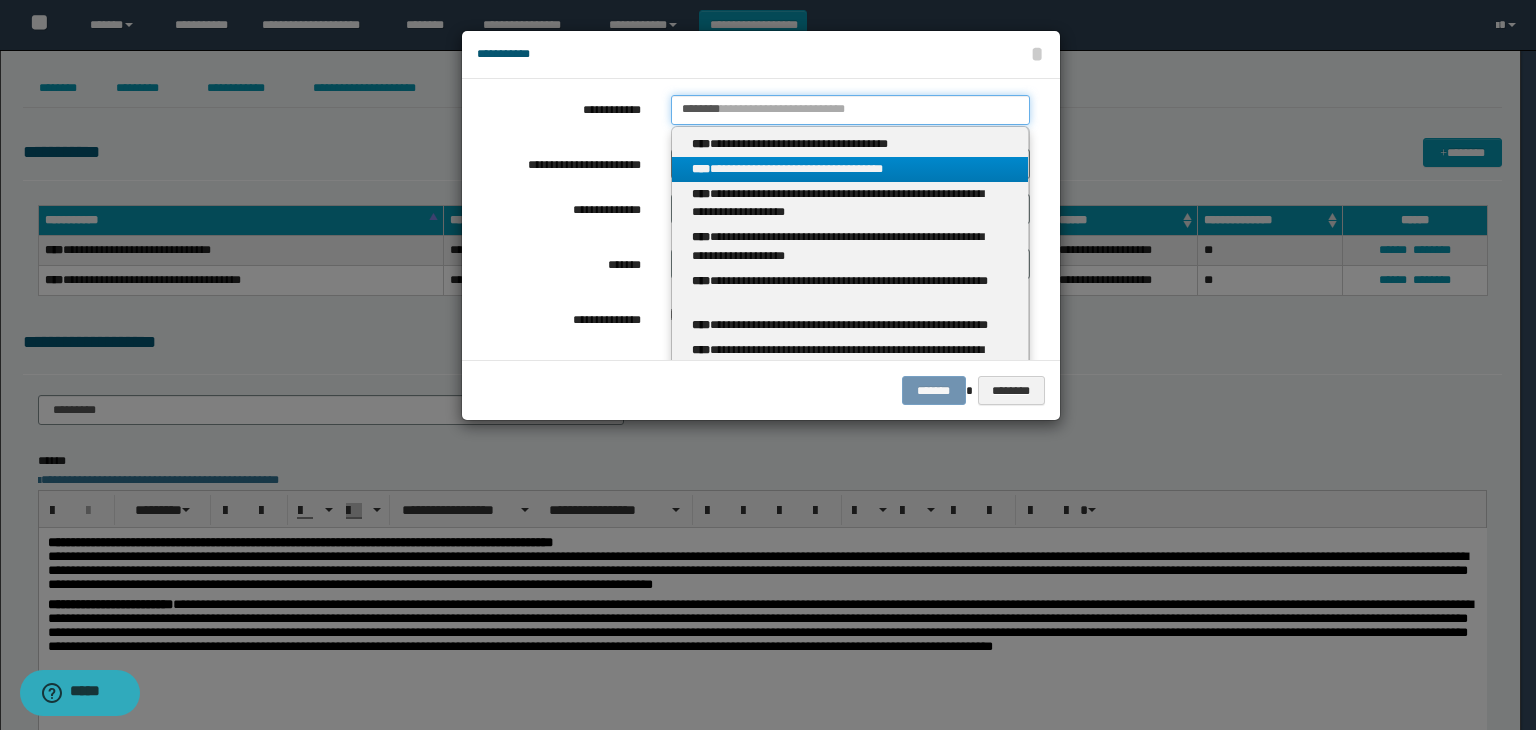 type on "********" 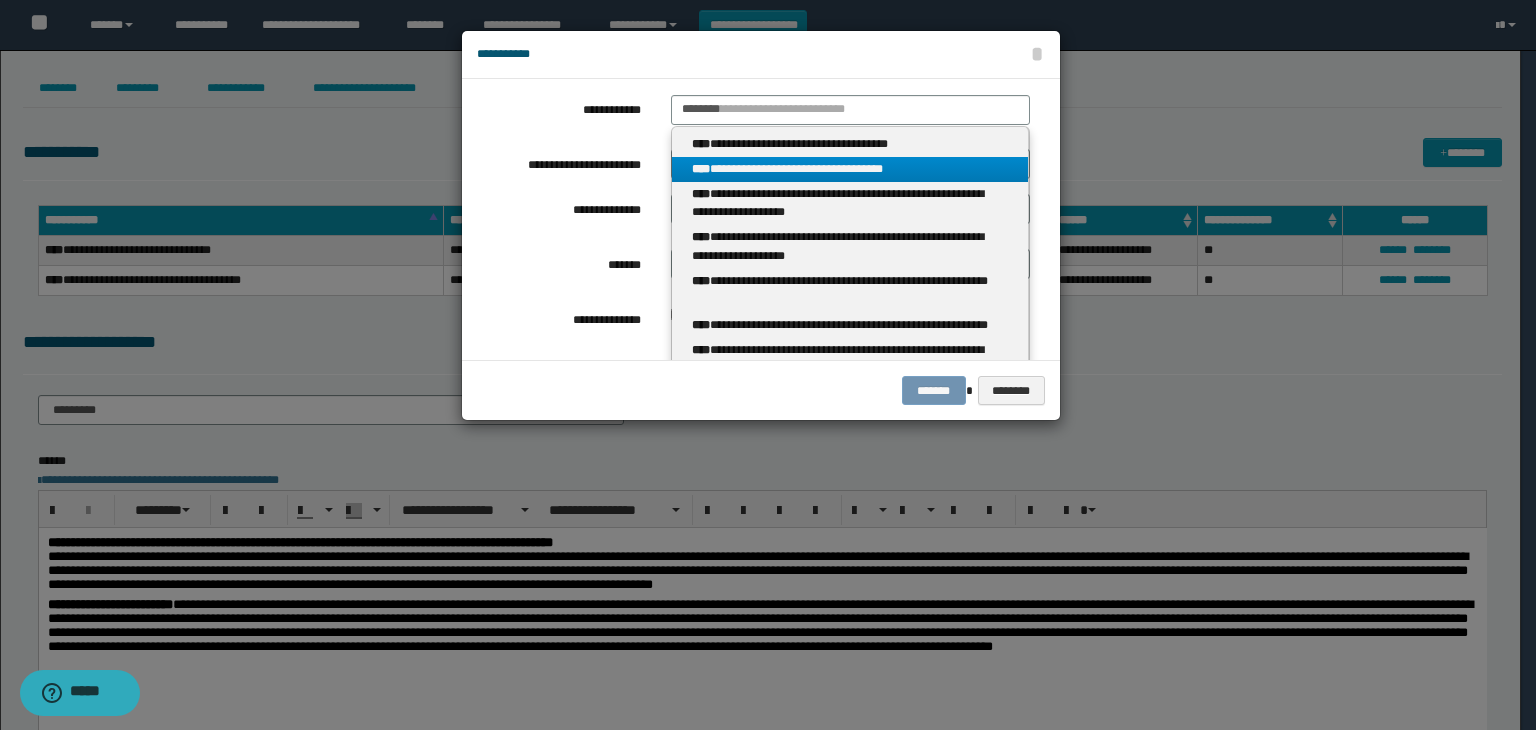 click on "**********" at bounding box center (850, 169) 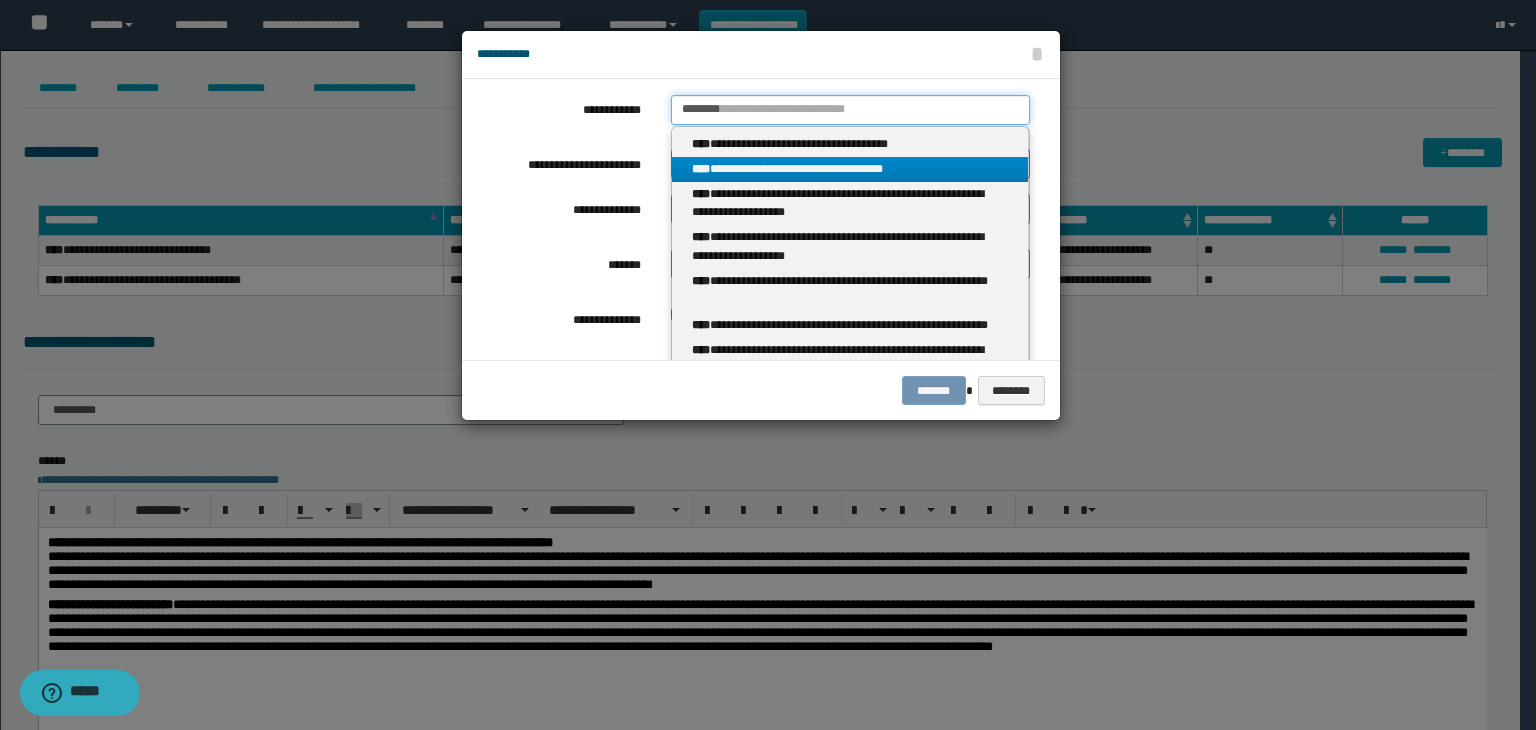 type 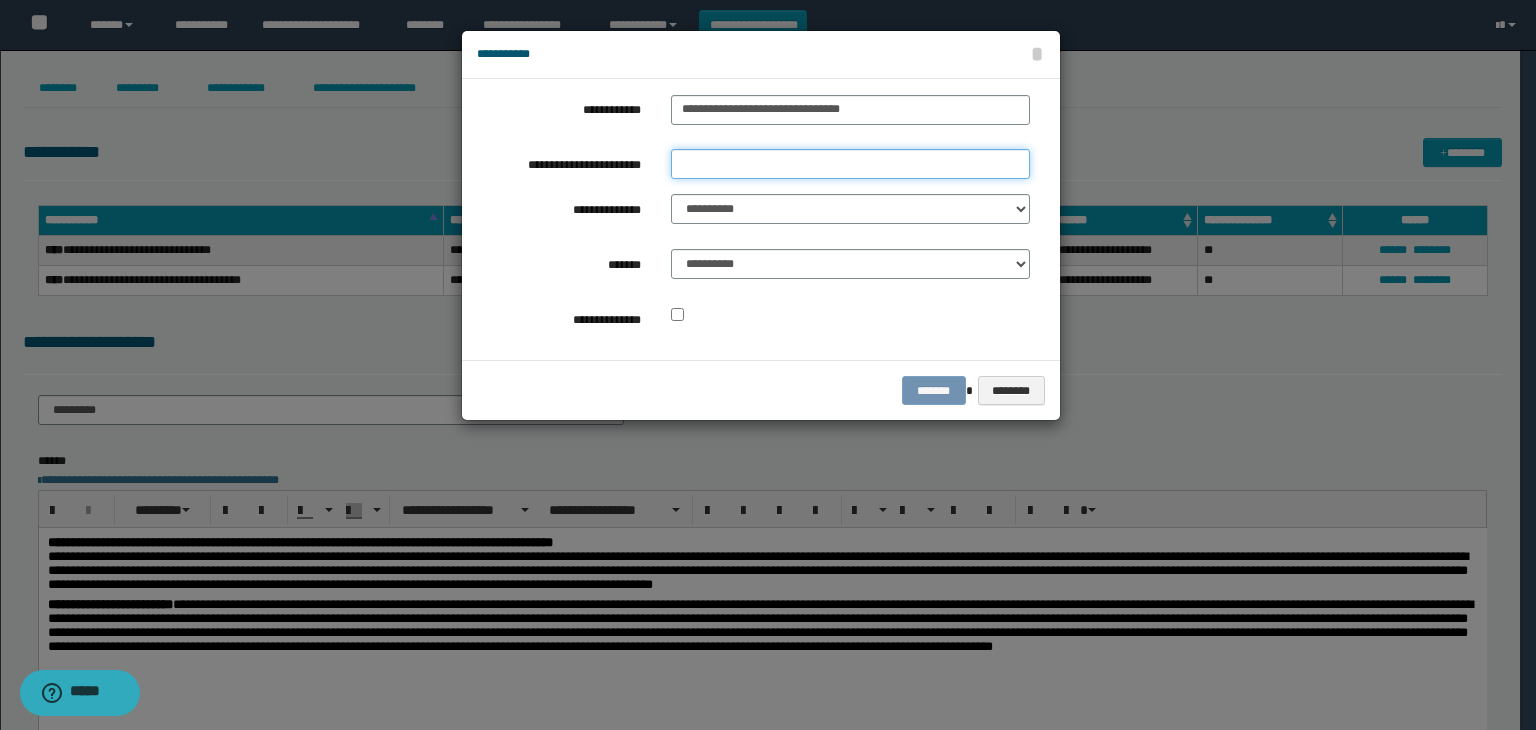 click on "**********" at bounding box center [850, 164] 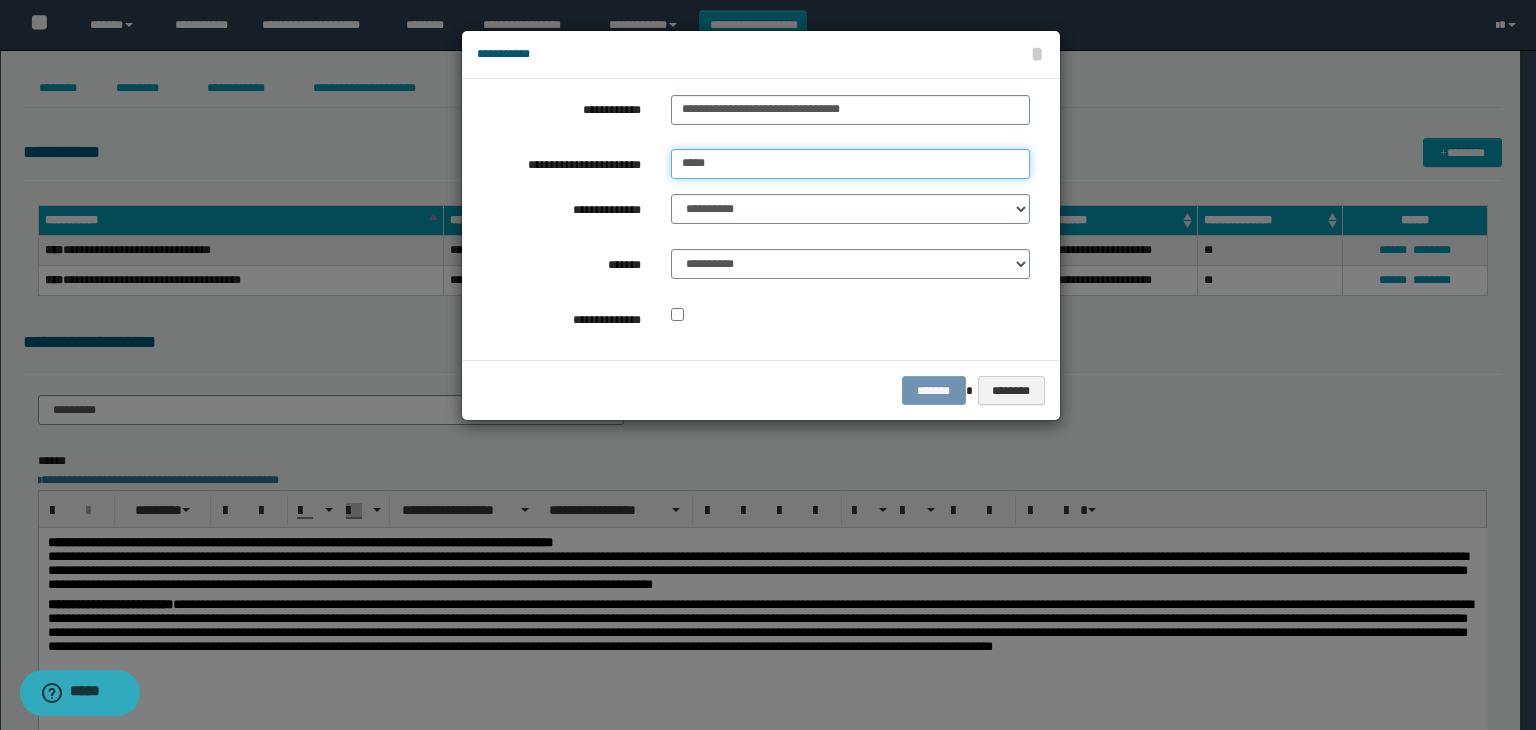 type on "**********" 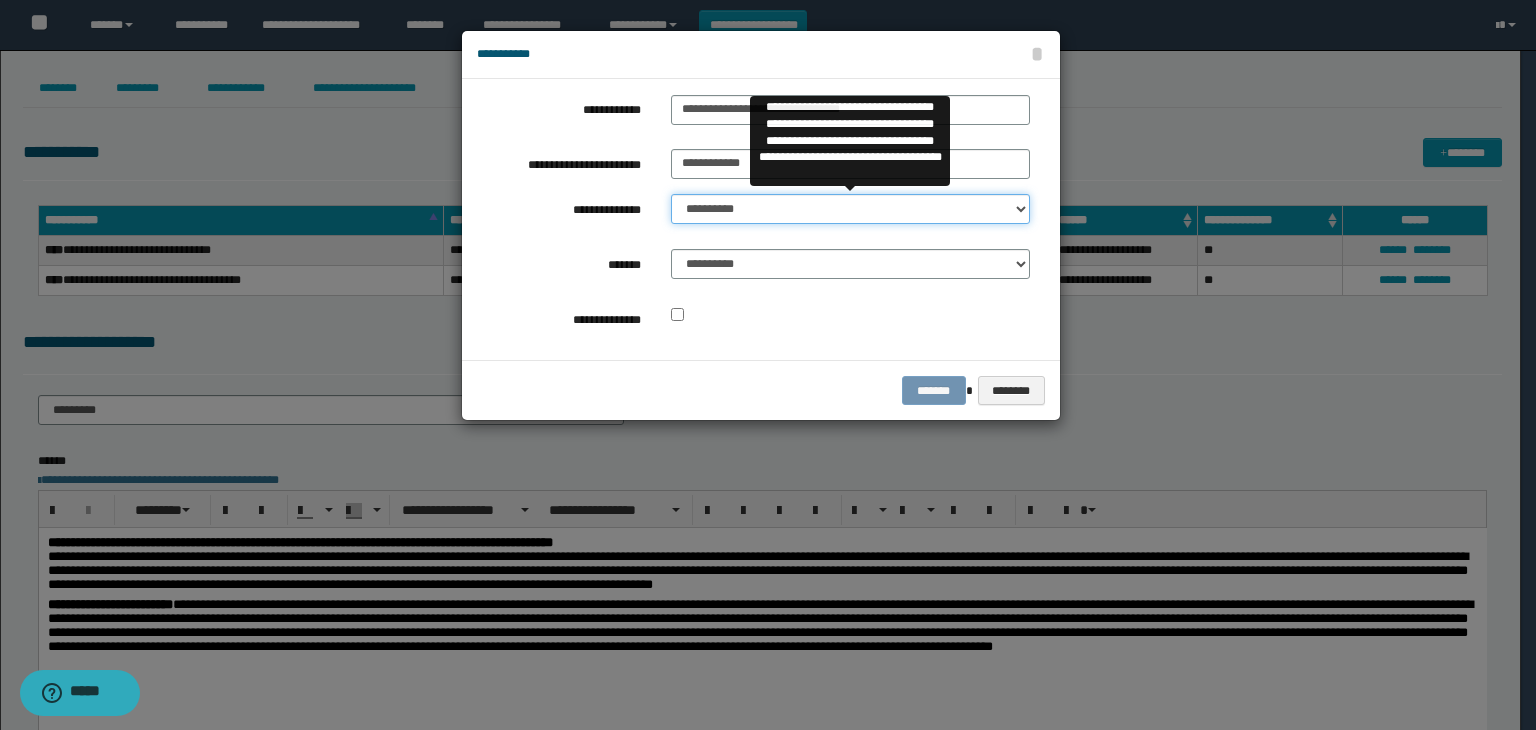 click on "**********" at bounding box center (850, 209) 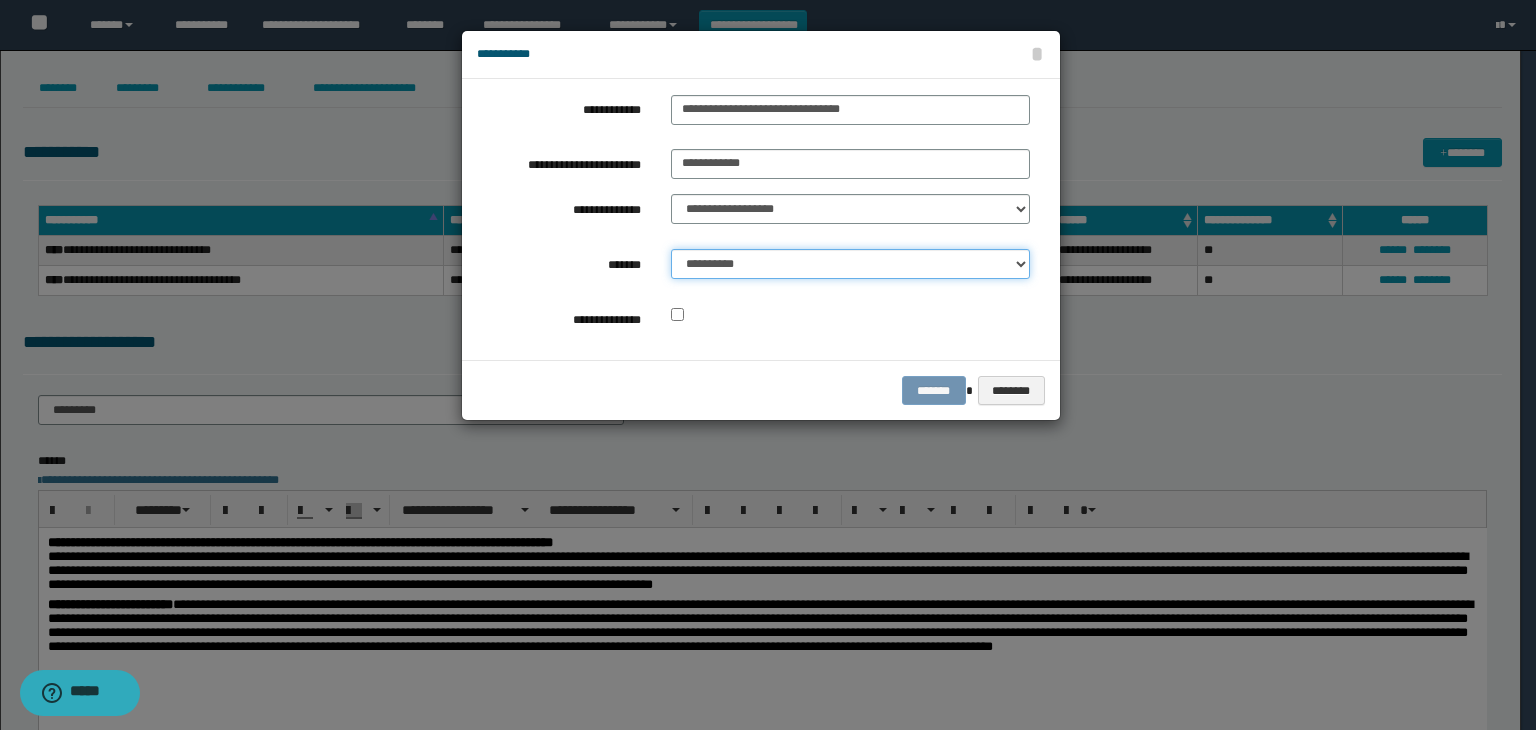 click on "**********" at bounding box center [850, 264] 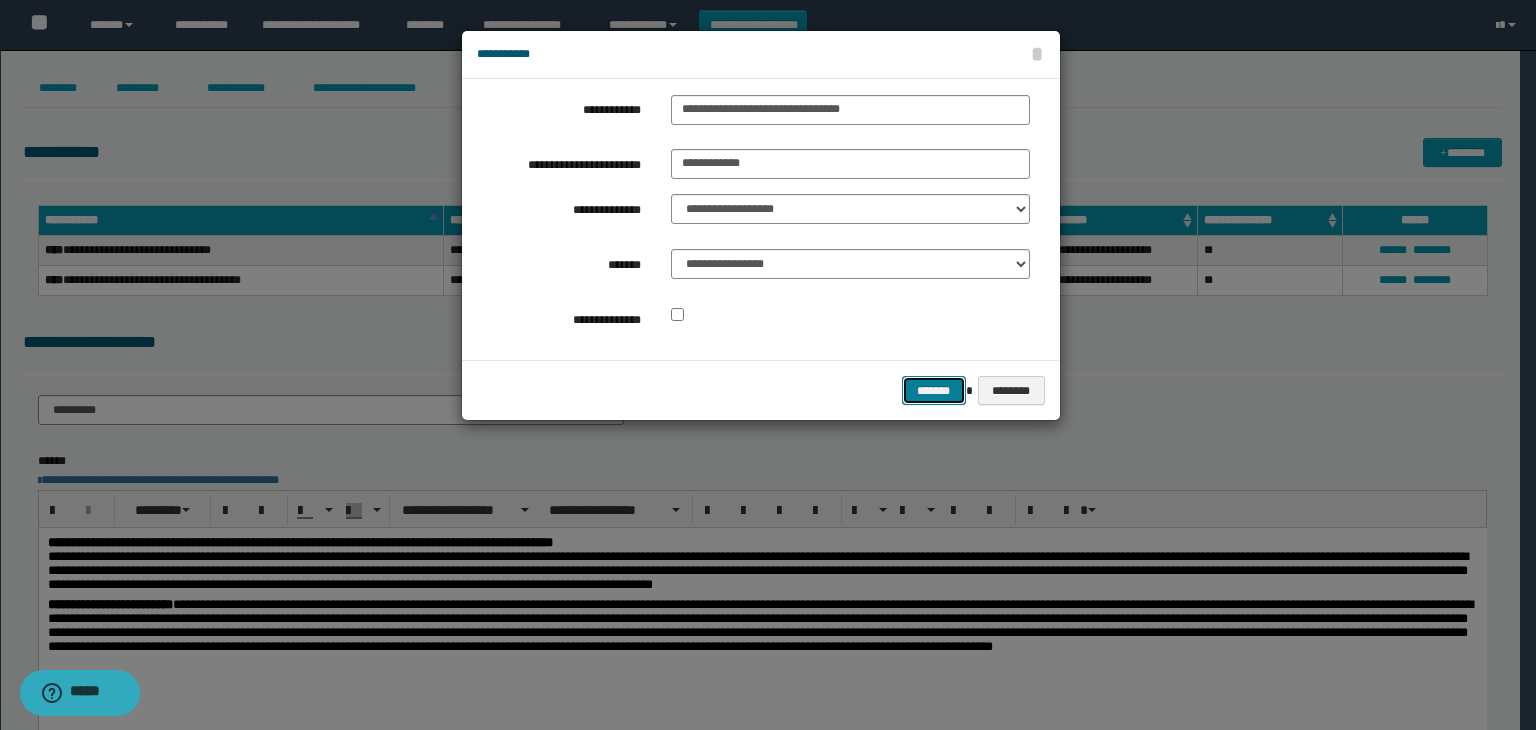 click on "*******" at bounding box center (934, 391) 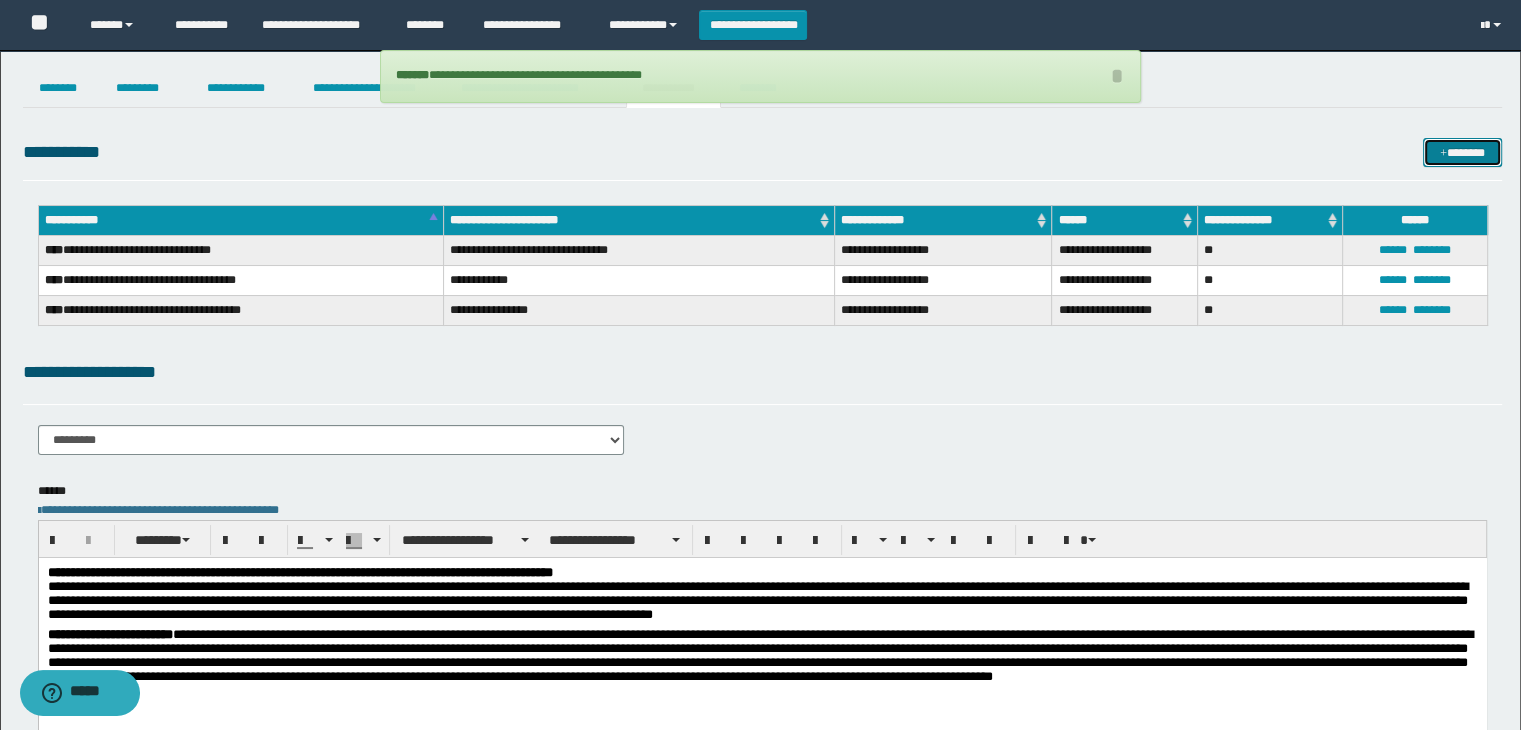 click on "*******" at bounding box center [1462, 153] 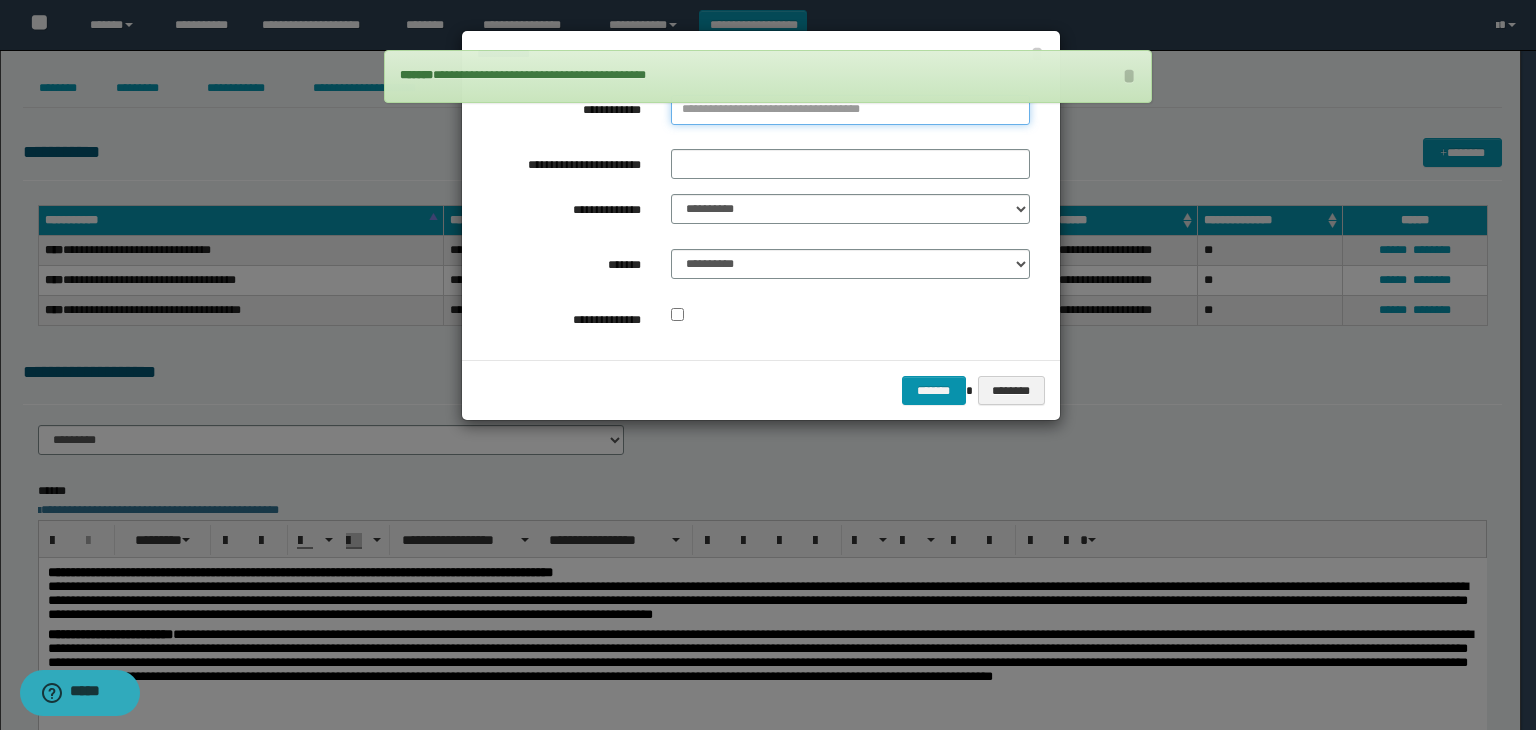 type on "**********" 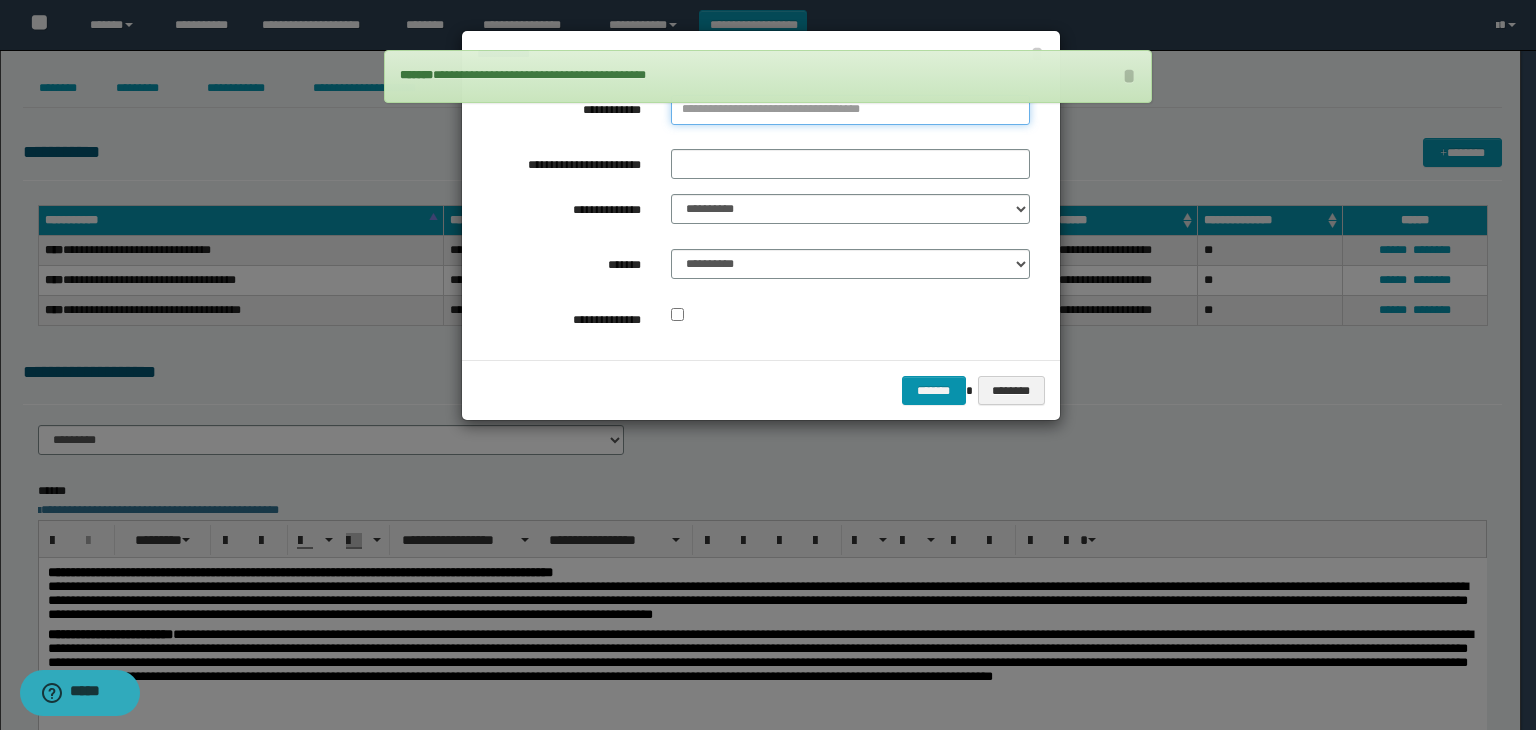 click on "**********" at bounding box center (850, 110) 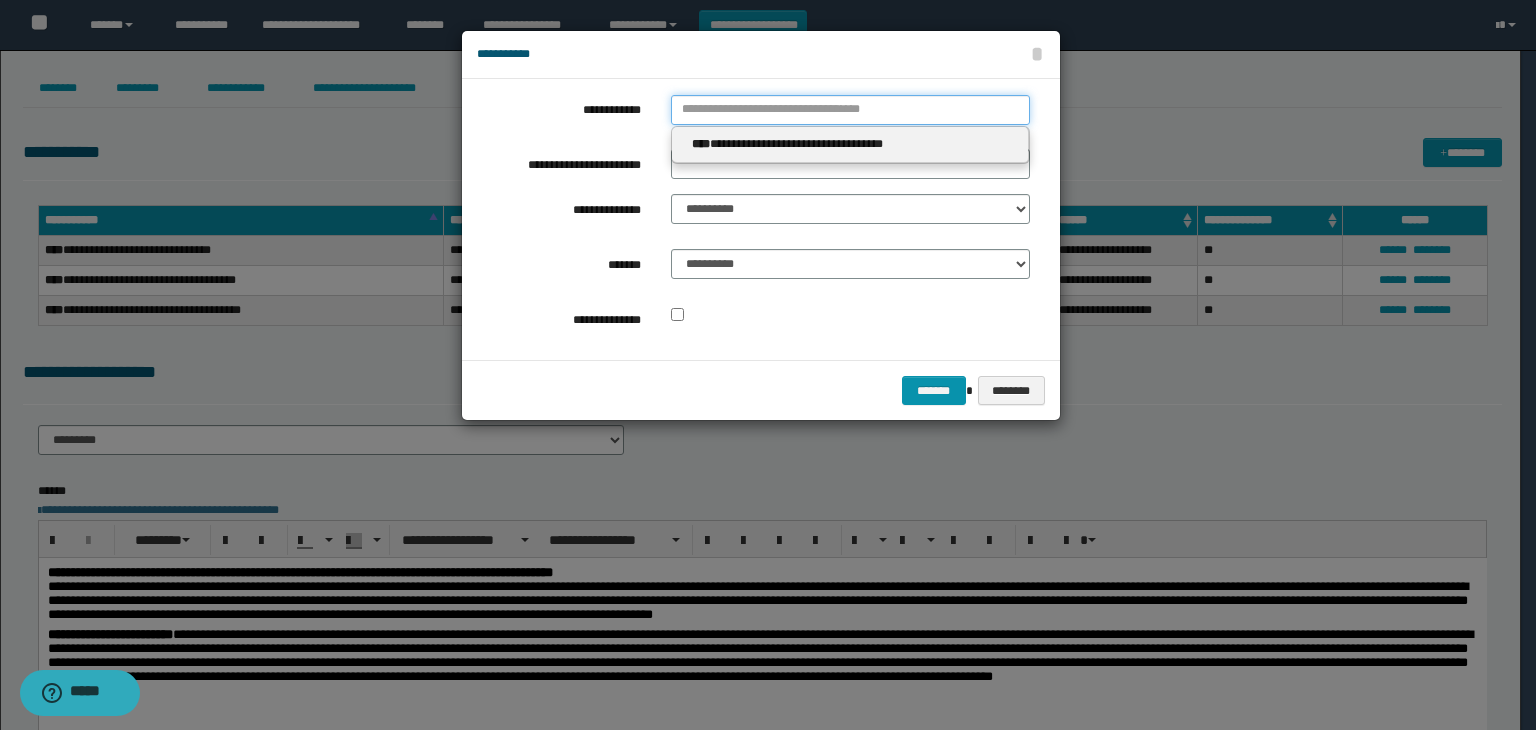 type 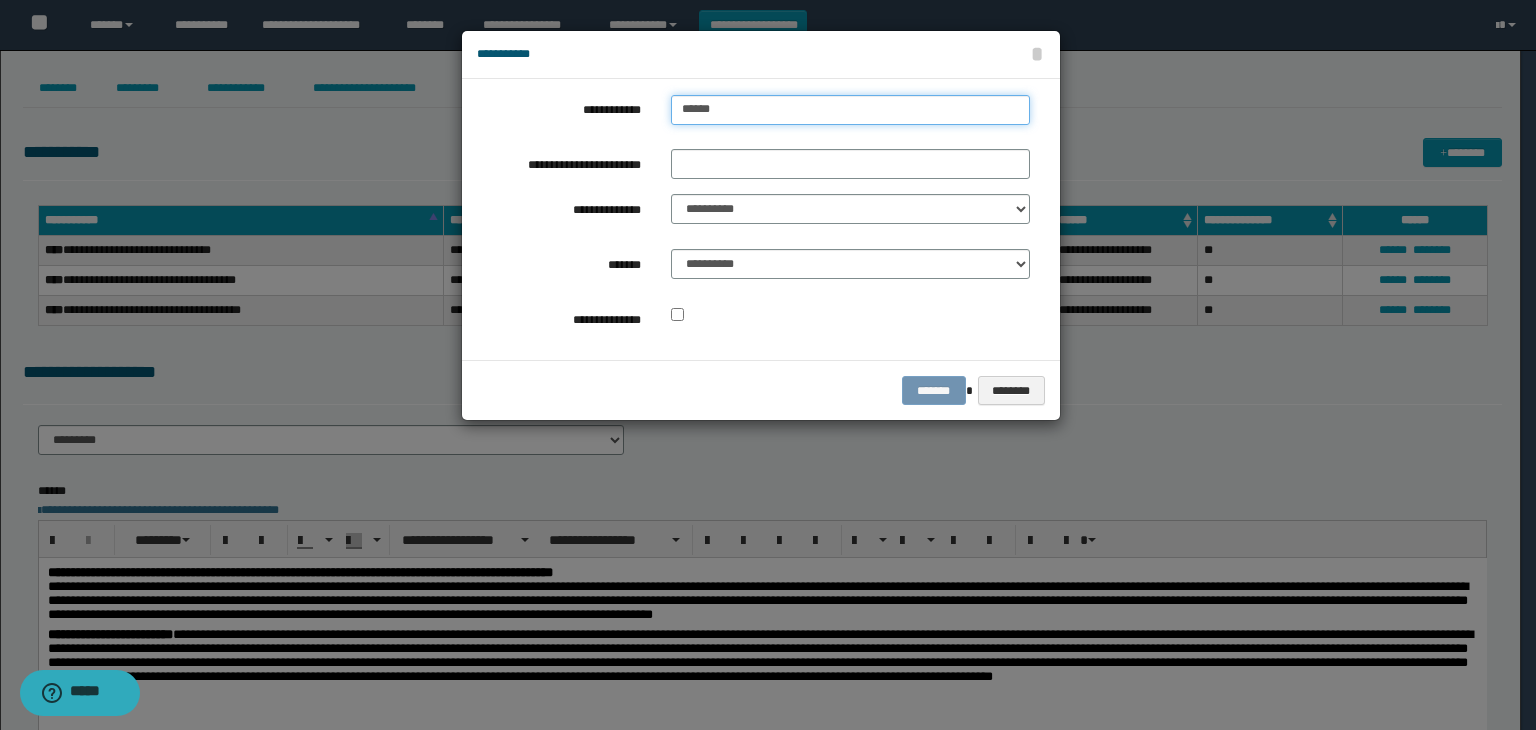 type on "*******" 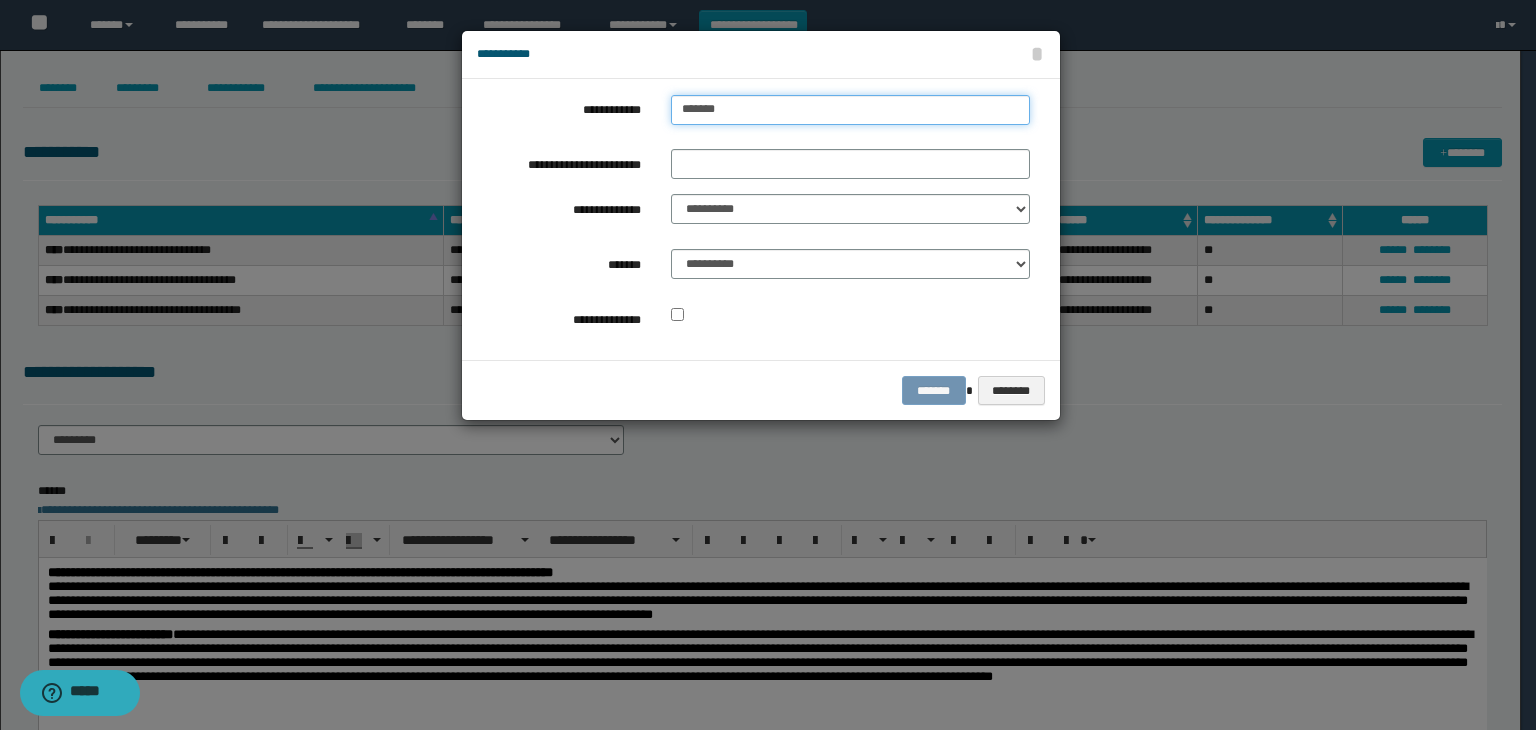 type on "**********" 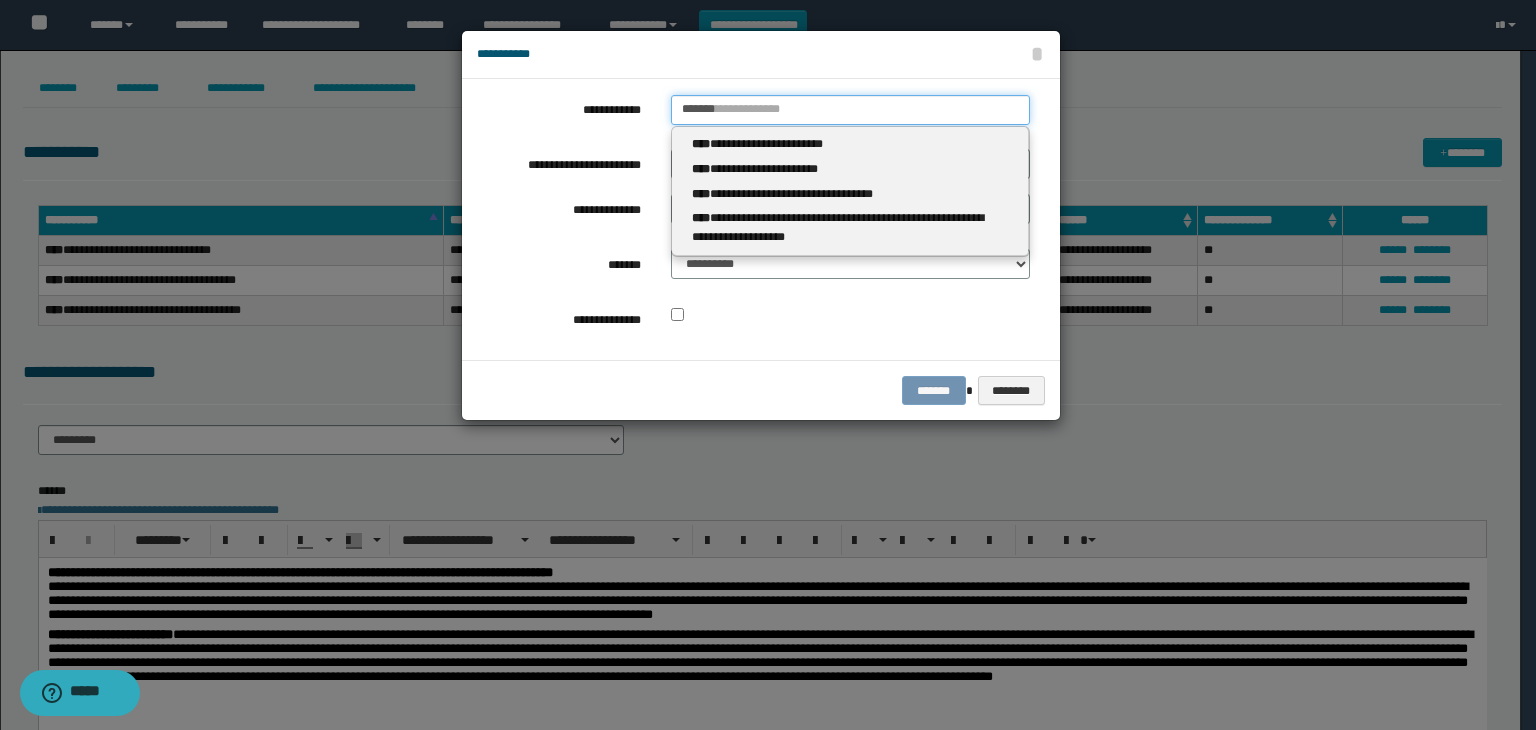 type 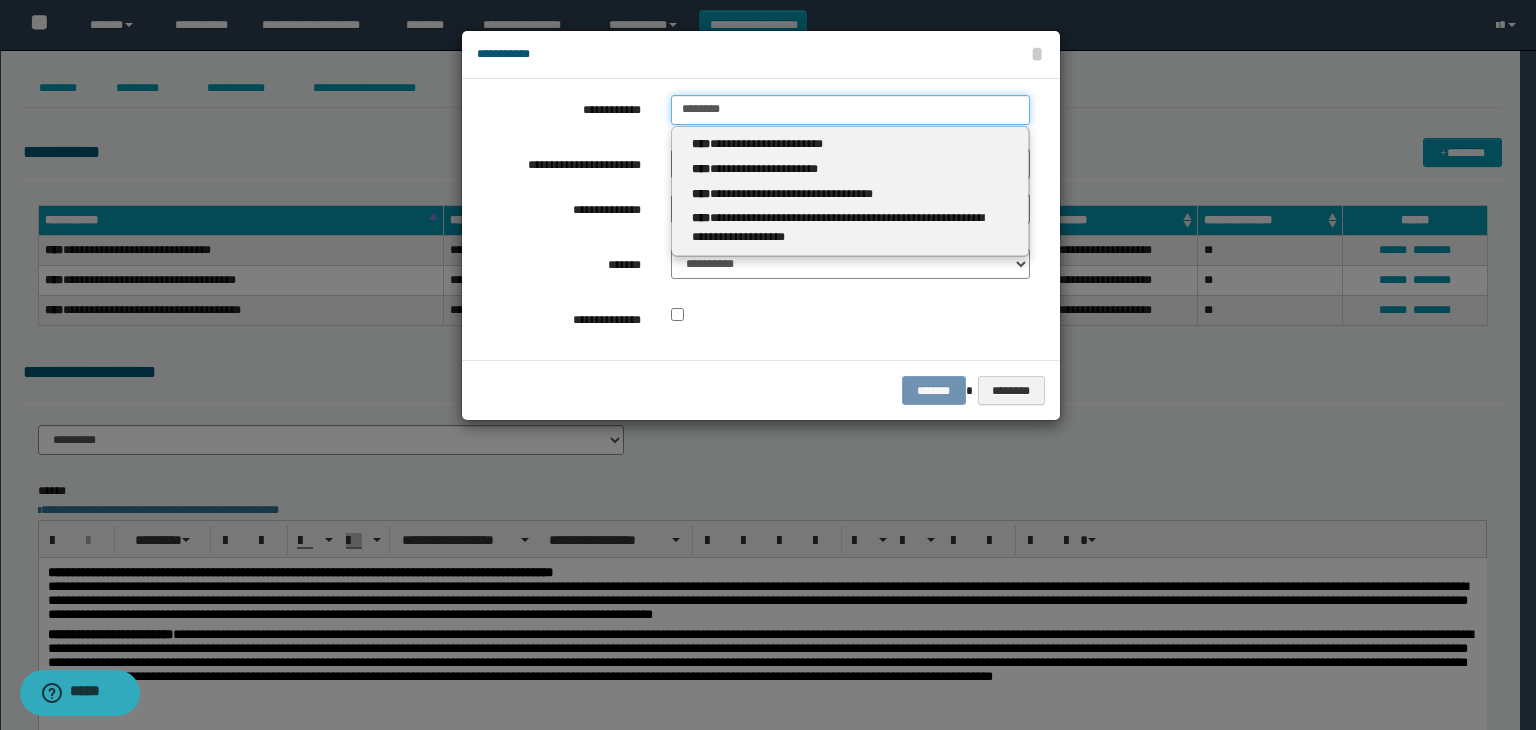 type on "*********" 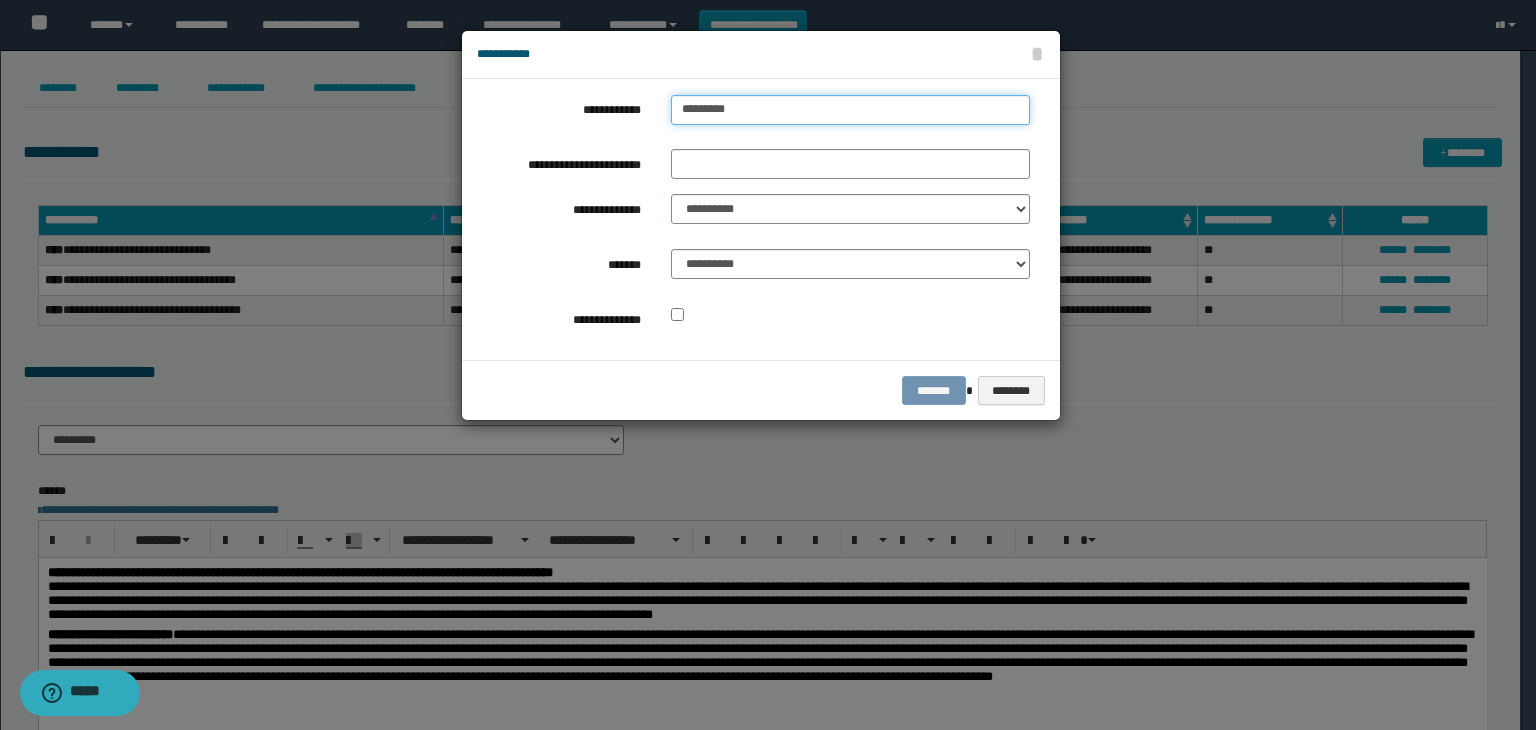 type on "**********" 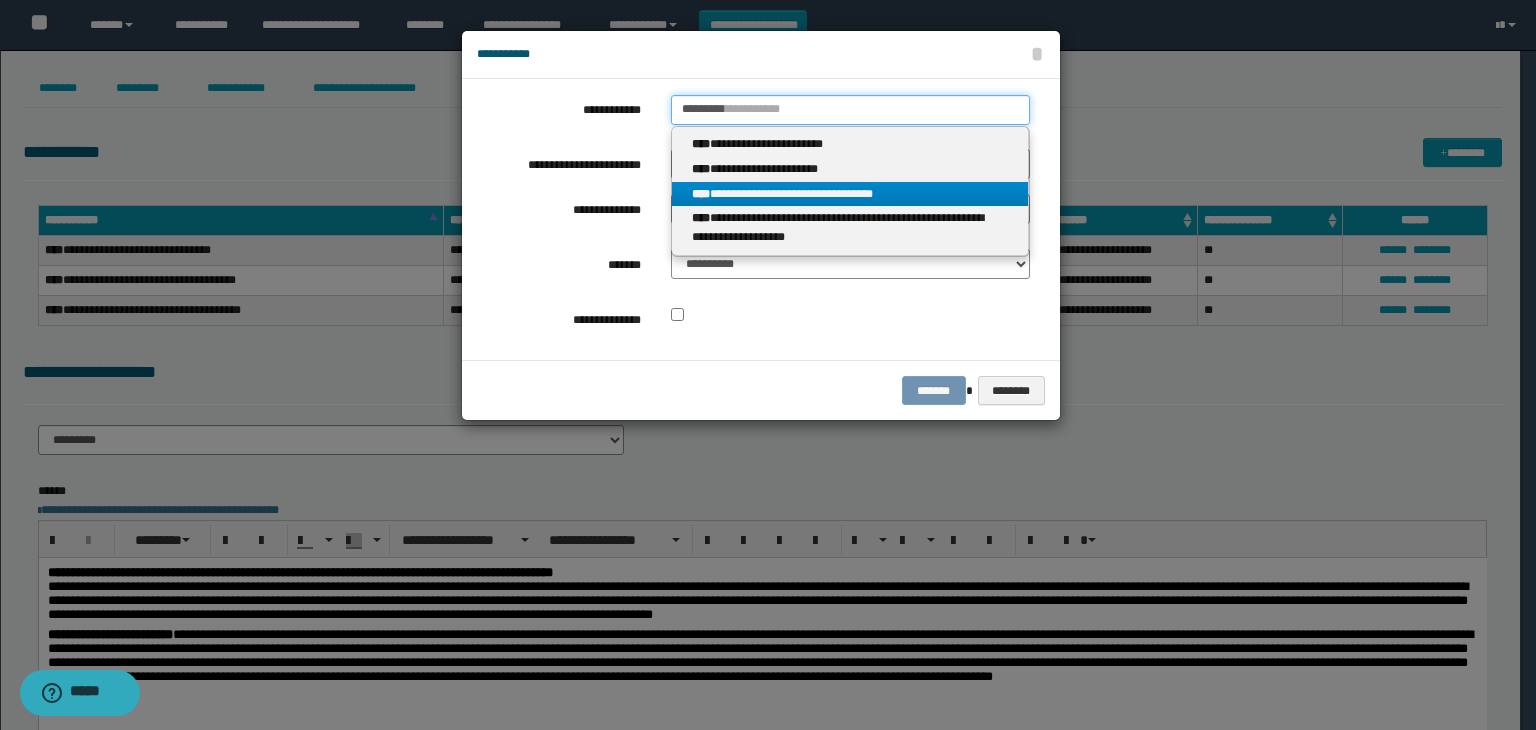 type on "*********" 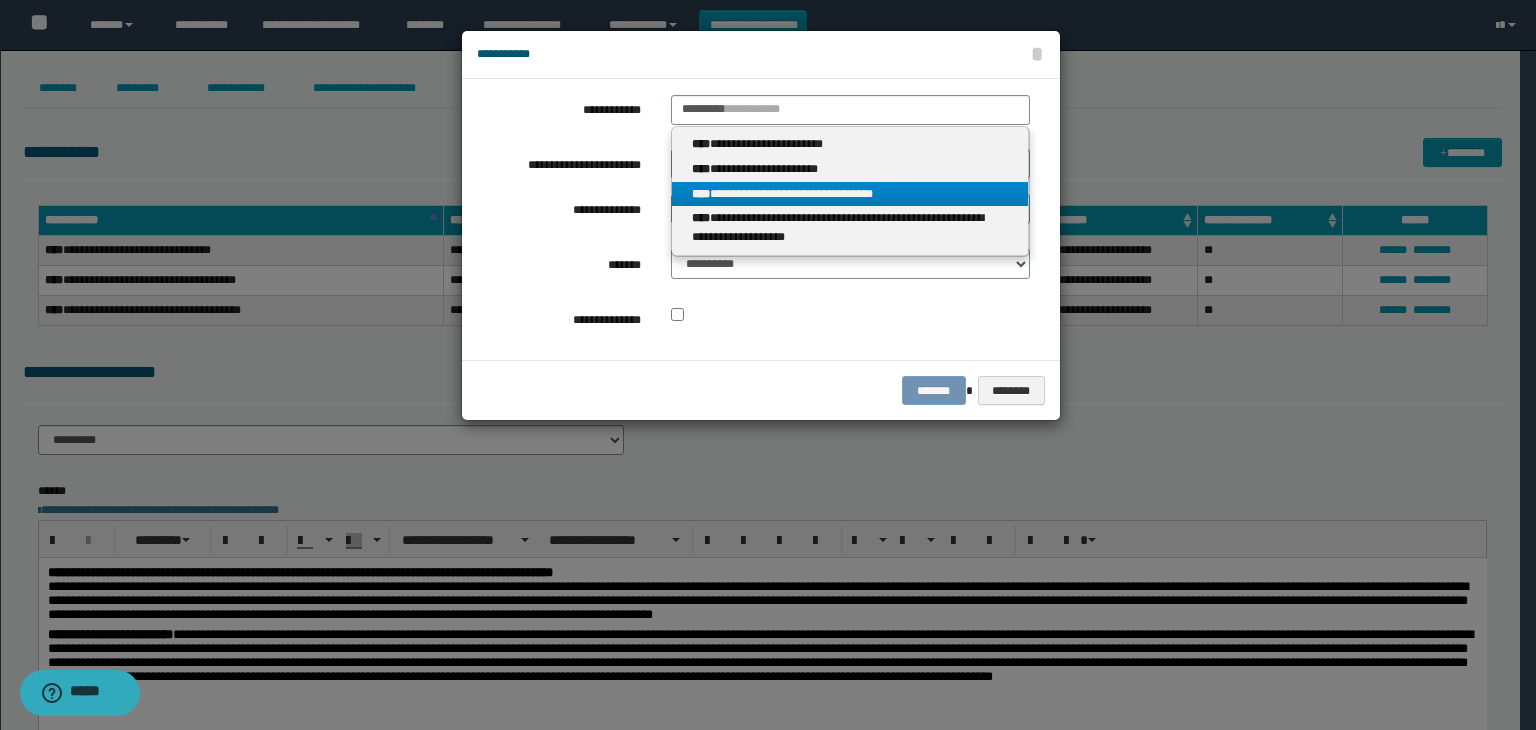 click on "**********" at bounding box center [850, 194] 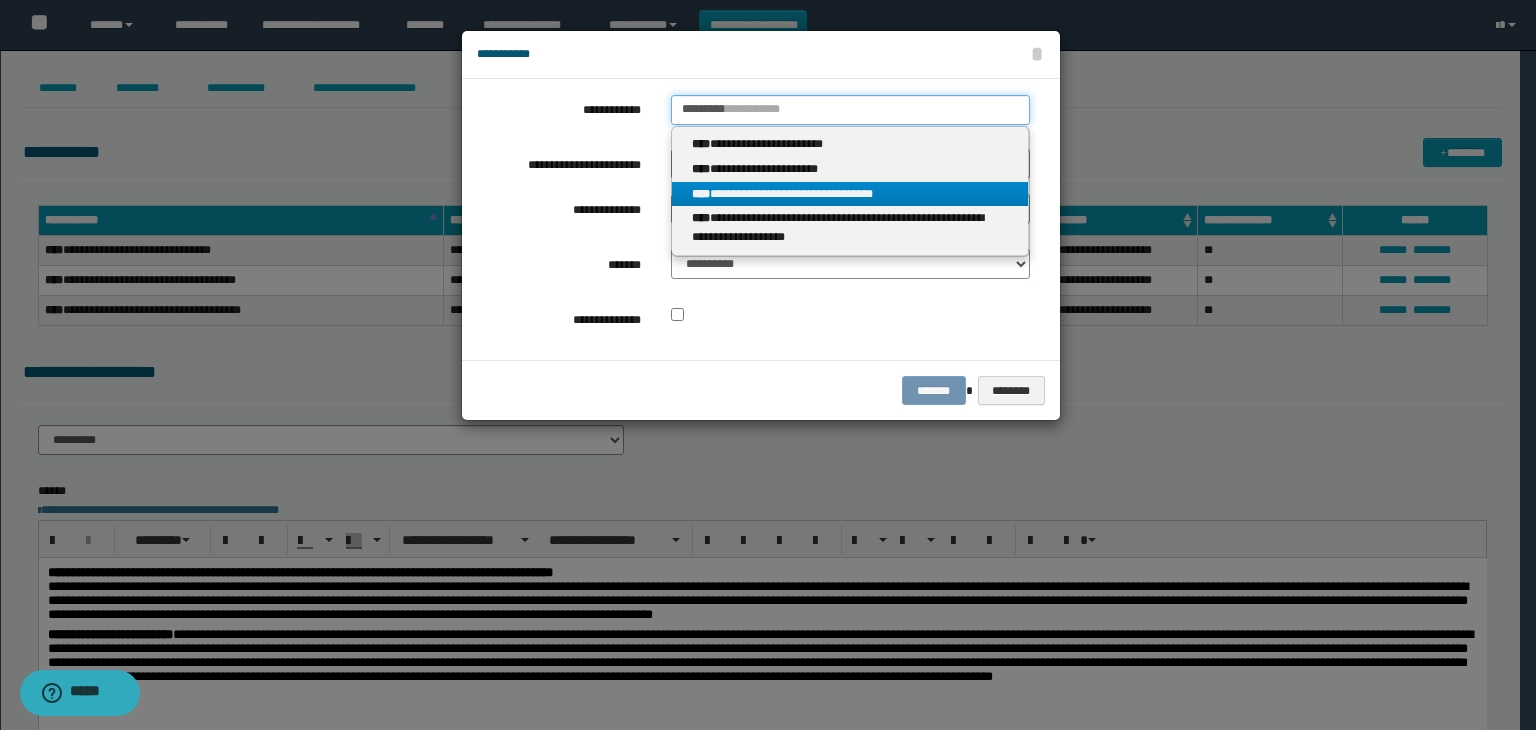 type 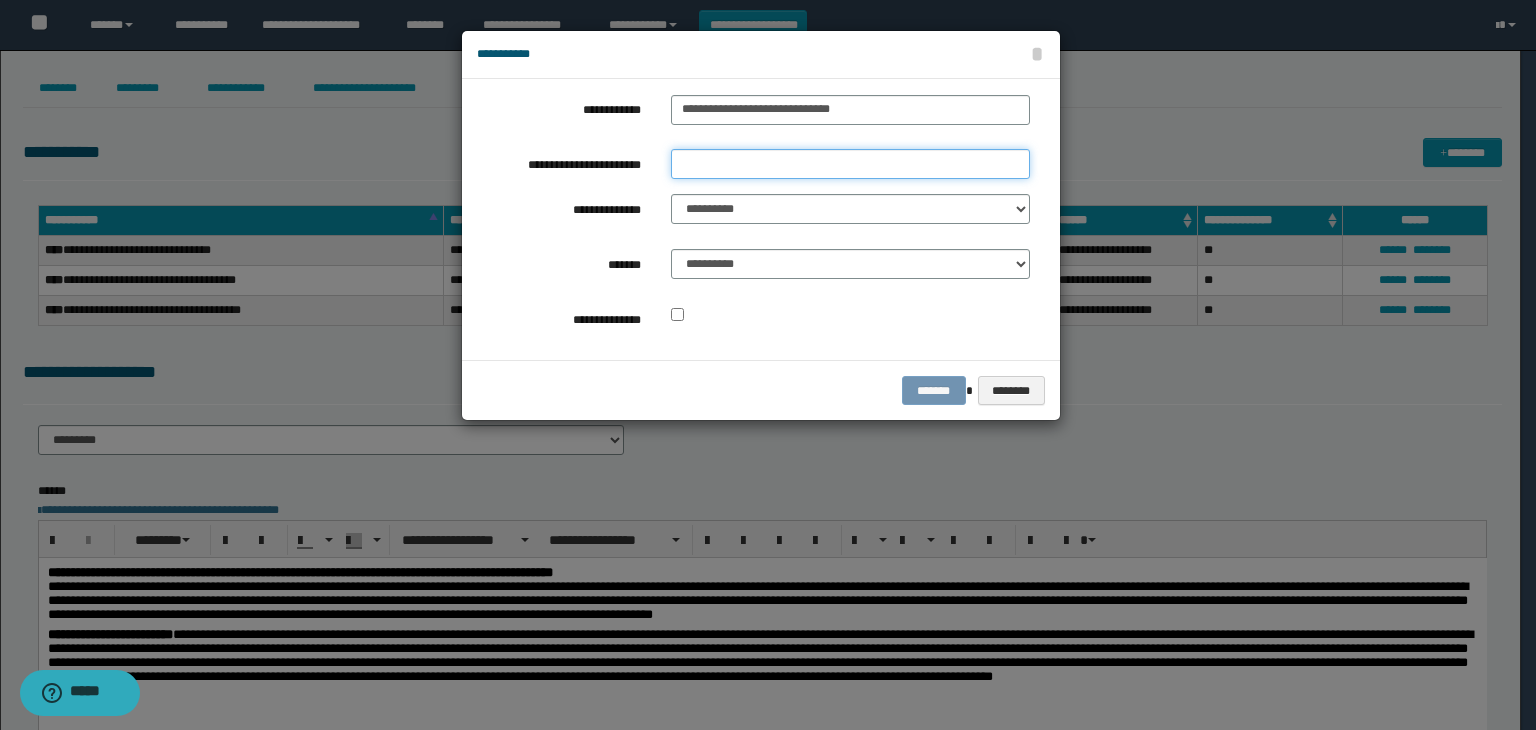 click on "**********" at bounding box center (850, 164) 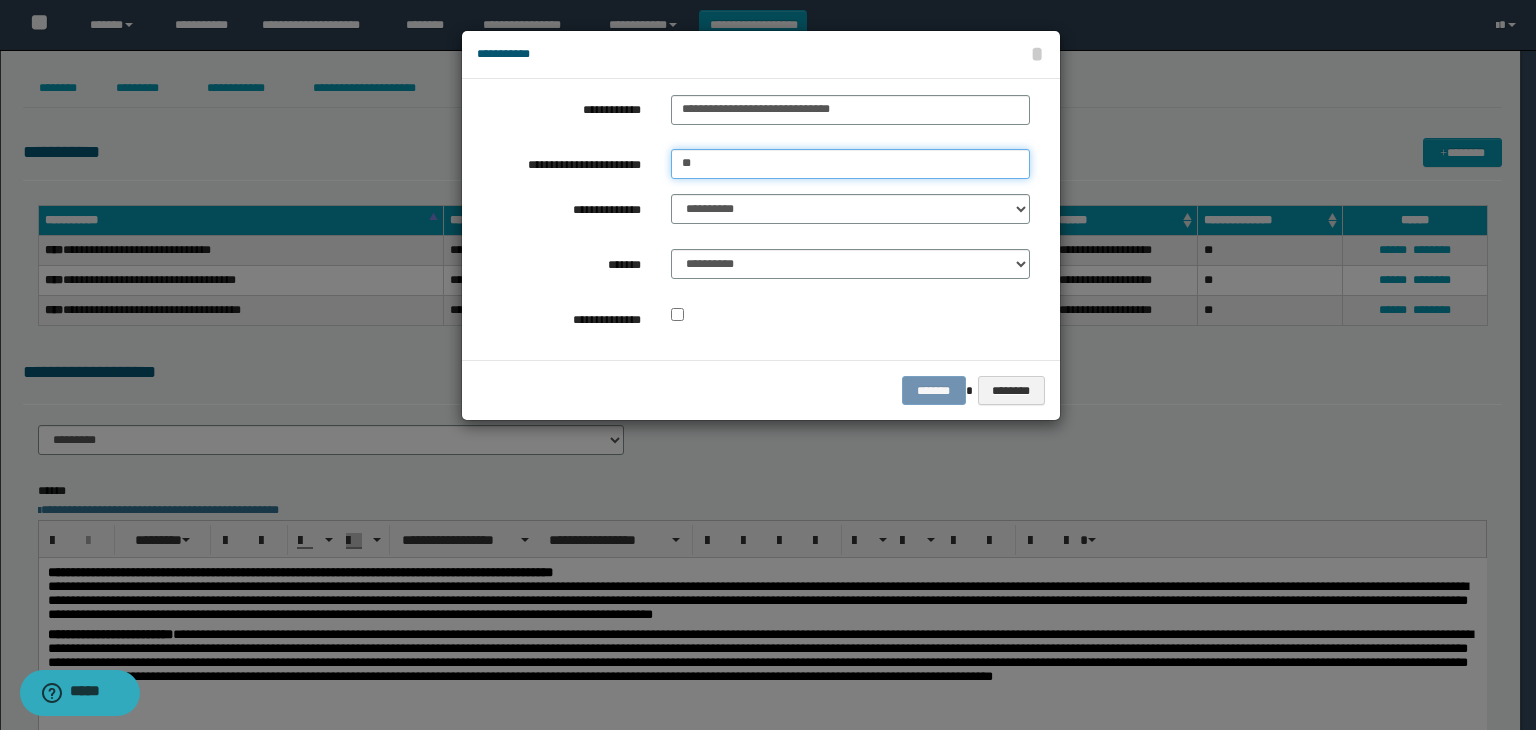 type on "*" 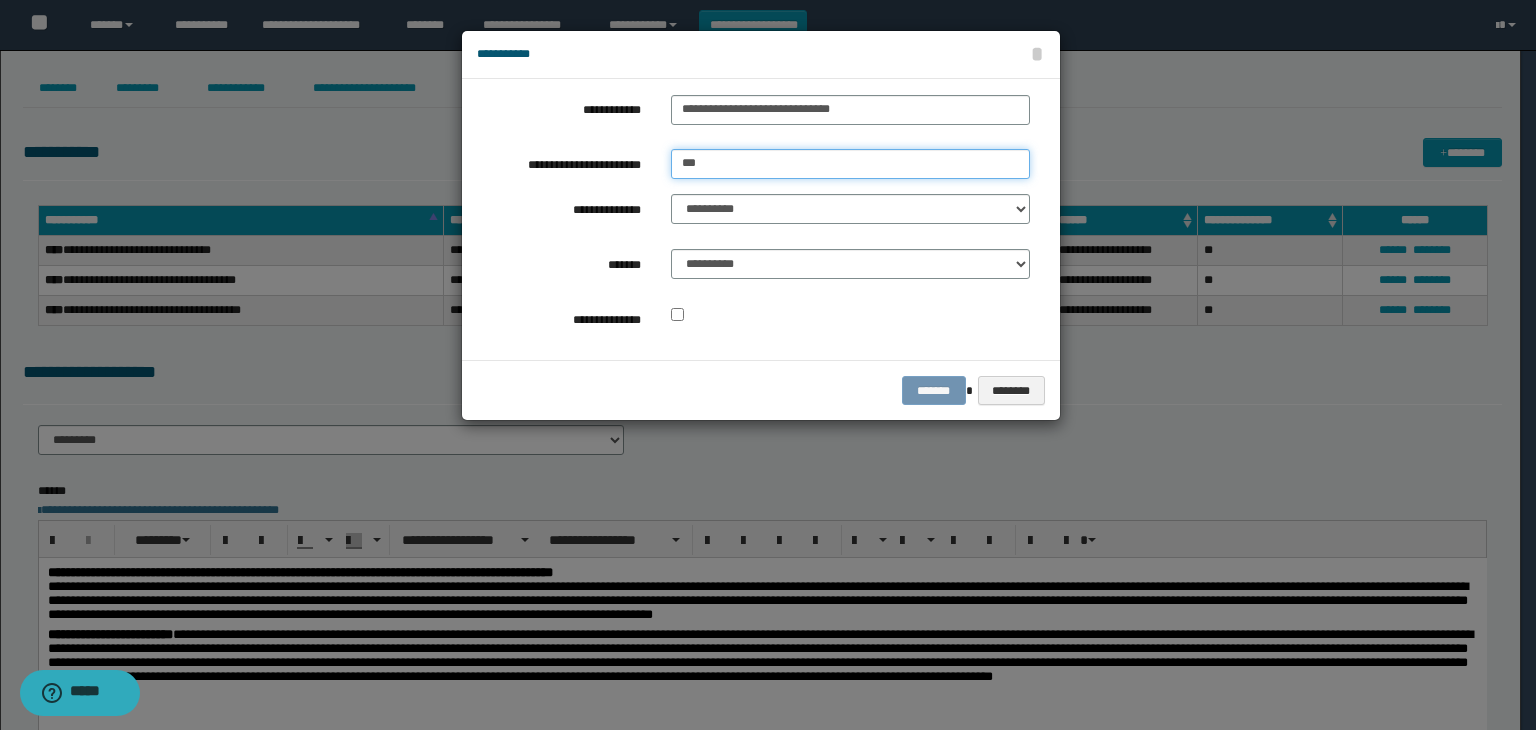 type on "**********" 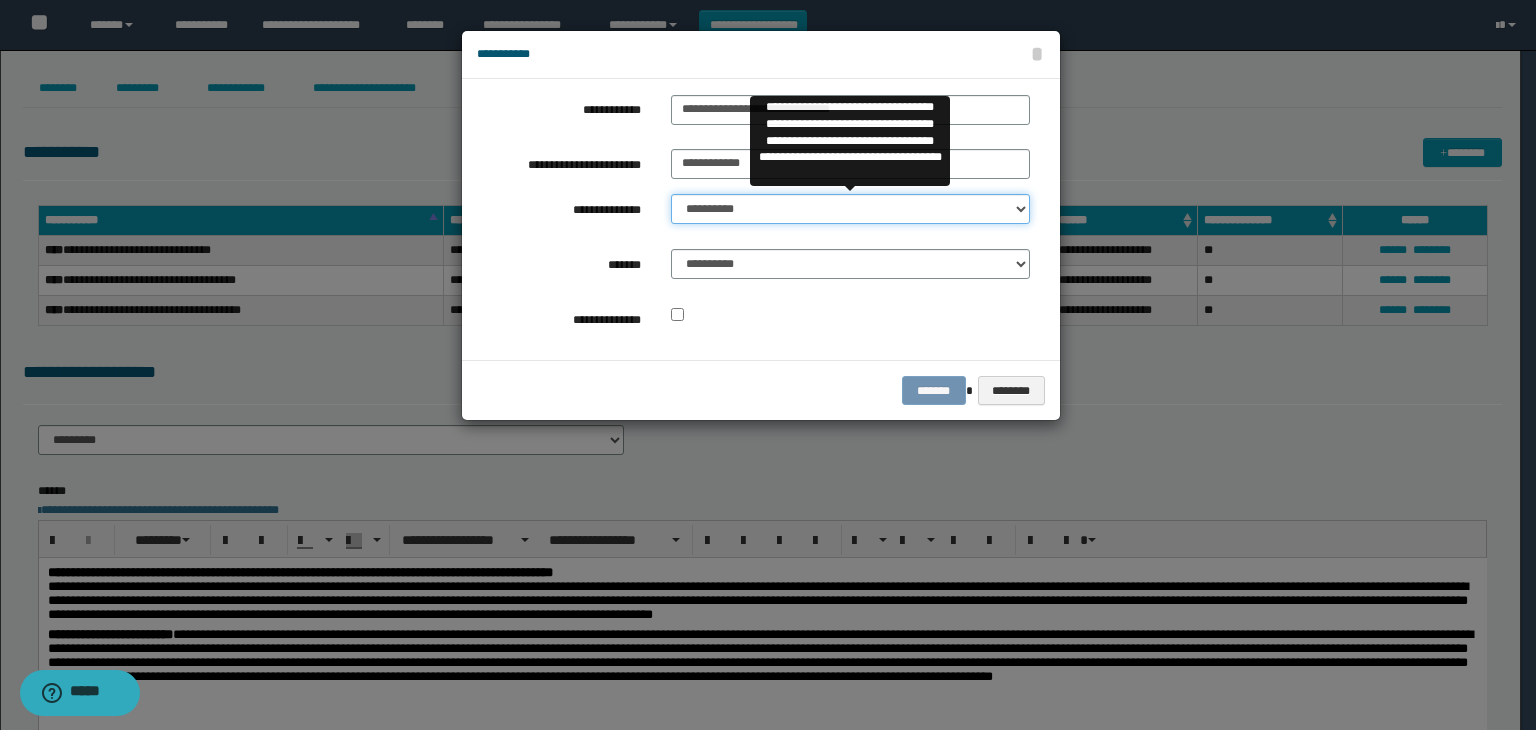 click on "**********" at bounding box center [850, 209] 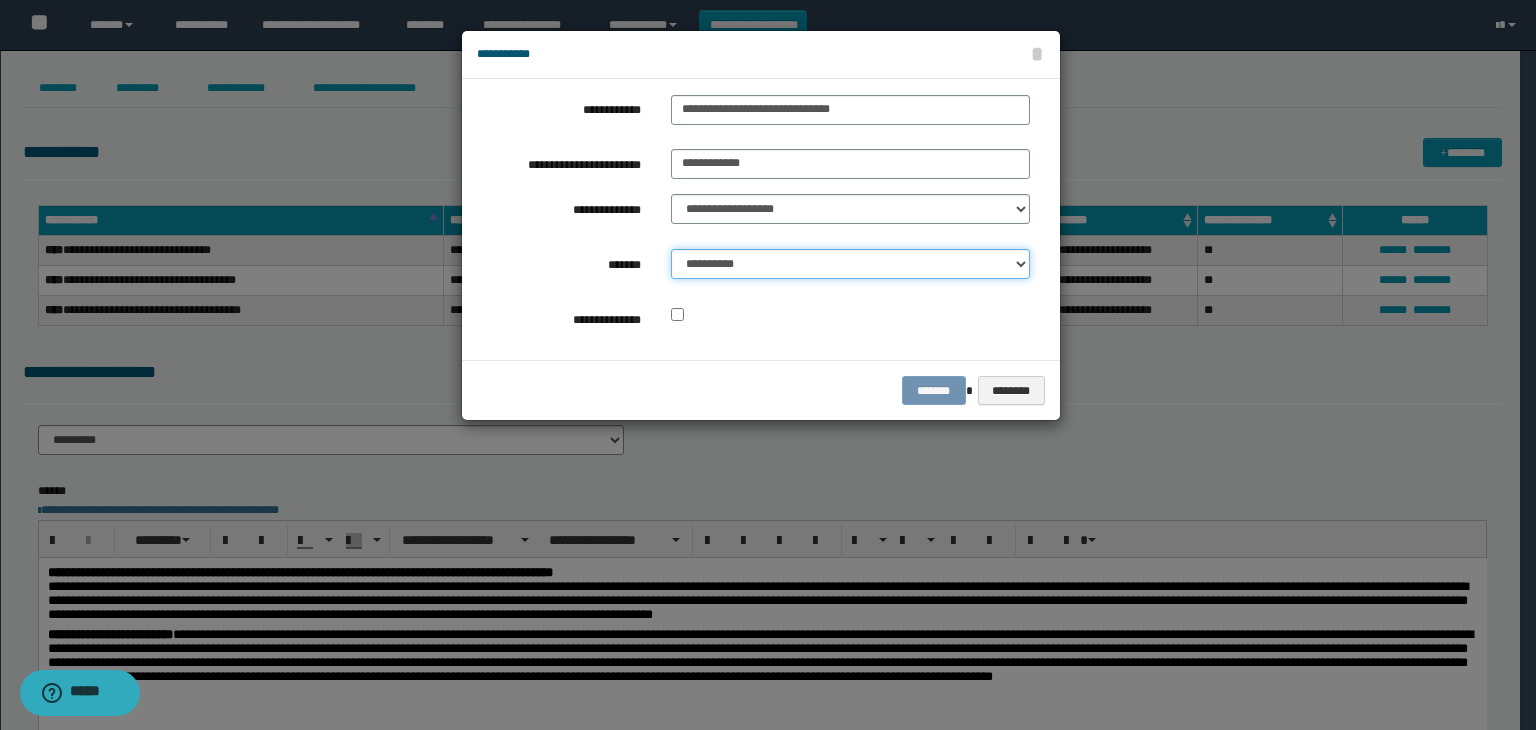 click on "**********" at bounding box center (850, 264) 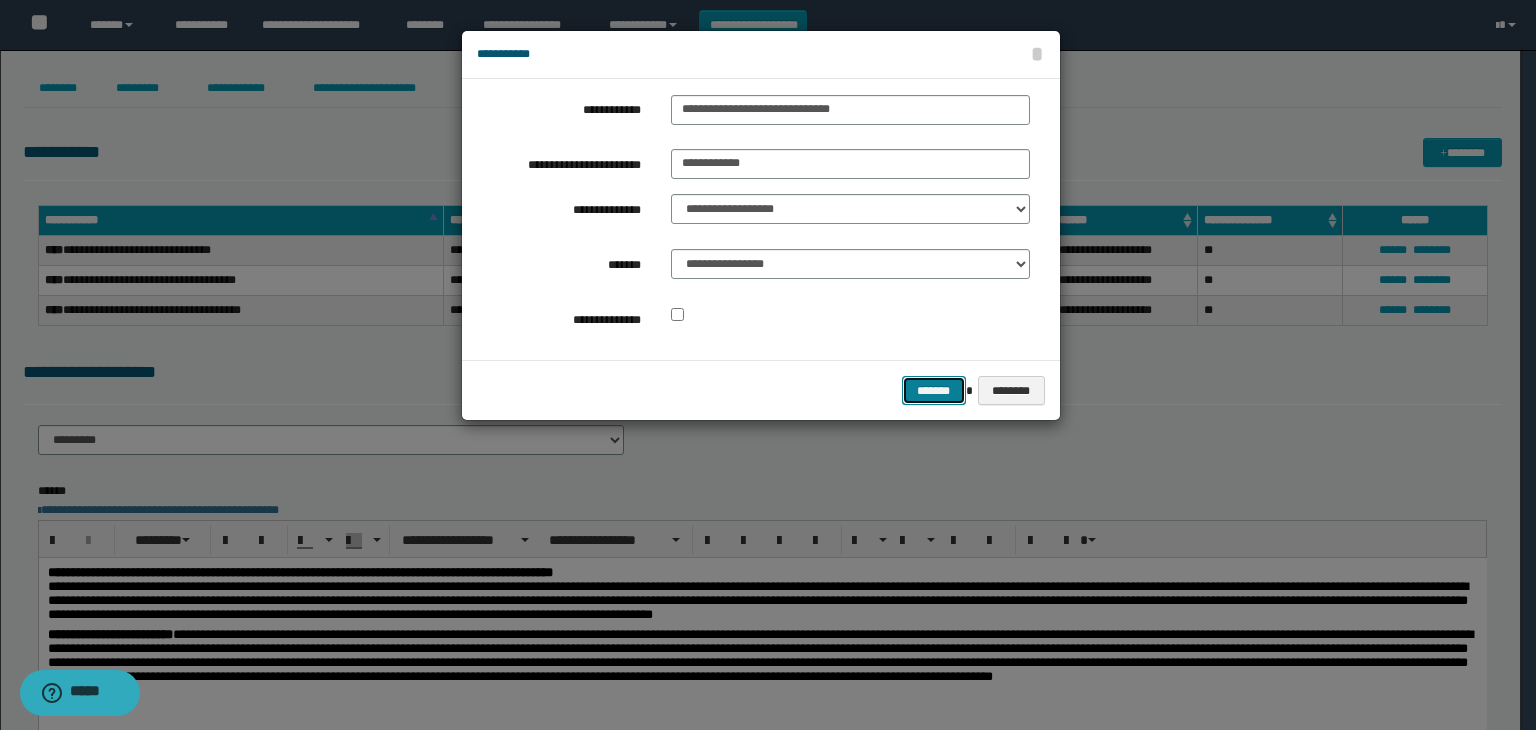 click on "*******" at bounding box center [934, 391] 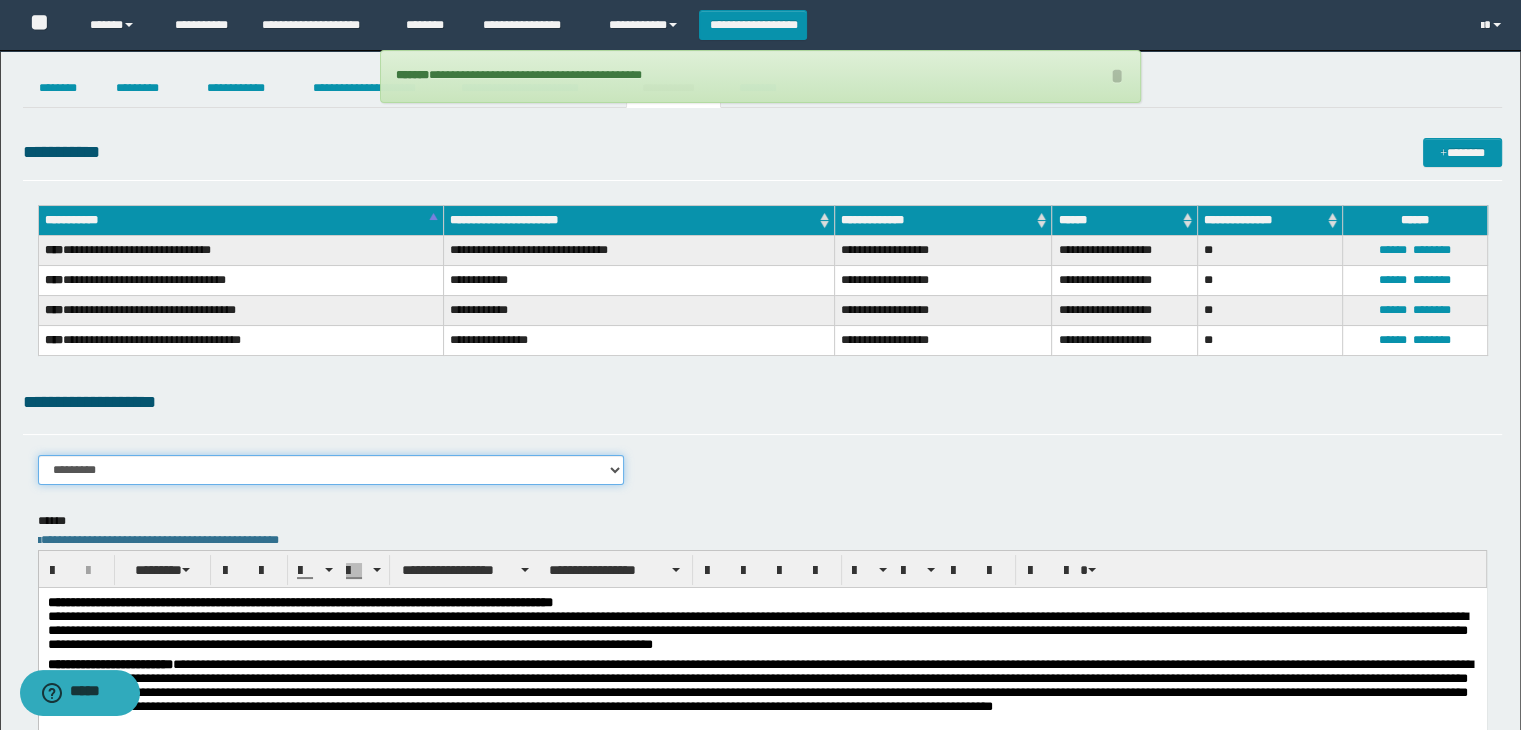 click on "**********" at bounding box center (331, 470) 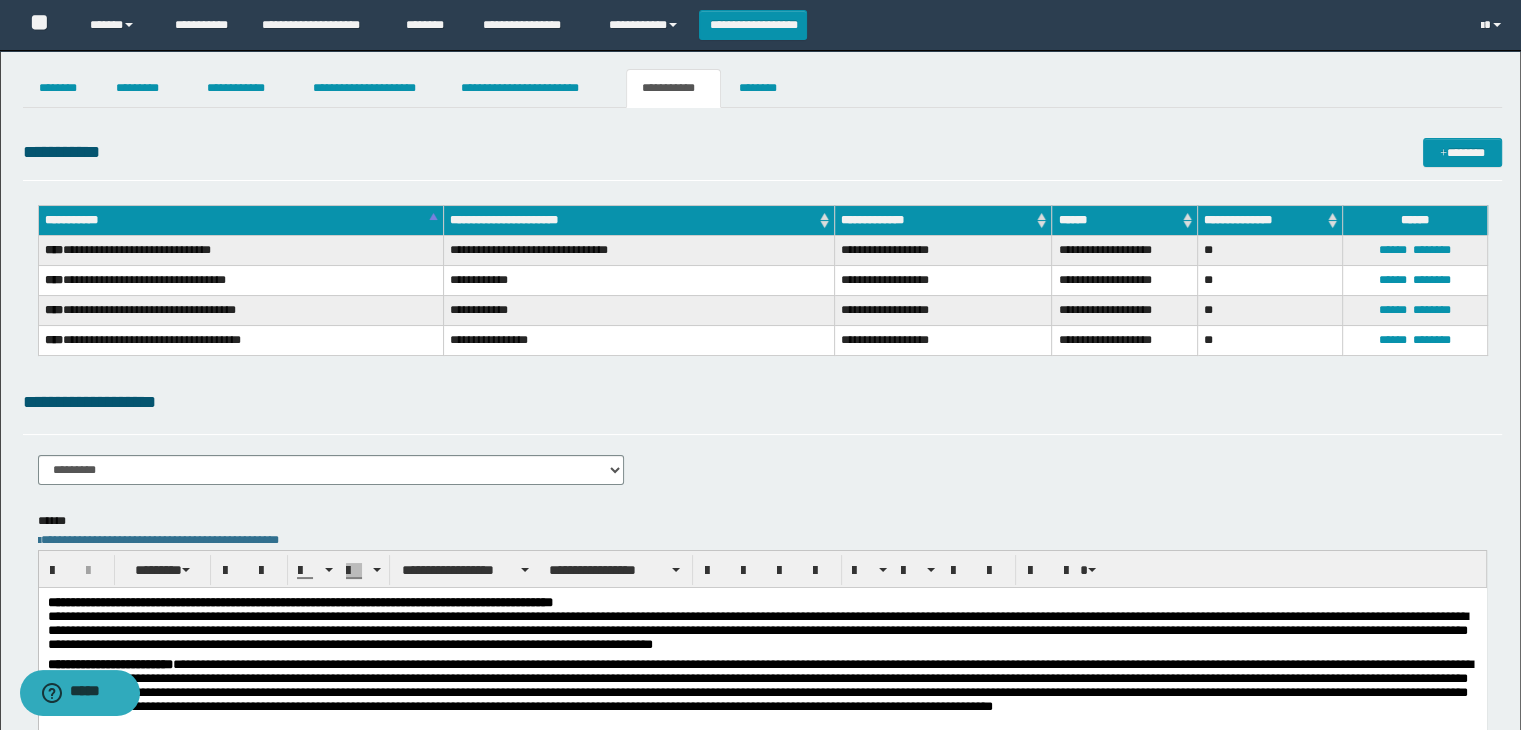 drag, startPoint x: 268, startPoint y: 395, endPoint x: 263, endPoint y: 379, distance: 16.763054 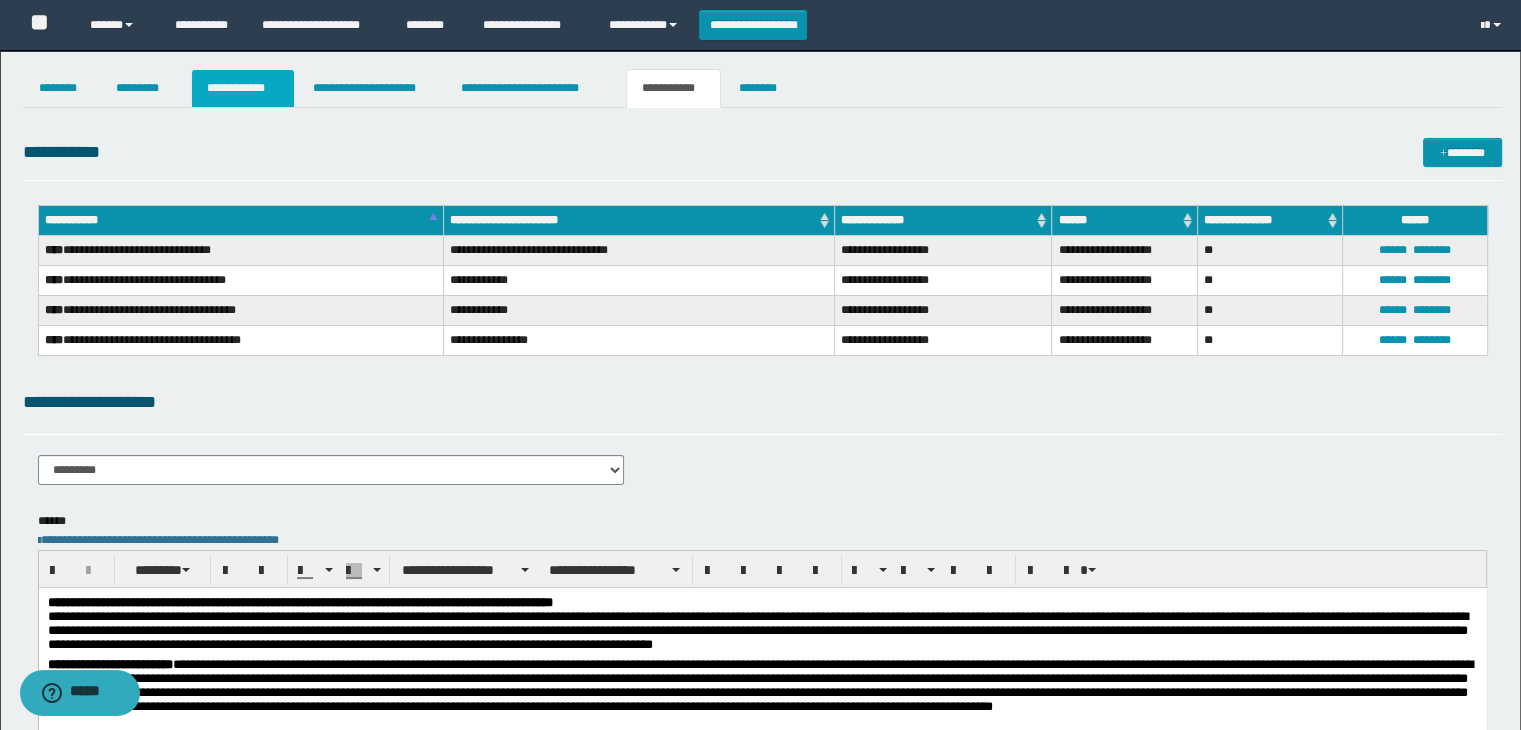 click on "**********" at bounding box center (243, 88) 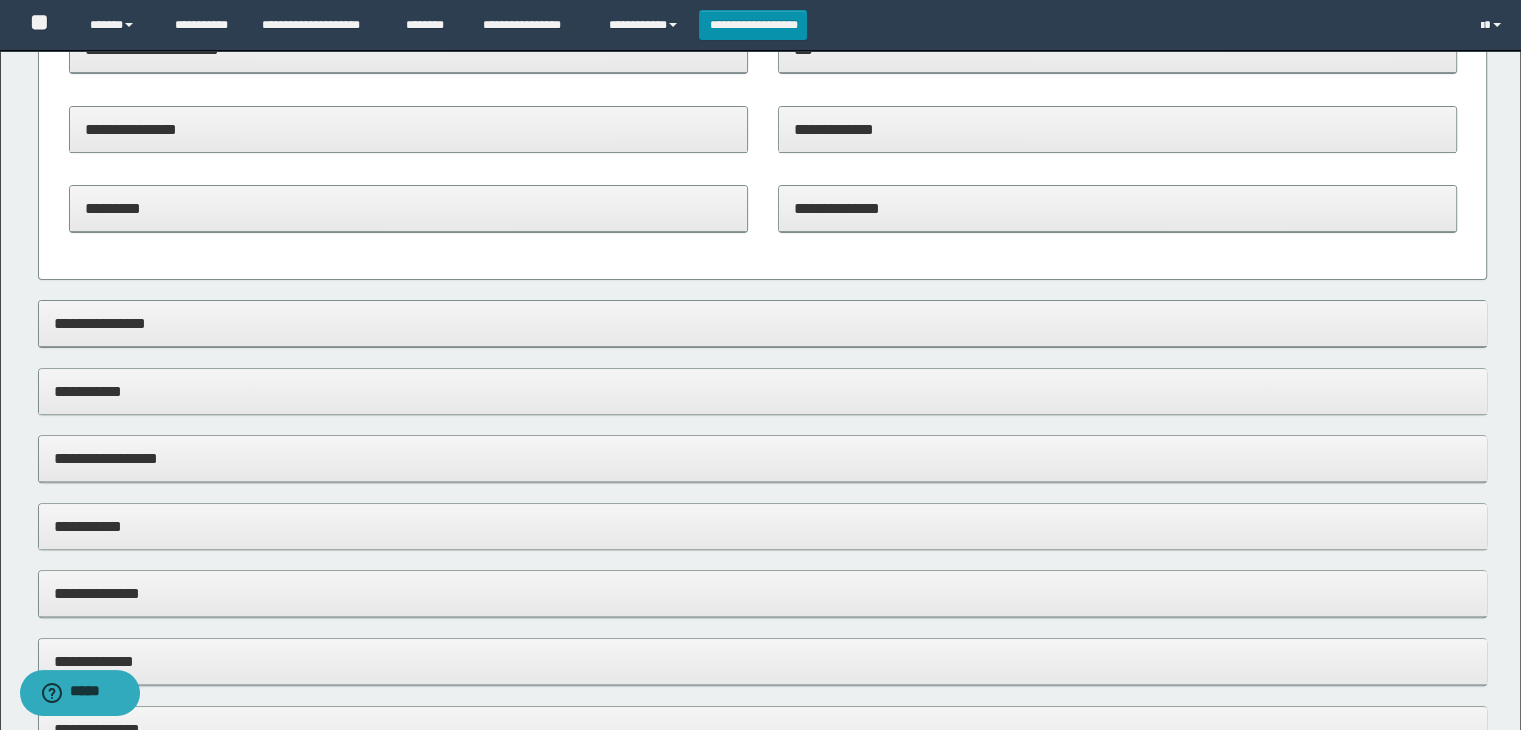 scroll, scrollTop: 200, scrollLeft: 0, axis: vertical 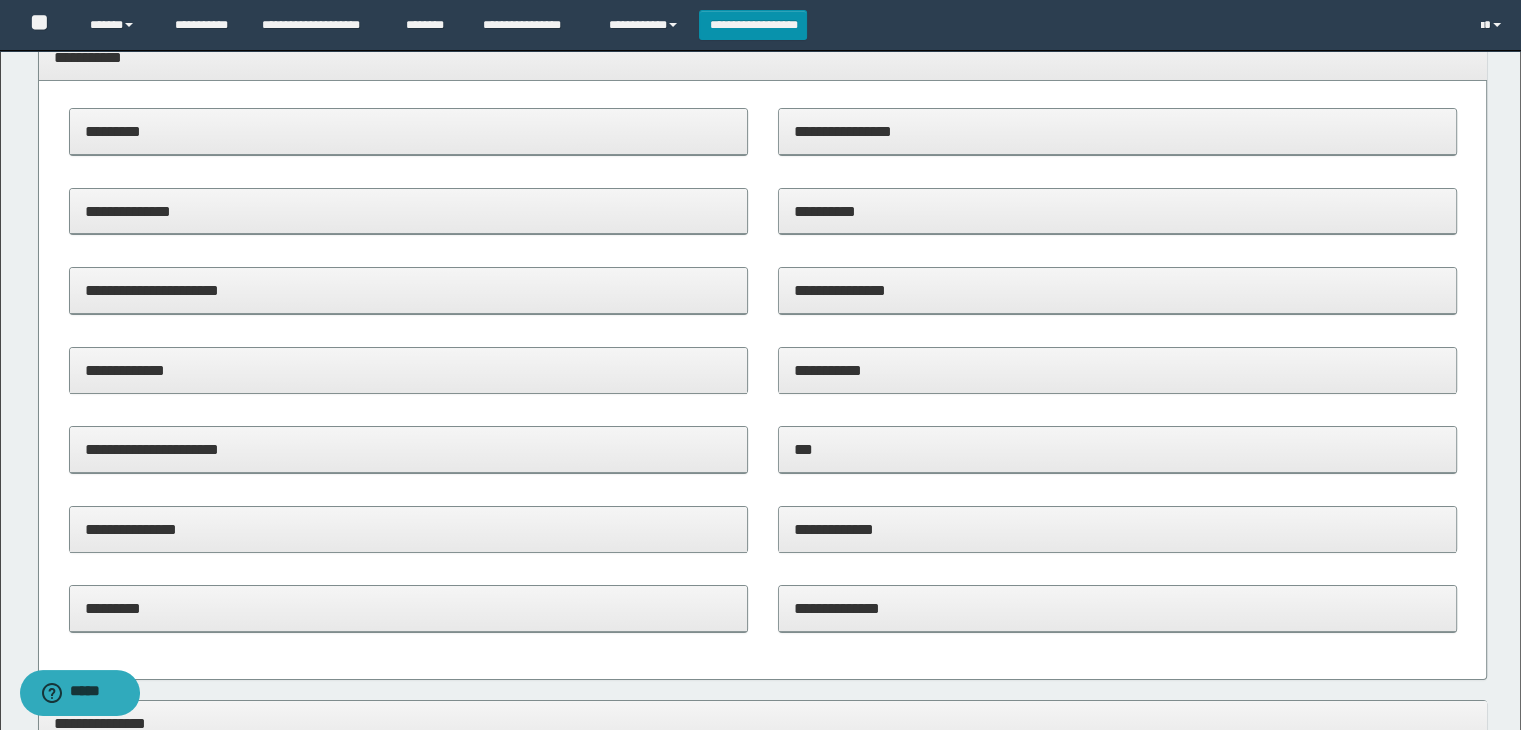 click on "**********" at bounding box center (1117, 131) 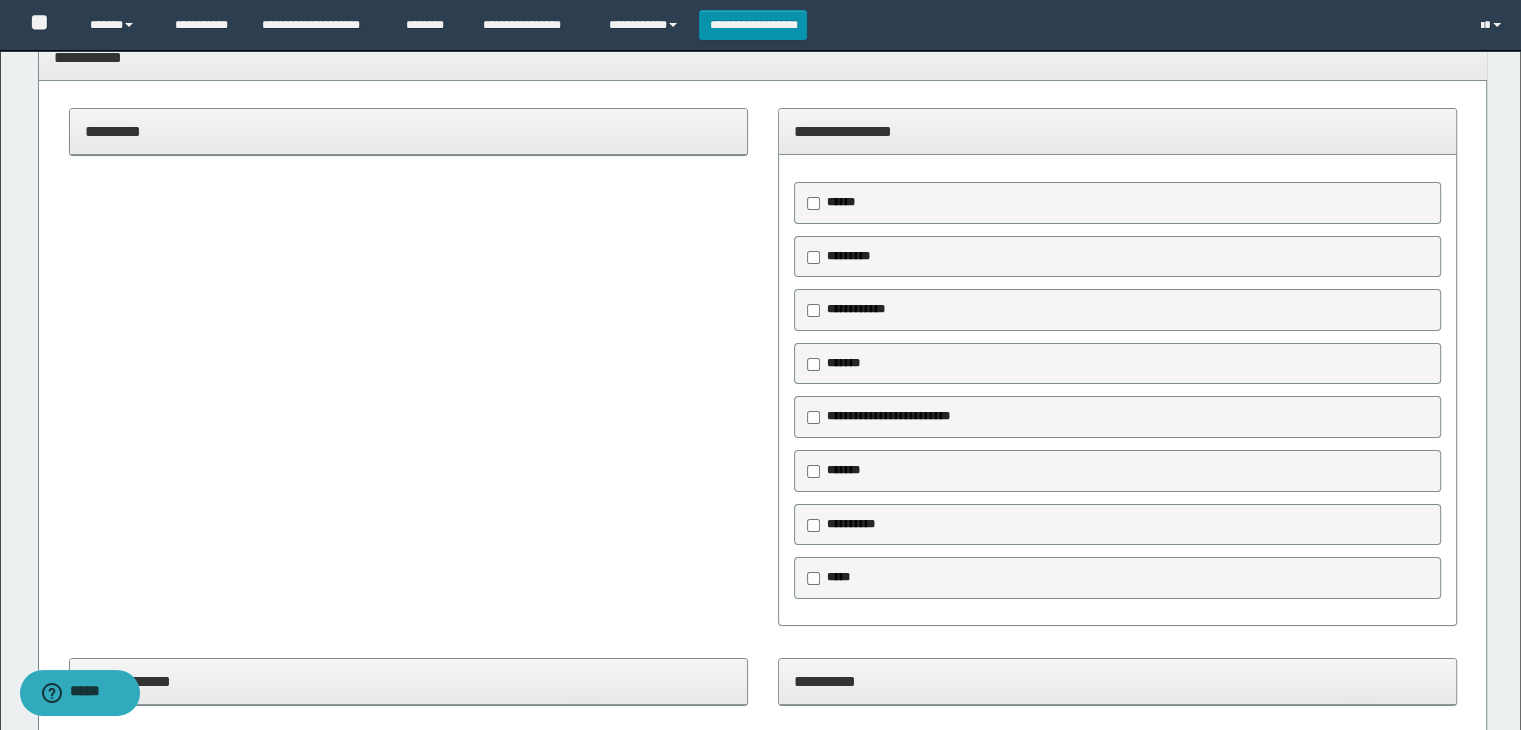 click on "**********" at bounding box center (853, 310) 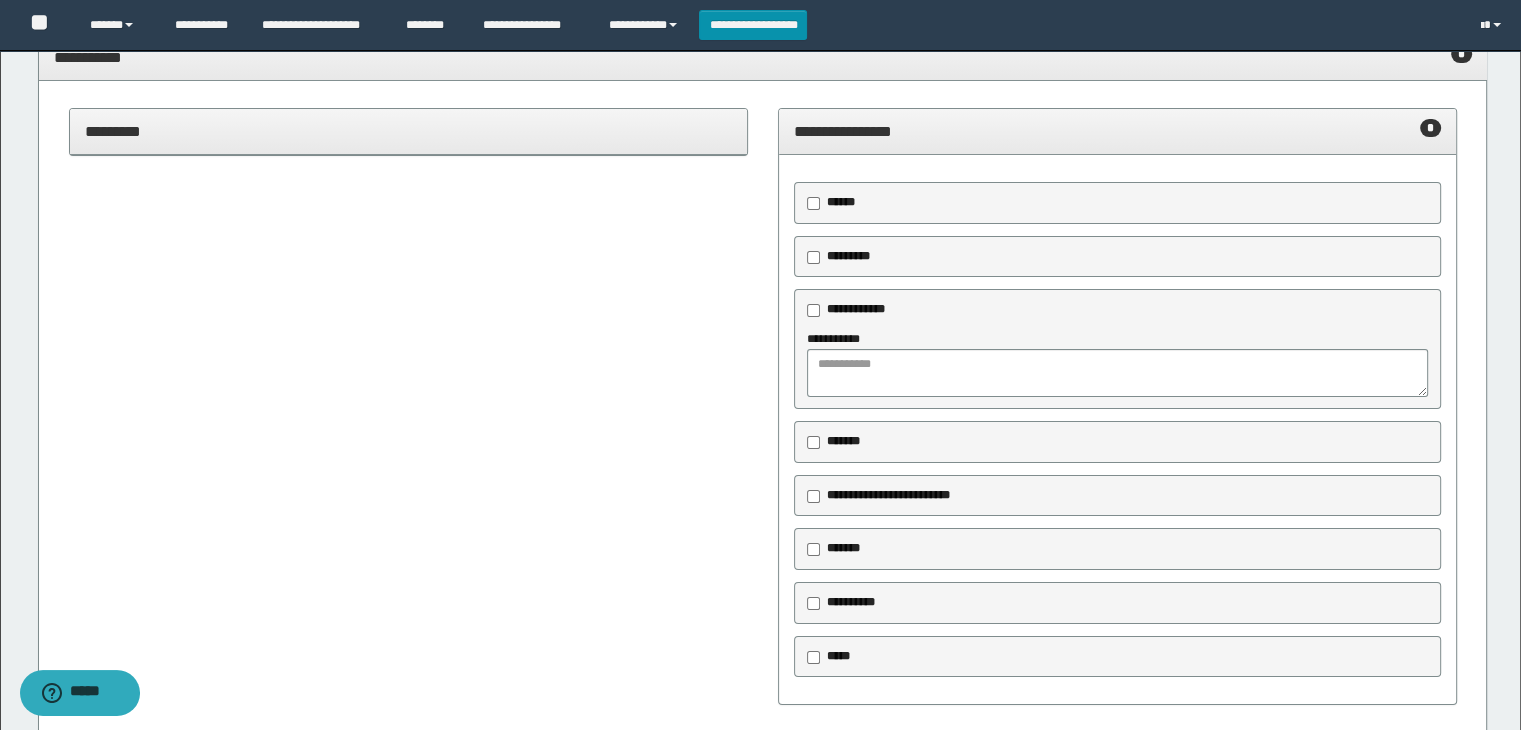 click on "**********" at bounding box center [1117, 131] 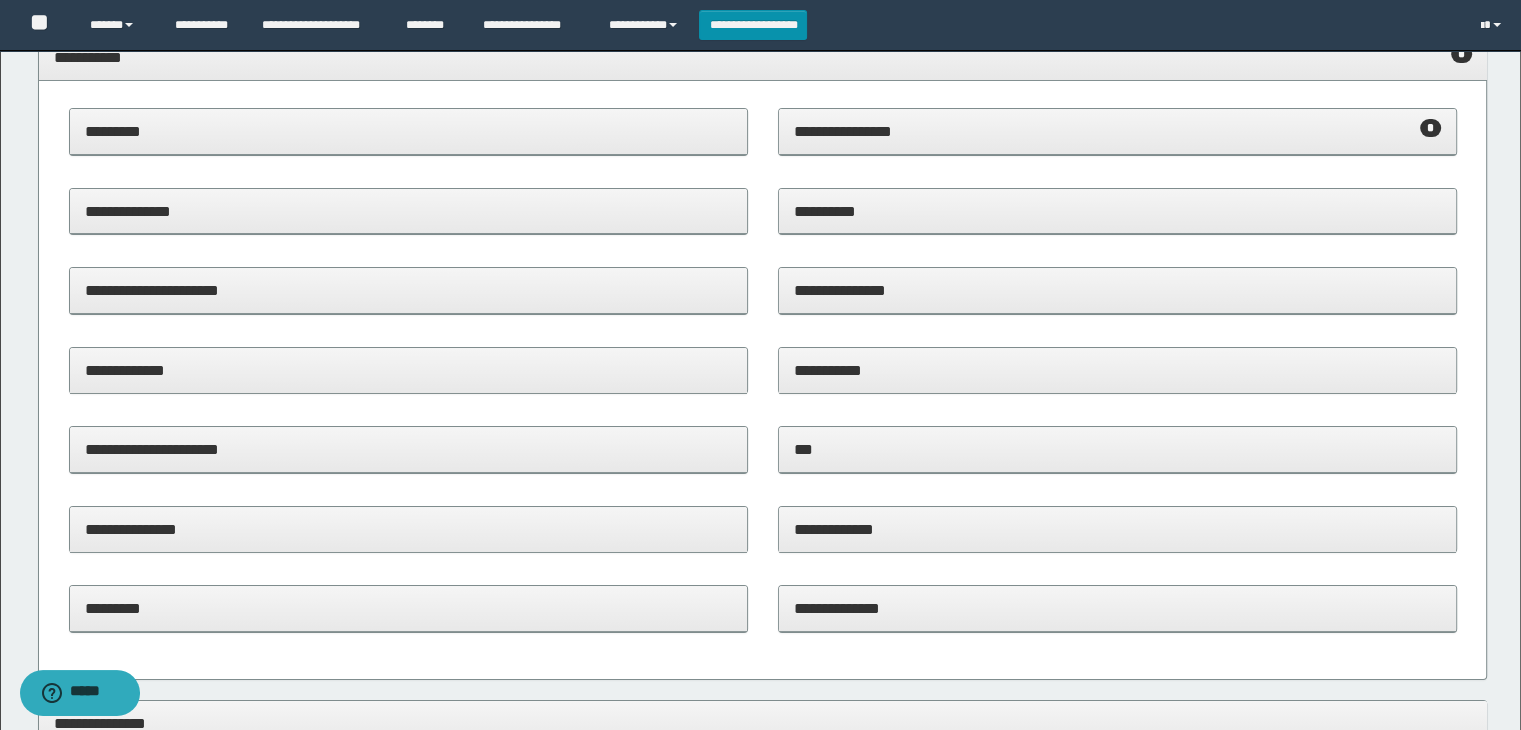 click on "**********" at bounding box center (408, 290) 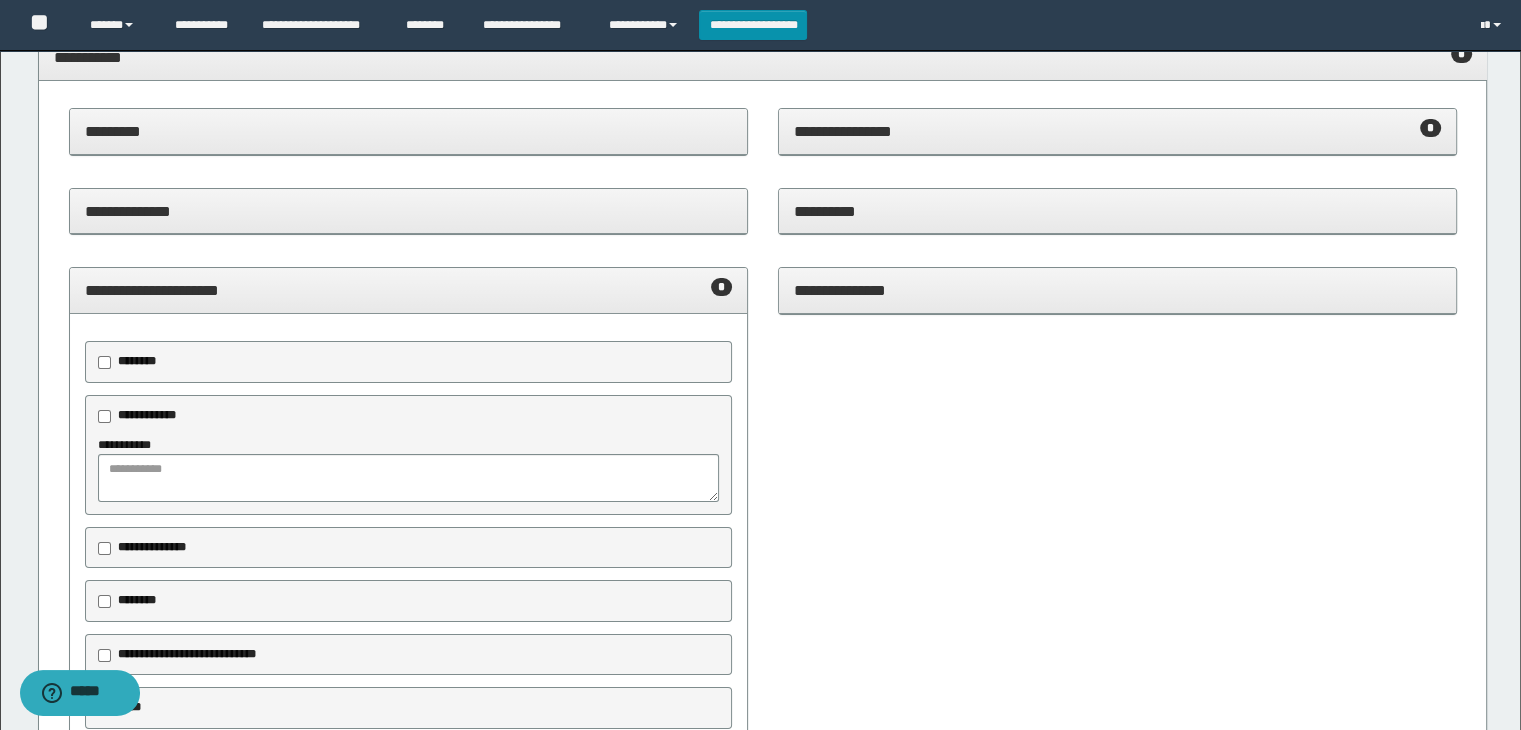 click on "**********" at bounding box center [408, 290] 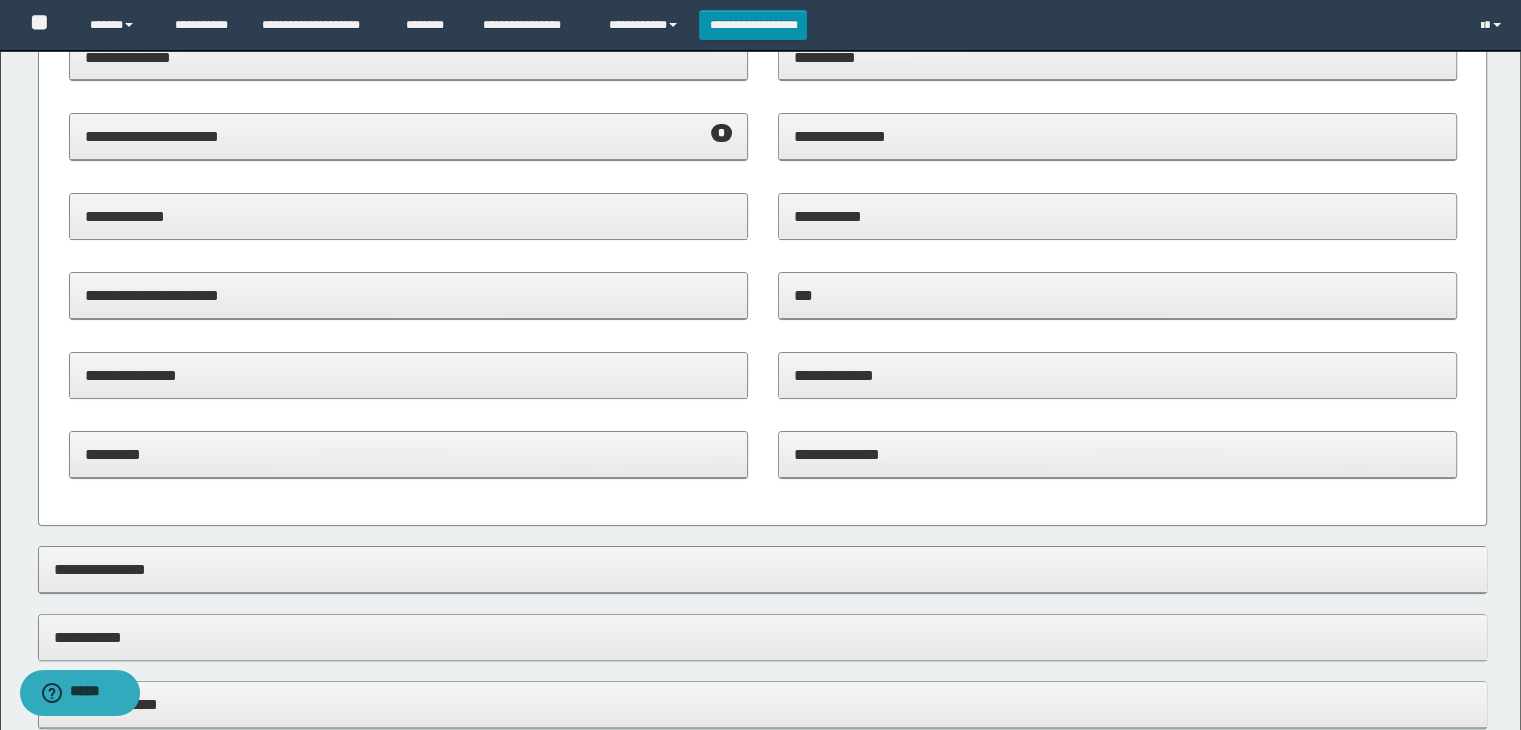 scroll, scrollTop: 400, scrollLeft: 0, axis: vertical 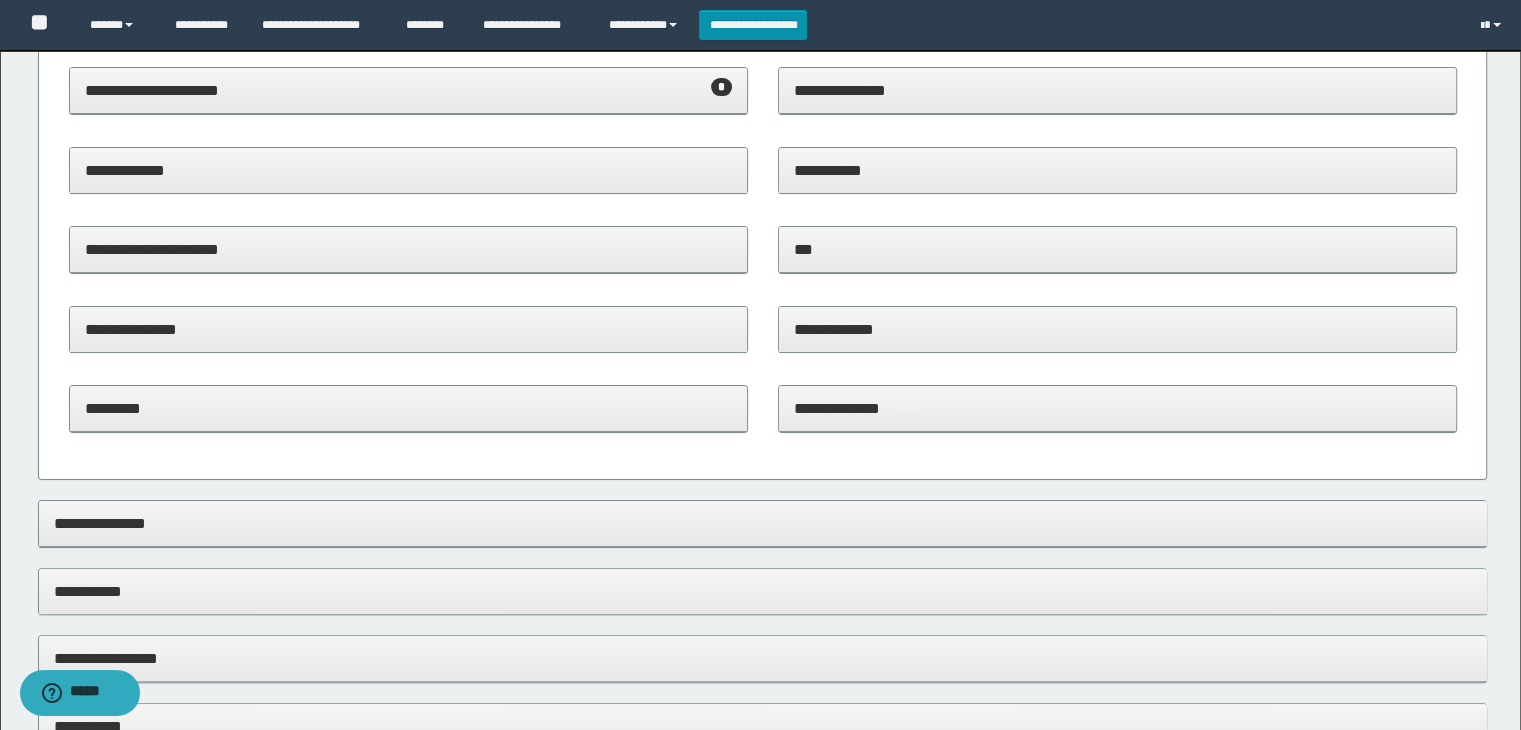 click on "**********" at bounding box center [1117, 170] 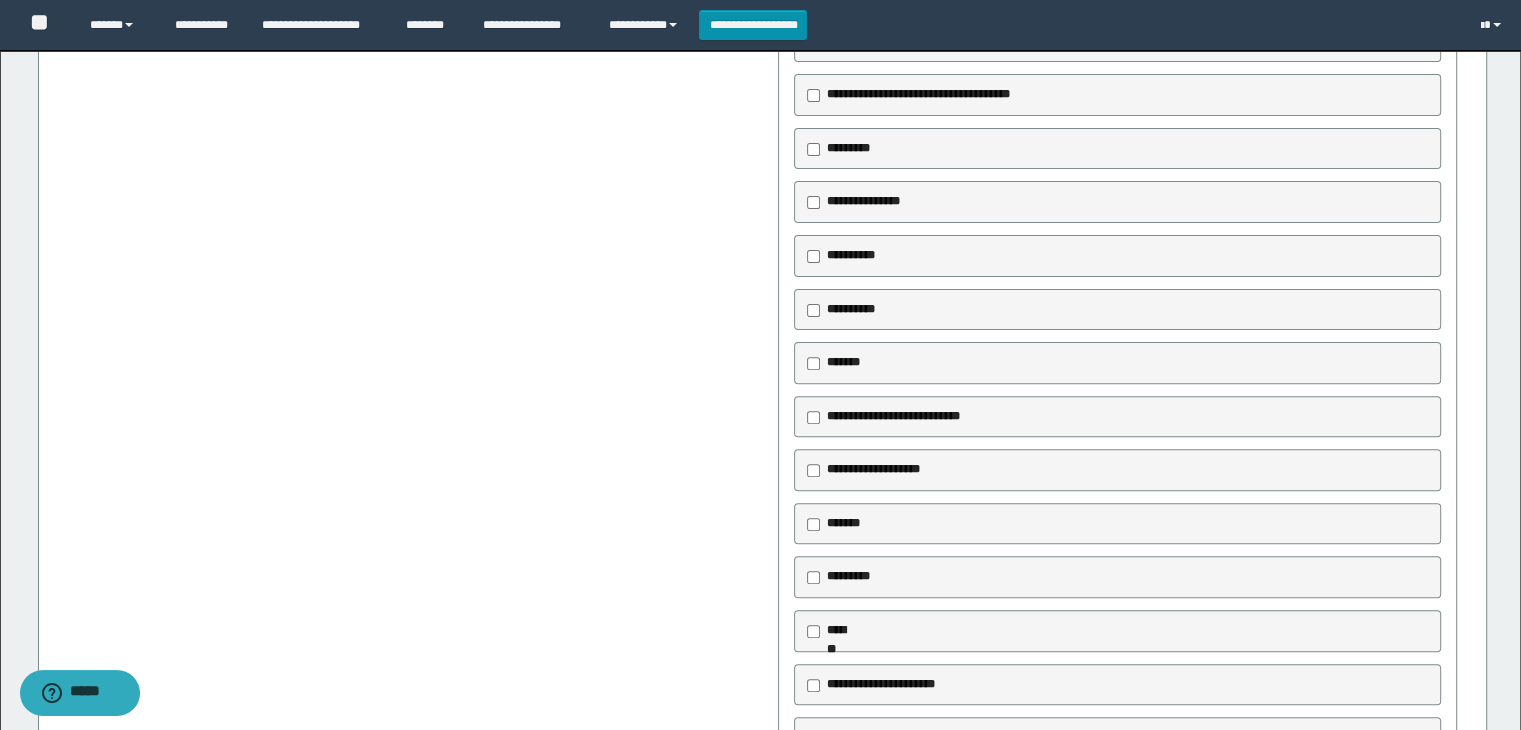 scroll, scrollTop: 400, scrollLeft: 0, axis: vertical 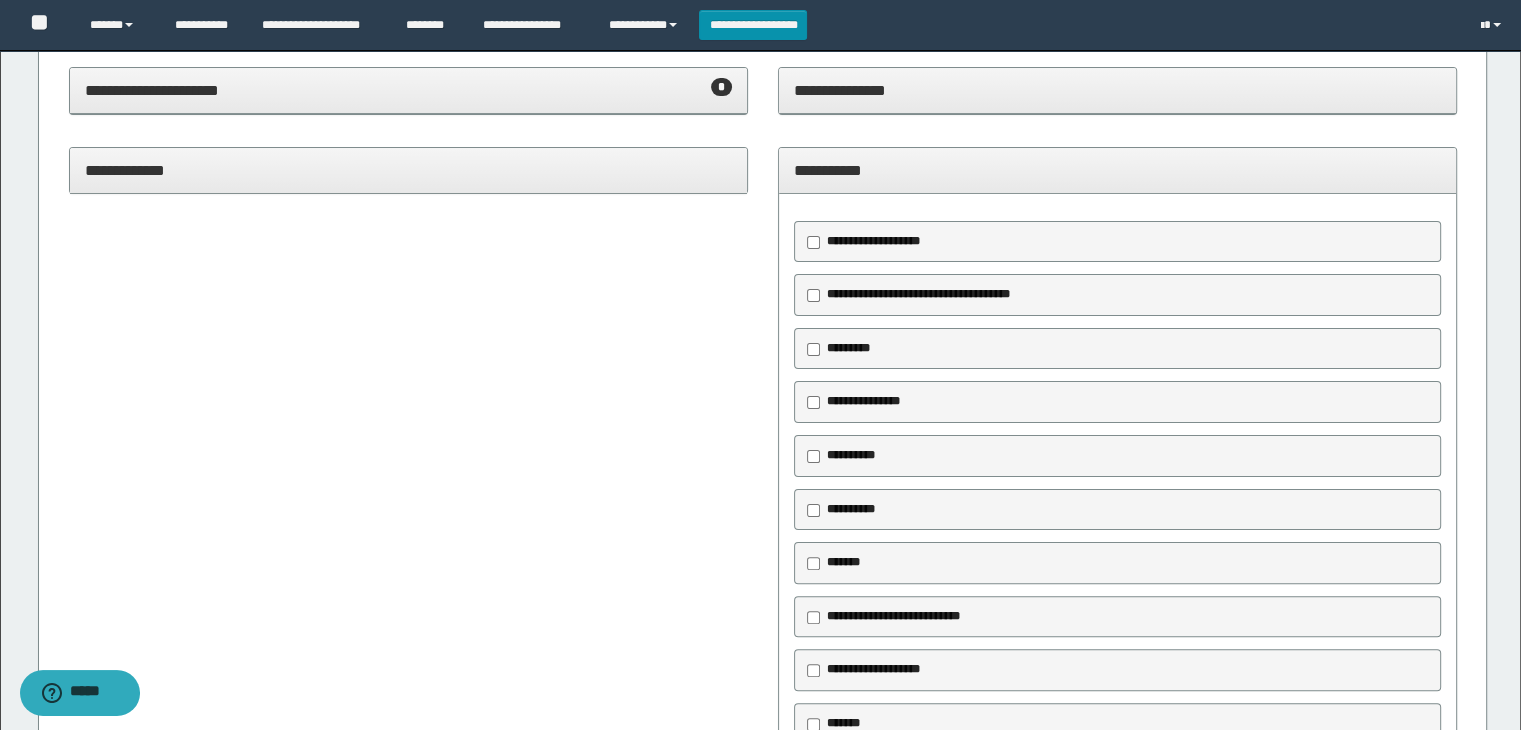 click on "**********" at bounding box center [1117, 170] 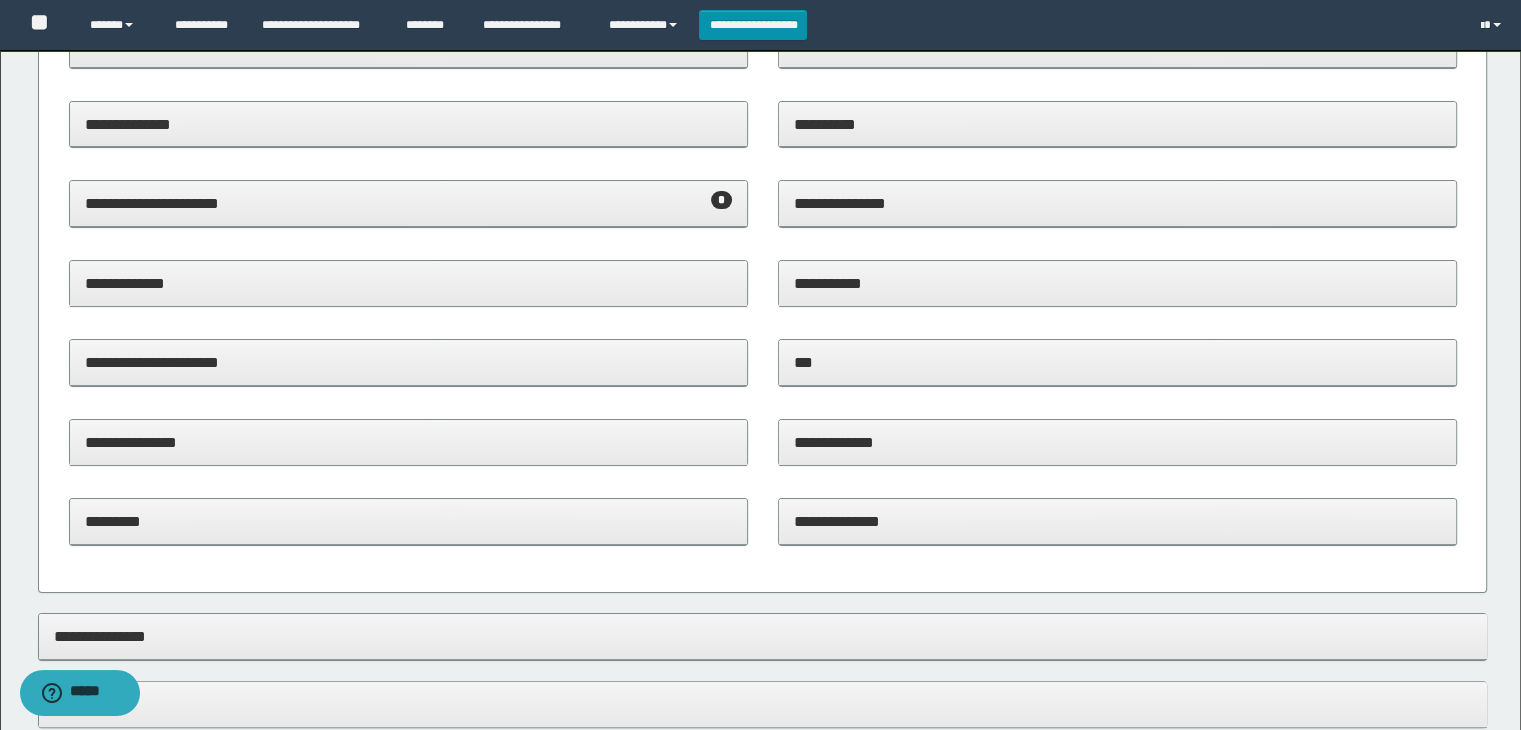 scroll, scrollTop: 300, scrollLeft: 0, axis: vertical 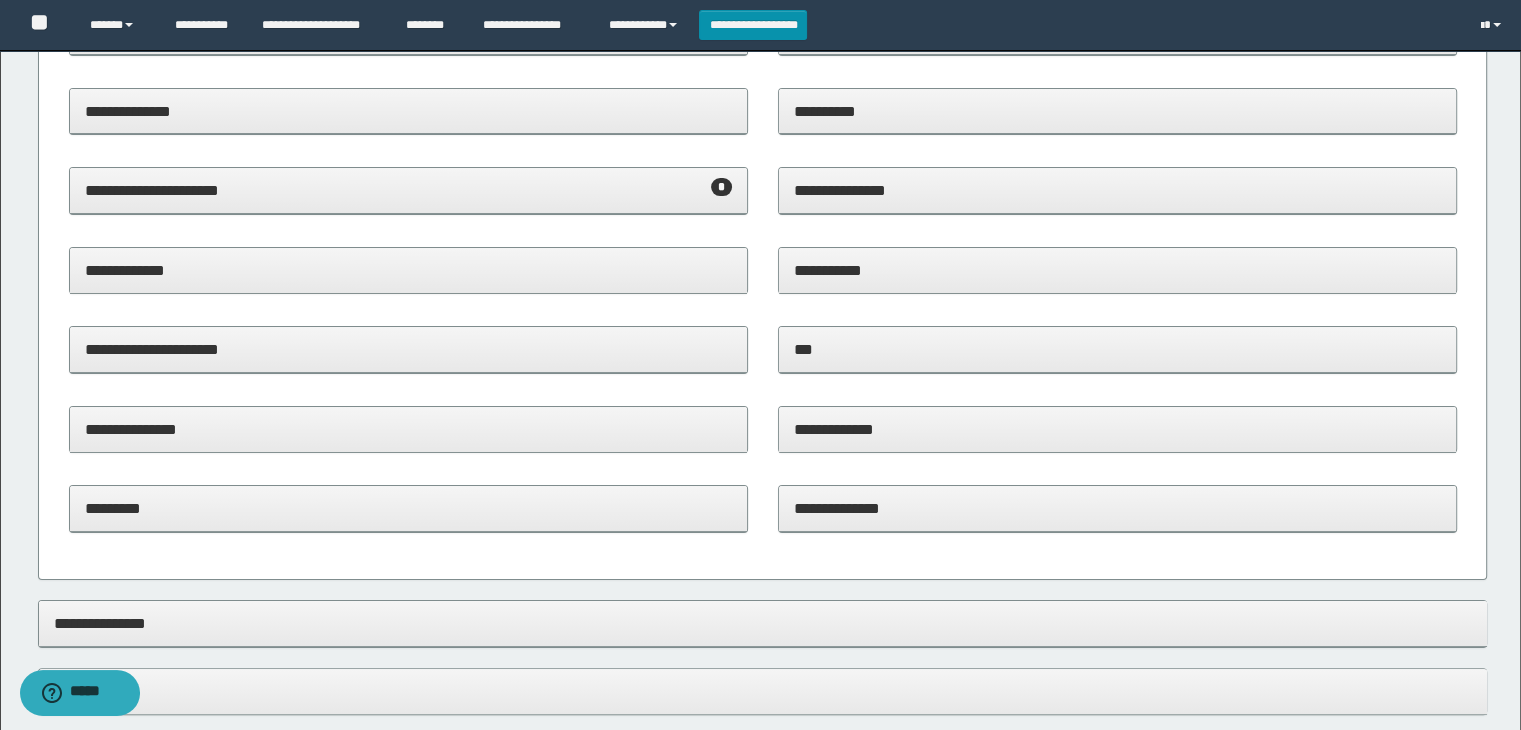 click on "**********" at bounding box center [1117, 508] 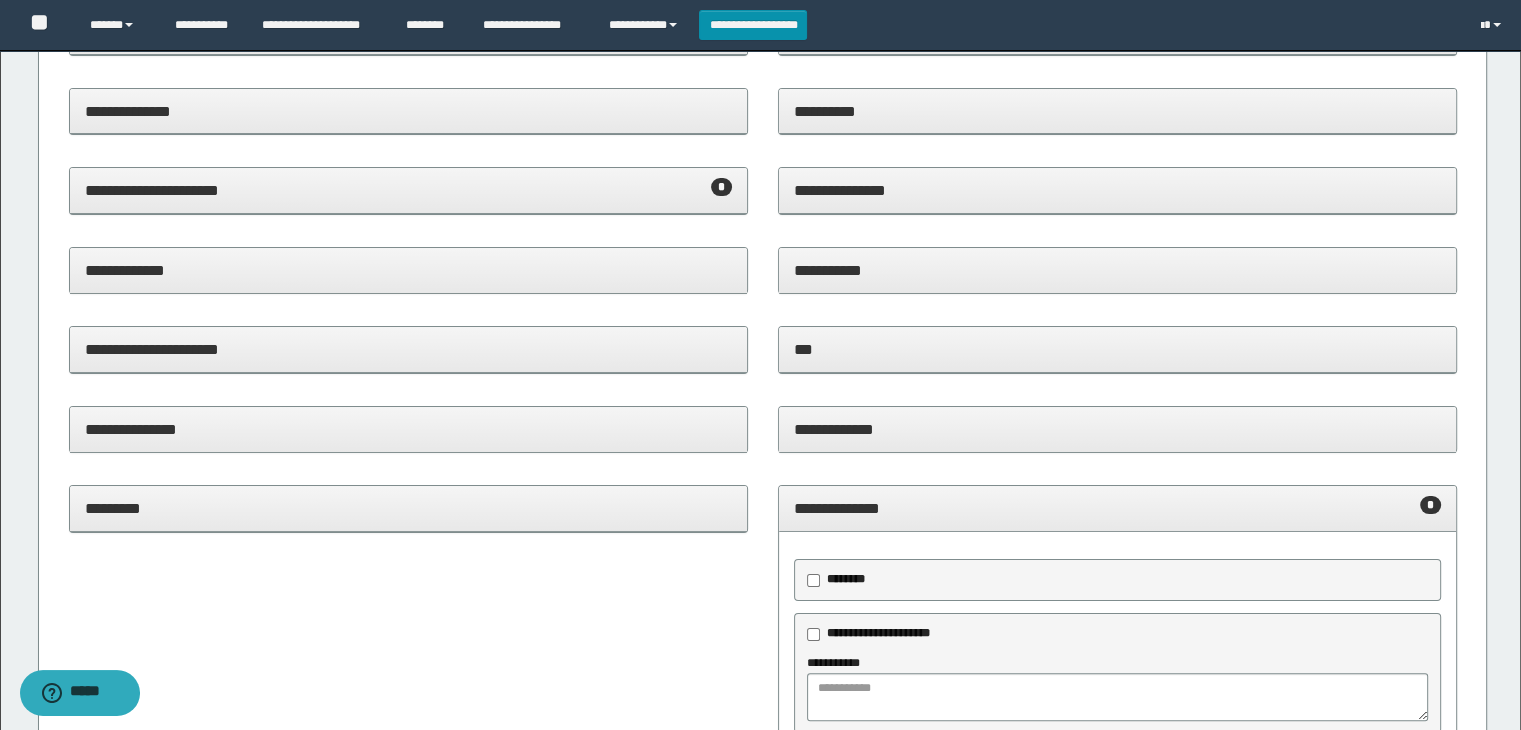 scroll, scrollTop: 400, scrollLeft: 0, axis: vertical 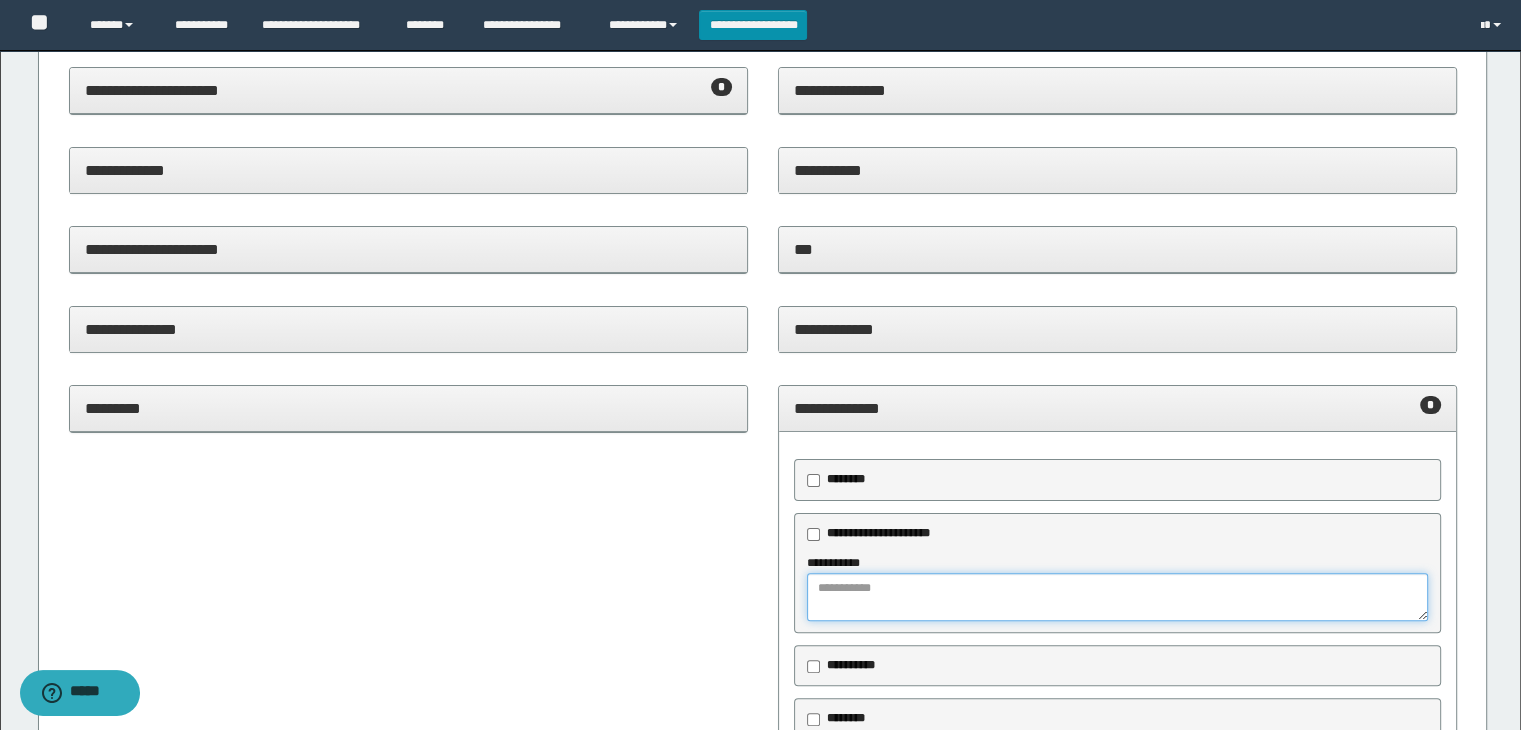 click at bounding box center [1118, 597] 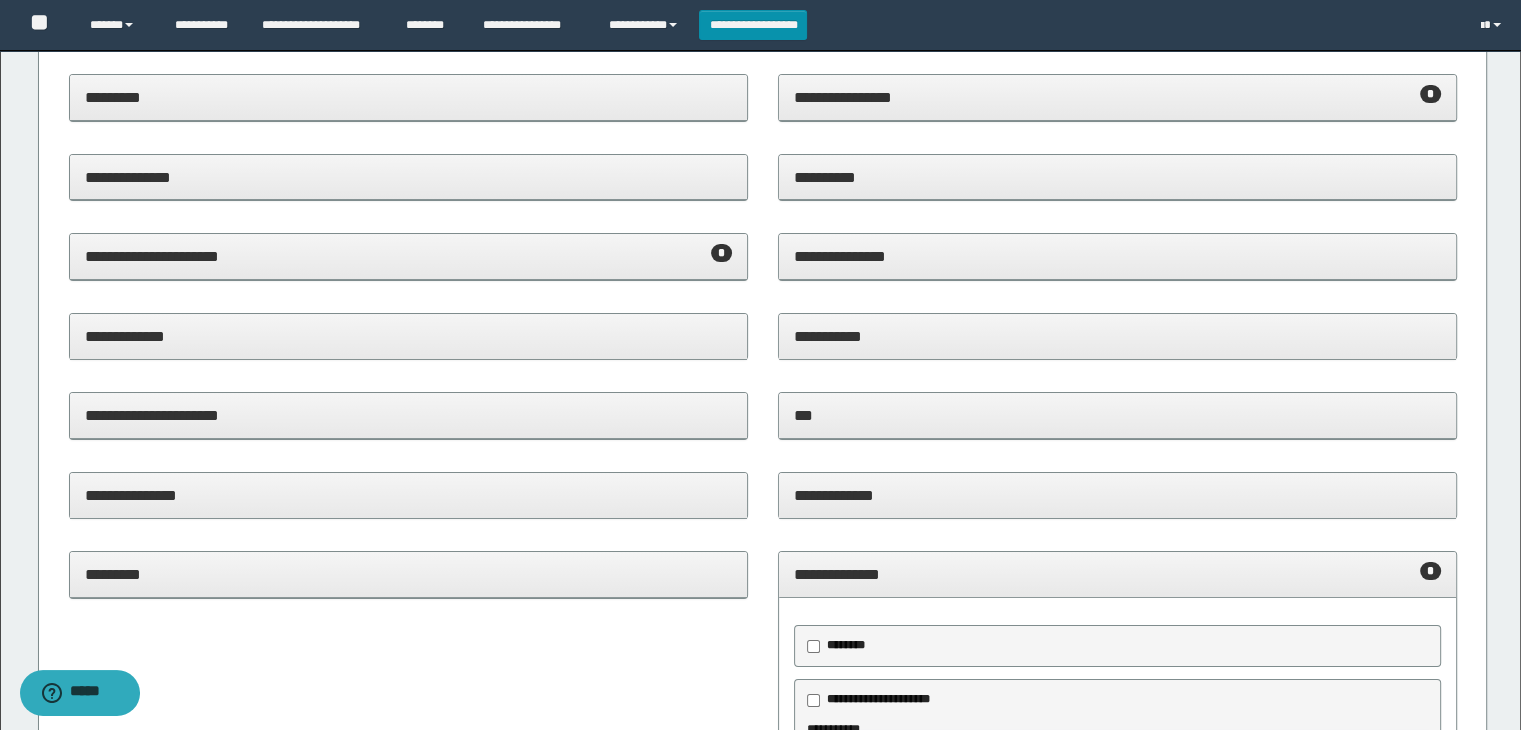 scroll, scrollTop: 0, scrollLeft: 0, axis: both 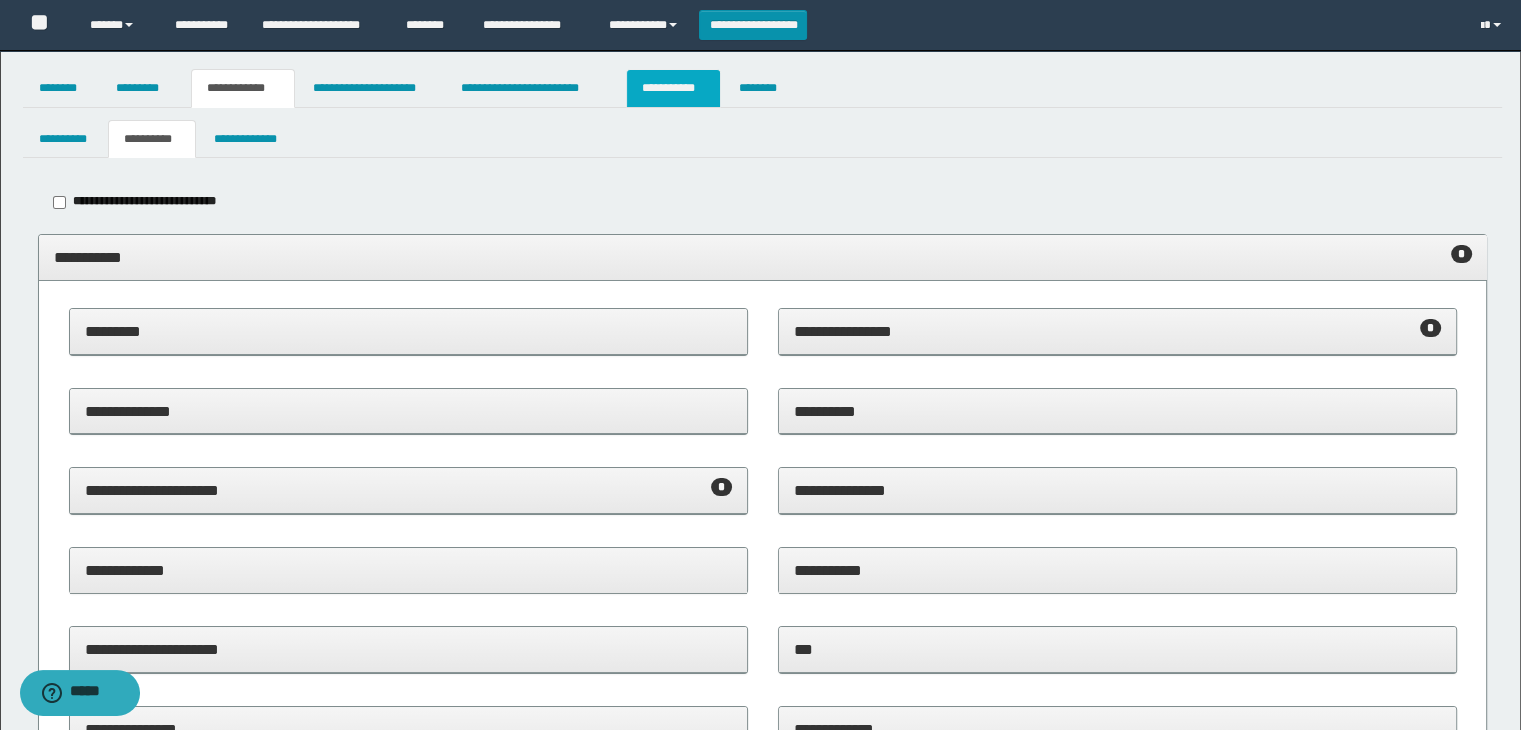 type on "******" 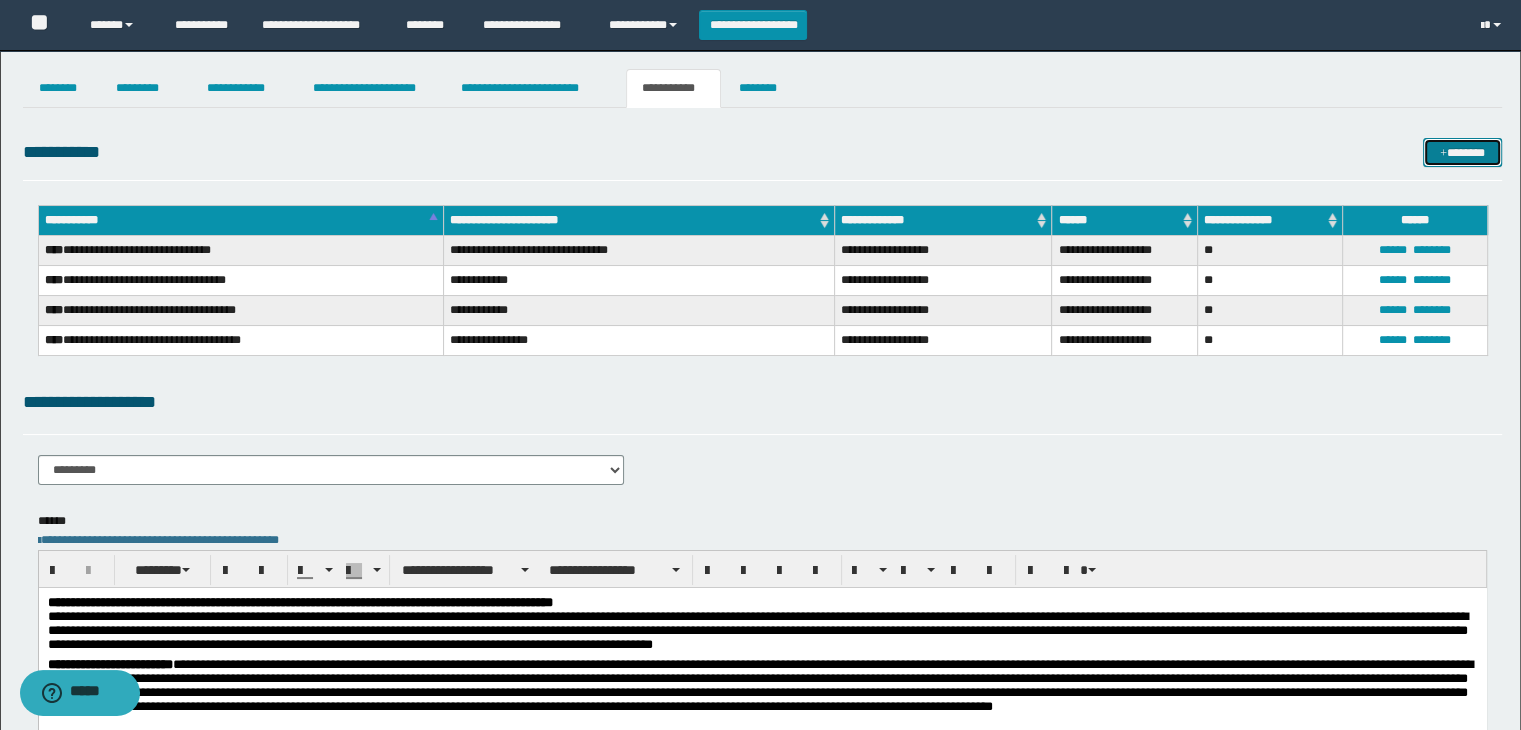 click on "*******" at bounding box center [1462, 153] 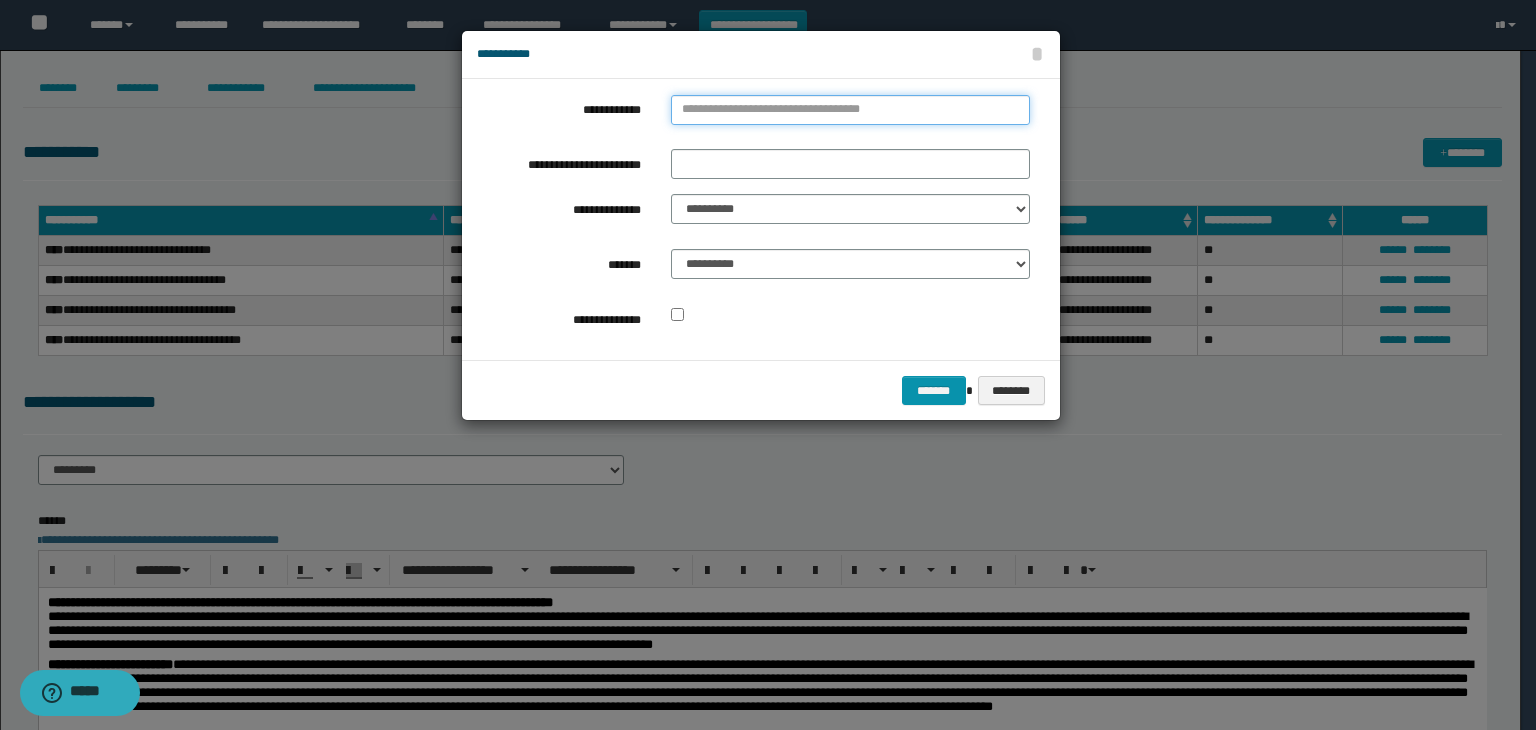 type on "**********" 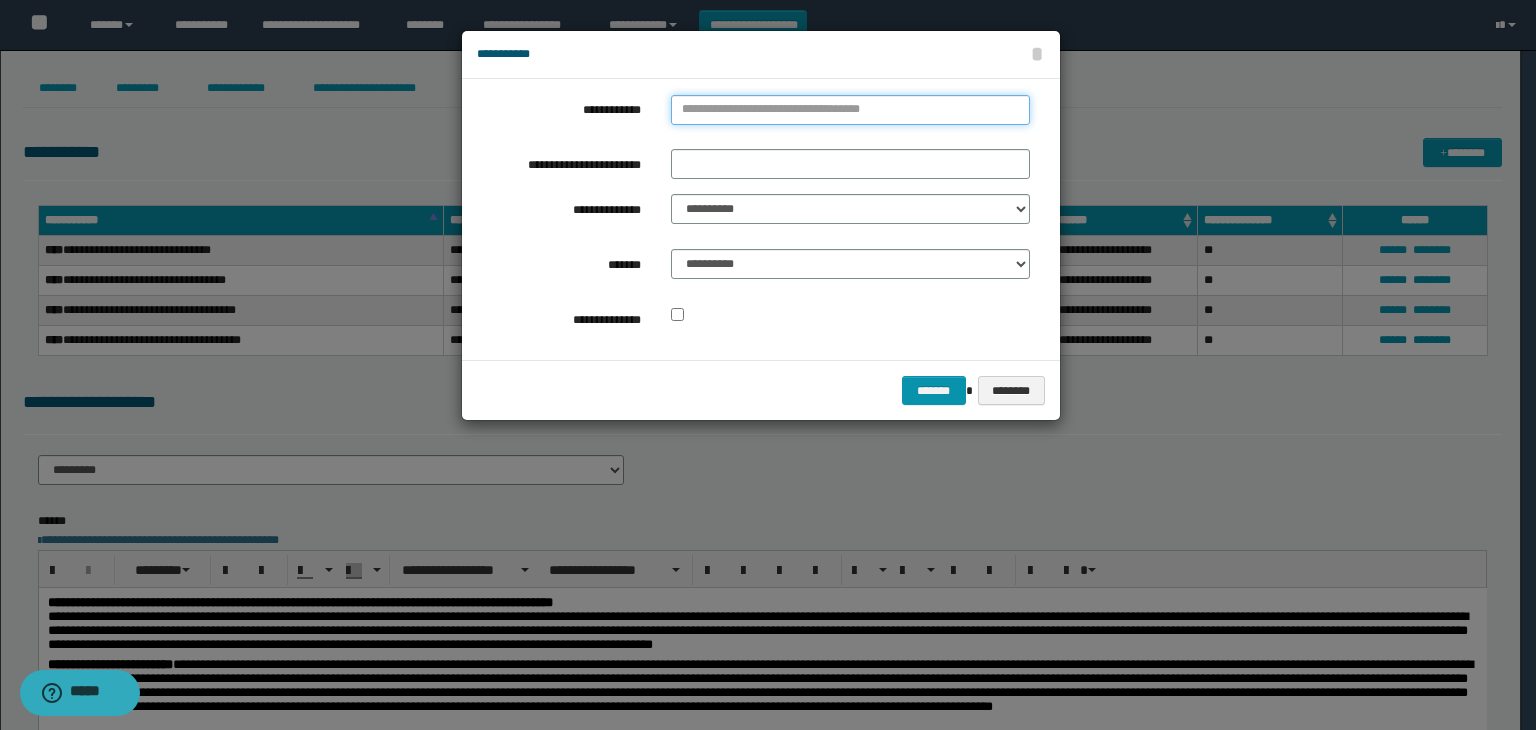 click on "**********" at bounding box center [850, 110] 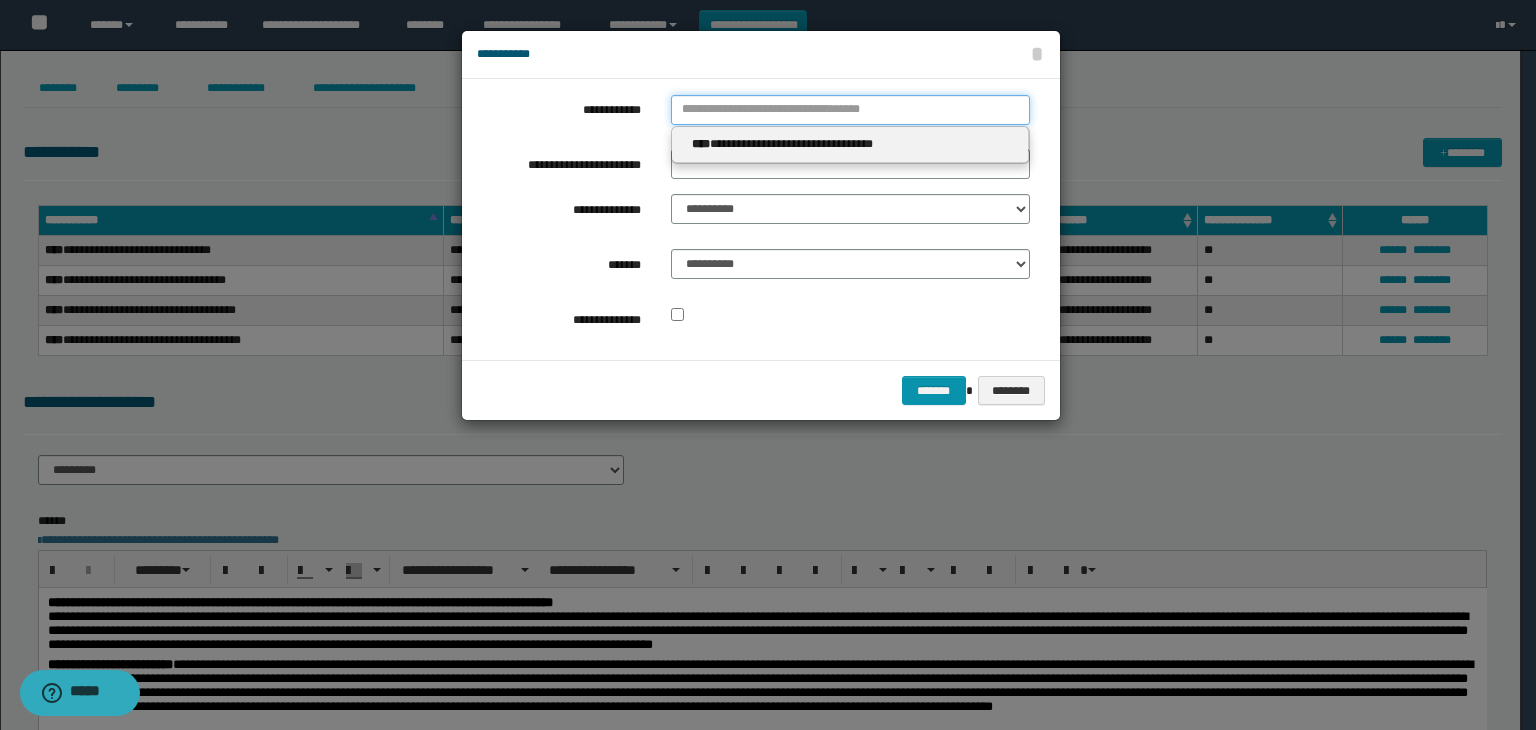type 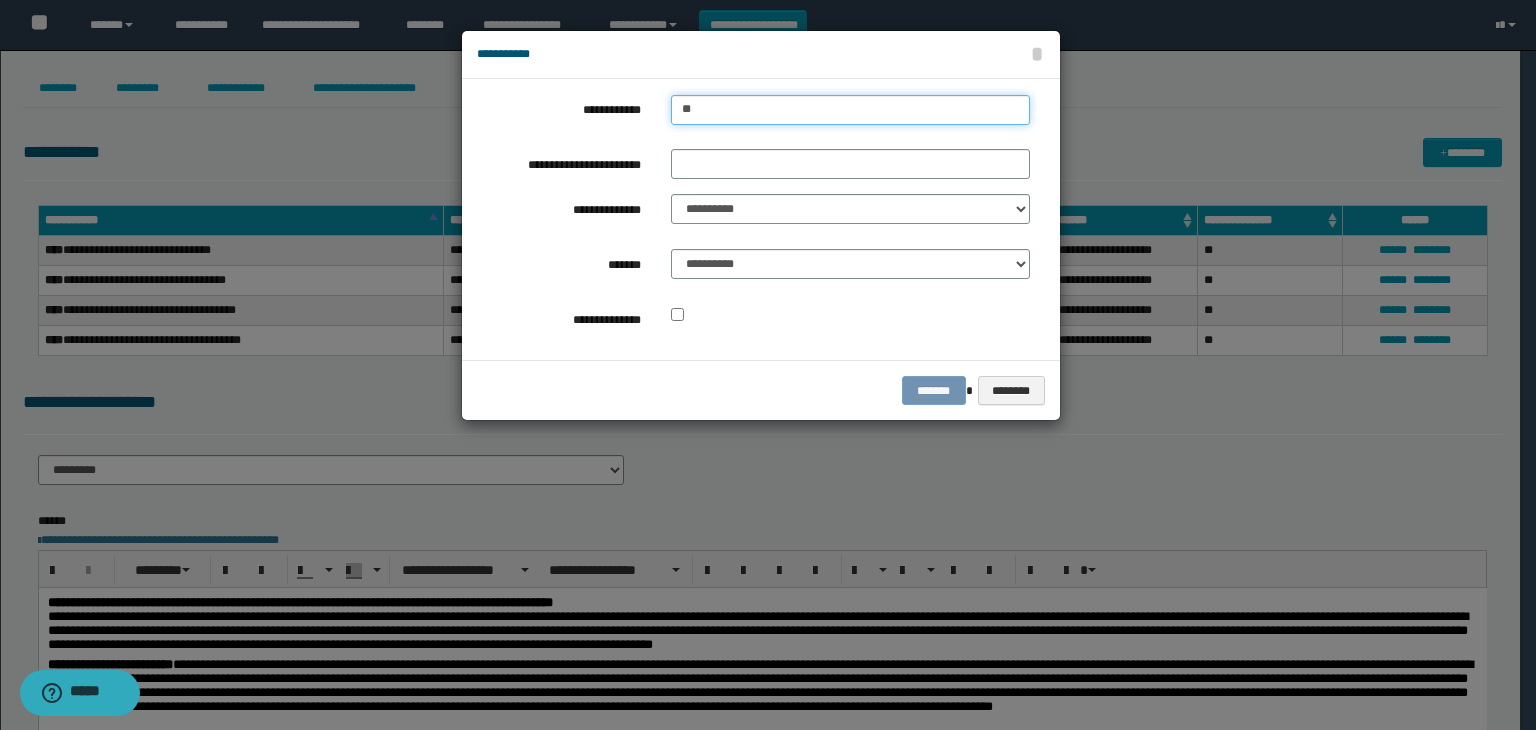 type on "***" 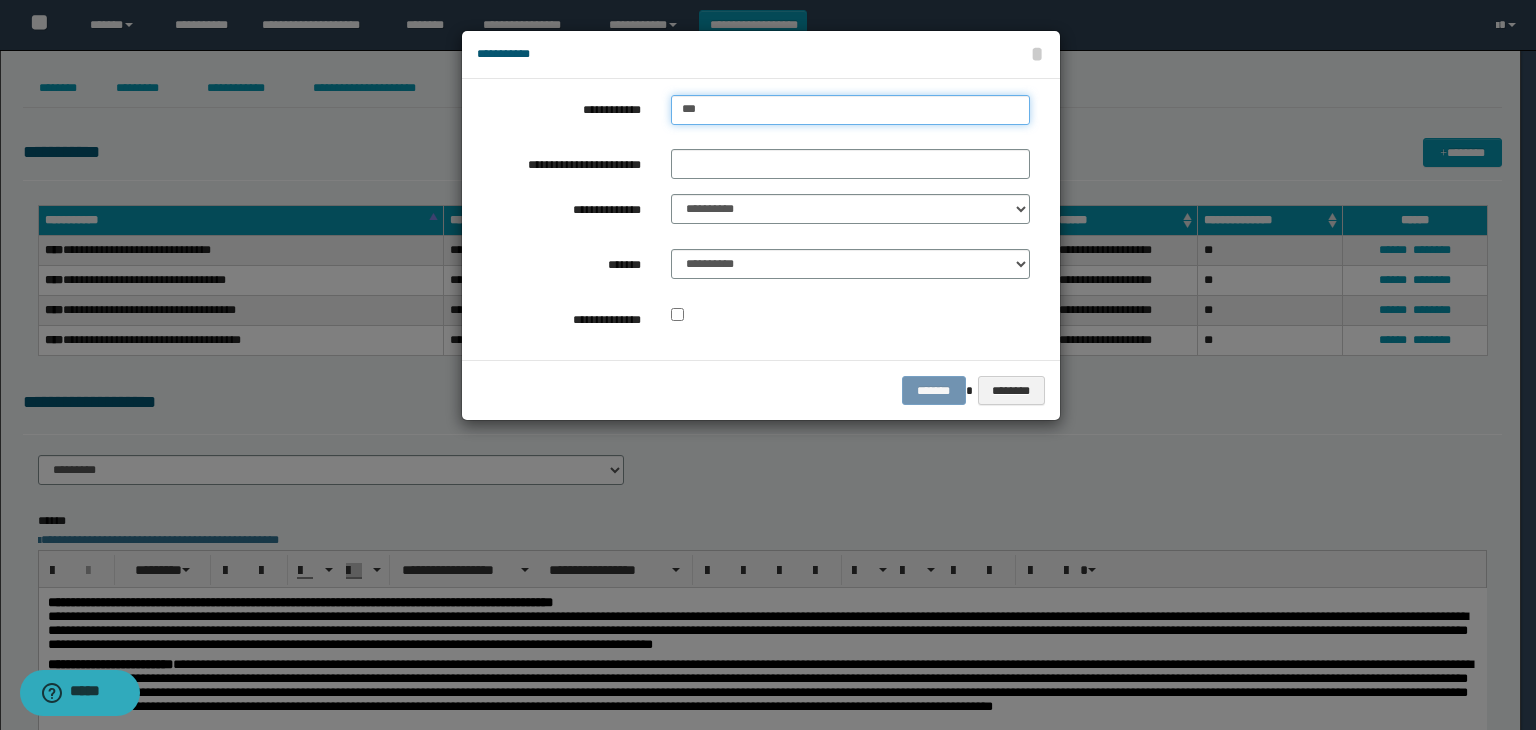 type on "***" 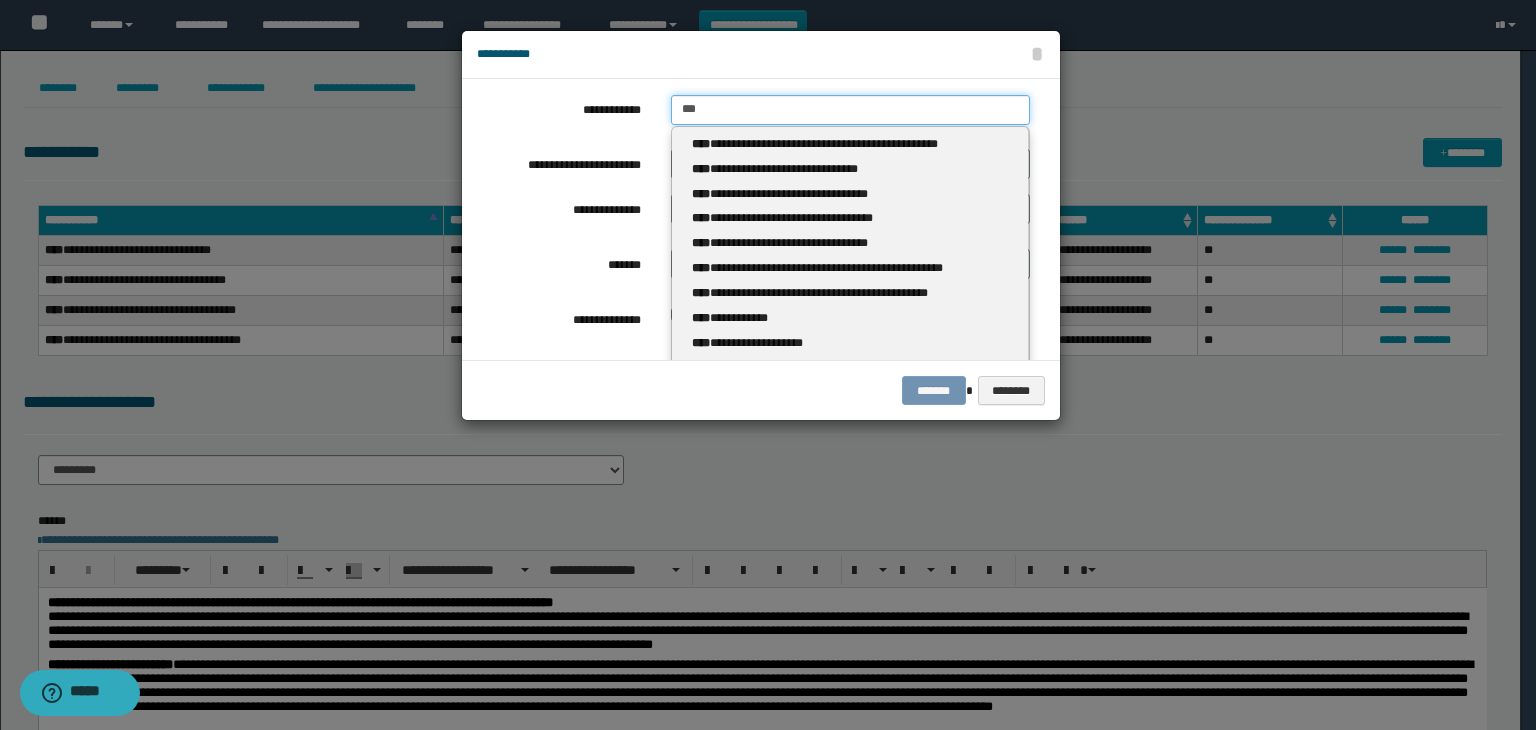 type 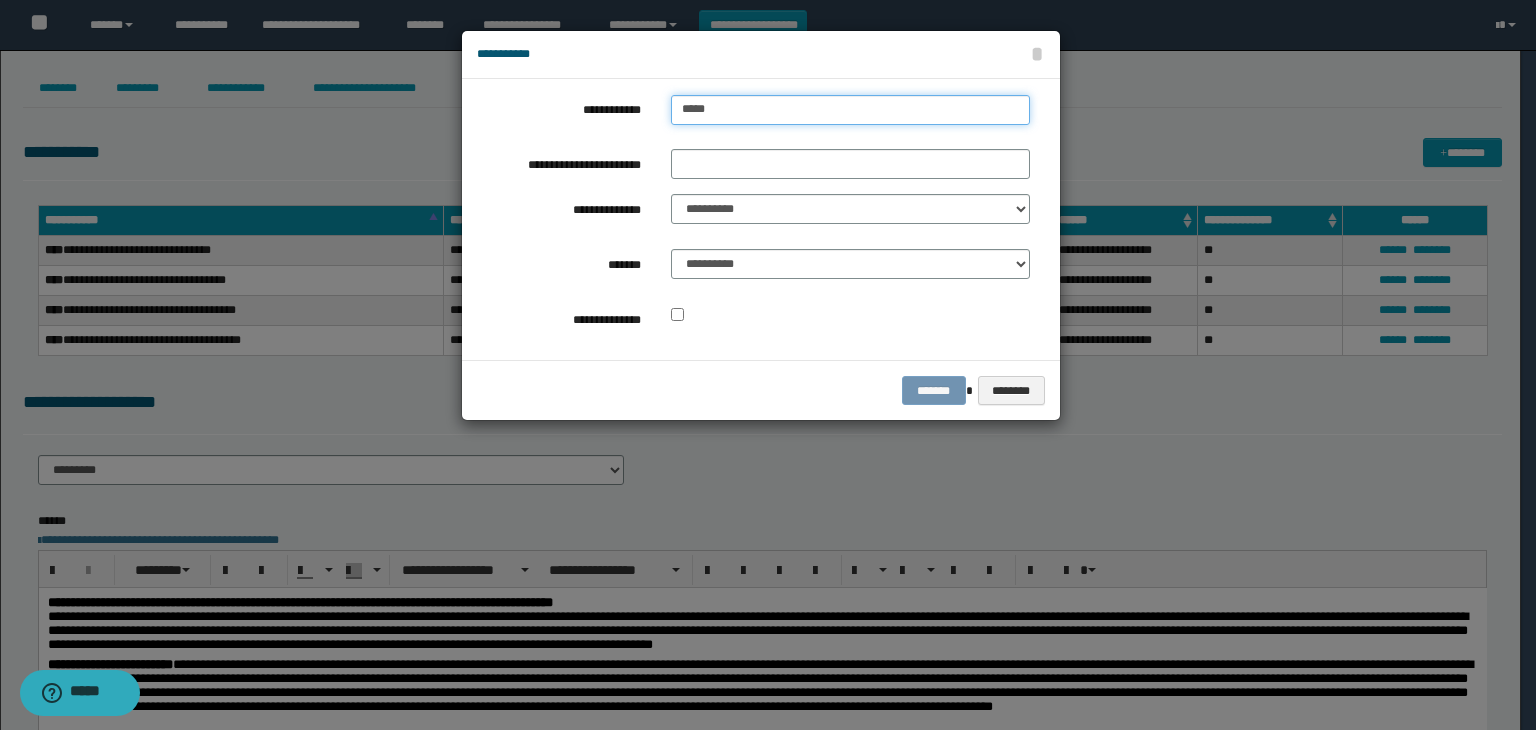 type on "******" 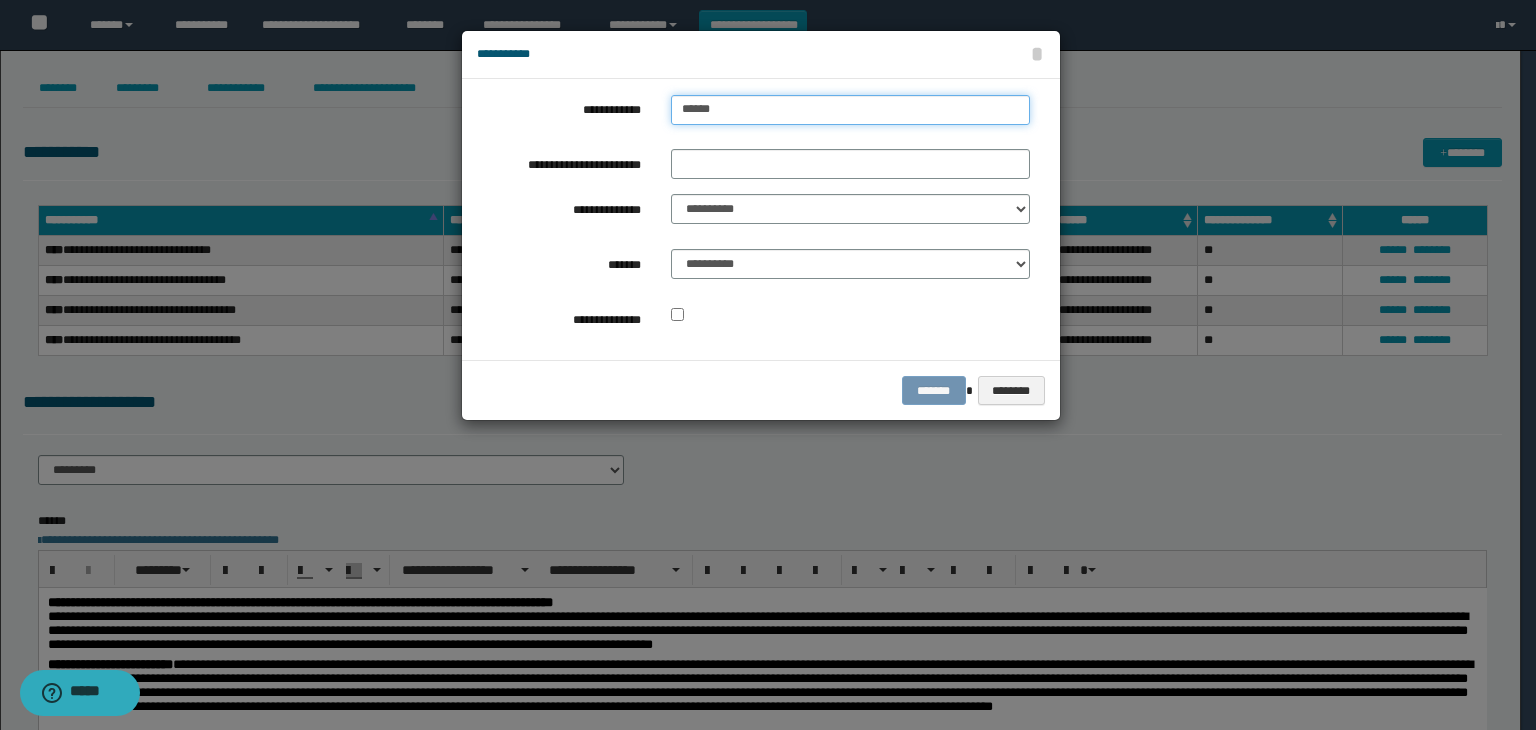 type on "******" 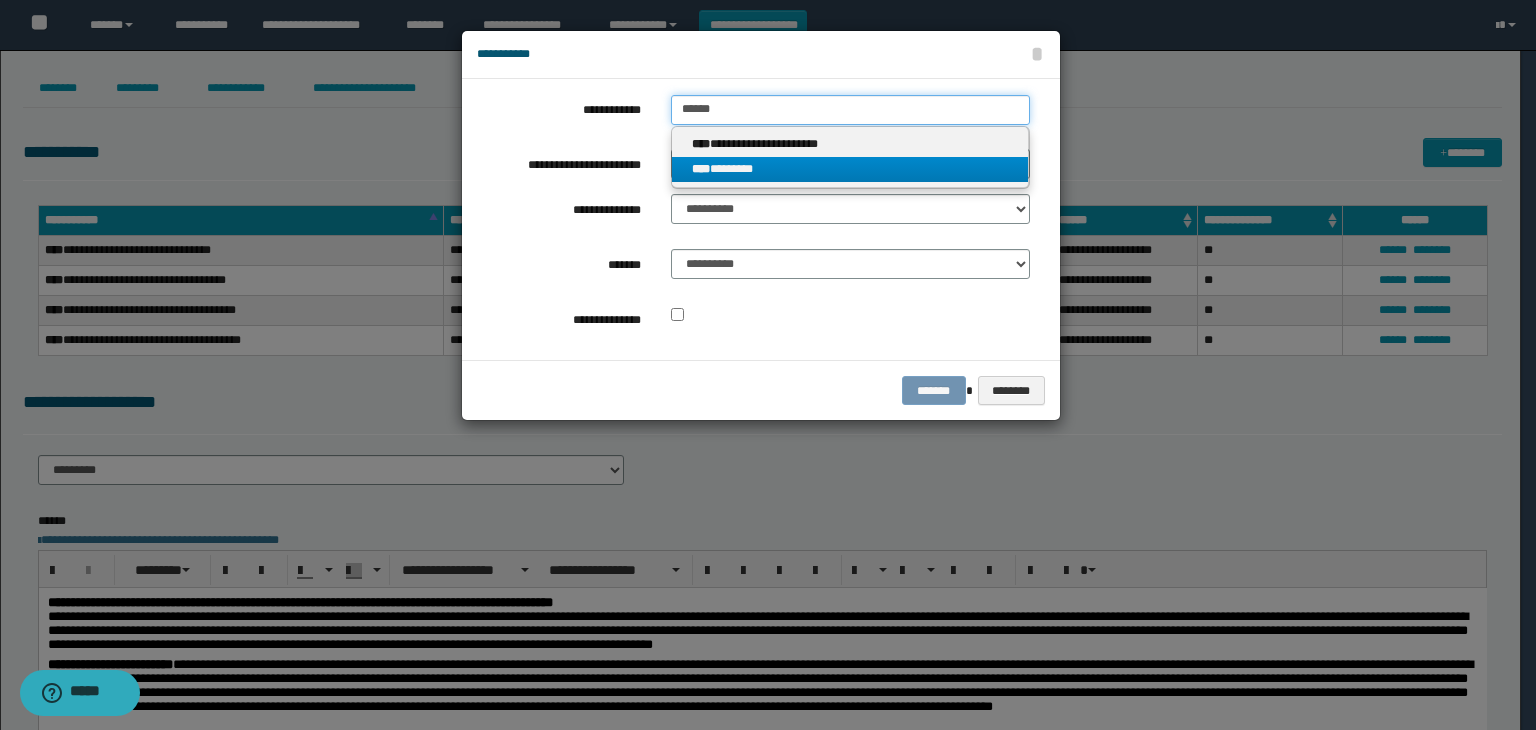 type on "******" 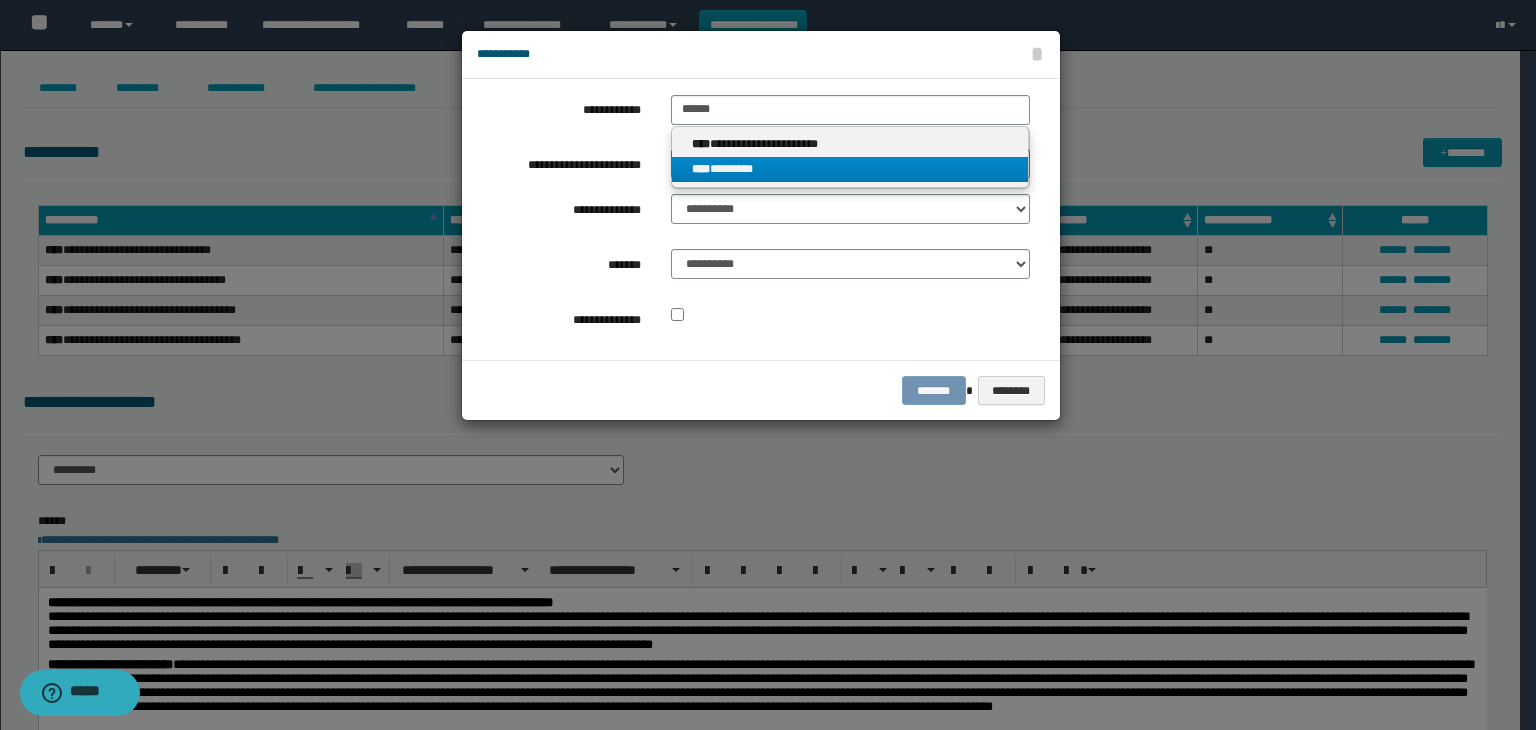 click on "**** ********" at bounding box center [850, 169] 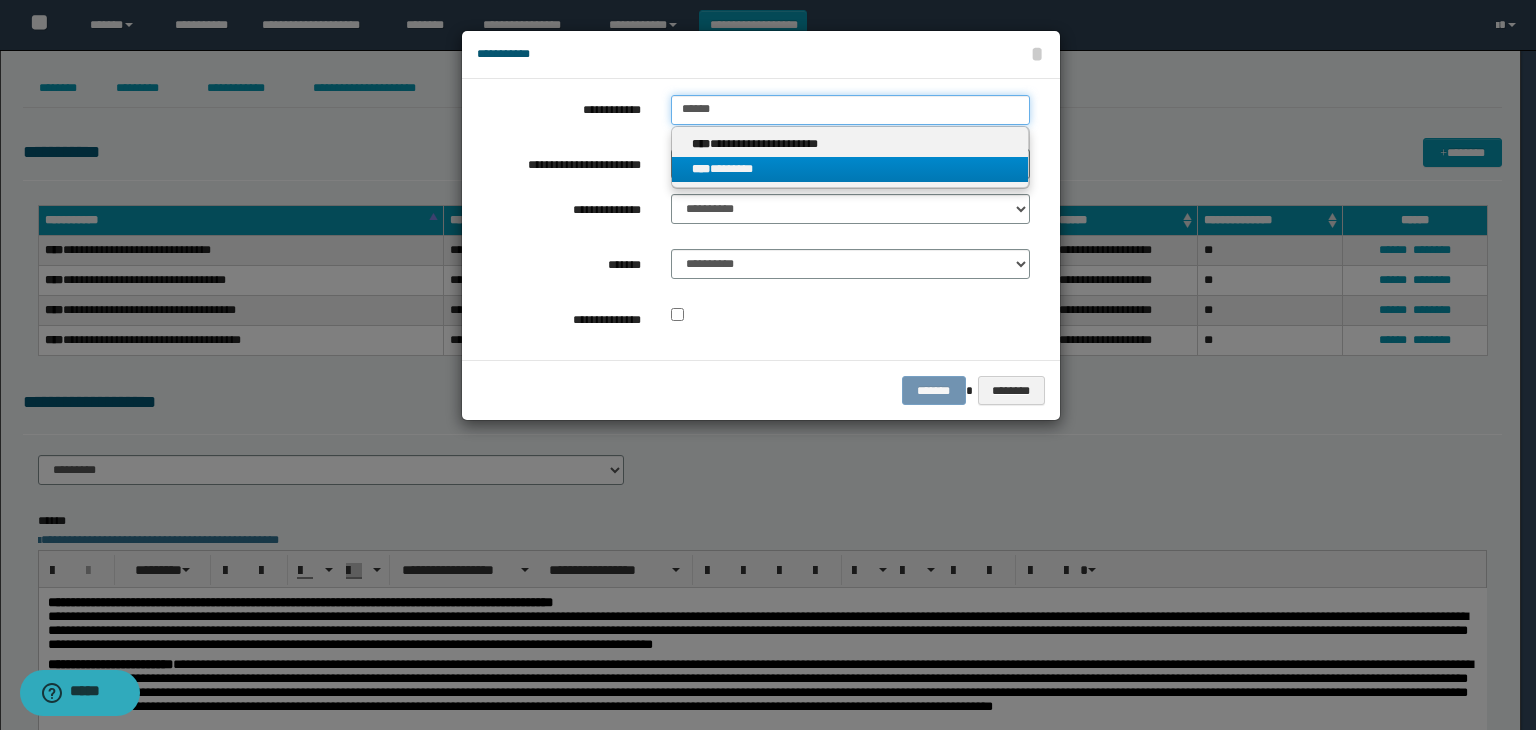 type 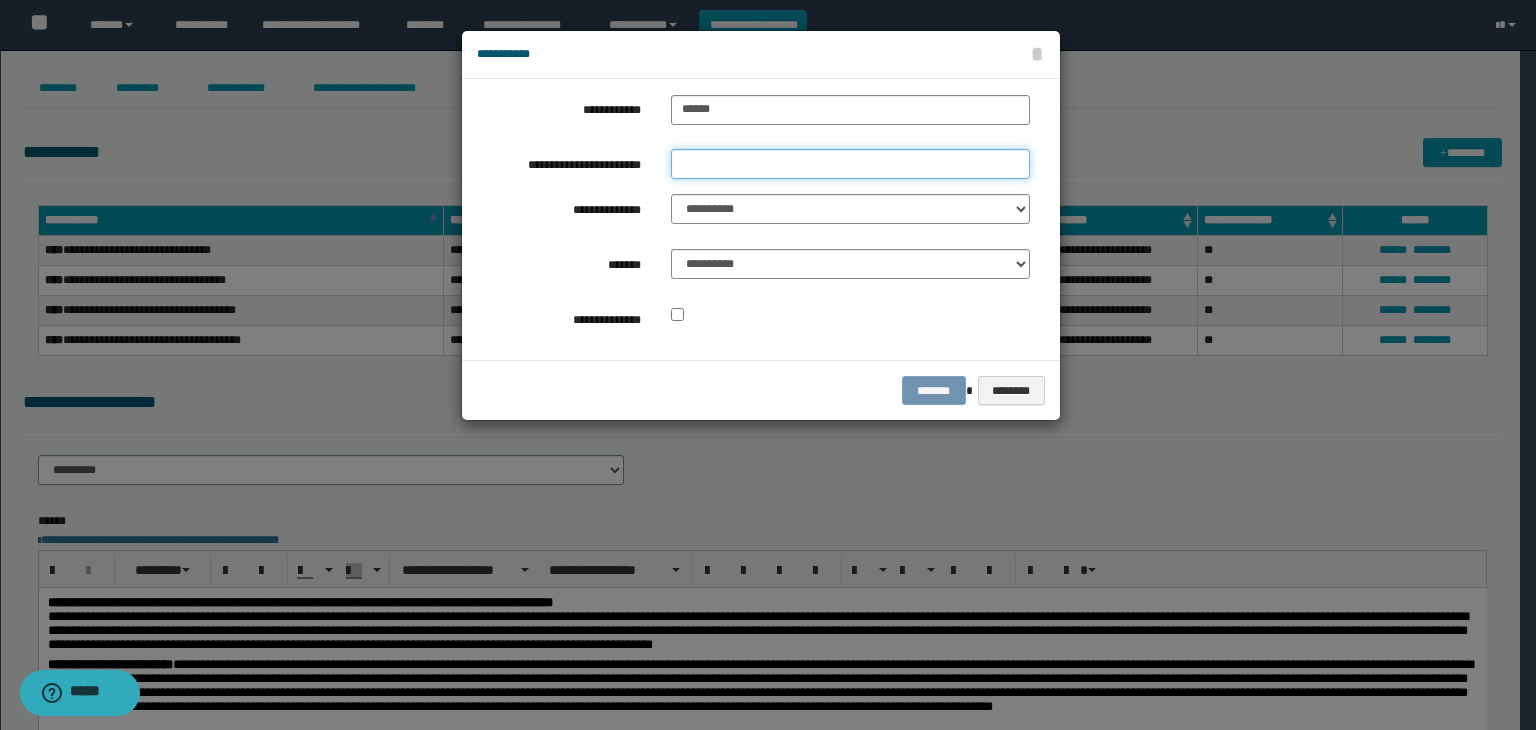 click on "**********" at bounding box center (850, 164) 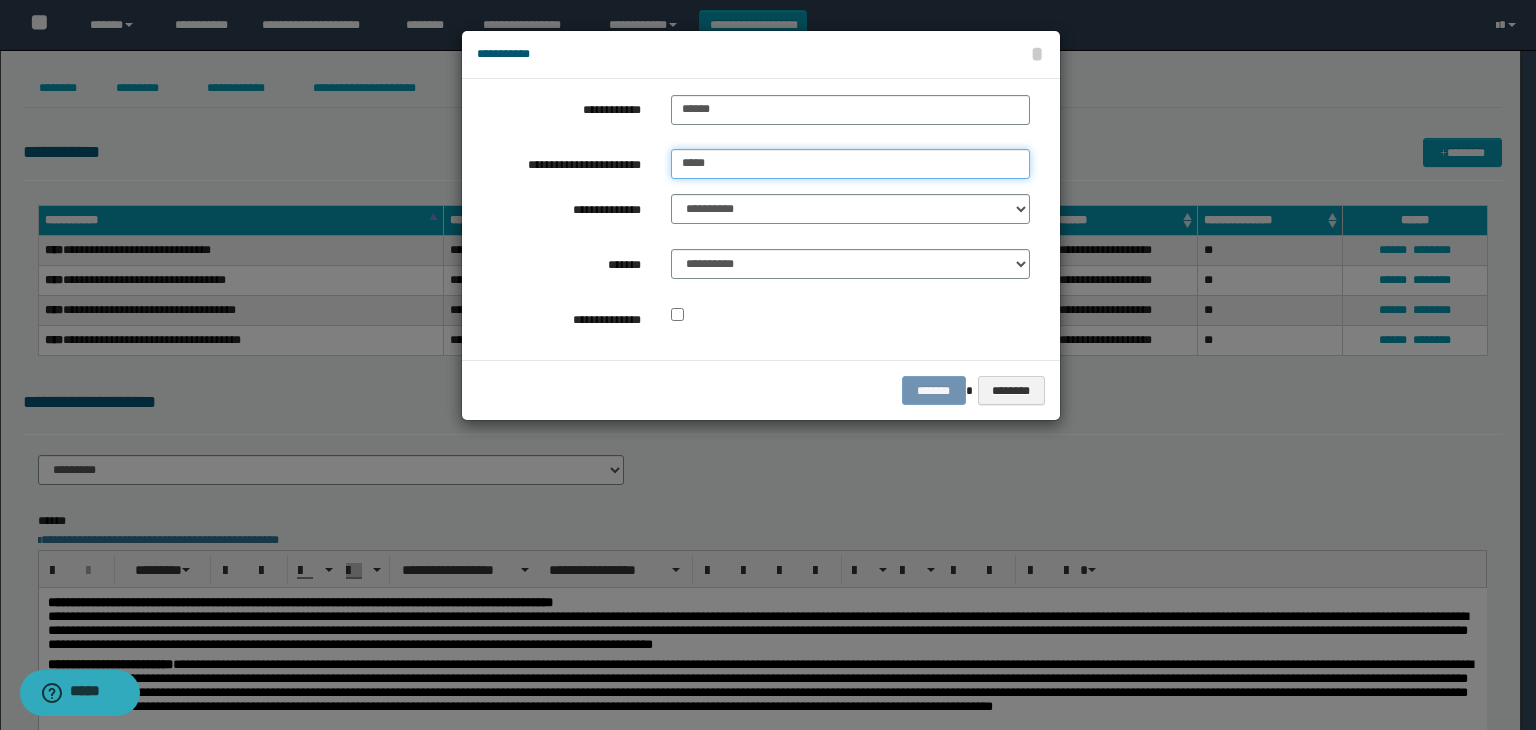 type on "**********" 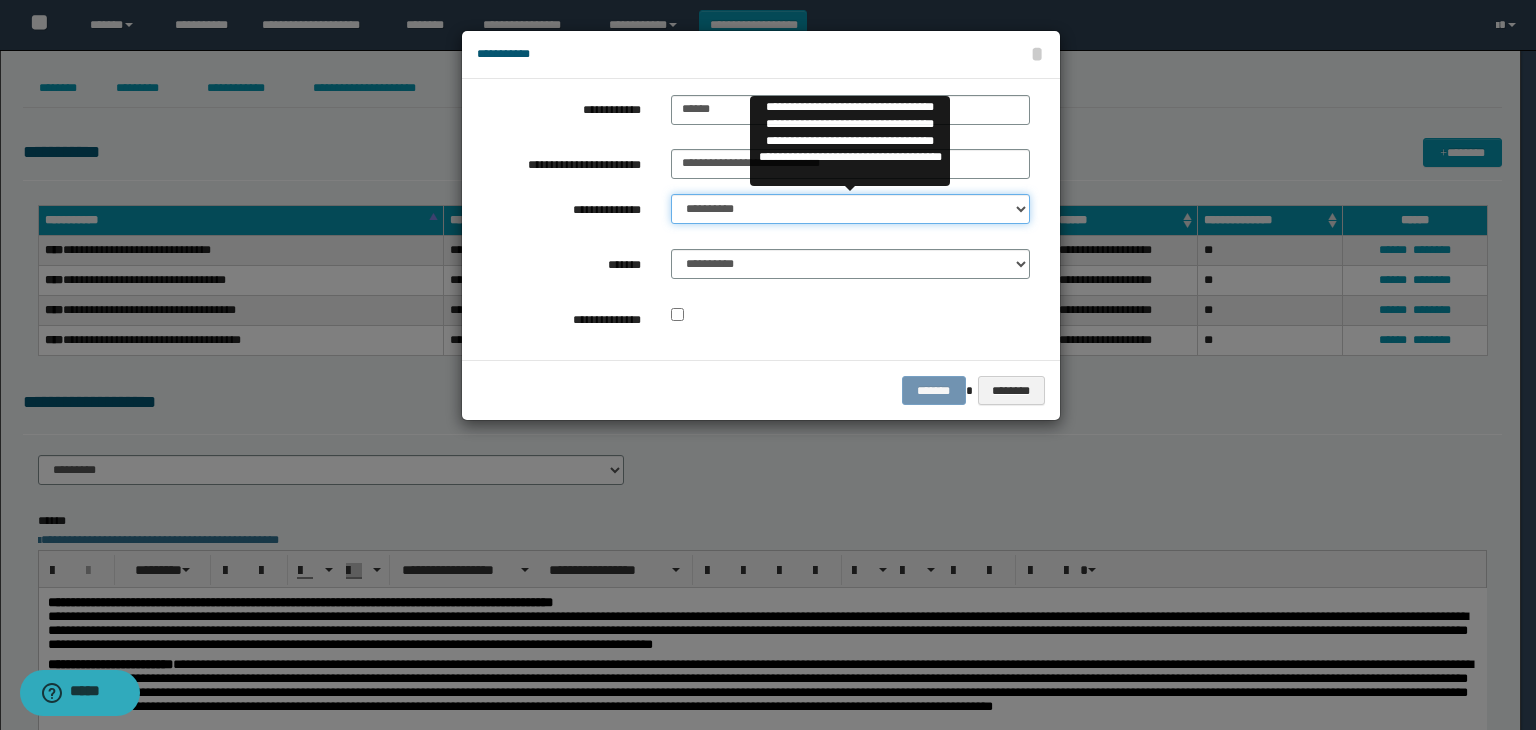 click on "**********" at bounding box center [850, 209] 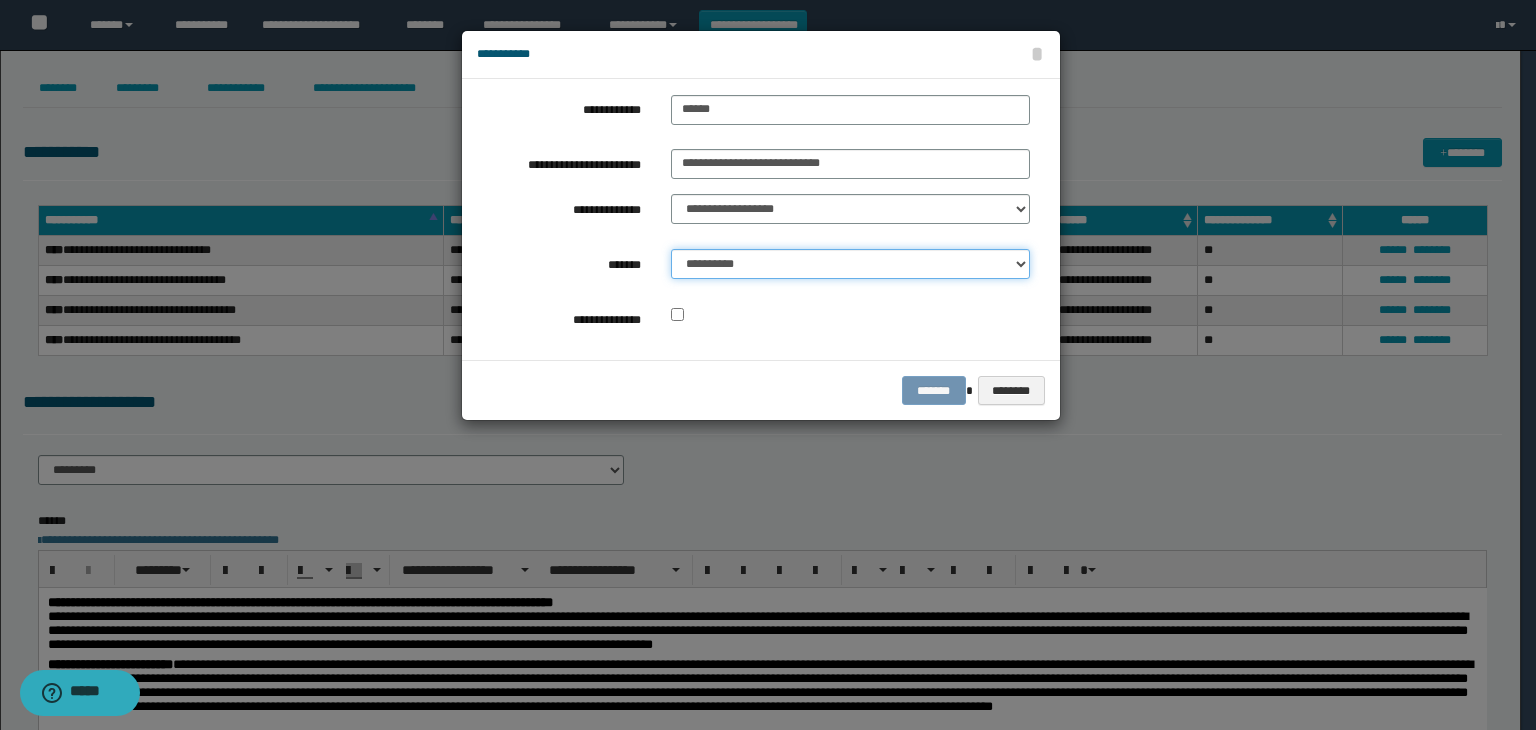 drag, startPoint x: 713, startPoint y: 262, endPoint x: 719, endPoint y: 272, distance: 11.661903 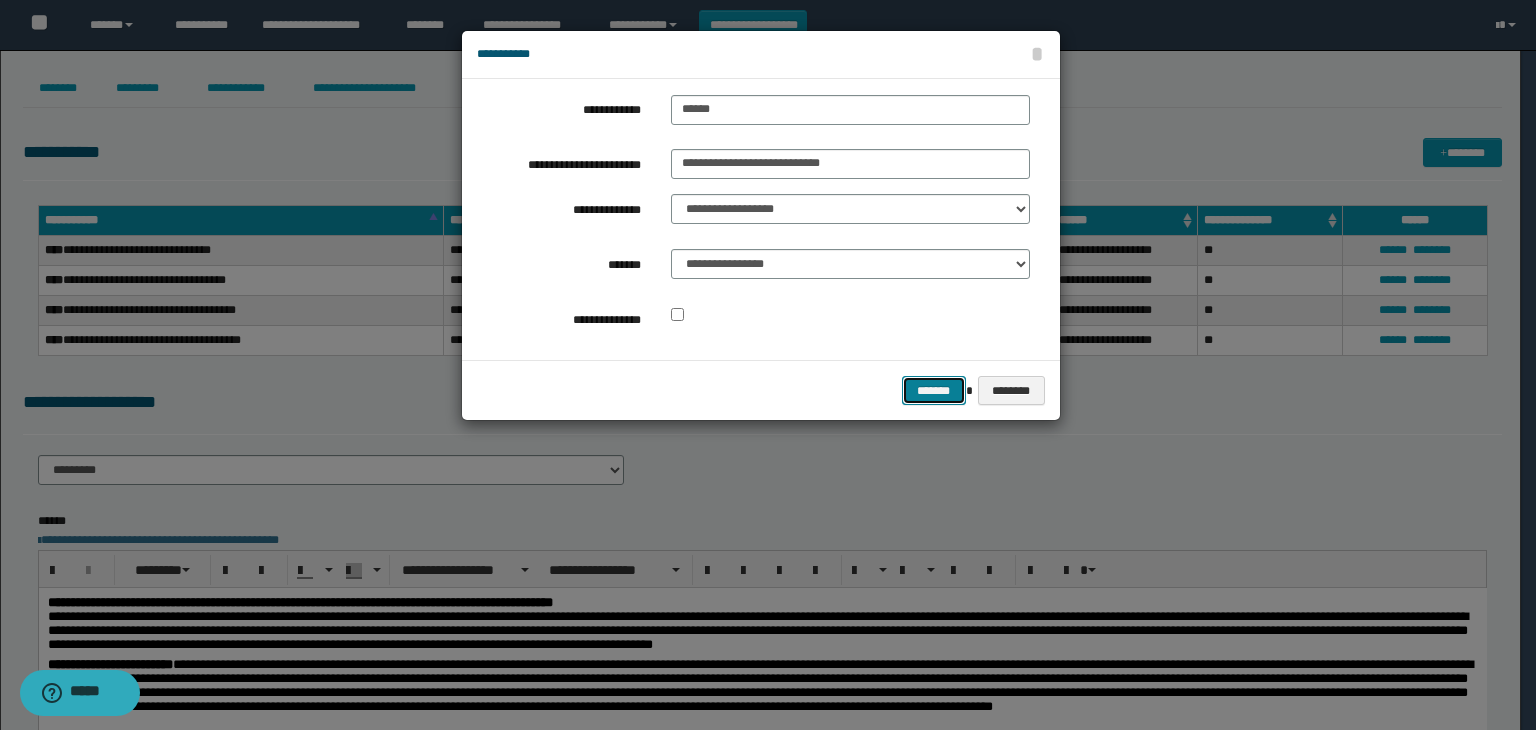 click on "*******" at bounding box center (934, 391) 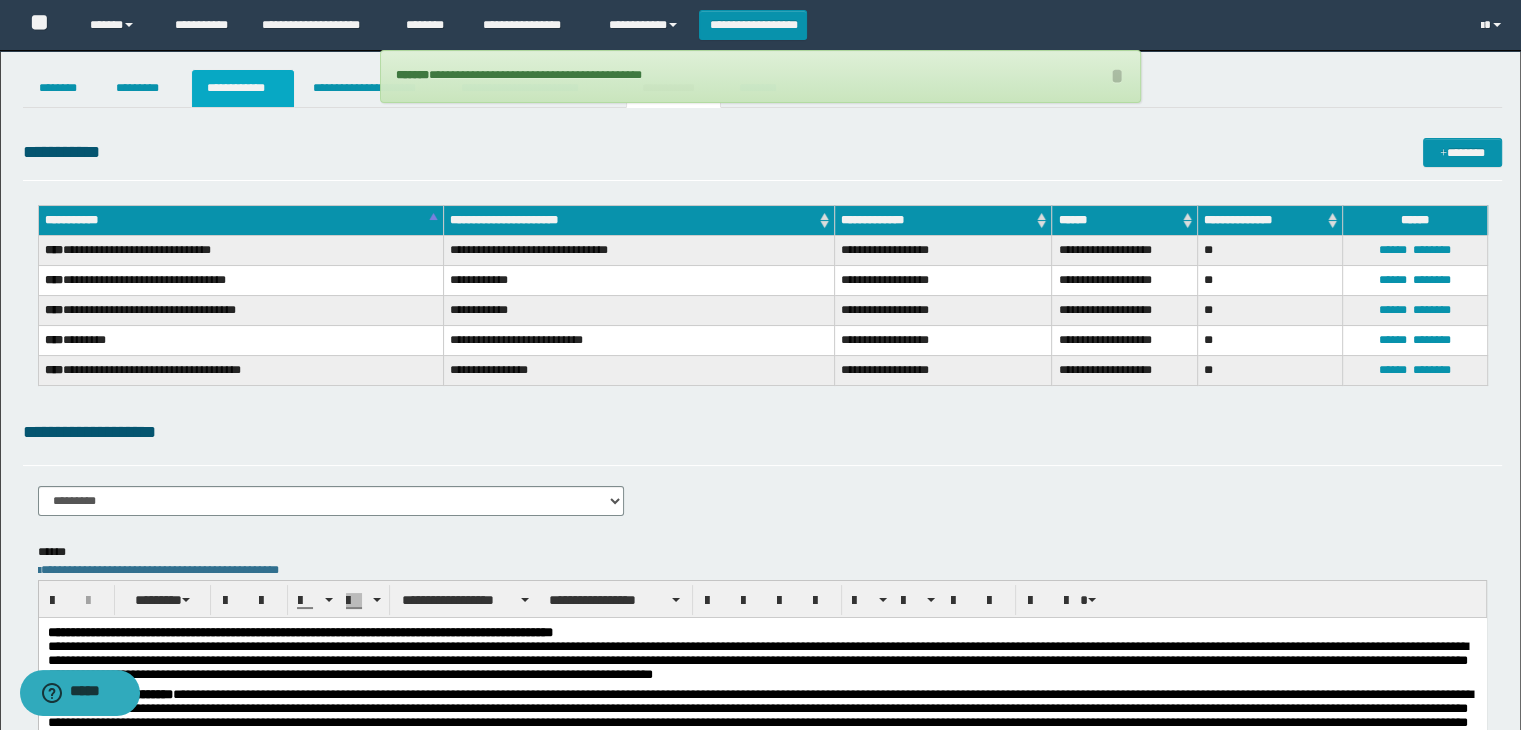 click on "**********" at bounding box center (243, 88) 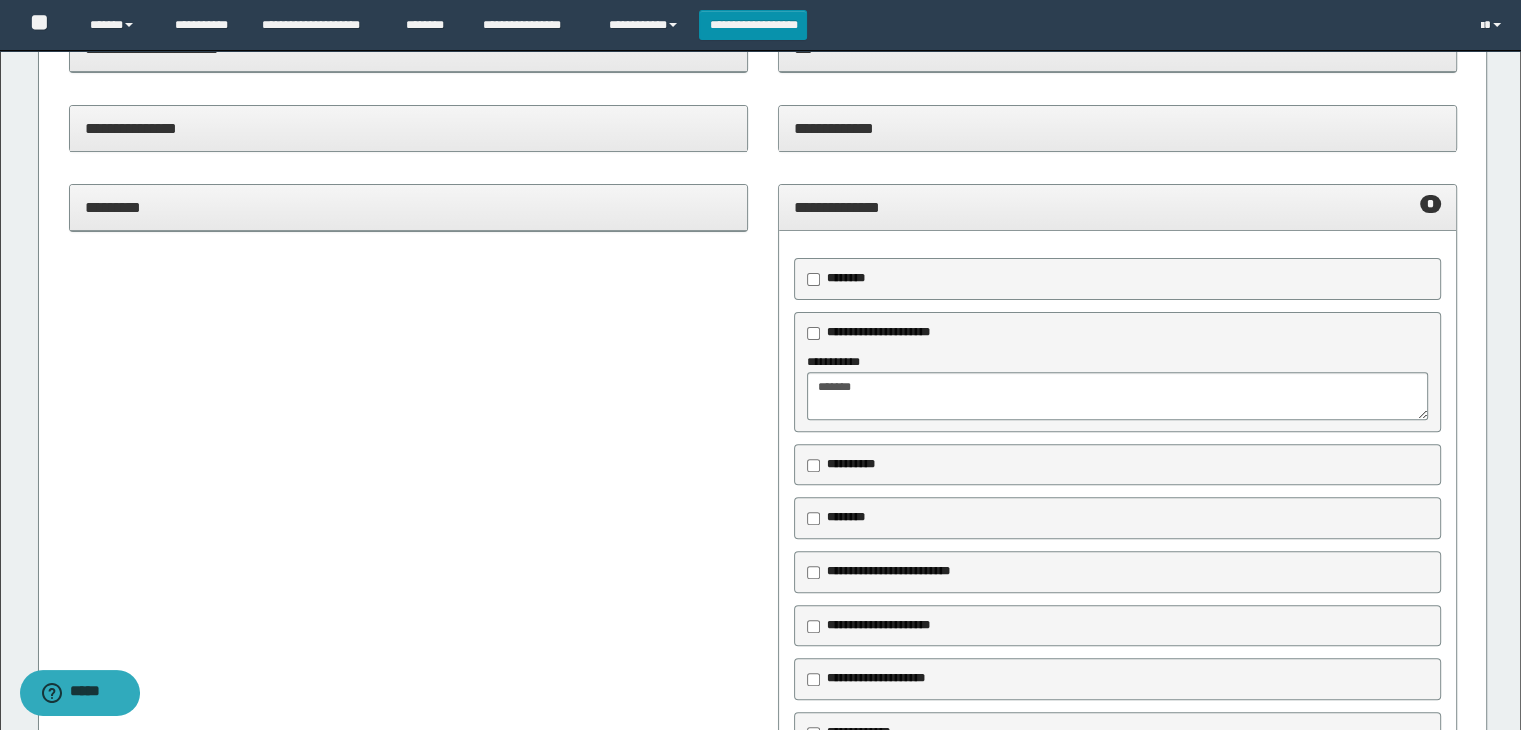 scroll, scrollTop: 600, scrollLeft: 0, axis: vertical 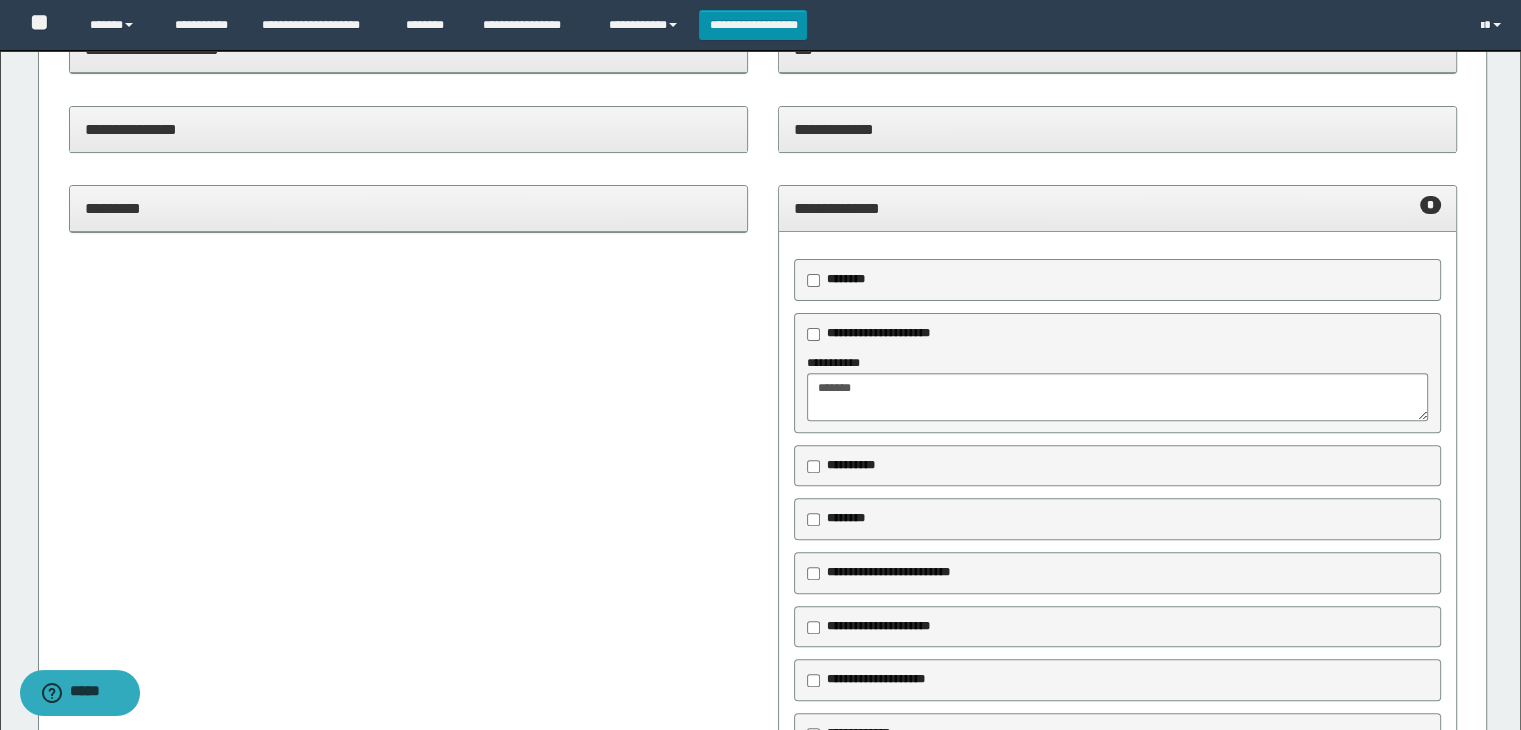 click on "**********" at bounding box center [1117, 208] 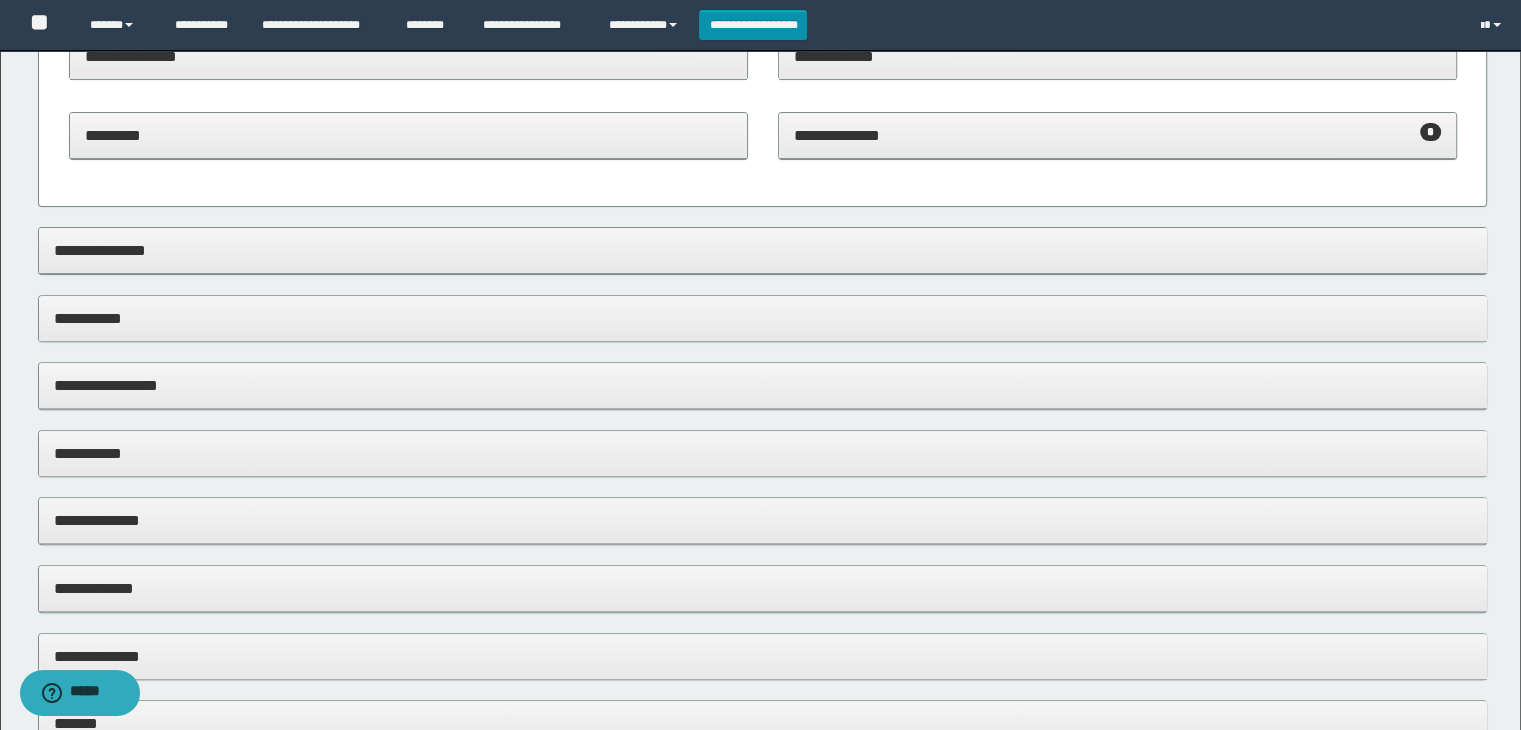 scroll, scrollTop: 800, scrollLeft: 0, axis: vertical 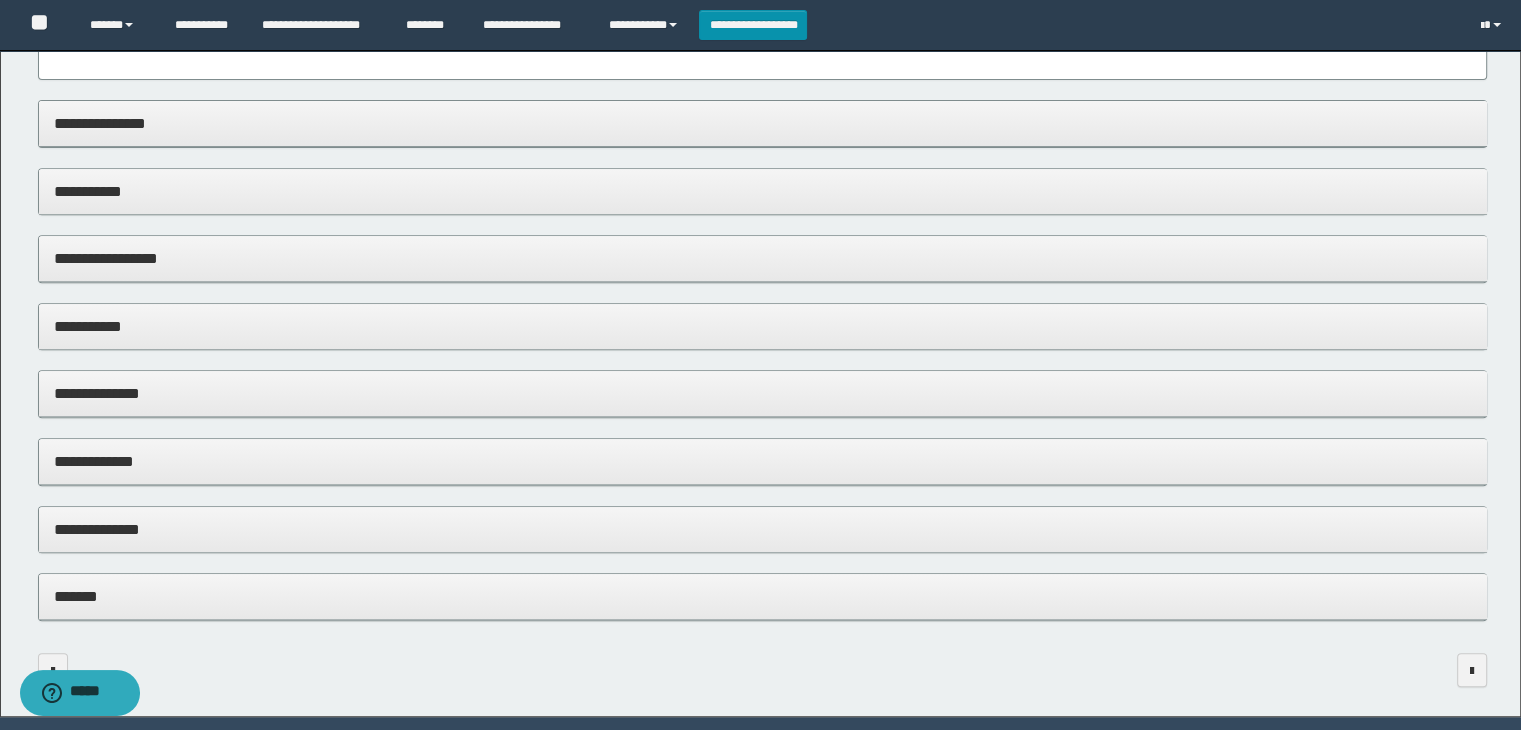 click on "**********" at bounding box center [763, 191] 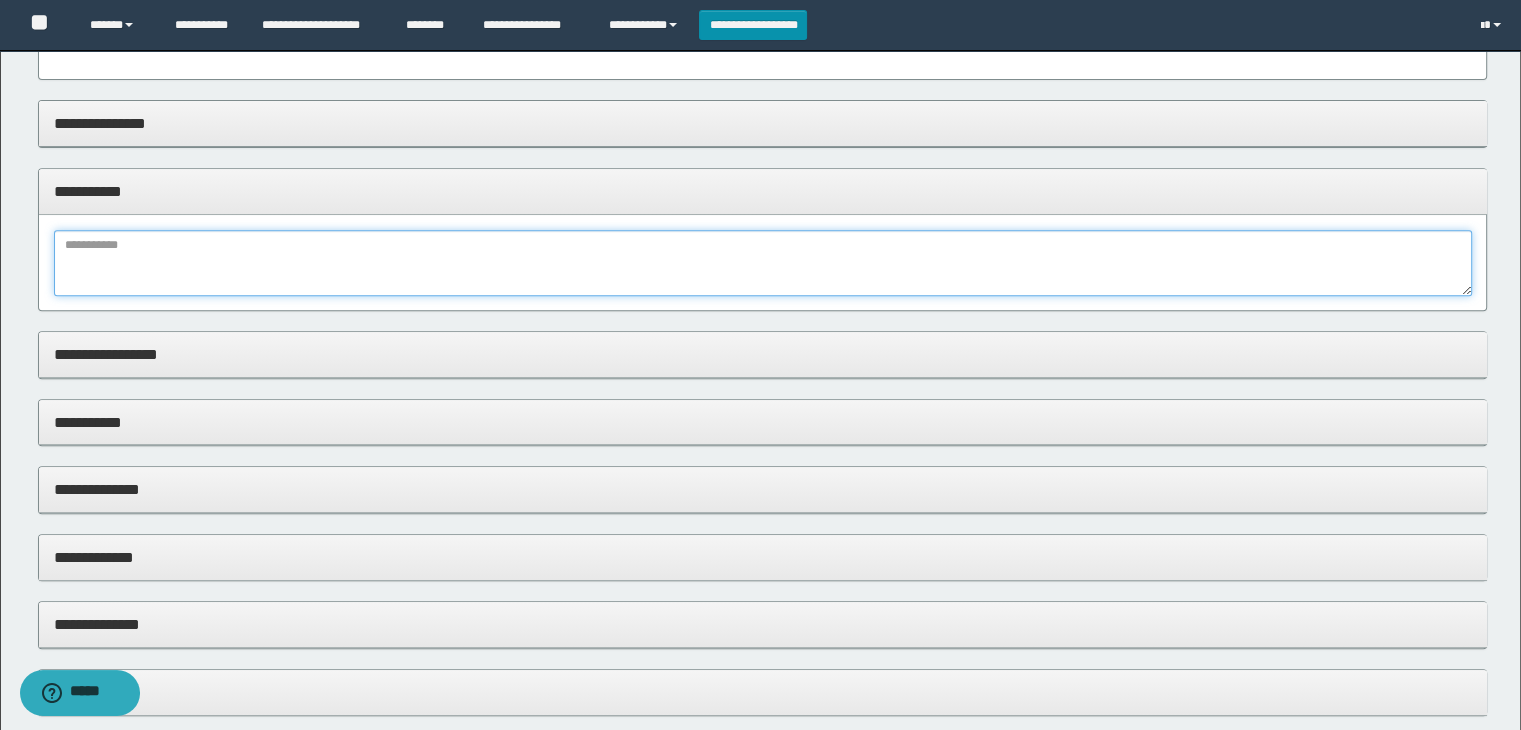 click at bounding box center (763, 263) 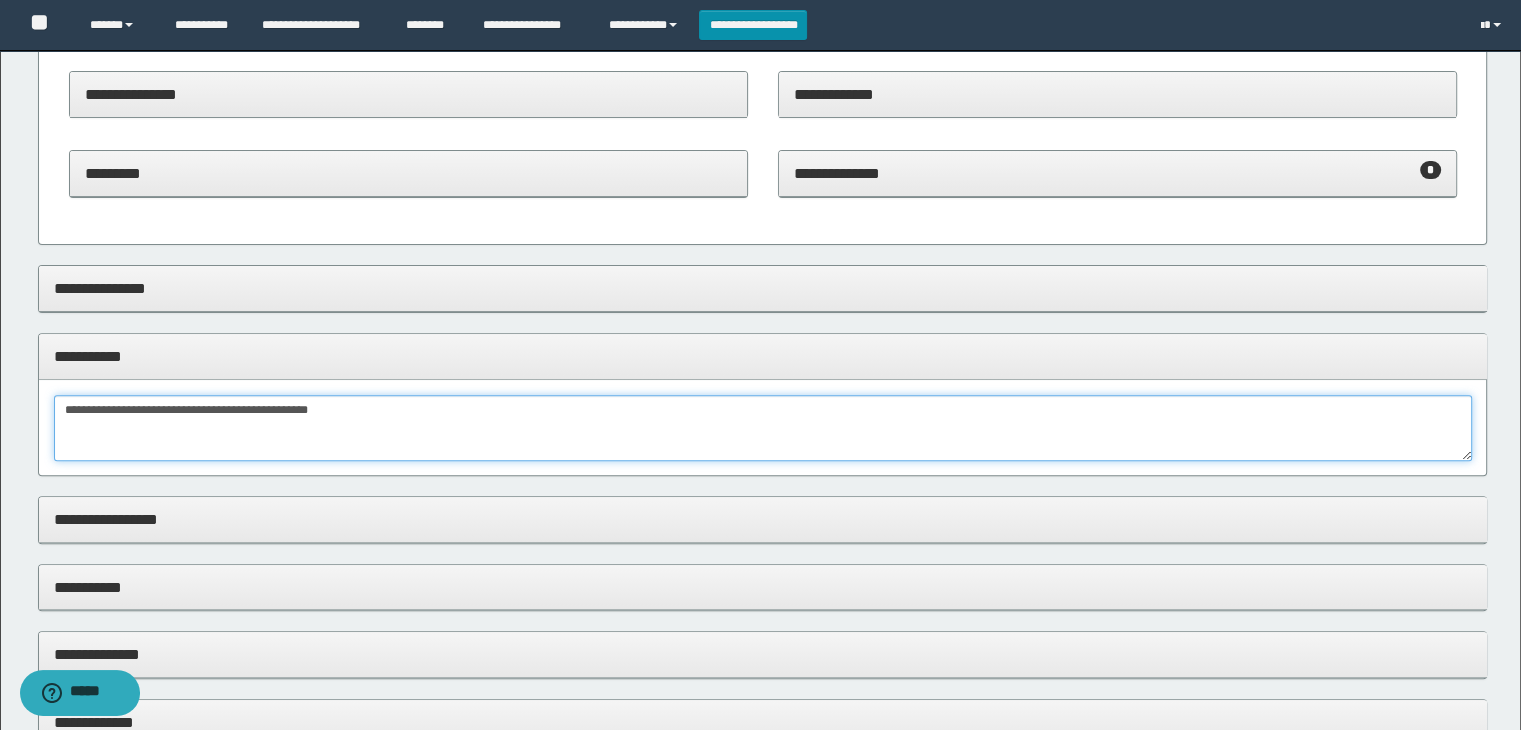 scroll, scrollTop: 600, scrollLeft: 0, axis: vertical 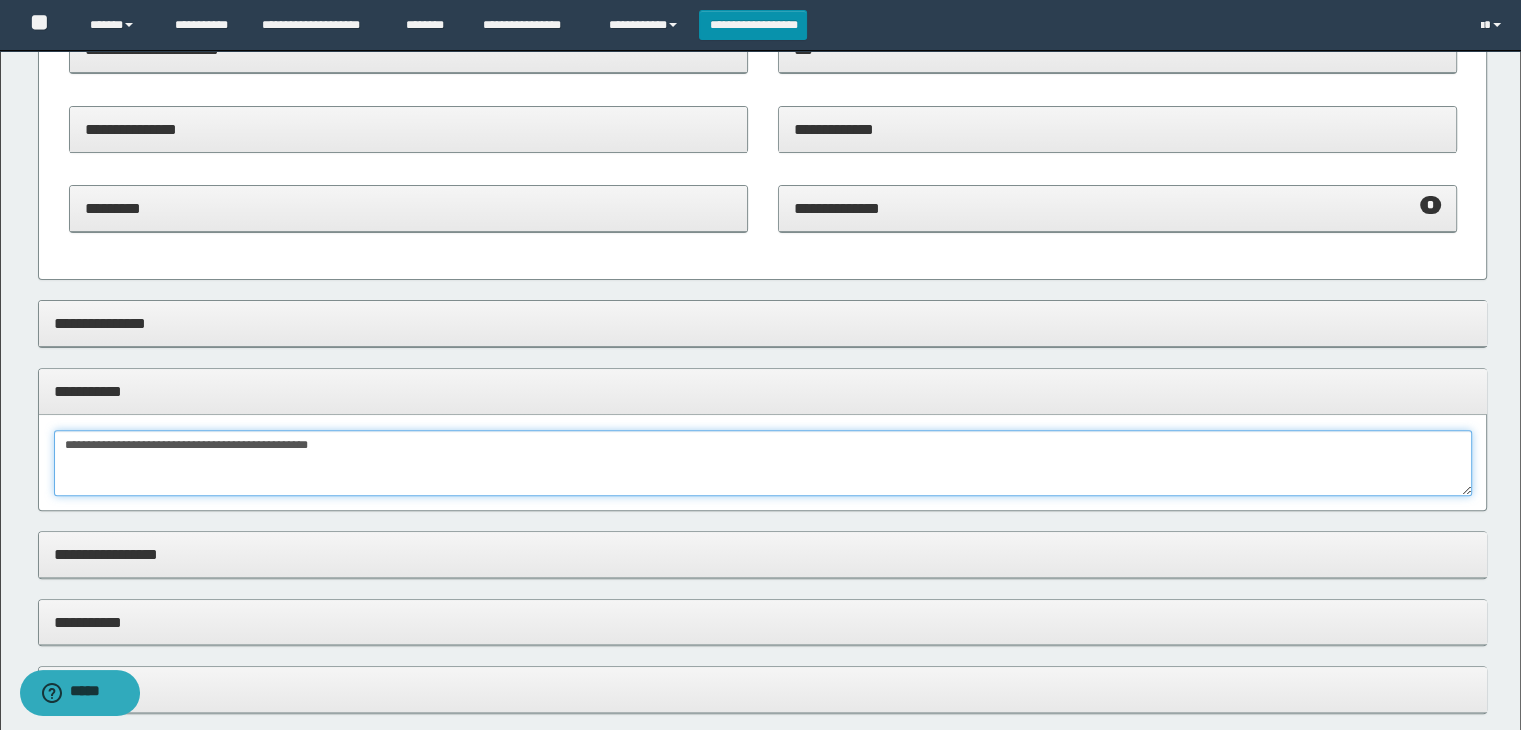 type on "**********" 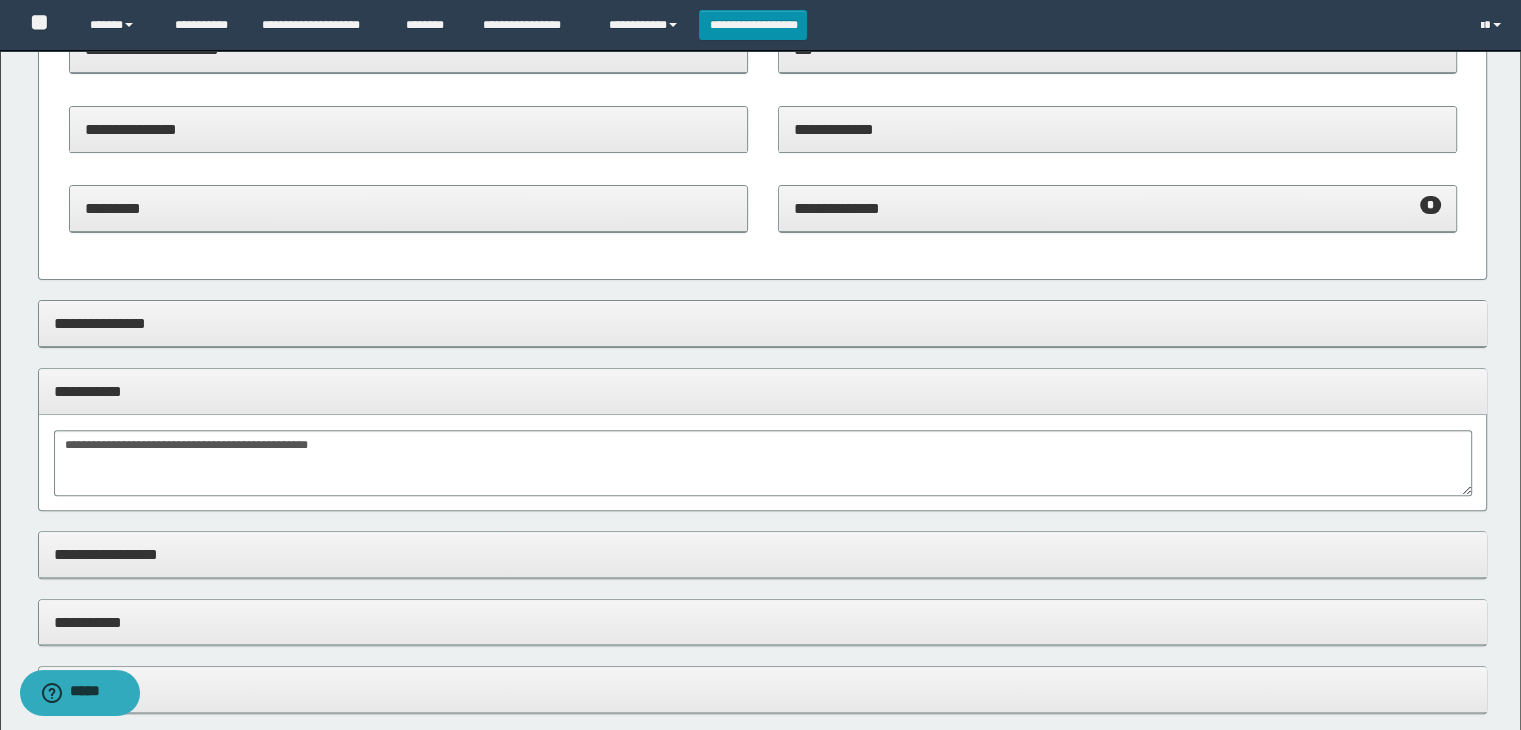 click on "*********" at bounding box center [408, 208] 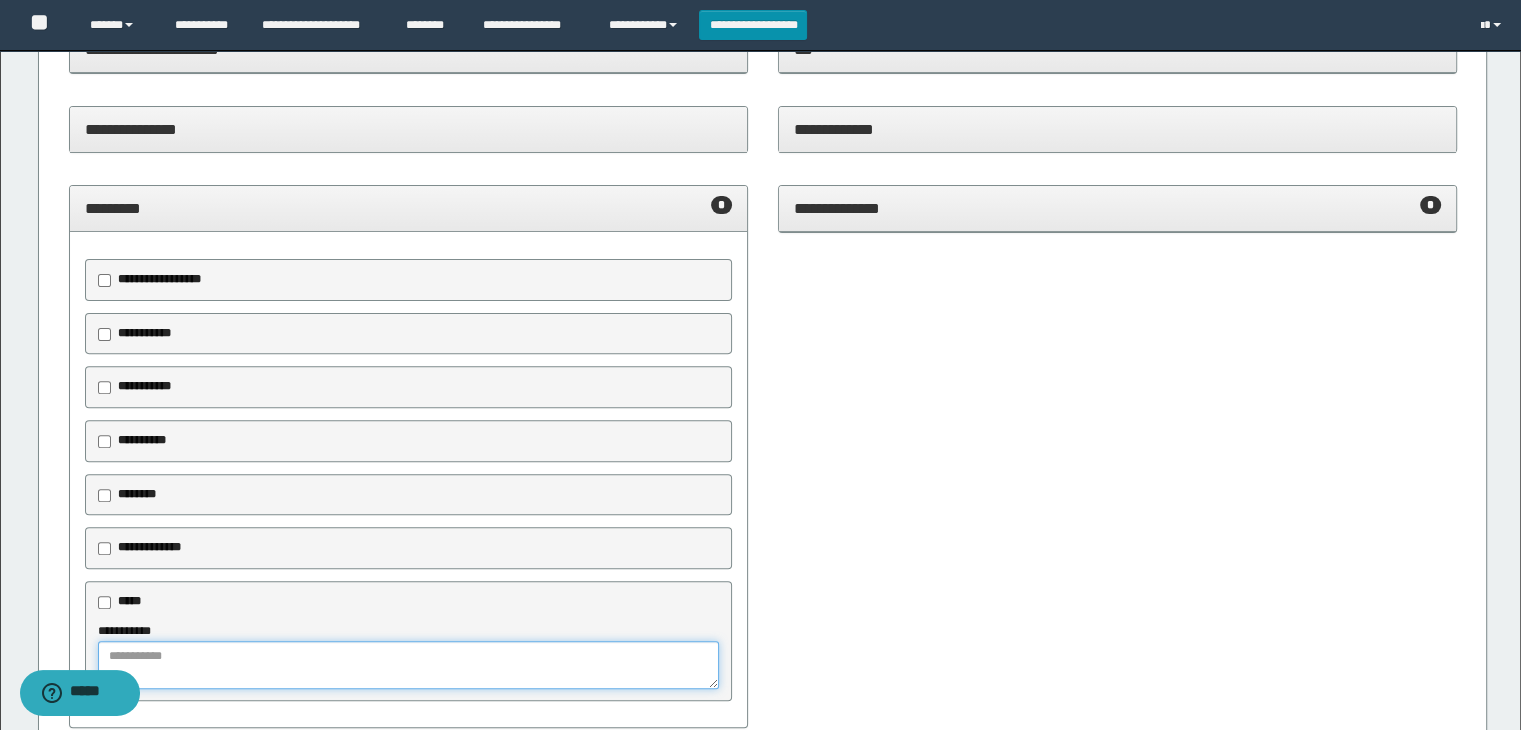 click at bounding box center [409, 665] 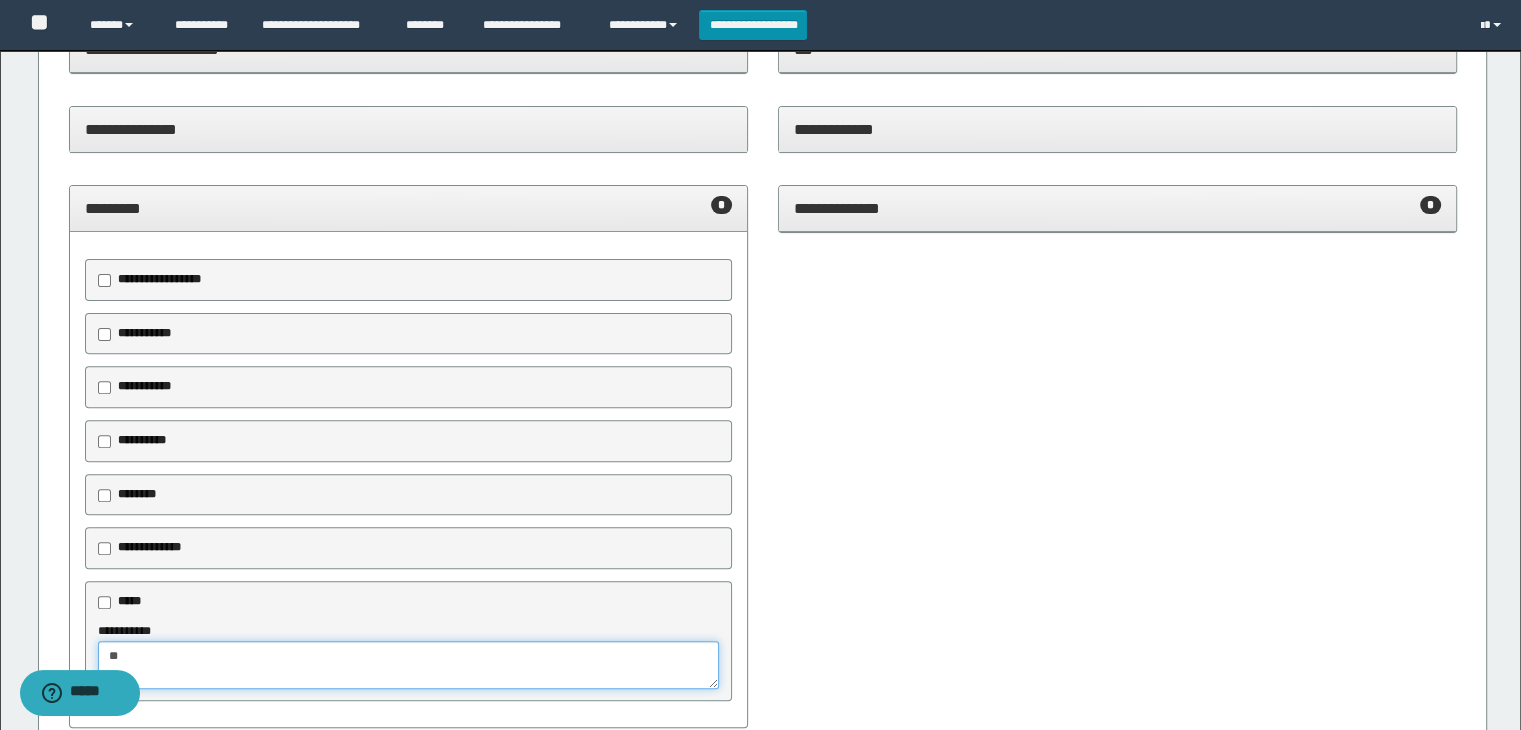 type on "*" 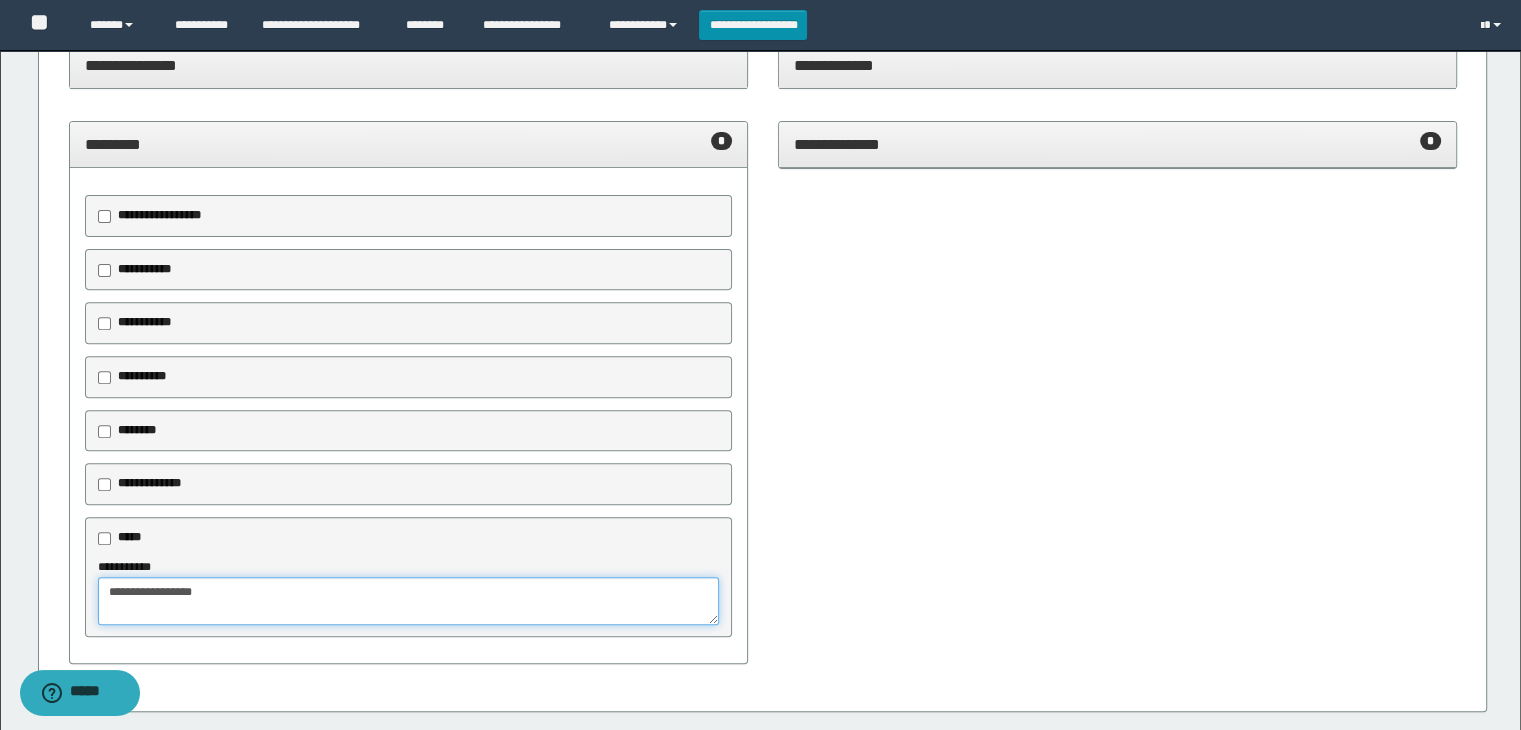 scroll, scrollTop: 700, scrollLeft: 0, axis: vertical 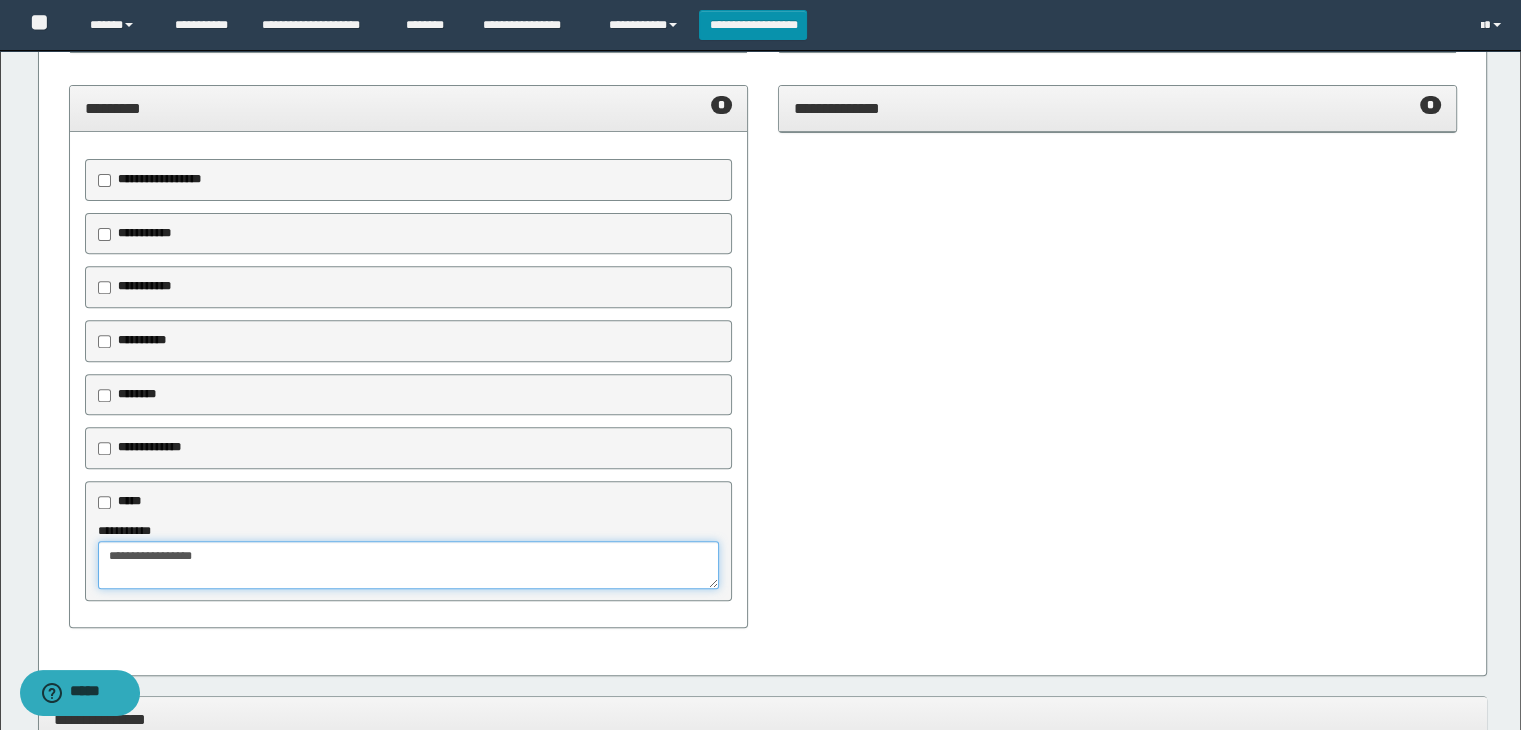type on "**********" 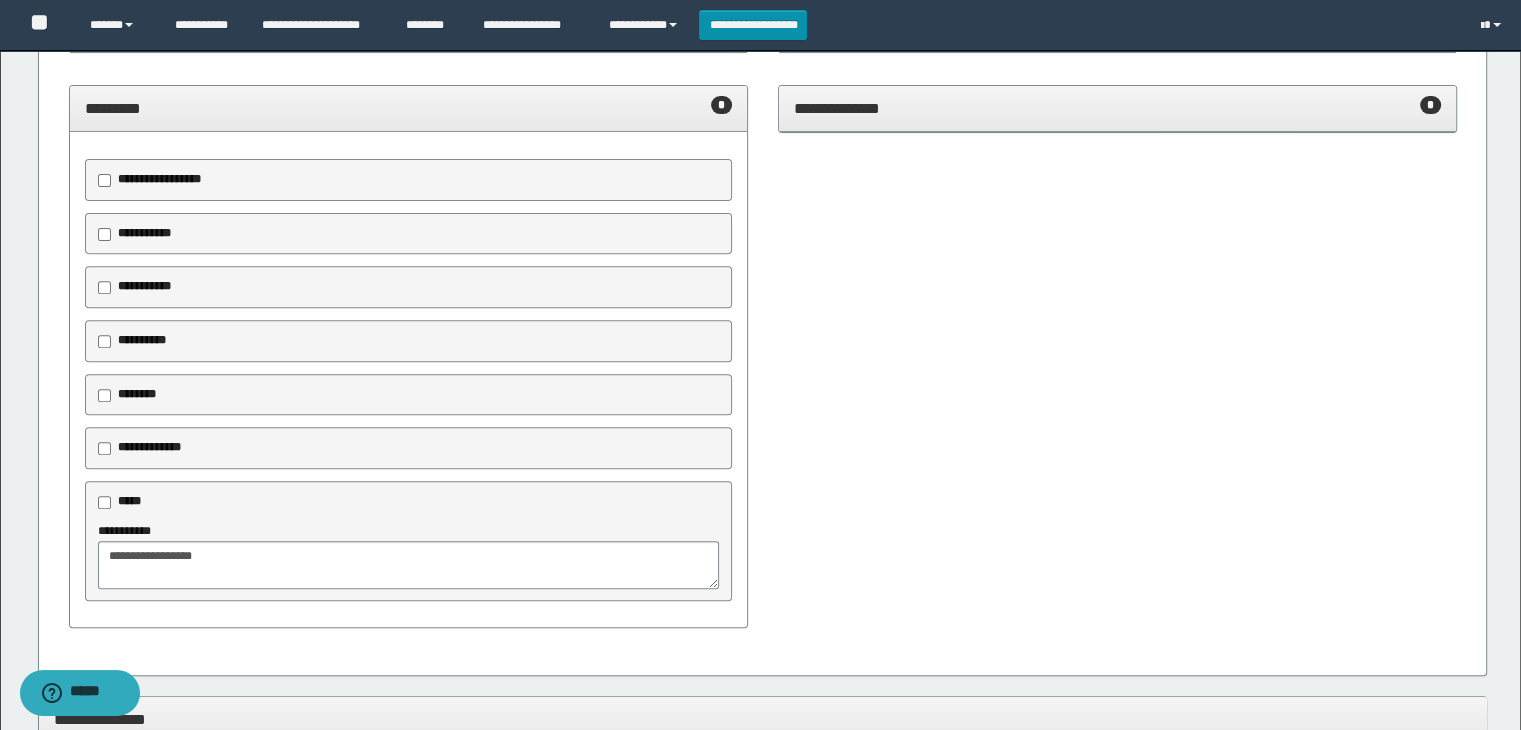 click on "********* *" at bounding box center [408, 108] 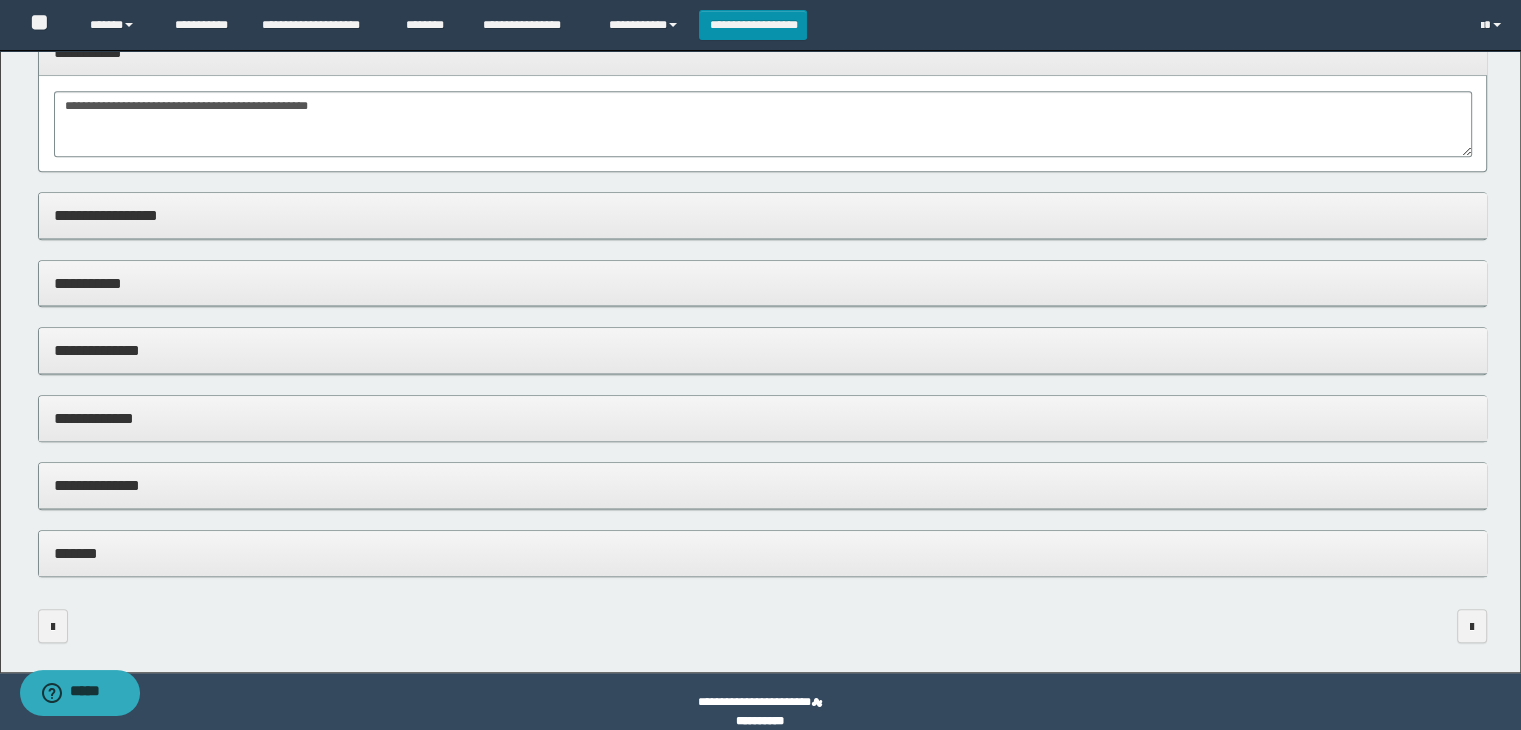 scroll, scrollTop: 960, scrollLeft: 0, axis: vertical 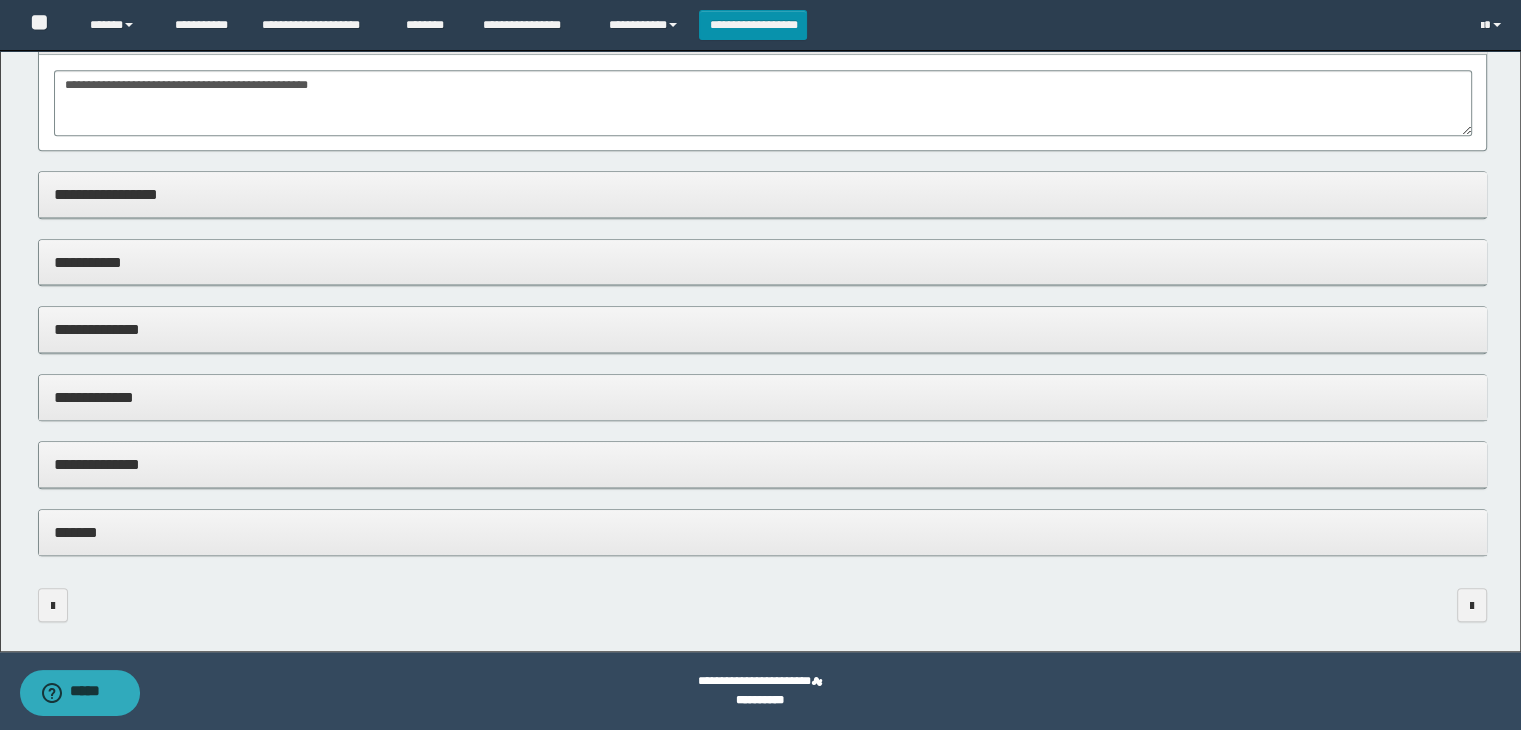 click on "**********" at bounding box center (763, 262) 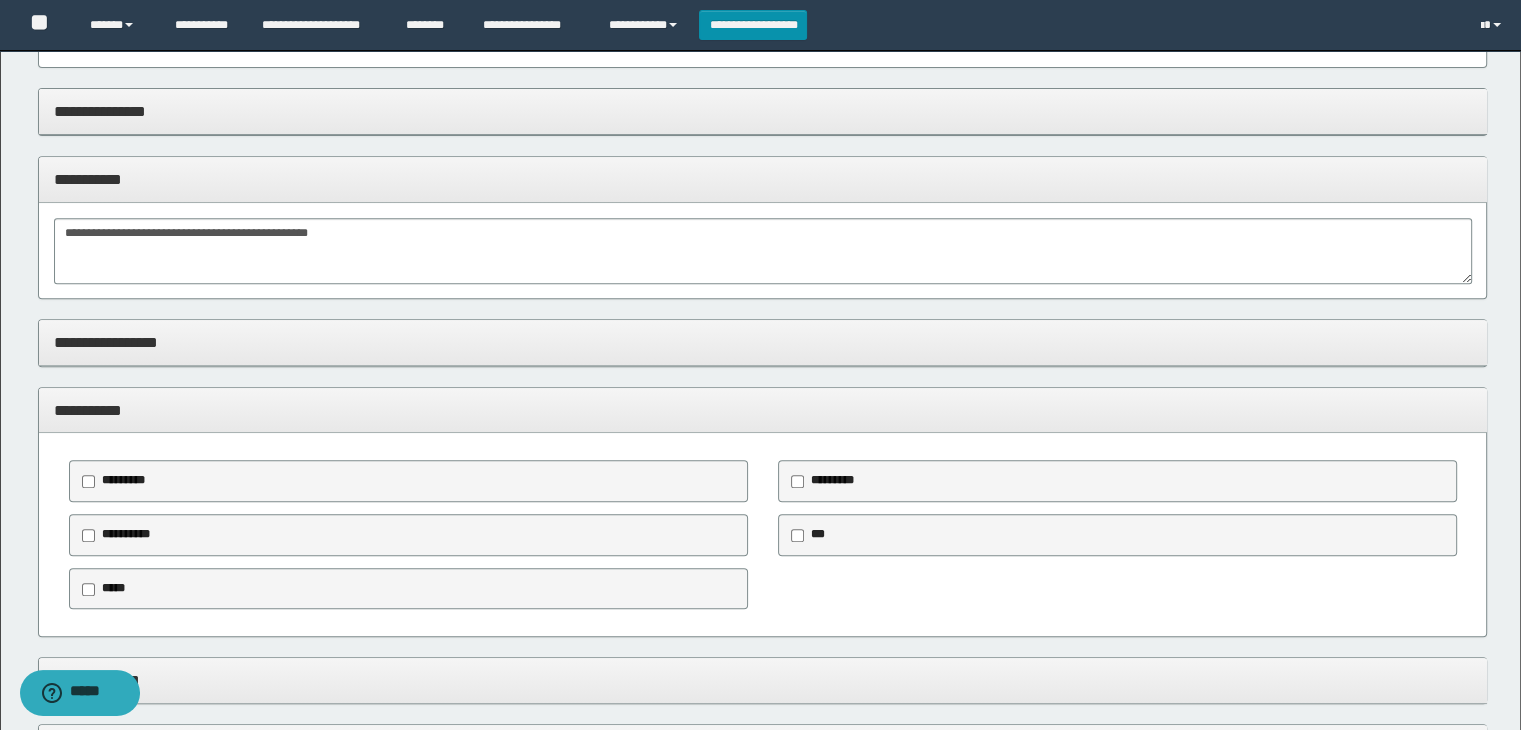 scroll, scrollTop: 860, scrollLeft: 0, axis: vertical 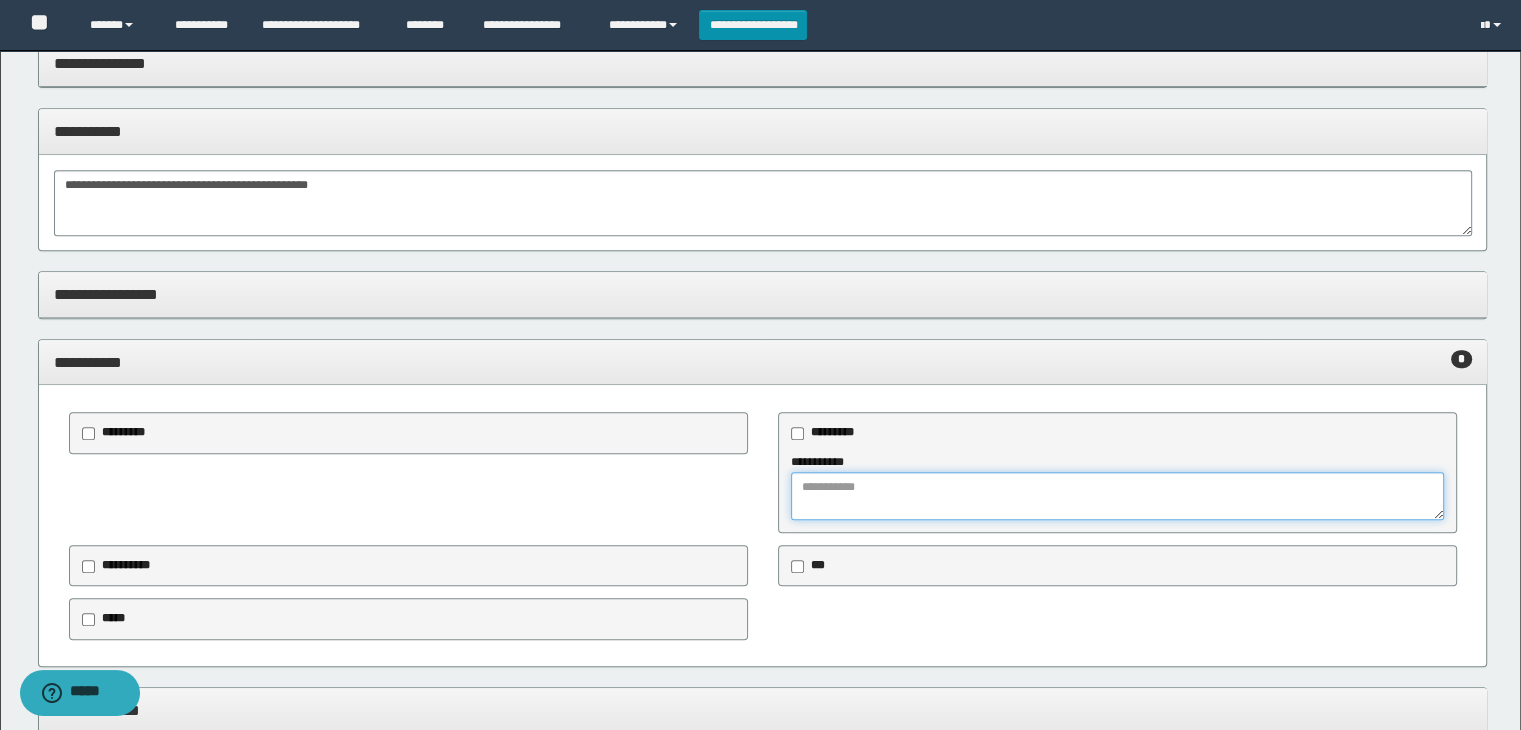 click at bounding box center (1117, 496) 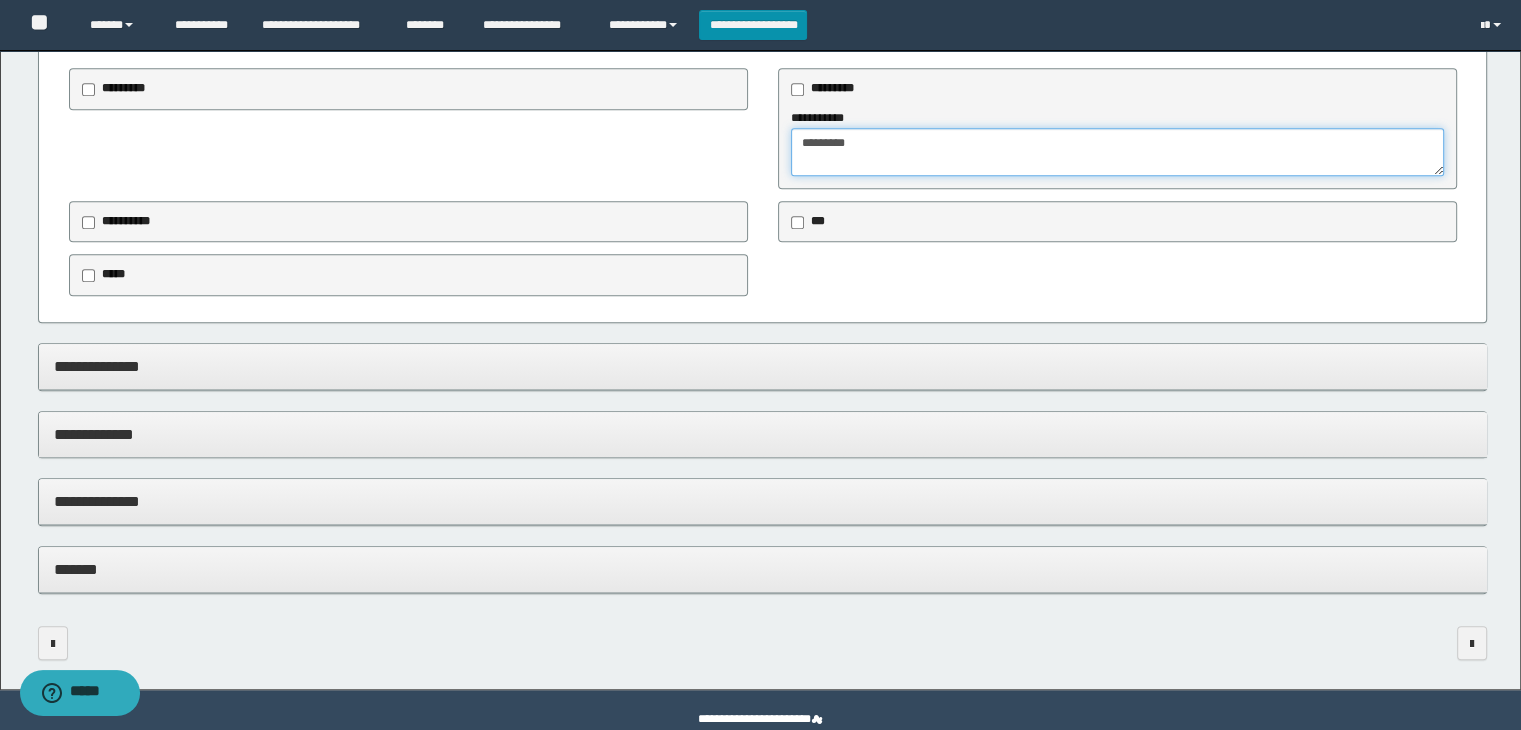 scroll, scrollTop: 1241, scrollLeft: 0, axis: vertical 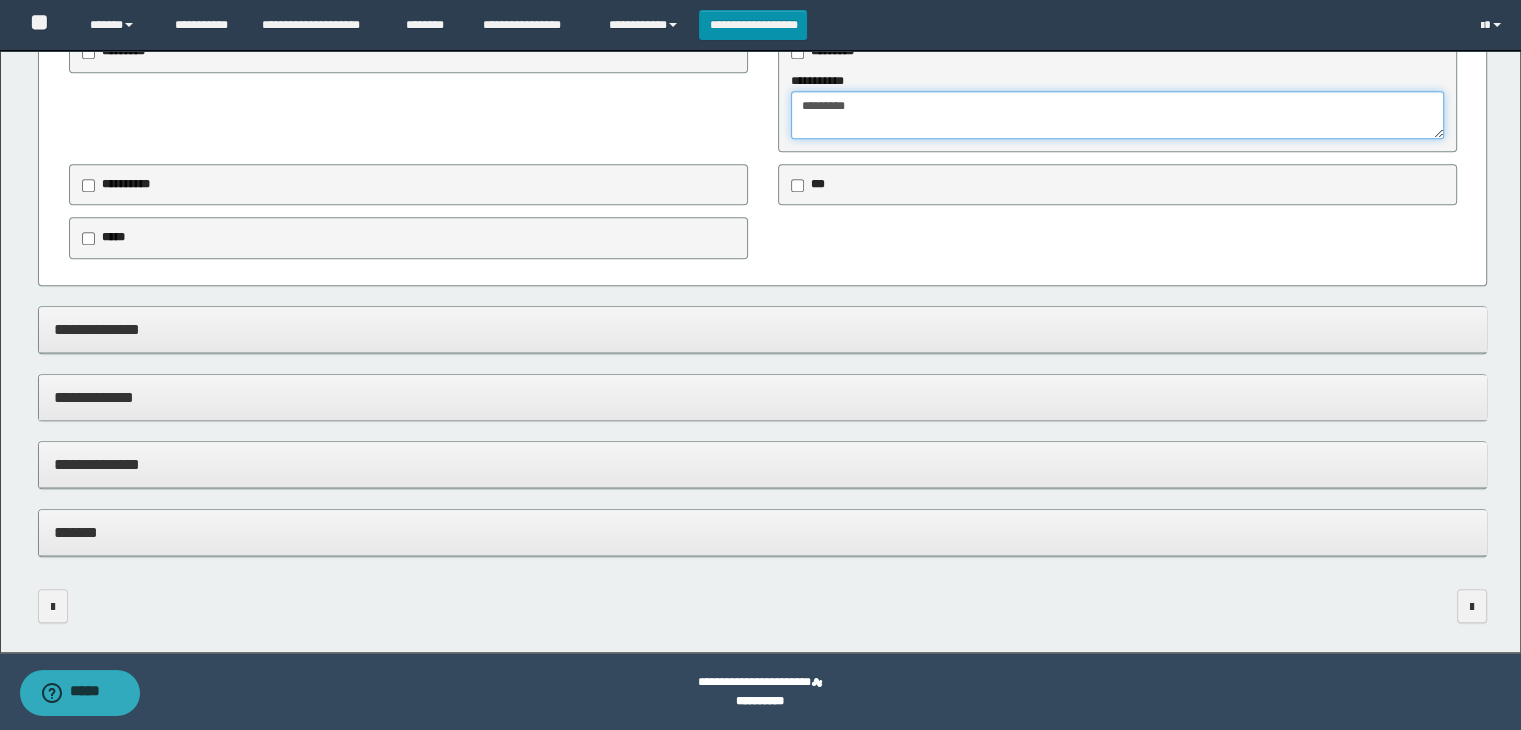 type on "********" 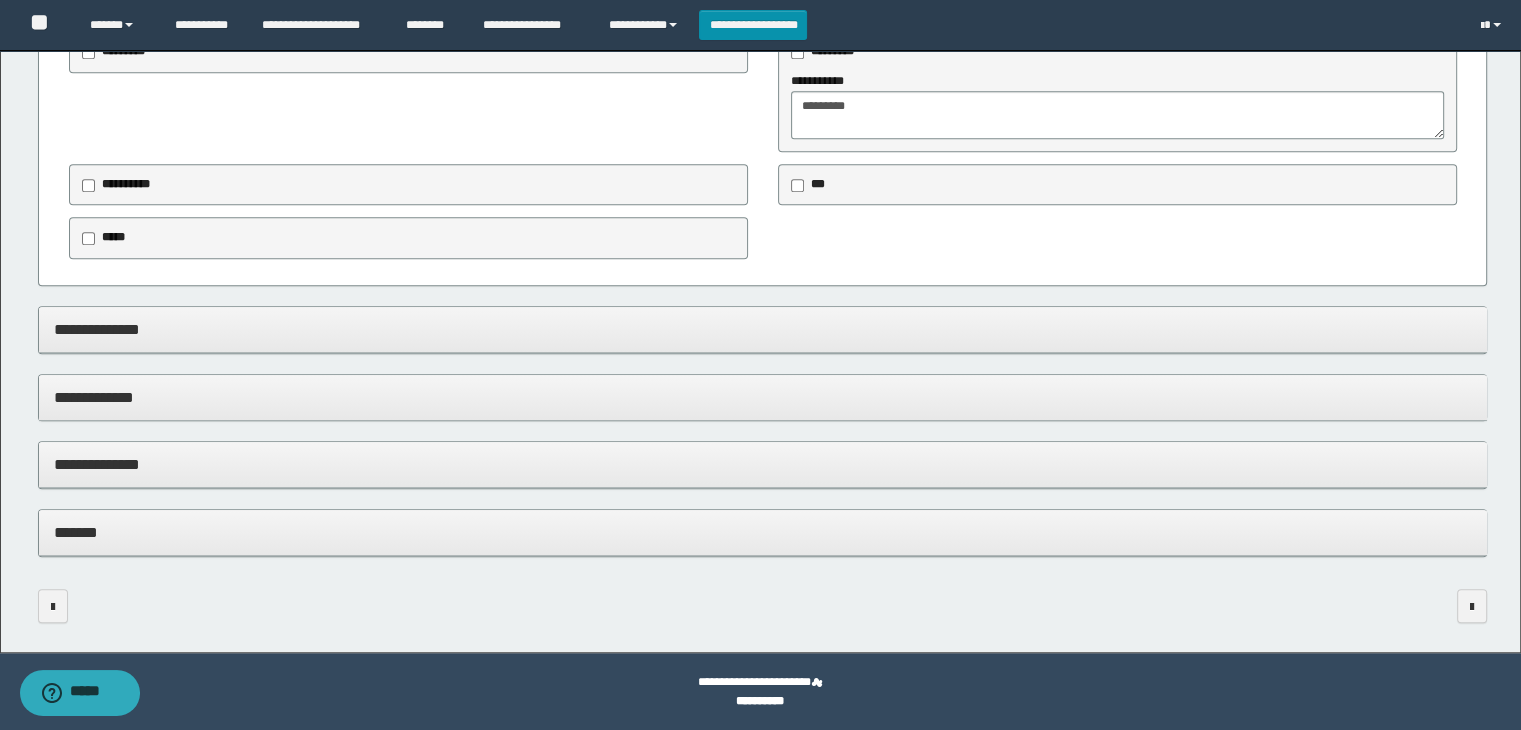 click on "**********" at bounding box center (763, 329) 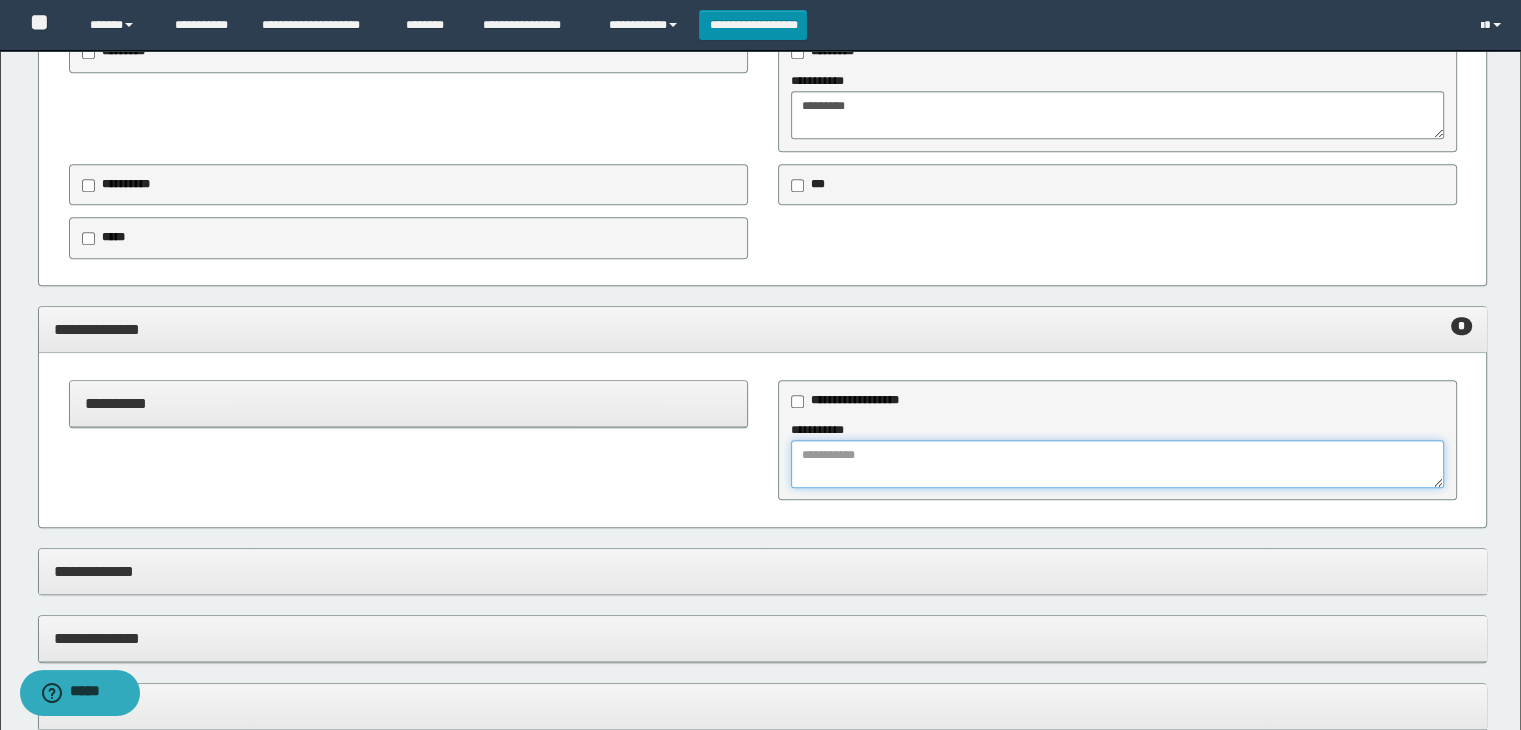 click at bounding box center [1117, 464] 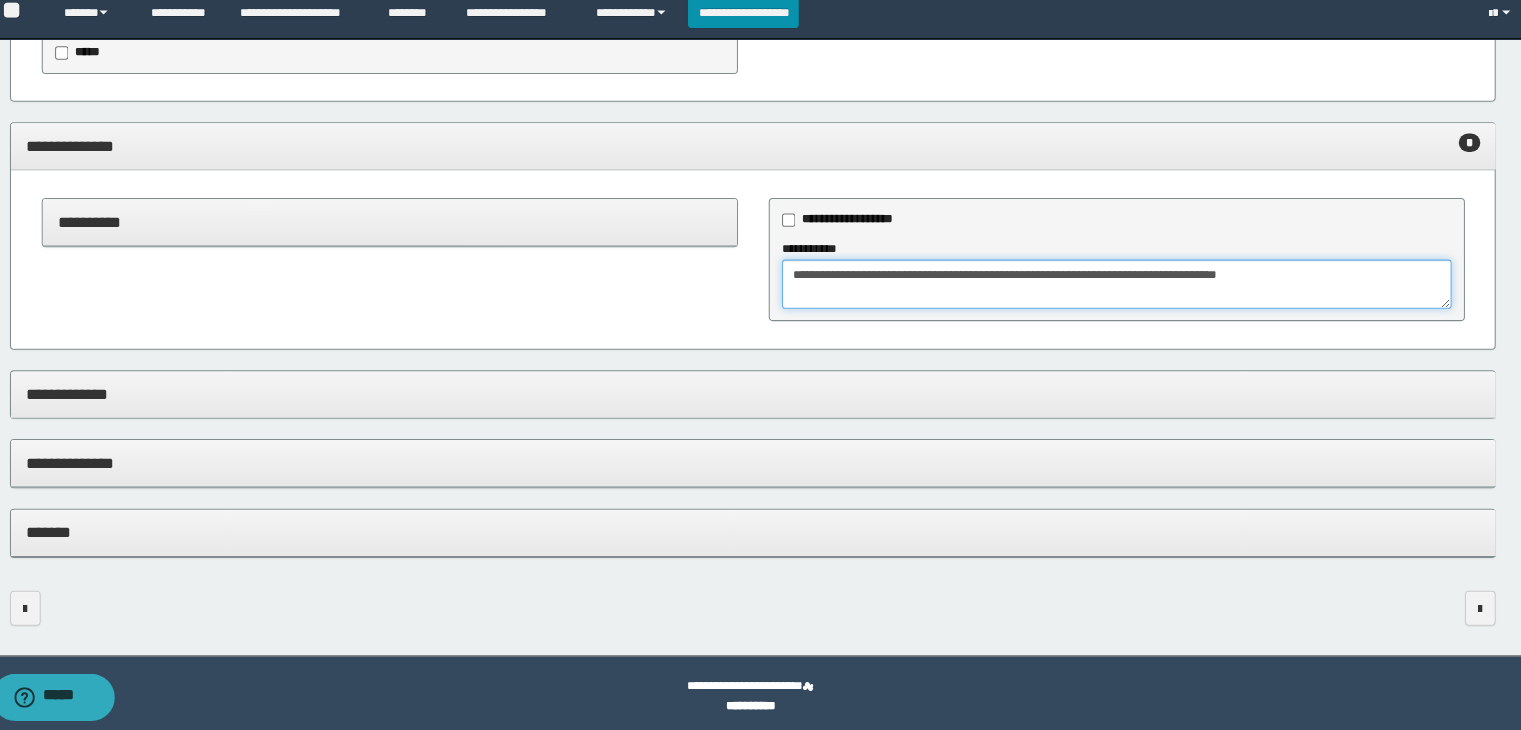 scroll, scrollTop: 1416, scrollLeft: 0, axis: vertical 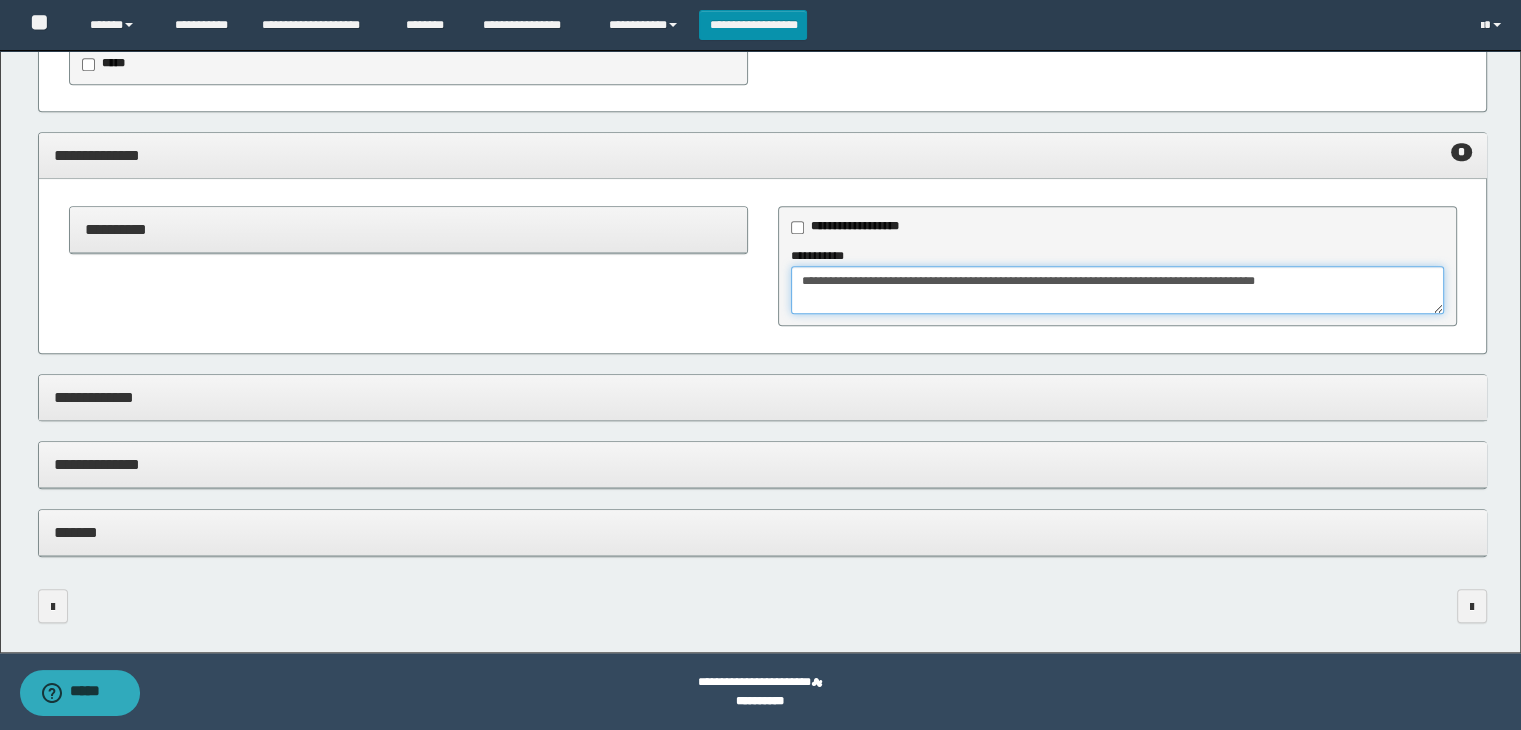 type on "**********" 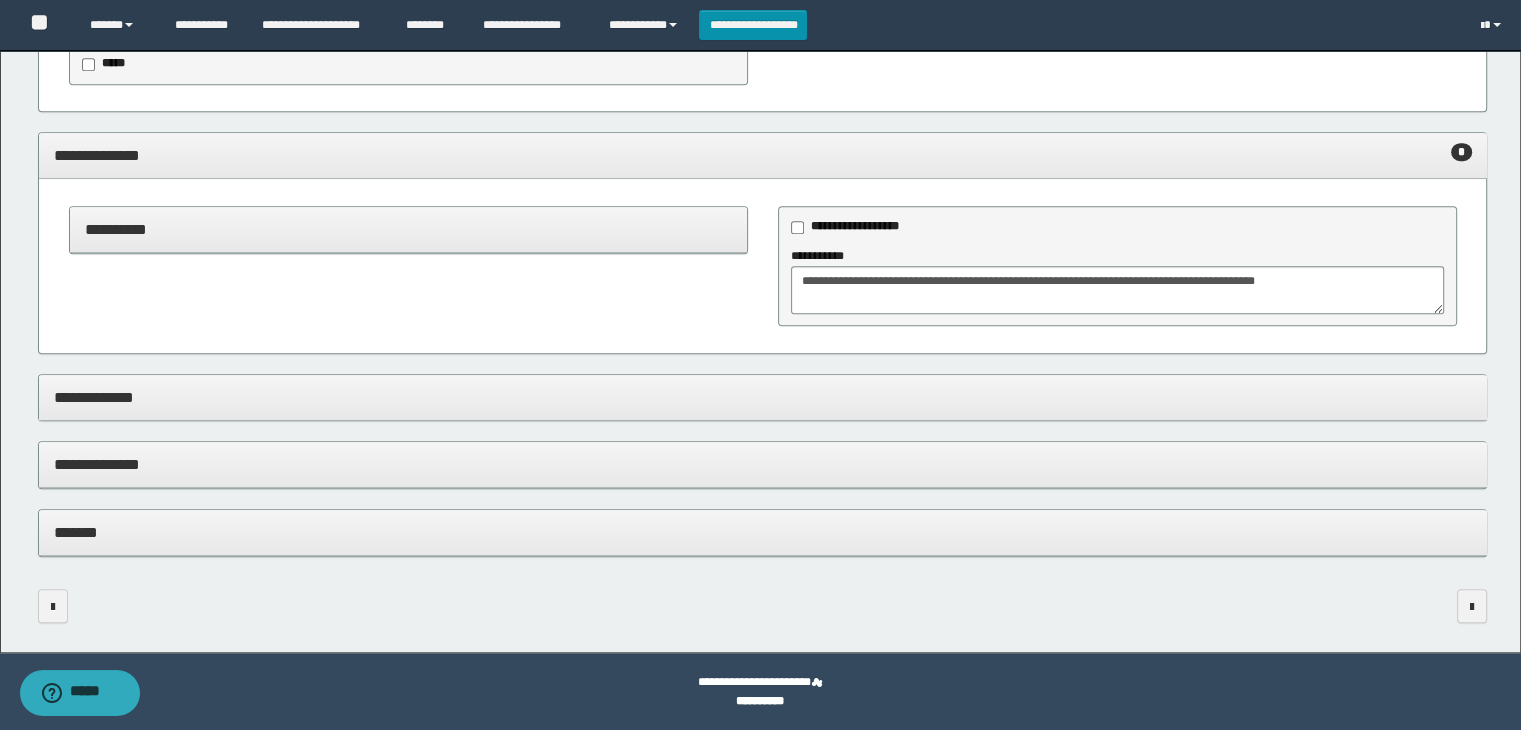 click on "**********" at bounding box center (763, 464) 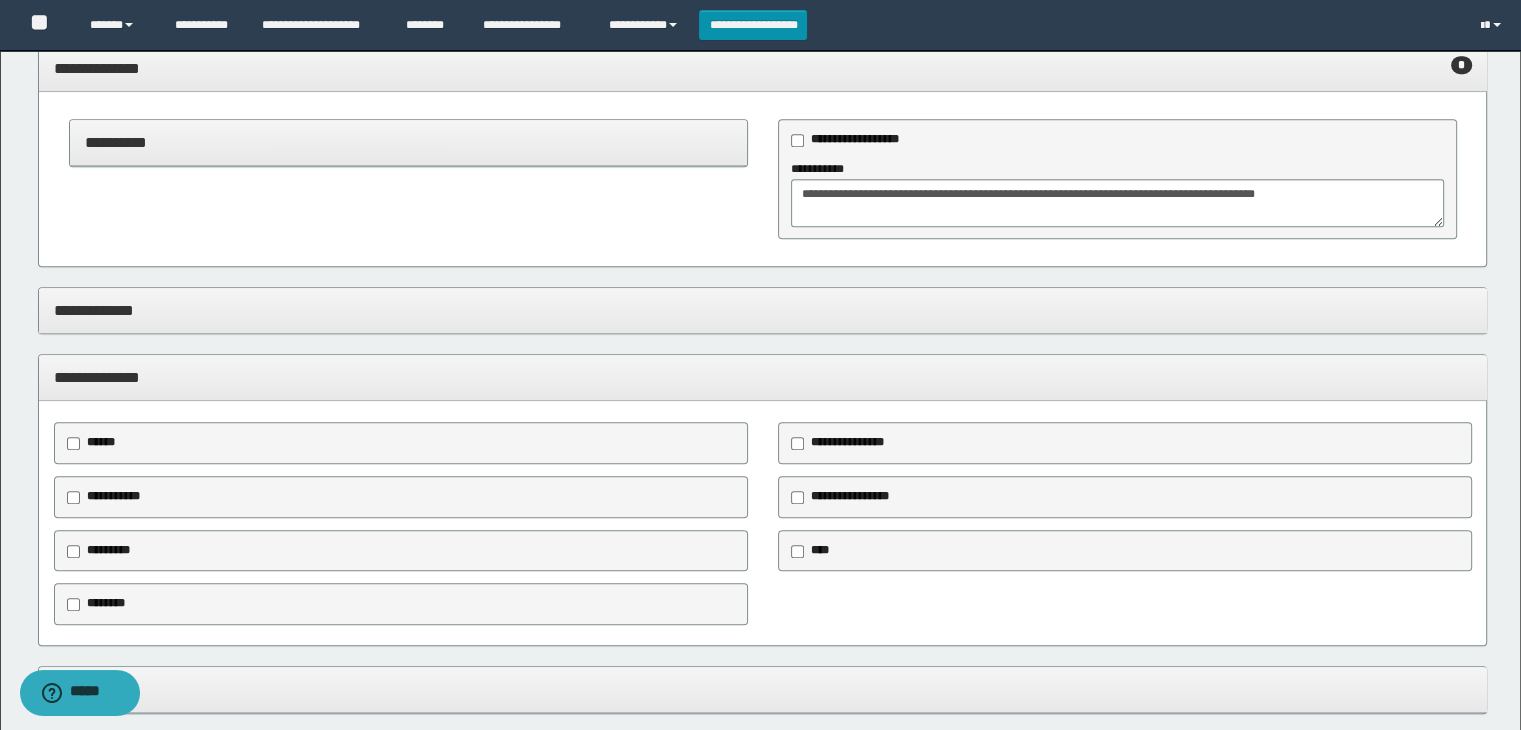 scroll, scrollTop: 1616, scrollLeft: 0, axis: vertical 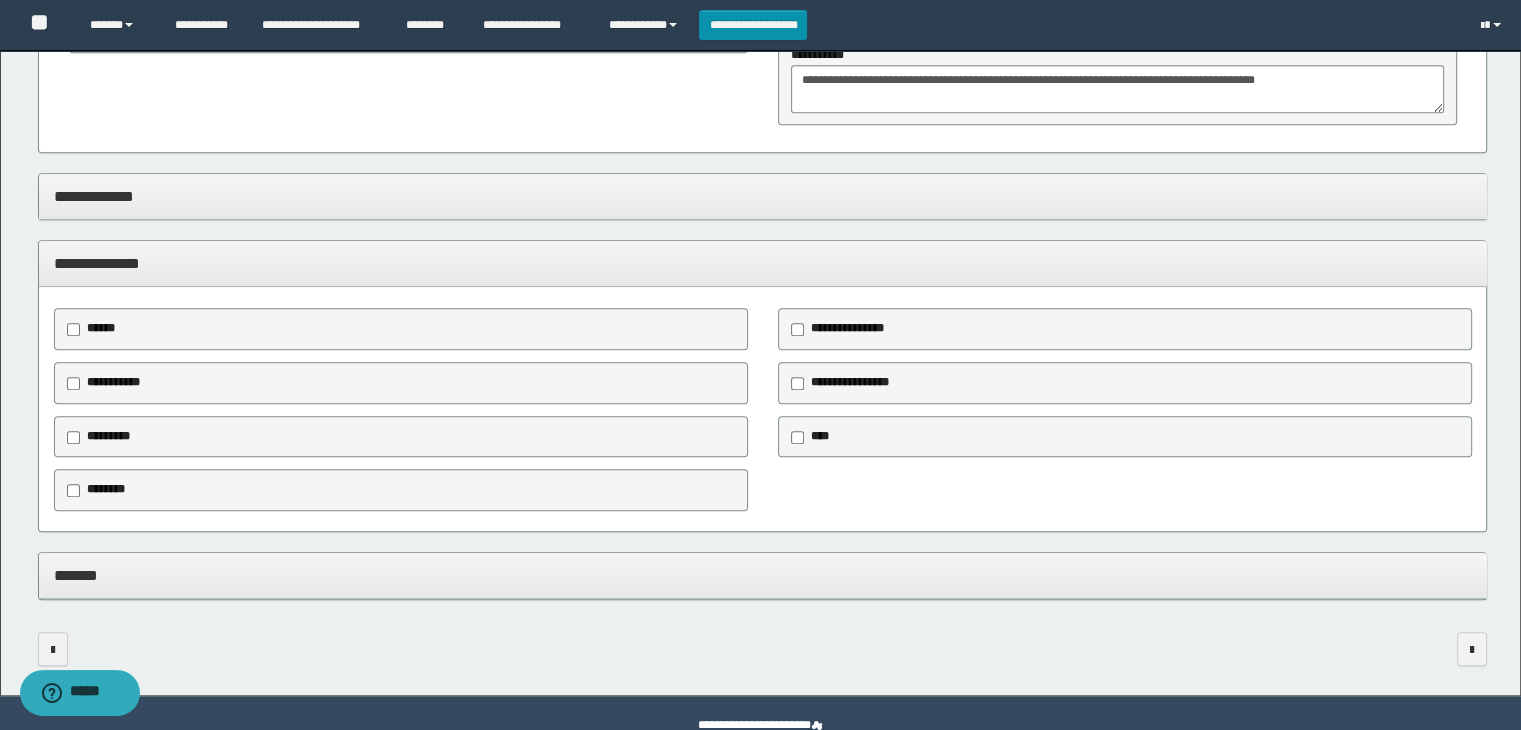 click on "******" at bounding box center [96, 329] 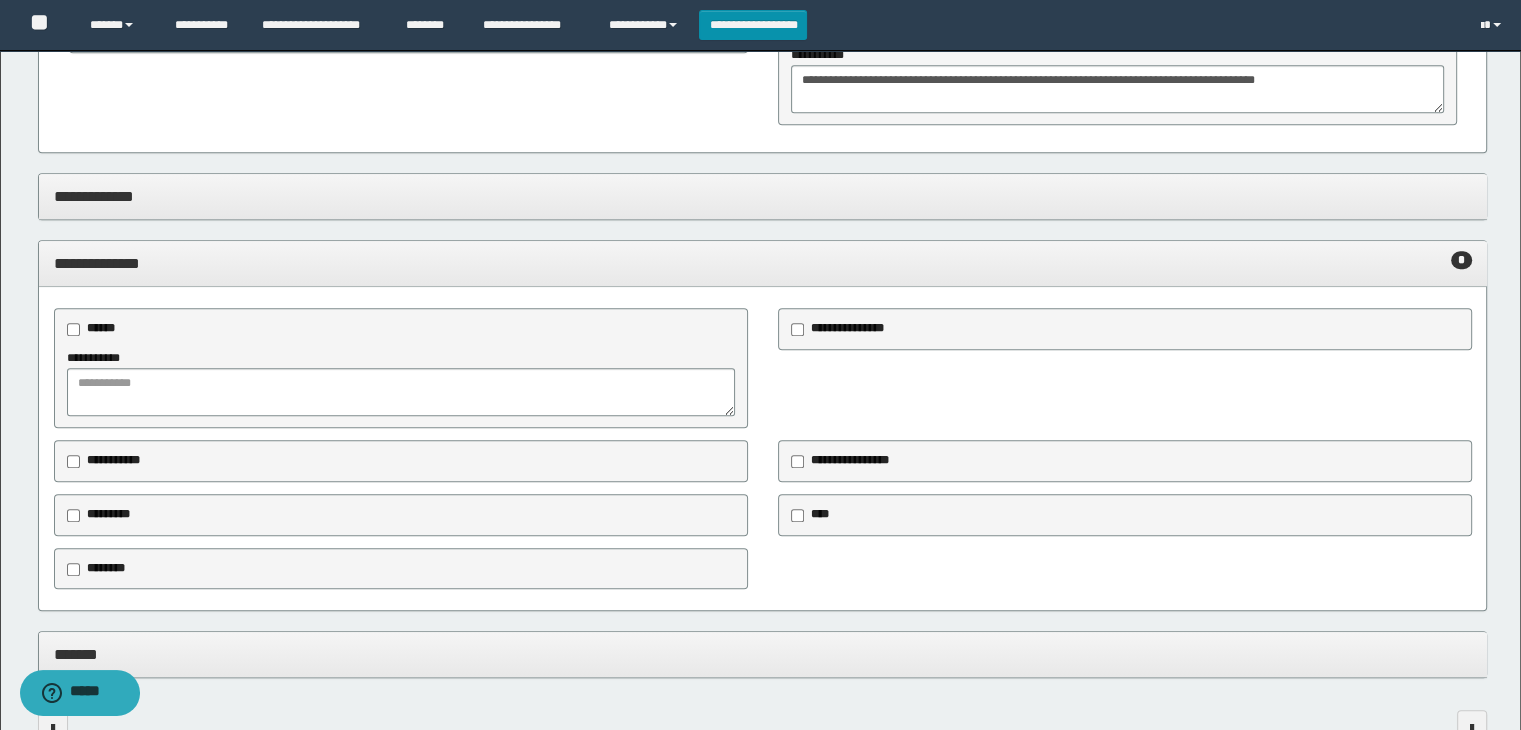 click on "**********" at bounding box center (1125, 461) 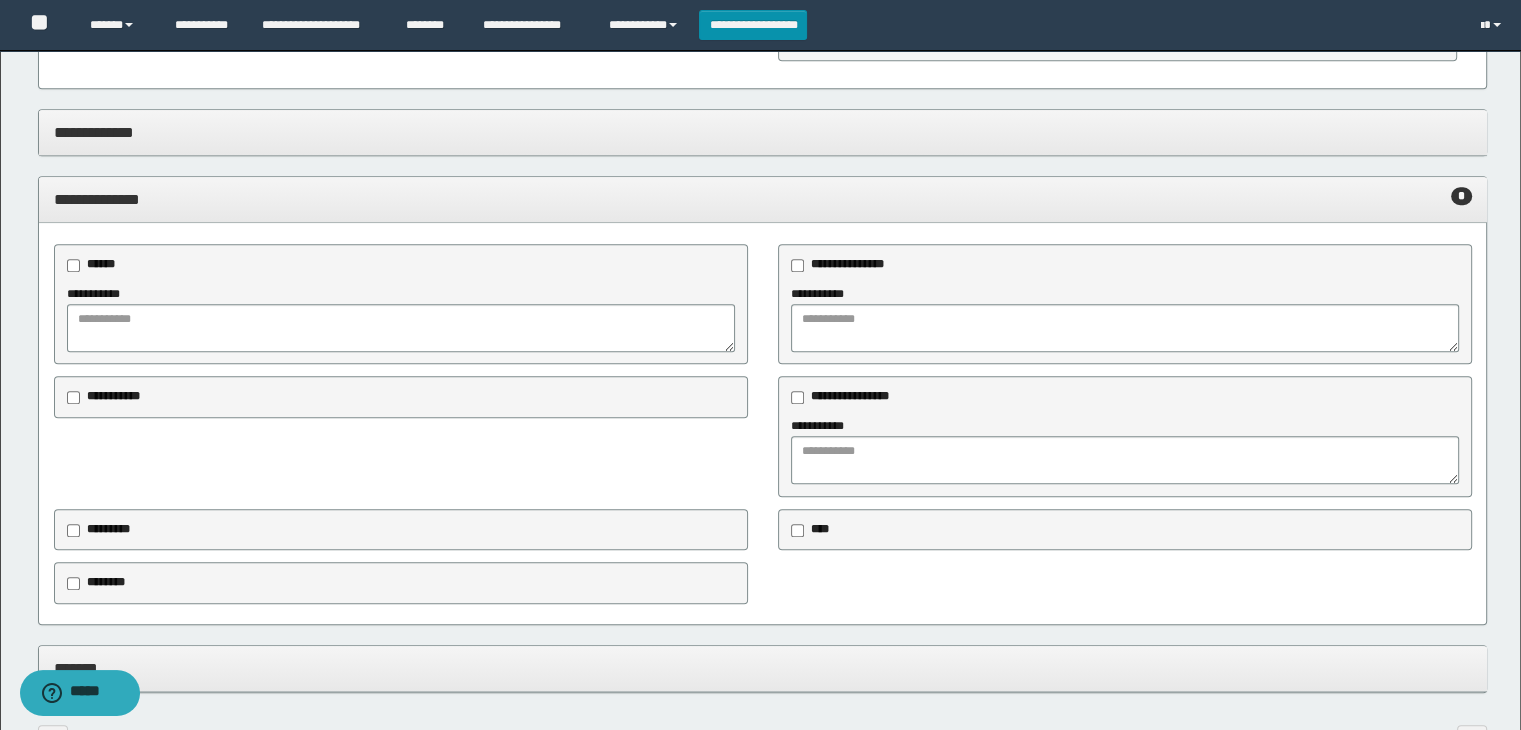 scroll, scrollTop: 1716, scrollLeft: 0, axis: vertical 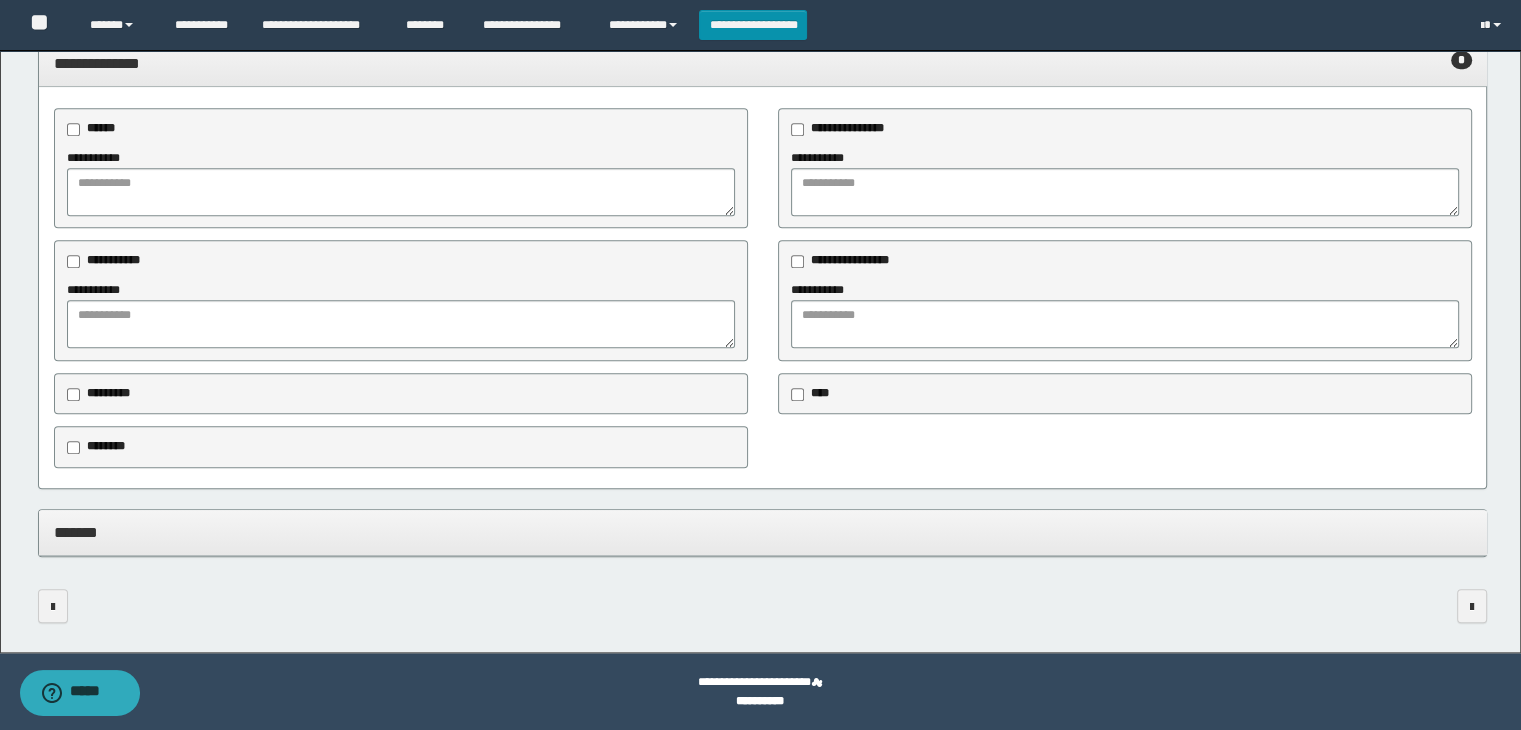 click on "**********" at bounding box center [763, 447] 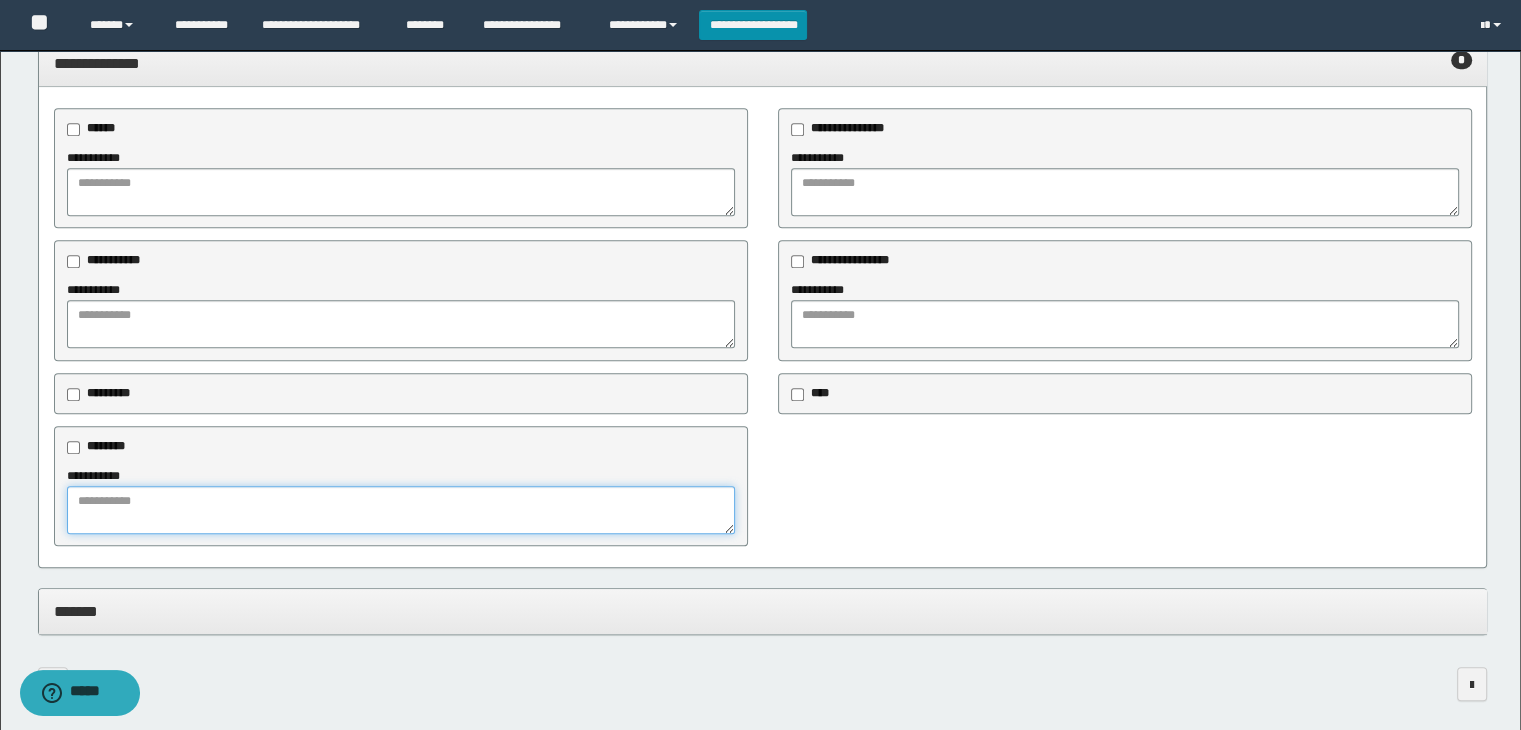 click at bounding box center (401, 510) 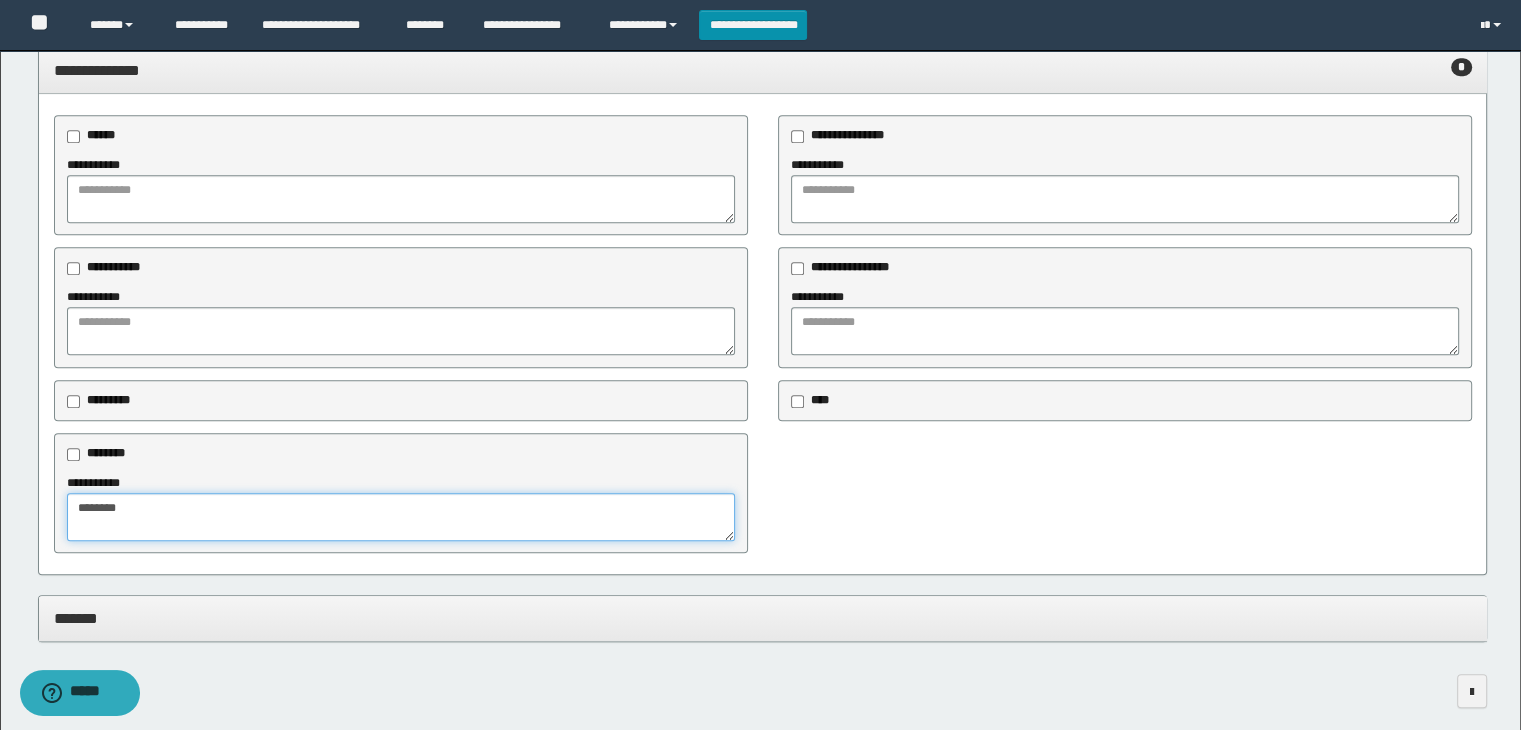 scroll, scrollTop: 1811, scrollLeft: 0, axis: vertical 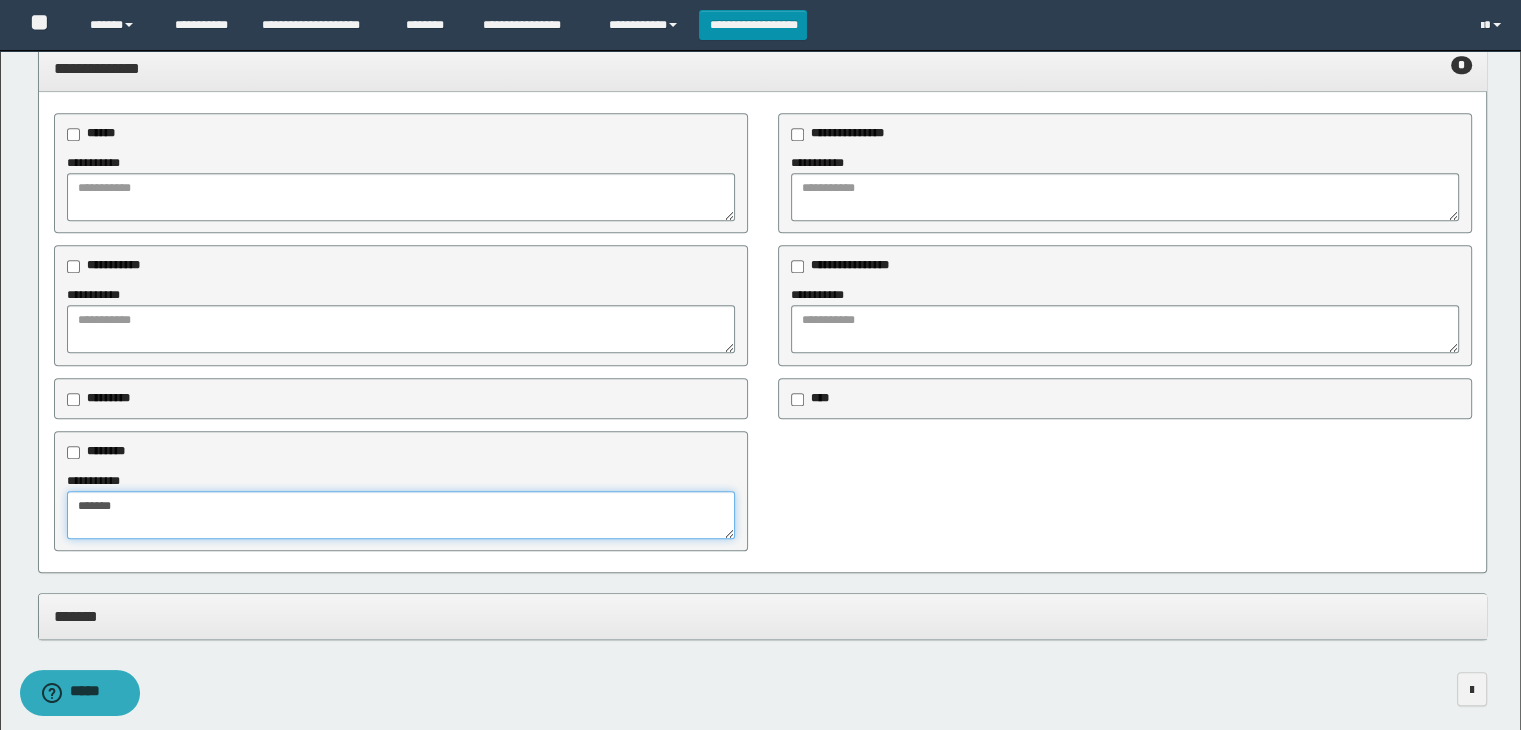 click on "******" at bounding box center (401, 515) 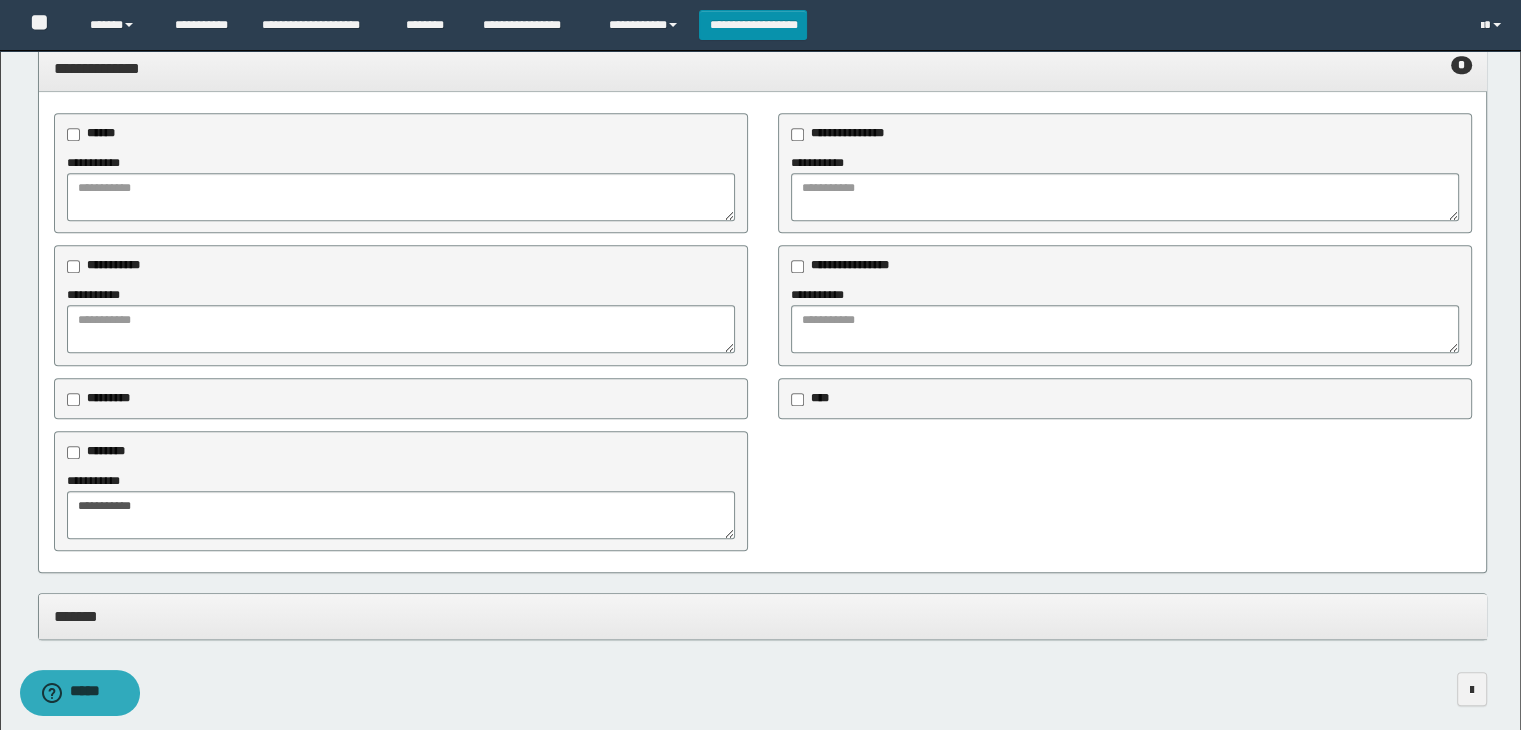 scroll, scrollTop: 1896, scrollLeft: 0, axis: vertical 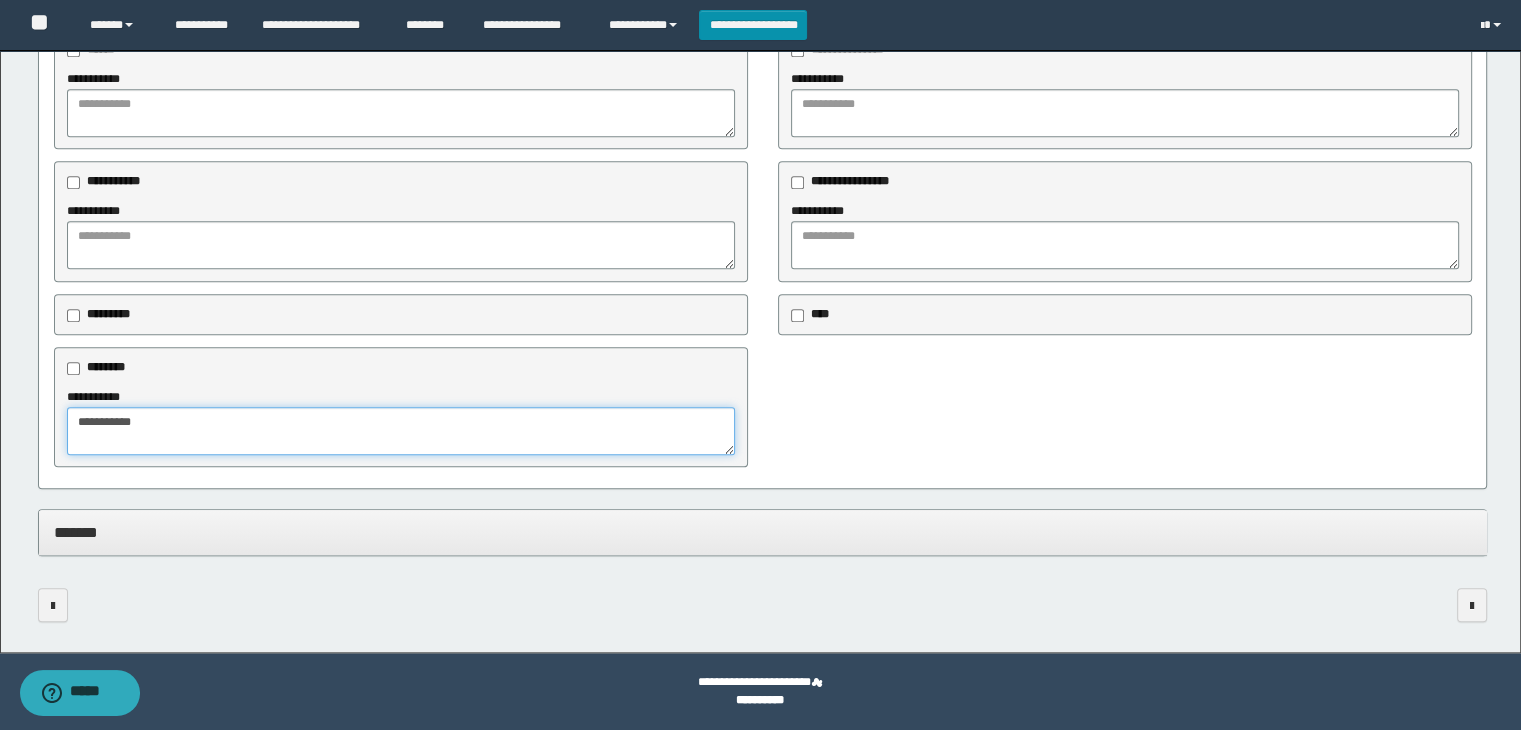 click on "**********" at bounding box center (401, 431) 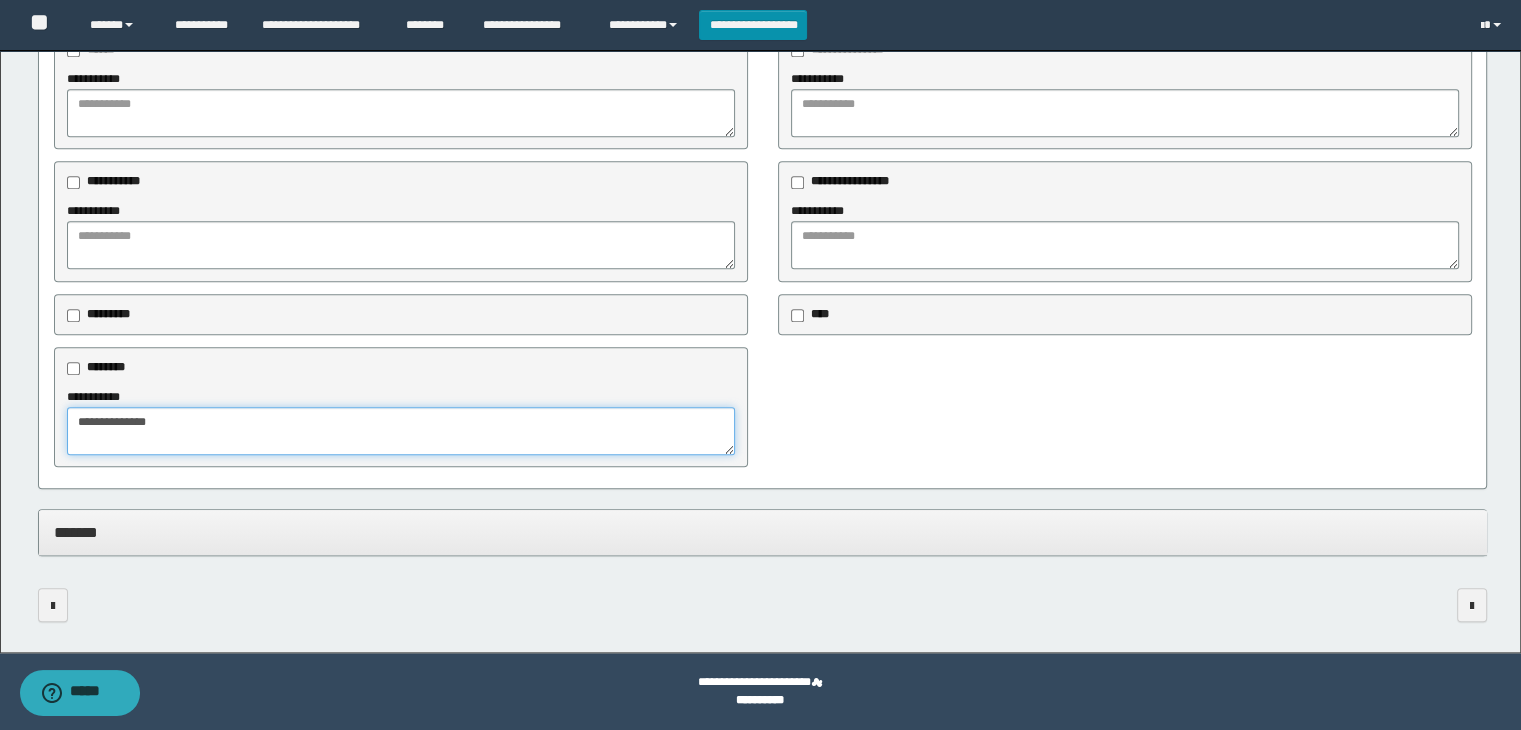 type on "**********" 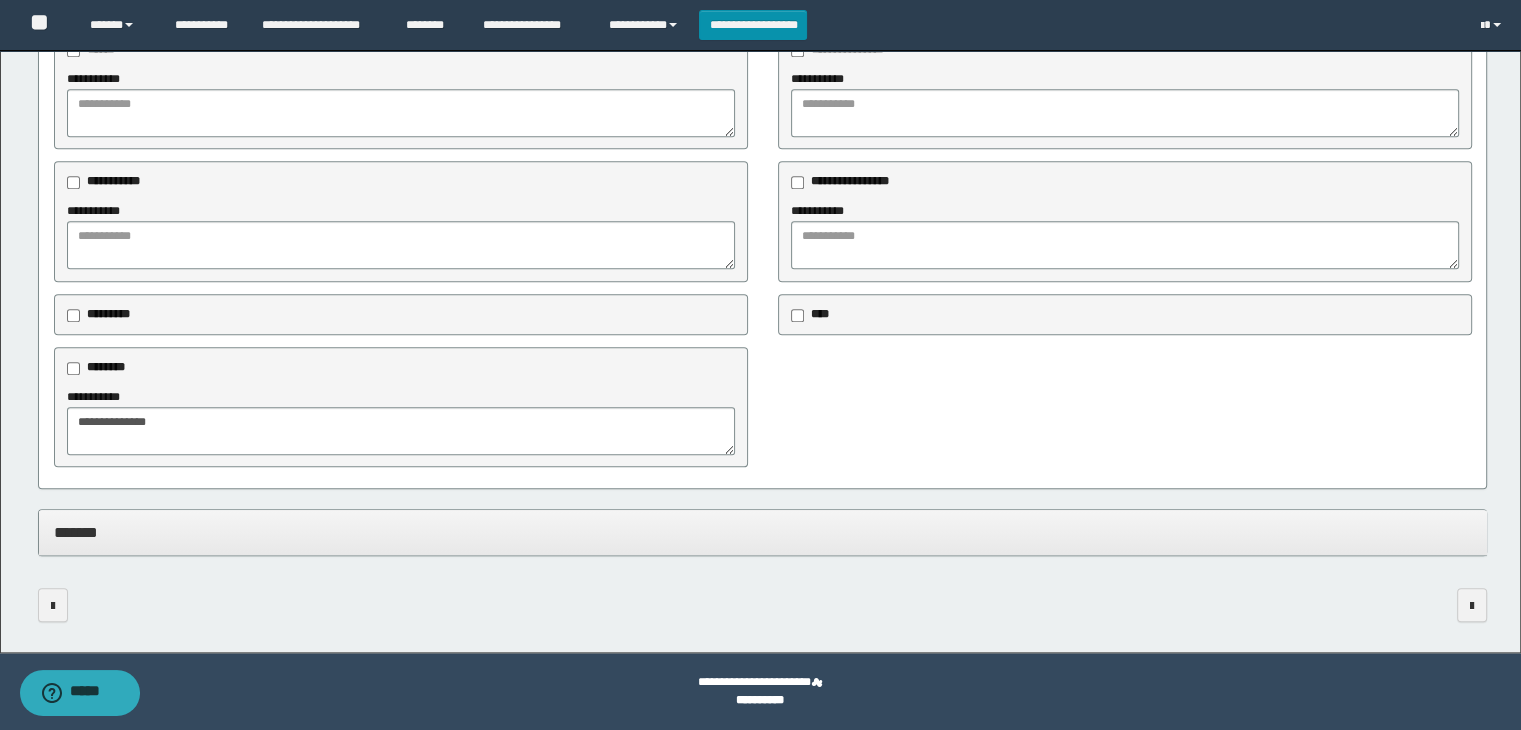 click on "*******" at bounding box center [763, 532] 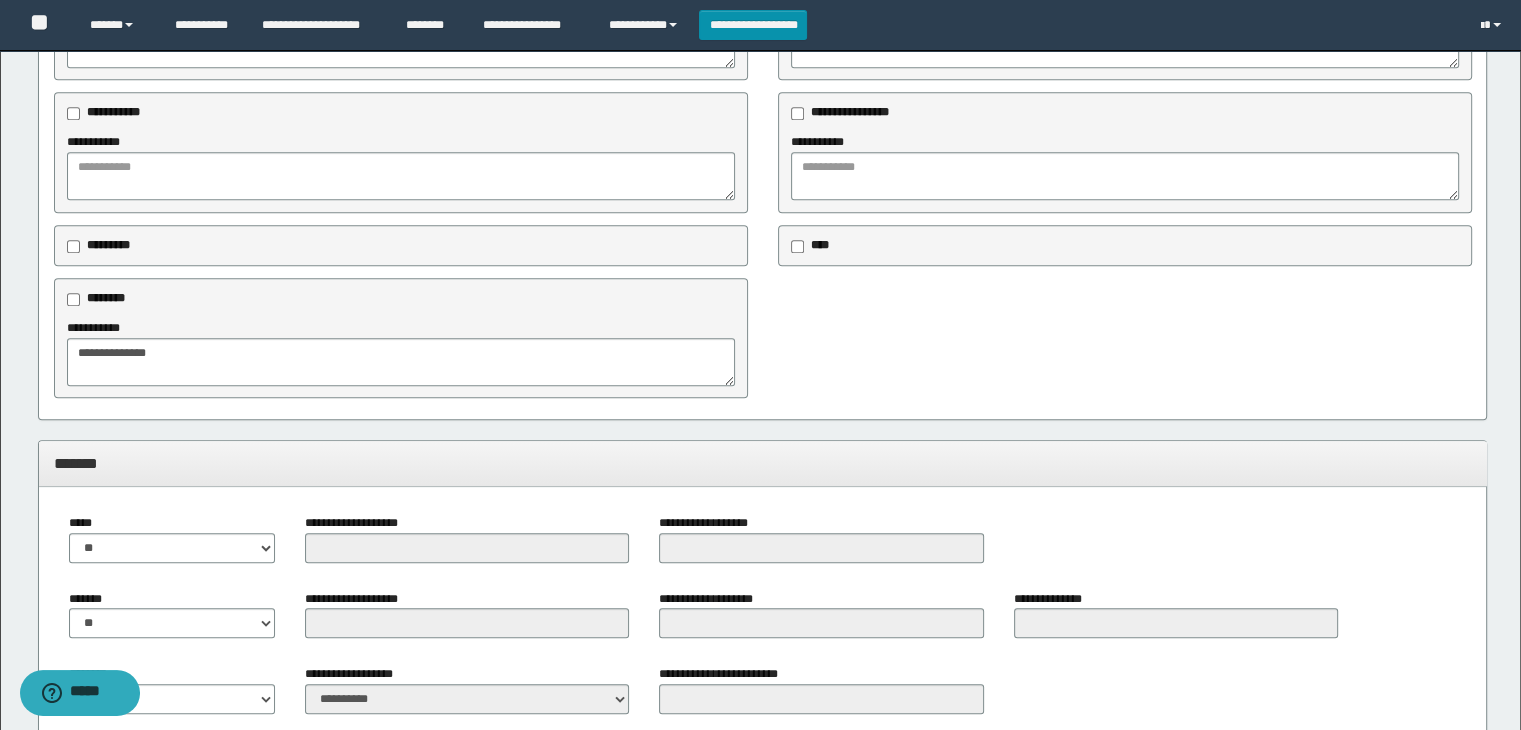 scroll, scrollTop: 2096, scrollLeft: 0, axis: vertical 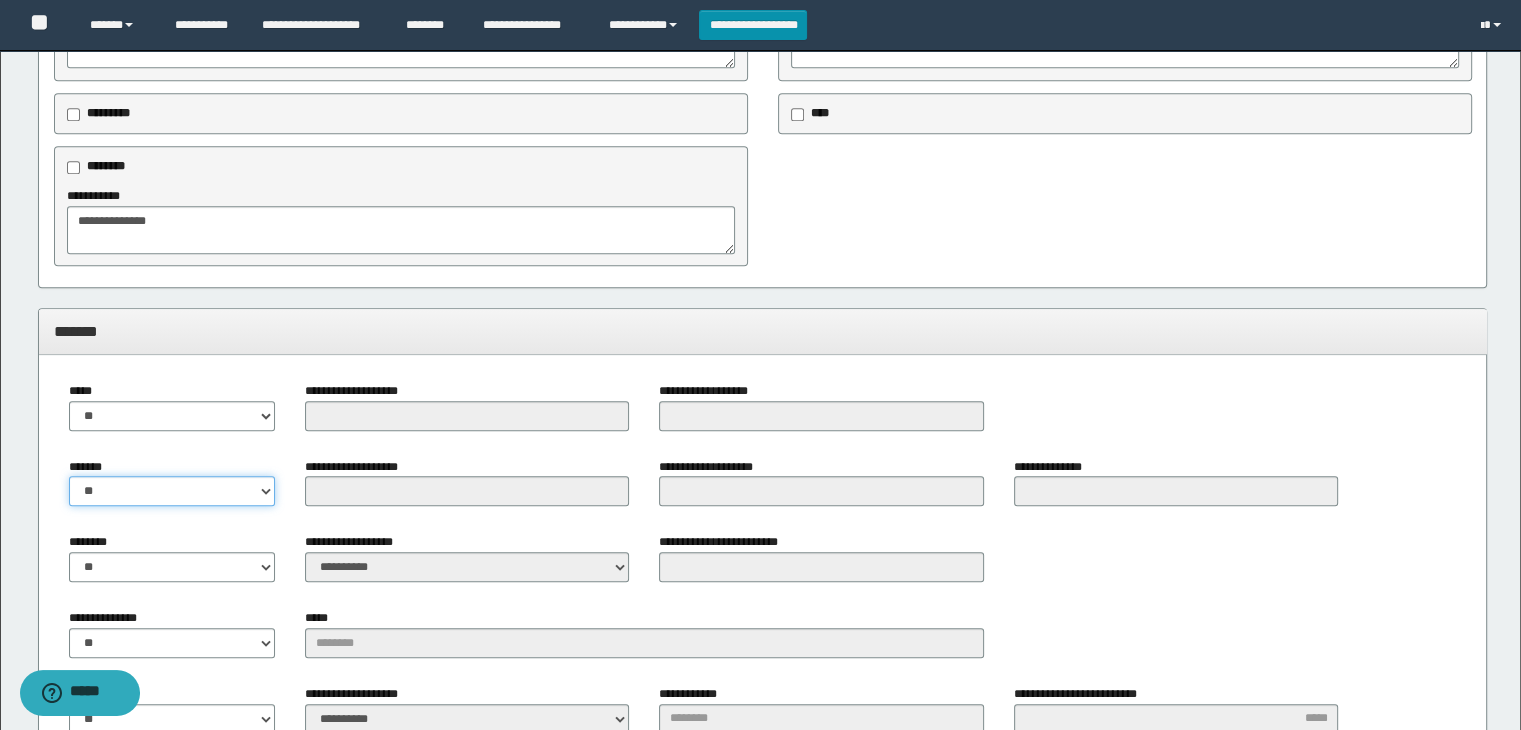 click on "**
**" at bounding box center (172, 491) 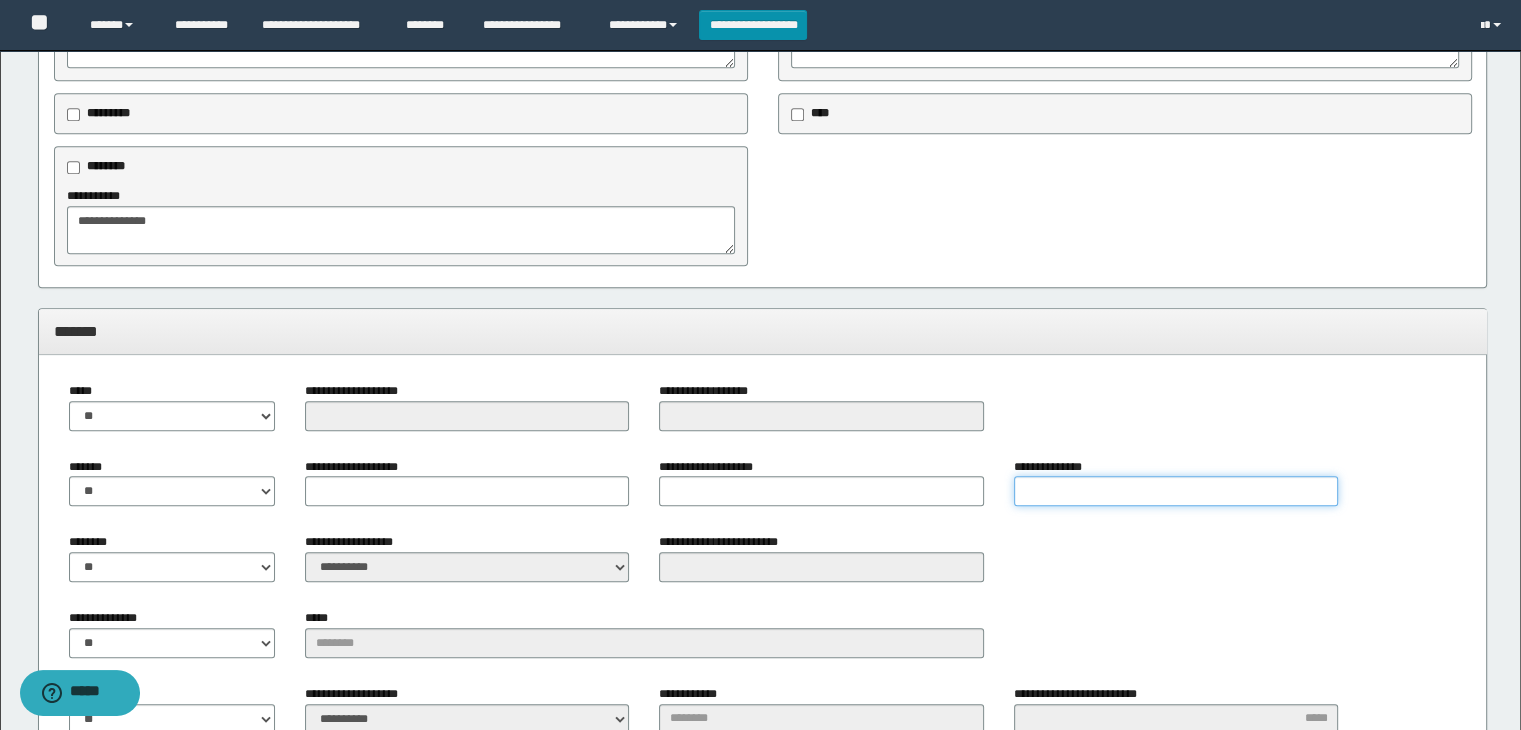 click on "**********" at bounding box center (1176, 491) 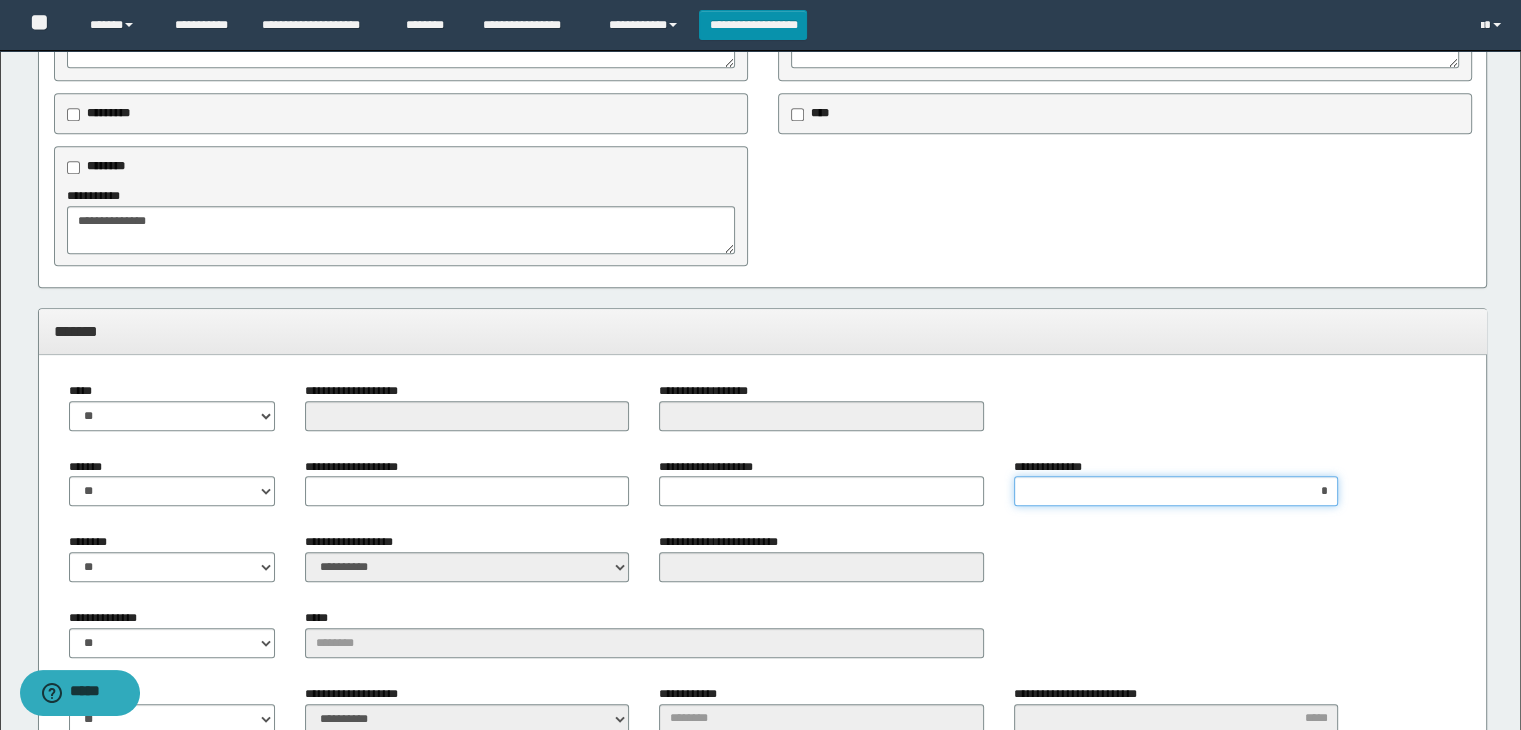 type on "**" 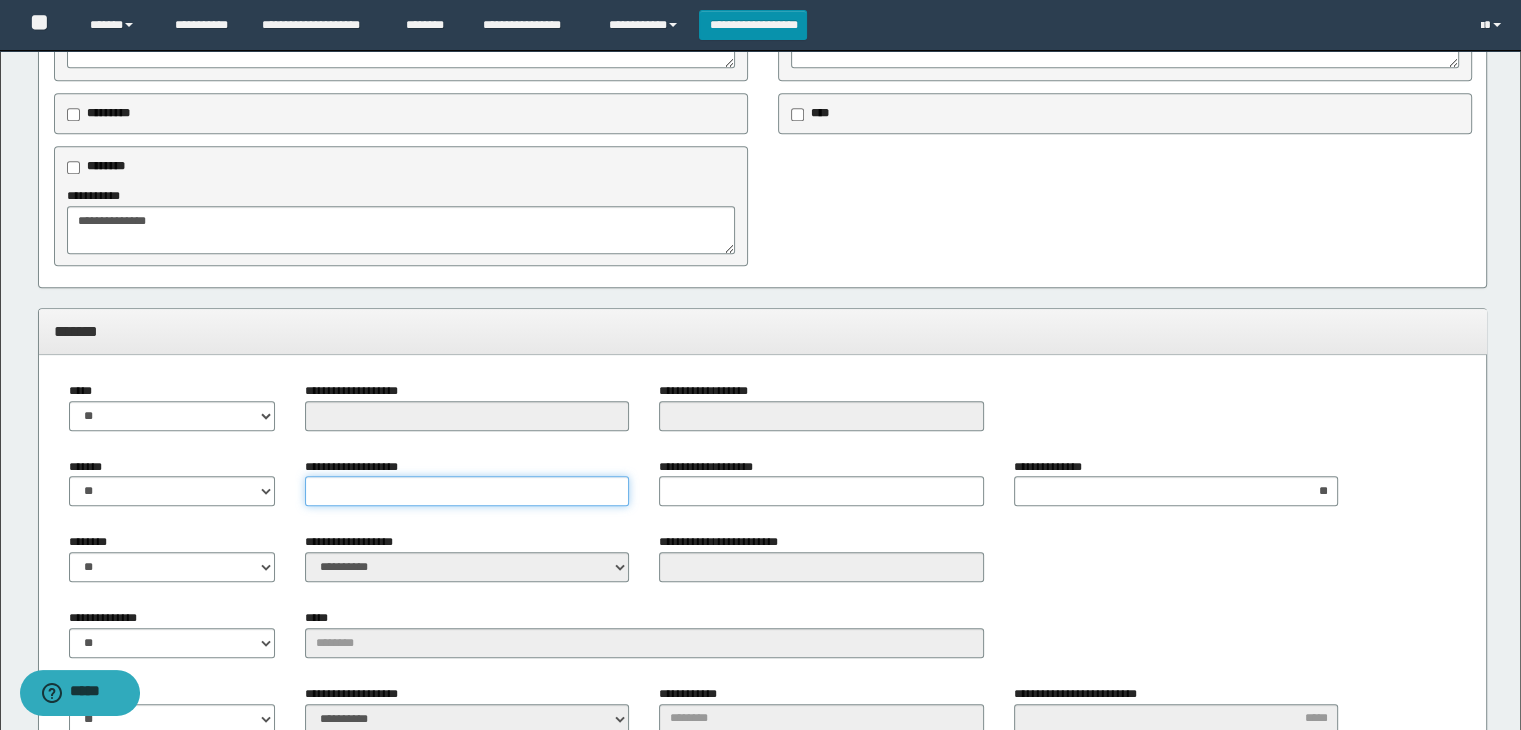 click on "**********" at bounding box center [467, 491] 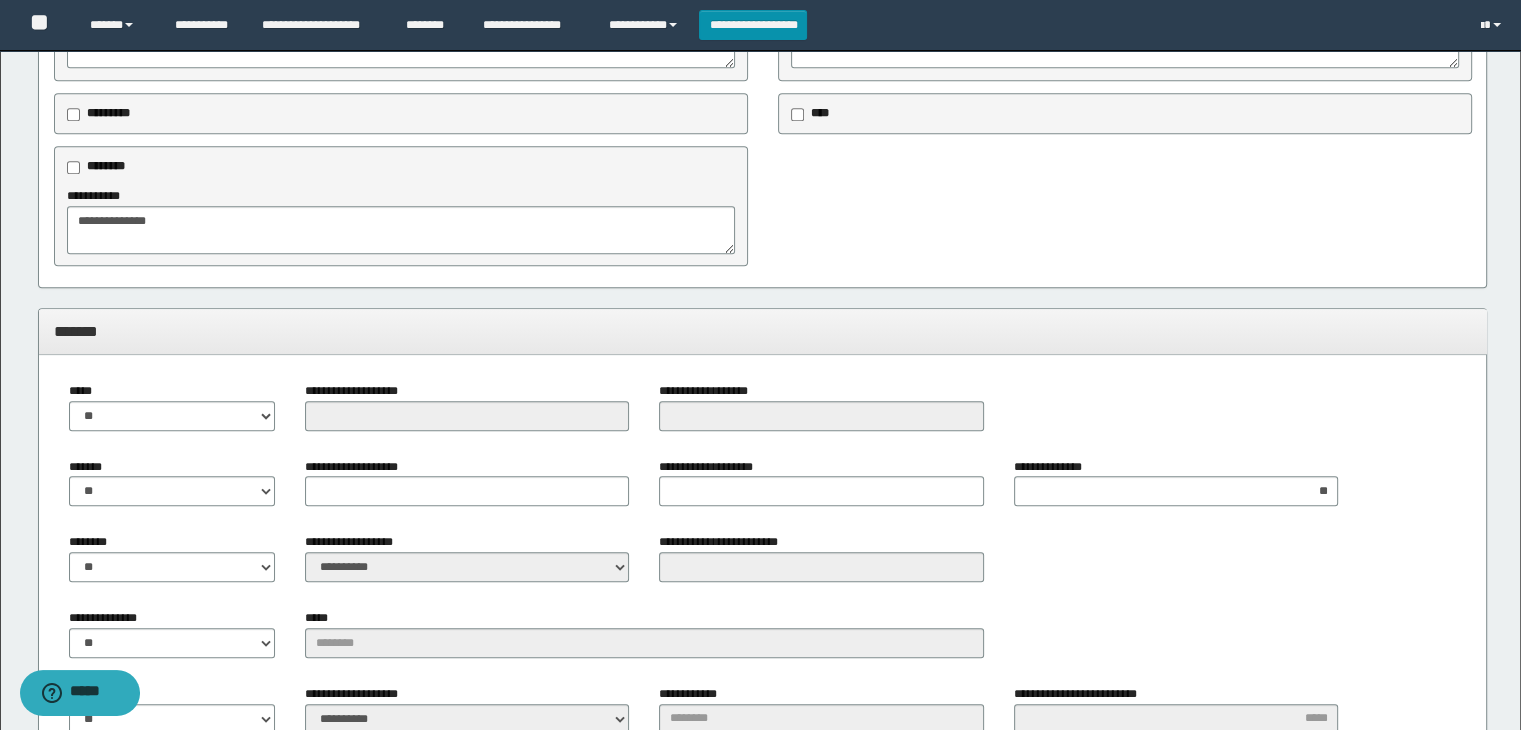 click on "**********" at bounding box center [821, 490] 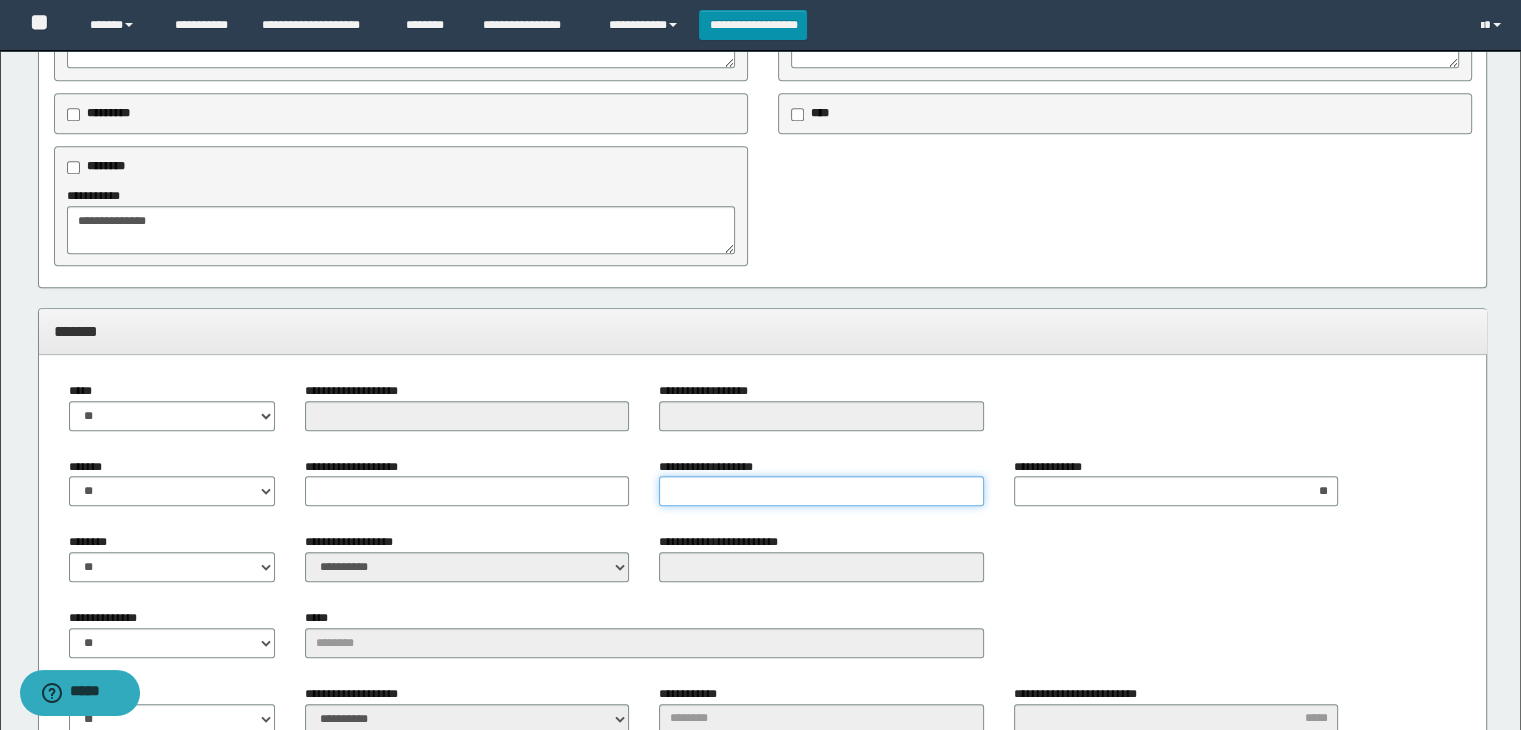 click on "**********" at bounding box center (821, 491) 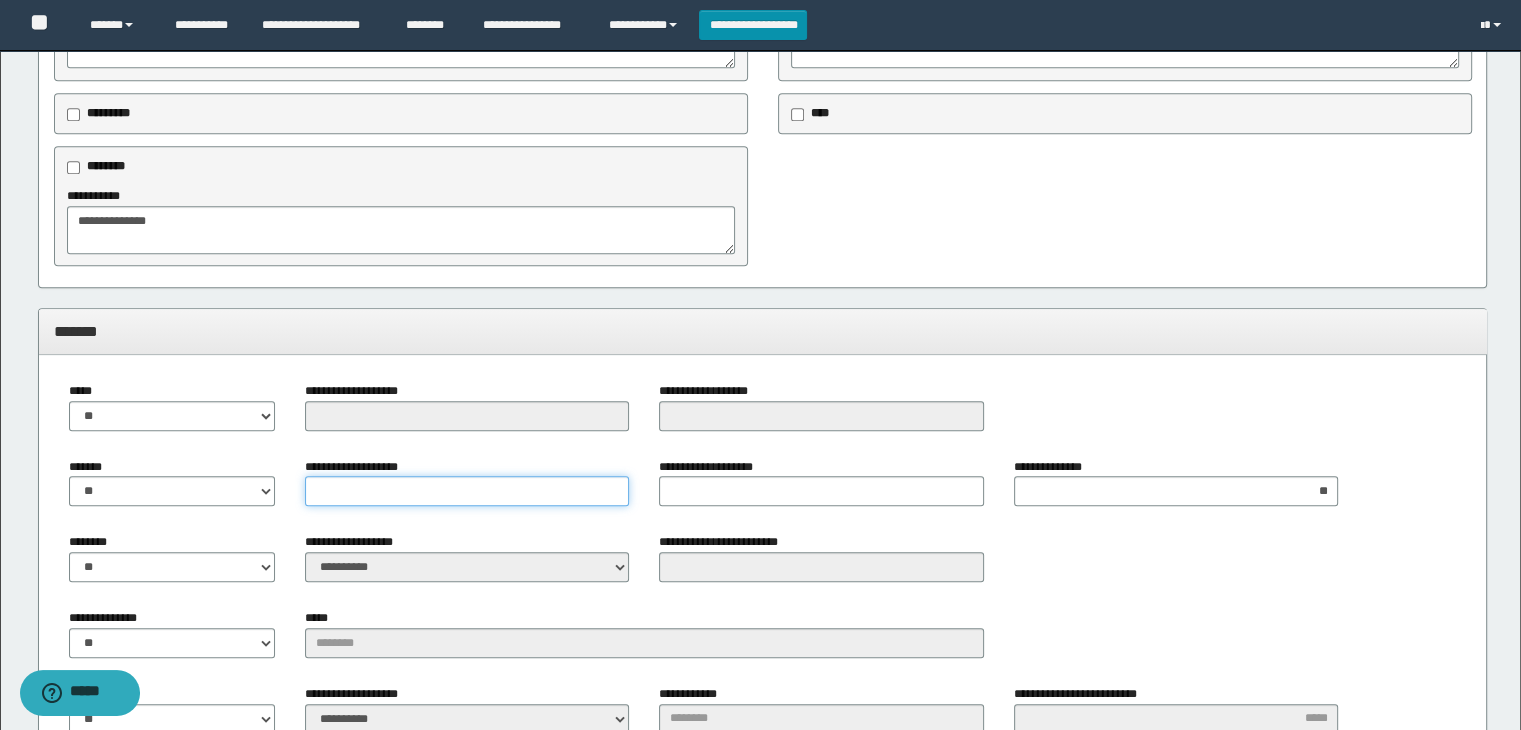 click on "**********" at bounding box center (467, 491) 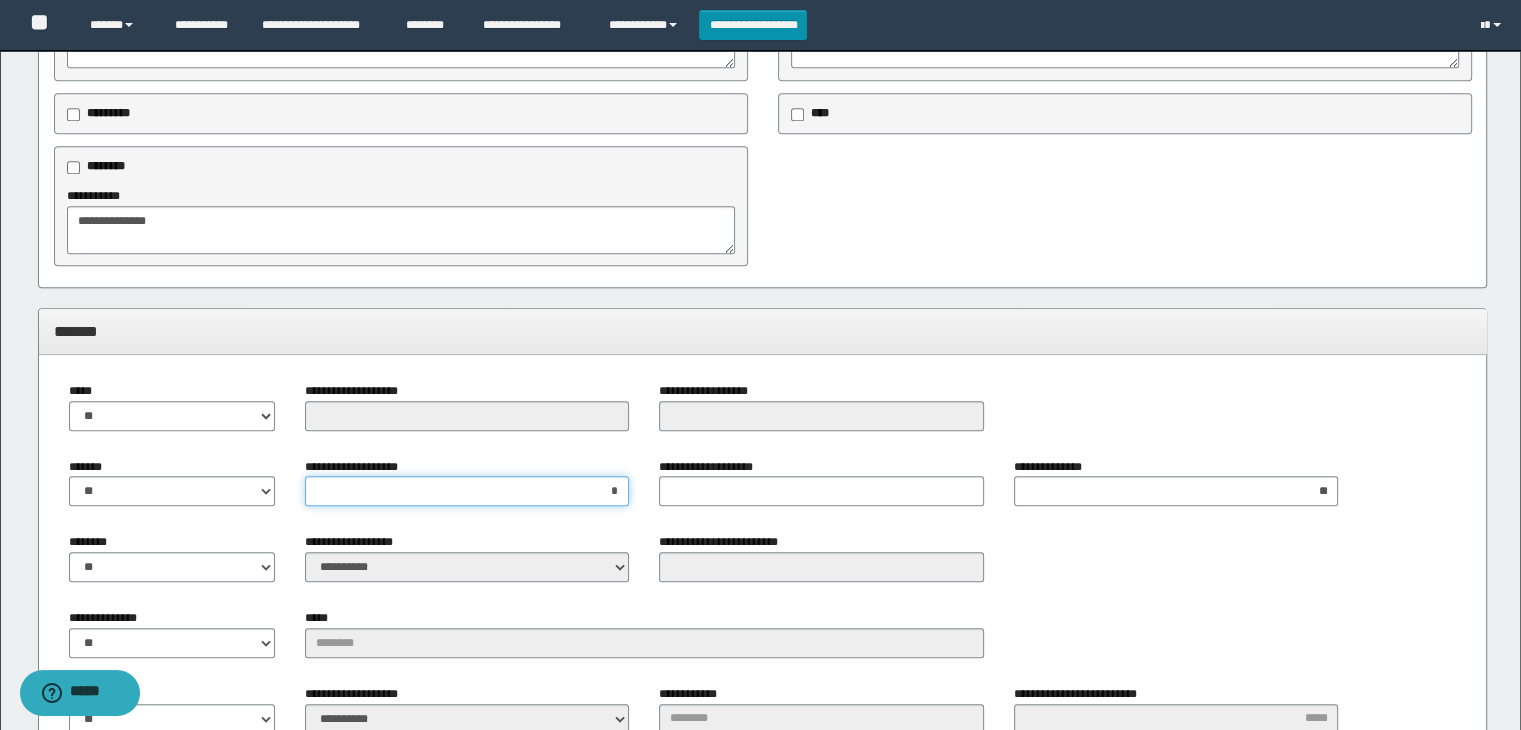 type on "**" 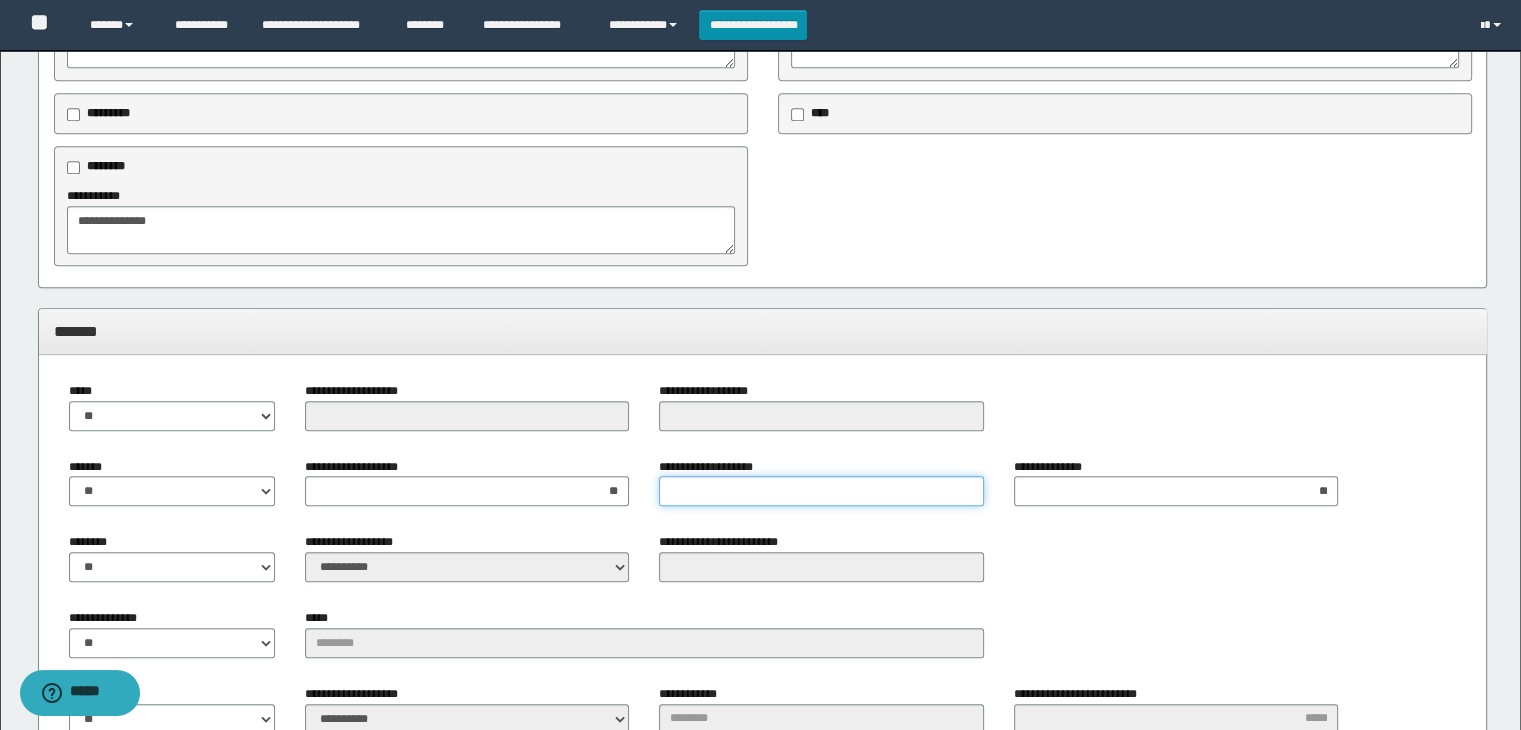 click on "**********" at bounding box center (821, 491) 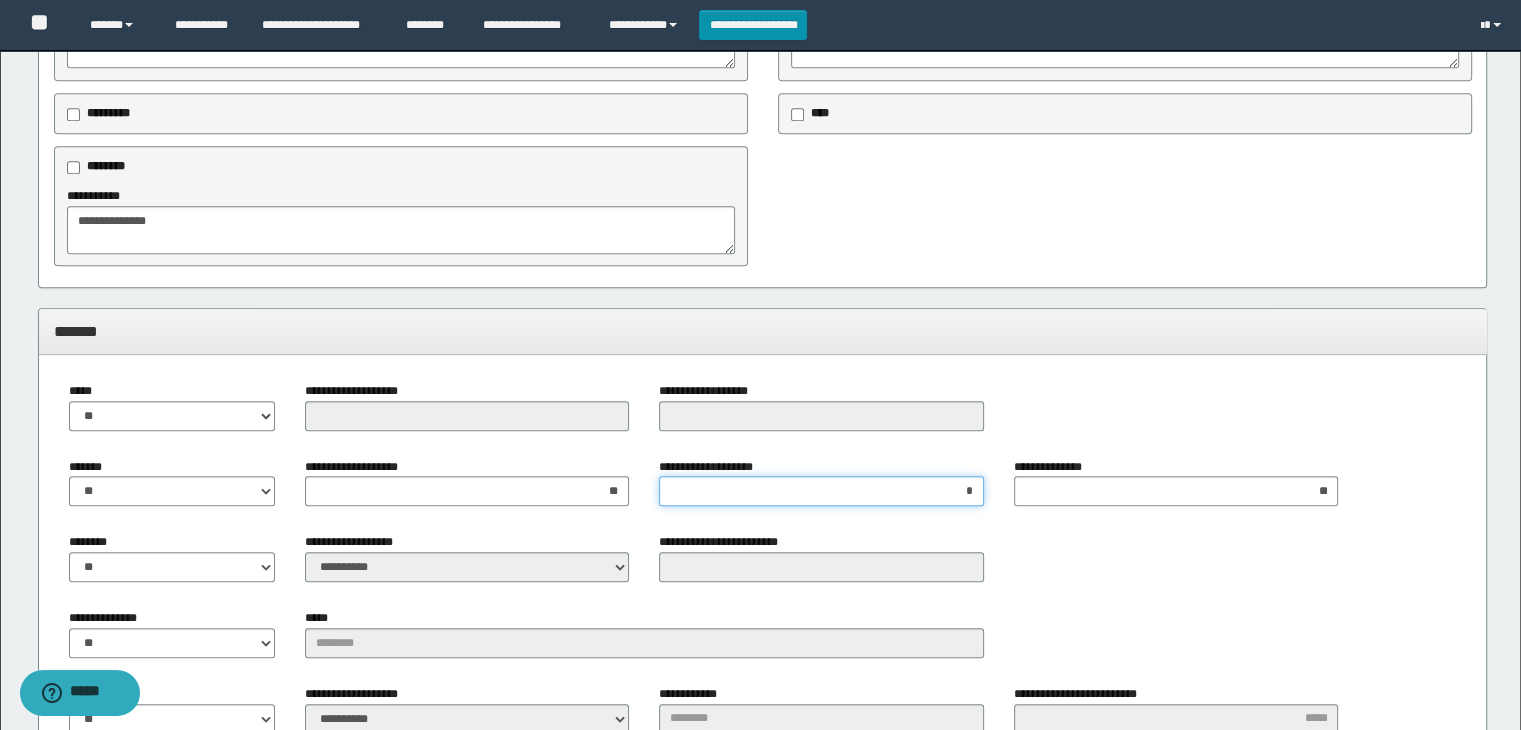 type on "**" 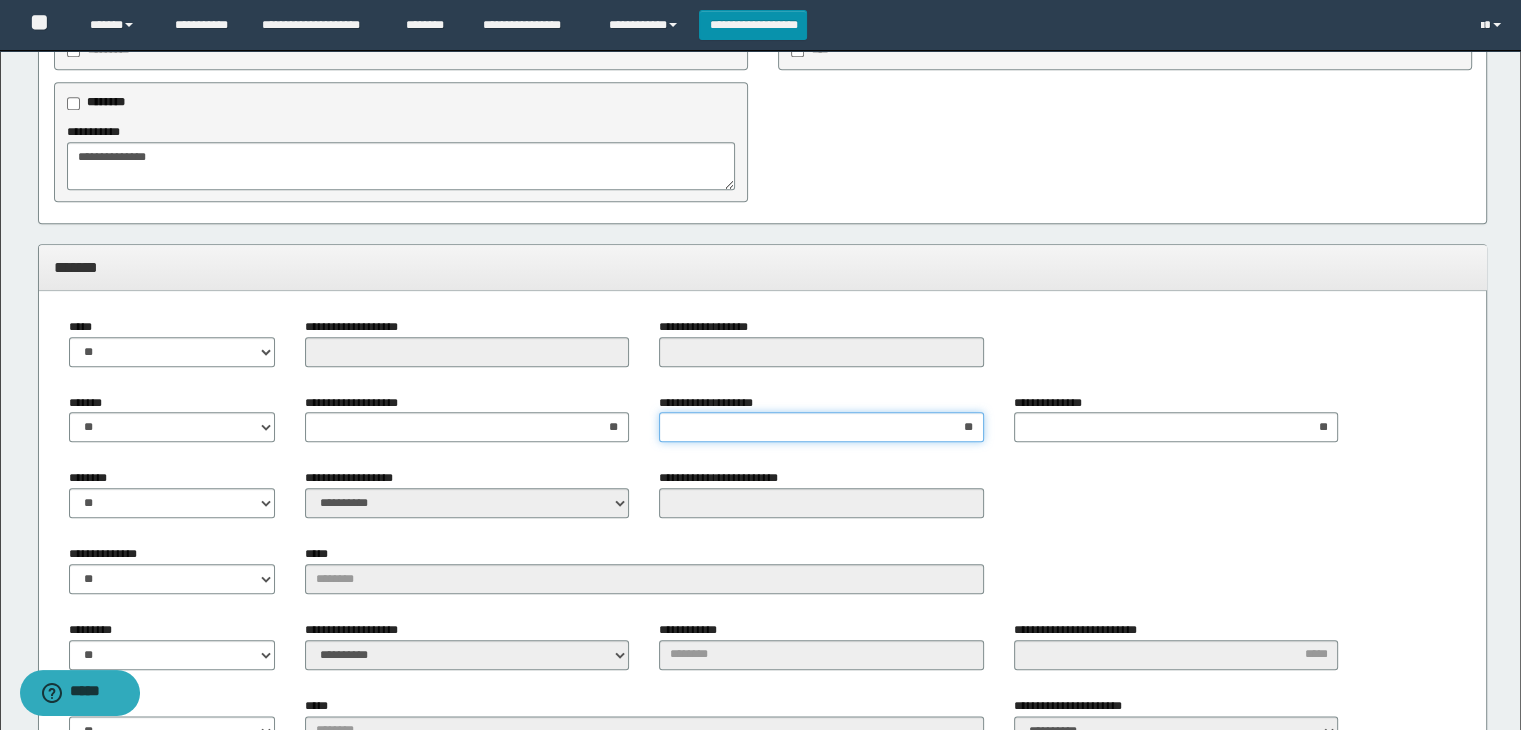 scroll, scrollTop: 2196, scrollLeft: 0, axis: vertical 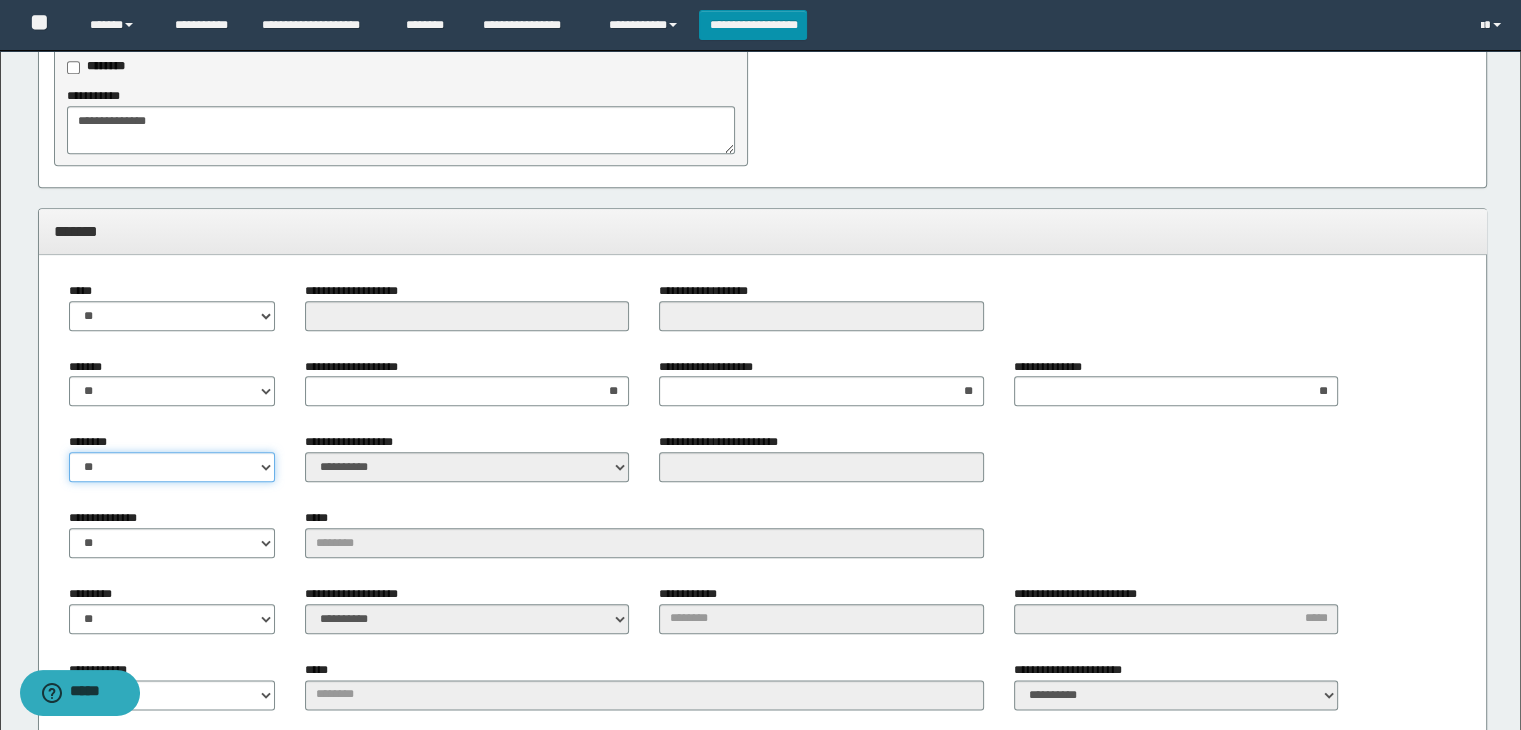 click on "**
**" at bounding box center [172, 467] 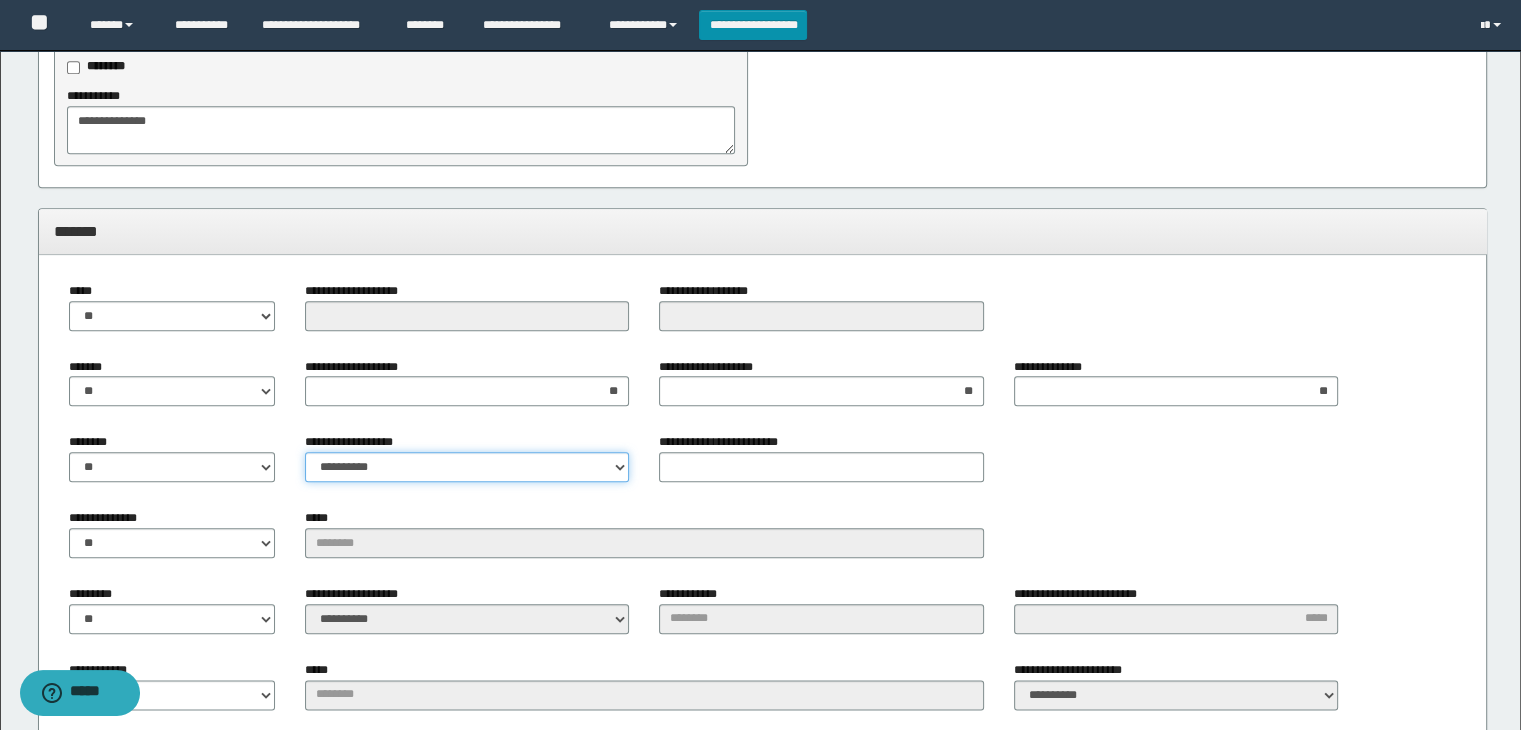 click on "**********" at bounding box center (467, 467) 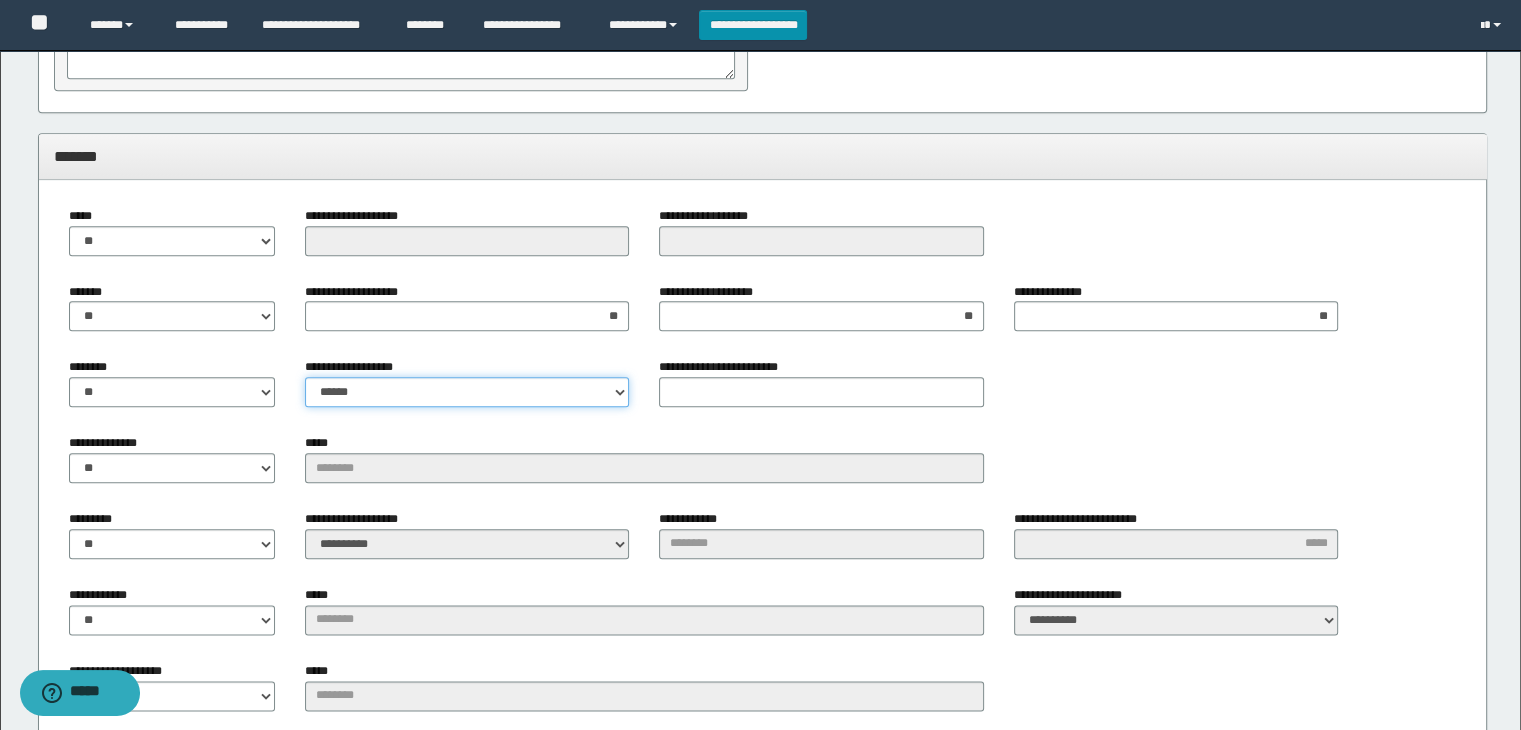 scroll, scrollTop: 2396, scrollLeft: 0, axis: vertical 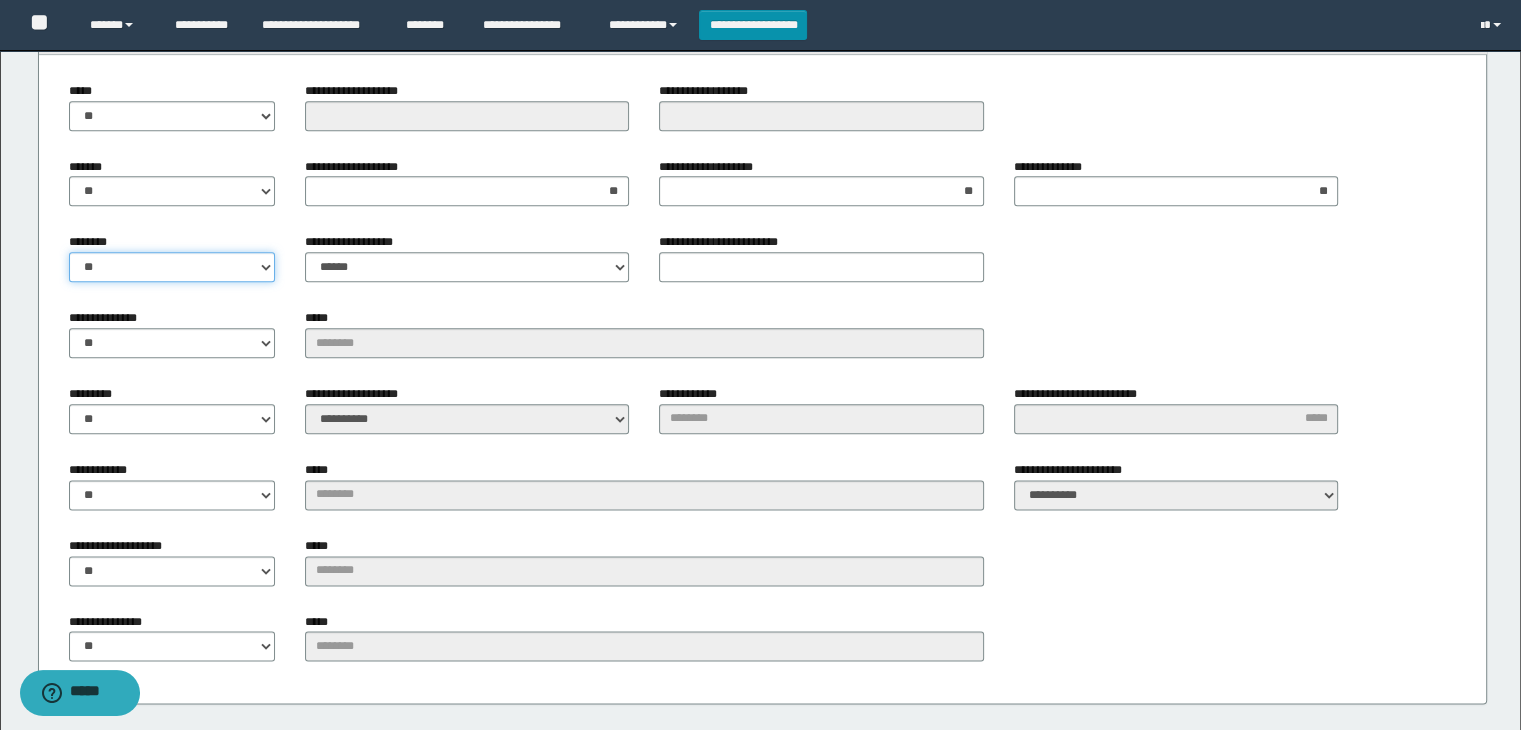 click on "**
**" at bounding box center (172, 267) 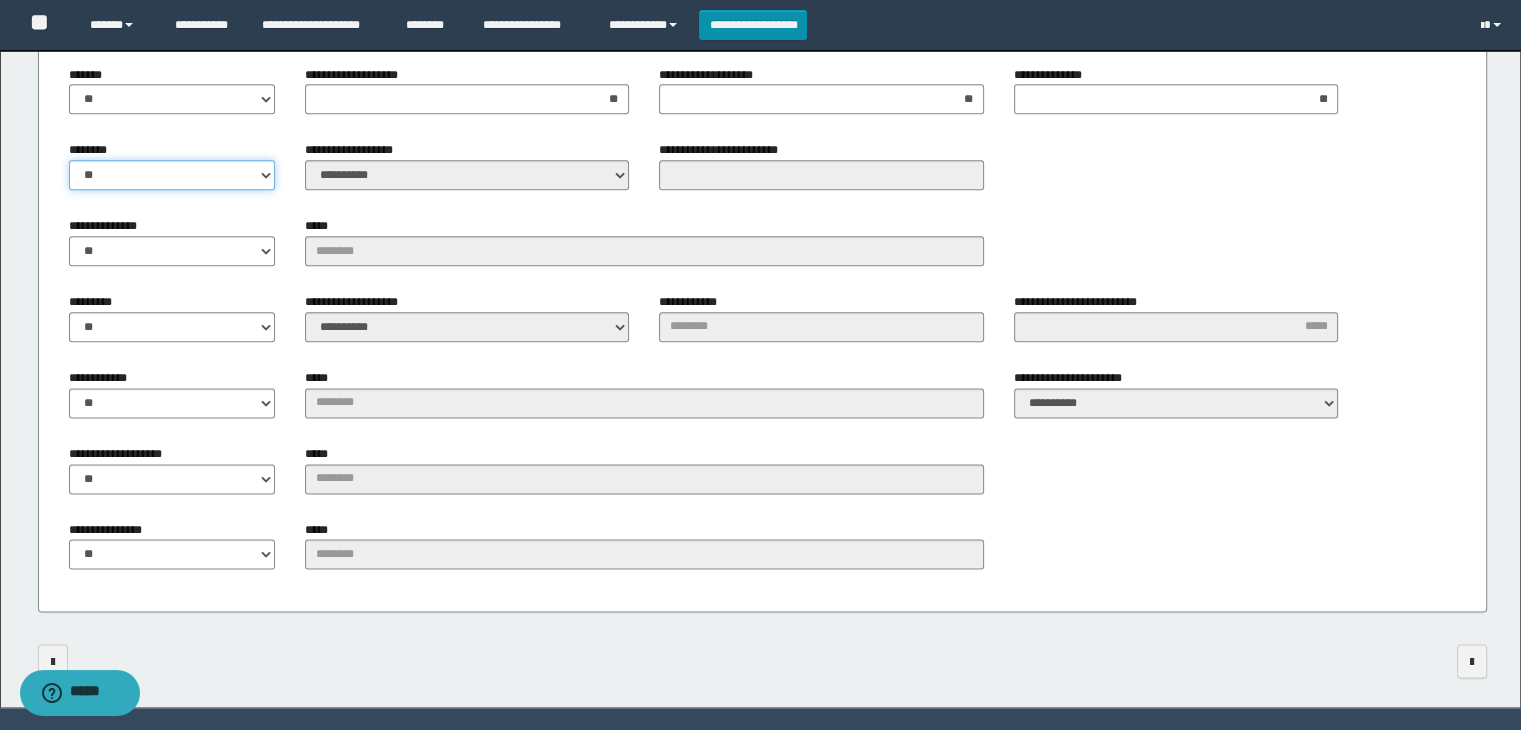 scroll, scrollTop: 2496, scrollLeft: 0, axis: vertical 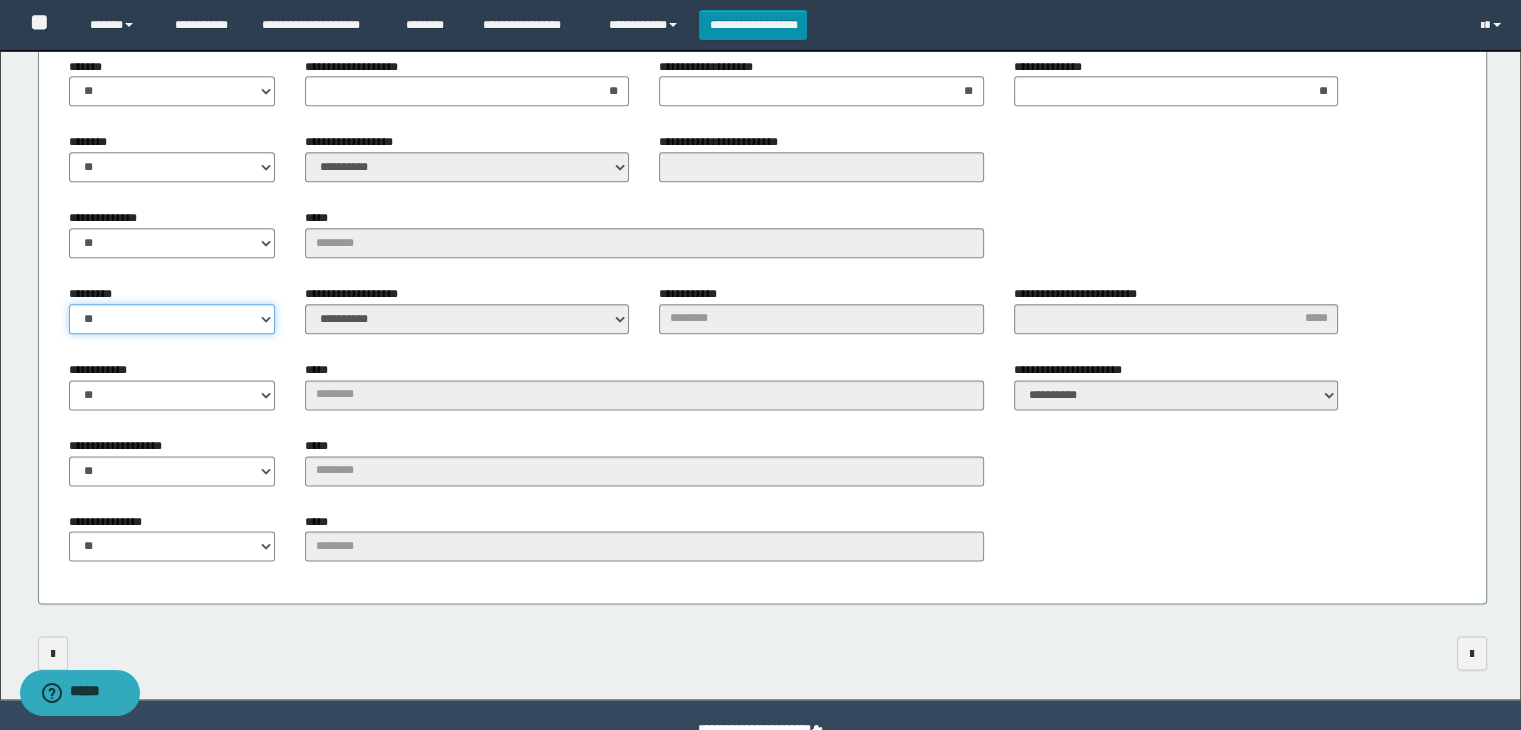 click on "**
**" at bounding box center [172, 319] 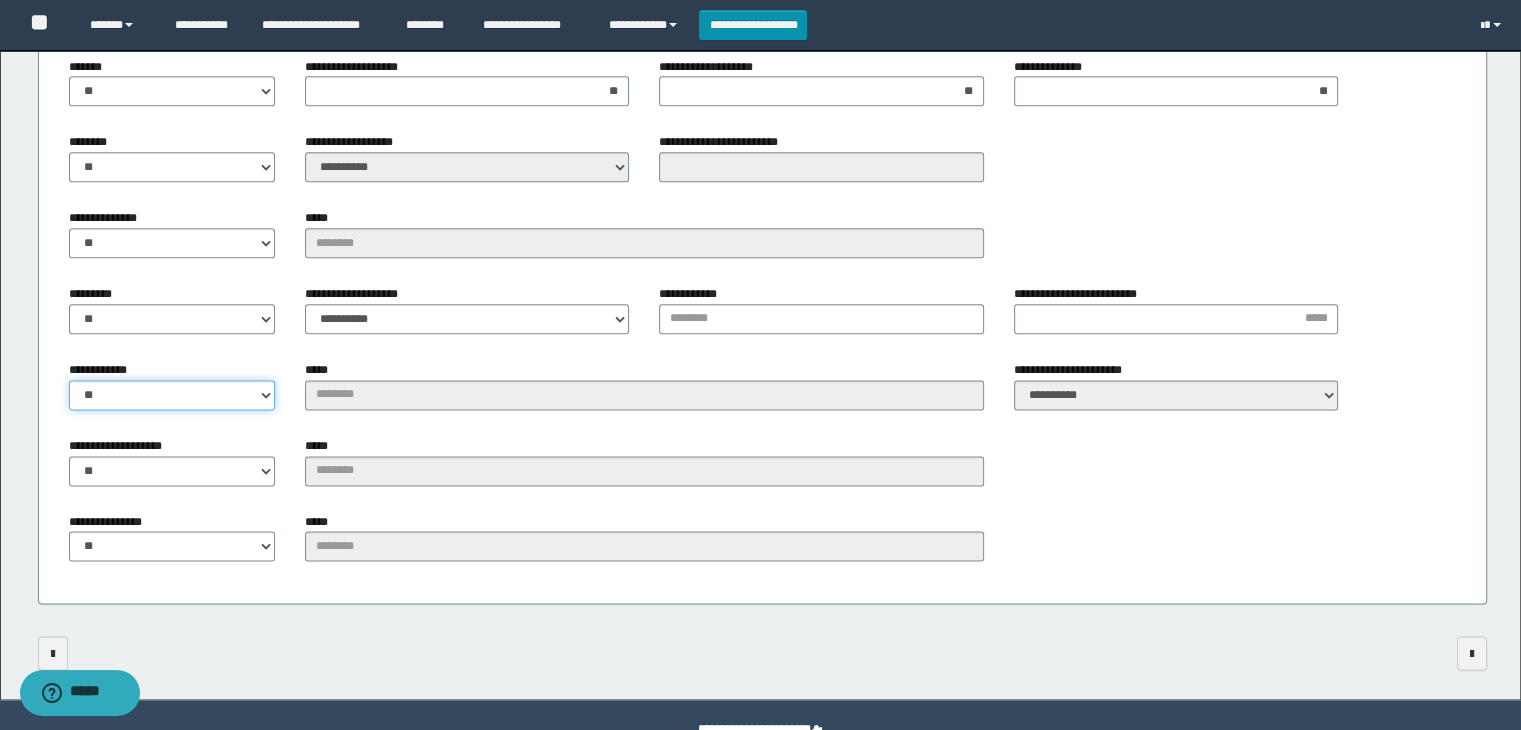 click on "**
**" at bounding box center [172, 395] 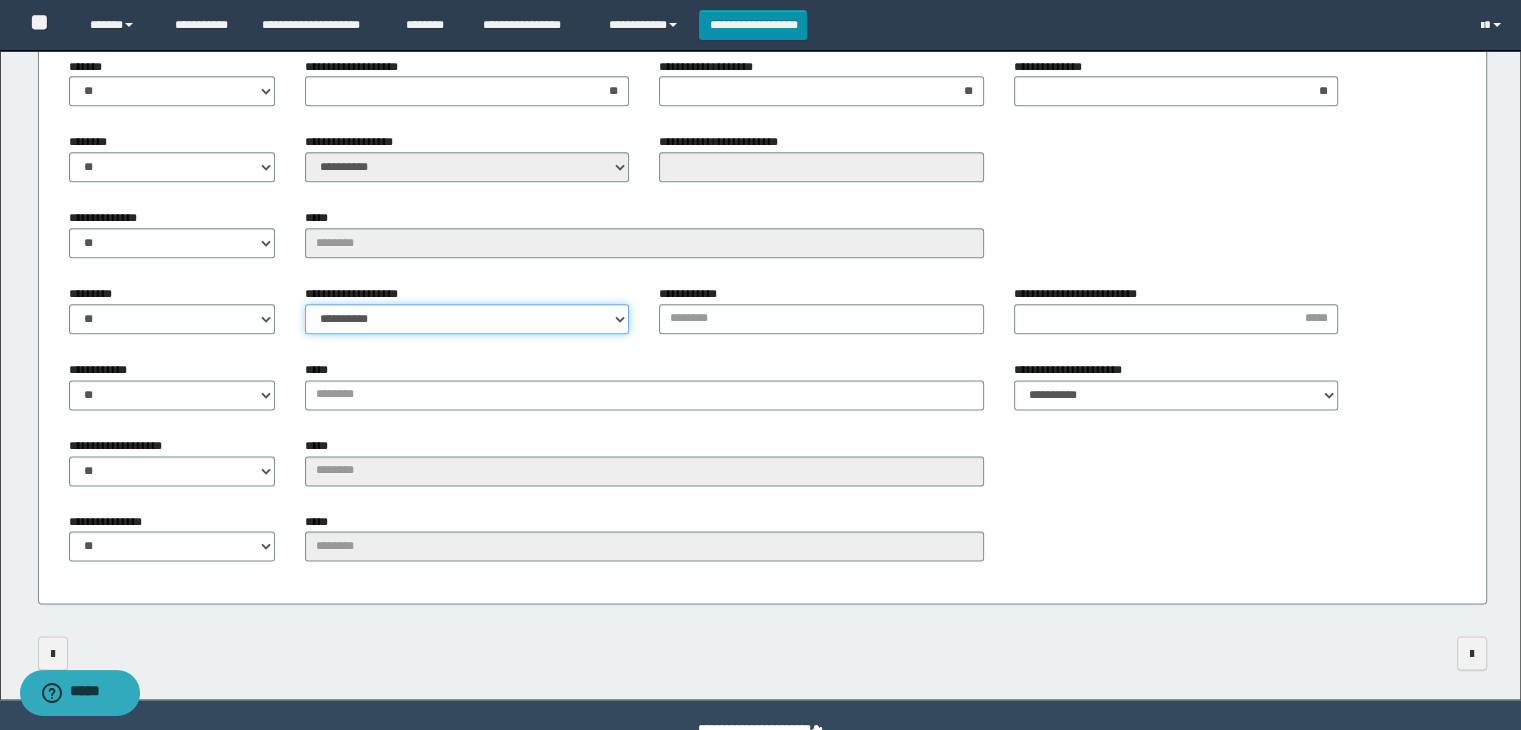 click on "**********" at bounding box center [467, 319] 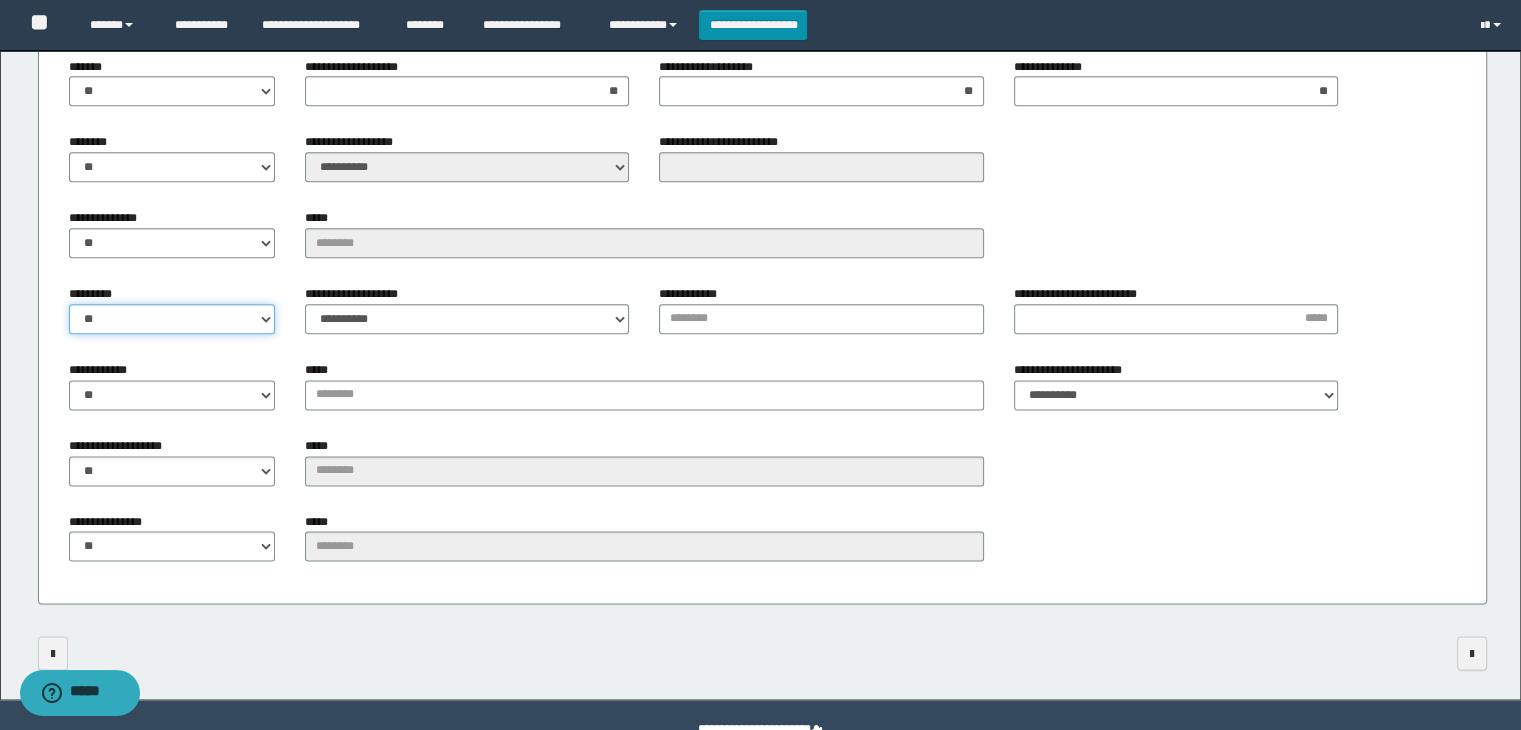 click on "**
**" at bounding box center (172, 319) 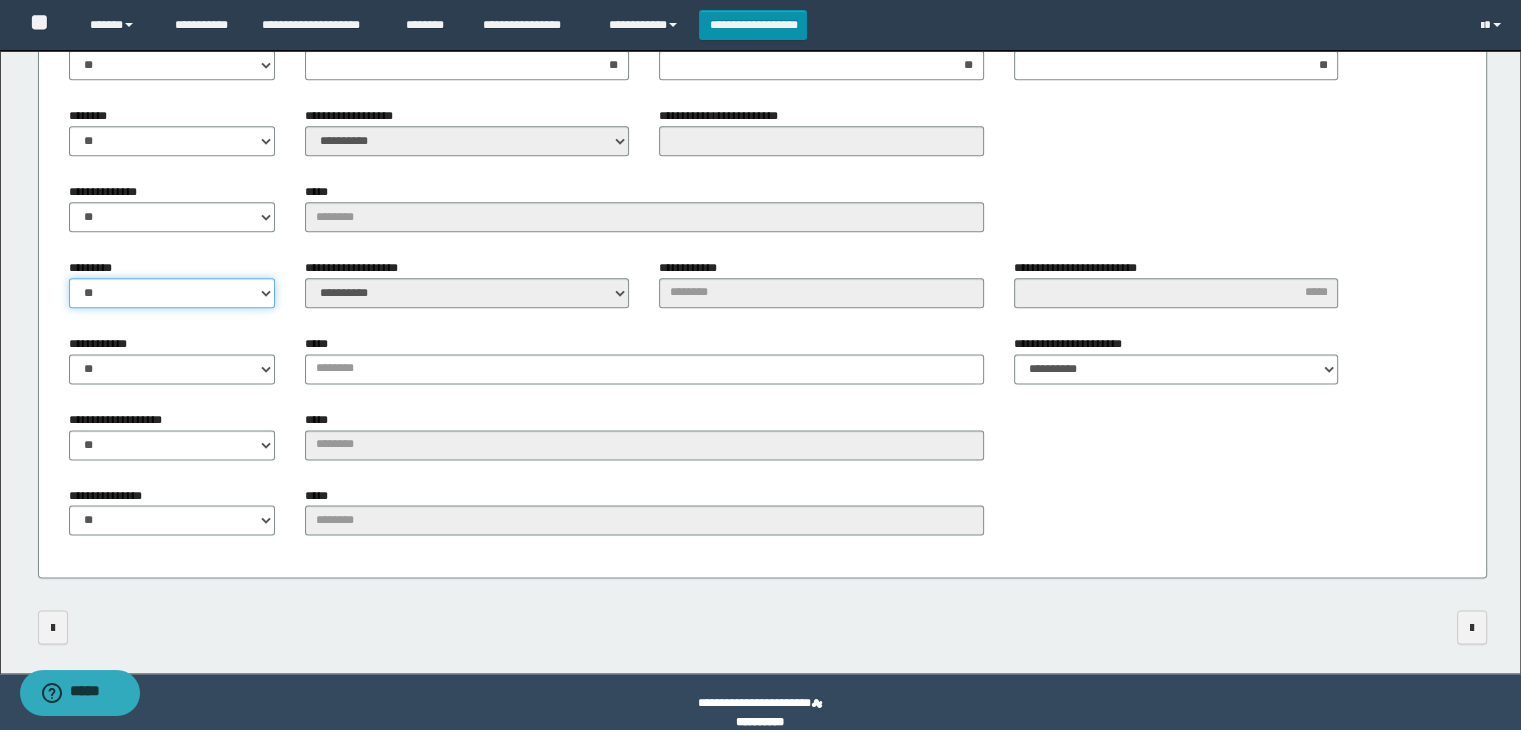 scroll, scrollTop: 2544, scrollLeft: 0, axis: vertical 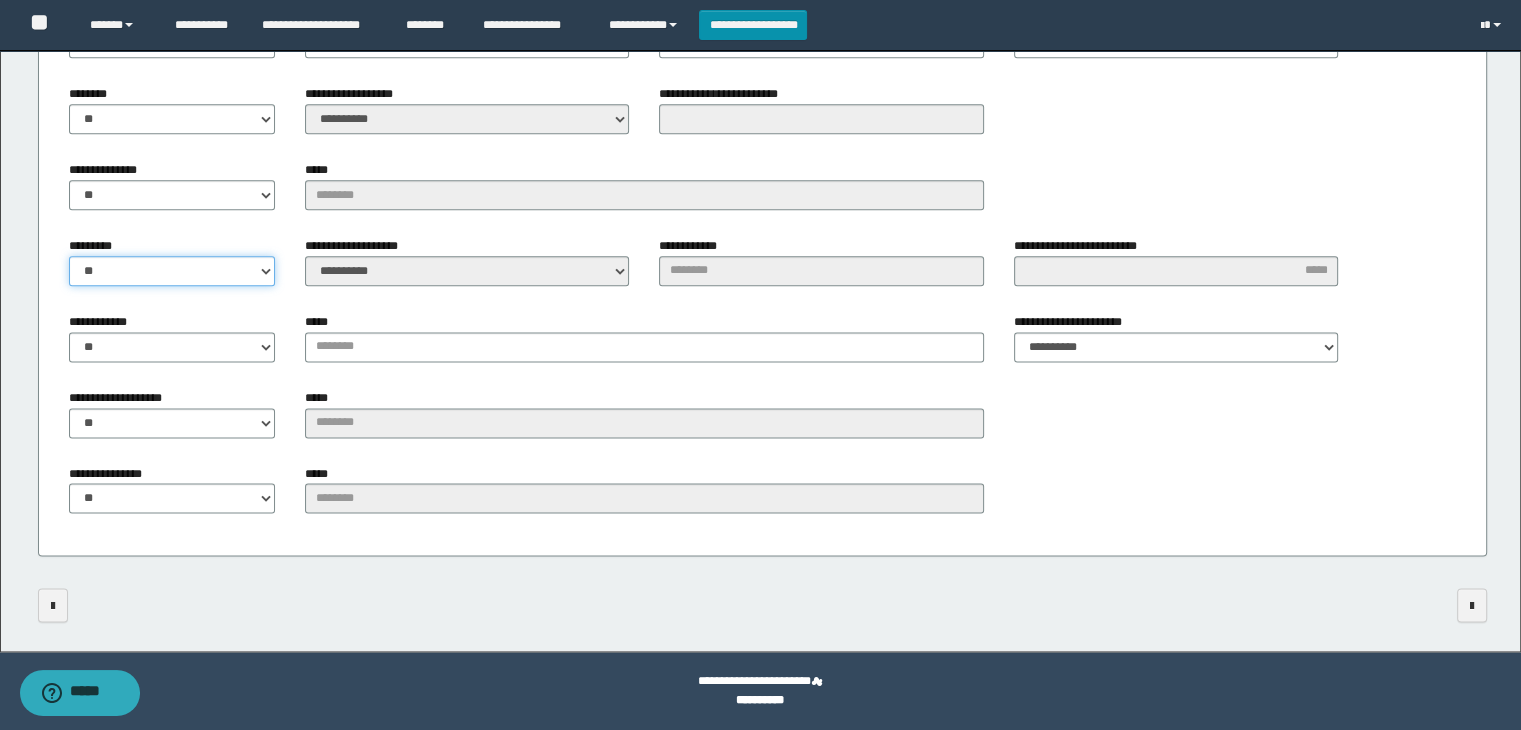 click on "**
**" at bounding box center [172, 271] 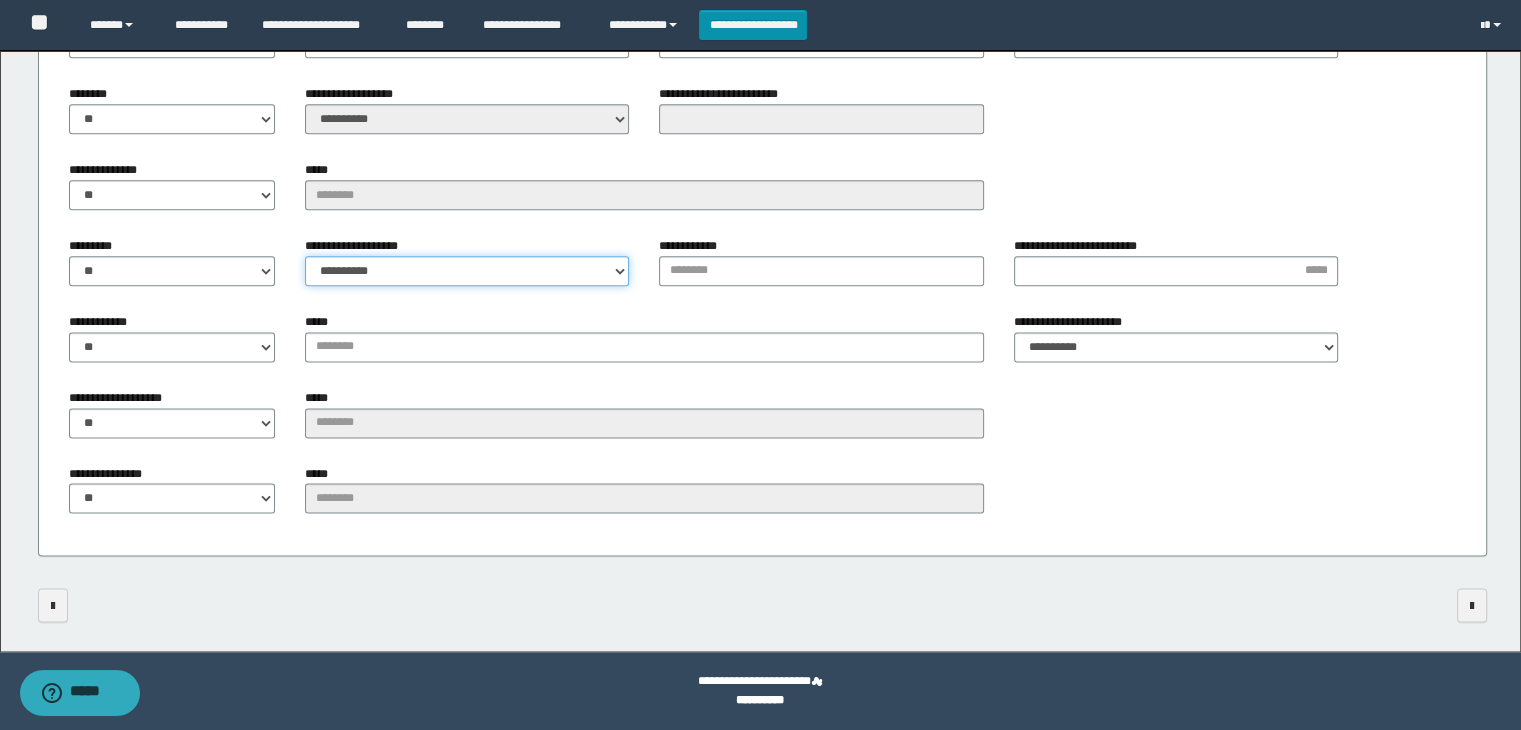 click on "**********" at bounding box center [467, 271] 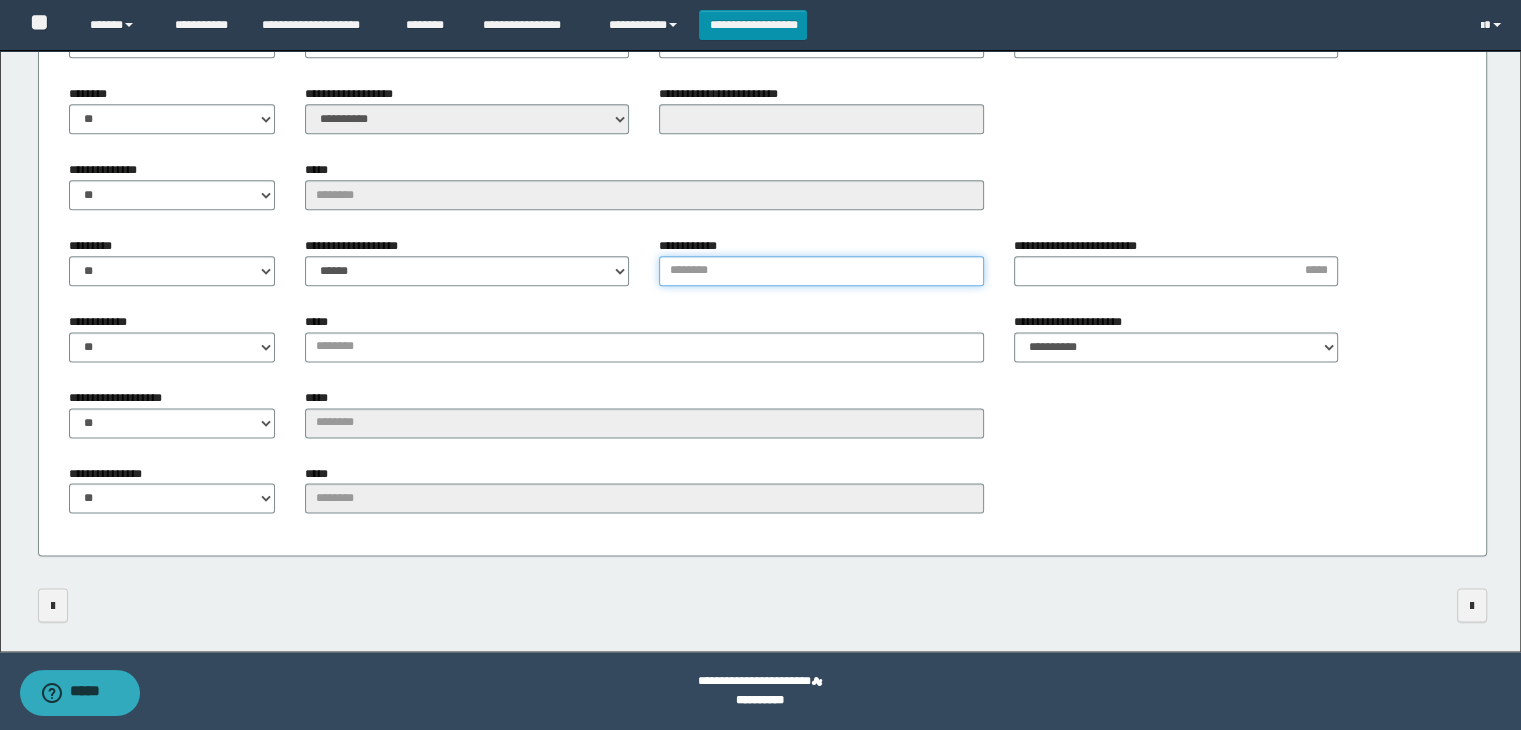 click on "**********" at bounding box center (821, 271) 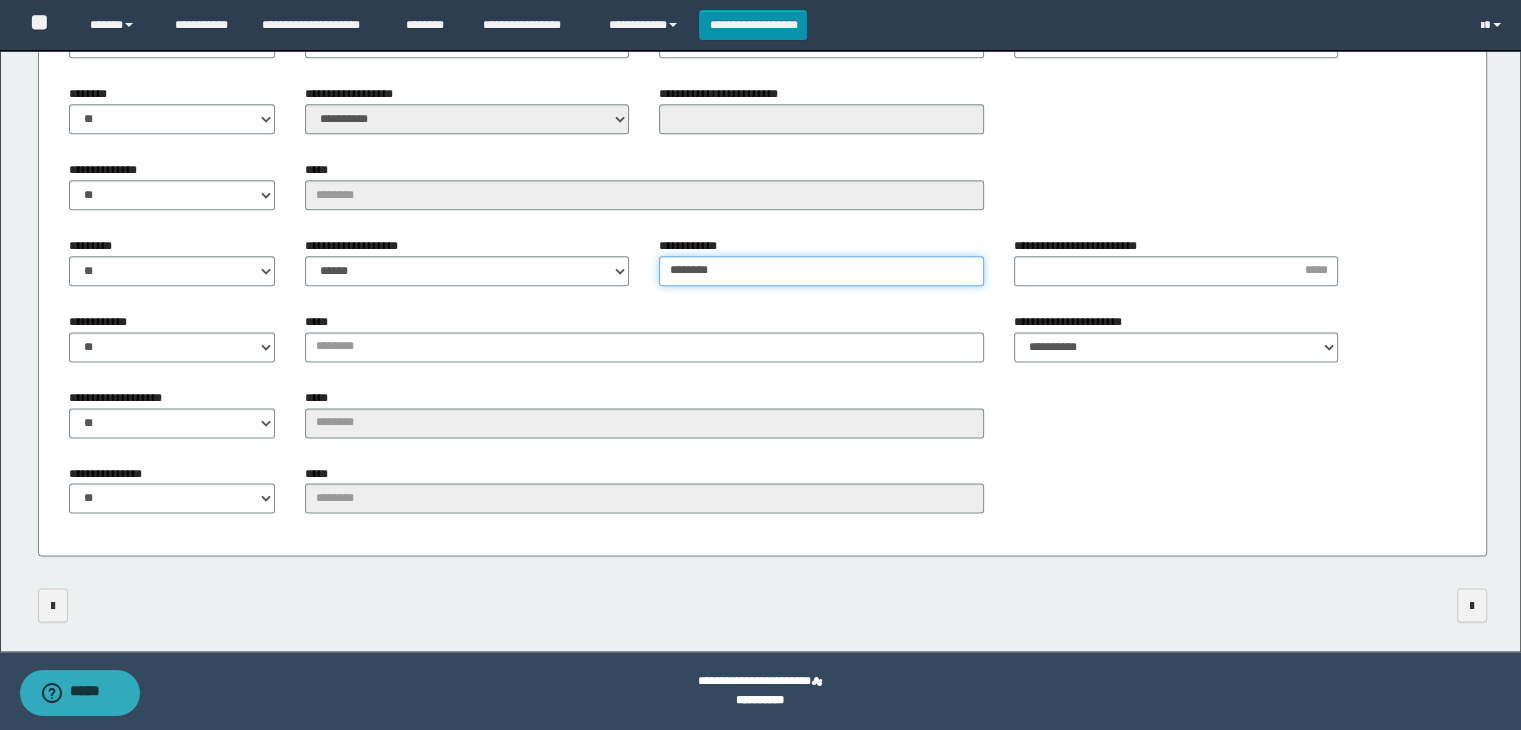 type on "********" 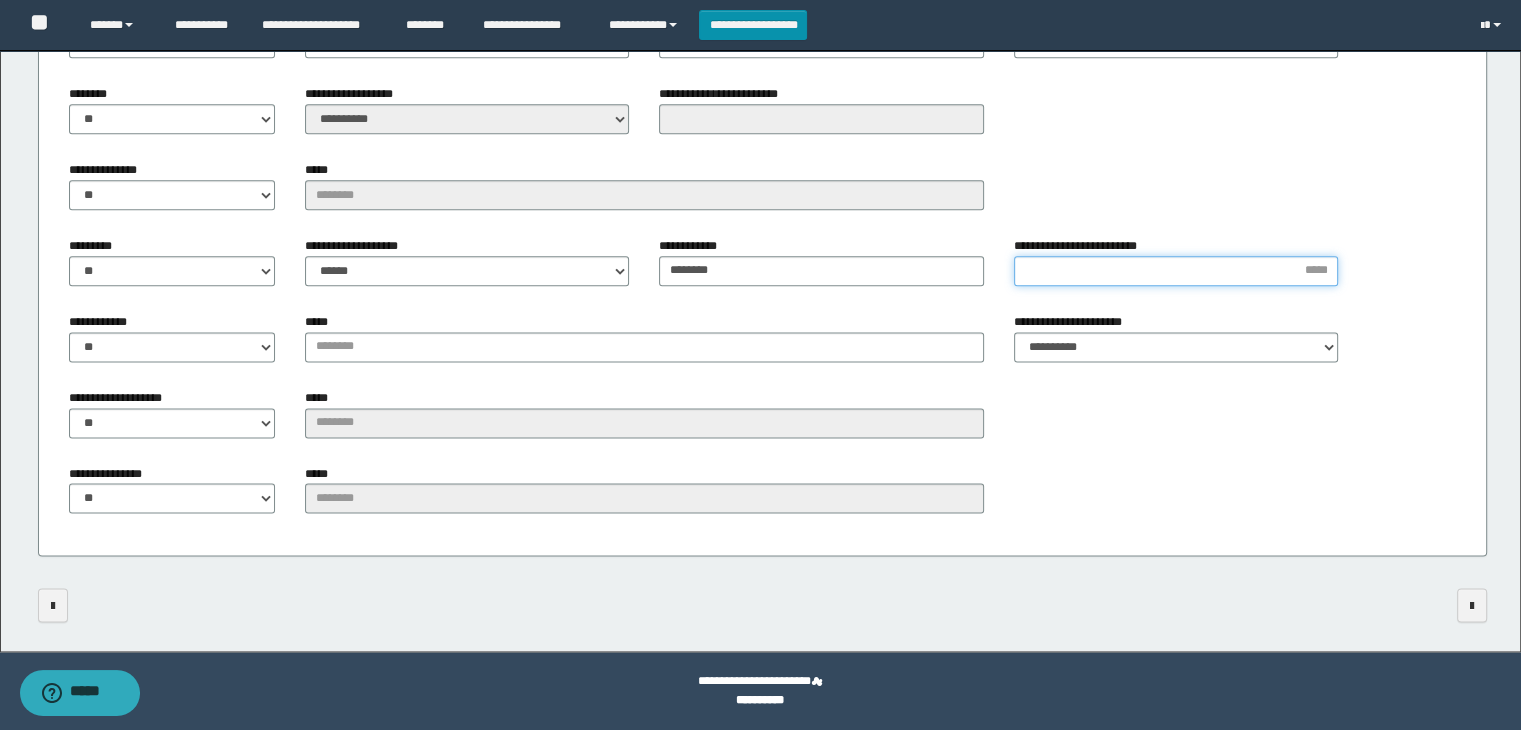 click on "**********" at bounding box center (1176, 271) 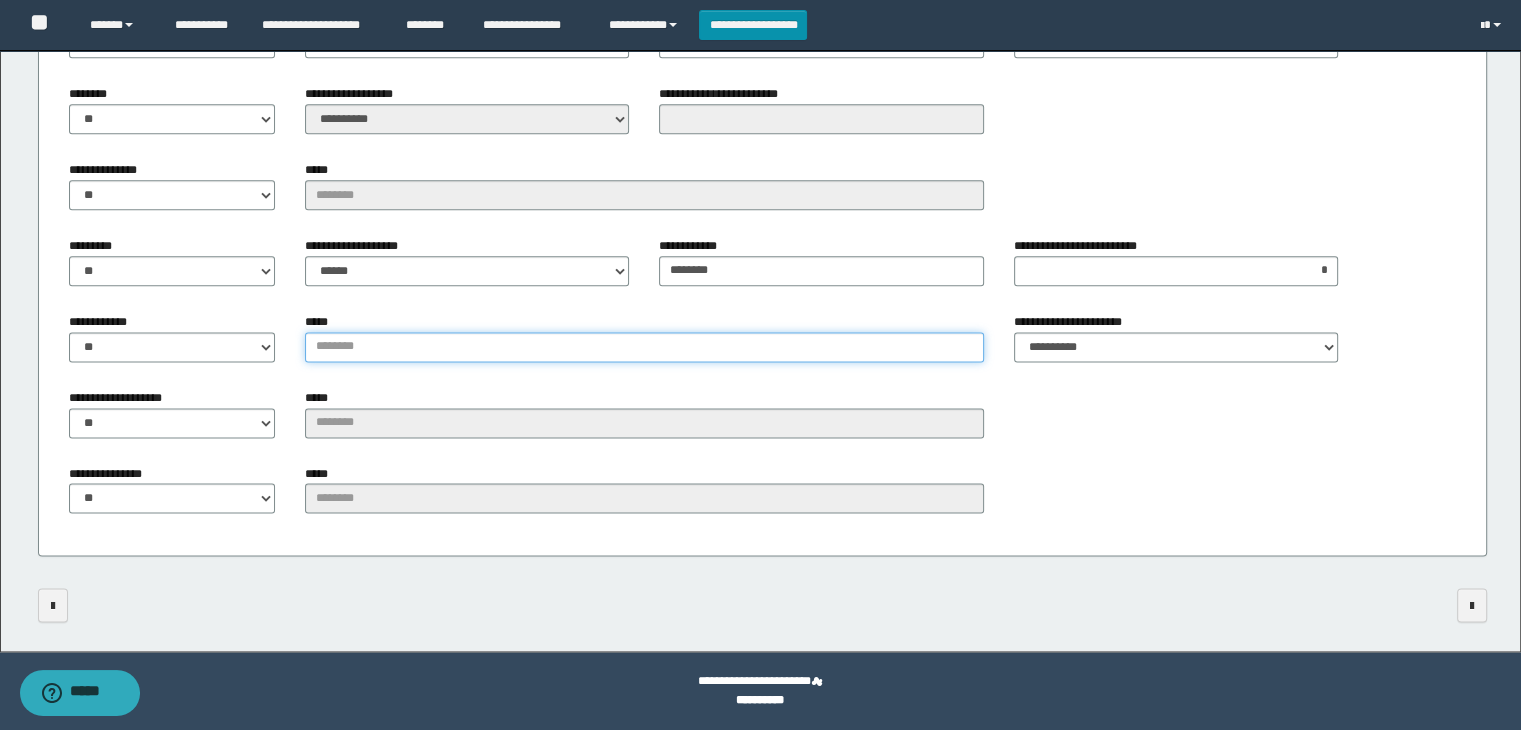 click on "*****" at bounding box center (644, 347) 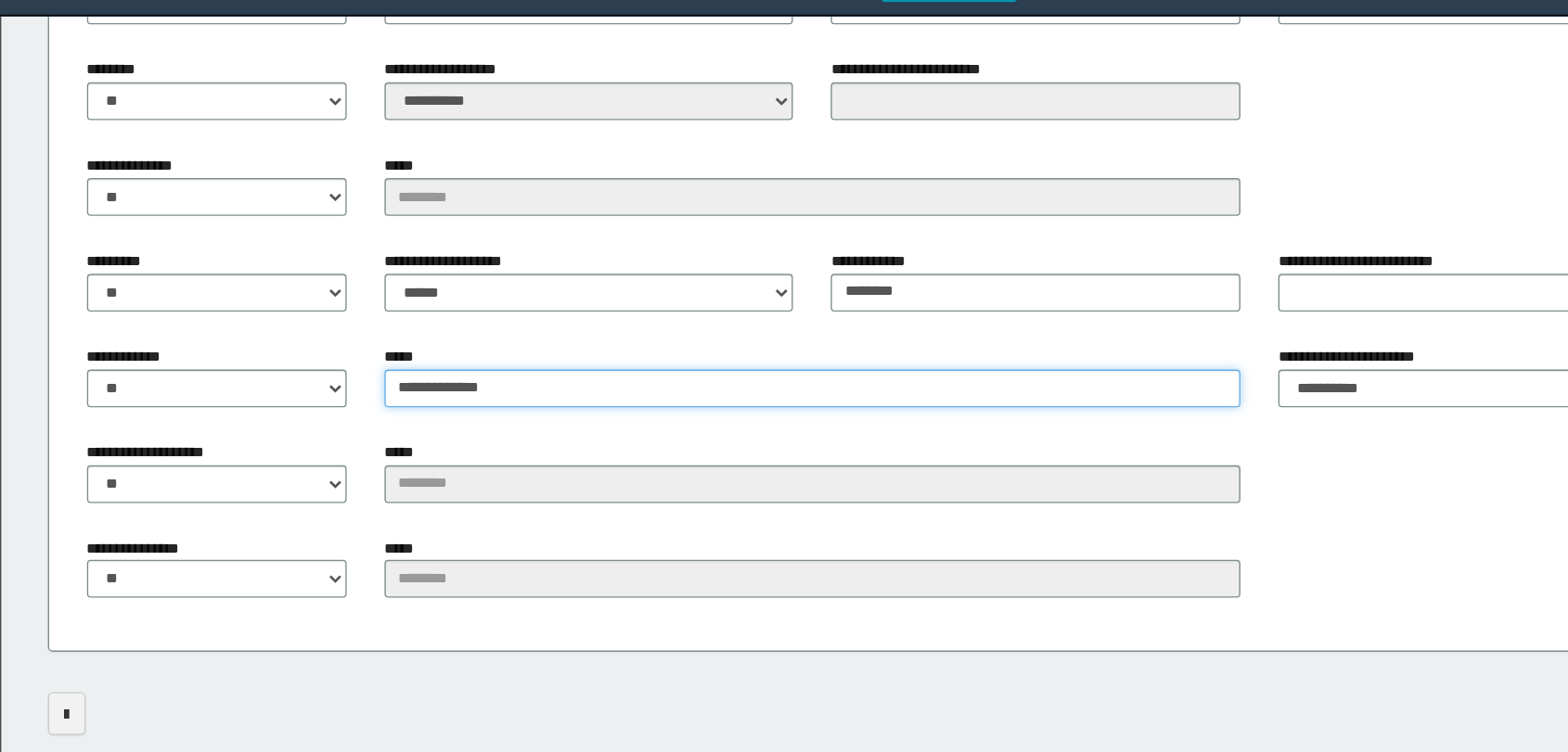 scroll, scrollTop: 2291, scrollLeft: 0, axis: vertical 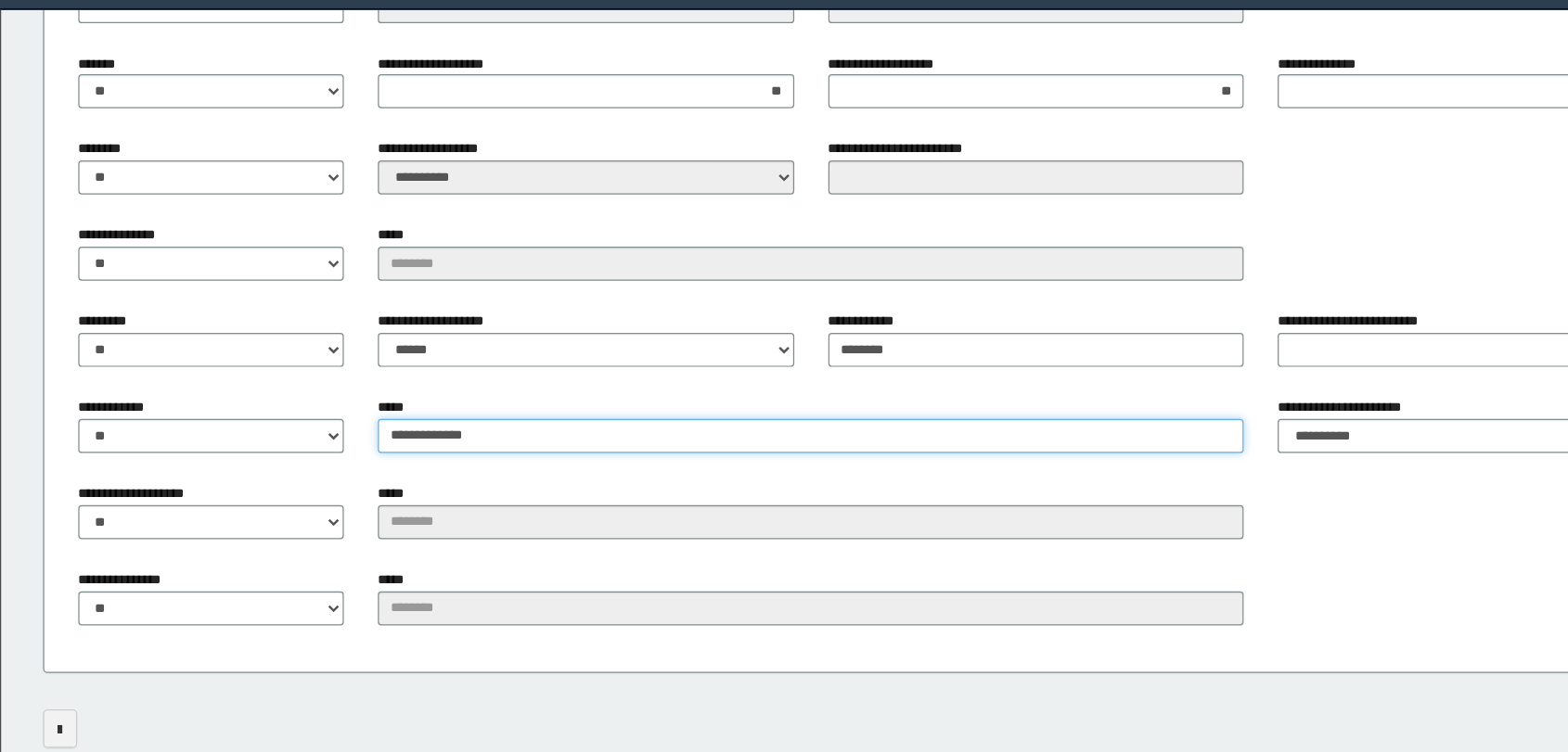 type on "**********" 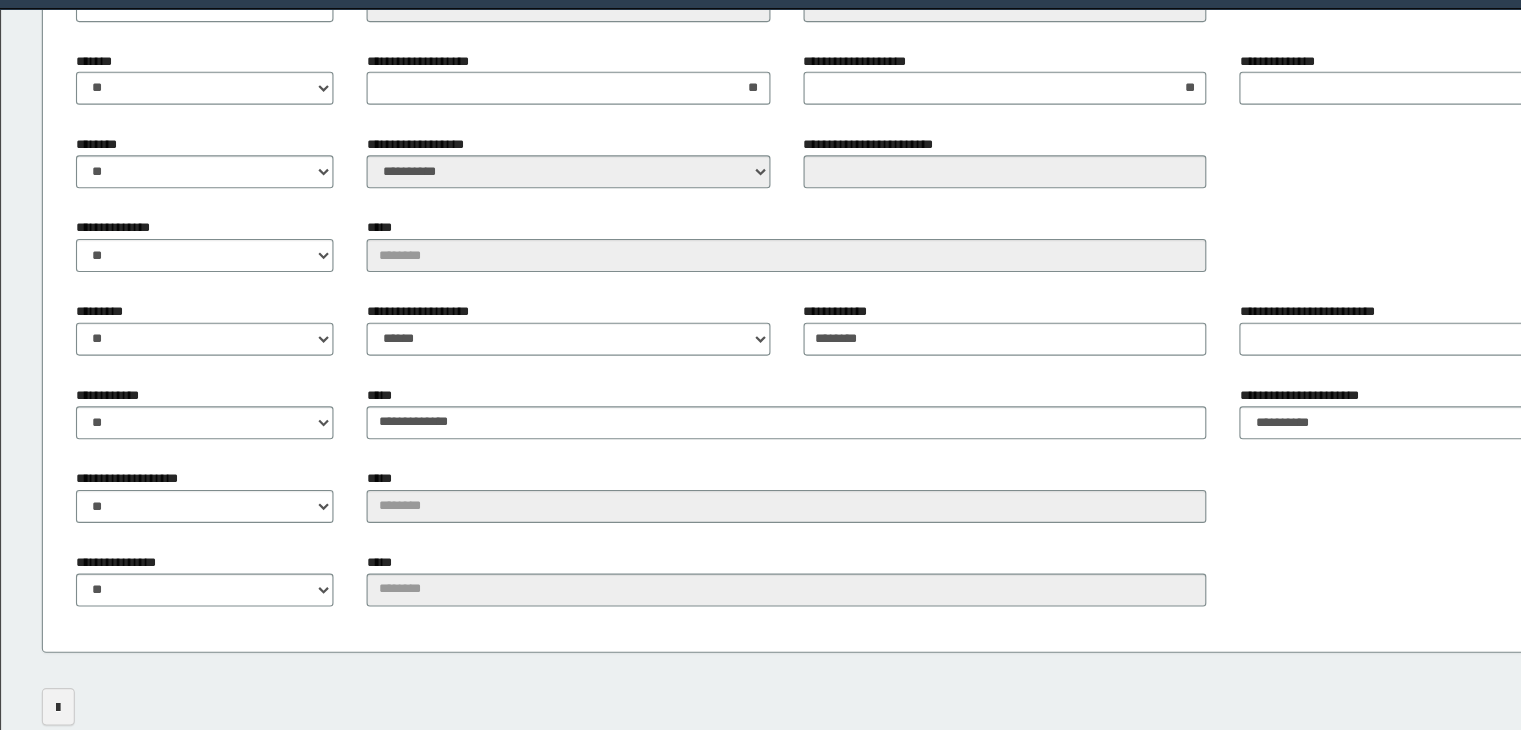 scroll, scrollTop: 2471, scrollLeft: 0, axis: vertical 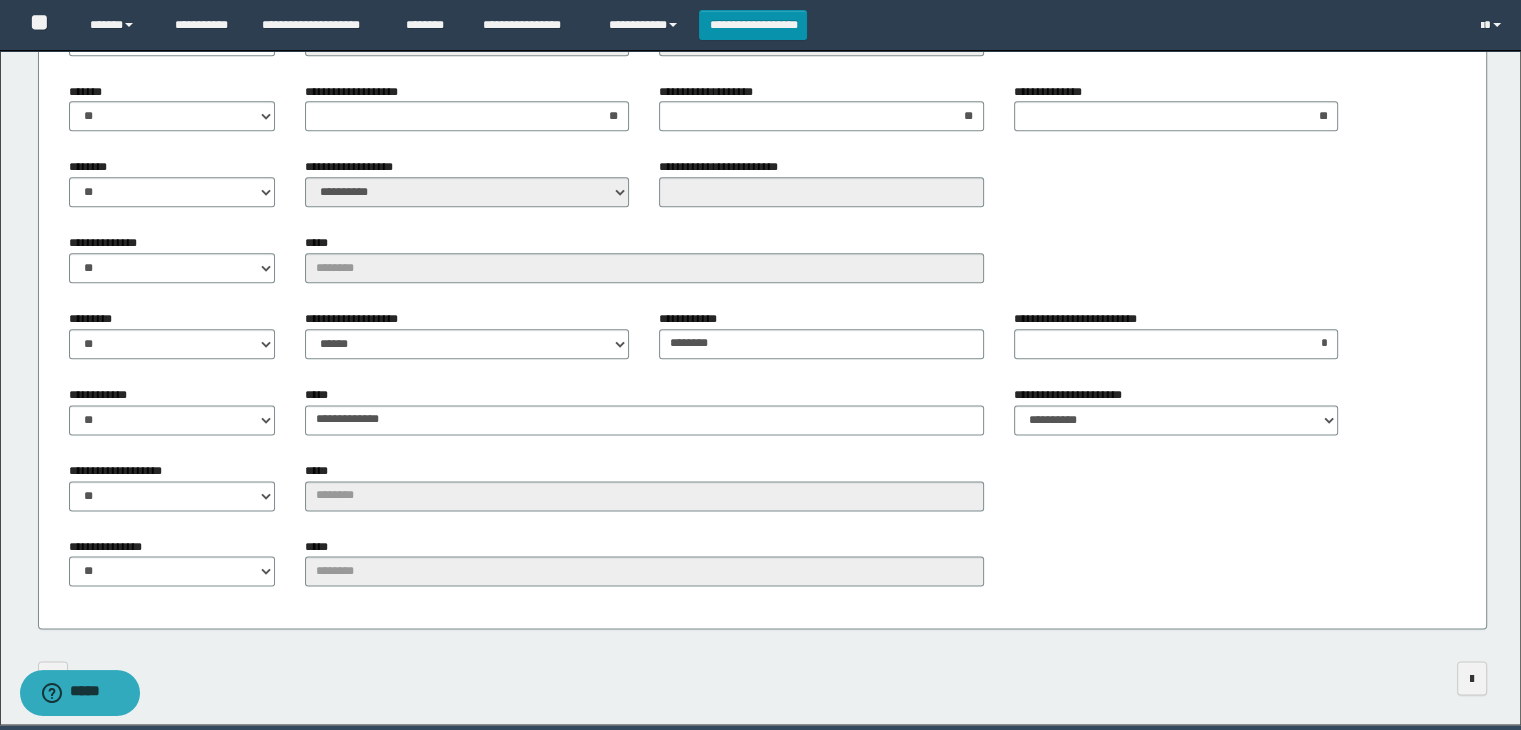 click on "**********" at bounding box center [763, 494] 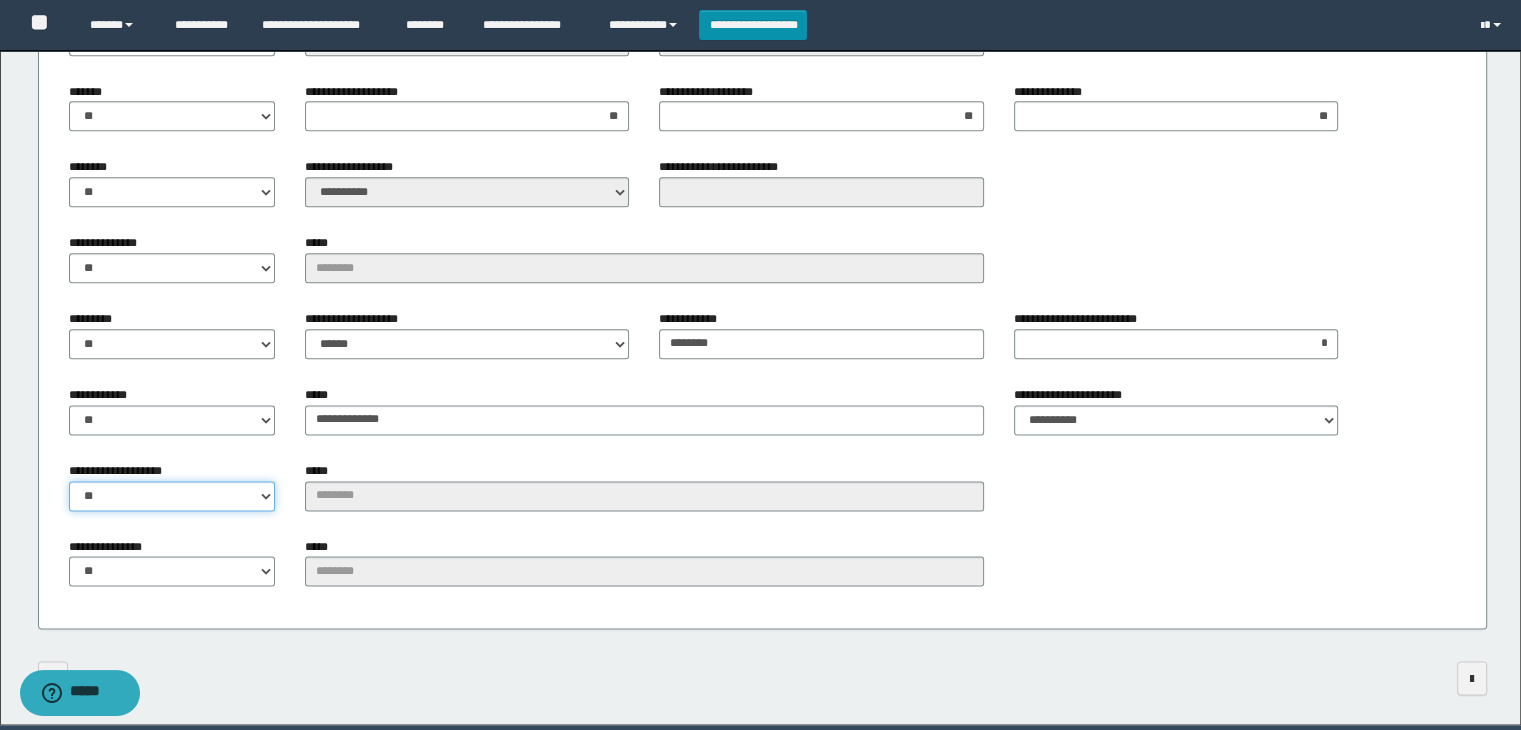 click on "**
**" at bounding box center [172, 496] 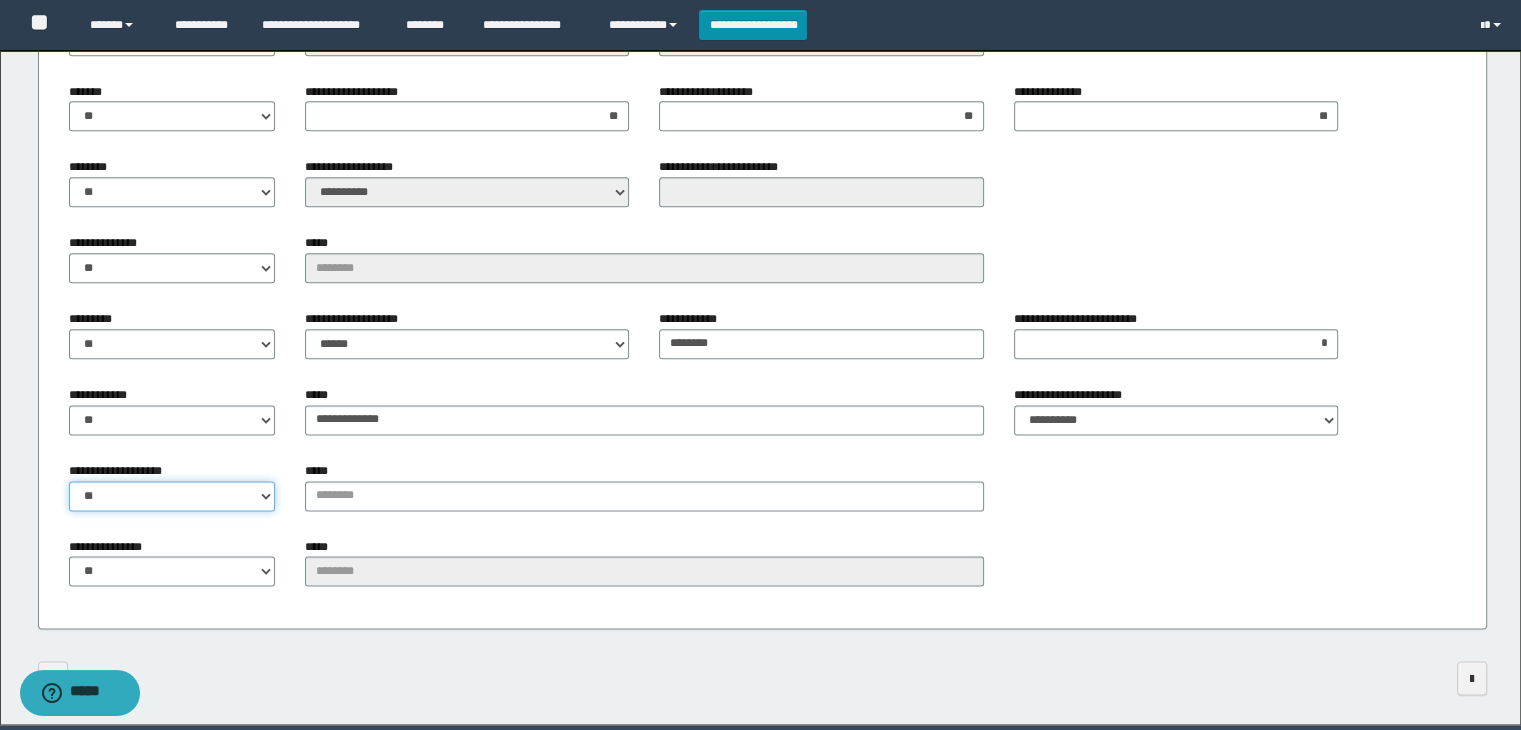 click on "**
**" at bounding box center (172, 496) 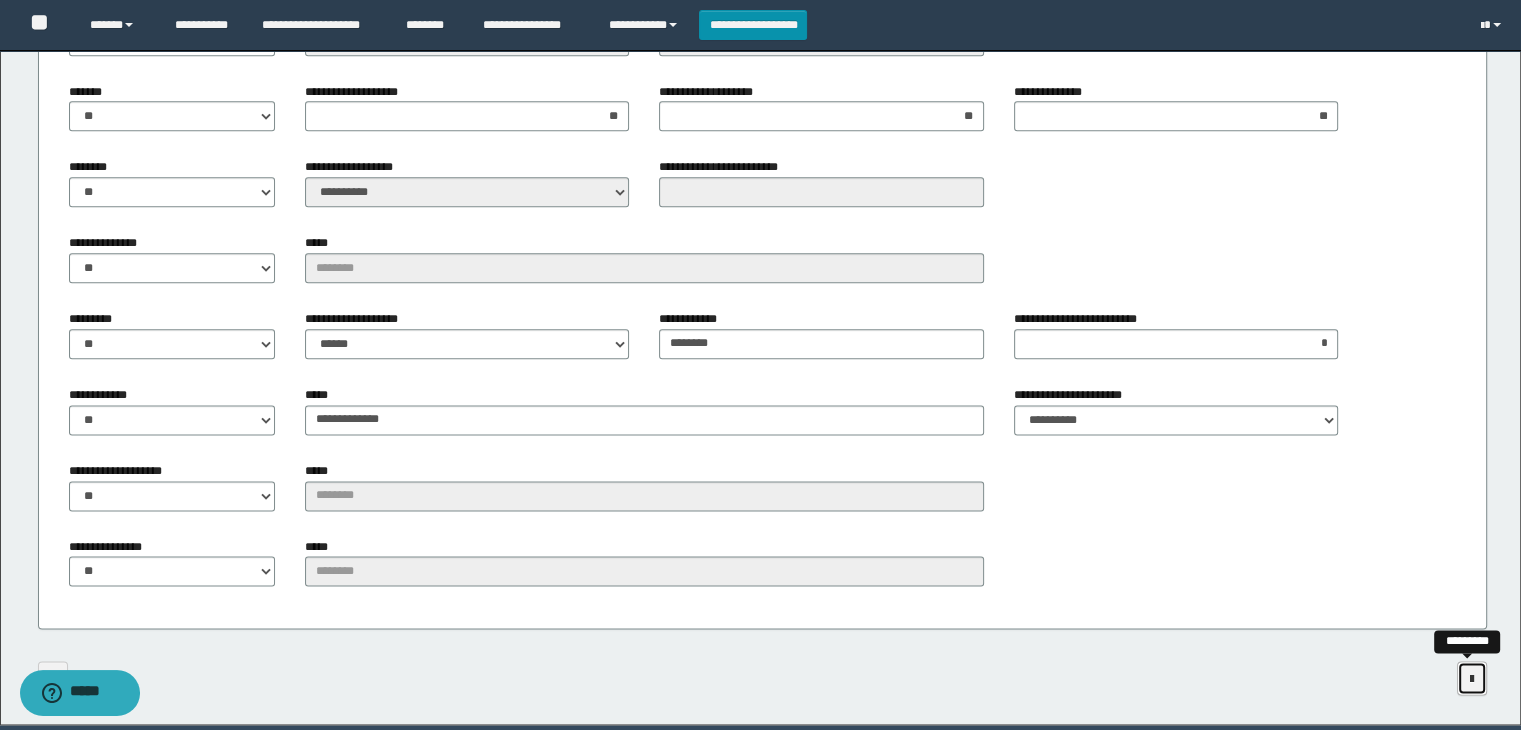 click at bounding box center (1472, 678) 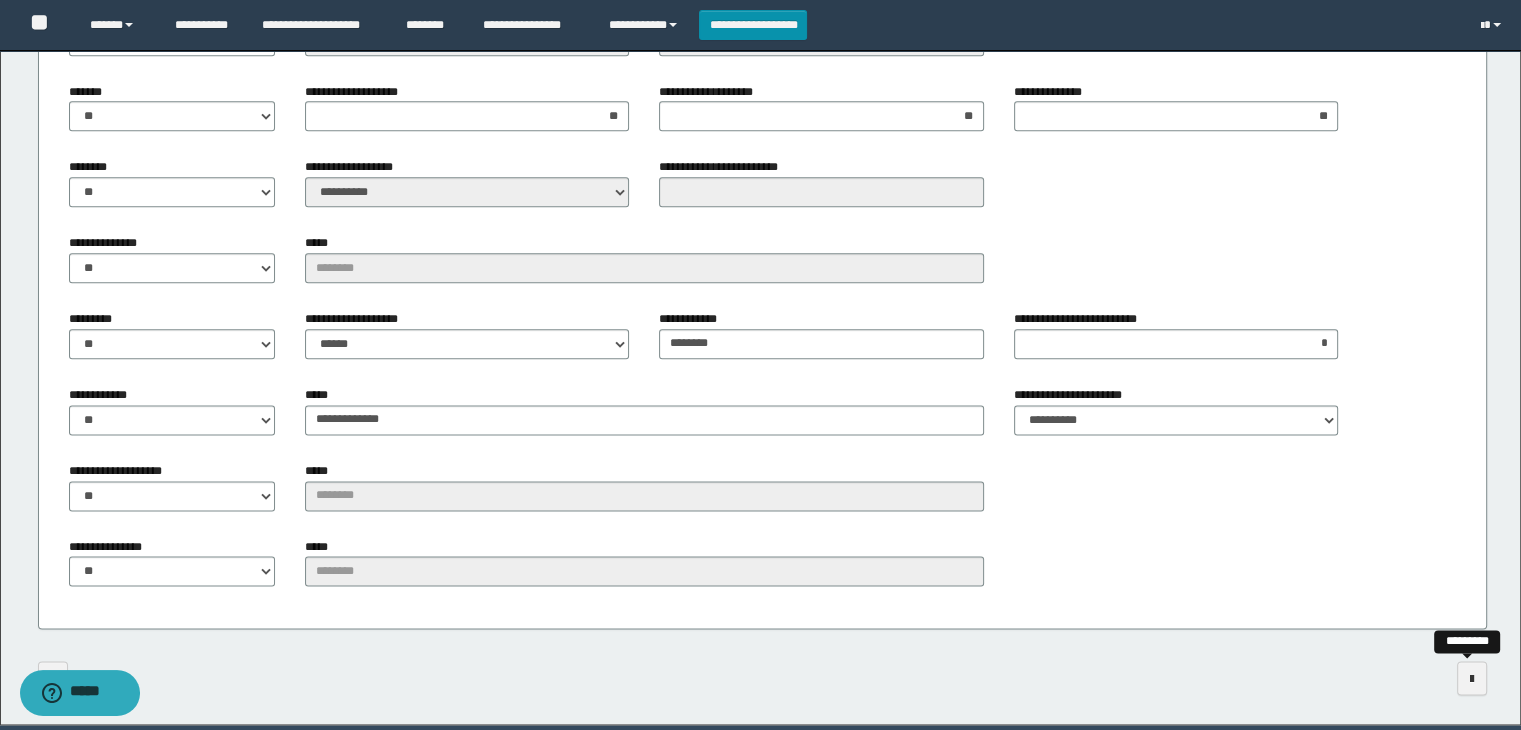 scroll, scrollTop: 0, scrollLeft: 0, axis: both 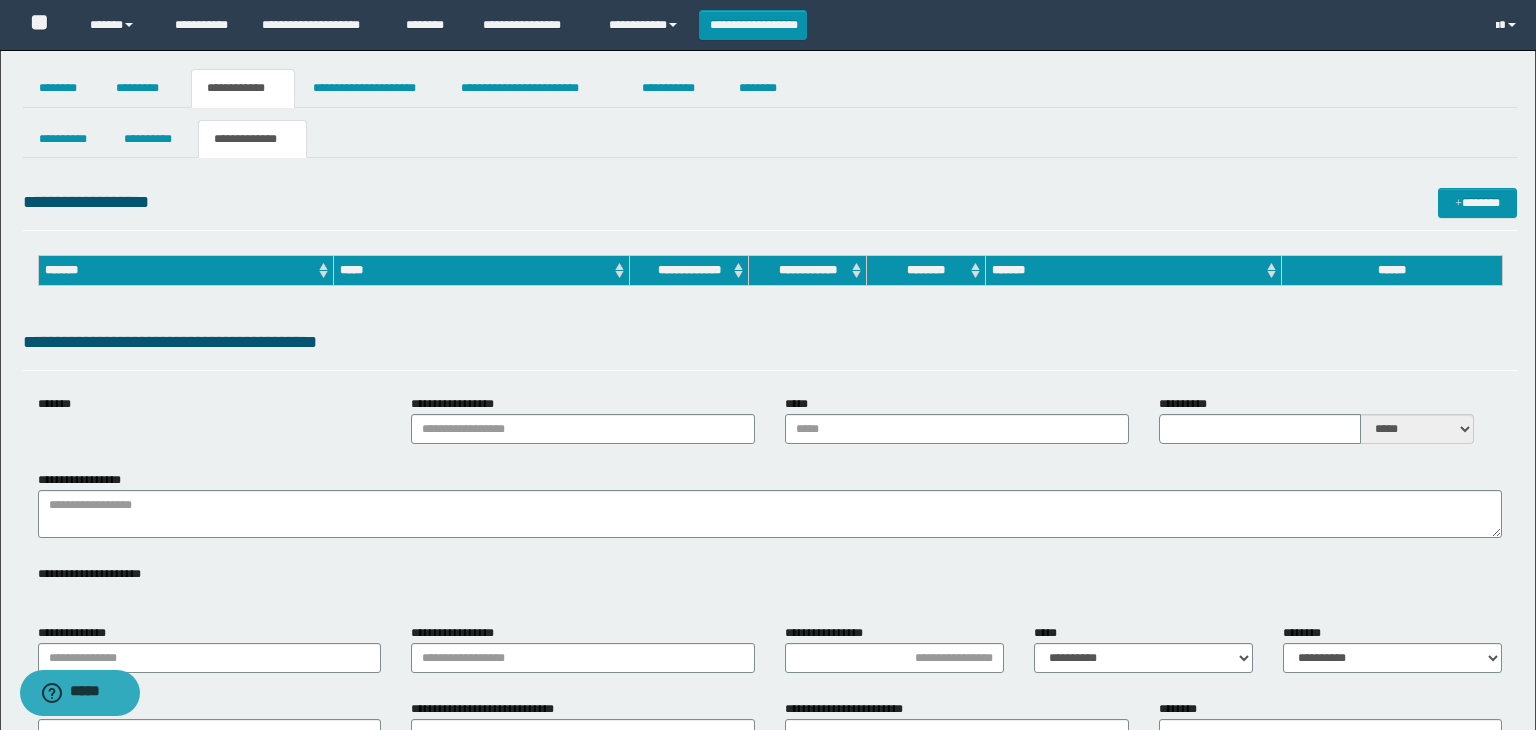 type on "**********" 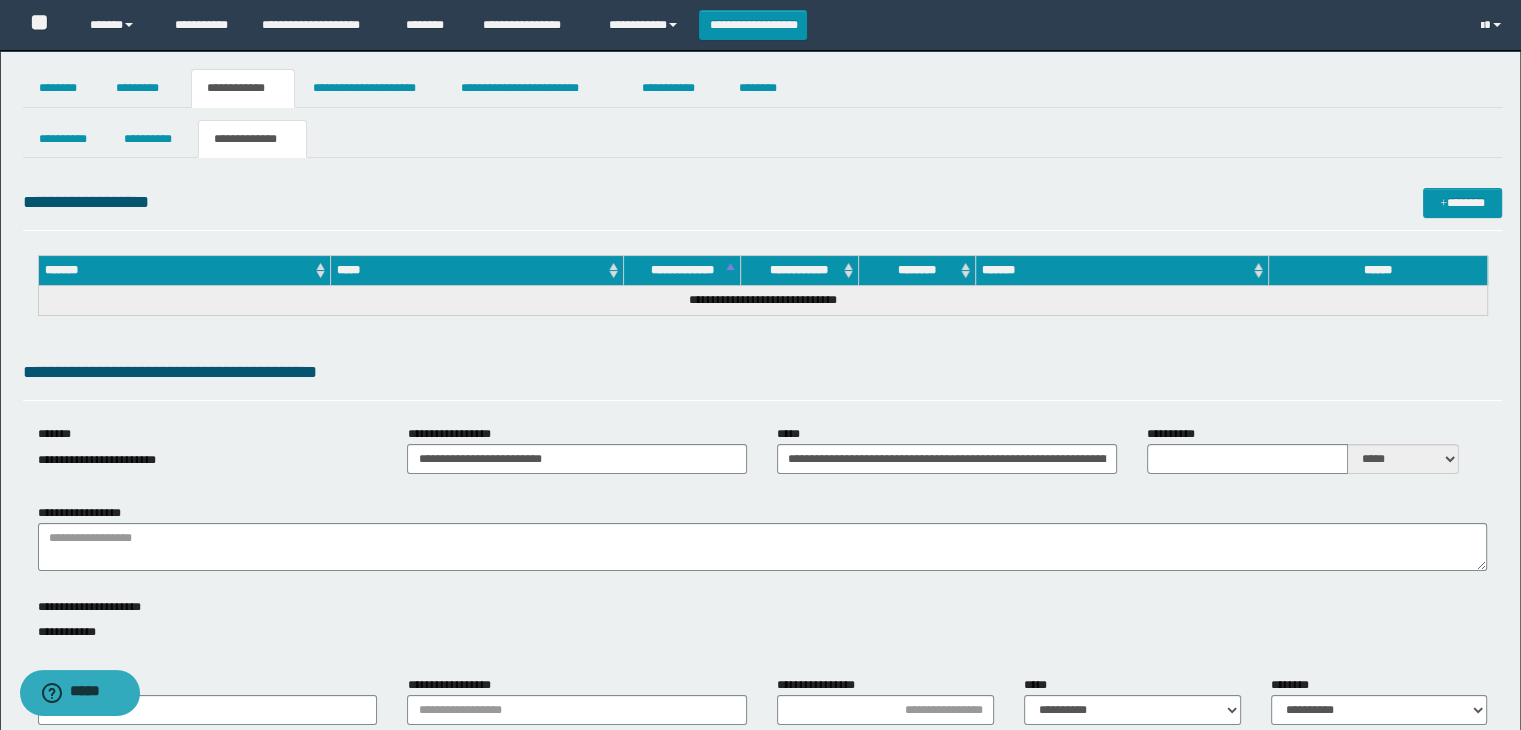 scroll, scrollTop: 200, scrollLeft: 0, axis: vertical 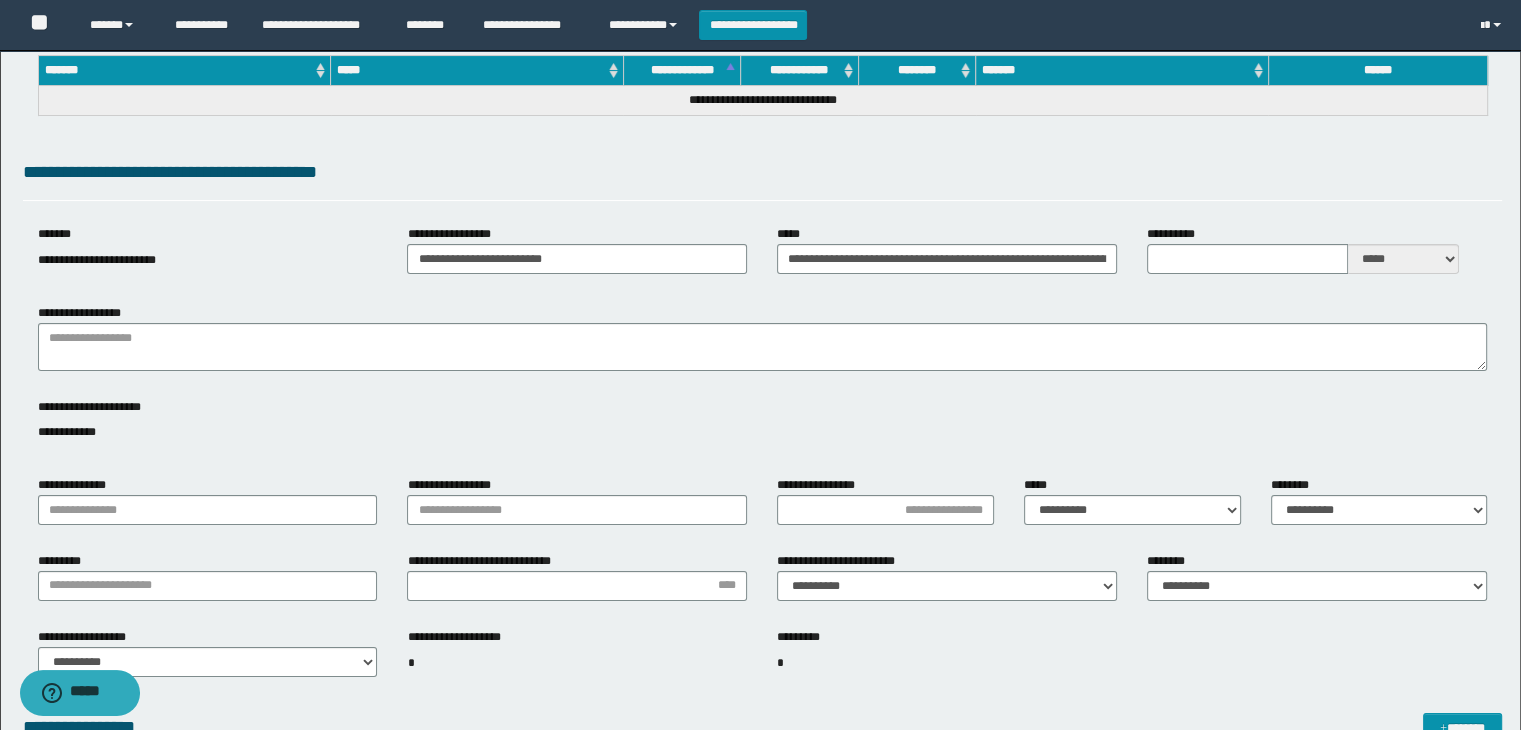 click on "*********" at bounding box center (208, 576) 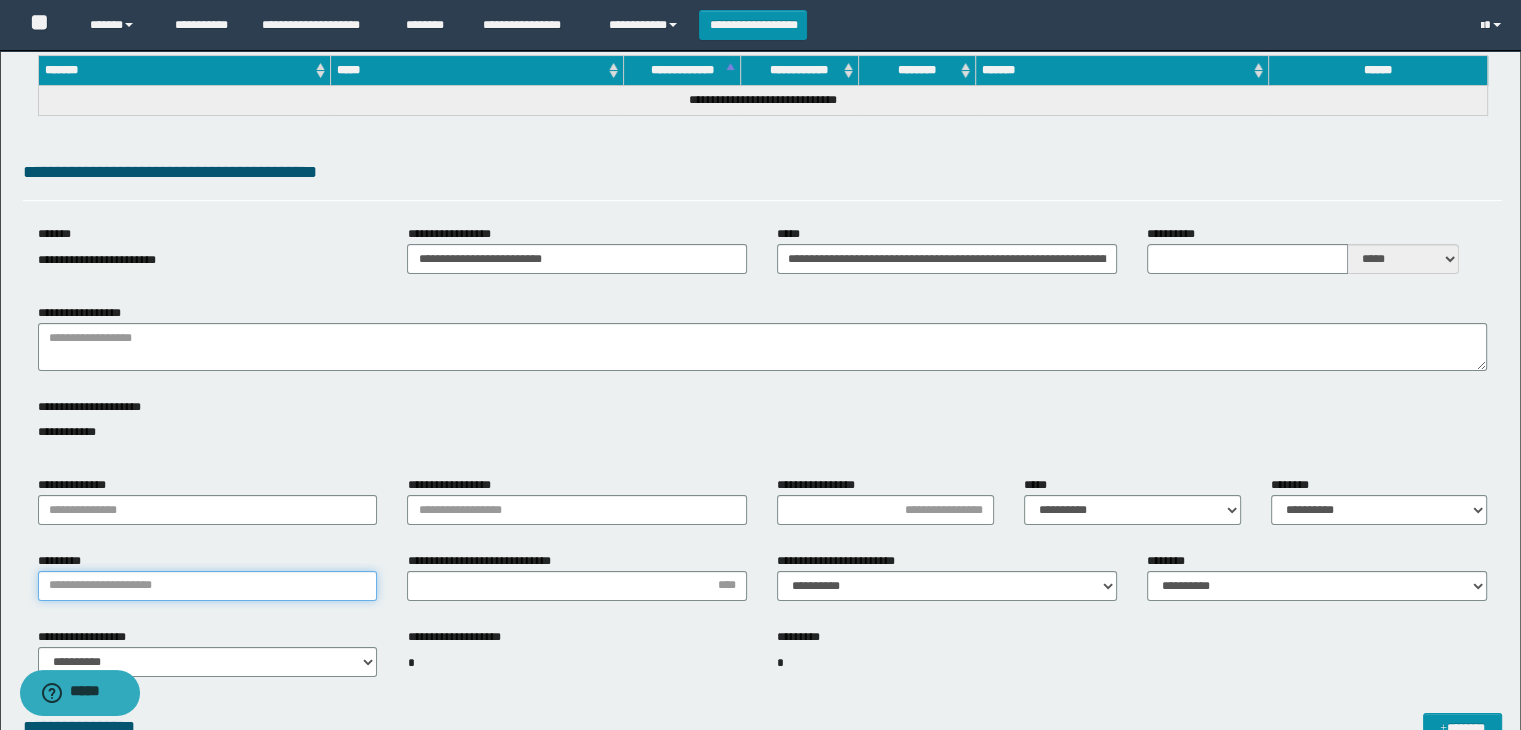 click on "*********" at bounding box center [208, 586] 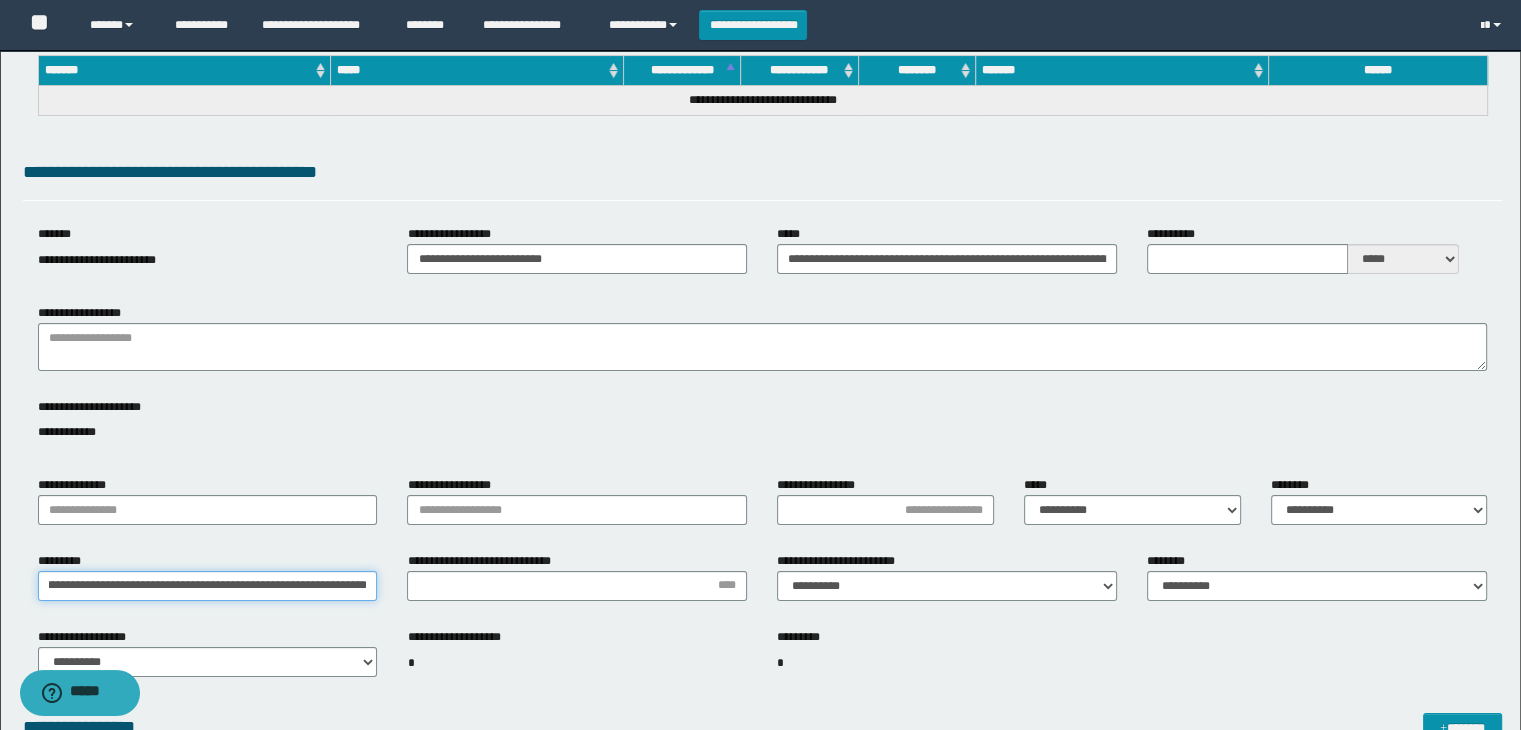scroll, scrollTop: 0, scrollLeft: 165, axis: horizontal 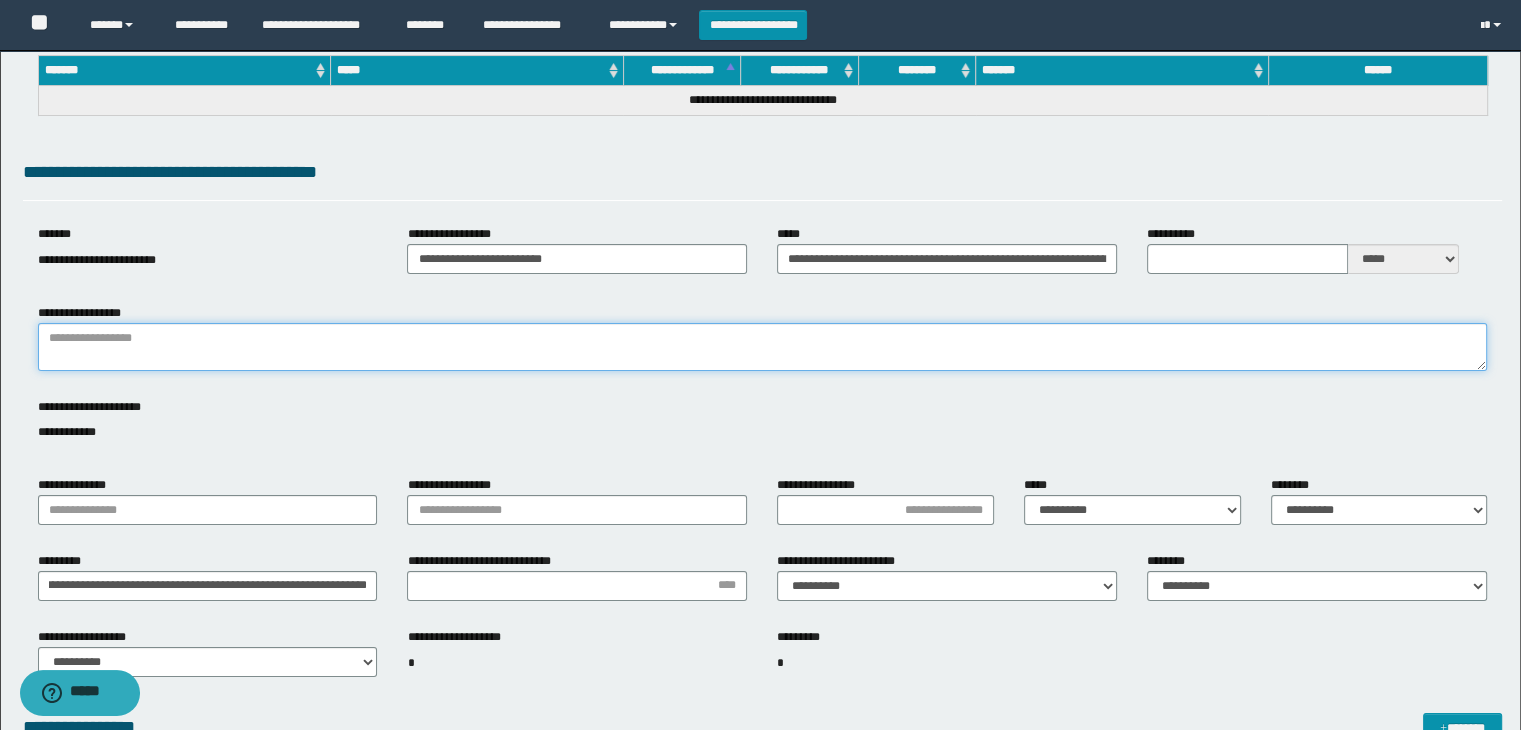 click on "**********" at bounding box center [763, 347] 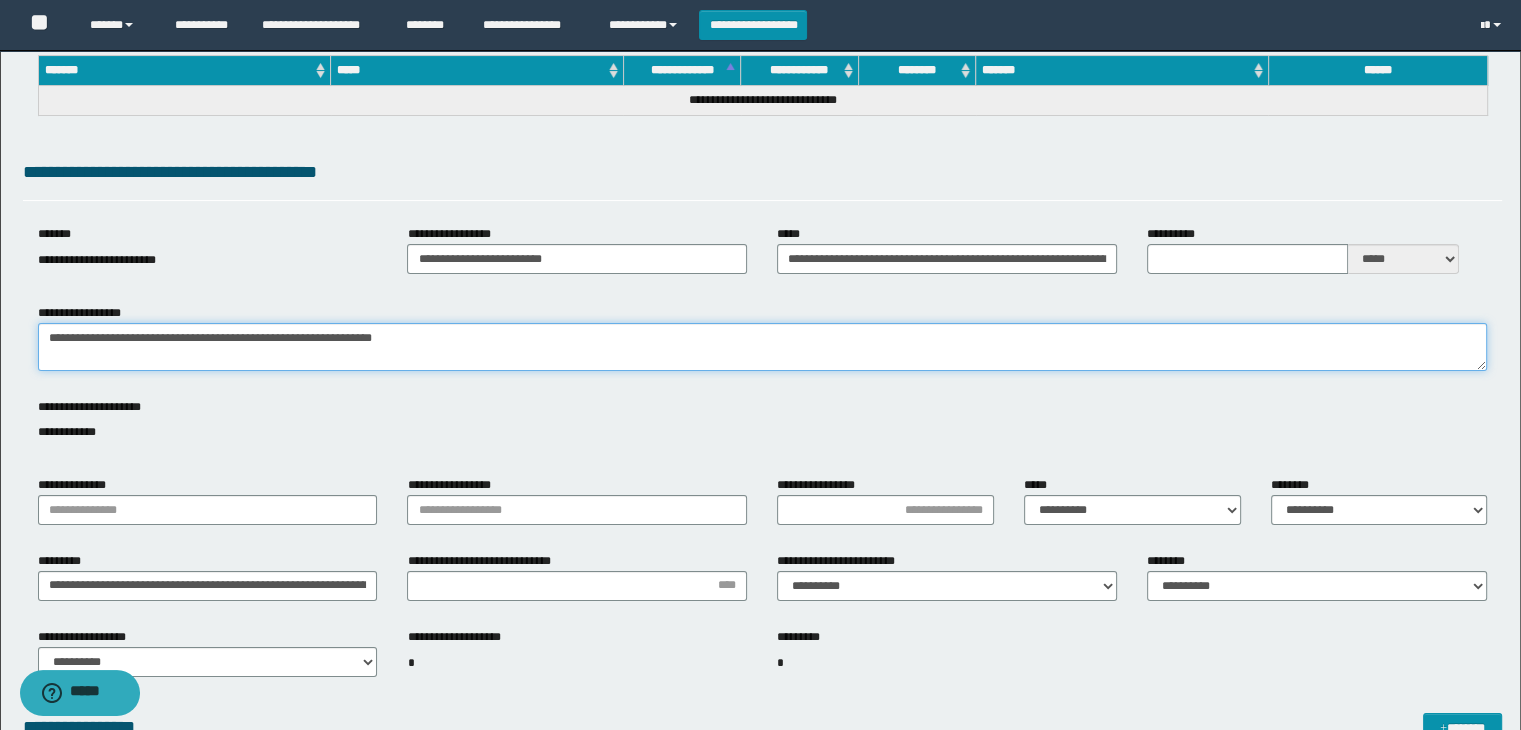 scroll, scrollTop: 0, scrollLeft: 0, axis: both 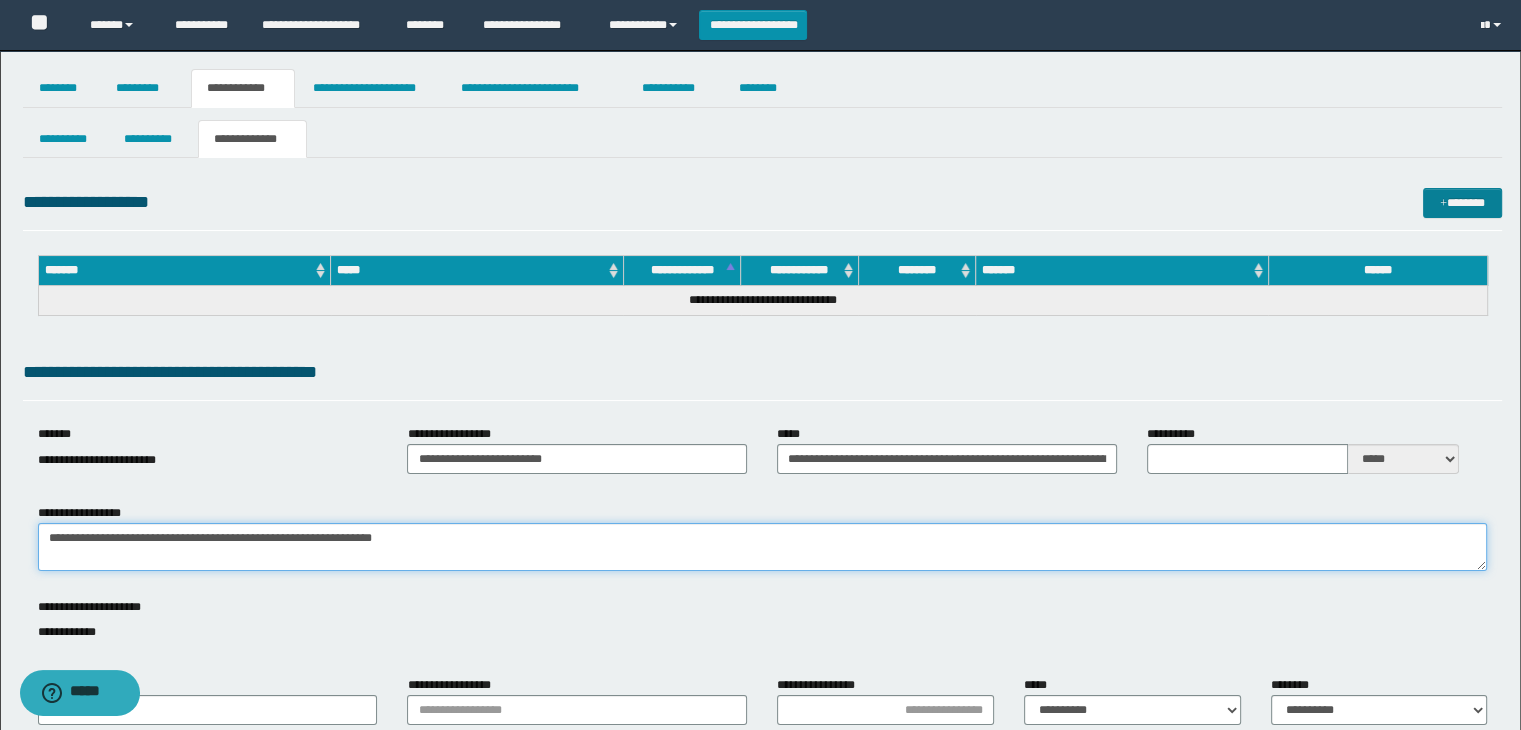 type on "**********" 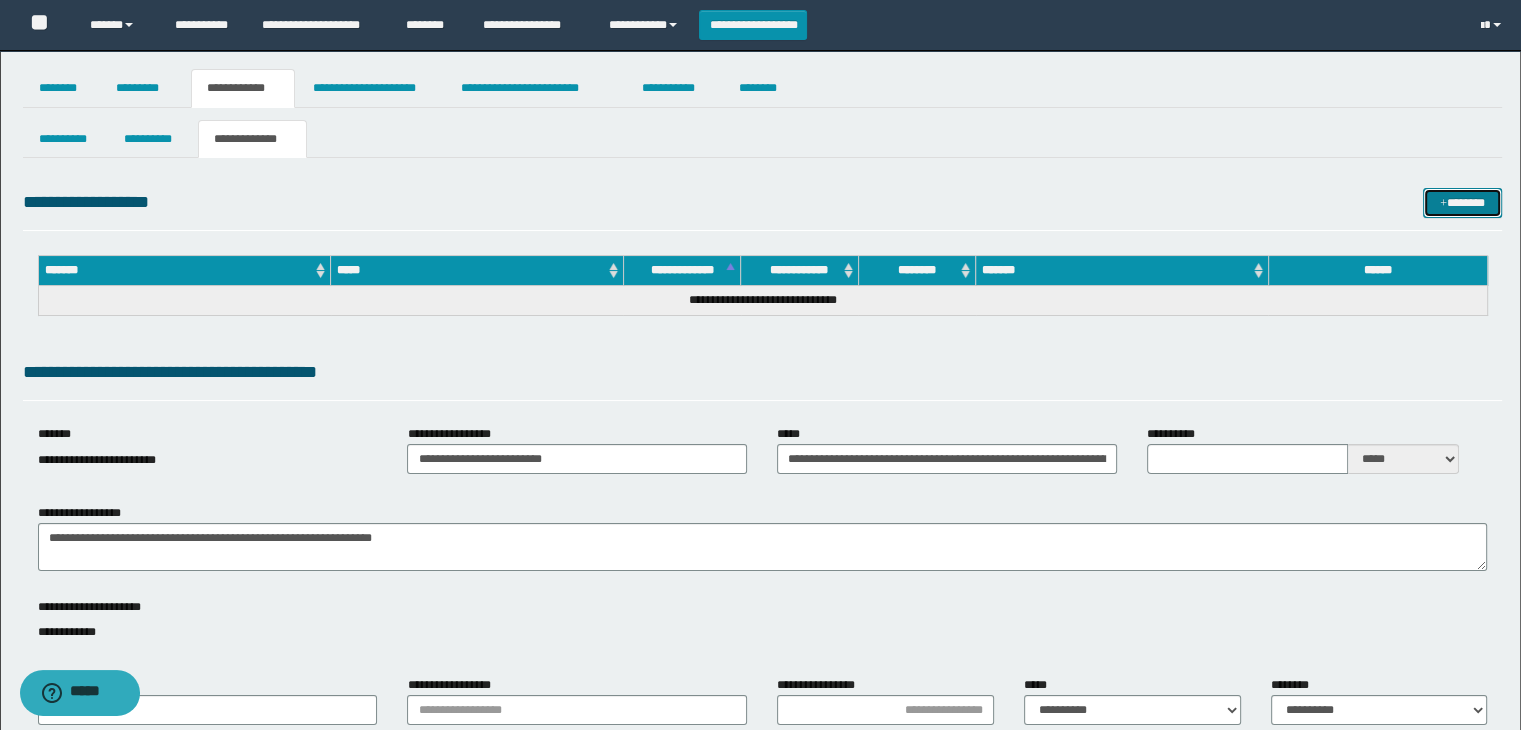 click on "*******" at bounding box center [1462, 203] 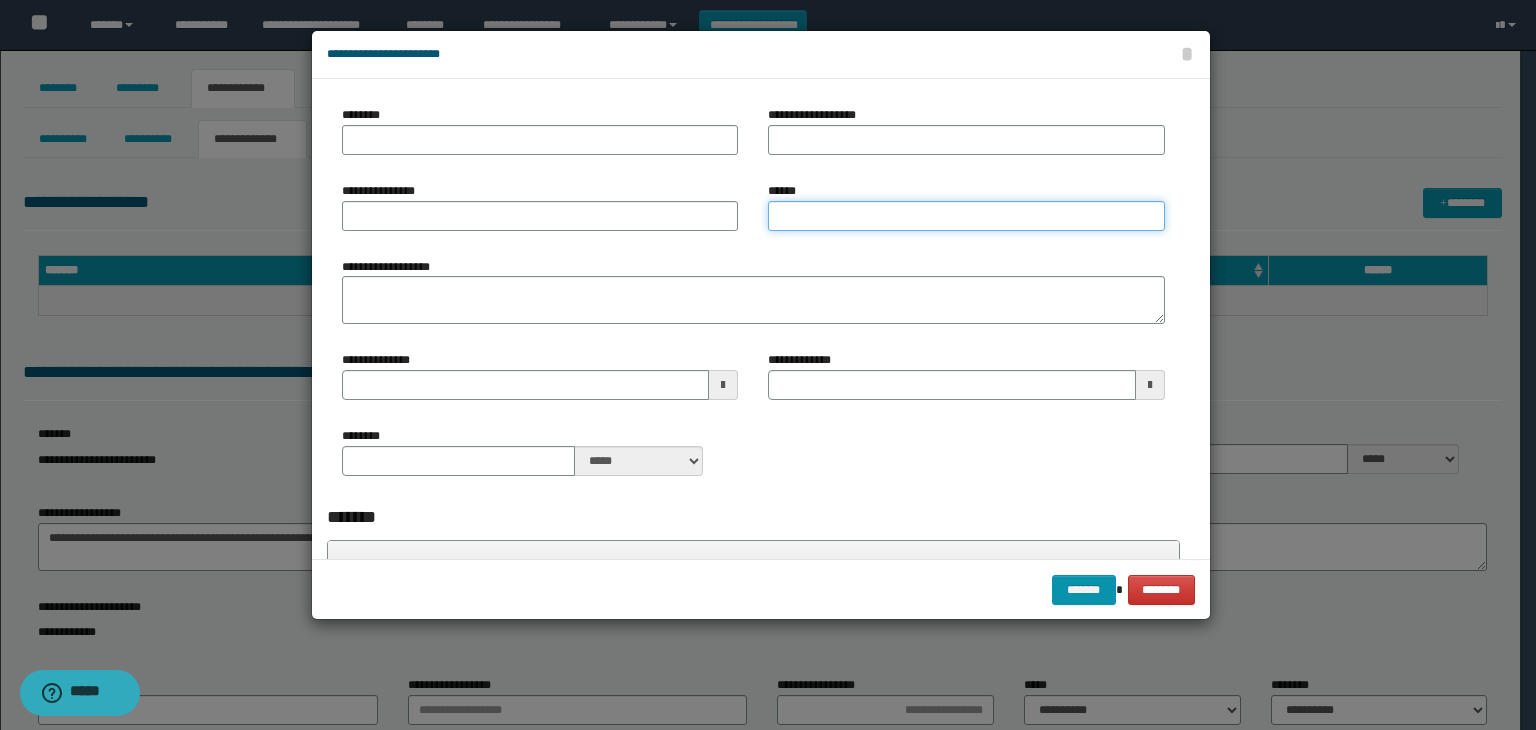 click on "******" at bounding box center (966, 216) 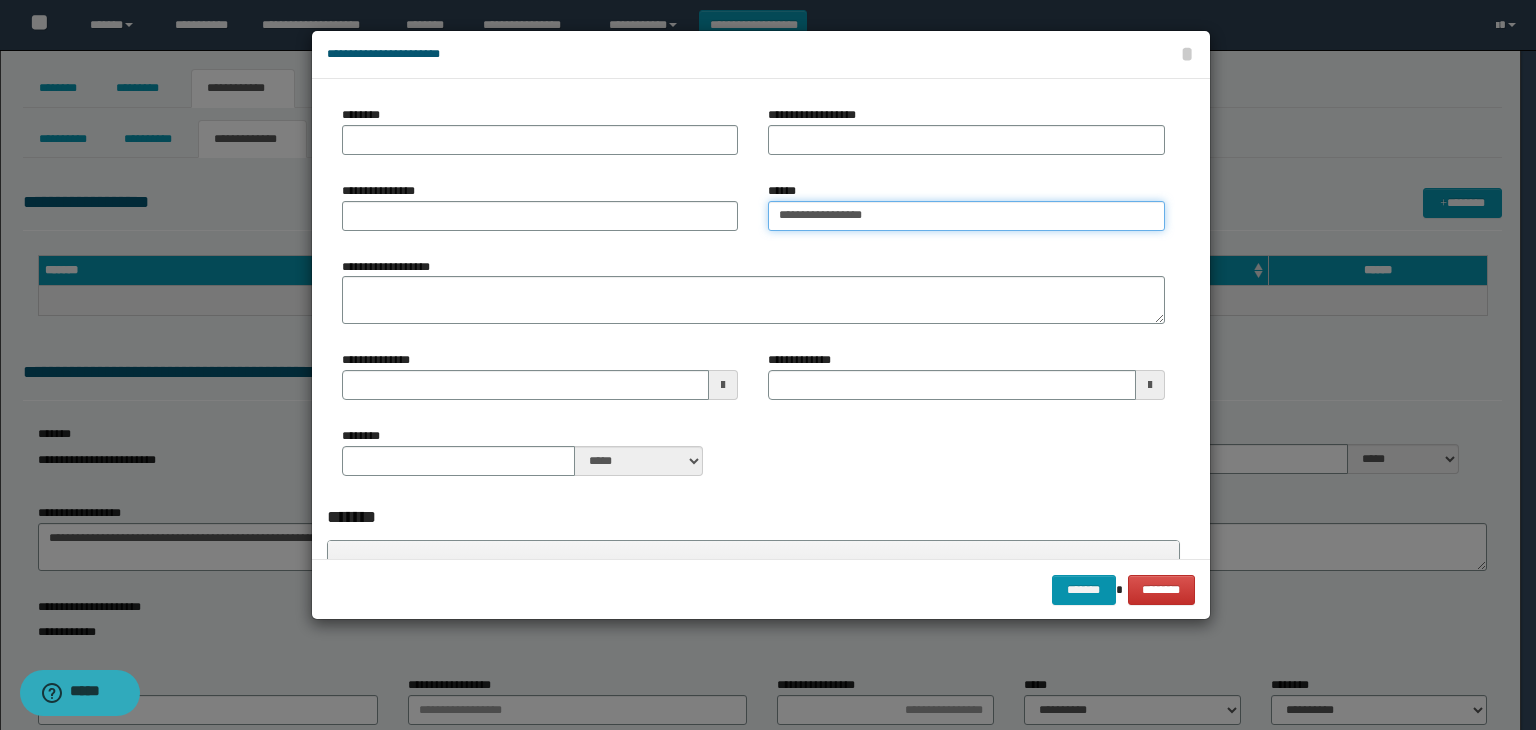 type on "**********" 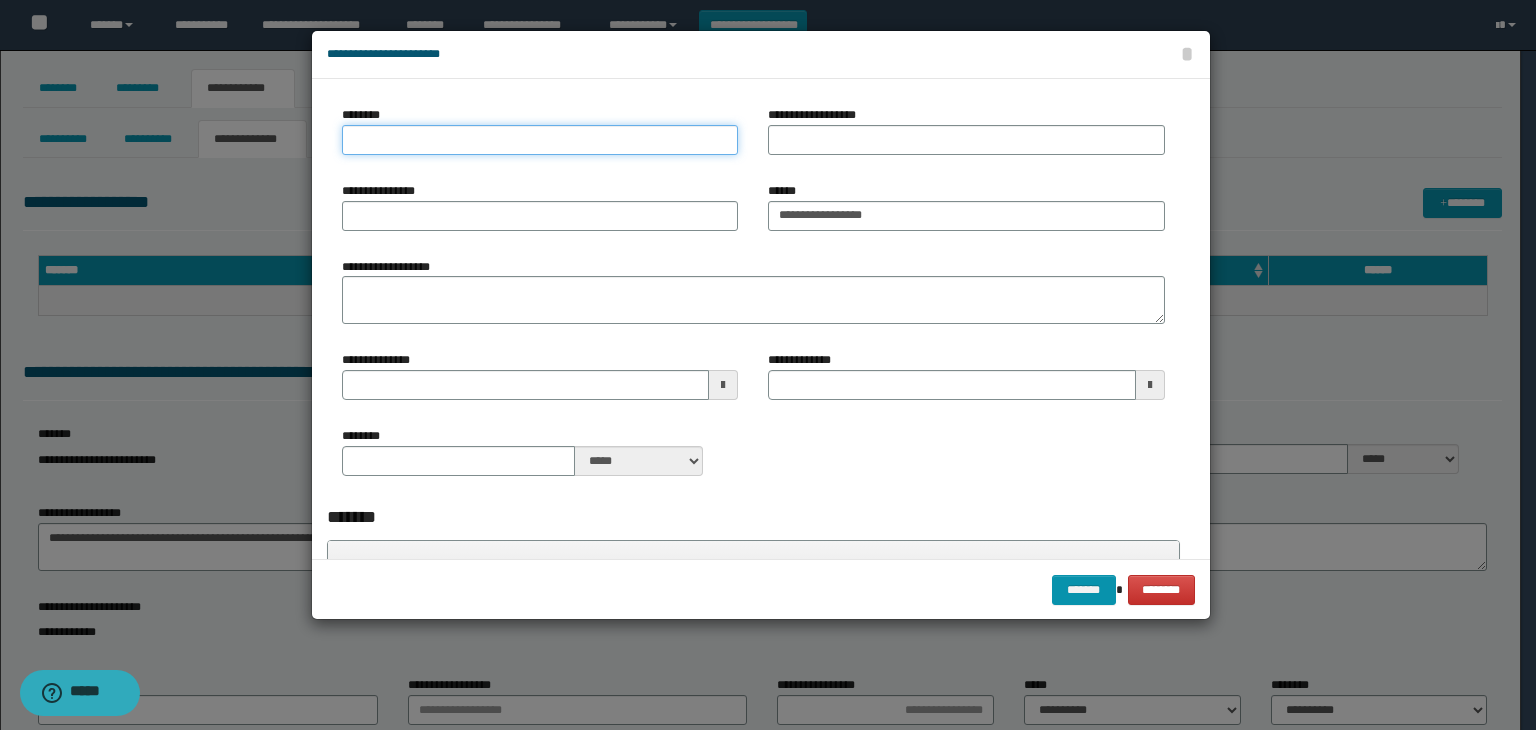 click on "********" at bounding box center [540, 140] 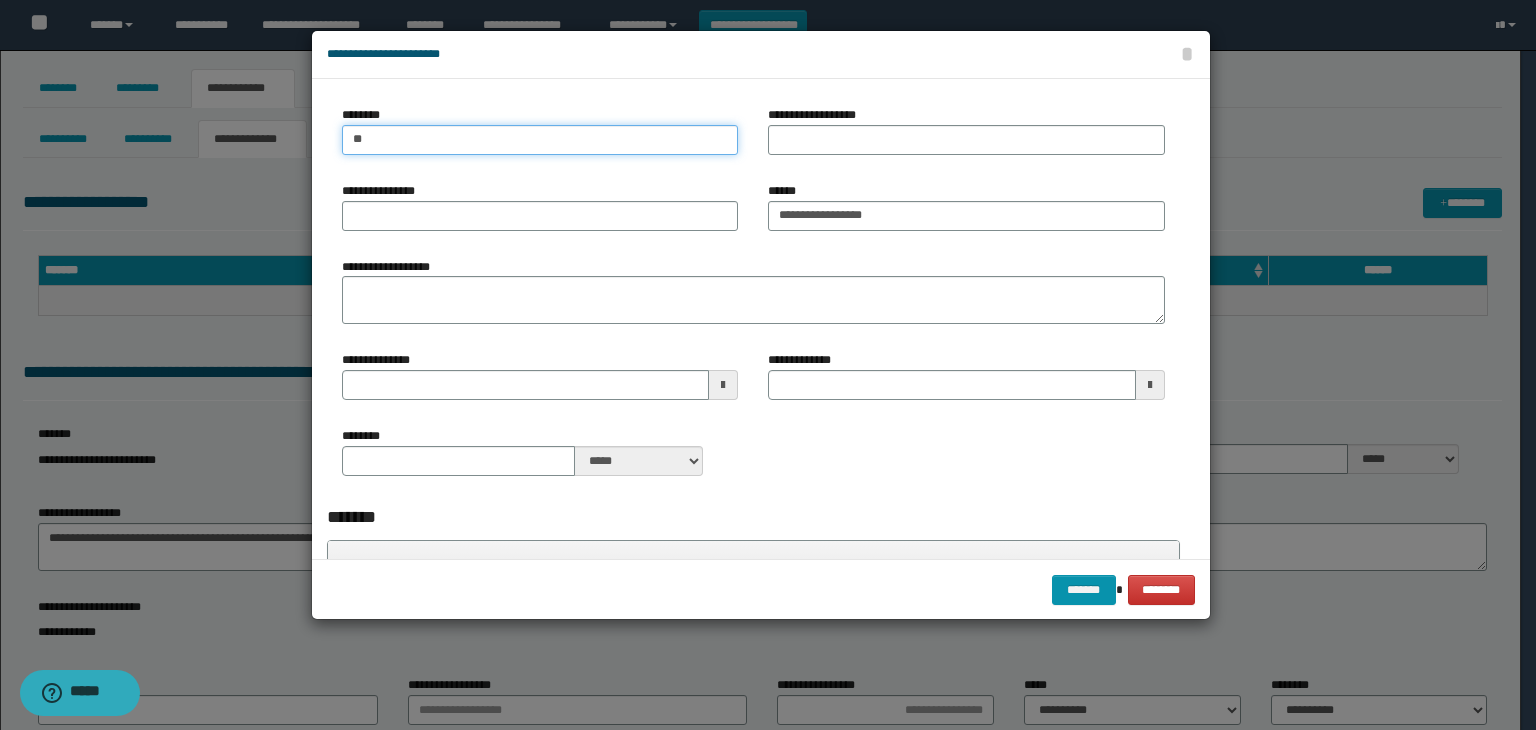 type on "***" 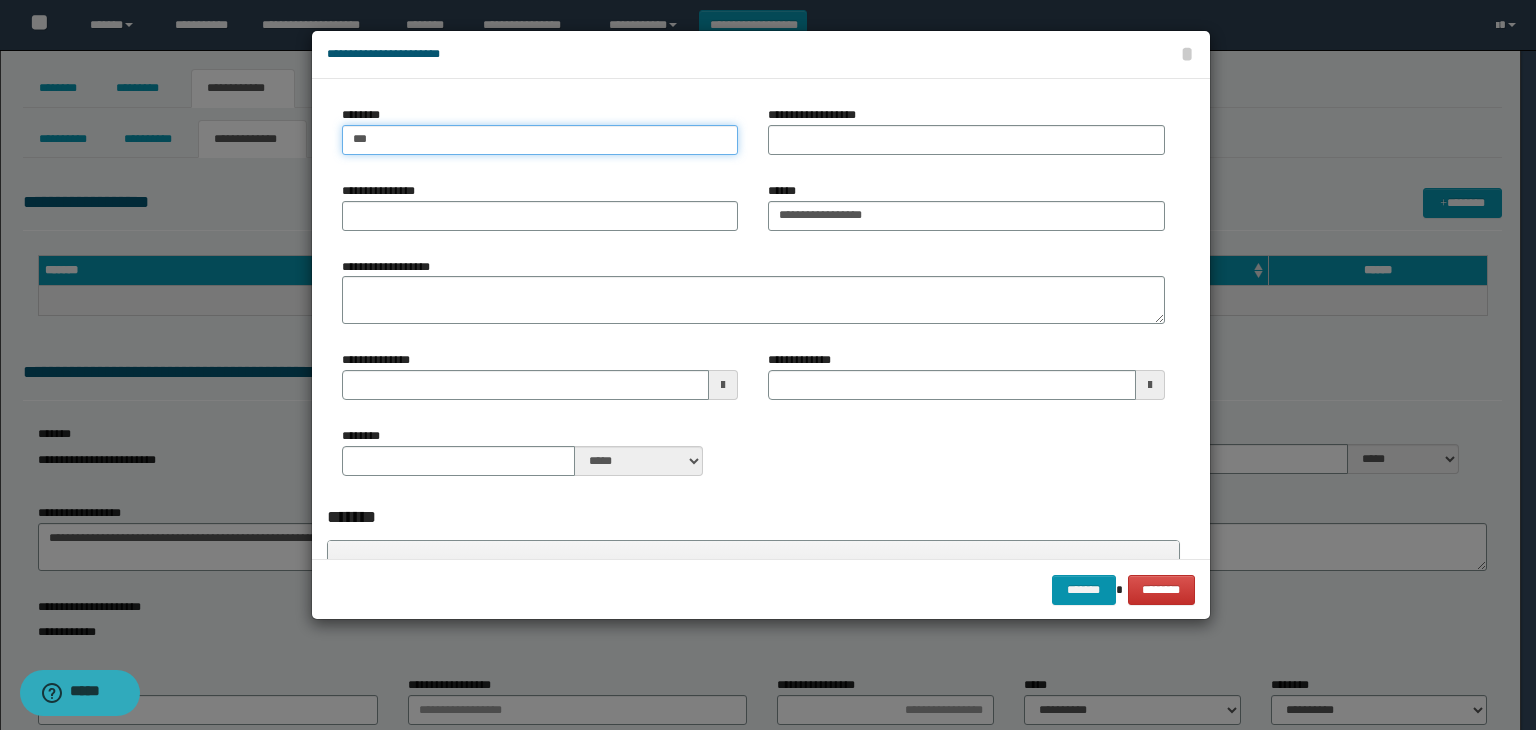 type 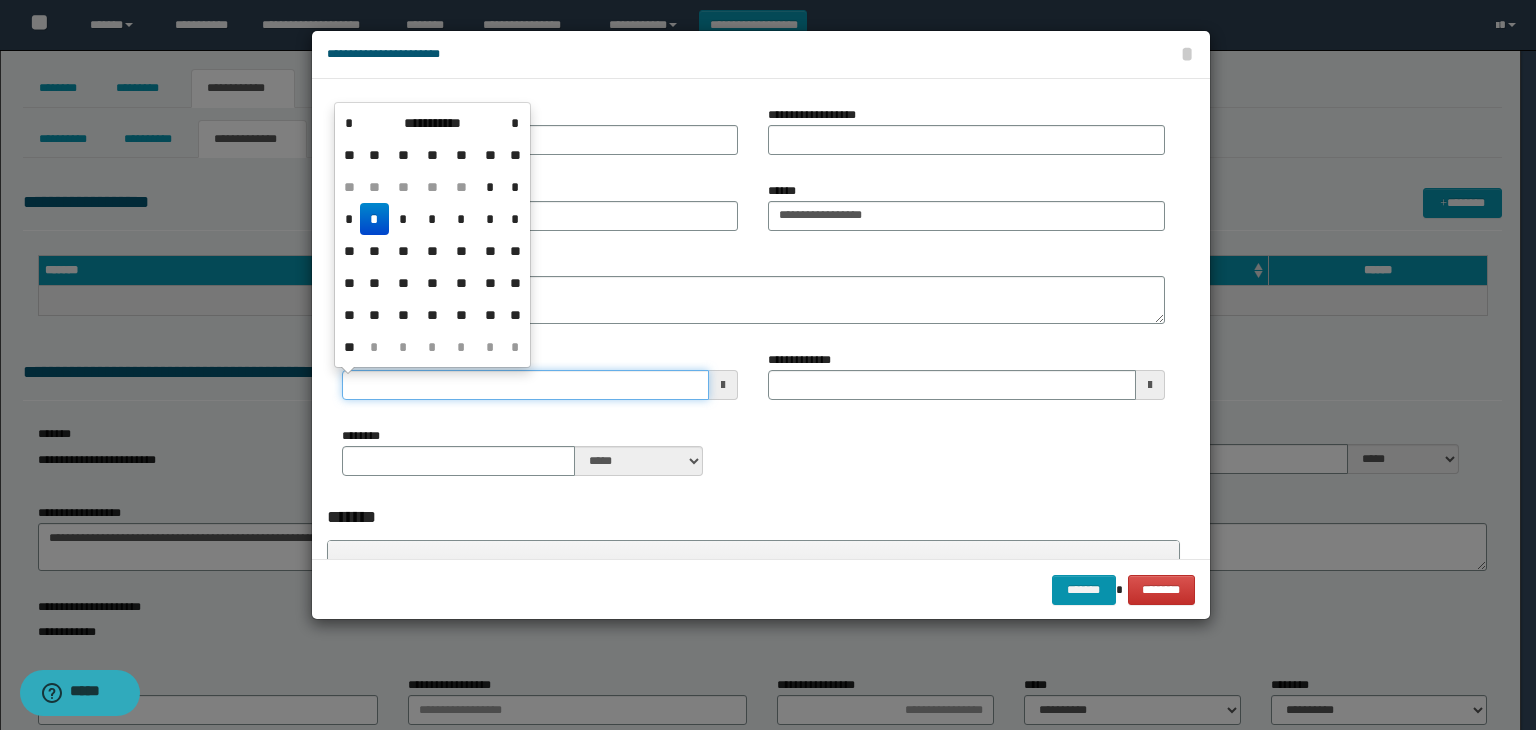 click on "**********" at bounding box center [526, 385] 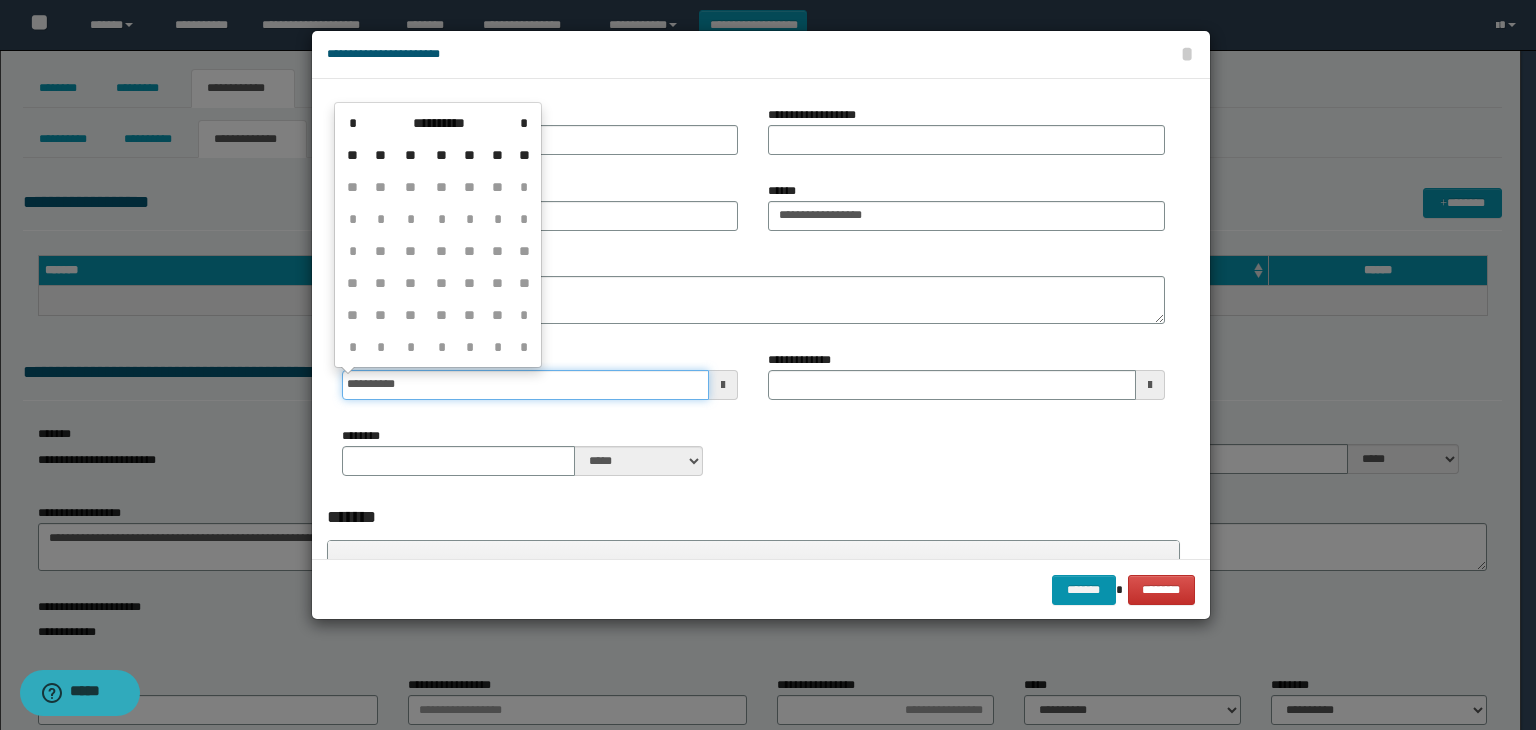 type on "**********" 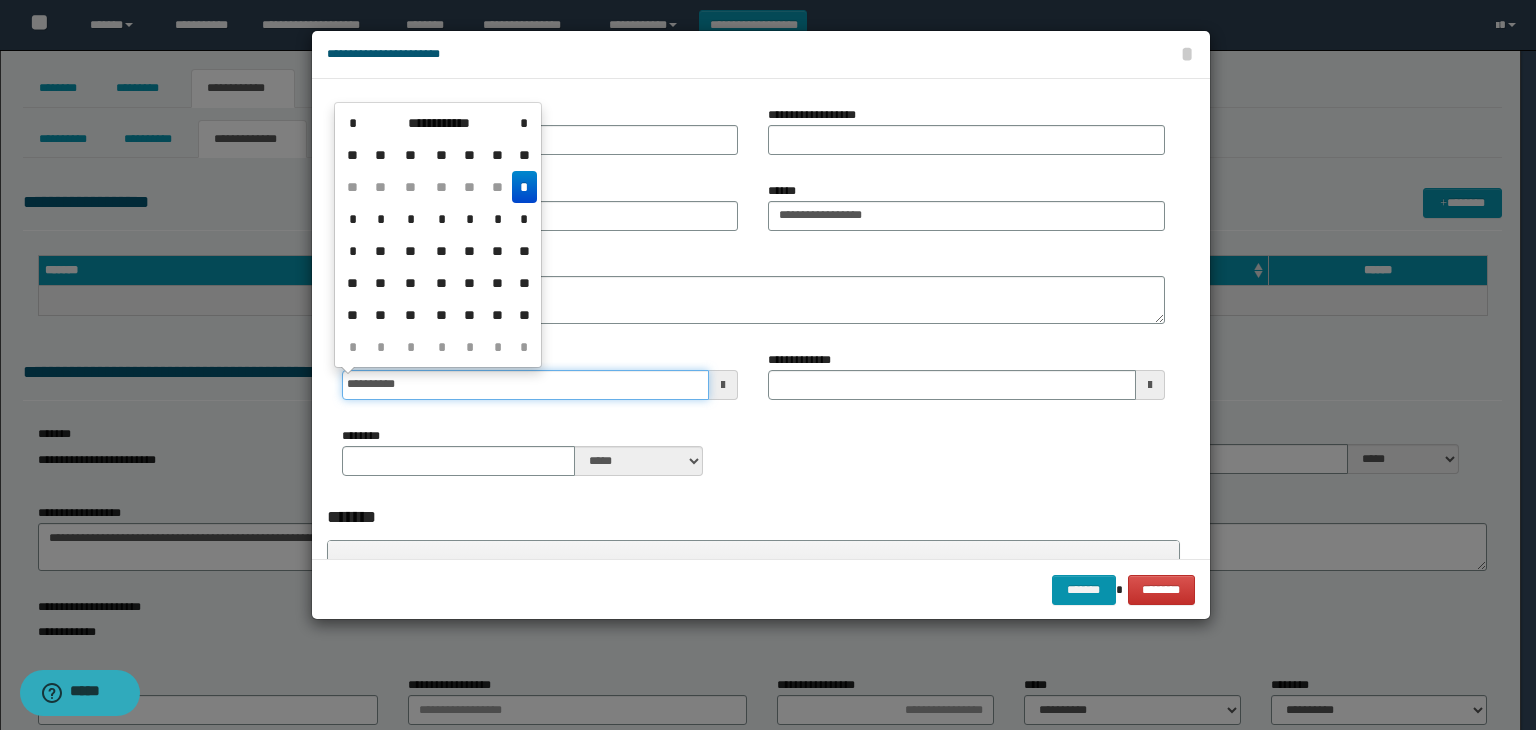 type 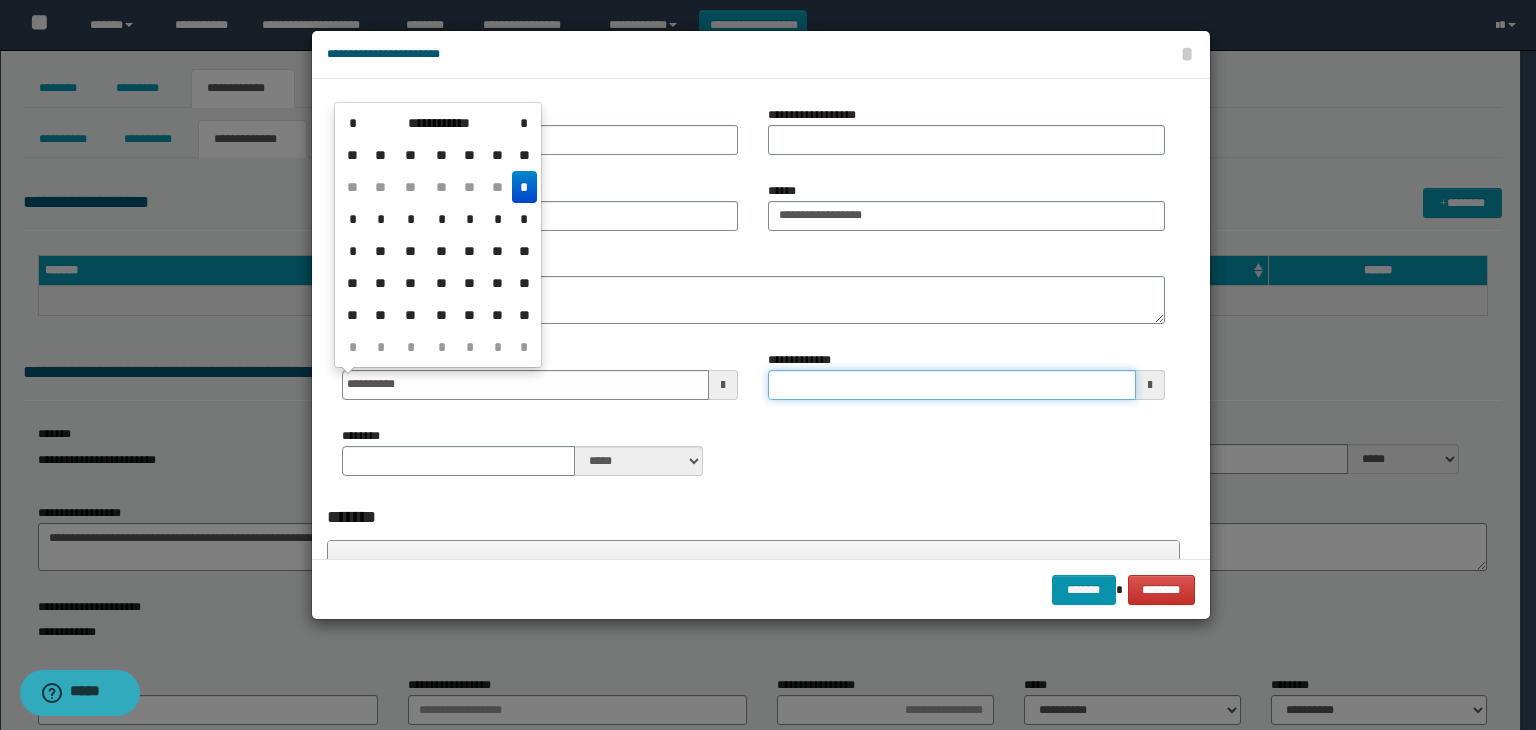 type on "**********" 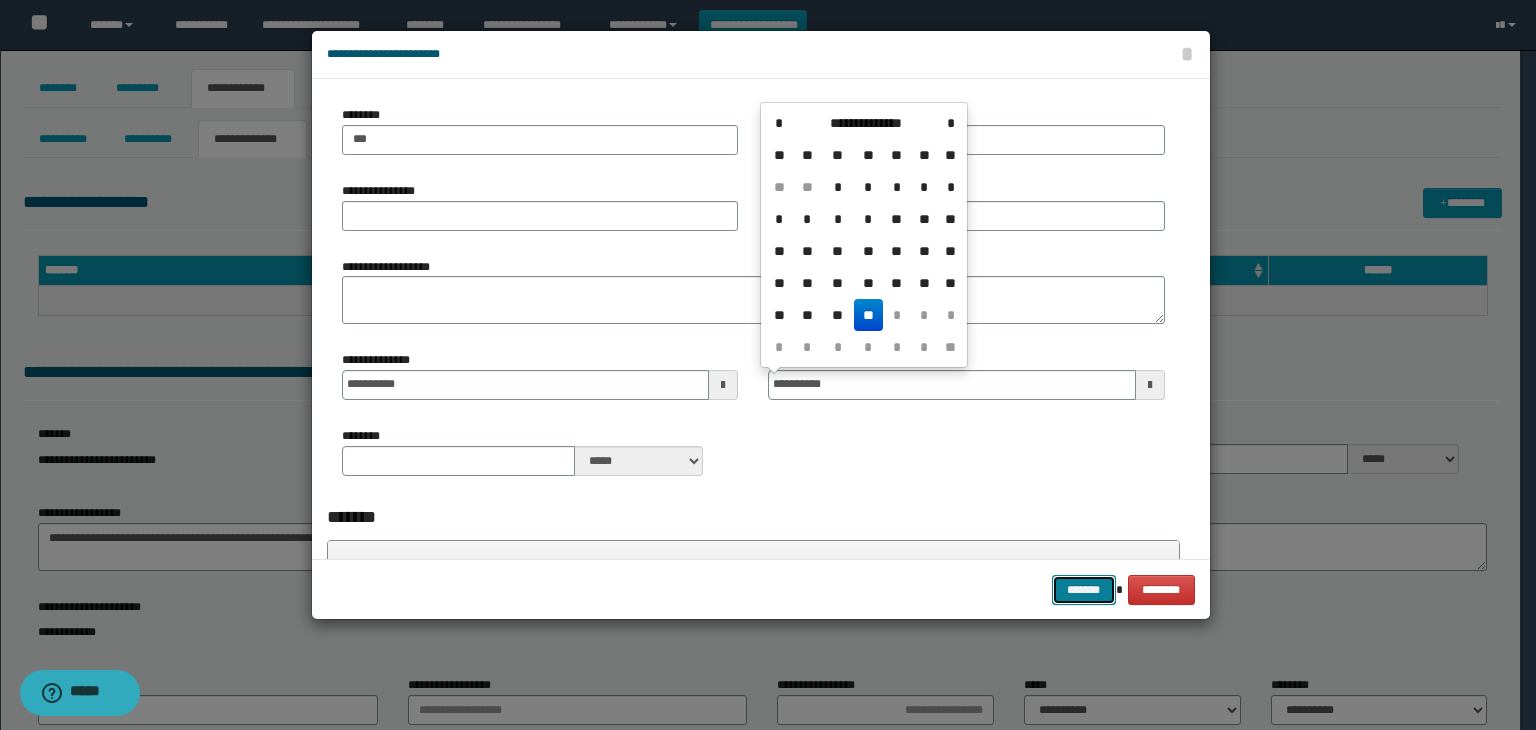 type on "**********" 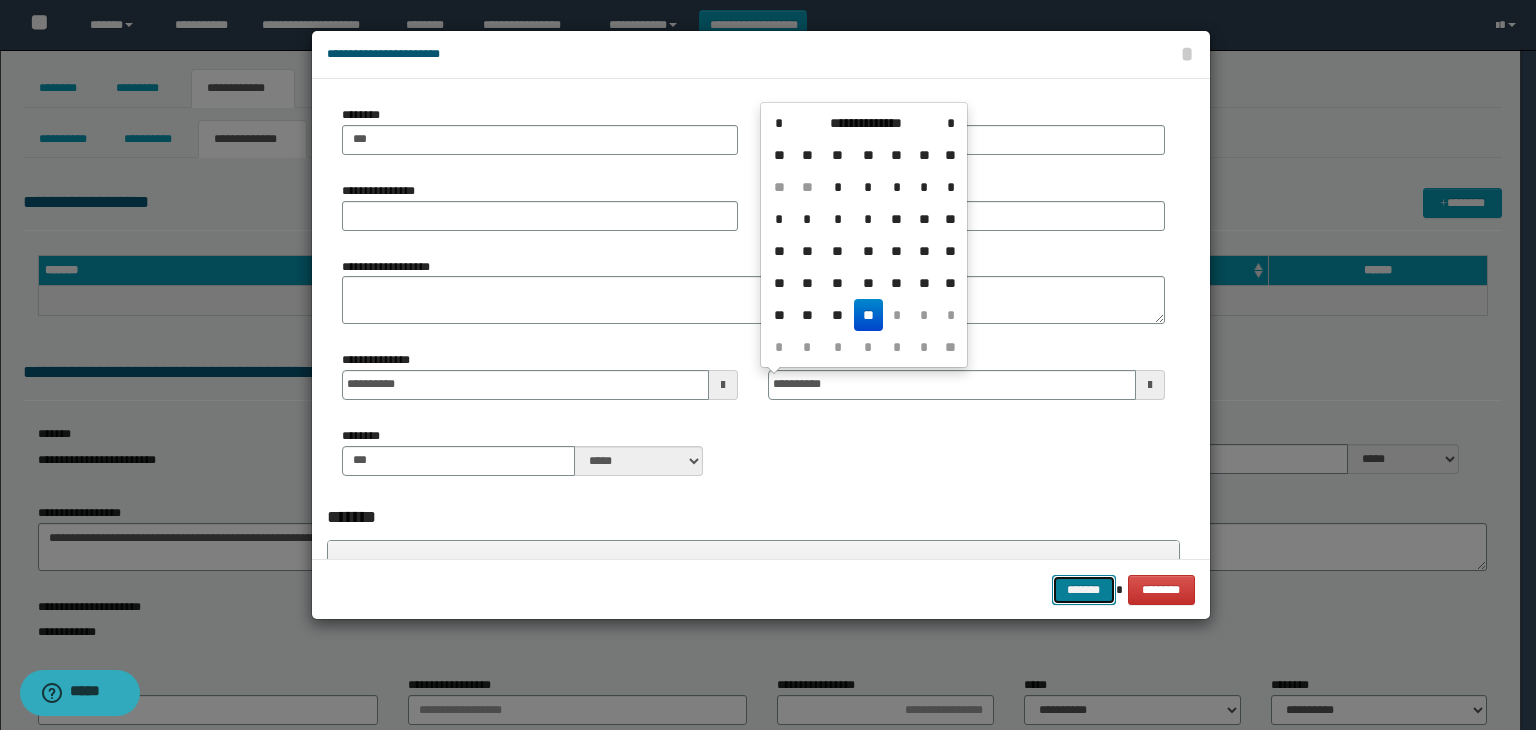 click on "*******" at bounding box center (1084, 590) 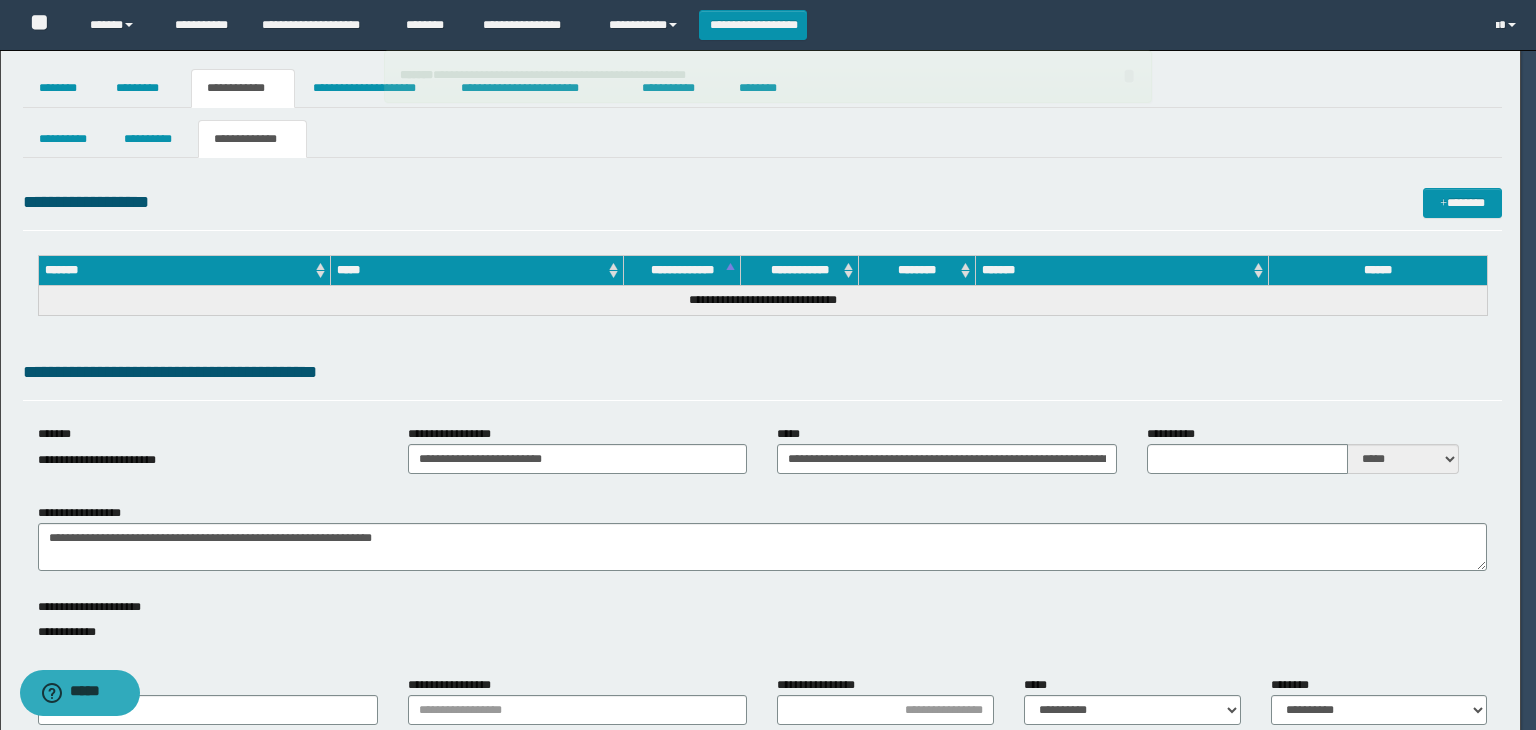 type 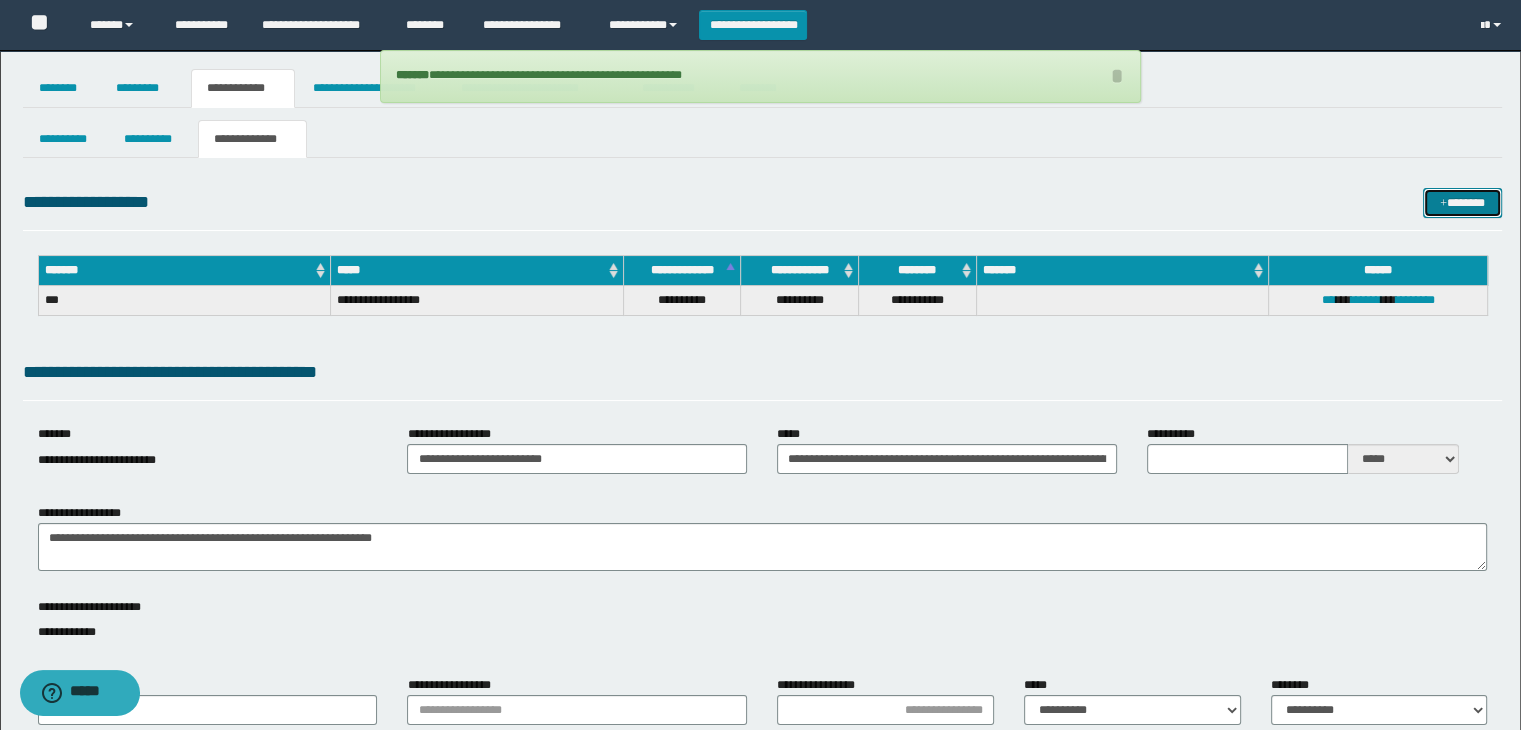 click on "*******" at bounding box center (1462, 203) 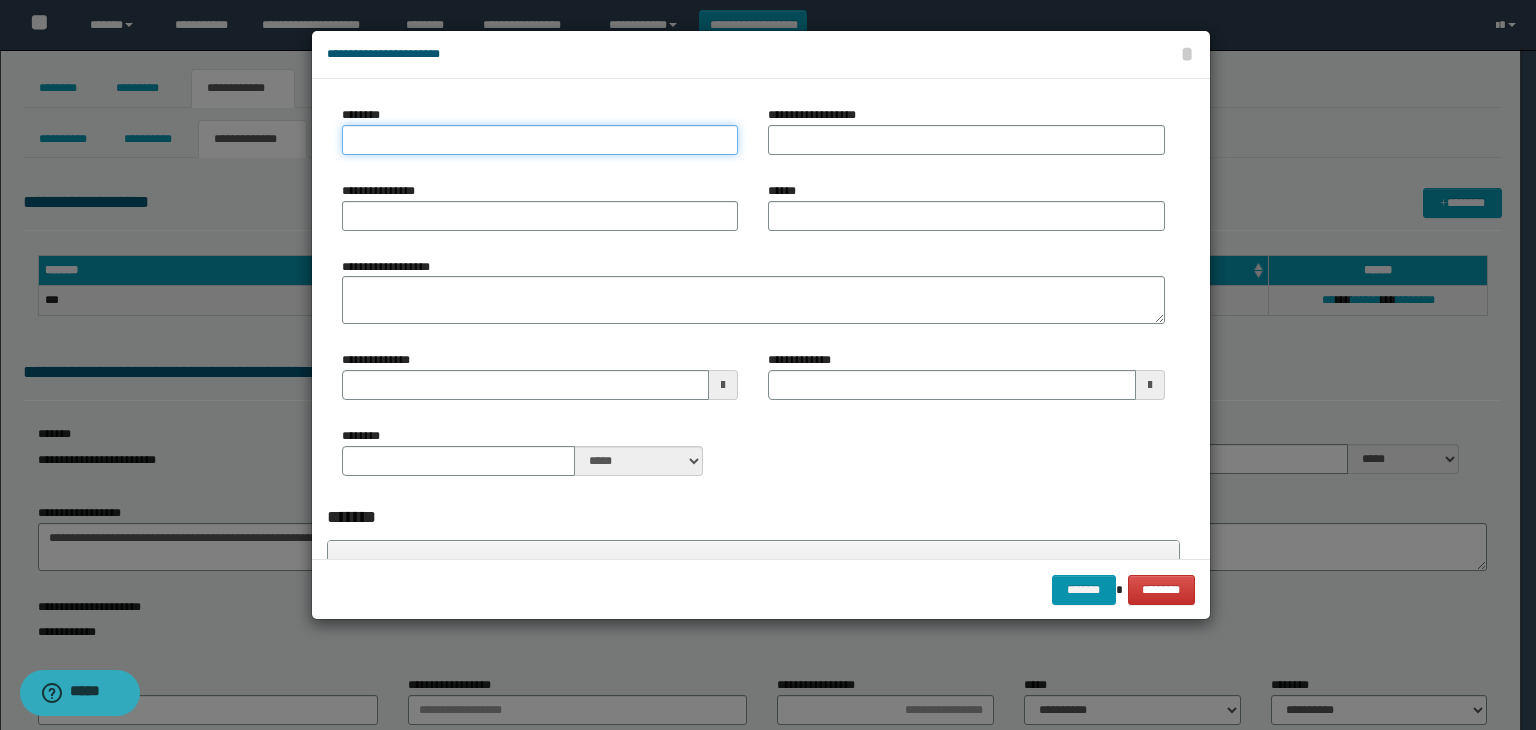 drag, startPoint x: 492, startPoint y: 154, endPoint x: 497, endPoint y: 145, distance: 10.29563 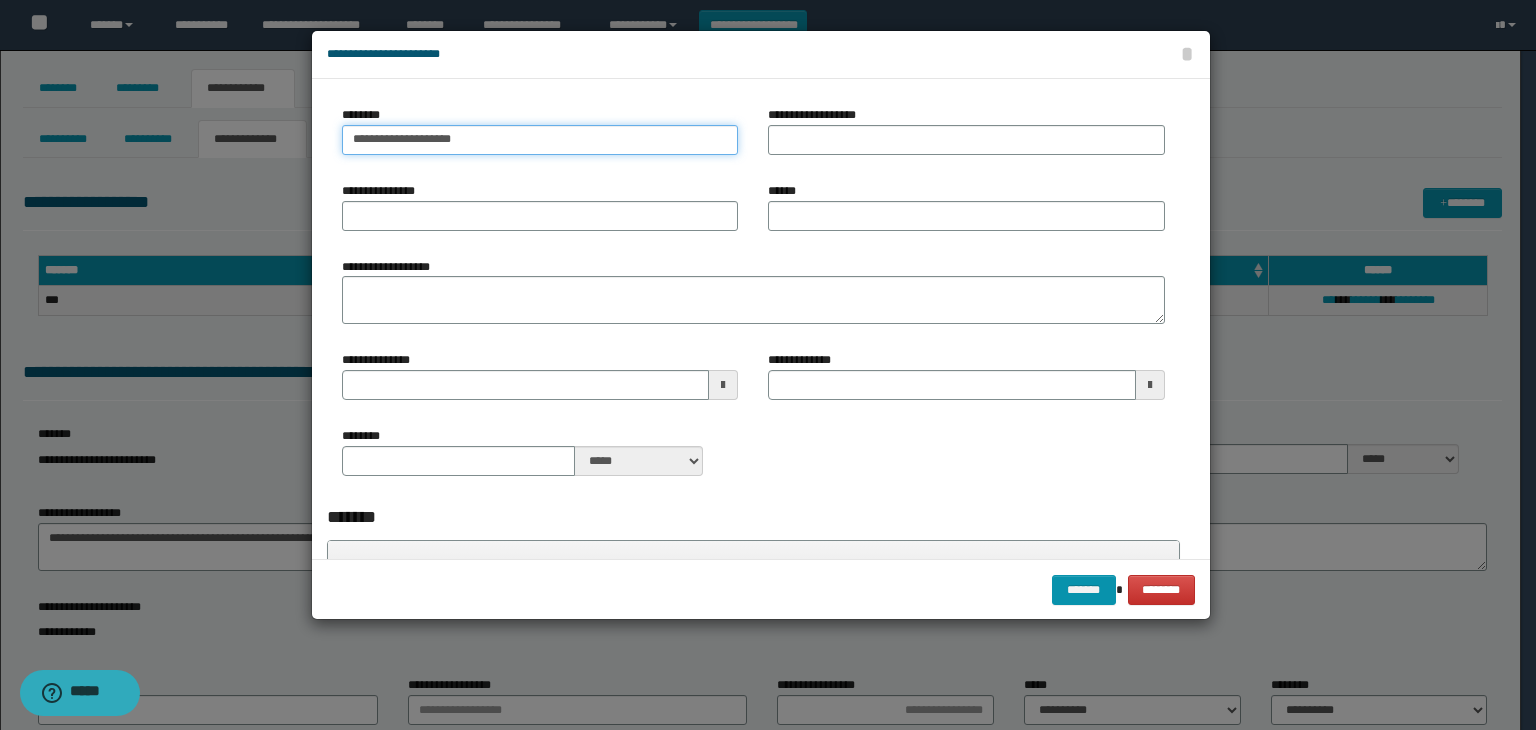type on "**********" 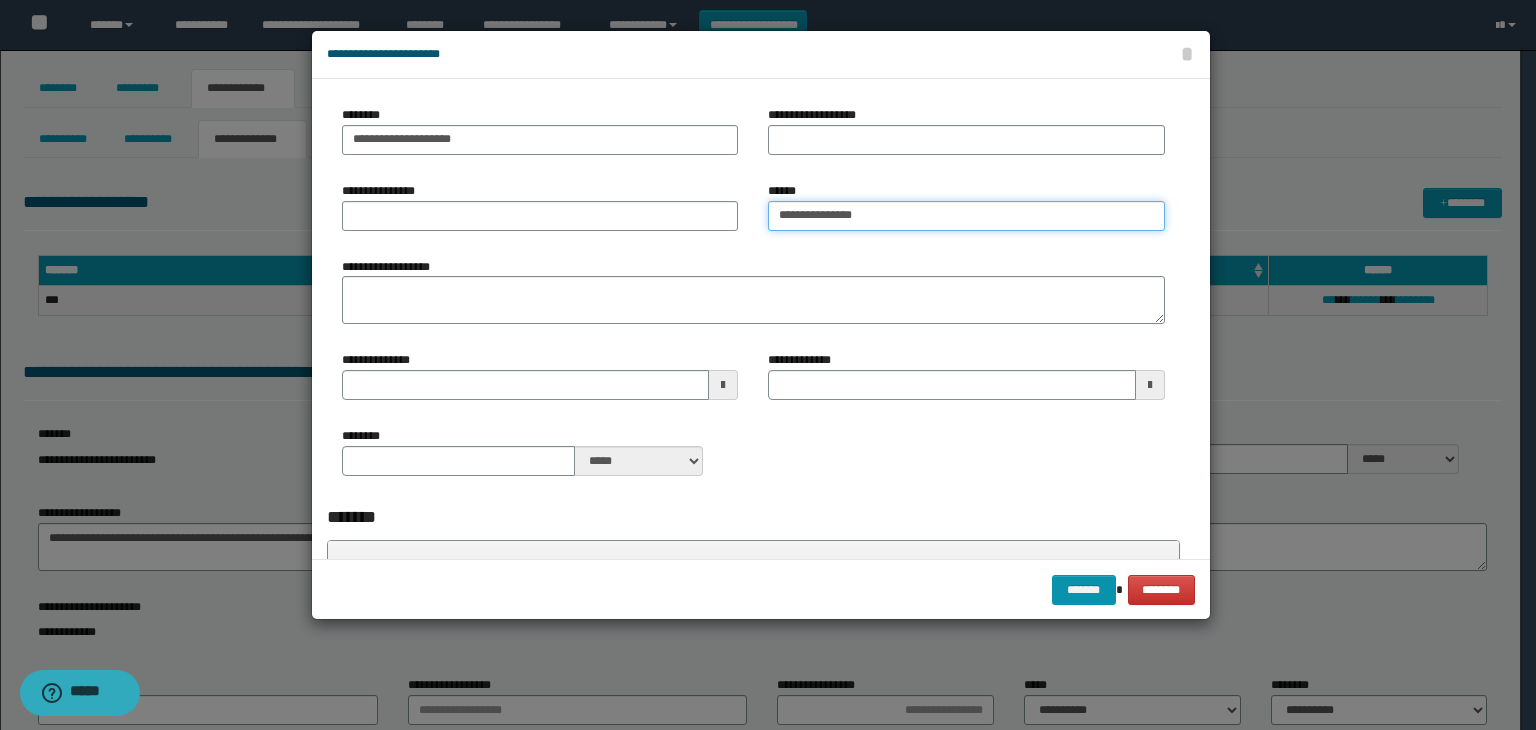 type on "**********" 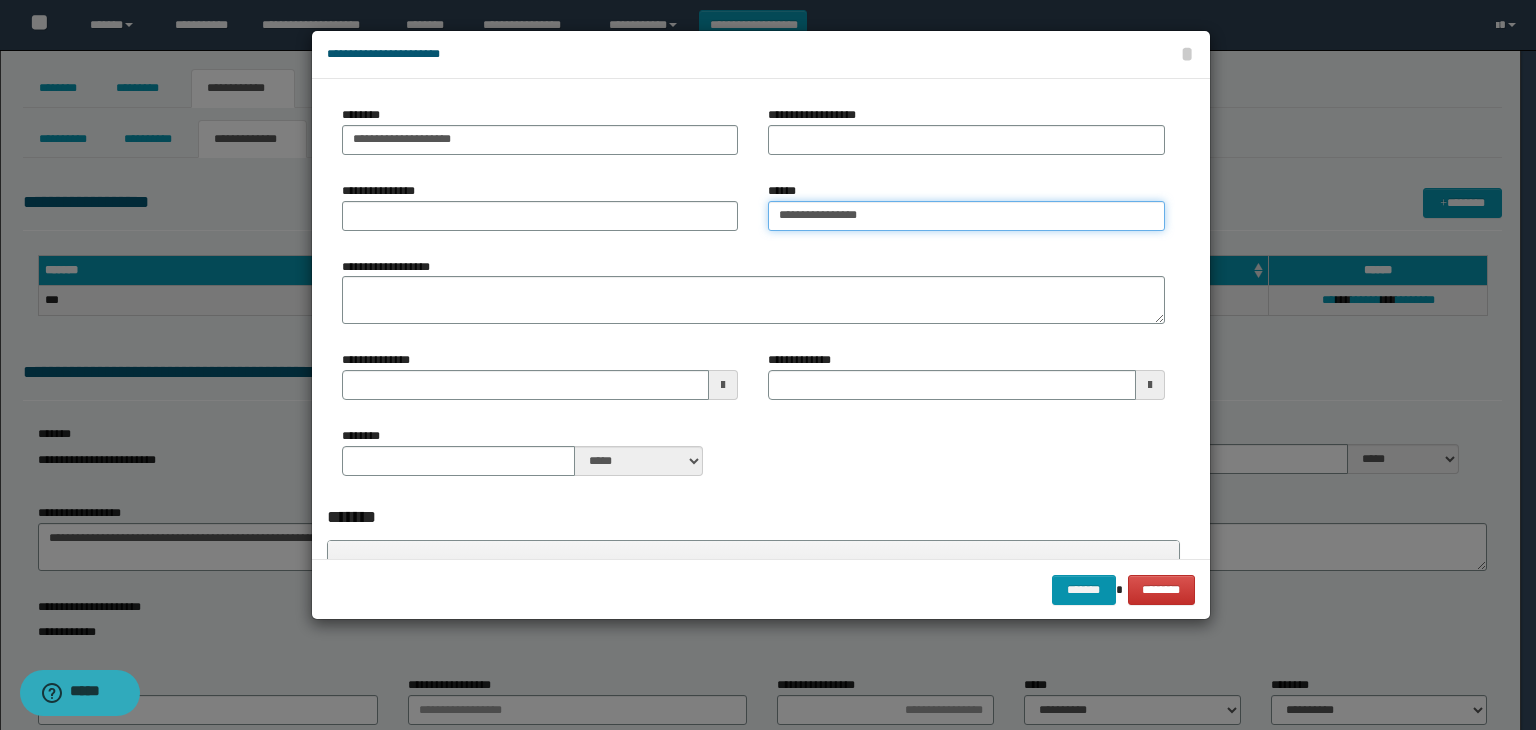 type 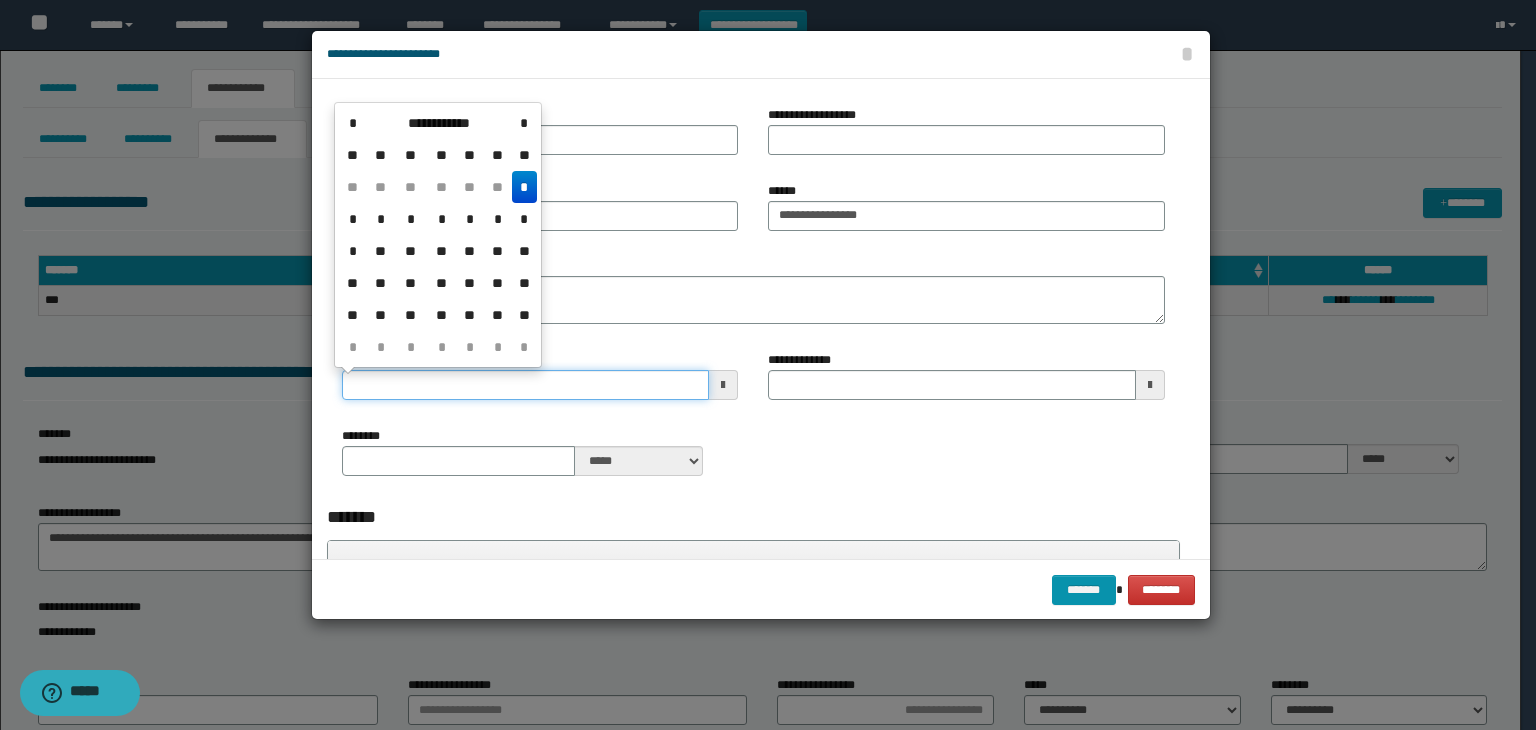 click on "**********" at bounding box center [526, 385] 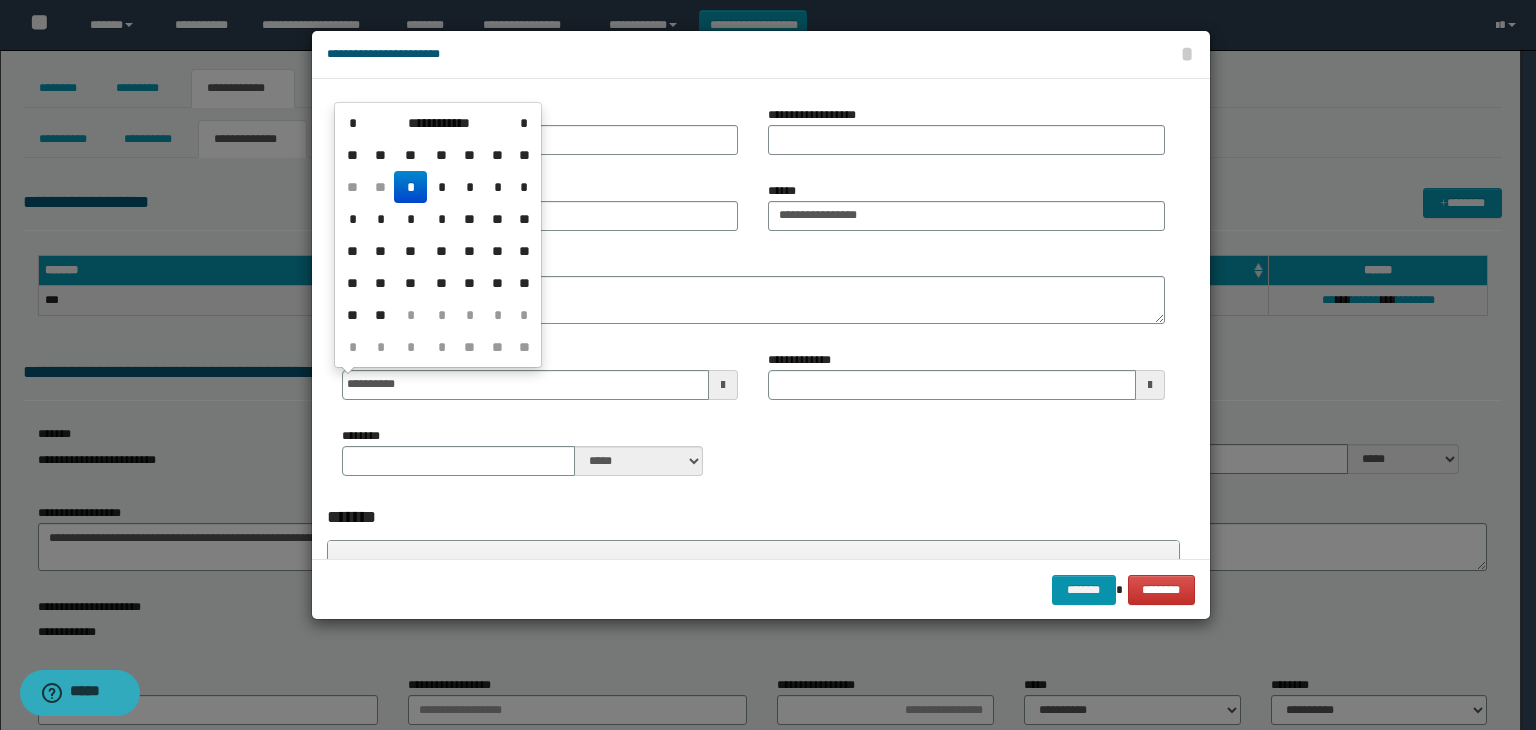 click on "*" at bounding box center (410, 187) 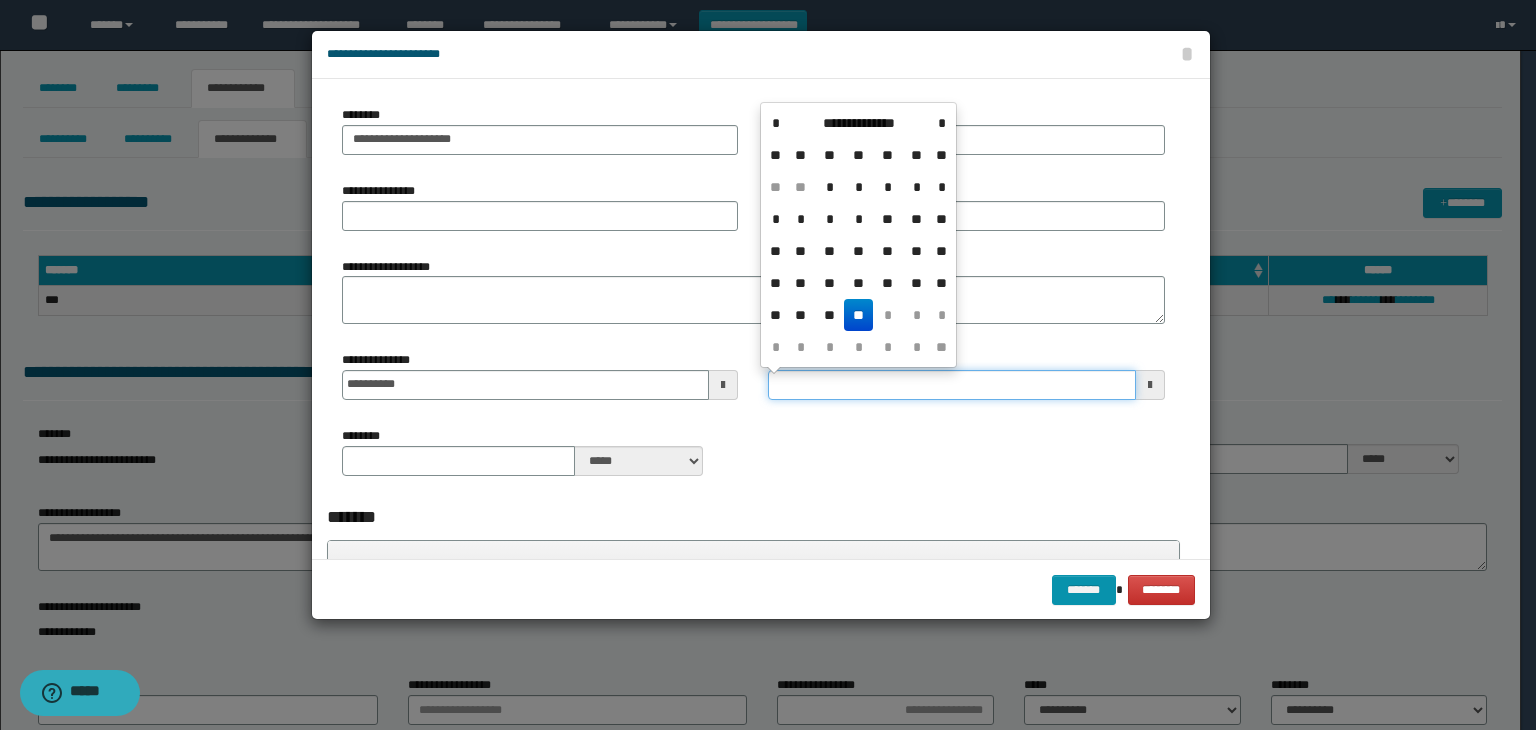 click on "**********" at bounding box center (952, 385) 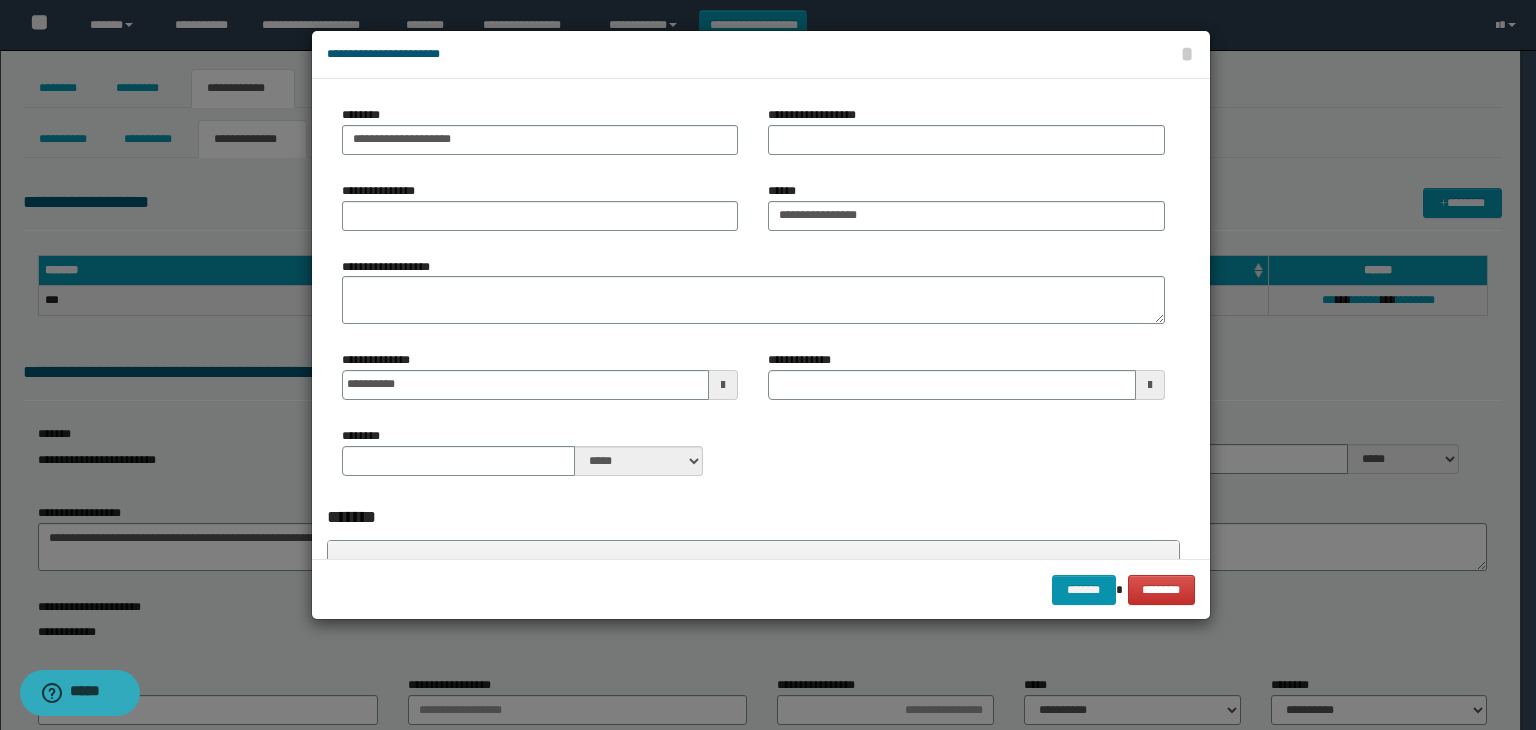 click on "**********" at bounding box center [753, 298] 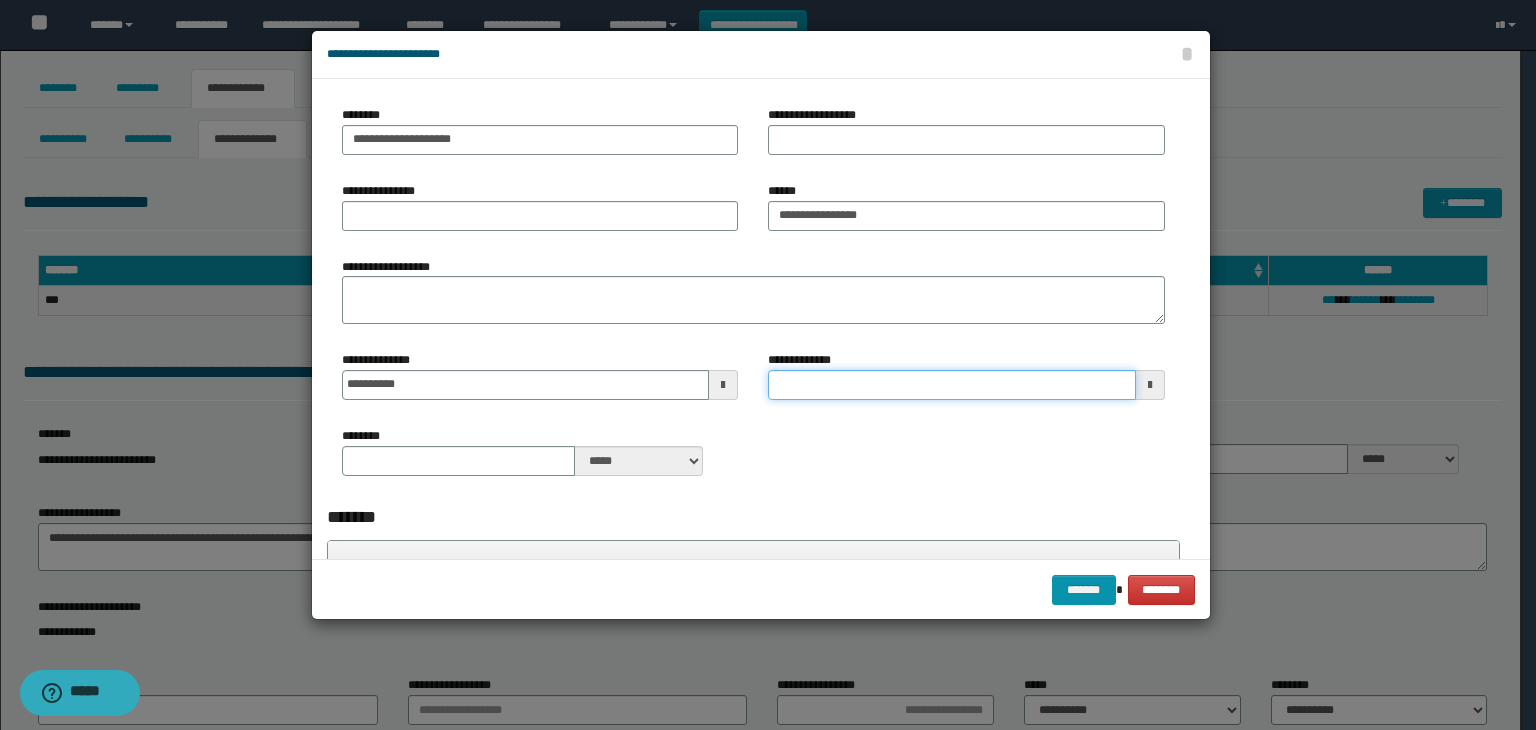 click on "**********" at bounding box center (952, 385) 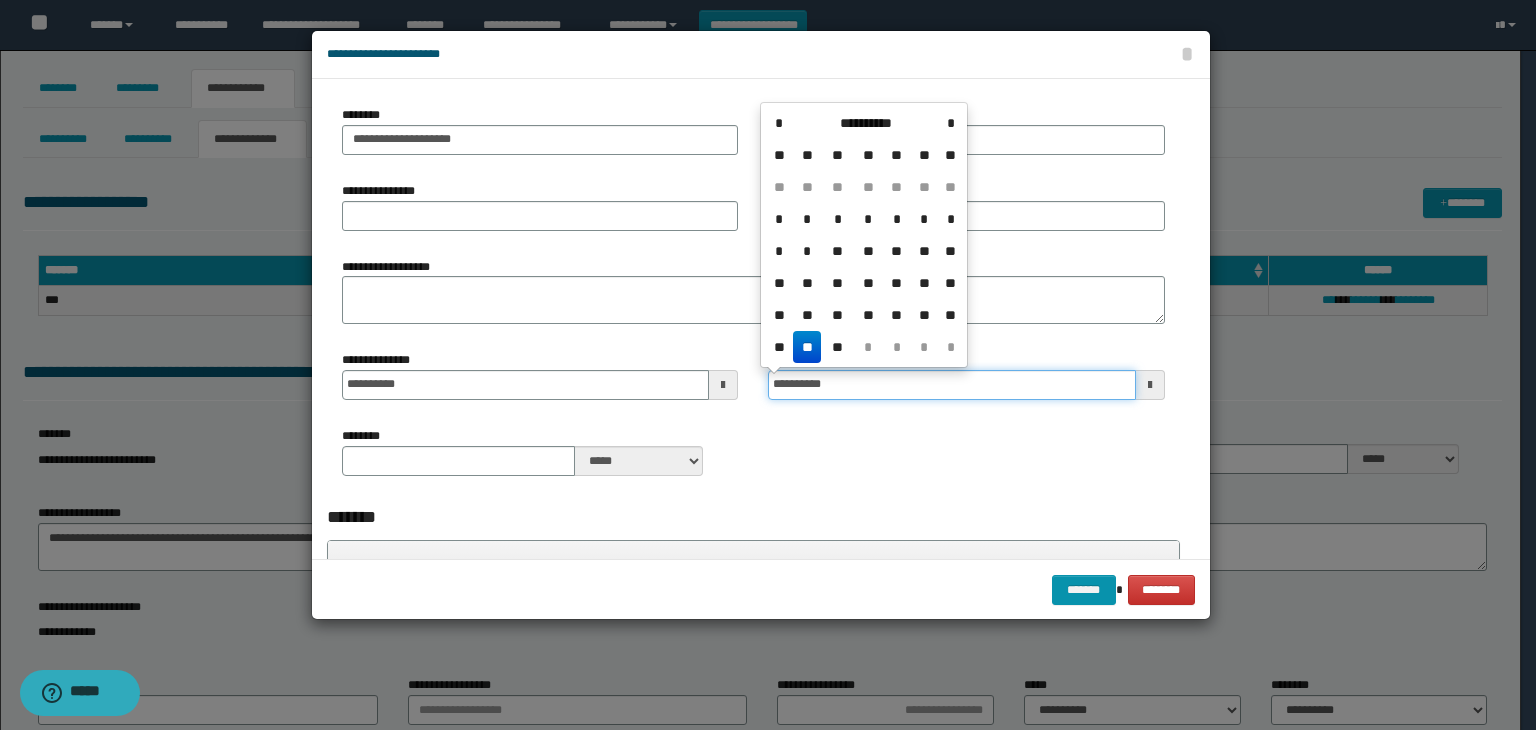 type on "**********" 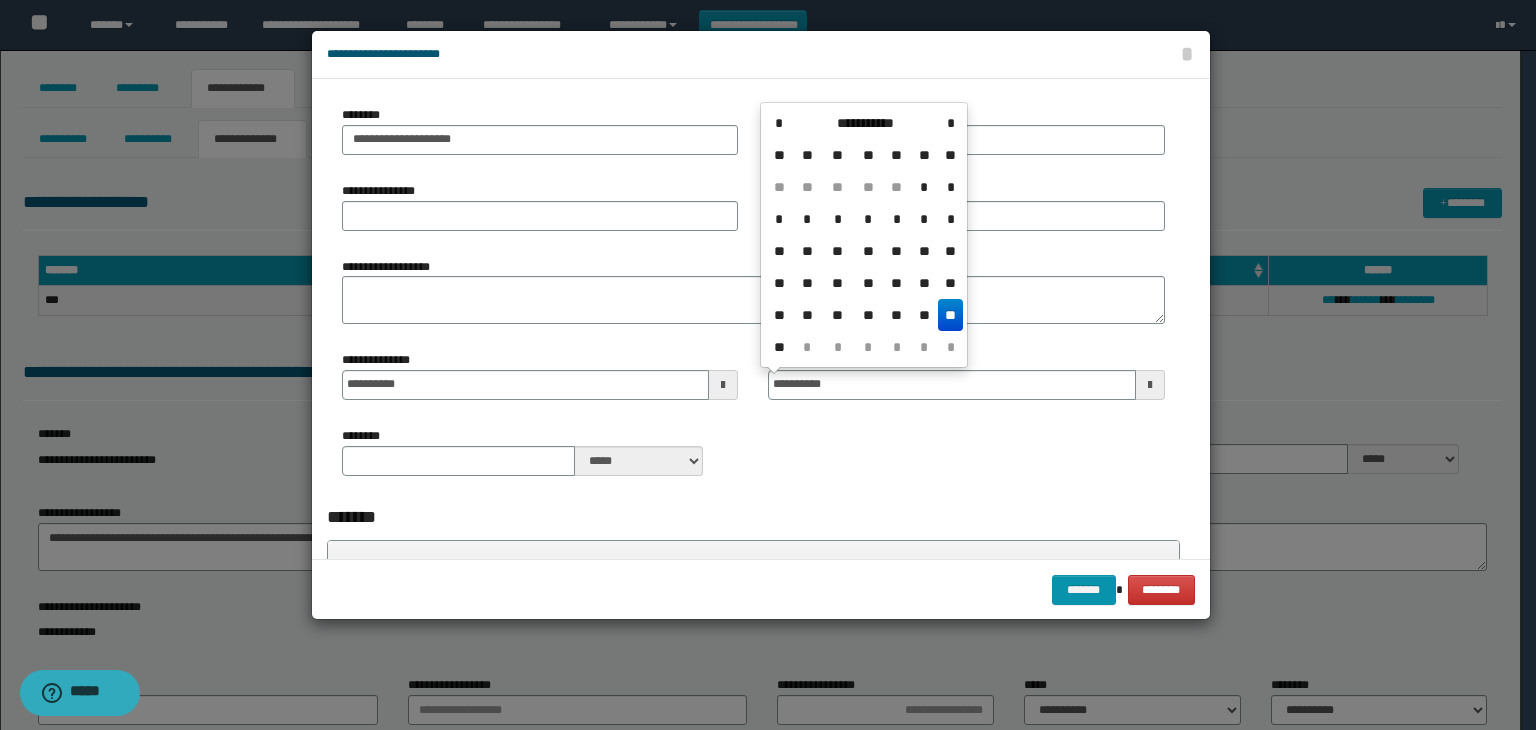 type on "***" 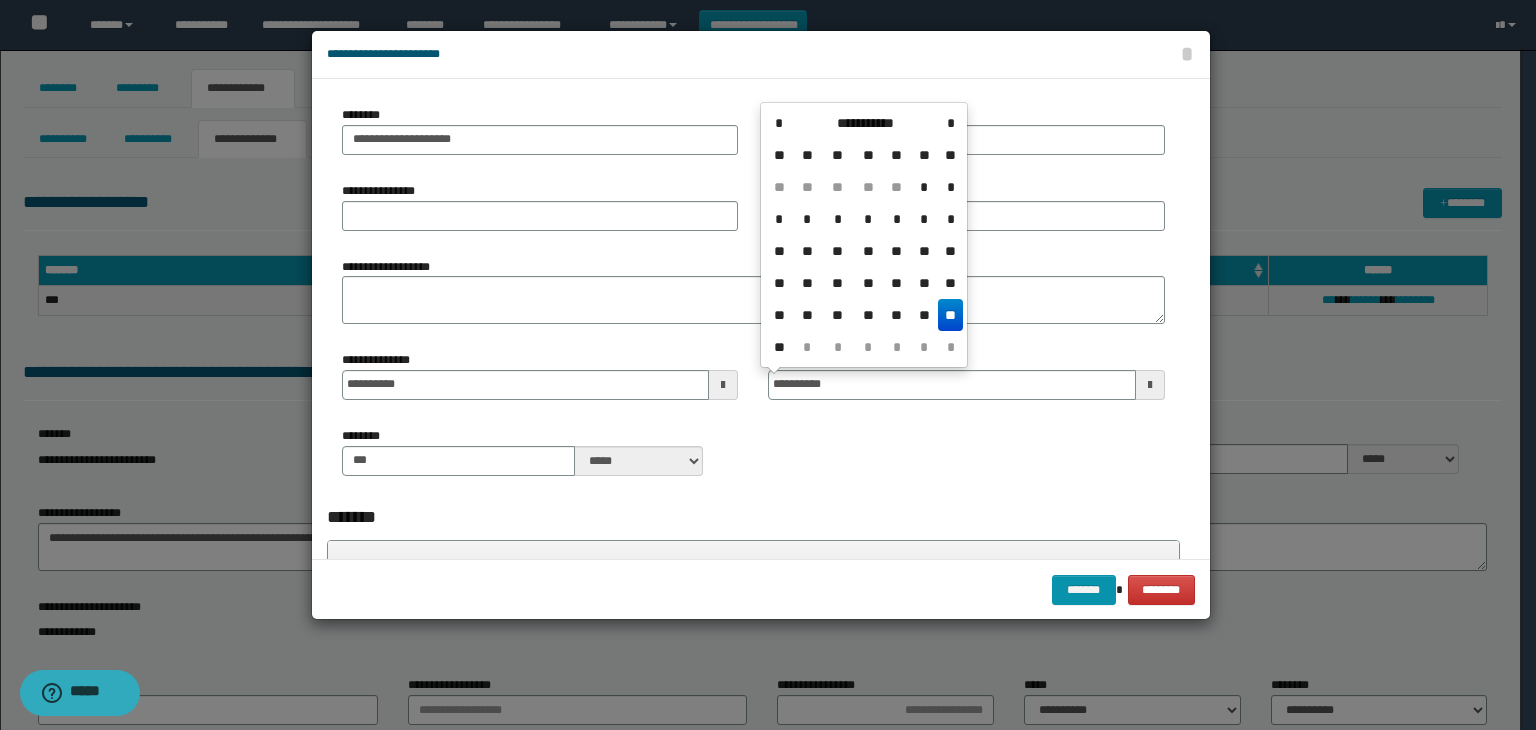 click on "**" at bounding box center (950, 315) 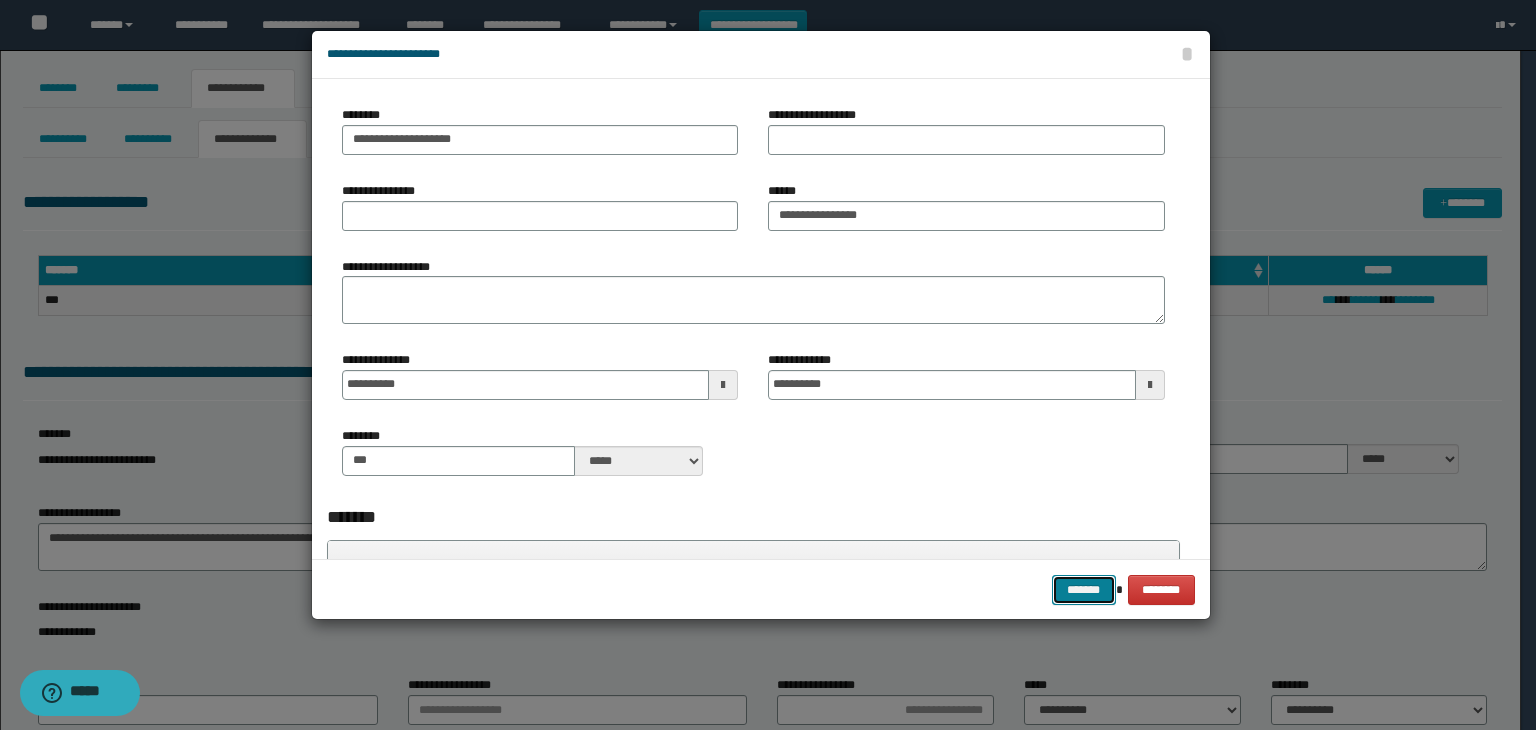 click on "*******" at bounding box center (1084, 590) 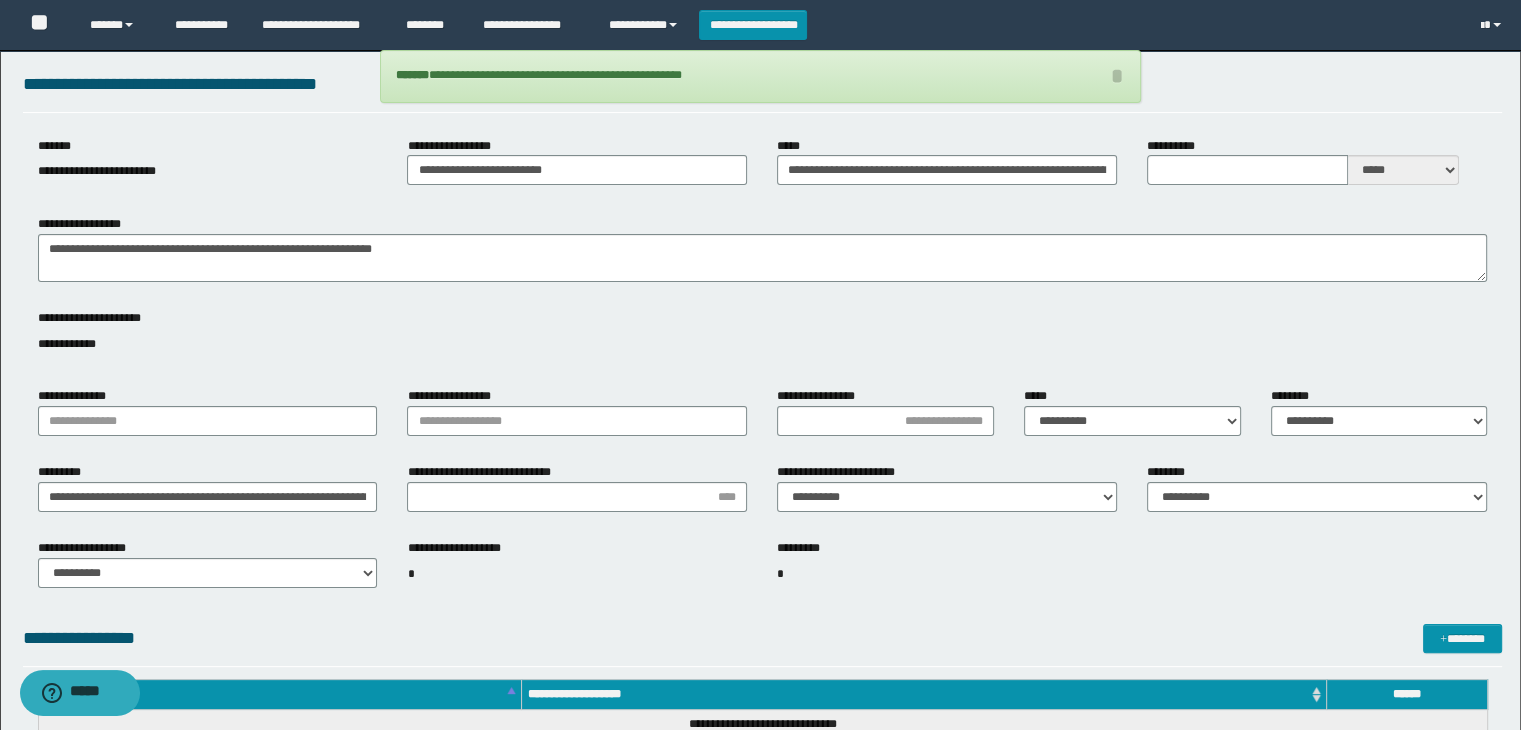 scroll, scrollTop: 400, scrollLeft: 0, axis: vertical 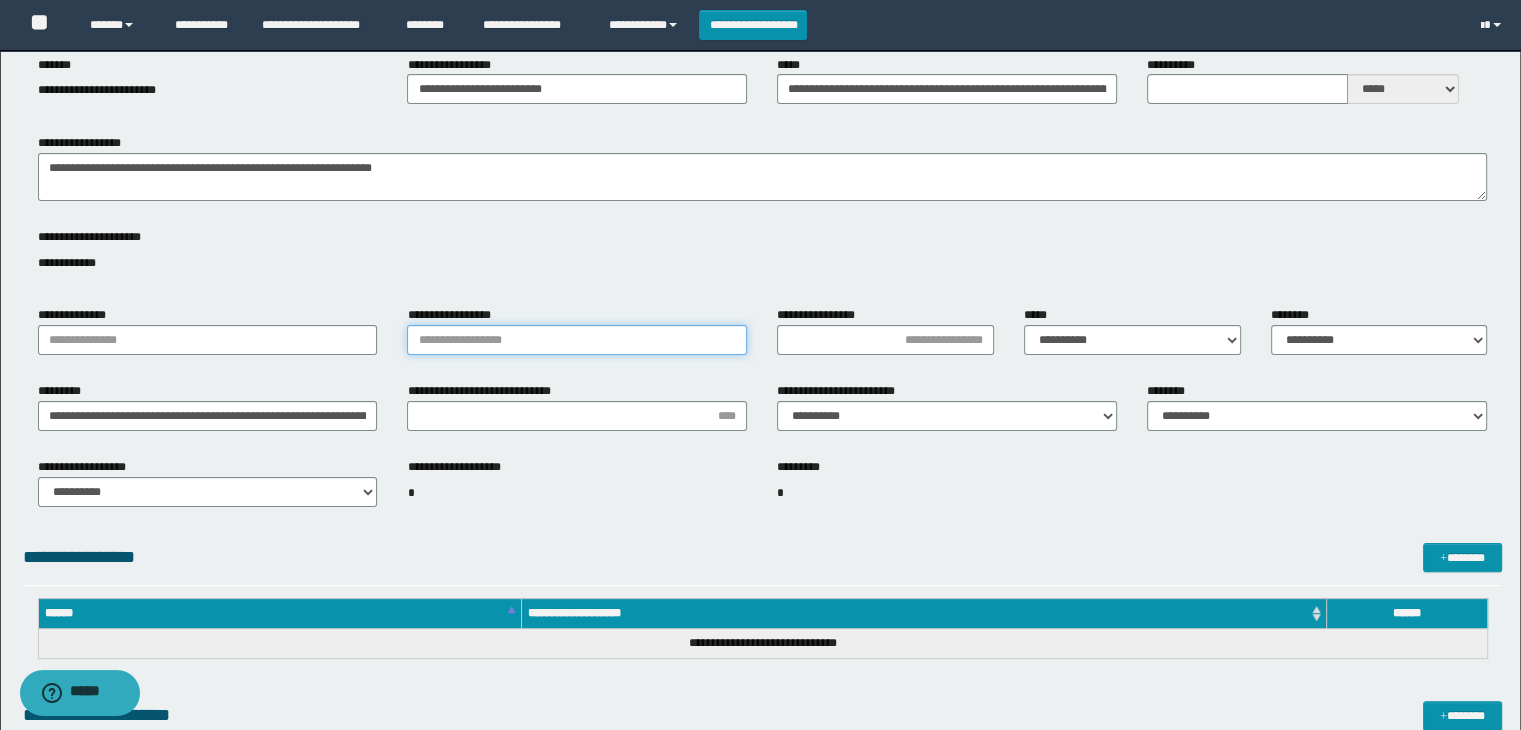 click on "**********" at bounding box center [577, 340] 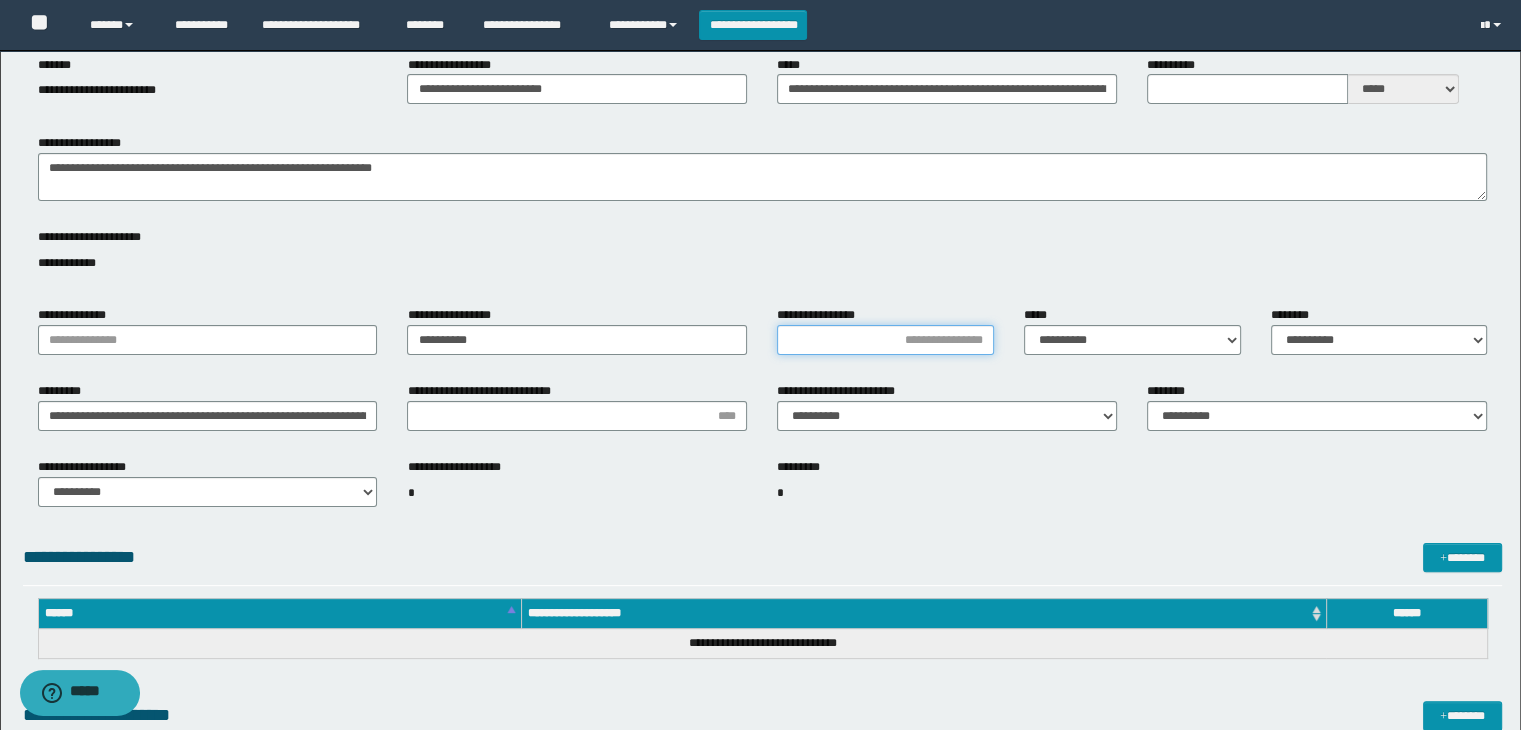 click on "**********" at bounding box center [885, 340] 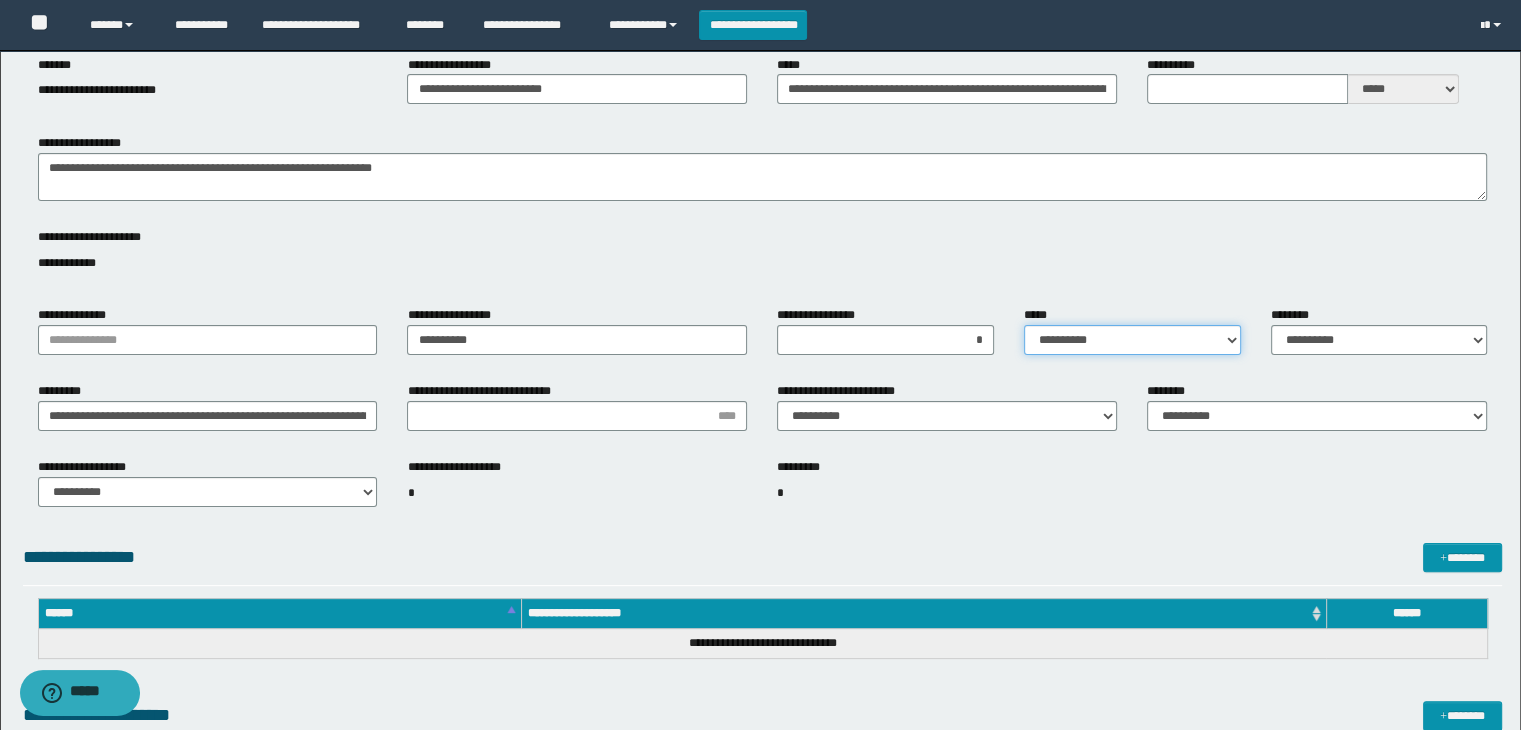 click on "**********" at bounding box center (1132, 340) 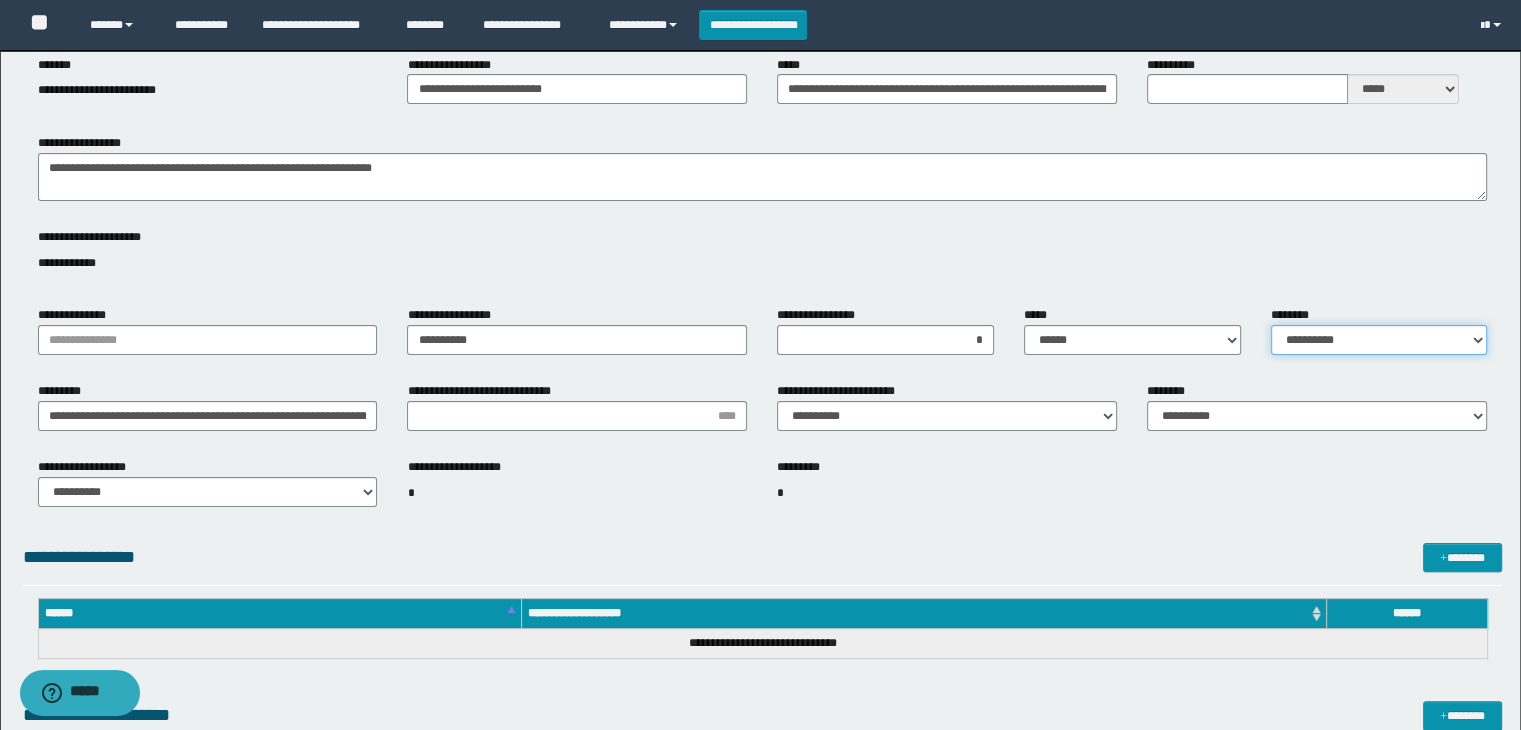 drag, startPoint x: 1334, startPoint y: 335, endPoint x: 1342, endPoint y: 353, distance: 19.697716 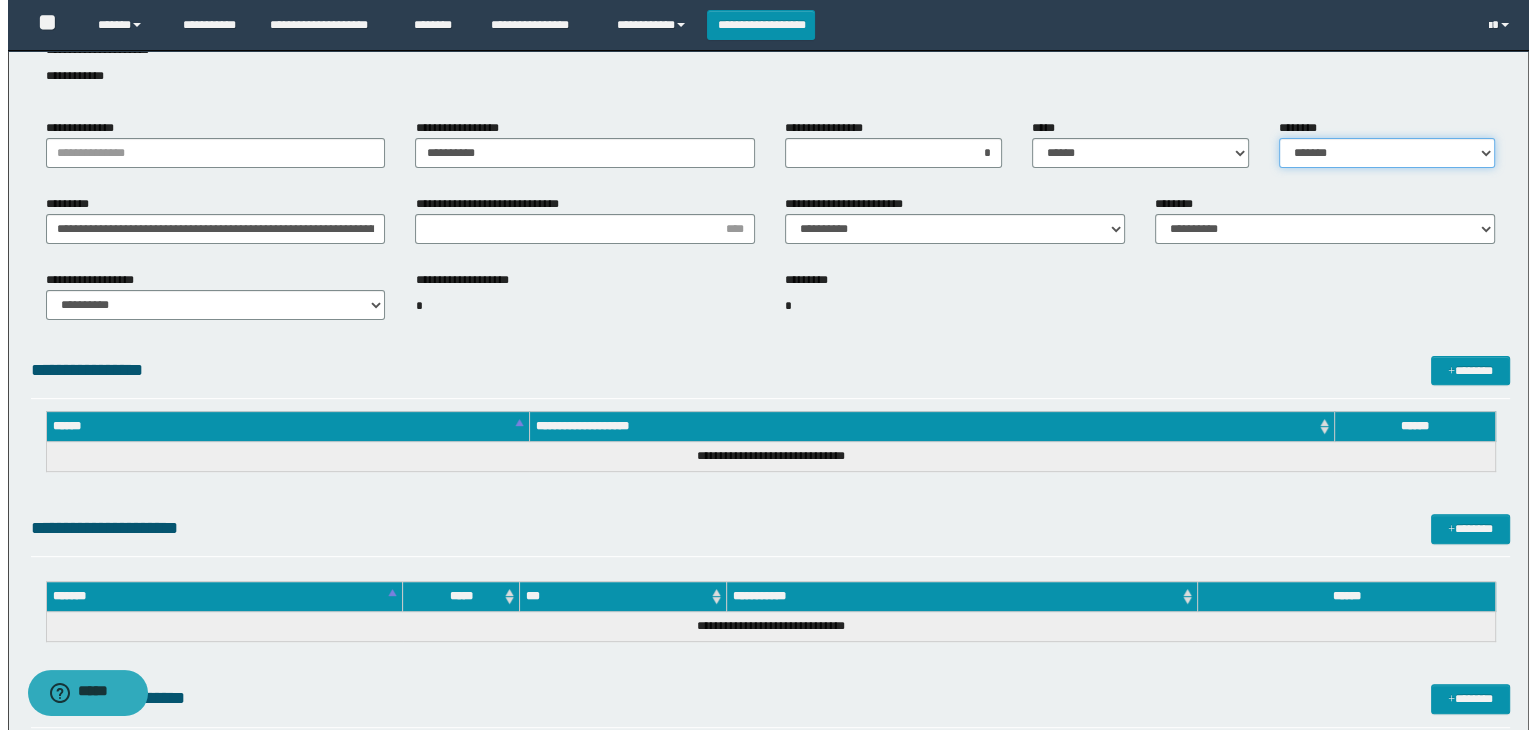 scroll, scrollTop: 600, scrollLeft: 0, axis: vertical 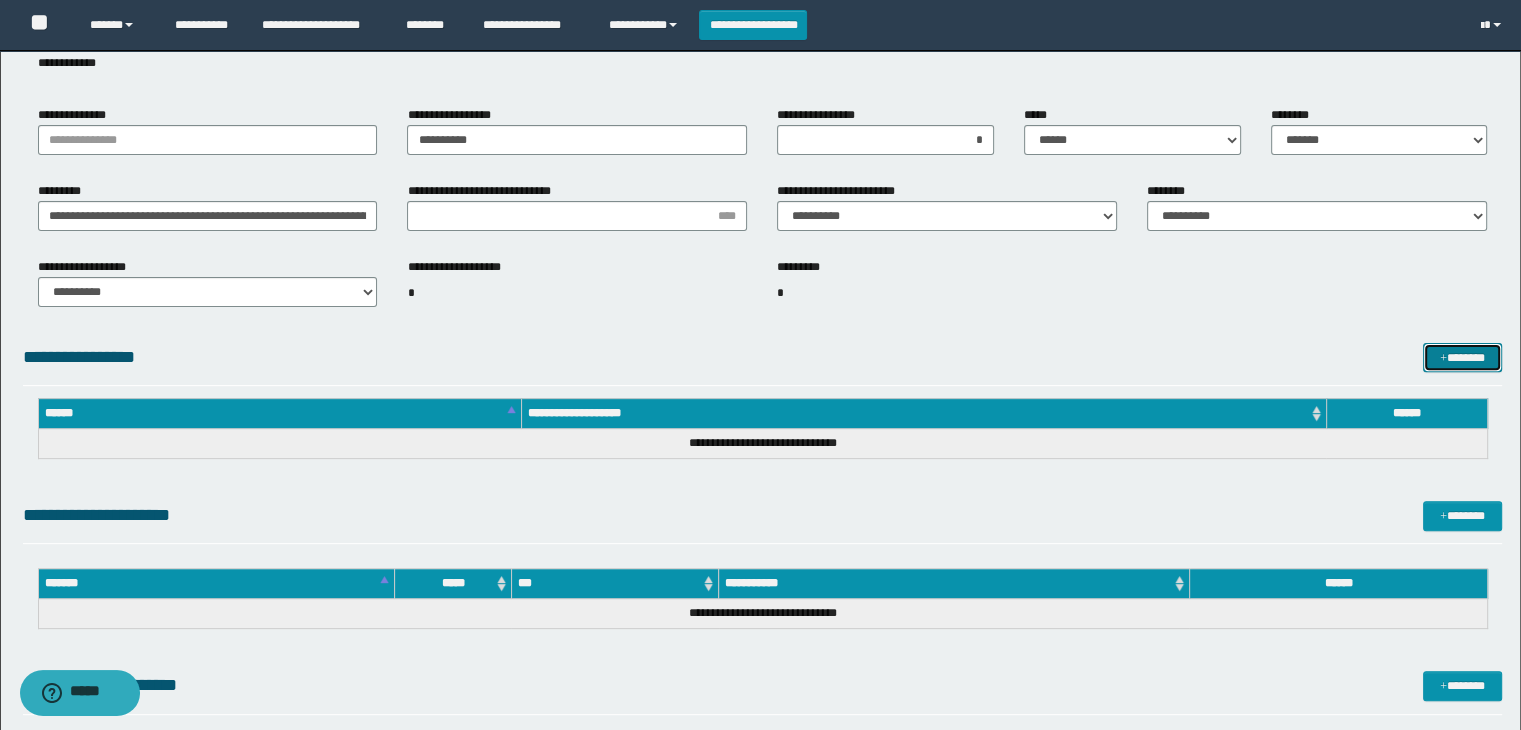 click on "*******" at bounding box center (1462, 358) 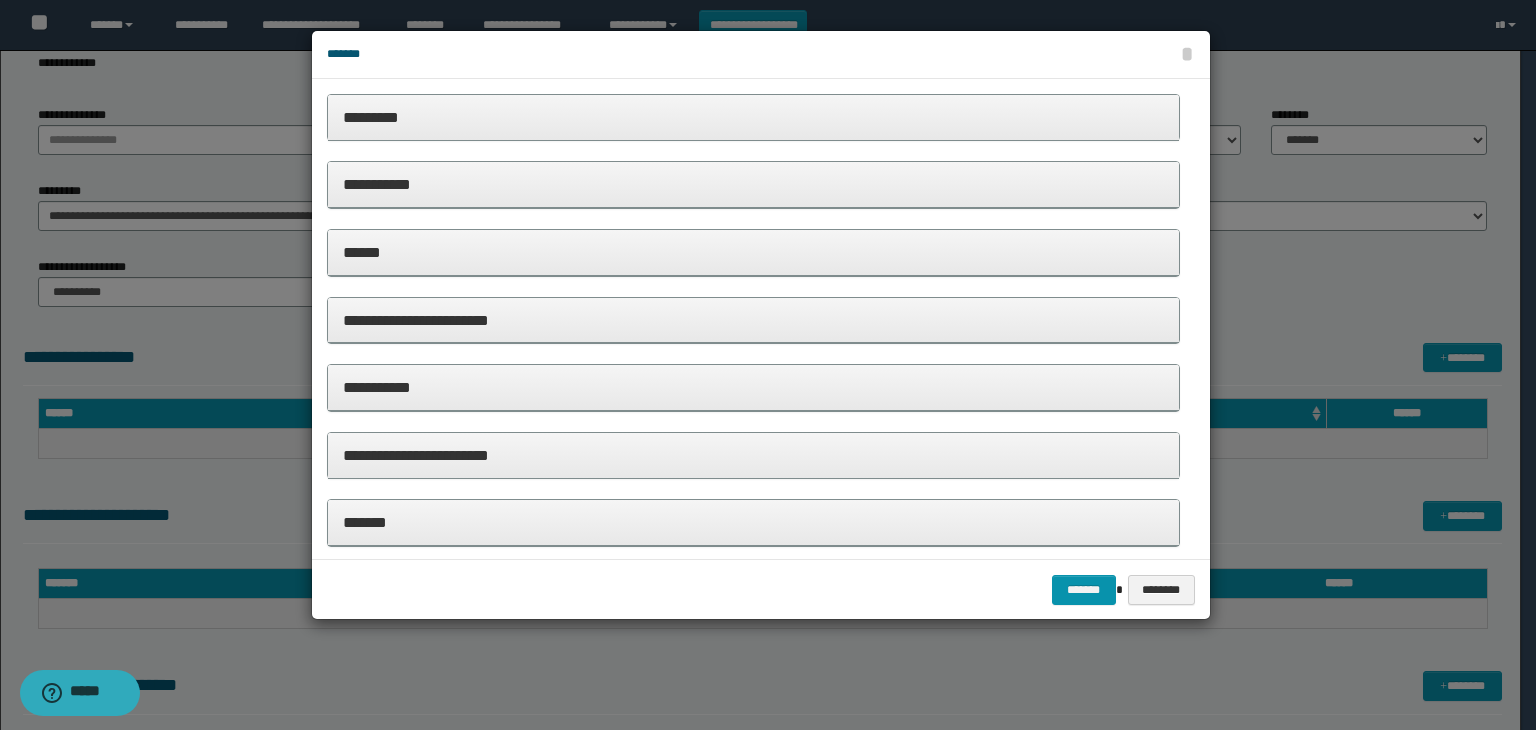 click on "*********" at bounding box center [754, 117] 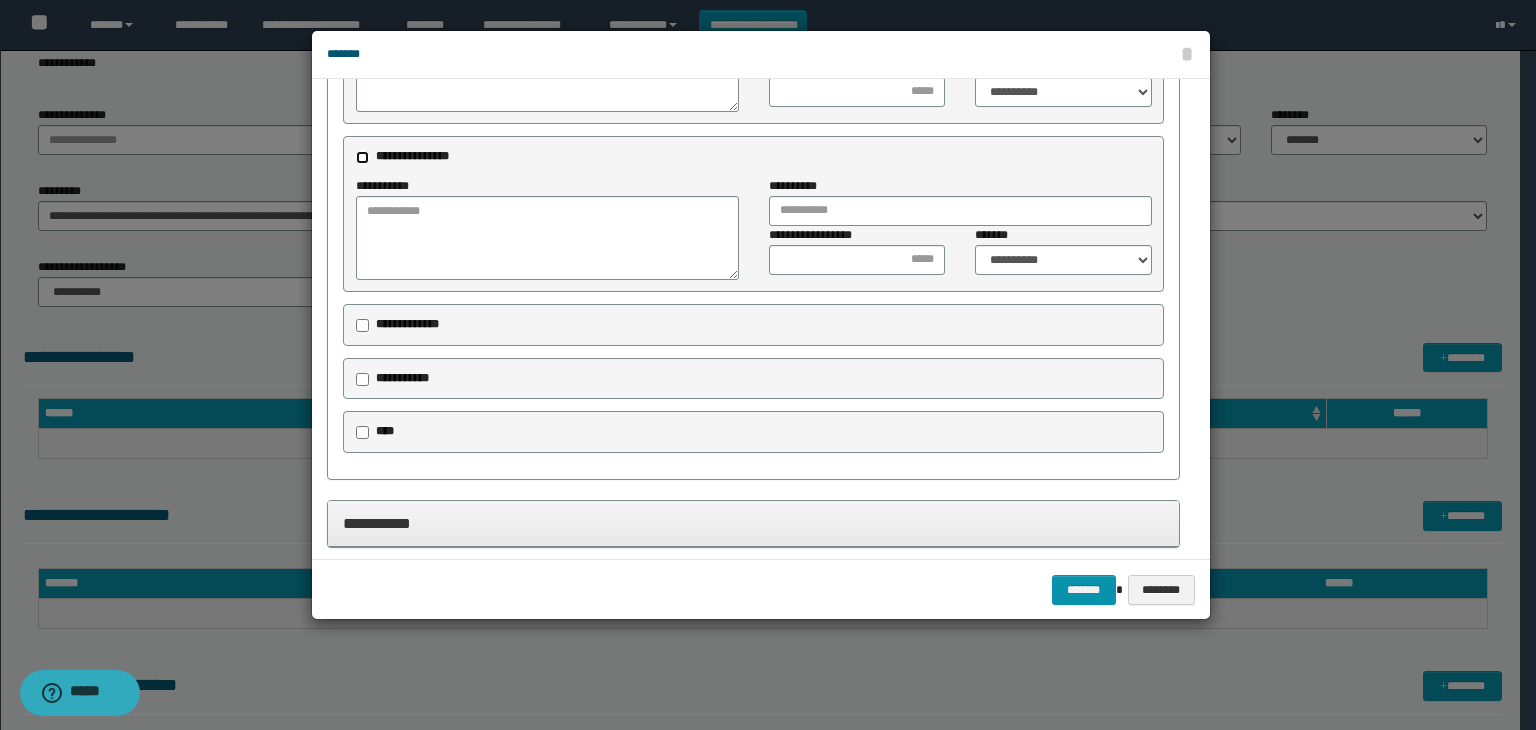 scroll, scrollTop: 400, scrollLeft: 0, axis: vertical 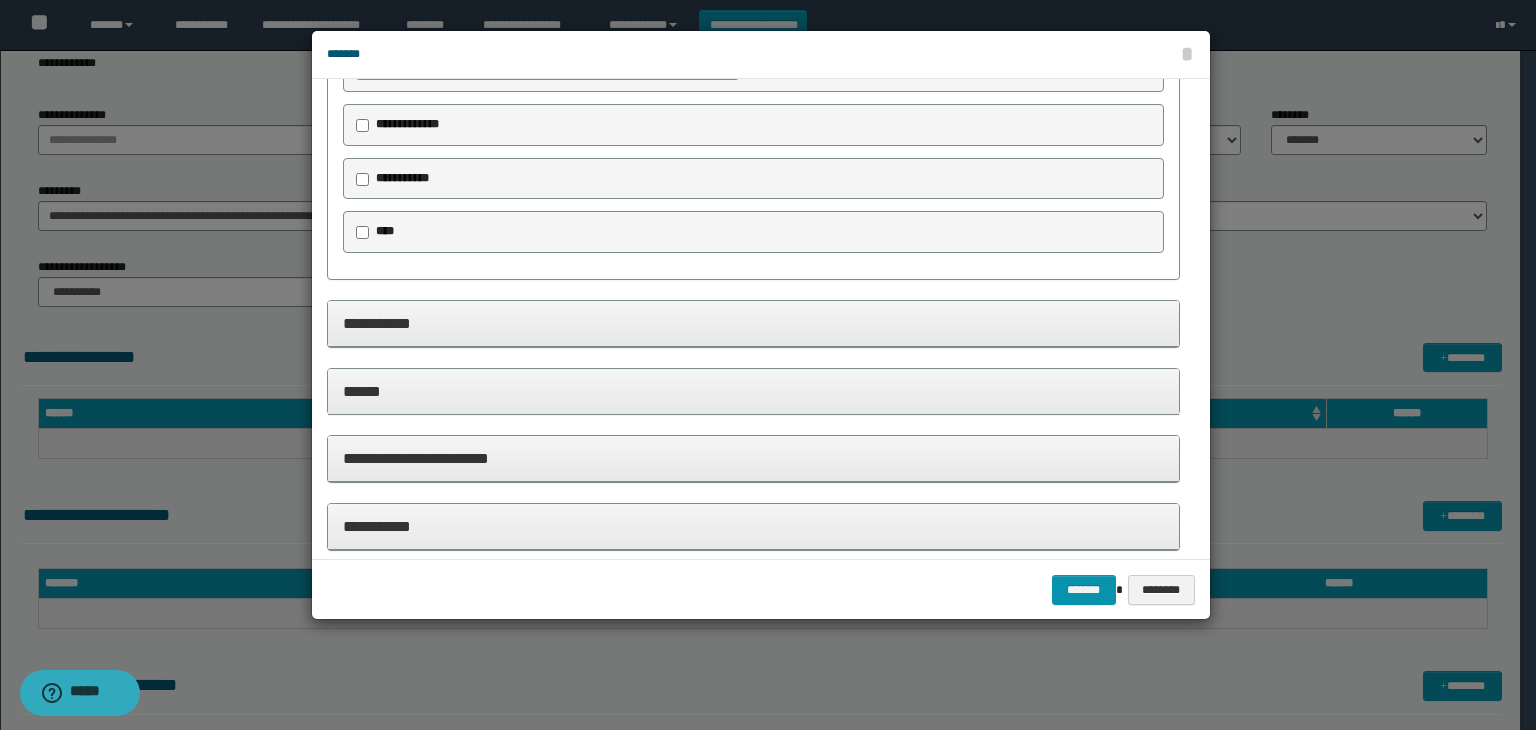 click on "**********" at bounding box center [754, 323] 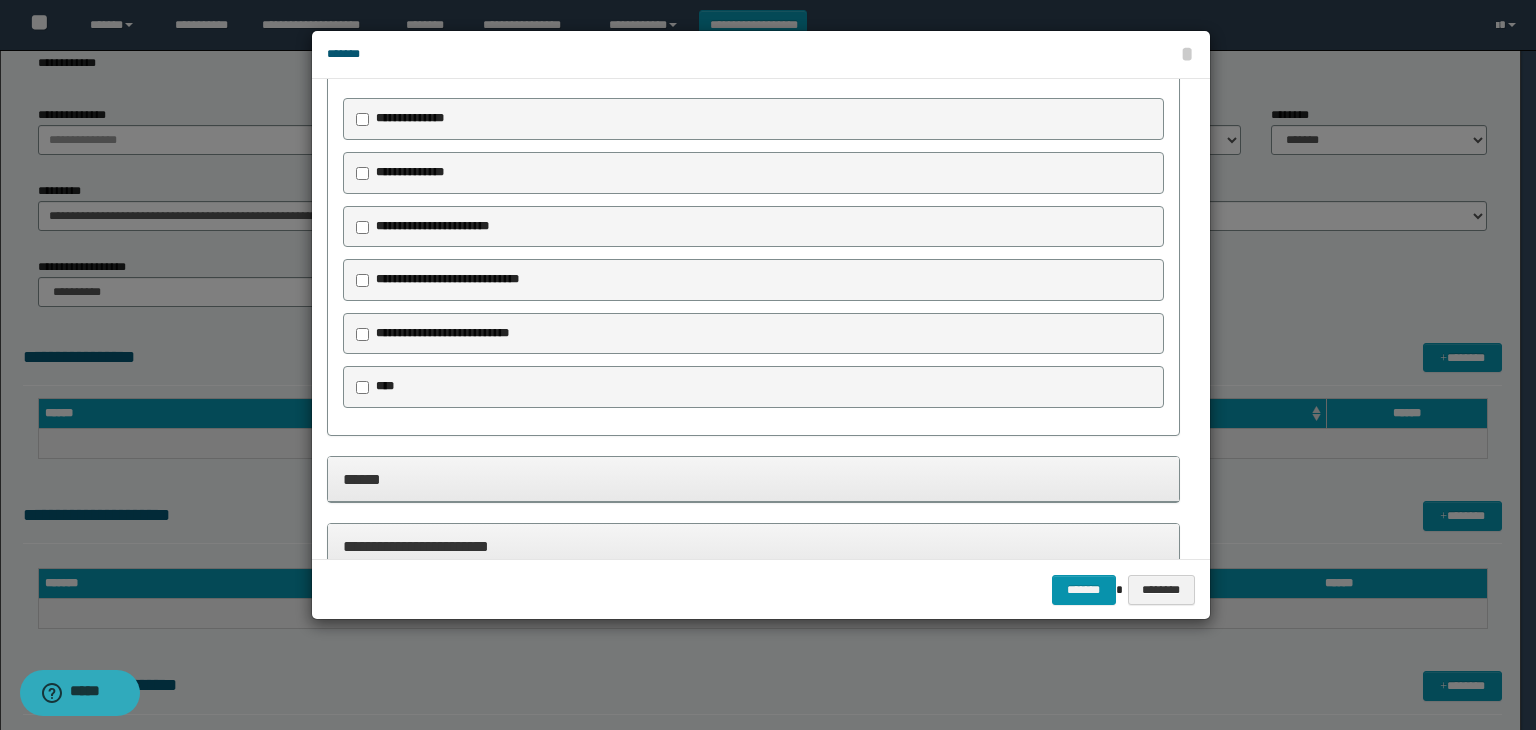 scroll, scrollTop: 700, scrollLeft: 0, axis: vertical 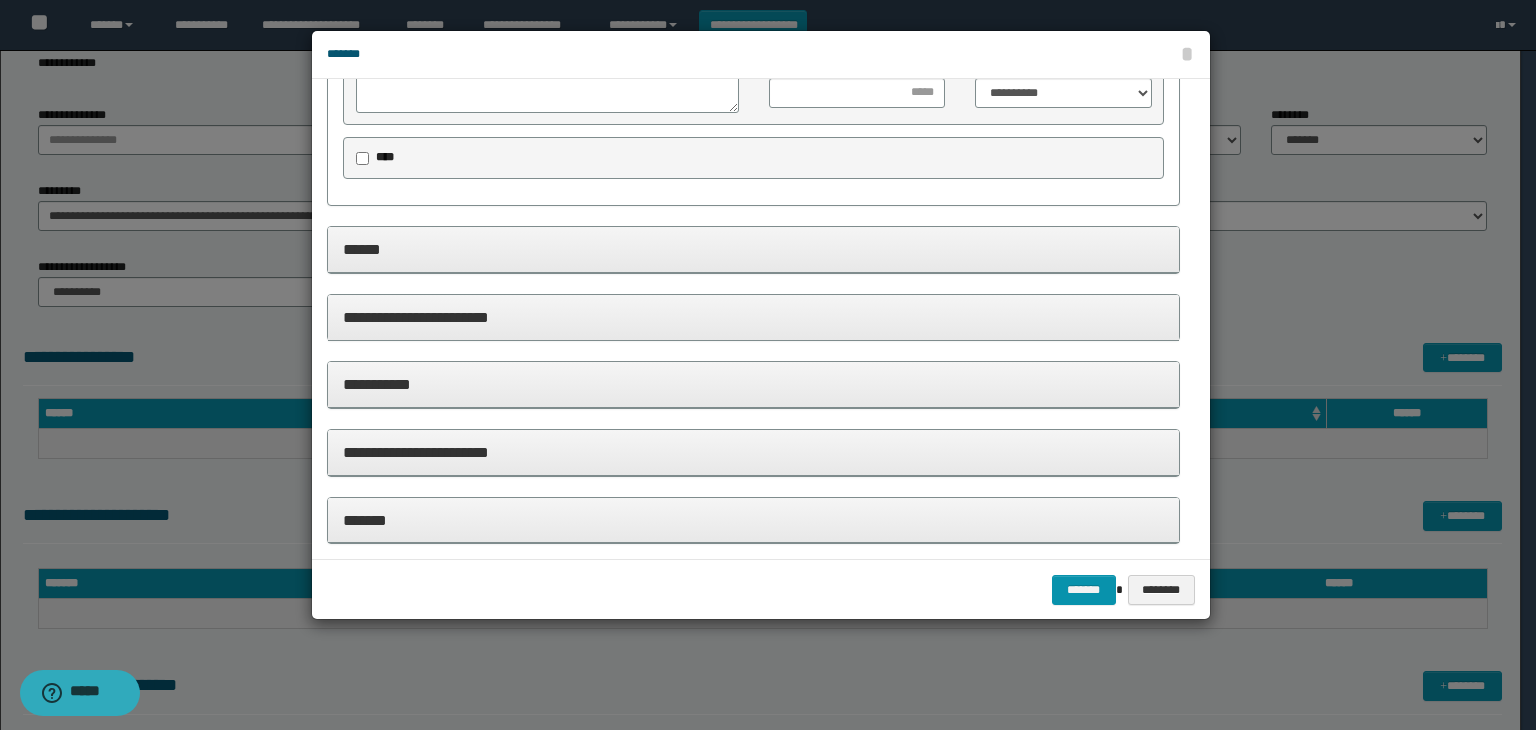 click on "**********" at bounding box center [754, 384] 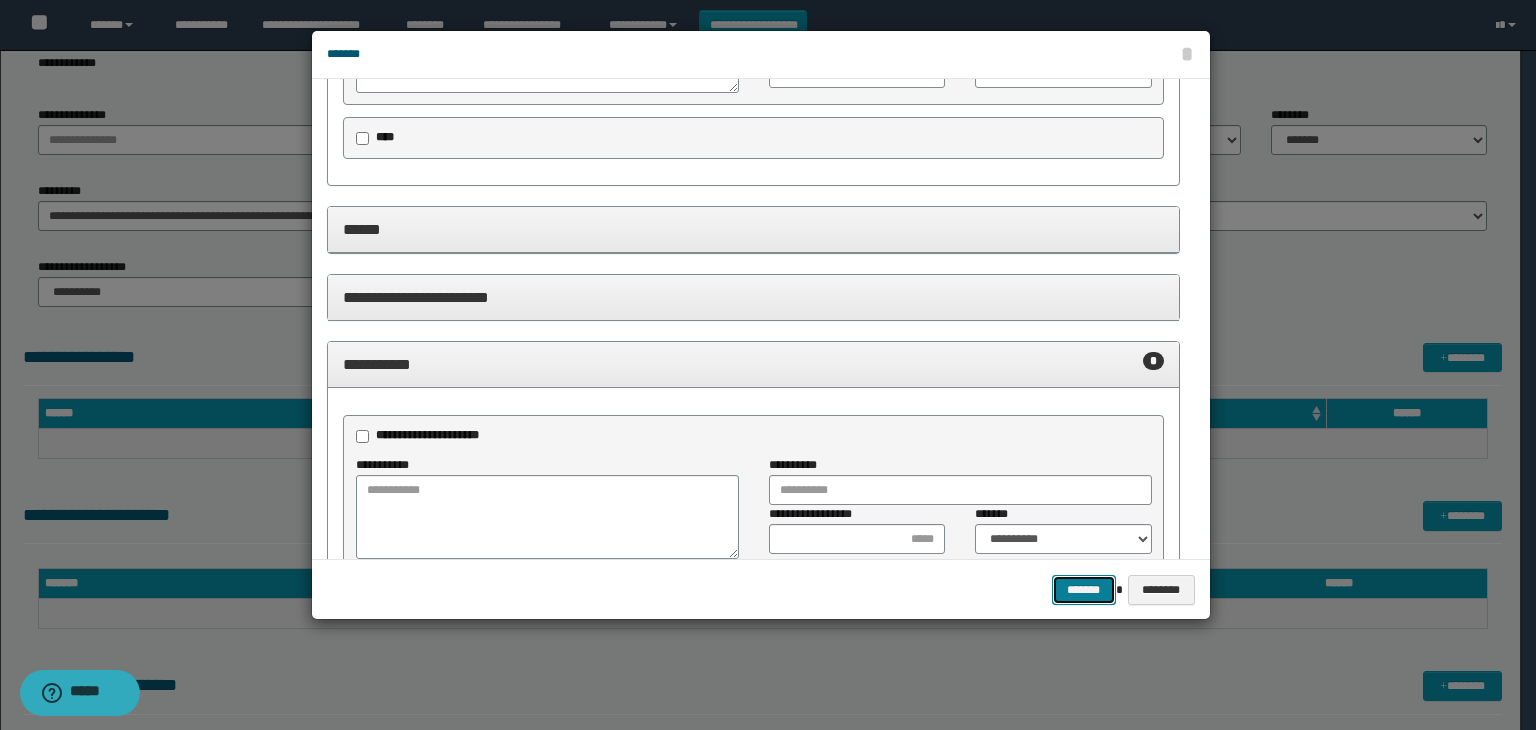 click on "*******" at bounding box center [1084, 590] 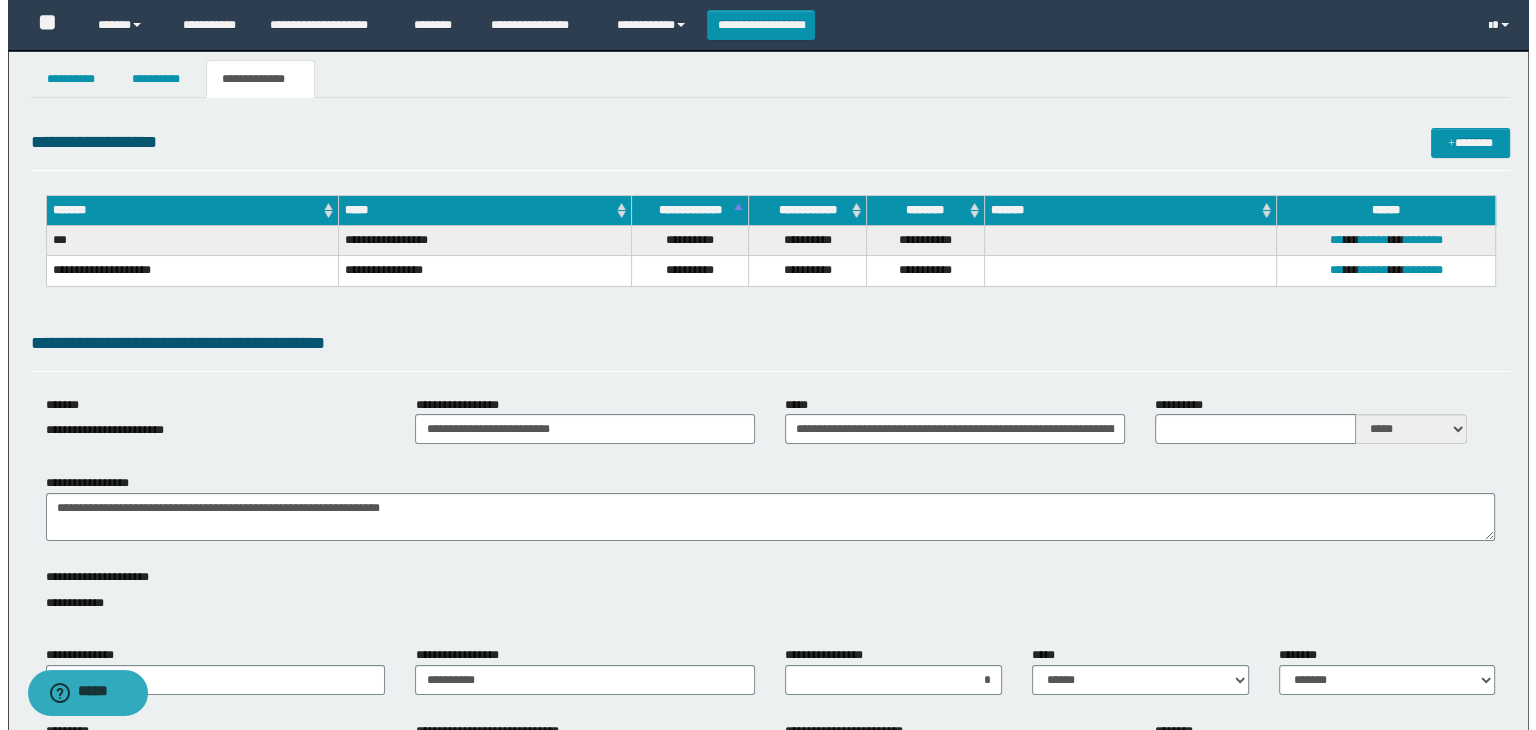 scroll, scrollTop: 0, scrollLeft: 0, axis: both 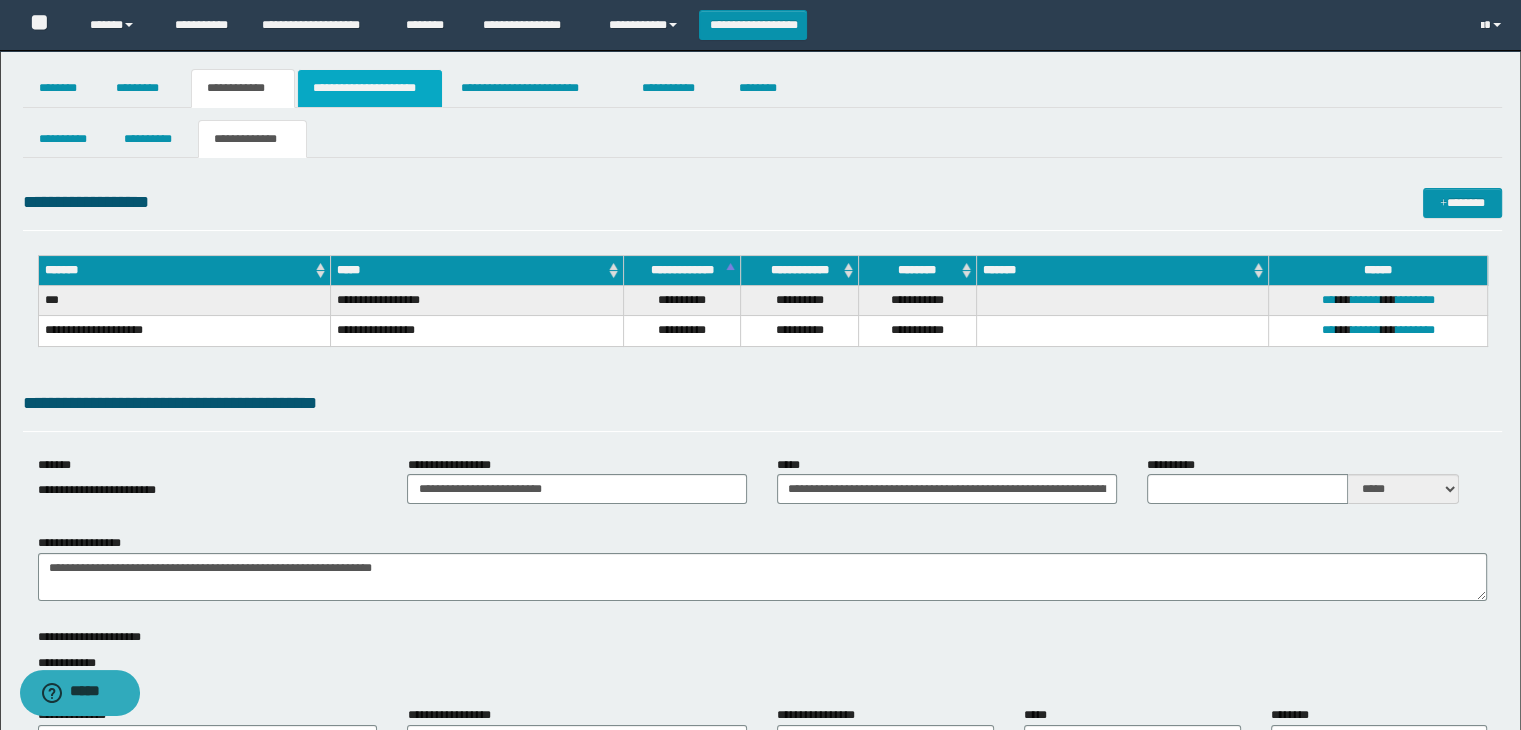 click on "**********" at bounding box center (370, 88) 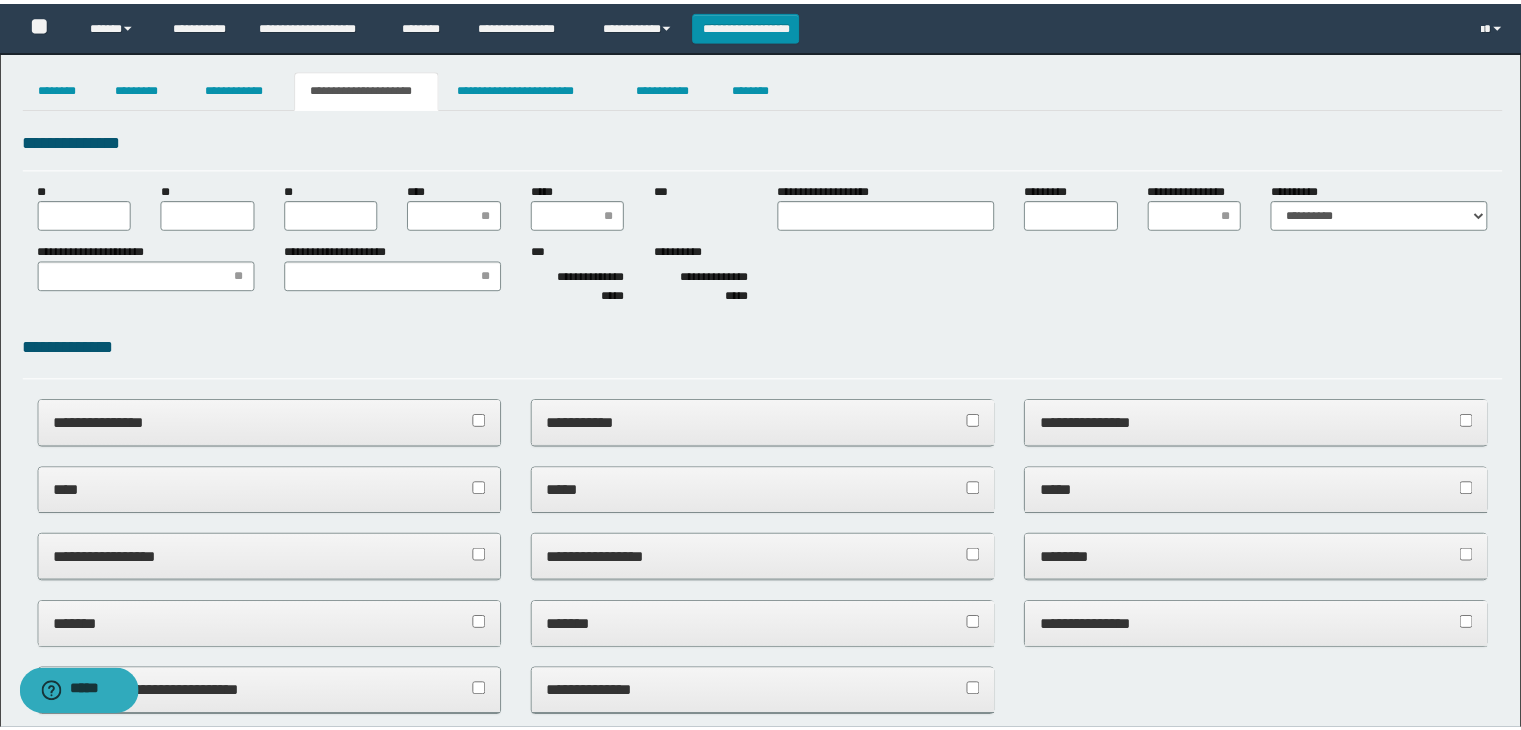 scroll, scrollTop: 0, scrollLeft: 0, axis: both 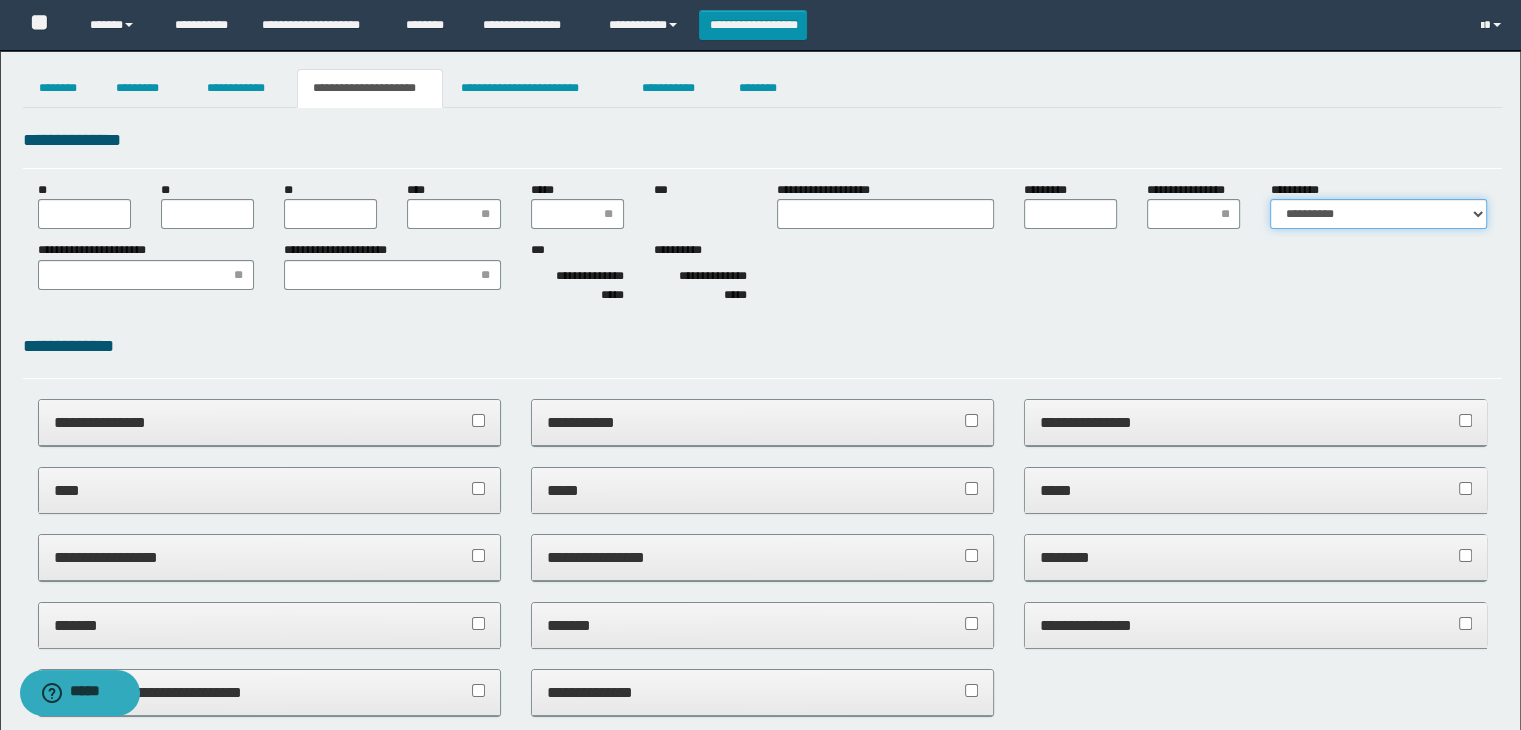 click on "**********" at bounding box center [1378, 214] 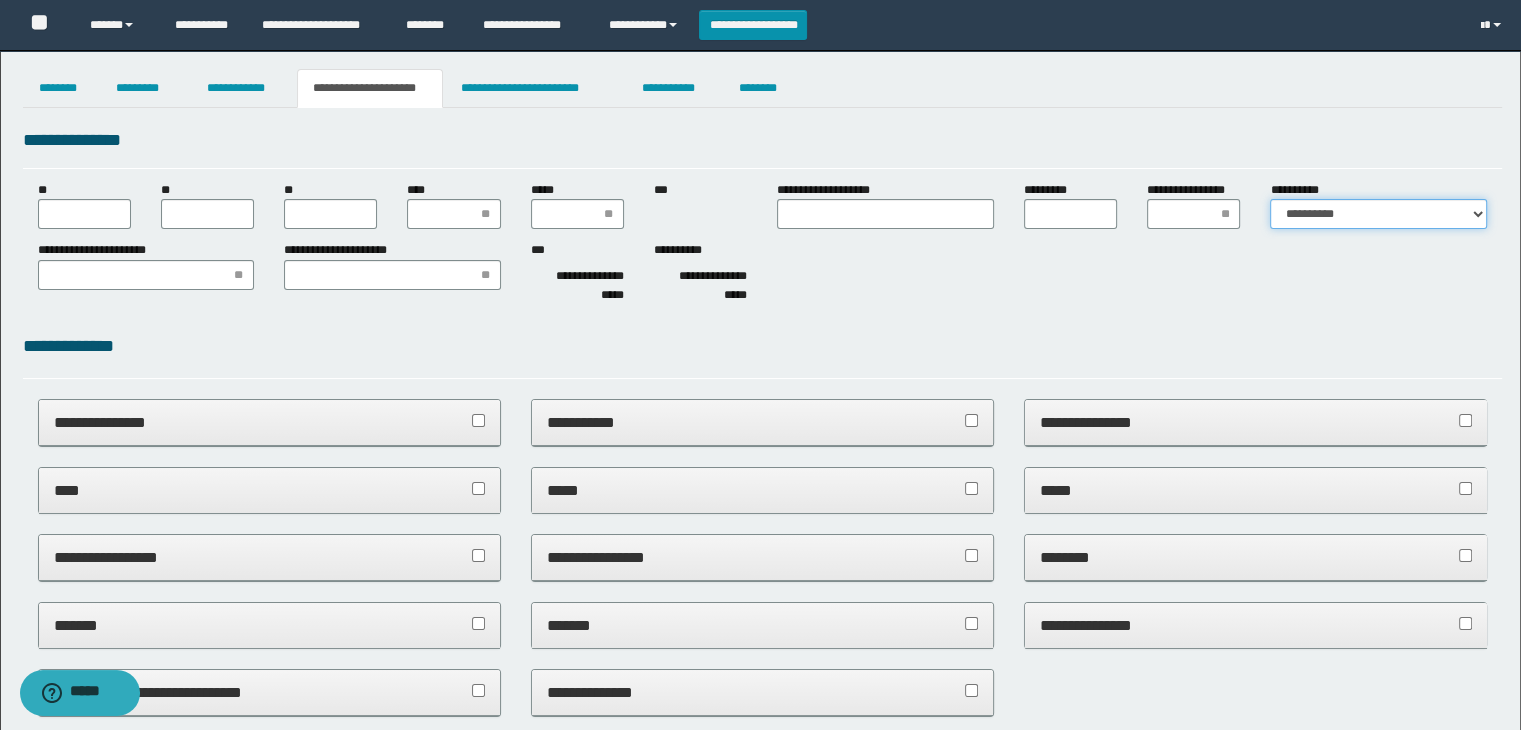 select on "*" 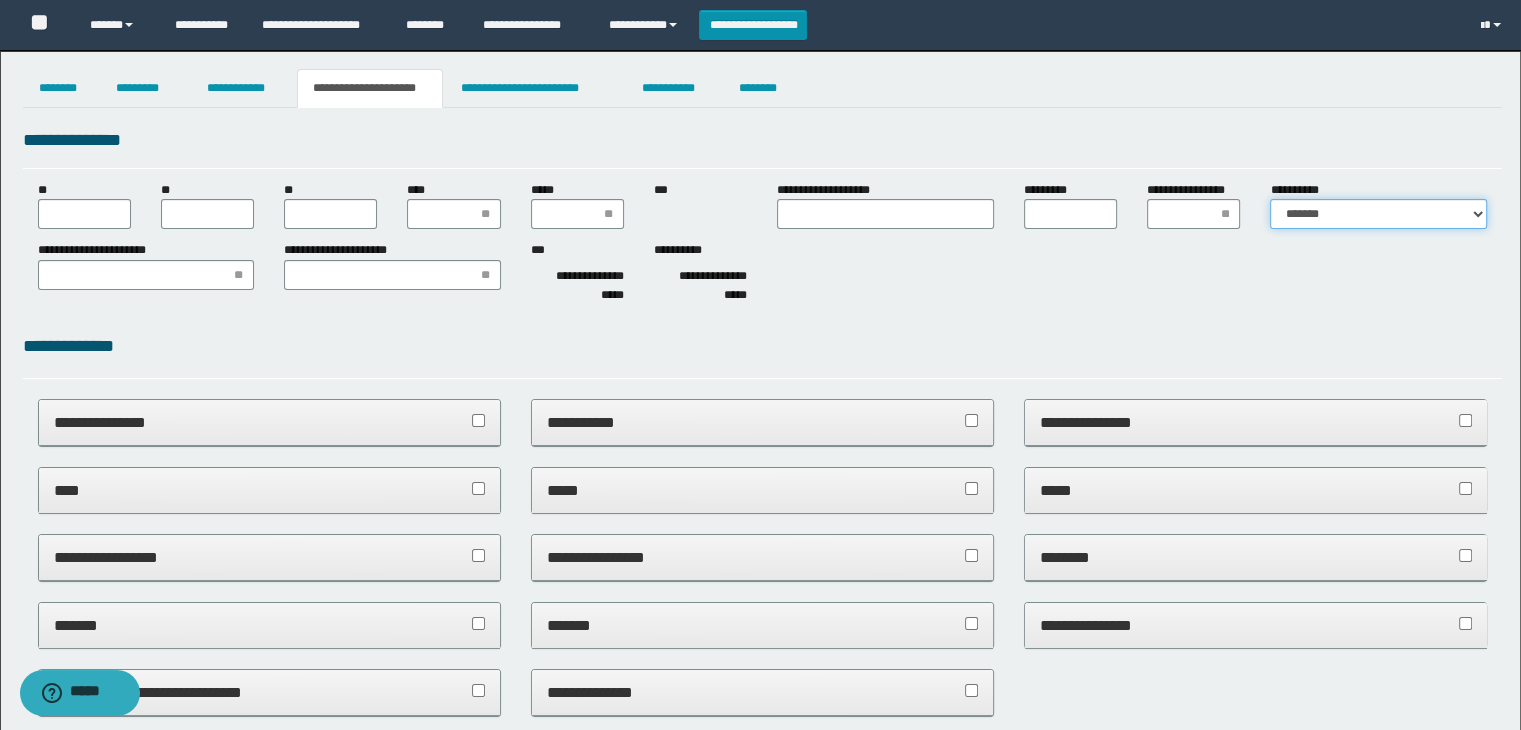 click on "**********" at bounding box center [1378, 214] 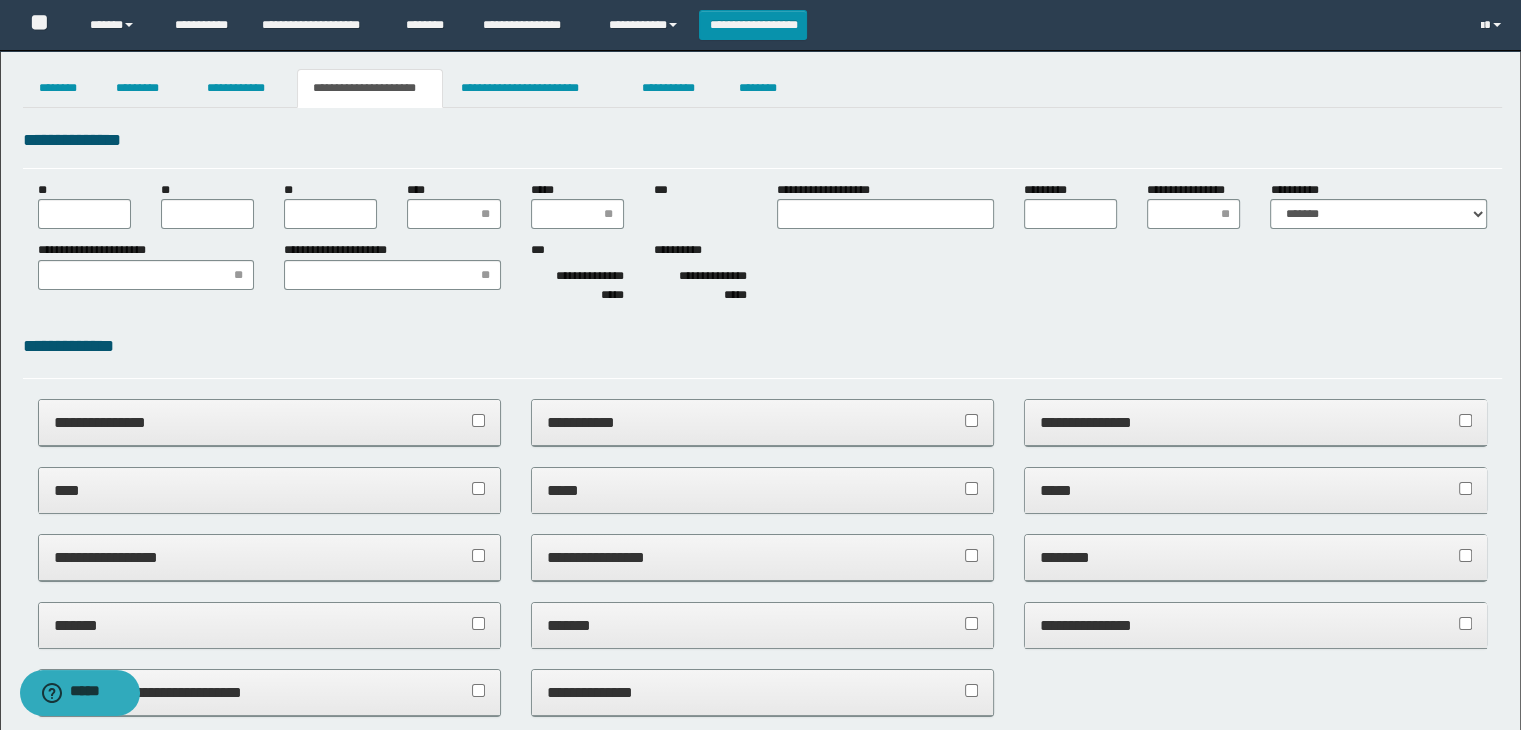 click on "**********" at bounding box center (270, 422) 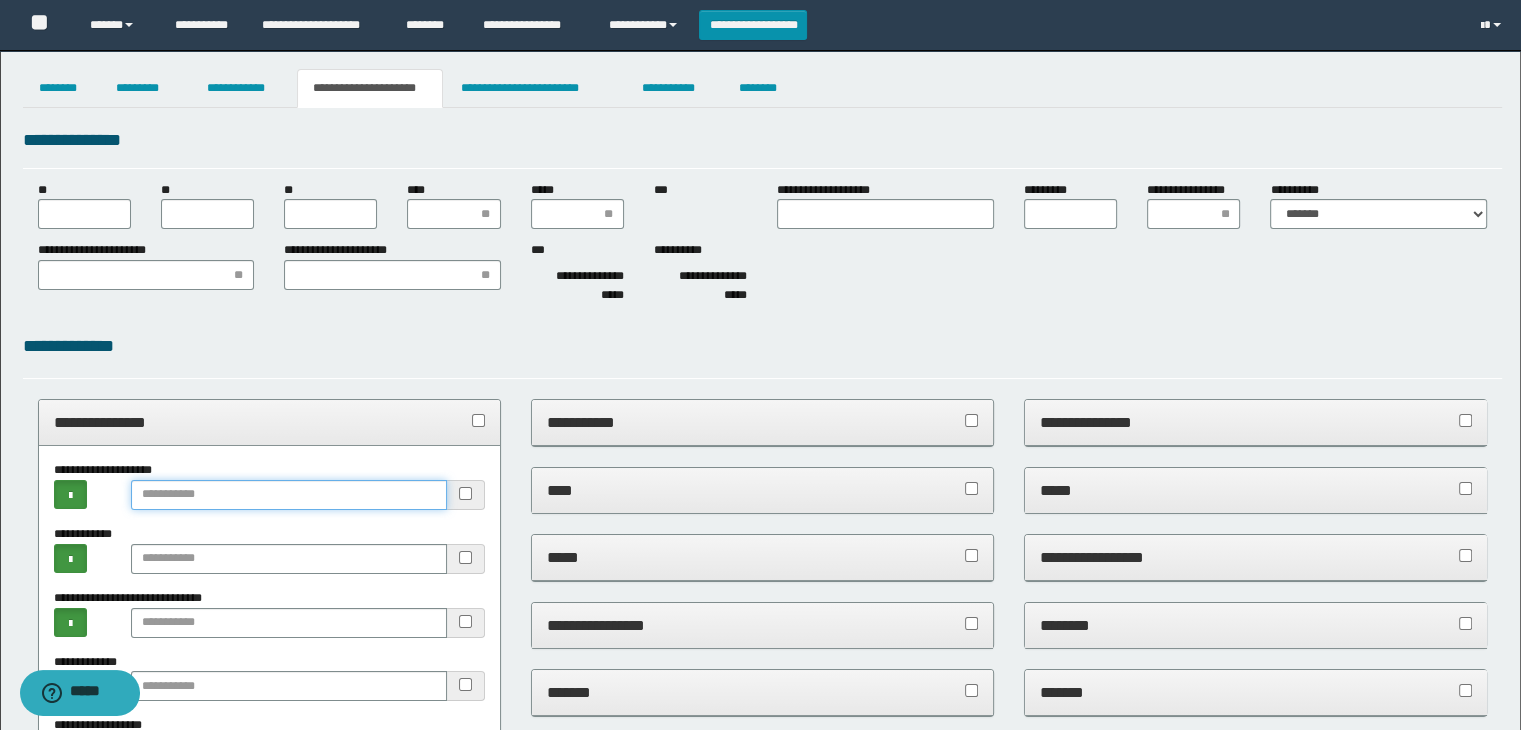 click at bounding box center [289, 495] 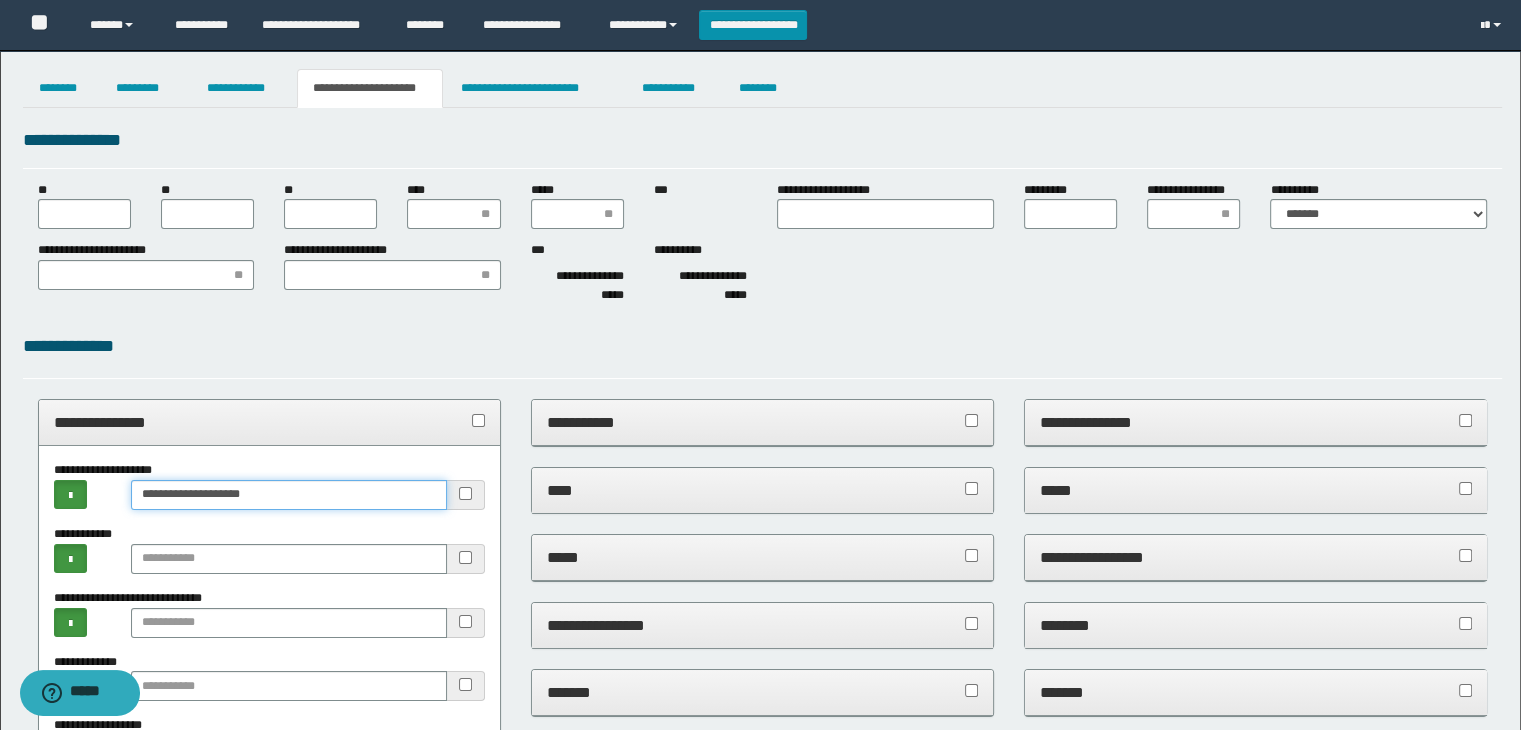 type on "**********" 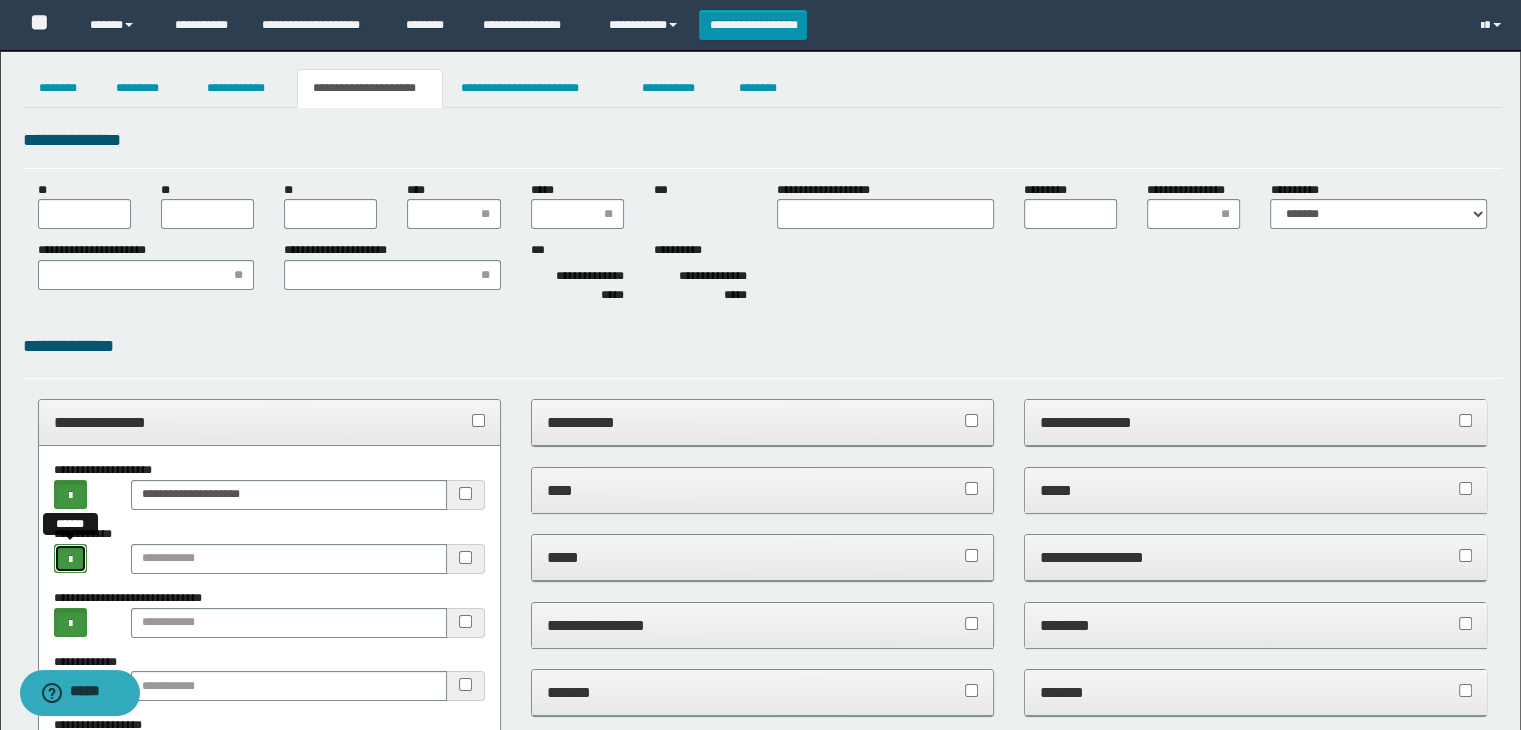 type 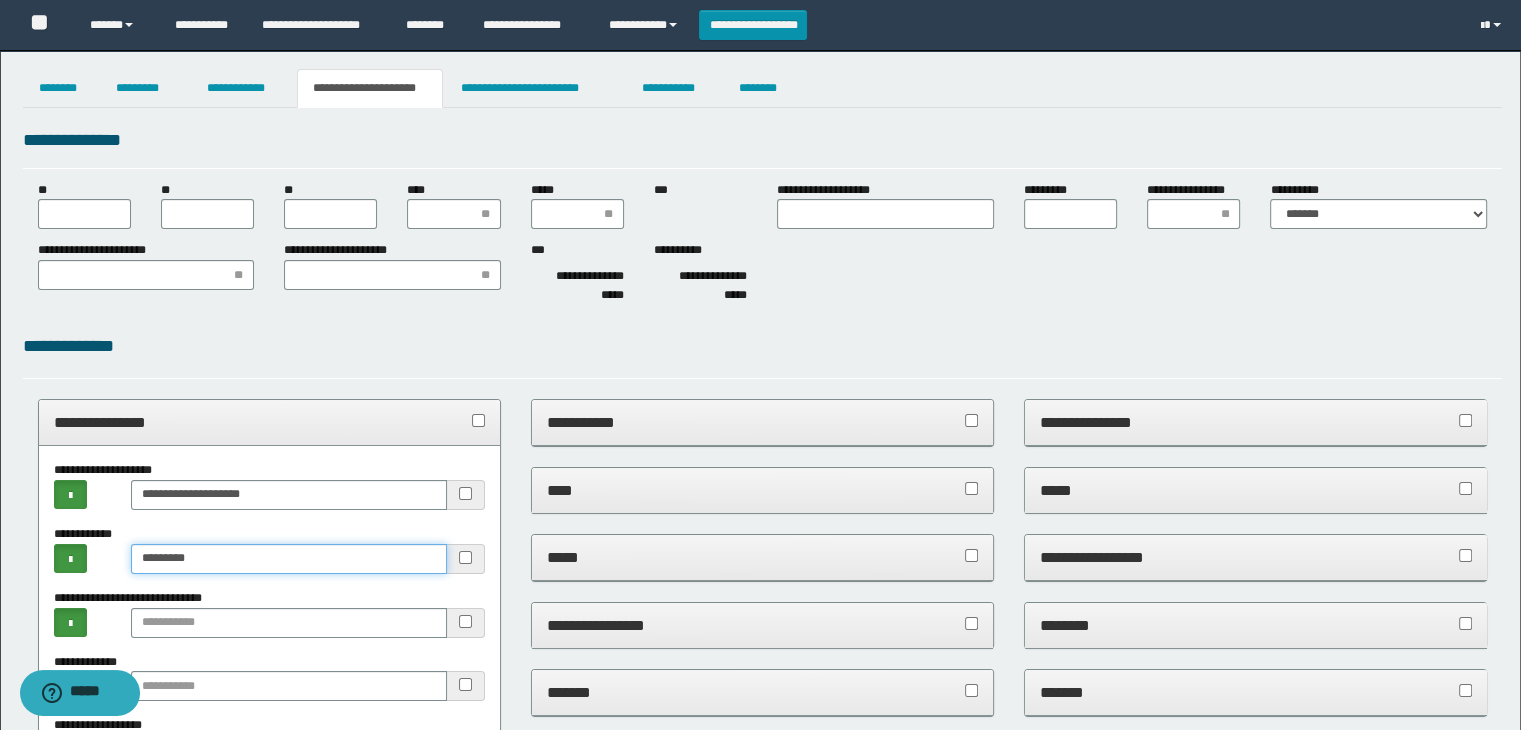 type on "*********" 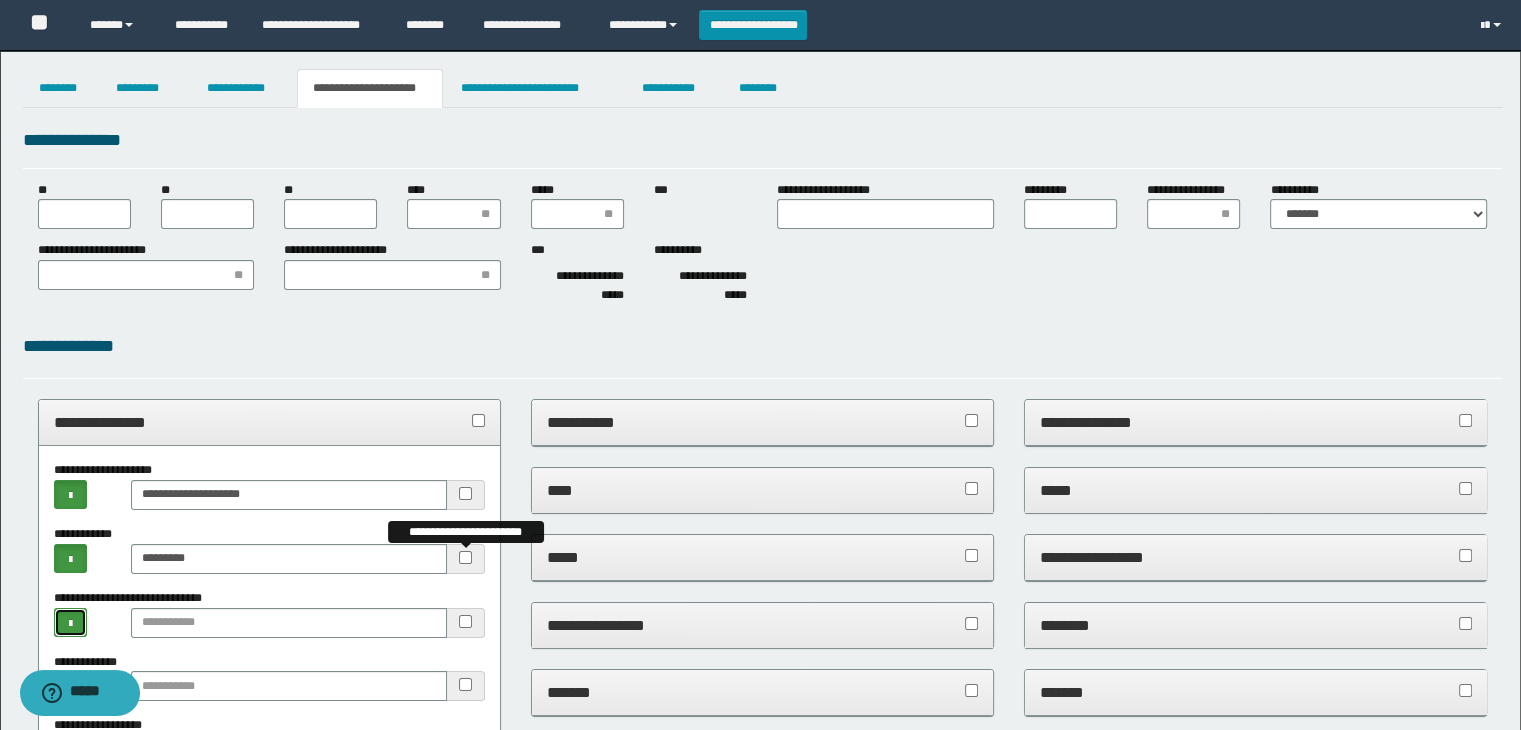 type 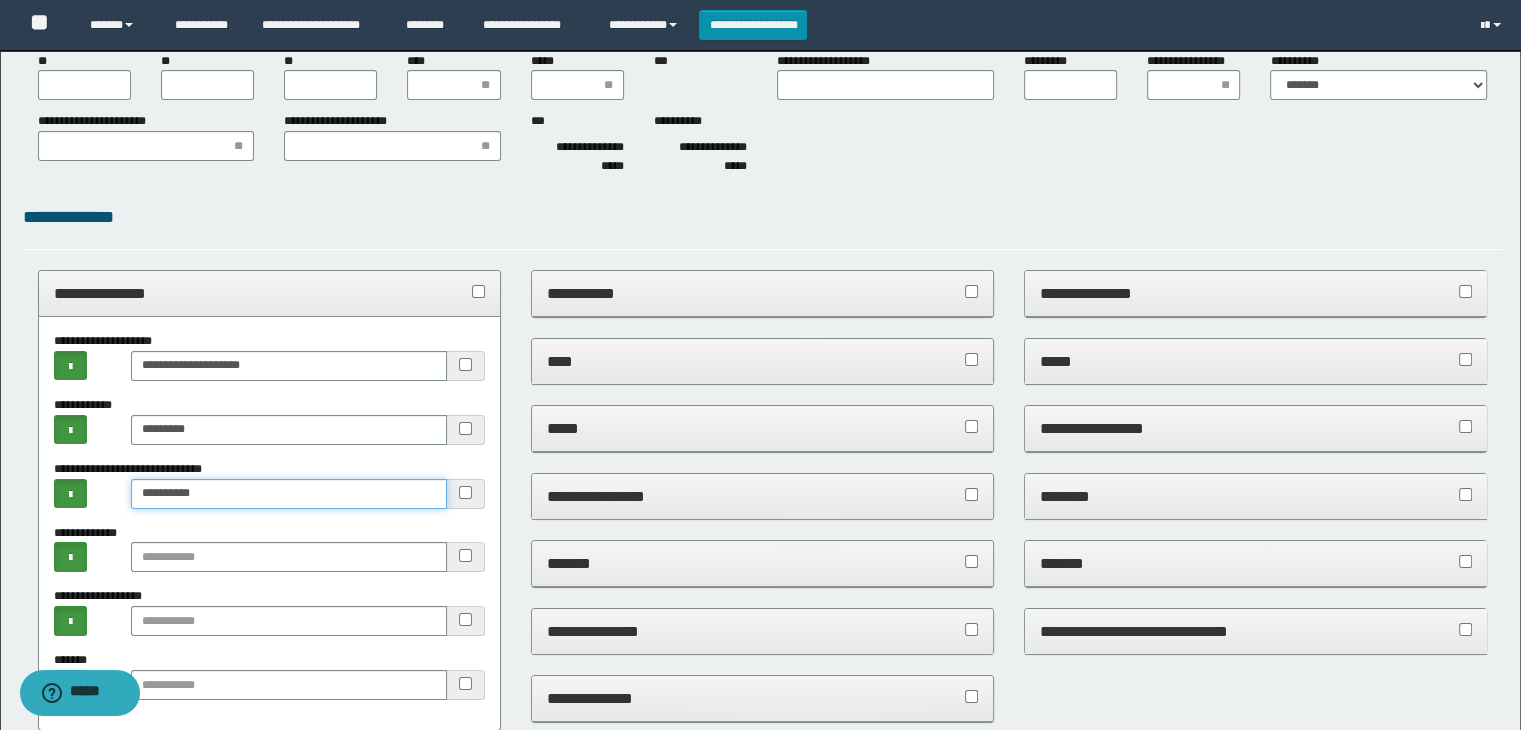 scroll, scrollTop: 300, scrollLeft: 0, axis: vertical 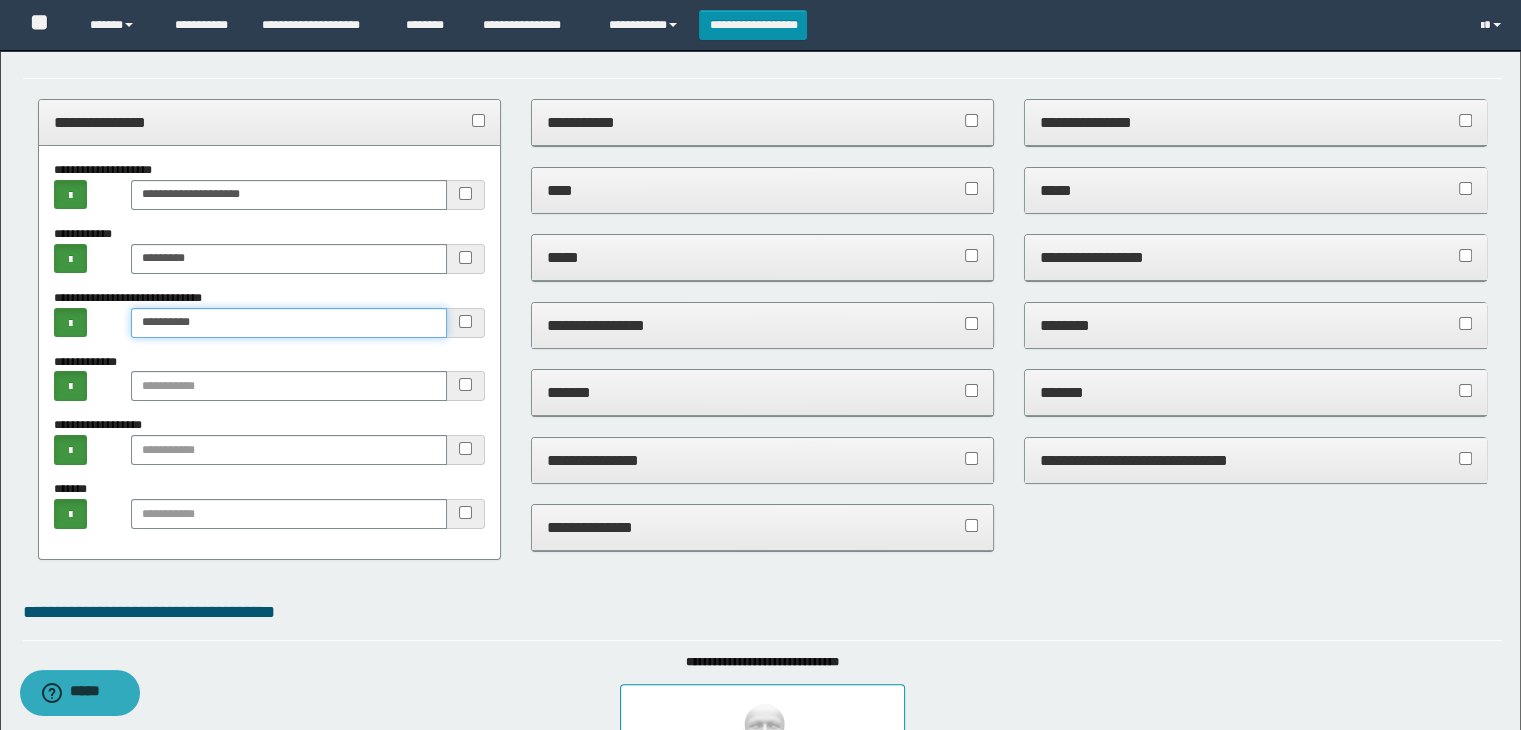 type on "*********" 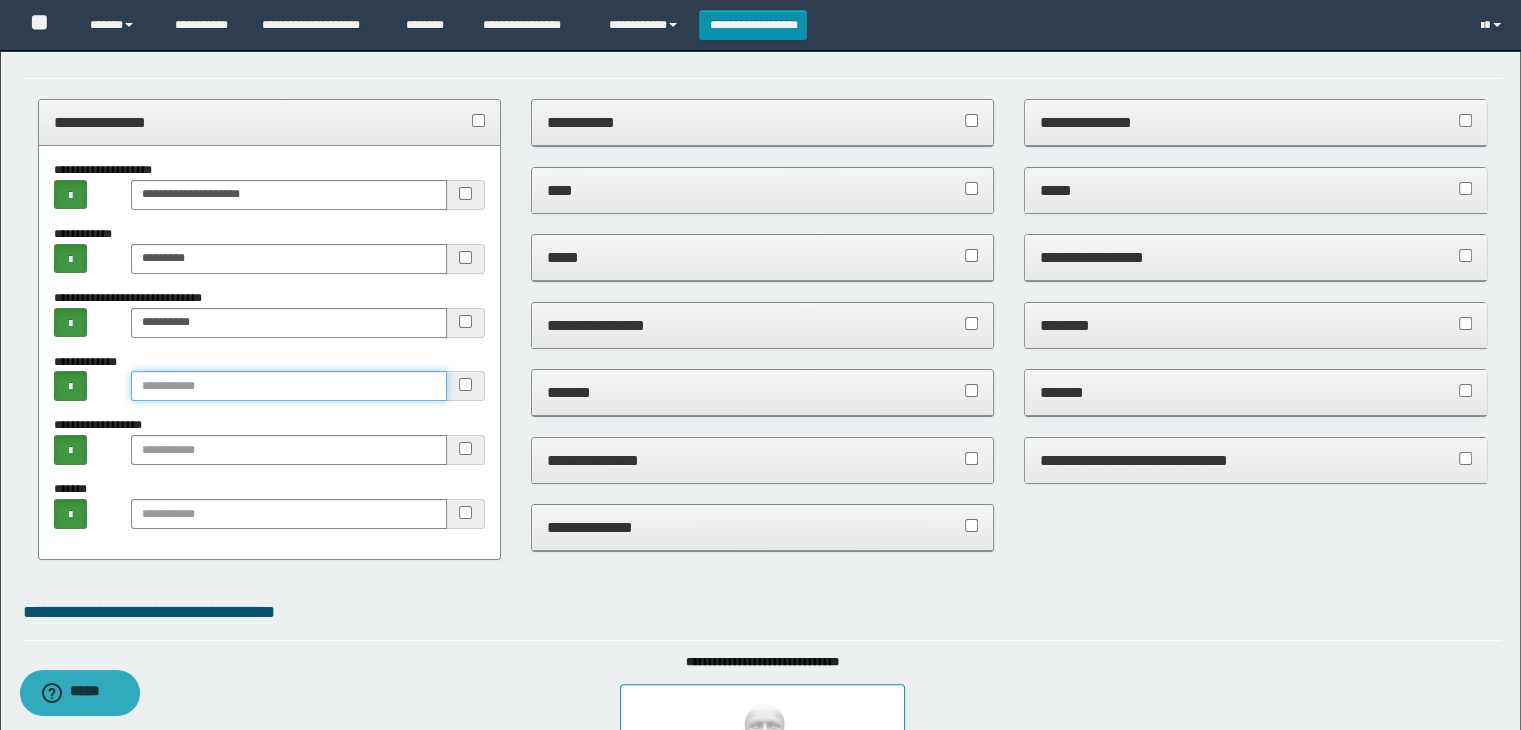 click at bounding box center [289, 386] 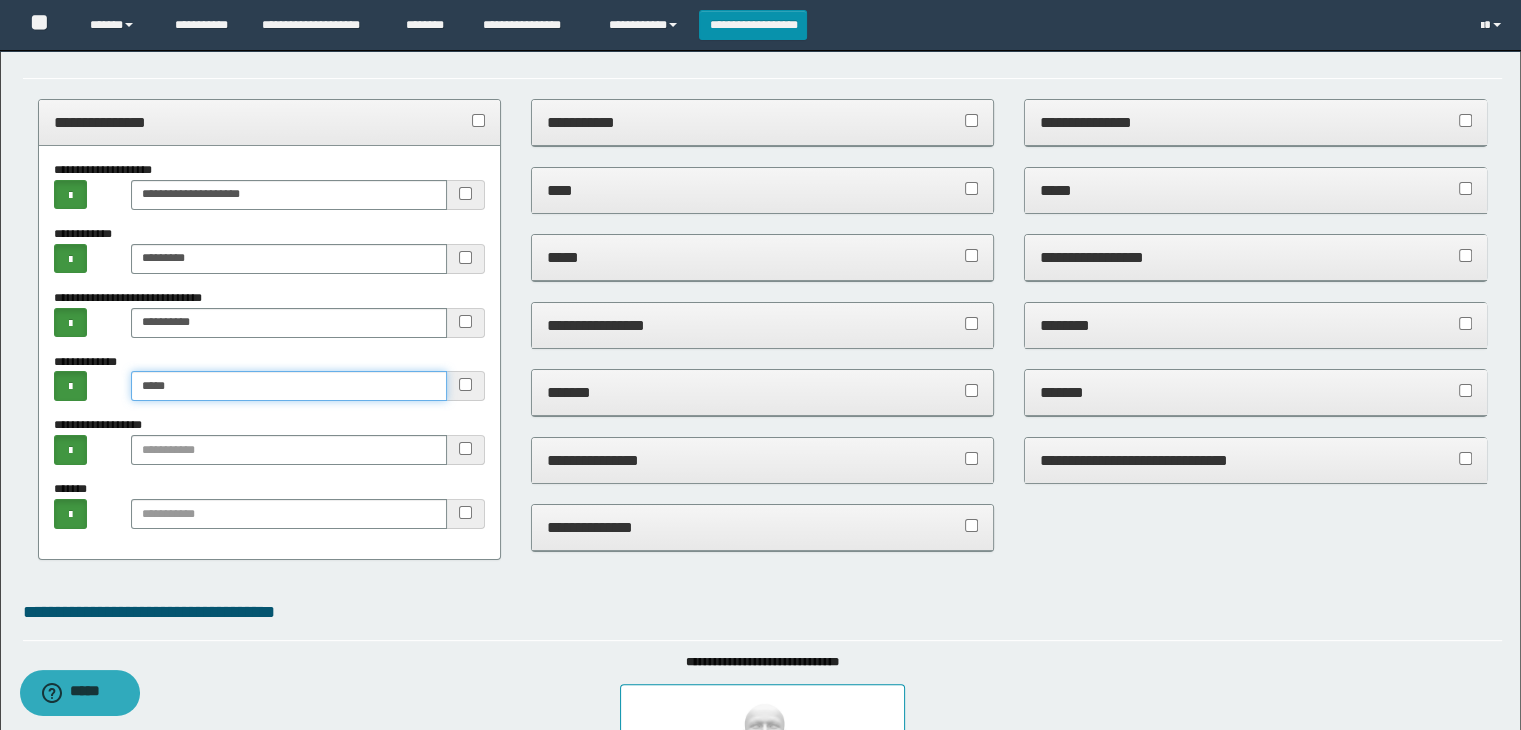 type on "****" 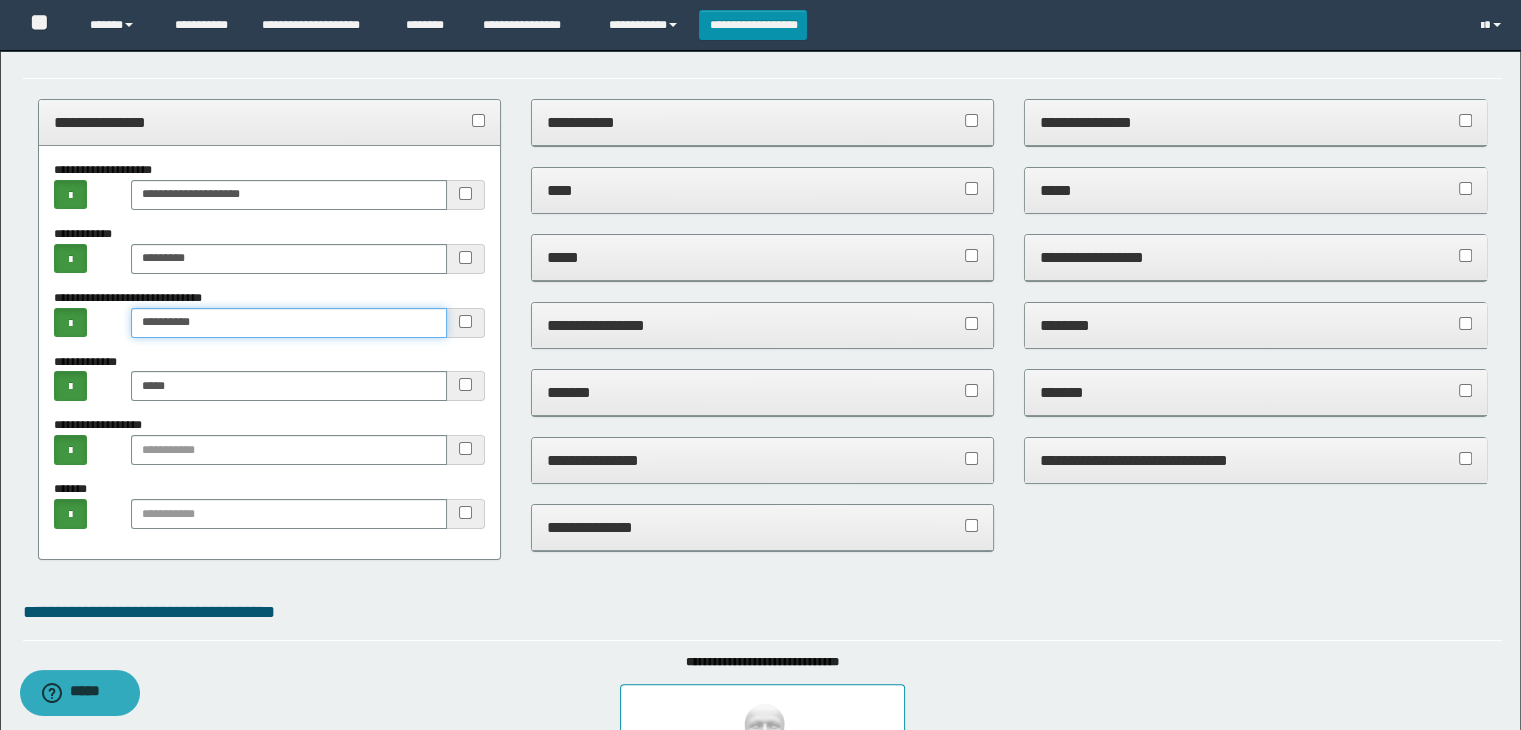 click on "*********" at bounding box center [289, 323] 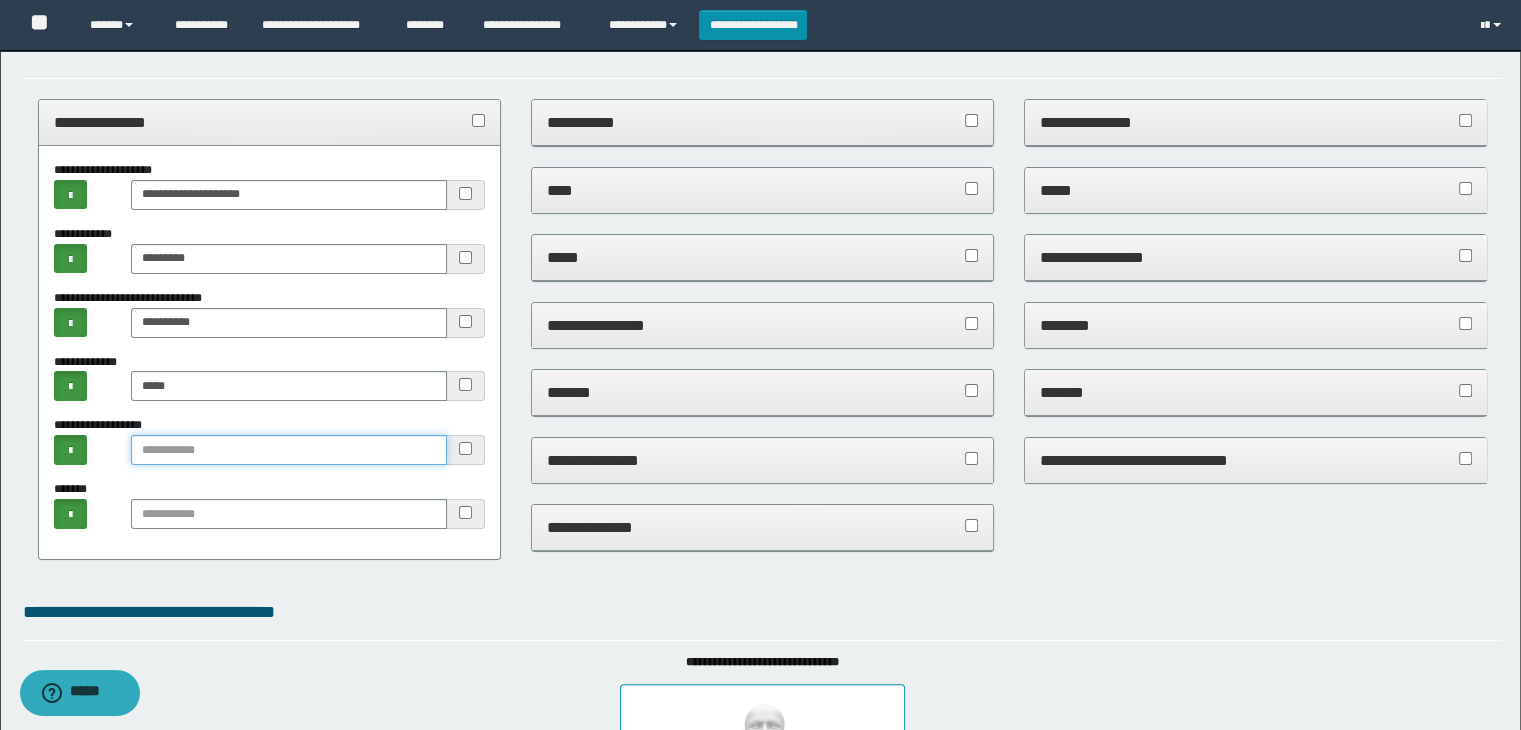 click at bounding box center [289, 450] 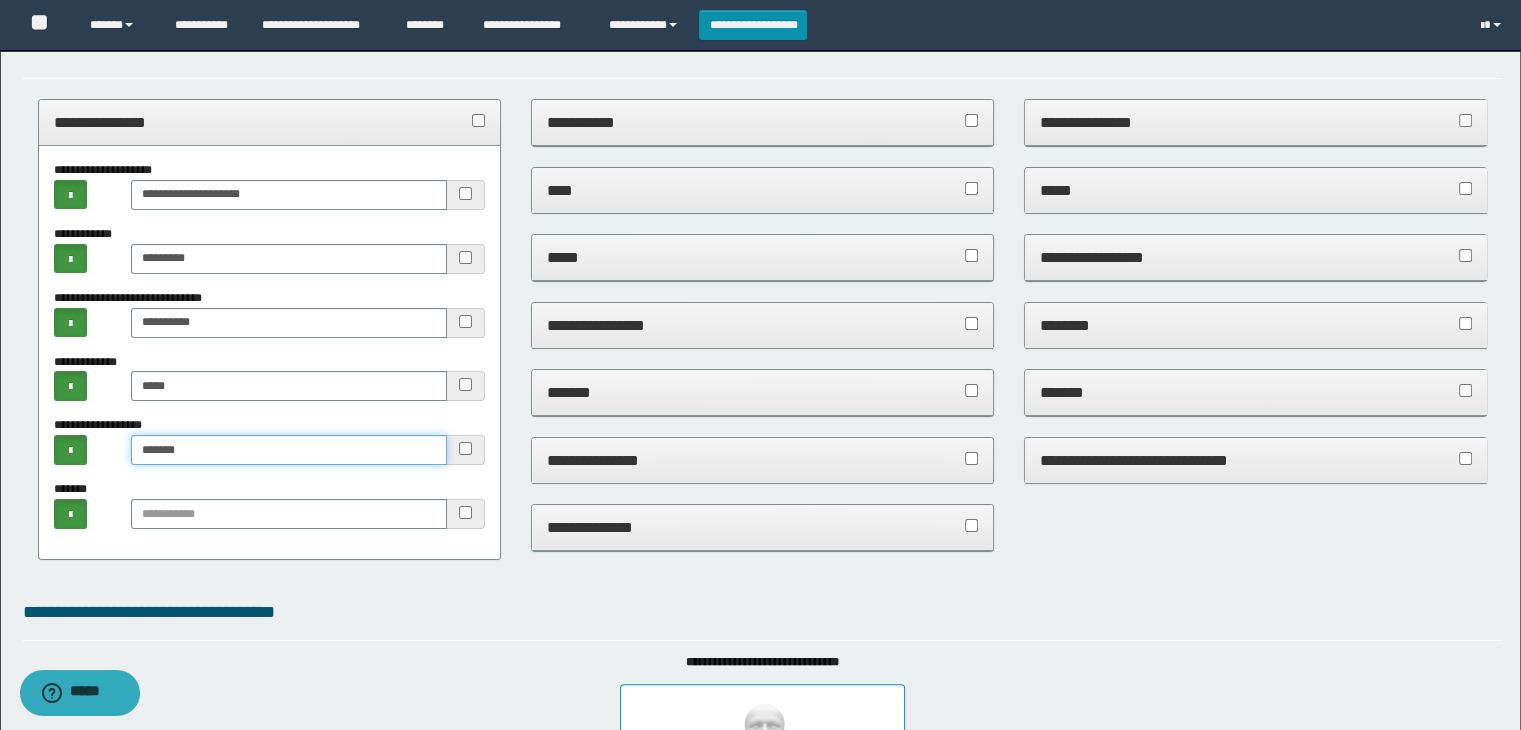 drag, startPoint x: 136, startPoint y: 447, endPoint x: 198, endPoint y: 456, distance: 62.649822 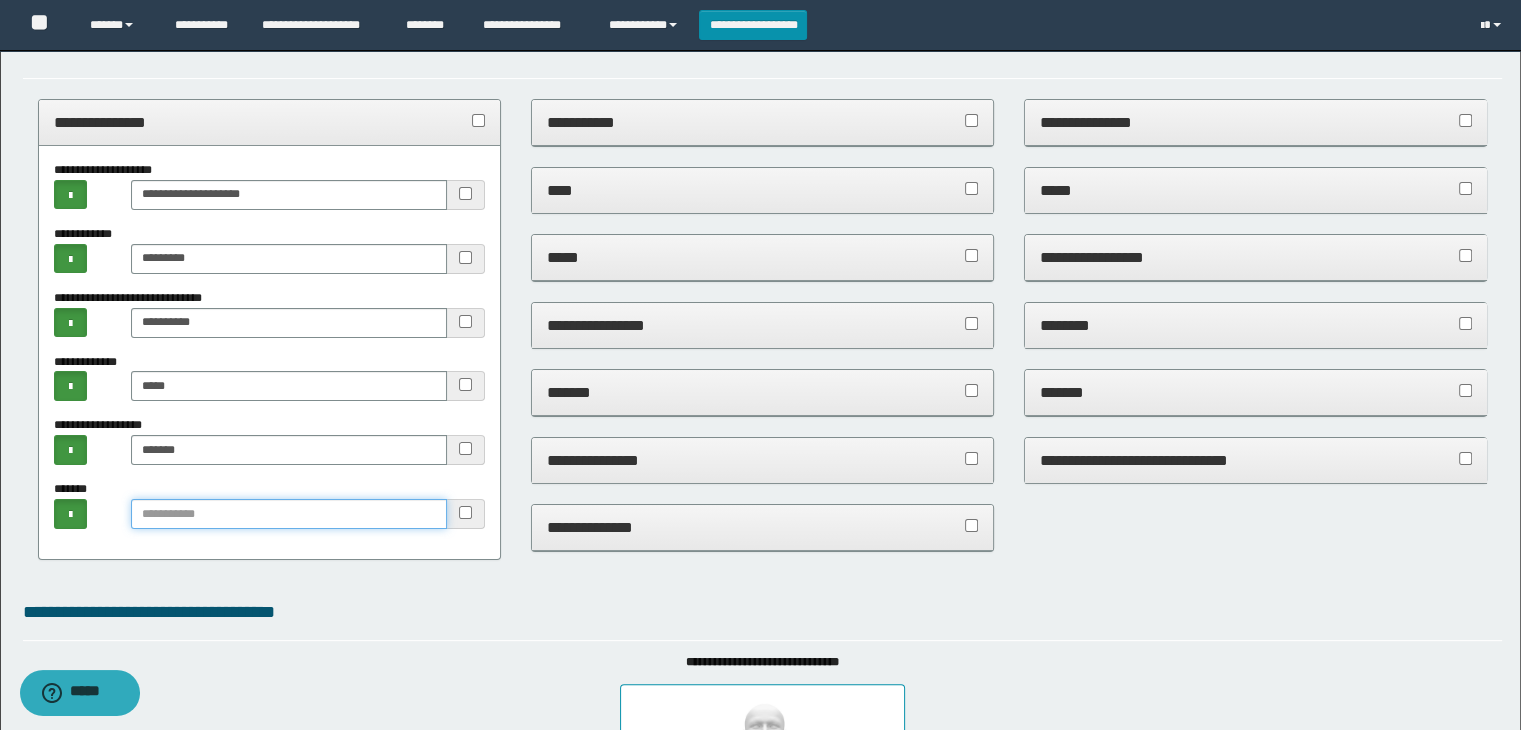 paste on "******" 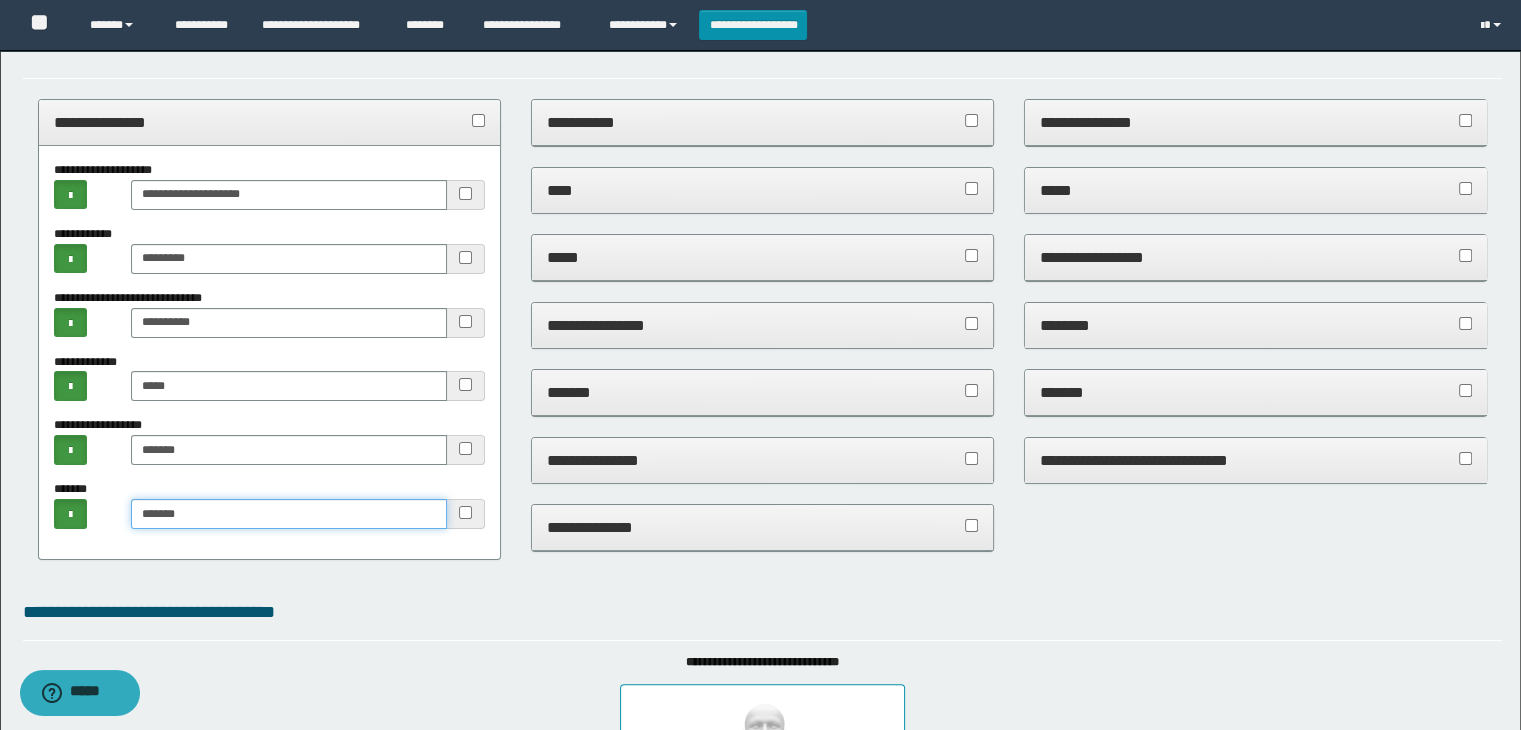 click on "******" at bounding box center (289, 514) 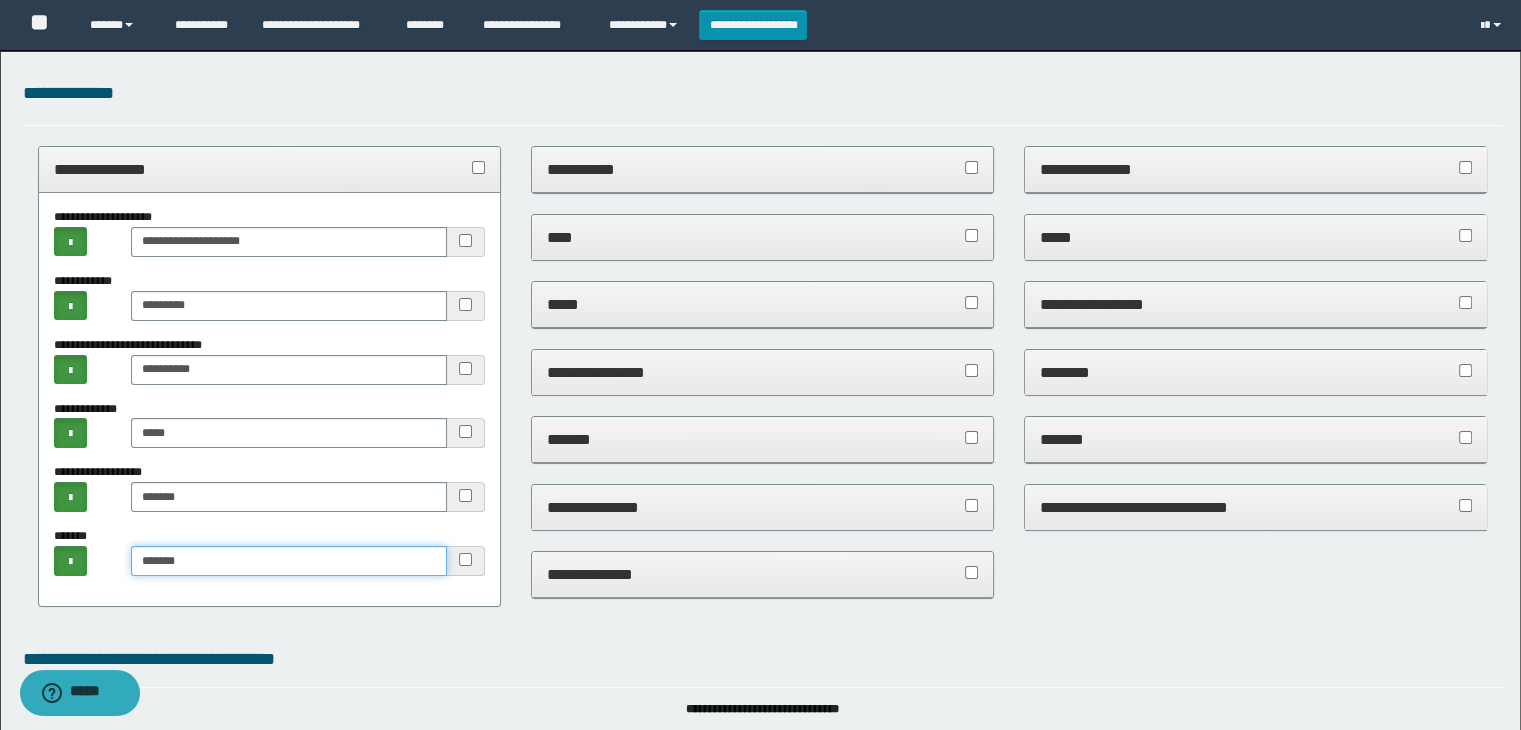 scroll, scrollTop: 300, scrollLeft: 0, axis: vertical 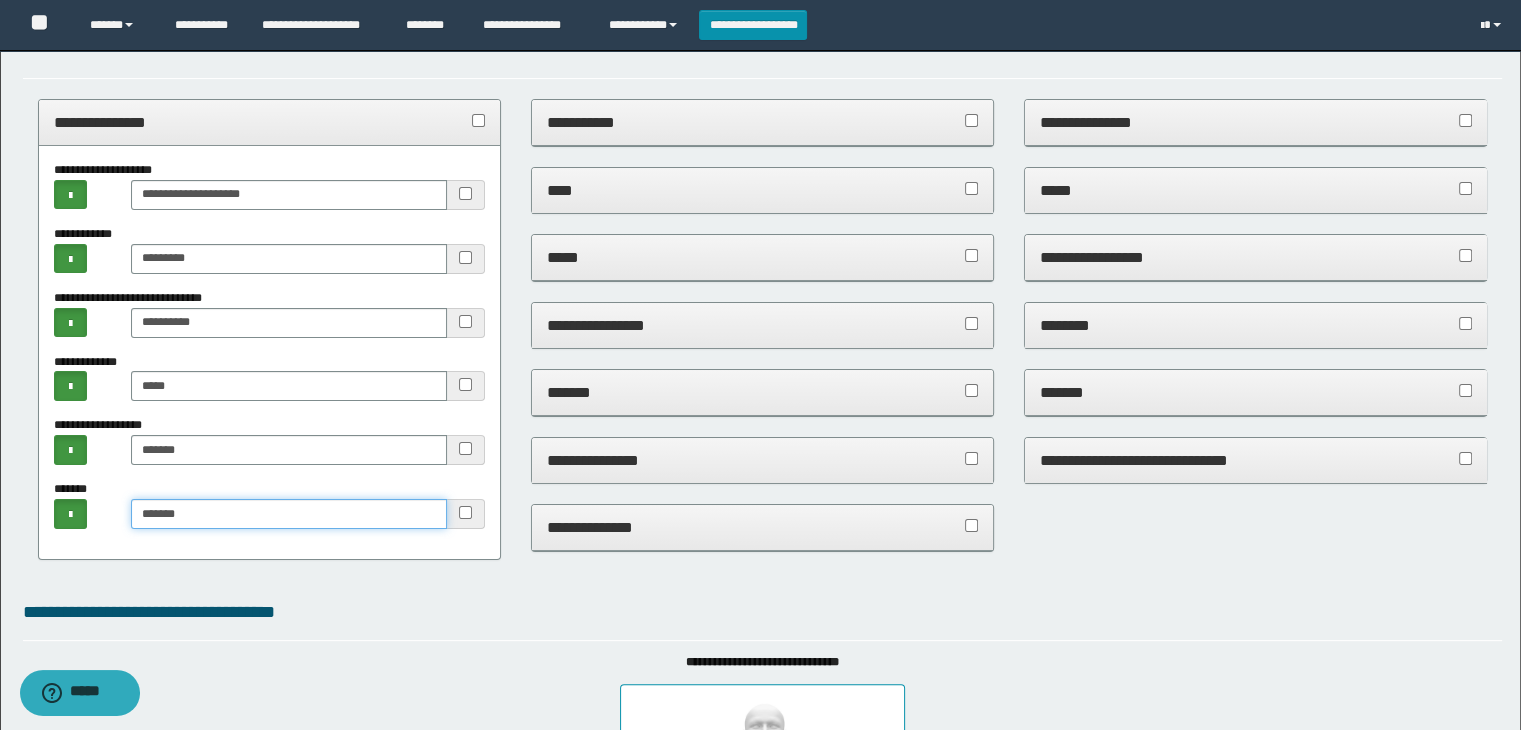 type on "******" 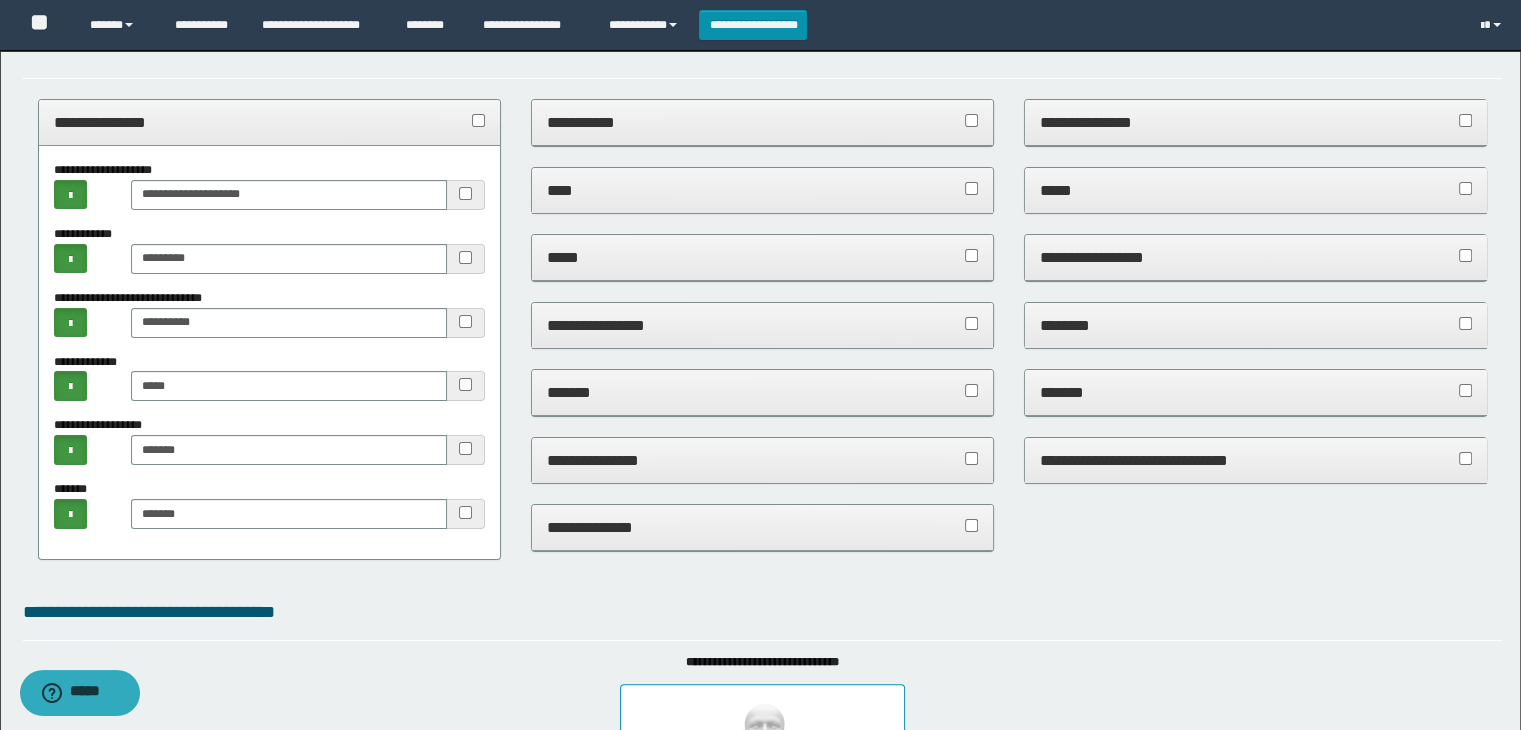 click on "**********" at bounding box center [270, 122] 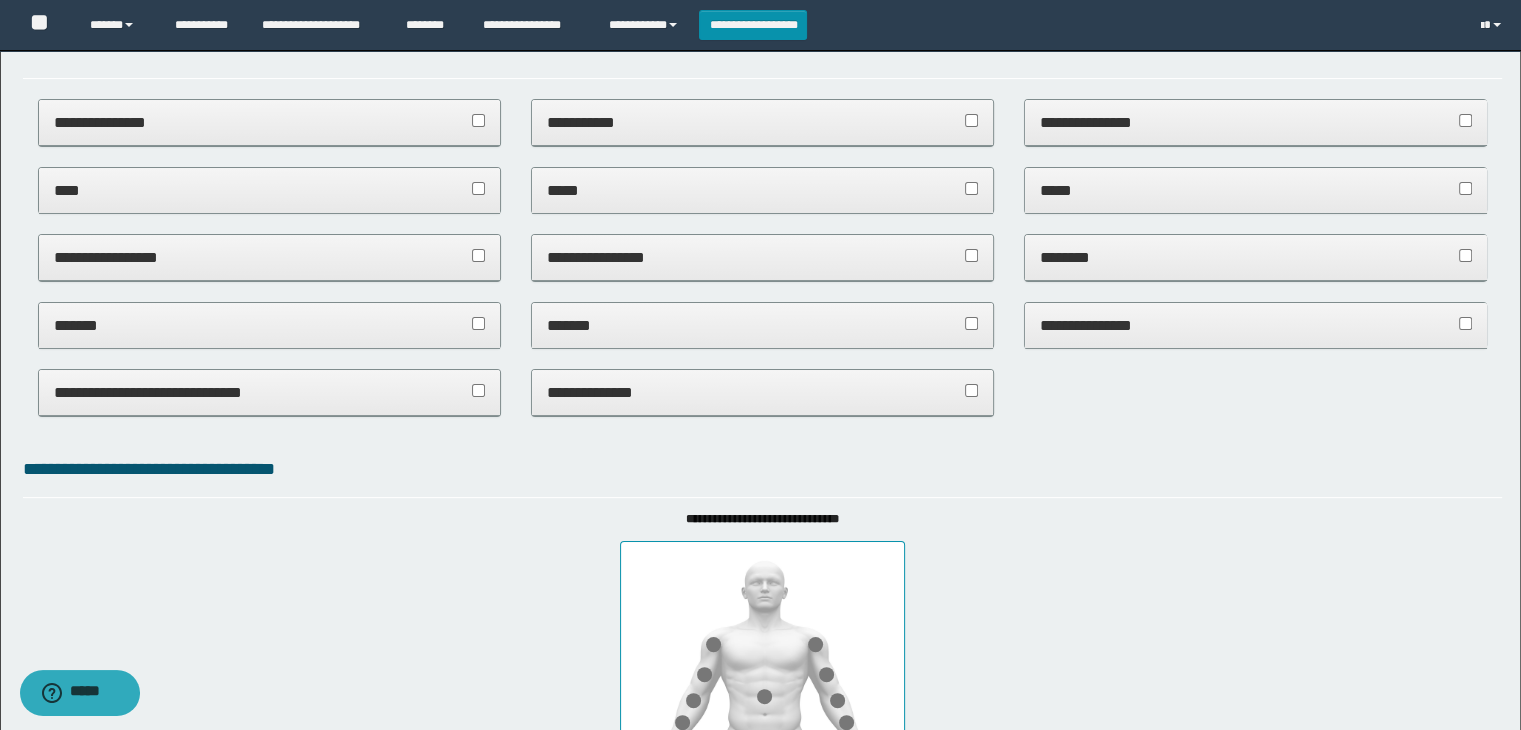 click on "*****" at bounding box center [763, 190] 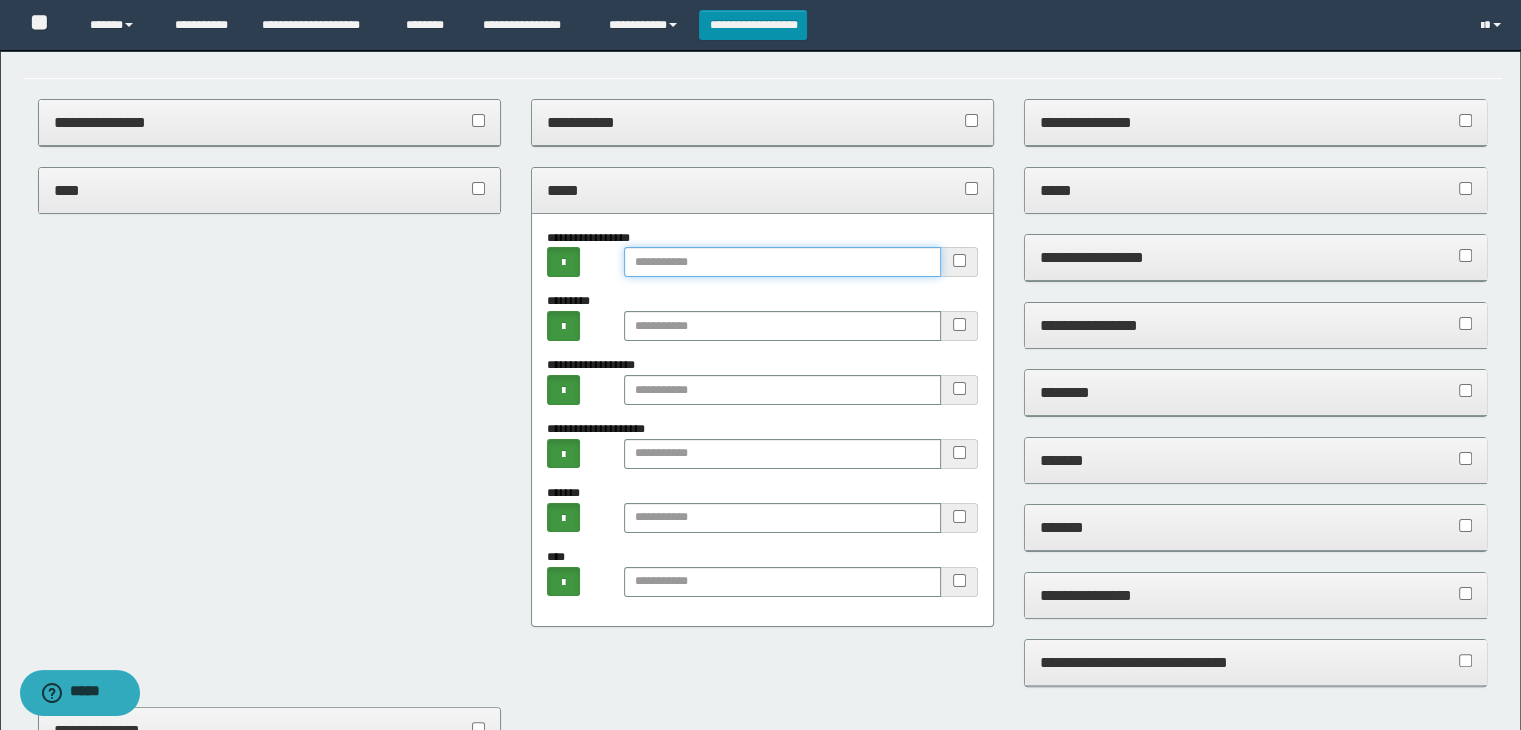 click at bounding box center [782, 262] 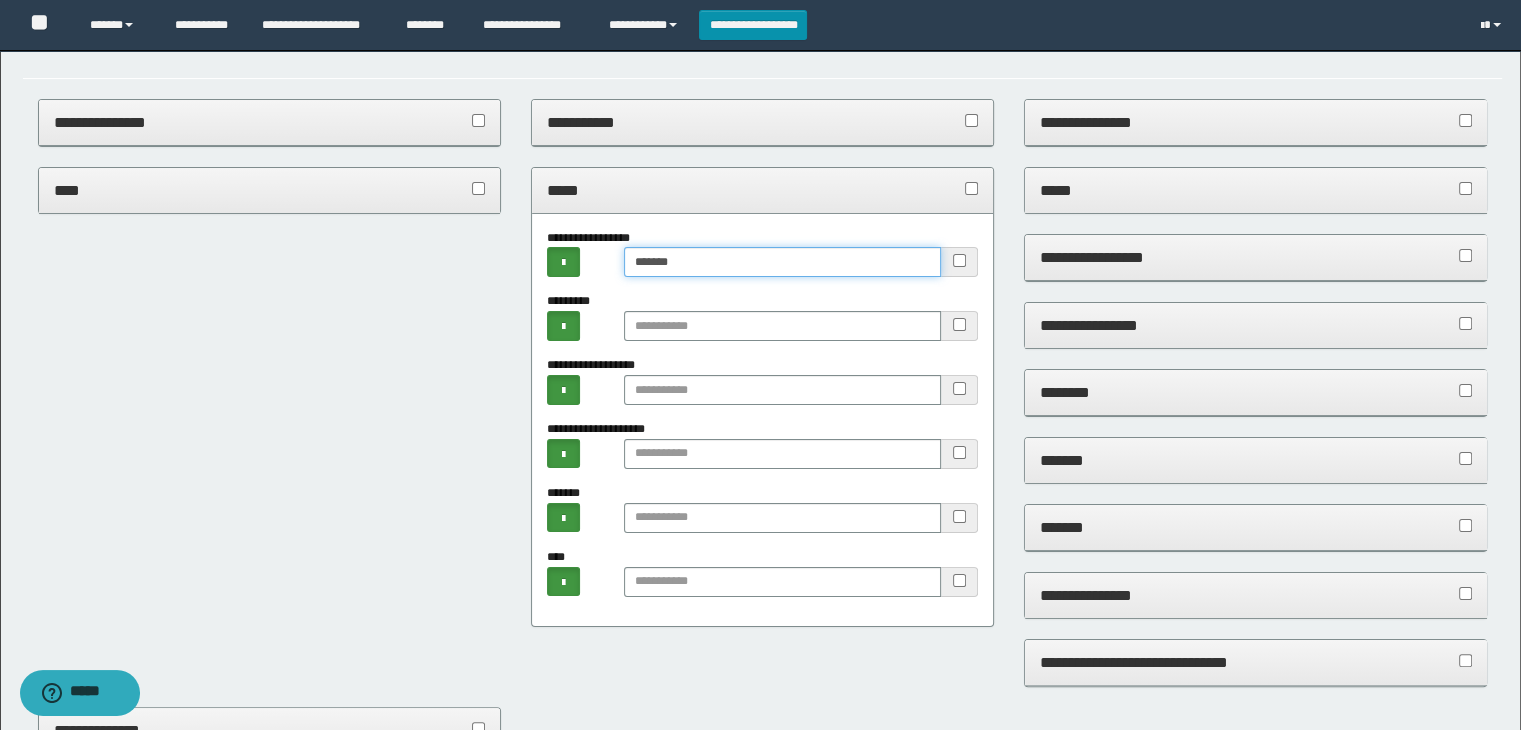 type on "******" 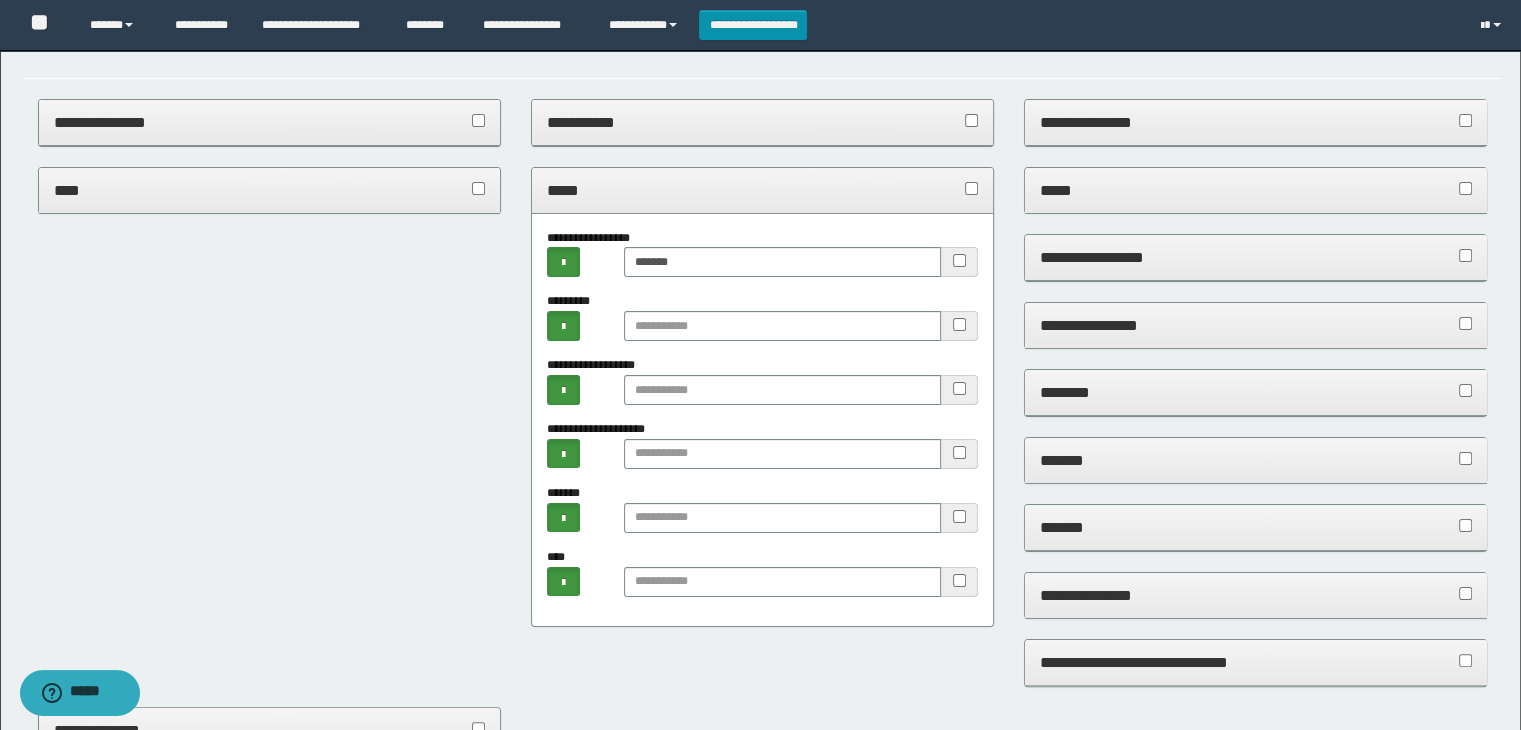 click on "*****" at bounding box center (763, 190) 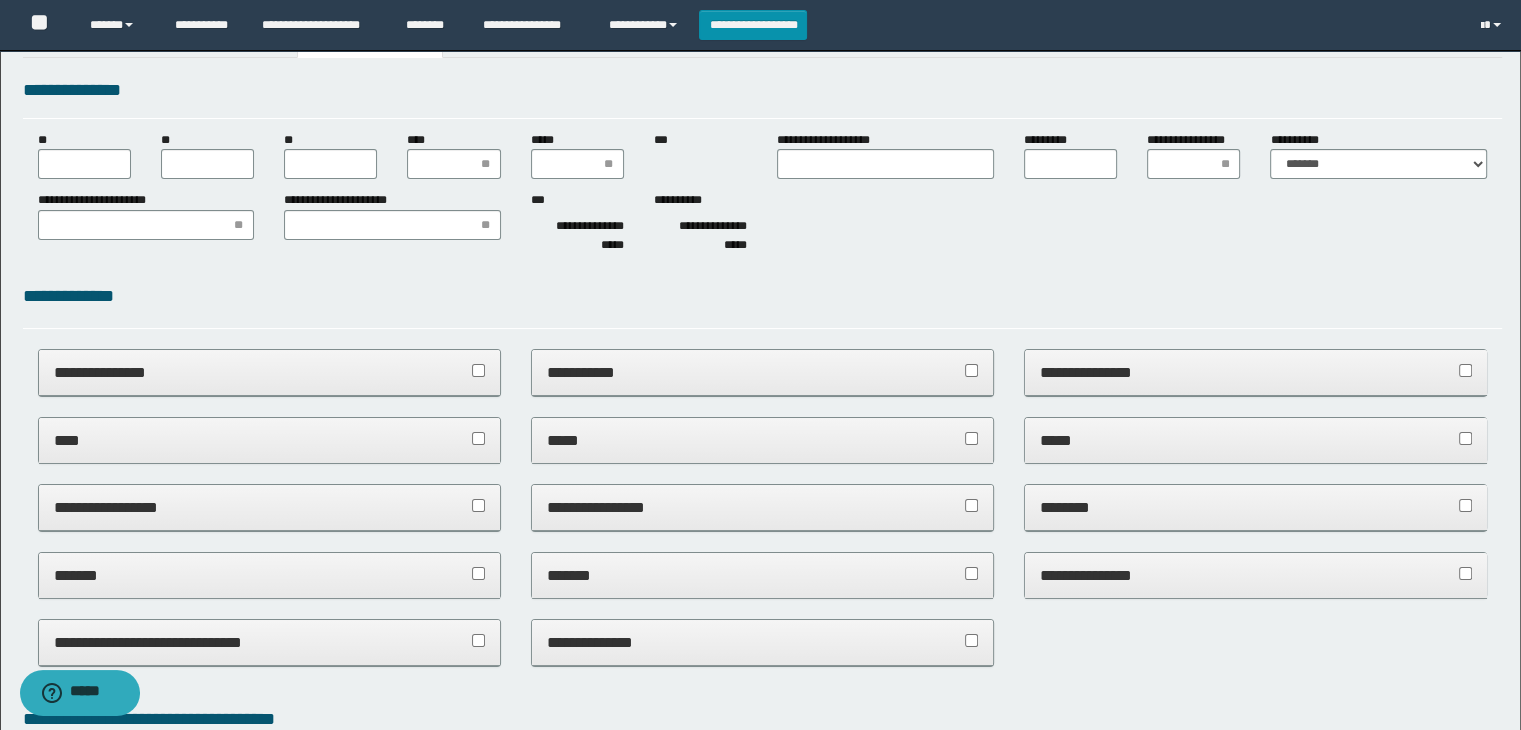 scroll, scrollTop: 0, scrollLeft: 0, axis: both 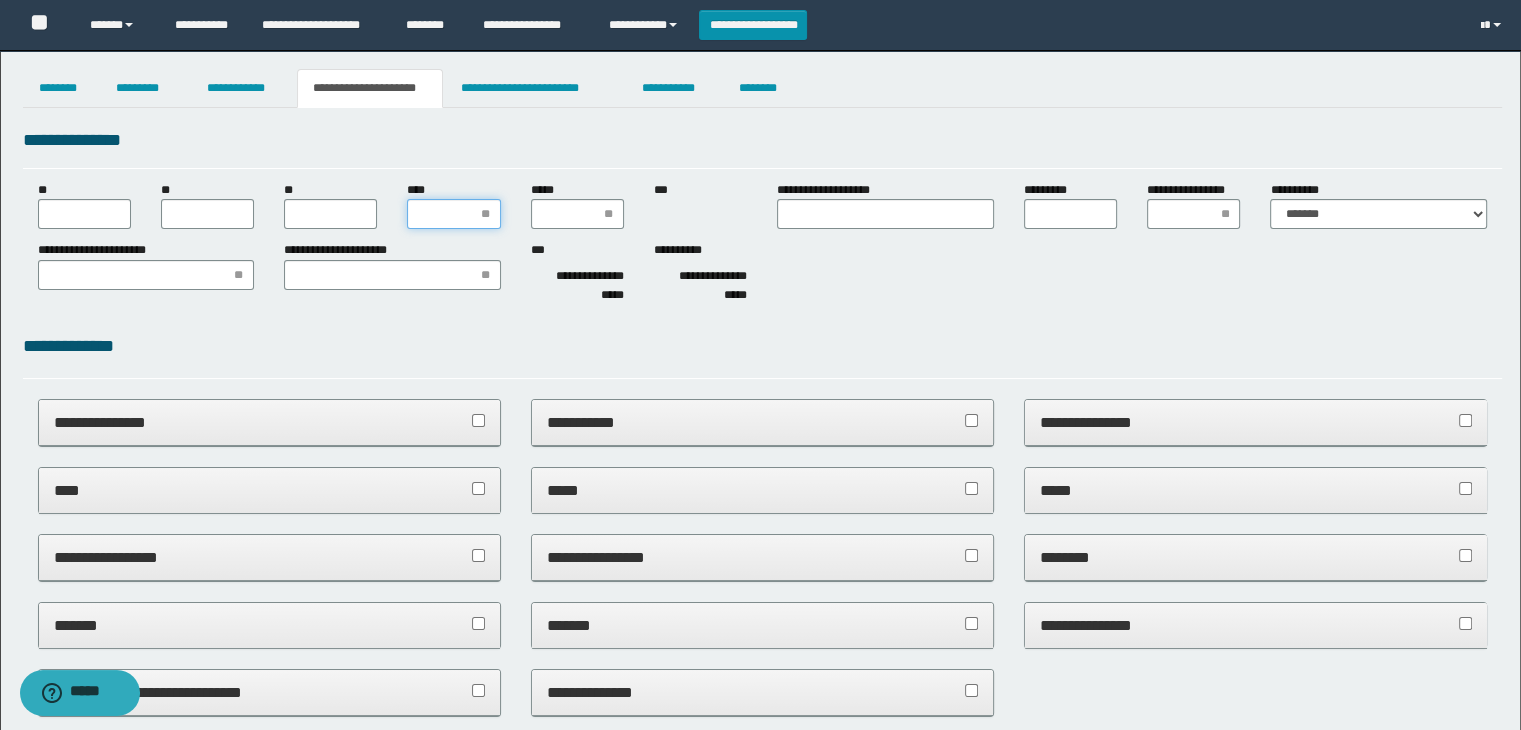 click on "****" at bounding box center (453, 214) 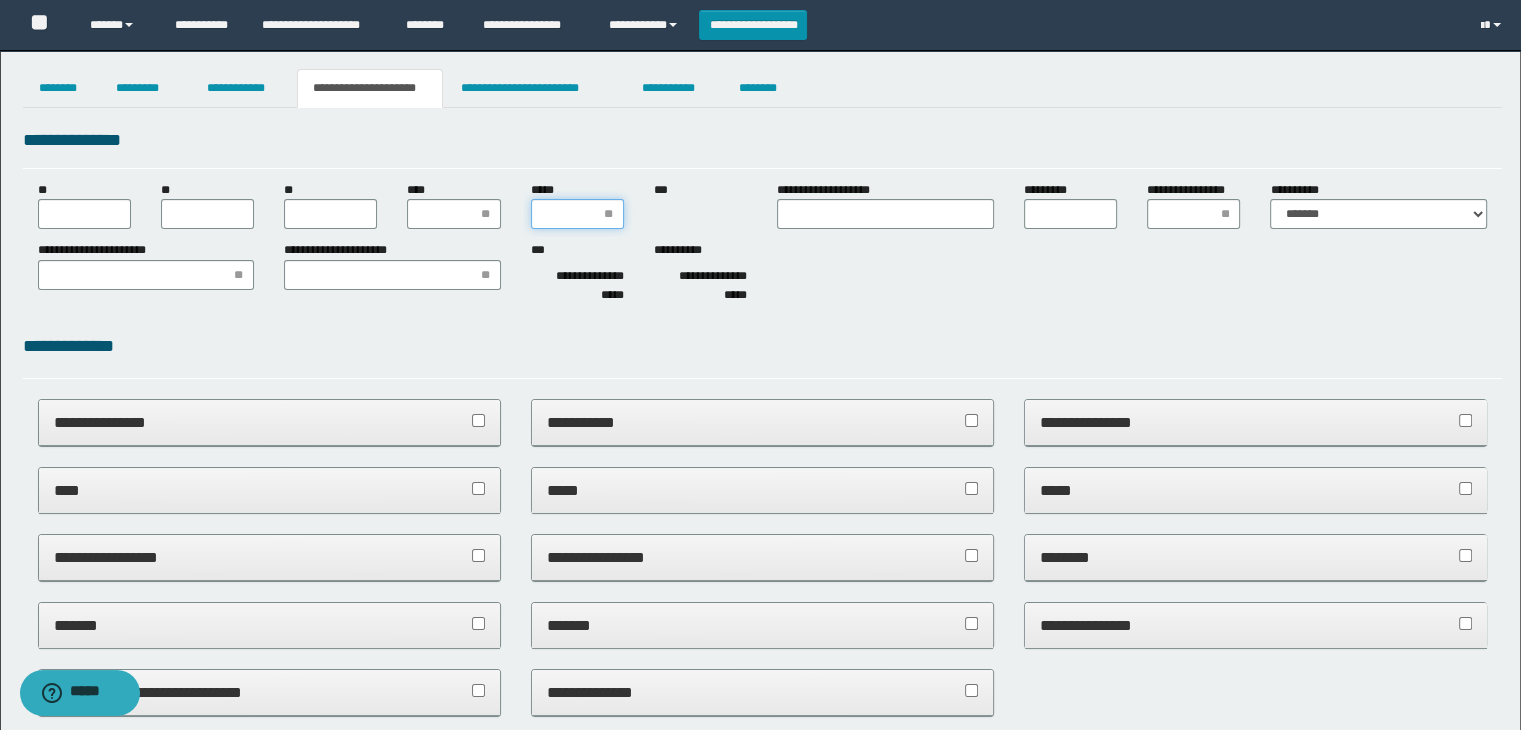 click on "*****" at bounding box center (577, 214) 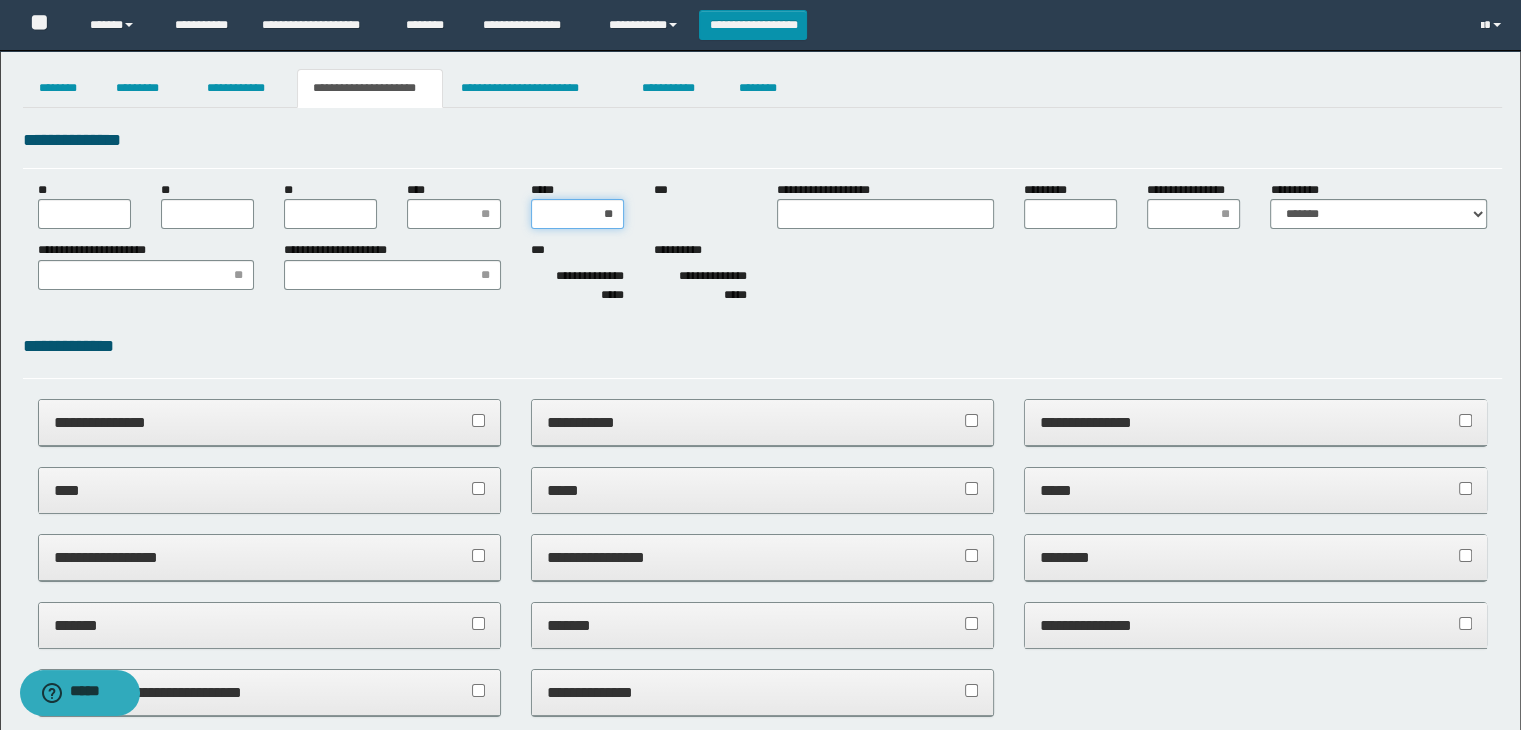 type on "***" 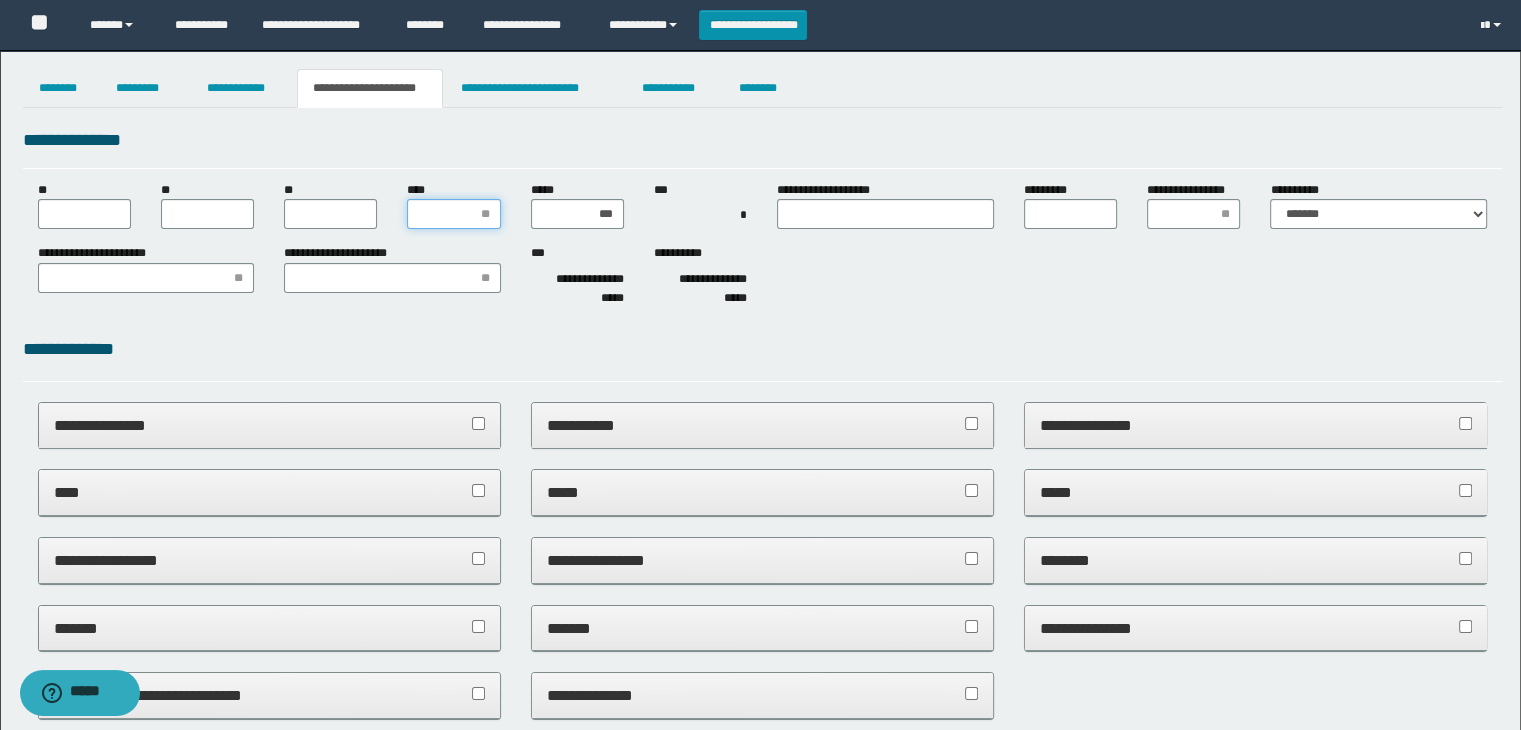 click on "****" at bounding box center (453, 214) 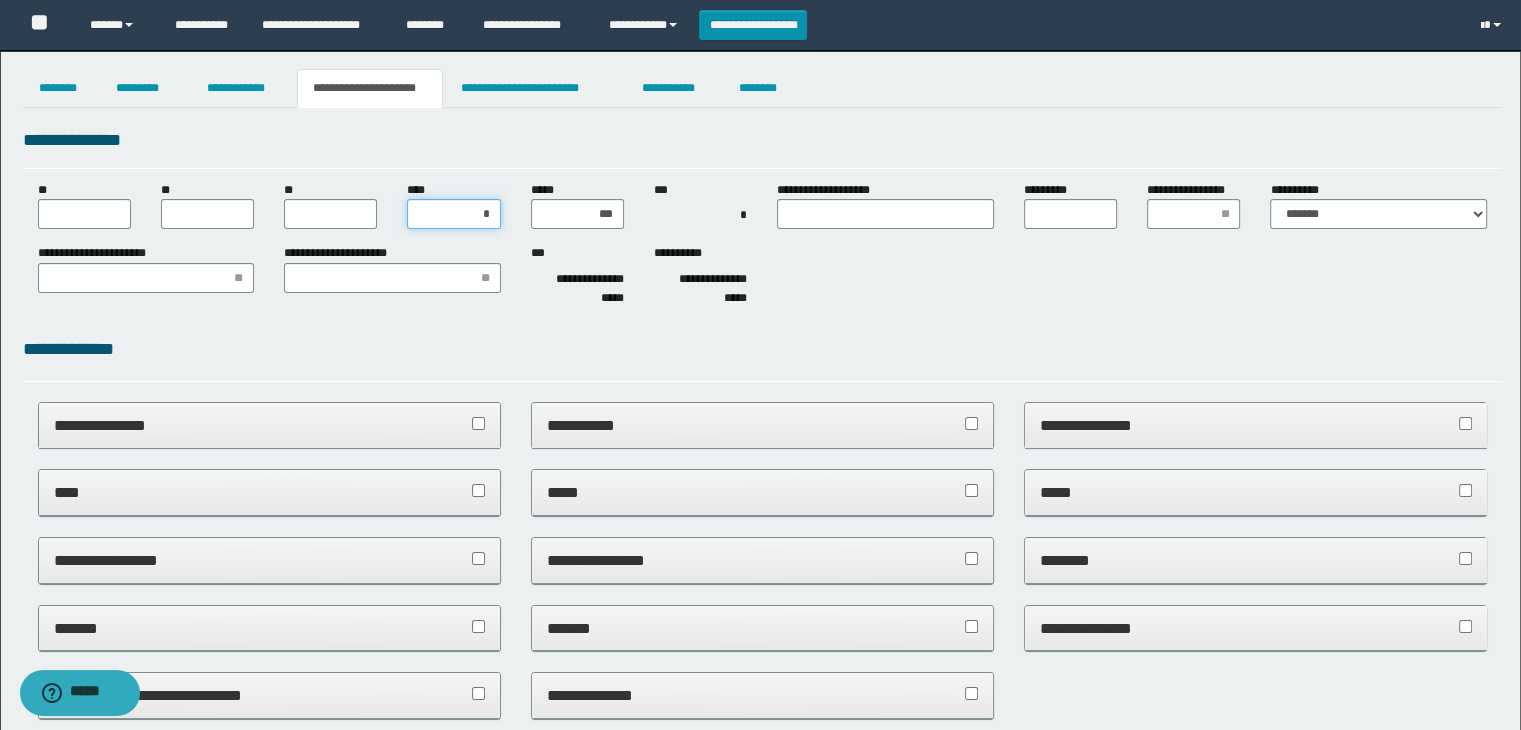 type on "**" 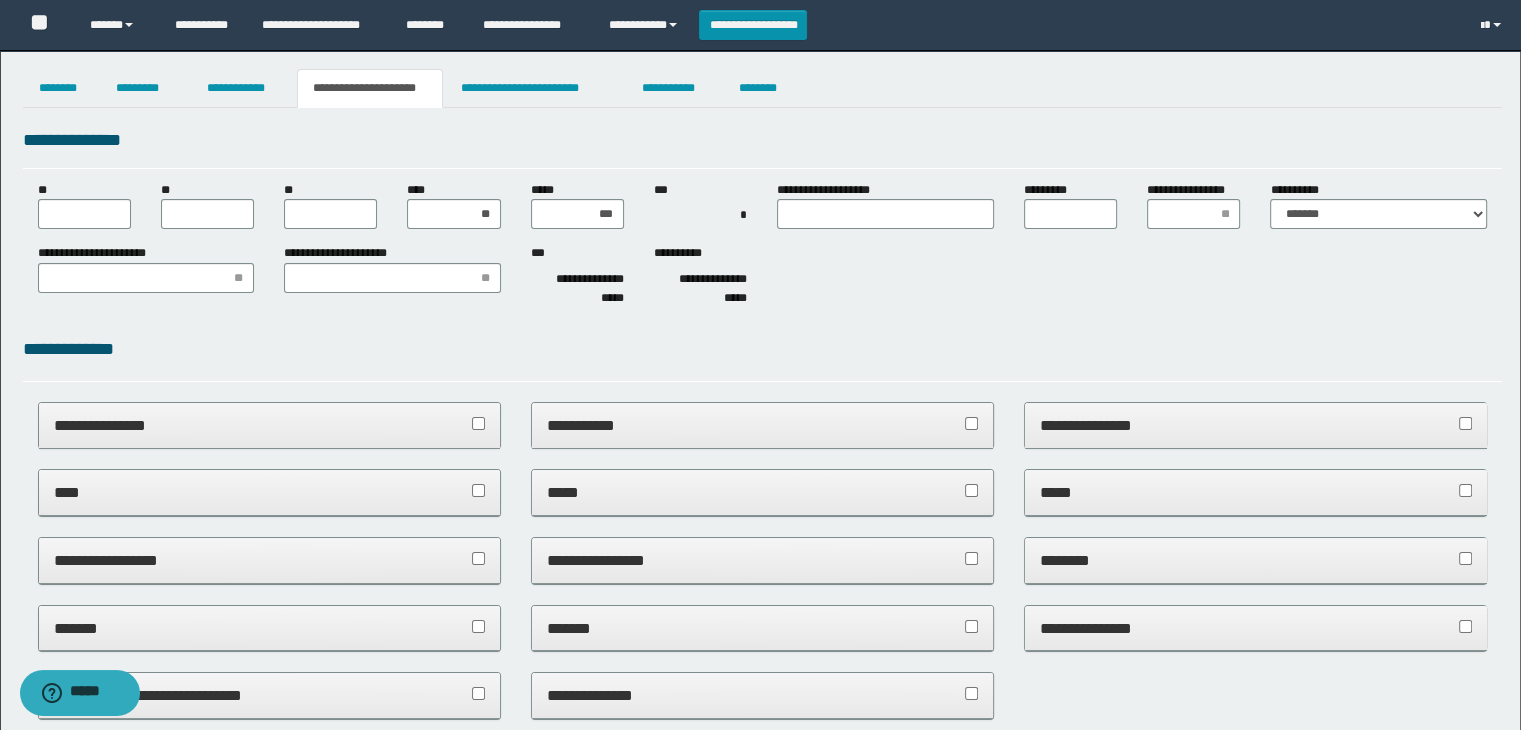 click on "**********" at bounding box center [763, 349] 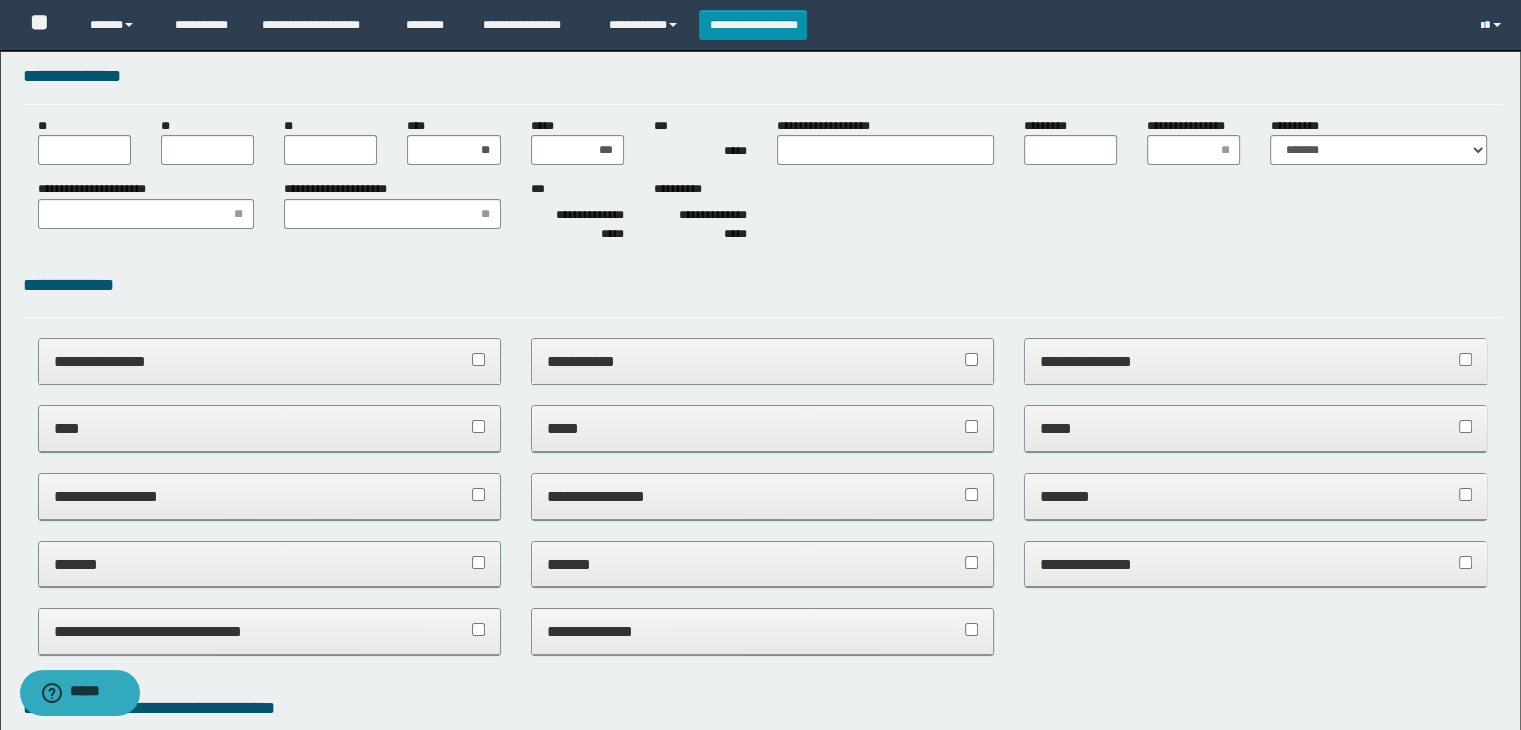 scroll, scrollTop: 100, scrollLeft: 0, axis: vertical 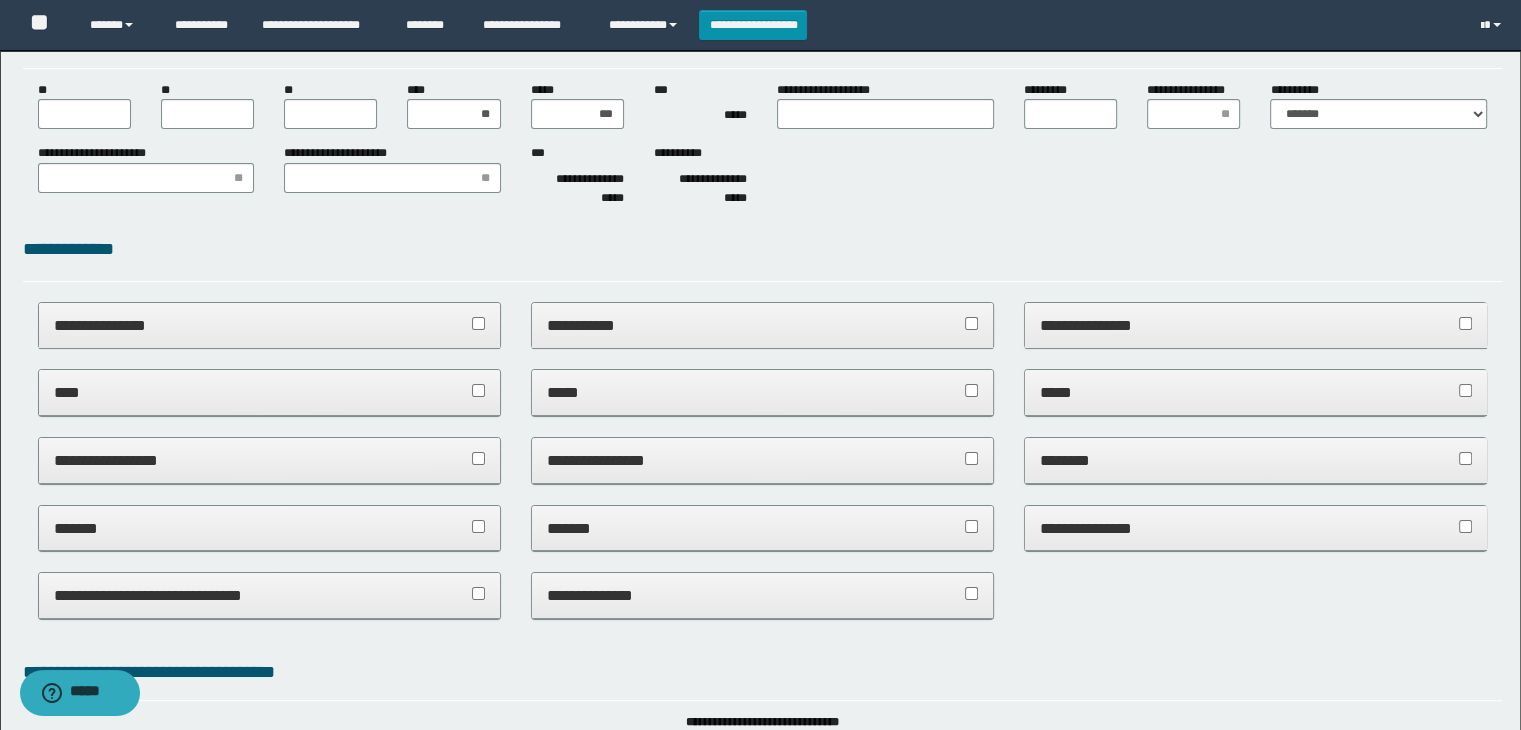 click on "**********" at bounding box center [270, 325] 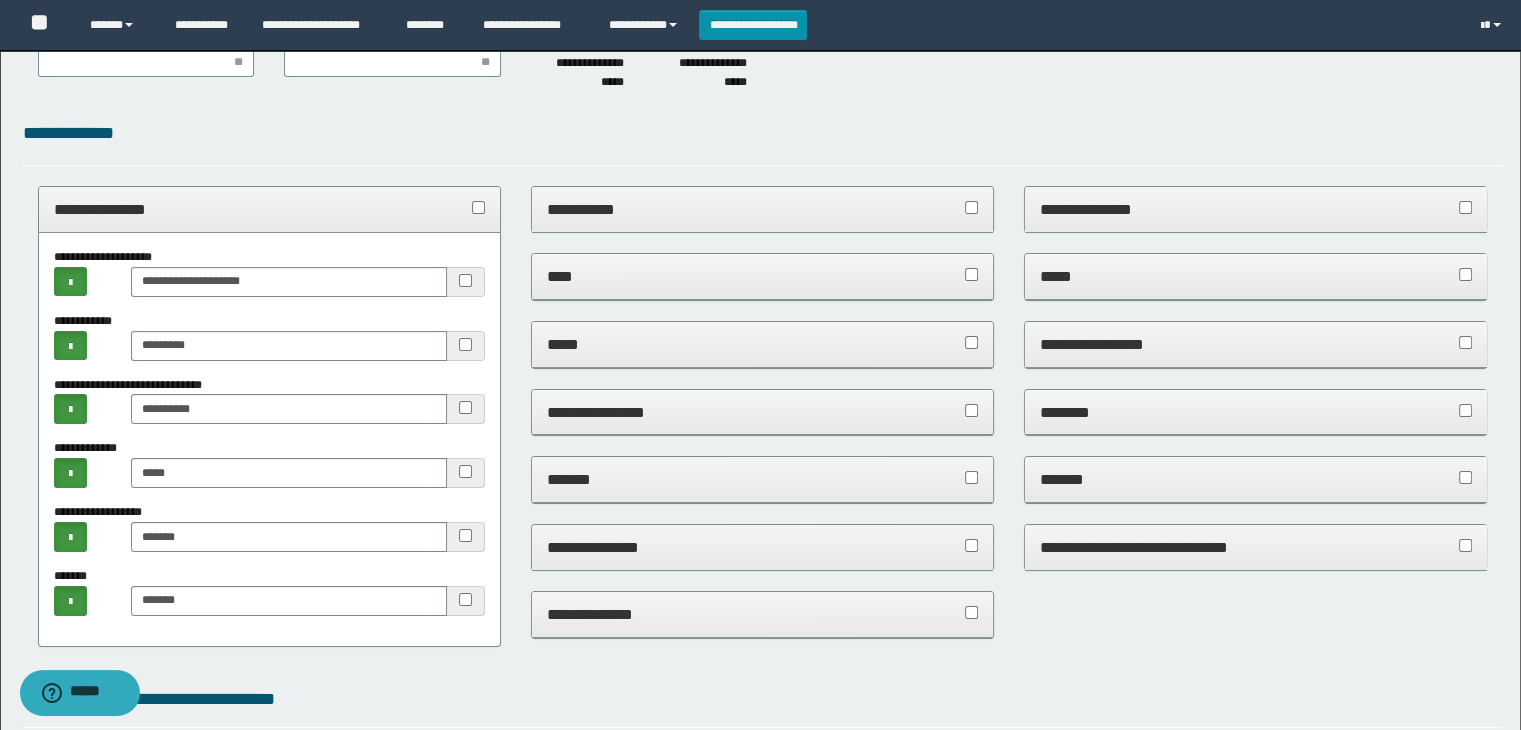 scroll, scrollTop: 300, scrollLeft: 0, axis: vertical 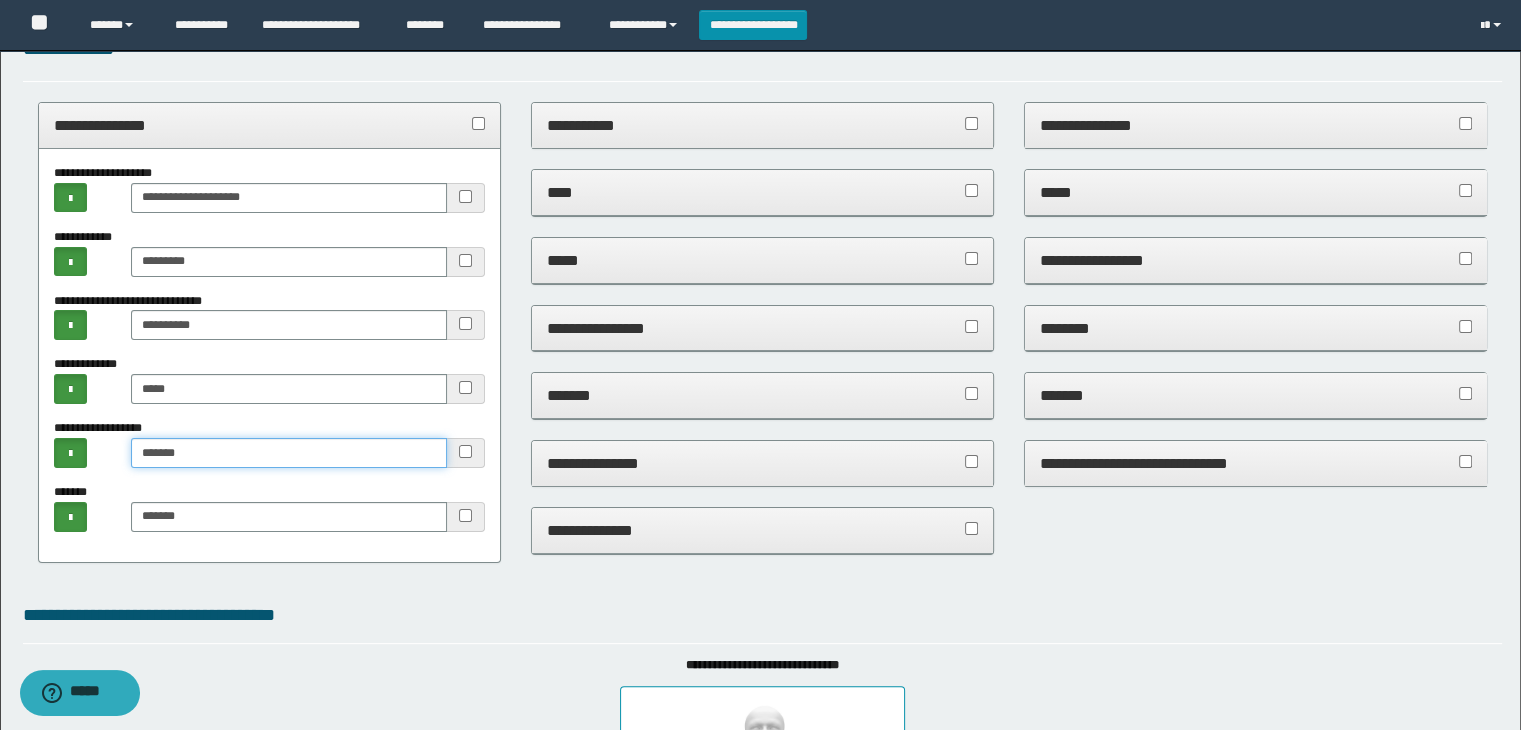 drag, startPoint x: 139, startPoint y: 449, endPoint x: 200, endPoint y: 449, distance: 61 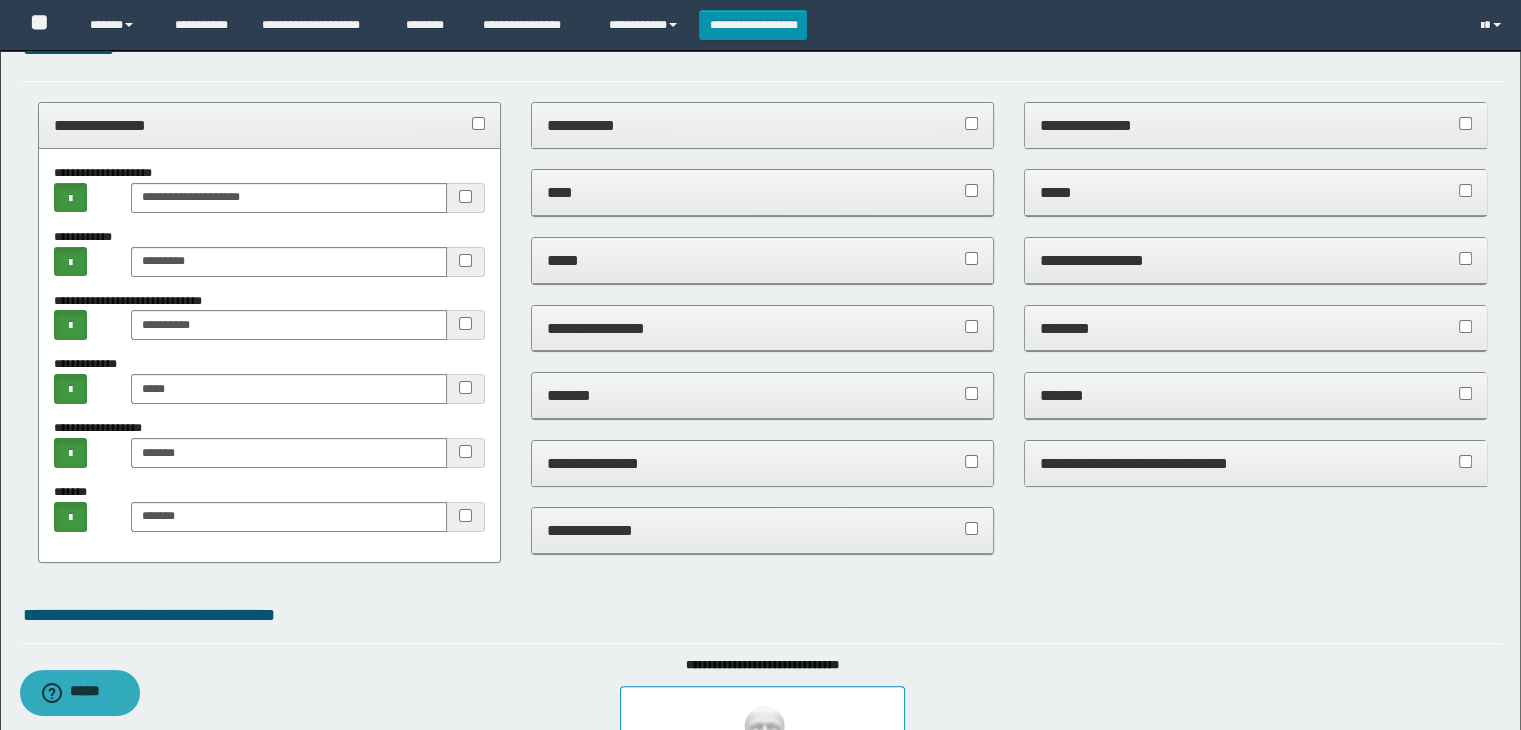 click on "**********" at bounding box center (270, 125) 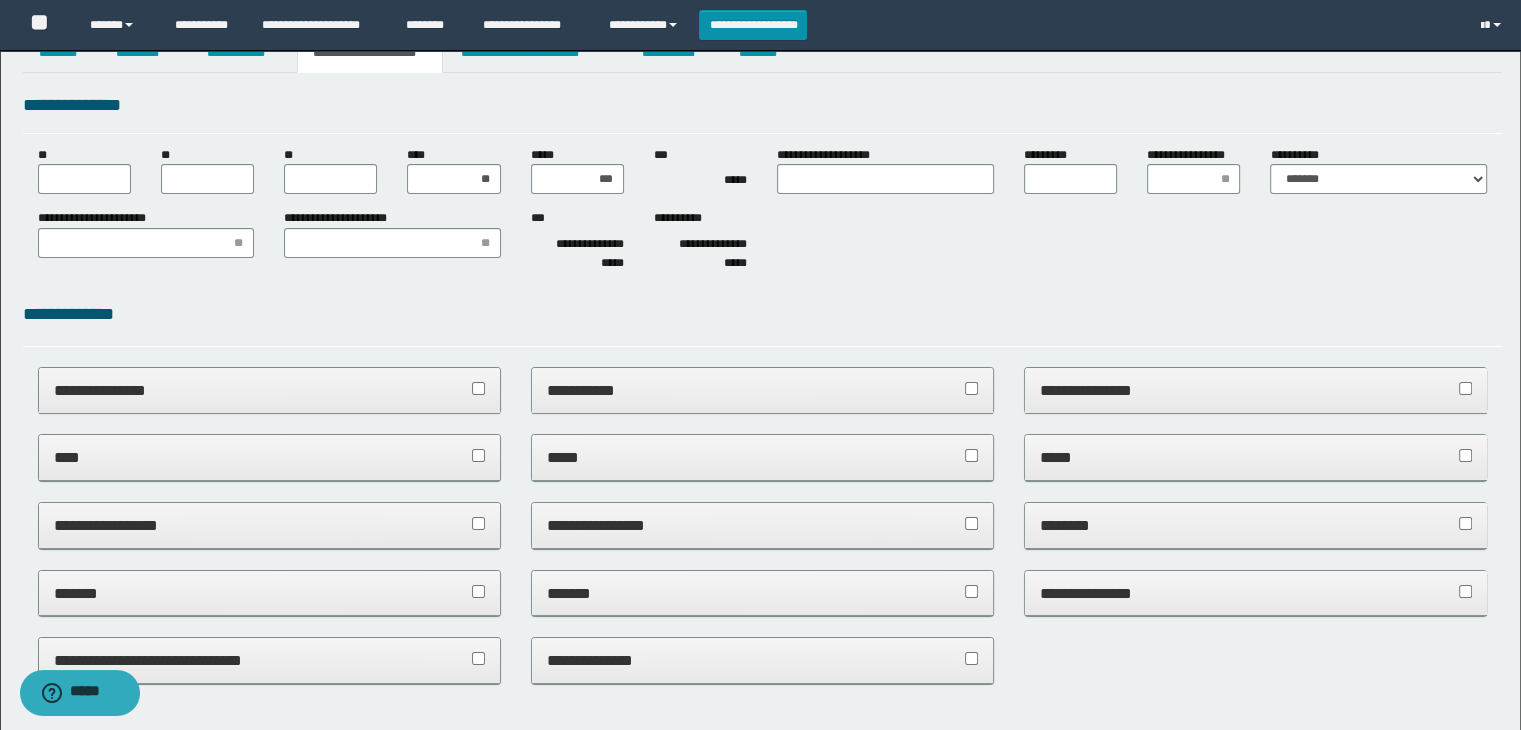 scroll, scrollTop: 0, scrollLeft: 0, axis: both 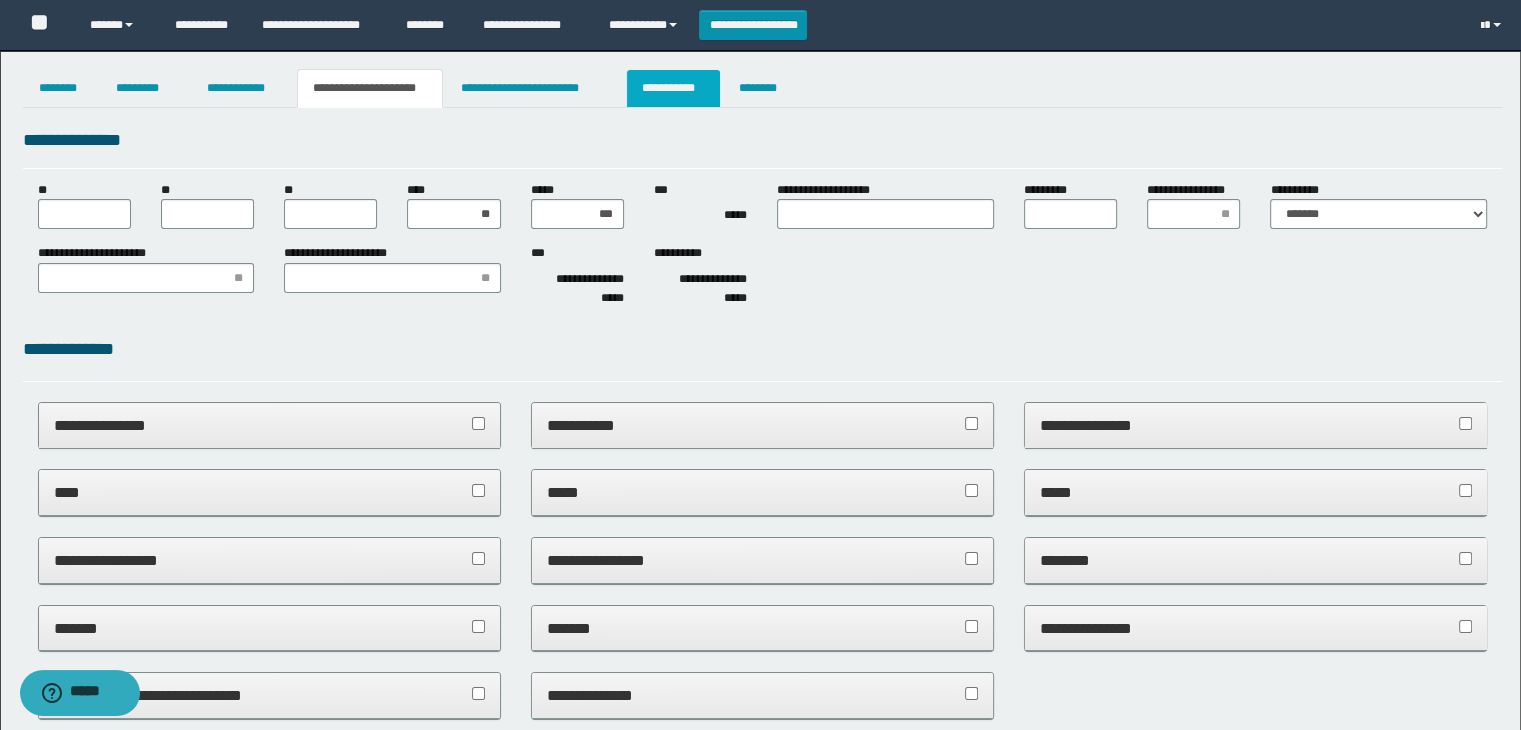 click on "**********" at bounding box center [673, 88] 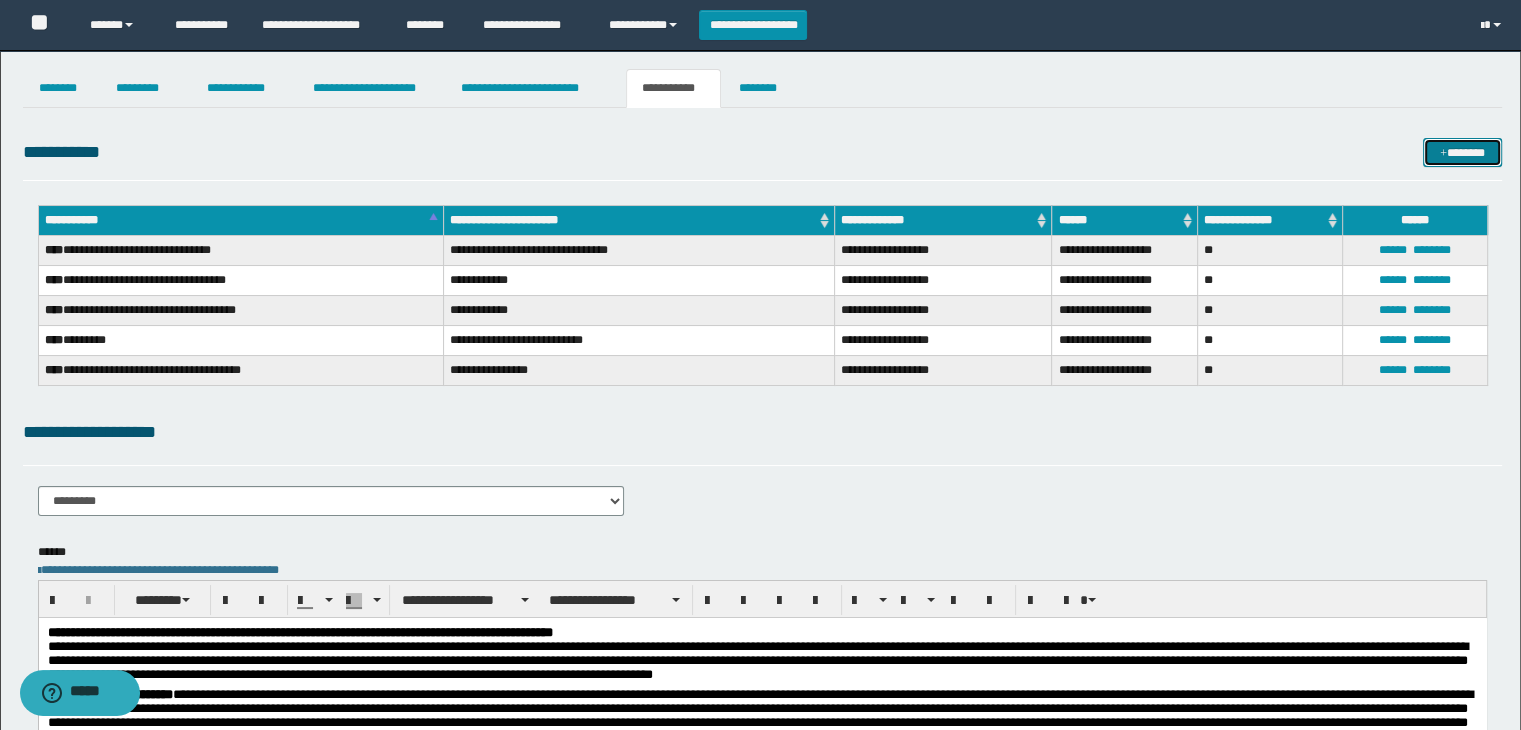 click on "*******" at bounding box center (1462, 153) 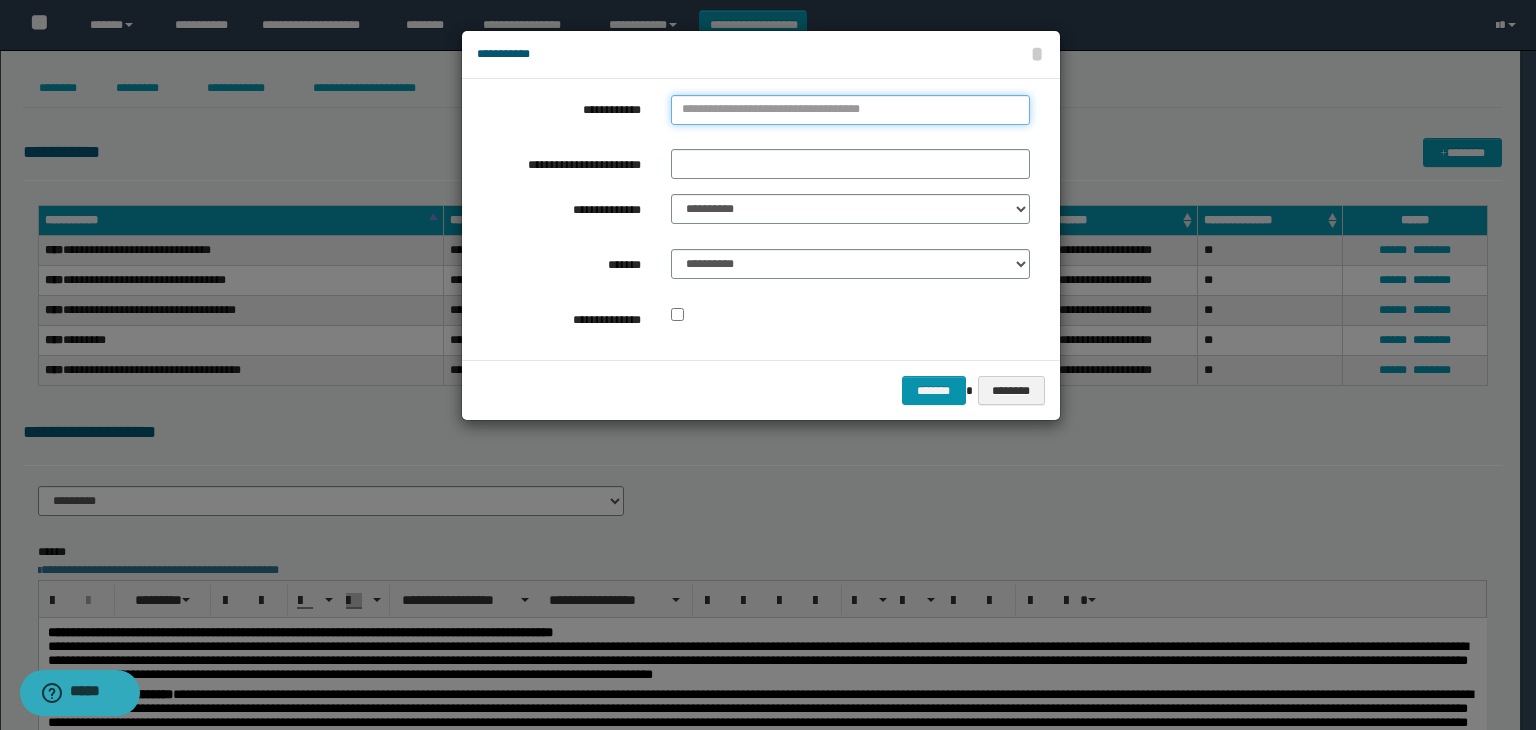 type on "**********" 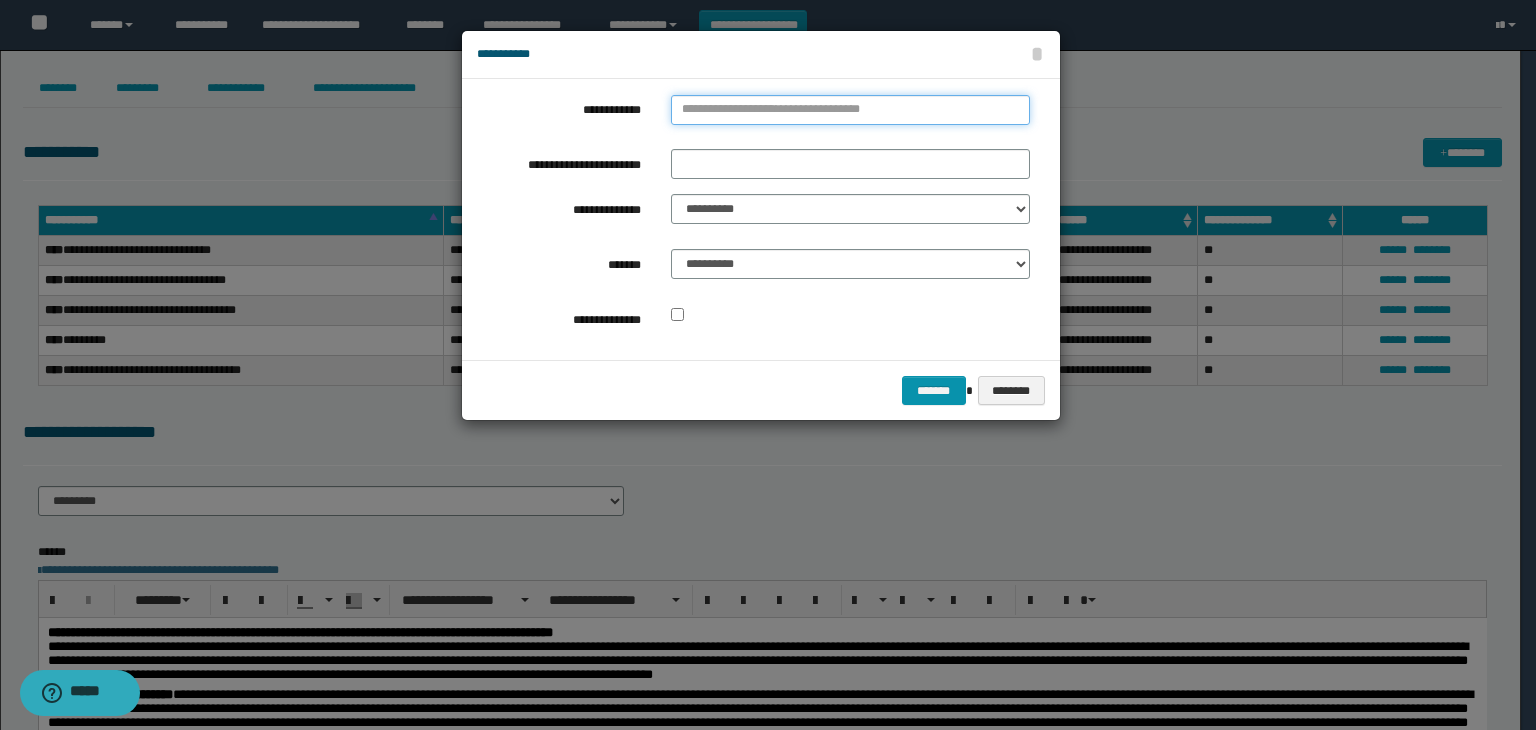 click on "**********" at bounding box center [850, 110] 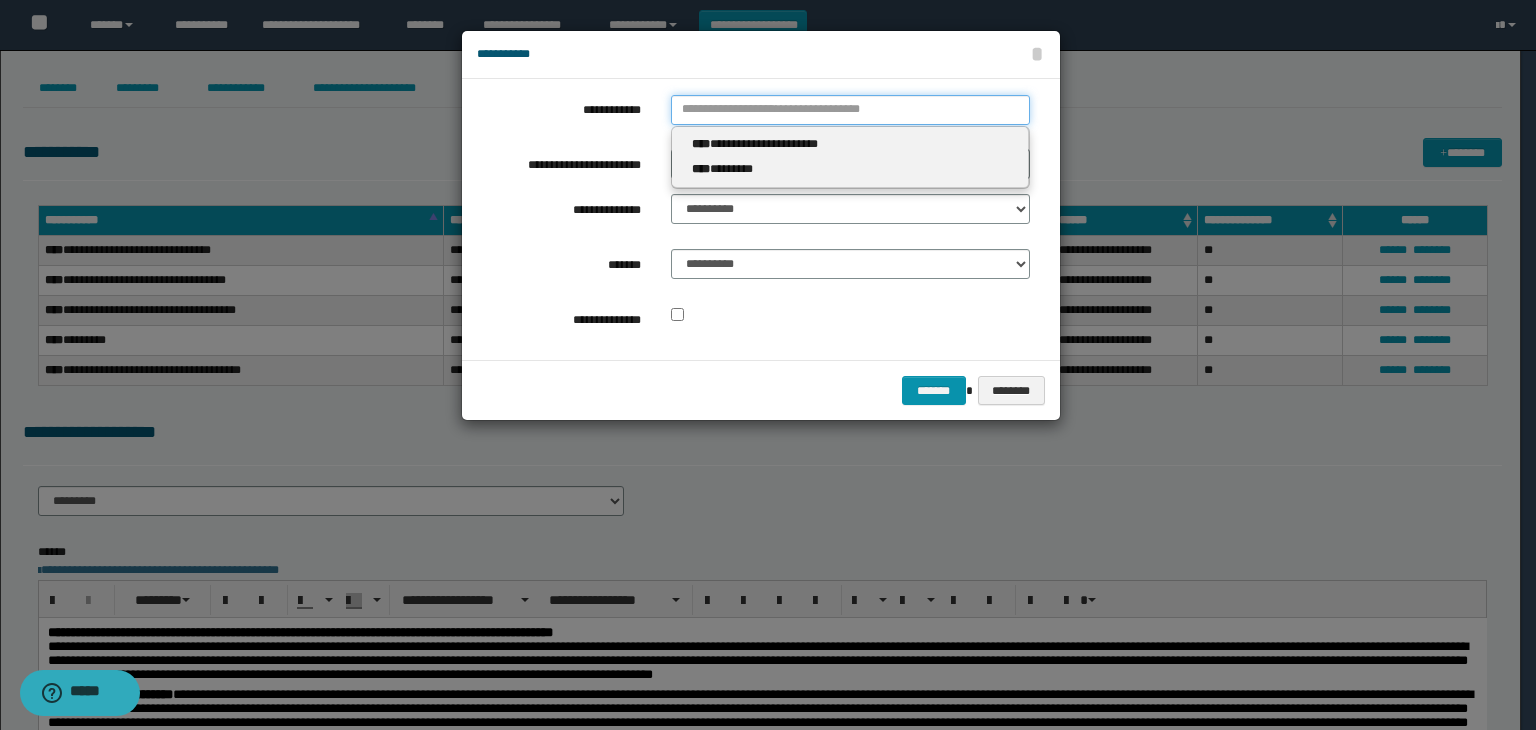 type 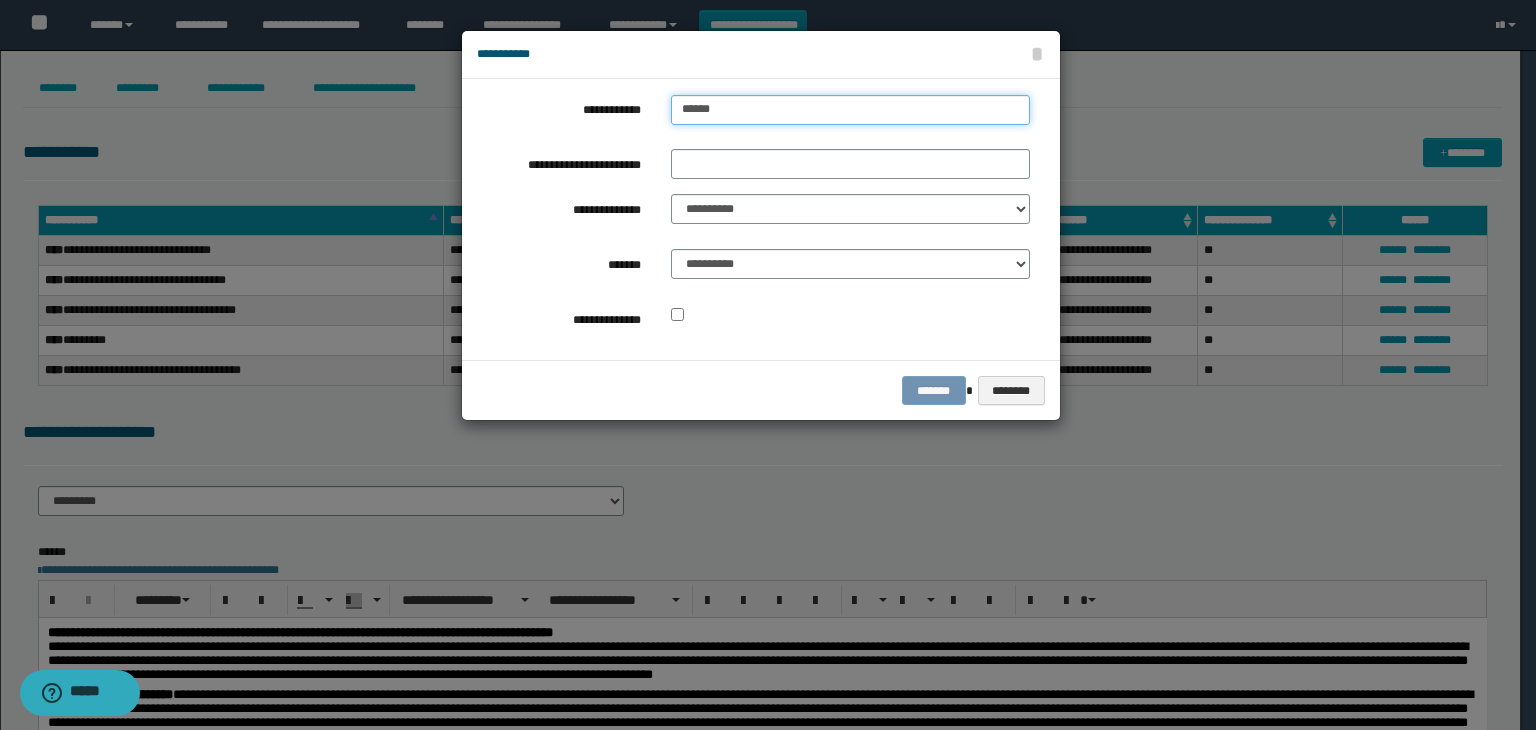type on "*******" 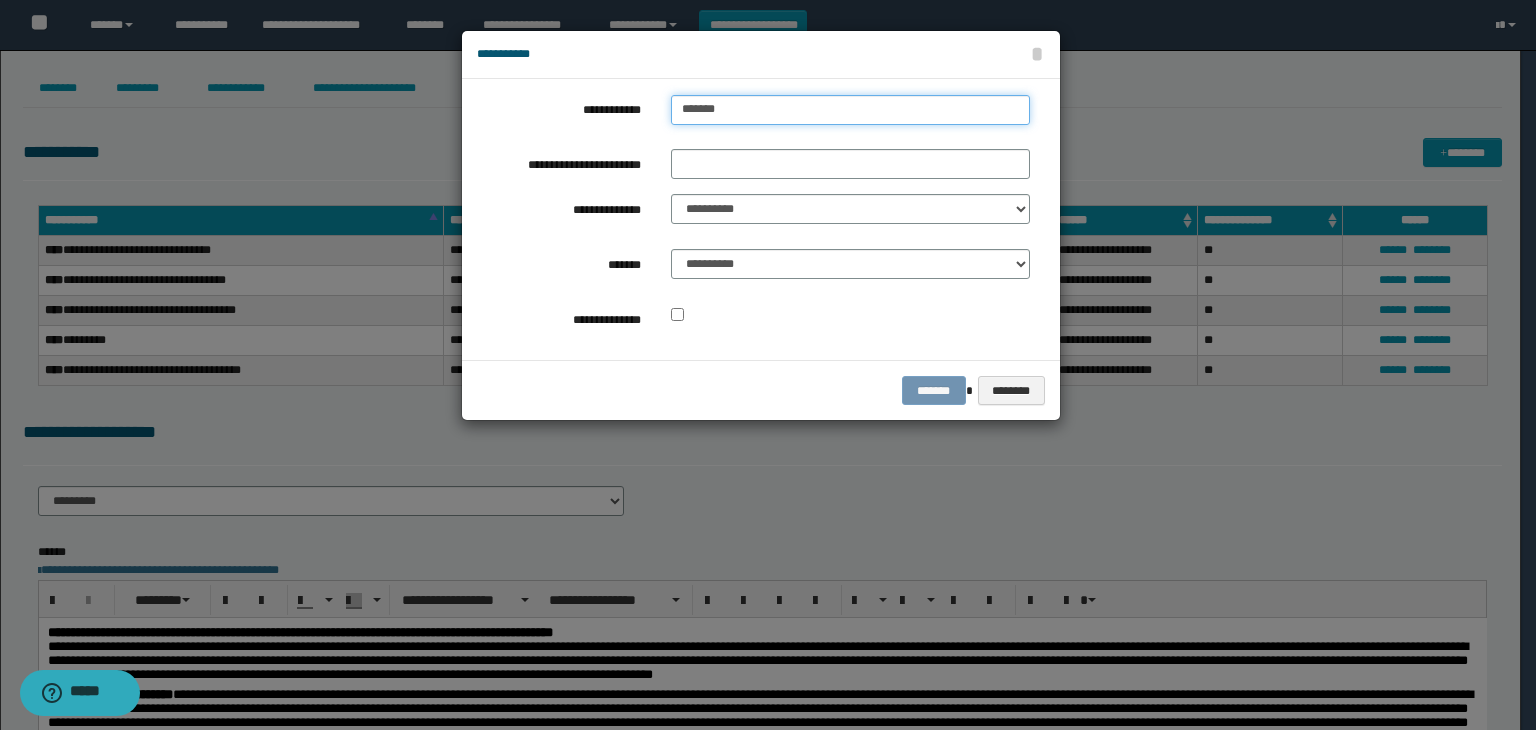 type on "**********" 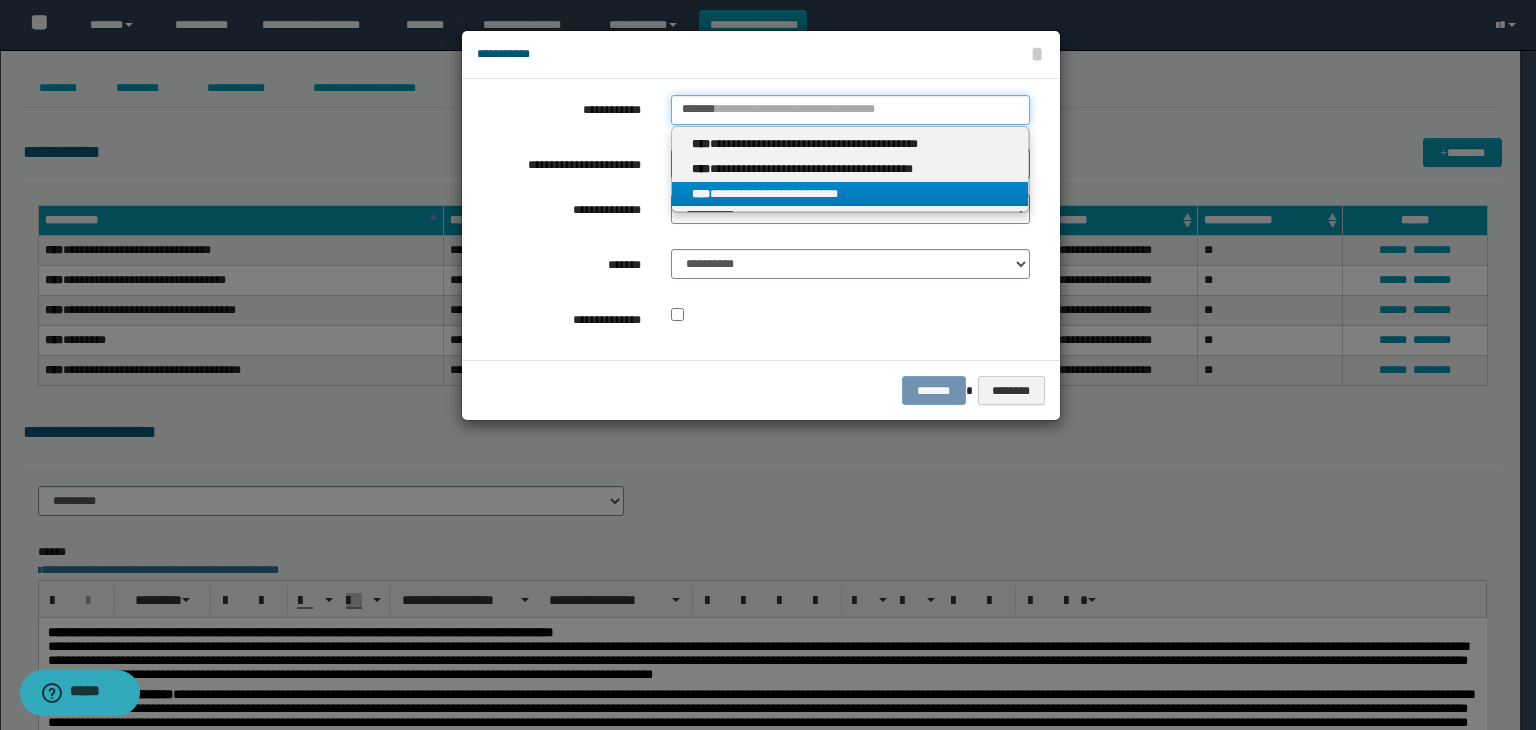 type on "*******" 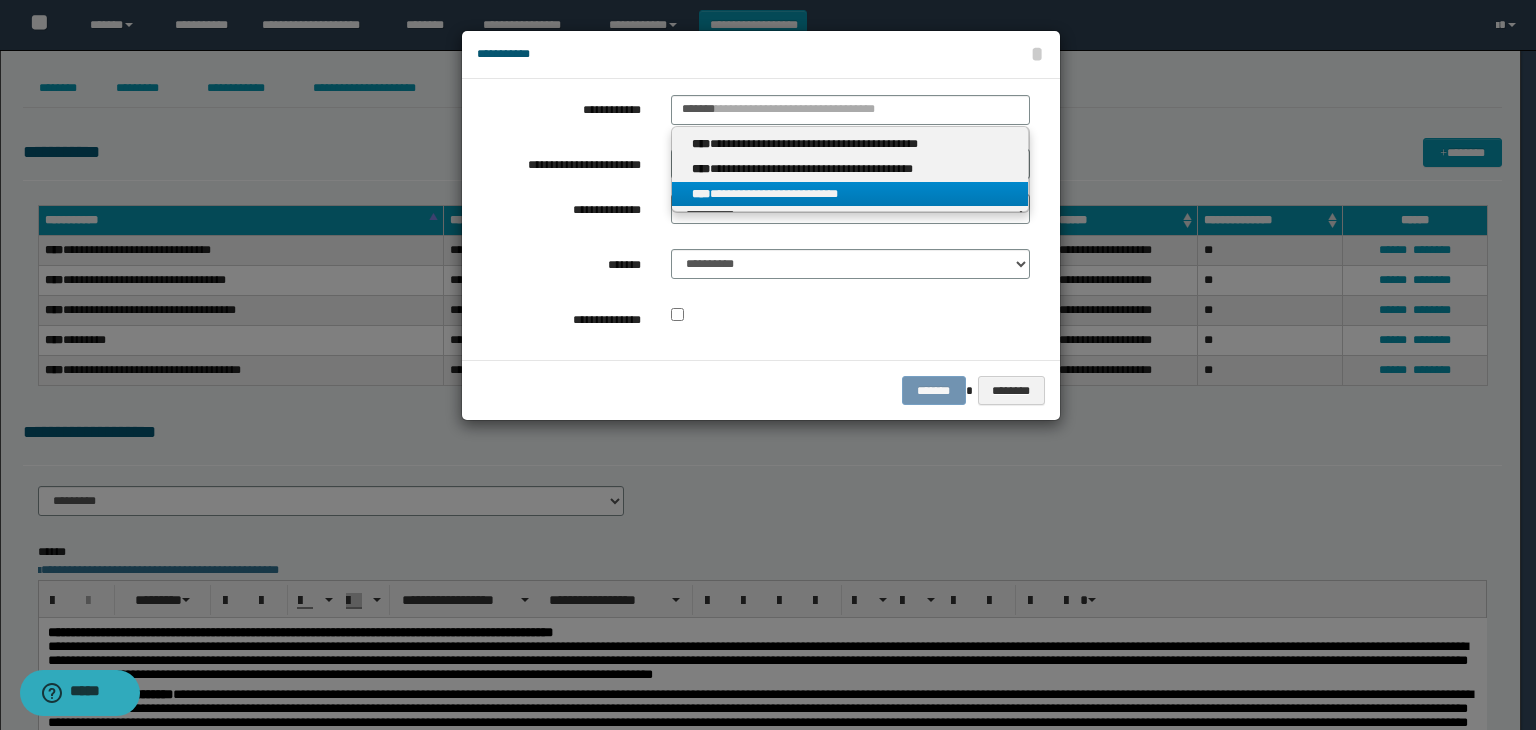 click on "****" at bounding box center [701, 194] 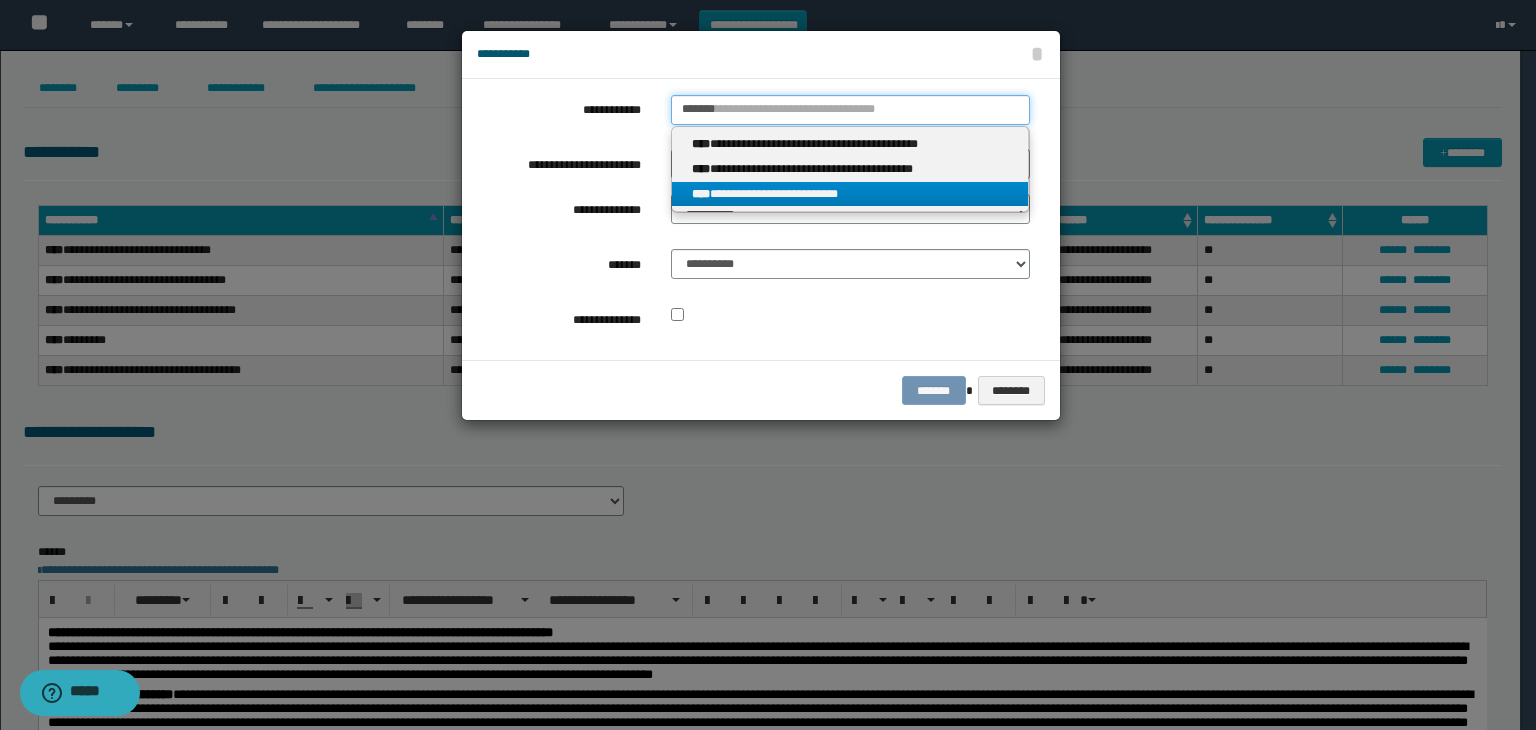 type 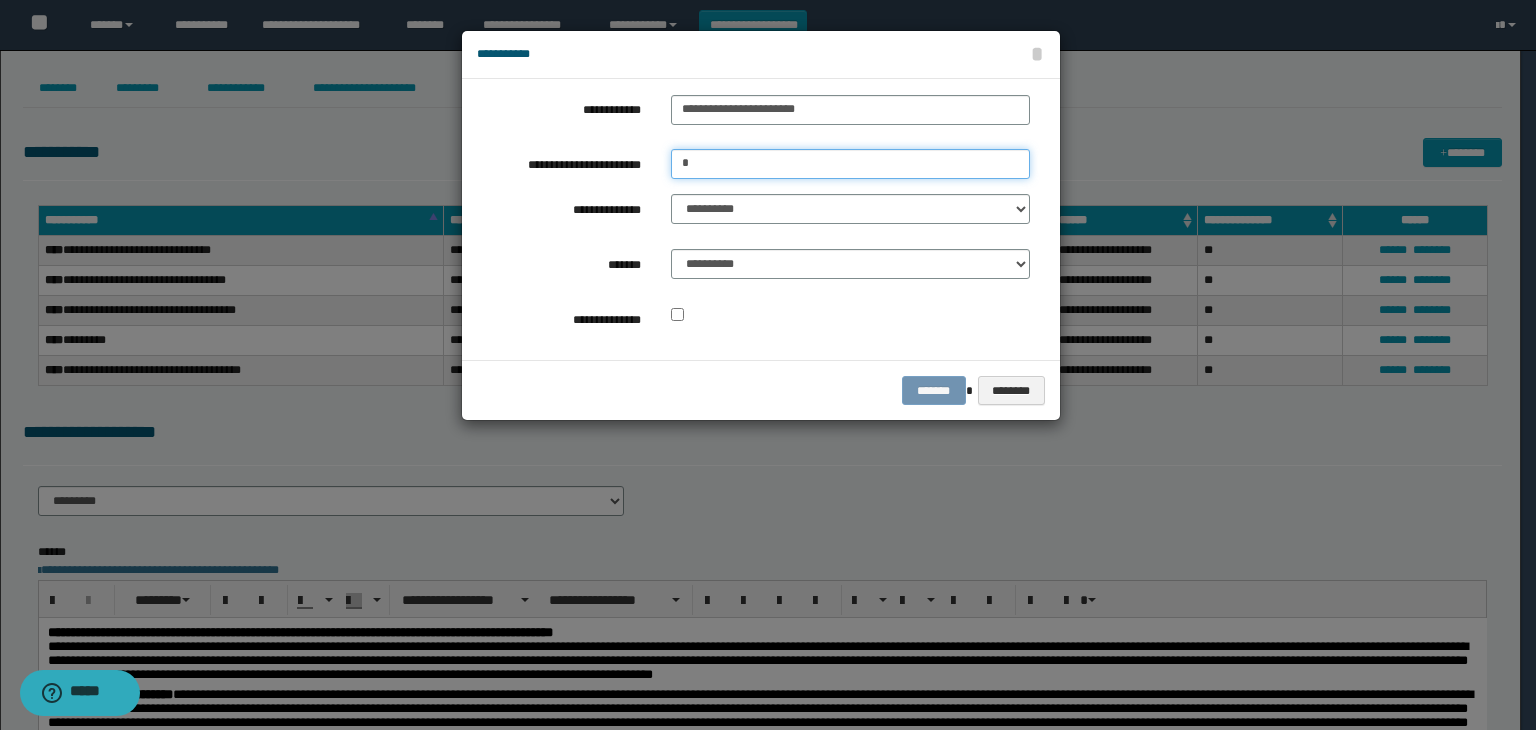 click on "*" at bounding box center [850, 164] 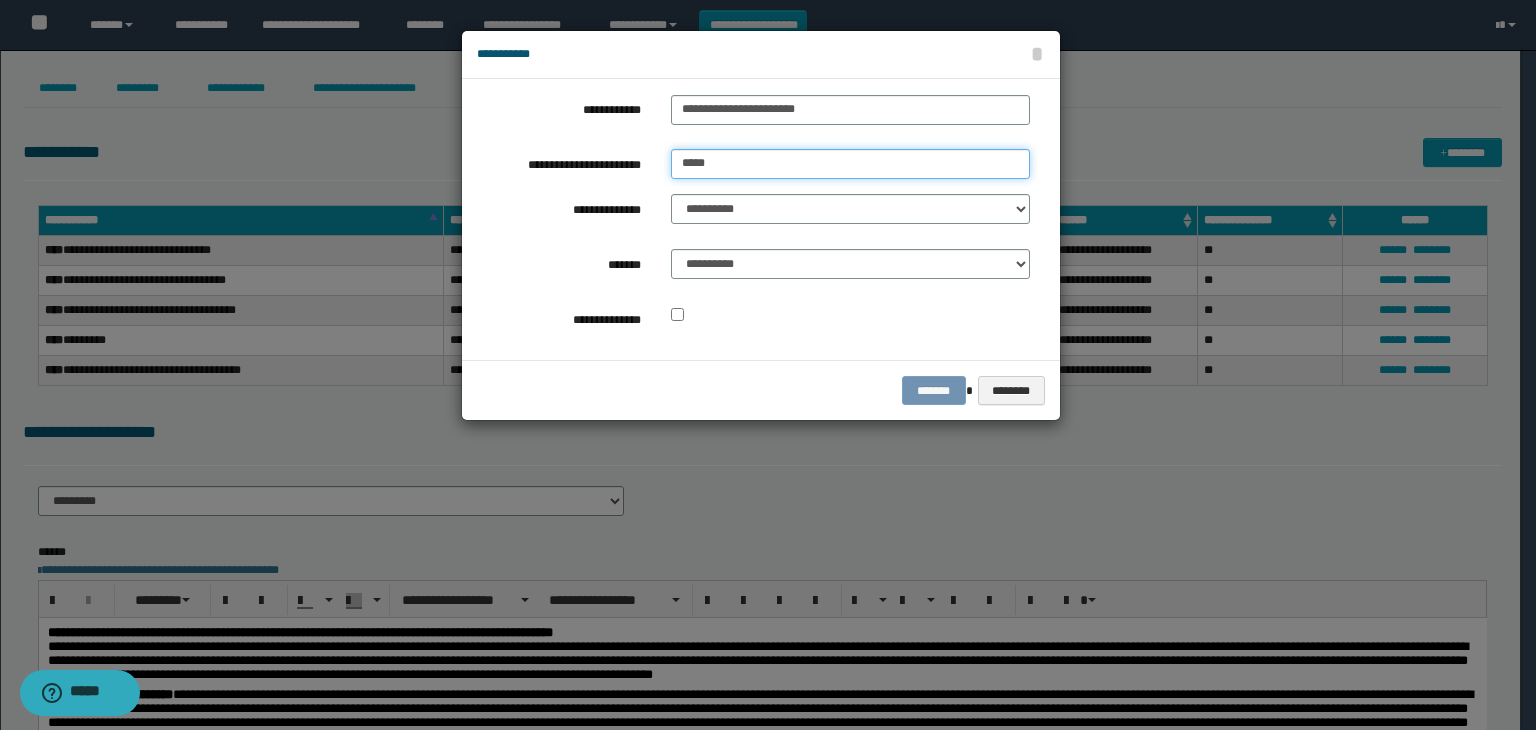 type on "*********" 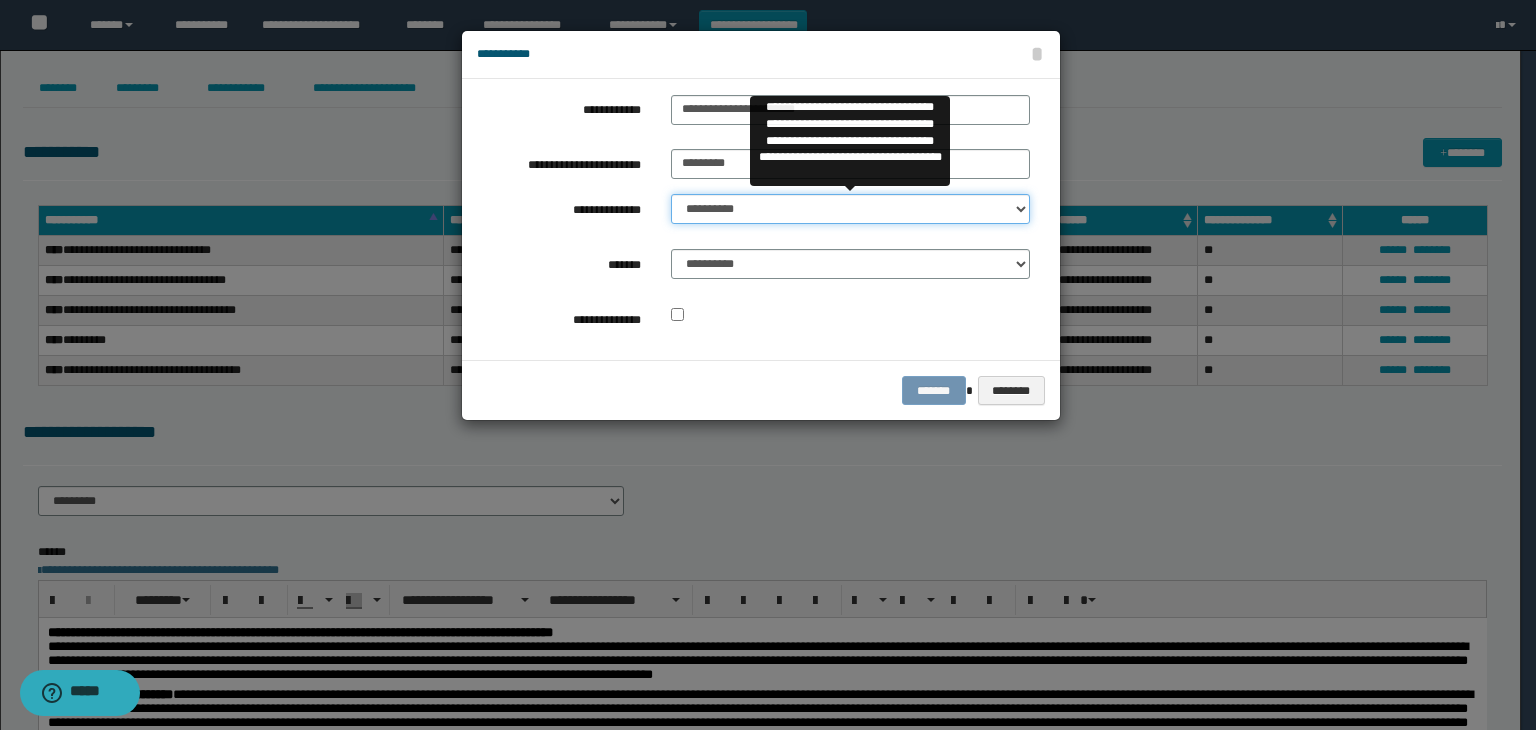 click on "**********" at bounding box center (850, 209) 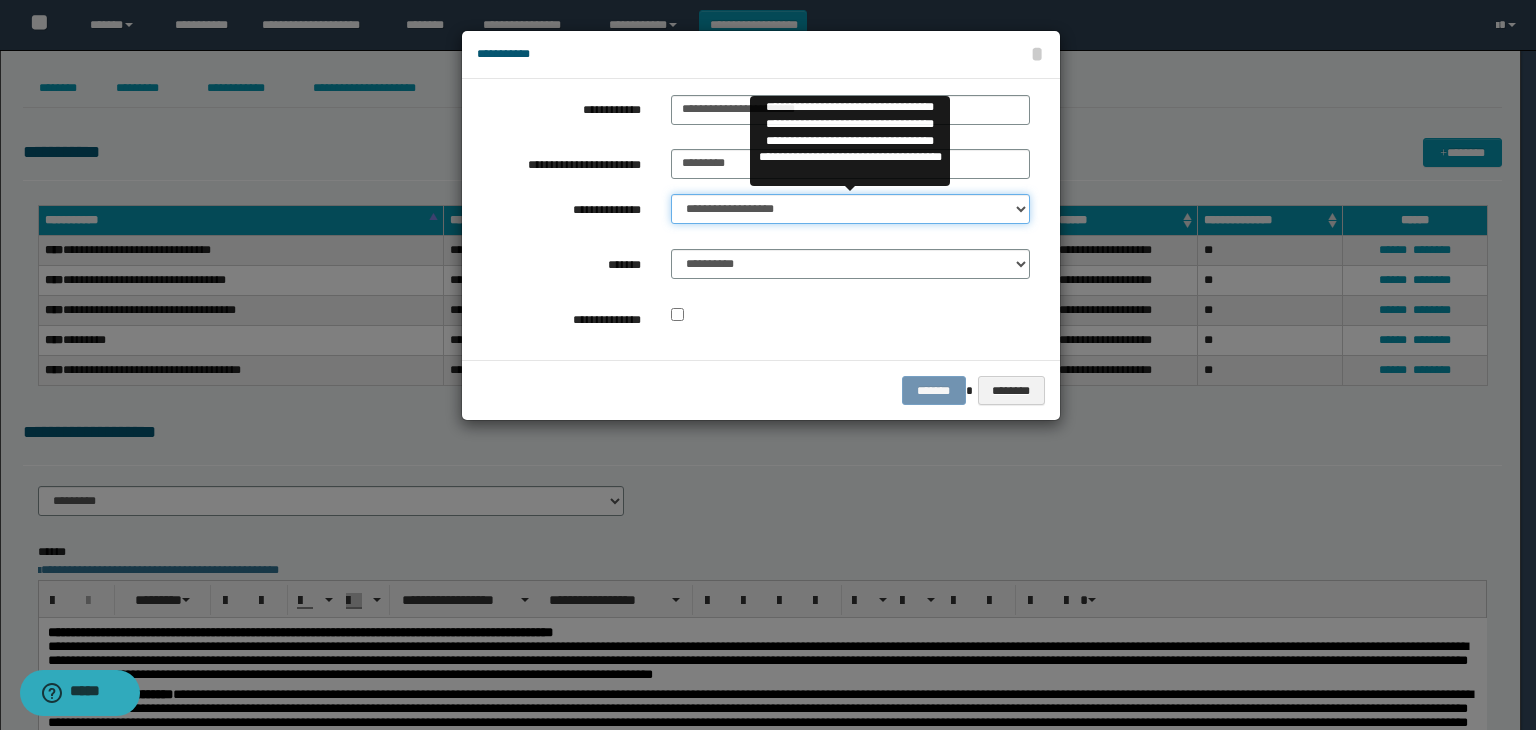 click on "**********" at bounding box center [850, 209] 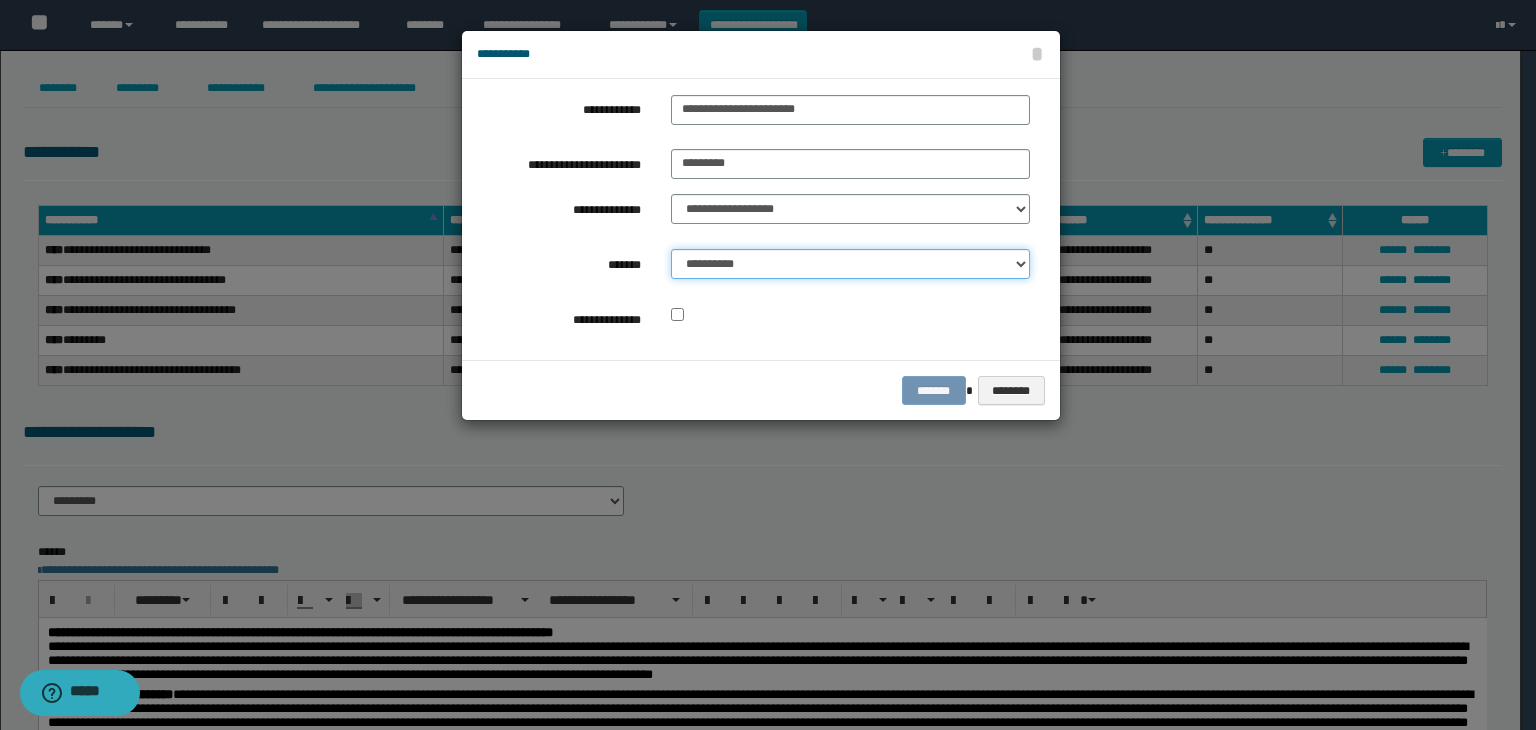 click on "**********" at bounding box center (850, 264) 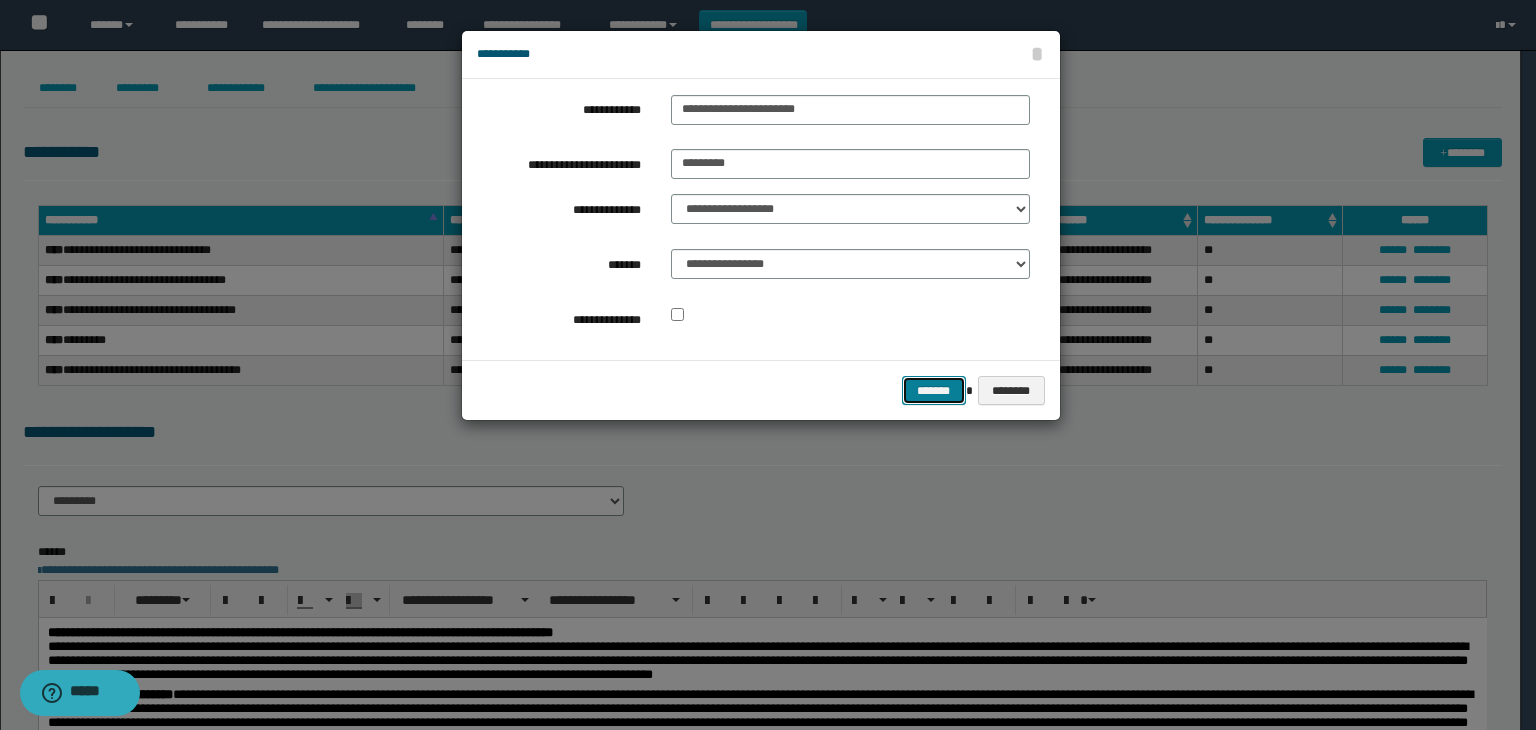 click on "*******" at bounding box center [934, 391] 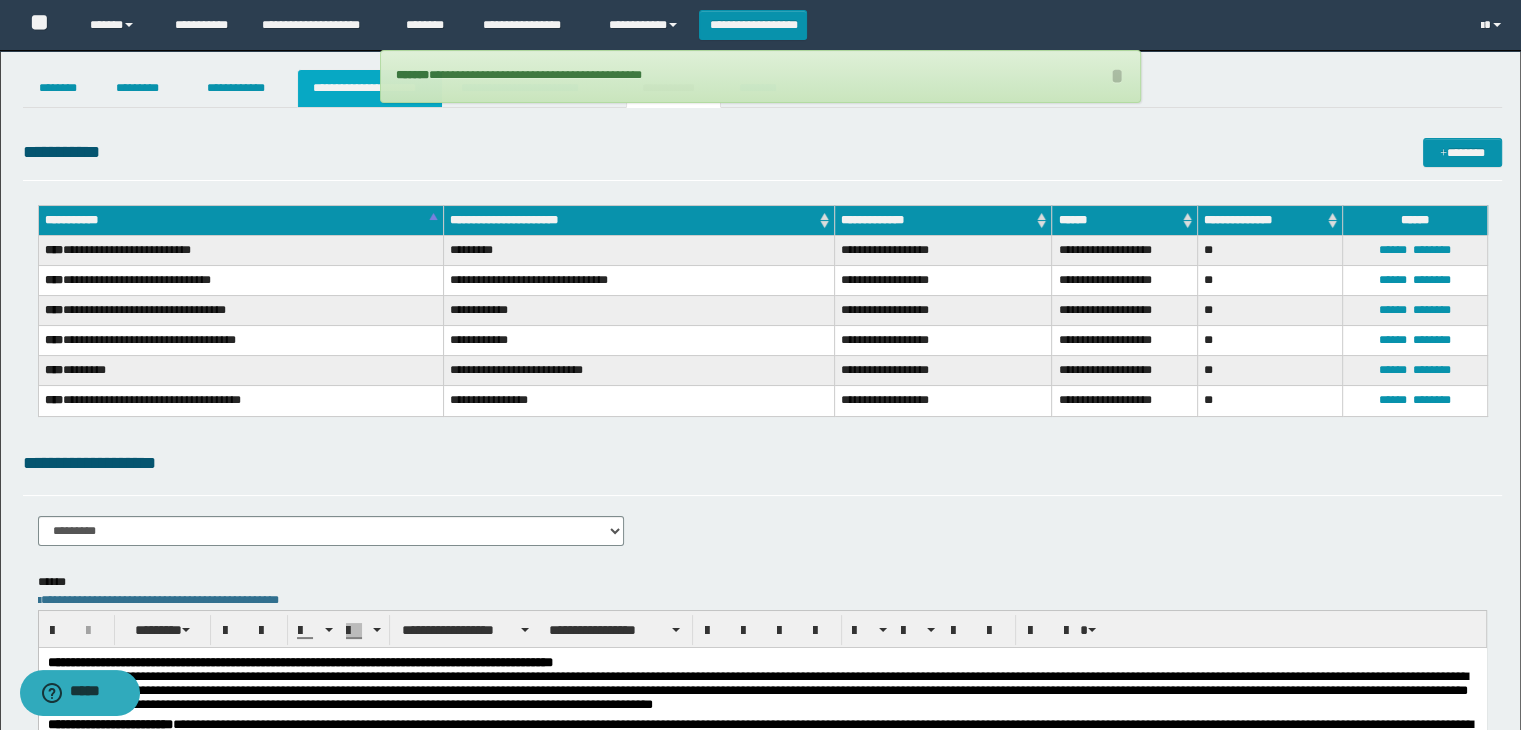 click on "**********" at bounding box center (370, 88) 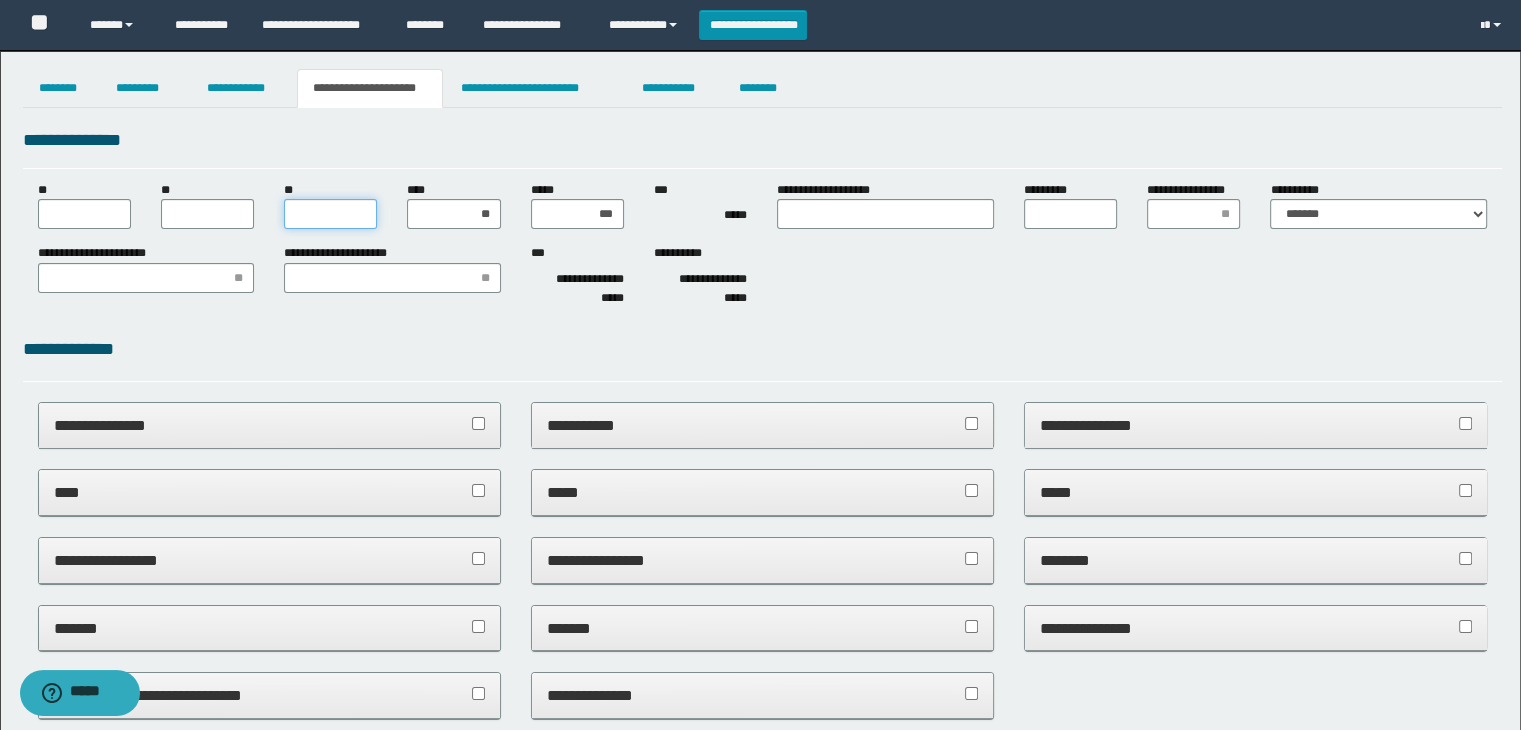 click on "**" at bounding box center [330, 214] 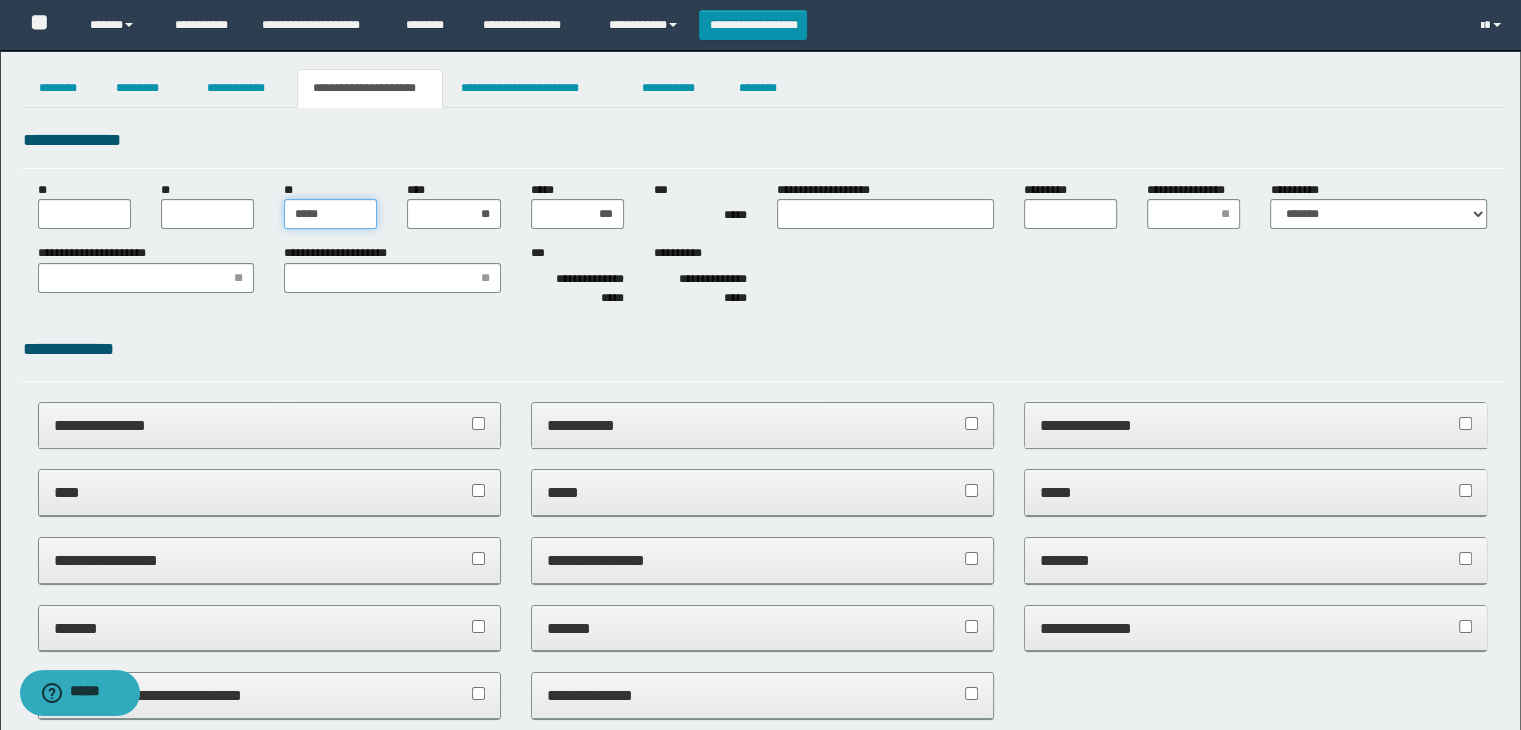 type on "******" 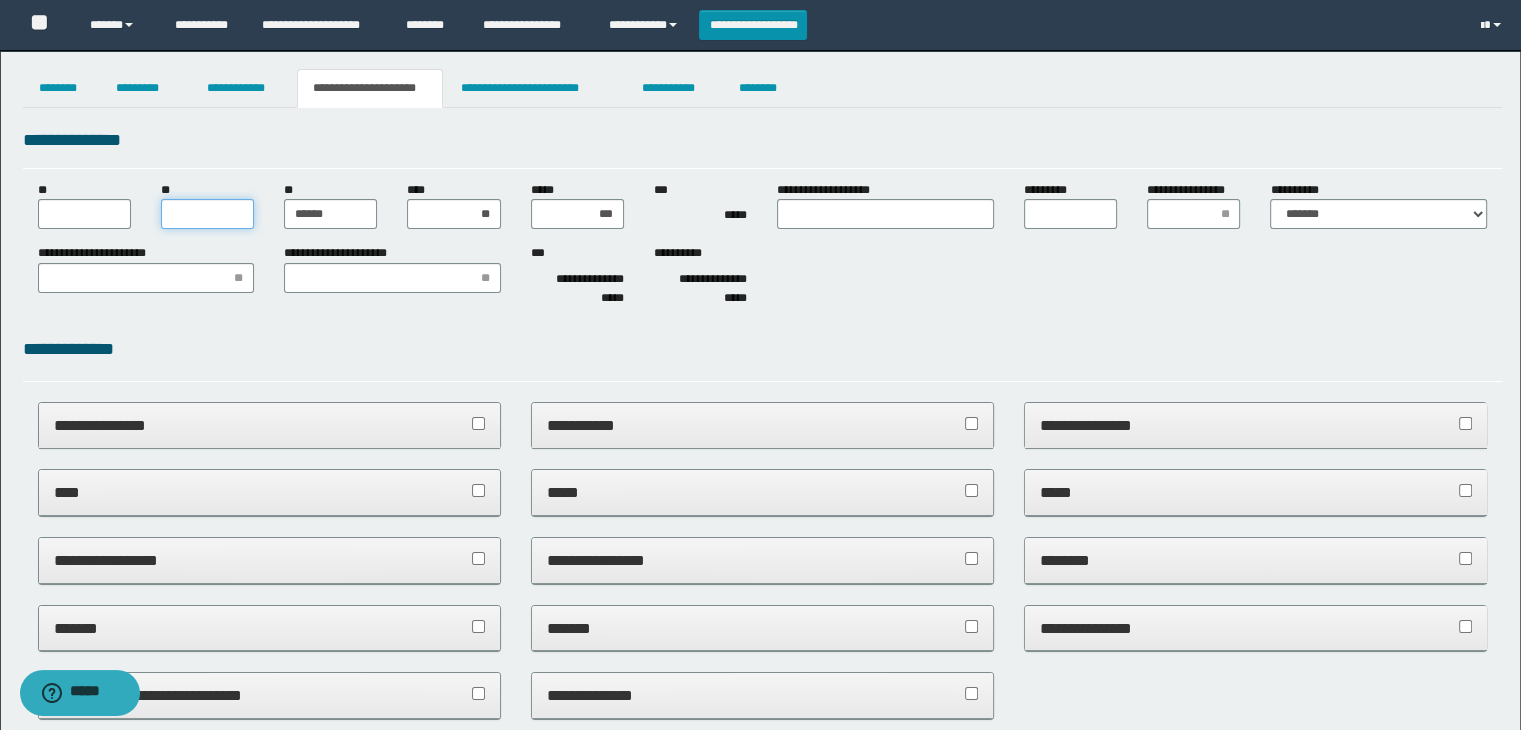 click on "**" at bounding box center [207, 214] 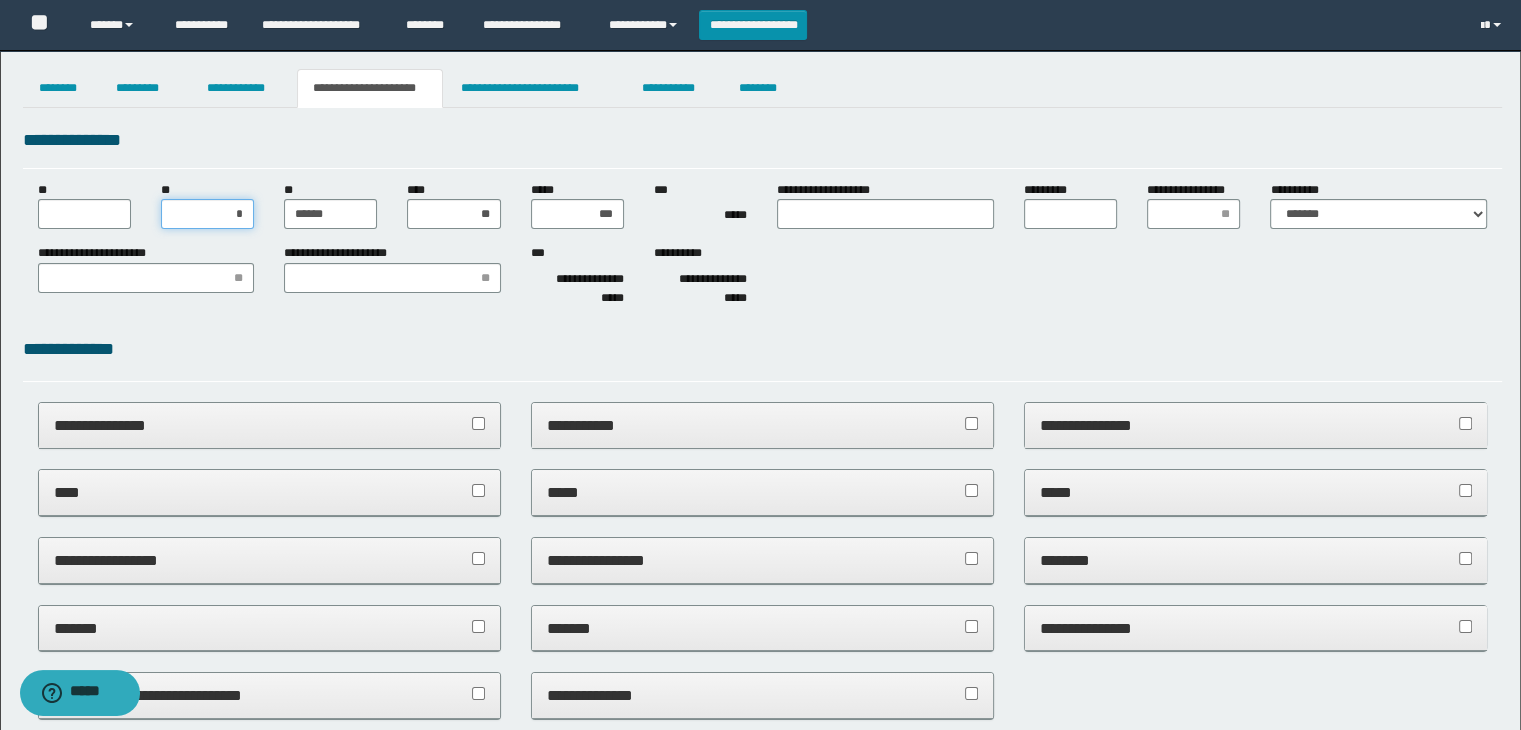 type on "**" 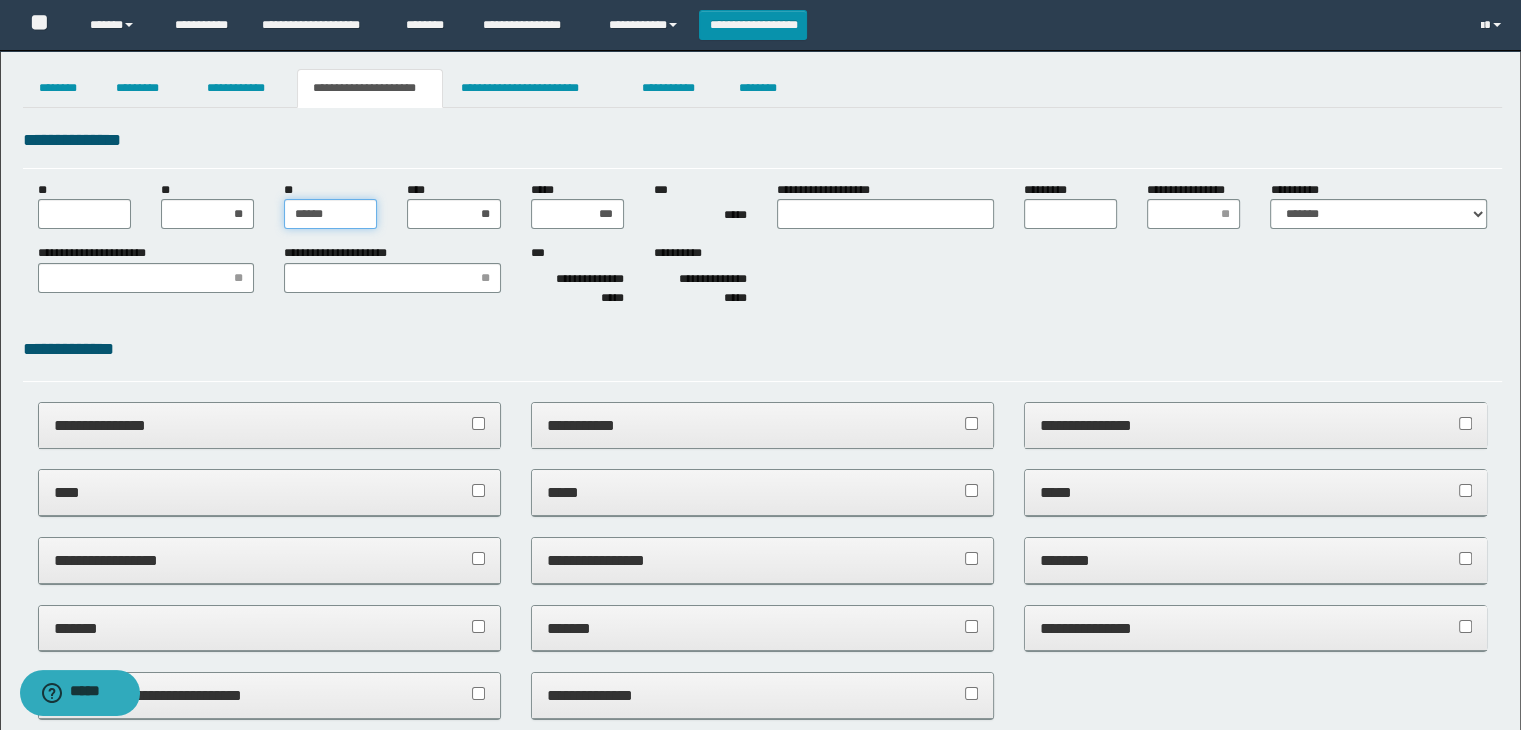 click on "******" at bounding box center [330, 214] 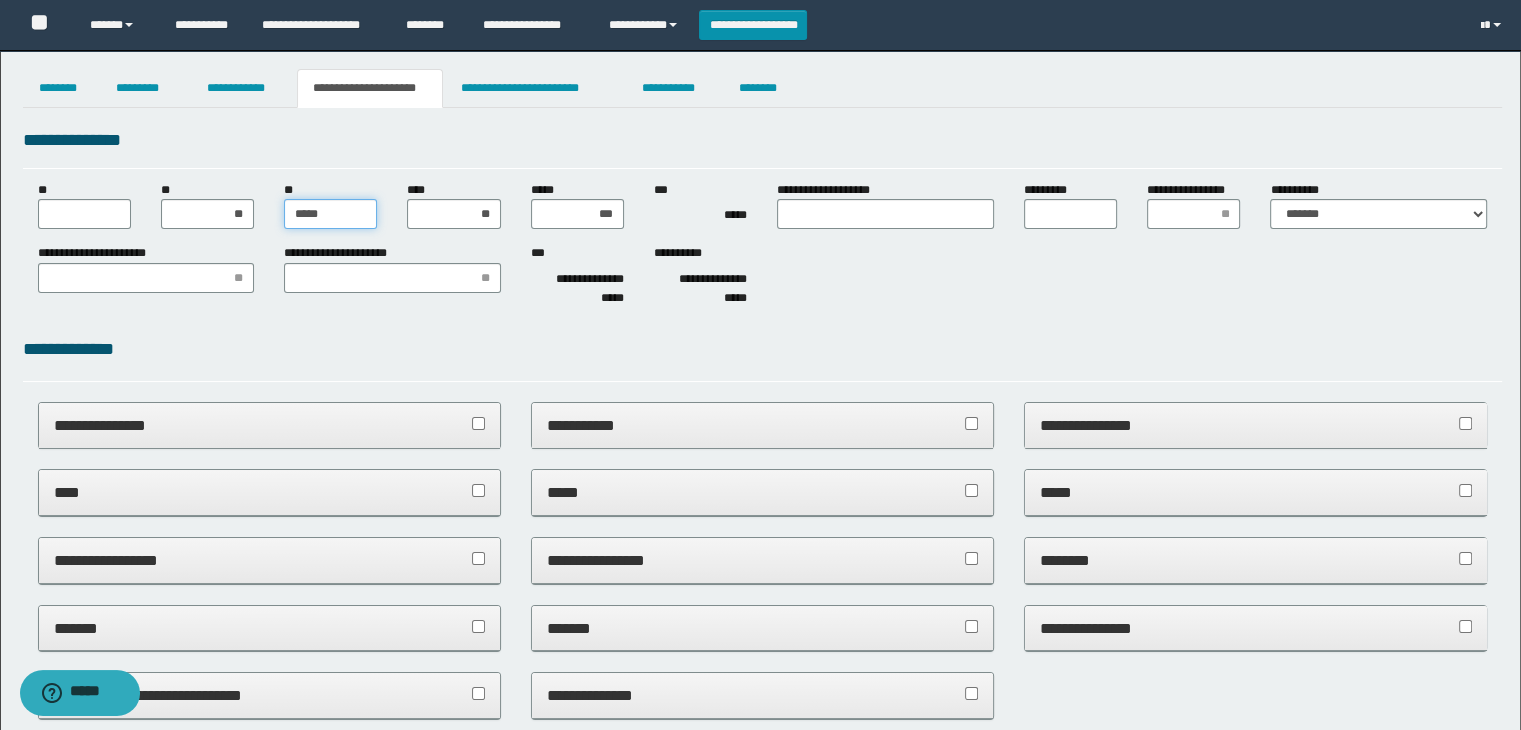 type on "******" 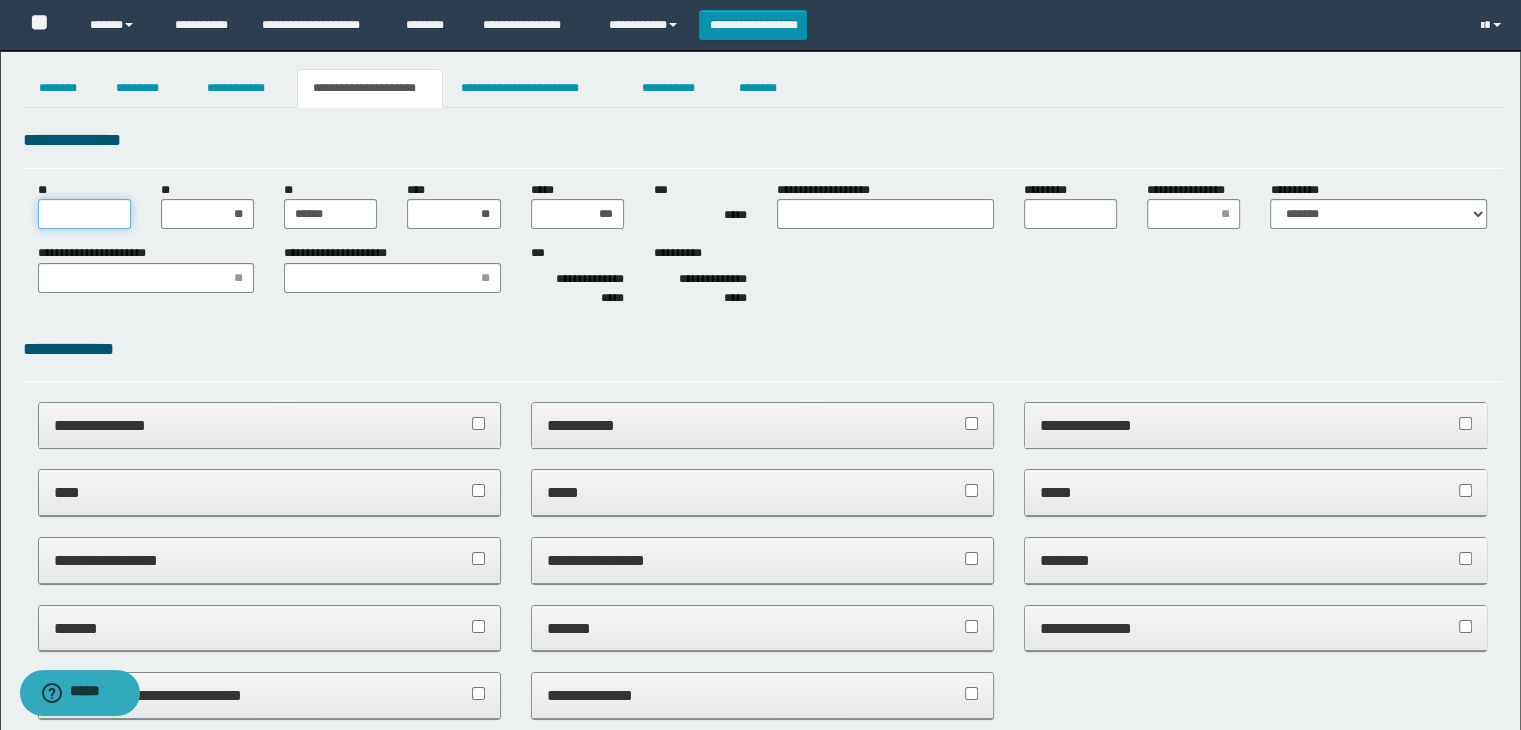 click on "**" at bounding box center [84, 214] 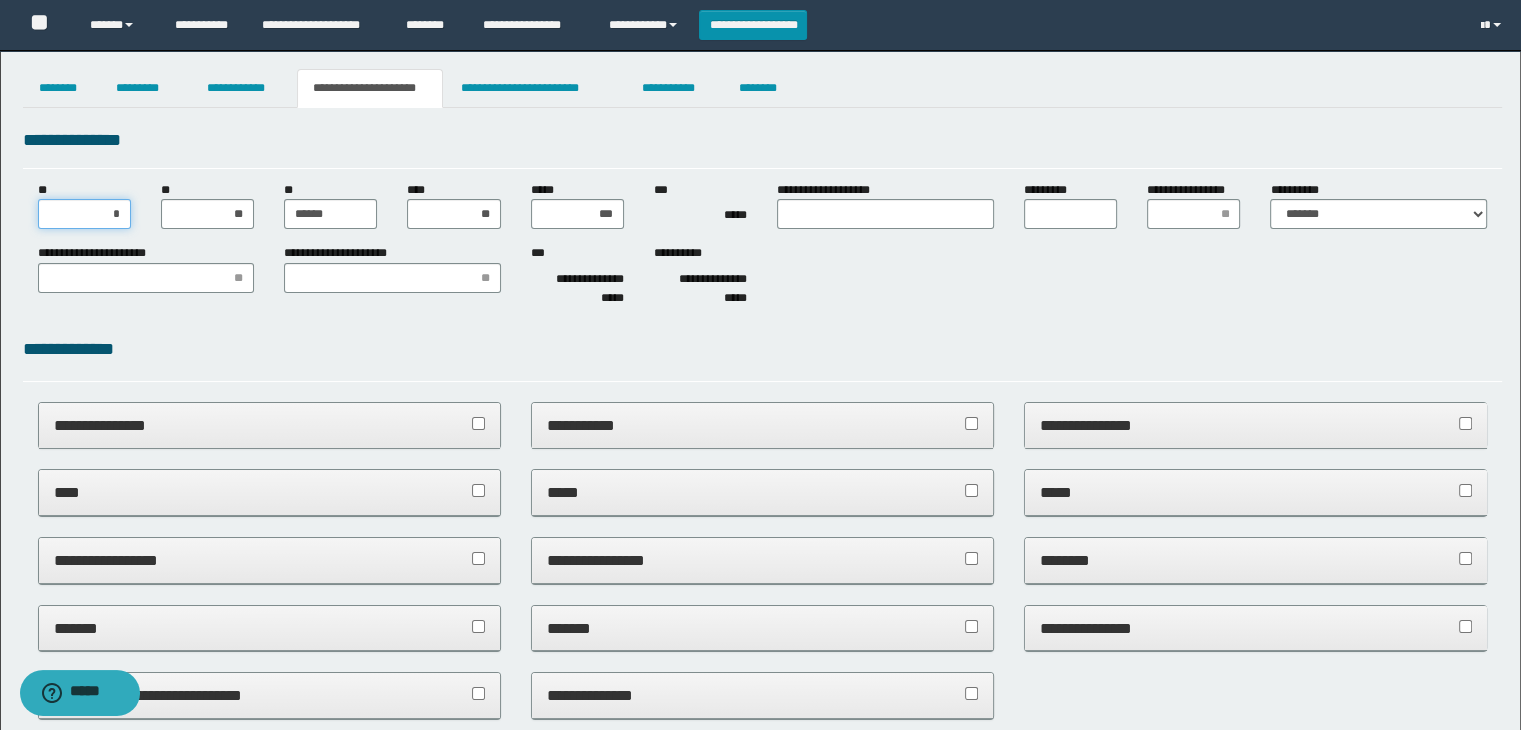 type on "**" 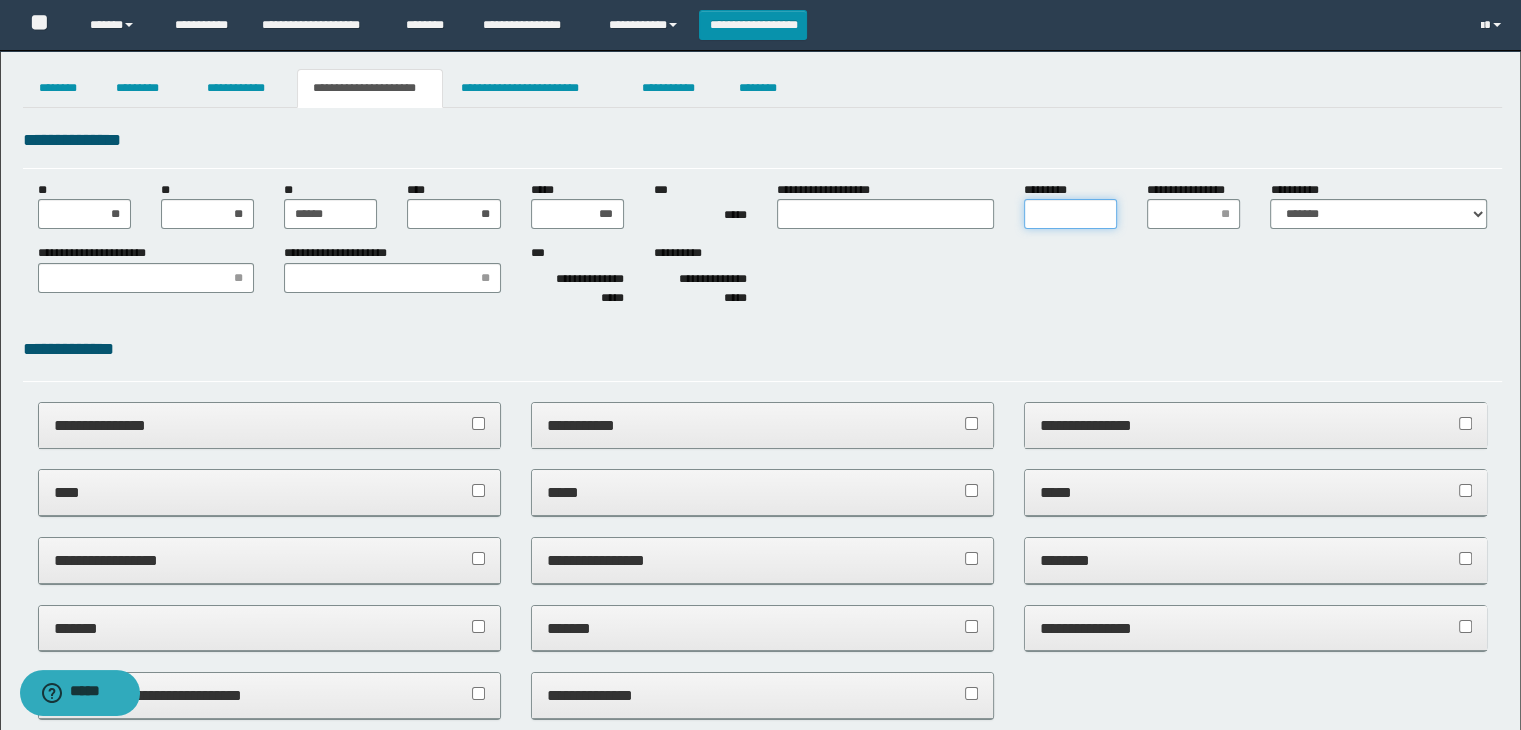 click on "*********" at bounding box center (1070, 214) 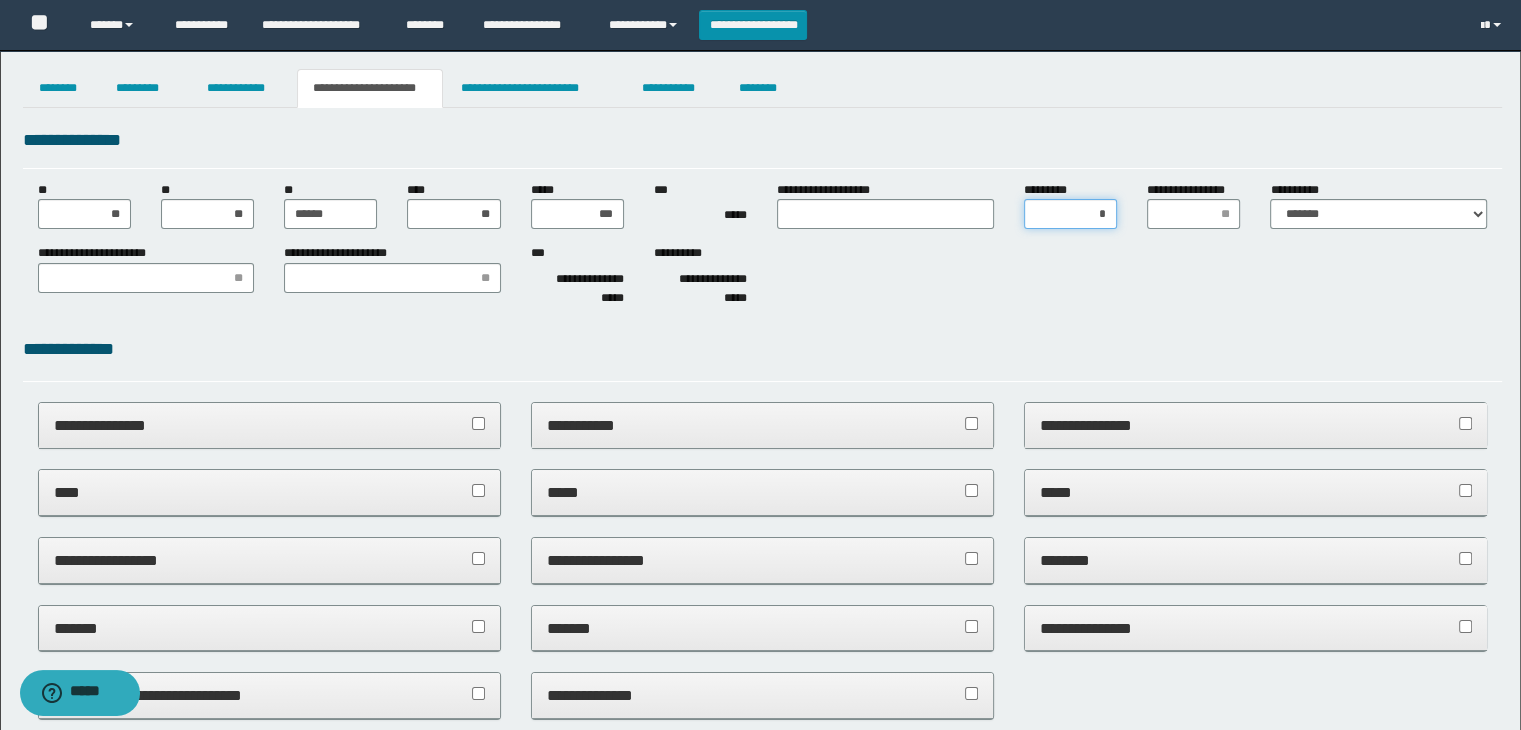 type on "**" 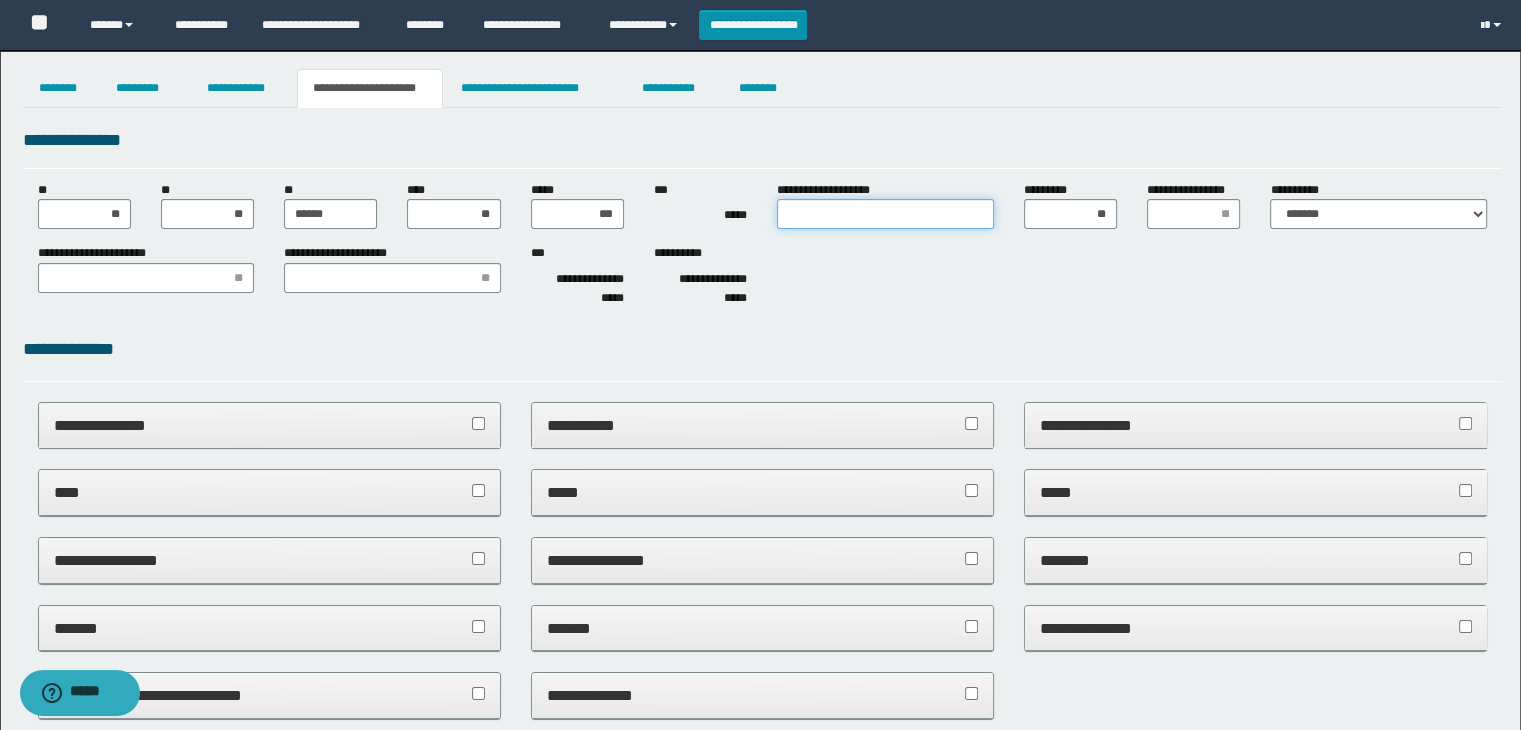 click on "**********" at bounding box center [885, 214] 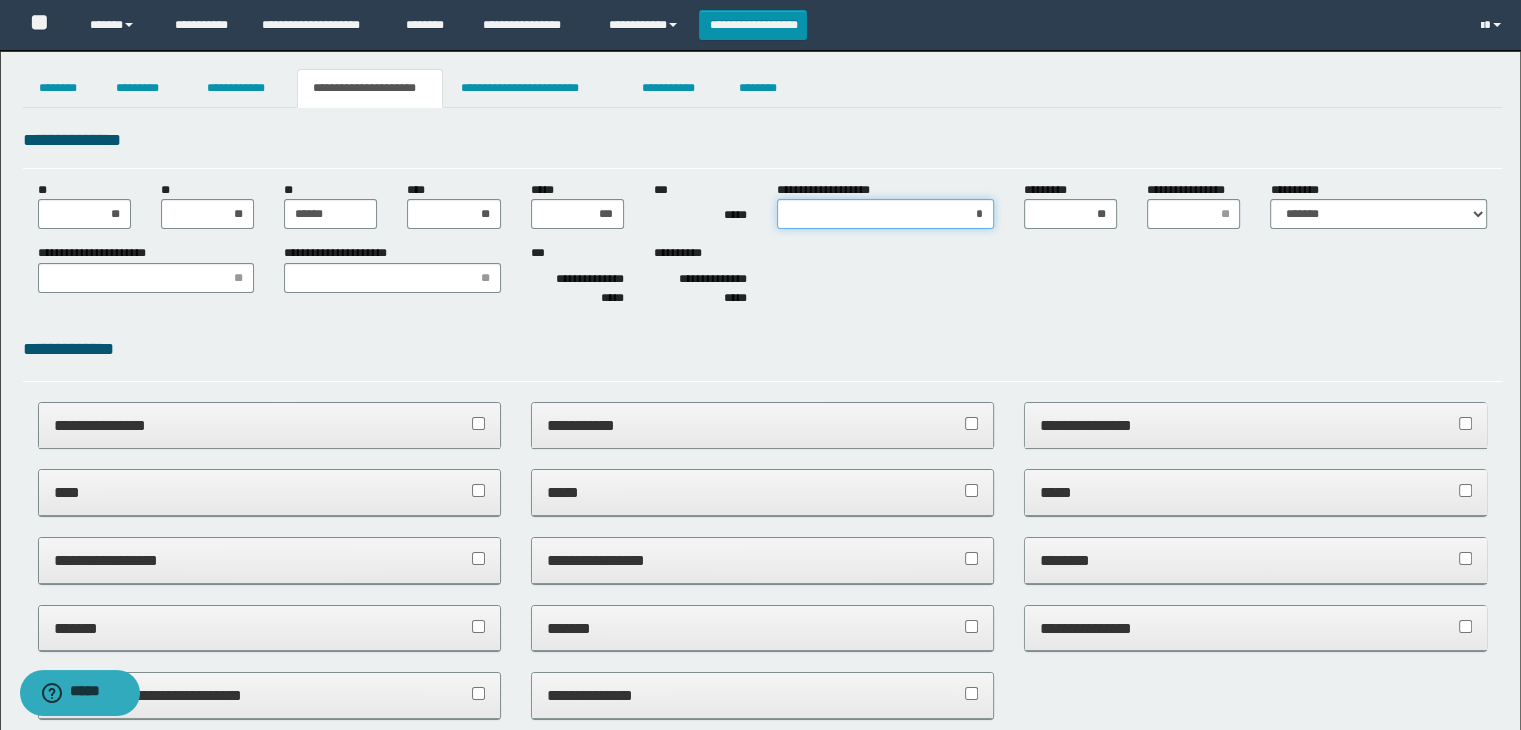 type 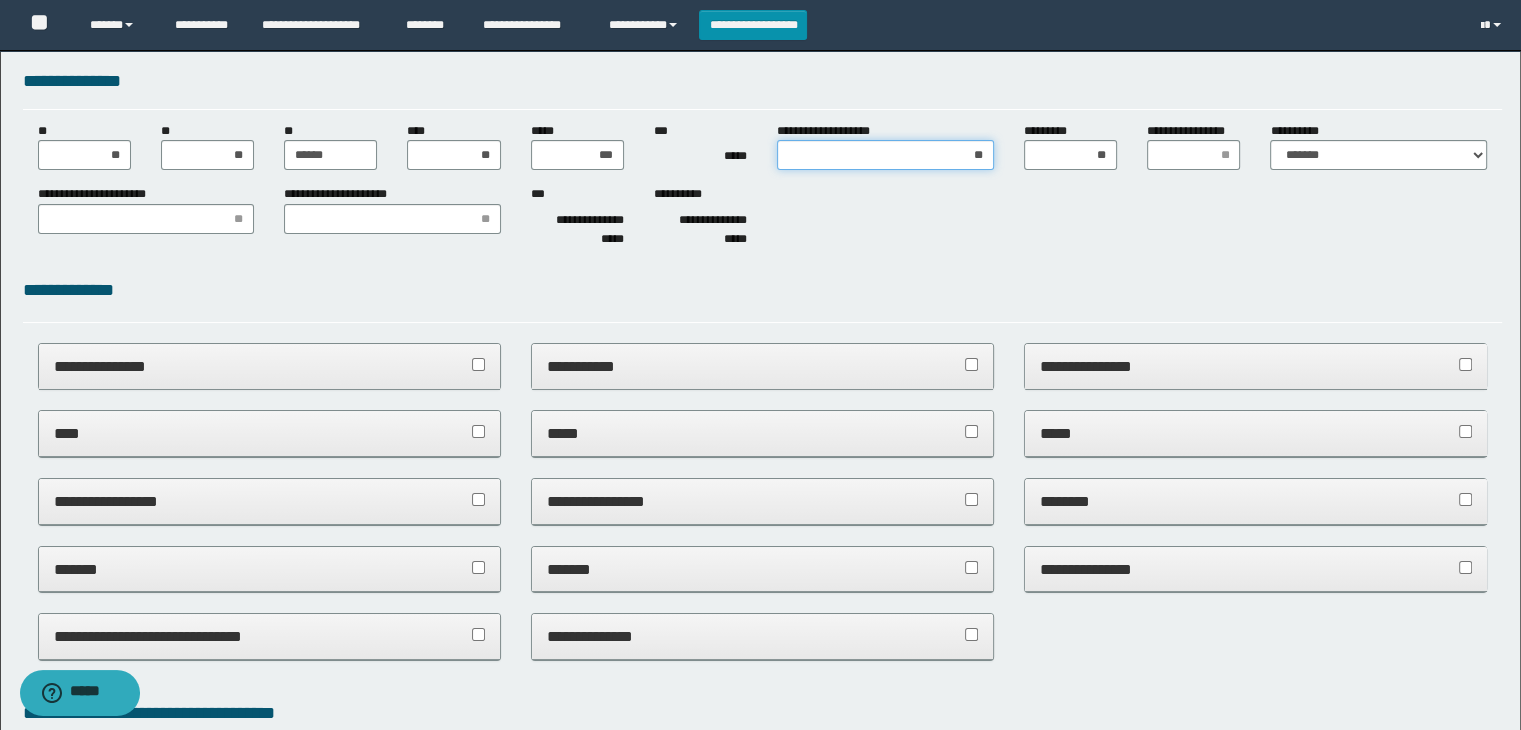scroll, scrollTop: 200, scrollLeft: 0, axis: vertical 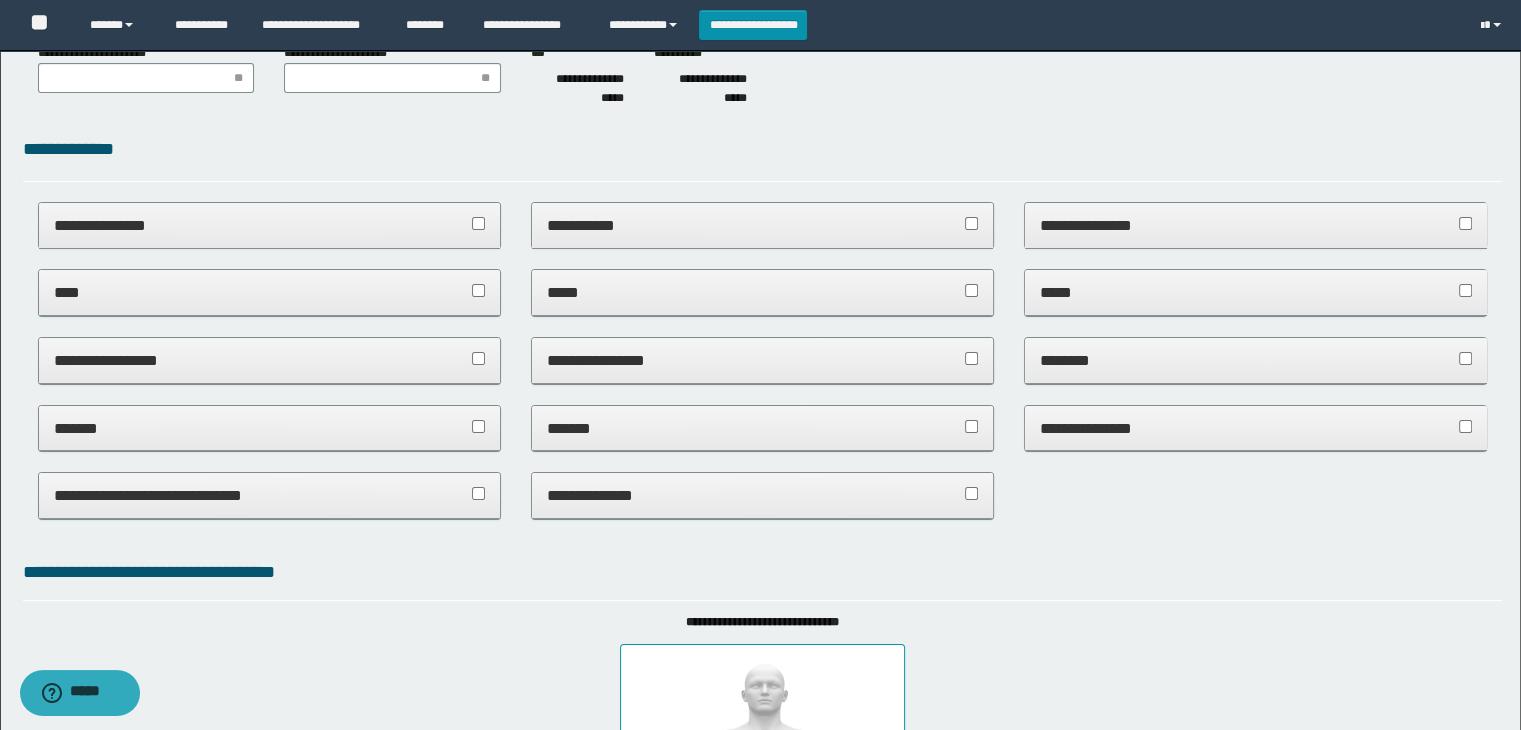 click on "*****" at bounding box center (763, 292) 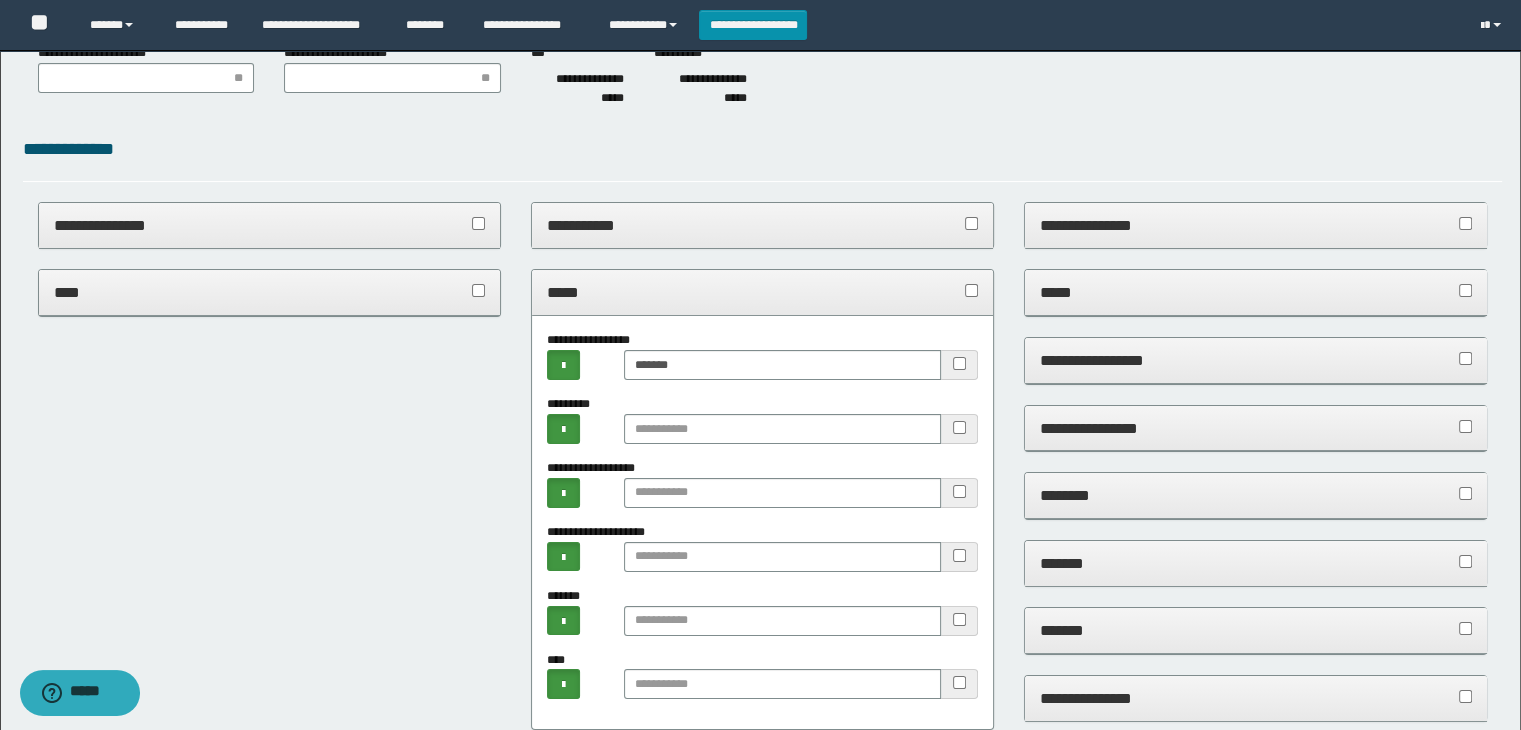 click on "*****" at bounding box center (763, 292) 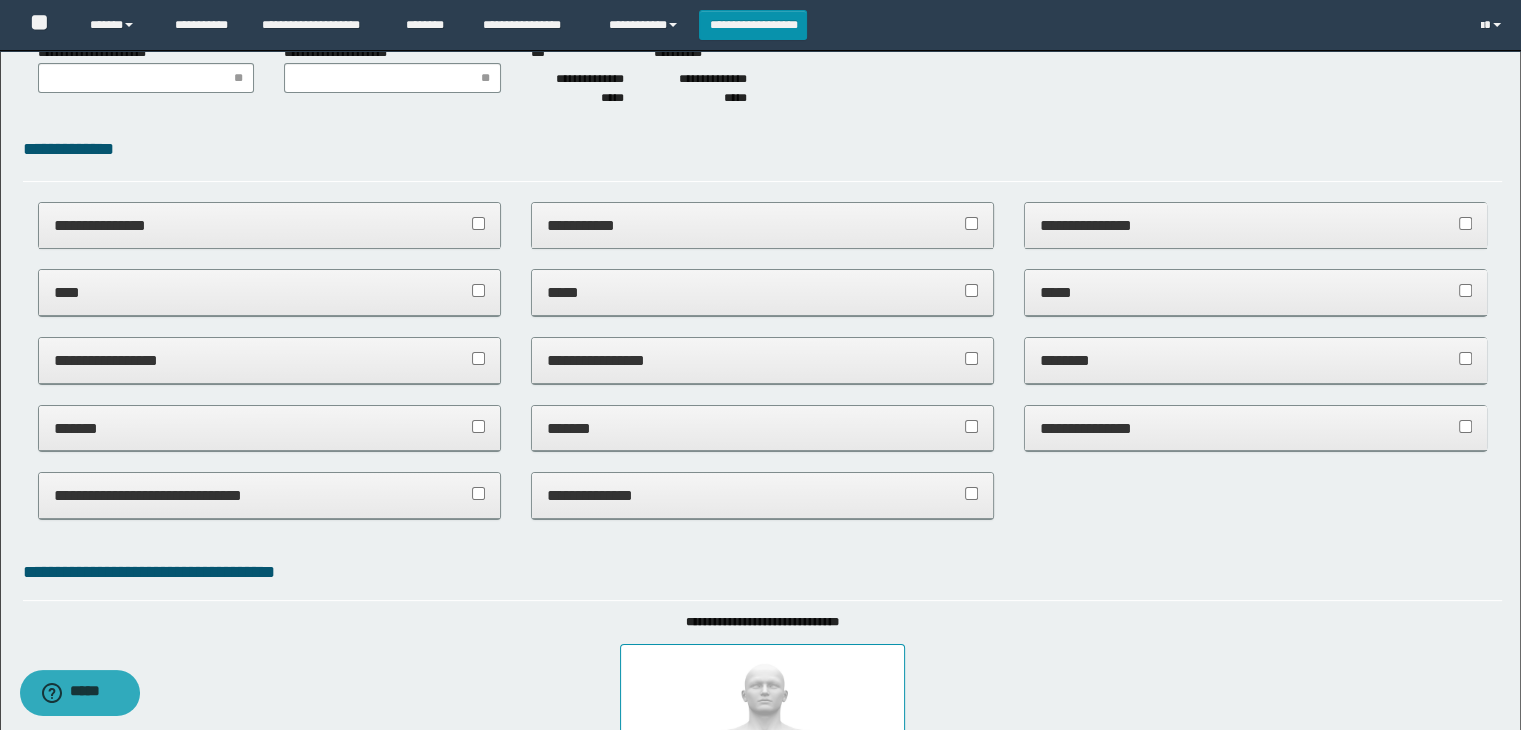 click on "*****" at bounding box center [1256, 292] 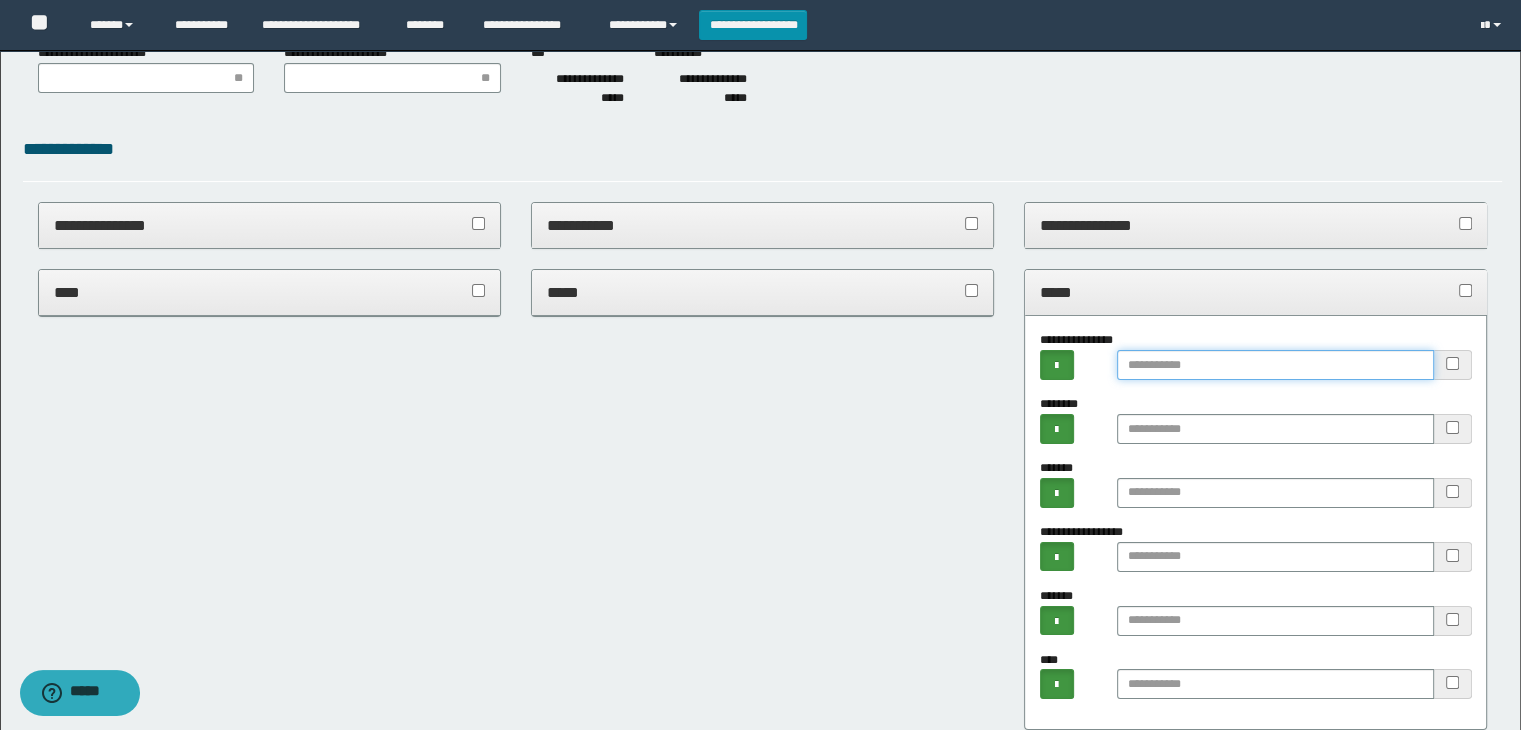click at bounding box center [1275, 365] 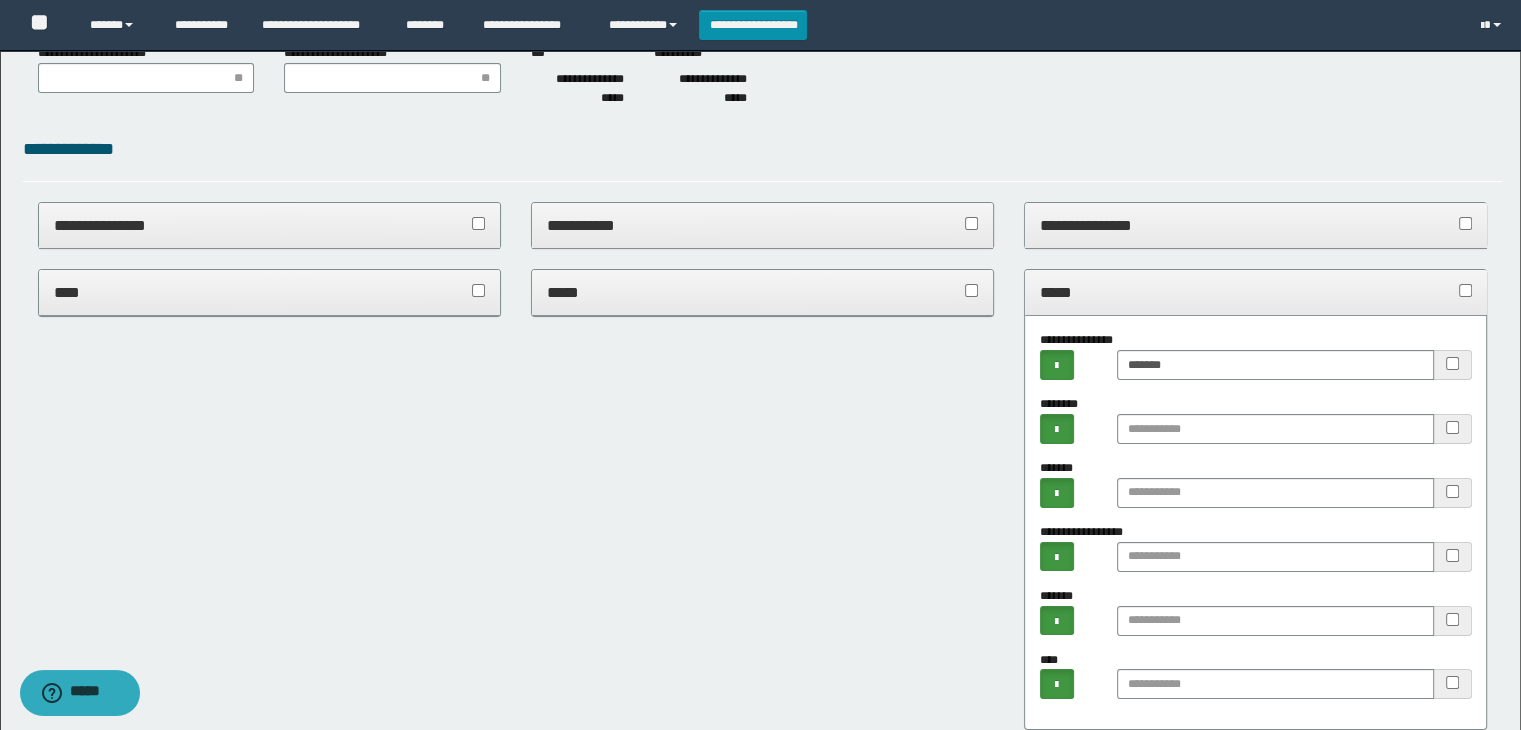 click on "**********" at bounding box center [1256, 225] 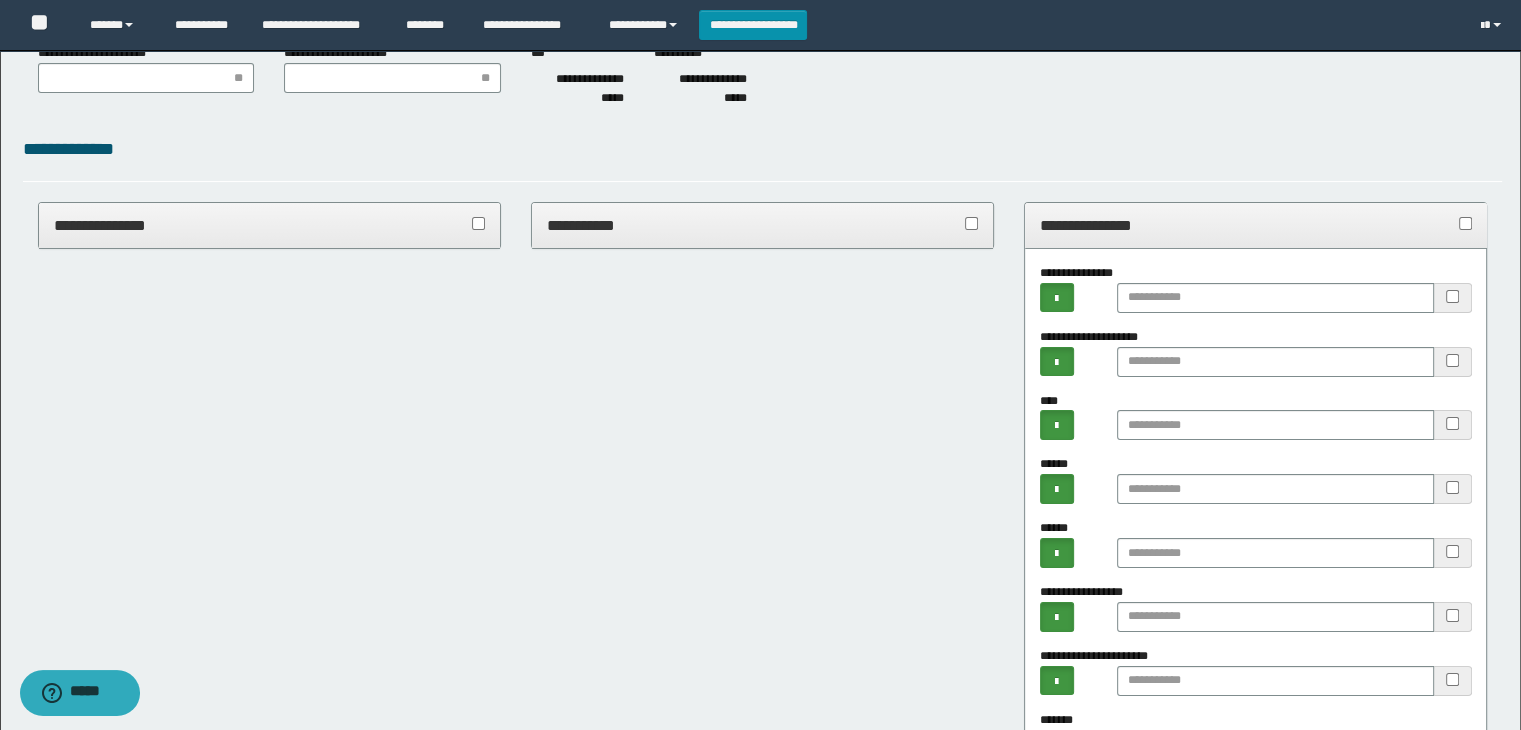 click on "**********" at bounding box center [1256, 225] 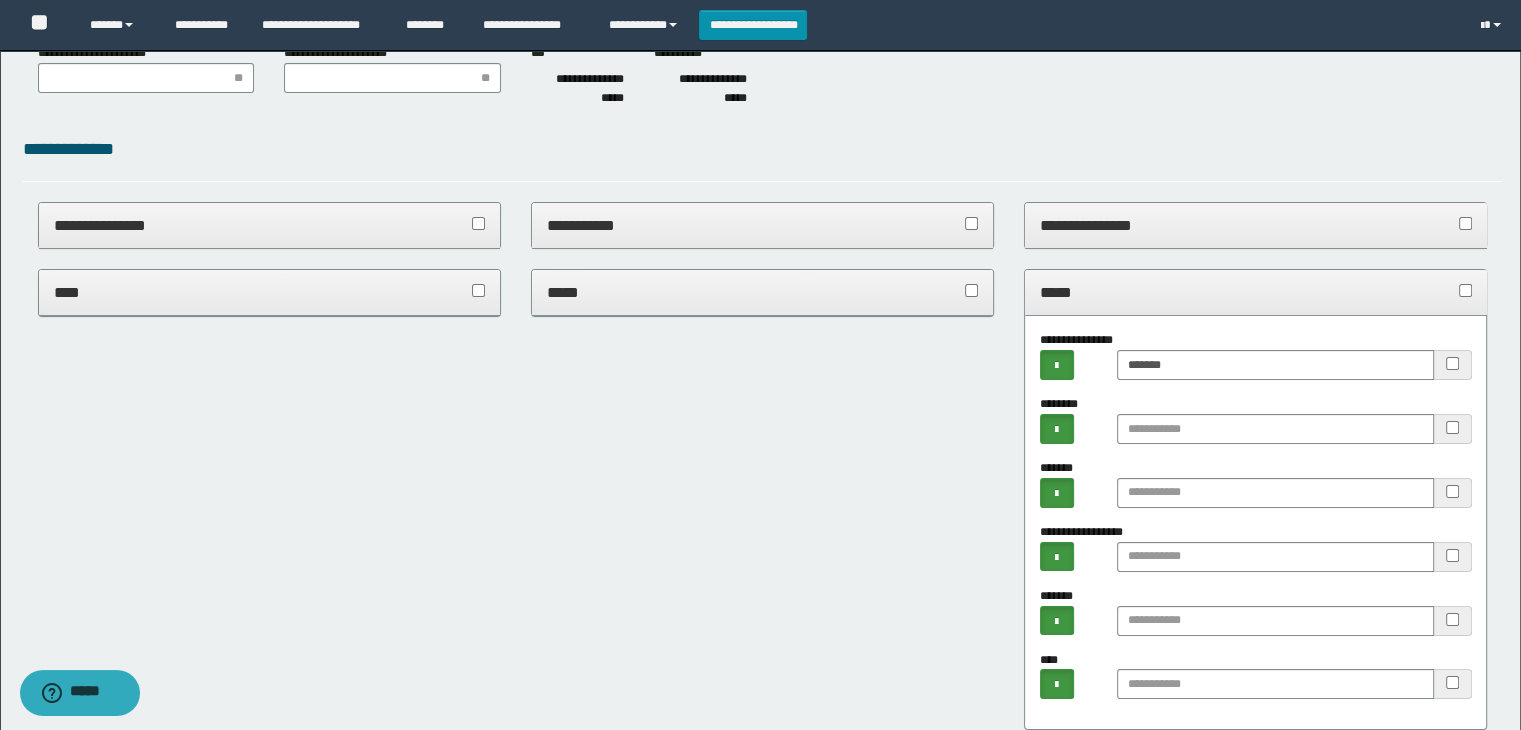 click on "**********" at bounding box center (1256, 225) 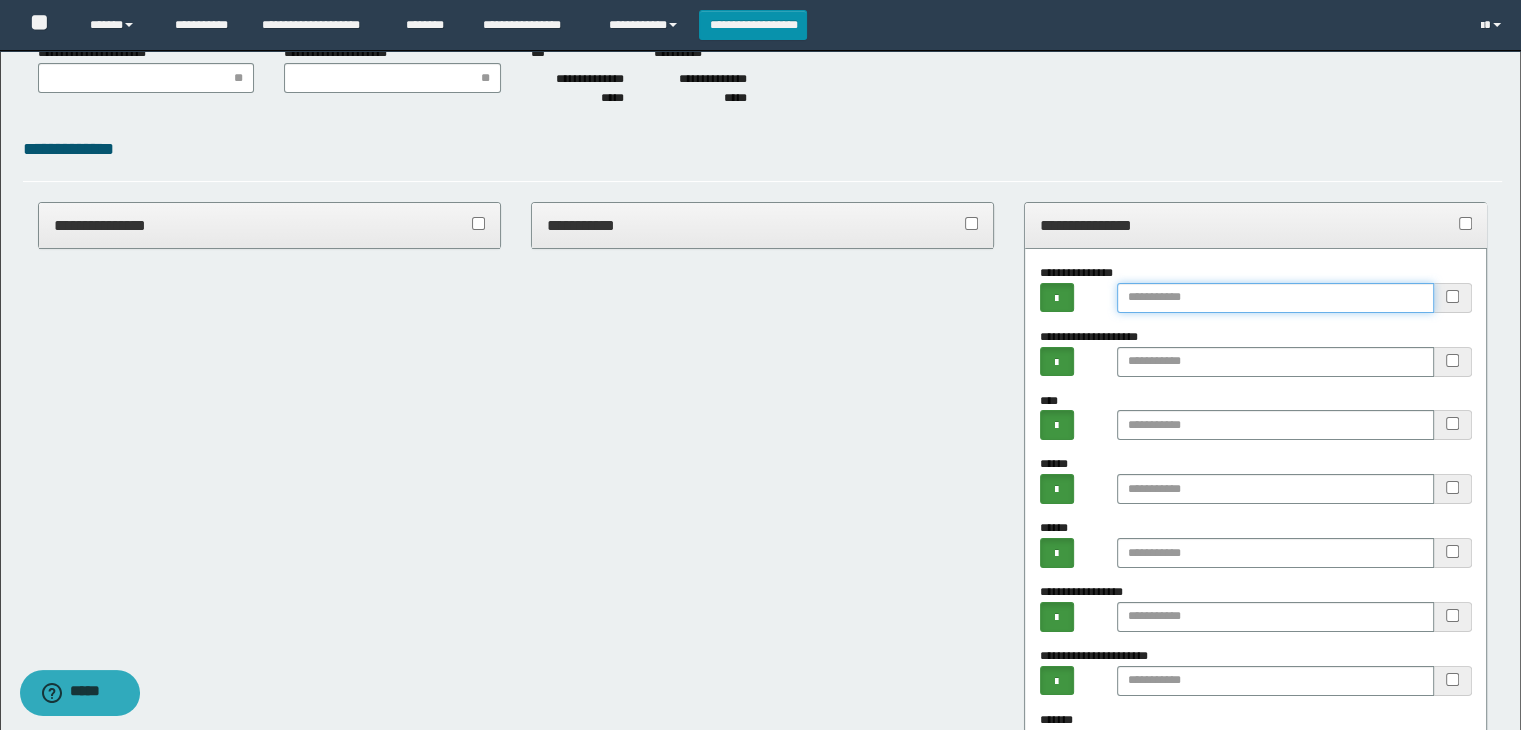 click at bounding box center (1275, 298) 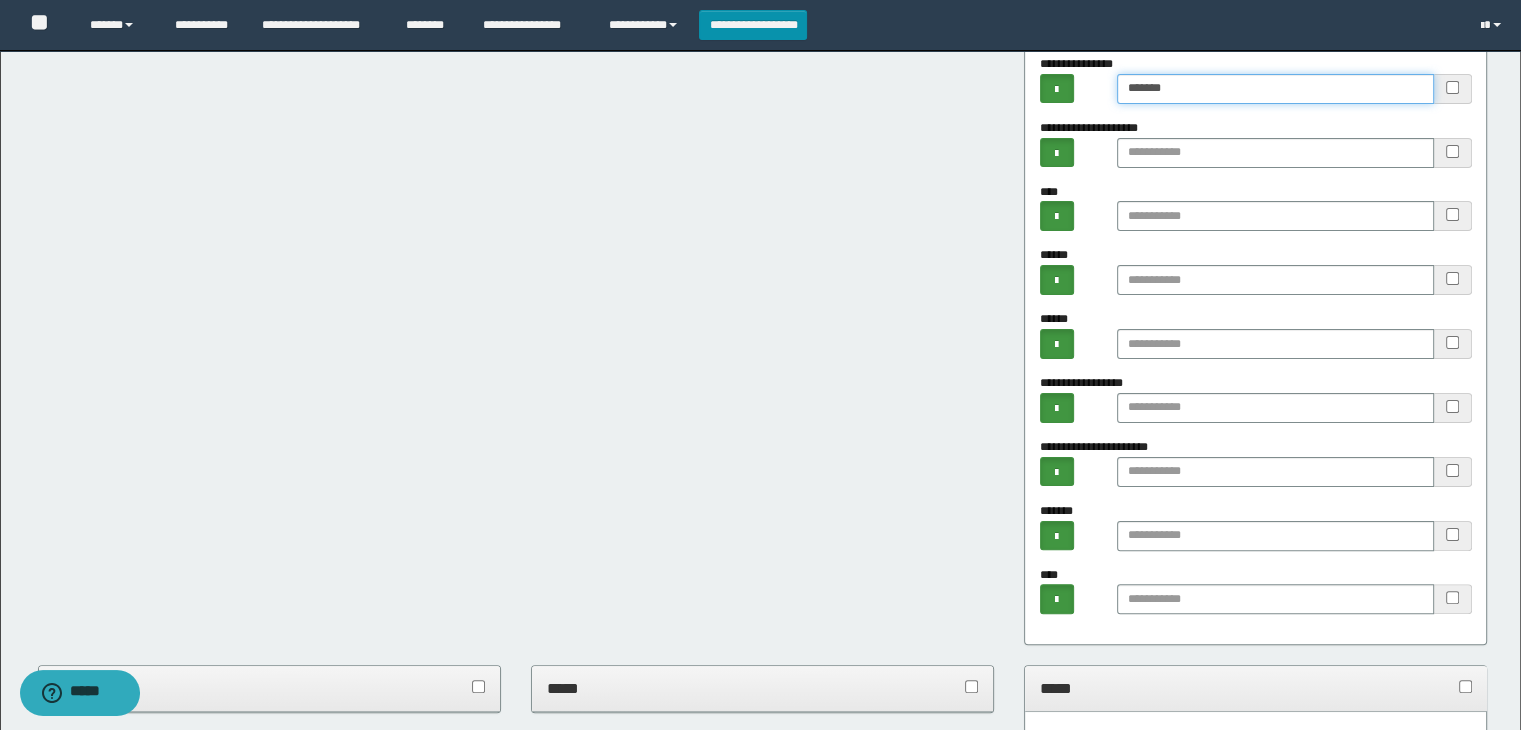 scroll, scrollTop: 400, scrollLeft: 0, axis: vertical 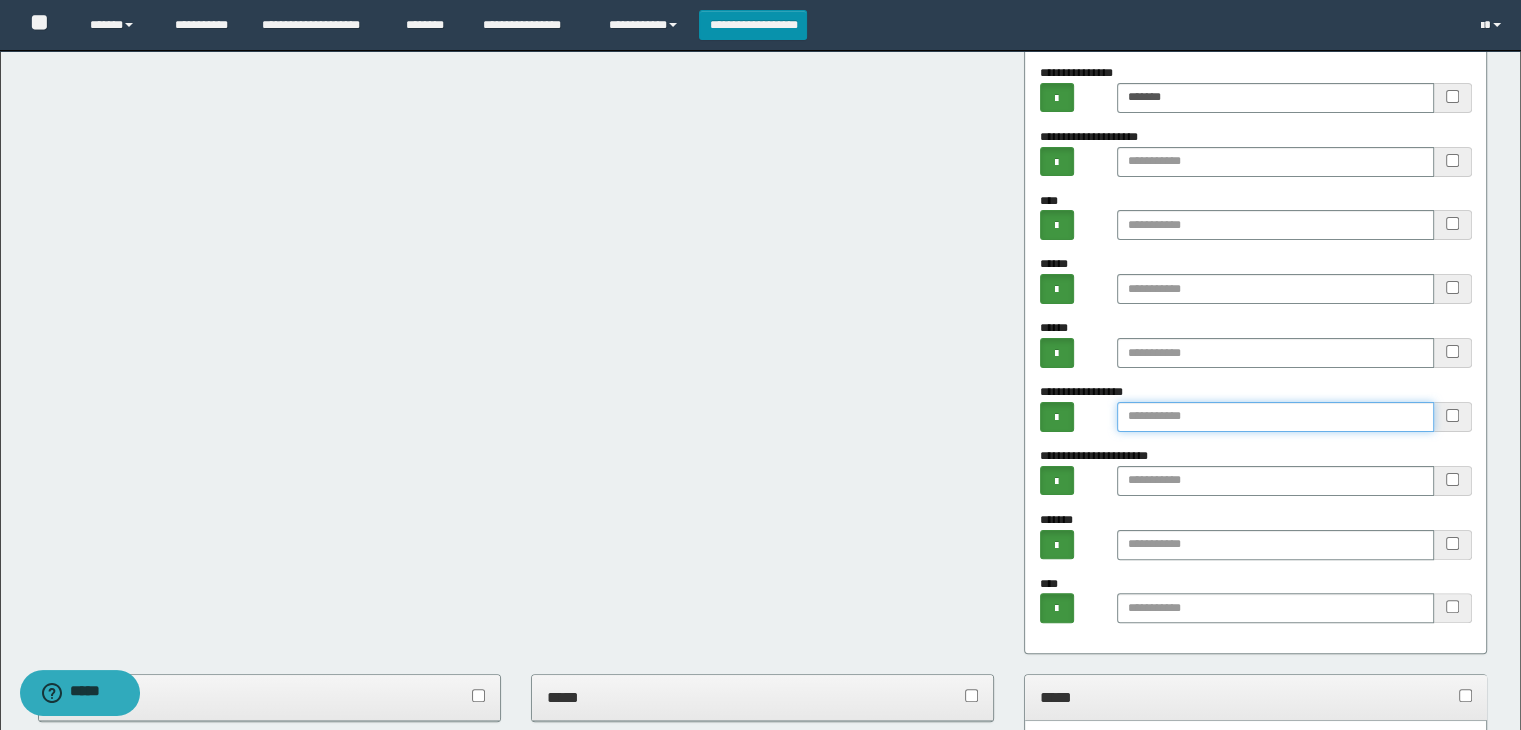 click at bounding box center [1275, 417] 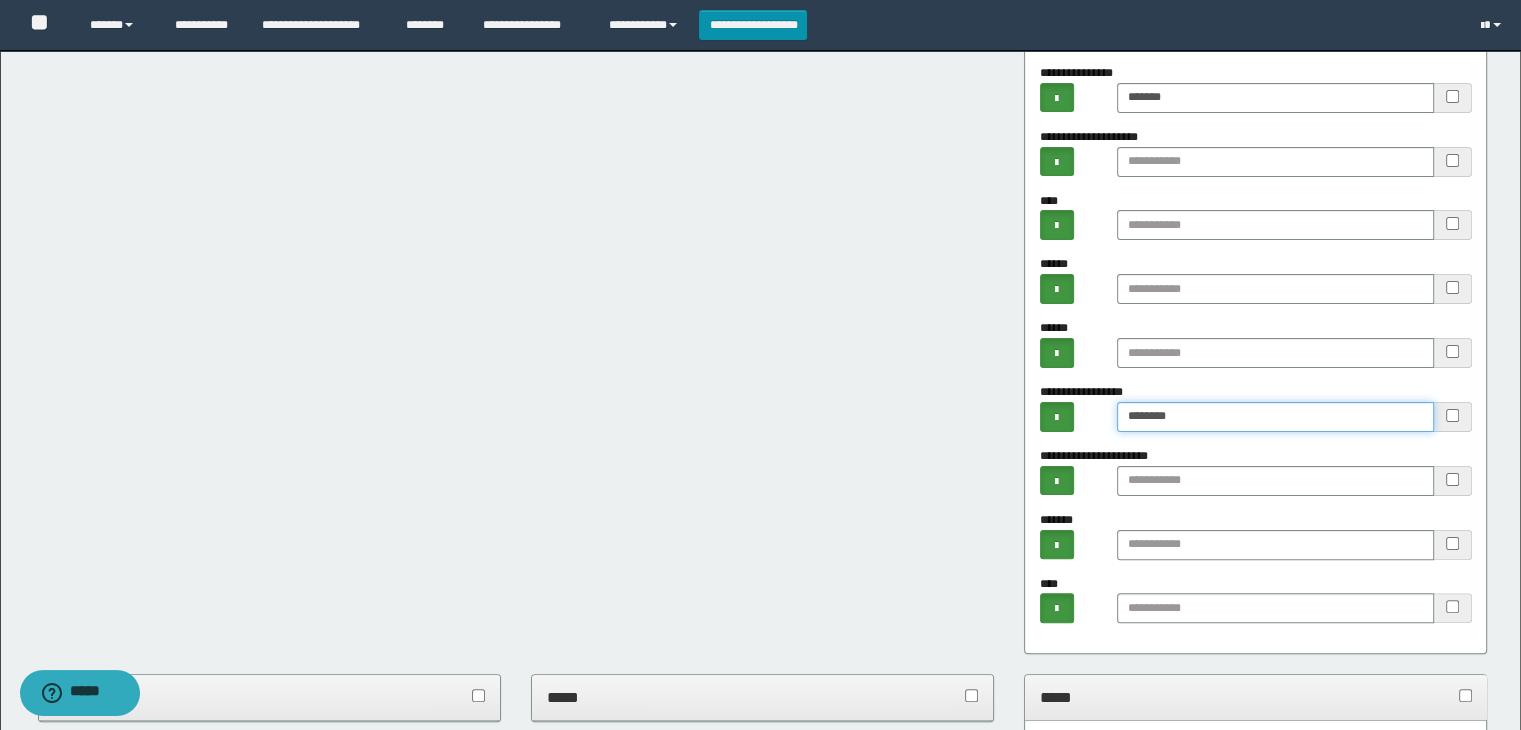 paste on "*******" 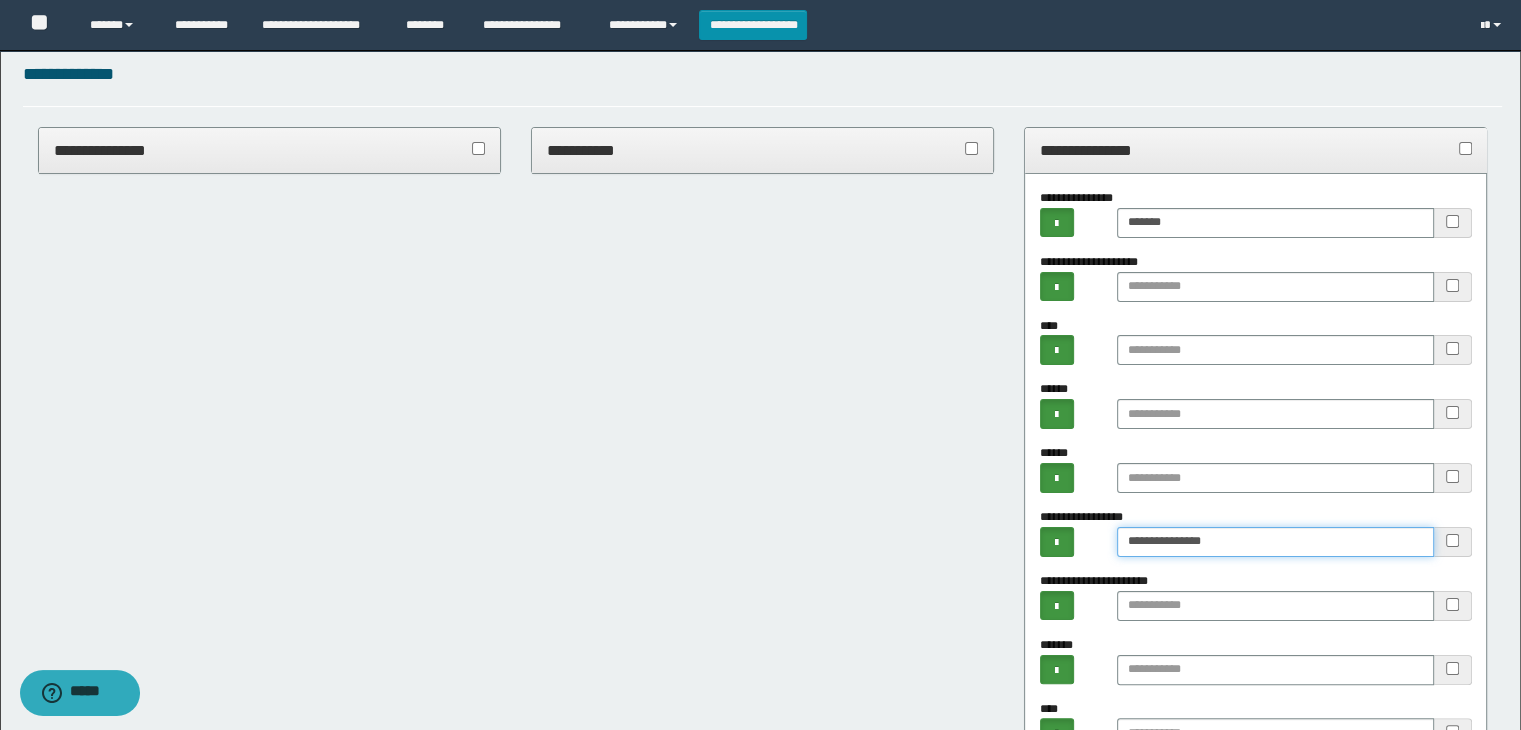scroll, scrollTop: 100, scrollLeft: 0, axis: vertical 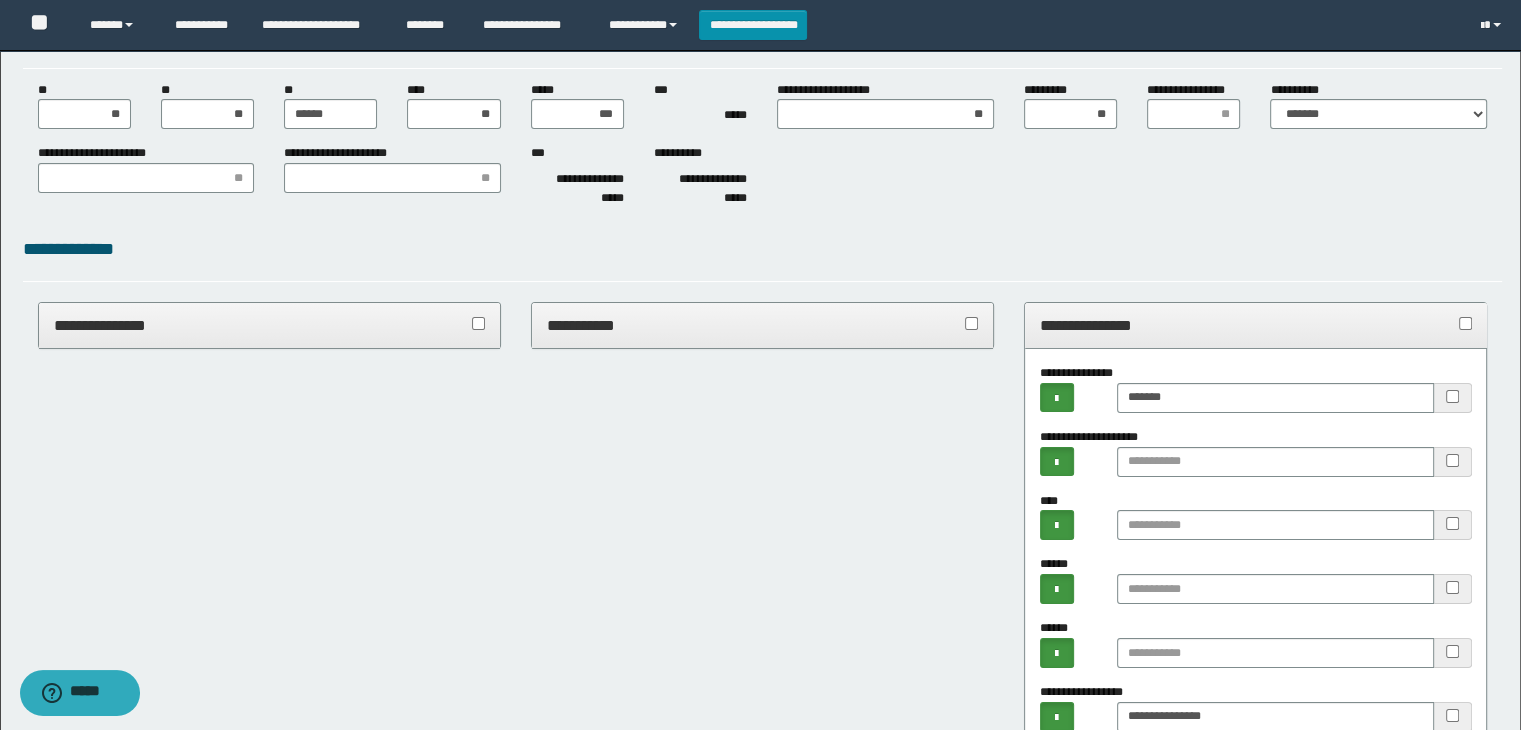 click on "**********" at bounding box center [1256, 325] 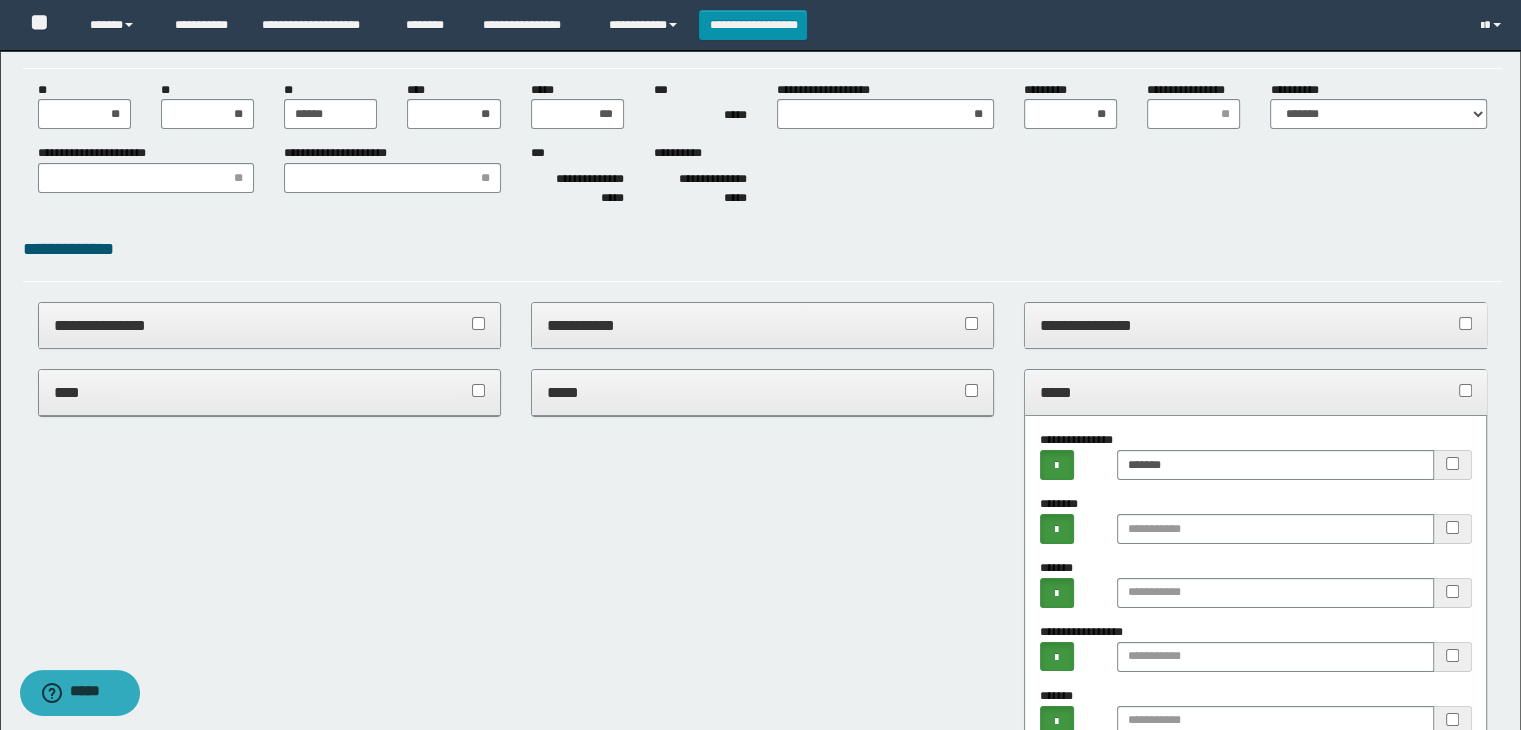 click on "*****" at bounding box center [1256, 393] 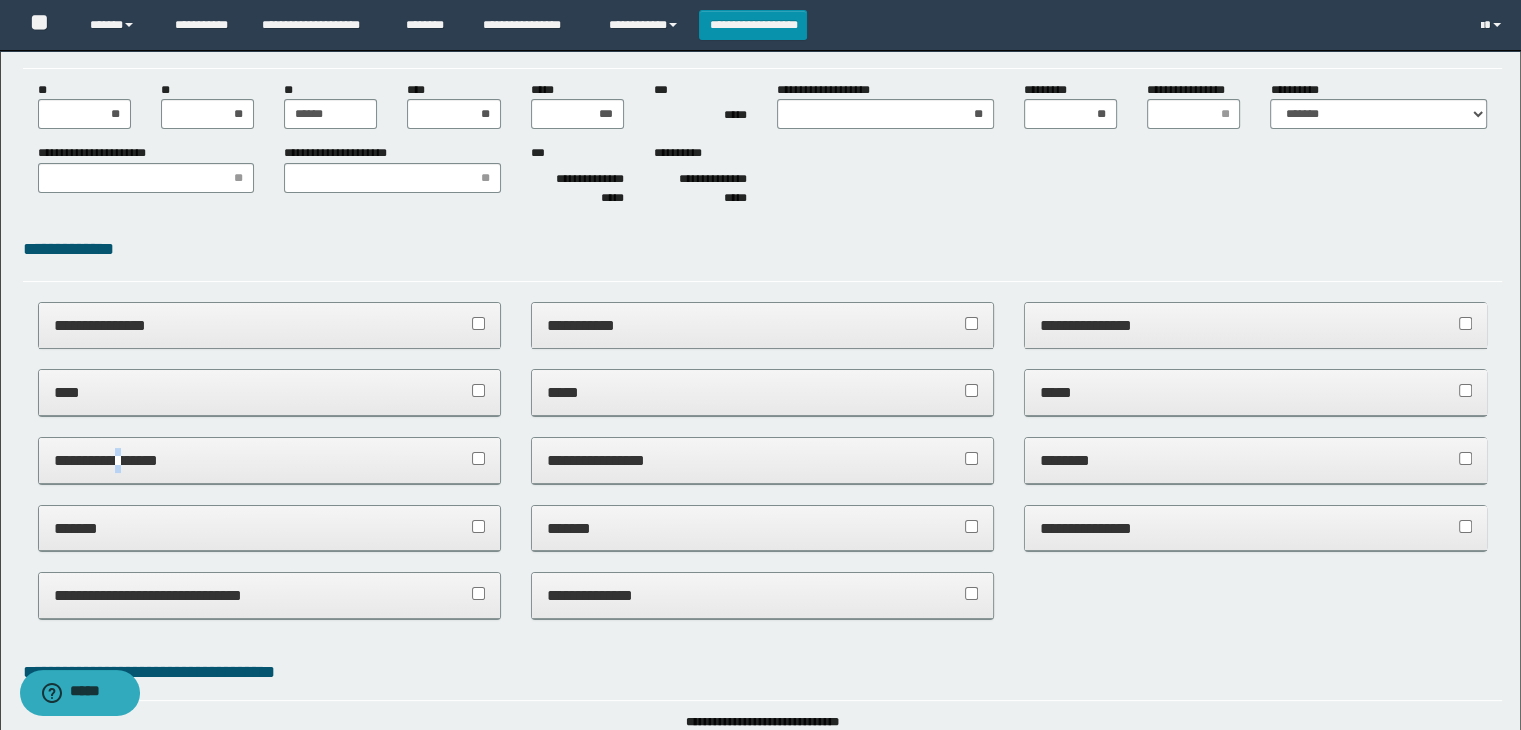 click on "**********" at bounding box center [270, 460] 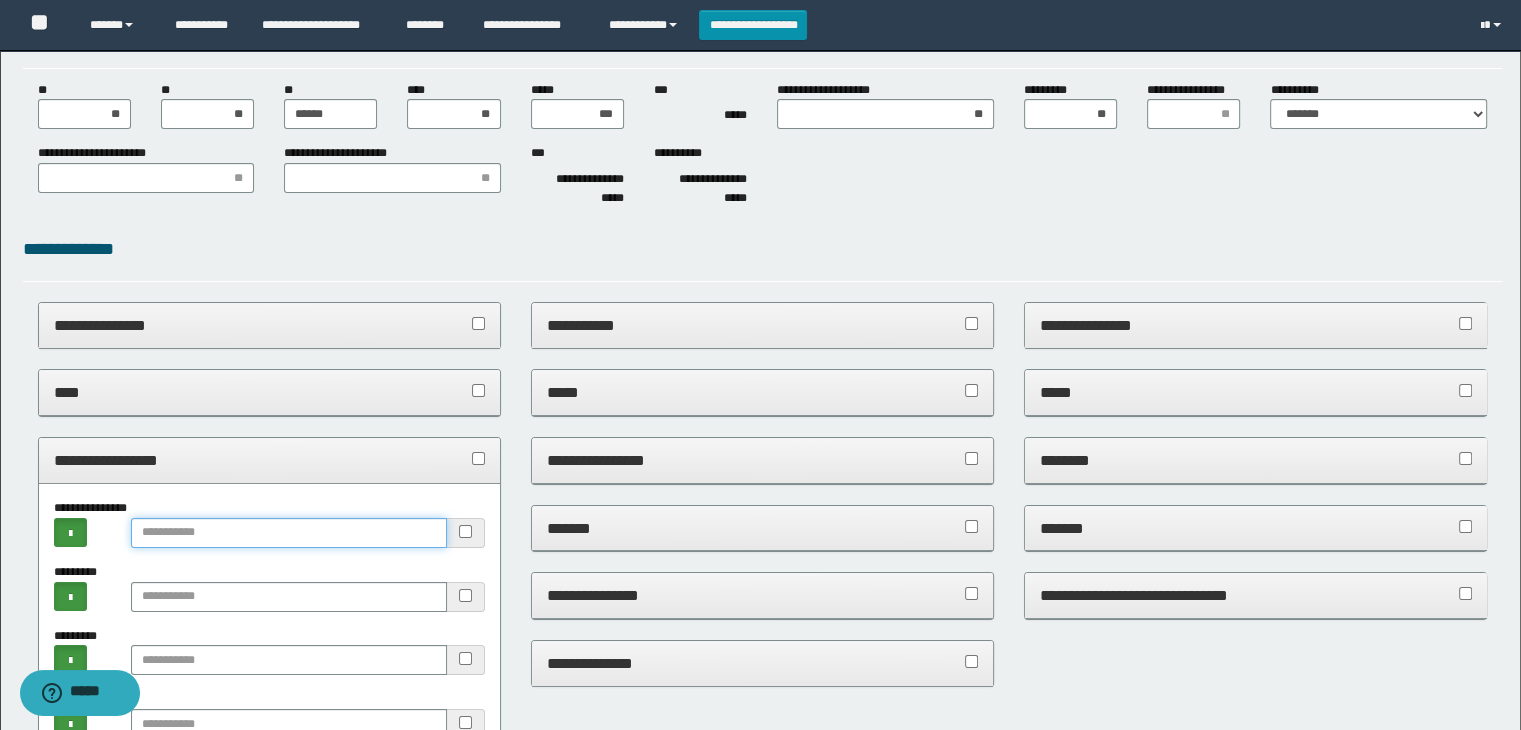 click at bounding box center (289, 533) 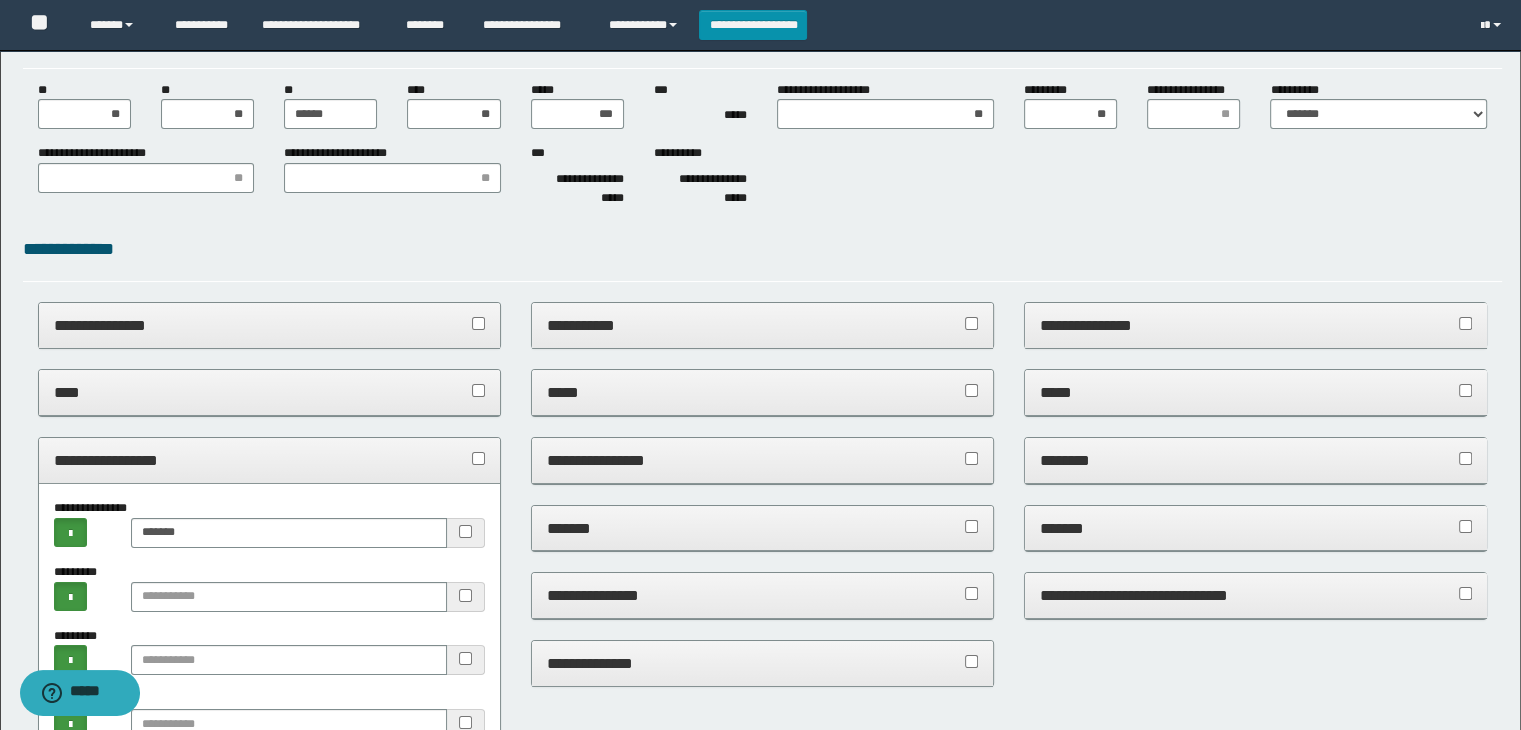 click on "**********" at bounding box center (270, 460) 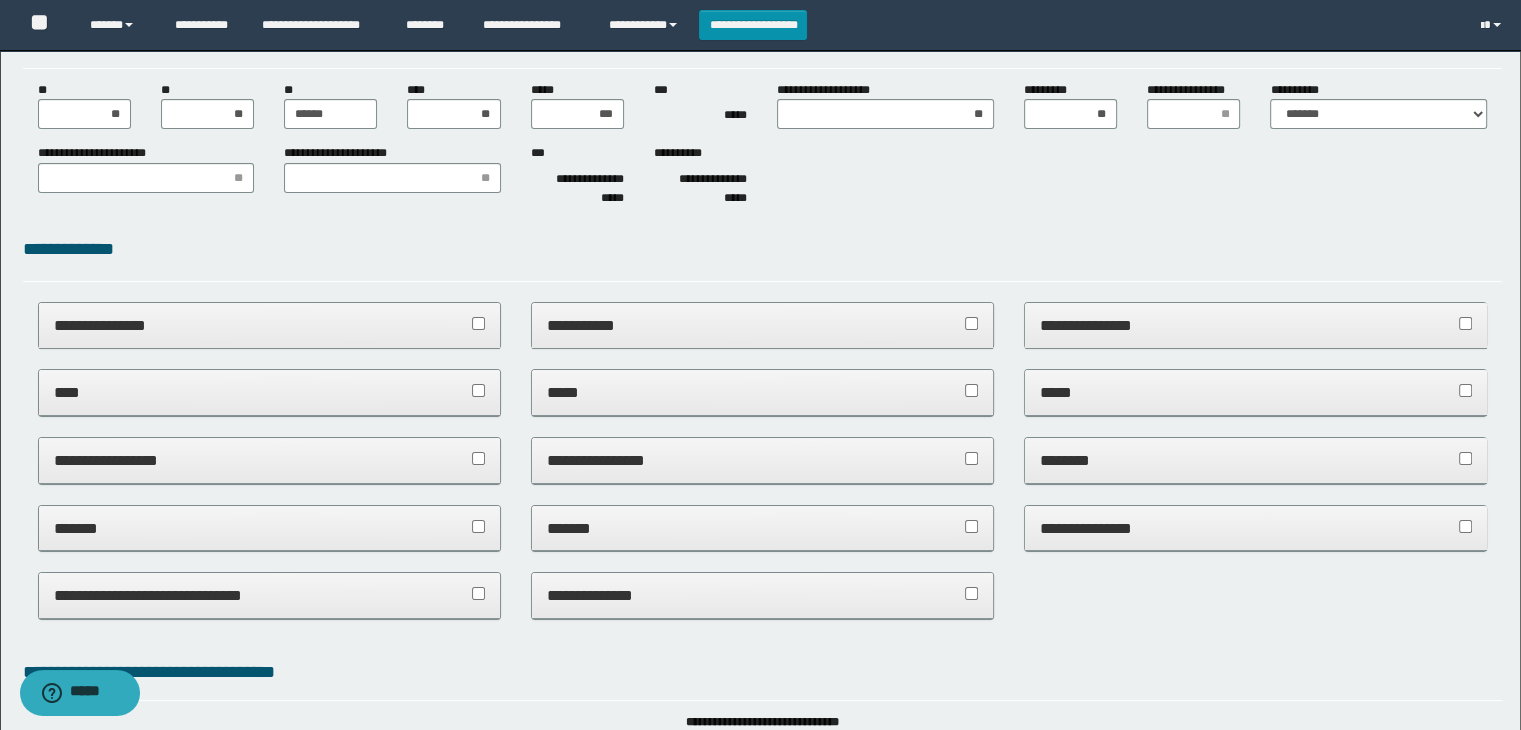 click on "****" at bounding box center [270, 392] 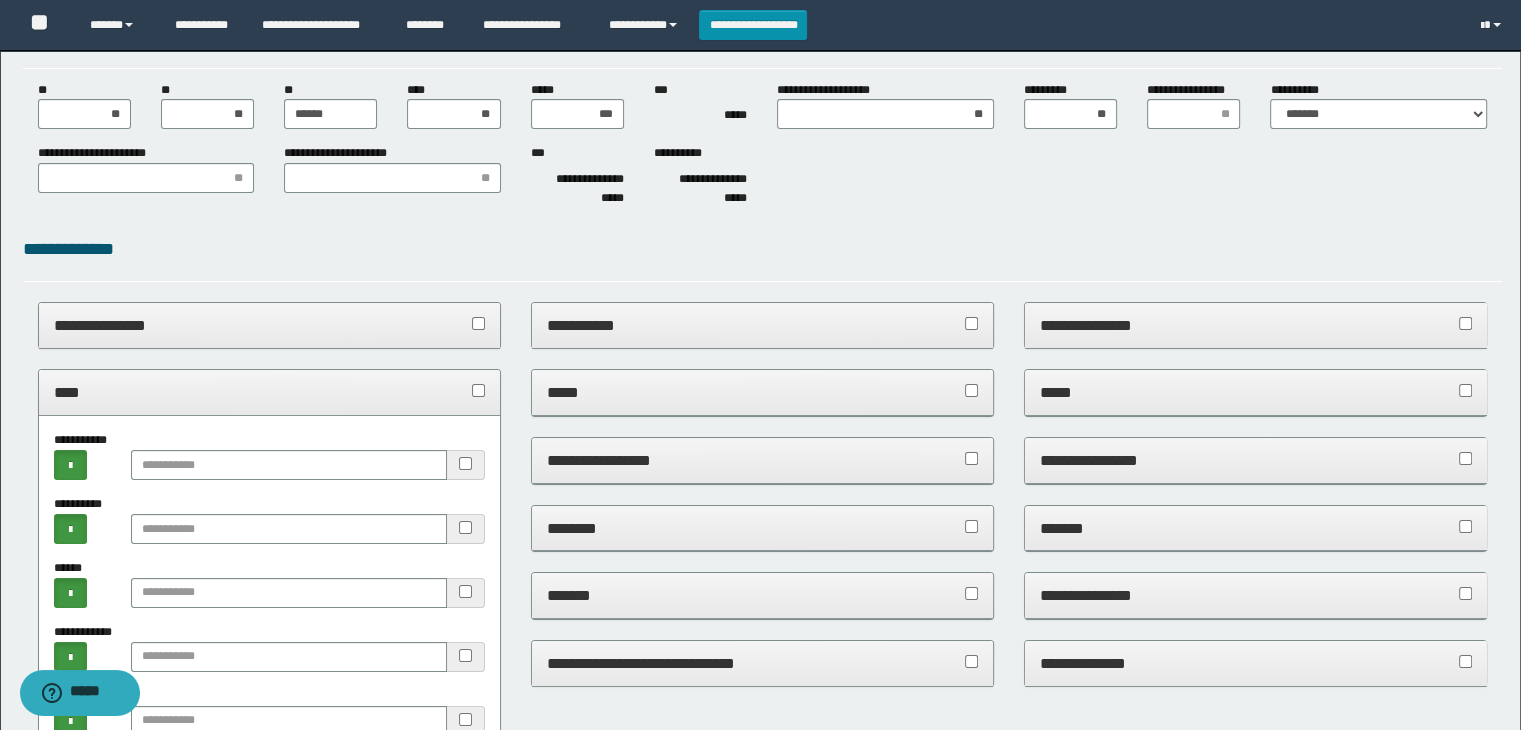 click on "****" at bounding box center [270, 392] 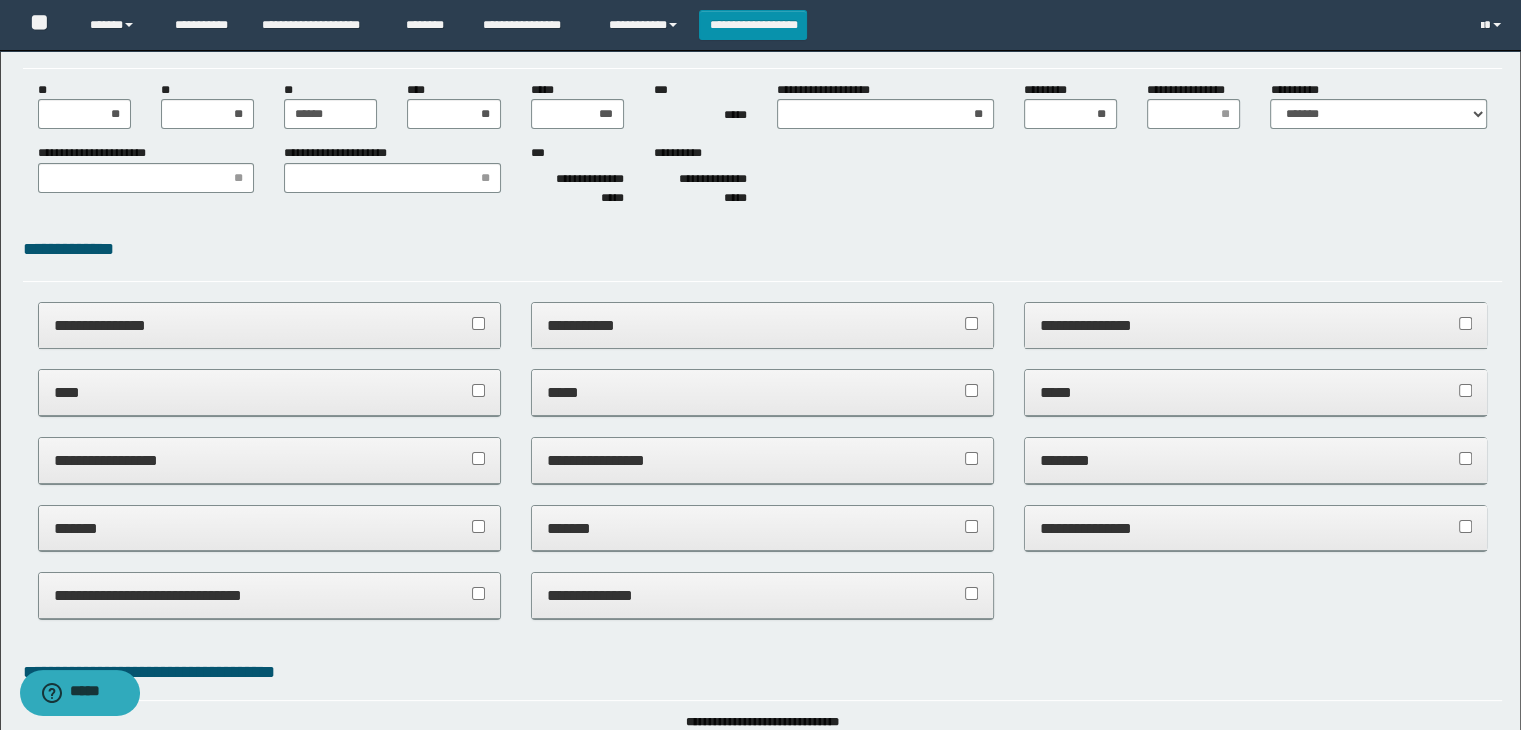 click on "**********" at bounding box center (270, 460) 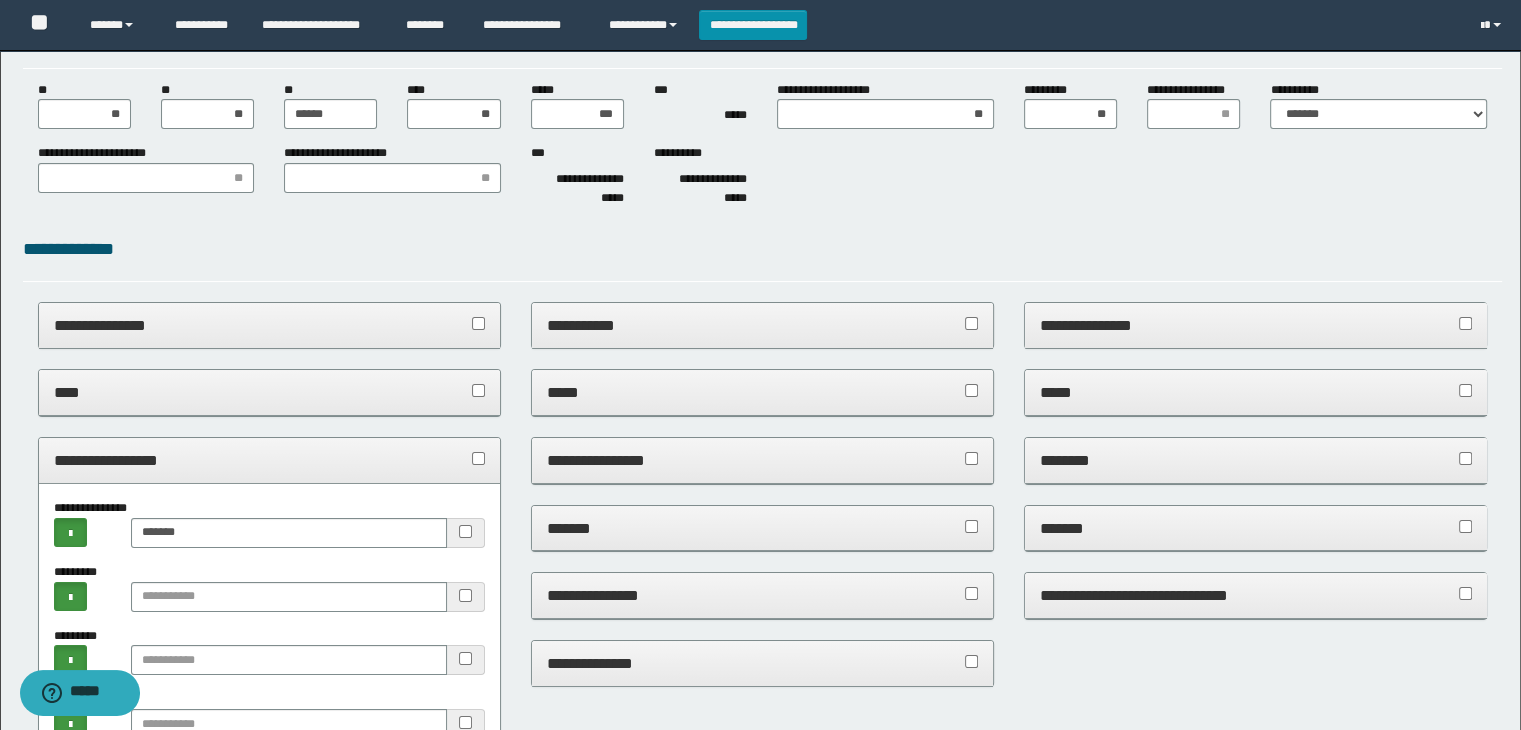 click on "**********" at bounding box center [270, 460] 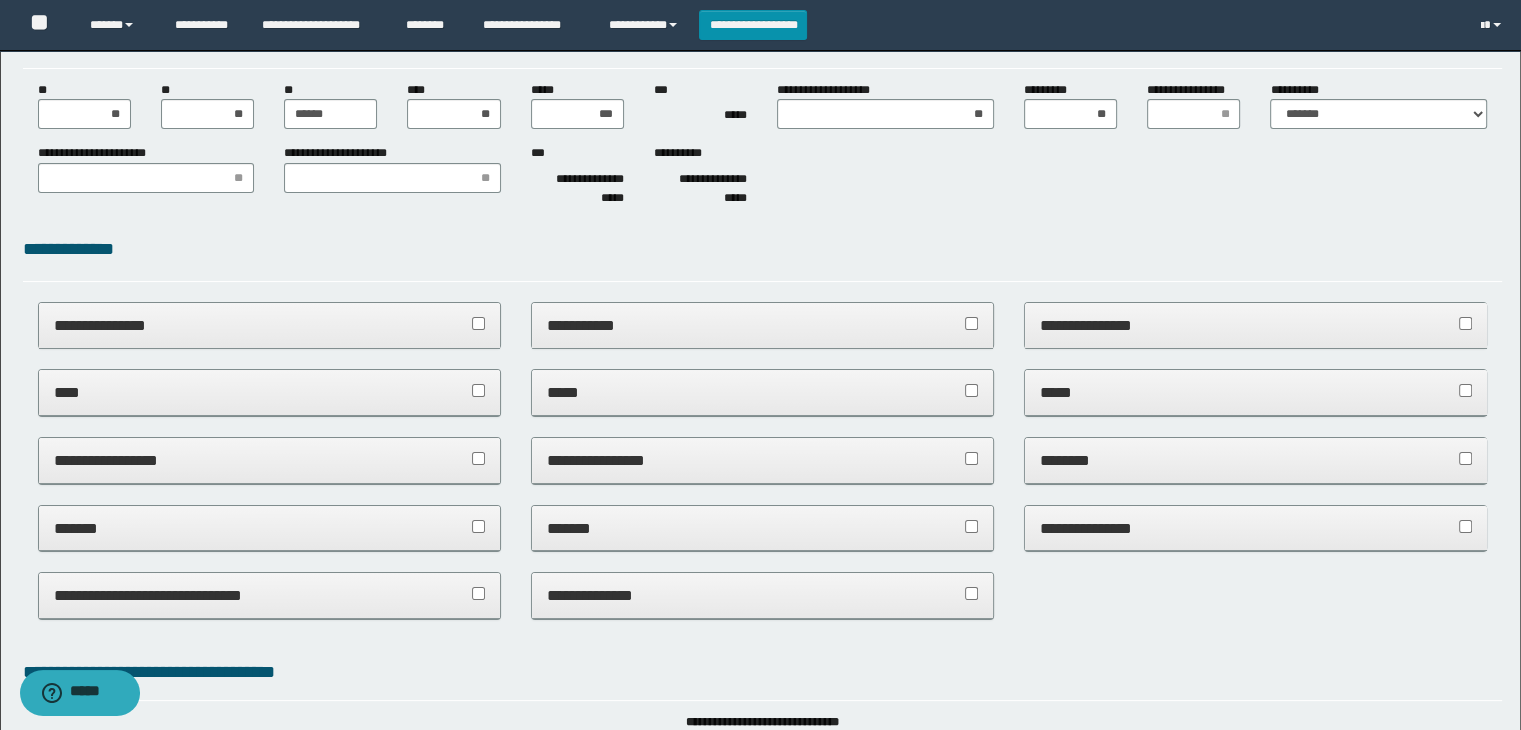 click on "*****" at bounding box center (1256, 392) 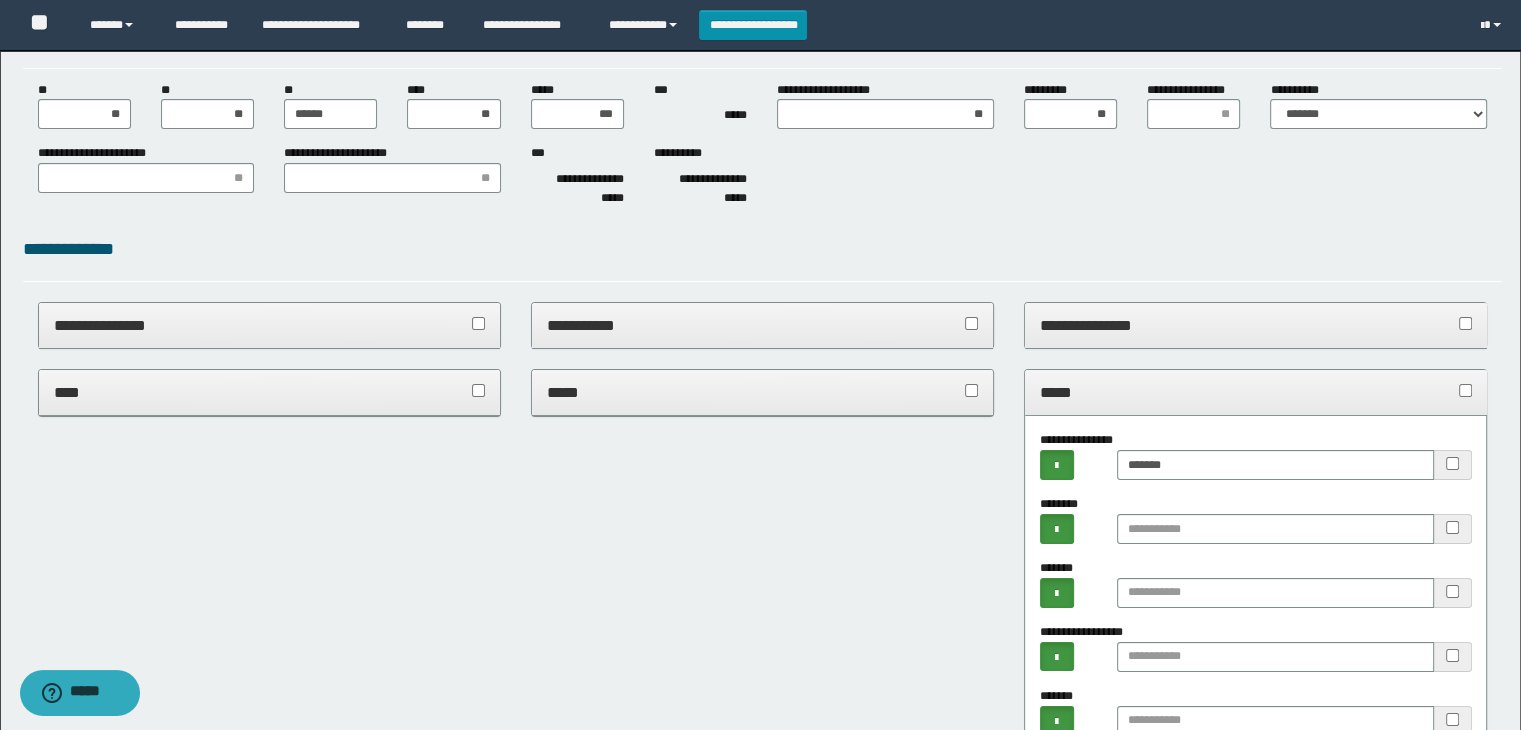 click on "*****" at bounding box center (1256, 392) 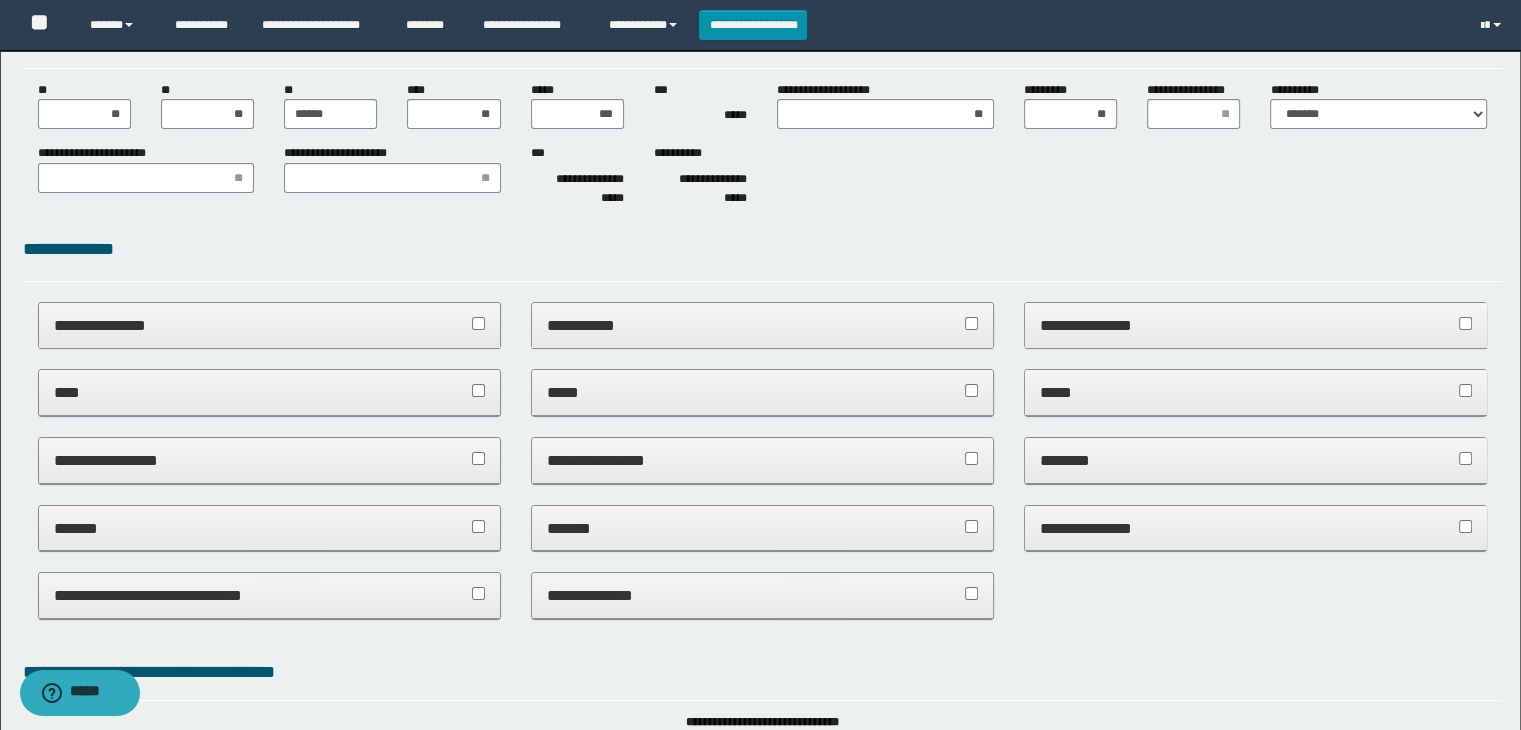 click on "**********" at bounding box center [1256, 325] 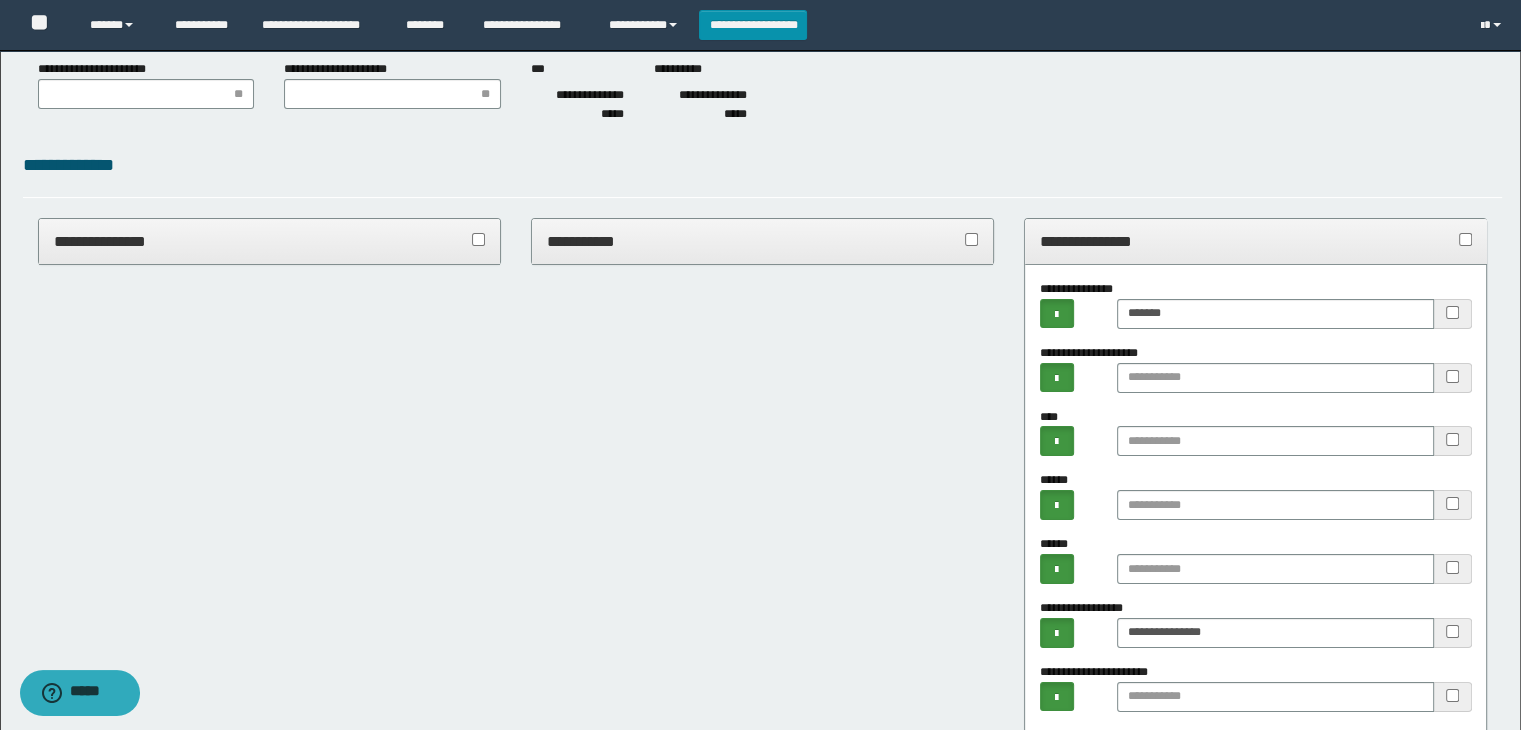 scroll, scrollTop: 100, scrollLeft: 0, axis: vertical 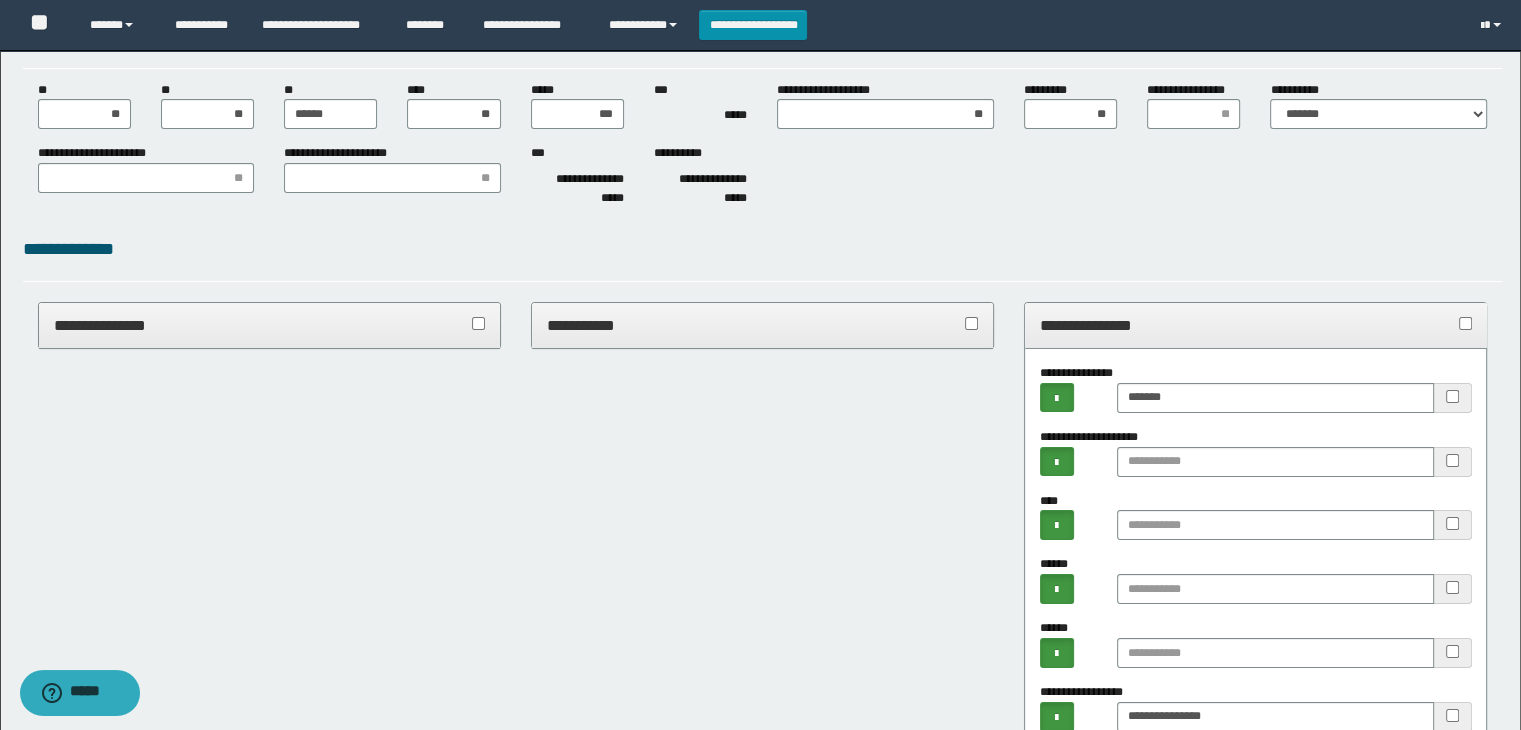 click on "**********" at bounding box center [1256, 325] 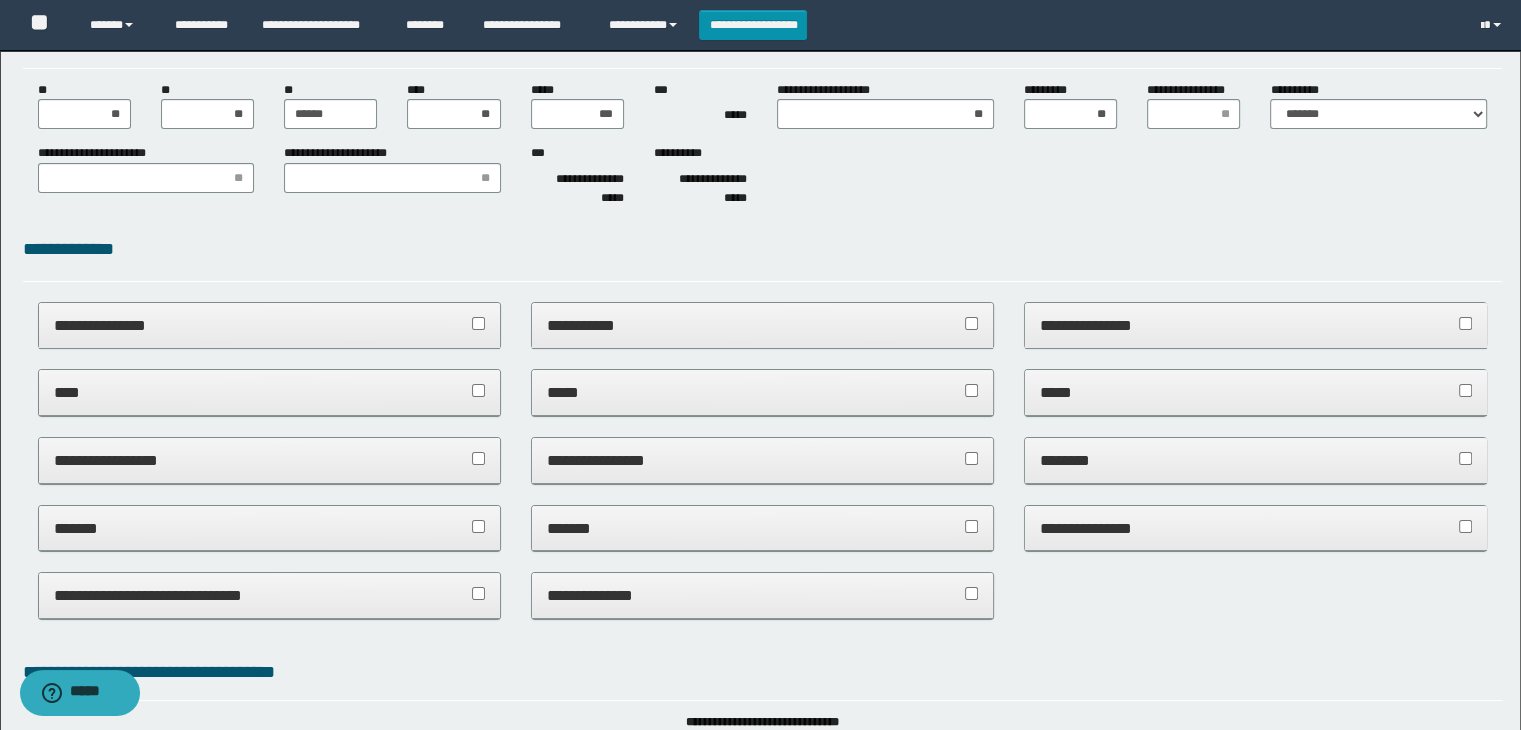 click on "*****" at bounding box center [1256, 392] 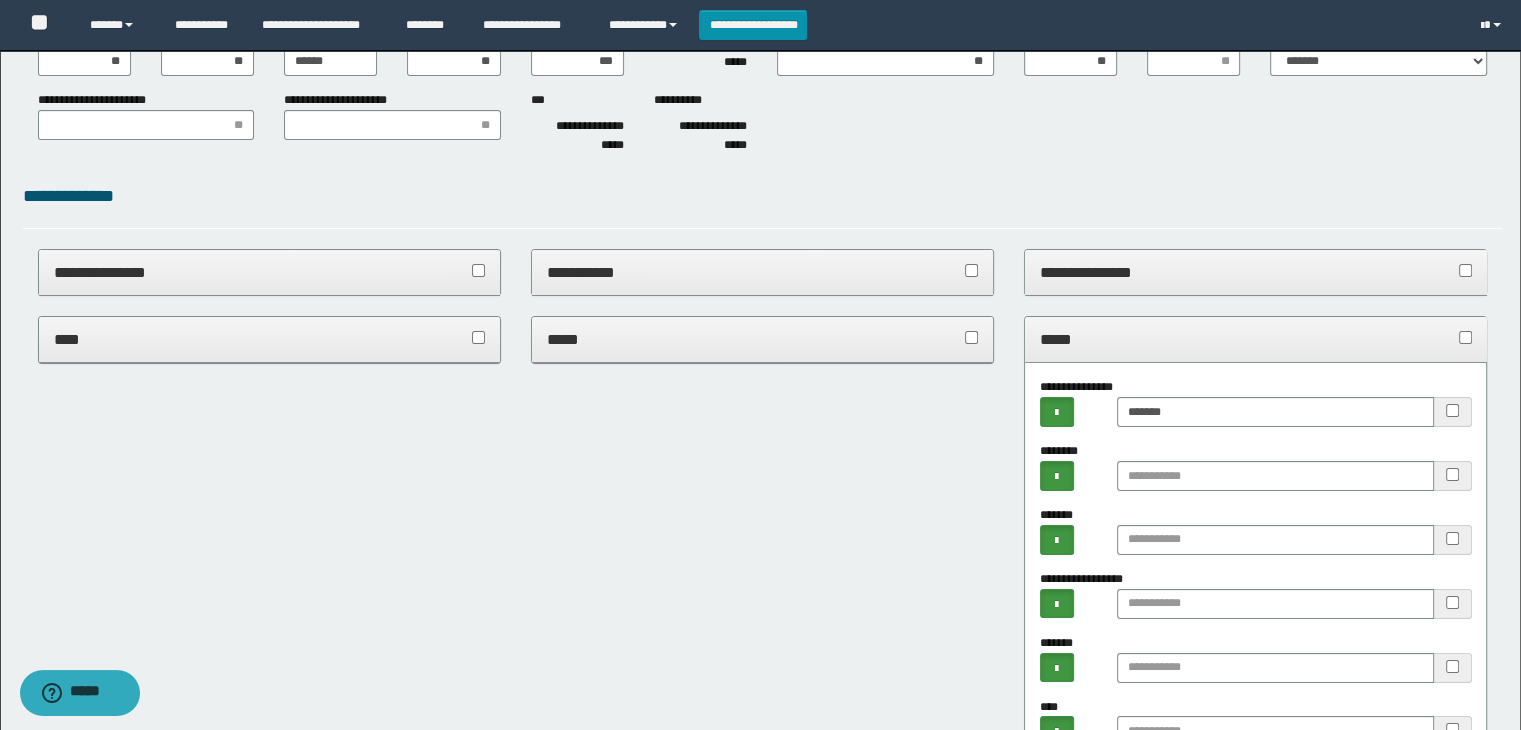 scroll, scrollTop: 300, scrollLeft: 0, axis: vertical 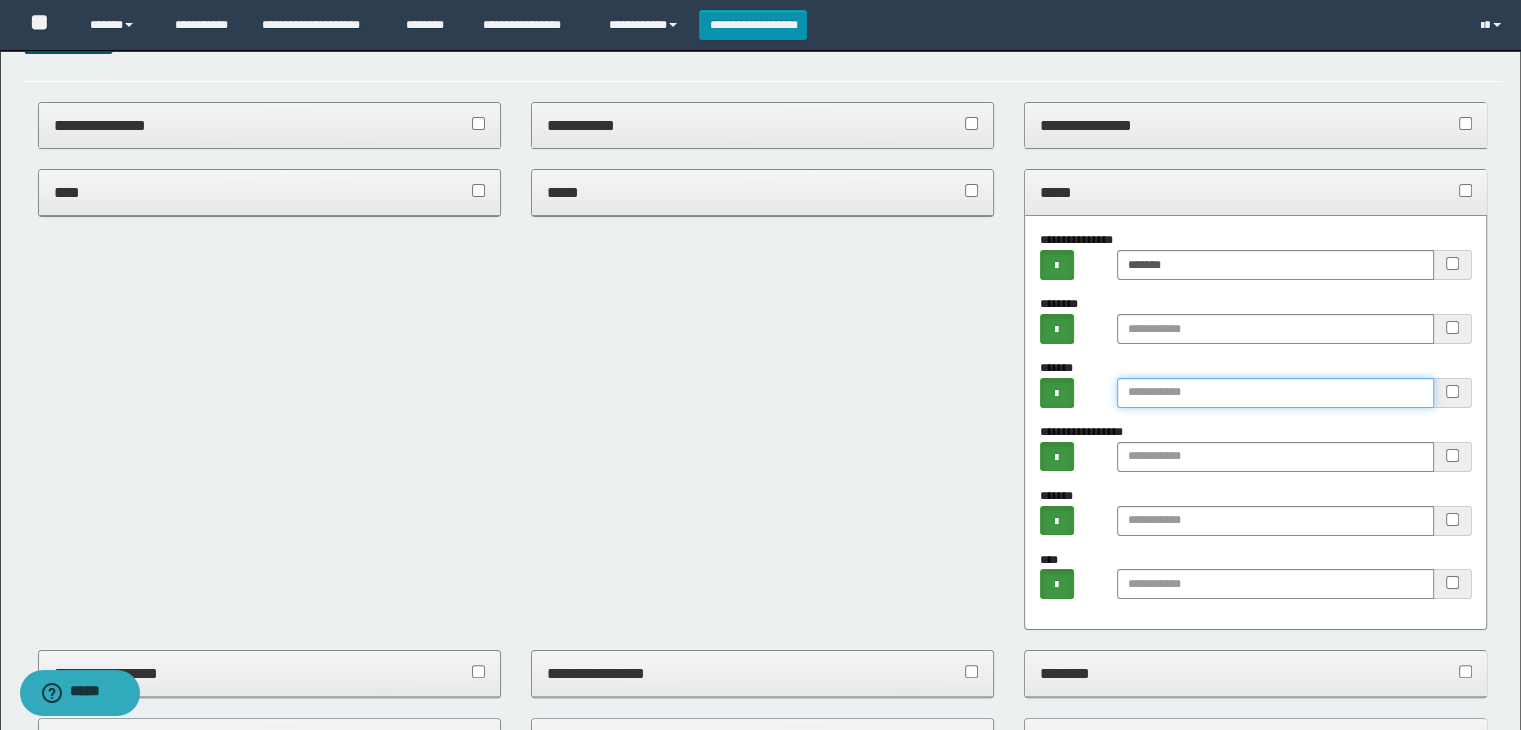 click at bounding box center [1275, 393] 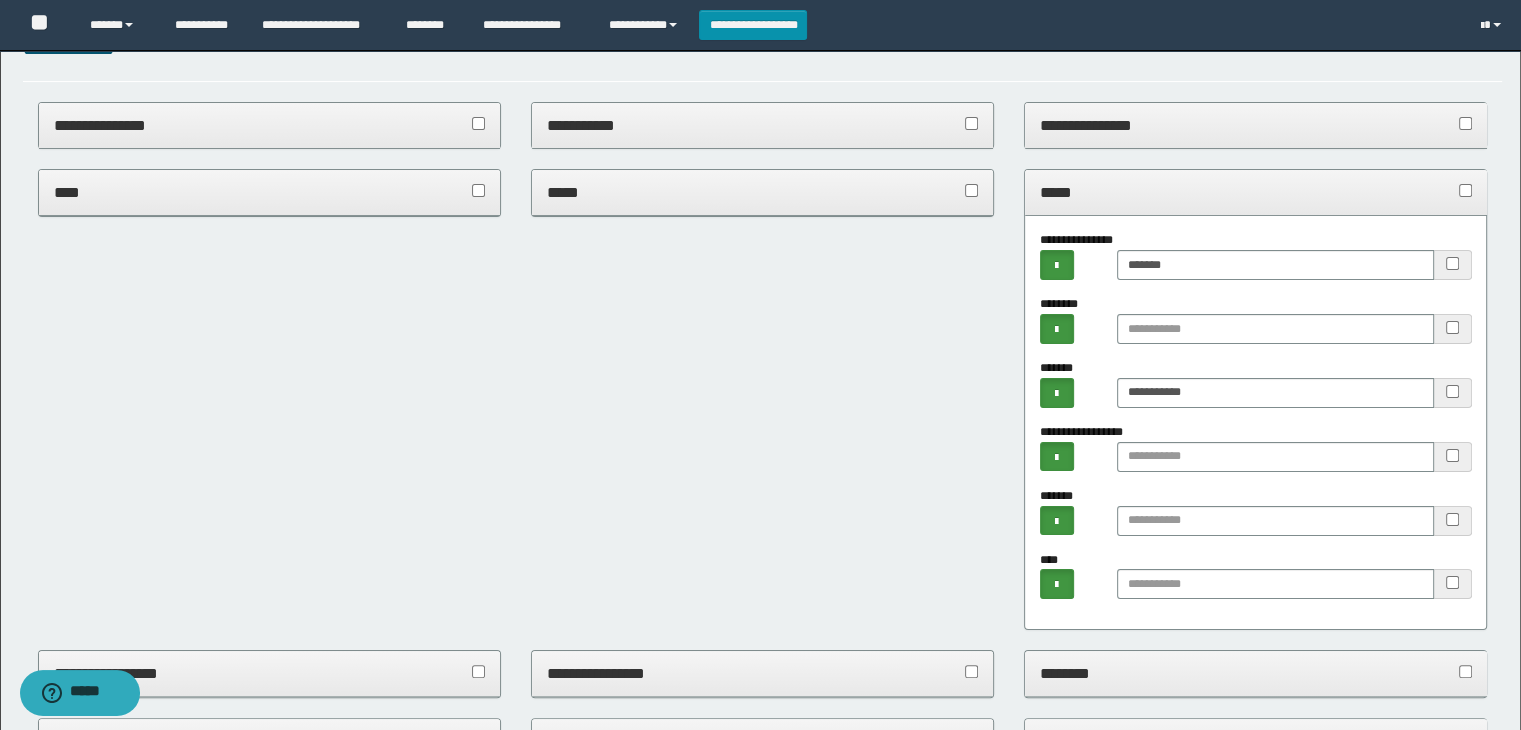 click on "*****" at bounding box center [1256, 192] 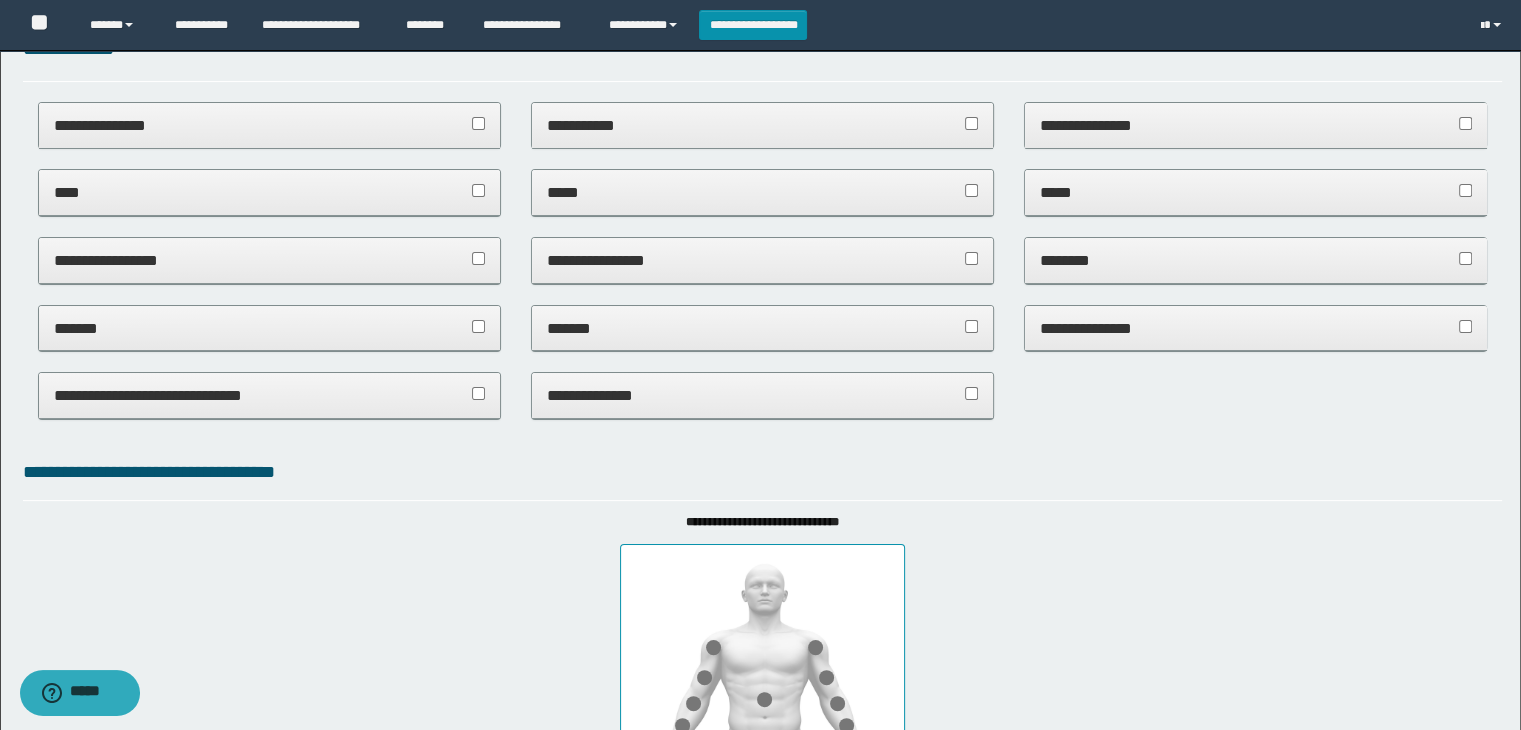 click on "**********" at bounding box center [270, 260] 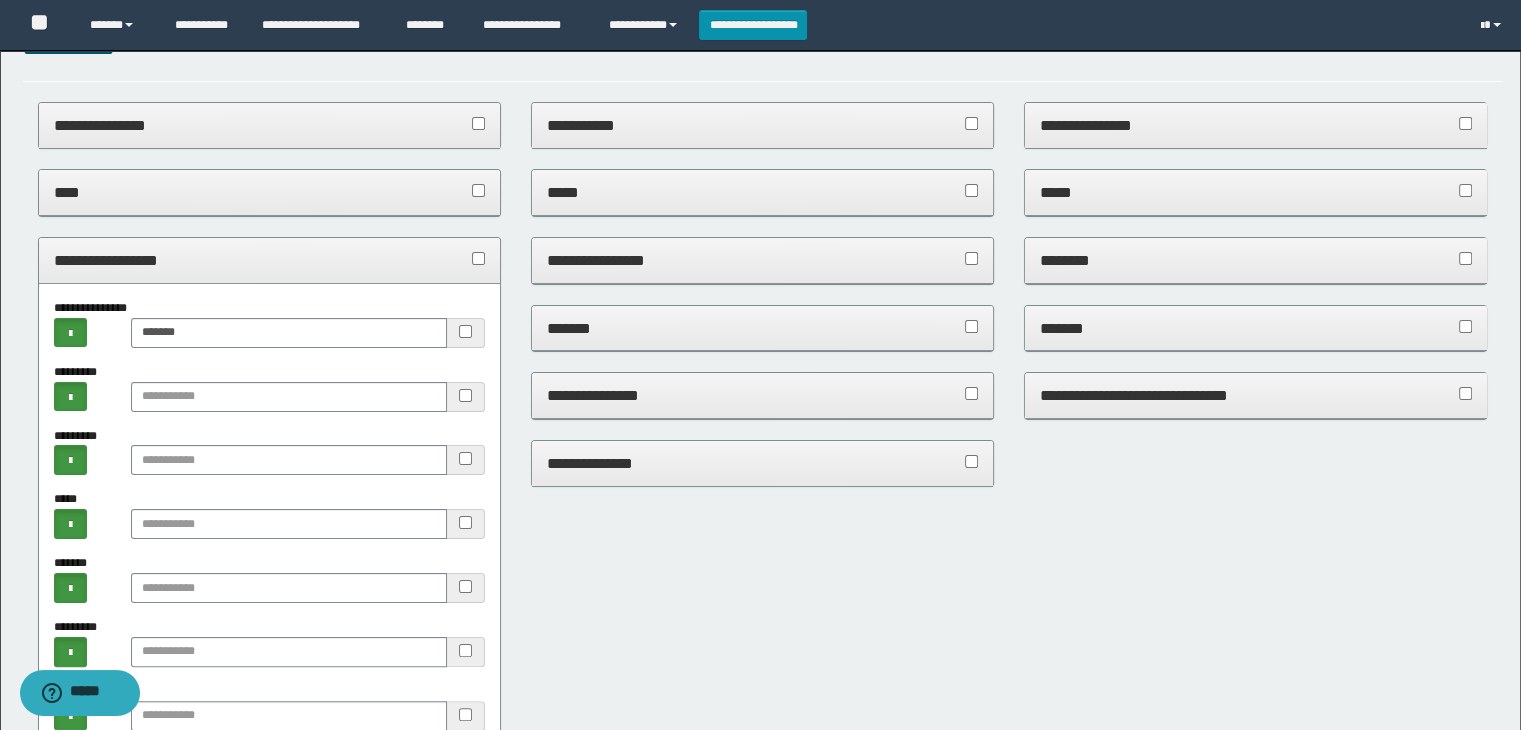 click on "**********" at bounding box center (270, 260) 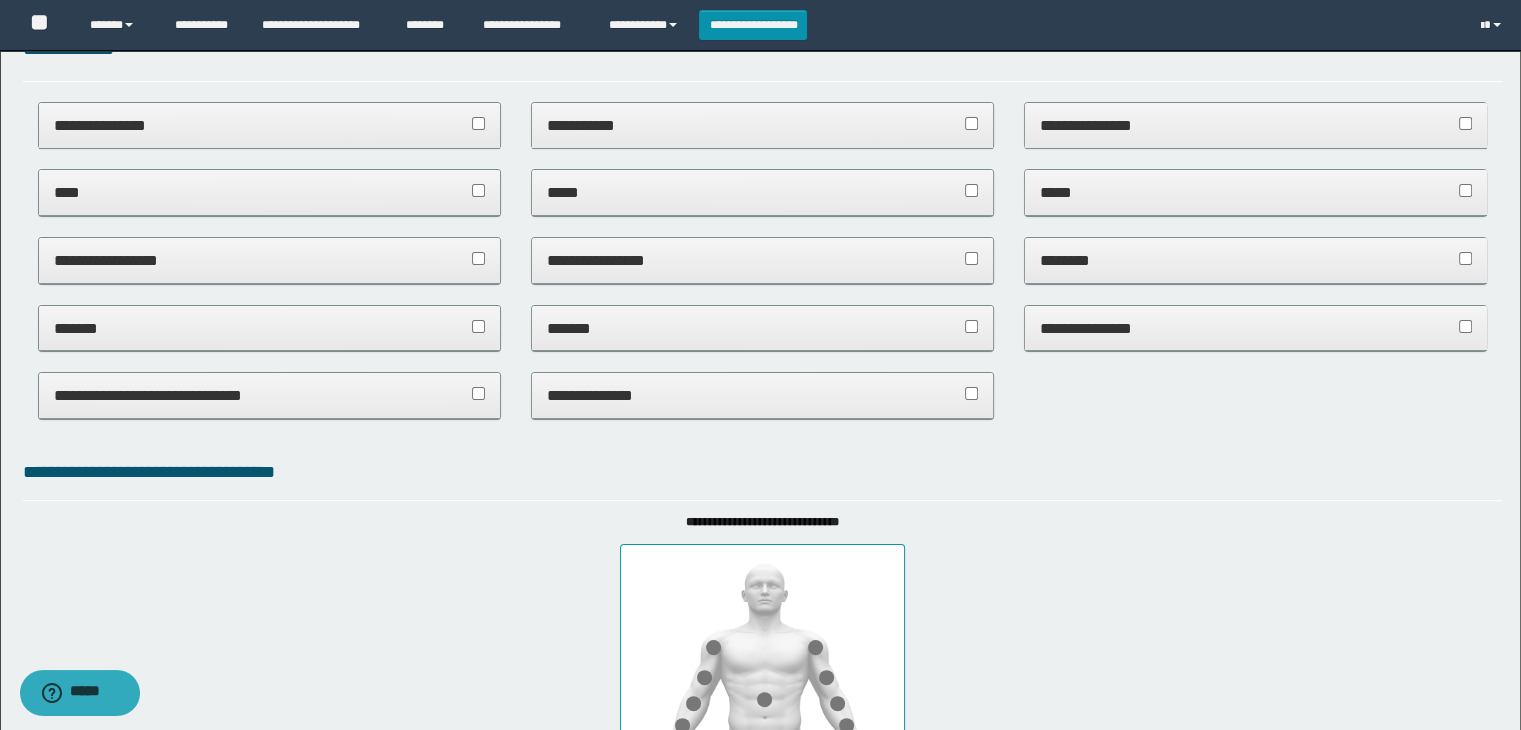 click on "**********" at bounding box center (763, 260) 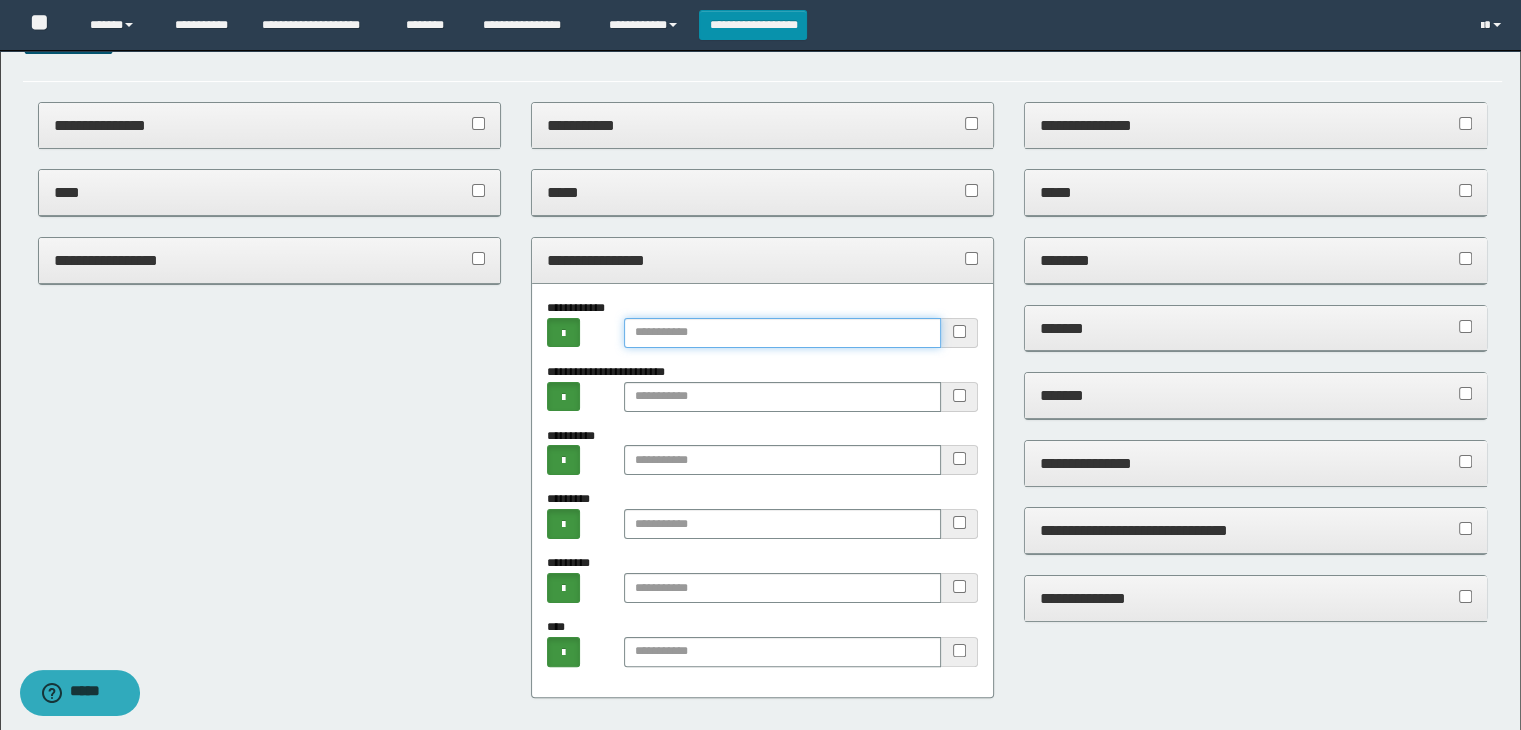 click at bounding box center (782, 333) 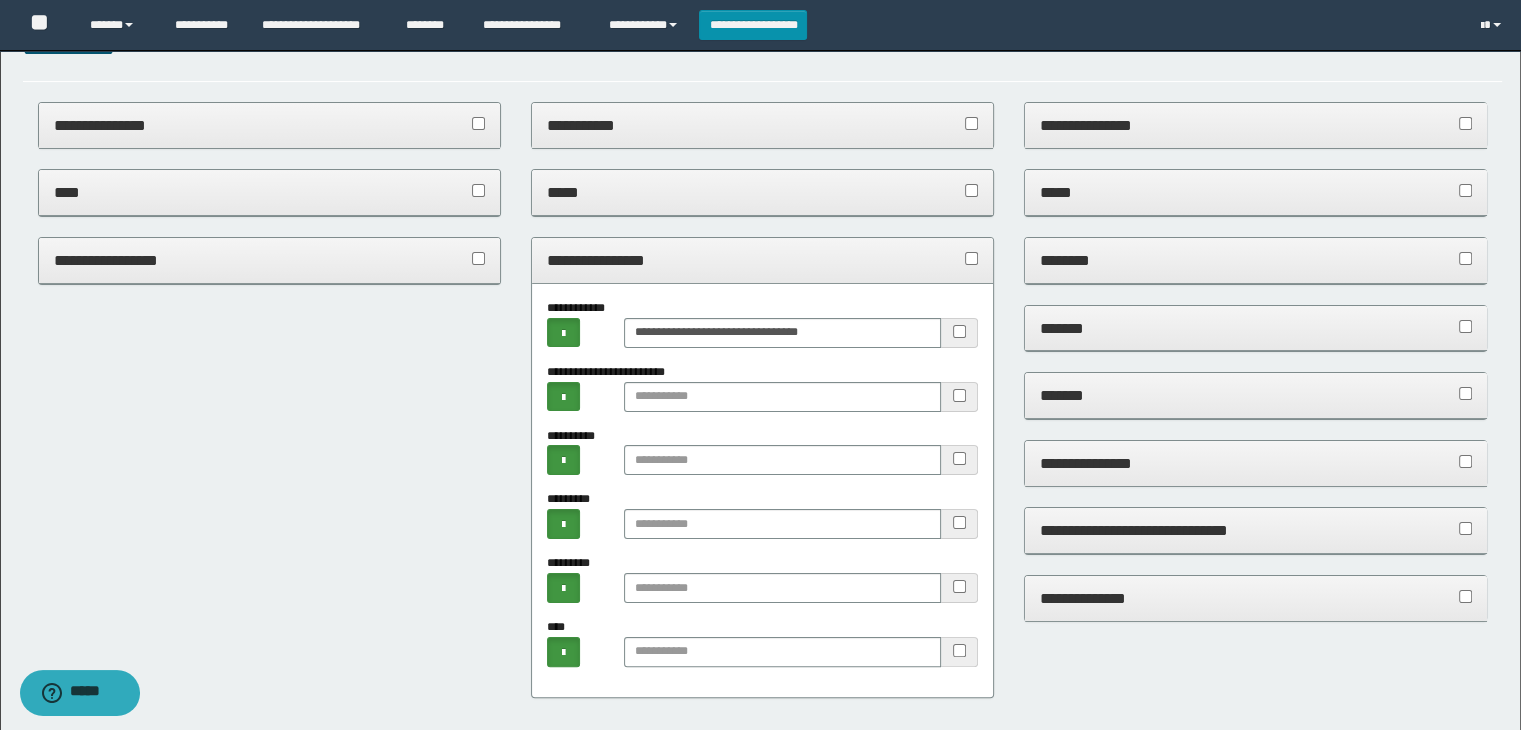 click on "**********" at bounding box center (763, 260) 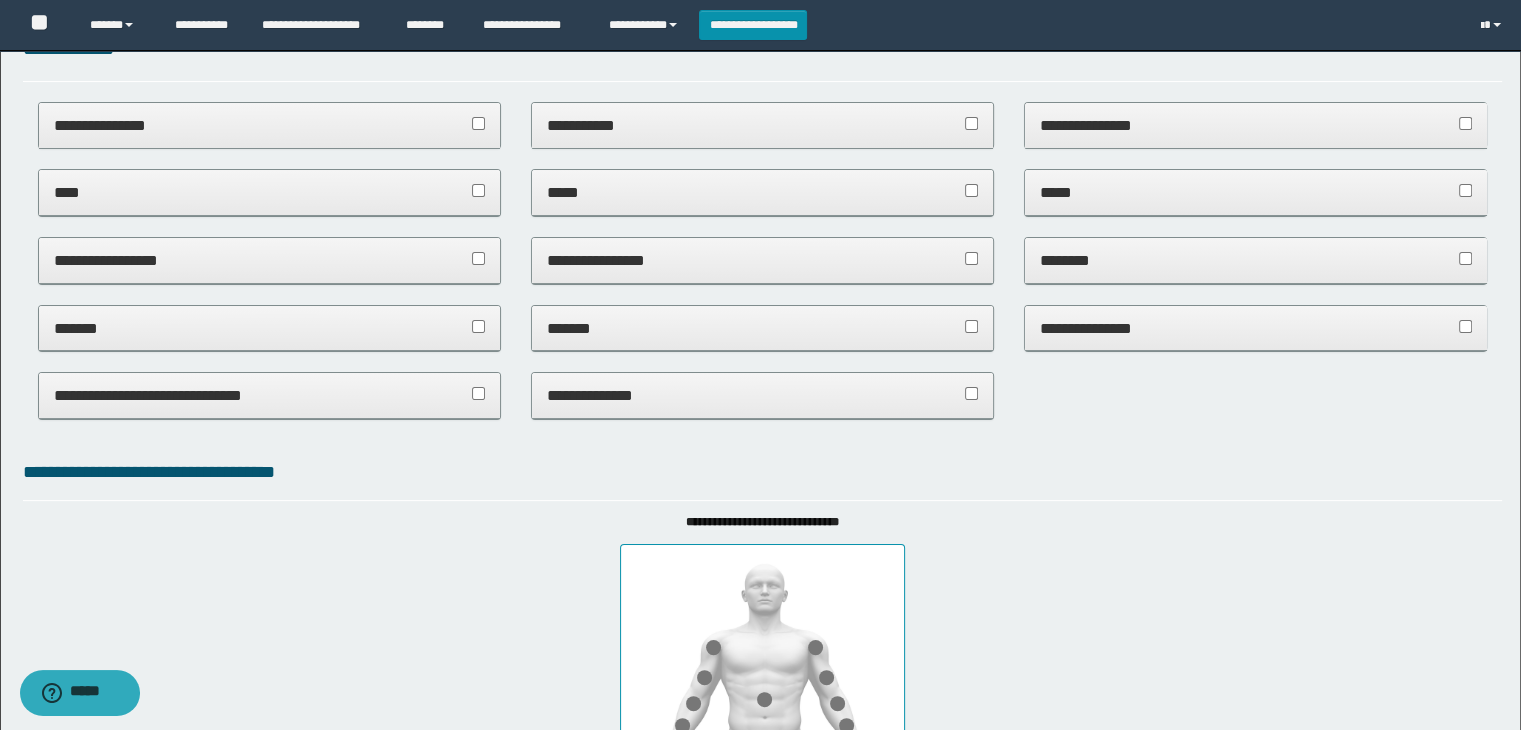 click on "********" at bounding box center (1256, 260) 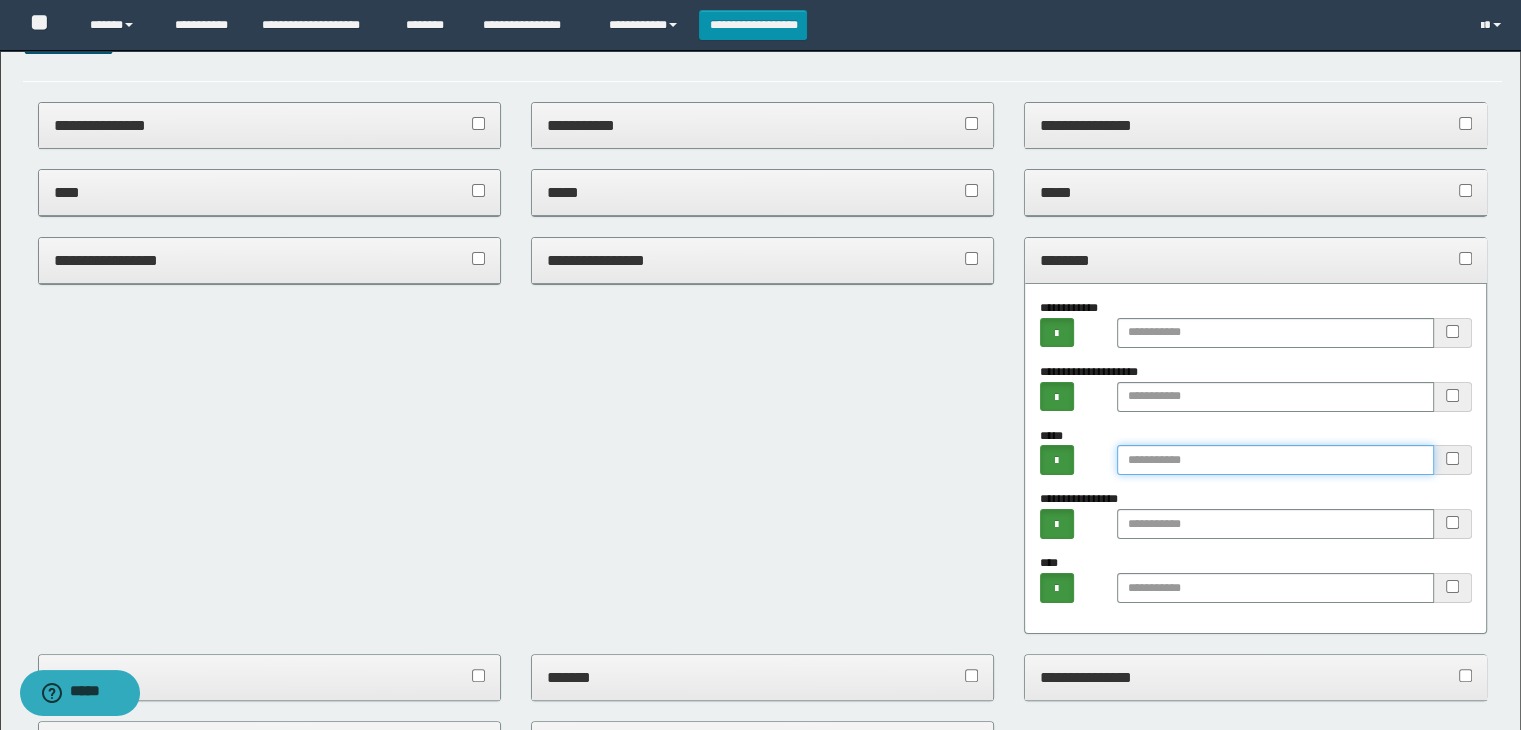 drag, startPoint x: 1125, startPoint y: 457, endPoint x: 1139, endPoint y: 457, distance: 14 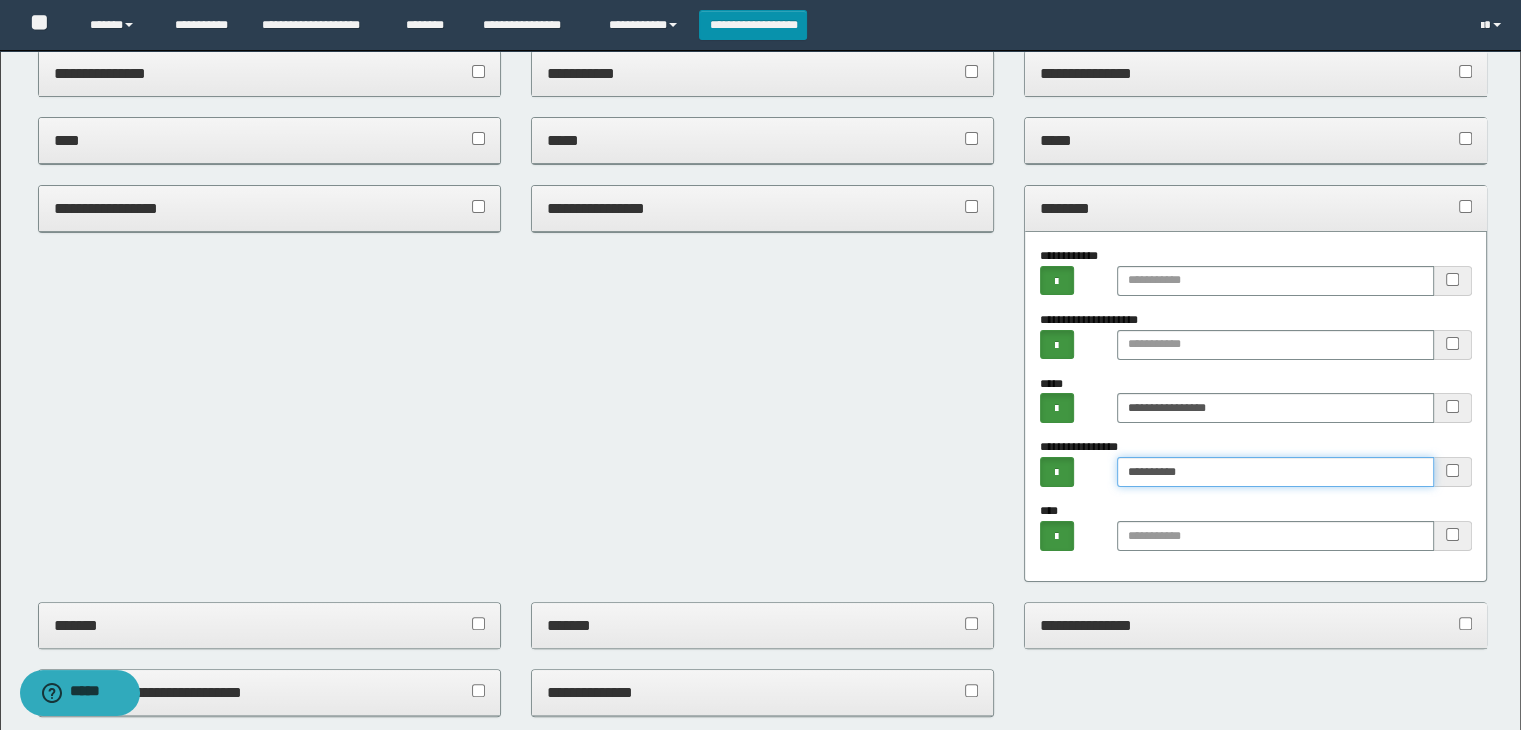 scroll, scrollTop: 400, scrollLeft: 0, axis: vertical 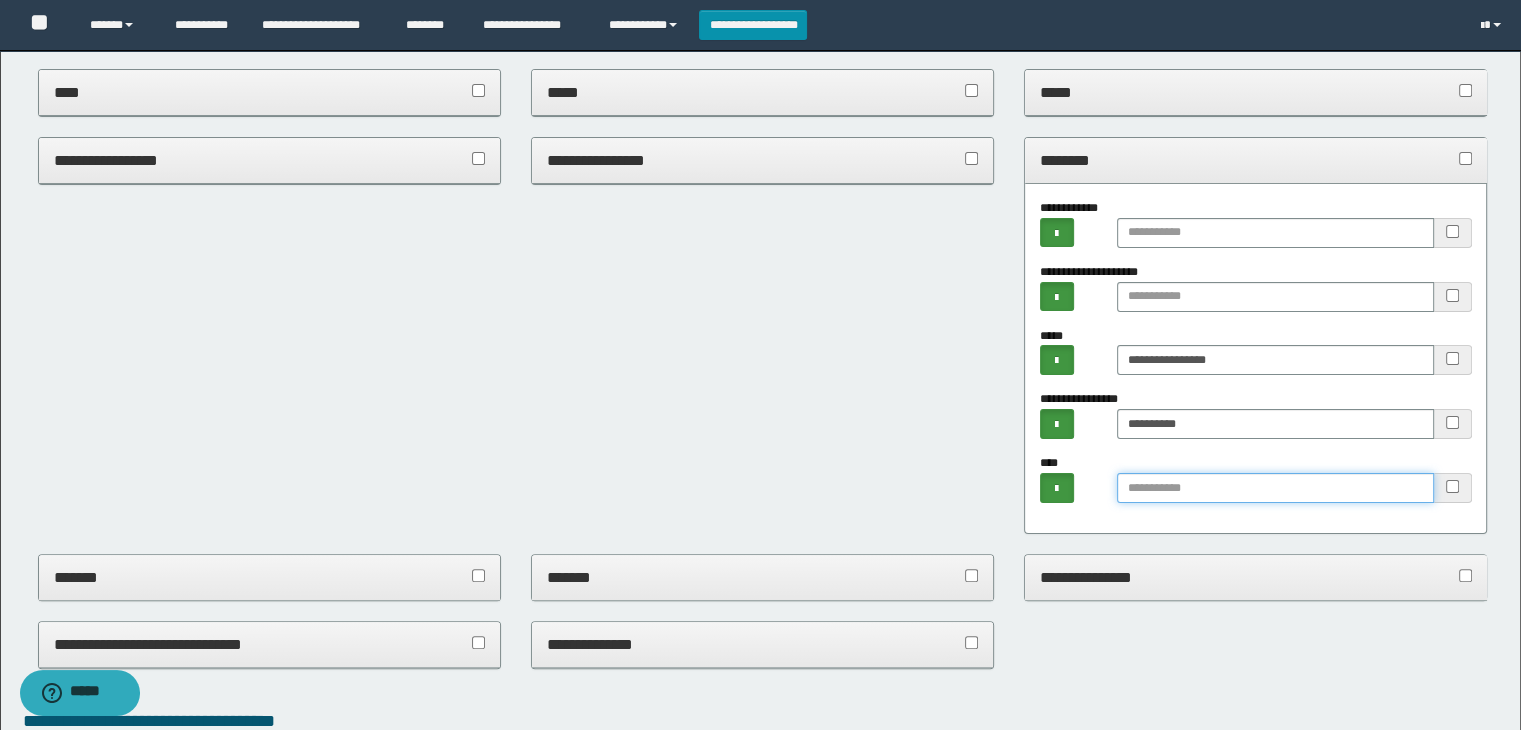 click at bounding box center [1275, 488] 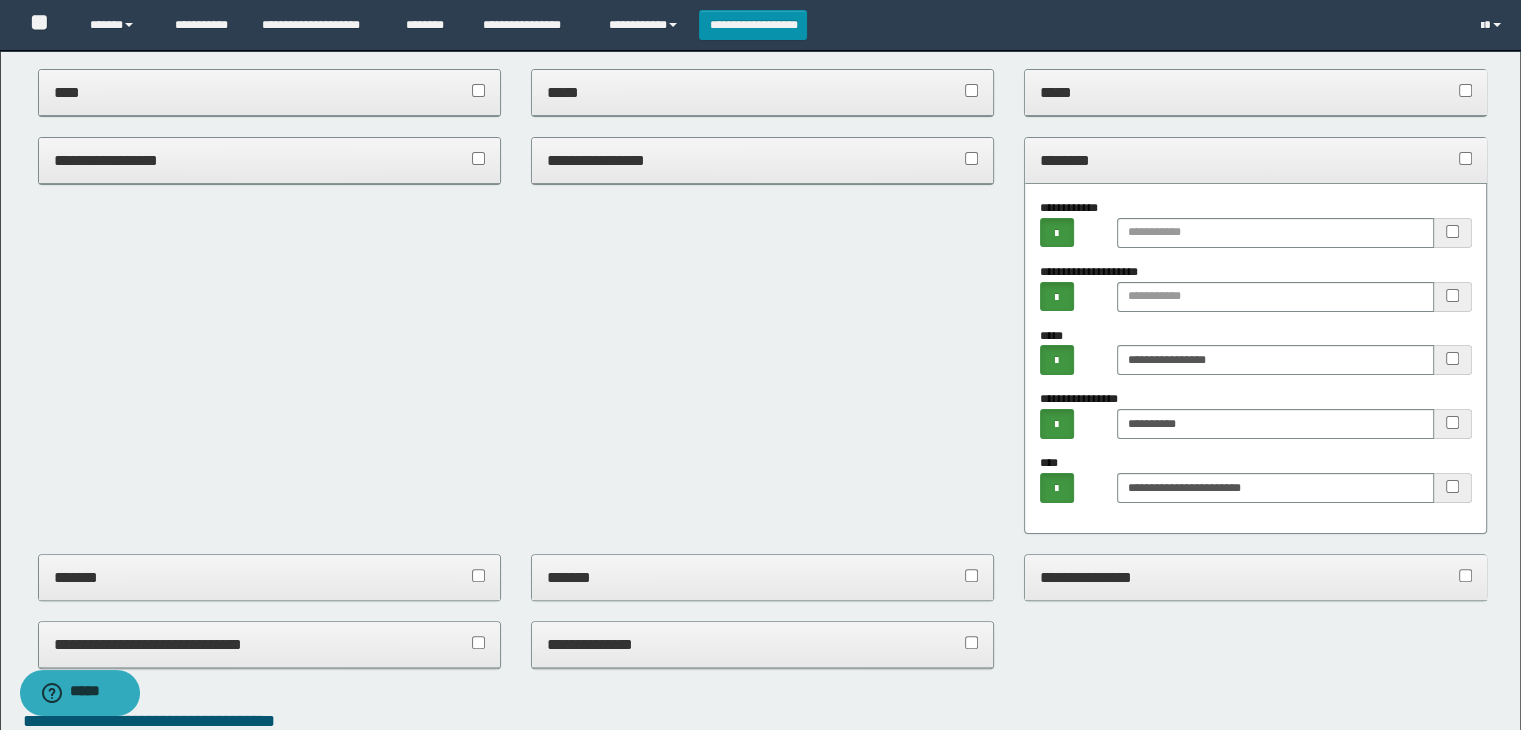 click on "********" at bounding box center [1256, 160] 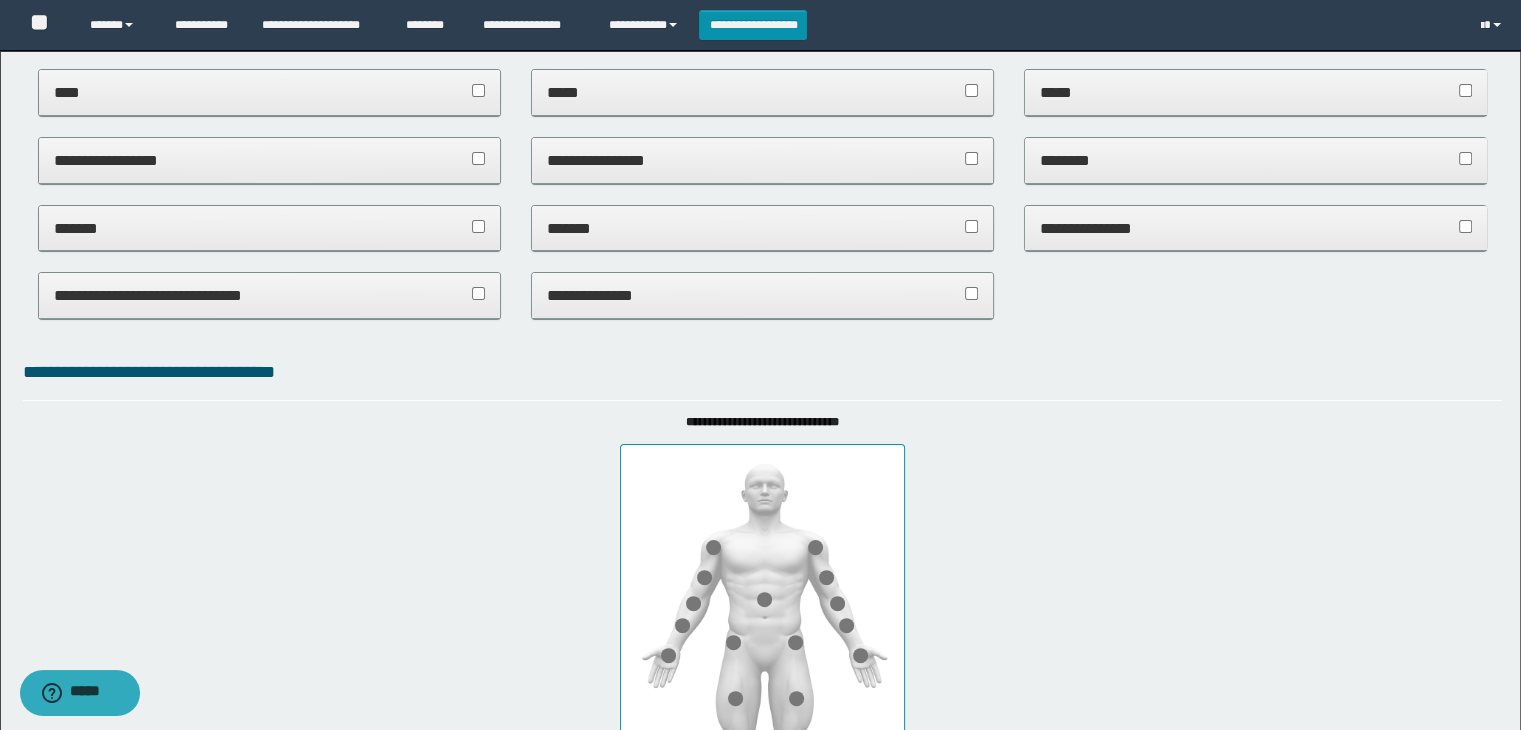 click on "********" at bounding box center (1256, 160) 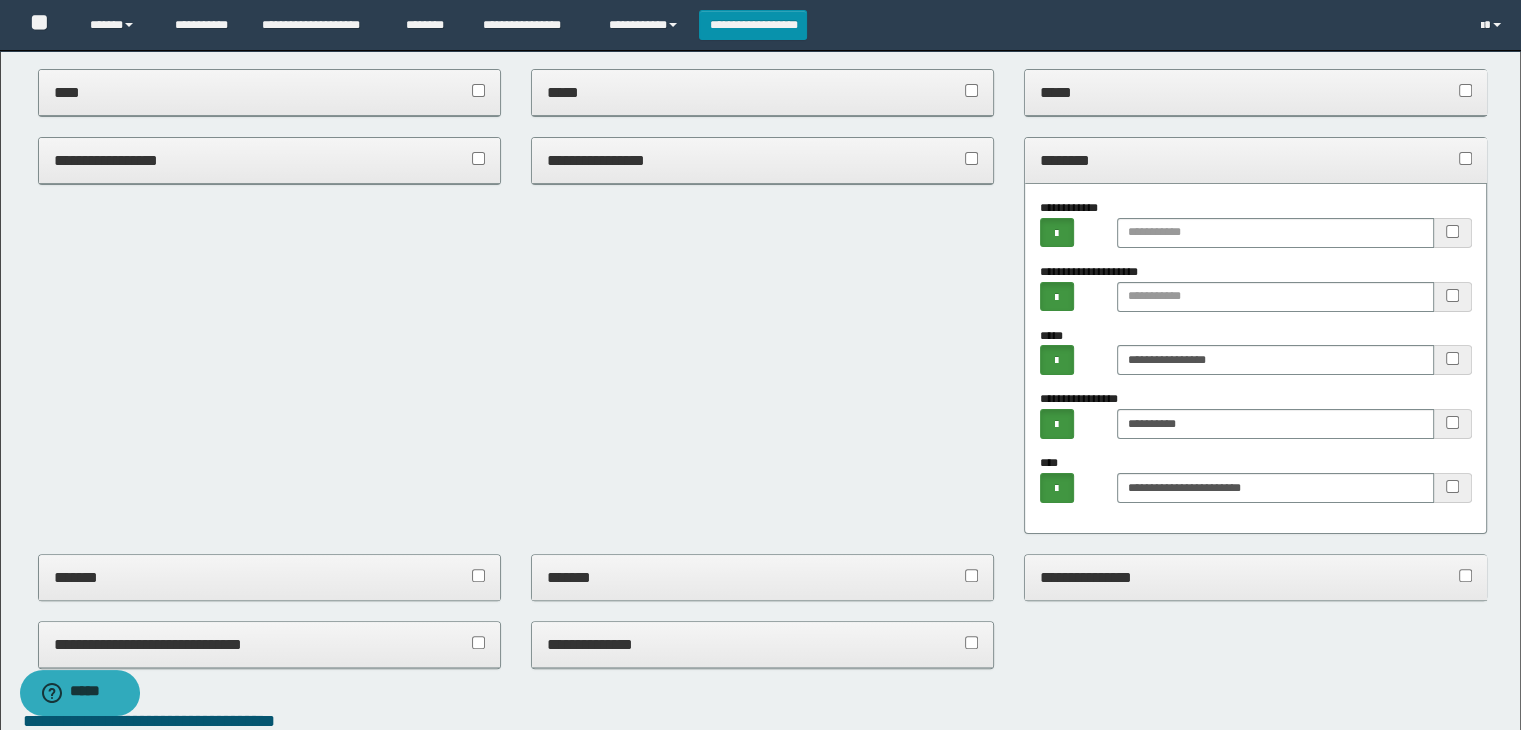 click on "********" at bounding box center (1256, 160) 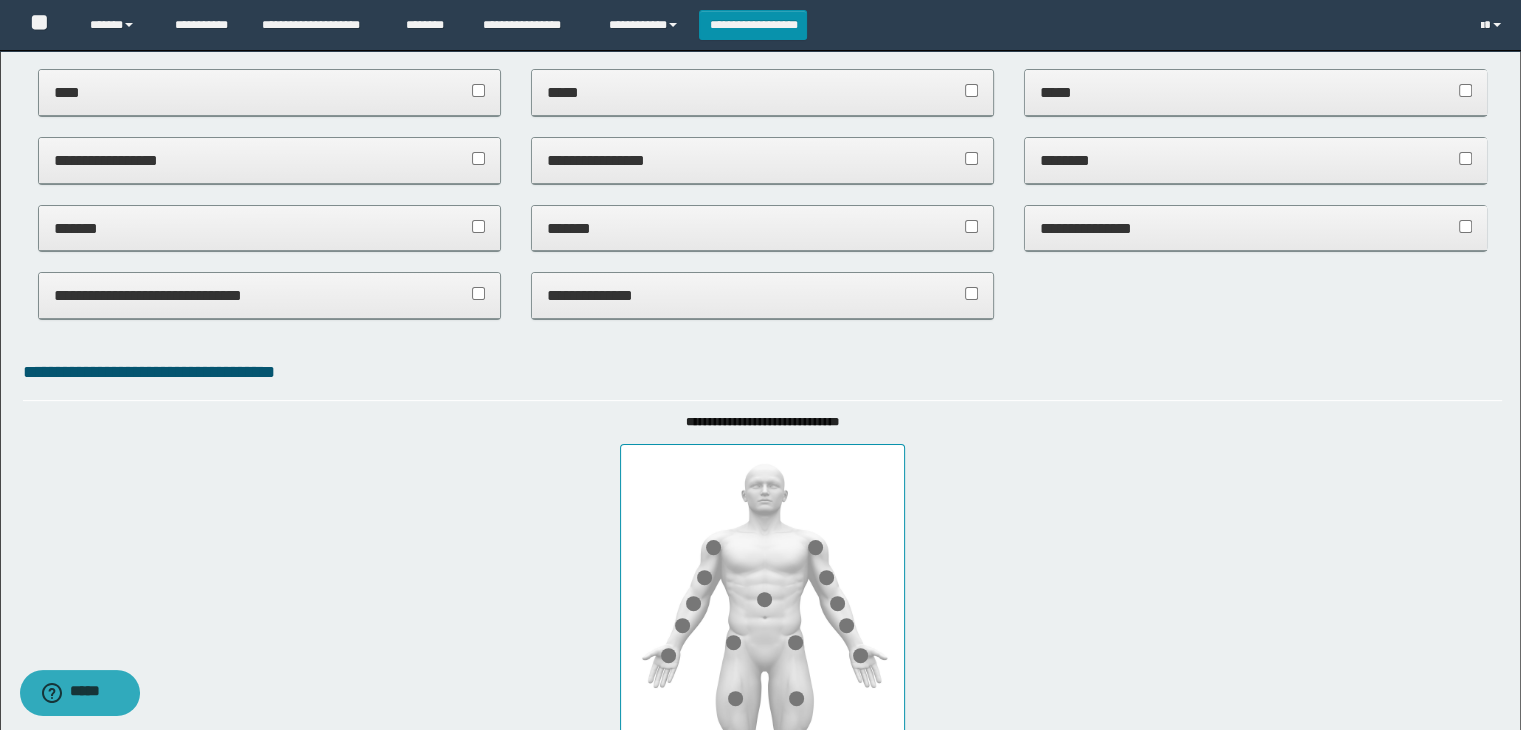 click on "*******" at bounding box center (270, 228) 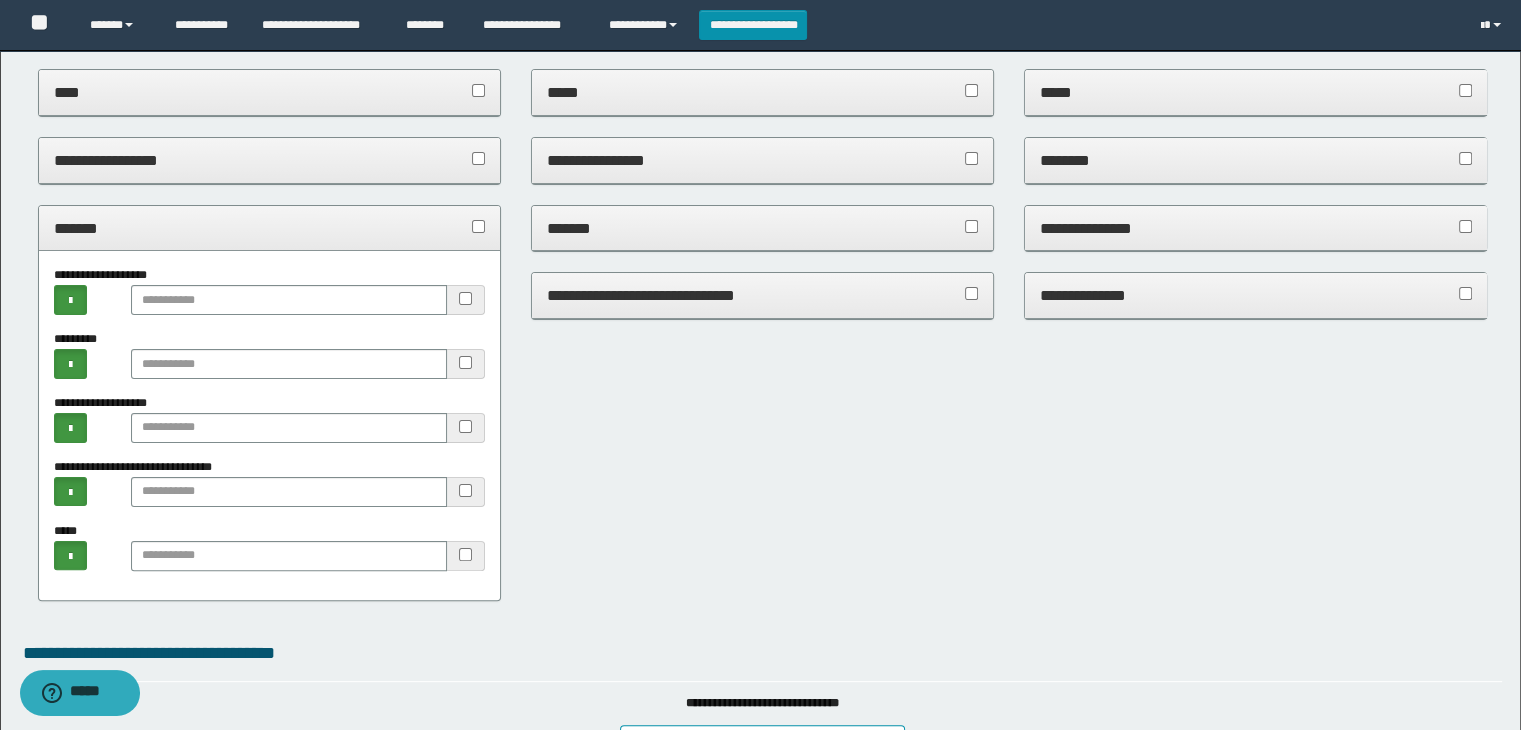 click on "*******" at bounding box center [270, 228] 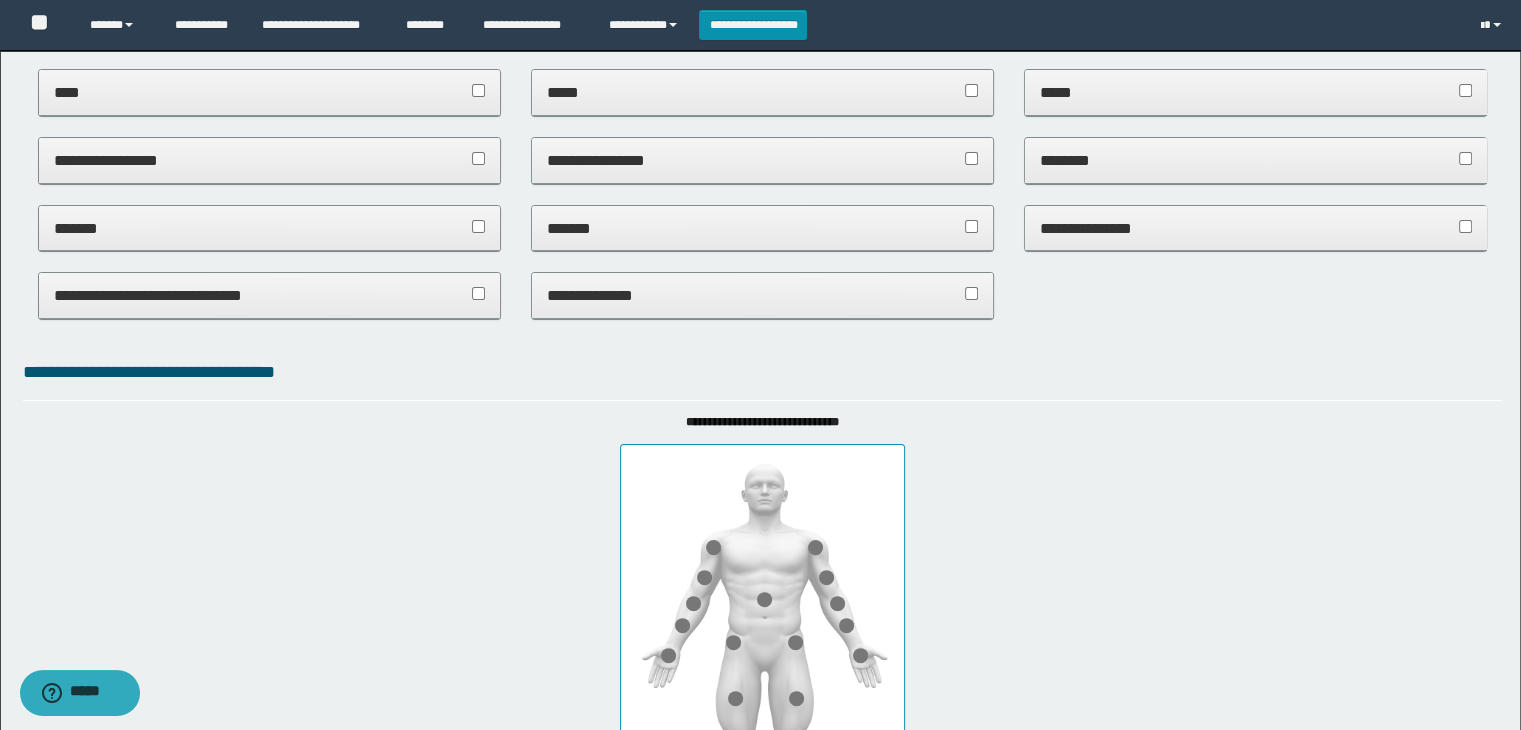 click on "*******" at bounding box center [270, 228] 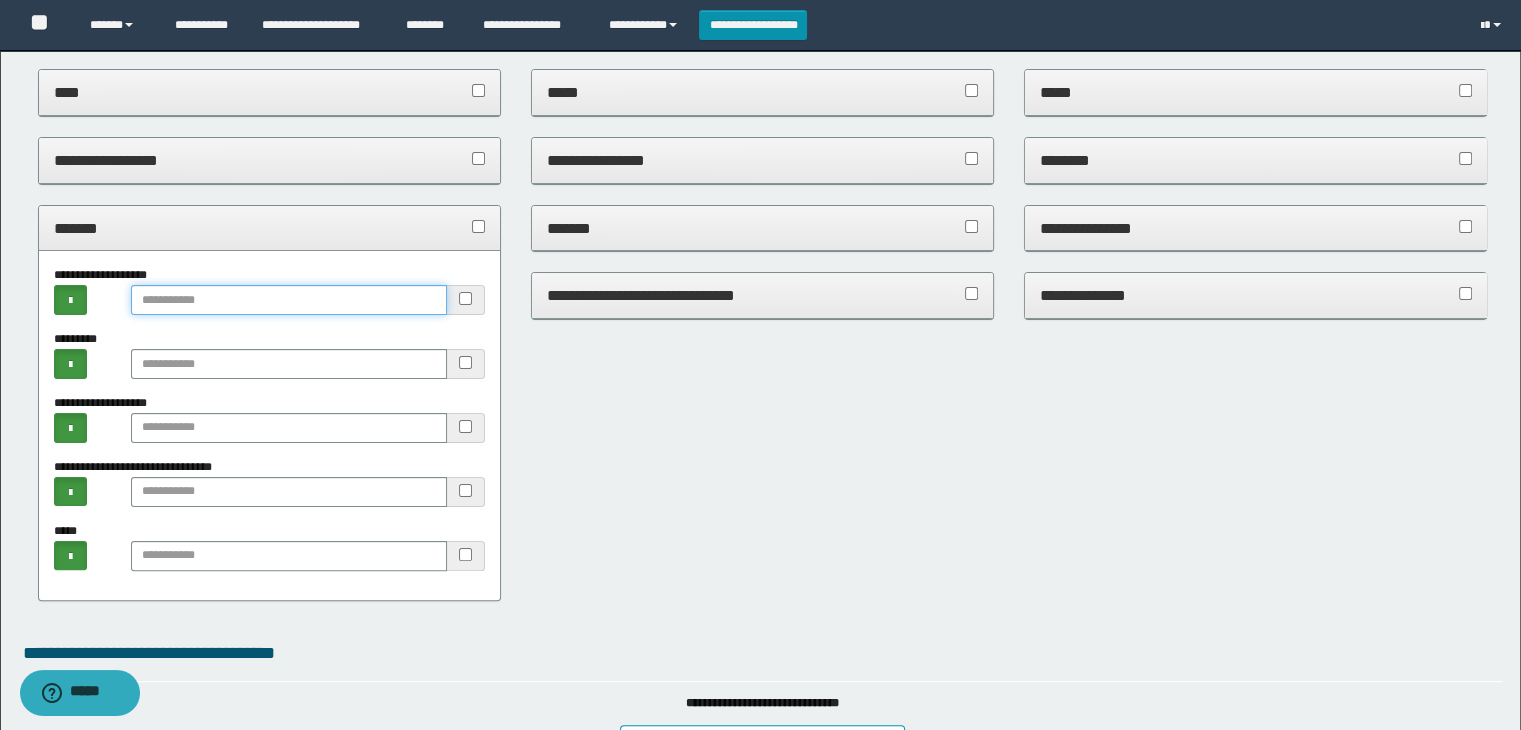 click at bounding box center (289, 300) 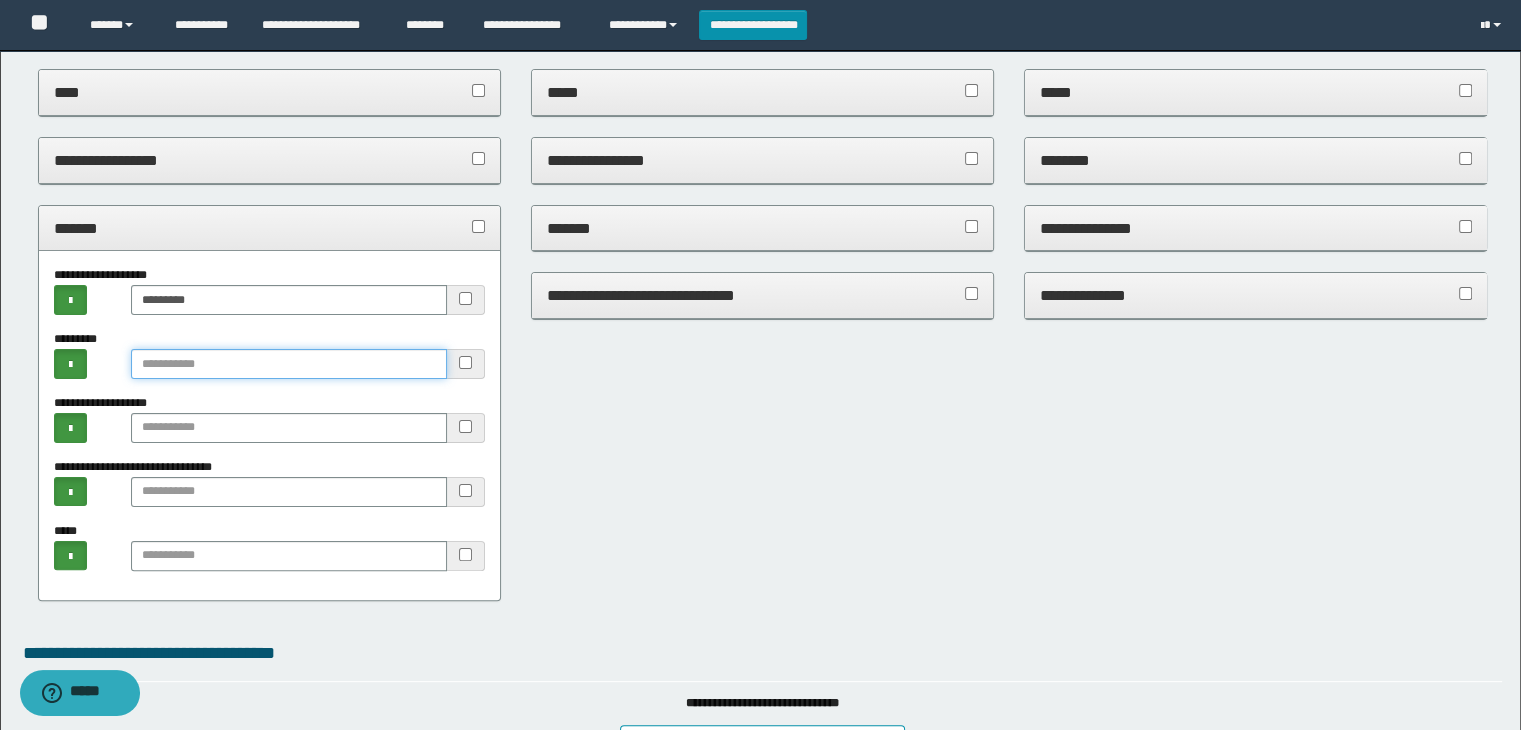 click at bounding box center [289, 364] 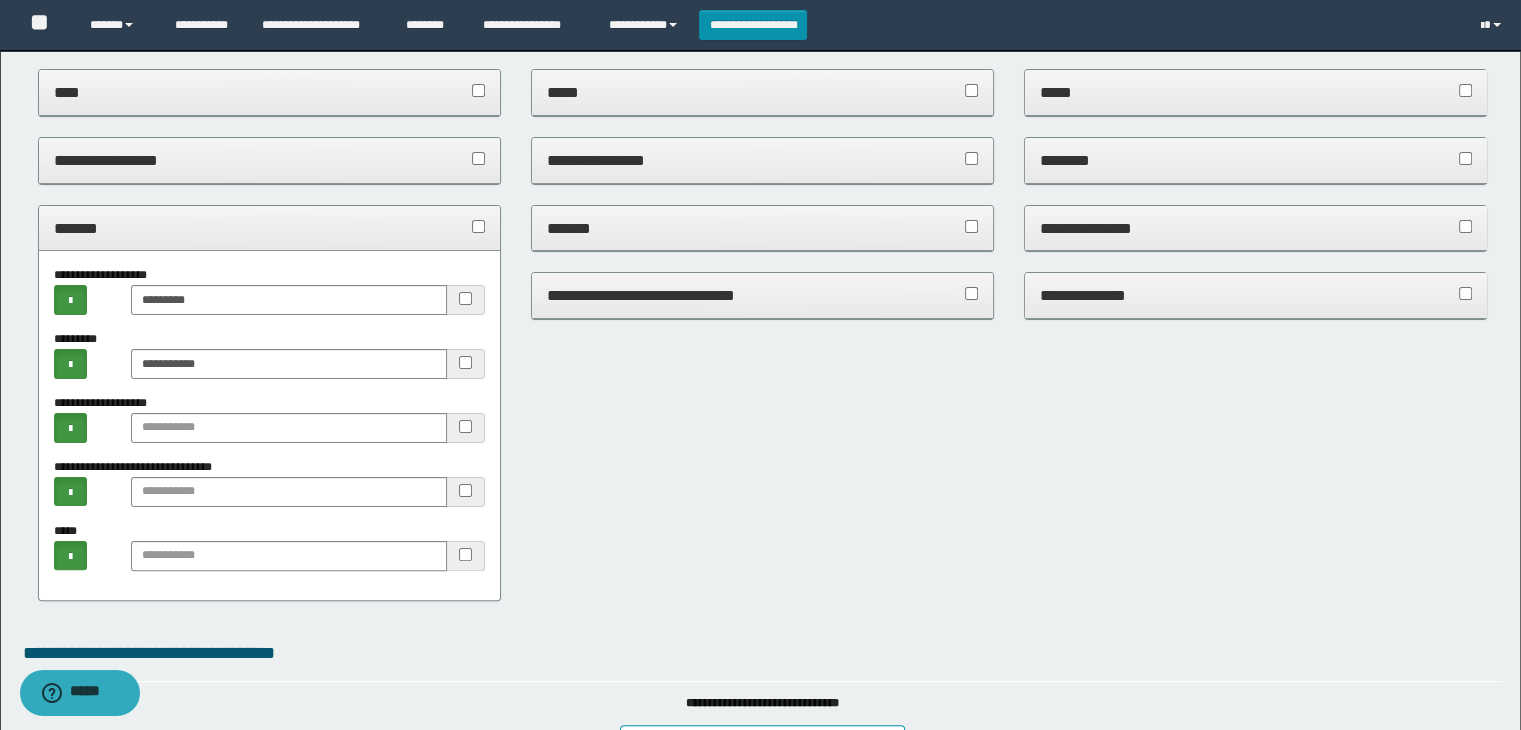 click on "*******" at bounding box center (270, 228) 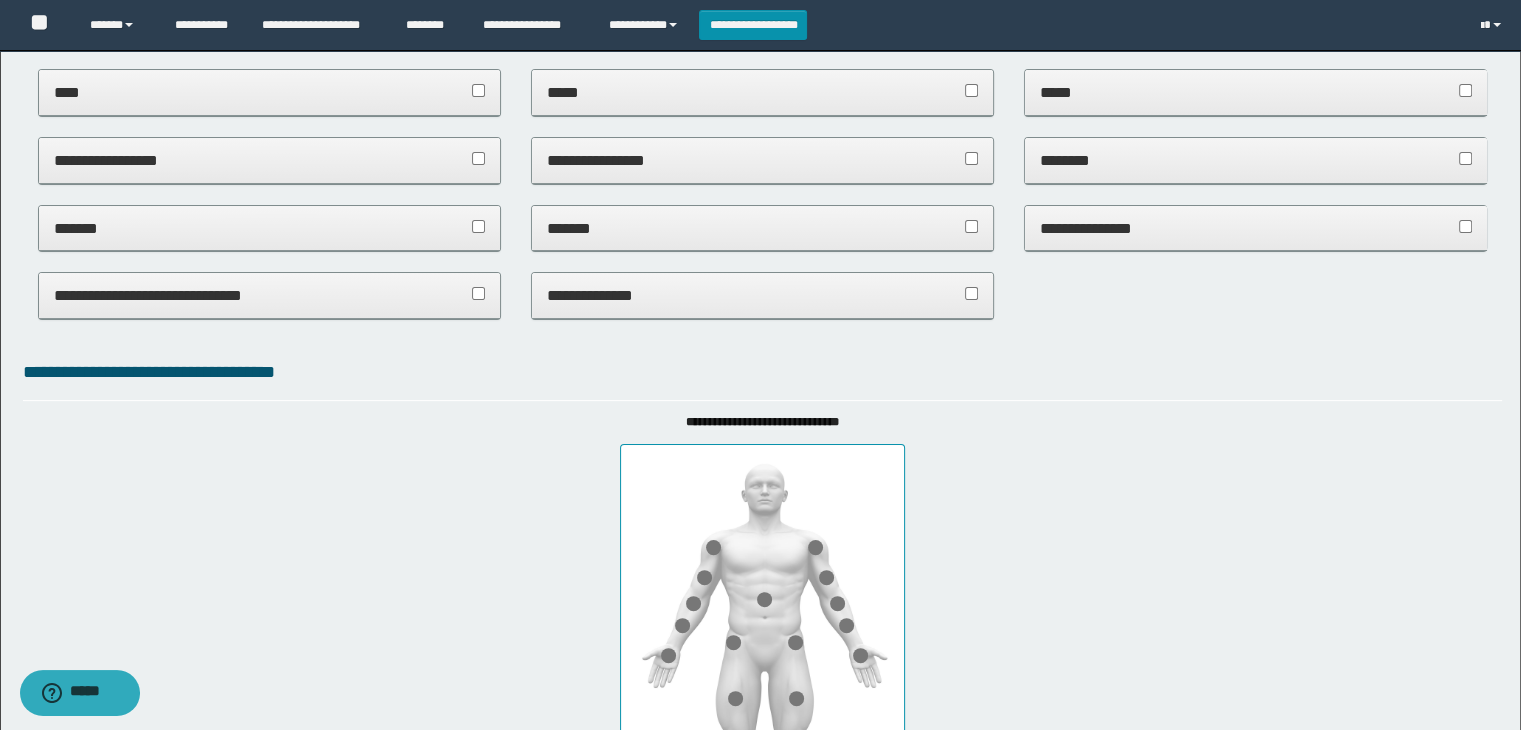 click on "*******" at bounding box center [763, 228] 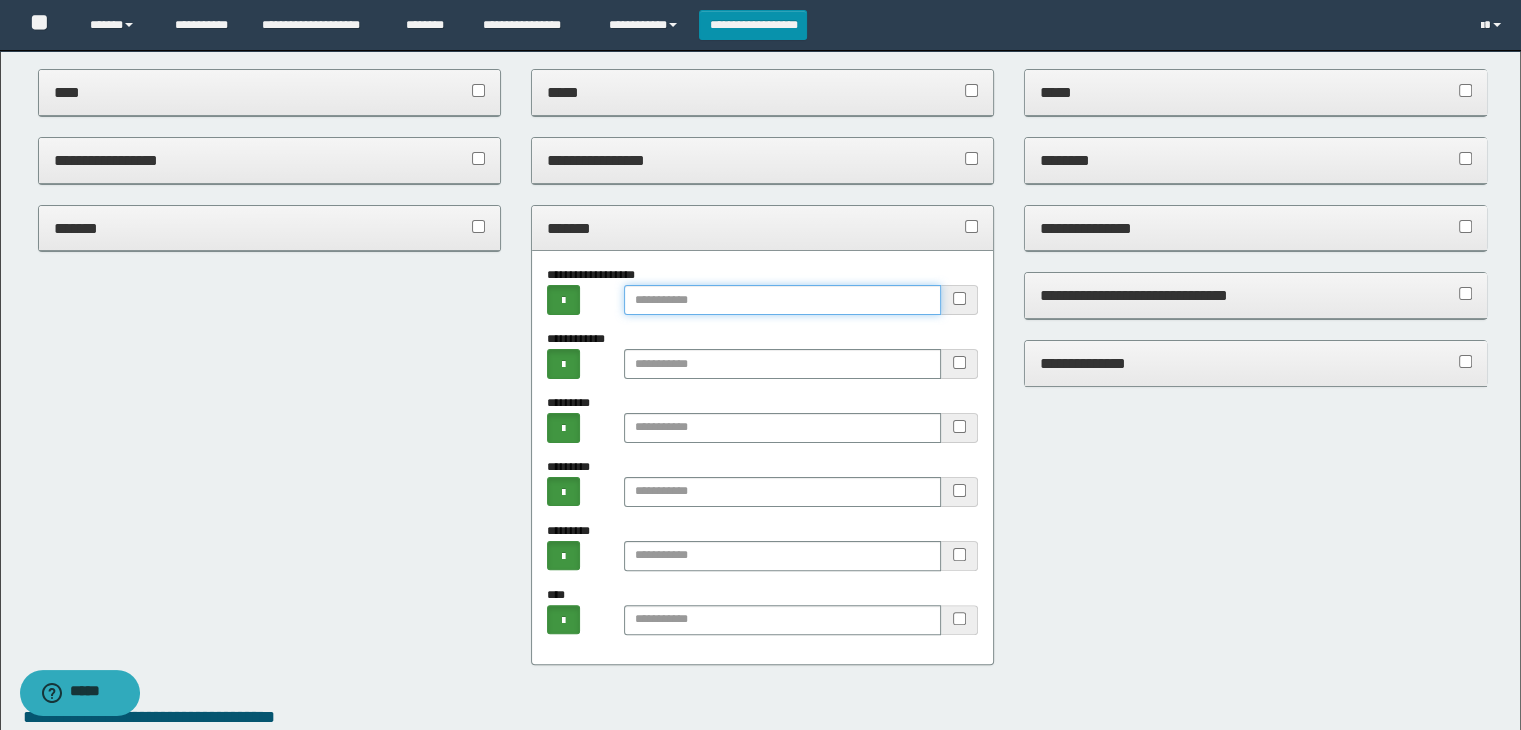 click at bounding box center (782, 300) 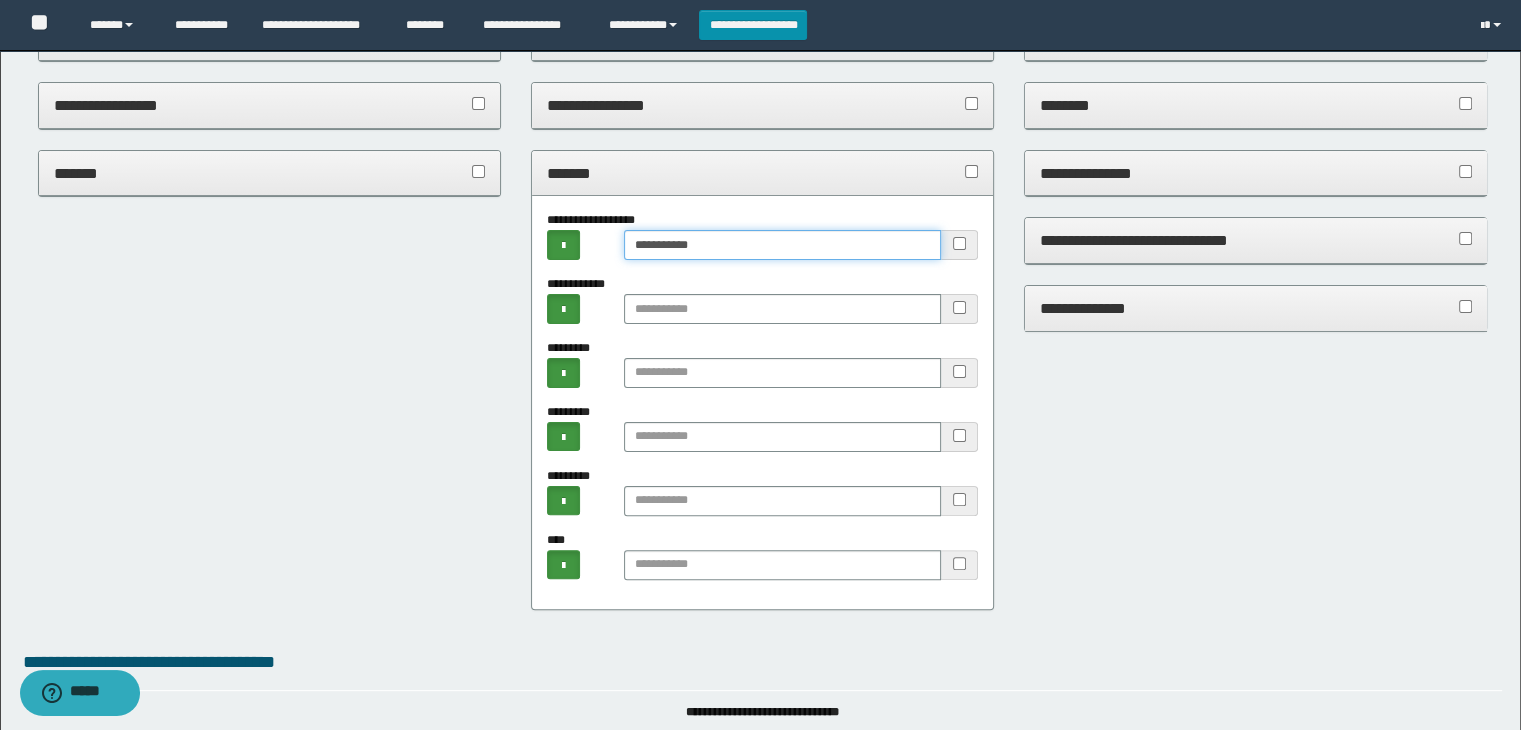 scroll, scrollTop: 500, scrollLeft: 0, axis: vertical 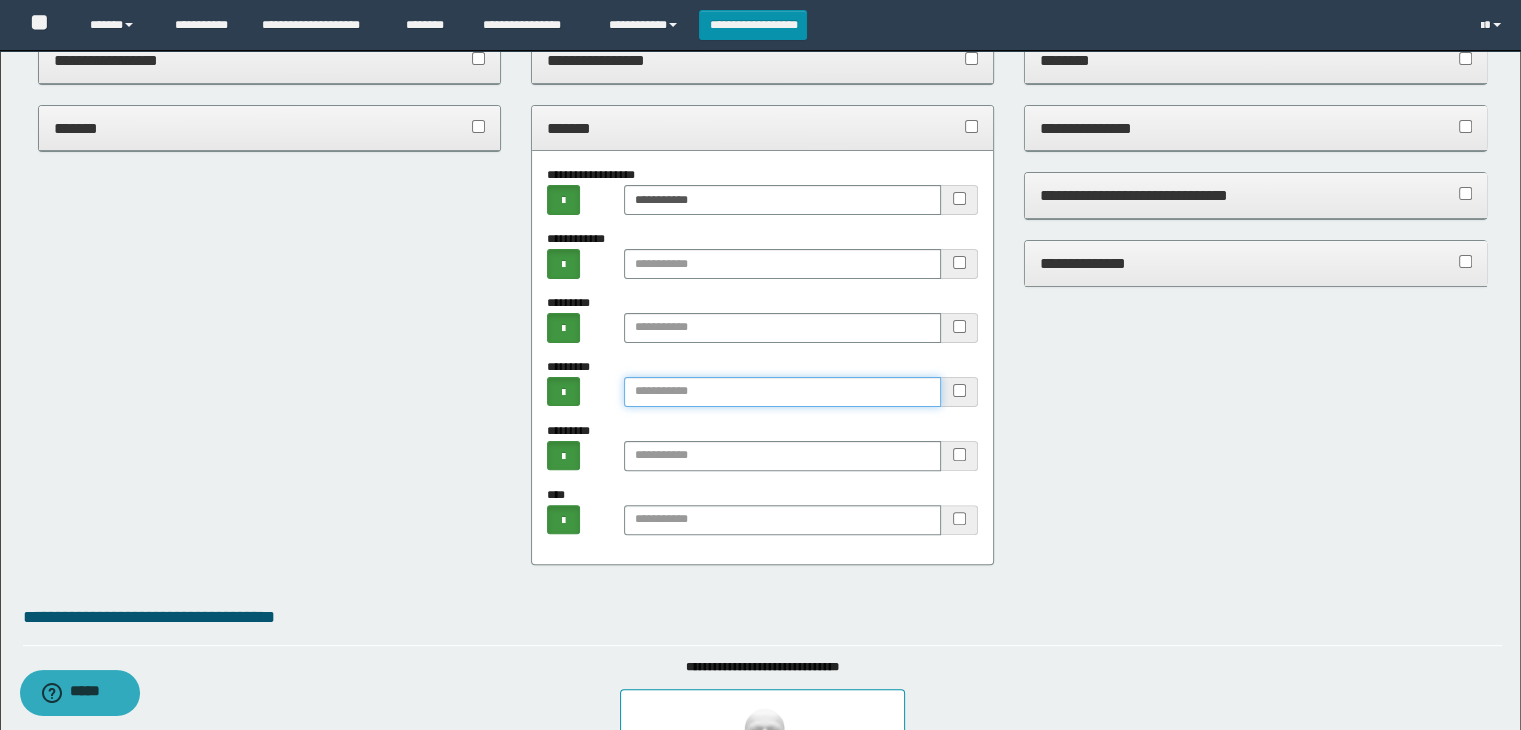 click at bounding box center [782, 392] 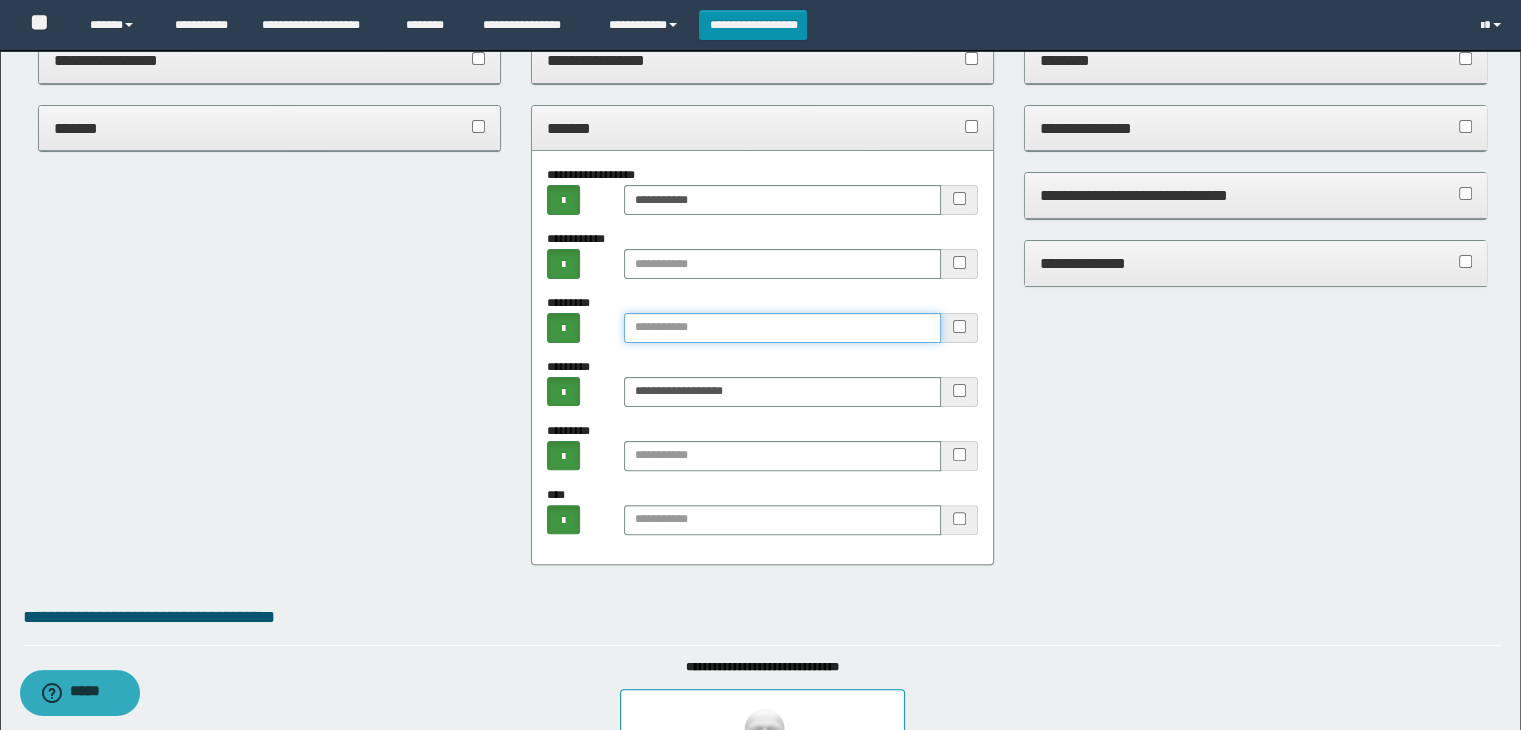 click at bounding box center (782, 328) 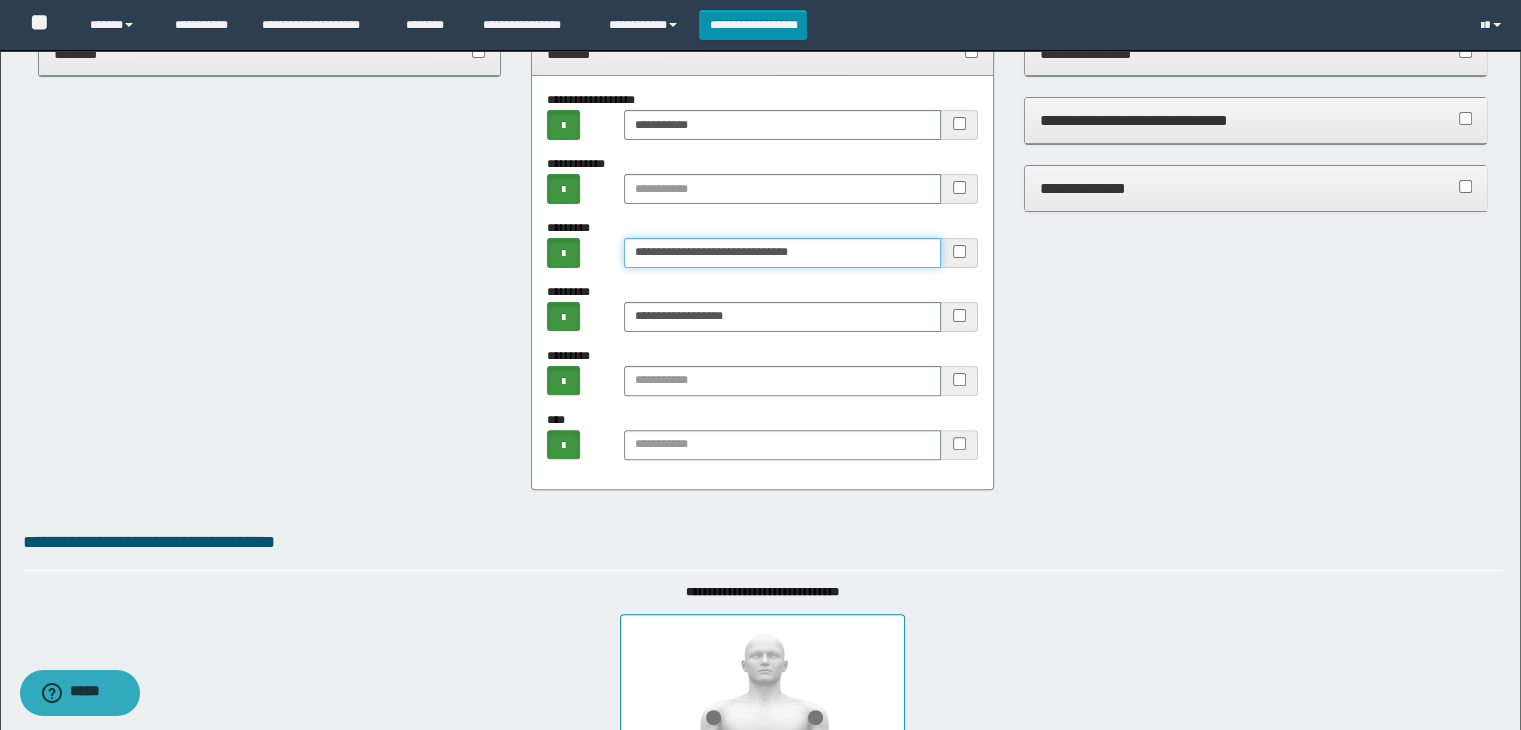 scroll, scrollTop: 500, scrollLeft: 0, axis: vertical 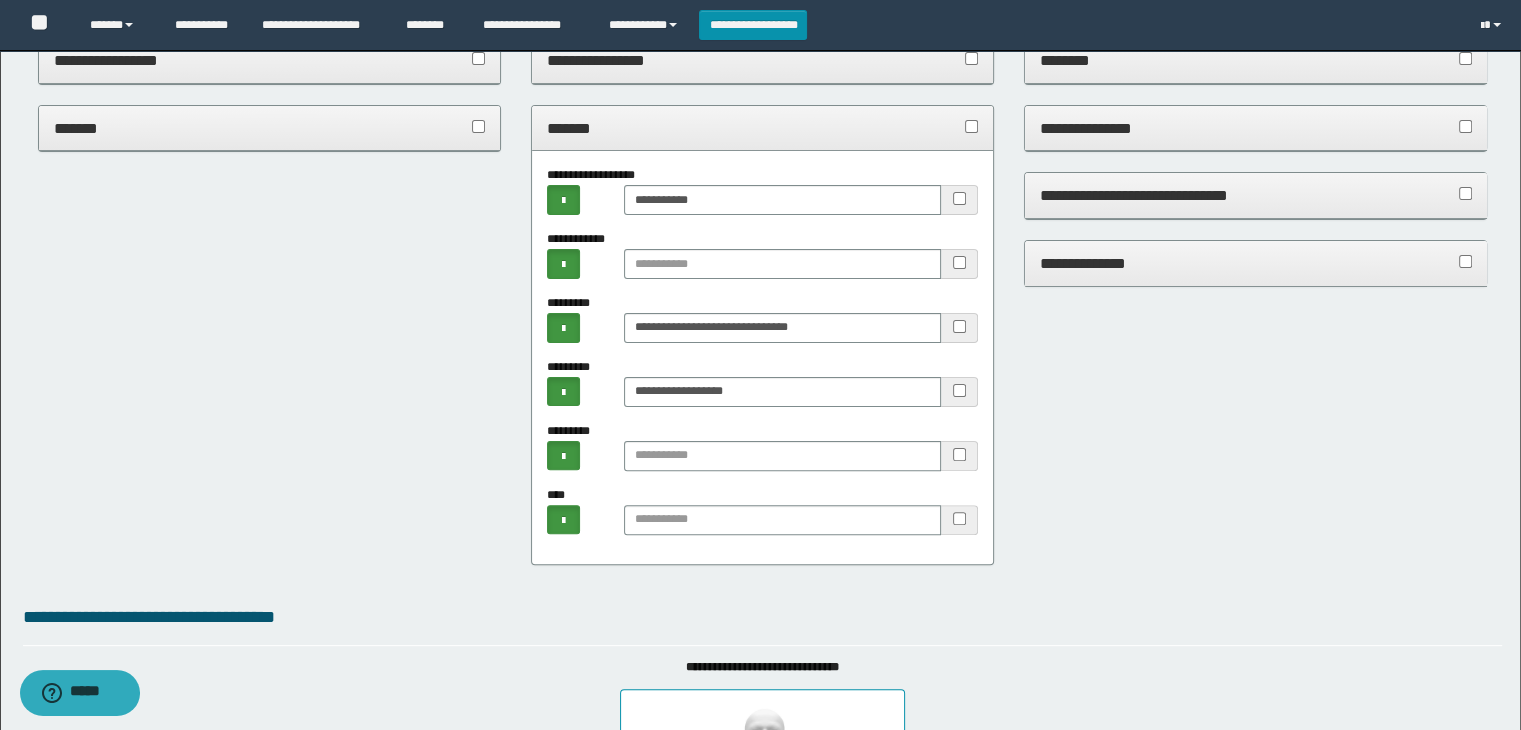 click on "*******" at bounding box center [763, 128] 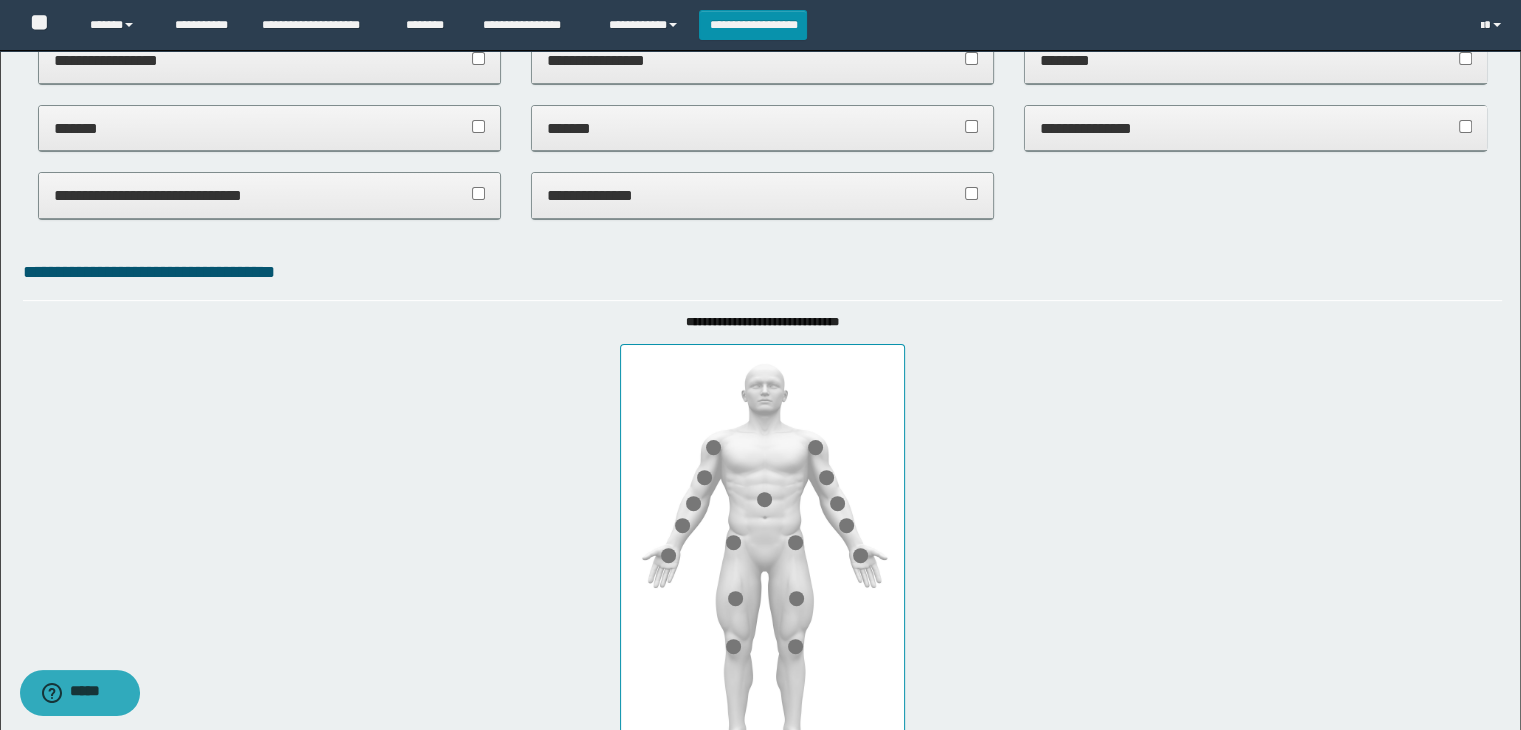 click on "*******" at bounding box center (270, 128) 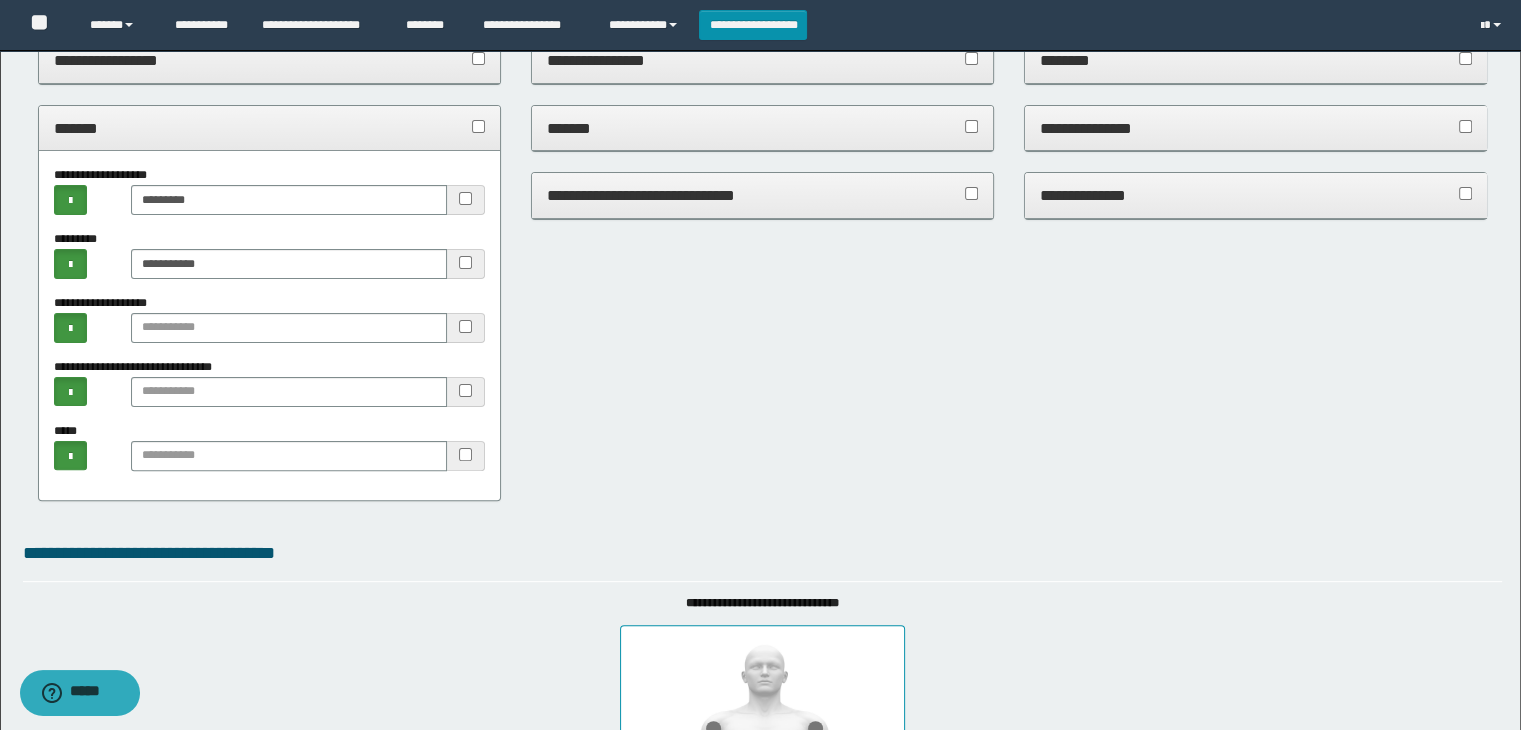 click on "*******" at bounding box center [270, 128] 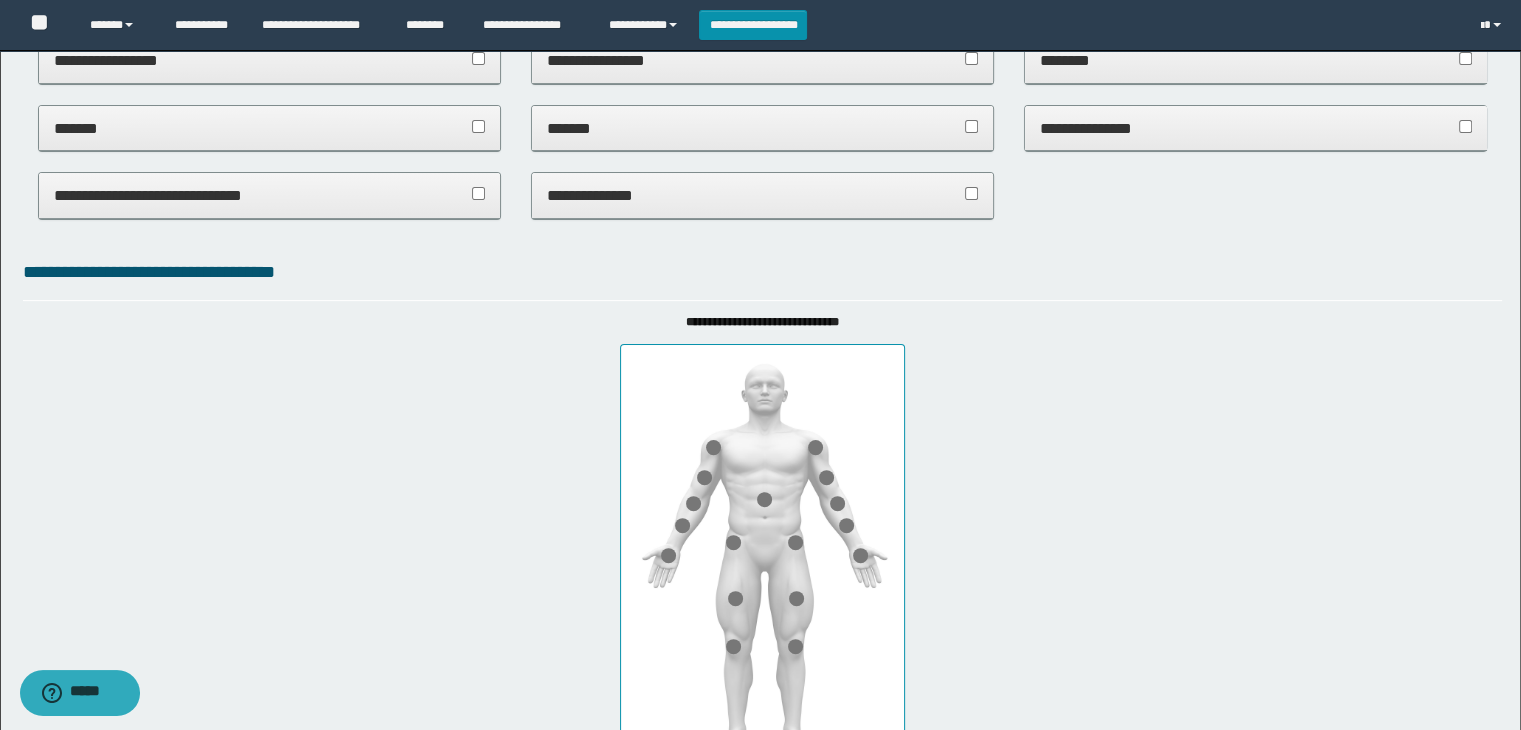 click on "**********" at bounding box center (270, 195) 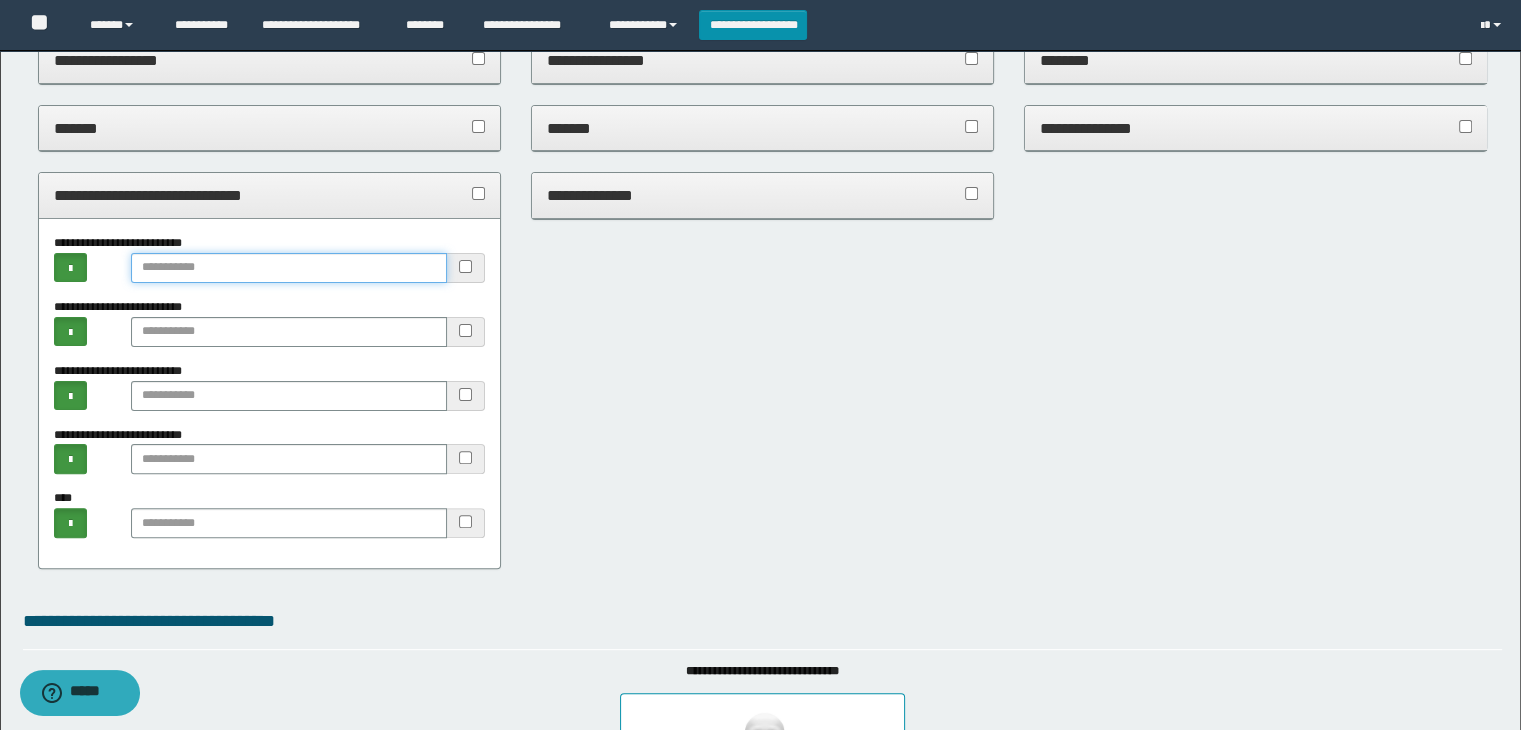 click at bounding box center (289, 268) 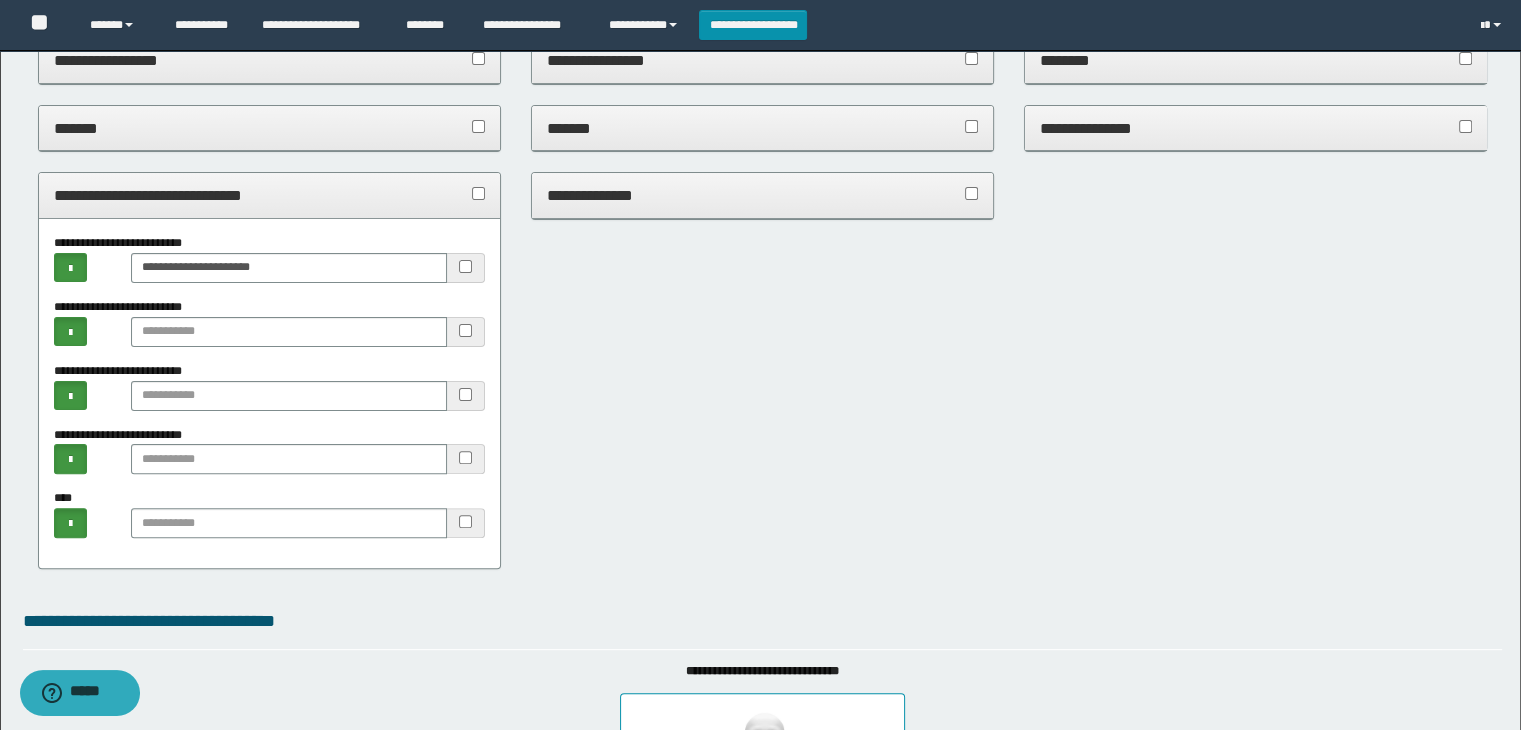 drag, startPoint x: 206, startPoint y: 189, endPoint x: 290, endPoint y: 193, distance: 84.095184 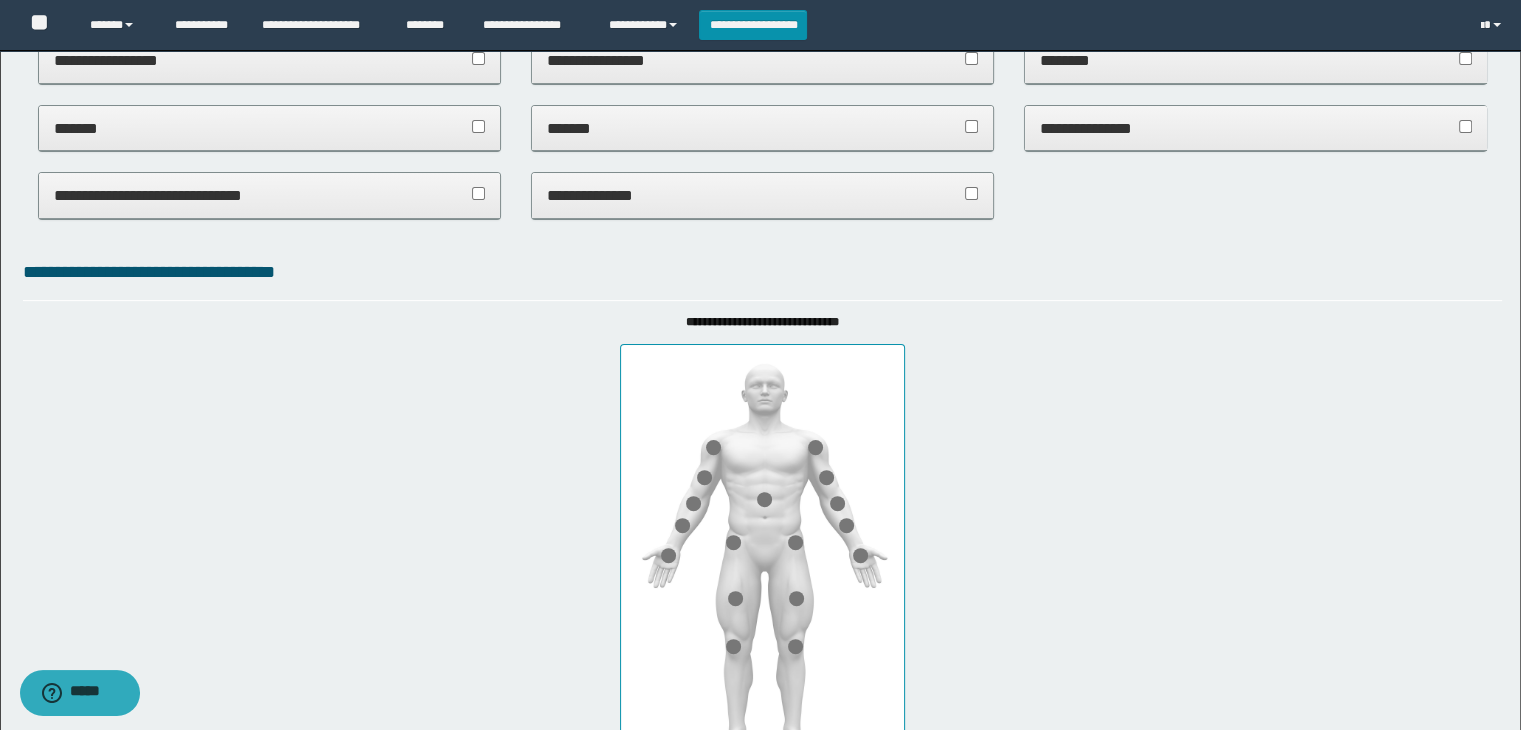 click on "**********" at bounding box center (1256, 128) 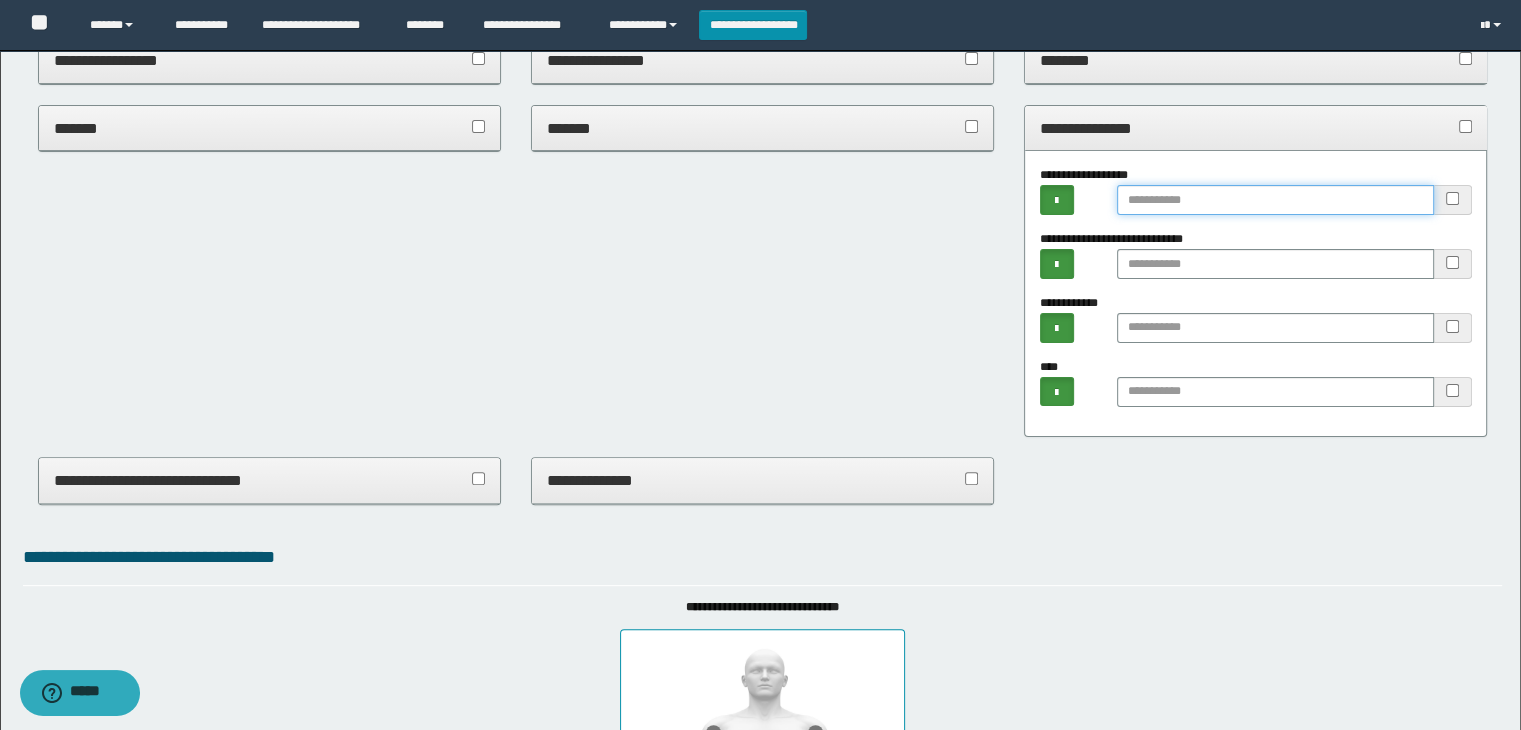 click at bounding box center [1275, 200] 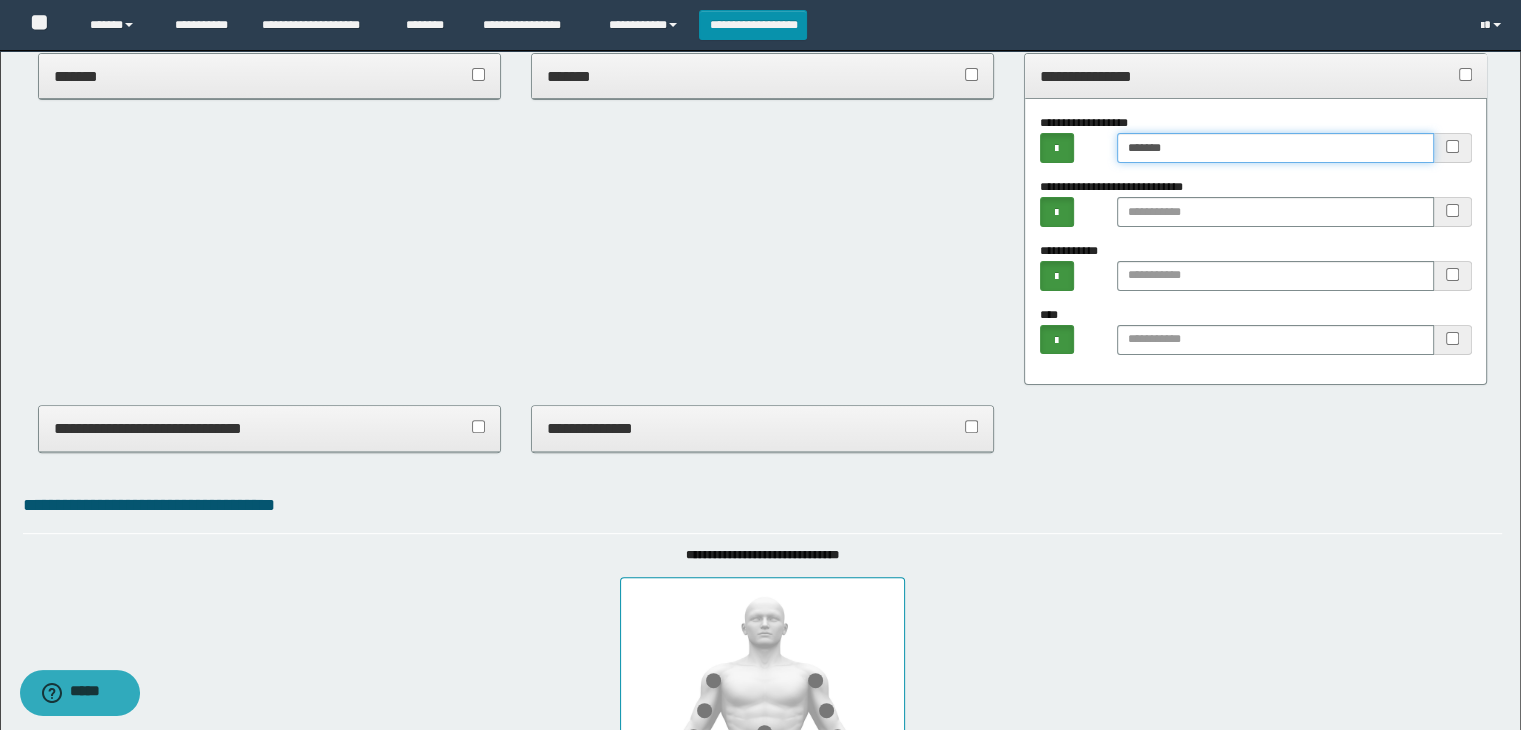 scroll, scrollTop: 600, scrollLeft: 0, axis: vertical 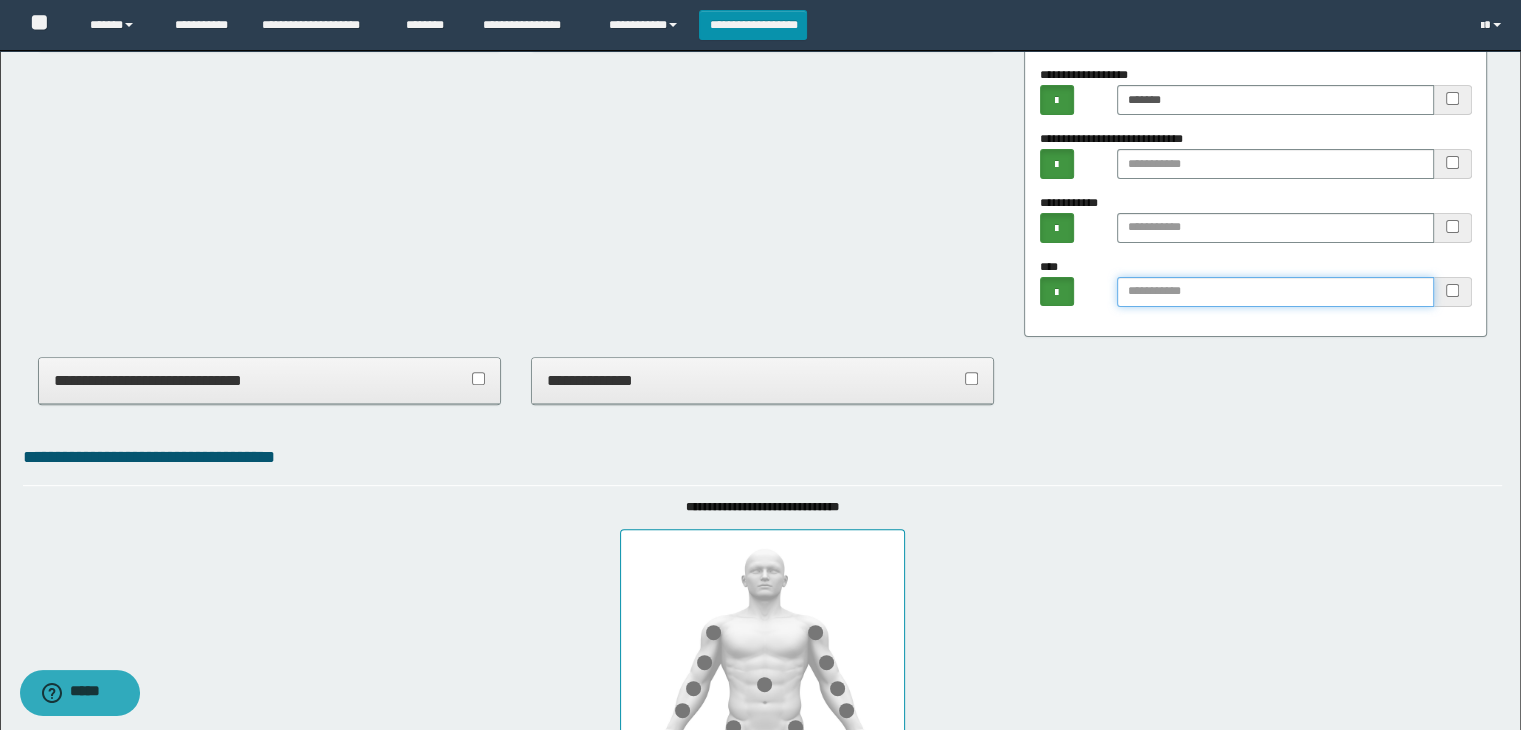 click at bounding box center (1275, 292) 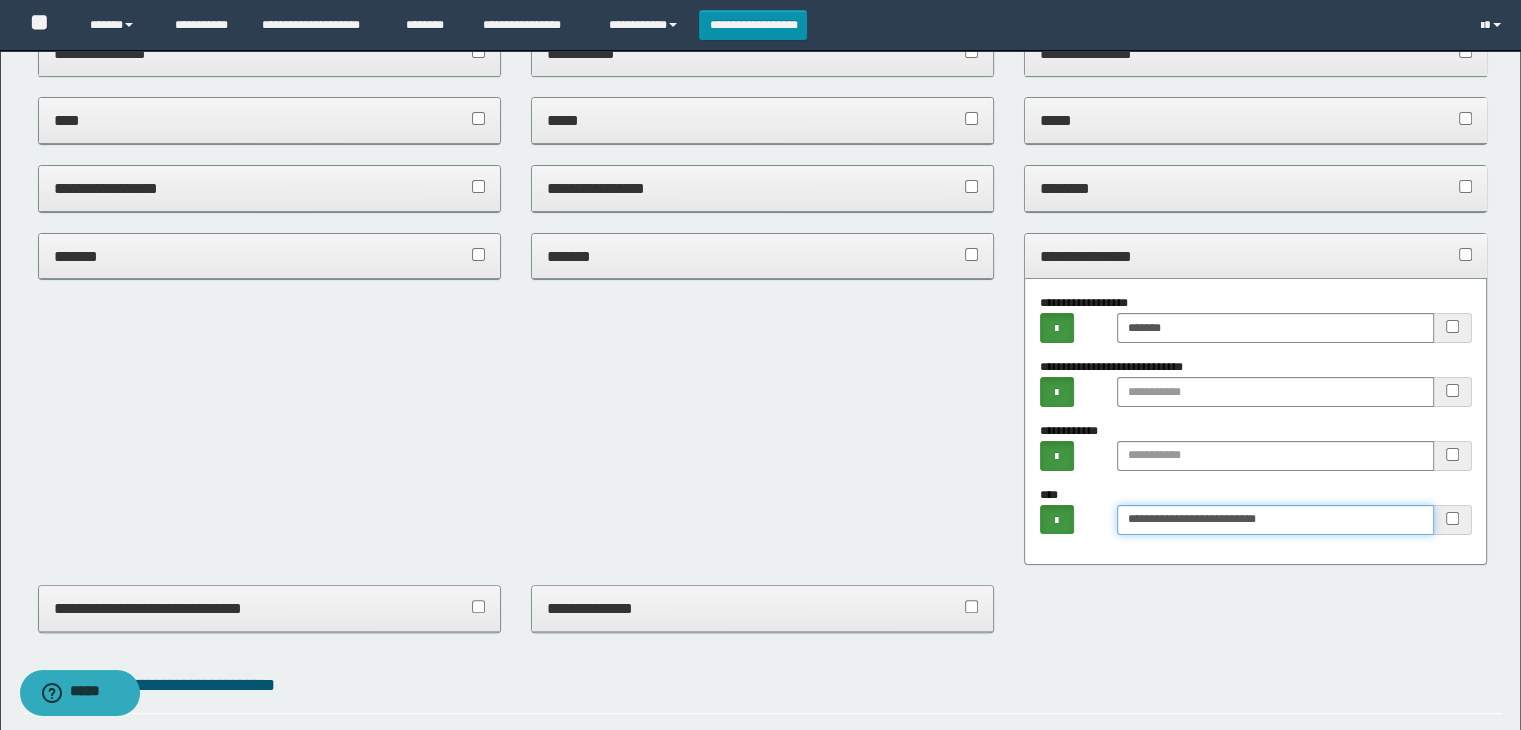scroll, scrollTop: 300, scrollLeft: 0, axis: vertical 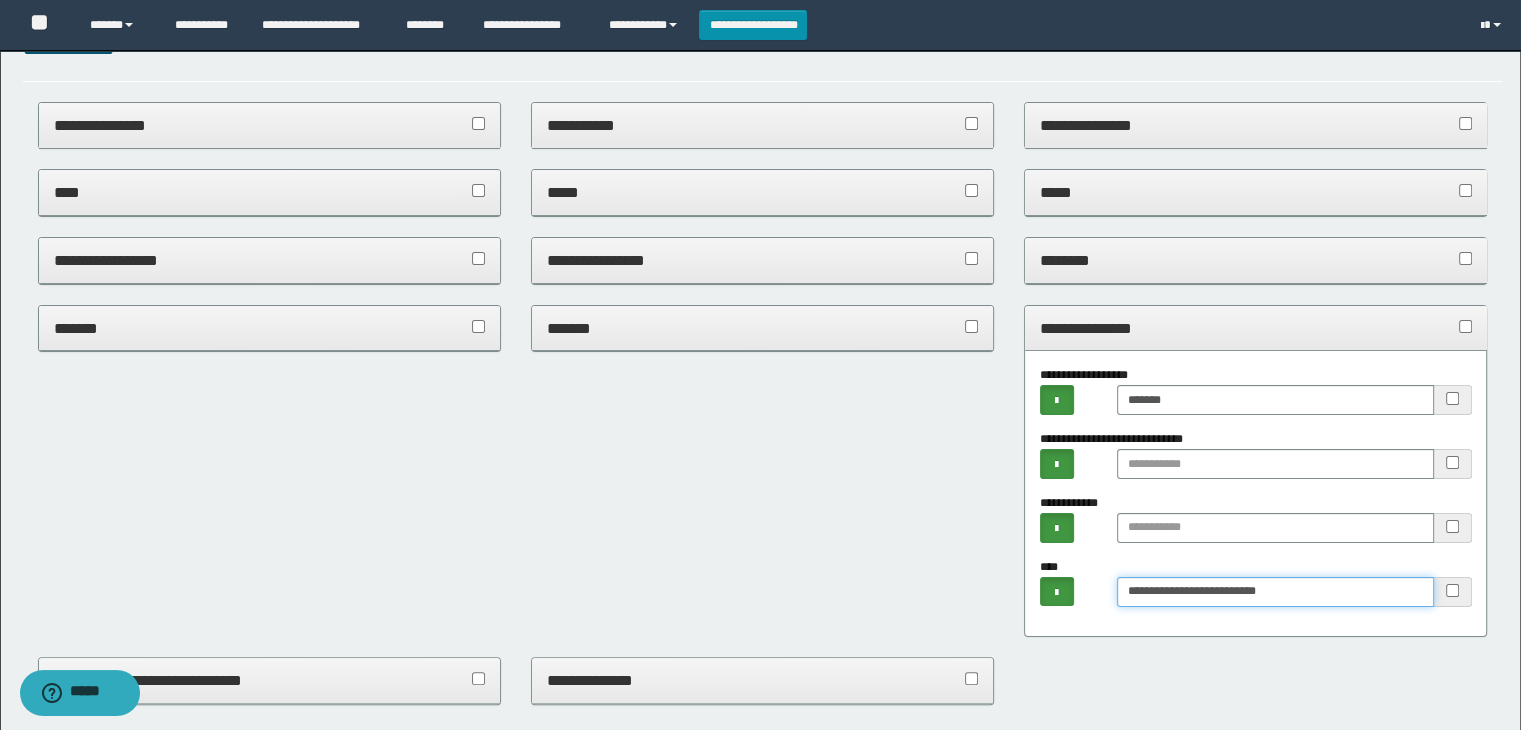 click on "**********" at bounding box center [1275, 592] 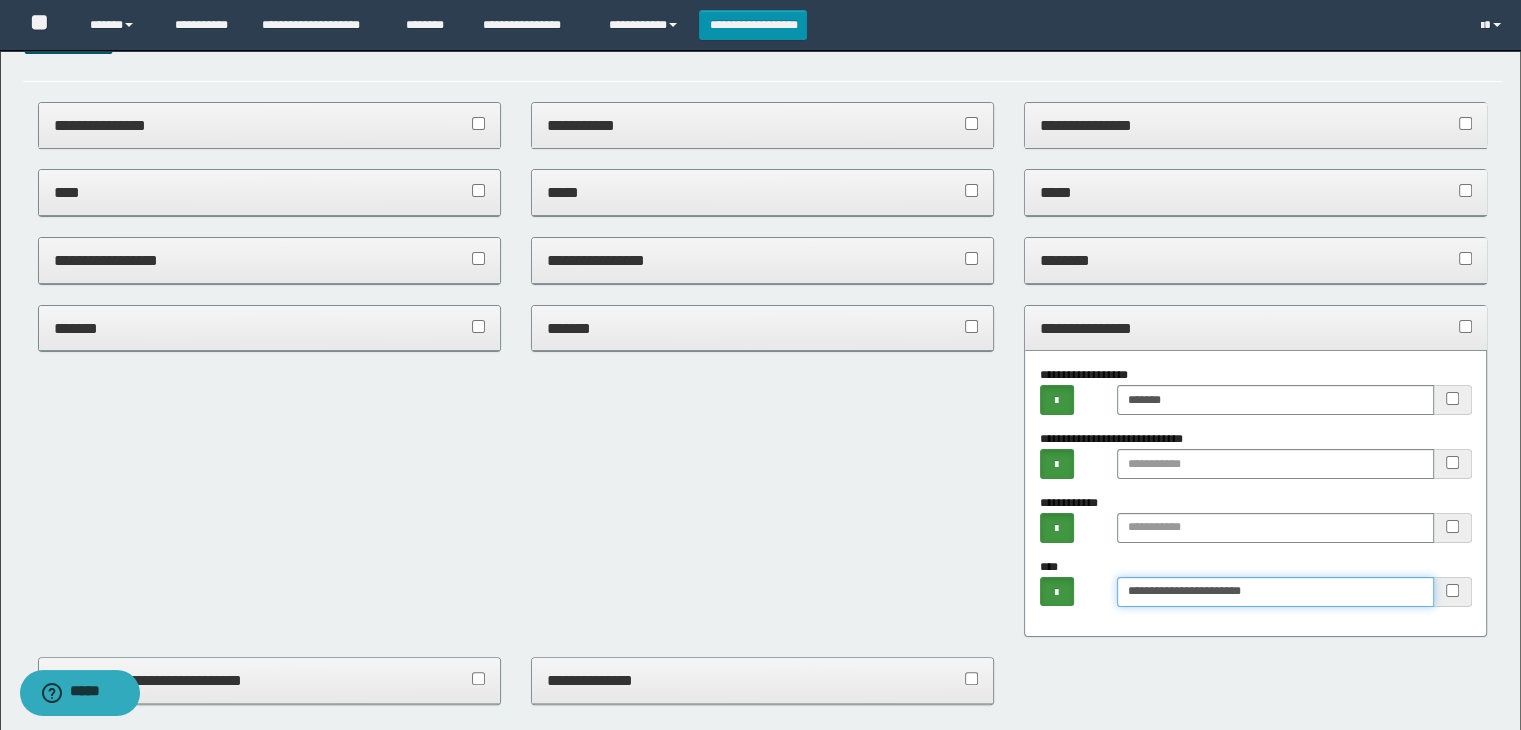 click on "**********" at bounding box center (1275, 592) 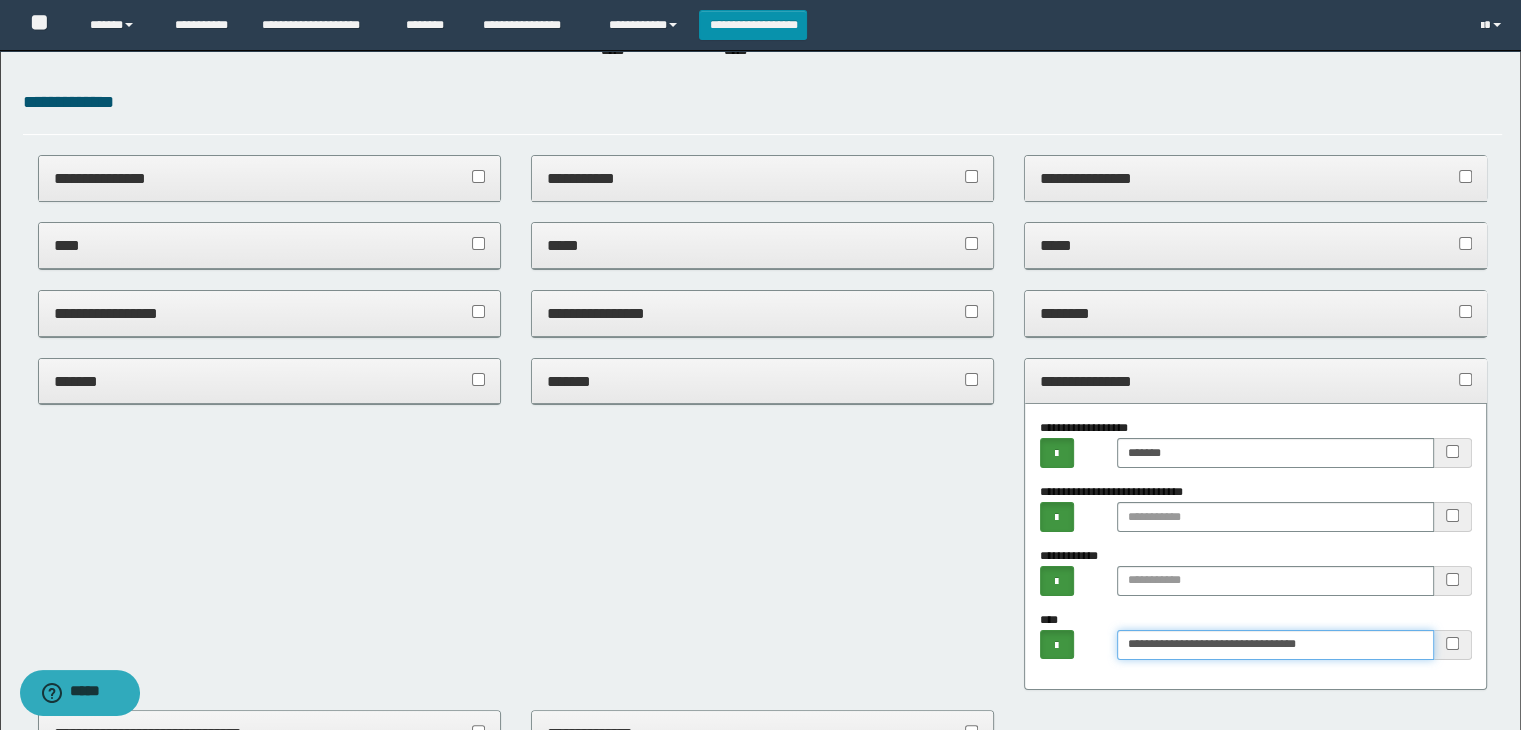 scroll, scrollTop: 200, scrollLeft: 0, axis: vertical 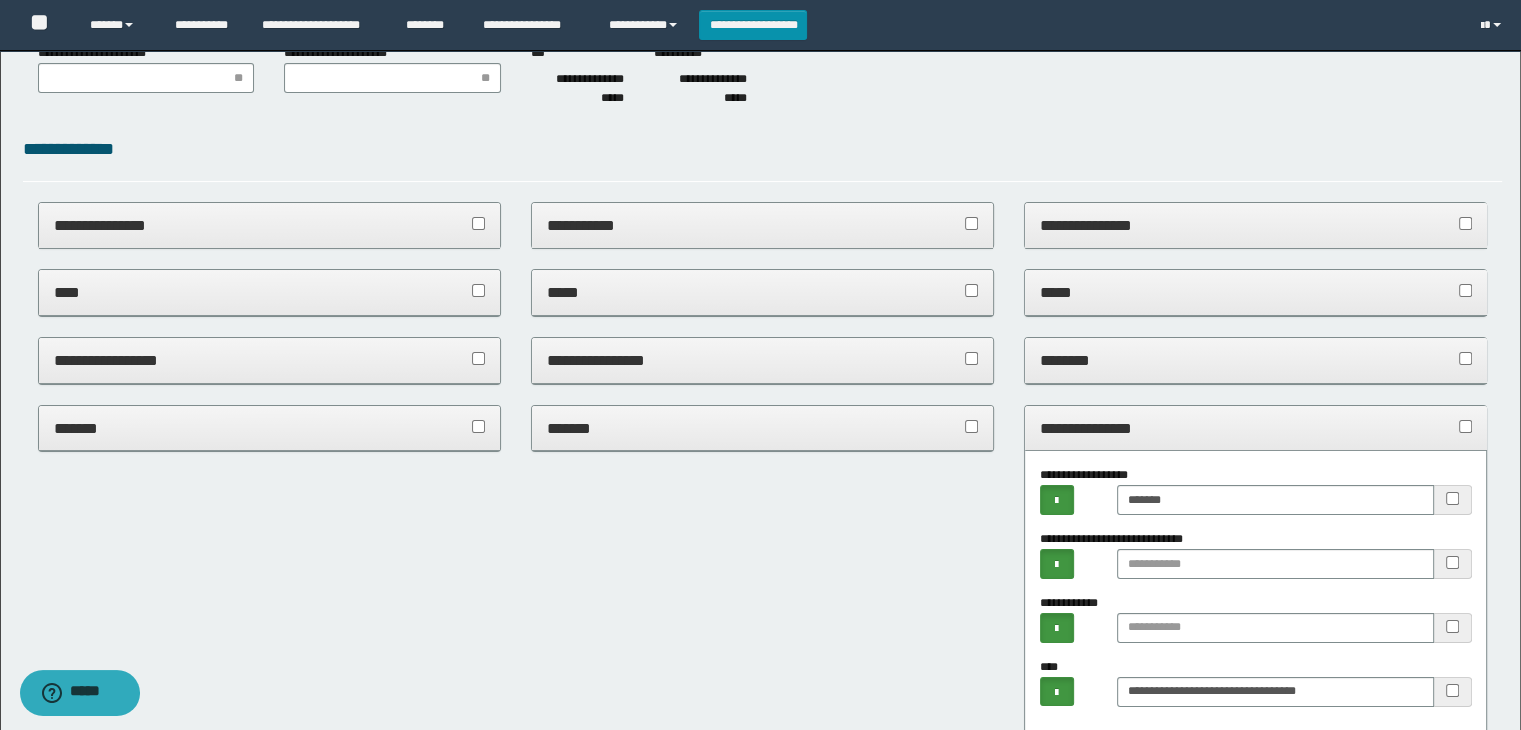 click on "**********" at bounding box center (1256, 428) 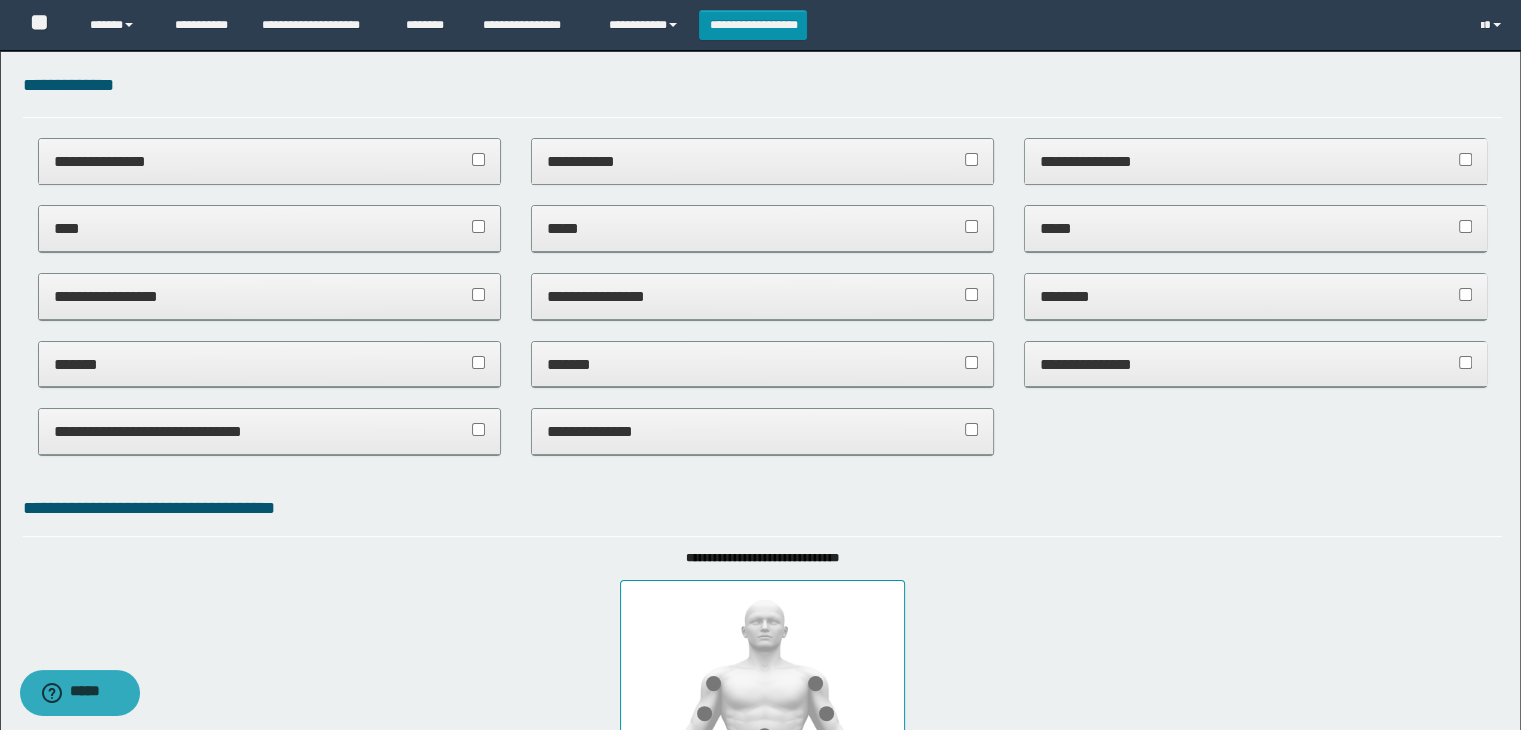 scroll, scrollTop: 300, scrollLeft: 0, axis: vertical 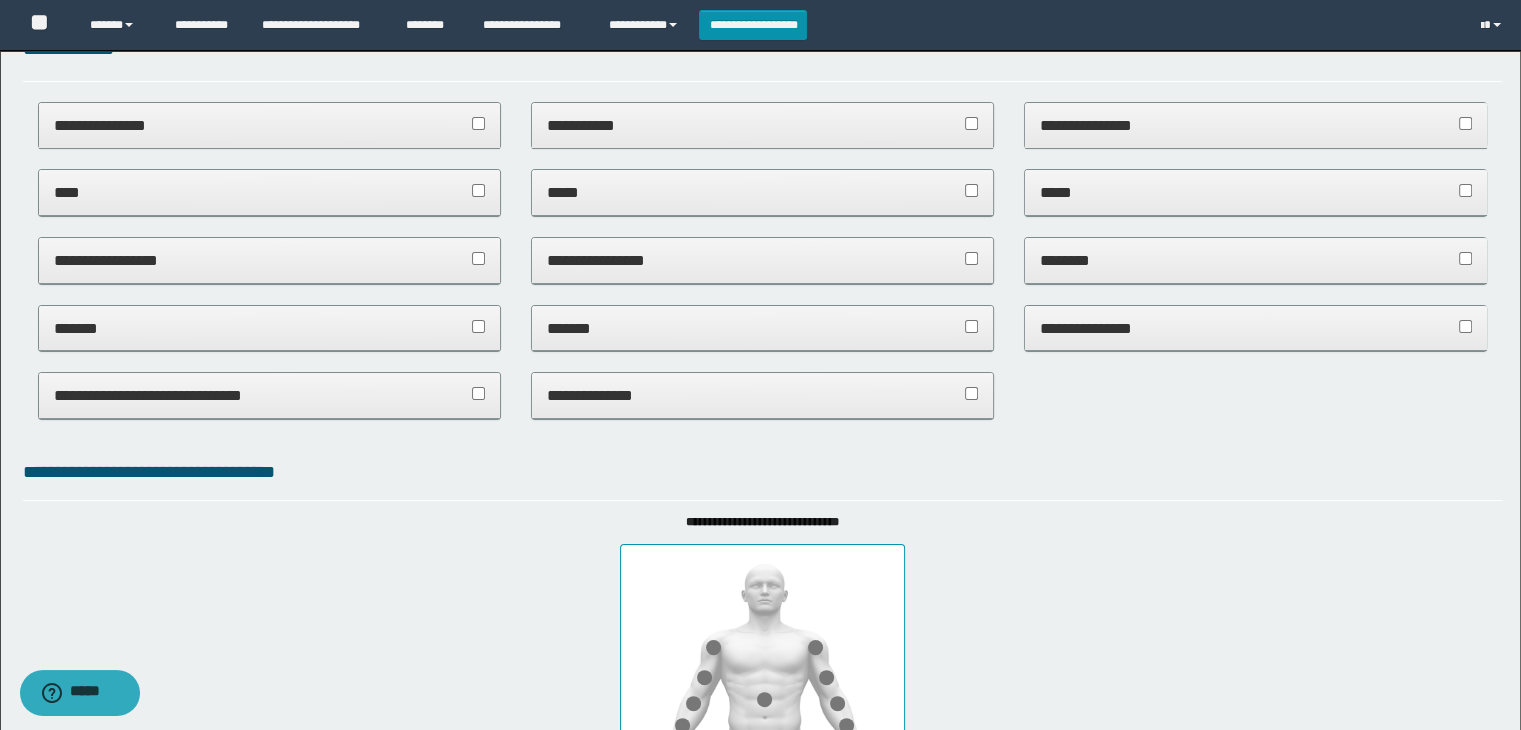 click on "*******" at bounding box center (763, 328) 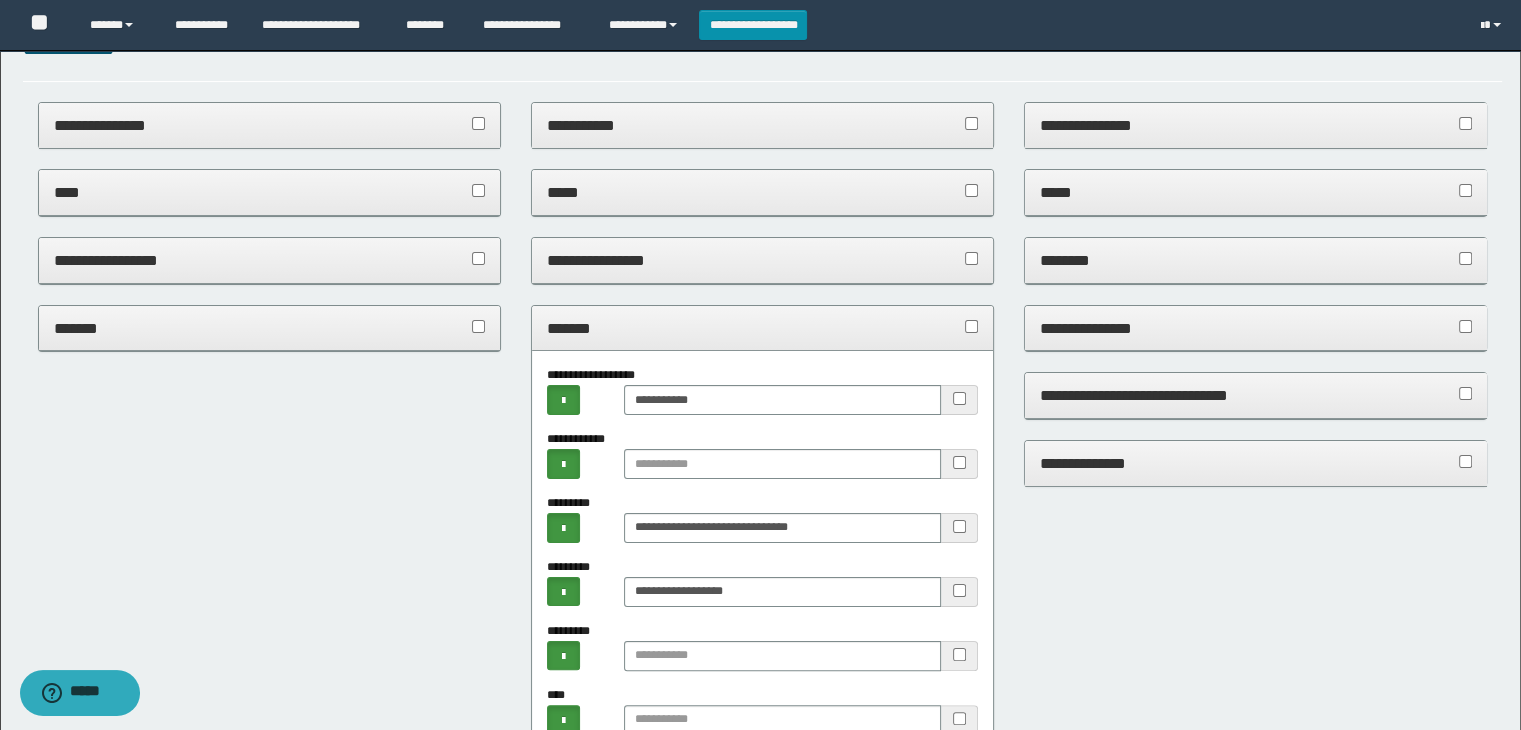 click on "*******" at bounding box center (763, 328) 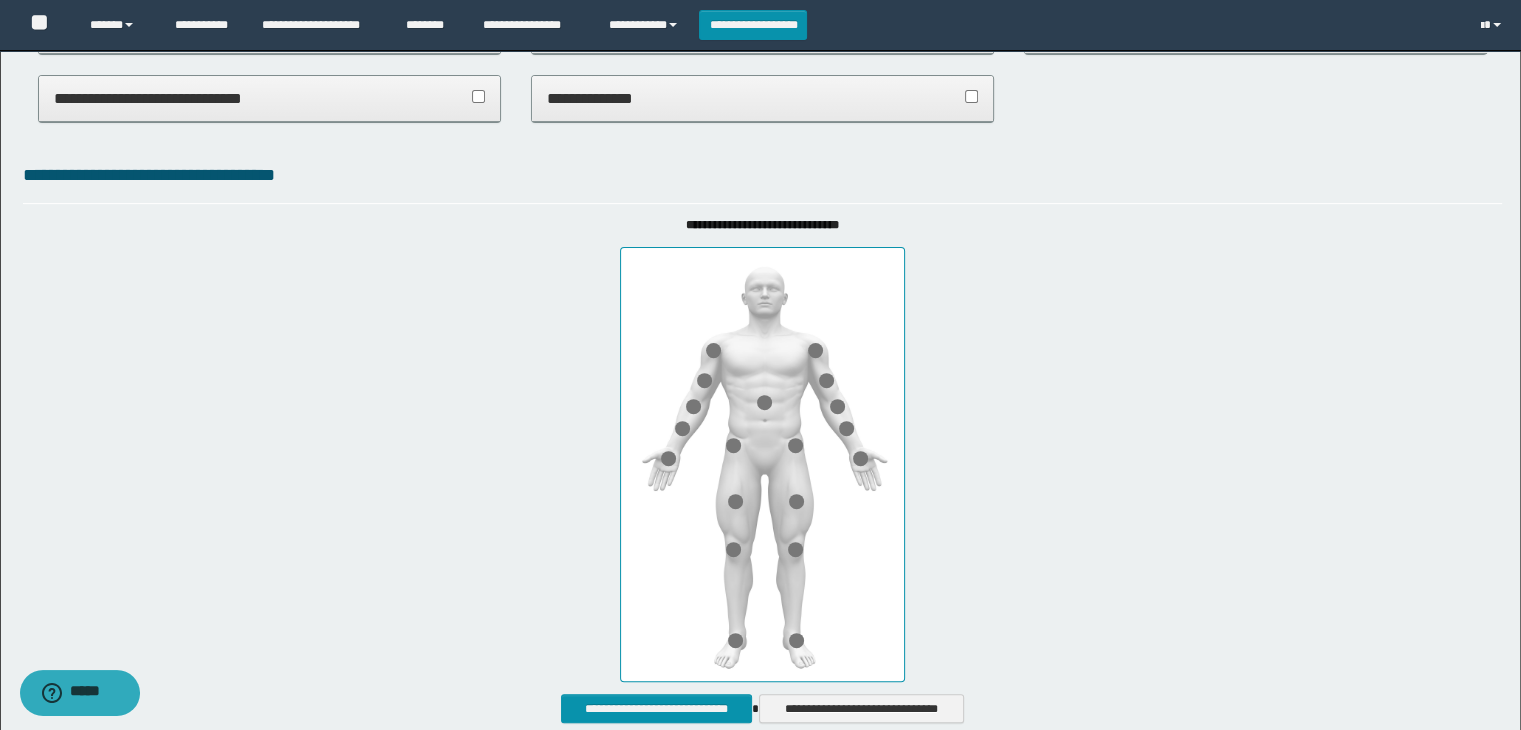 scroll, scrollTop: 400, scrollLeft: 0, axis: vertical 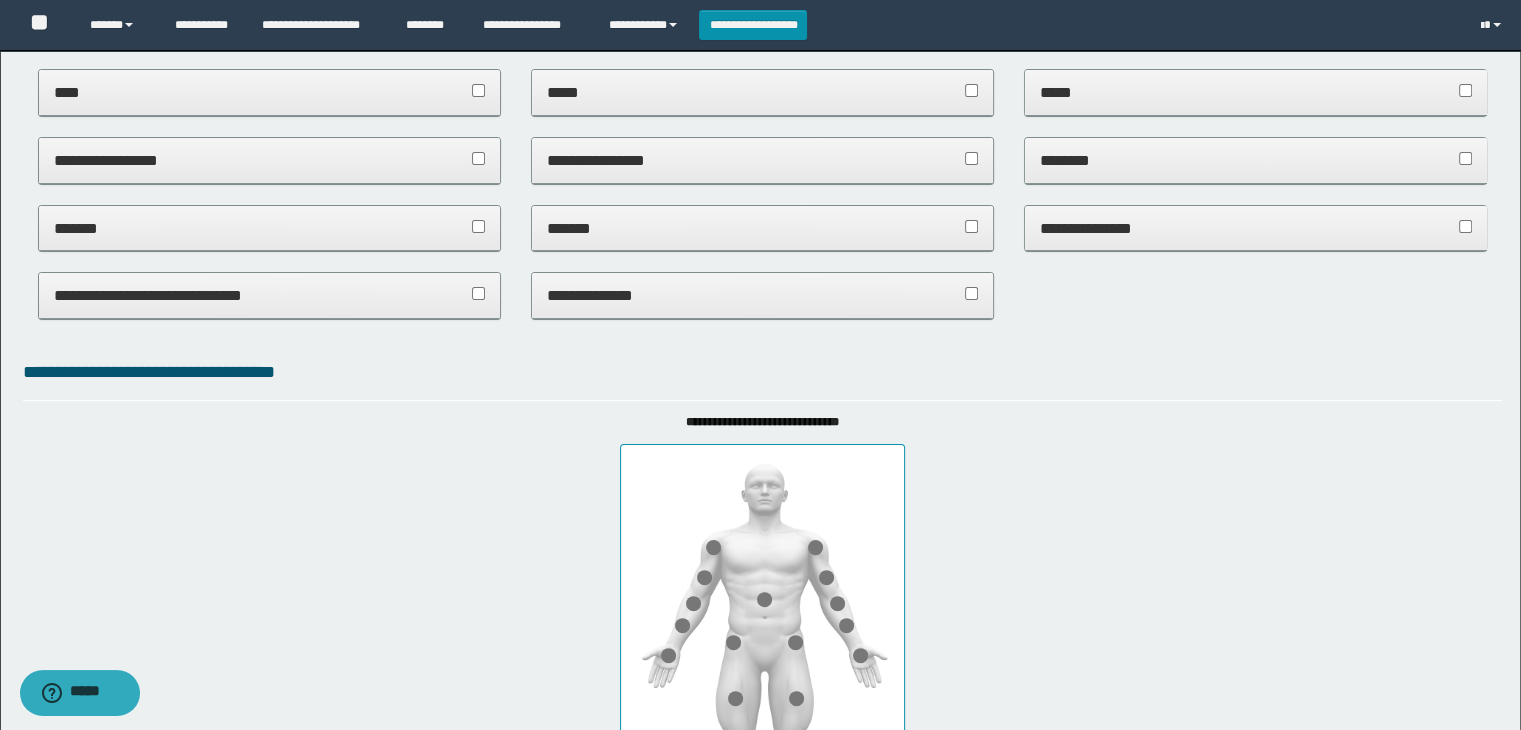click on "**********" at bounding box center [763, 295] 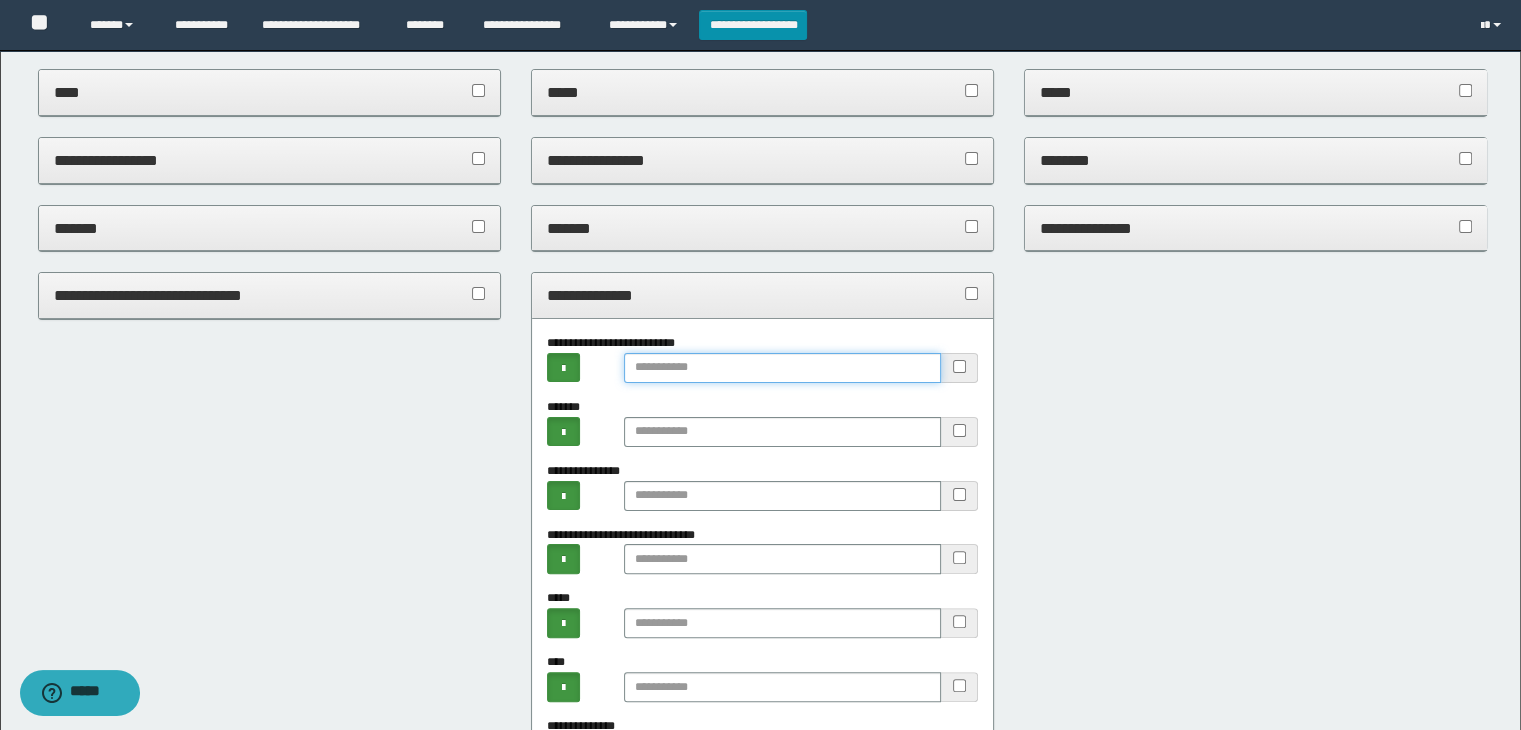 drag, startPoint x: 648, startPoint y: 363, endPoint x: 655, endPoint y: 353, distance: 12.206555 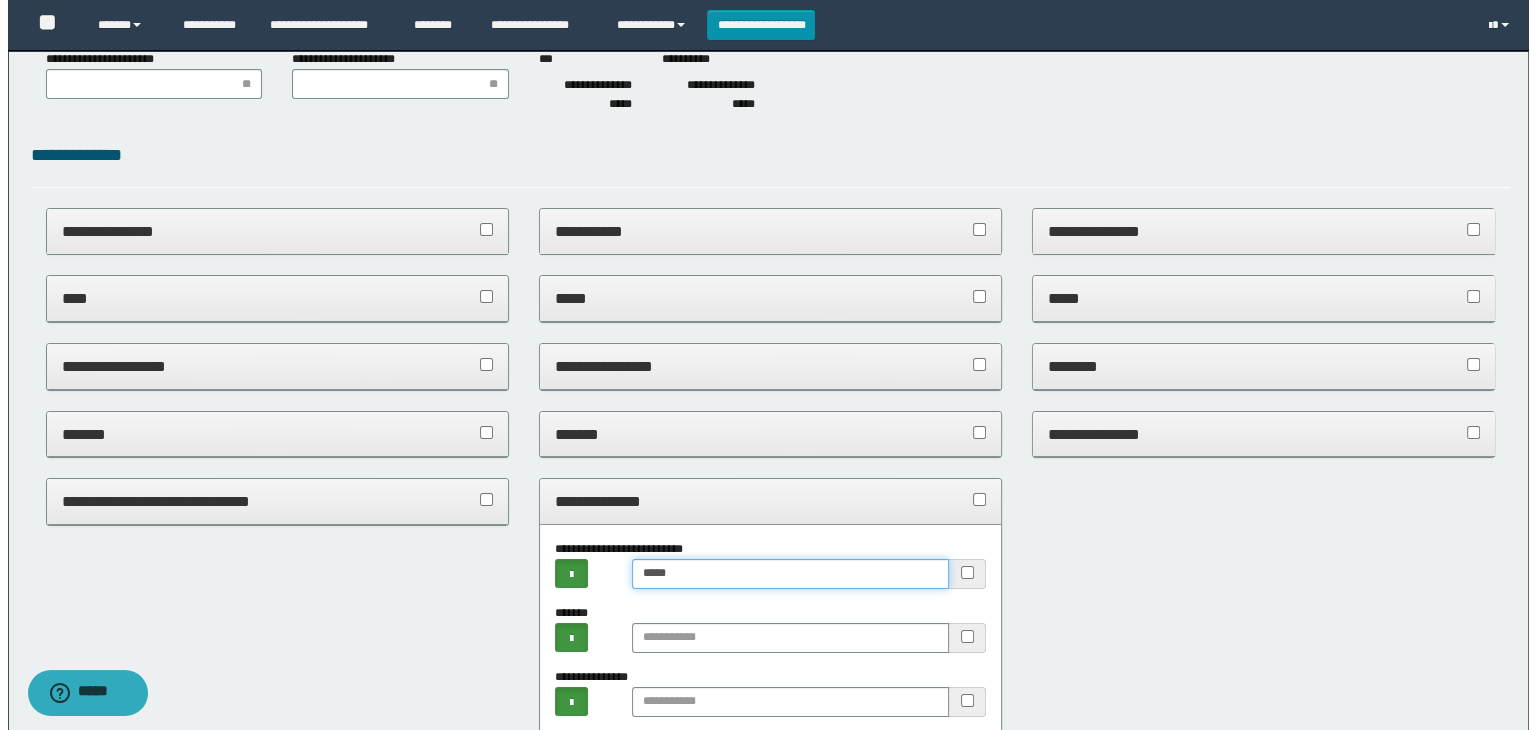 scroll, scrollTop: 0, scrollLeft: 0, axis: both 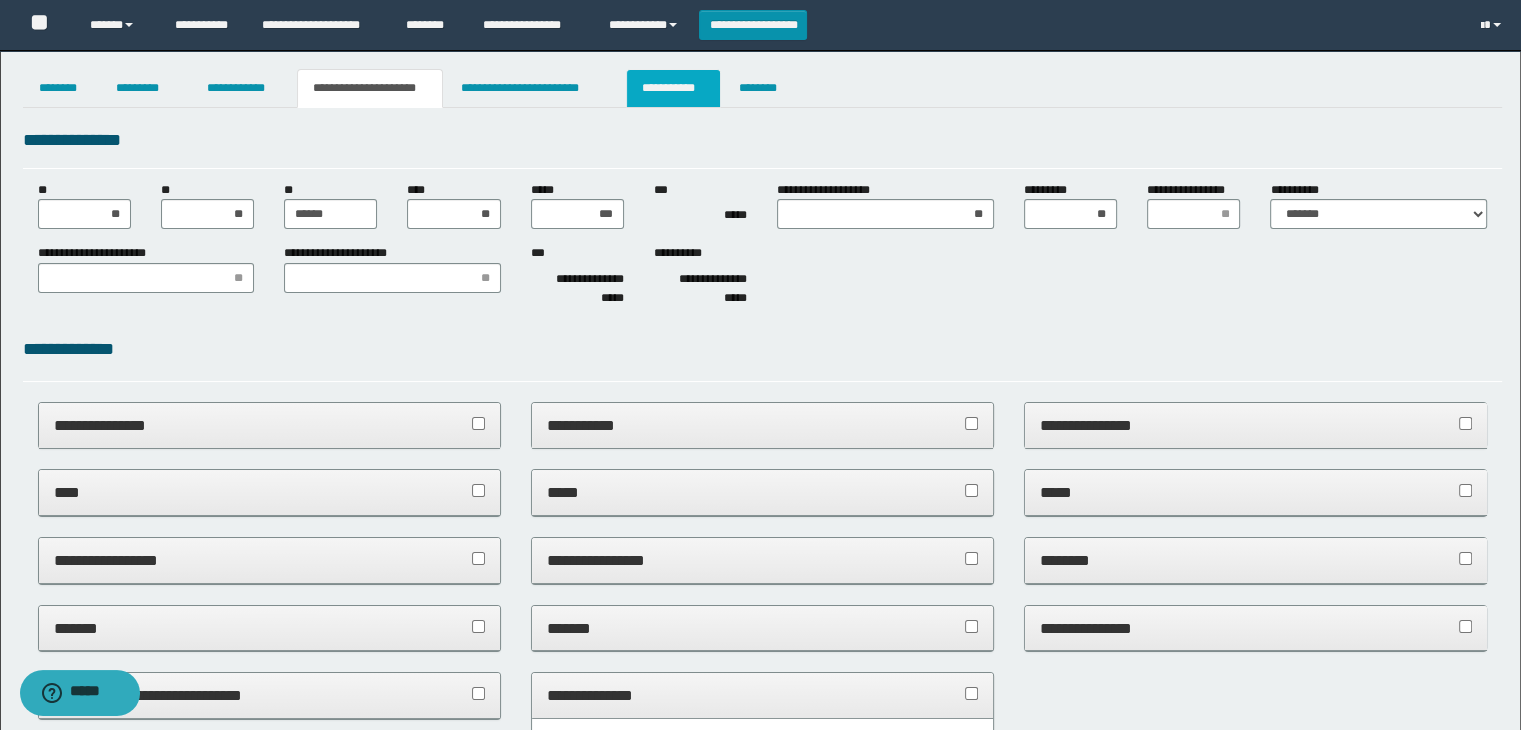 click on "**********" at bounding box center [673, 88] 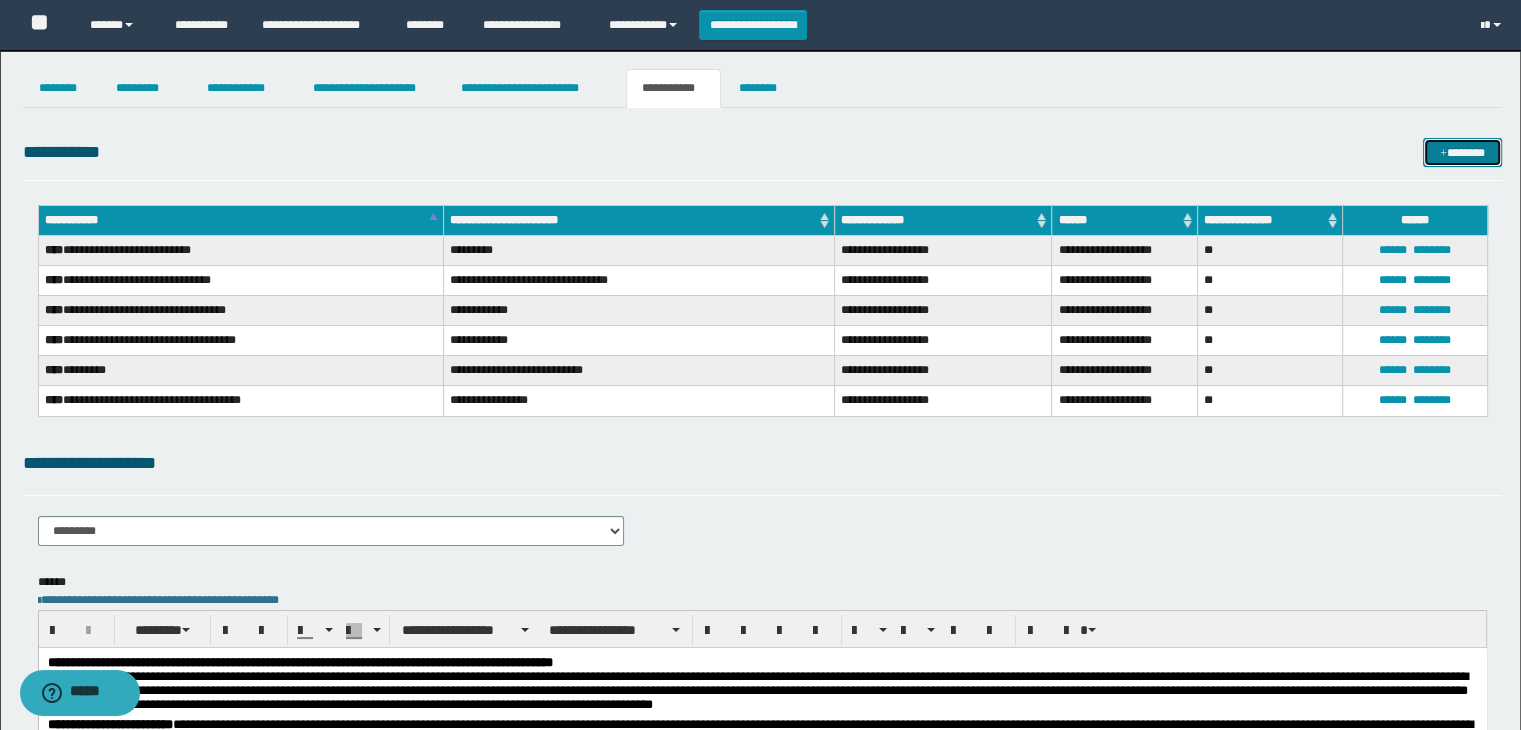 click on "*******" at bounding box center [1462, 153] 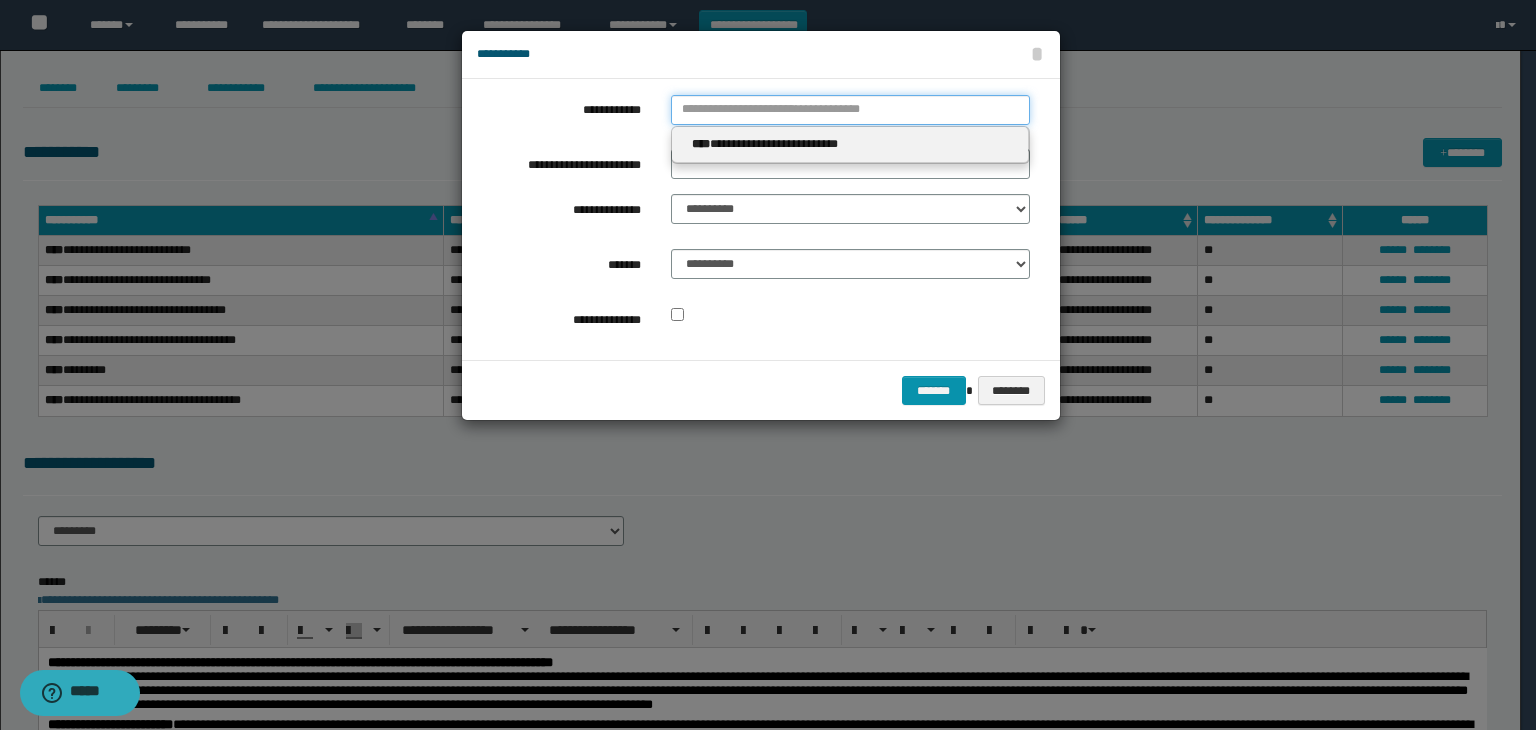 click on "**********" at bounding box center (850, 110) 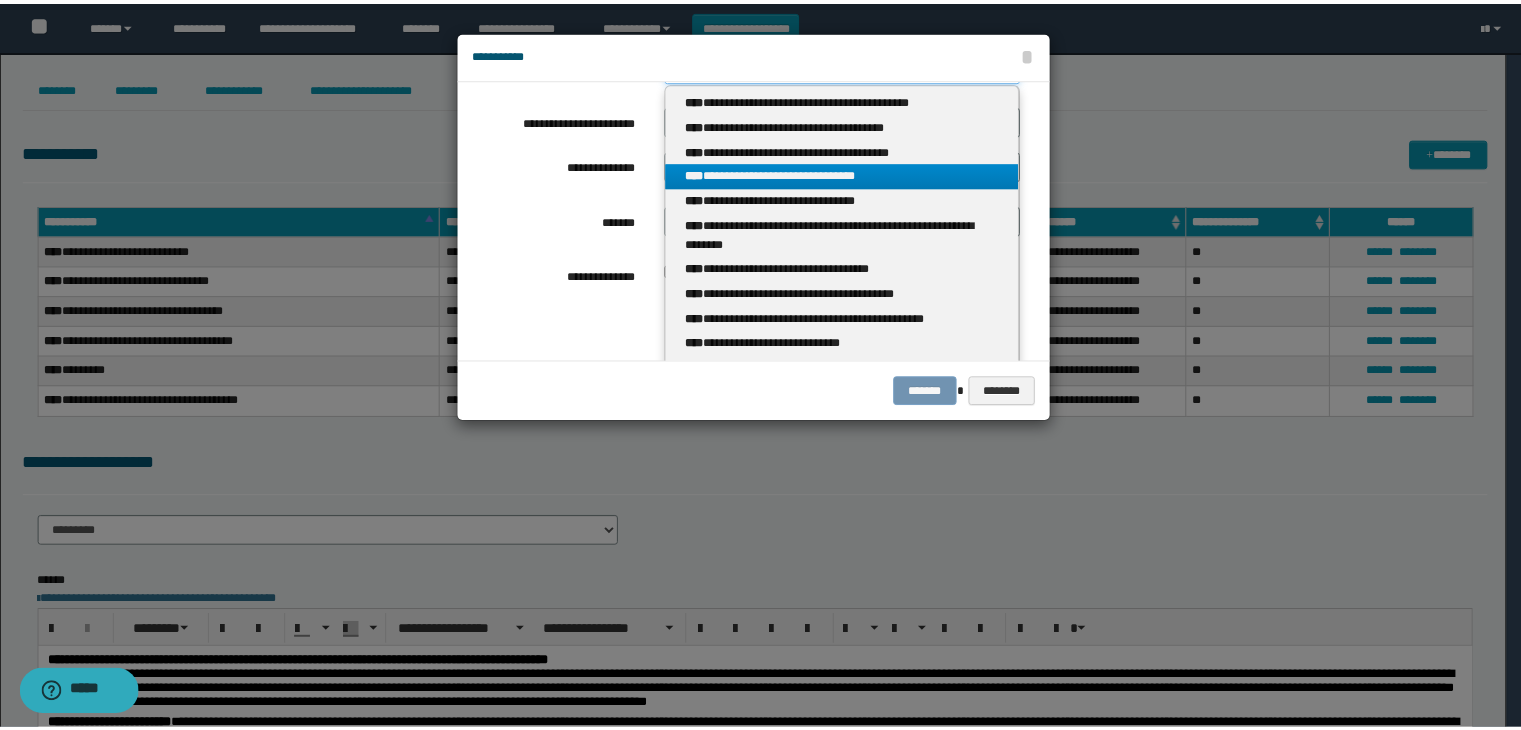 scroll, scrollTop: 0, scrollLeft: 0, axis: both 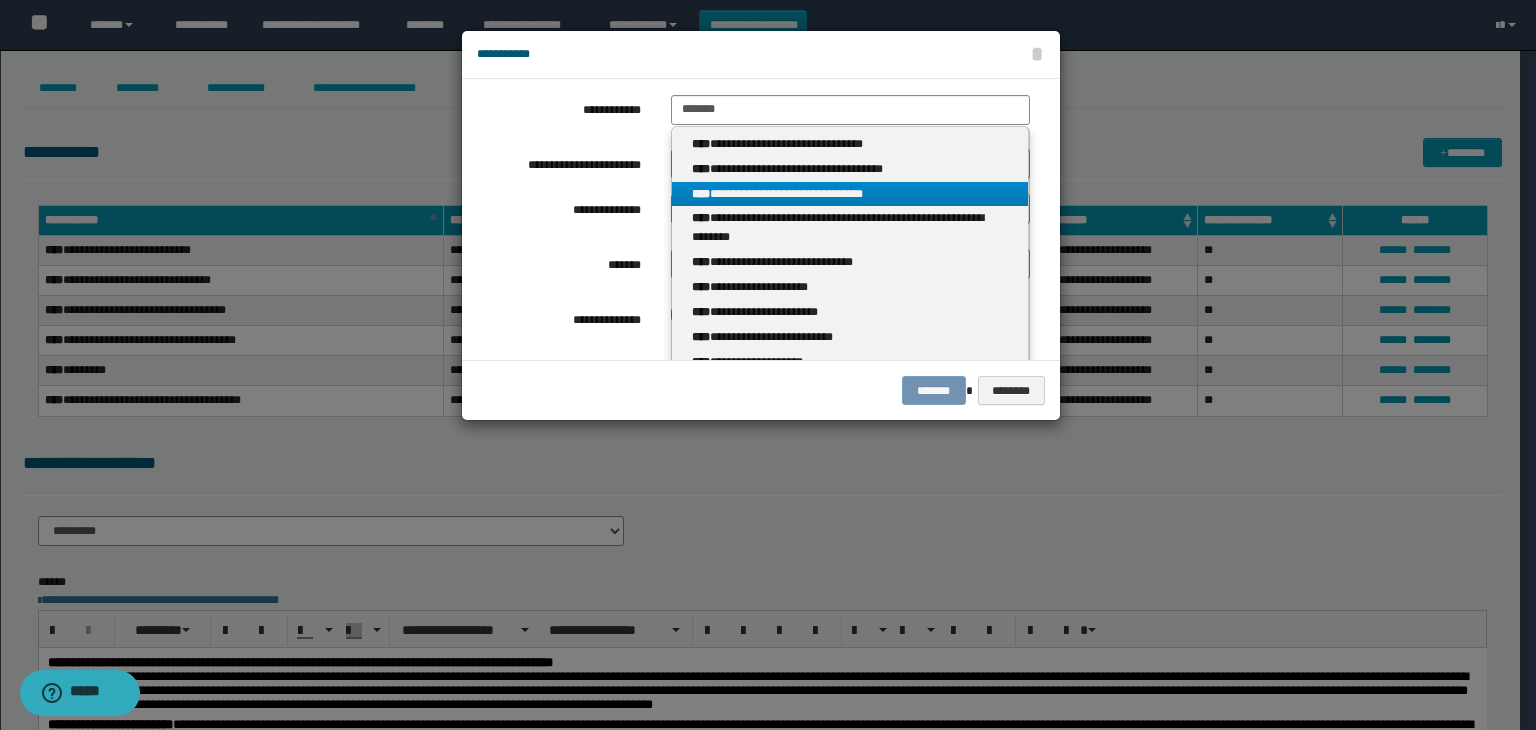 click on "**********" at bounding box center (850, 194) 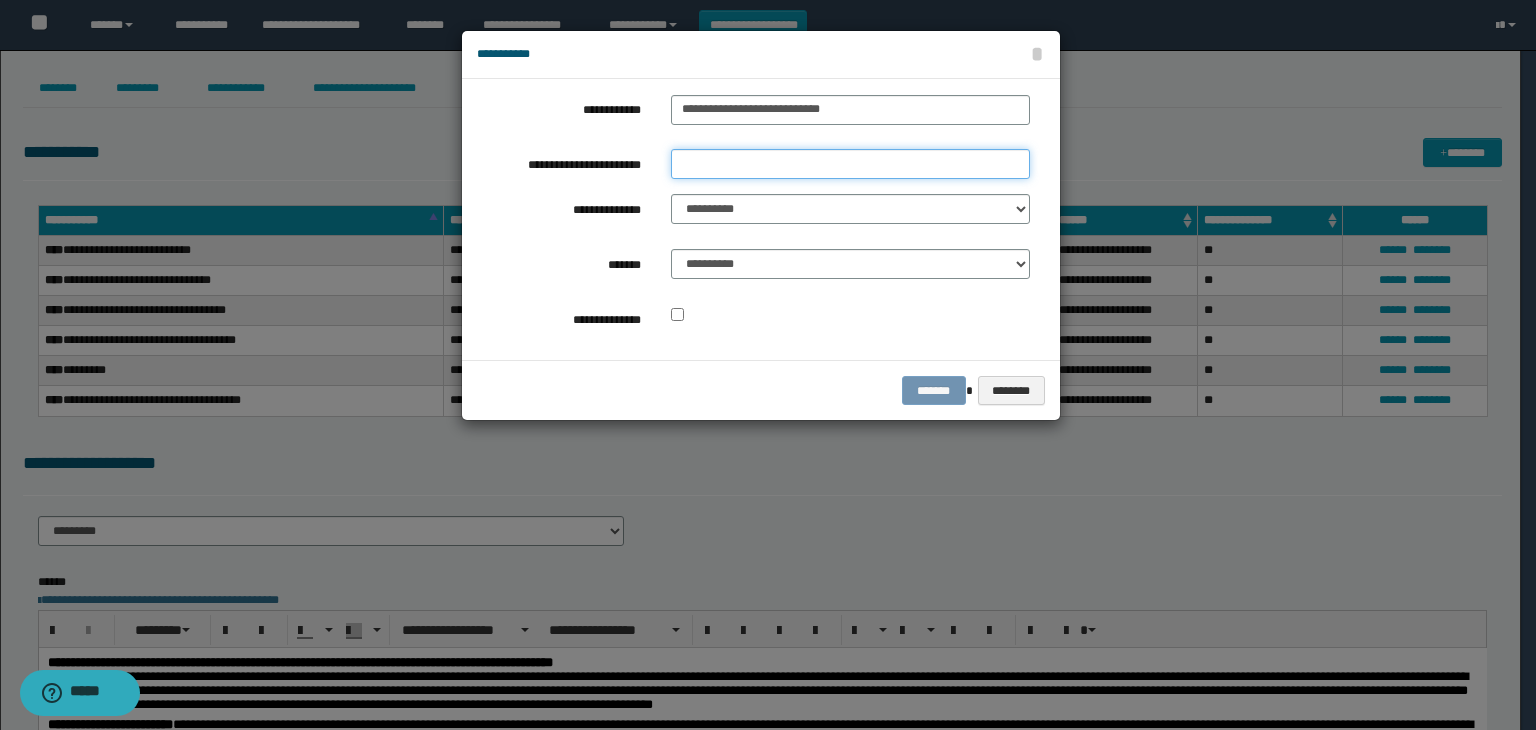 click on "**********" at bounding box center [850, 164] 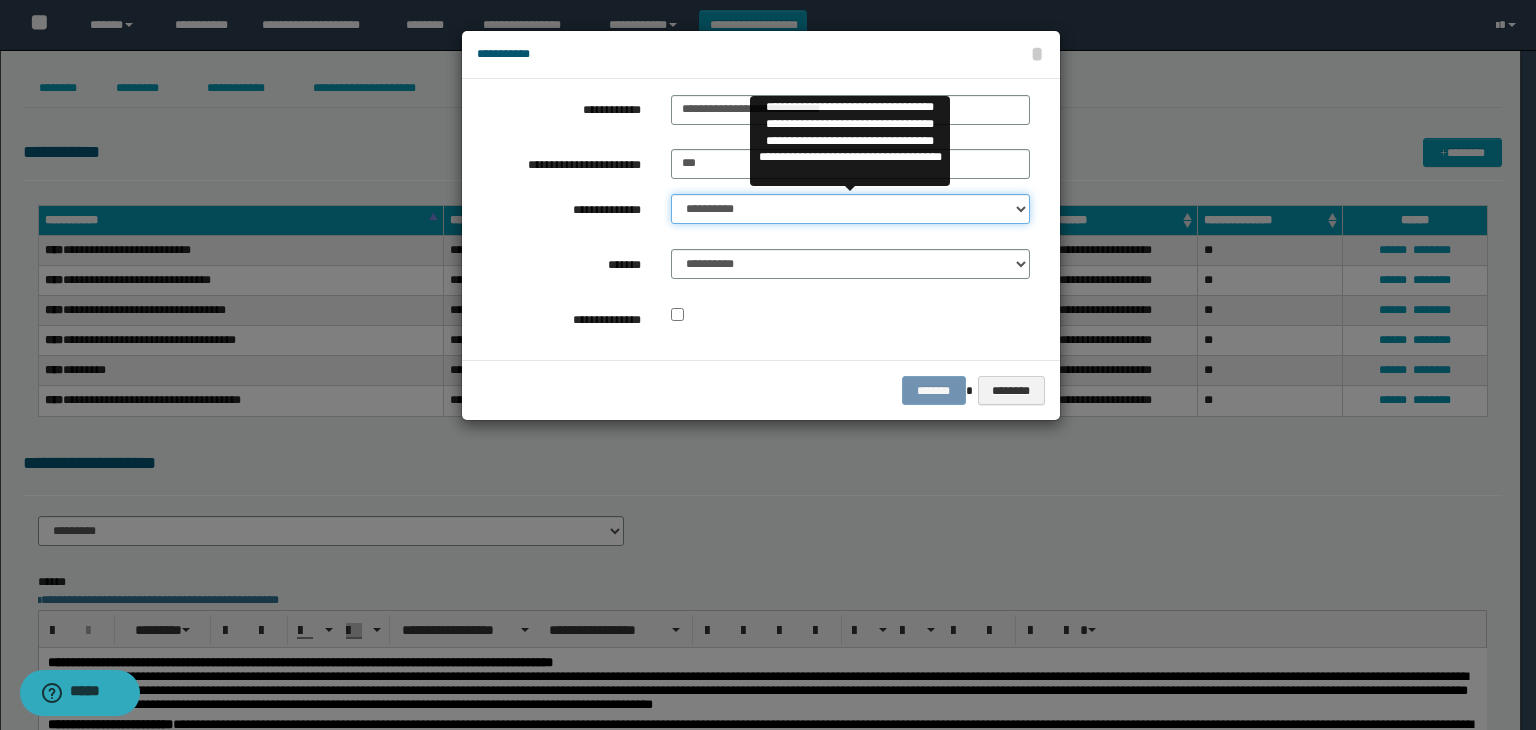 click on "**********" at bounding box center (850, 209) 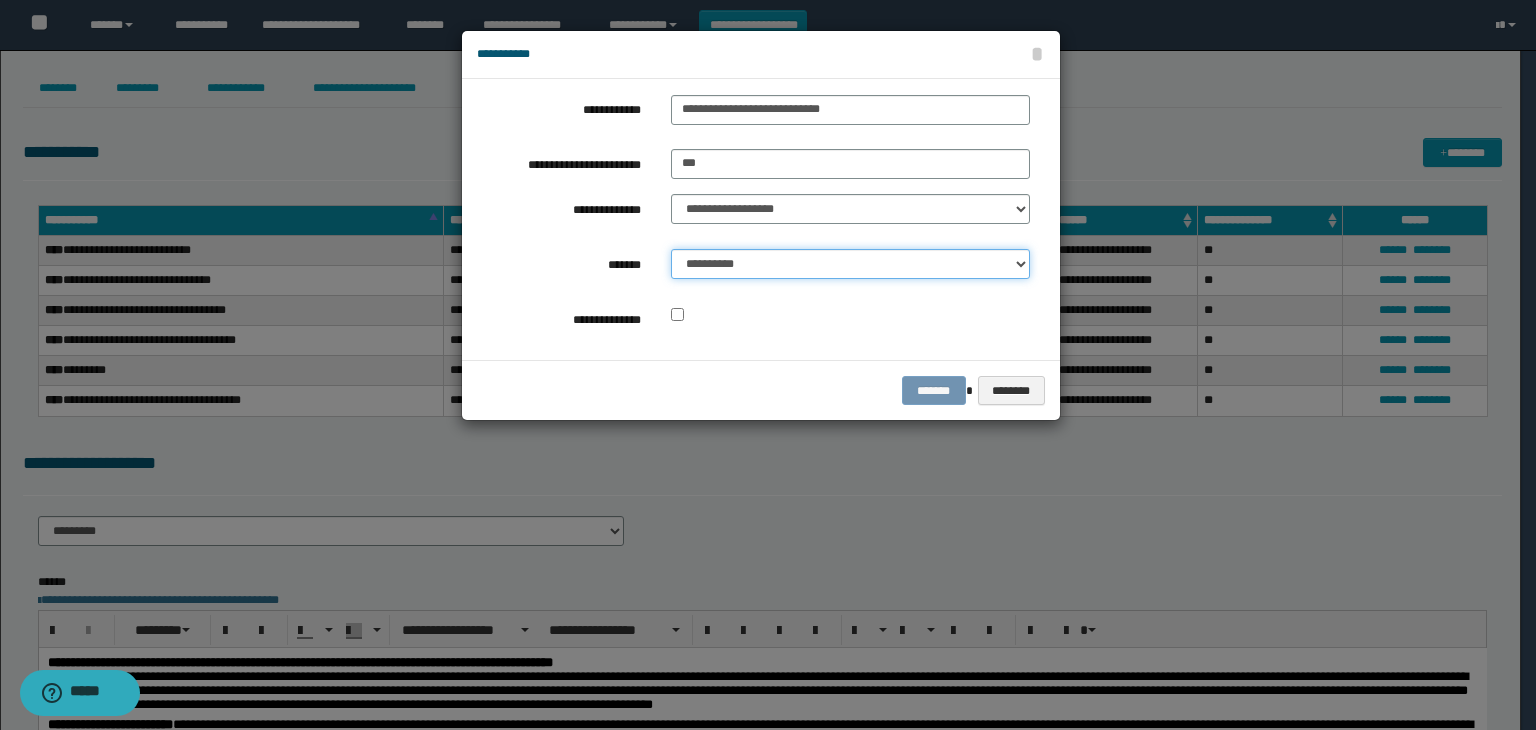 click on "**********" at bounding box center [850, 264] 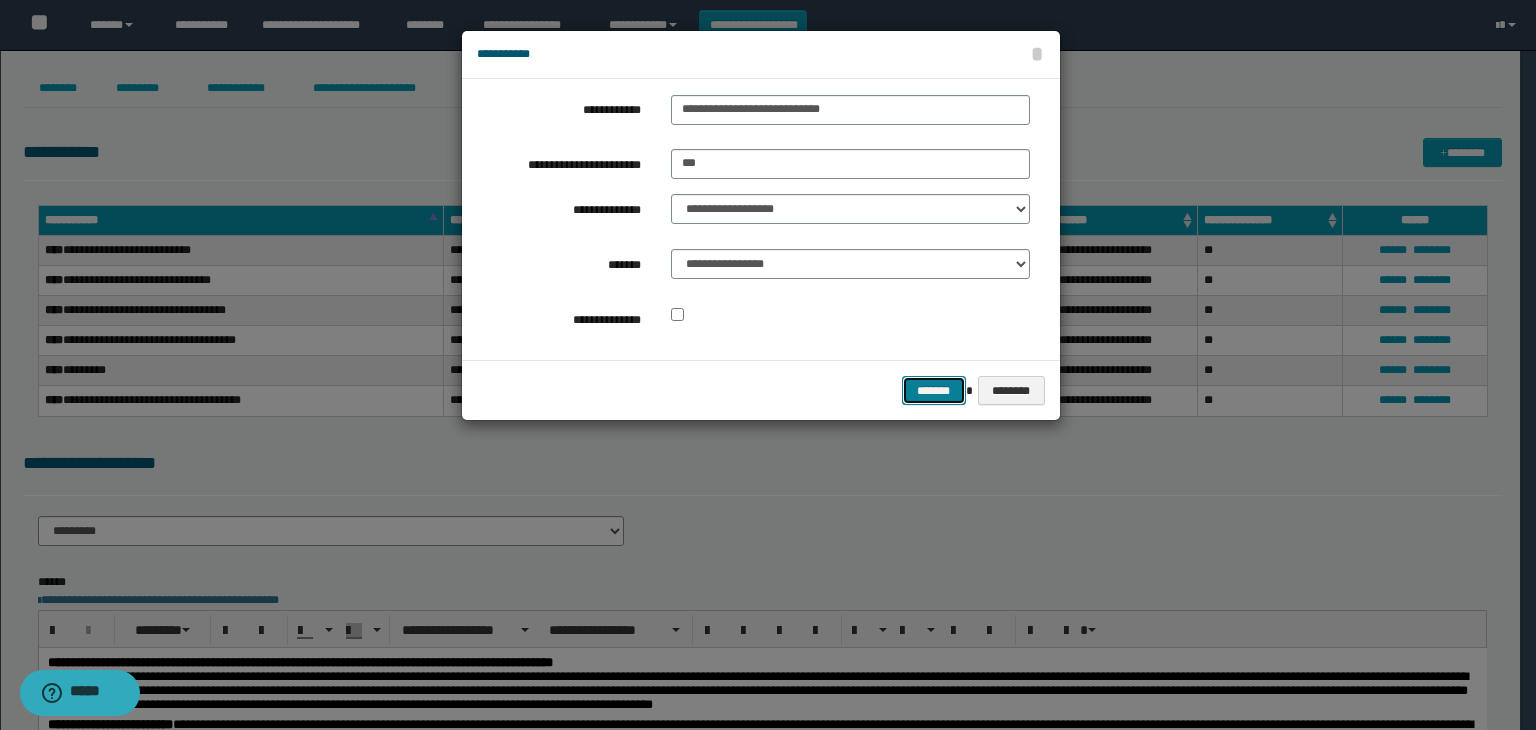 click on "*******" at bounding box center [934, 391] 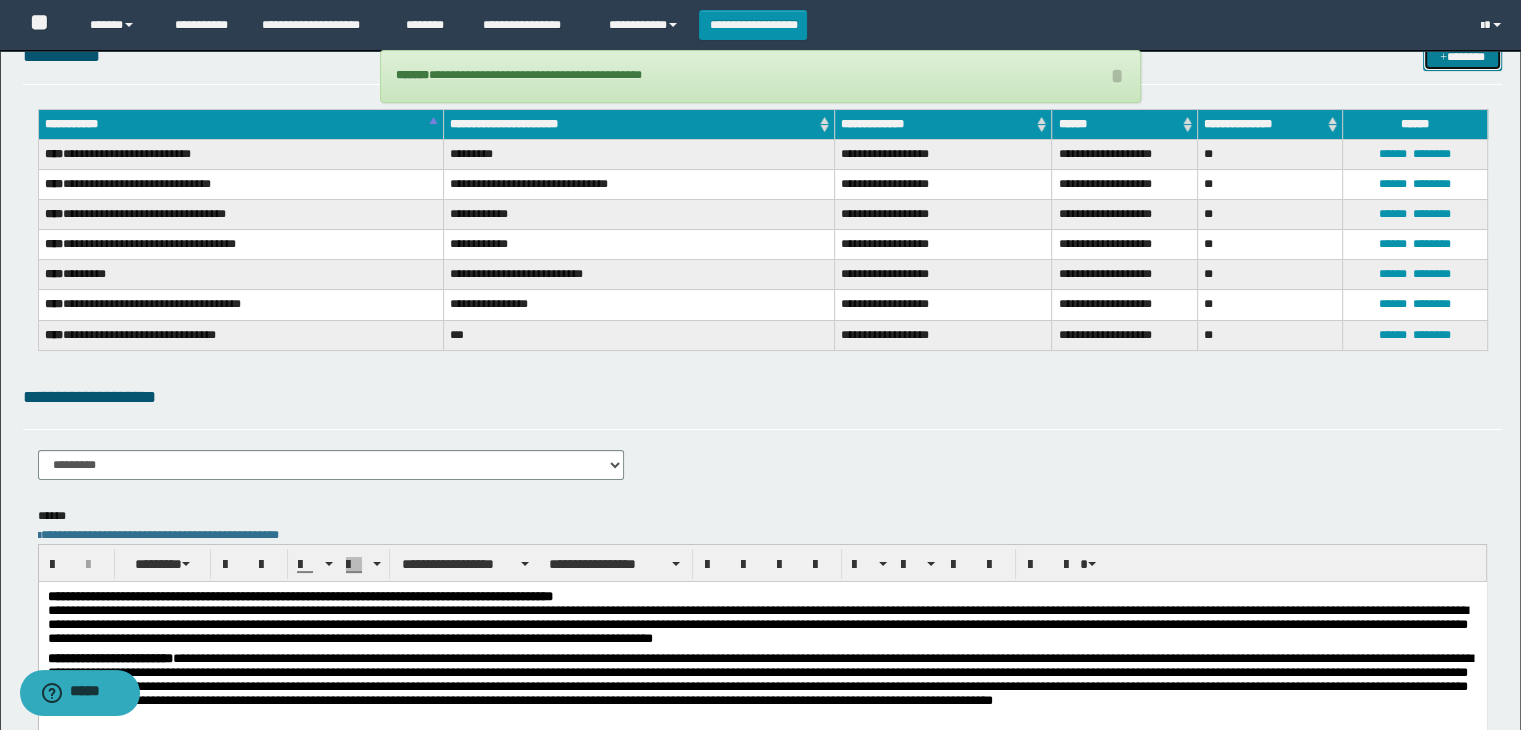 scroll, scrollTop: 200, scrollLeft: 0, axis: vertical 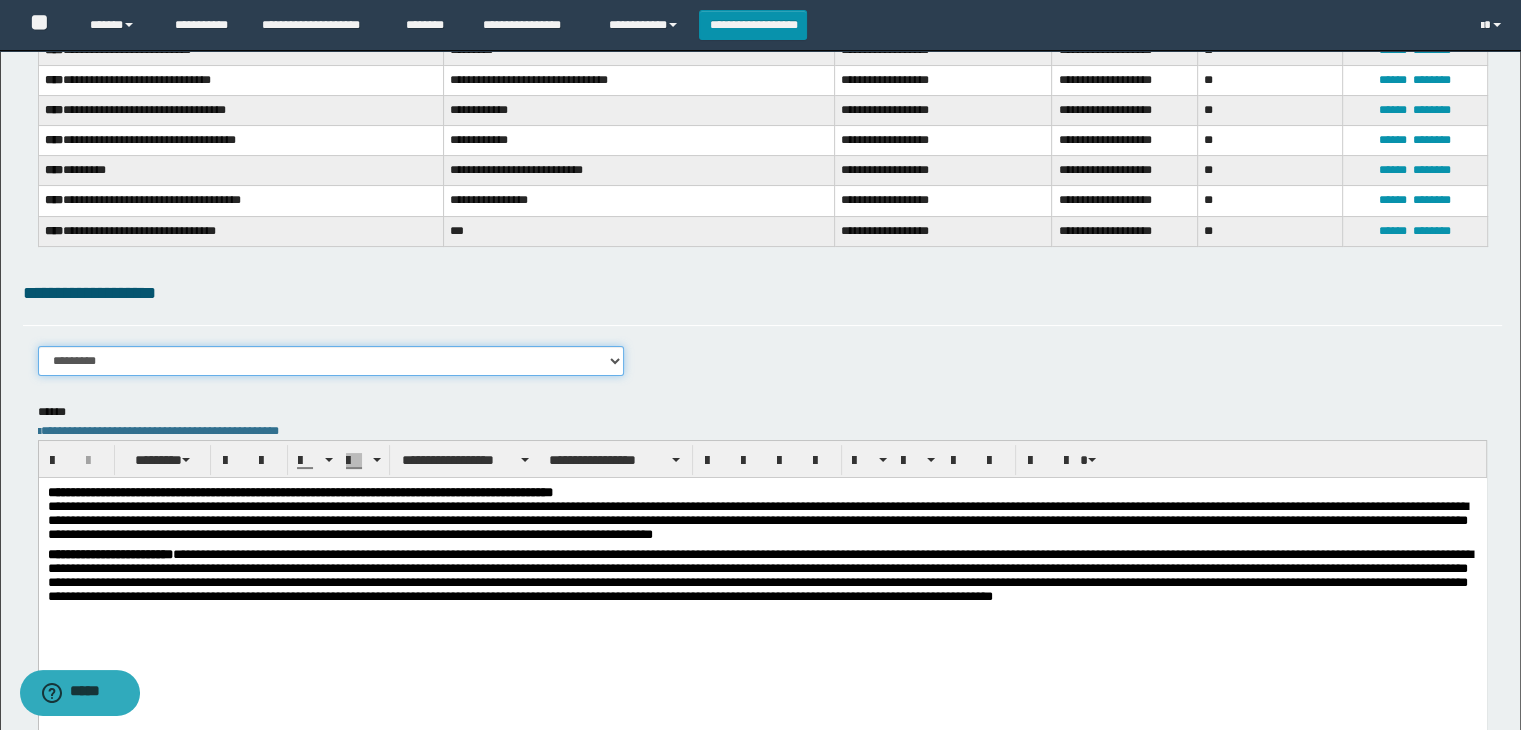 click on "**********" at bounding box center (331, 361) 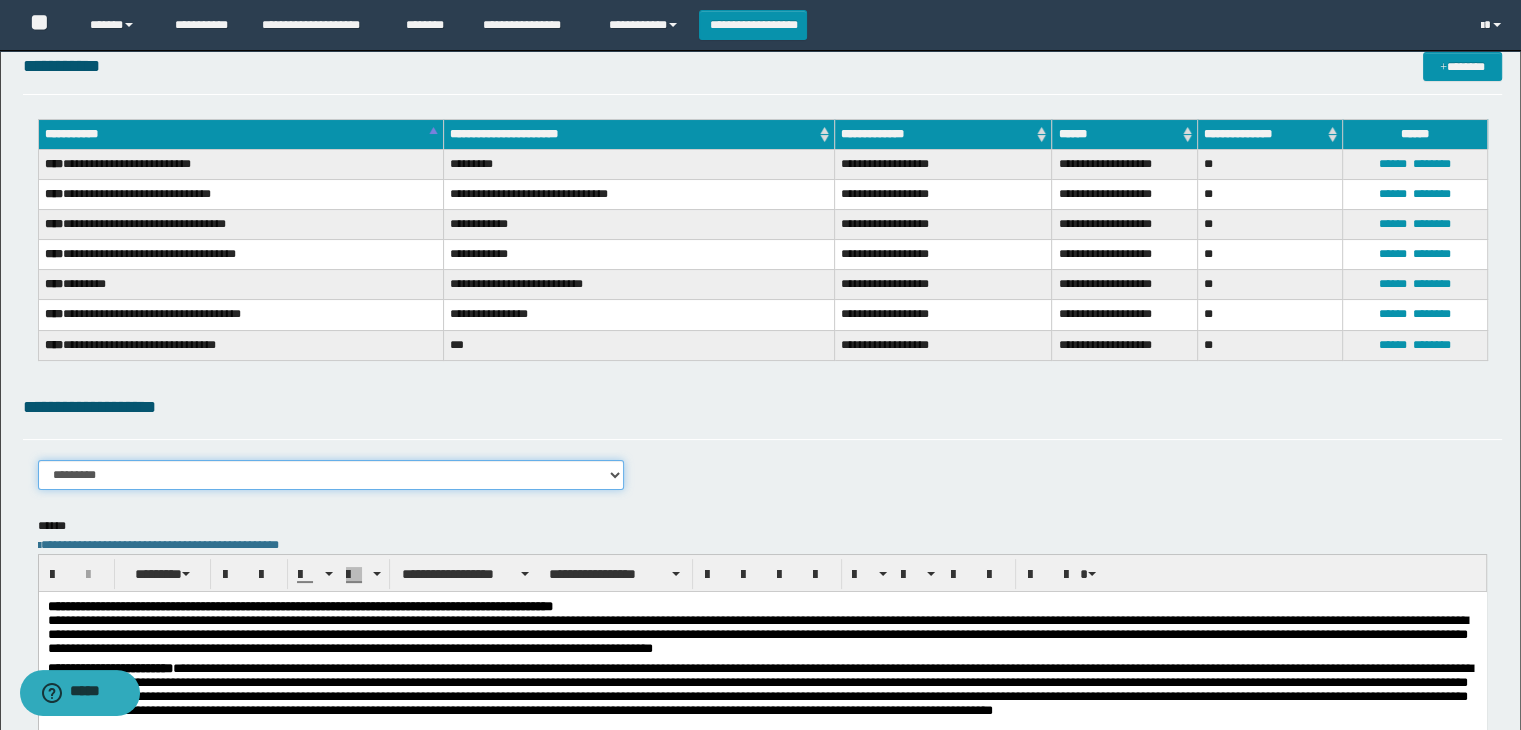 scroll, scrollTop: 0, scrollLeft: 0, axis: both 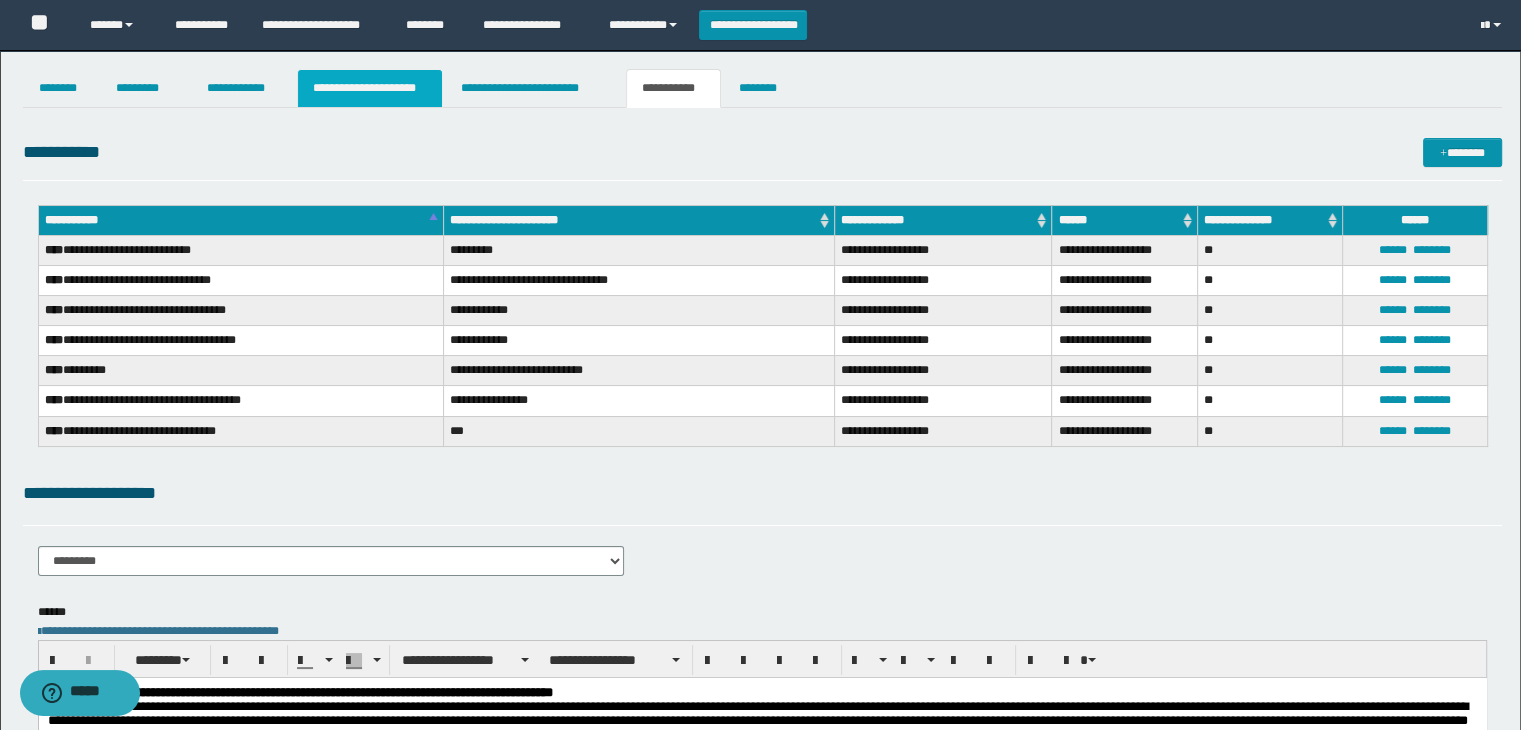 click on "**********" at bounding box center (370, 88) 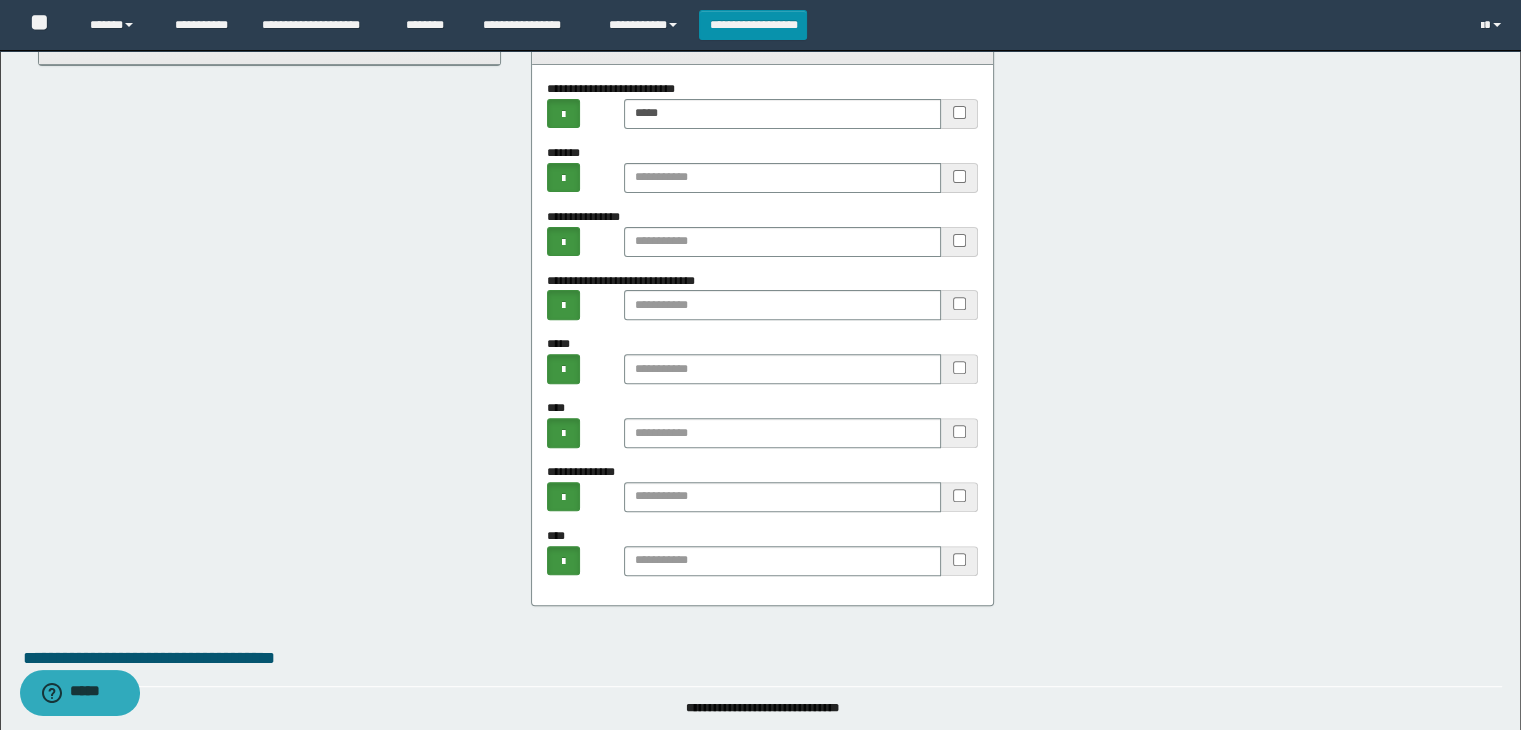 scroll, scrollTop: 500, scrollLeft: 0, axis: vertical 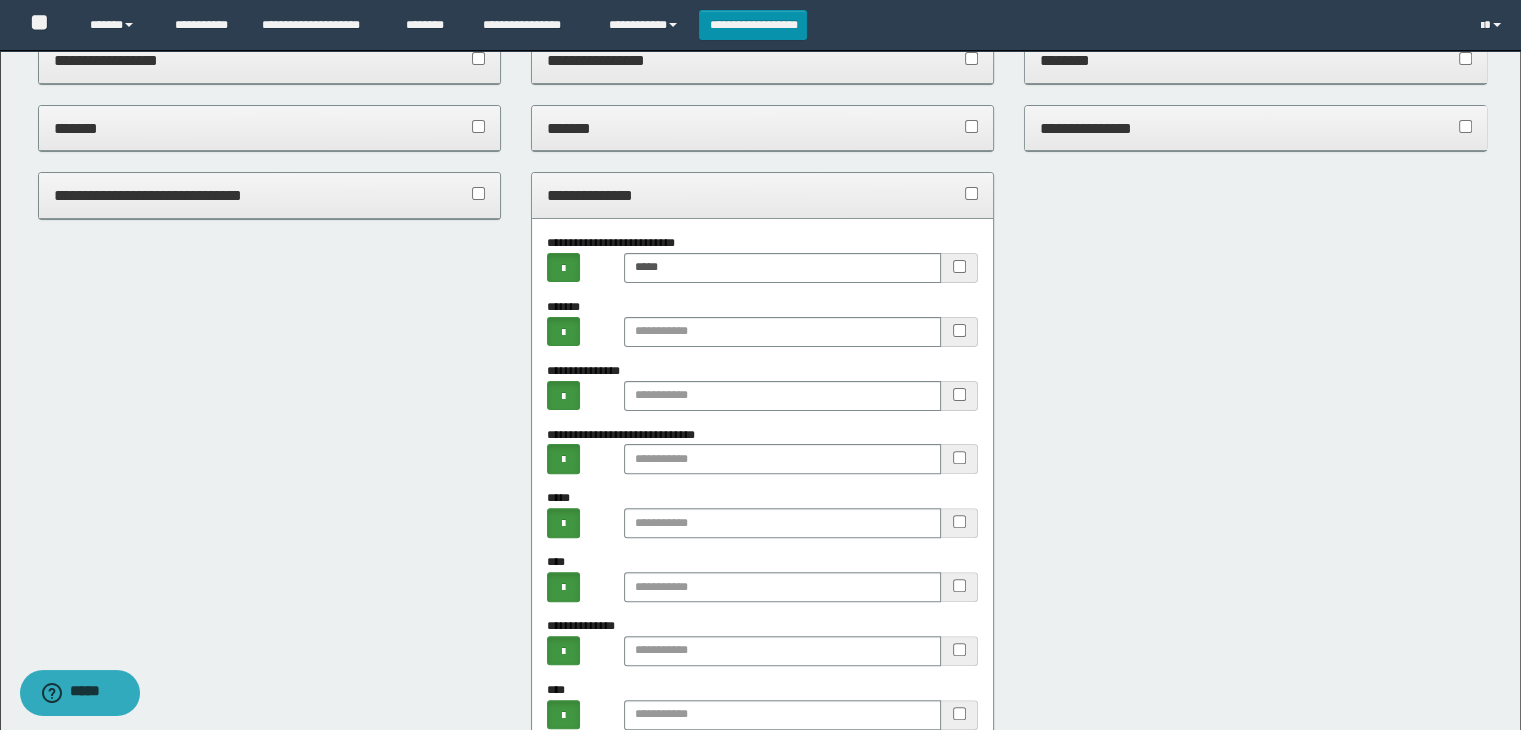 click on "**********" at bounding box center (763, 195) 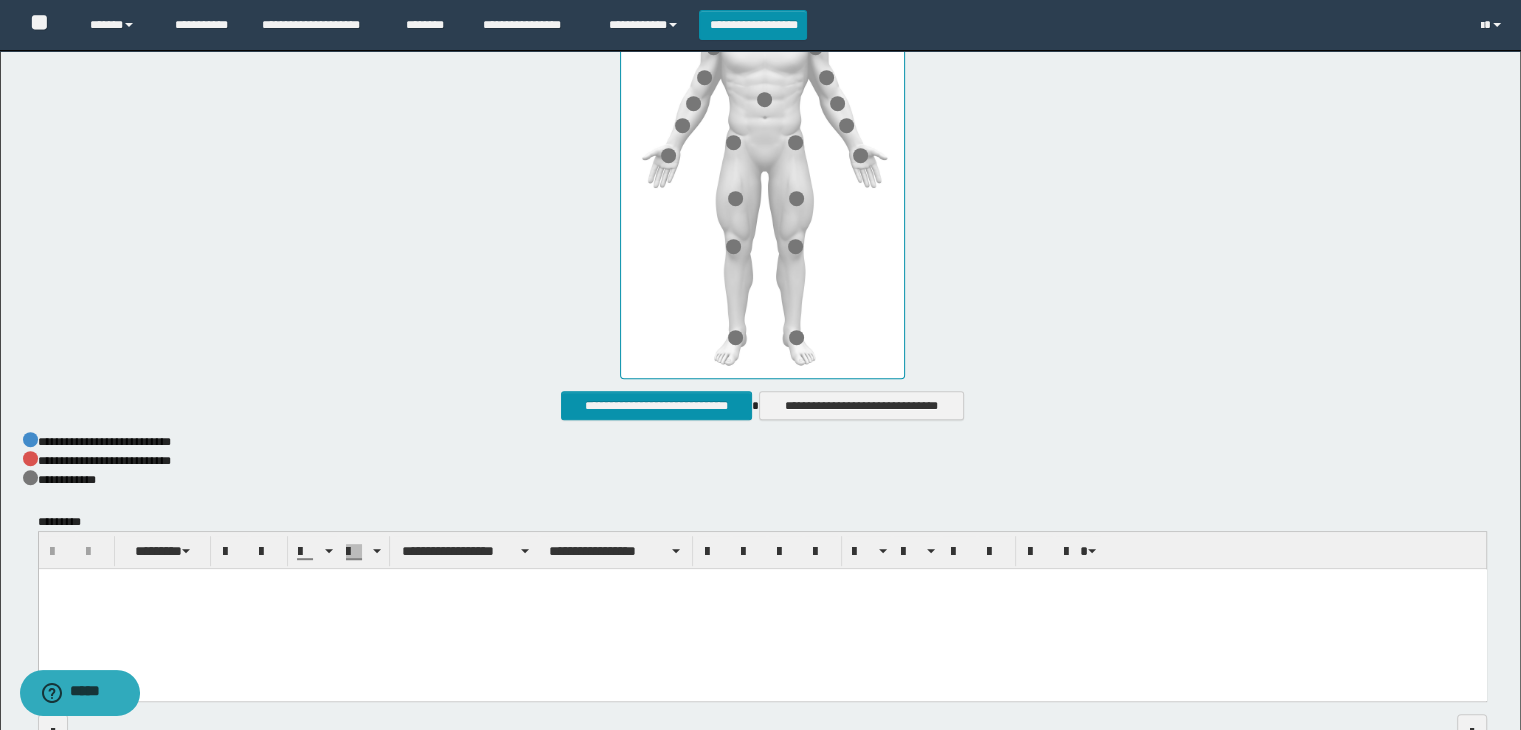 scroll, scrollTop: 1025, scrollLeft: 0, axis: vertical 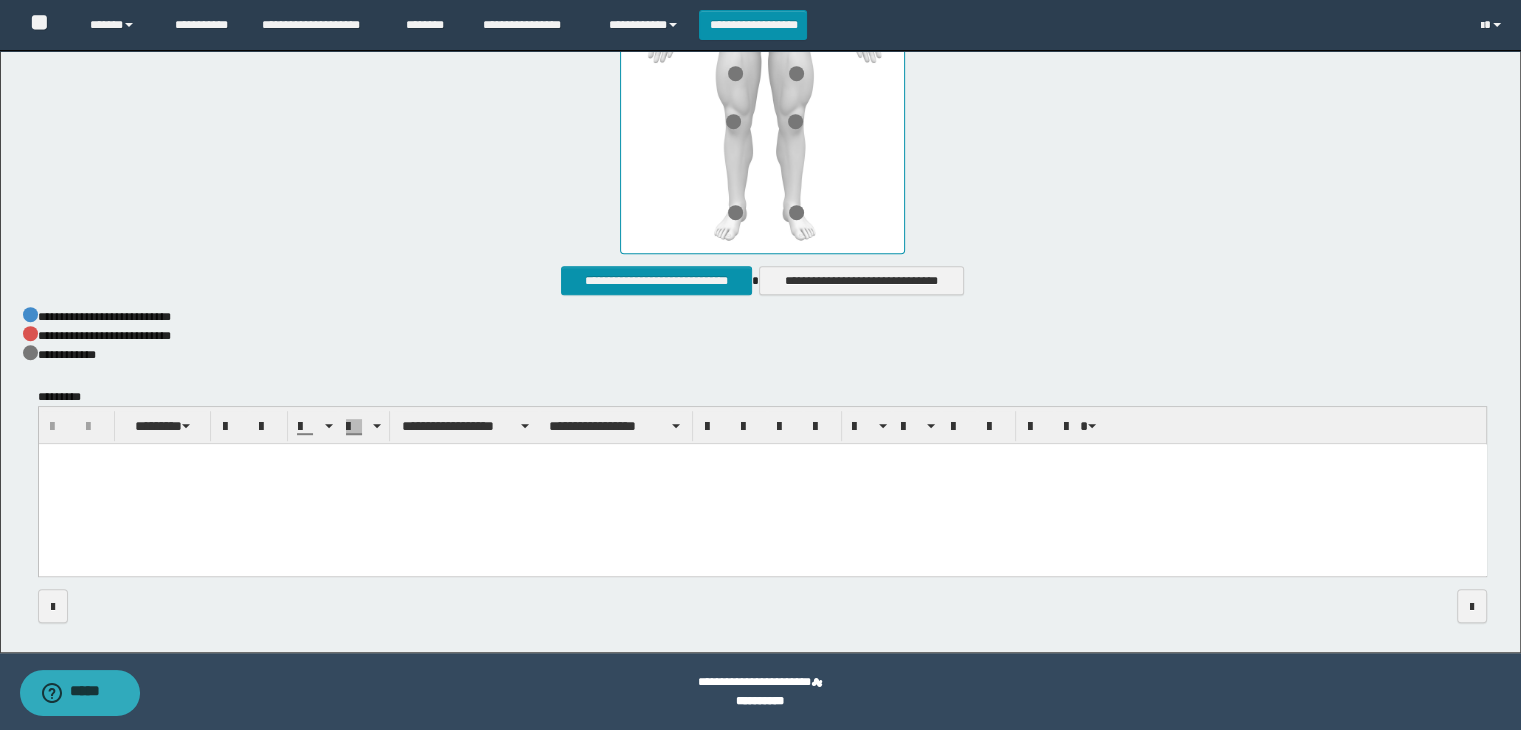 click at bounding box center [762, 485] 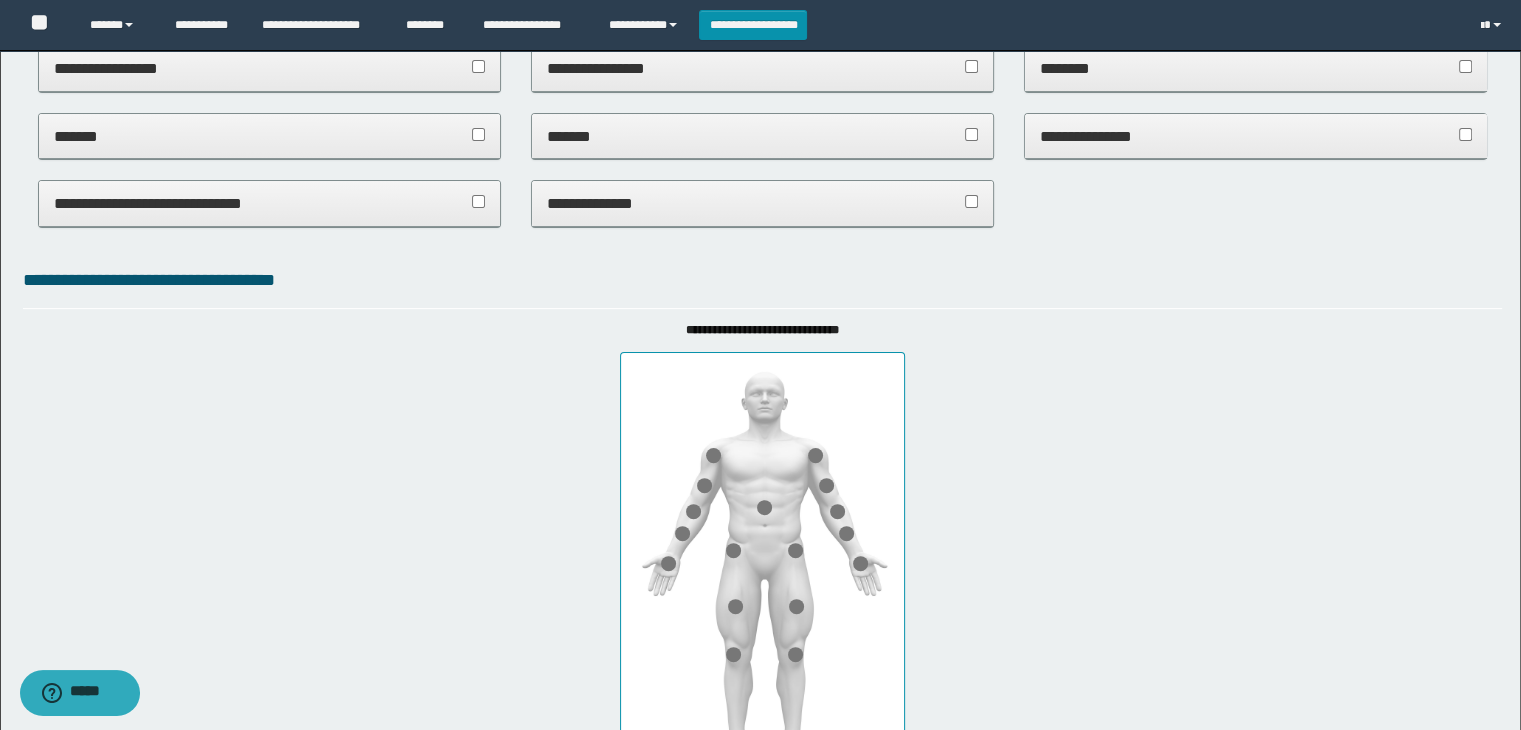 scroll, scrollTop: 0, scrollLeft: 0, axis: both 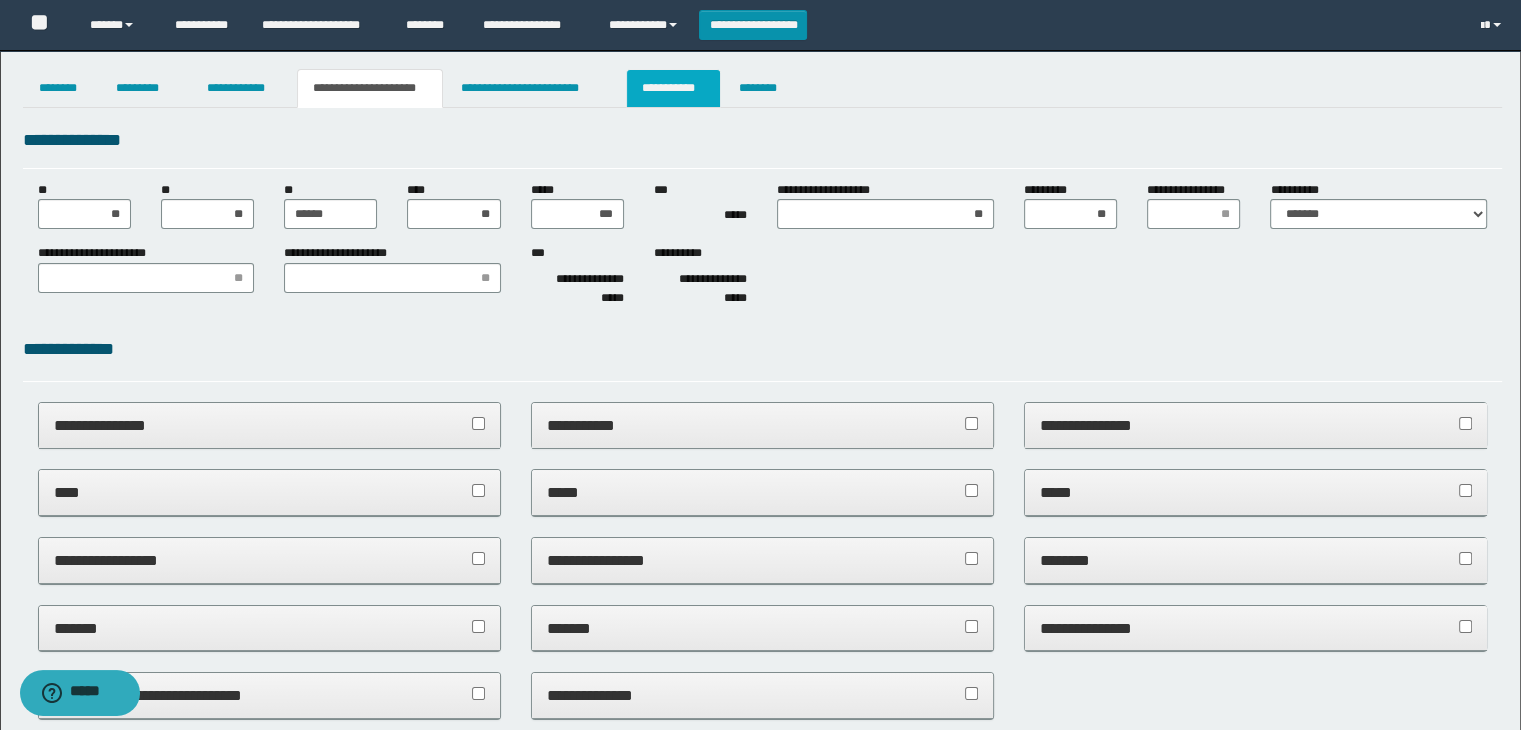 click on "**********" at bounding box center (673, 88) 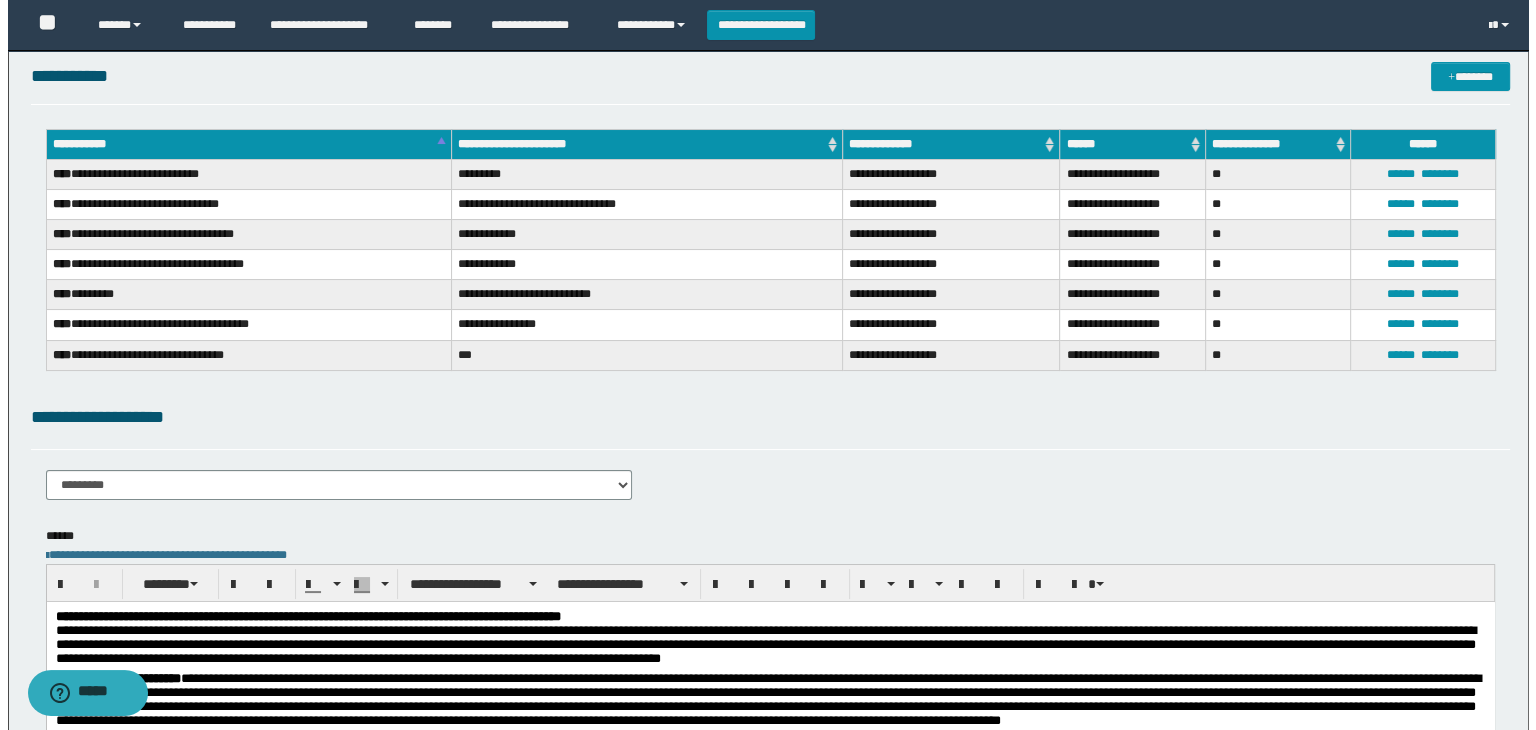 scroll, scrollTop: 0, scrollLeft: 0, axis: both 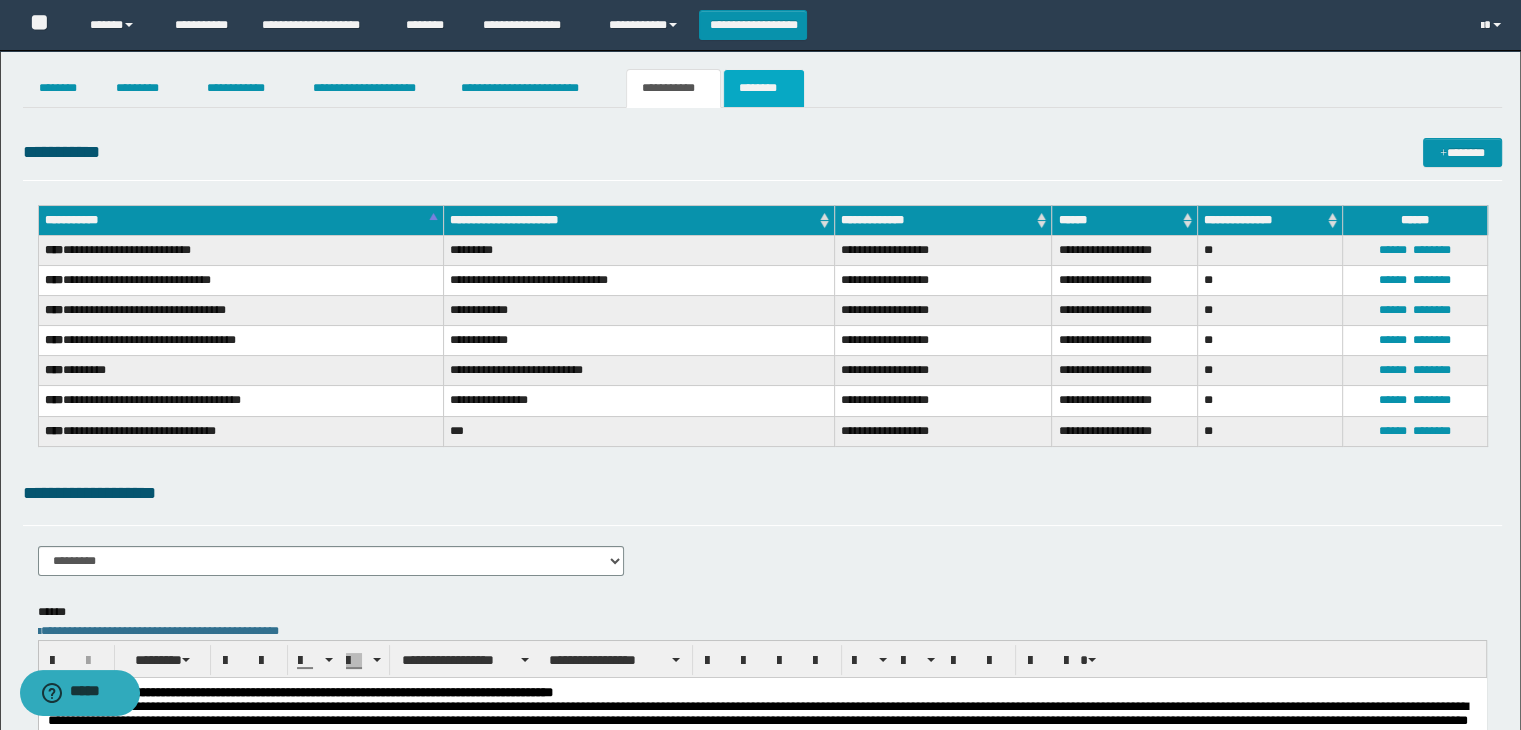 click on "********" at bounding box center [764, 88] 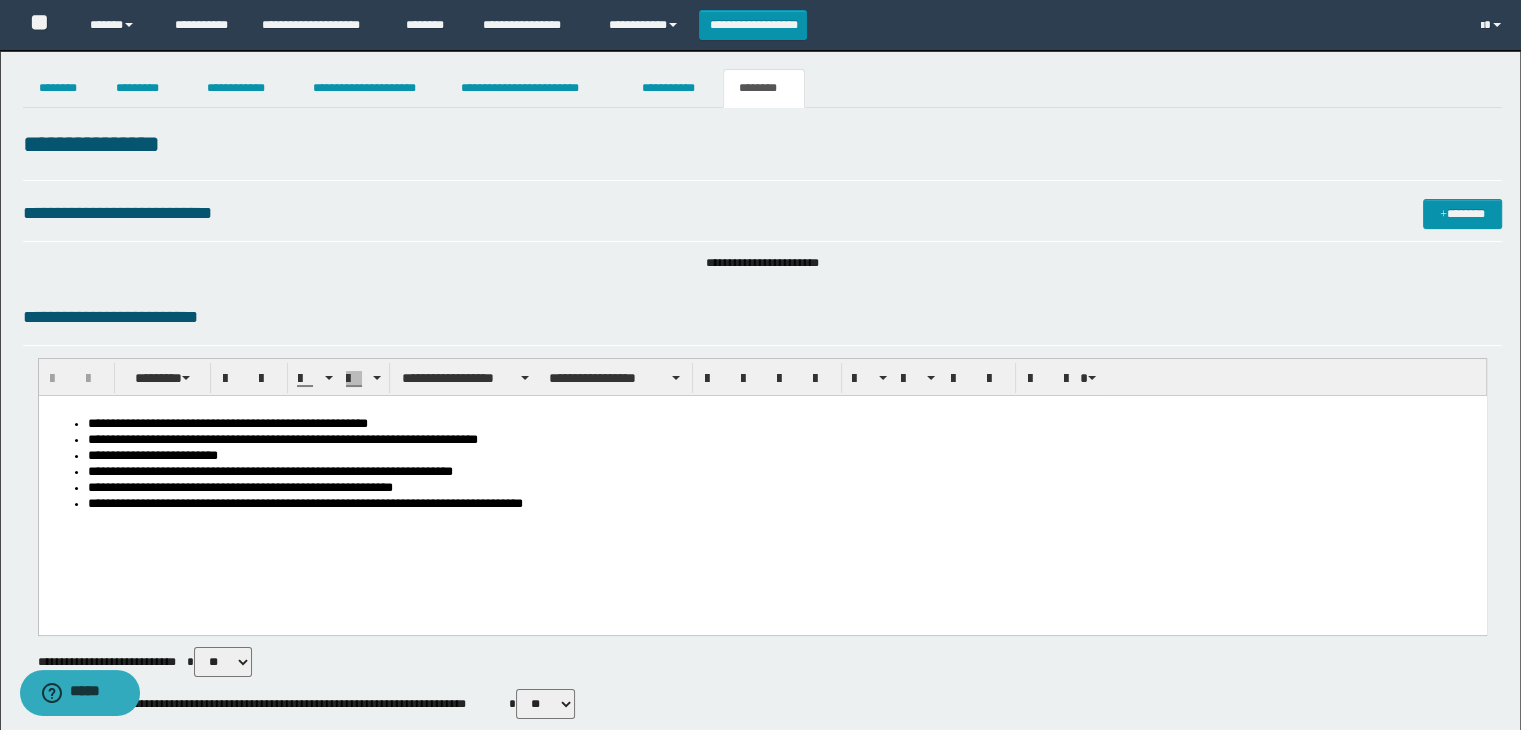 scroll, scrollTop: 100, scrollLeft: 0, axis: vertical 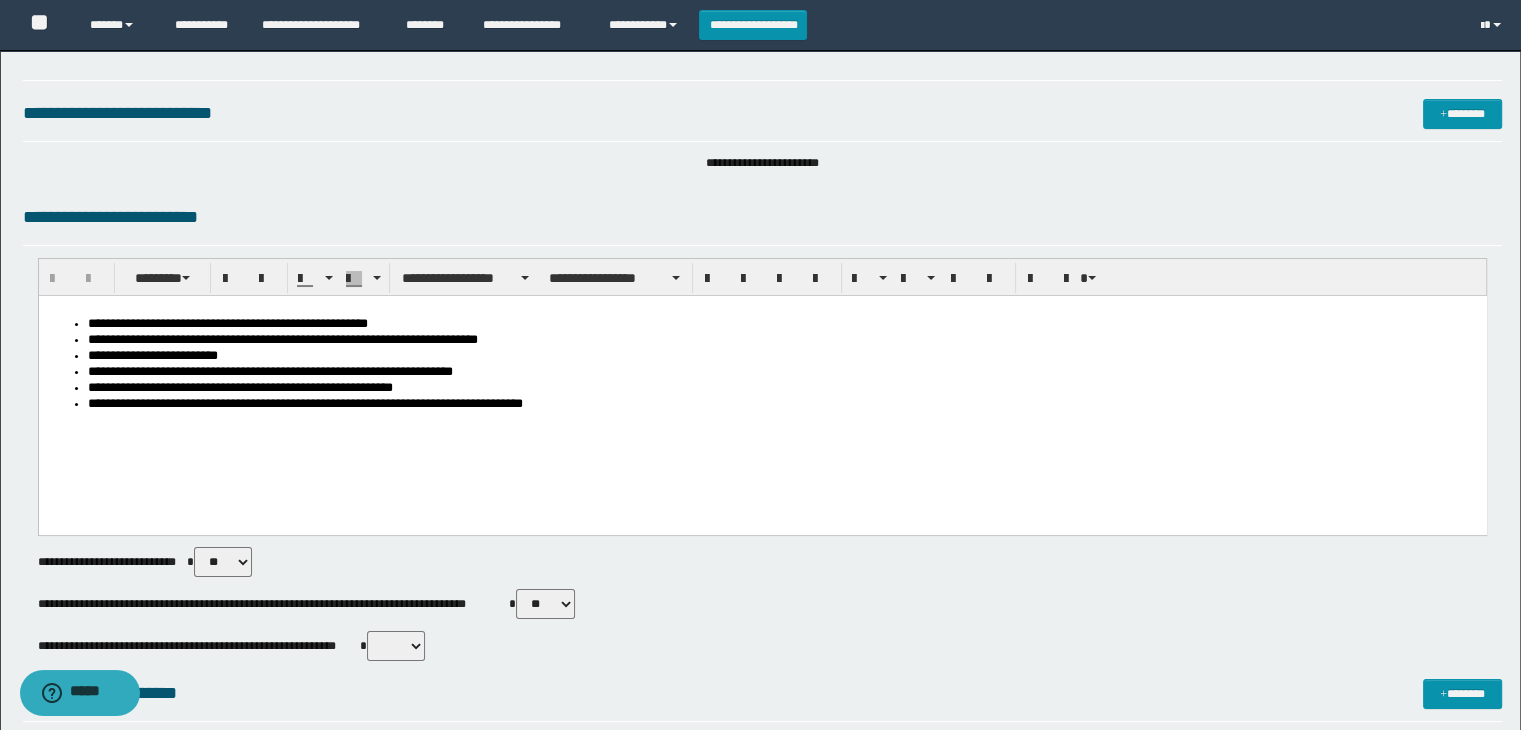 click on "**********" at bounding box center [782, 325] 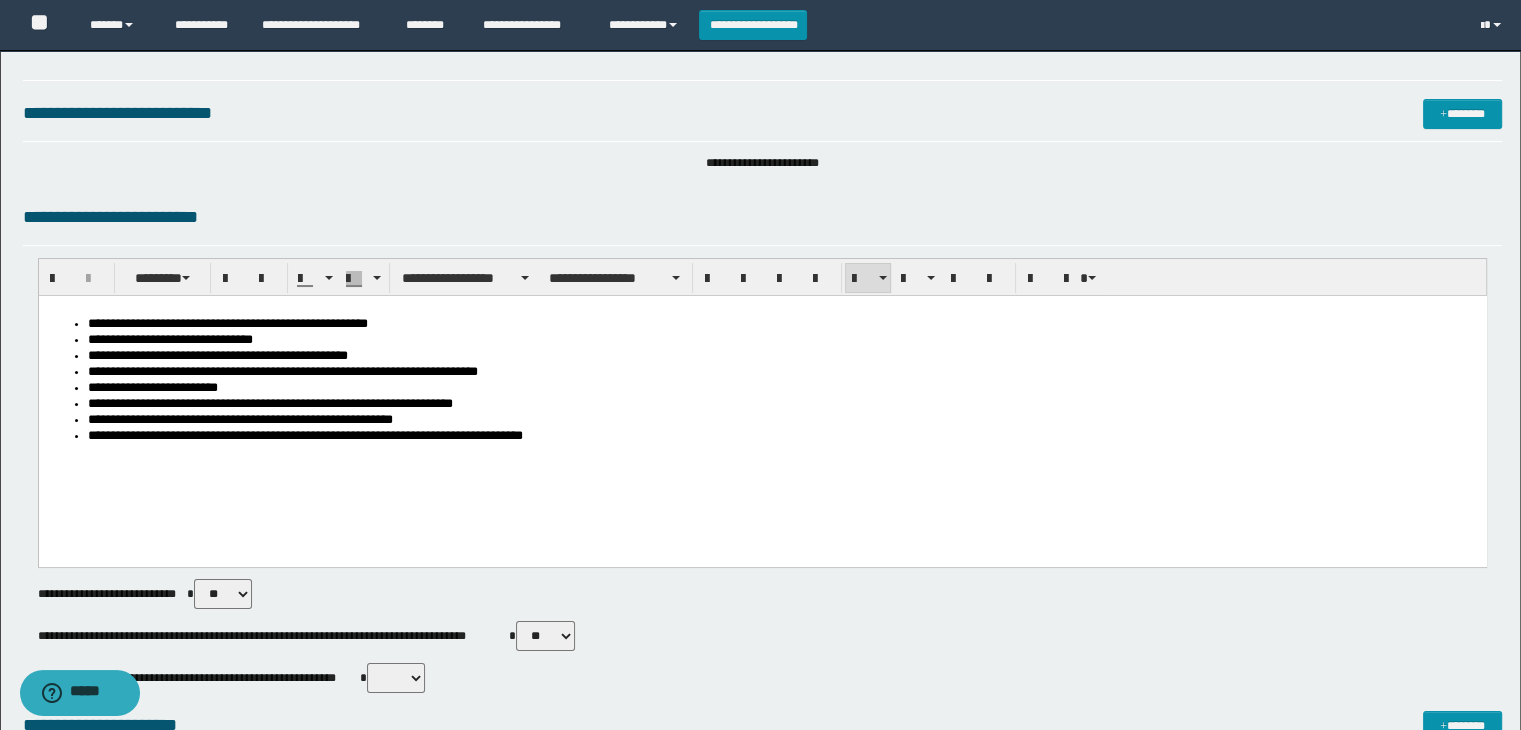 click on "**********" at bounding box center (782, 437) 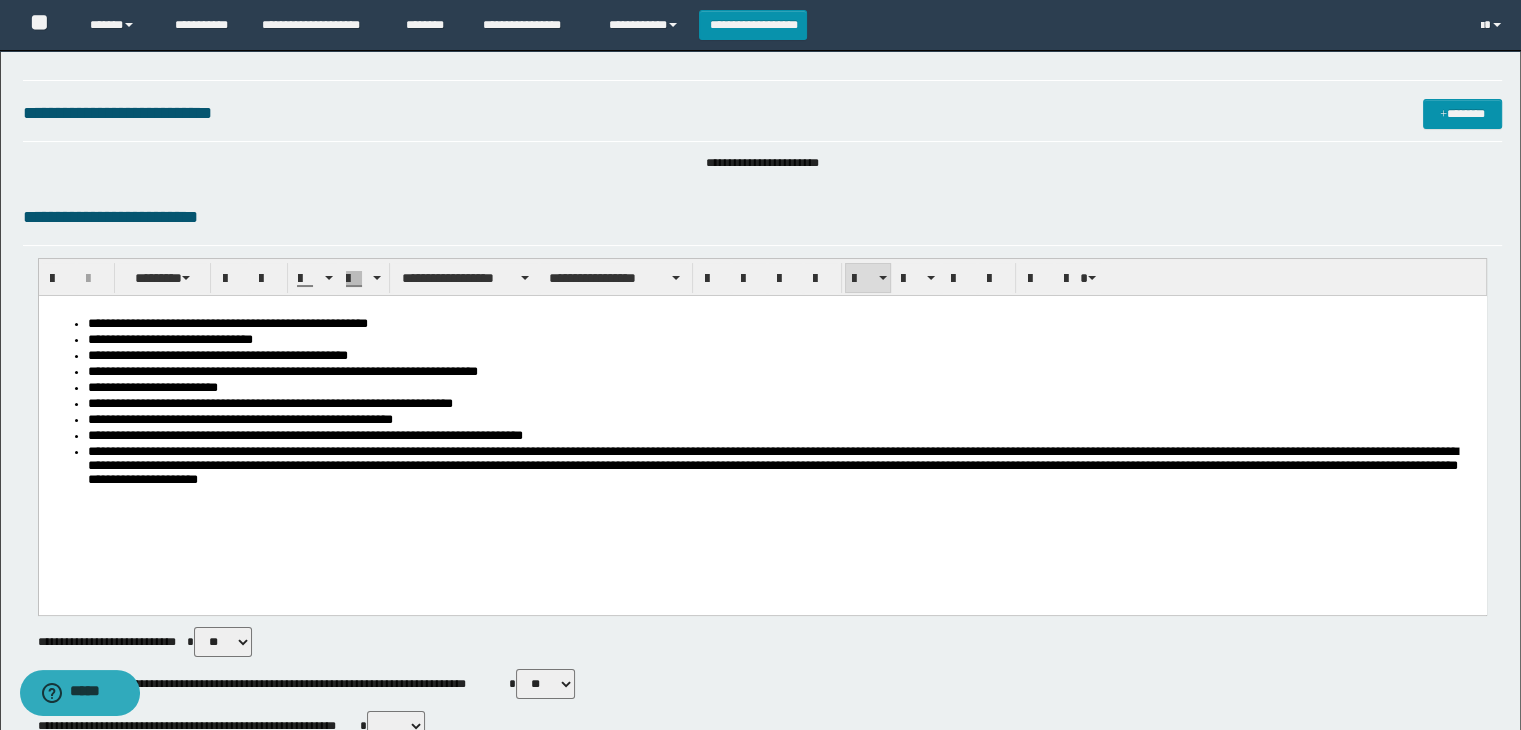click on "**********" at bounding box center [782, 469] 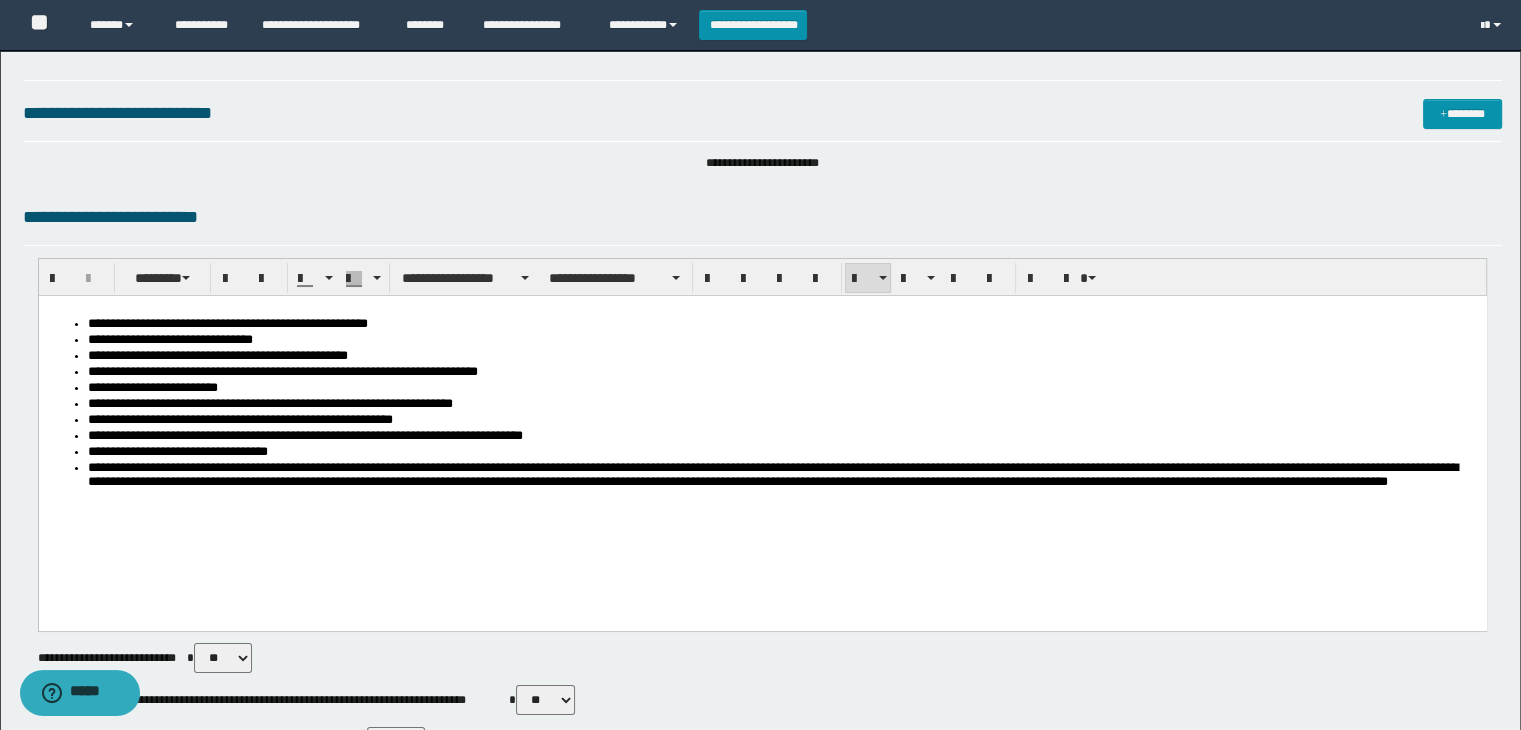 click on "**********" at bounding box center [782, 485] 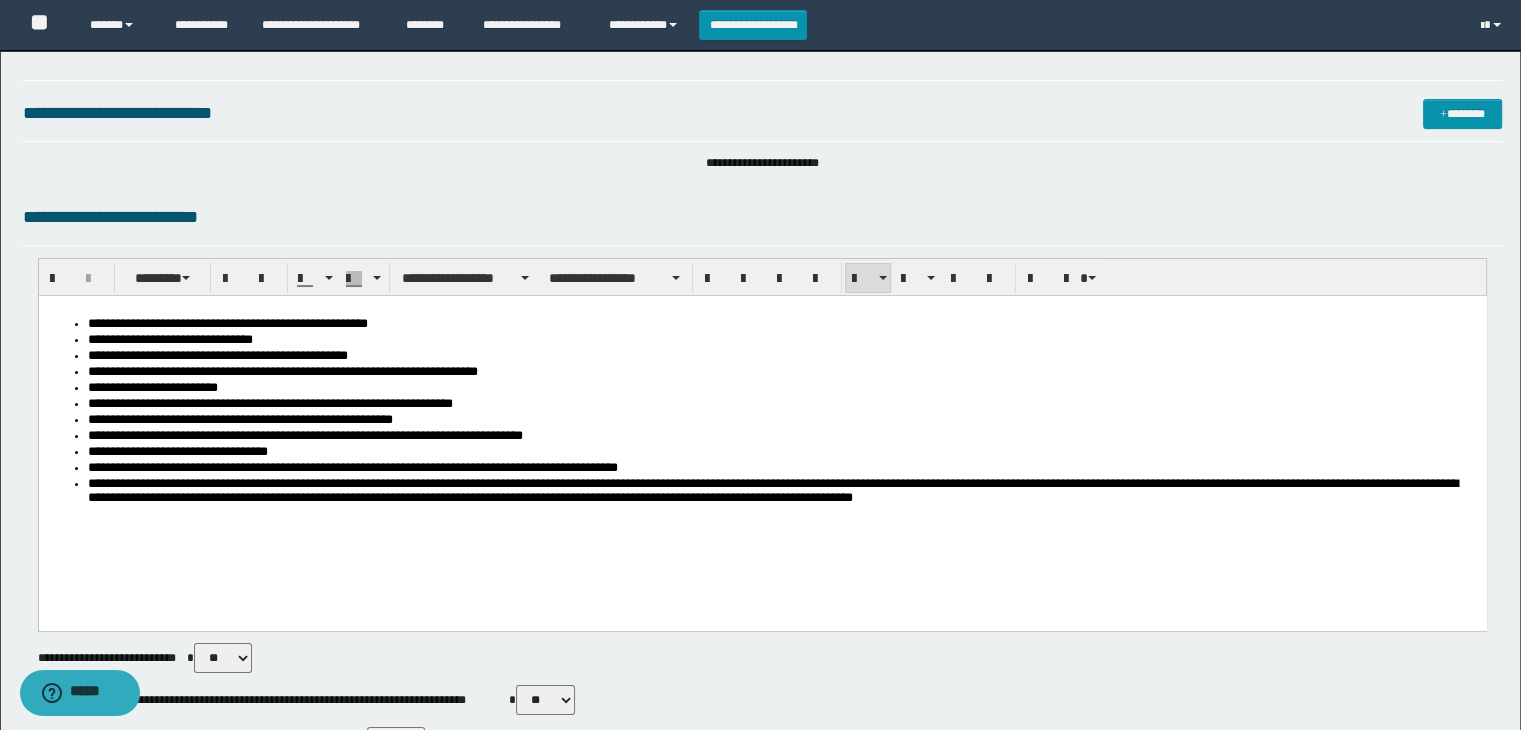 click on "**********" at bounding box center [782, 493] 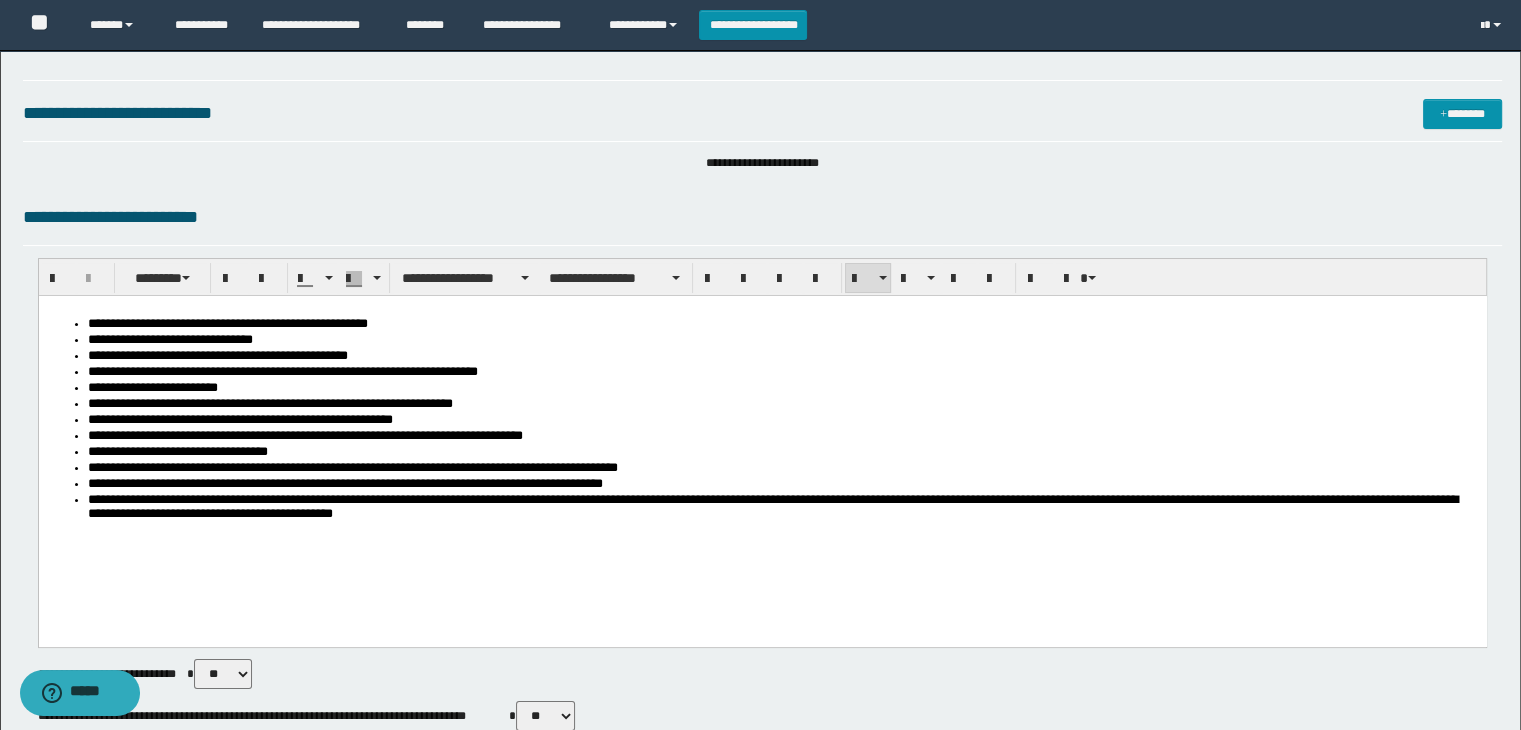 click on "**********" at bounding box center [782, 509] 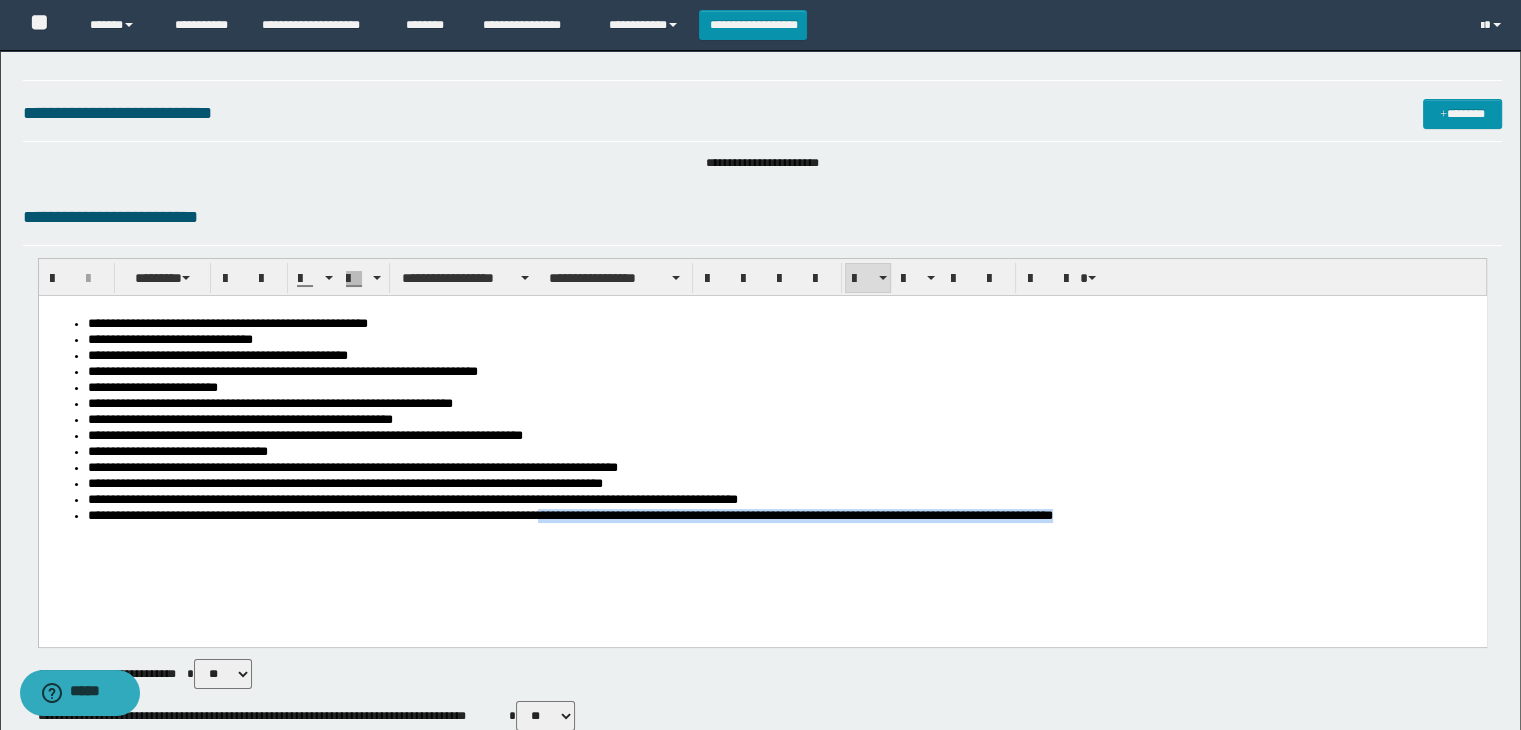 drag, startPoint x: 567, startPoint y: 517, endPoint x: 1105, endPoint y: 533, distance: 538.23785 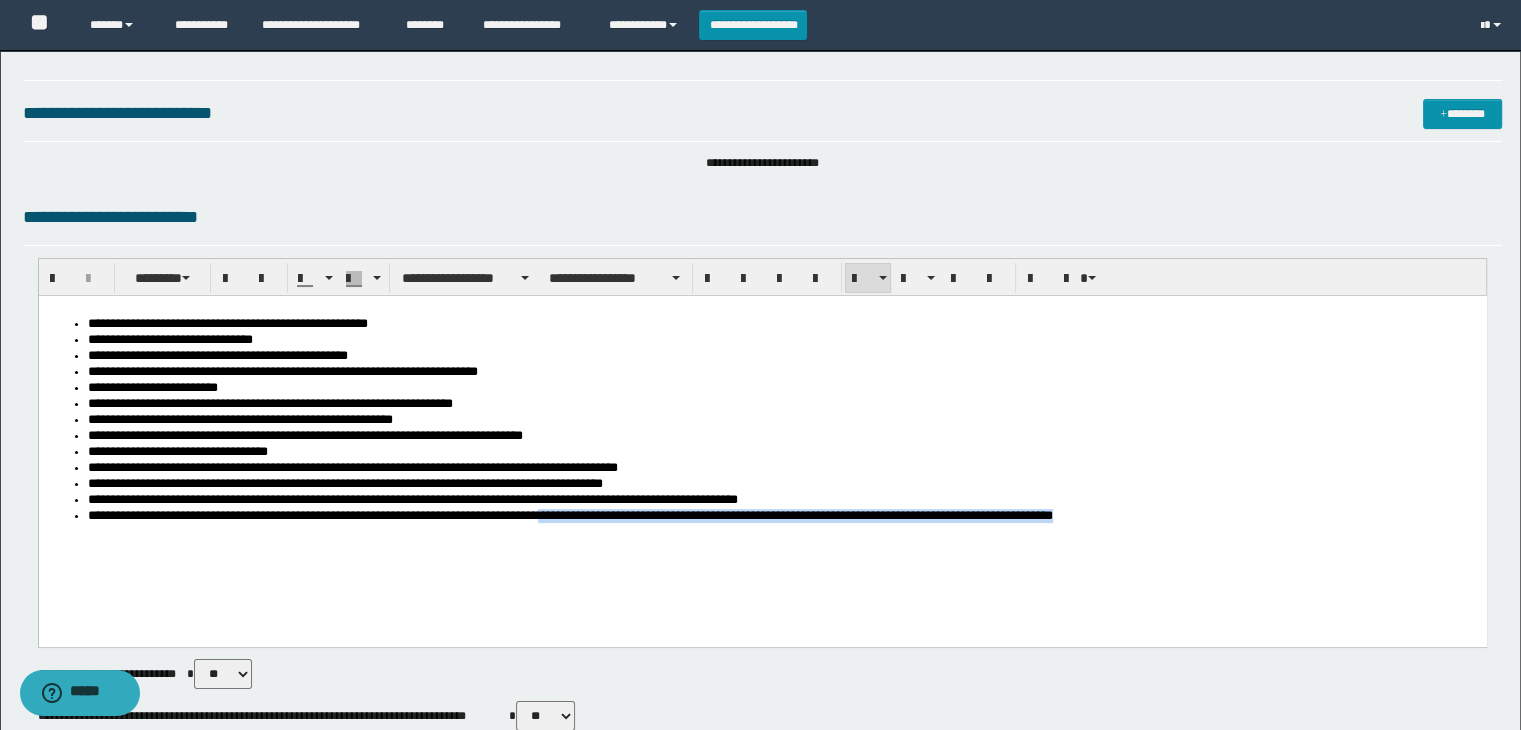 click on "**********" at bounding box center (762, 446) 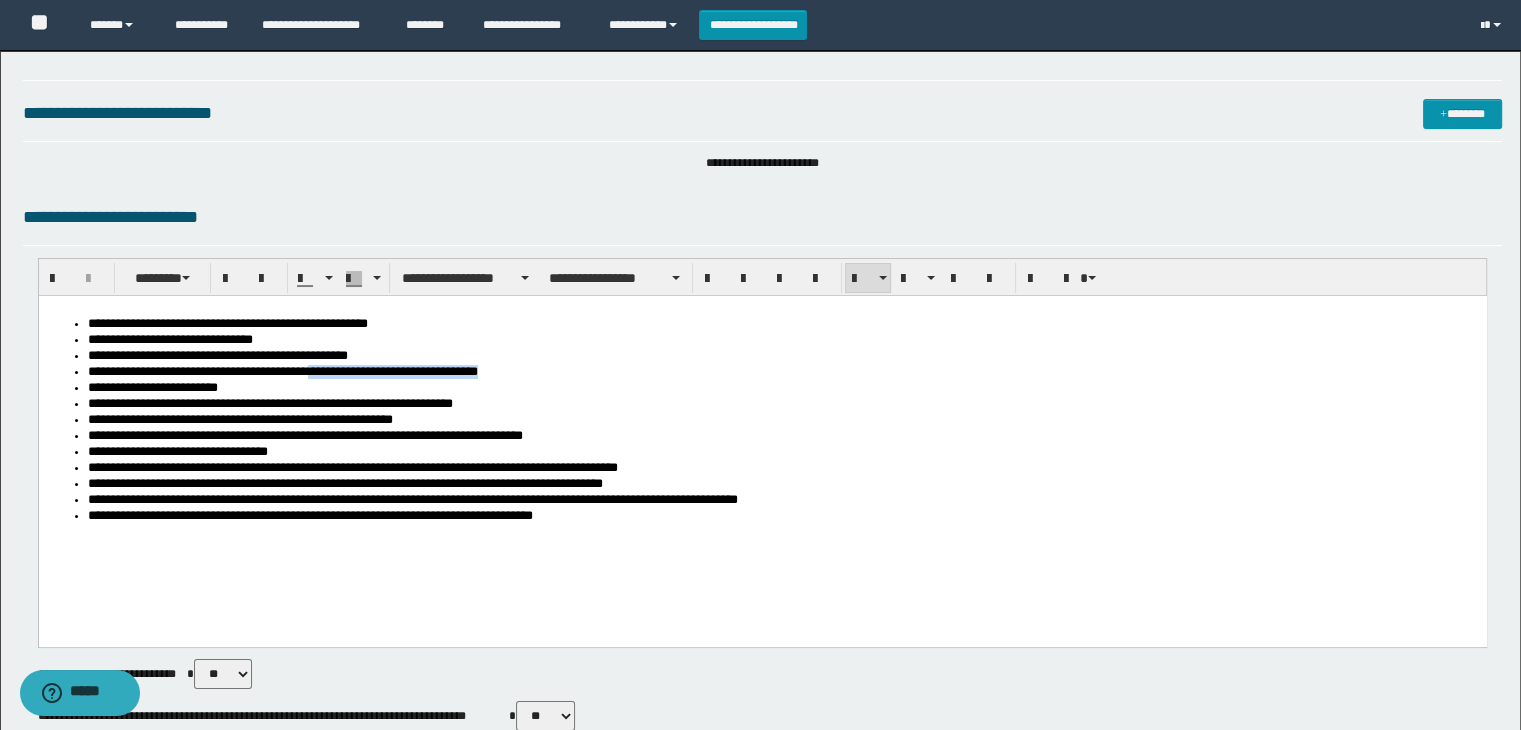 drag, startPoint x: 323, startPoint y: 373, endPoint x: 547, endPoint y: 379, distance: 224.08034 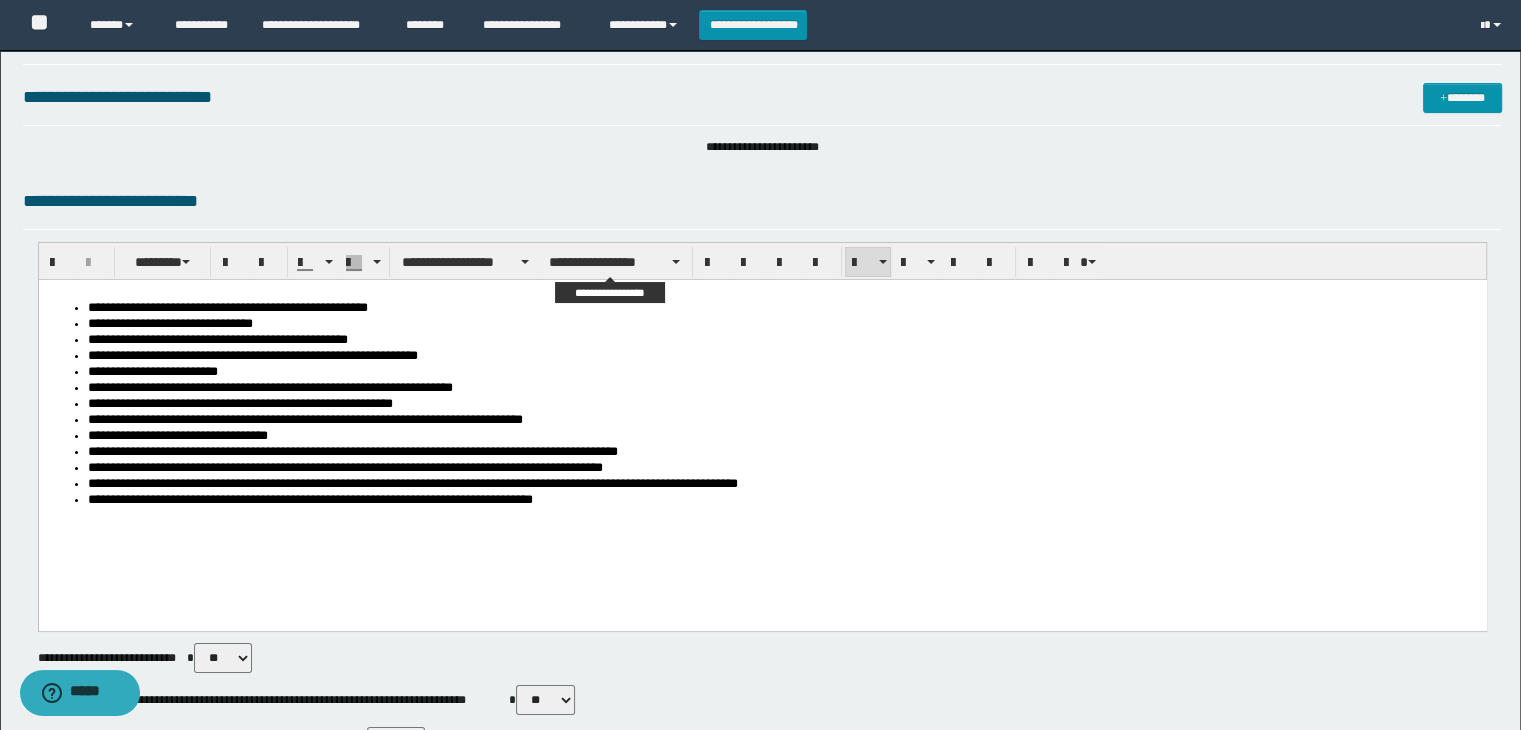 scroll, scrollTop: 0, scrollLeft: 0, axis: both 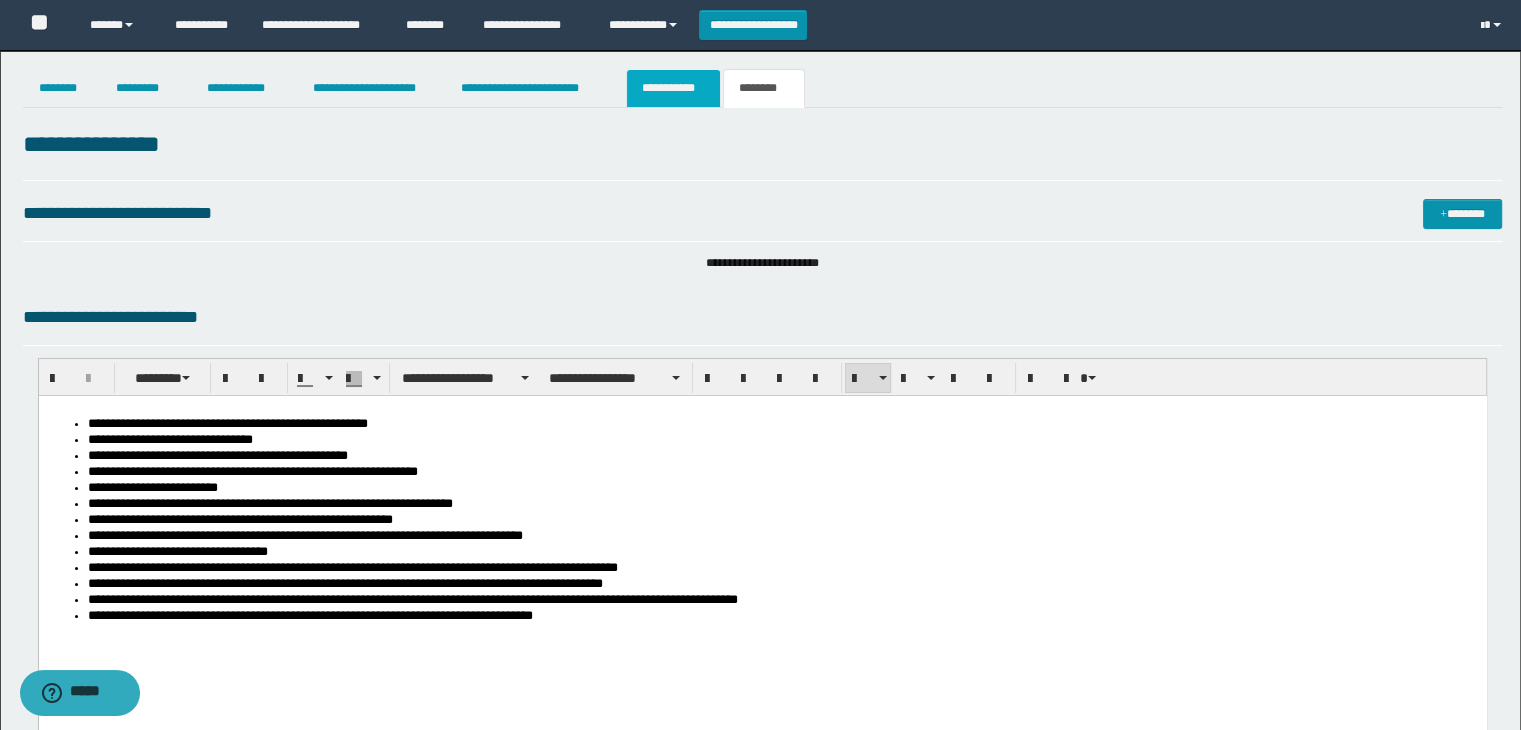 click on "**********" at bounding box center (673, 88) 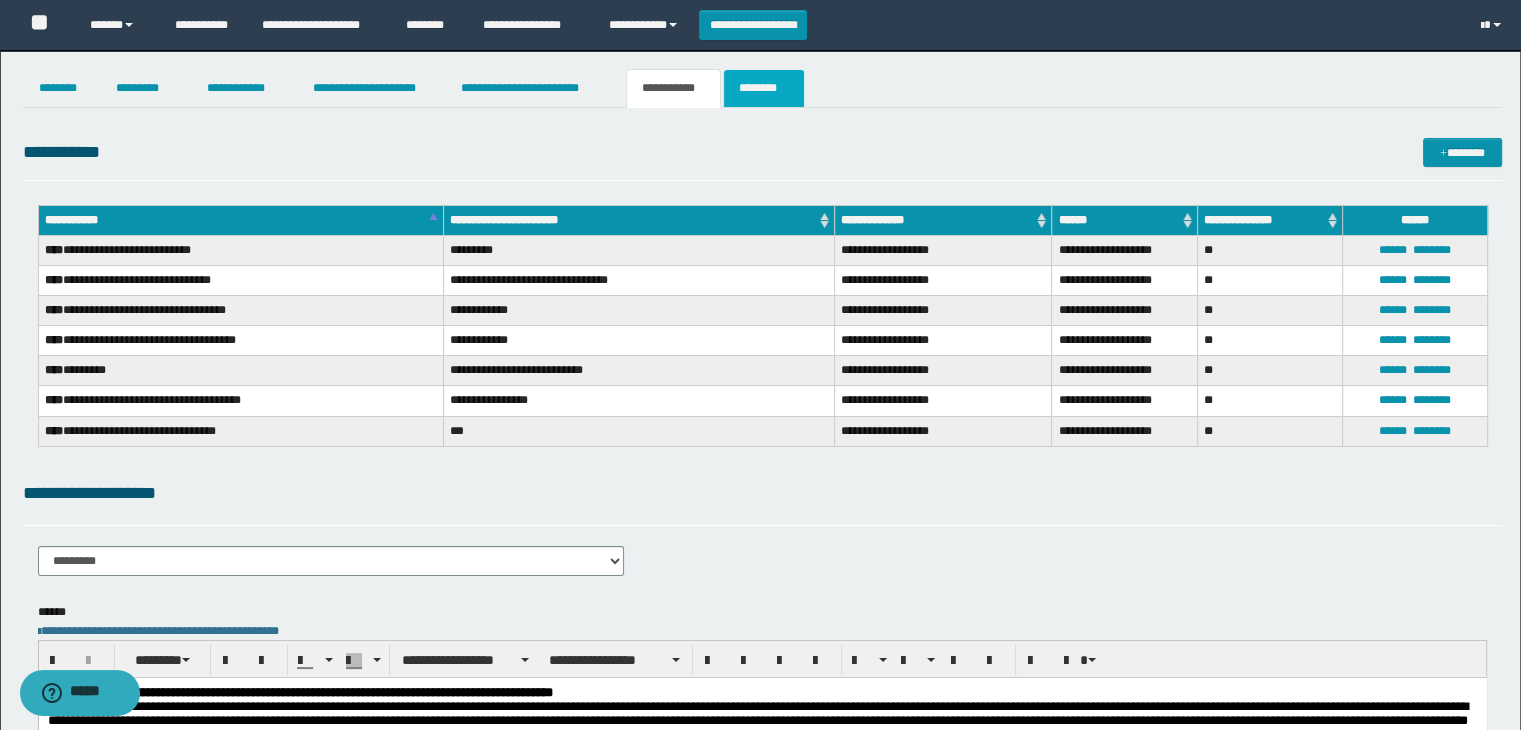 click on "********" at bounding box center (764, 88) 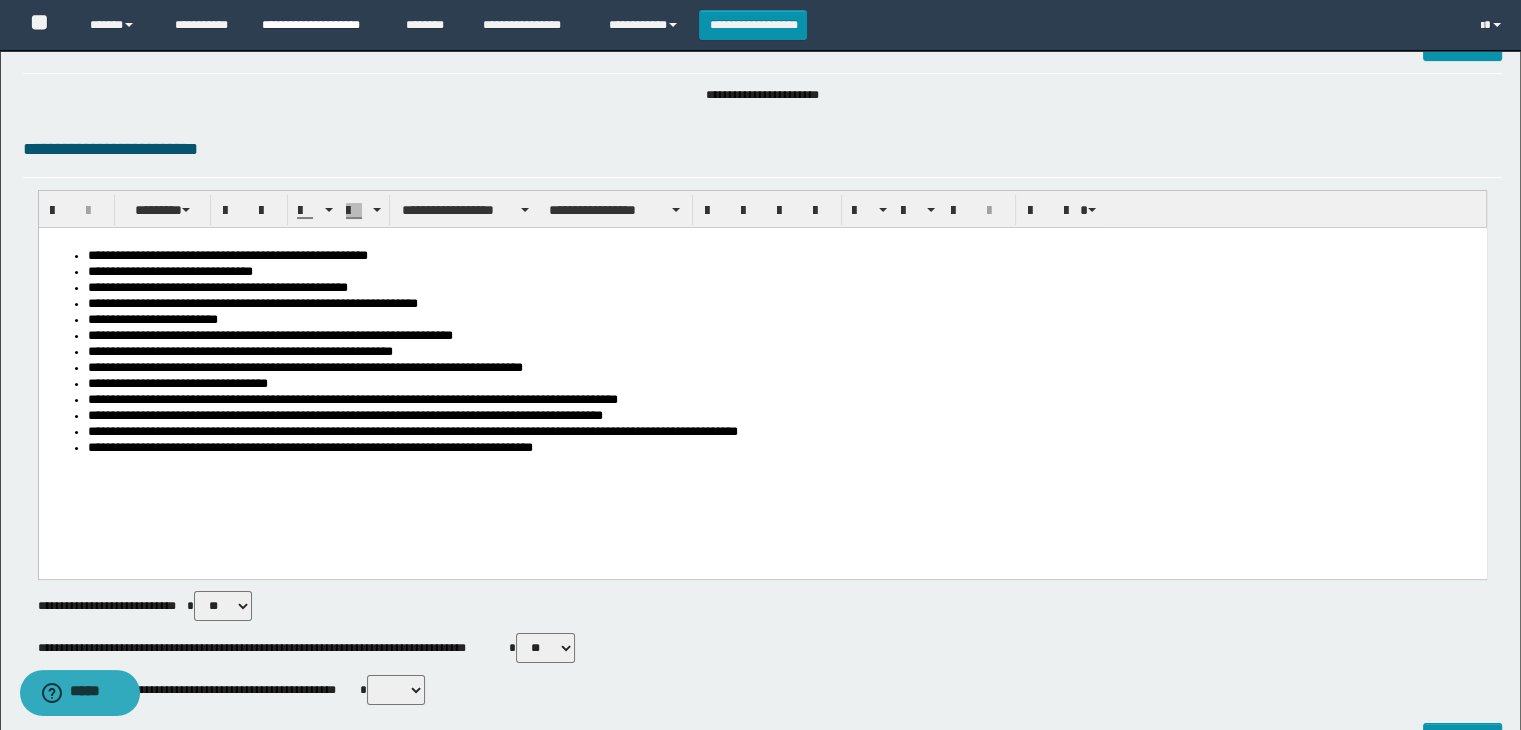 scroll, scrollTop: 7, scrollLeft: 0, axis: vertical 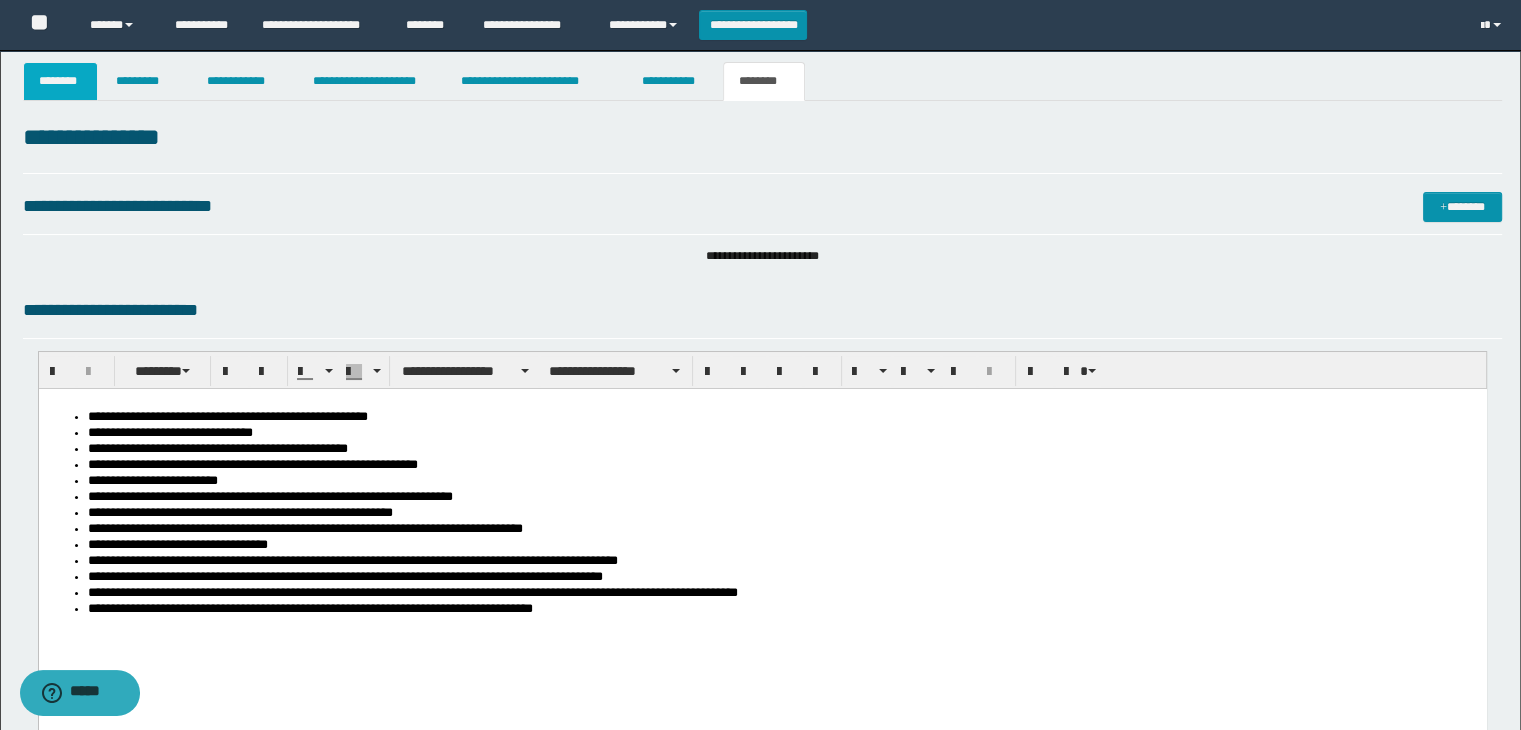 click on "********" at bounding box center (61, 81) 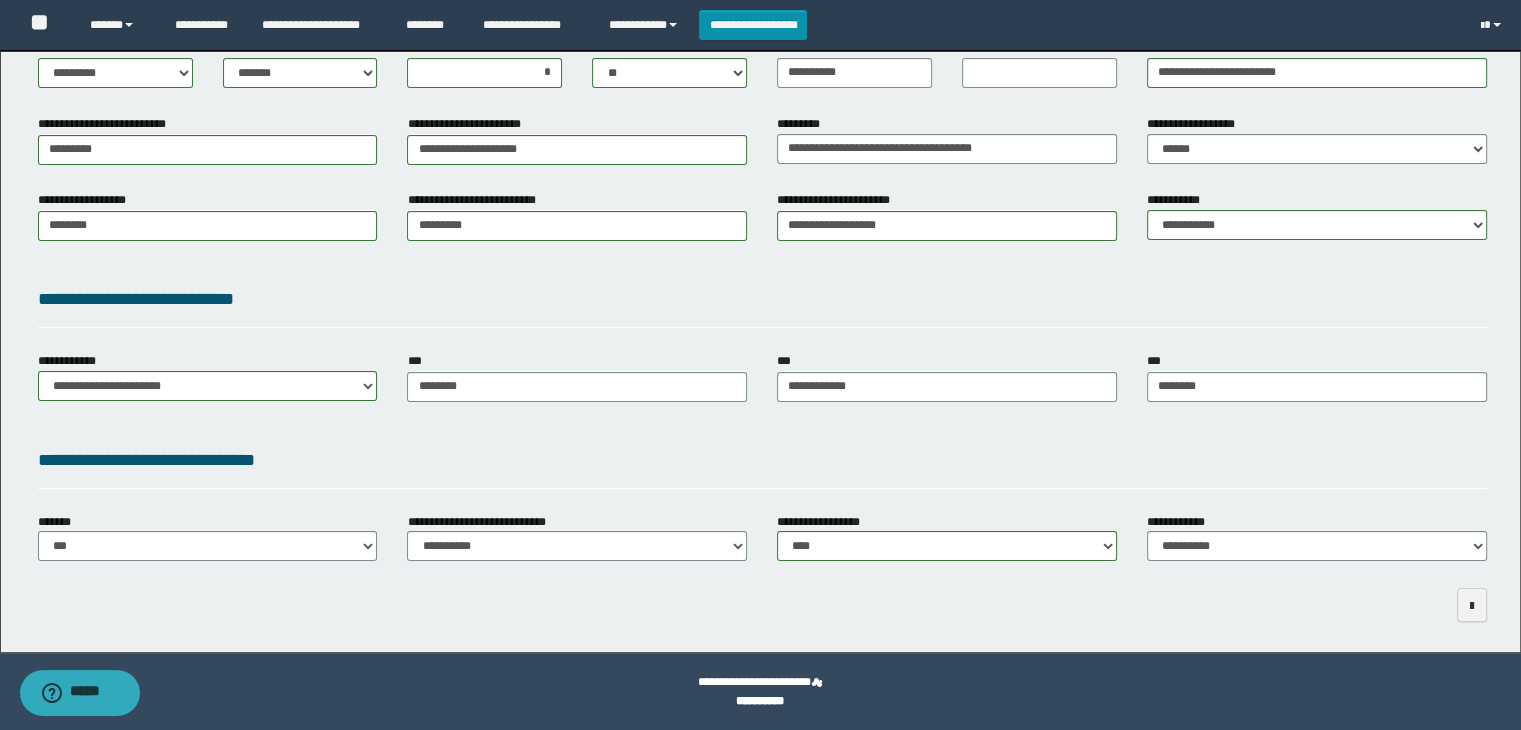 scroll, scrollTop: 0, scrollLeft: 0, axis: both 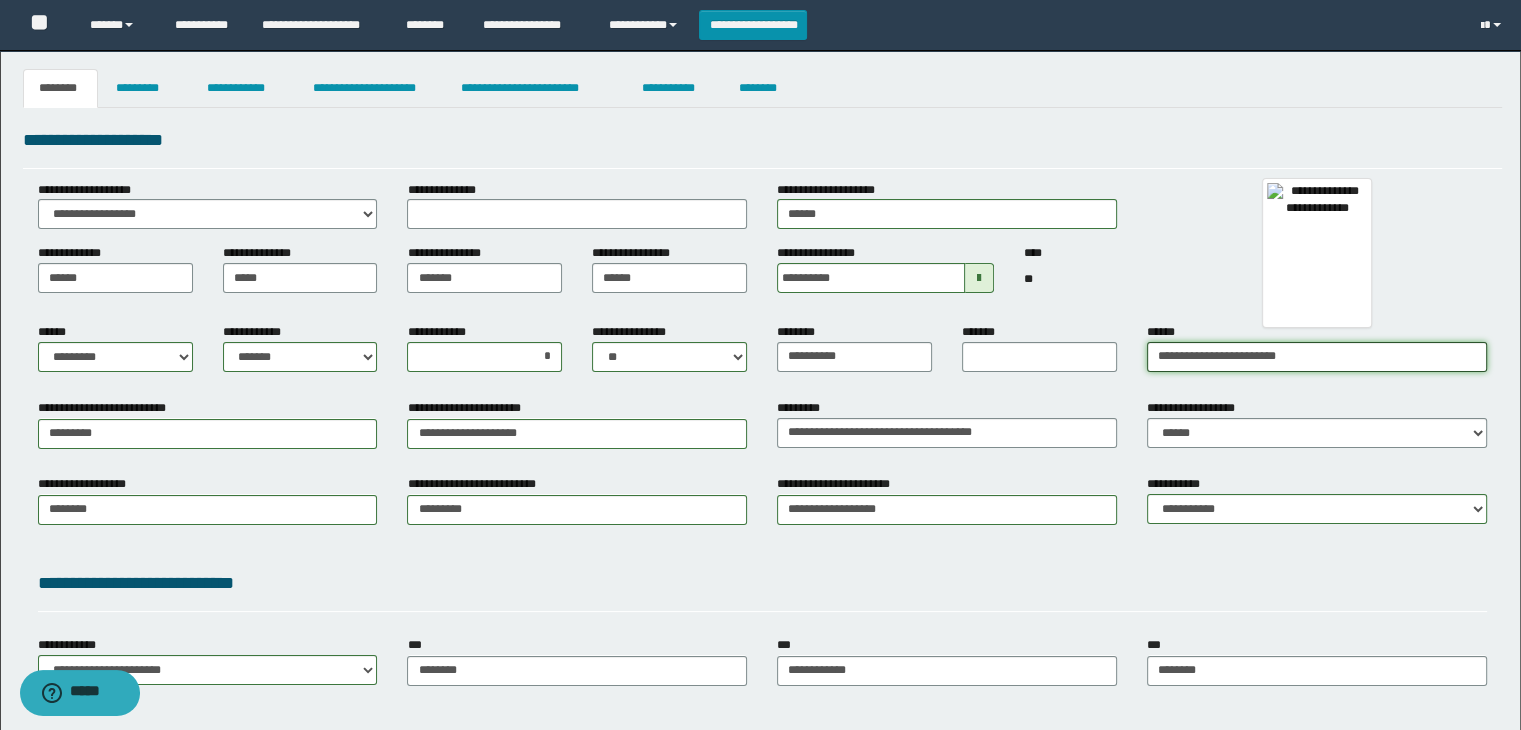 drag, startPoint x: 1150, startPoint y: 357, endPoint x: 1305, endPoint y: 356, distance: 155.00322 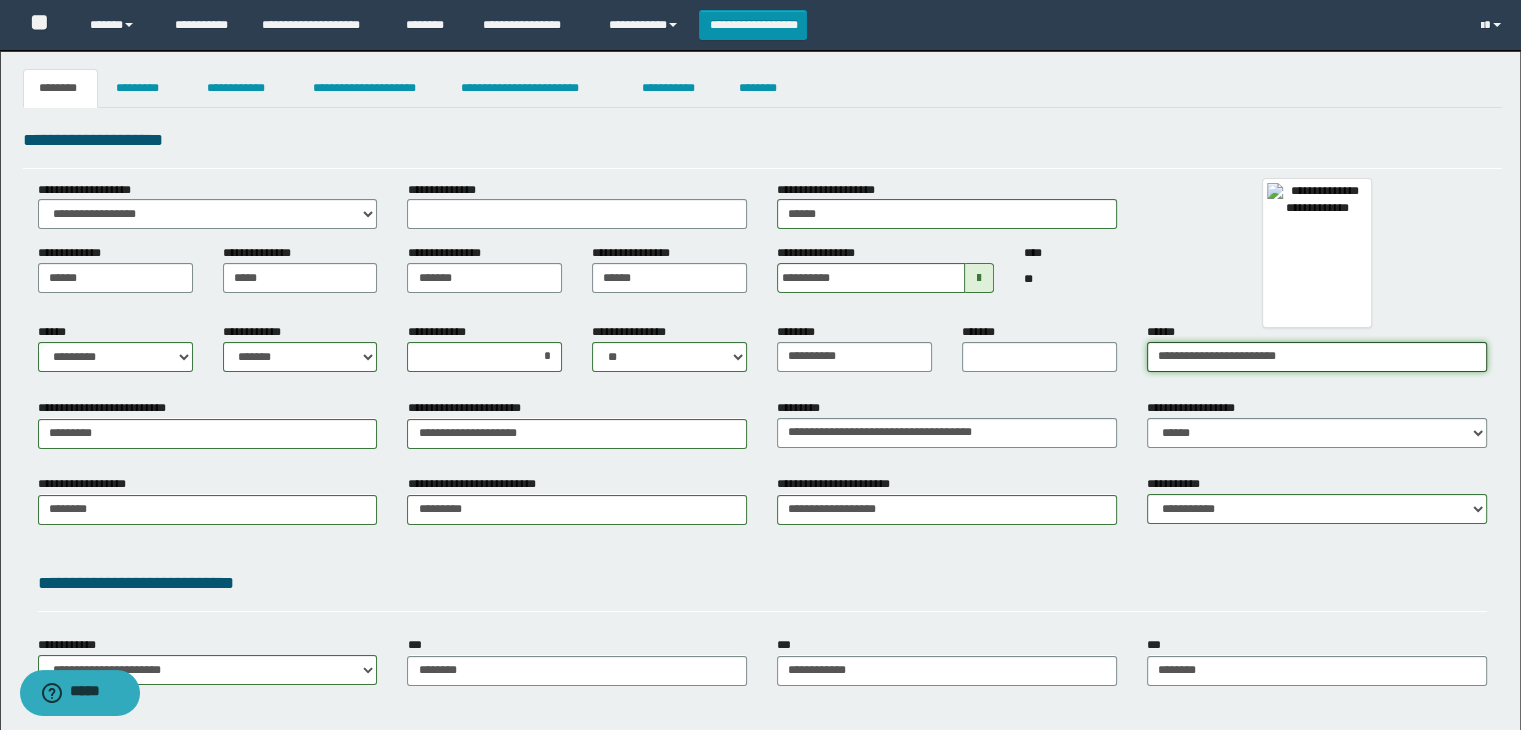 click on "**********" at bounding box center [1317, 357] 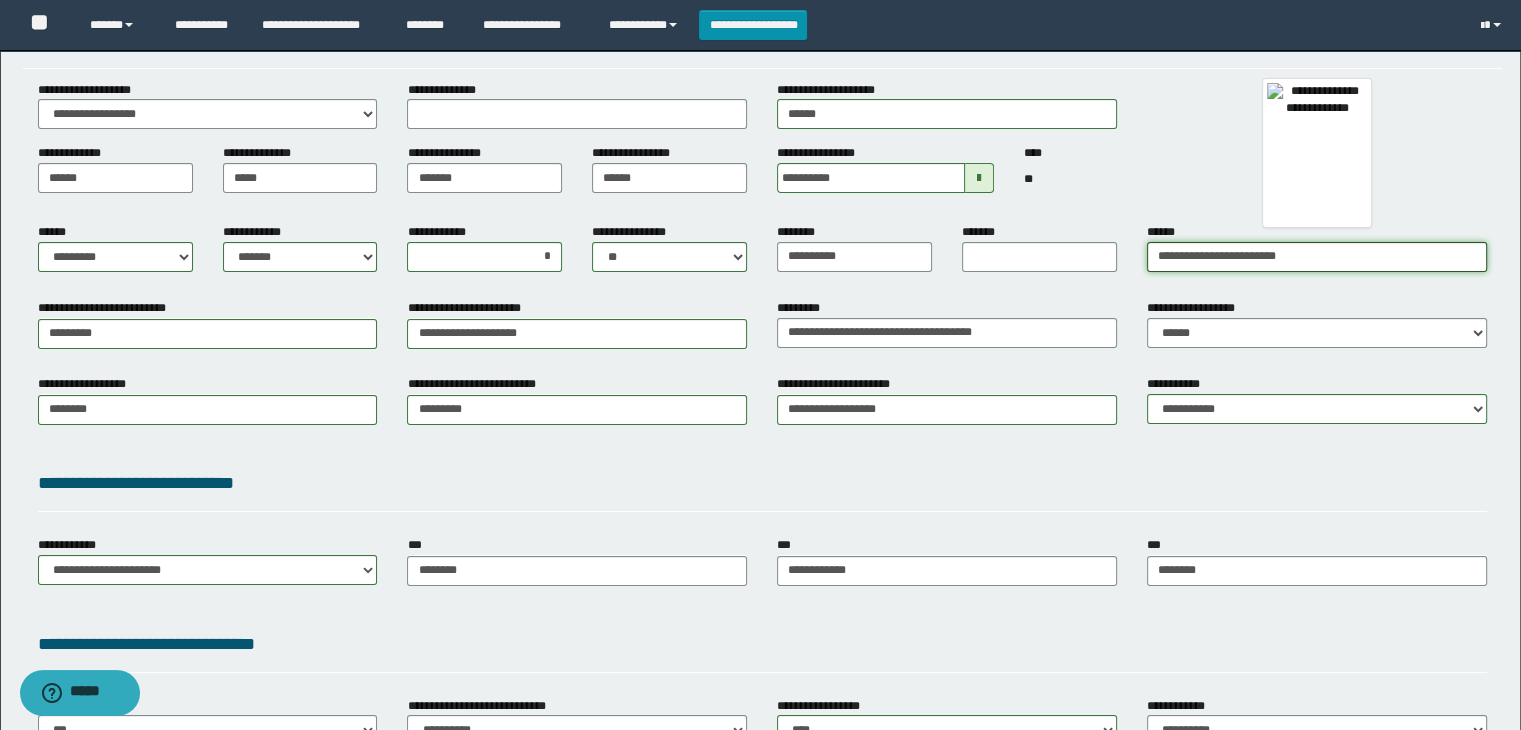 scroll, scrollTop: 0, scrollLeft: 0, axis: both 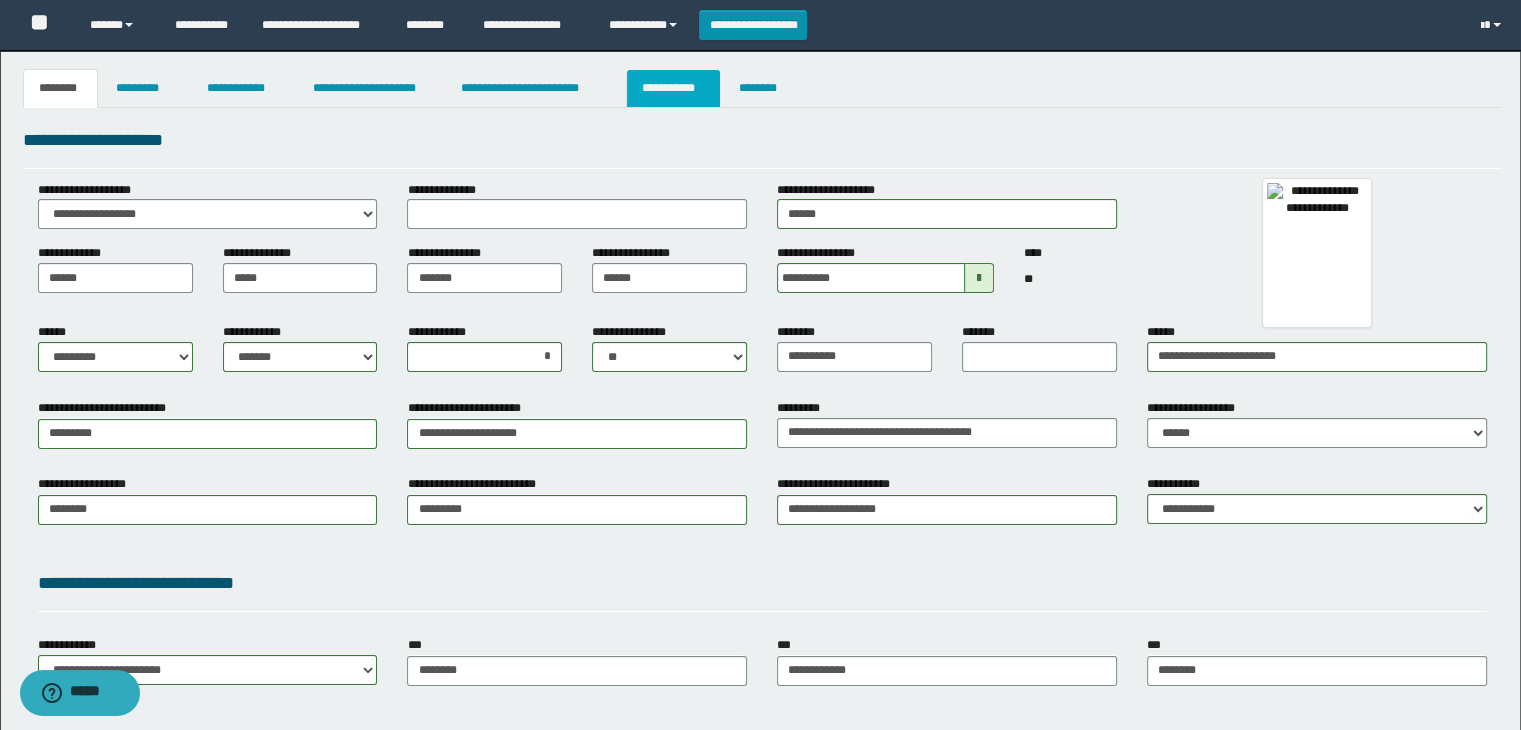 click on "**********" at bounding box center [673, 88] 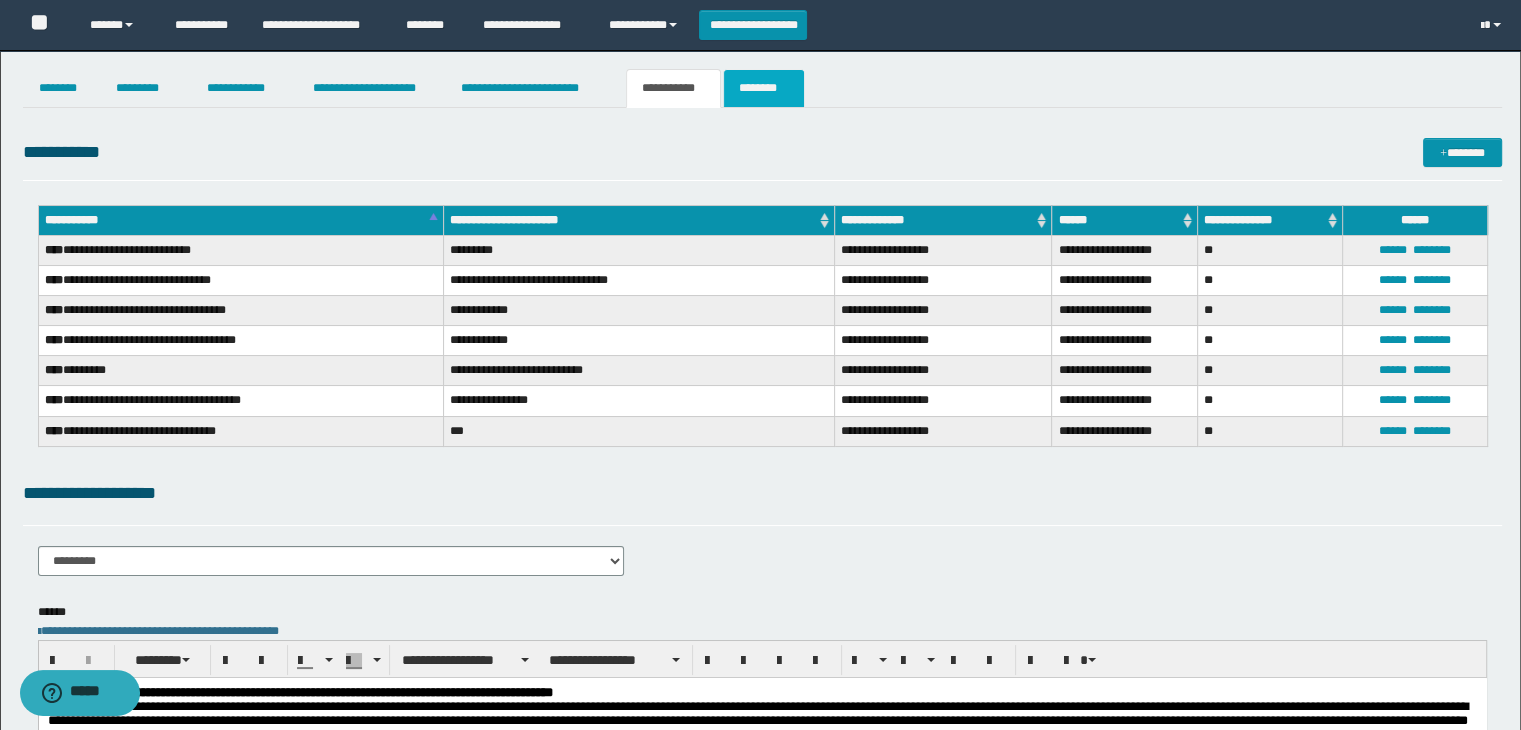 click on "********" at bounding box center [764, 88] 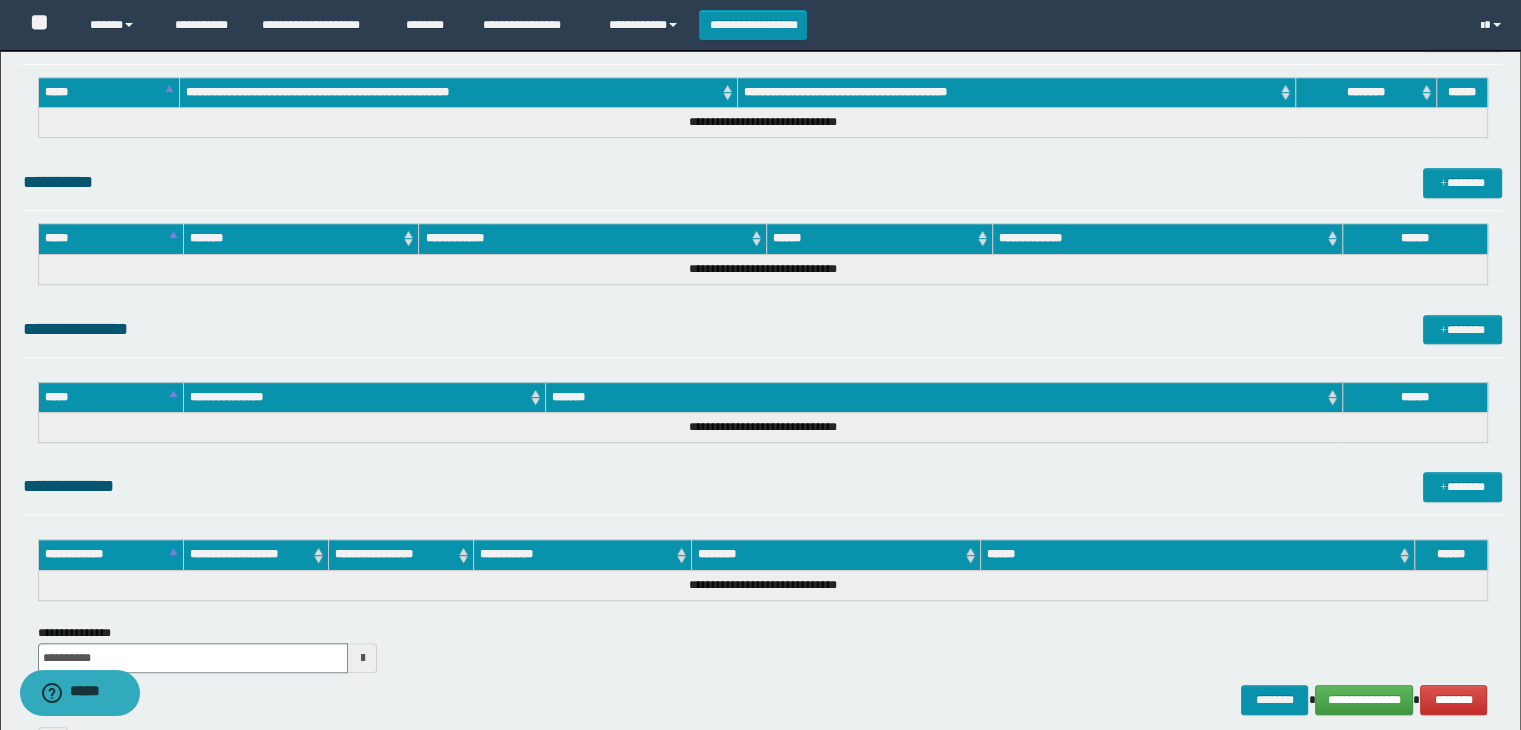 scroll, scrollTop: 1007, scrollLeft: 0, axis: vertical 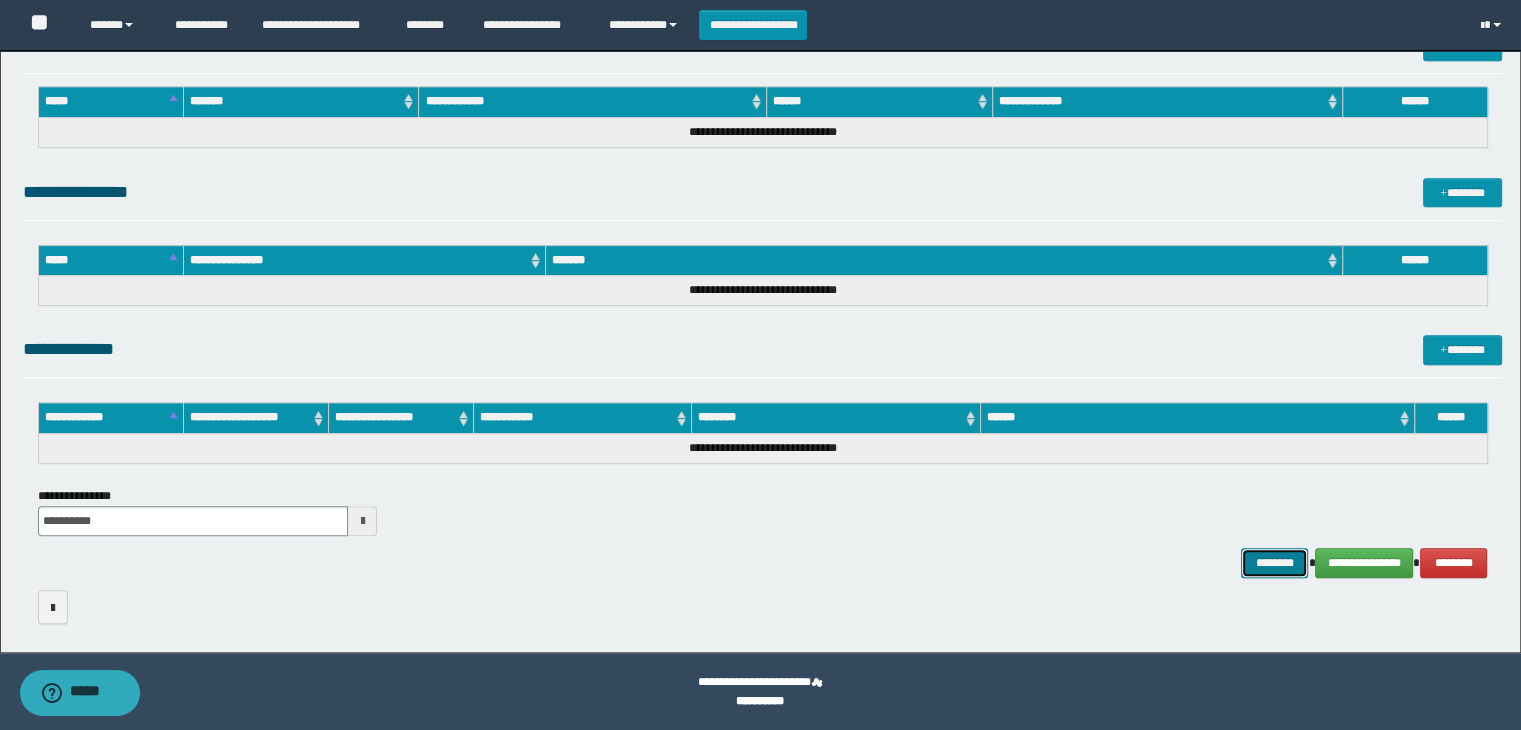 click on "********" at bounding box center [1274, 563] 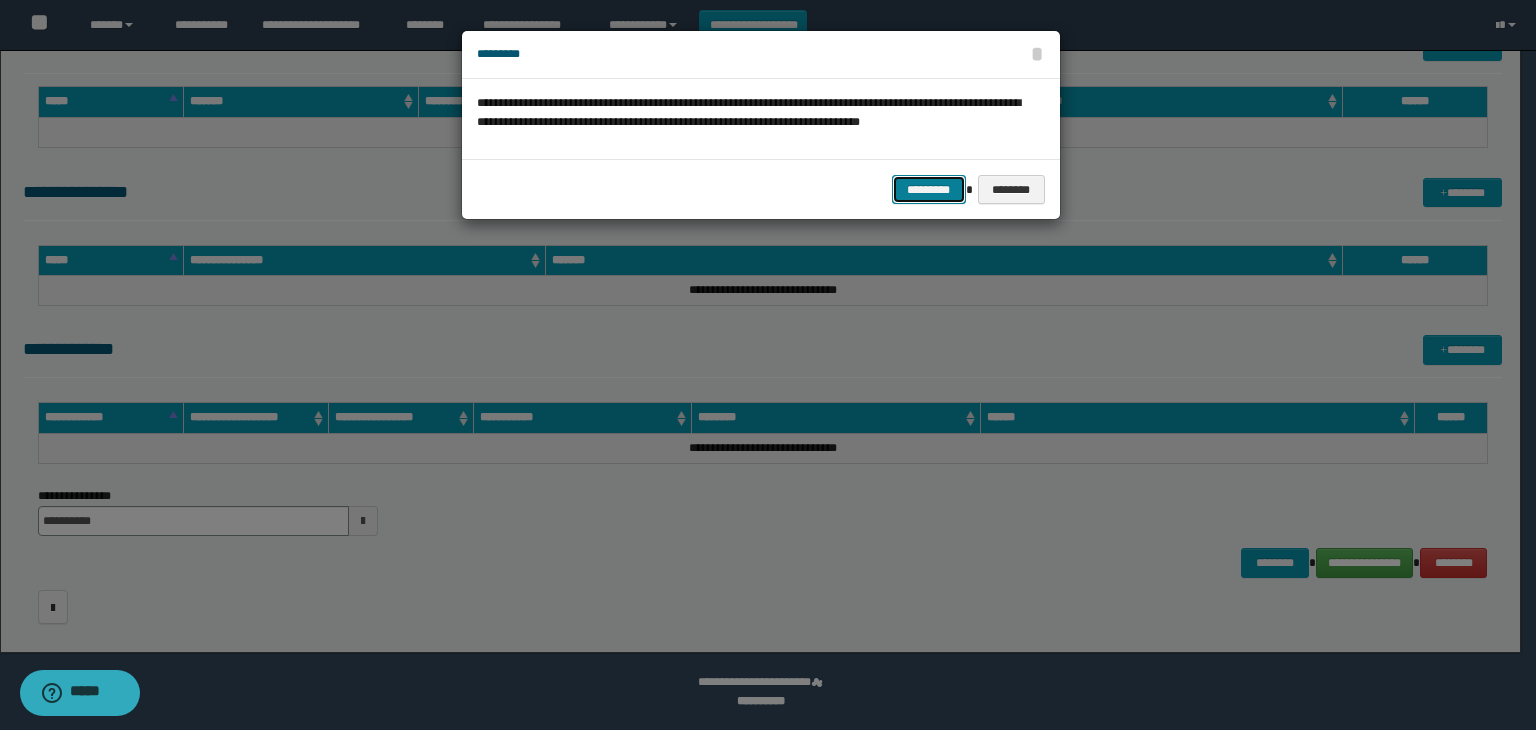 click on "*********" at bounding box center (929, 190) 